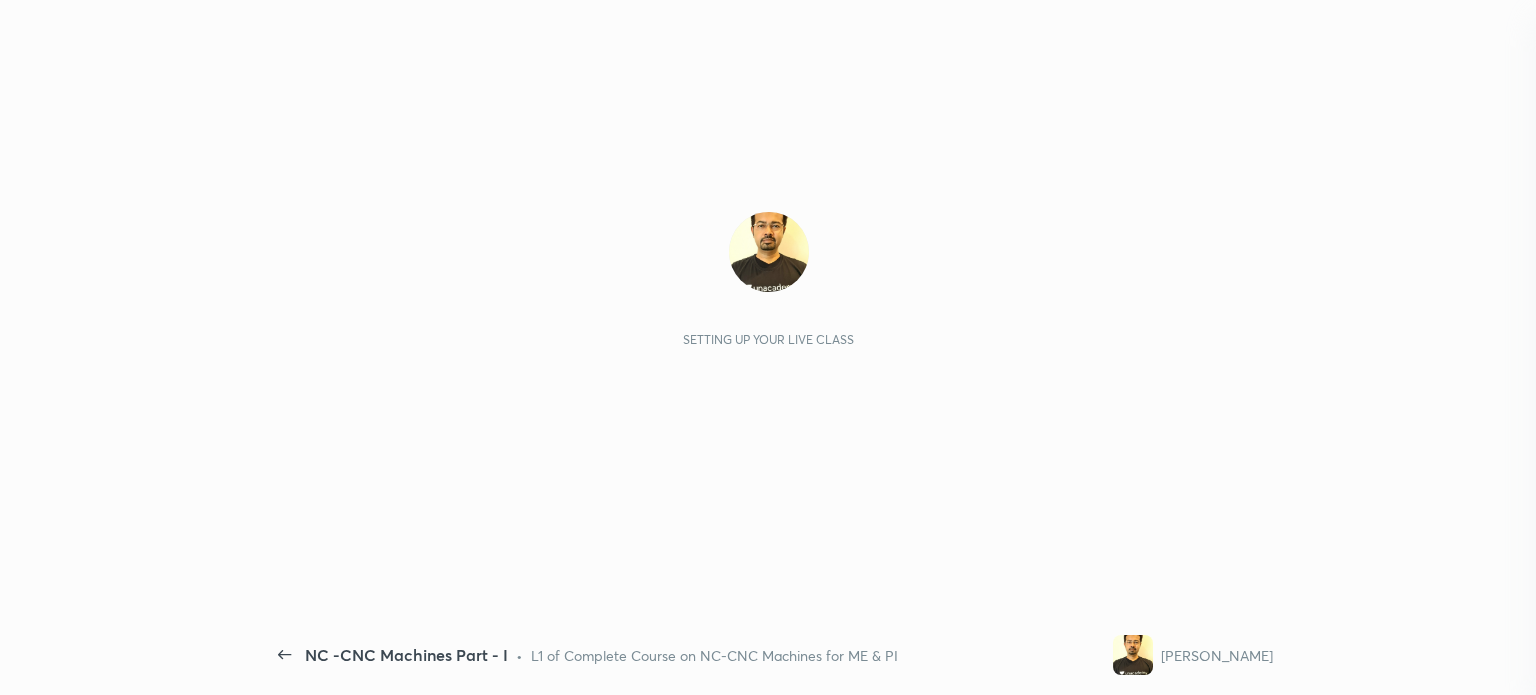 scroll, scrollTop: 0, scrollLeft: 0, axis: both 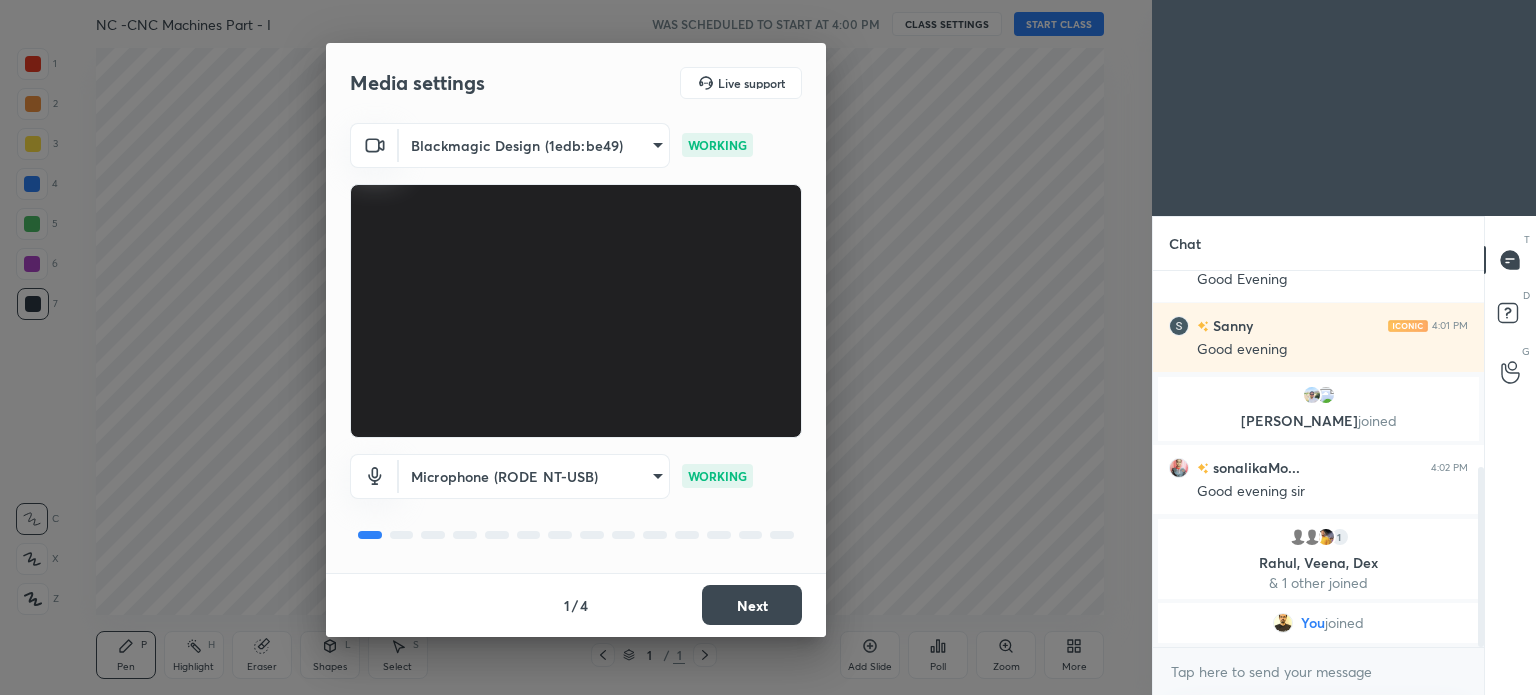 click on "Next" at bounding box center (752, 605) 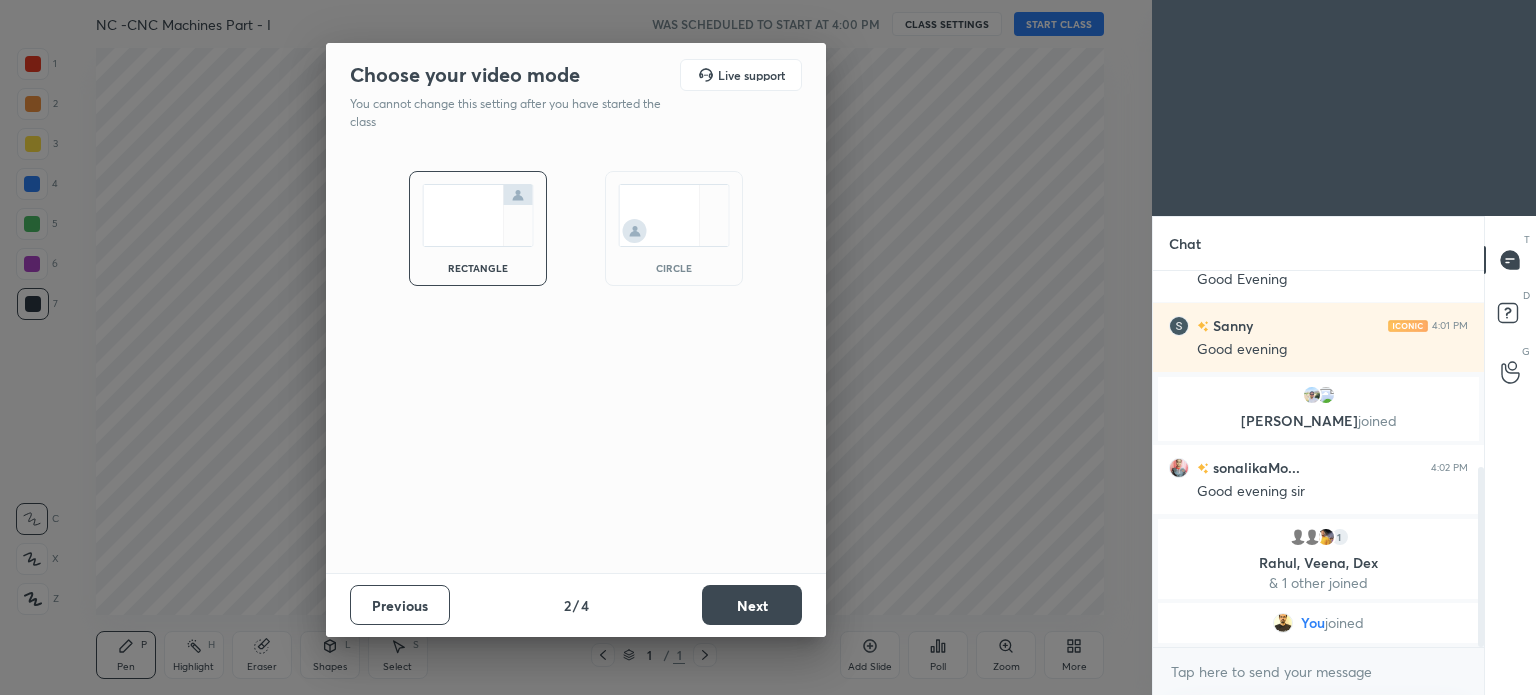 click on "Next" at bounding box center (752, 605) 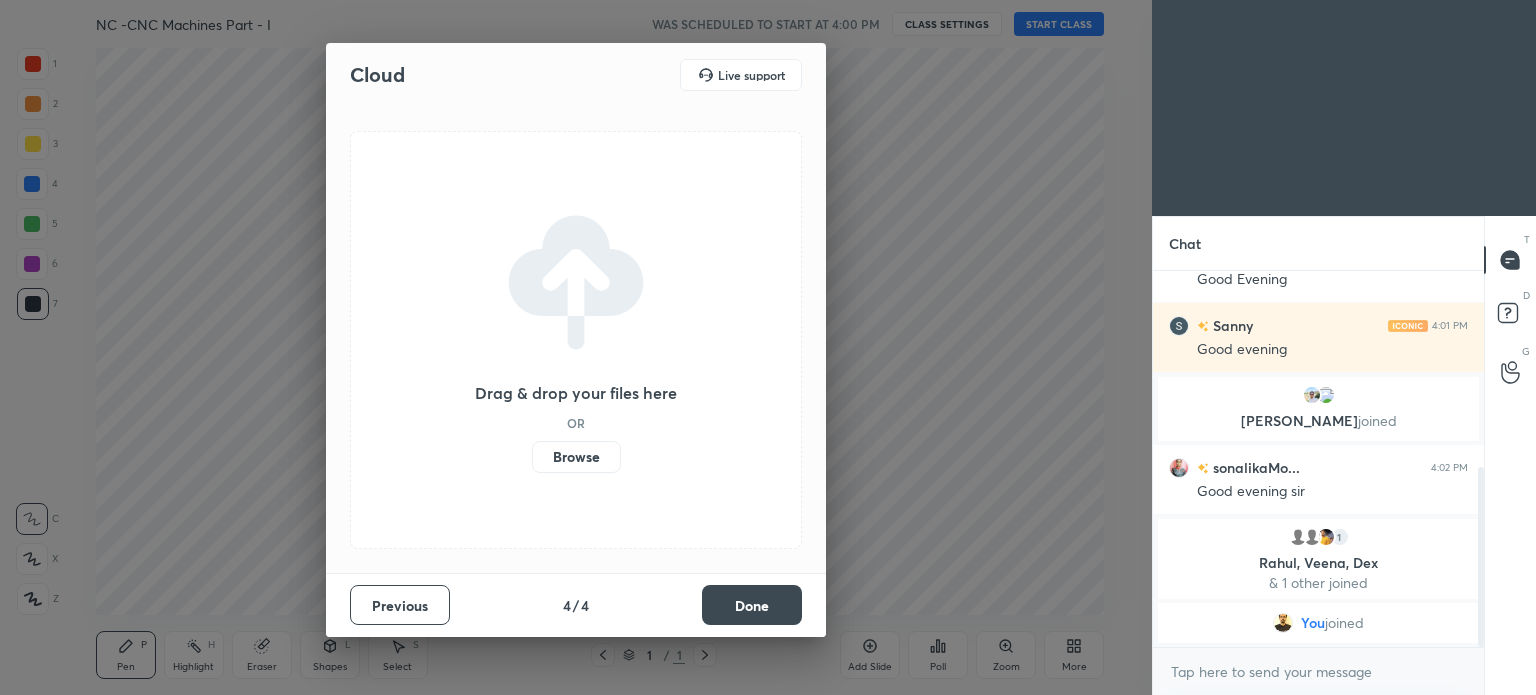 click on "Done" at bounding box center [752, 605] 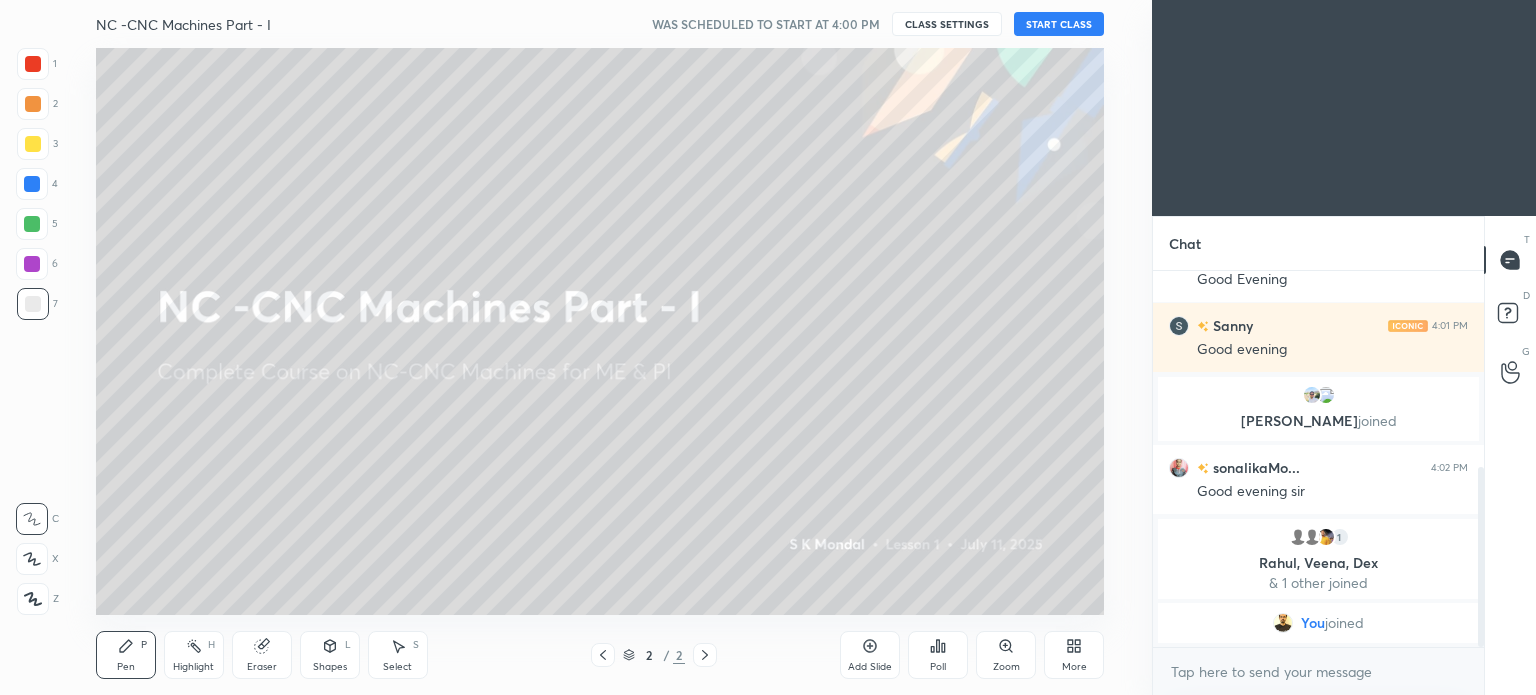 click on "START CLASS" at bounding box center (1059, 24) 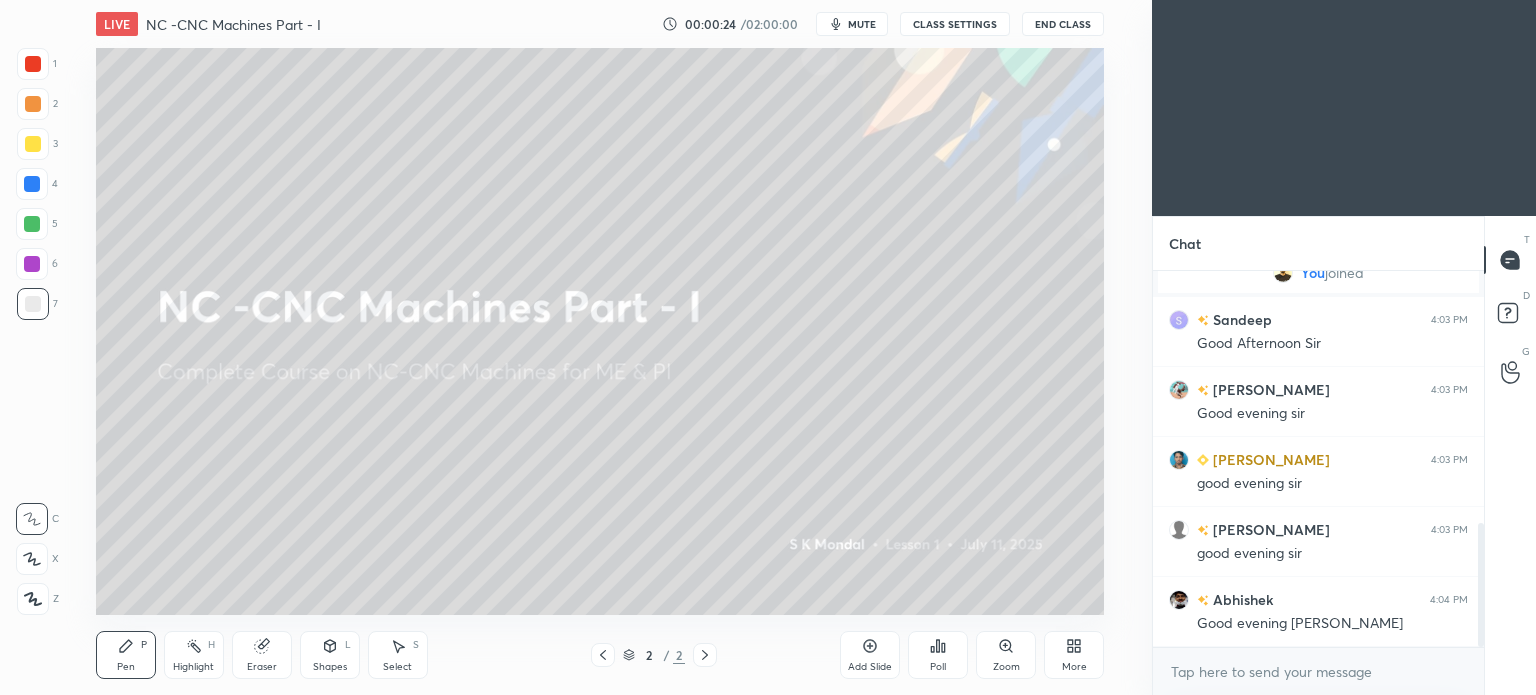 scroll, scrollTop: 830, scrollLeft: 0, axis: vertical 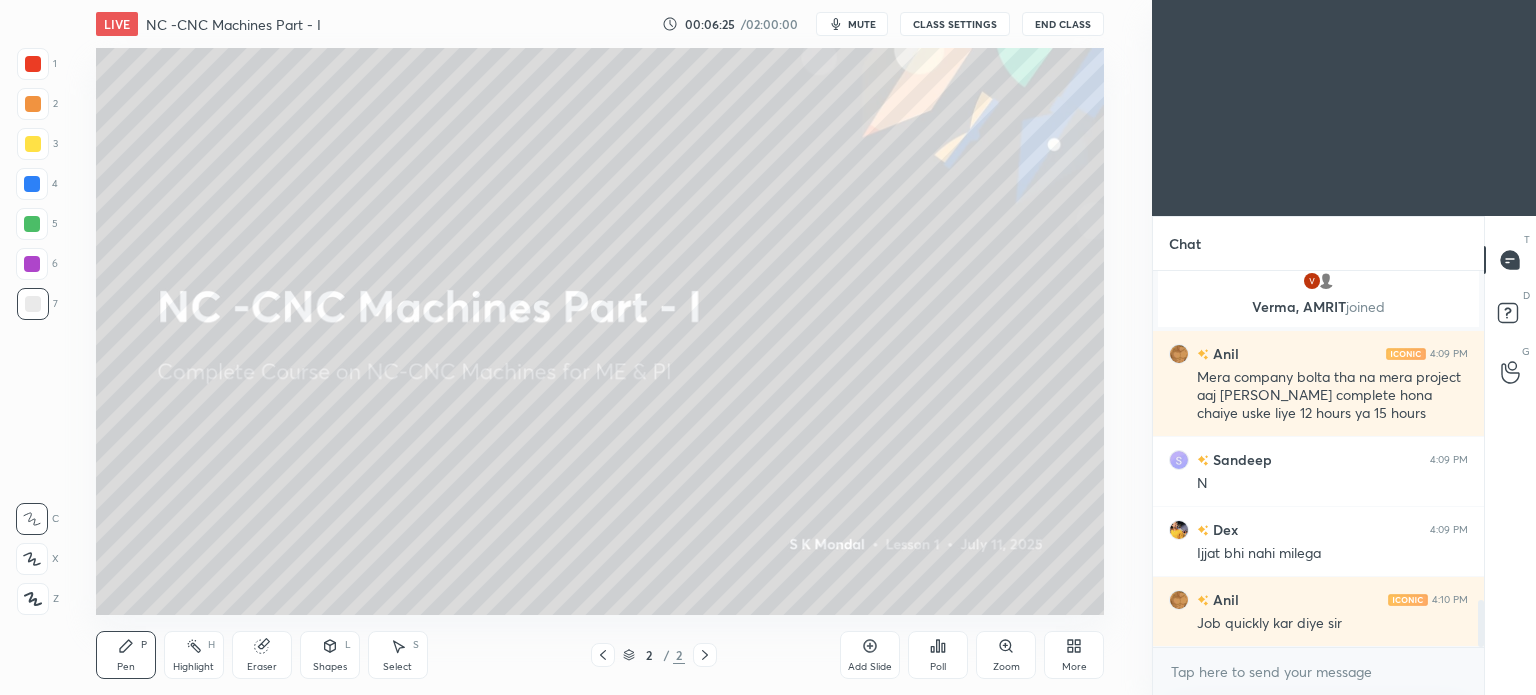 click 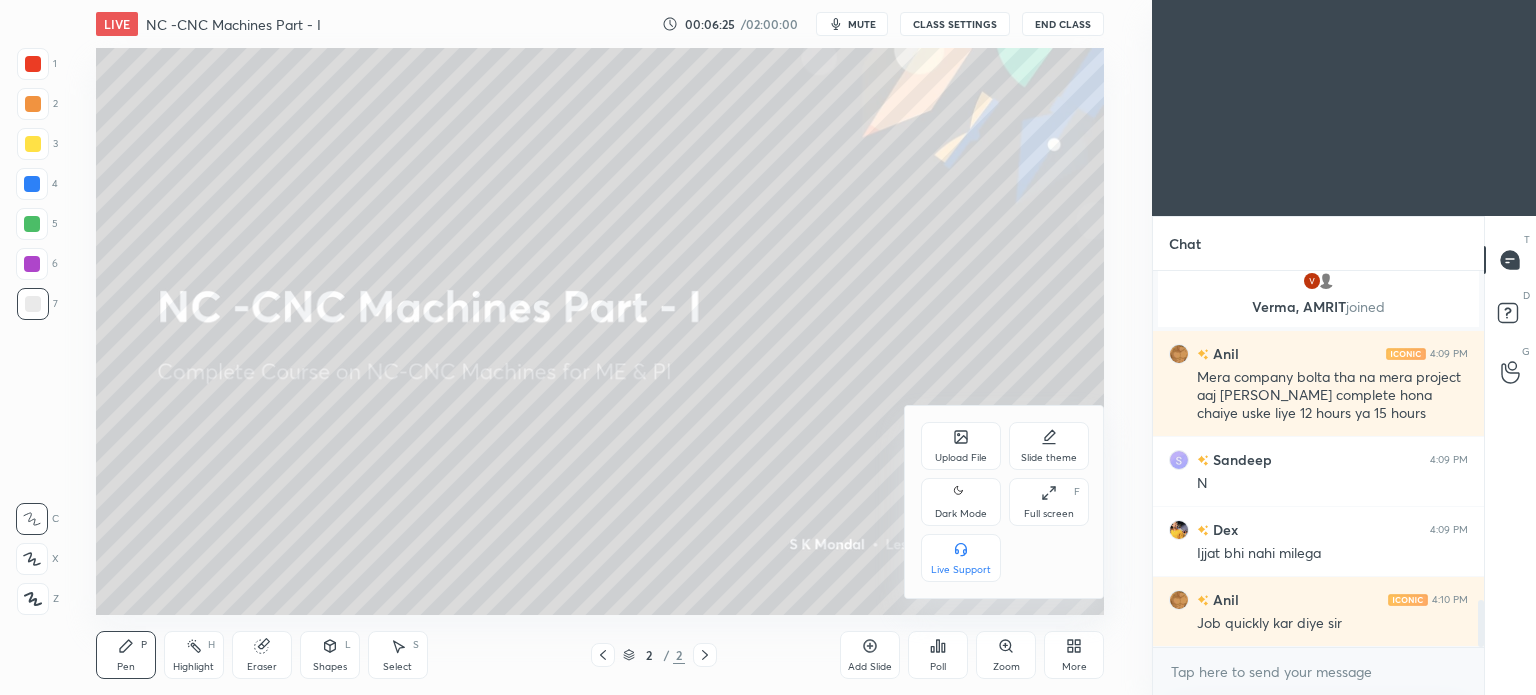 click on "Full screen F" at bounding box center [1049, 502] 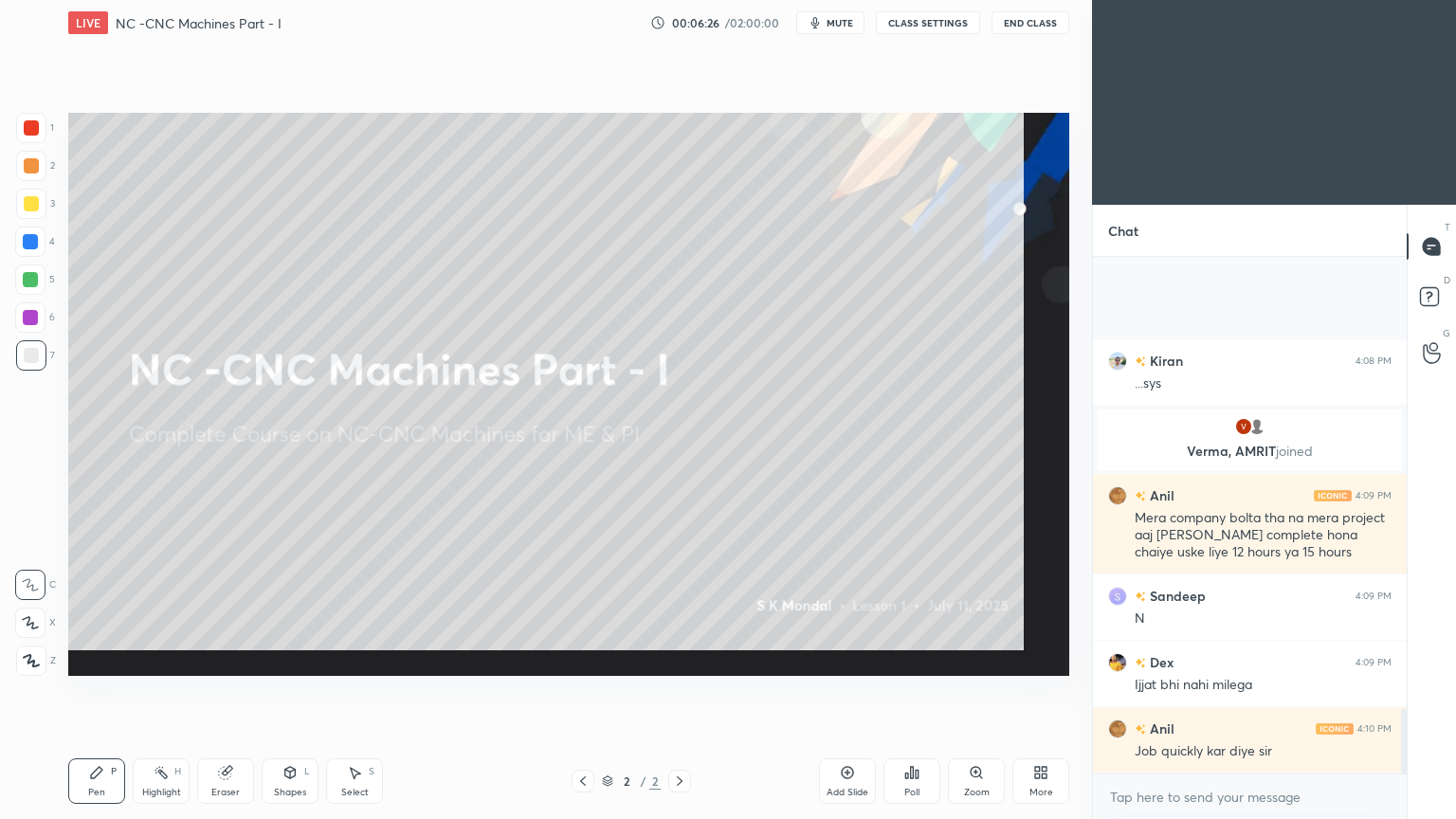 scroll, scrollTop: 94094, scrollLeft: 93776, axis: both 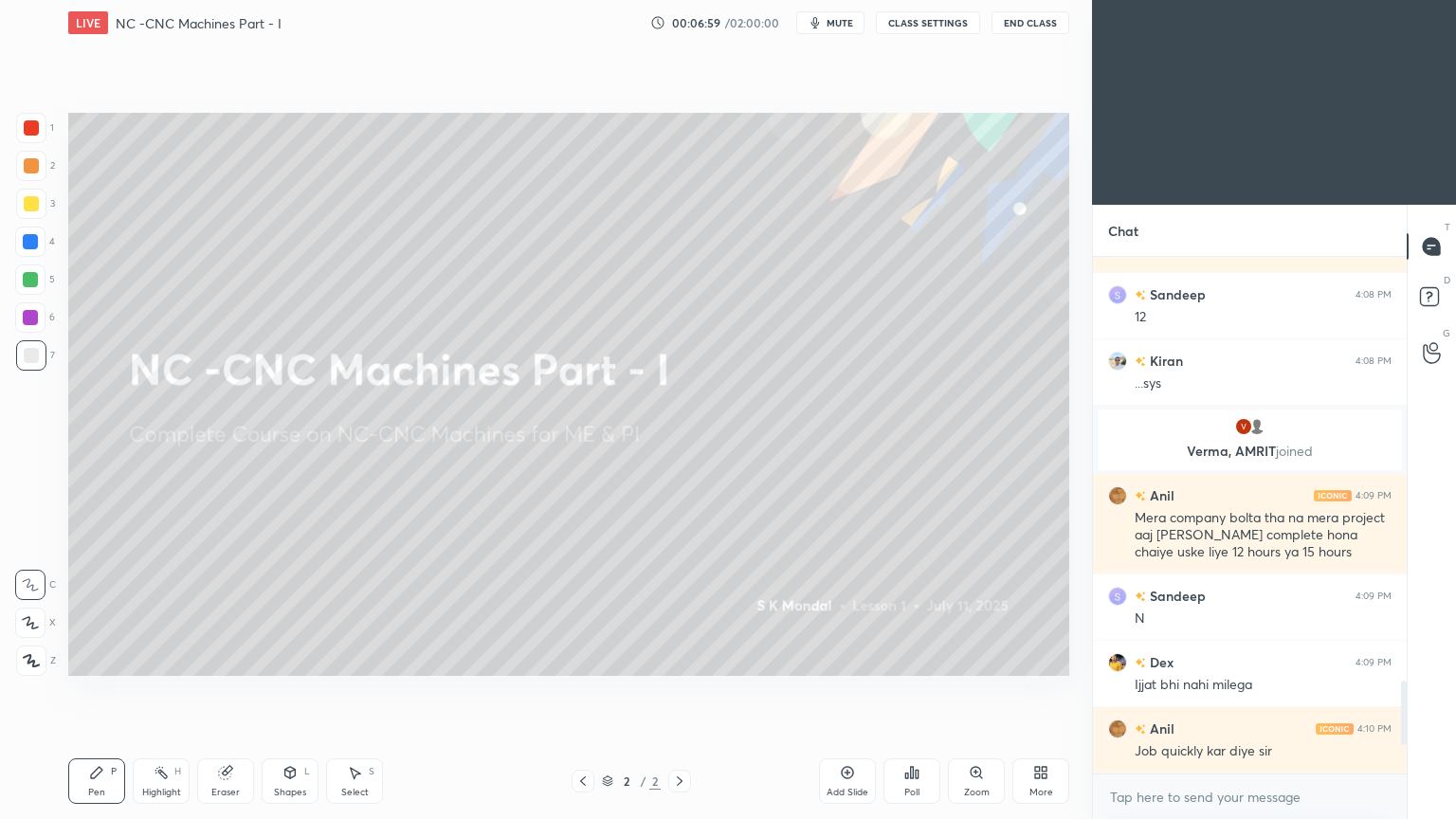click at bounding box center (31, 204) 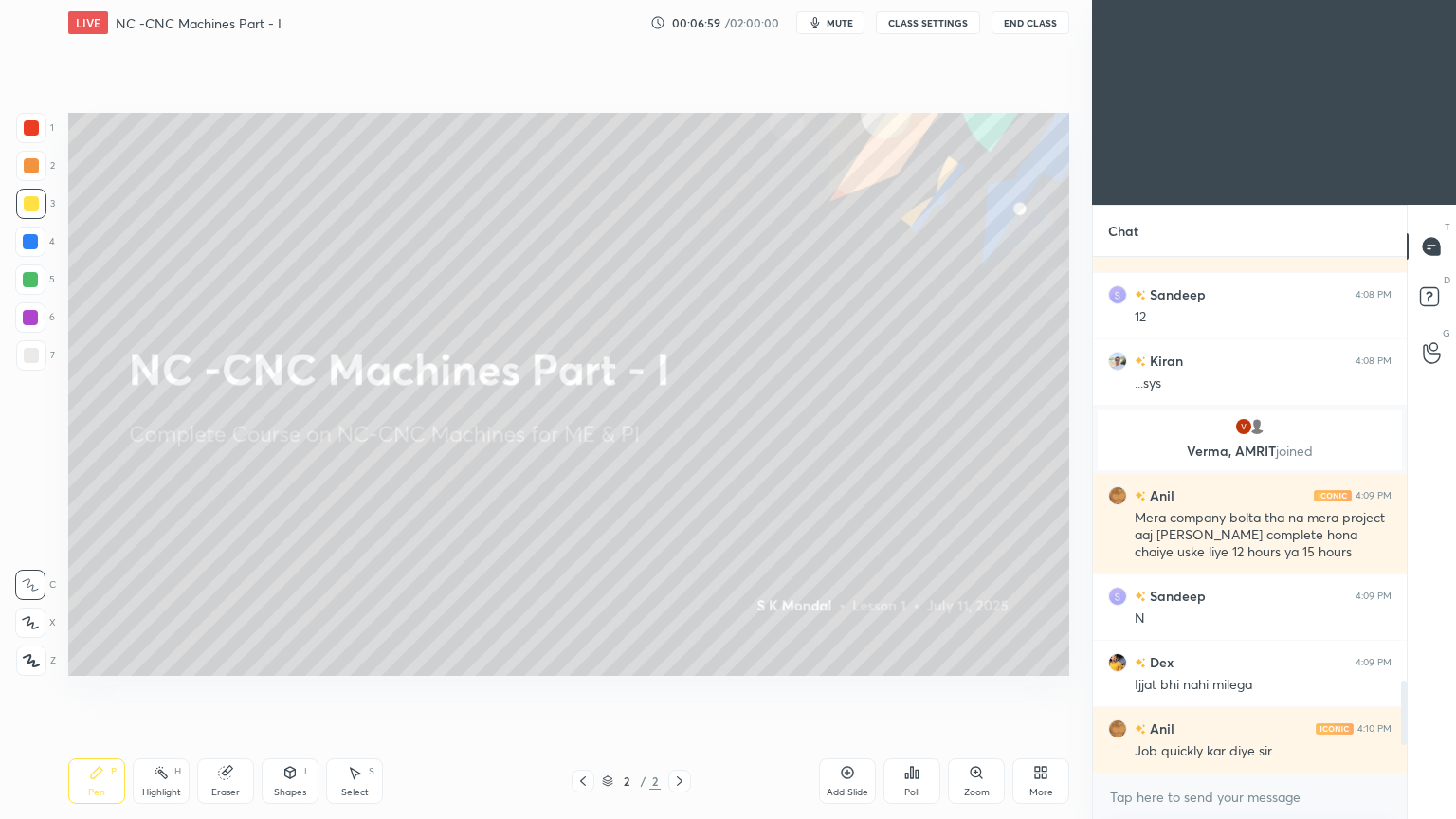 click on "Pen P" at bounding box center (97, 781) 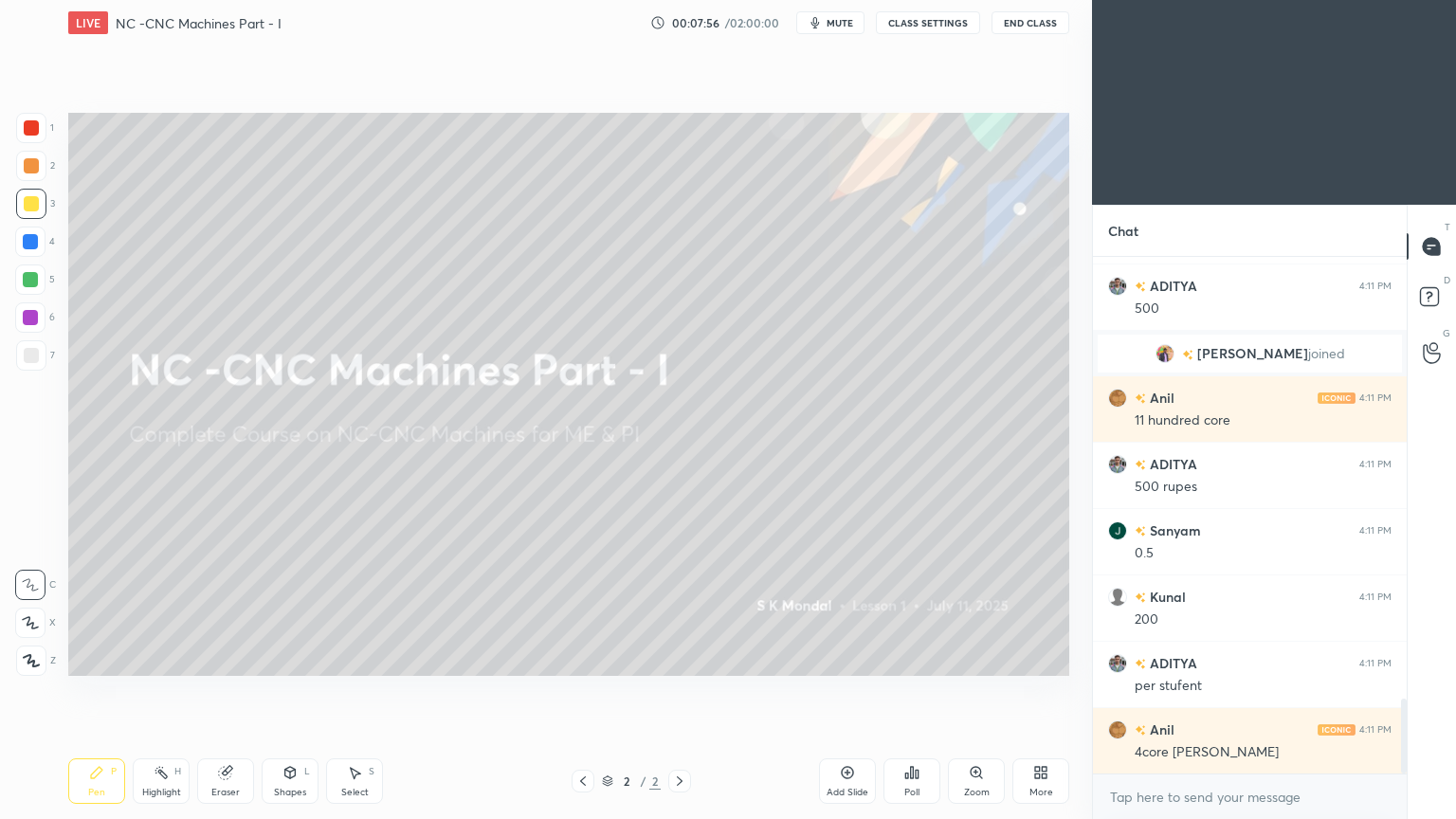 scroll, scrollTop: 3059, scrollLeft: 0, axis: vertical 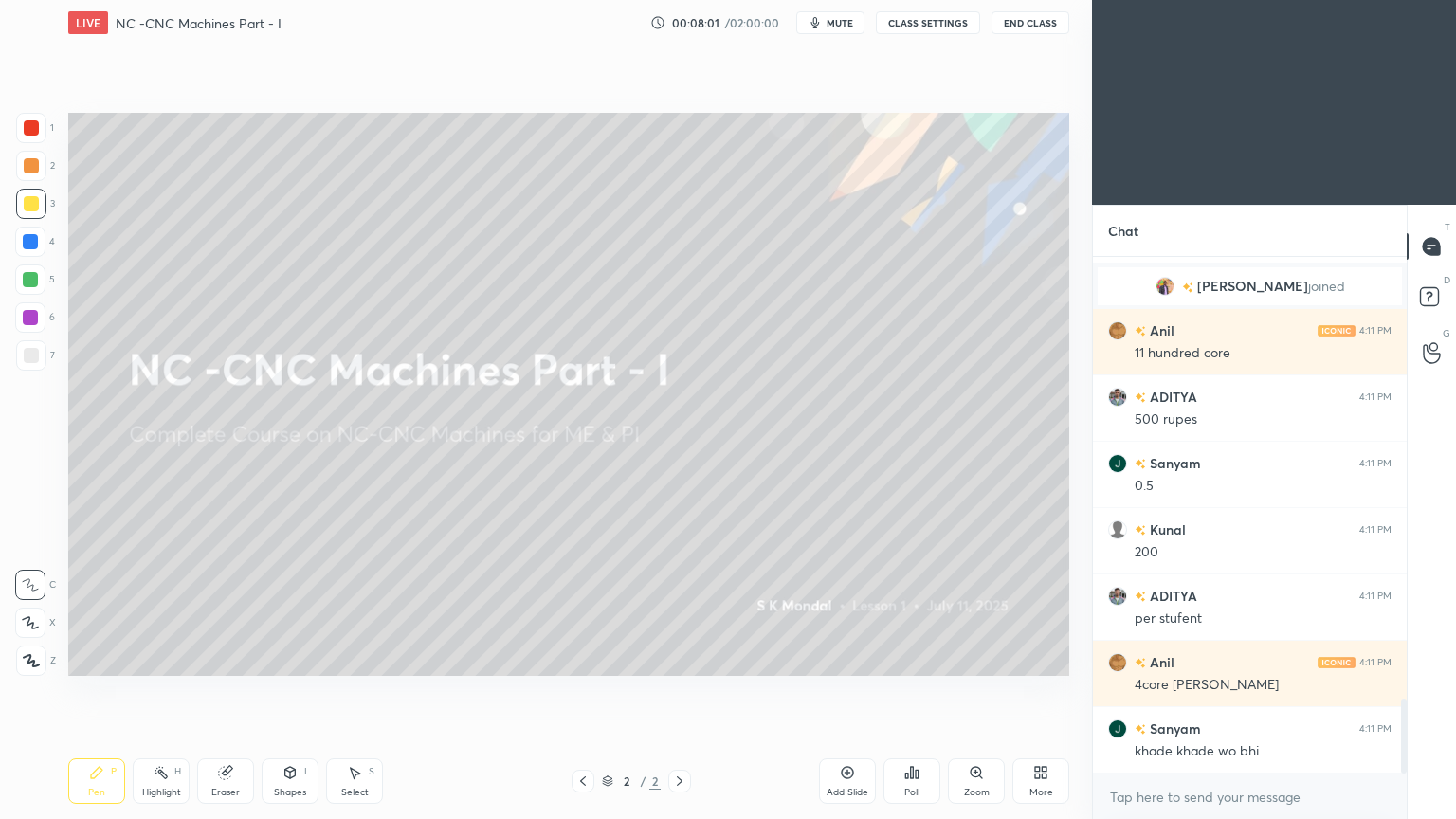 drag, startPoint x: 378, startPoint y: 770, endPoint x: 396, endPoint y: 755, distance: 23.430749 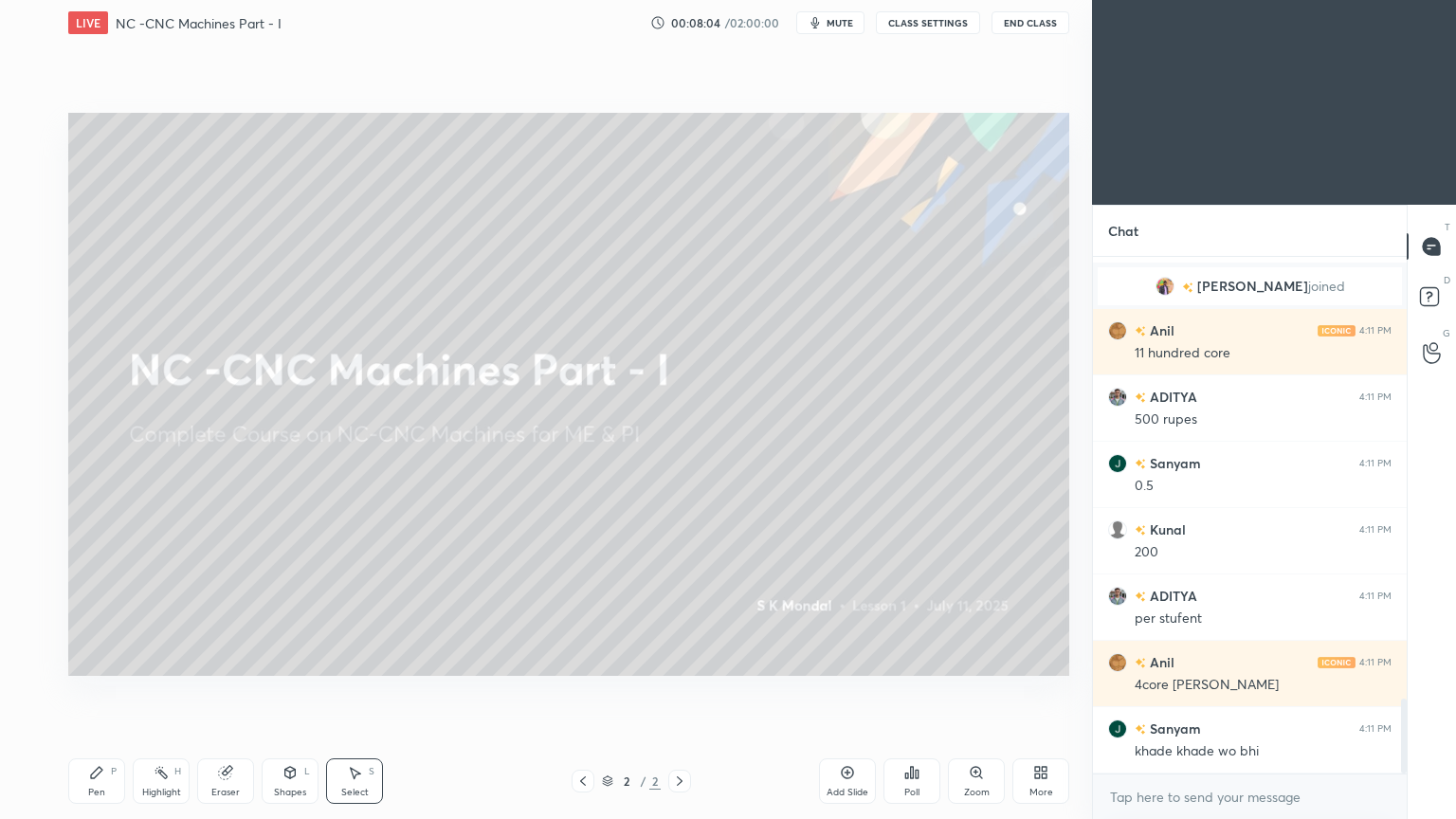 scroll, scrollTop: 3124, scrollLeft: 0, axis: vertical 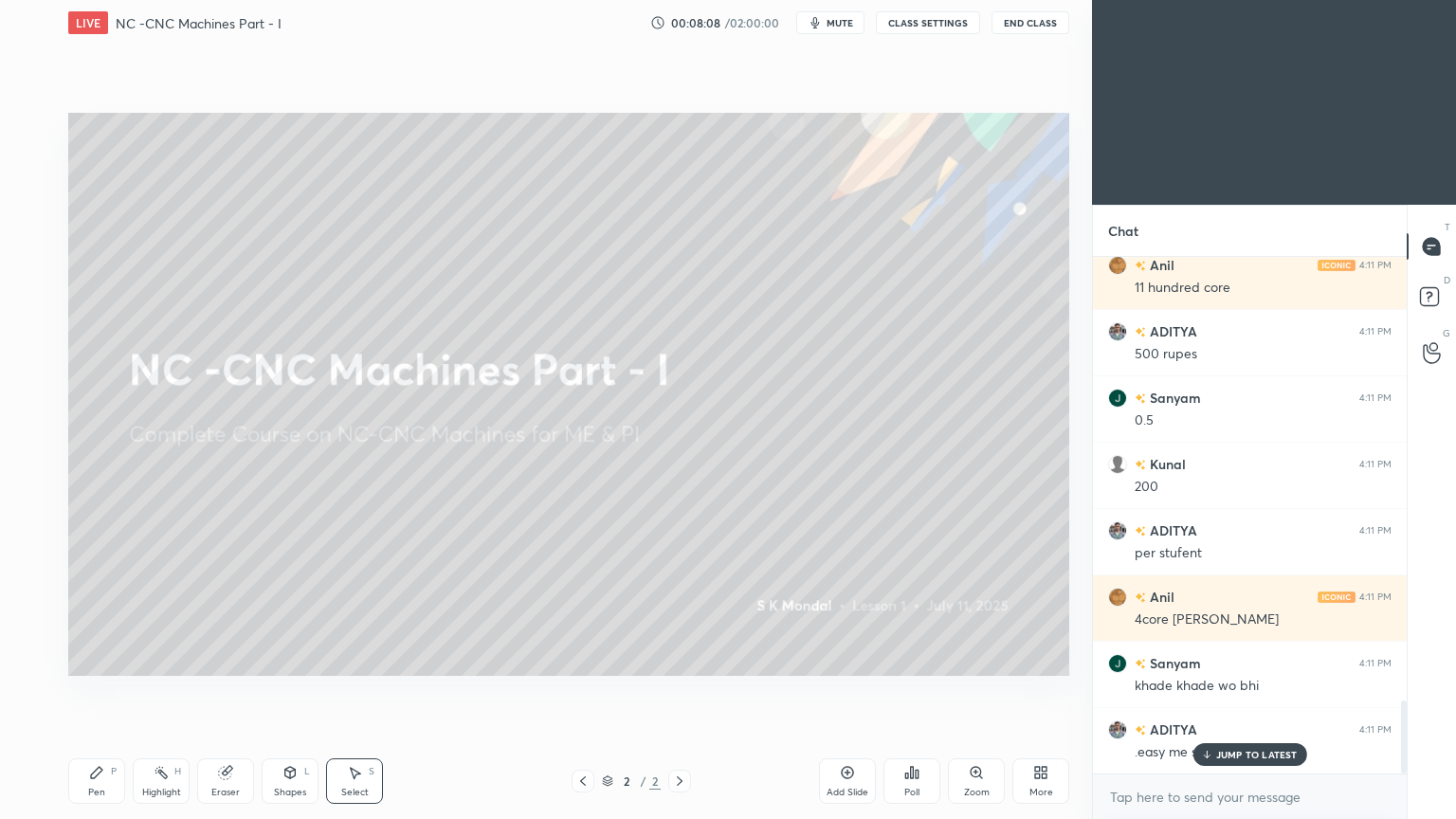 click on "JUMP TO LATEST" at bounding box center [1249, 755] 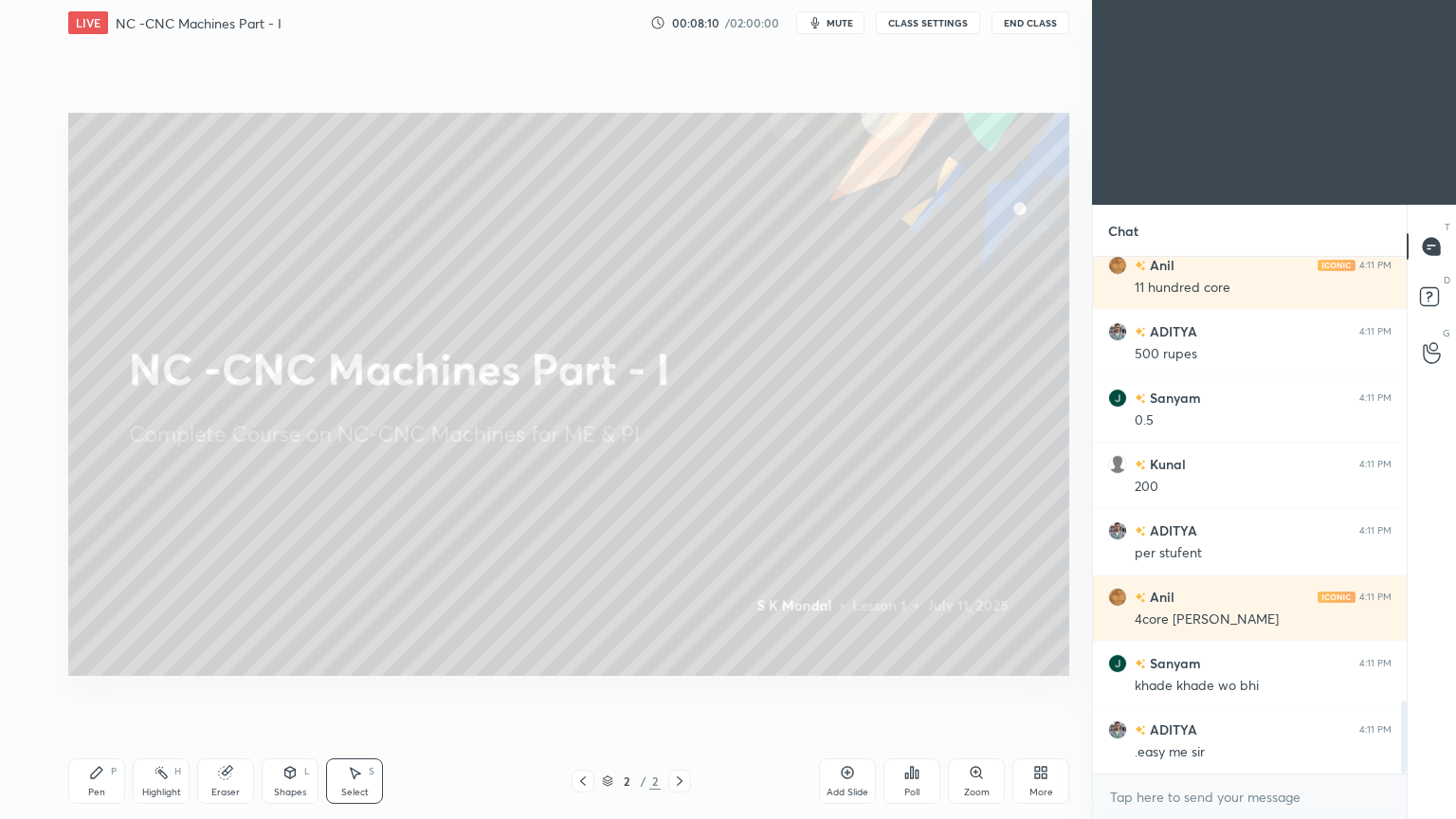 click on "Select S" at bounding box center (355, 781) 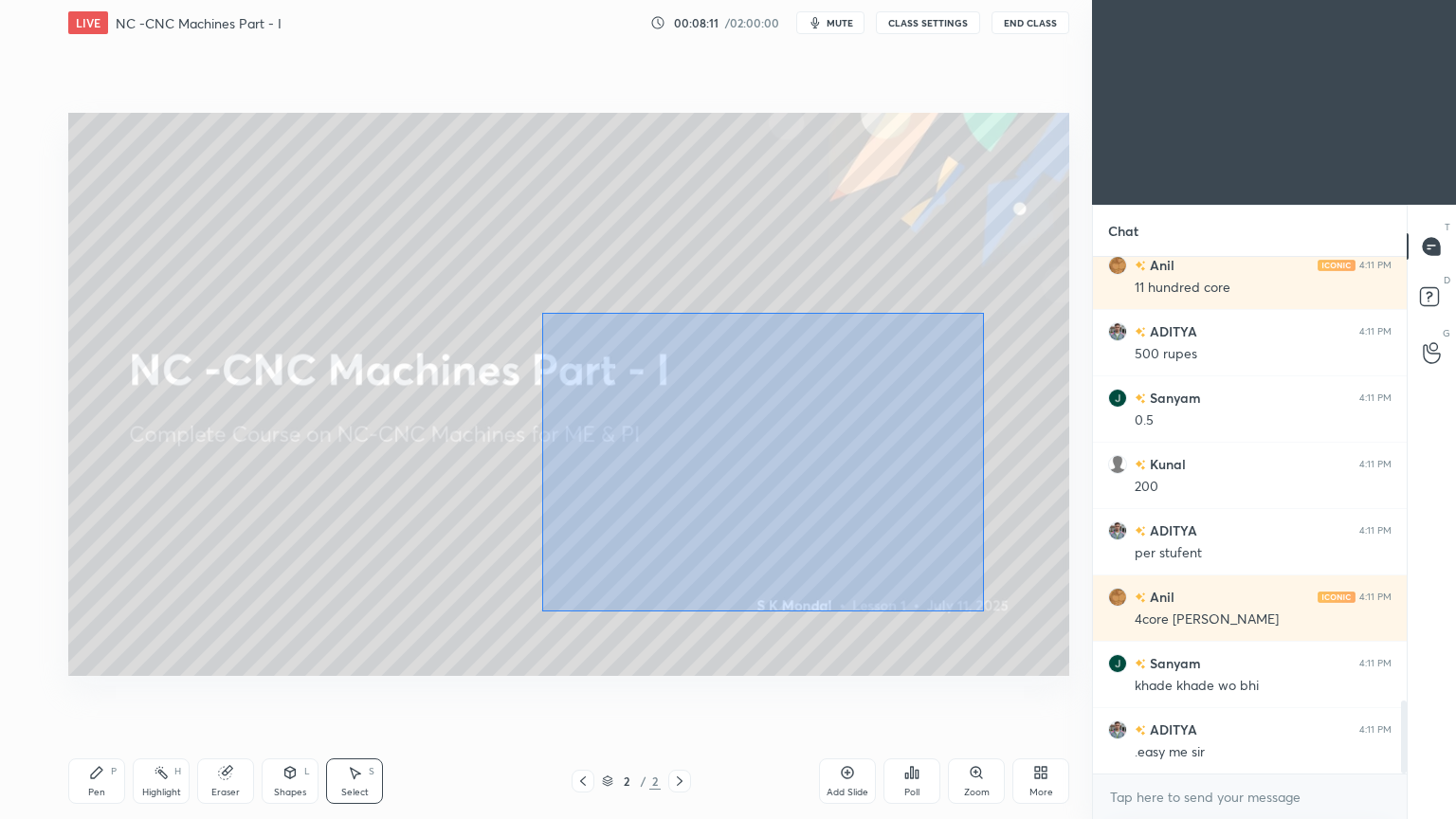 drag, startPoint x: 542, startPoint y: 313, endPoint x: 984, endPoint y: 610, distance: 532.51573 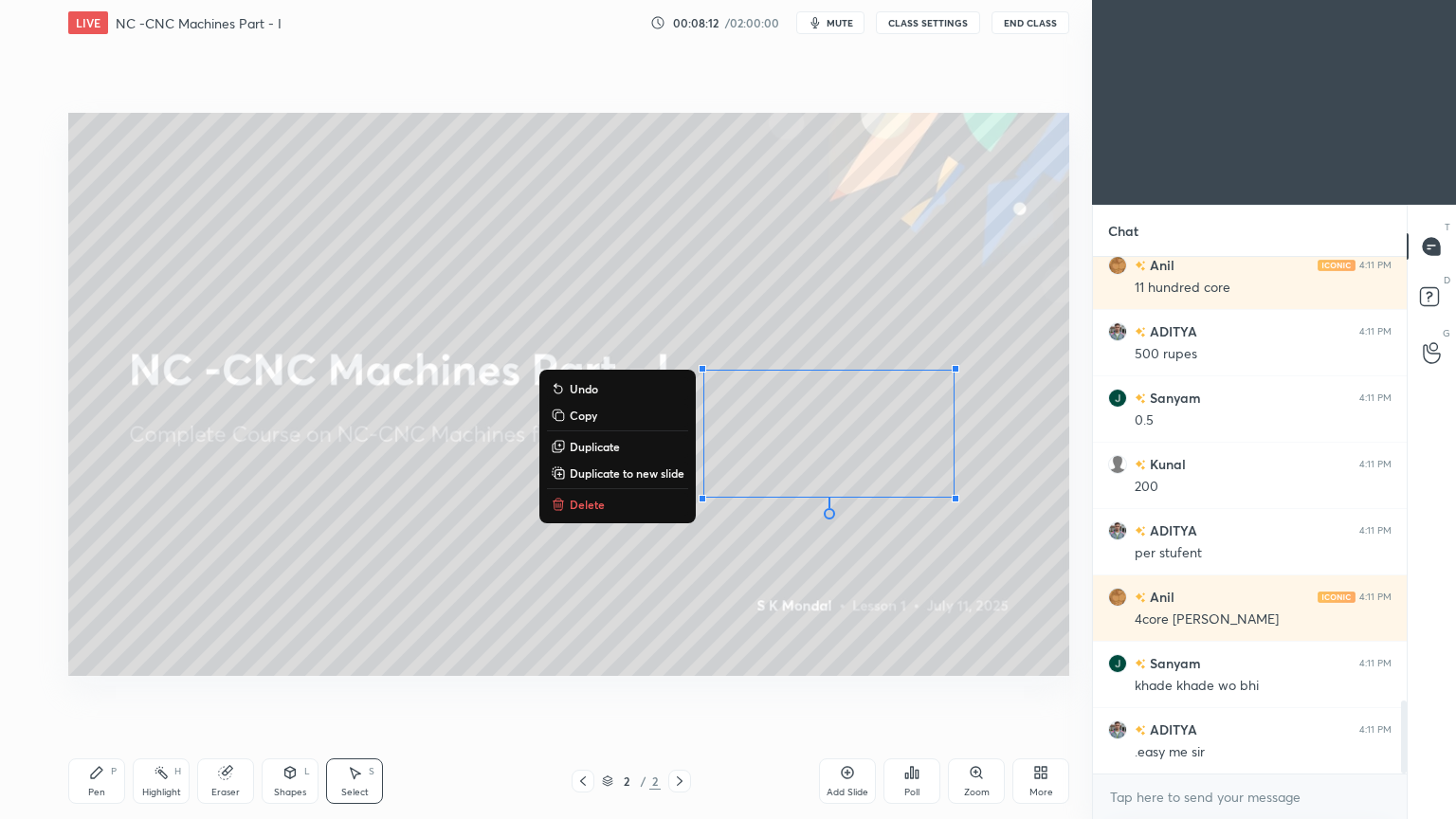 click on "Delete" at bounding box center [587, 504] 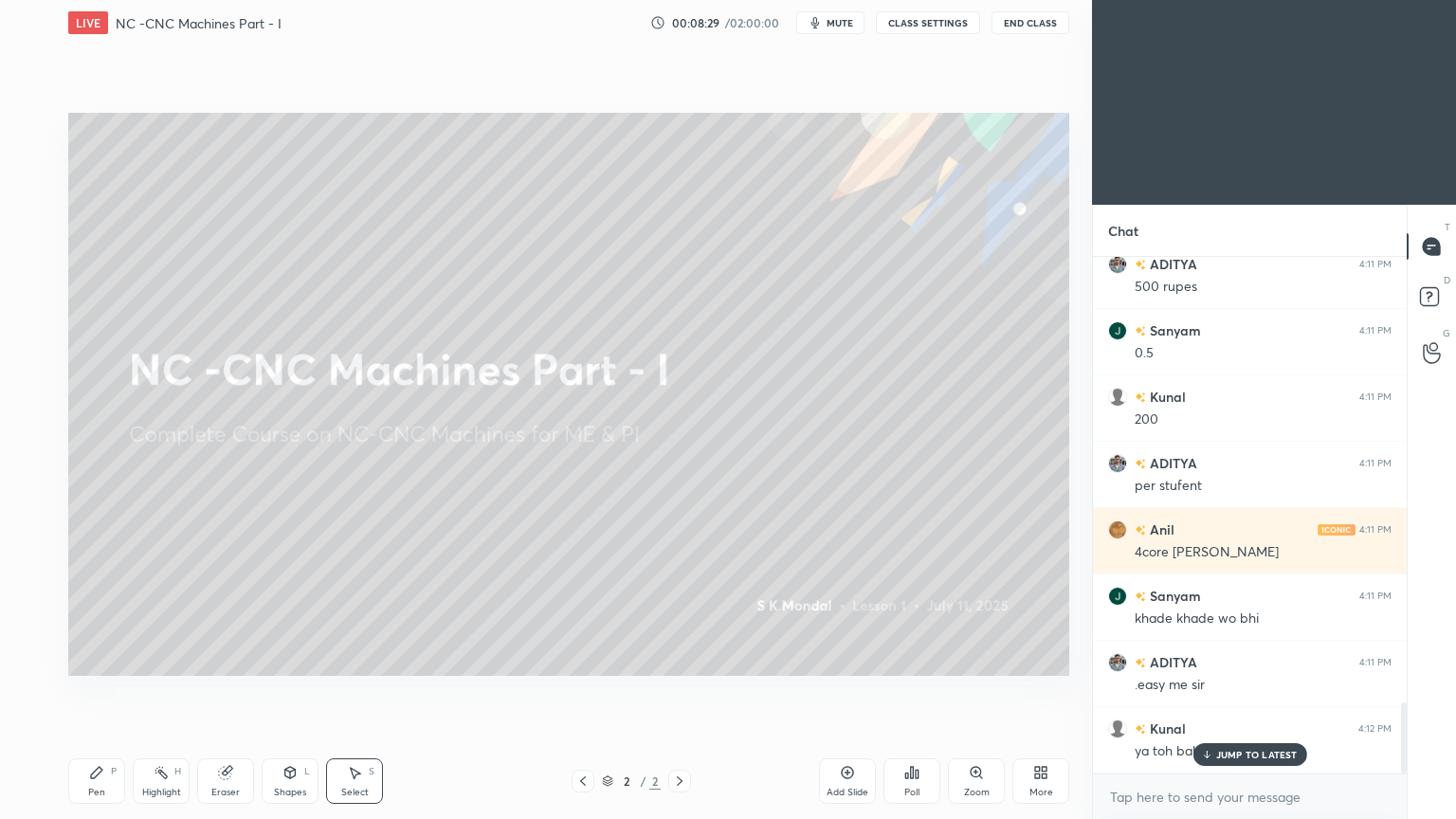 scroll, scrollTop: 3257, scrollLeft: 0, axis: vertical 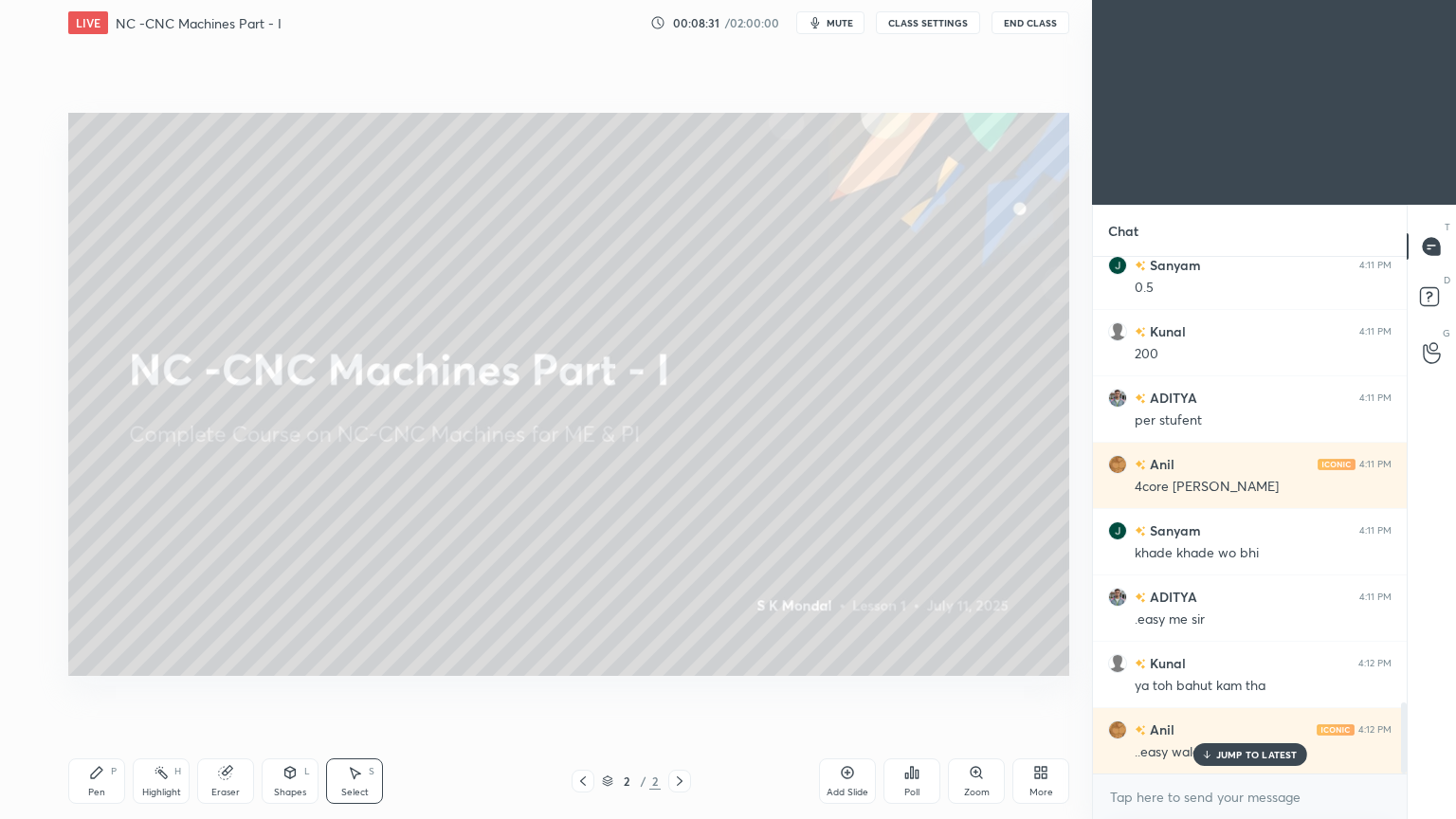 click on "JUMP TO LATEST" at bounding box center [1257, 755] 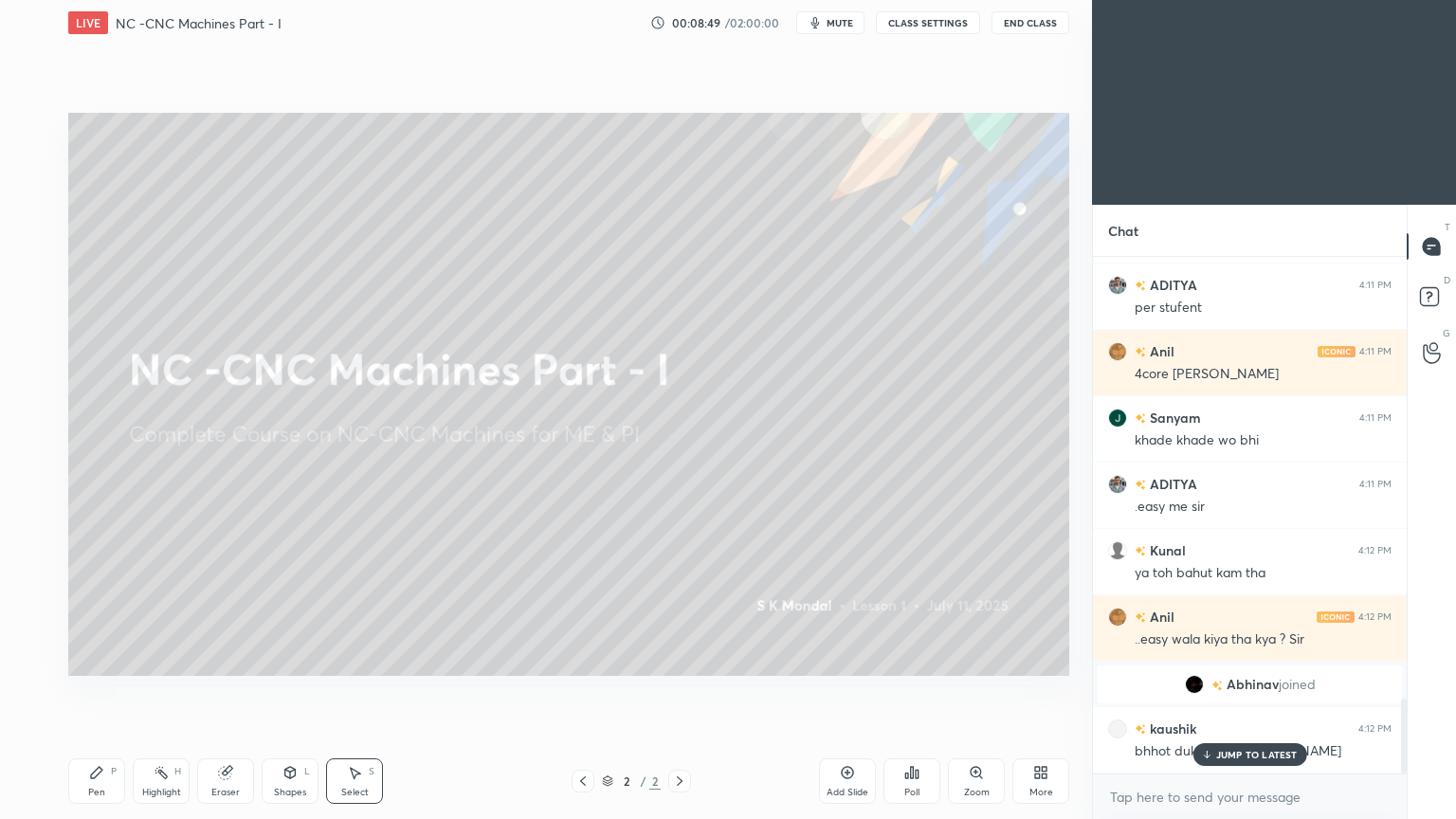 scroll, scrollTop: 3030, scrollLeft: 0, axis: vertical 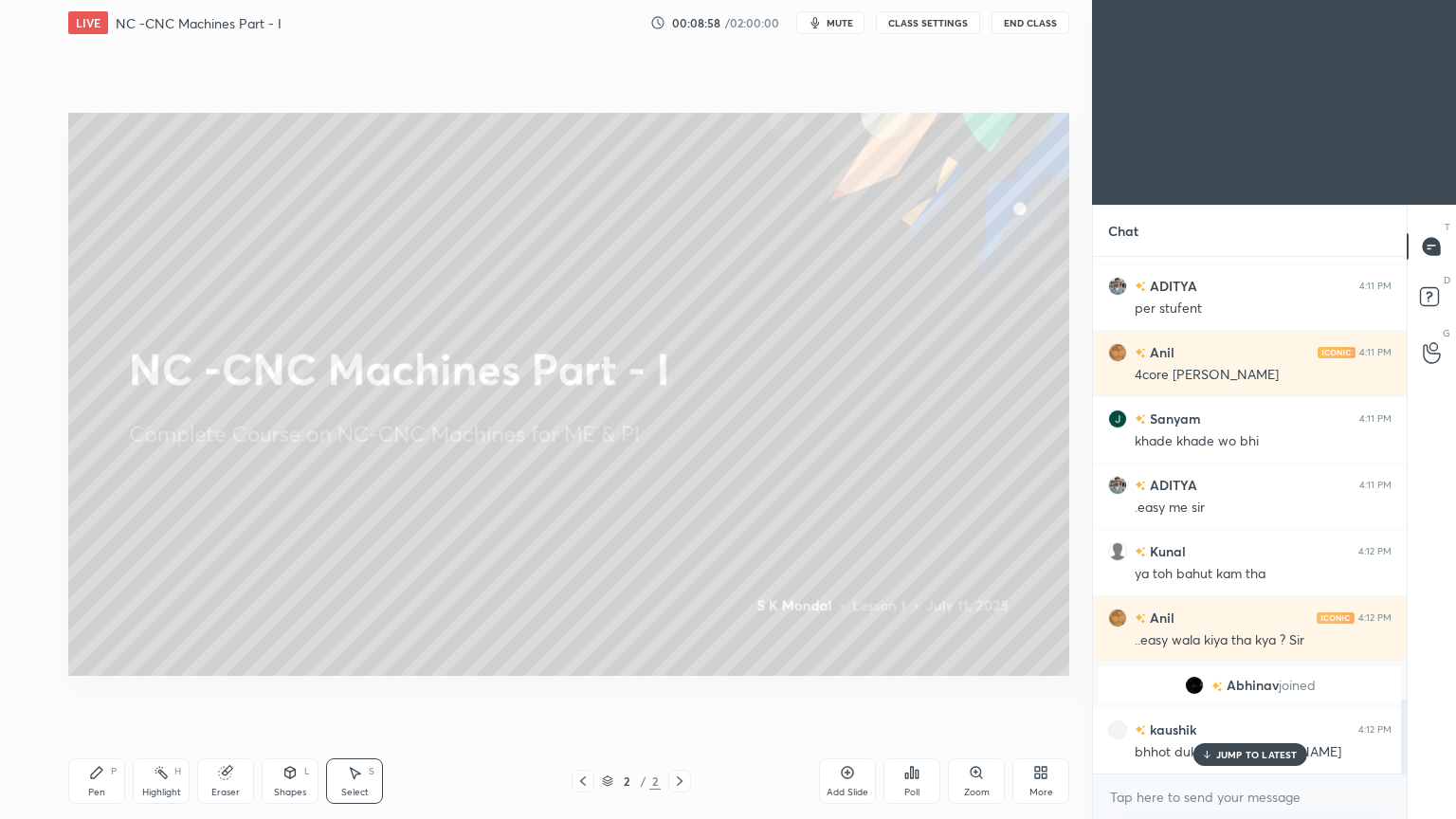 click on "JUMP TO LATEST" at bounding box center (1257, 755) 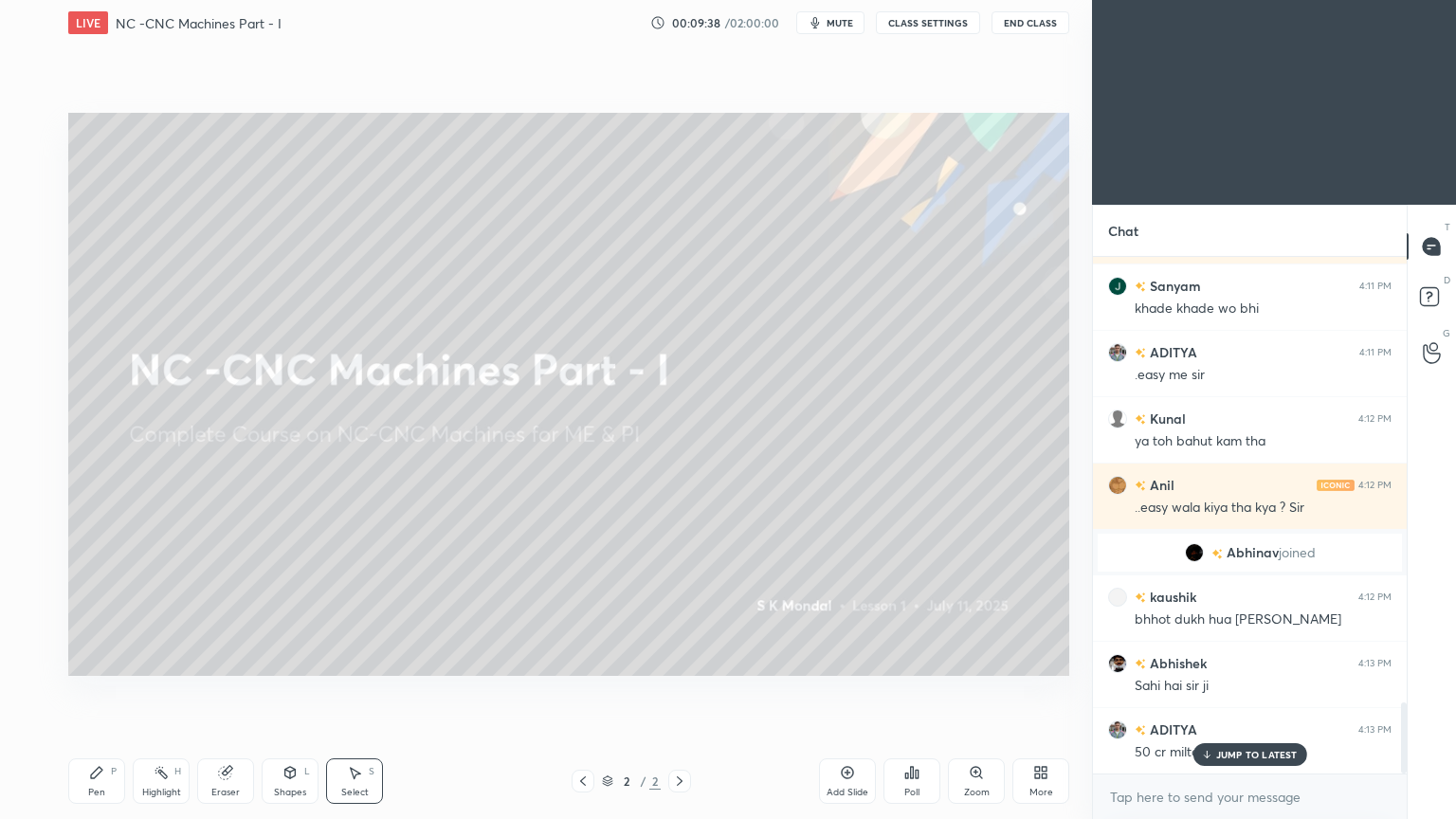 scroll, scrollTop: 3246, scrollLeft: 0, axis: vertical 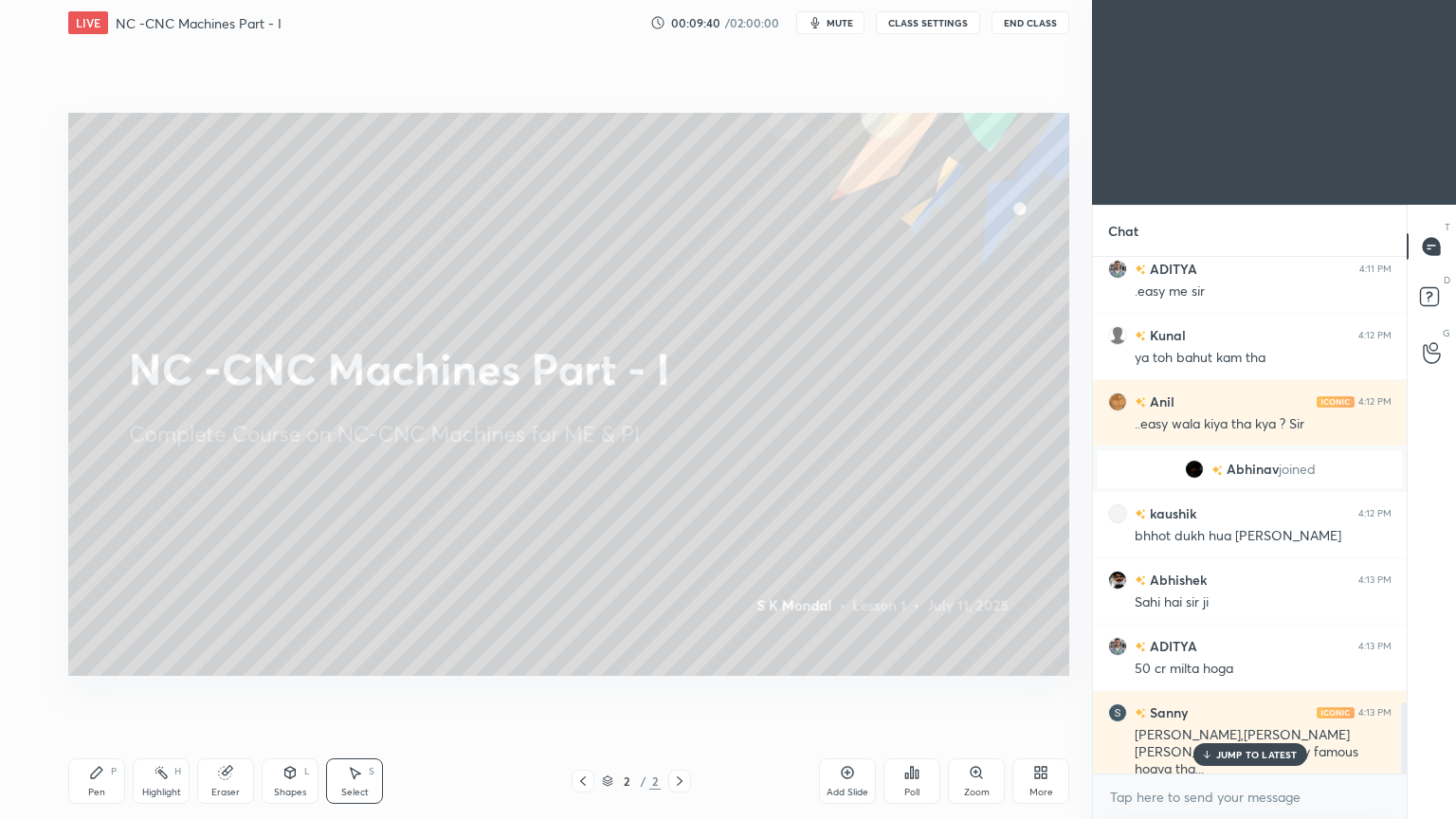 click on "JUMP TO LATEST" at bounding box center (1257, 755) 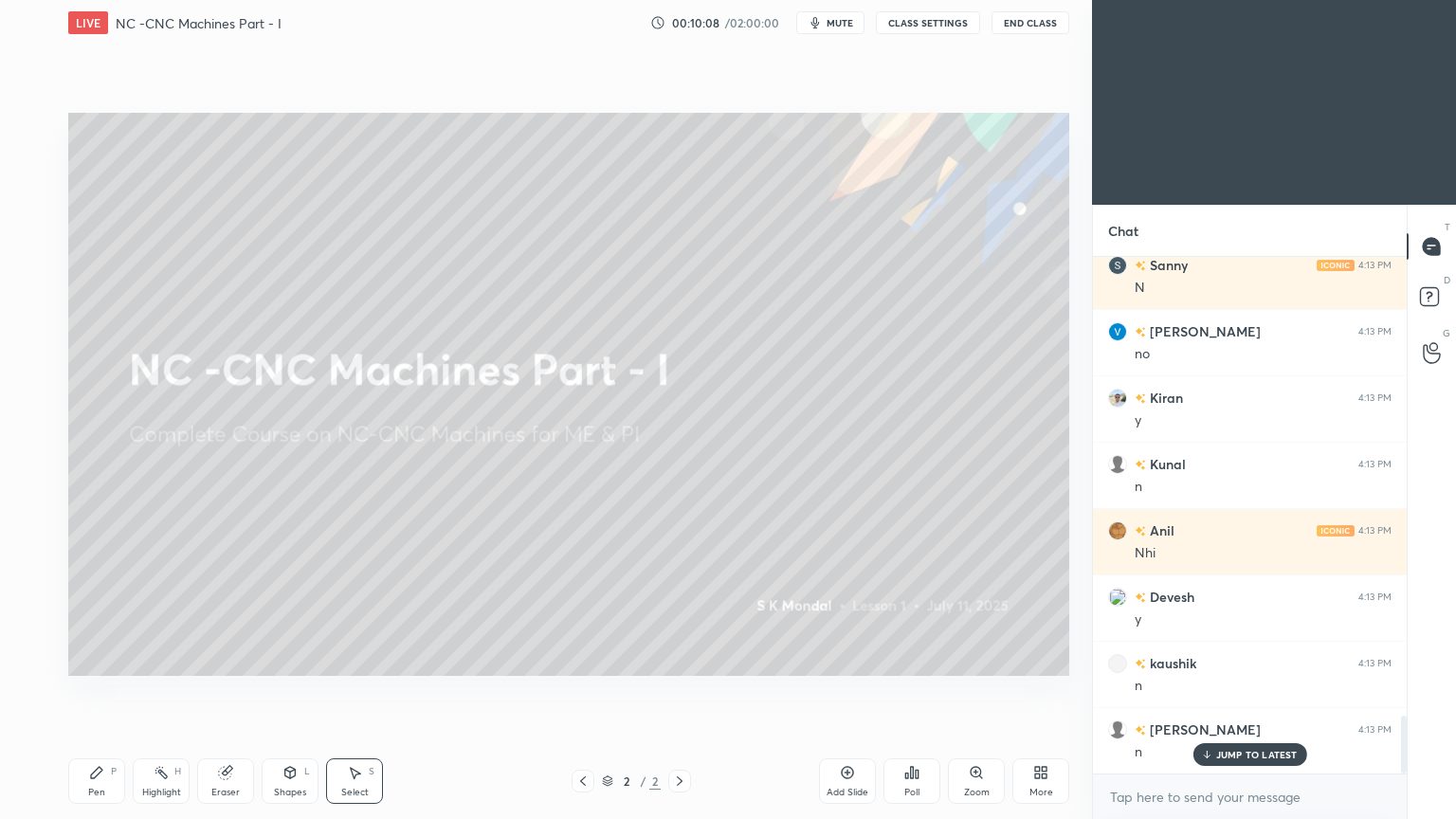 scroll, scrollTop: 4143, scrollLeft: 0, axis: vertical 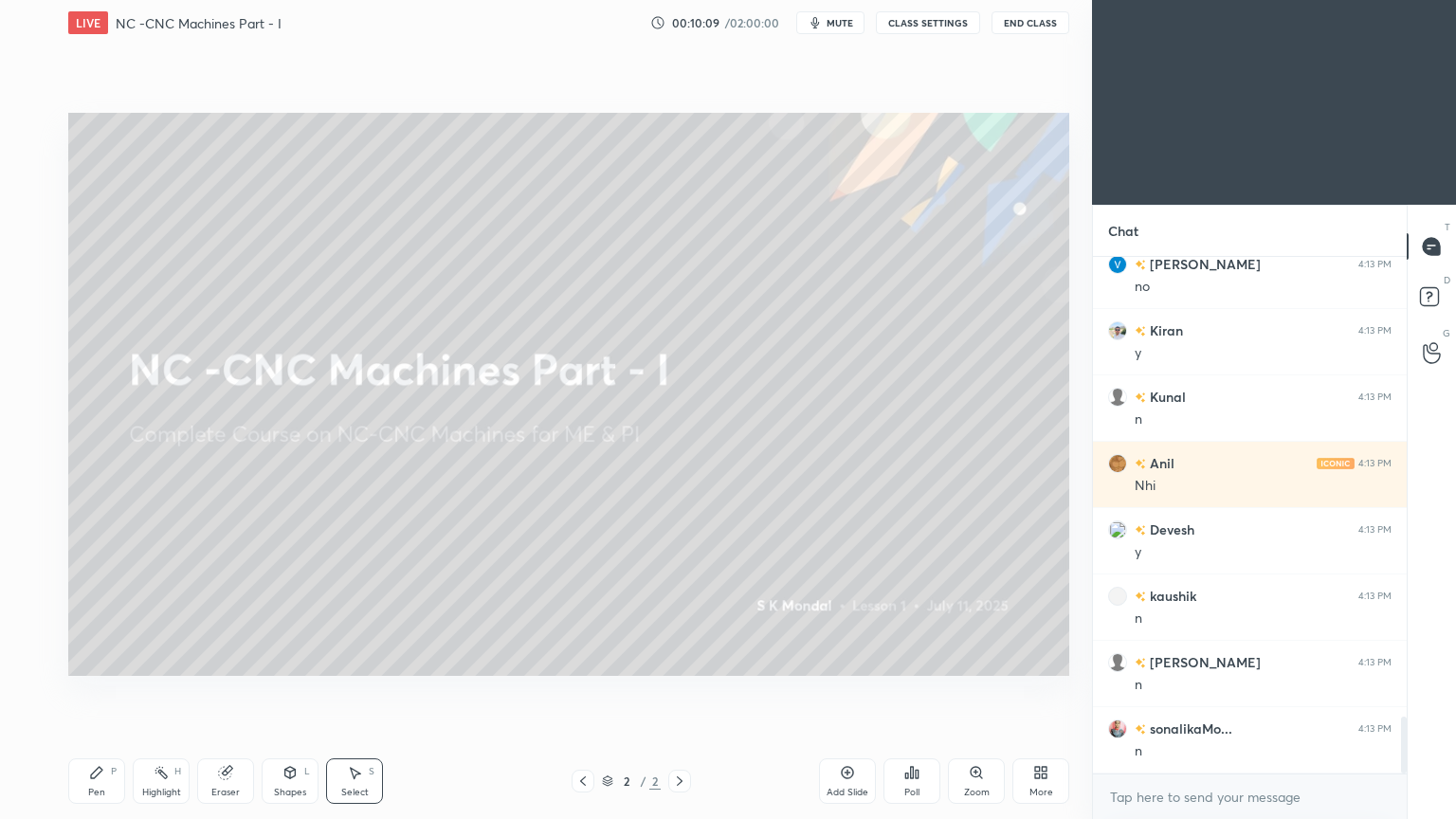 click at bounding box center [680, 781] 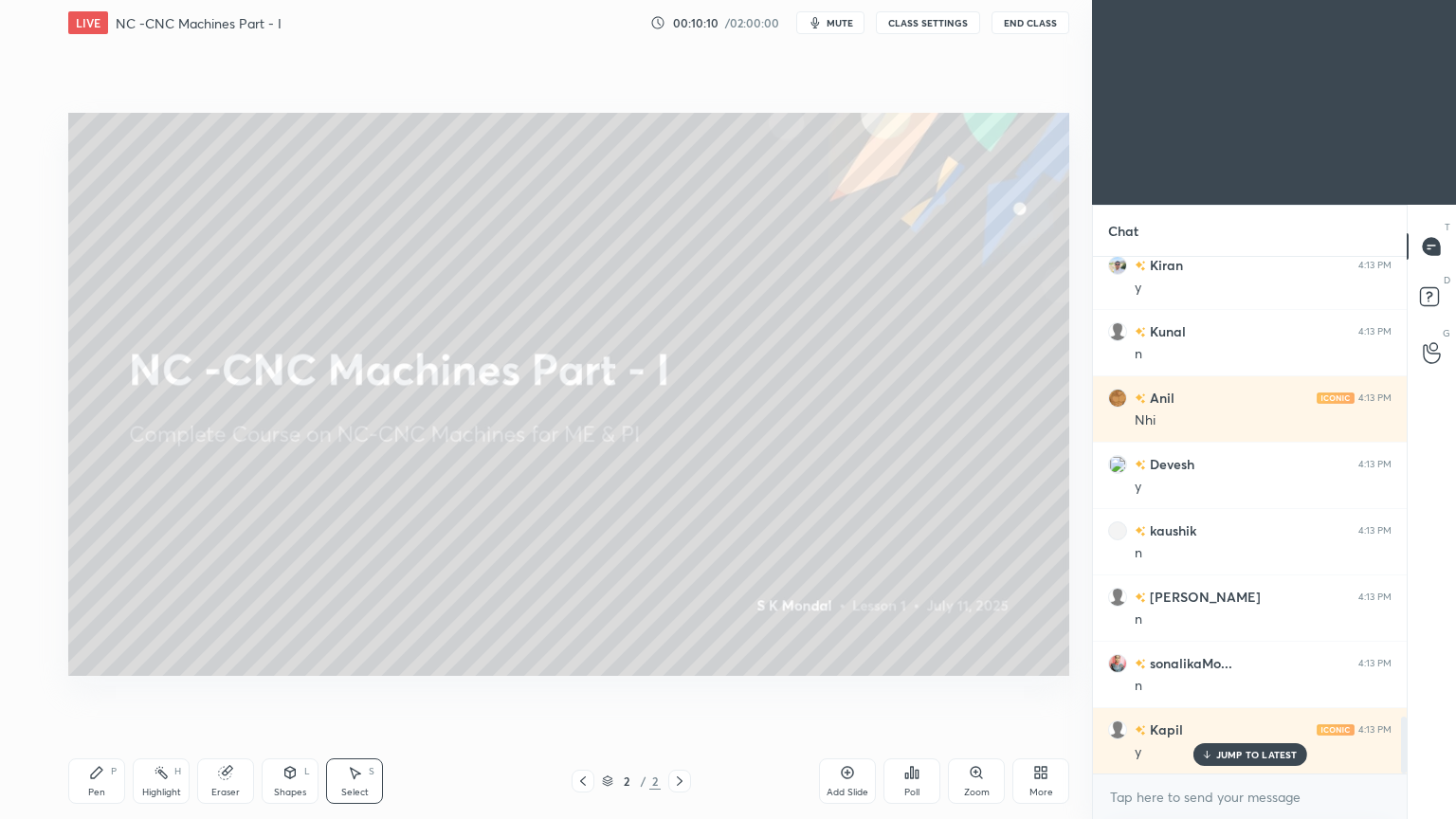 click on "Add Slide" at bounding box center [847, 781] 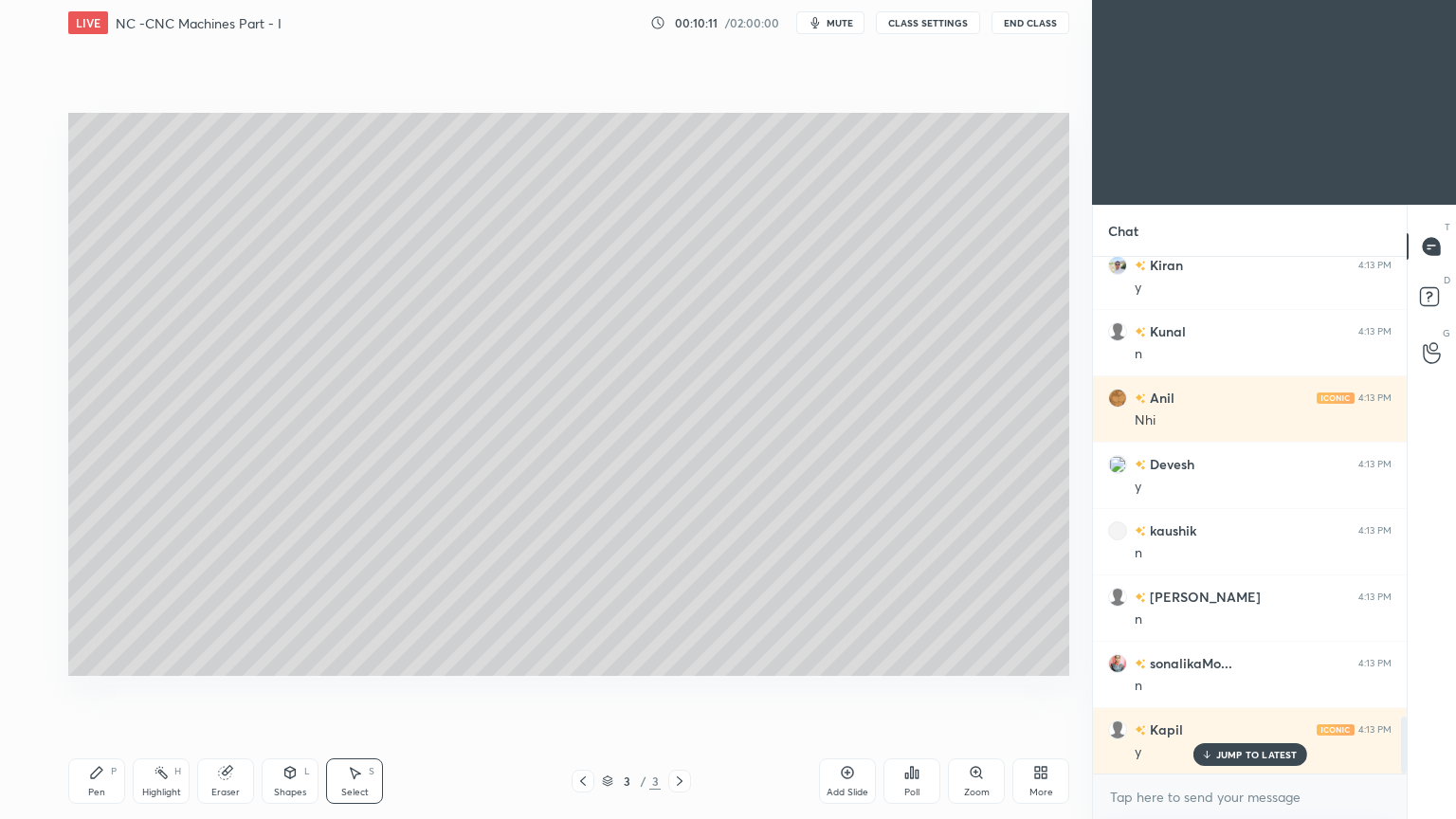 scroll, scrollTop: 4276, scrollLeft: 0, axis: vertical 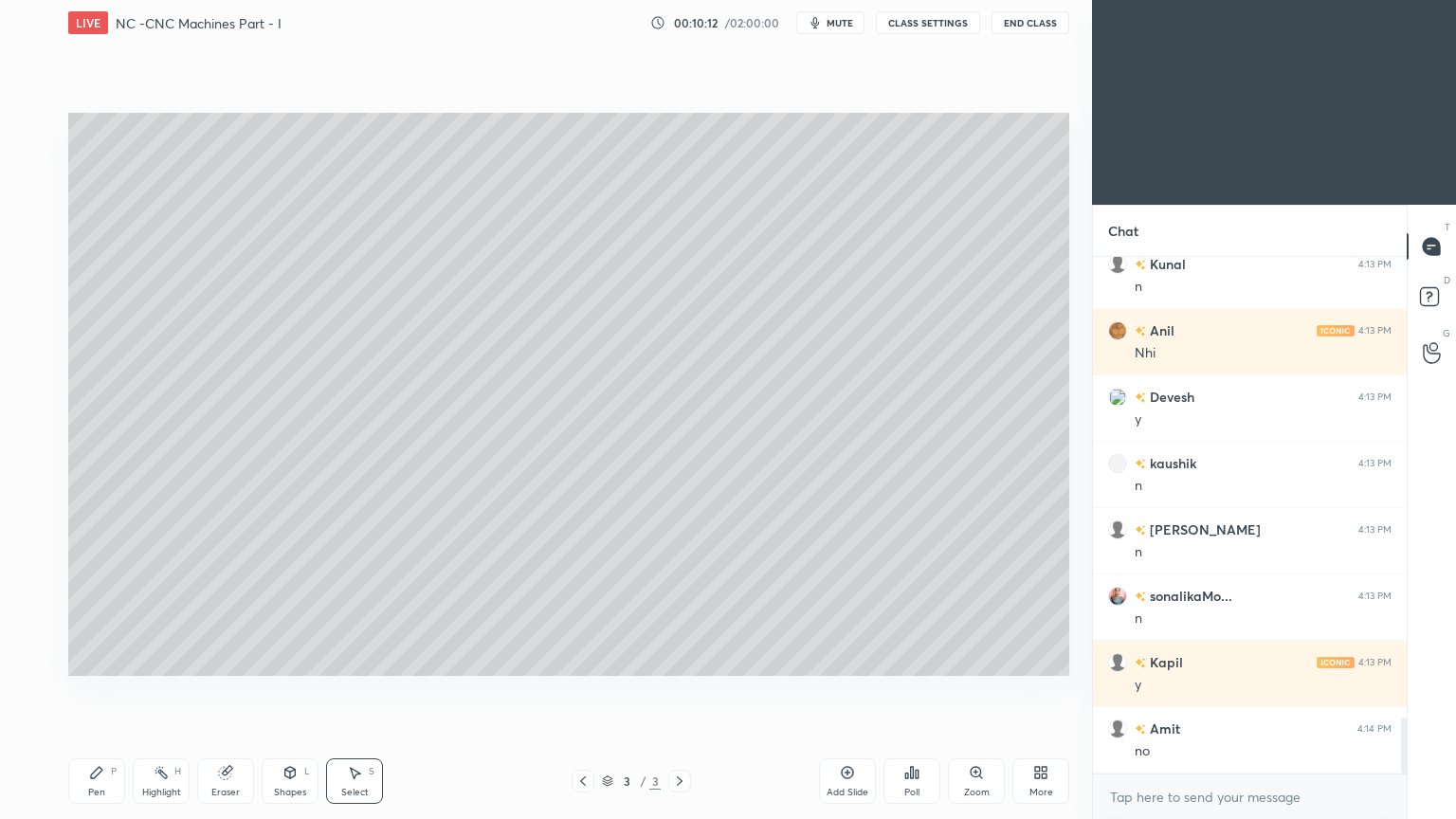 click on "Pen P" at bounding box center (97, 781) 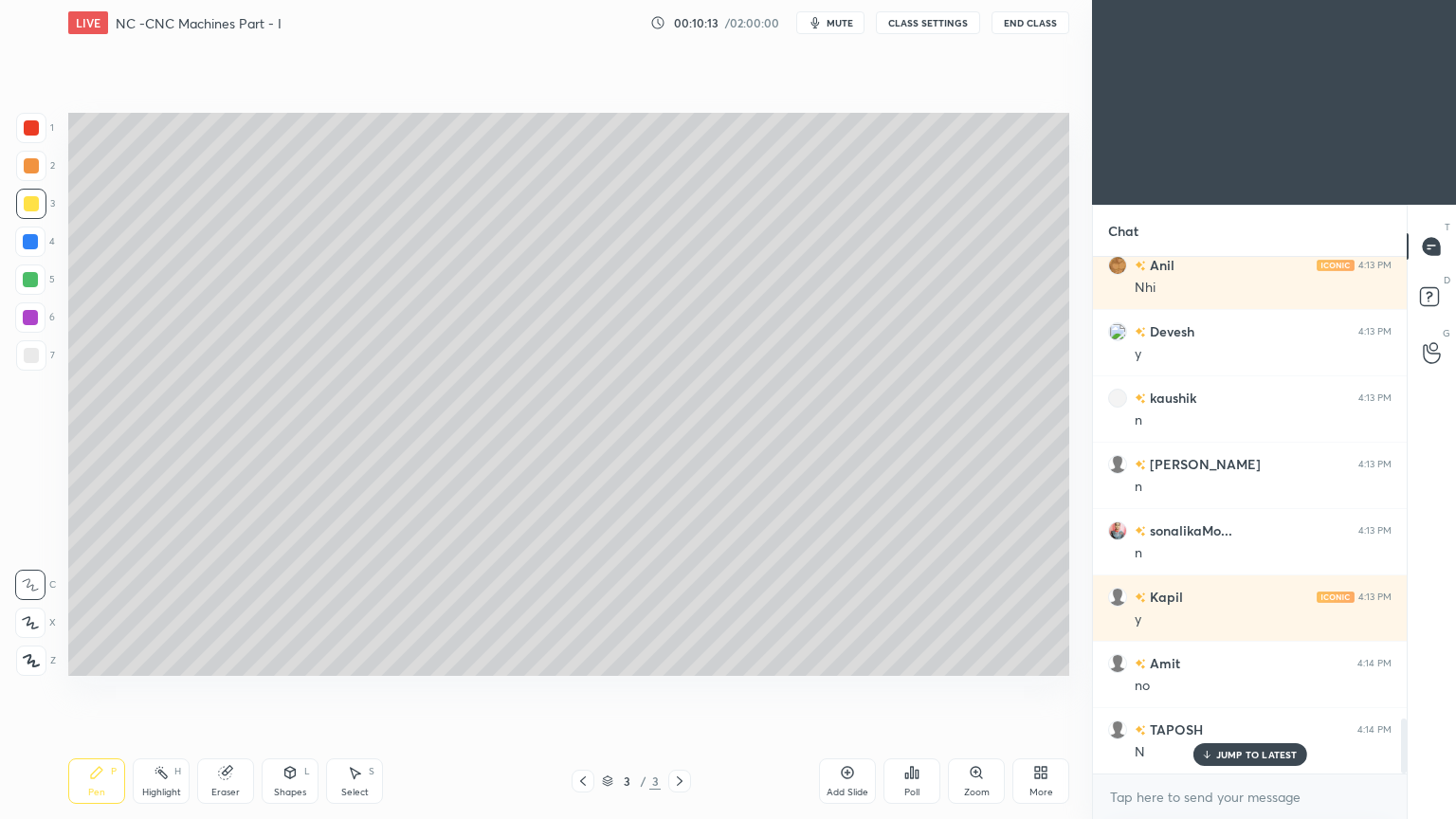 scroll, scrollTop: 4409, scrollLeft: 0, axis: vertical 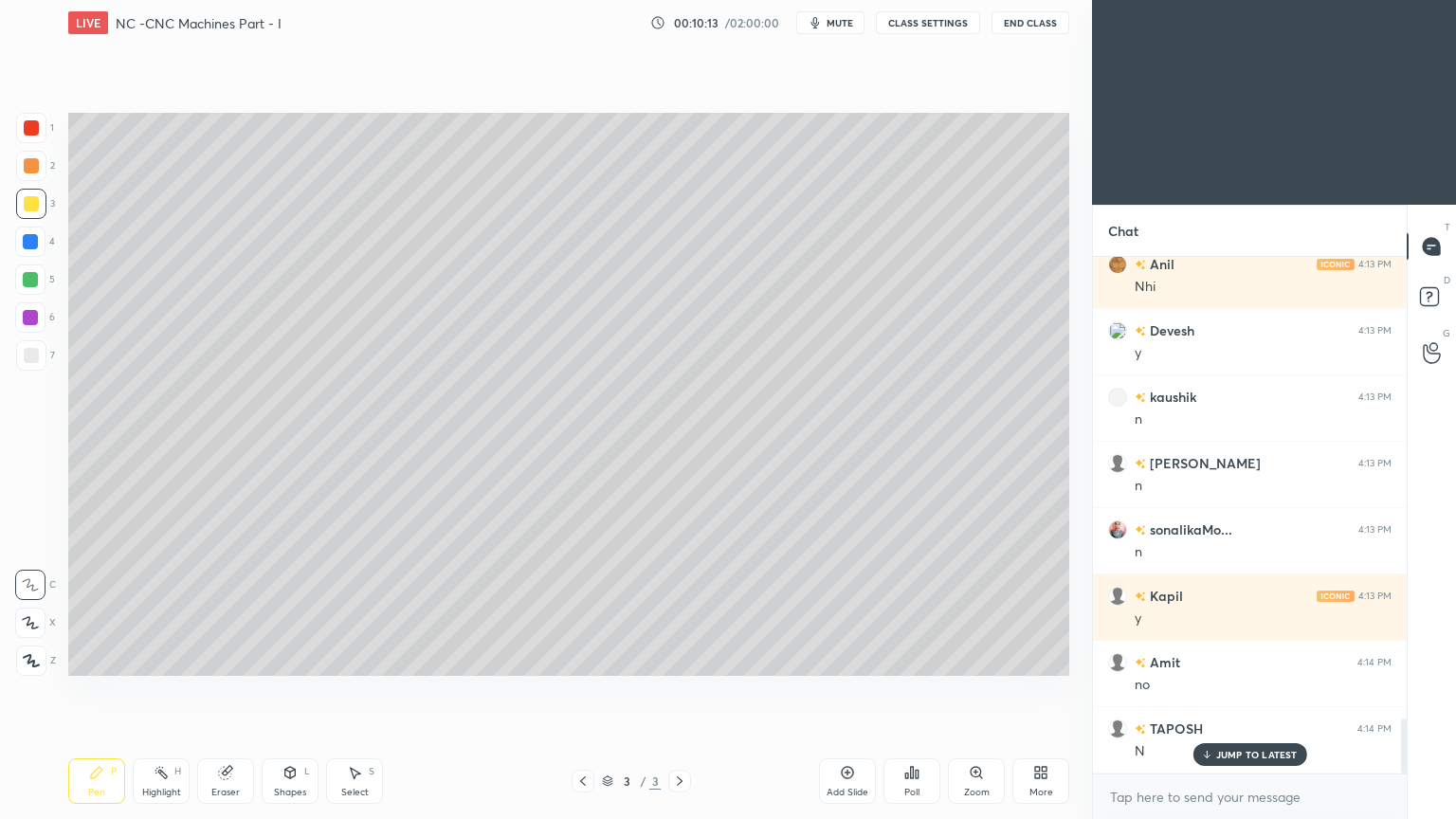 click at bounding box center (30, 242) 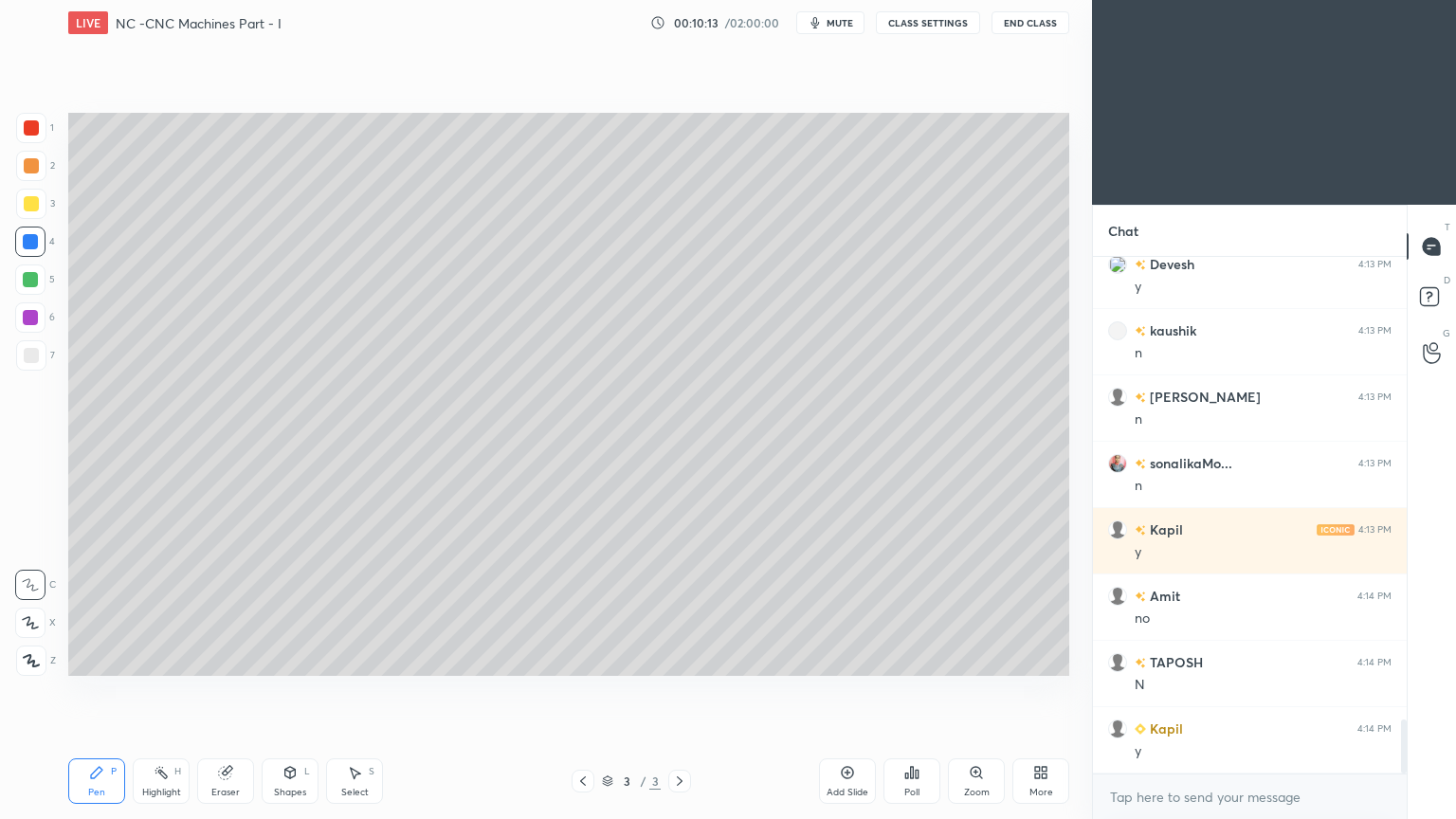 click at bounding box center (30, 242) 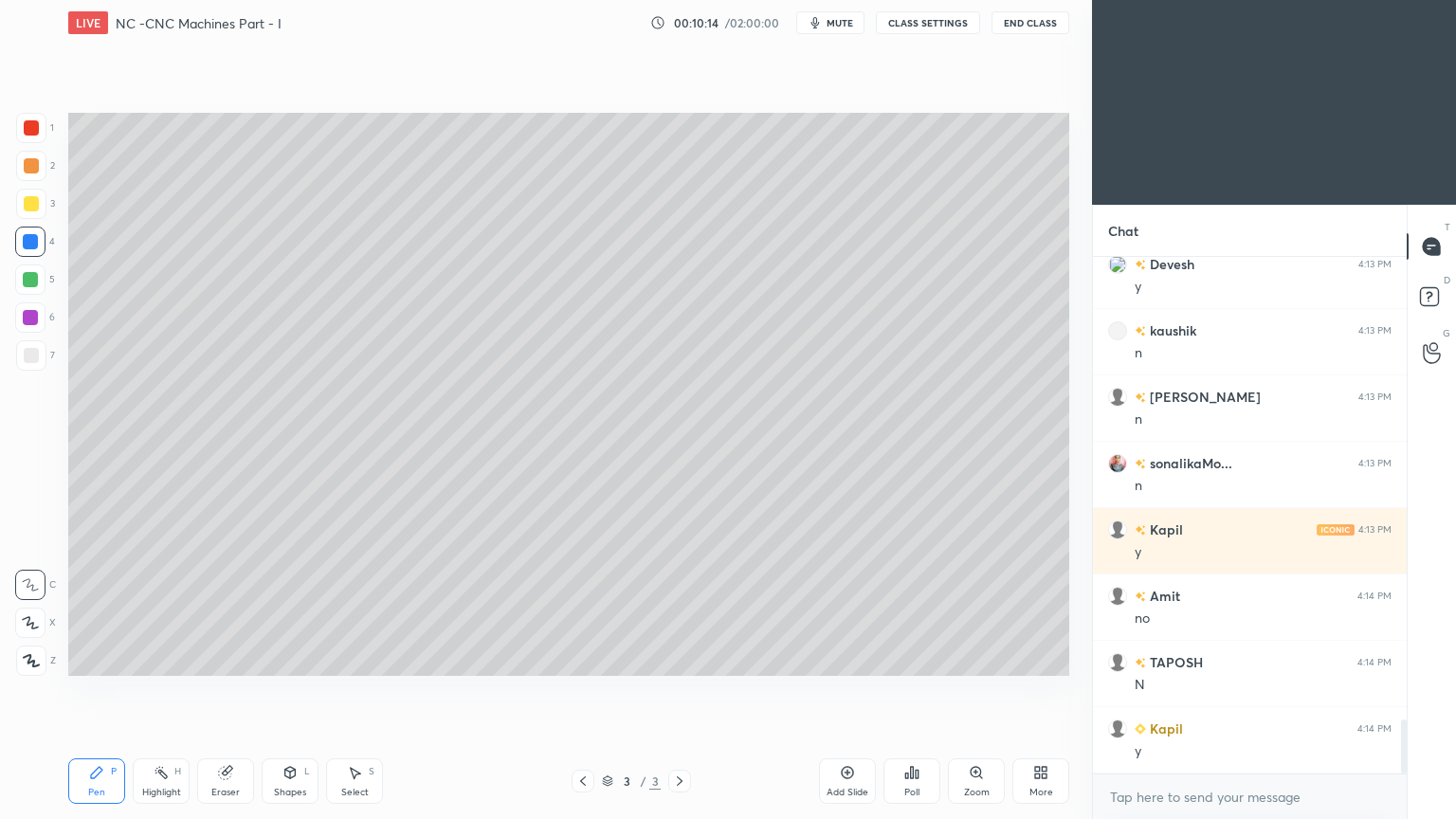 click at bounding box center [31, 204] 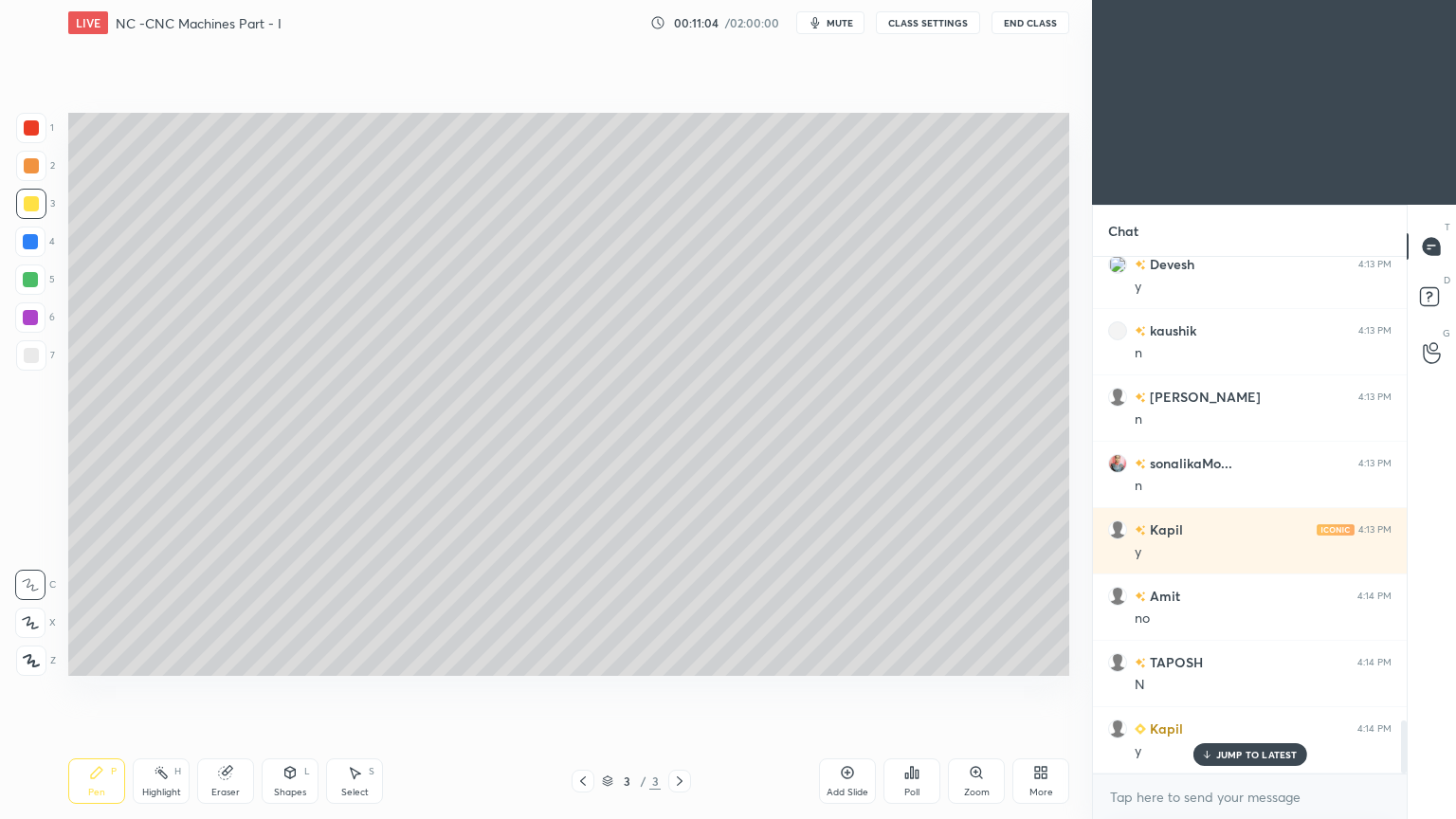scroll, scrollTop: 4474, scrollLeft: 0, axis: vertical 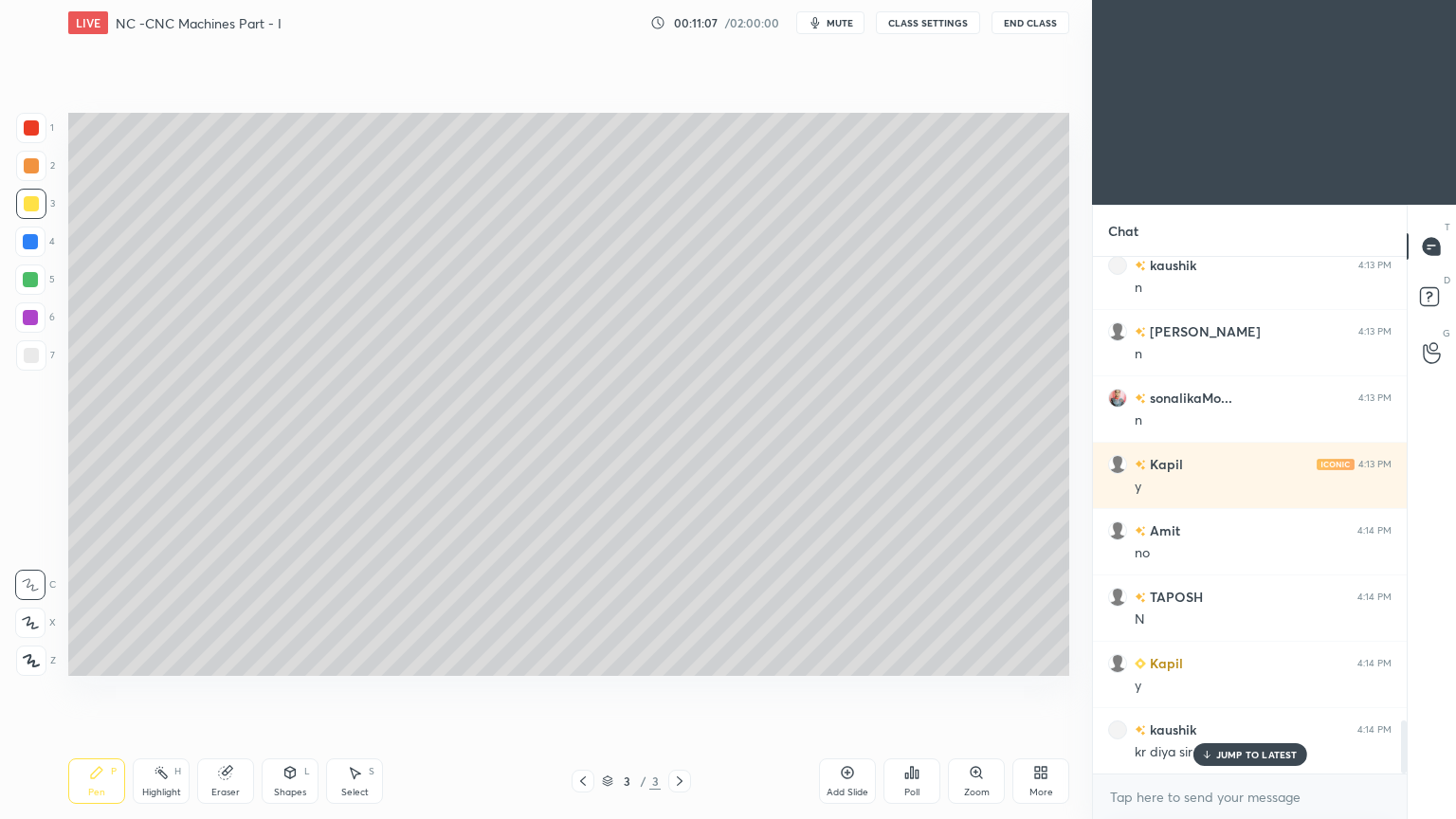 drag, startPoint x: 1226, startPoint y: 754, endPoint x: 948, endPoint y: 706, distance: 282.1135 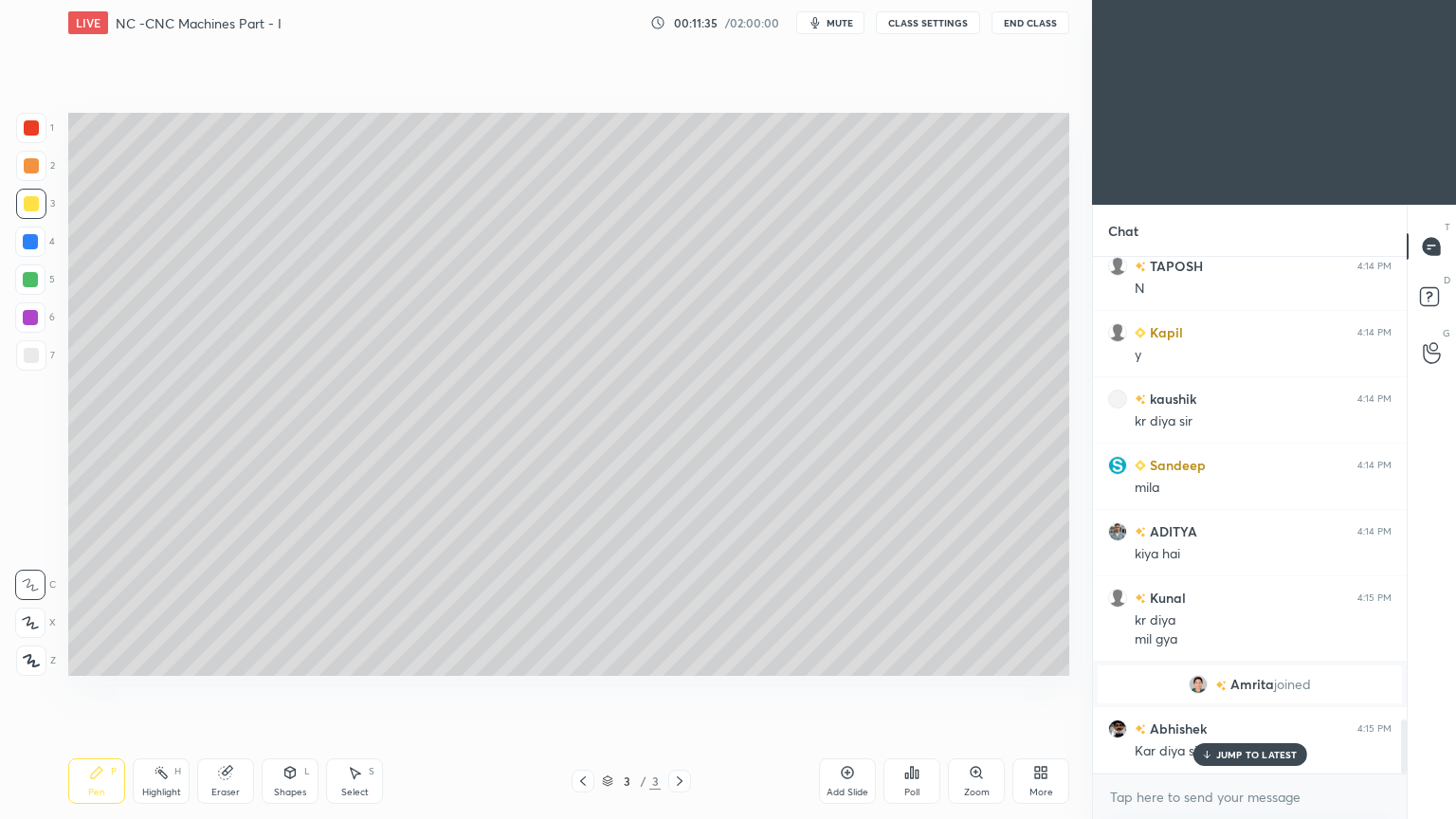 scroll, scrollTop: 4406, scrollLeft: 0, axis: vertical 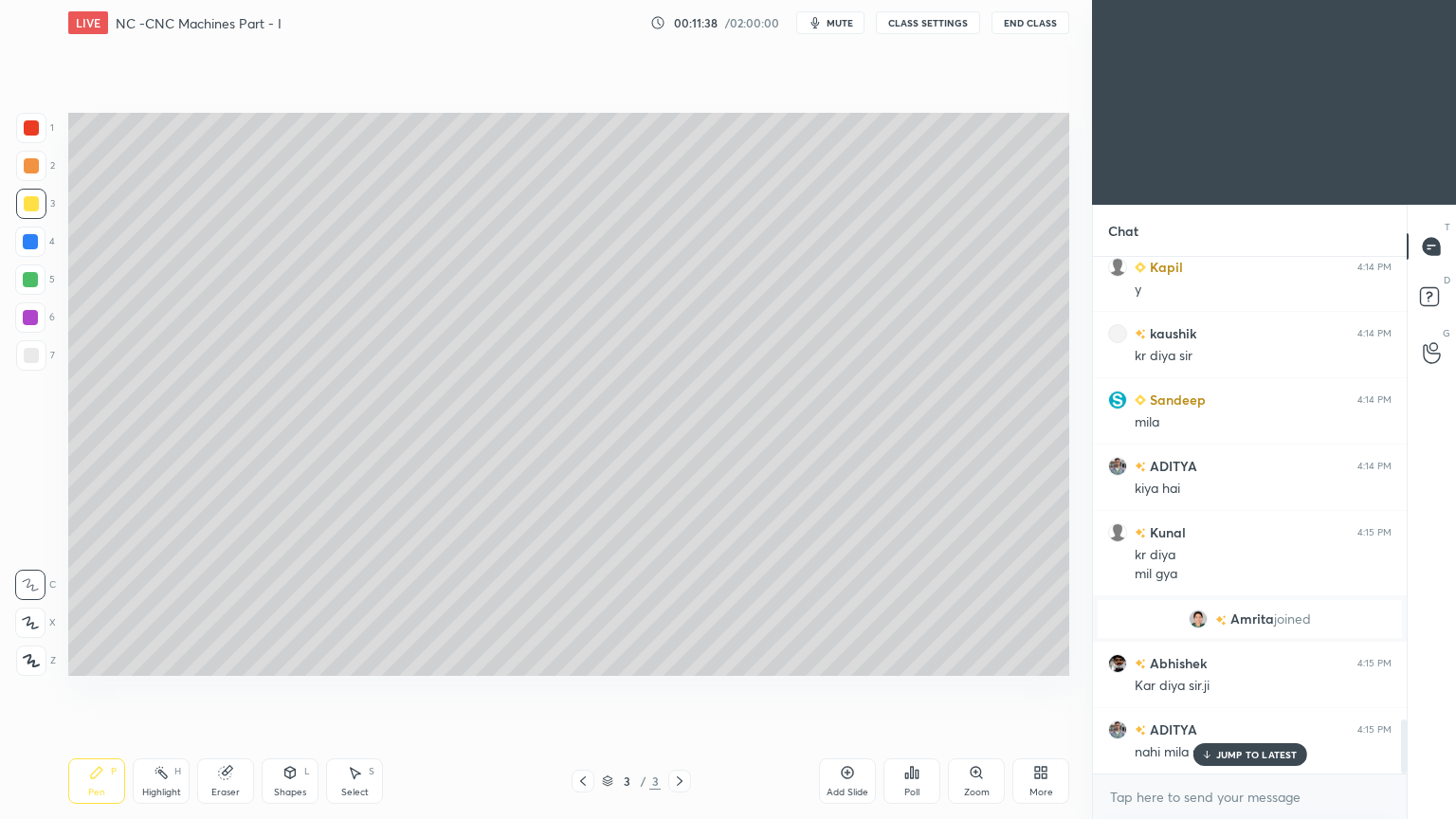 click on "JUMP TO LATEST" at bounding box center [1257, 755] 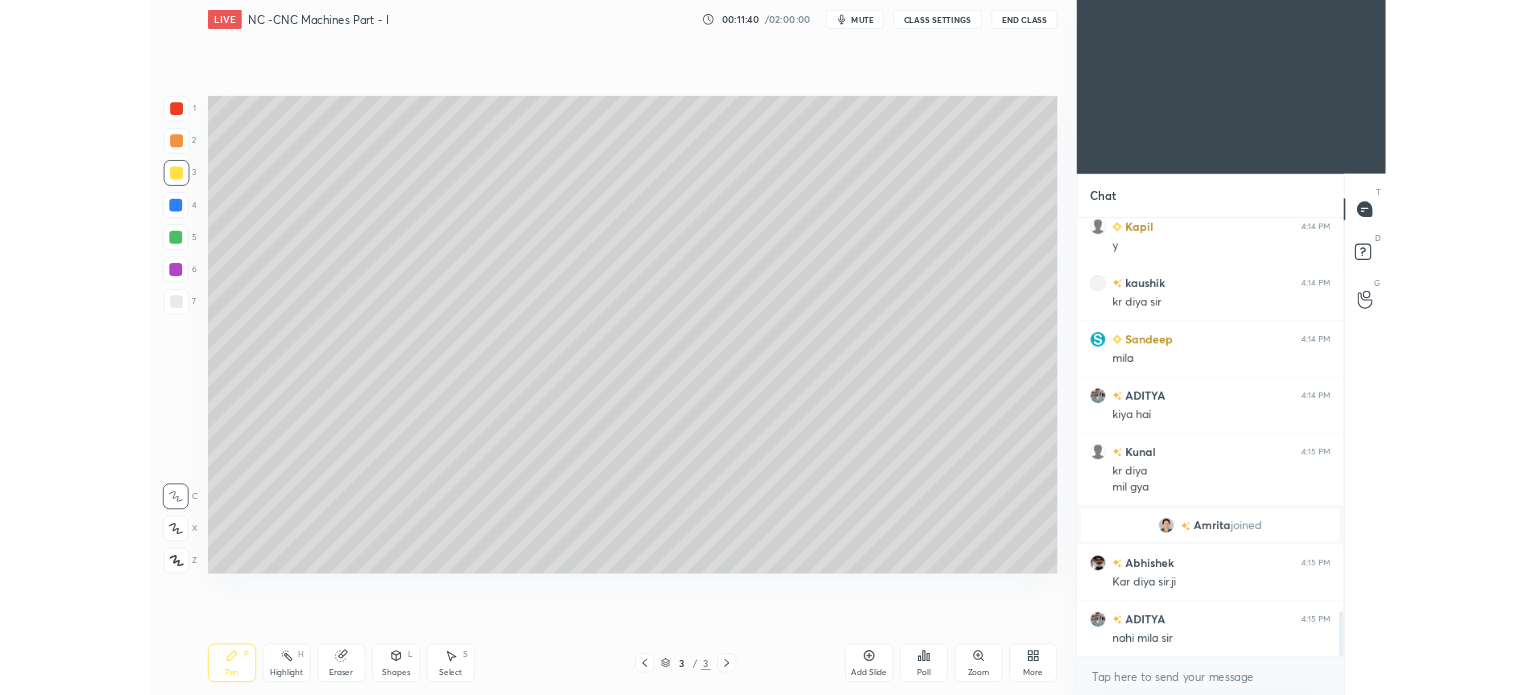 scroll, scrollTop: 4719, scrollLeft: 0, axis: vertical 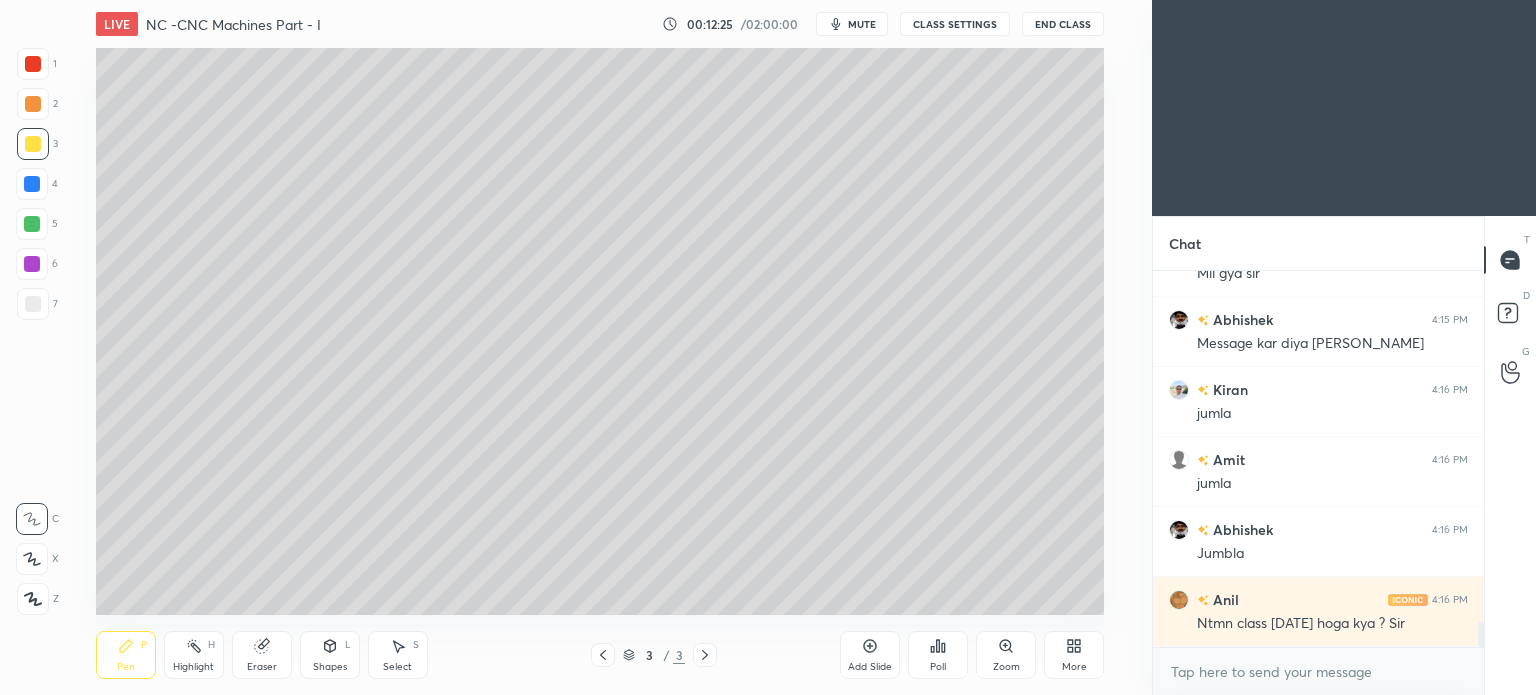 click 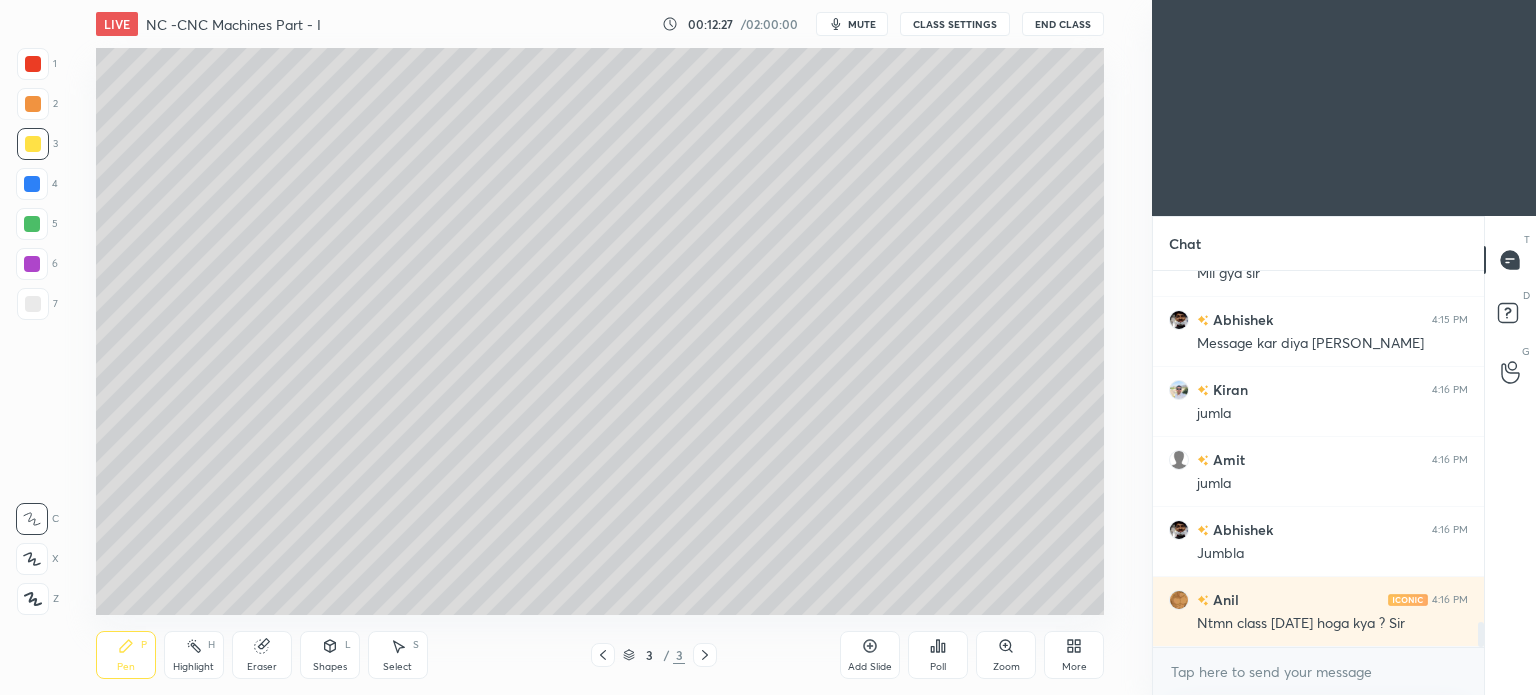 click 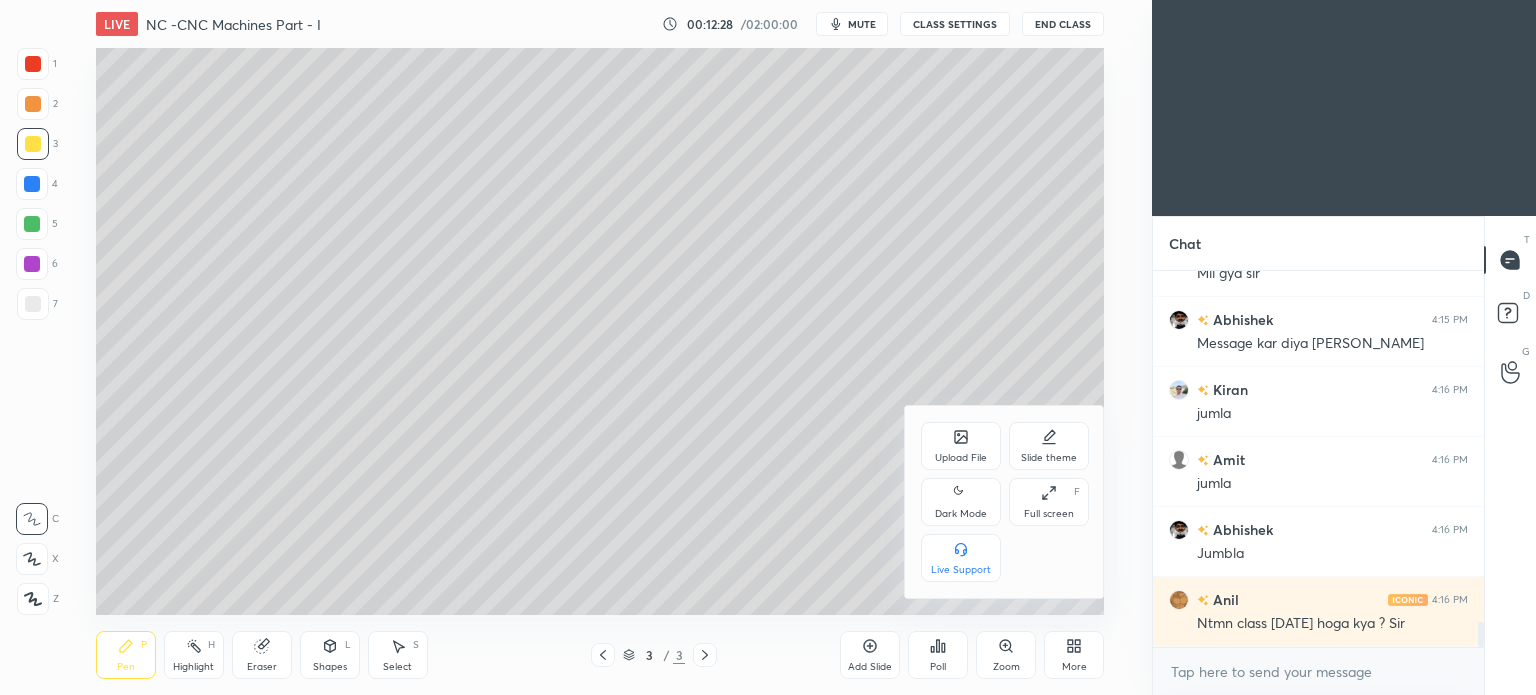click on "Upload File" at bounding box center [961, 446] 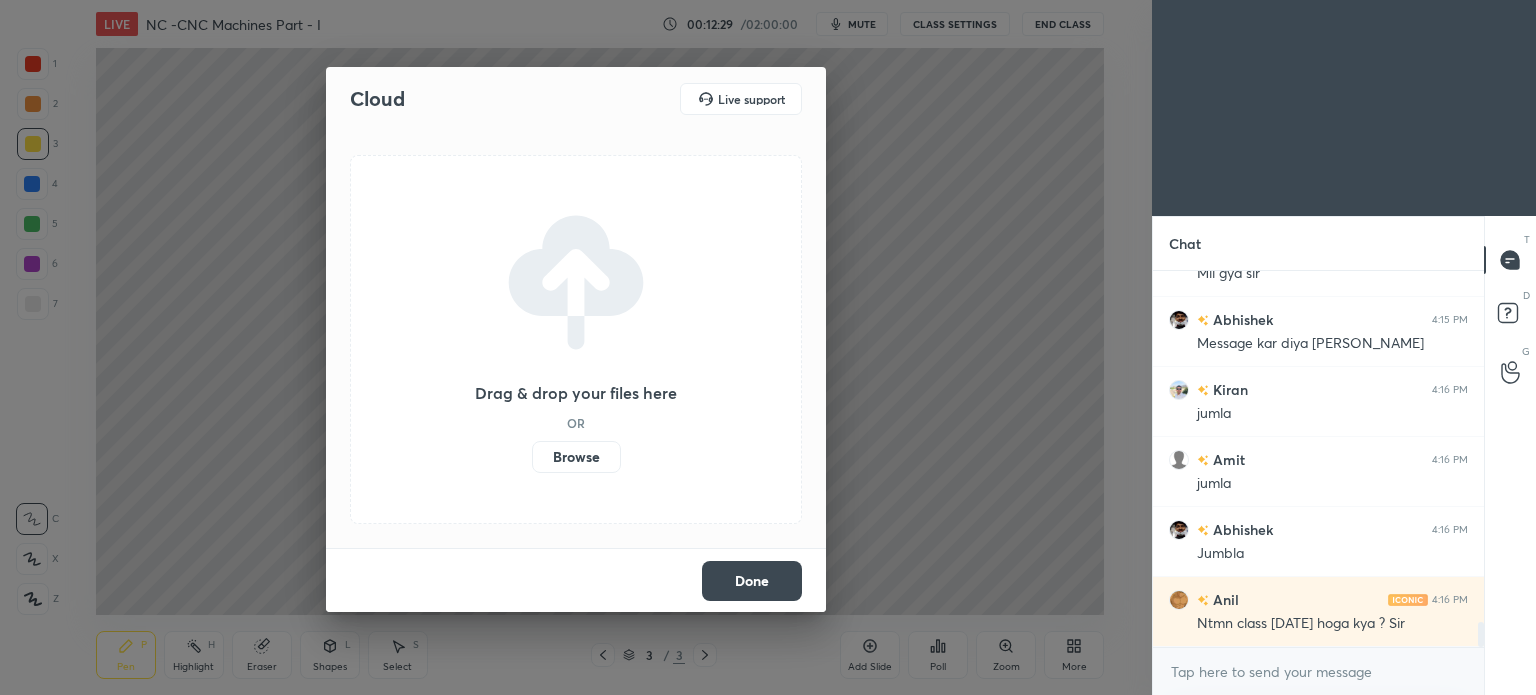 click on "Browse" at bounding box center [576, 457] 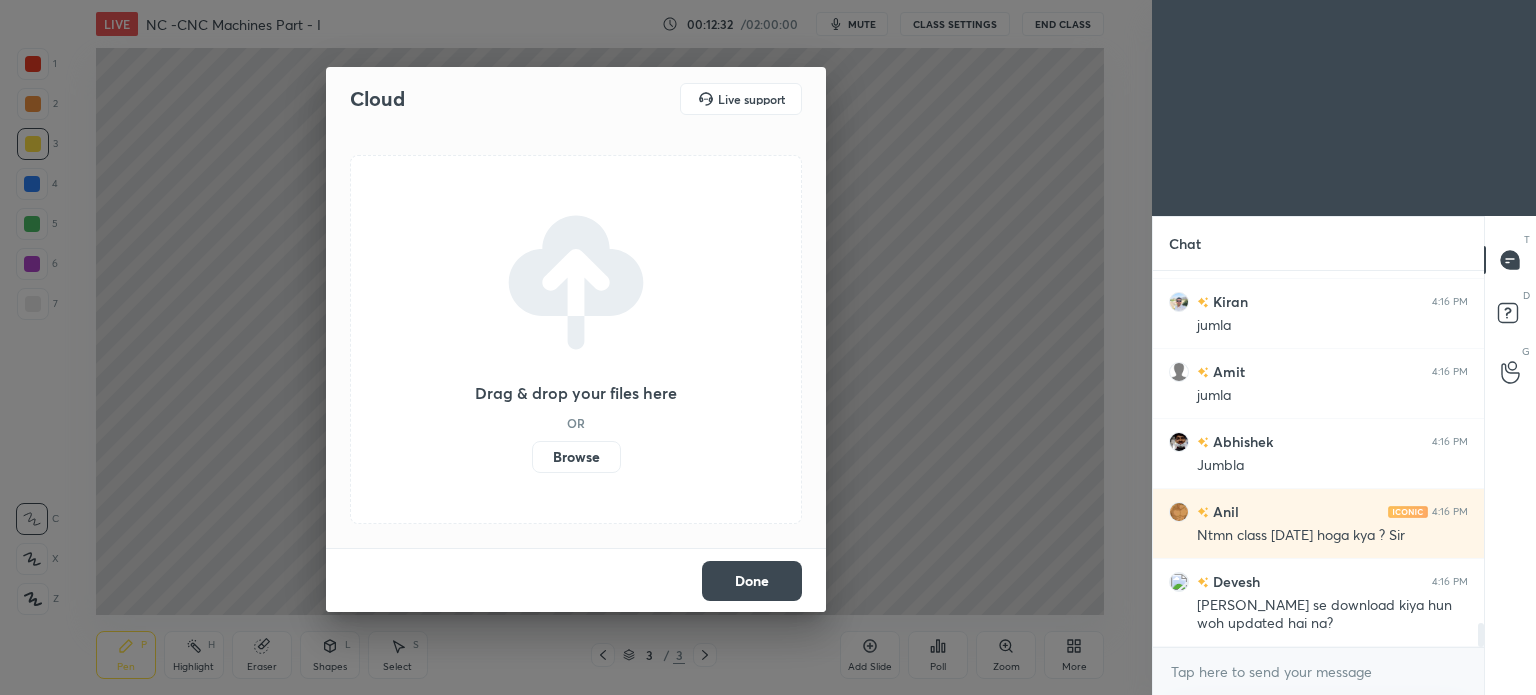 scroll, scrollTop: 5536, scrollLeft: 0, axis: vertical 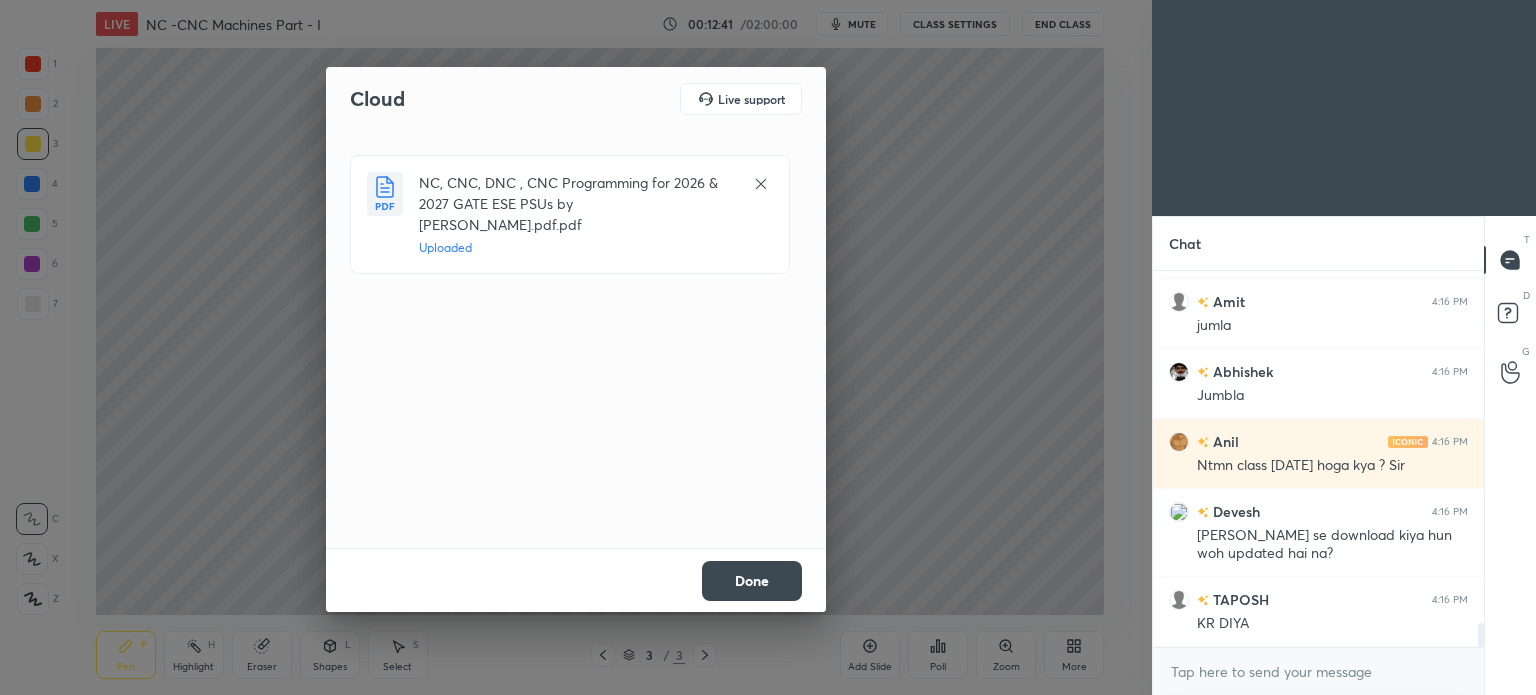 click on "Done" at bounding box center (752, 581) 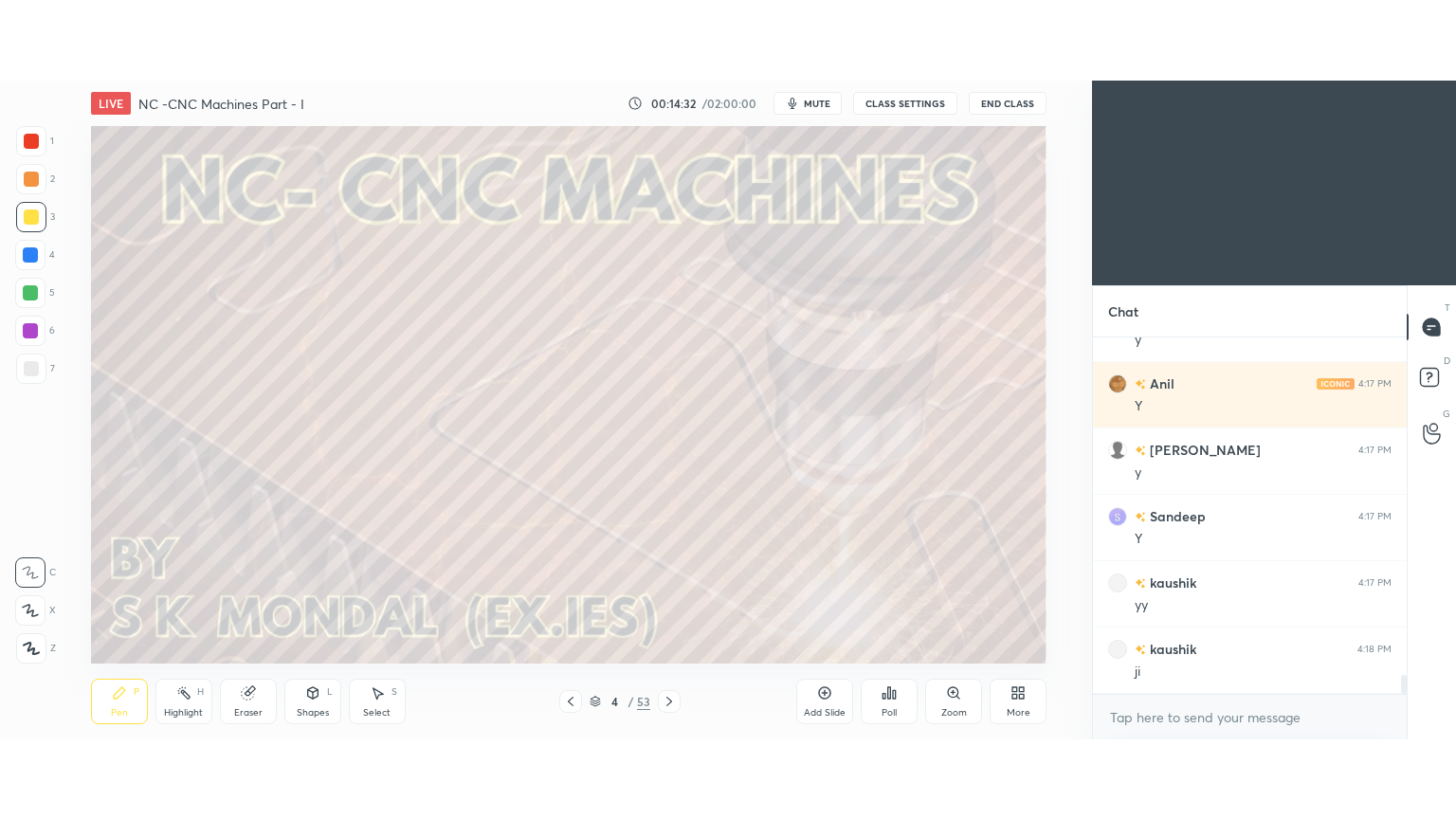 scroll, scrollTop: 6328, scrollLeft: 0, axis: vertical 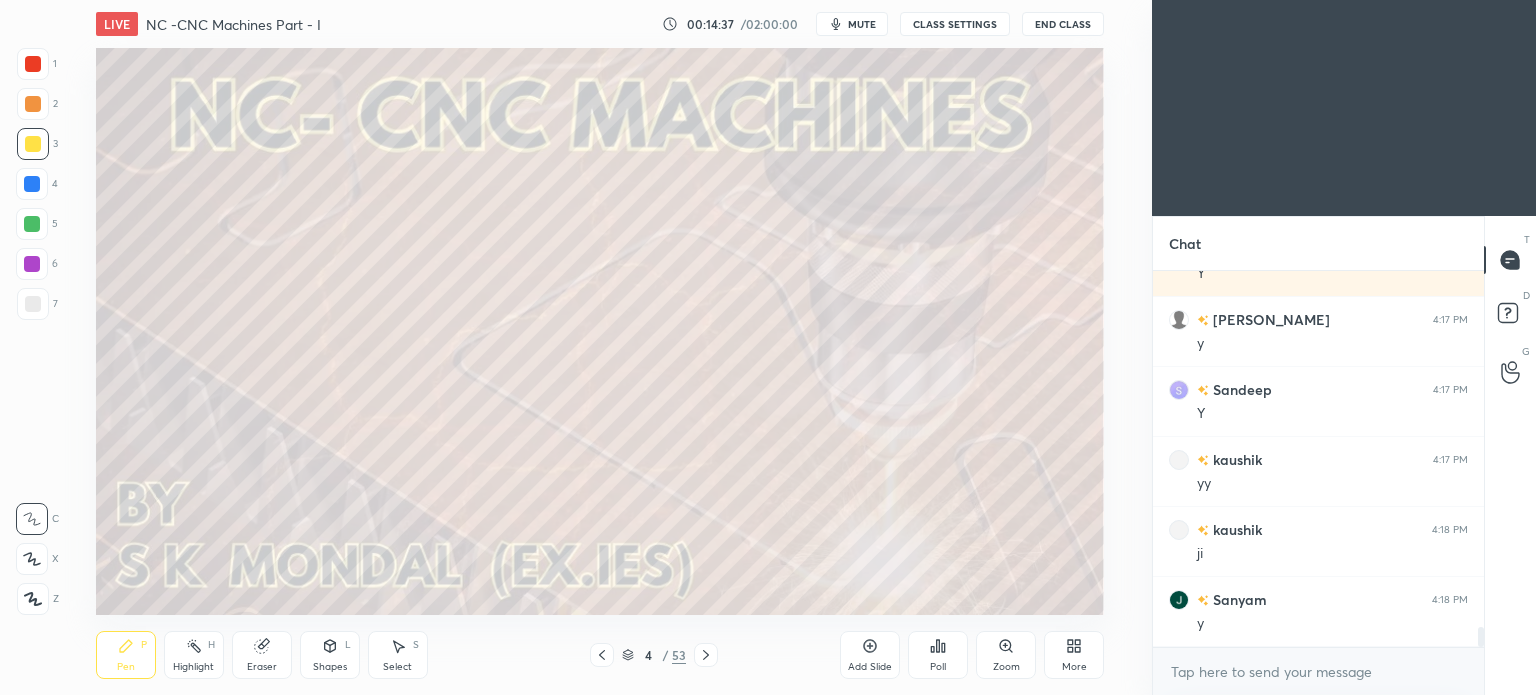 click on "More" at bounding box center (1074, 655) 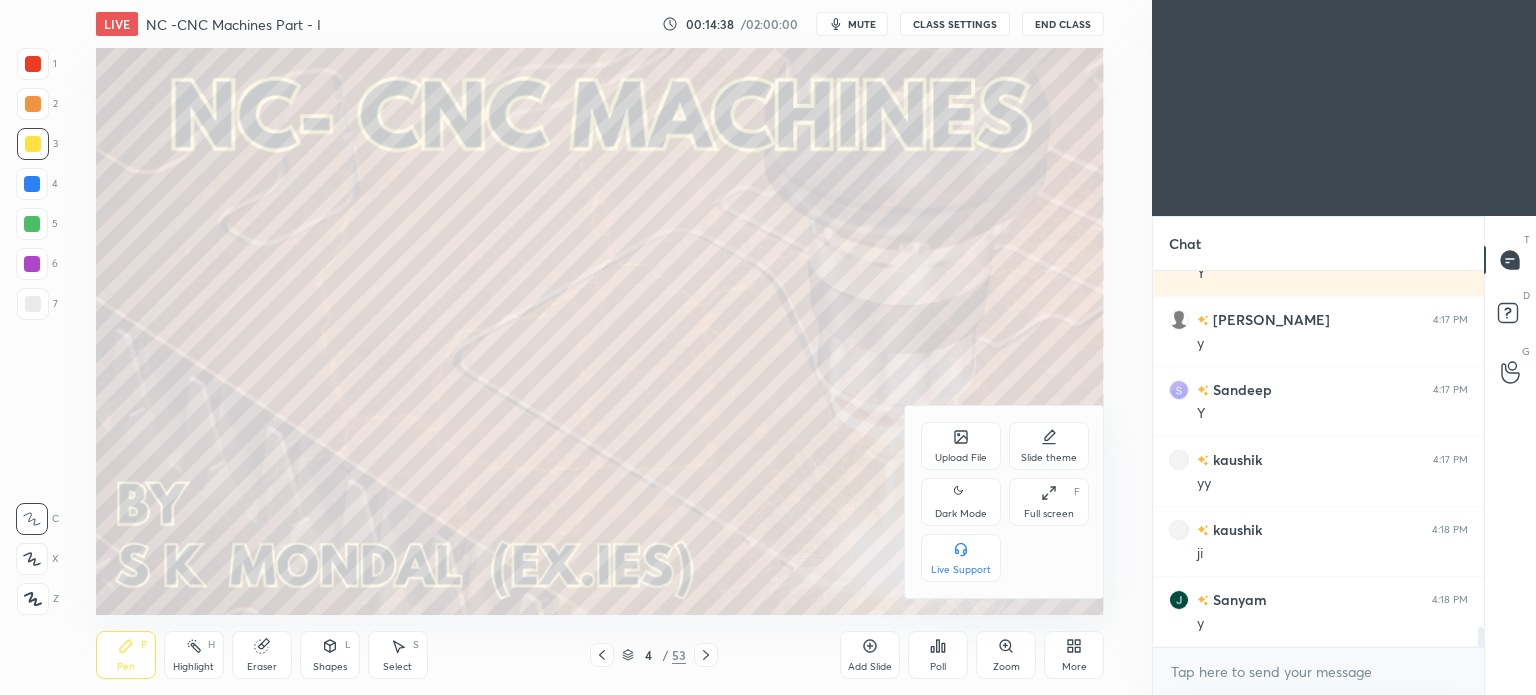 click on "Full screen F" at bounding box center (1049, 502) 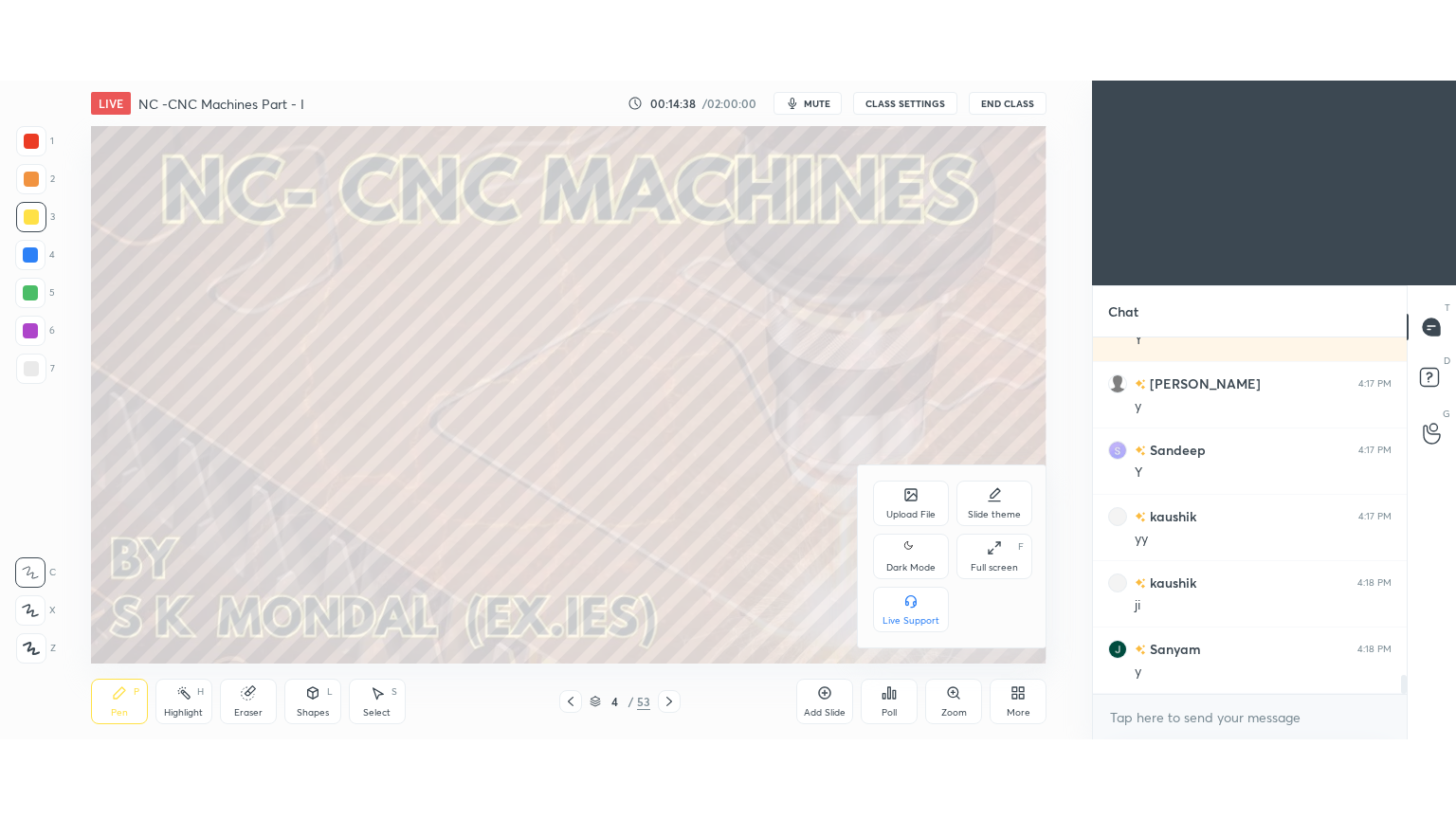 scroll, scrollTop: 94094, scrollLeft: 93776, axis: both 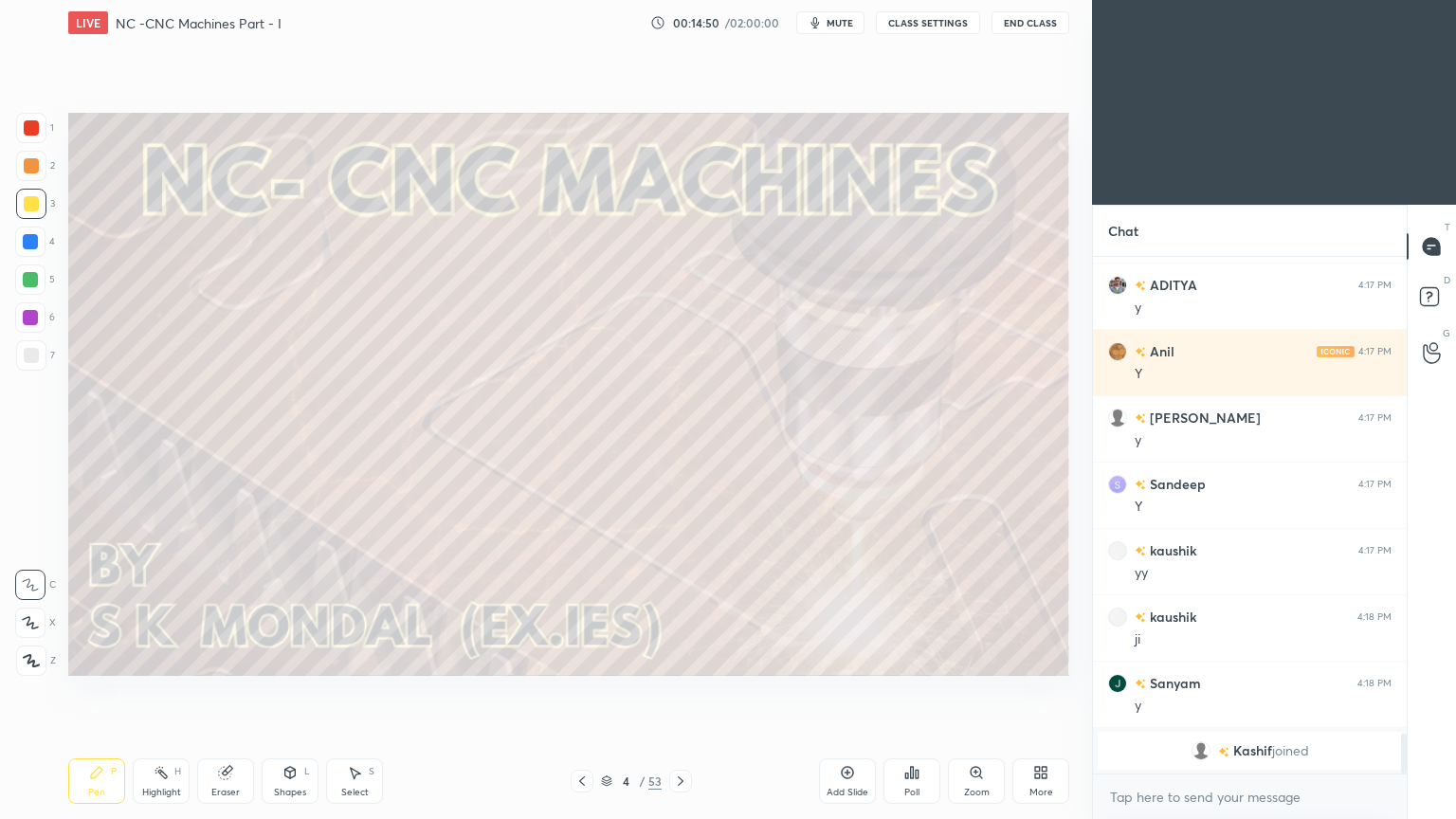 click at bounding box center (681, 781) 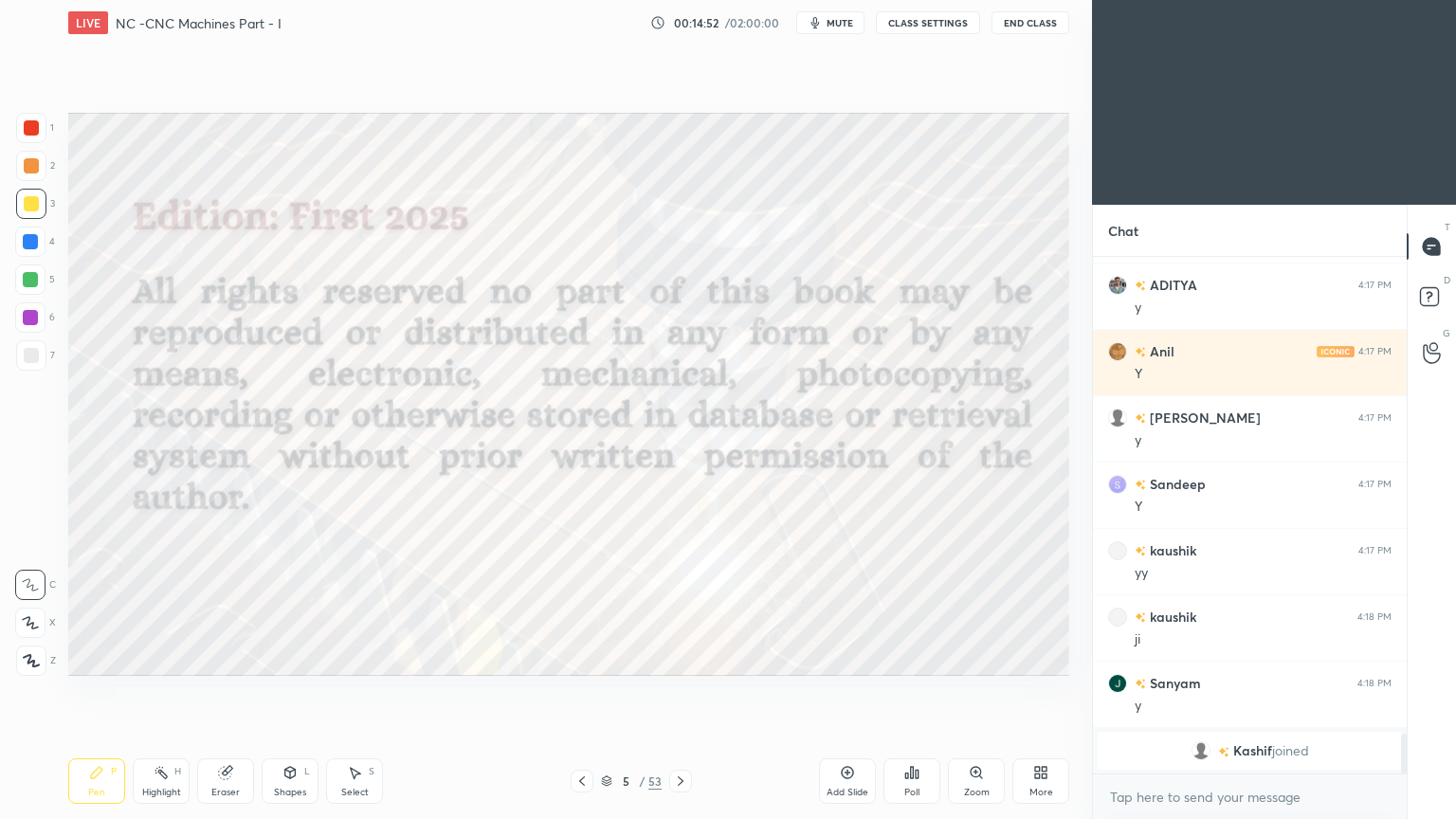 click at bounding box center [681, 781] 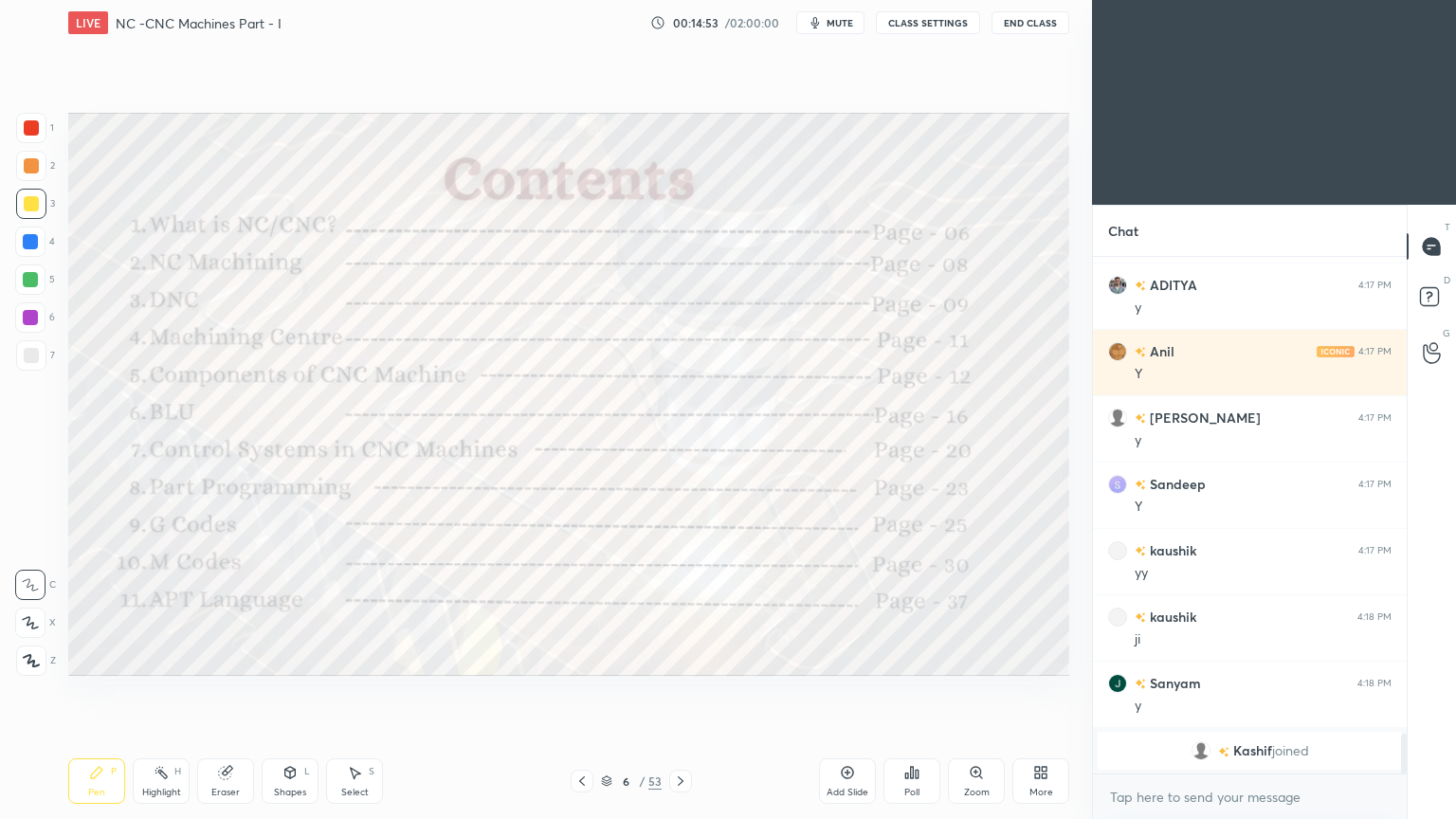 click at bounding box center [681, 781] 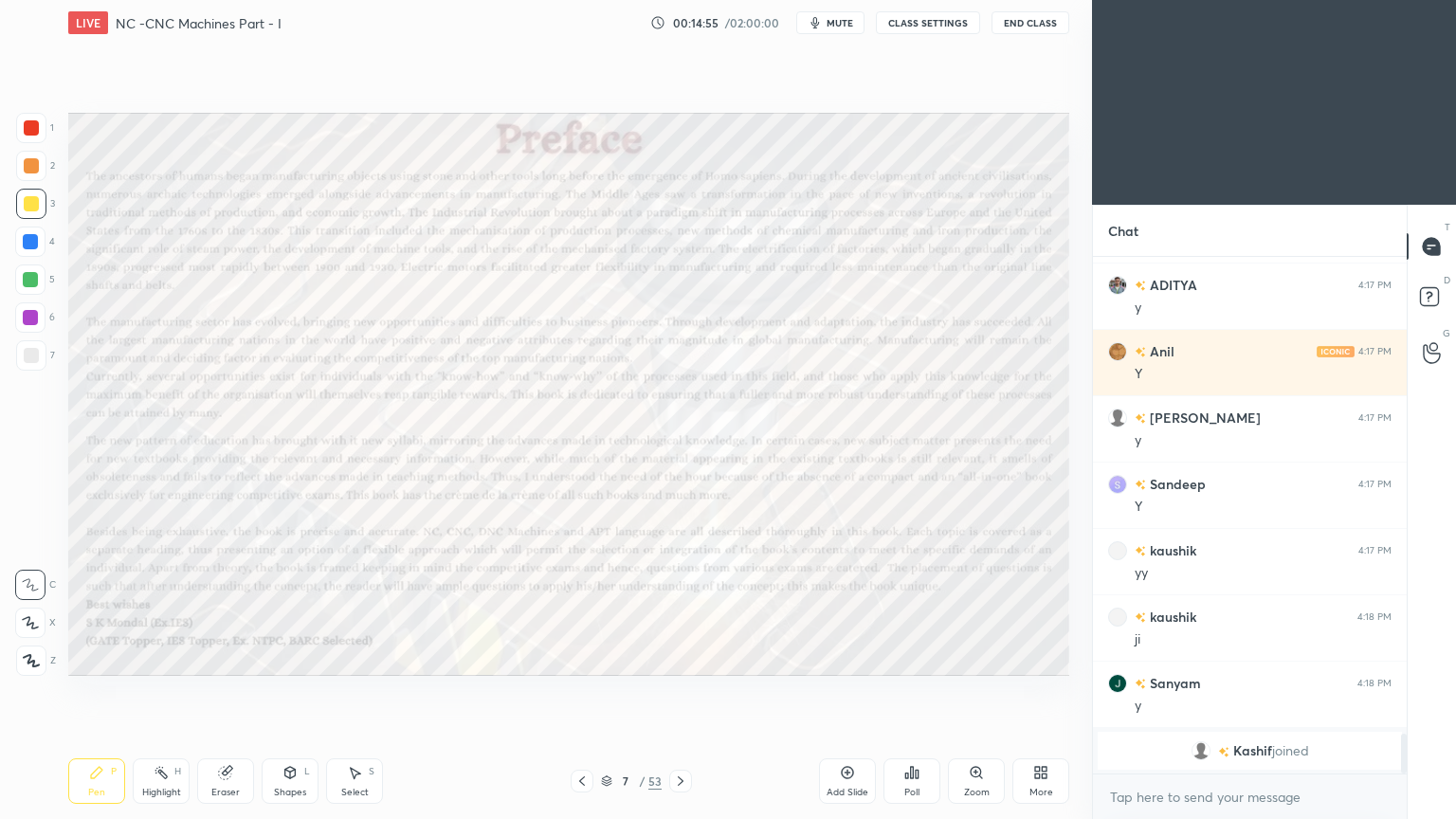click at bounding box center [681, 781] 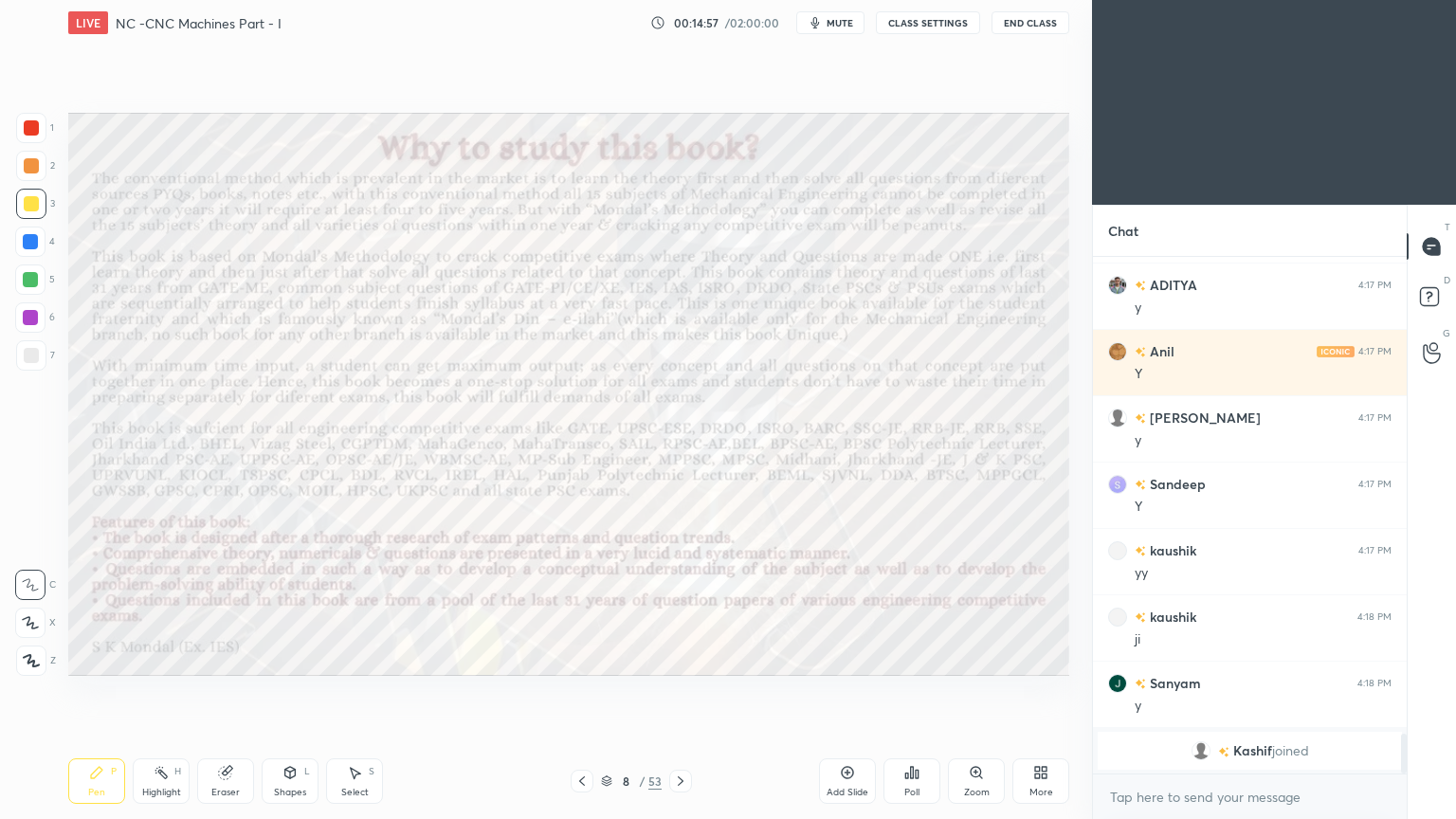 click at bounding box center [681, 781] 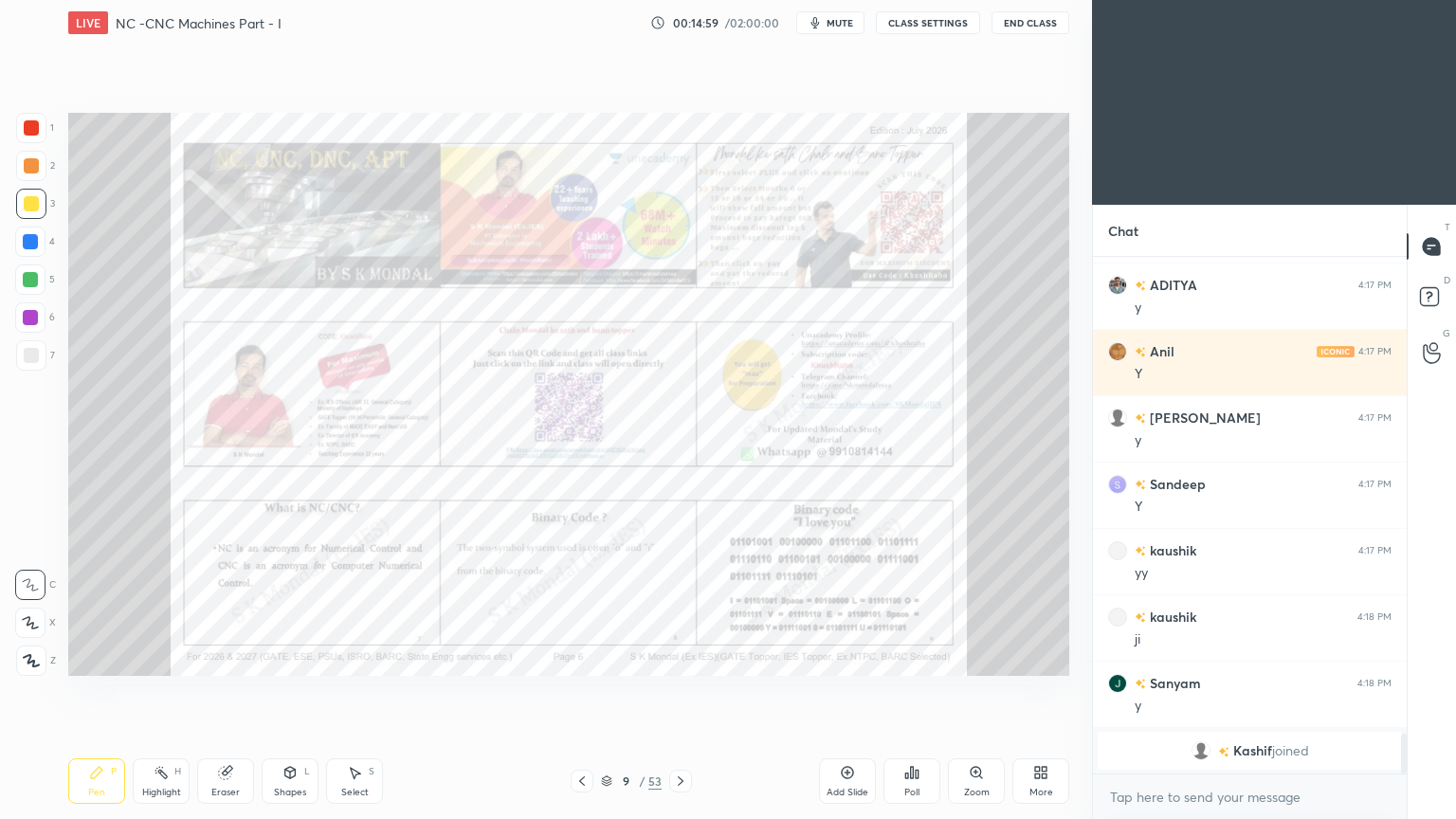 scroll, scrollTop: 5660, scrollLeft: 0, axis: vertical 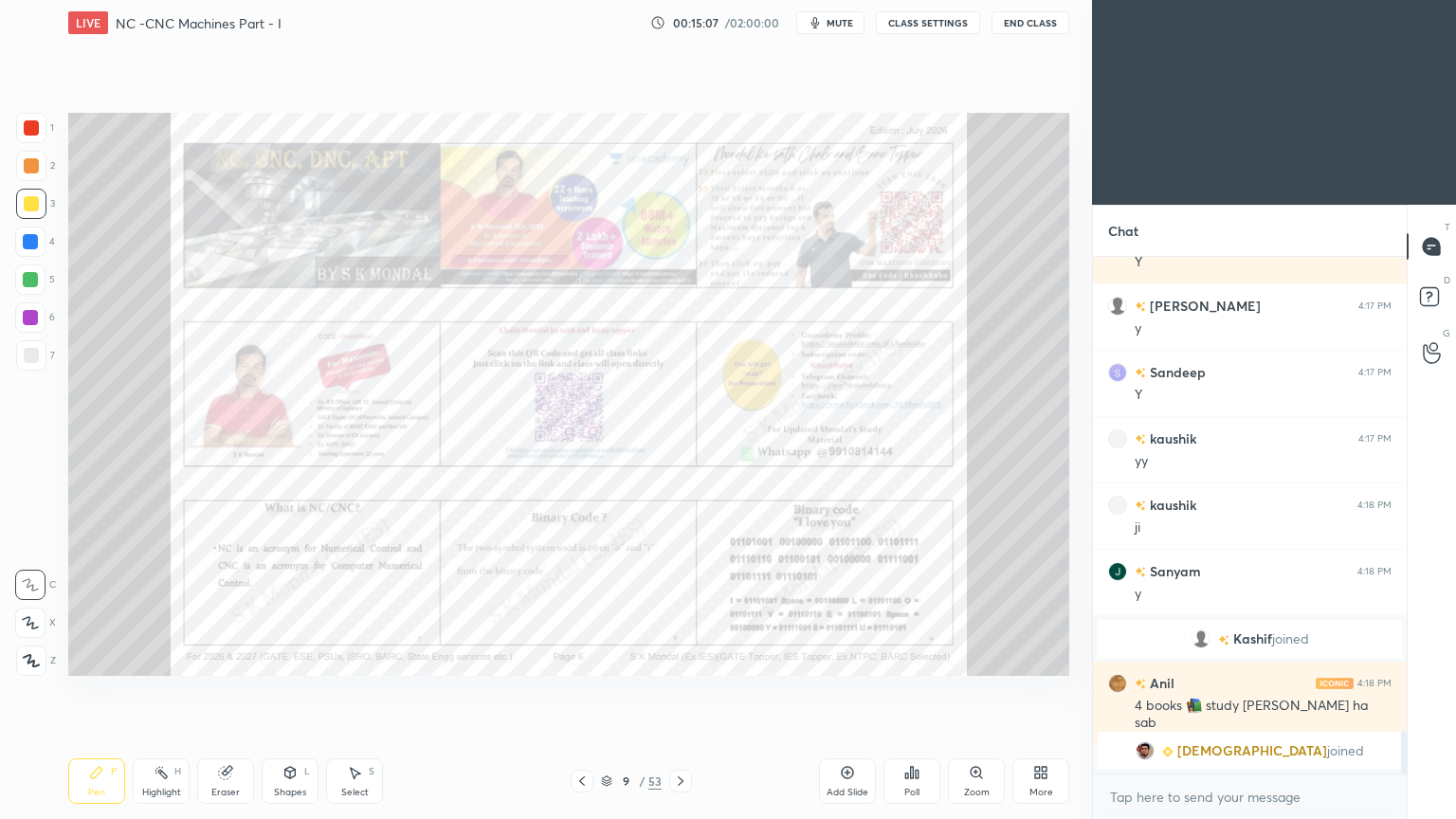 click at bounding box center [681, 781] 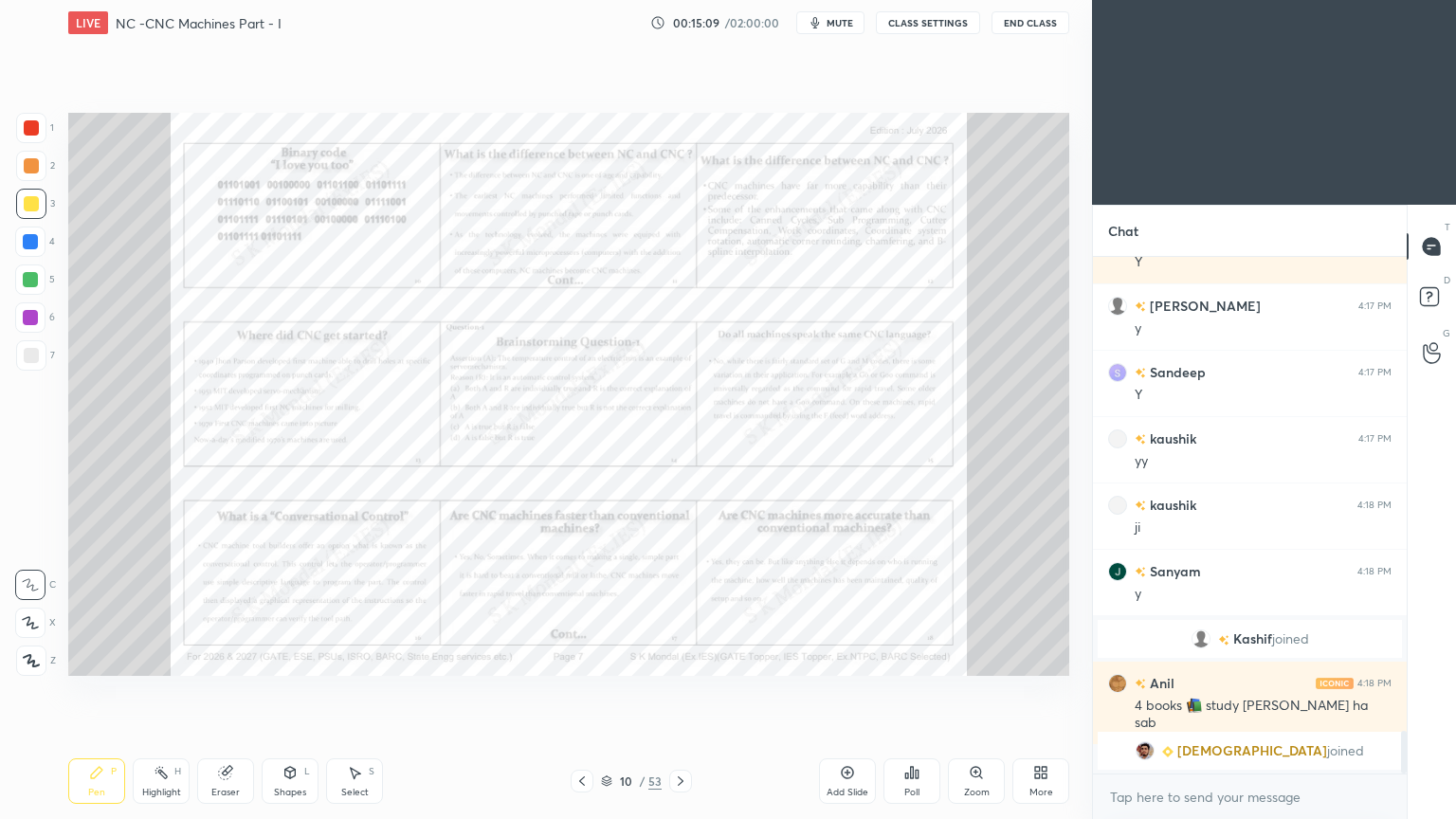 click at bounding box center [681, 781] 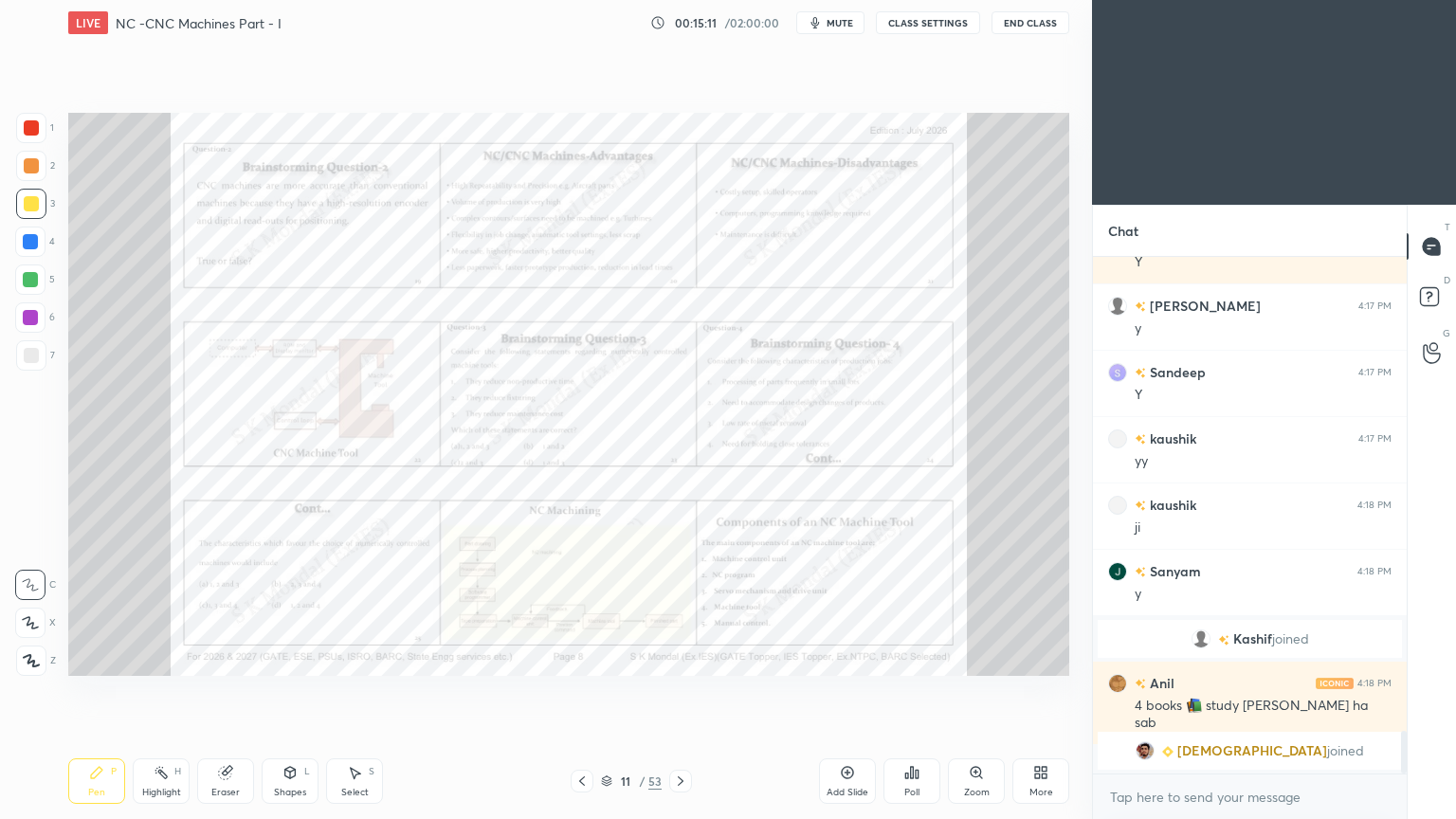 scroll, scrollTop: 5789, scrollLeft: 0, axis: vertical 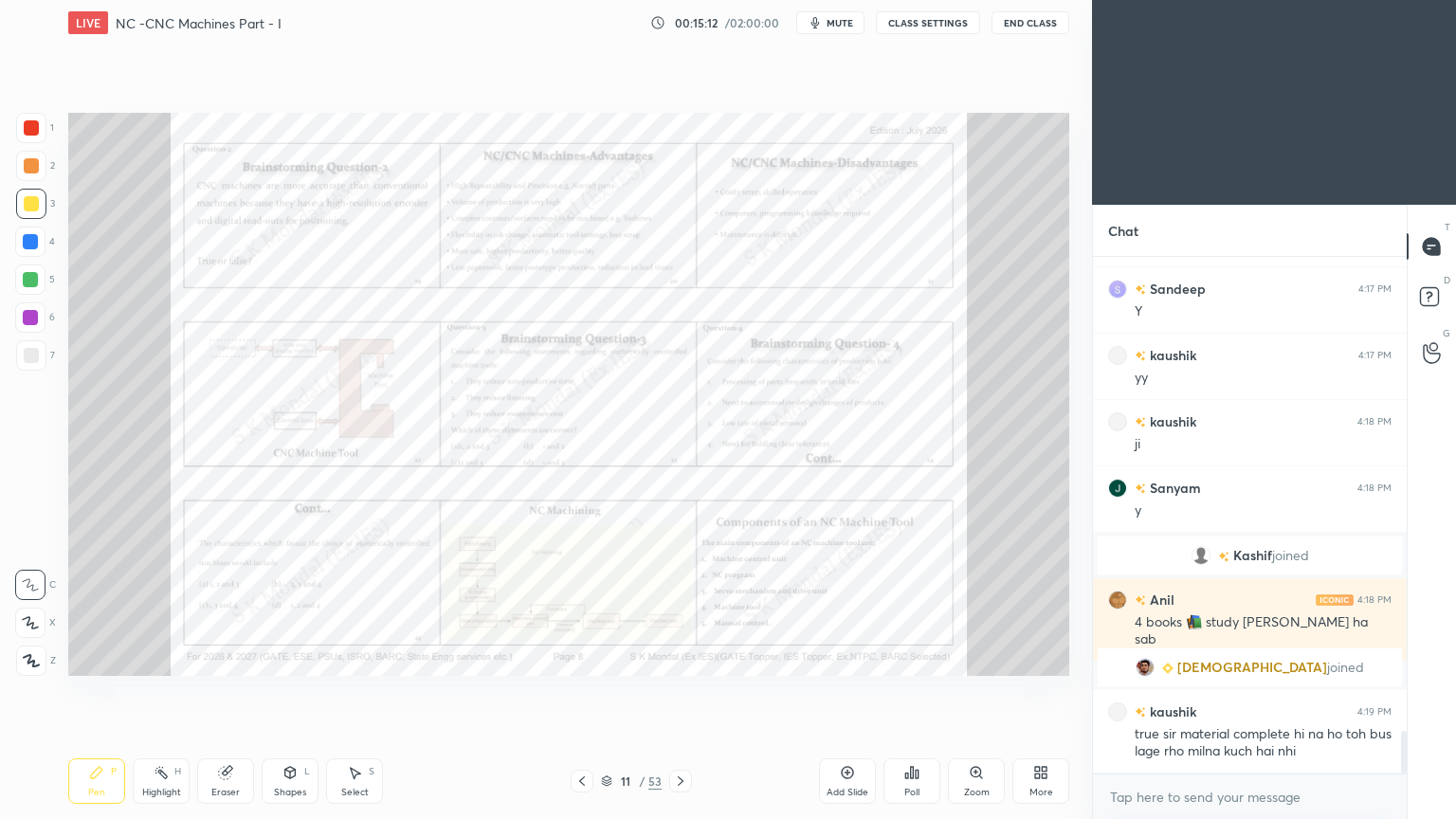click at bounding box center [681, 781] 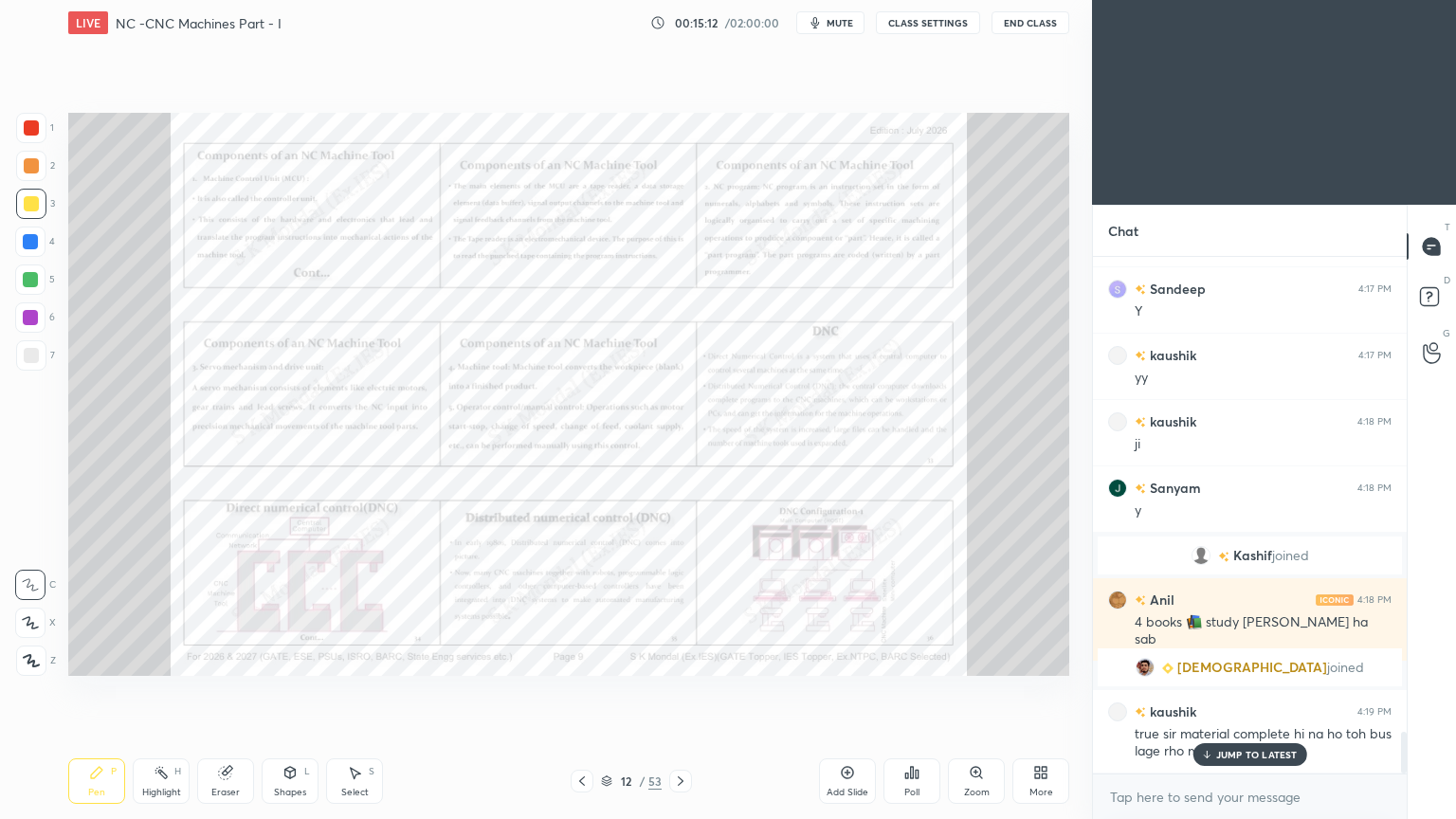 scroll, scrollTop: 5938, scrollLeft: 0, axis: vertical 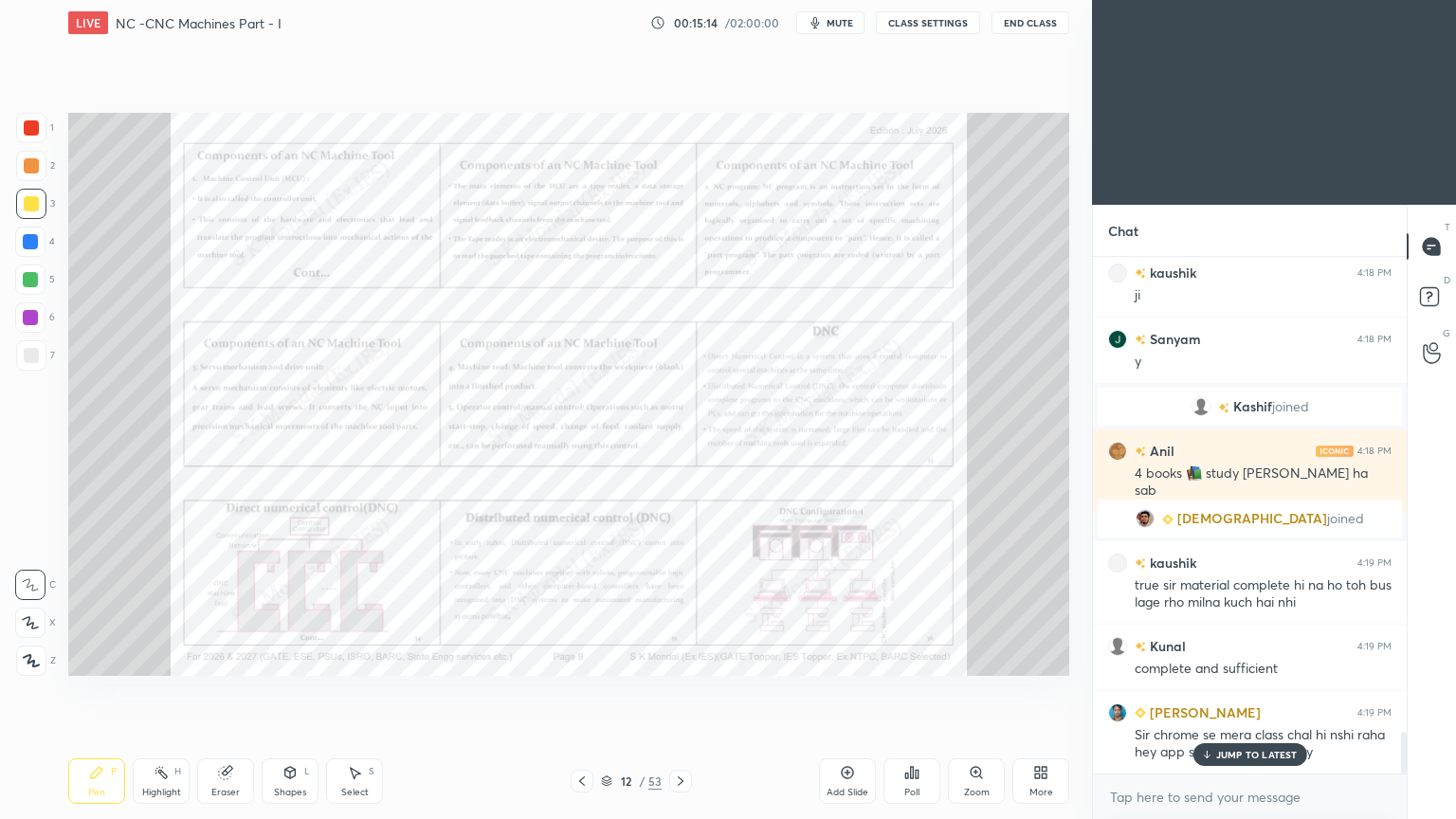 click at bounding box center (681, 781) 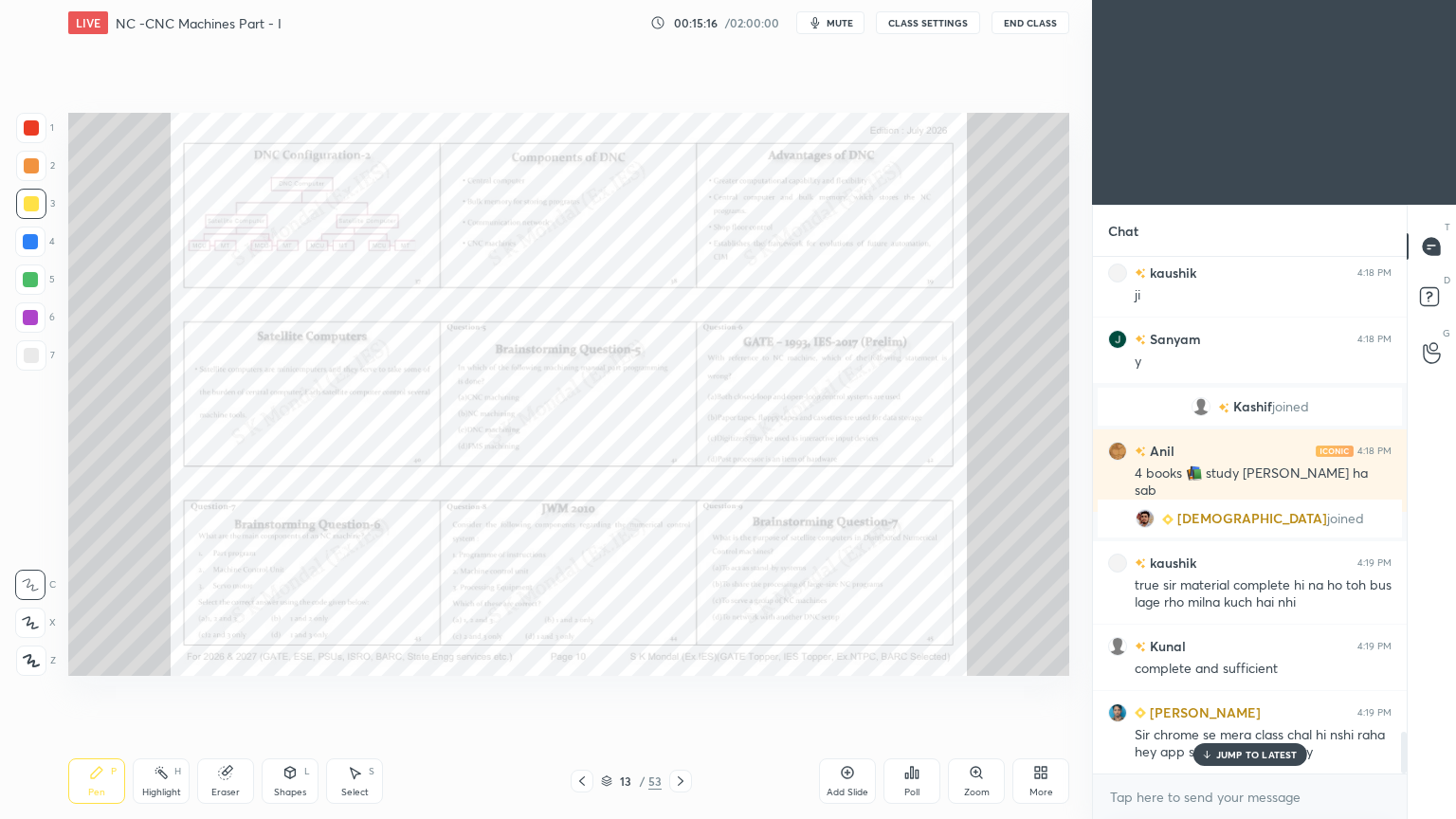 click at bounding box center [681, 781] 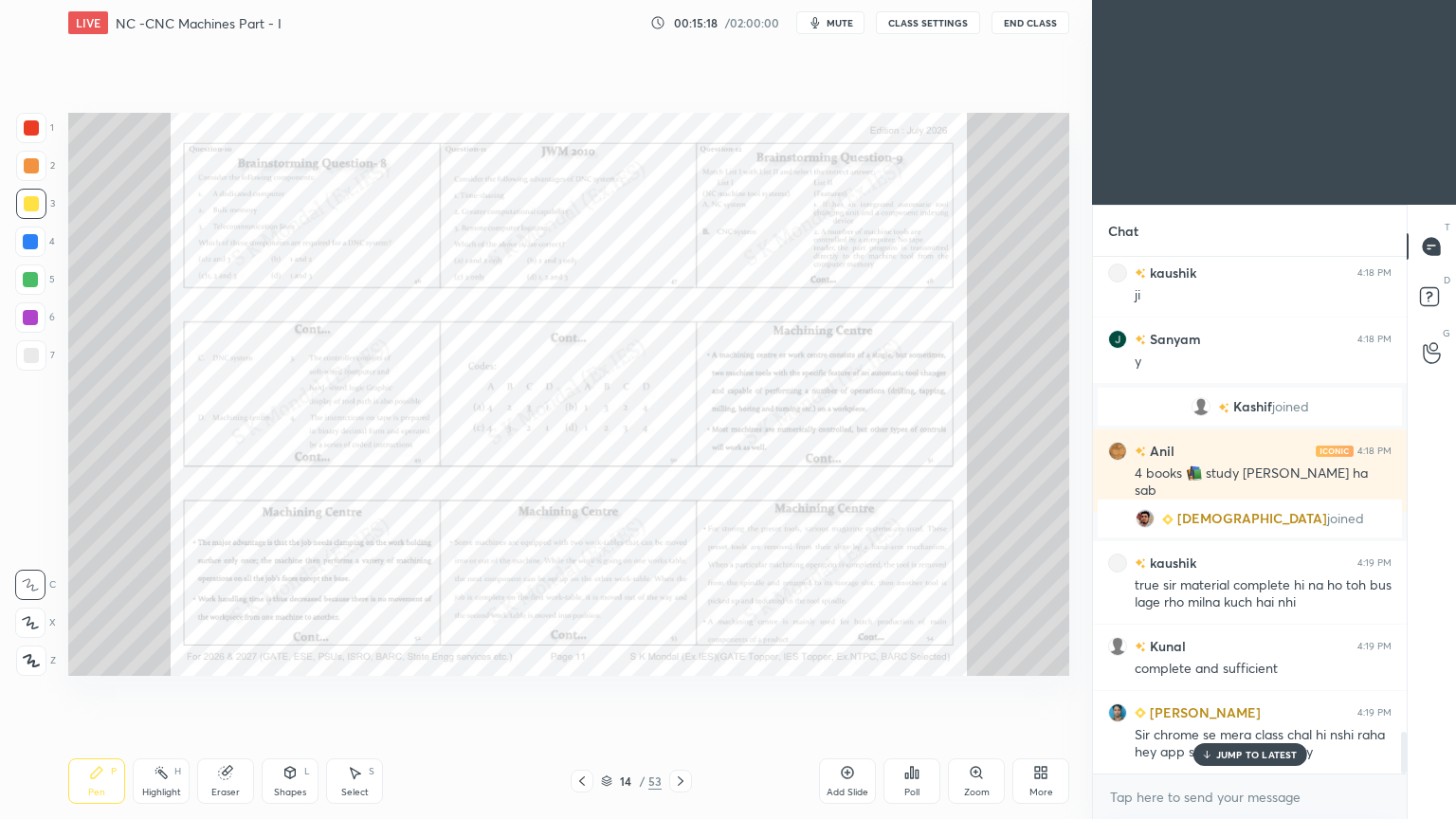 click at bounding box center [681, 781] 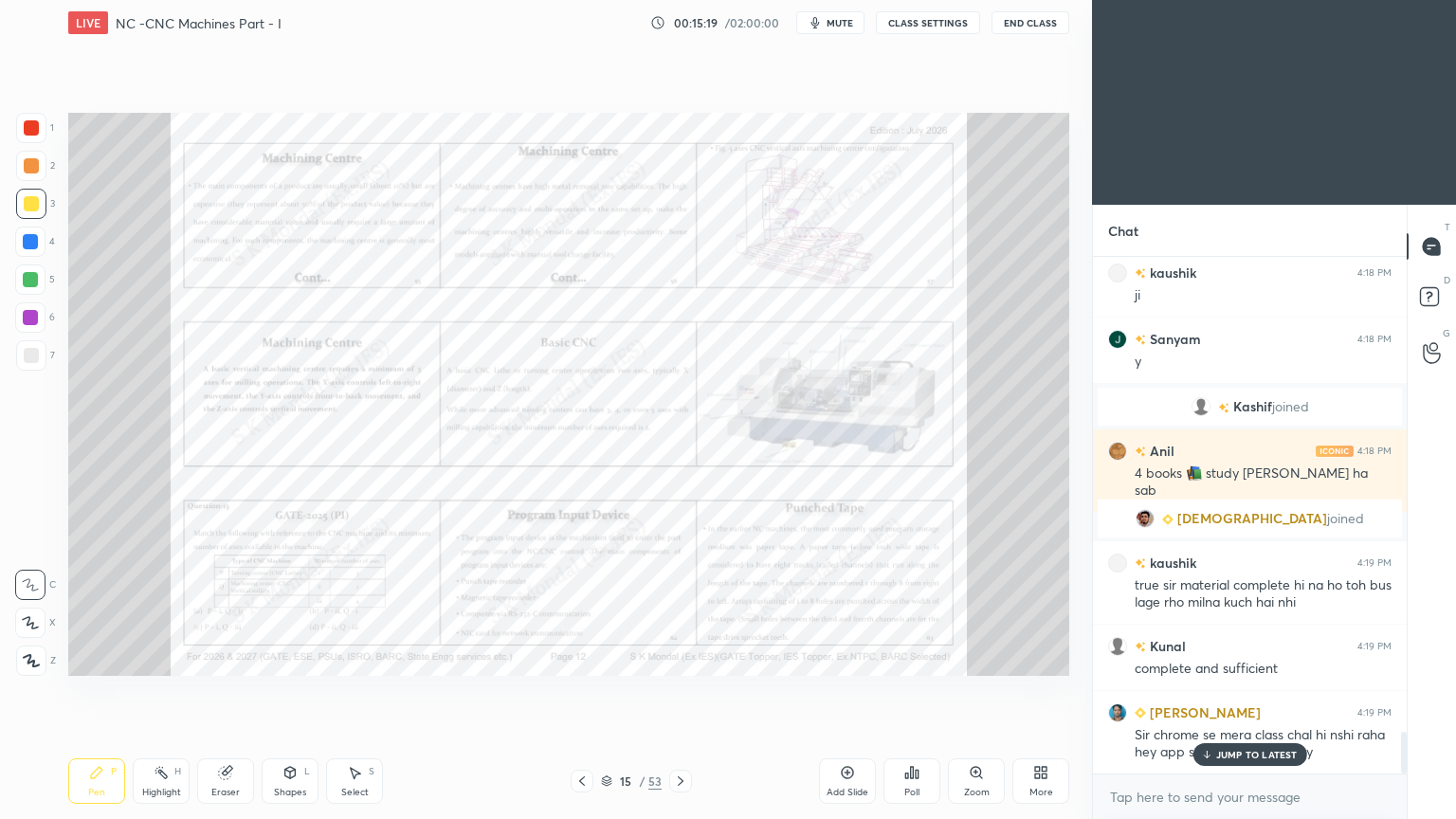 click at bounding box center (681, 781) 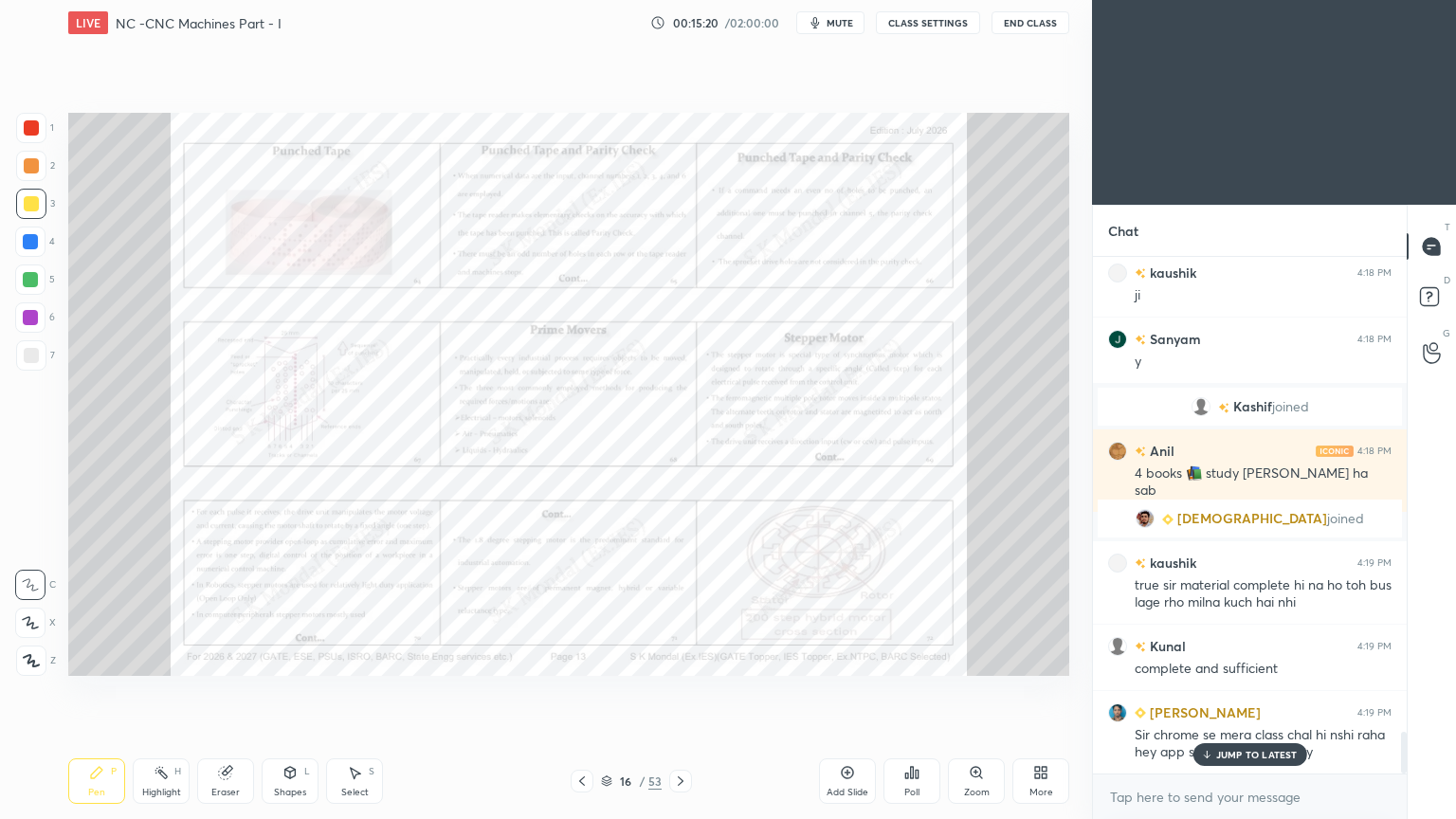 click at bounding box center (681, 781) 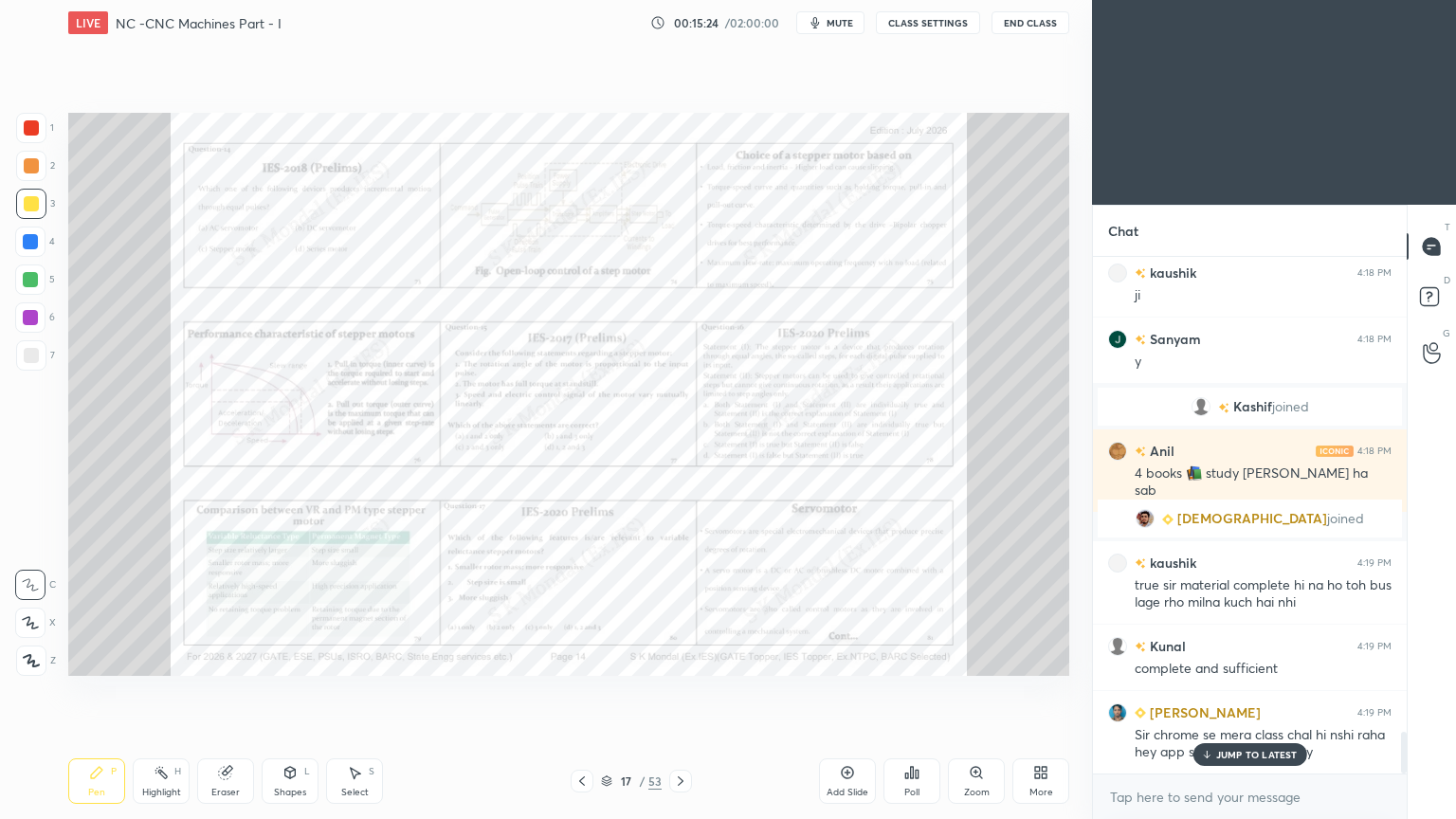 click at bounding box center (681, 781) 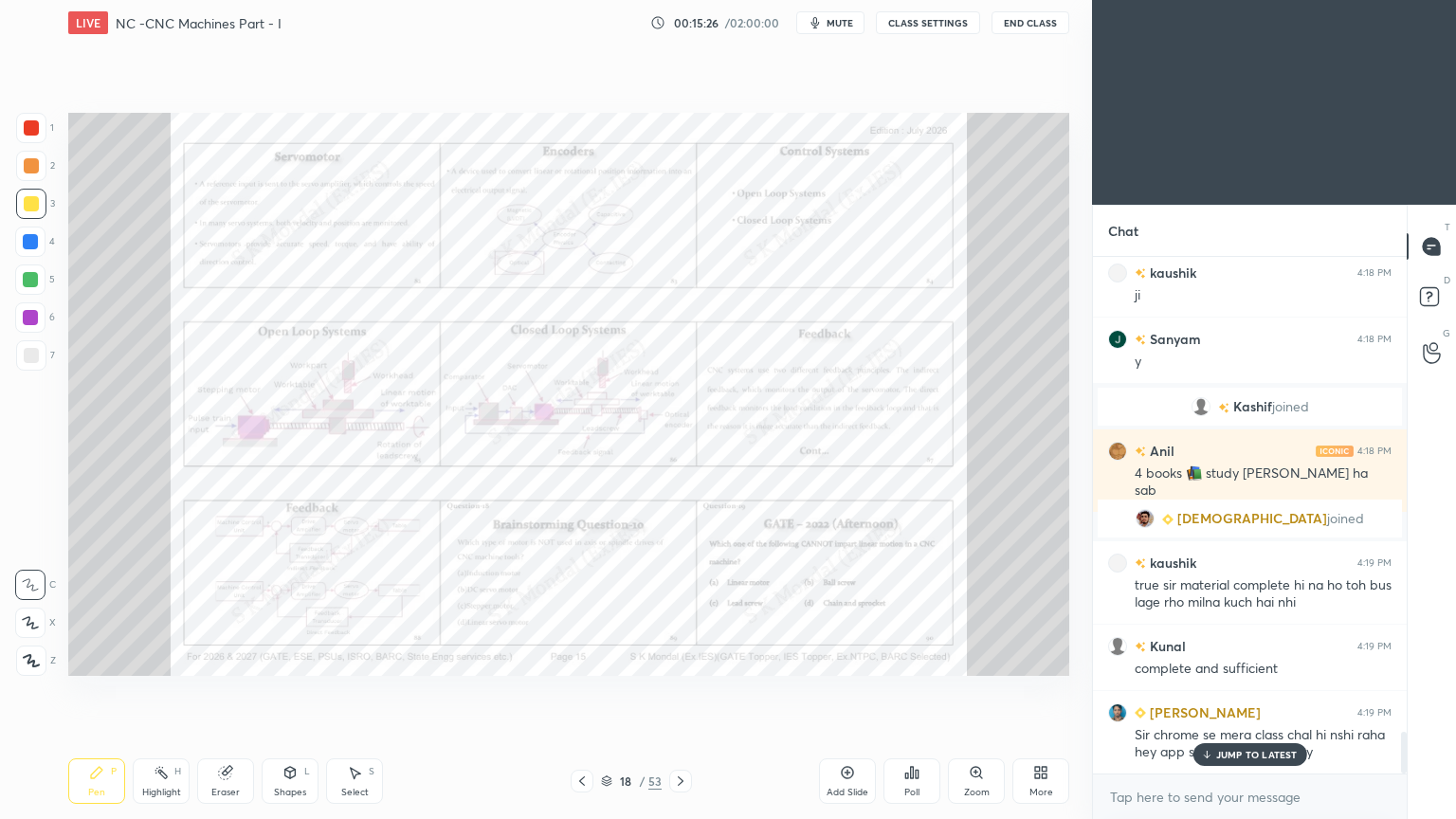 click at bounding box center [681, 781] 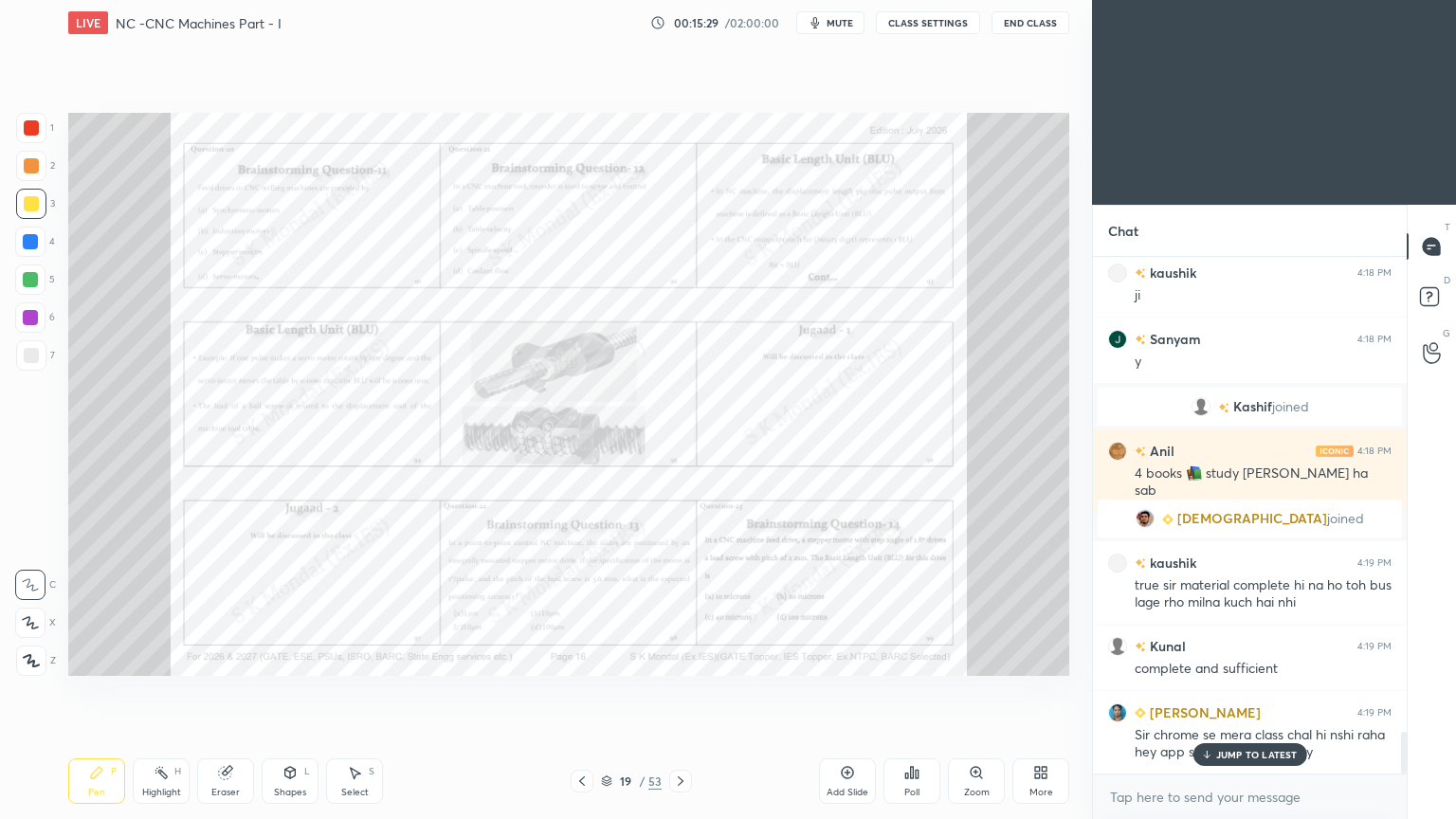 click at bounding box center [681, 781] 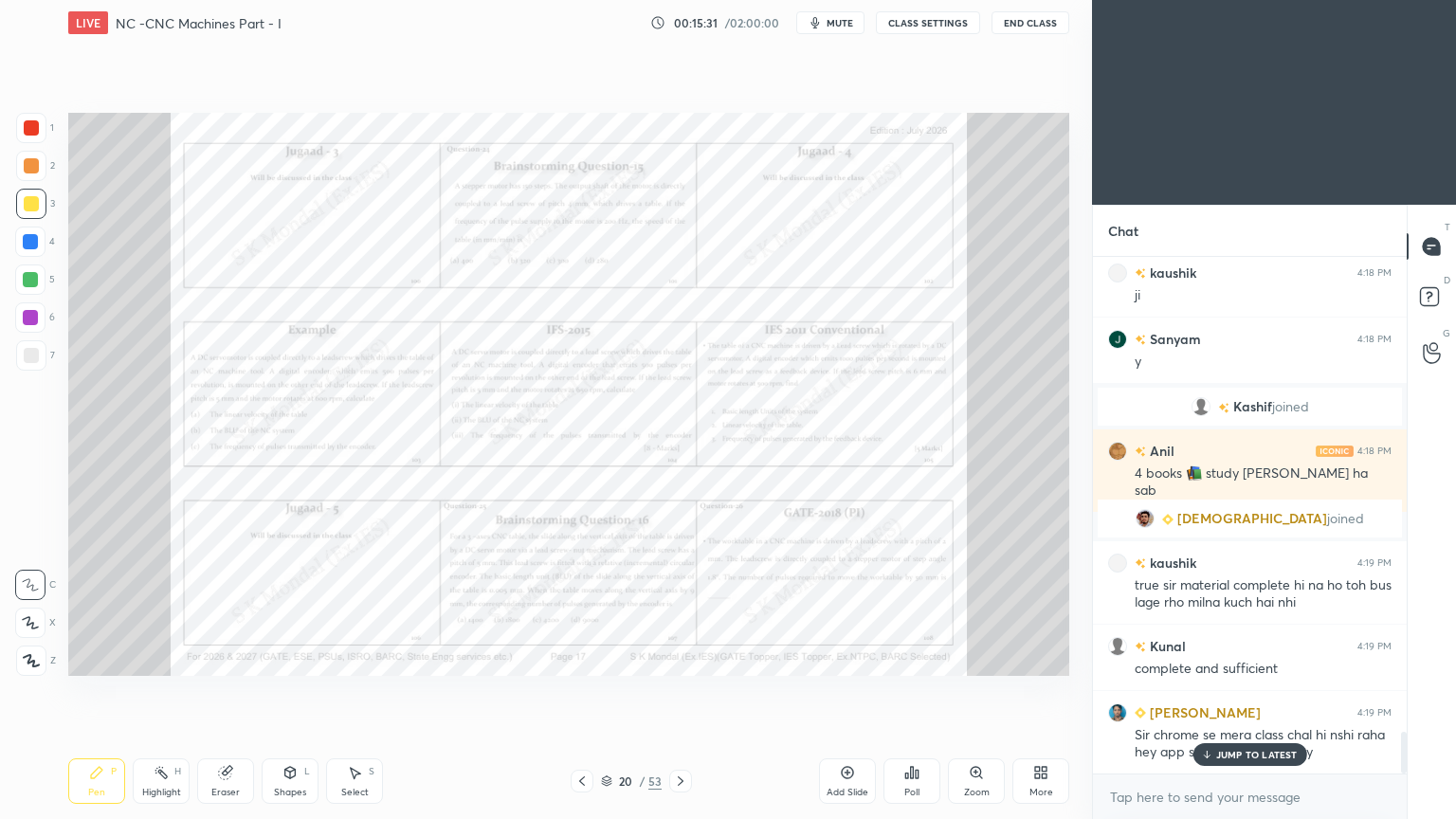 click at bounding box center (681, 781) 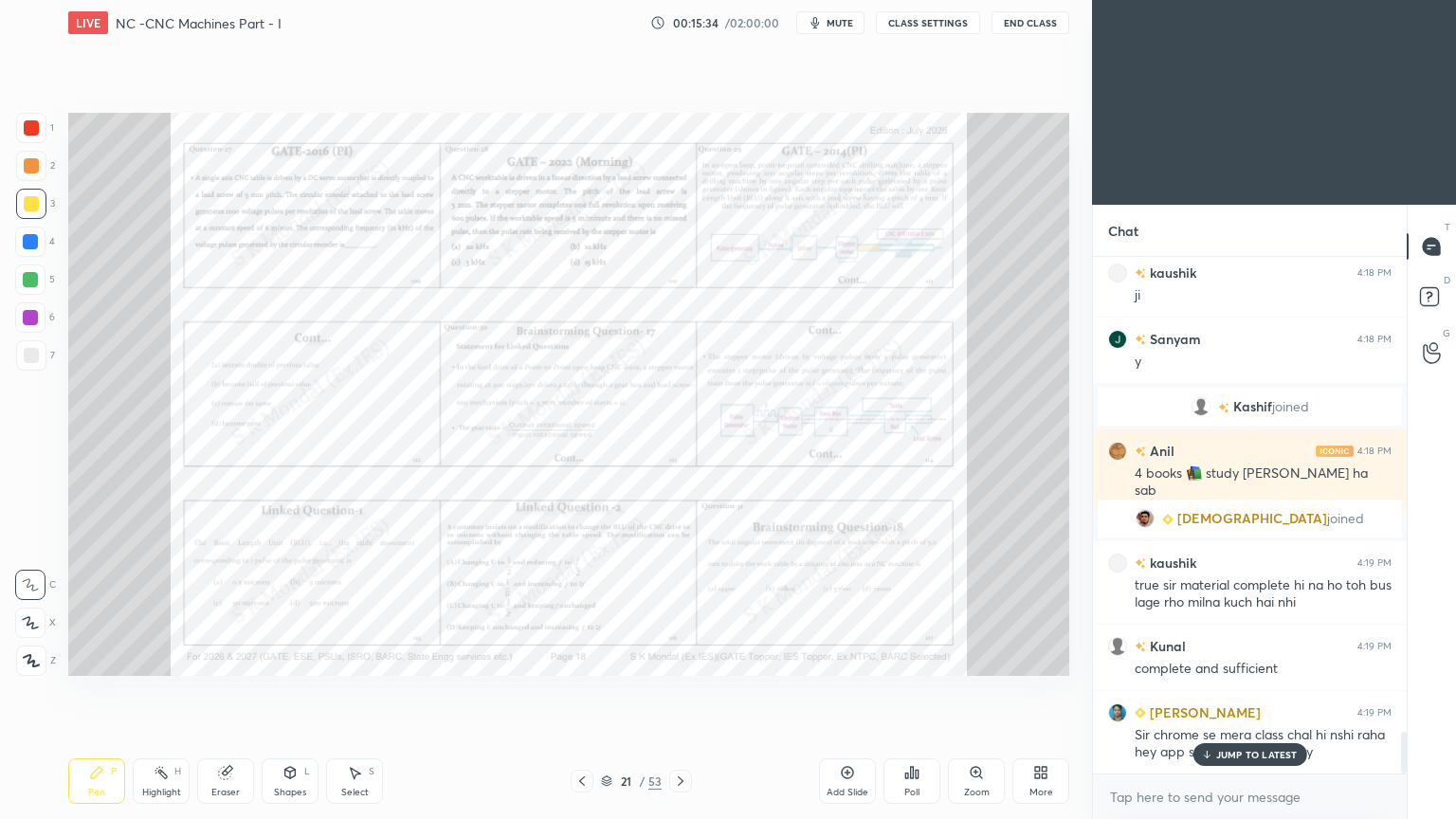 click on "JUMP TO LATEST" at bounding box center [1257, 755] 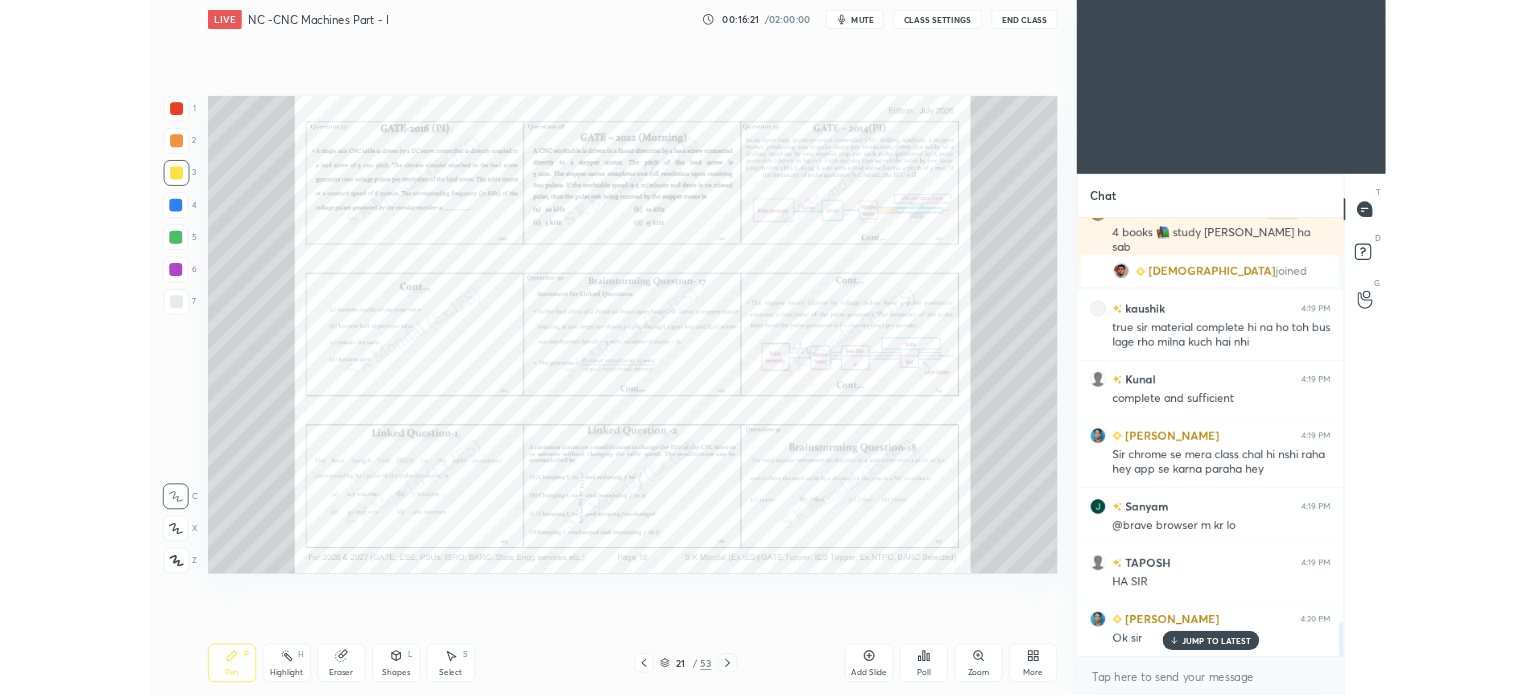 scroll, scrollTop: 6544, scrollLeft: 0, axis: vertical 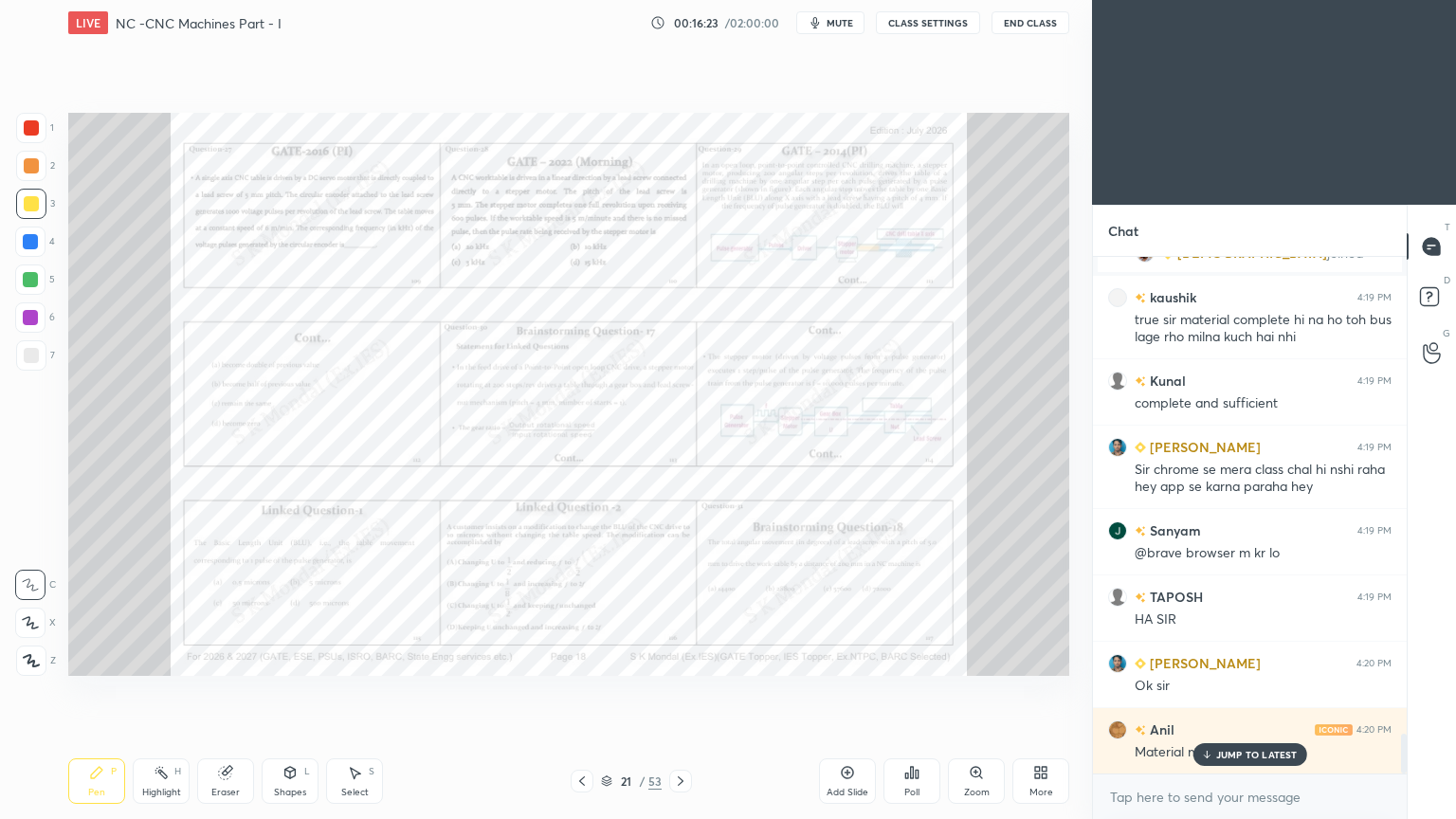 click on "JUMP TO LATEST" at bounding box center (1257, 755) 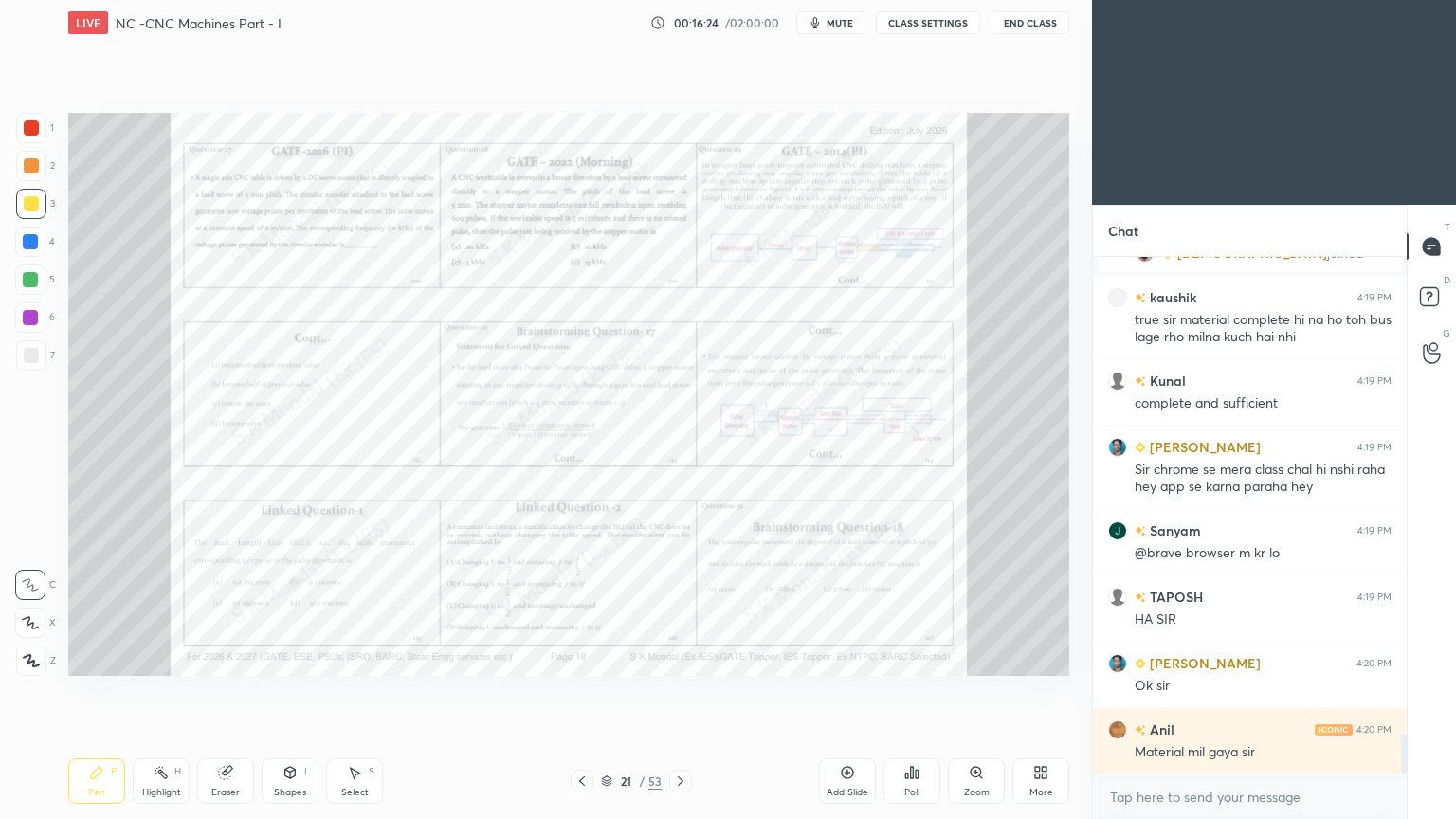 click 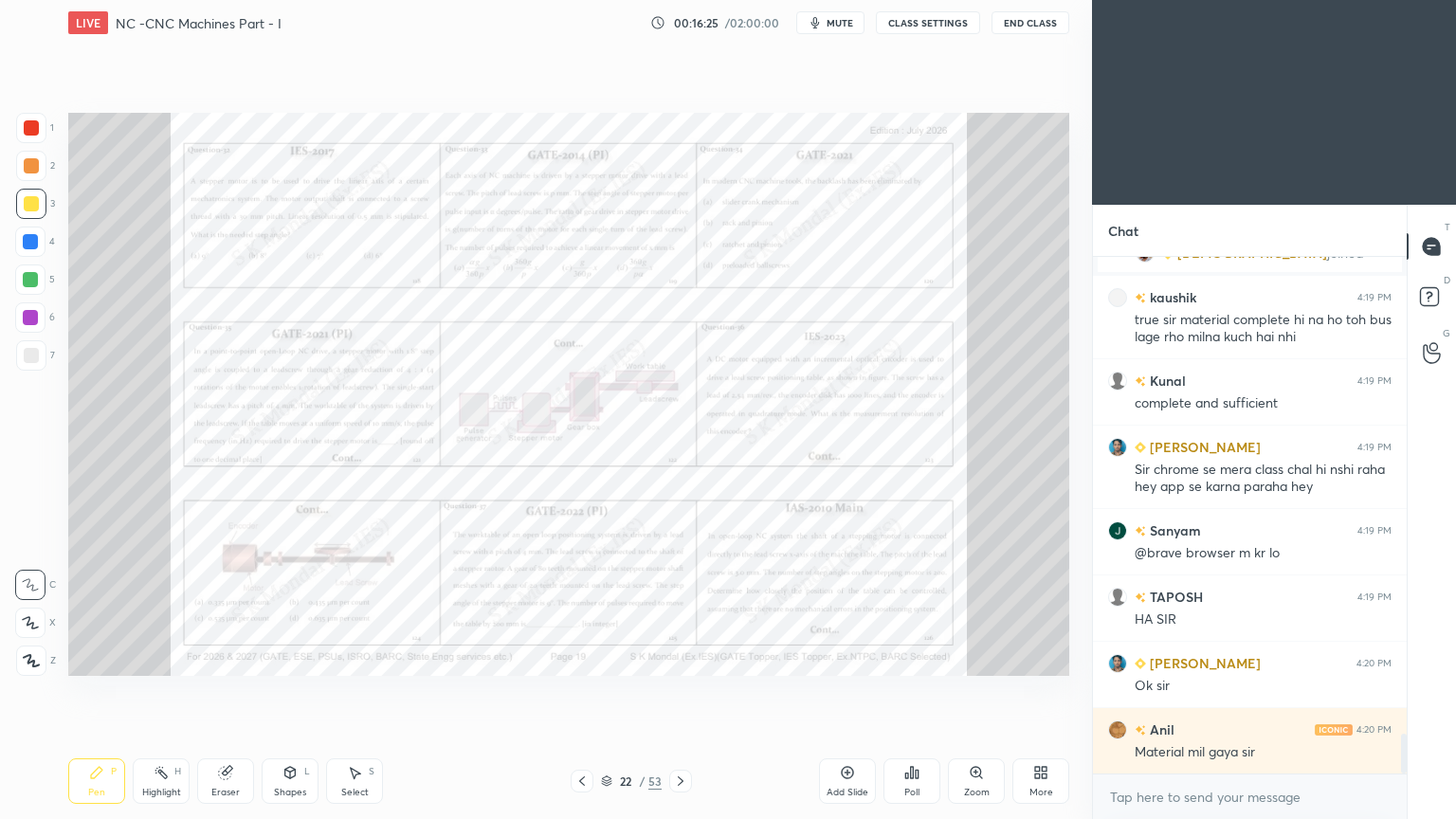 click 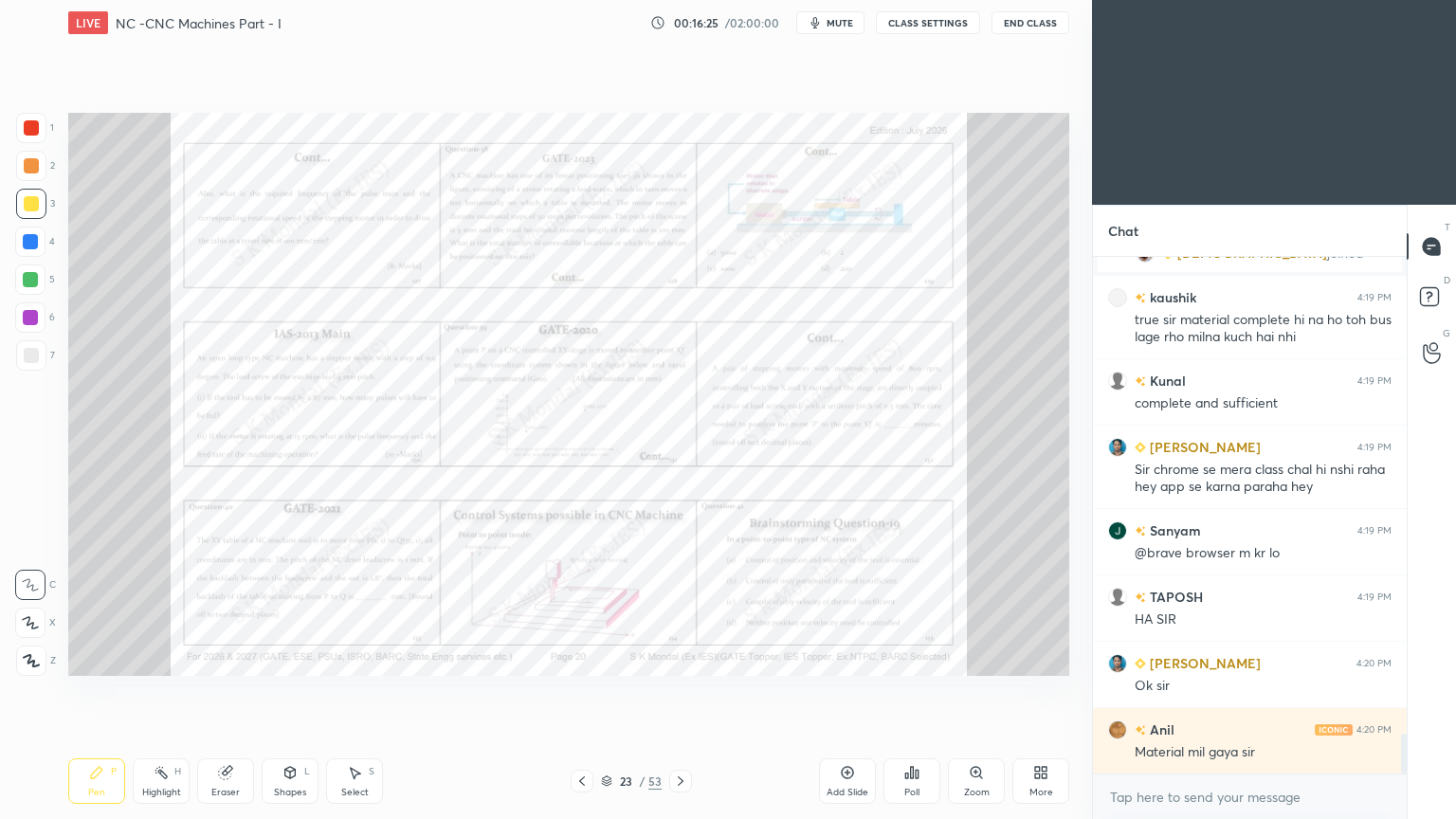 click 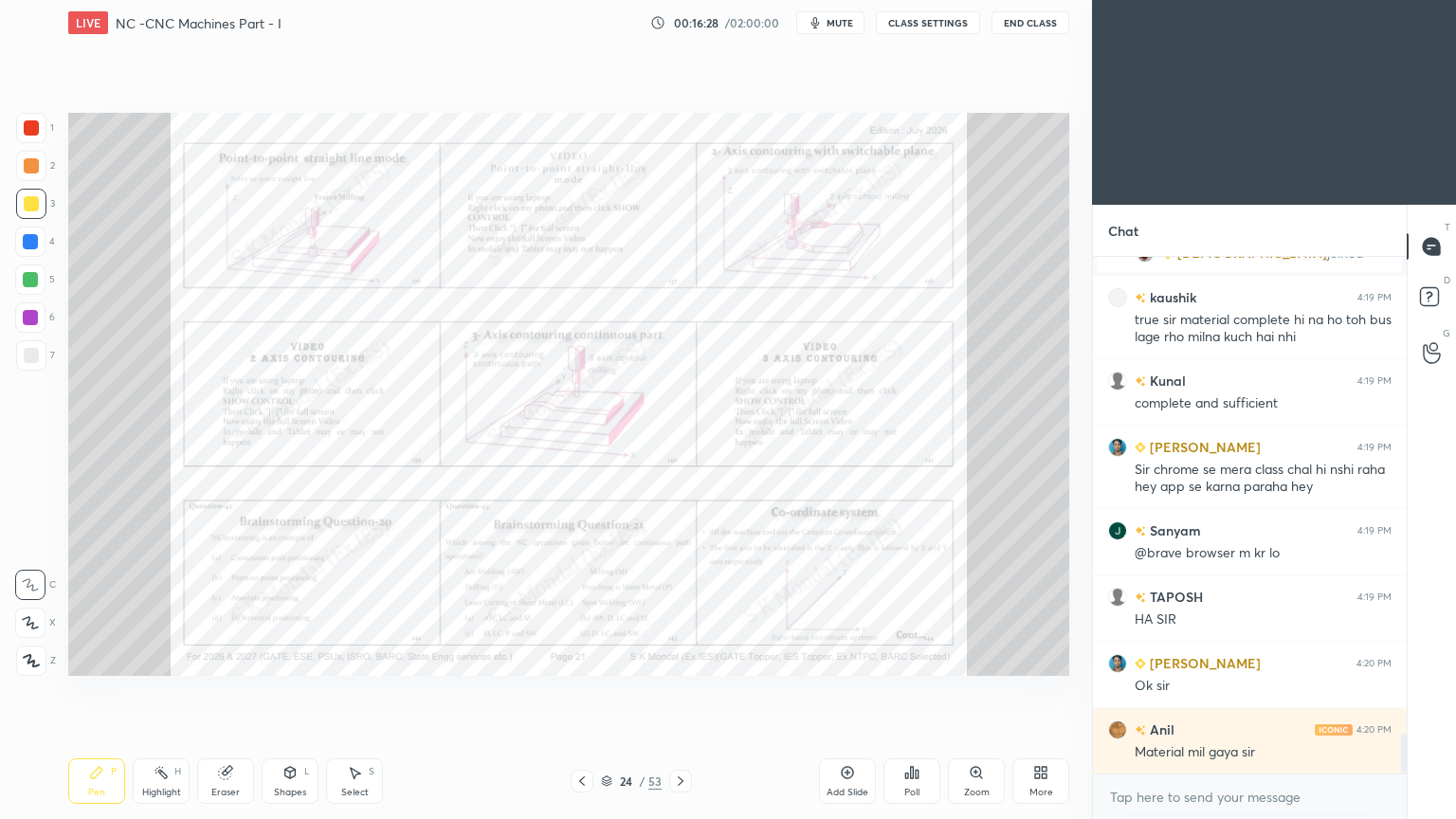 click 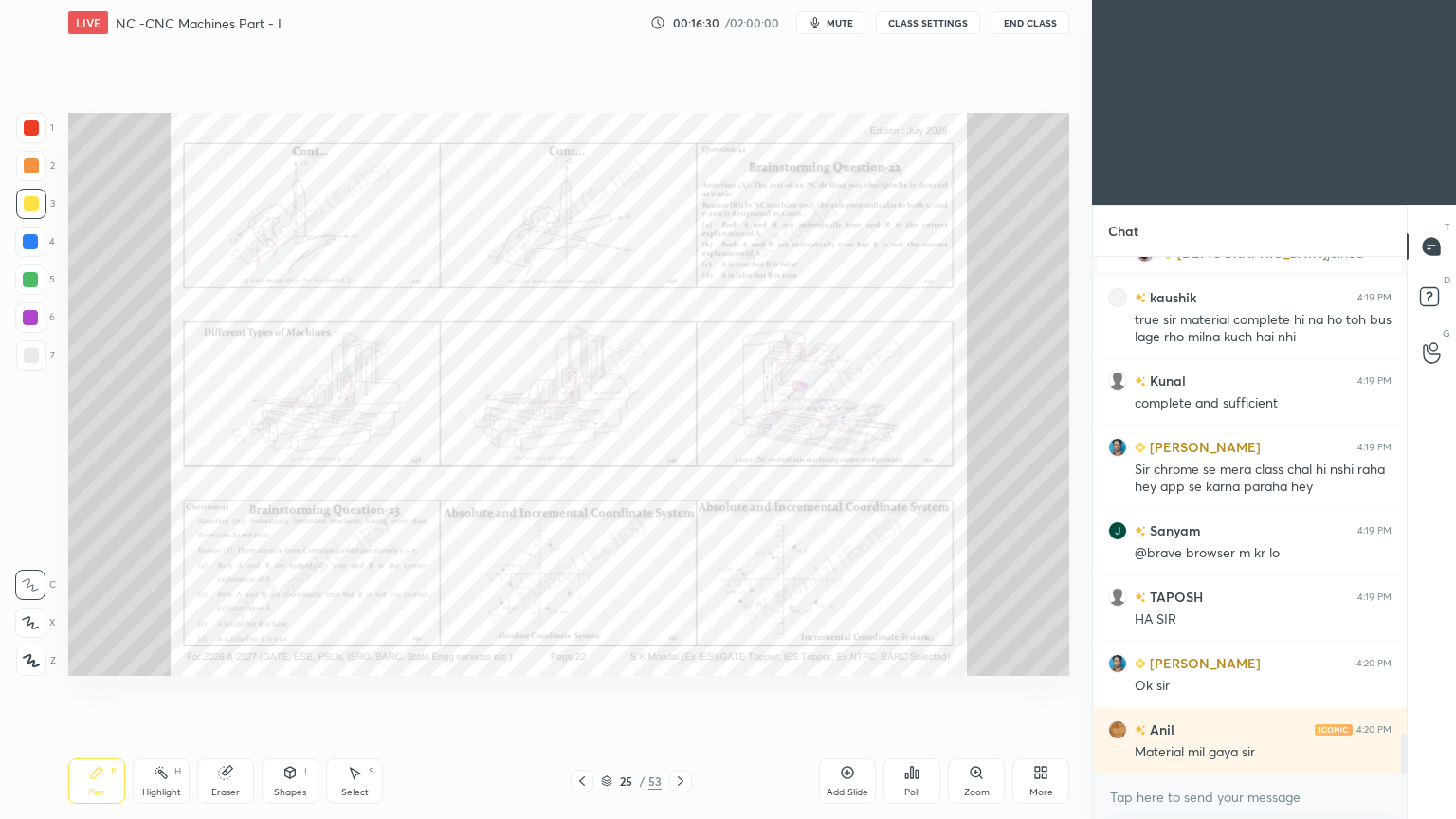 click 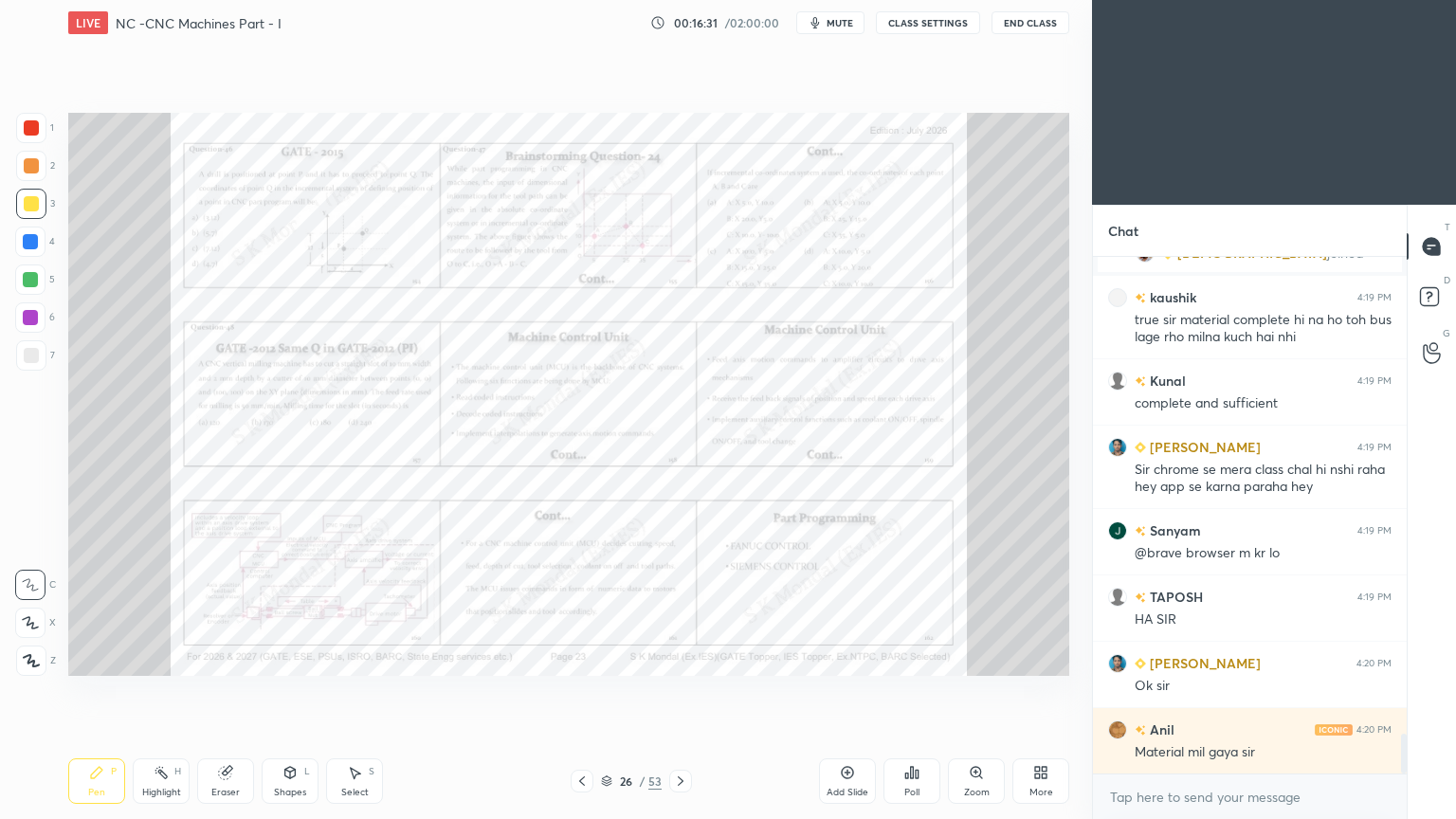 click 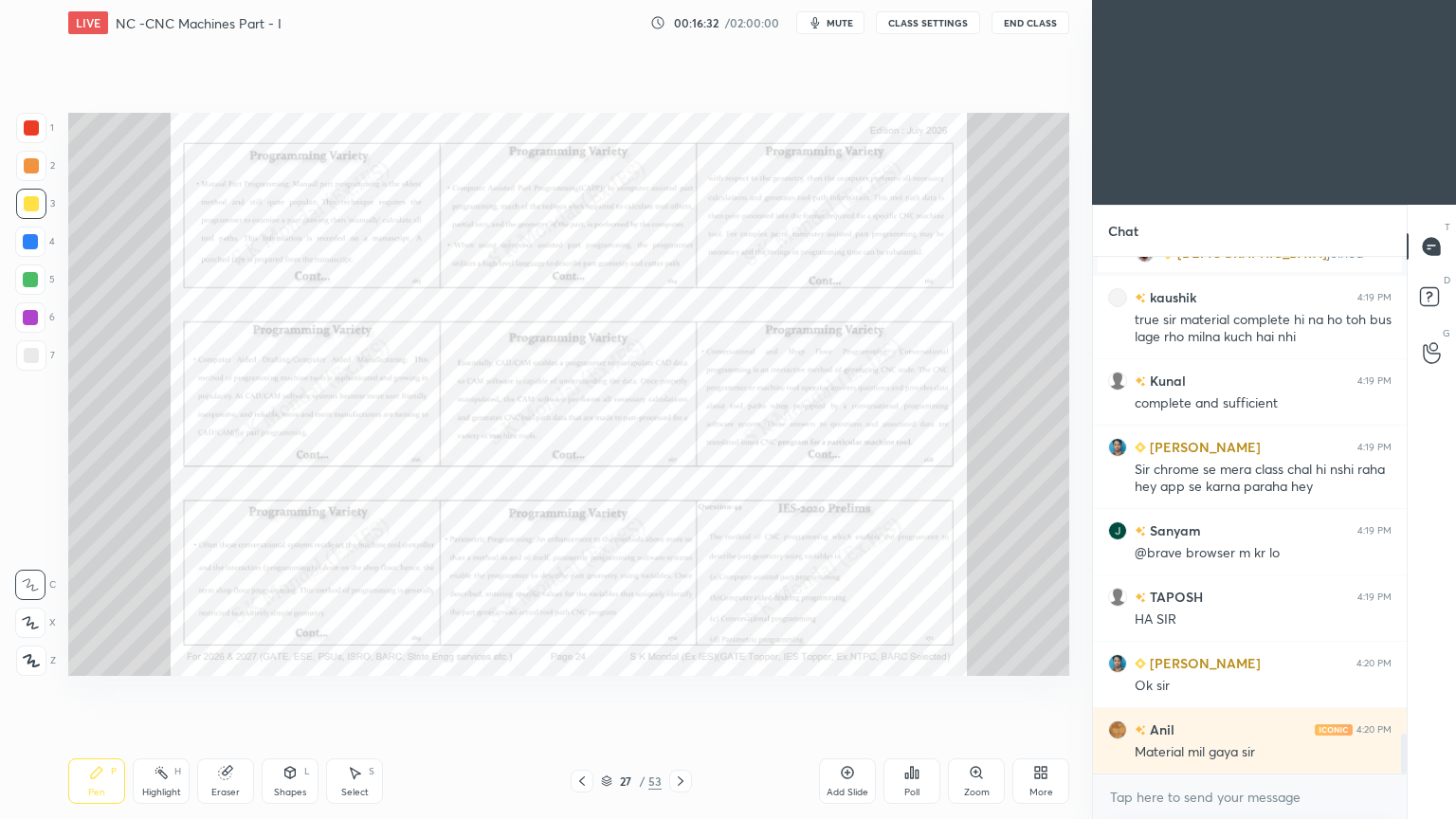 click 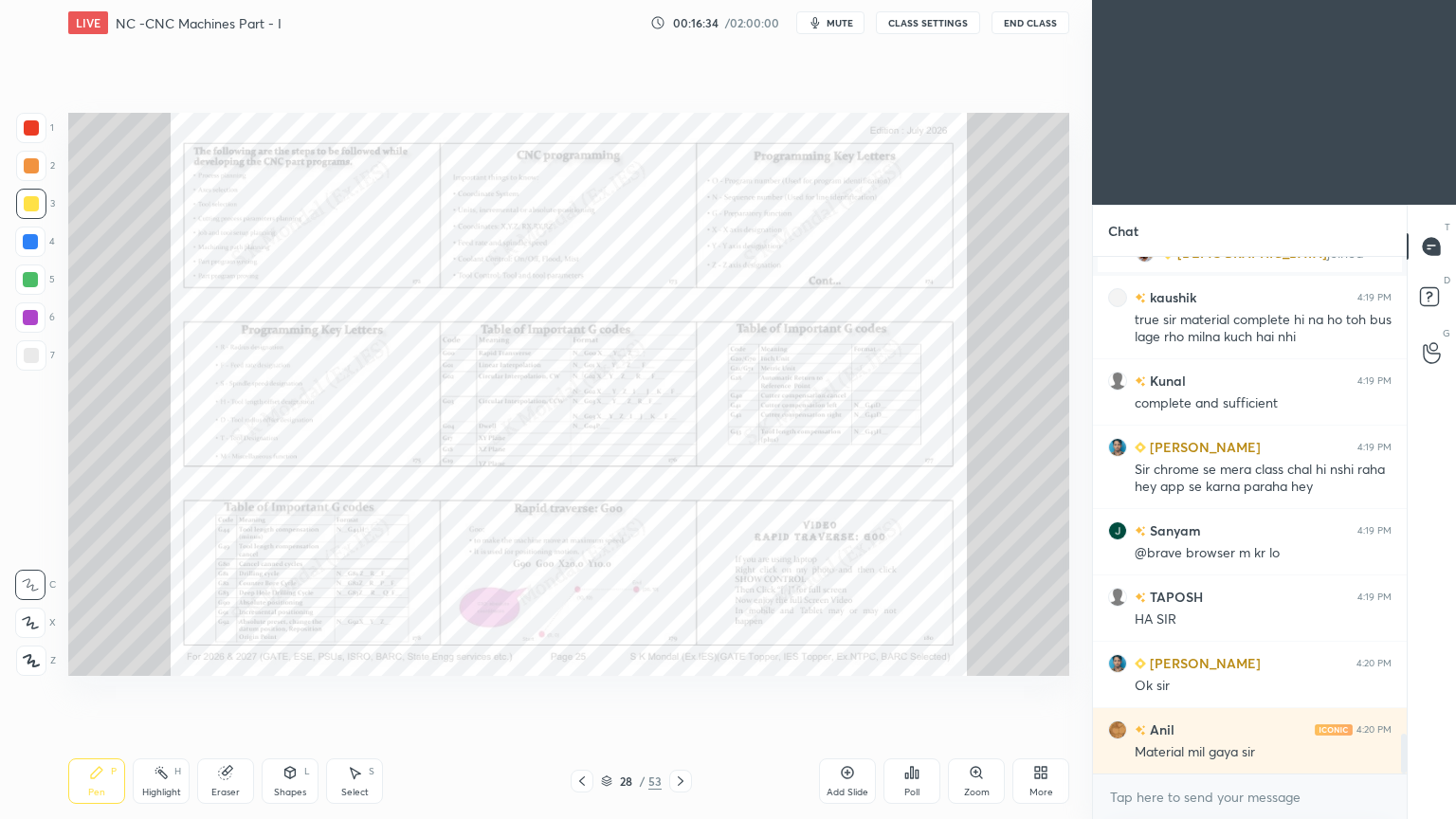click 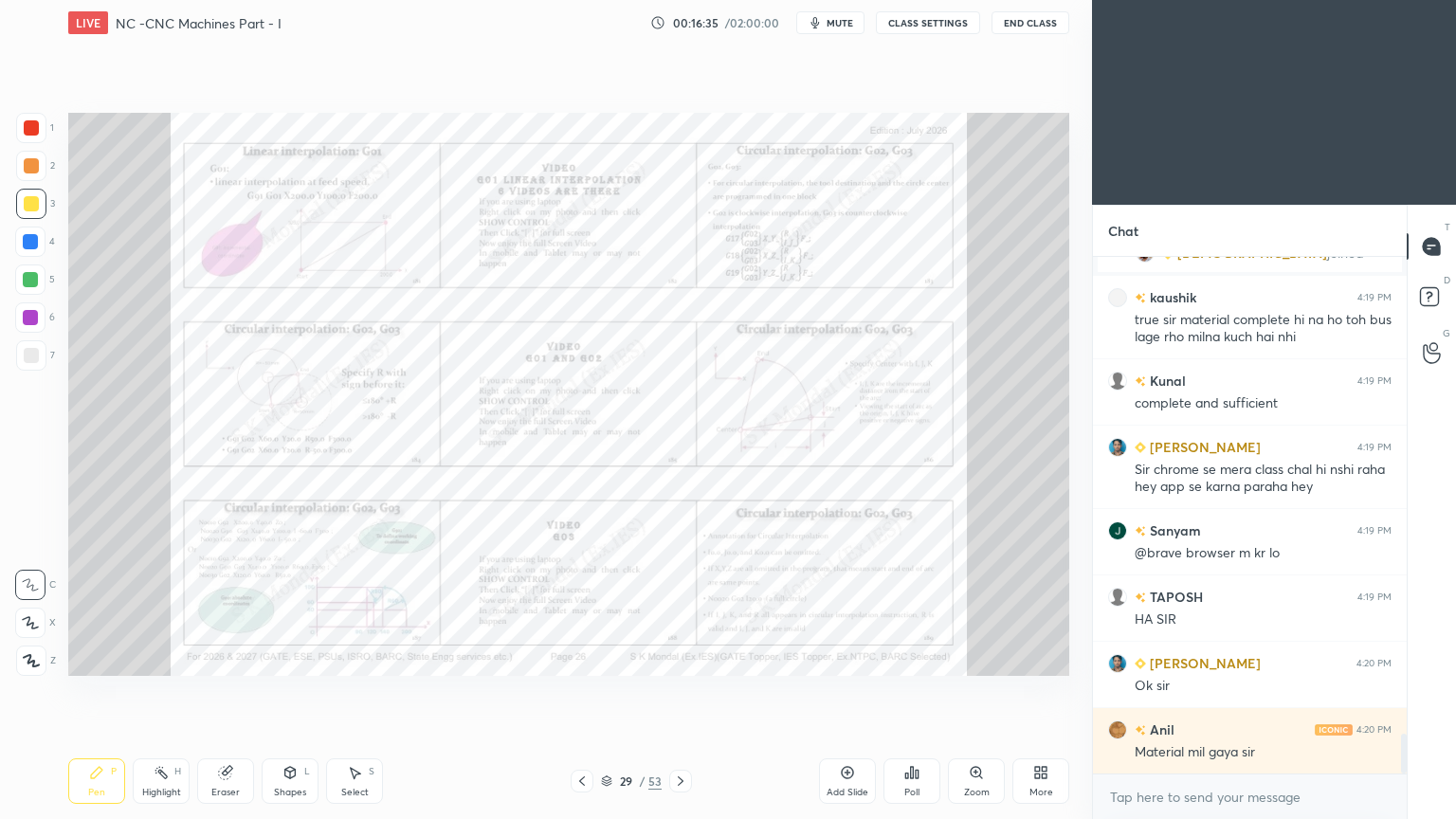 click 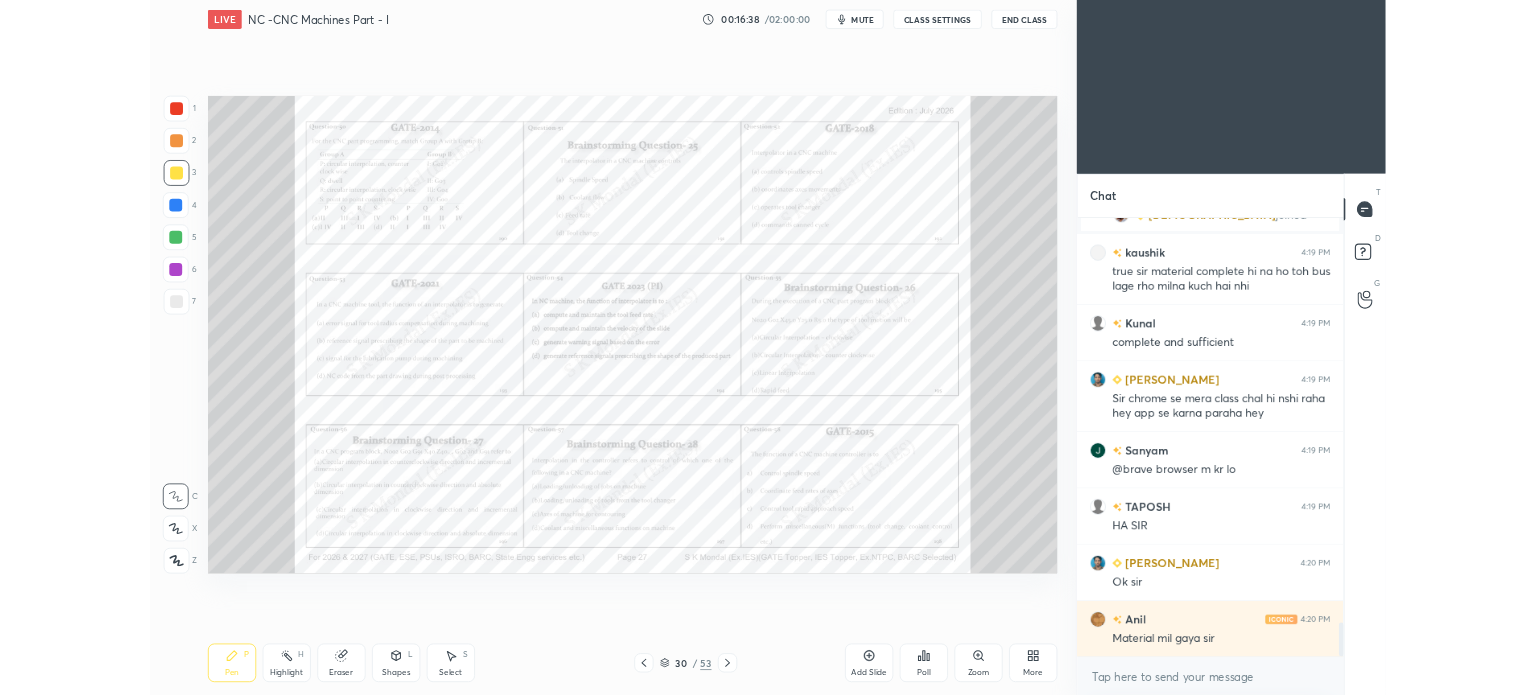 scroll, scrollTop: 567, scrollLeft: 1072, axis: both 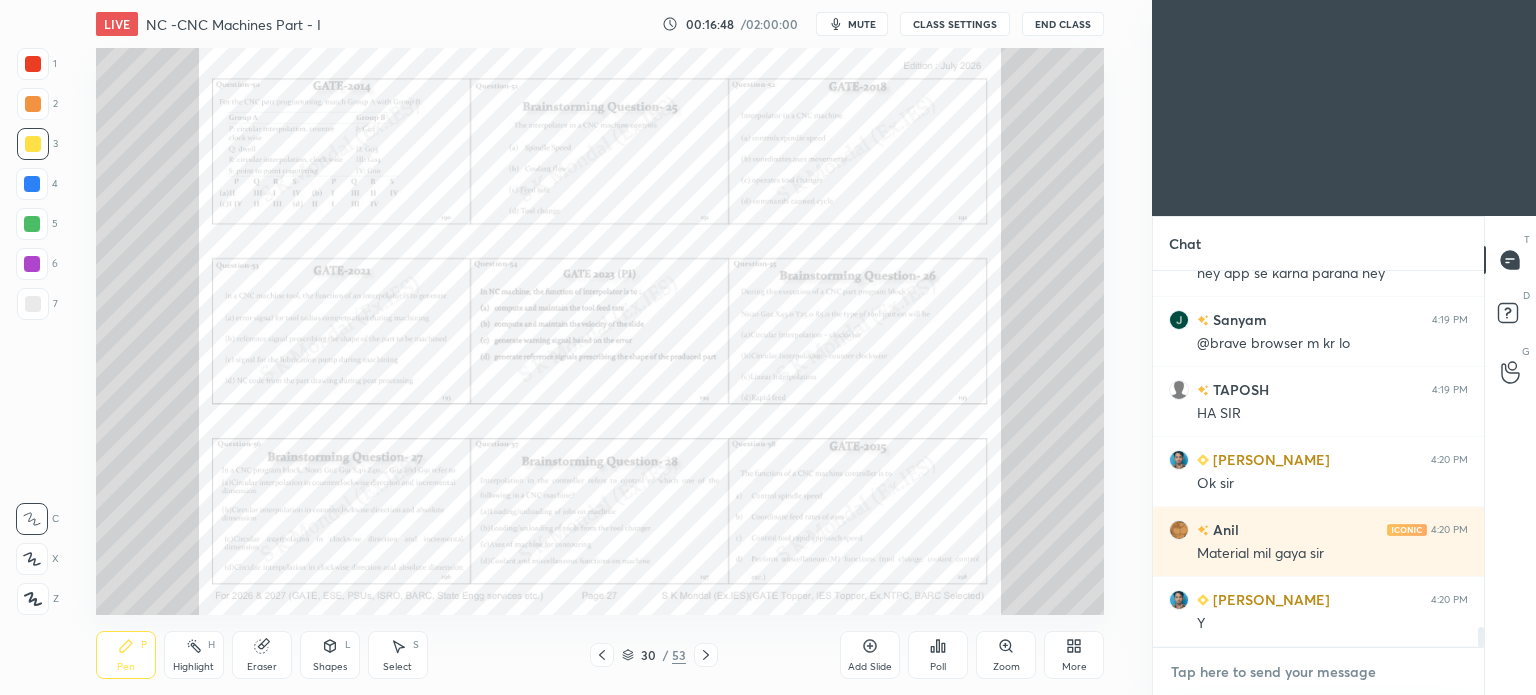 type on "x" 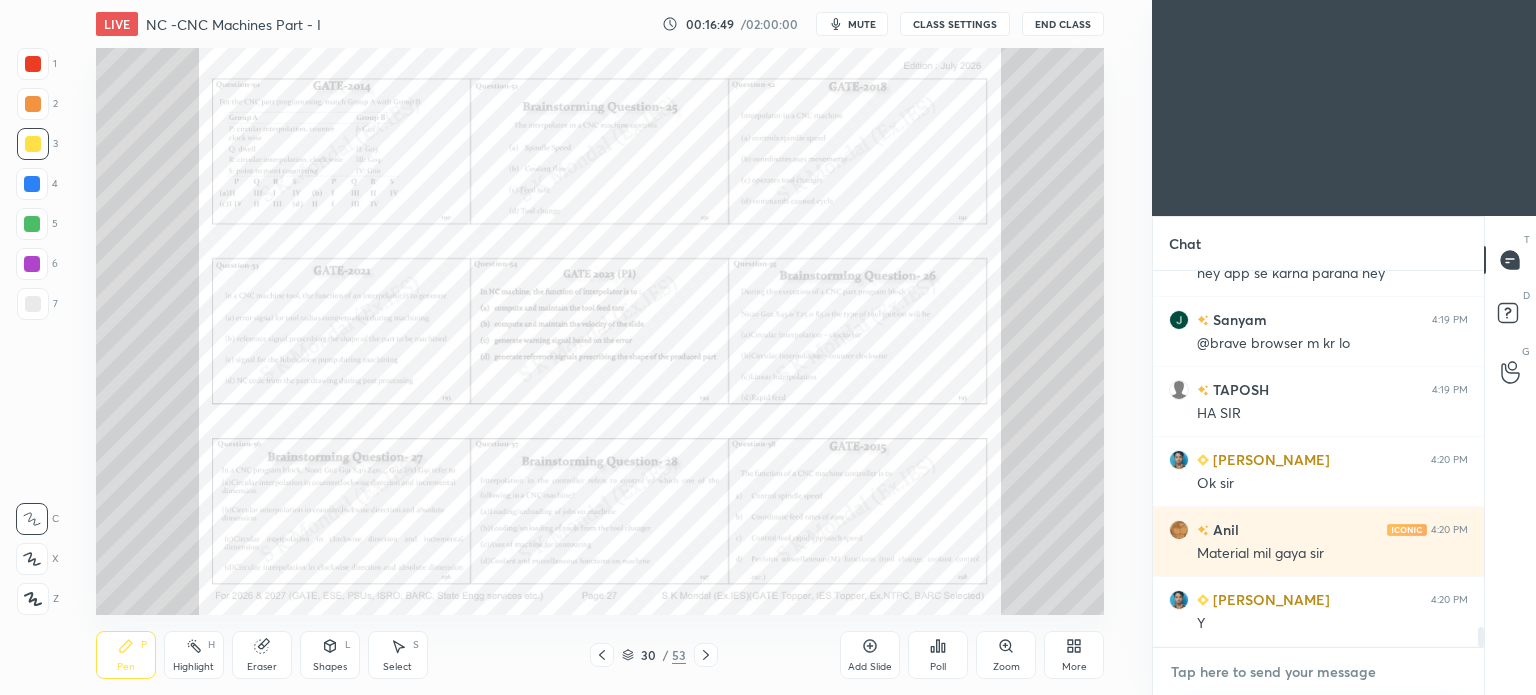paste on "https://docs.google.com/spreadsheets/d/1vWRCBBPviQjUzaqOsdzbDDhiAdLffifVEcXo8UFyvYE/edit?gid=1666490214#gid=1666490214" 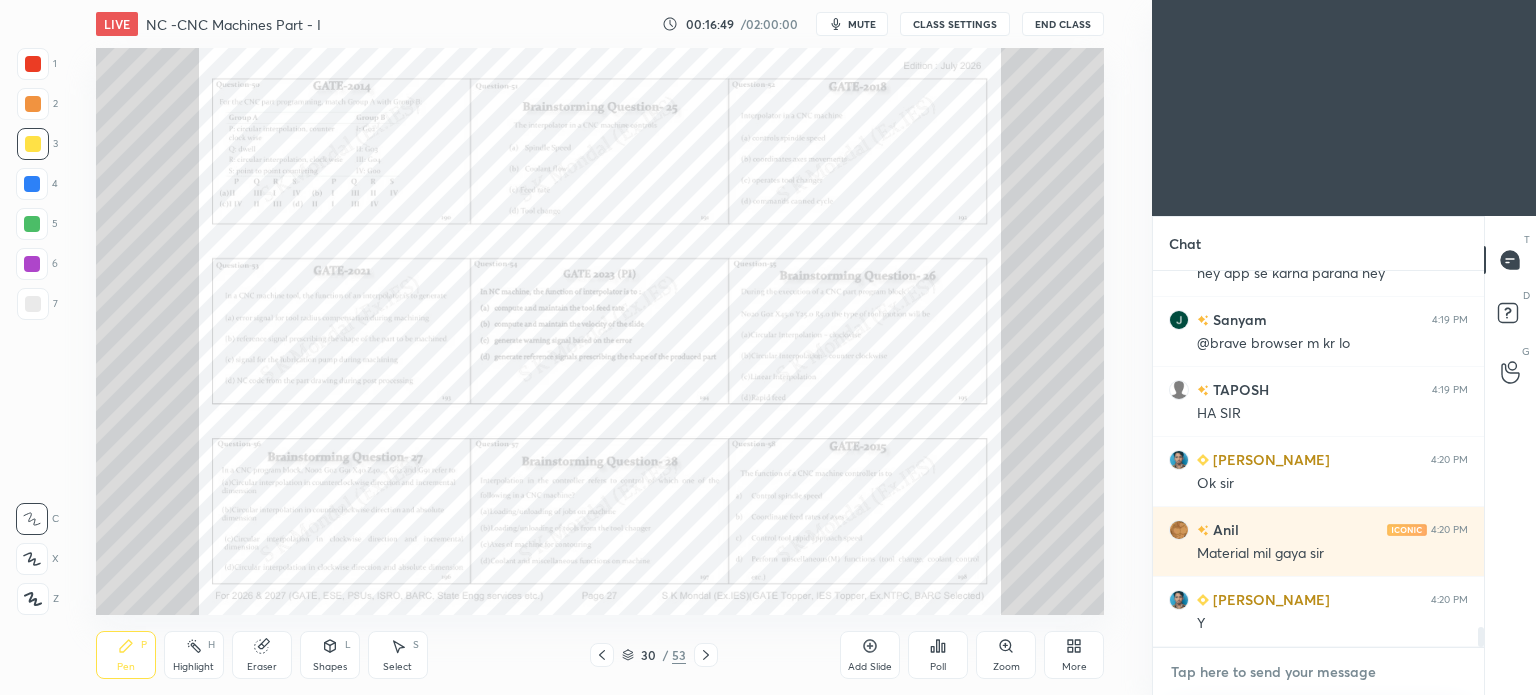 type on "https://docs.google.com/spreadsheets/d/1vWRCBBPviQjUzaqOsdzbDDhiAdLffifVEcXo8UFyvYE/edit?gid=1666490214#gid=1666490214" 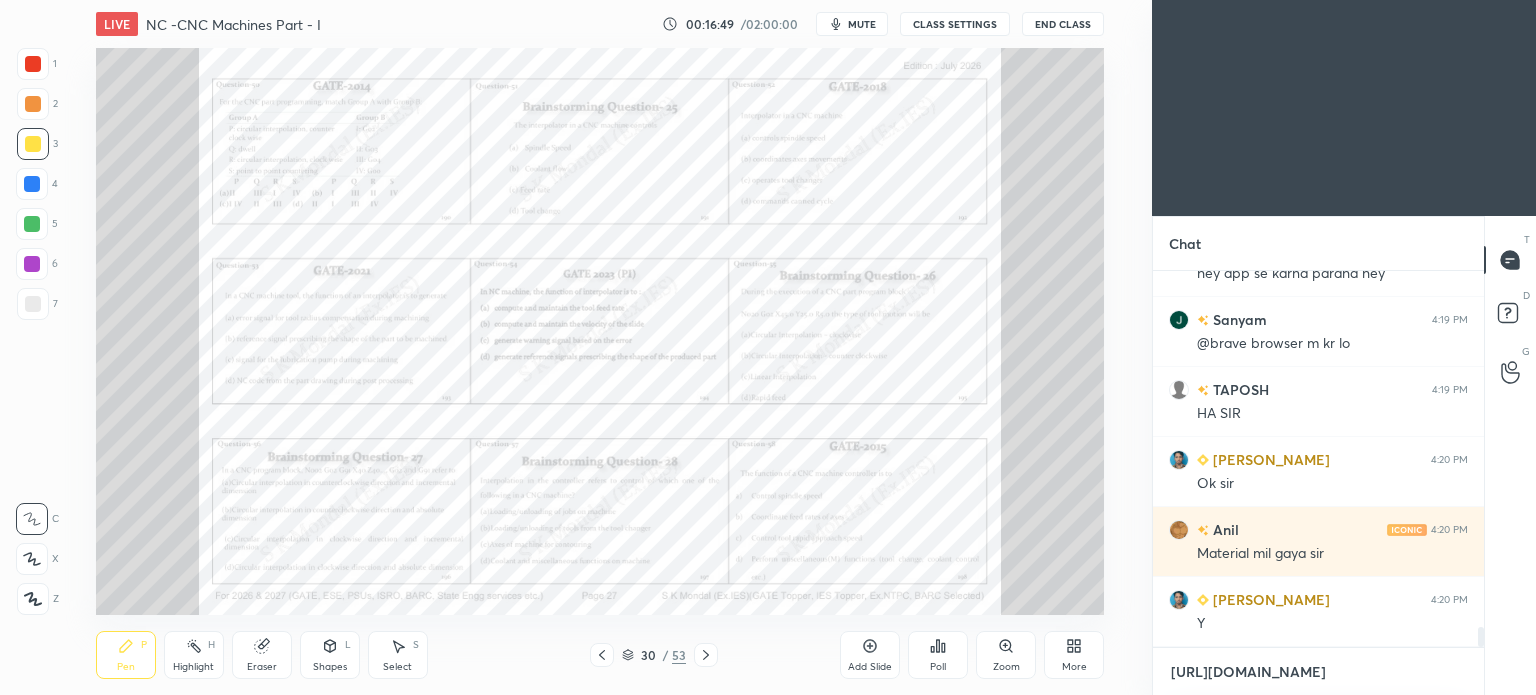 scroll, scrollTop: 18, scrollLeft: 0, axis: vertical 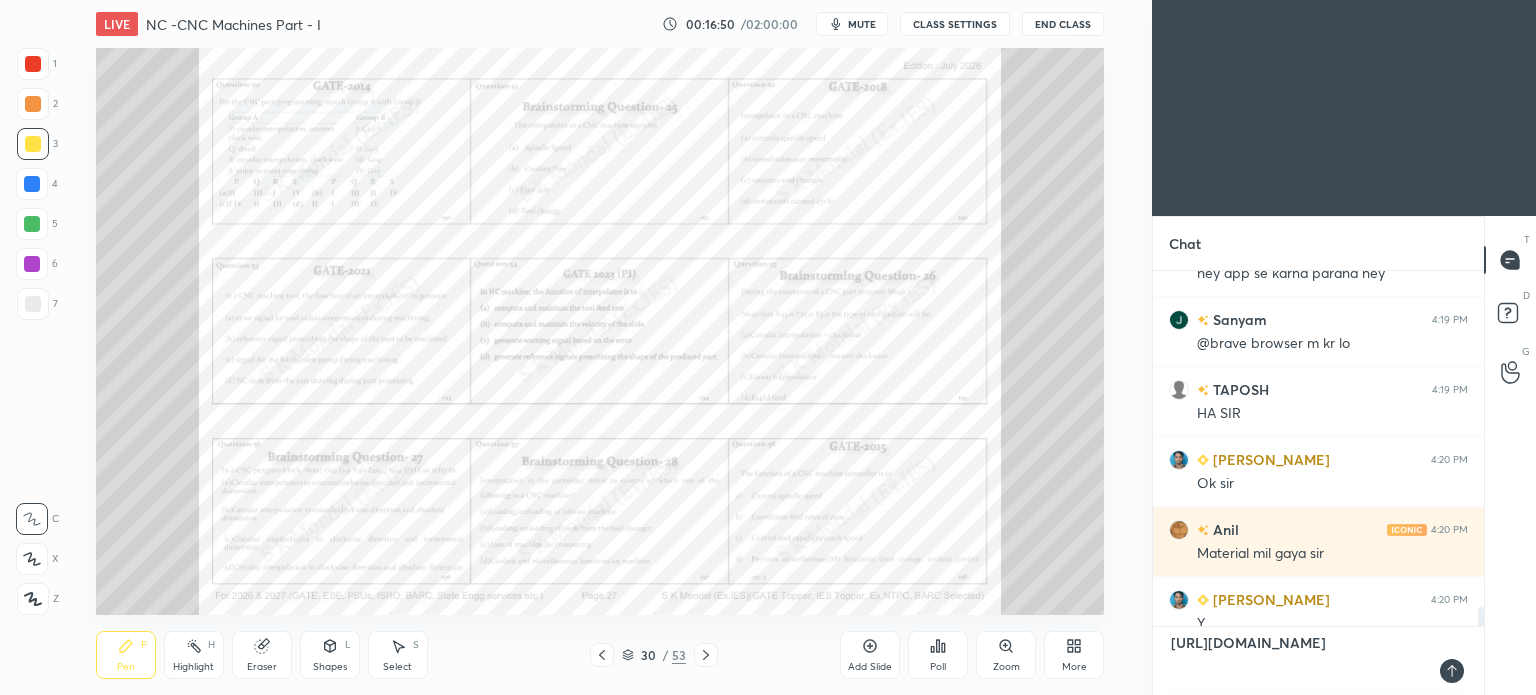 type 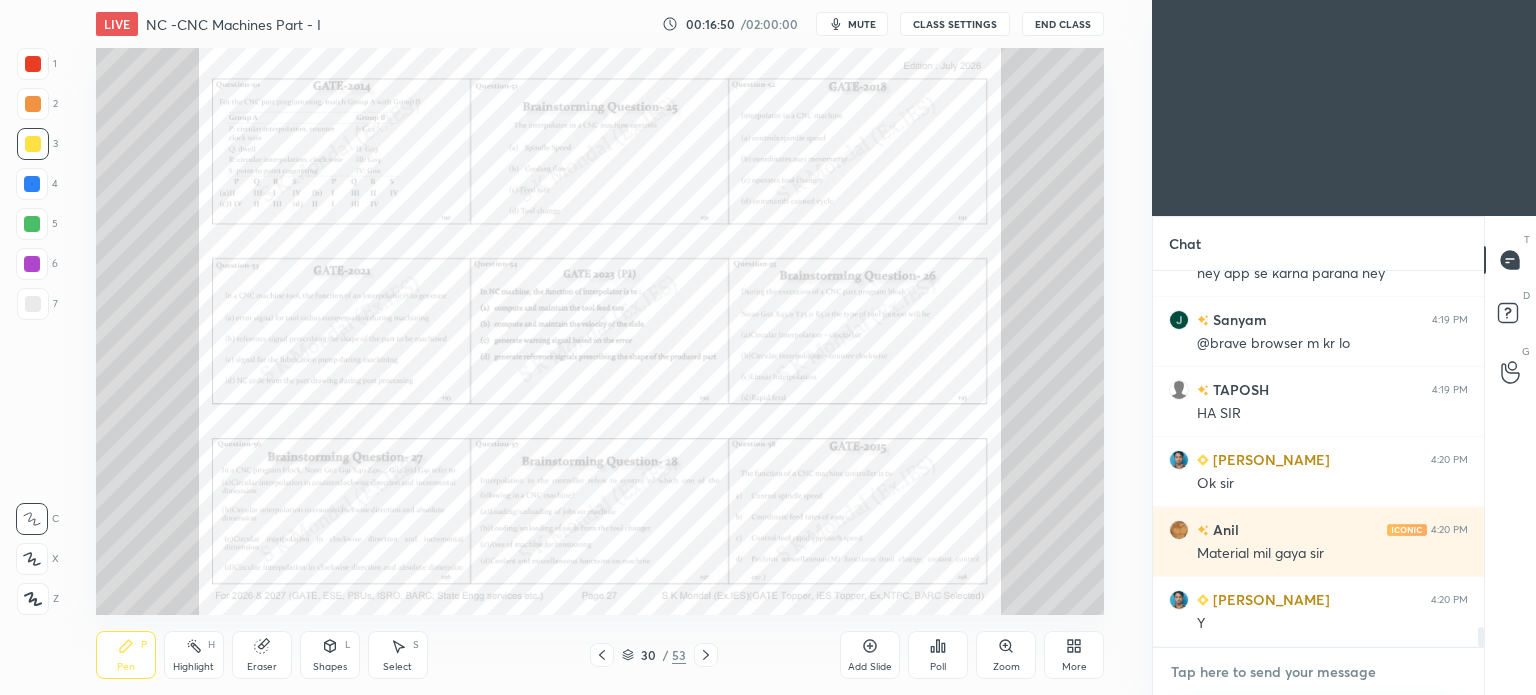 scroll, scrollTop: 0, scrollLeft: 0, axis: both 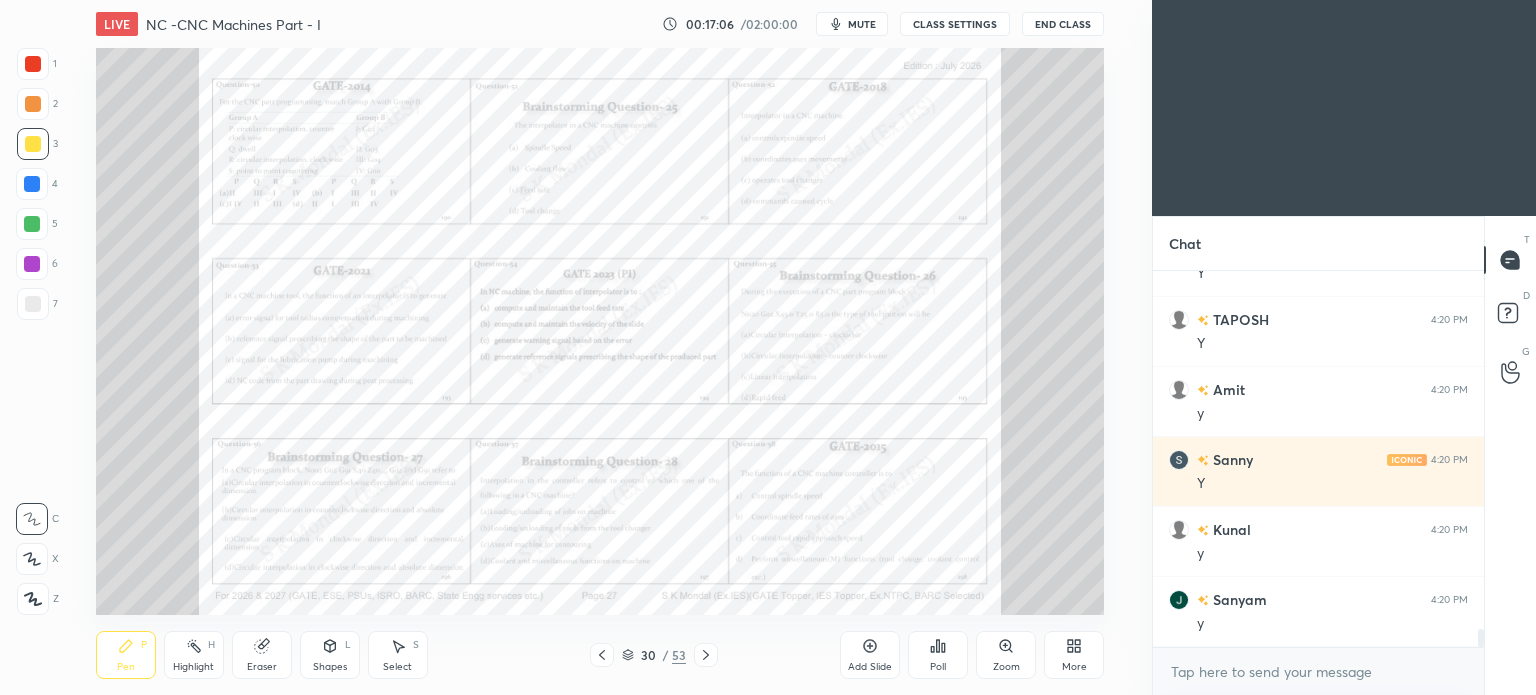 click 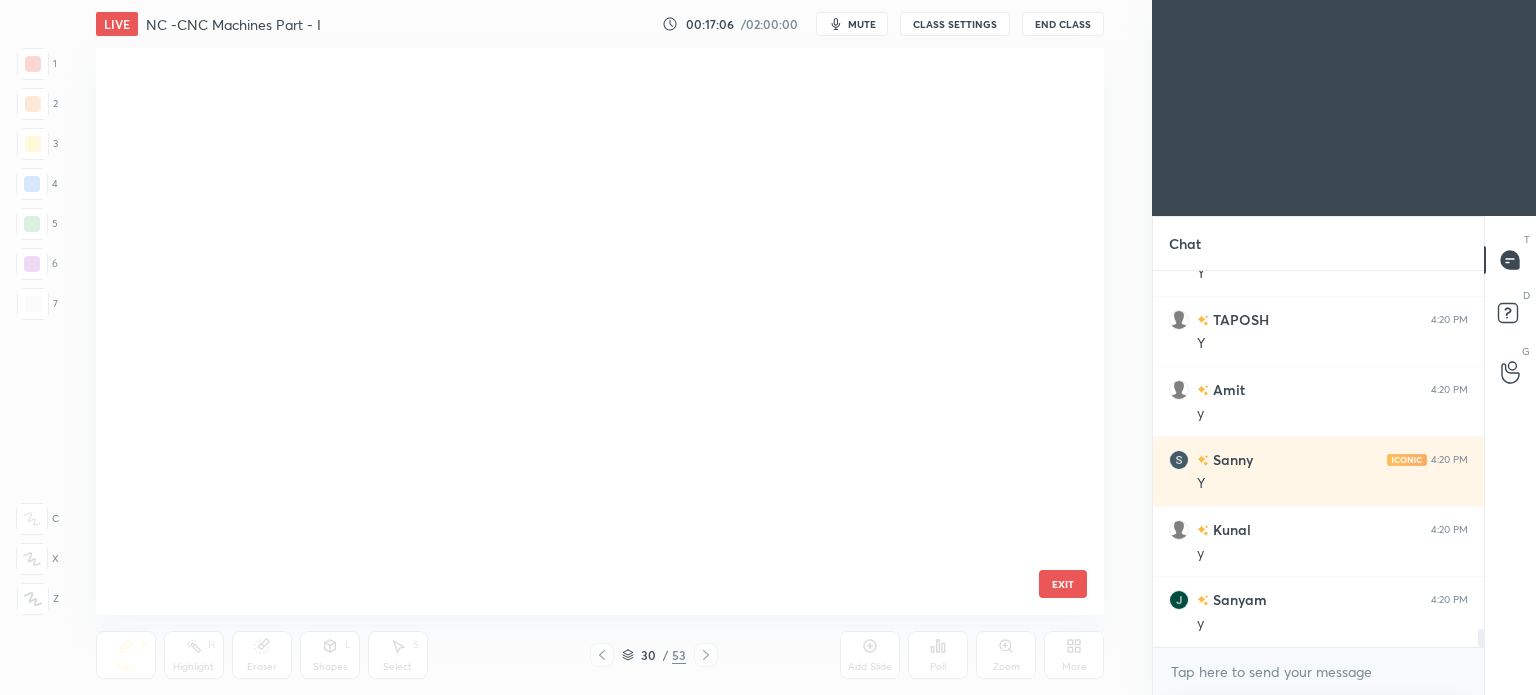scroll, scrollTop: 1172, scrollLeft: 0, axis: vertical 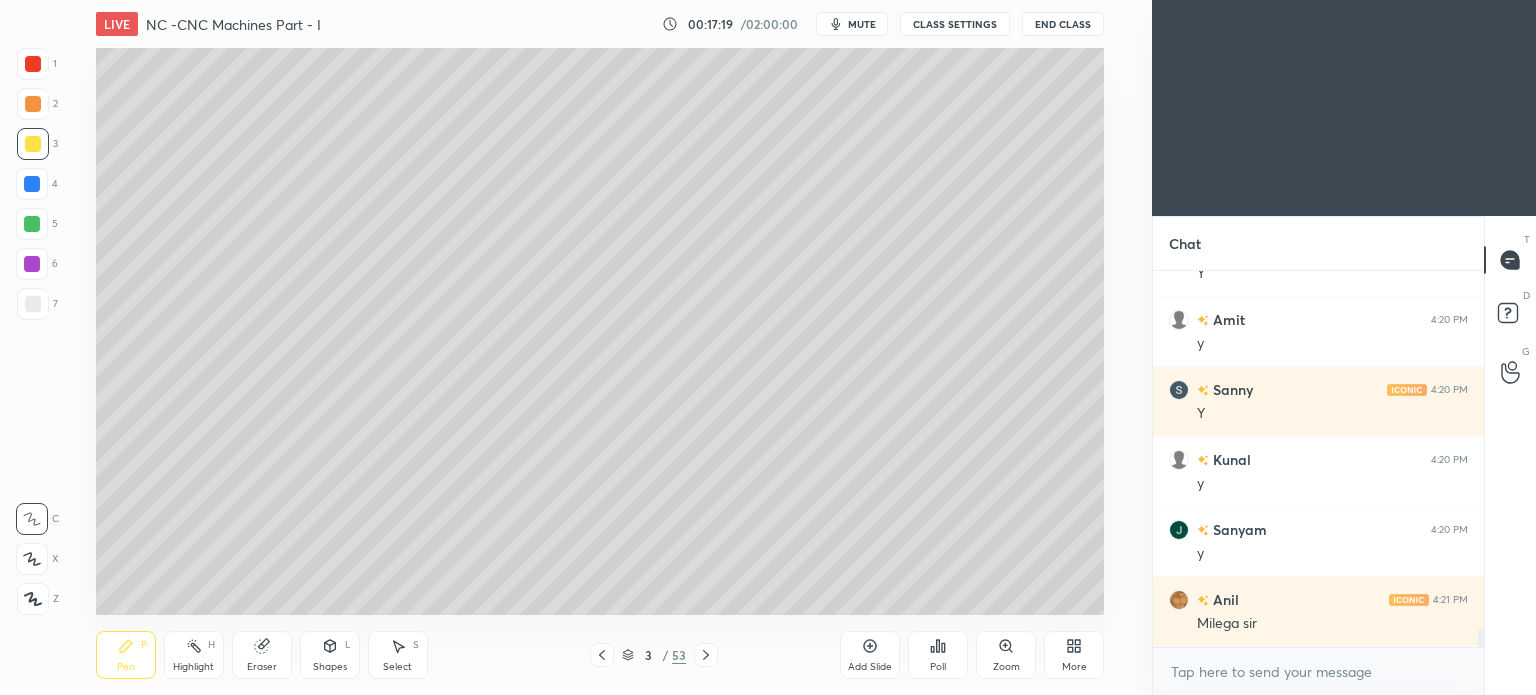 click 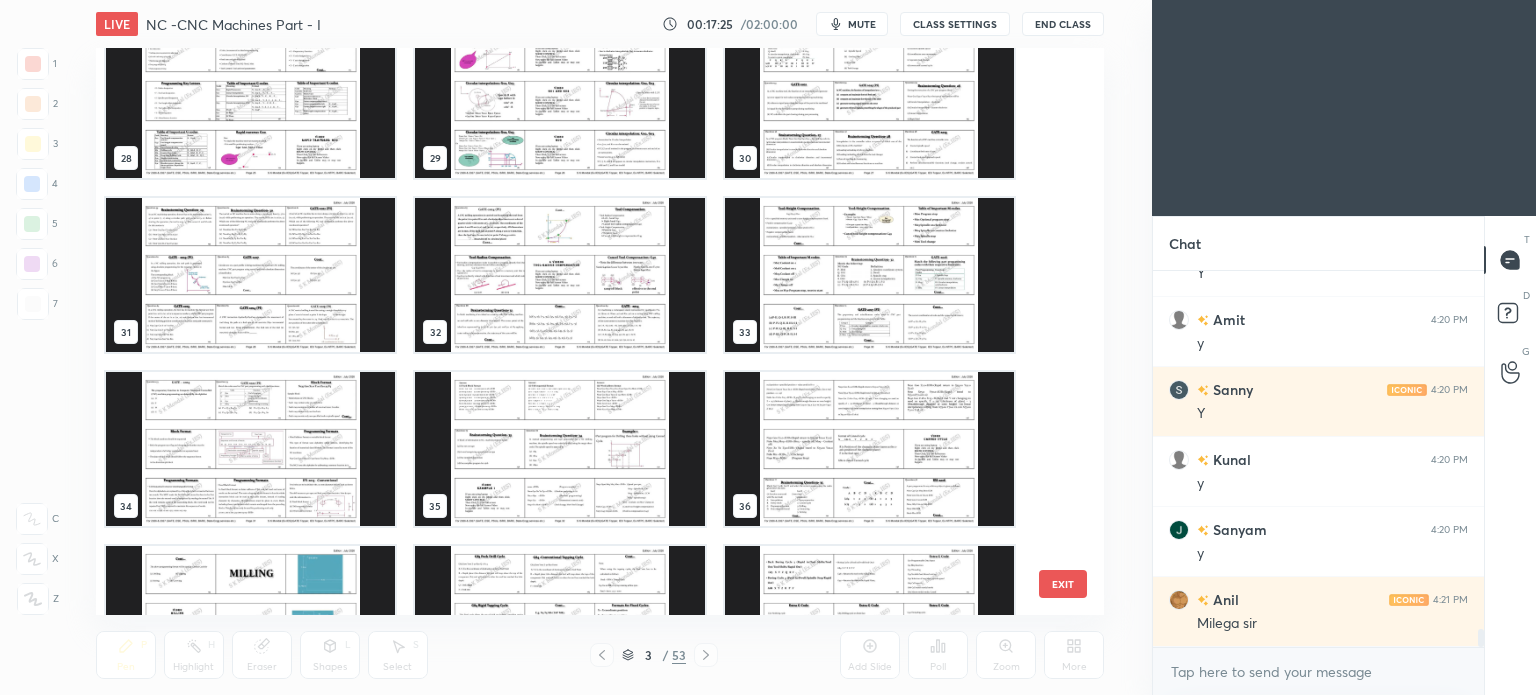 click at bounding box center [868, 101] 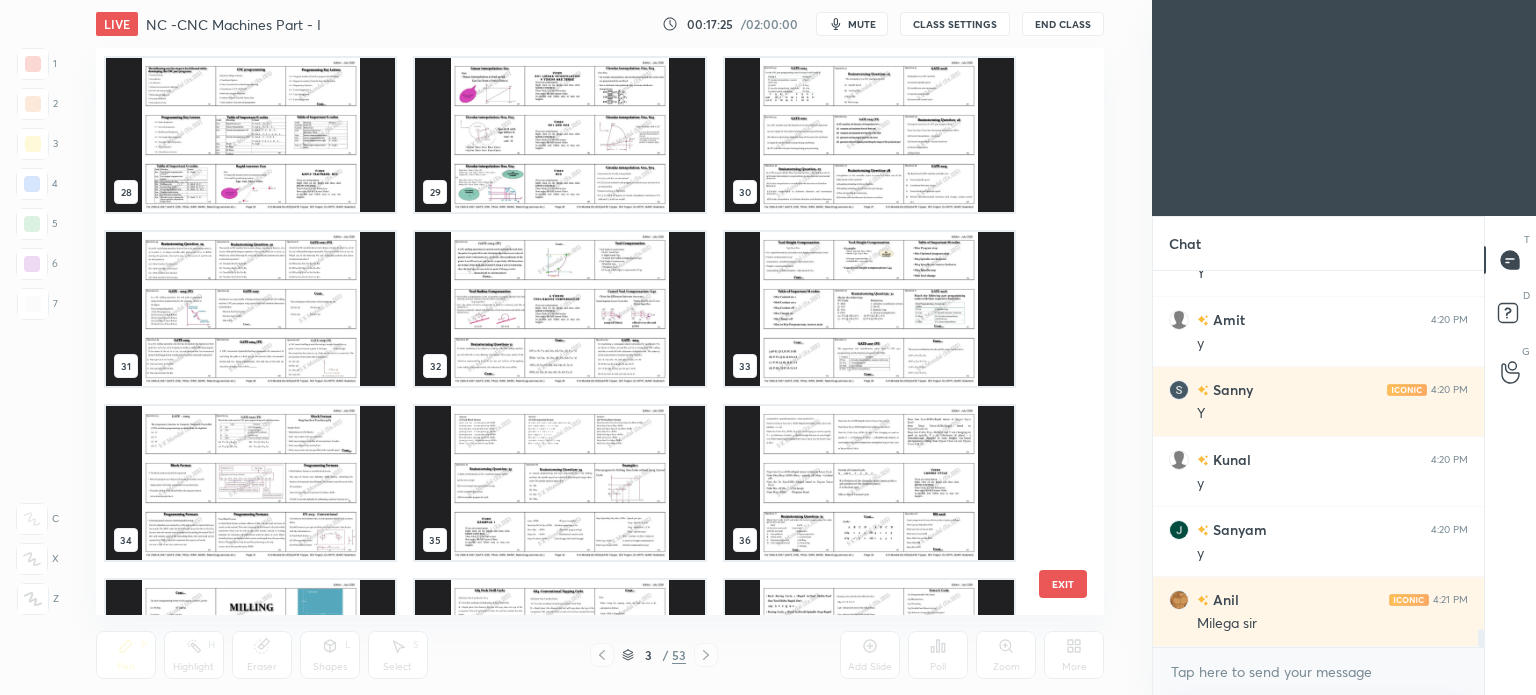 click on "28 29 30 31 32 33 34 35 36 37 38 39 40 41 42" at bounding box center [582, 331] 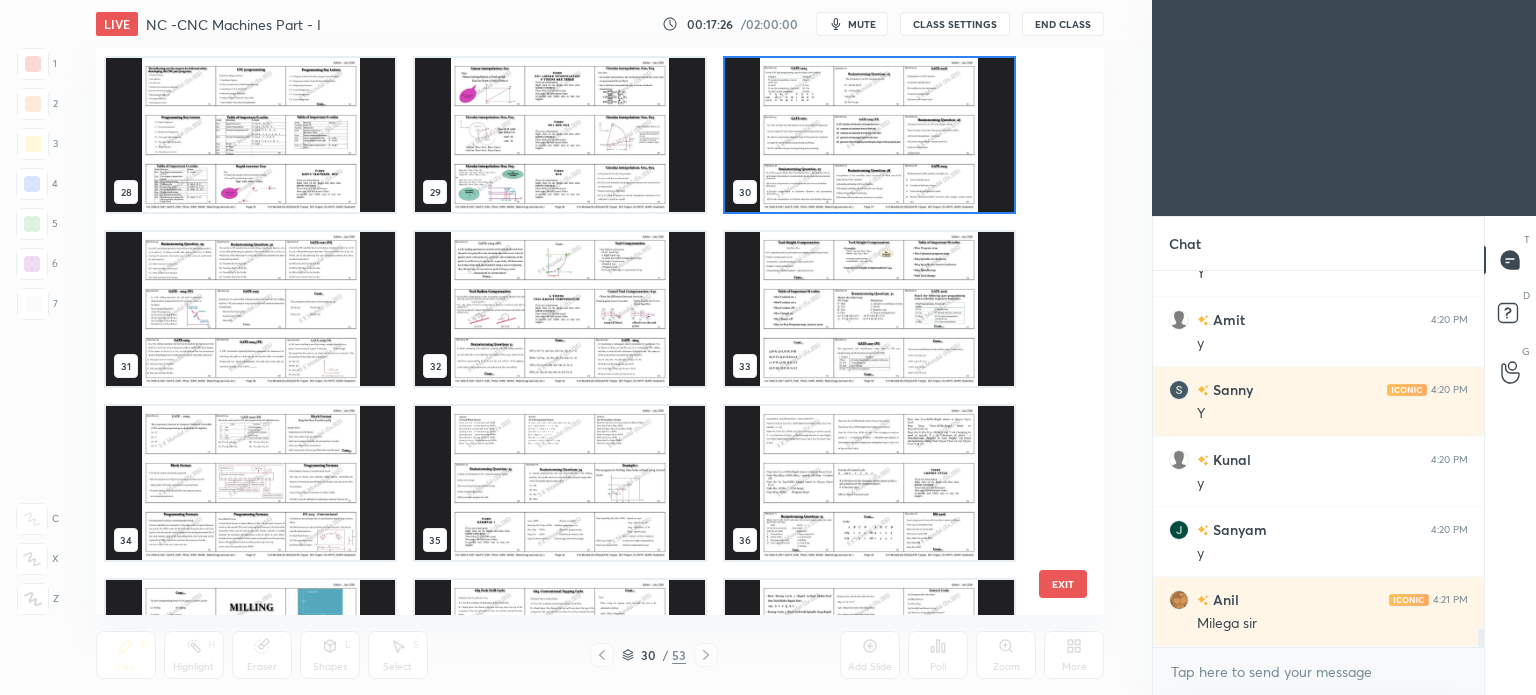 click at bounding box center [868, 135] 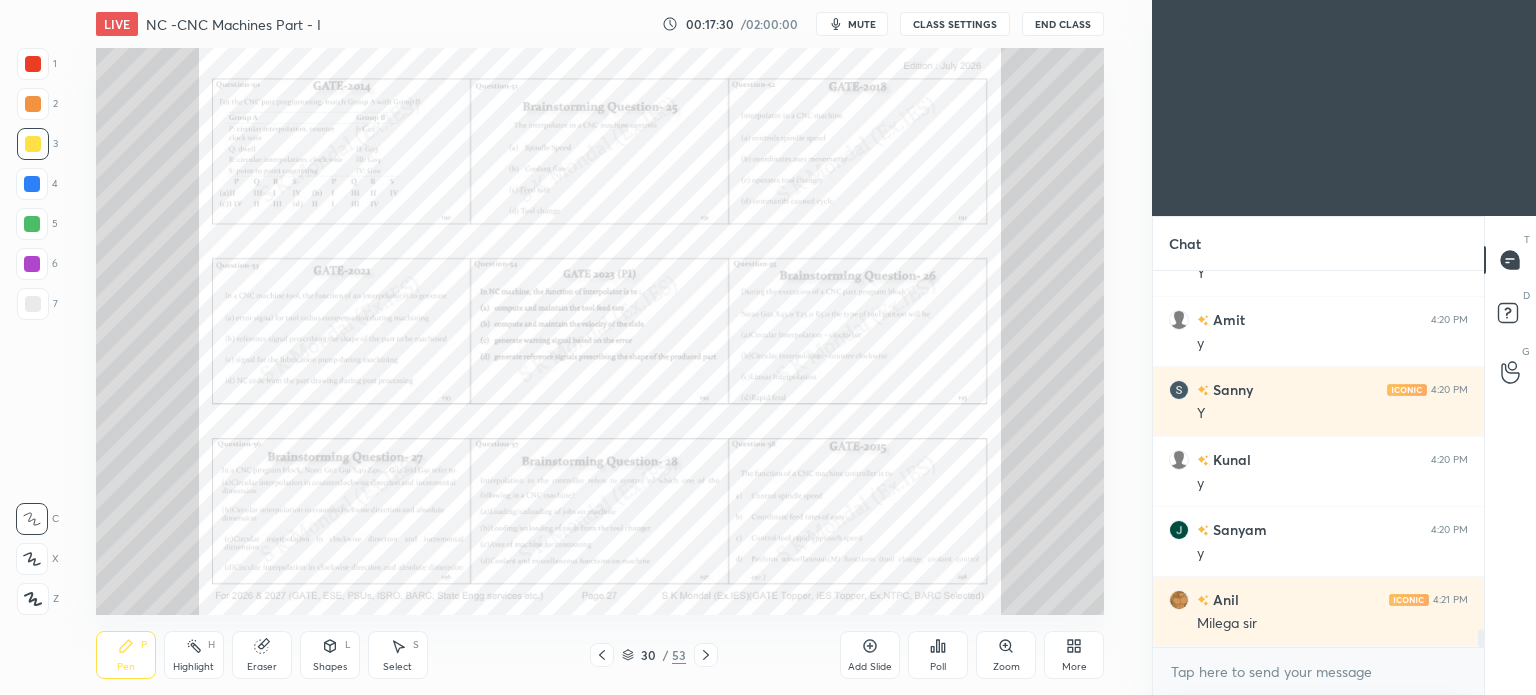 click 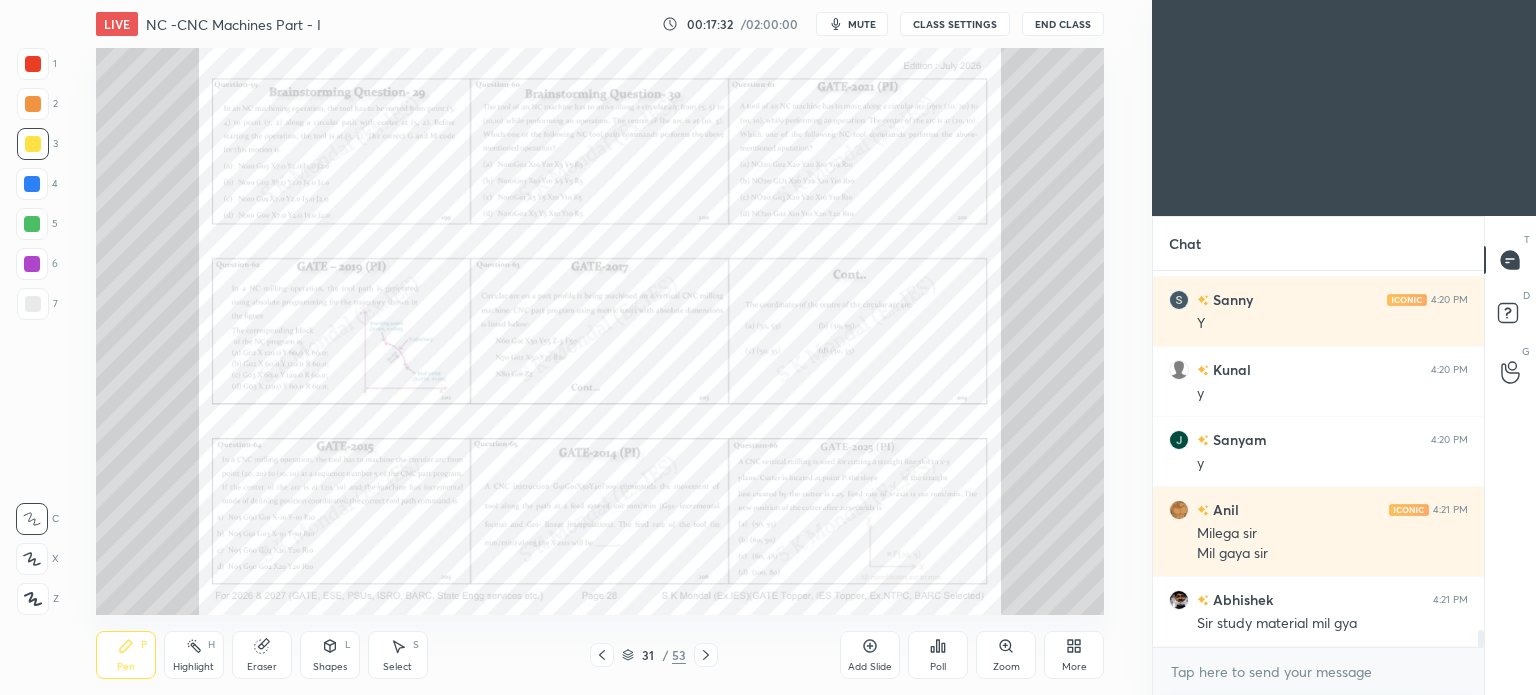 click 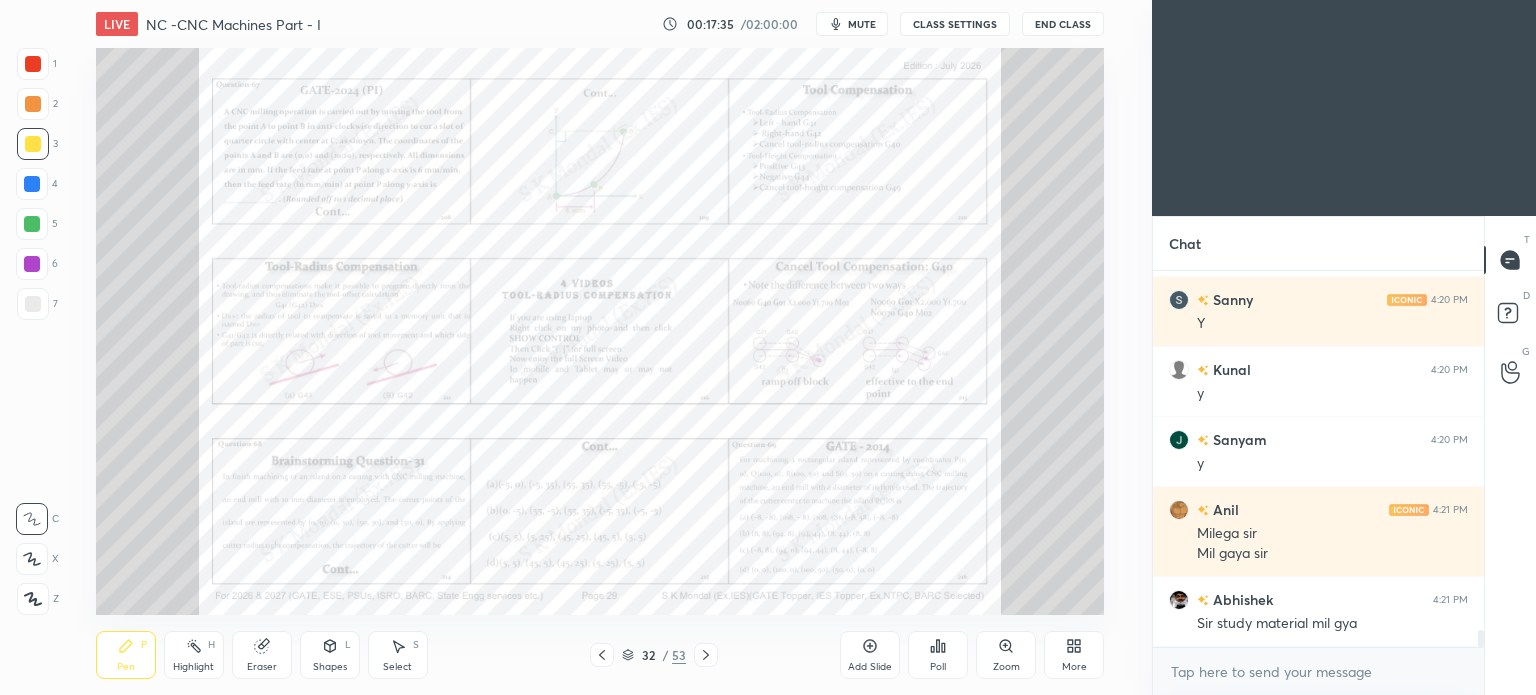 click 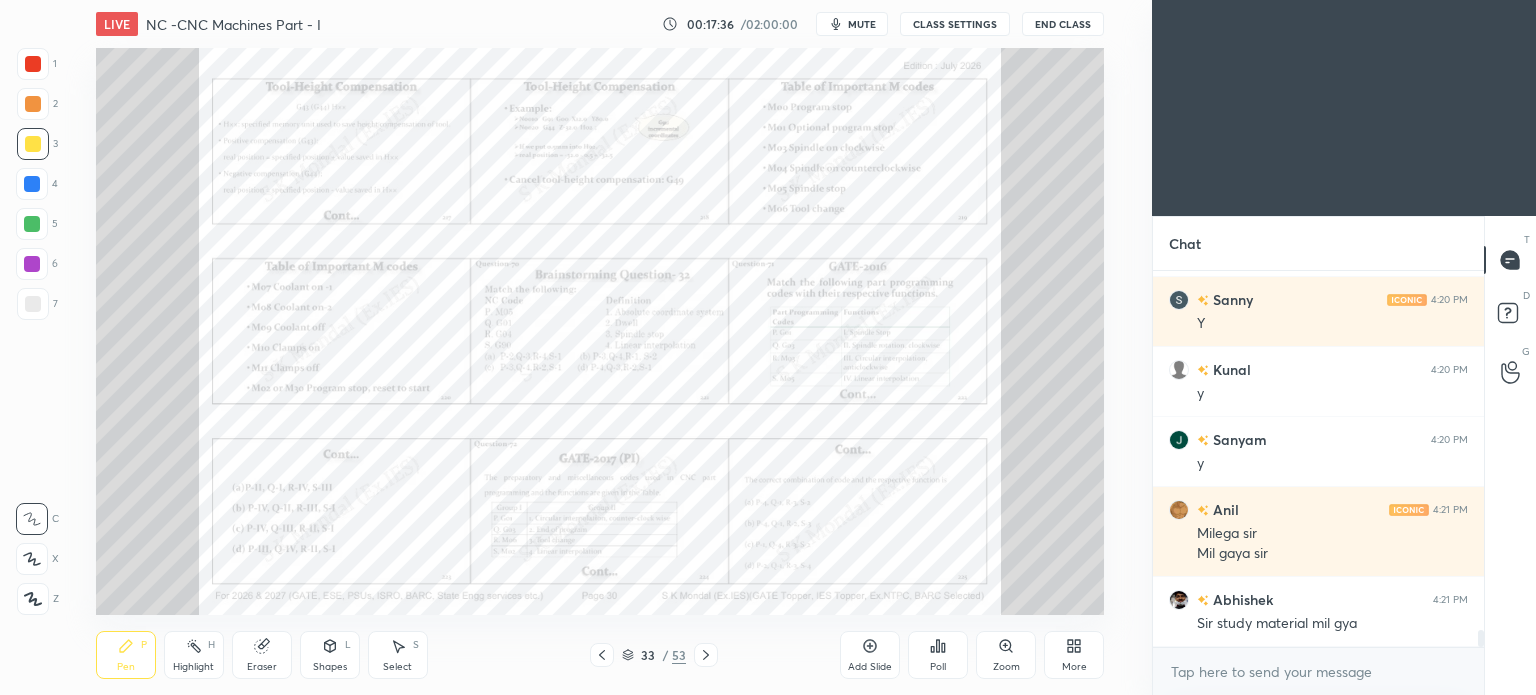 click 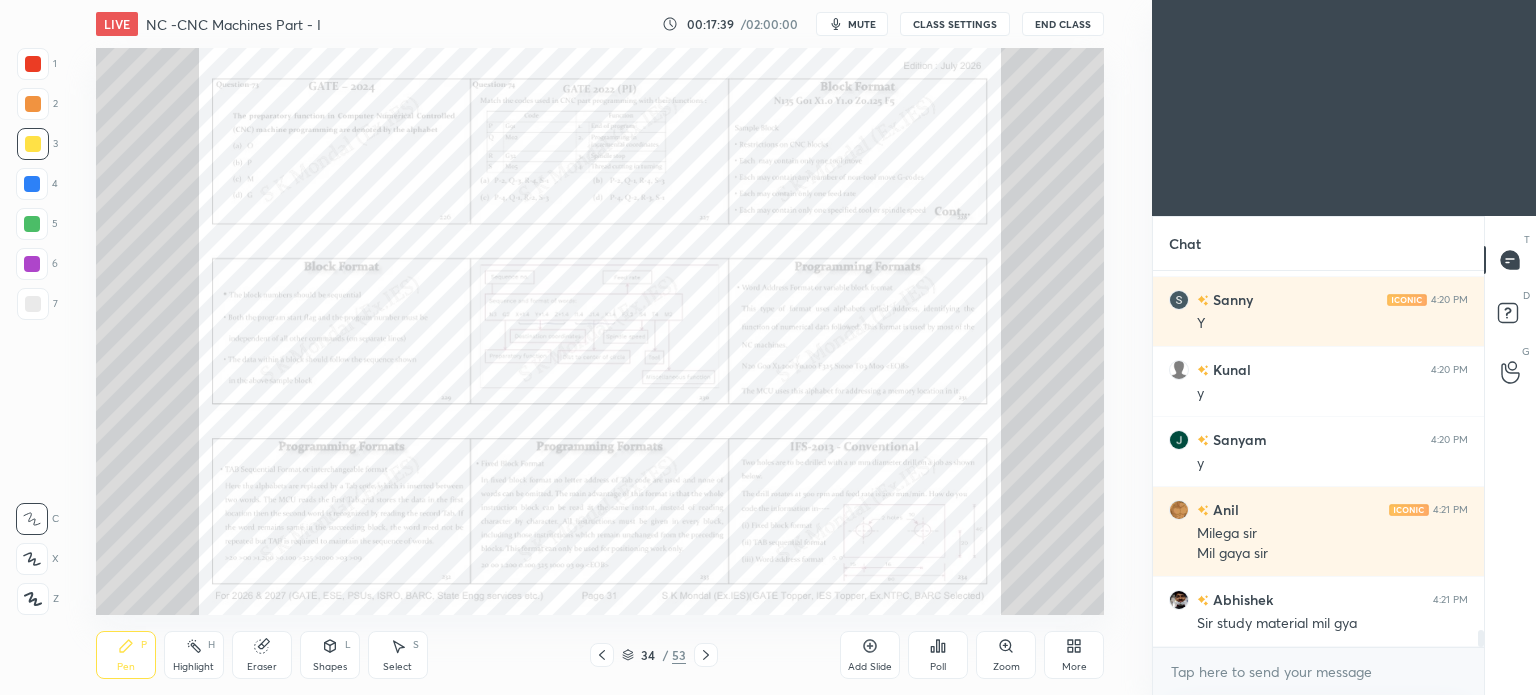 click 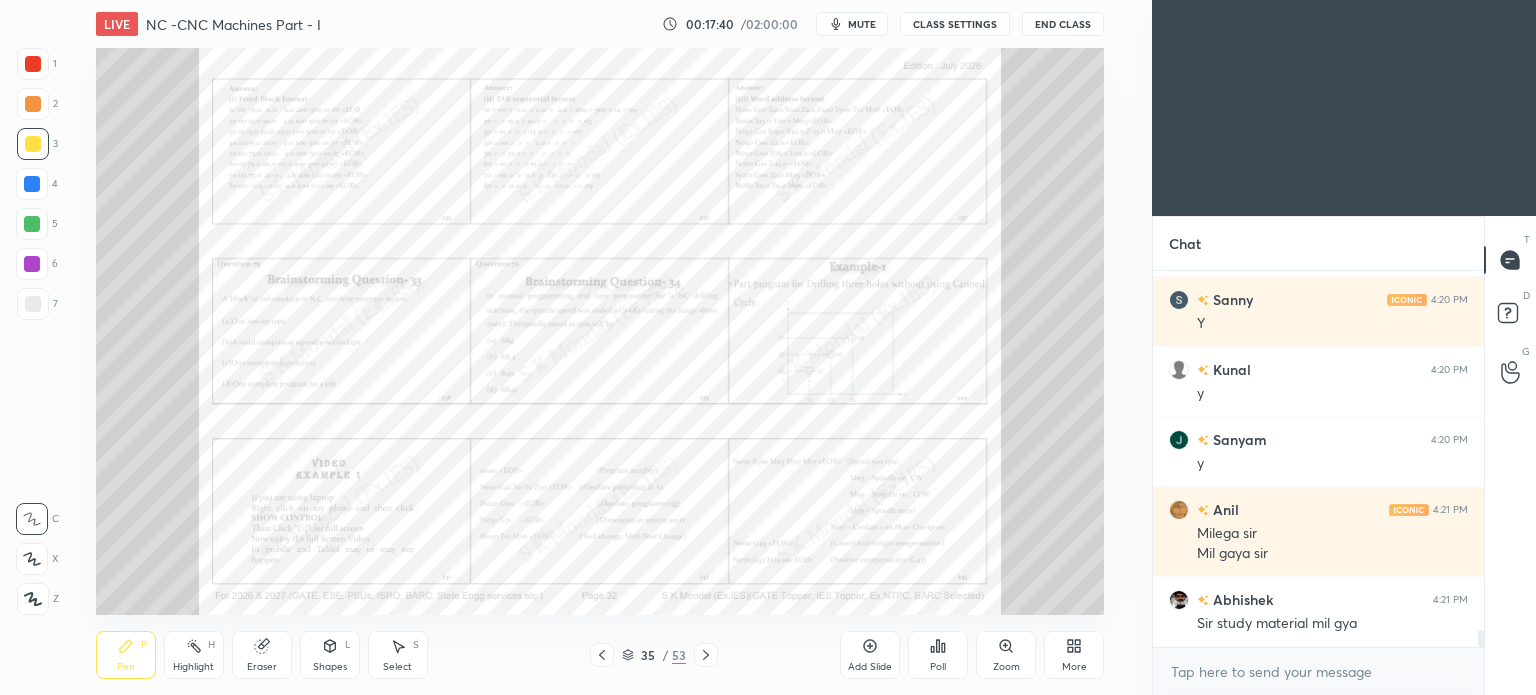 click 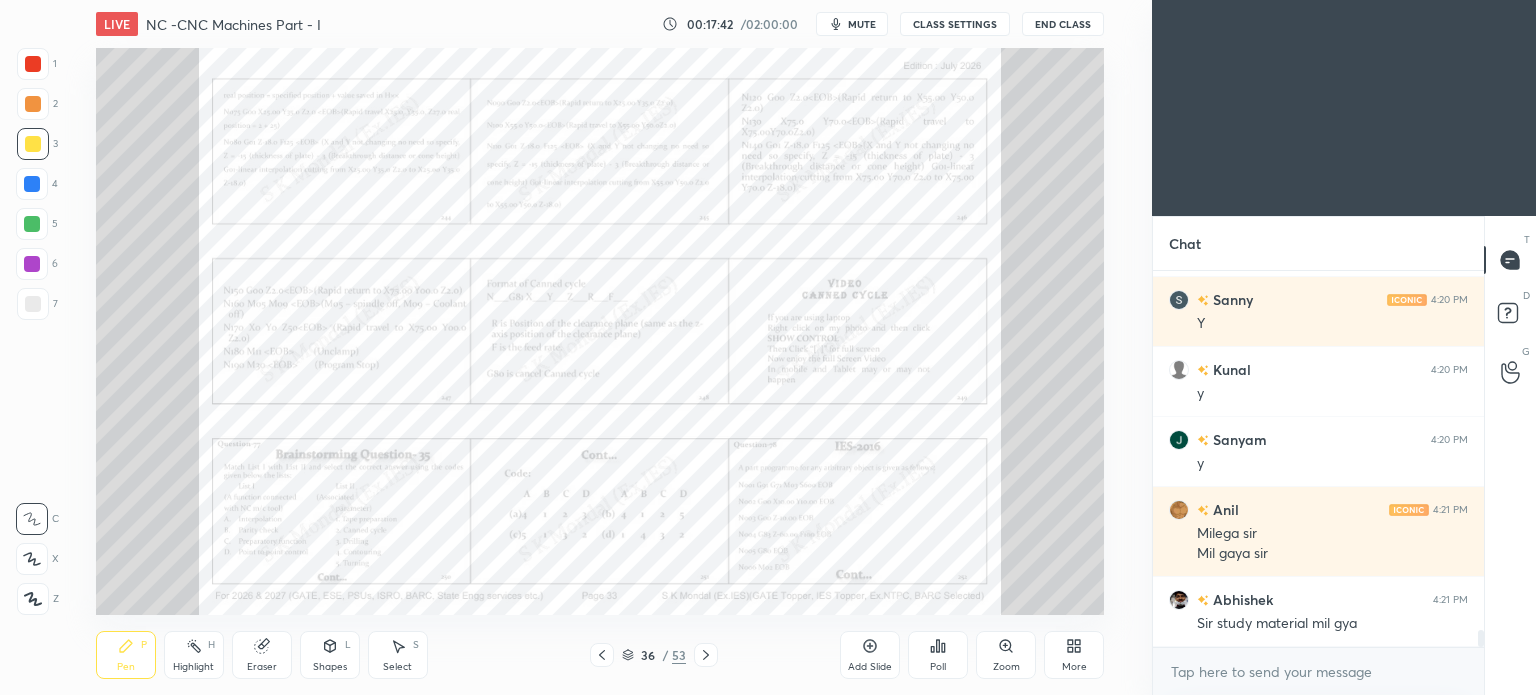 click 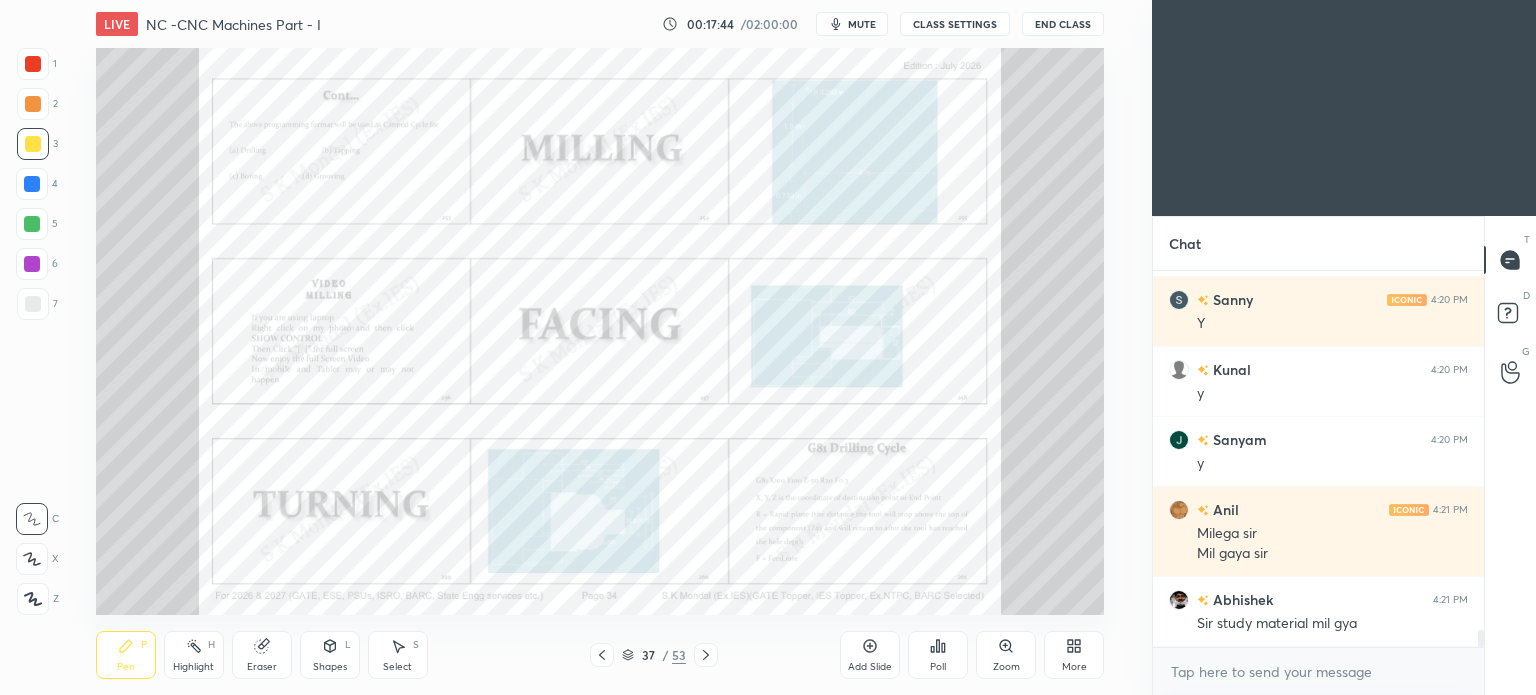click 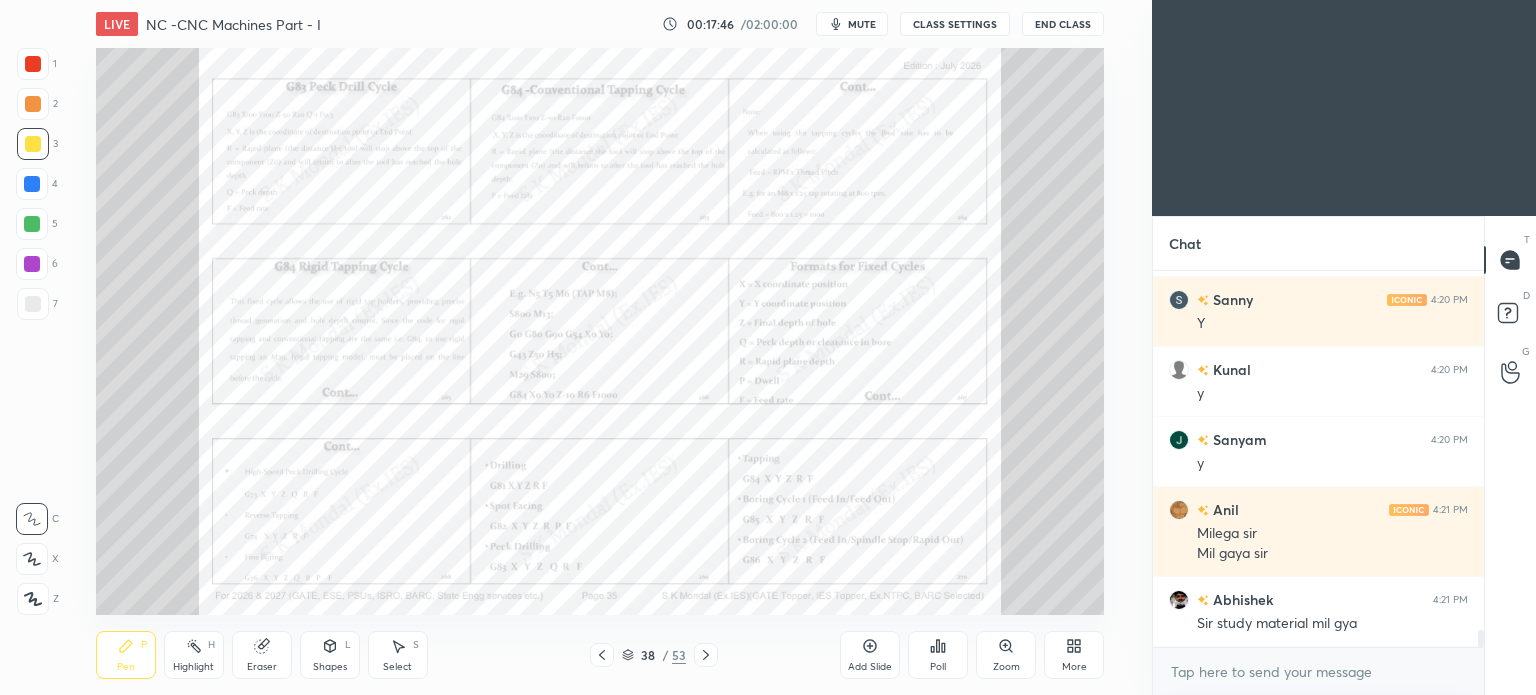 click 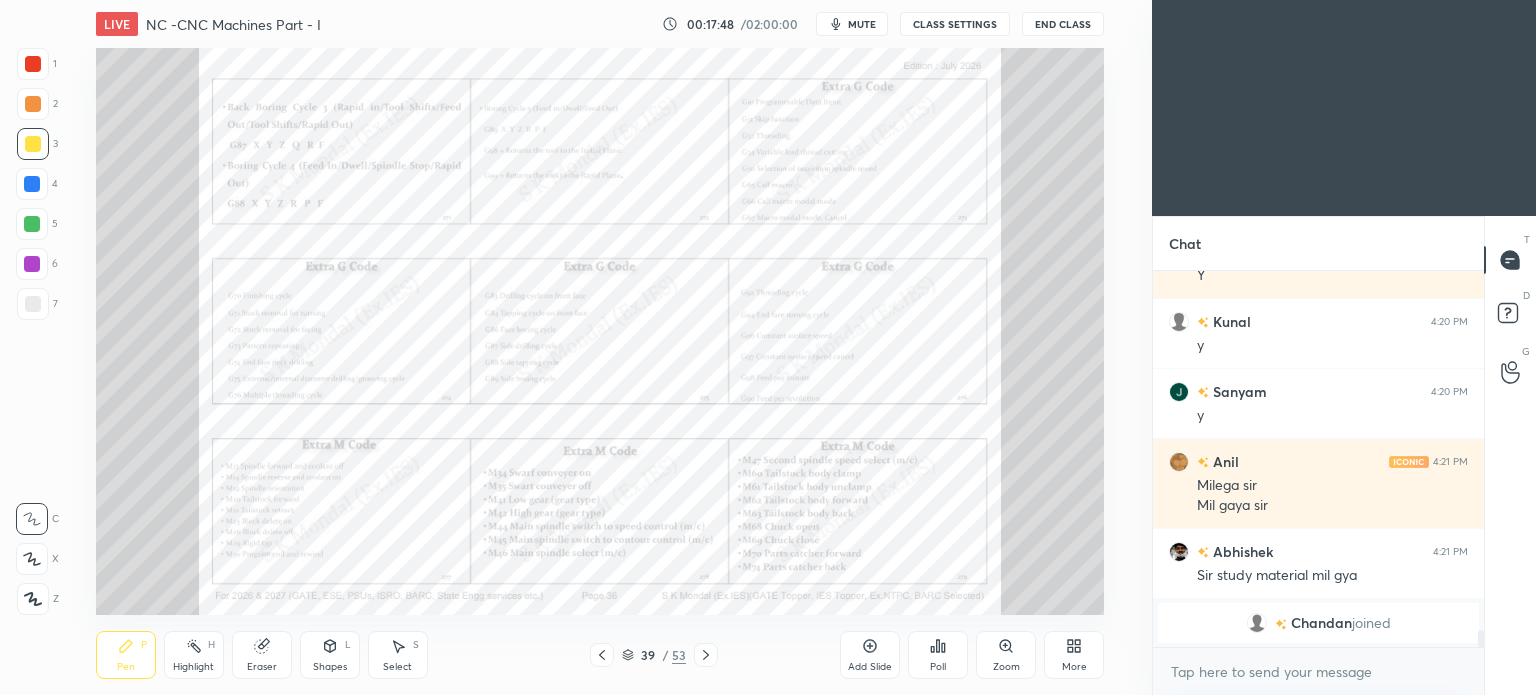 click 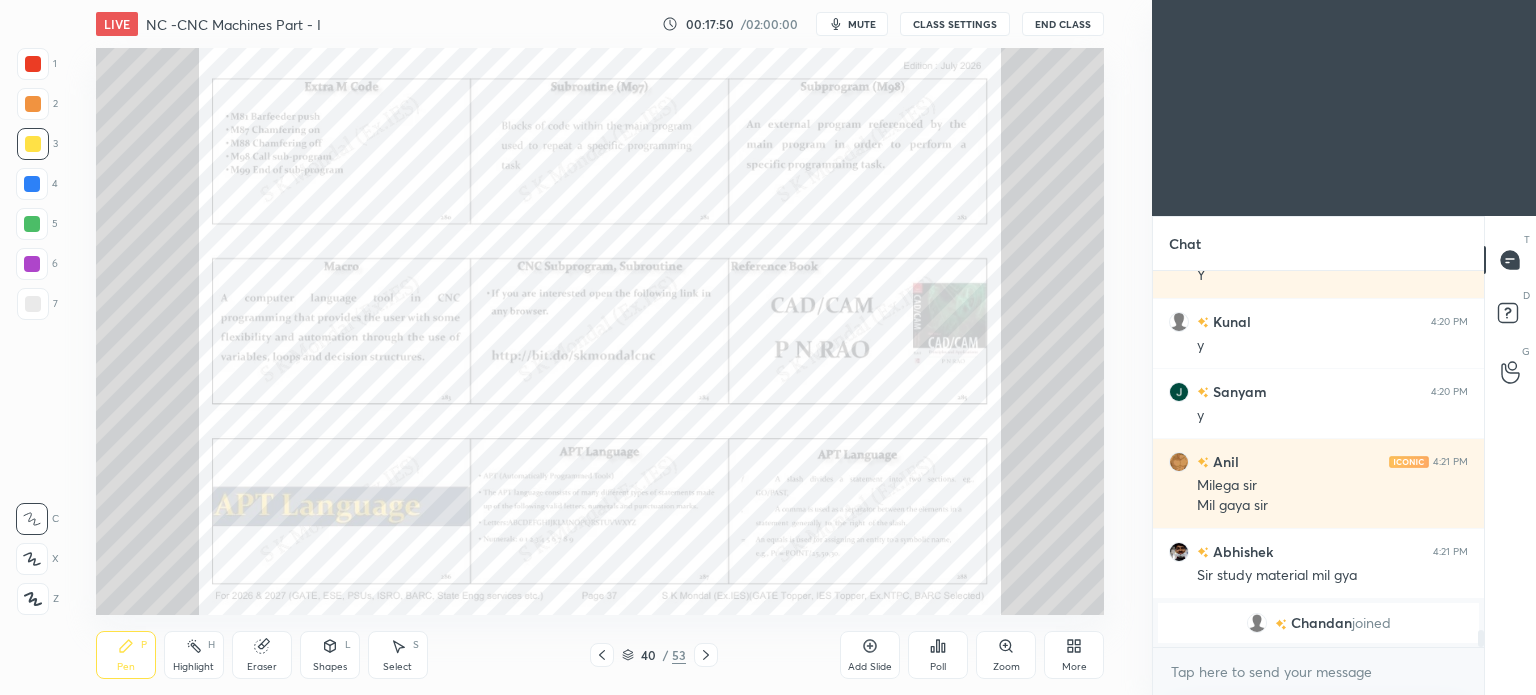 click 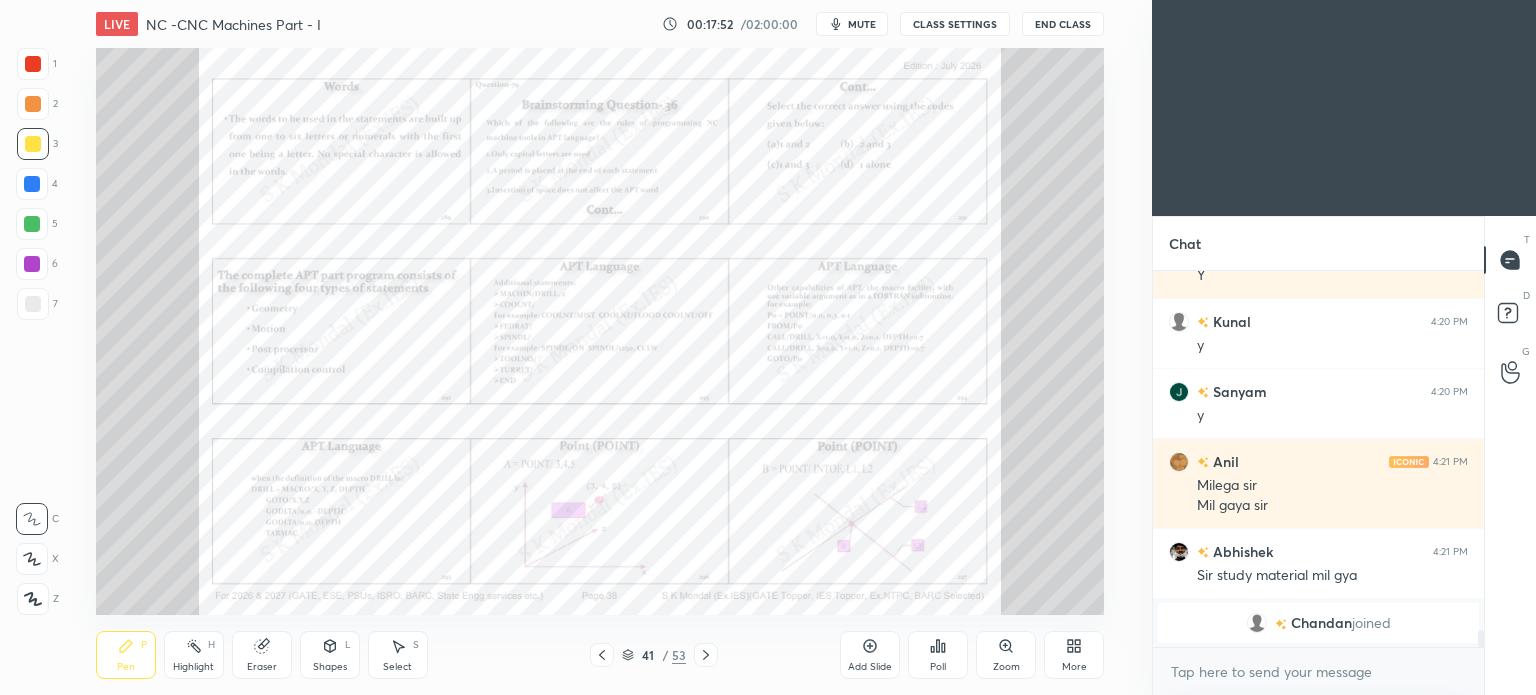 click 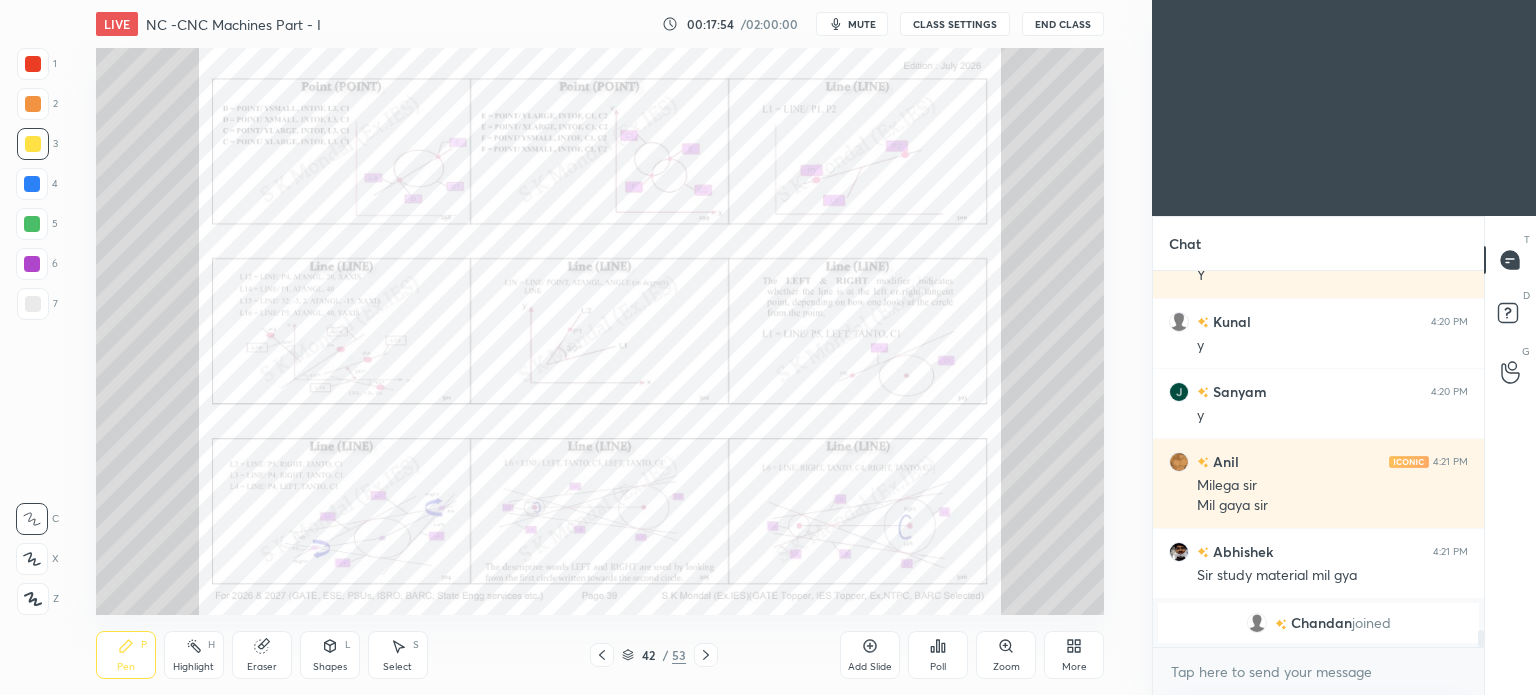 click 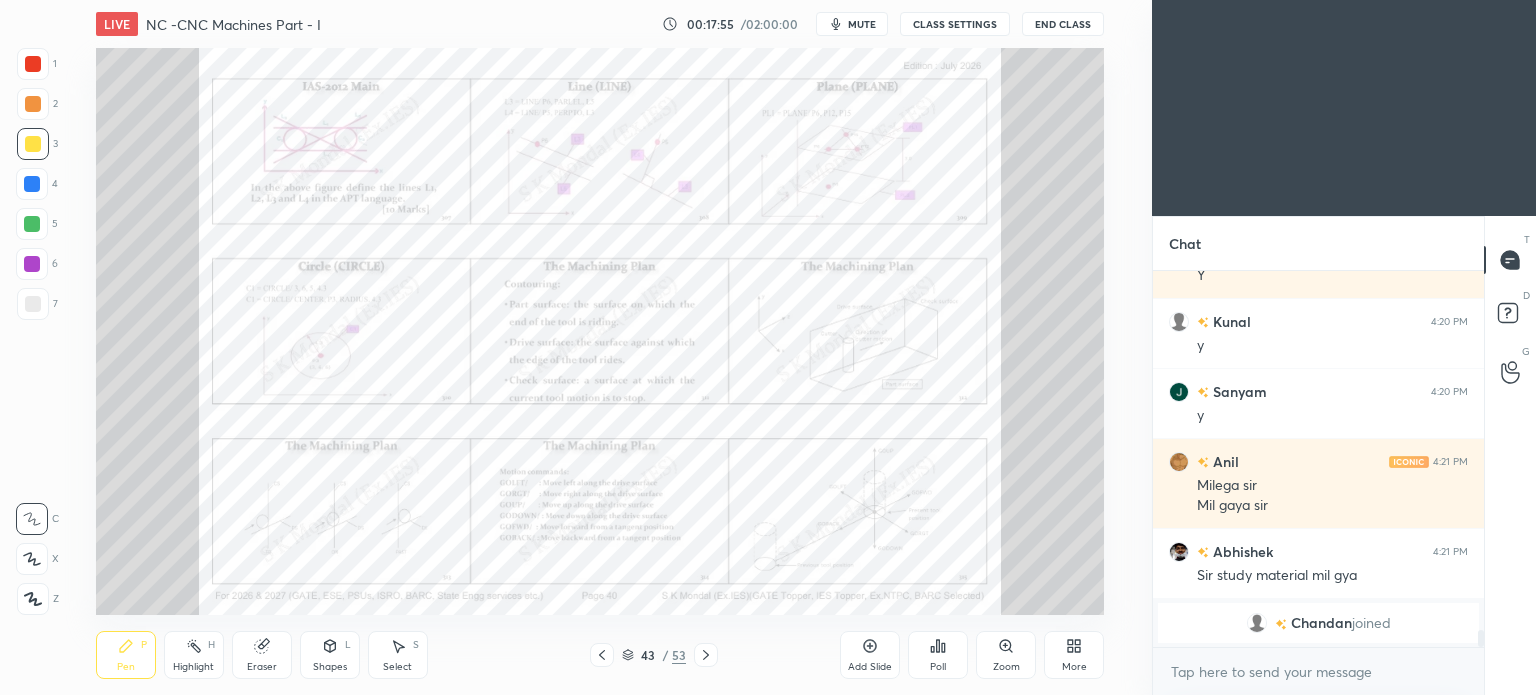 click 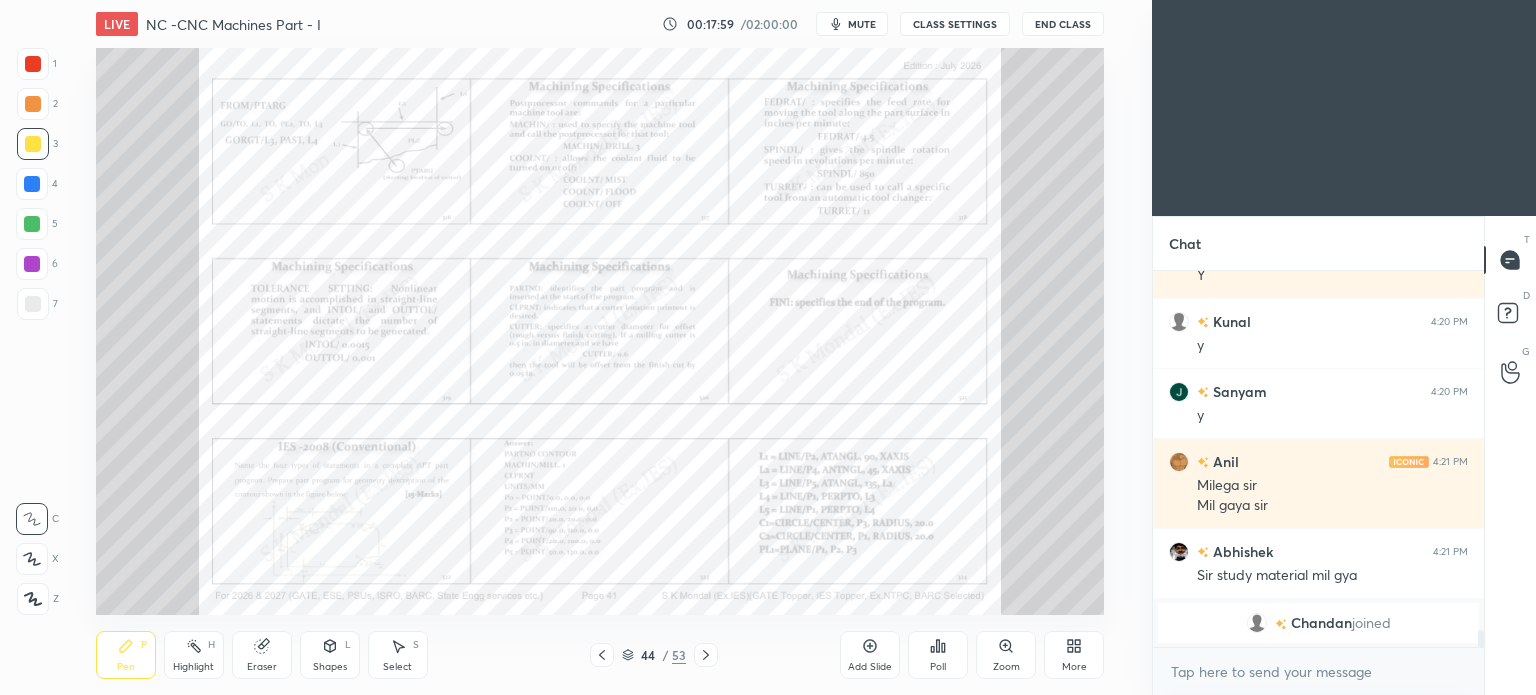 click 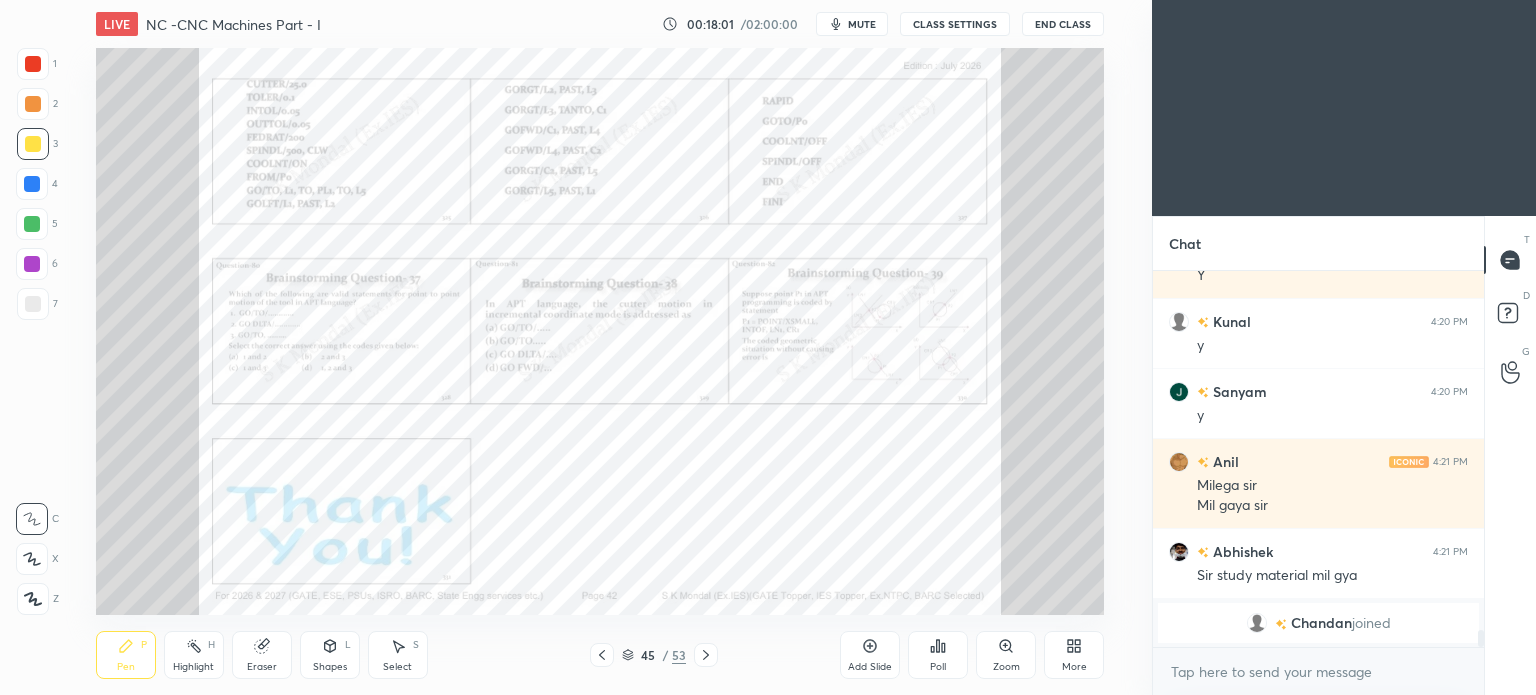 click 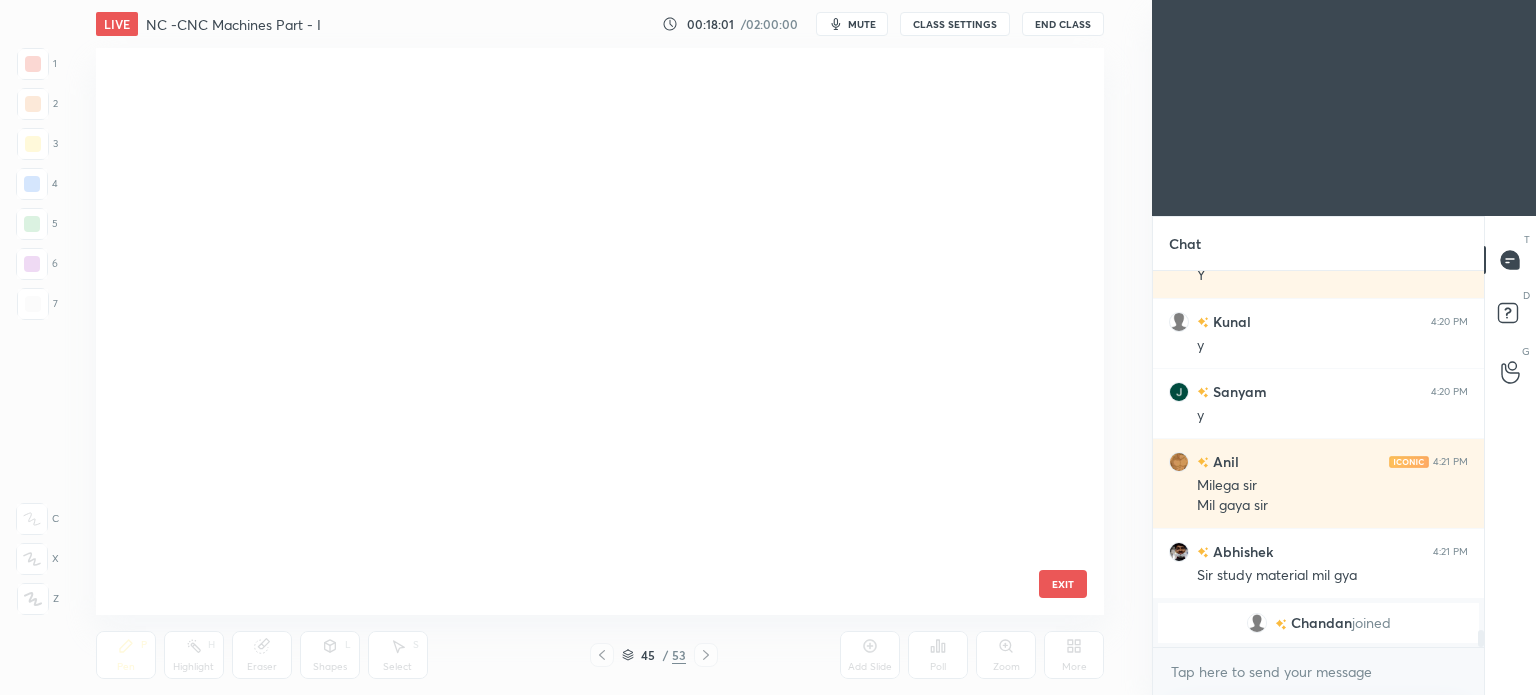 scroll, scrollTop: 2043, scrollLeft: 0, axis: vertical 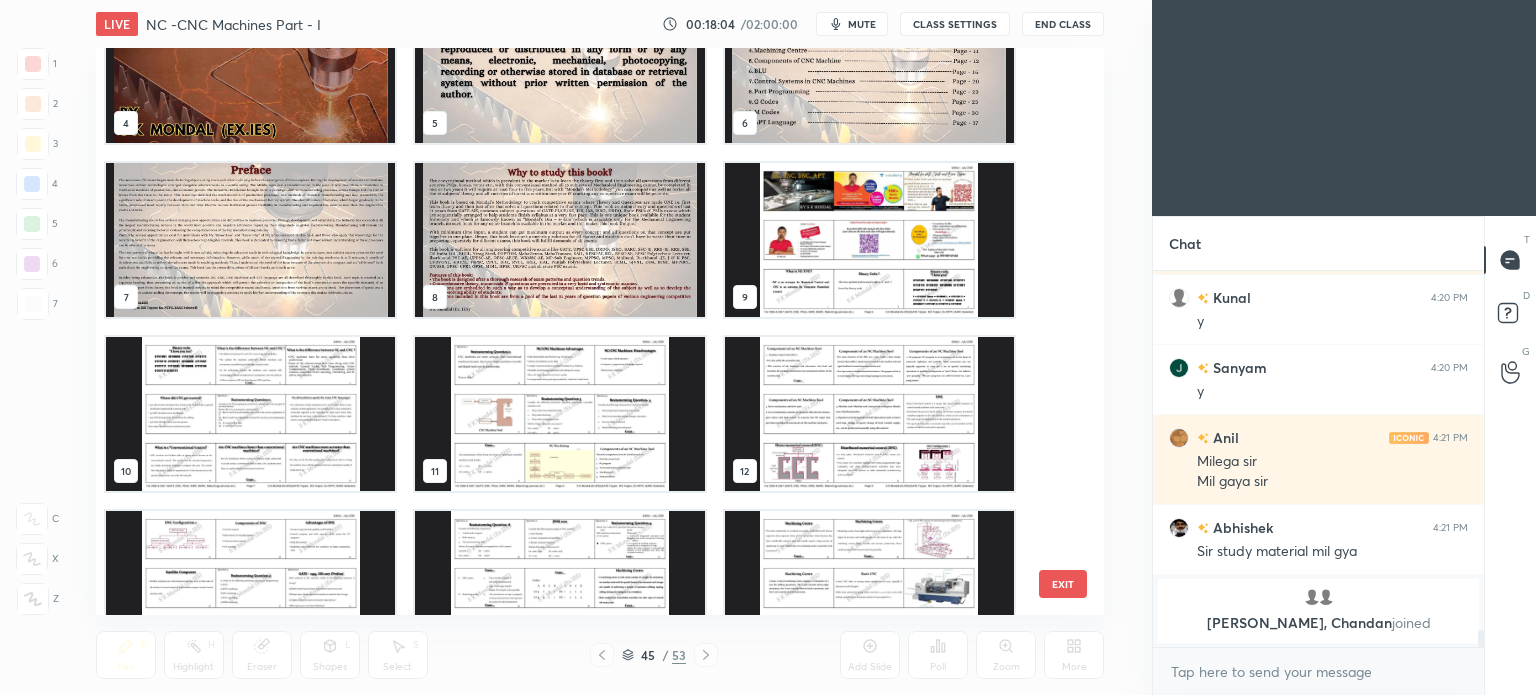 click at bounding box center [868, 240] 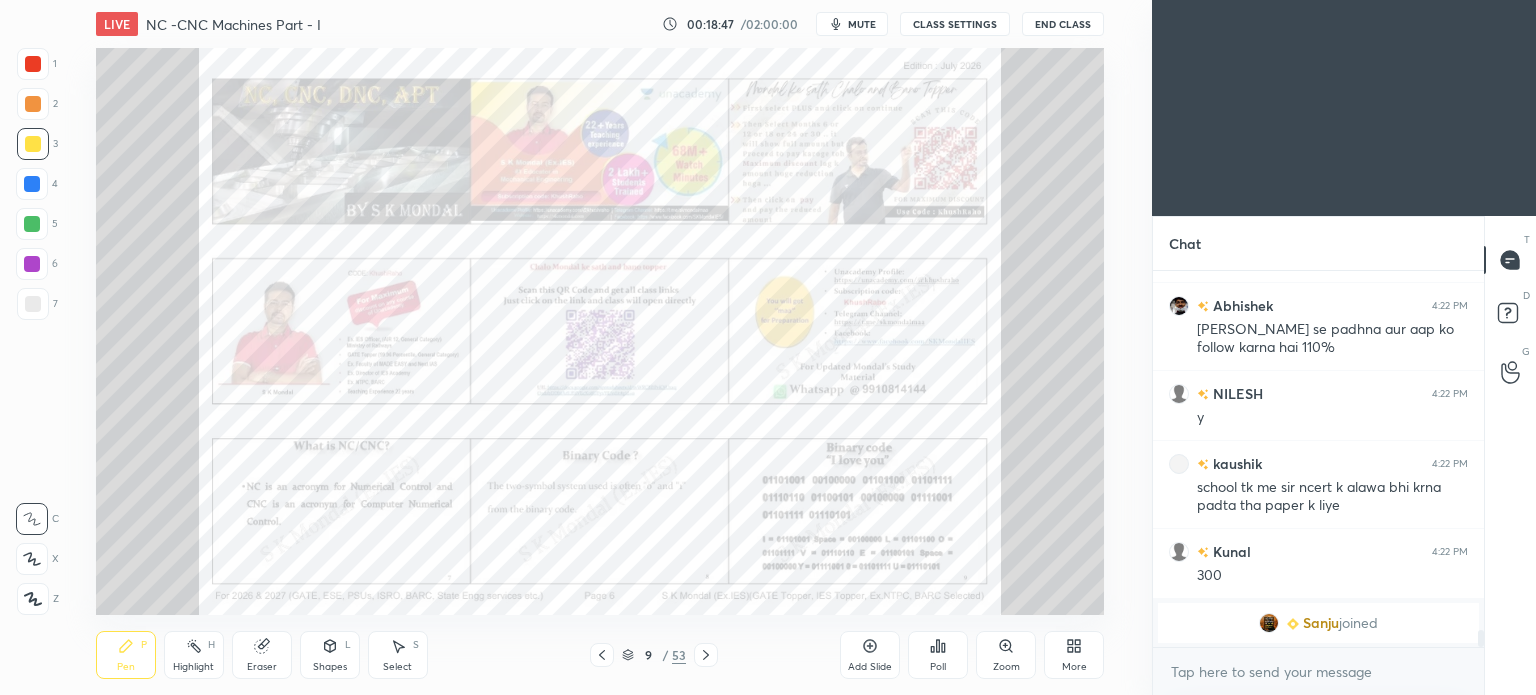scroll, scrollTop: 8048, scrollLeft: 0, axis: vertical 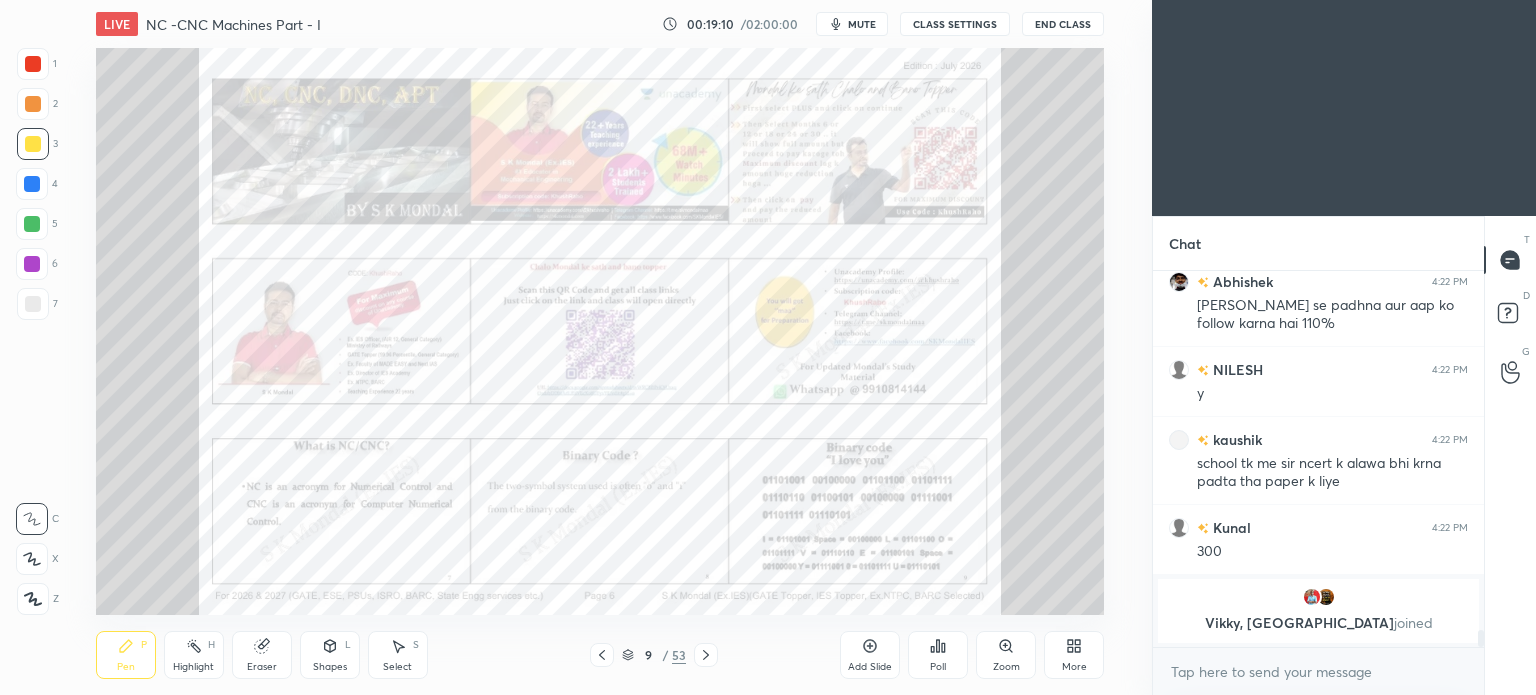 click 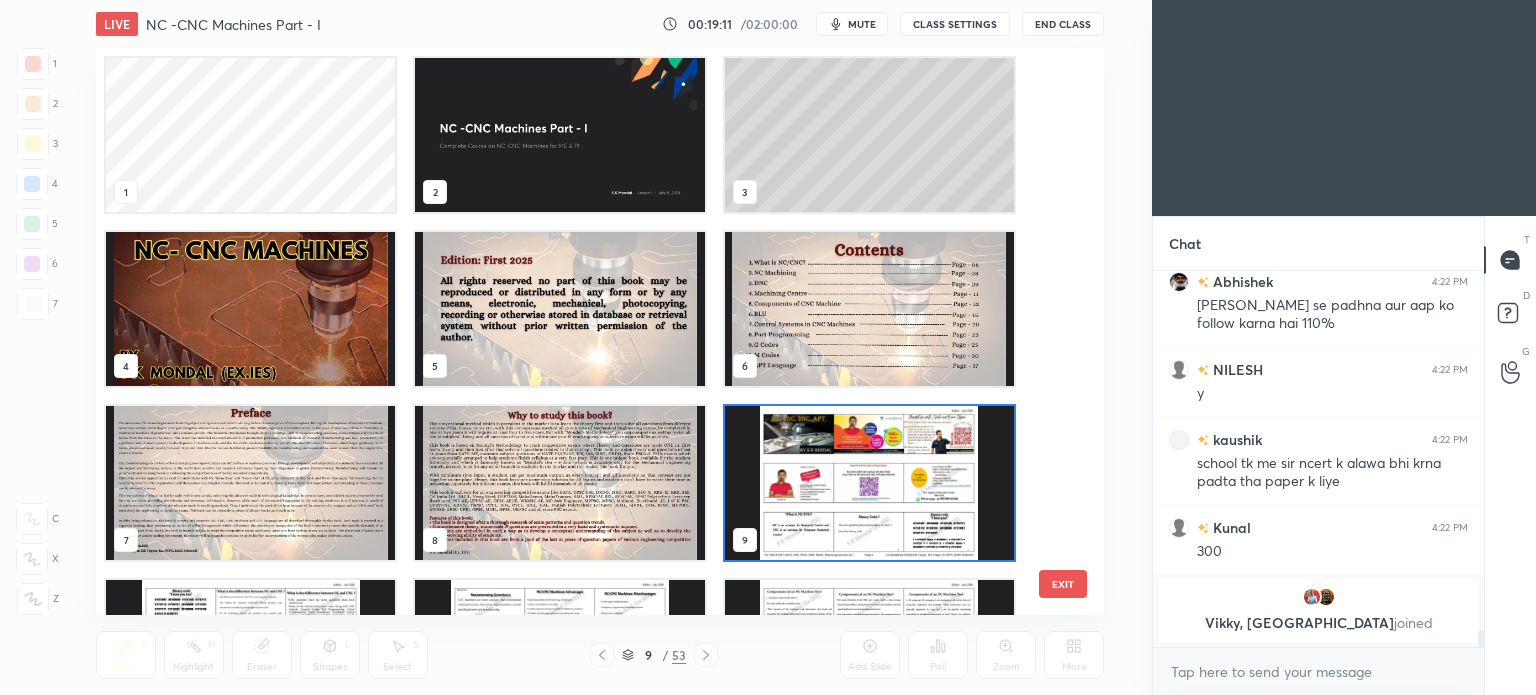 scroll, scrollTop: 6, scrollLeft: 10, axis: both 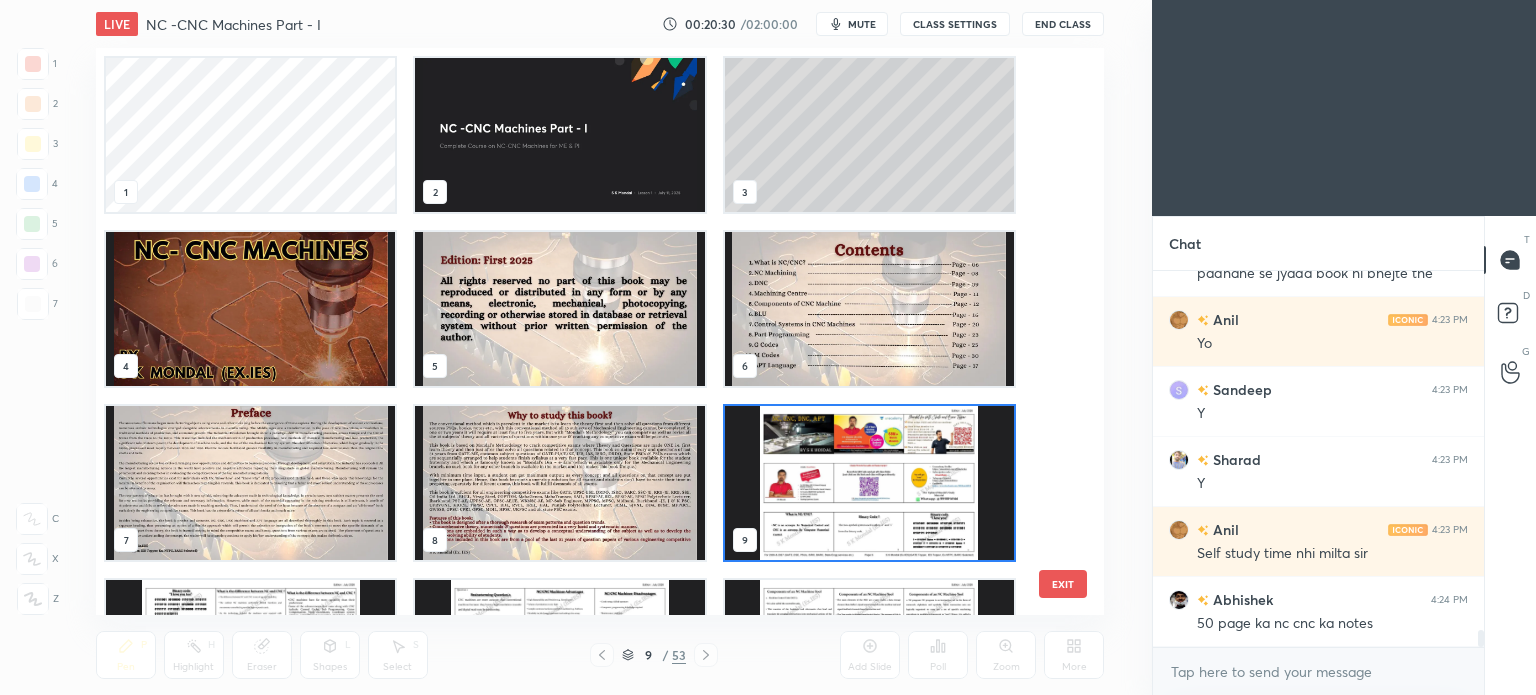 click at bounding box center [559, 135] 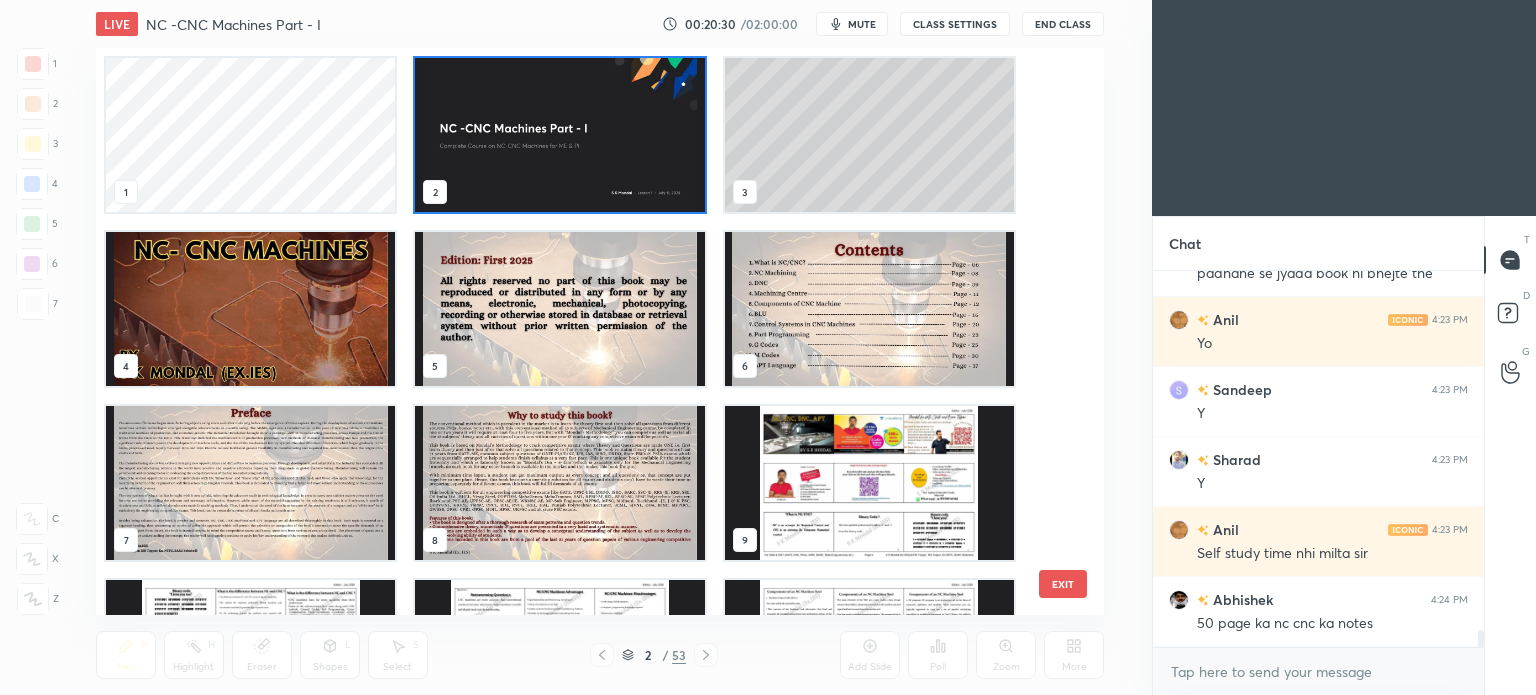 click at bounding box center [559, 135] 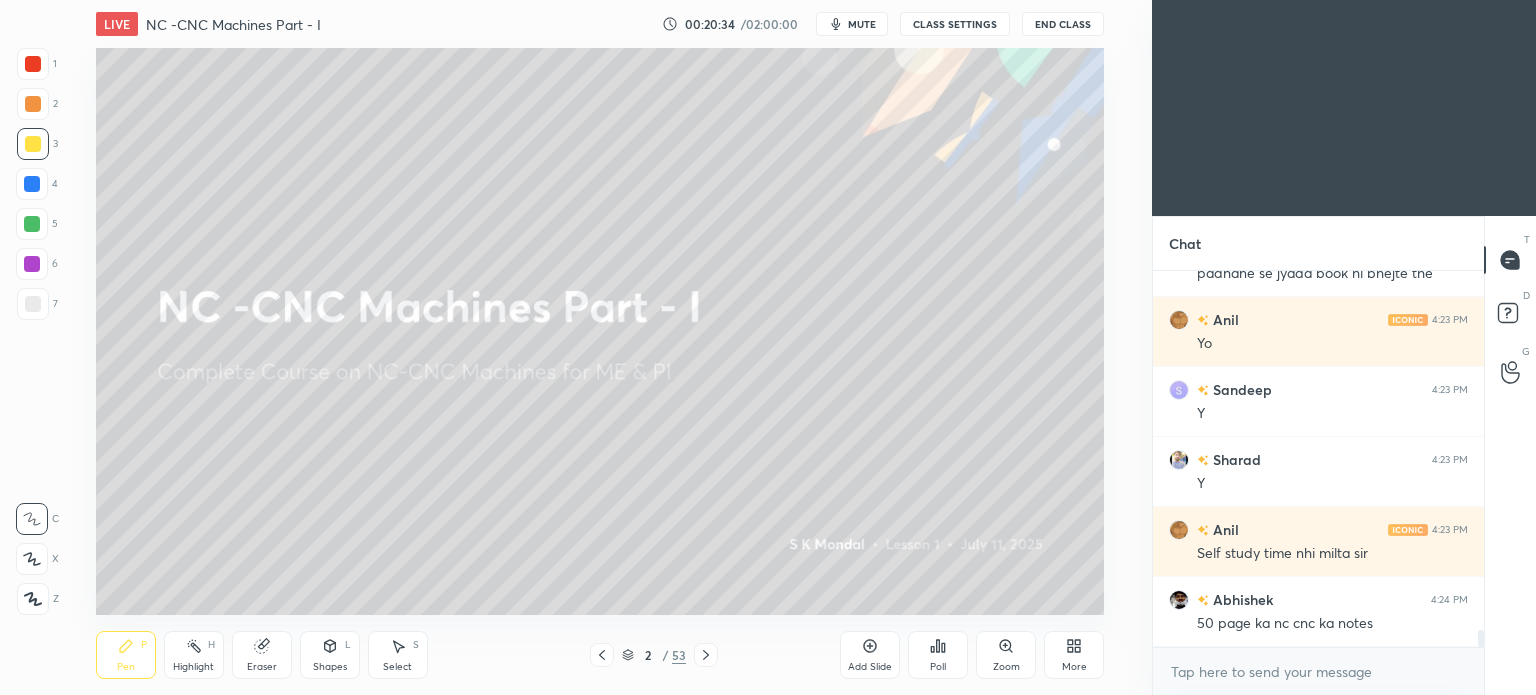 click 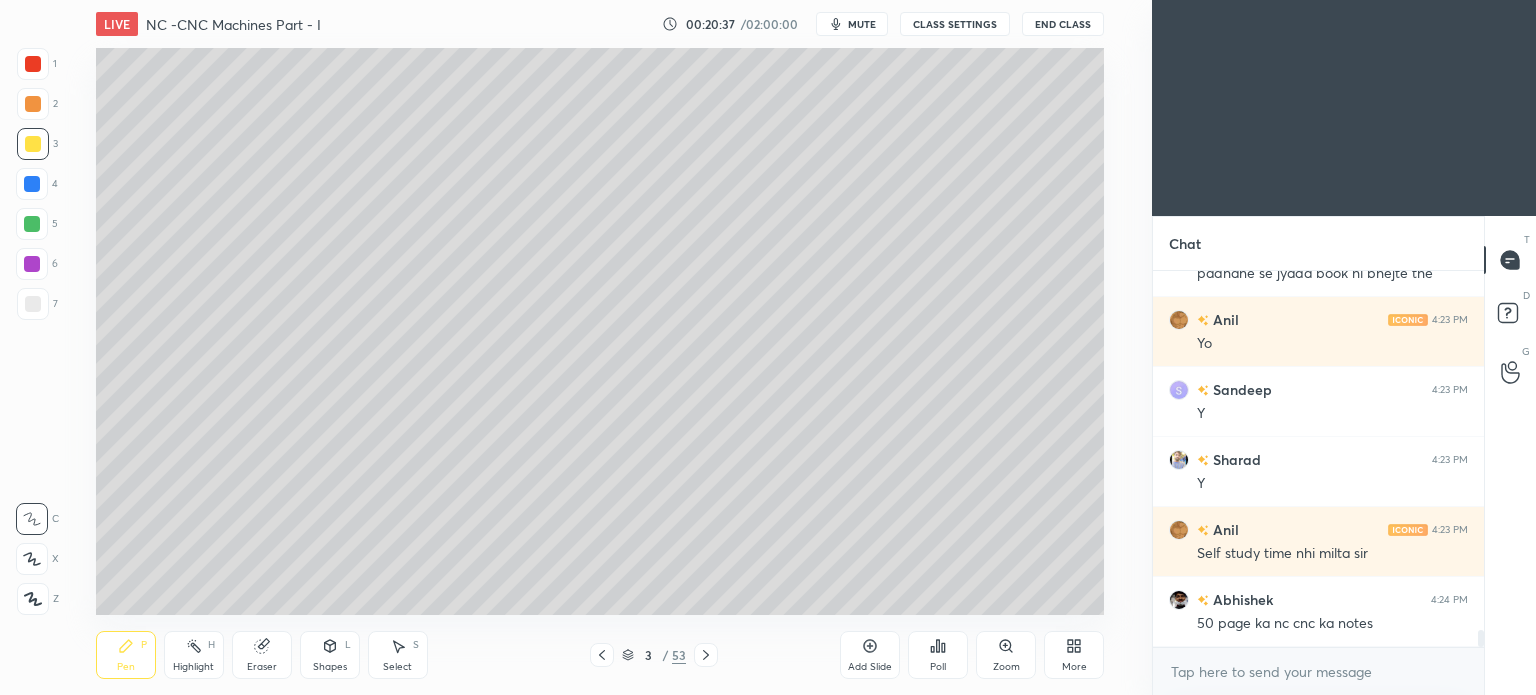 click 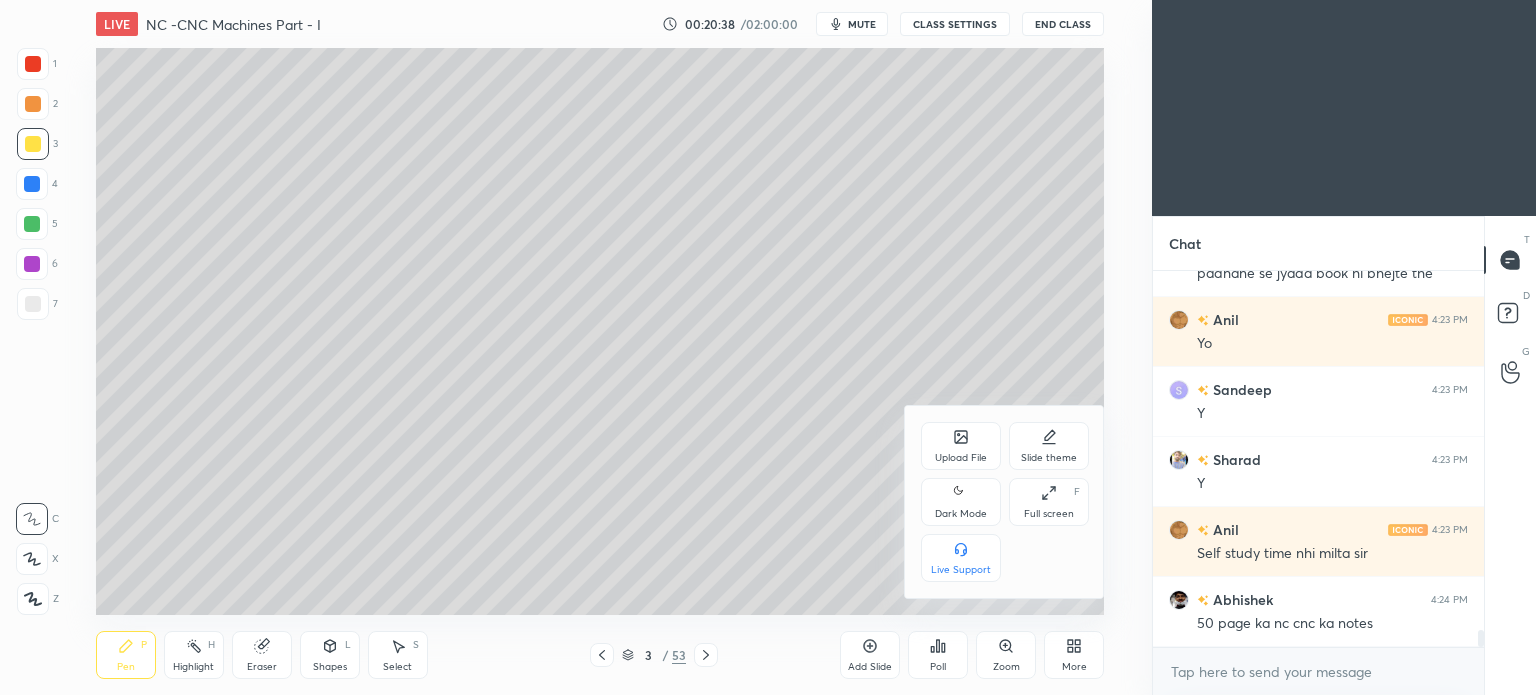 click on "Full screen F" at bounding box center [1049, 502] 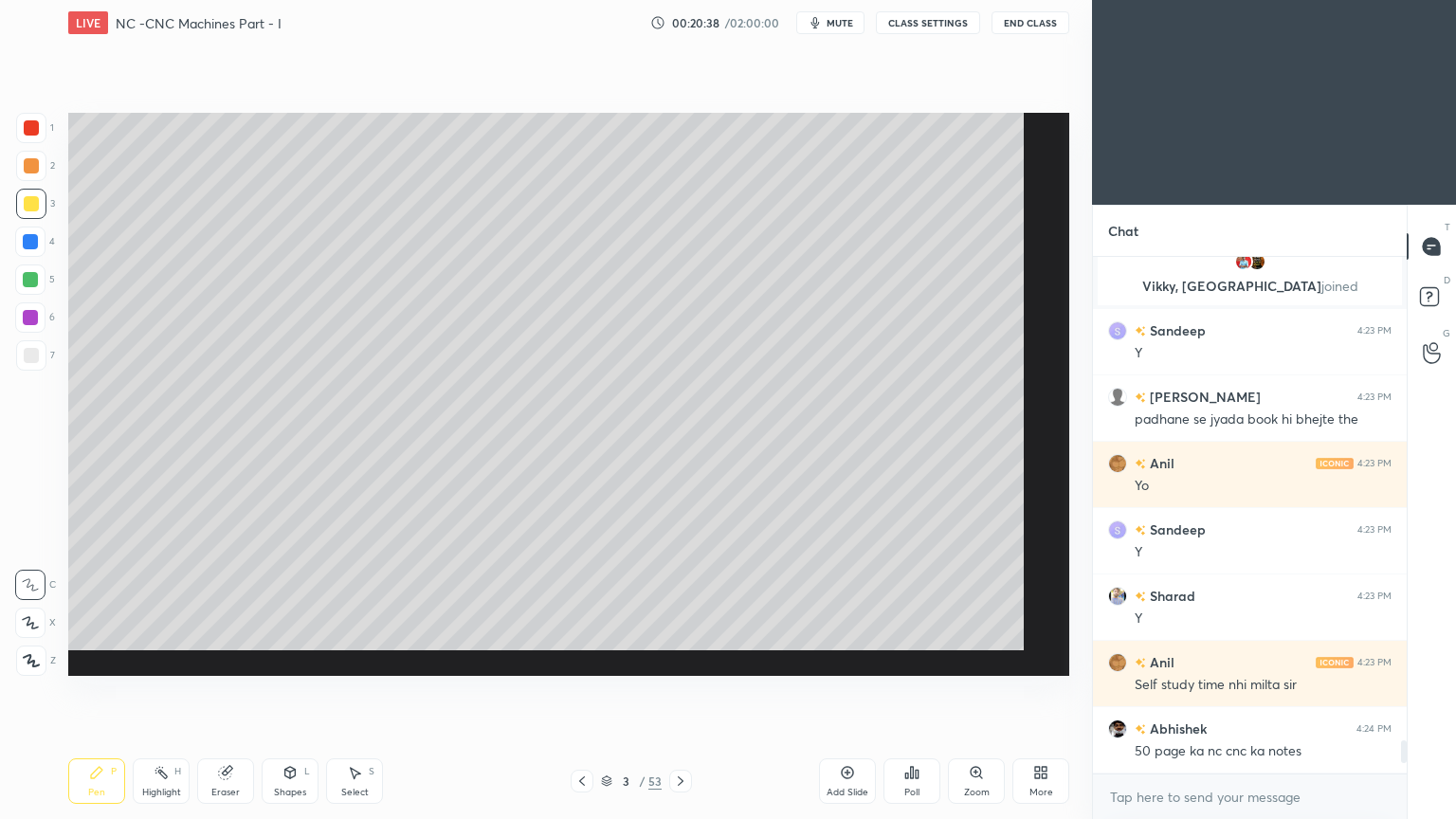 scroll, scrollTop: 94094, scrollLeft: 93776, axis: both 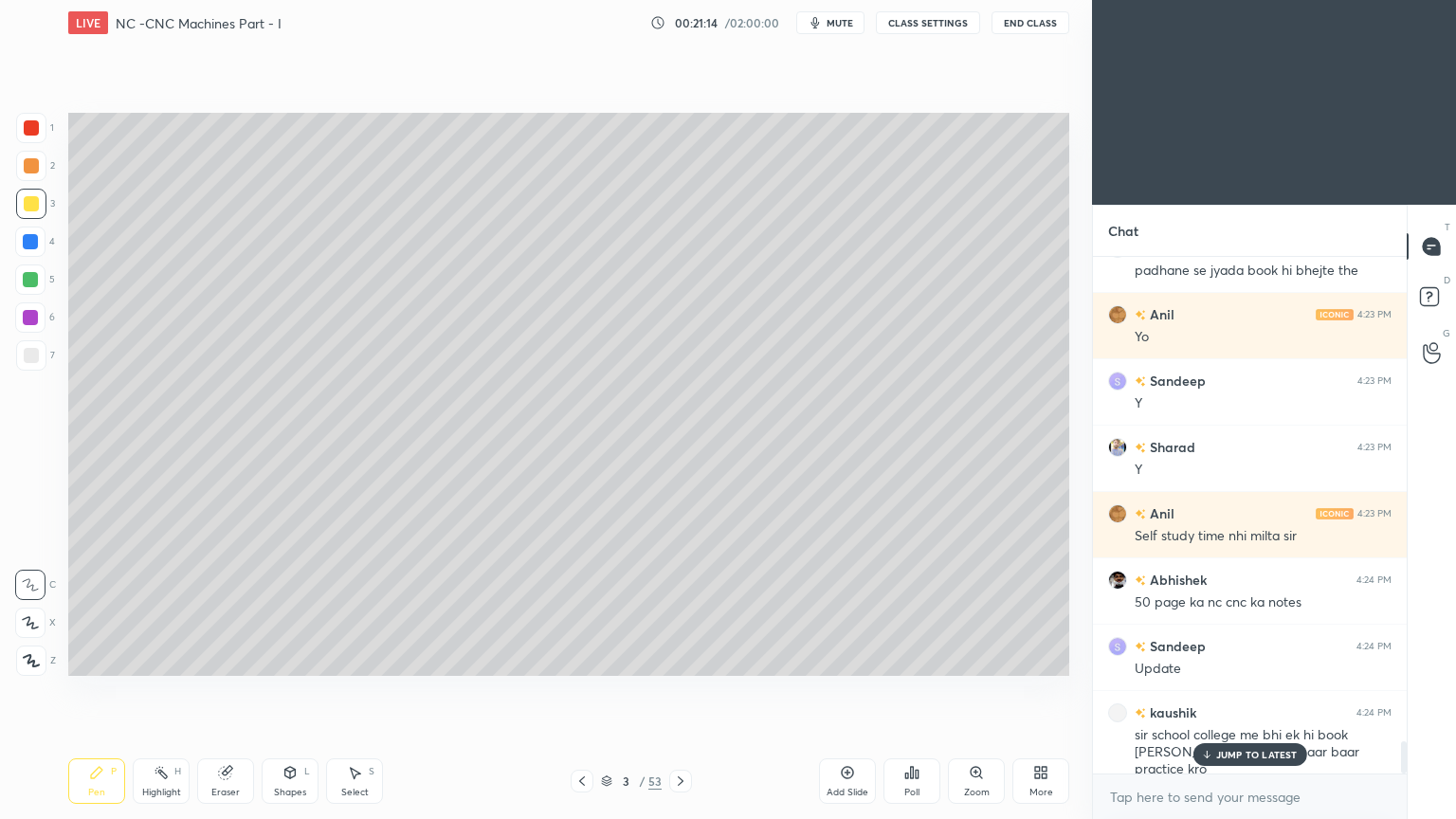 drag, startPoint x: 1259, startPoint y: 761, endPoint x: 992, endPoint y: 712, distance: 271.45902 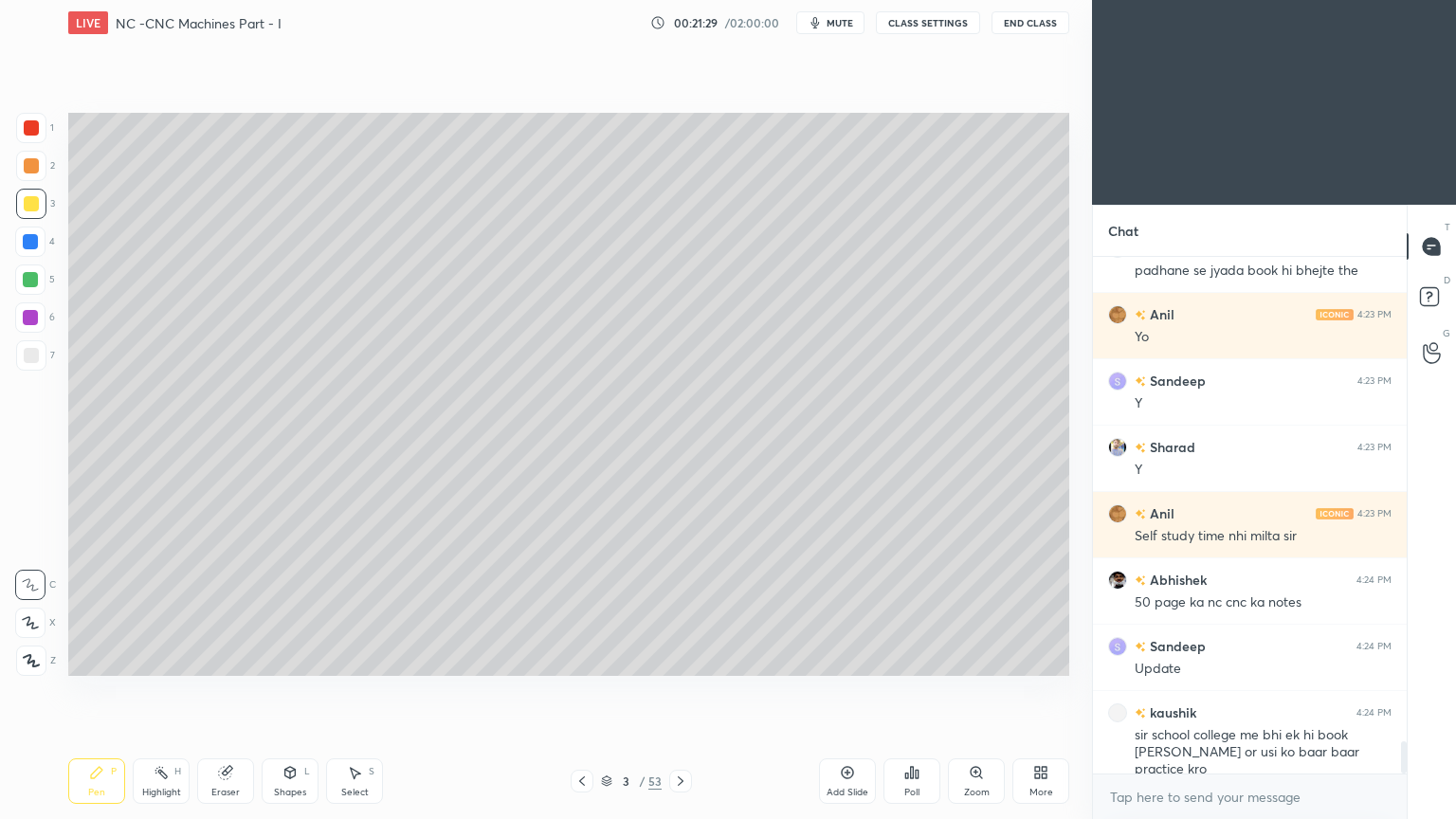 scroll, scrollTop: 7795, scrollLeft: 0, axis: vertical 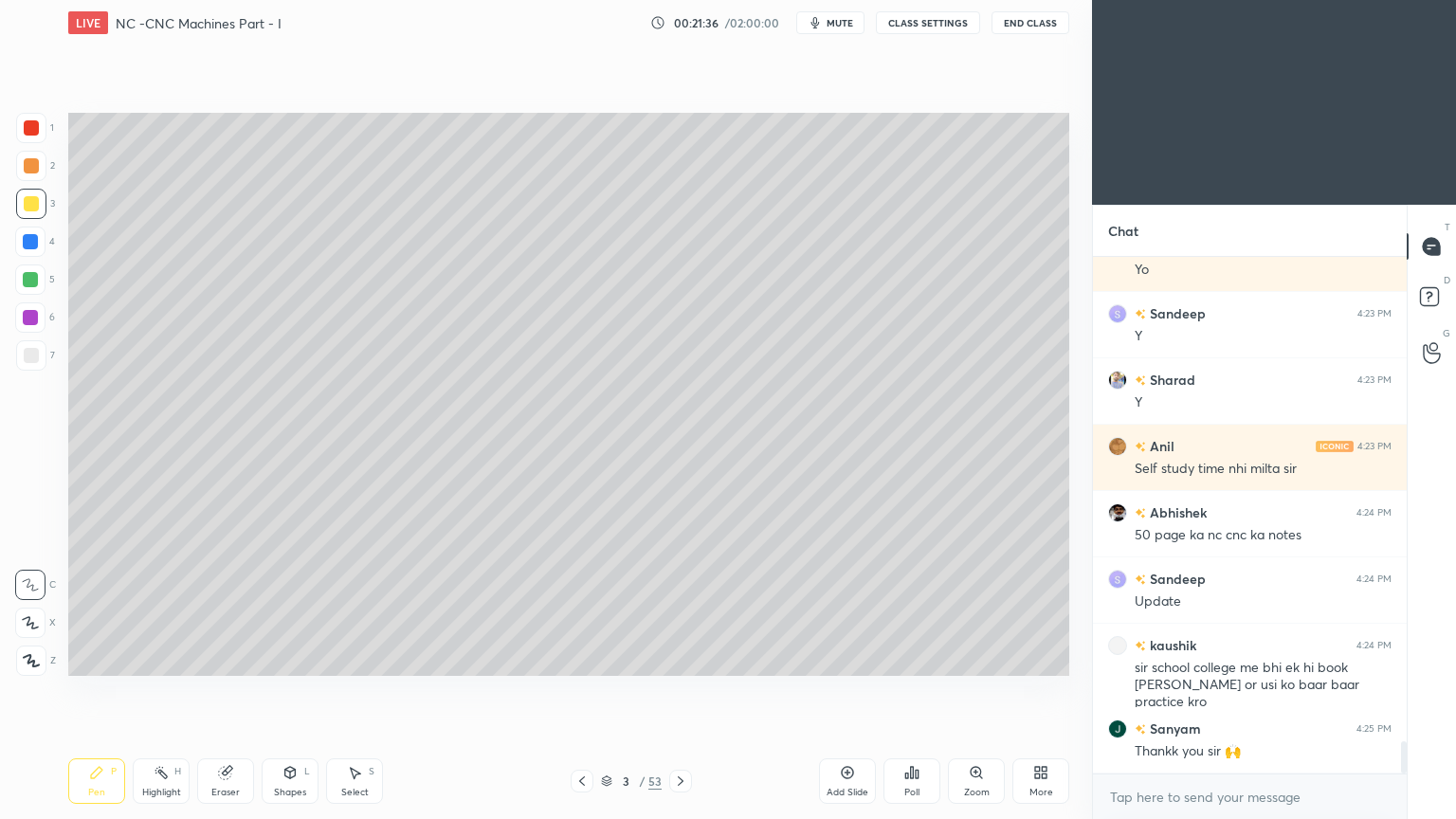 click 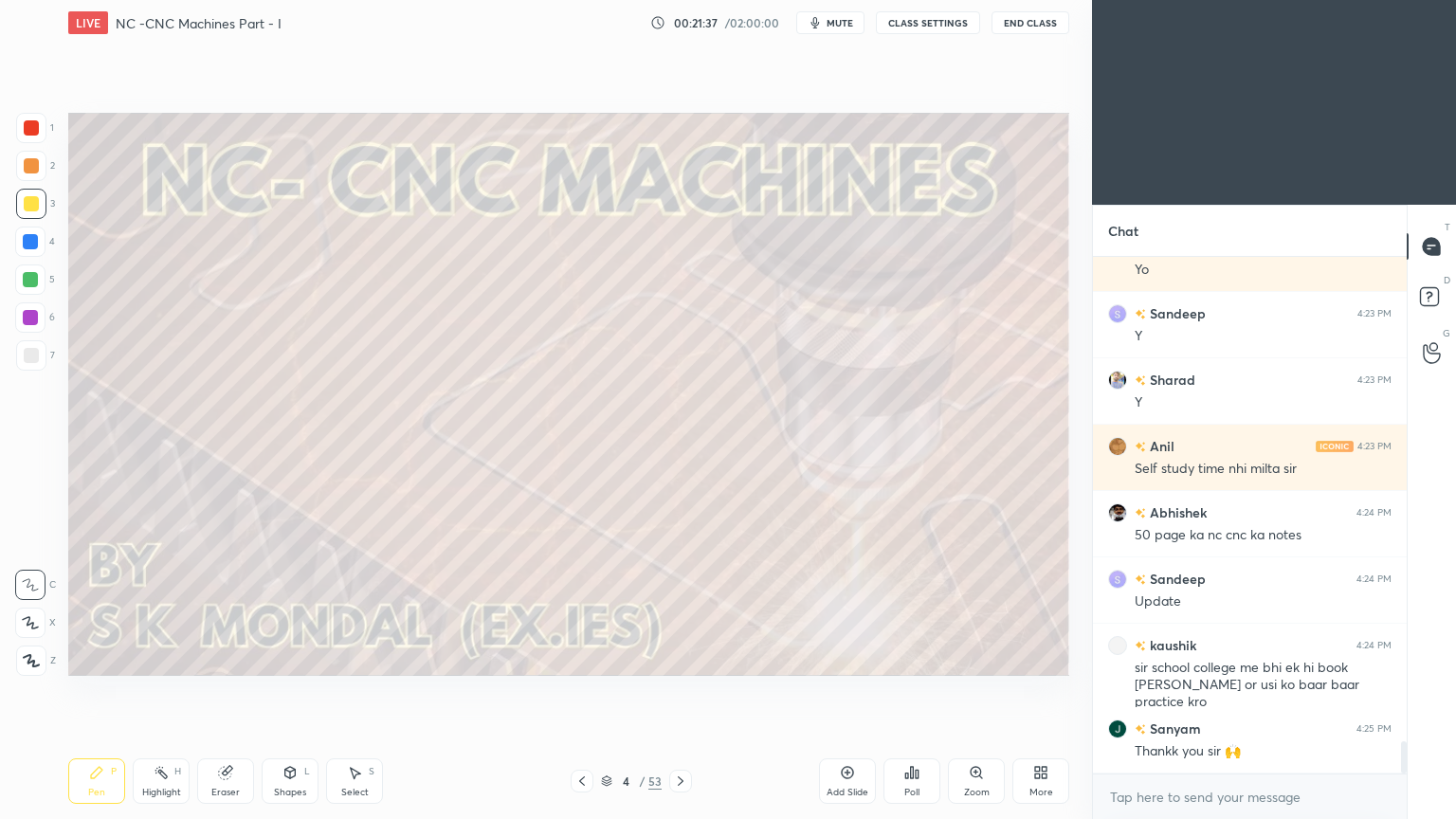 click 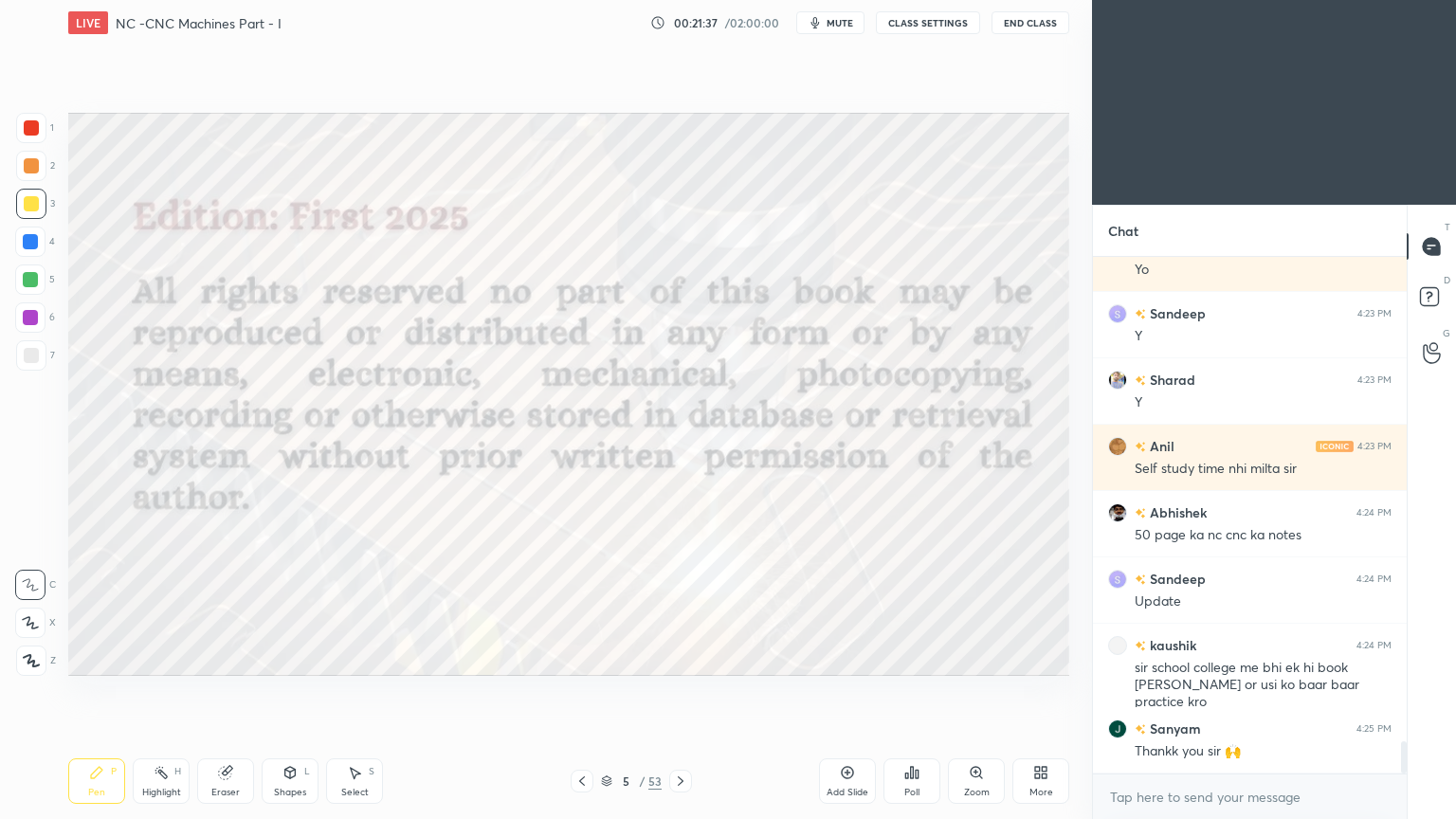 click 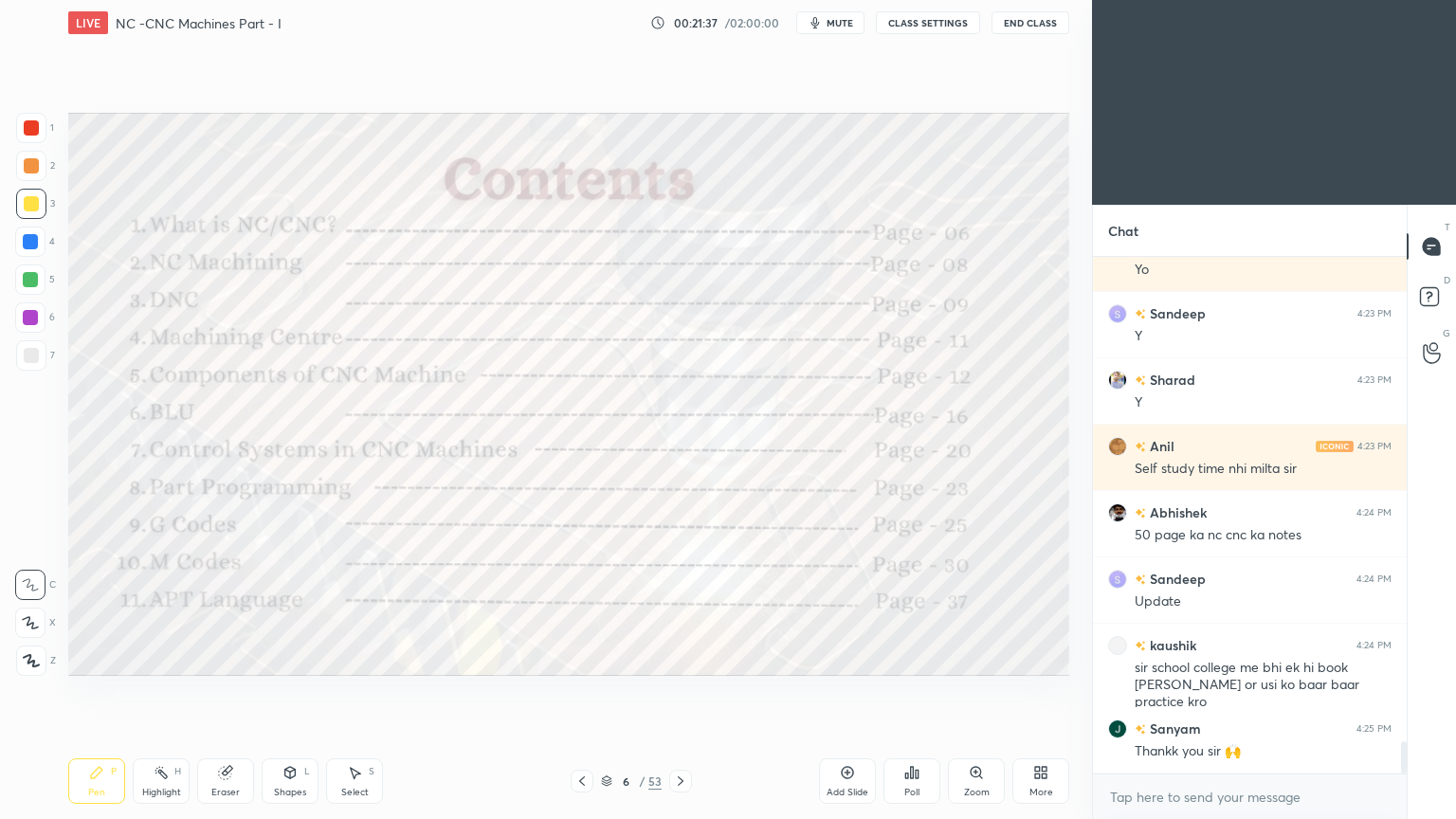 click 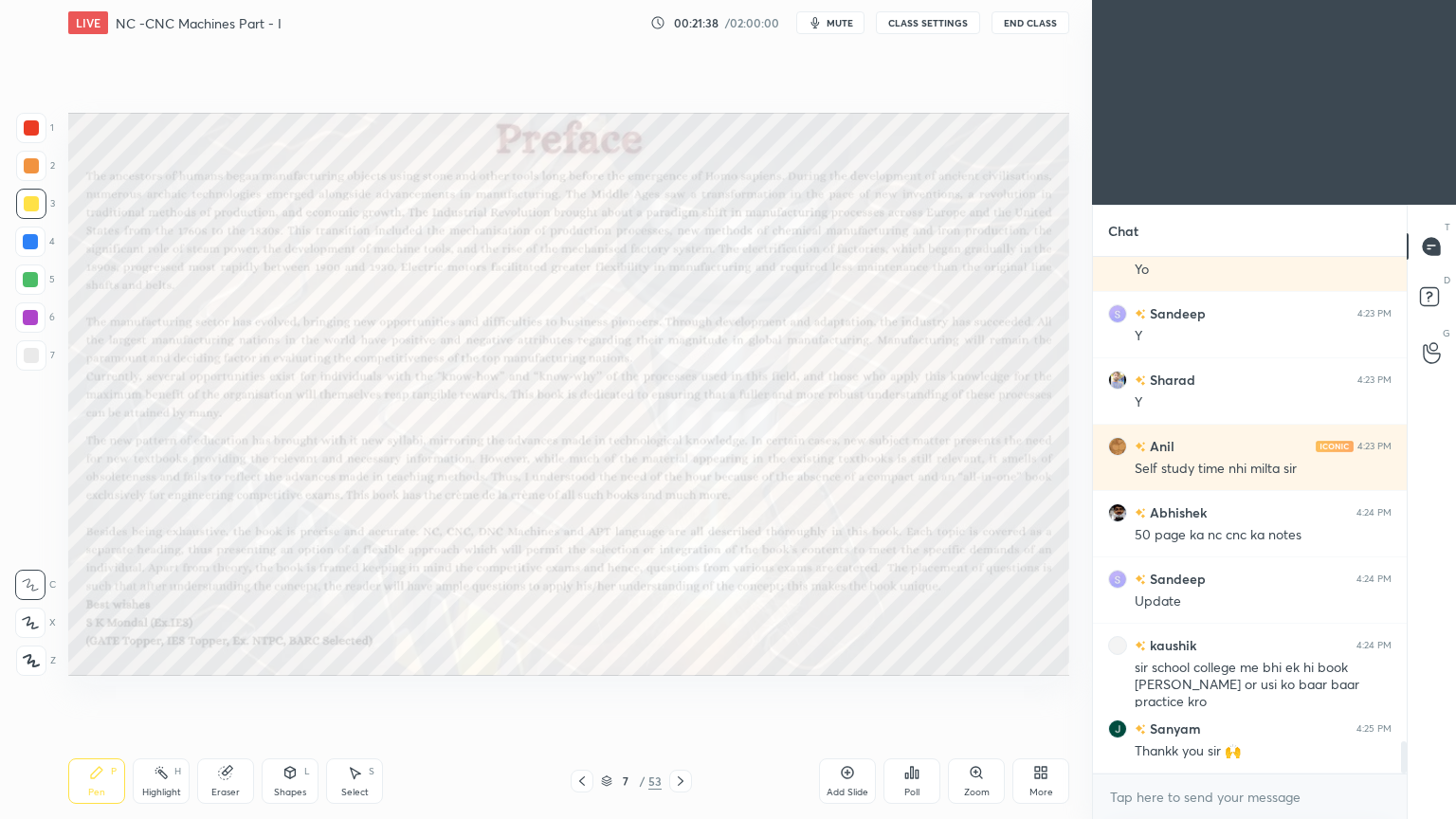 click 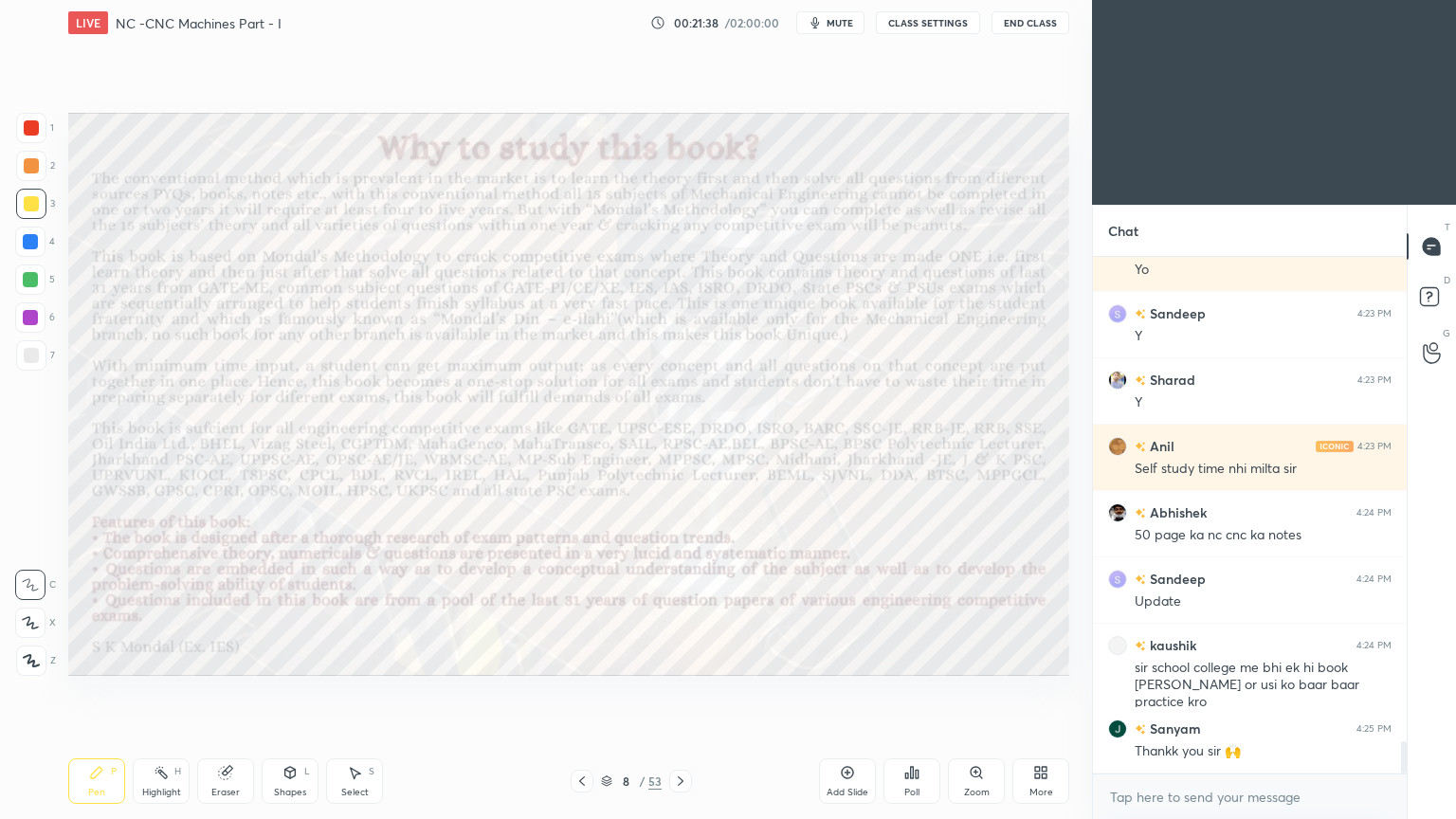click 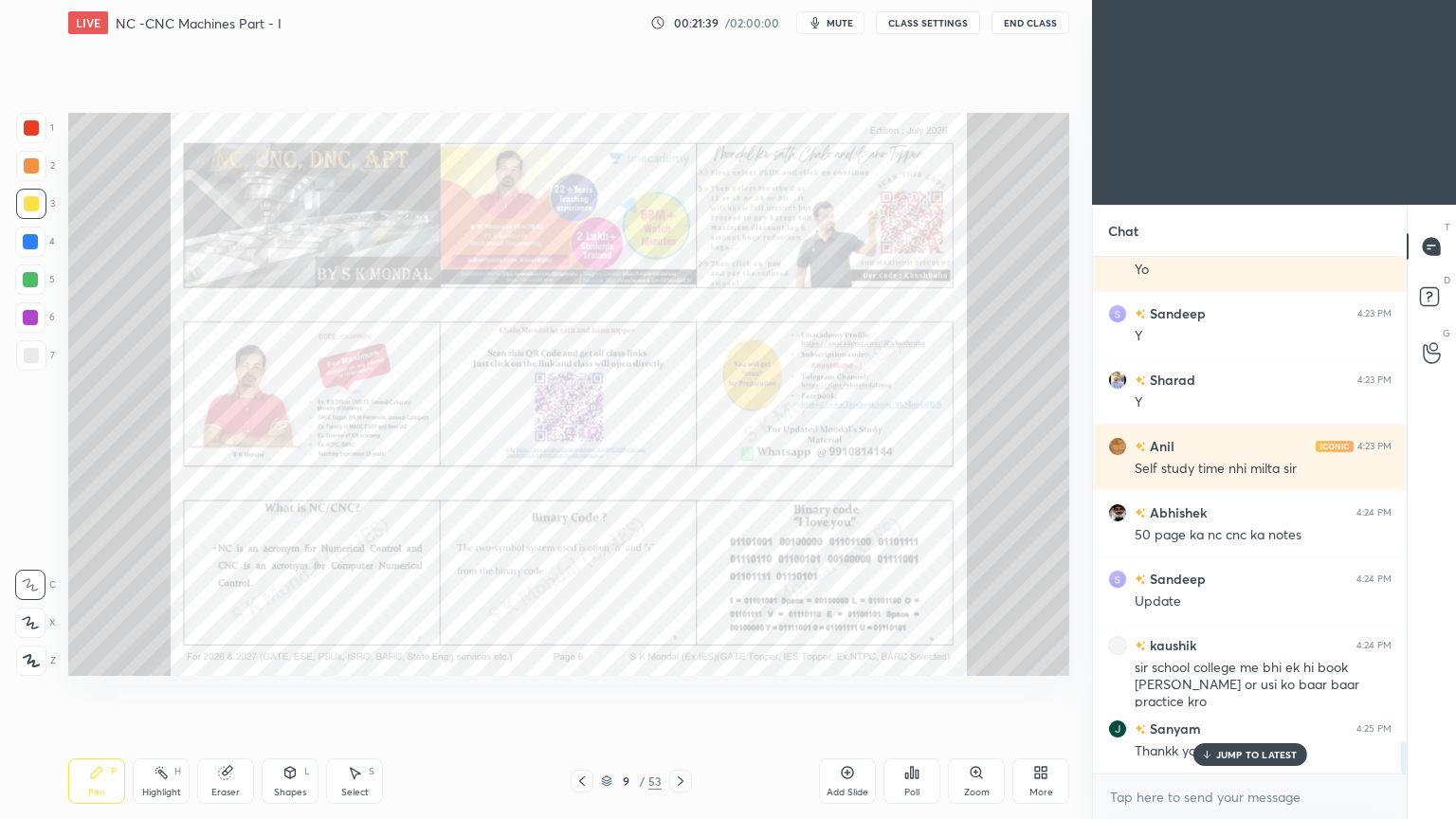 scroll, scrollTop: 7860, scrollLeft: 0, axis: vertical 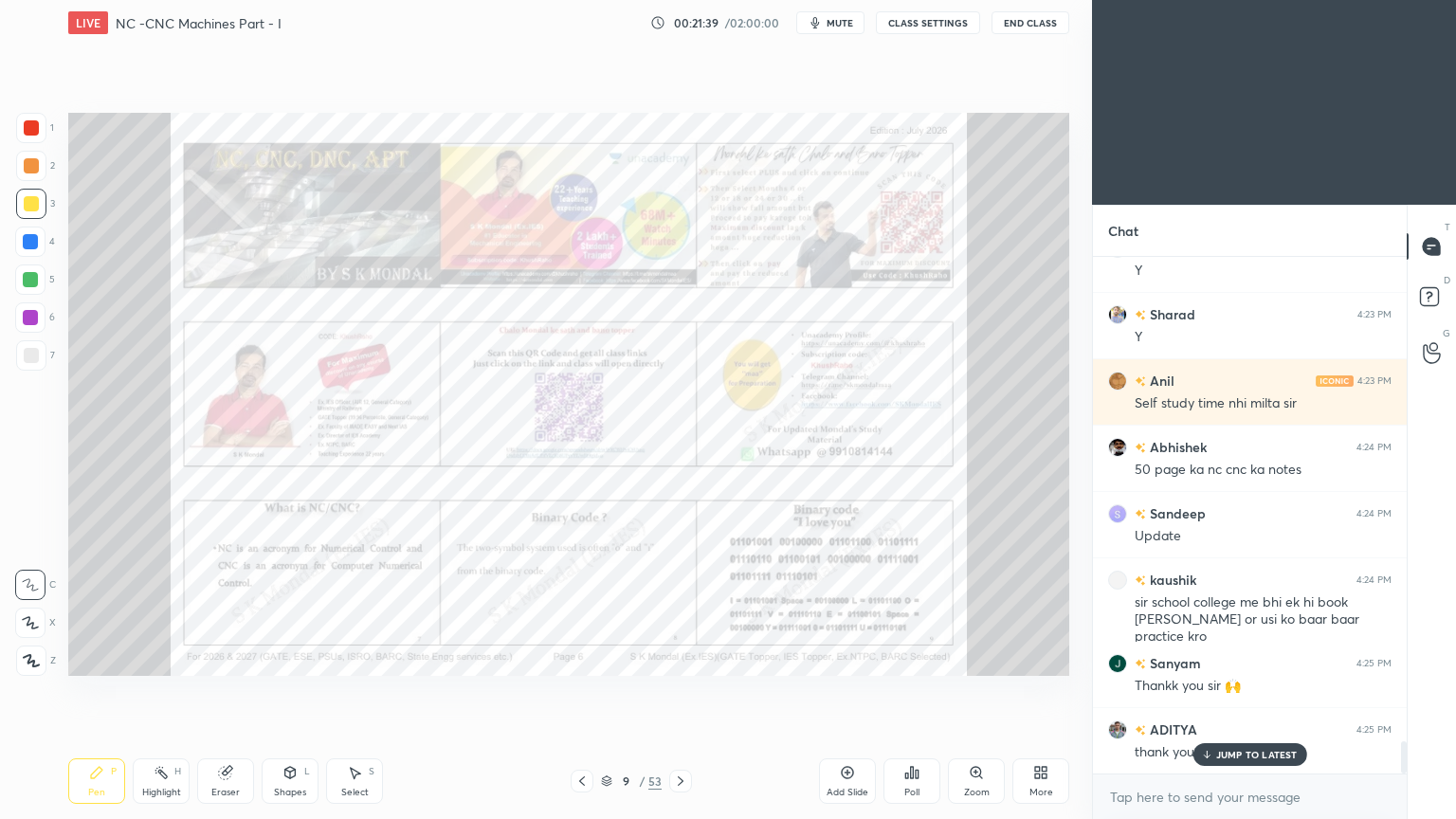 click 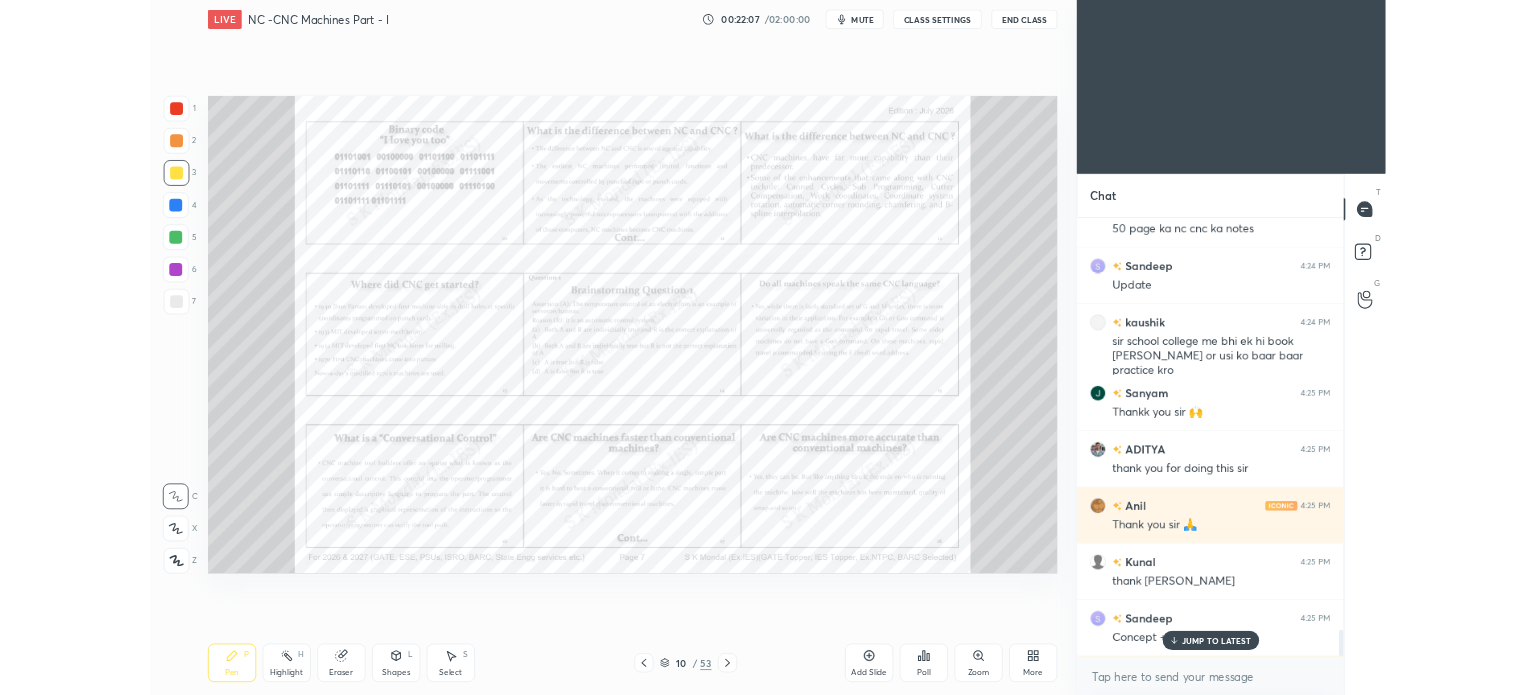 scroll, scrollTop: 8572, scrollLeft: 0, axis: vertical 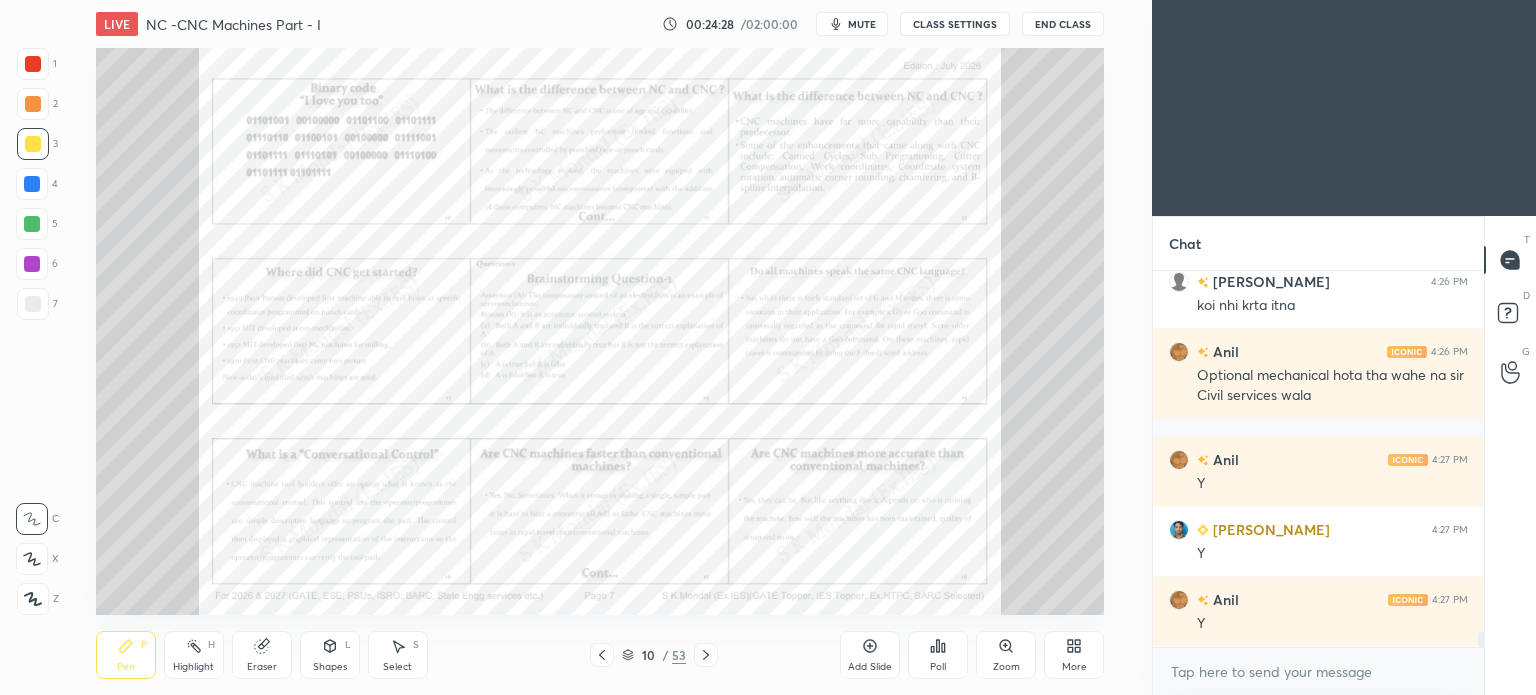 click 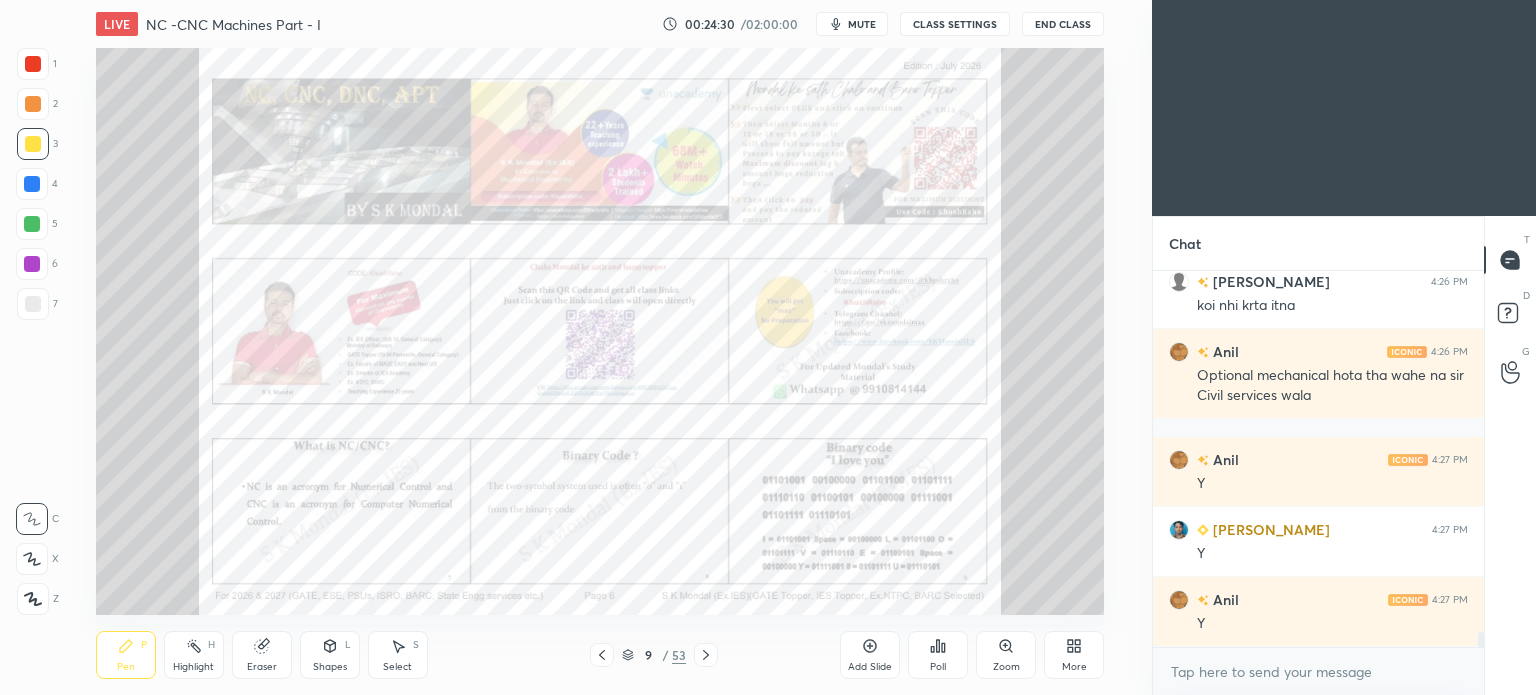 click 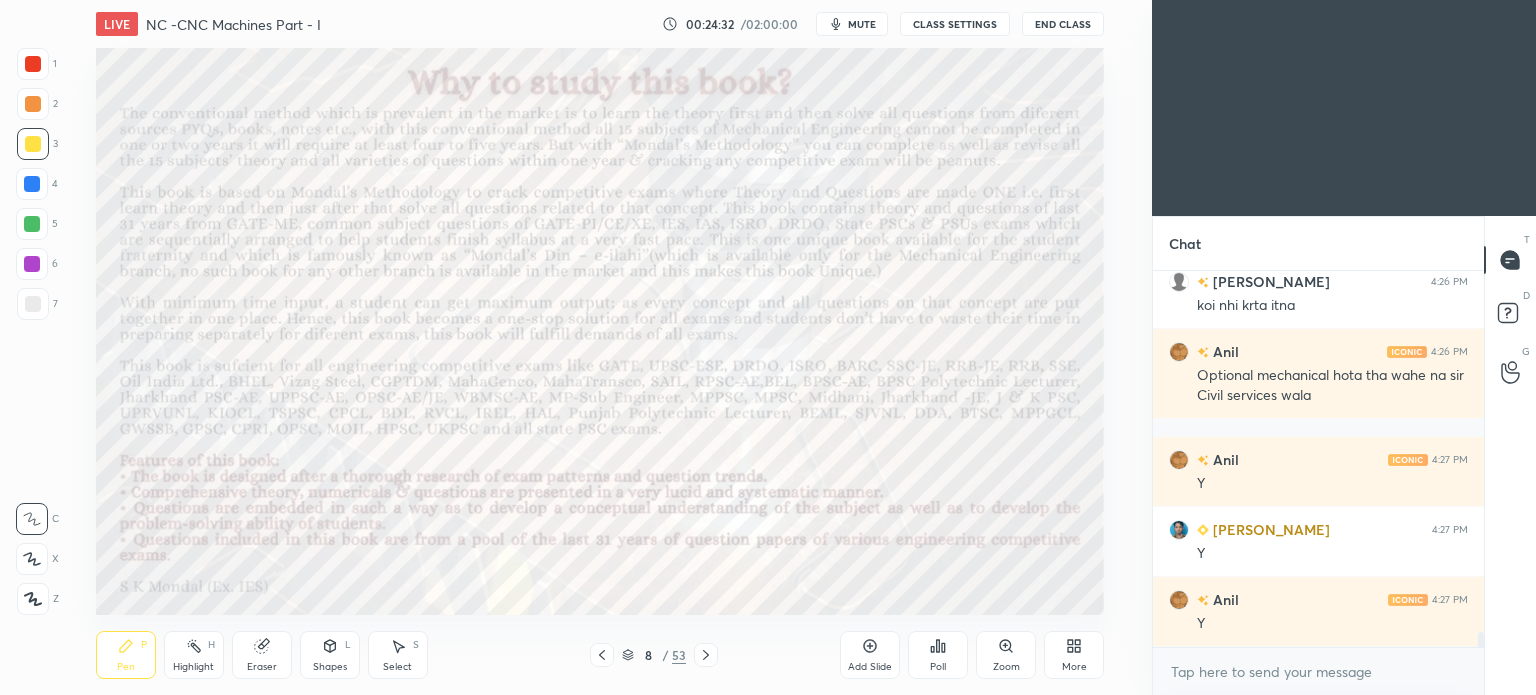 click 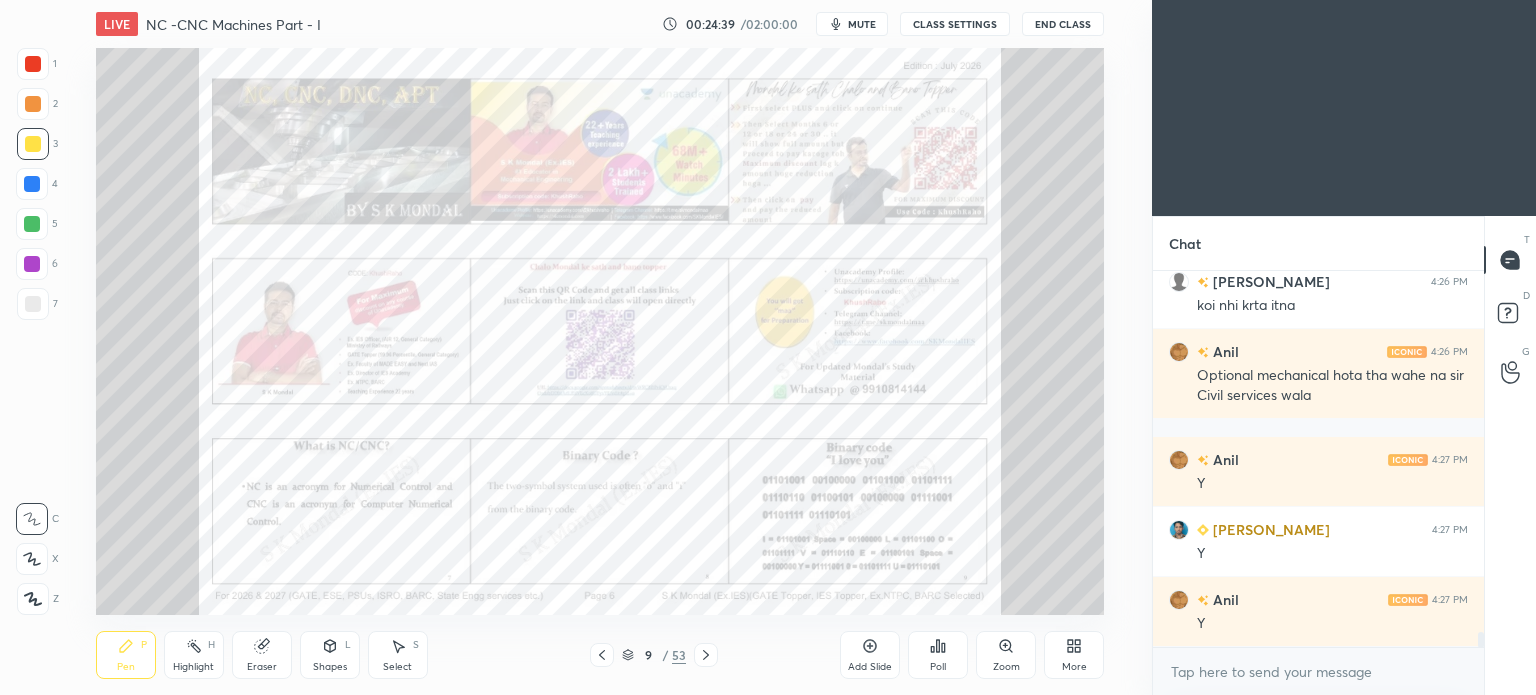 click 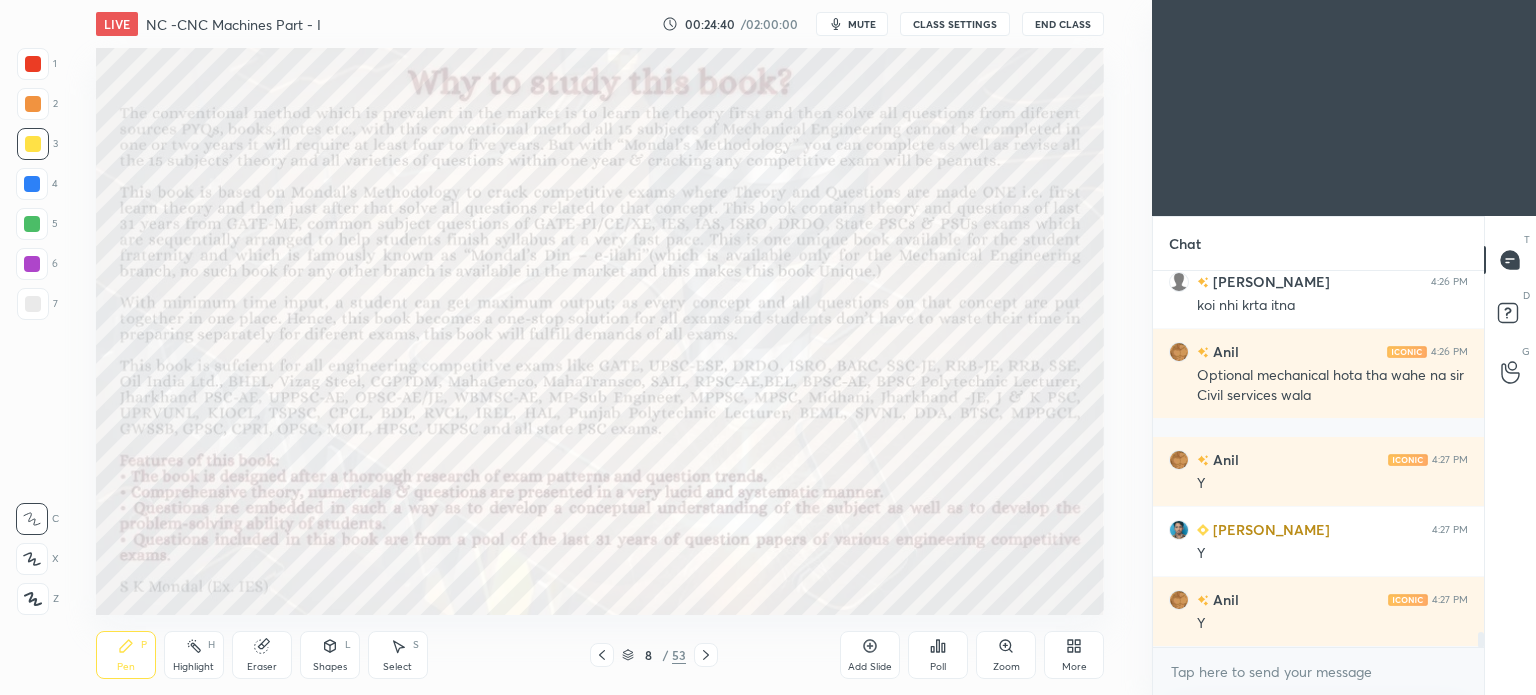 click on "More" at bounding box center [1074, 655] 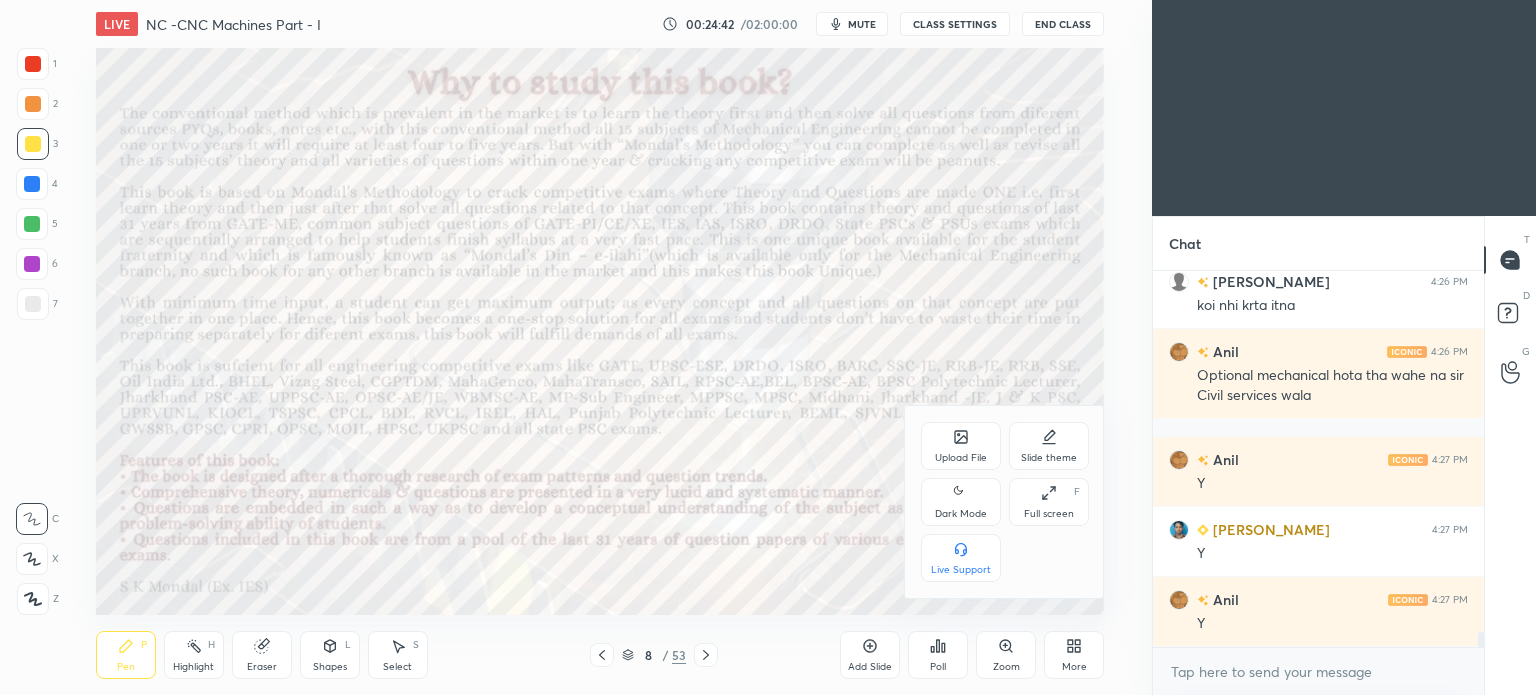 click on "Upload File" at bounding box center (961, 458) 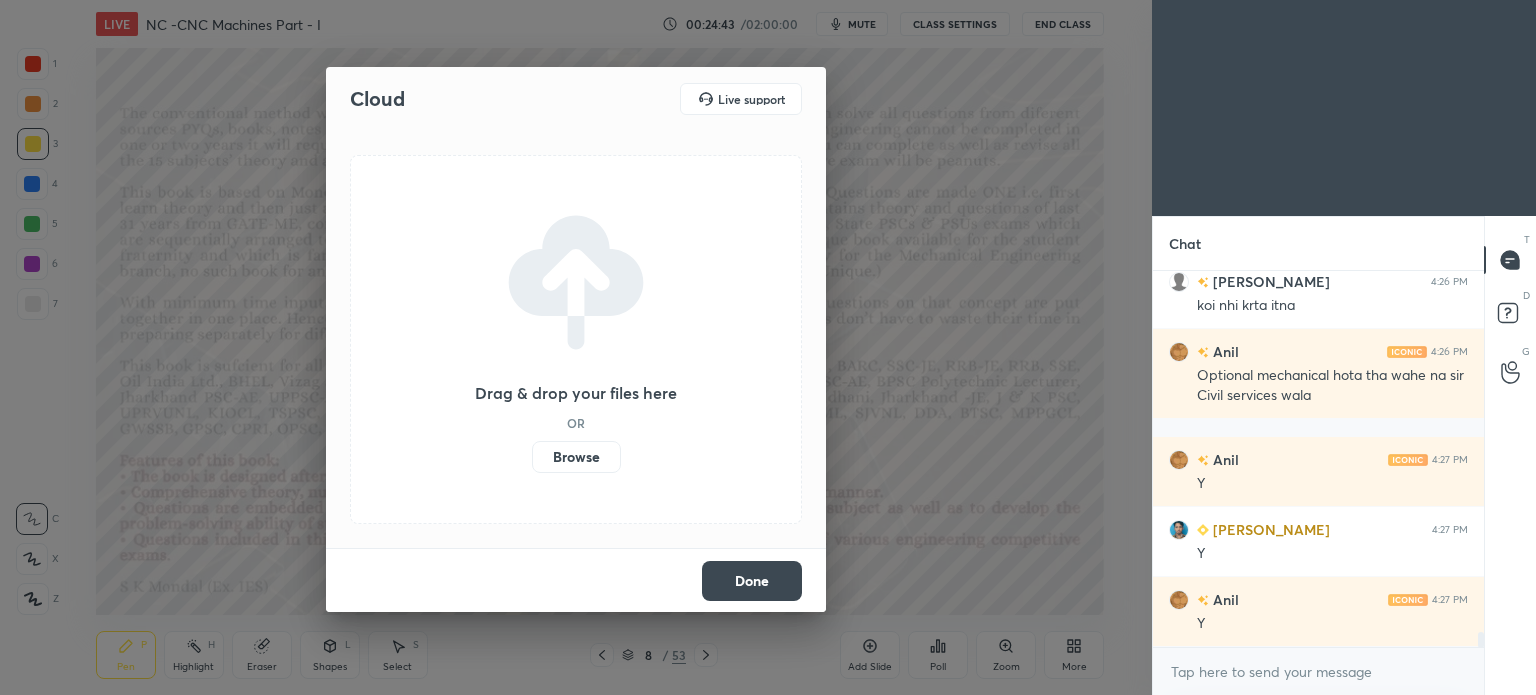 click on "Browse" at bounding box center (576, 457) 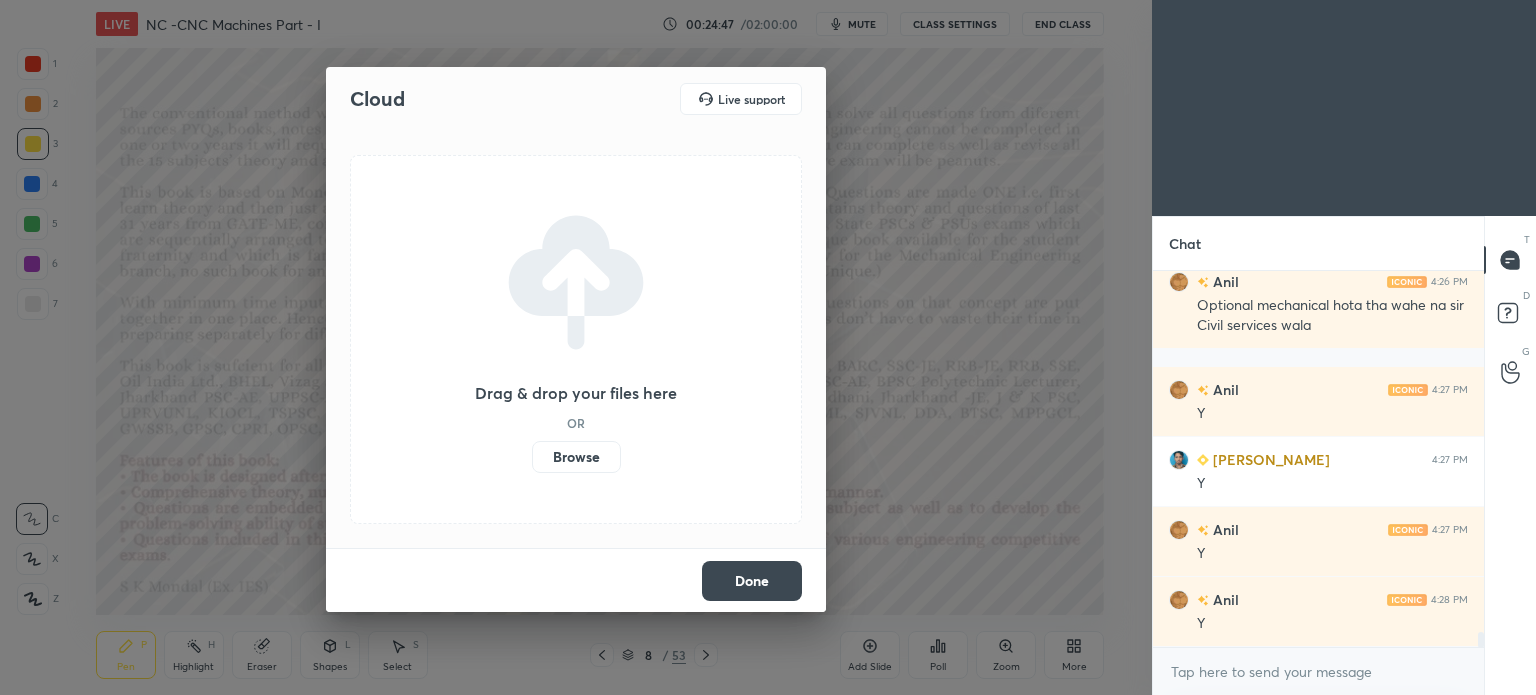 scroll, scrollTop: 9270, scrollLeft: 0, axis: vertical 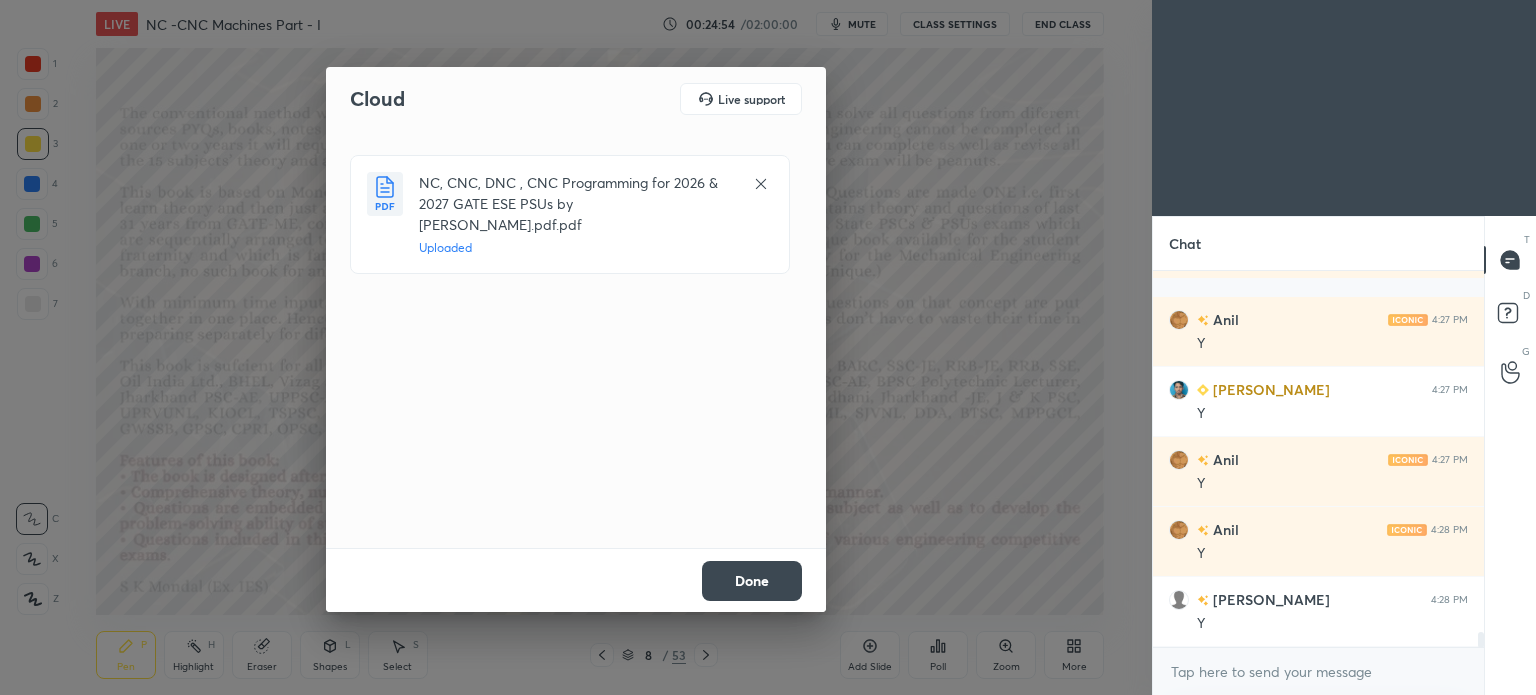 click on "Done" at bounding box center [752, 581] 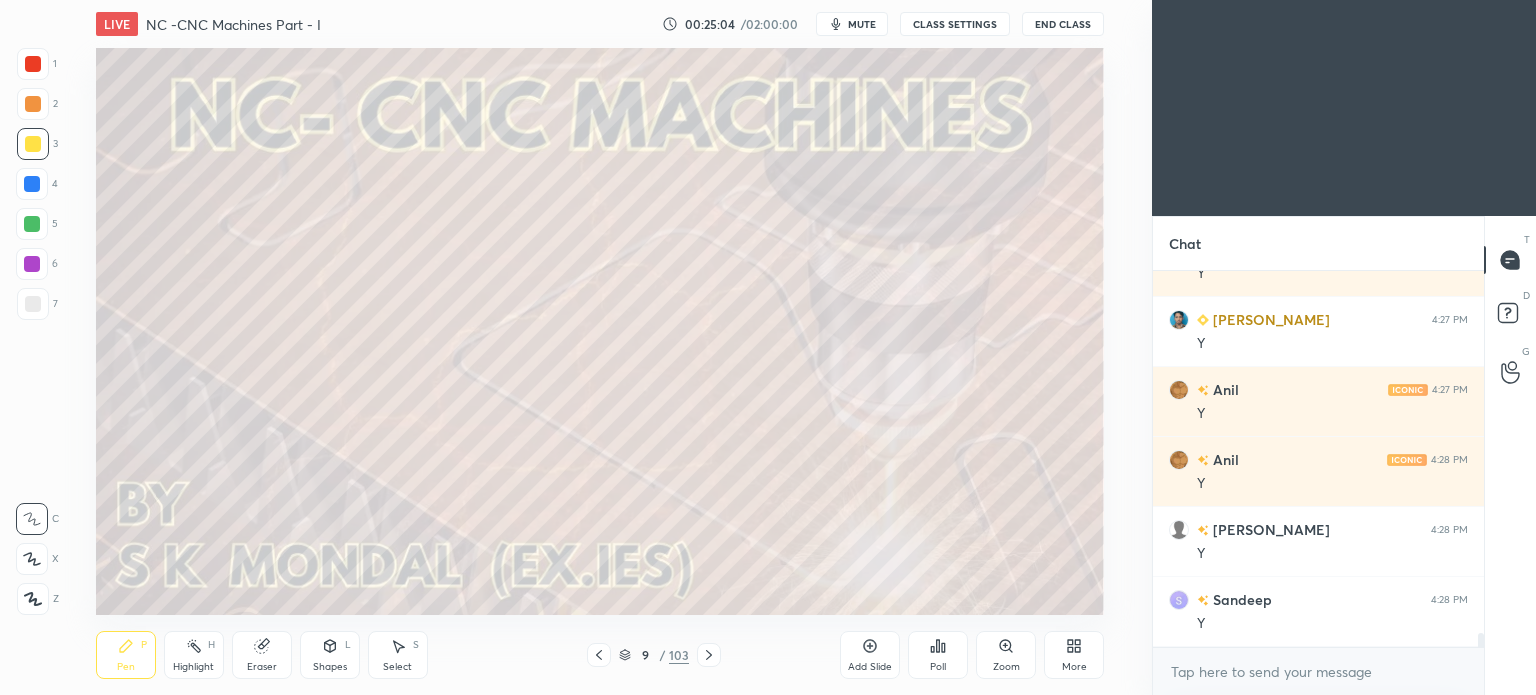 scroll, scrollTop: 9410, scrollLeft: 0, axis: vertical 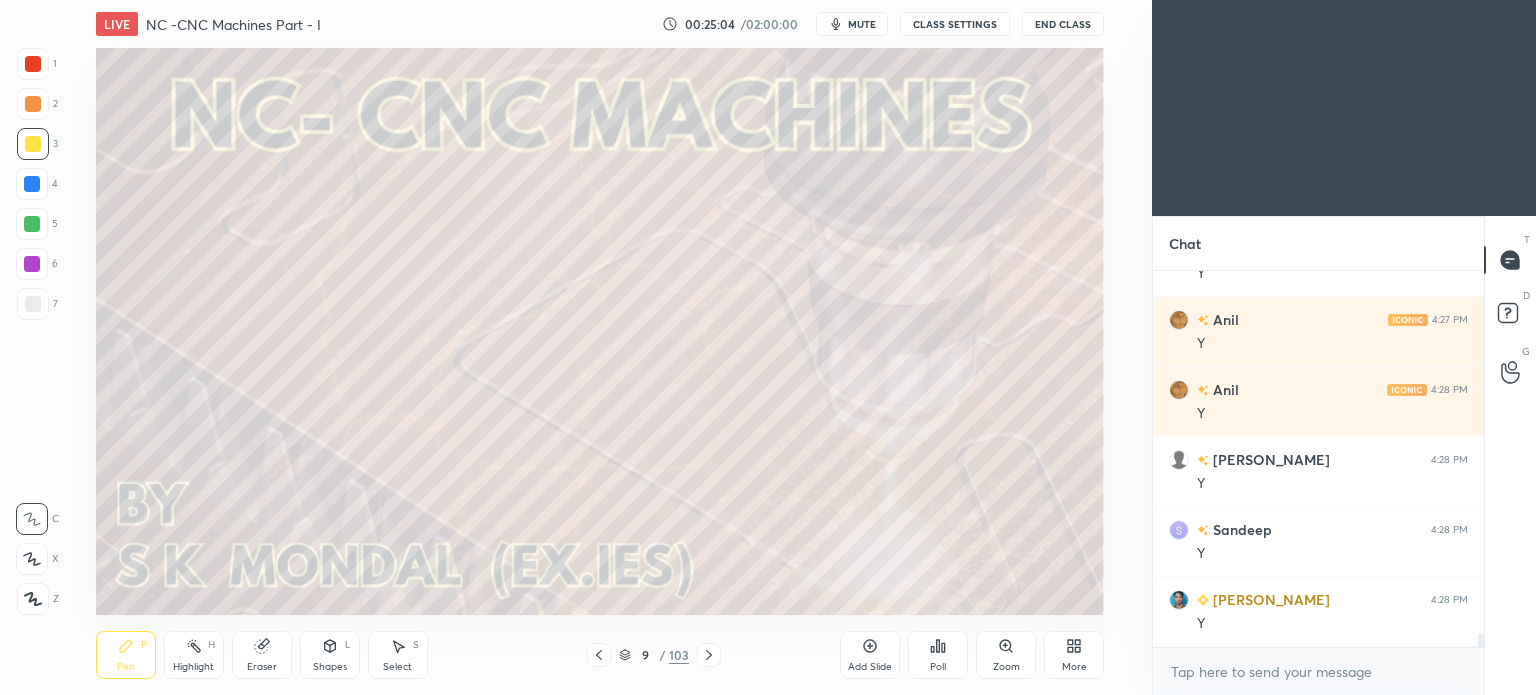 click 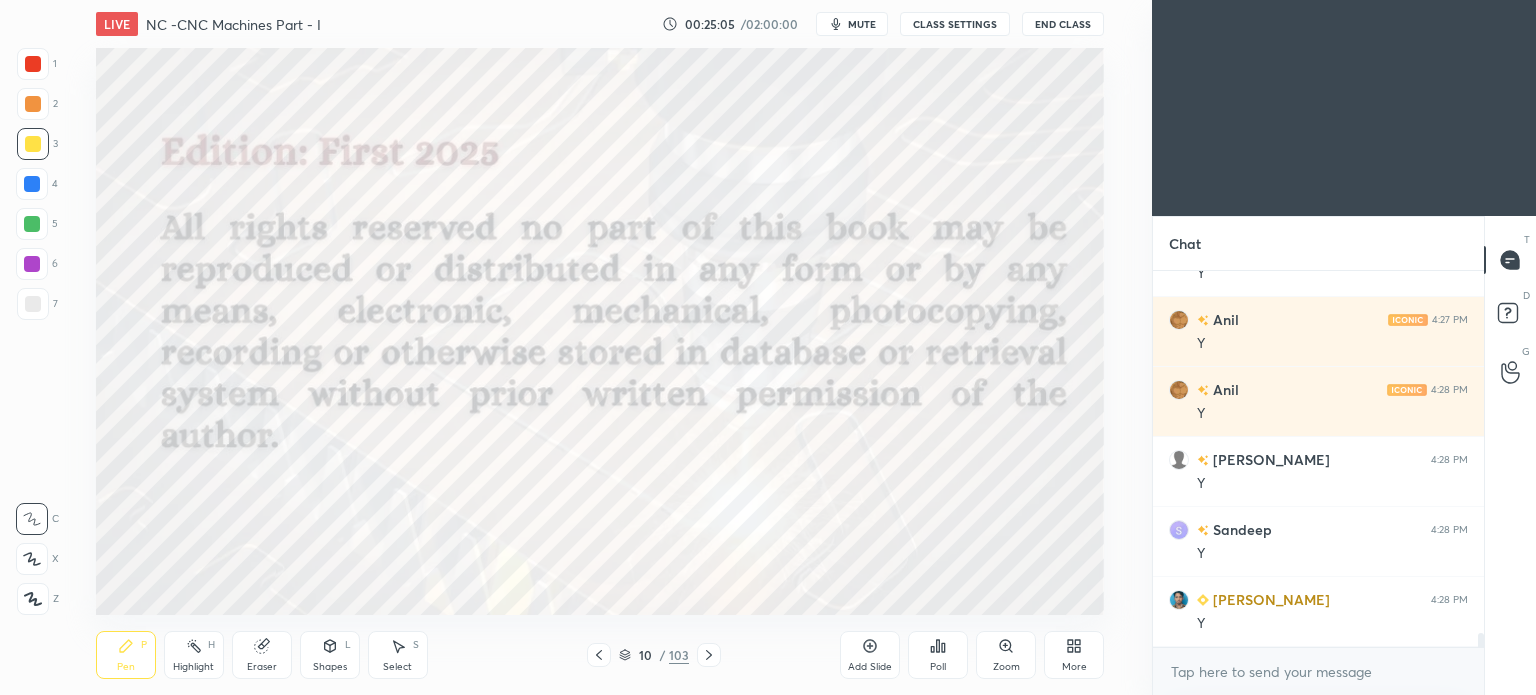 click 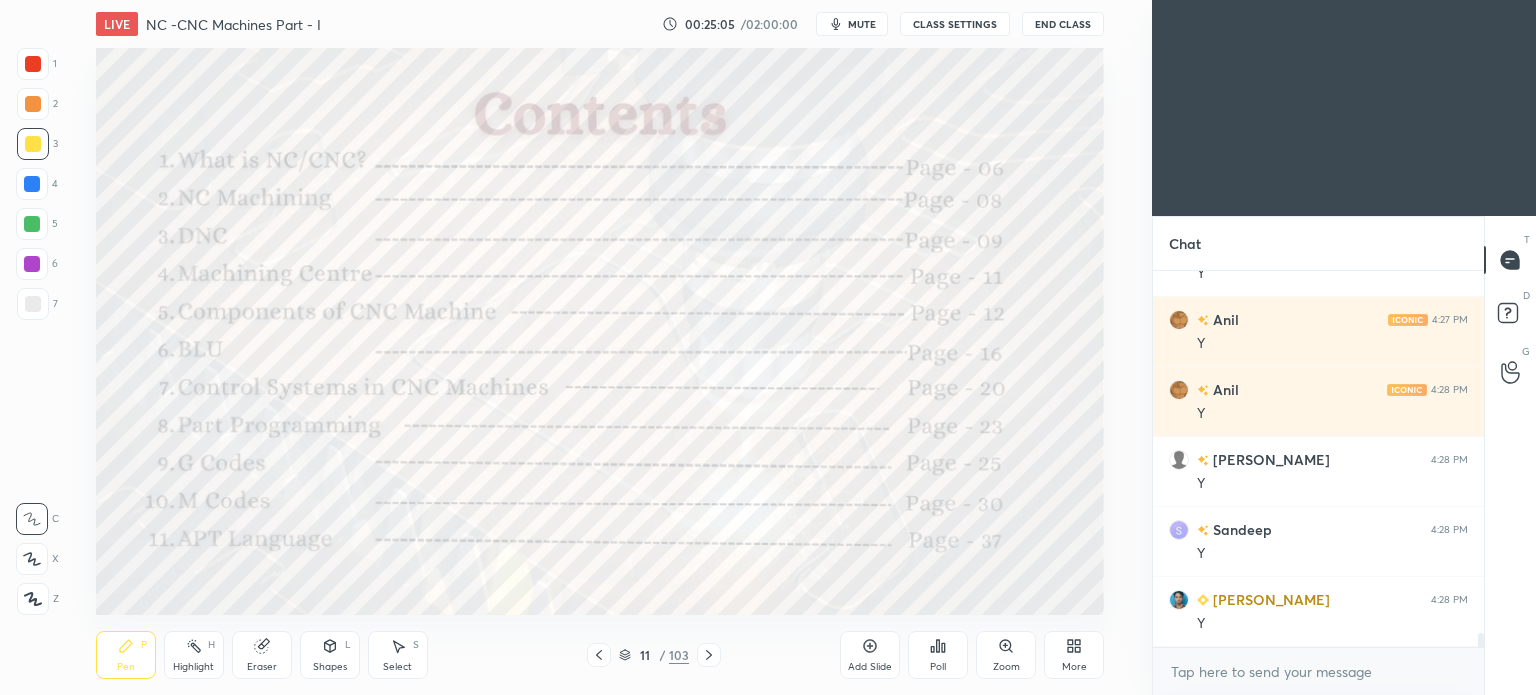 click 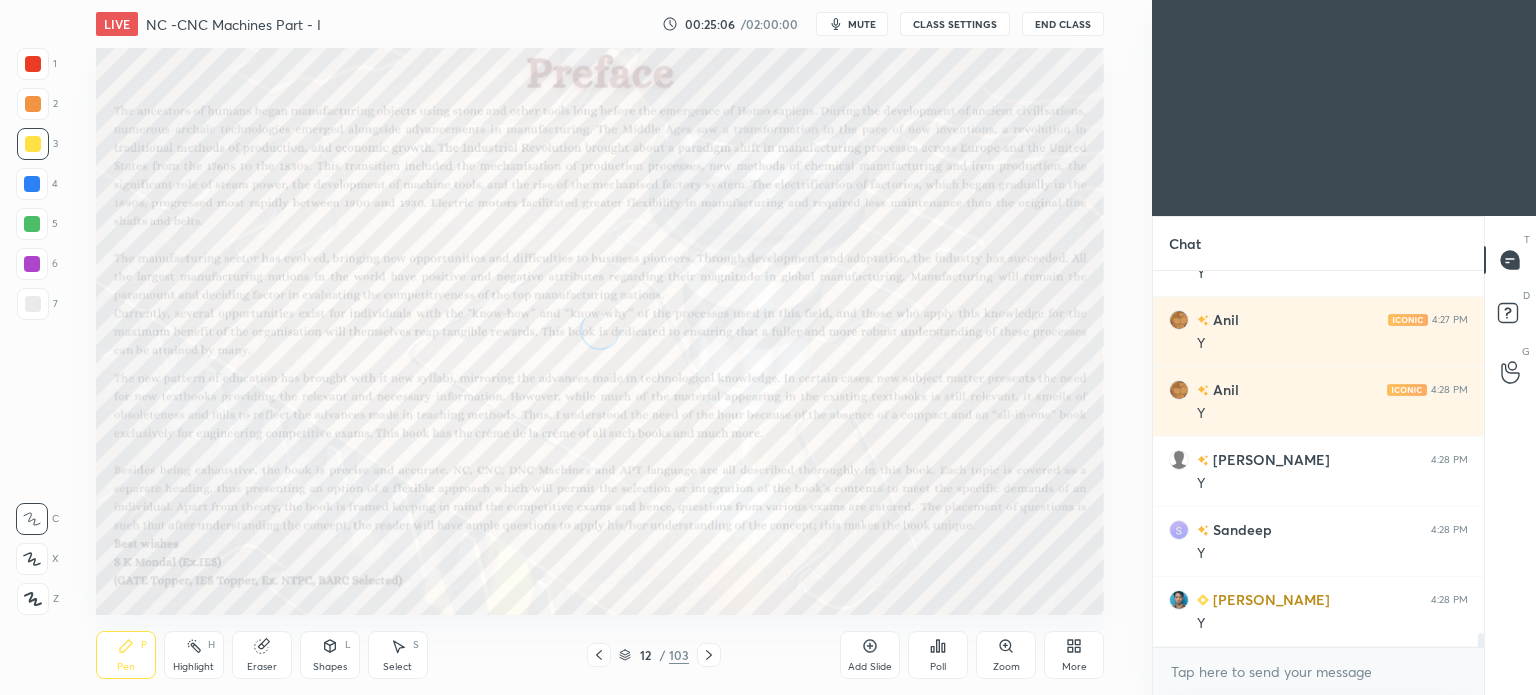 click 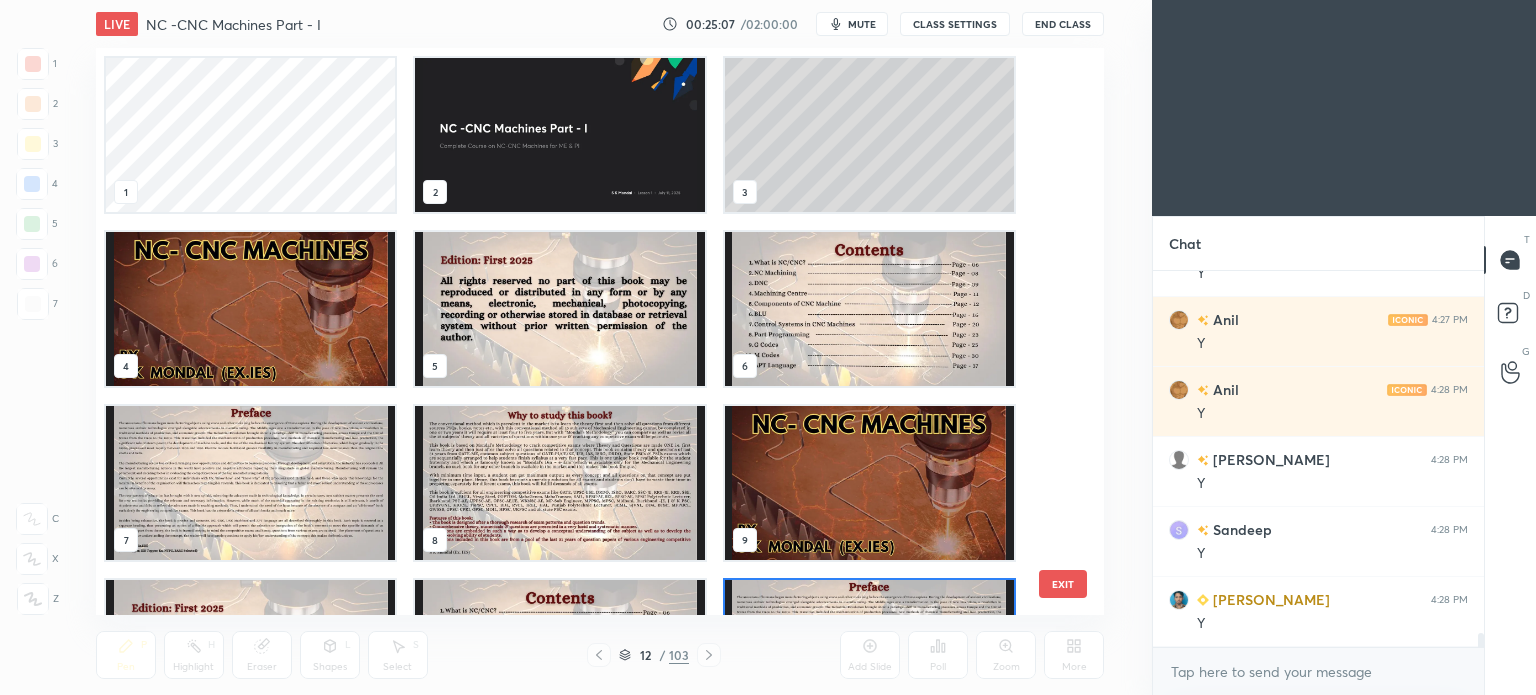 scroll, scrollTop: 128, scrollLeft: 0, axis: vertical 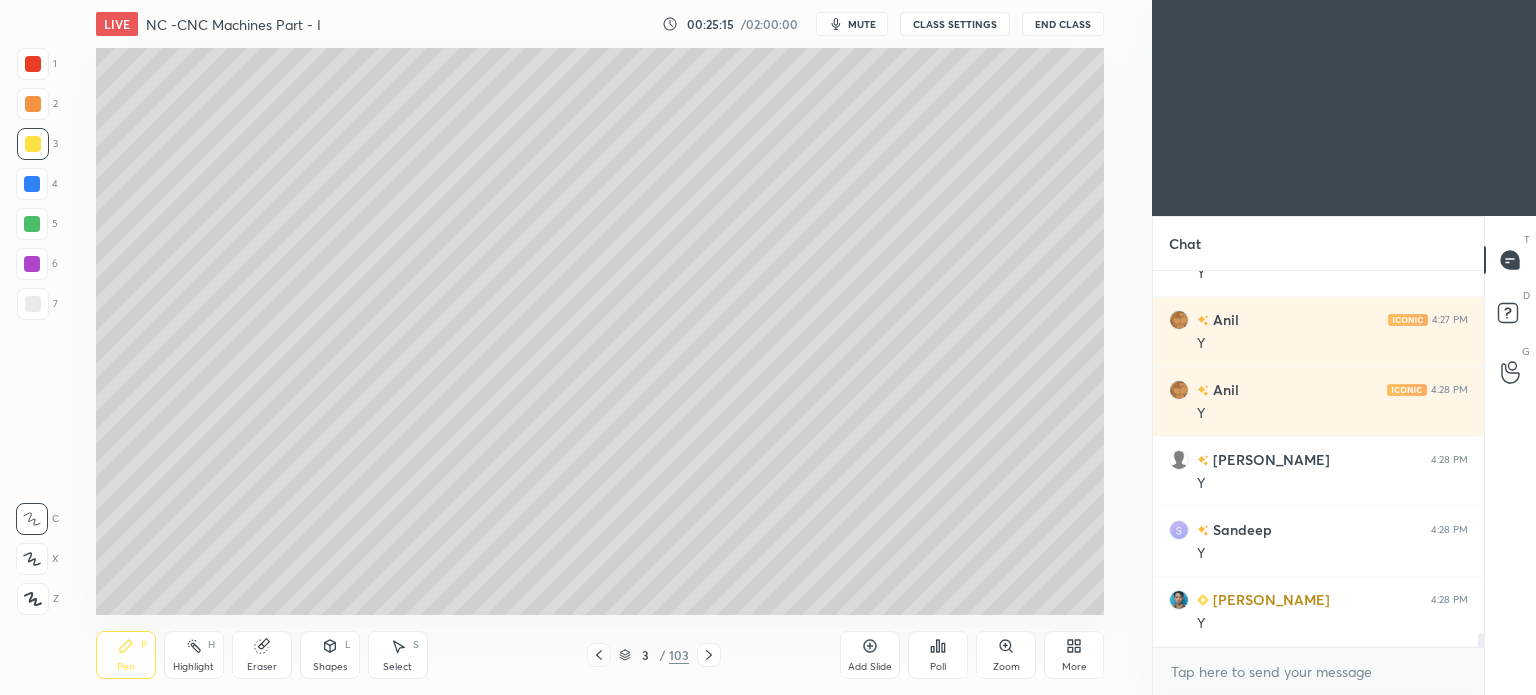 click on "More" at bounding box center [1074, 655] 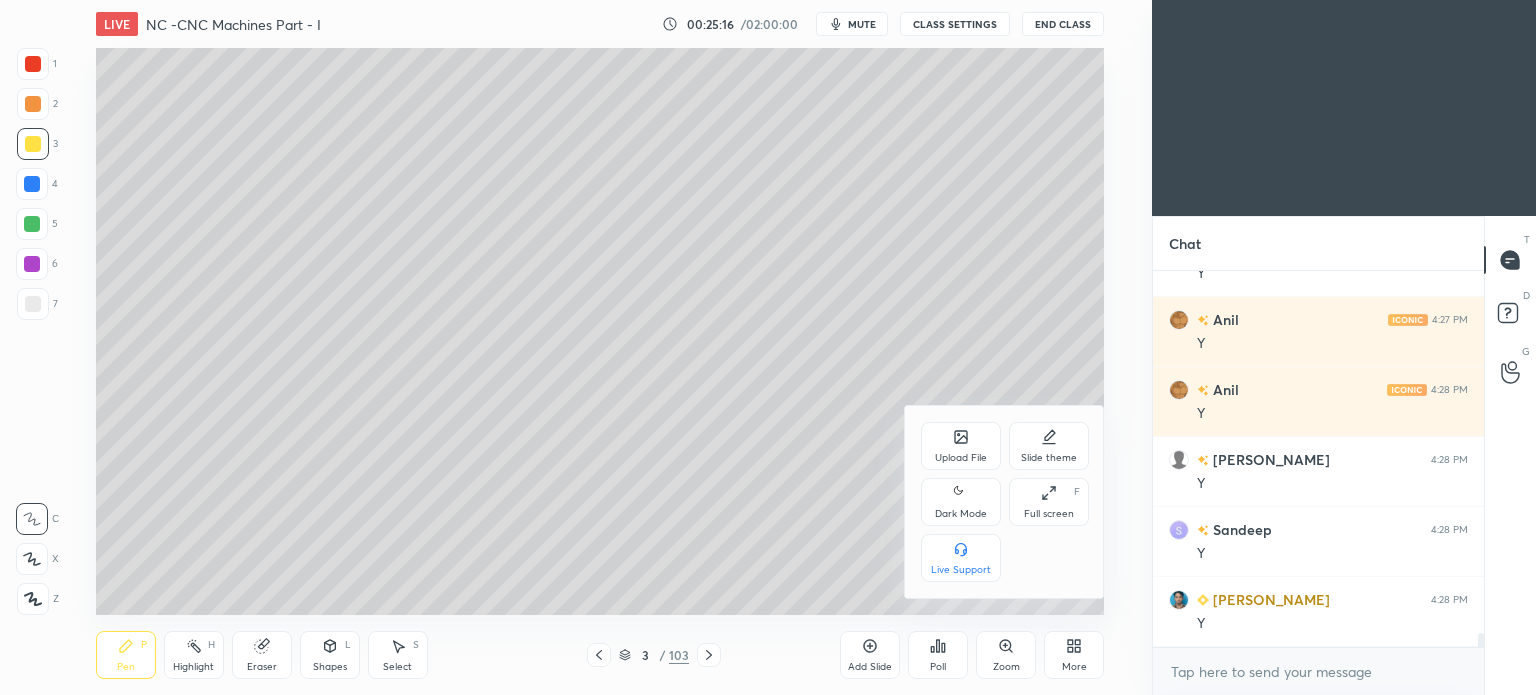 click on "Upload File" at bounding box center [961, 458] 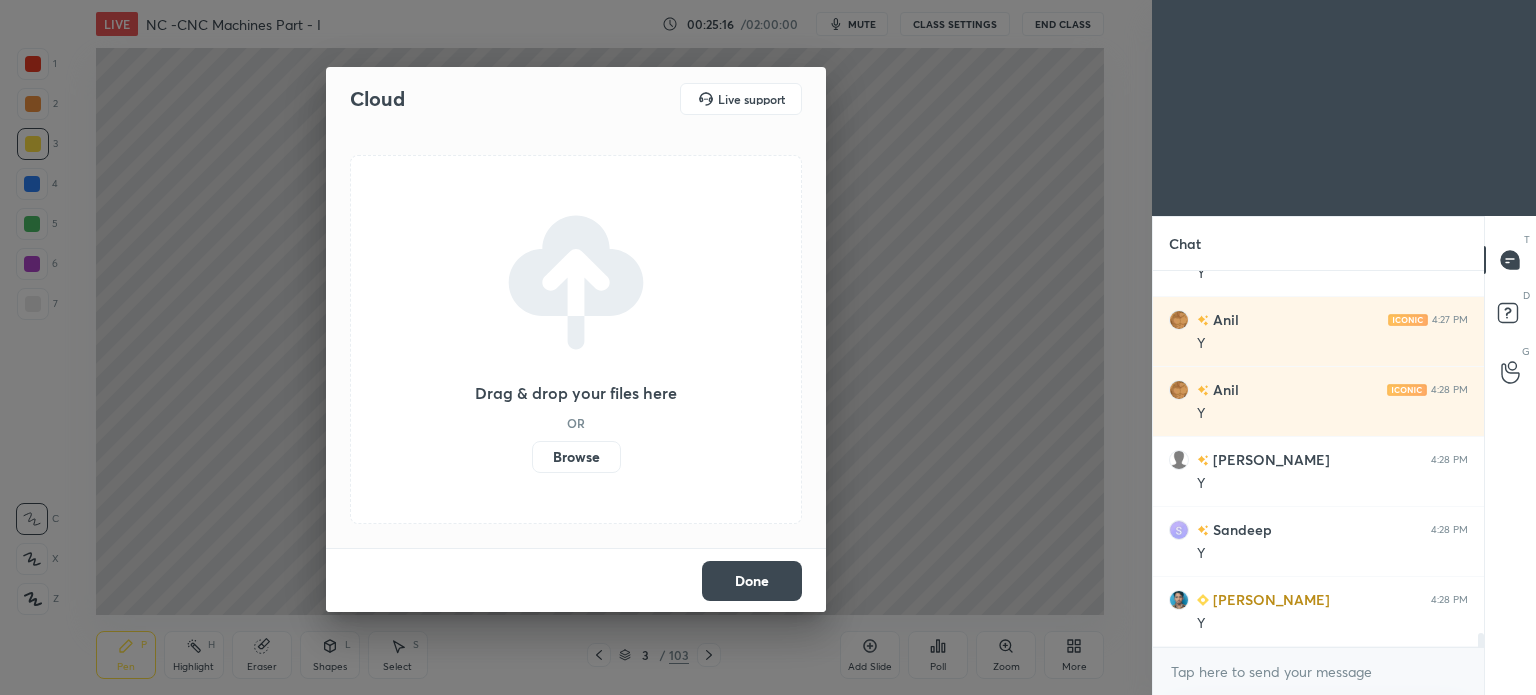 click on "Browse" at bounding box center [576, 457] 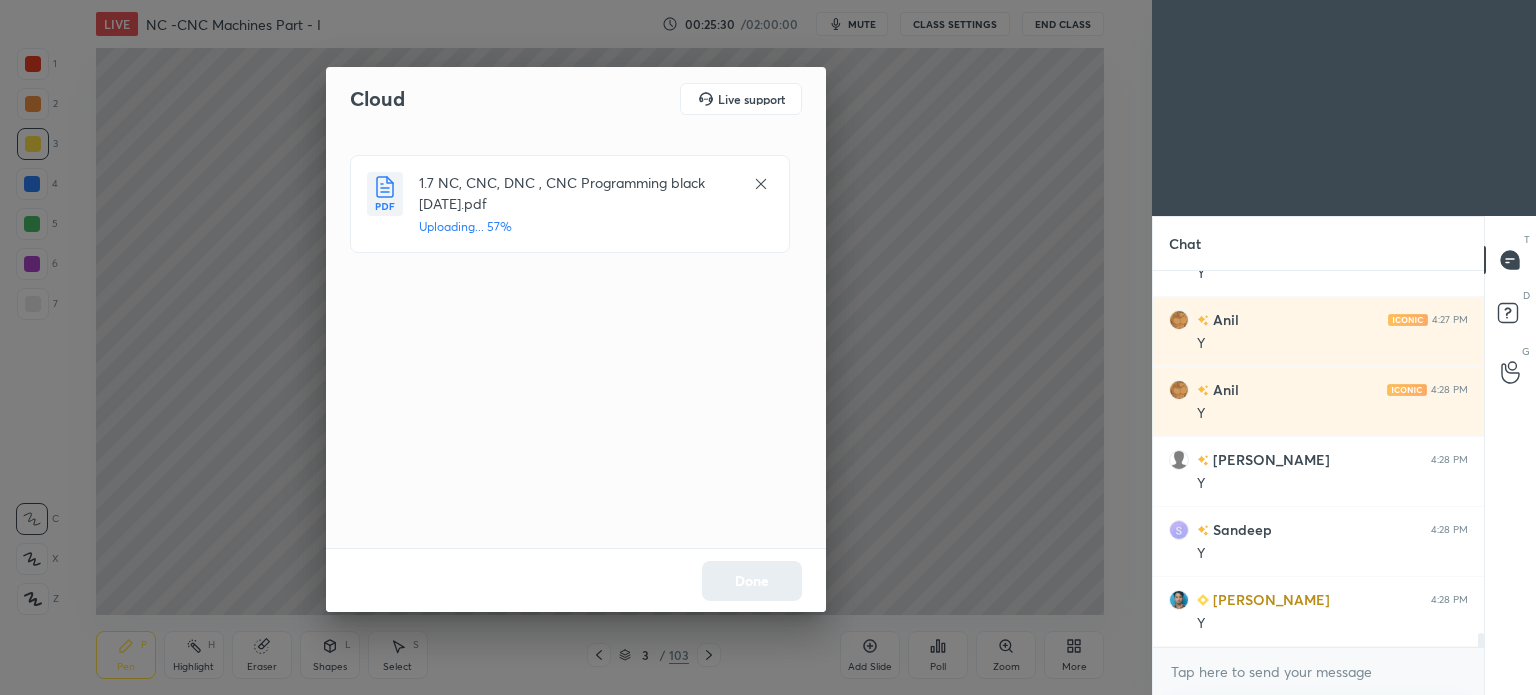 scroll, scrollTop: 9496, scrollLeft: 0, axis: vertical 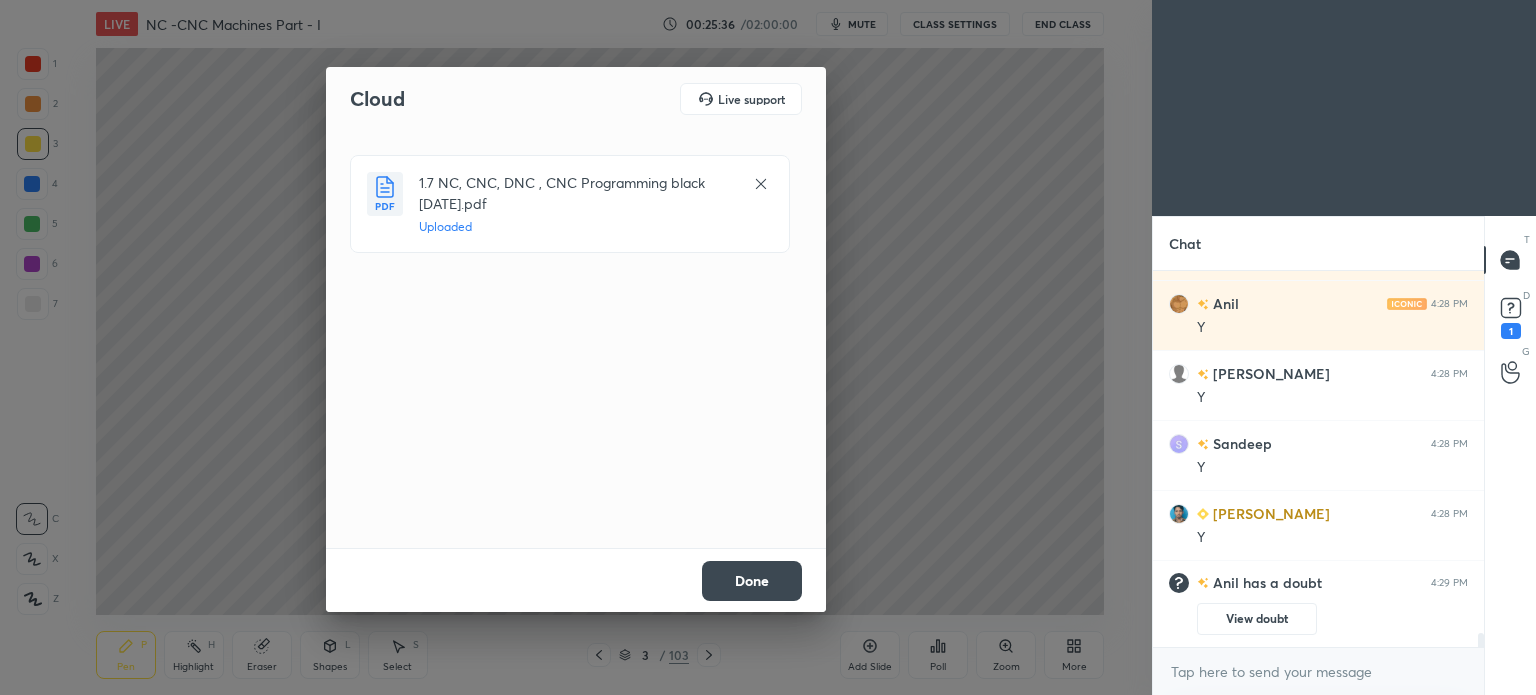 click on "Done" at bounding box center (752, 581) 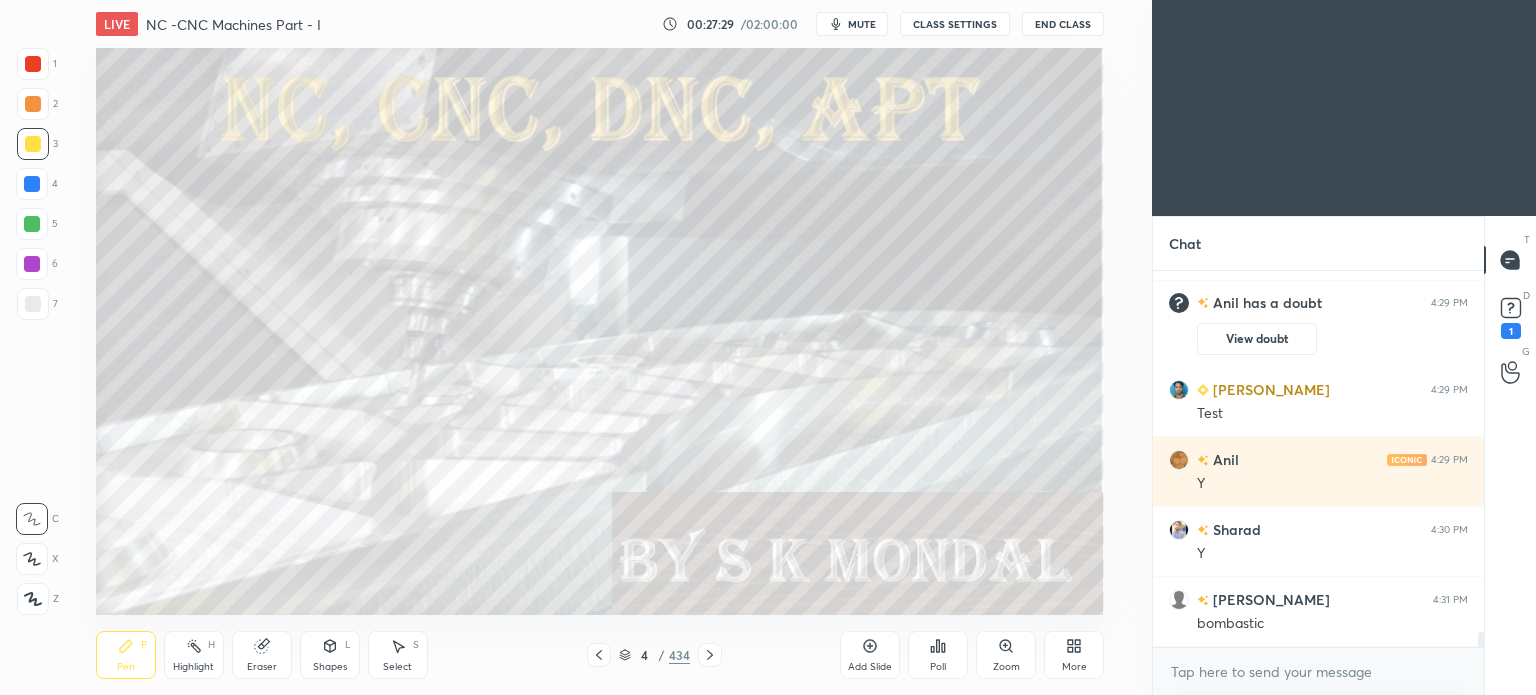 scroll, scrollTop: 9306, scrollLeft: 0, axis: vertical 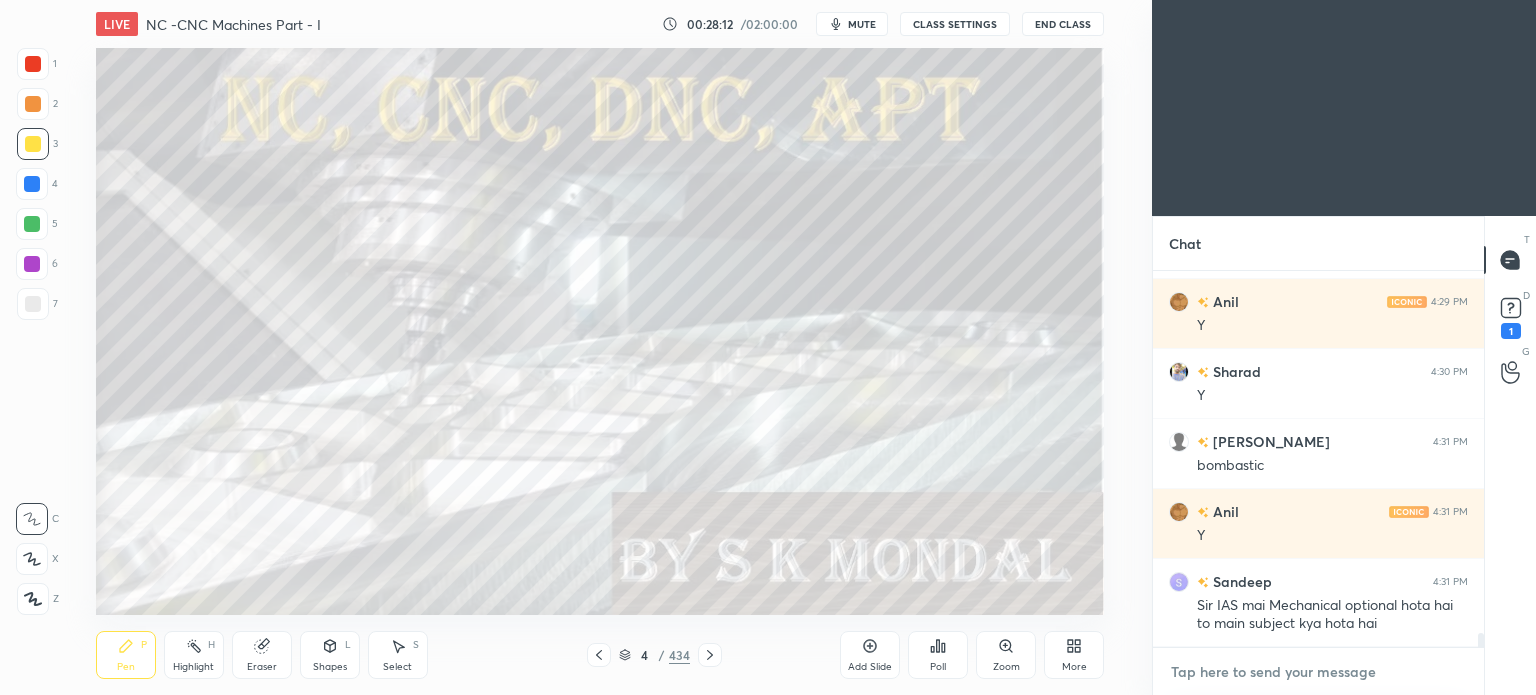 type on "x" 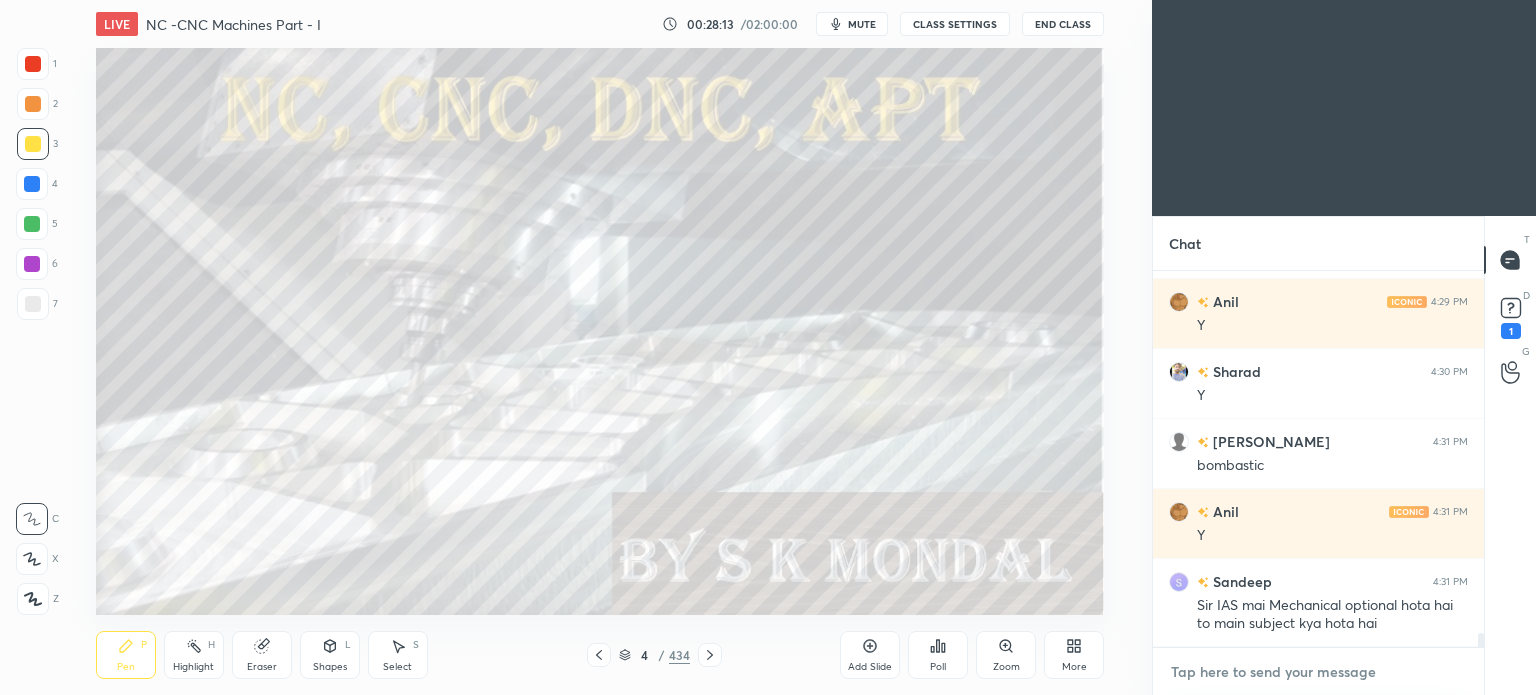 paste on "https://docs.google.com/spreadsheets/d/1vWRCBBPviQjUzaqOsdzbDDhiAdLffifVEcXo8UFyvYE/edit?gid=1666490214#gid=1666490214" 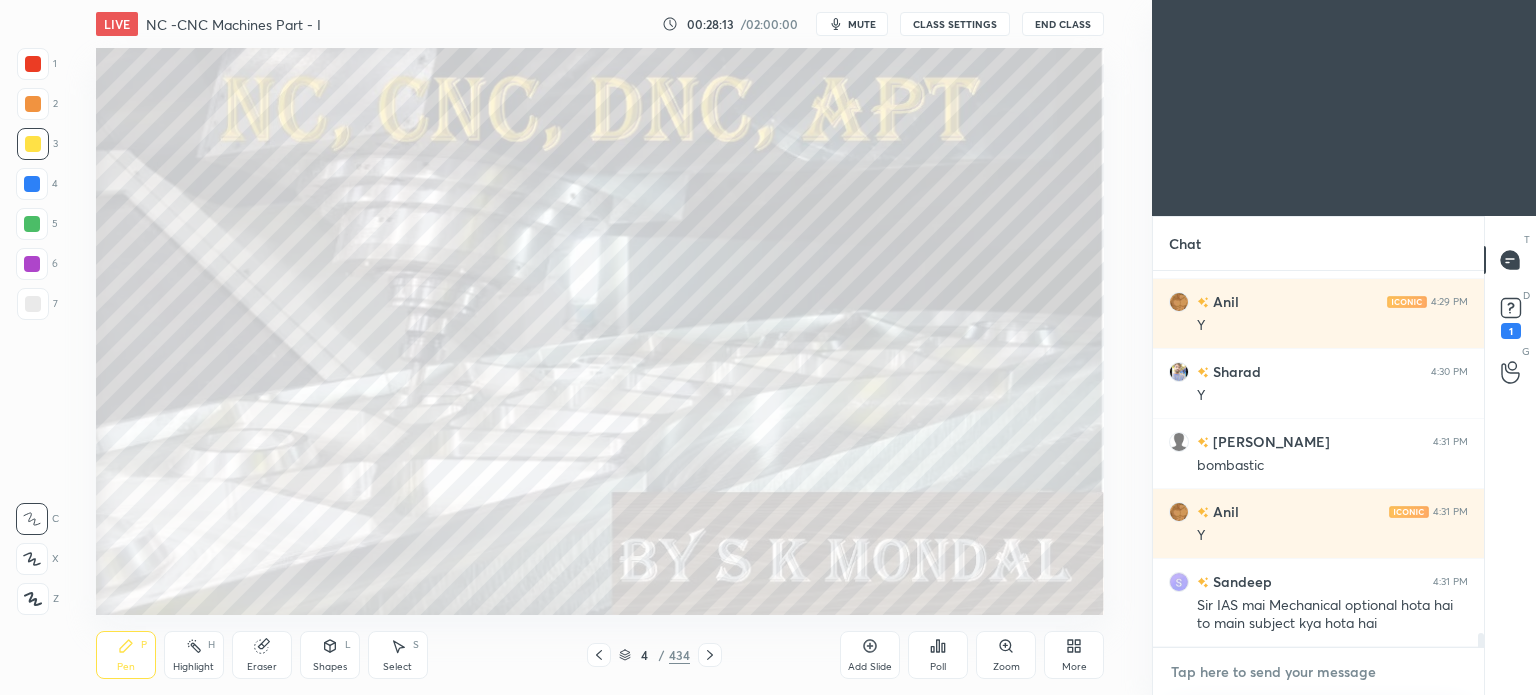 type on "https://docs.google.com/spreadsheets/d/1vWRCBBPviQjUzaqOsdzbDDhiAdLffifVEcXo8UFyvYE/edit?gid=1666490214#gid=1666490214" 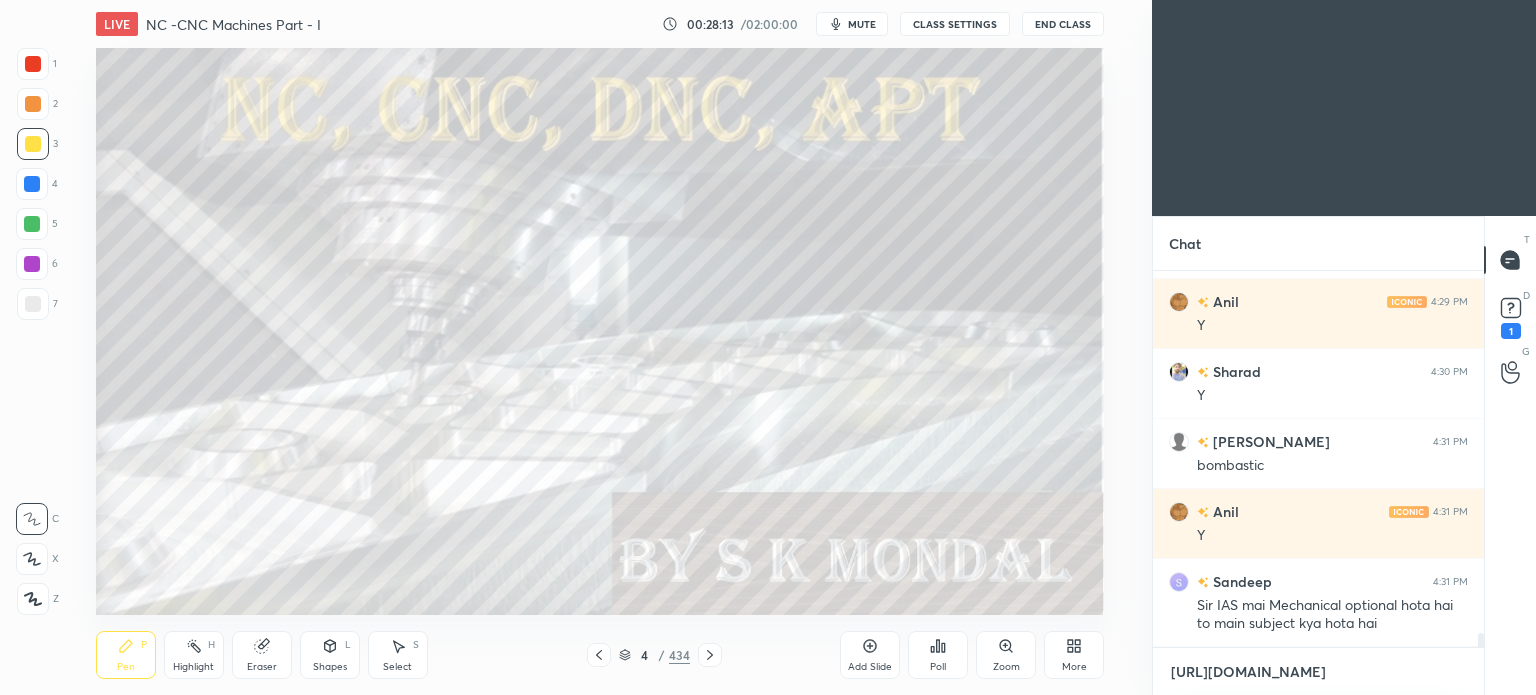 scroll, scrollTop: 18, scrollLeft: 0, axis: vertical 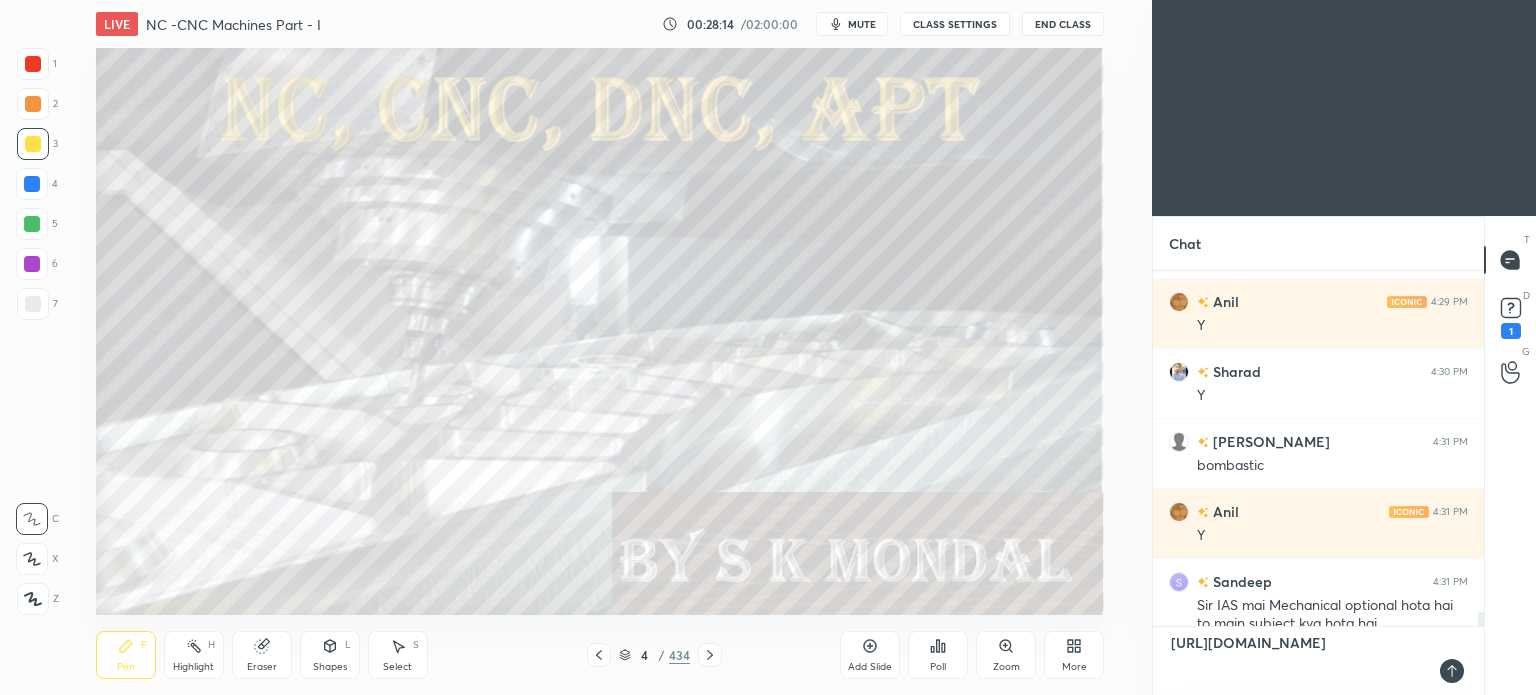 type 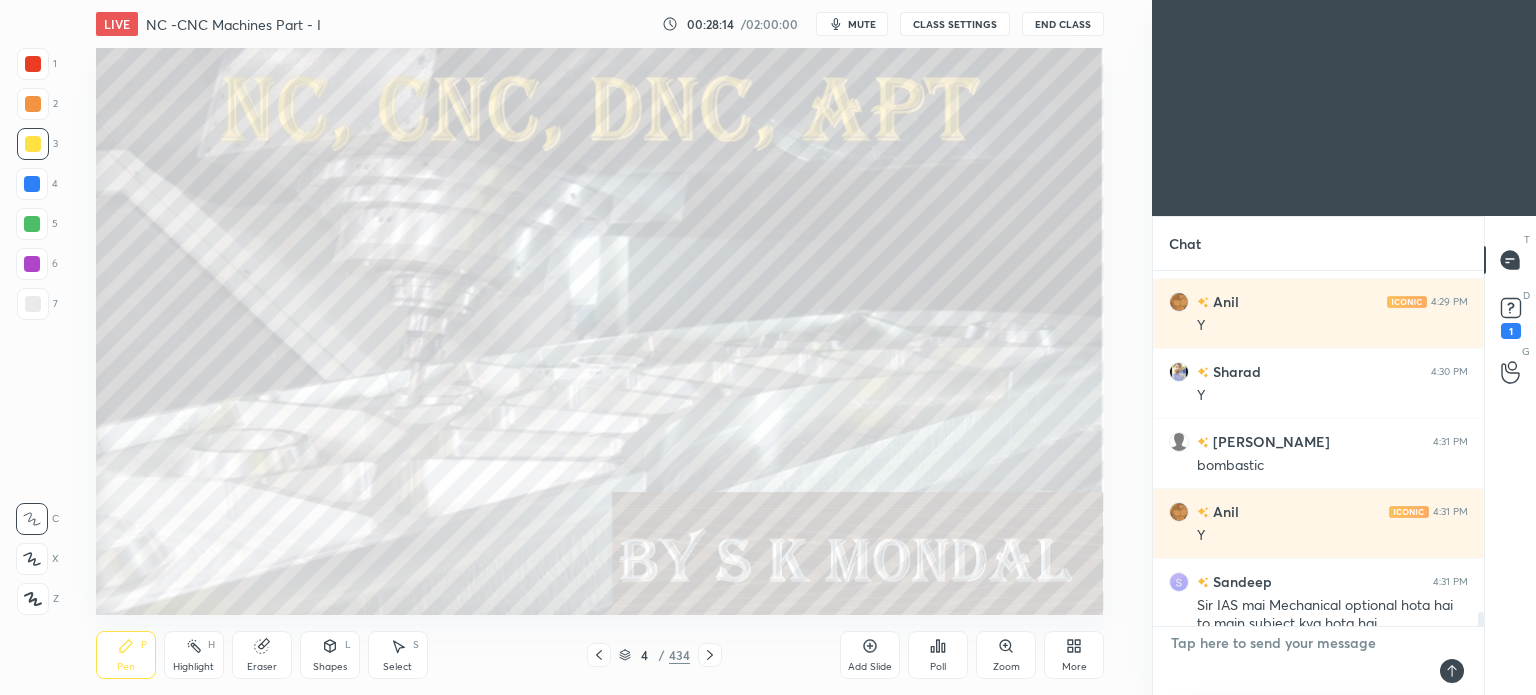scroll, scrollTop: 0, scrollLeft: 0, axis: both 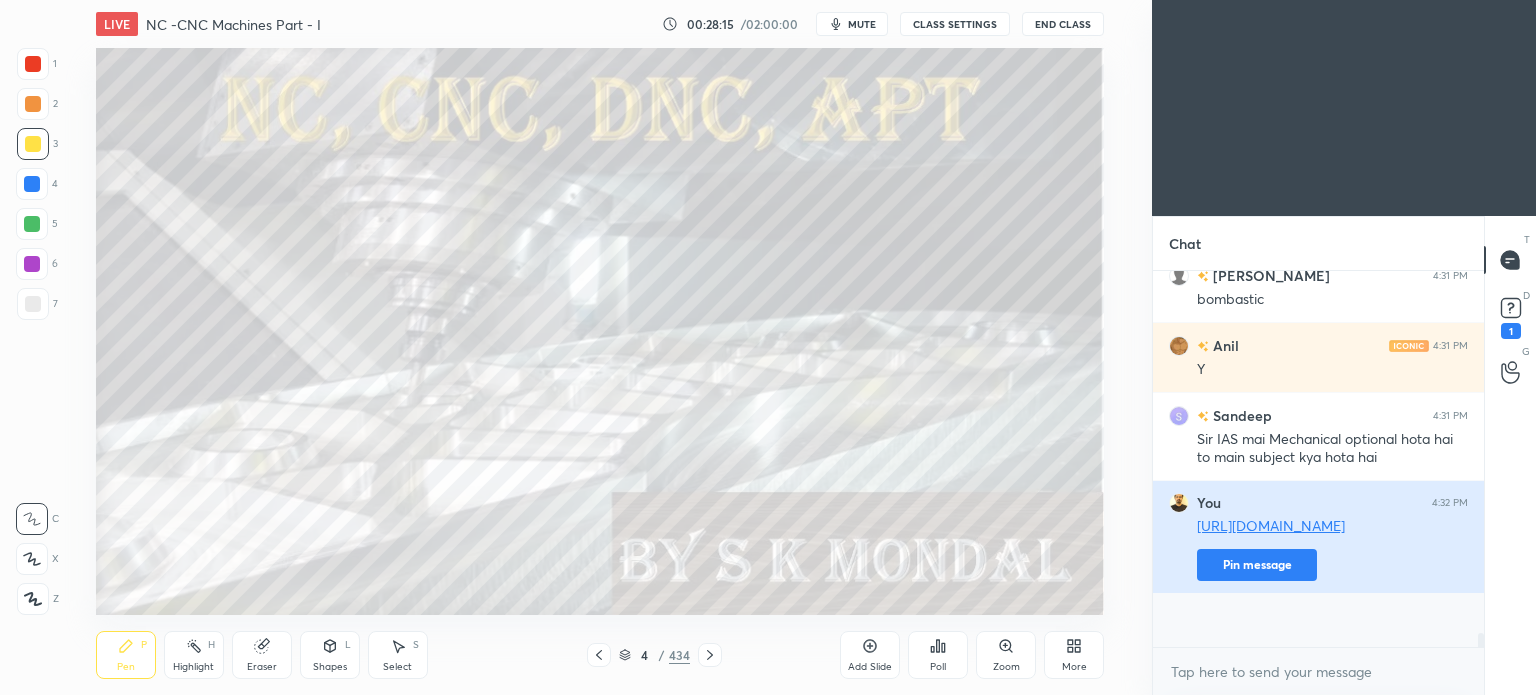 click on "Pin message" at bounding box center (1257, 565) 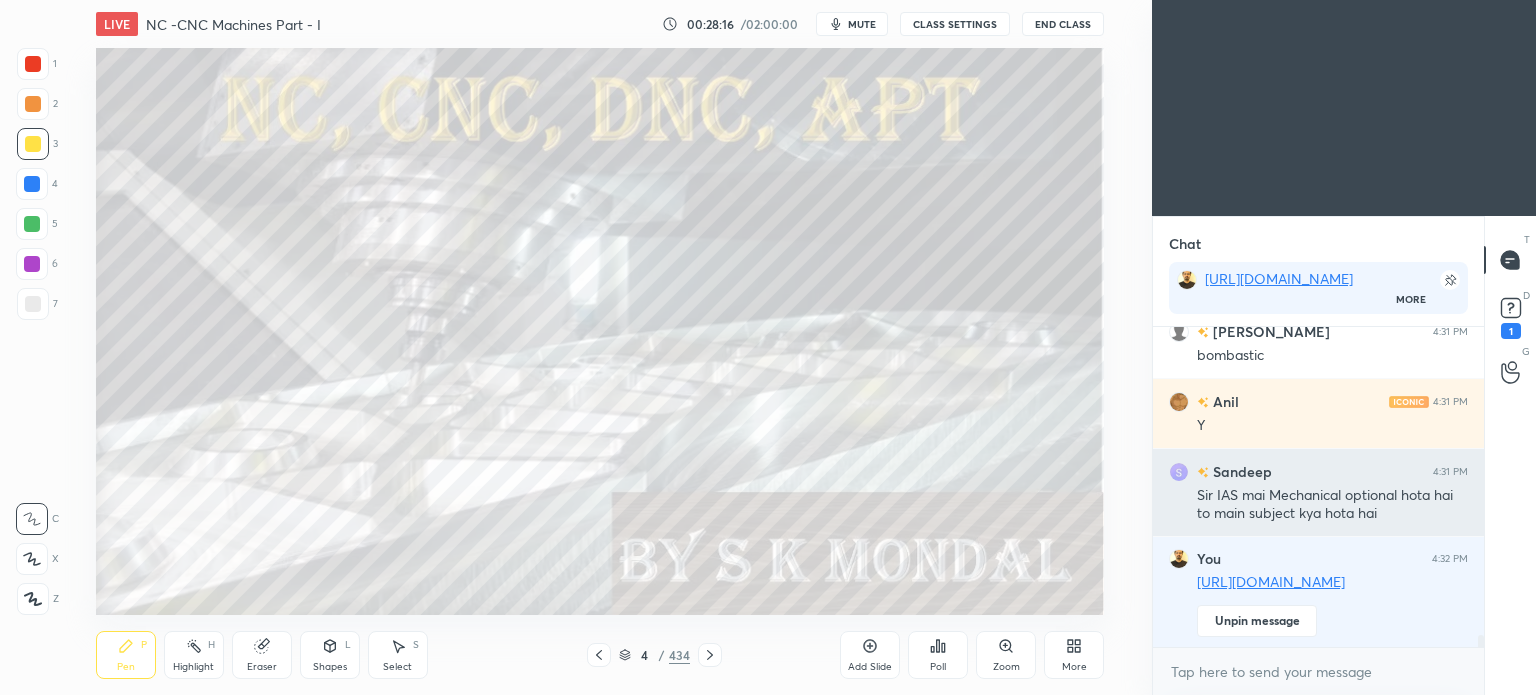 scroll, scrollTop: 314, scrollLeft: 325, axis: both 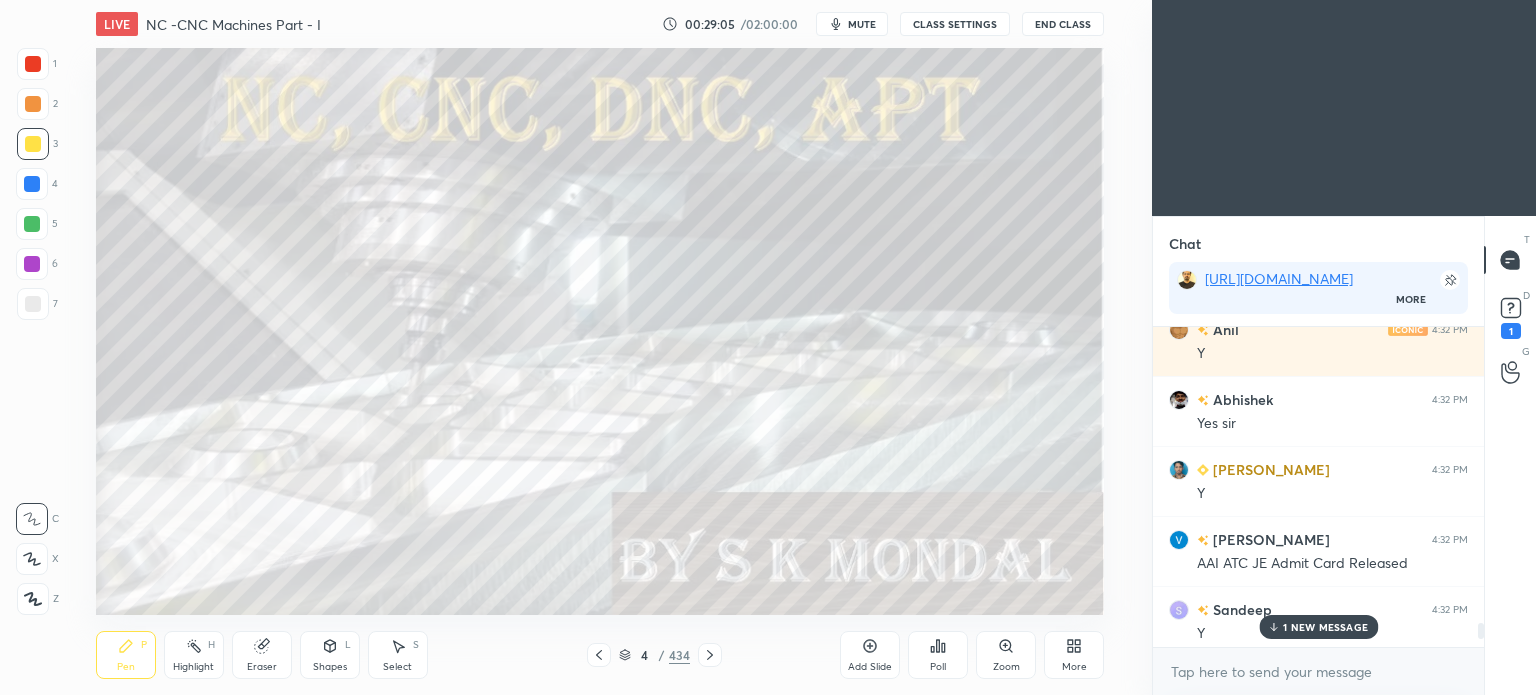 click on "1 NEW MESSAGE" at bounding box center (1325, 627) 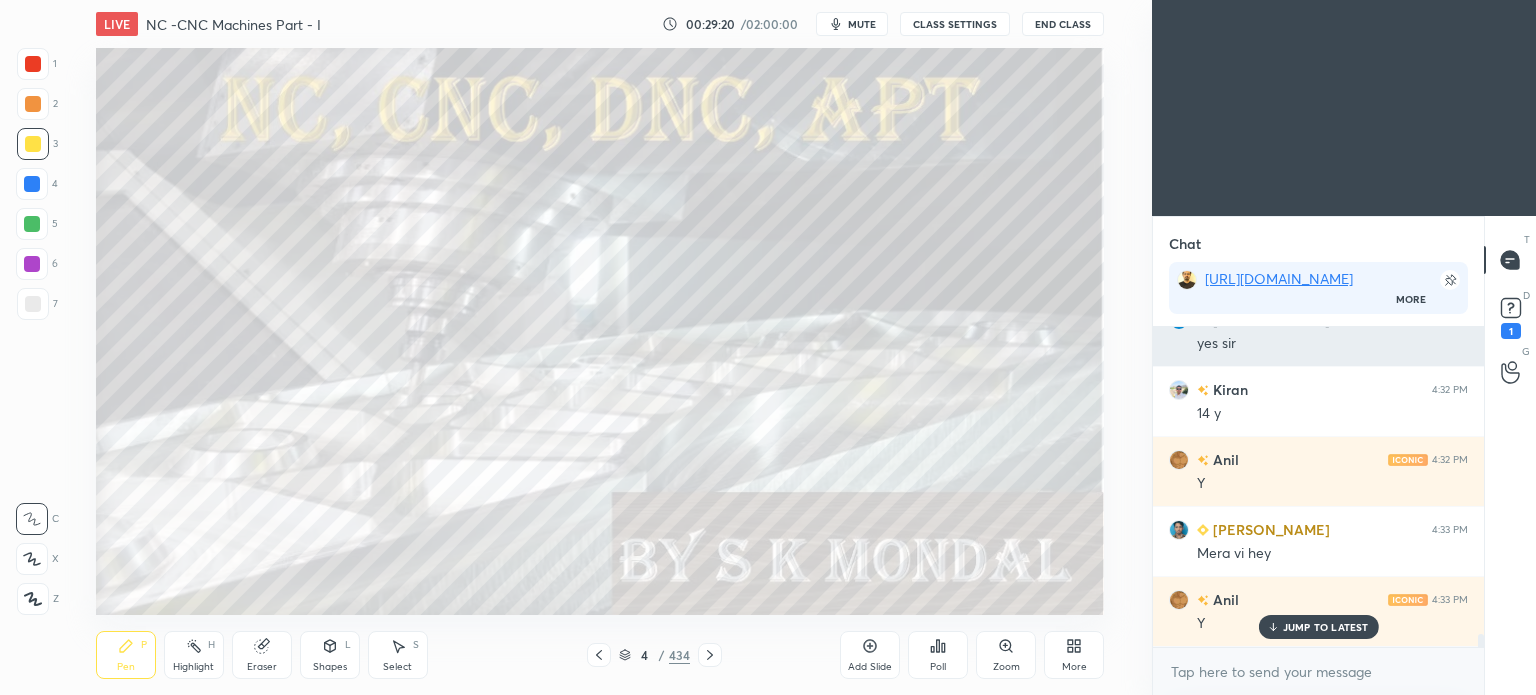 scroll, scrollTop: 10546, scrollLeft: 0, axis: vertical 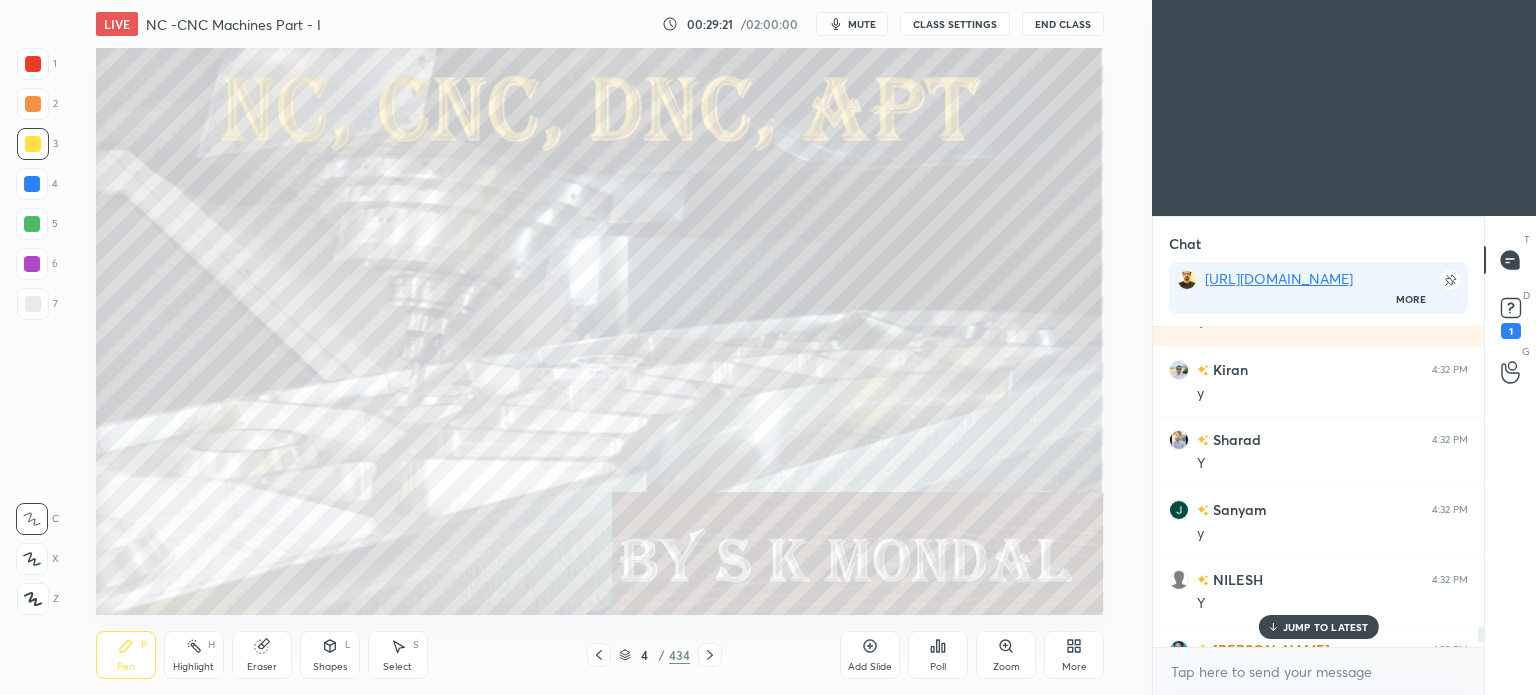 click on "JUMP TO LATEST" at bounding box center (1326, 627) 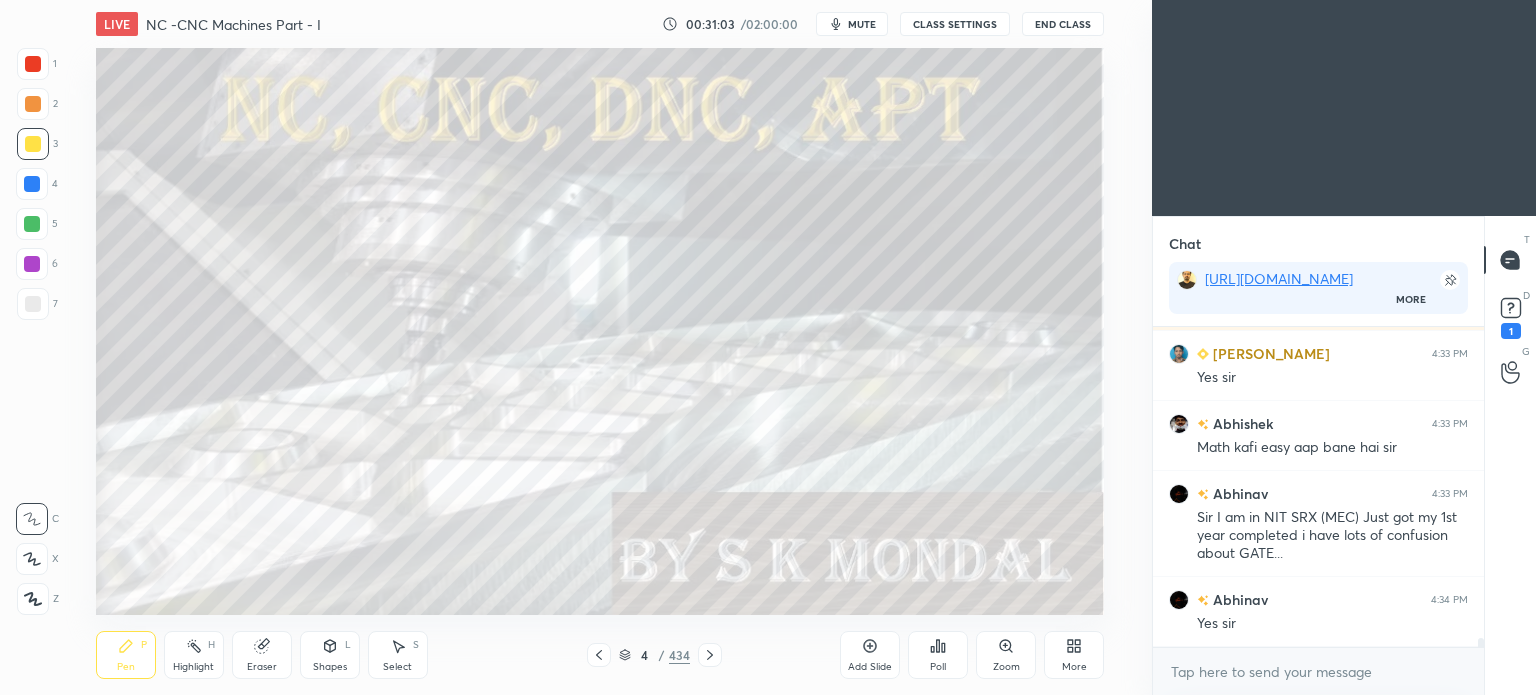 scroll, scrollTop: 11282, scrollLeft: 0, axis: vertical 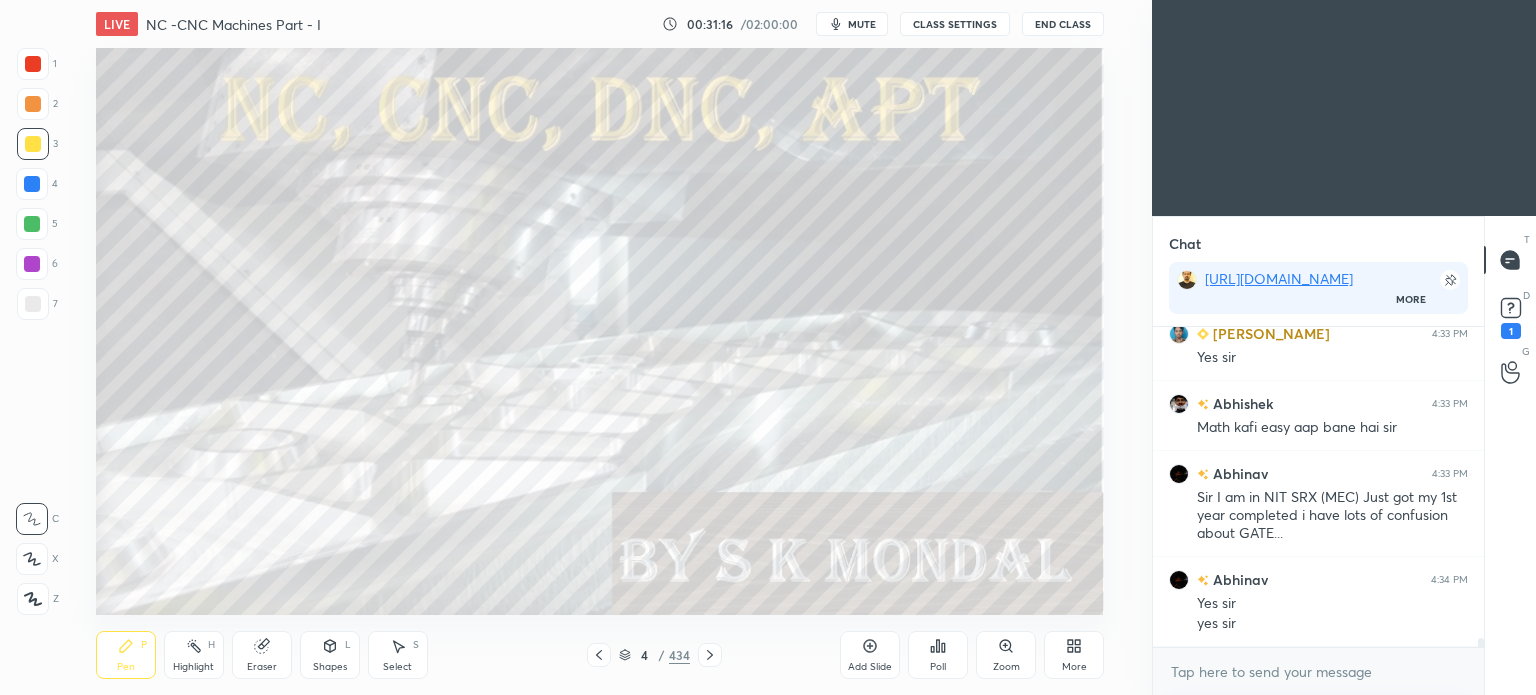 click 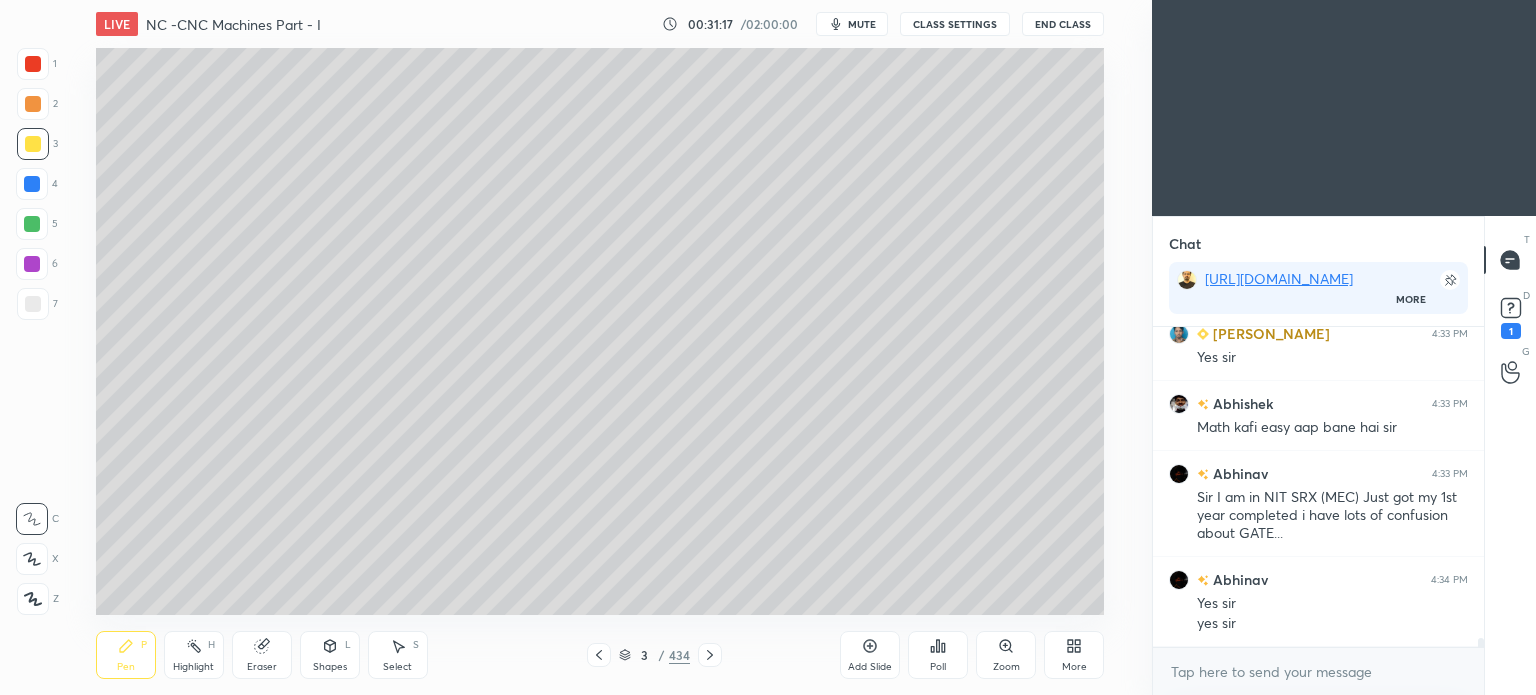 click on "More" at bounding box center [1074, 655] 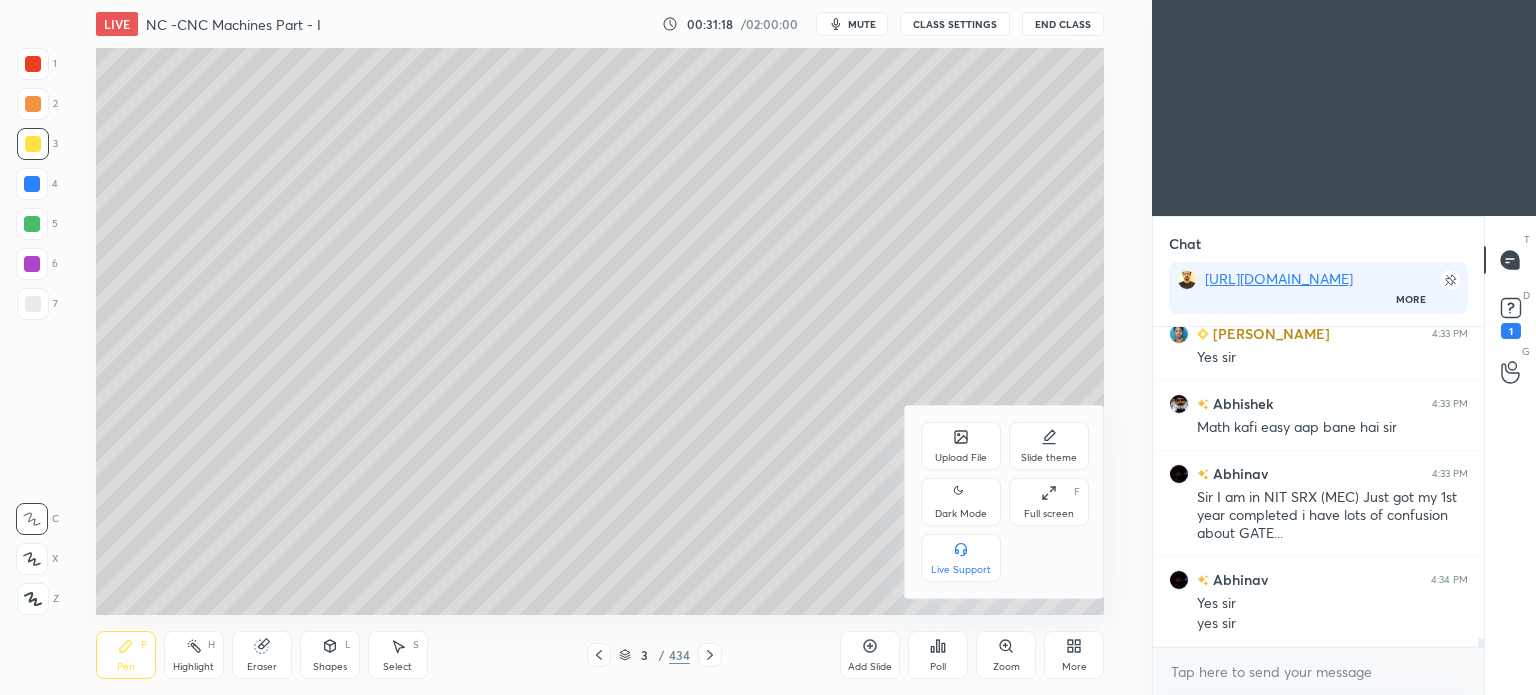 click on "Upload File" at bounding box center [961, 458] 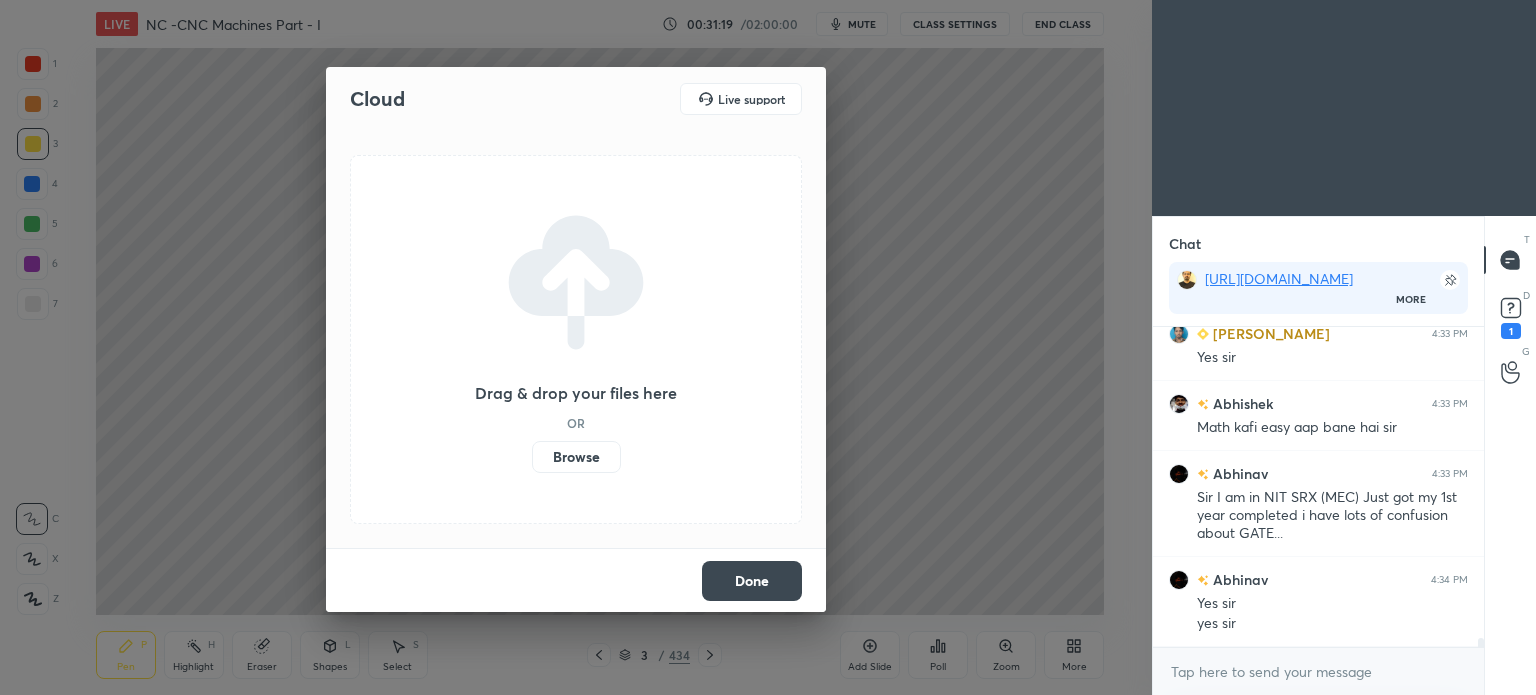click on "Browse" at bounding box center (576, 457) 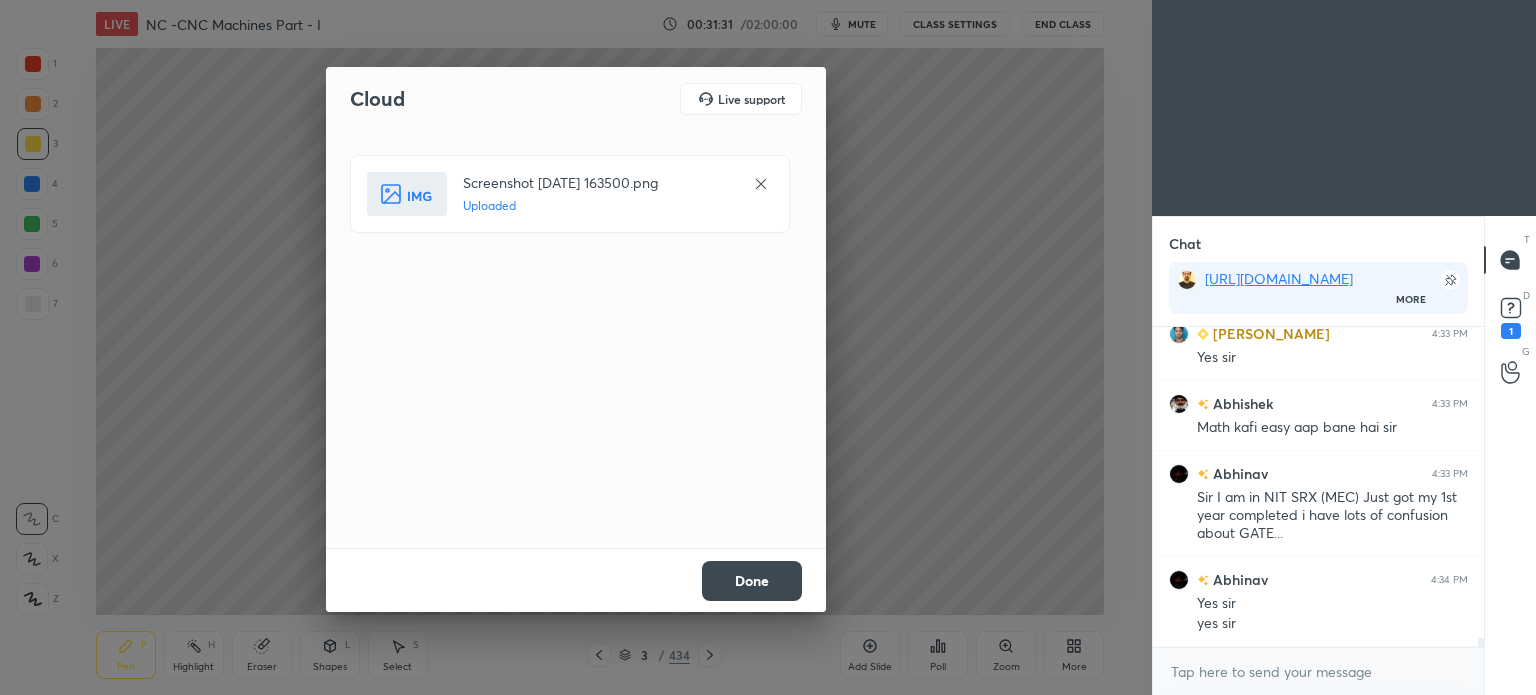 click on "Done" at bounding box center [752, 581] 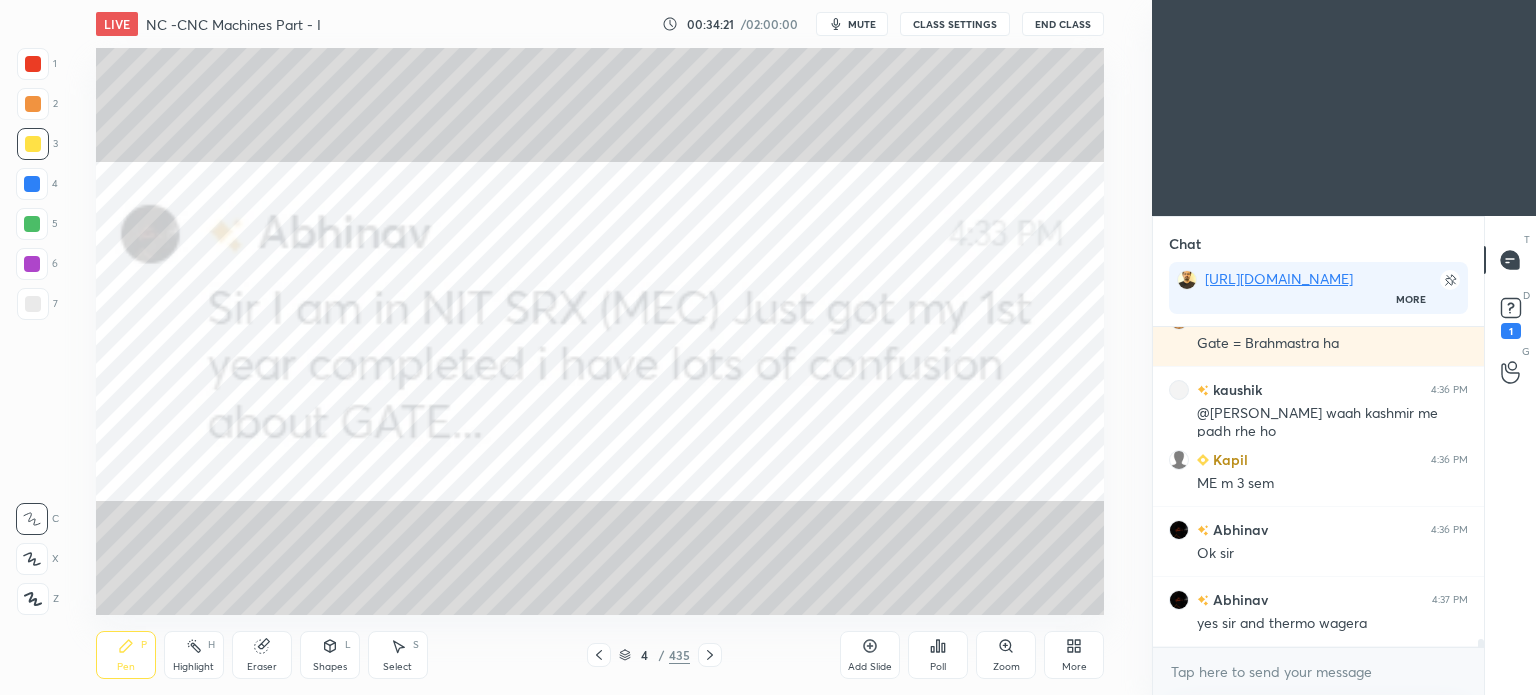 scroll, scrollTop: 11982, scrollLeft: 0, axis: vertical 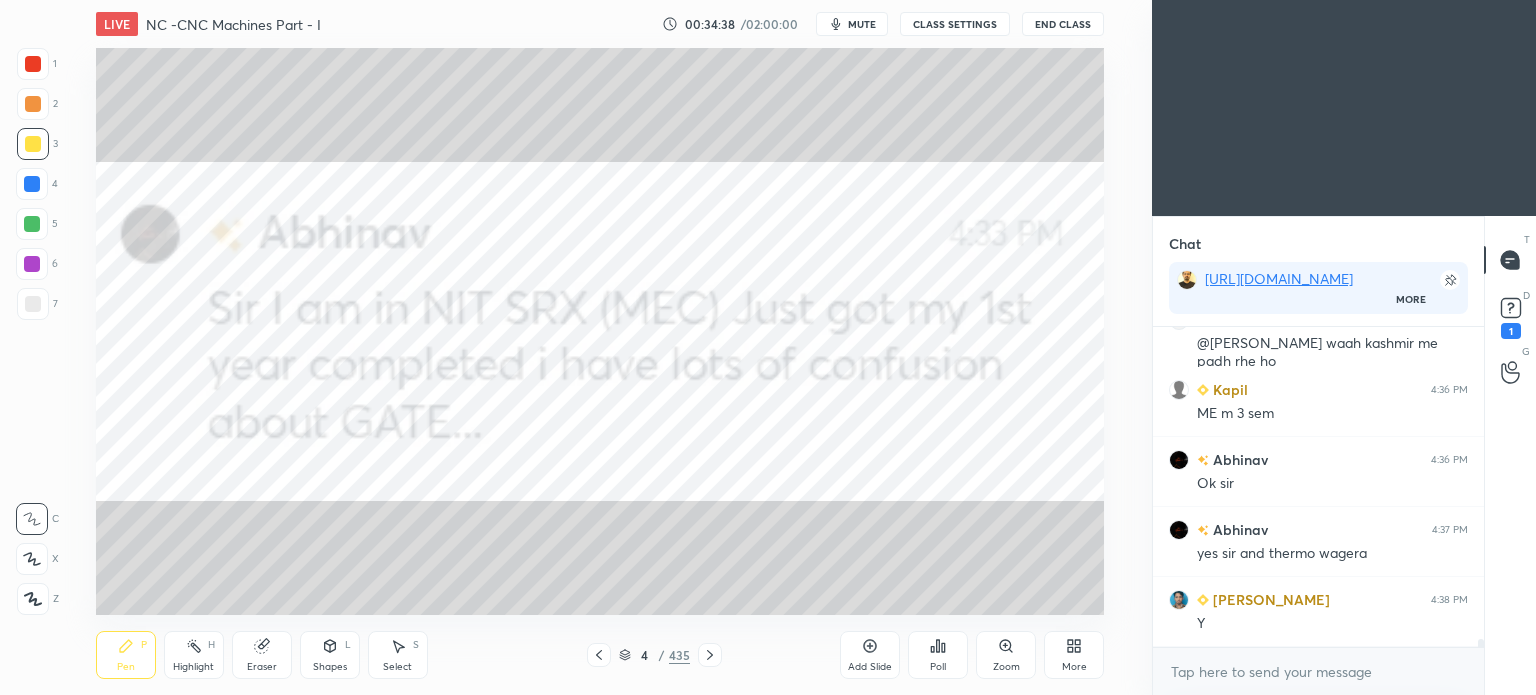 click 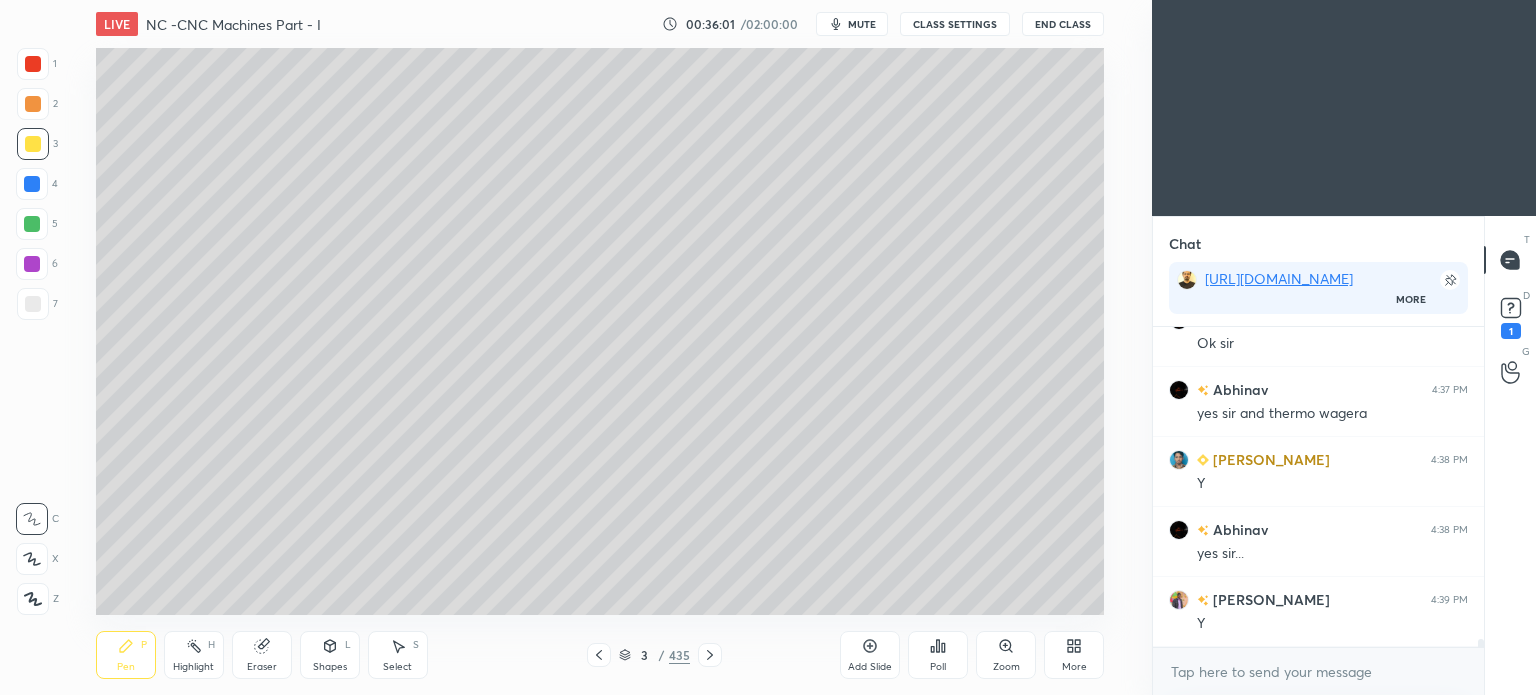 scroll, scrollTop: 12192, scrollLeft: 0, axis: vertical 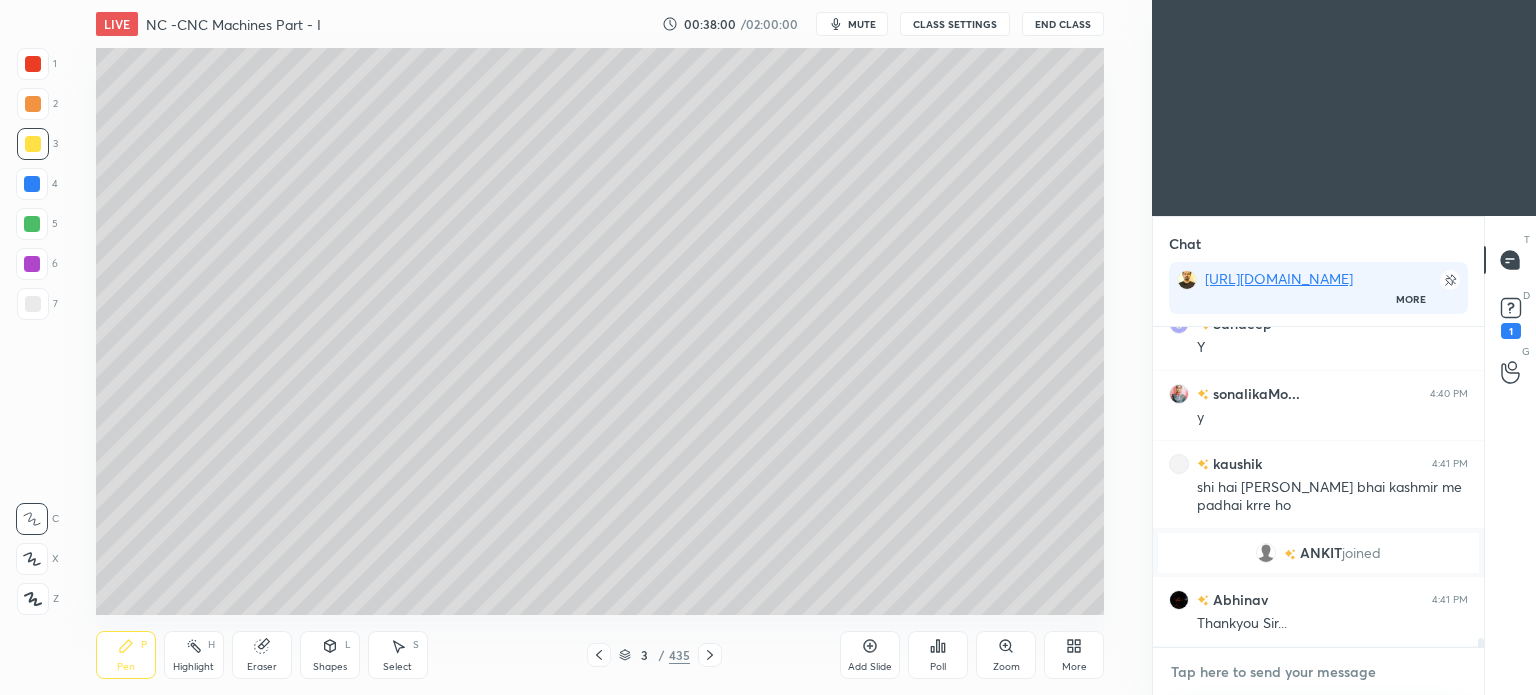 type on "x" 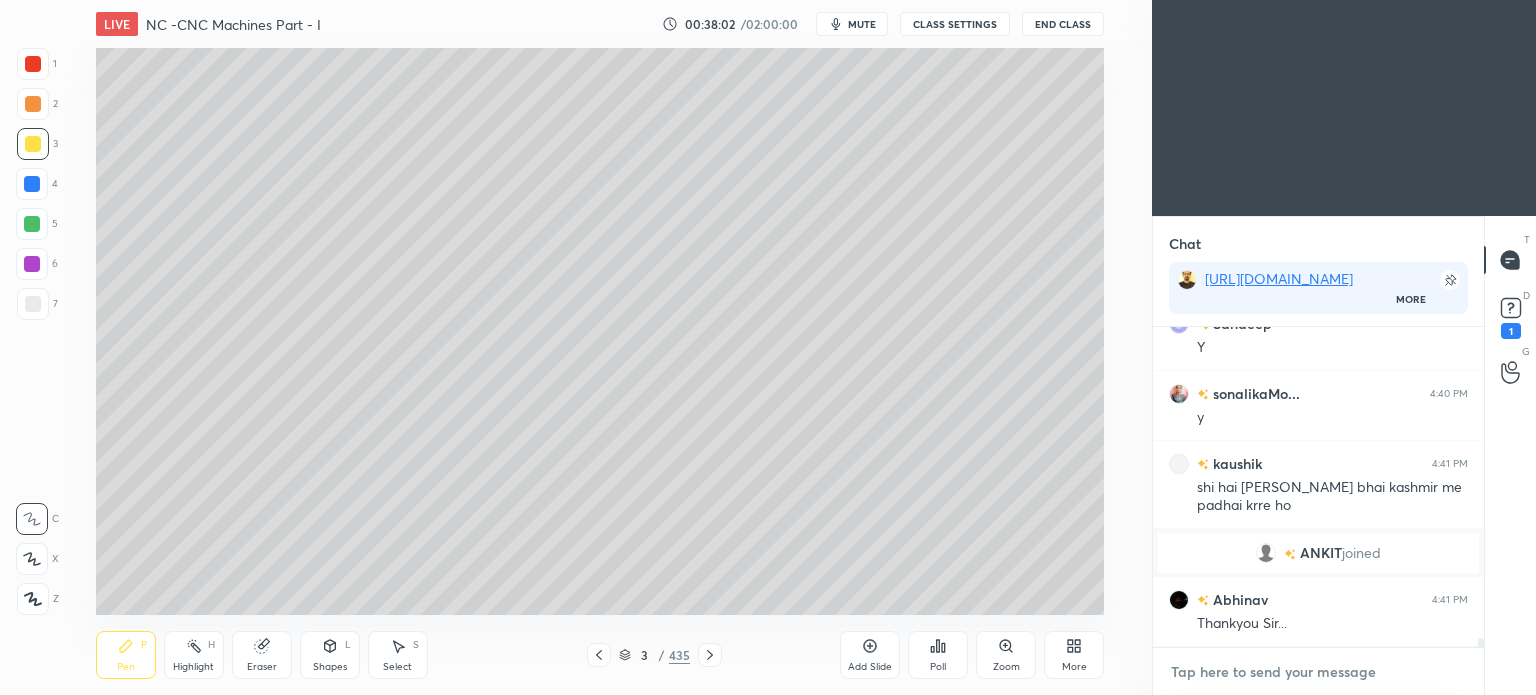 paste on "https://youtu.be/rmKEox_LIyM?si=jt6sk-LzU5cdWFW3" 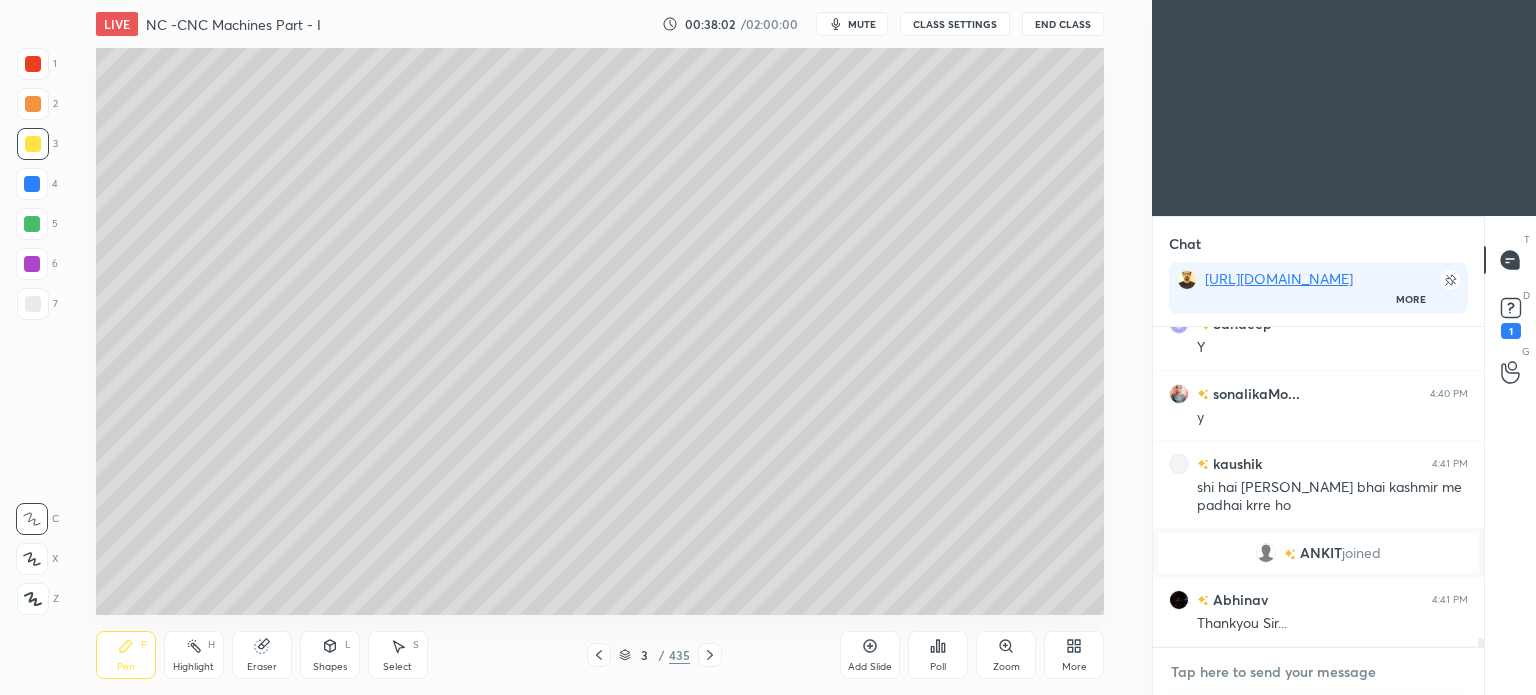 type on "https://youtu.be/rmKEox_LIyM?si=jt6sk-LzU5cdWFW3" 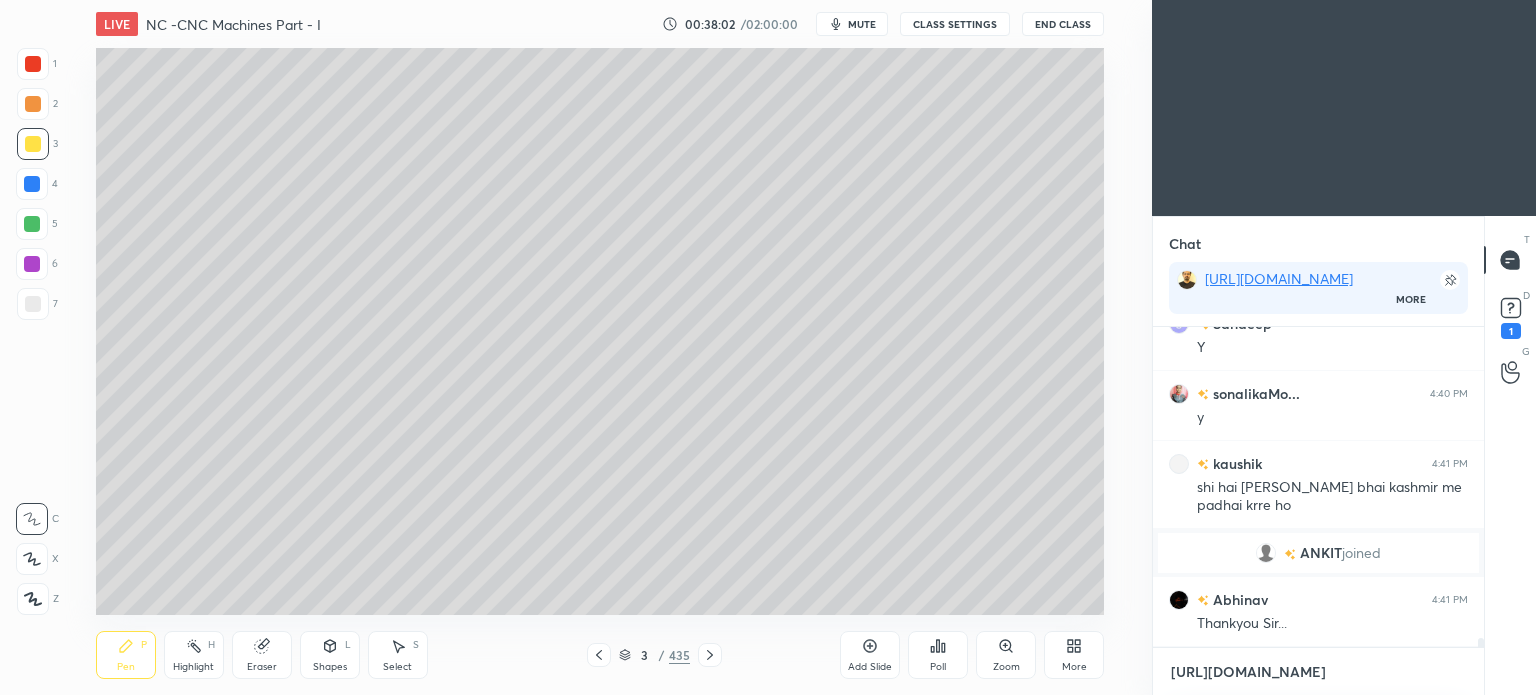 scroll, scrollTop: 0, scrollLeft: 0, axis: both 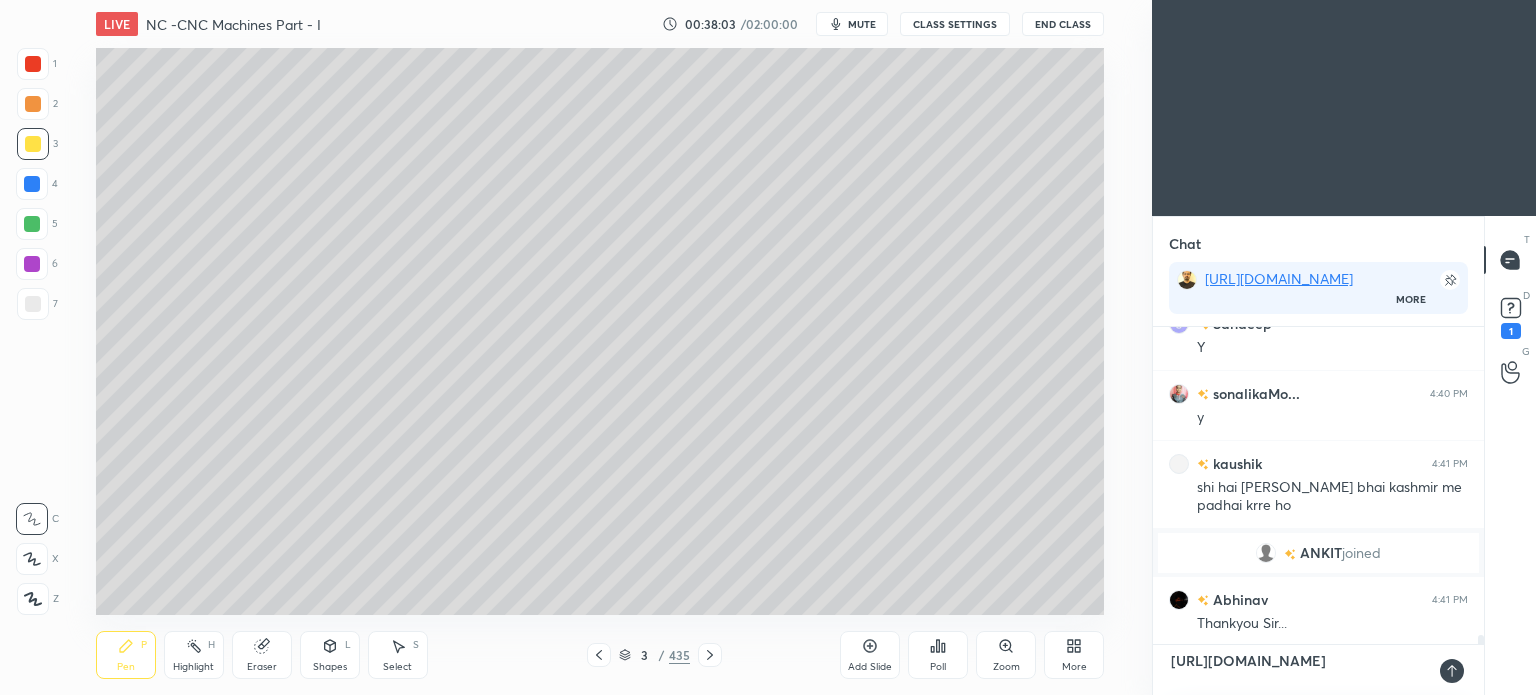 type 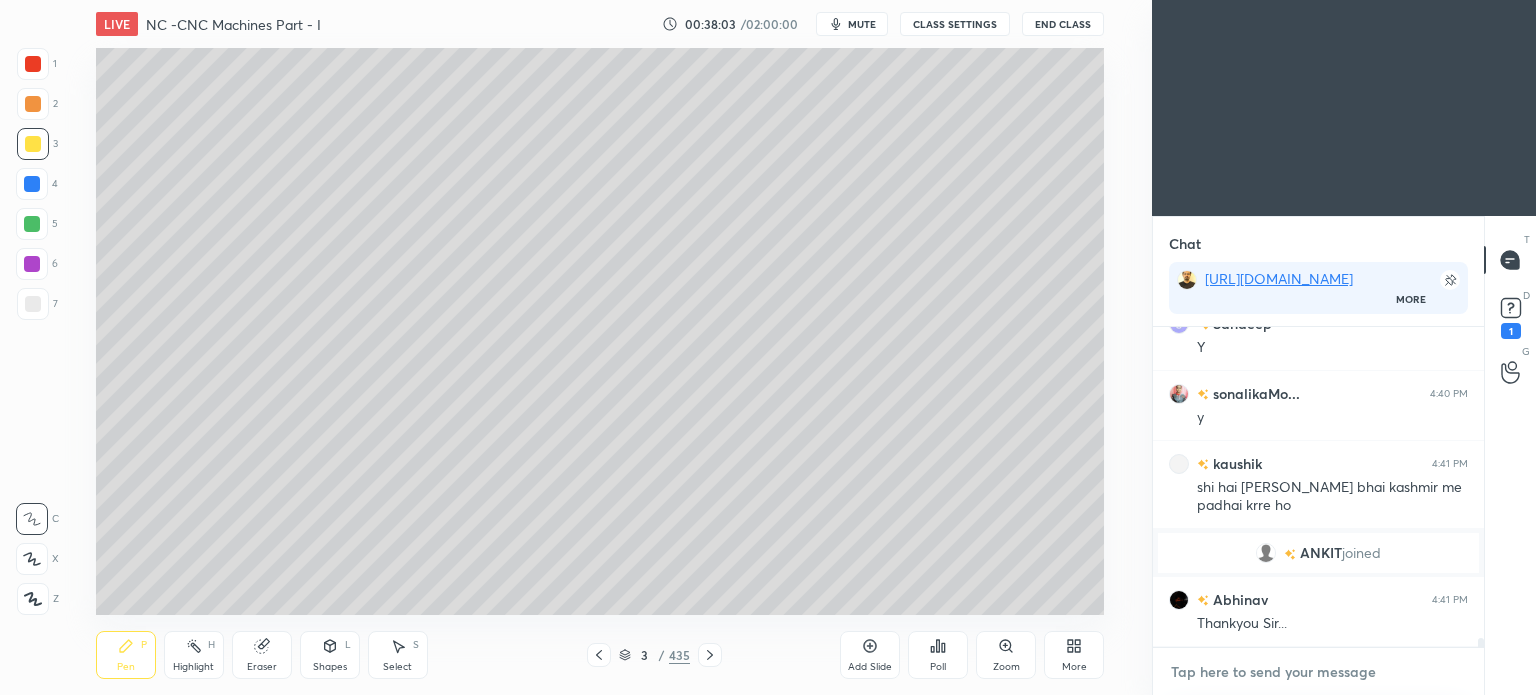 scroll, scrollTop: 5, scrollLeft: 6, axis: both 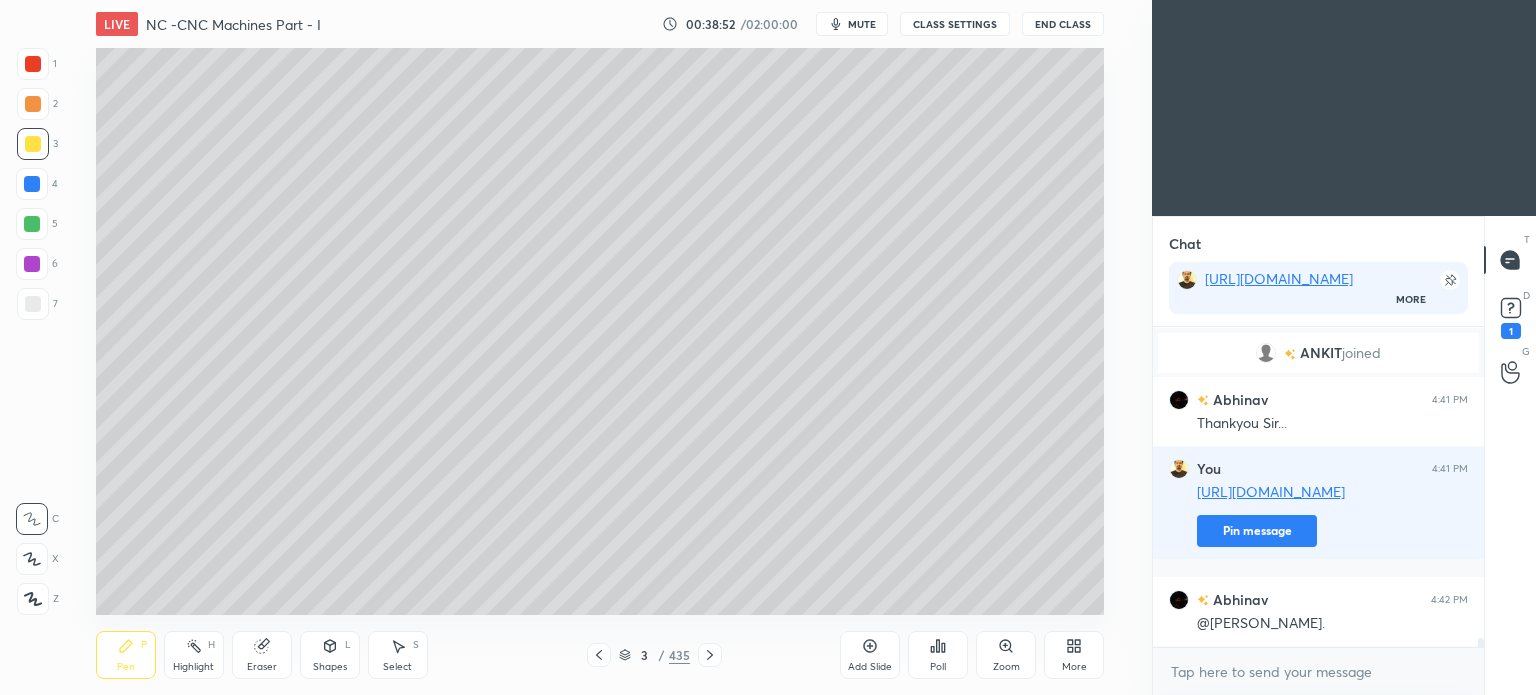 click 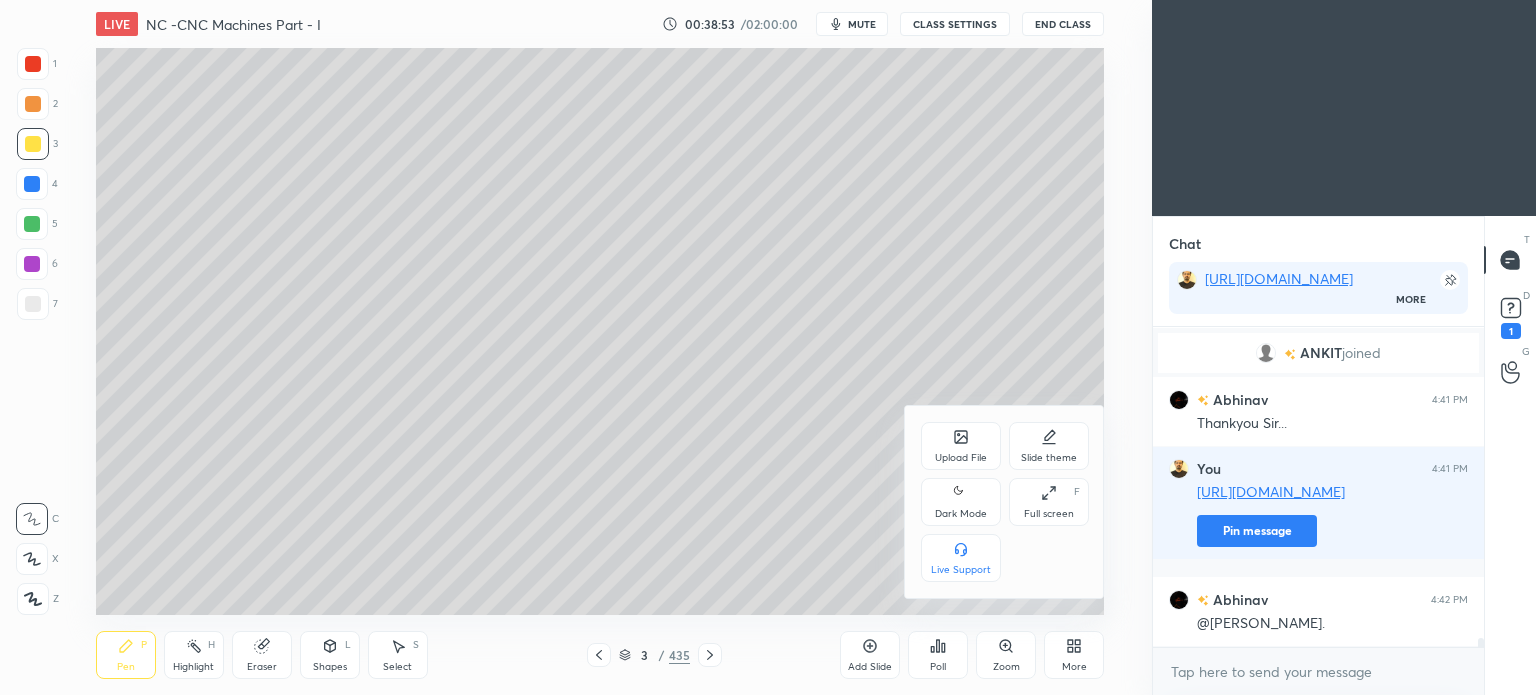 click 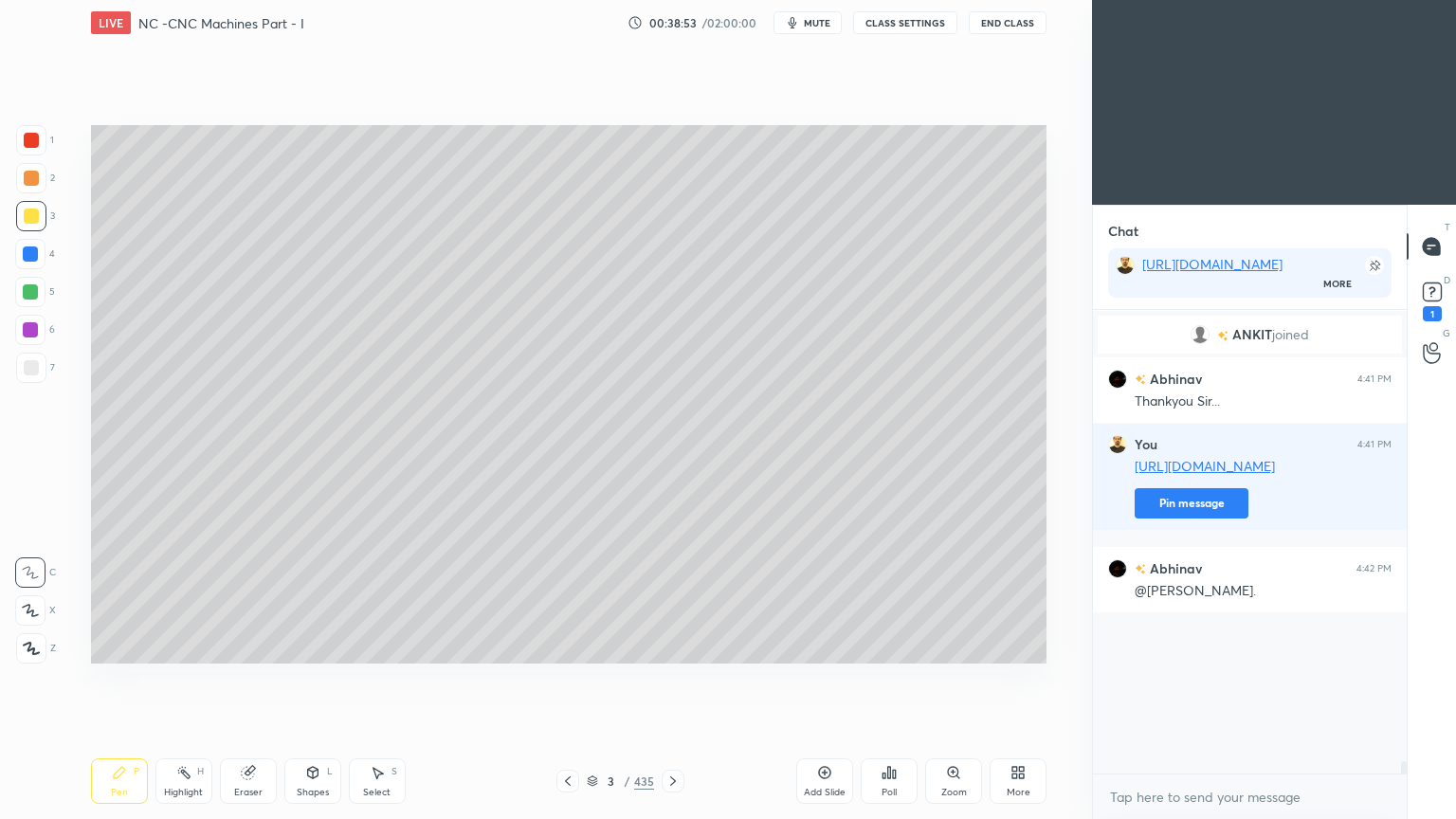 scroll, scrollTop: 94094, scrollLeft: 93776, axis: both 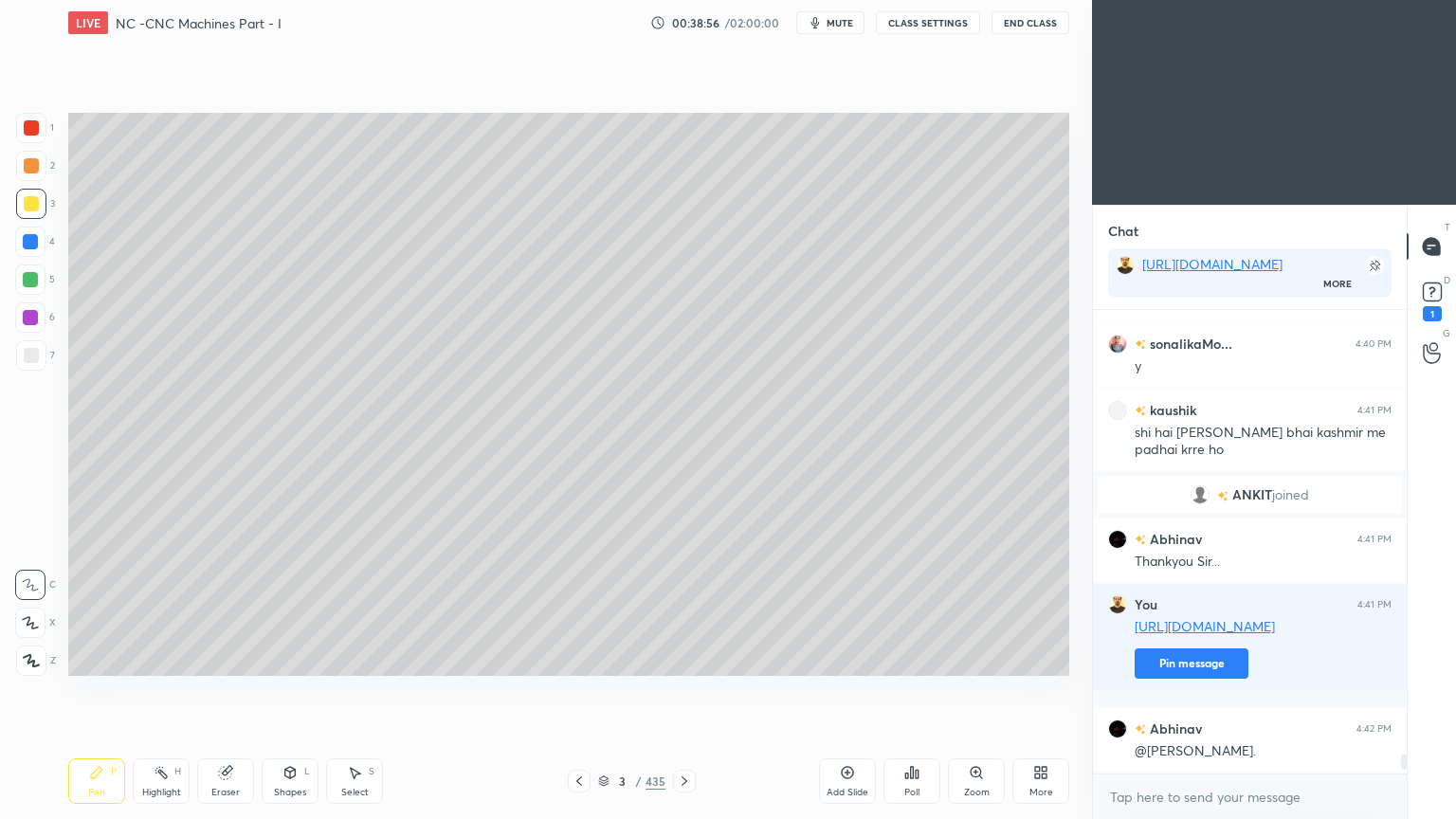 click 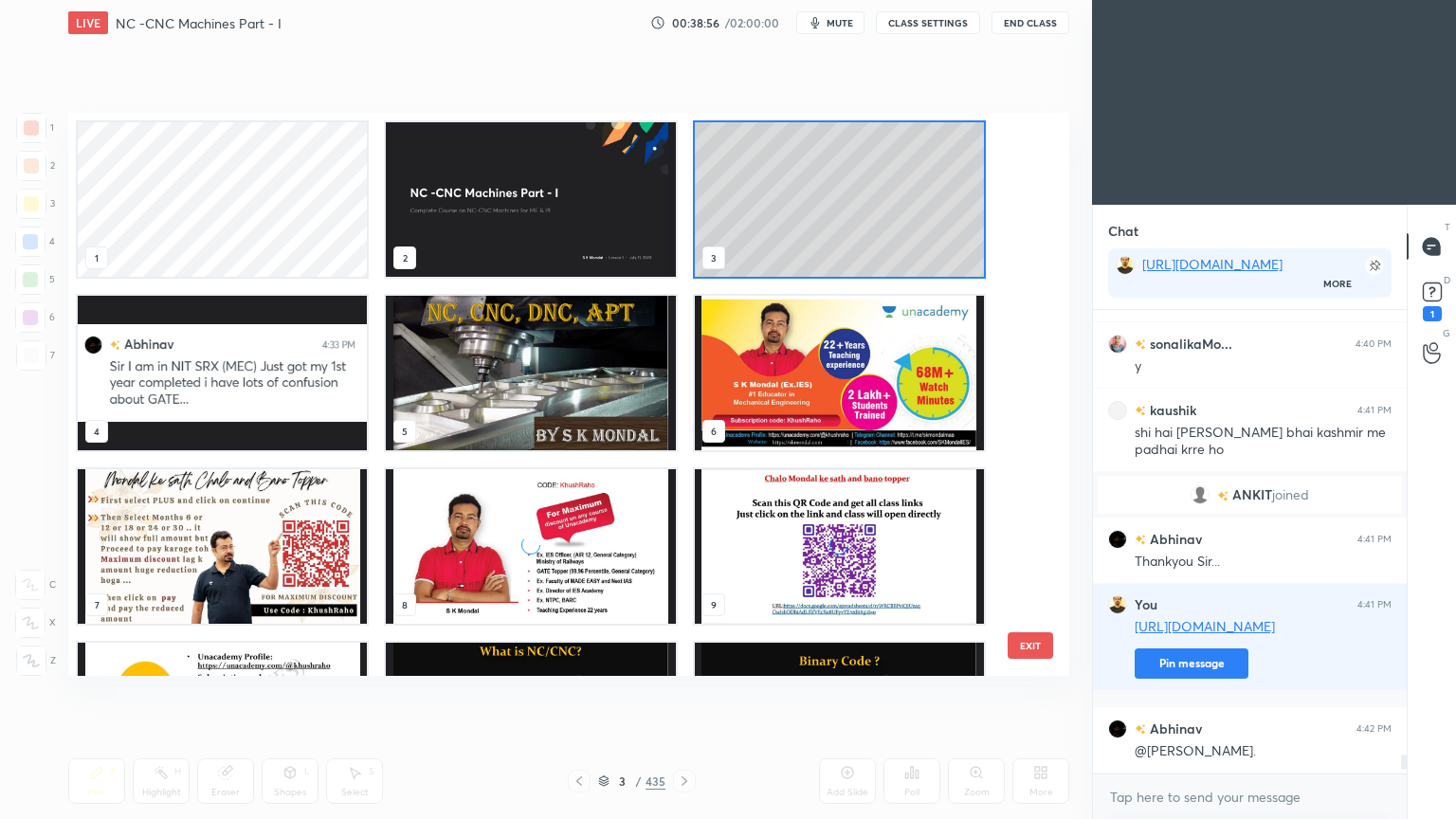 scroll, scrollTop: 6, scrollLeft: 9, axis: both 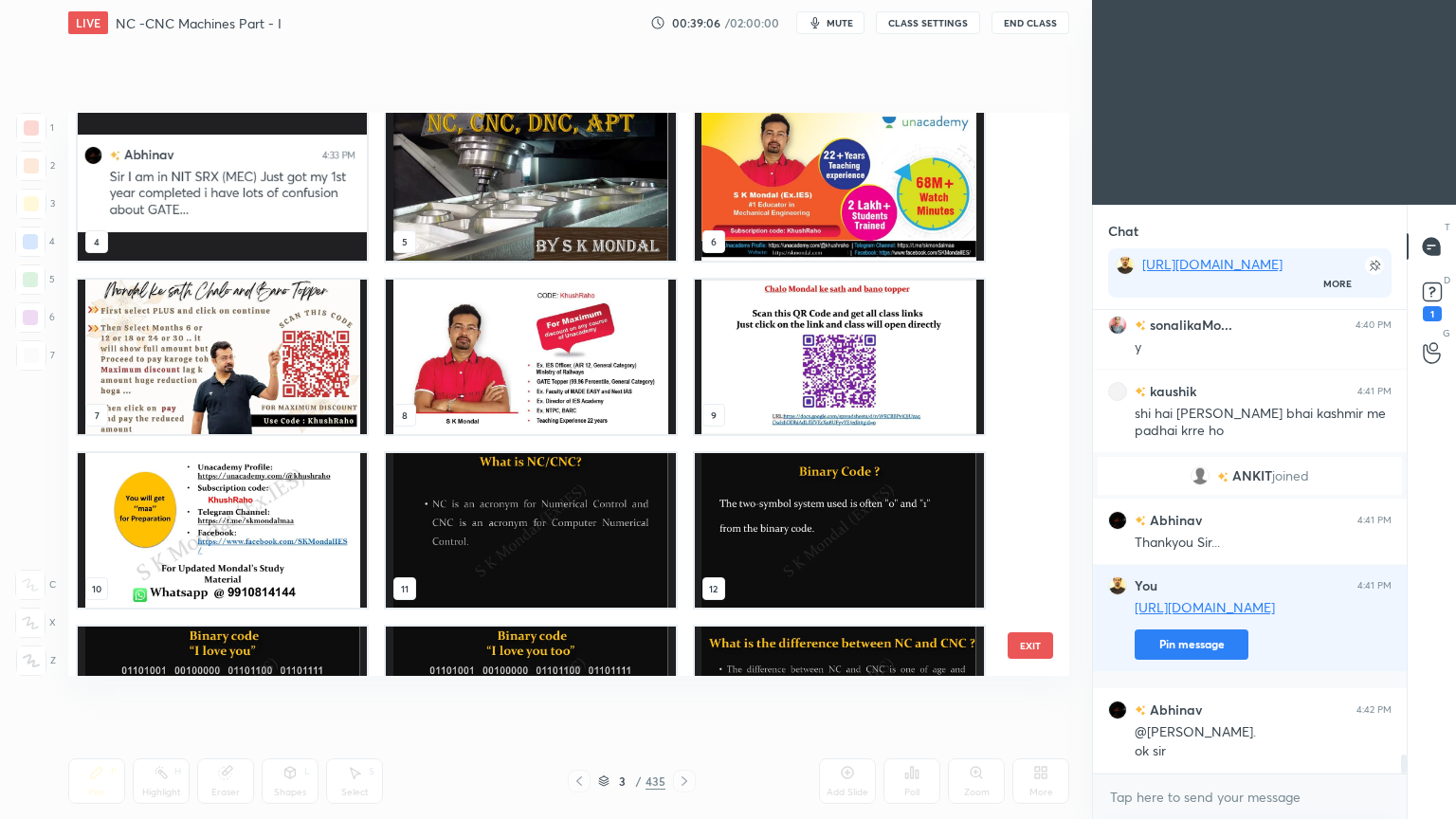 click at bounding box center [530, 530] 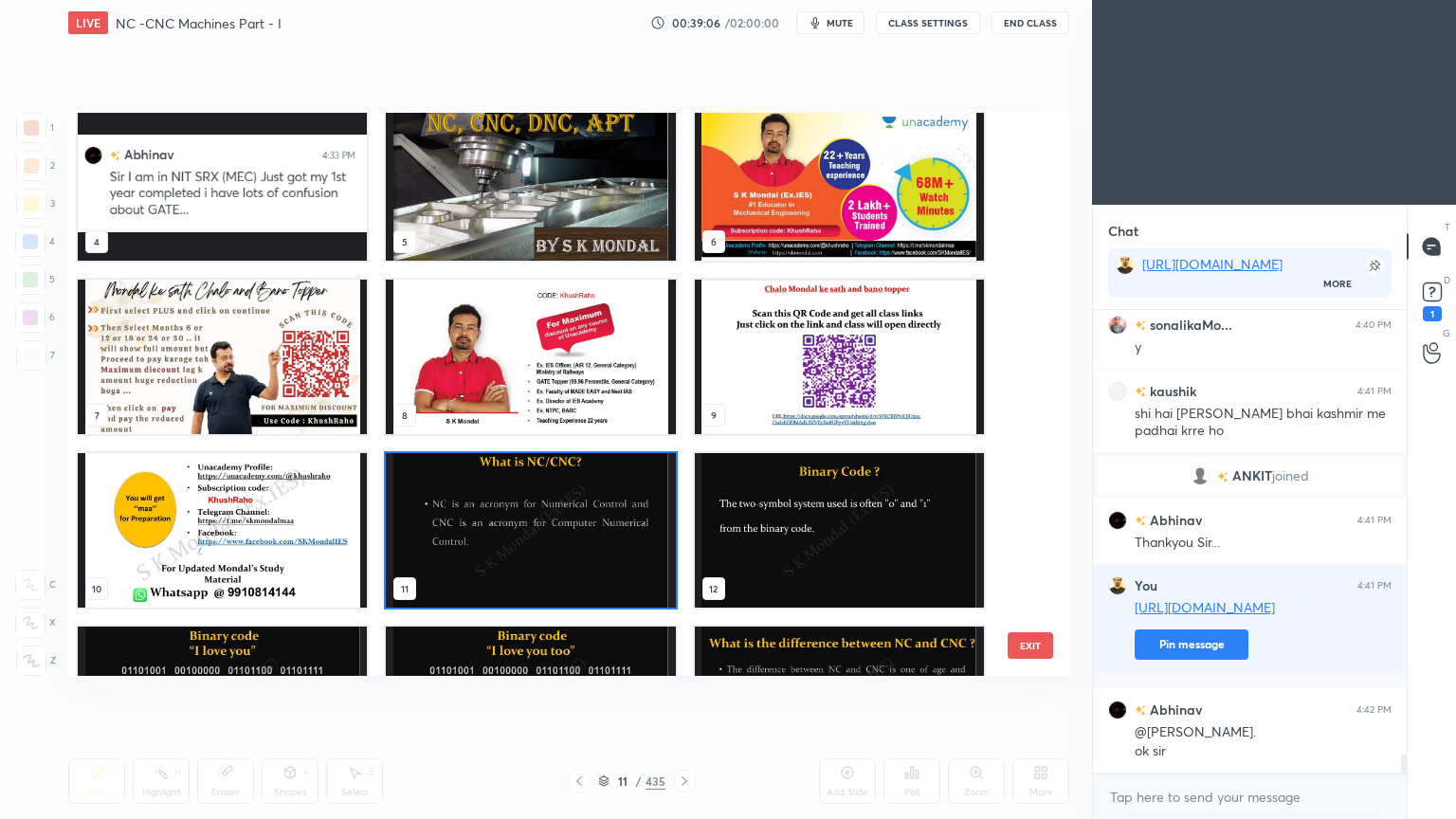 click at bounding box center [530, 530] 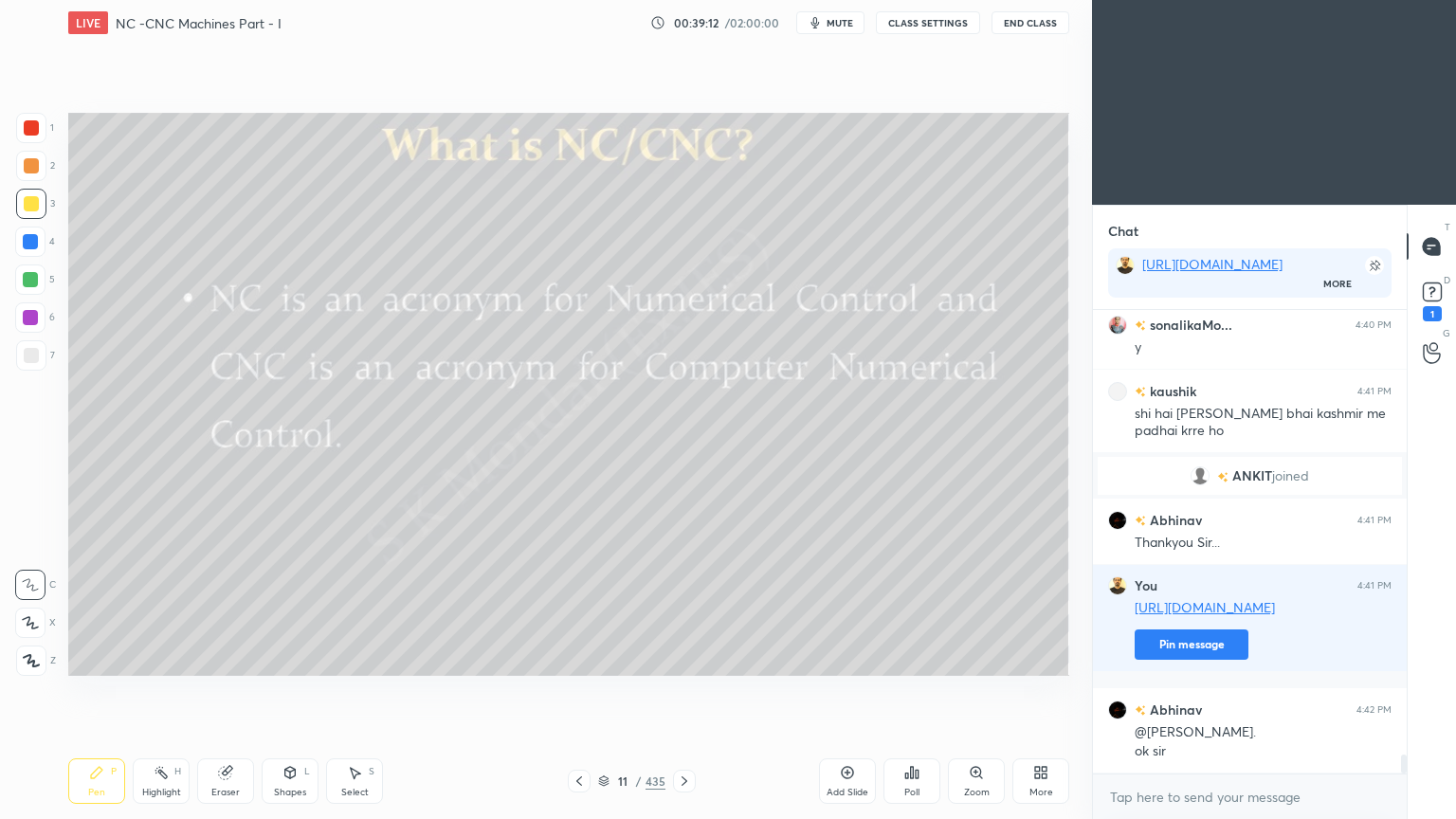 click on "Pen P" at bounding box center [97, 781] 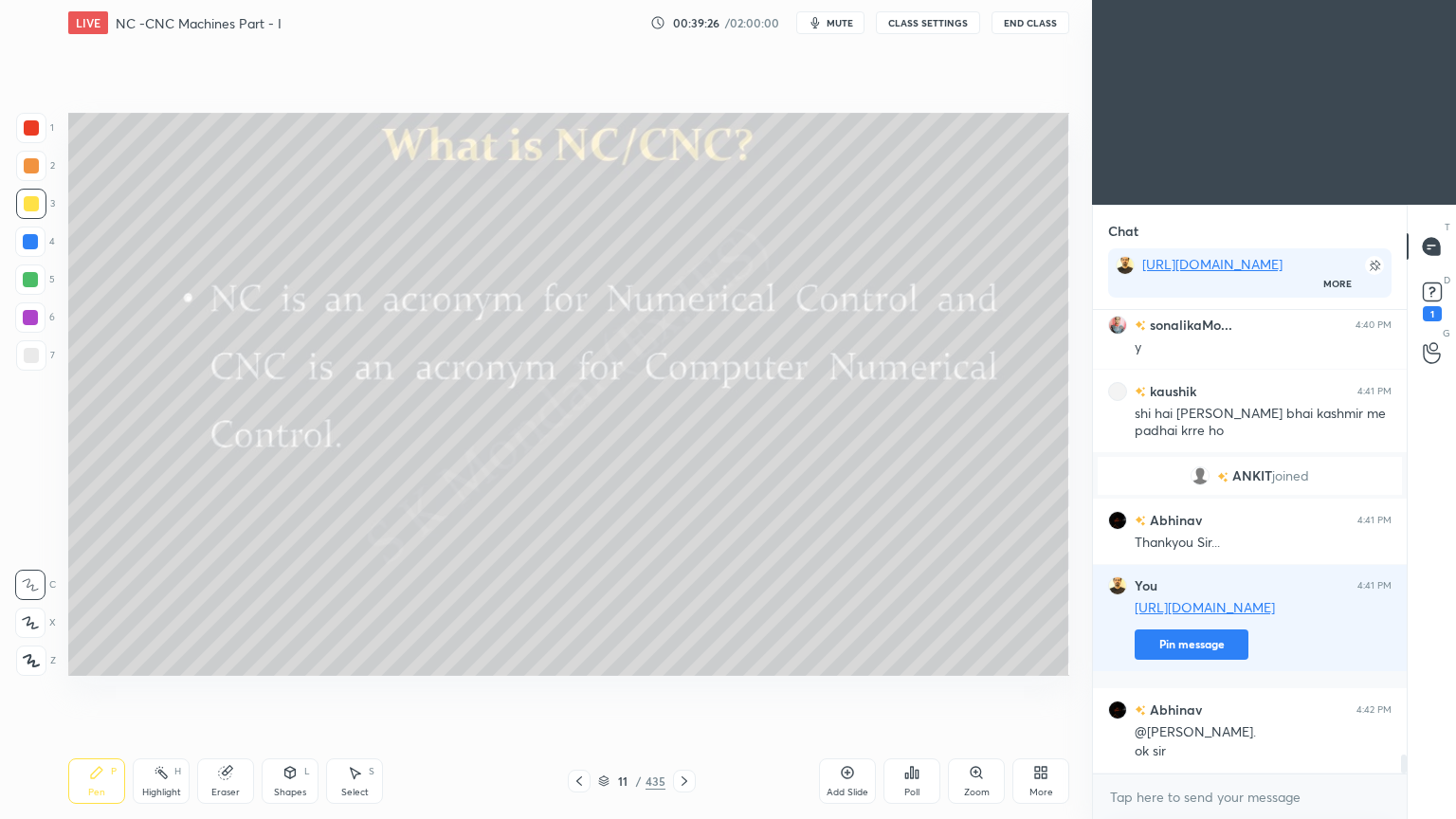 click on "Select" at bounding box center [355, 792] 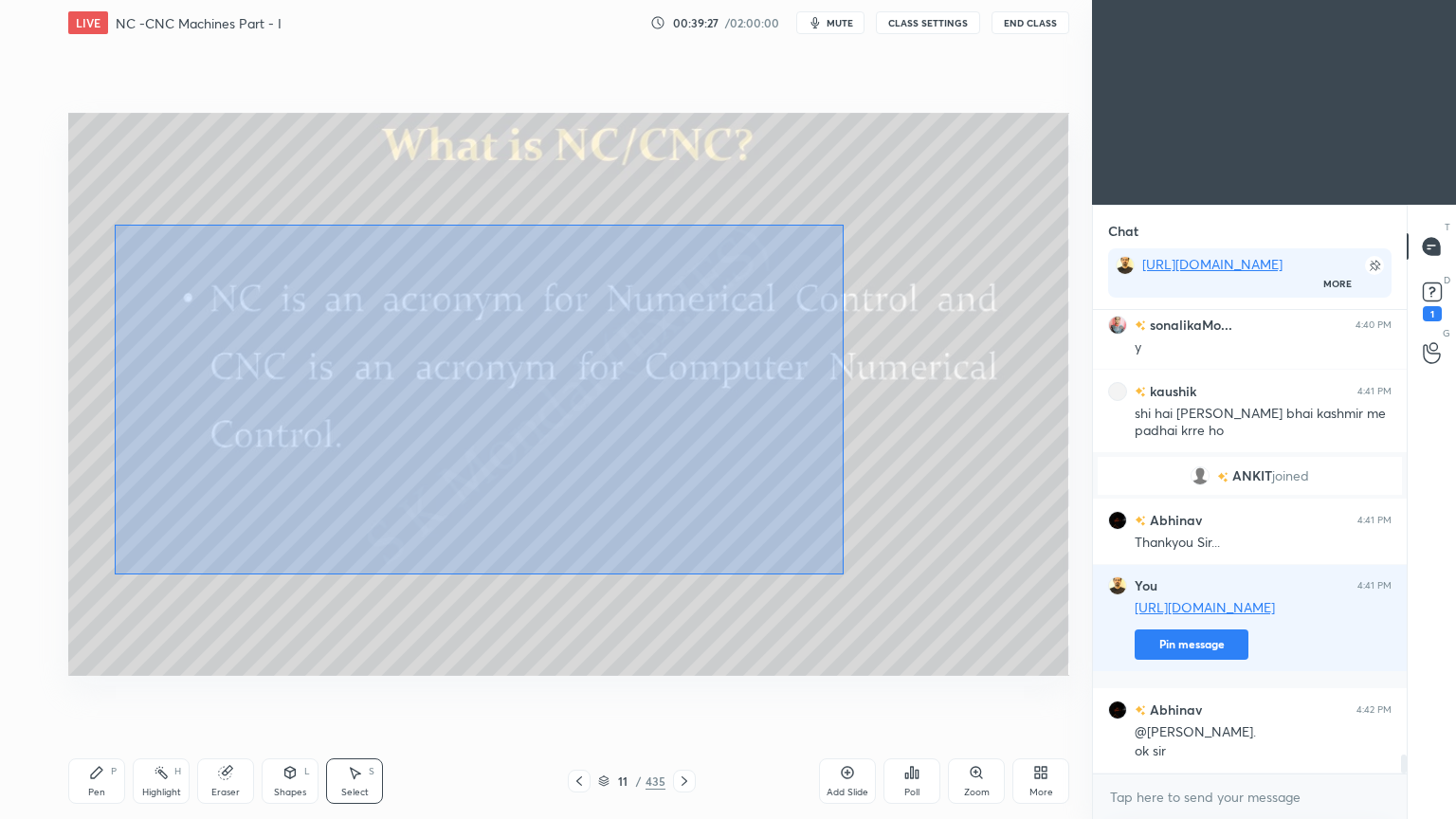 drag, startPoint x: 114, startPoint y: 224, endPoint x: 844, endPoint y: 573, distance: 809.136 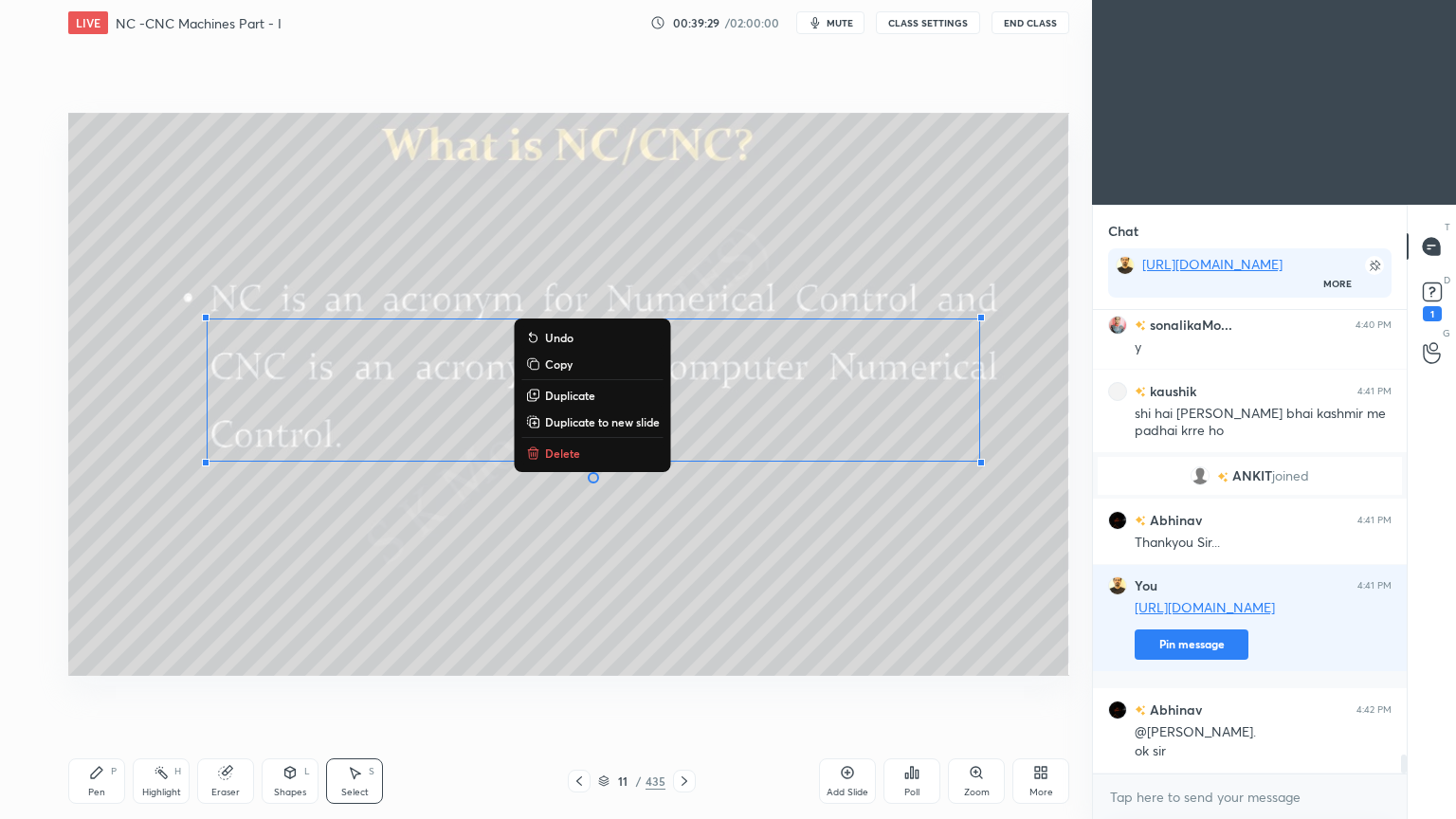 click on "Delete" at bounding box center [562, 453] 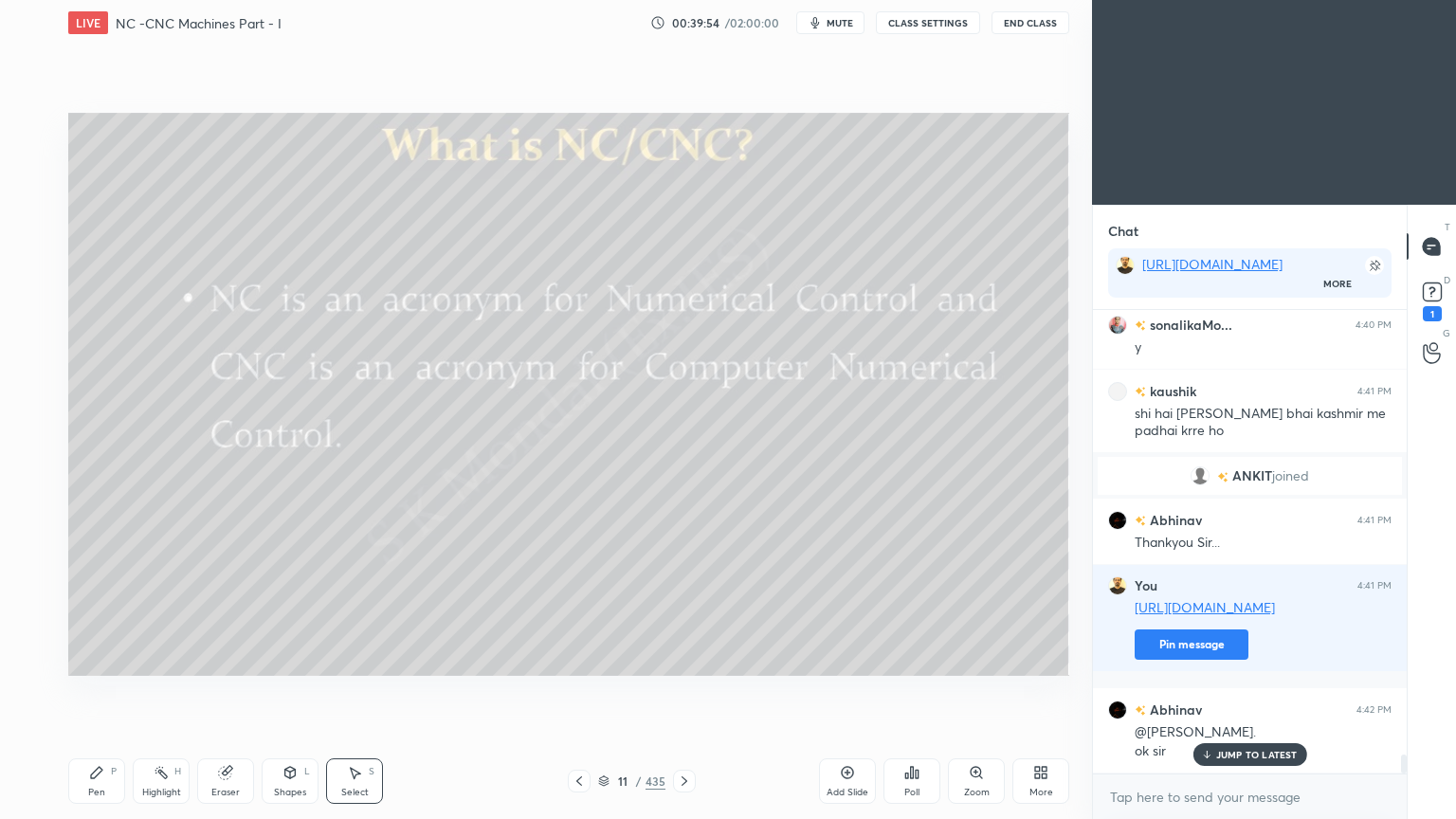 scroll, scrollTop: 10916, scrollLeft: 0, axis: vertical 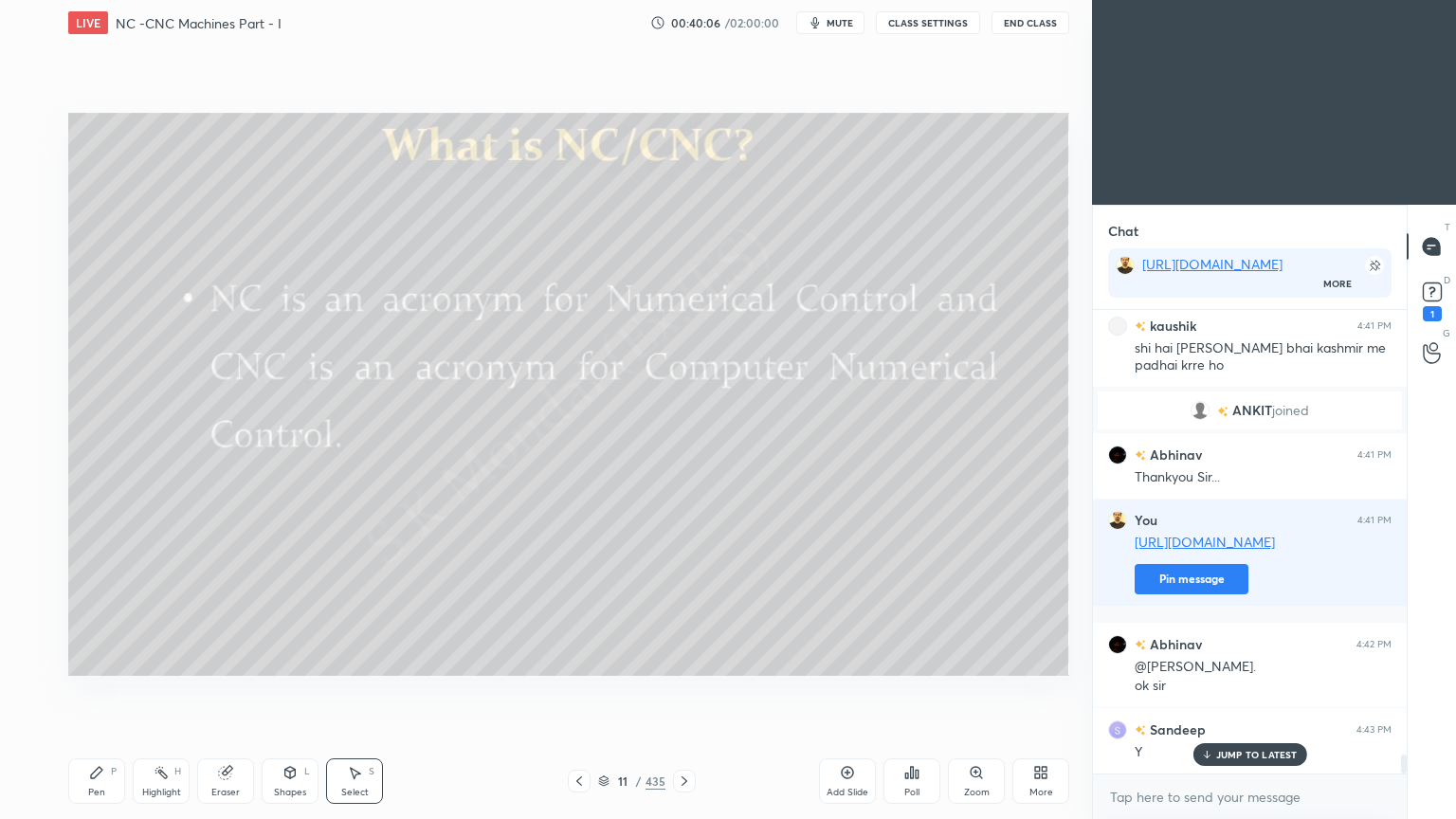 click on "JUMP TO LATEST" at bounding box center (1257, 755) 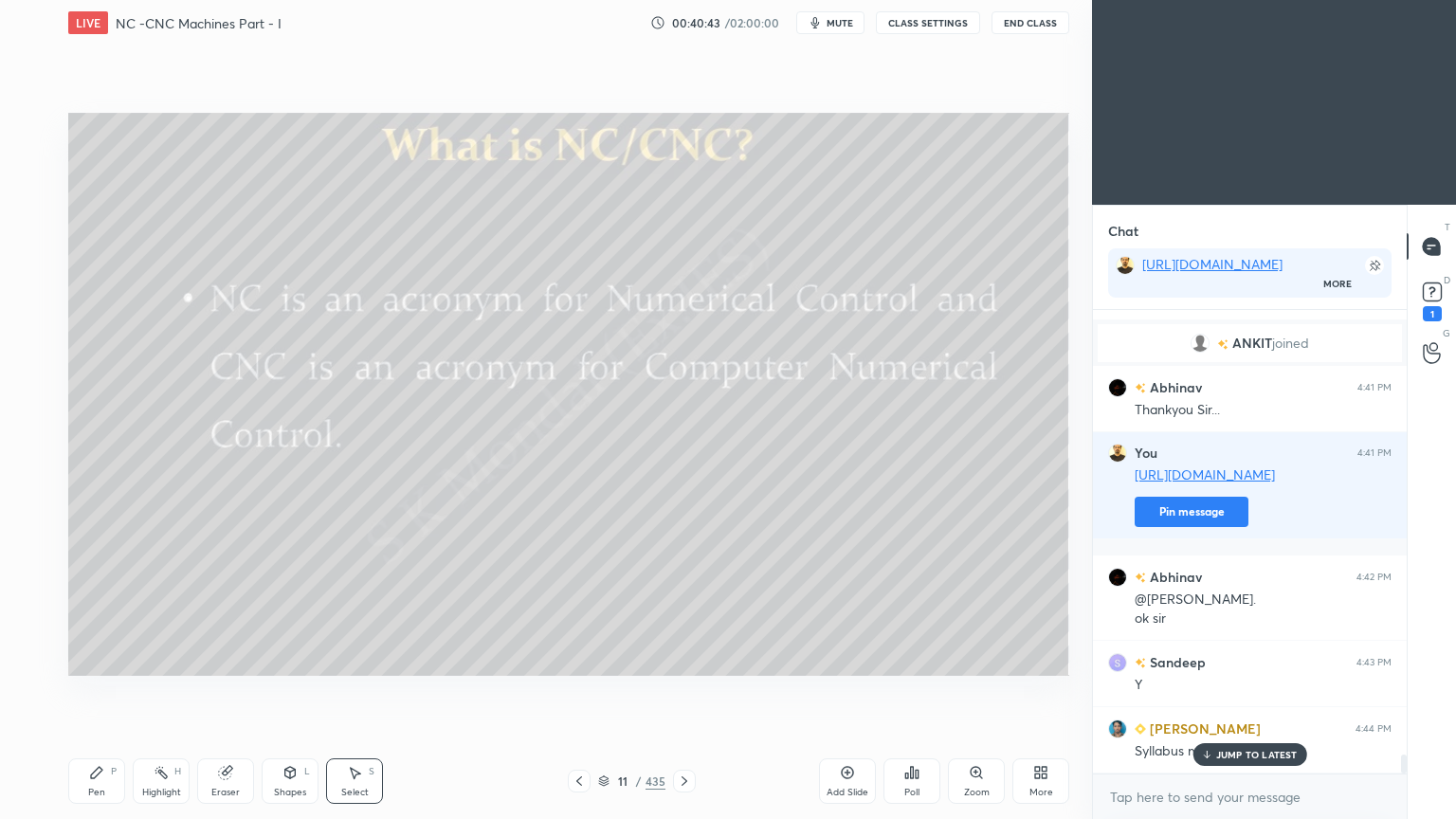 scroll, scrollTop: 11049, scrollLeft: 0, axis: vertical 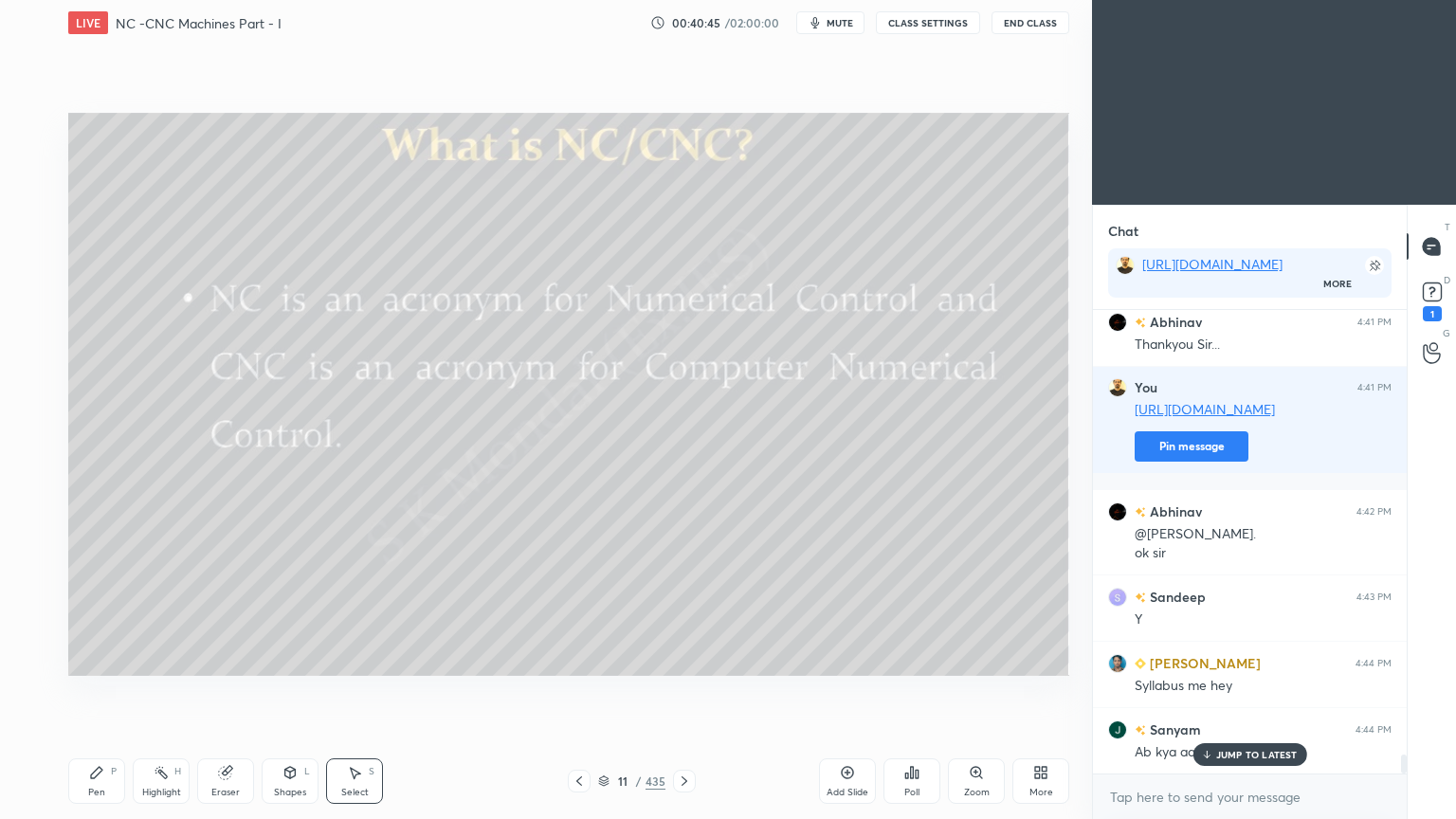 click on "JUMP TO LATEST" at bounding box center (1249, 755) 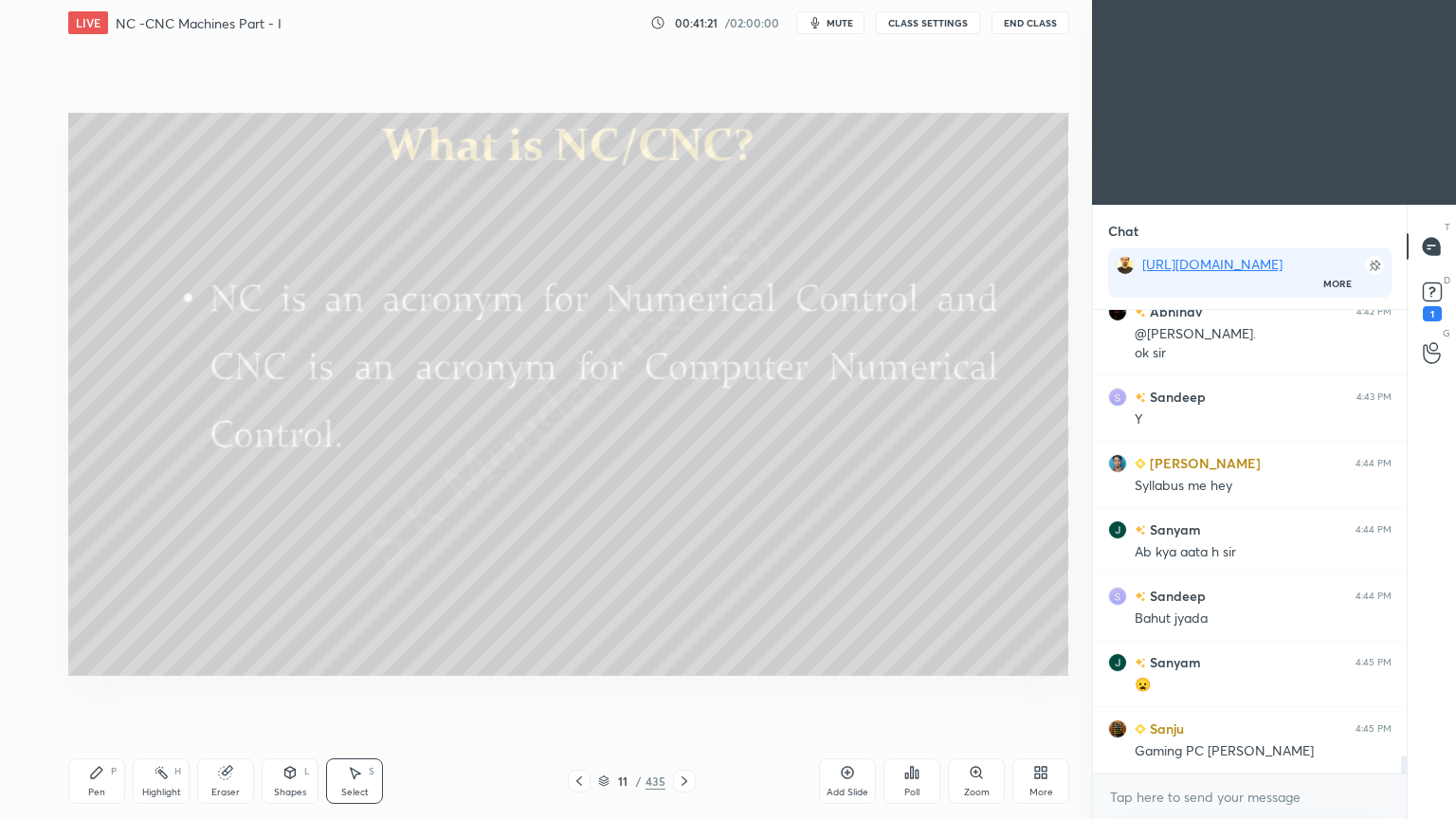 scroll, scrollTop: 11314, scrollLeft: 0, axis: vertical 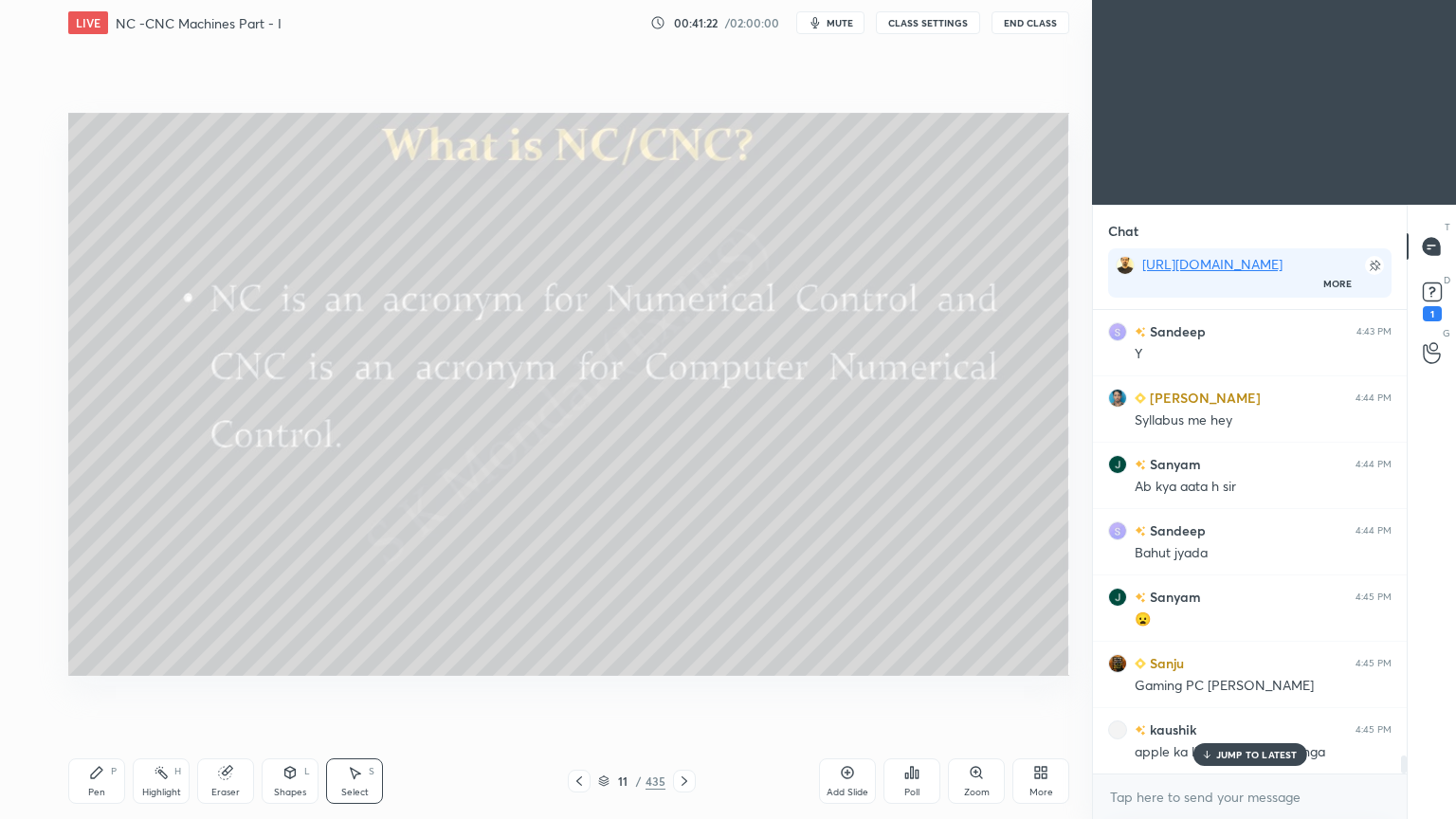 click on "JUMP TO LATEST" at bounding box center [1257, 755] 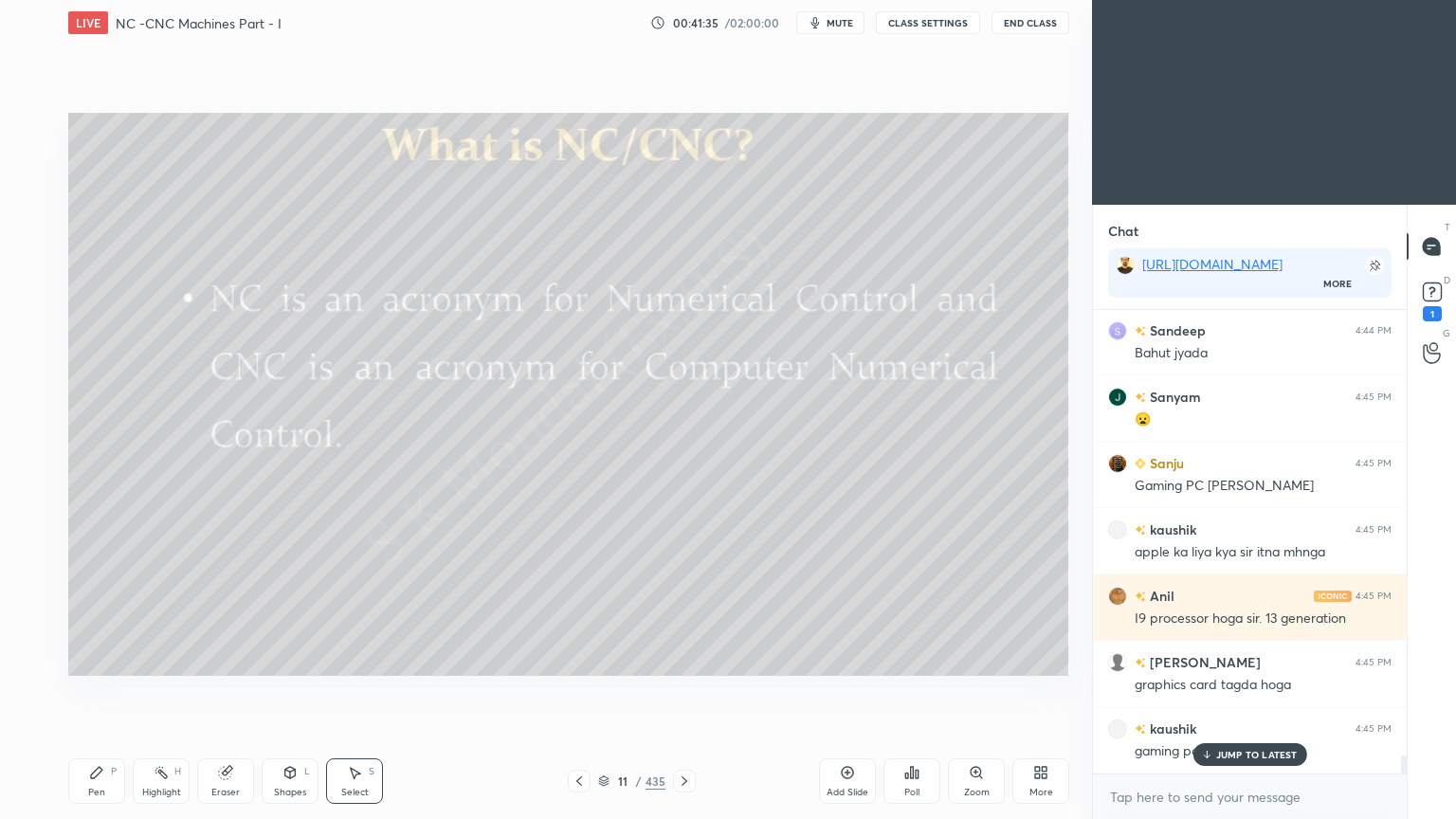 scroll, scrollTop: 11580, scrollLeft: 0, axis: vertical 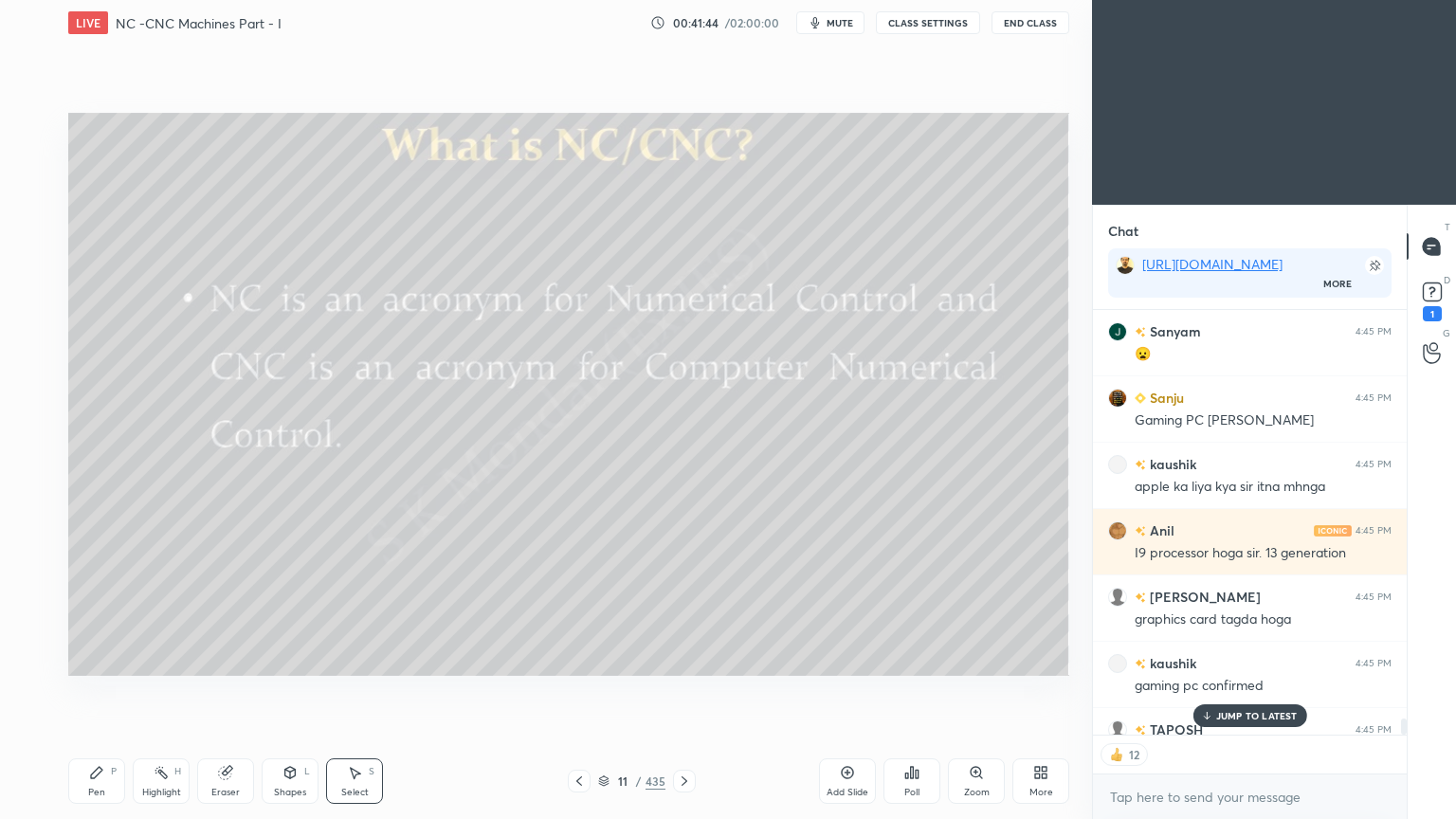 click on "JUMP TO LATEST" at bounding box center (1257, 716) 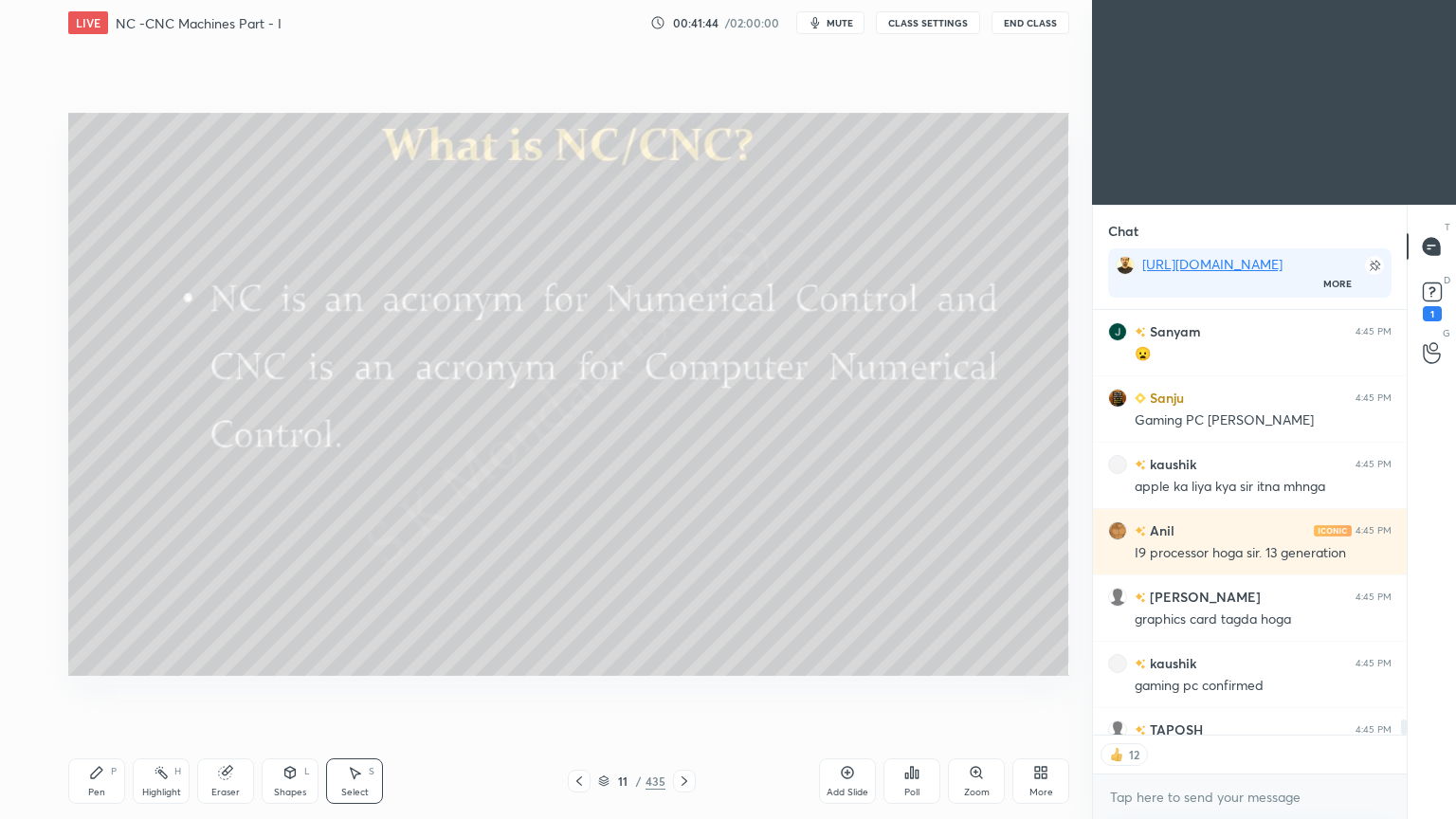scroll, scrollTop: 11620, scrollLeft: 0, axis: vertical 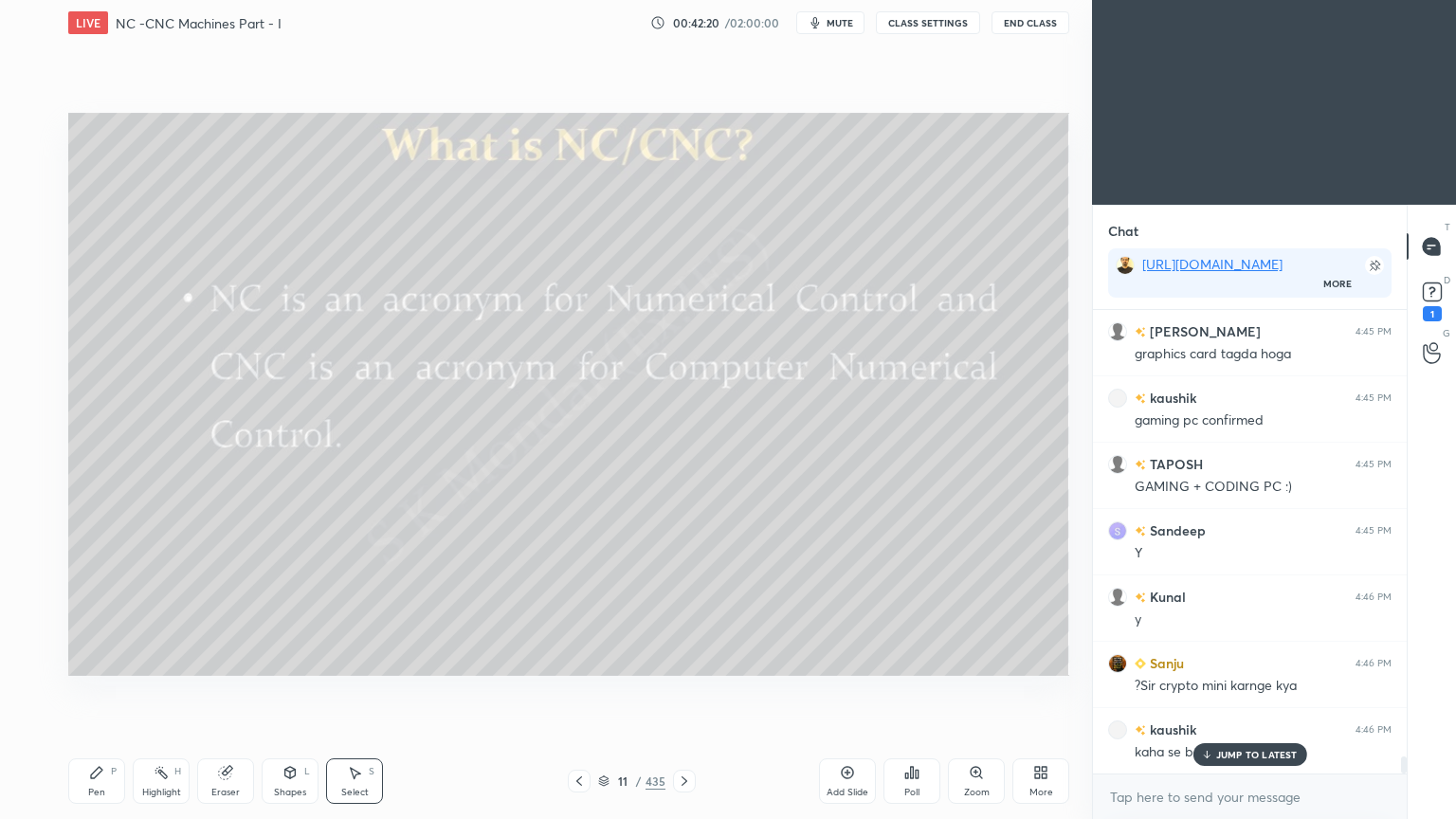 click on "JUMP TO LATEST" at bounding box center (1257, 755) 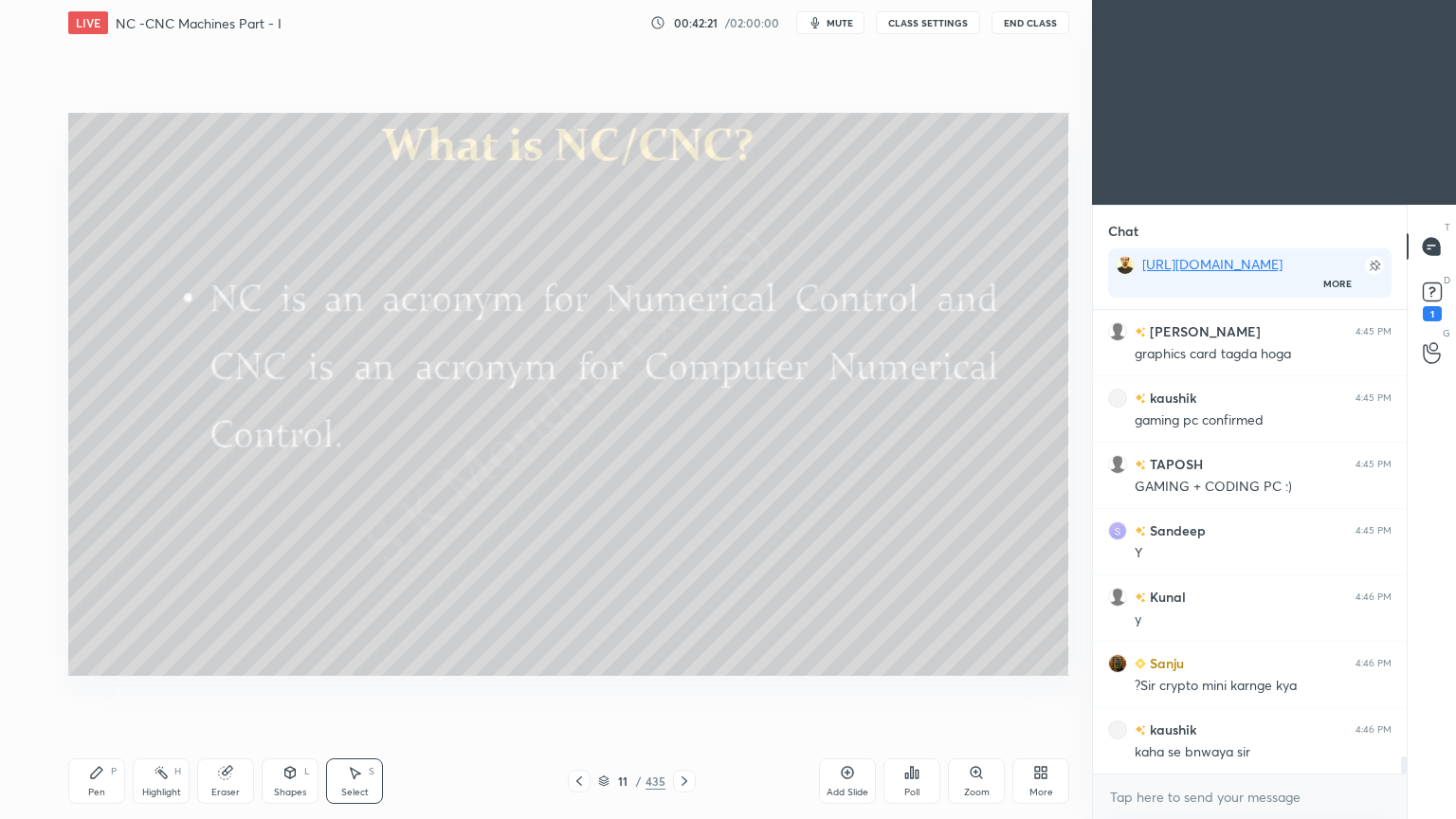 scroll, scrollTop: 11912, scrollLeft: 0, axis: vertical 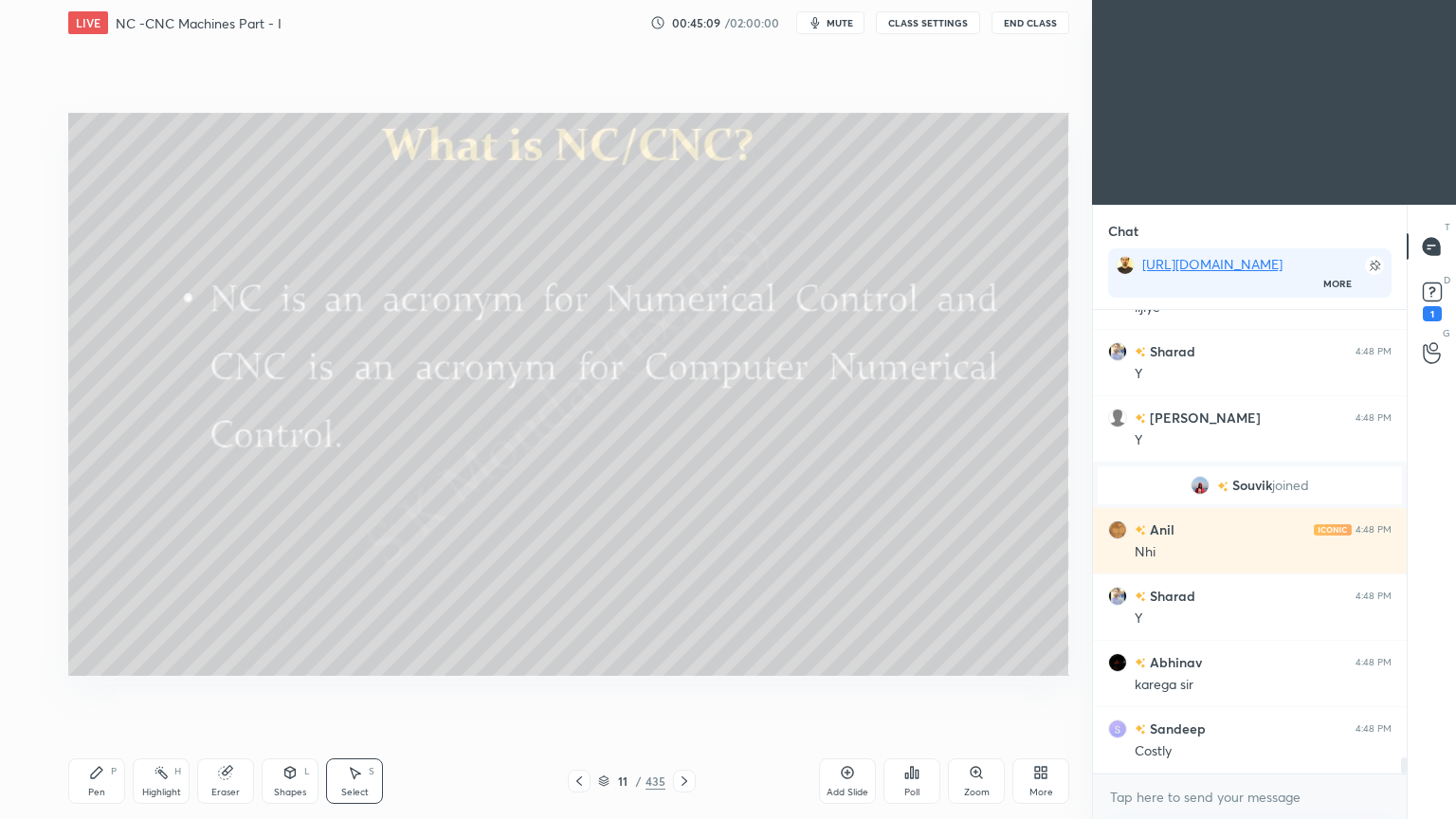 click 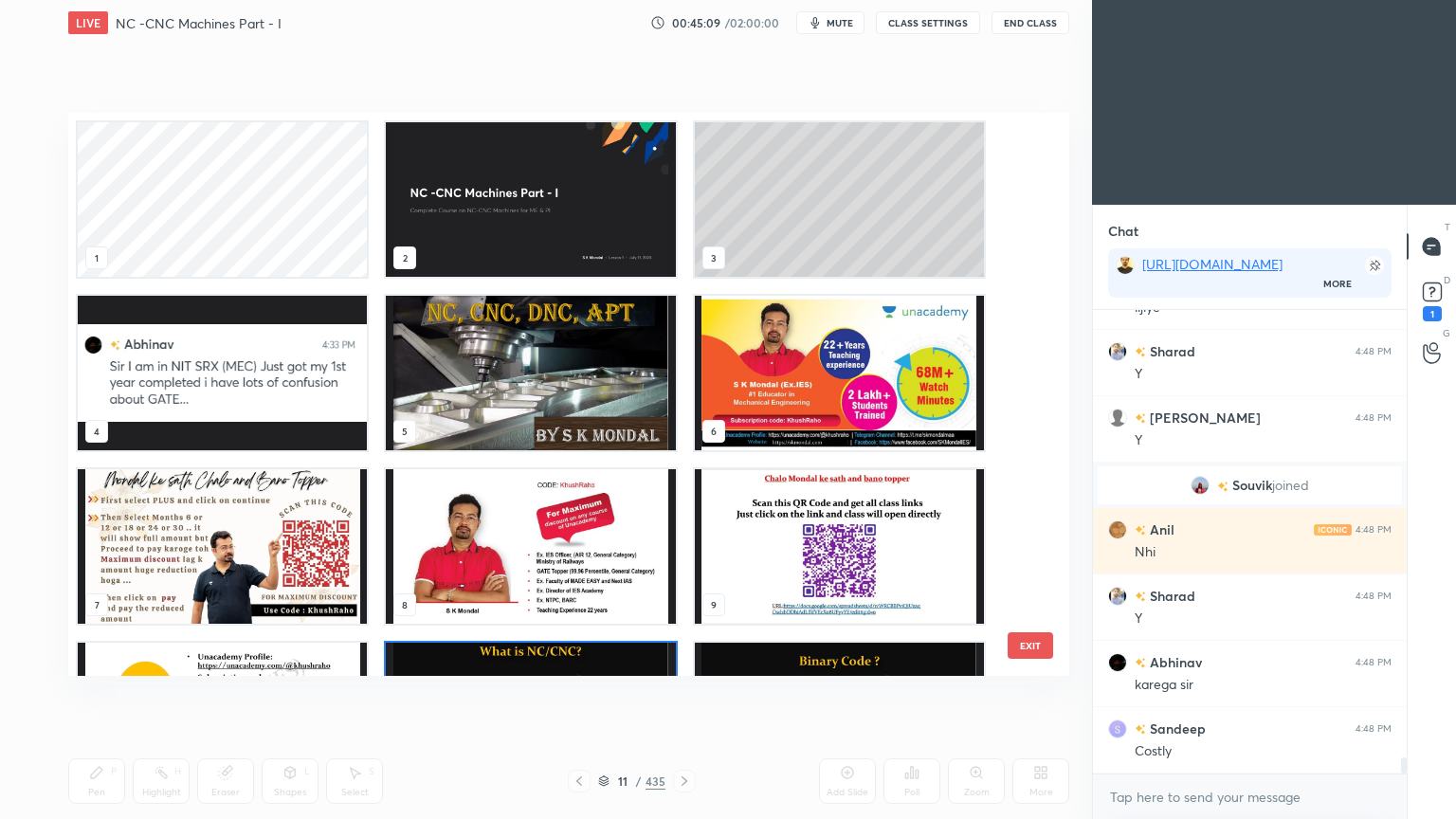 scroll, scrollTop: 131, scrollLeft: 0, axis: vertical 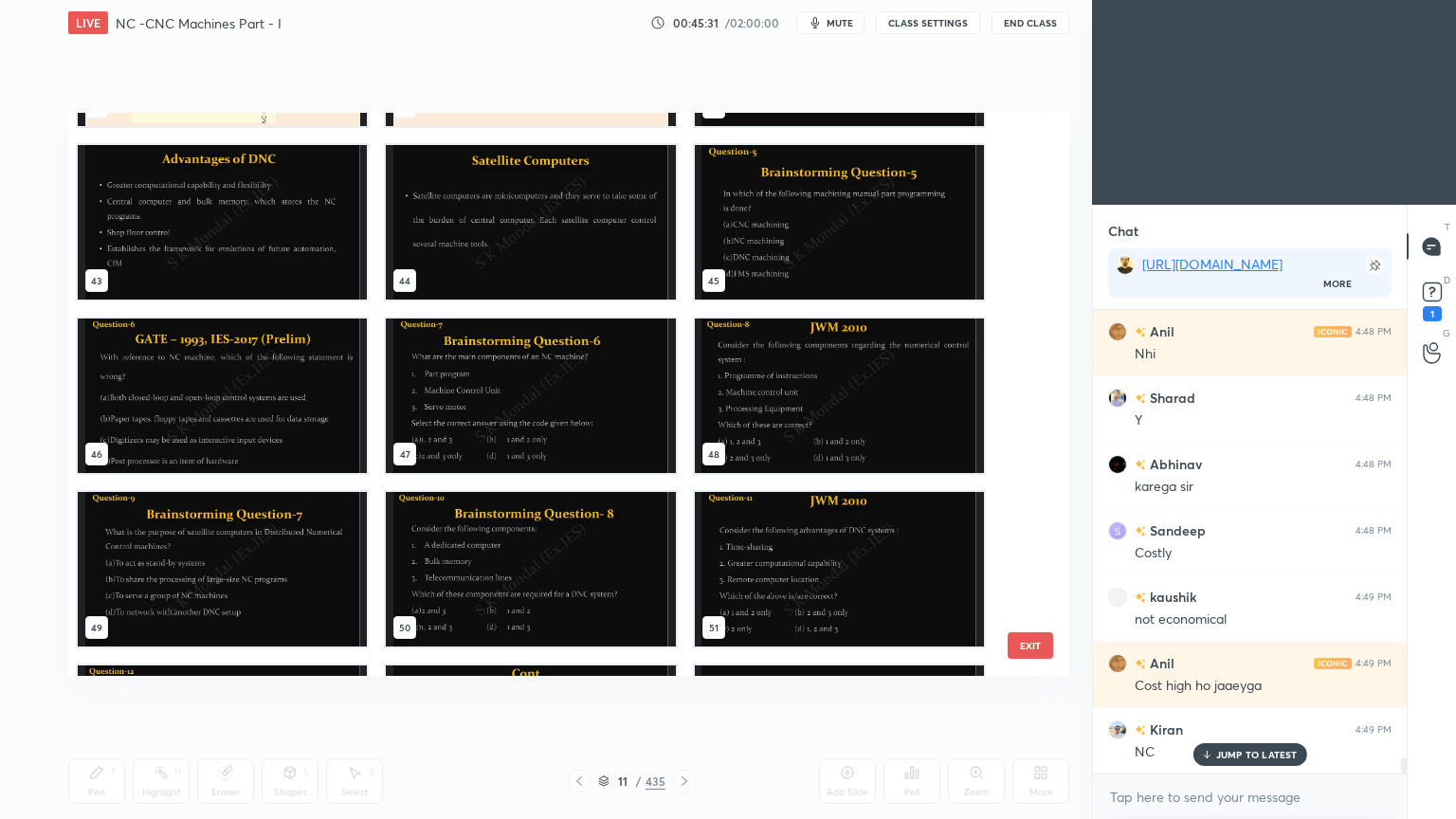 click on "JUMP TO LATEST" at bounding box center [1257, 755] 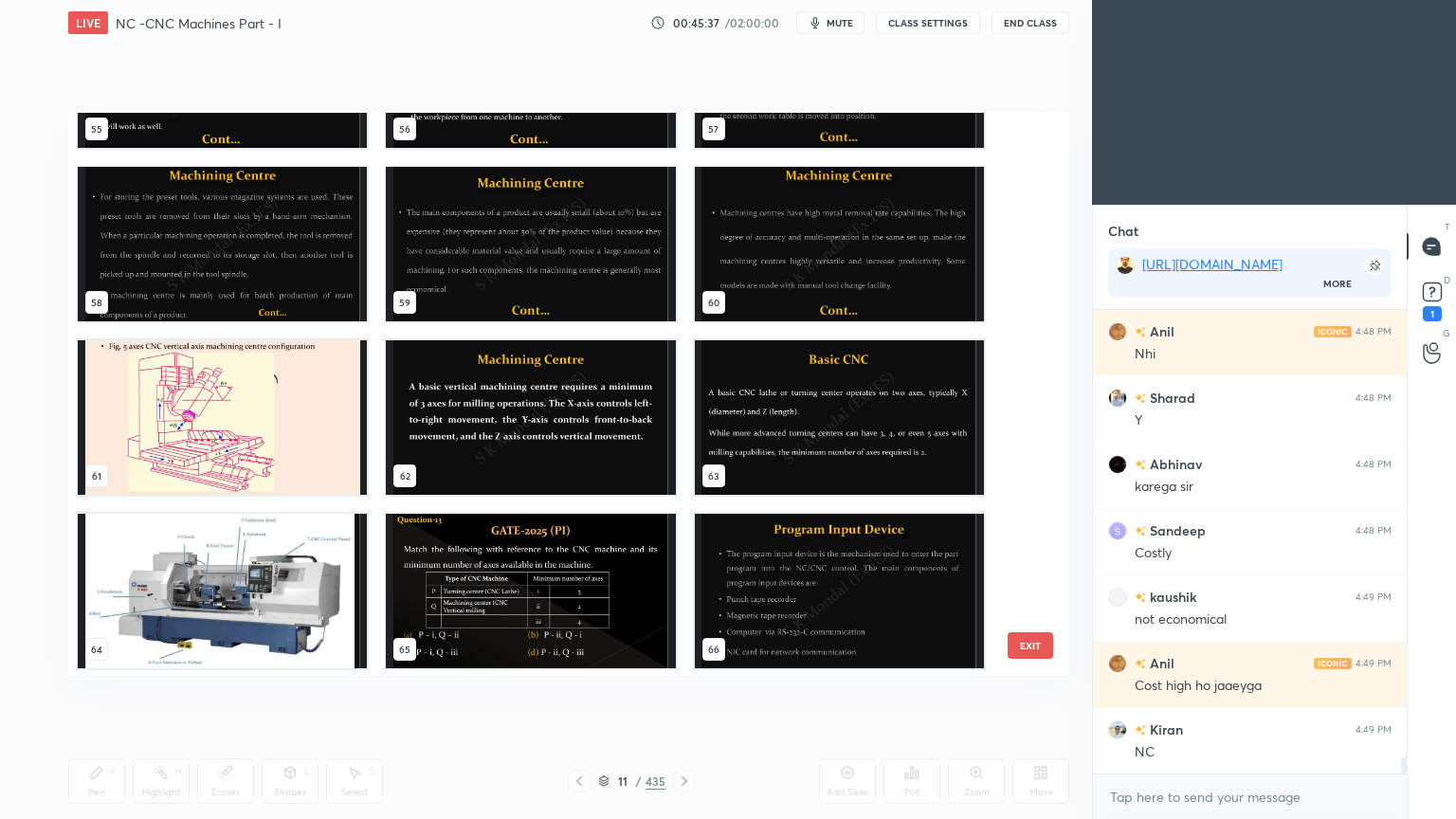 scroll, scrollTop: 3259, scrollLeft: 0, axis: vertical 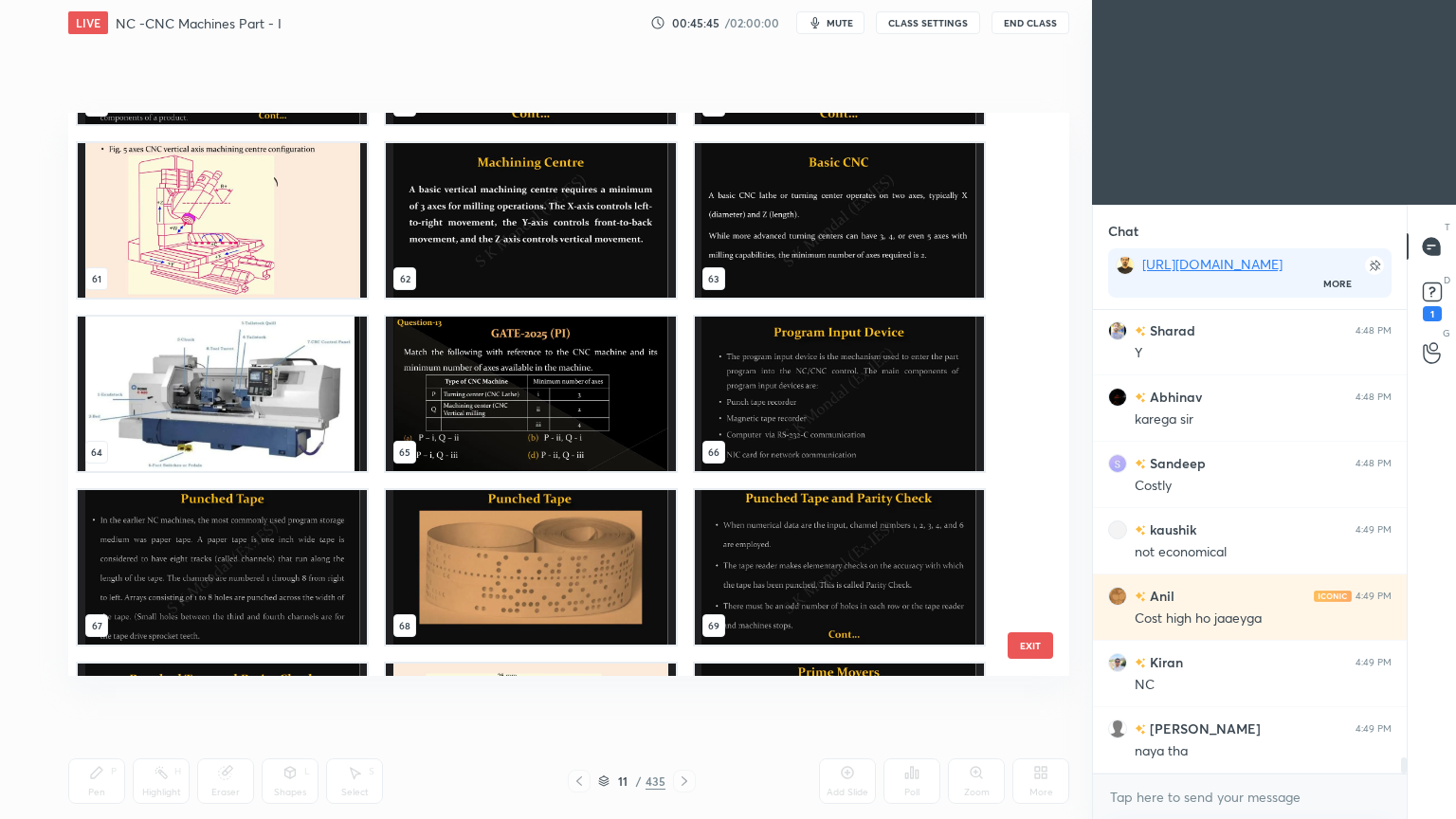 click at bounding box center [222, 393] 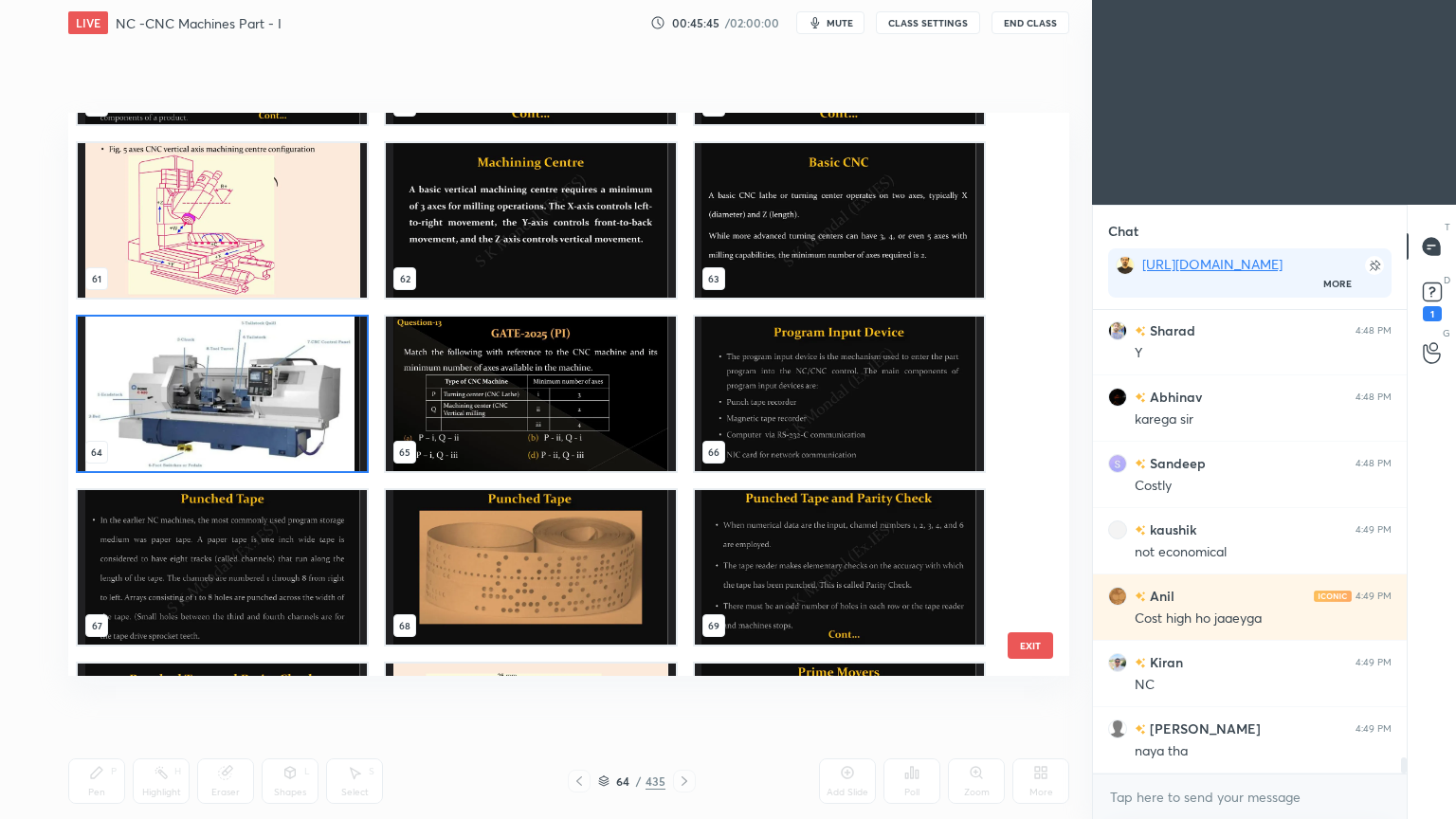click at bounding box center [222, 393] 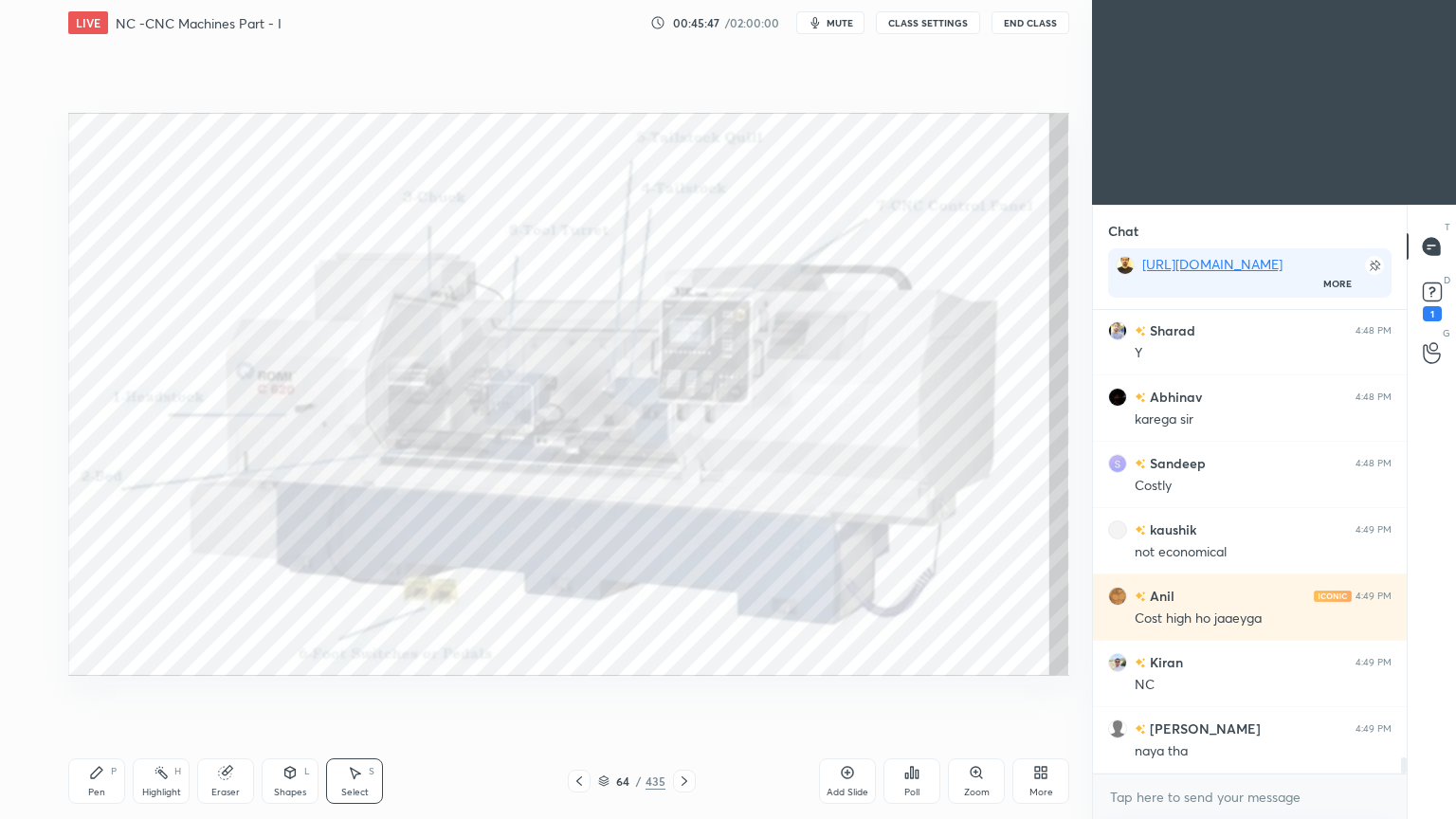 scroll, scrollTop: 13180, scrollLeft: 0, axis: vertical 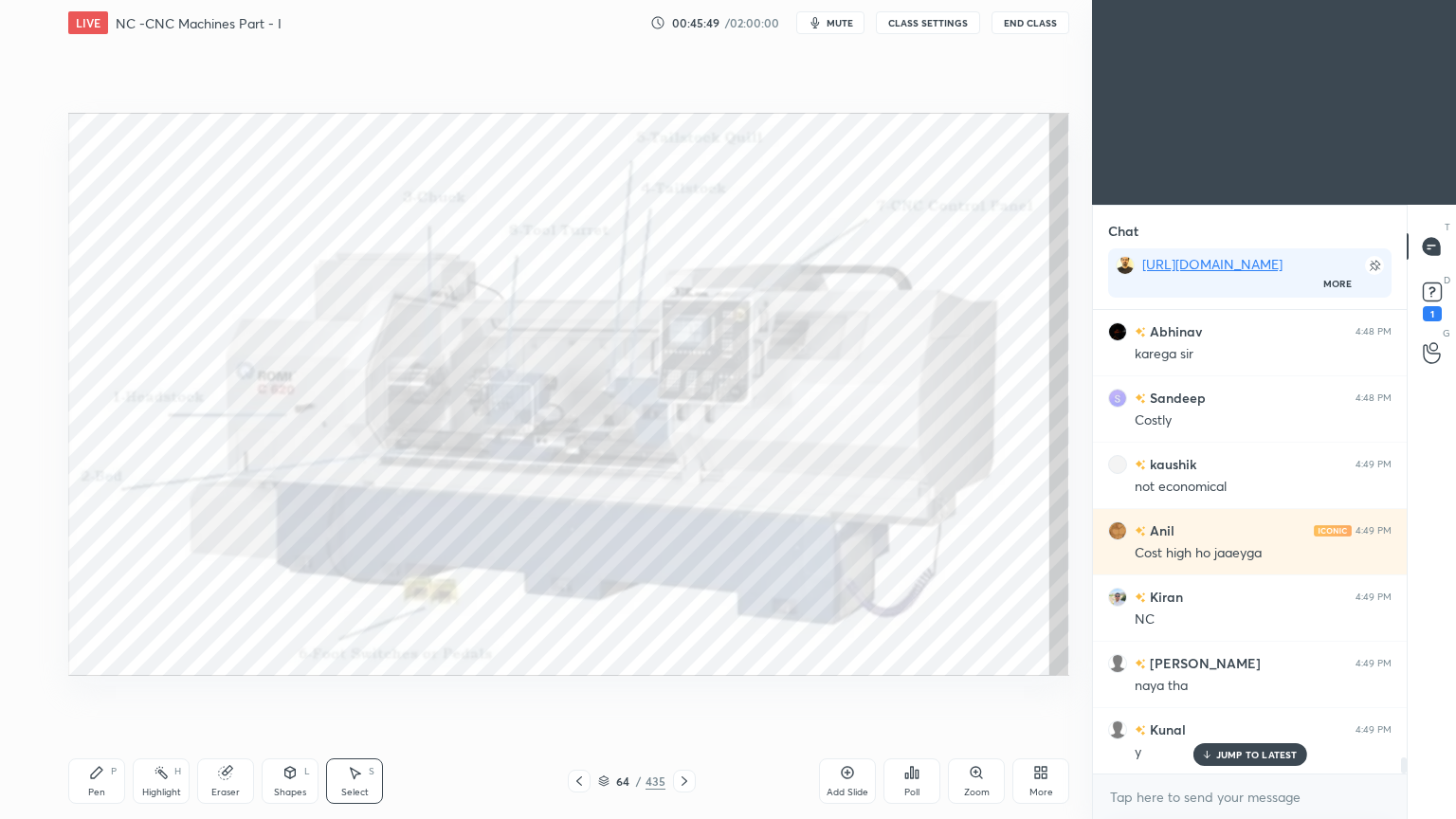 click on "JUMP TO LATEST" at bounding box center [1257, 755] 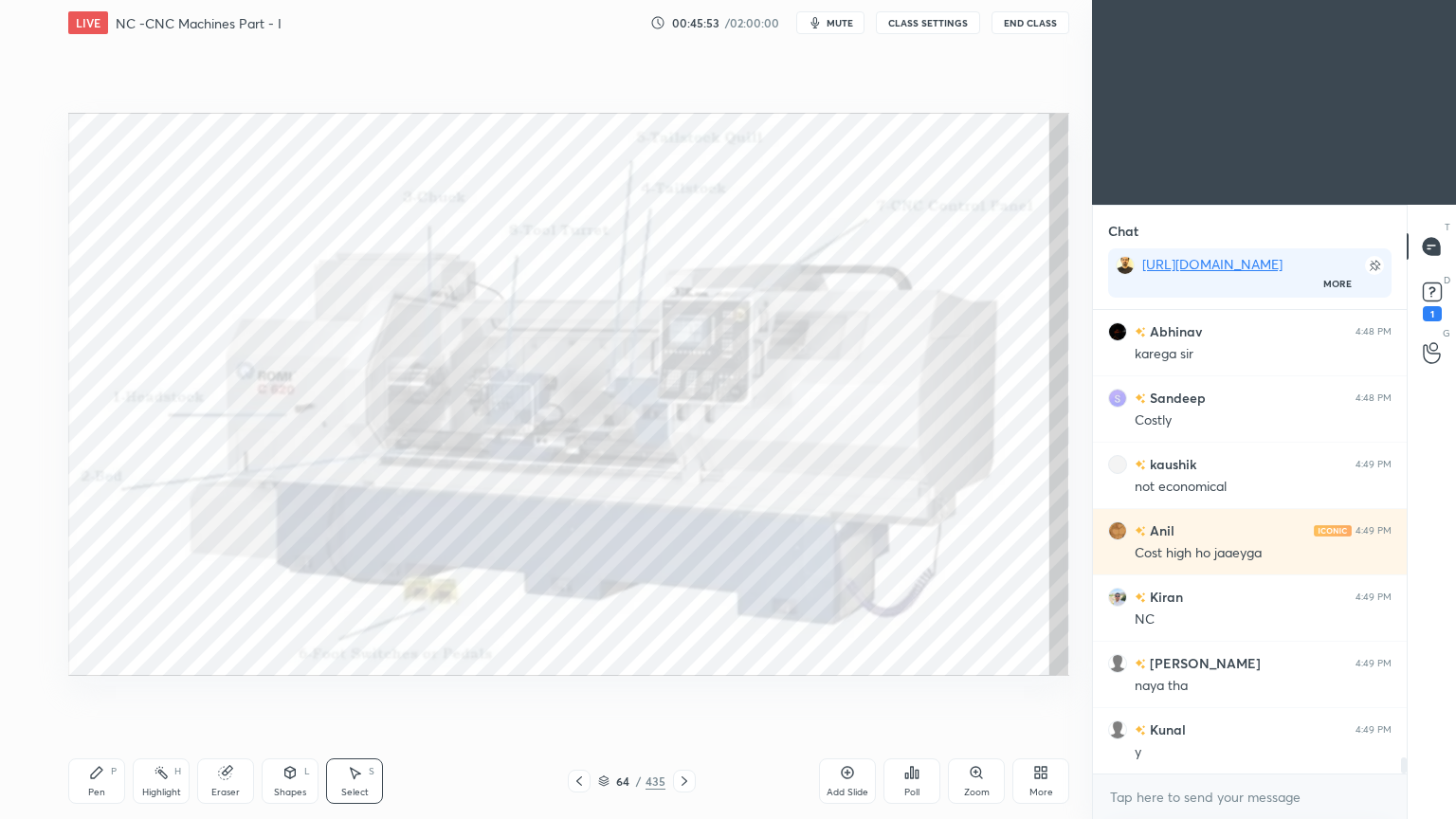 click 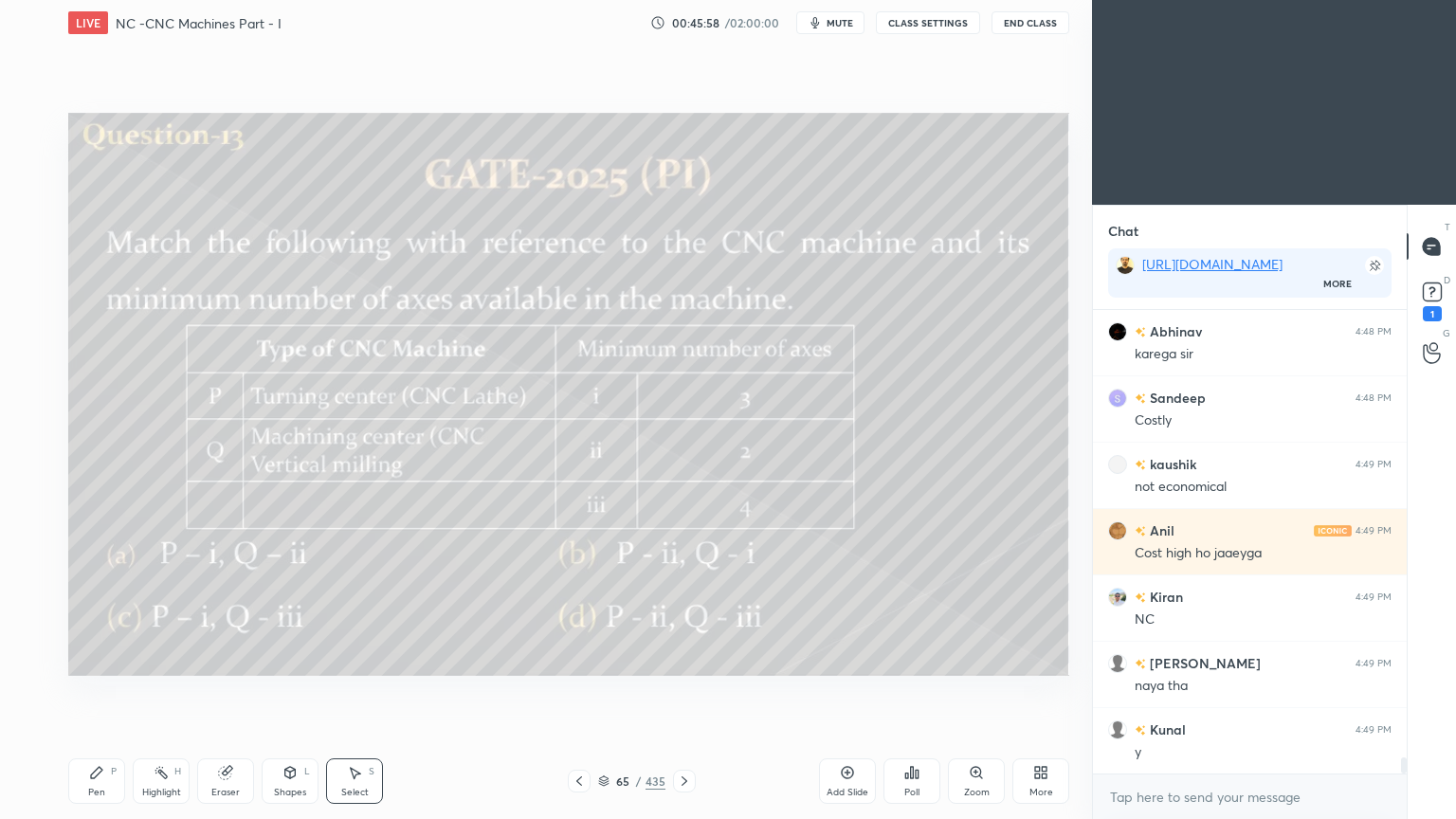 click 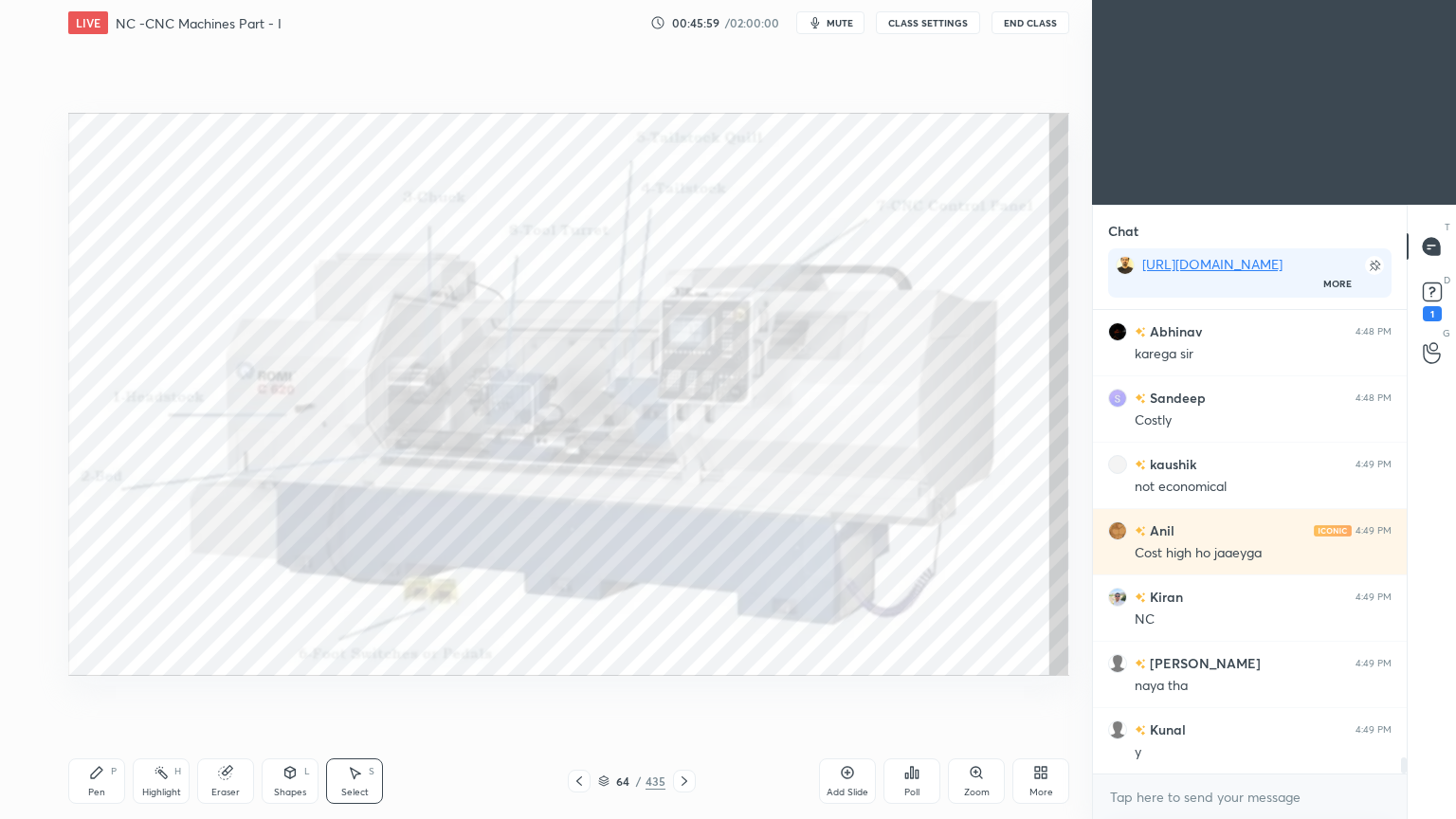 click 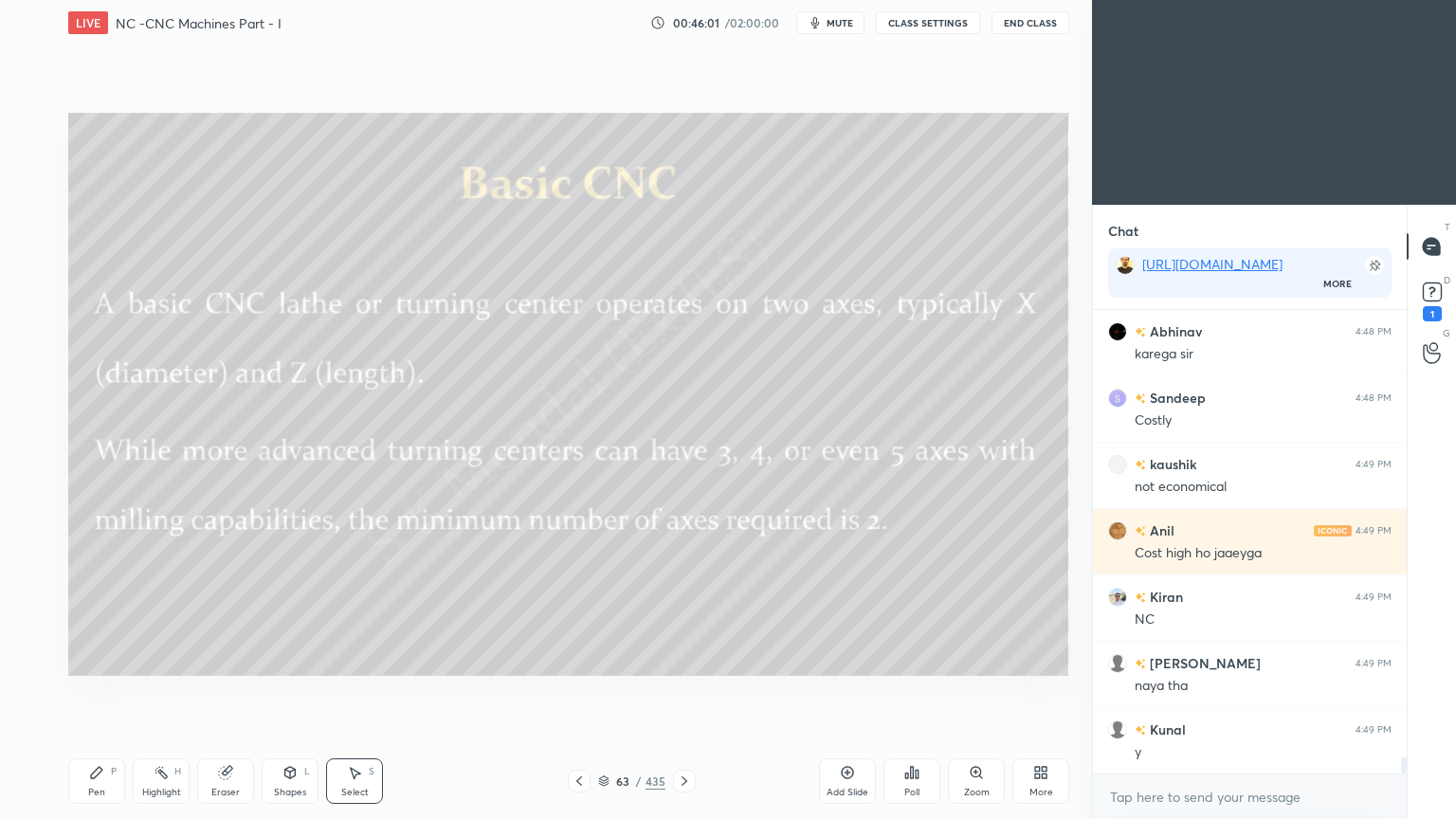 click 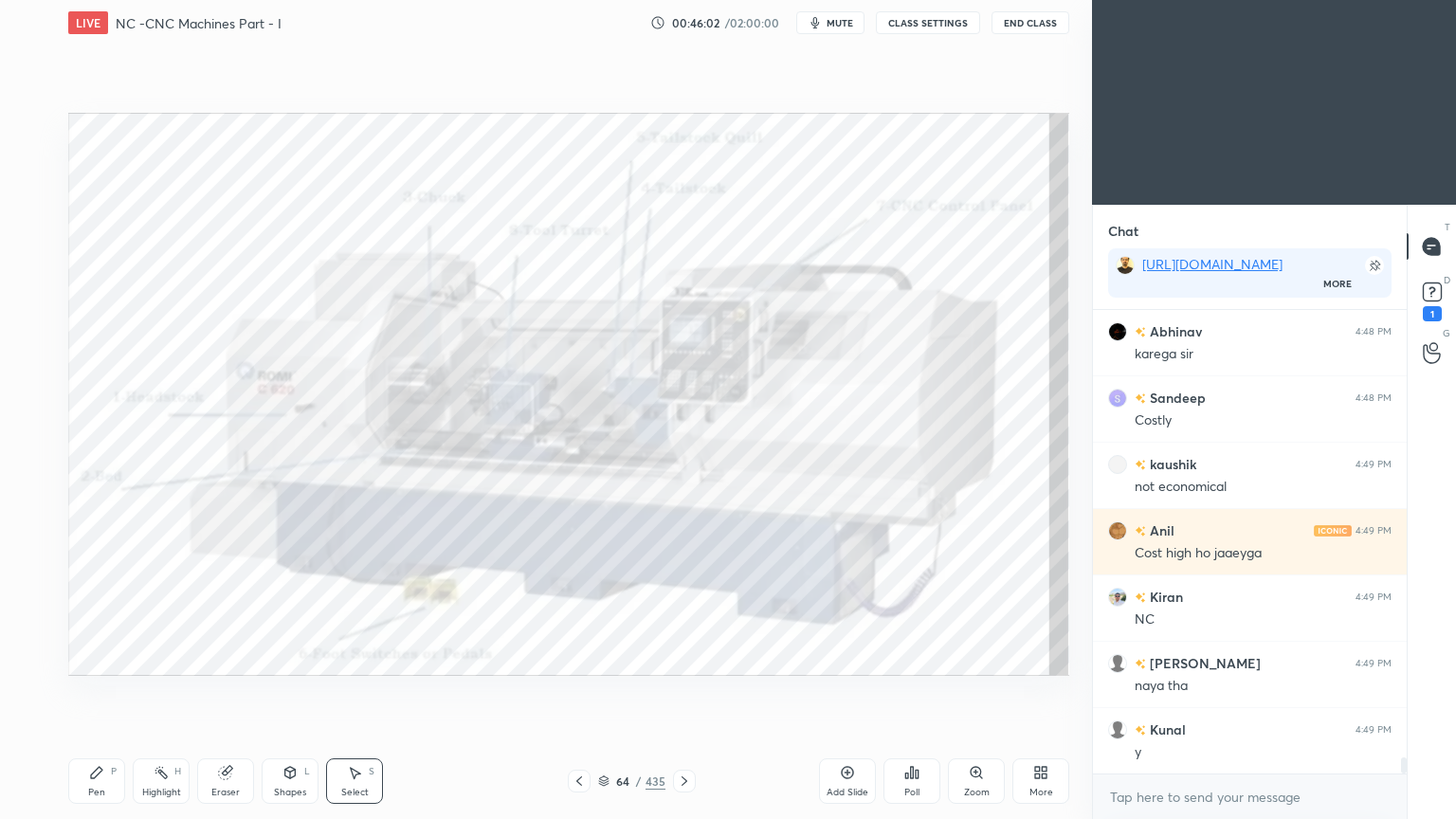 click 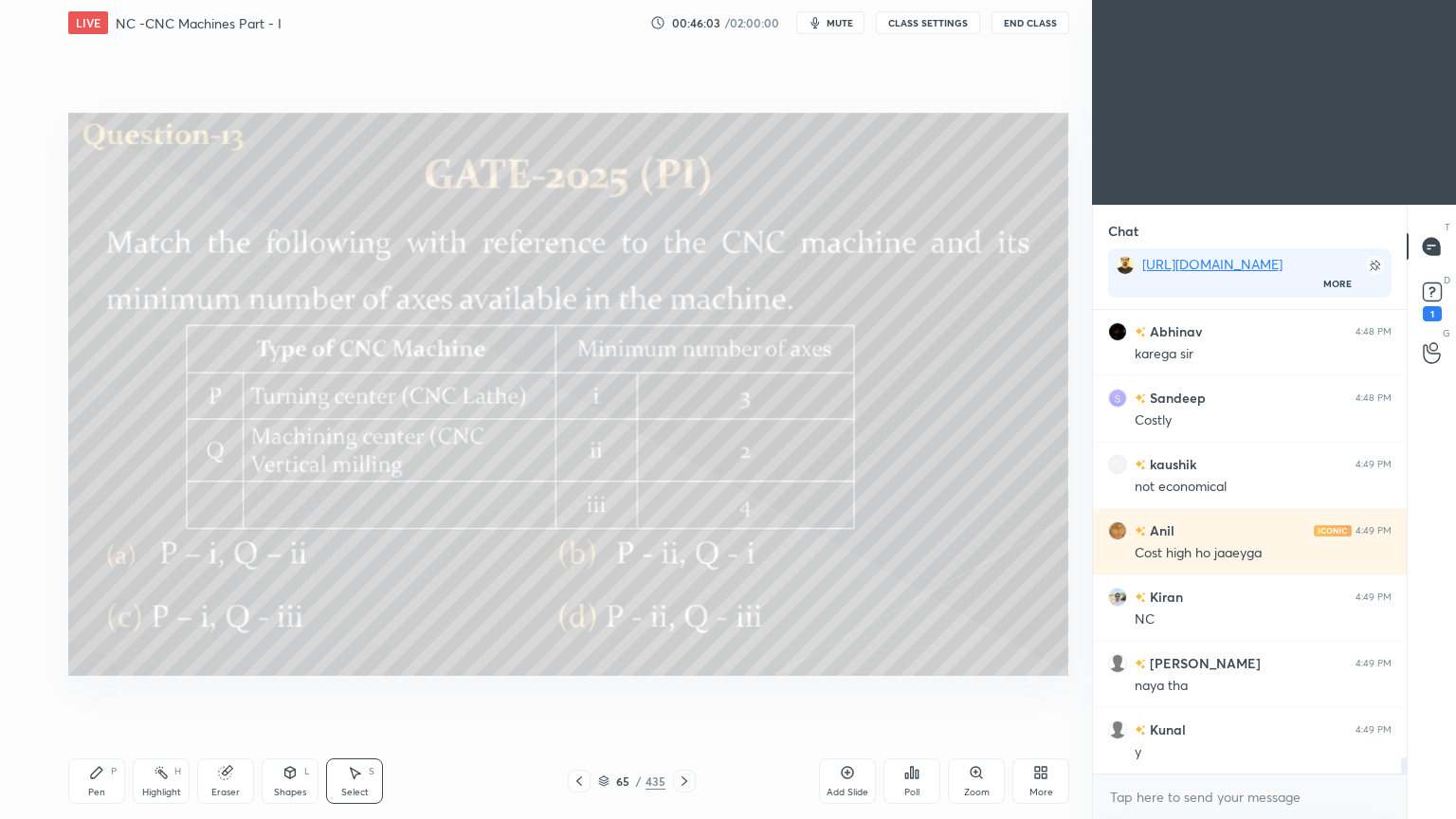 click 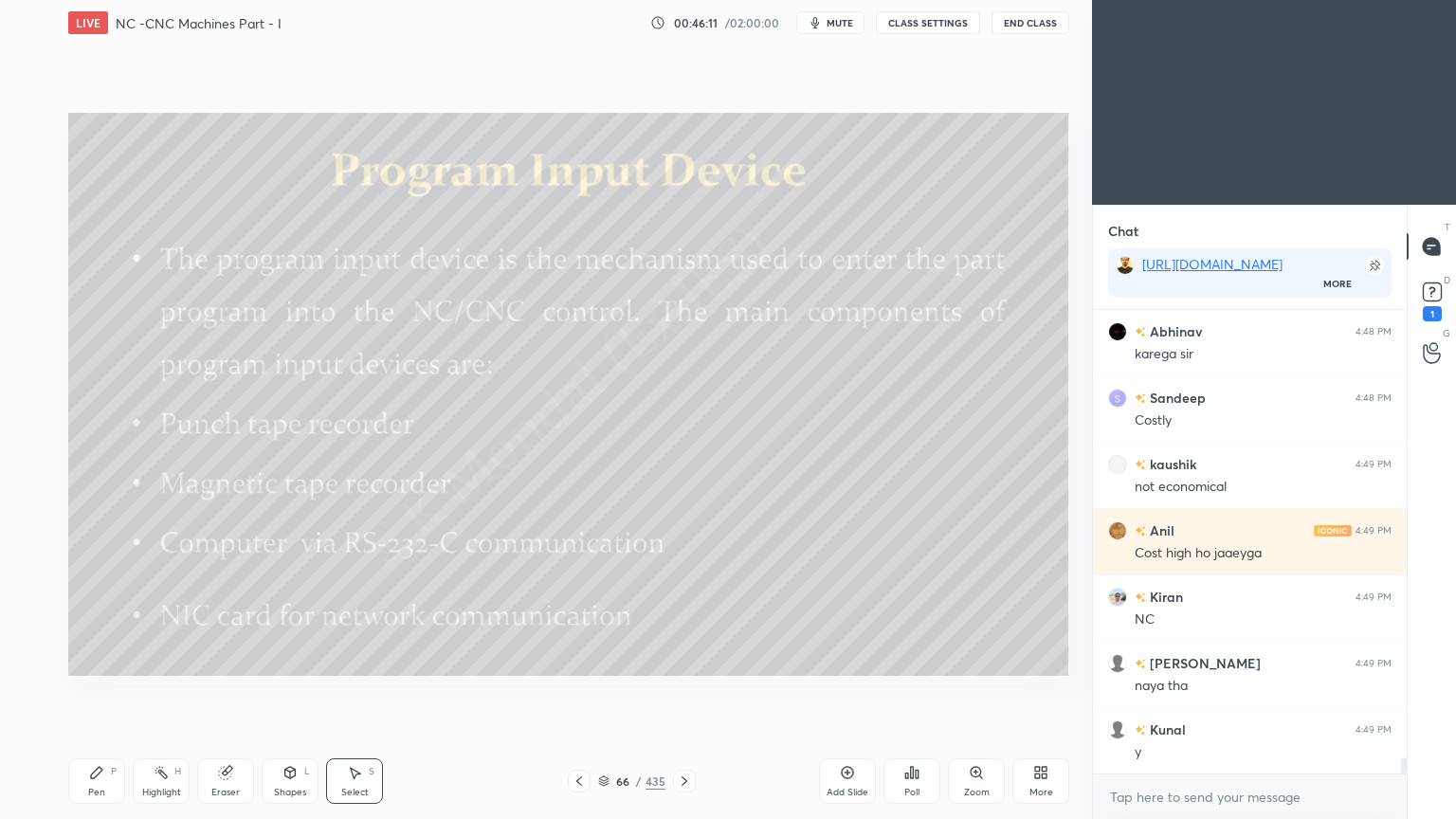 click 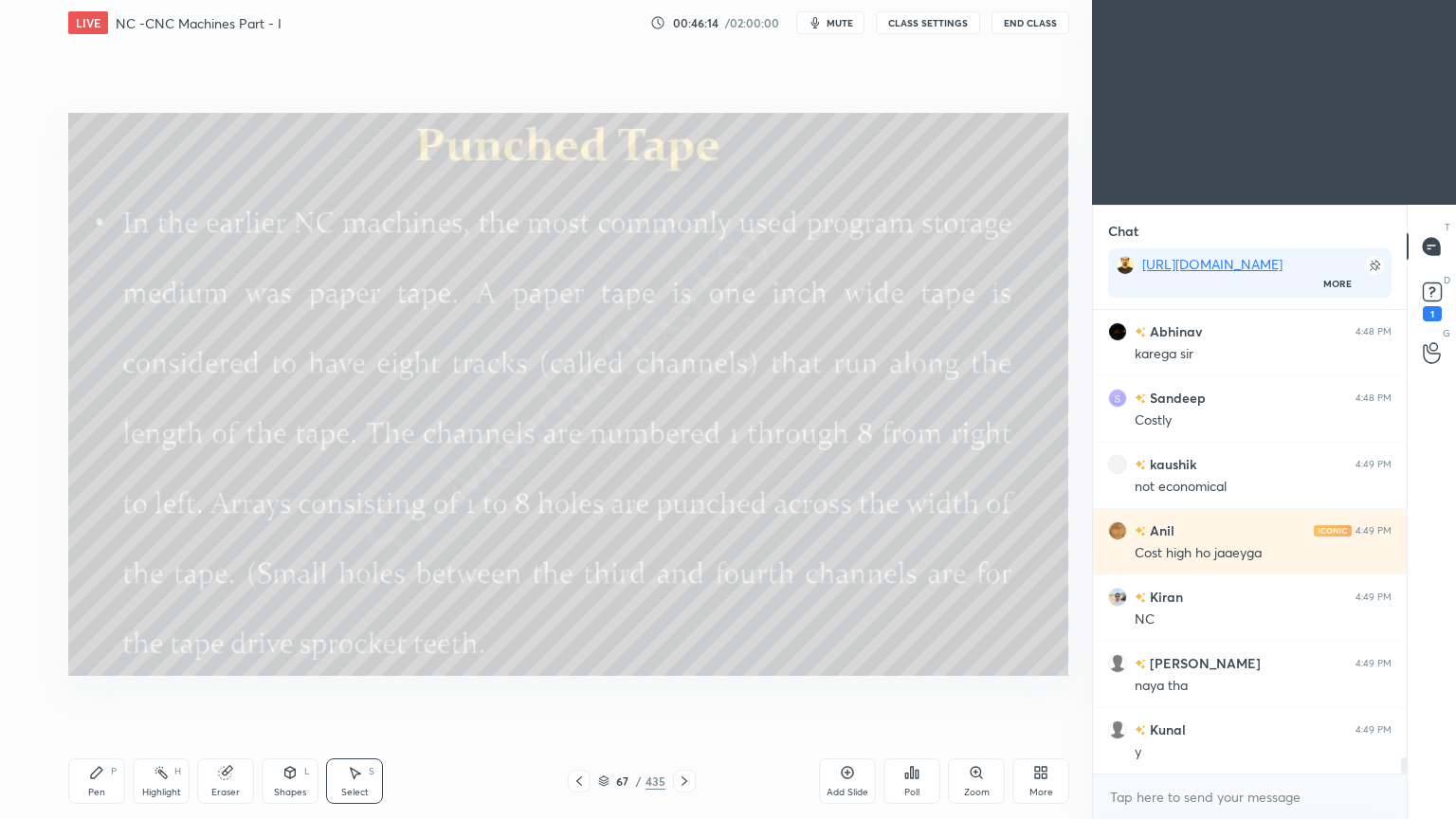 click 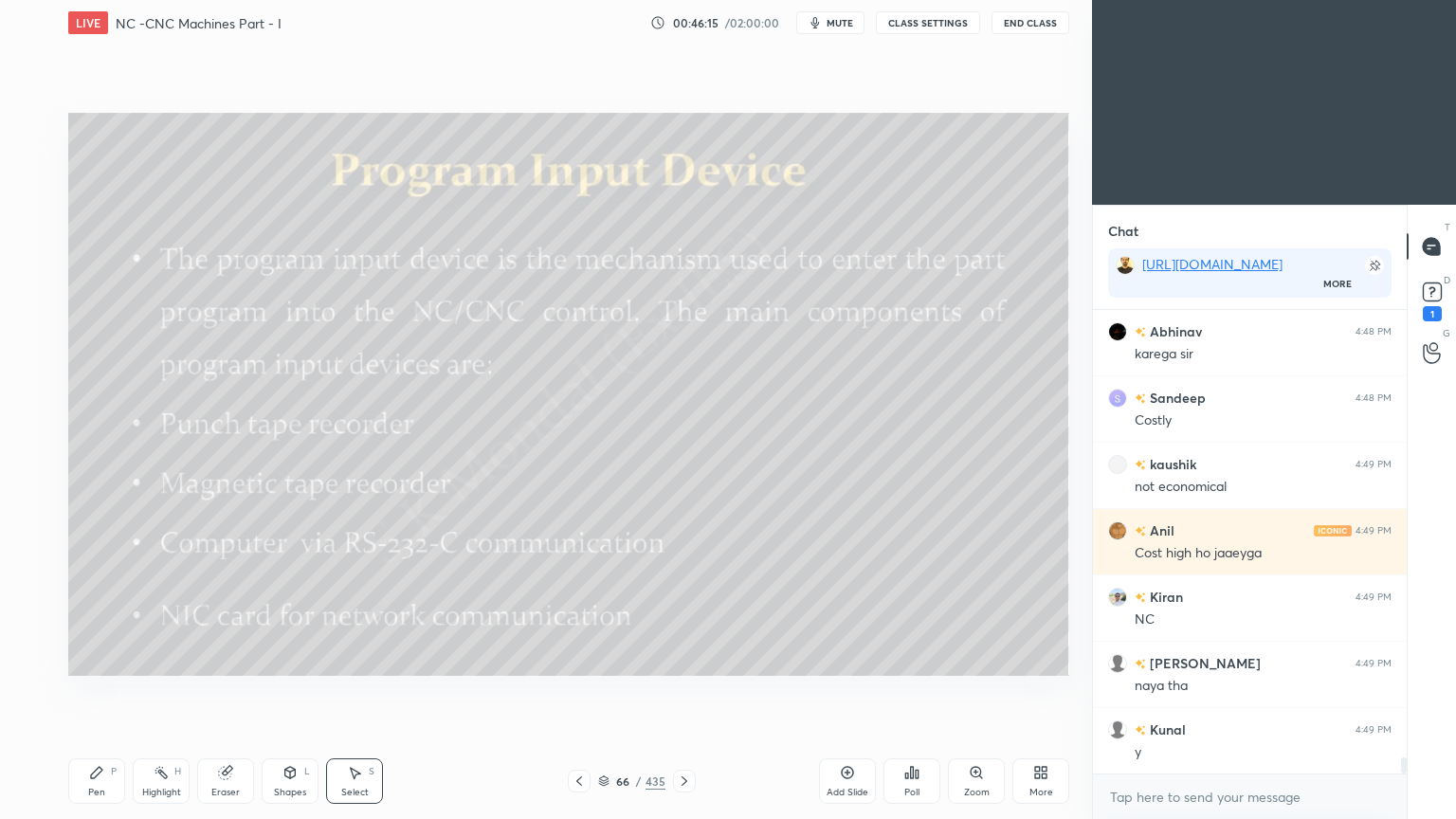 scroll, scrollTop: 13247, scrollLeft: 0, axis: vertical 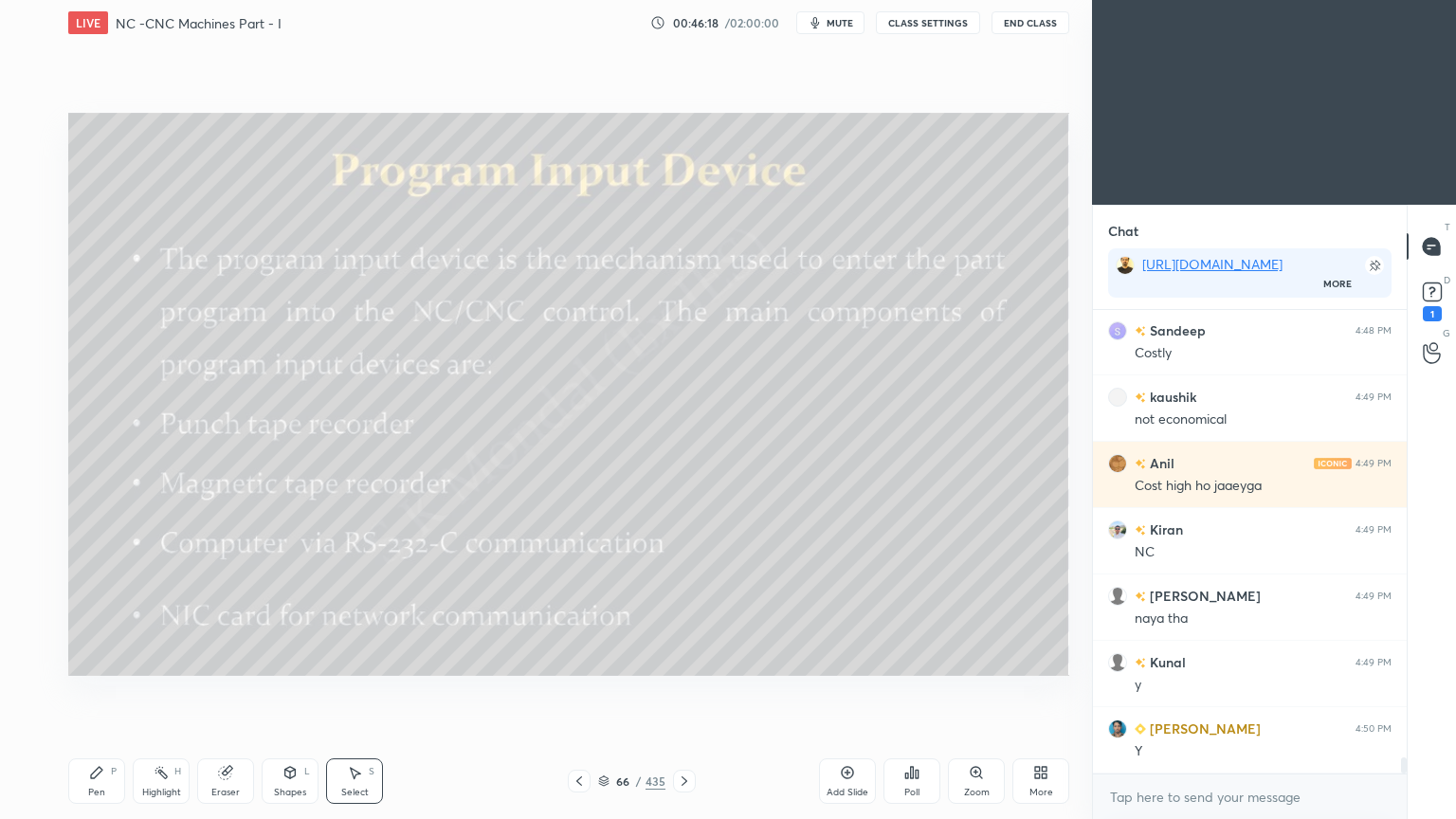 click 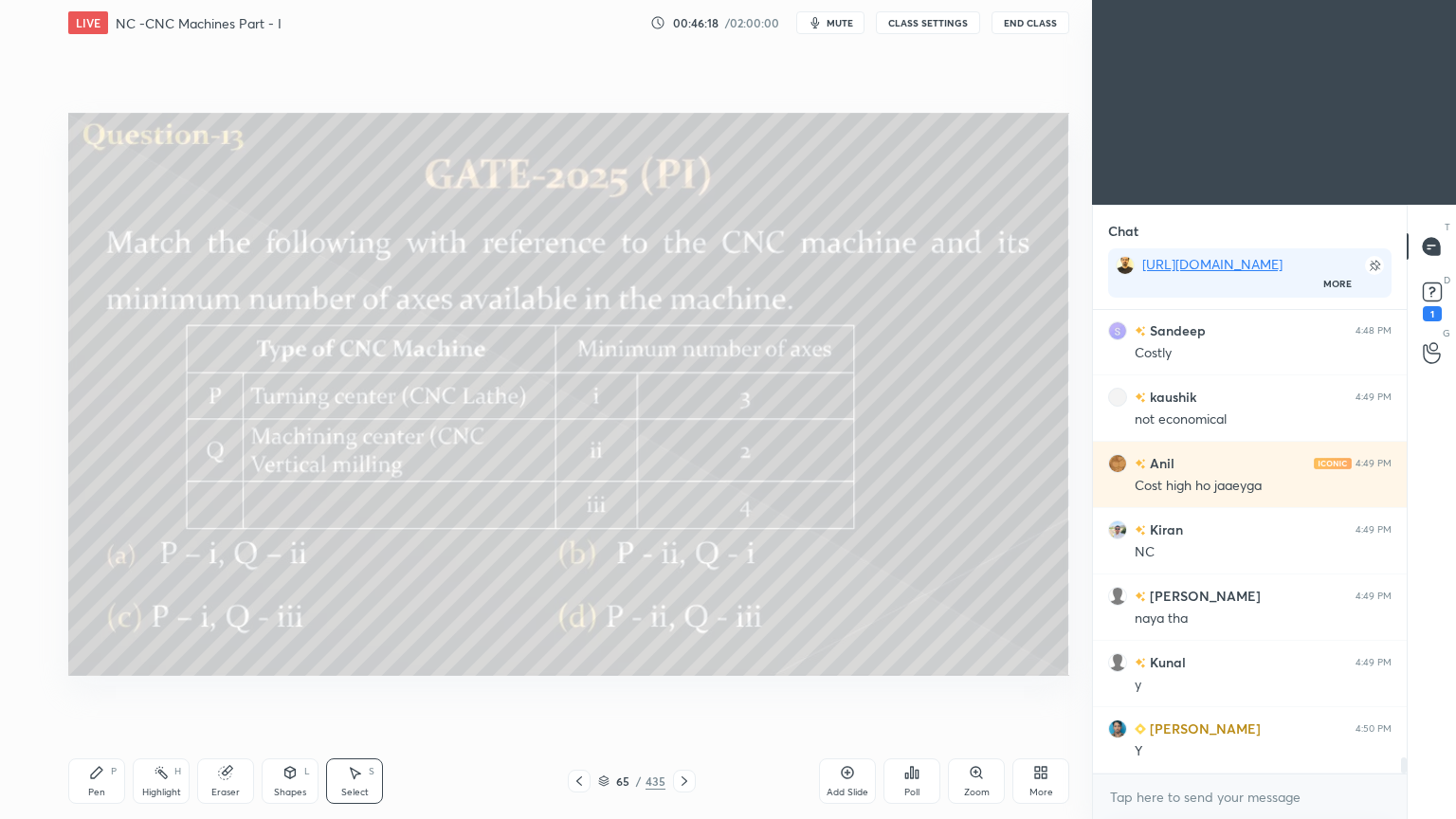 click 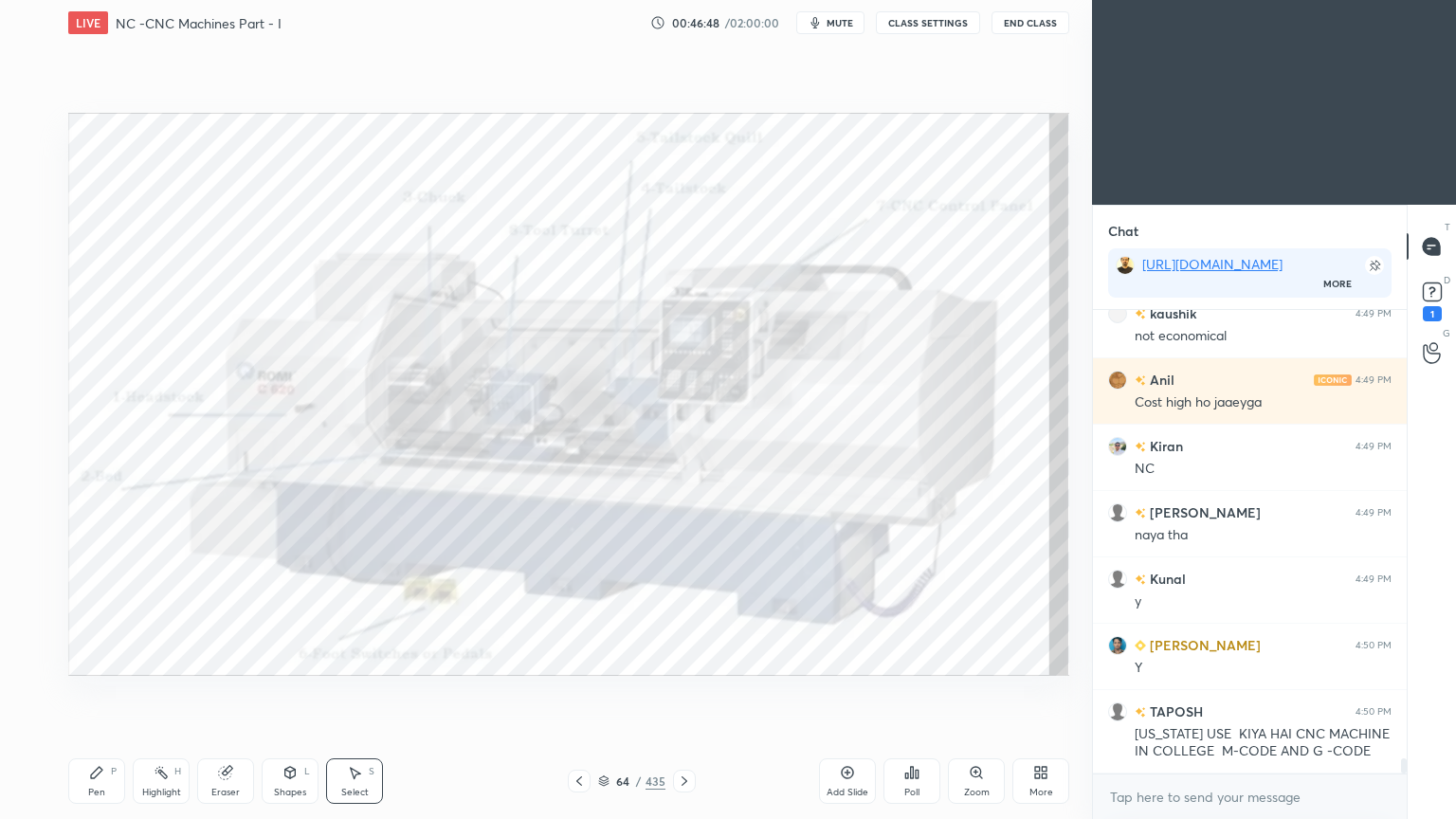 scroll, scrollTop: 13396, scrollLeft: 0, axis: vertical 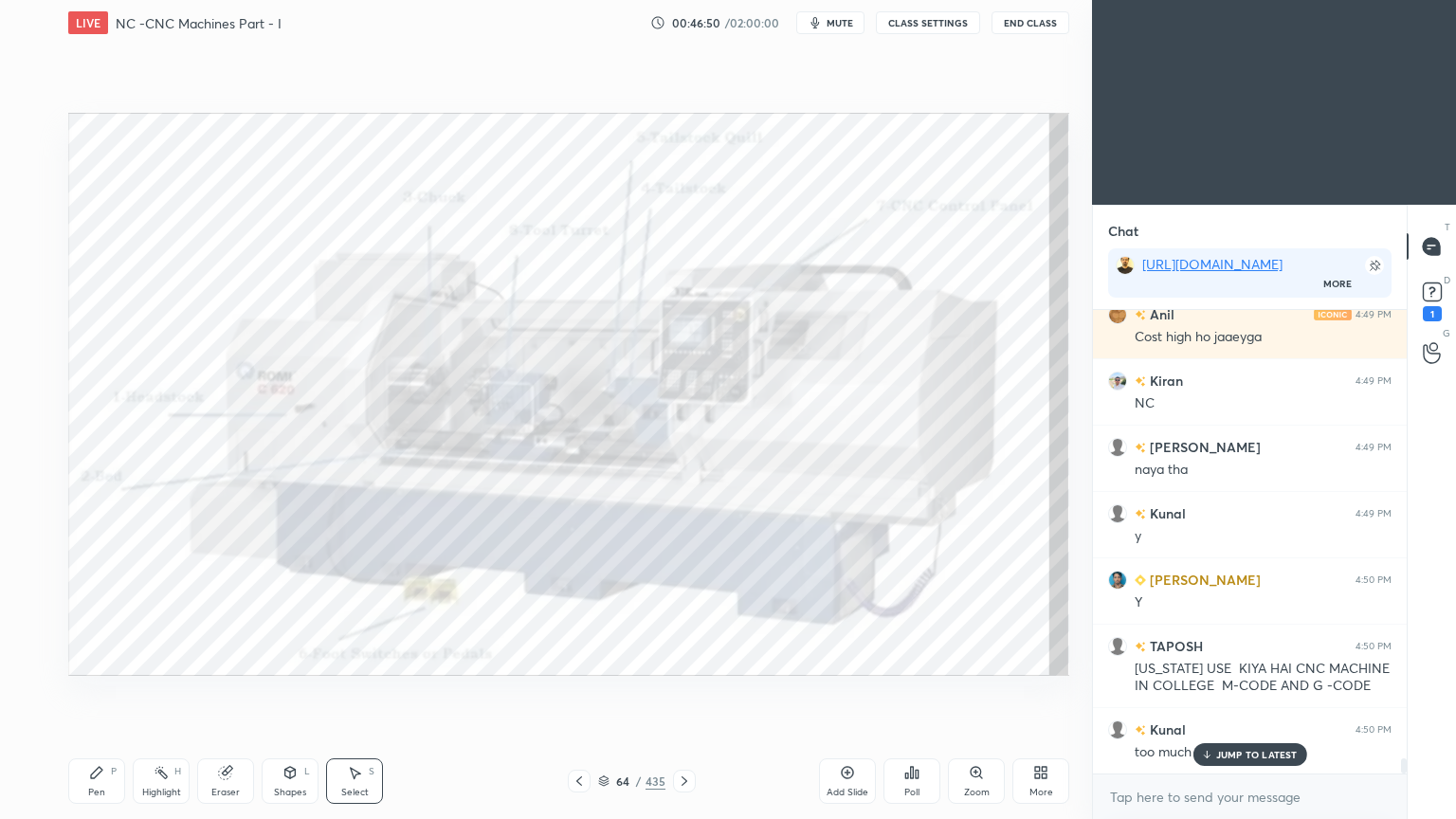 click on "JUMP TO LATEST" at bounding box center [1257, 755] 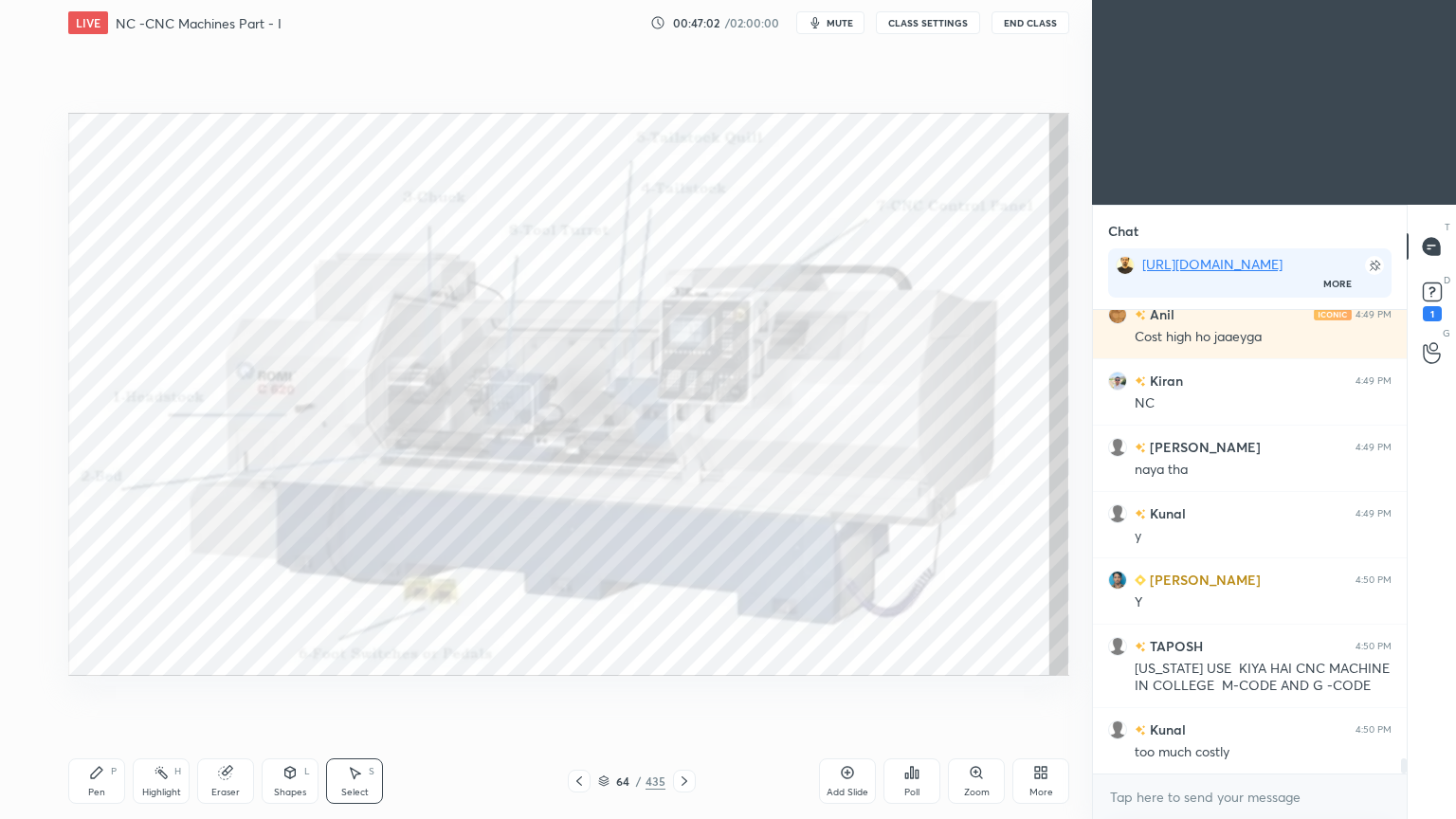 click 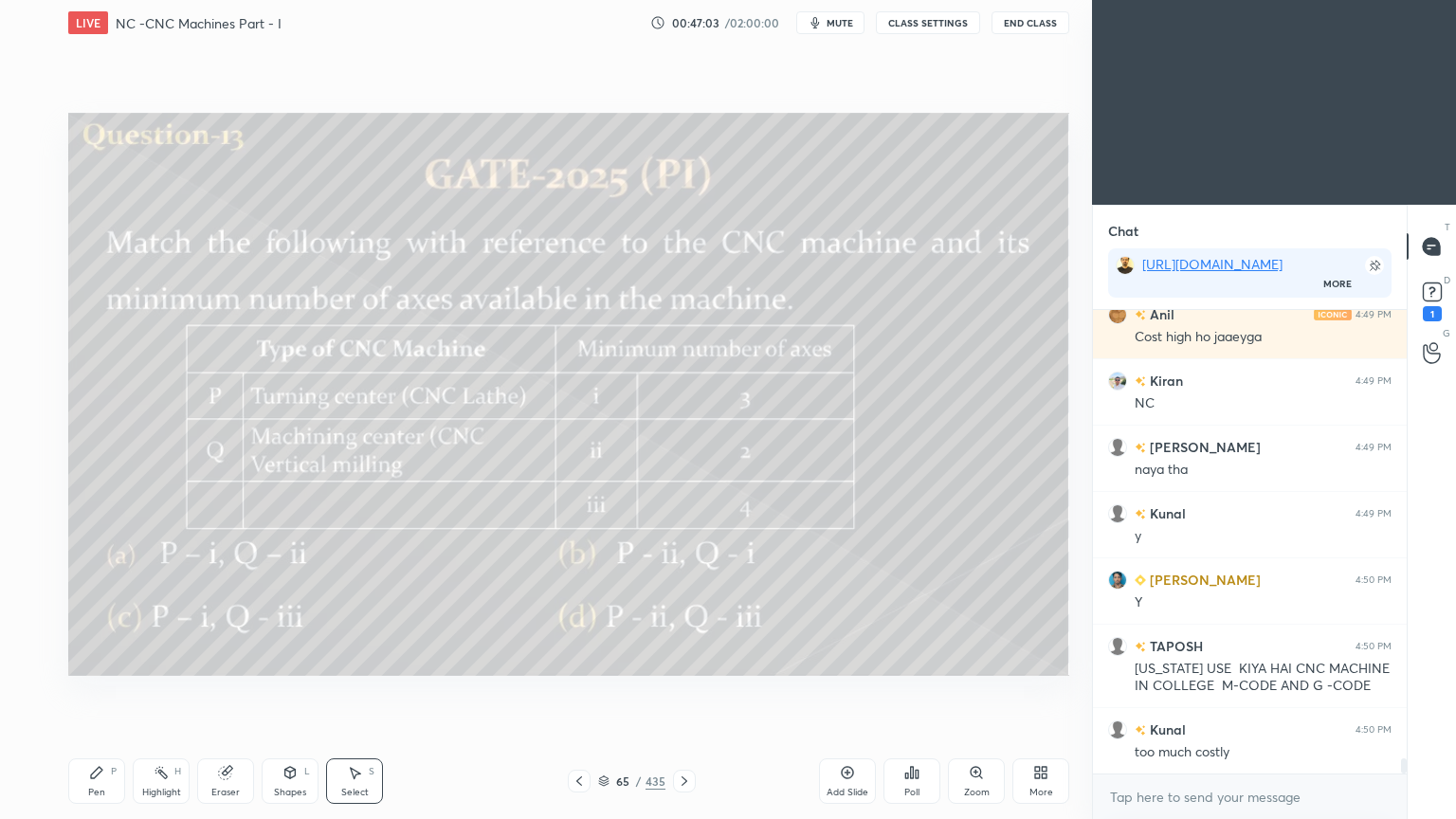 click 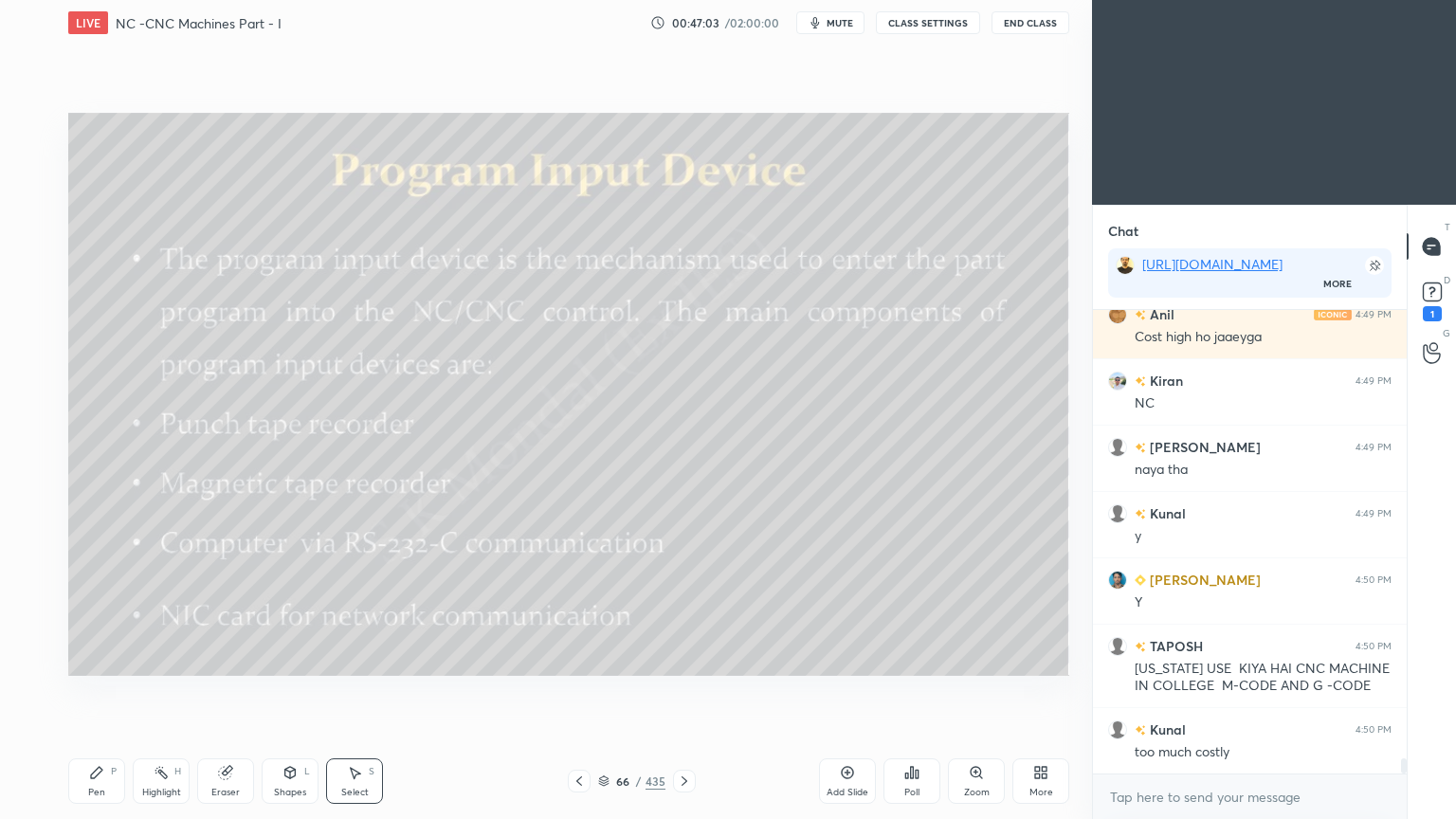 click 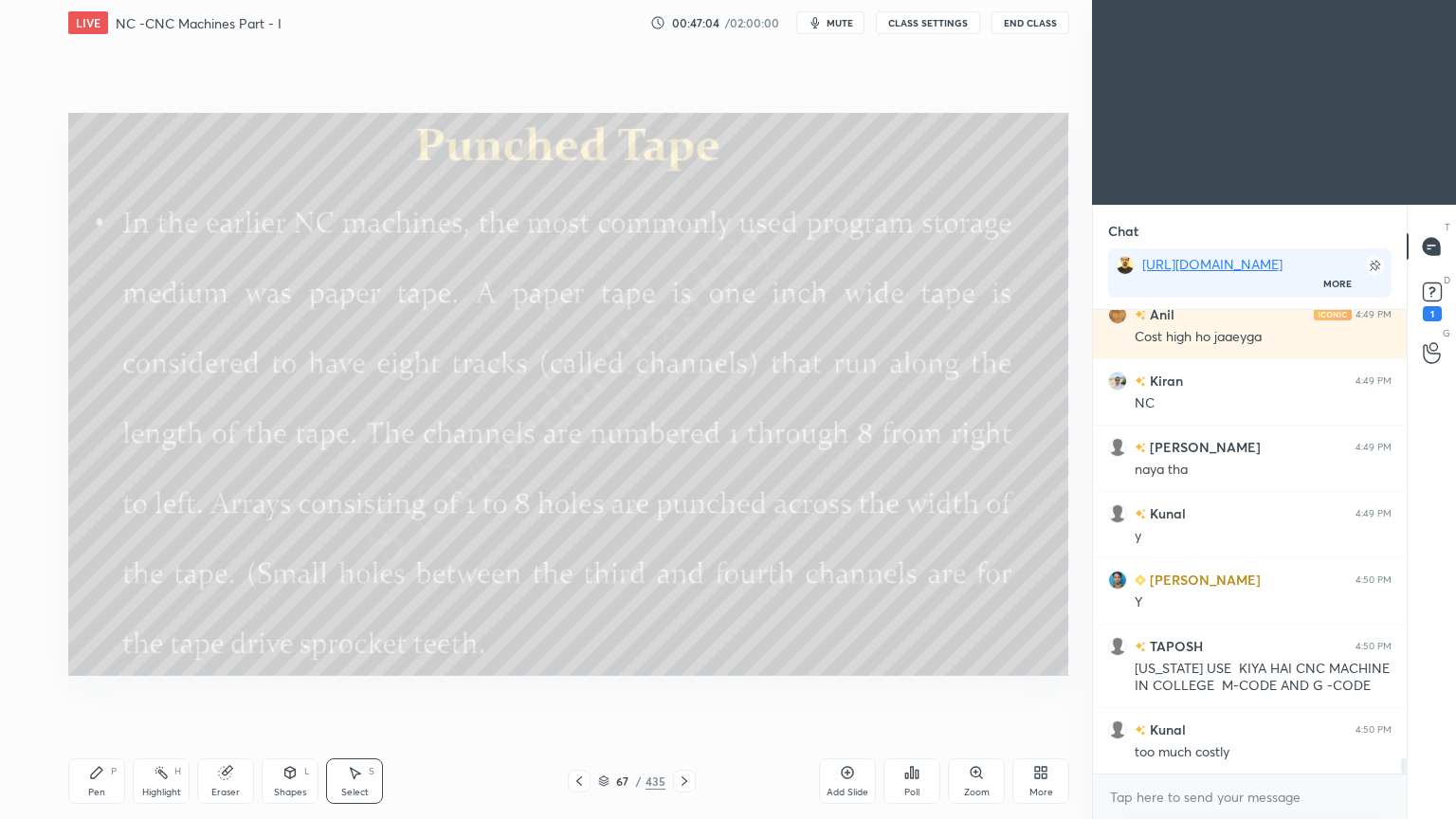 click 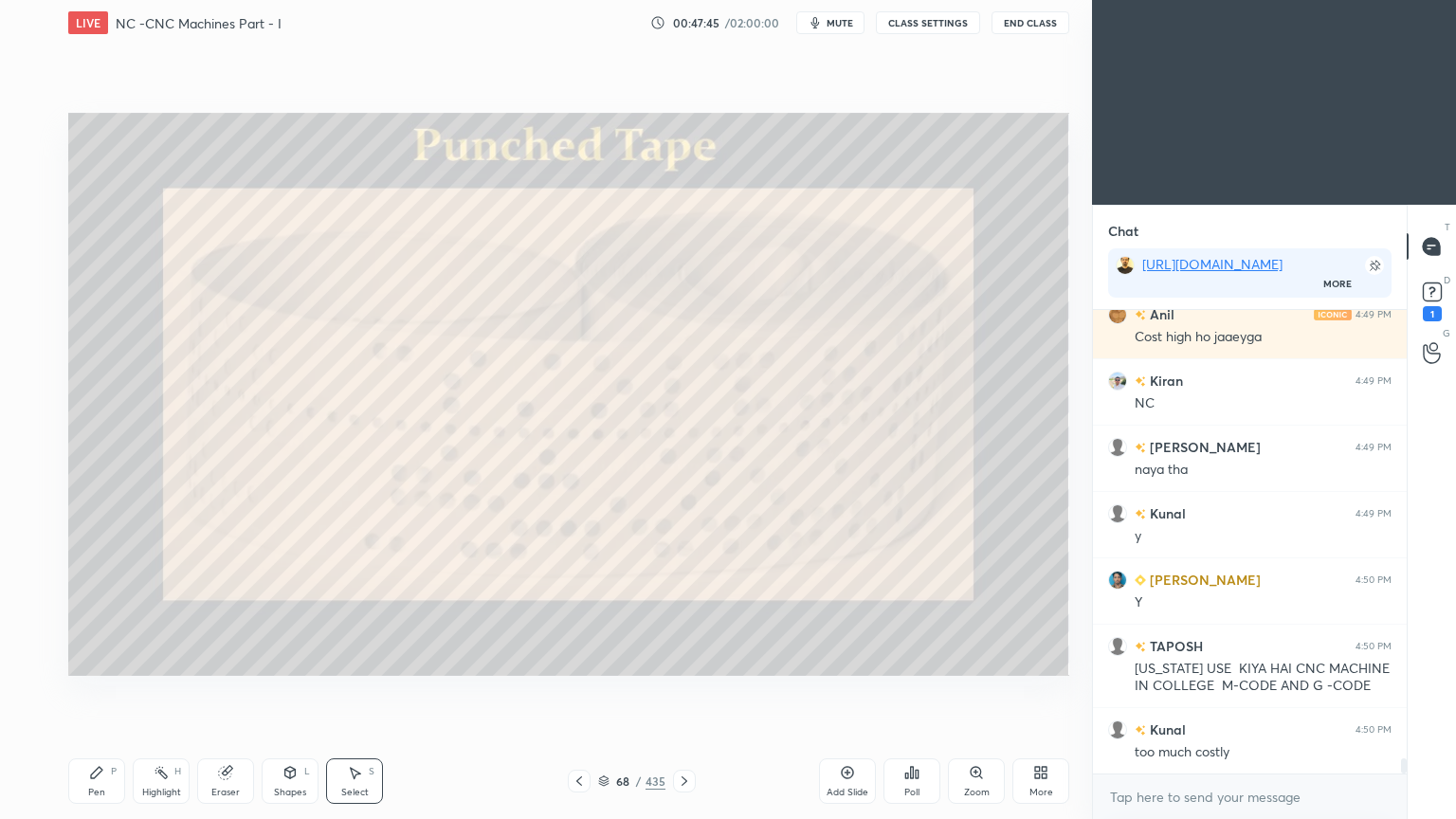 click 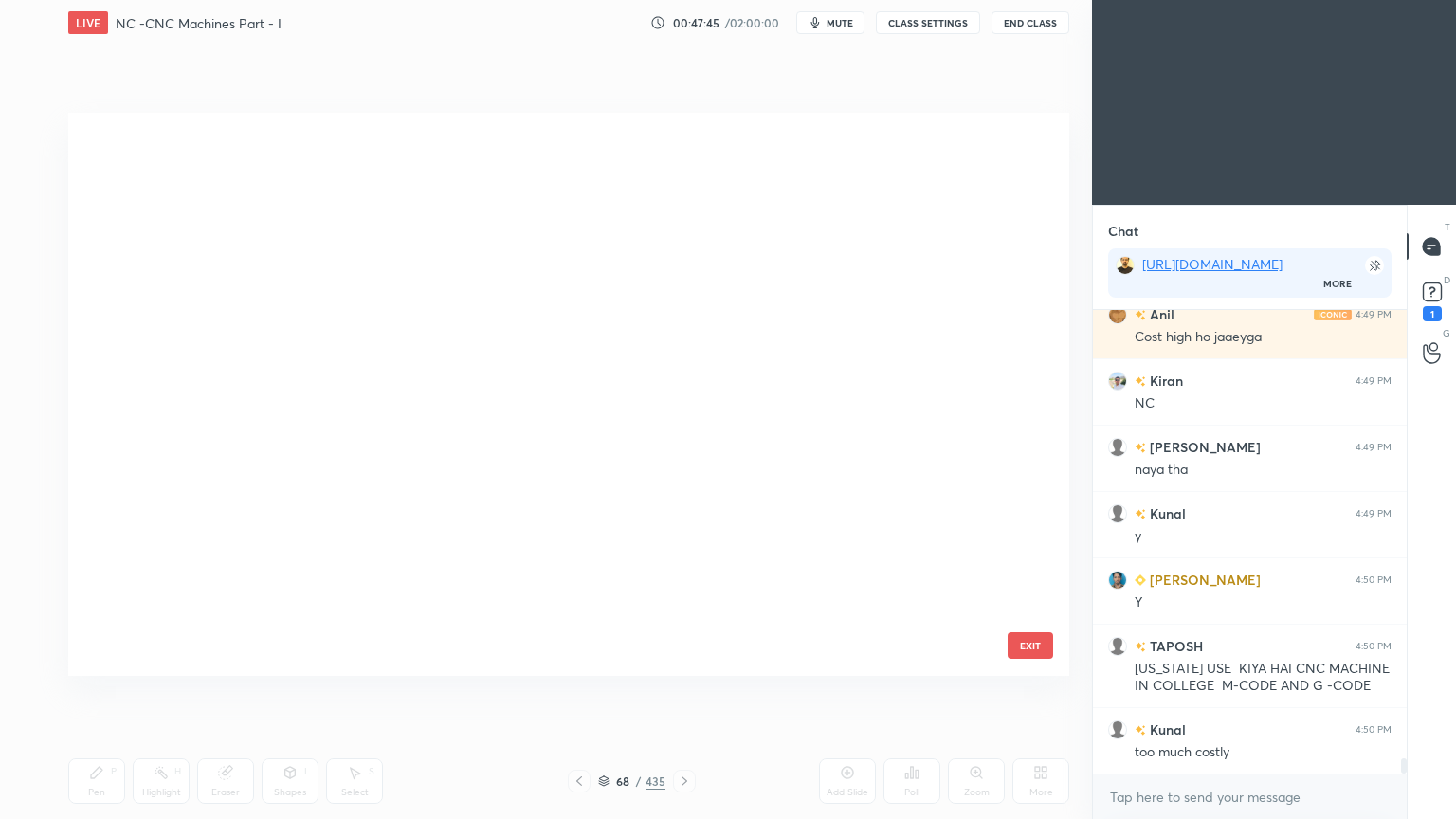 scroll, scrollTop: 3427, scrollLeft: 0, axis: vertical 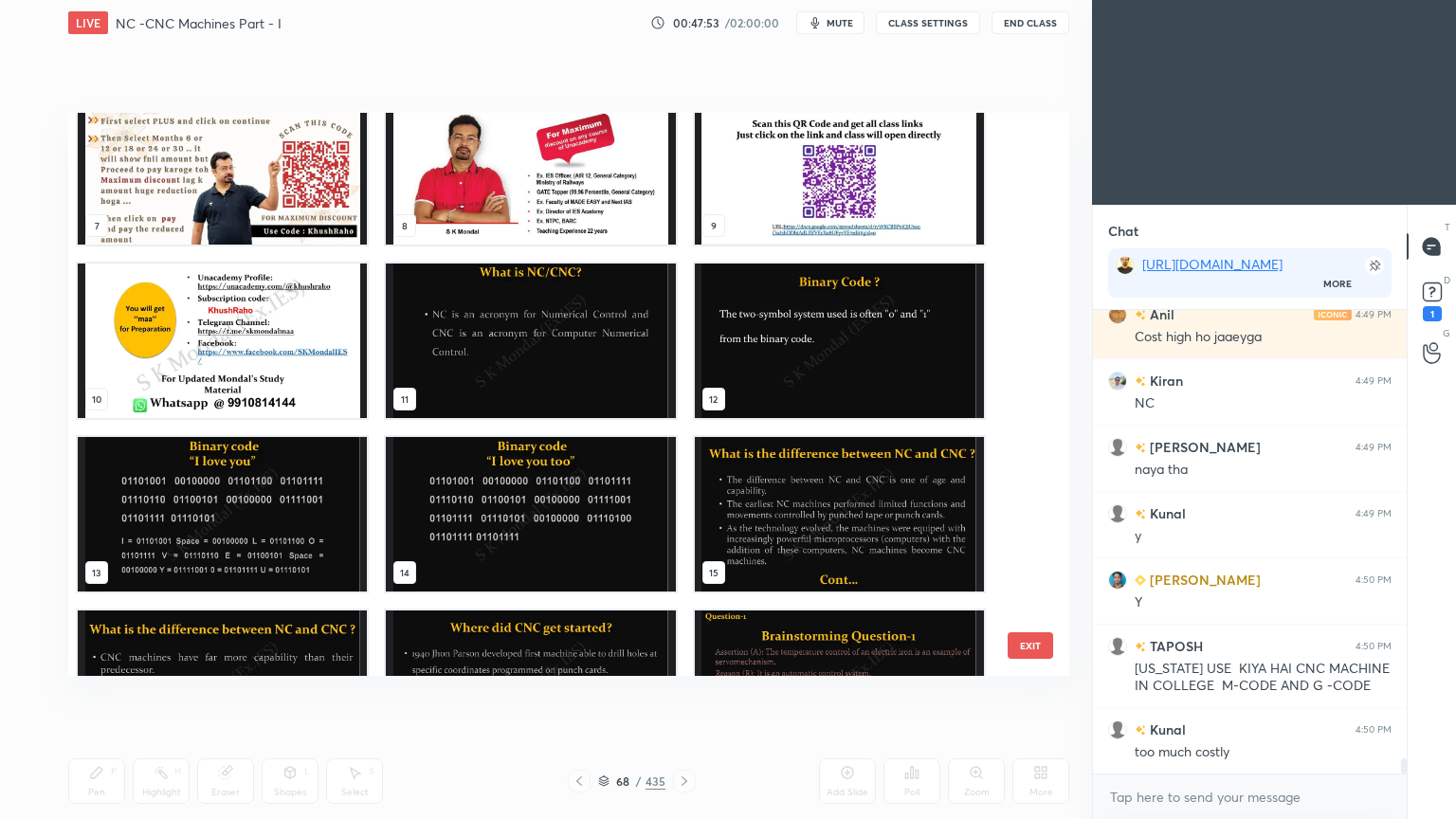 click at bounding box center (530, 340) 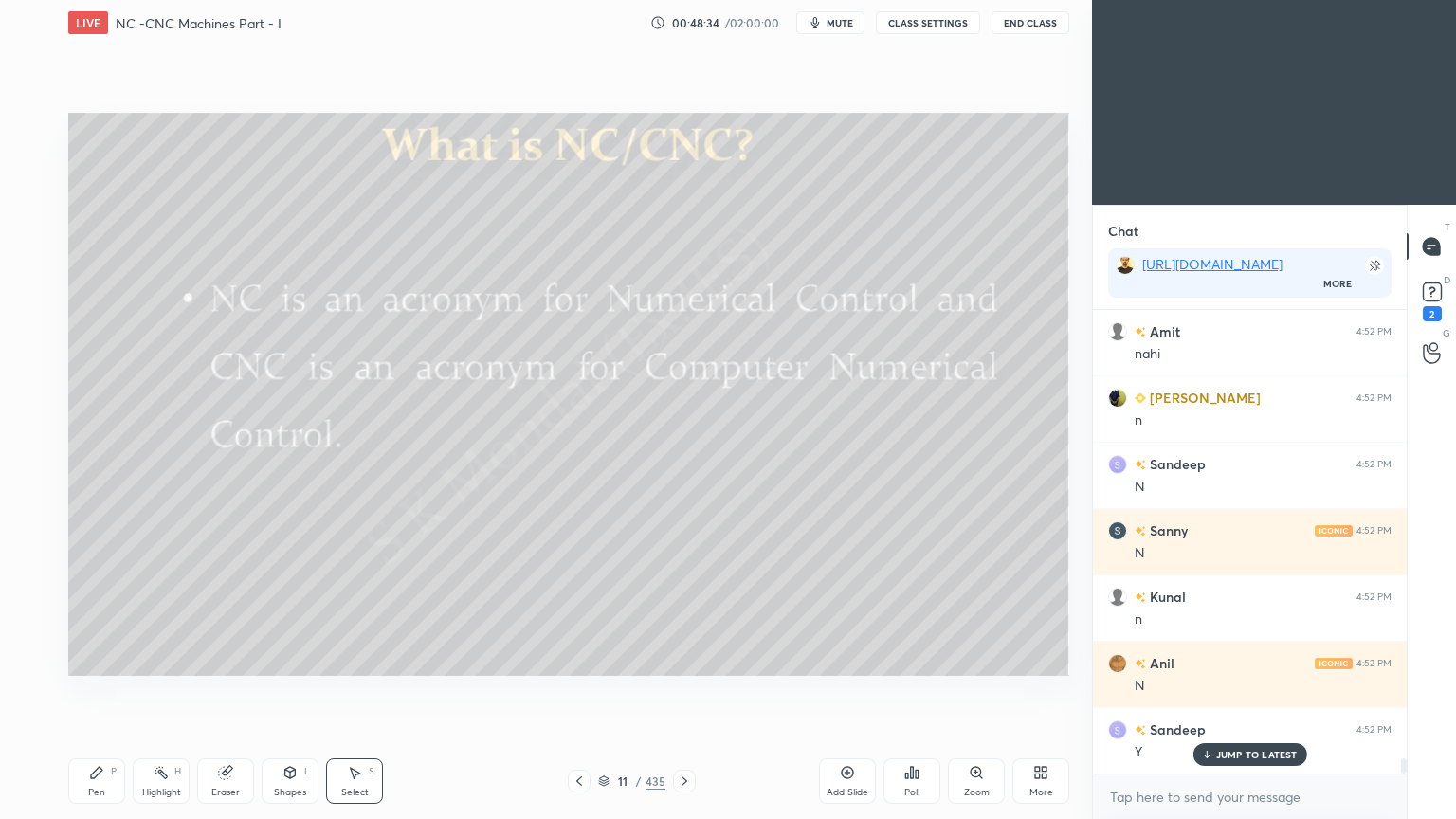 scroll, scrollTop: 14191, scrollLeft: 0, axis: vertical 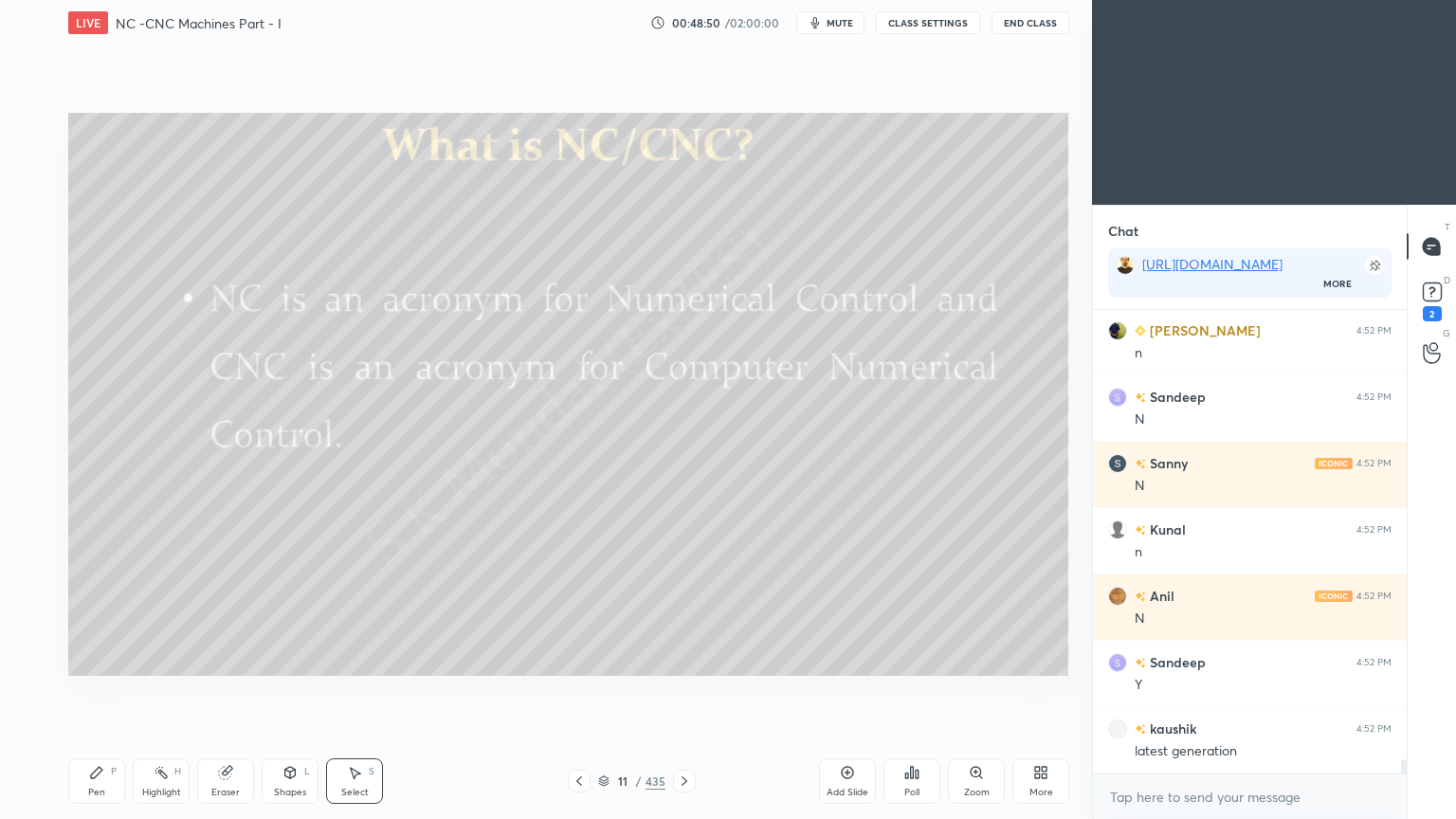 click on "mute" at bounding box center (830, 23) 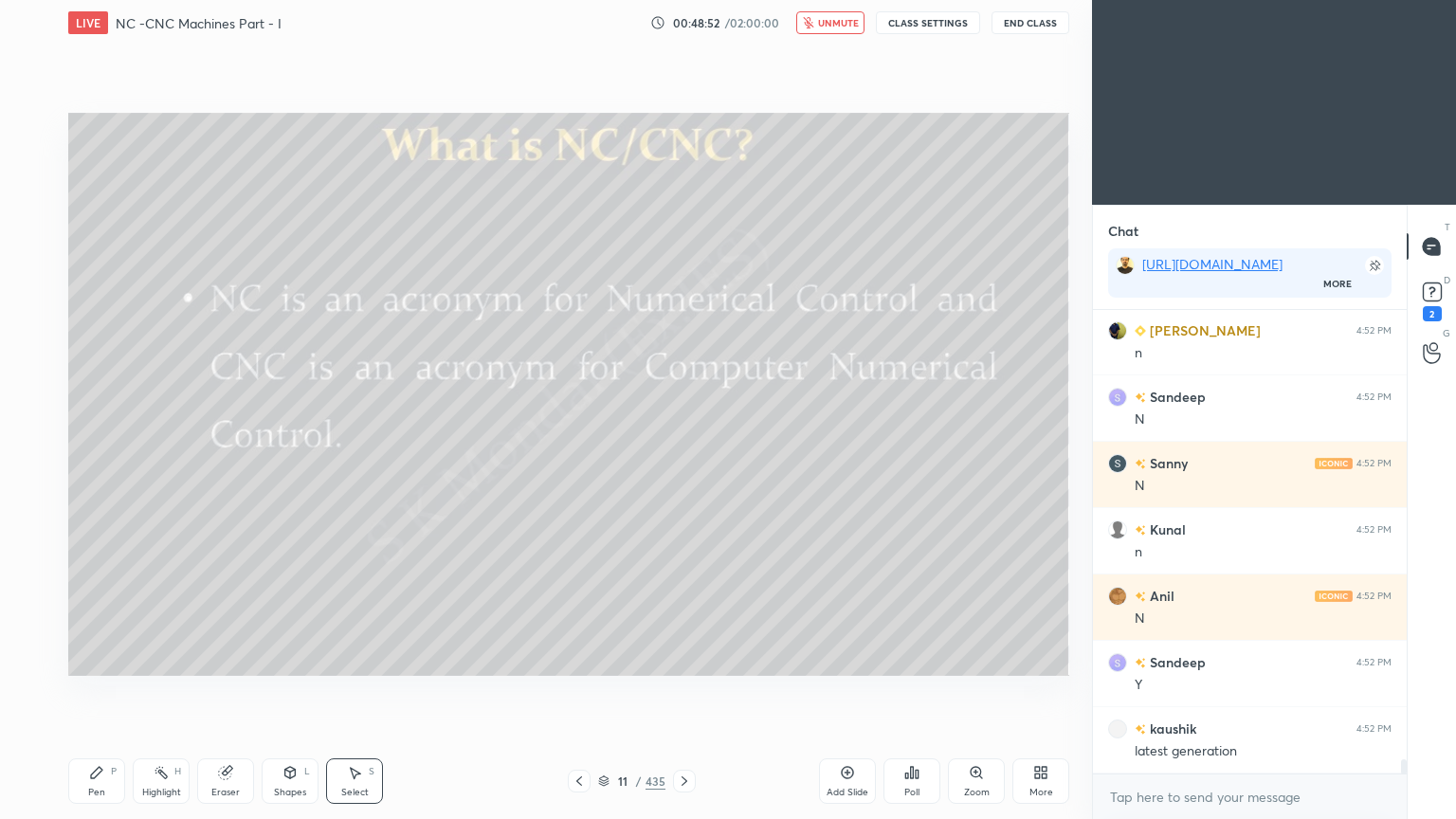 click on "unmute" at bounding box center (830, 23) 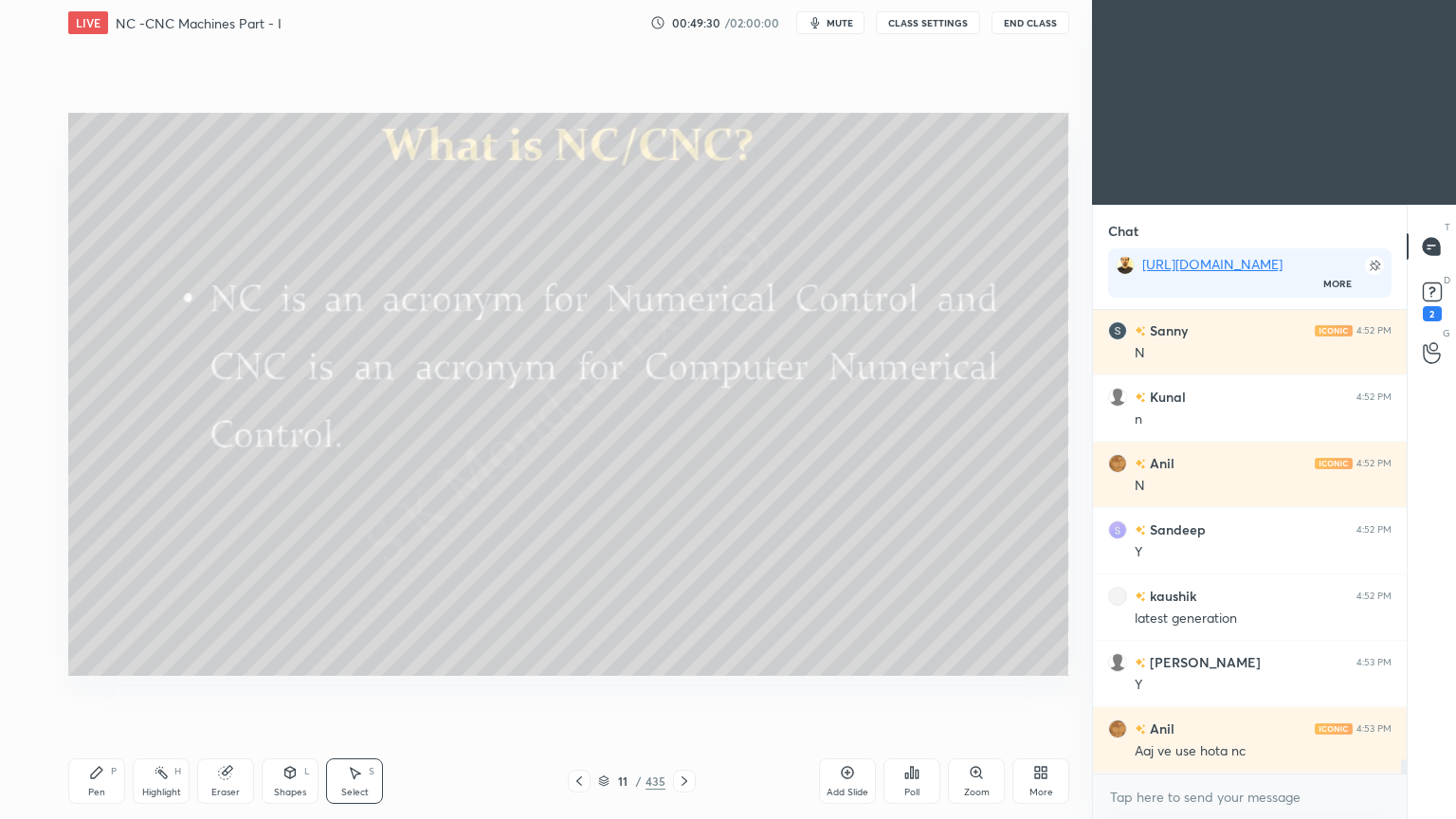 scroll, scrollTop: 14389, scrollLeft: 0, axis: vertical 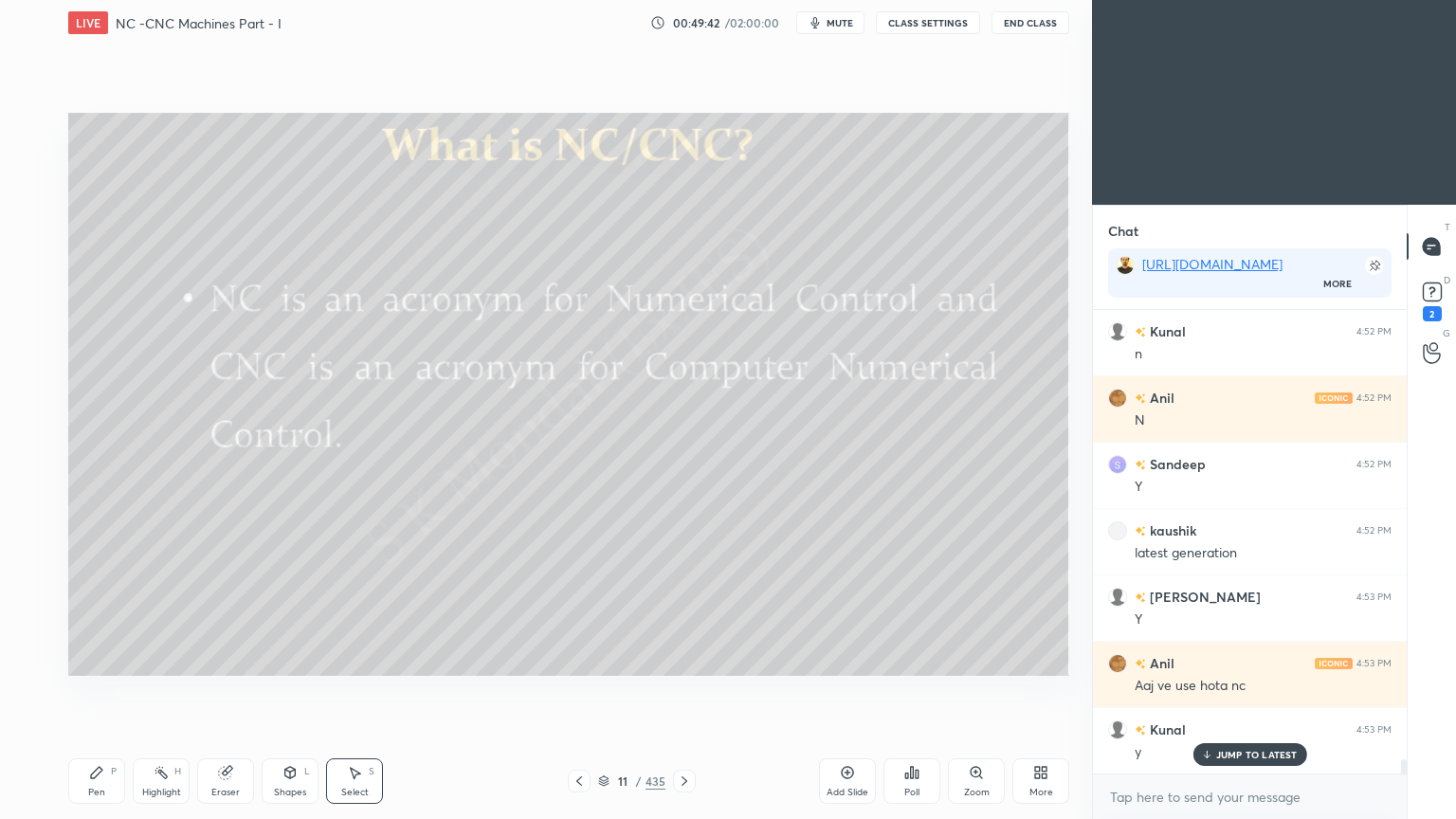 click on "JUMP TO LATEST" at bounding box center [1257, 755] 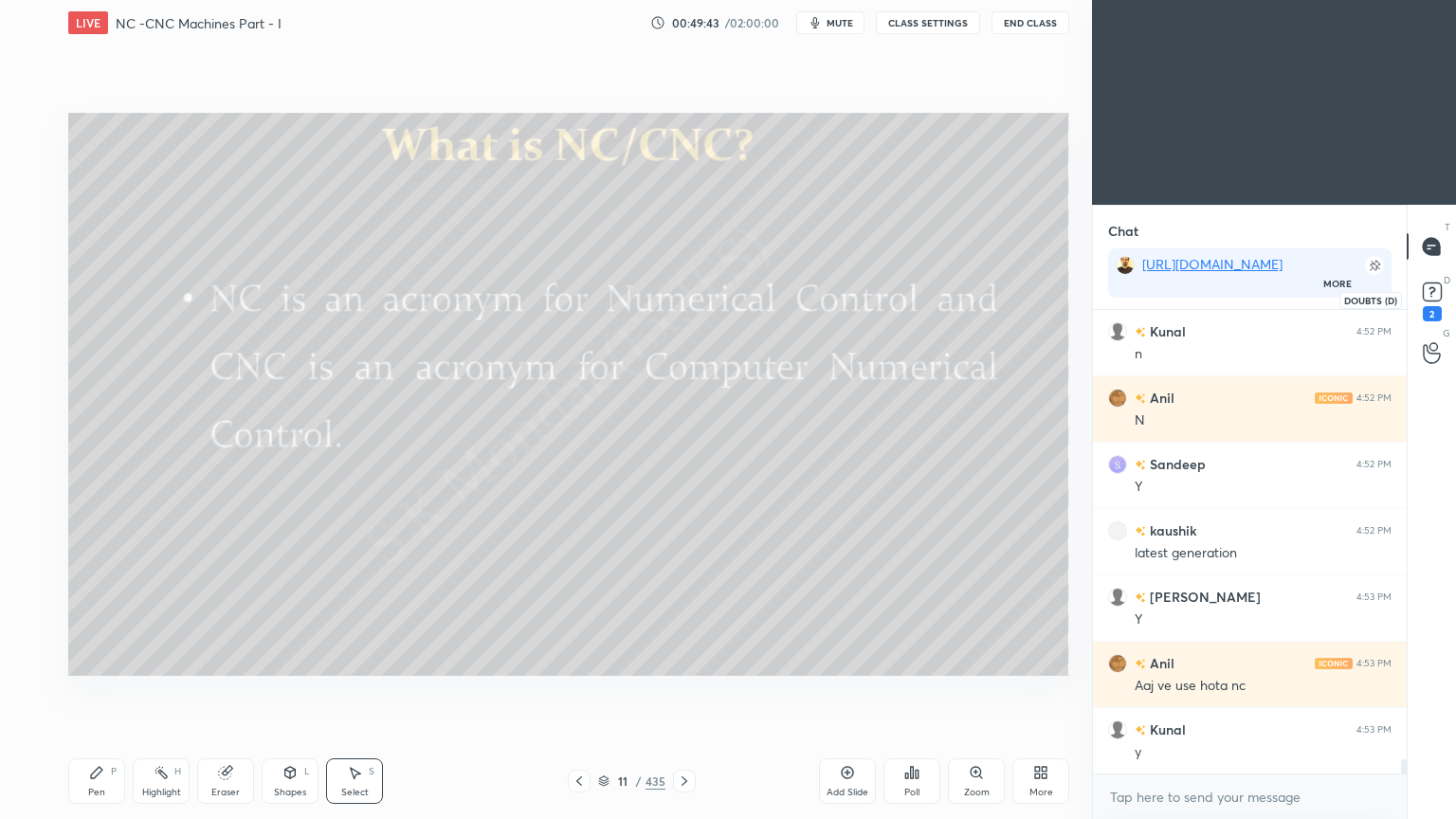 click 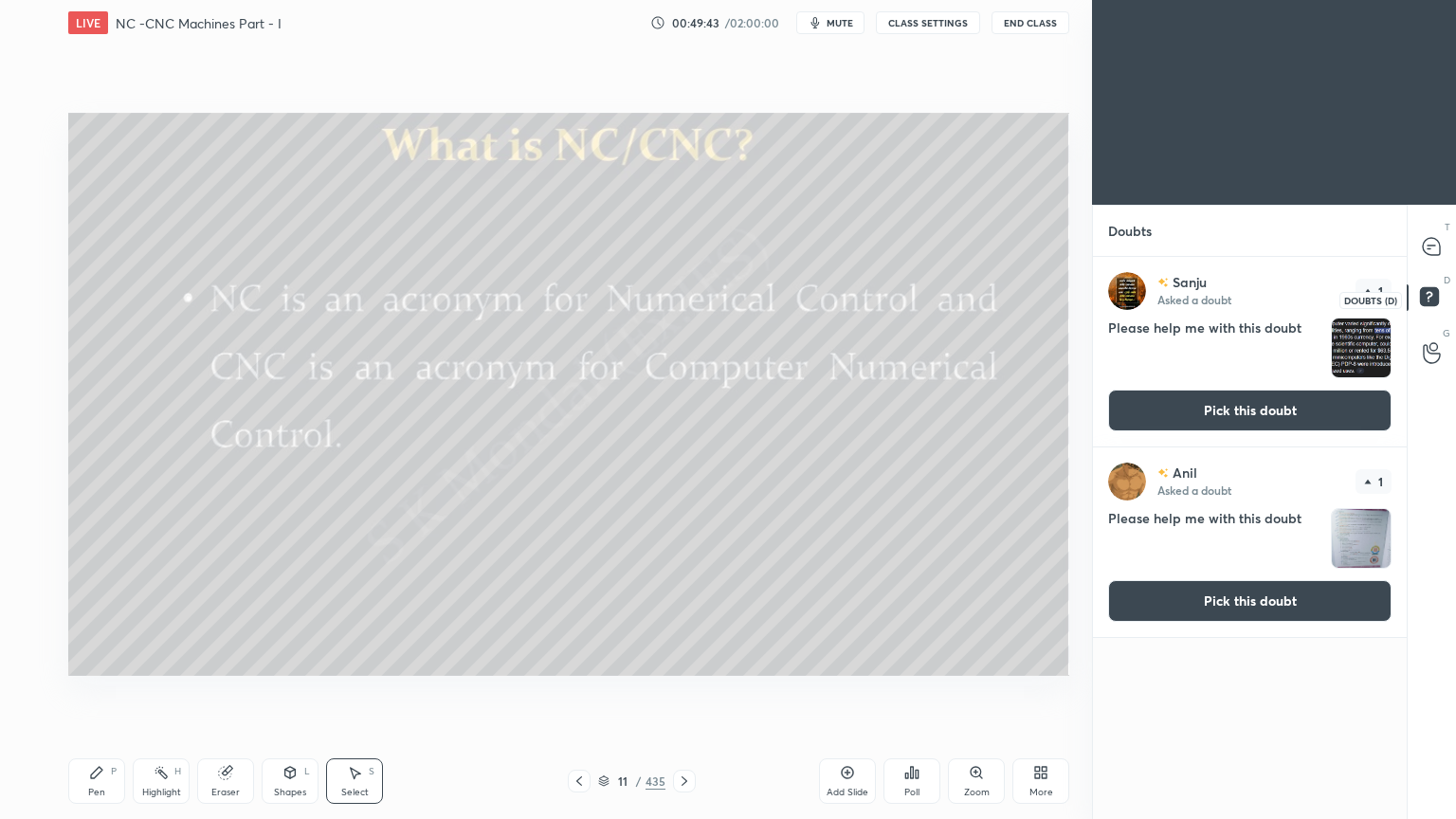 scroll, scrollTop: 6, scrollLeft: 6, axis: both 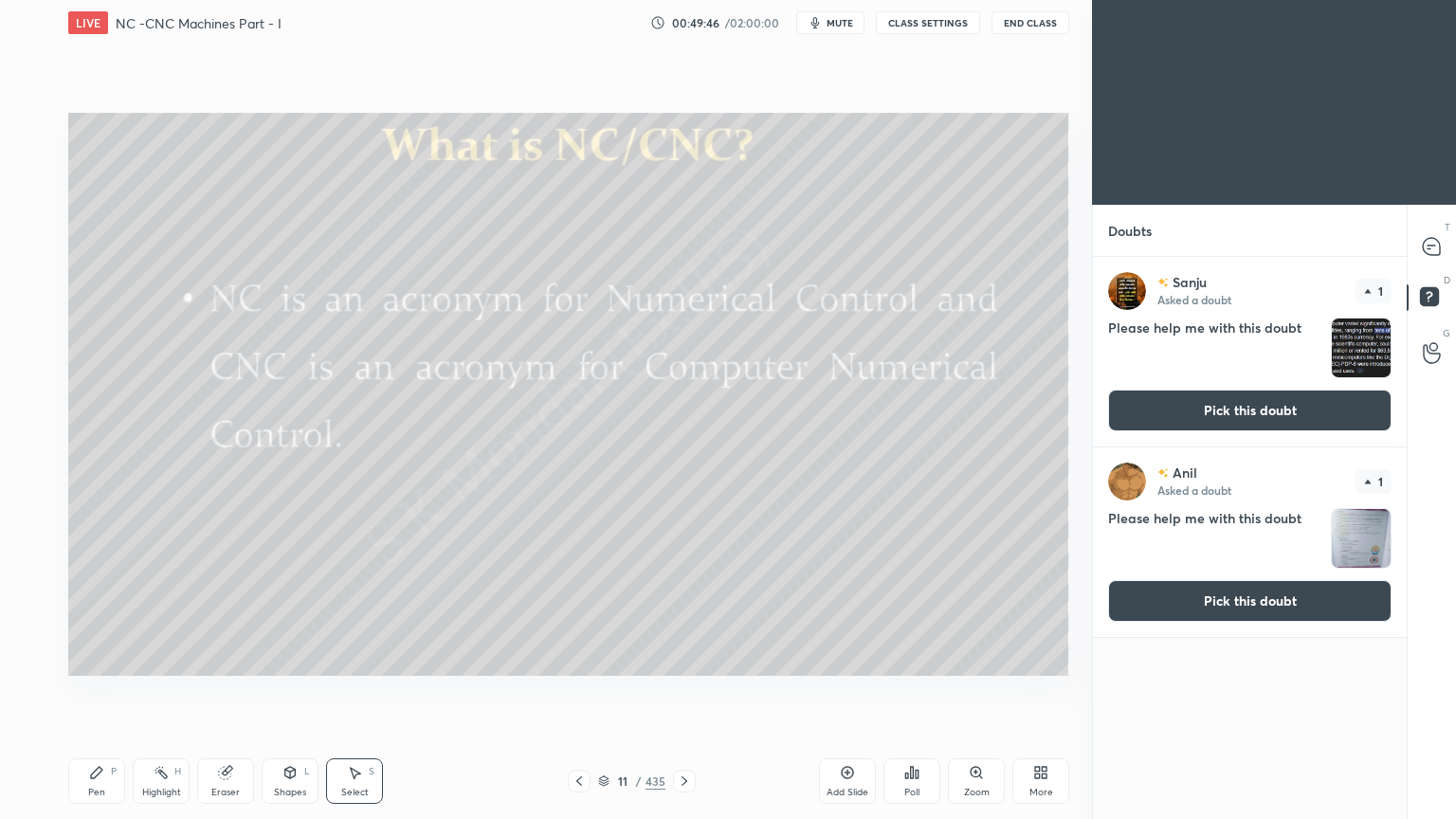 click on "Pick this doubt" at bounding box center [1249, 410] 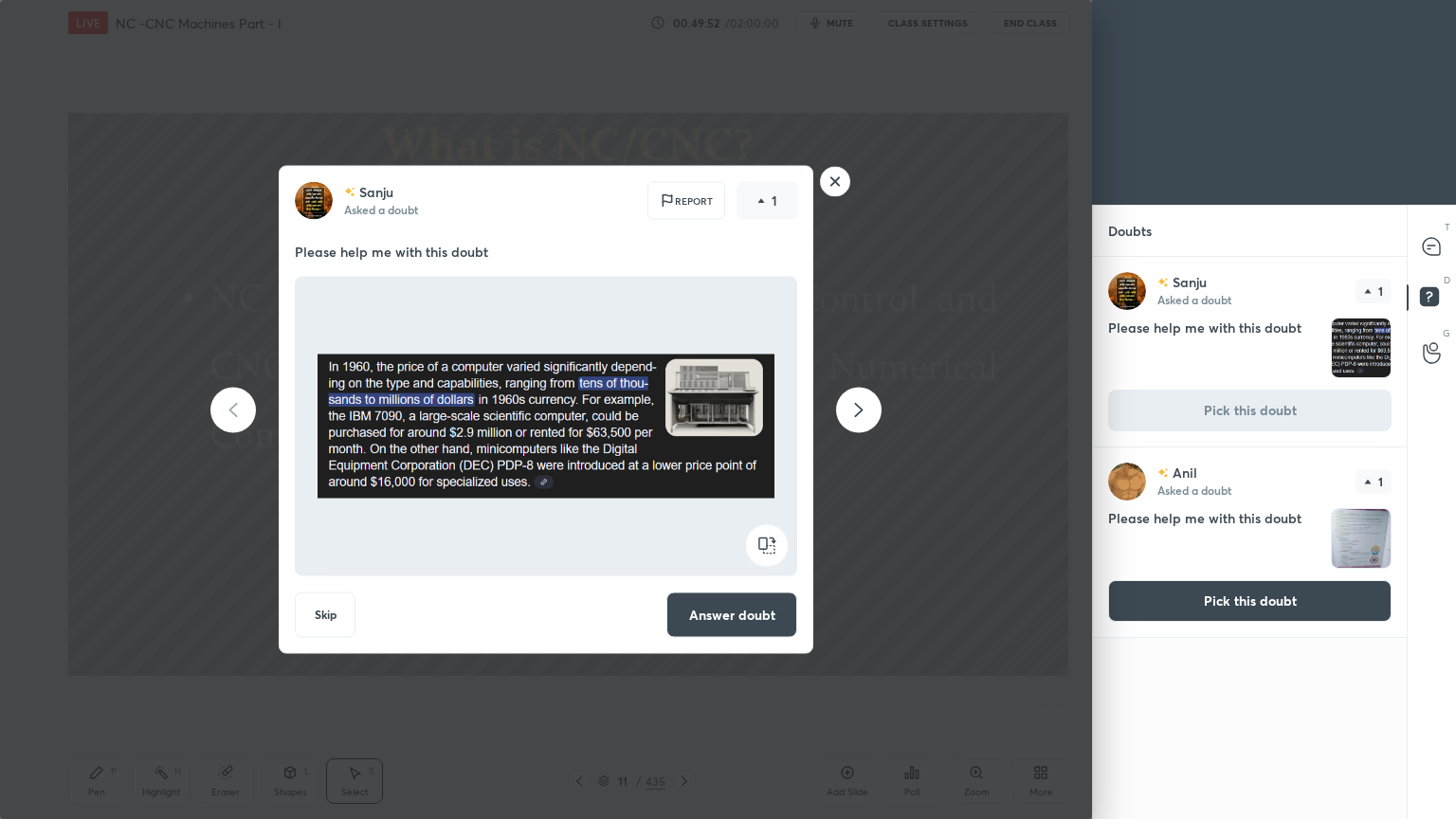 click on "Skip" at bounding box center [325, 615] 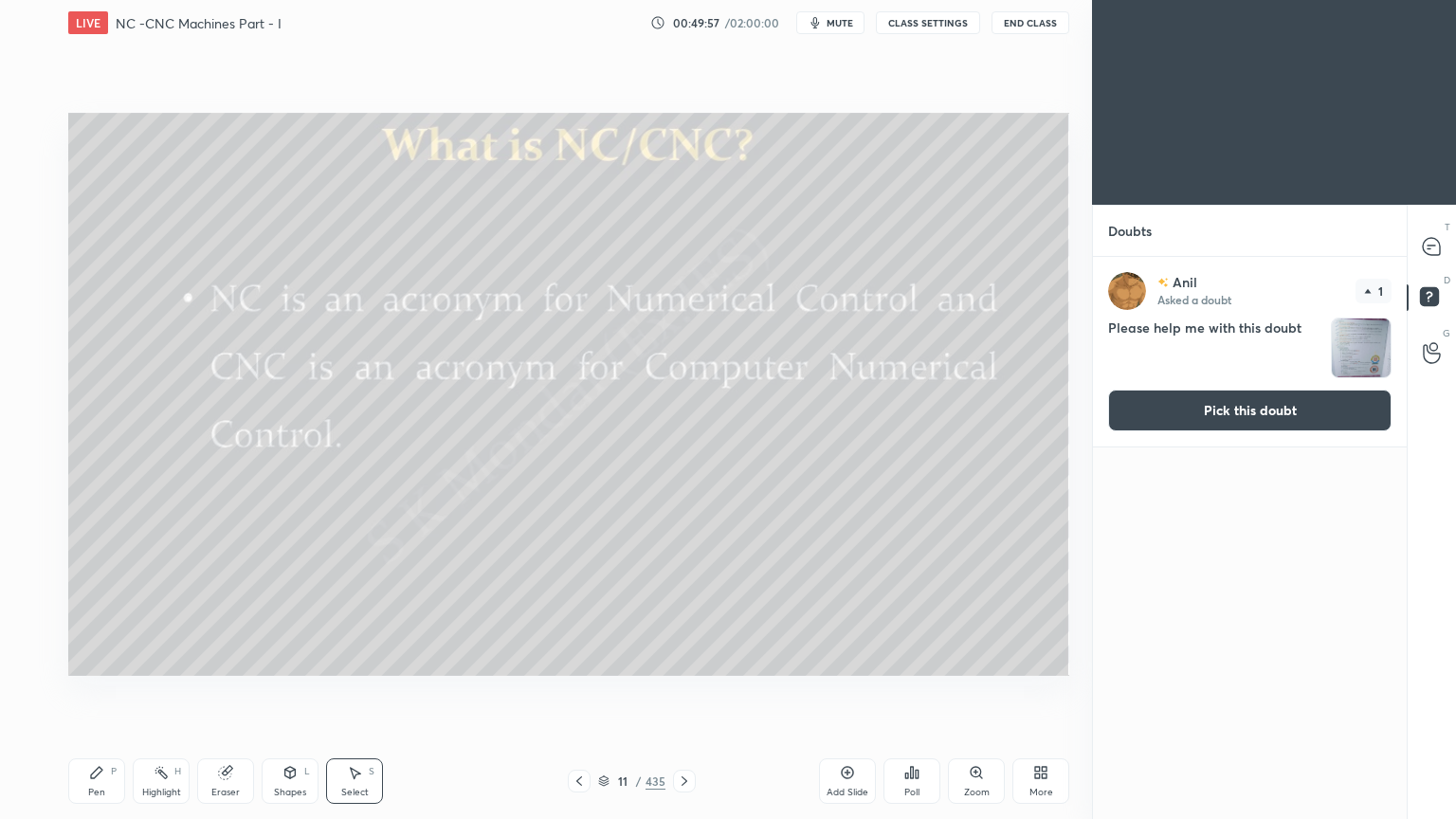 click at bounding box center [1361, 348] 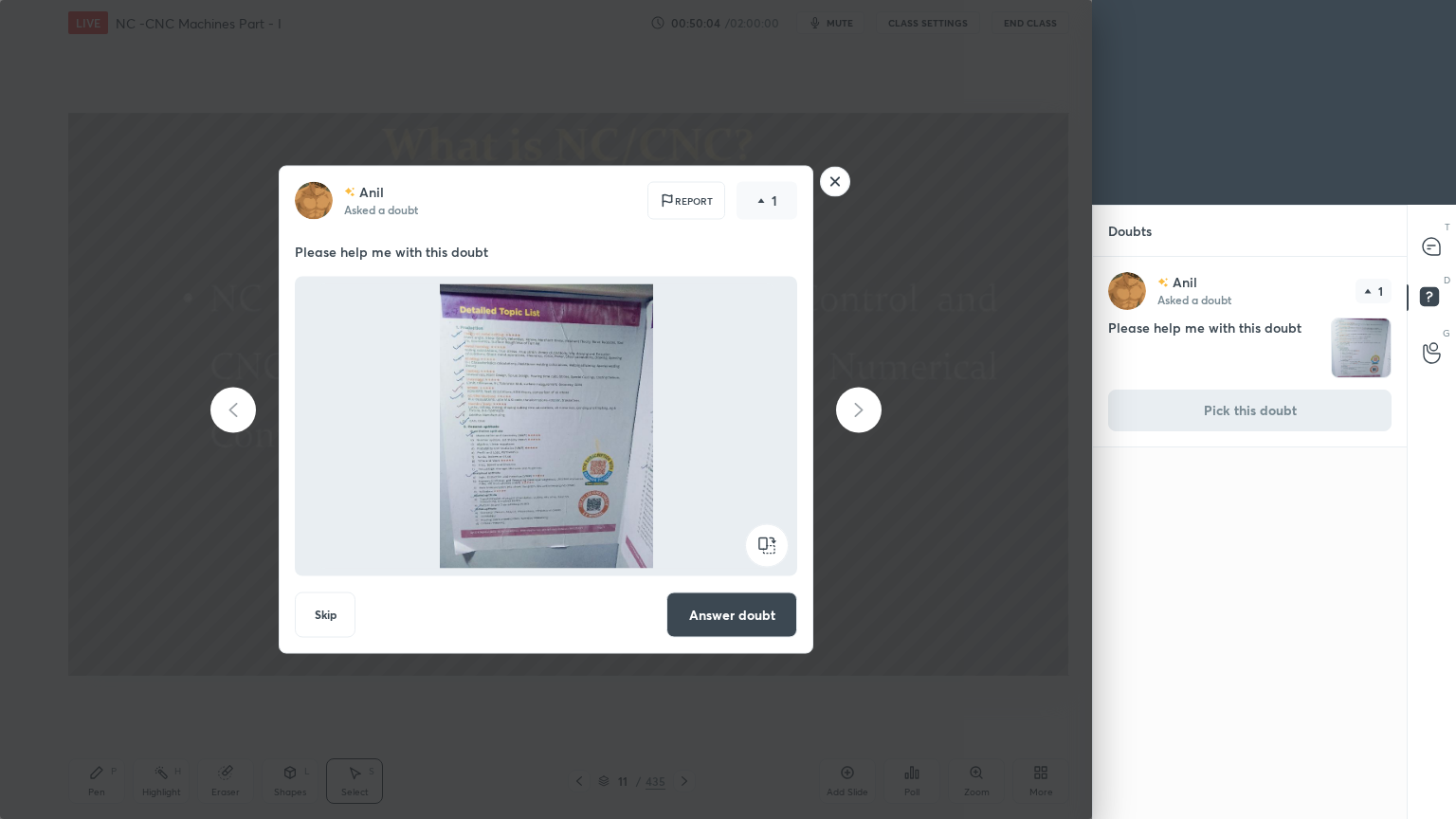 click 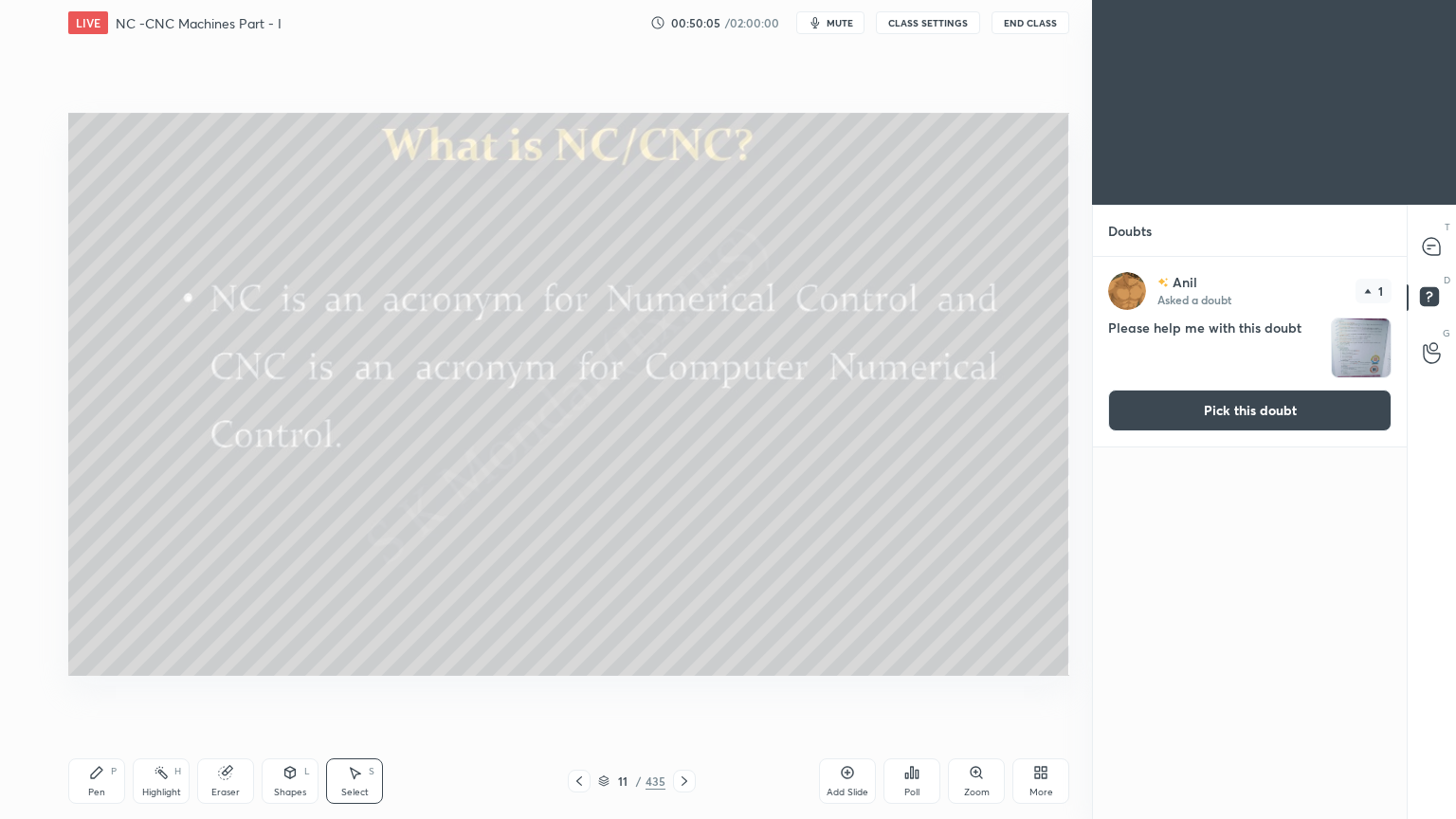 click on "Pick this doubt" at bounding box center (1249, 410) 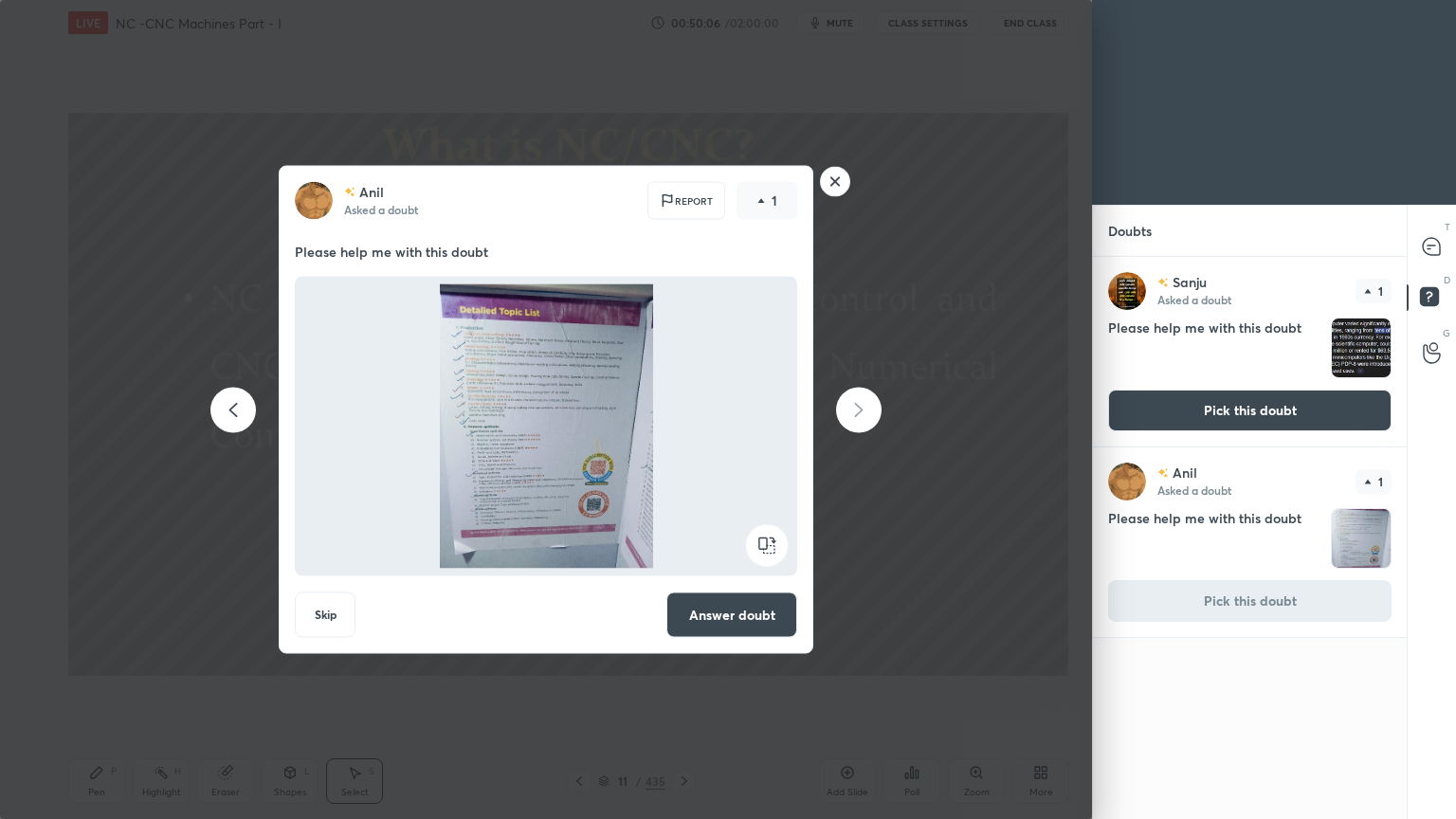 click on "Skip" at bounding box center [325, 615] 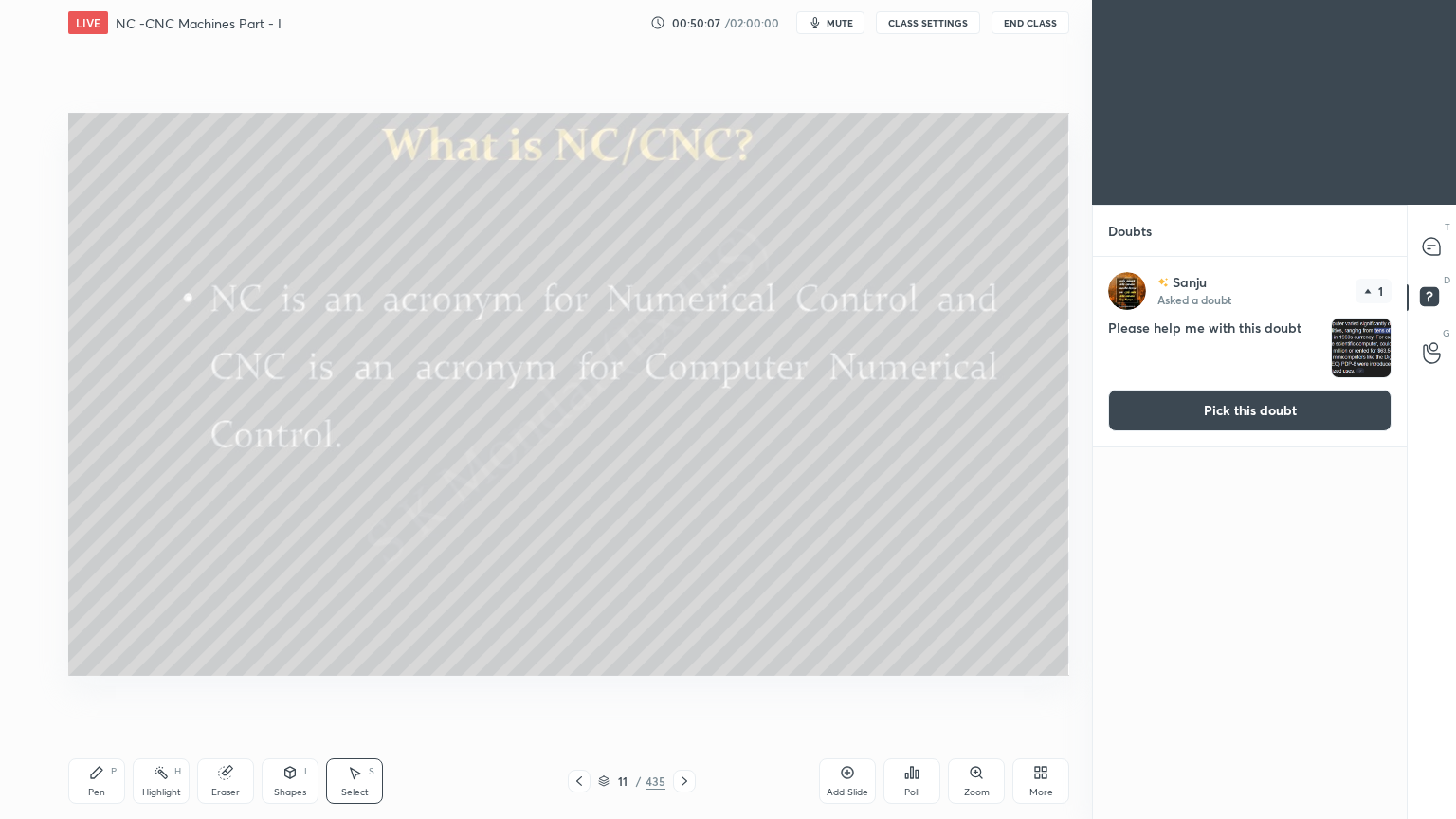 click on "Pick this doubt" at bounding box center [1249, 410] 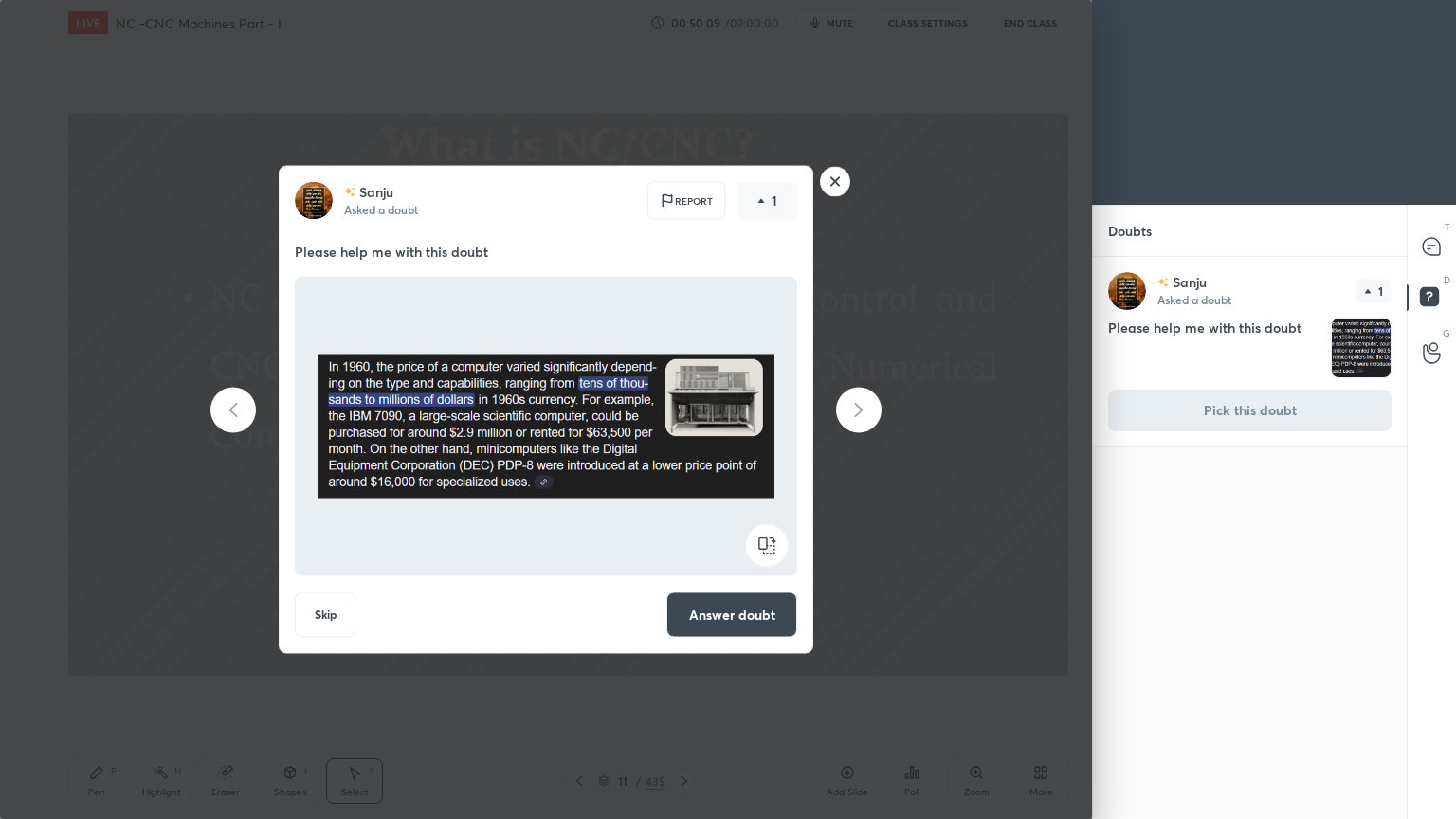 click on "Answer doubt" at bounding box center [732, 615] 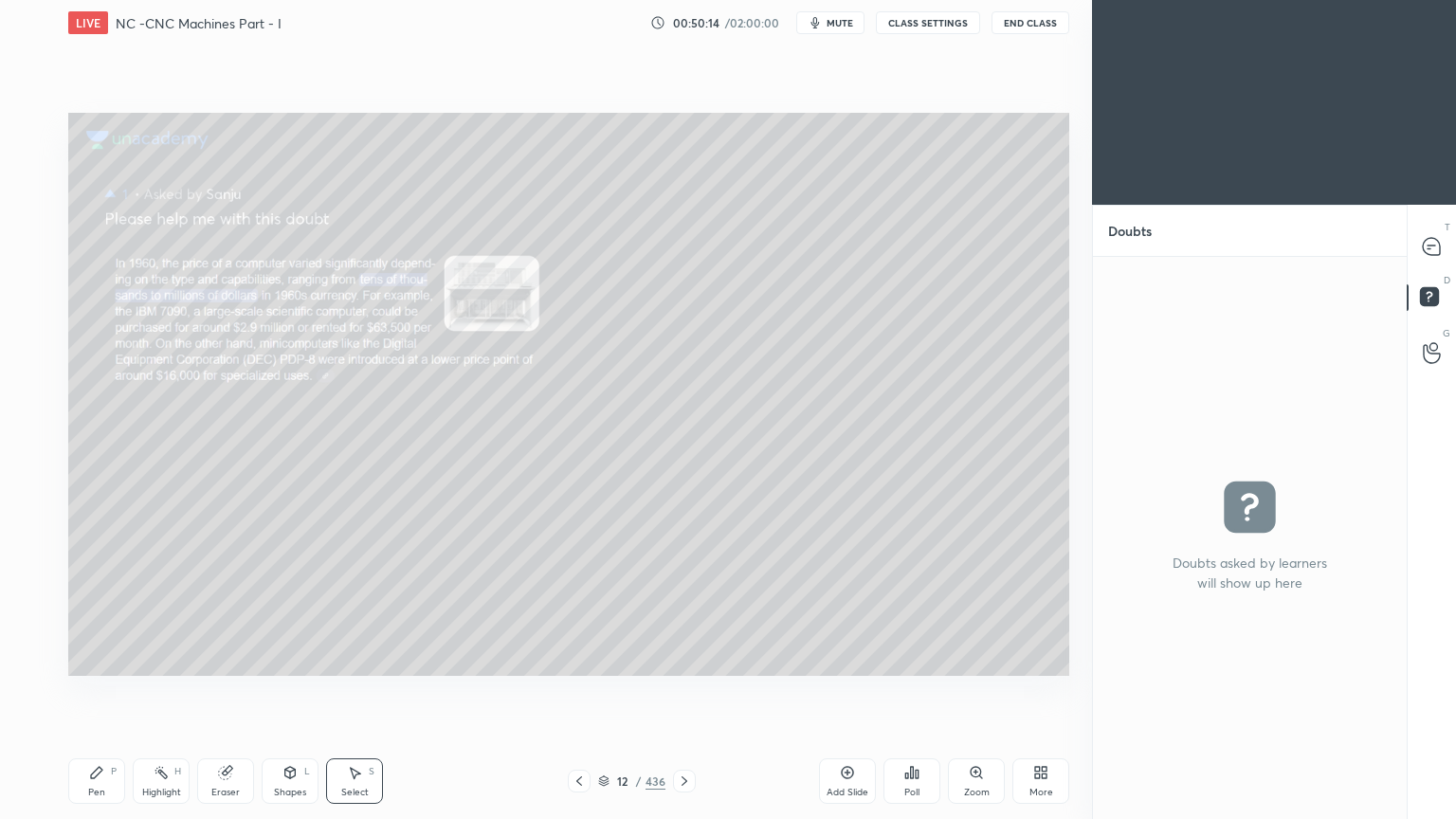 click on "Zoom" at bounding box center (976, 781) 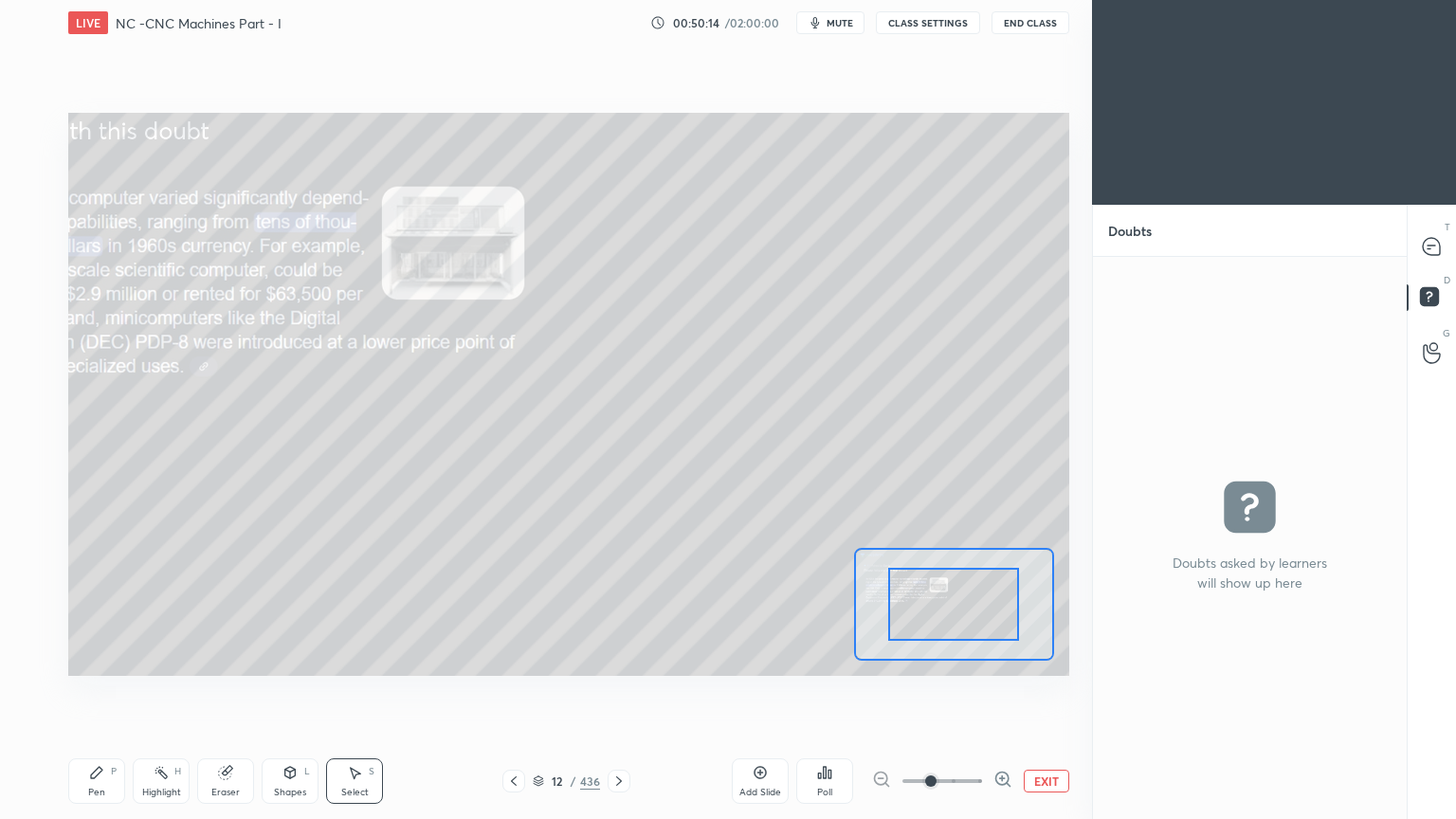 click on "Add Slide Poll EXIT" at bounding box center (901, 781) 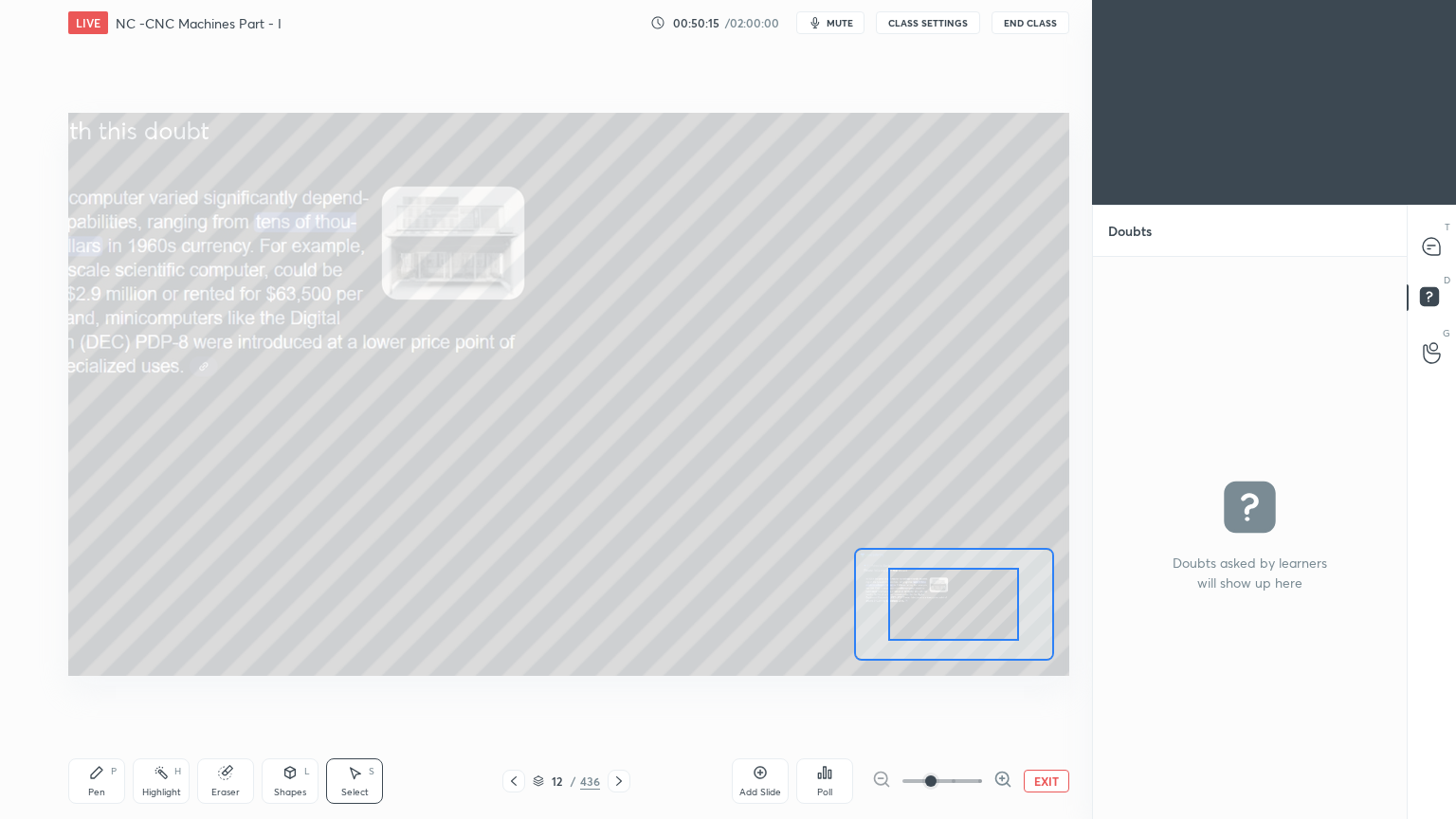 click at bounding box center [942, 781] 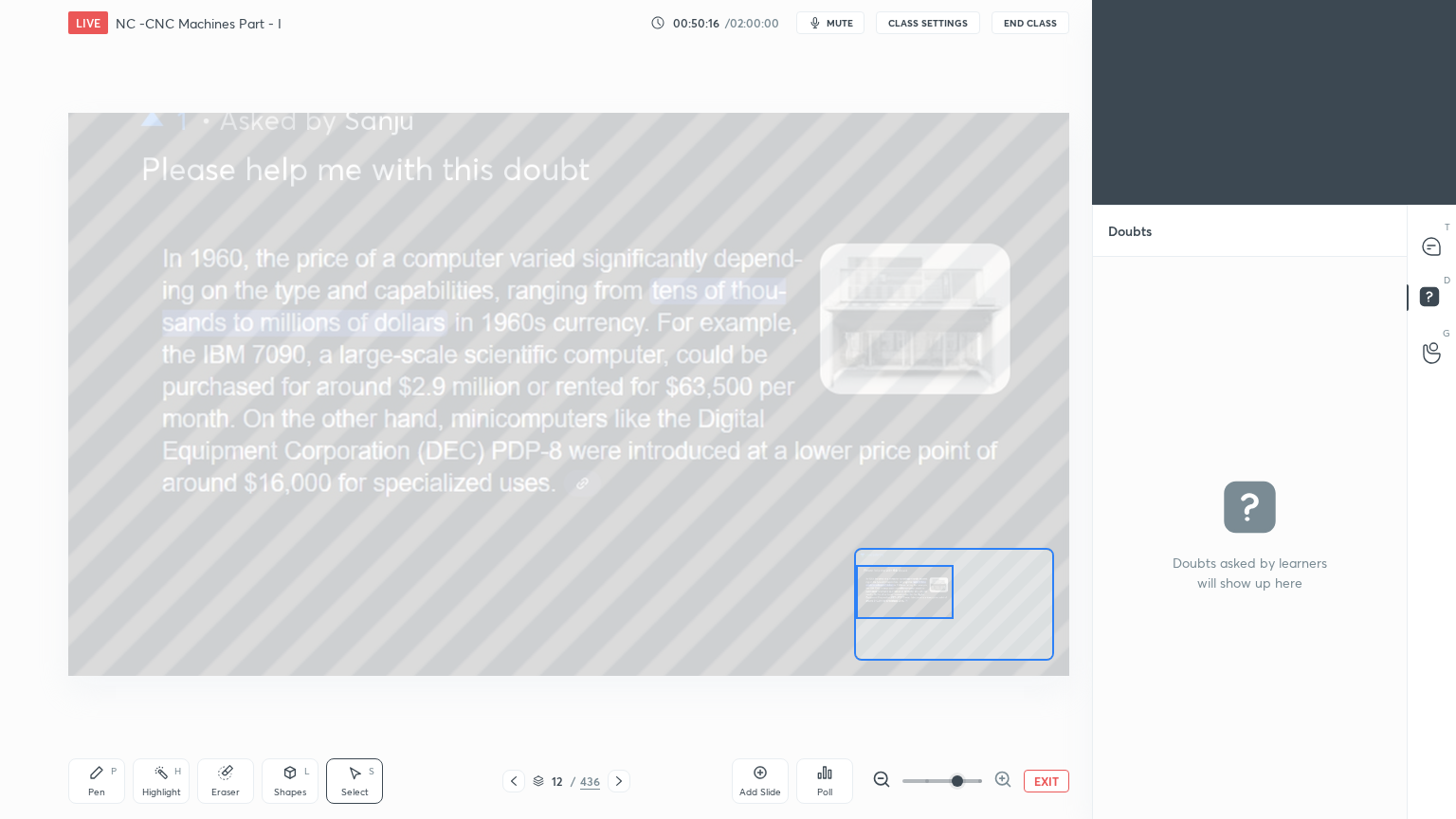 drag, startPoint x: 964, startPoint y: 627, endPoint x: 886, endPoint y: 614, distance: 79.07591 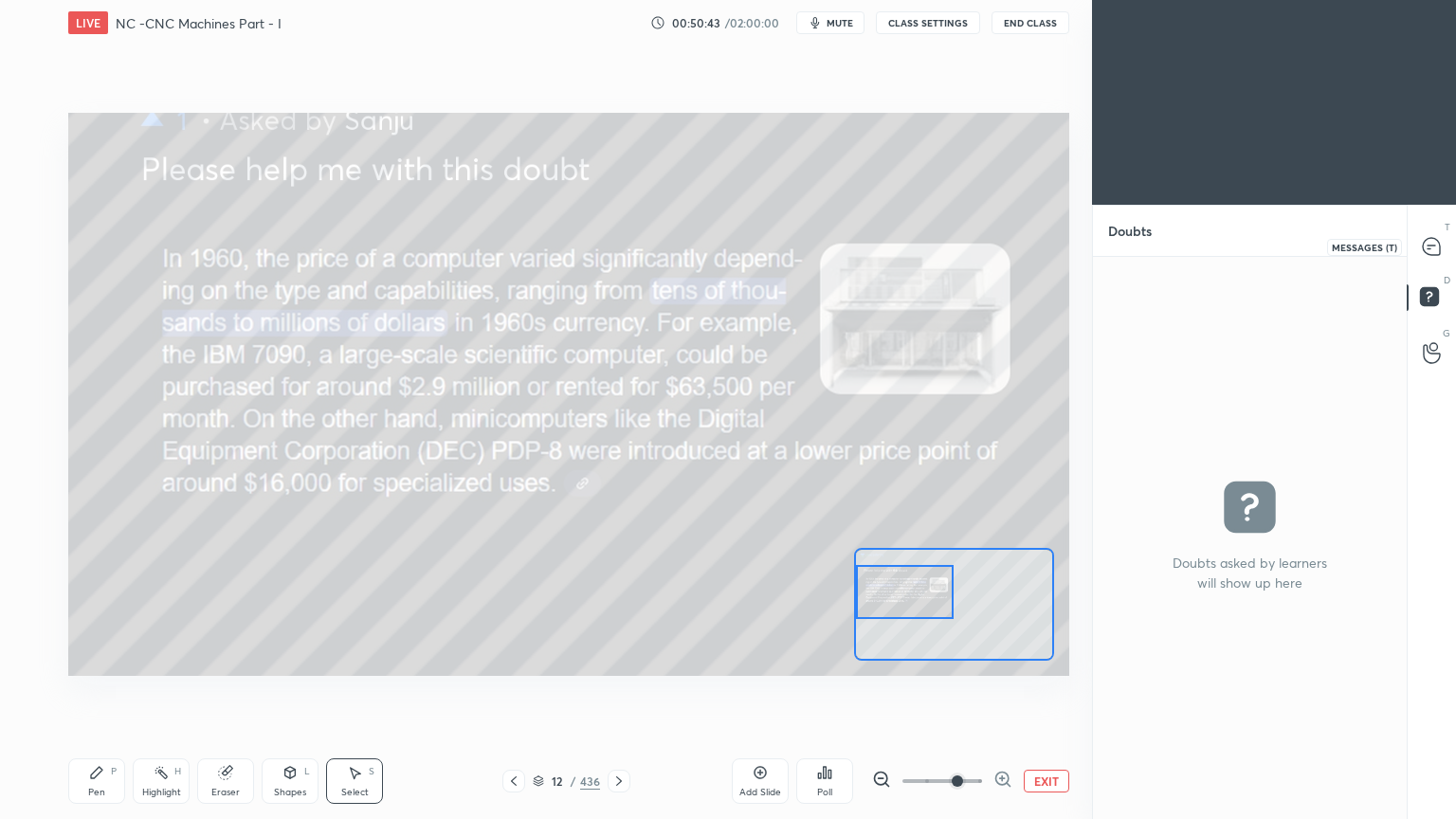 click 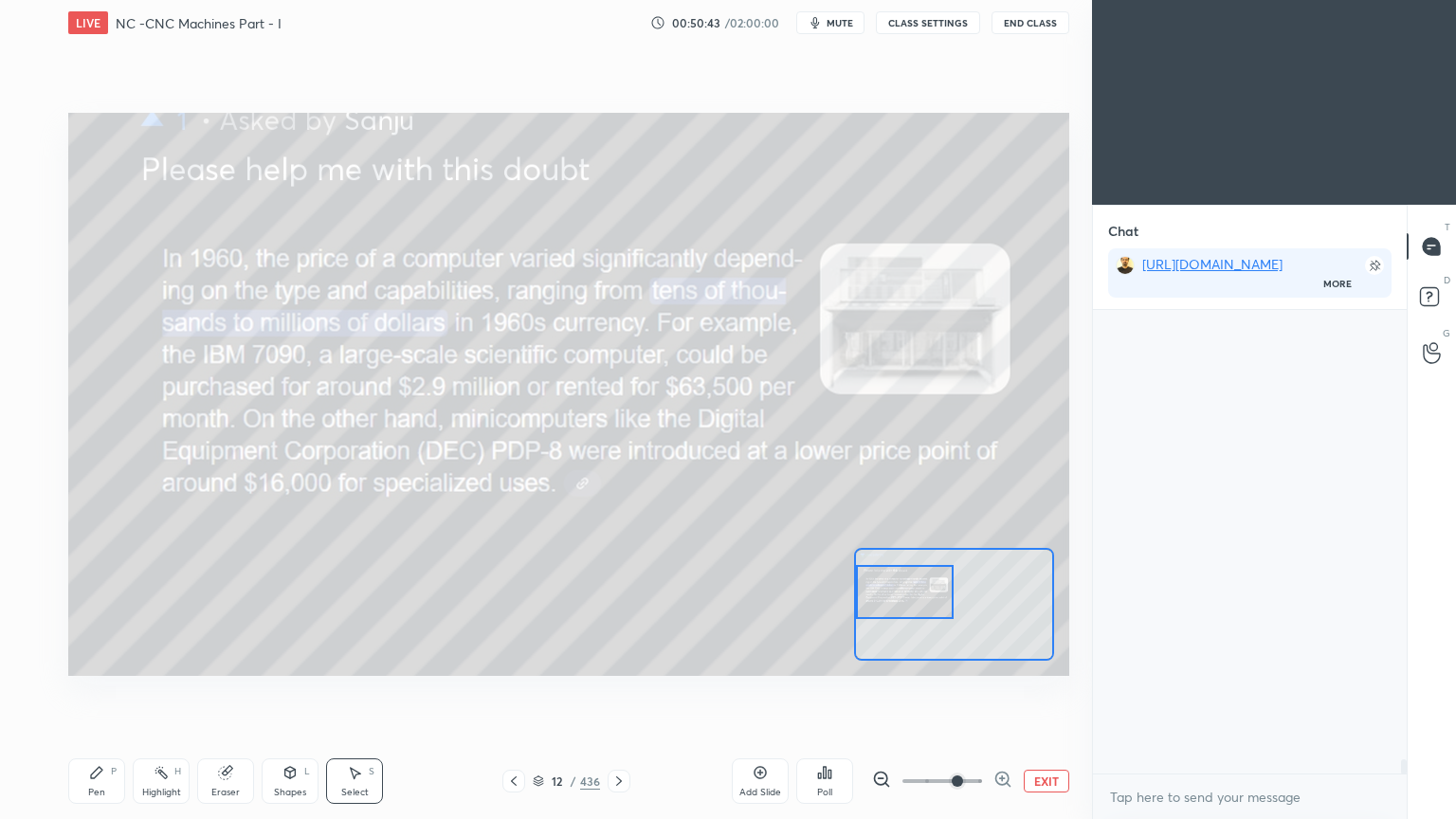 scroll, scrollTop: 503, scrollLeft: 308, axis: both 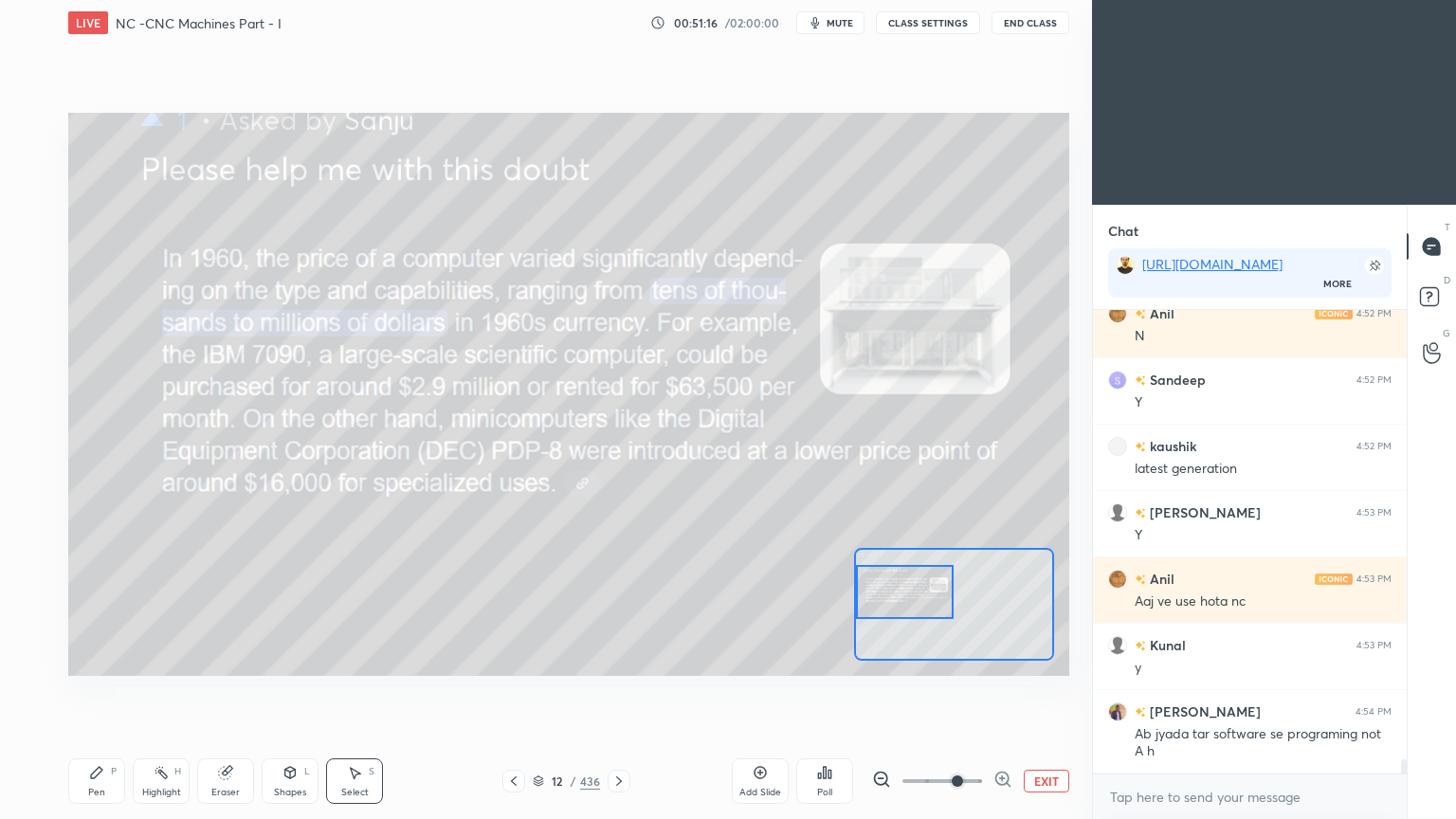 click on "EXIT" at bounding box center (1046, 781) 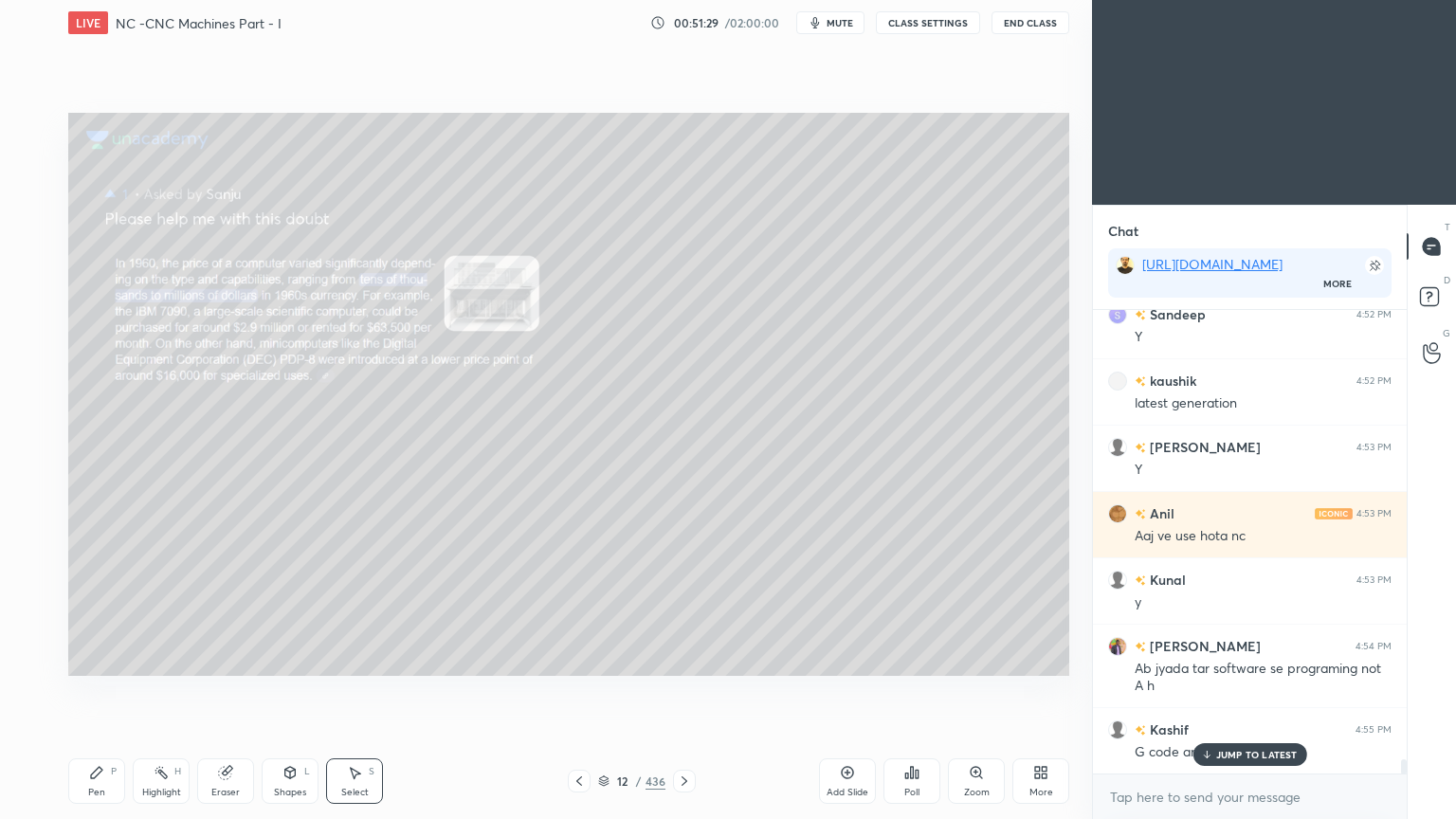 scroll, scrollTop: 14939, scrollLeft: 0, axis: vertical 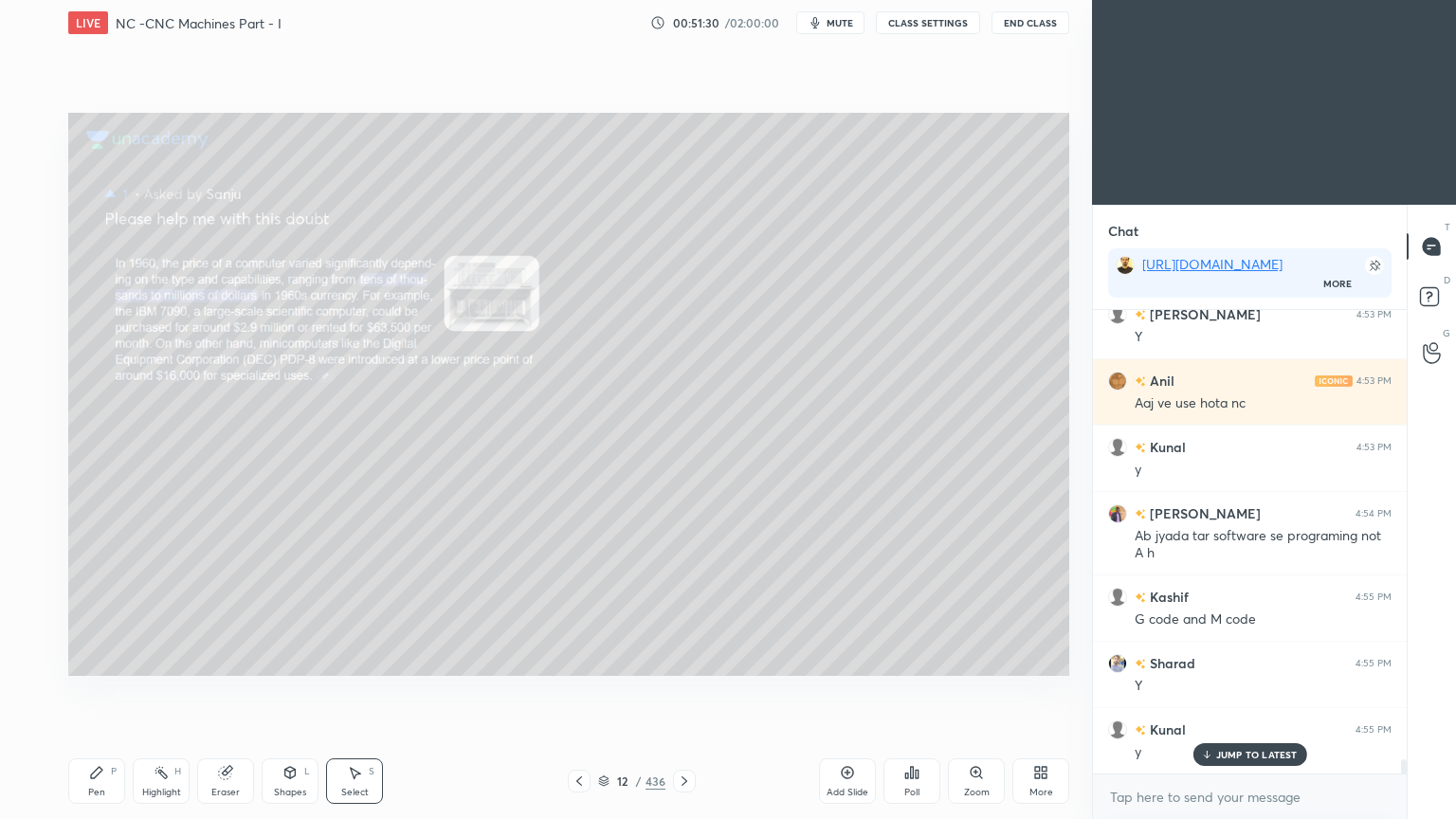 click on "JUMP TO LATEST" at bounding box center [1249, 755] 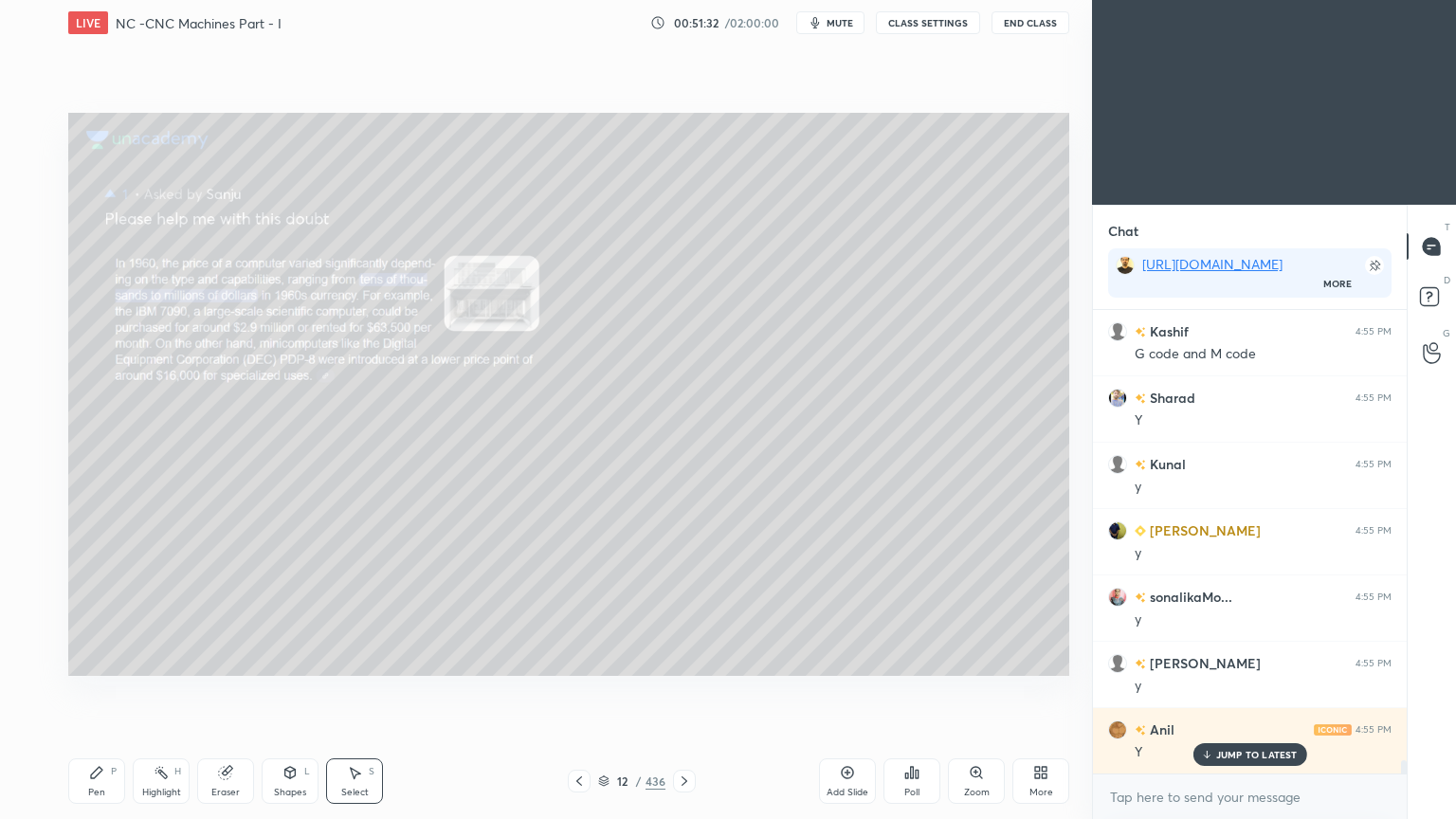 scroll, scrollTop: 15272, scrollLeft: 0, axis: vertical 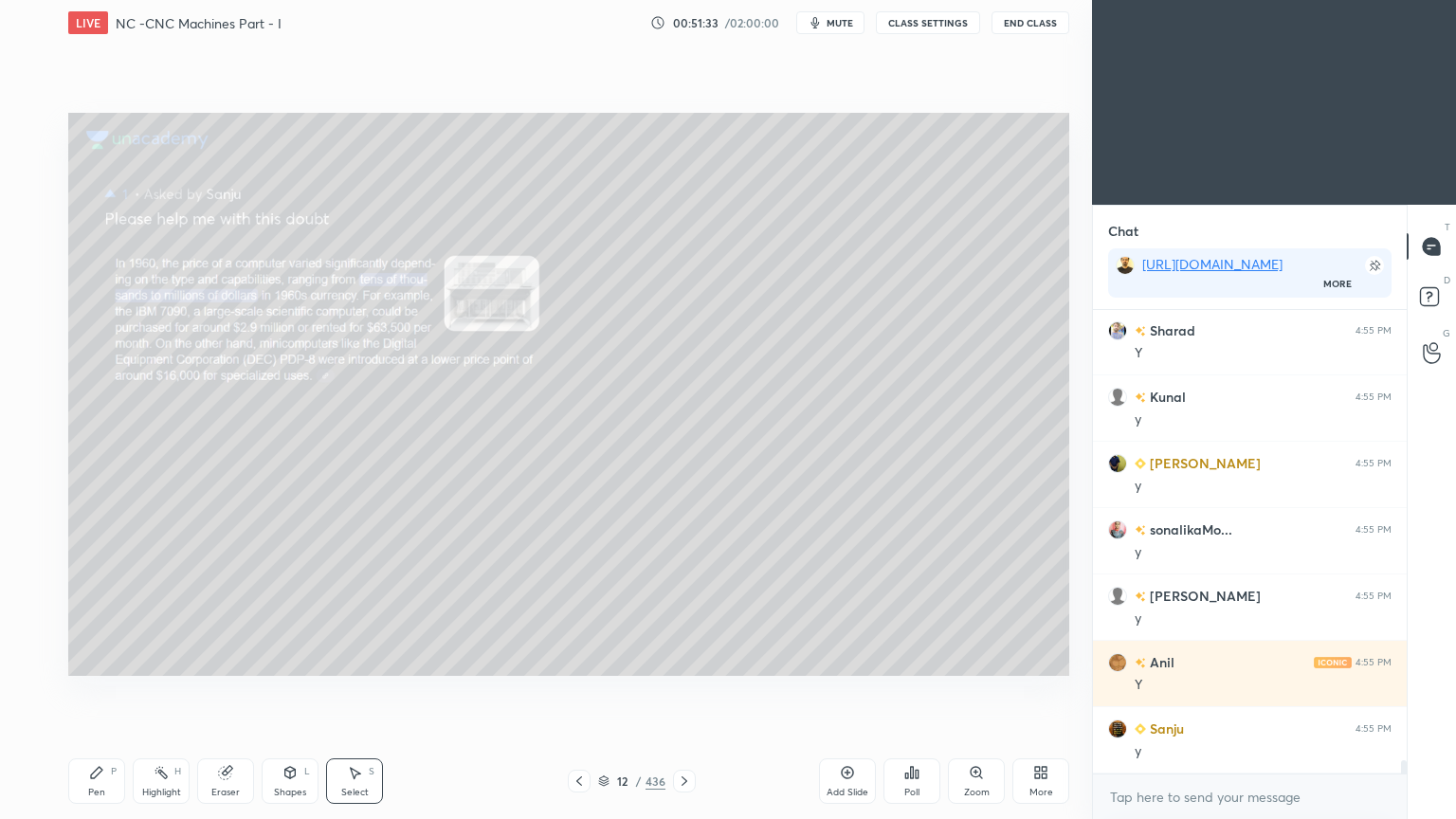click on "mute" at bounding box center (830, 23) 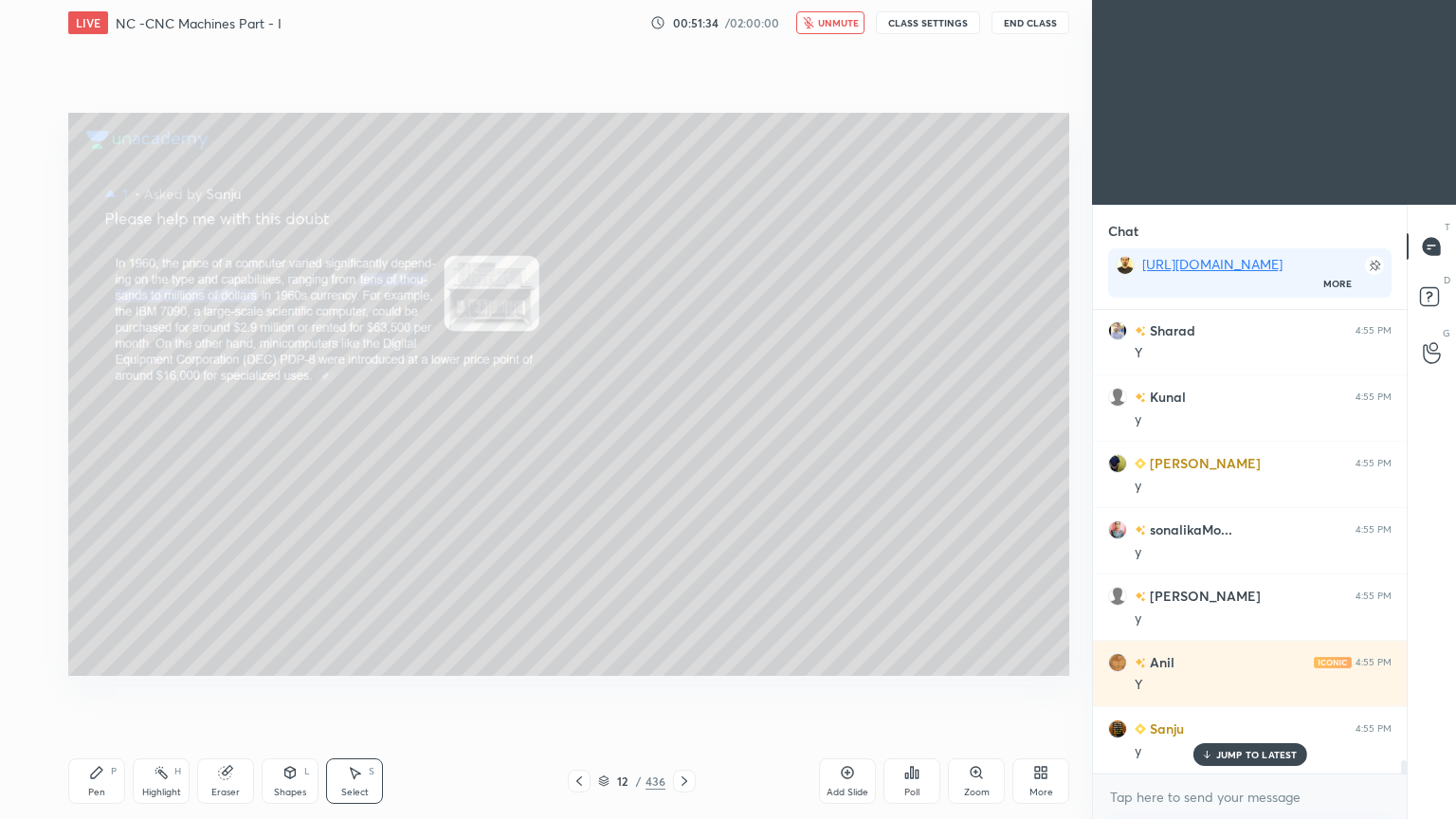 scroll, scrollTop: 15337, scrollLeft: 0, axis: vertical 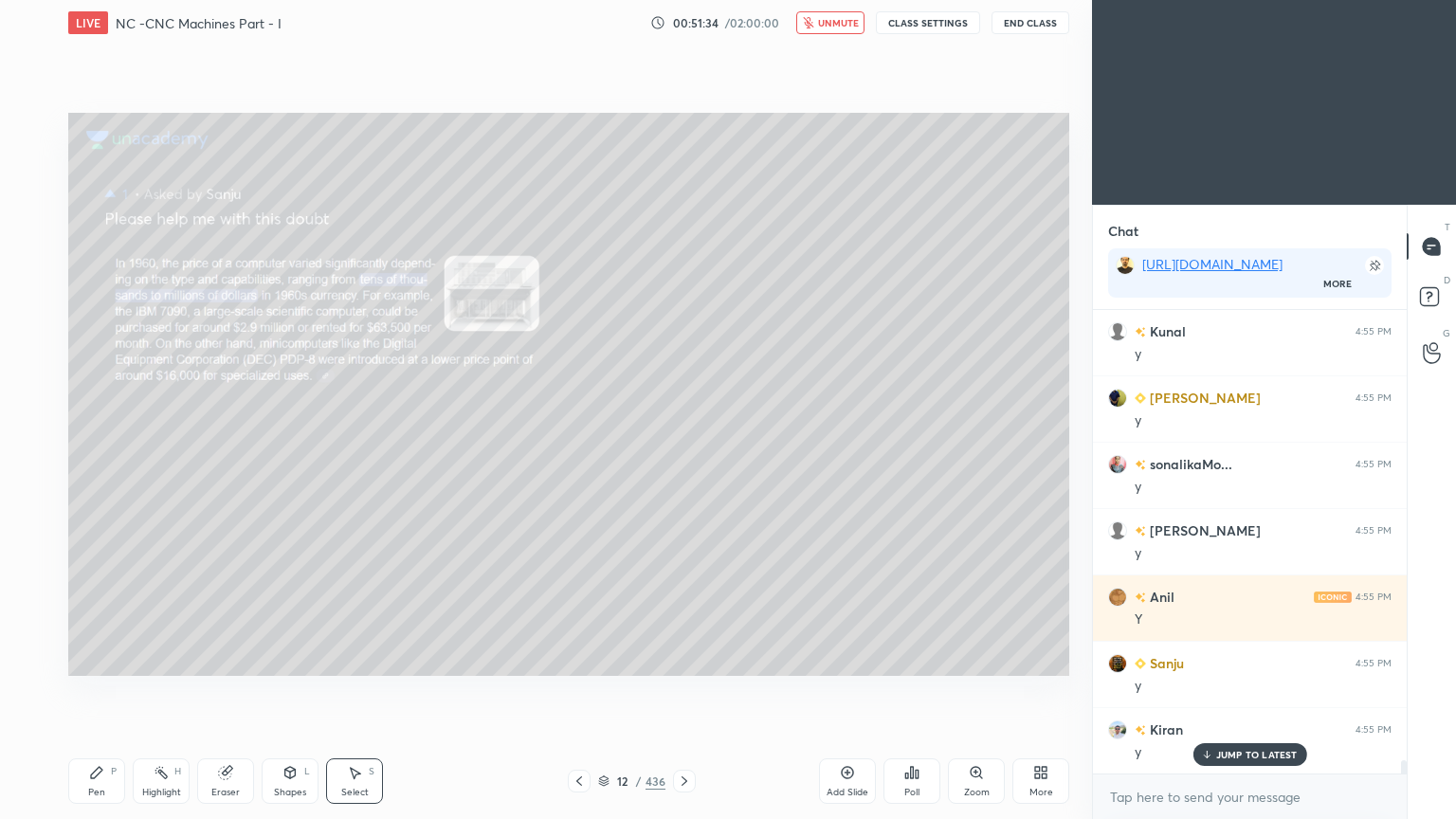 click on "unmute" at bounding box center [838, 23] 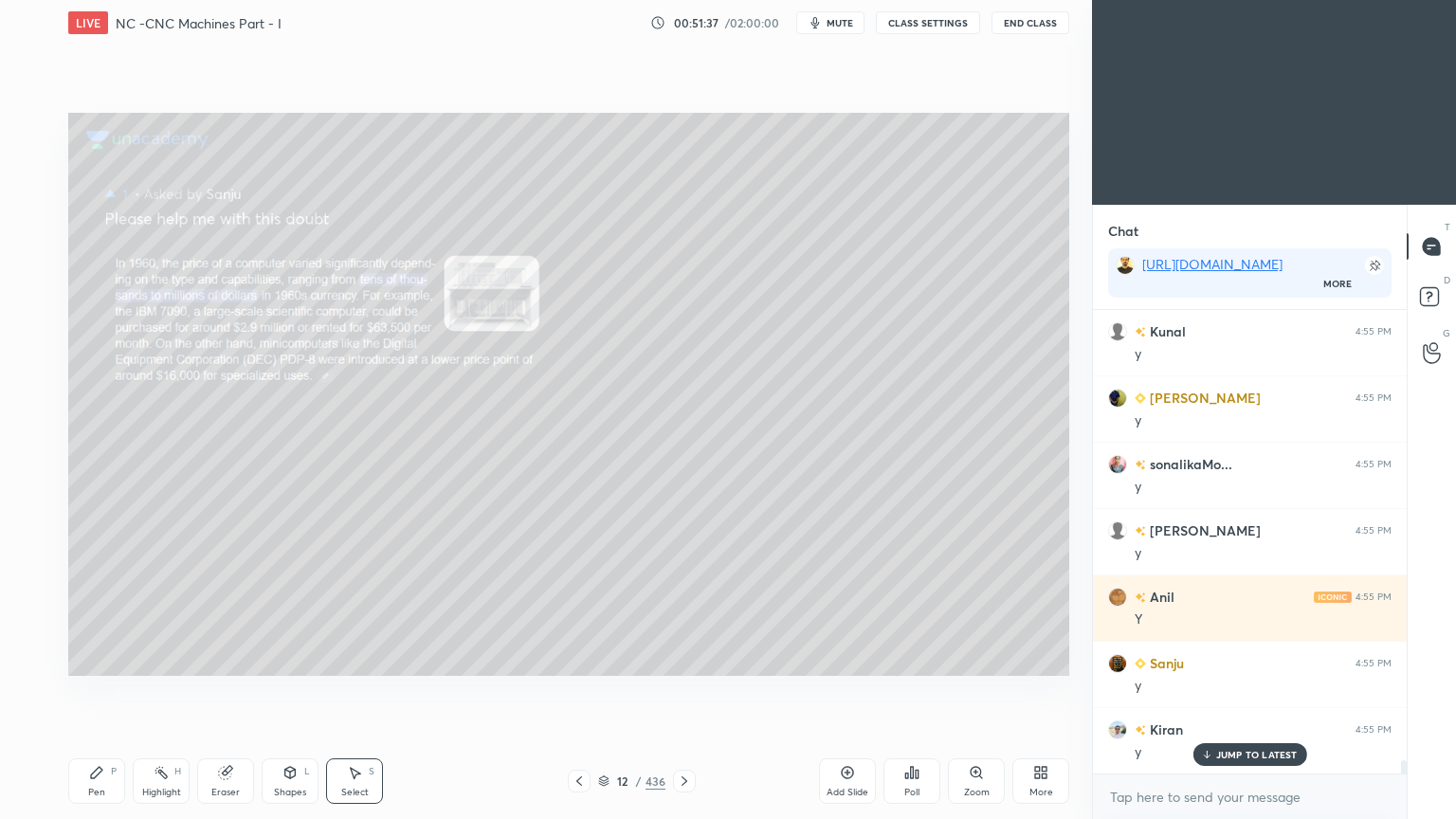 click on "JUMP TO LATEST" at bounding box center [1257, 755] 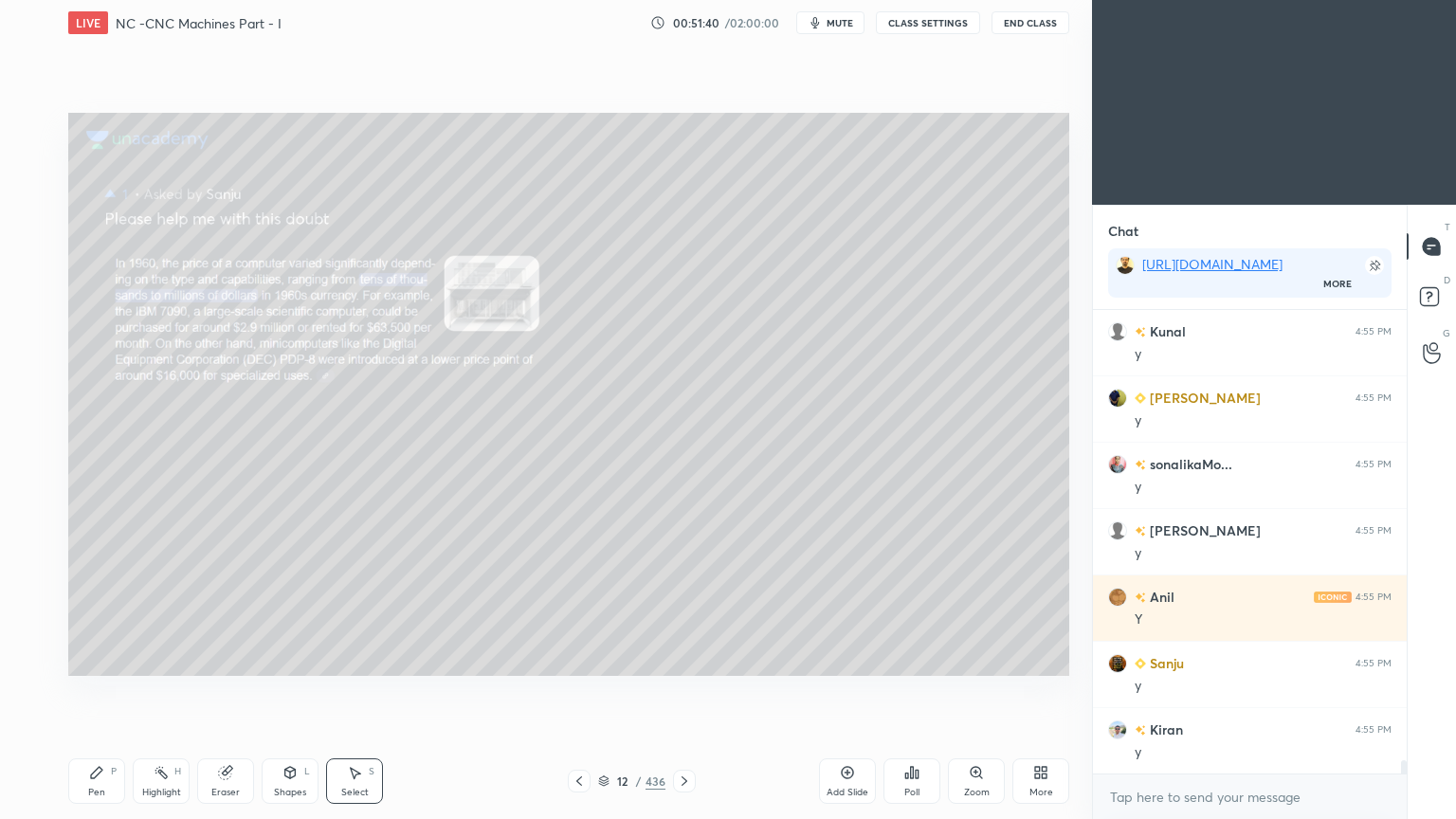 click 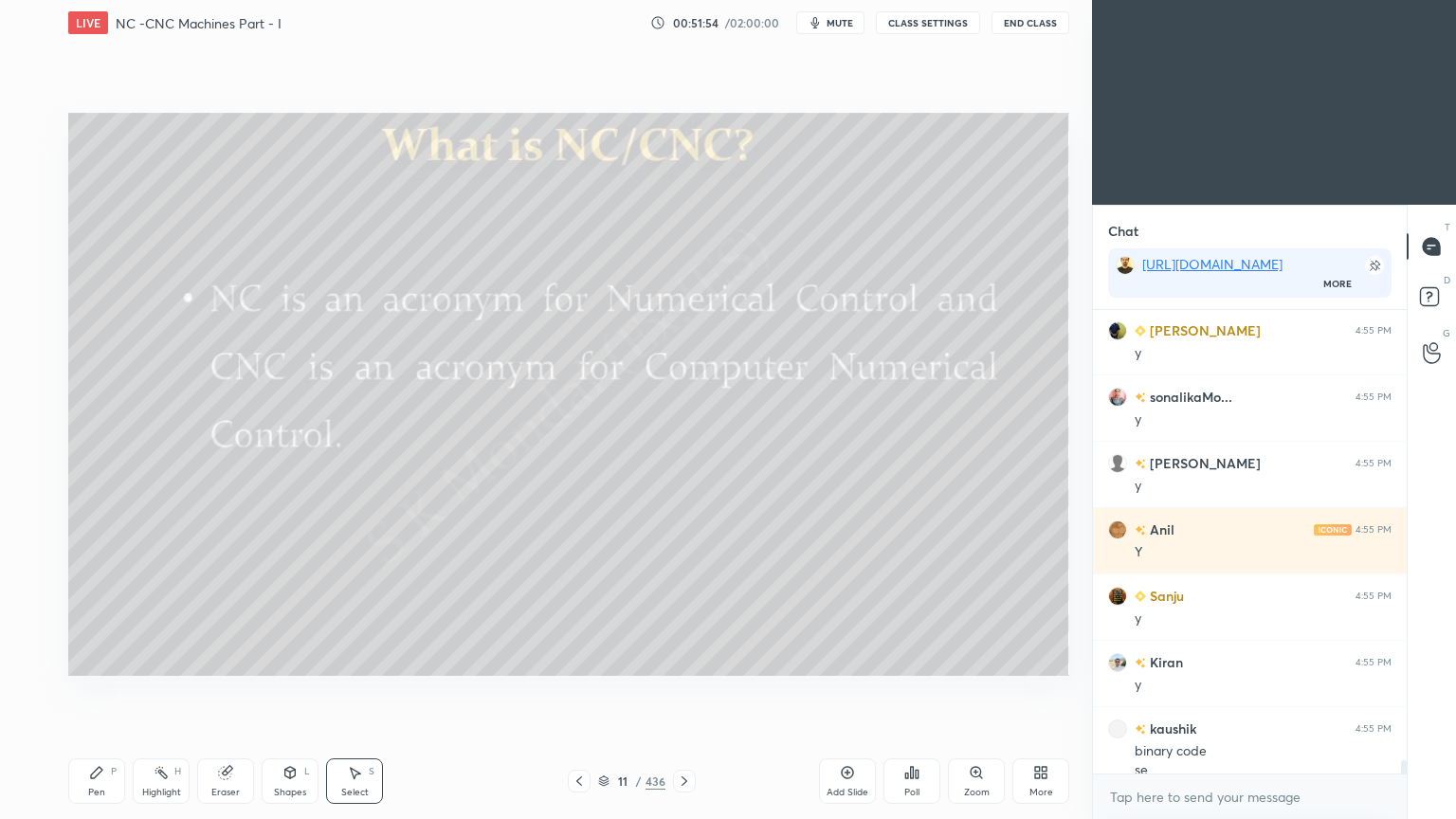 scroll, scrollTop: 15424, scrollLeft: 0, axis: vertical 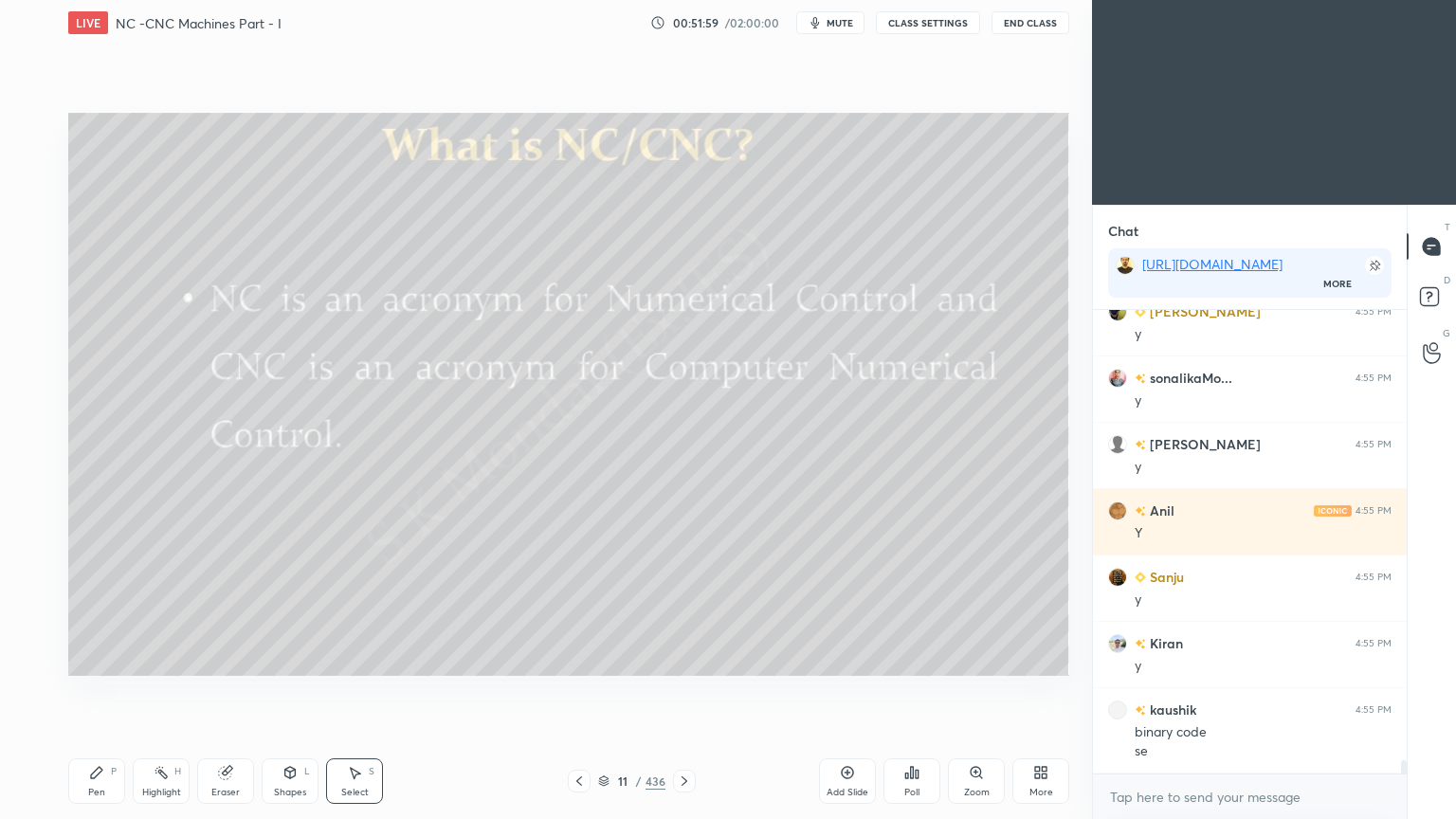 click at bounding box center [684, 781] 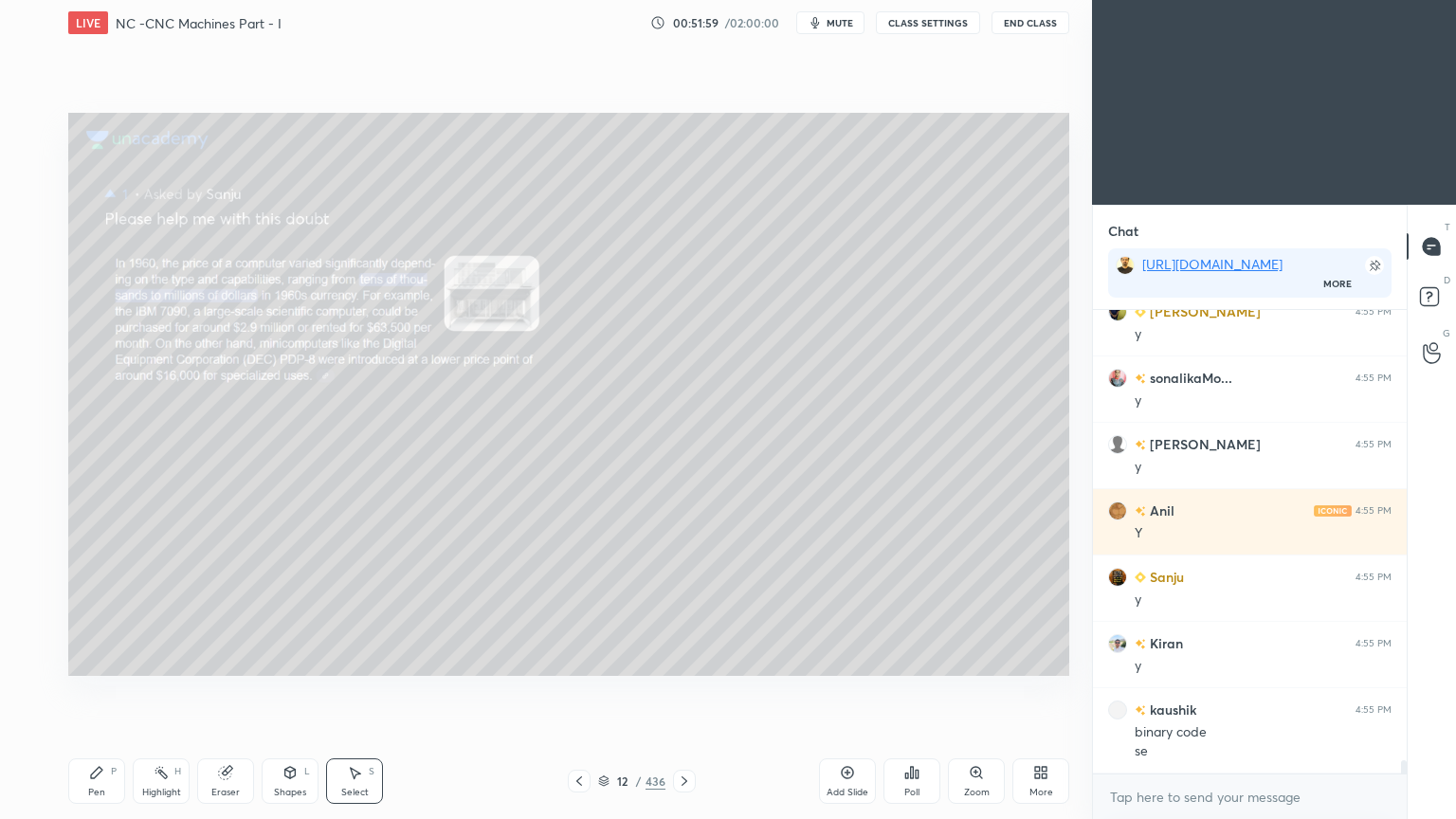 click 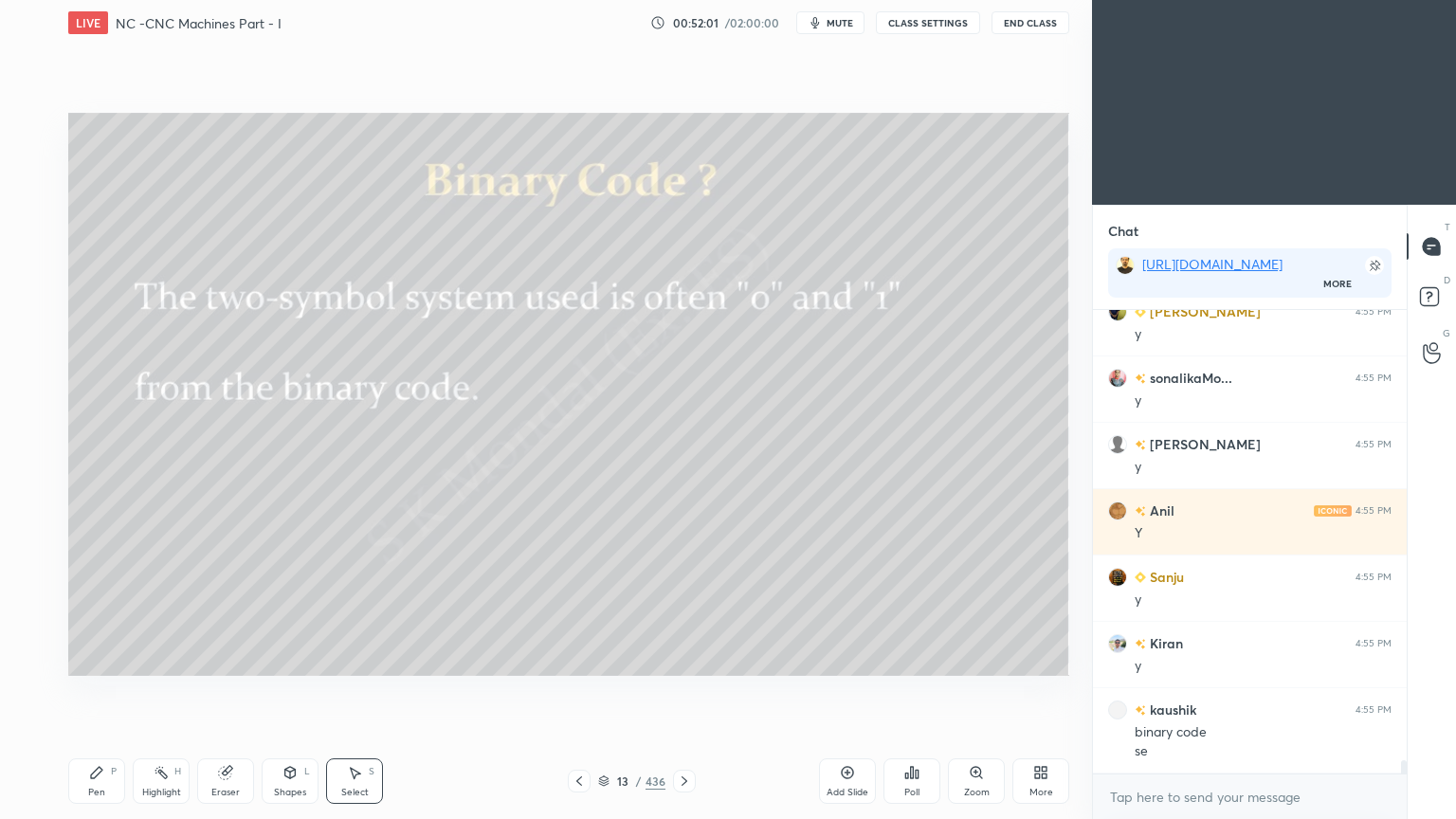 scroll, scrollTop: 15489, scrollLeft: 0, axis: vertical 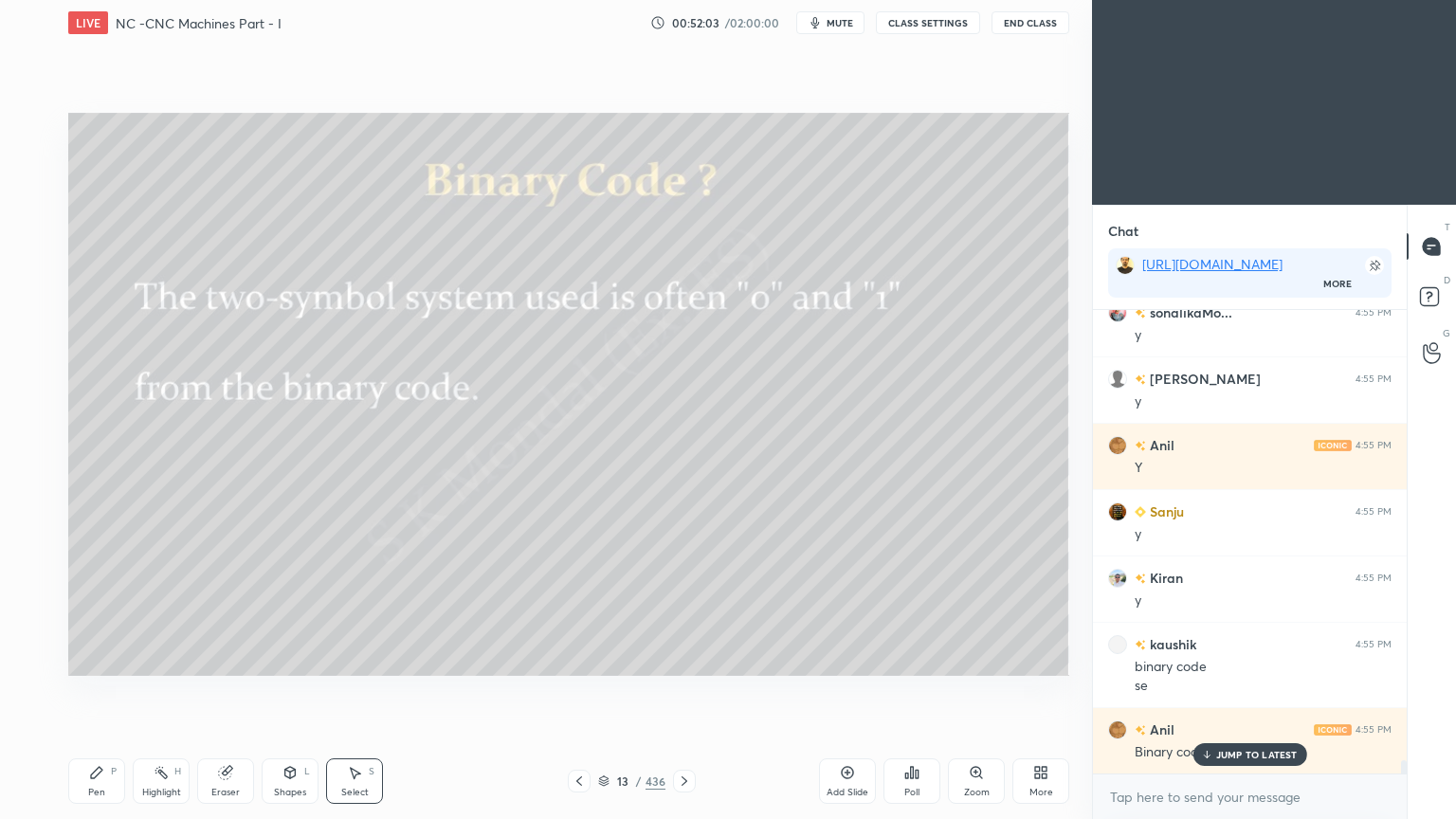click on "JUMP TO LATEST" at bounding box center (1257, 755) 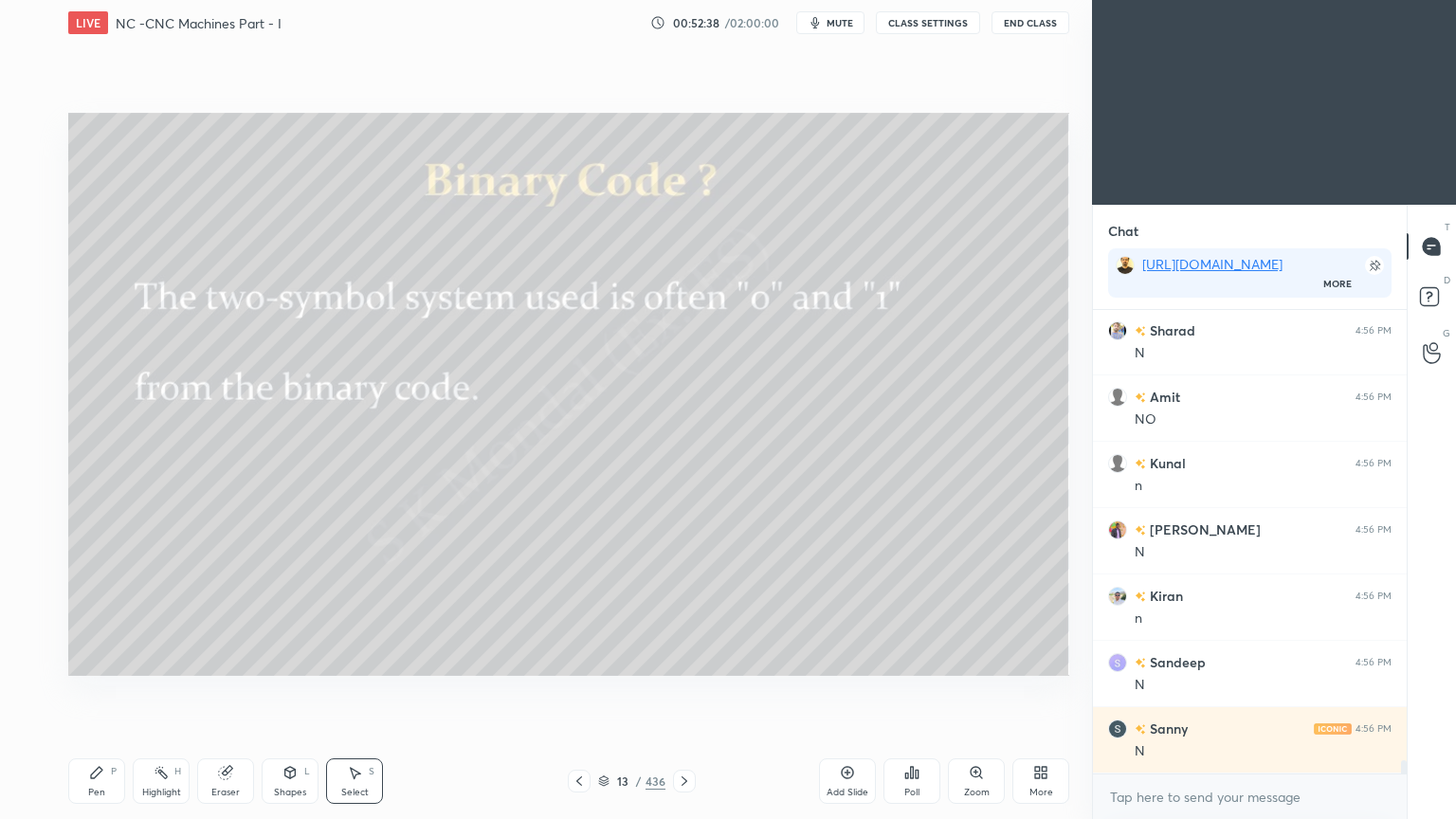 scroll, scrollTop: 16020, scrollLeft: 0, axis: vertical 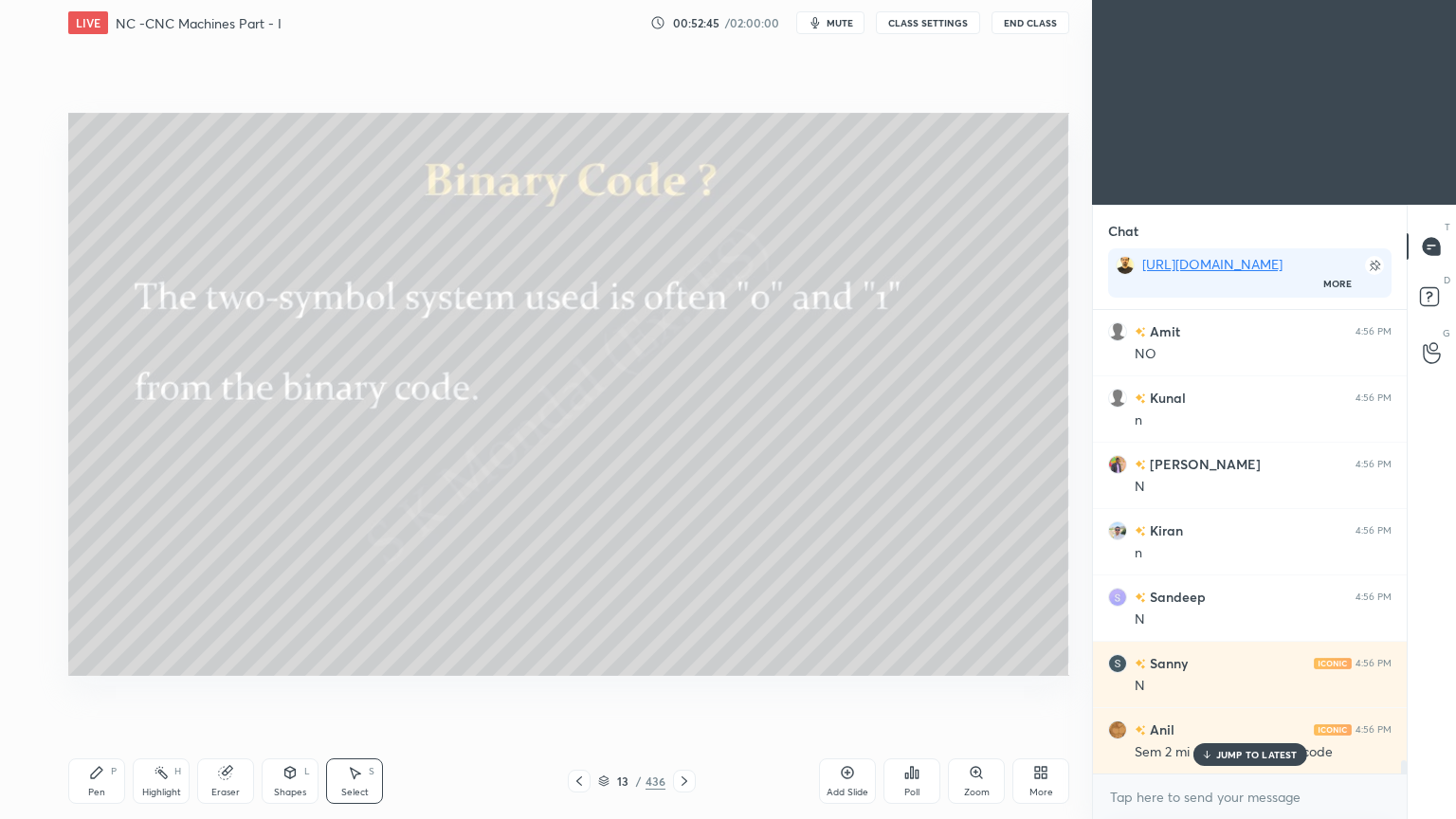 click on "JUMP TO LATEST" at bounding box center (1257, 755) 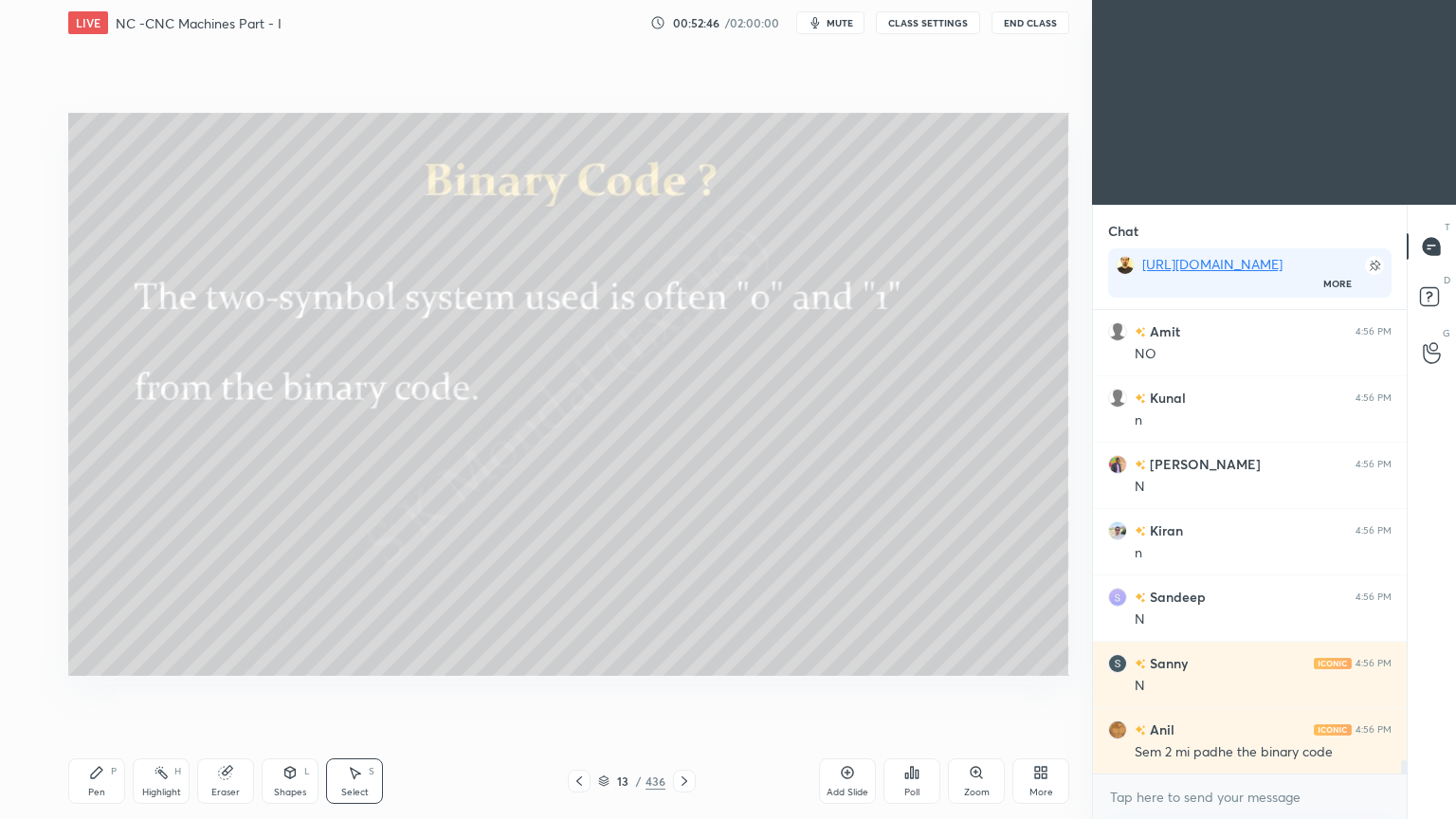 scroll, scrollTop: 16087, scrollLeft: 0, axis: vertical 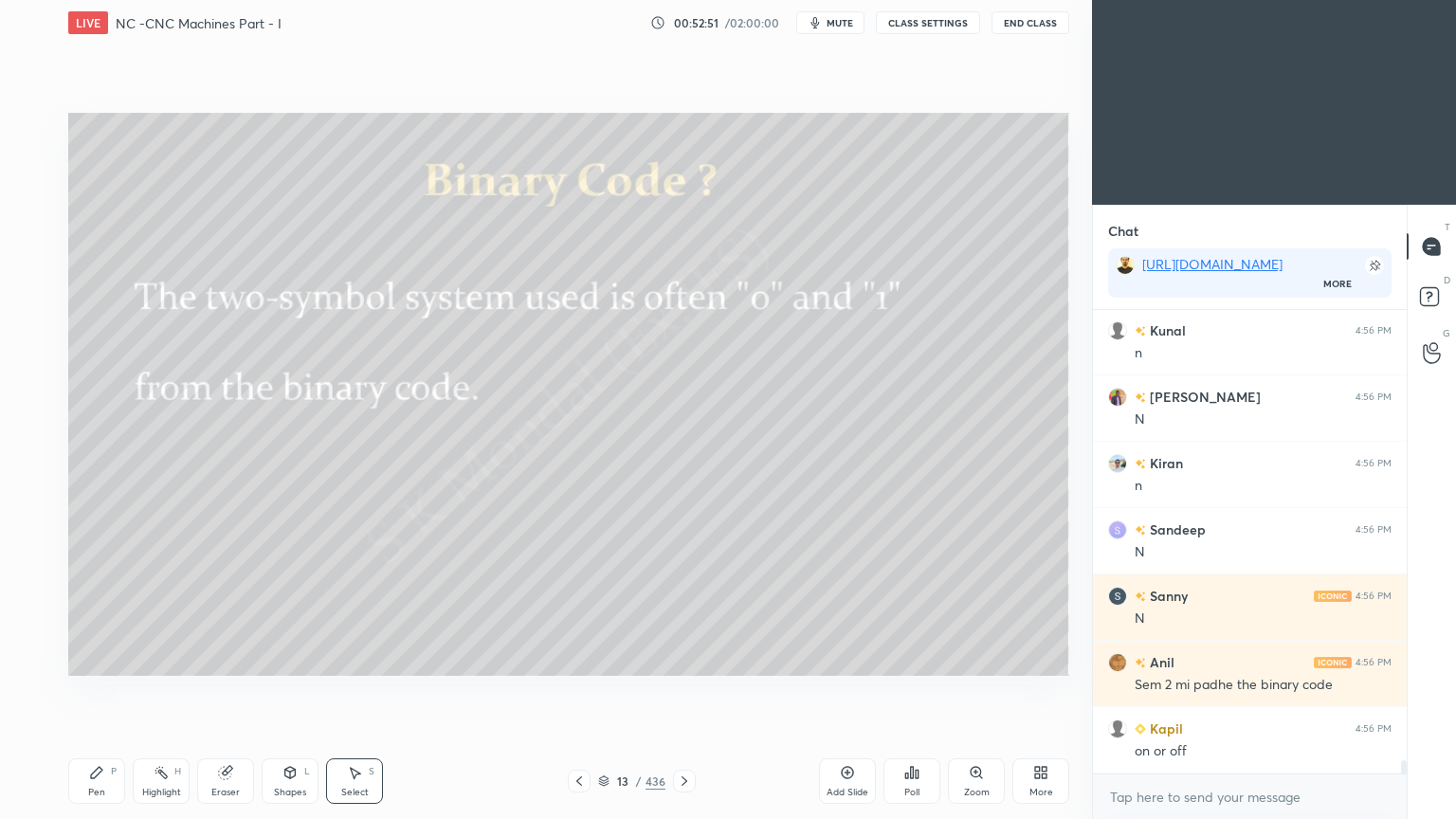 click on "Pen" at bounding box center [97, 792] 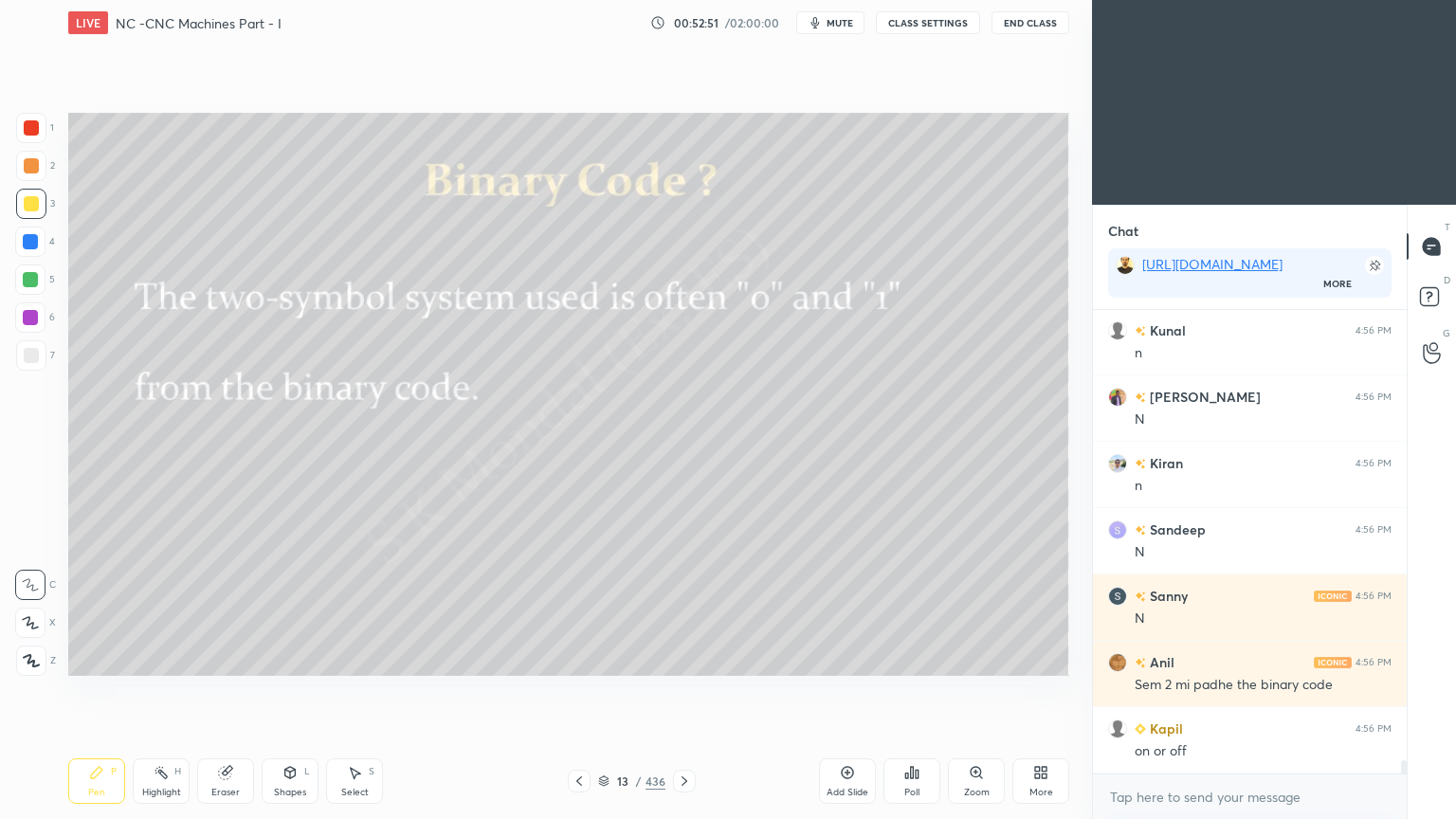 click on "Pen" at bounding box center (97, 792) 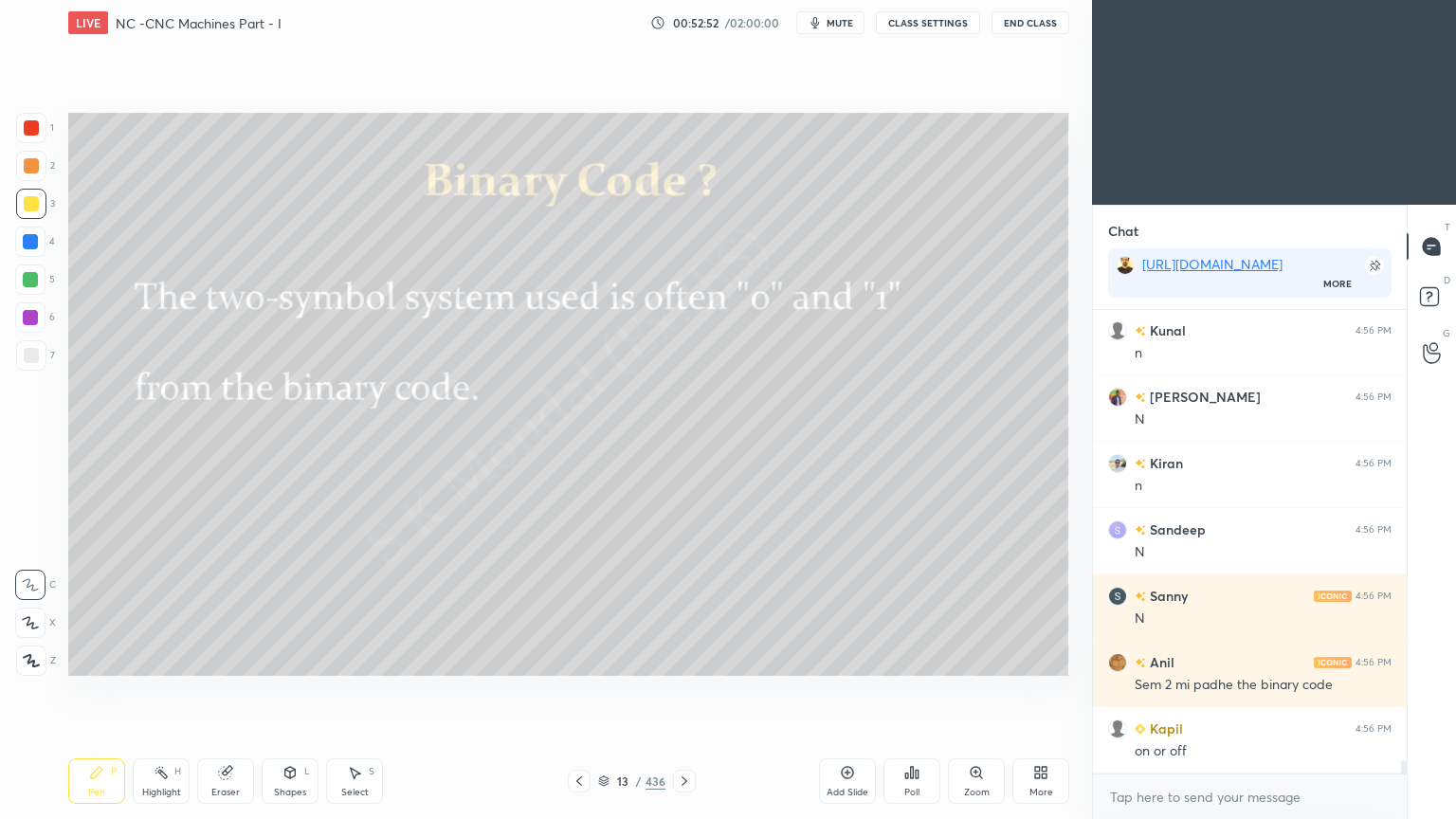 click at bounding box center (31, 355) 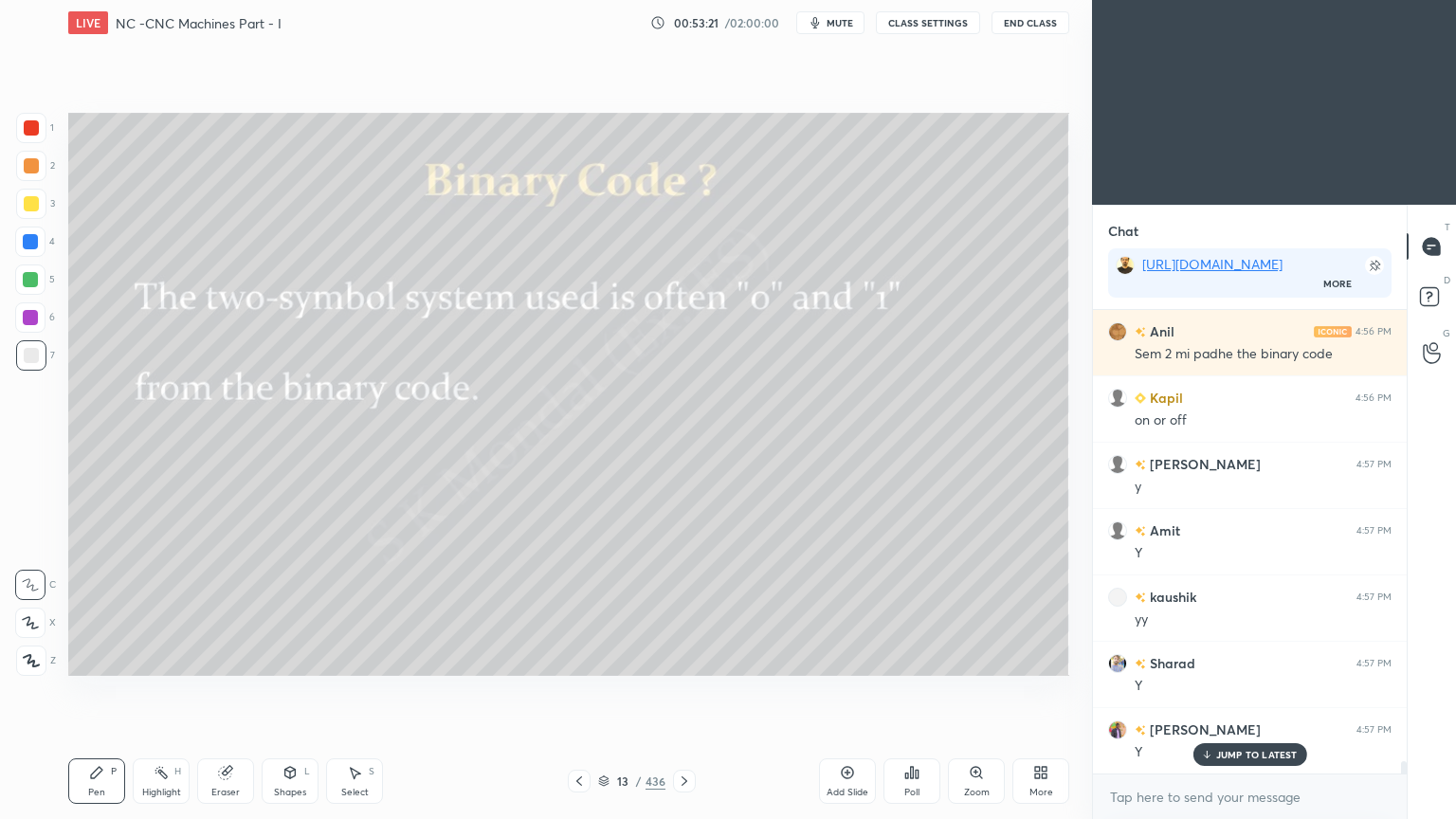 scroll, scrollTop: 16485, scrollLeft: 0, axis: vertical 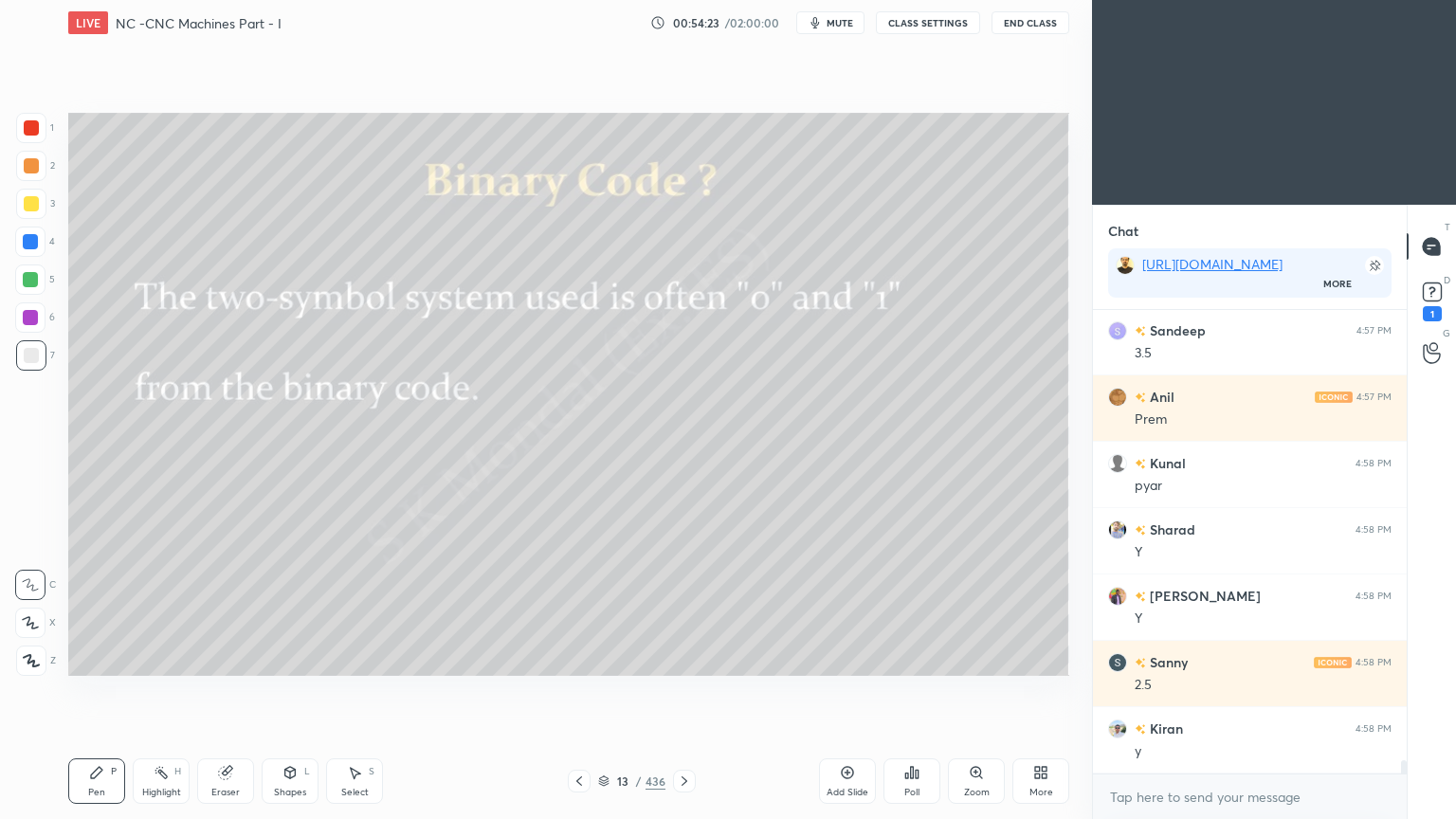 click on "Highlight H" at bounding box center [161, 781] 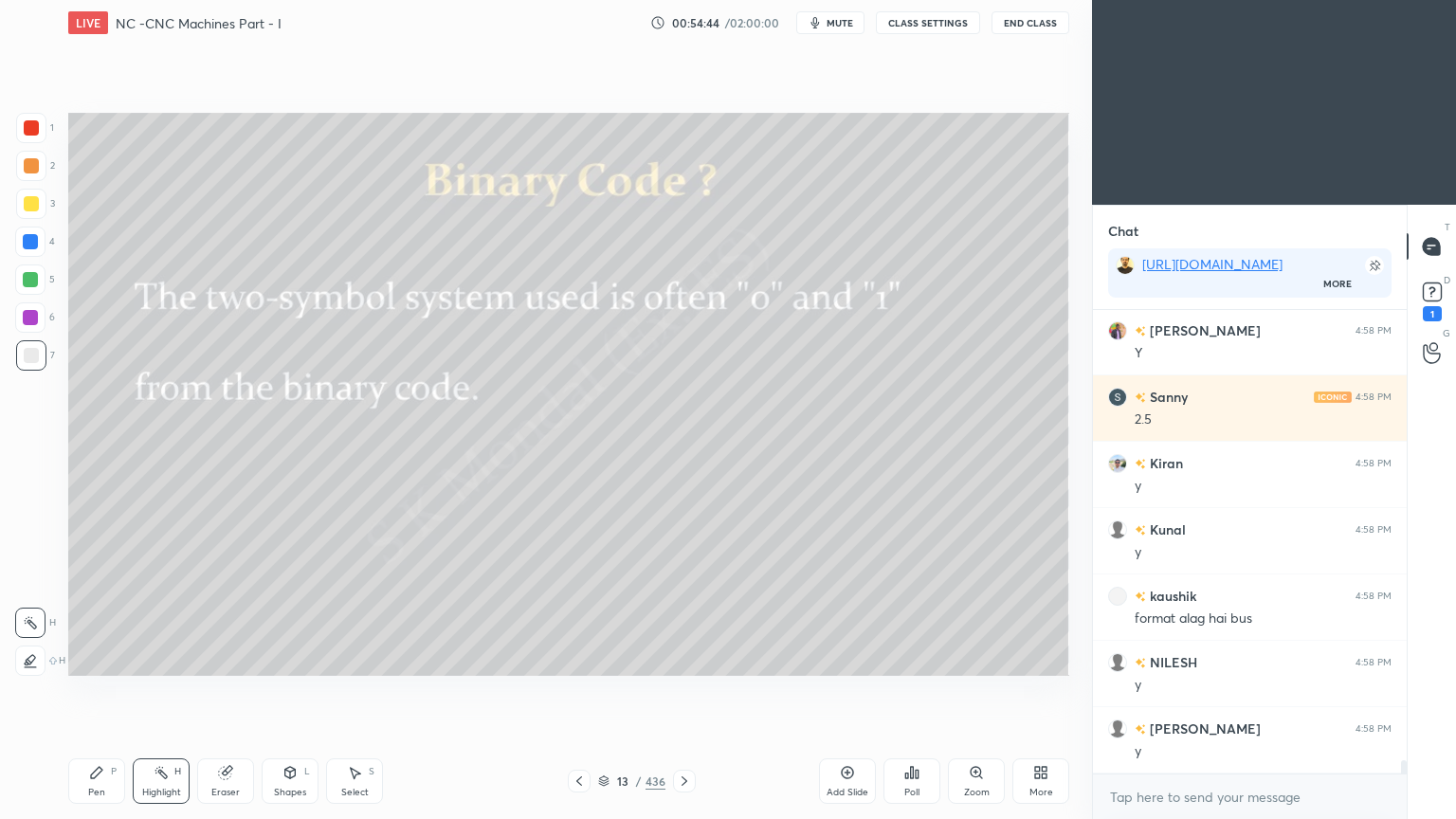 scroll, scrollTop: 16149, scrollLeft: 0, axis: vertical 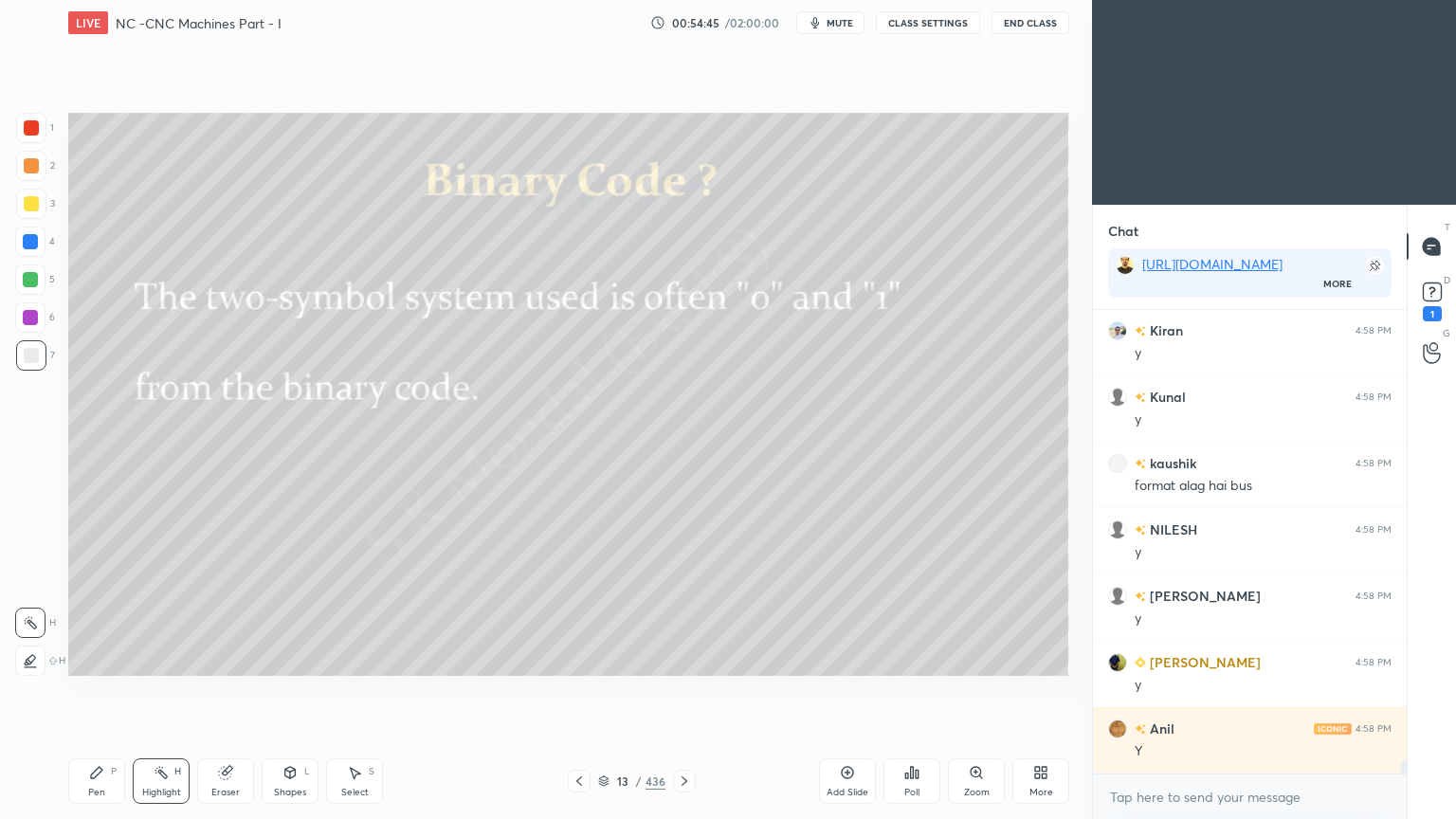 click on "Pen P" at bounding box center (97, 781) 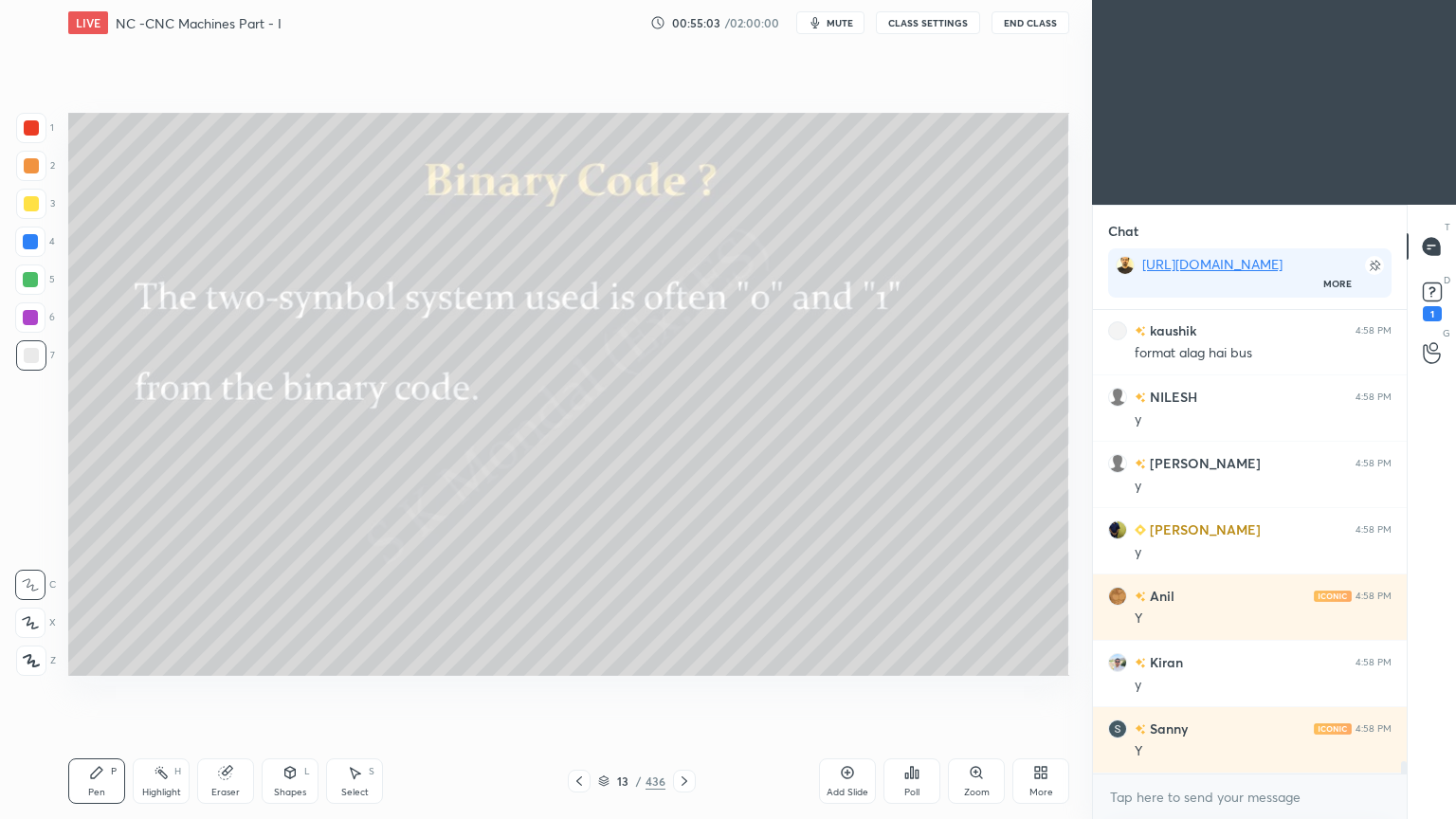 scroll, scrollTop: 16414, scrollLeft: 0, axis: vertical 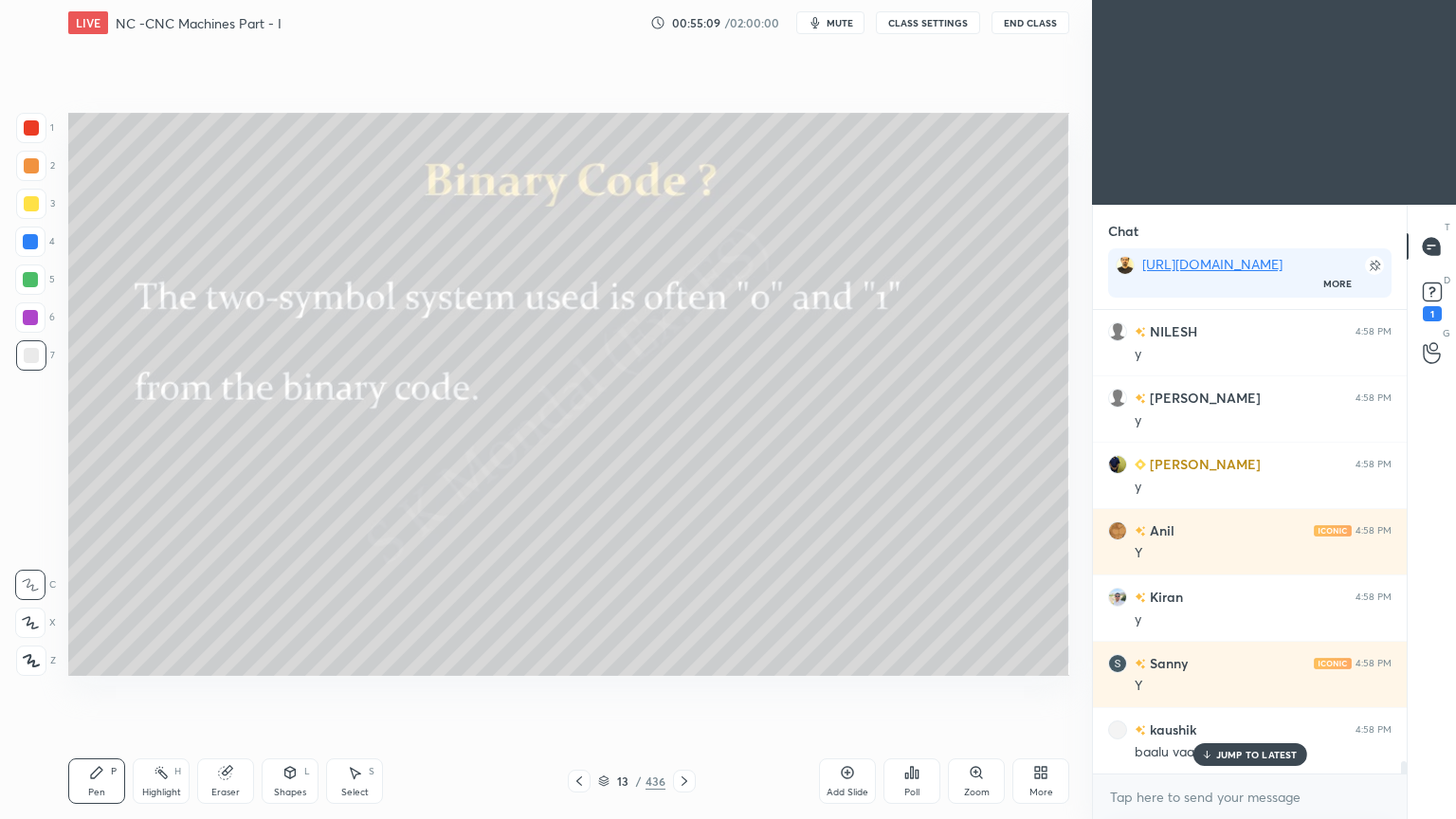 click on "Eraser" at bounding box center [226, 792] 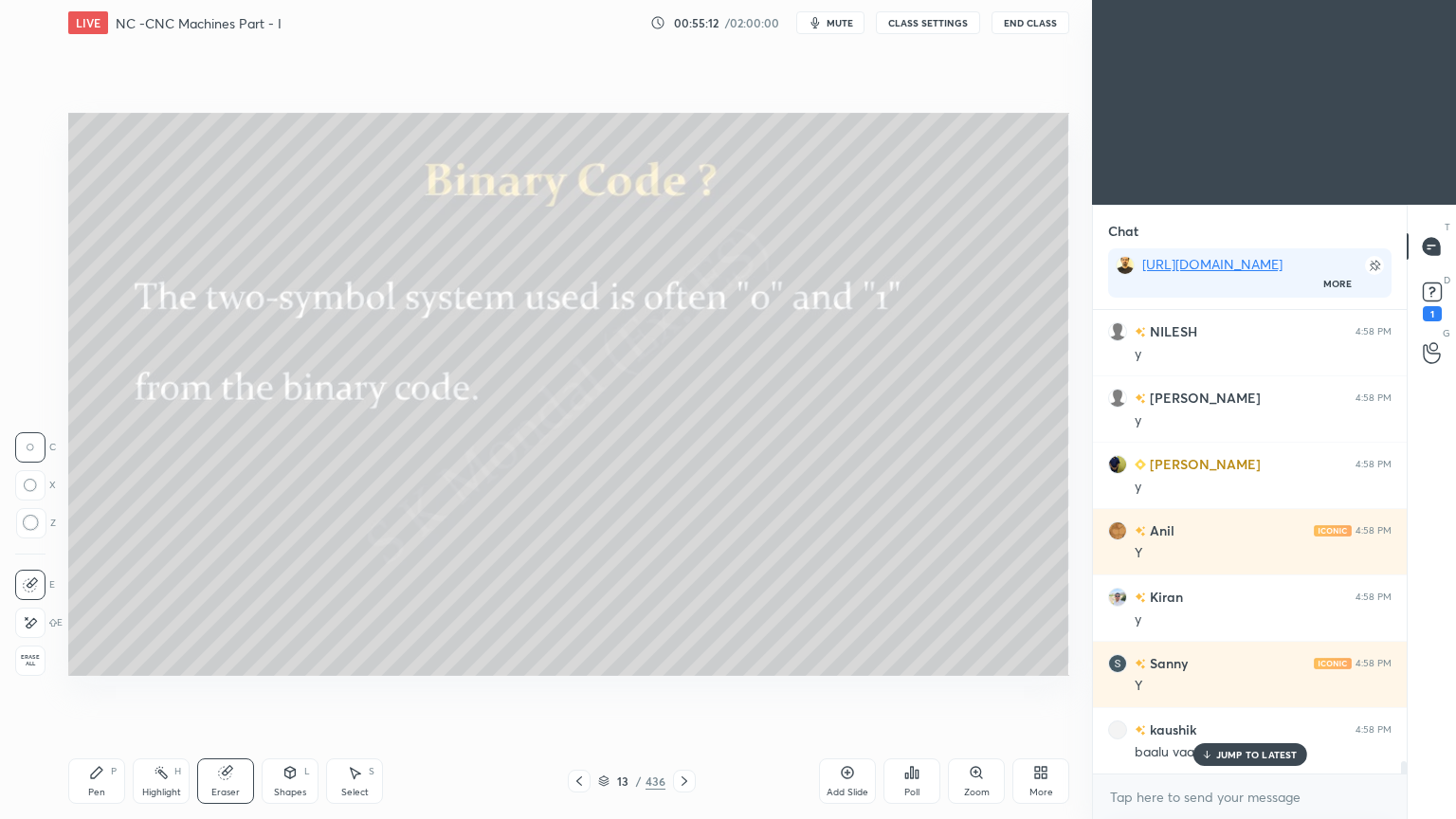 click on "Pen P" at bounding box center [97, 781] 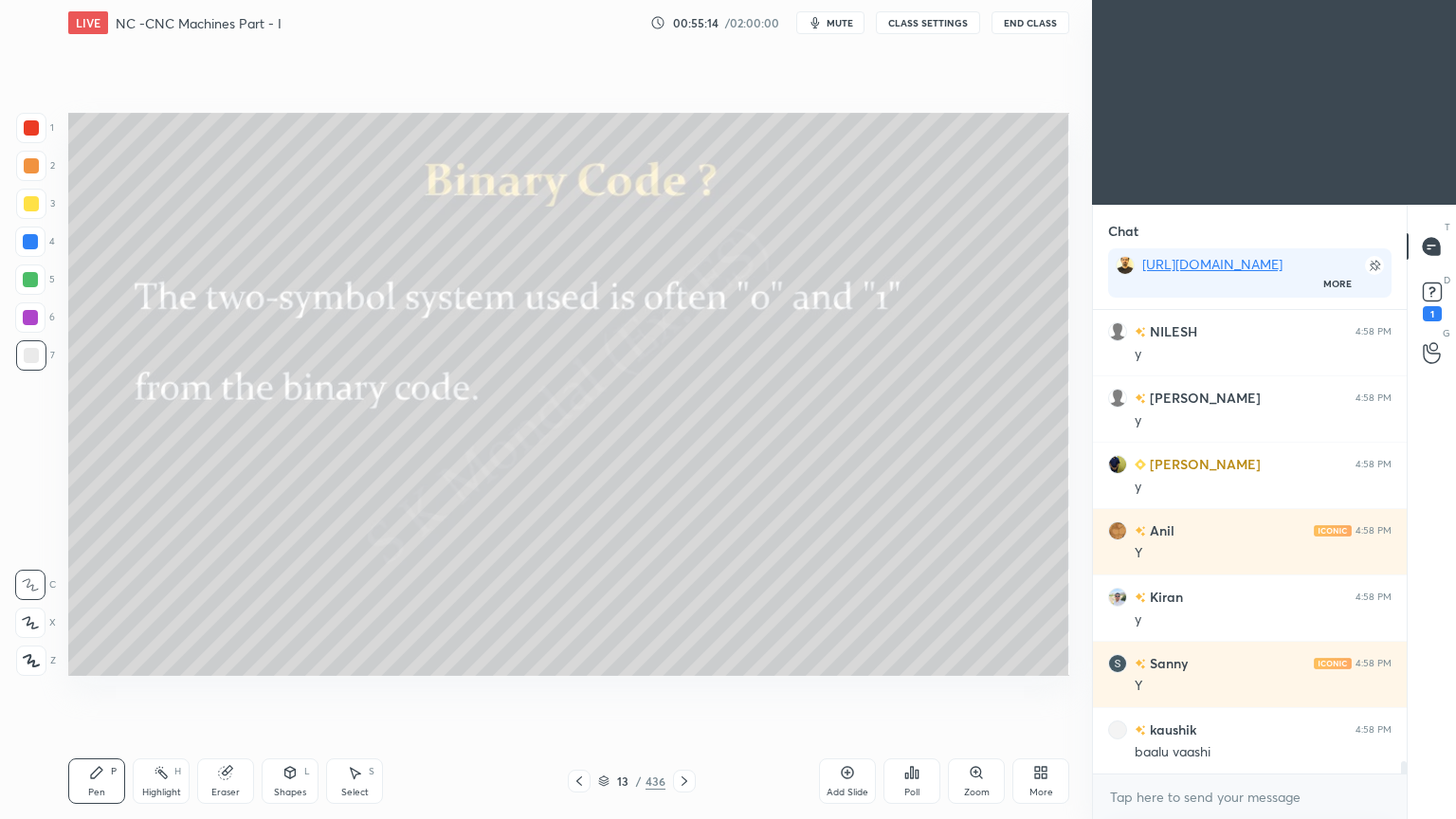scroll, scrollTop: 16481, scrollLeft: 0, axis: vertical 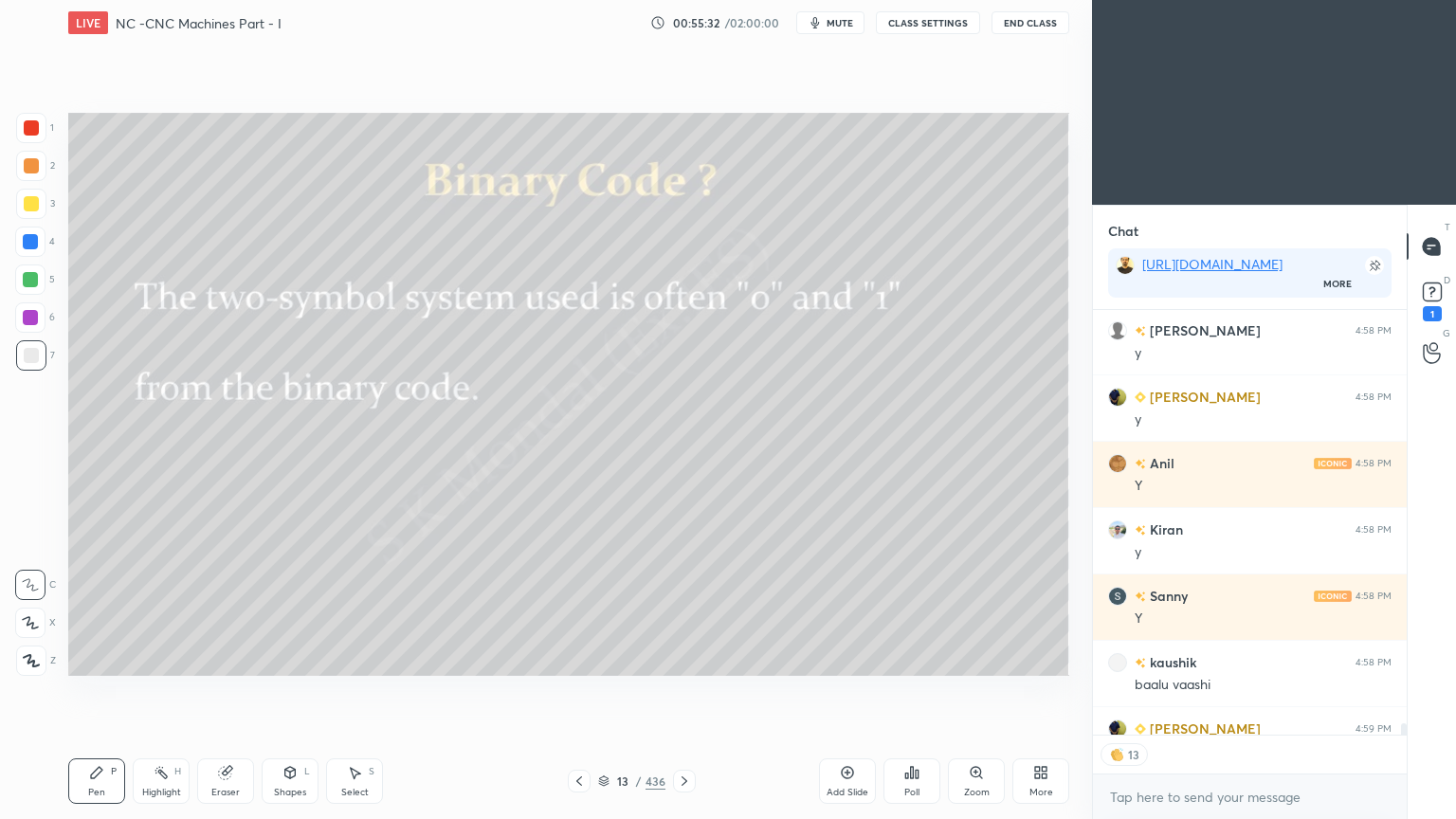 click on "Highlight" at bounding box center (161, 792) 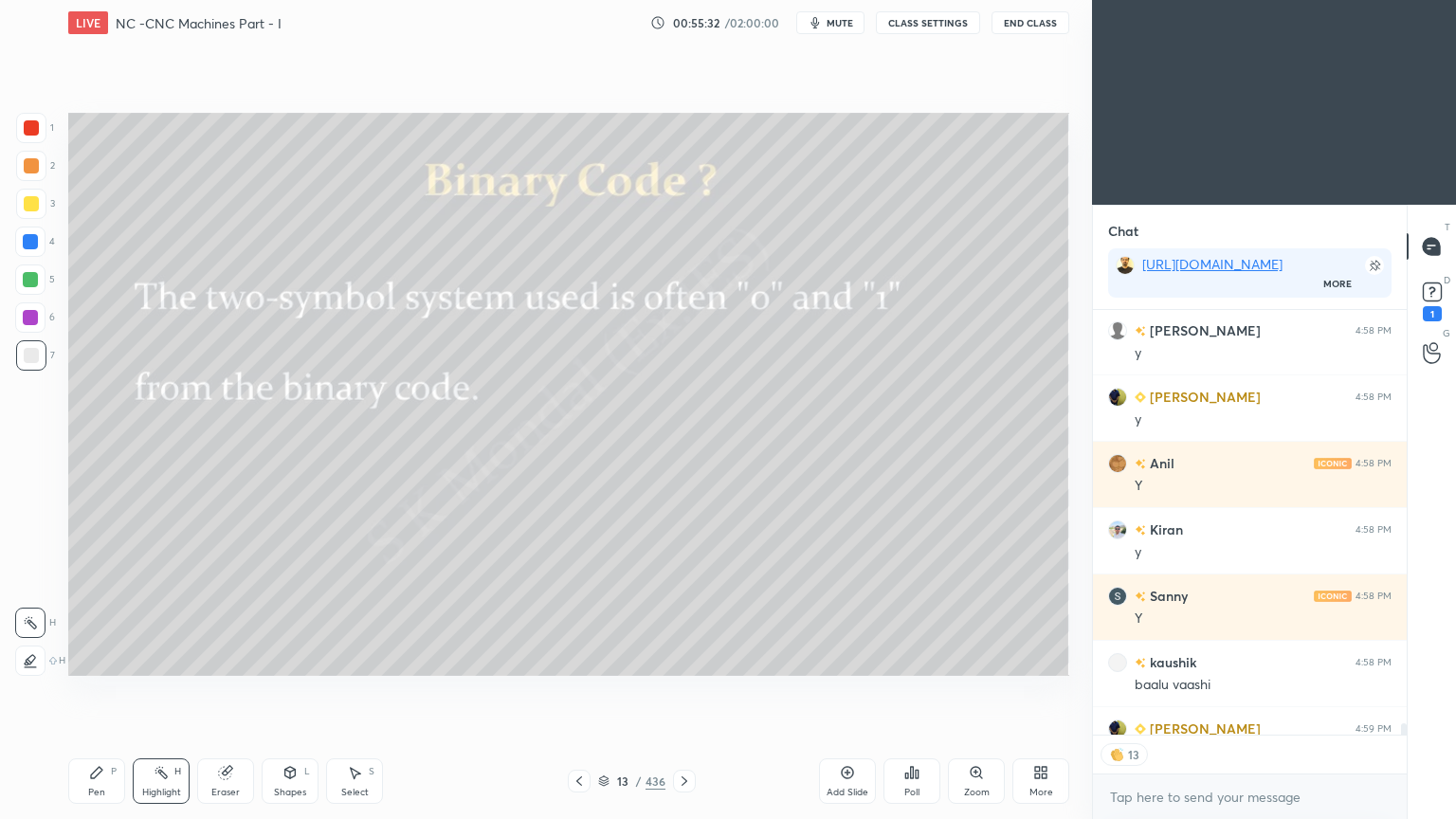 click on "Highlight" at bounding box center (161, 792) 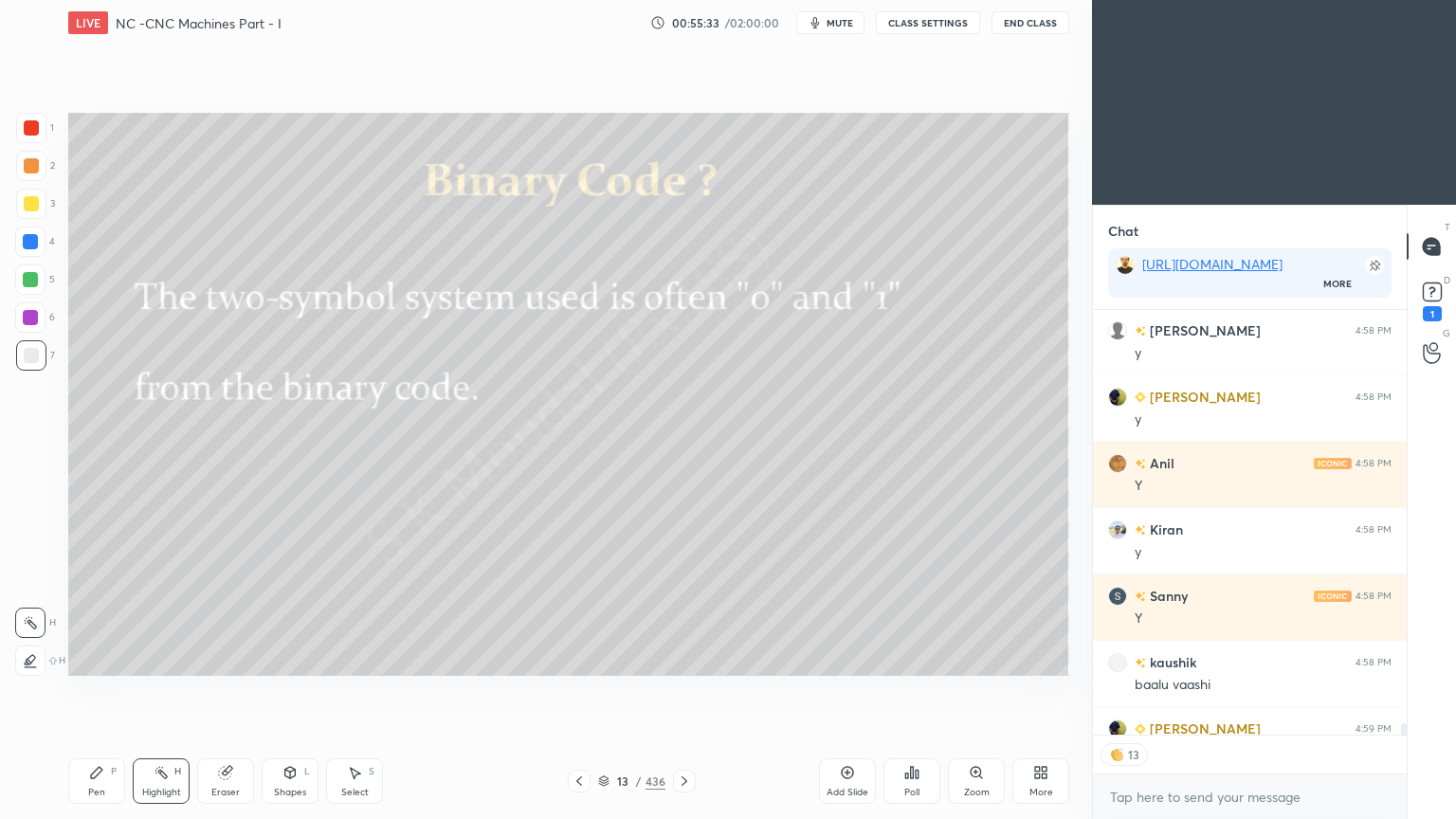 click on "Highlight" at bounding box center (161, 792) 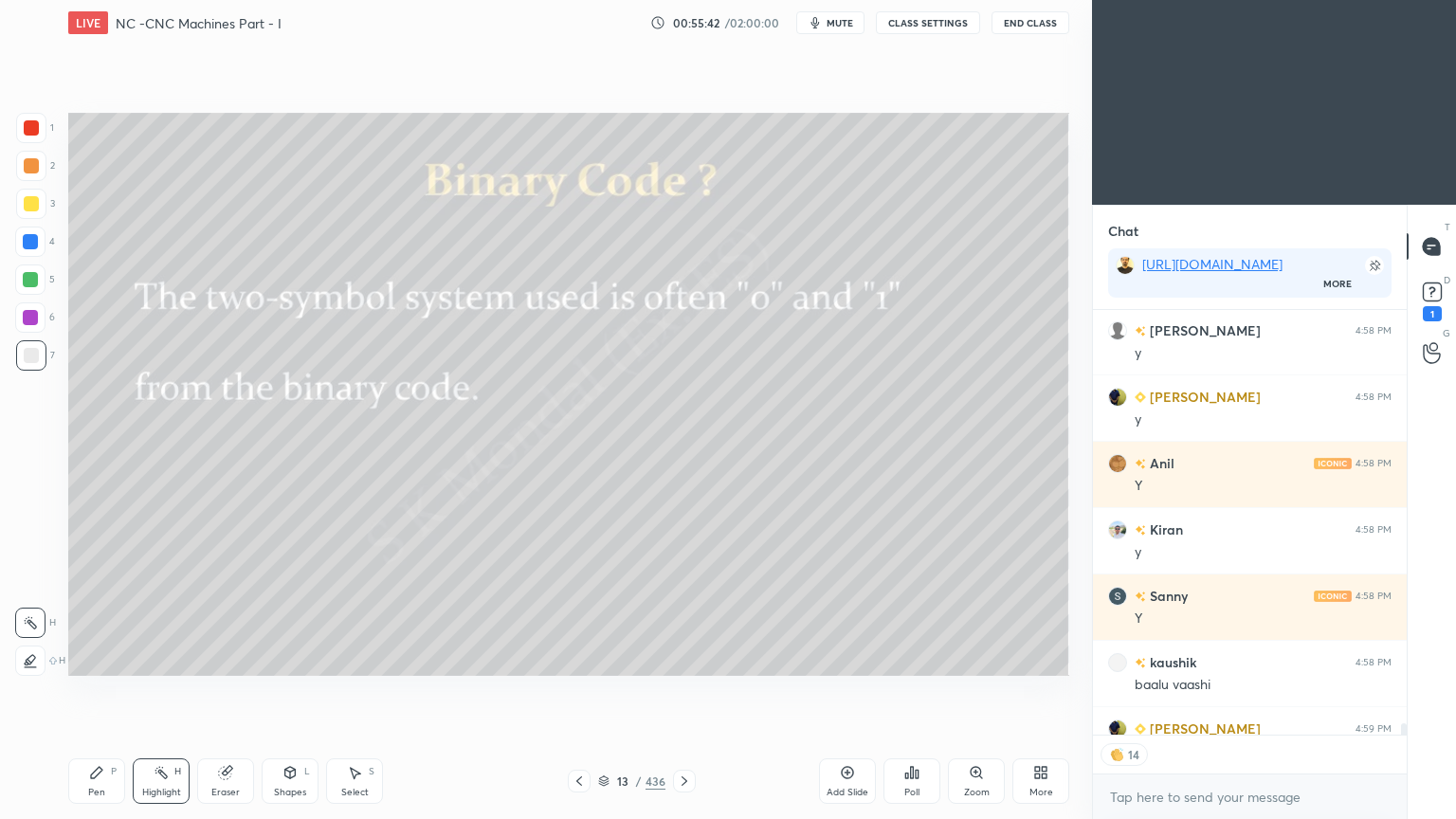 scroll, scrollTop: 16587, scrollLeft: 0, axis: vertical 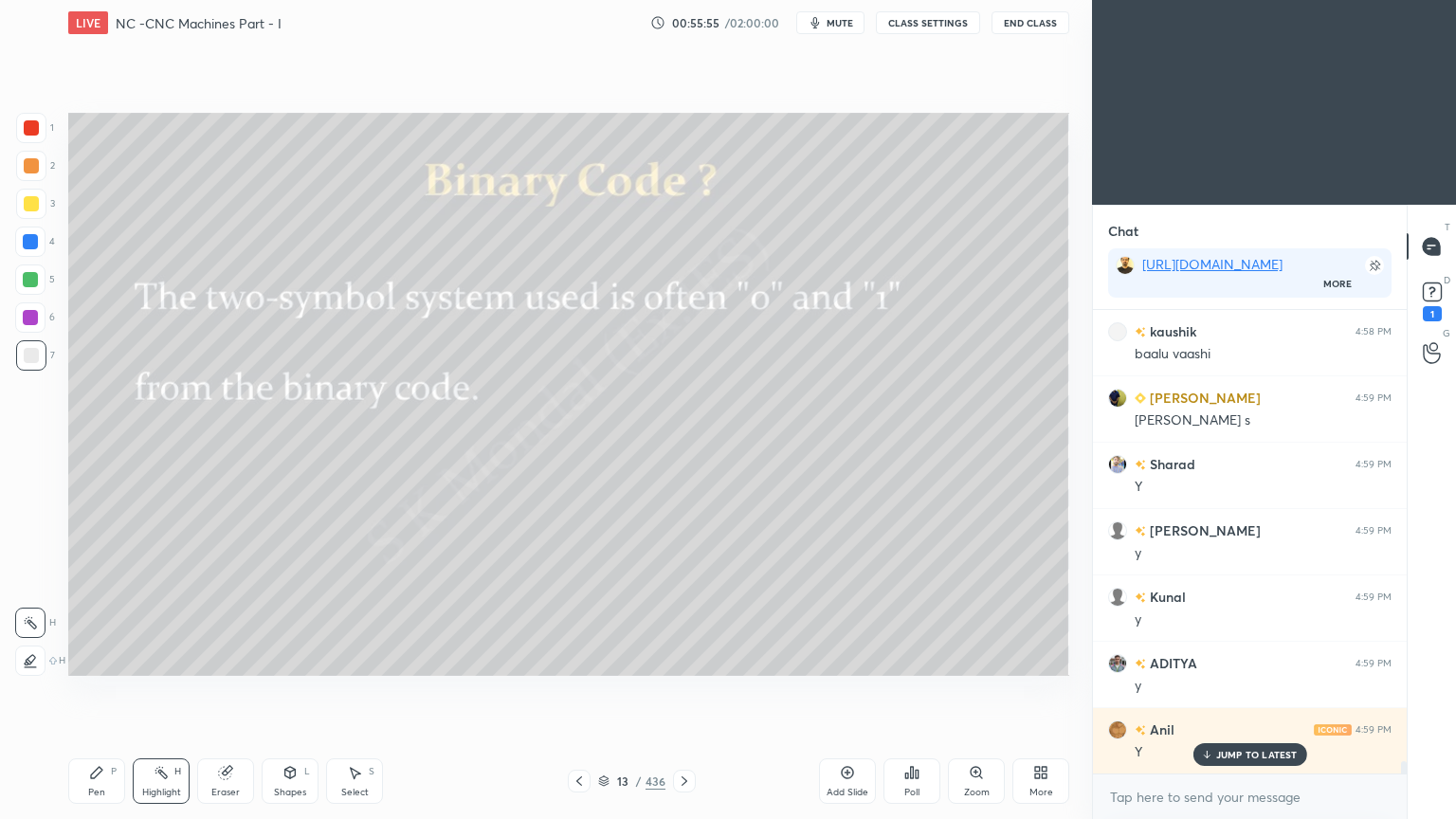 click on "Pen P" at bounding box center (97, 781) 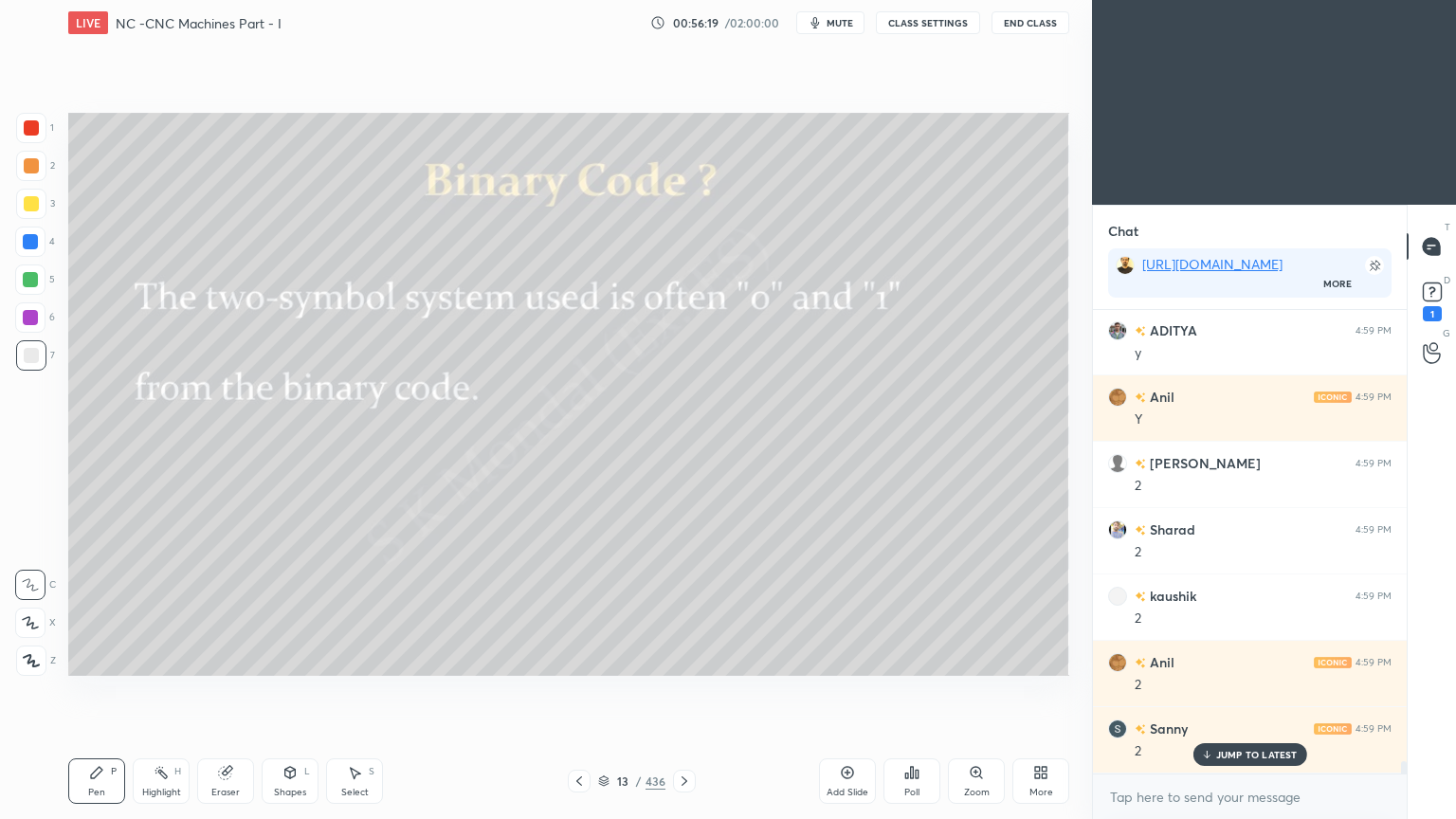 scroll, scrollTop: 17210, scrollLeft: 0, axis: vertical 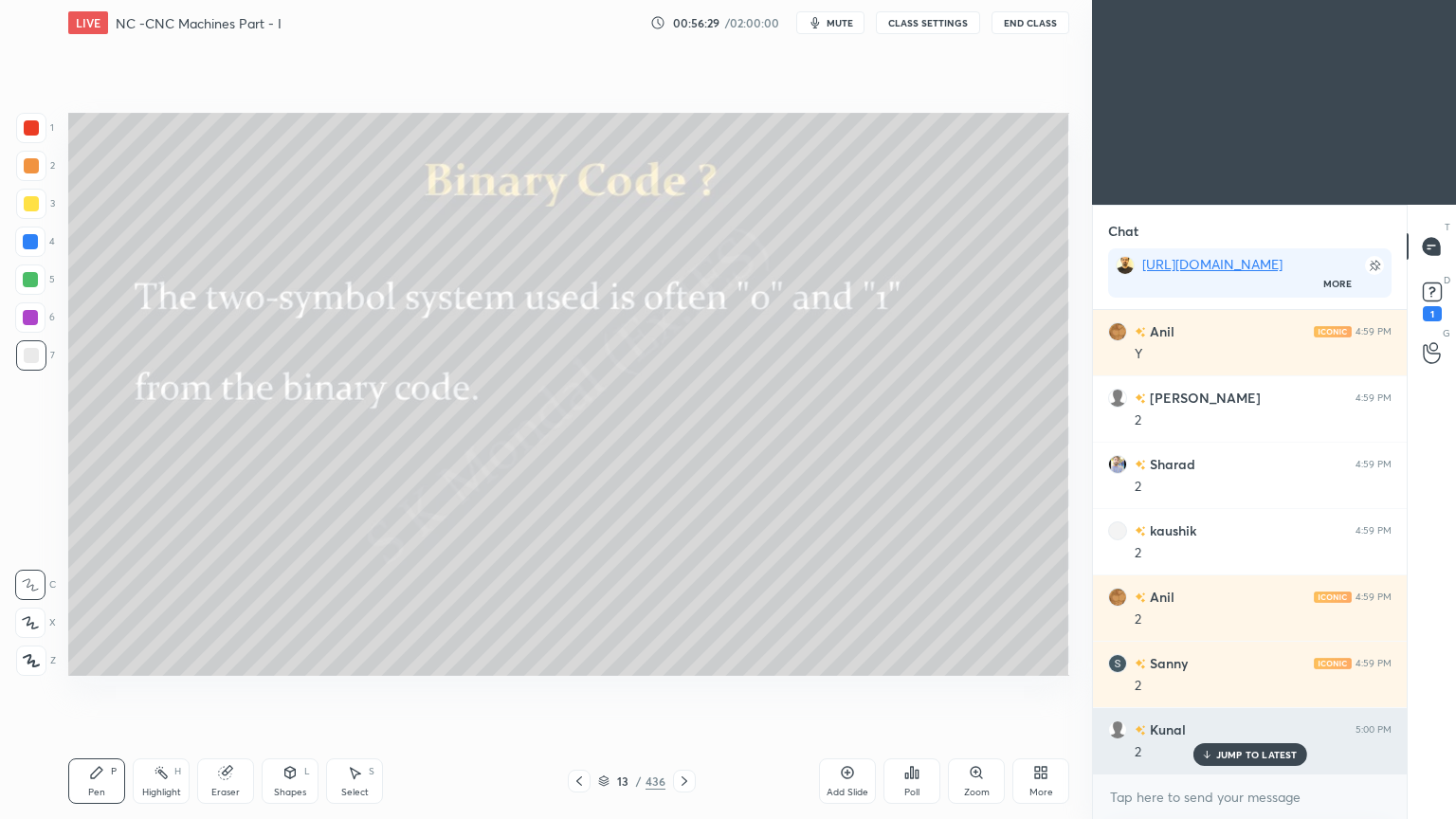 drag, startPoint x: 1244, startPoint y: 749, endPoint x: 1208, endPoint y: 756, distance: 36.674242 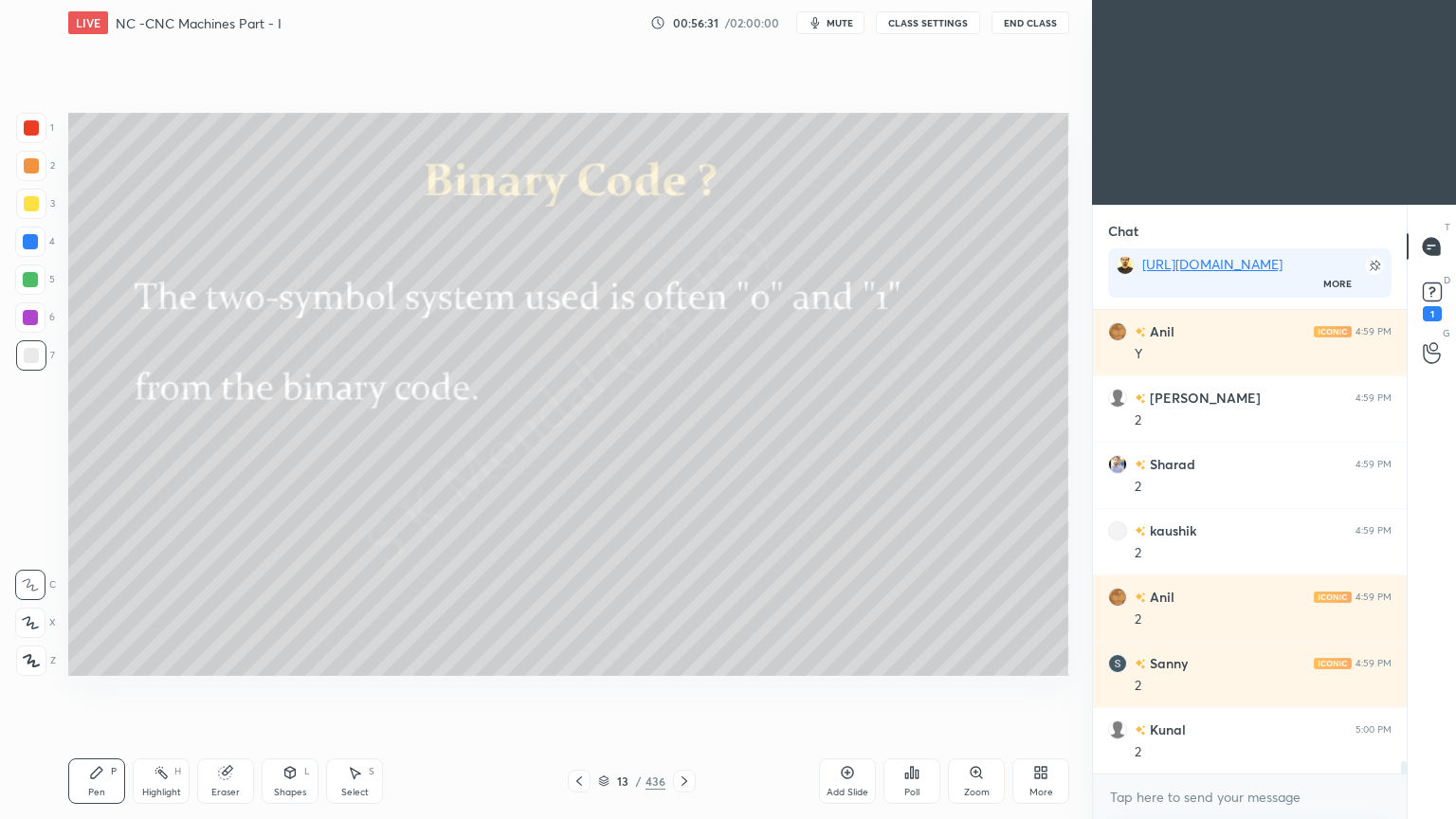 click 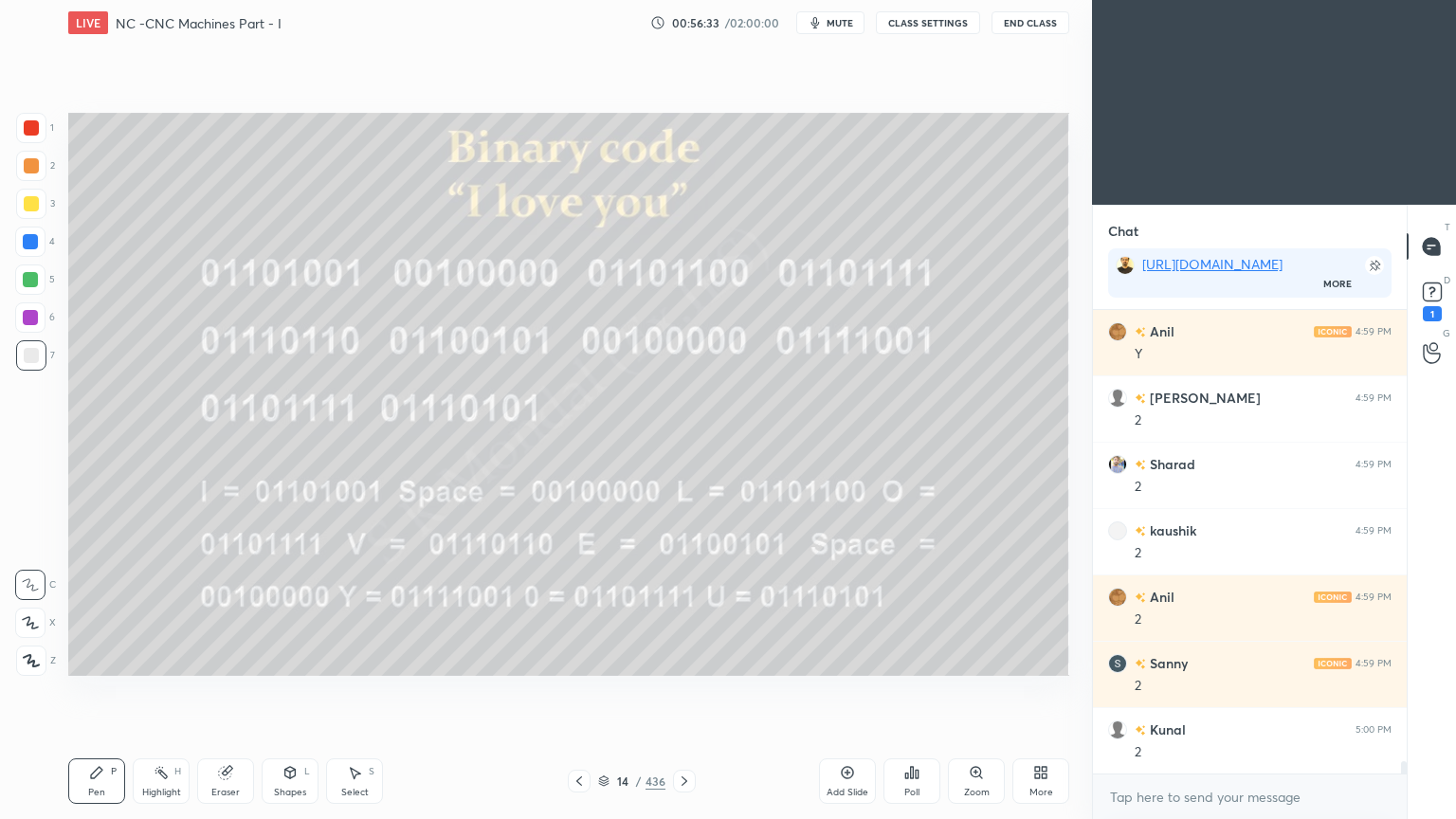 click on "Pen" at bounding box center [97, 792] 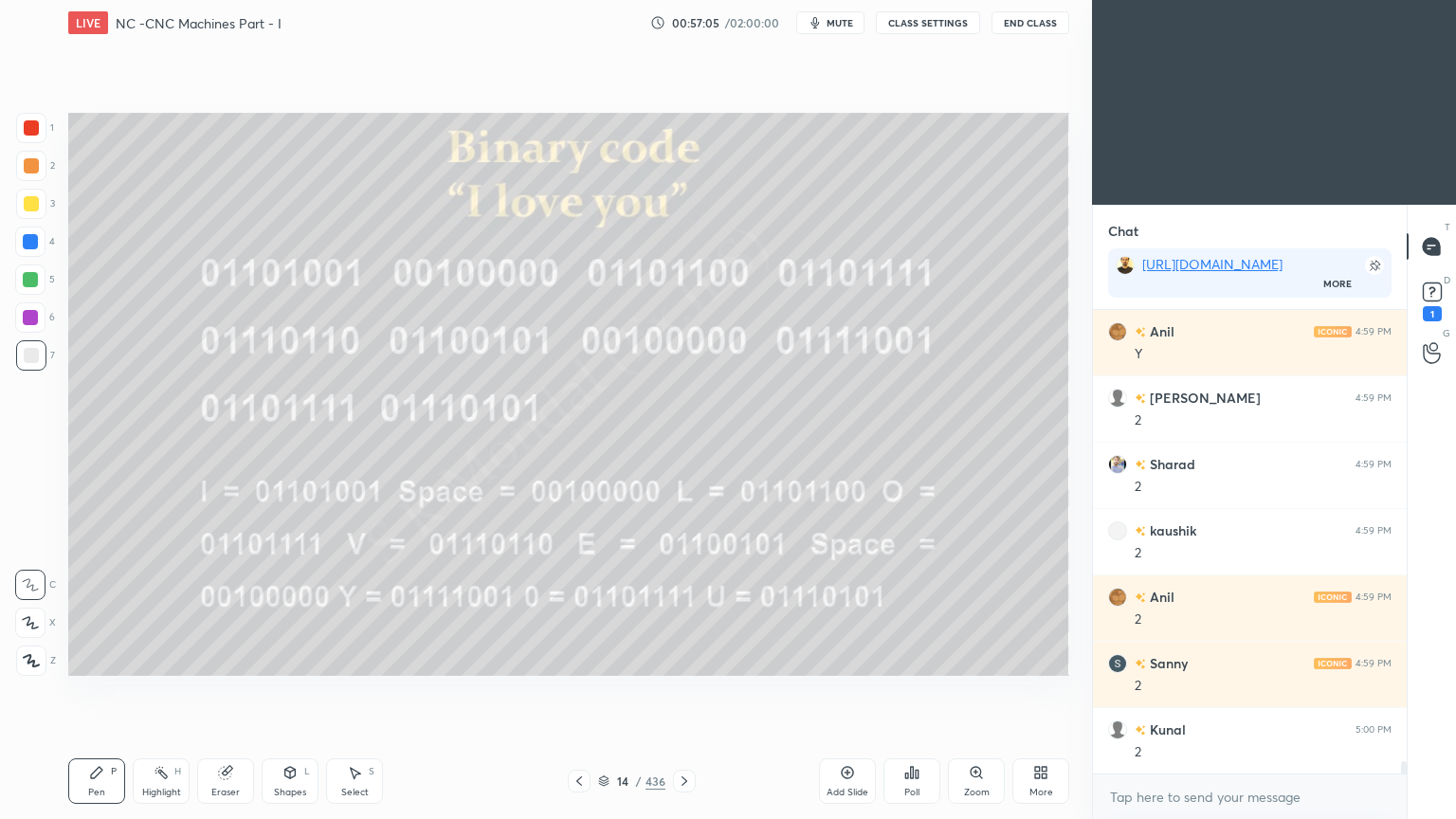 click 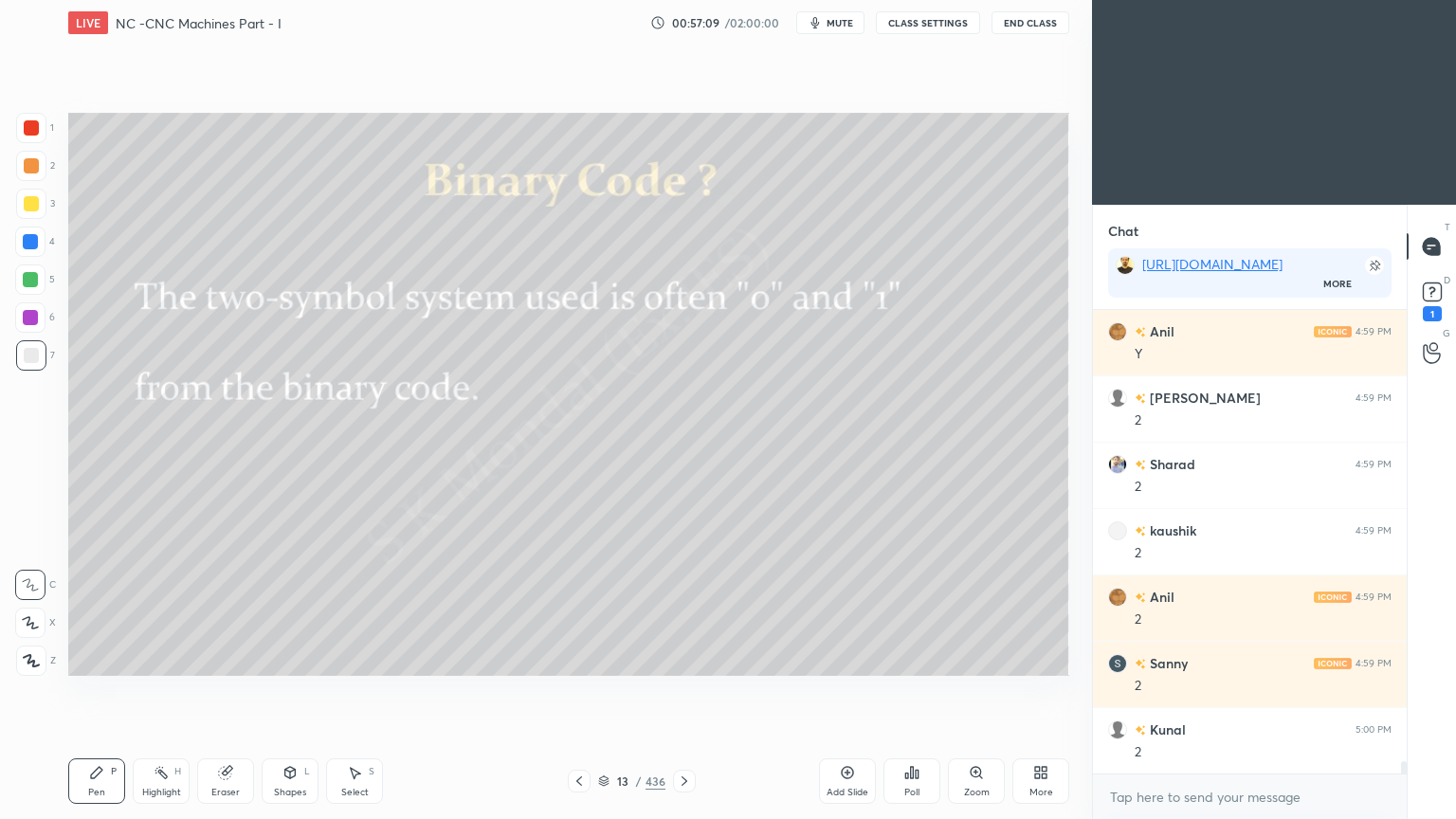 click 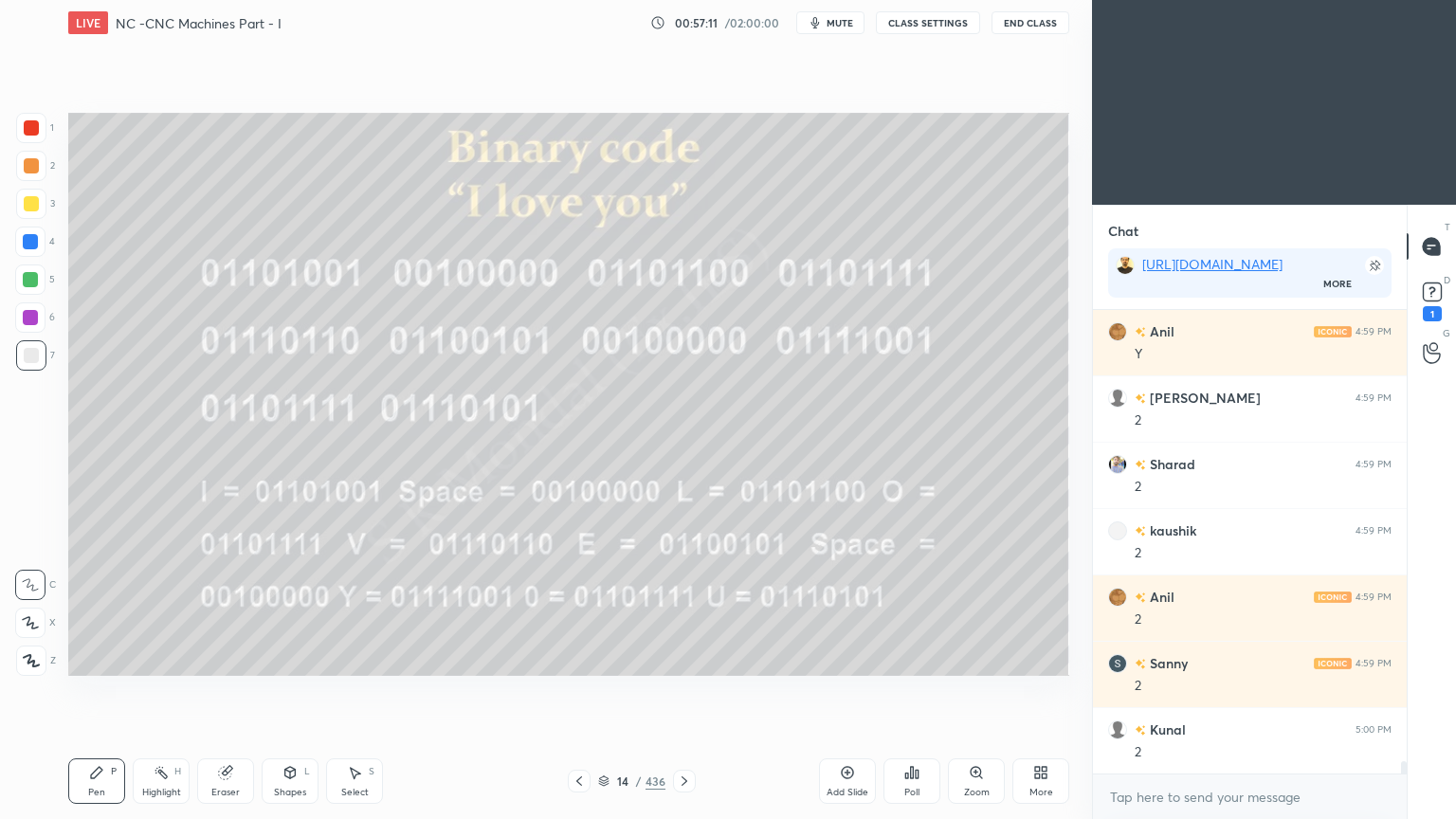 click on "Highlight H" at bounding box center (161, 781) 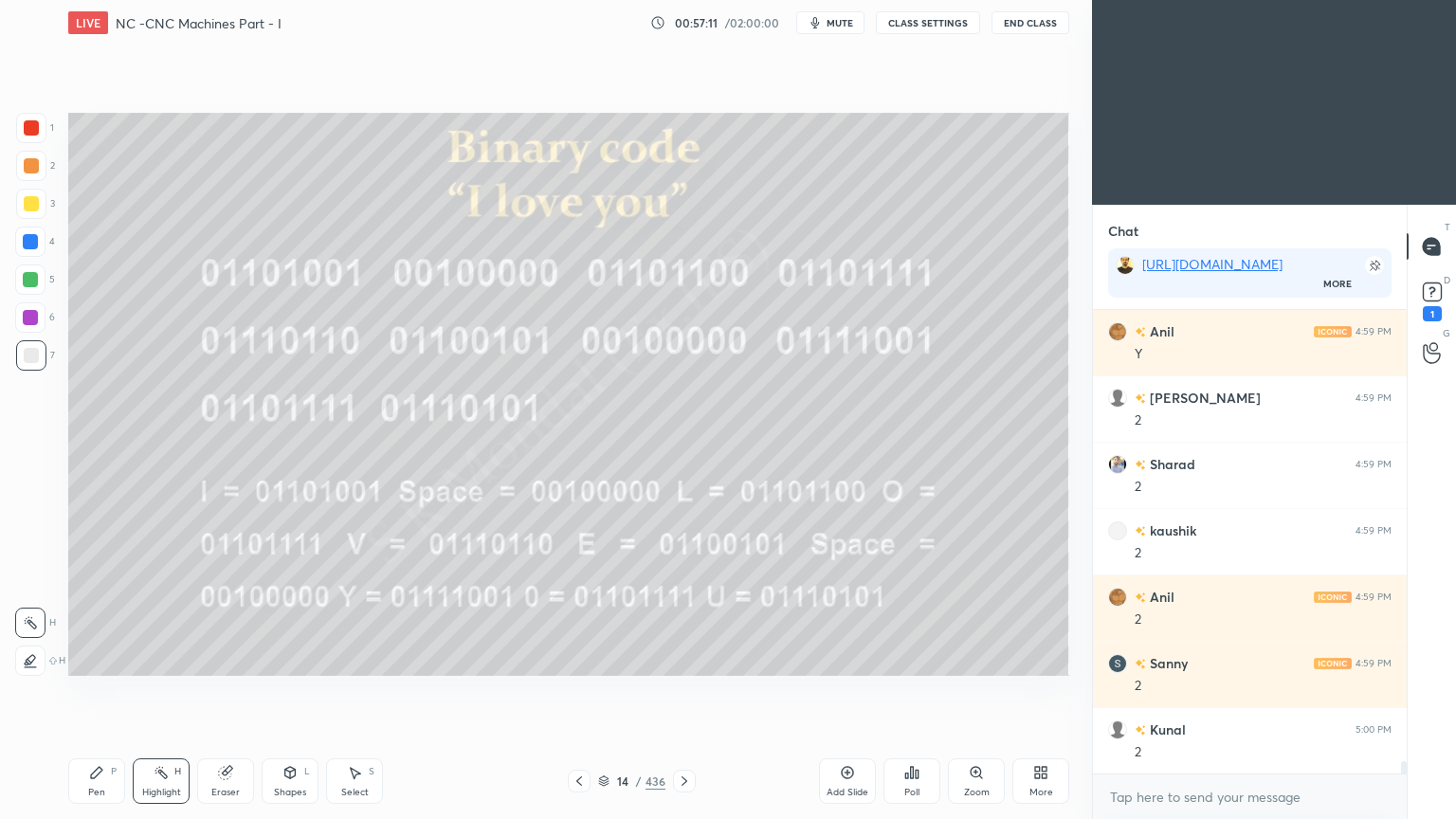 click on "Highlight H" at bounding box center [161, 781] 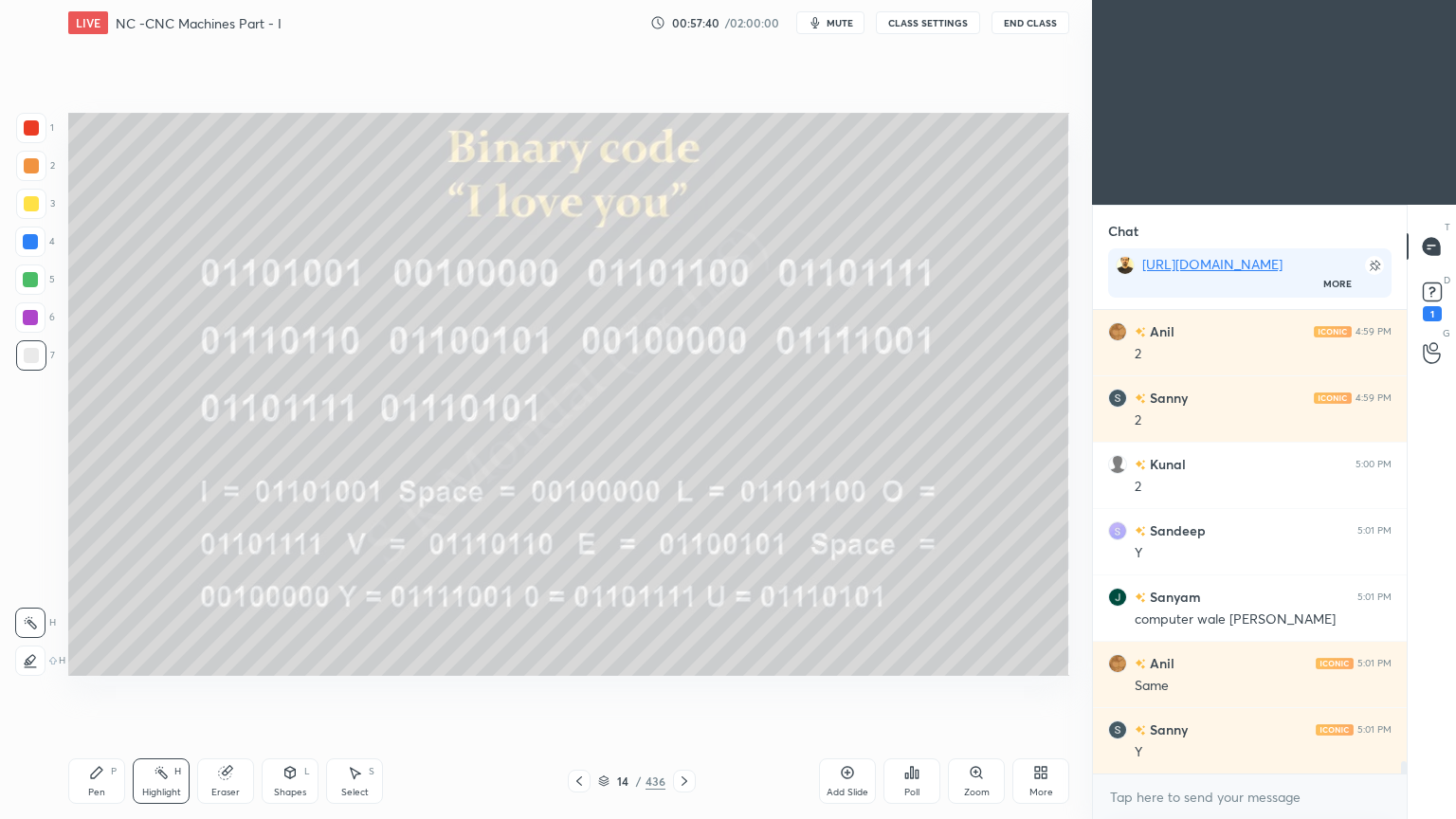 scroll, scrollTop: 17543, scrollLeft: 0, axis: vertical 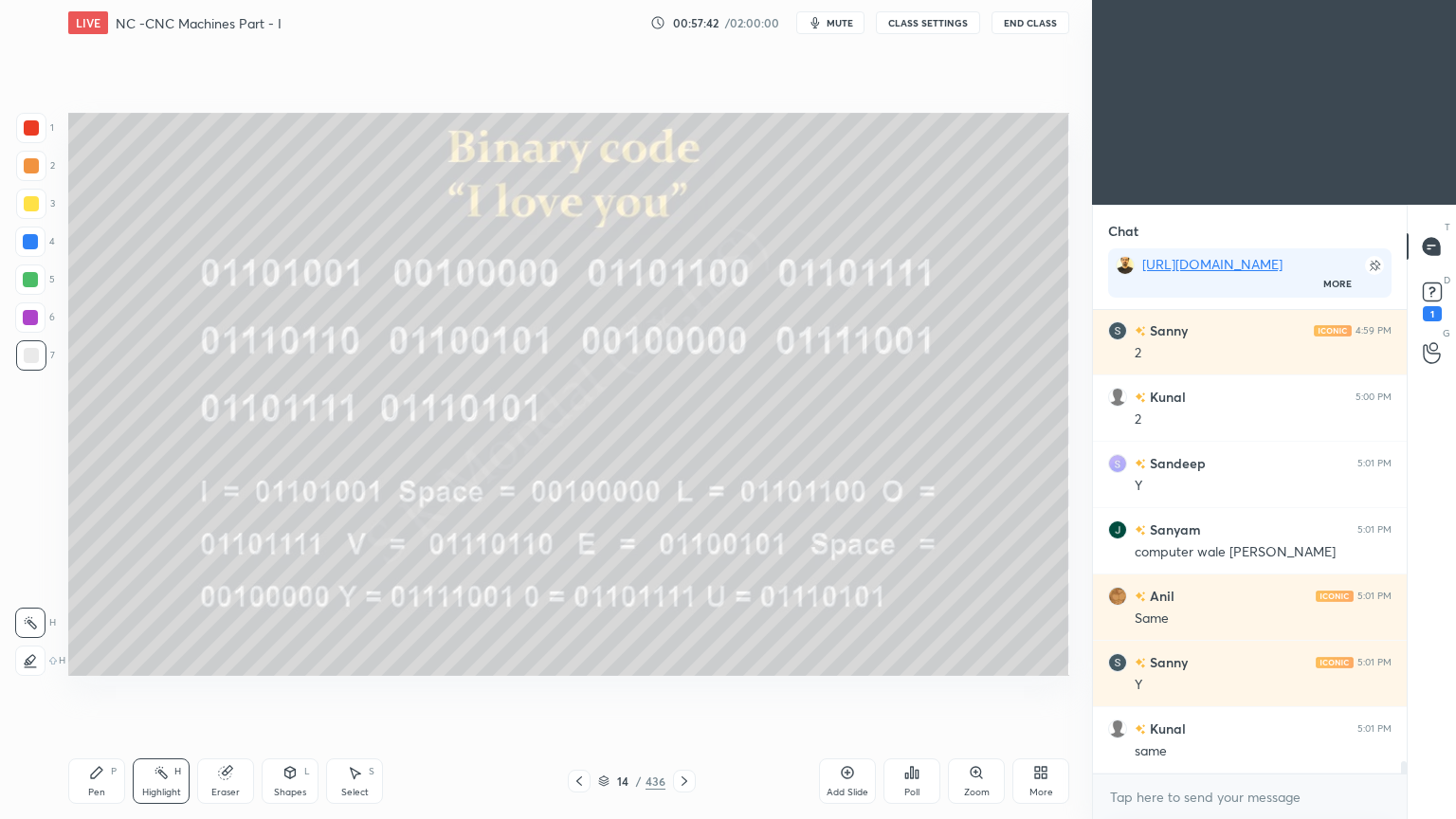 click 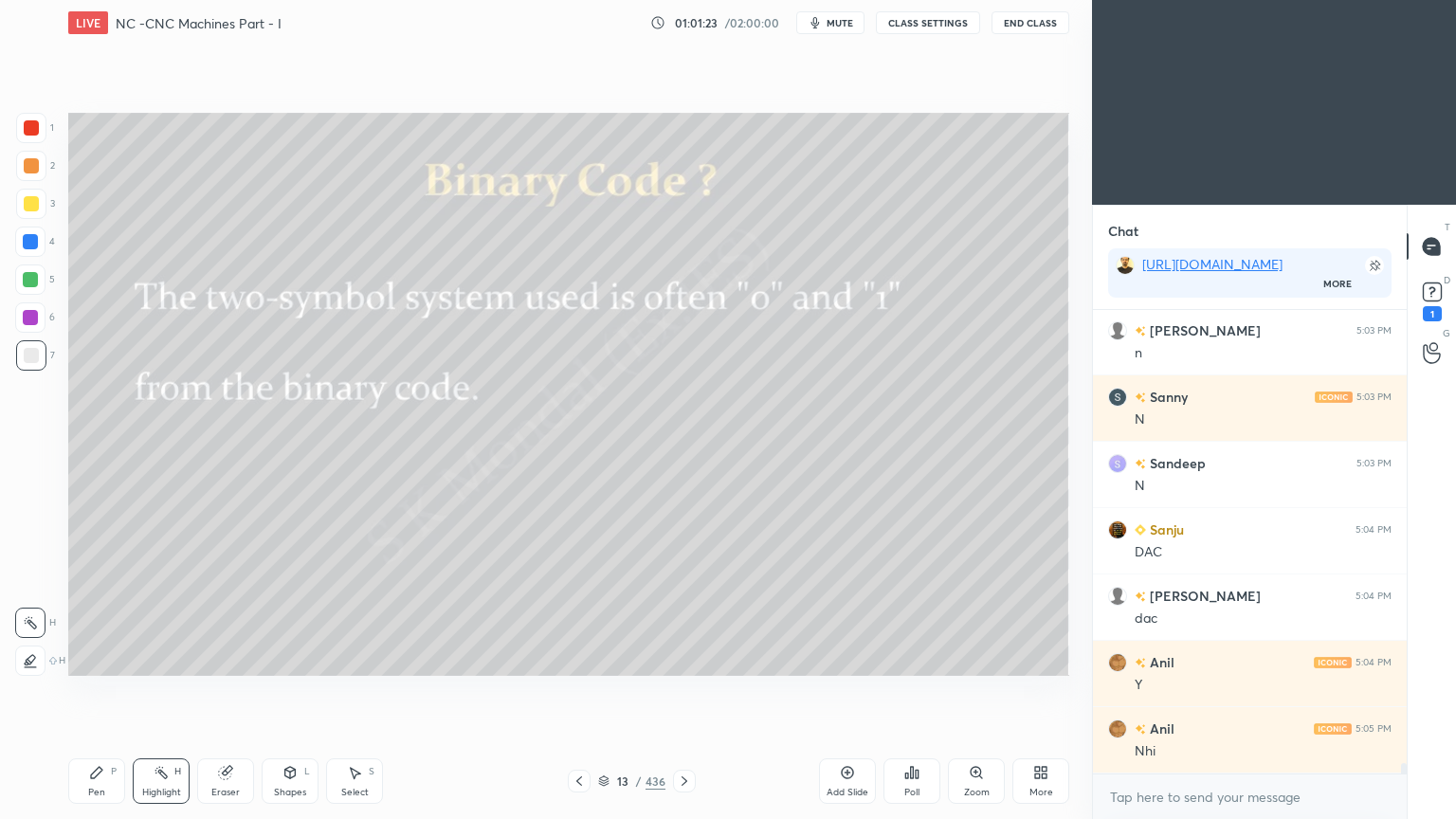 scroll, scrollTop: 20263, scrollLeft: 0, axis: vertical 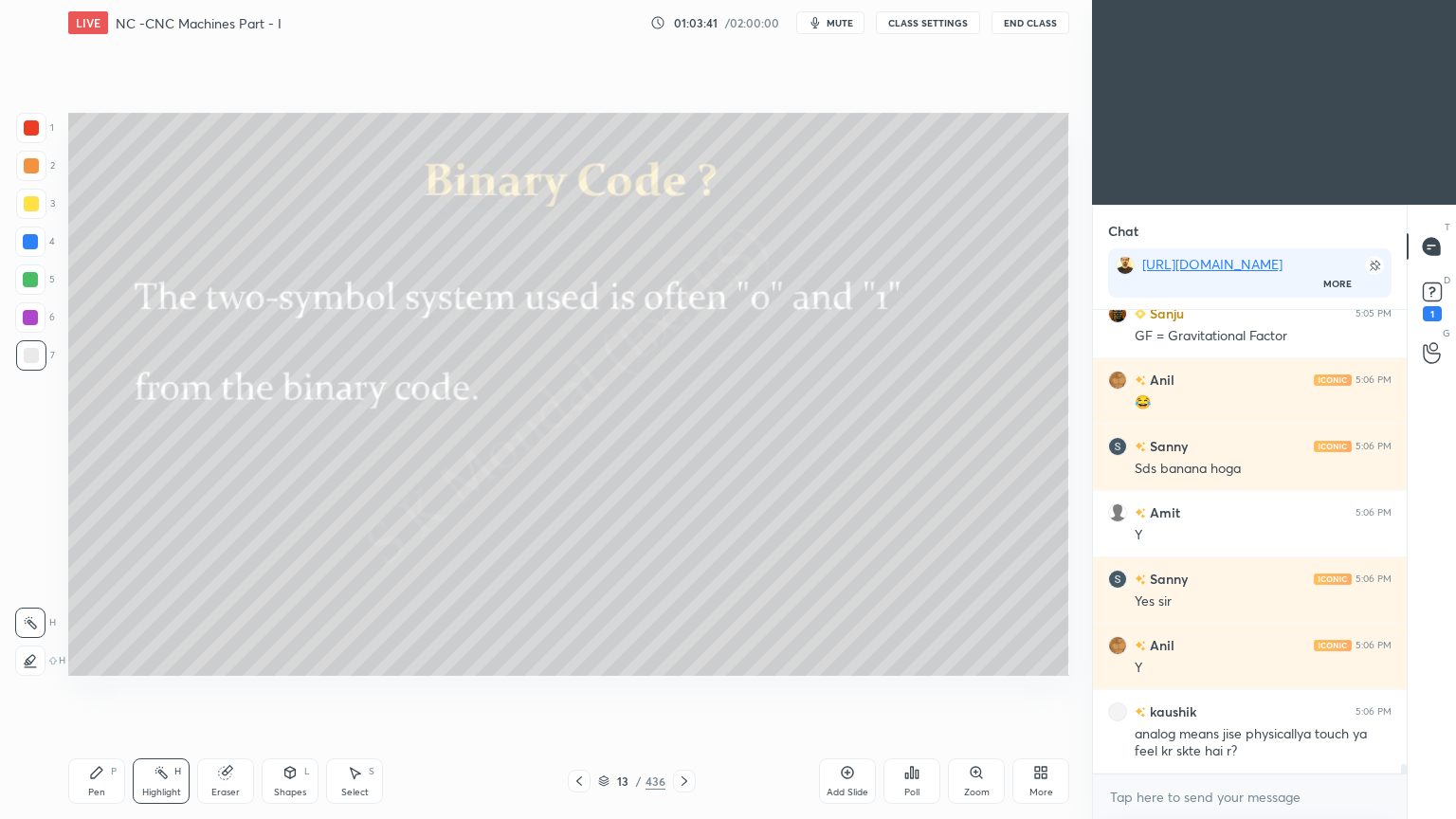 click at bounding box center (684, 781) 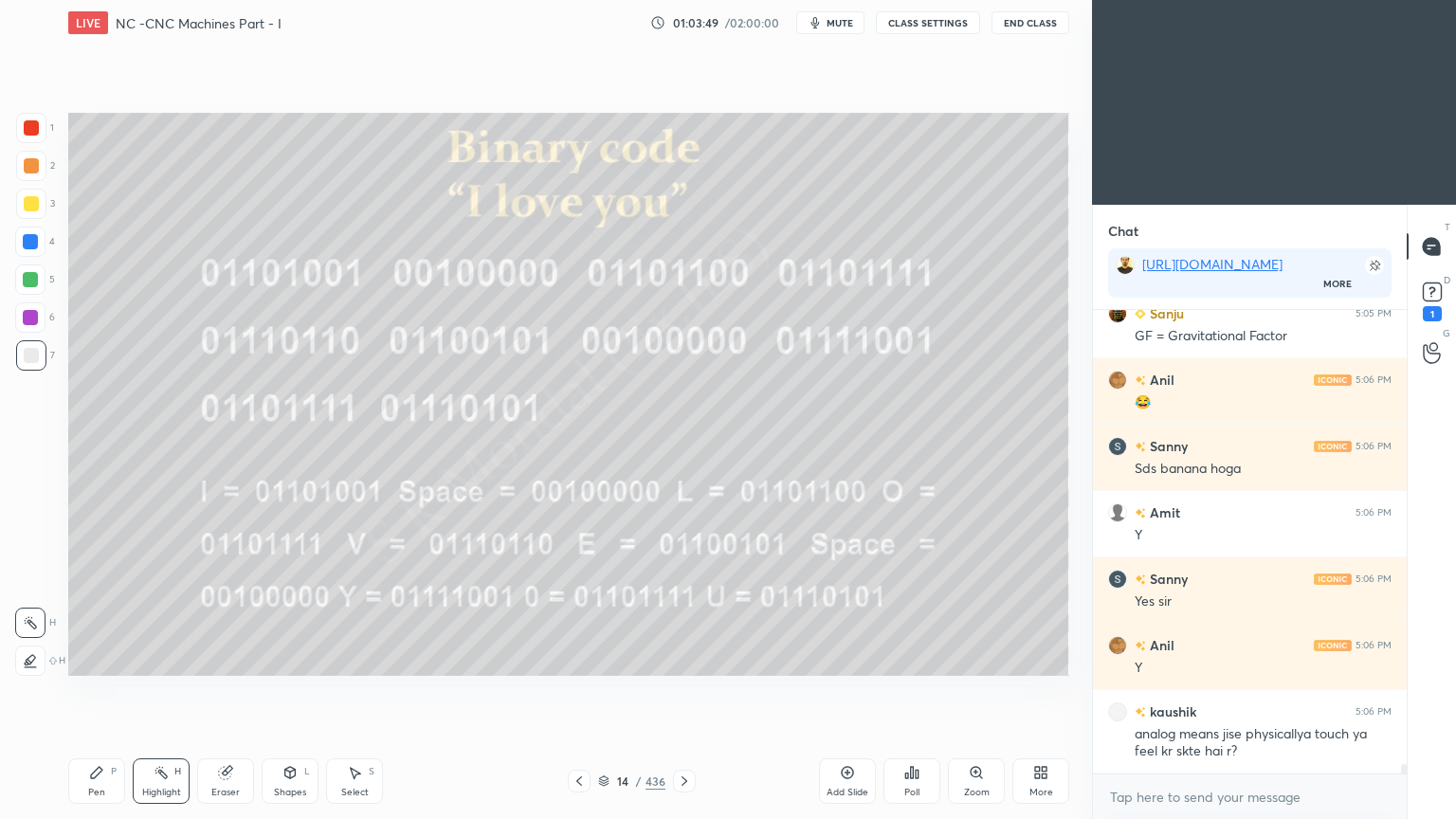 scroll, scrollTop: 22071, scrollLeft: 0, axis: vertical 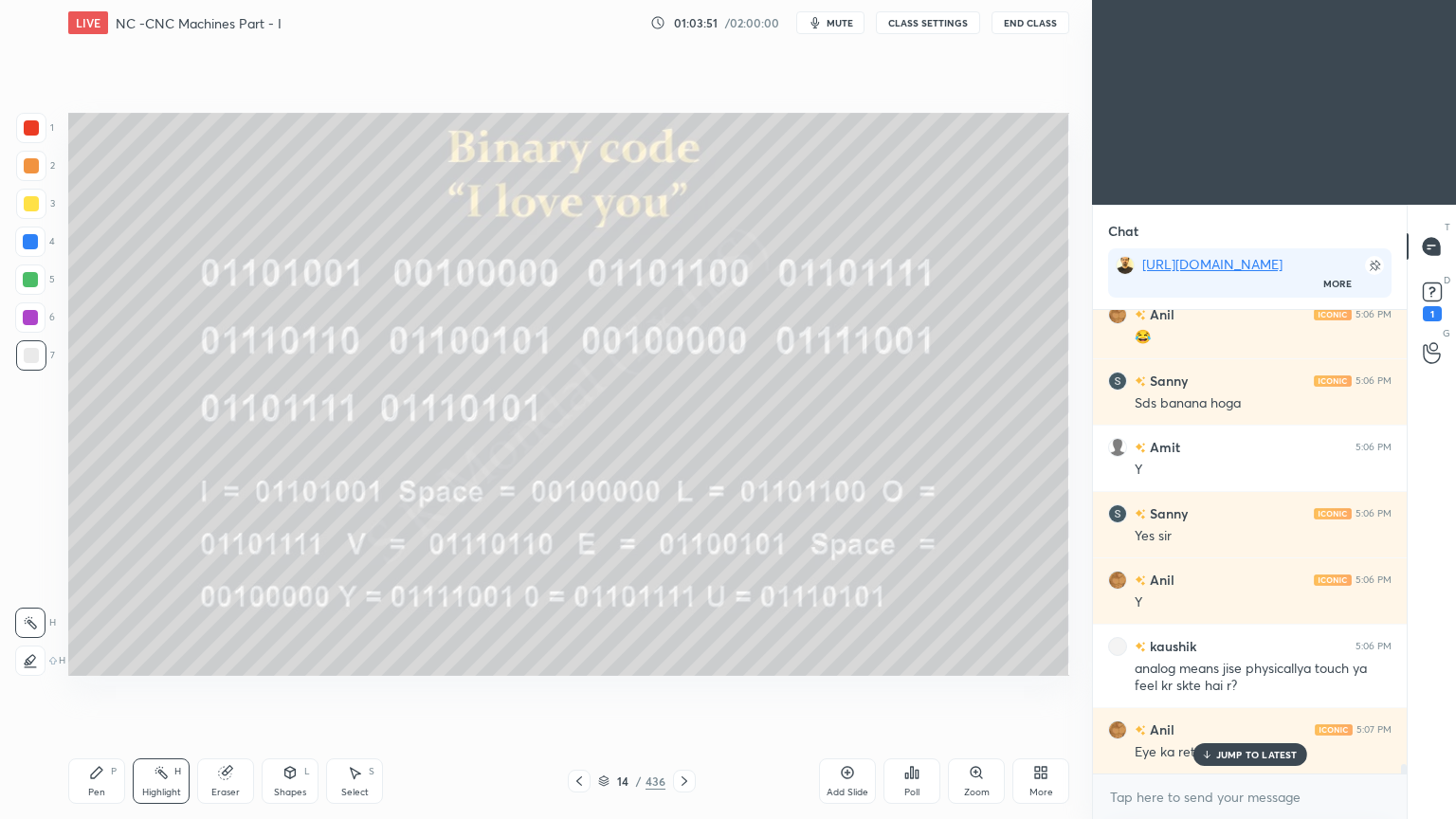 click on "JUMP TO LATEST" at bounding box center [1257, 755] 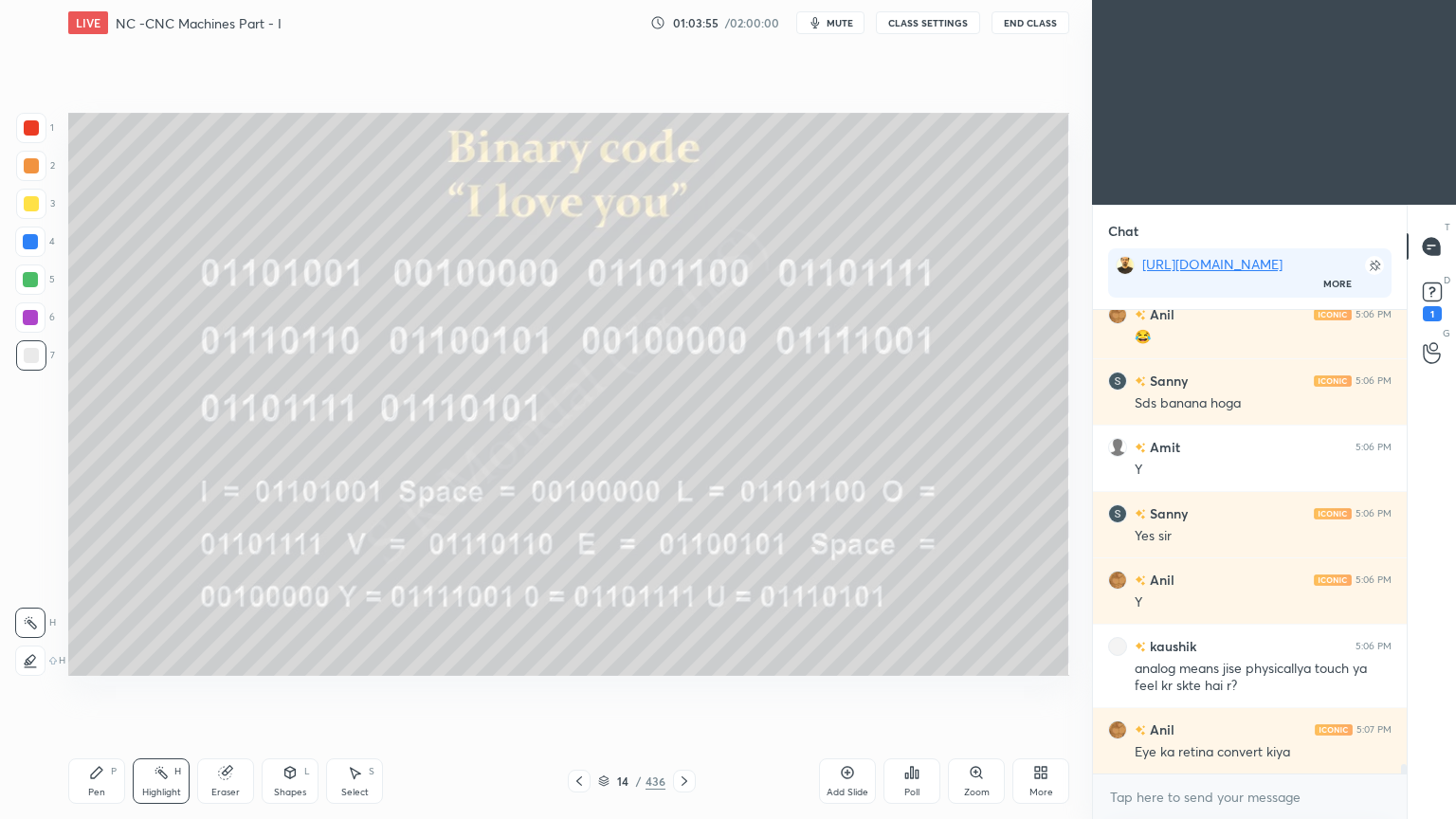 click 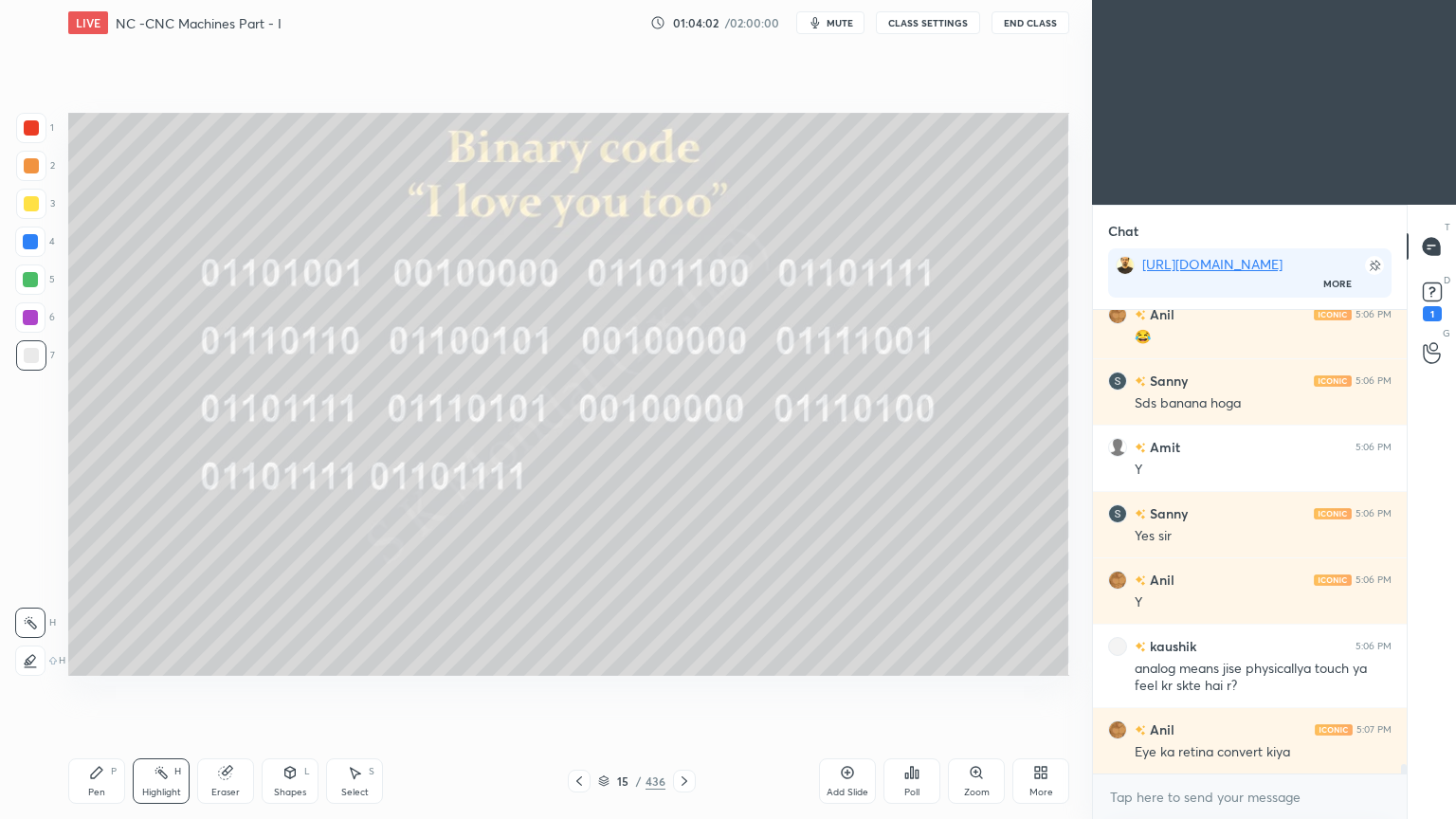click 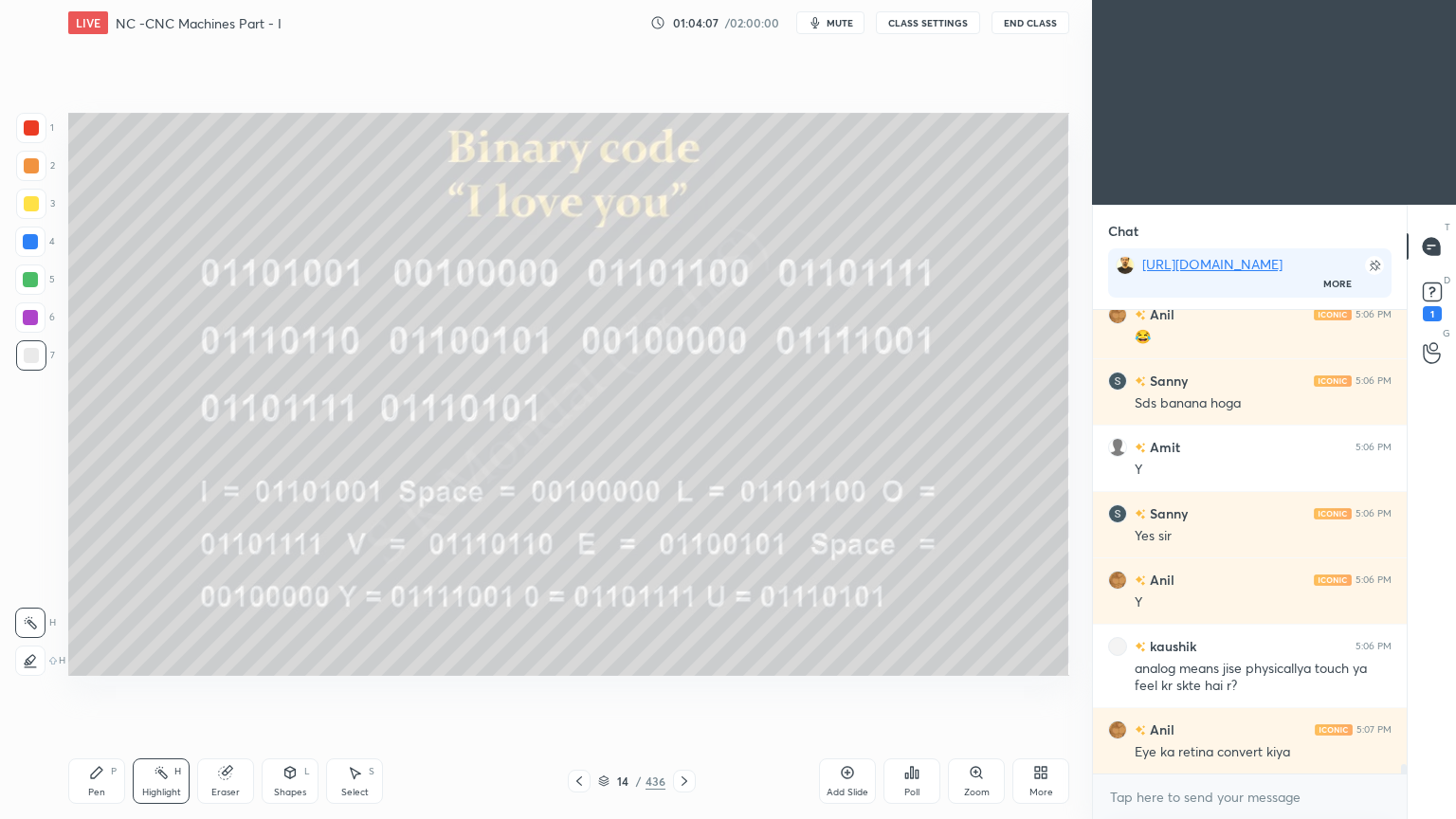click 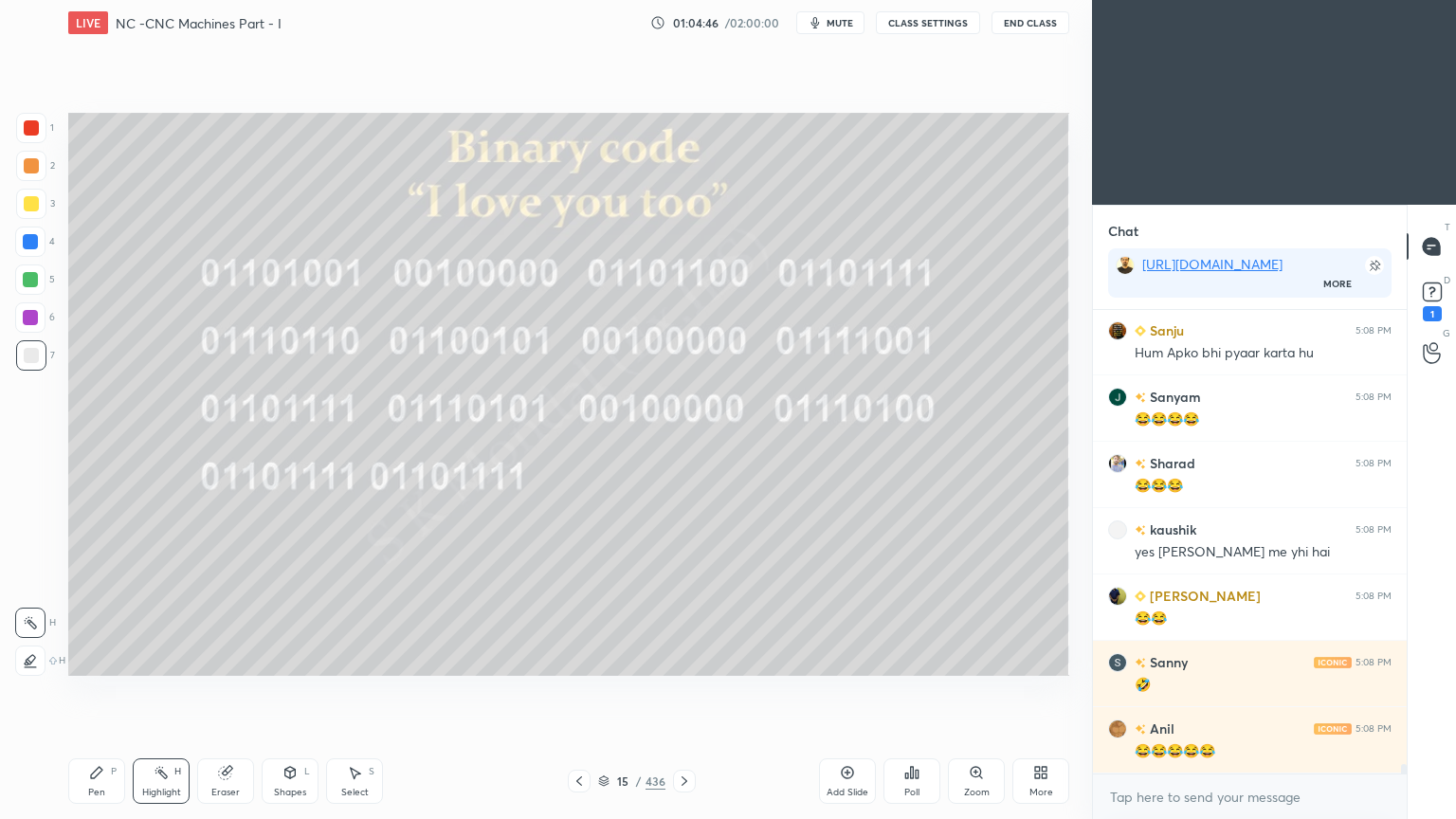 scroll, scrollTop: 22735, scrollLeft: 0, axis: vertical 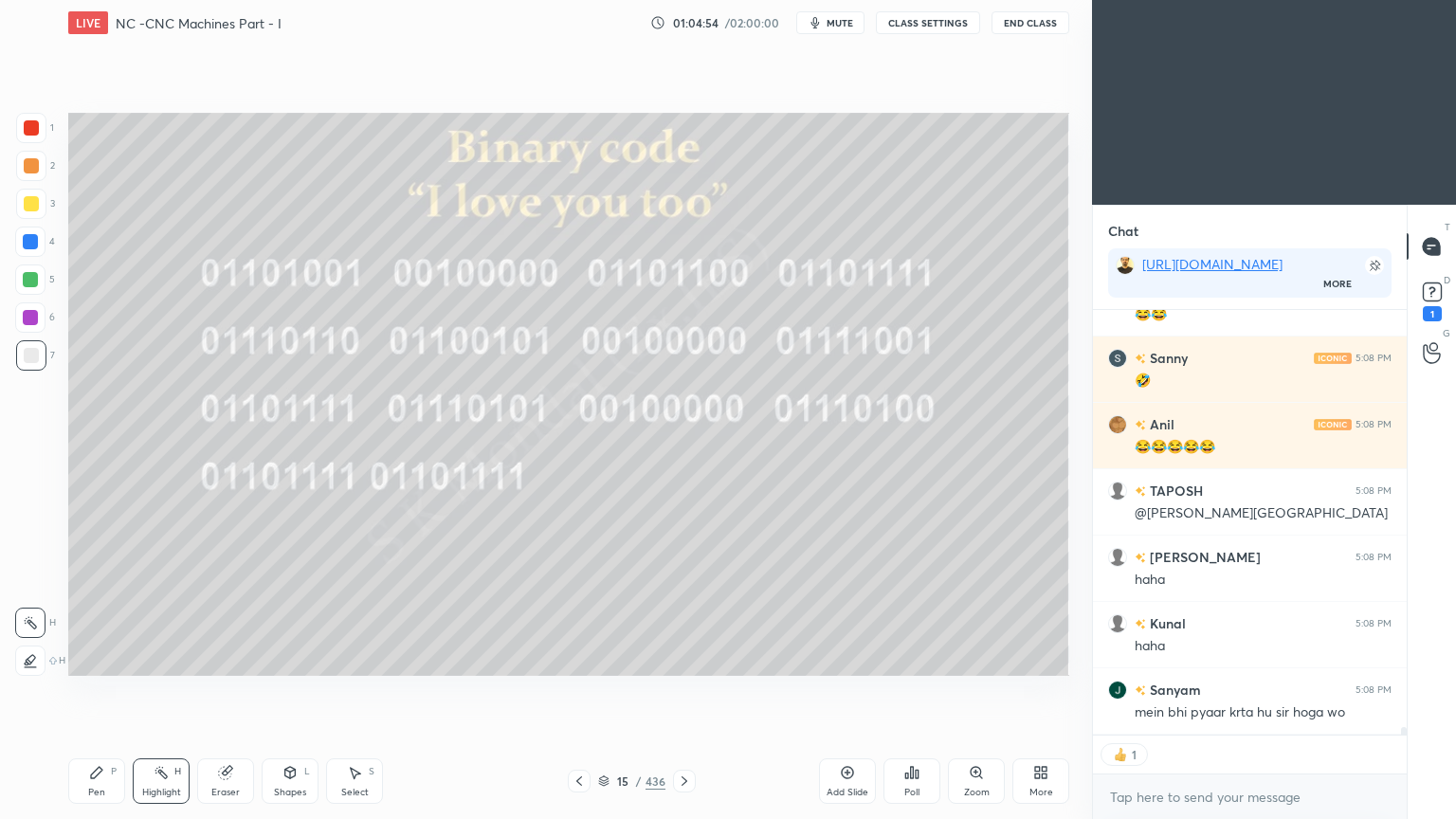 click 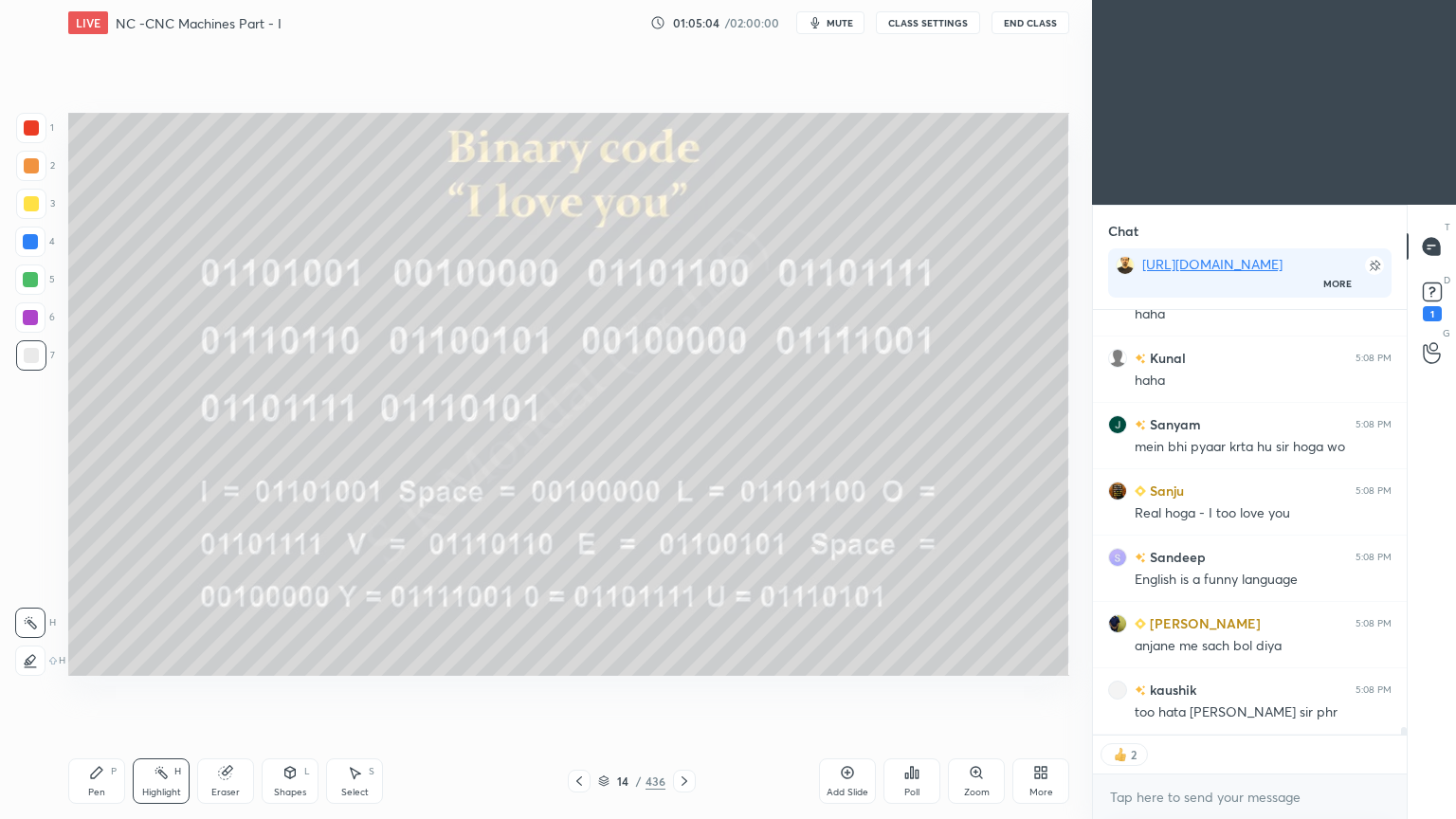scroll, scrollTop: 23305, scrollLeft: 0, axis: vertical 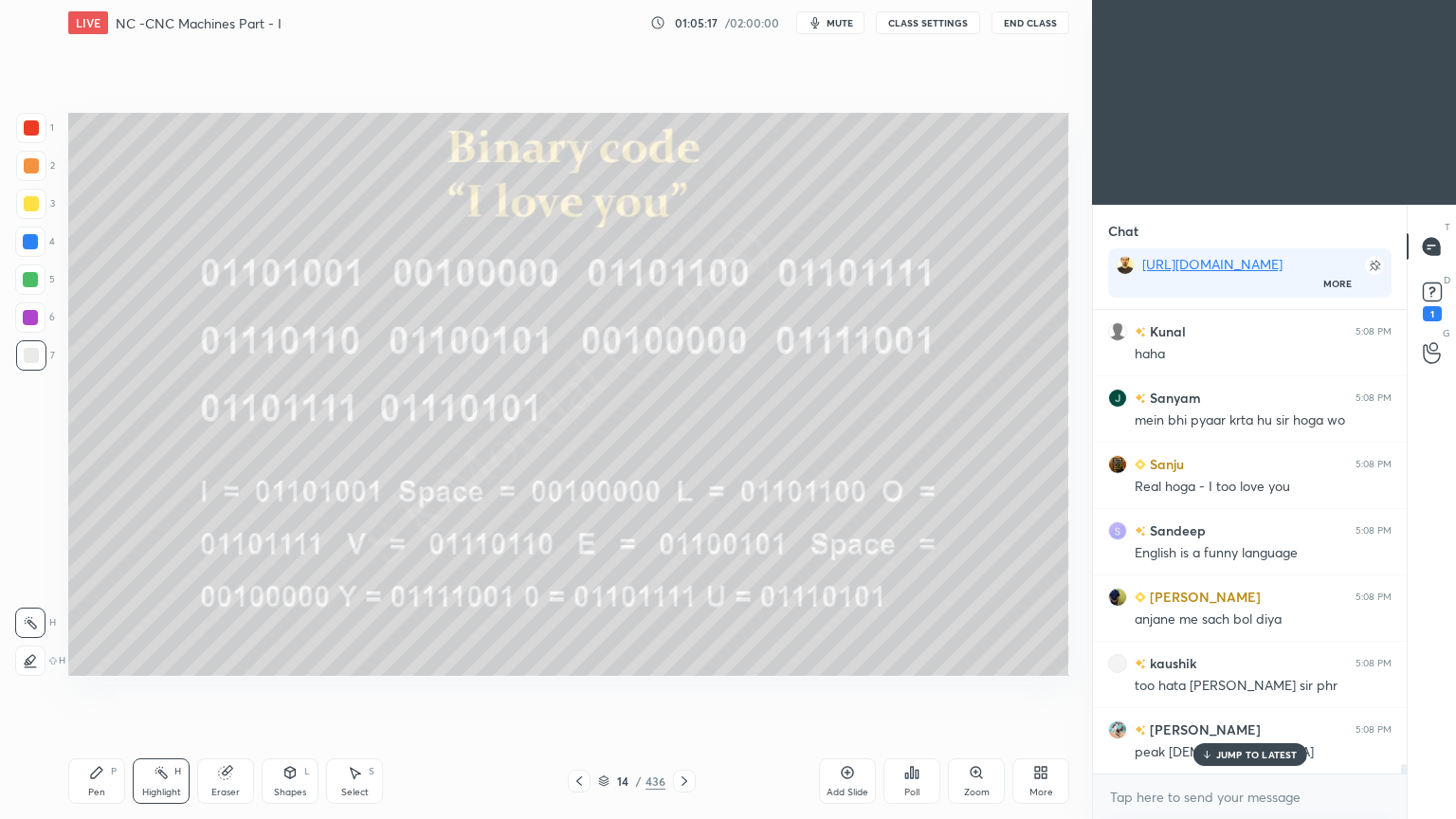 click on "JUMP TO LATEST" at bounding box center (1257, 755) 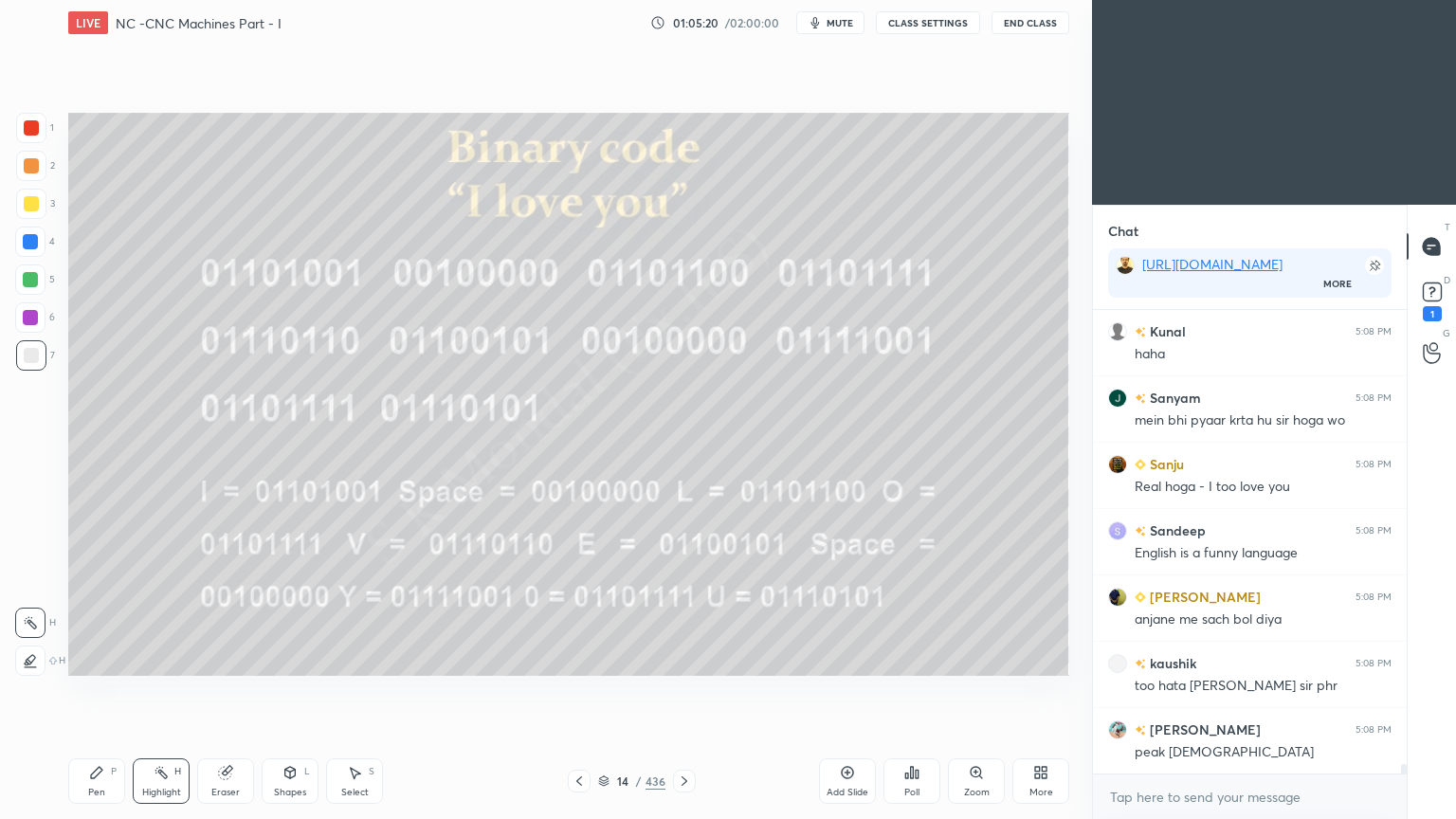 click on "Highlight" at bounding box center [161, 792] 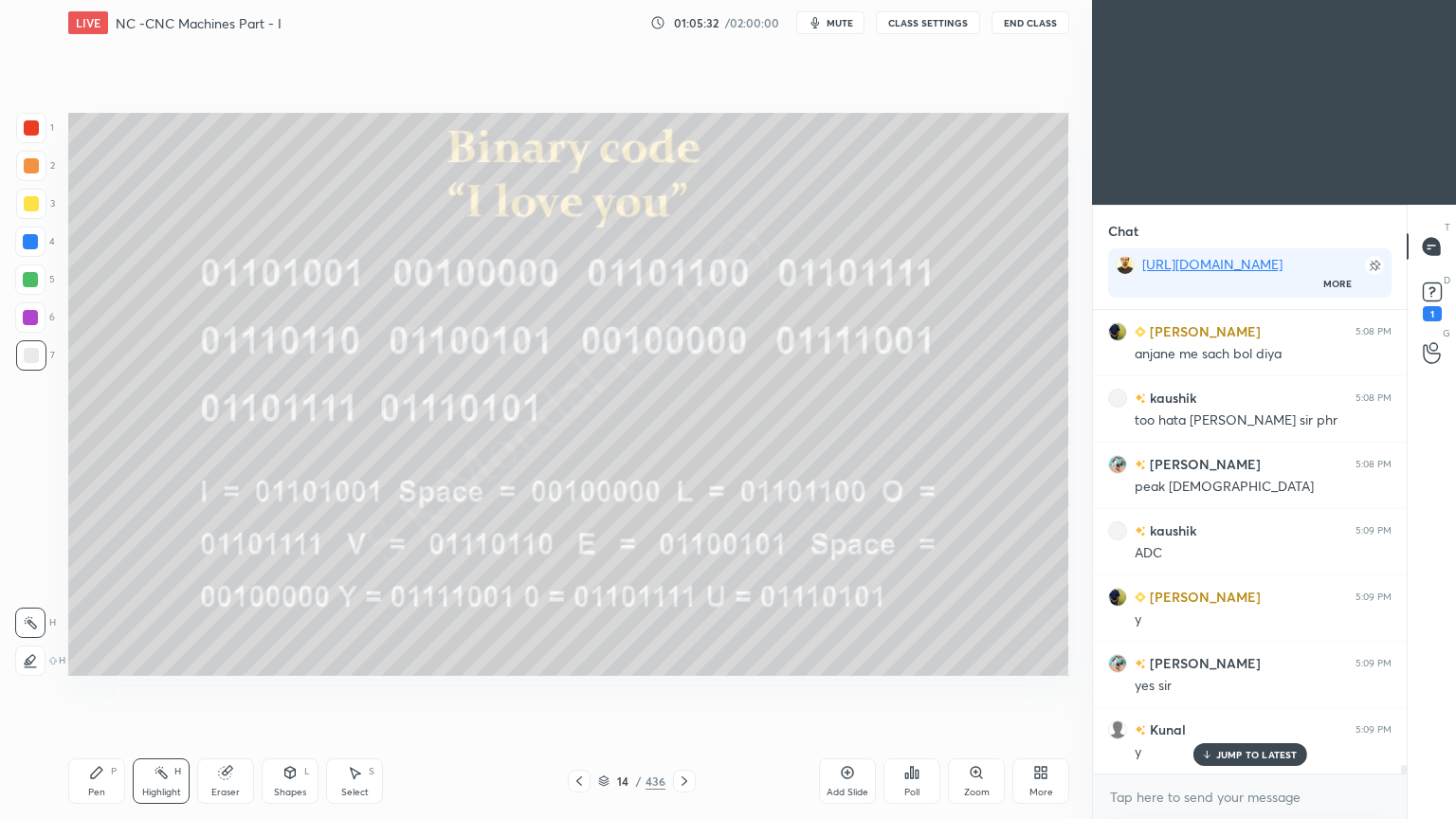 scroll, scrollTop: 23598, scrollLeft: 0, axis: vertical 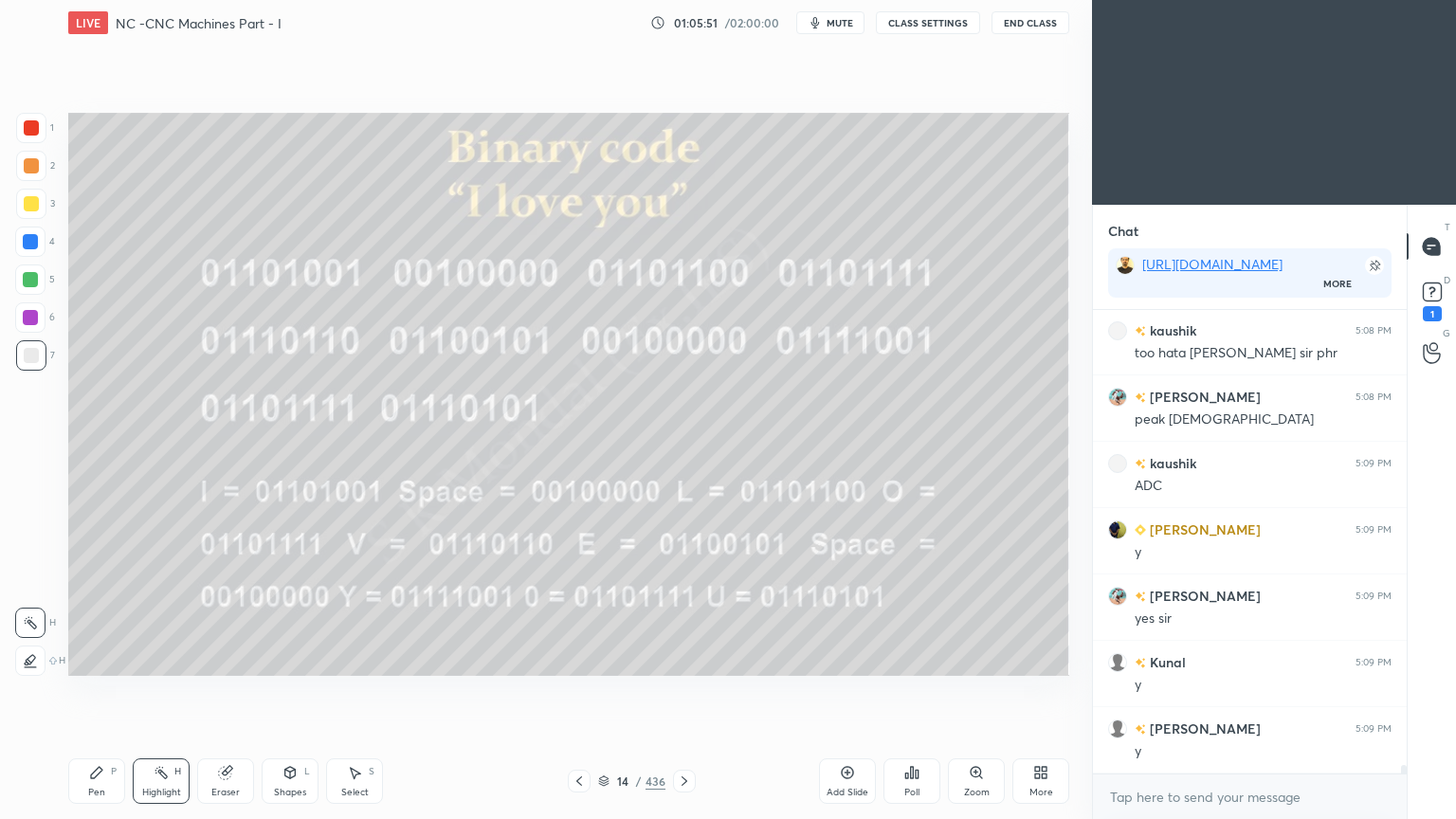 click on "14 / 436" at bounding box center [631, 781] 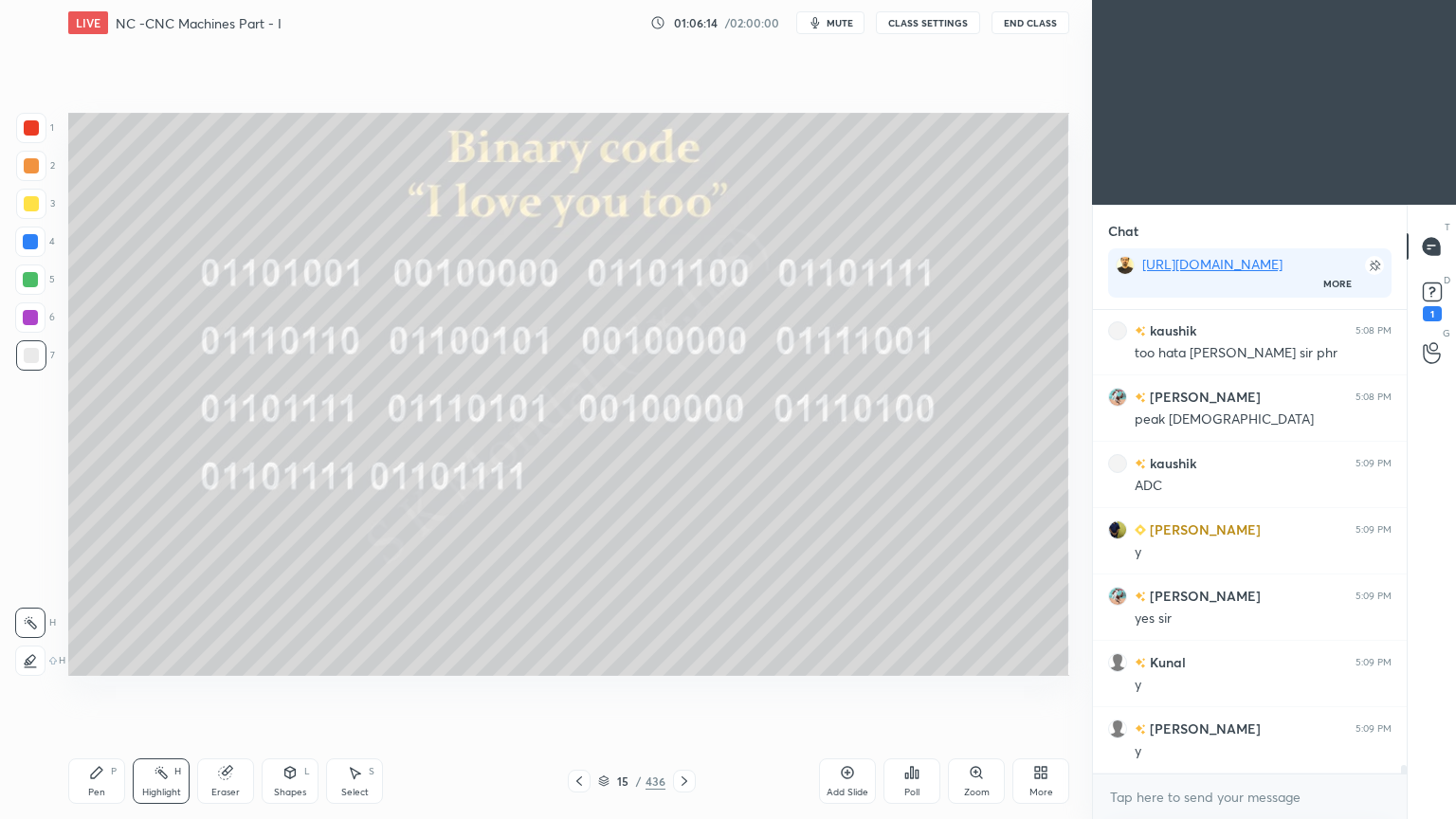 scroll, scrollTop: 23664, scrollLeft: 0, axis: vertical 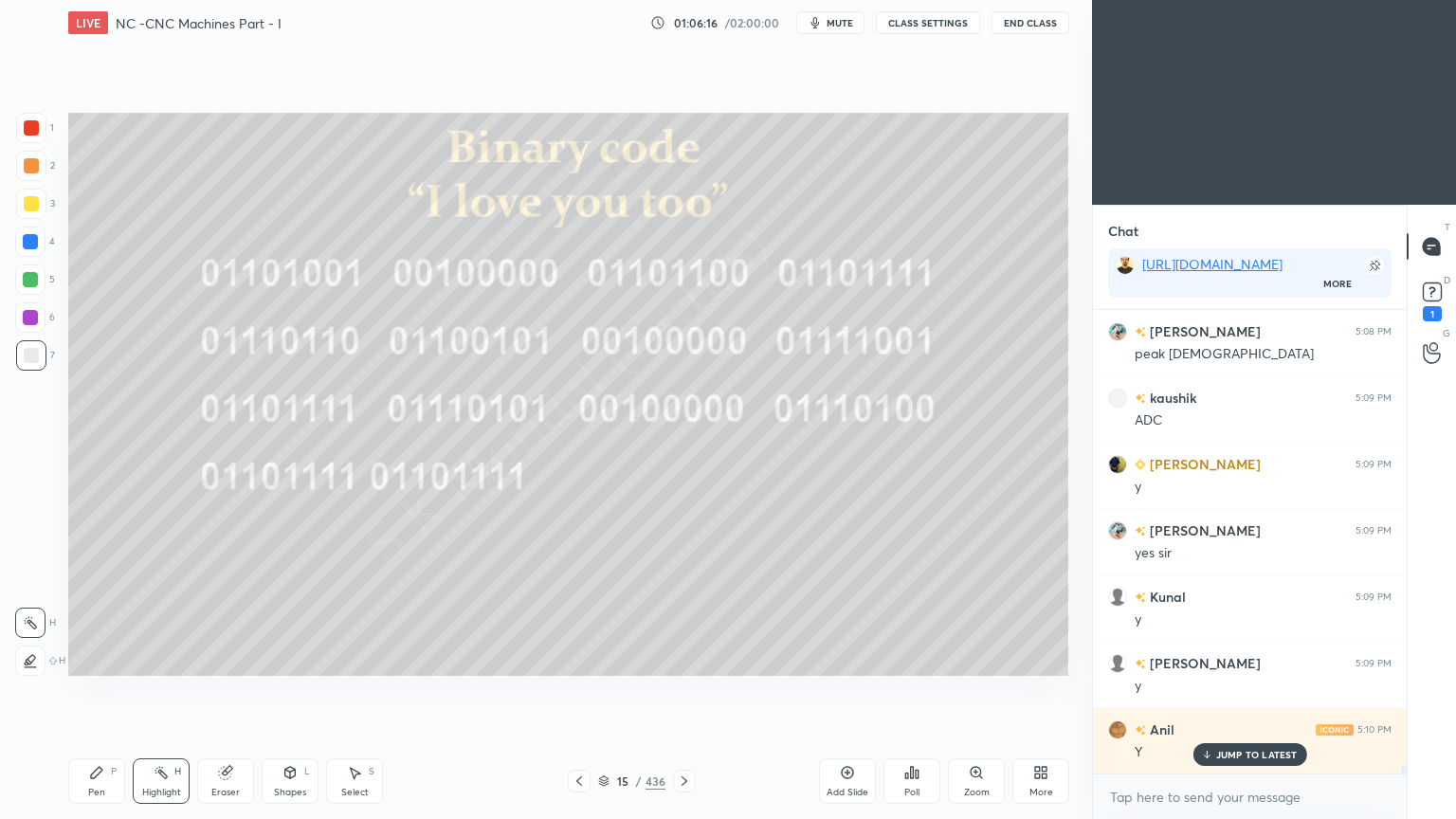 click on "JUMP TO LATEST" at bounding box center (1249, 755) 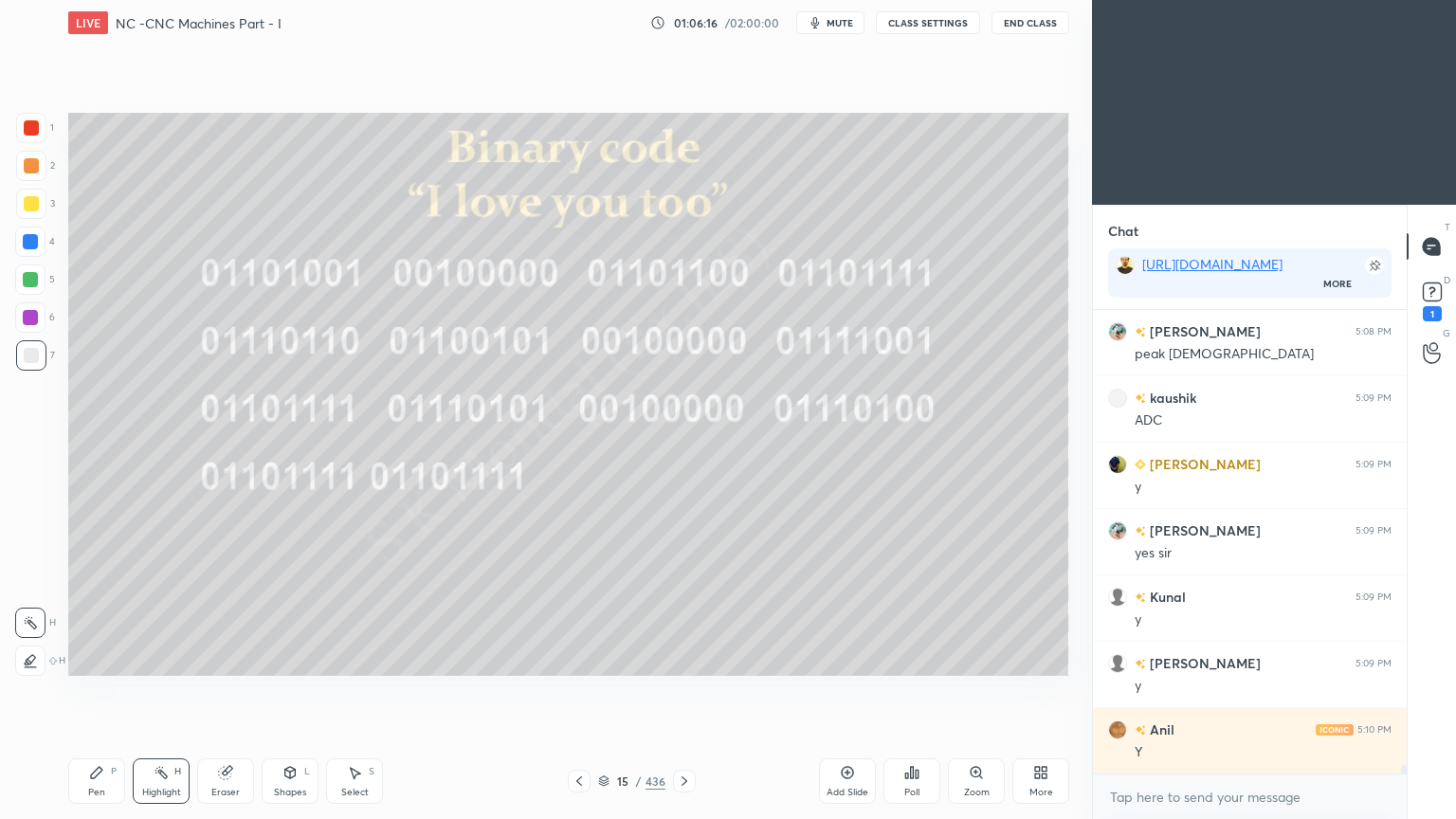 scroll, scrollTop: 23731, scrollLeft: 0, axis: vertical 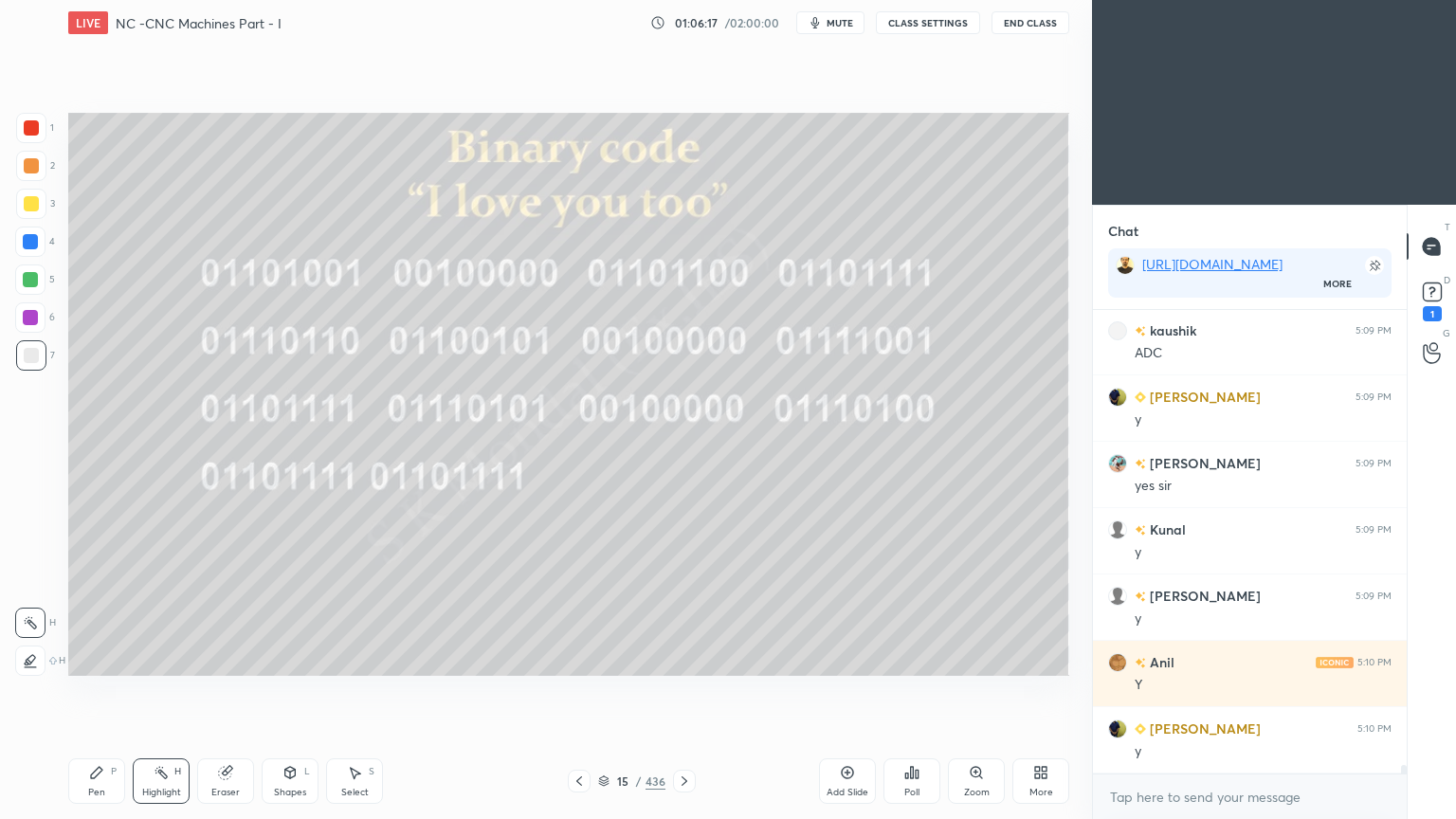 click 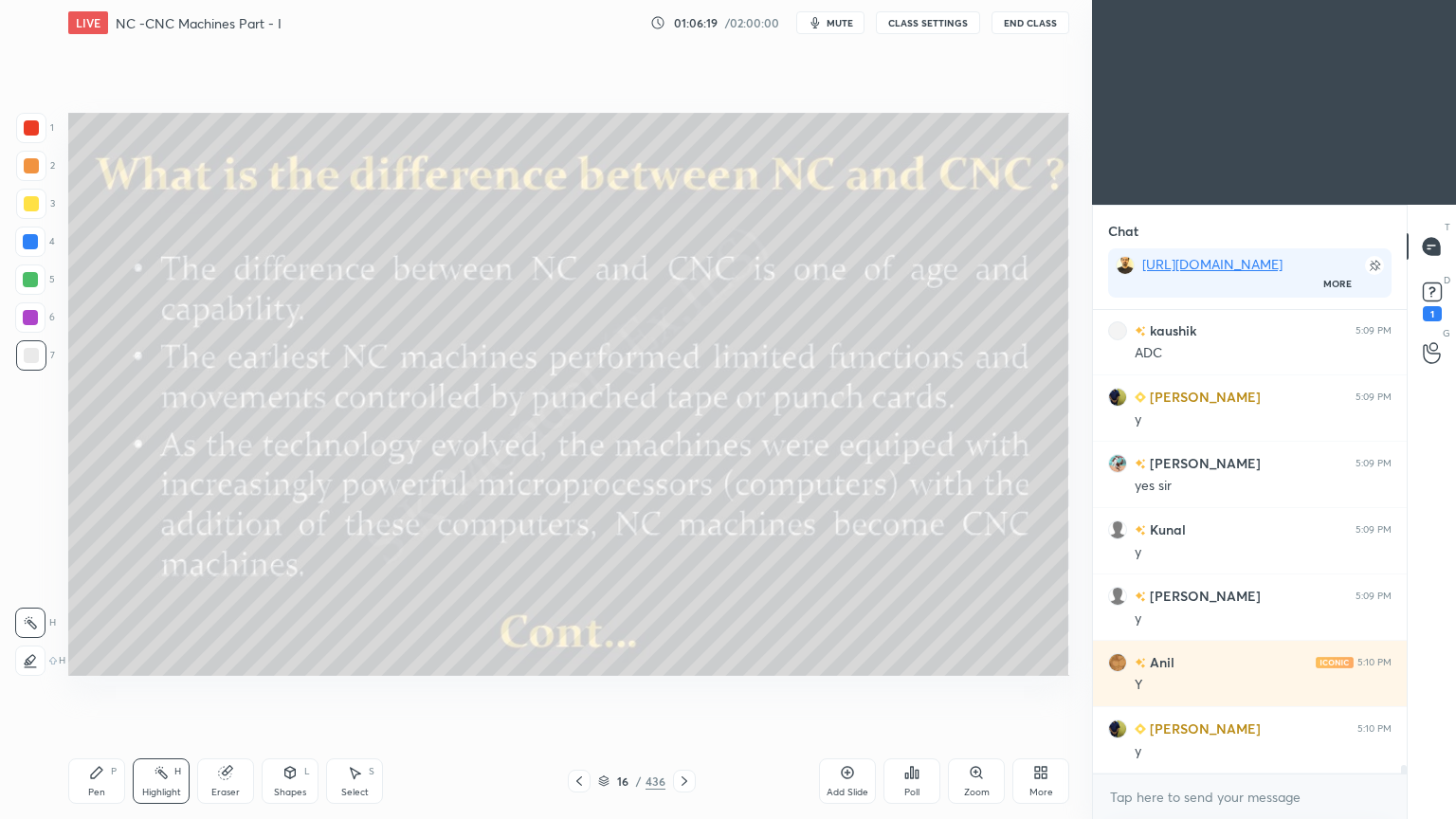 click 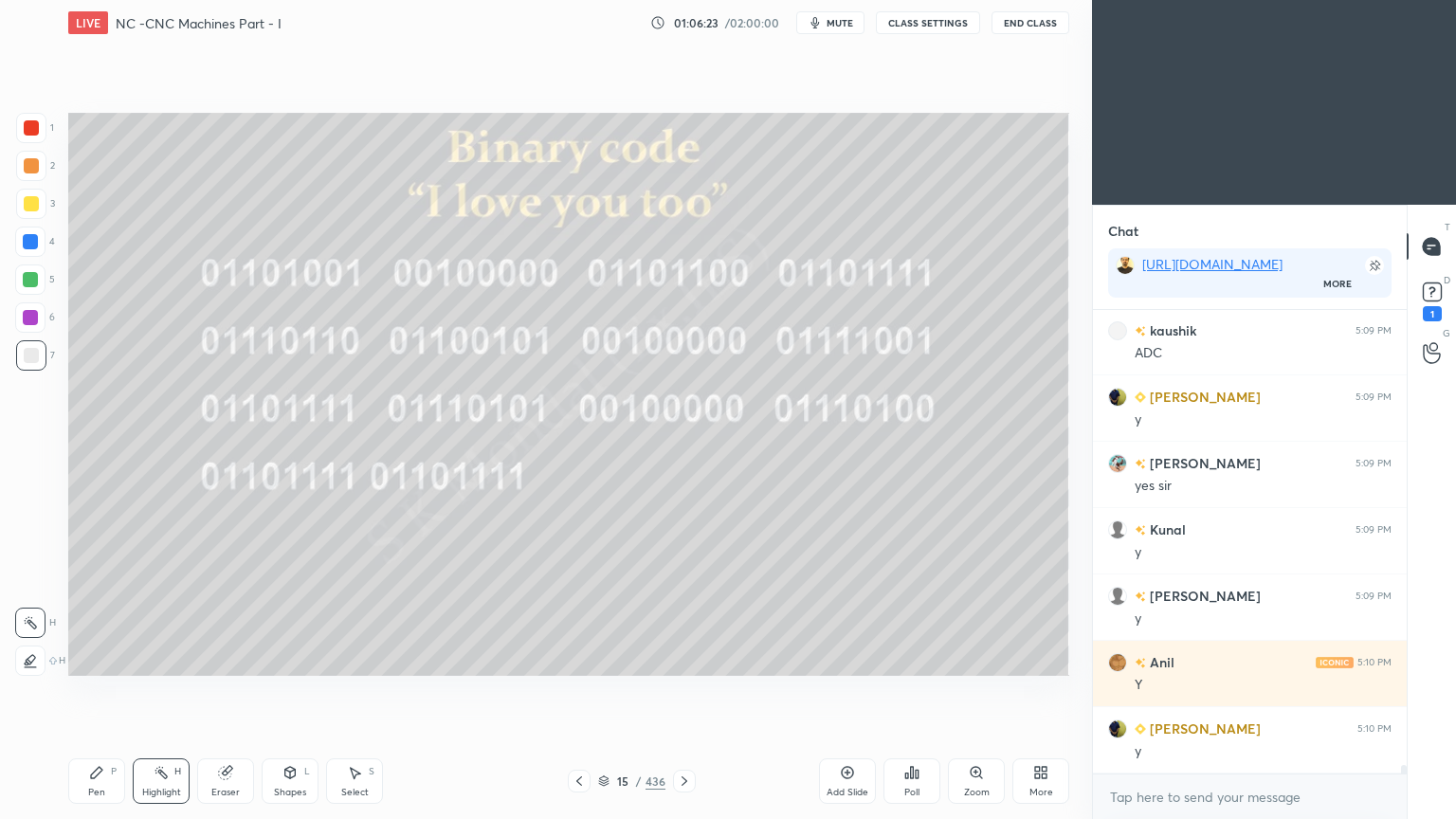 click 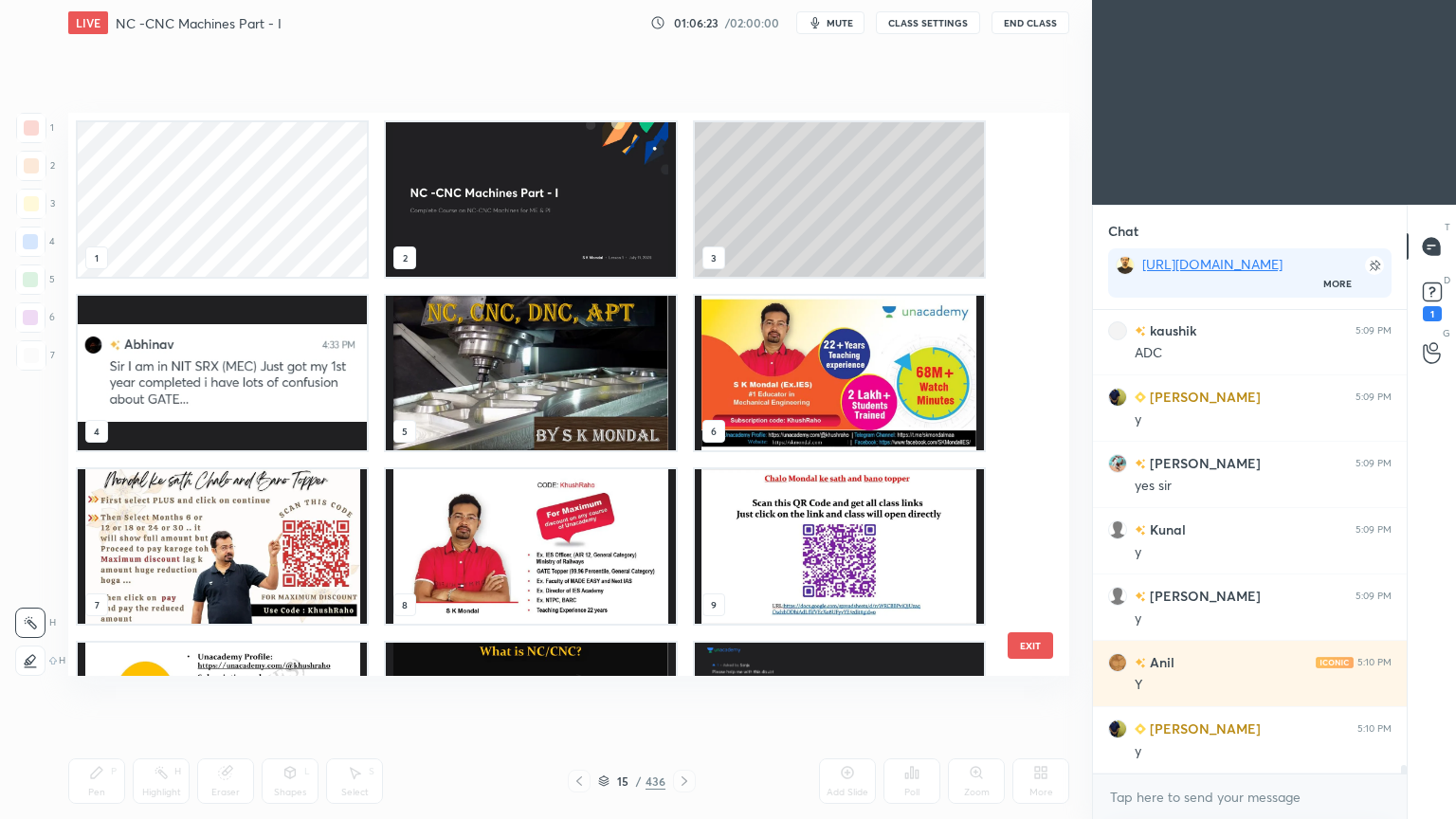 scroll, scrollTop: 303, scrollLeft: 0, axis: vertical 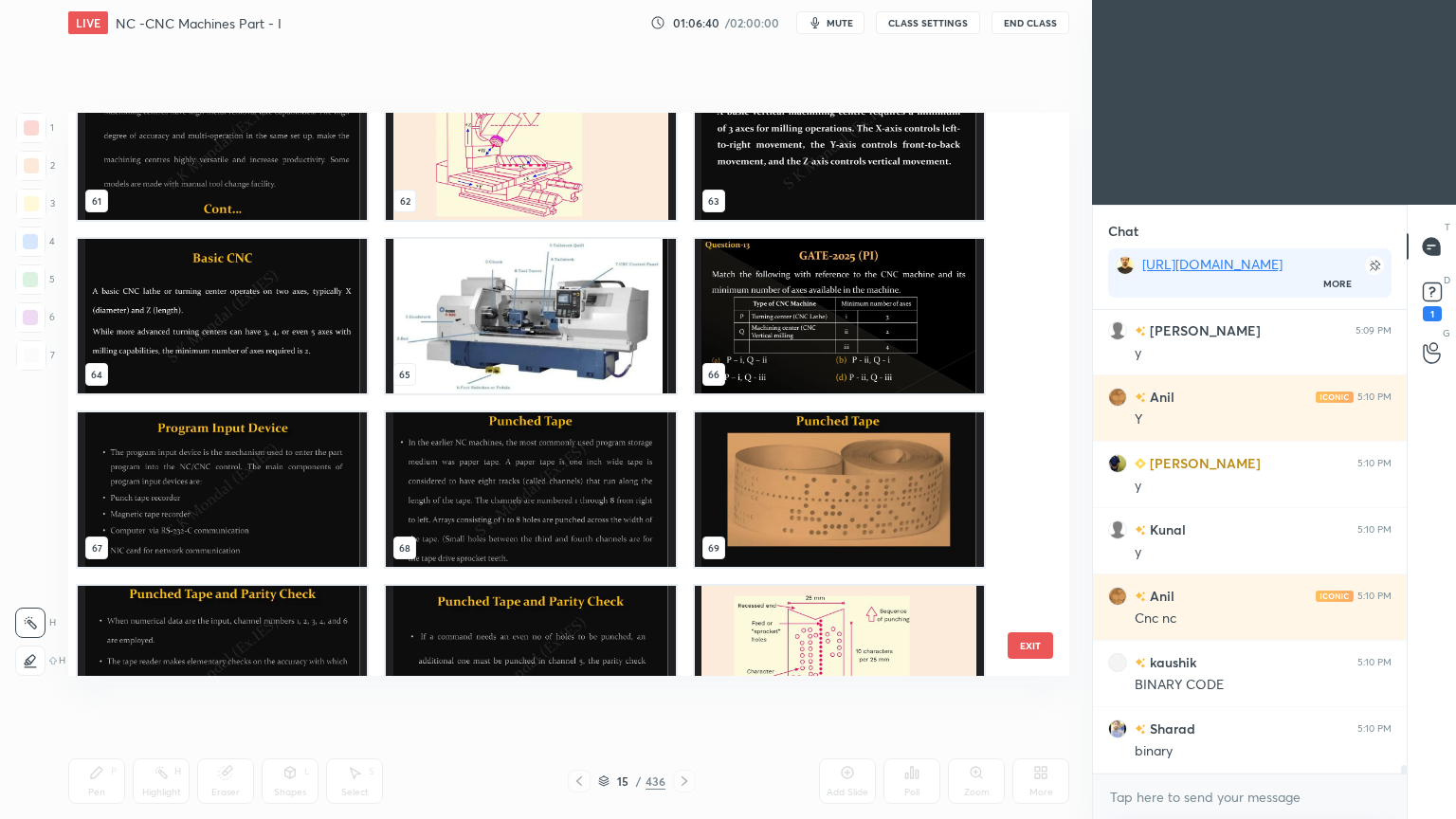 click at bounding box center (839, 489) 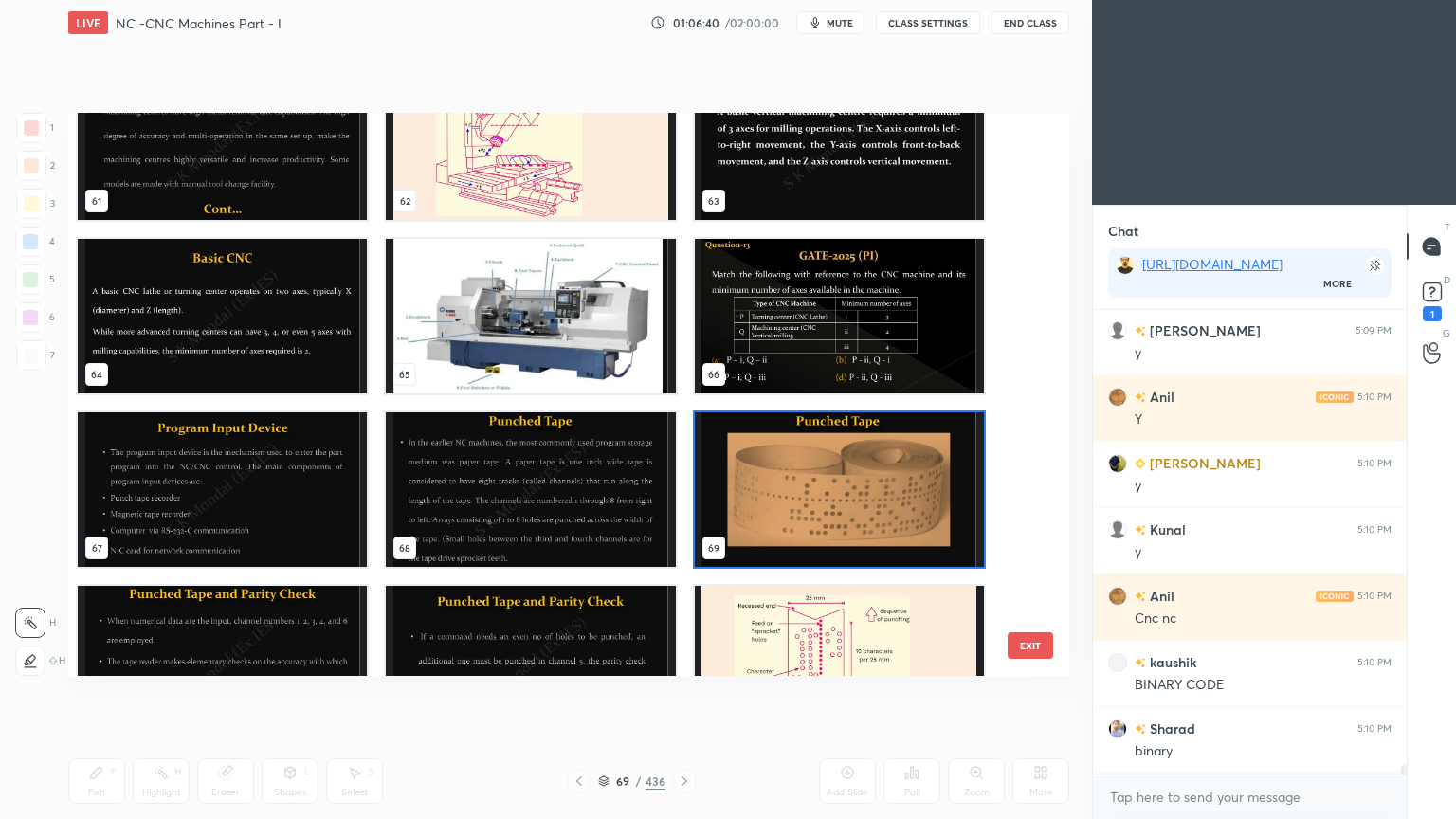 click at bounding box center (839, 489) 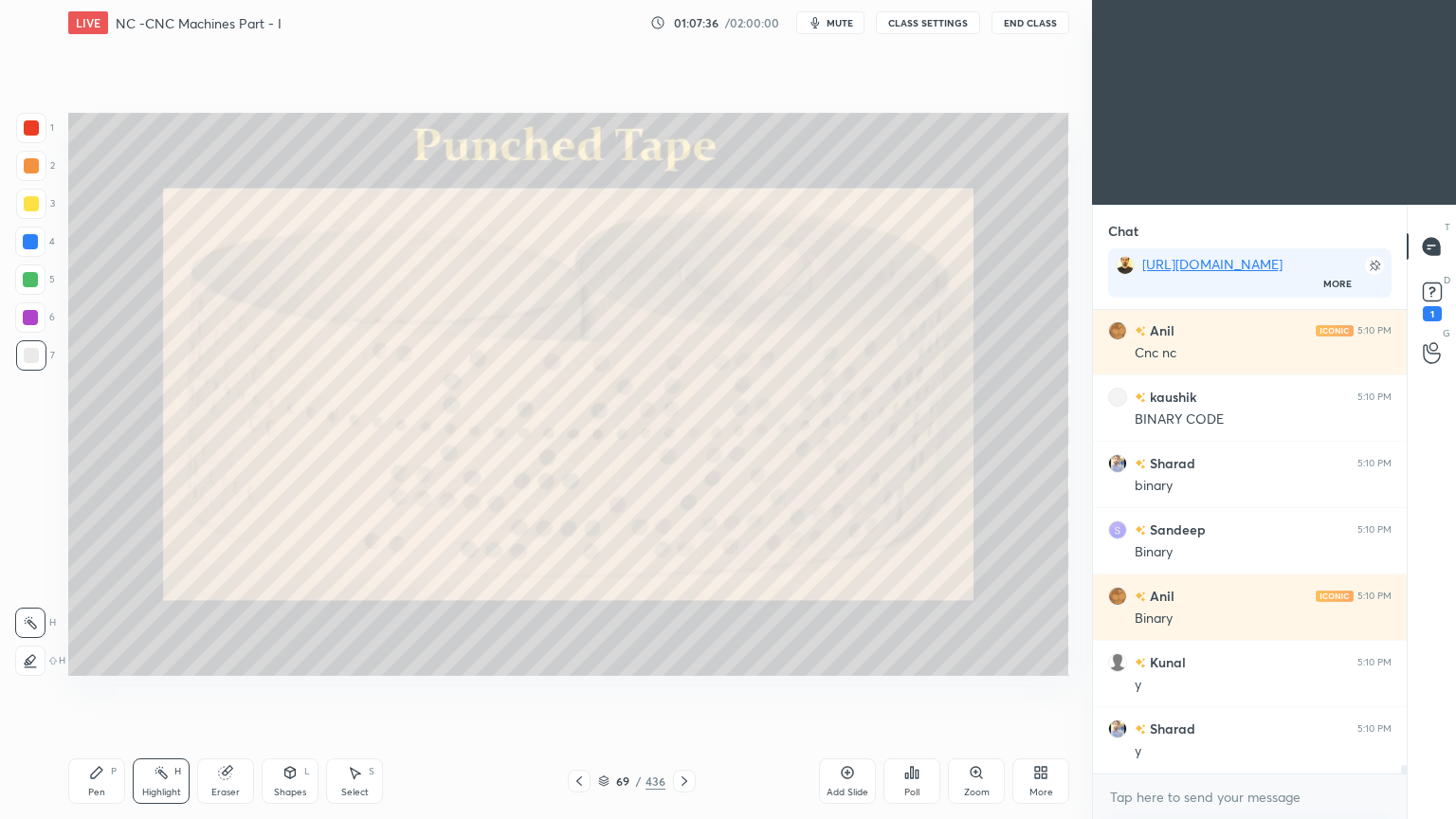 scroll, scrollTop: 24345, scrollLeft: 0, axis: vertical 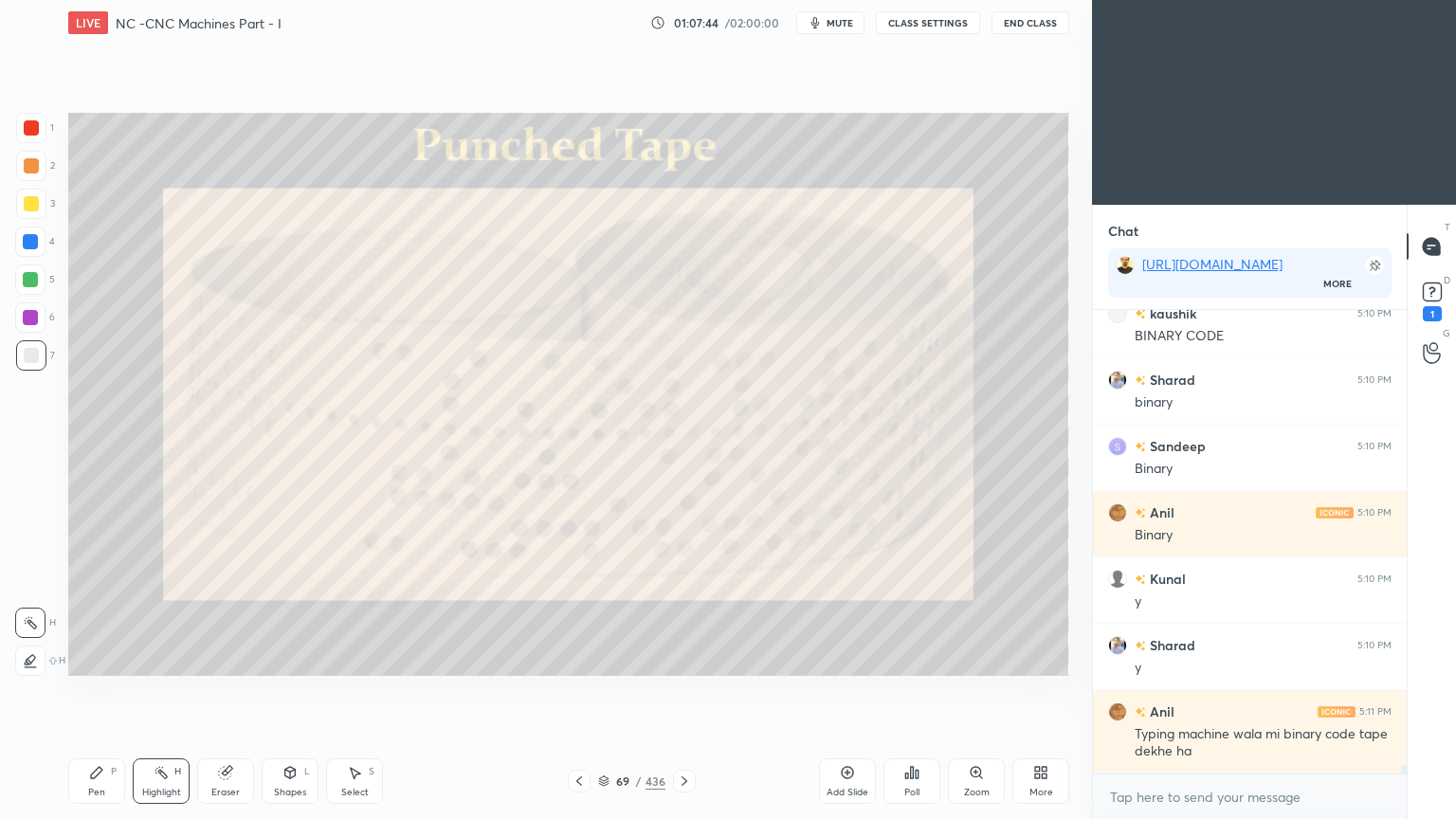click 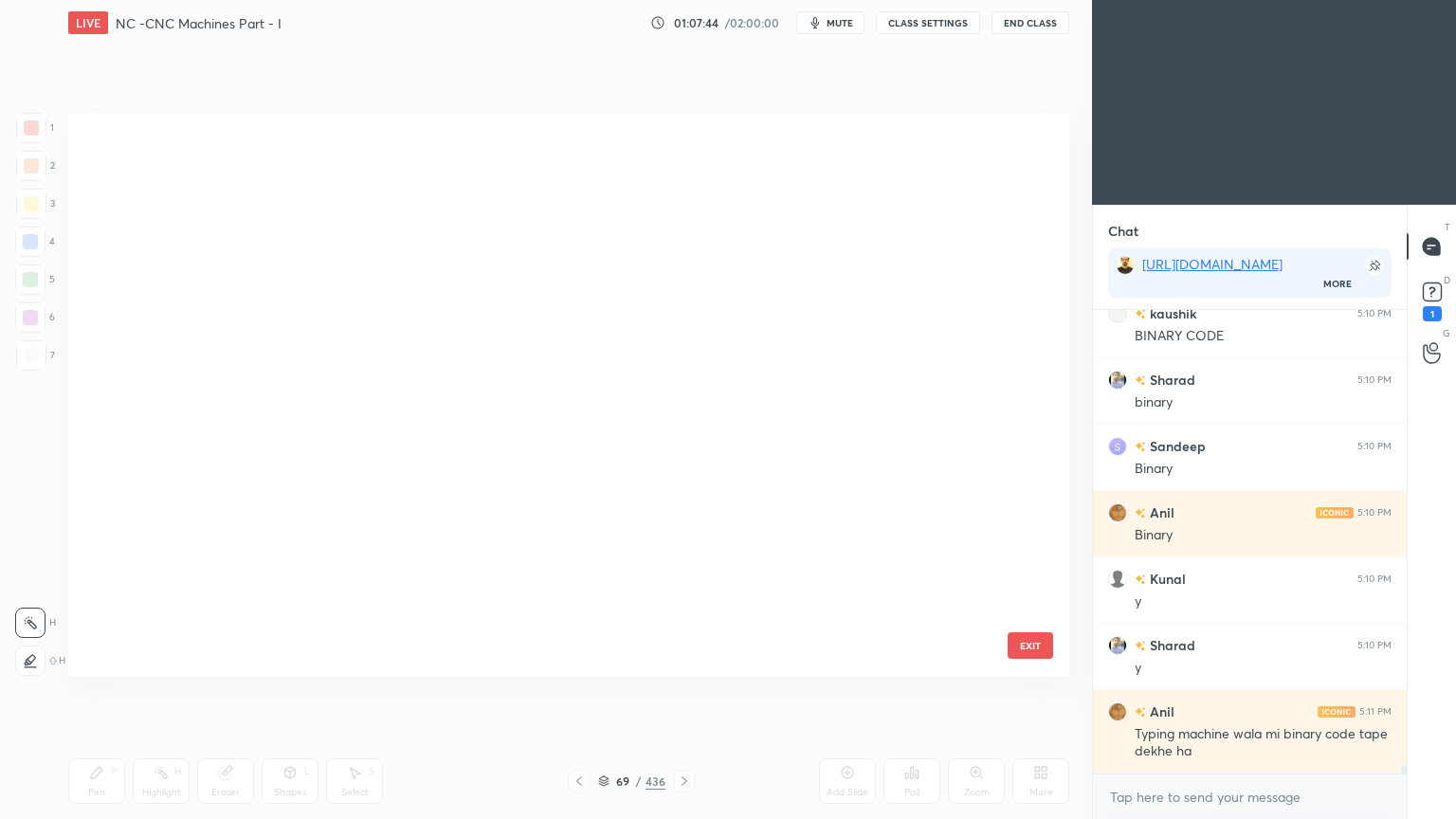 scroll, scrollTop: 3427, scrollLeft: 0, axis: vertical 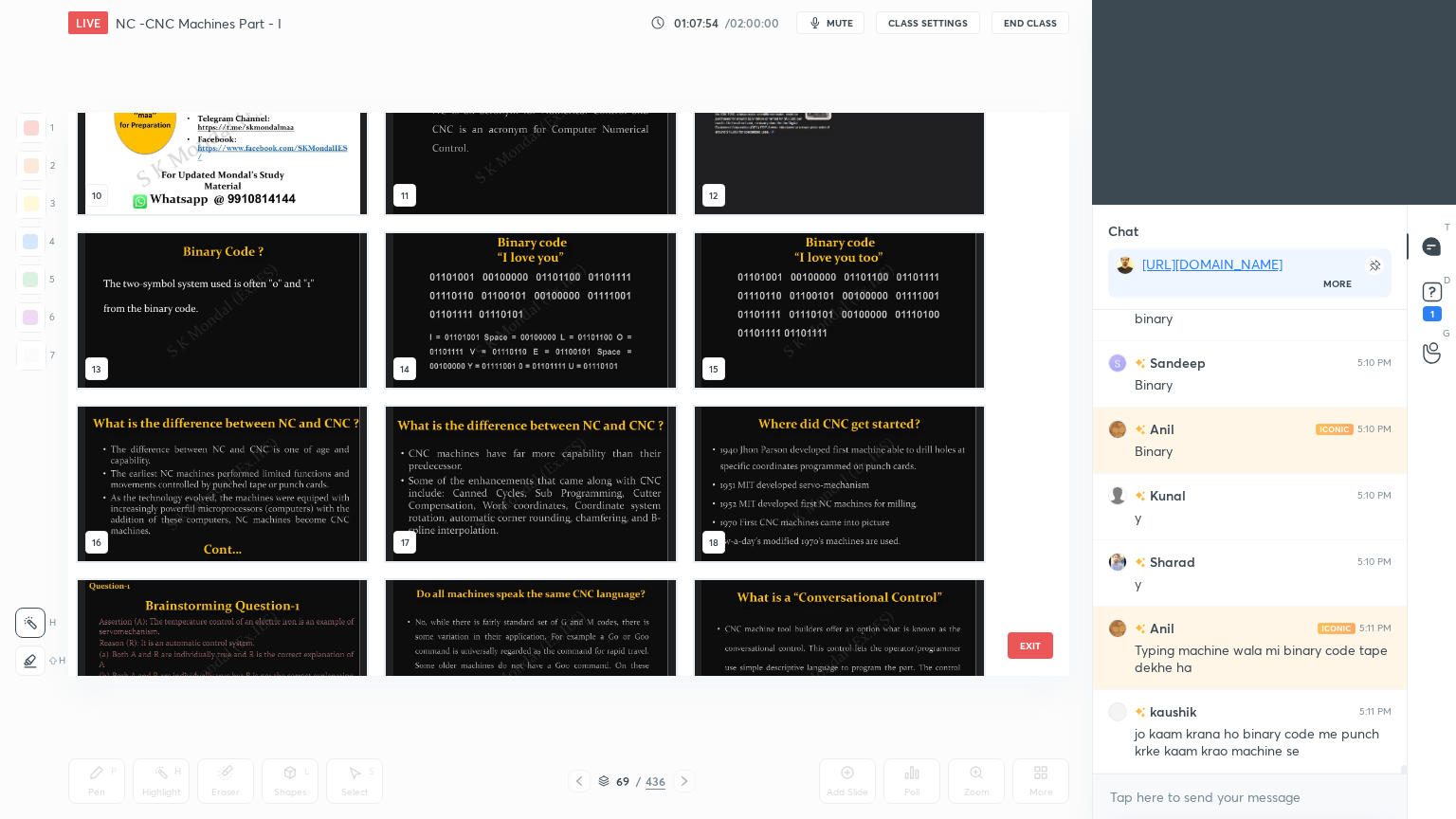 click at bounding box center [222, 483] 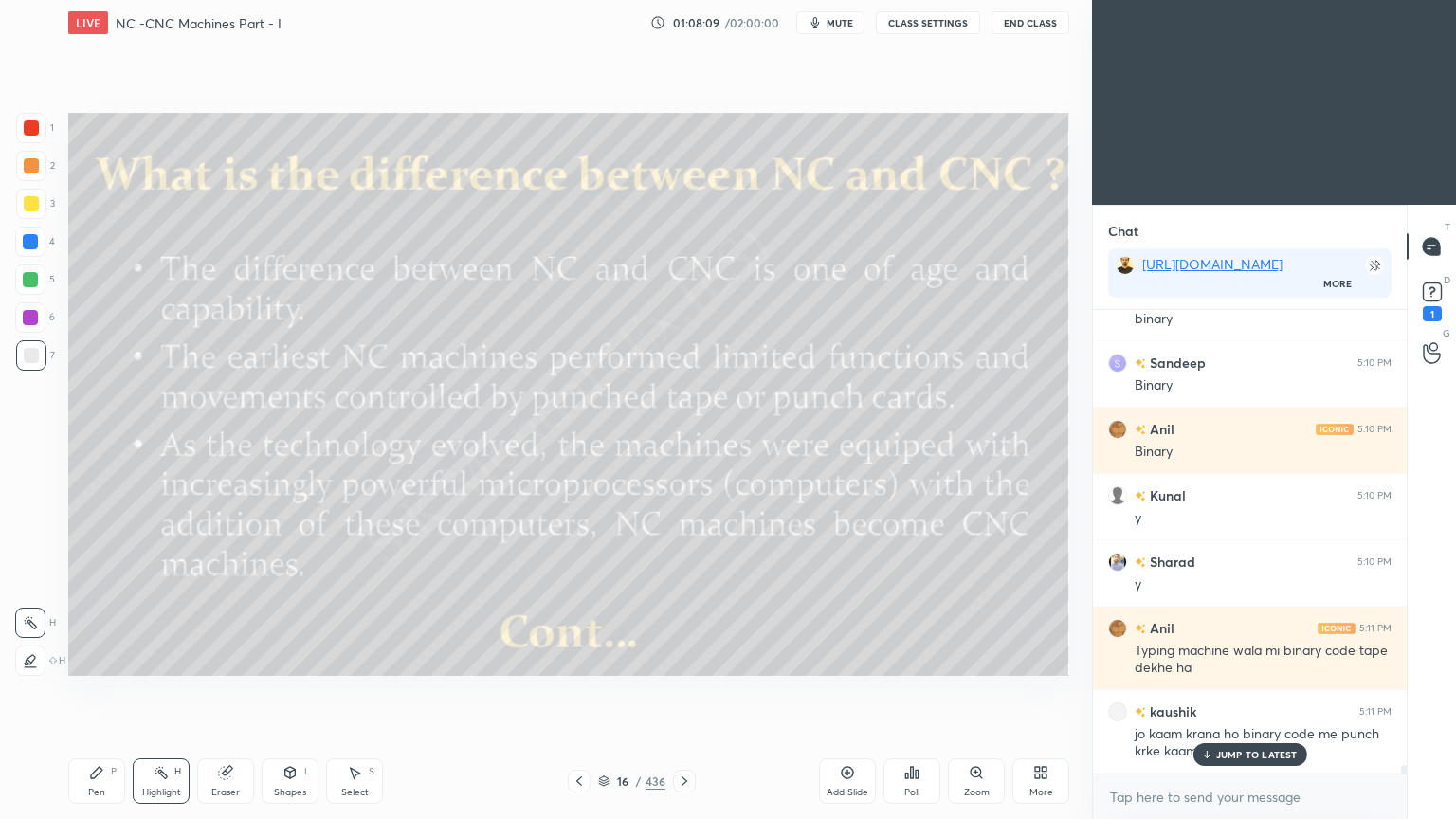 scroll, scrollTop: 24494, scrollLeft: 0, axis: vertical 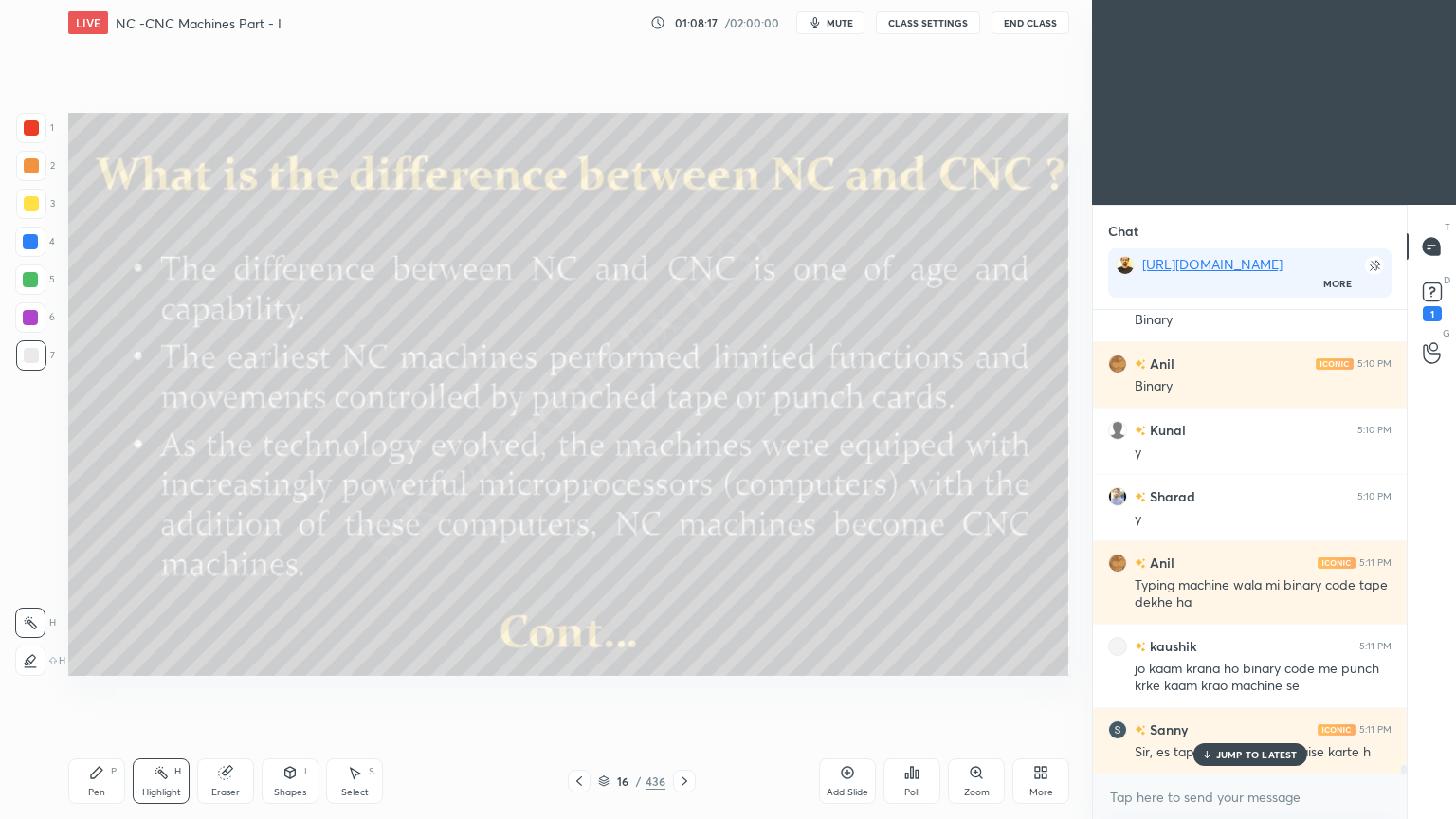 drag, startPoint x: 1249, startPoint y: 756, endPoint x: 650, endPoint y: 690, distance: 602.62509 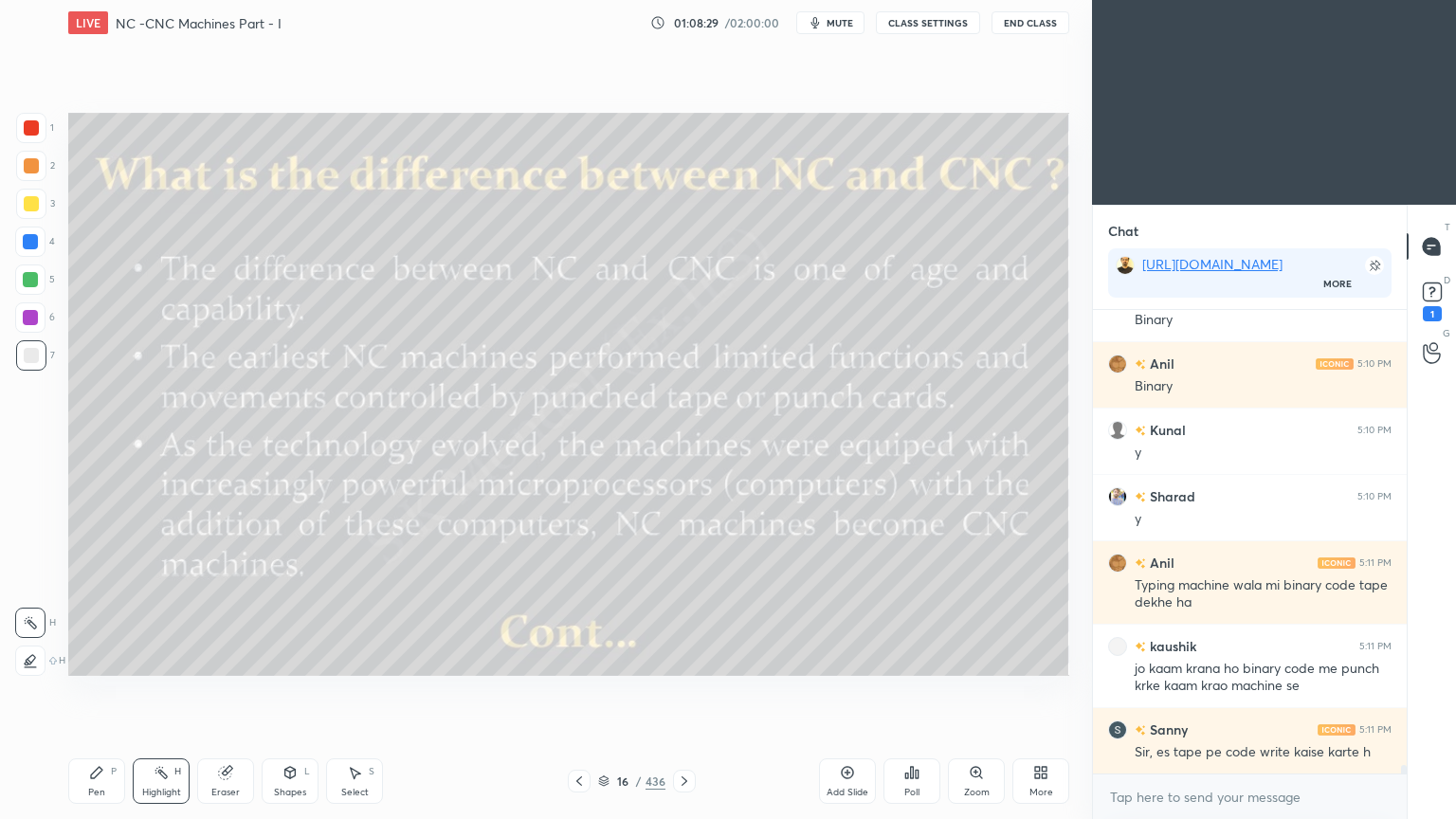 click 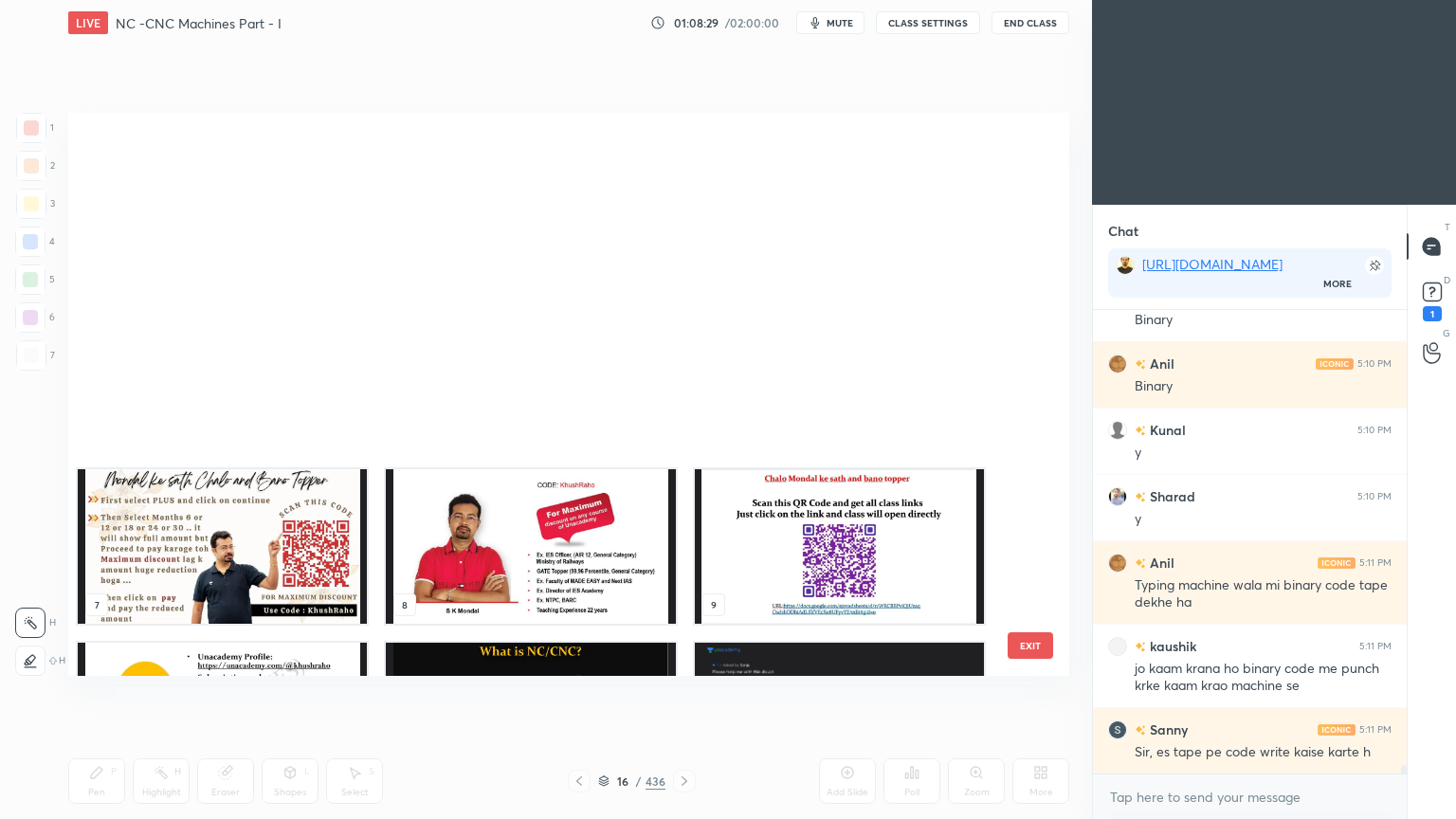 scroll, scrollTop: 478, scrollLeft: 0, axis: vertical 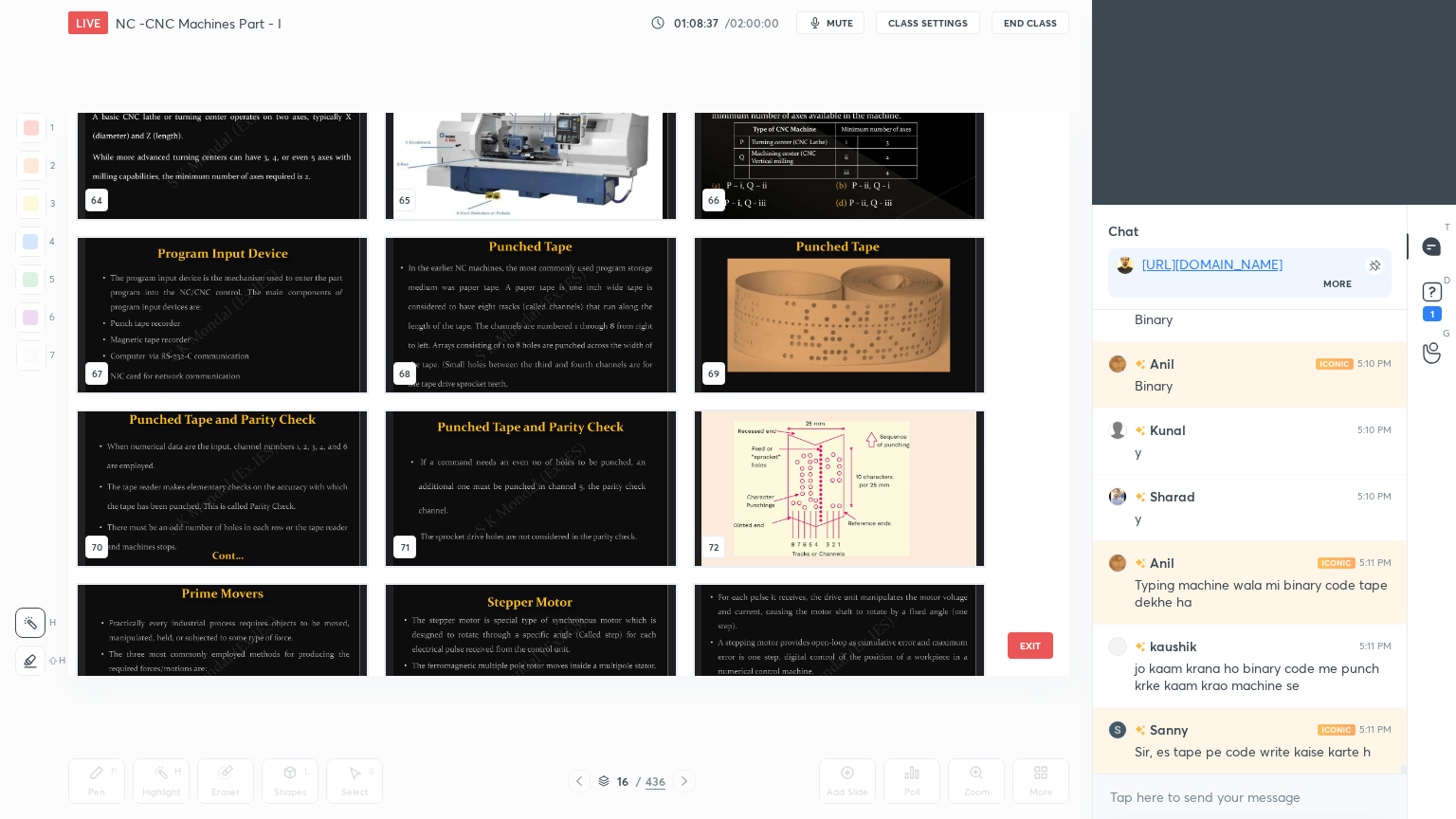 click at bounding box center [839, 315] 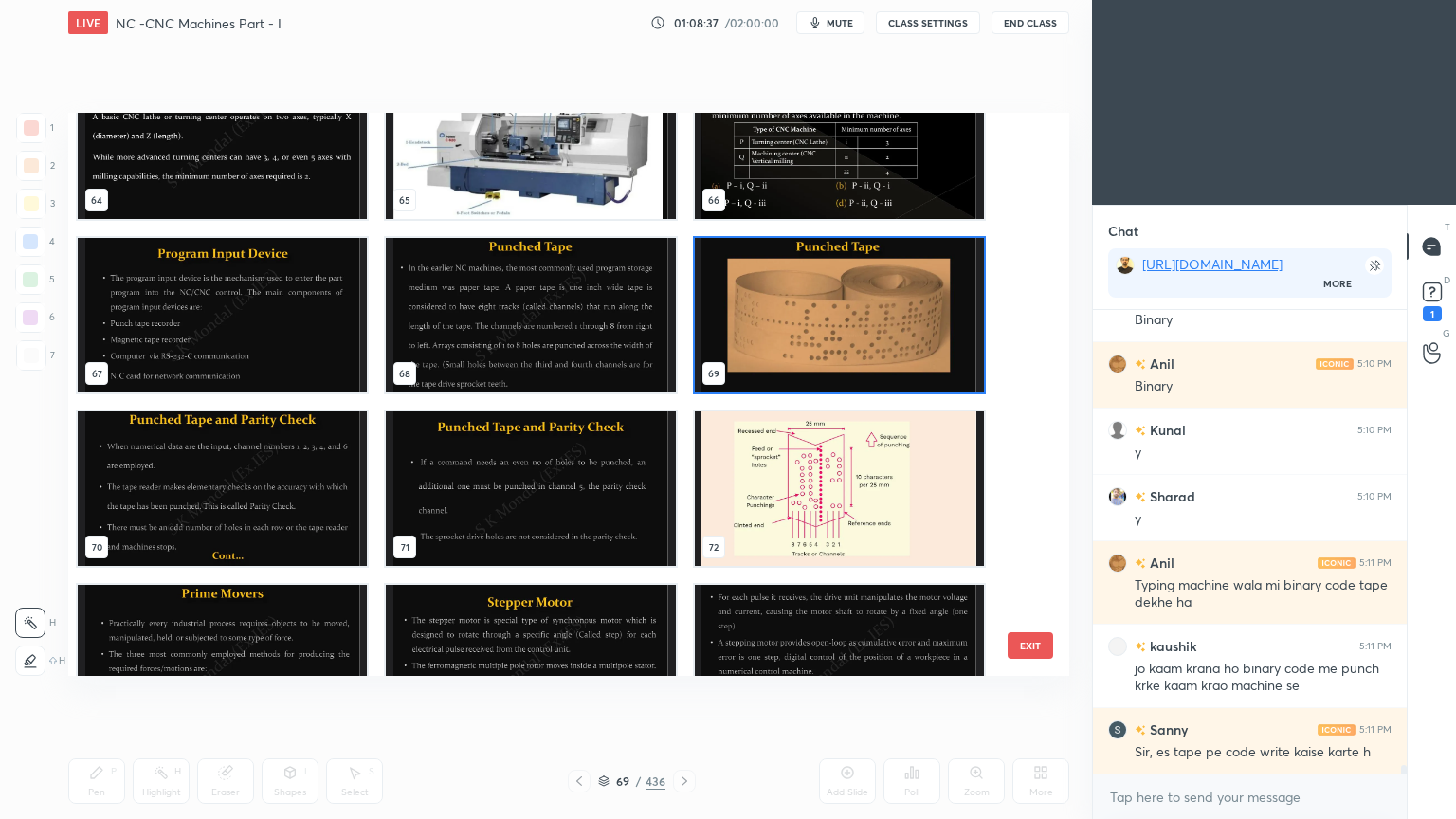 click at bounding box center [839, 315] 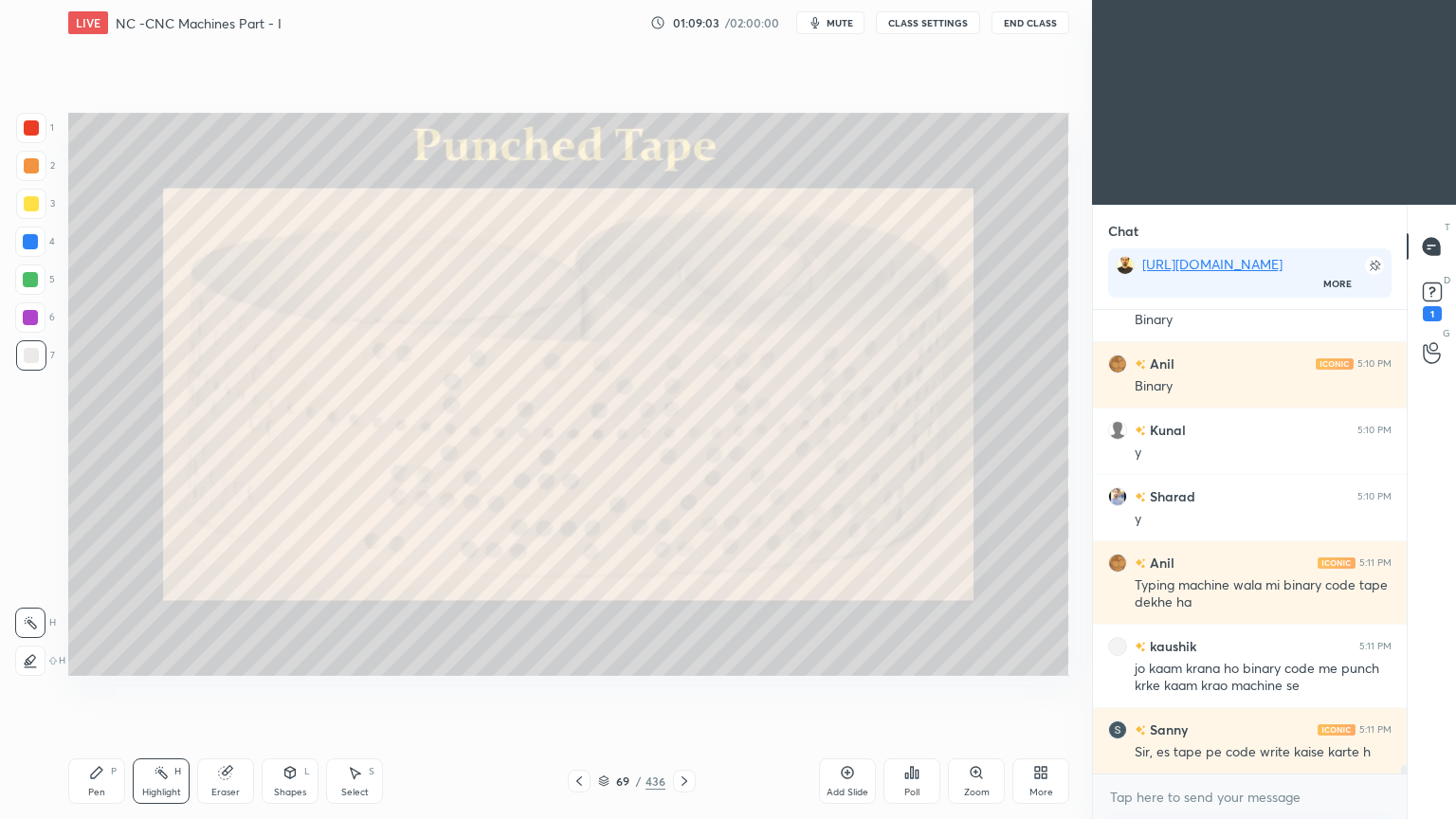 scroll, scrollTop: 24578, scrollLeft: 0, axis: vertical 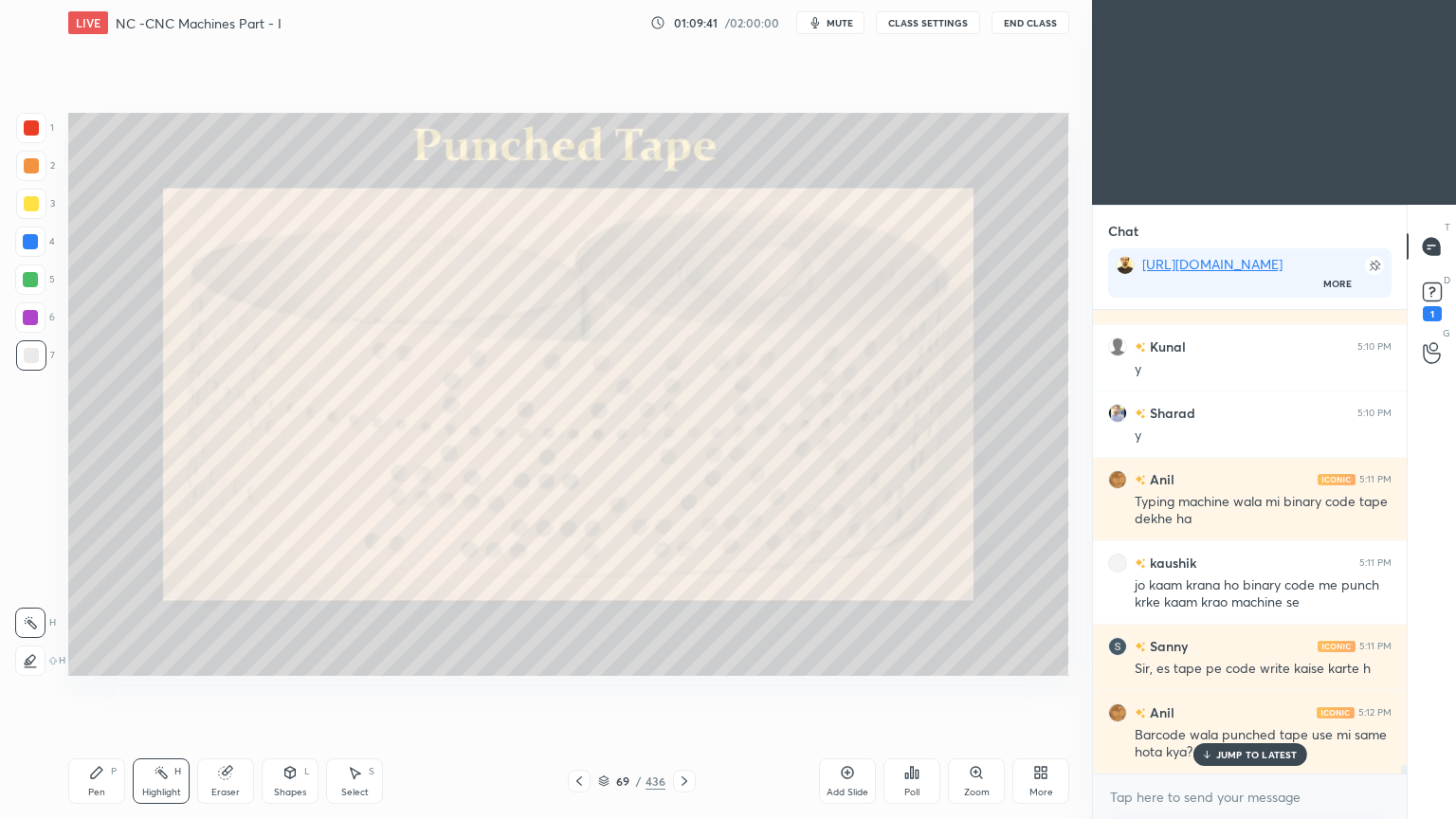 click on "JUMP TO LATEST" at bounding box center [1257, 755] 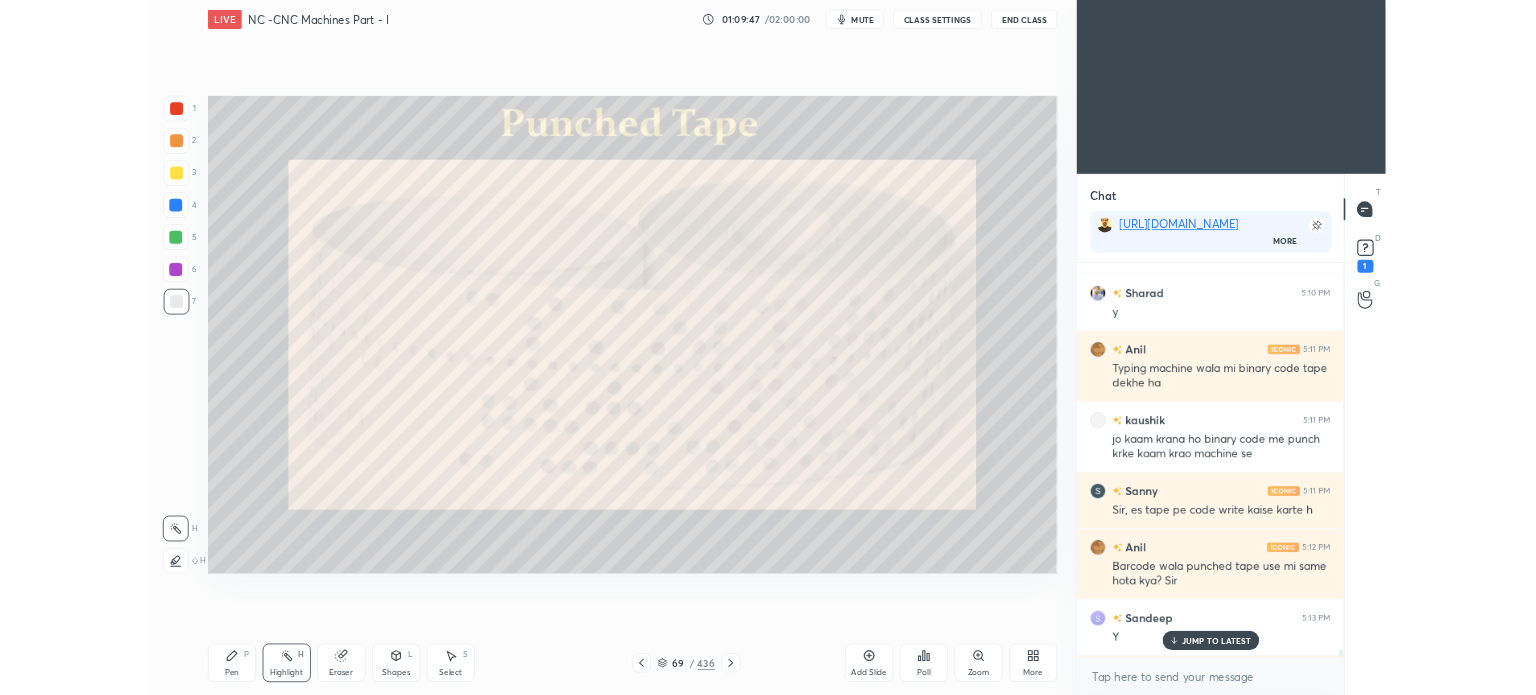 scroll, scrollTop: 26068, scrollLeft: 0, axis: vertical 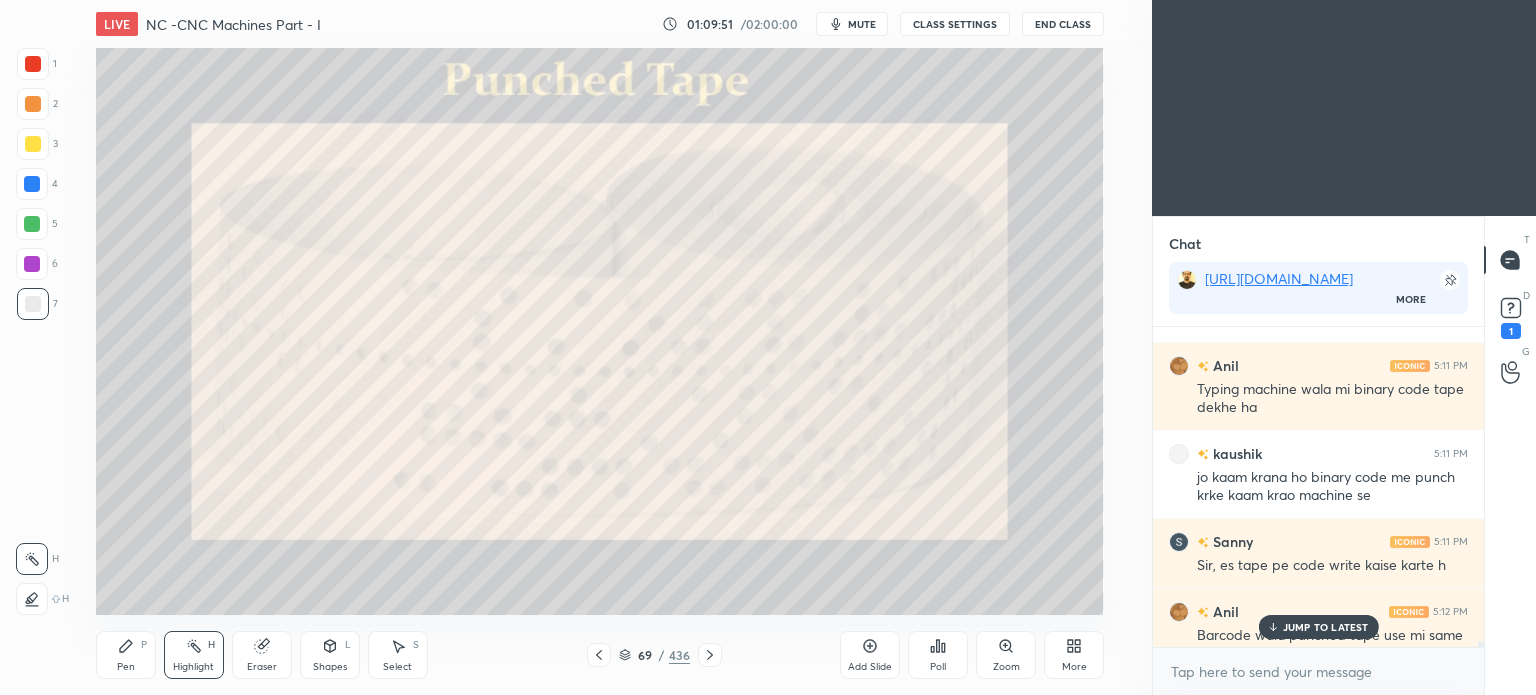 click on "JUMP TO LATEST" at bounding box center (1326, 627) 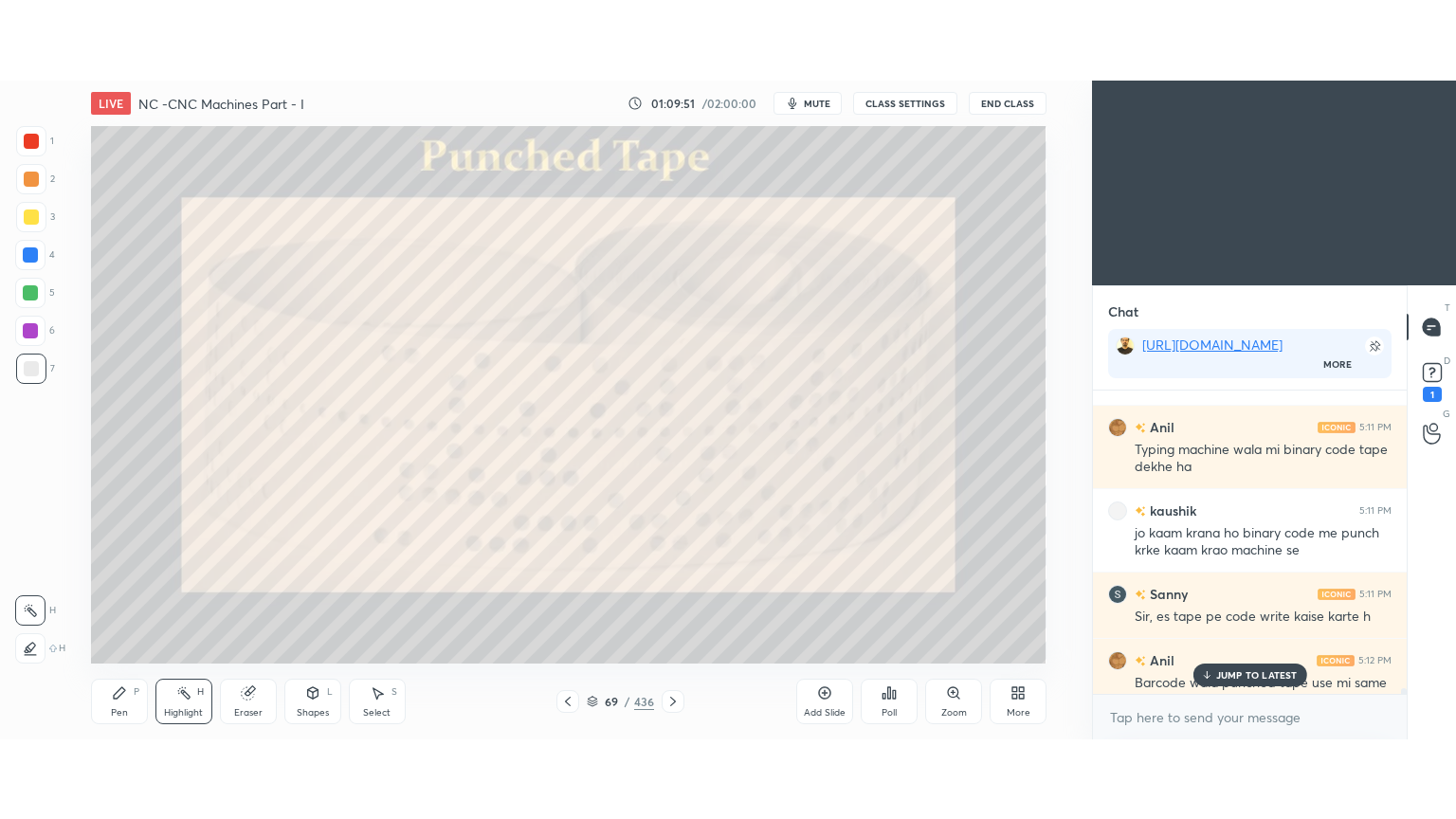 scroll, scrollTop: 24871, scrollLeft: 0, axis: vertical 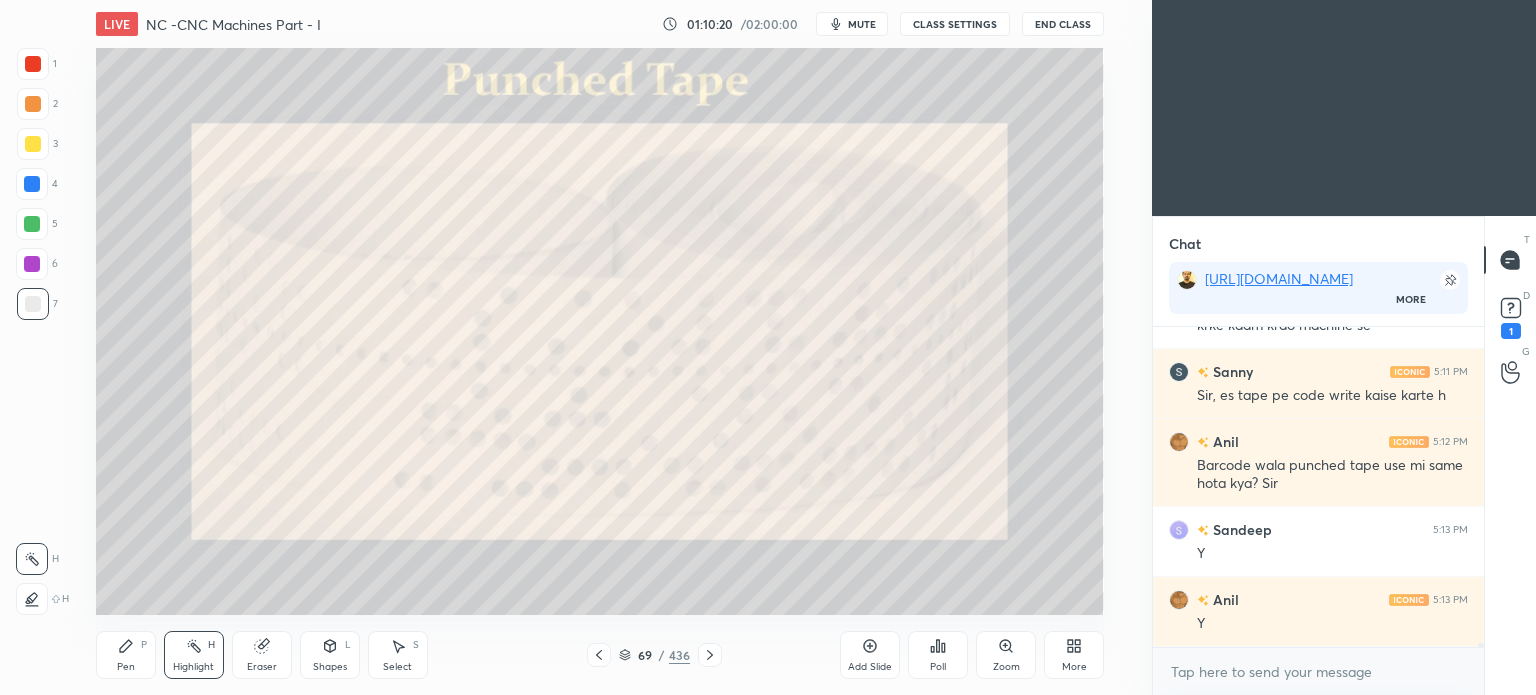 click on "More" at bounding box center (1074, 655) 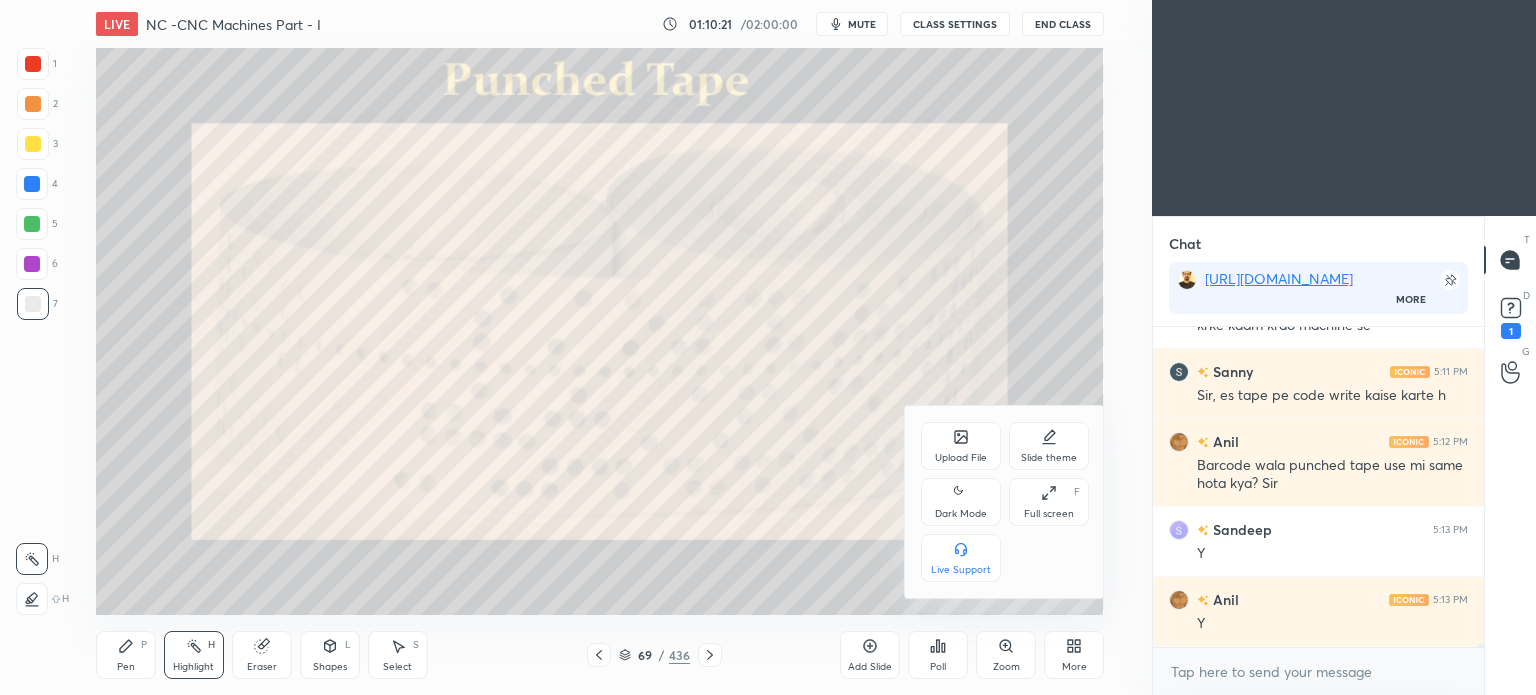 click on "Full screen" at bounding box center (1049, 514) 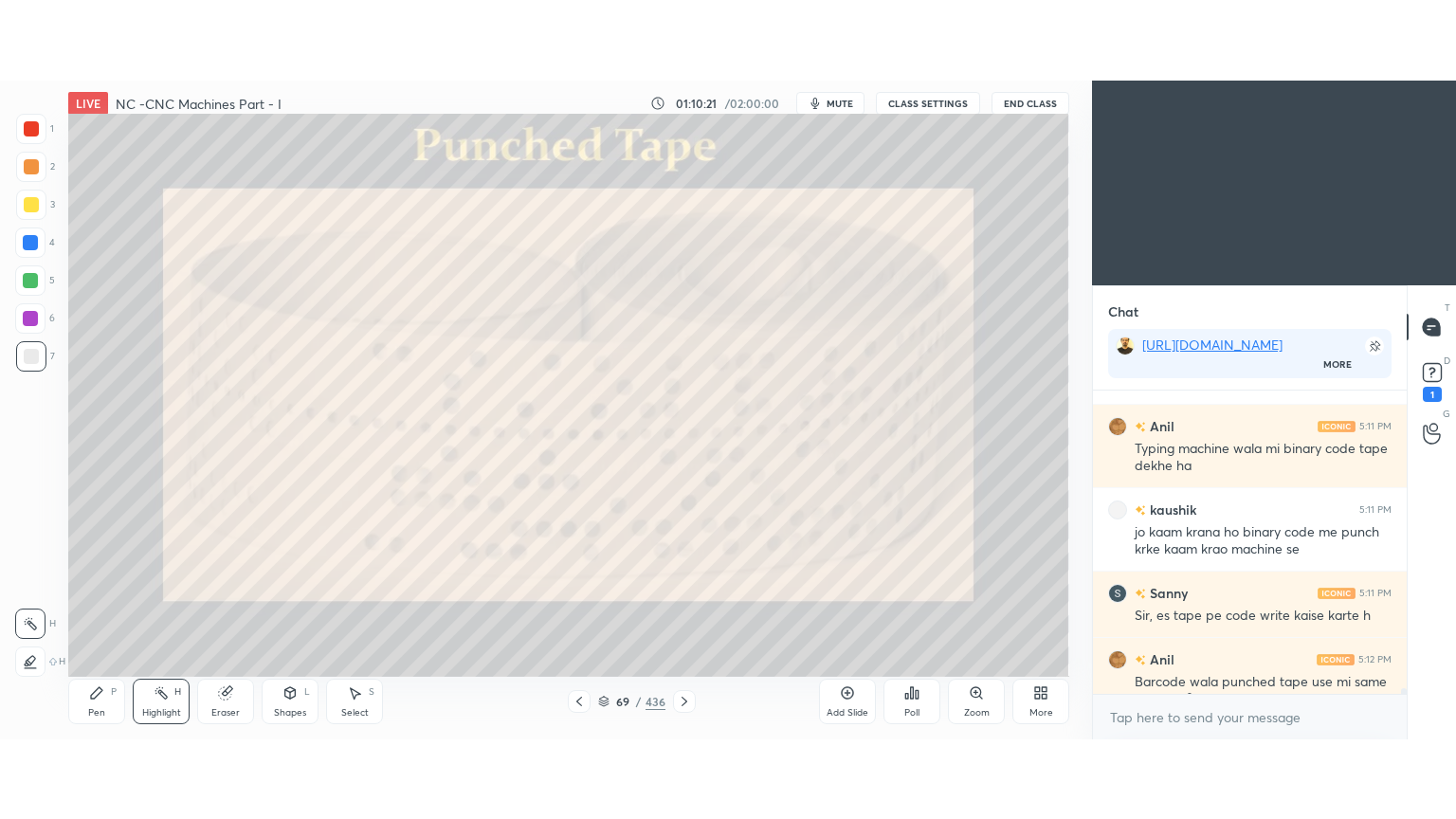 scroll, scrollTop: 94094, scrollLeft: 93776, axis: both 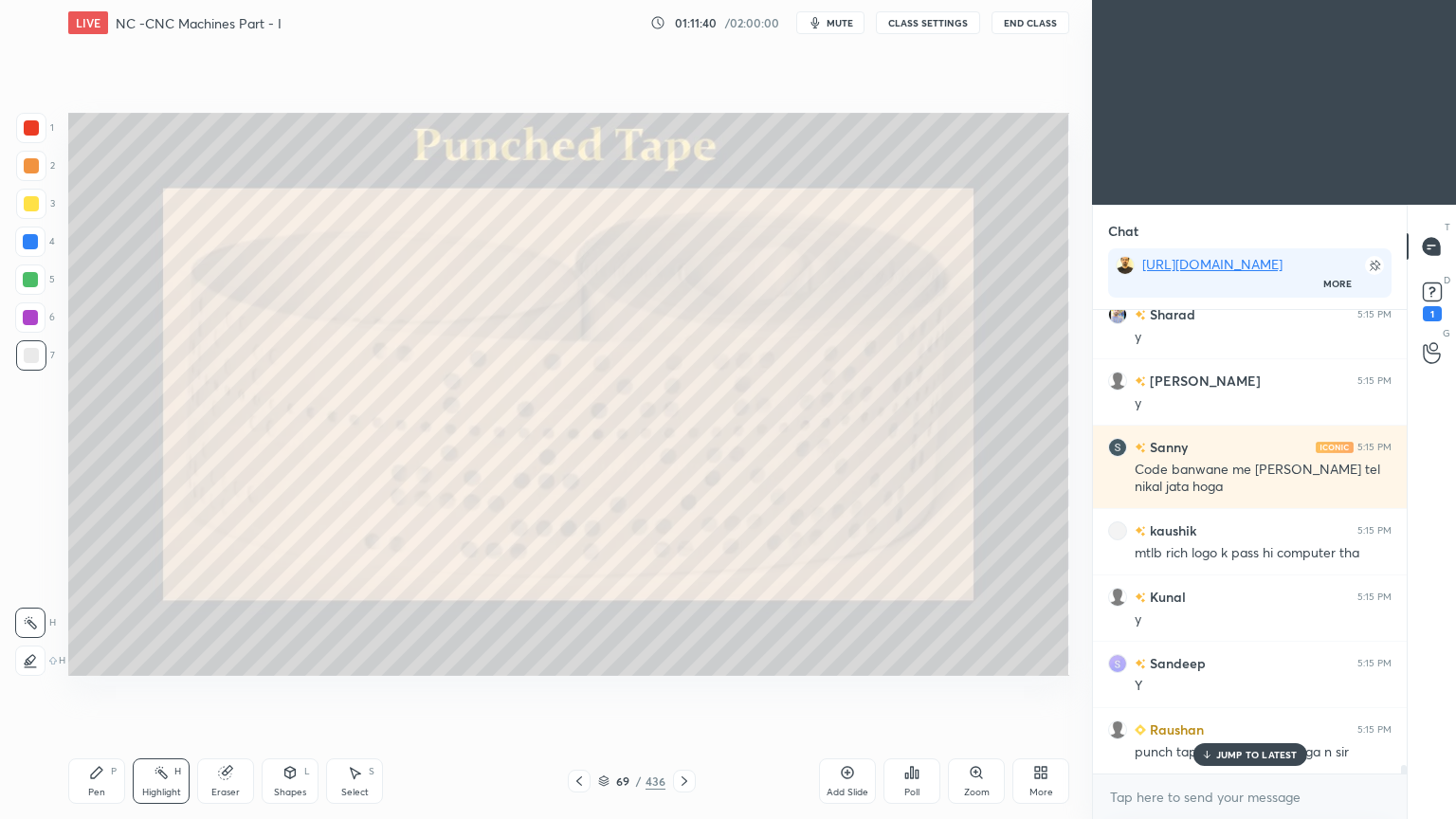 click on "JUMP TO LATEST" at bounding box center [1249, 755] 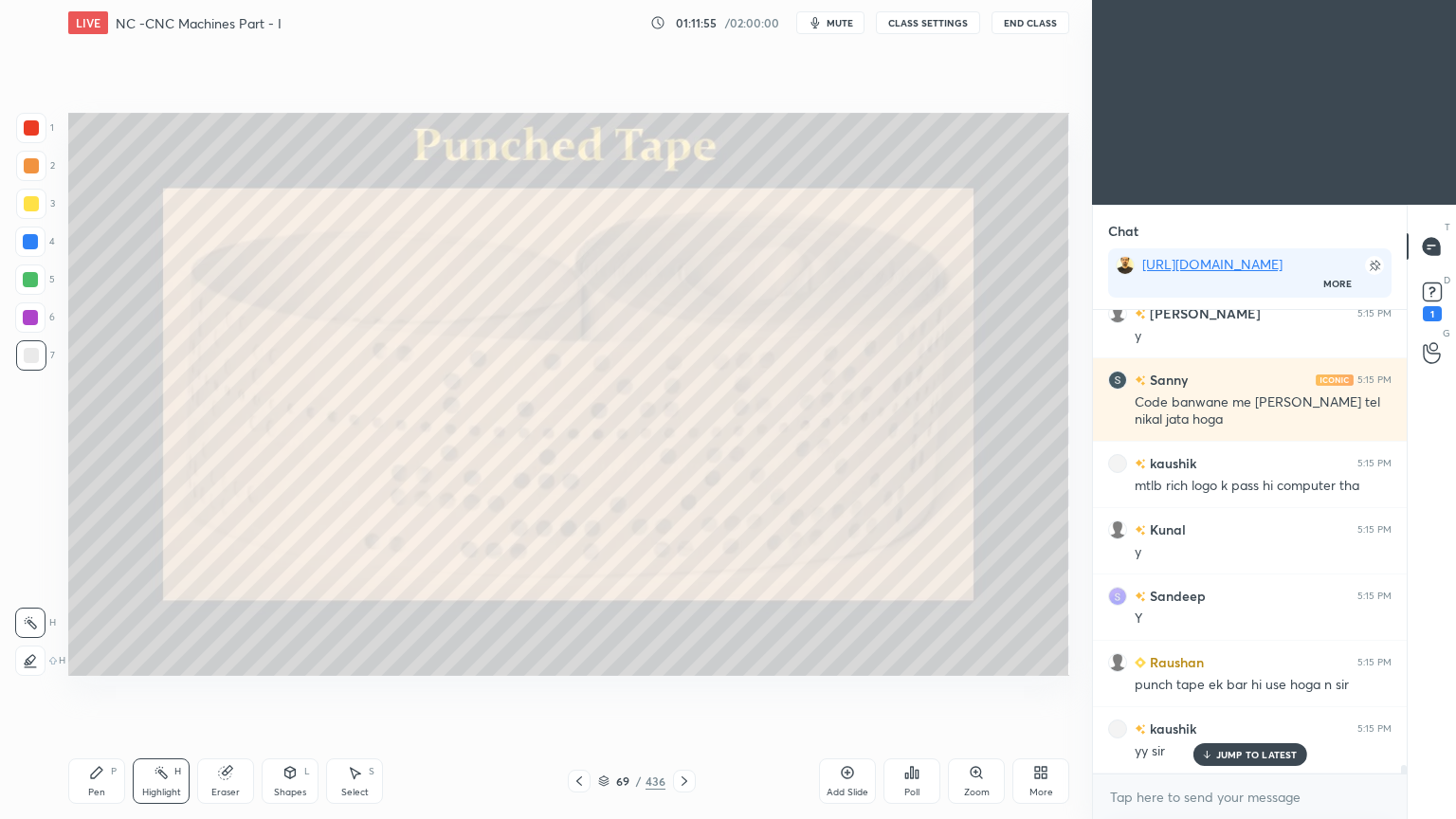 scroll, scrollTop: 25590, scrollLeft: 0, axis: vertical 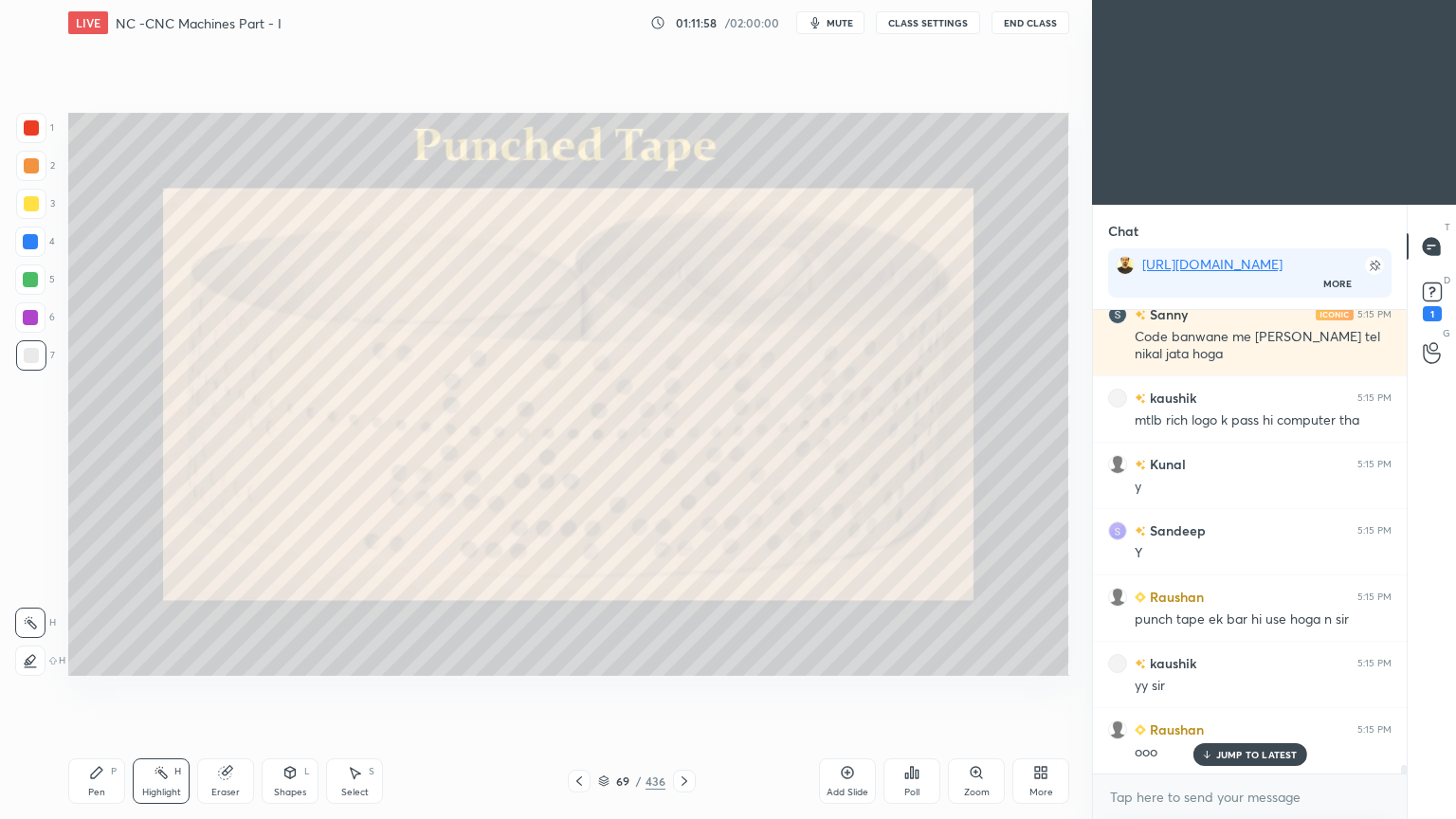click on "JUMP TO LATEST" at bounding box center [1249, 755] 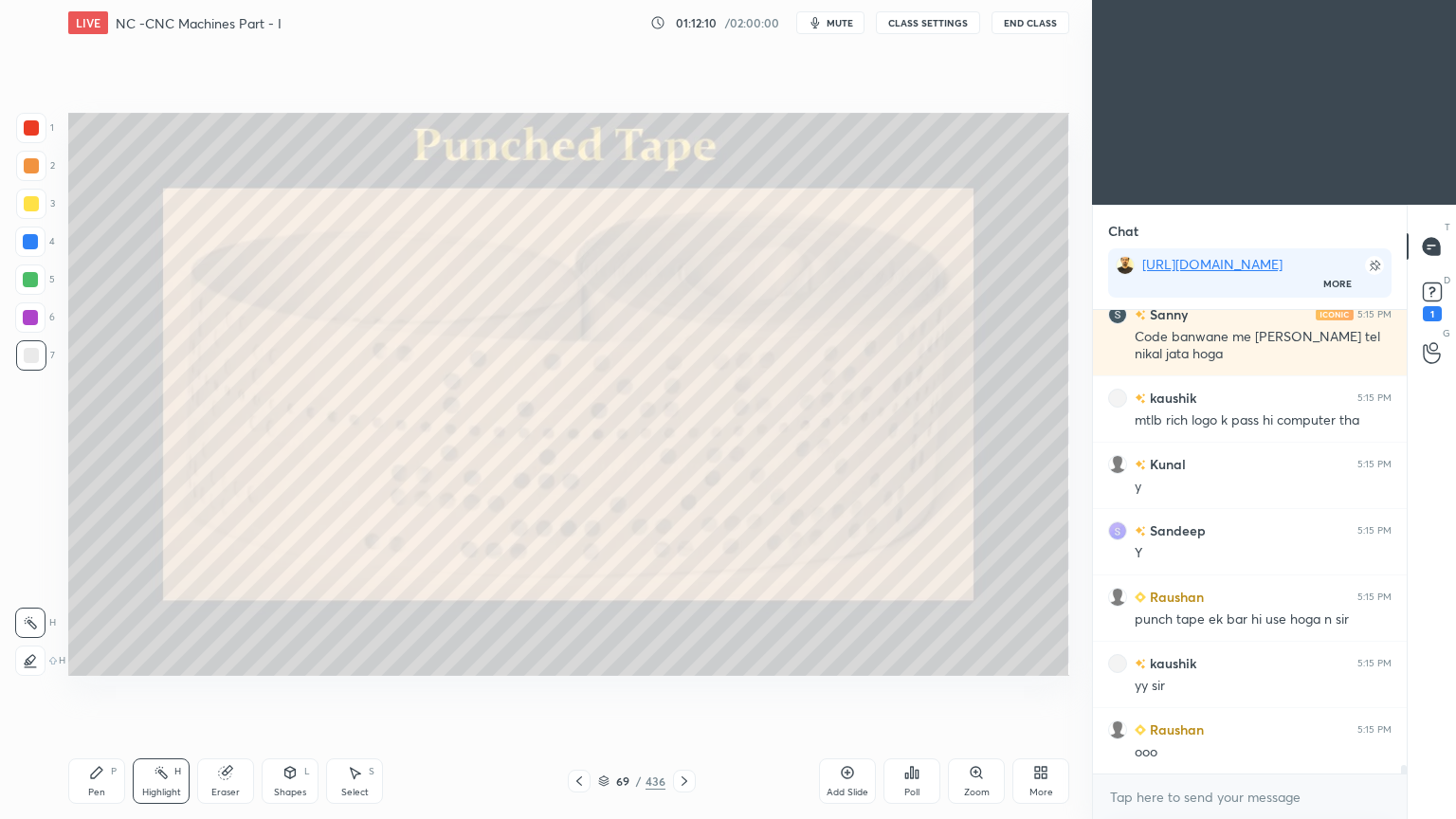 click 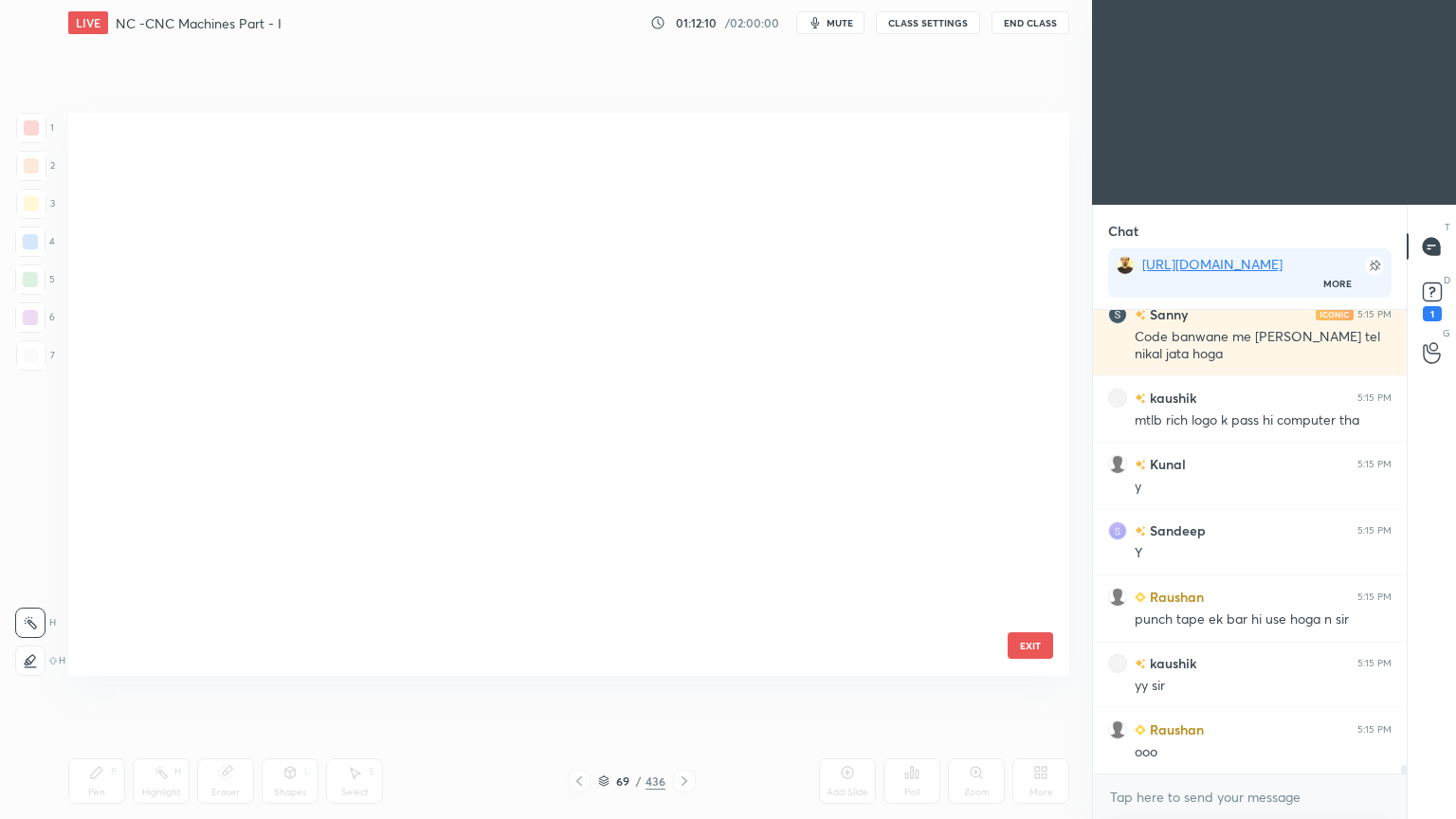 scroll, scrollTop: 3427, scrollLeft: 0, axis: vertical 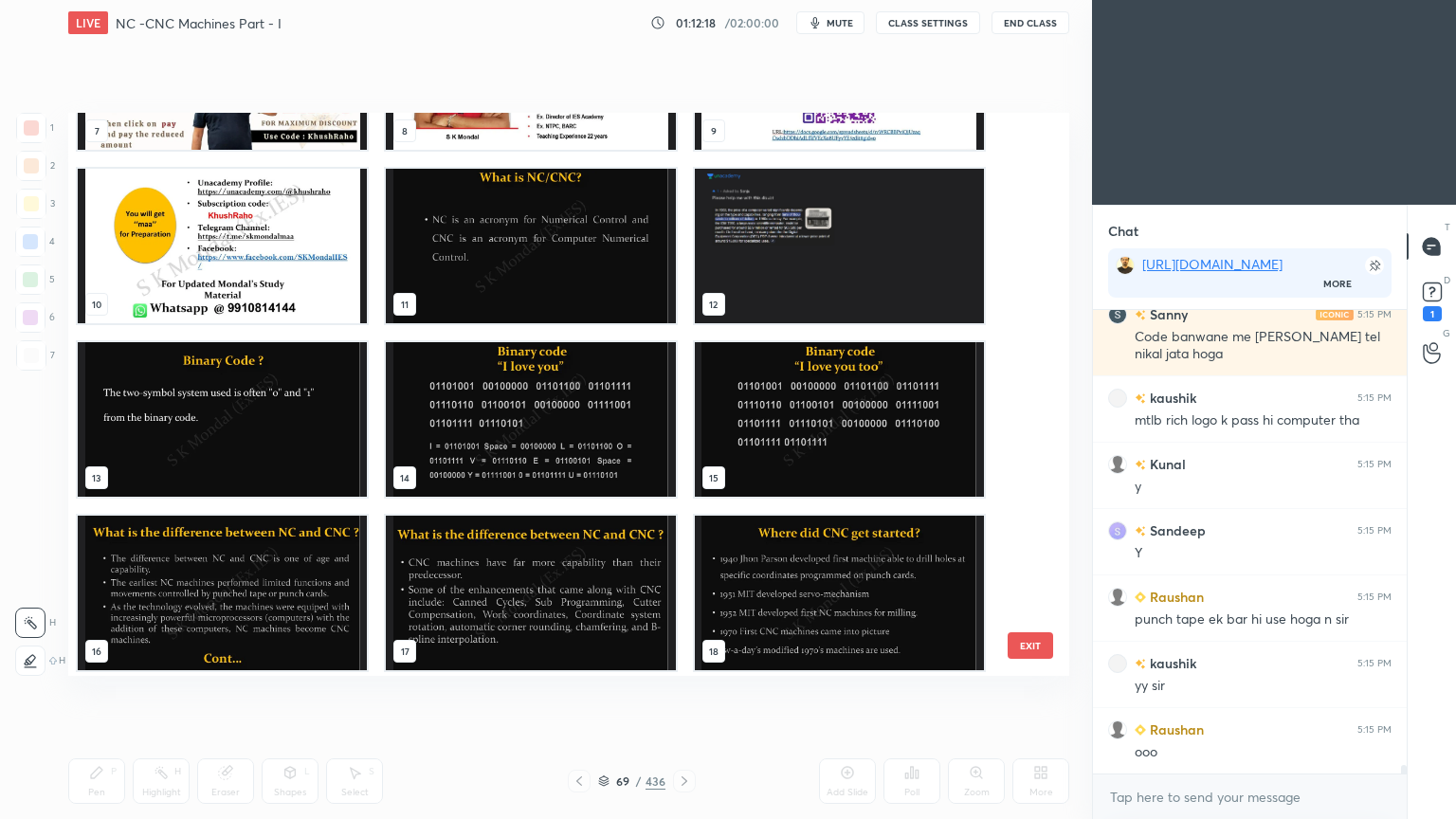 click at bounding box center (222, 592) 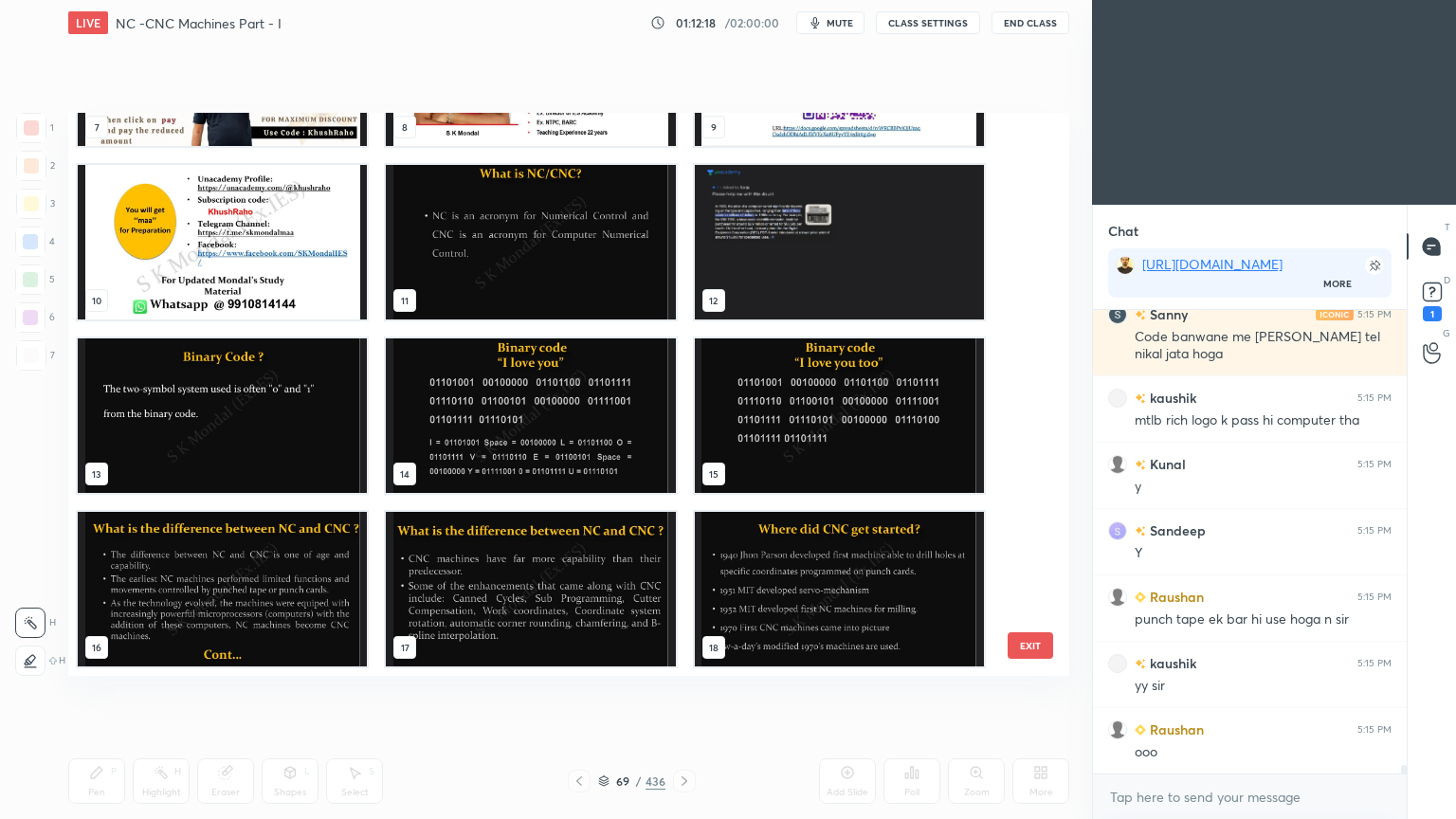 click at bounding box center (222, 589) 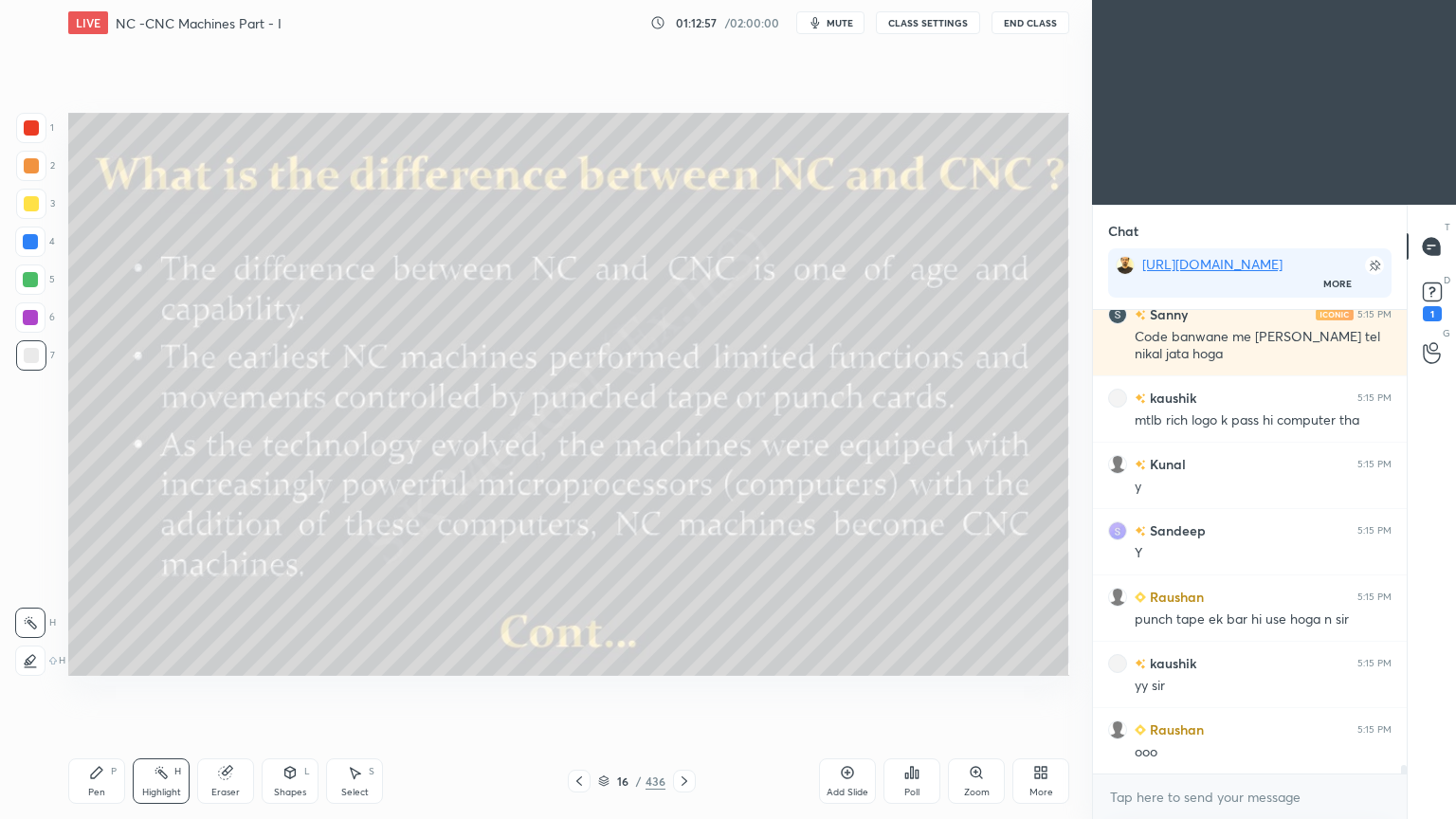 scroll, scrollTop: 25657, scrollLeft: 0, axis: vertical 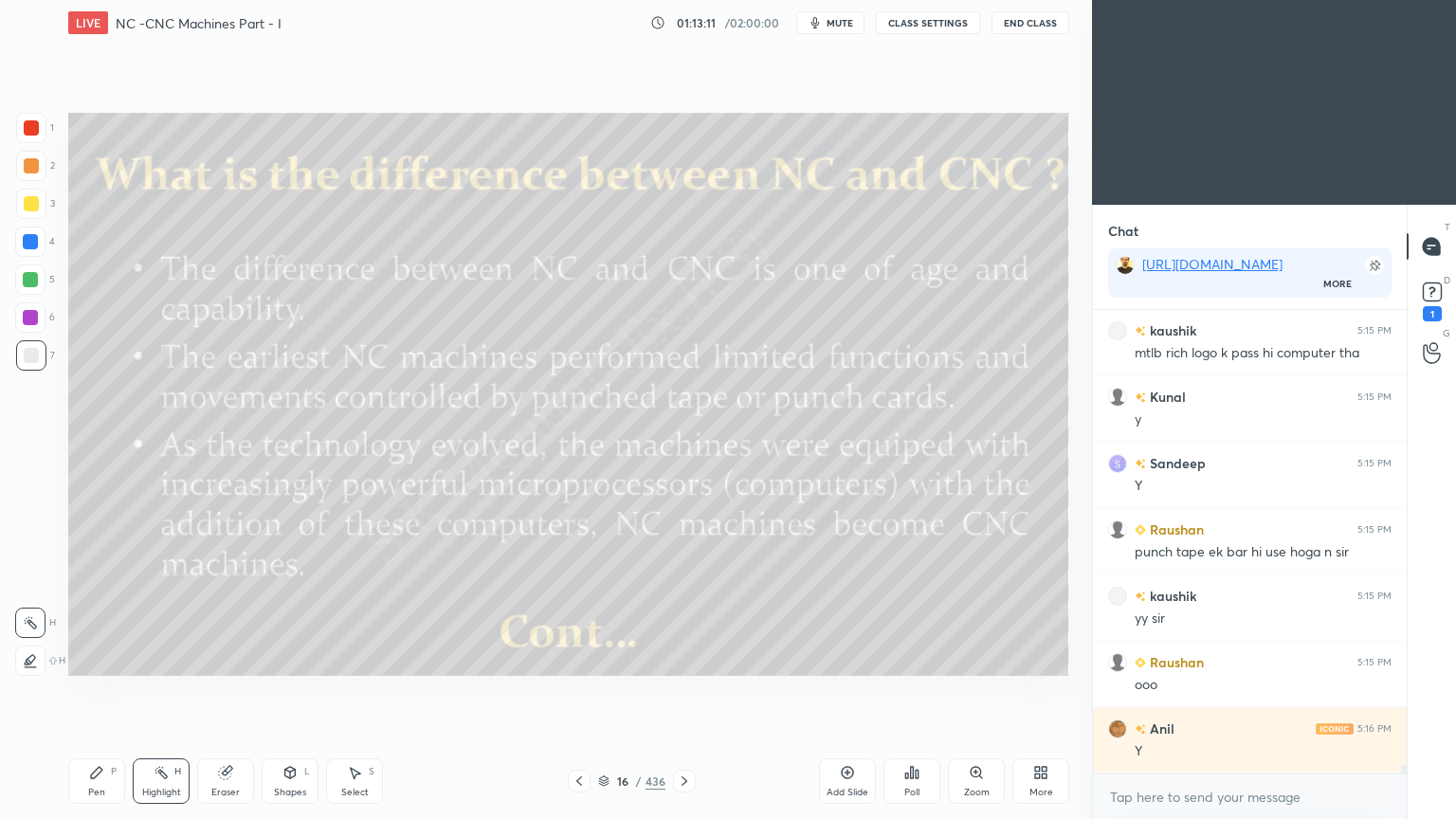 click on "Highlight H" at bounding box center [161, 781] 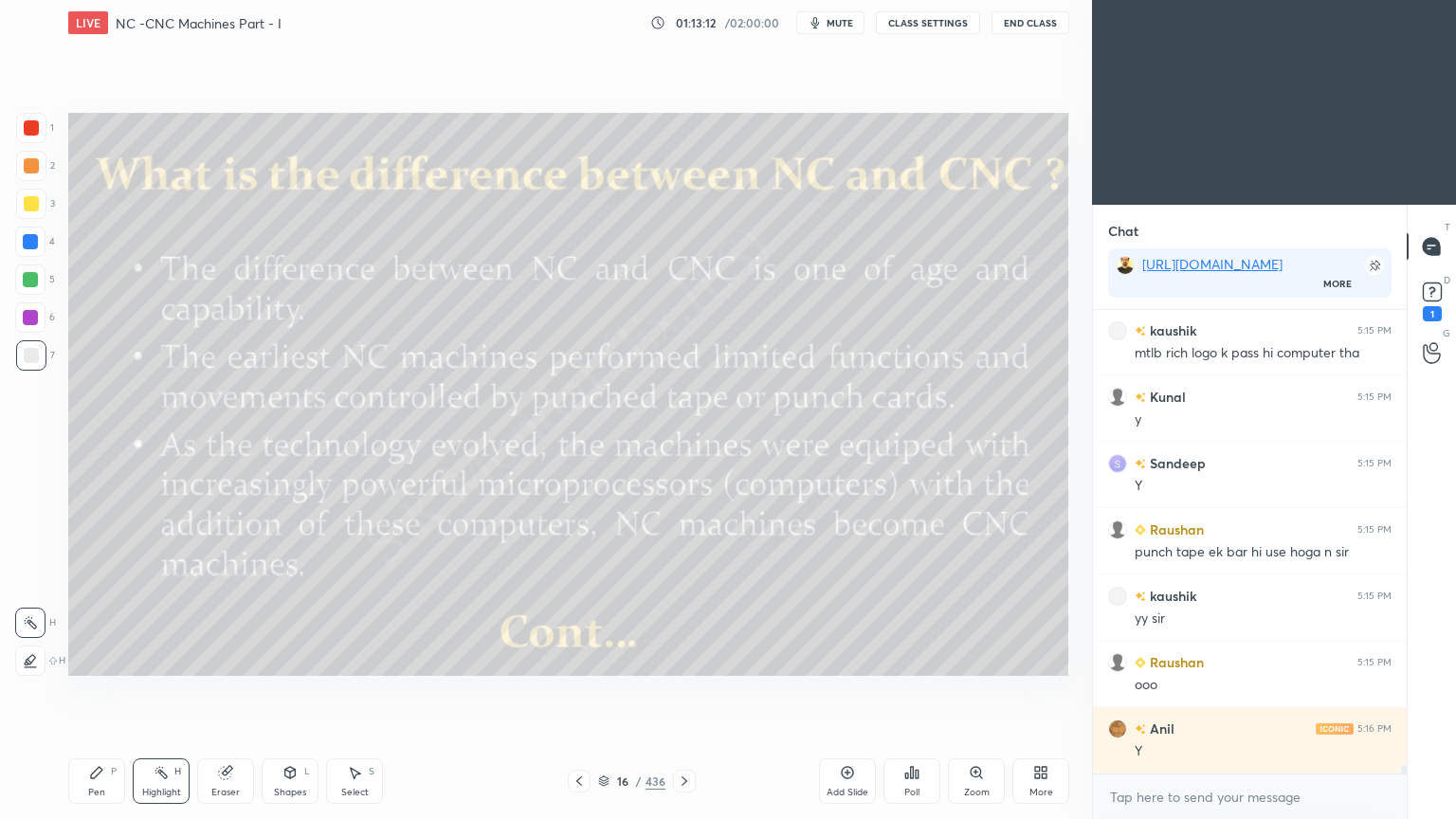 click at bounding box center [31, 204] 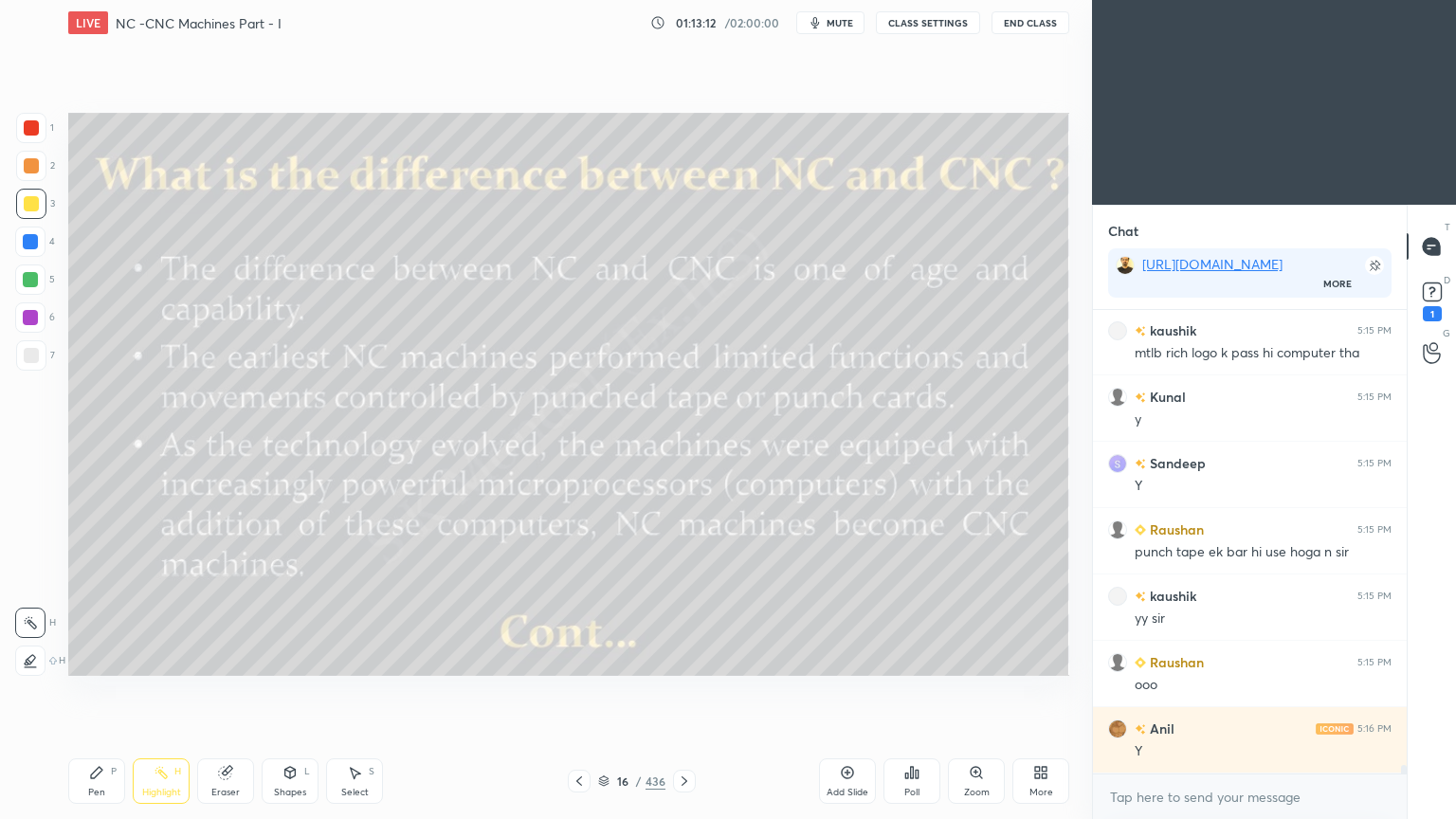 click on "Highlight" at bounding box center [161, 792] 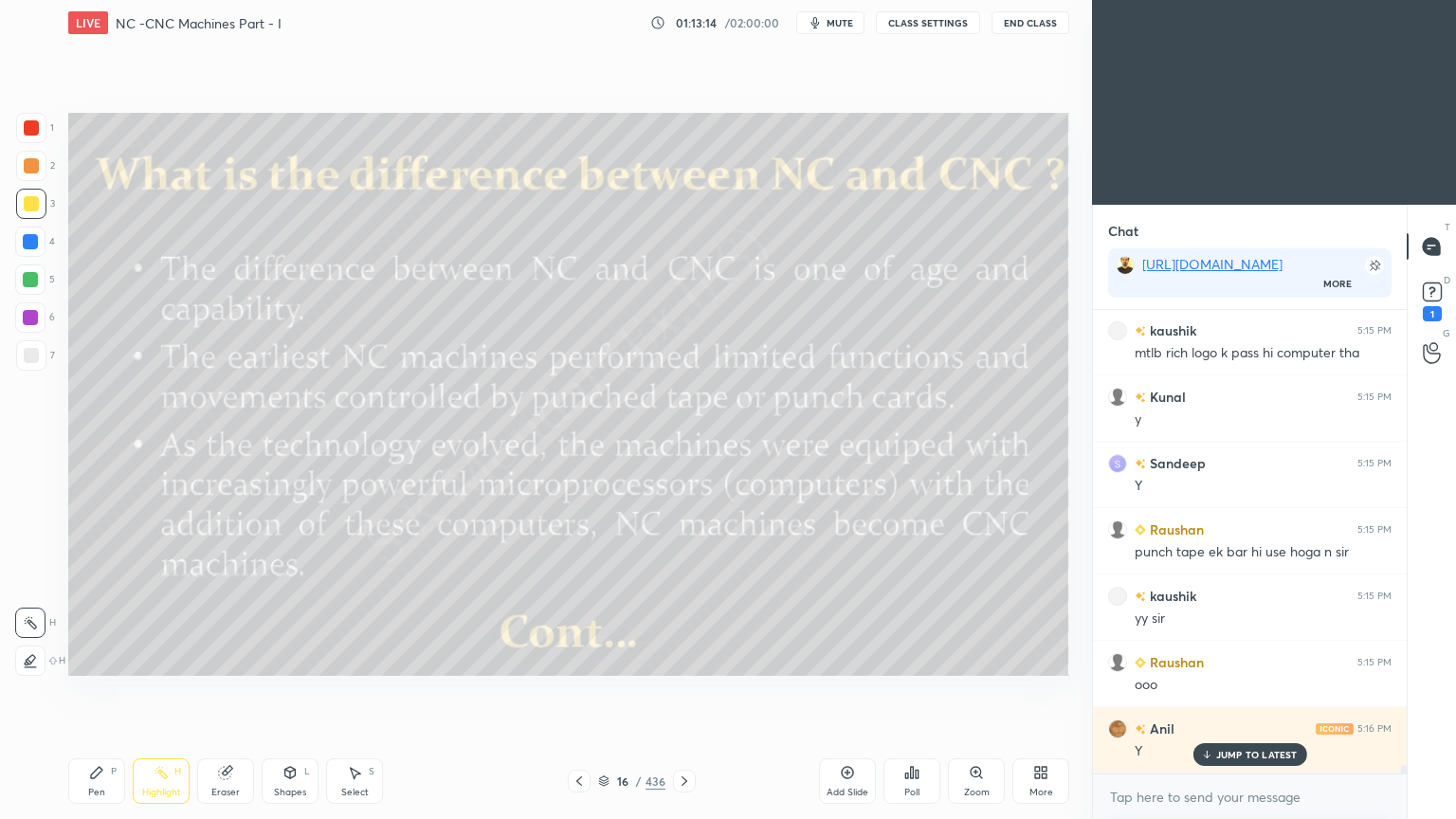 scroll, scrollTop: 25723, scrollLeft: 0, axis: vertical 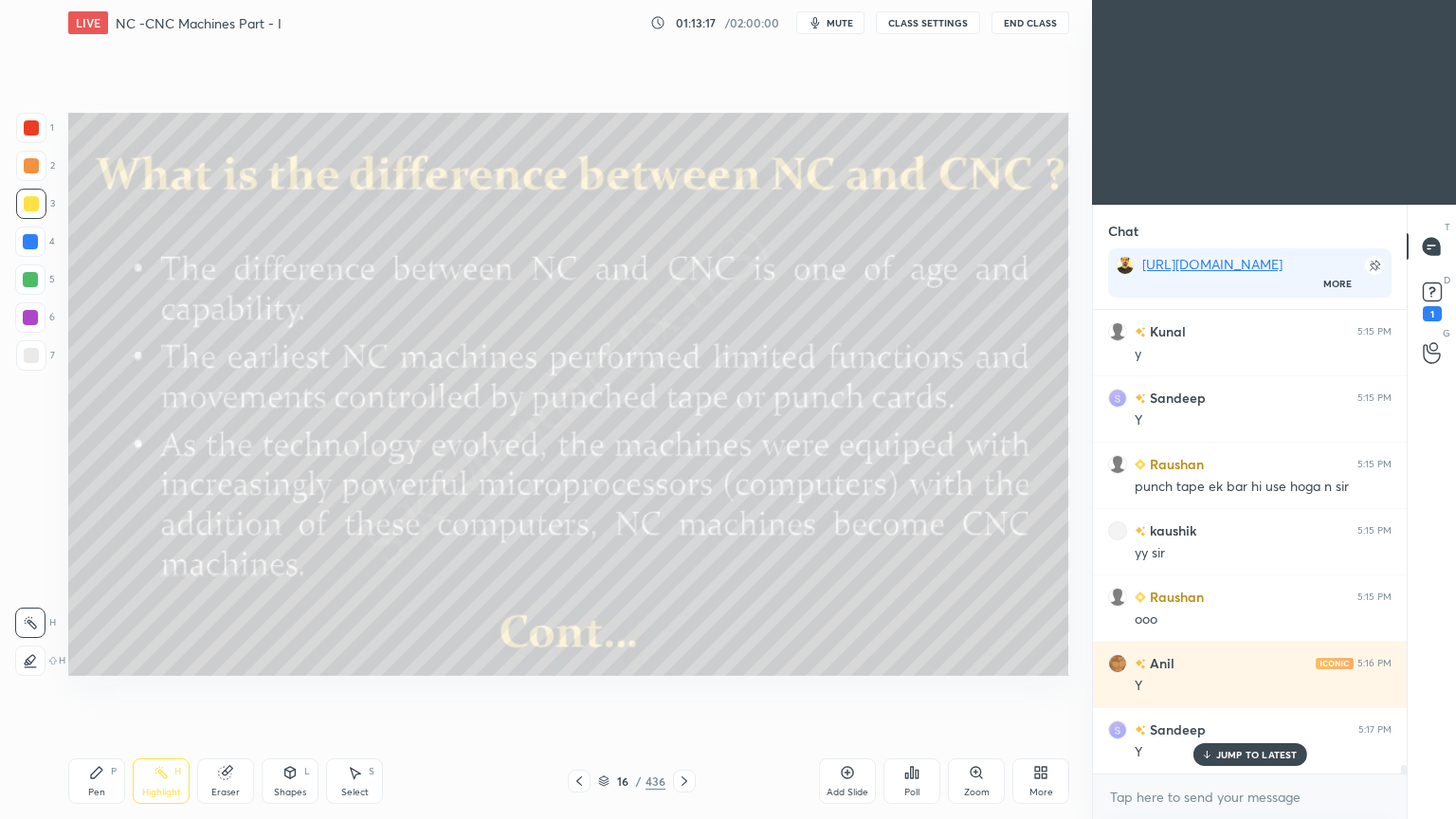 click on "JUMP TO LATEST" at bounding box center (1257, 755) 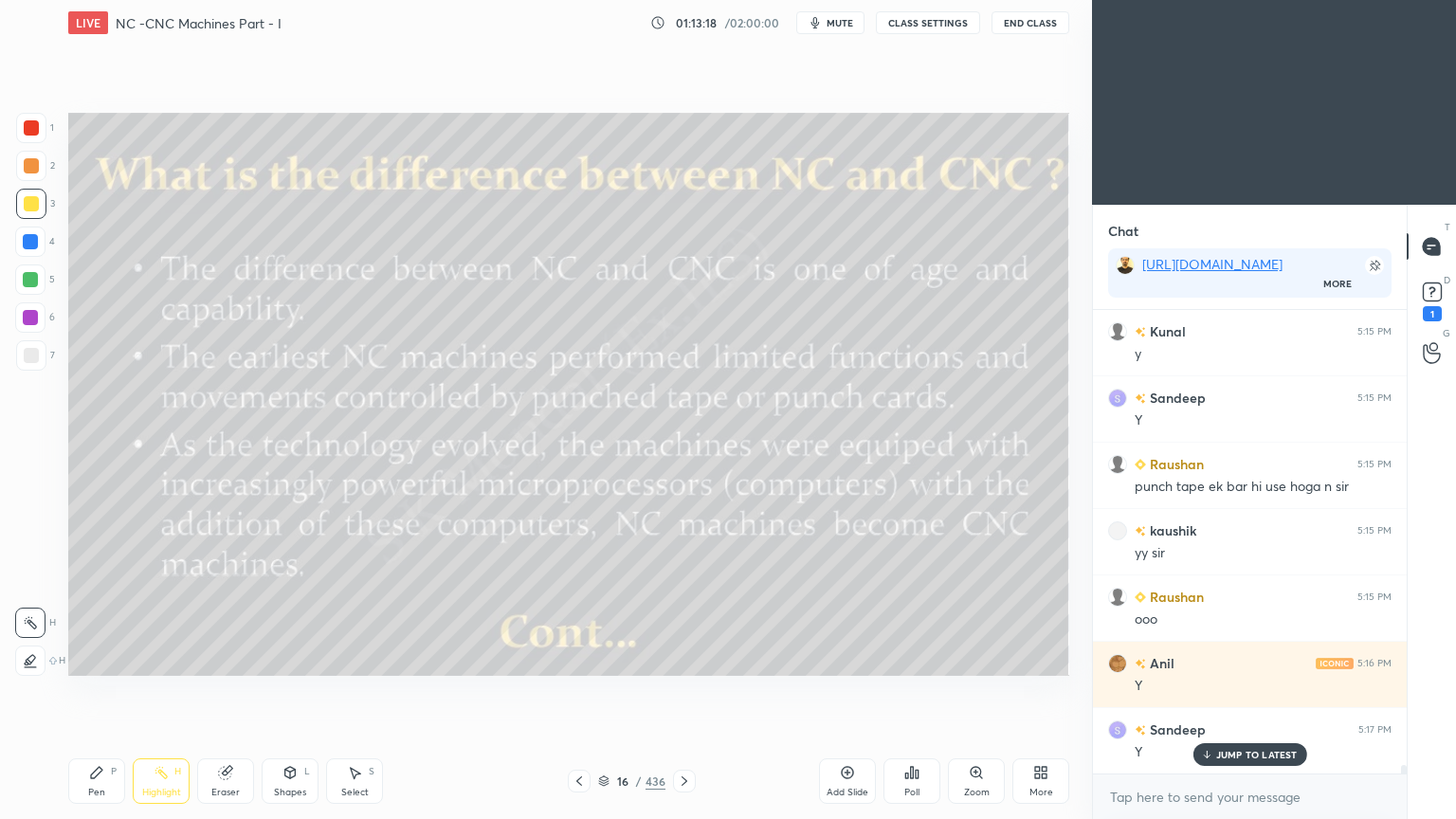 scroll, scrollTop: 25806, scrollLeft: 0, axis: vertical 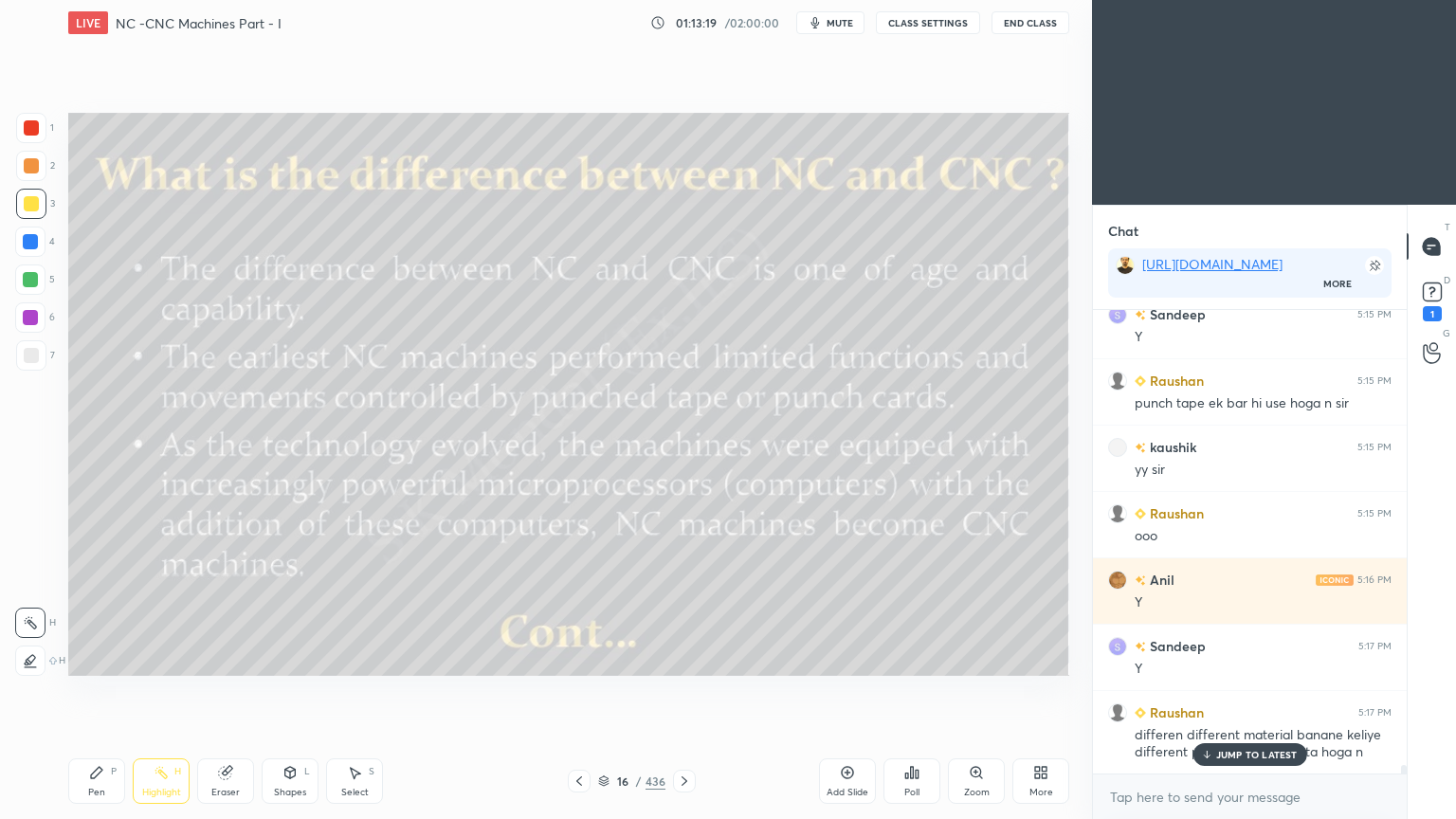 click on "Pen P" at bounding box center (97, 781) 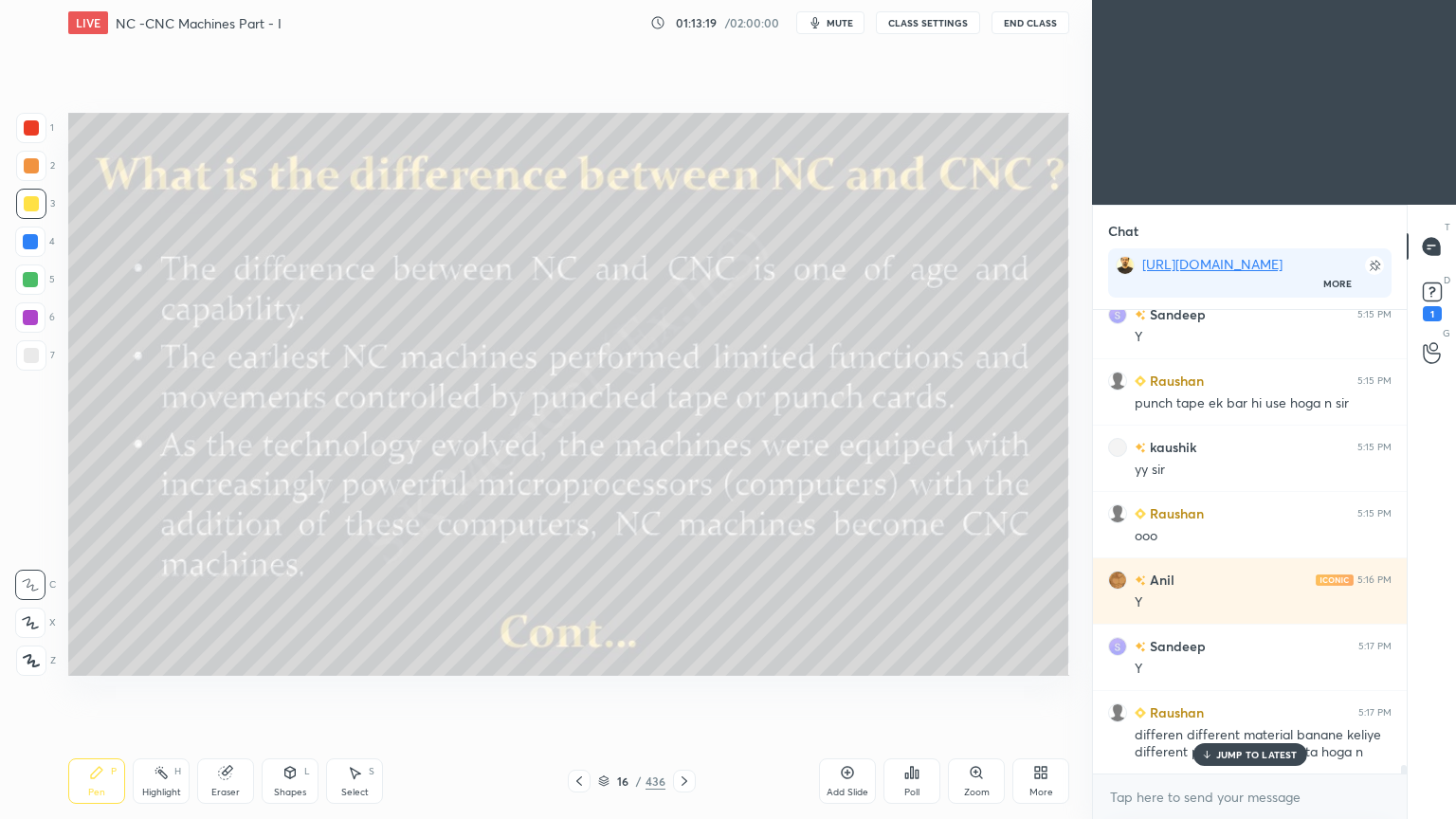click on "Pen P Highlight H Eraser Shapes L Select S 16 / 436 Add Slide Poll Zoom More" at bounding box center [569, 781] 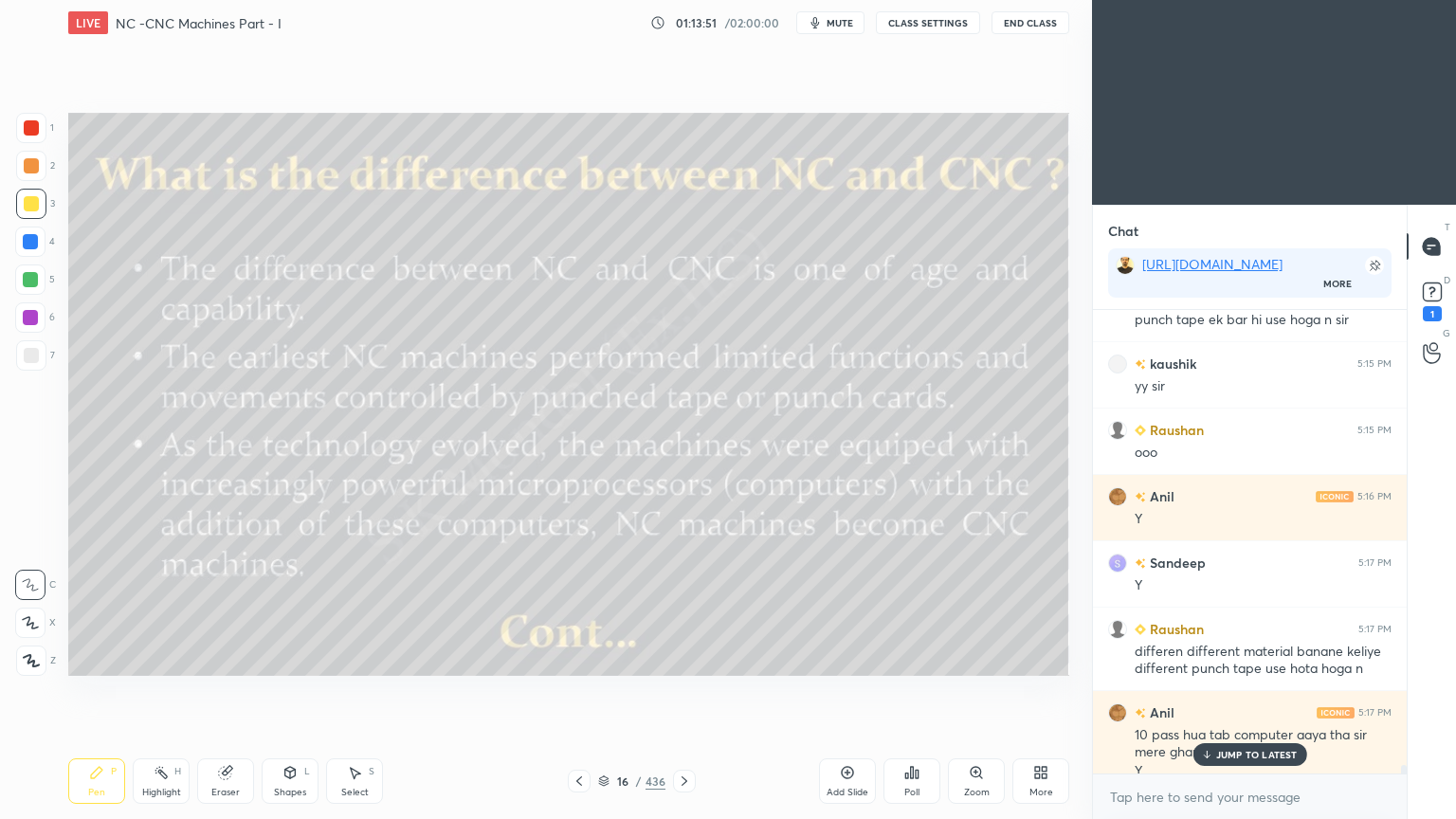 scroll, scrollTop: 25908, scrollLeft: 0, axis: vertical 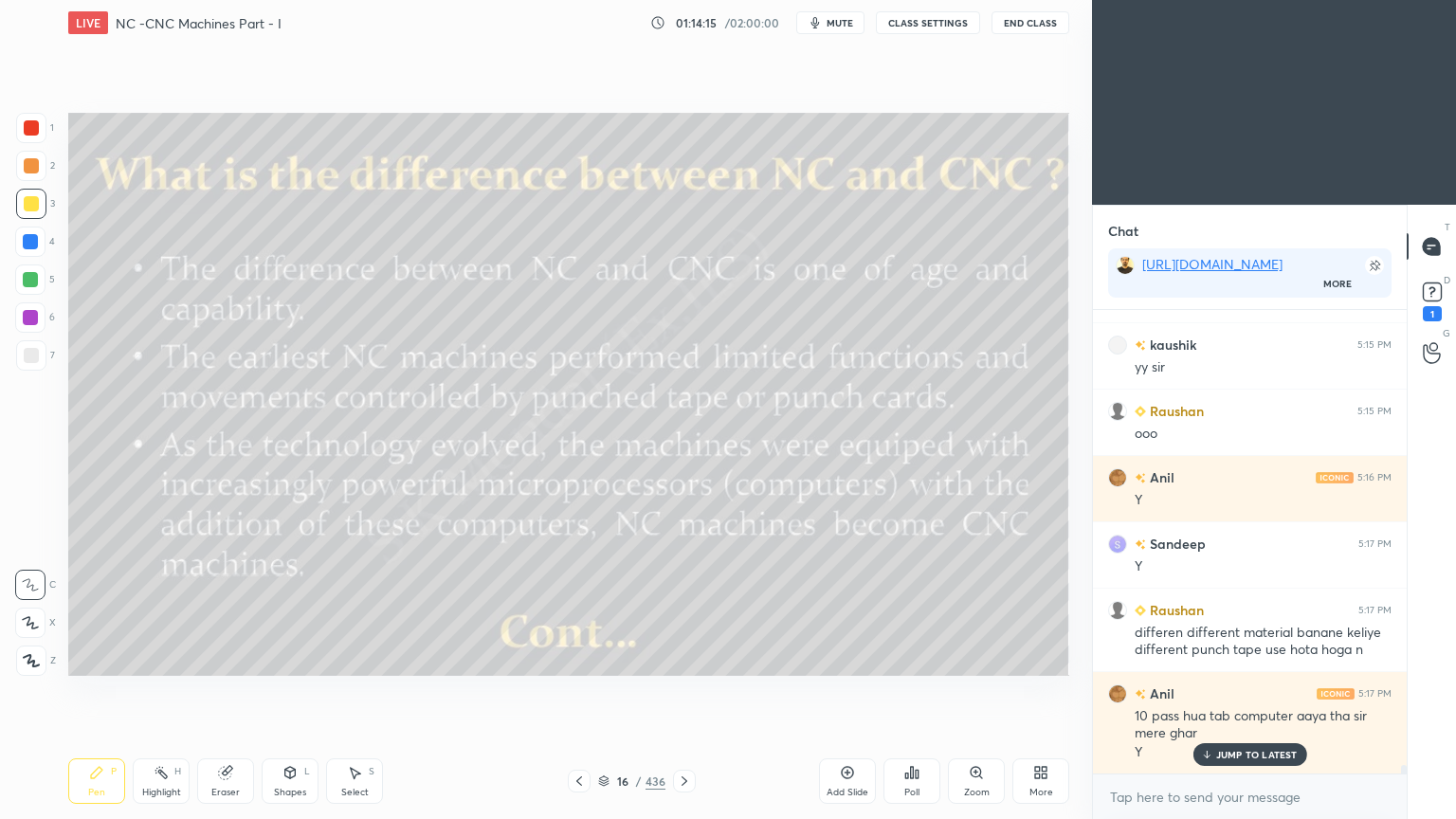 drag, startPoint x: 1223, startPoint y: 759, endPoint x: 617, endPoint y: 724, distance: 607.0099 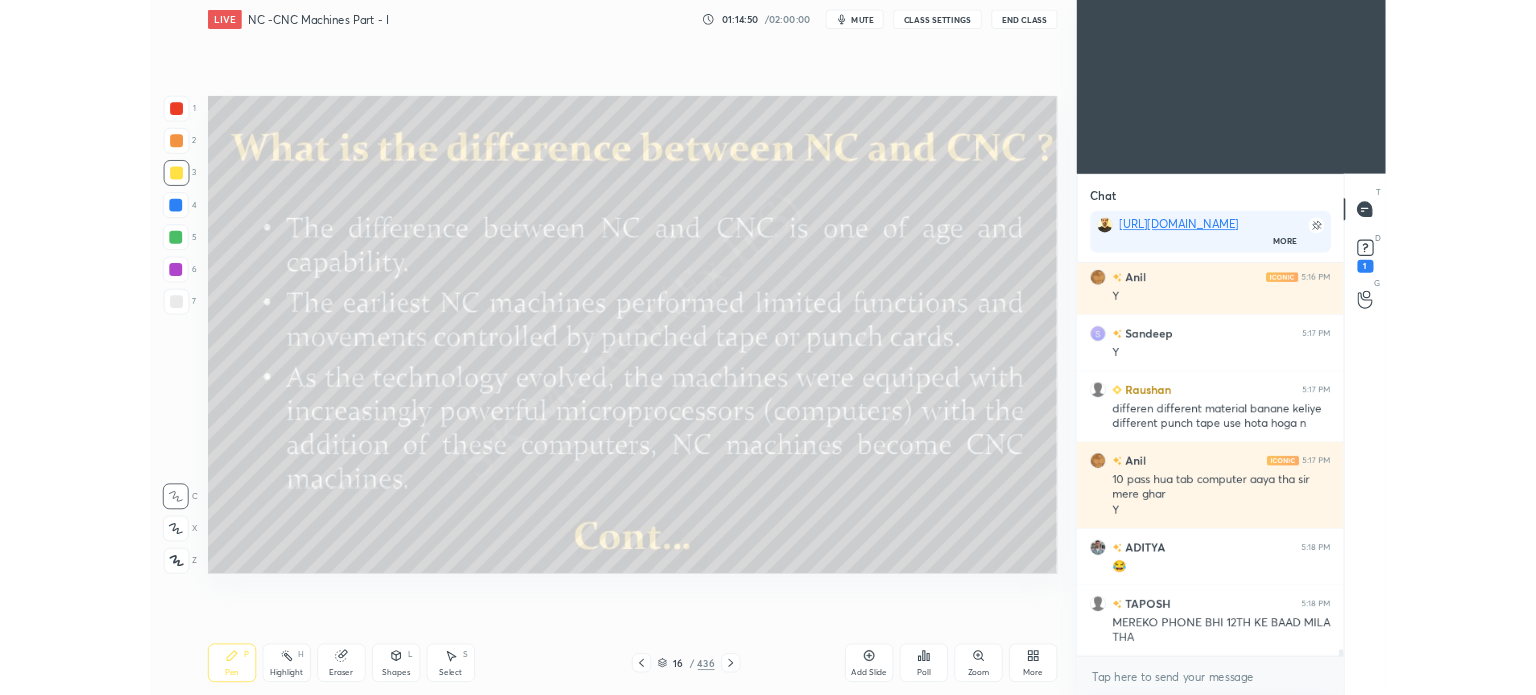 scroll, scrollTop: 27560, scrollLeft: 0, axis: vertical 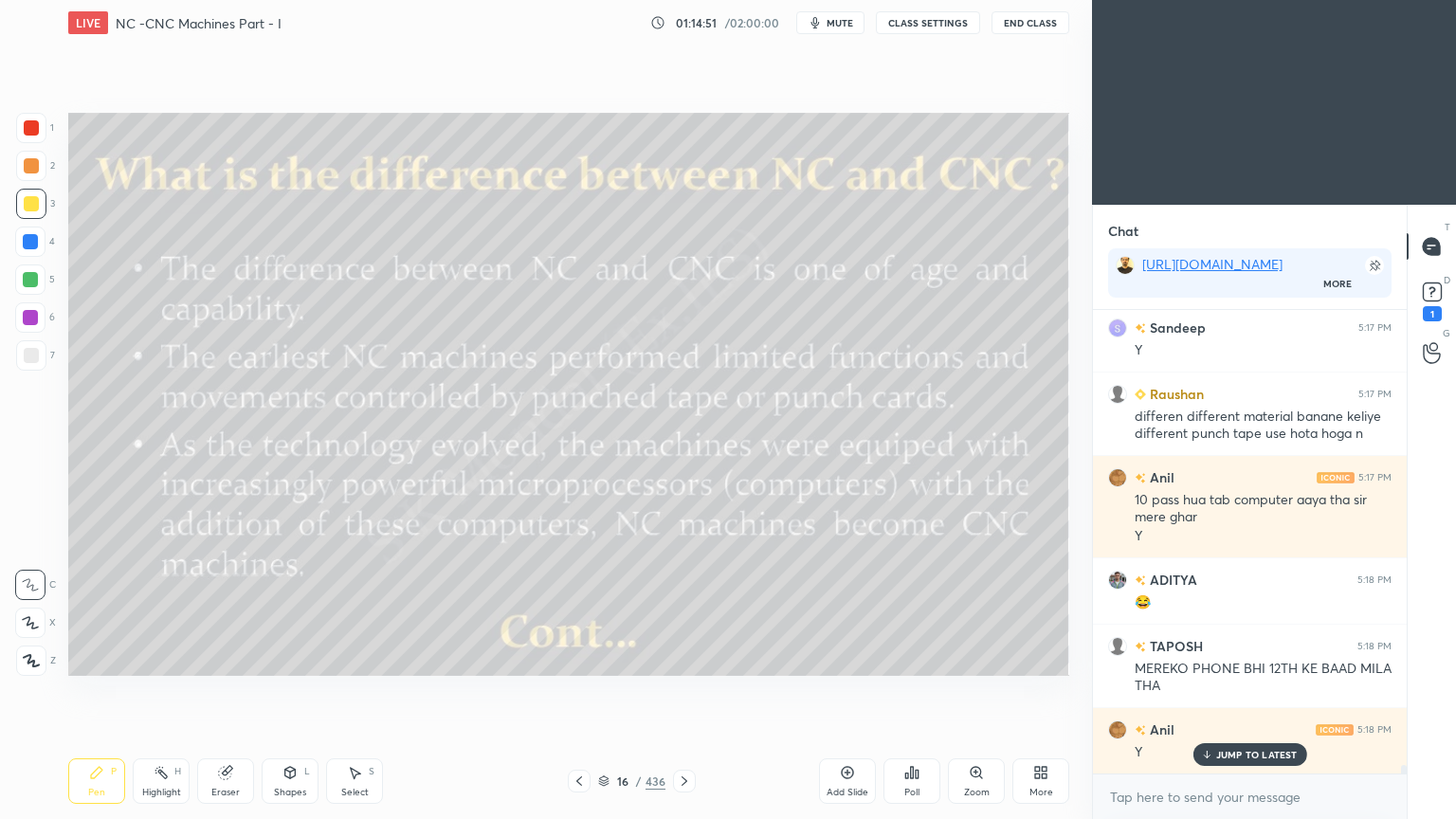 click on "Pen P" at bounding box center [97, 781] 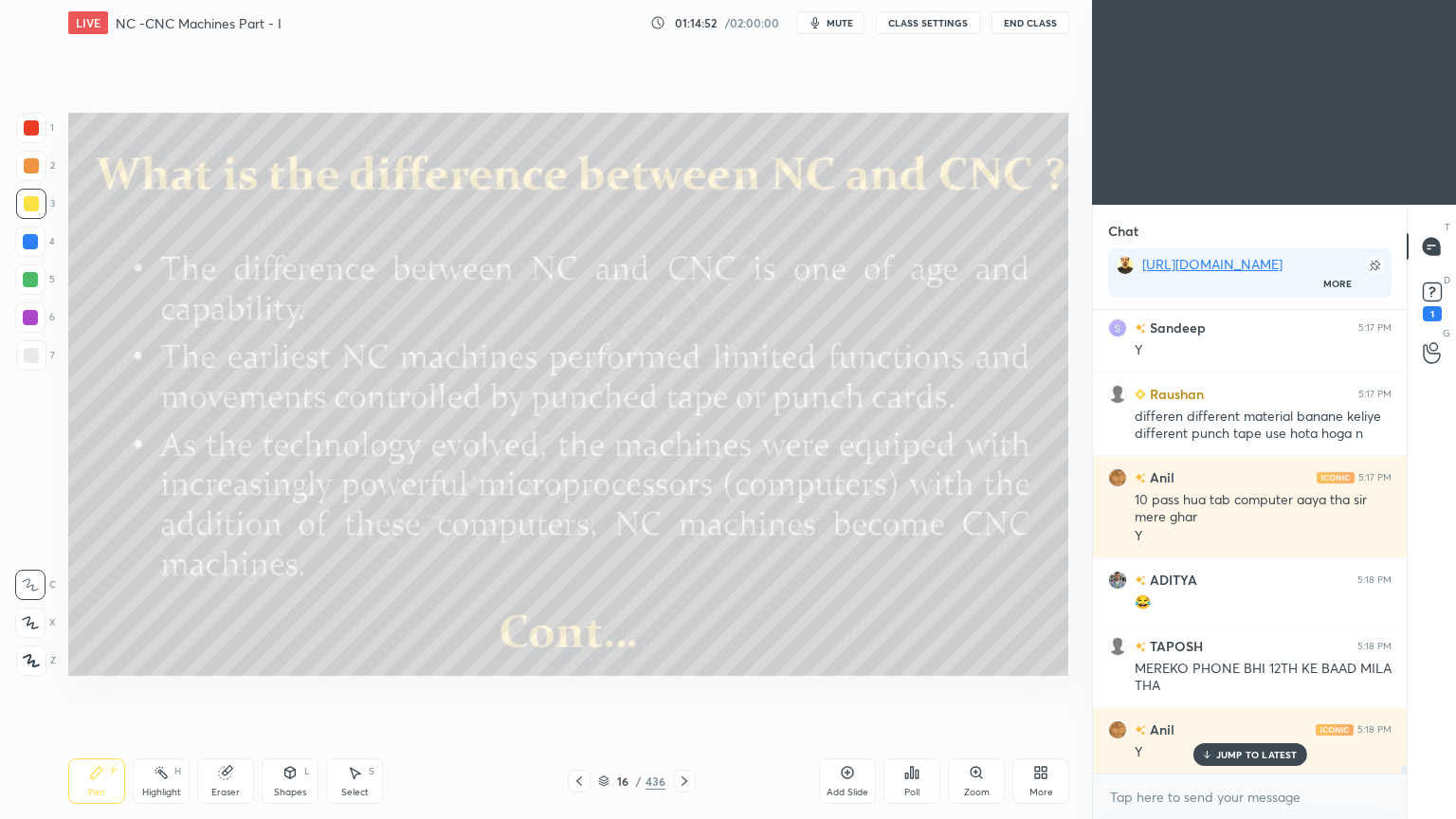 click at bounding box center (31, 204) 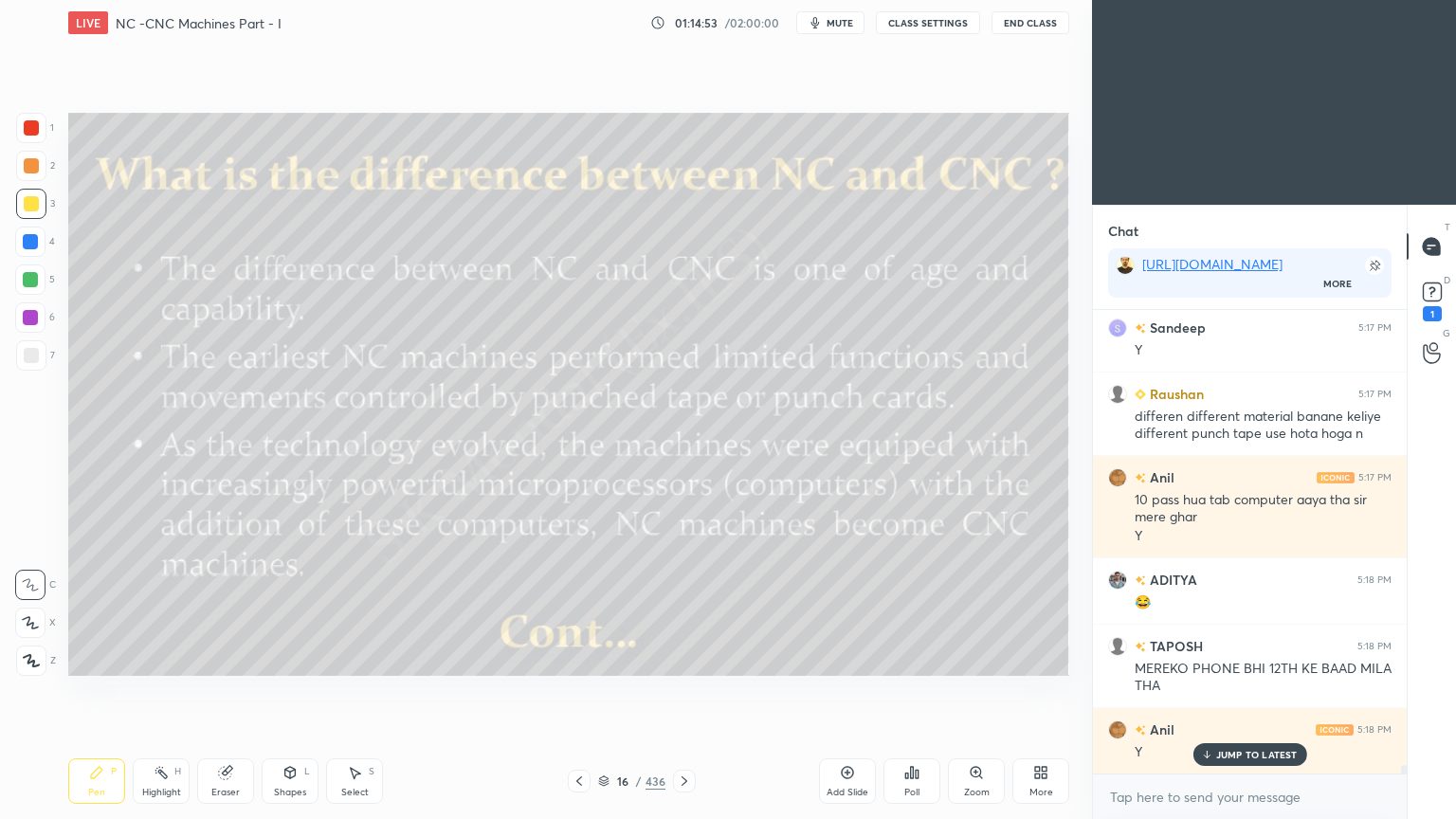 click on "Pen" at bounding box center [97, 792] 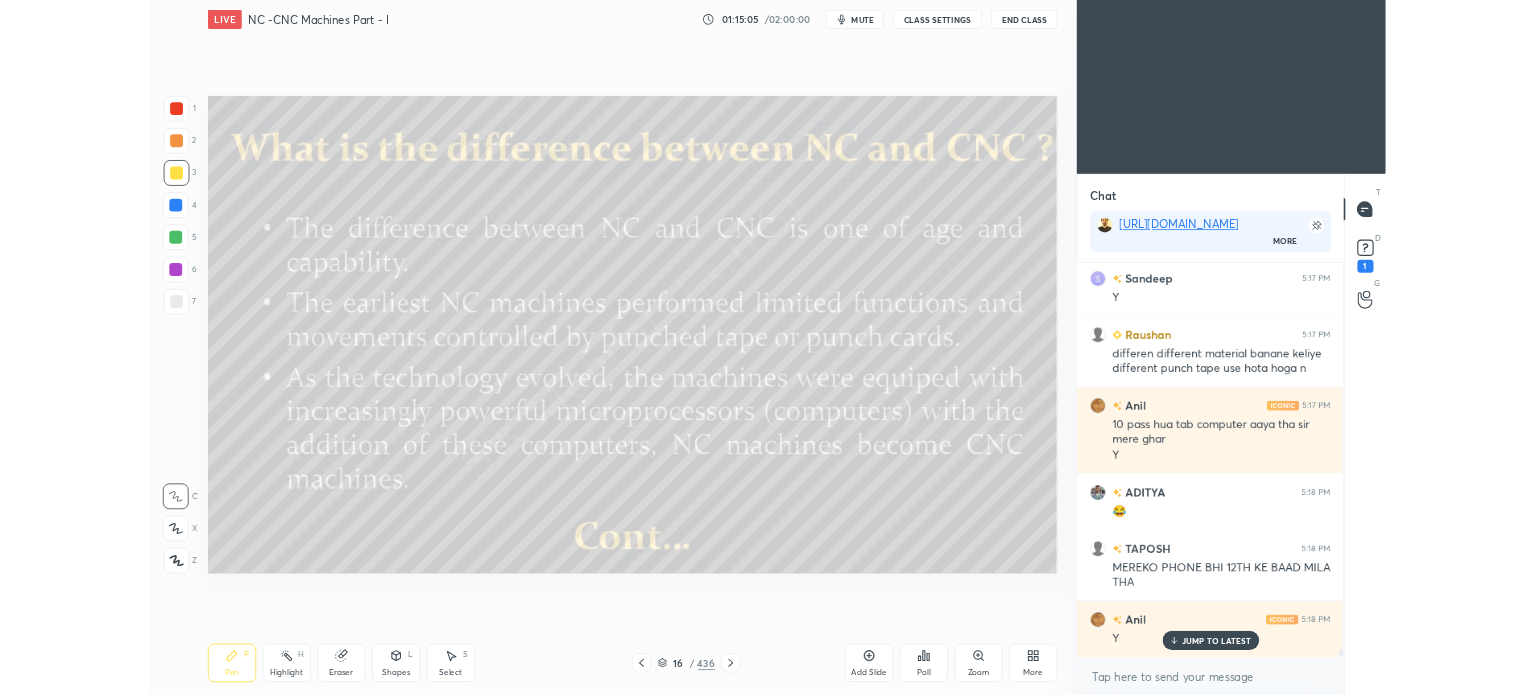 scroll, scrollTop: 567, scrollLeft: 1072, axis: both 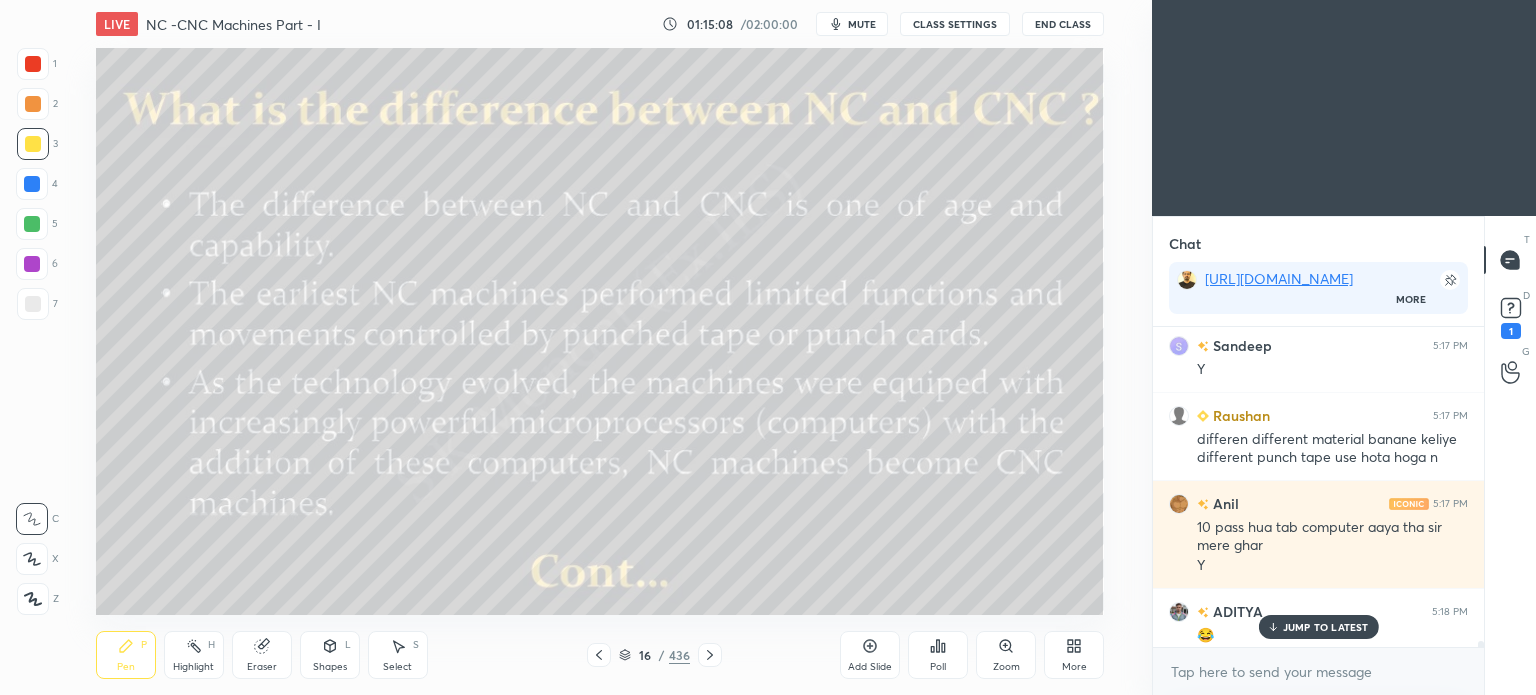 click on "JUMP TO LATEST" at bounding box center [1326, 627] 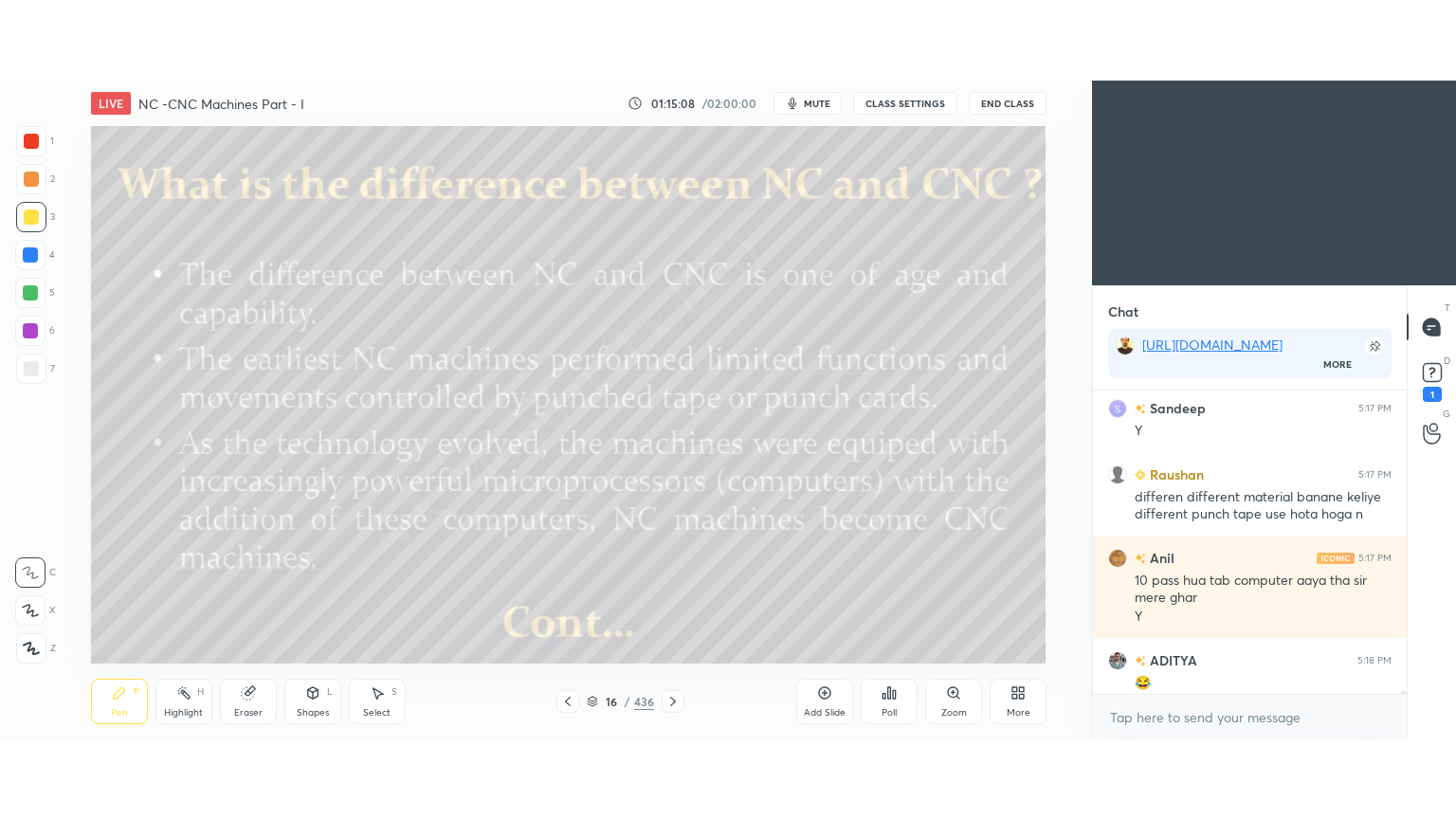 scroll, scrollTop: 26286, scrollLeft: 0, axis: vertical 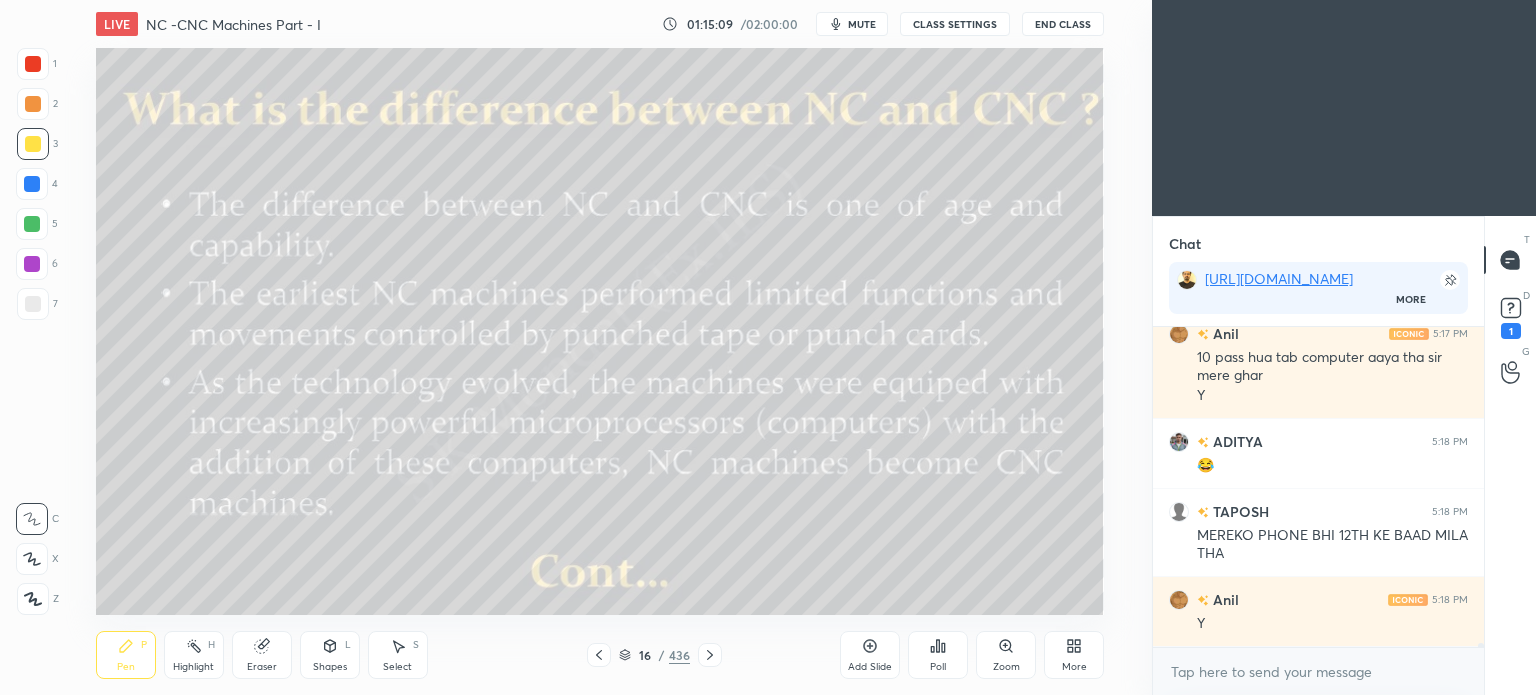 click 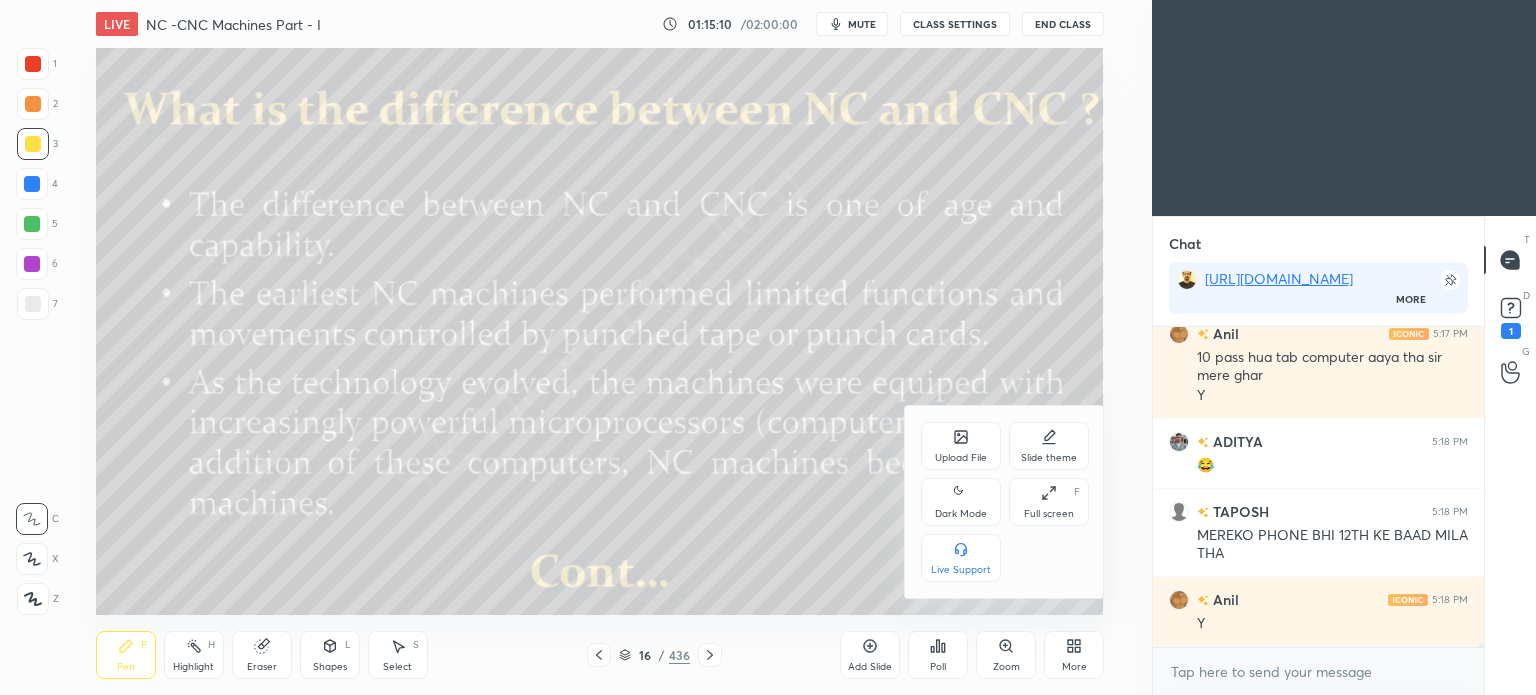 click 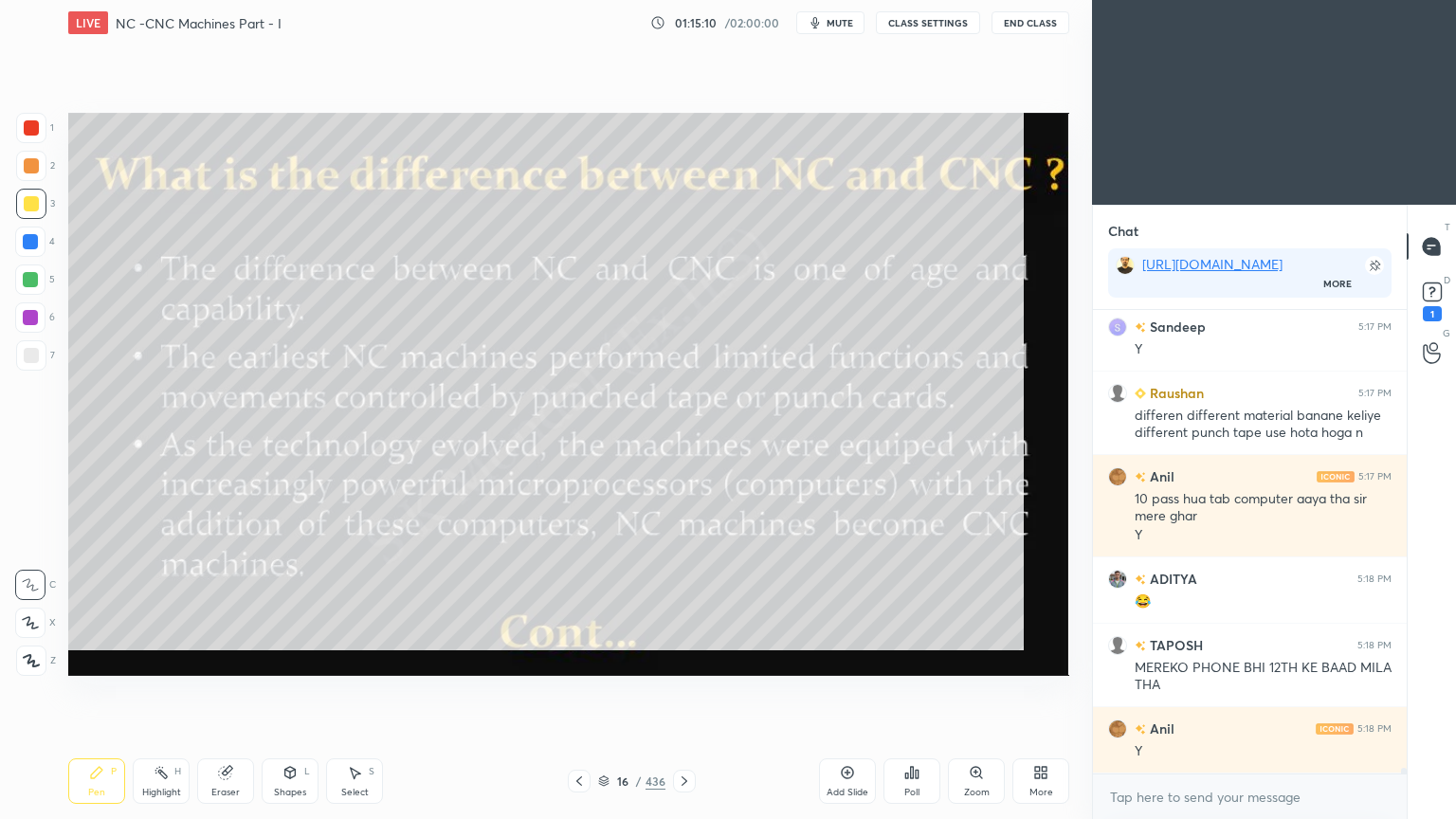 scroll, scrollTop: 94094, scrollLeft: 93776, axis: both 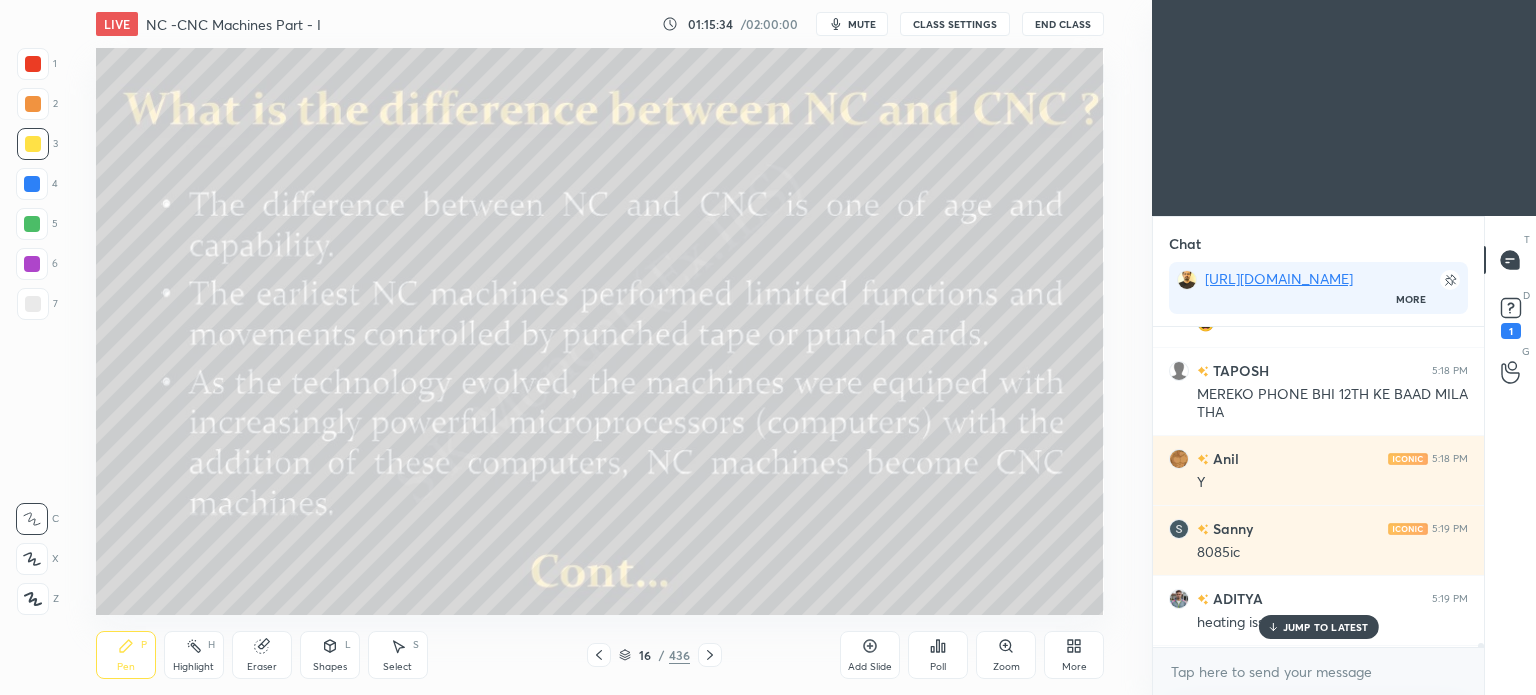 click on "JUMP TO LATEST" at bounding box center [1326, 627] 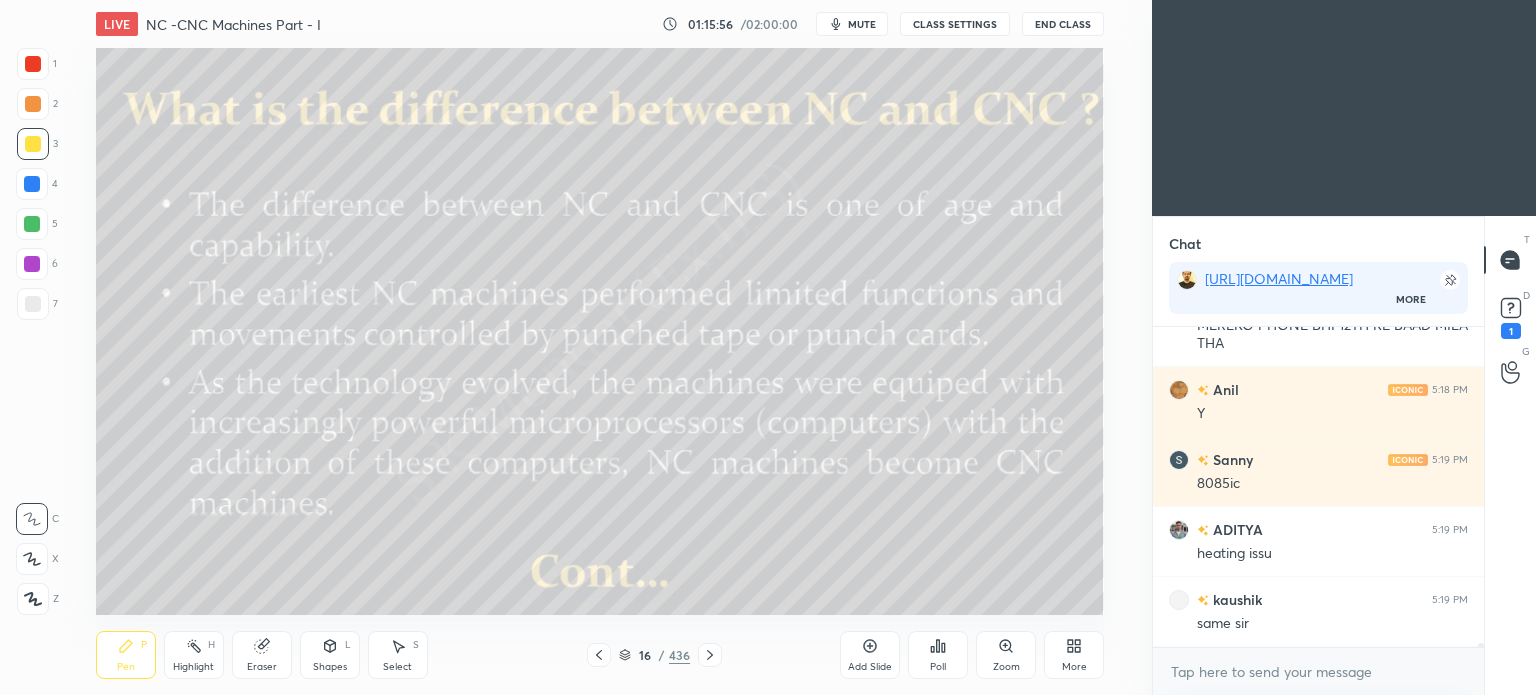 scroll, scrollTop: 28080, scrollLeft: 0, axis: vertical 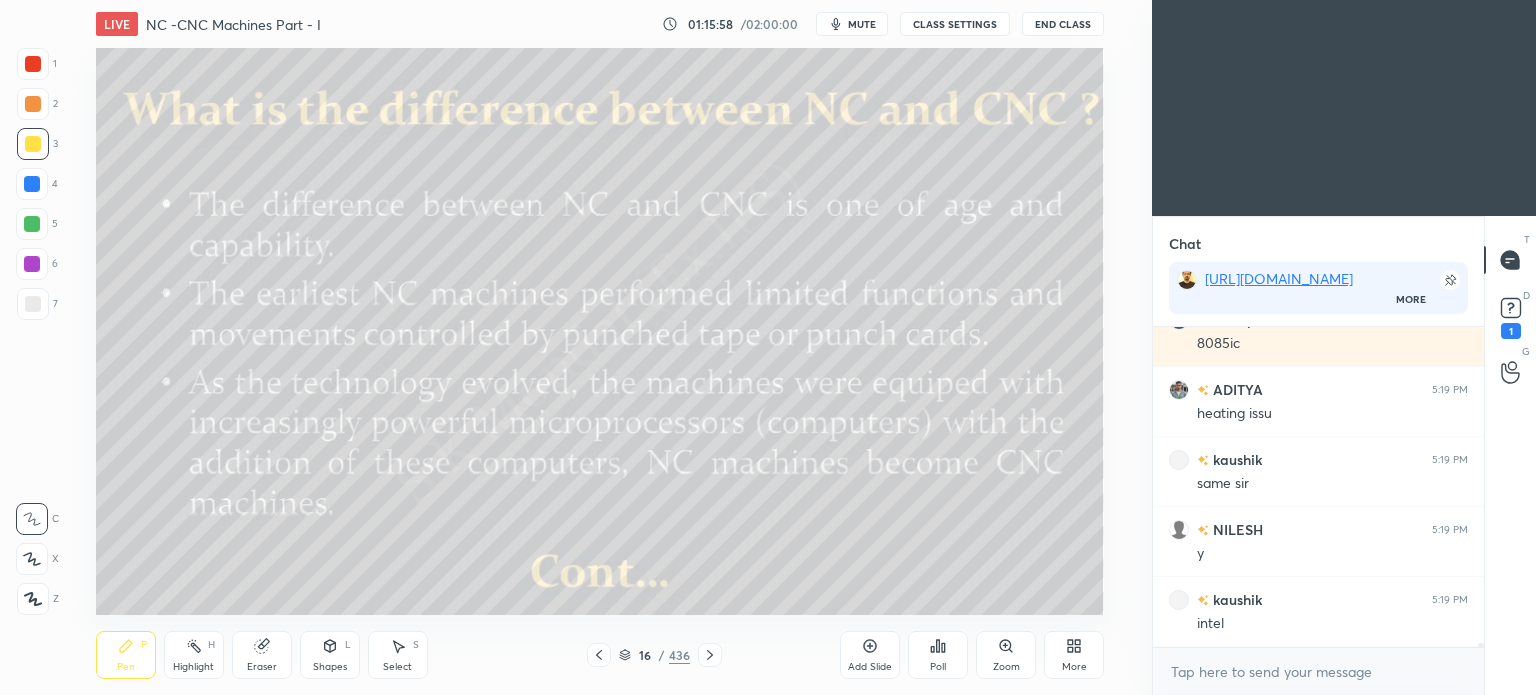 click on "Pen" at bounding box center [126, 667] 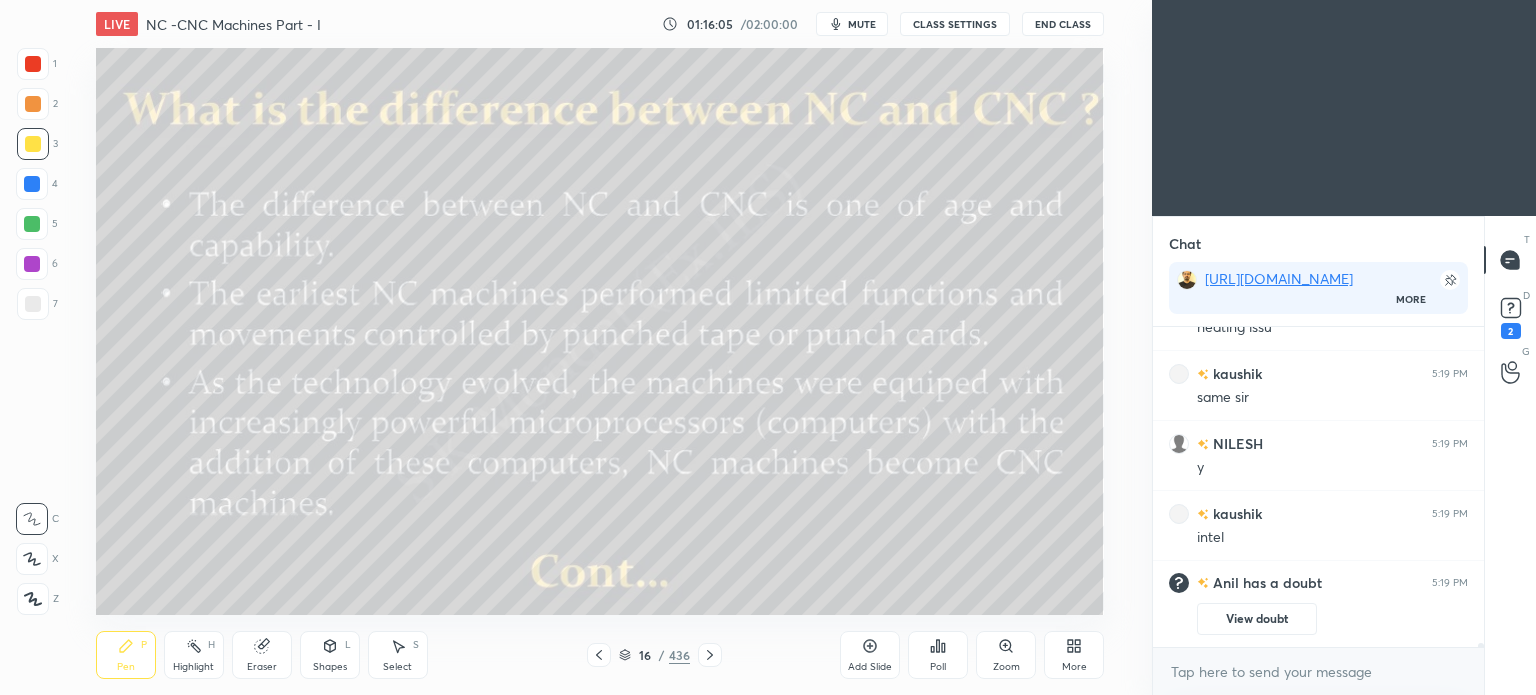 scroll, scrollTop: 24690, scrollLeft: 0, axis: vertical 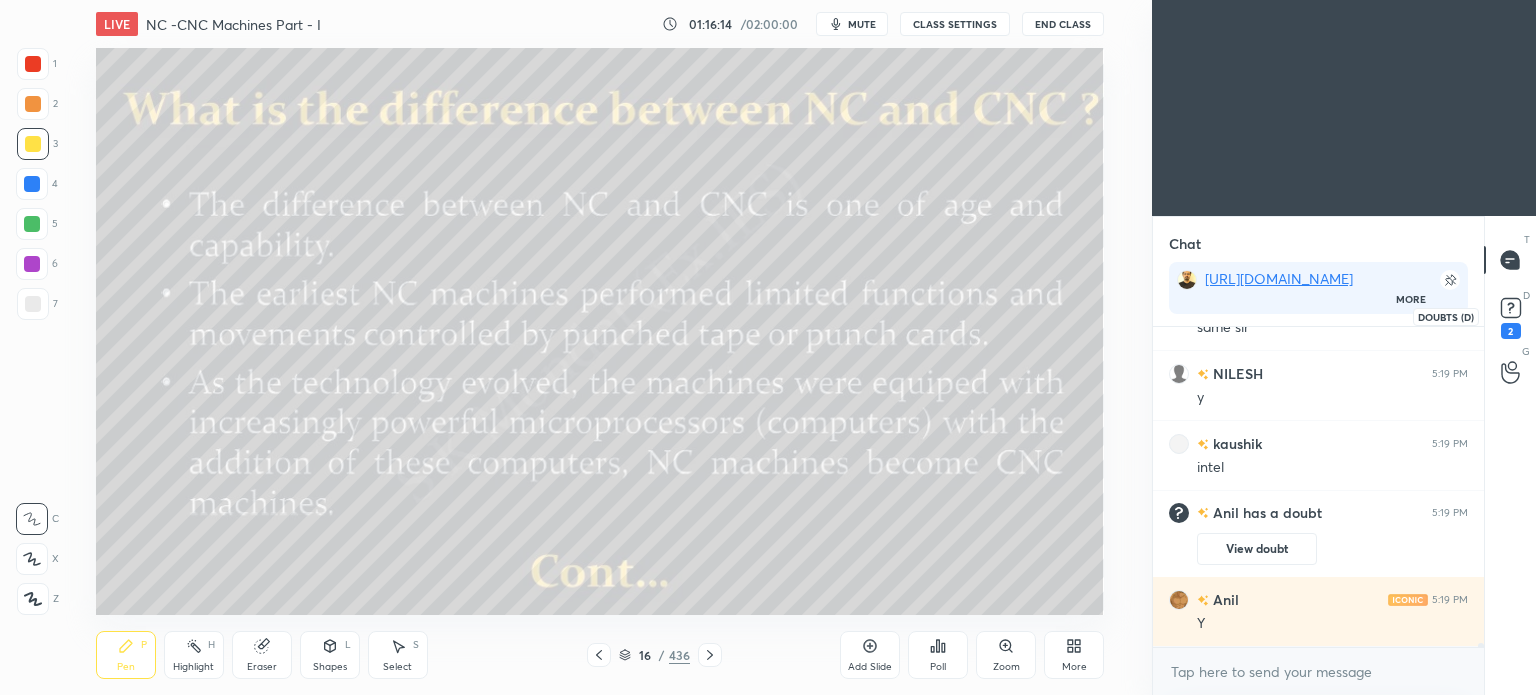 click 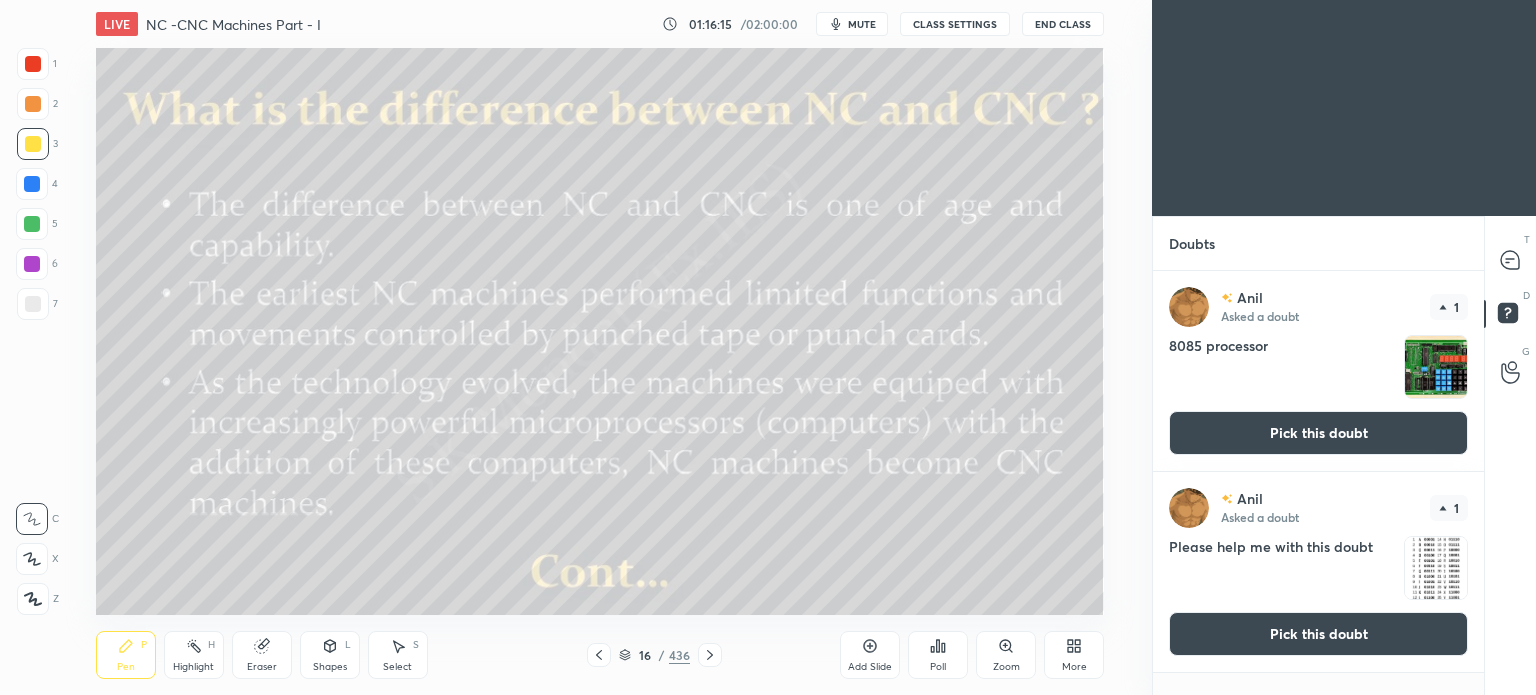 click on "Pick this doubt" at bounding box center (1318, 433) 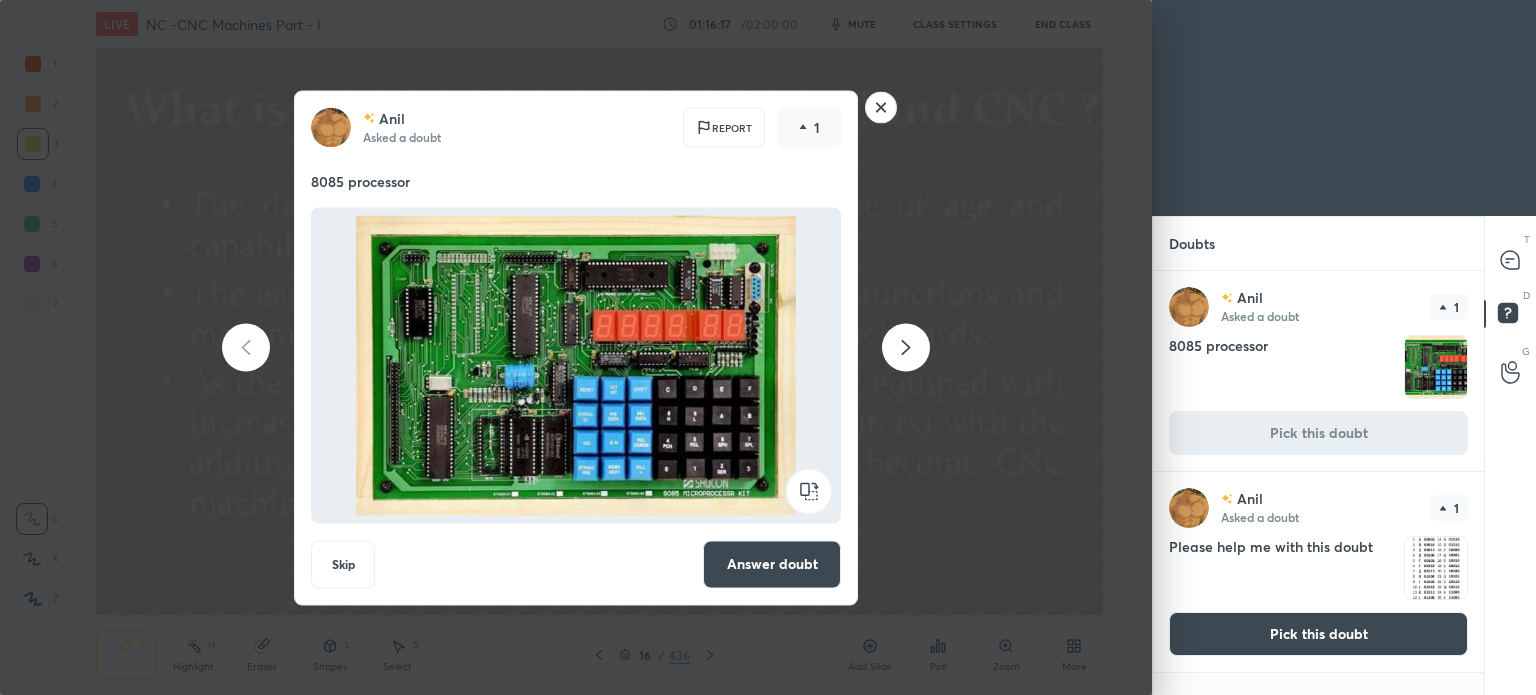 click on "Answer doubt" at bounding box center (772, 564) 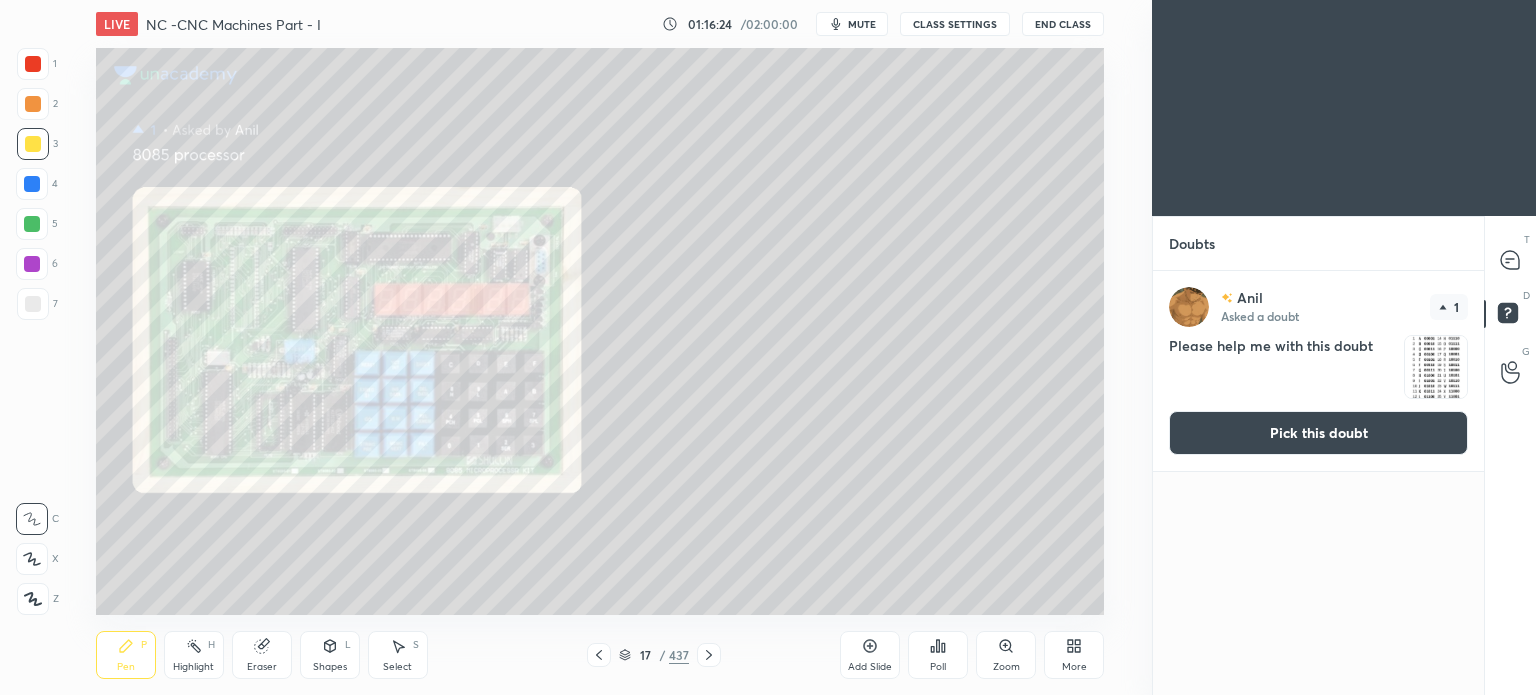 click on "Pick this doubt" at bounding box center (1318, 433) 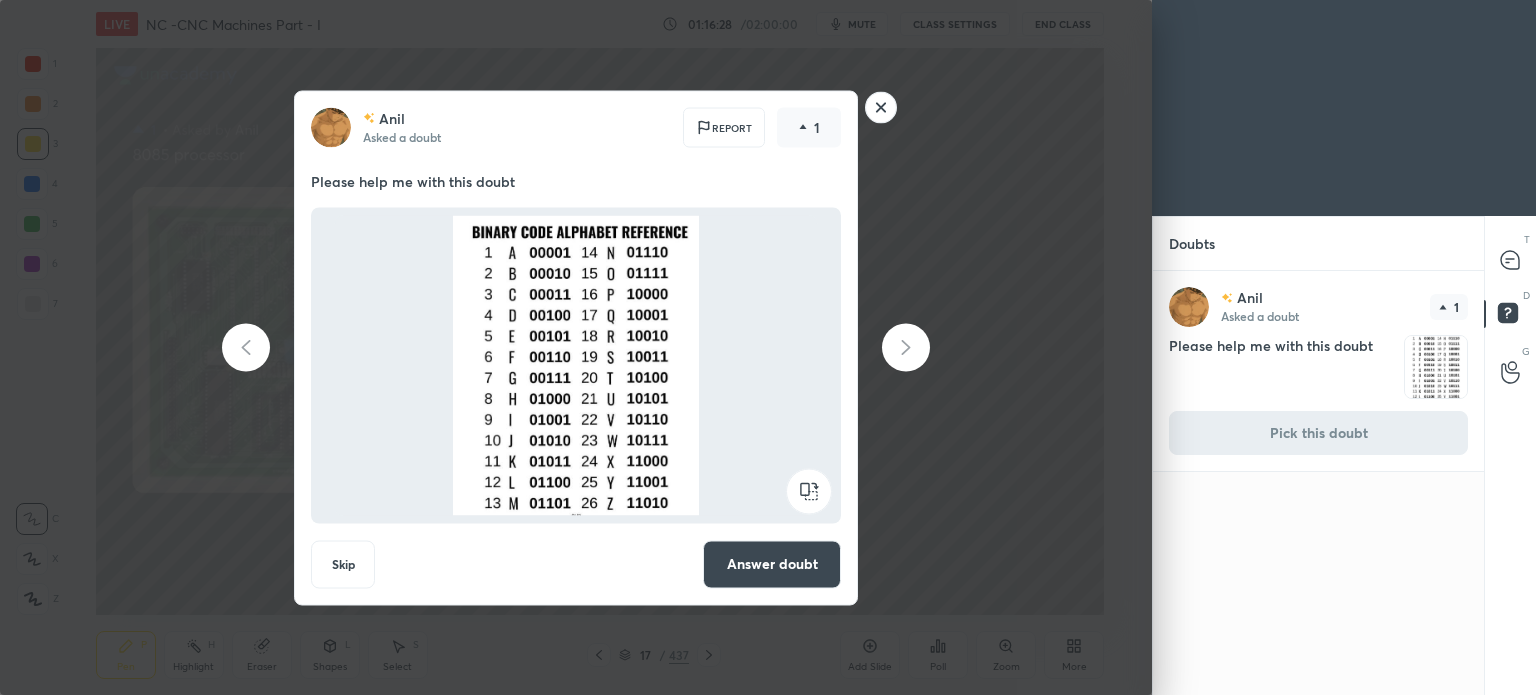 click 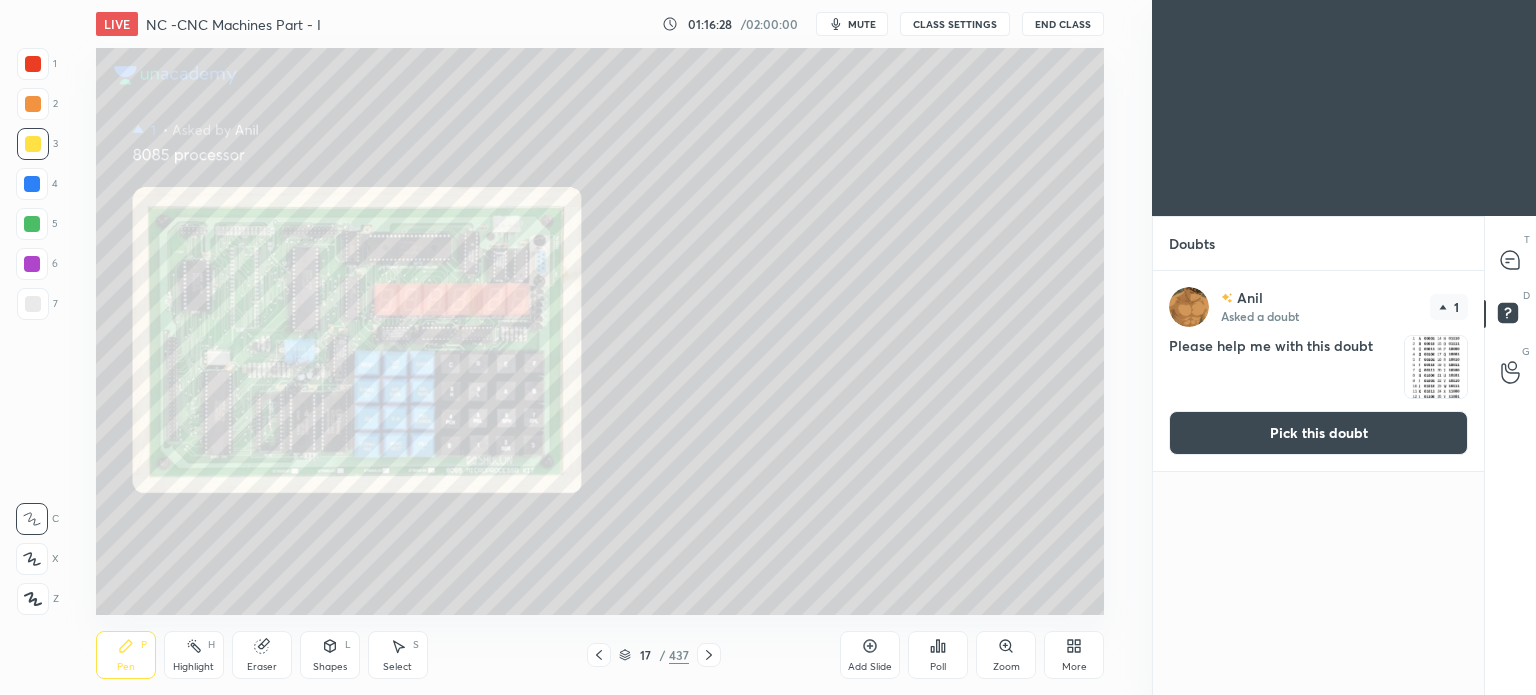 click on "Pick this doubt" at bounding box center [1318, 433] 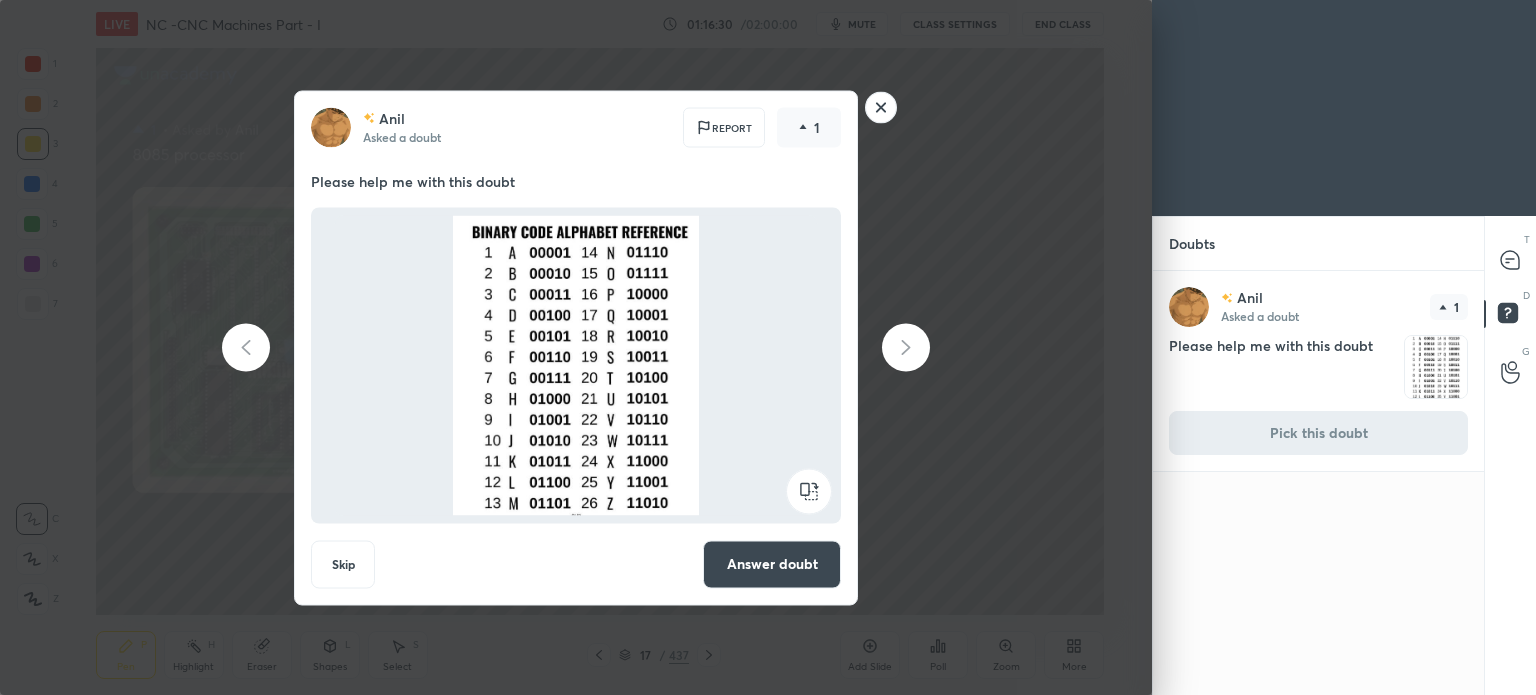 click on "Skip" at bounding box center (343, 564) 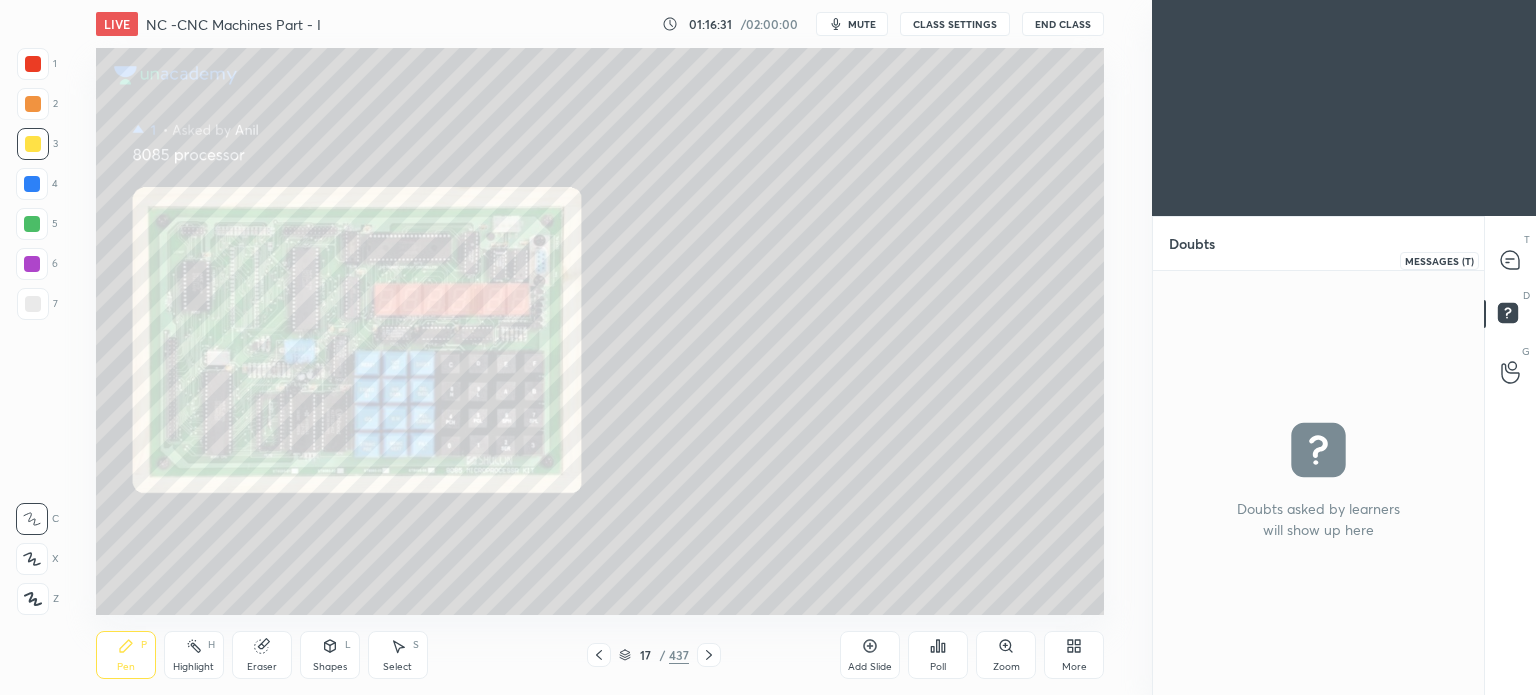 click 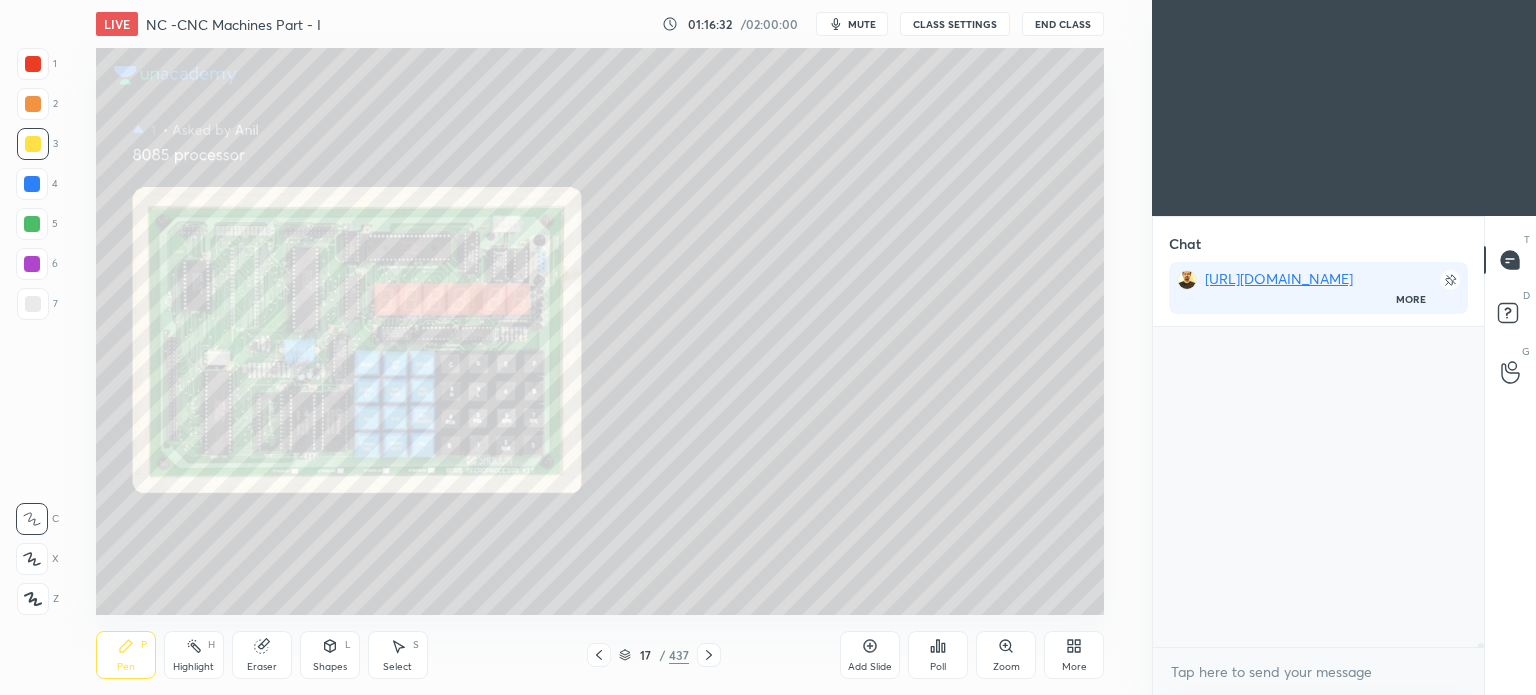 scroll, scrollTop: 362, scrollLeft: 325, axis: both 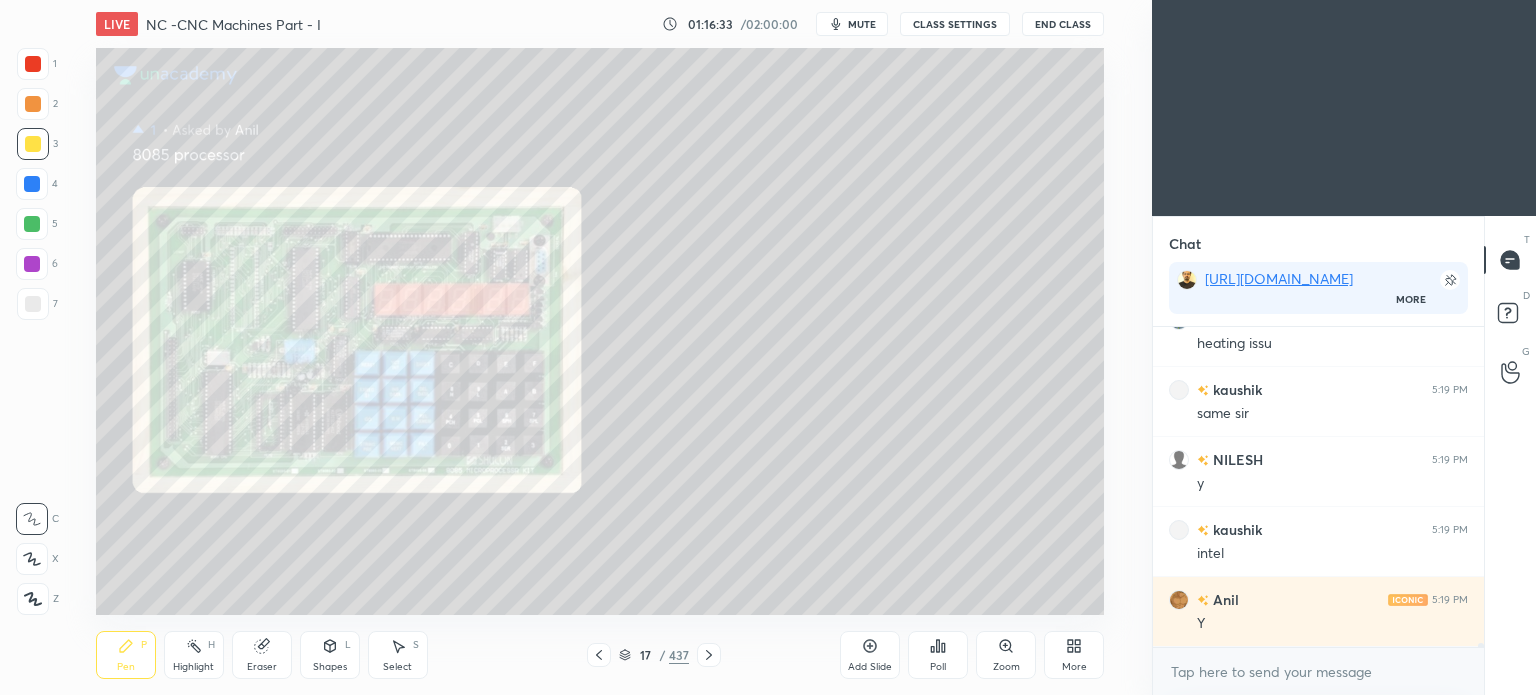 click at bounding box center [599, 655] 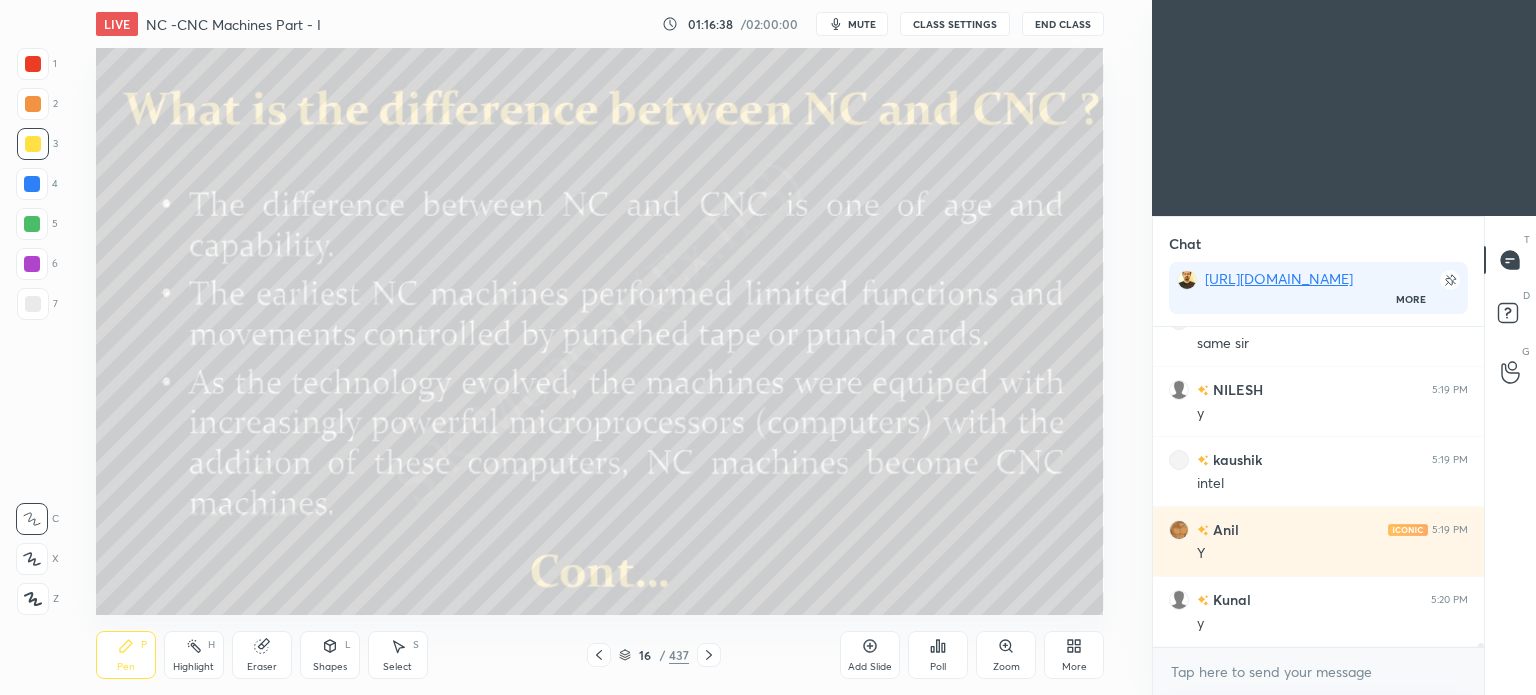 scroll, scrollTop: 25050, scrollLeft: 0, axis: vertical 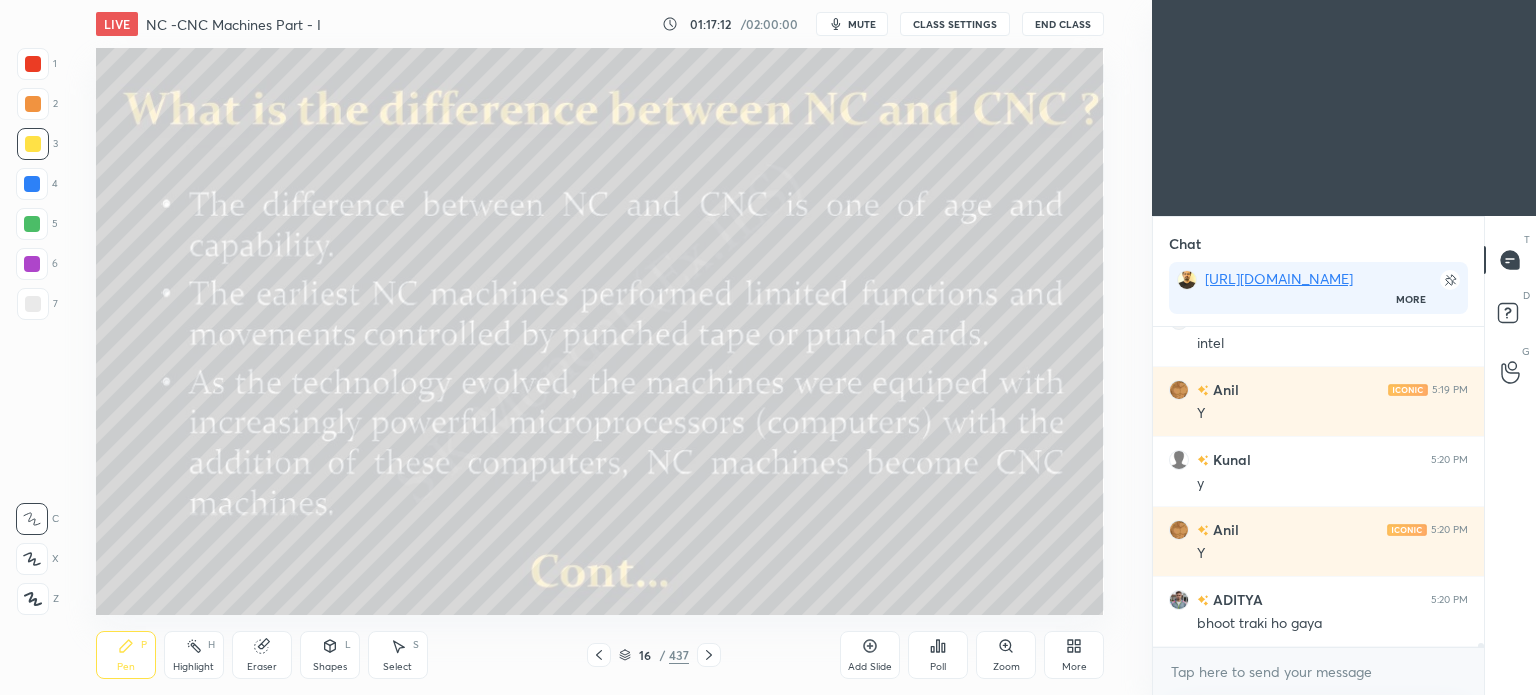 click on "More" at bounding box center (1074, 655) 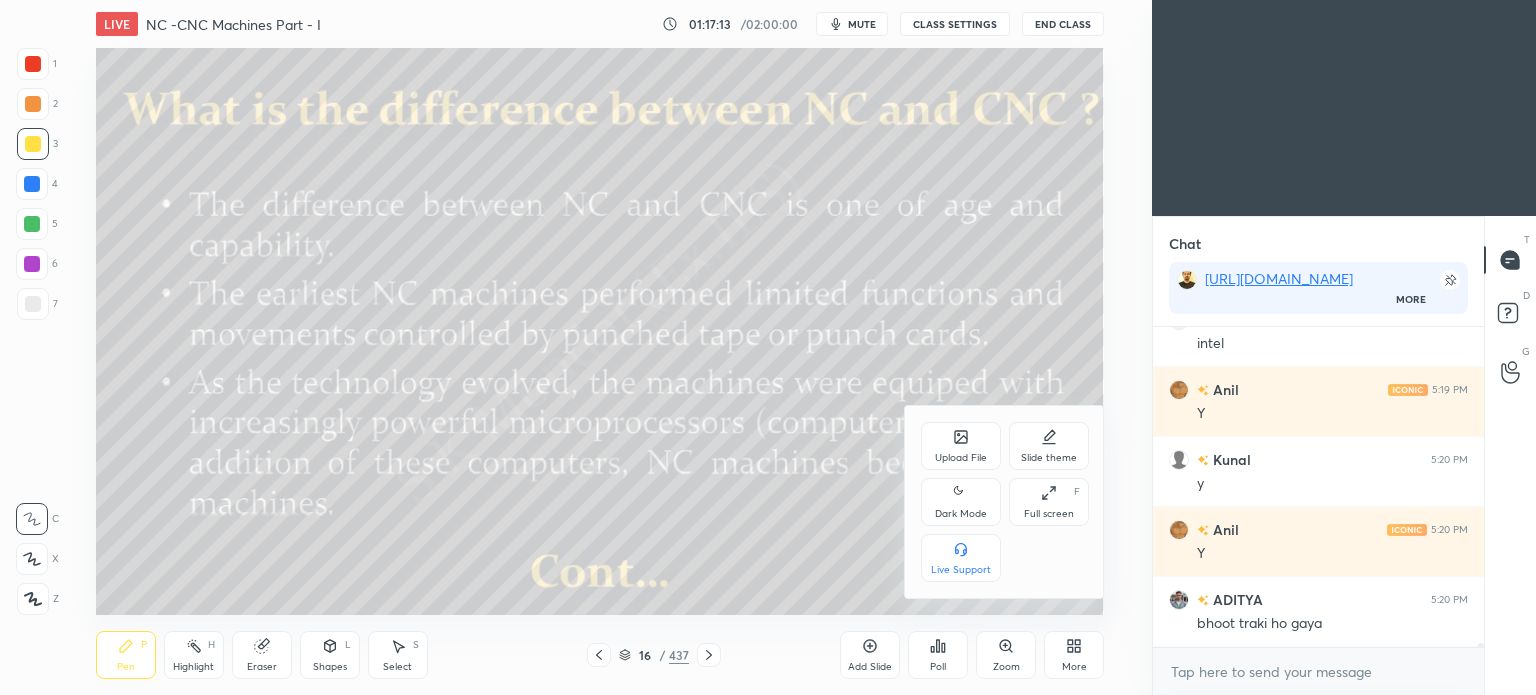 click on "Upload File" at bounding box center (961, 458) 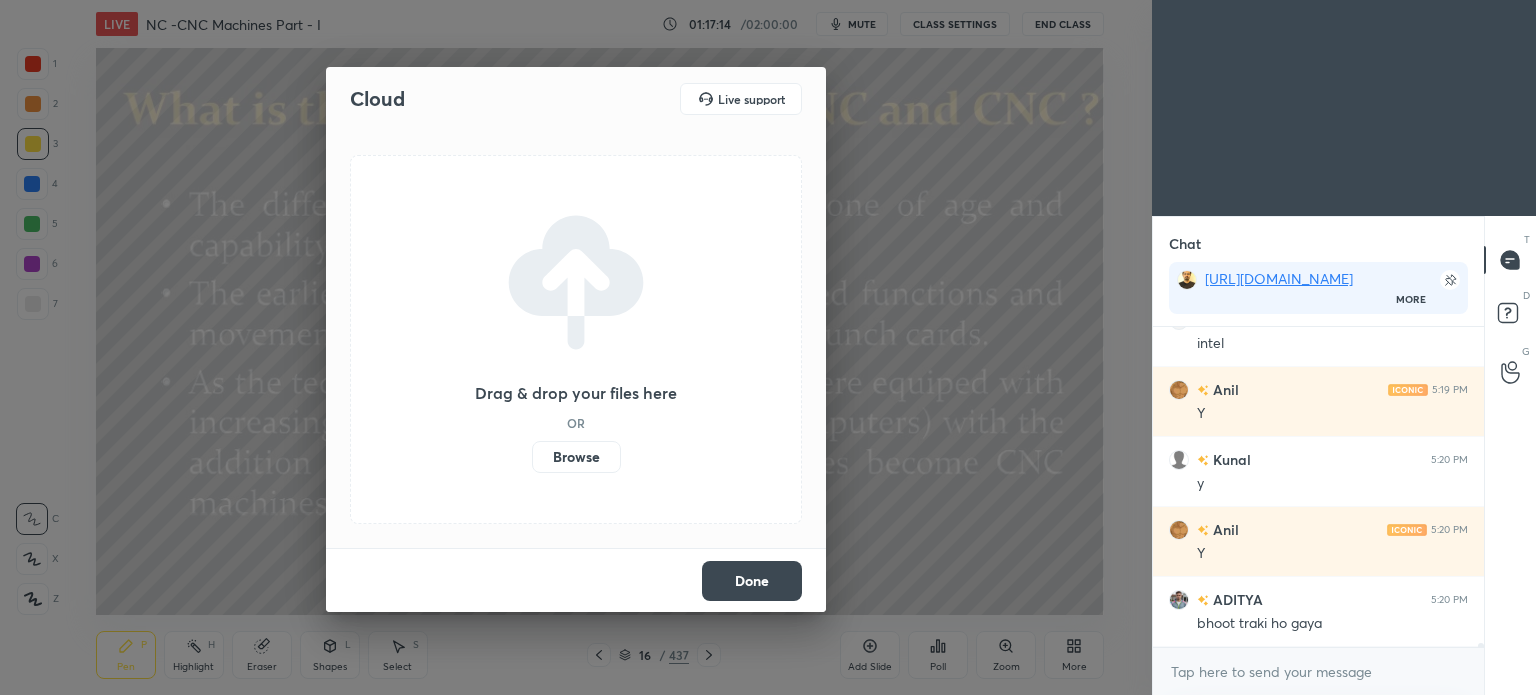 click on "Browse" at bounding box center (576, 457) 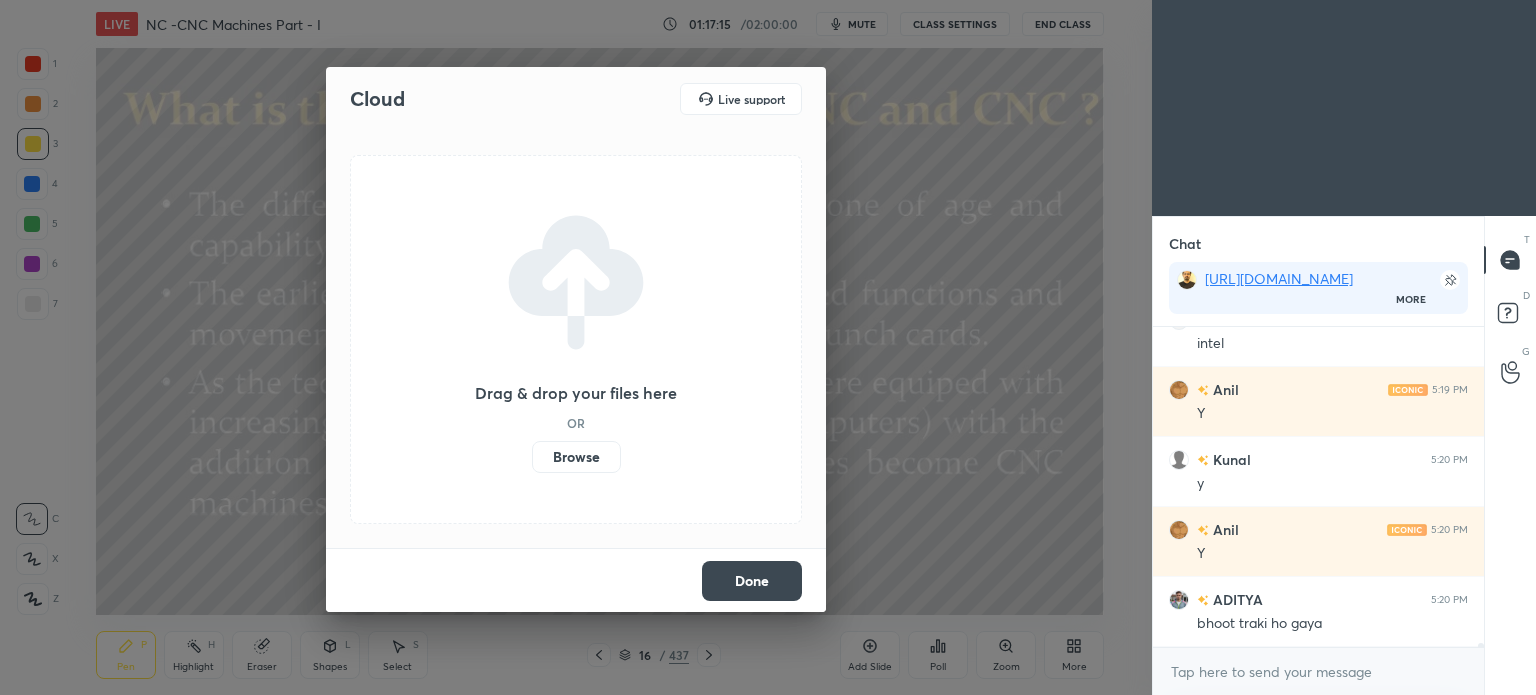 scroll, scrollTop: 25190, scrollLeft: 0, axis: vertical 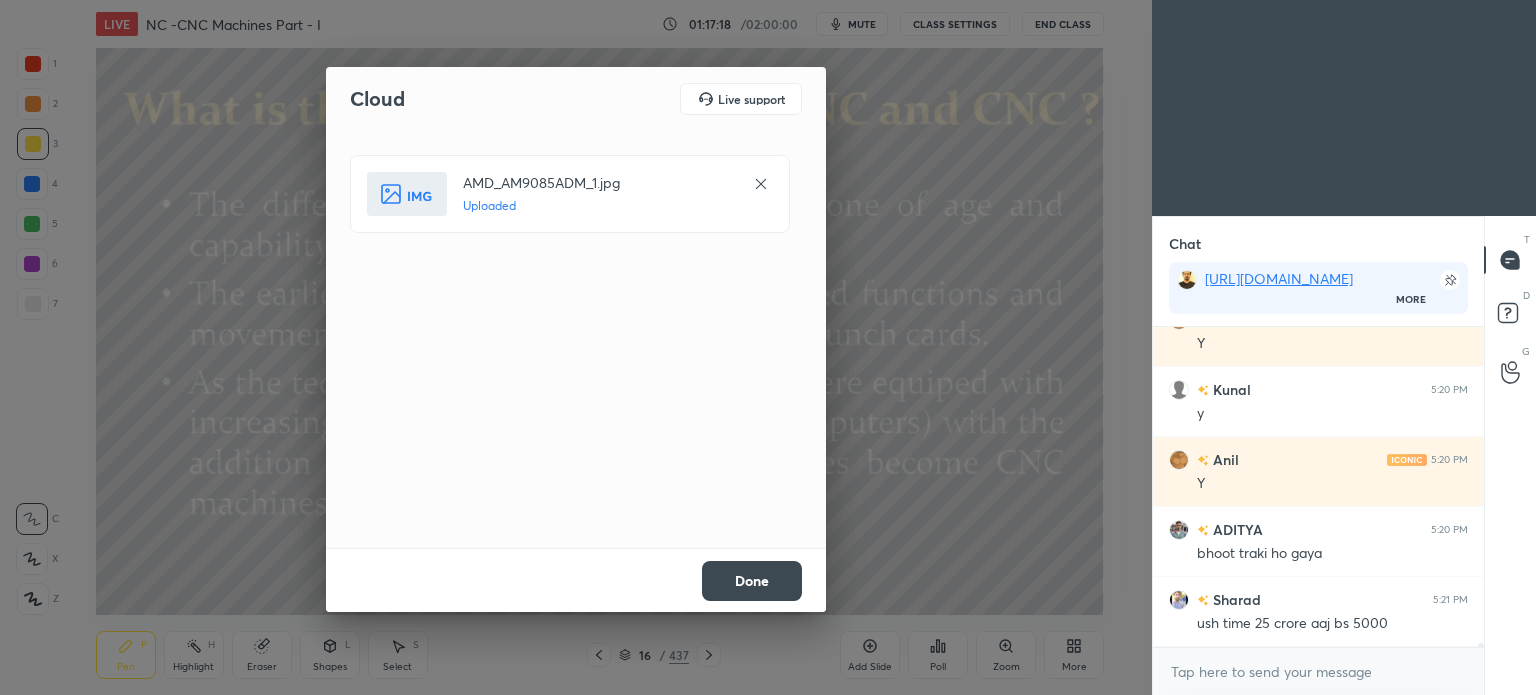 click on "Done" at bounding box center [752, 581] 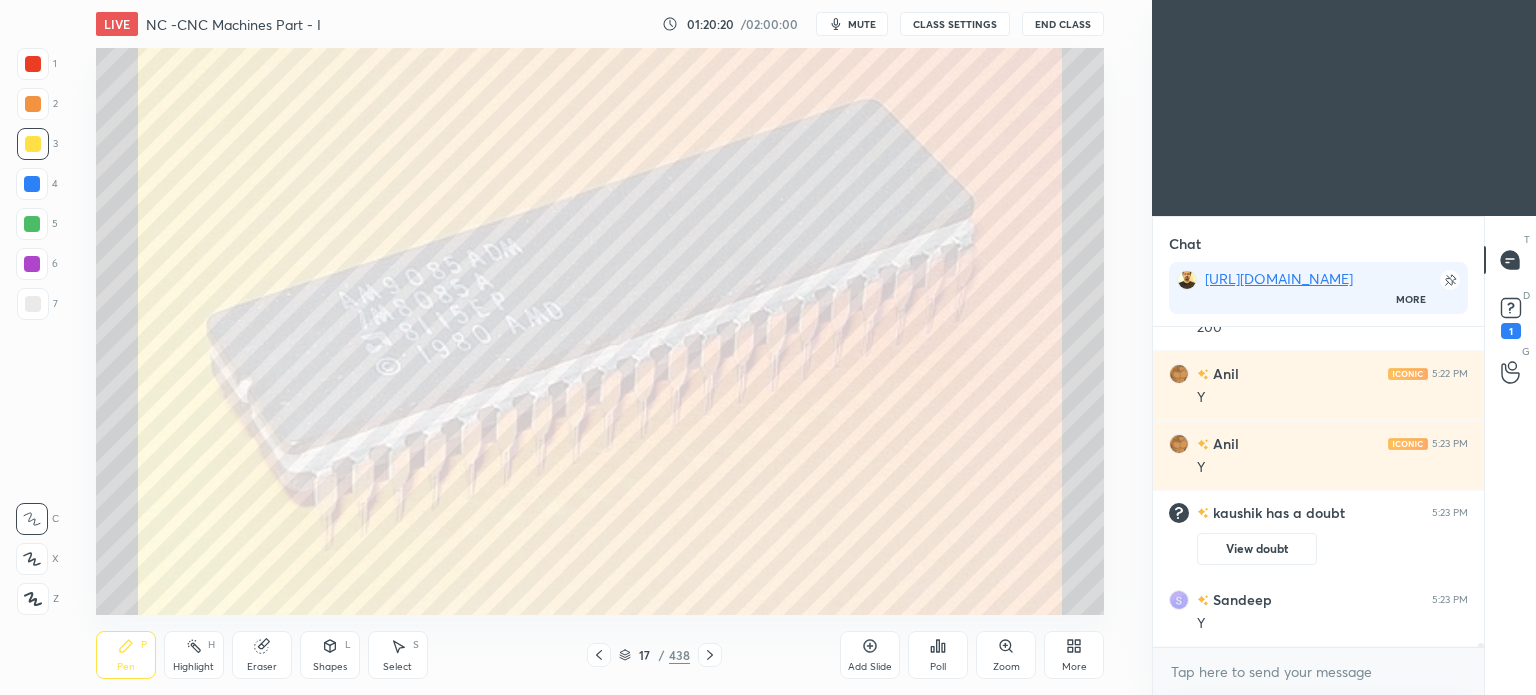 scroll, scrollTop: 25574, scrollLeft: 0, axis: vertical 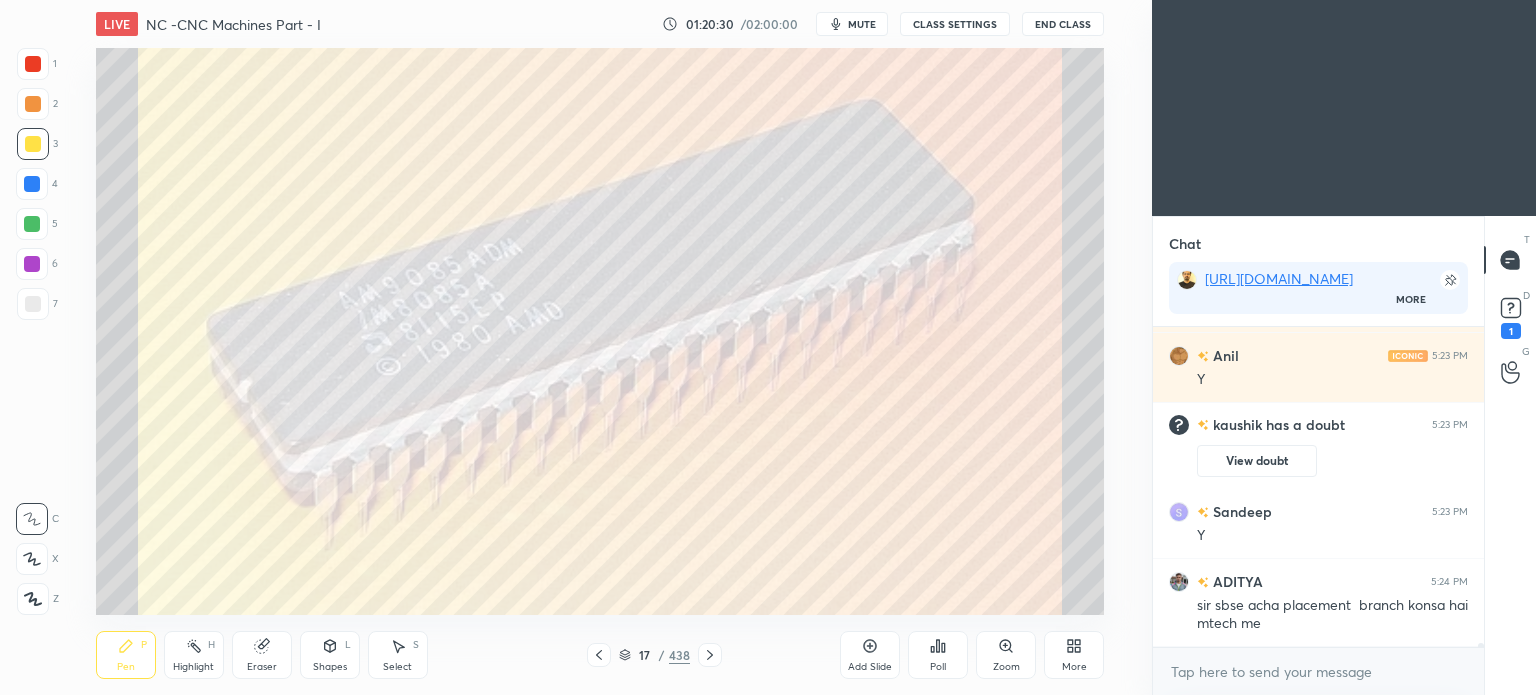 click 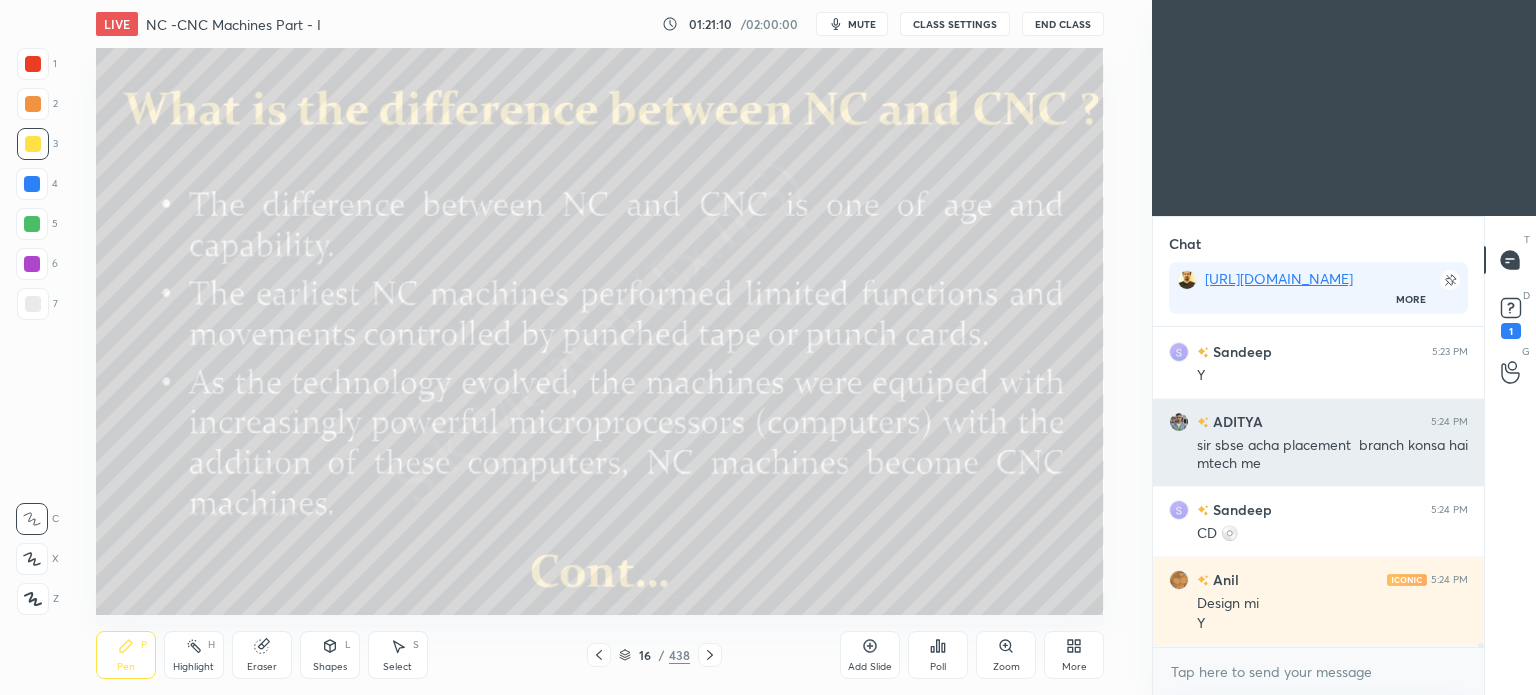 scroll, scrollTop: 25804, scrollLeft: 0, axis: vertical 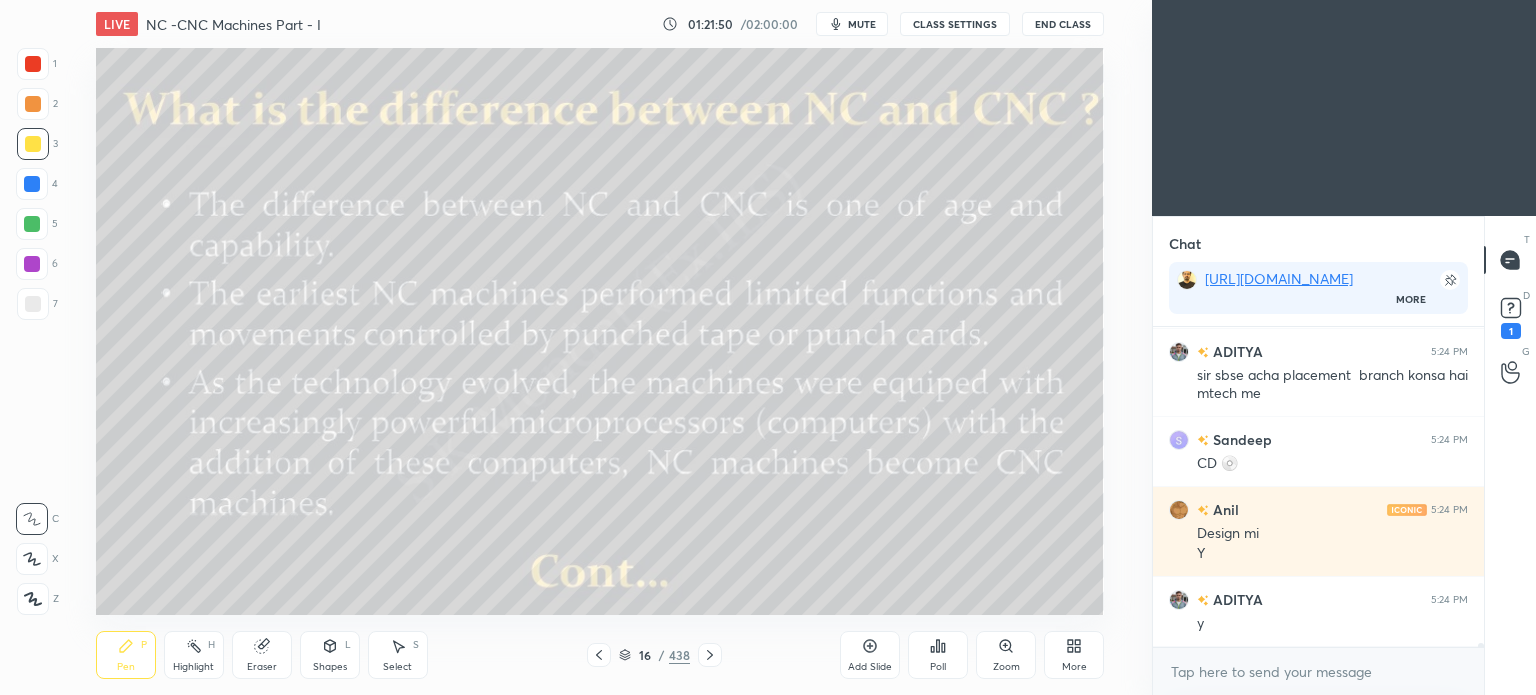 click at bounding box center (710, 655) 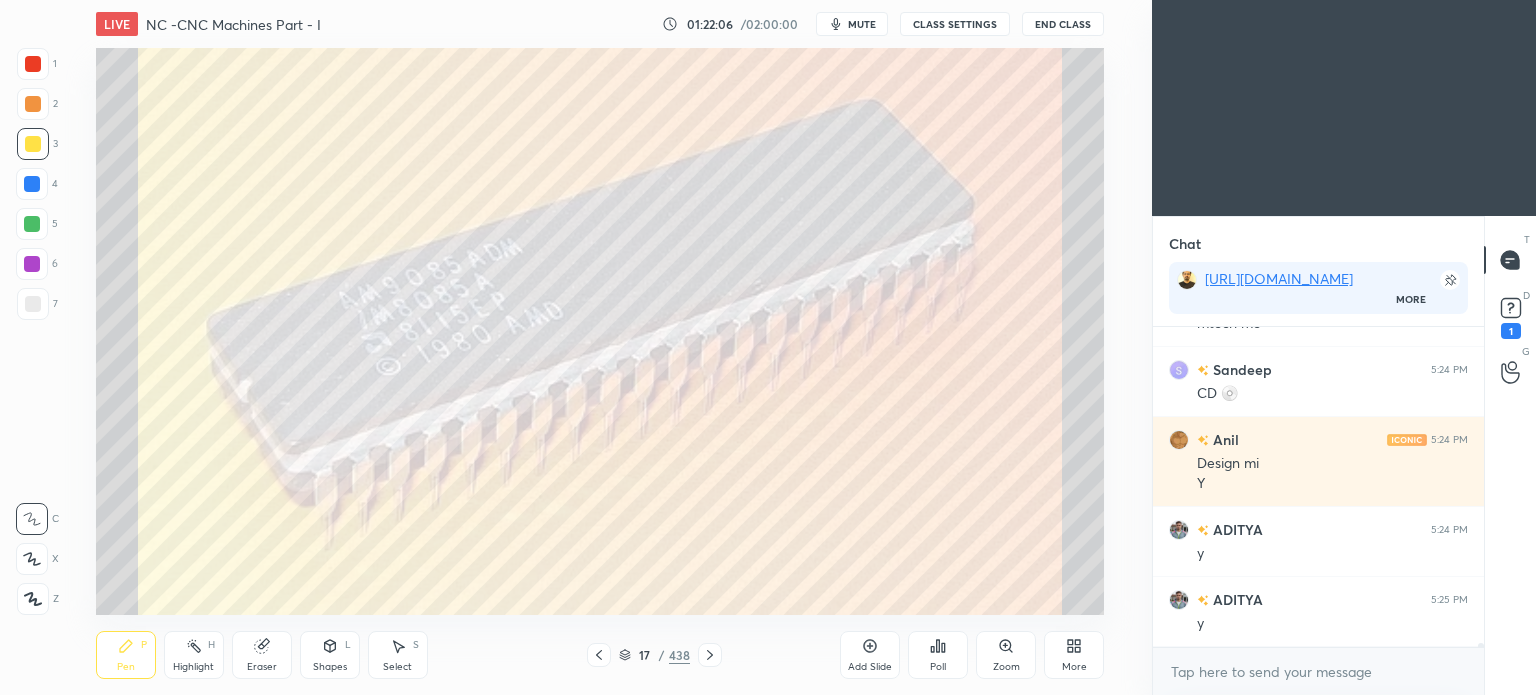 scroll, scrollTop: 25944, scrollLeft: 0, axis: vertical 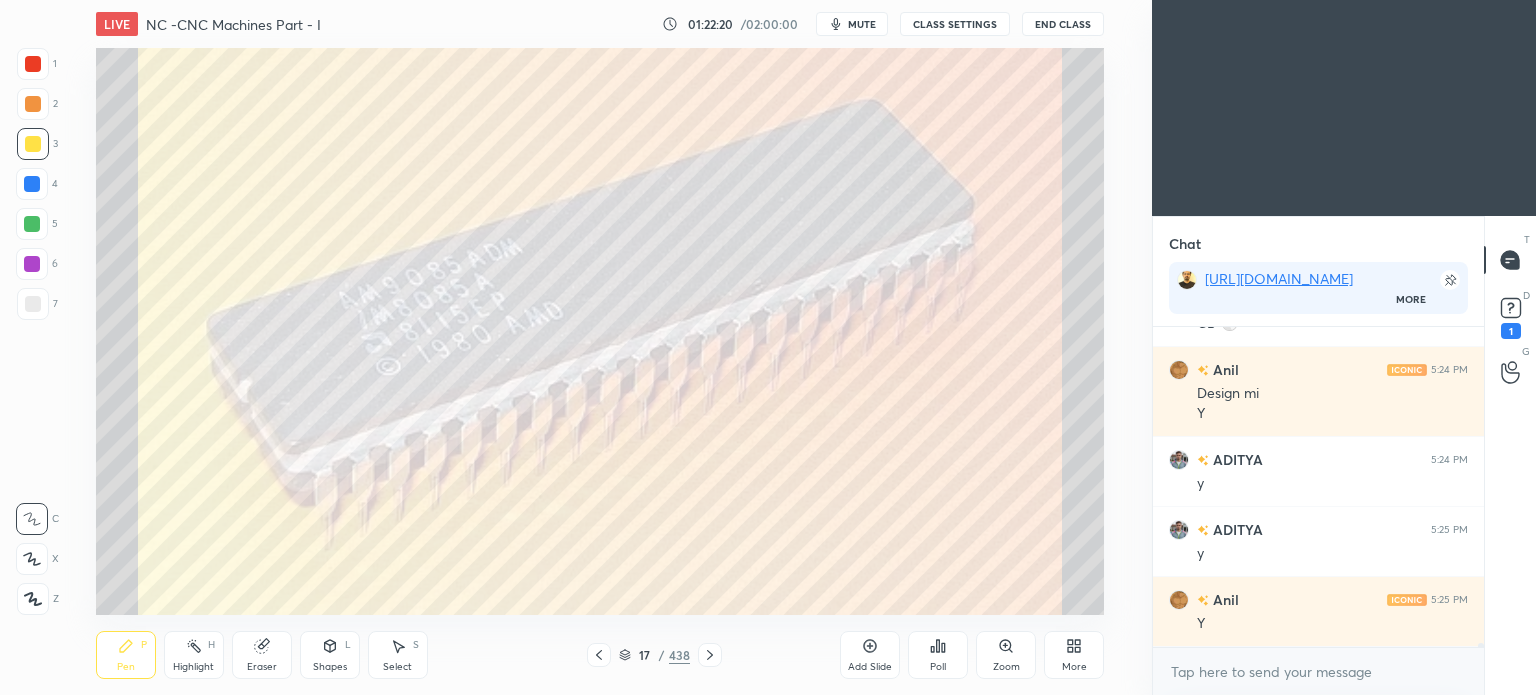 click at bounding box center [710, 655] 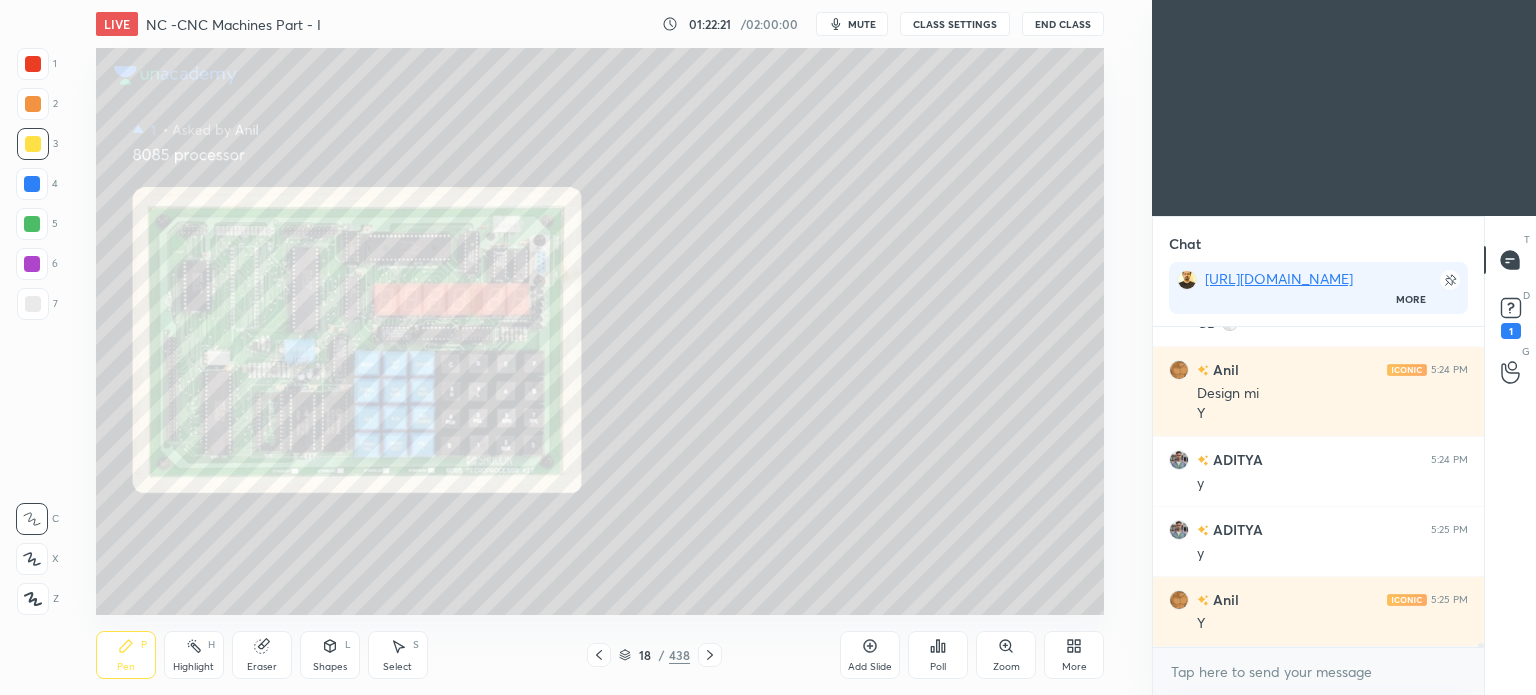click at bounding box center [710, 655] 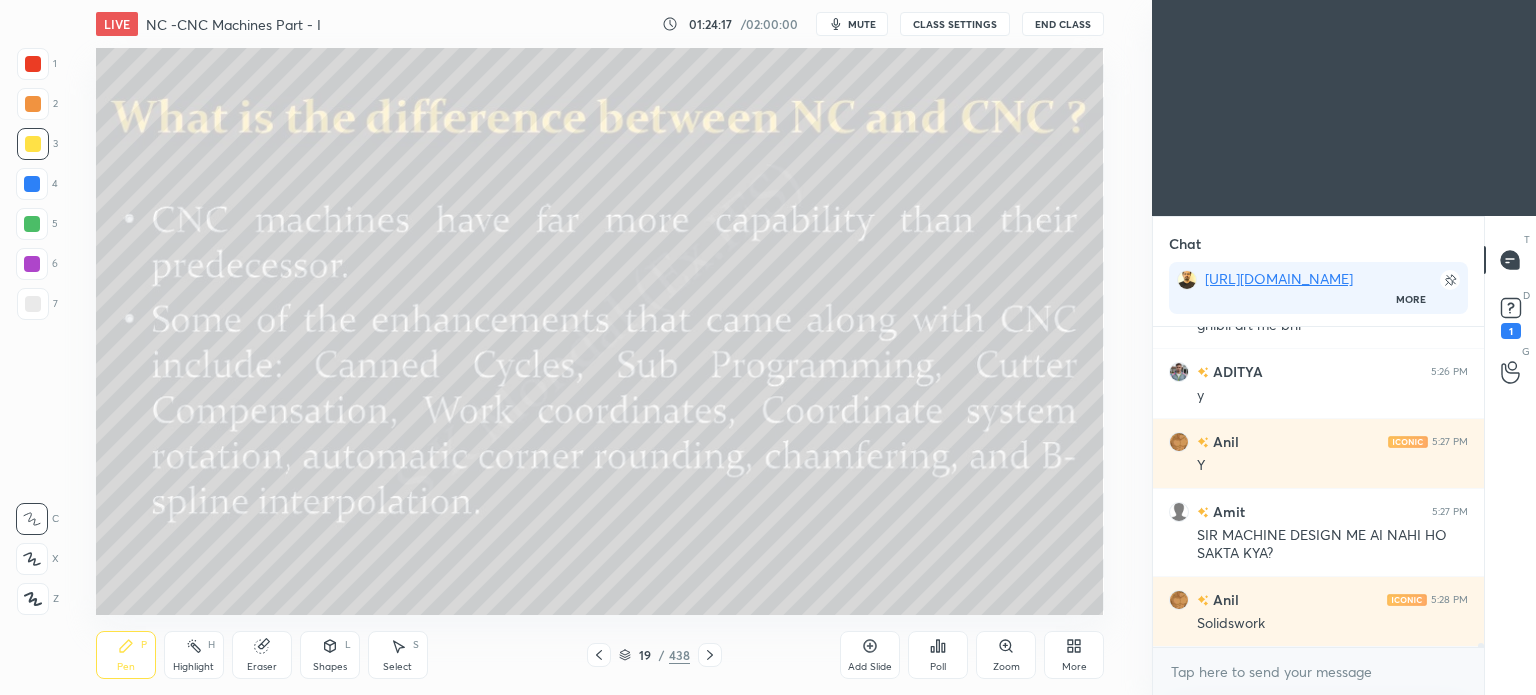 scroll, scrollTop: 26540, scrollLeft: 0, axis: vertical 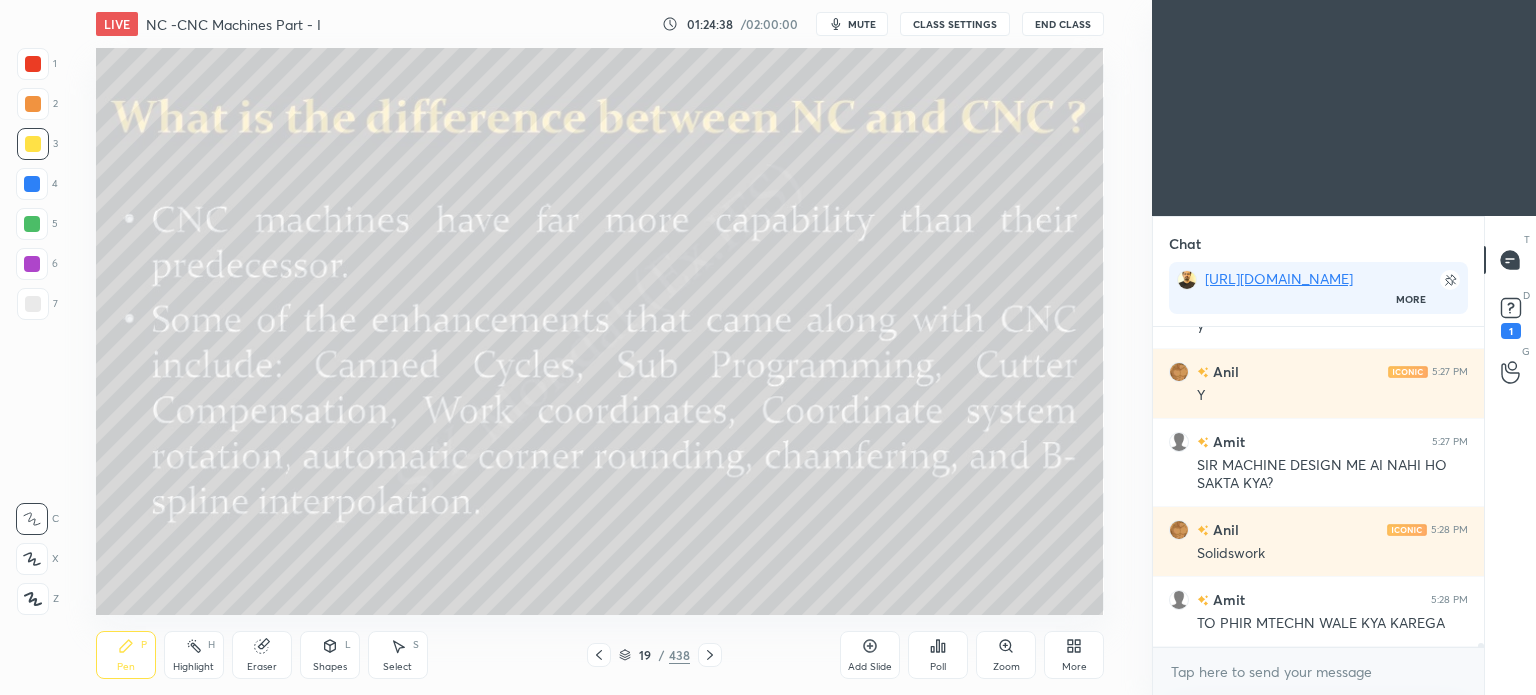click 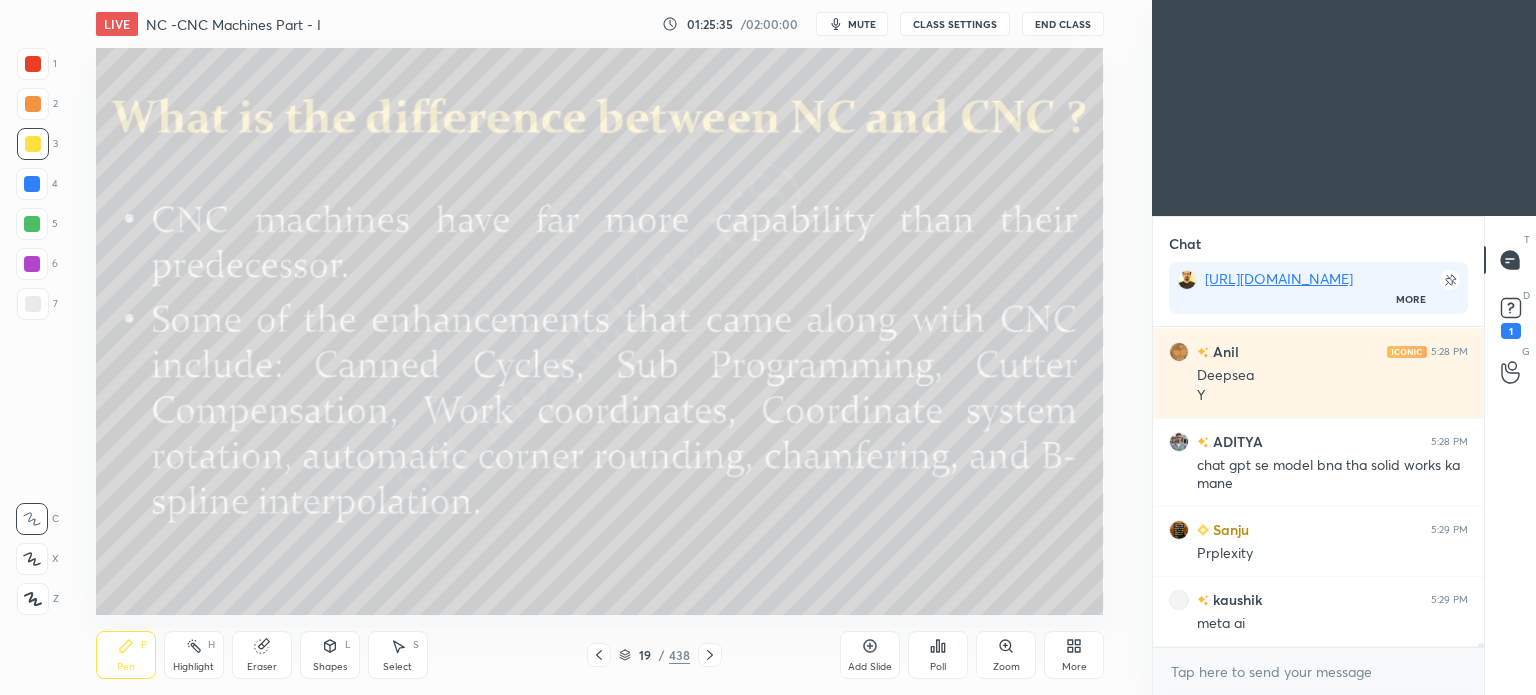 scroll, scrollTop: 26998, scrollLeft: 0, axis: vertical 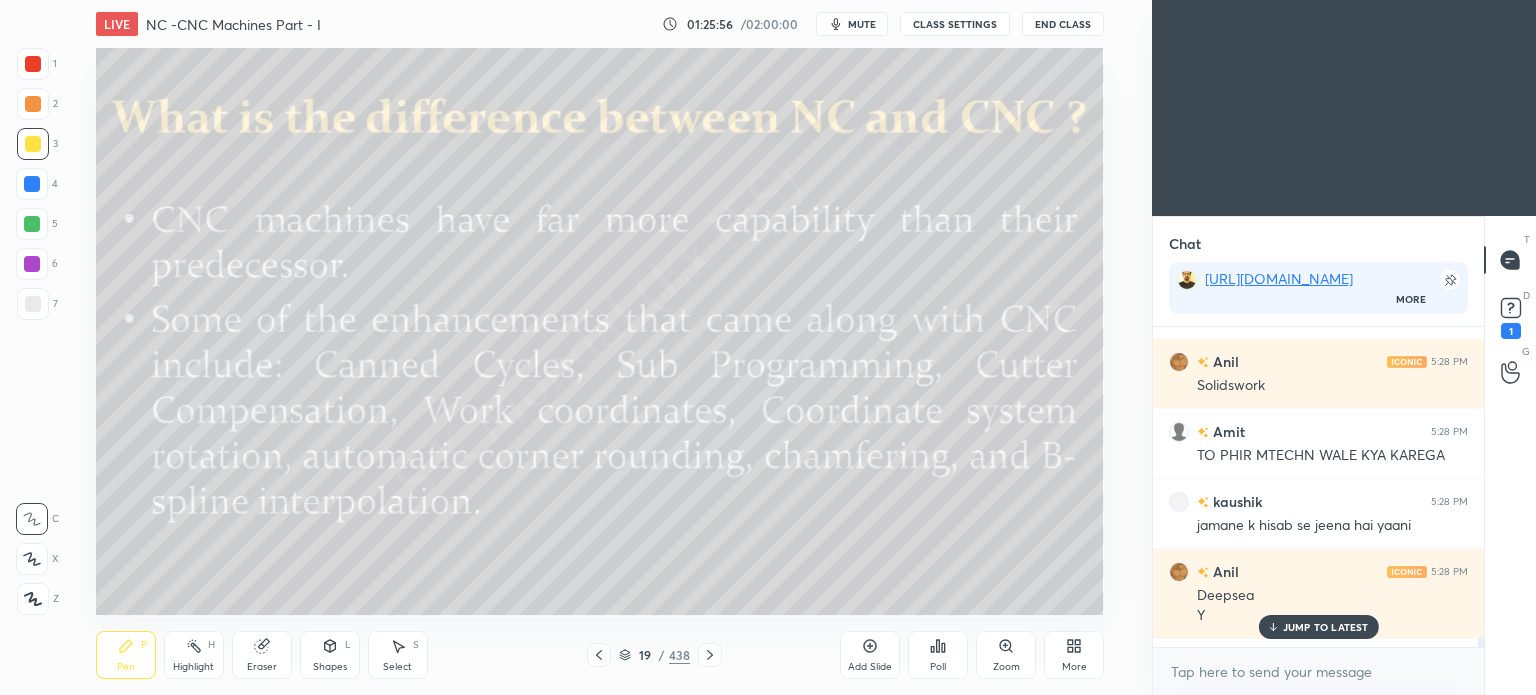 click on "JUMP TO LATEST" at bounding box center (1318, 627) 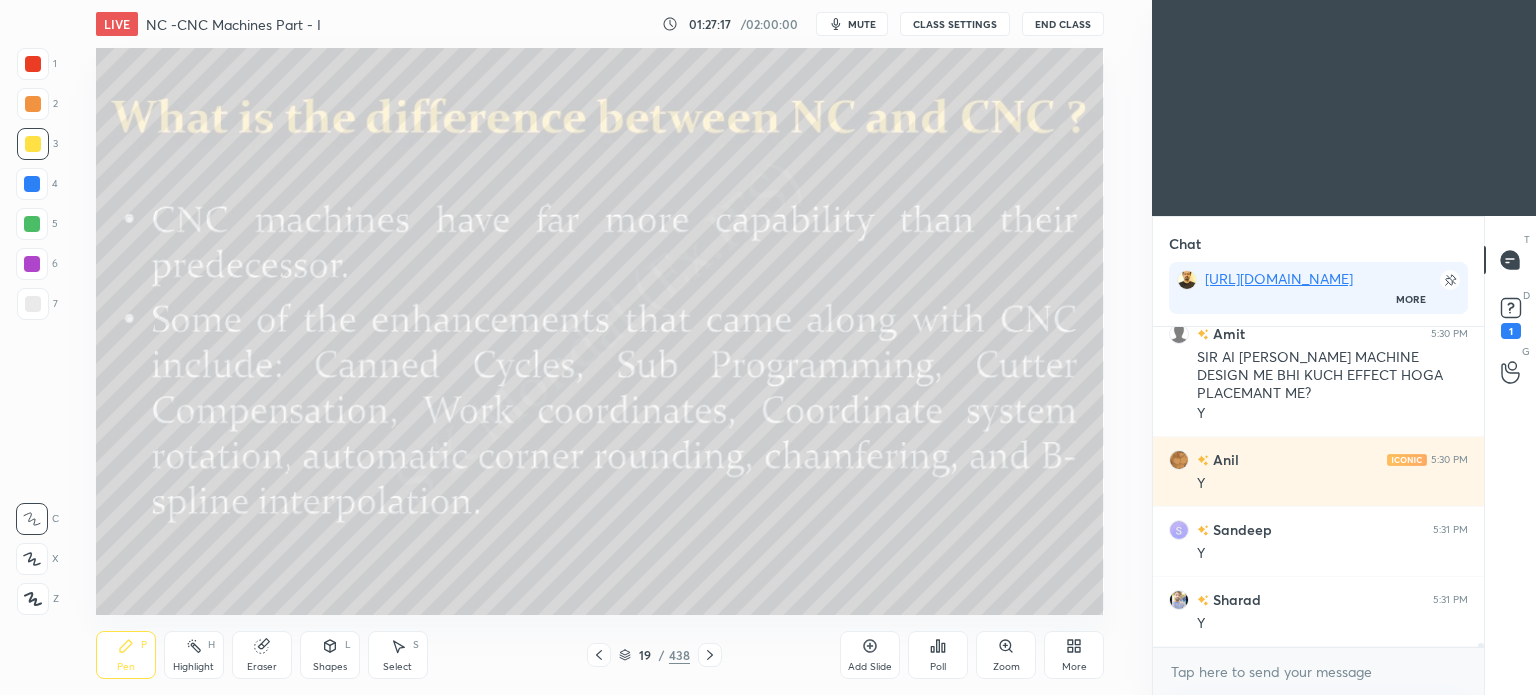 scroll, scrollTop: 27684, scrollLeft: 0, axis: vertical 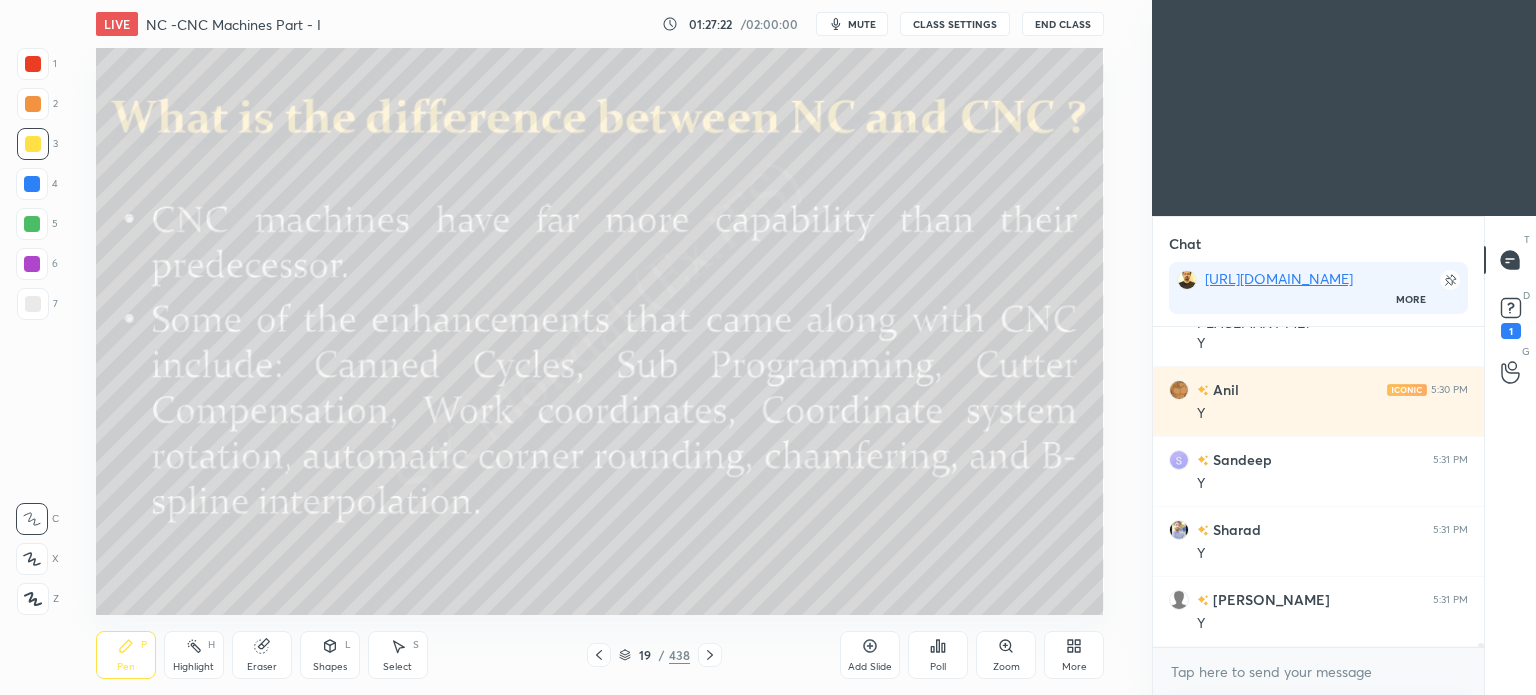 click on "Pen P" at bounding box center (126, 655) 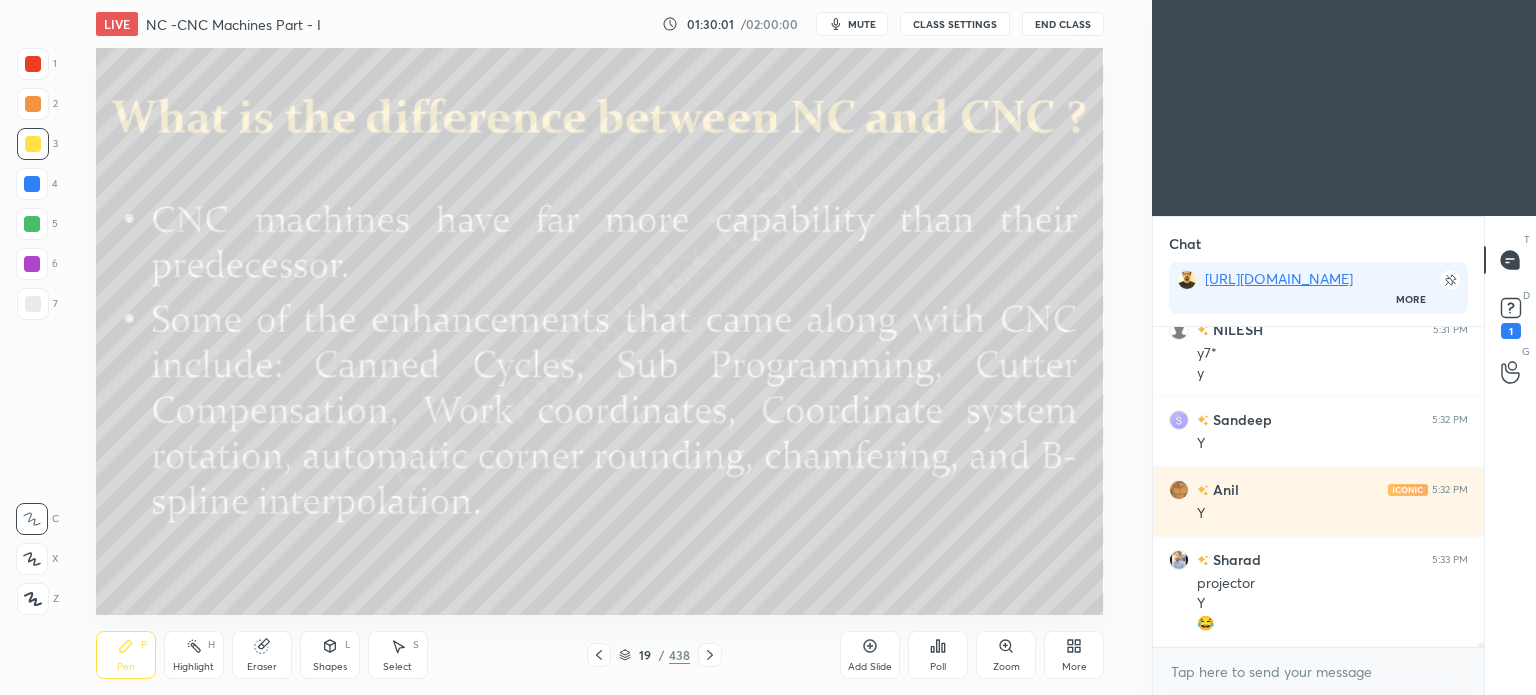 scroll, scrollTop: 28094, scrollLeft: 0, axis: vertical 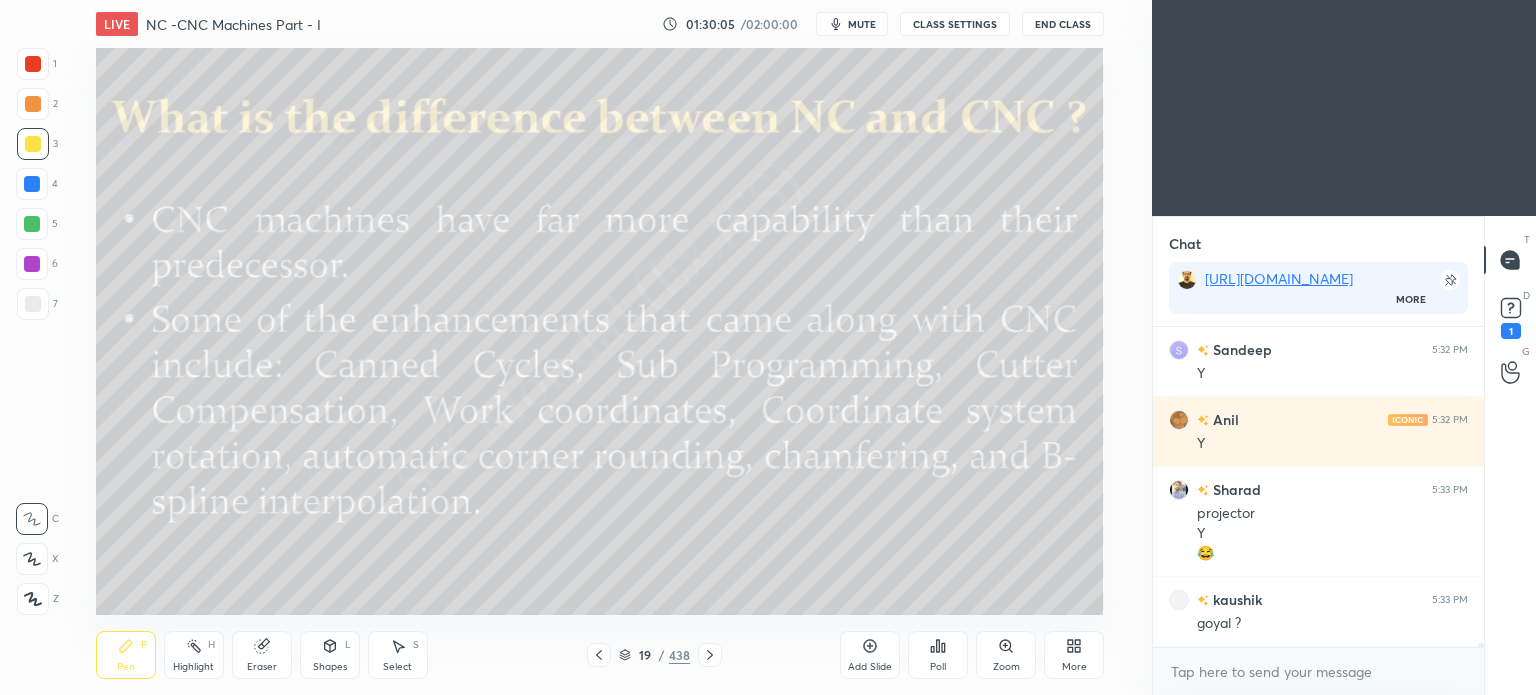 click on "Highlight H" at bounding box center [194, 655] 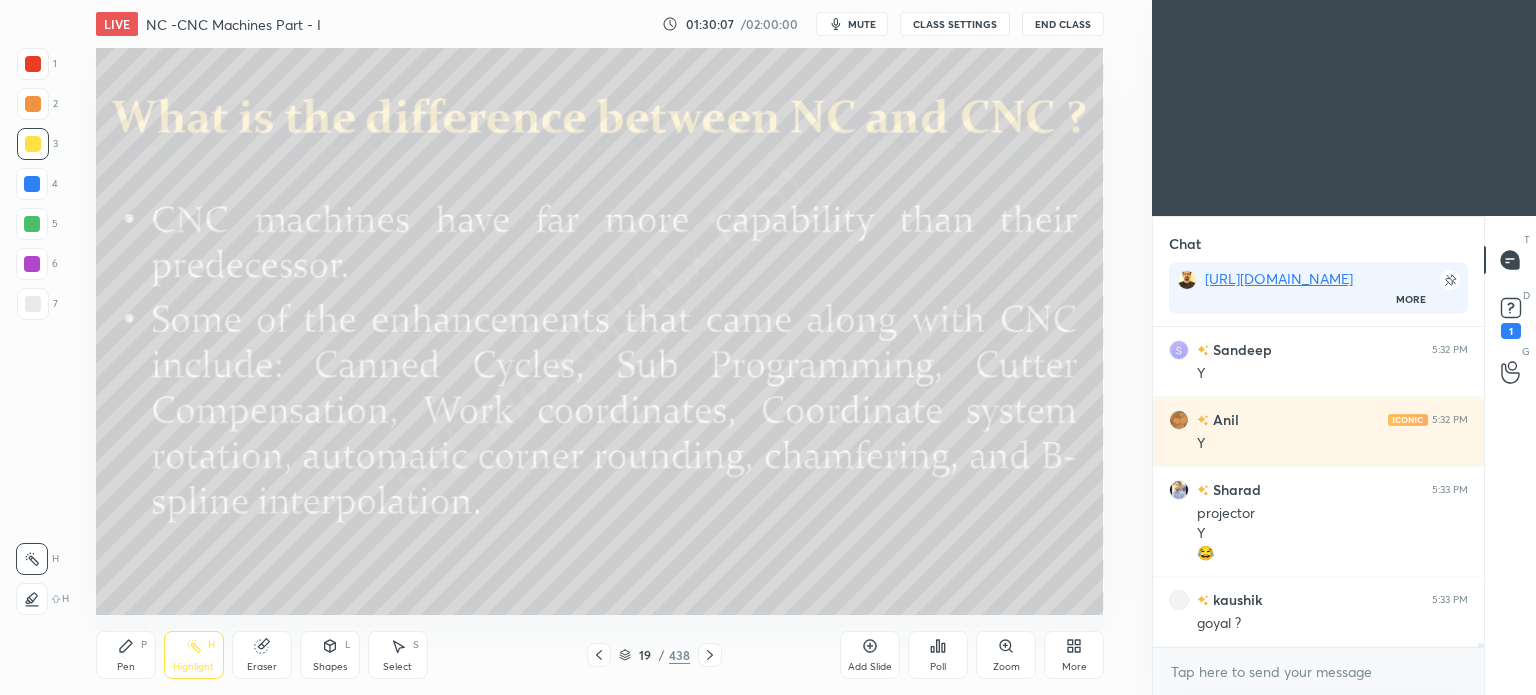 click on "Highlight" at bounding box center [193, 667] 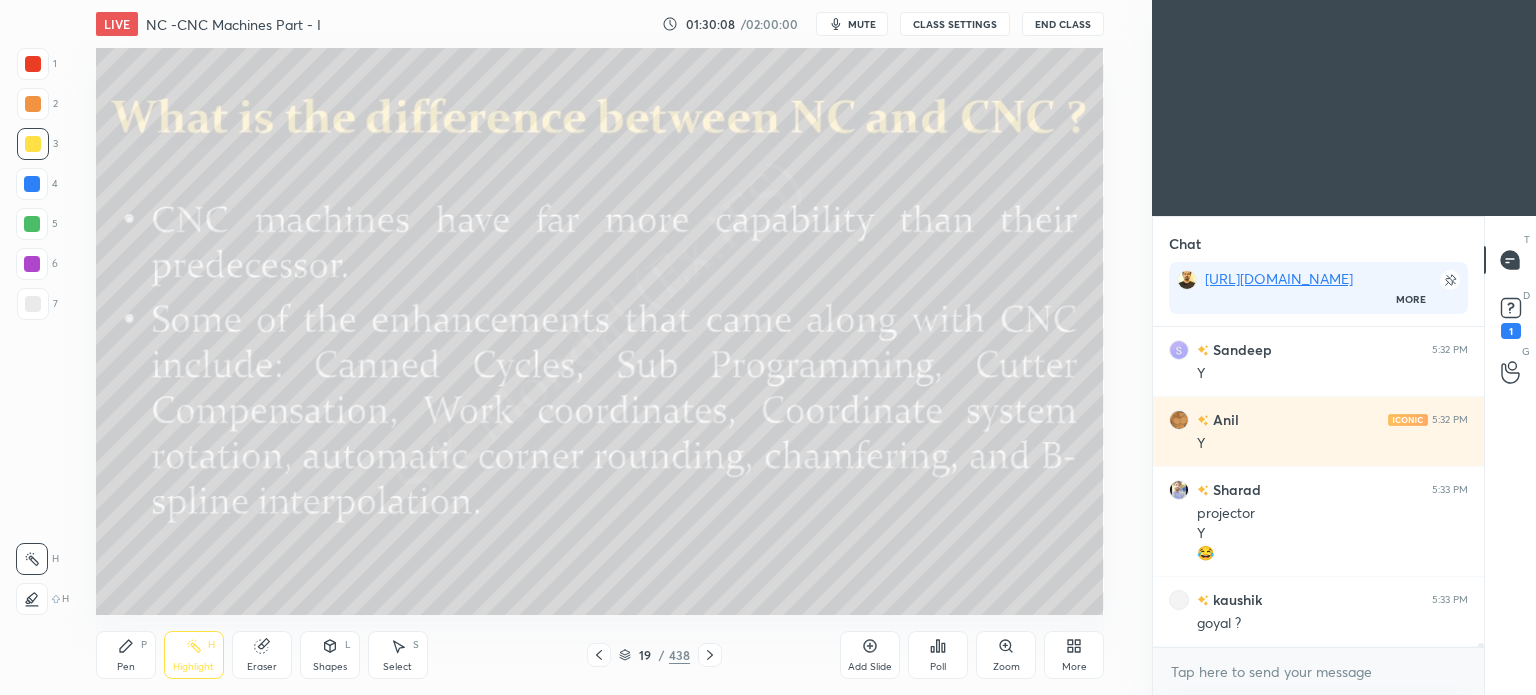 click on "Eraser" at bounding box center [262, 655] 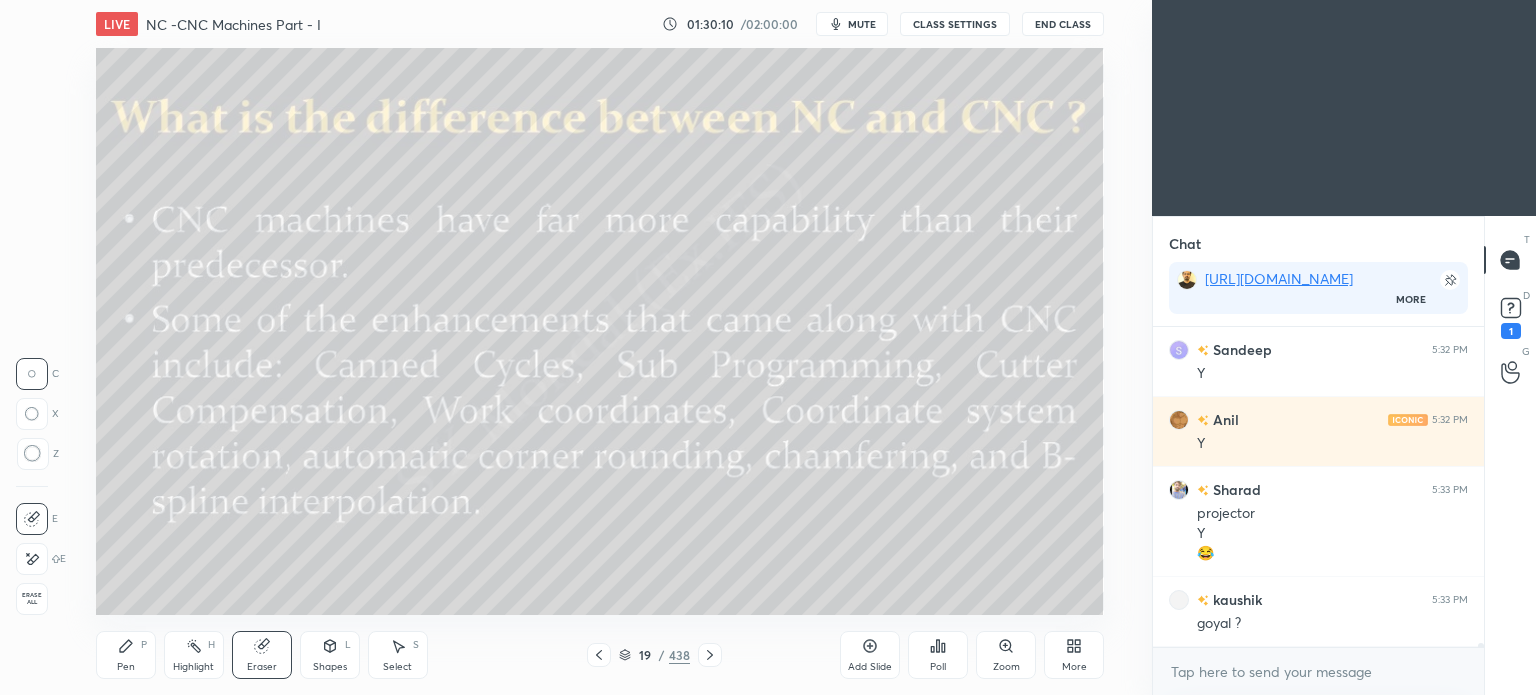 click on "Pen" at bounding box center [126, 667] 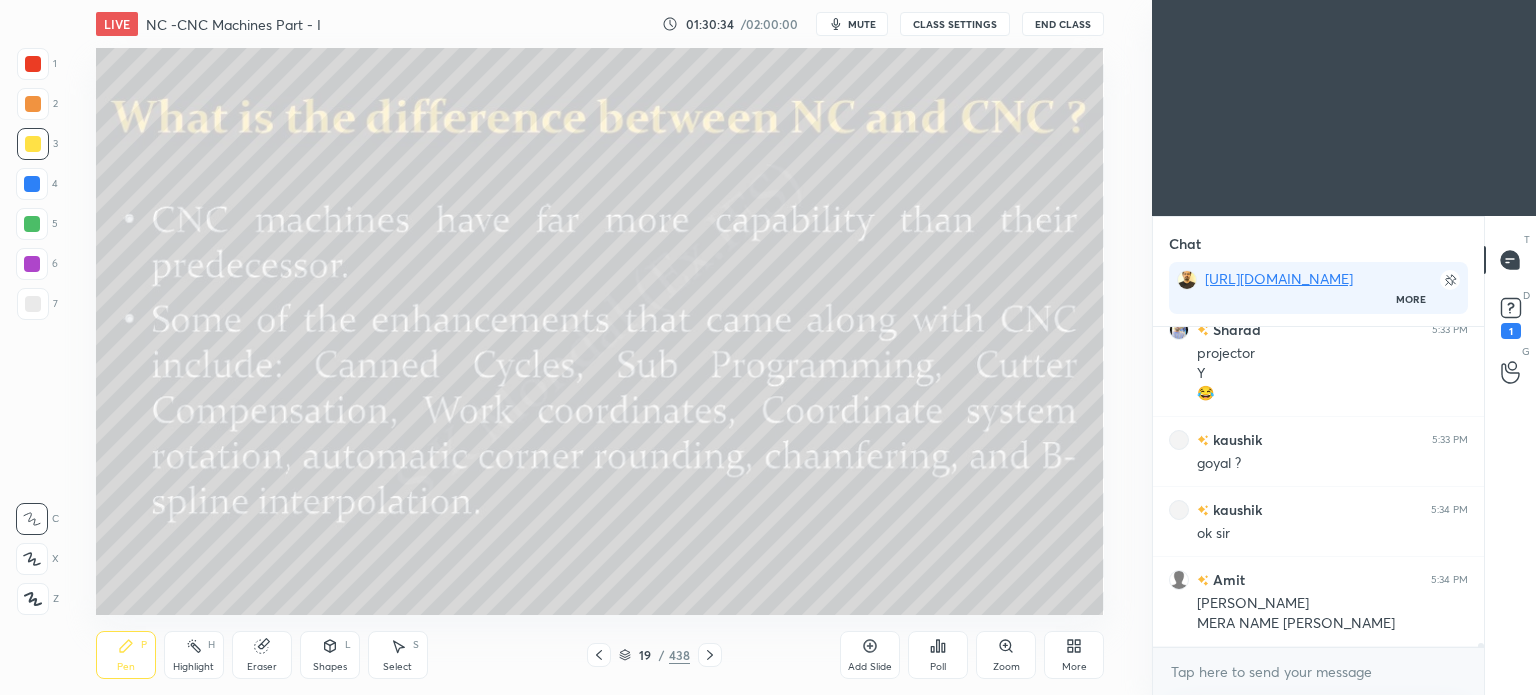 scroll, scrollTop: 28324, scrollLeft: 0, axis: vertical 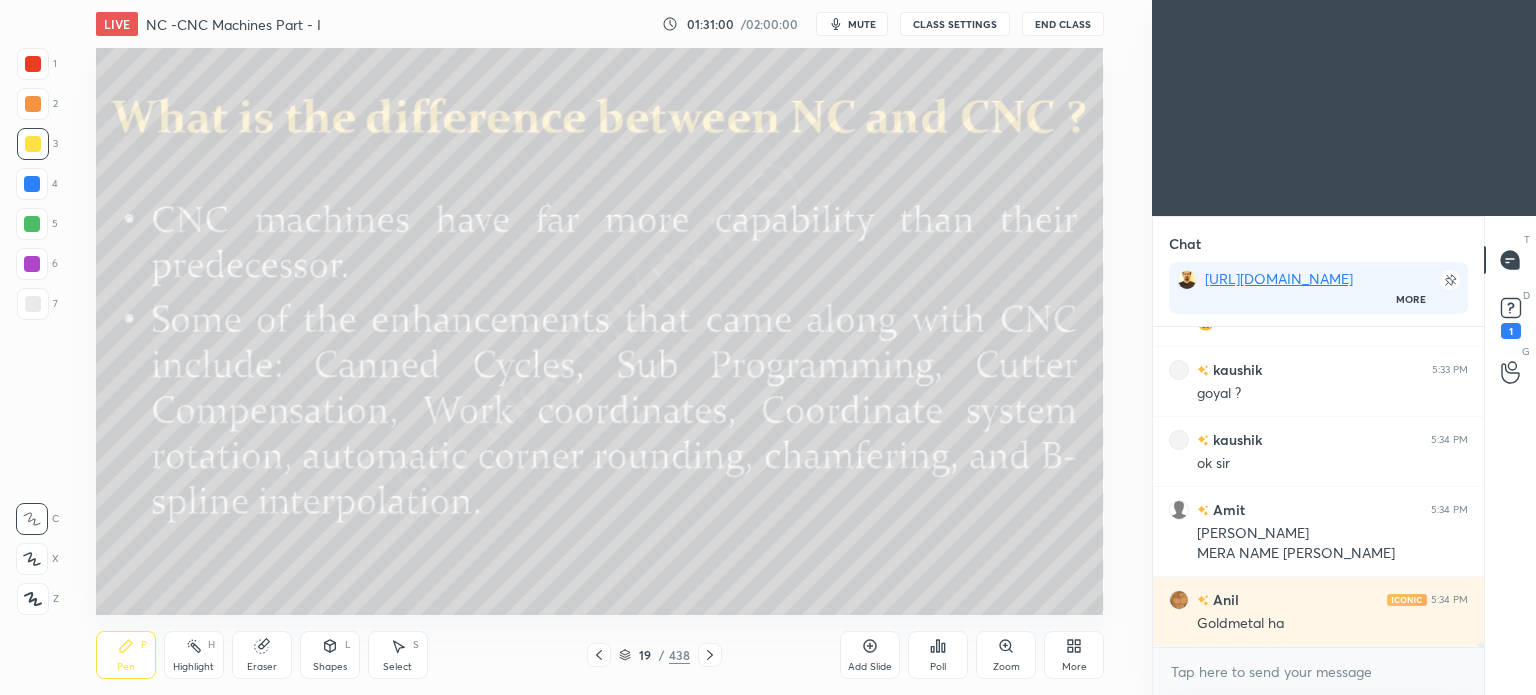 click on "Highlight" at bounding box center (193, 667) 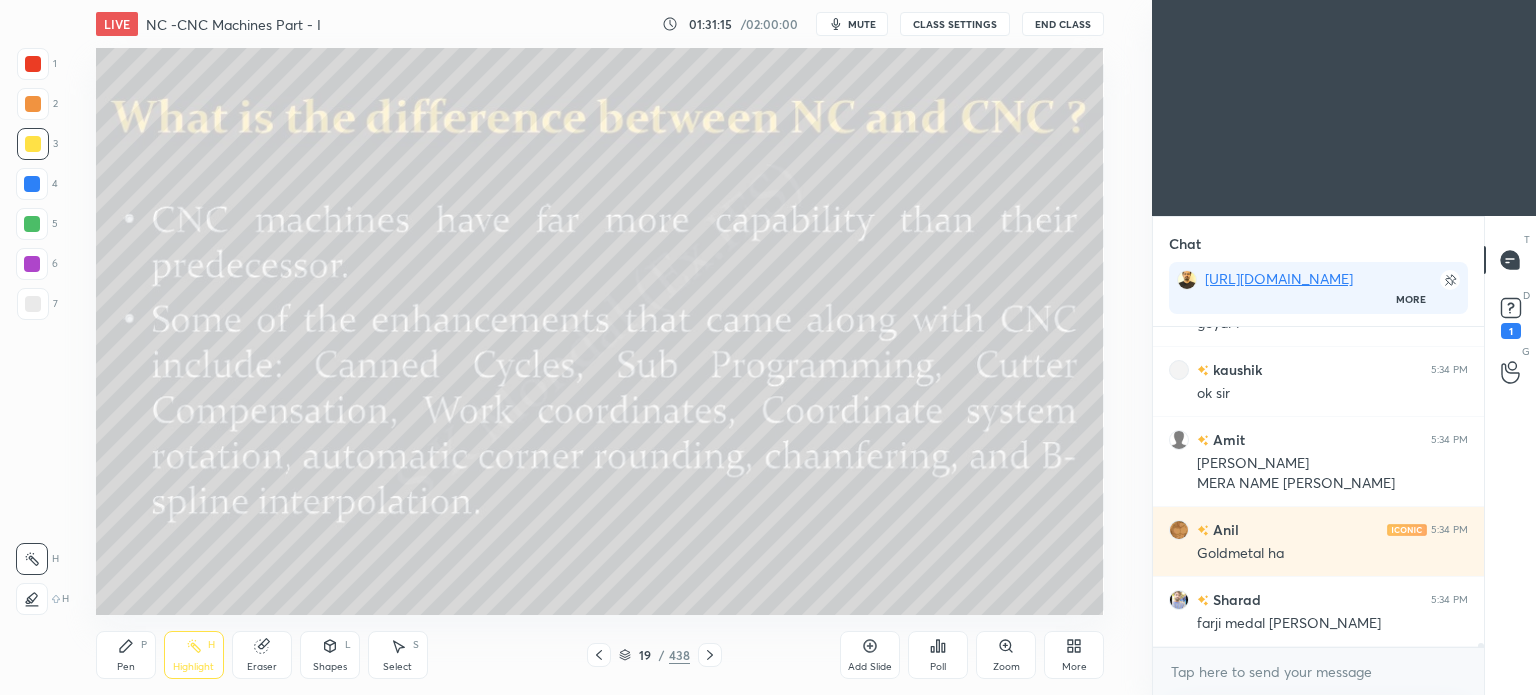scroll, scrollTop: 28464, scrollLeft: 0, axis: vertical 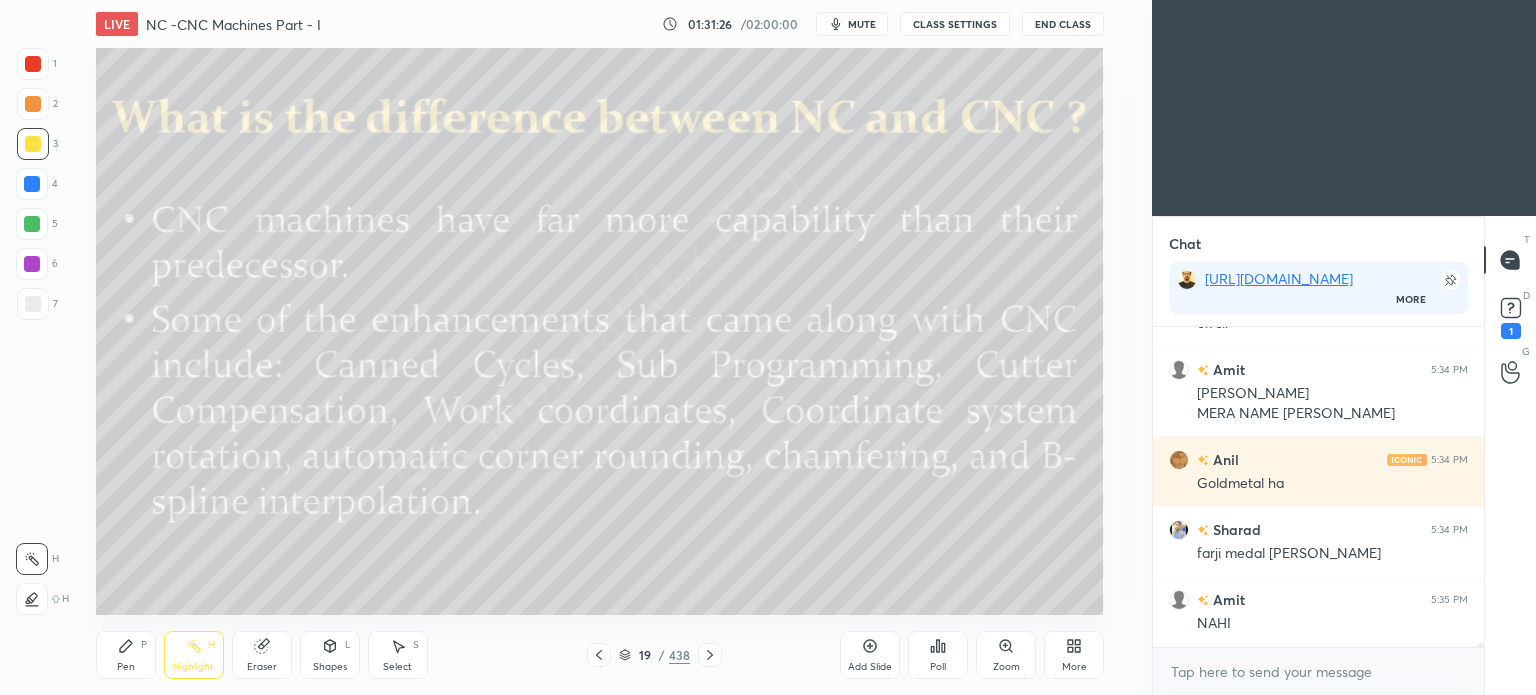 click on "Pen P" at bounding box center [126, 655] 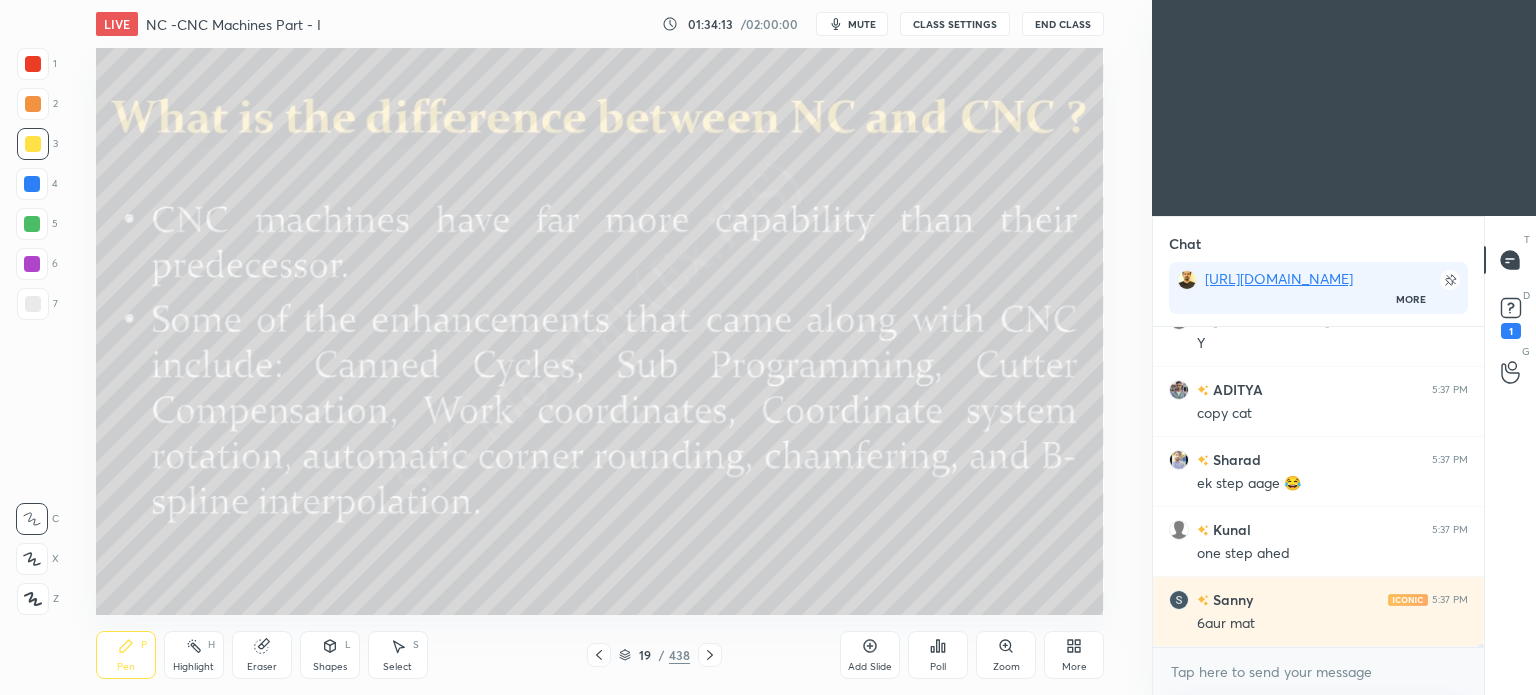 scroll, scrollTop: 30232, scrollLeft: 0, axis: vertical 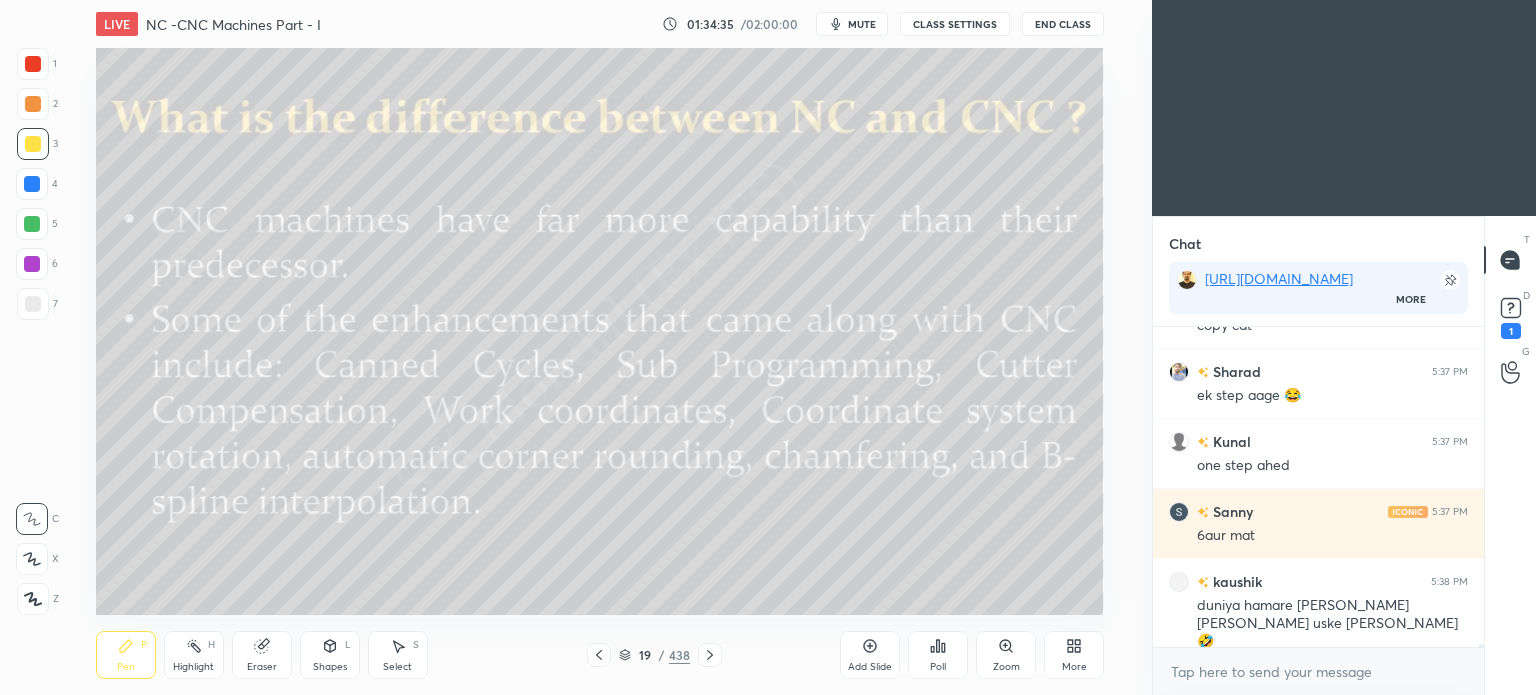 click on "Highlight" at bounding box center (193, 667) 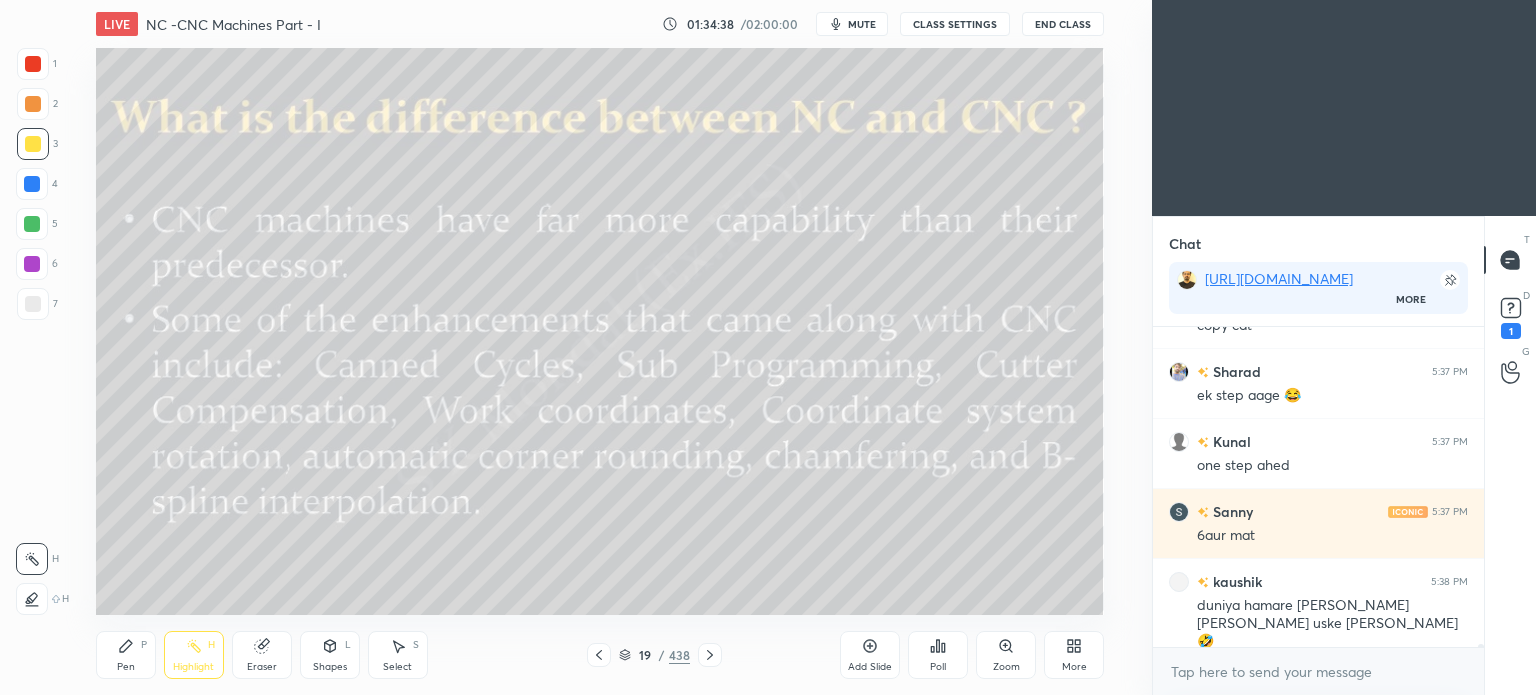 scroll, scrollTop: 30302, scrollLeft: 0, axis: vertical 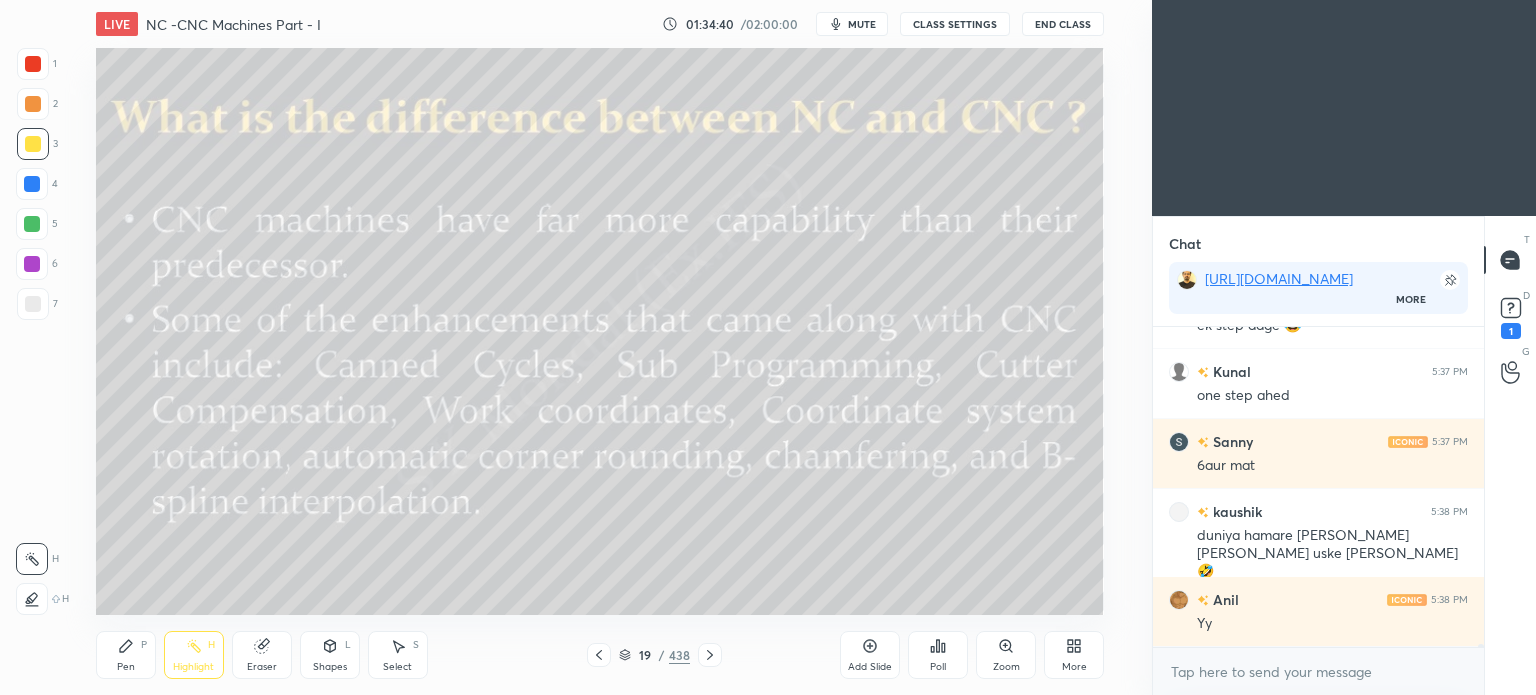 click on "Select S" at bounding box center [398, 655] 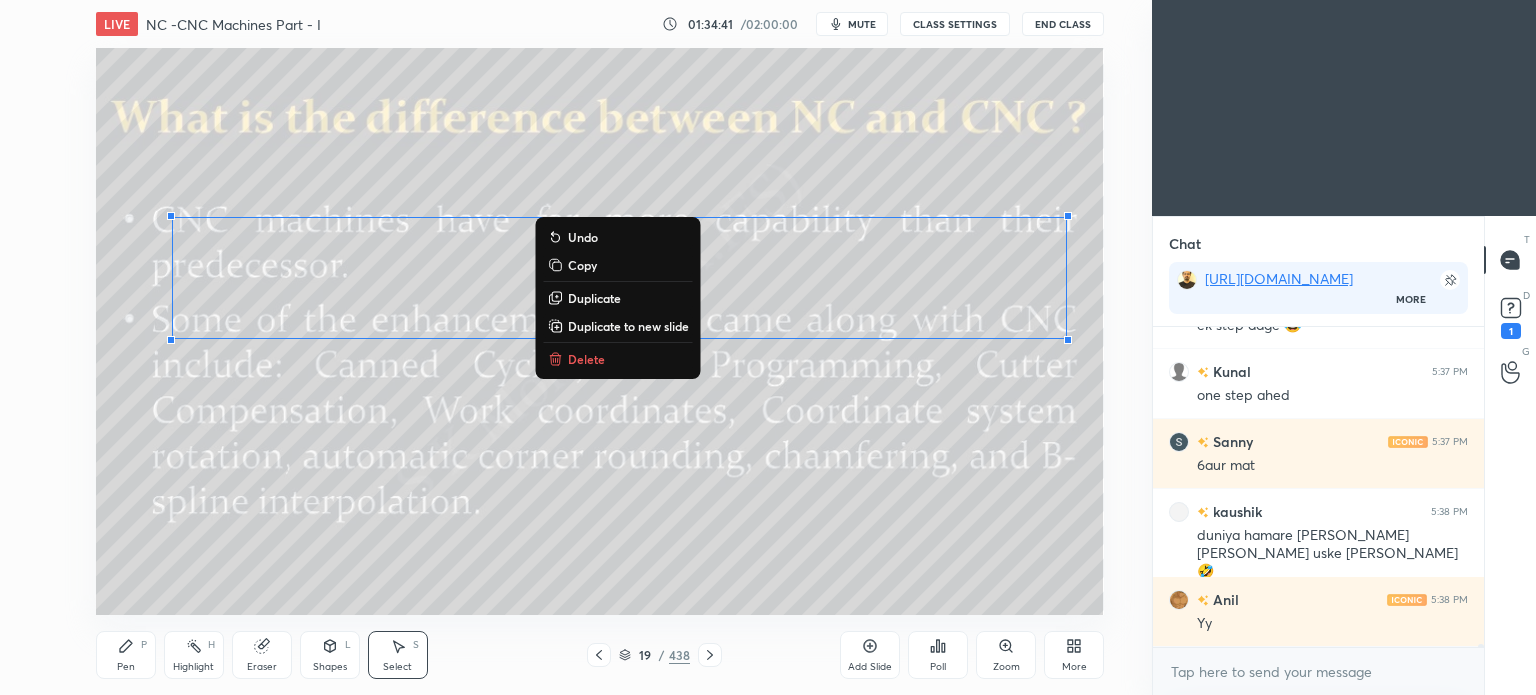 drag, startPoint x: 655, startPoint y: 187, endPoint x: 1124, endPoint y: 381, distance: 507.54016 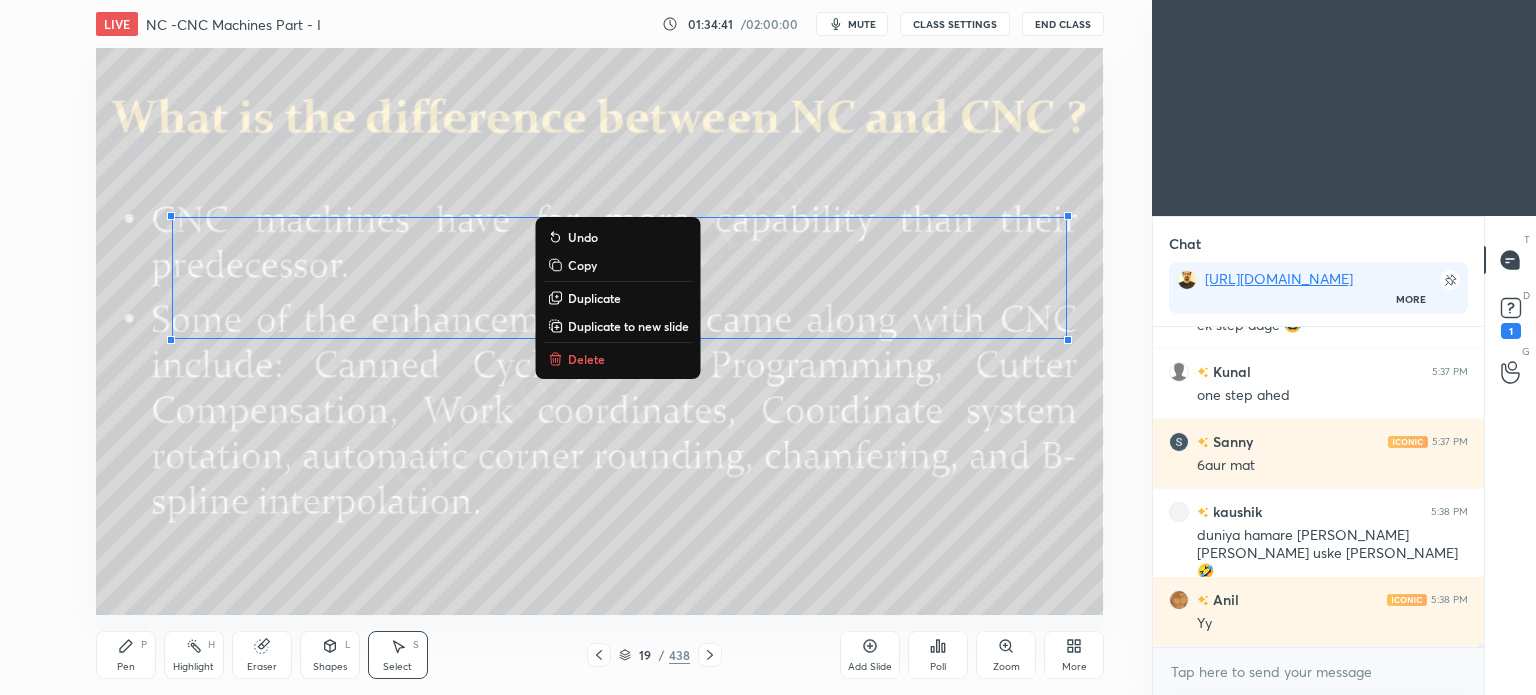 click on "0 ° Undo Copy Duplicate Duplicate to new slide Delete Setting up your live class Poll for   secs No correct answer Start poll" at bounding box center [600, 331] 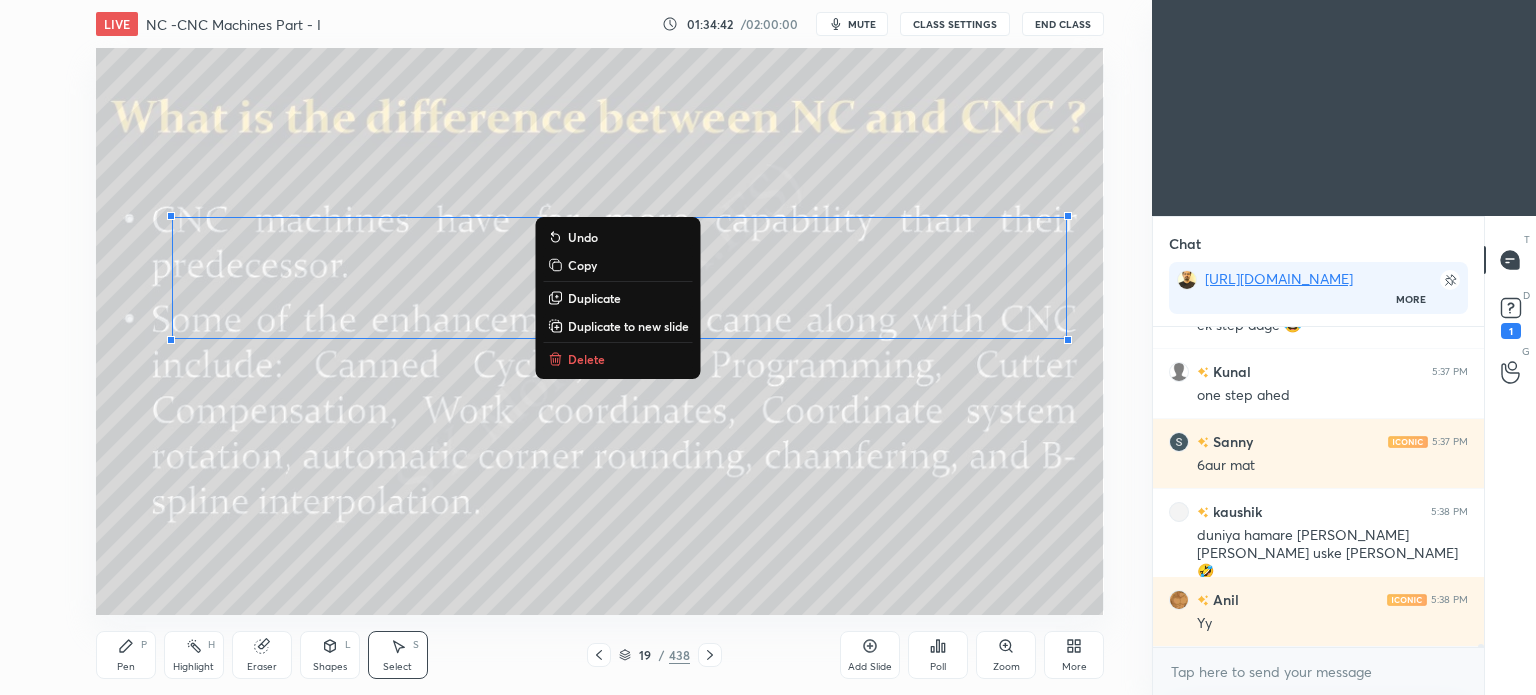 click on "0 ° Undo Copy Duplicate Duplicate to new slide Delete" at bounding box center [600, 331] 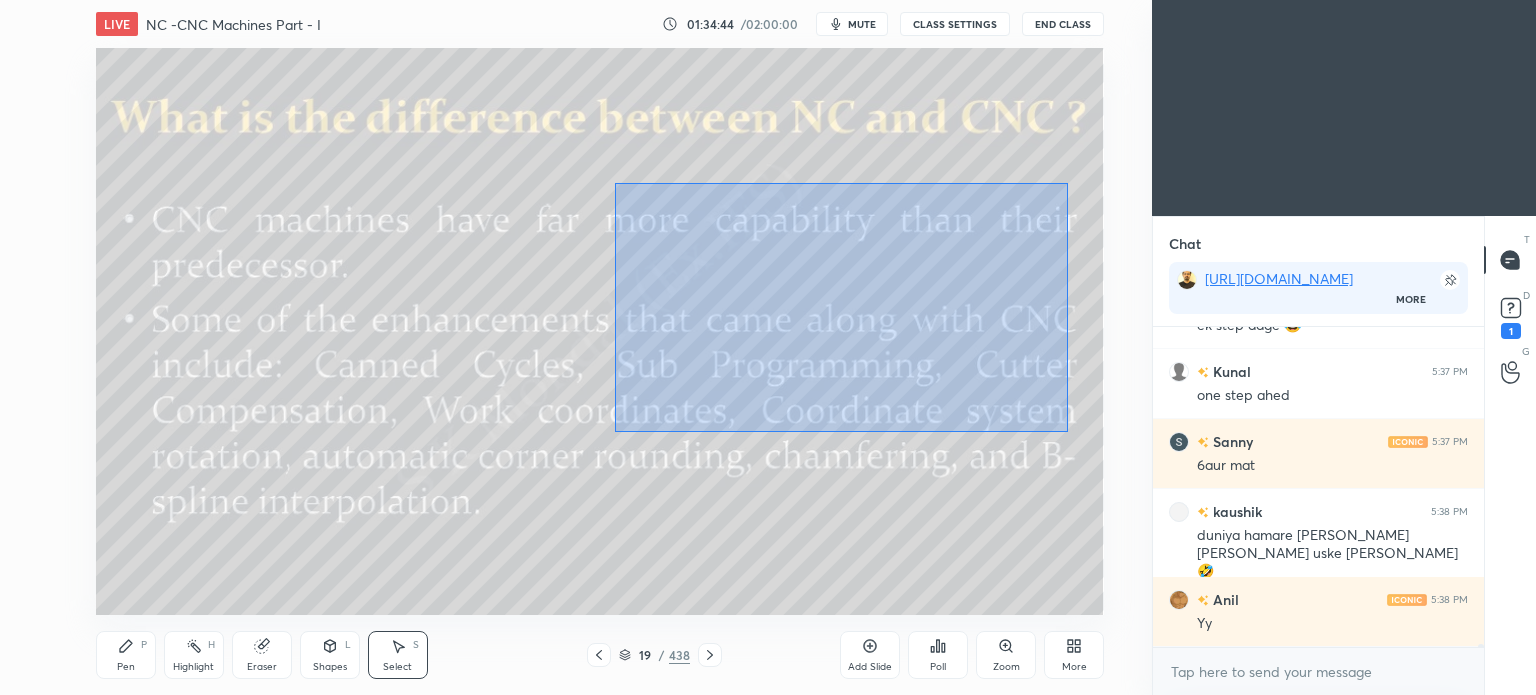 drag, startPoint x: 615, startPoint y: 183, endPoint x: 1068, endPoint y: 431, distance: 516.4426 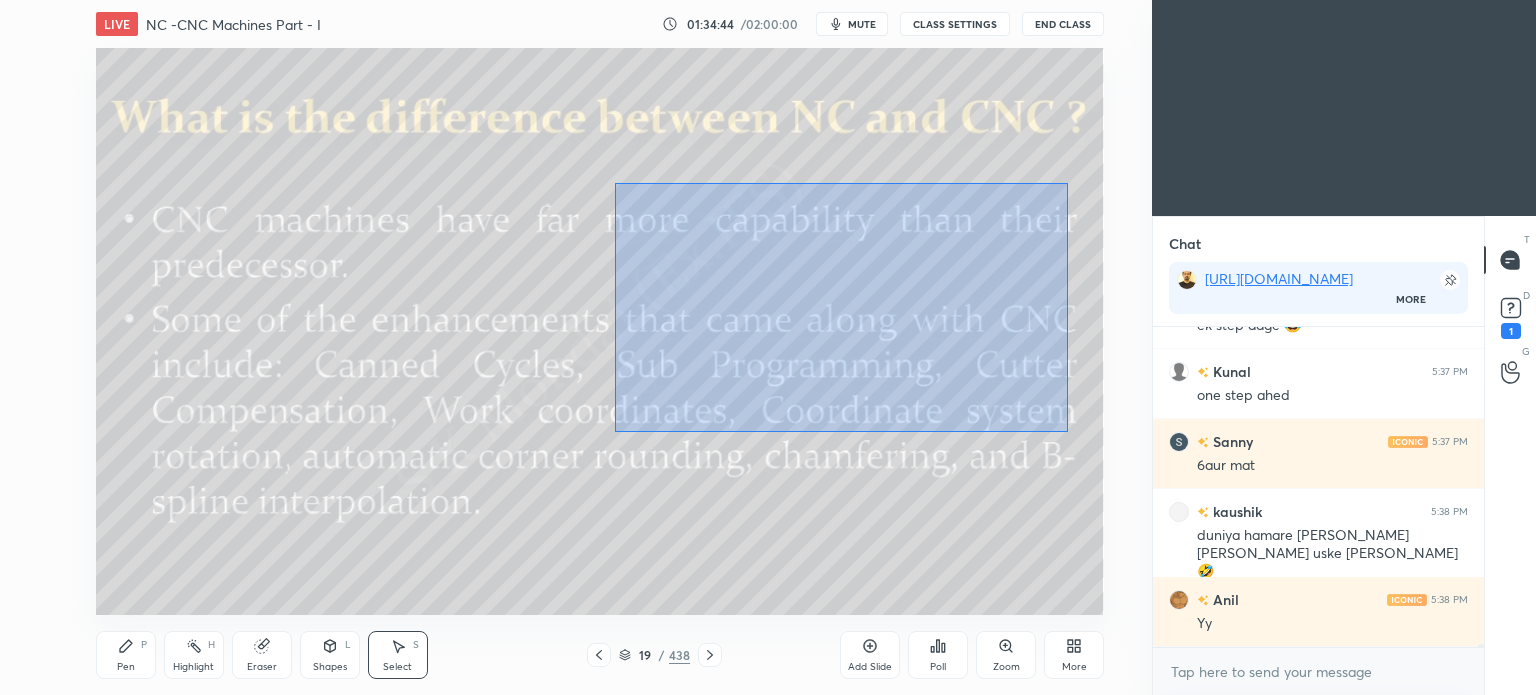 click on "0 ° Undo Copy Duplicate Duplicate to new slide Delete" at bounding box center (600, 331) 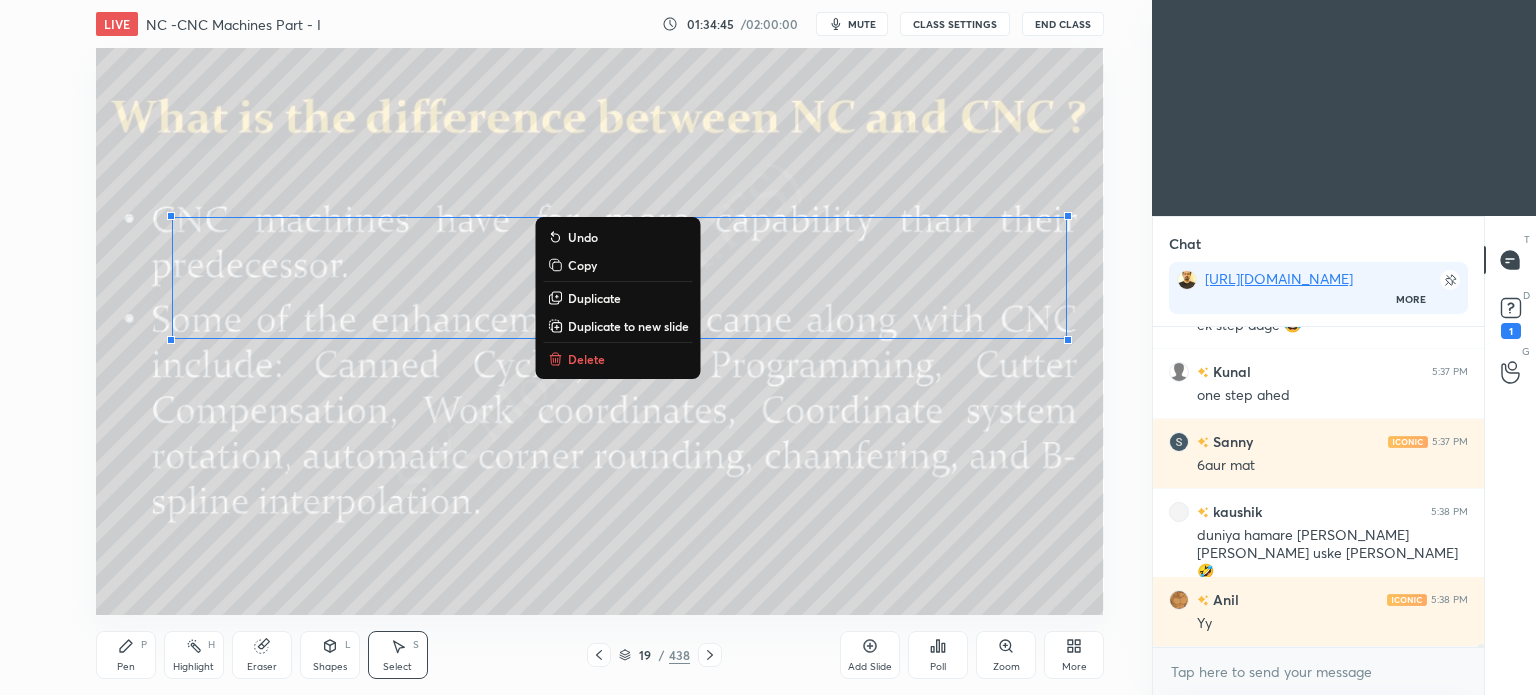 click on "Delete" at bounding box center (586, 359) 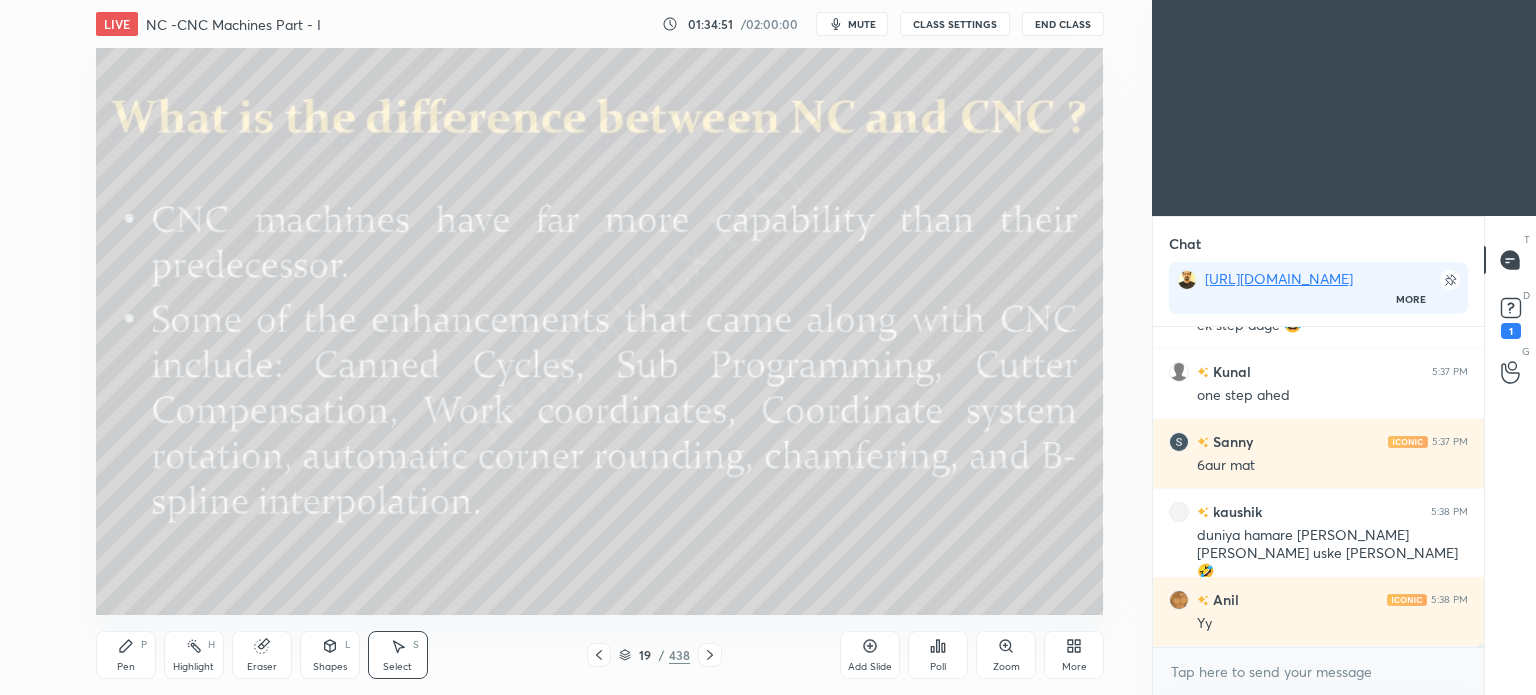click on "Pen P" at bounding box center (126, 655) 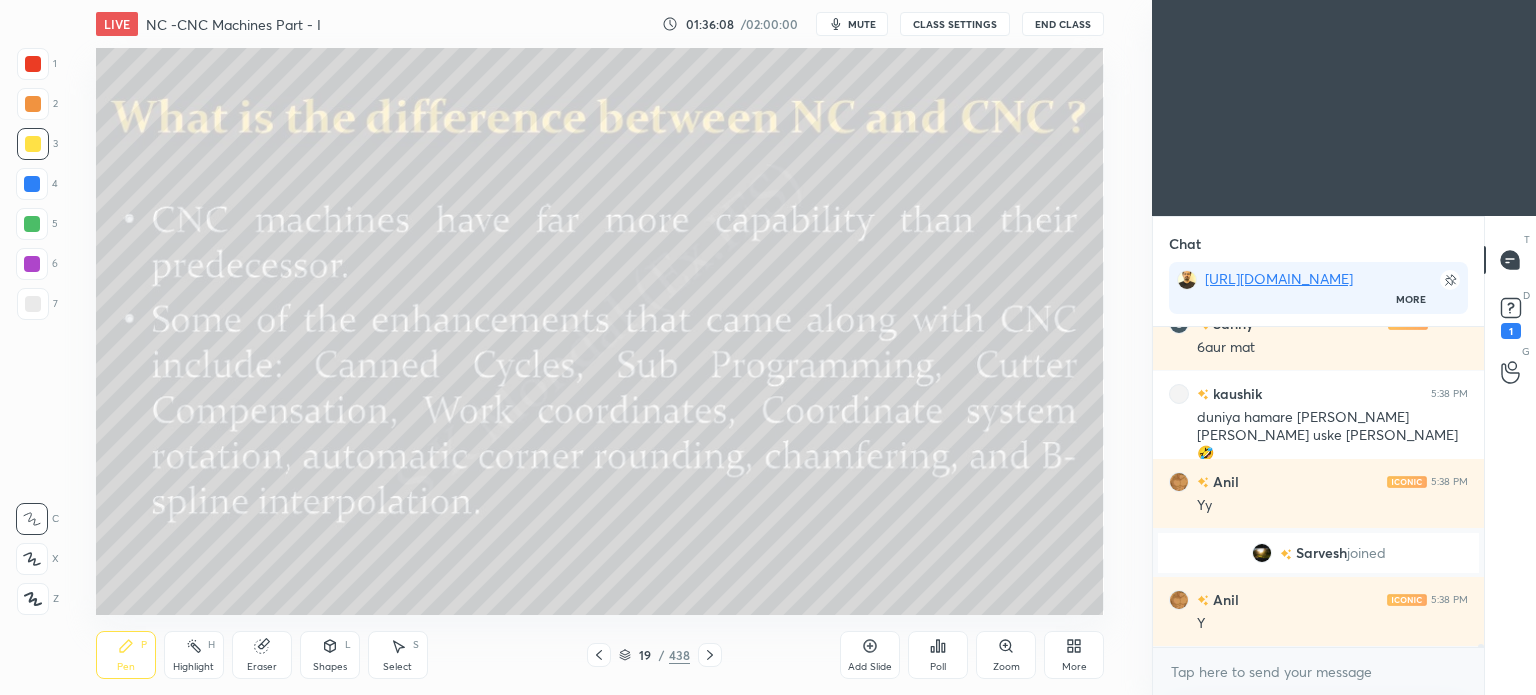scroll, scrollTop: 28906, scrollLeft: 0, axis: vertical 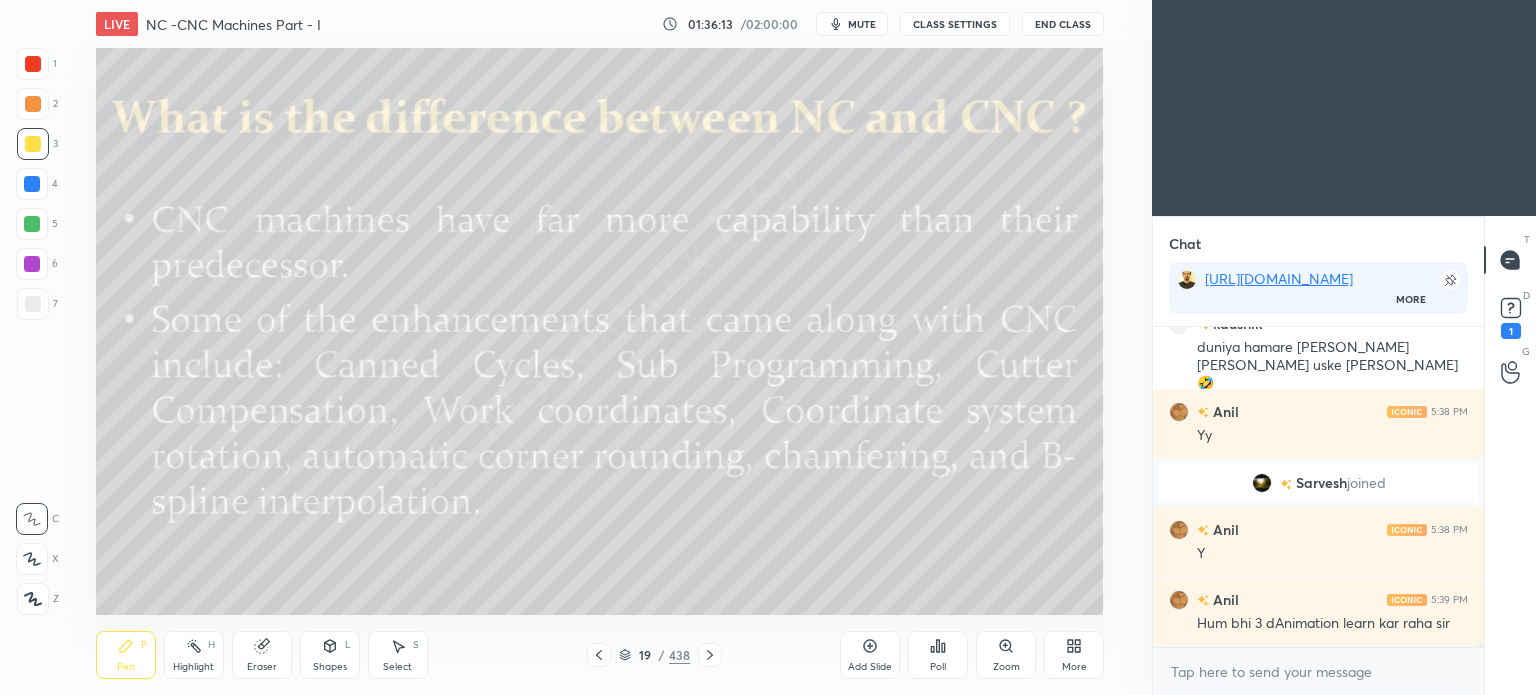 click 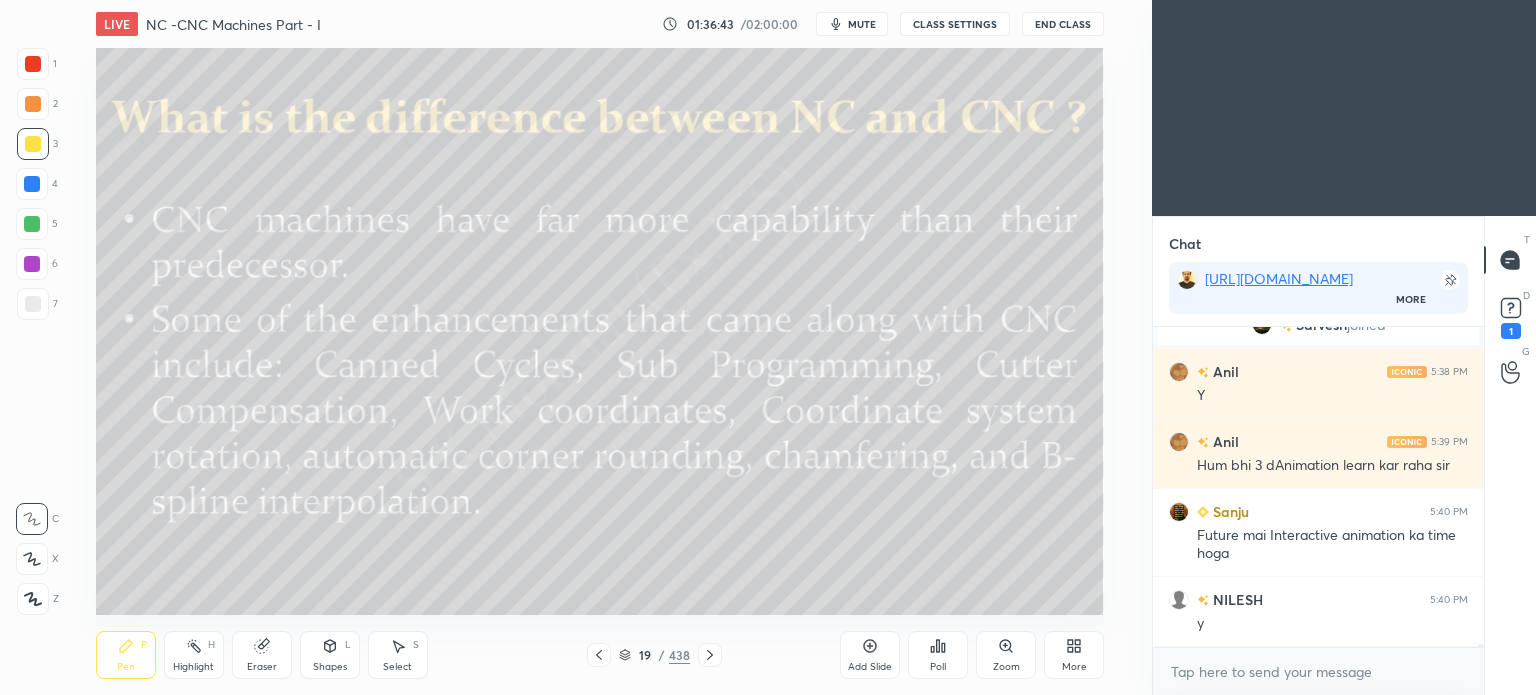 scroll, scrollTop: 29134, scrollLeft: 0, axis: vertical 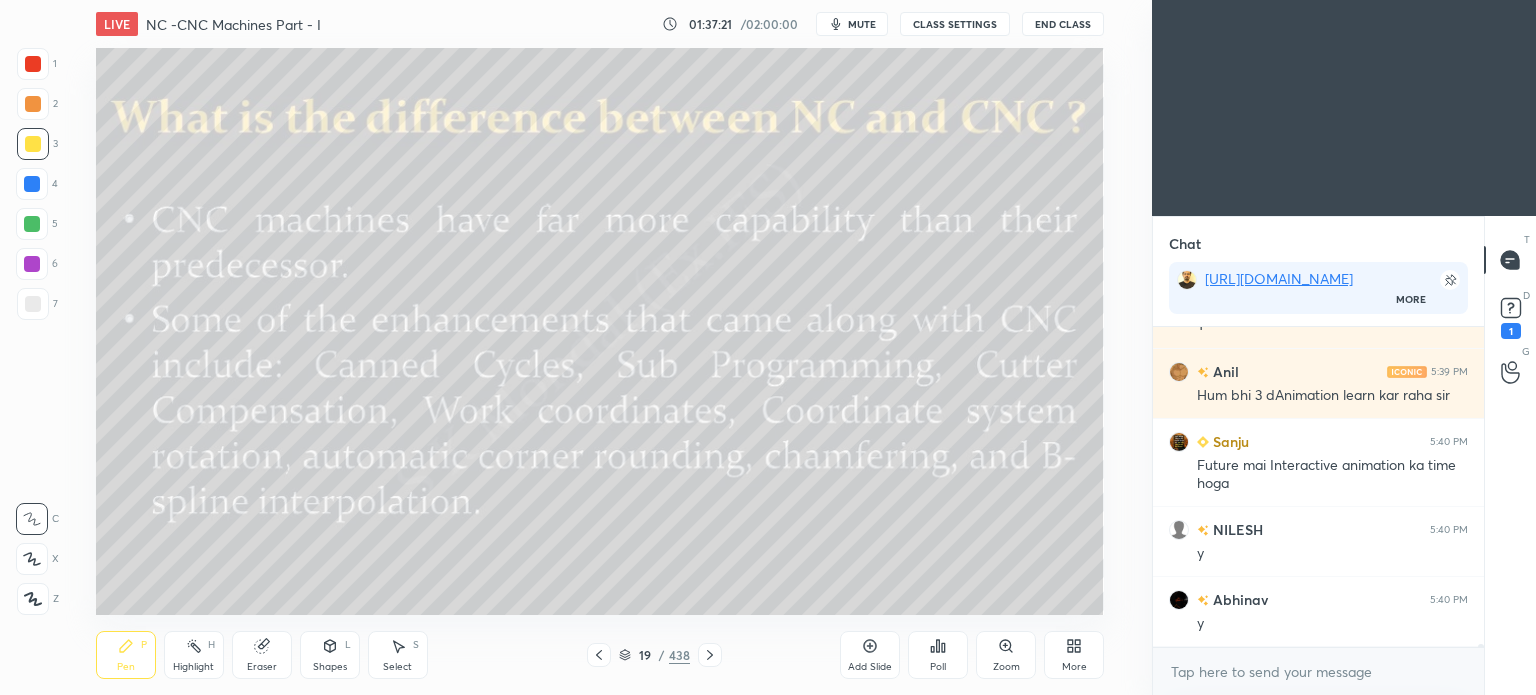 click 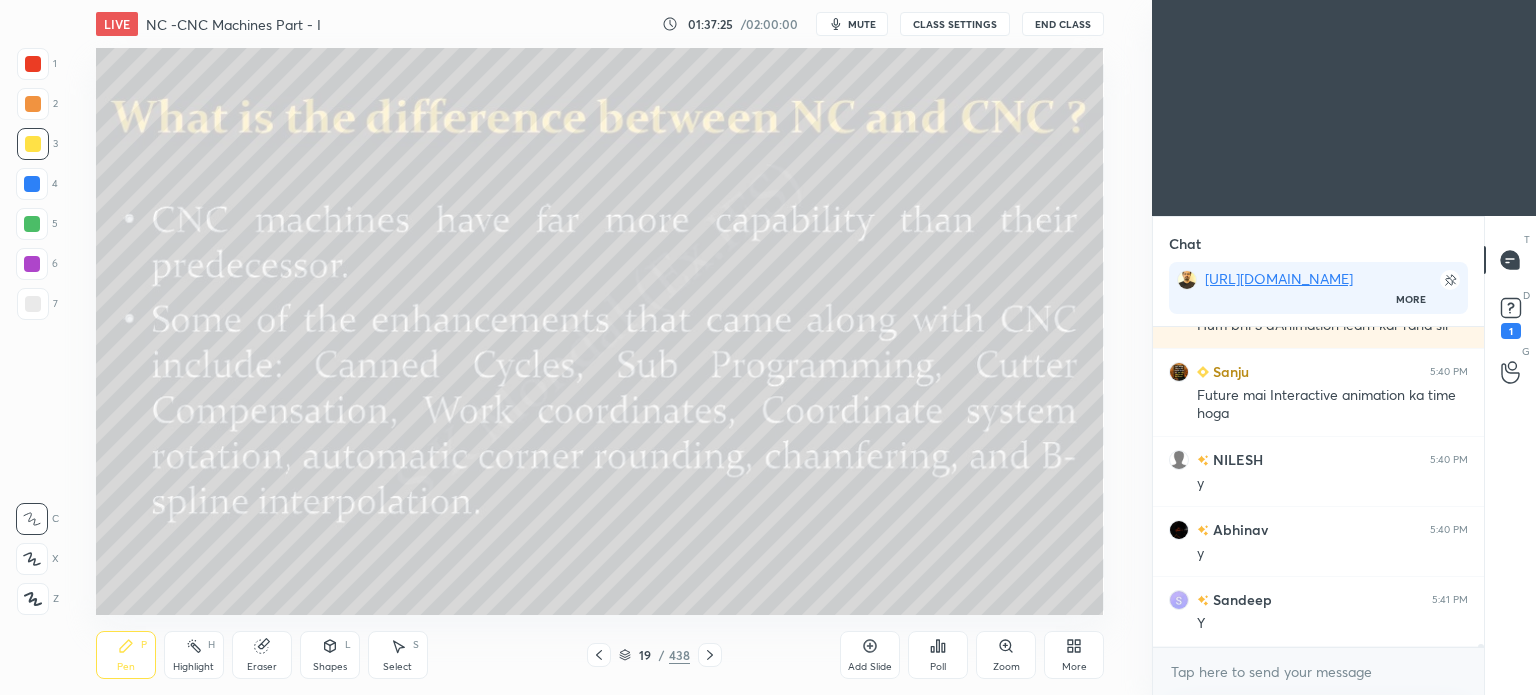 scroll, scrollTop: 29274, scrollLeft: 0, axis: vertical 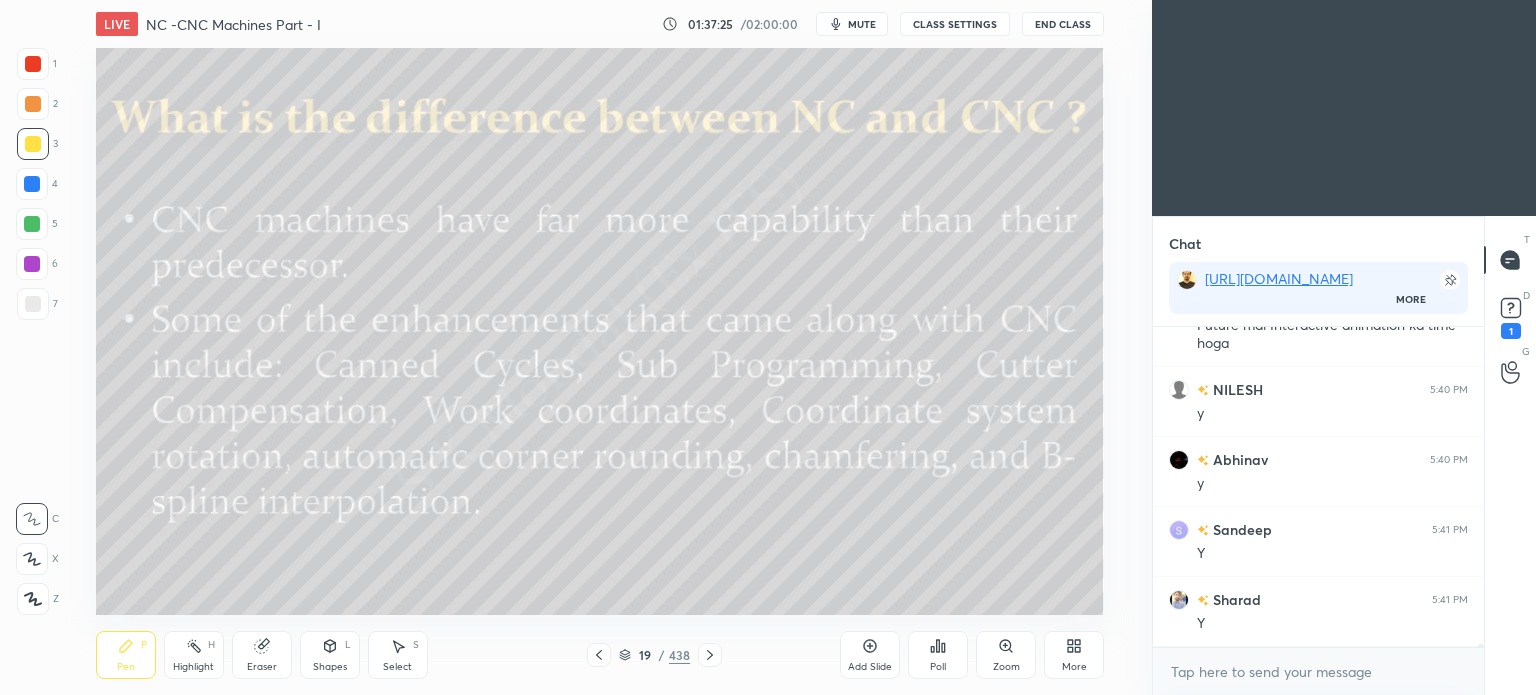 click on "Select S" at bounding box center [398, 655] 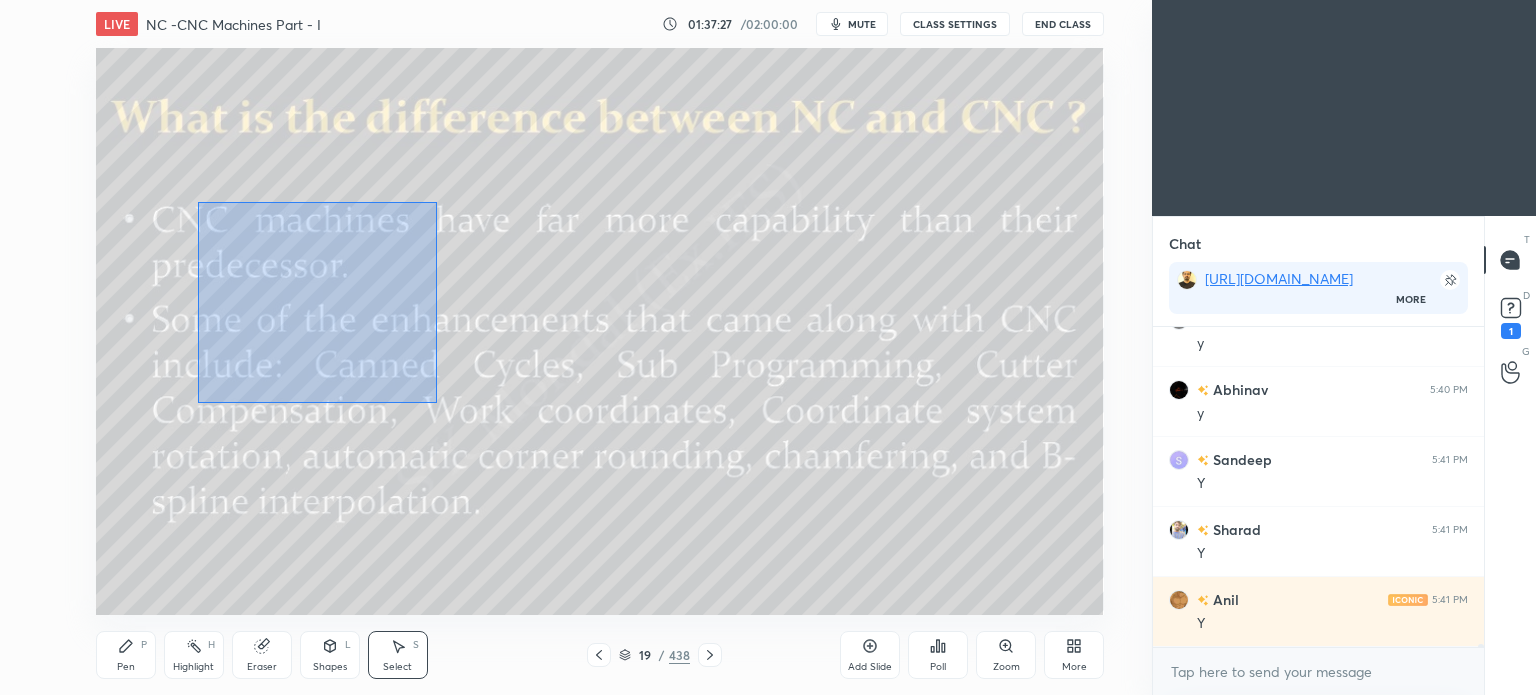 scroll, scrollTop: 29414, scrollLeft: 0, axis: vertical 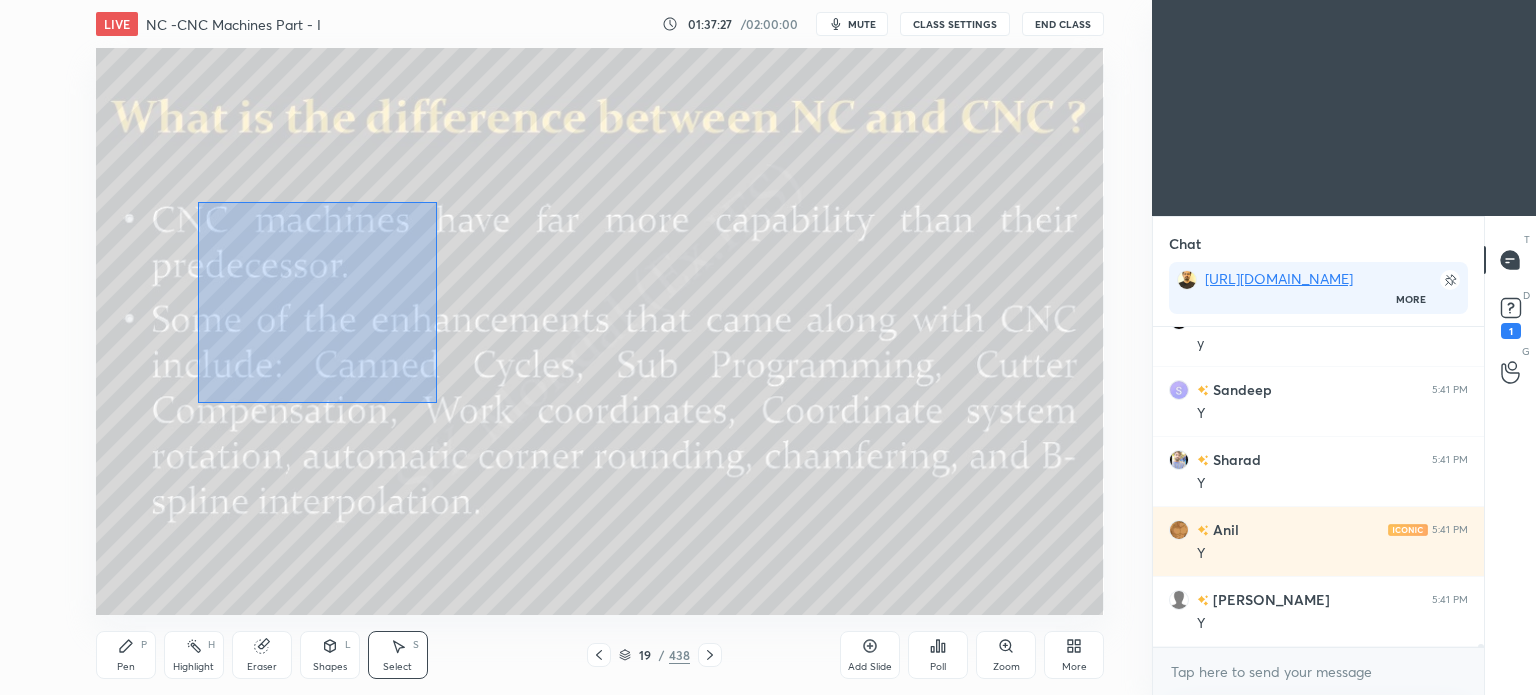 drag, startPoint x: 197, startPoint y: 202, endPoint x: 436, endPoint y: 403, distance: 312.28513 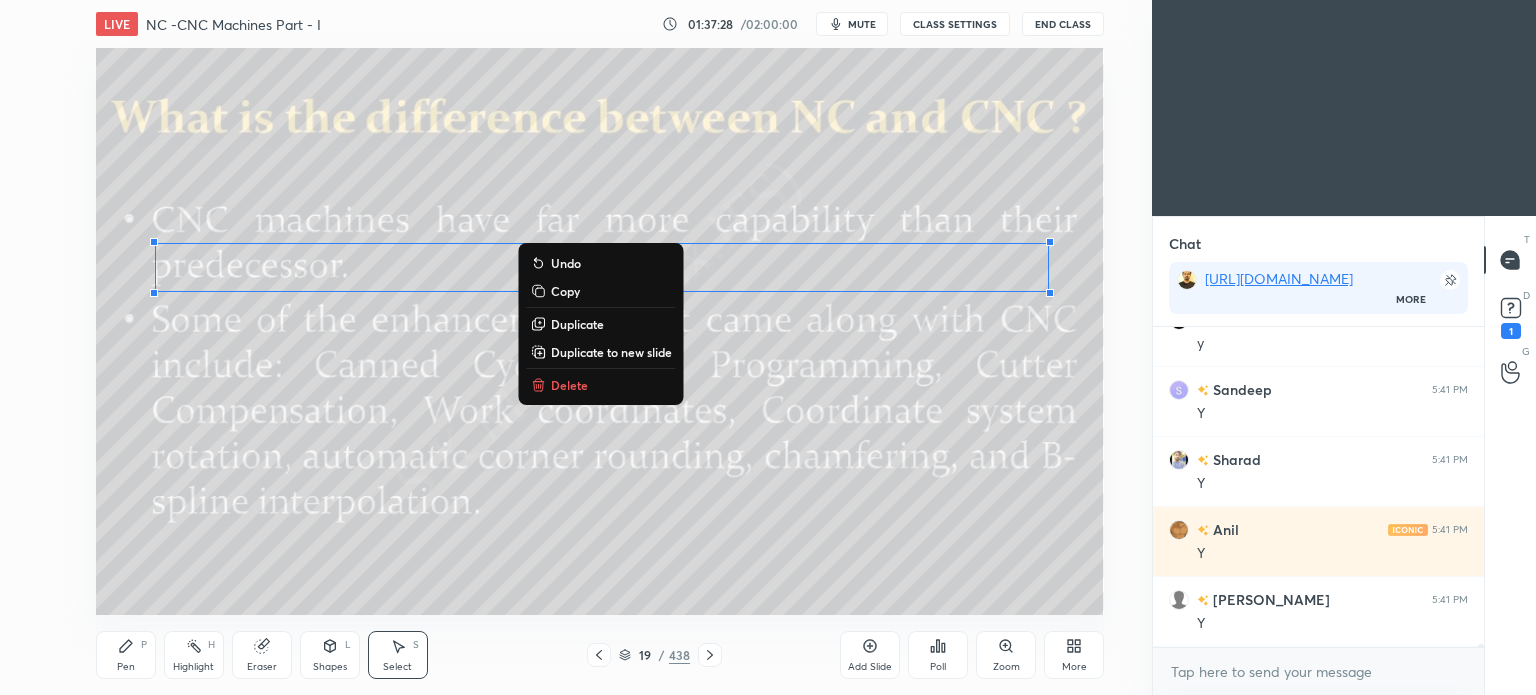 scroll, scrollTop: 29484, scrollLeft: 0, axis: vertical 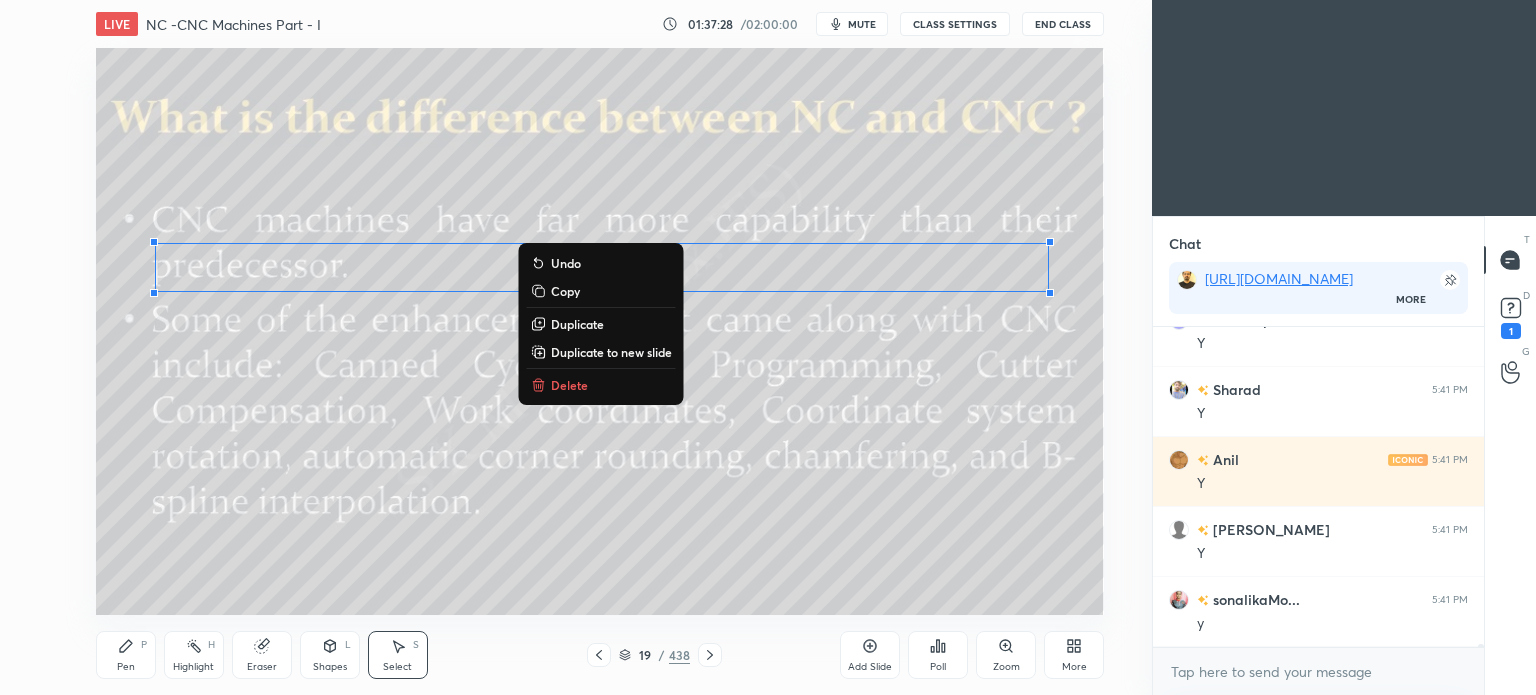 click on "Delete" at bounding box center [569, 385] 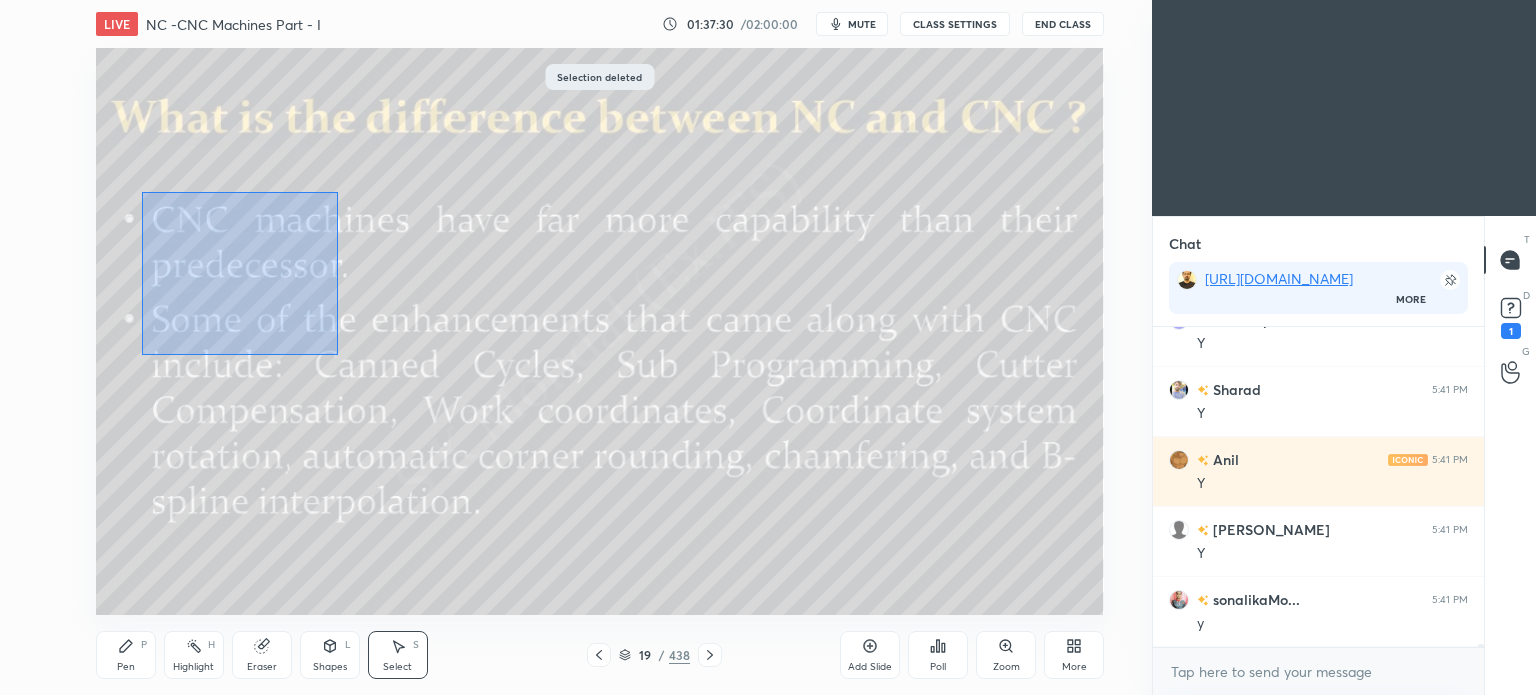 drag, startPoint x: 143, startPoint y: 195, endPoint x: 338, endPoint y: 355, distance: 252.23996 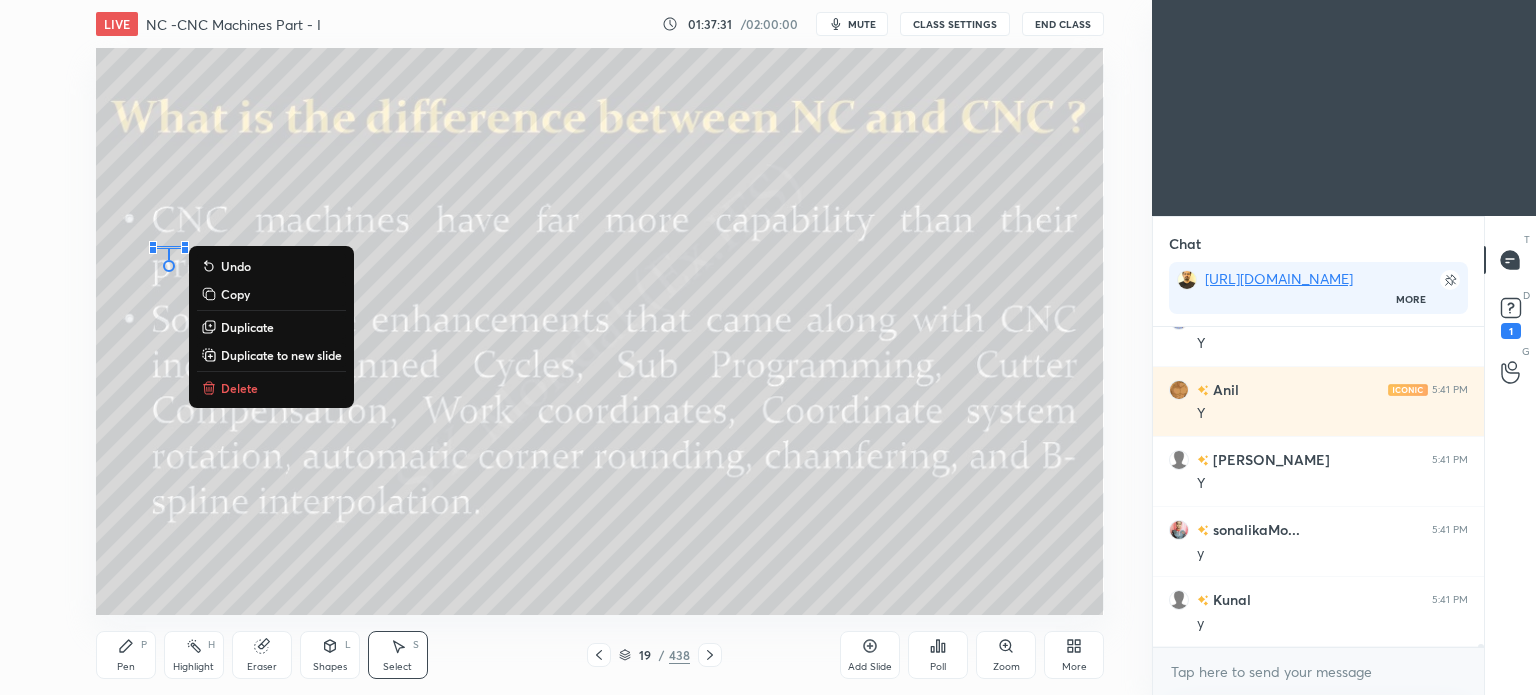 click on "Delete" at bounding box center (239, 388) 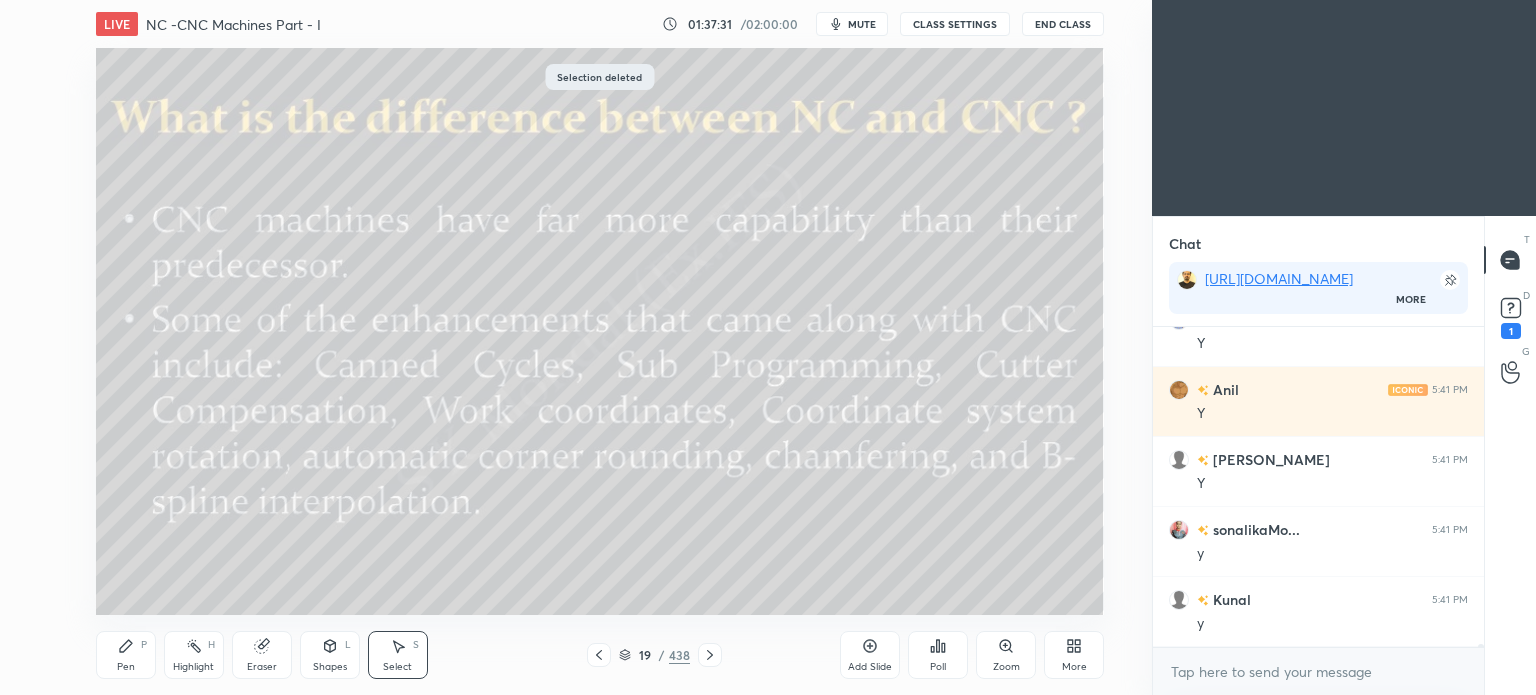 scroll, scrollTop: 29624, scrollLeft: 0, axis: vertical 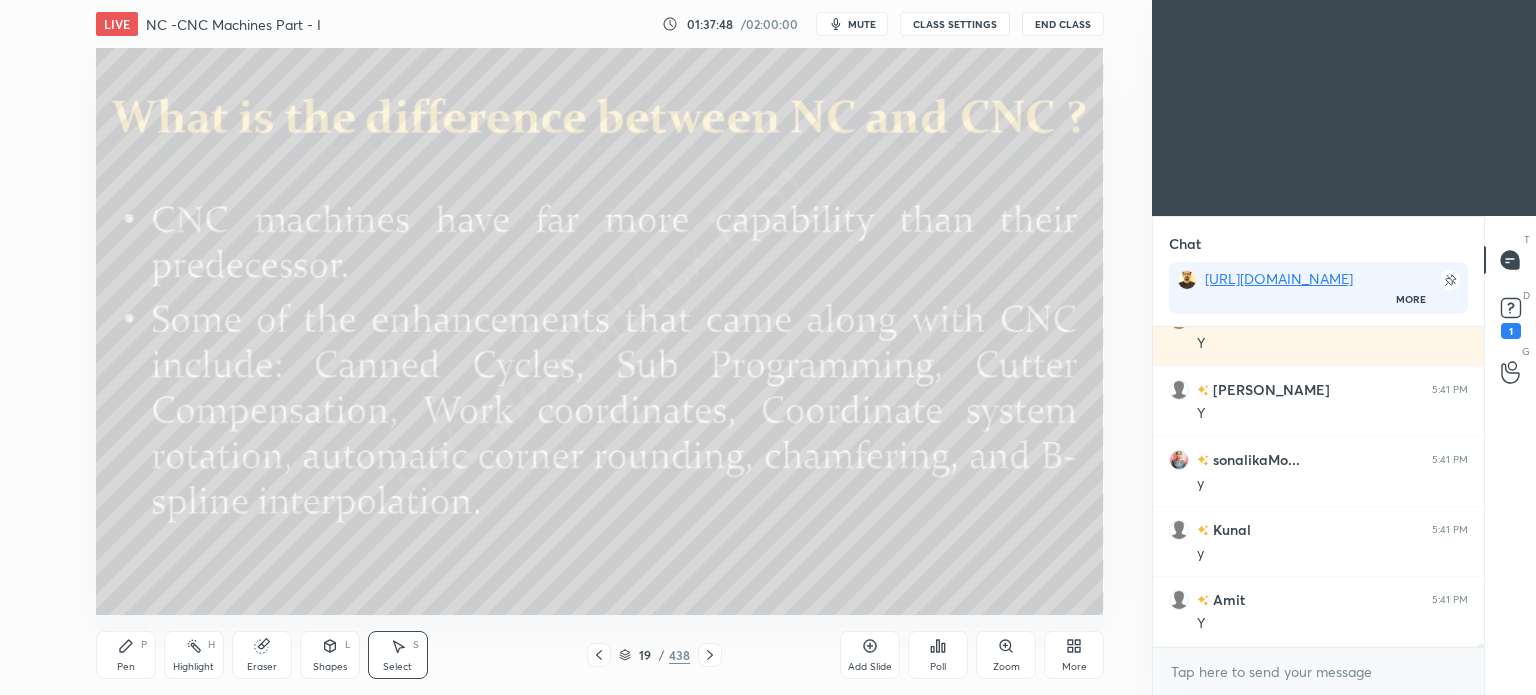 click on "Pen P" at bounding box center [126, 655] 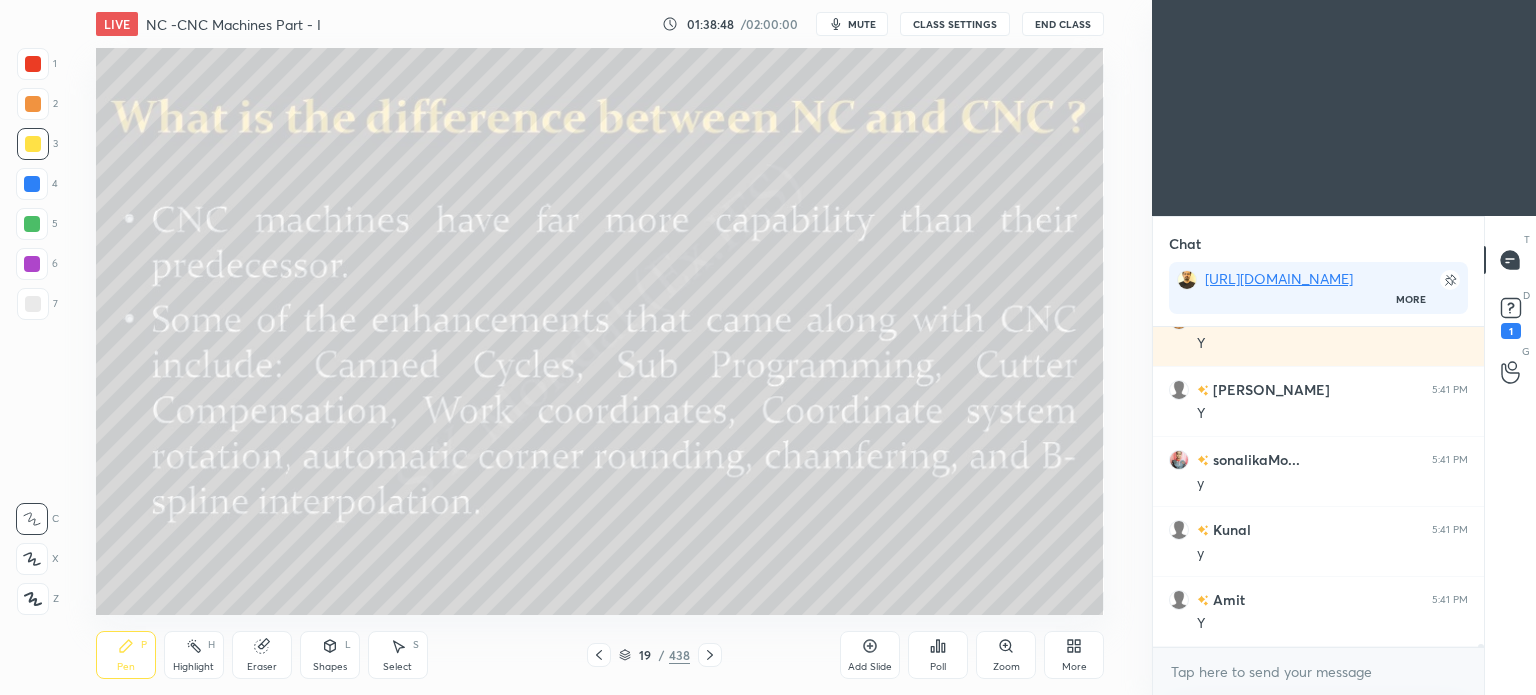scroll, scrollTop: 29694, scrollLeft: 0, axis: vertical 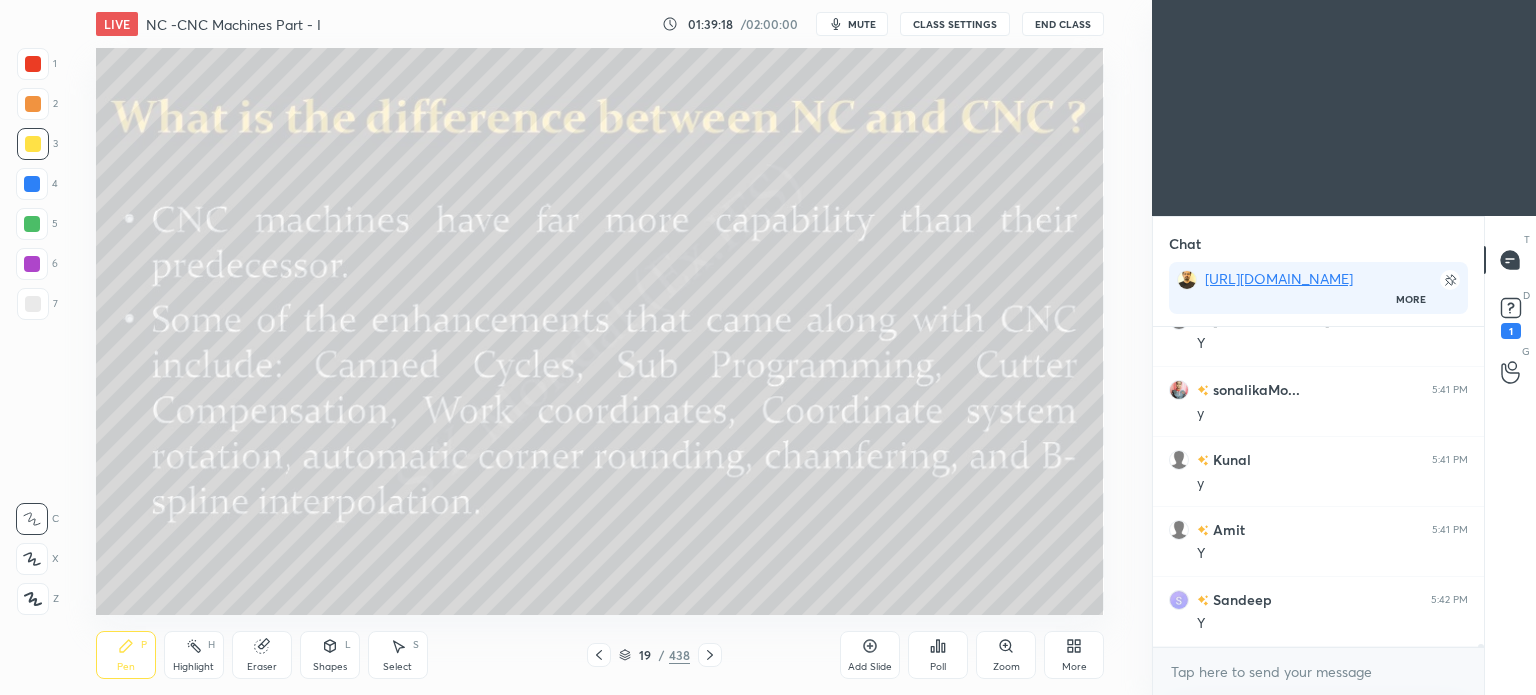 click 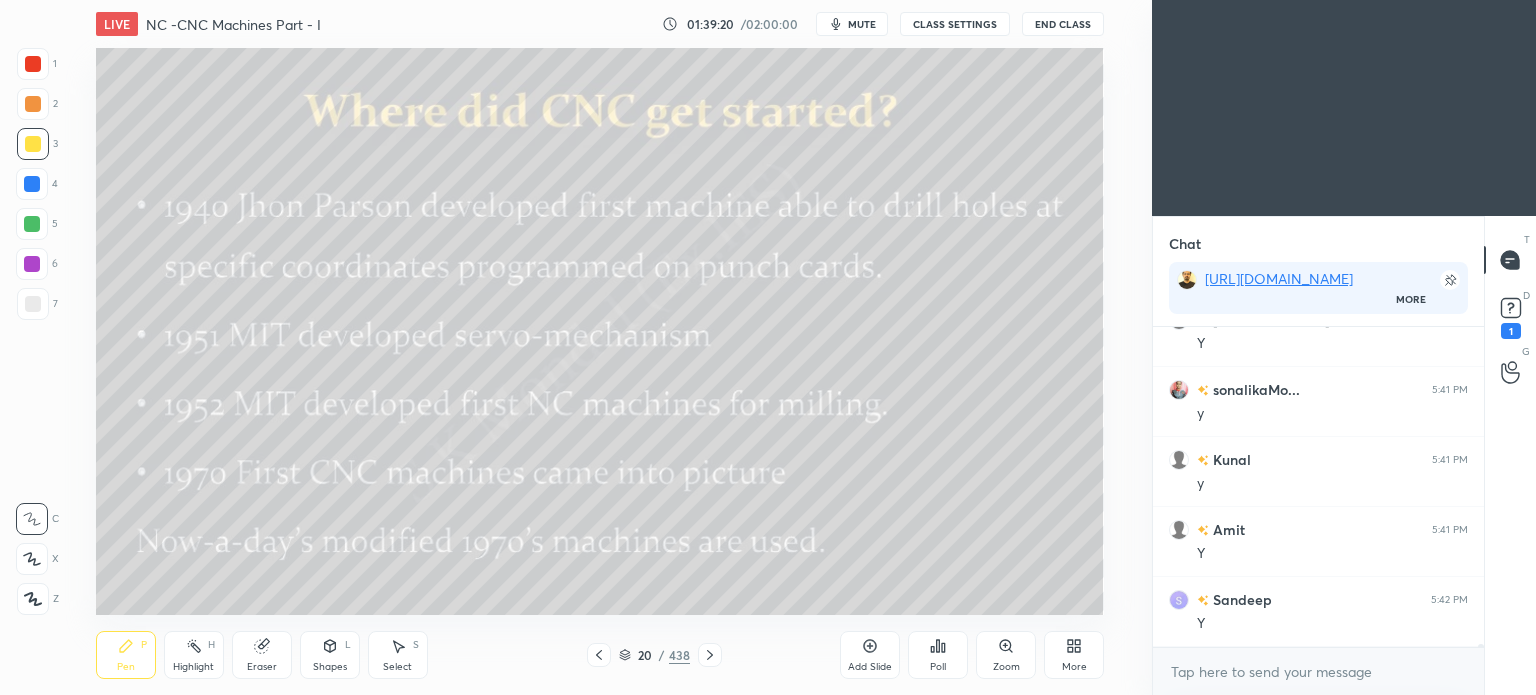 click on "Pen" at bounding box center [126, 667] 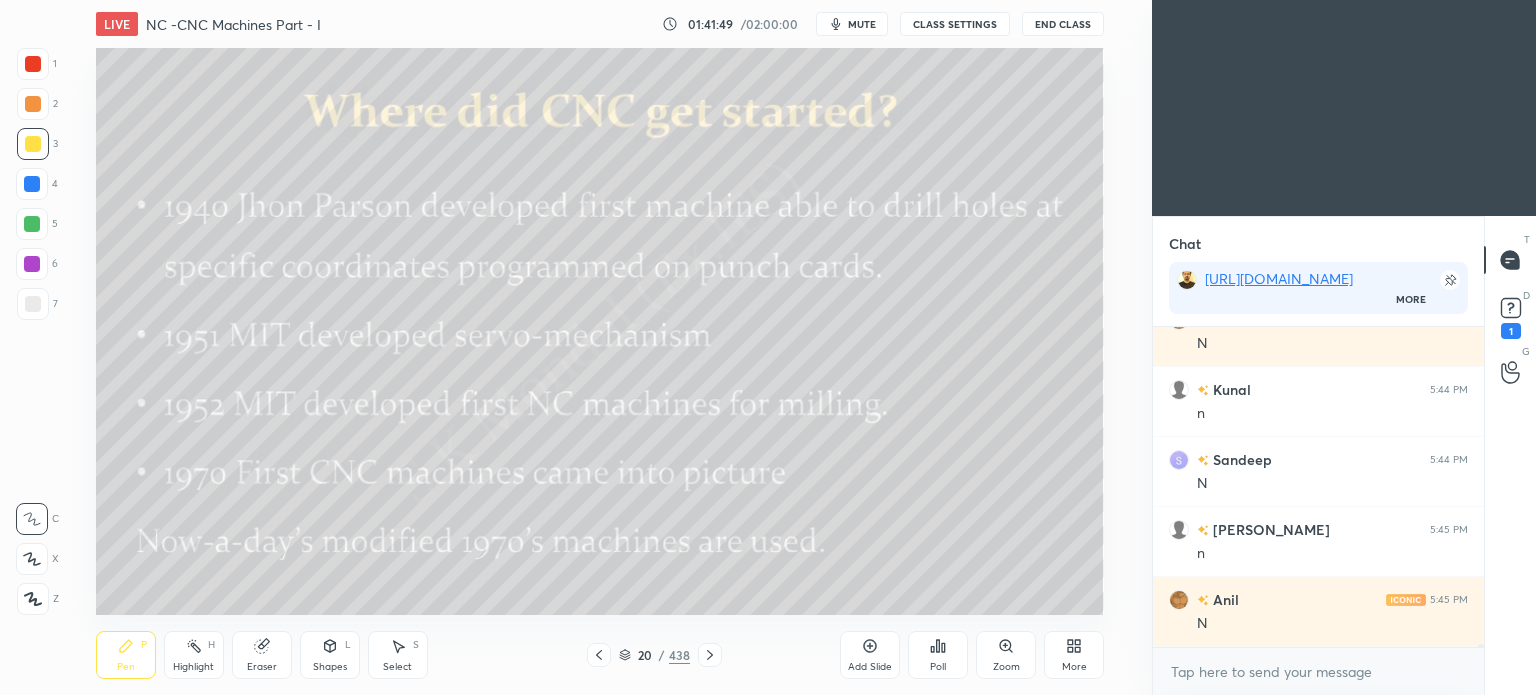 scroll, scrollTop: 30534, scrollLeft: 0, axis: vertical 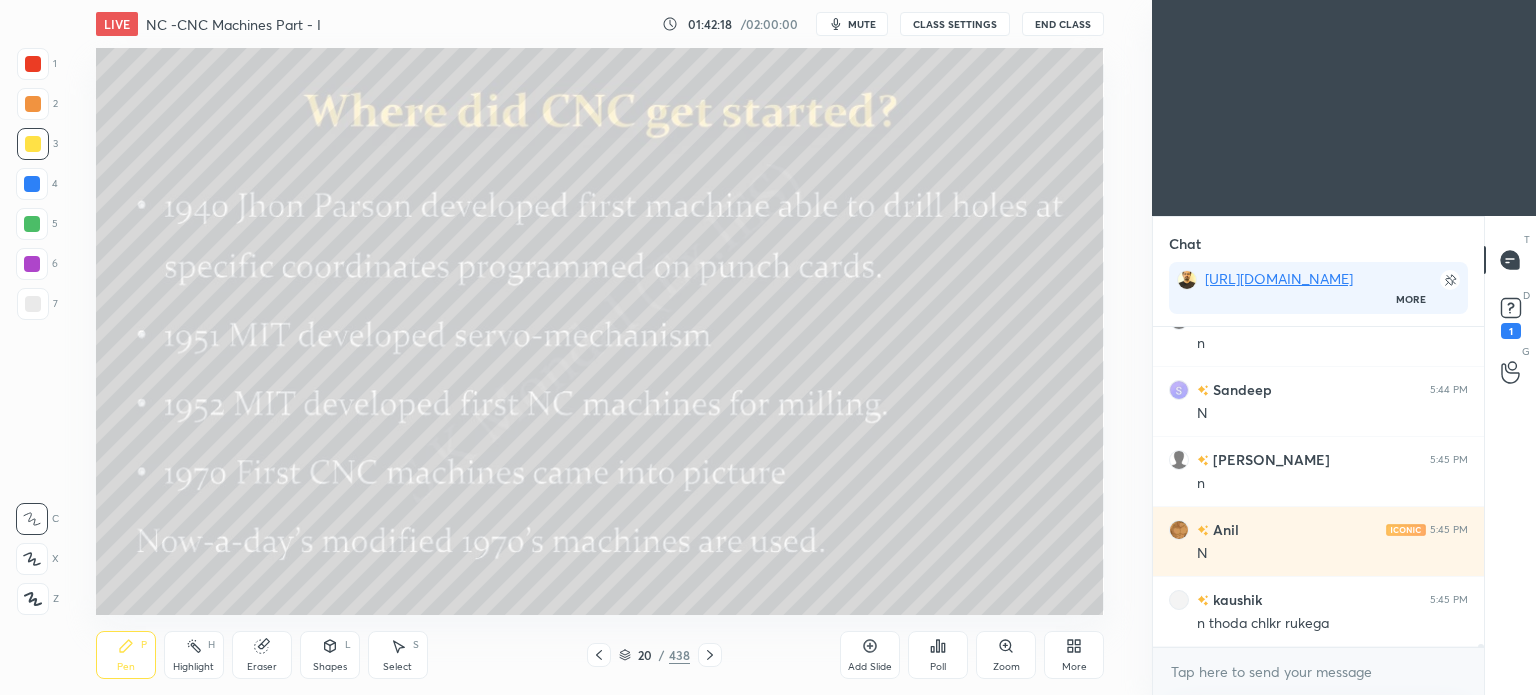 click on "mute" at bounding box center [862, 24] 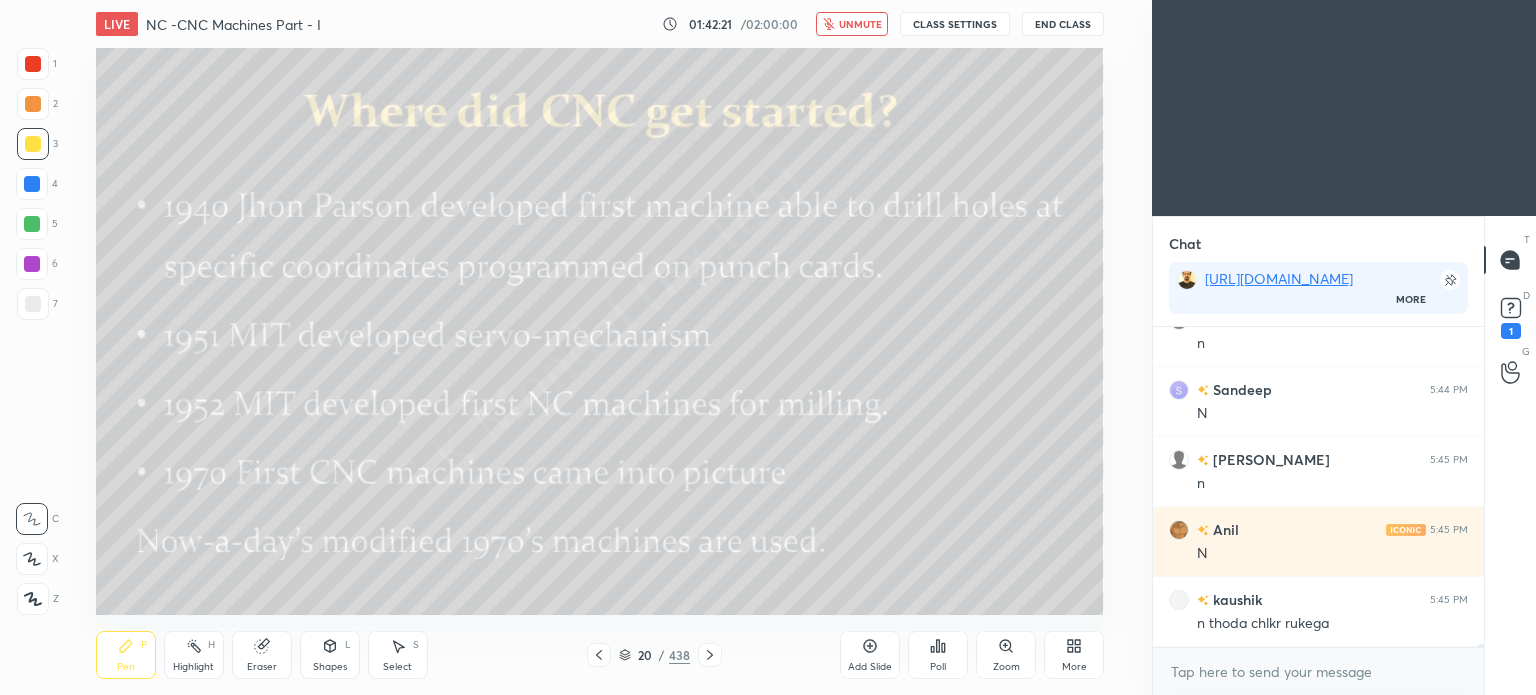 click on "unmute" at bounding box center [860, 24] 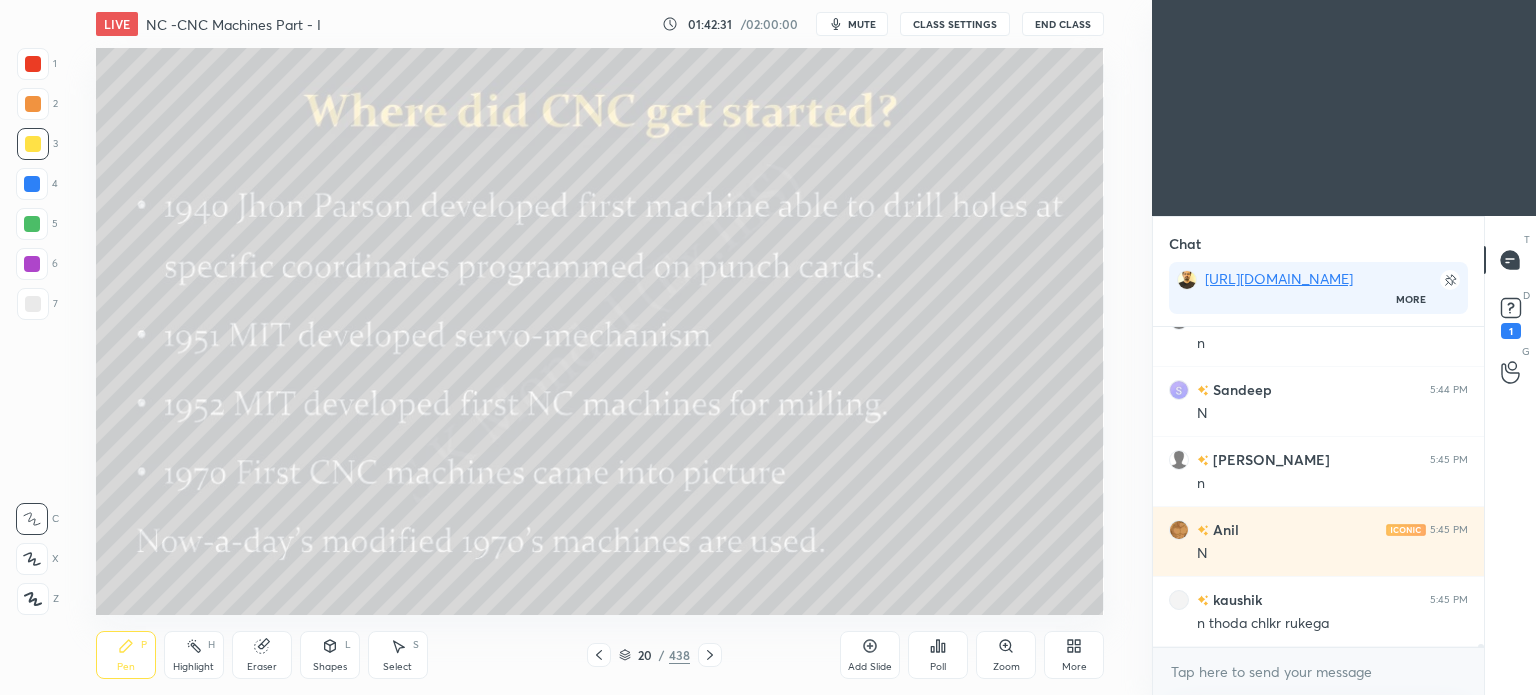 click on "Pen P" at bounding box center (126, 655) 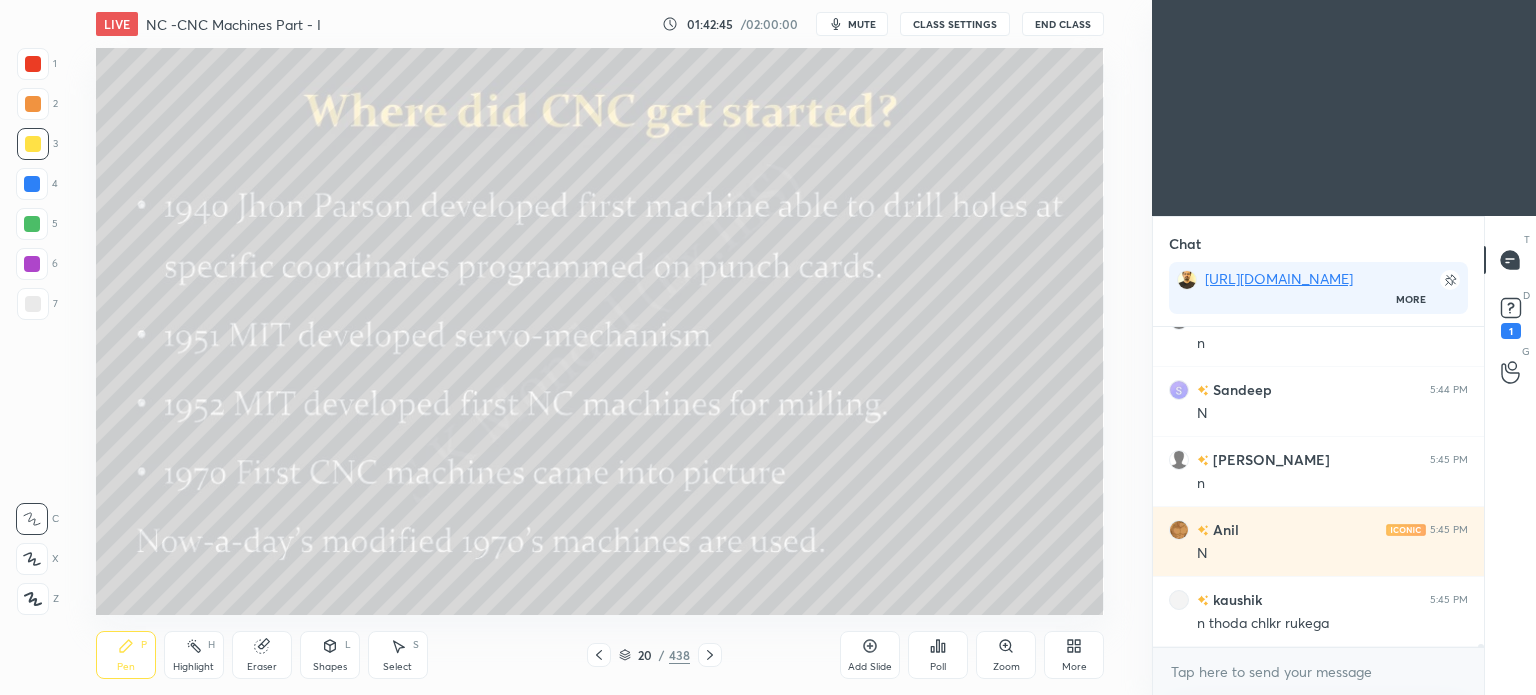 click on "Eraser" at bounding box center [262, 667] 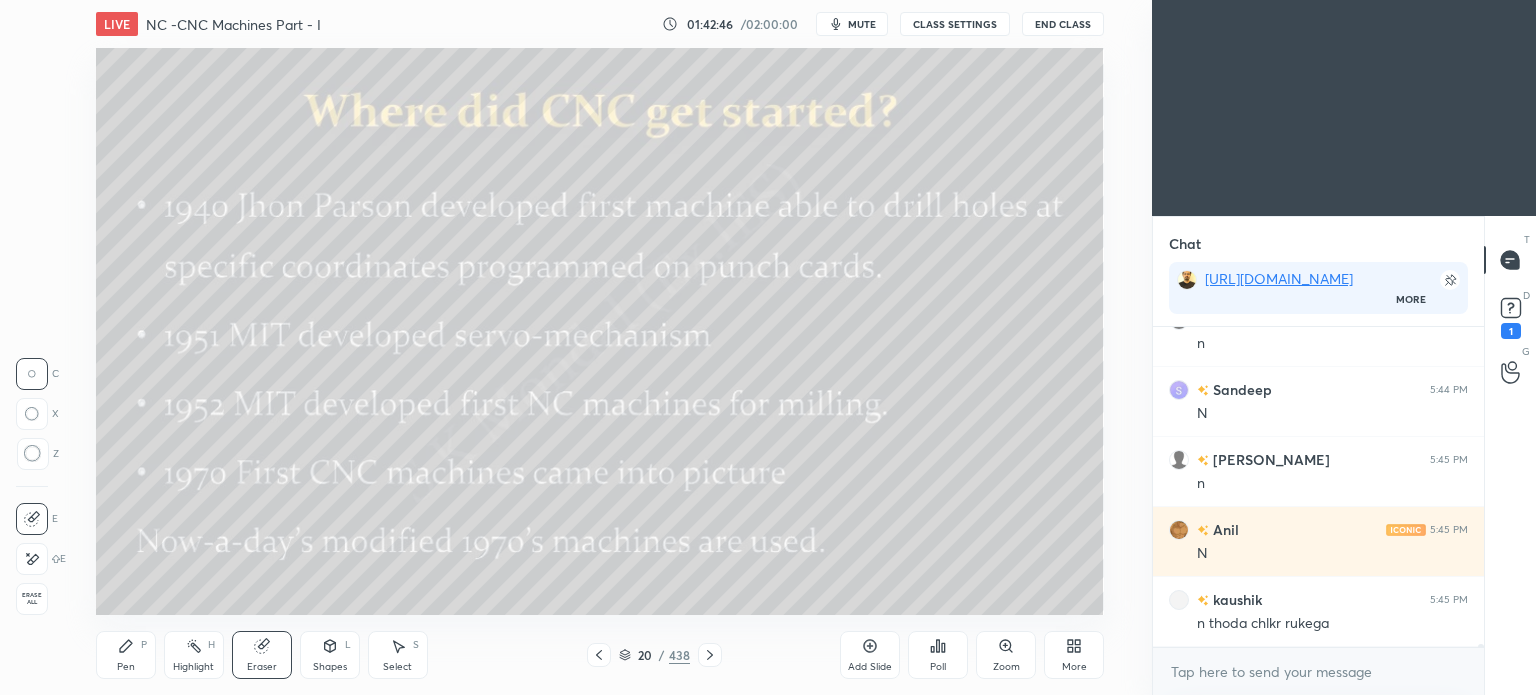 click on "Highlight H" at bounding box center (194, 655) 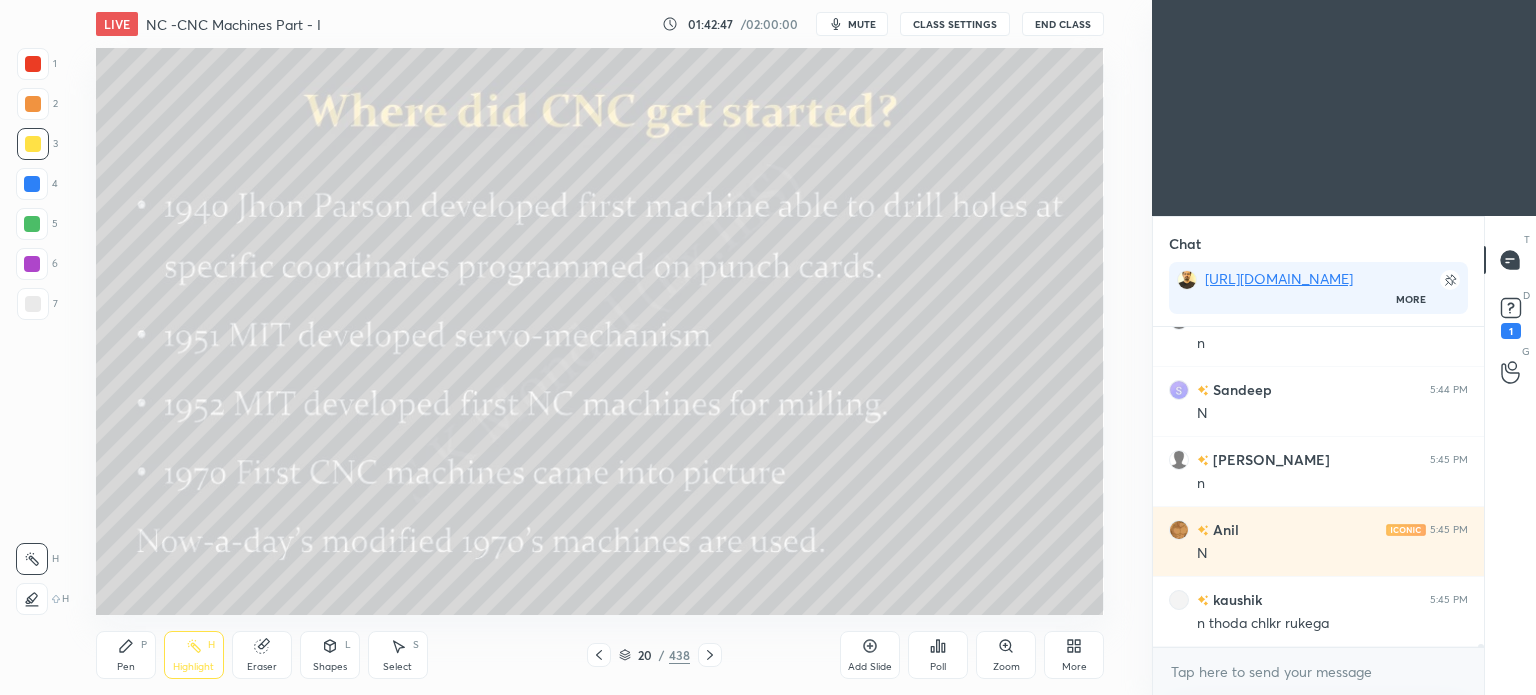 click on "Eraser" at bounding box center (262, 667) 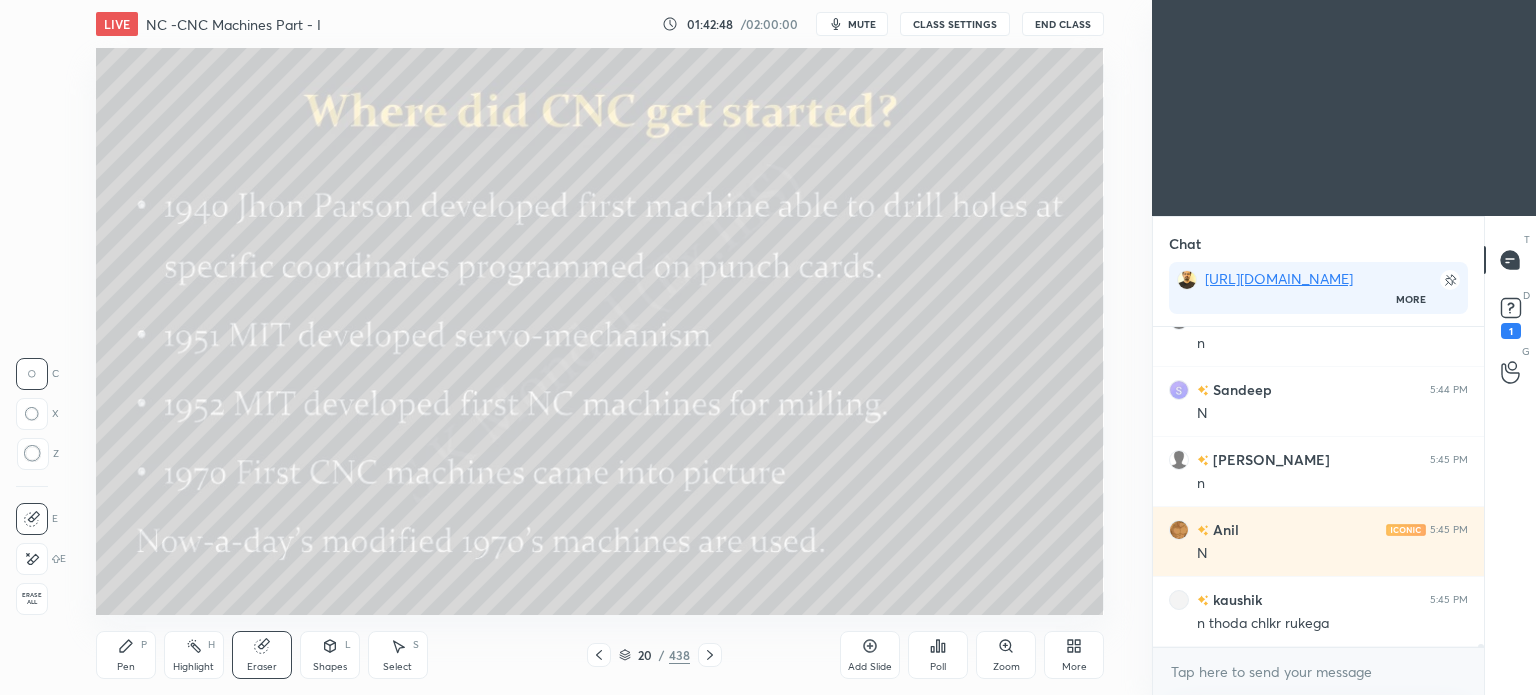 click on "E" at bounding box center (41, 559) 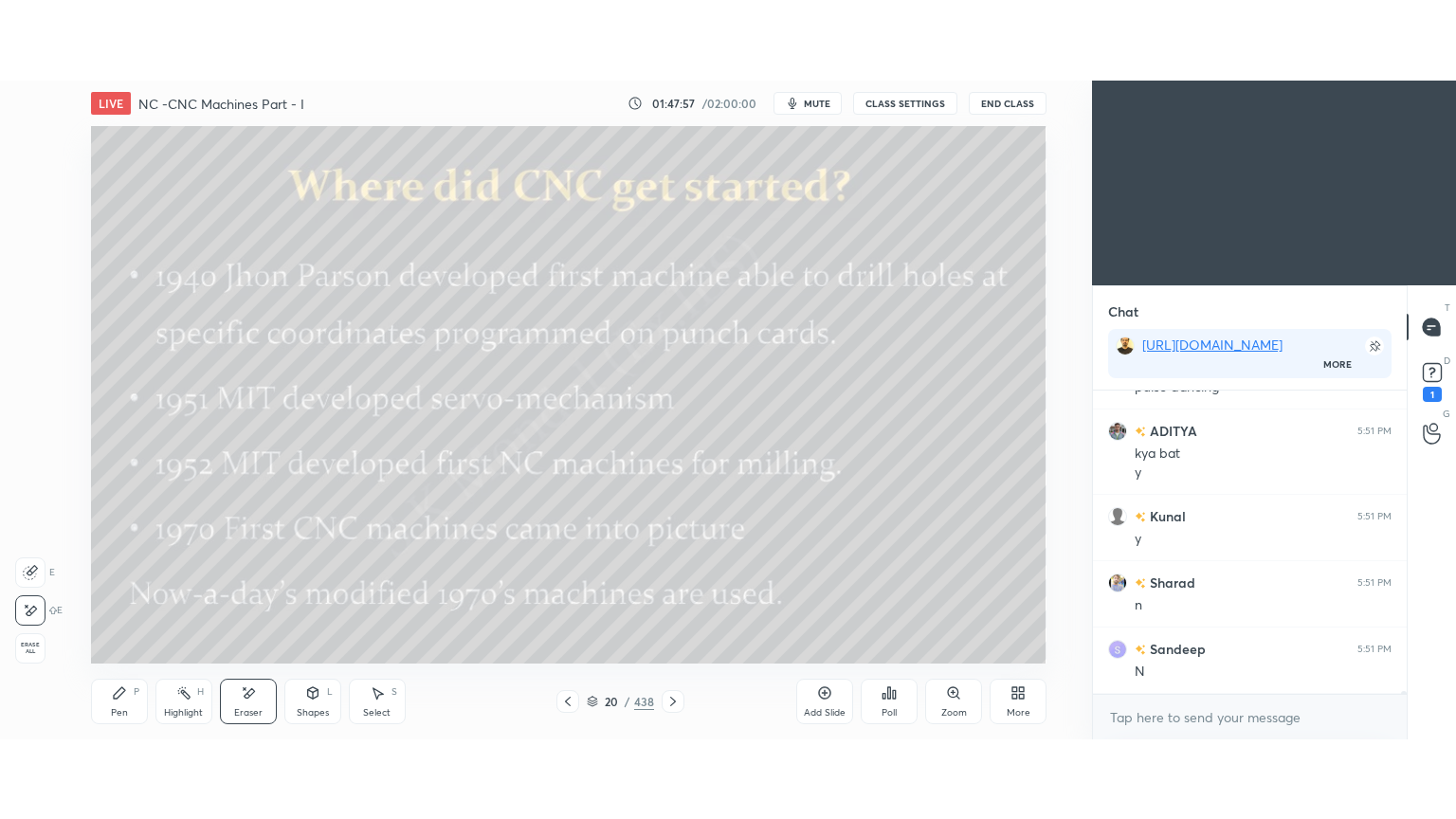 scroll, scrollTop: 30527, scrollLeft: 0, axis: vertical 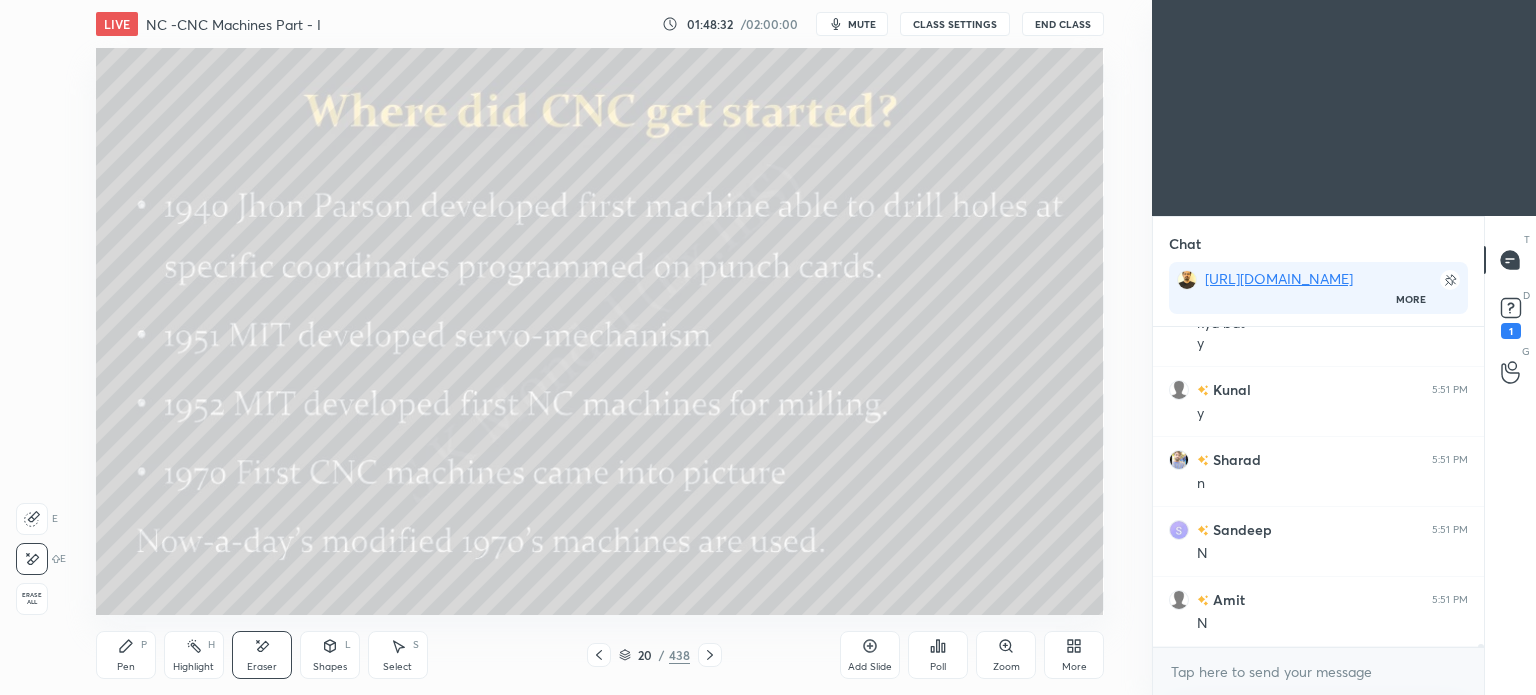 click on "More" at bounding box center [1074, 655] 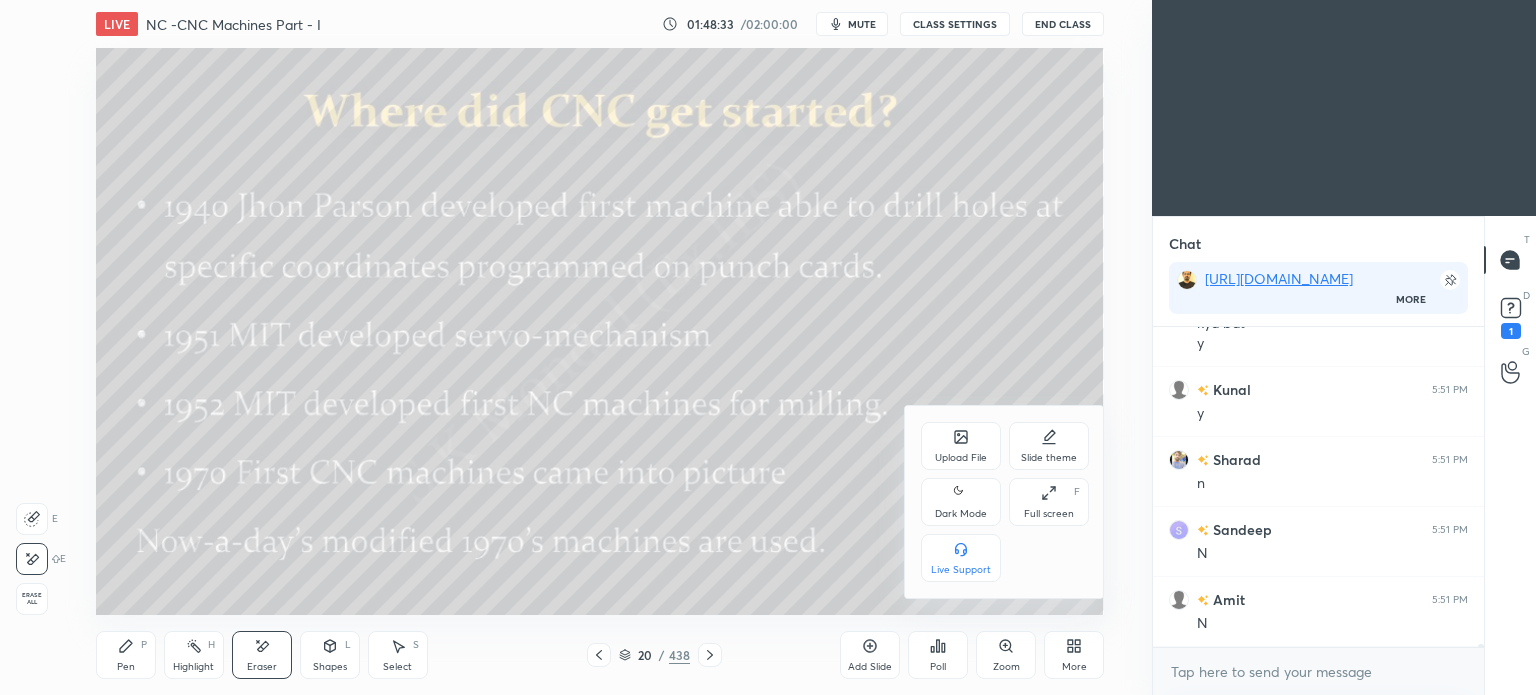 click 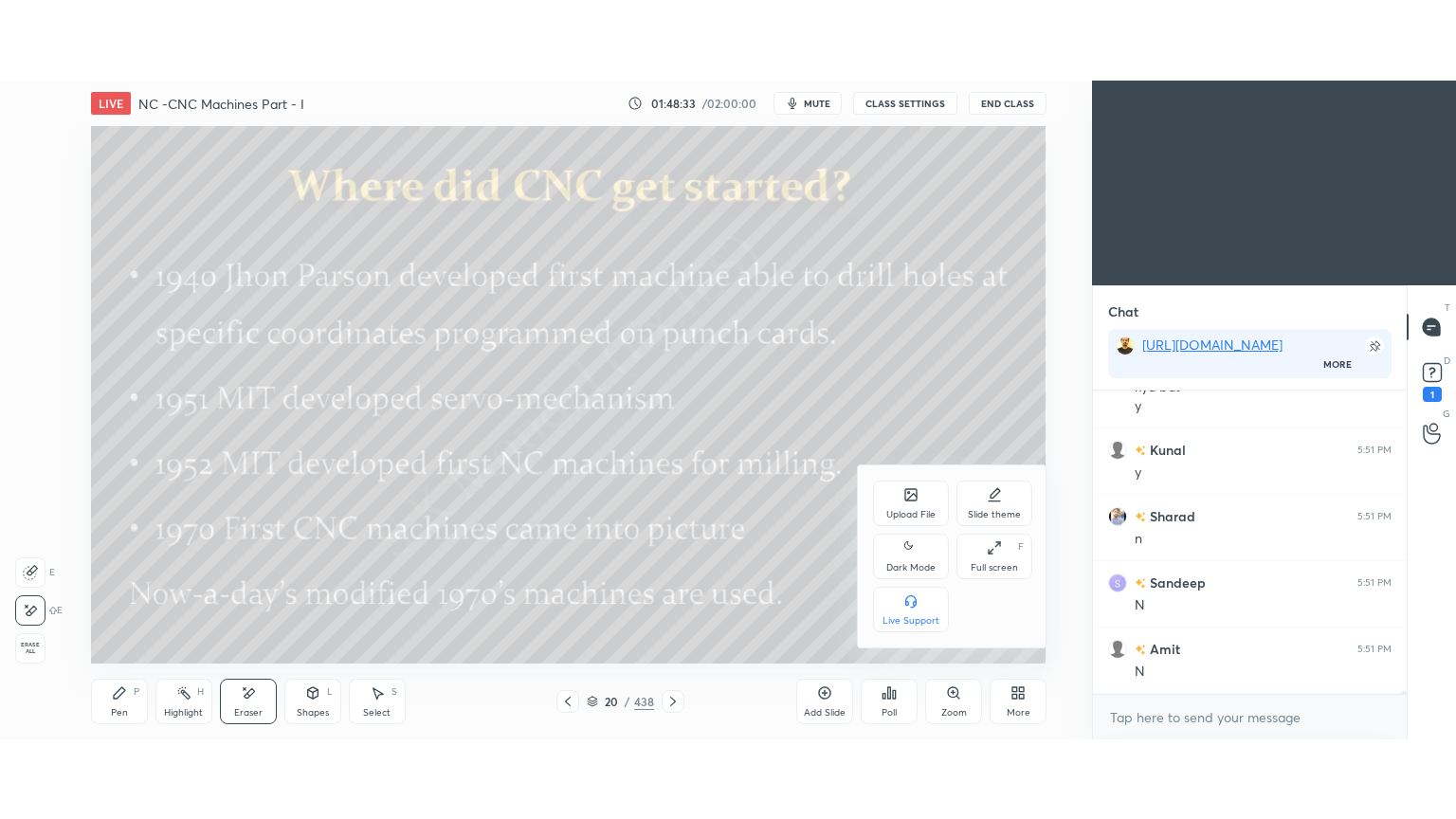 scroll, scrollTop: 94094, scrollLeft: 93776, axis: both 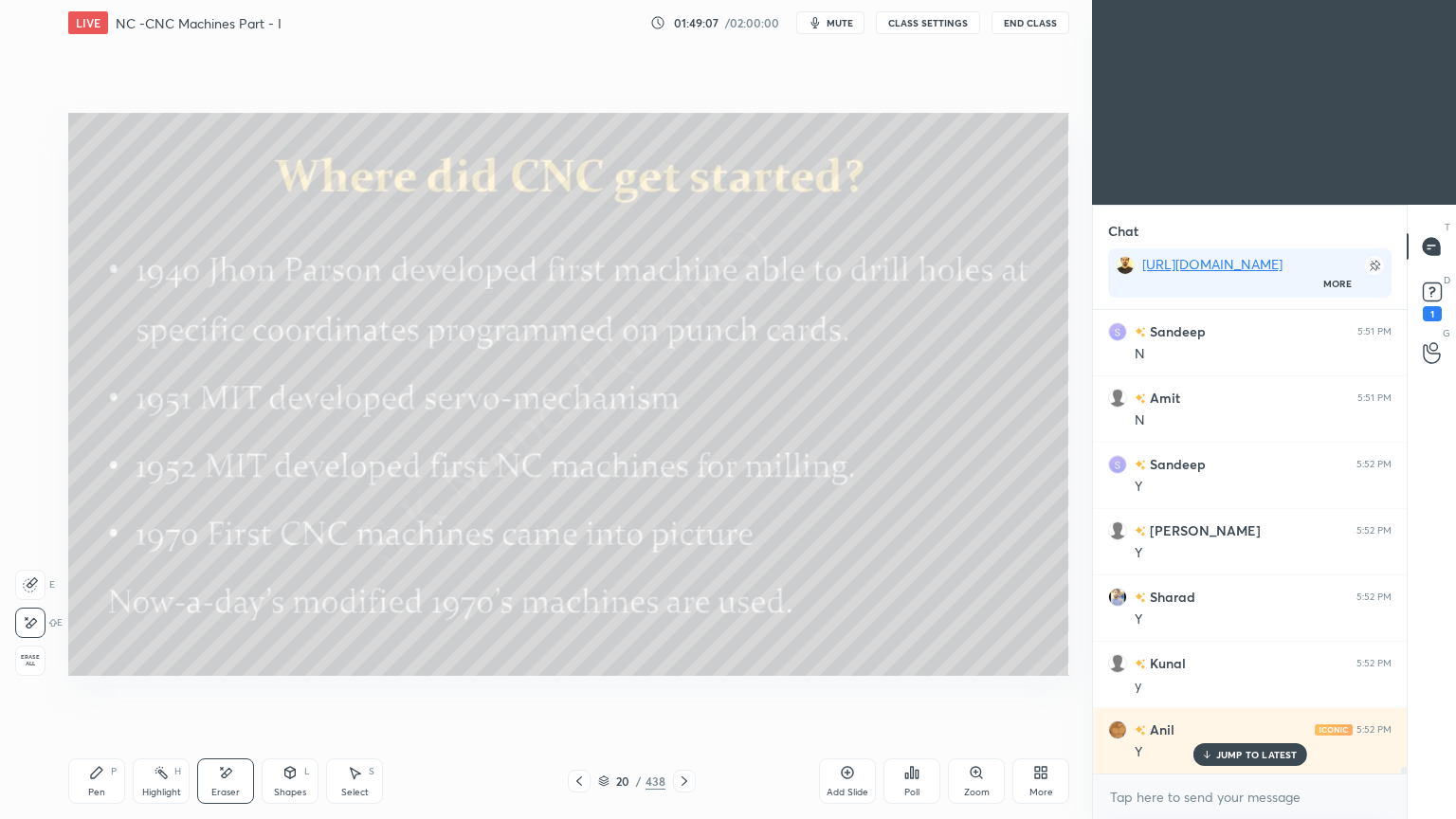 click 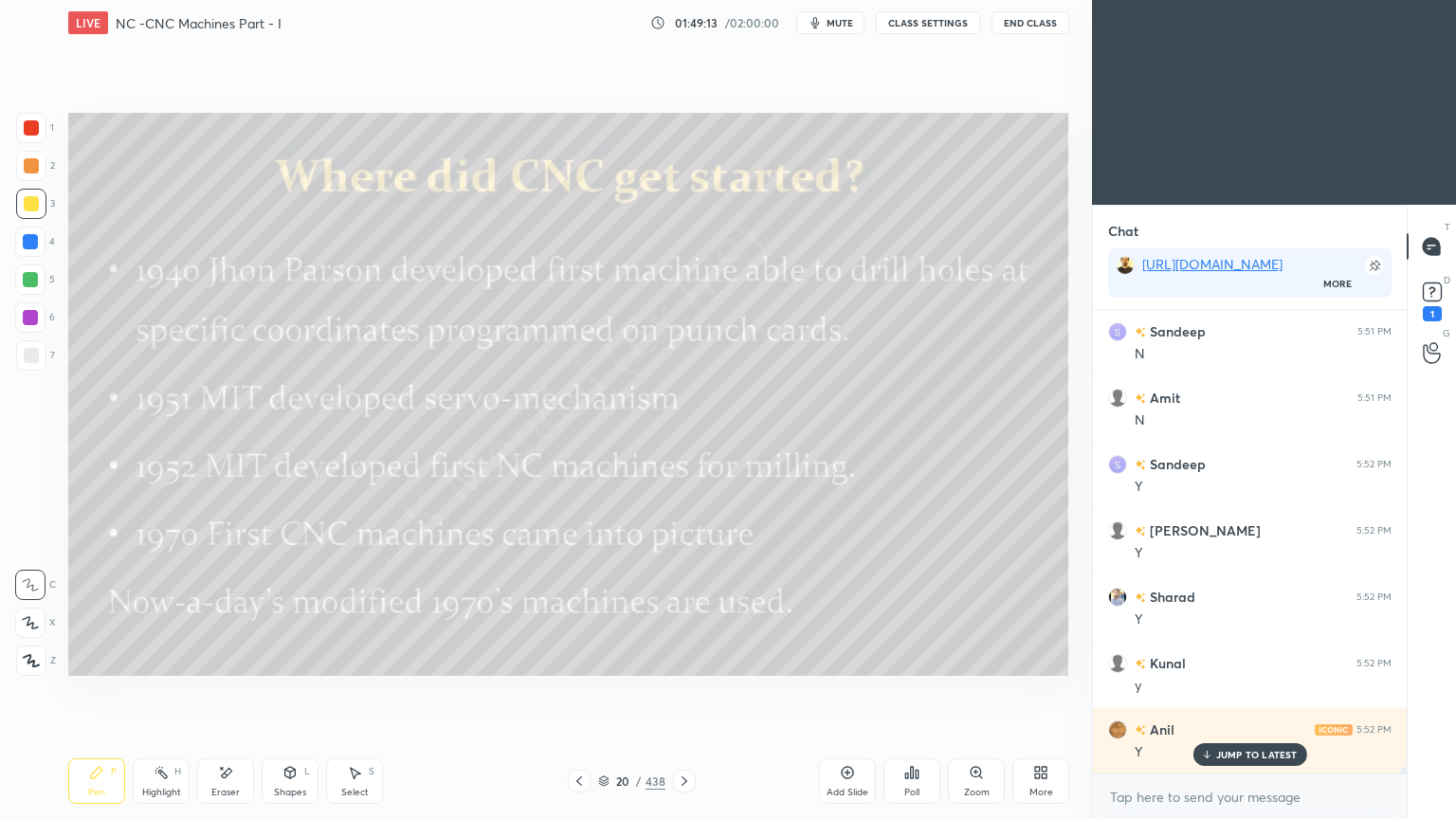 click on "JUMP TO LATEST" at bounding box center [1249, 755] 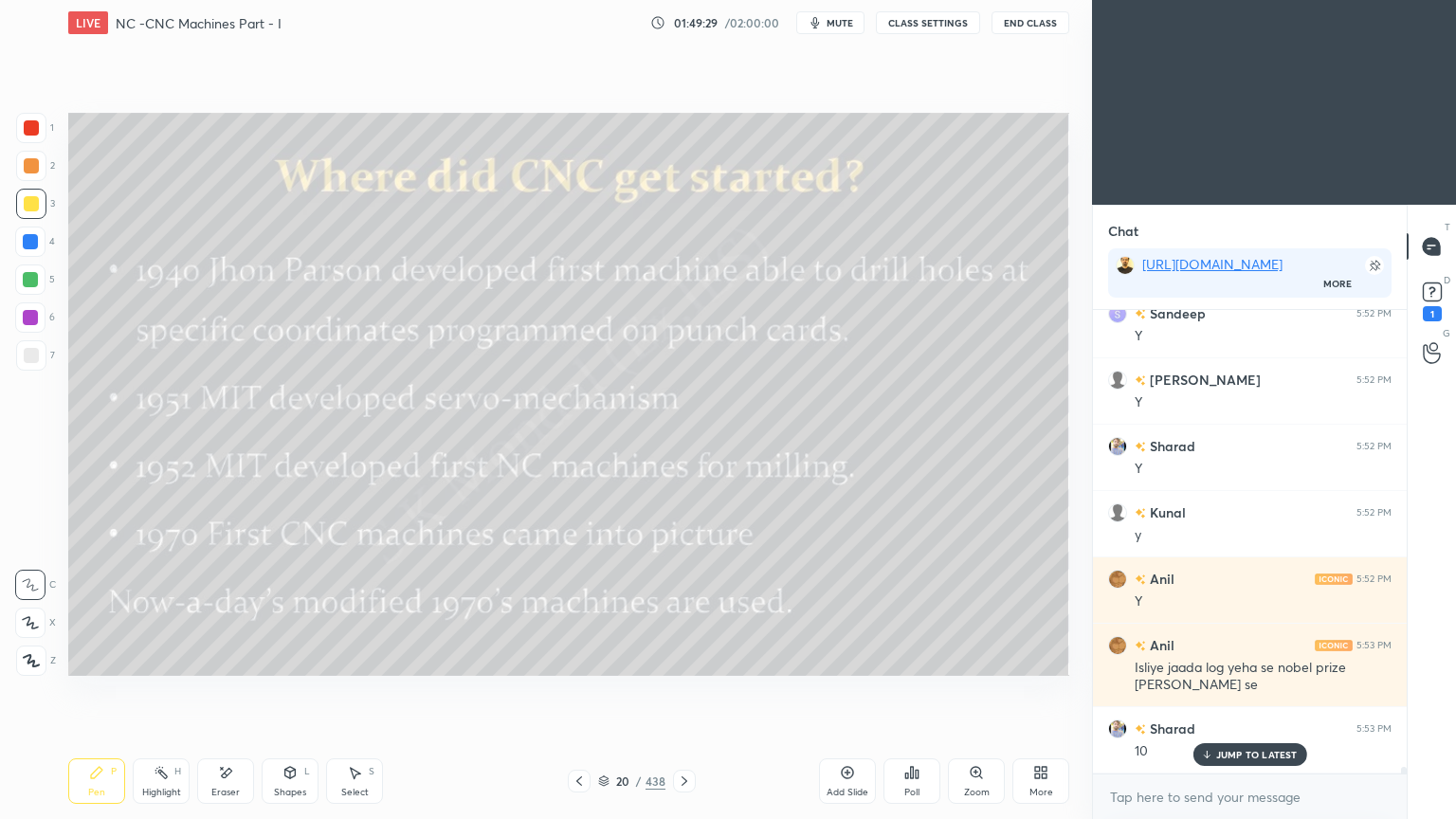 scroll, scrollTop: 30913, scrollLeft: 0, axis: vertical 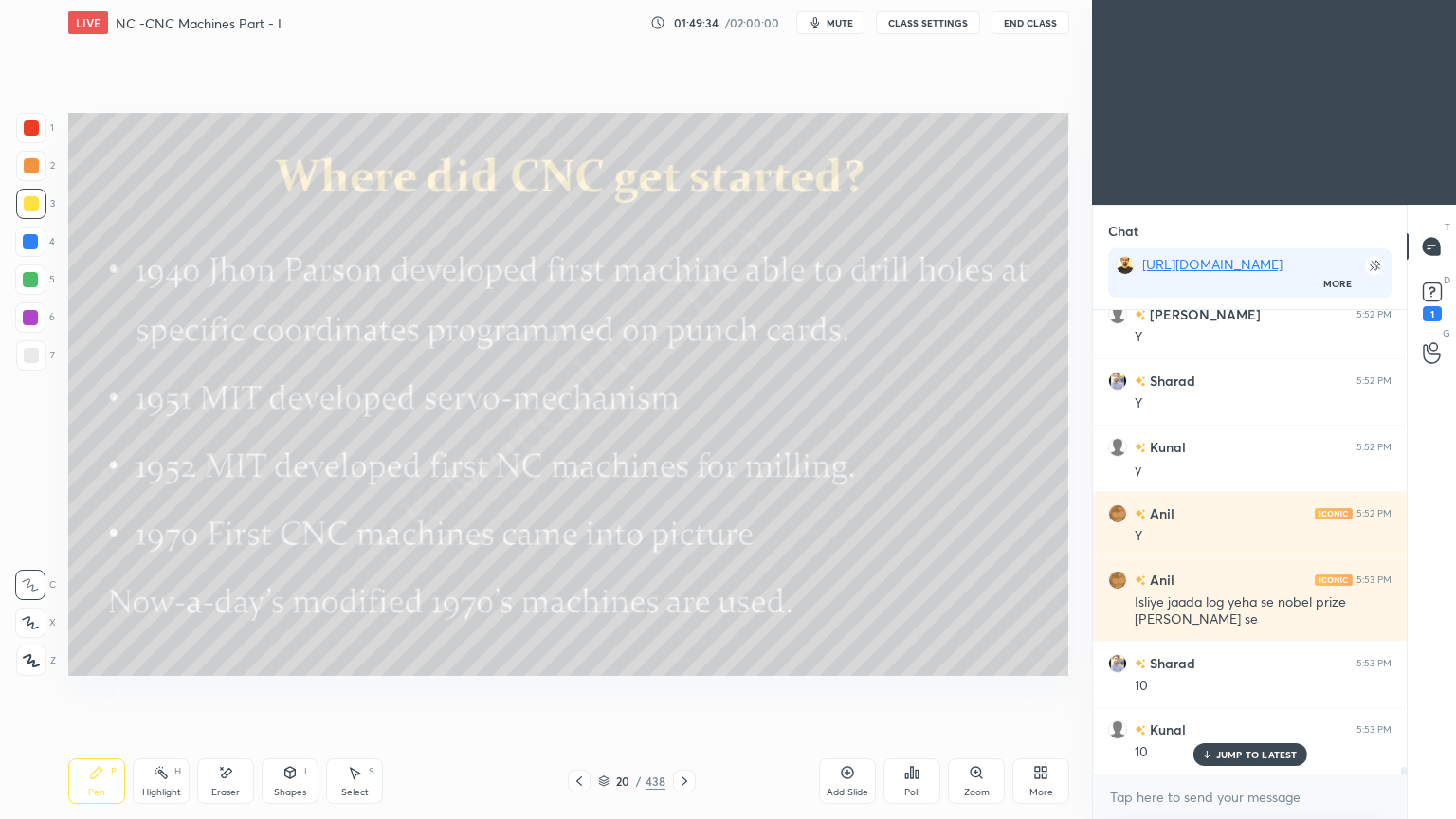 click on "Highlight" at bounding box center (161, 792) 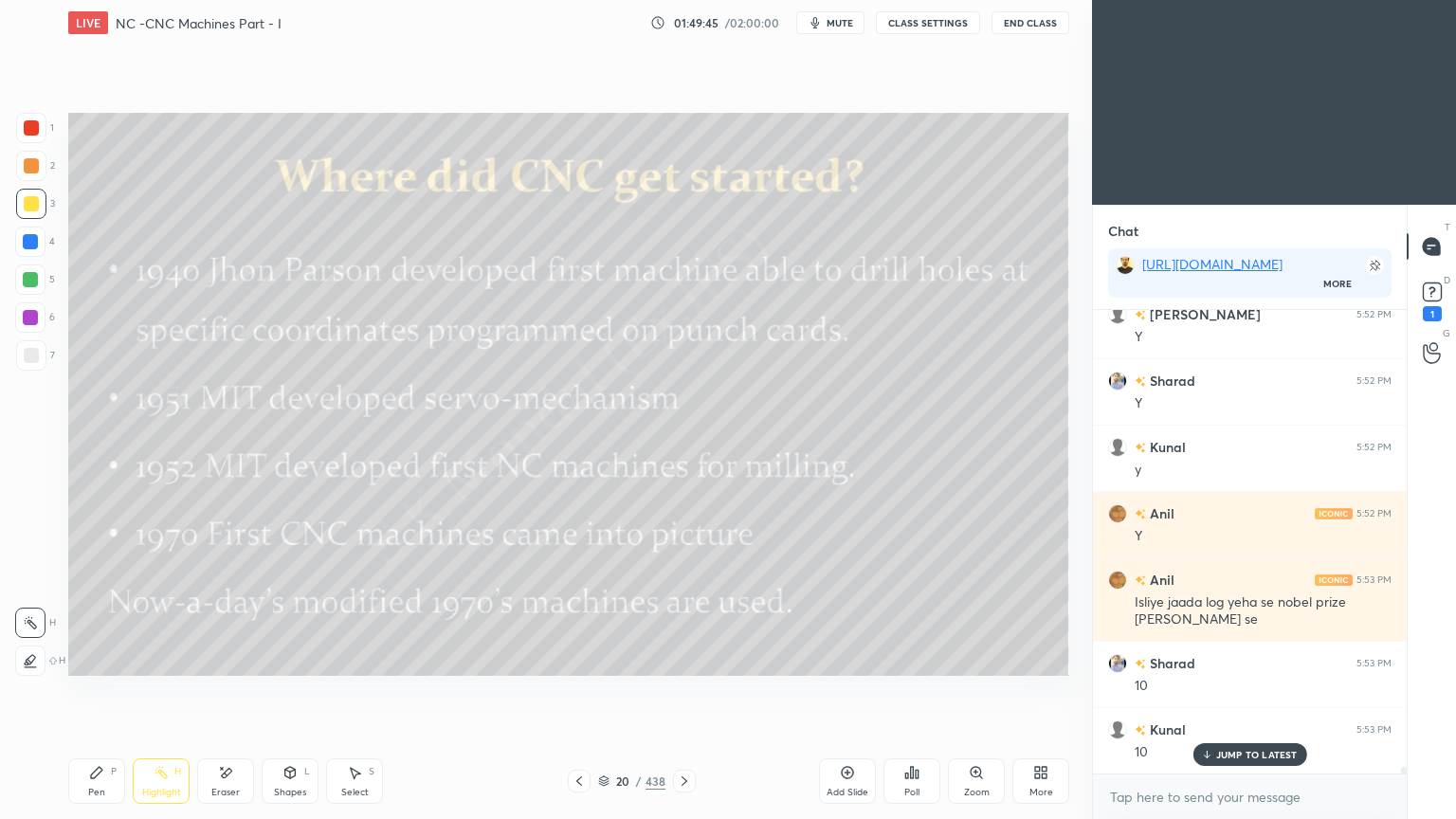 scroll, scrollTop: 30981, scrollLeft: 0, axis: vertical 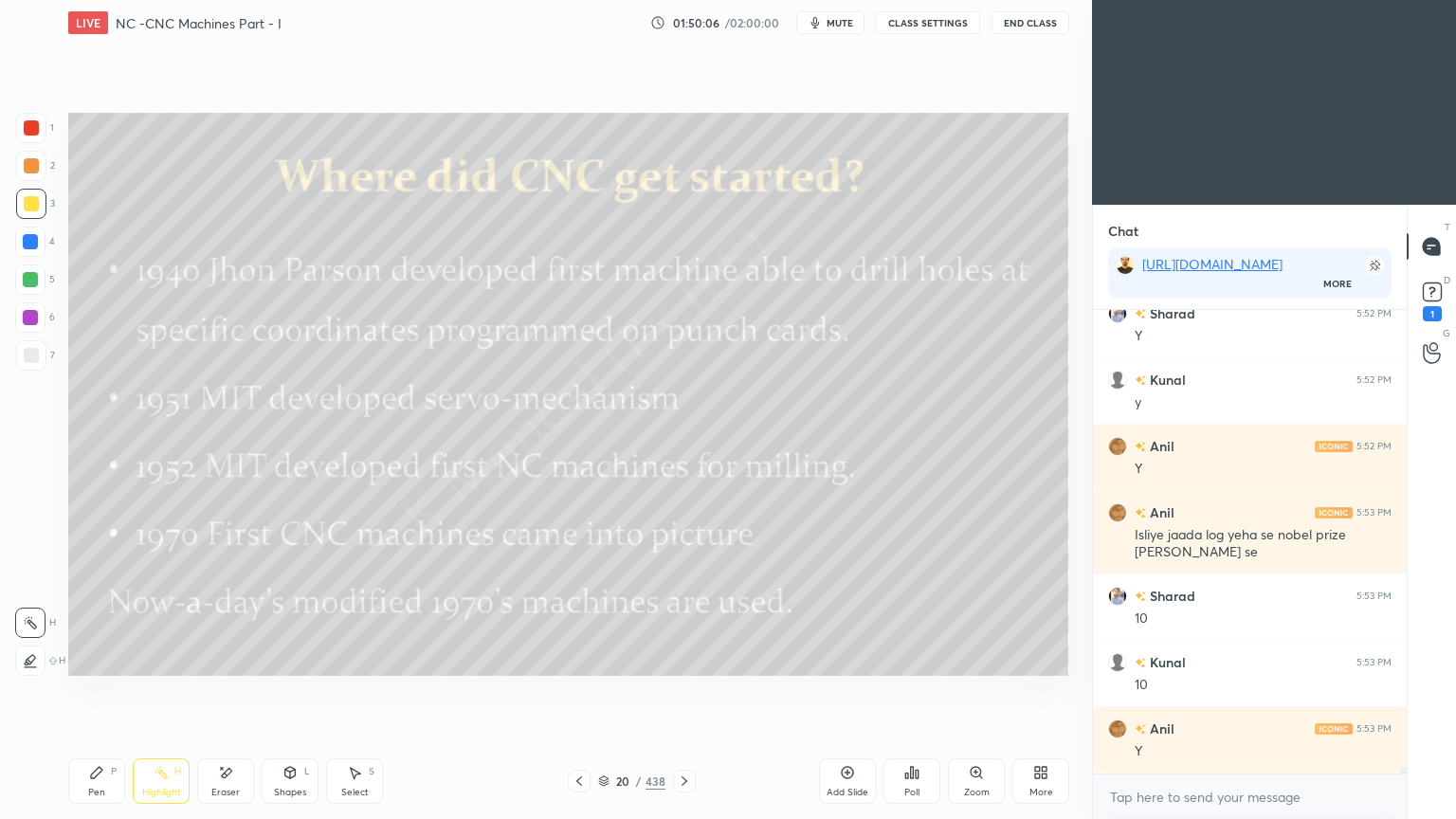 click 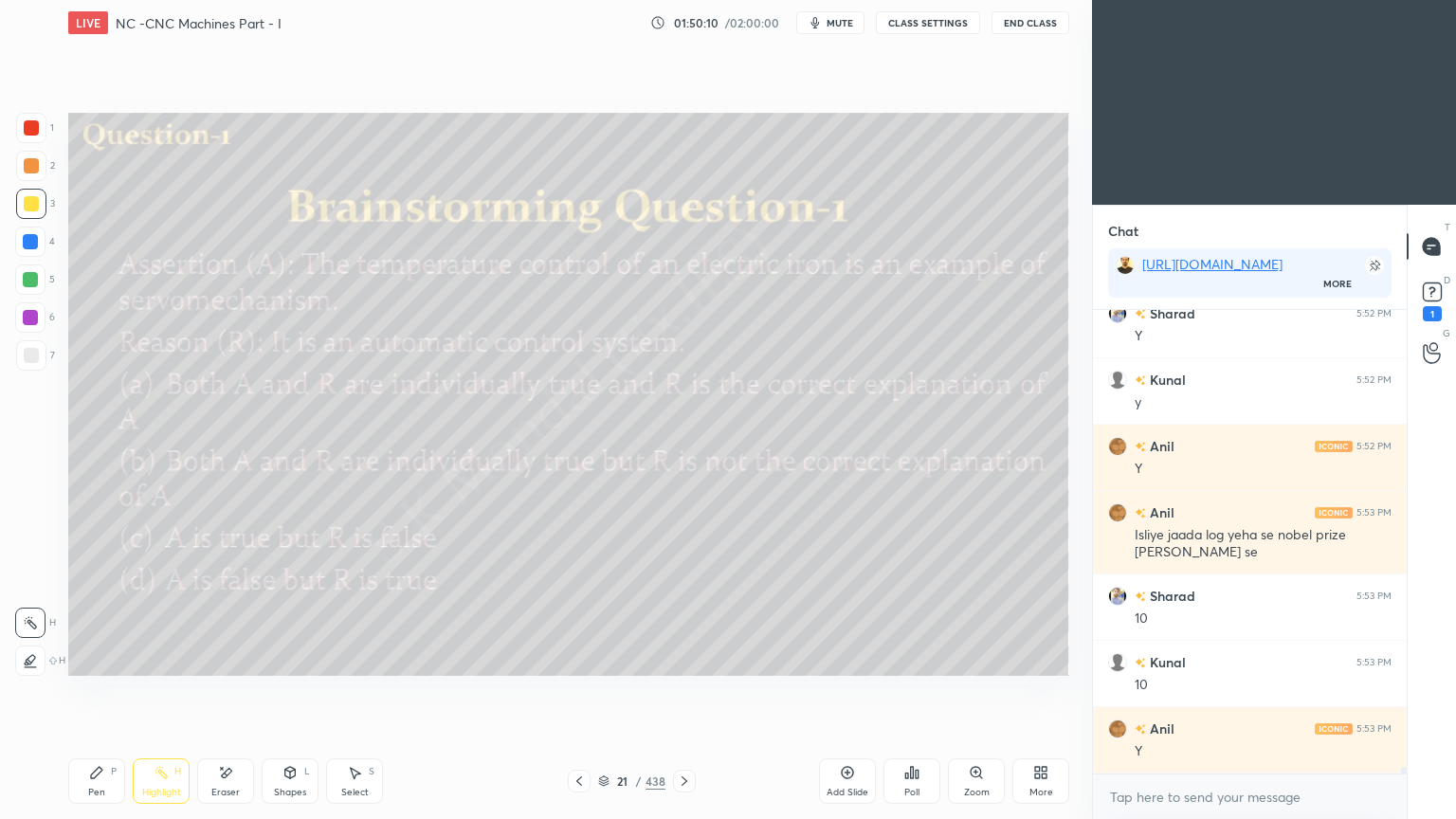 click on "Poll" at bounding box center [912, 792] 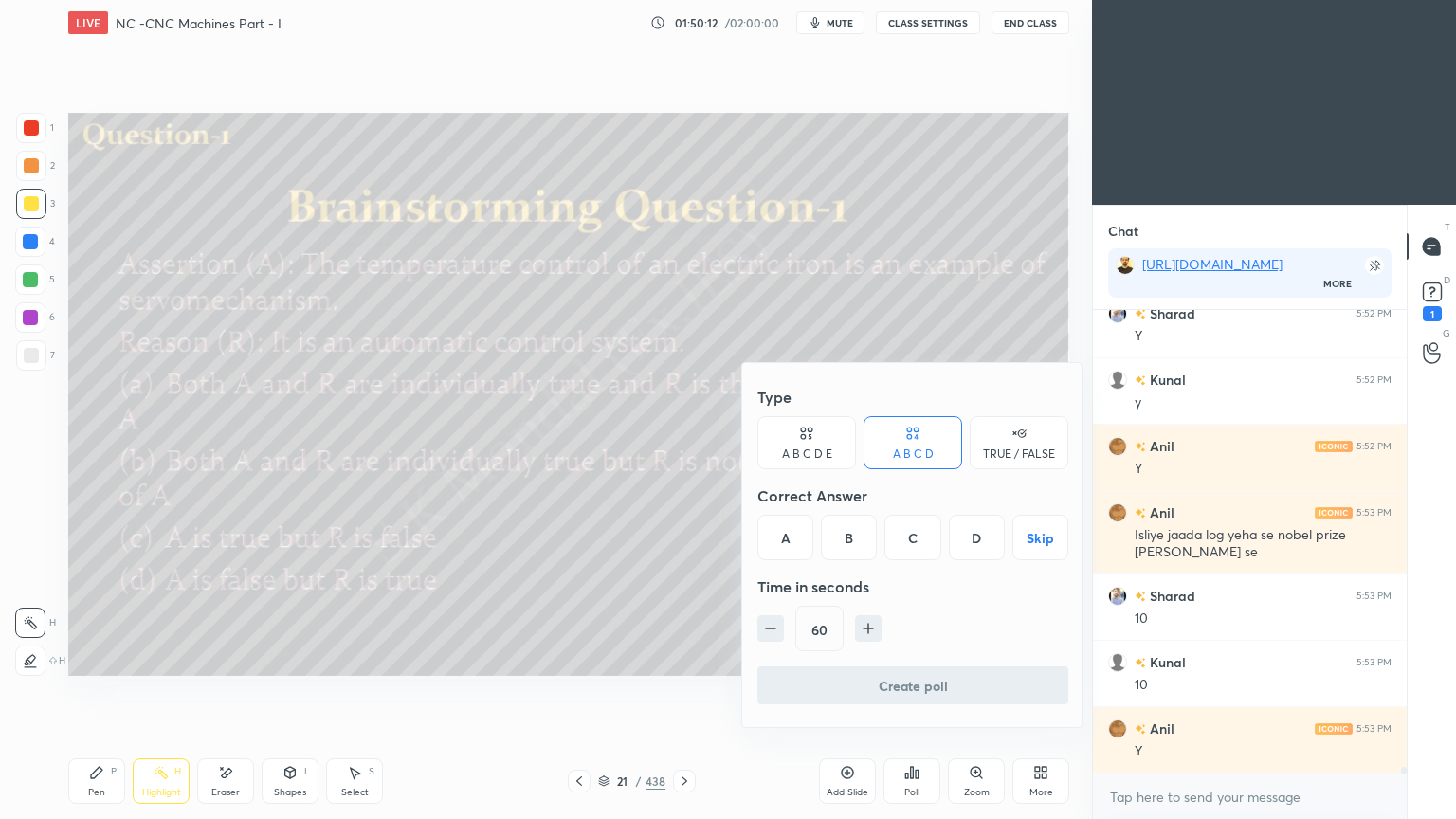 click on "D" at bounding box center (976, 537) 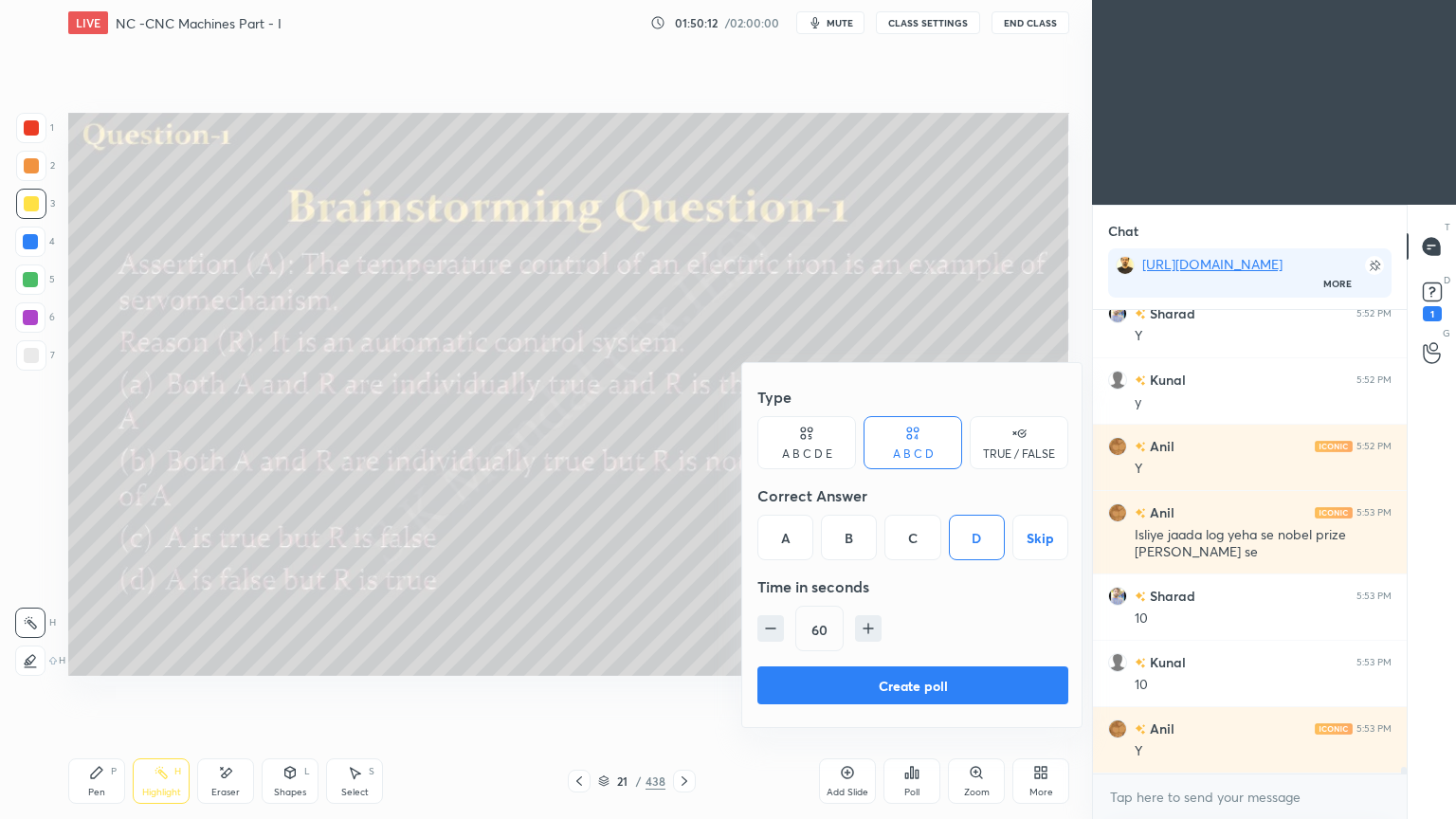 click on "Create poll" at bounding box center (913, 685) 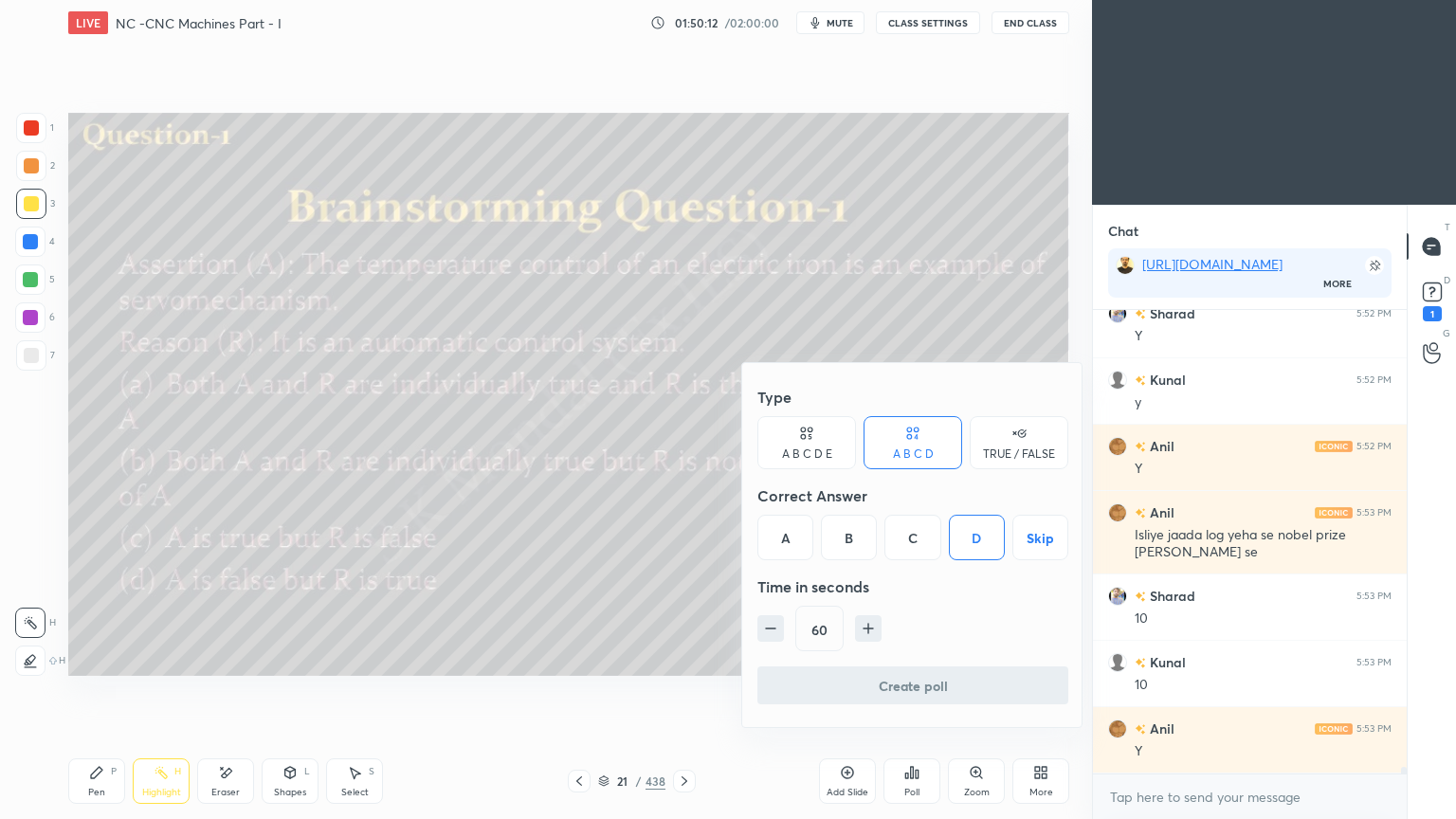 scroll, scrollTop: 427, scrollLeft: 308, axis: both 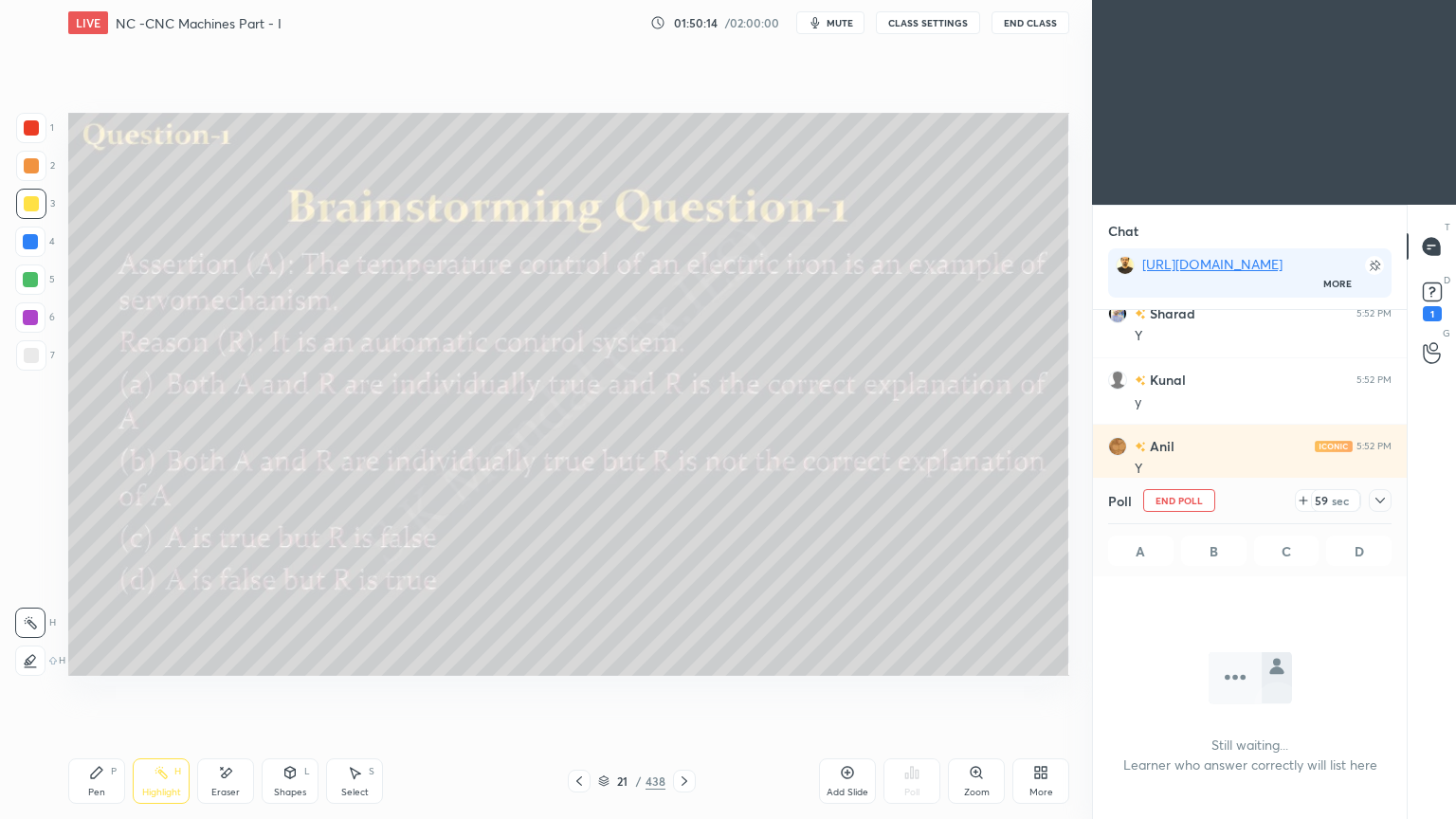 click 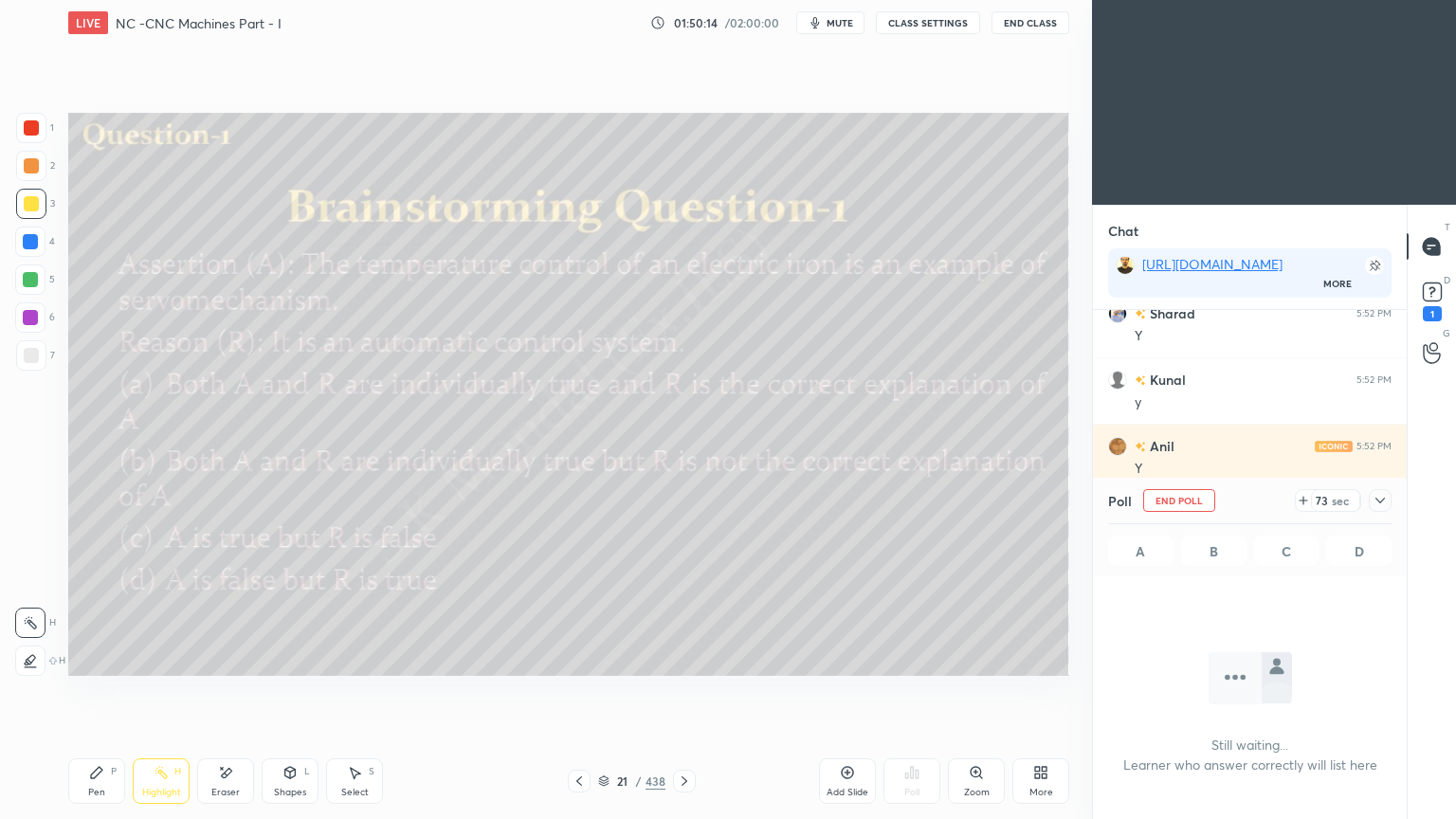 click 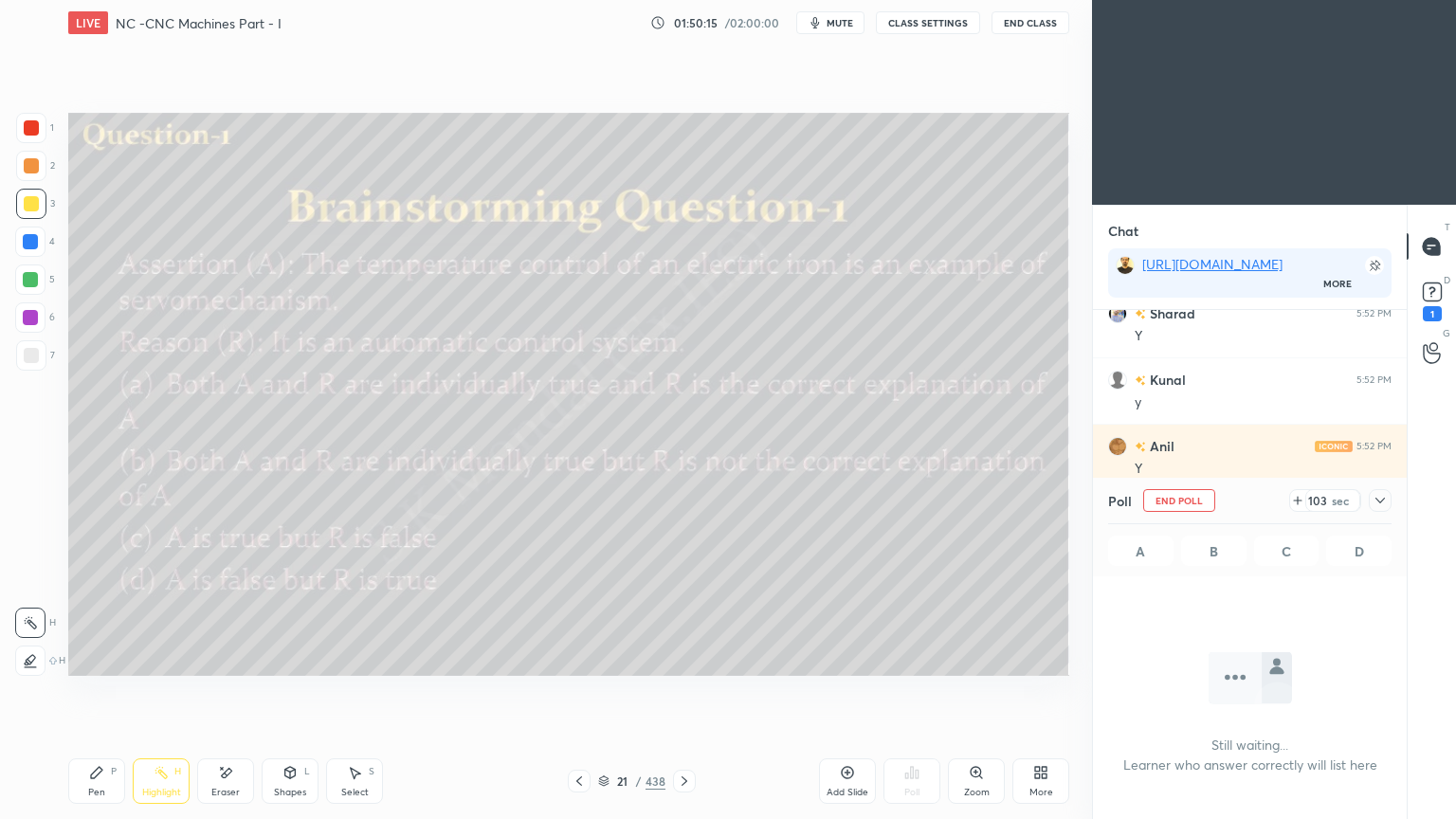 click 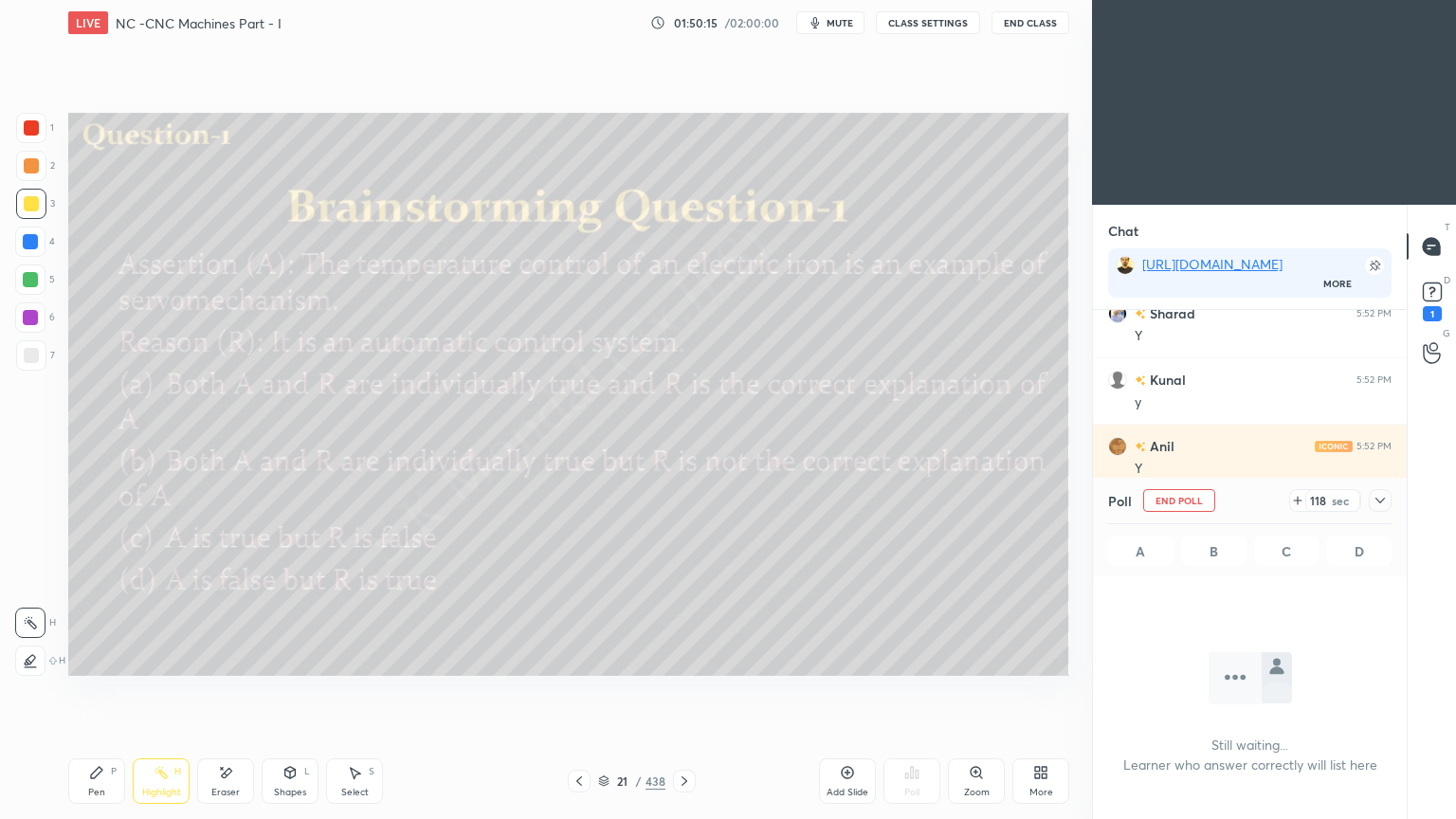 click 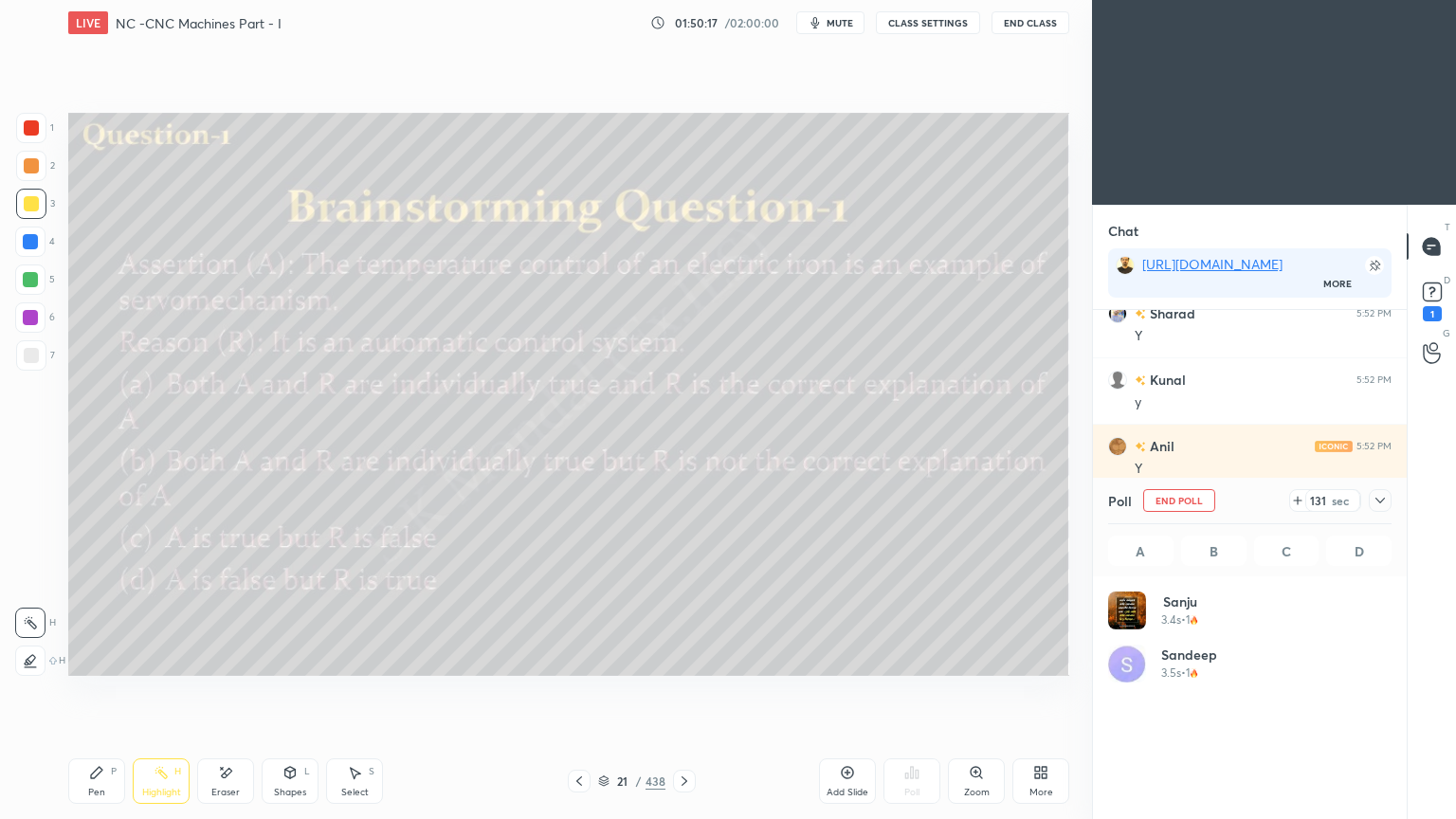 scroll, scrollTop: 6, scrollLeft: 6, axis: both 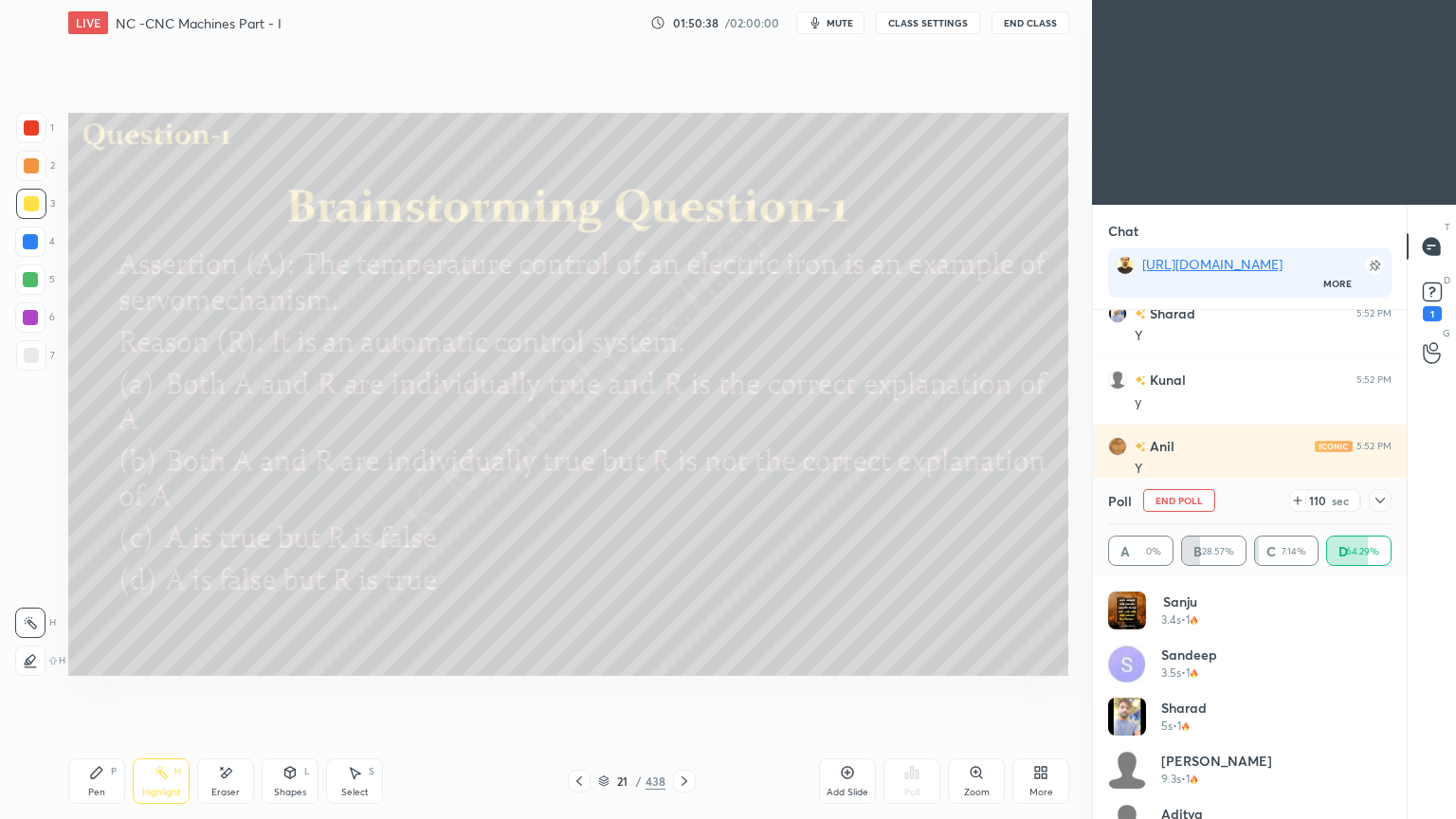 click on "Highlight H" at bounding box center [161, 781] 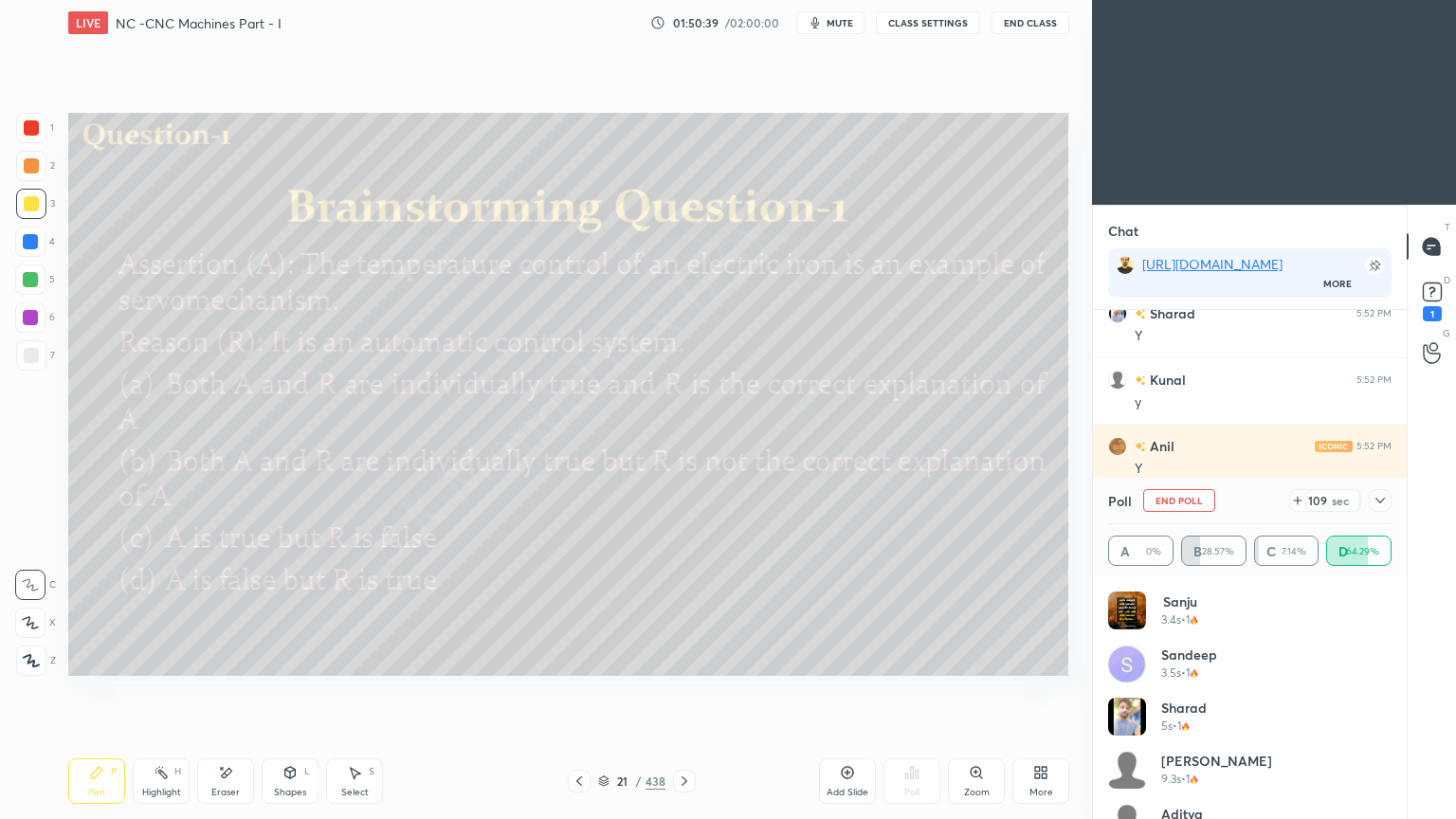click on "Highlight" at bounding box center (161, 792) 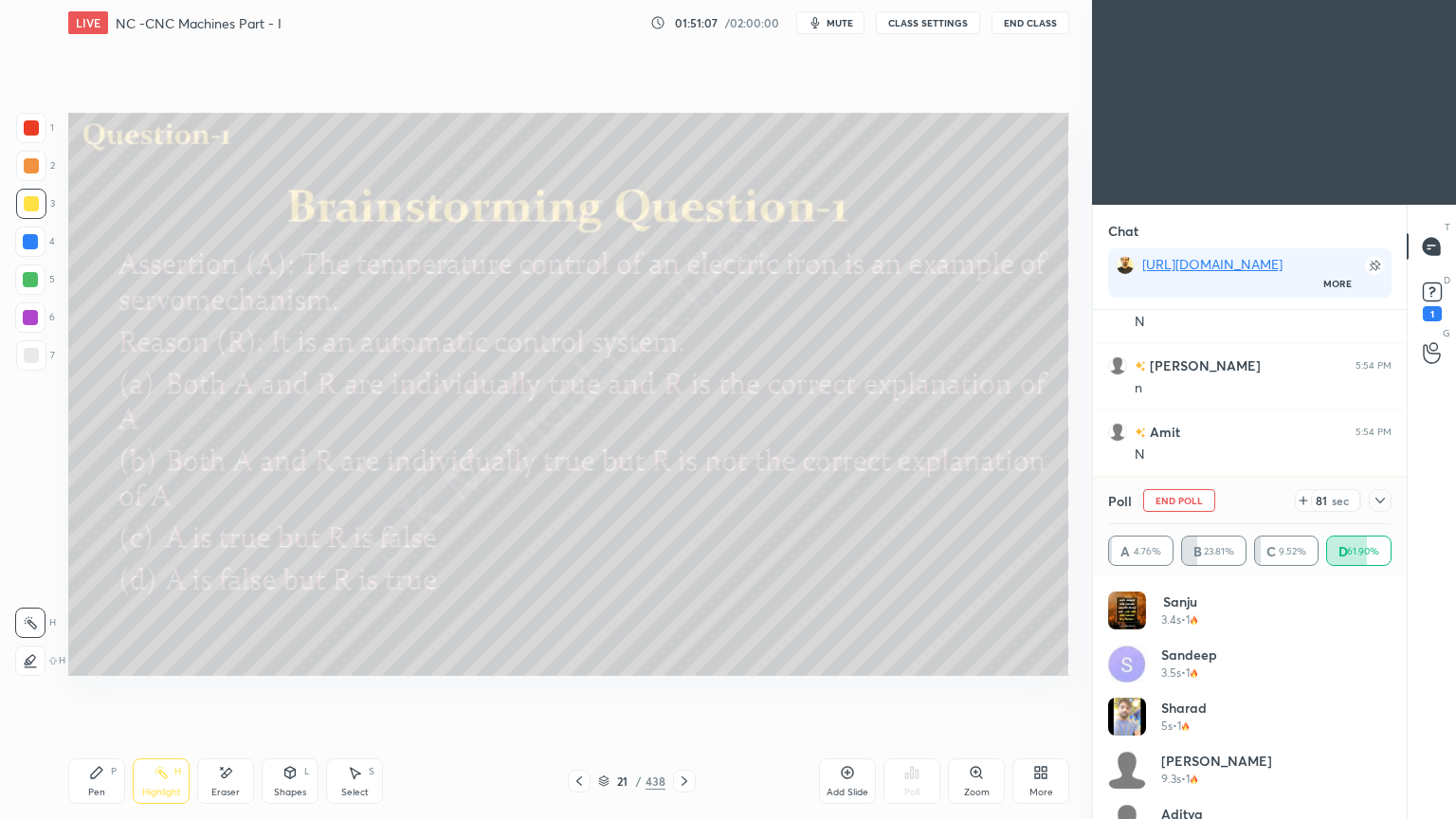 scroll, scrollTop: 31743, scrollLeft: 0, axis: vertical 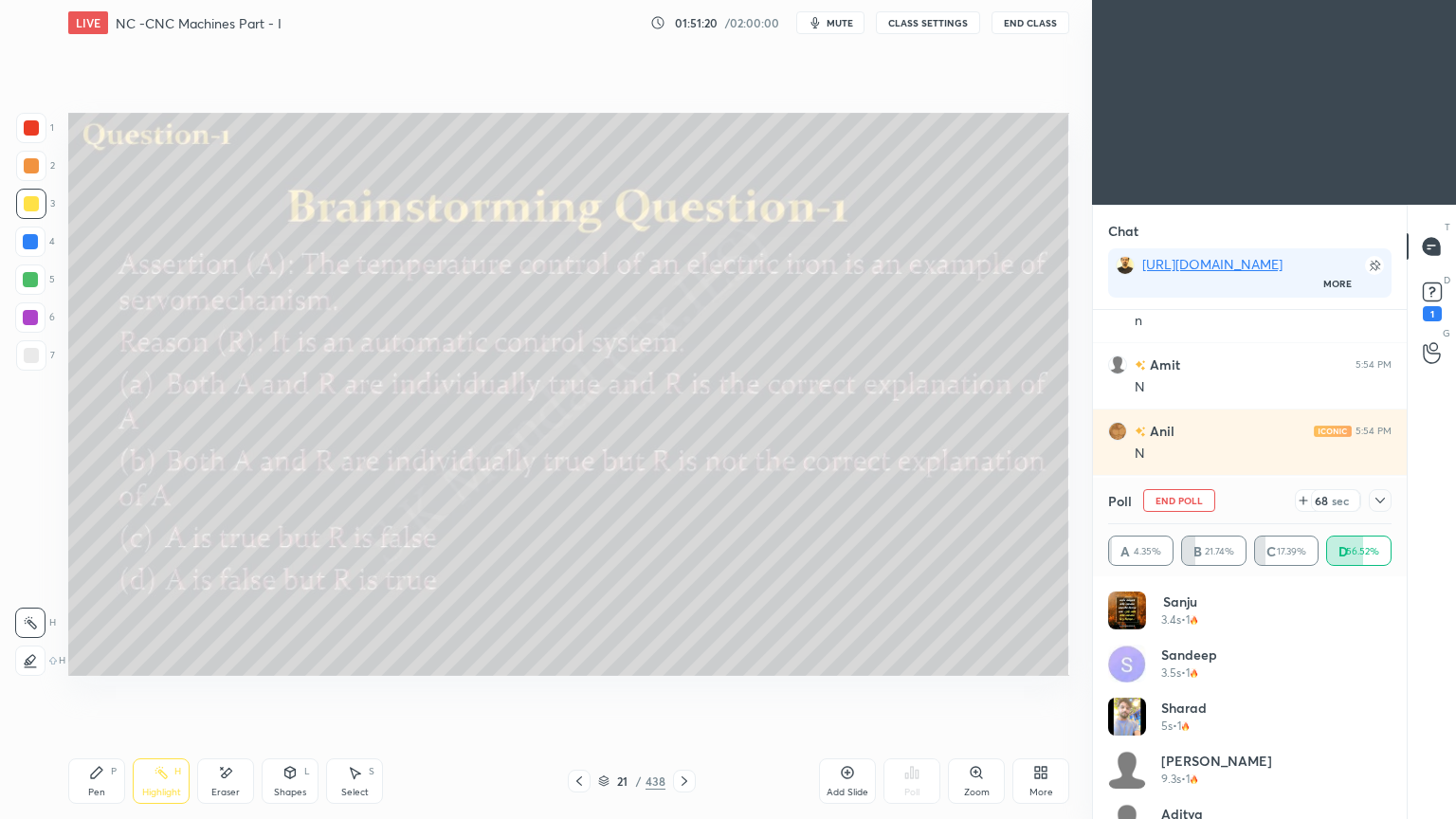 click on "Pen P" at bounding box center (97, 781) 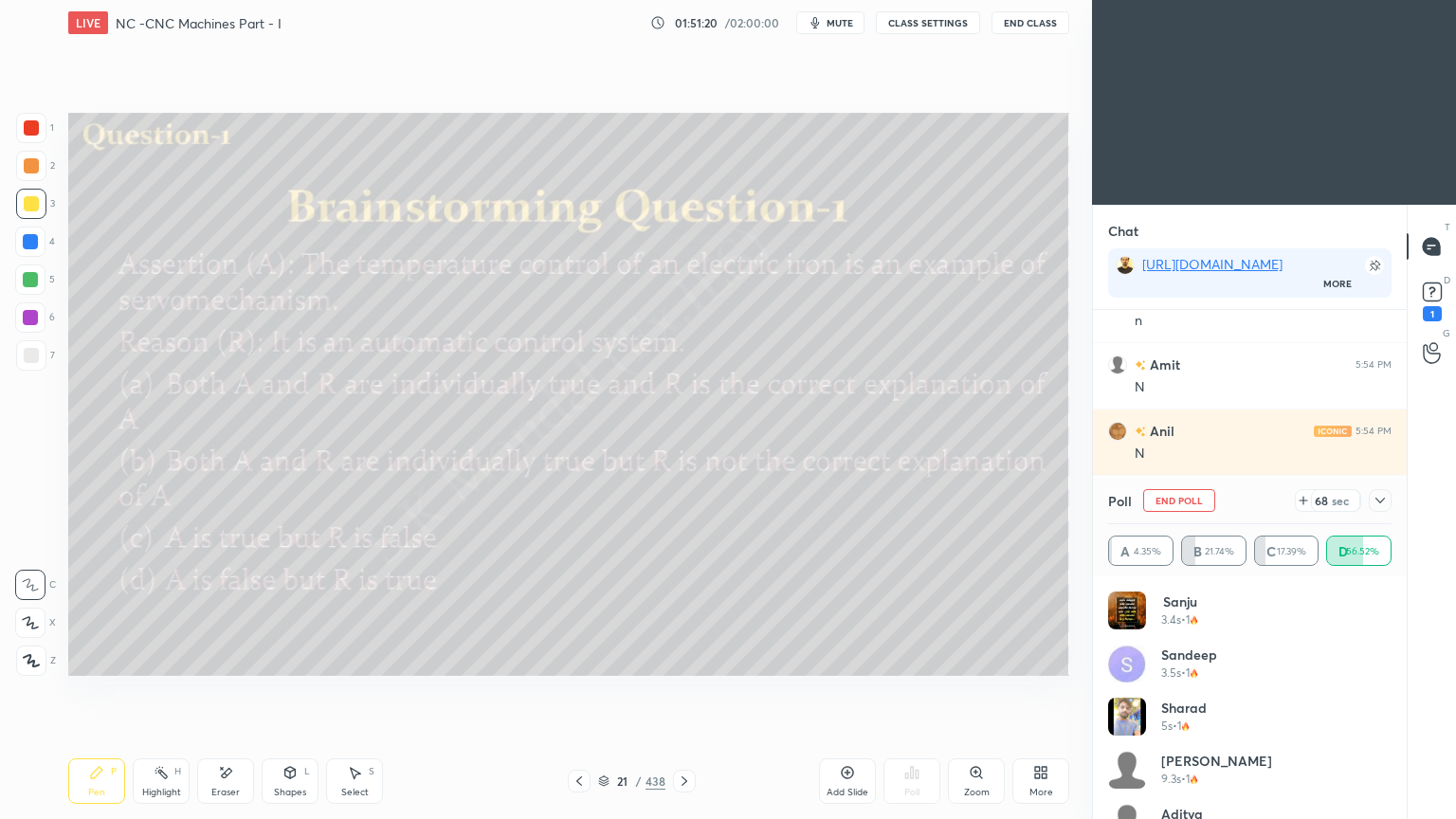 click on "Pen P" at bounding box center (97, 781) 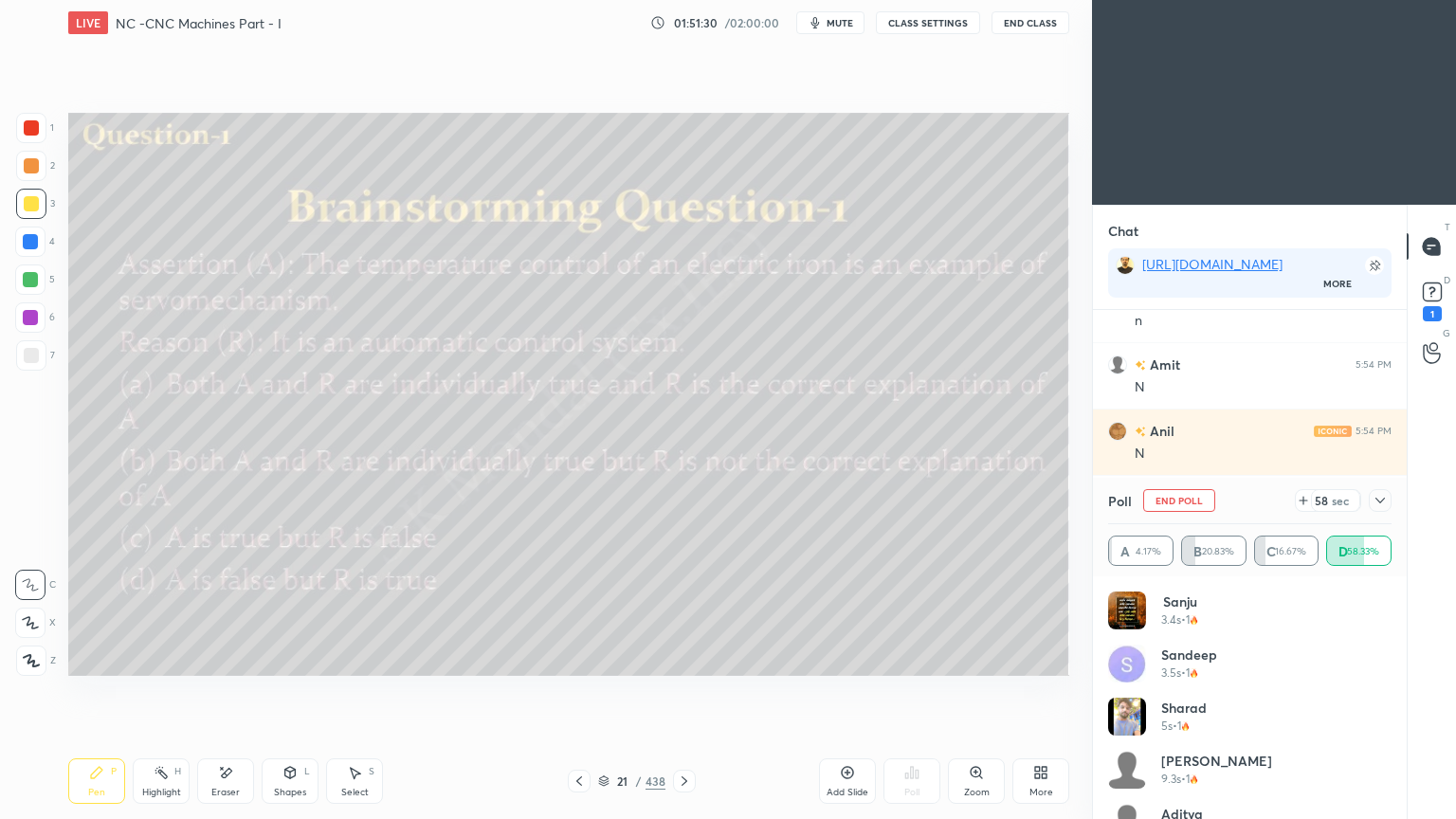 click on "Eraser" at bounding box center (226, 781) 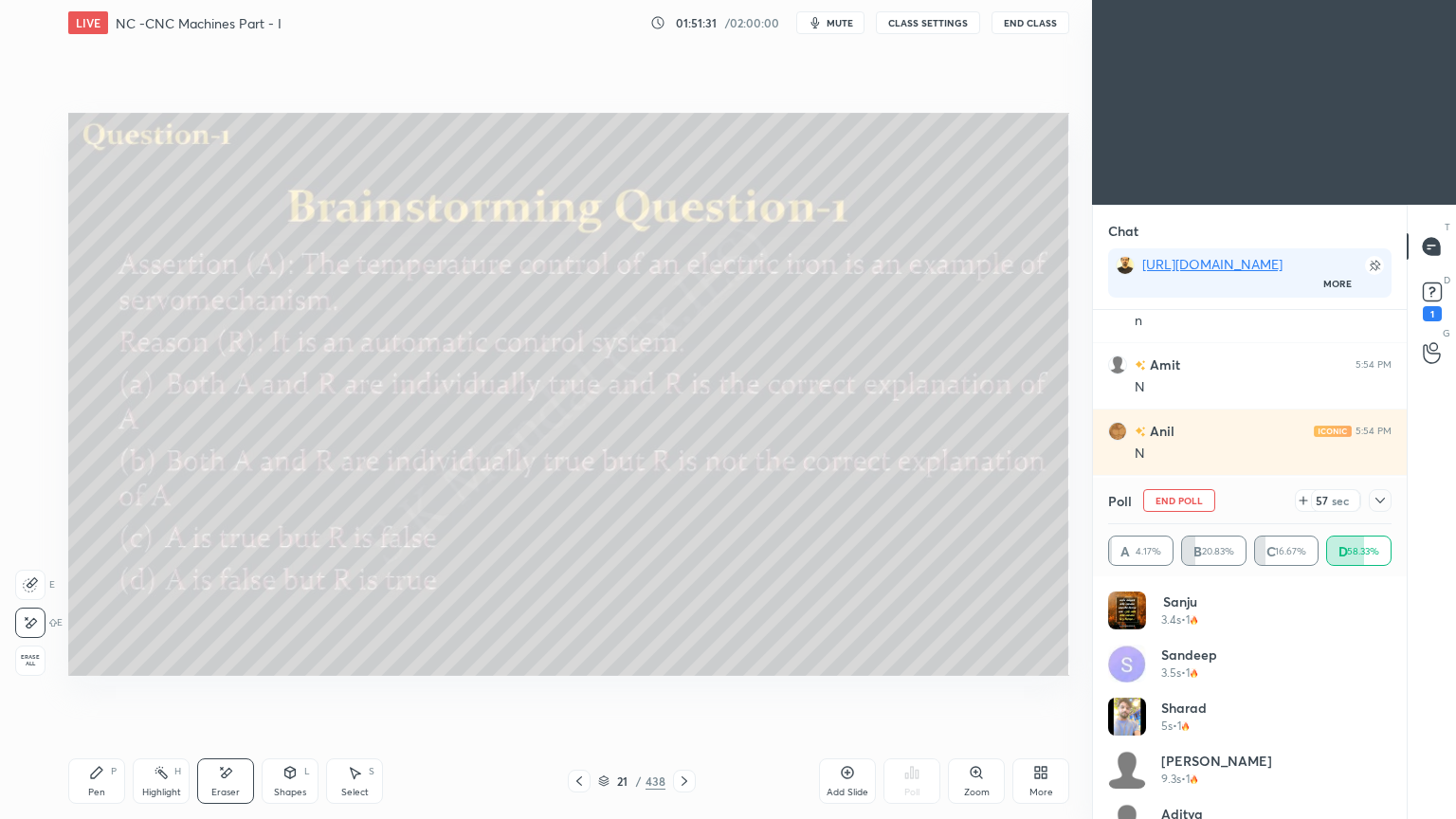 click on "Pen P" at bounding box center [97, 781] 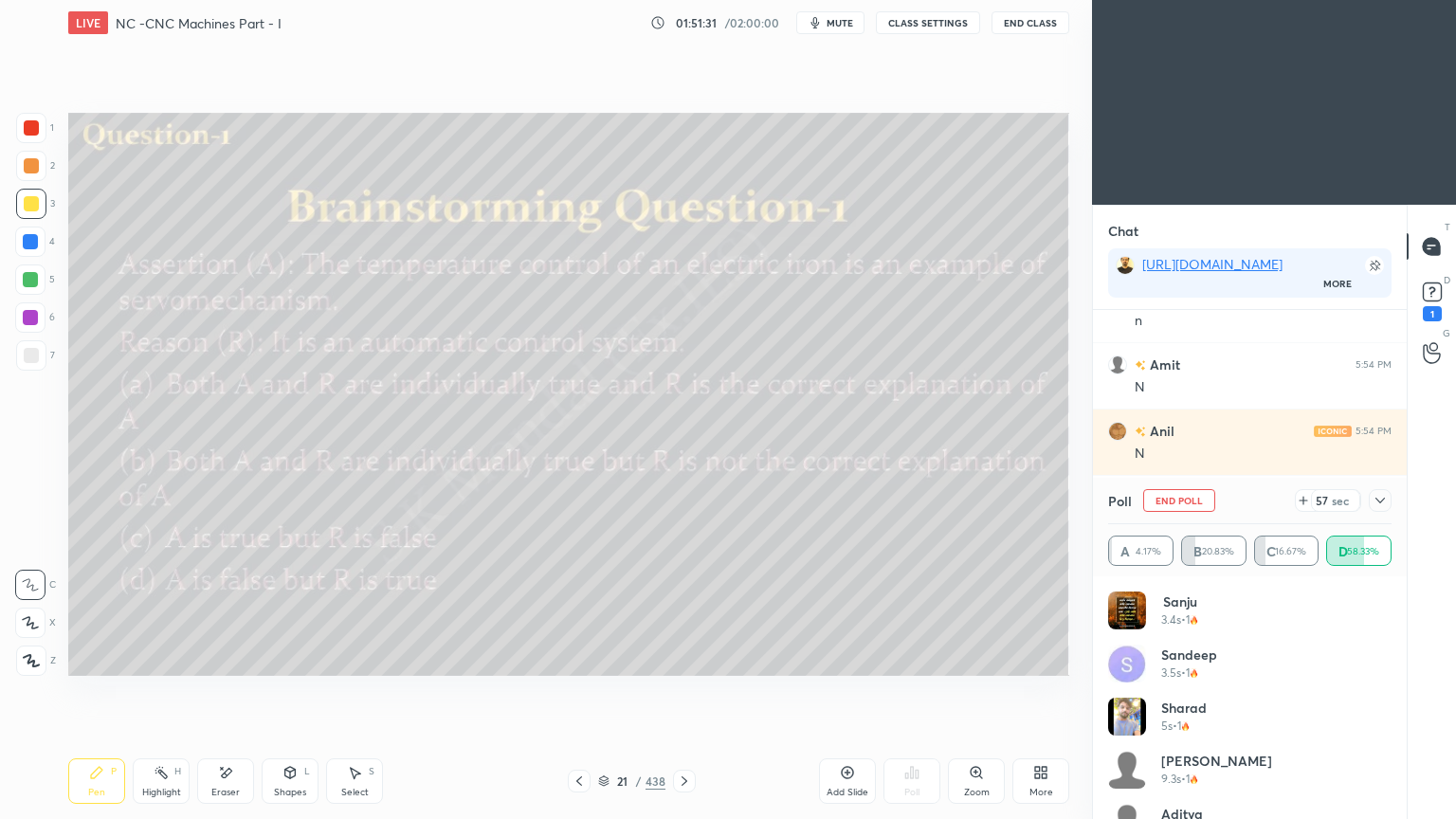 click on "Pen P" at bounding box center [97, 781] 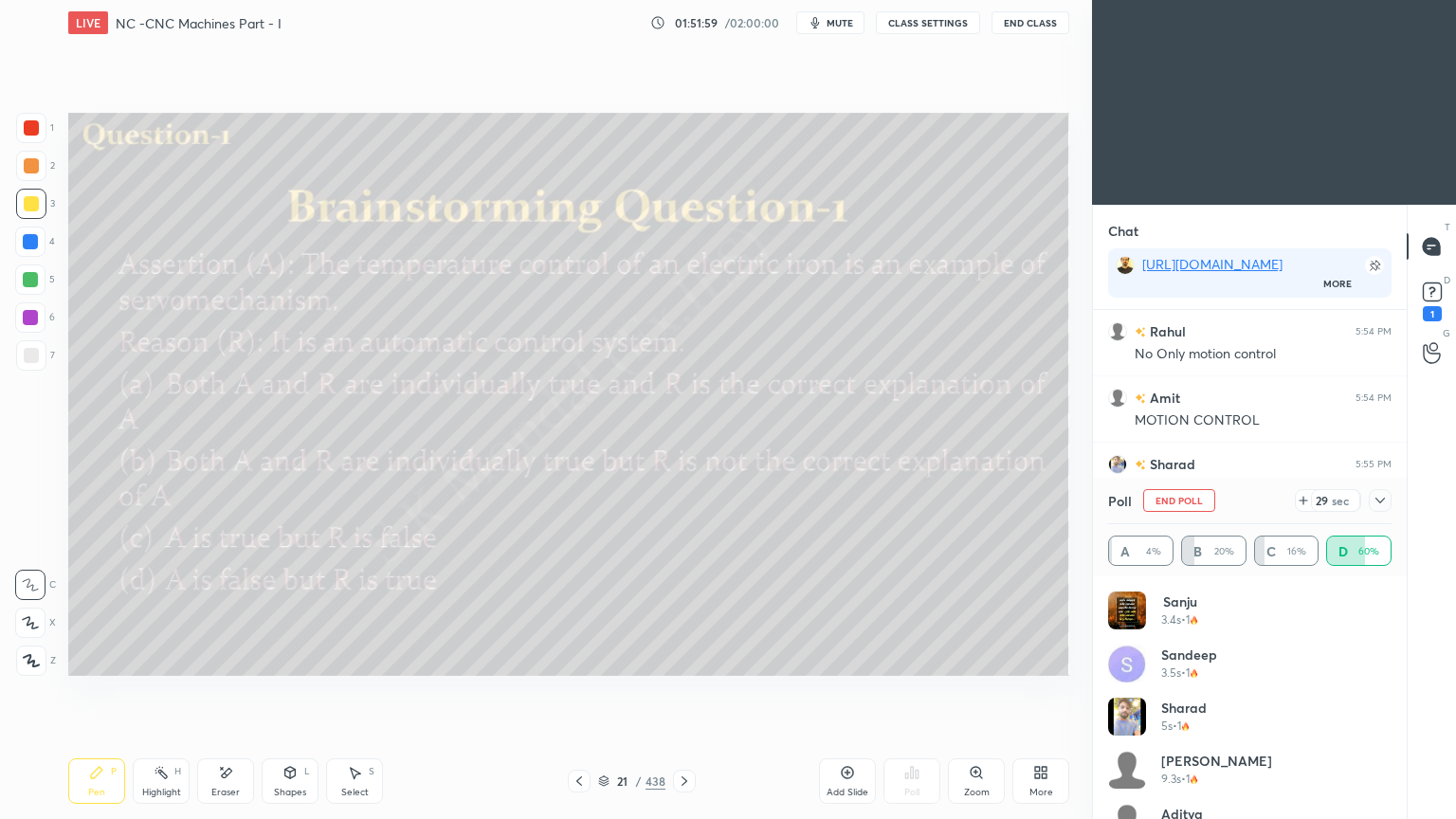 scroll, scrollTop: 32042, scrollLeft: 0, axis: vertical 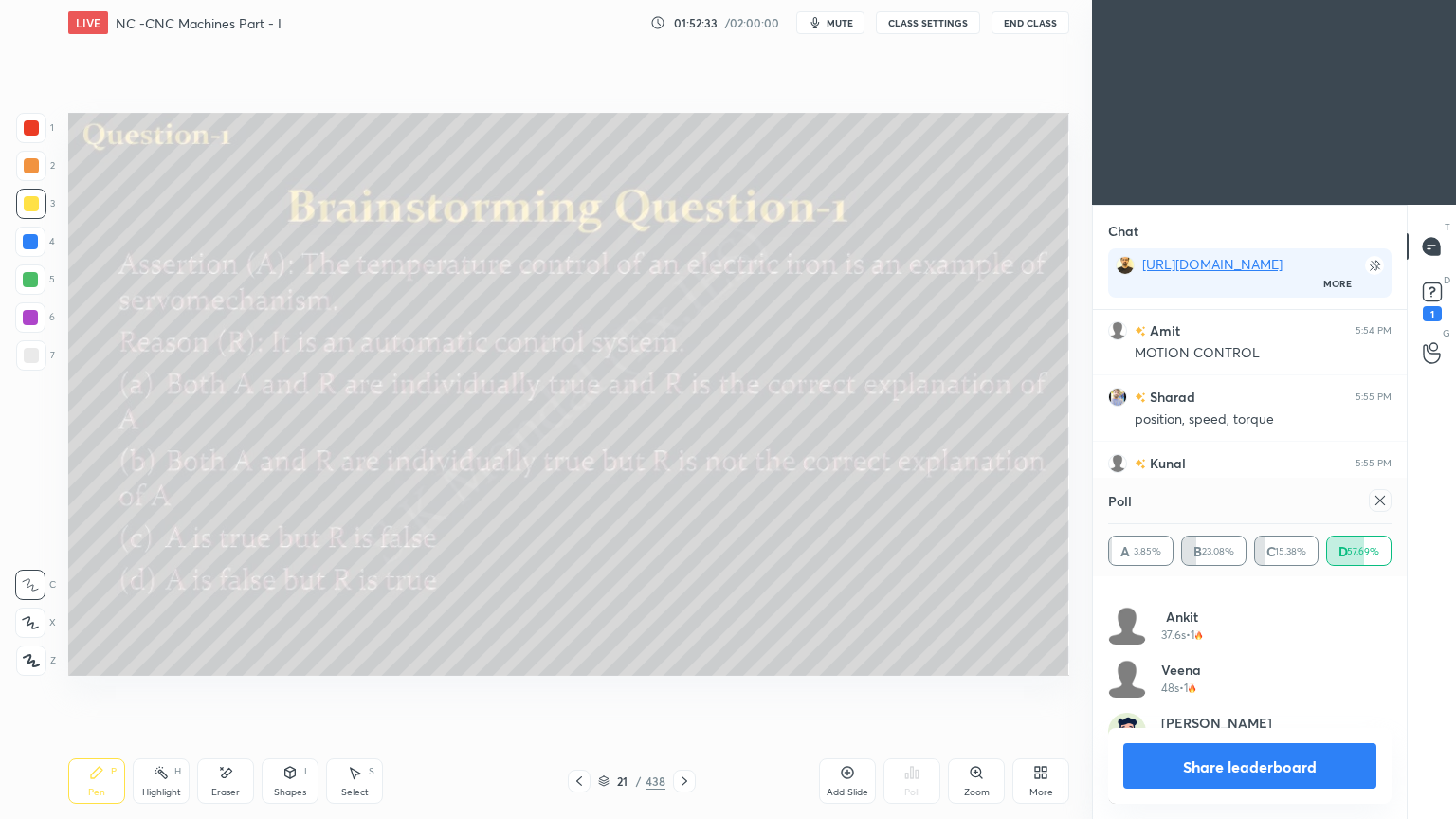click on "Share leaderboard" at bounding box center (1249, 766) 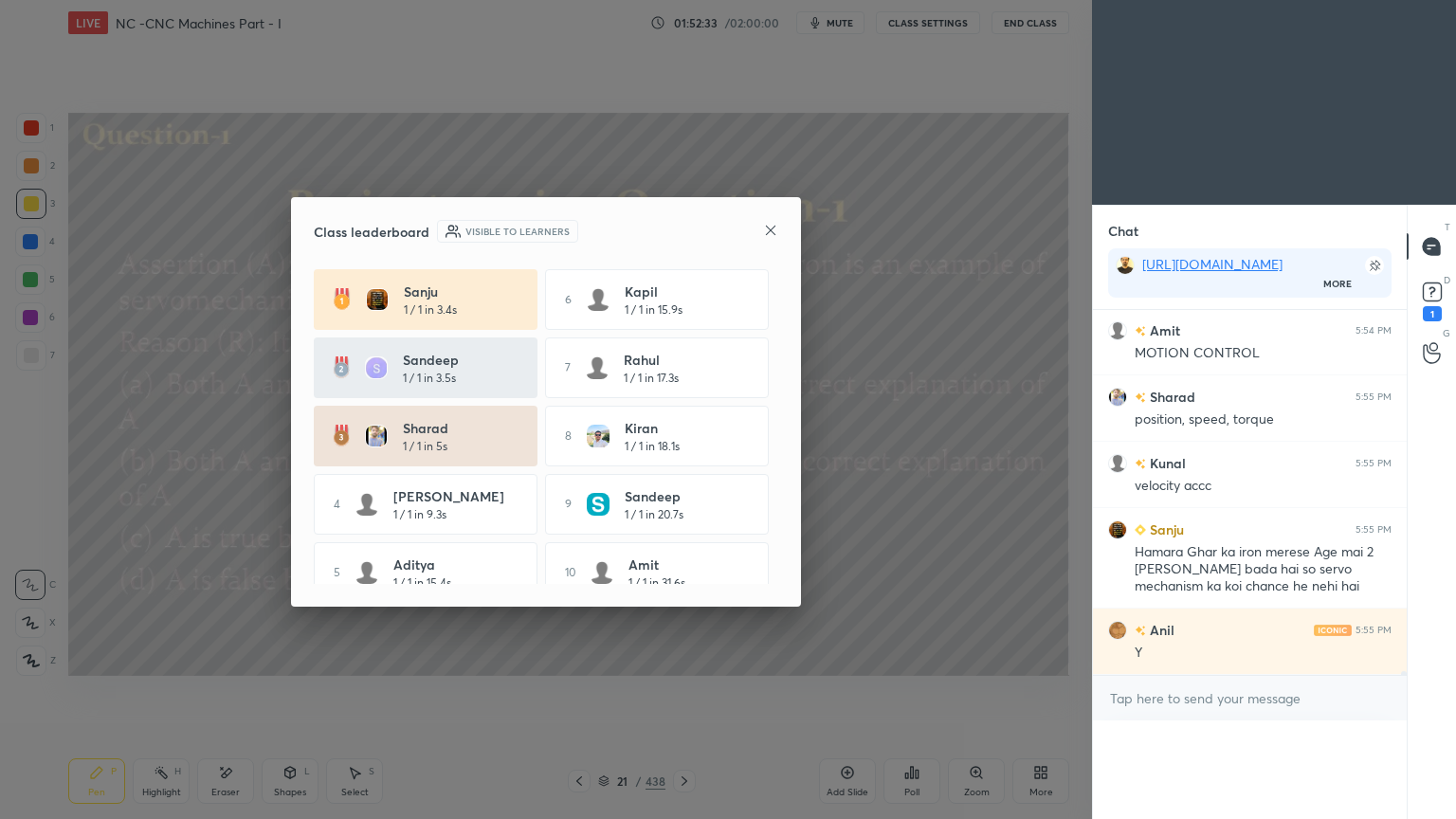 scroll, scrollTop: 0, scrollLeft: 6, axis: horizontal 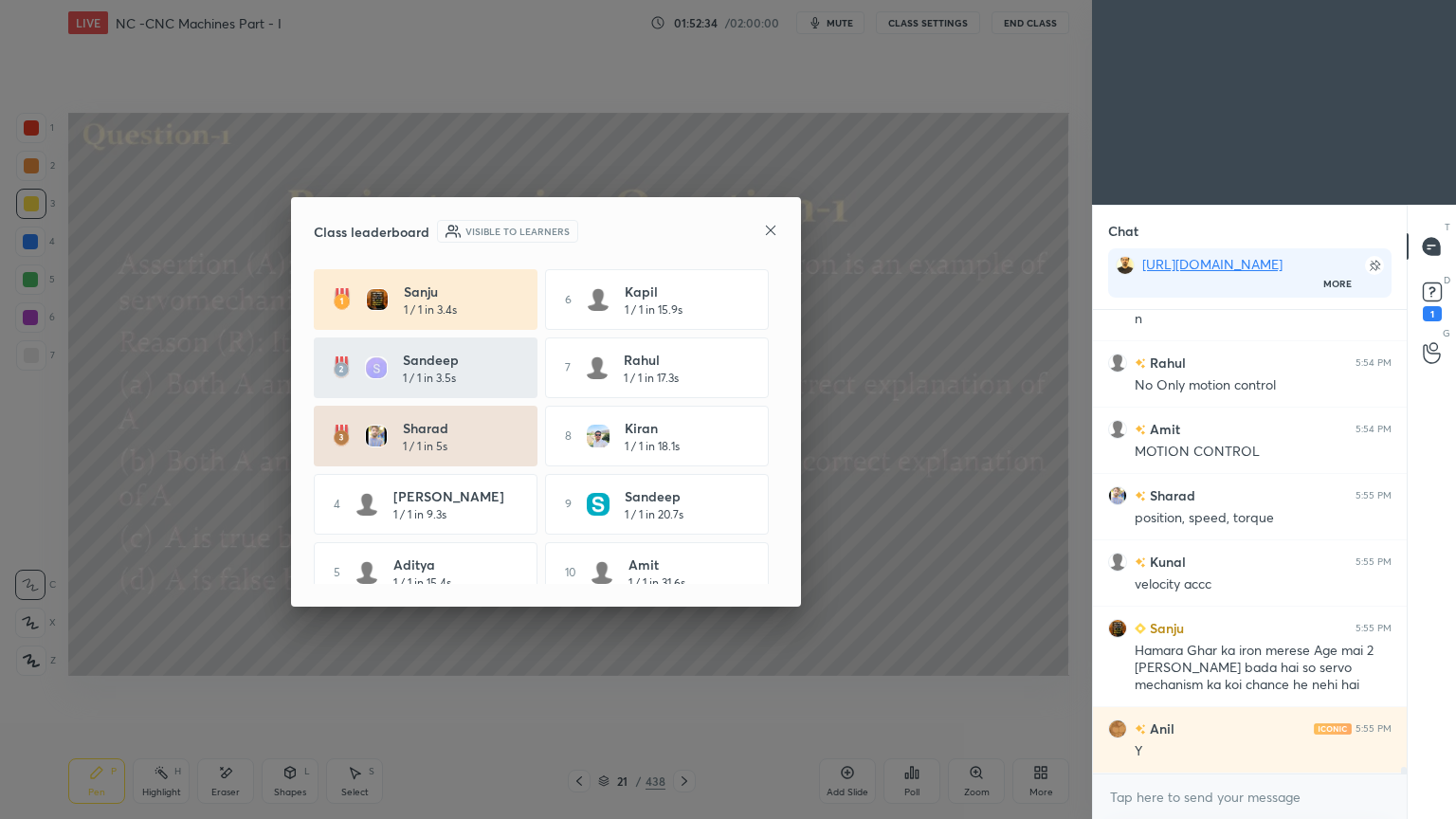 click 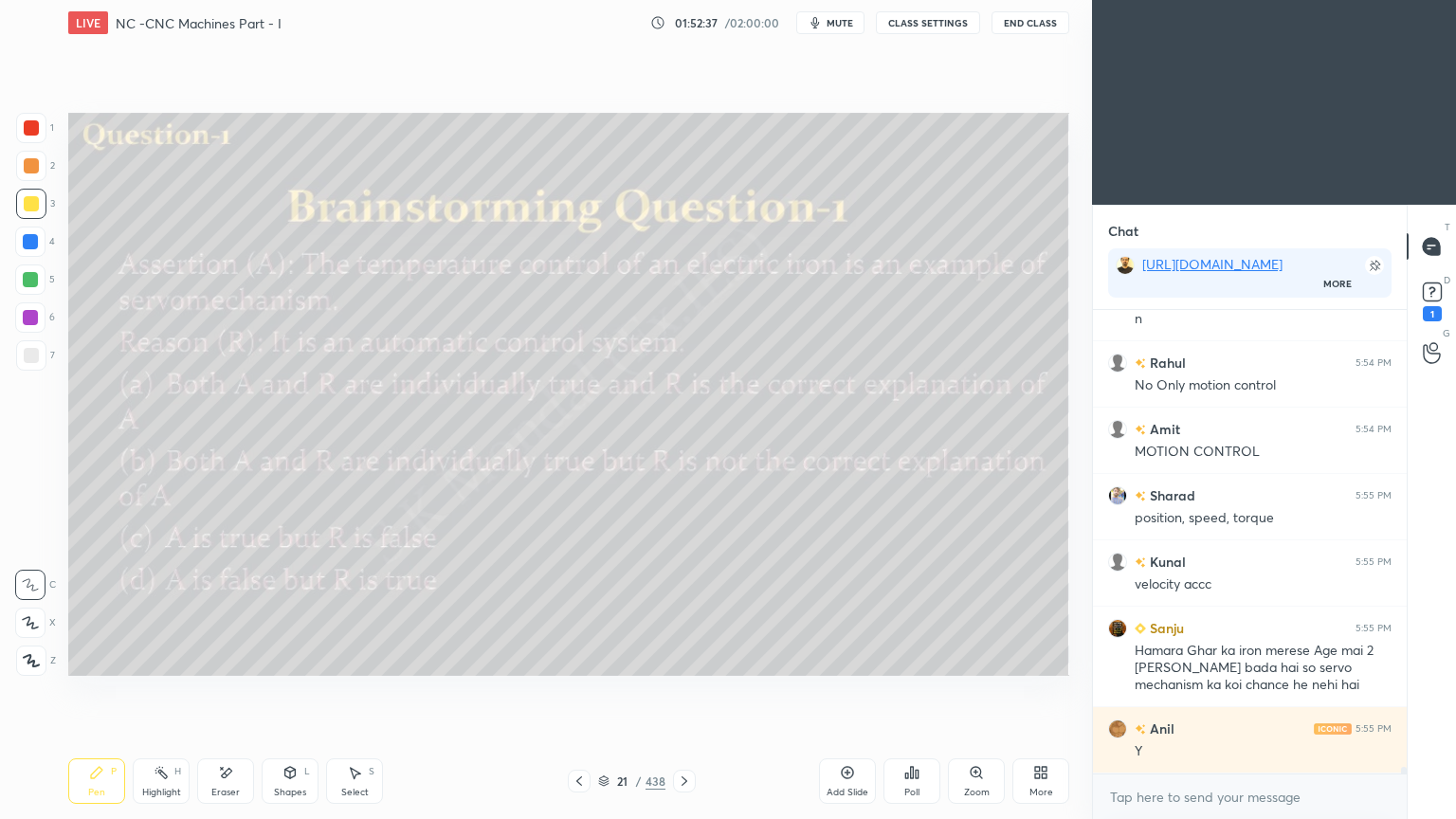 scroll, scrollTop: 32009, scrollLeft: 0, axis: vertical 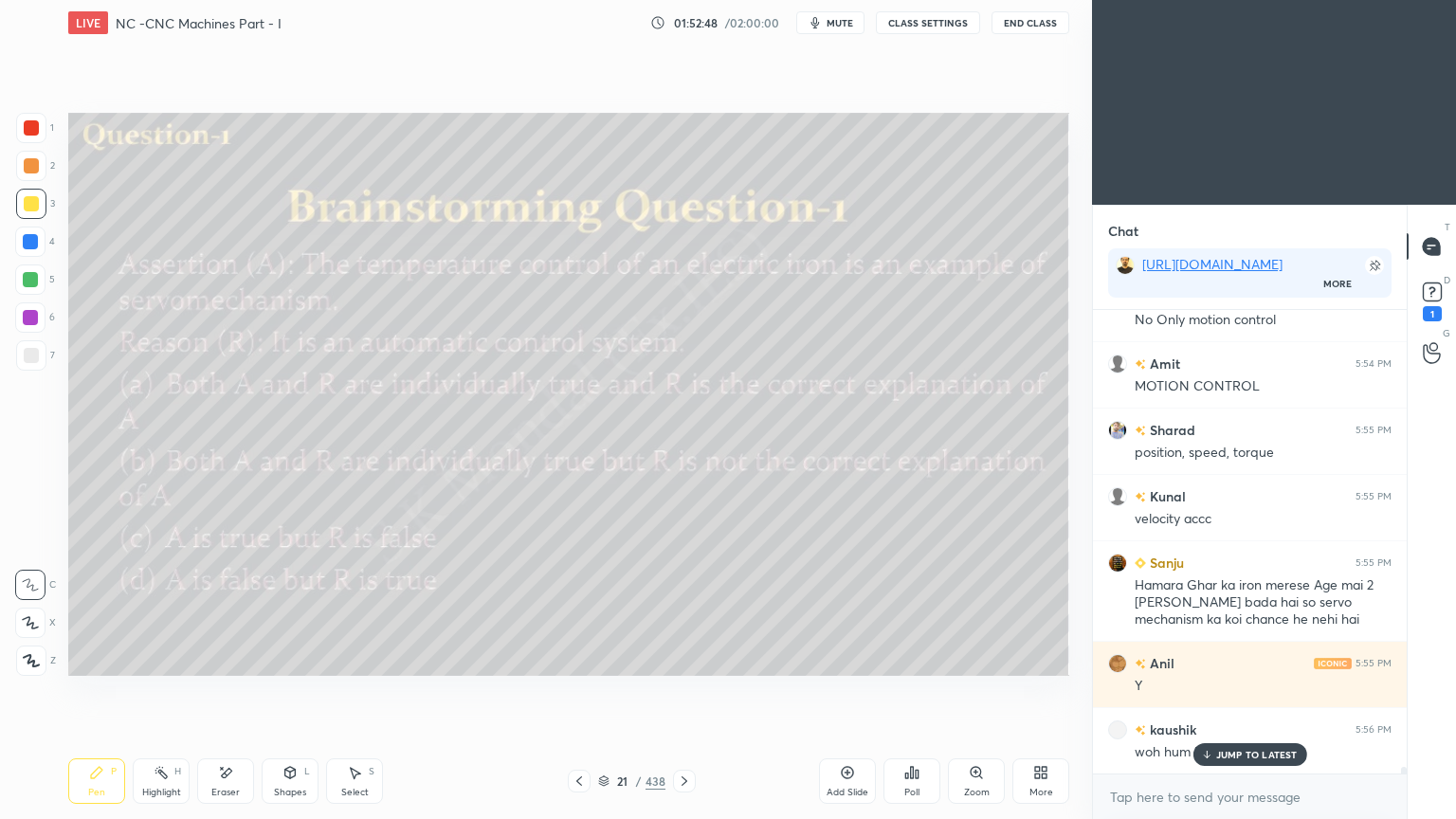 click on "Highlight" at bounding box center [161, 792] 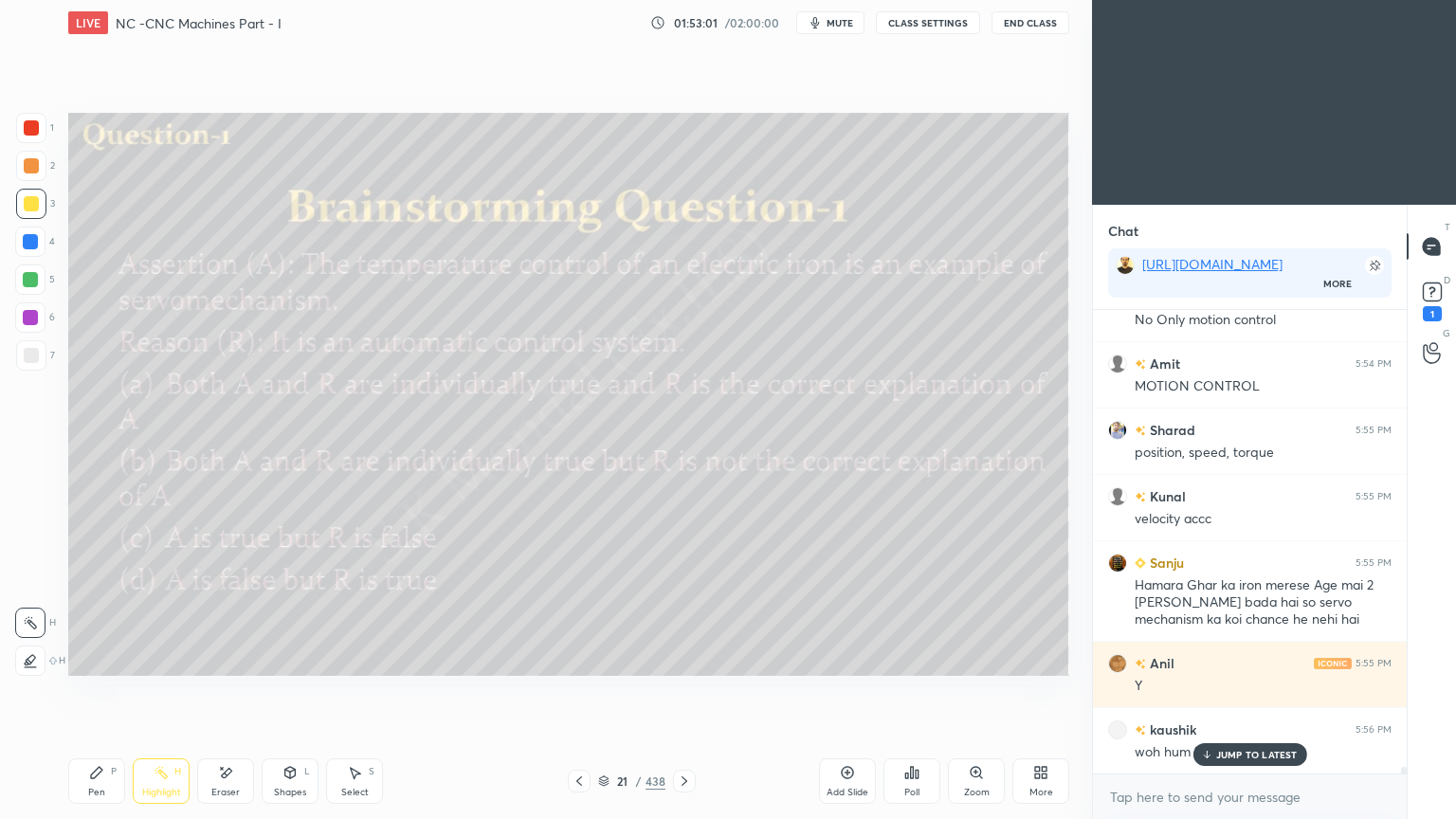 click on "JUMP TO LATEST" at bounding box center [1257, 755] 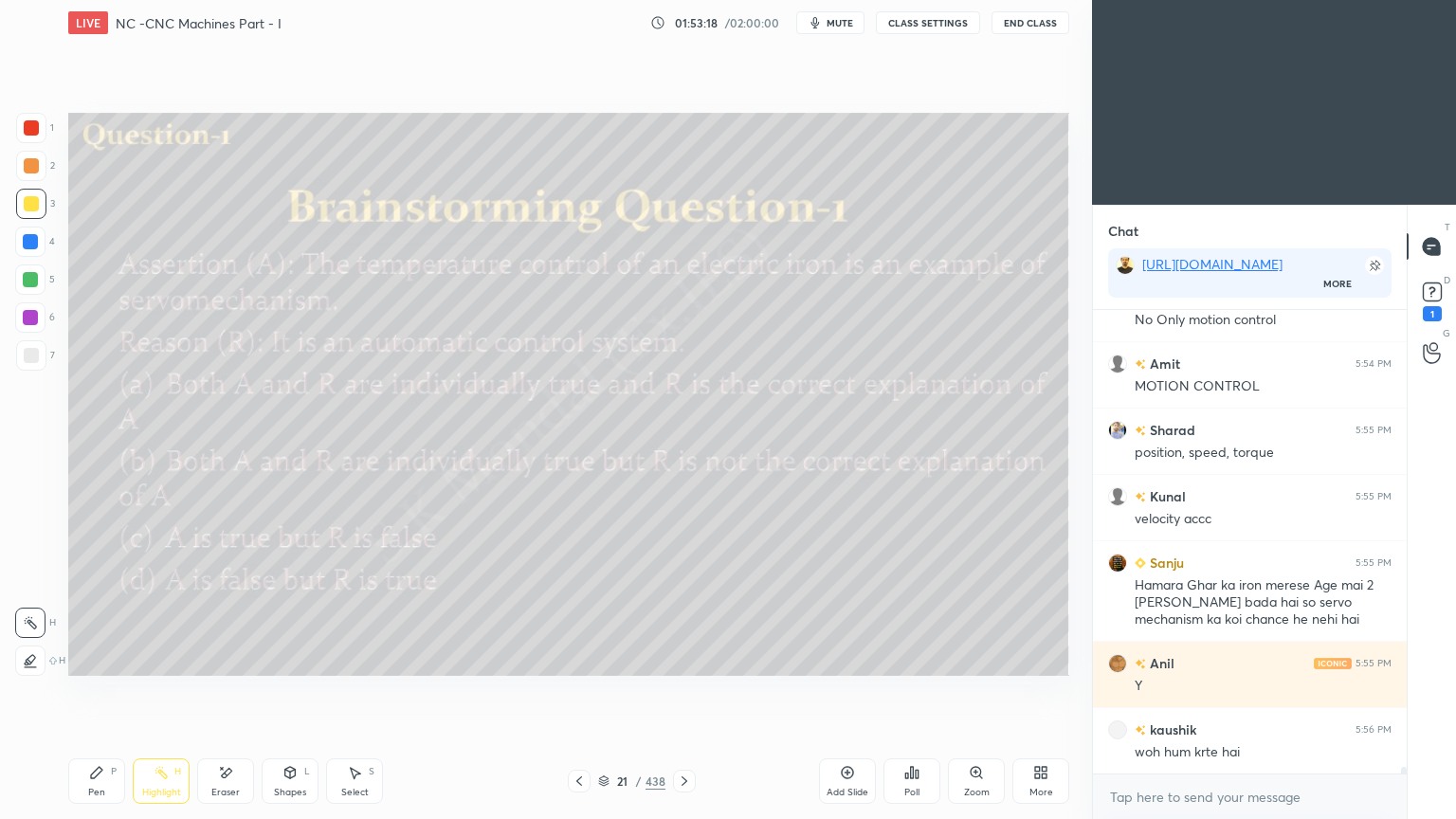 scroll, scrollTop: 32077, scrollLeft: 0, axis: vertical 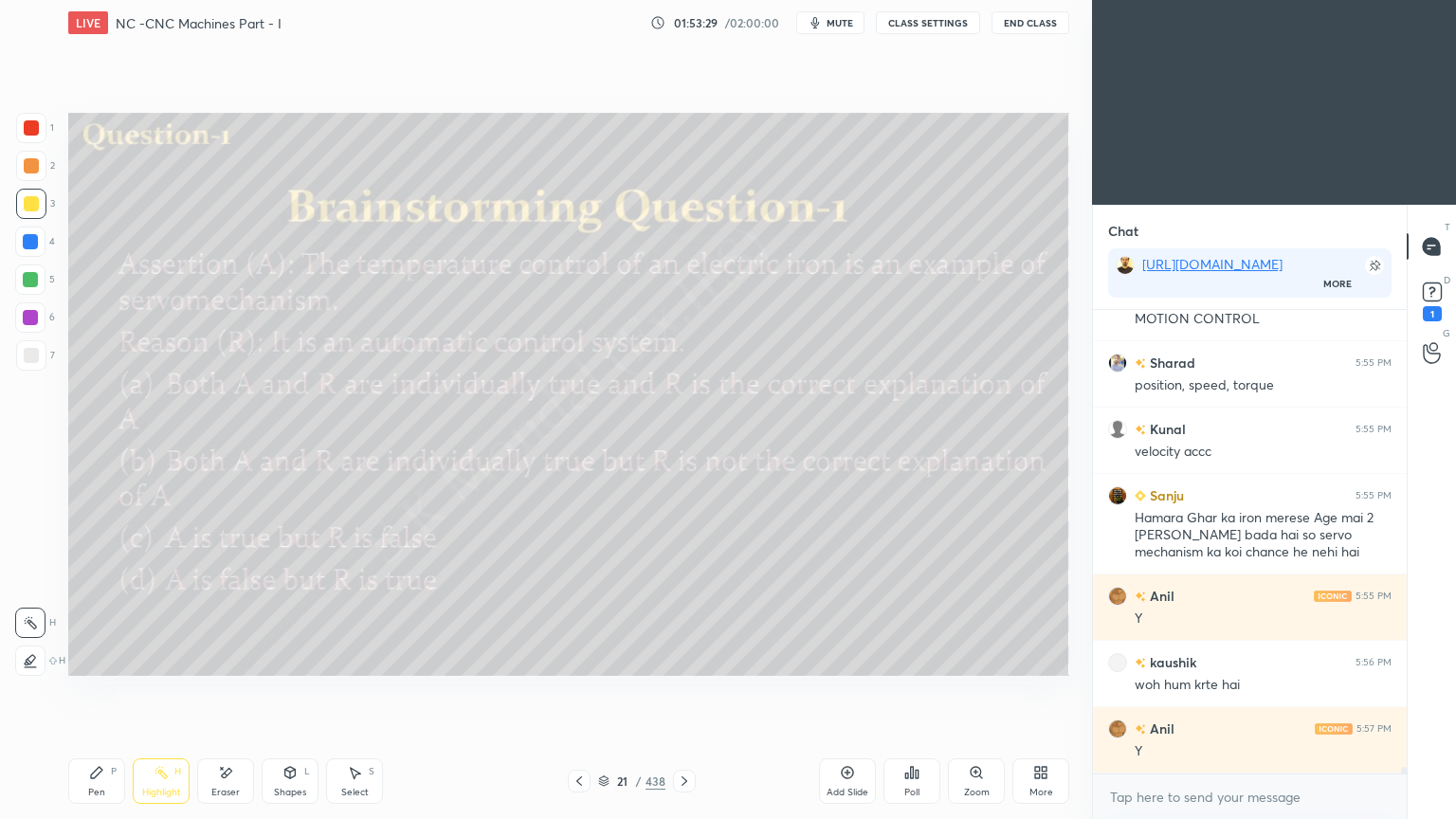click 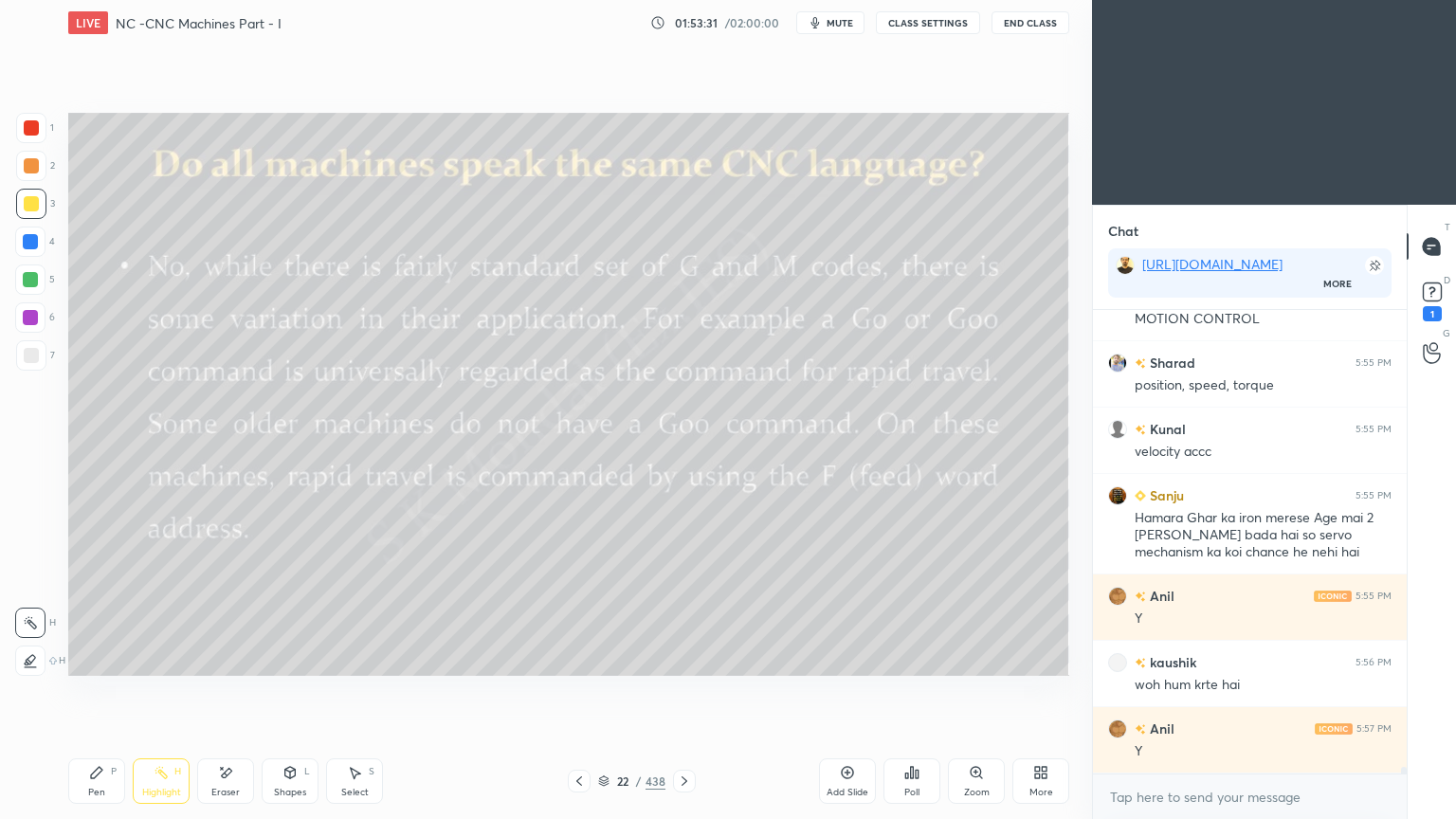 click 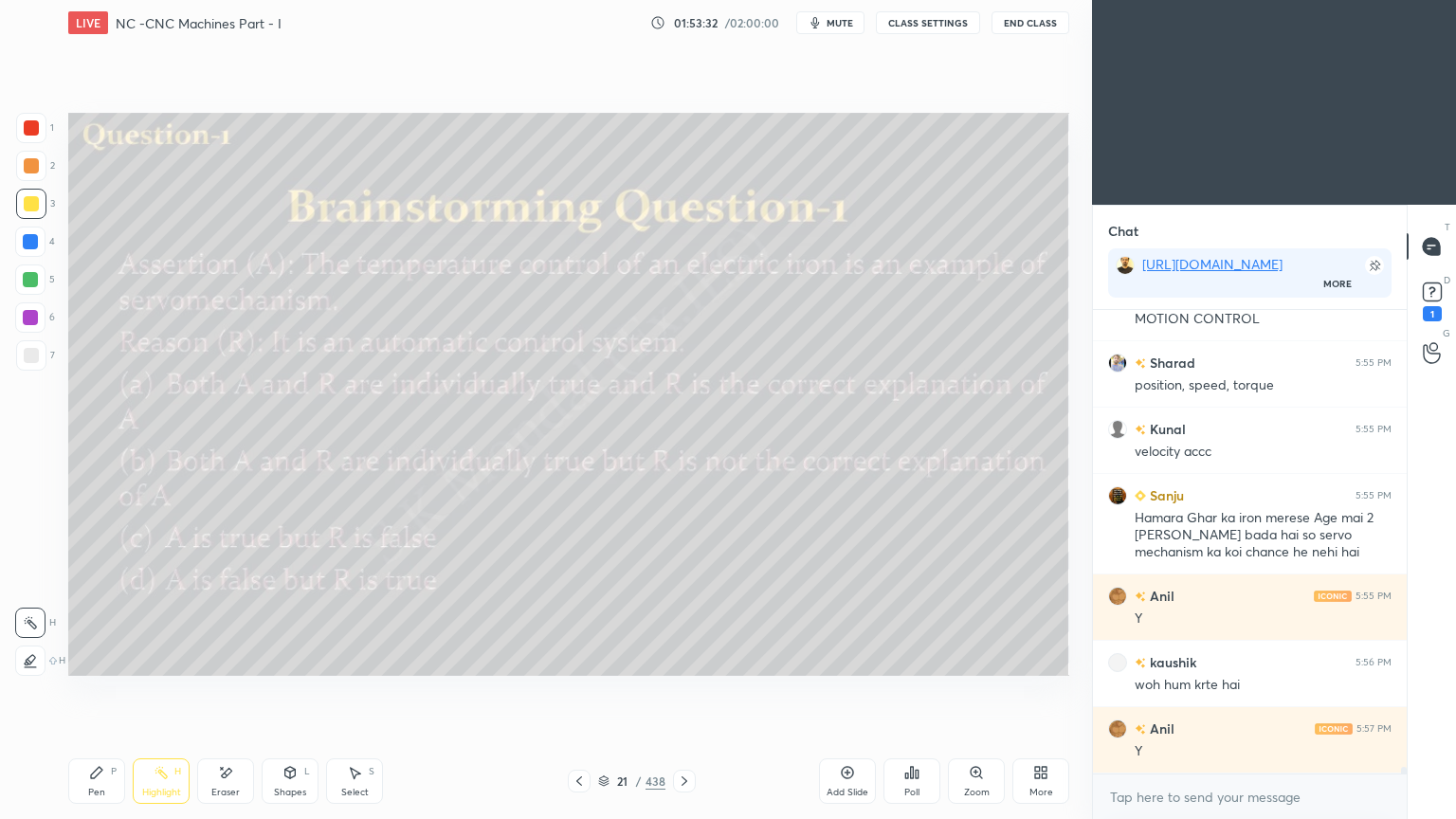 scroll, scrollTop: 32142, scrollLeft: 0, axis: vertical 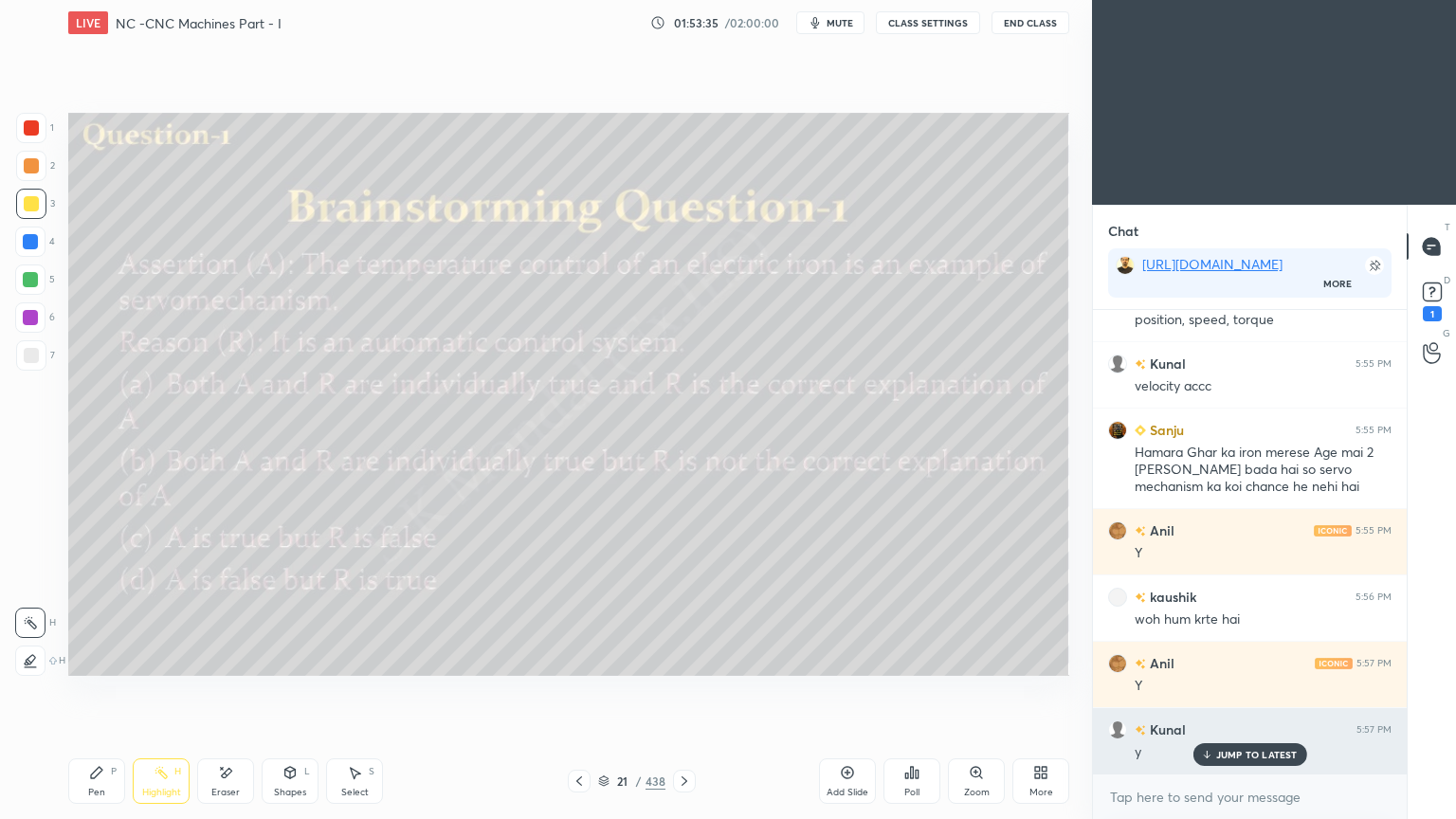 click on "JUMP TO LATEST" at bounding box center (1249, 755) 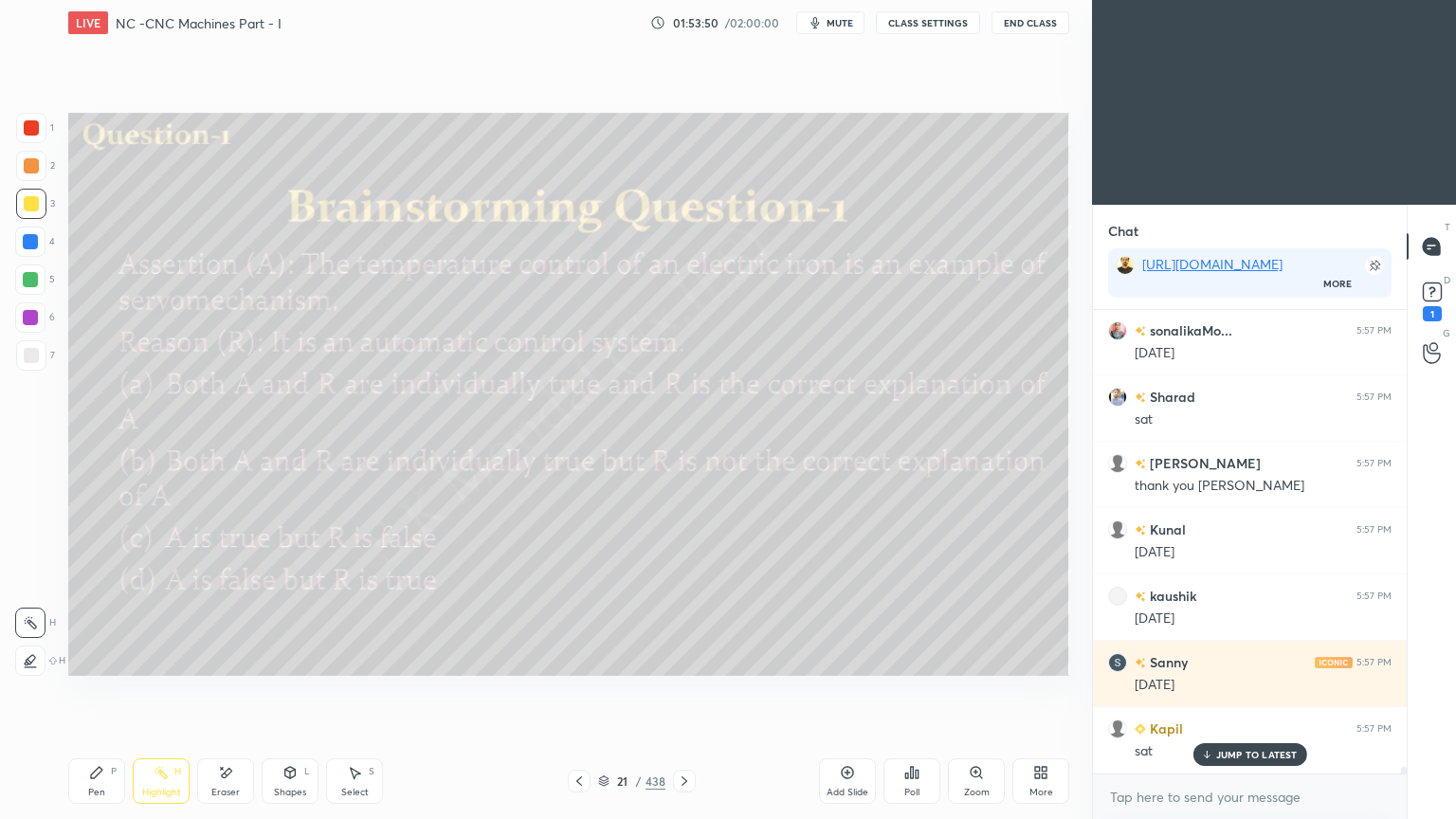 scroll, scrollTop: 31626, scrollLeft: 0, axis: vertical 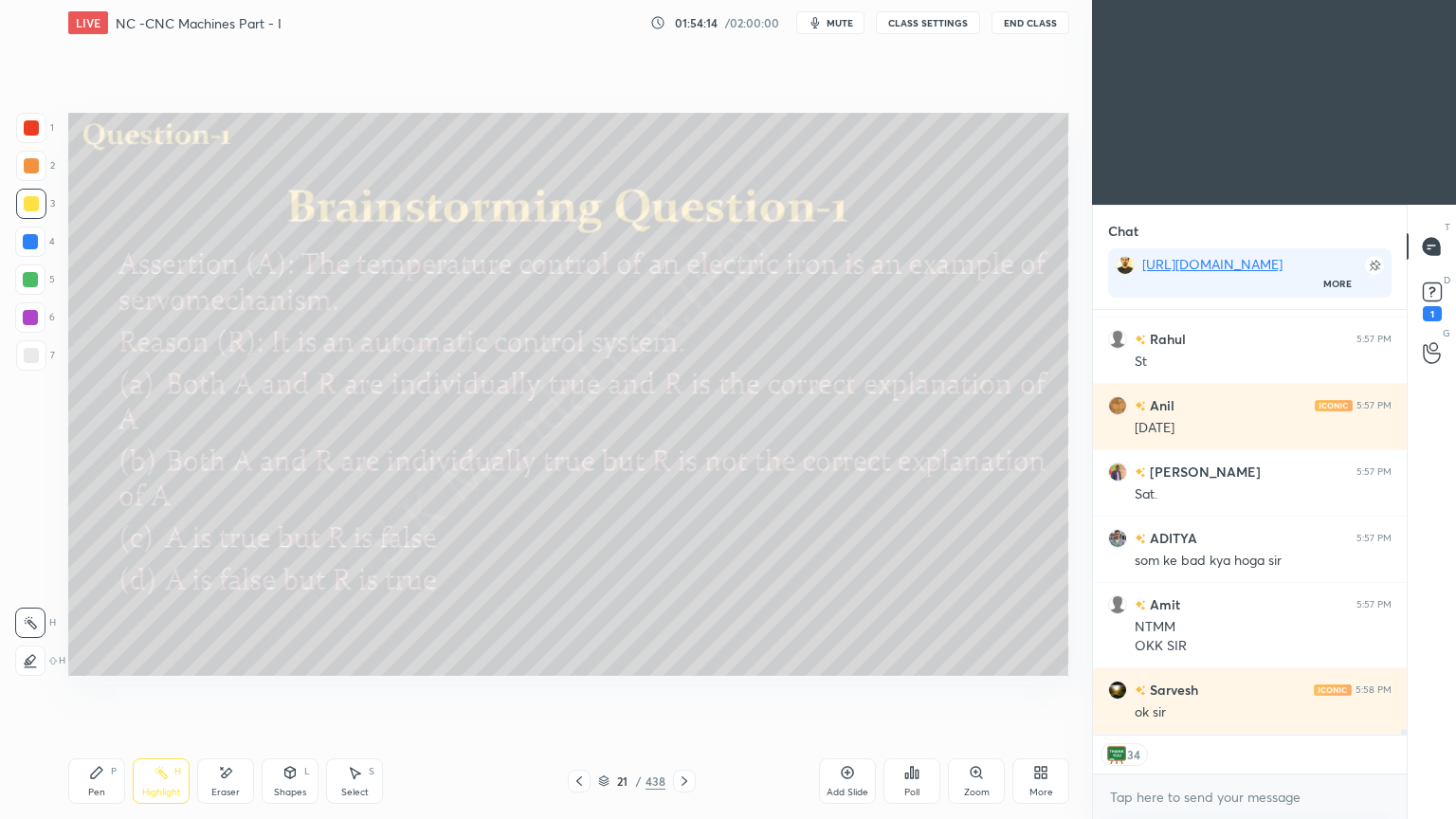 click on "End Class" at bounding box center [1030, 23] 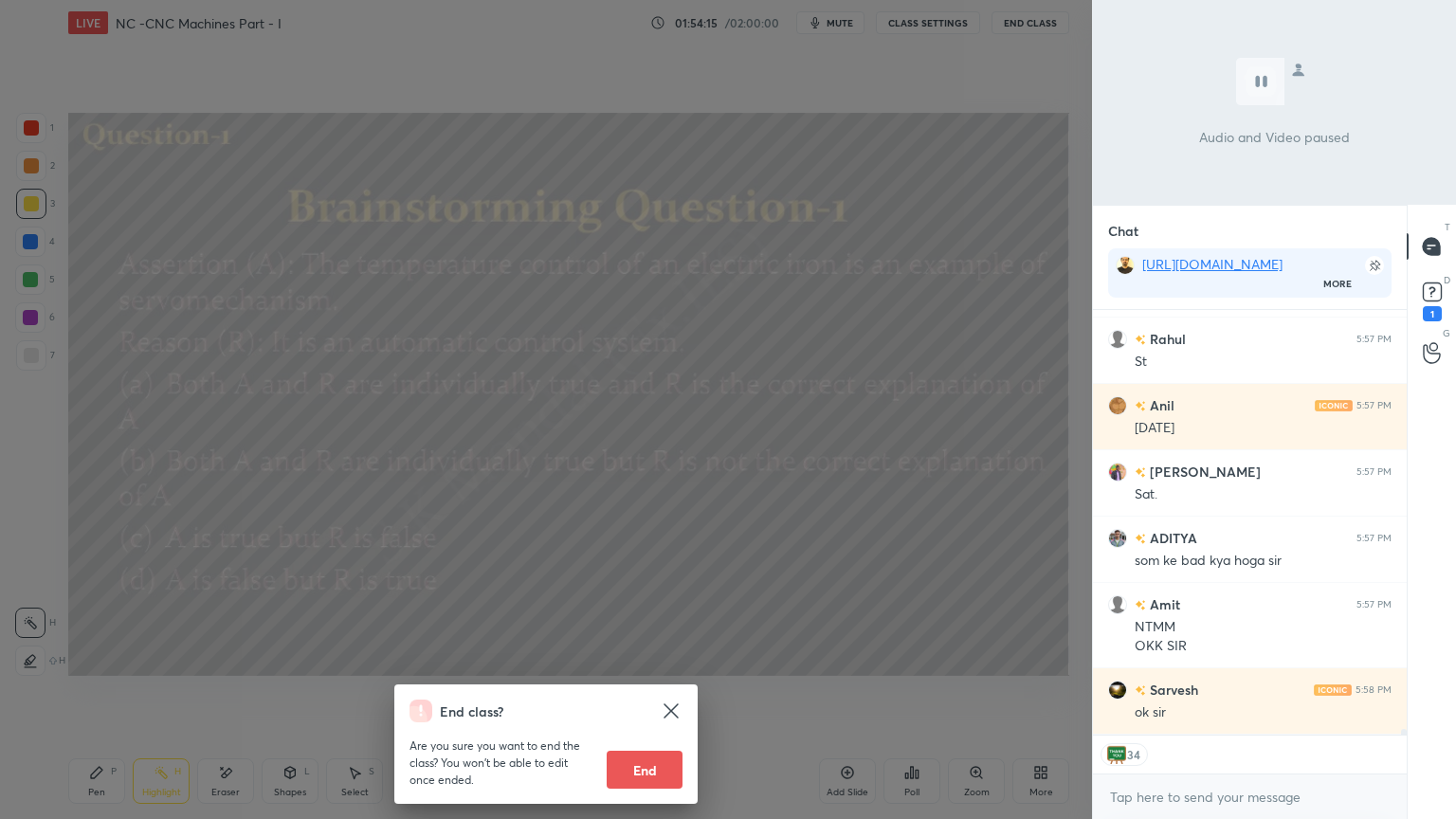 click on "End" at bounding box center [645, 770] 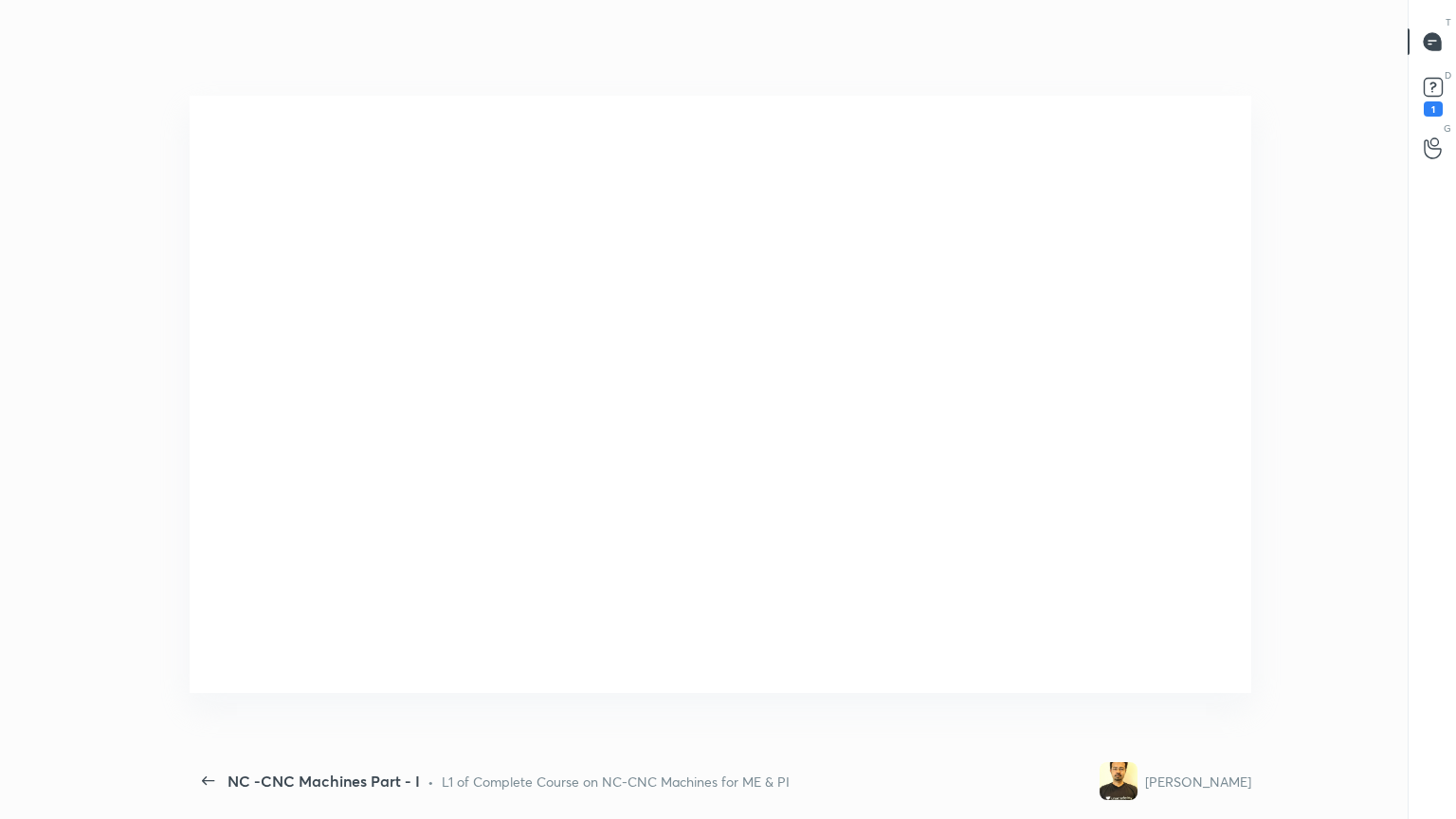 scroll, scrollTop: 31774, scrollLeft: 0, axis: vertical 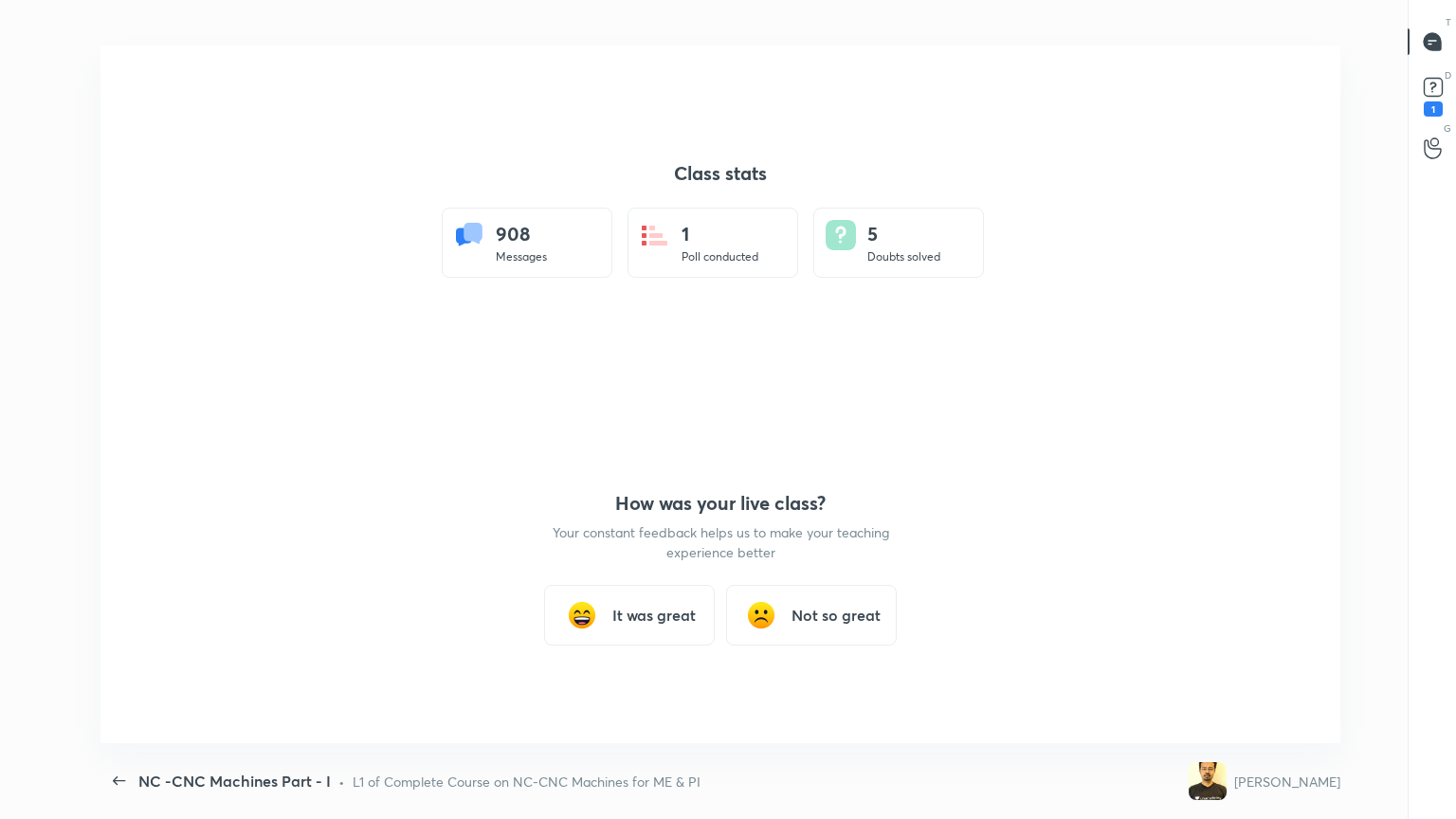 click on "It was great" at bounding box center (654, 615) 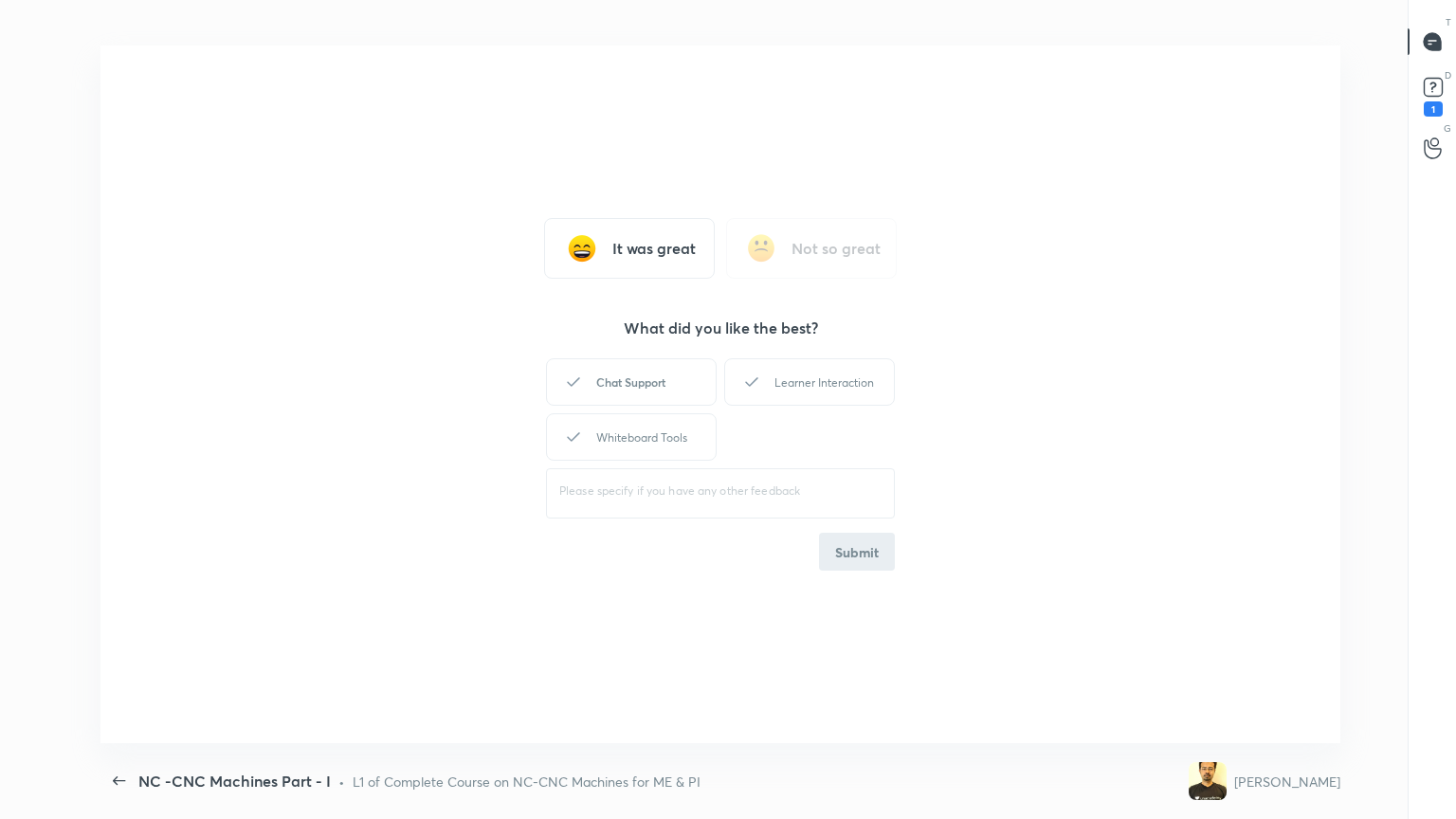 click on "Chat Support" at bounding box center (631, 382) 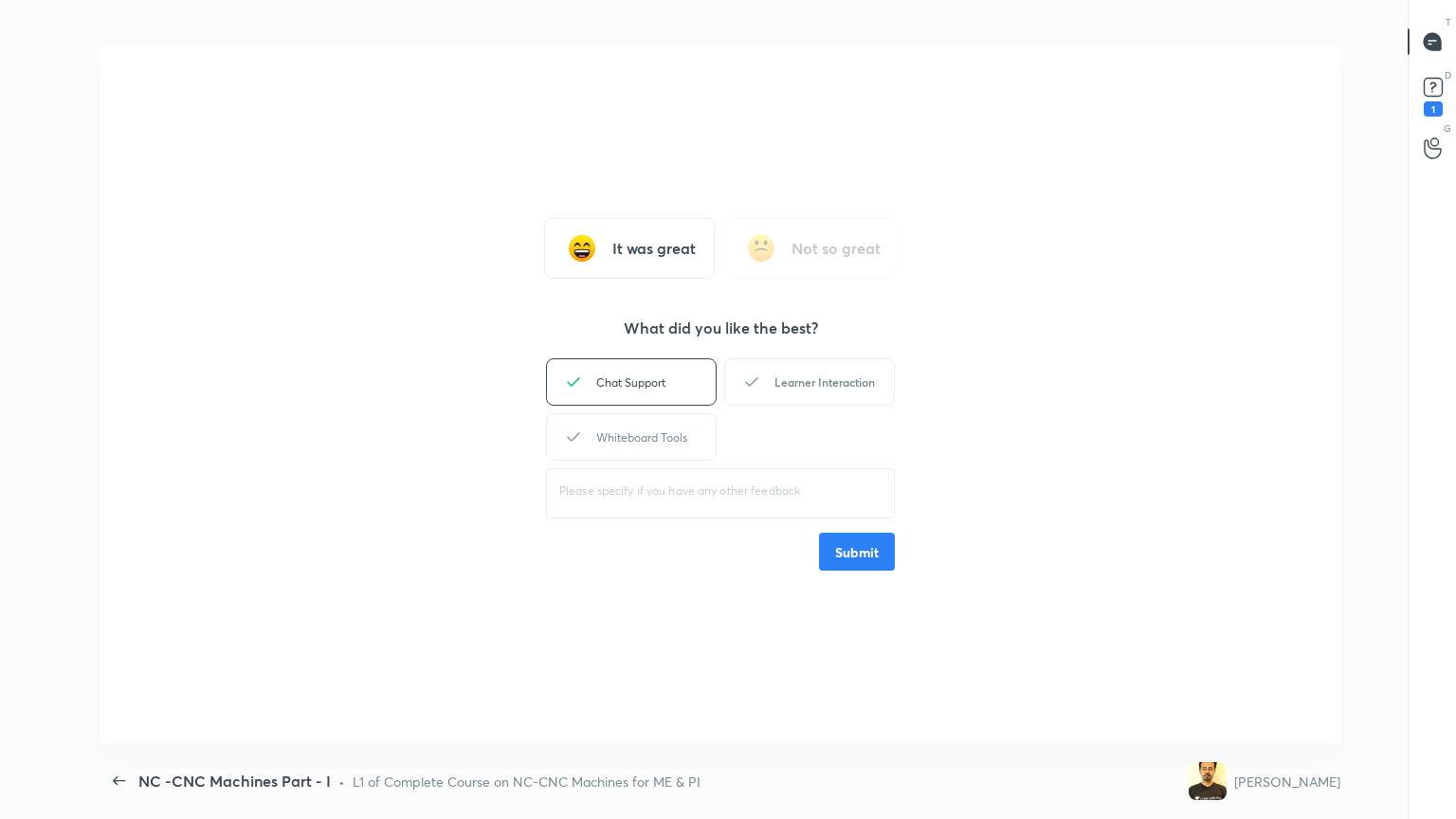 click on "Learner Interaction" at bounding box center [810, 382] 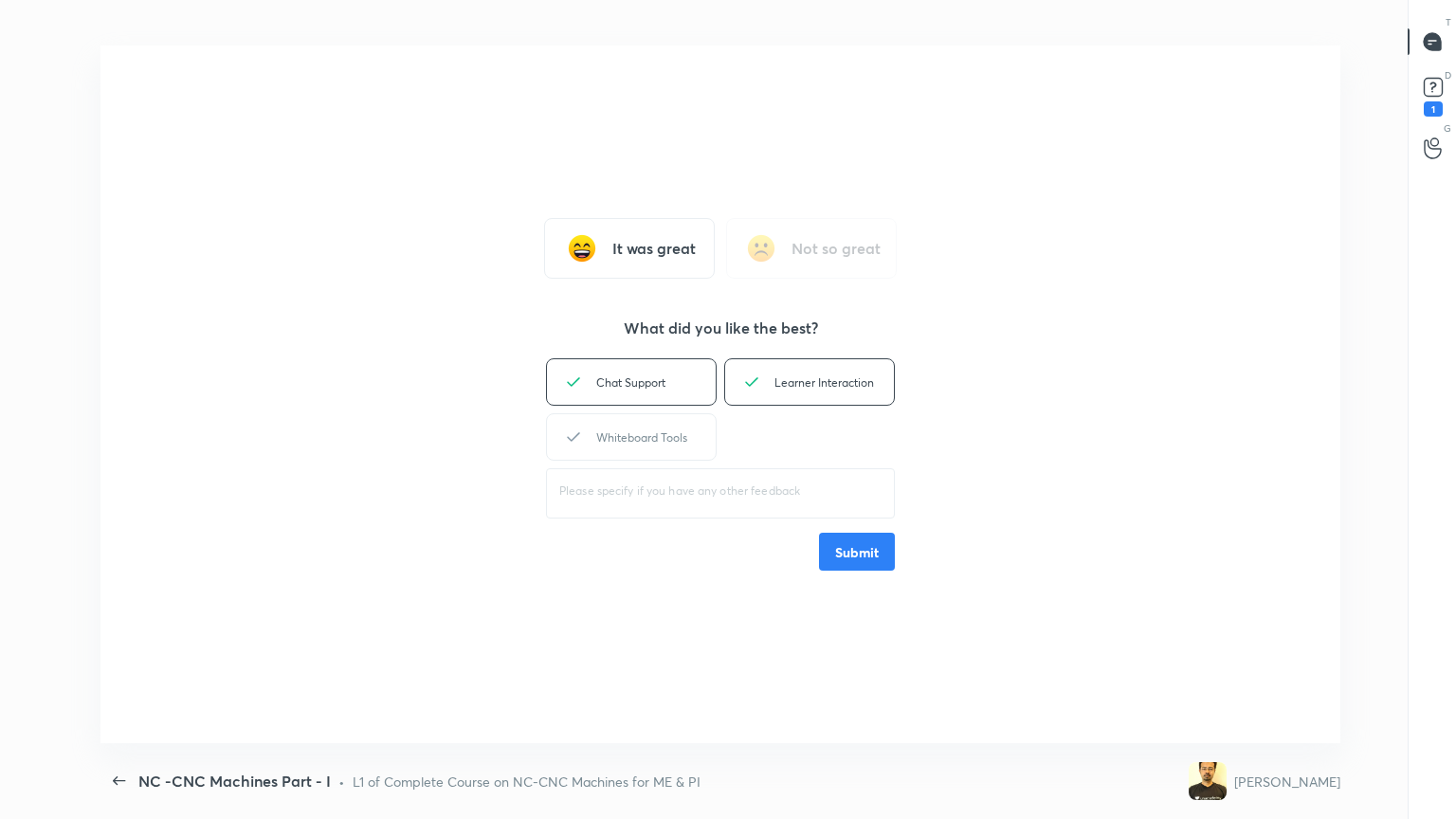 click on "Chat Support Learner Interaction Whiteboard Tools" at bounding box center (720, 410) 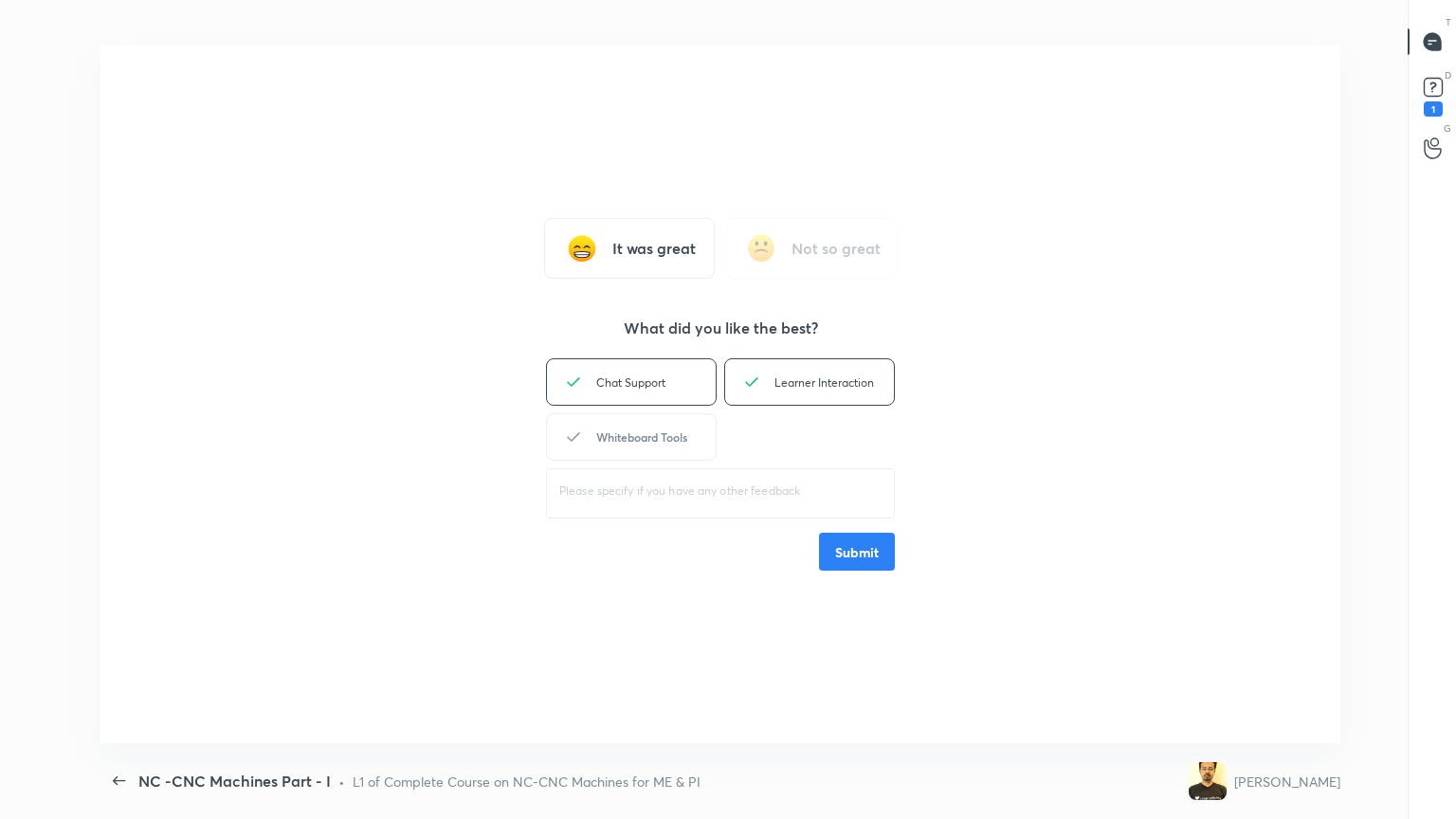 click on "Whiteboard Tools" at bounding box center [631, 437] 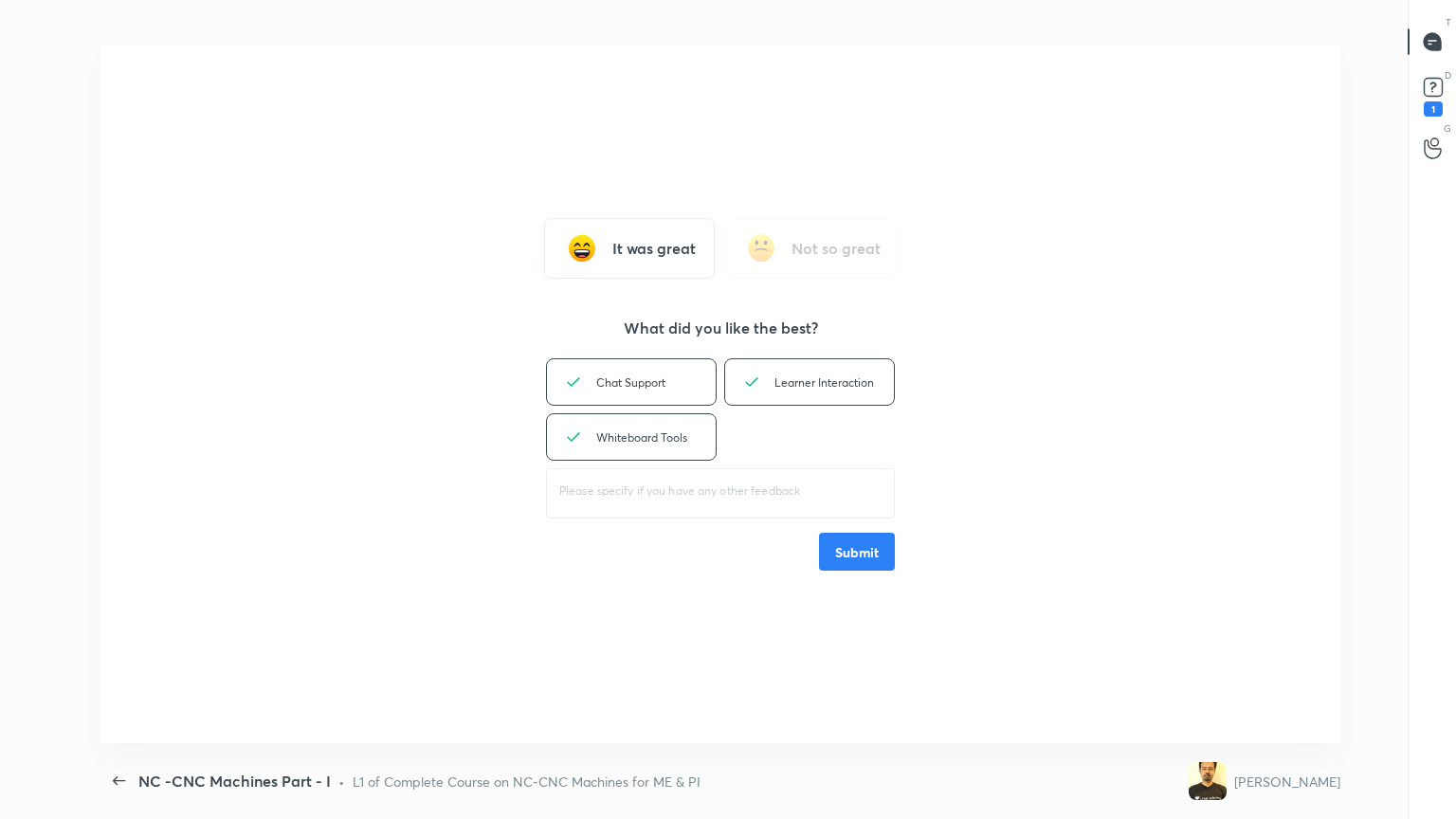 drag, startPoint x: 902, startPoint y: 563, endPoint x: 925, endPoint y: 539, distance: 33.24154 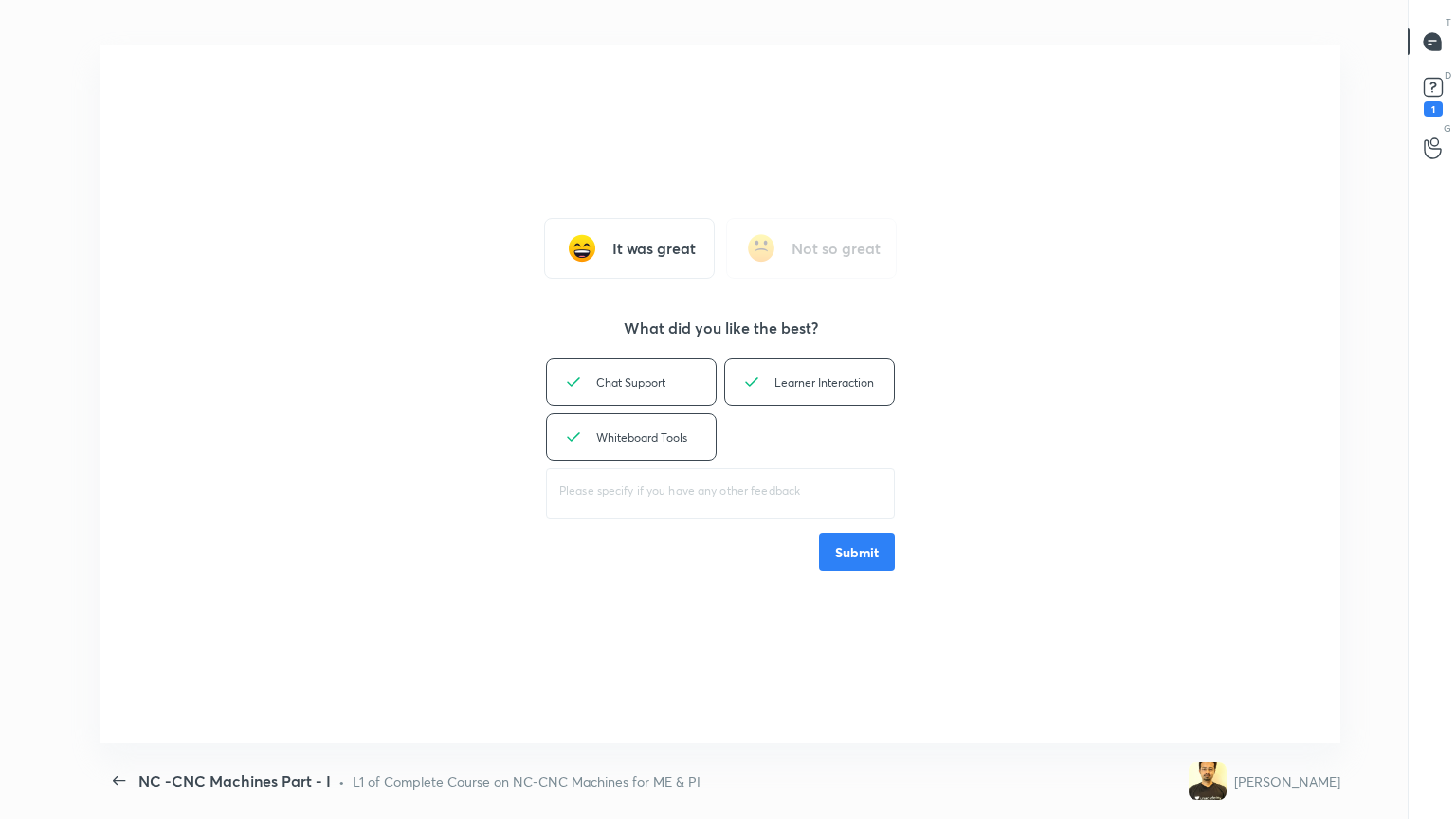 click on "It was great Not so great What did you like the best? Chat Support Learner Interaction Whiteboard Tools ​ Submit" at bounding box center (720, 394) 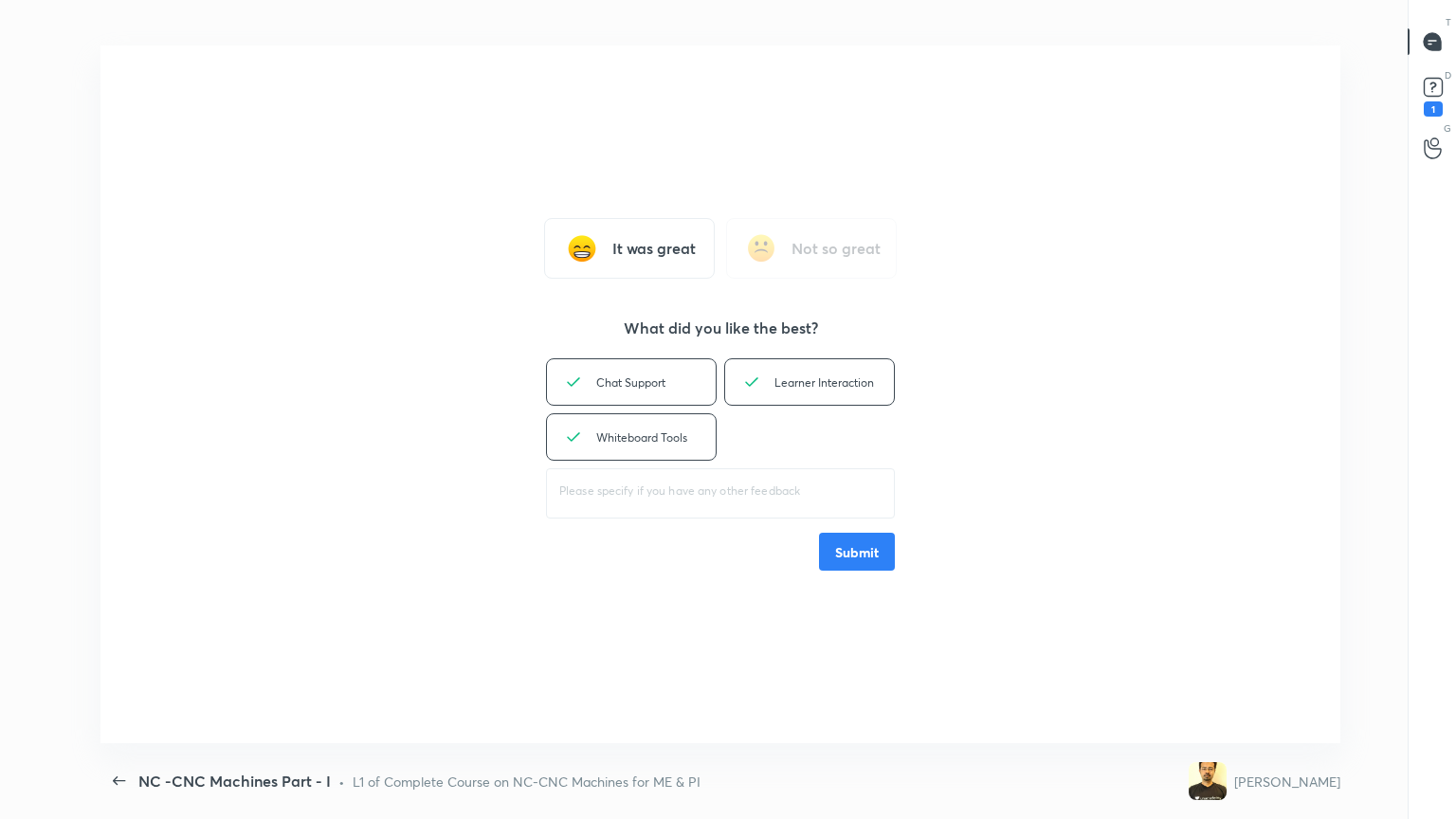 click on "Submit" at bounding box center (857, 552) 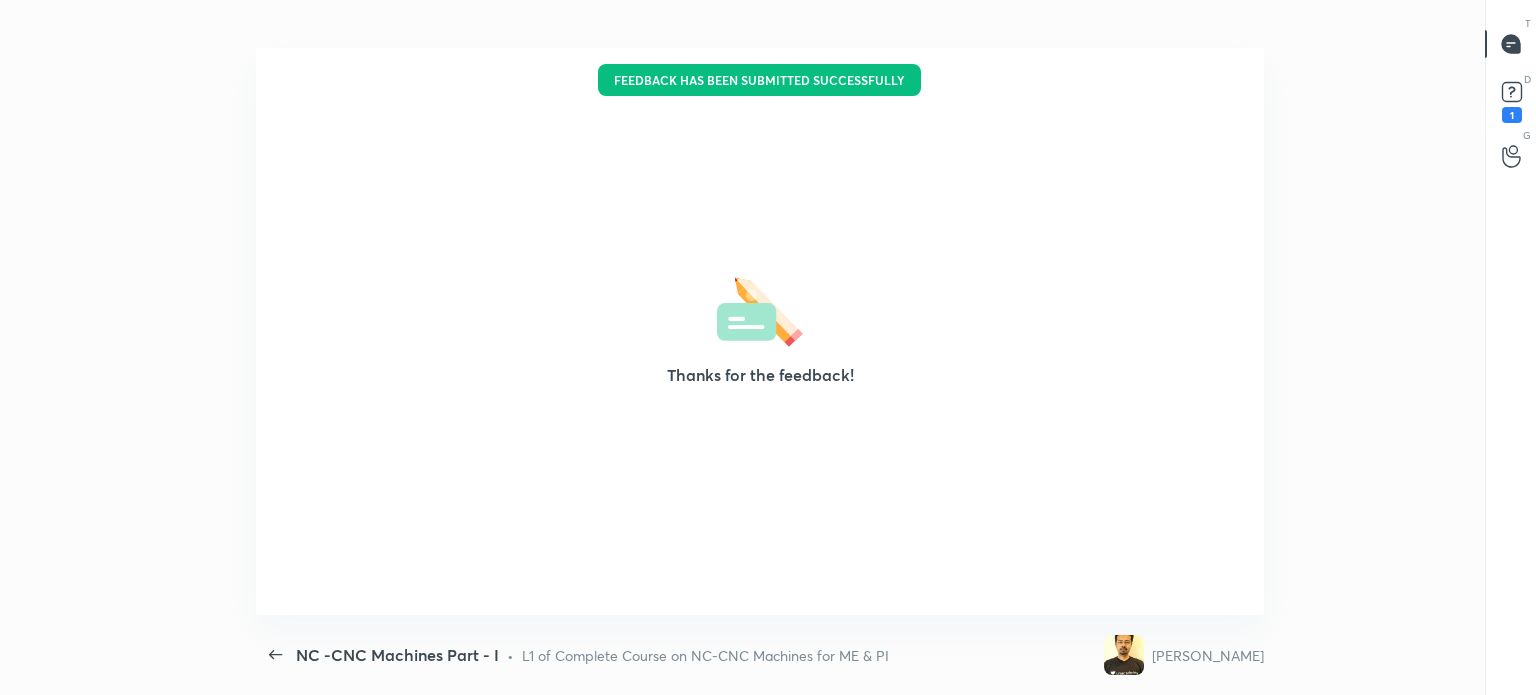 type on "x" 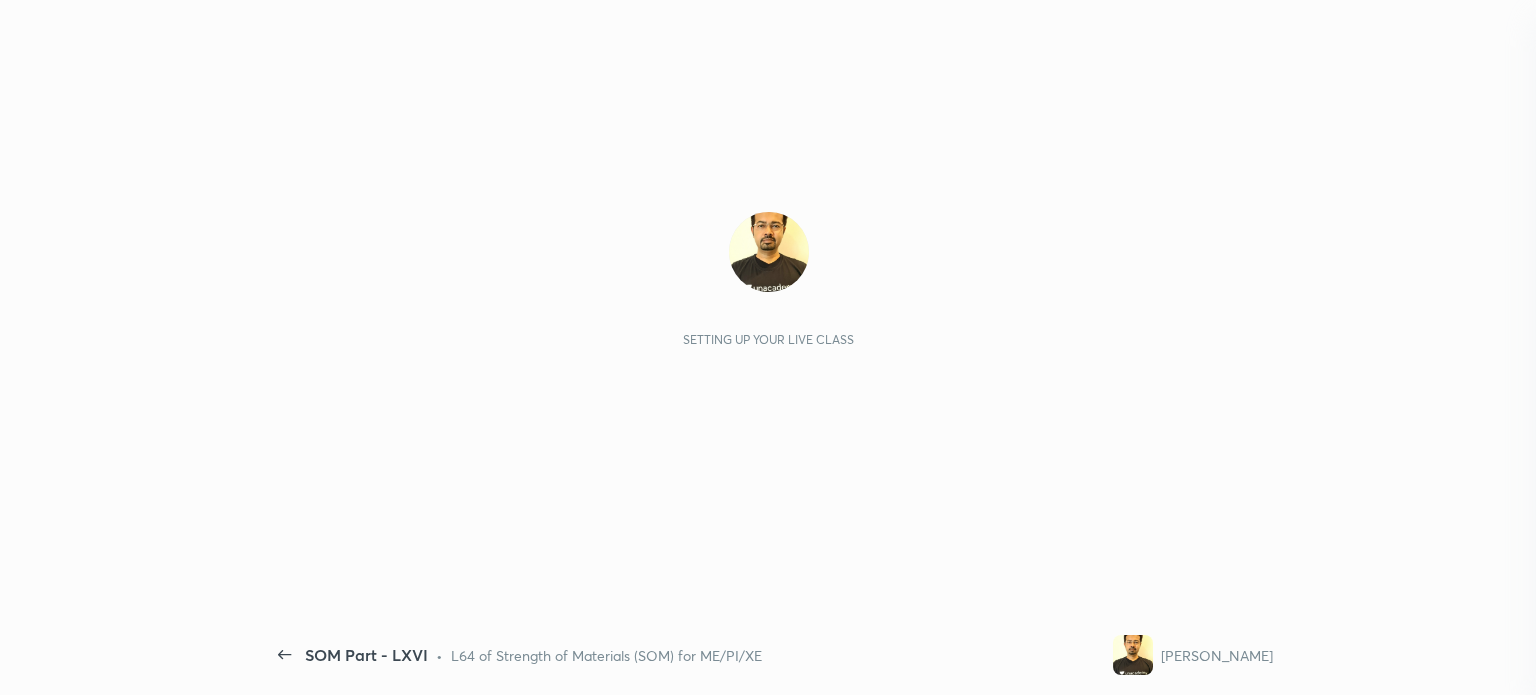 scroll, scrollTop: 0, scrollLeft: 0, axis: both 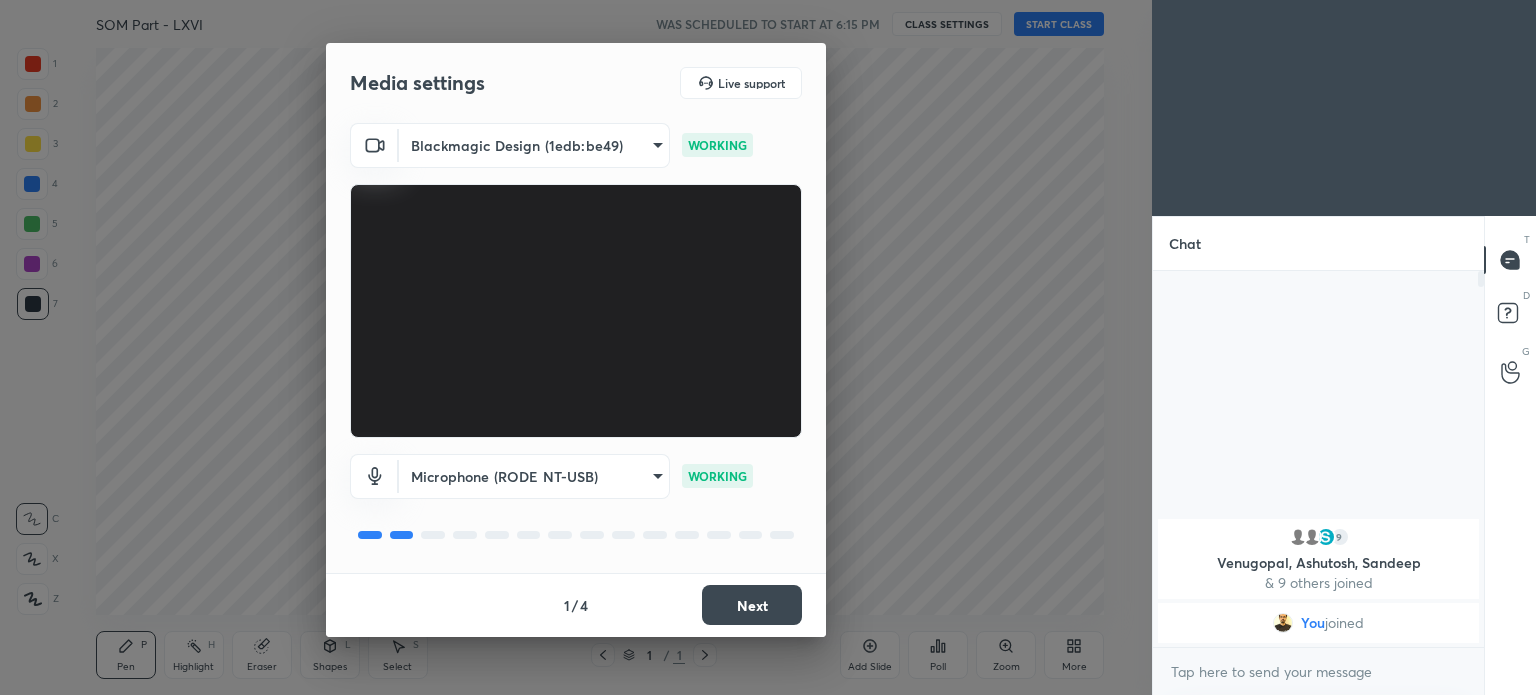 click on "Next" at bounding box center (752, 605) 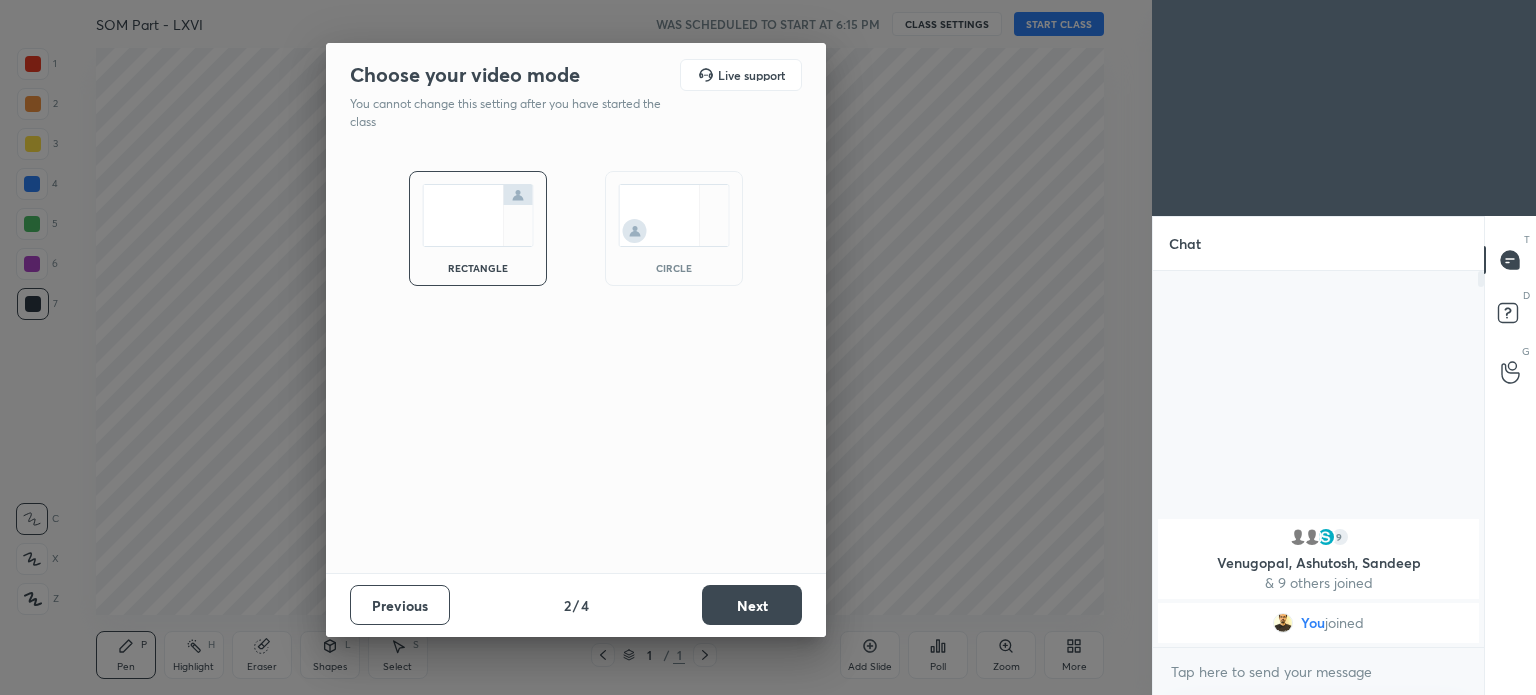 click on "Next" at bounding box center (752, 605) 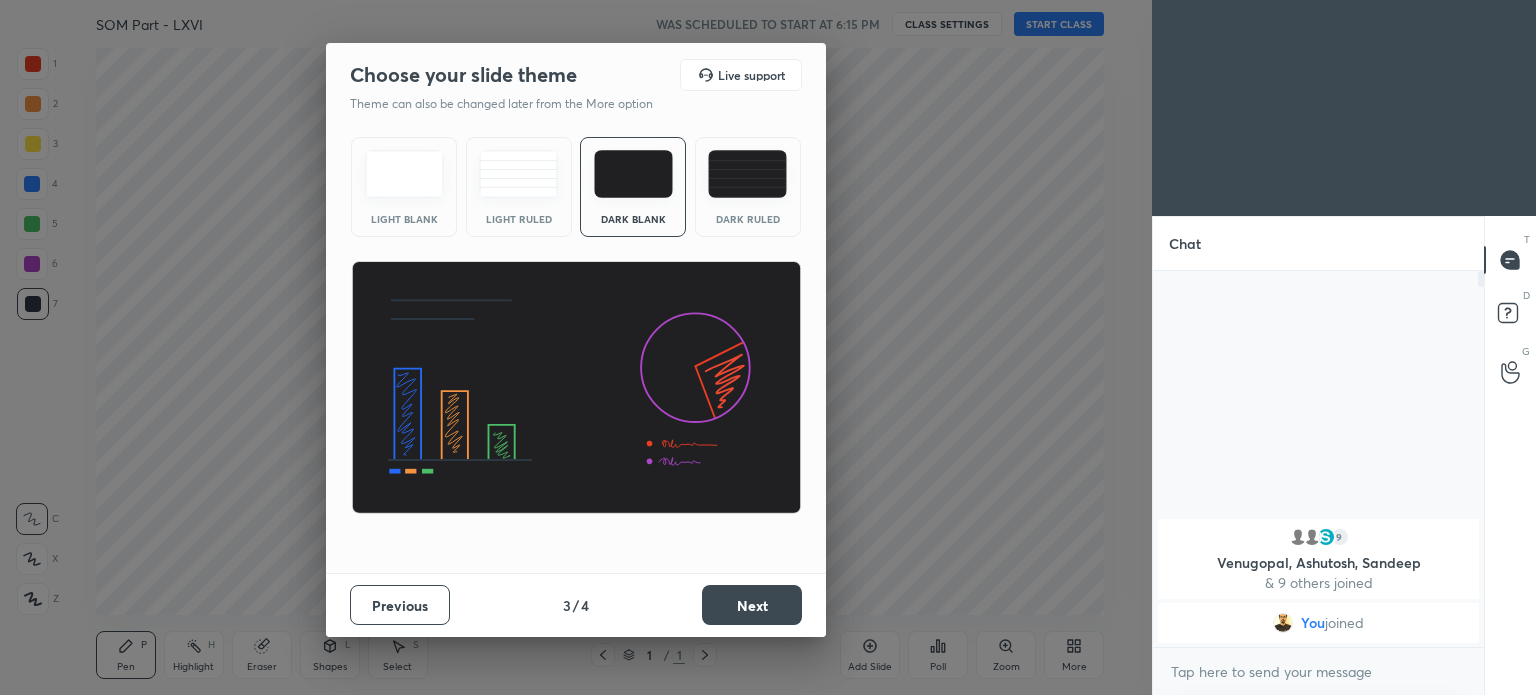 click on "Next" at bounding box center (752, 605) 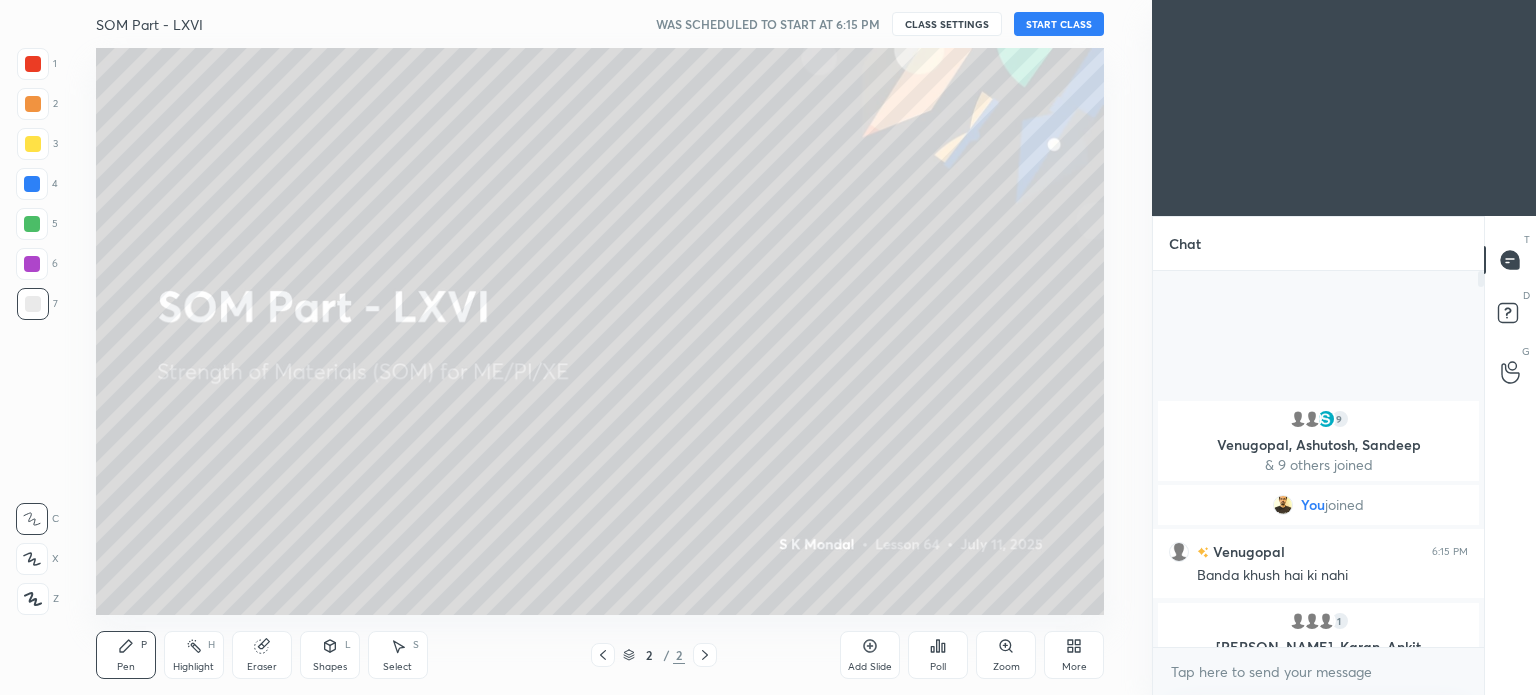 click on "SOM Part - LXVI WAS SCHEDULED TO START AT  6:15 PM CLASS SETTINGS START CLASS" at bounding box center (600, 24) 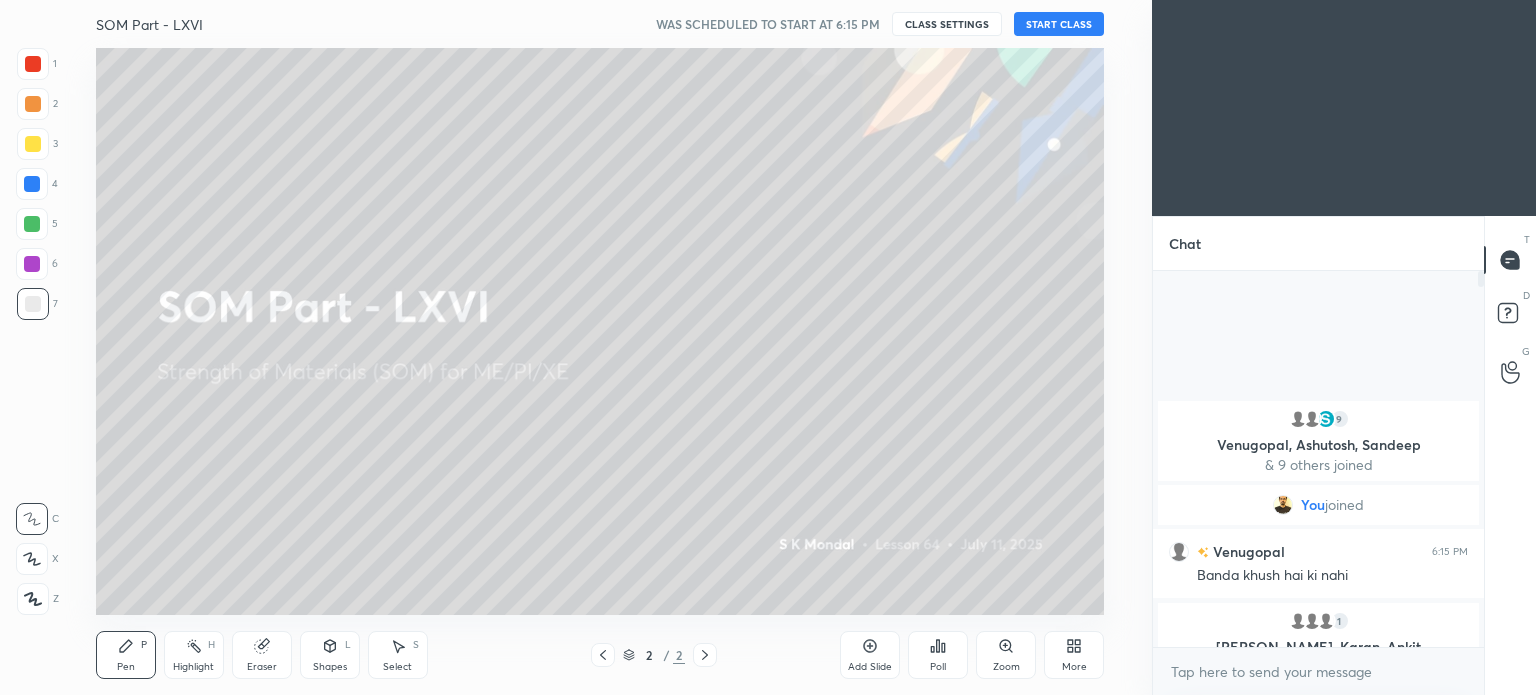 click on "START CLASS" at bounding box center (1059, 24) 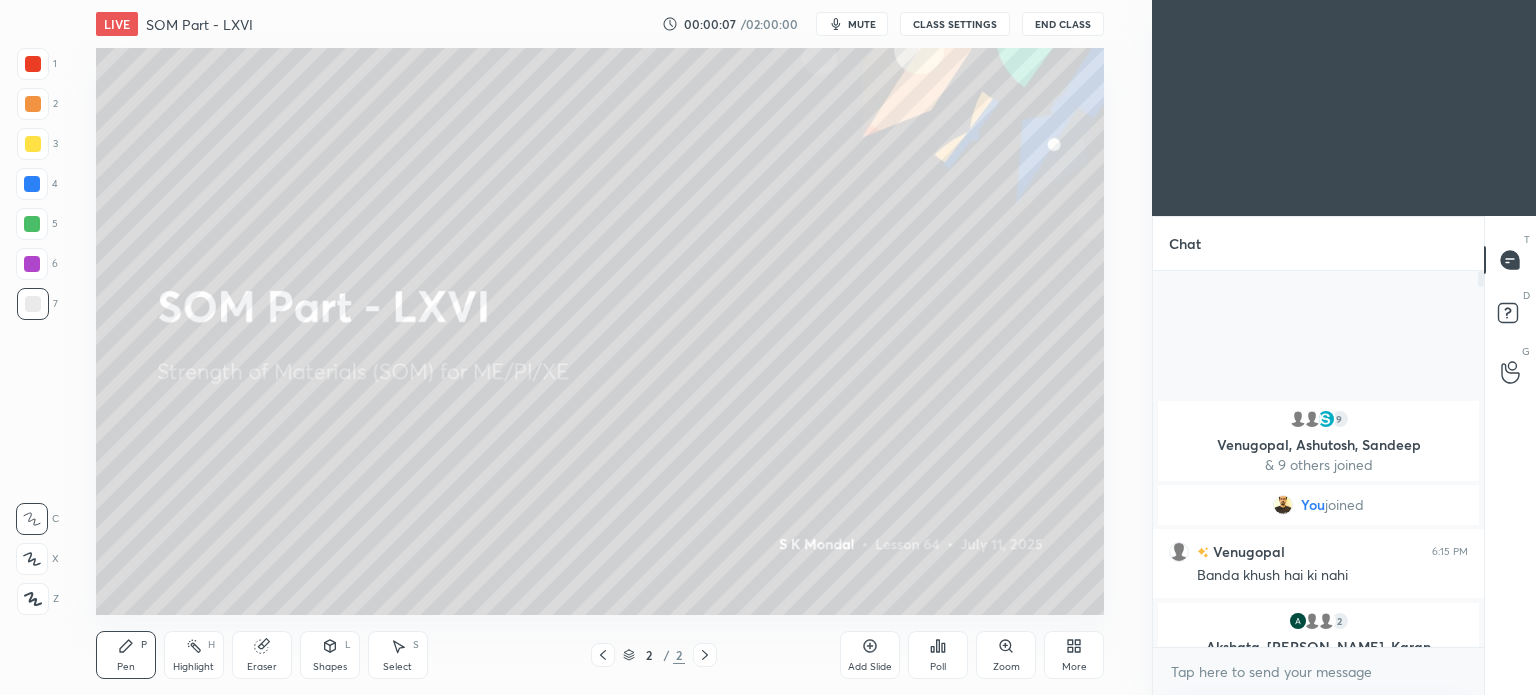 click 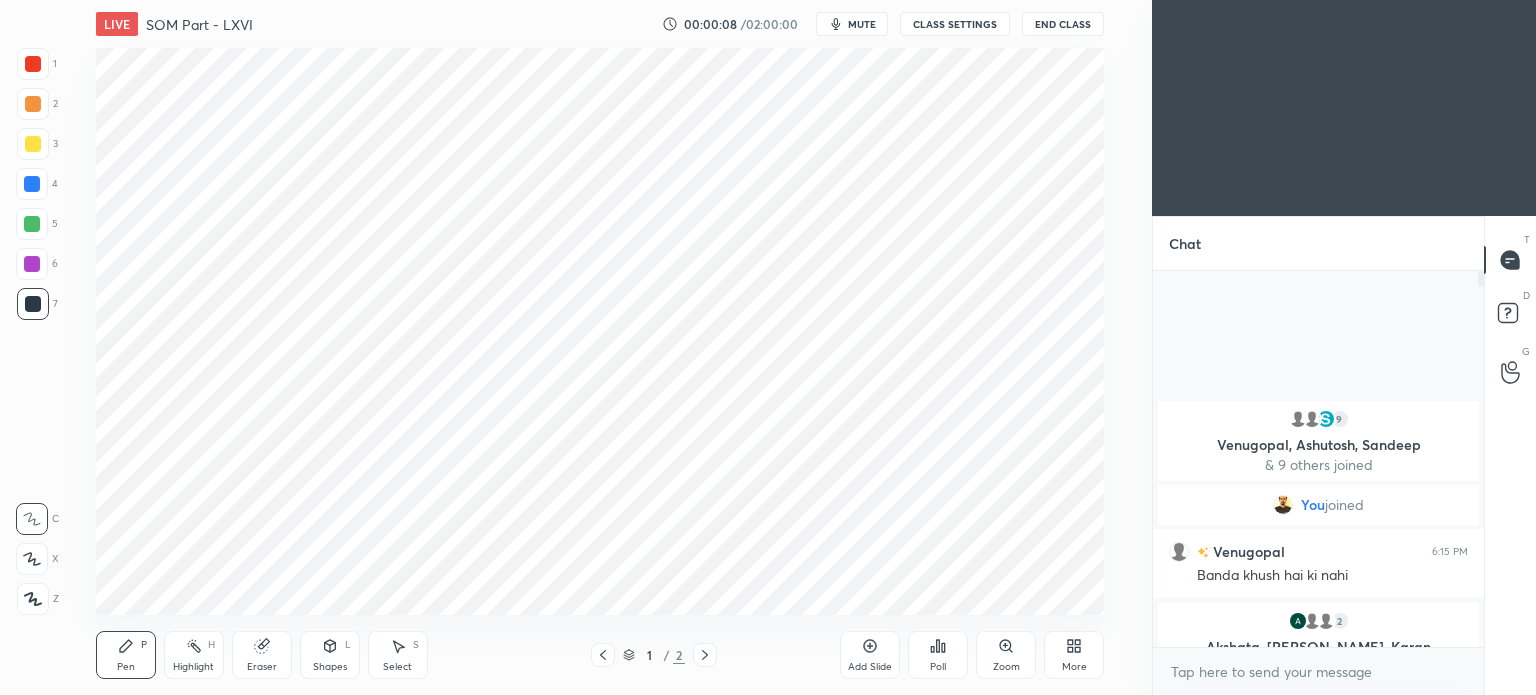 click 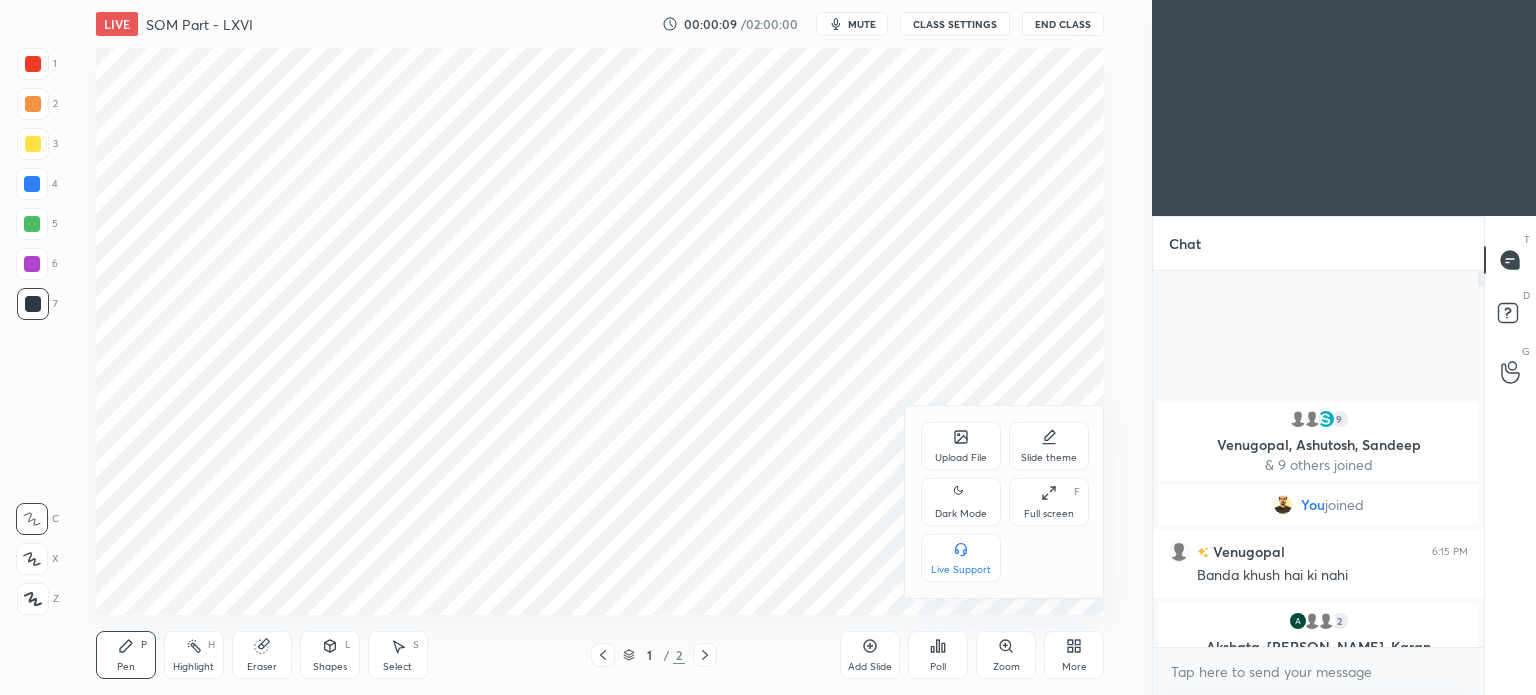 click on "Upload File" at bounding box center [961, 458] 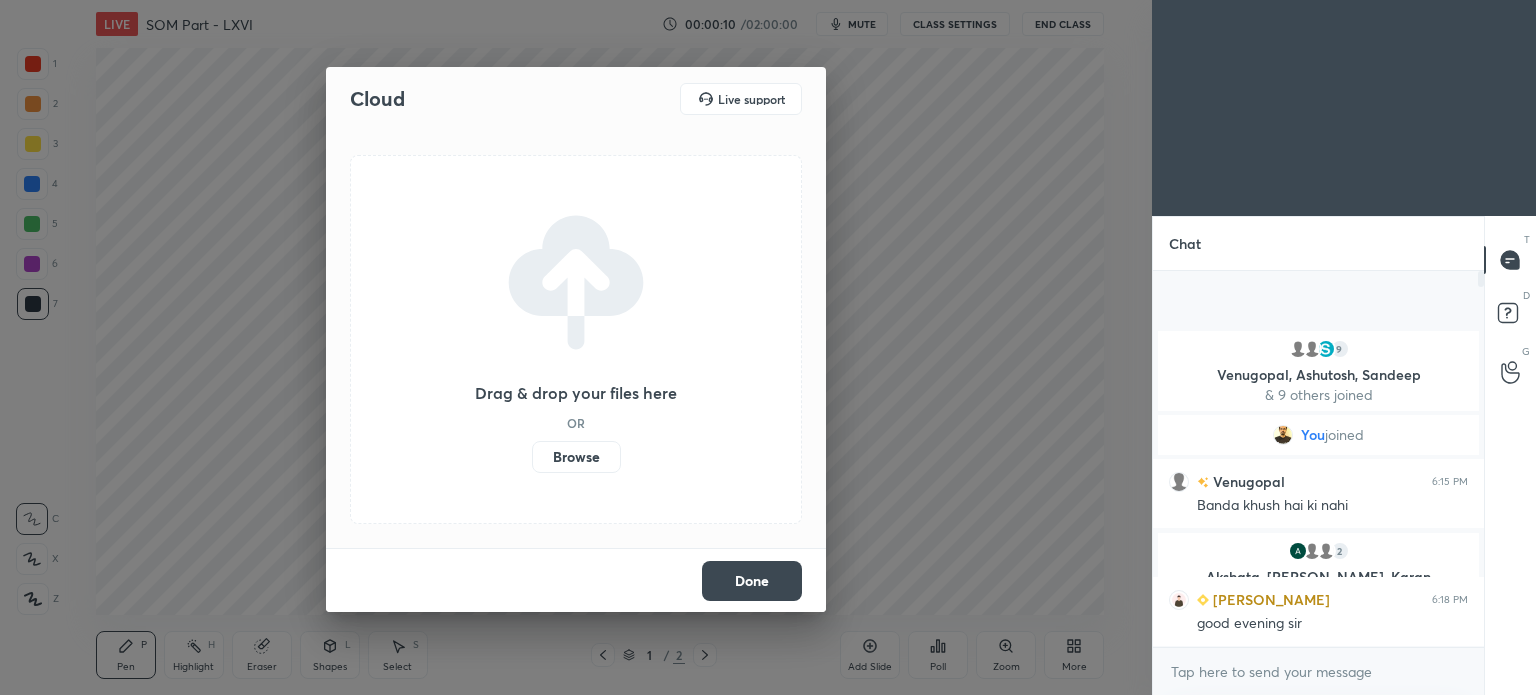 click on "Browse" at bounding box center [576, 457] 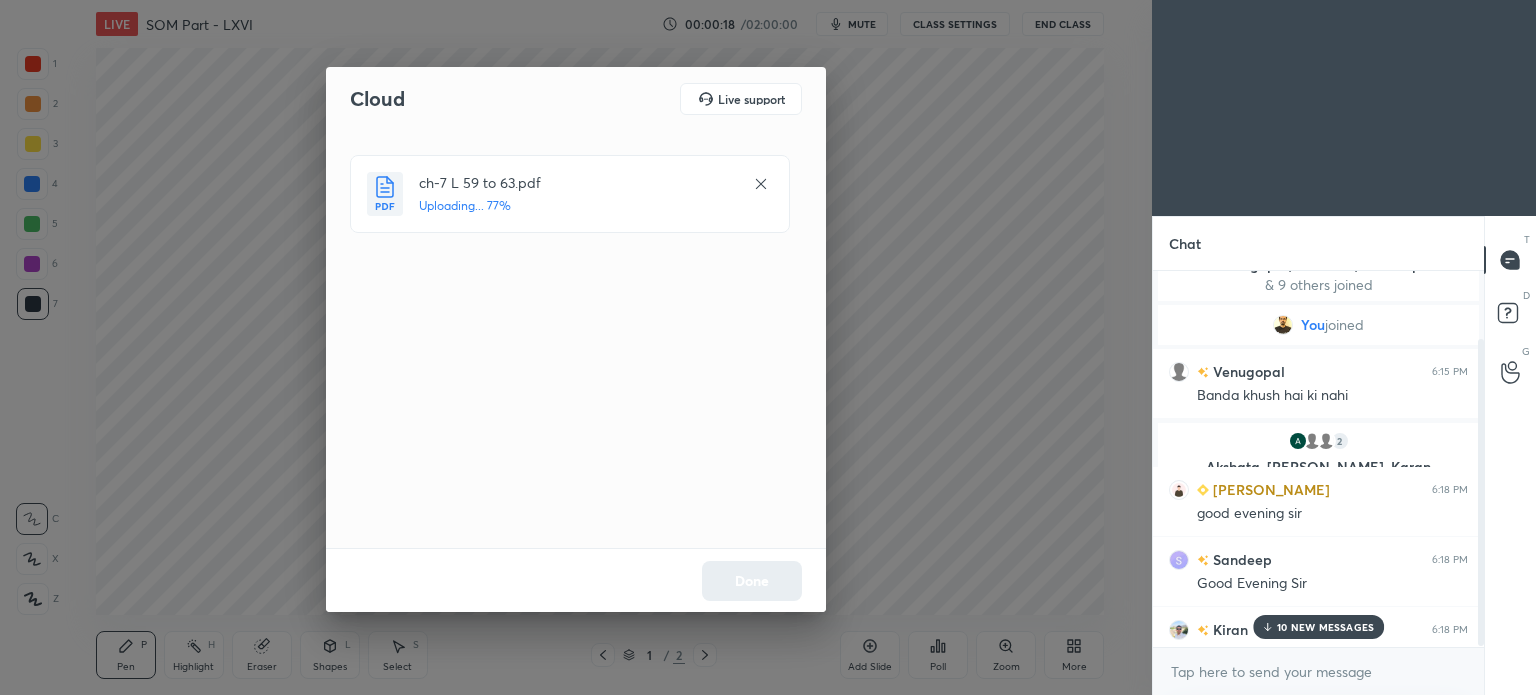 scroll, scrollTop: 84, scrollLeft: 0, axis: vertical 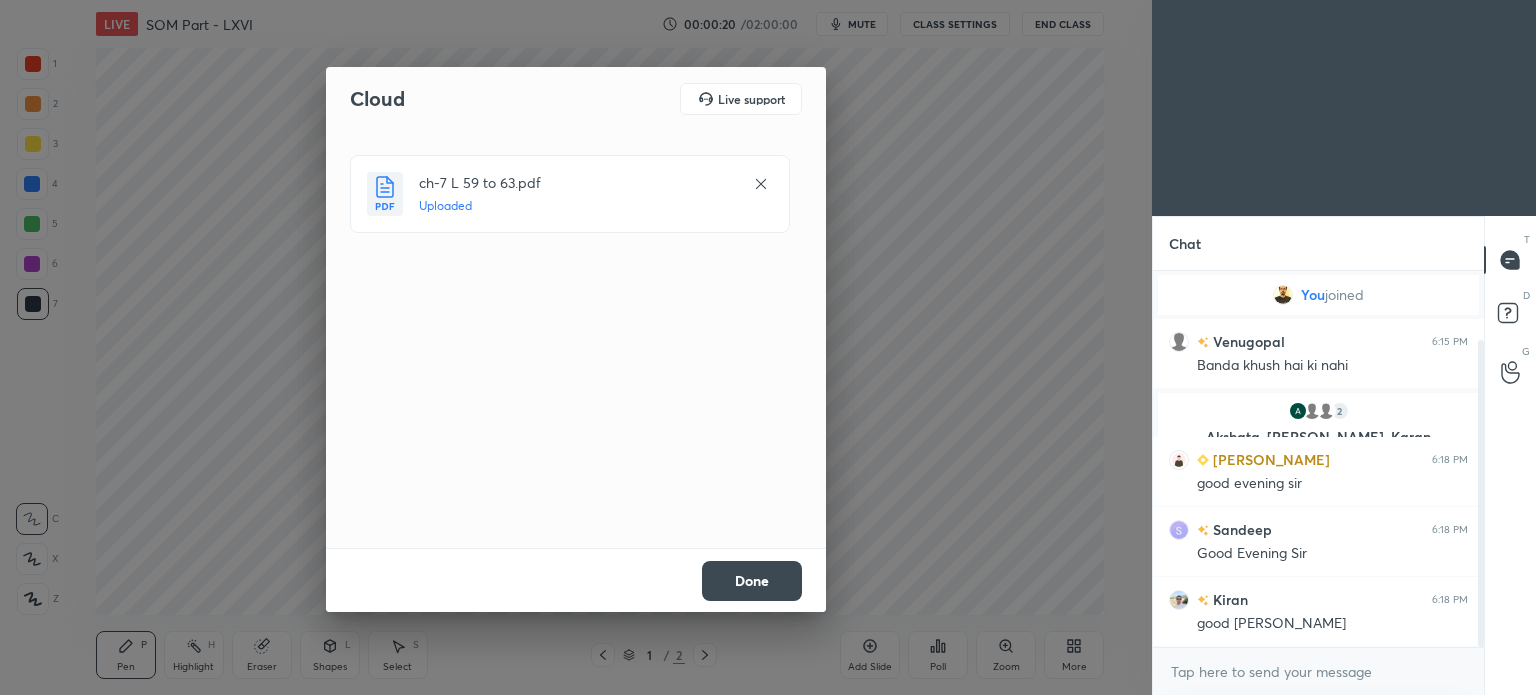 click on "Done" at bounding box center [752, 581] 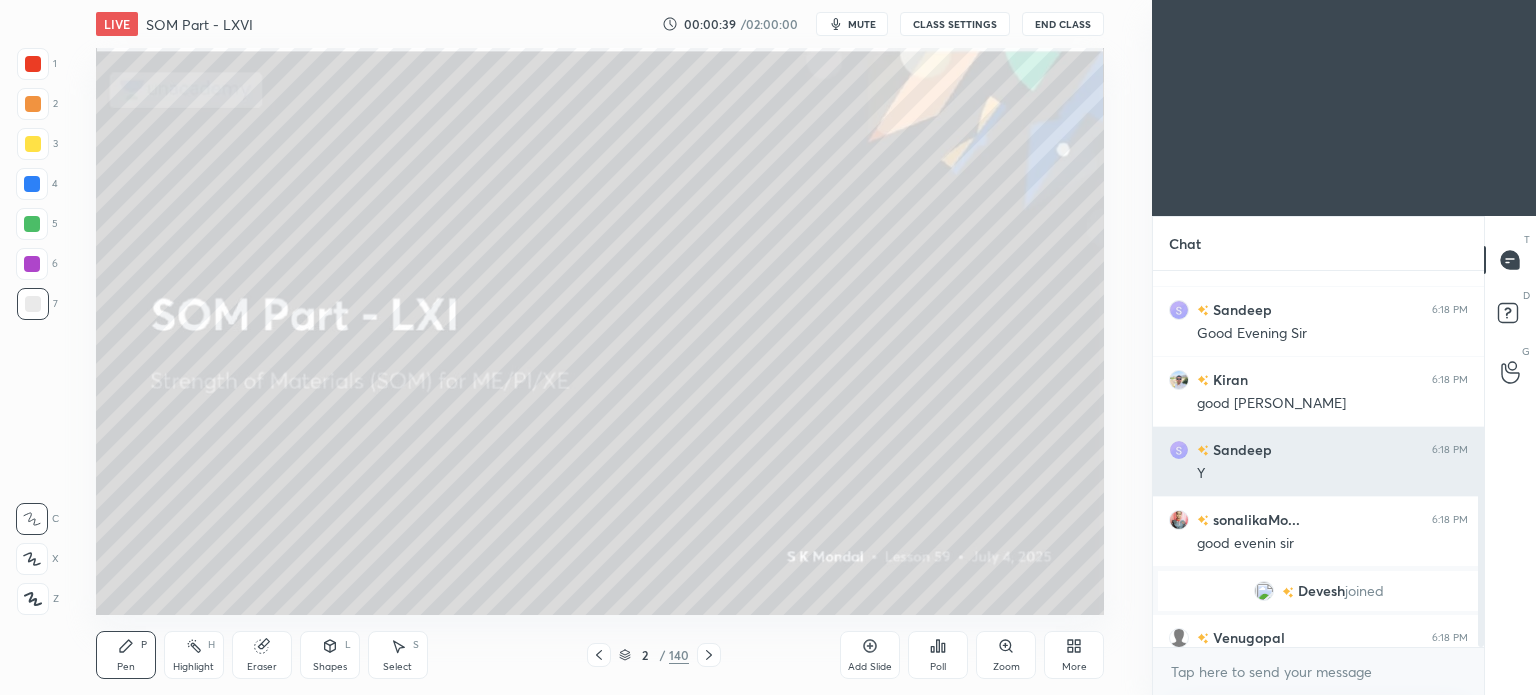 scroll, scrollTop: 350, scrollLeft: 0, axis: vertical 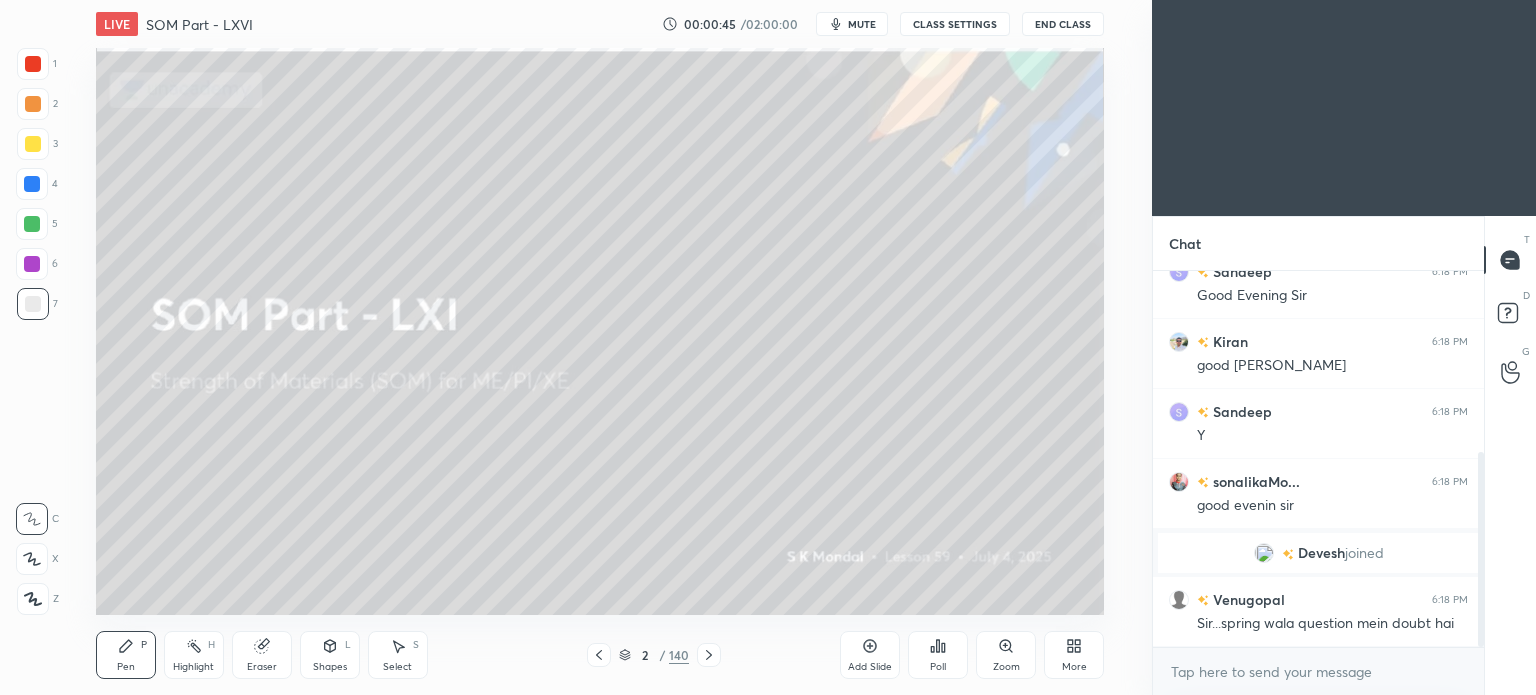 click on "2 / 140" at bounding box center [654, 655] 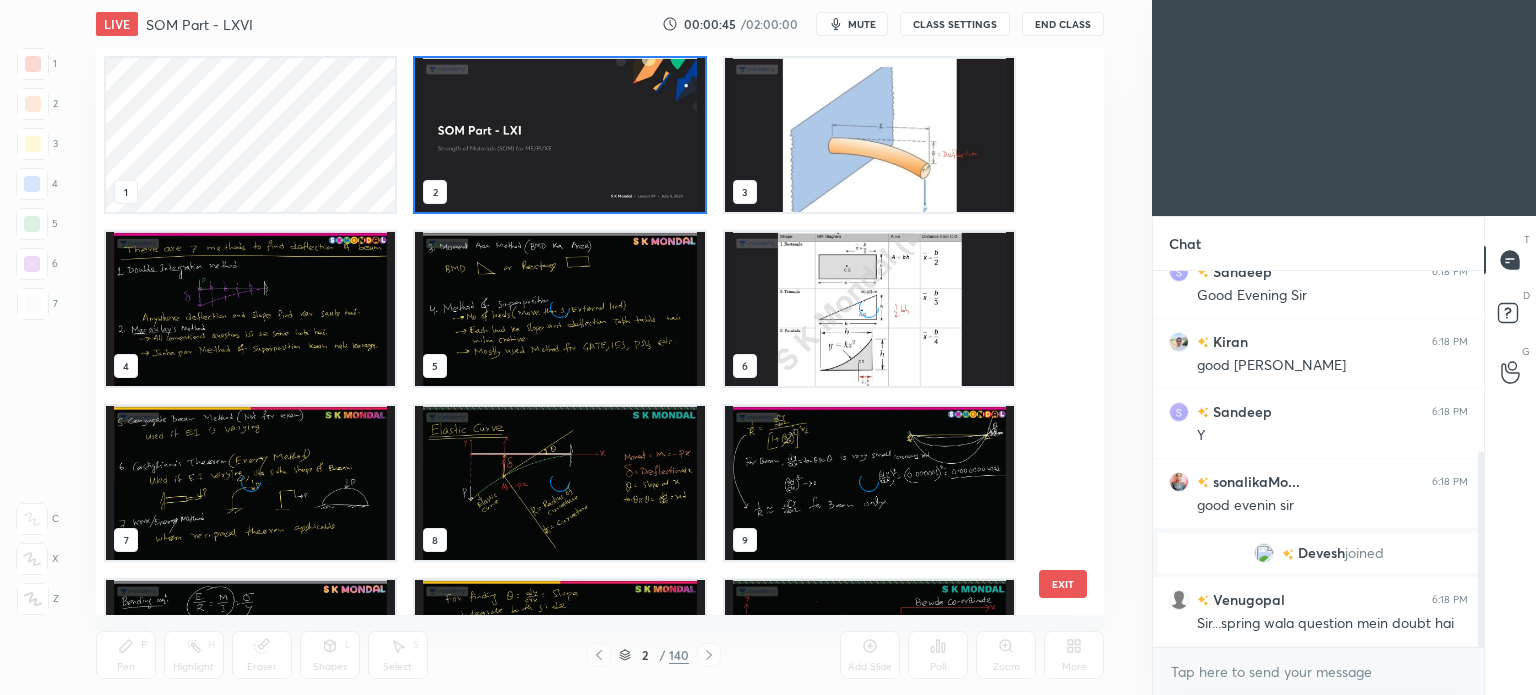 scroll, scrollTop: 561, scrollLeft: 999, axis: both 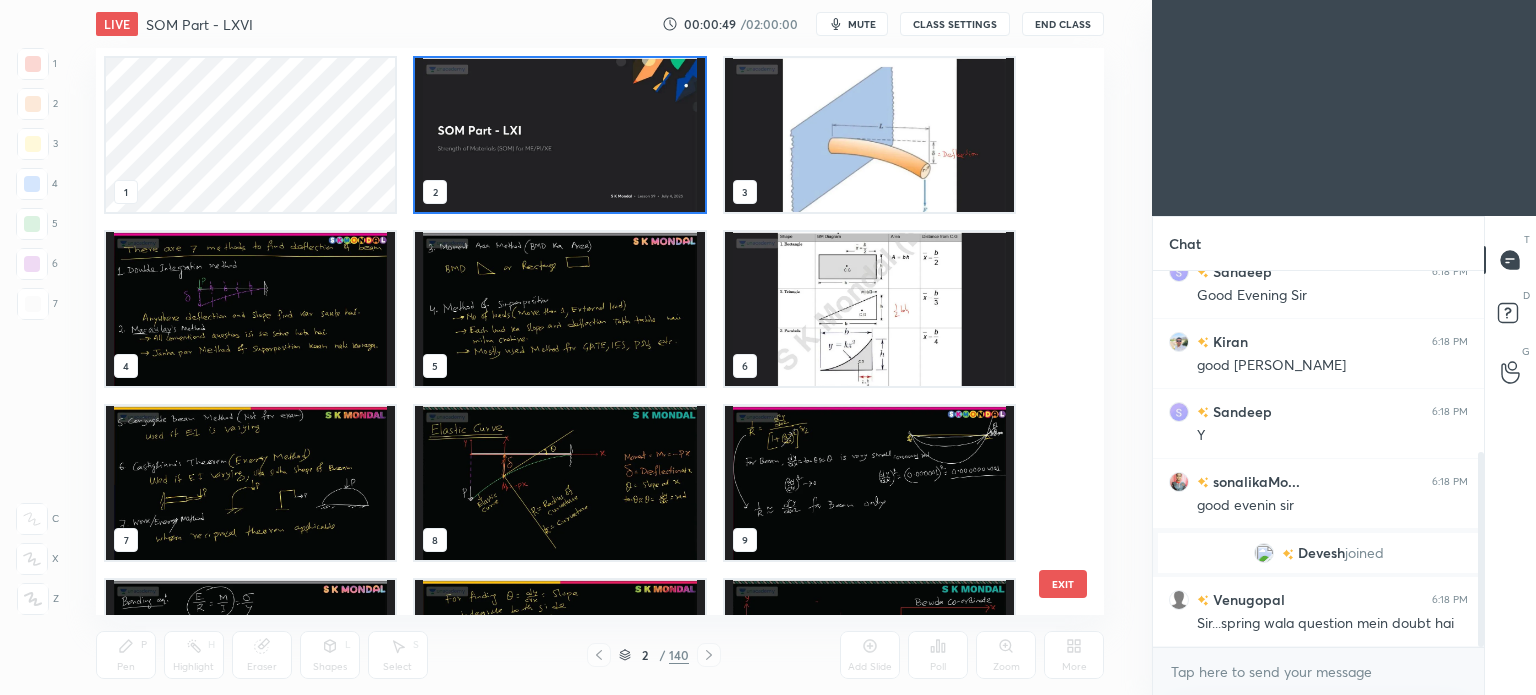 drag, startPoint x: 1069, startPoint y: 79, endPoint x: 1098, endPoint y: 338, distance: 260.6185 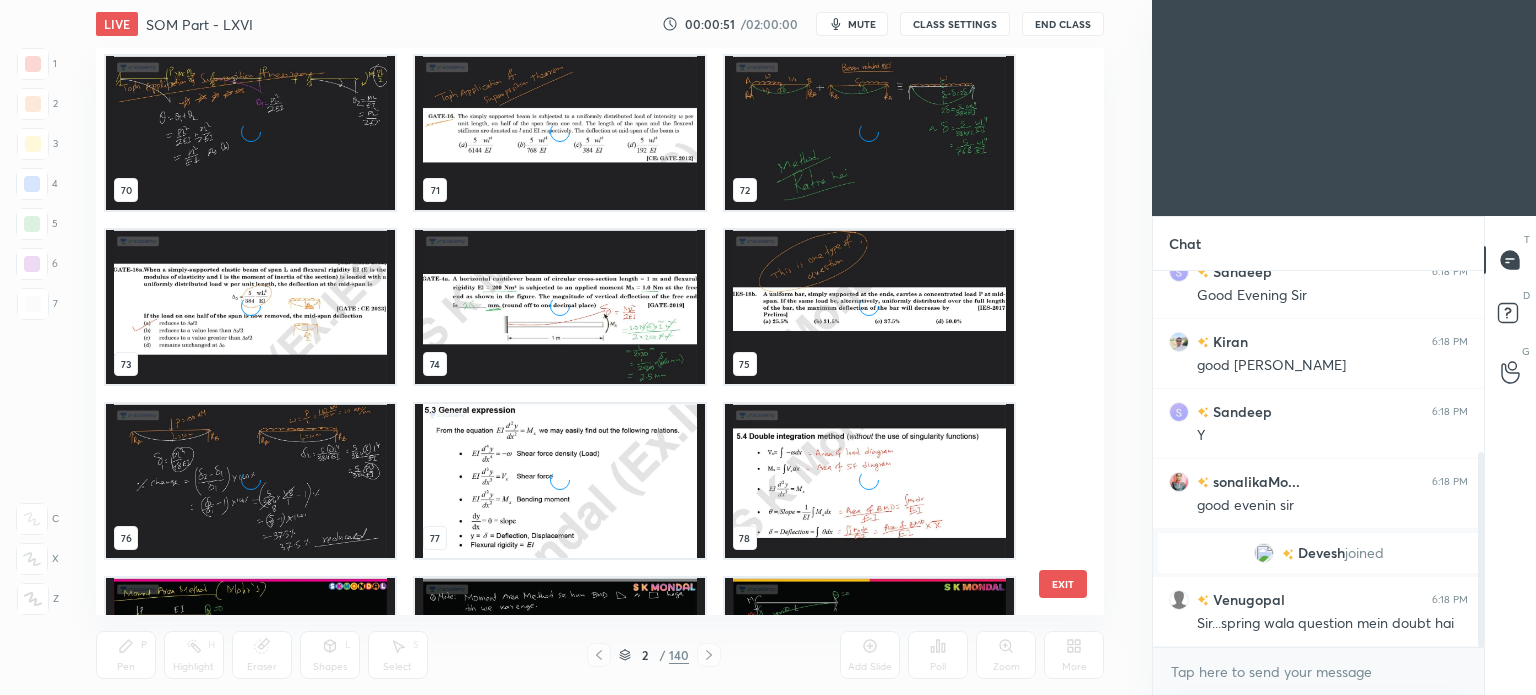 scroll, scrollTop: 4668, scrollLeft: 0, axis: vertical 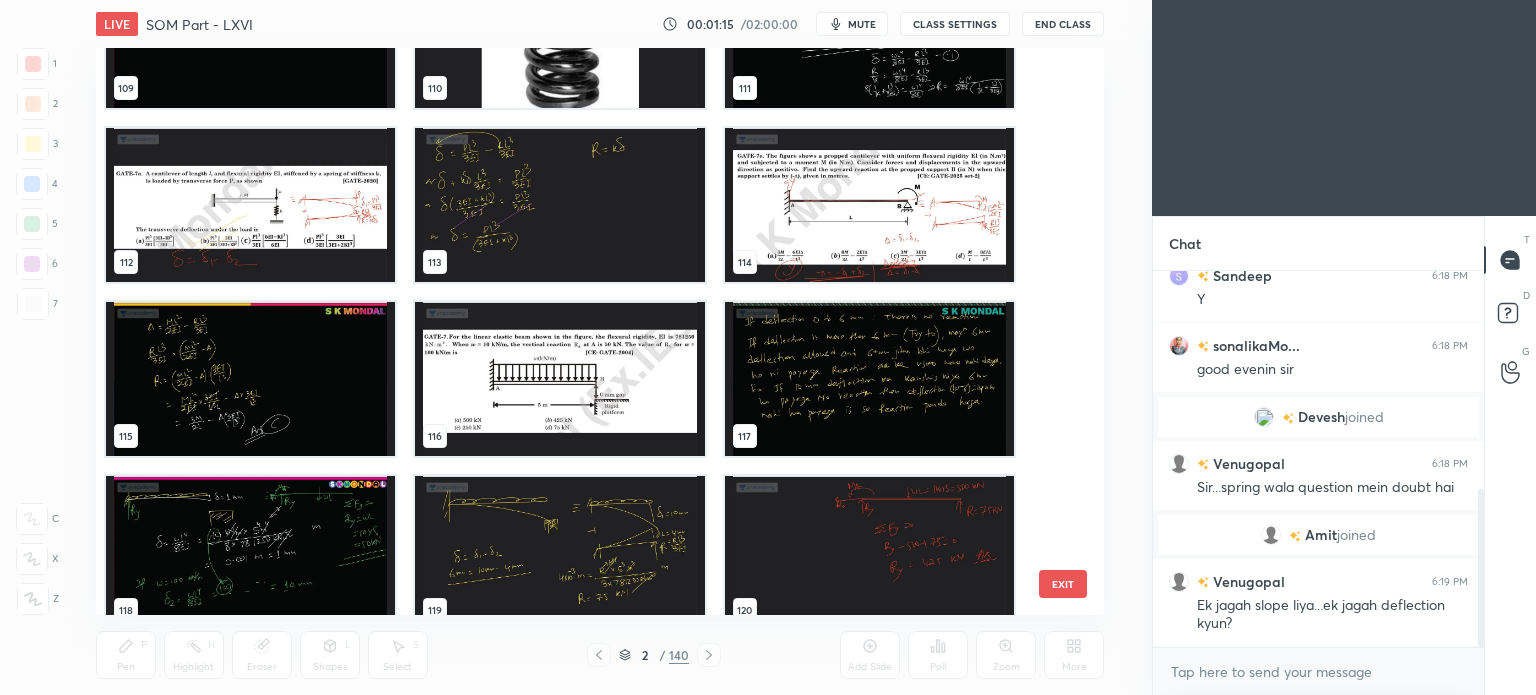 click at bounding box center (250, 205) 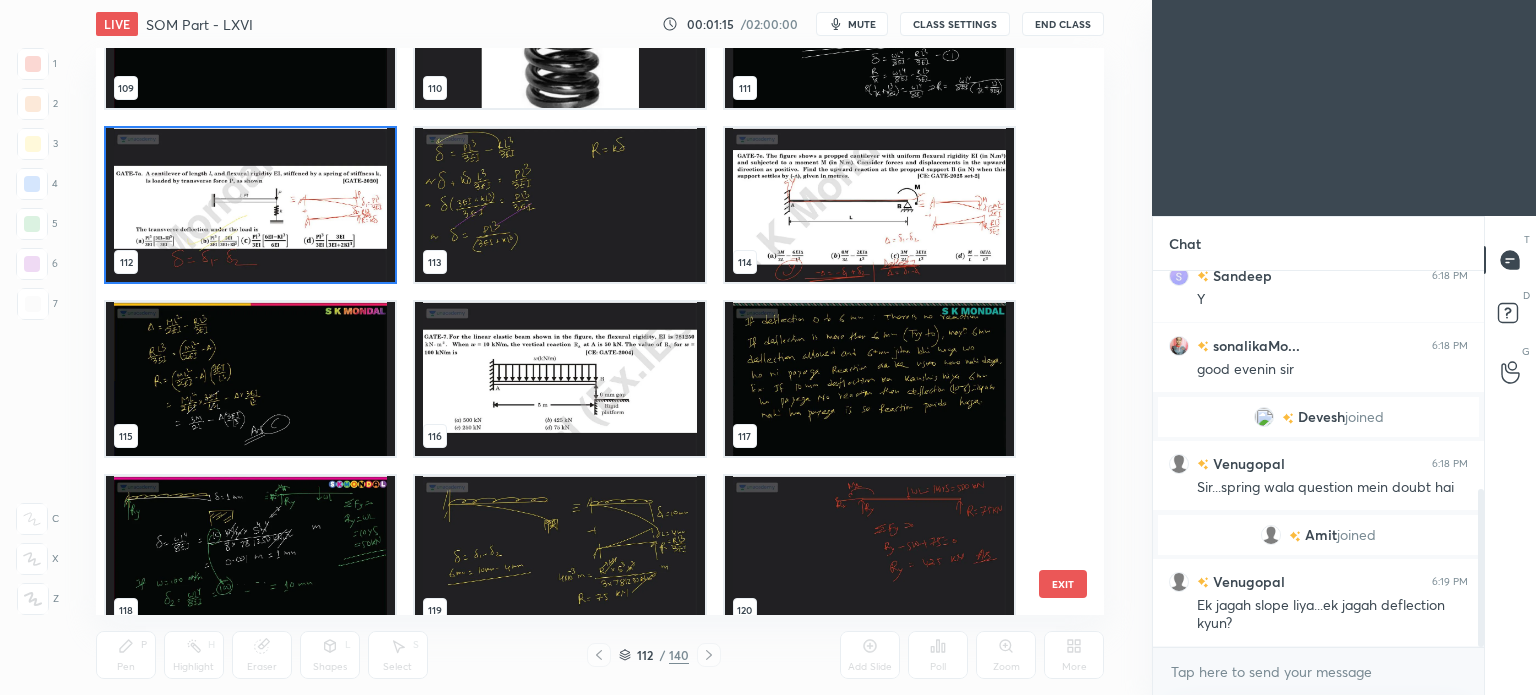 click at bounding box center [250, 205] 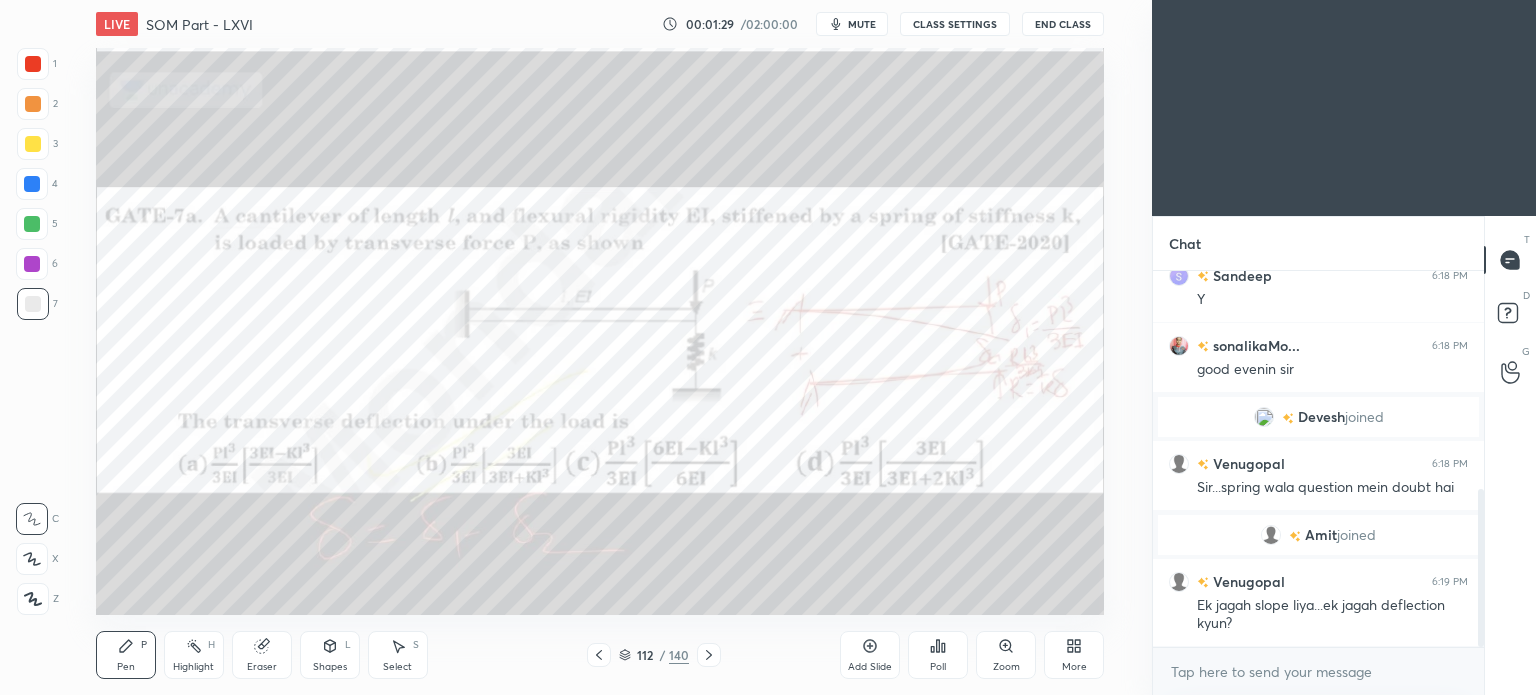 scroll, scrollTop: 538, scrollLeft: 0, axis: vertical 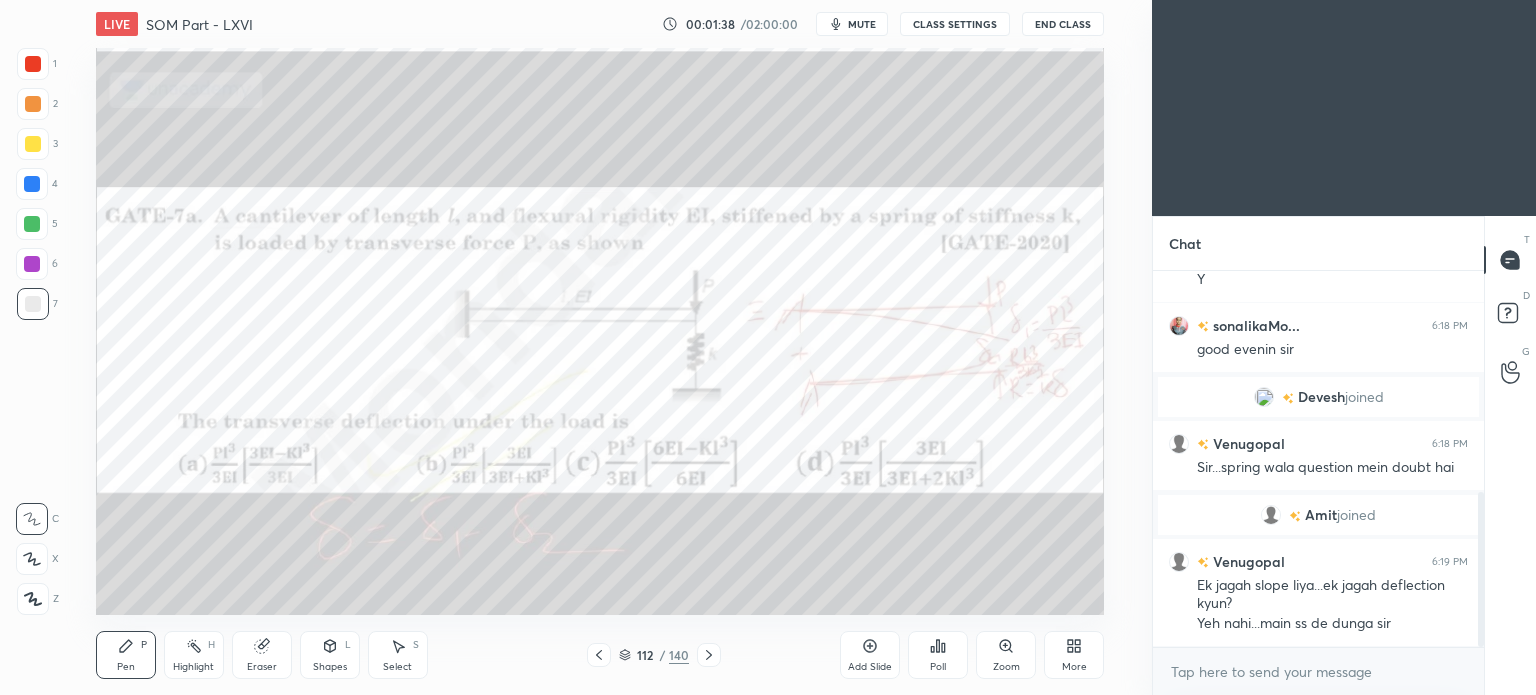 click on "mute" at bounding box center (862, 24) 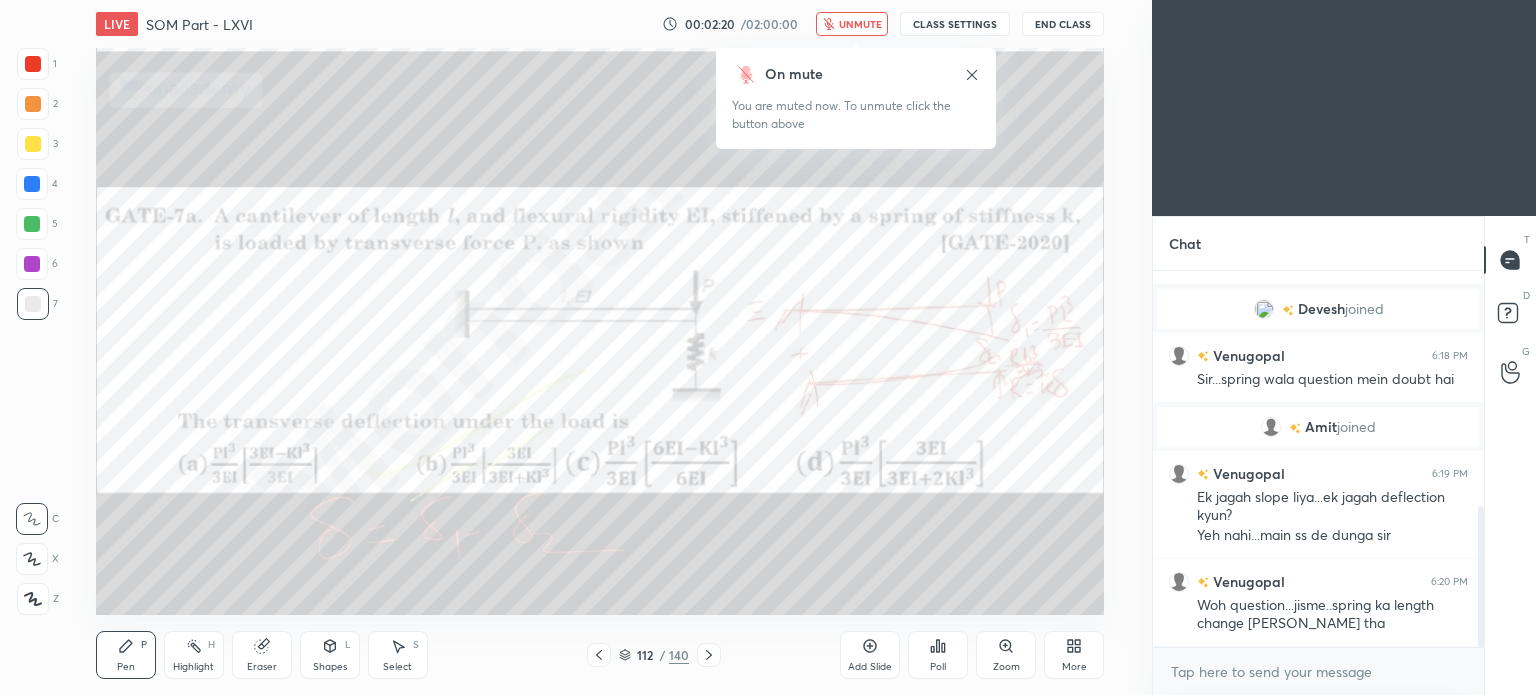 scroll, scrollTop: 696, scrollLeft: 0, axis: vertical 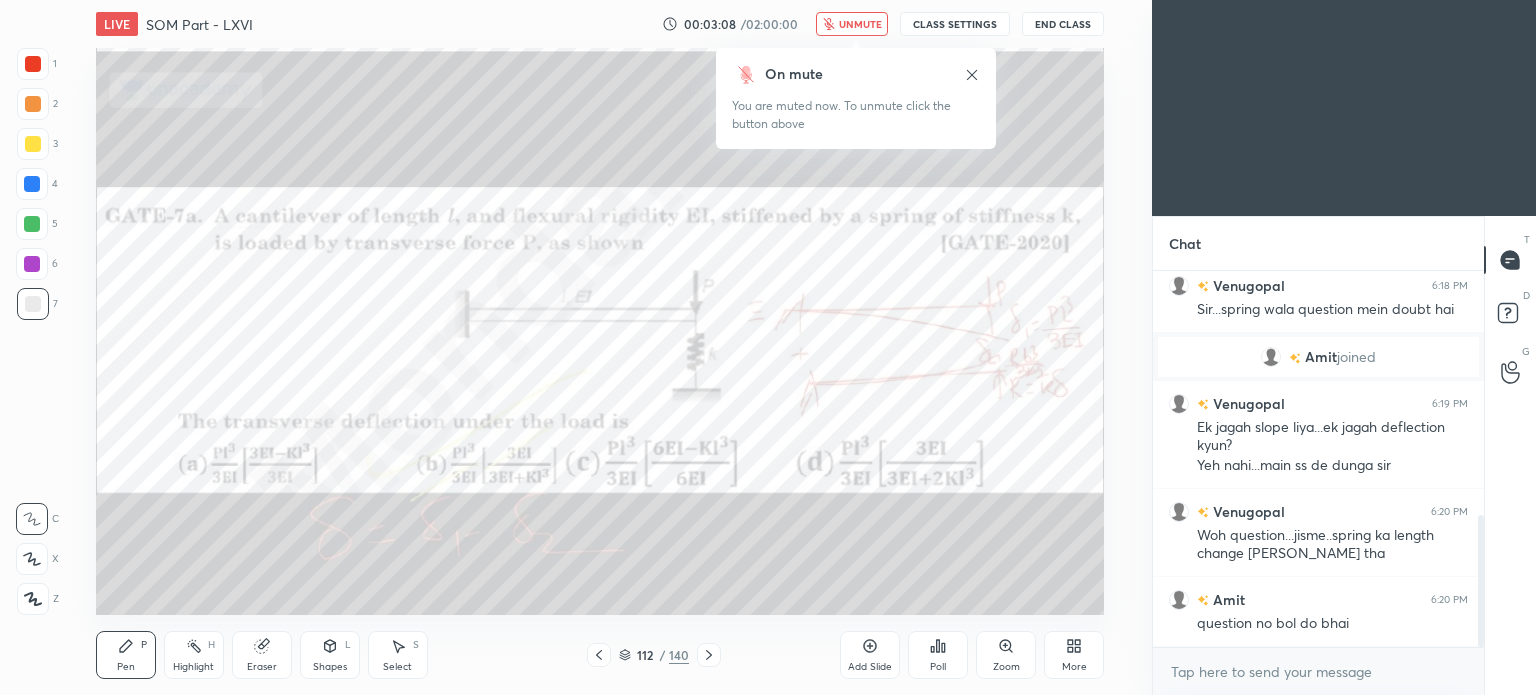 click on "unmute" at bounding box center [852, 24] 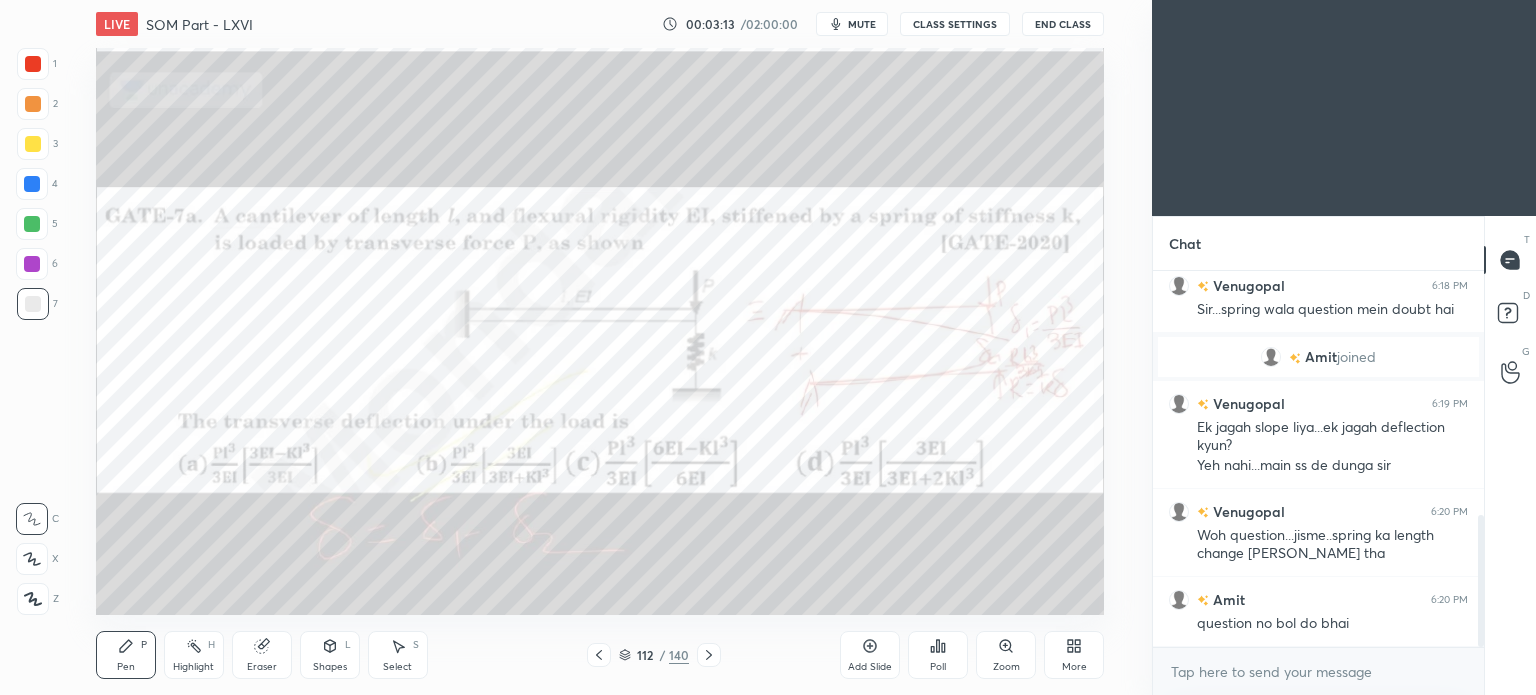 click 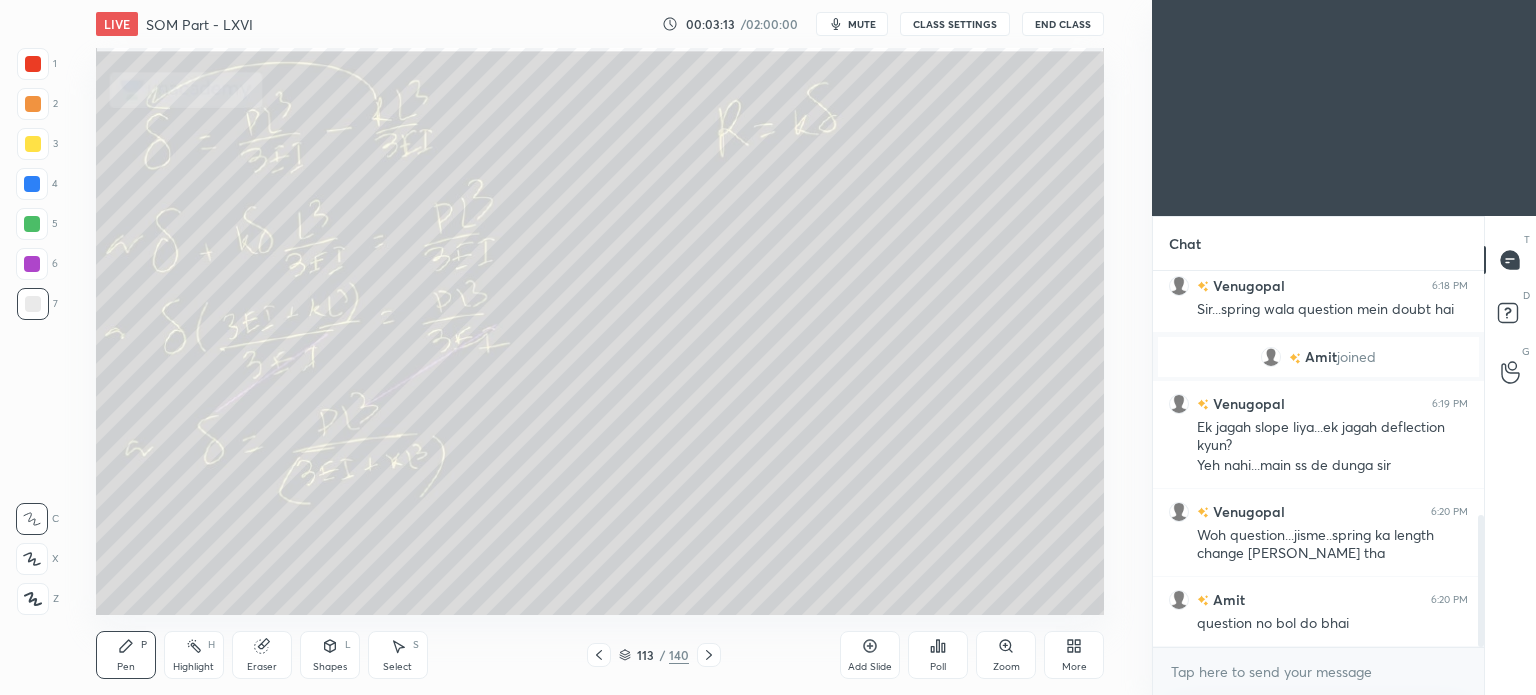 click 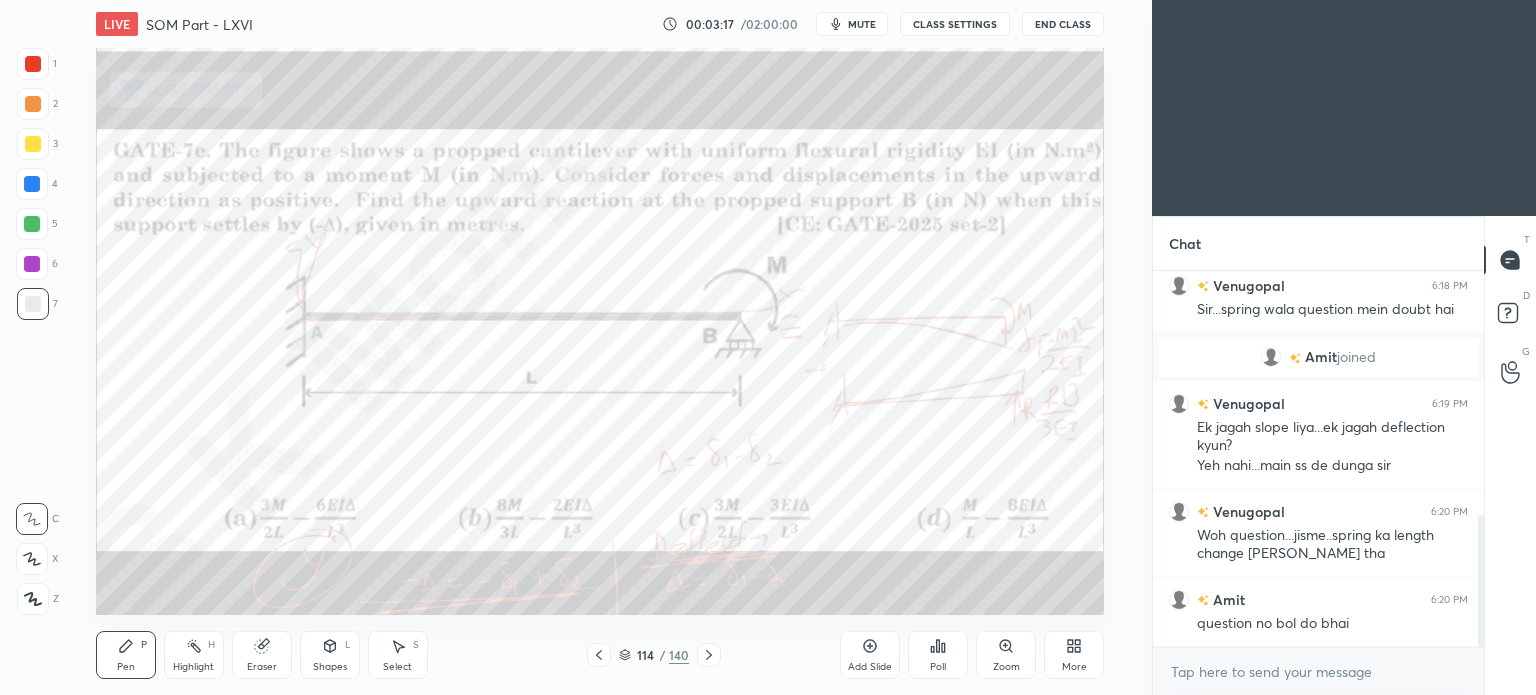 click at bounding box center (709, 655) 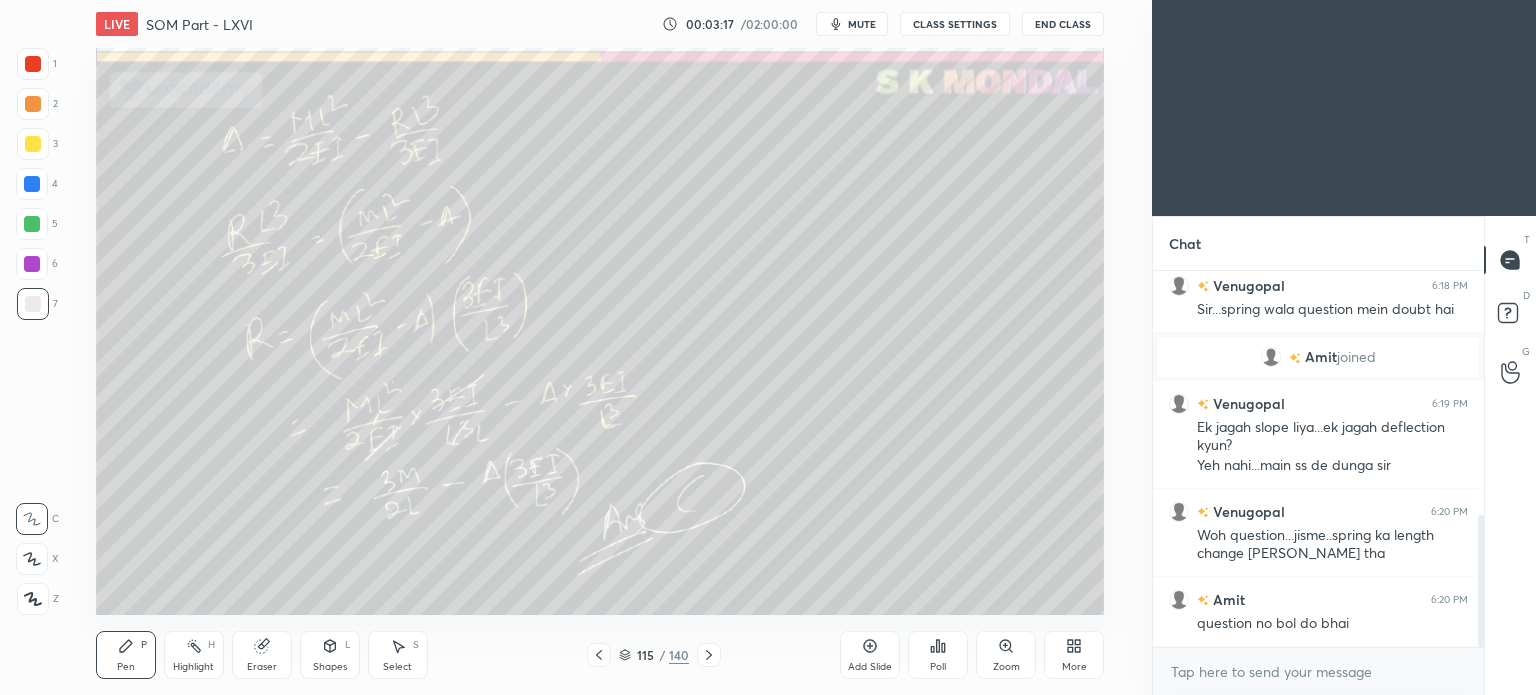 click at bounding box center (709, 655) 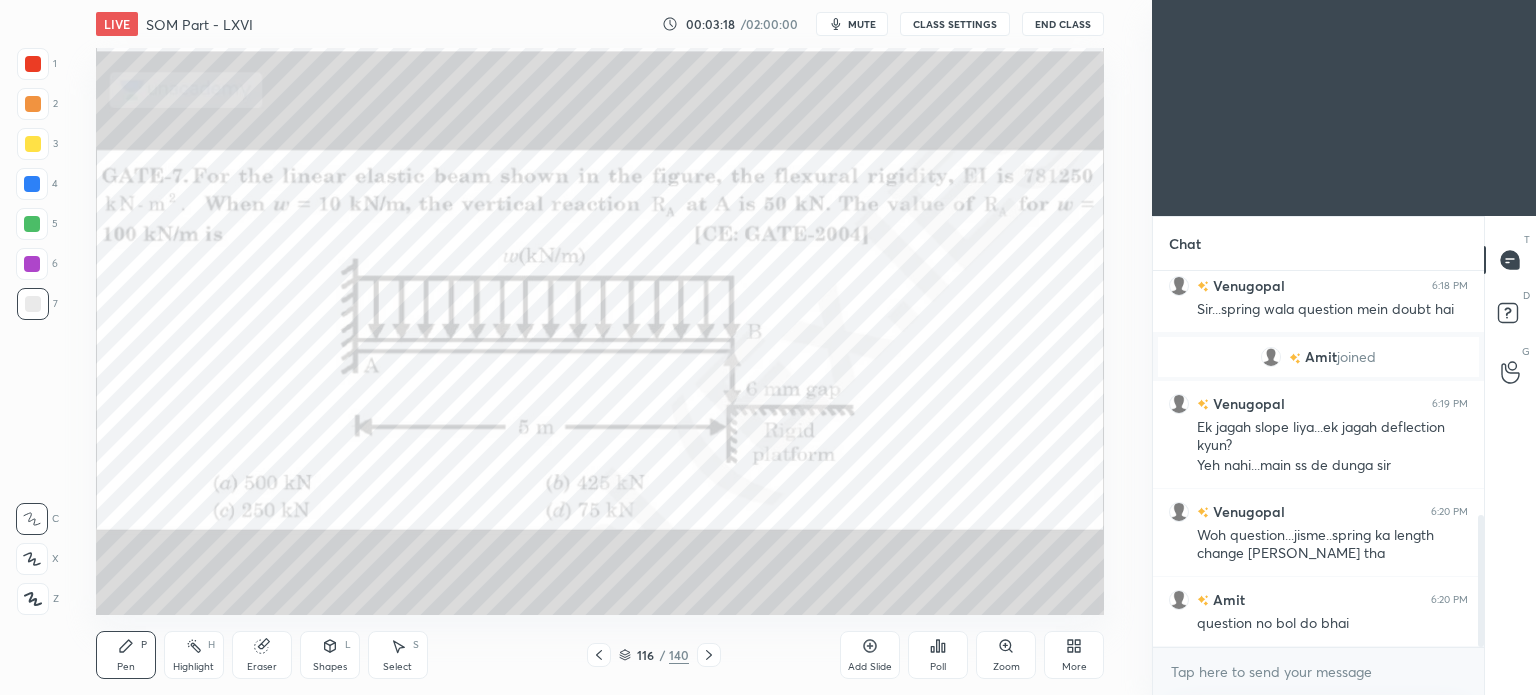 click at bounding box center (709, 655) 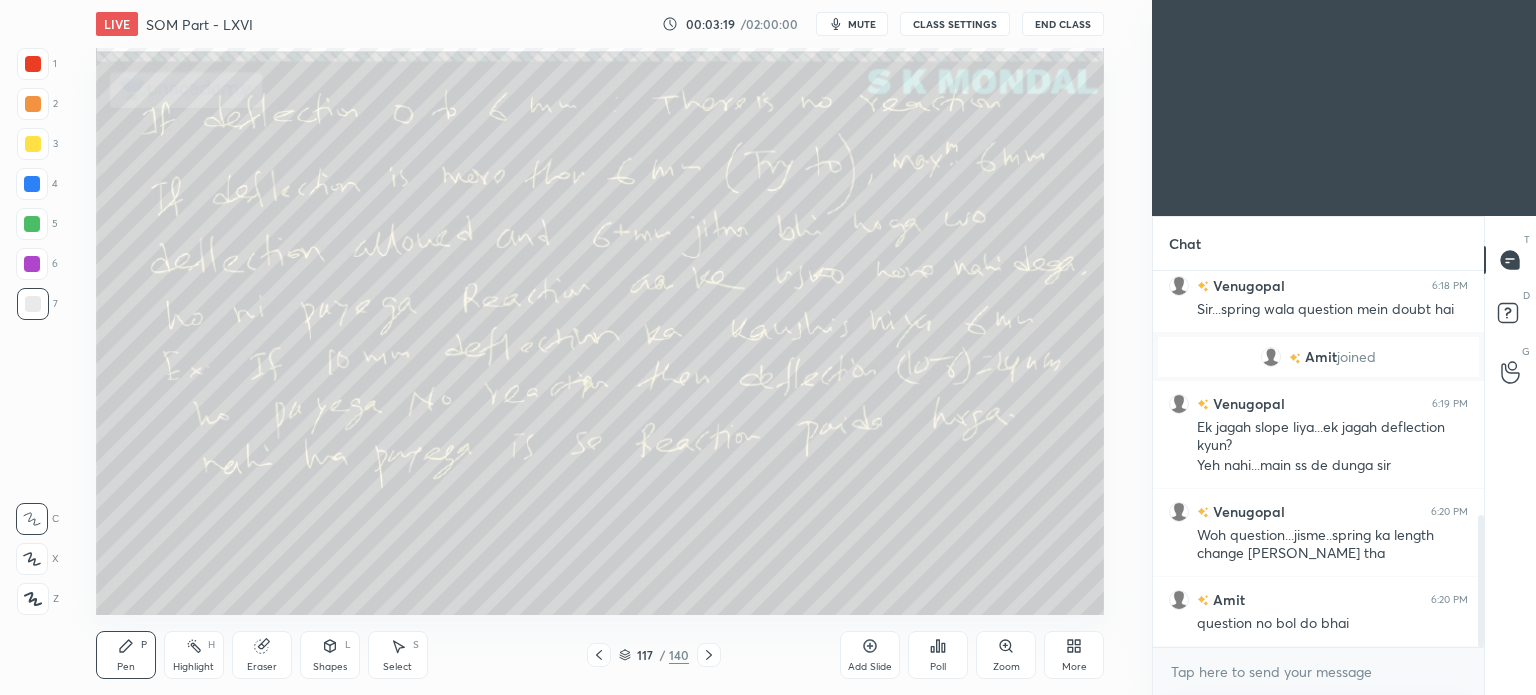 click at bounding box center [709, 655] 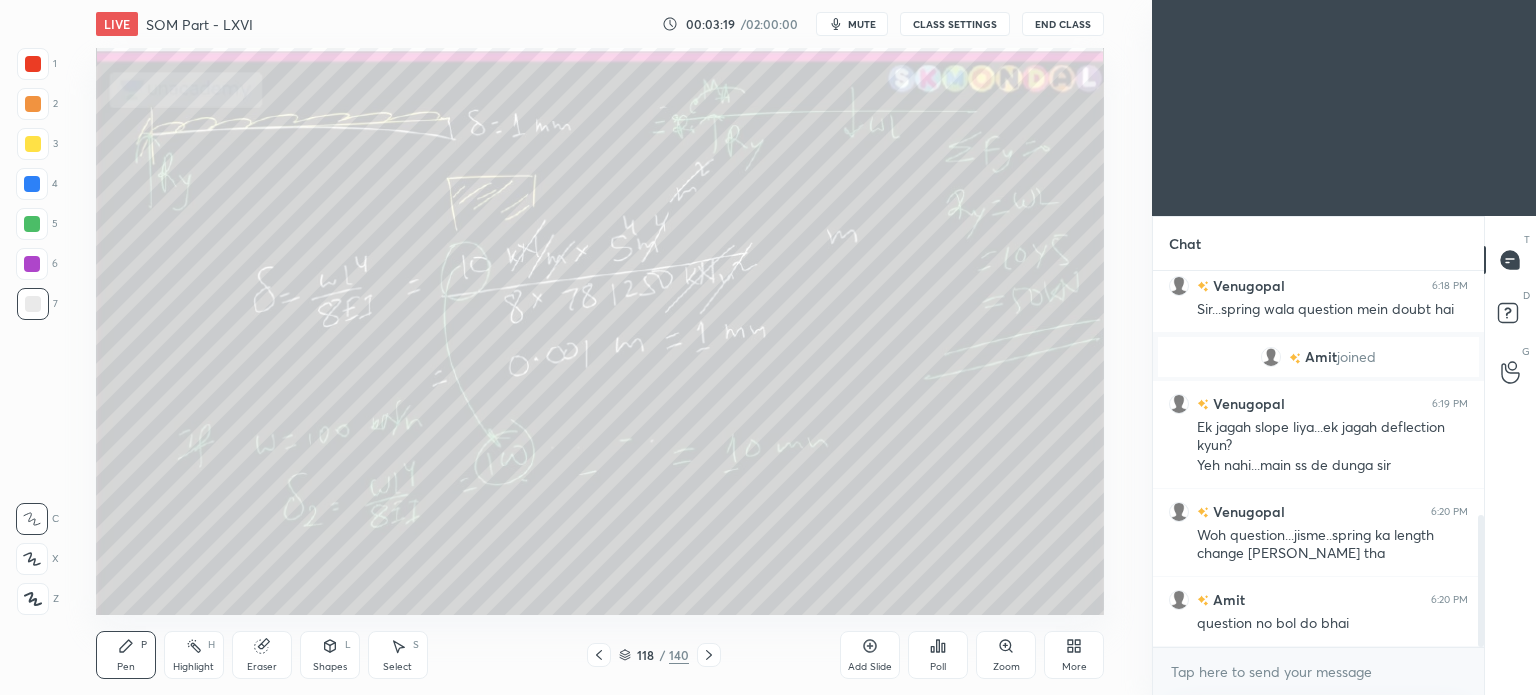 click at bounding box center [709, 655] 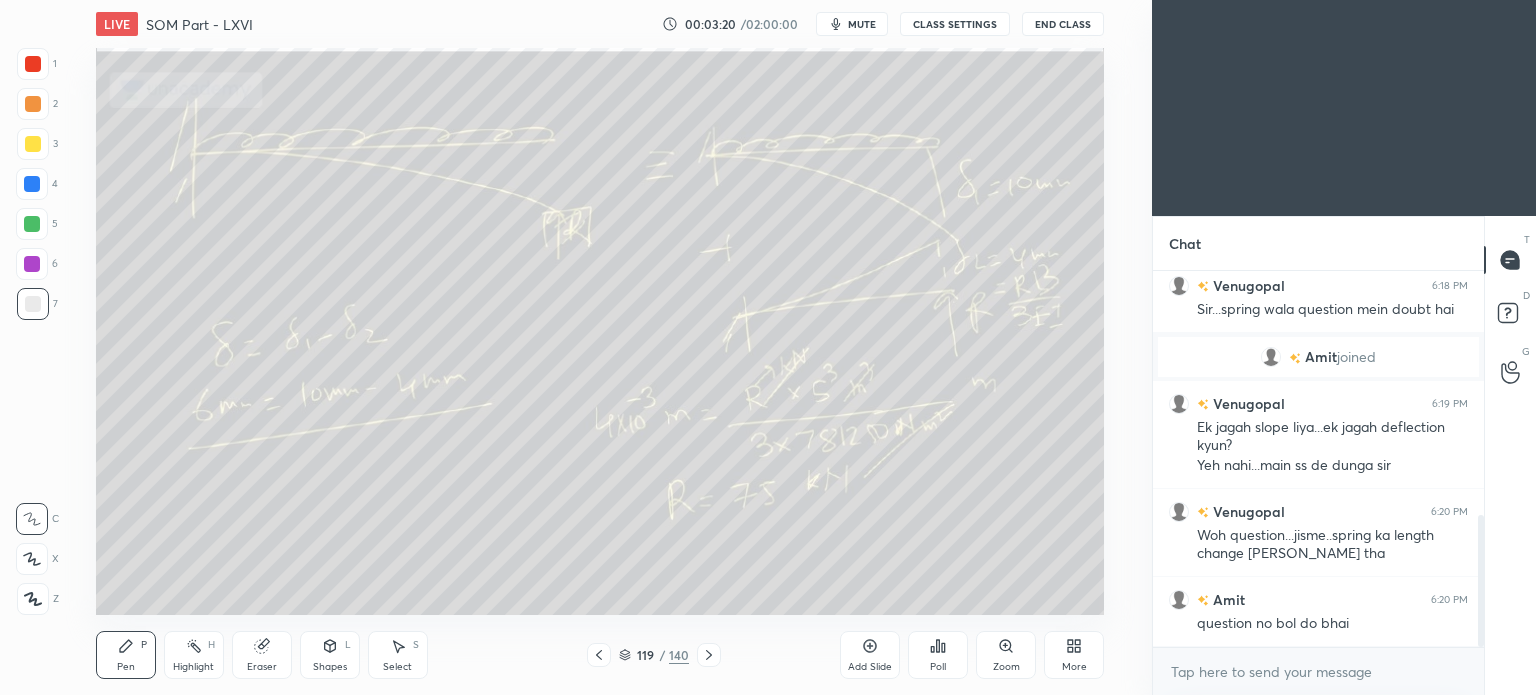 click at bounding box center (709, 655) 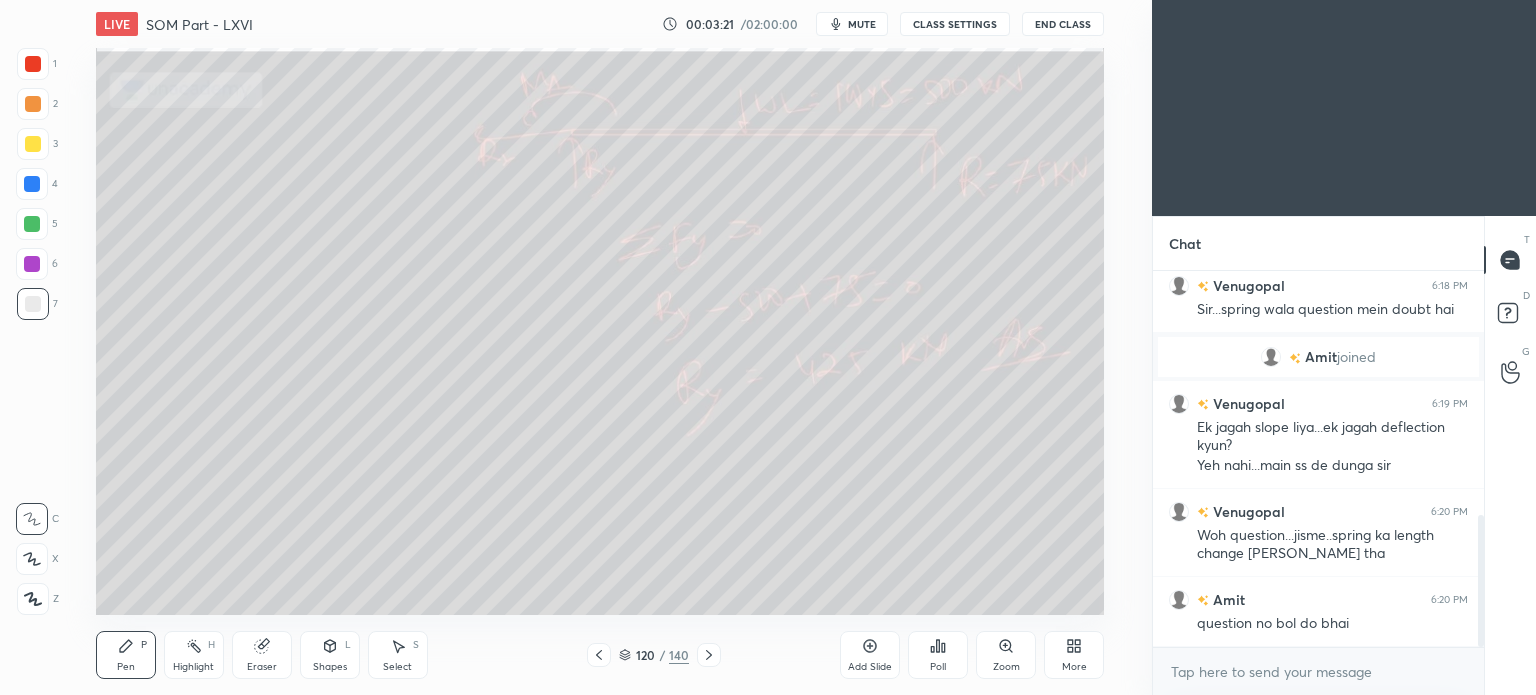 click at bounding box center [709, 655] 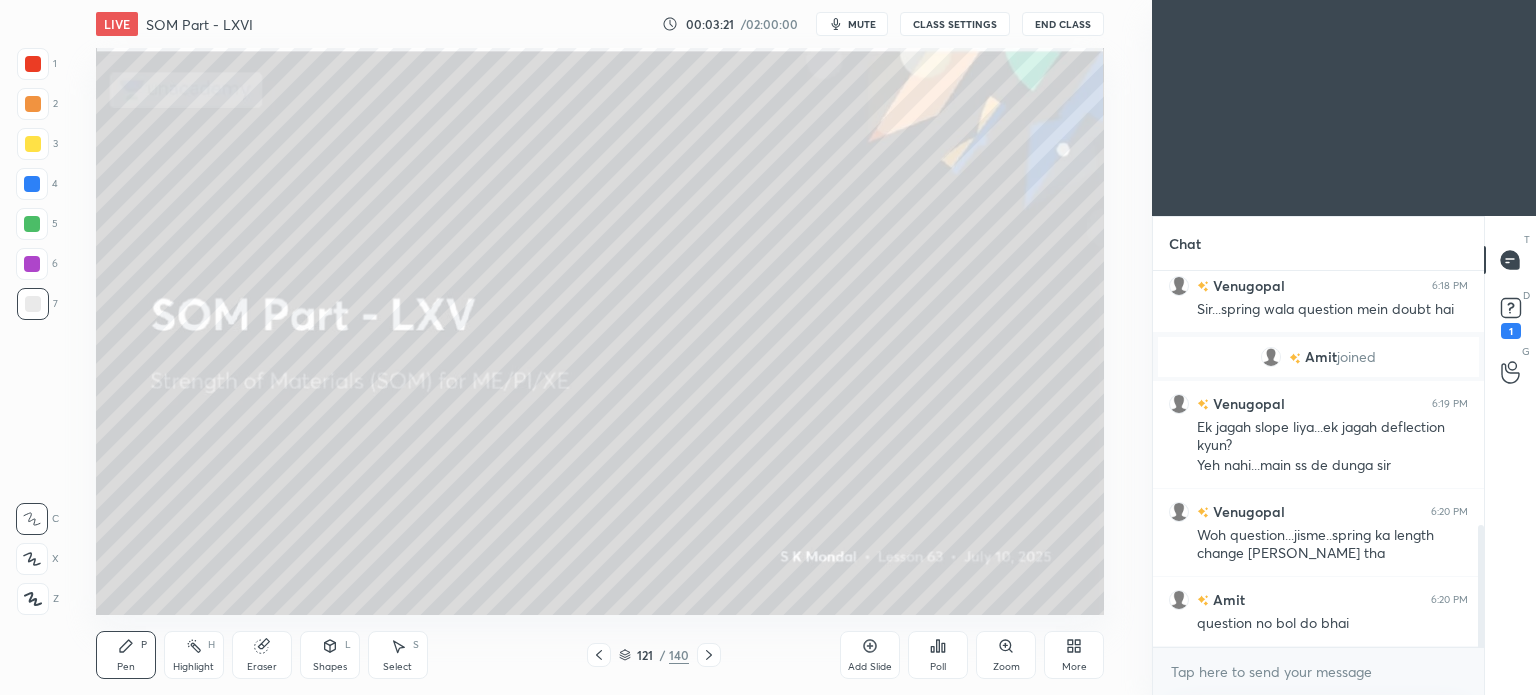 scroll, scrollTop: 782, scrollLeft: 0, axis: vertical 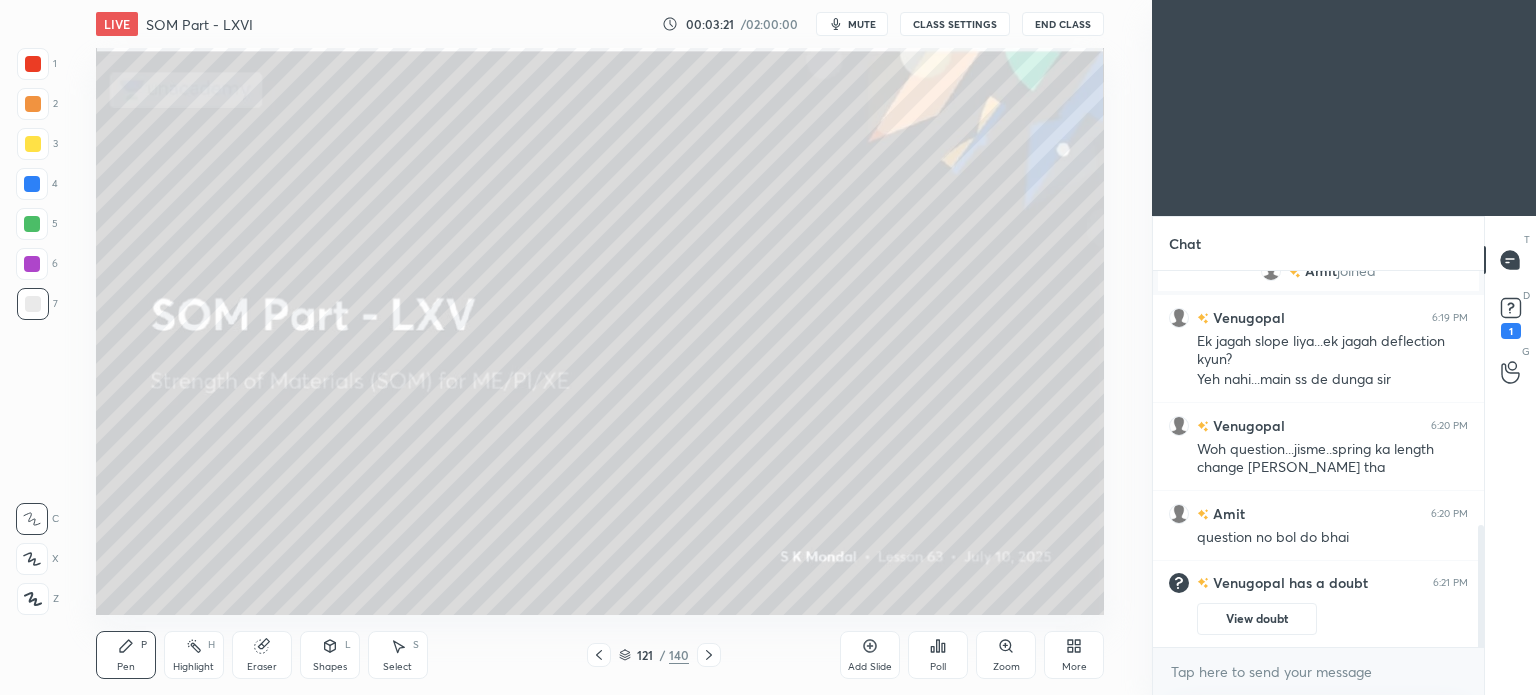 click at bounding box center [709, 655] 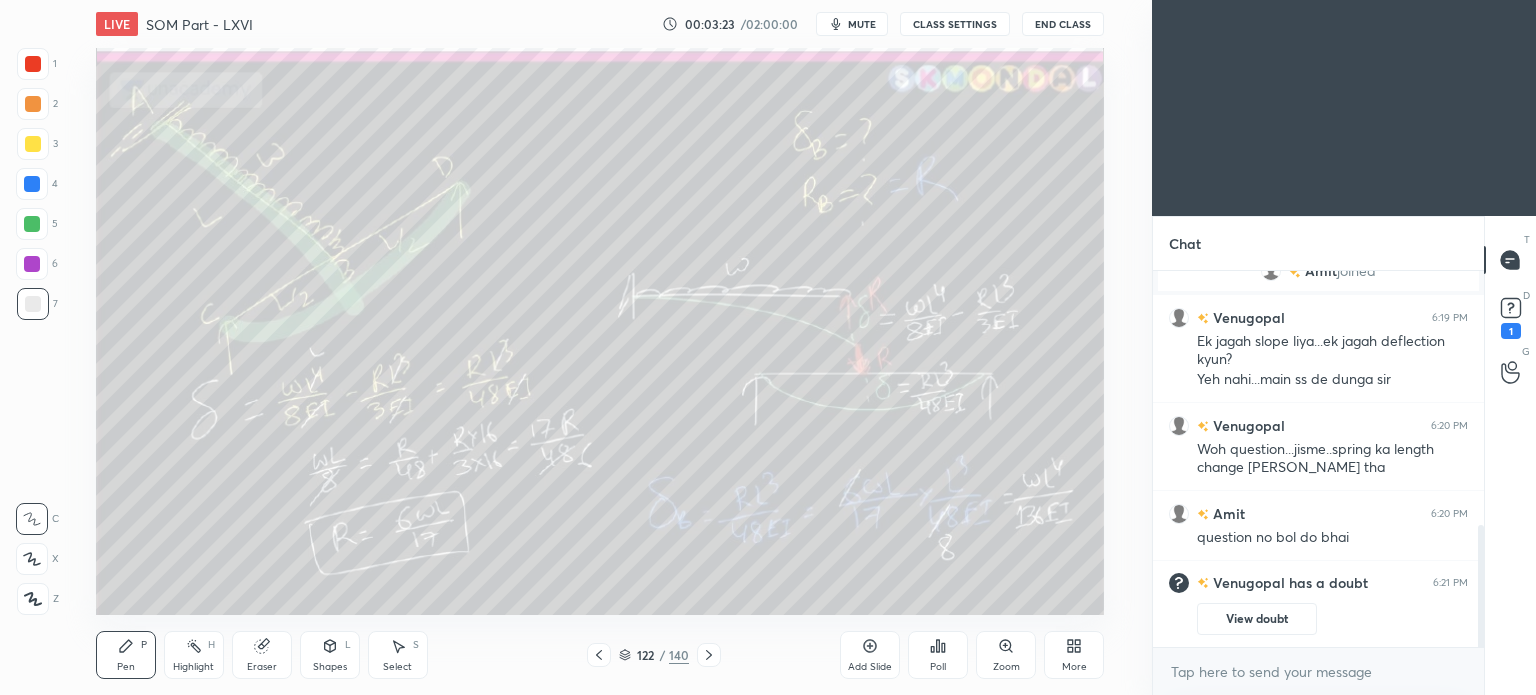 click at bounding box center [709, 655] 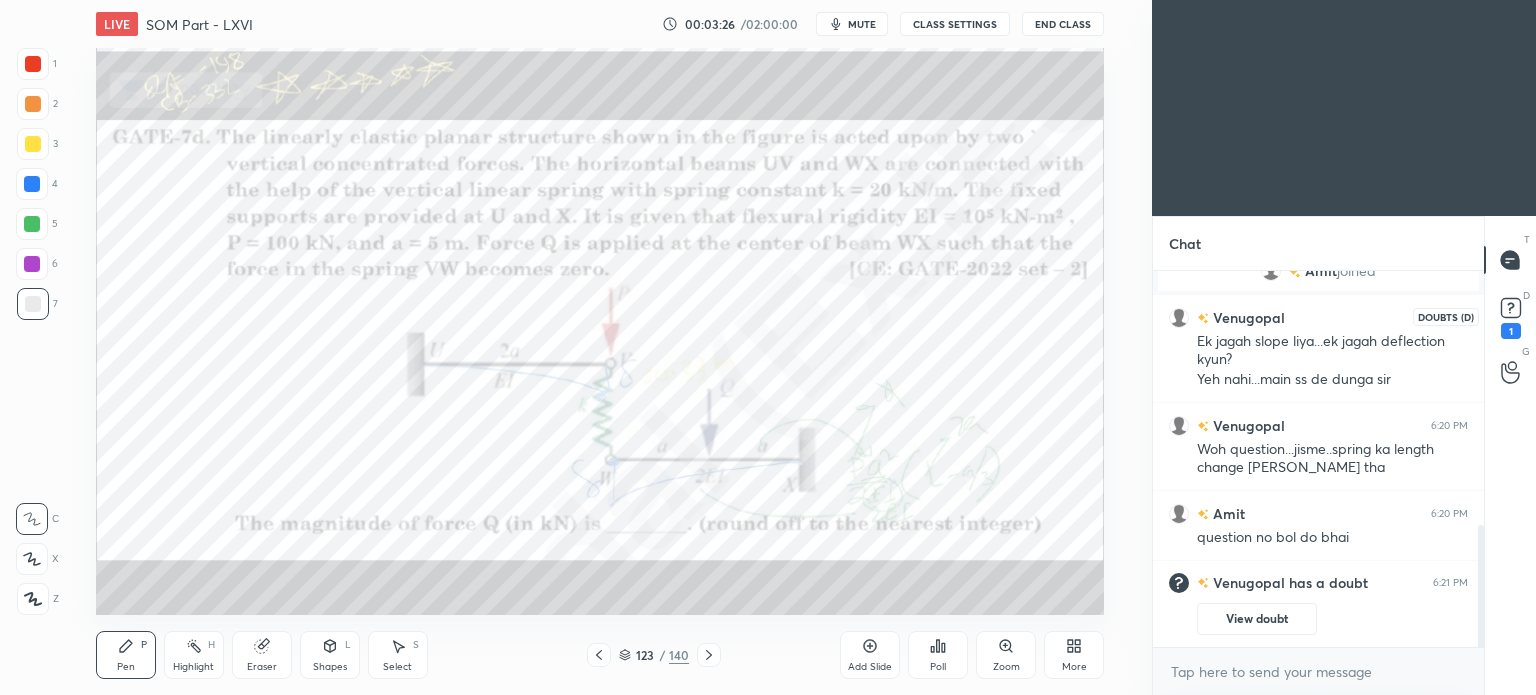 click 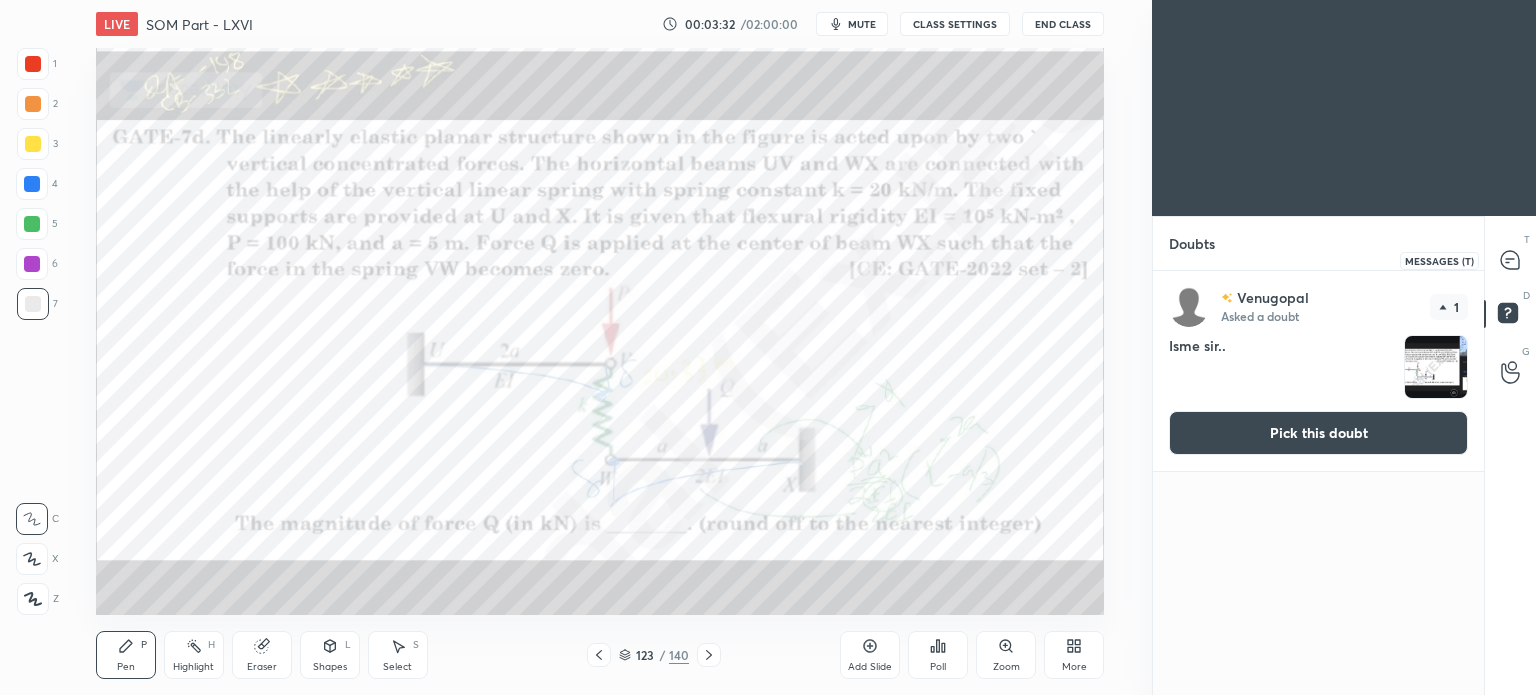 click 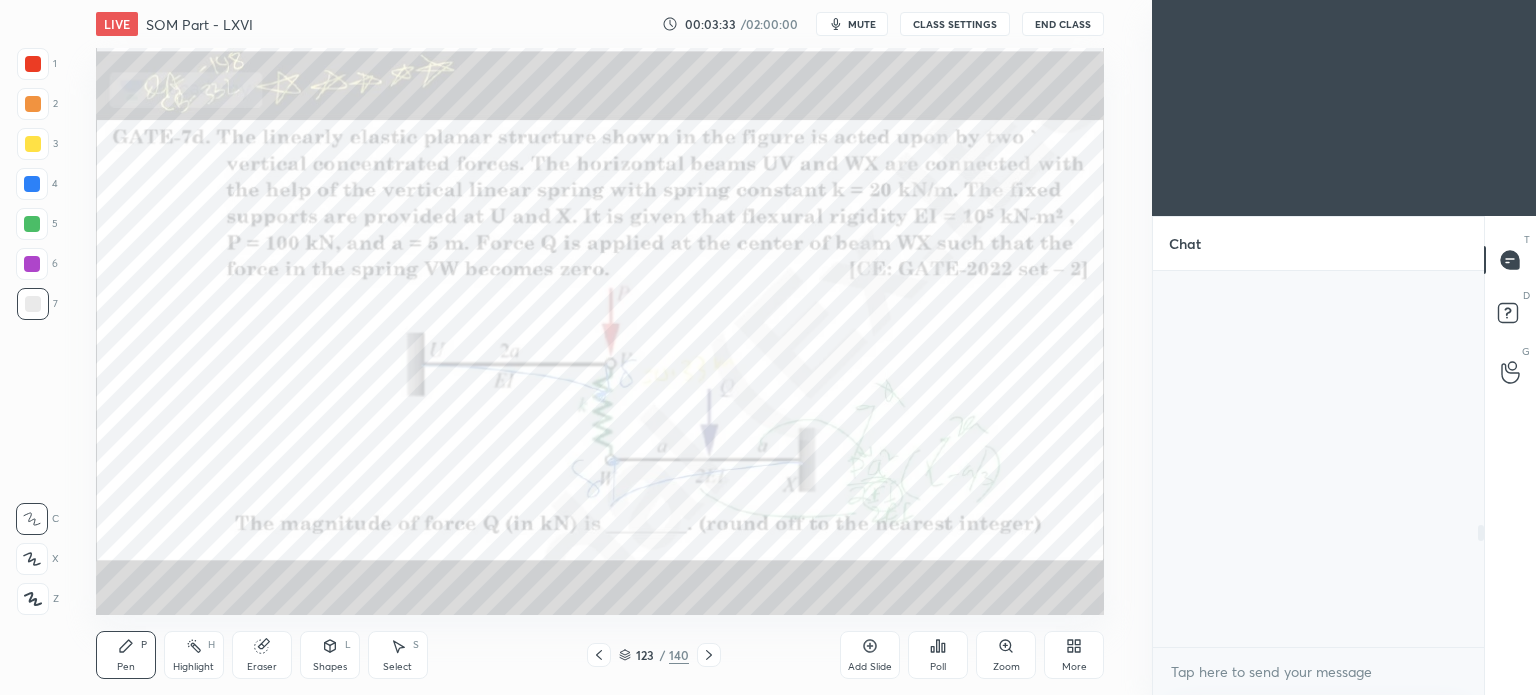 scroll, scrollTop: 782, scrollLeft: 0, axis: vertical 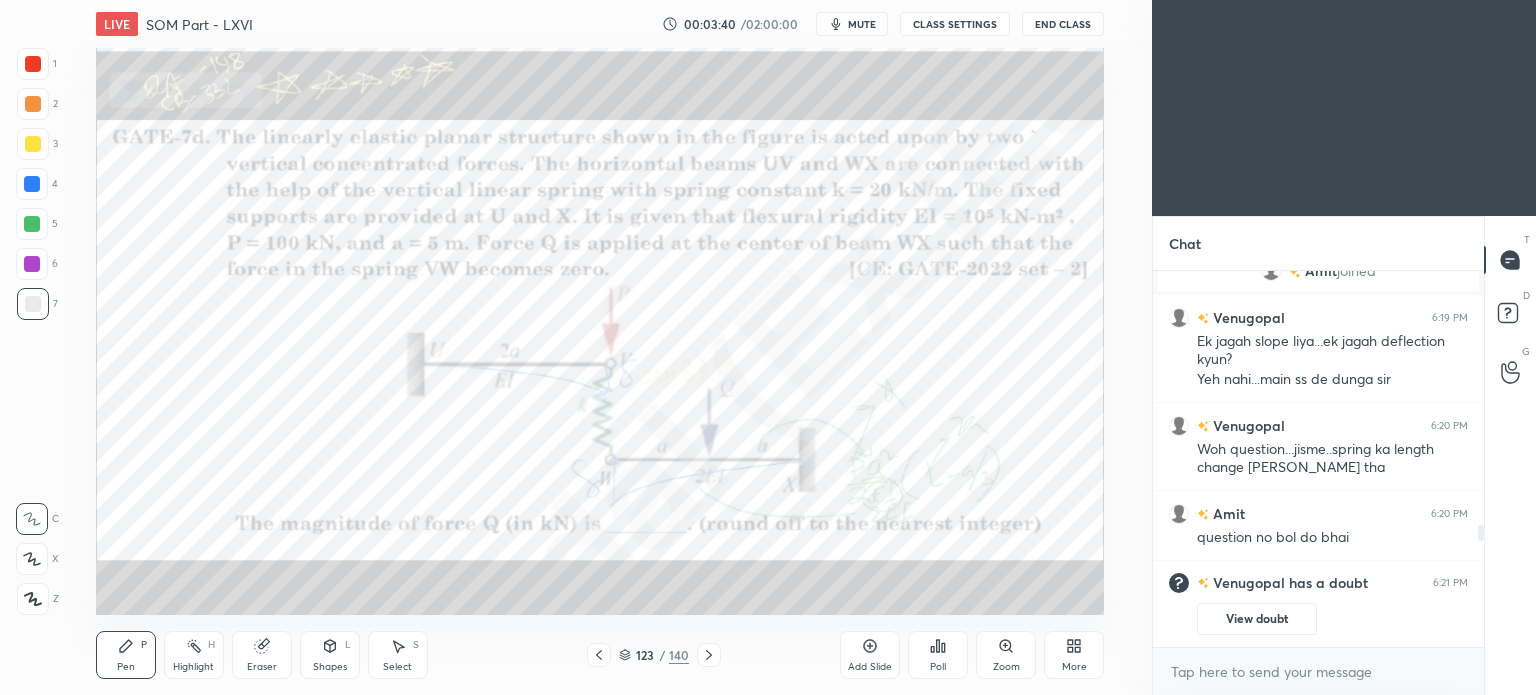 click on "Highlight H" at bounding box center (194, 655) 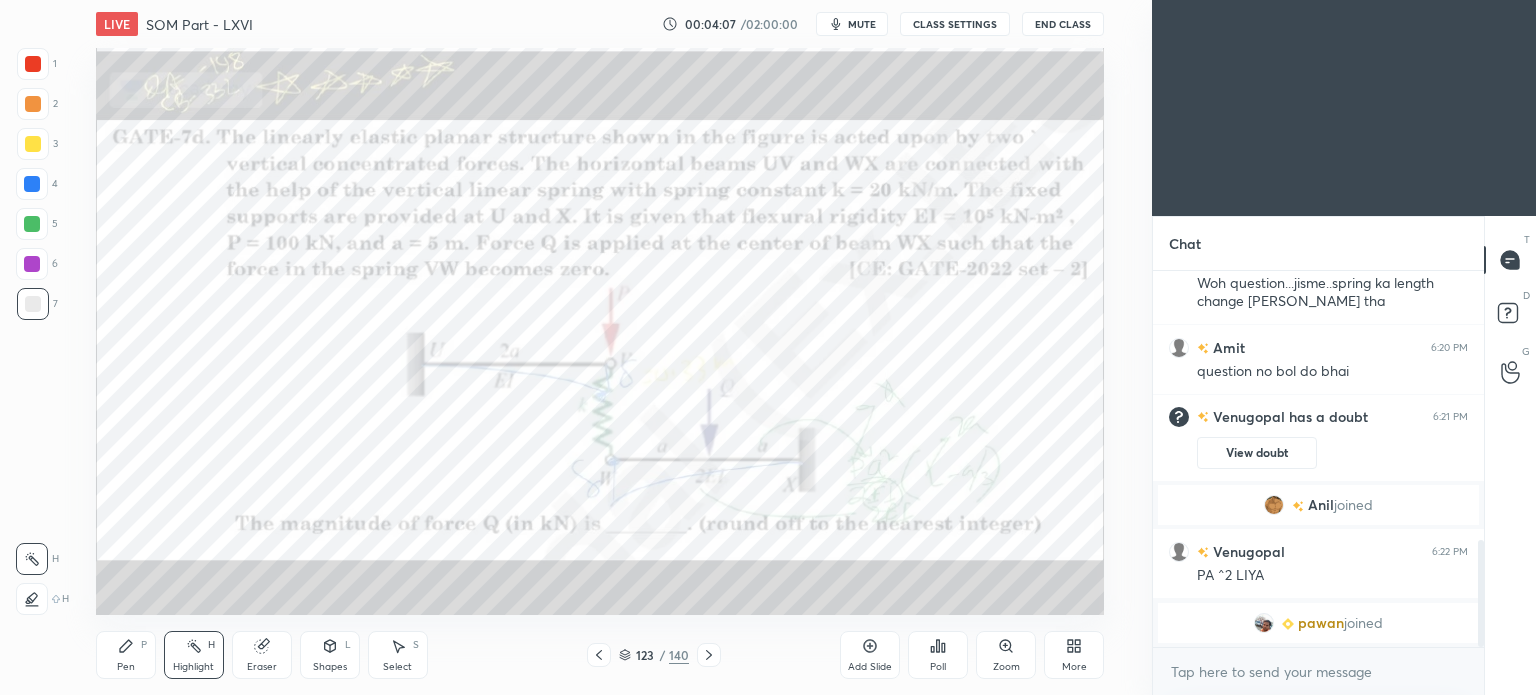 scroll, scrollTop: 986, scrollLeft: 0, axis: vertical 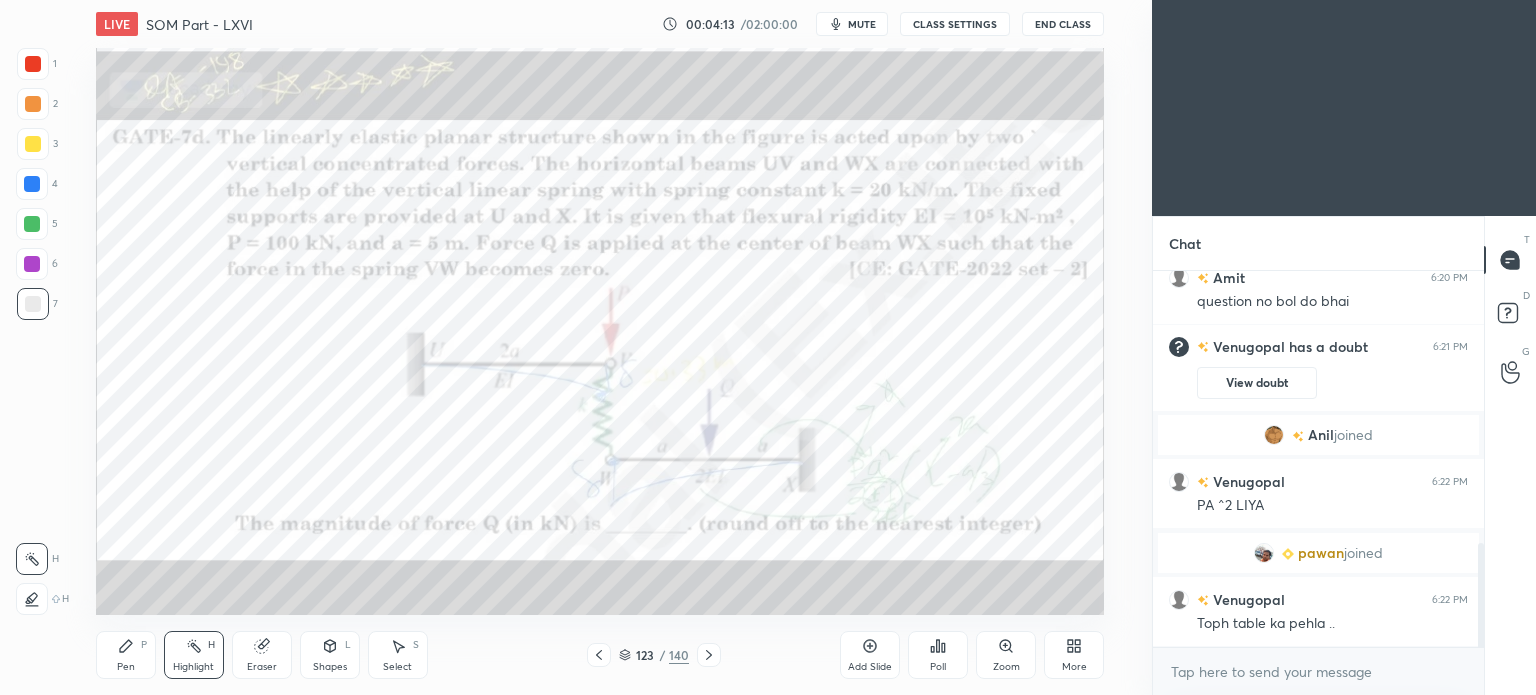 click on "mute" at bounding box center (862, 24) 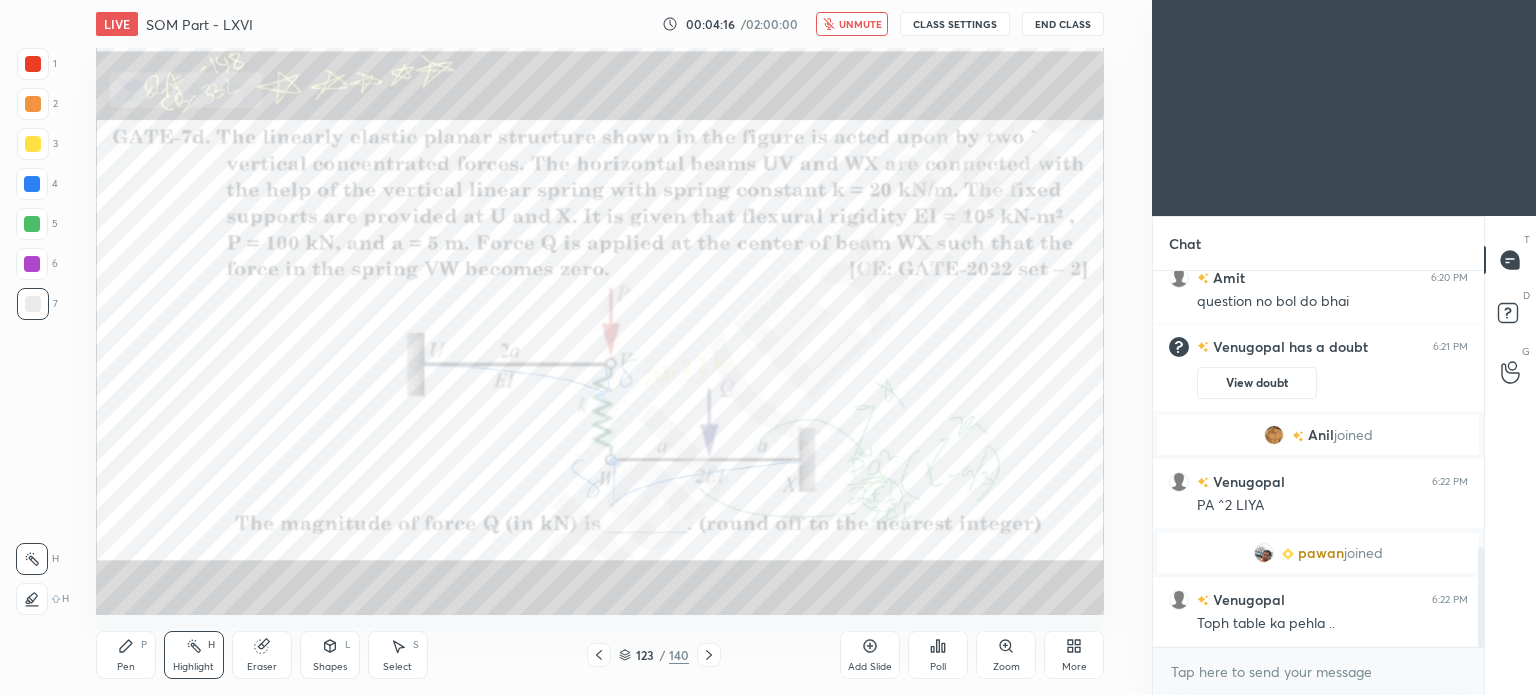 scroll, scrollTop: 1034, scrollLeft: 0, axis: vertical 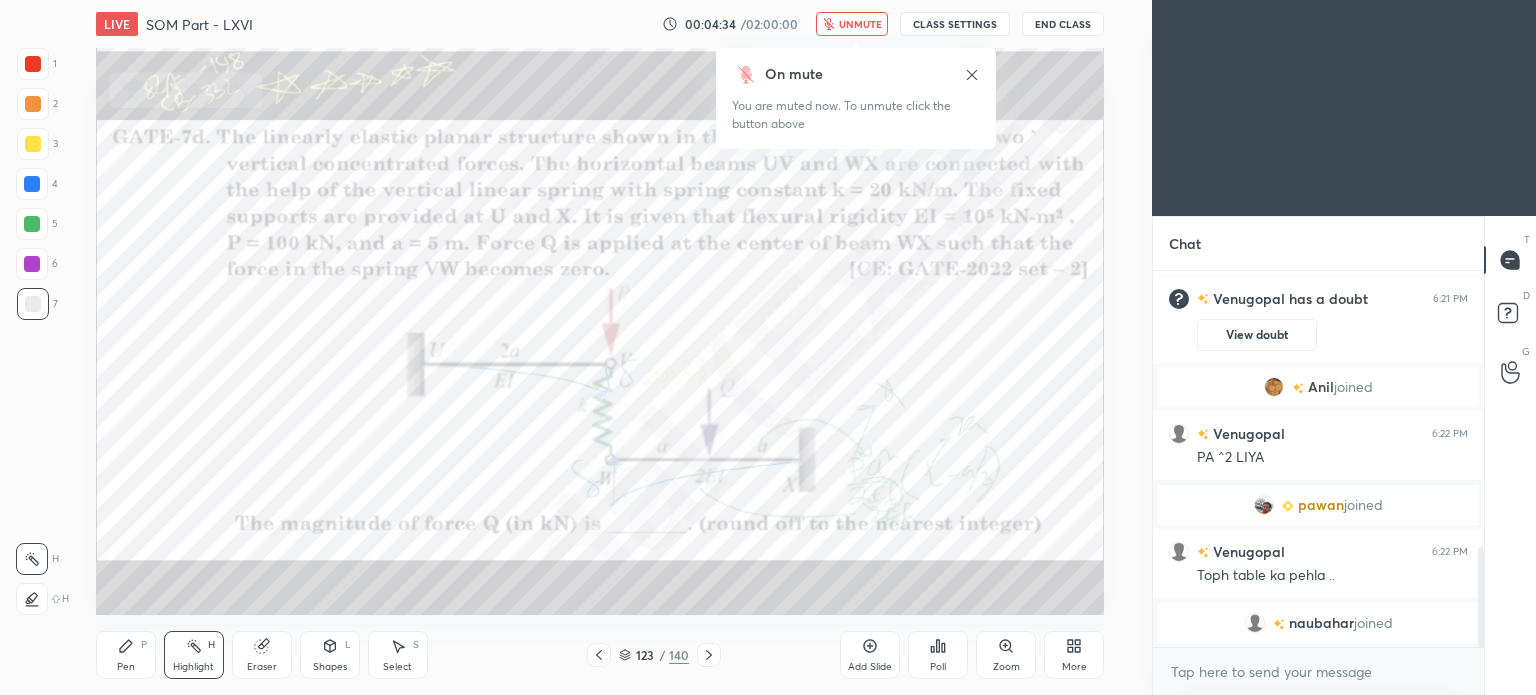 click on "unmute" at bounding box center (860, 24) 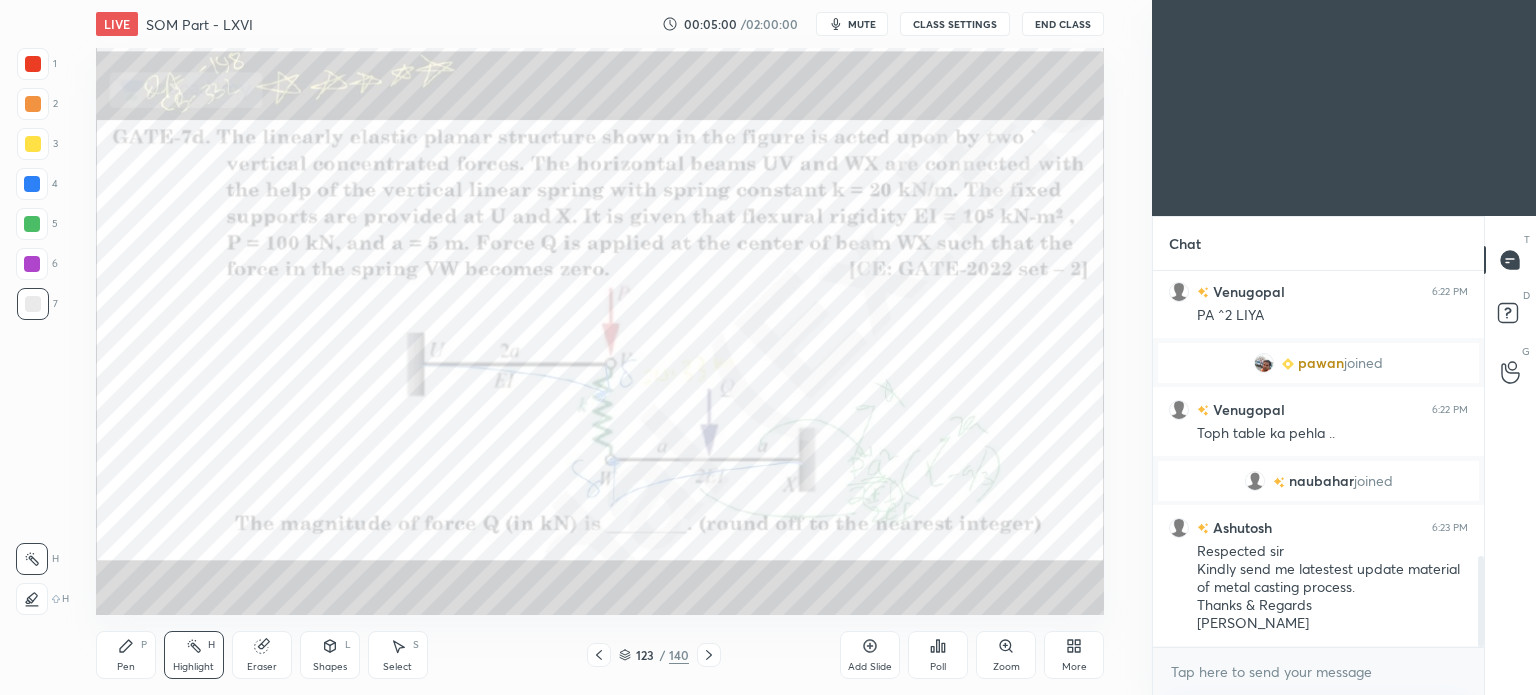 scroll, scrollTop: 1246, scrollLeft: 0, axis: vertical 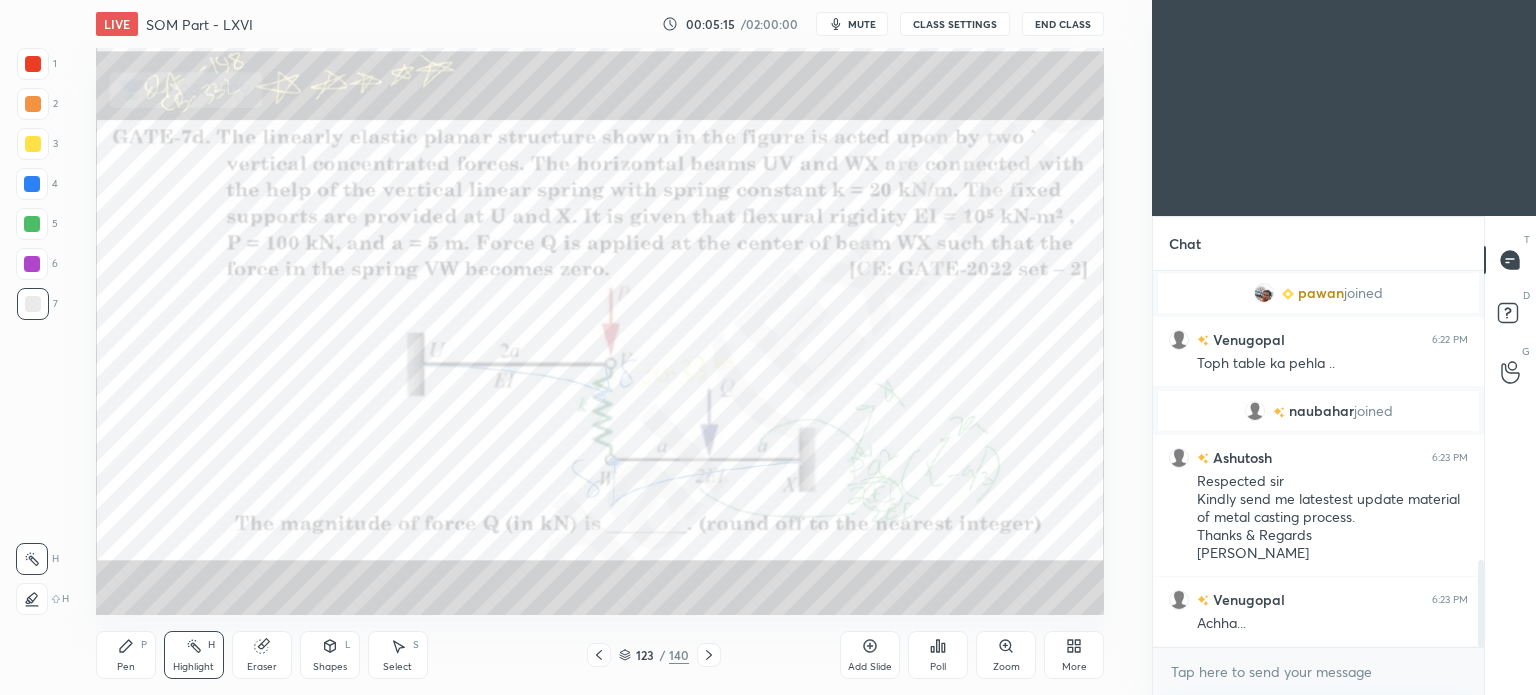 click on "123 / 140" at bounding box center (654, 655) 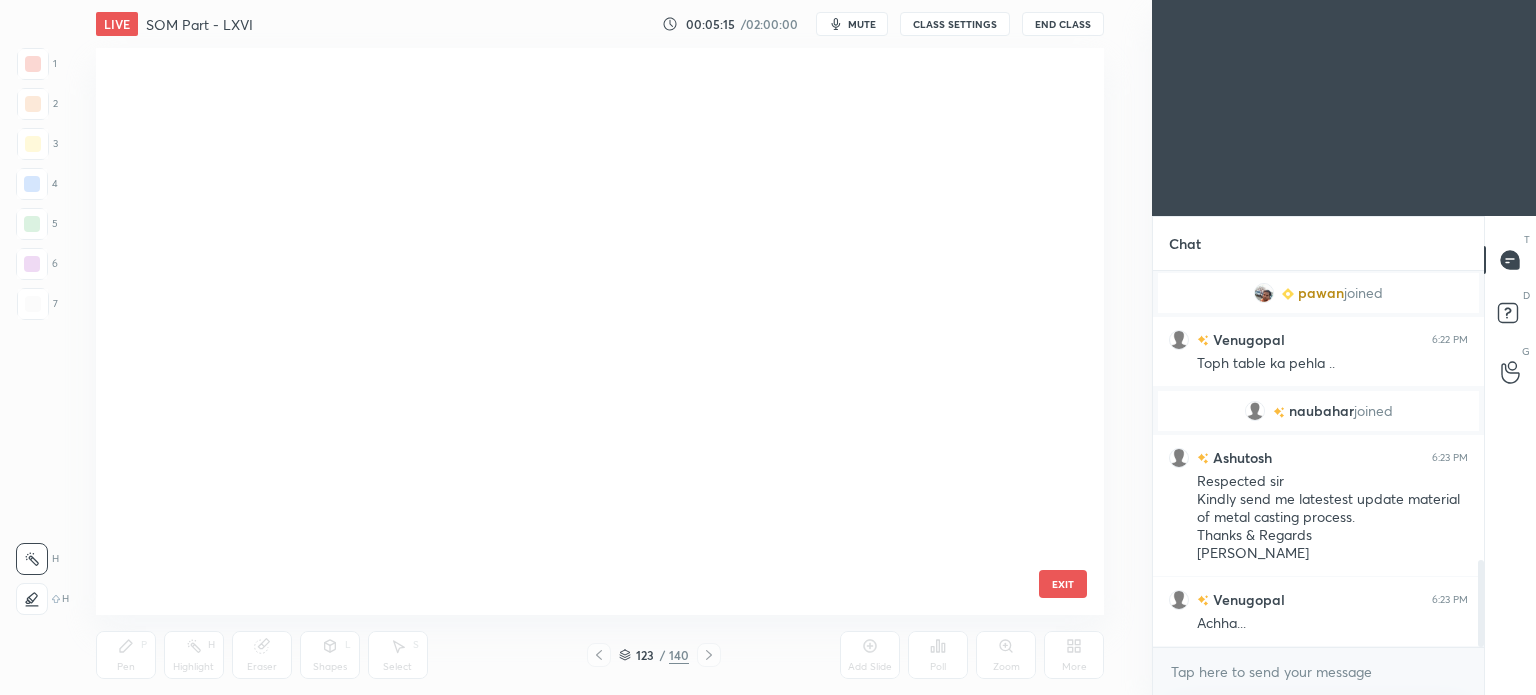 scroll, scrollTop: 6567, scrollLeft: 0, axis: vertical 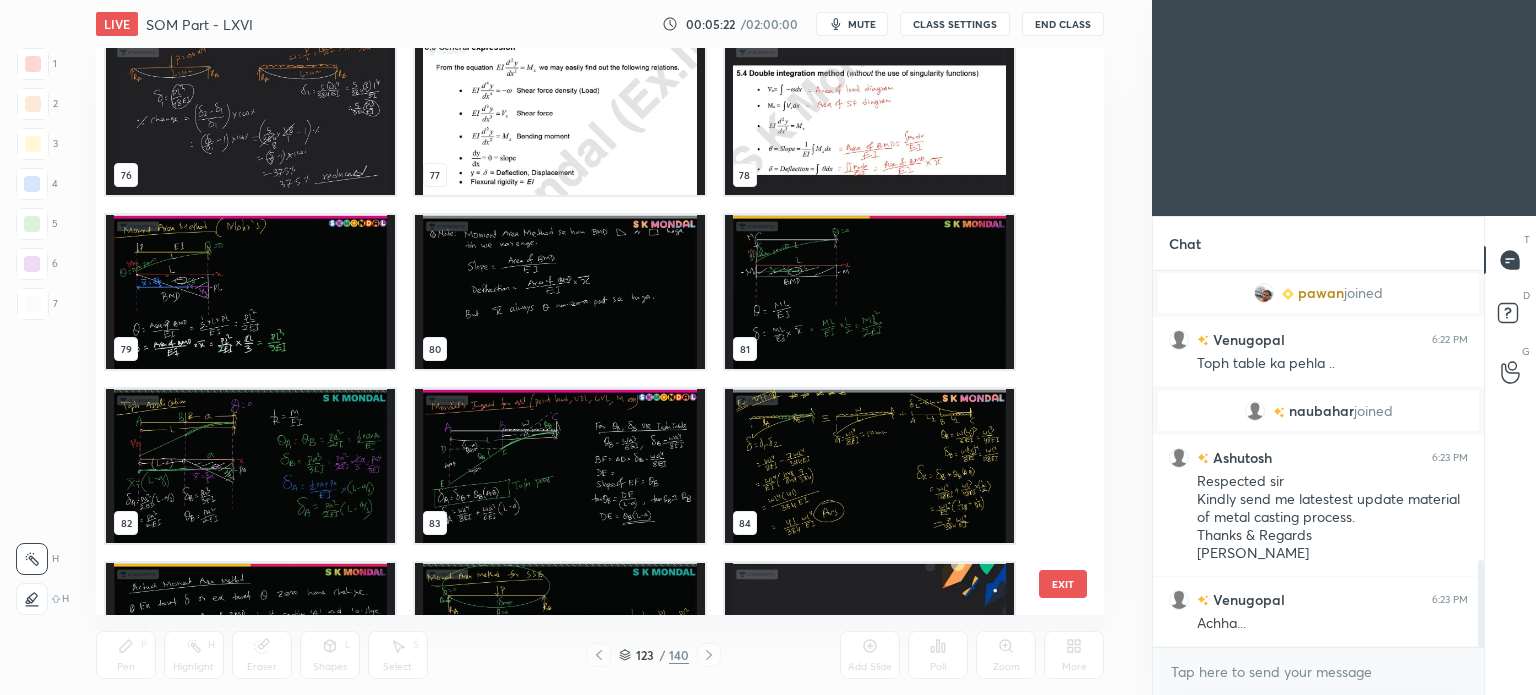 click at bounding box center (250, 292) 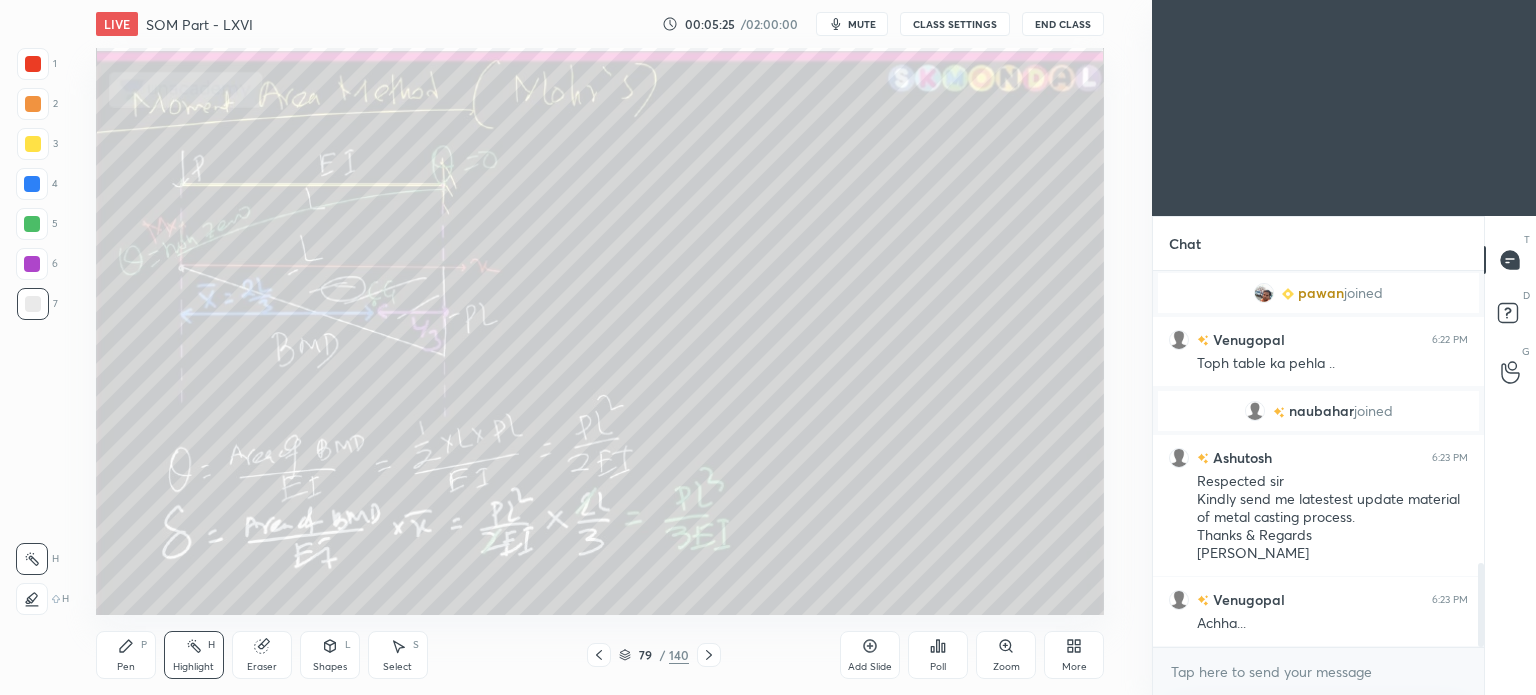 scroll, scrollTop: 1316, scrollLeft: 0, axis: vertical 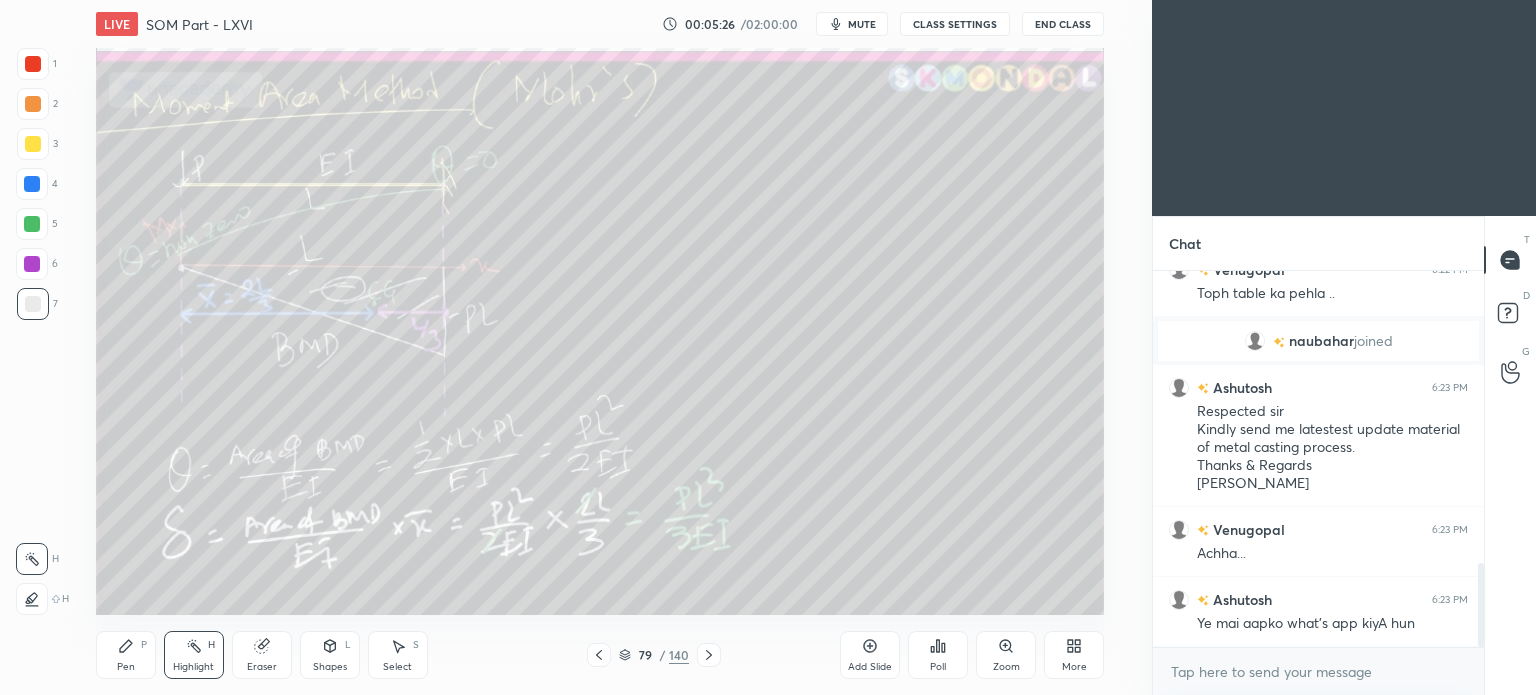 click 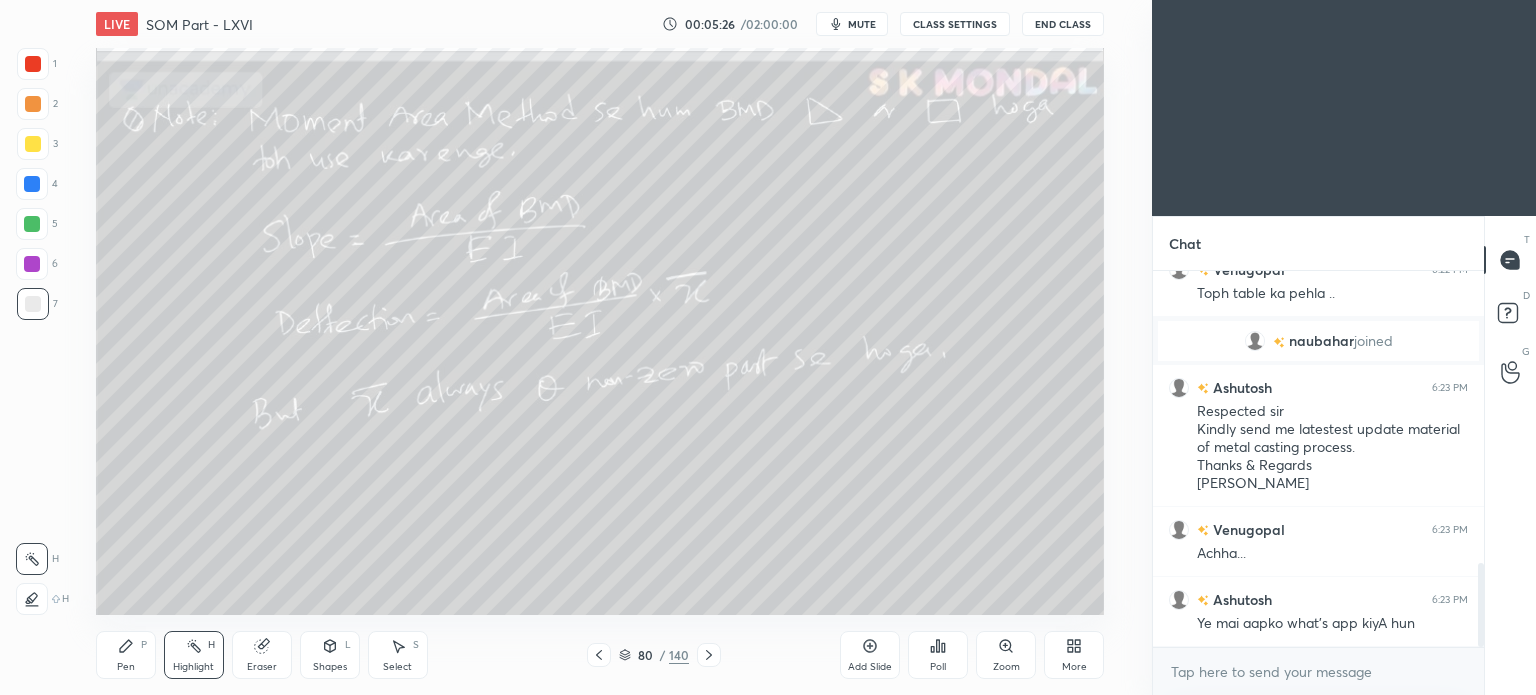 click 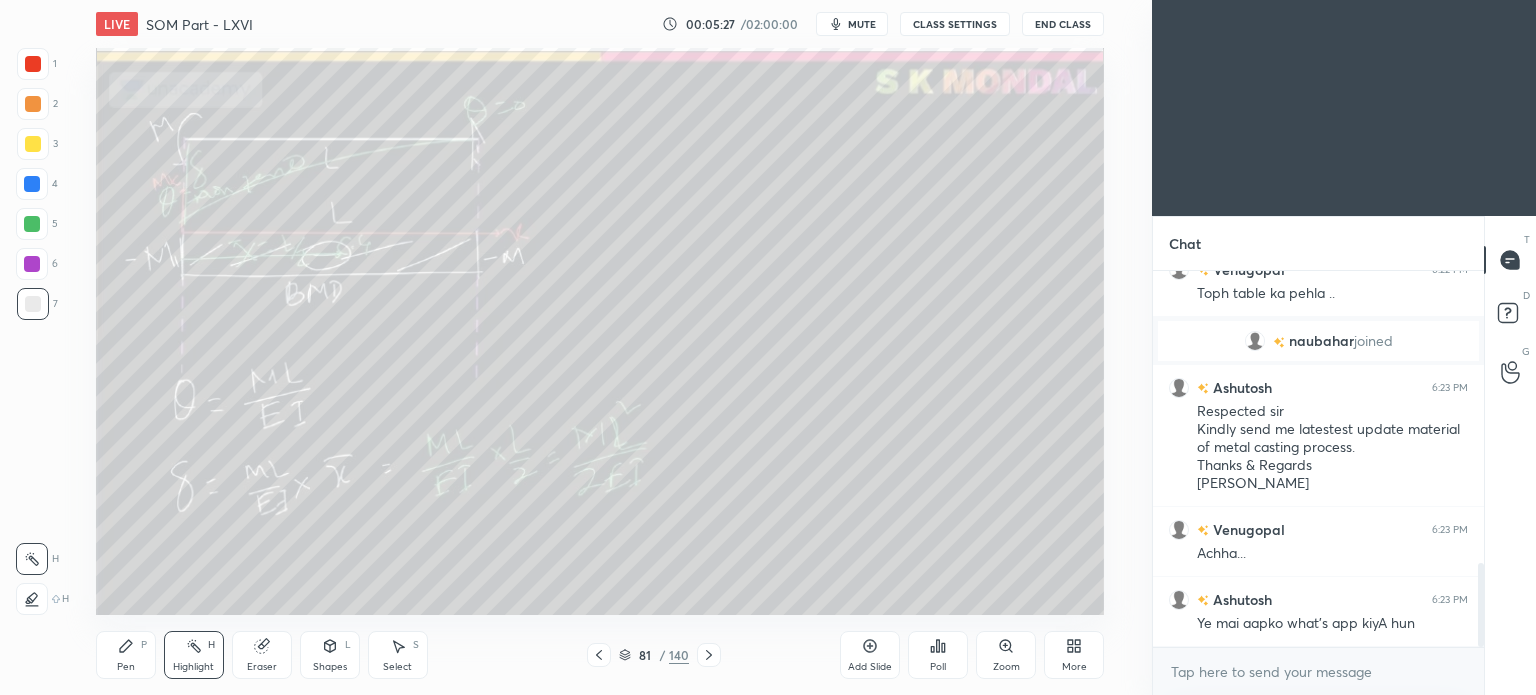 scroll, scrollTop: 1404, scrollLeft: 0, axis: vertical 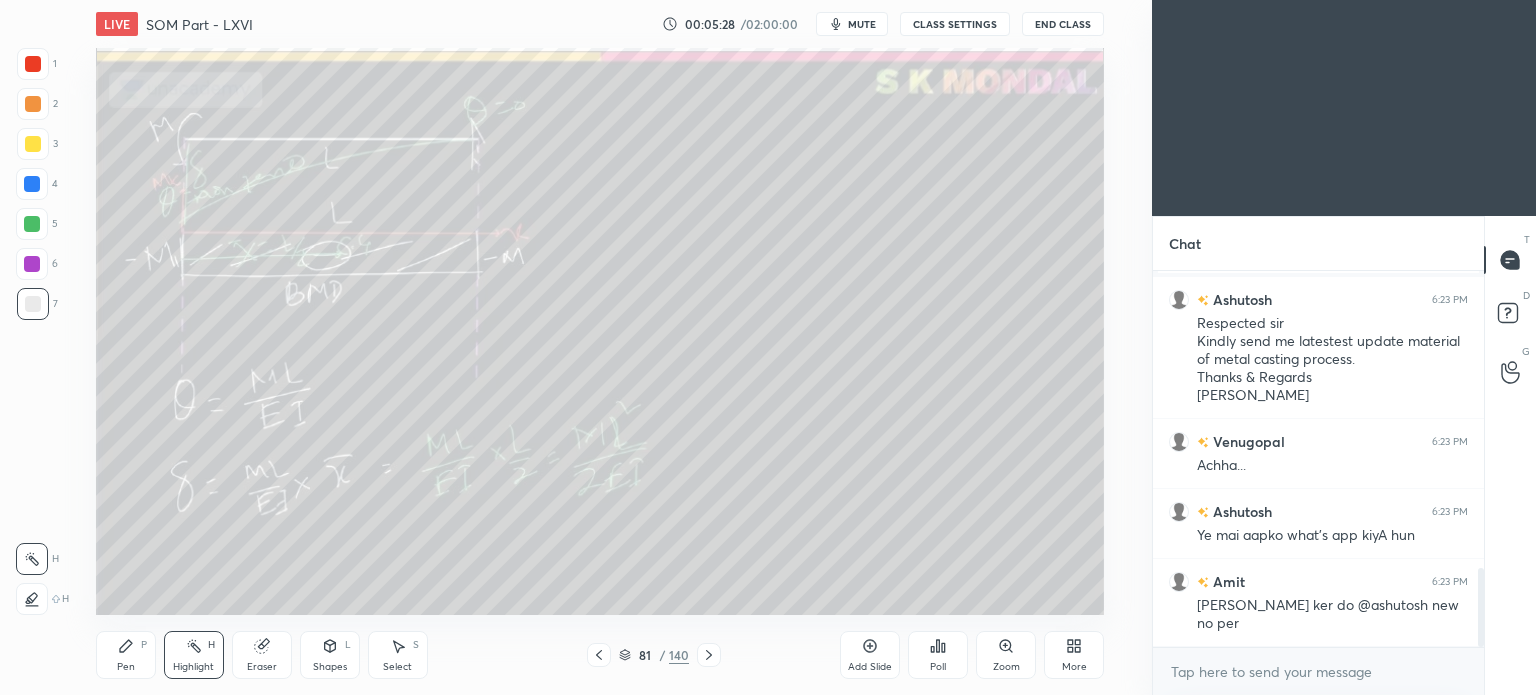 click 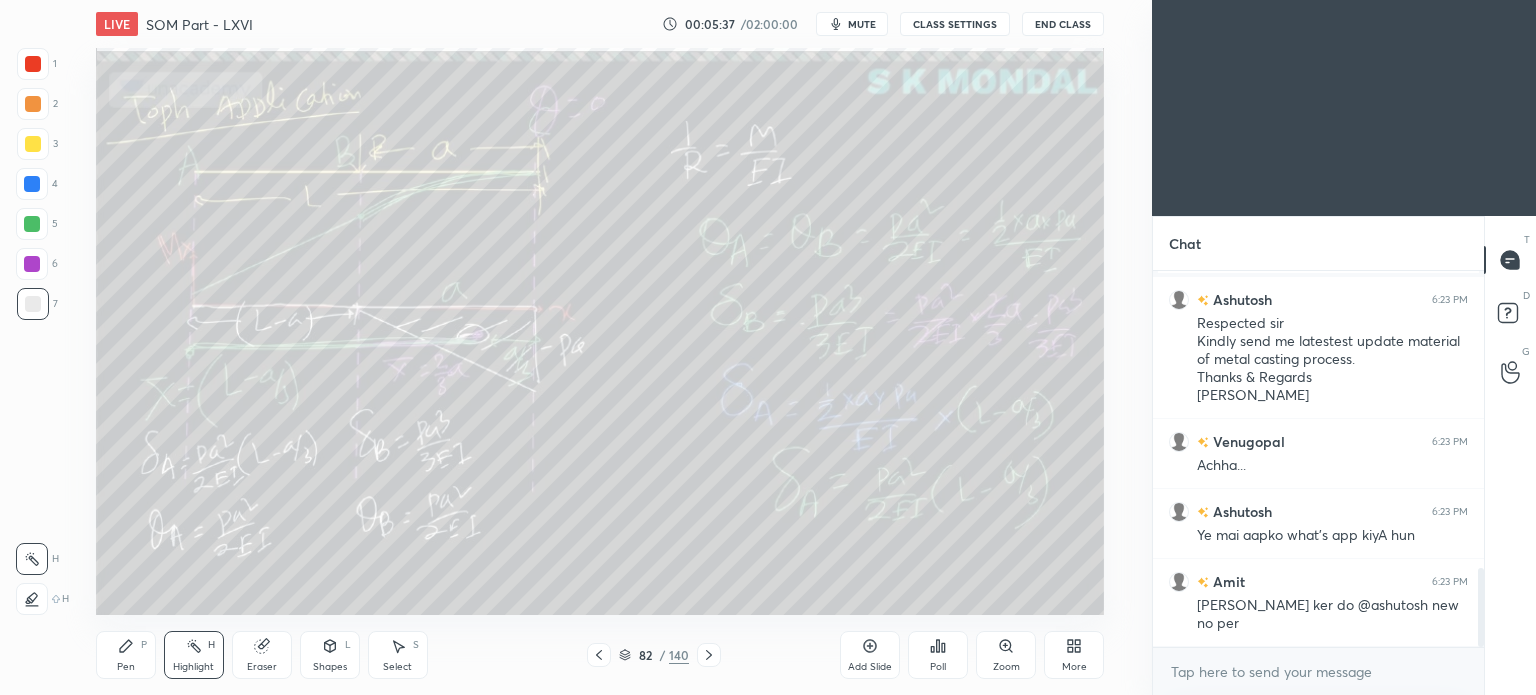click 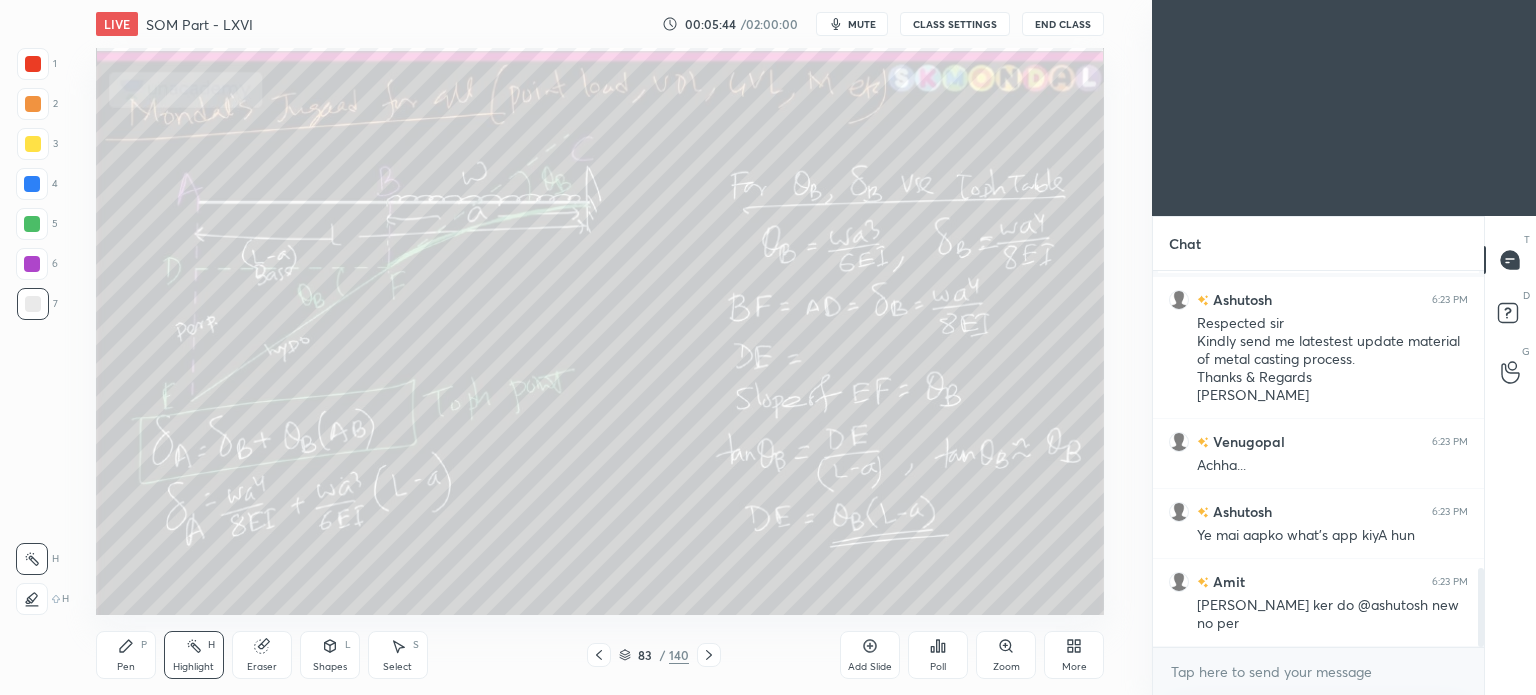 click on "83 / 140" at bounding box center (654, 655) 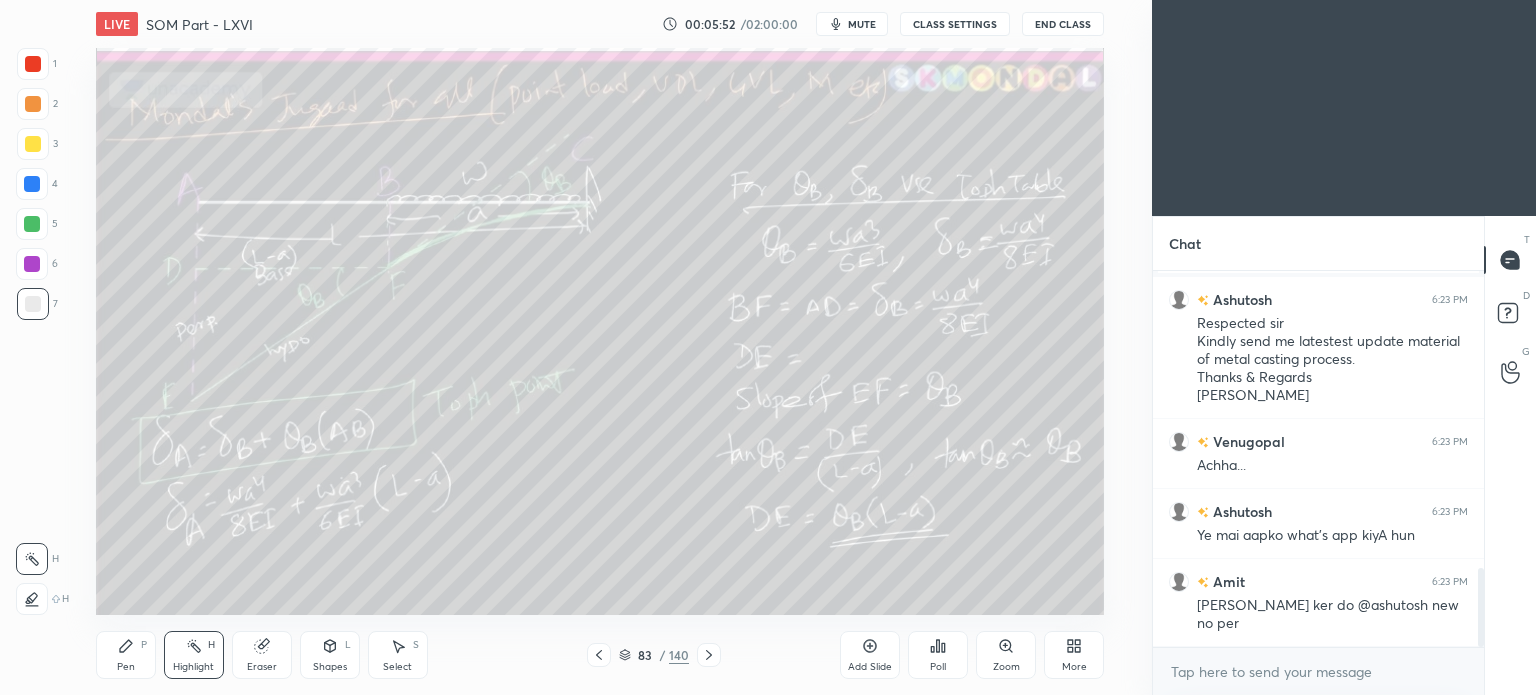 scroll, scrollTop: 1474, scrollLeft: 0, axis: vertical 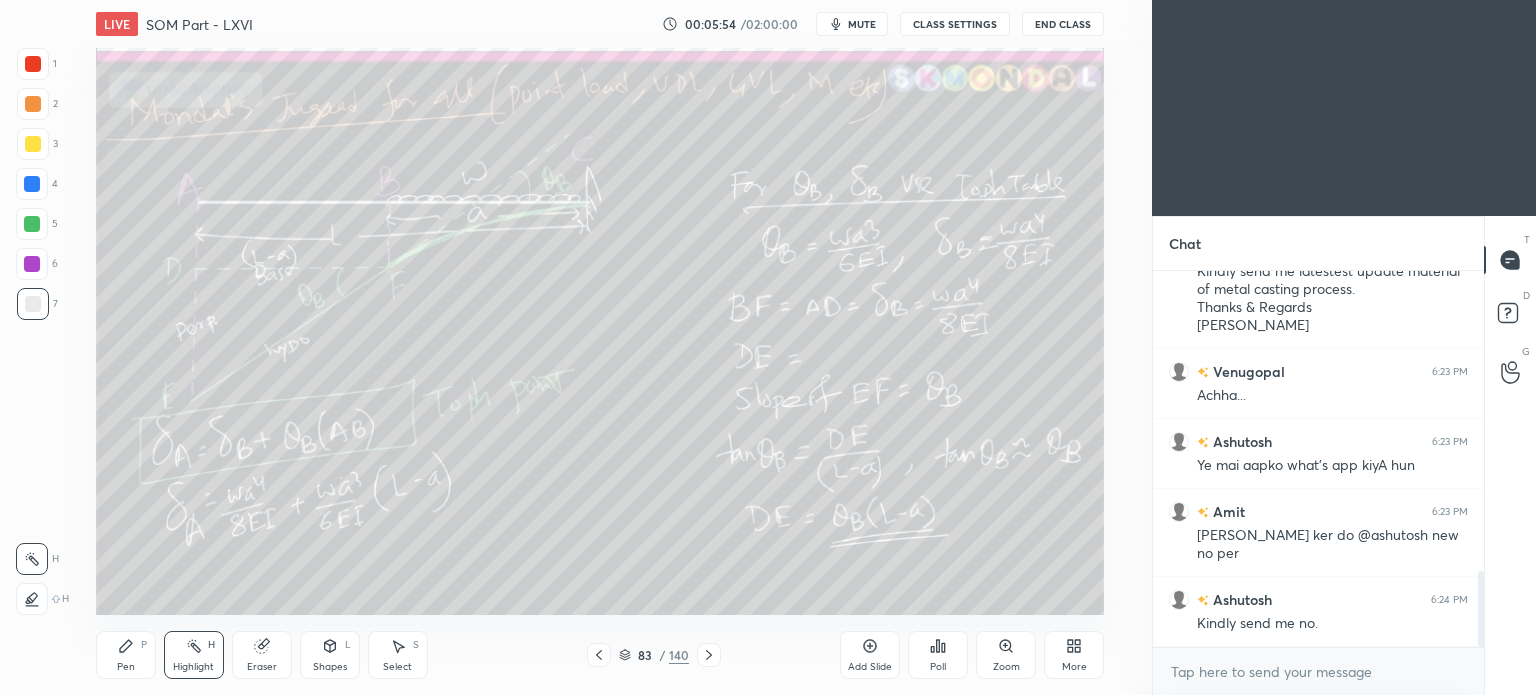 click on "83 / 140" at bounding box center [654, 655] 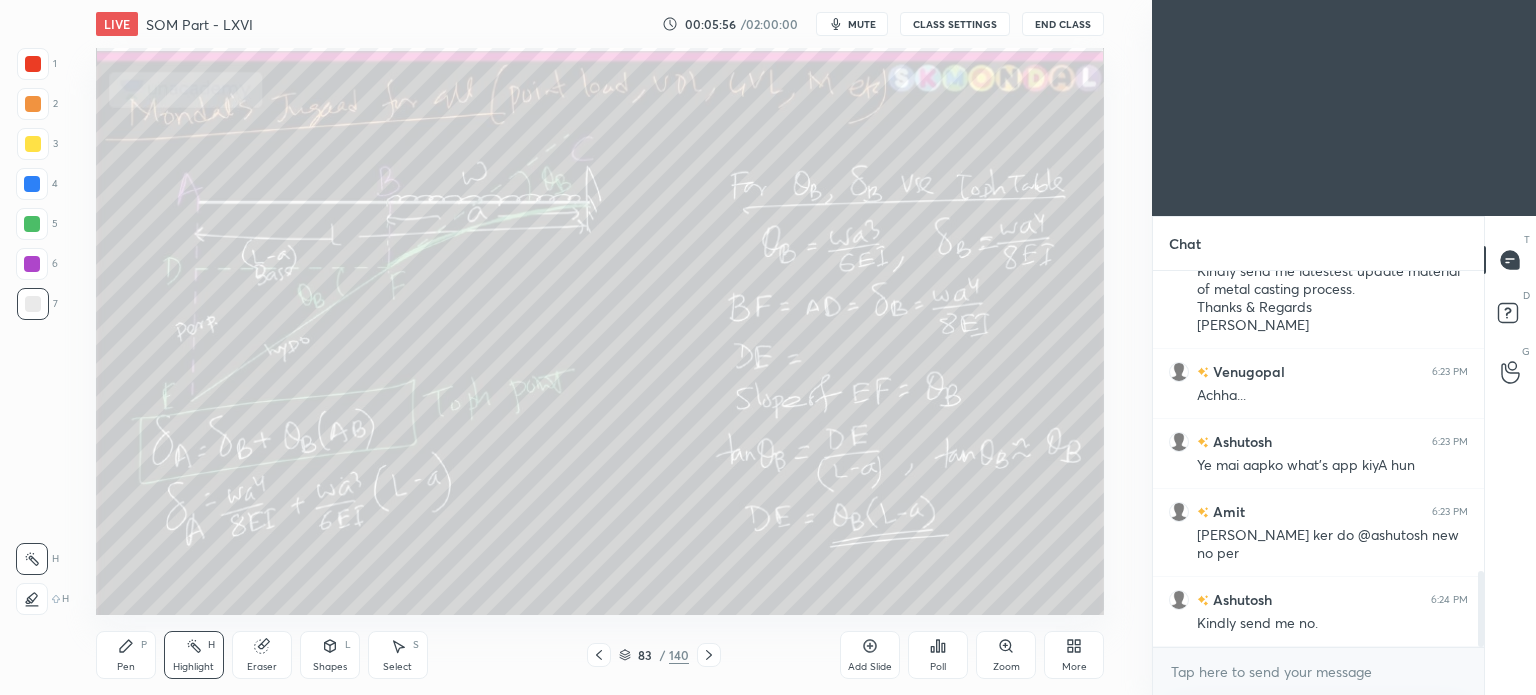 click 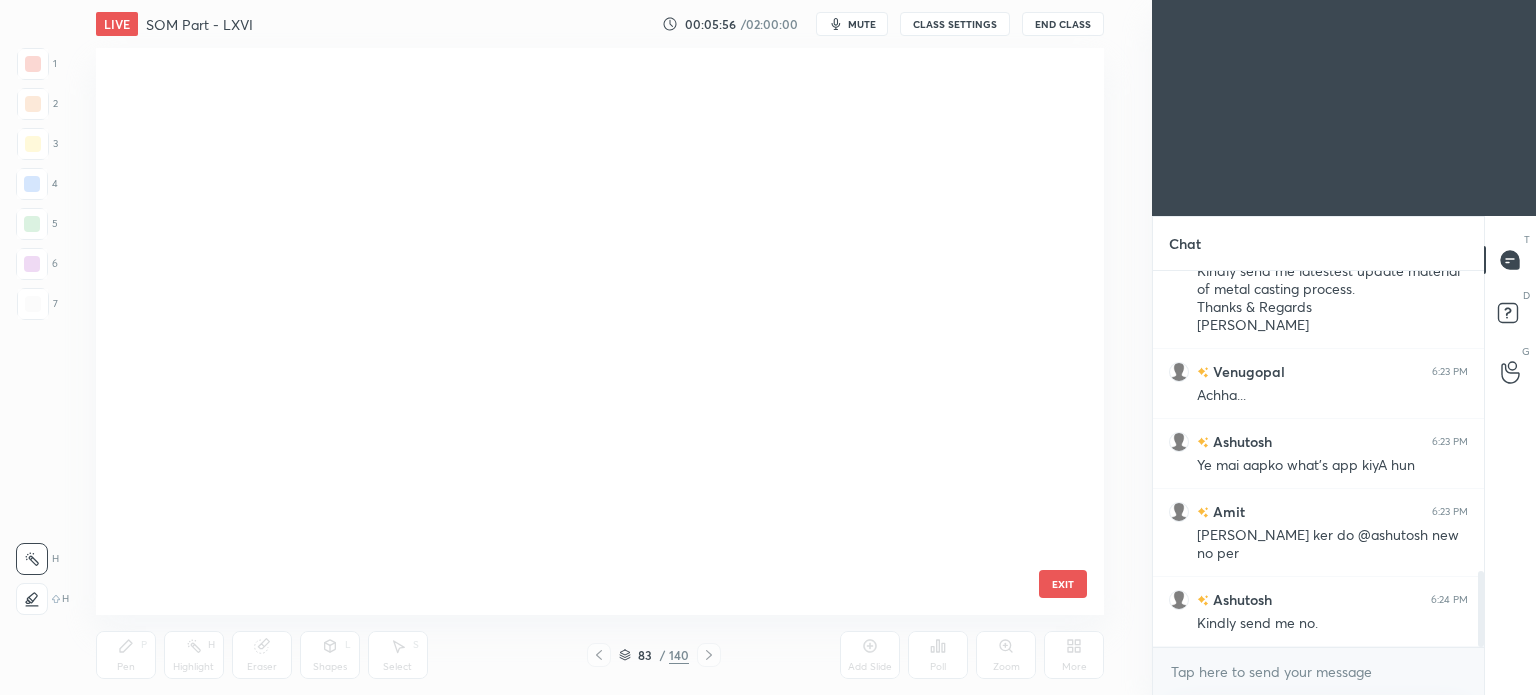 scroll, scrollTop: 4304, scrollLeft: 0, axis: vertical 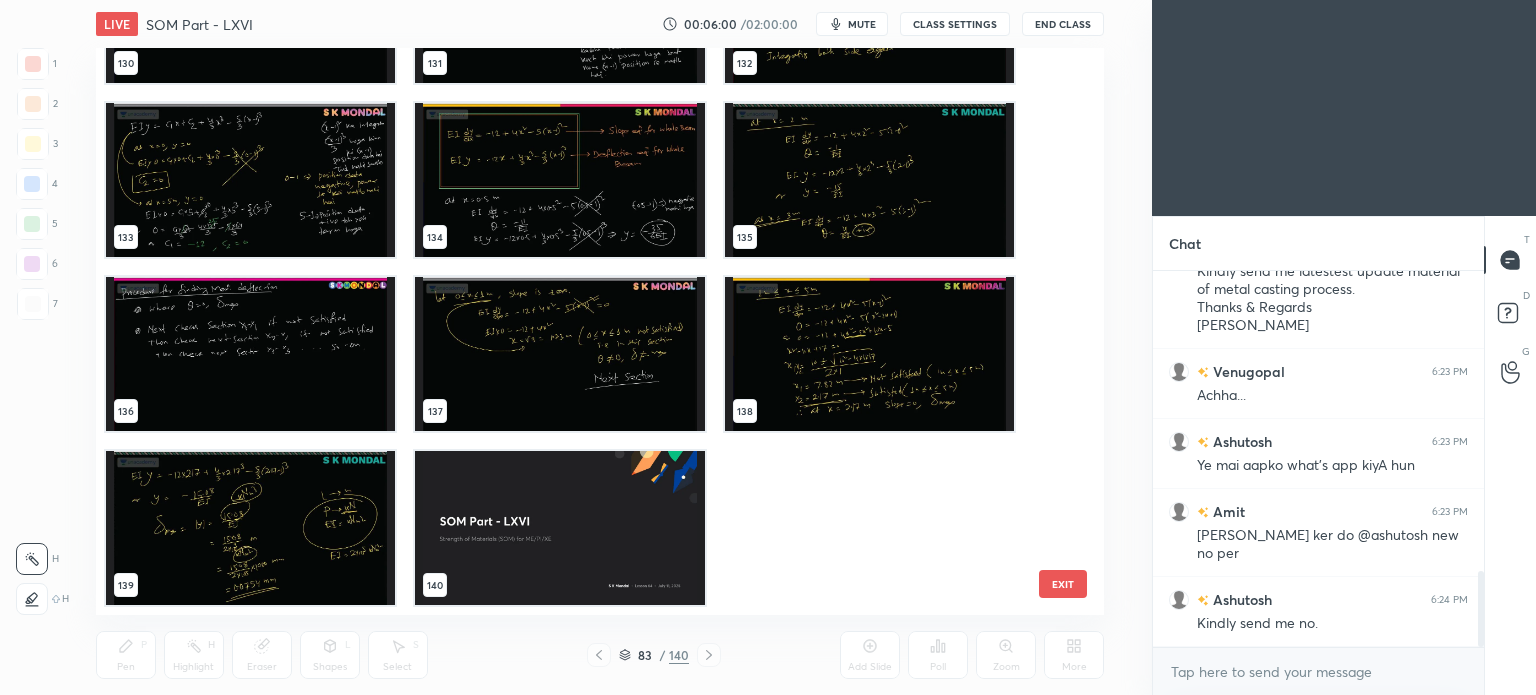 click at bounding box center (559, 528) 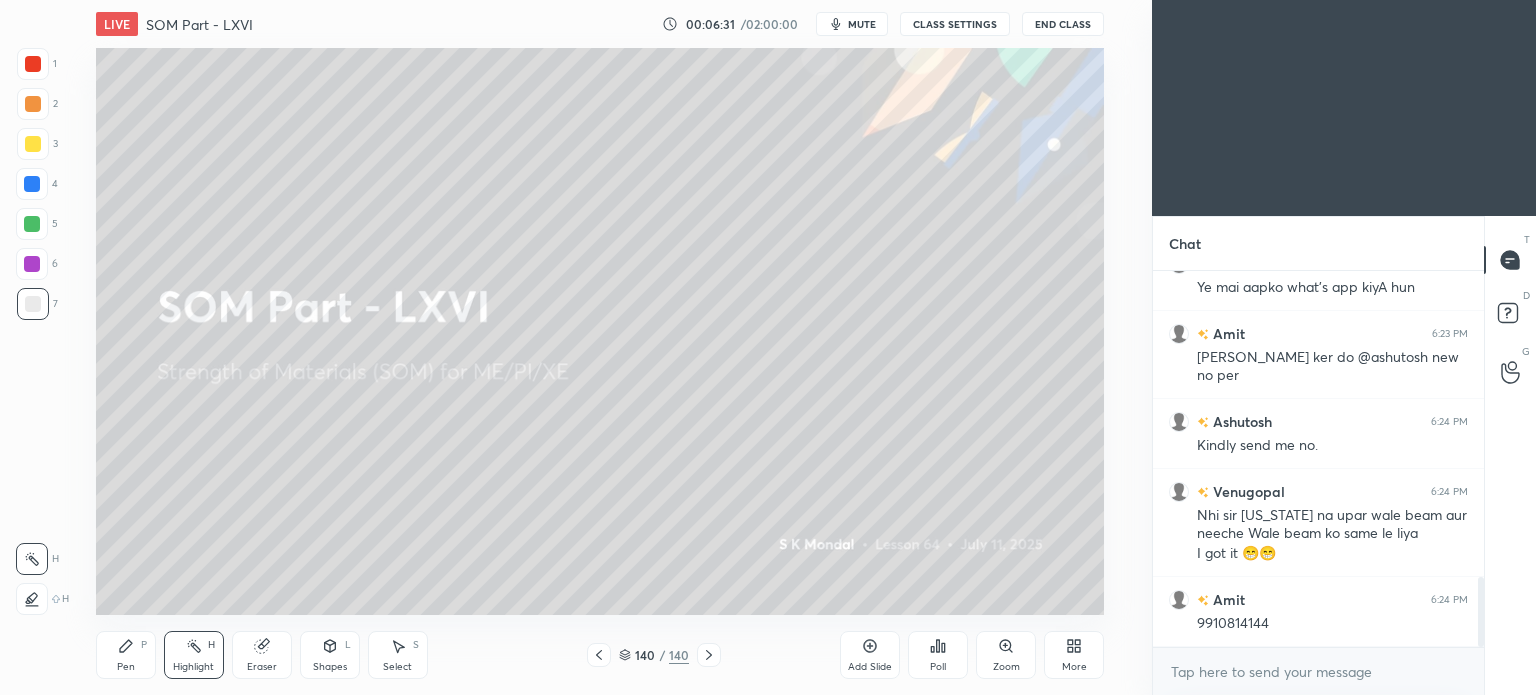 scroll, scrollTop: 1722, scrollLeft: 0, axis: vertical 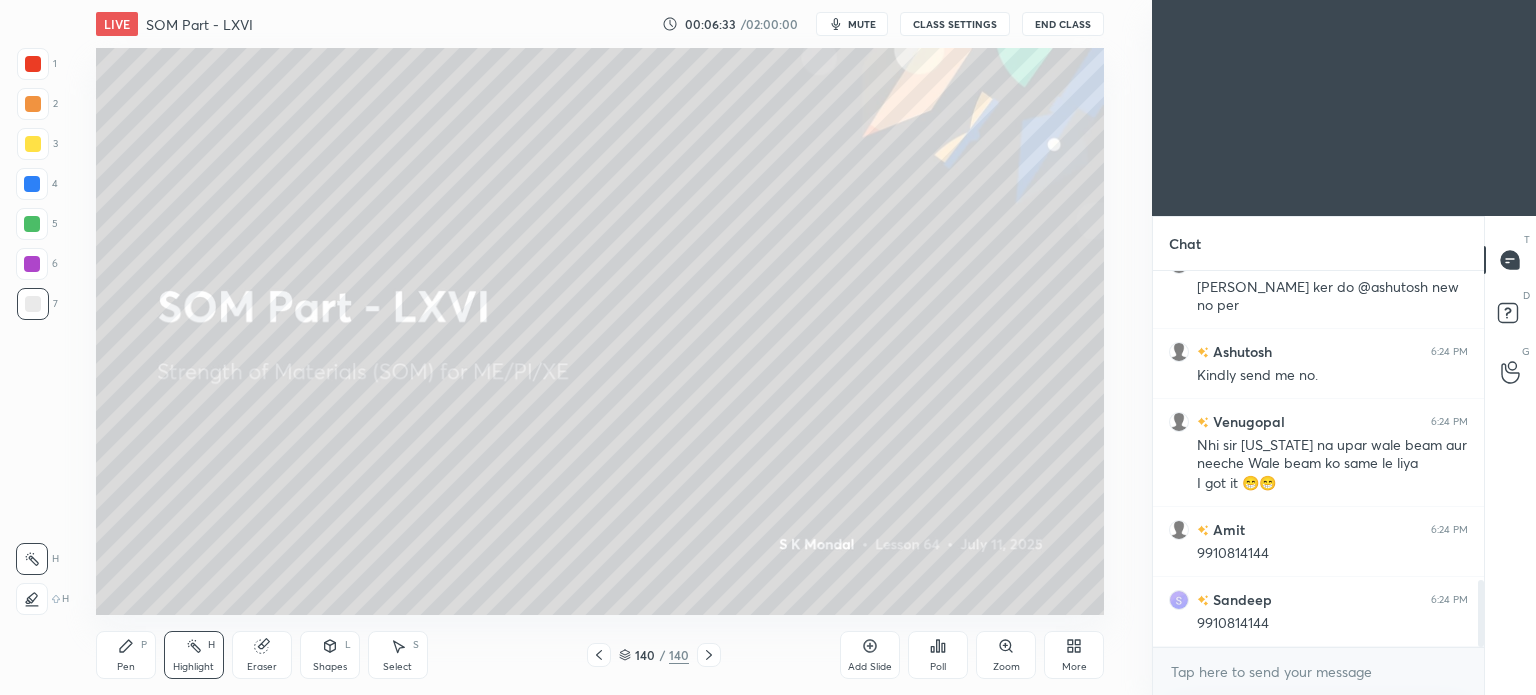 click at bounding box center (599, 655) 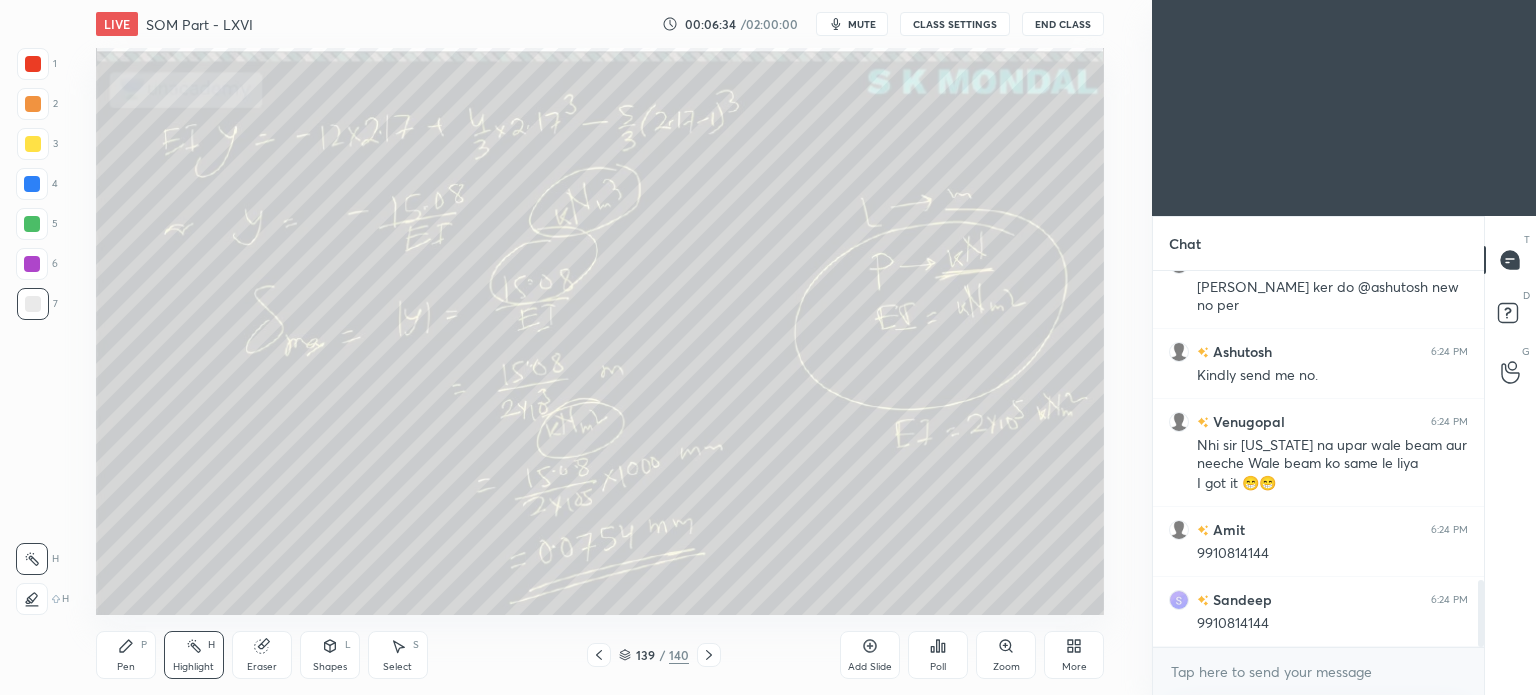 click at bounding box center [599, 655] 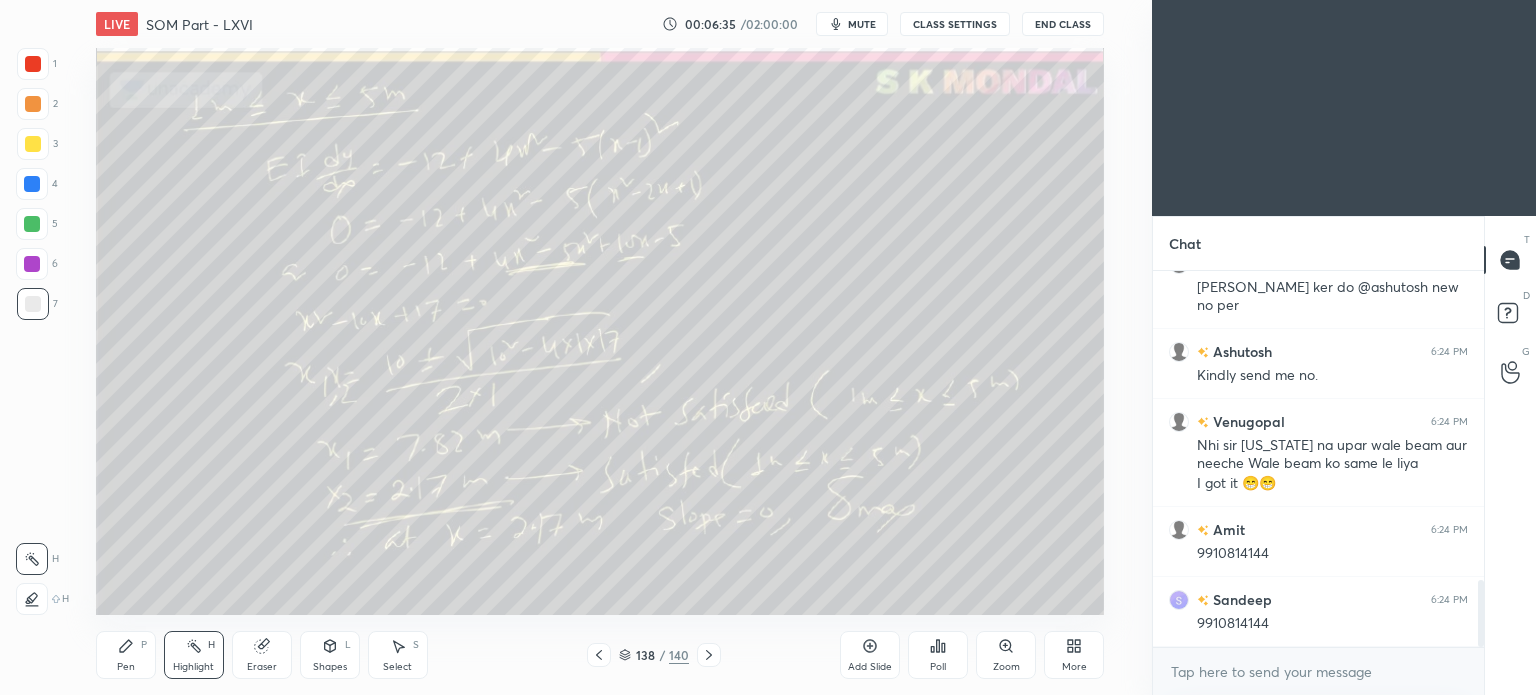 click at bounding box center (599, 655) 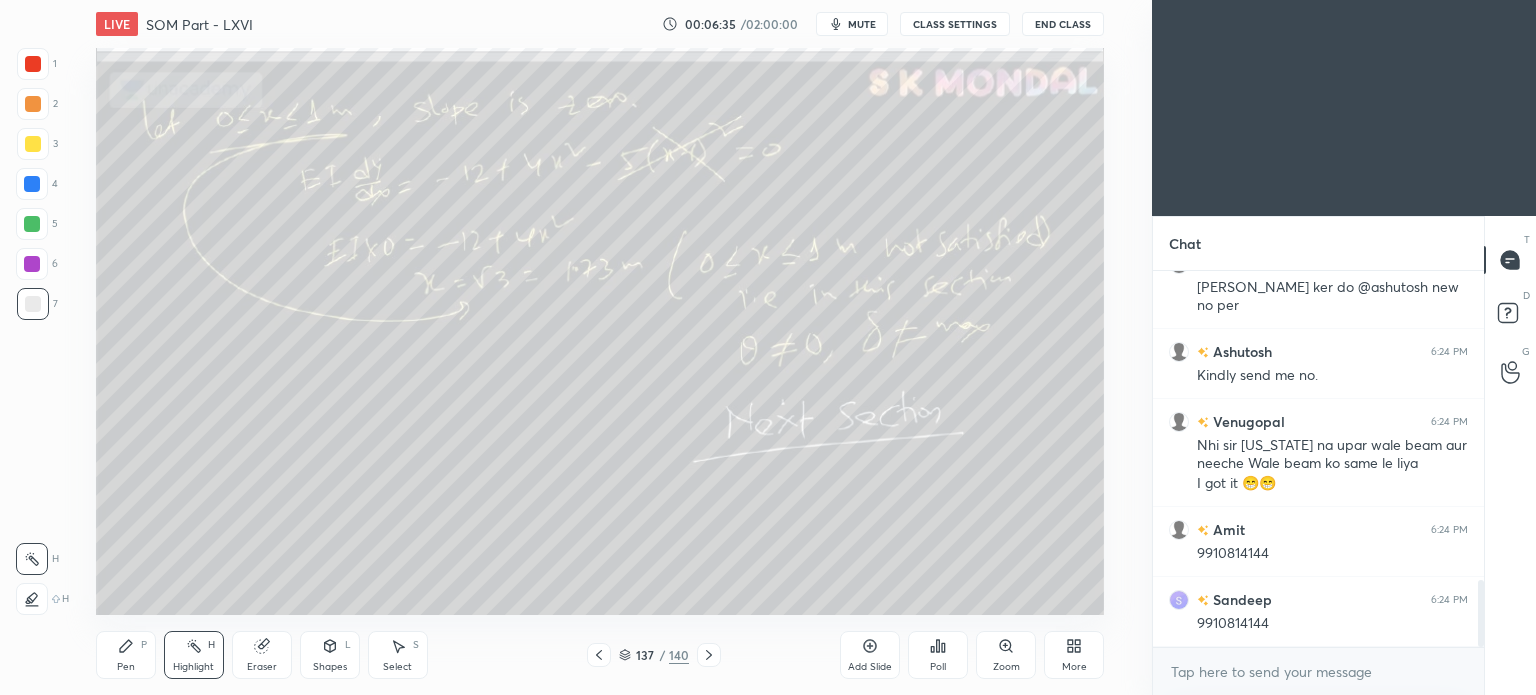 click at bounding box center [599, 655] 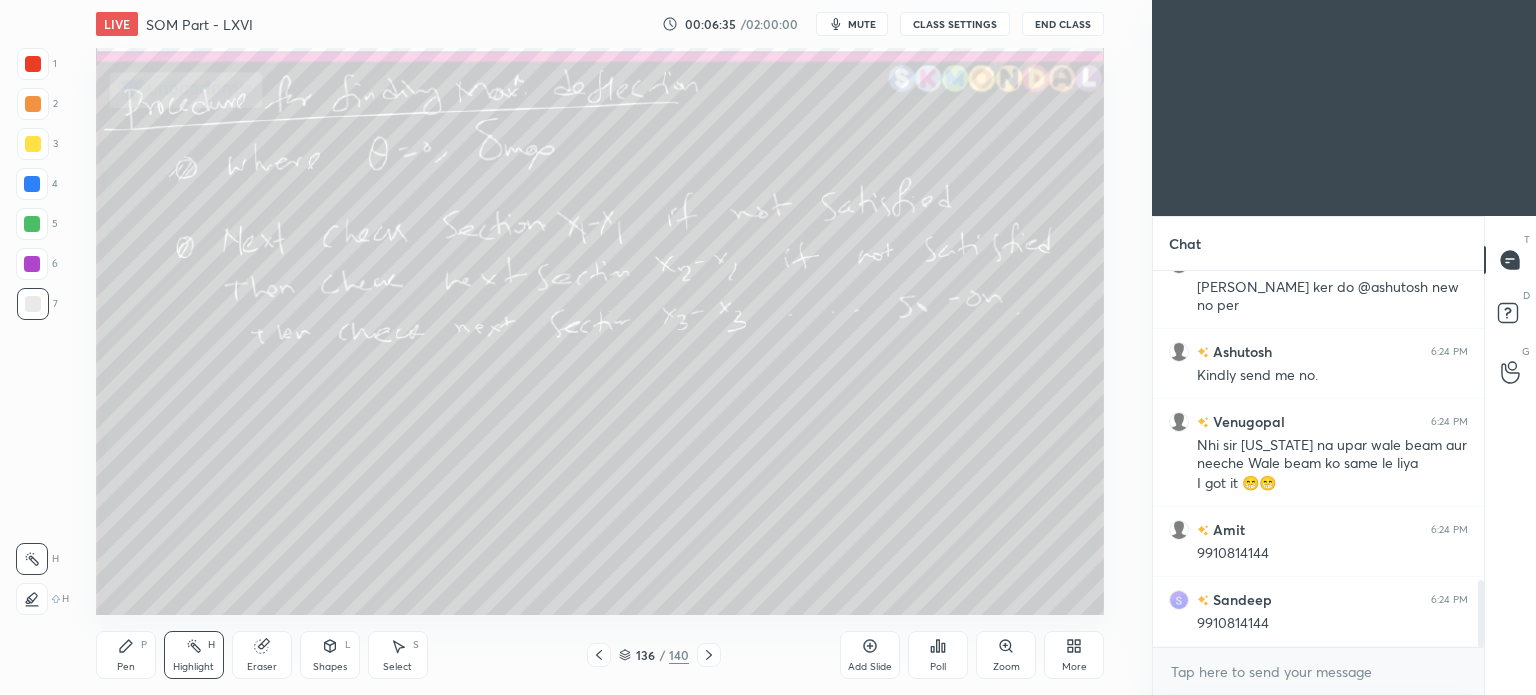 click at bounding box center (599, 655) 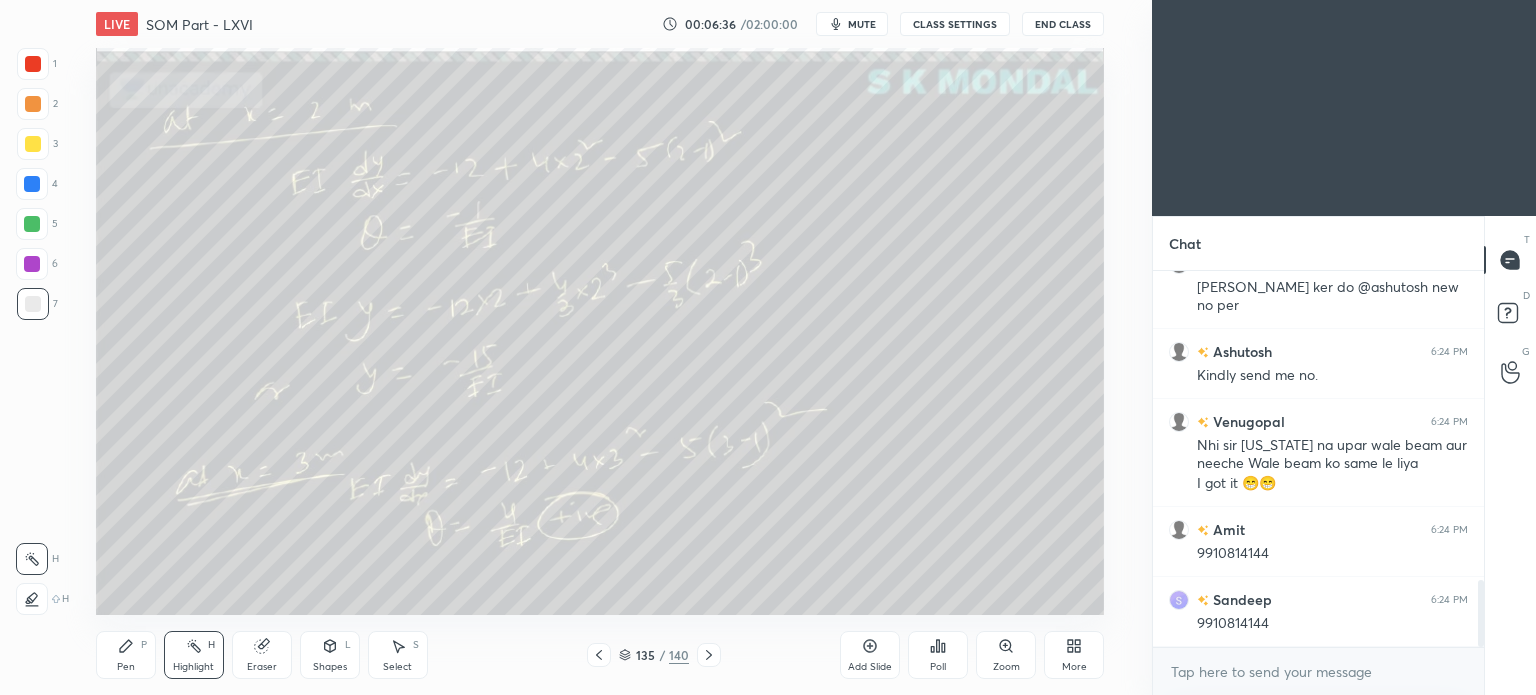 click at bounding box center [599, 655] 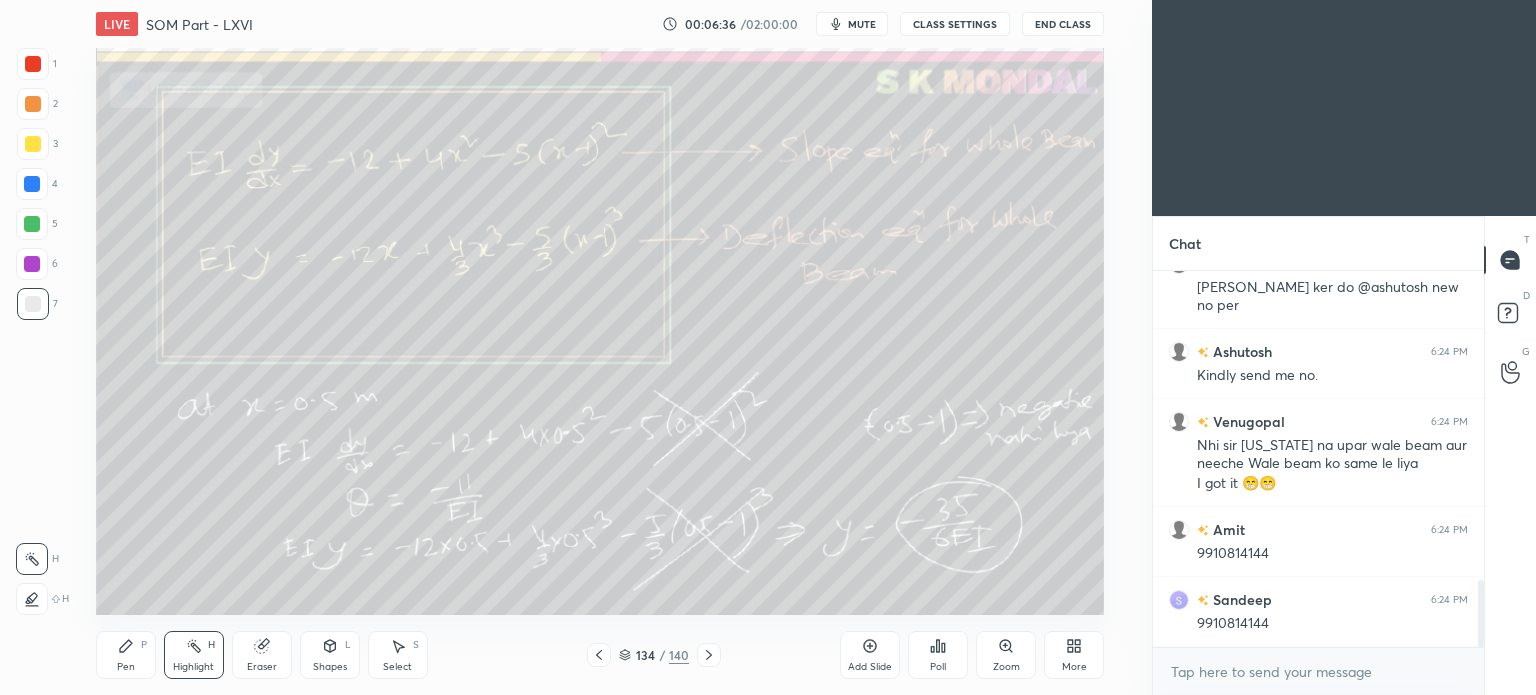 click at bounding box center [599, 655] 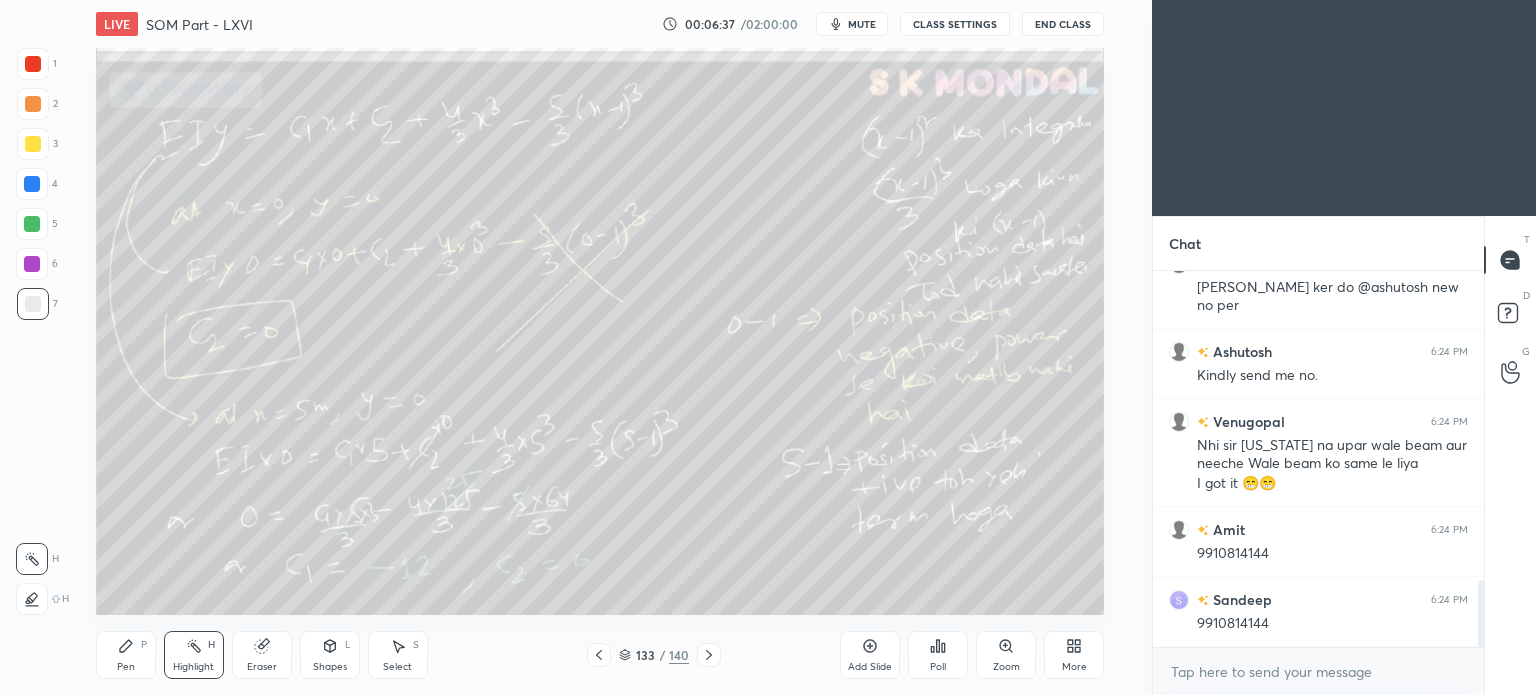 click at bounding box center [599, 655] 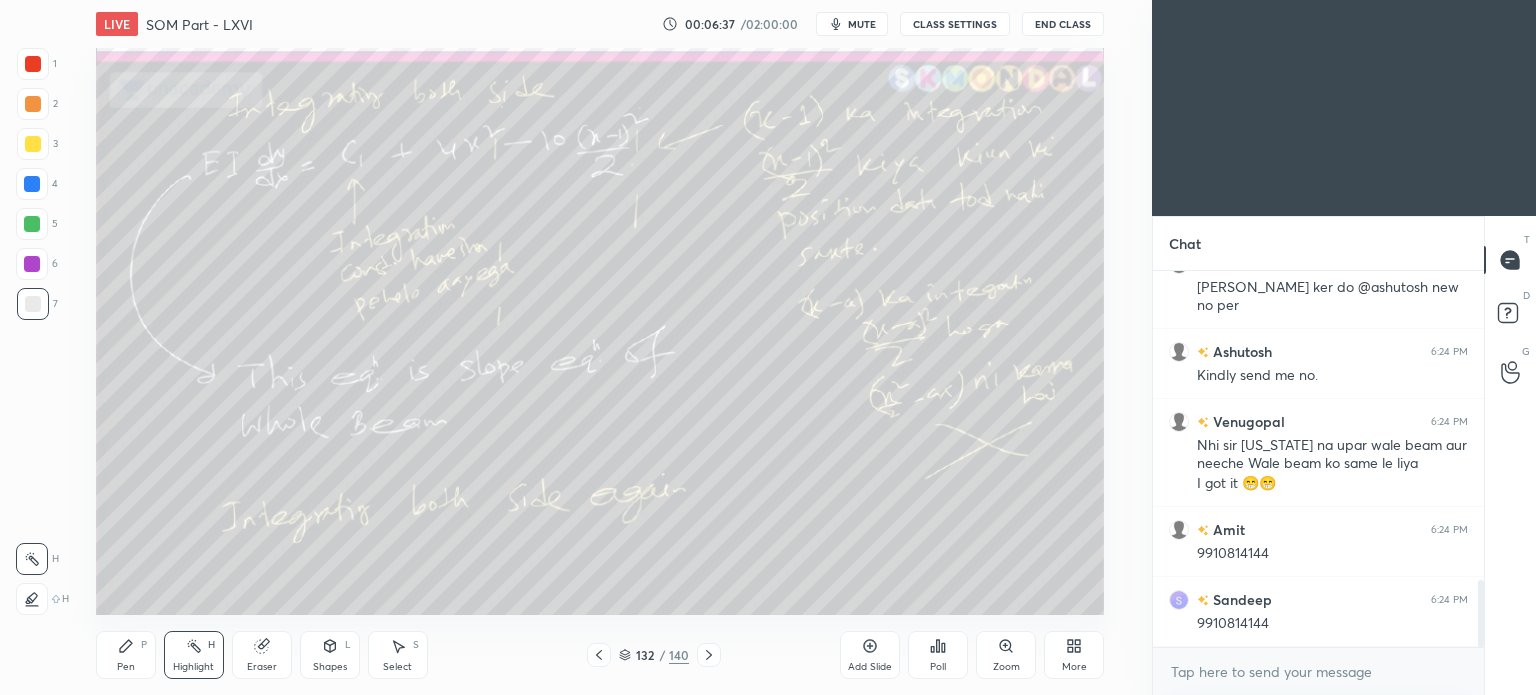 click at bounding box center [599, 655] 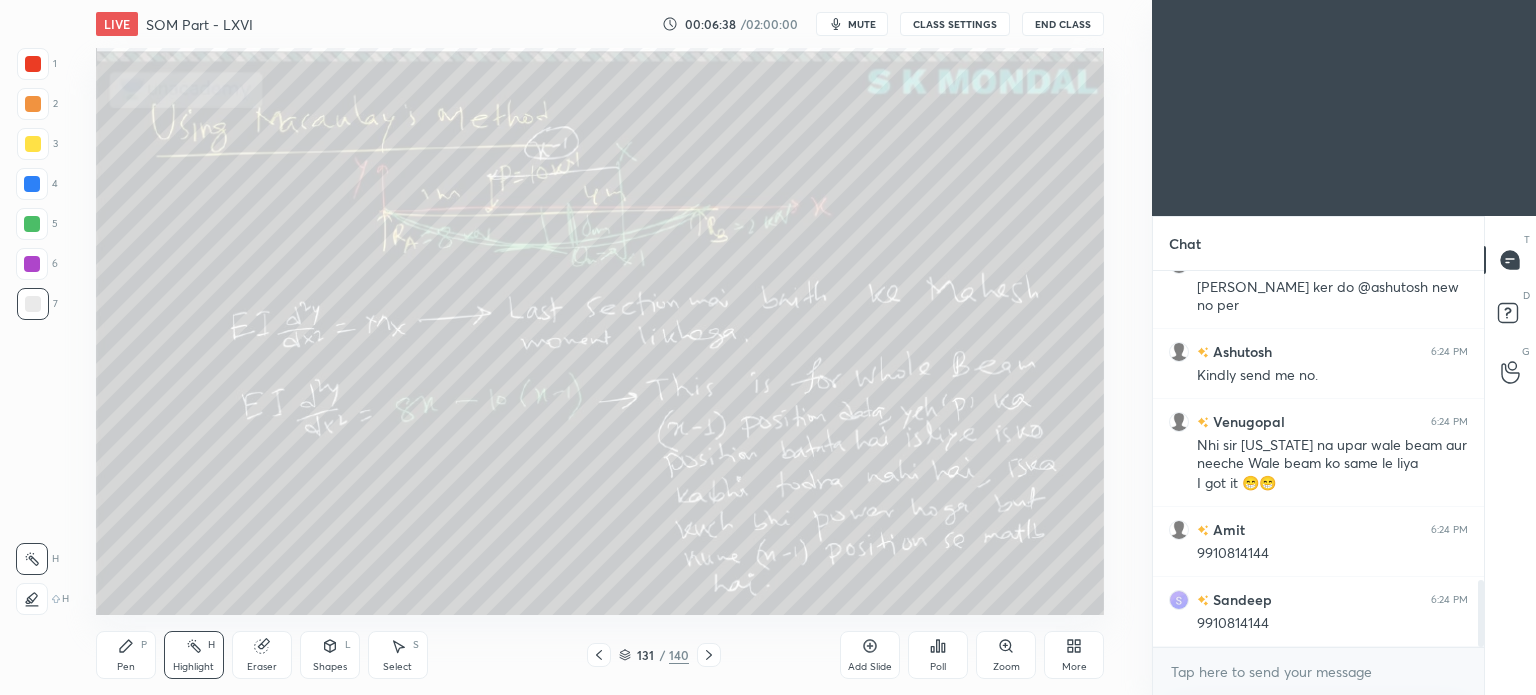 click at bounding box center [599, 655] 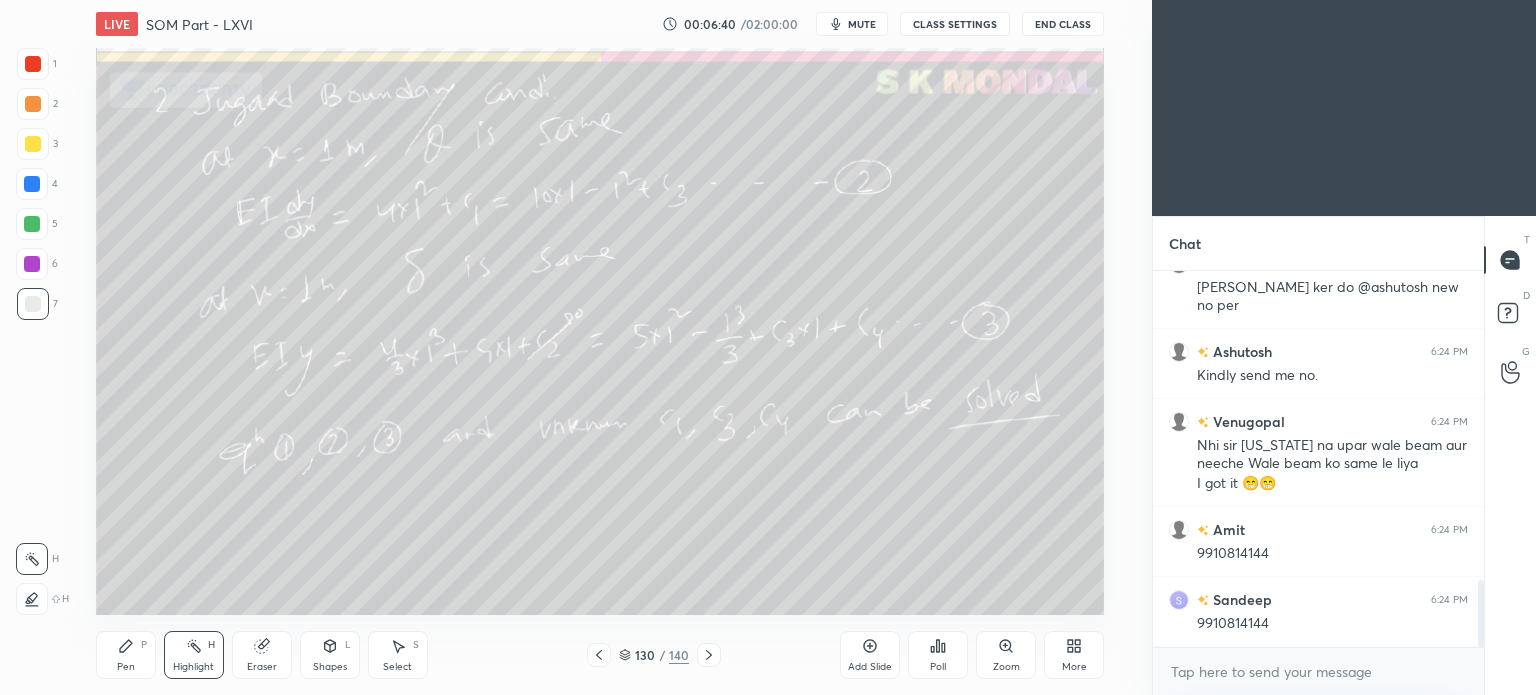 click at bounding box center (599, 655) 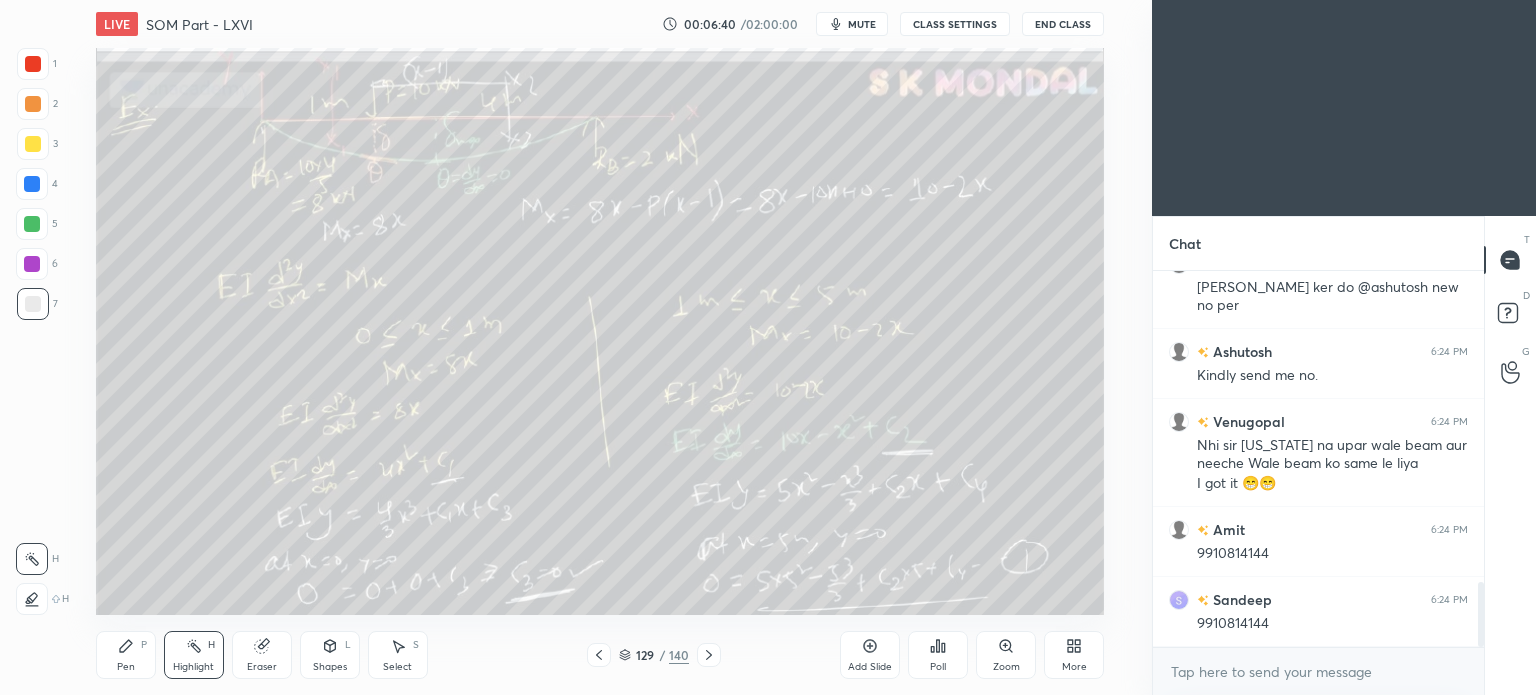 scroll, scrollTop: 1792, scrollLeft: 0, axis: vertical 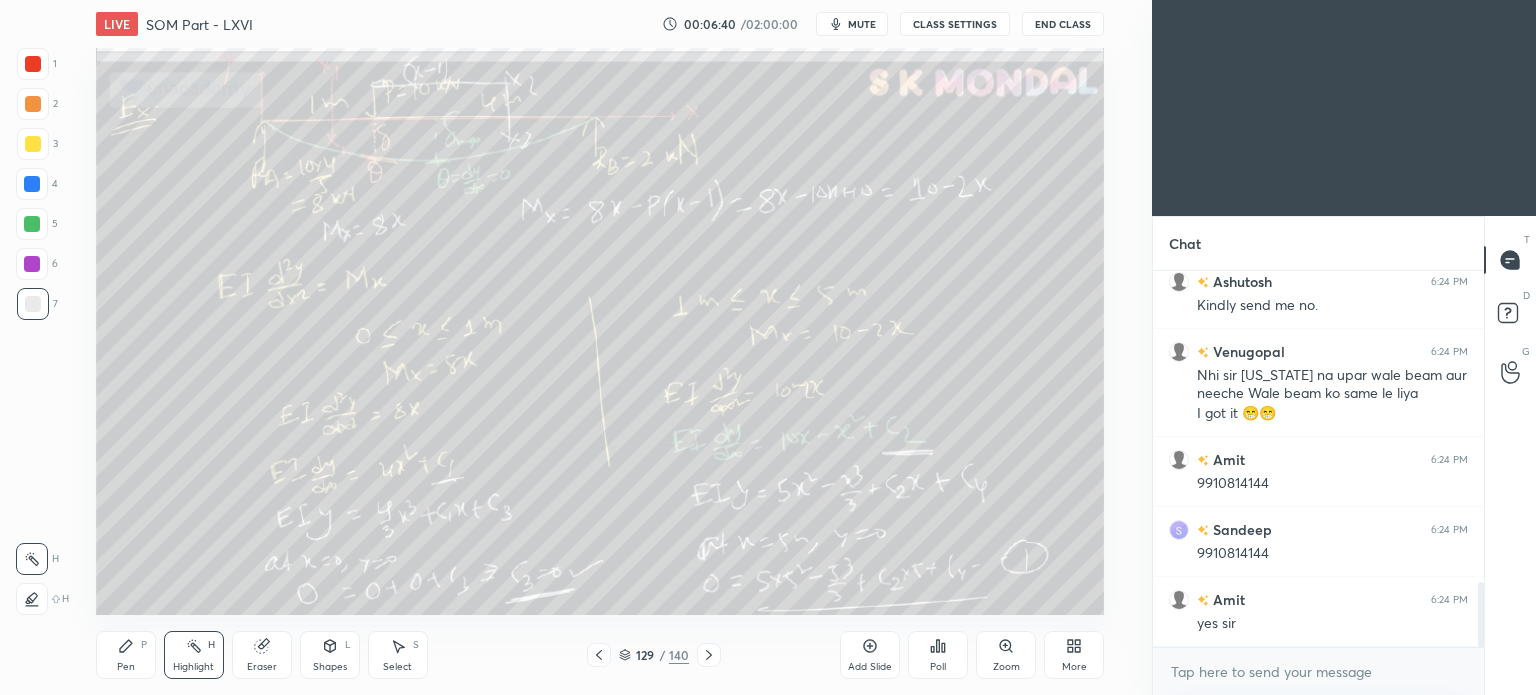 click at bounding box center (599, 655) 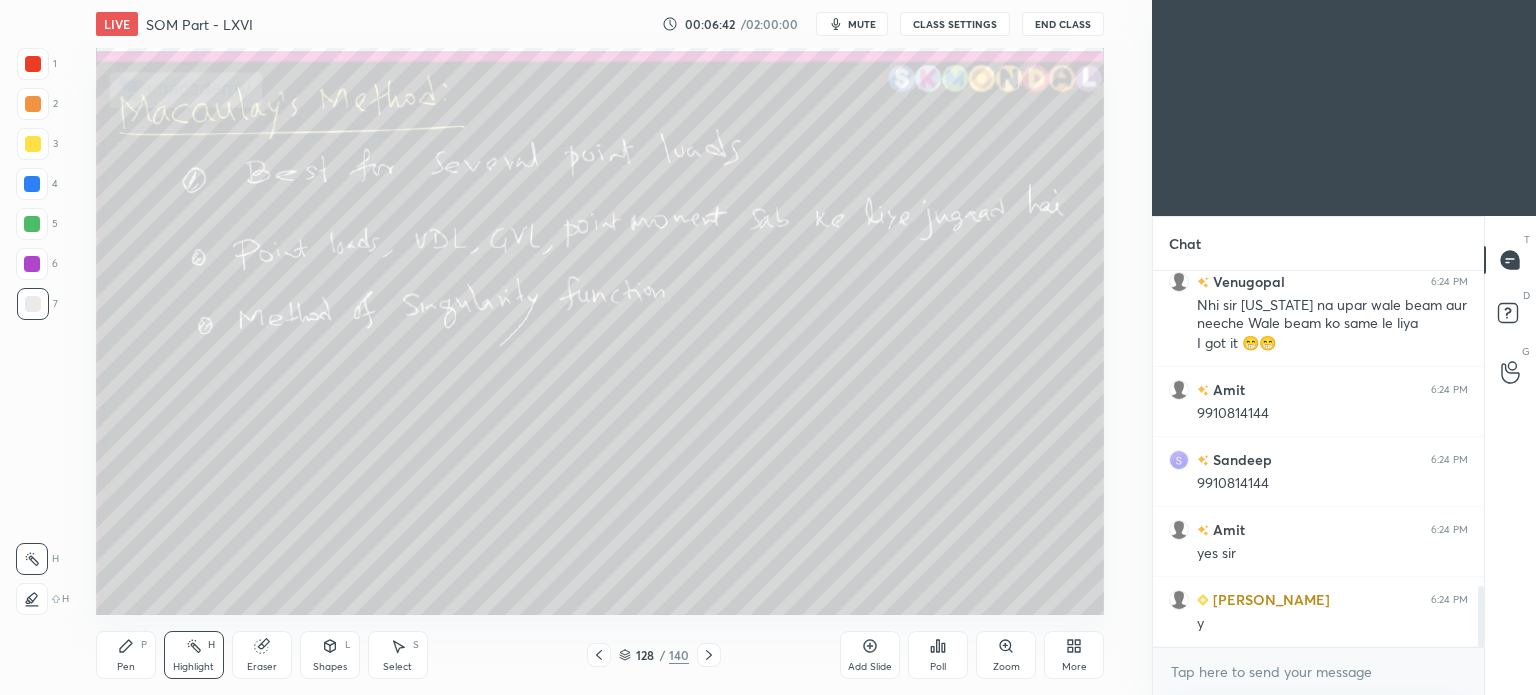 scroll, scrollTop: 1932, scrollLeft: 0, axis: vertical 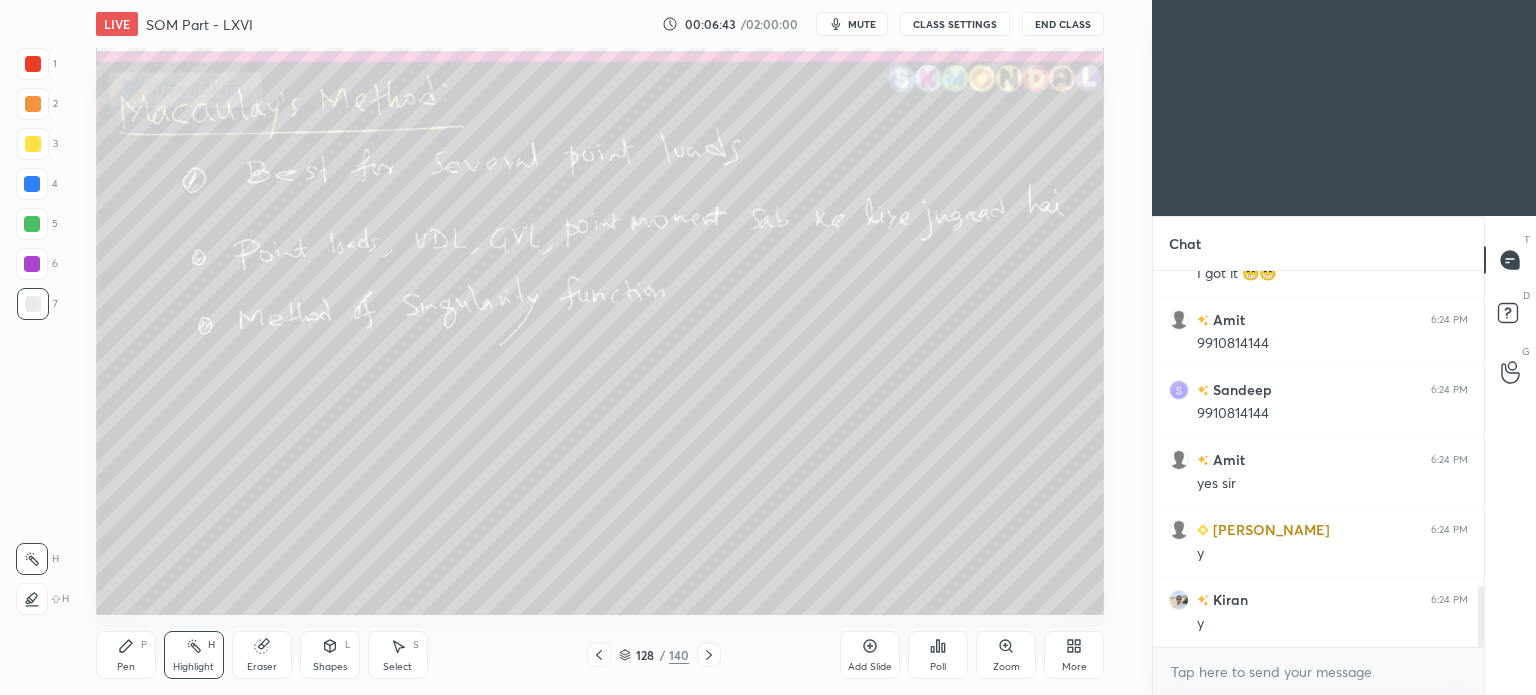 click 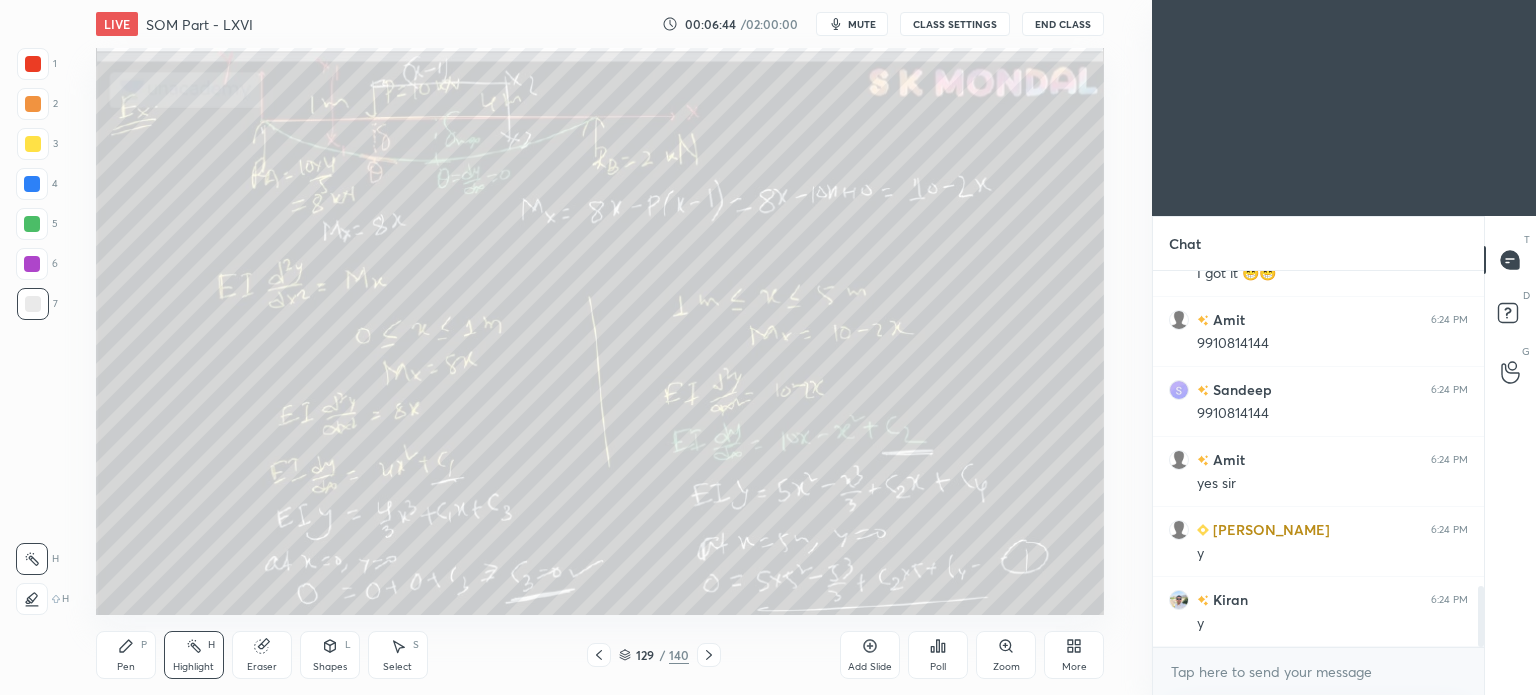 click 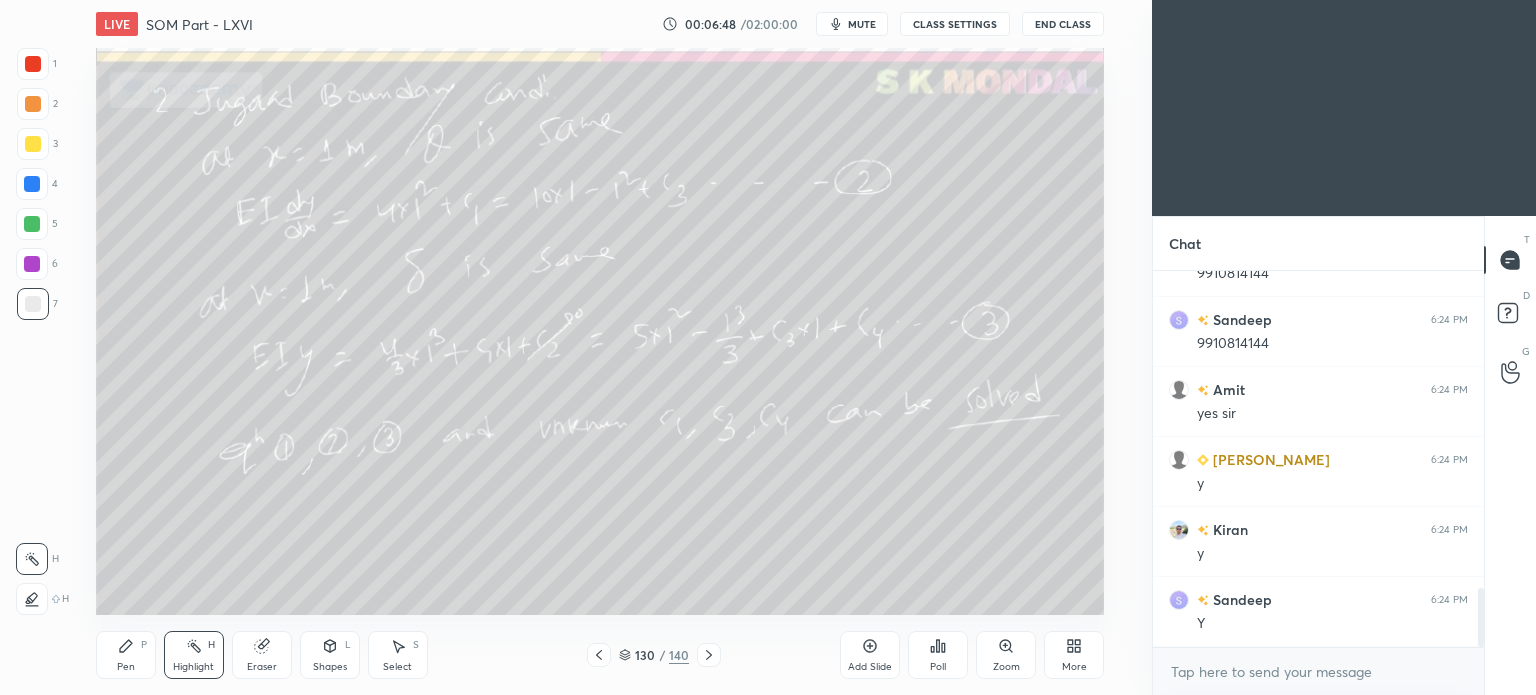 scroll, scrollTop: 2090, scrollLeft: 0, axis: vertical 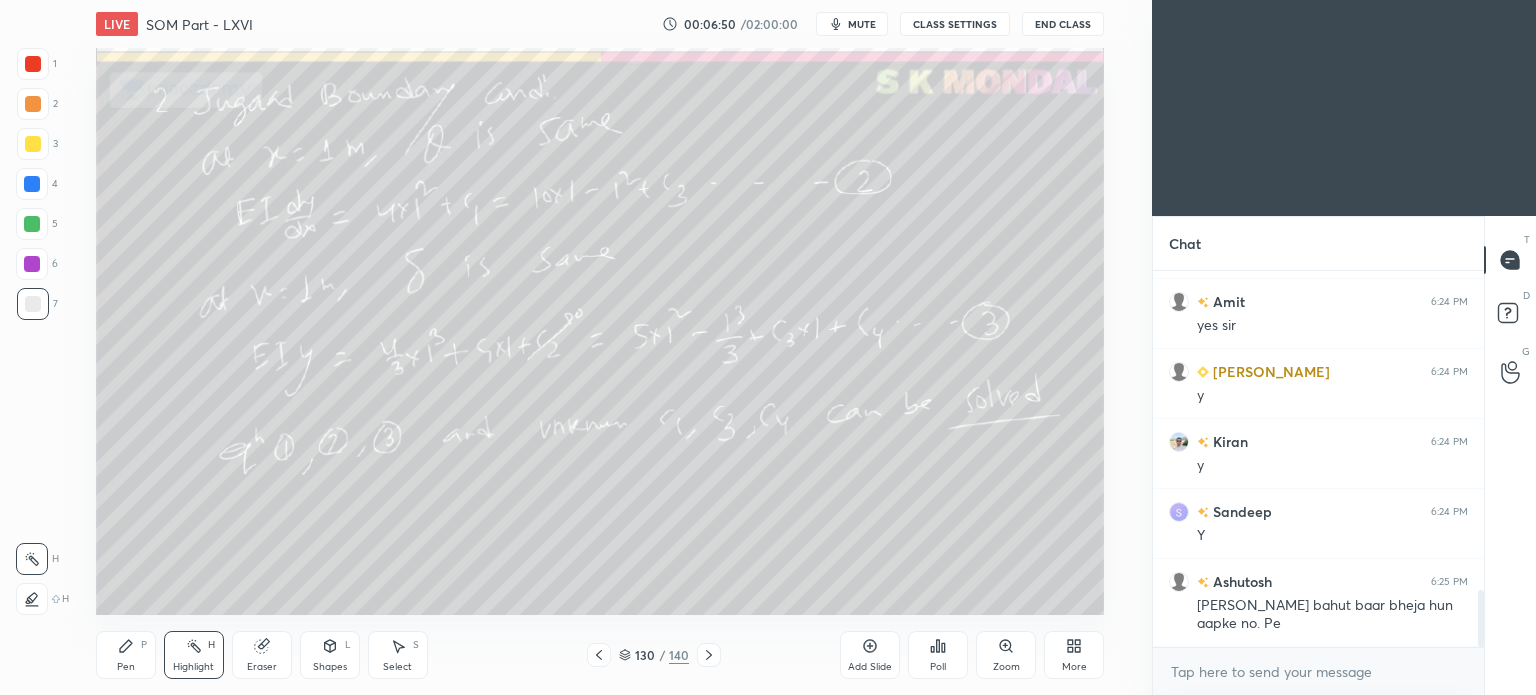 click 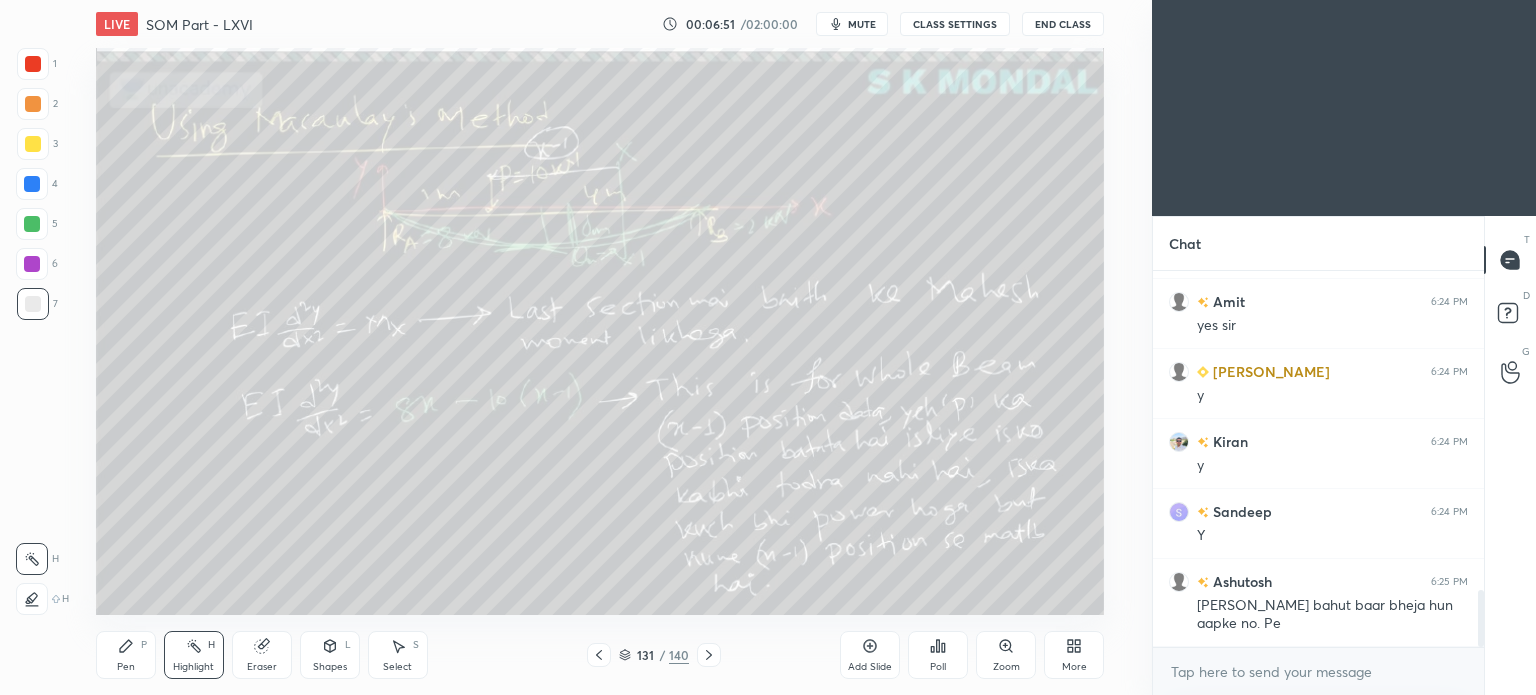 click 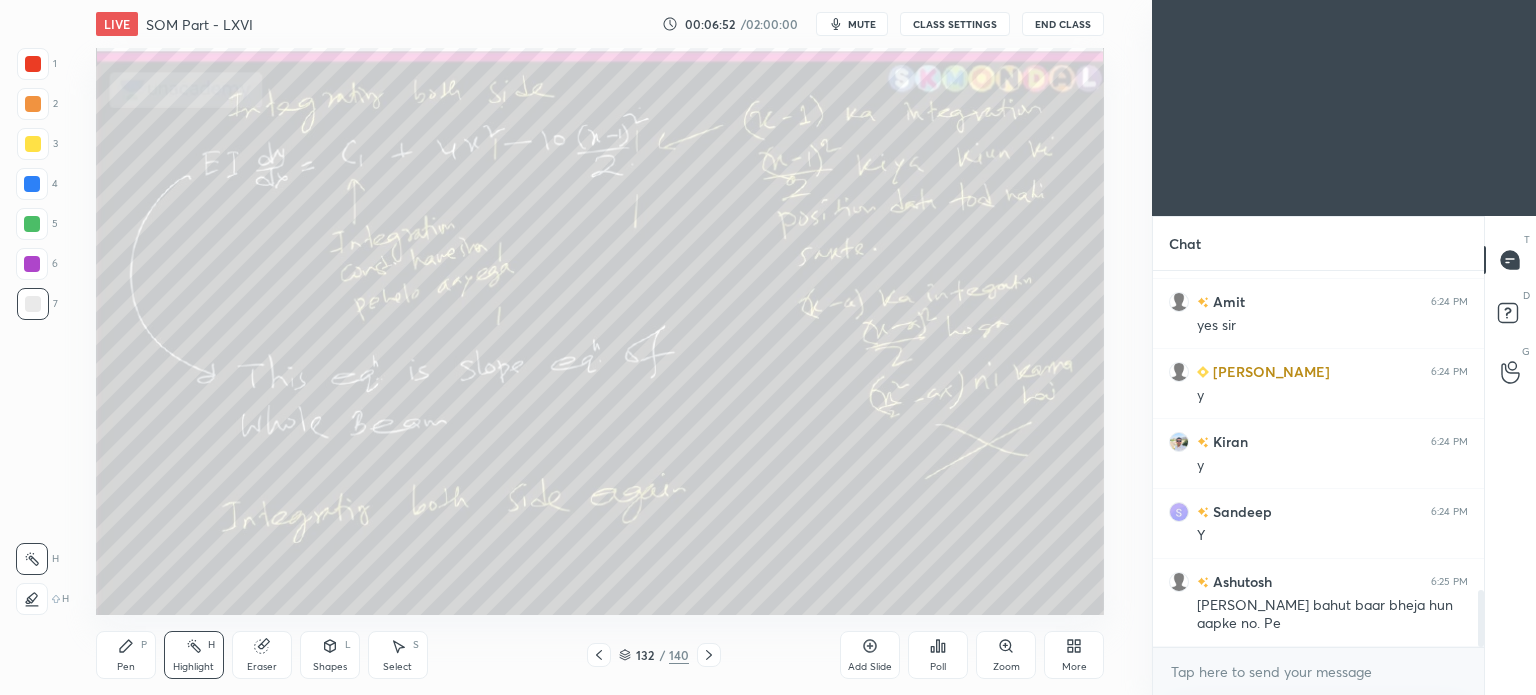 click 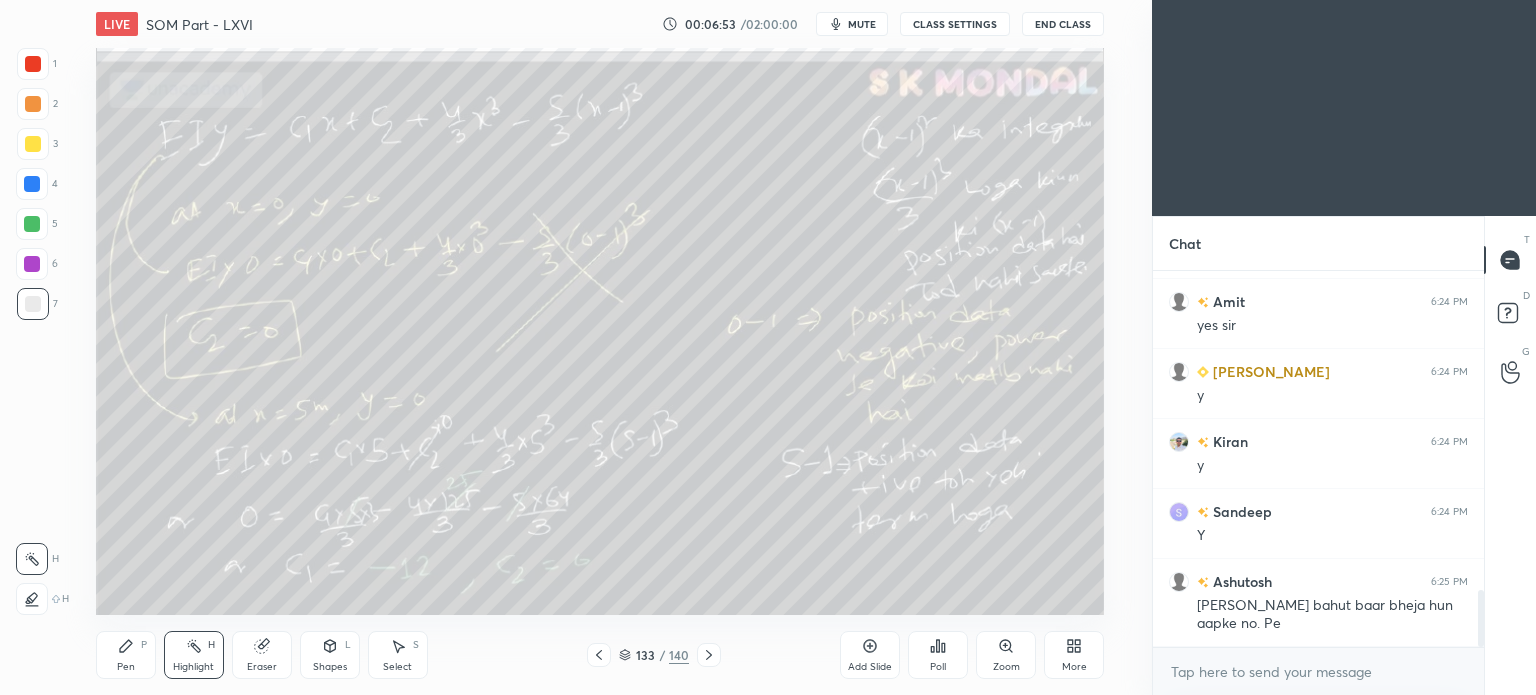 click 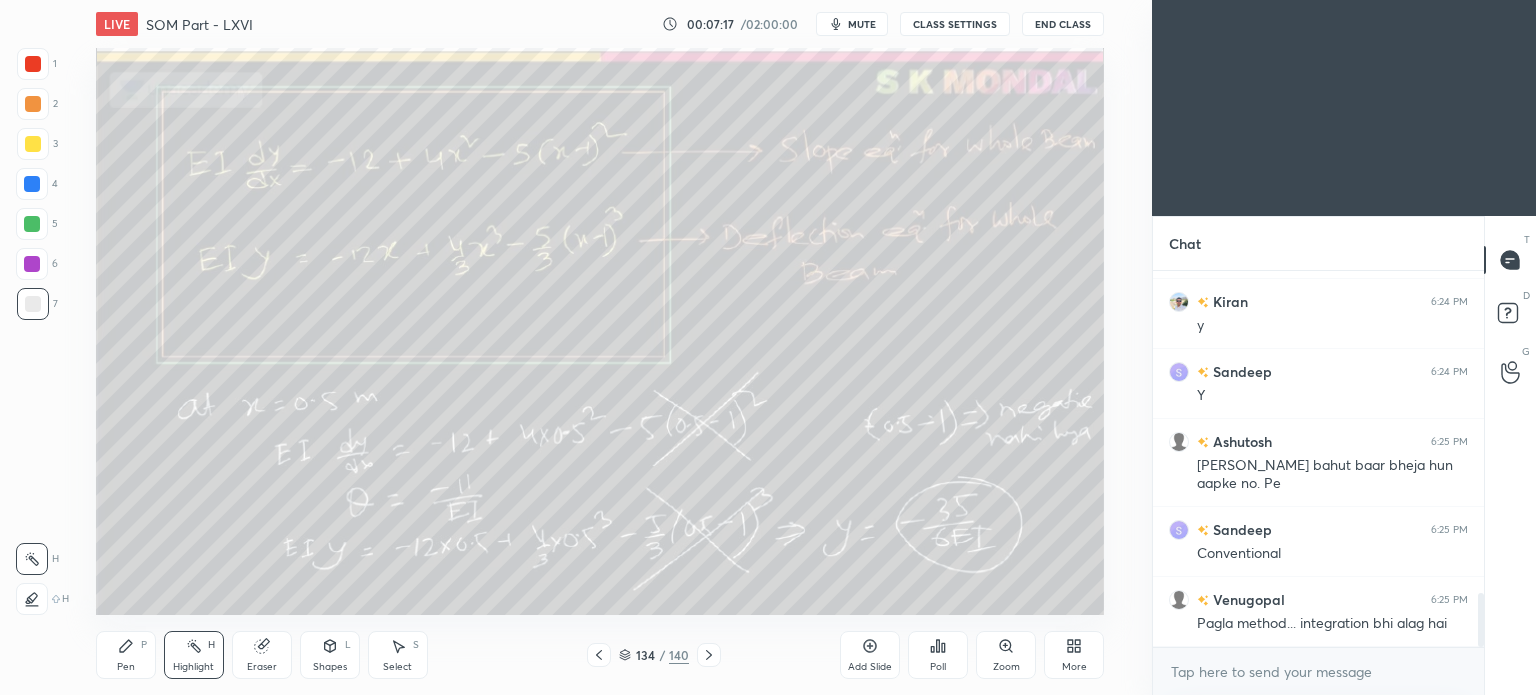 scroll, scrollTop: 2250, scrollLeft: 0, axis: vertical 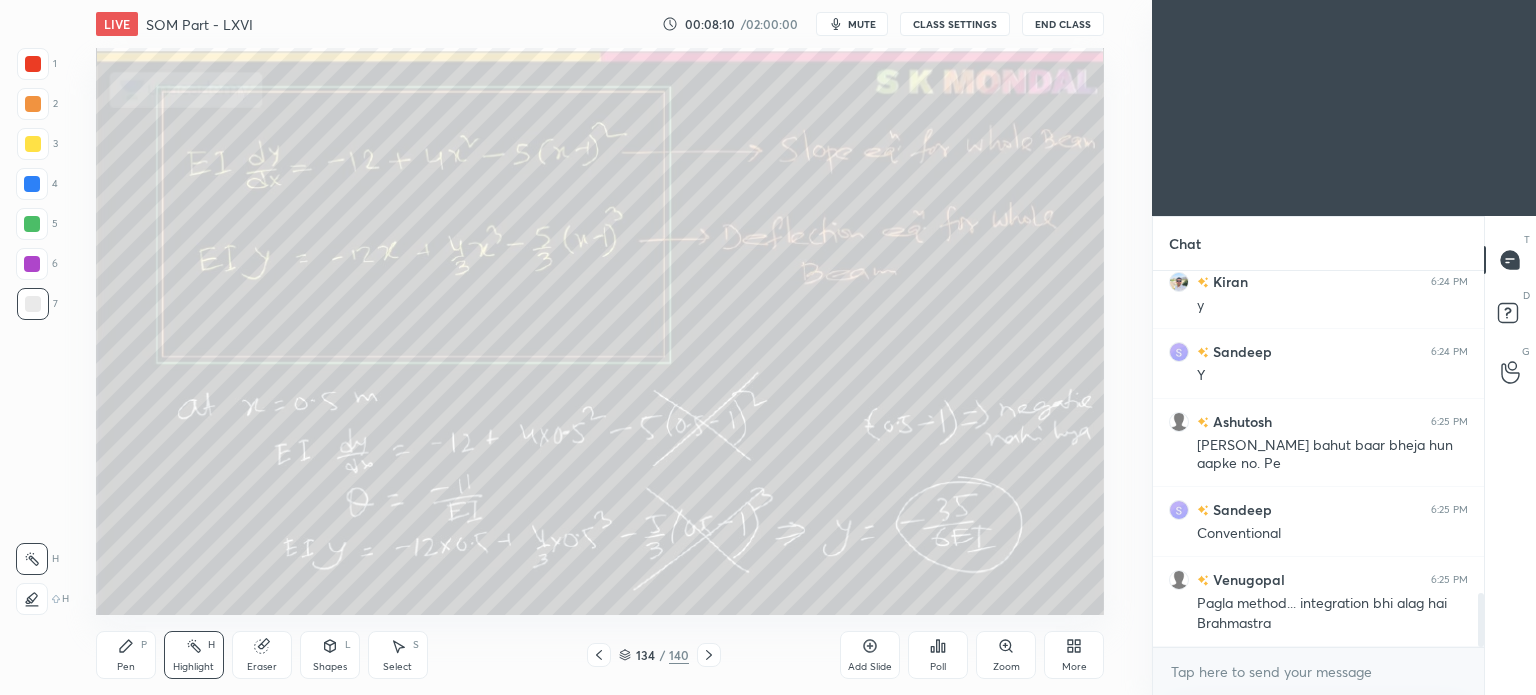 click 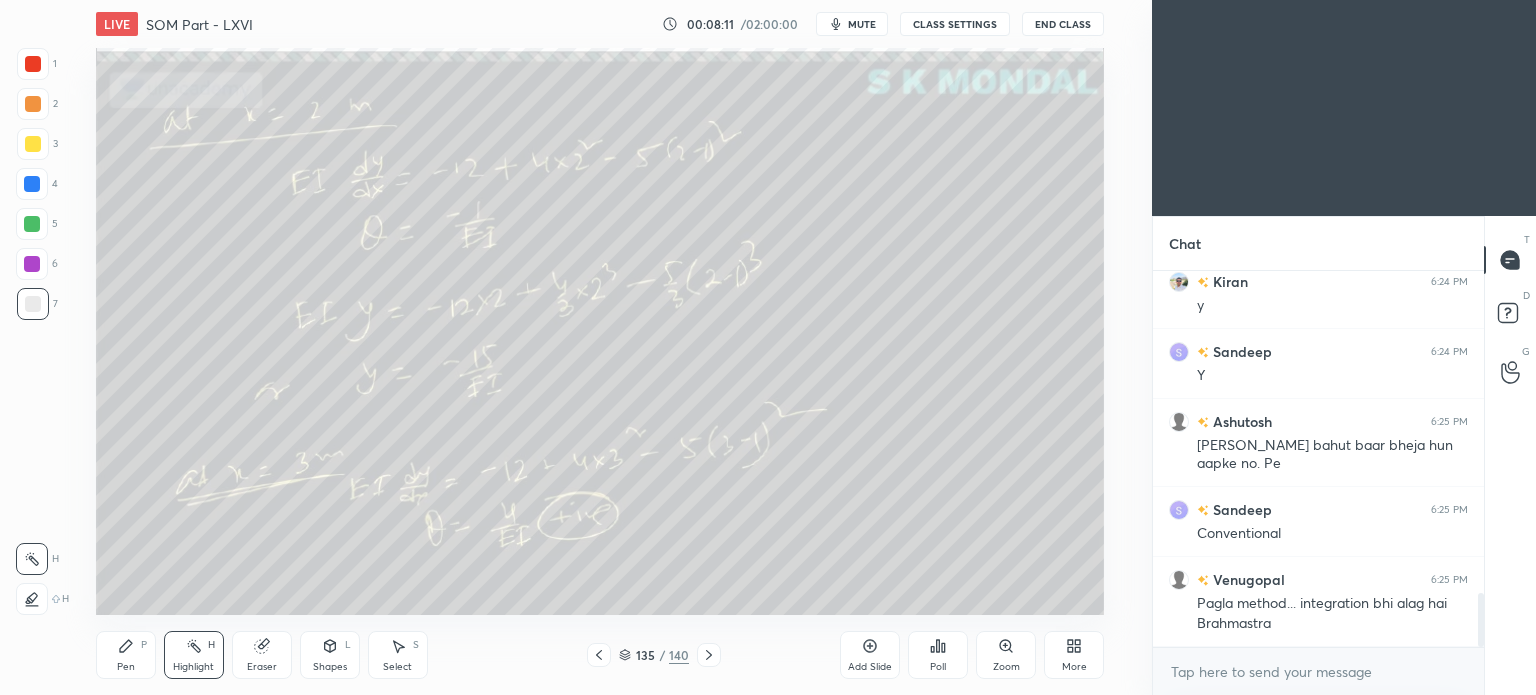 click 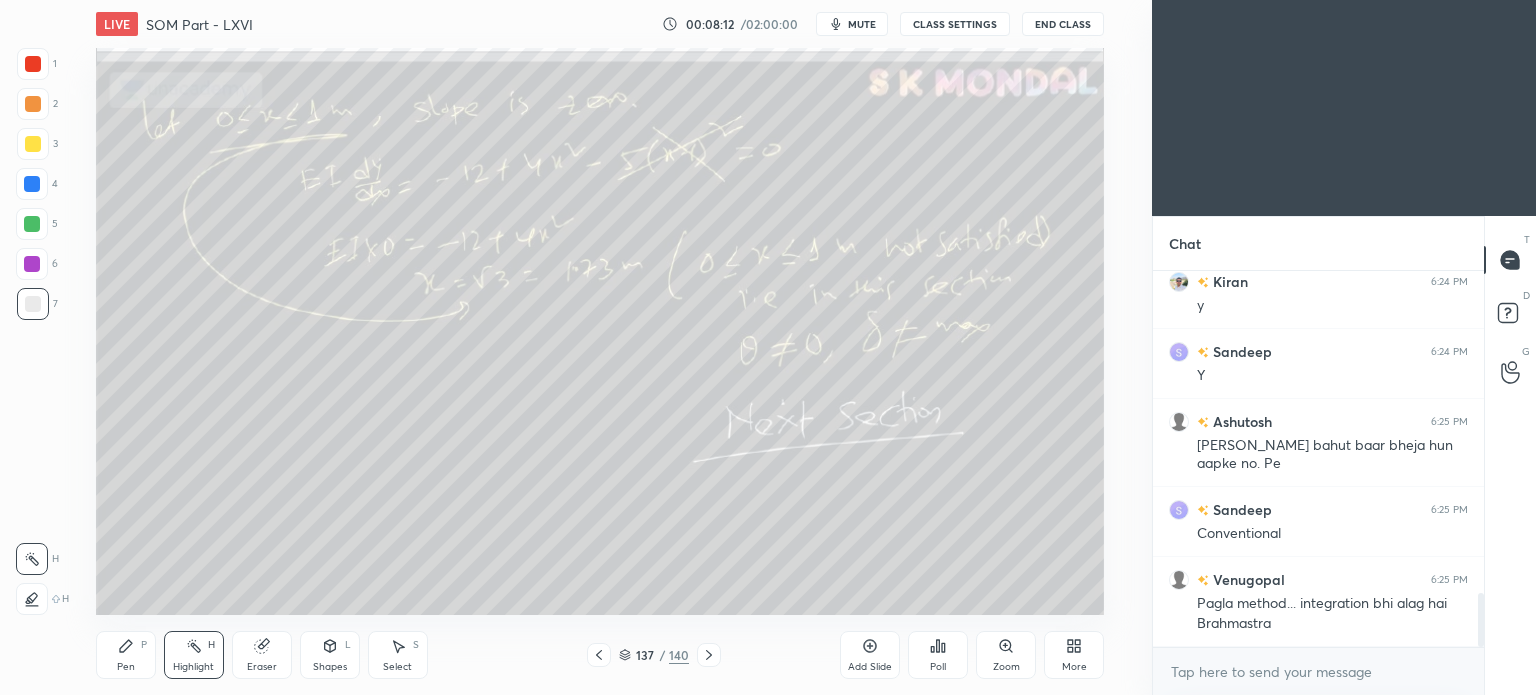 click 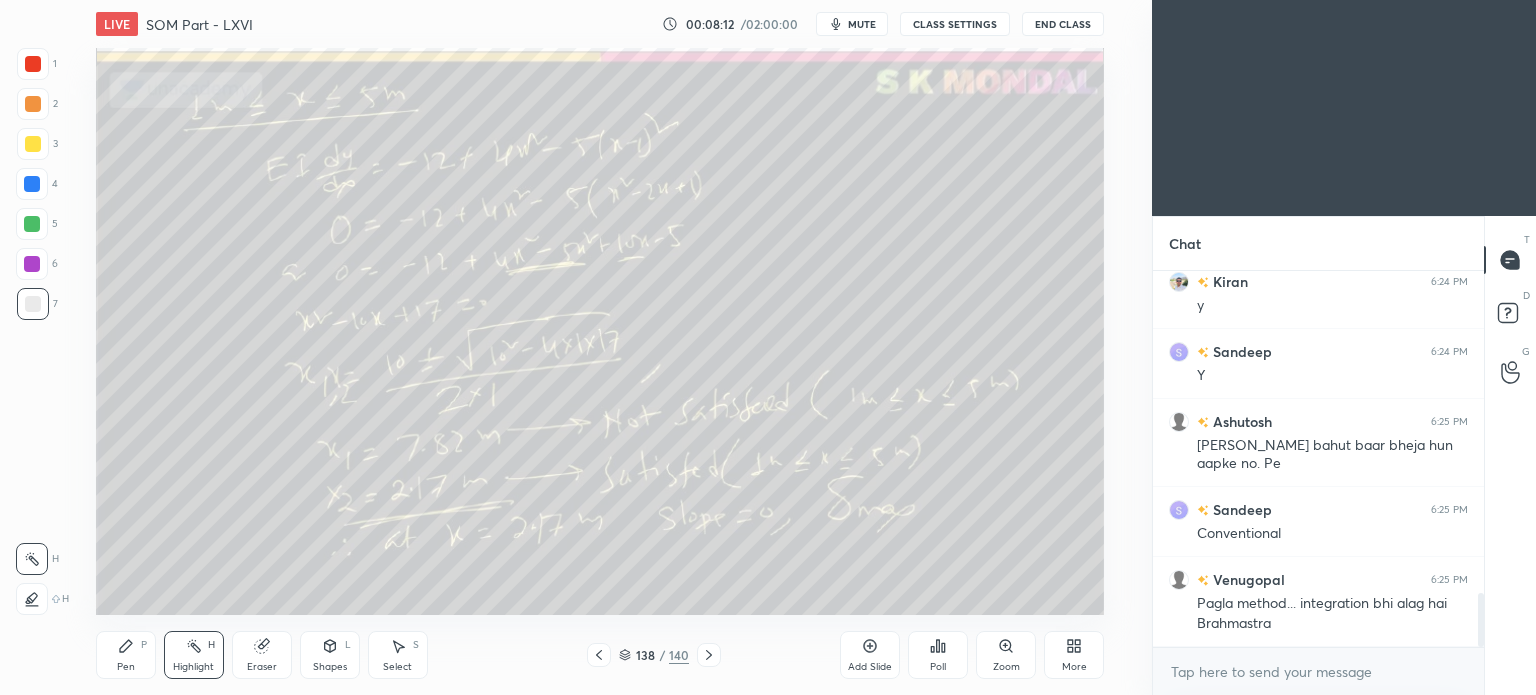 click 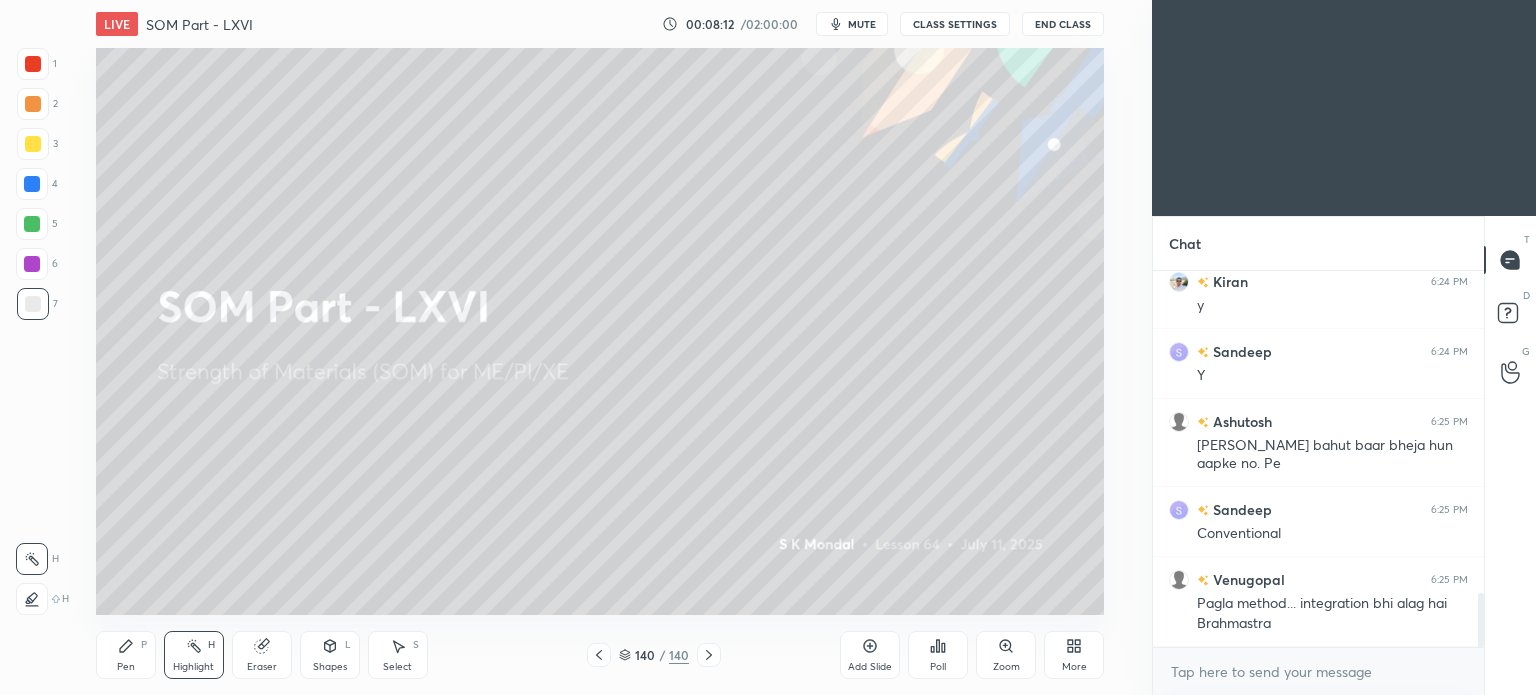 click 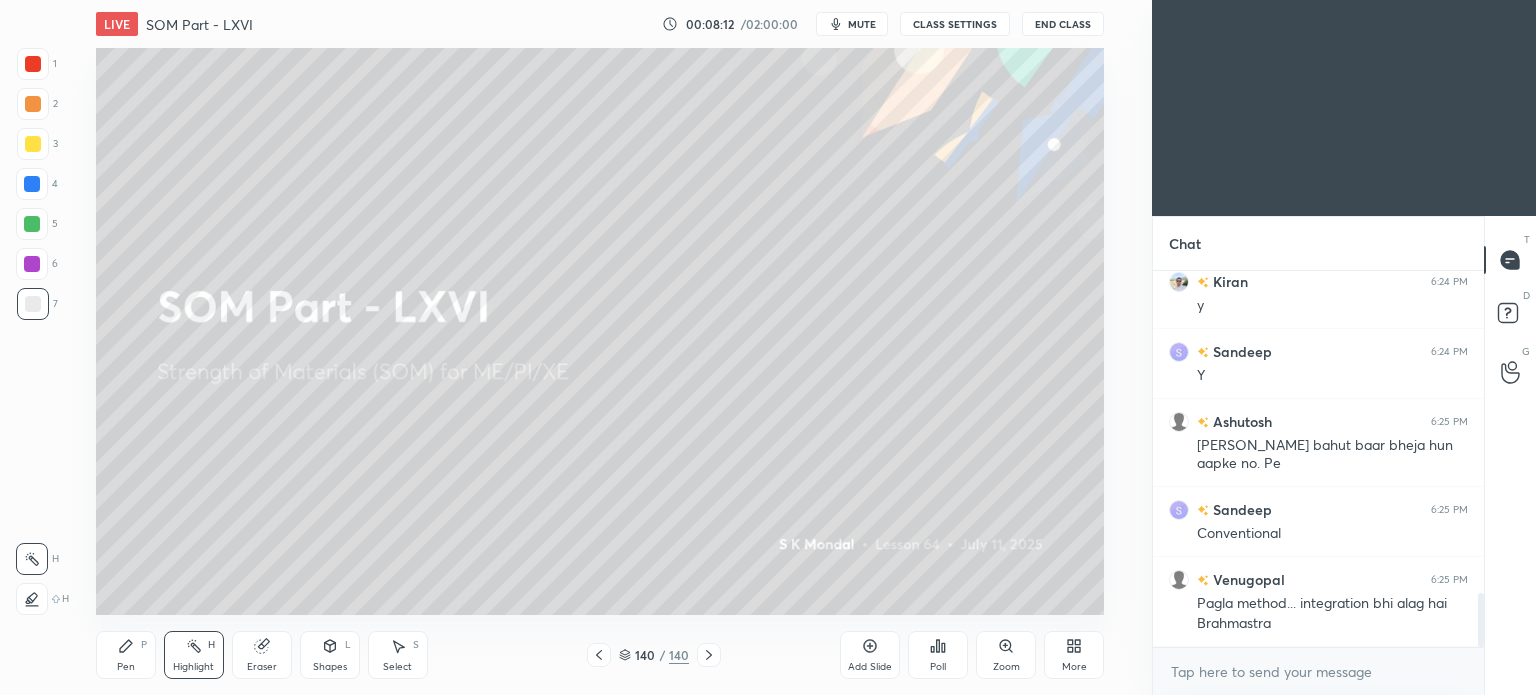 click 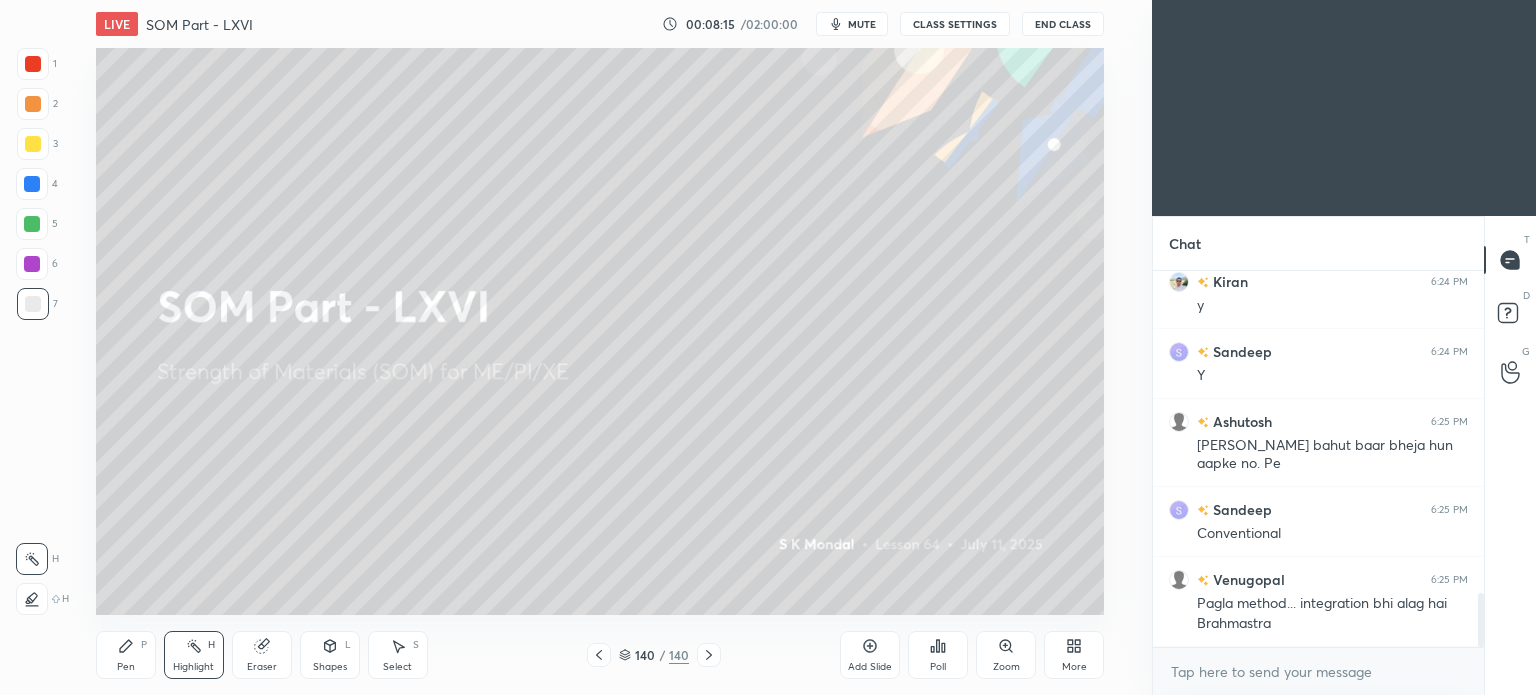 click on "More" at bounding box center [1074, 655] 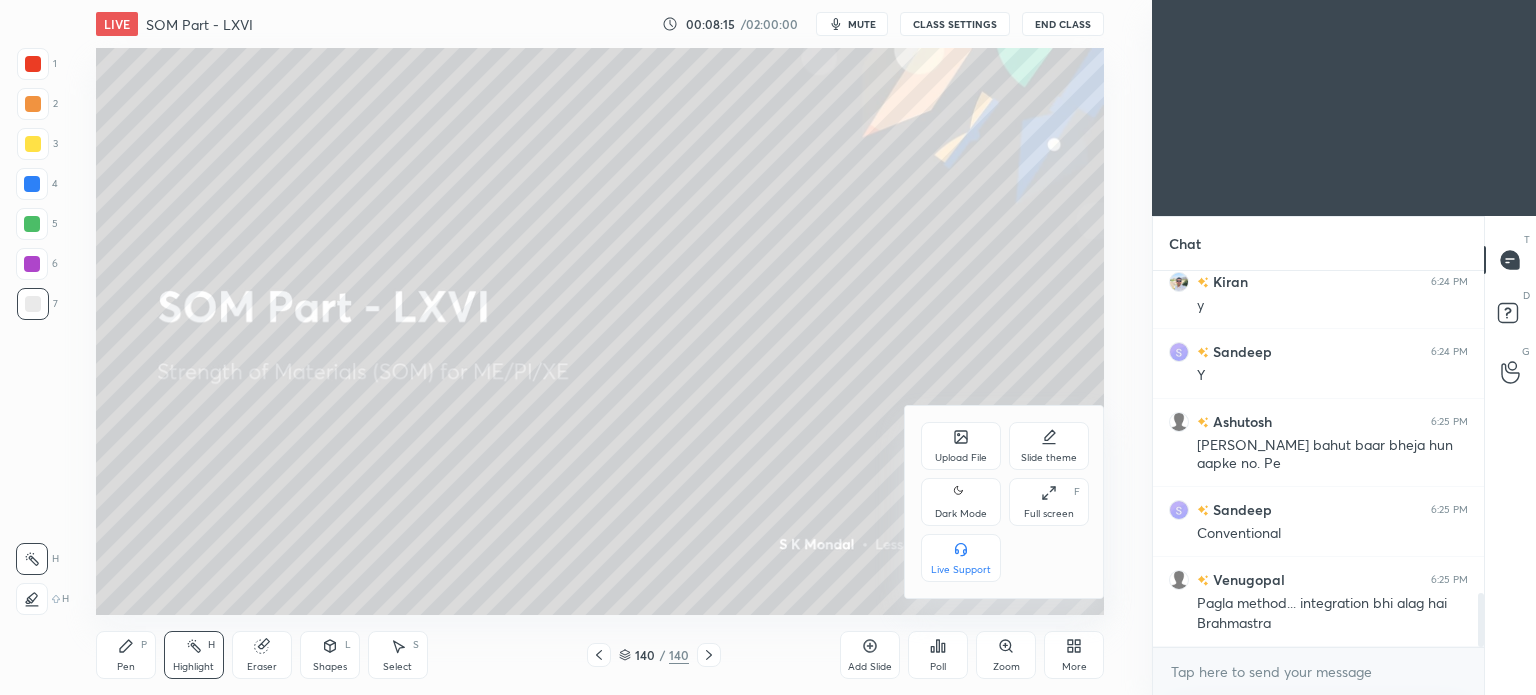 click 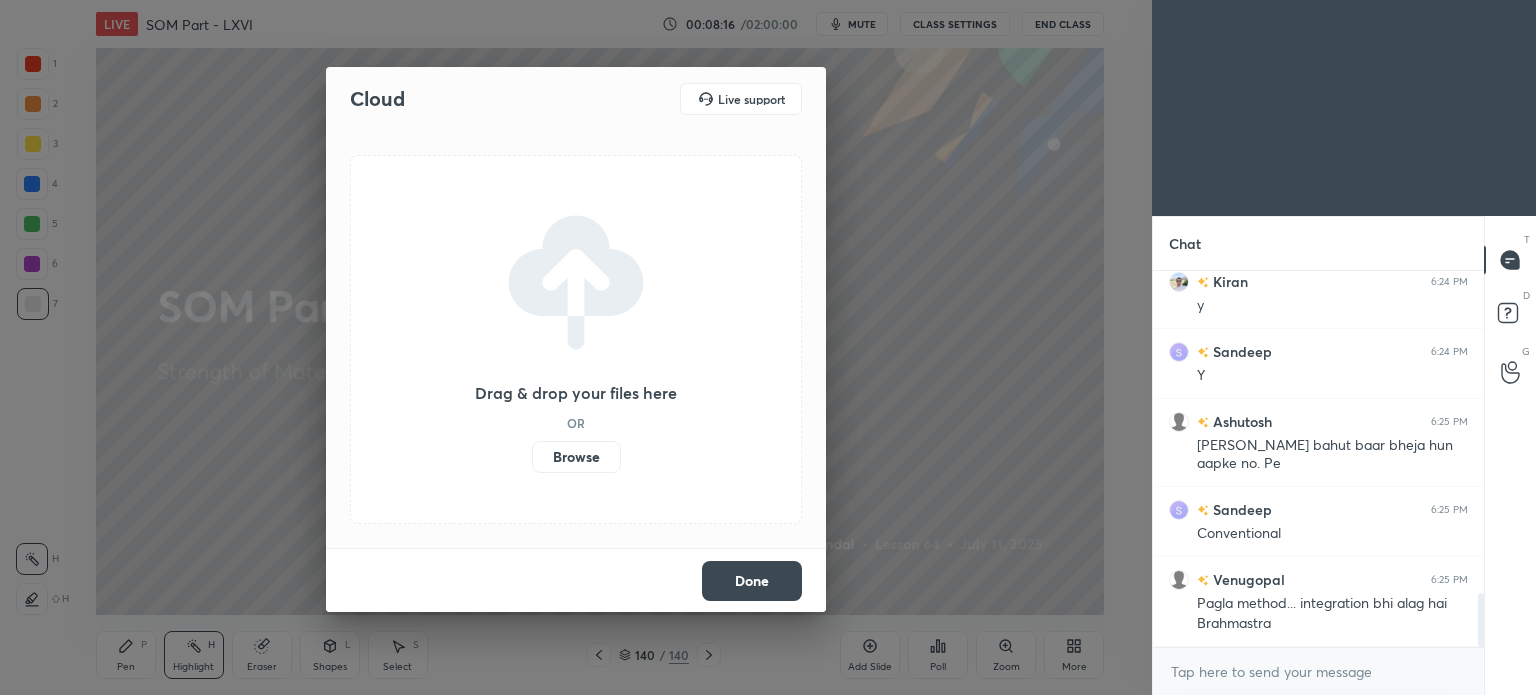 click on "Browse" at bounding box center [576, 457] 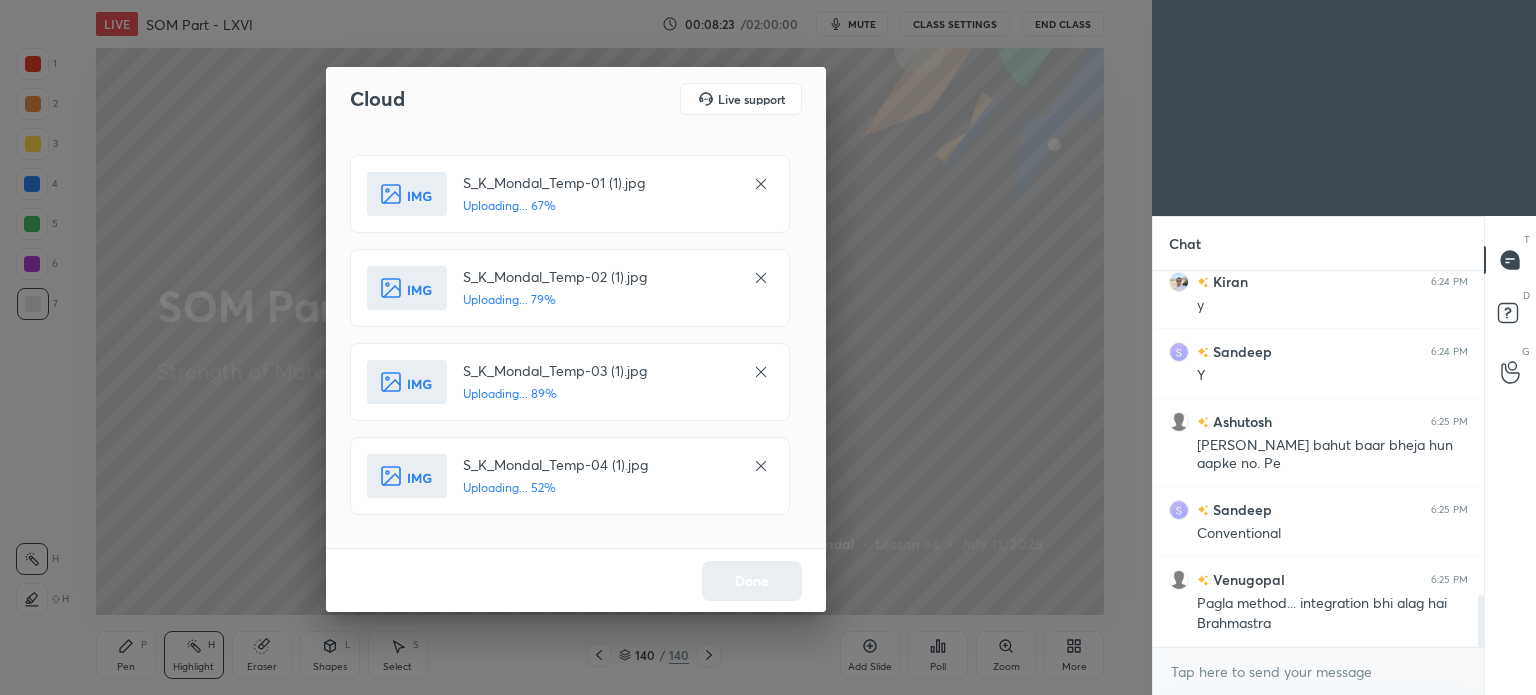 scroll, scrollTop: 2320, scrollLeft: 0, axis: vertical 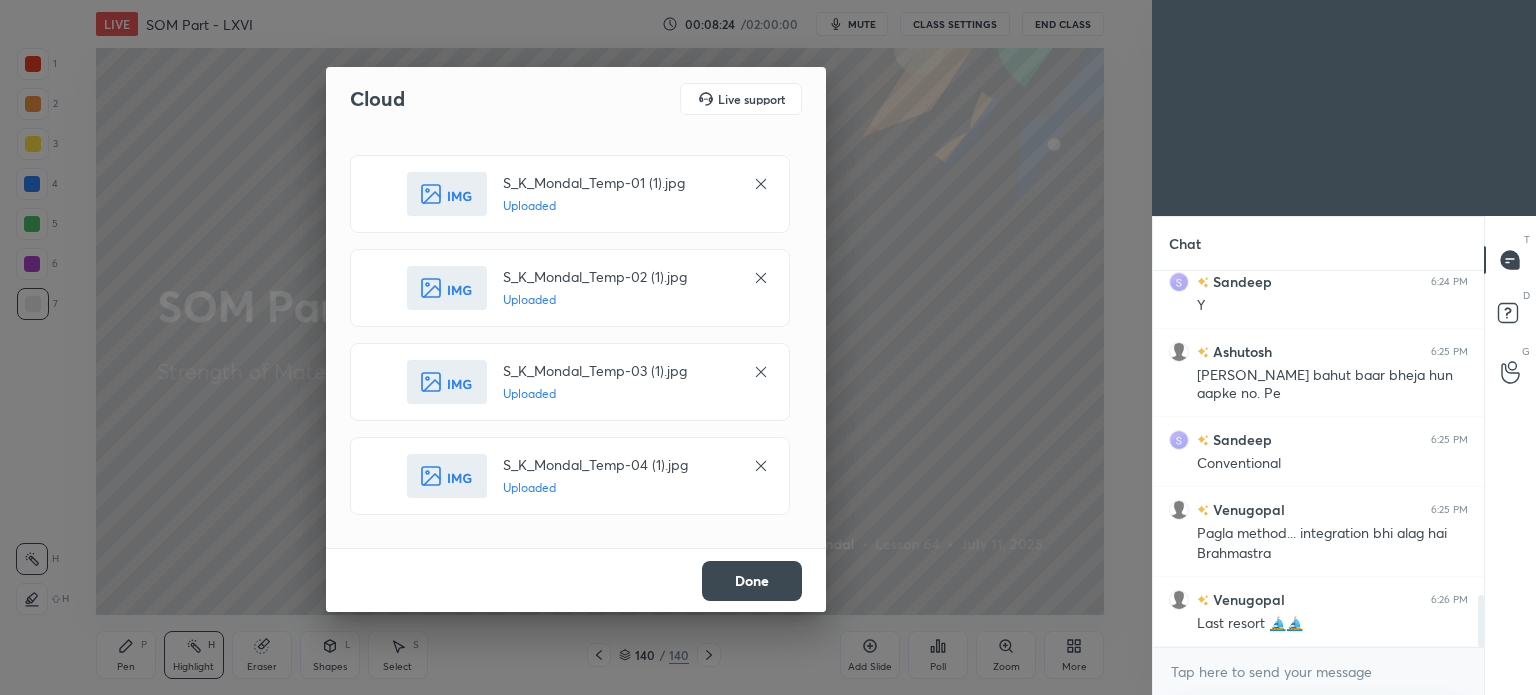 click on "Done" at bounding box center [752, 581] 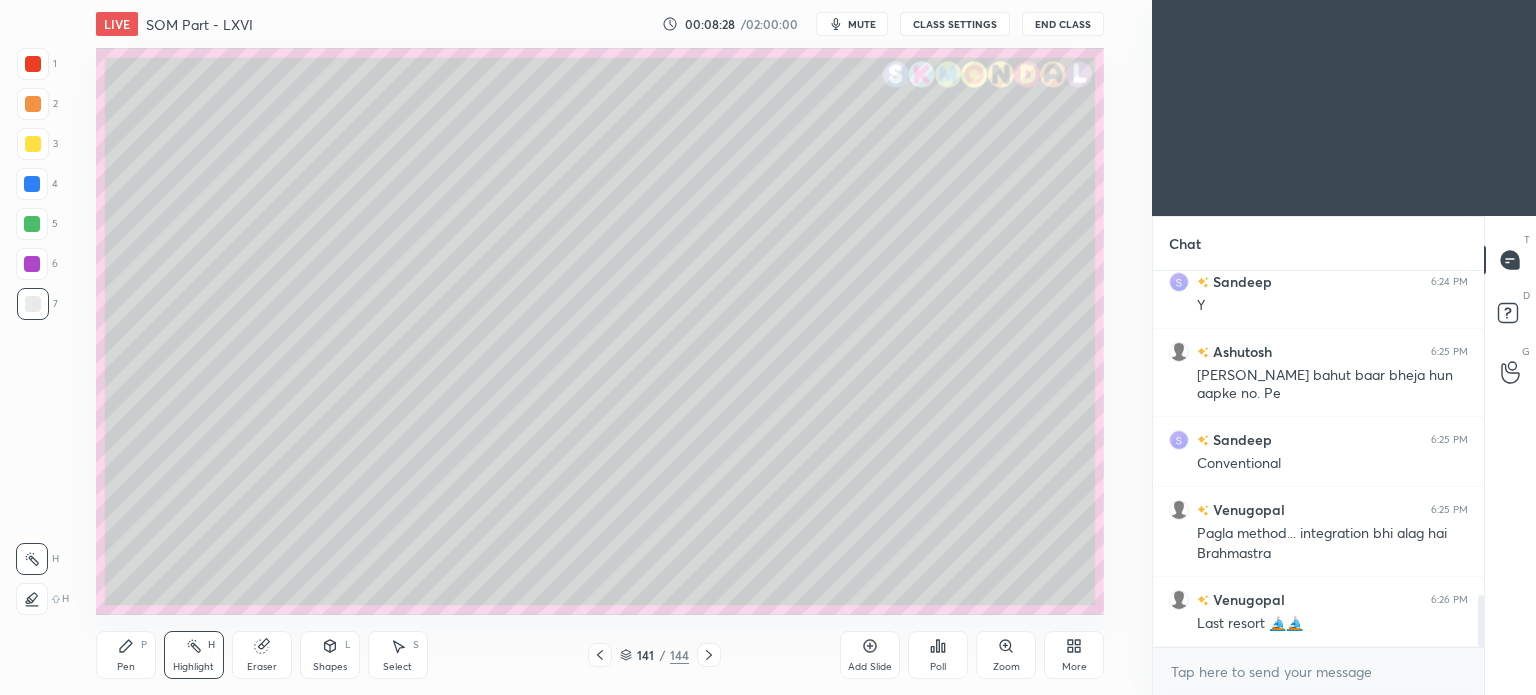 click at bounding box center [33, 144] 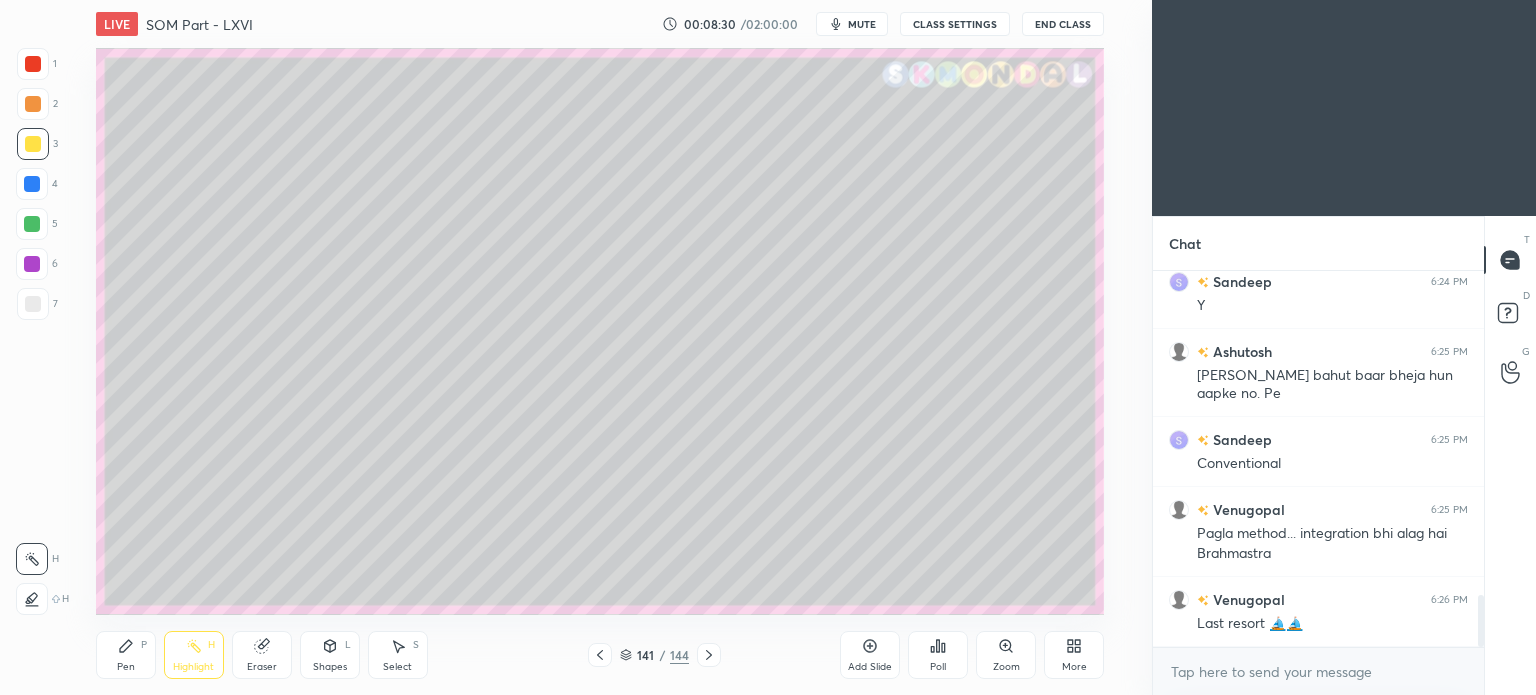 click 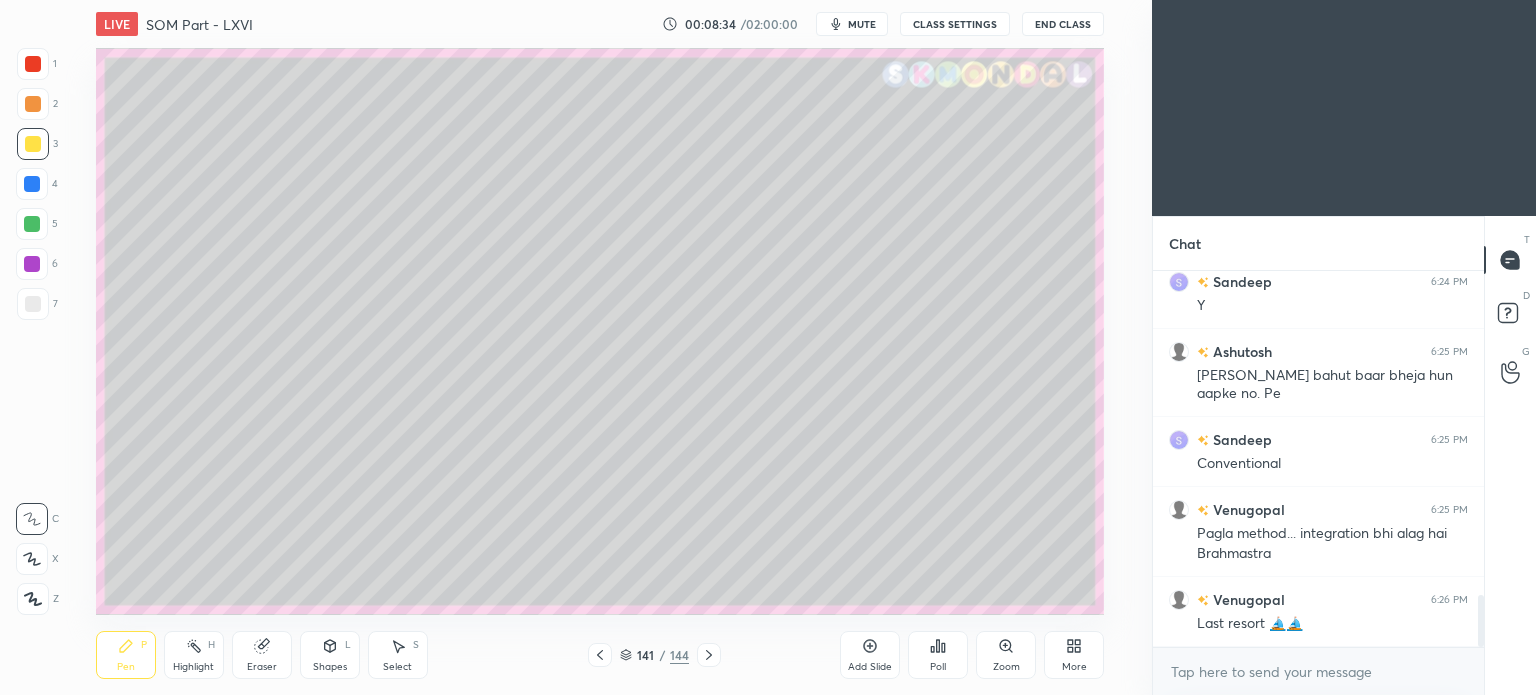 click on "Pen P" at bounding box center [126, 655] 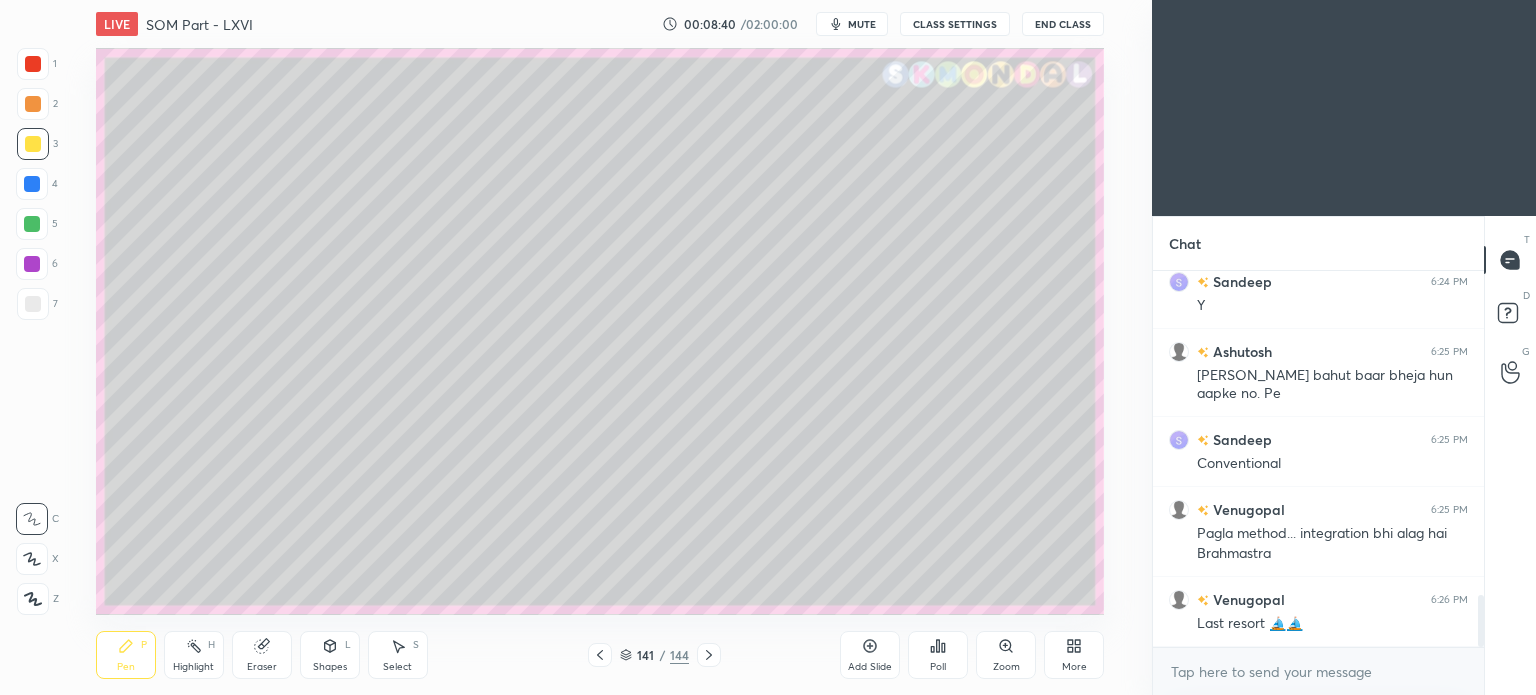 click 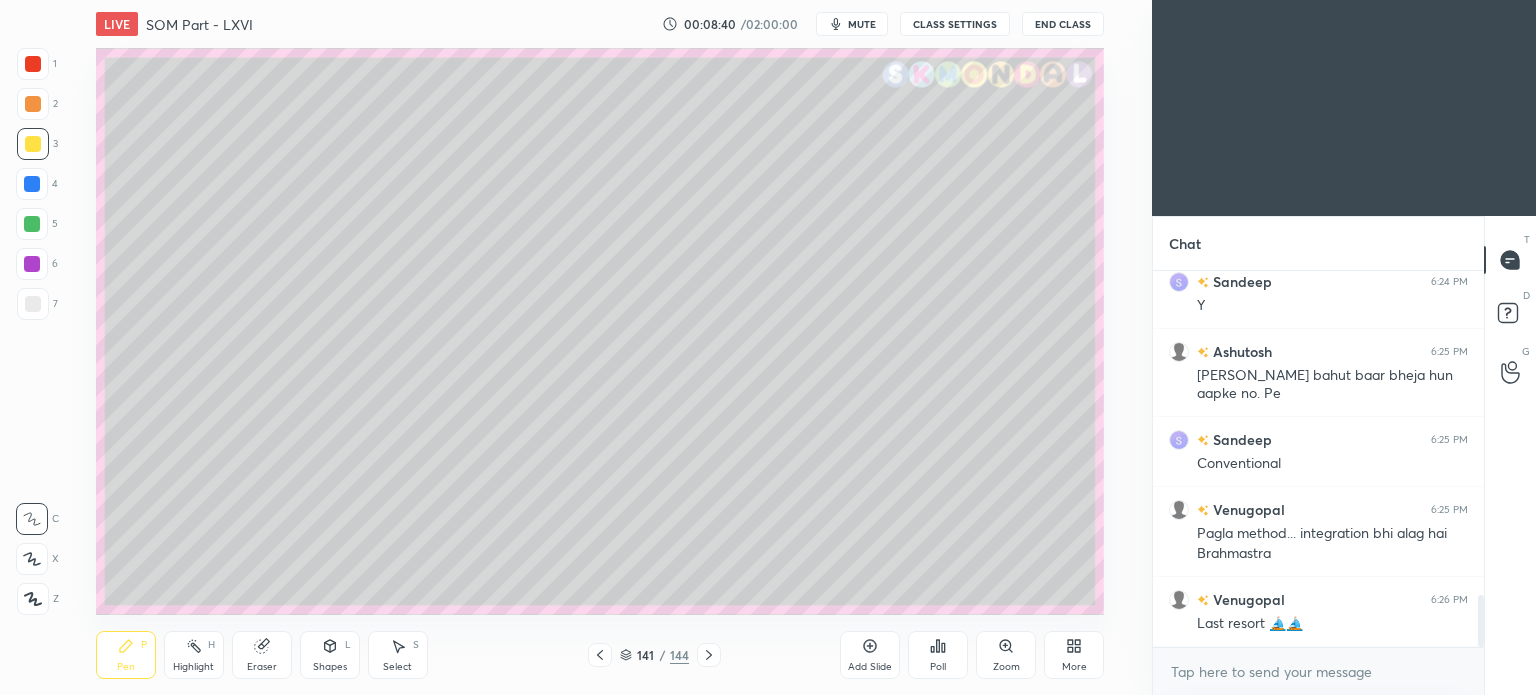 click 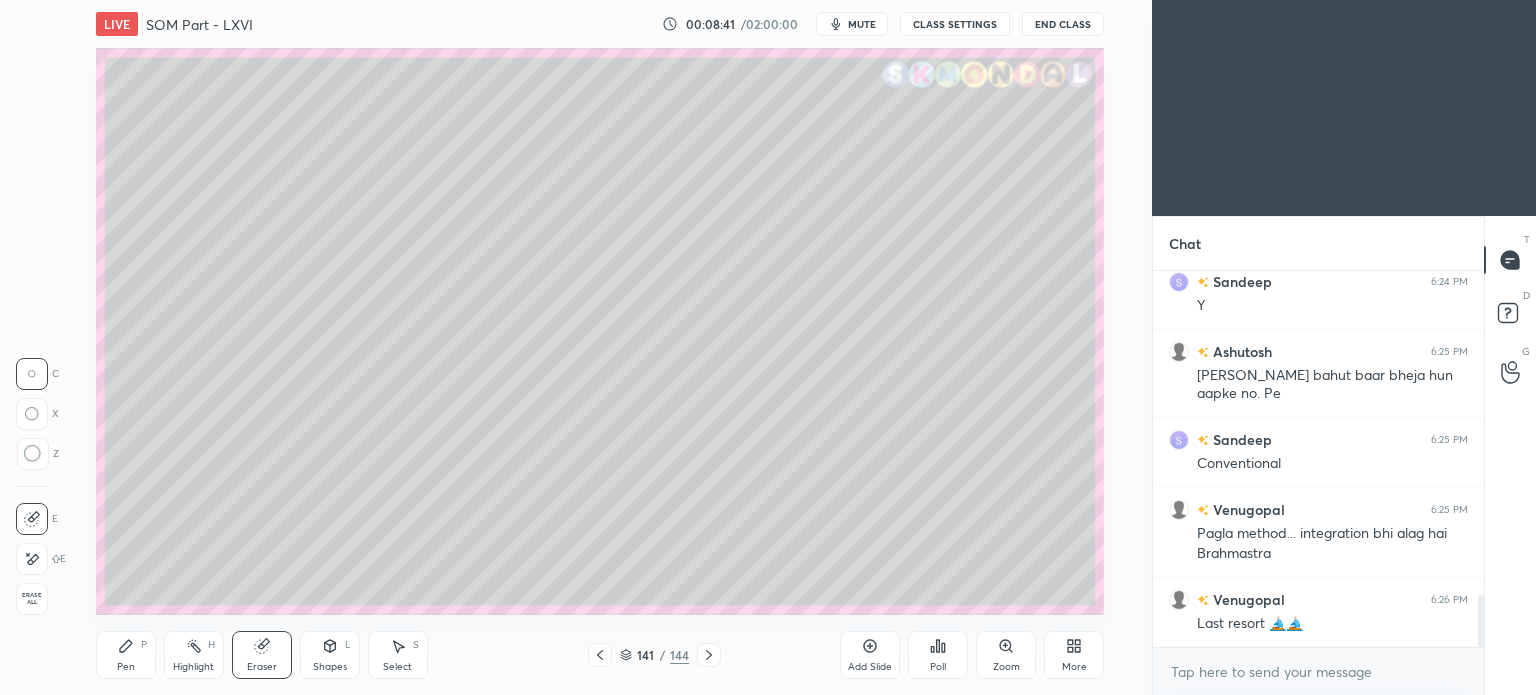 click on "Pen P" at bounding box center [126, 655] 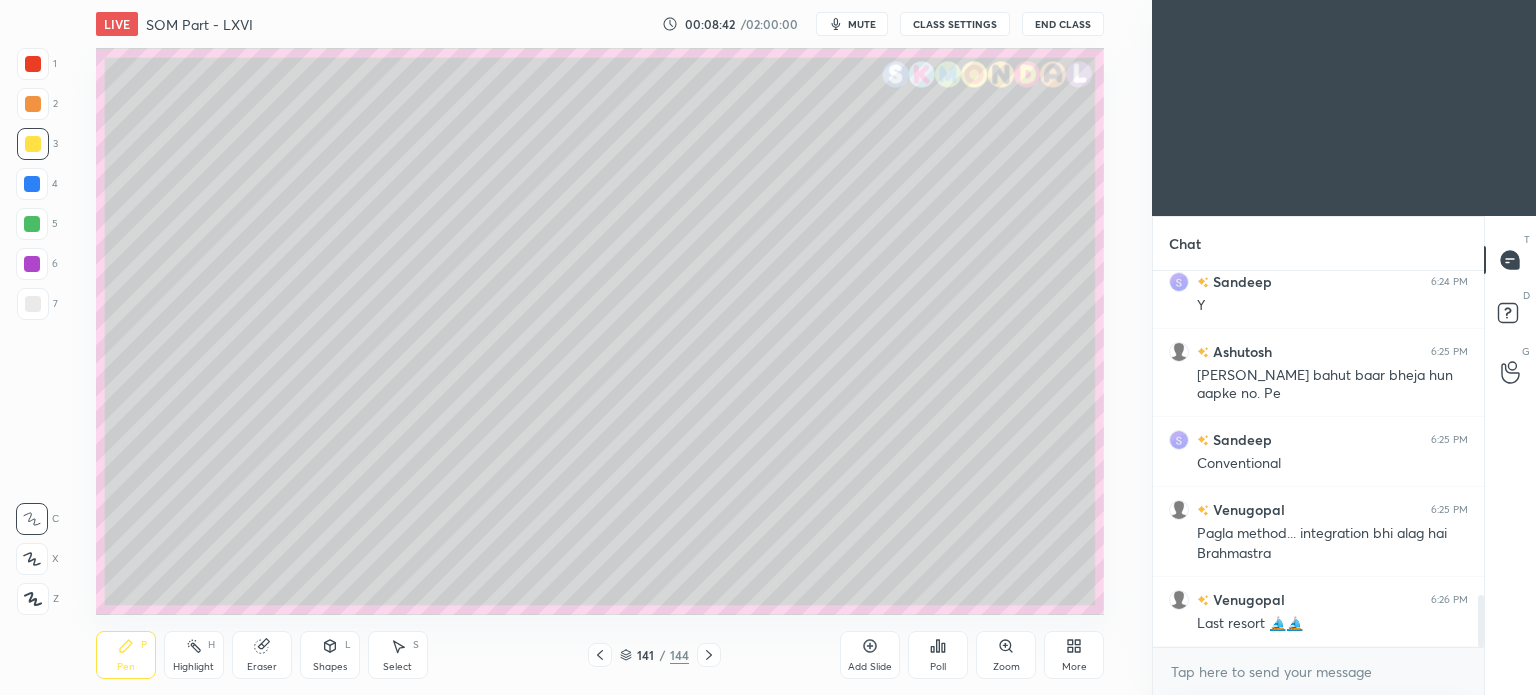 click on "Pen P" at bounding box center (126, 655) 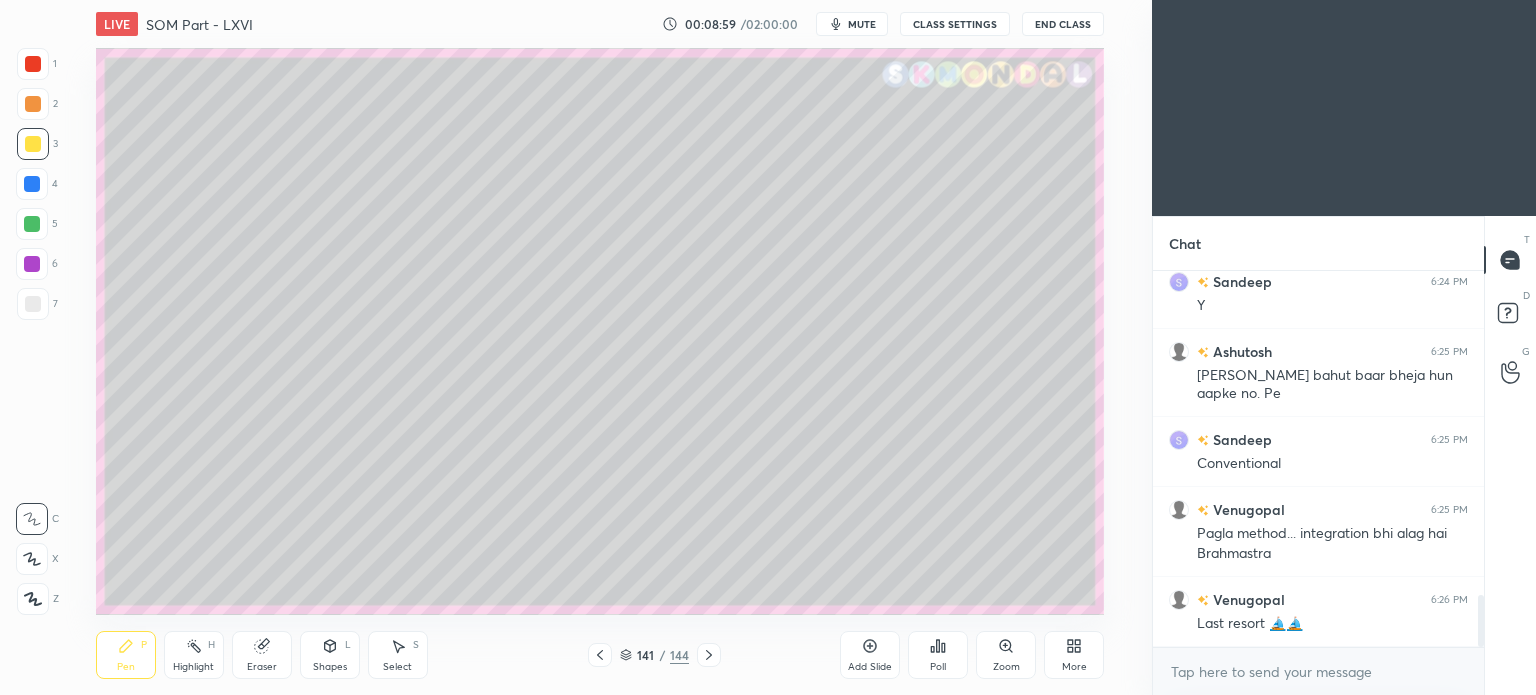 click on "Shapes" at bounding box center [330, 667] 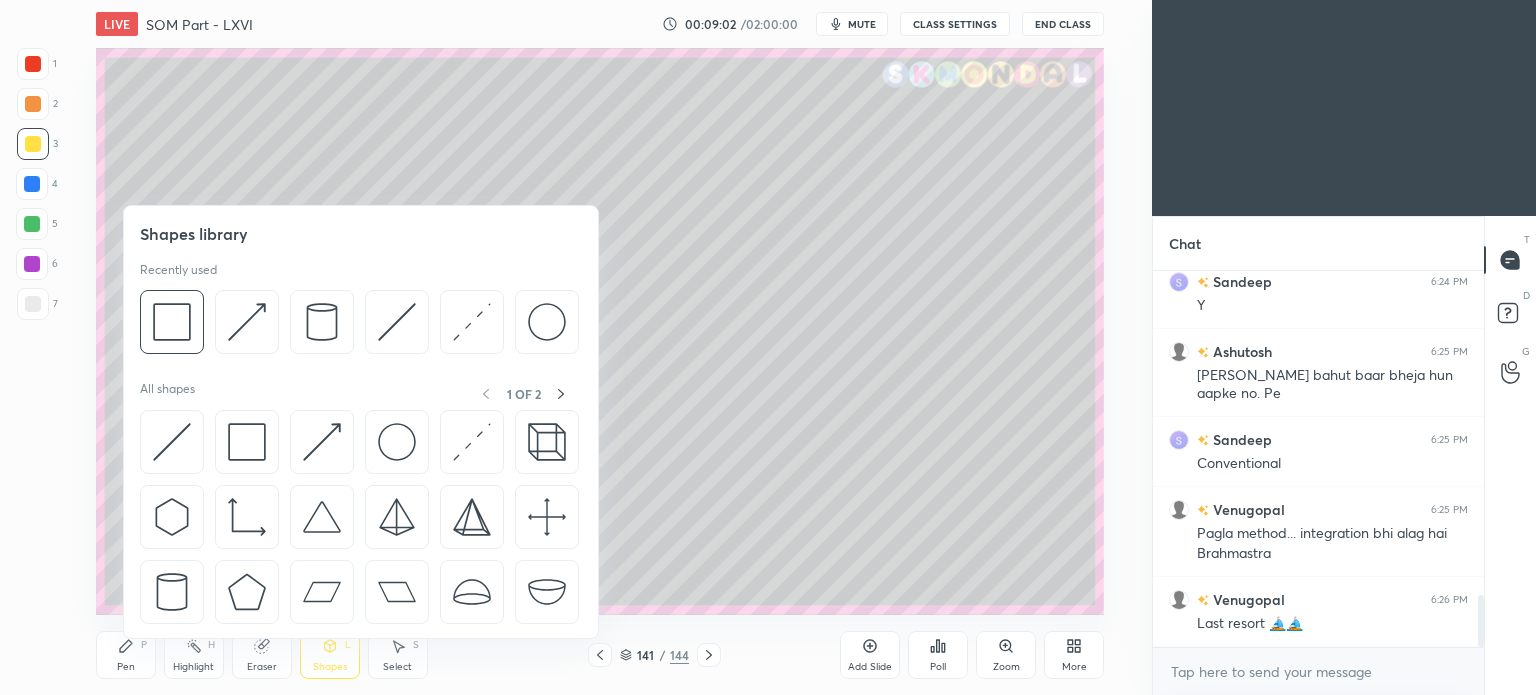 click at bounding box center (33, 304) 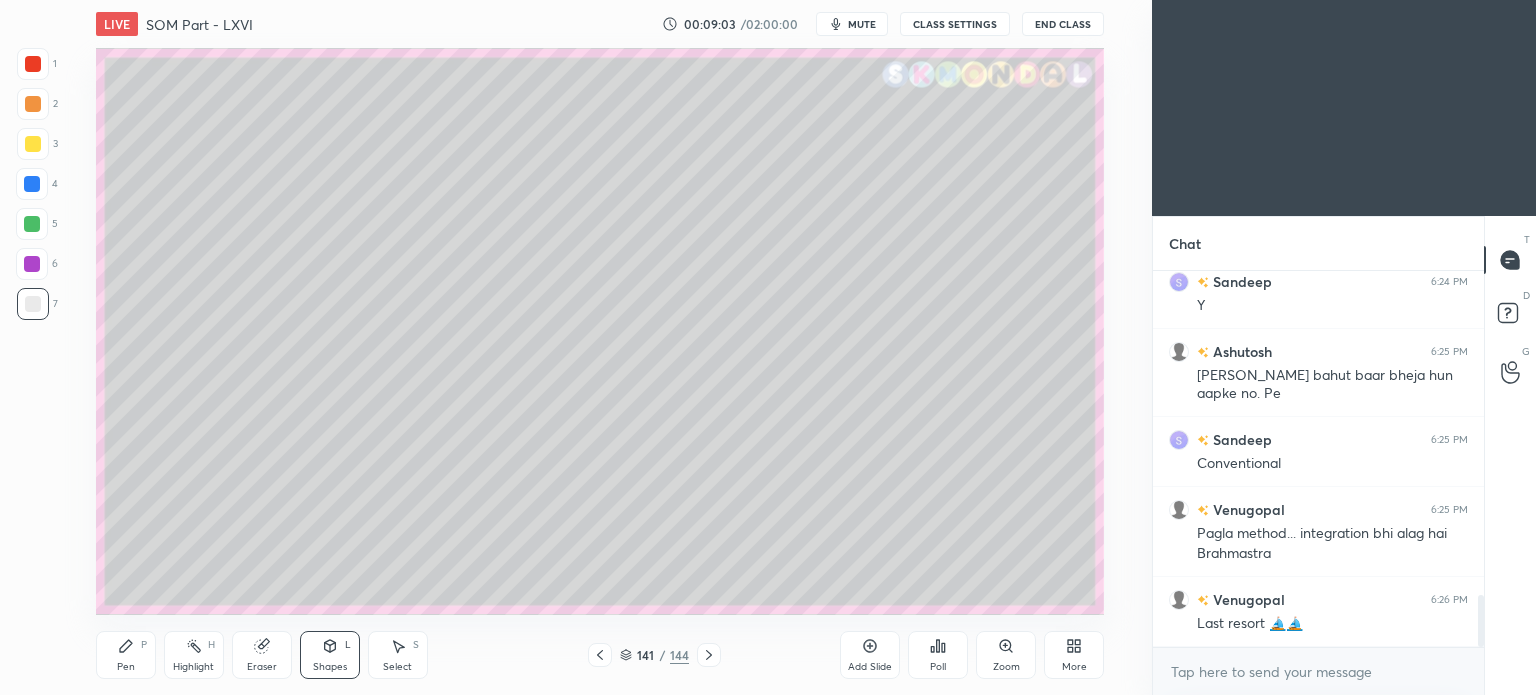 click 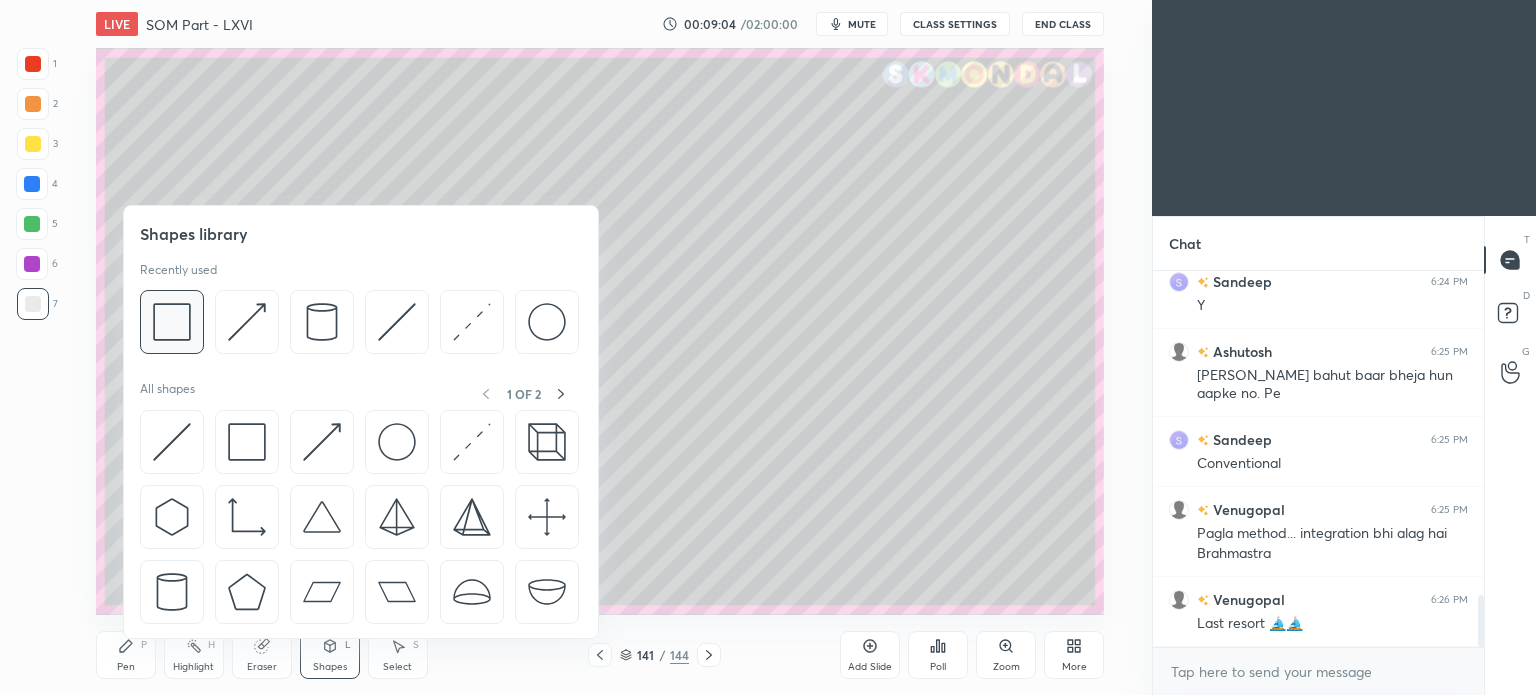 click at bounding box center [172, 322] 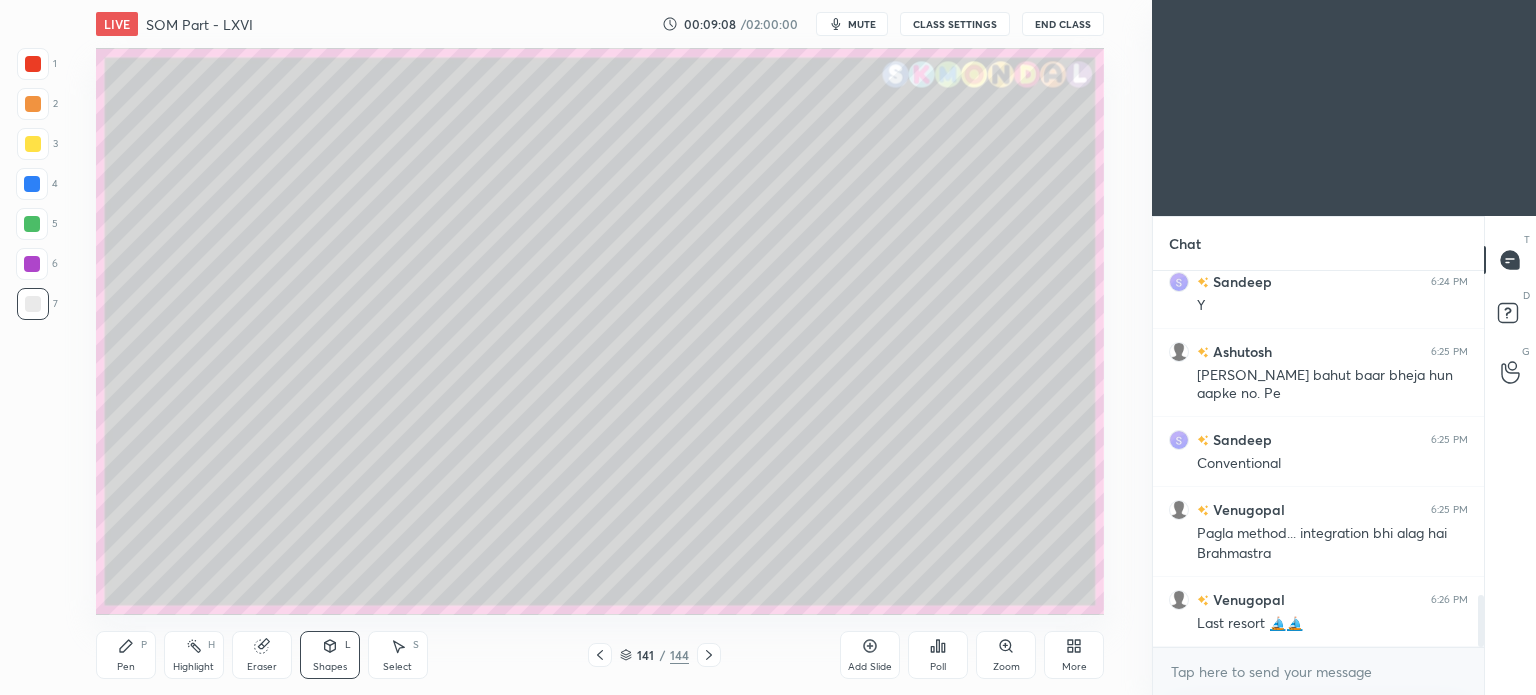 click on "Pen P" at bounding box center (126, 655) 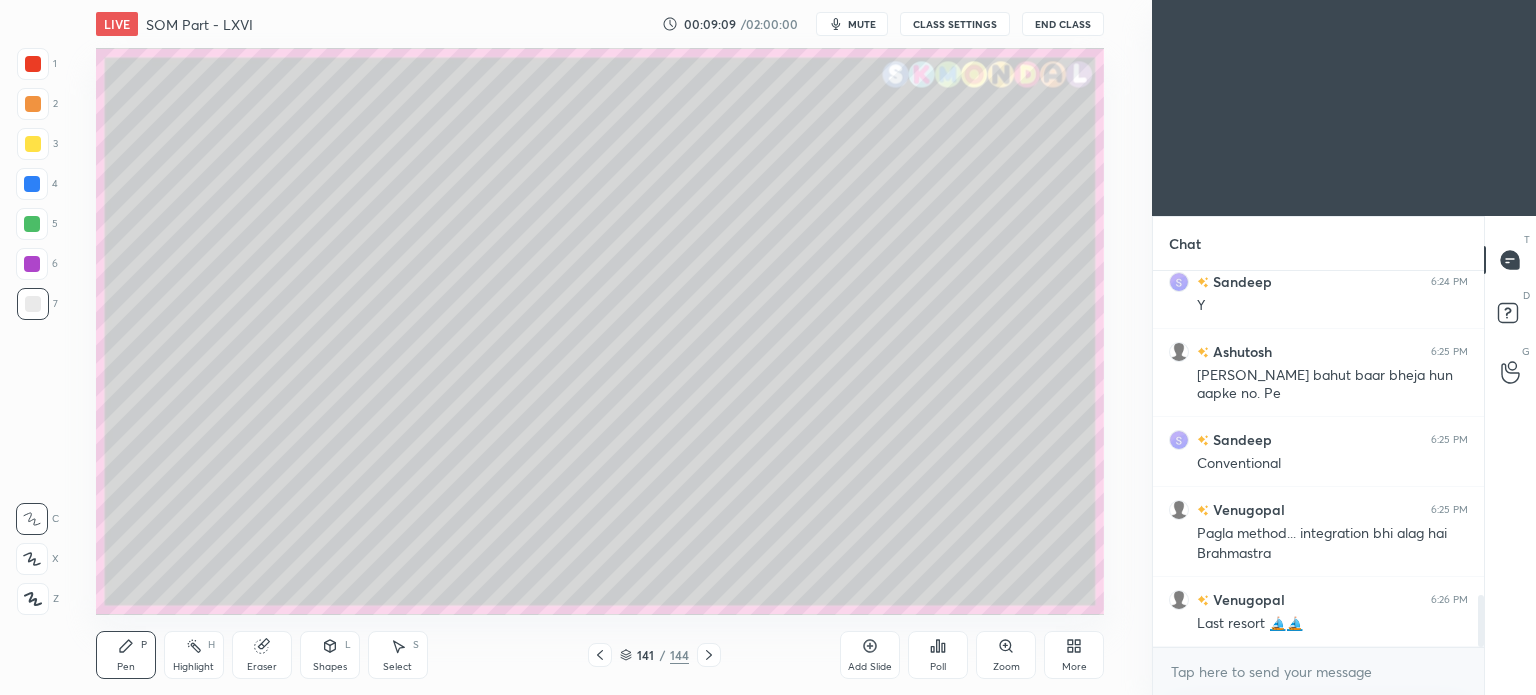 click at bounding box center (33, 144) 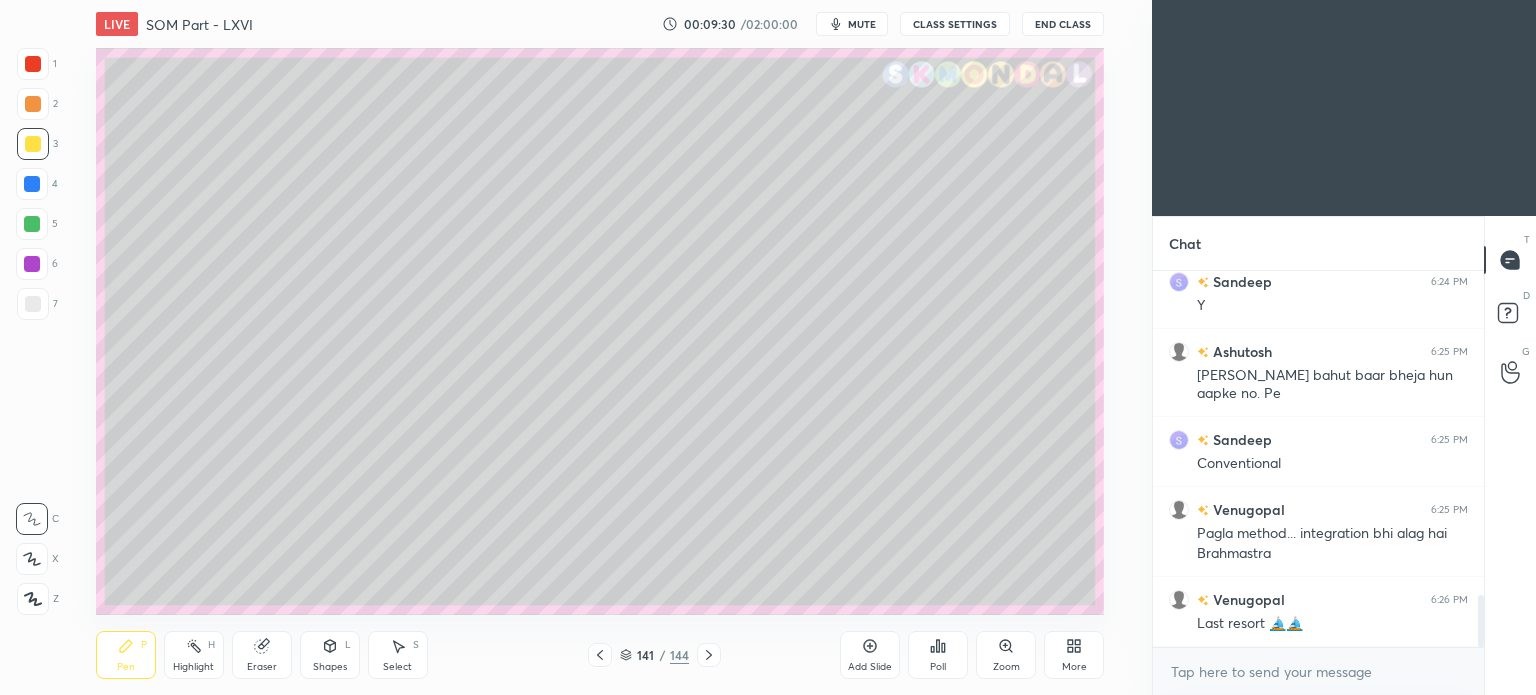 click at bounding box center [33, 304] 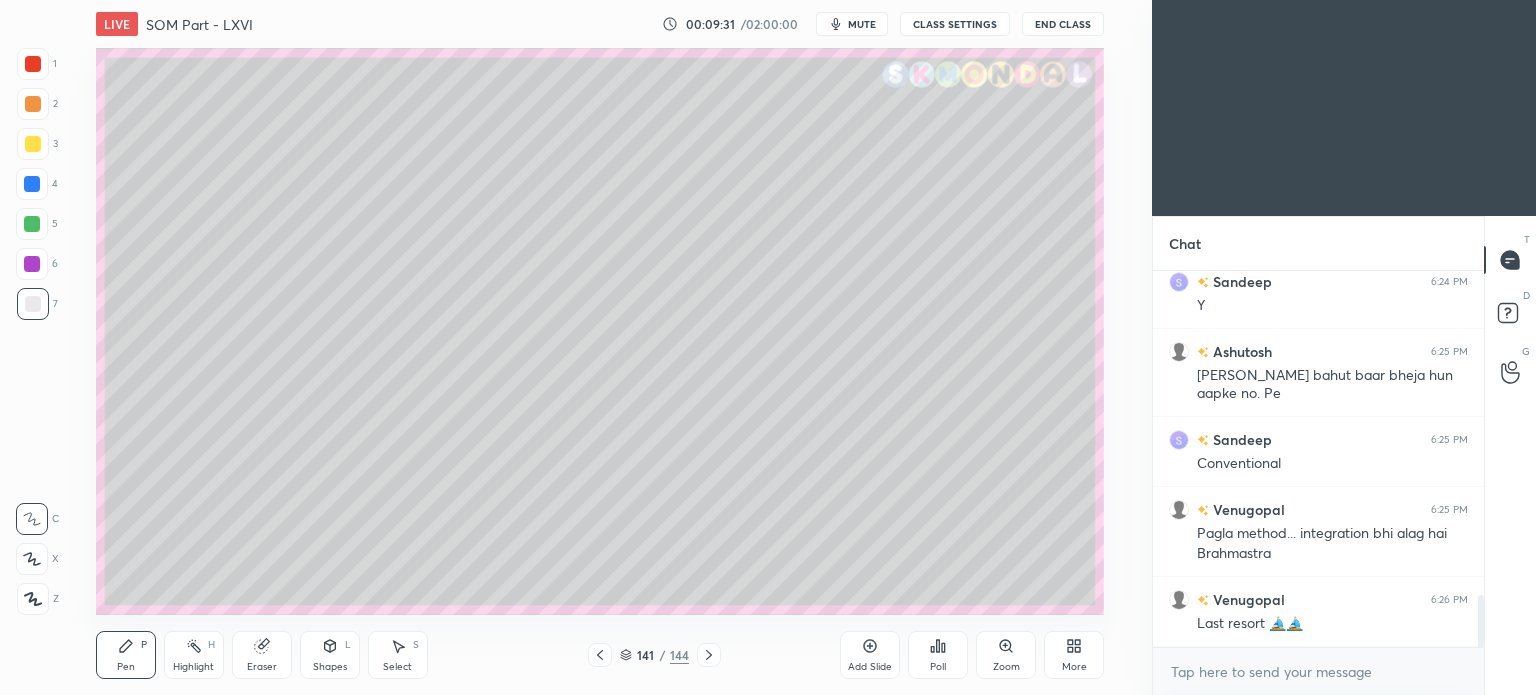 click at bounding box center (33, 304) 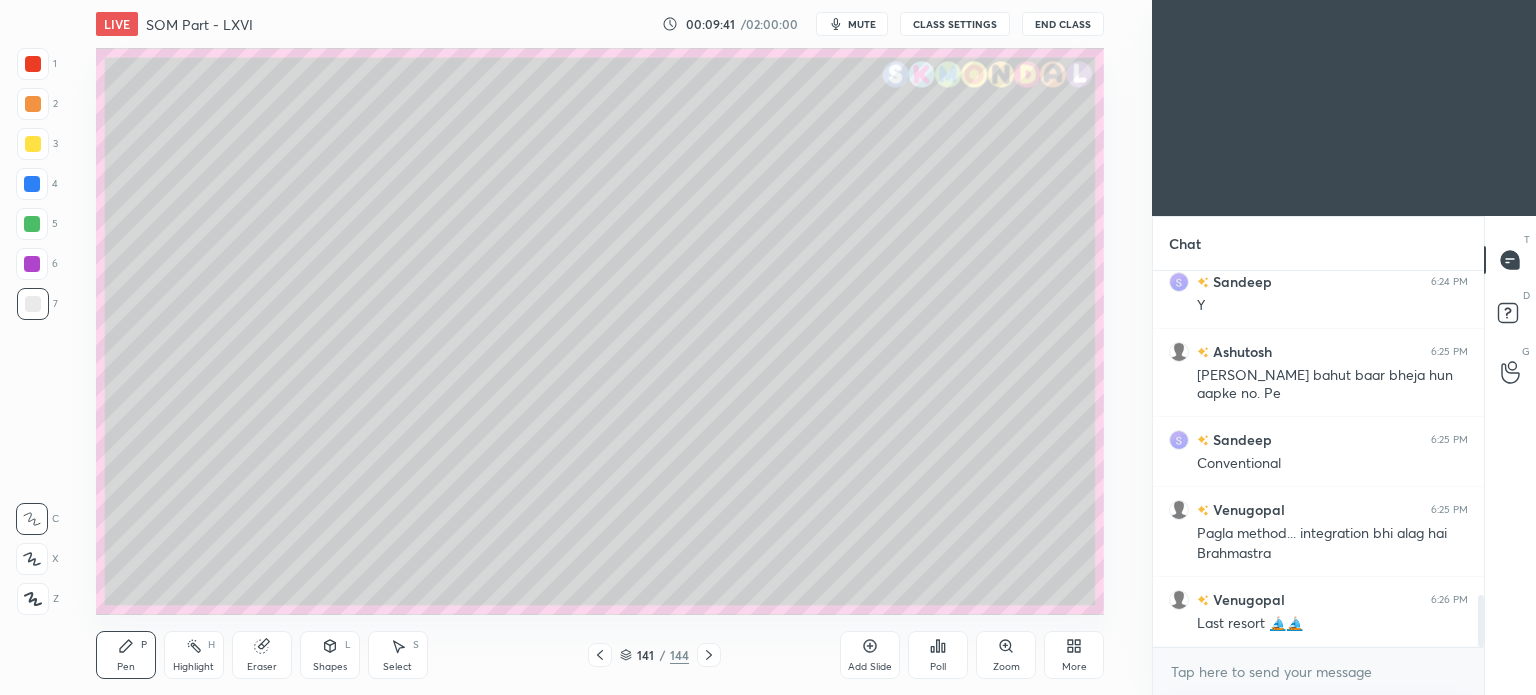 click on "Highlight H" at bounding box center [194, 655] 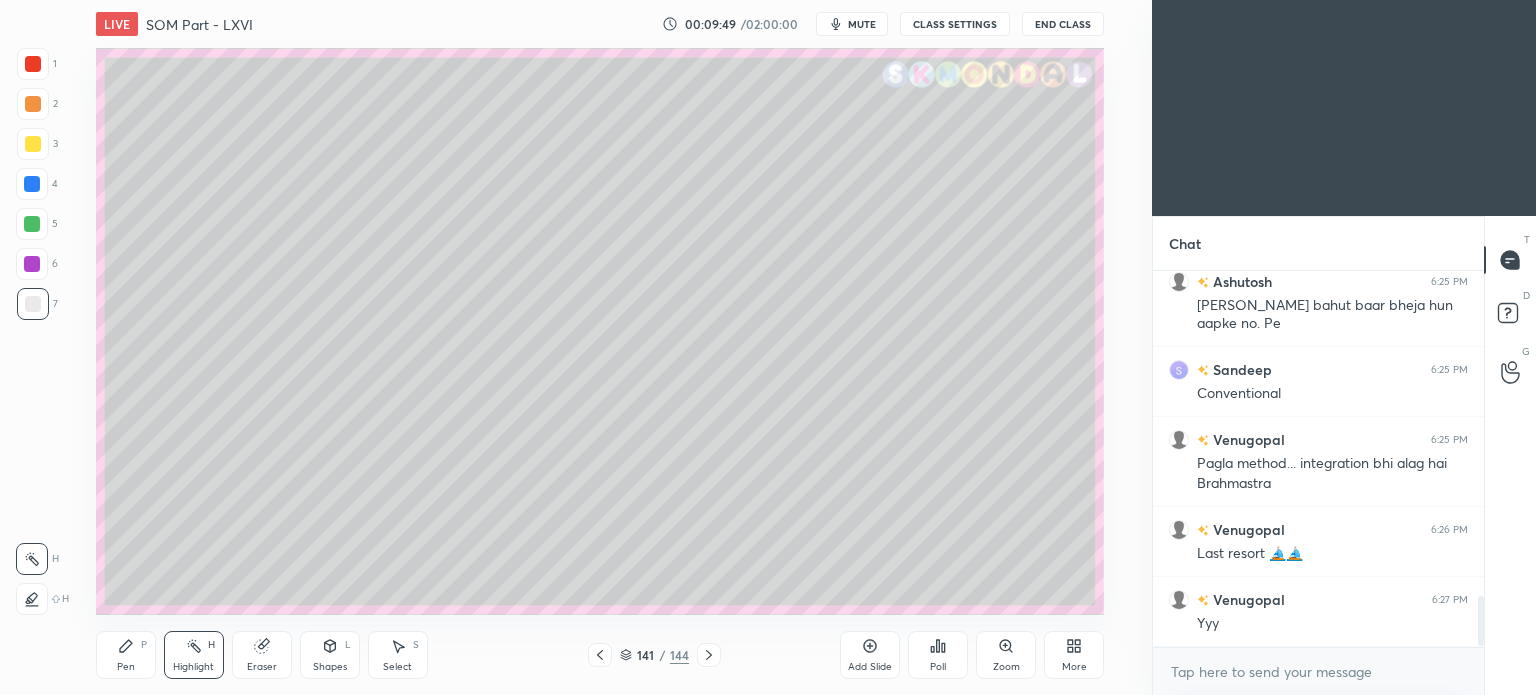 scroll, scrollTop: 2460, scrollLeft: 0, axis: vertical 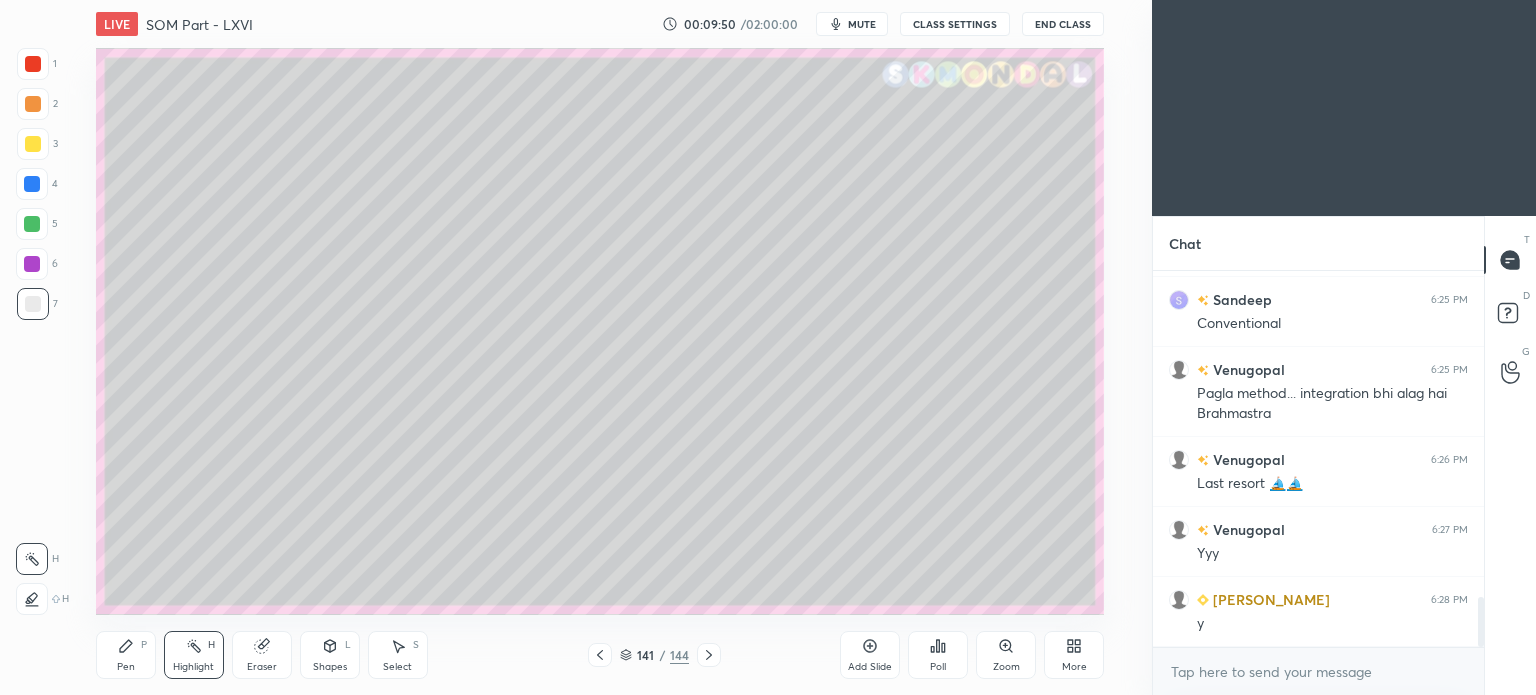 click on "Pen" at bounding box center [126, 667] 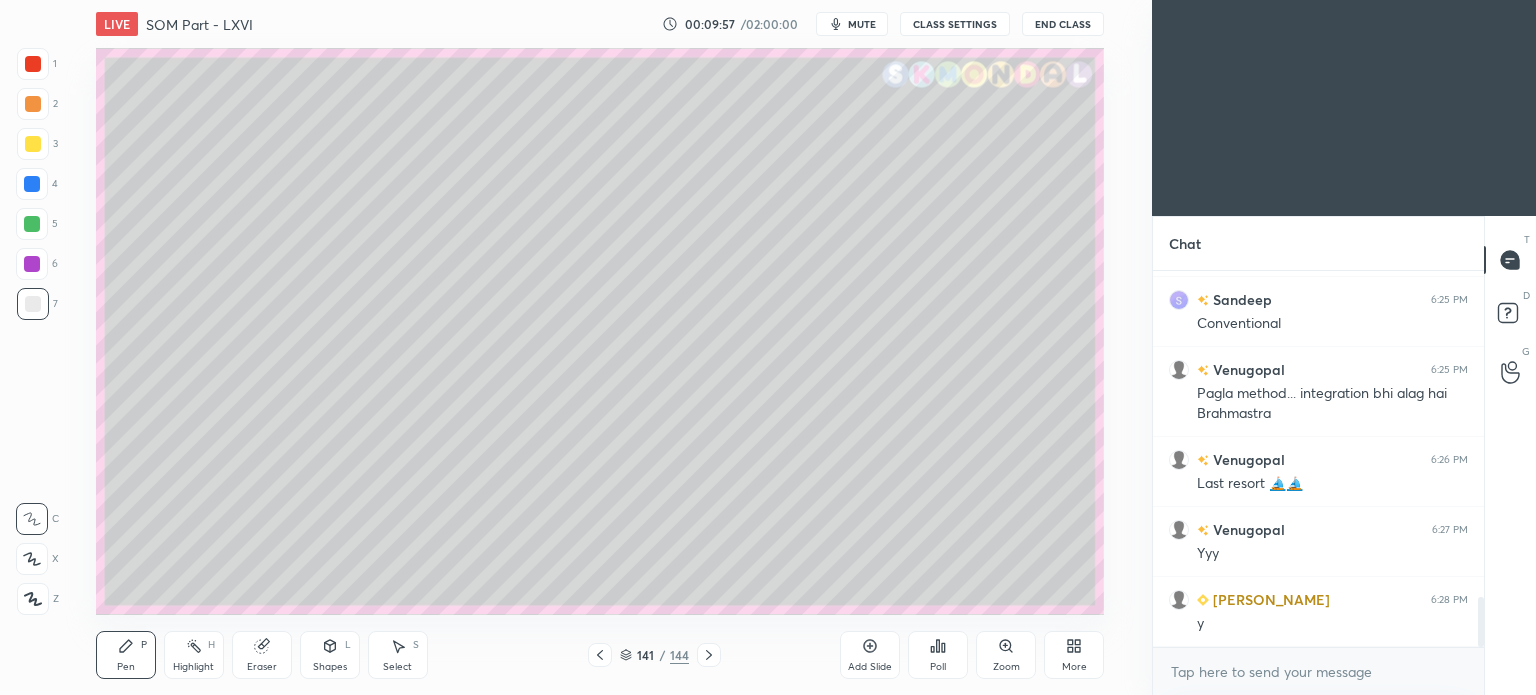 click at bounding box center [33, 144] 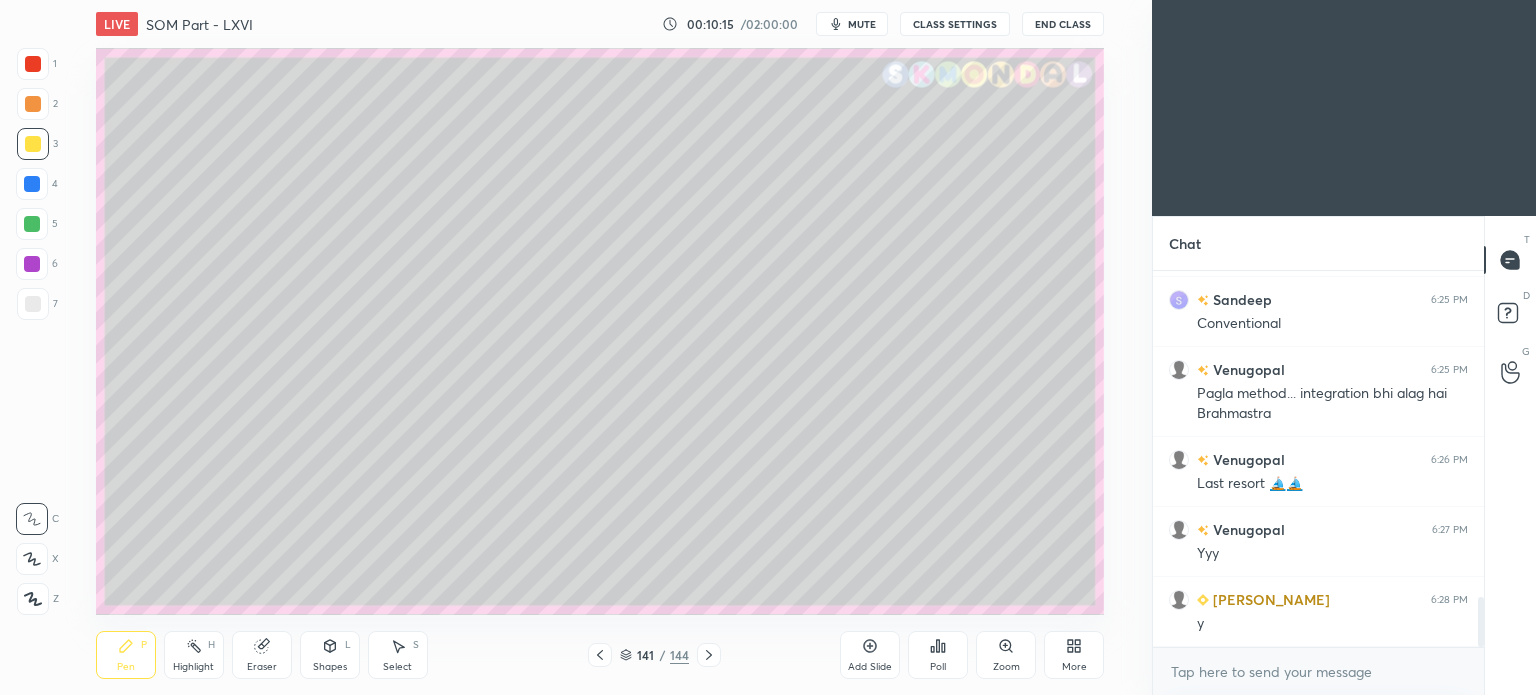 click at bounding box center (33, 304) 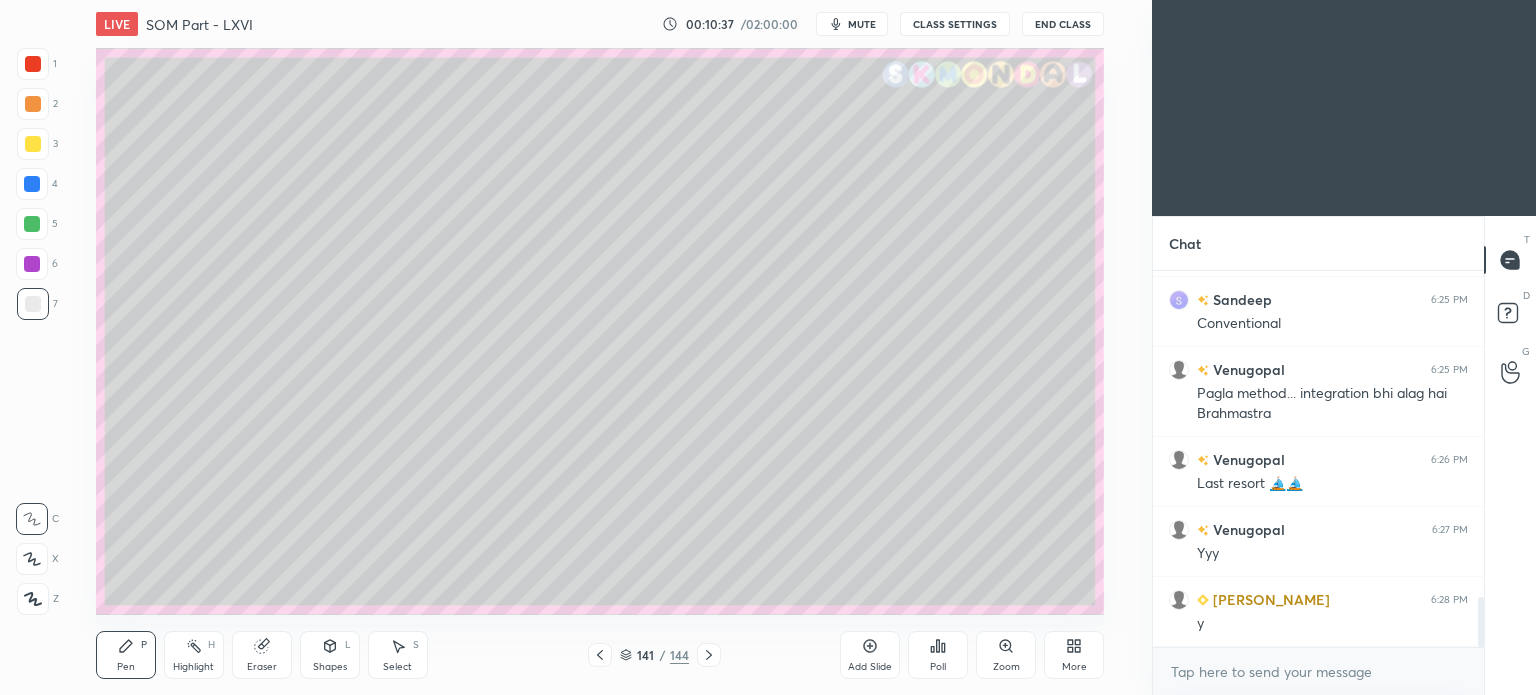 click at bounding box center [32, 224] 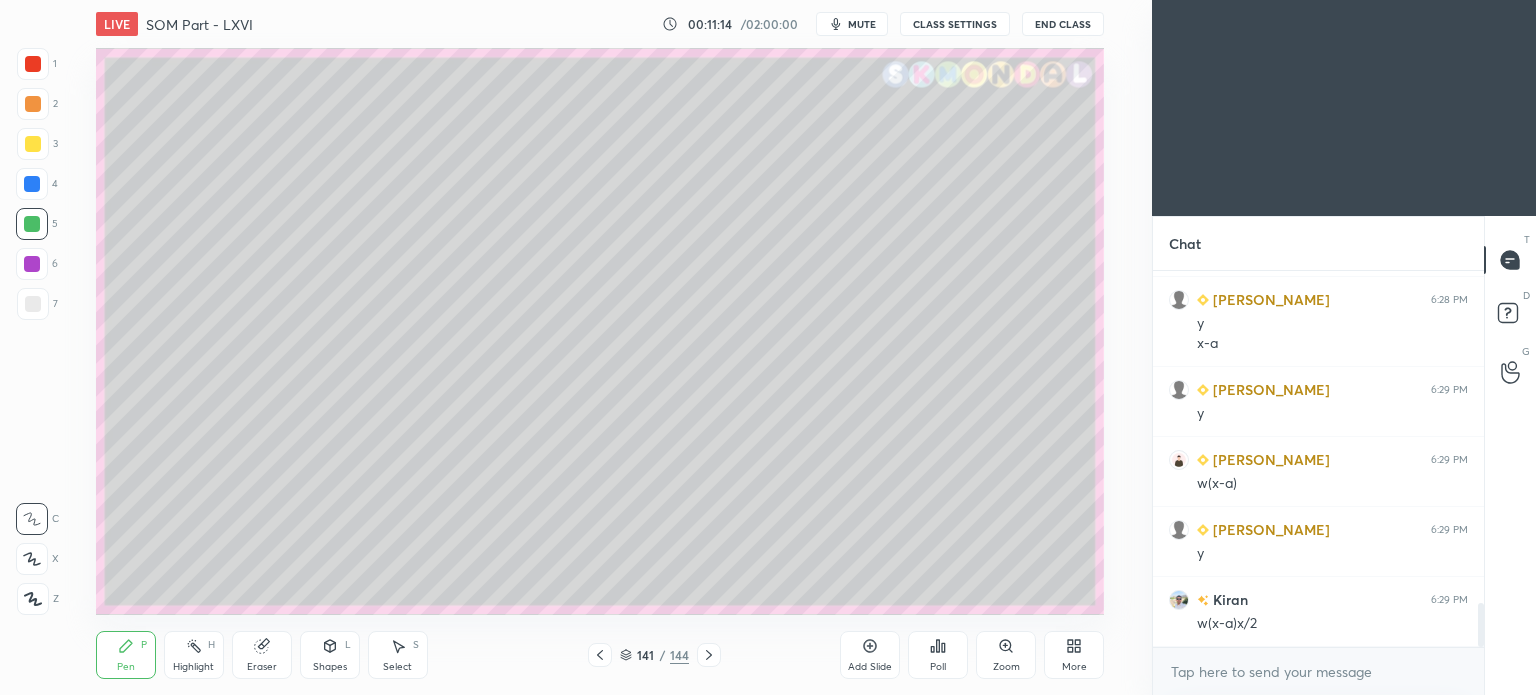 scroll, scrollTop: 2830, scrollLeft: 0, axis: vertical 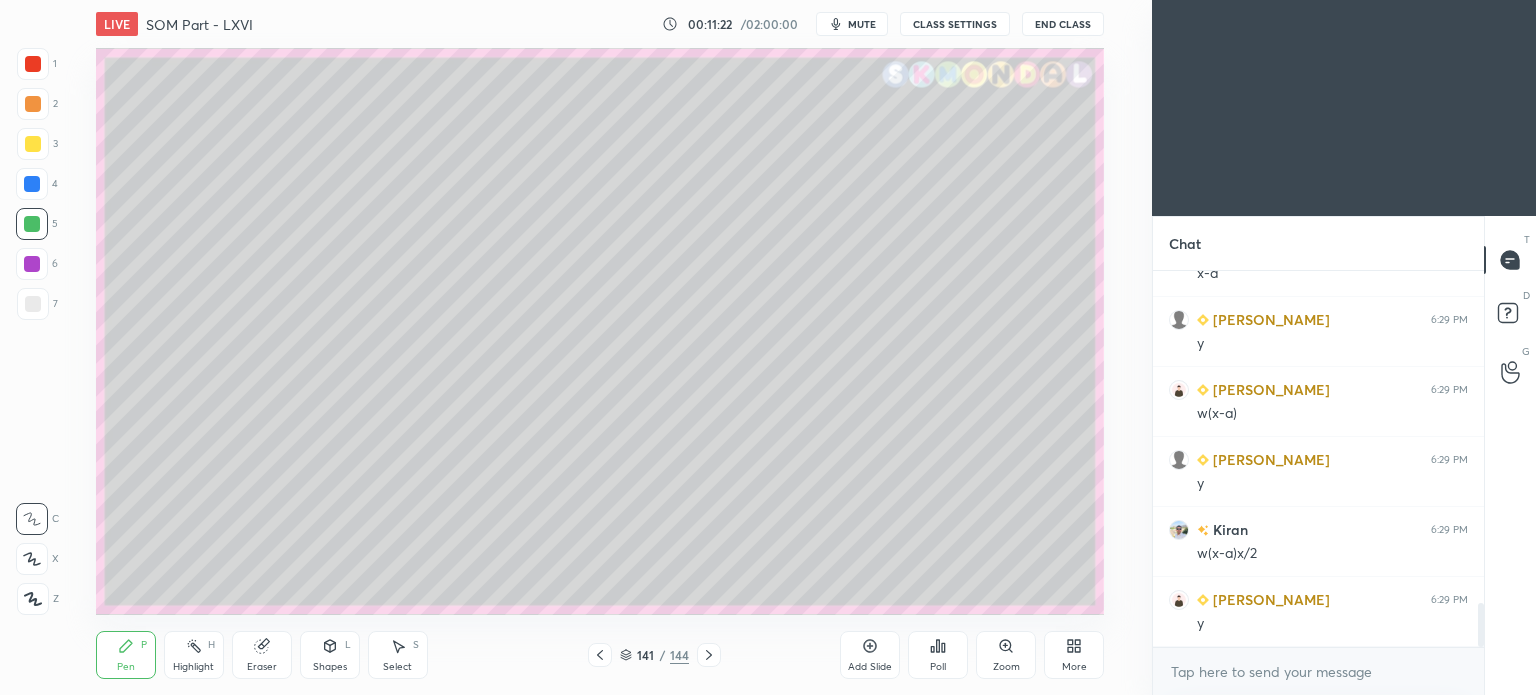 click on "Highlight" at bounding box center [193, 667] 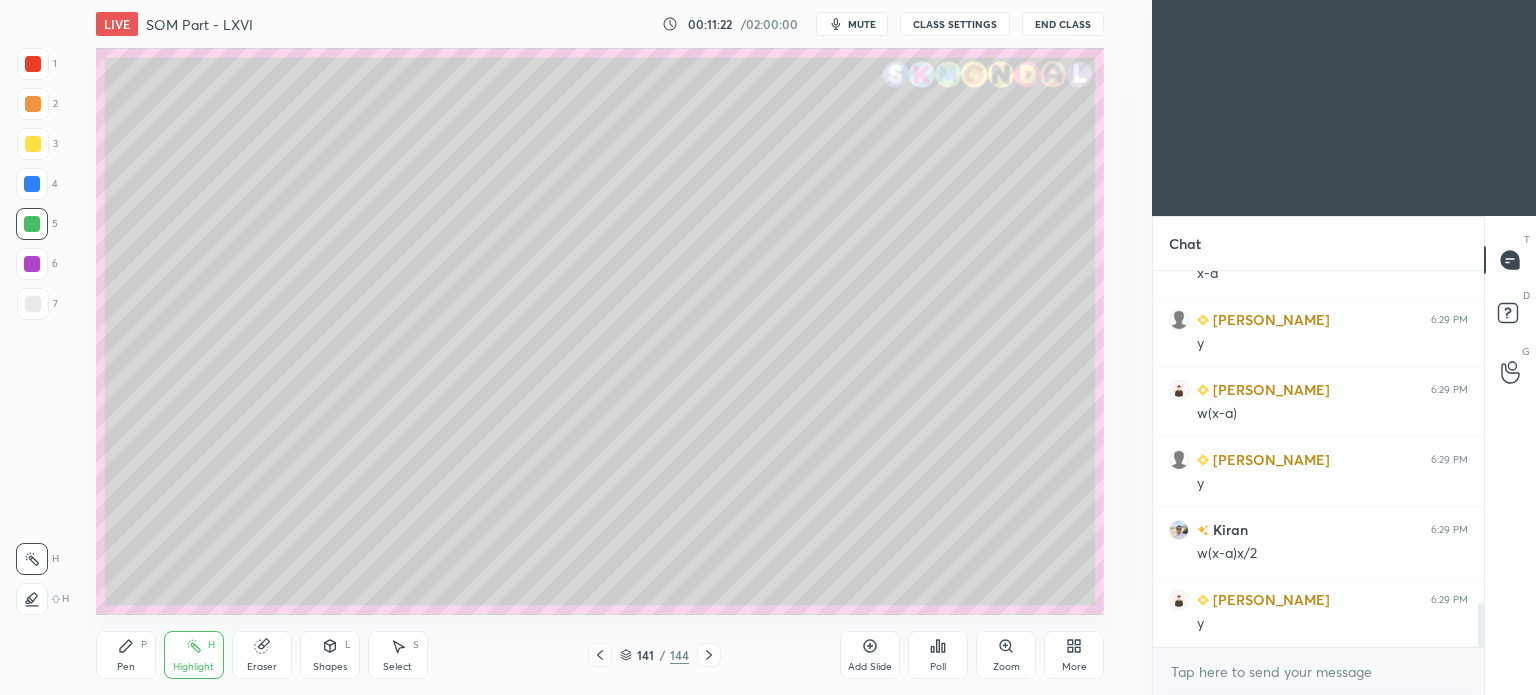 click on "Eraser" at bounding box center (262, 667) 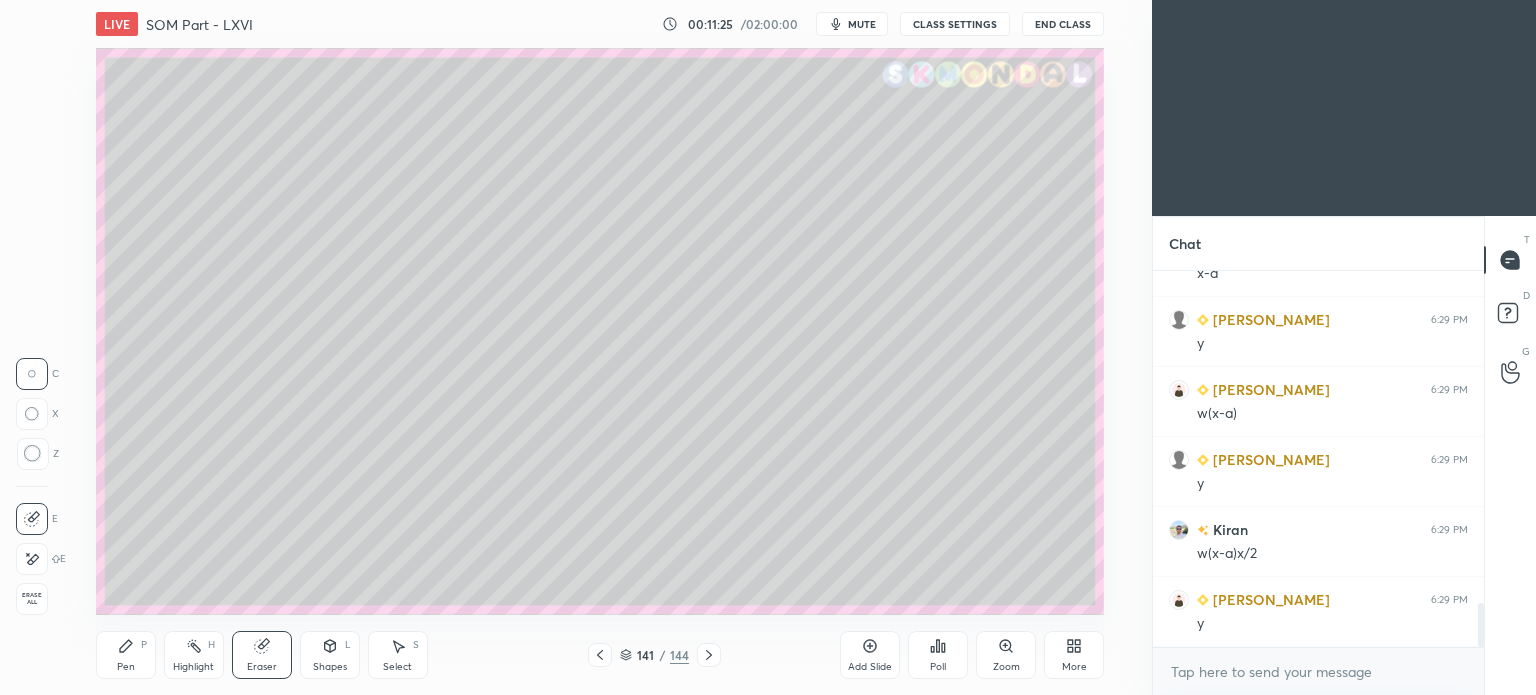 click on "Pen P" at bounding box center (126, 655) 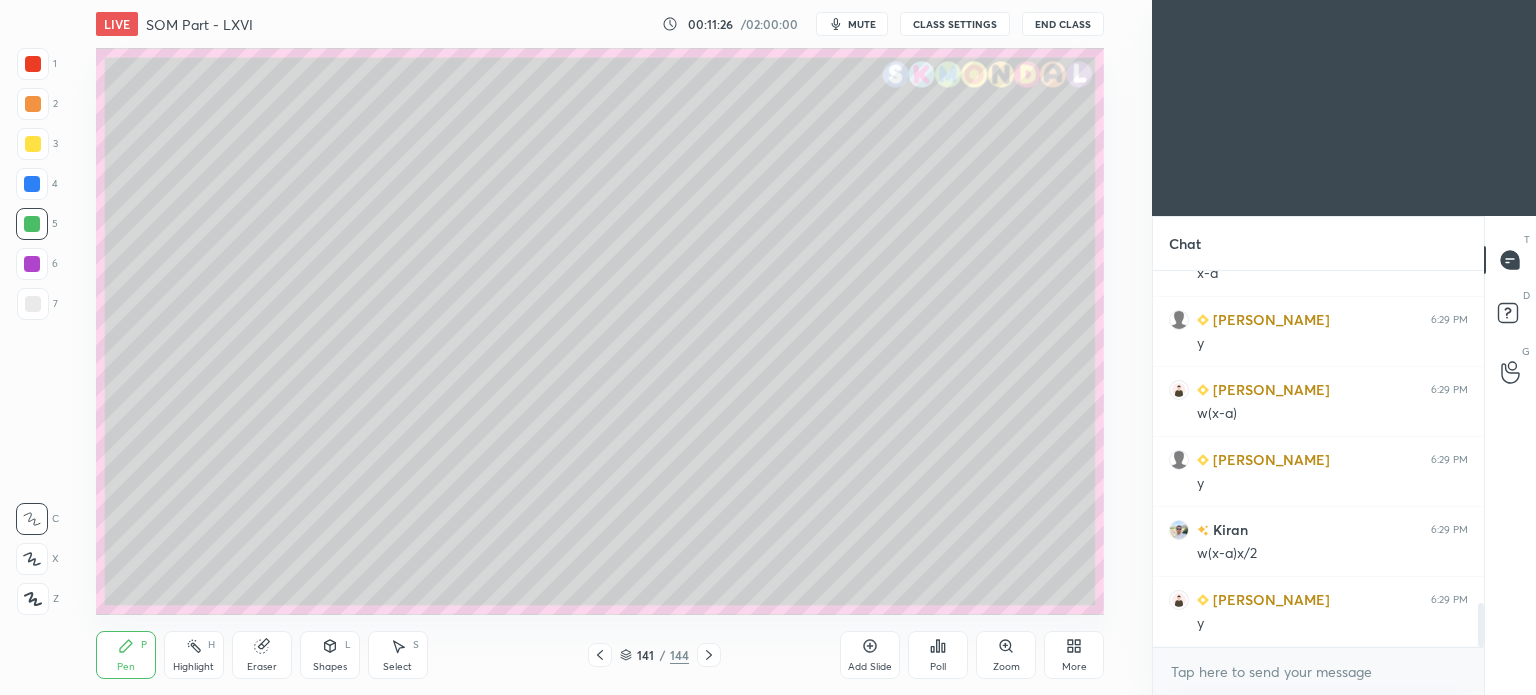 click at bounding box center (33, 304) 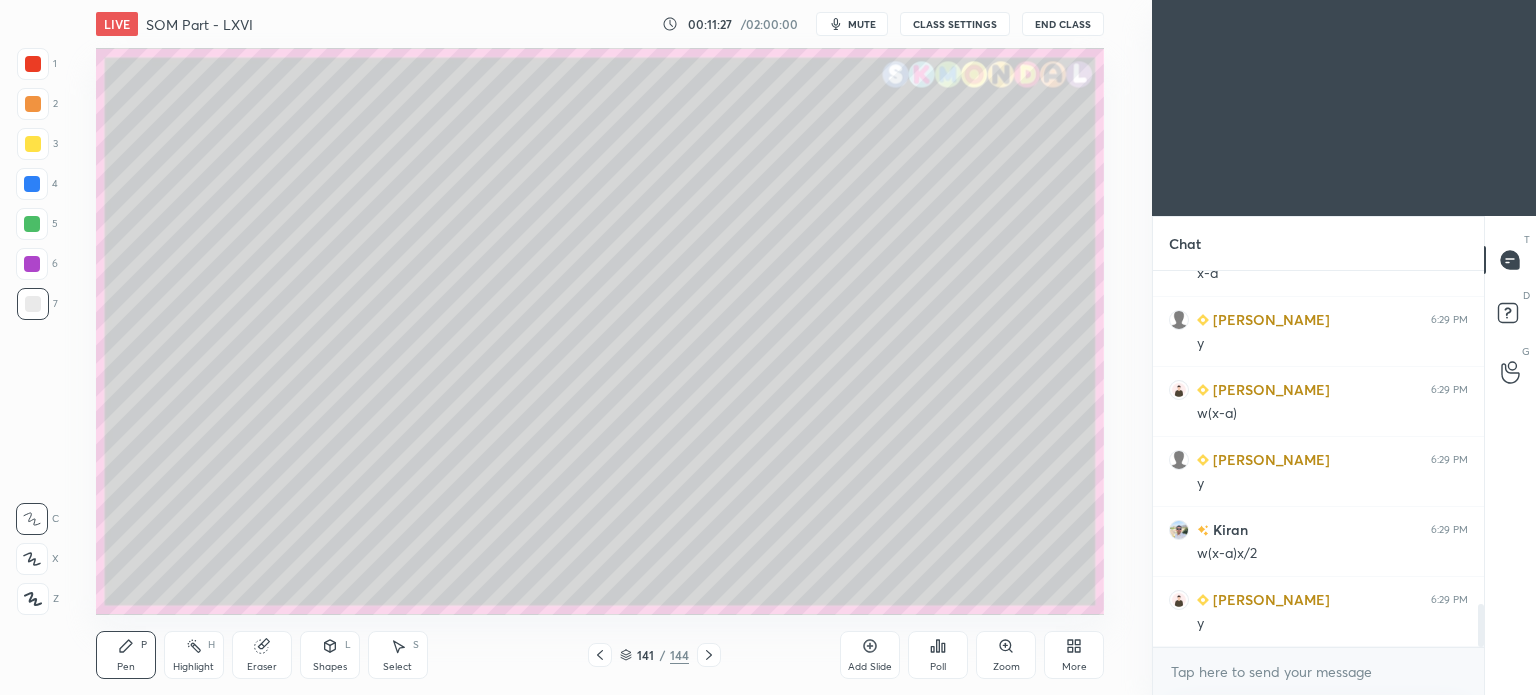 scroll, scrollTop: 2900, scrollLeft: 0, axis: vertical 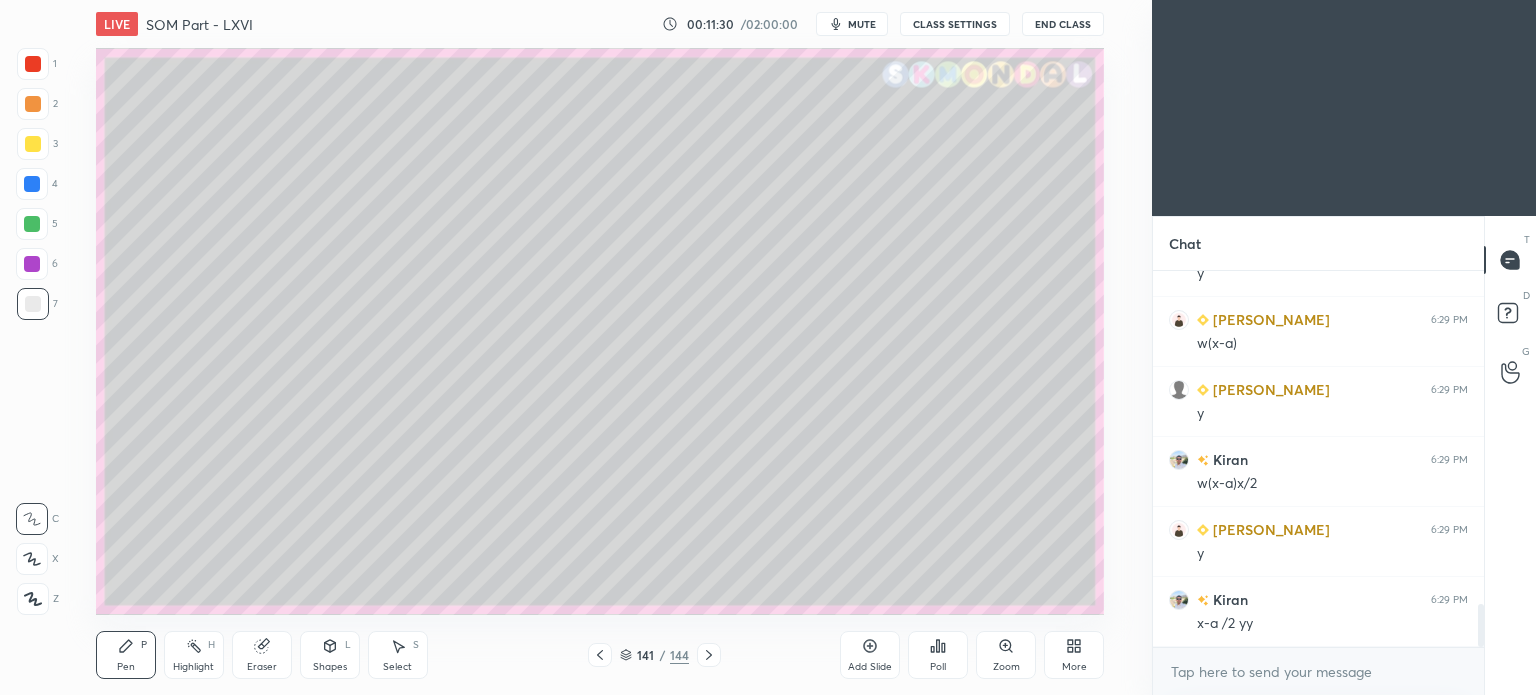 click on "Eraser" at bounding box center (262, 655) 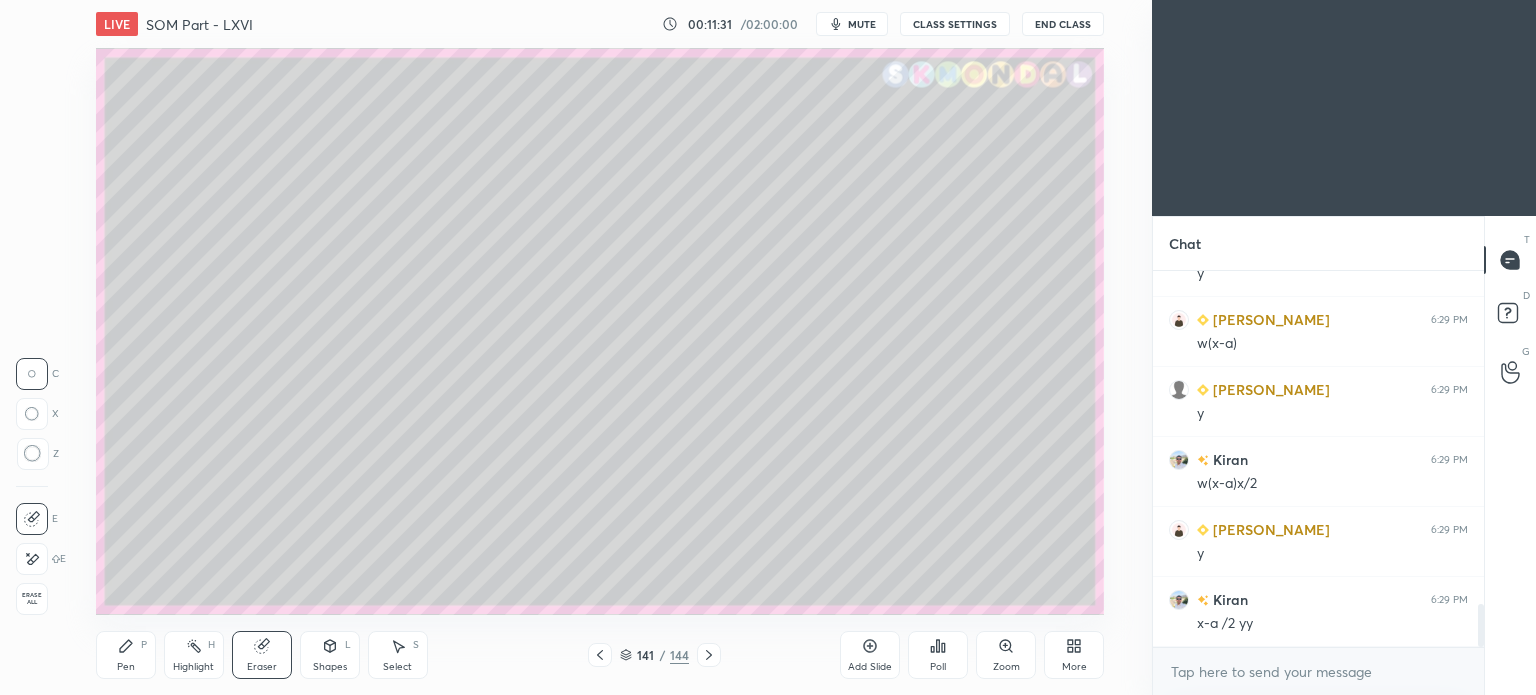 click on "Pen" at bounding box center [126, 667] 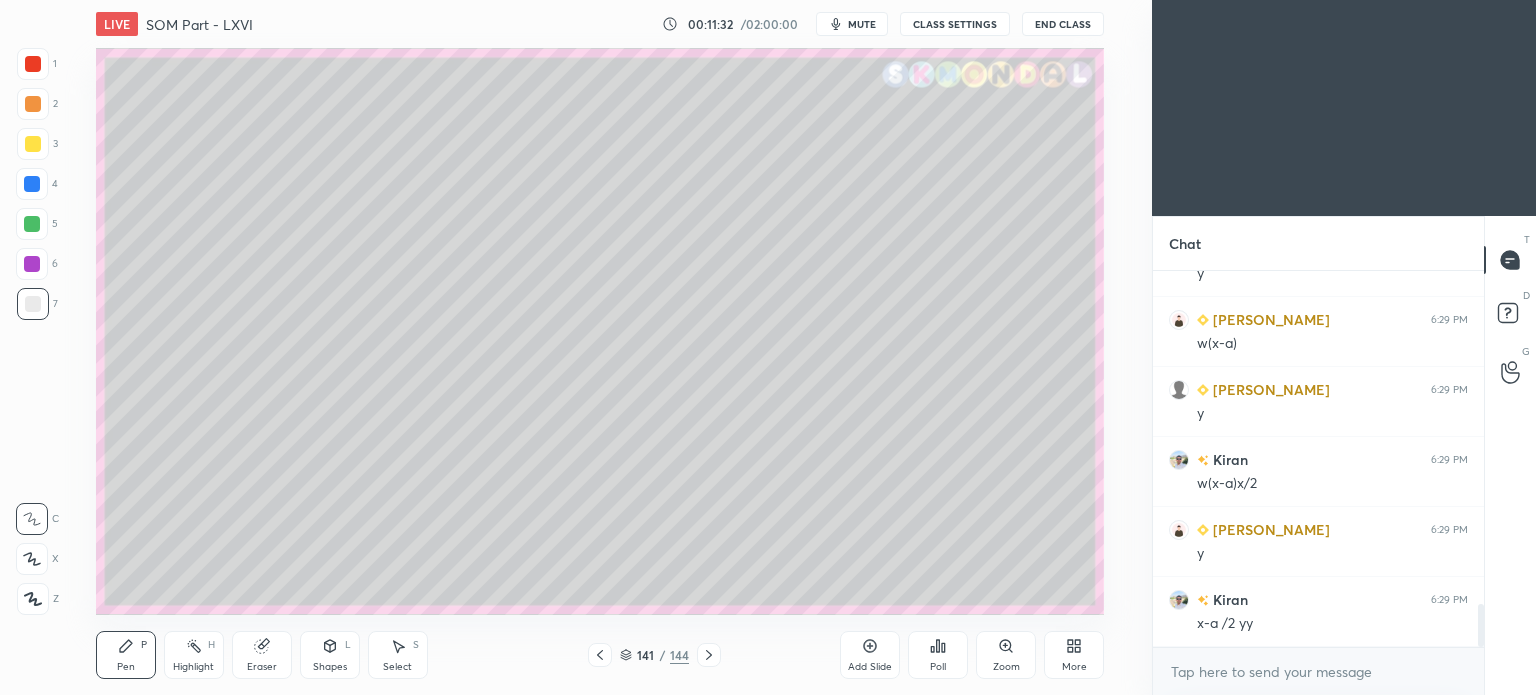 click on "Pen P" at bounding box center (126, 655) 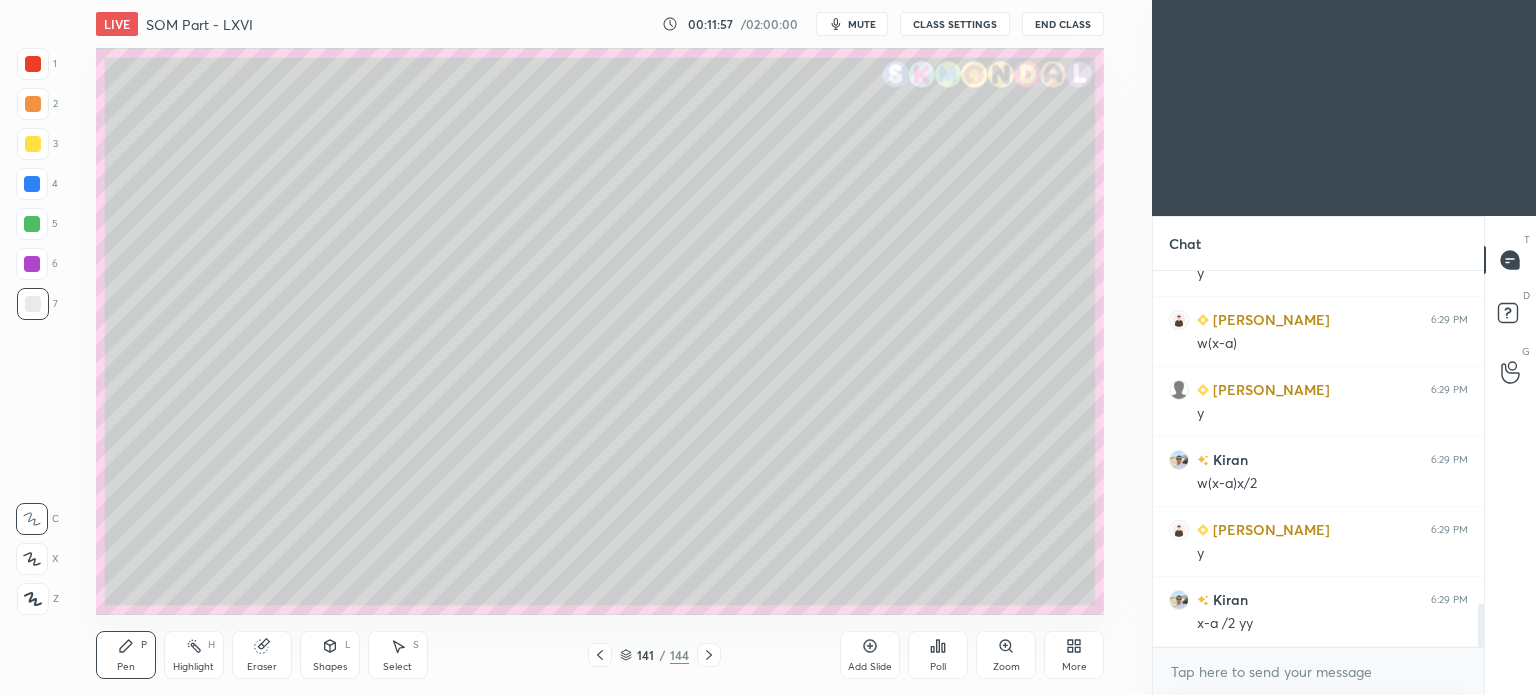 click on "Highlight H" at bounding box center (194, 655) 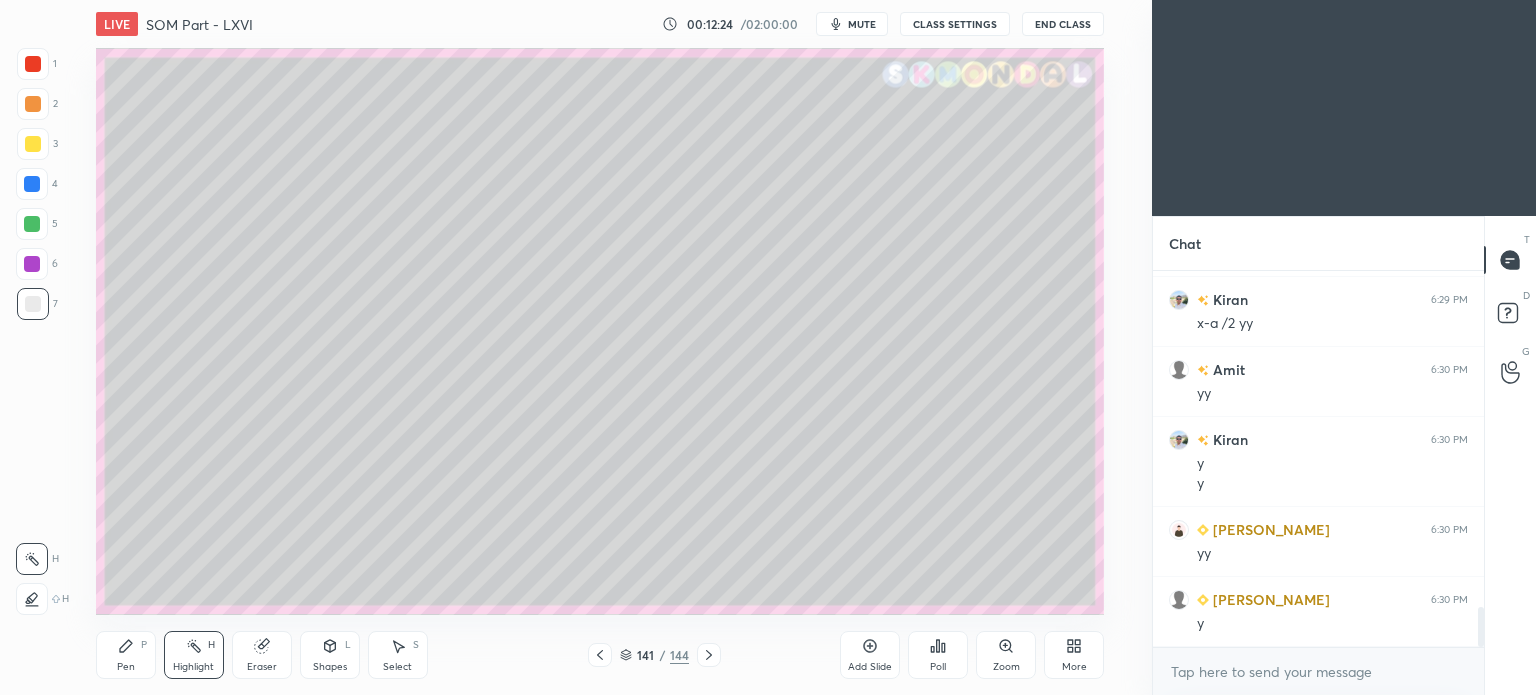 scroll, scrollTop: 3270, scrollLeft: 0, axis: vertical 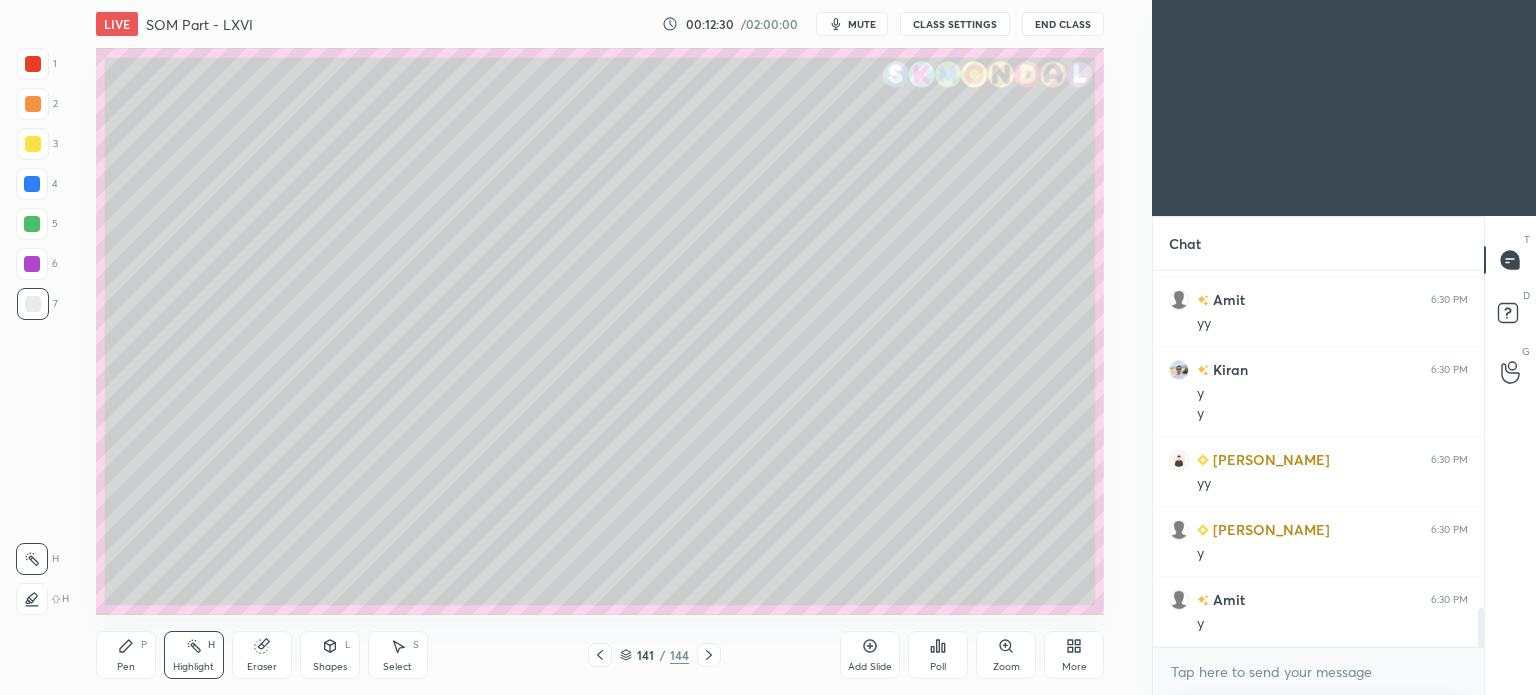 click on "Pen P" at bounding box center (126, 655) 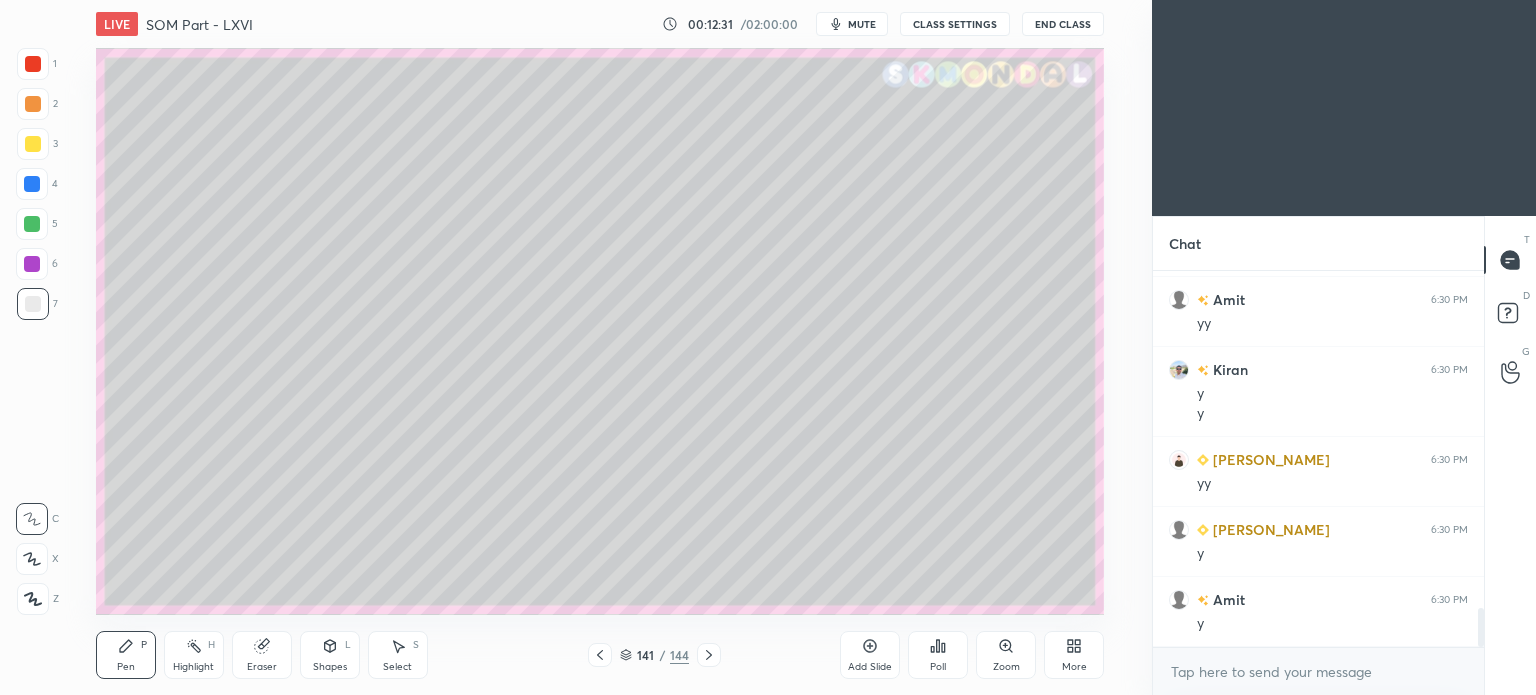 scroll, scrollTop: 3340, scrollLeft: 0, axis: vertical 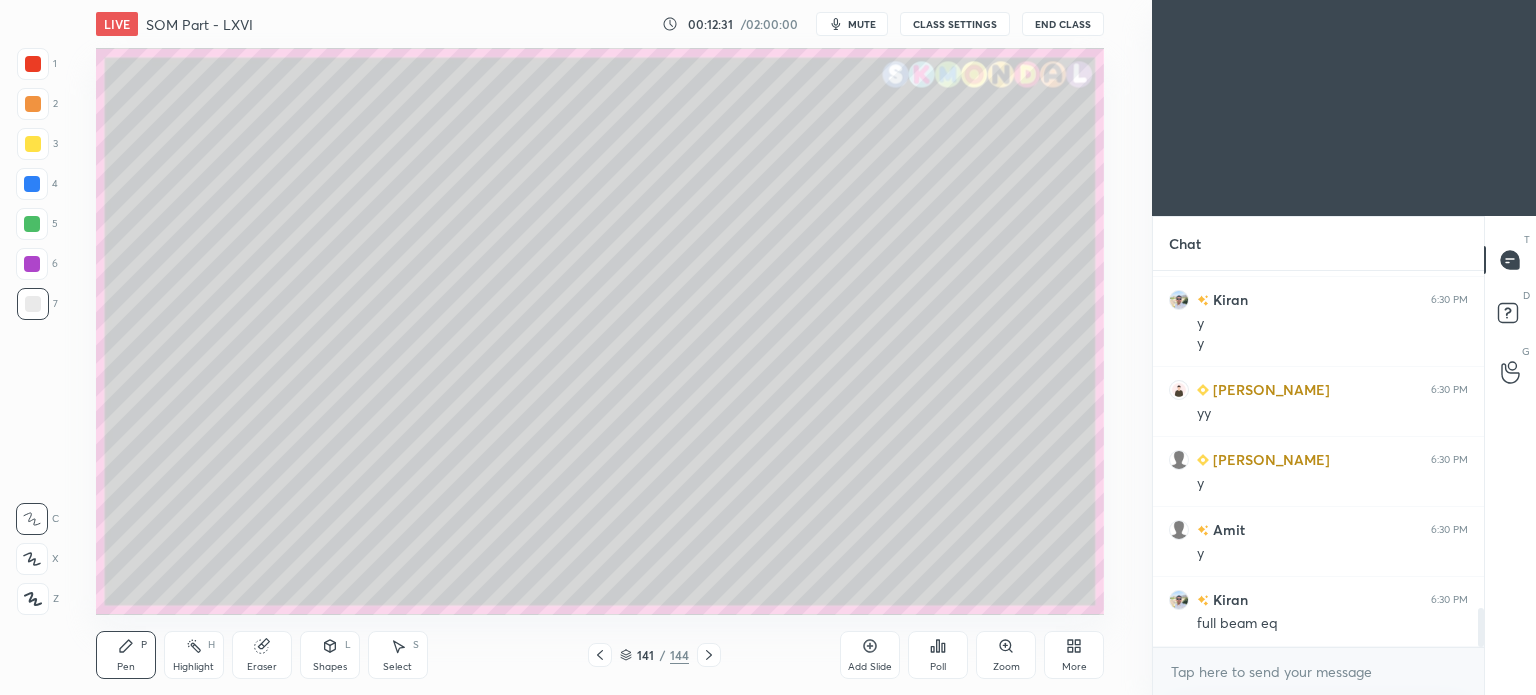click at bounding box center [33, 304] 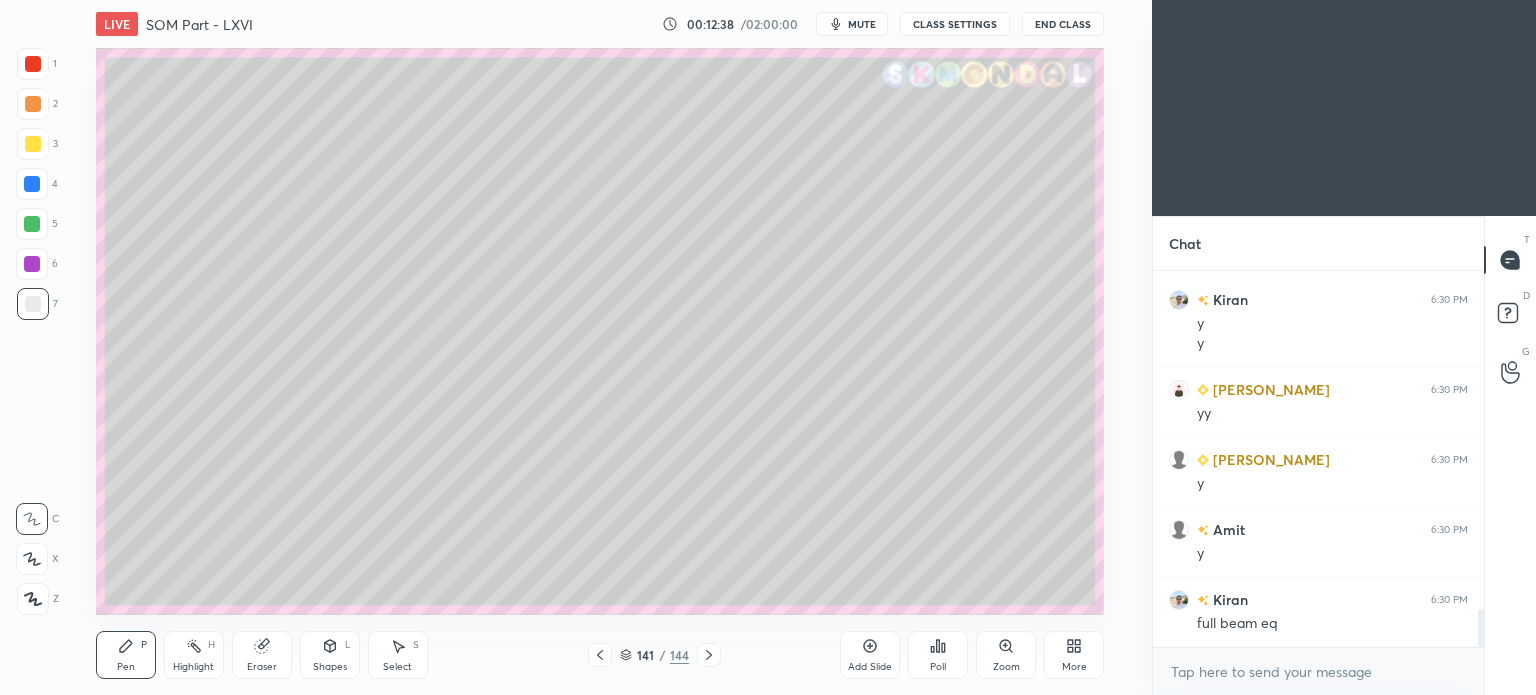 click at bounding box center [33, 144] 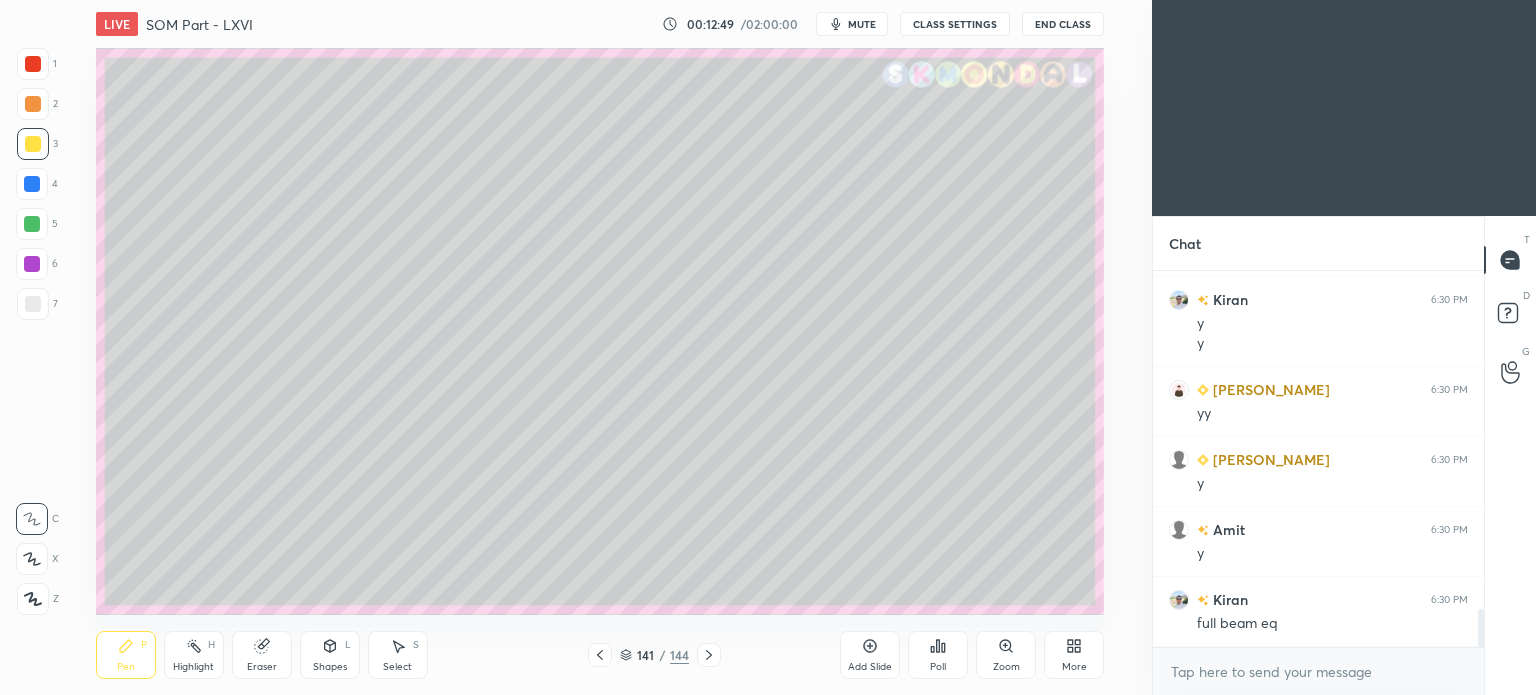click at bounding box center [33, 304] 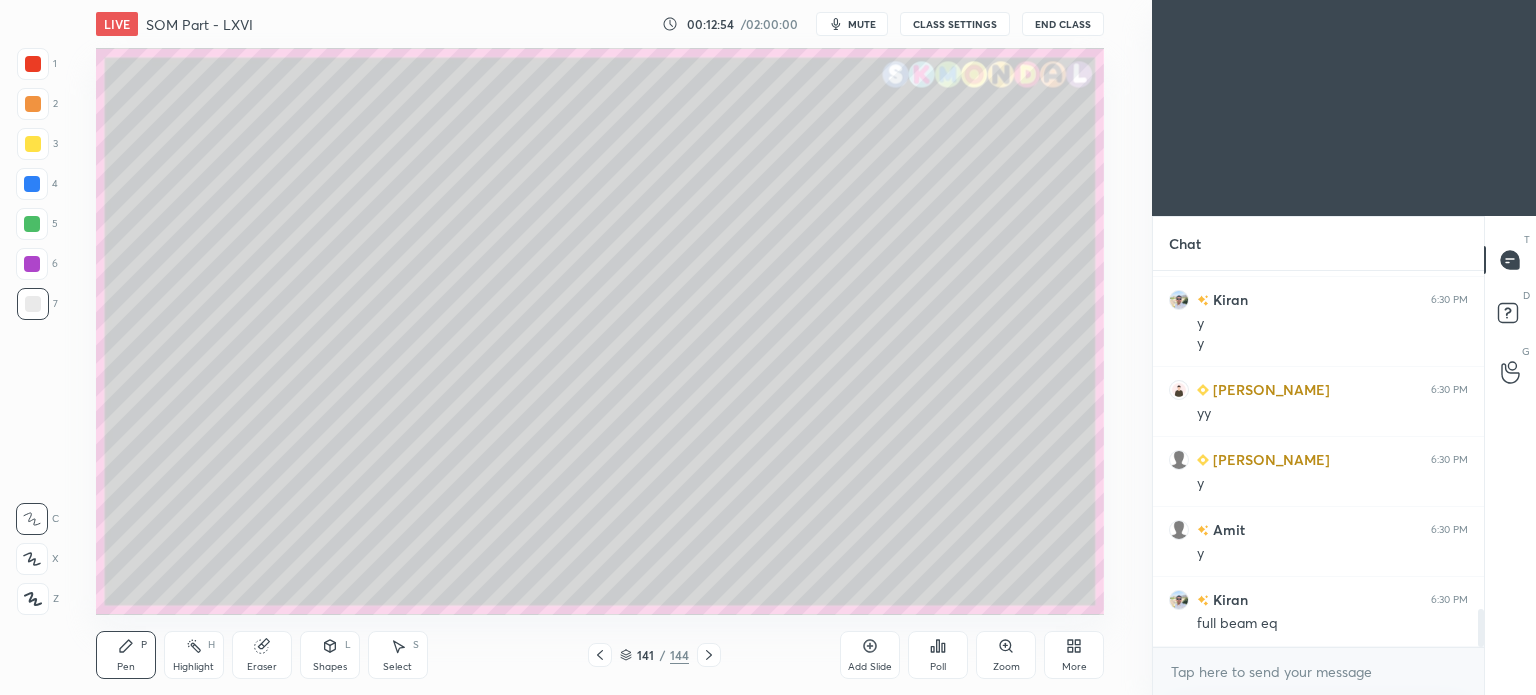 click on "Highlight" at bounding box center [193, 667] 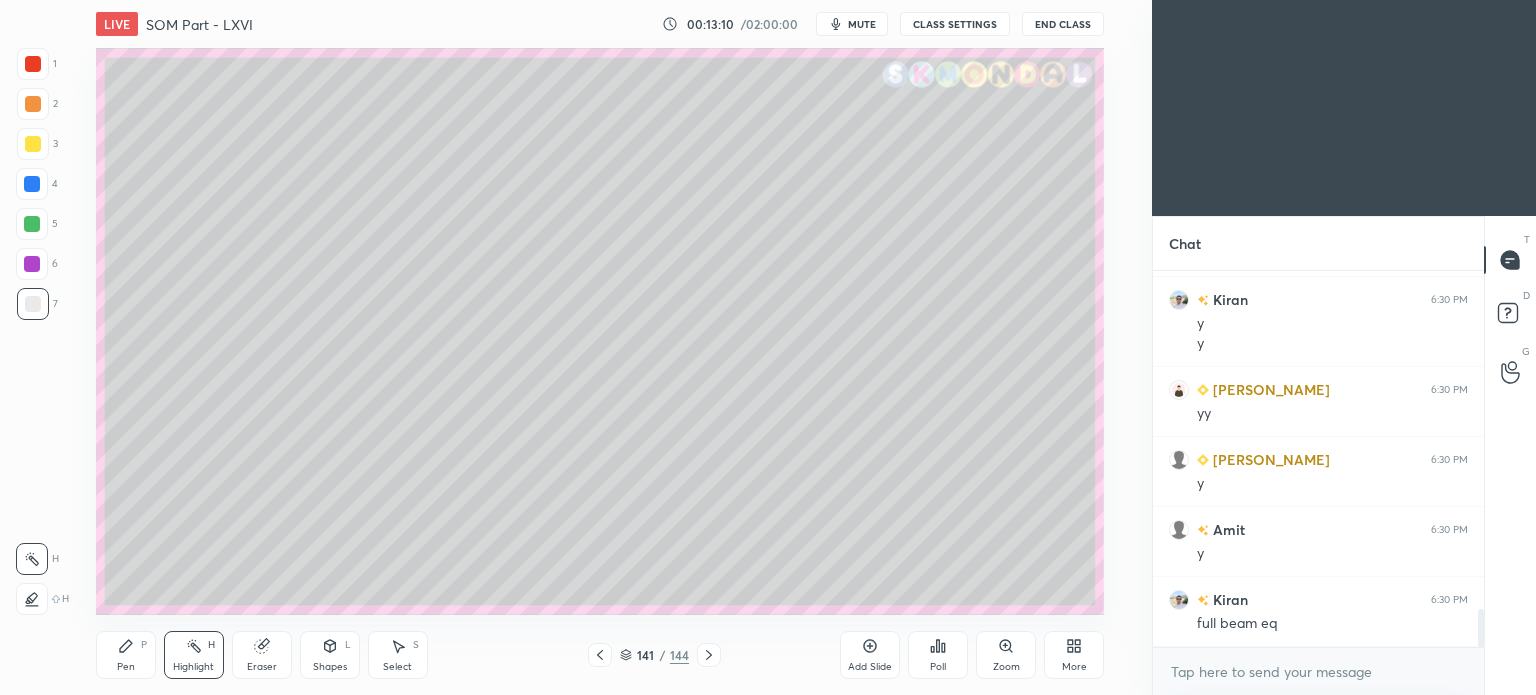 click 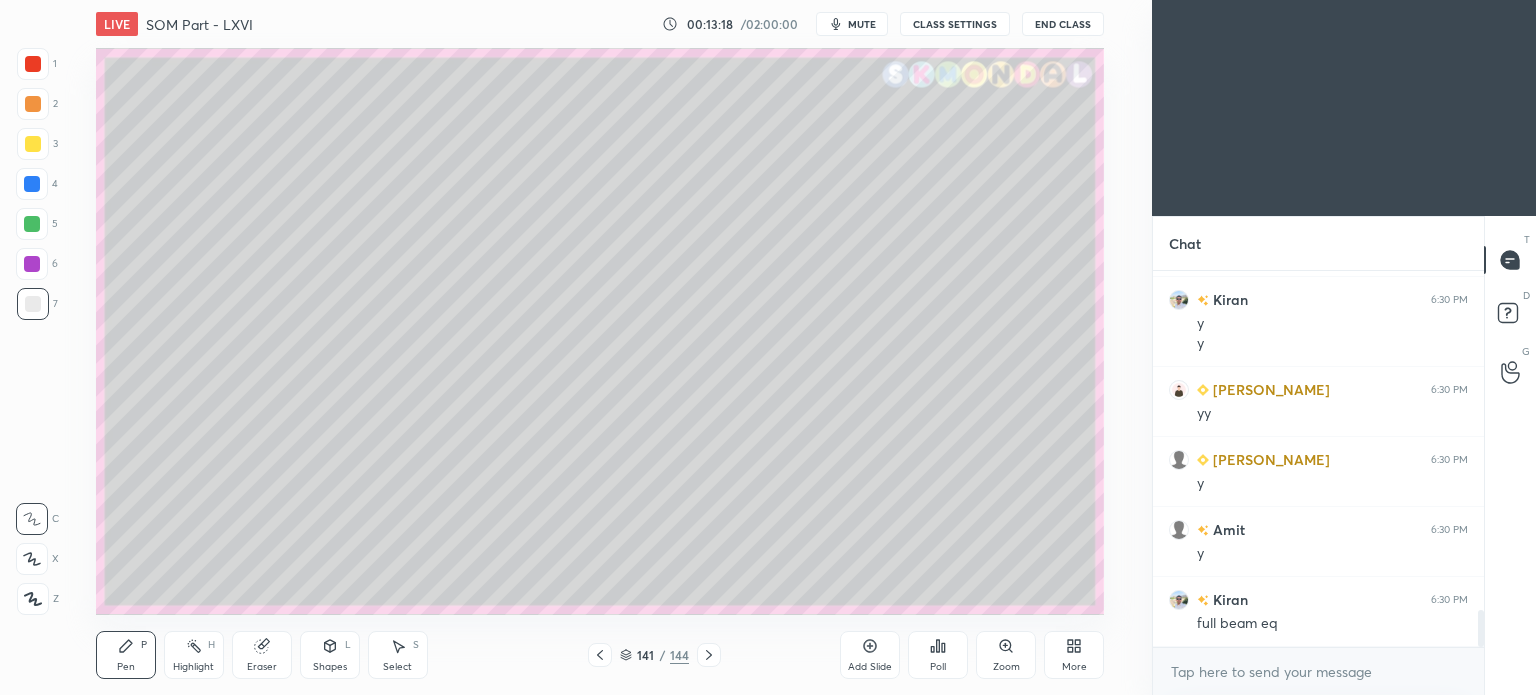 scroll, scrollTop: 3410, scrollLeft: 0, axis: vertical 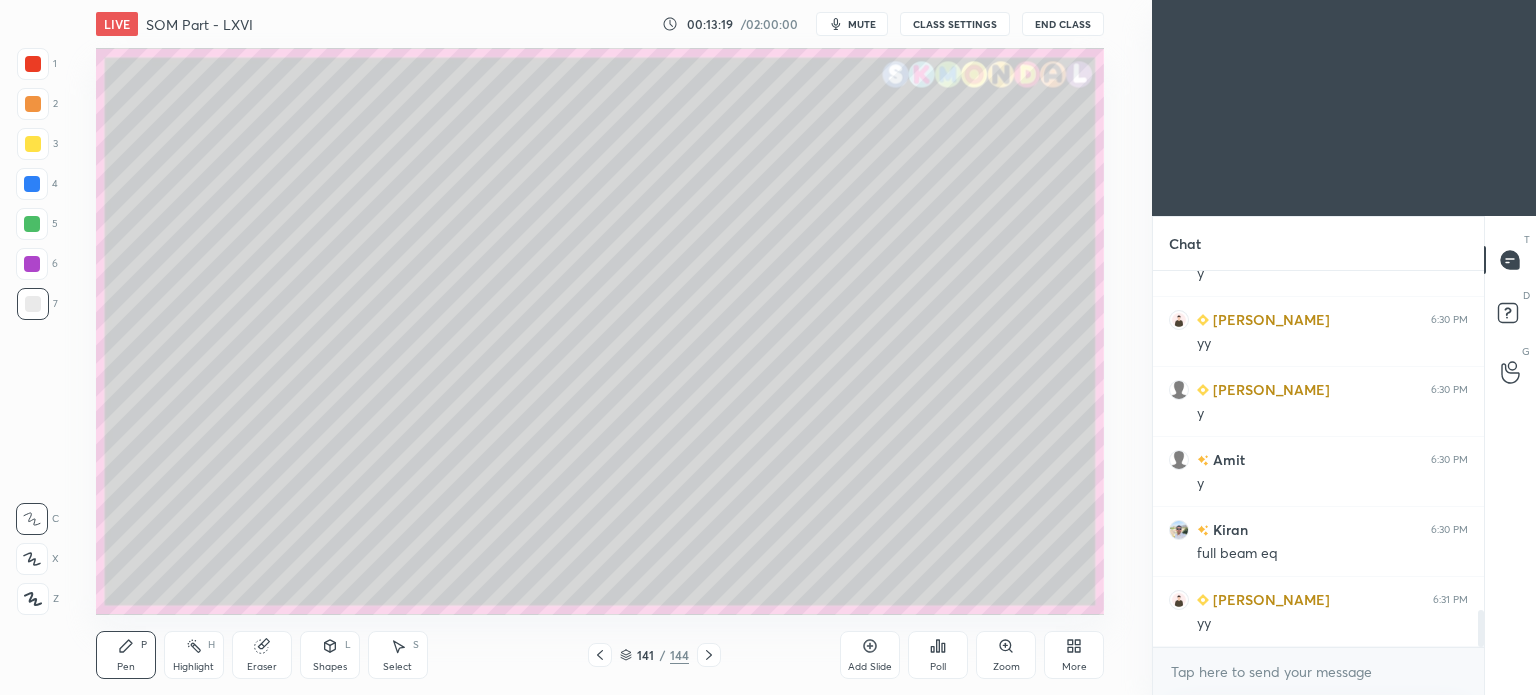 click at bounding box center [33, 304] 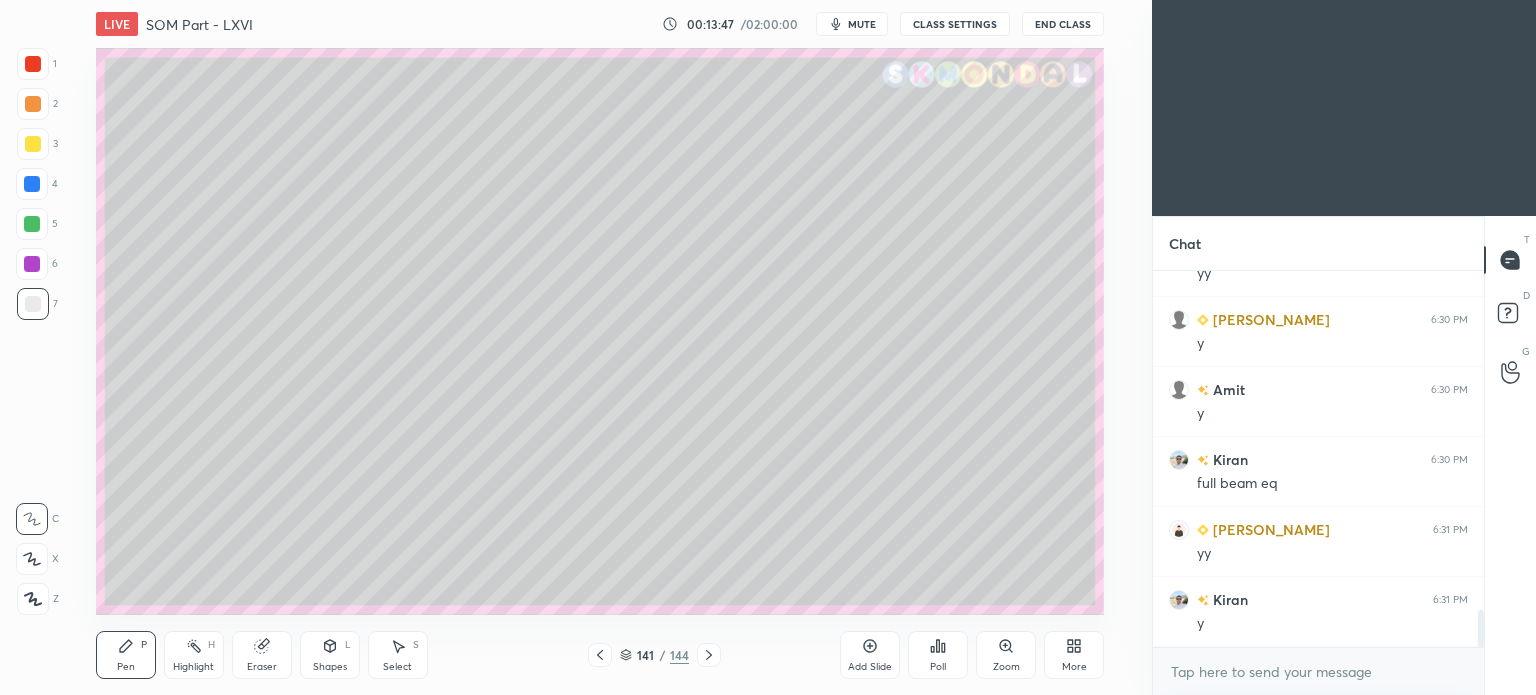 click on "Highlight" at bounding box center [193, 667] 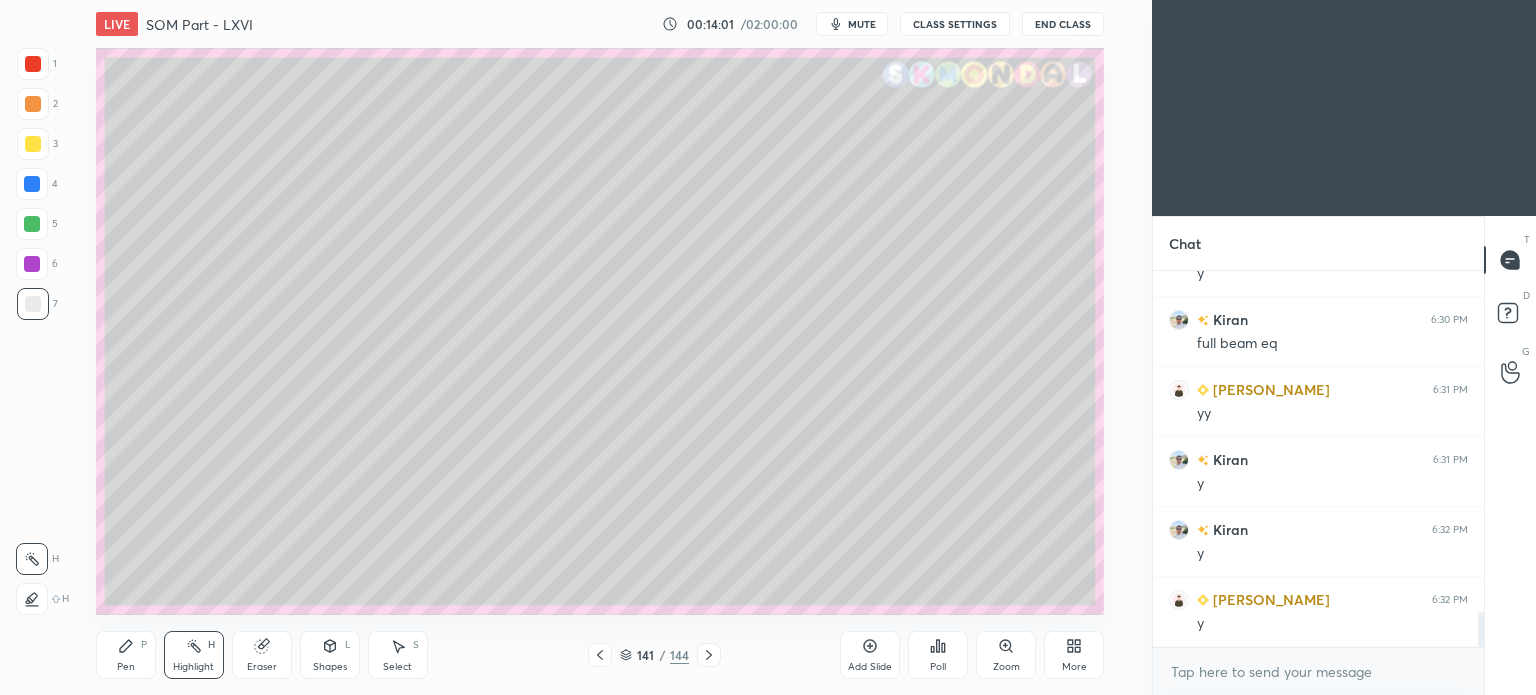 scroll, scrollTop: 3690, scrollLeft: 0, axis: vertical 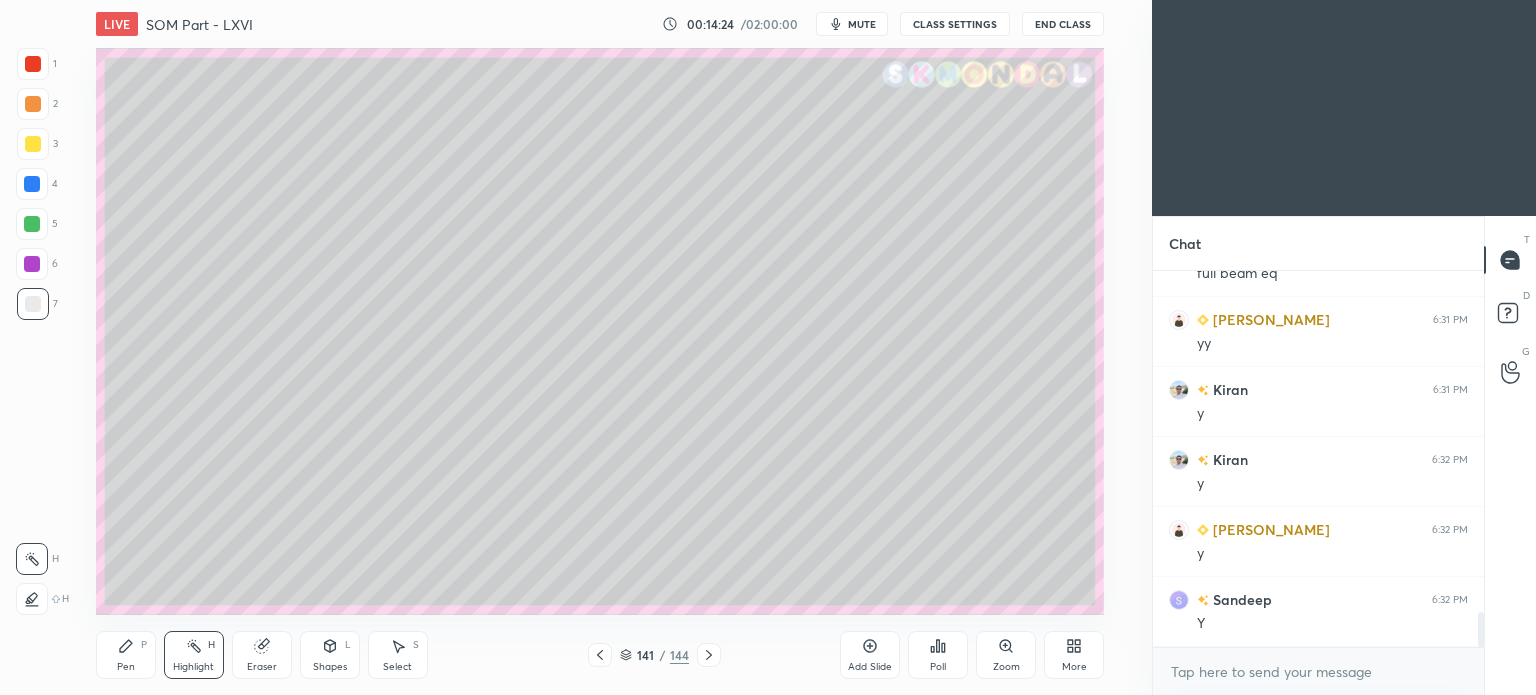 click on "Pen" at bounding box center (126, 667) 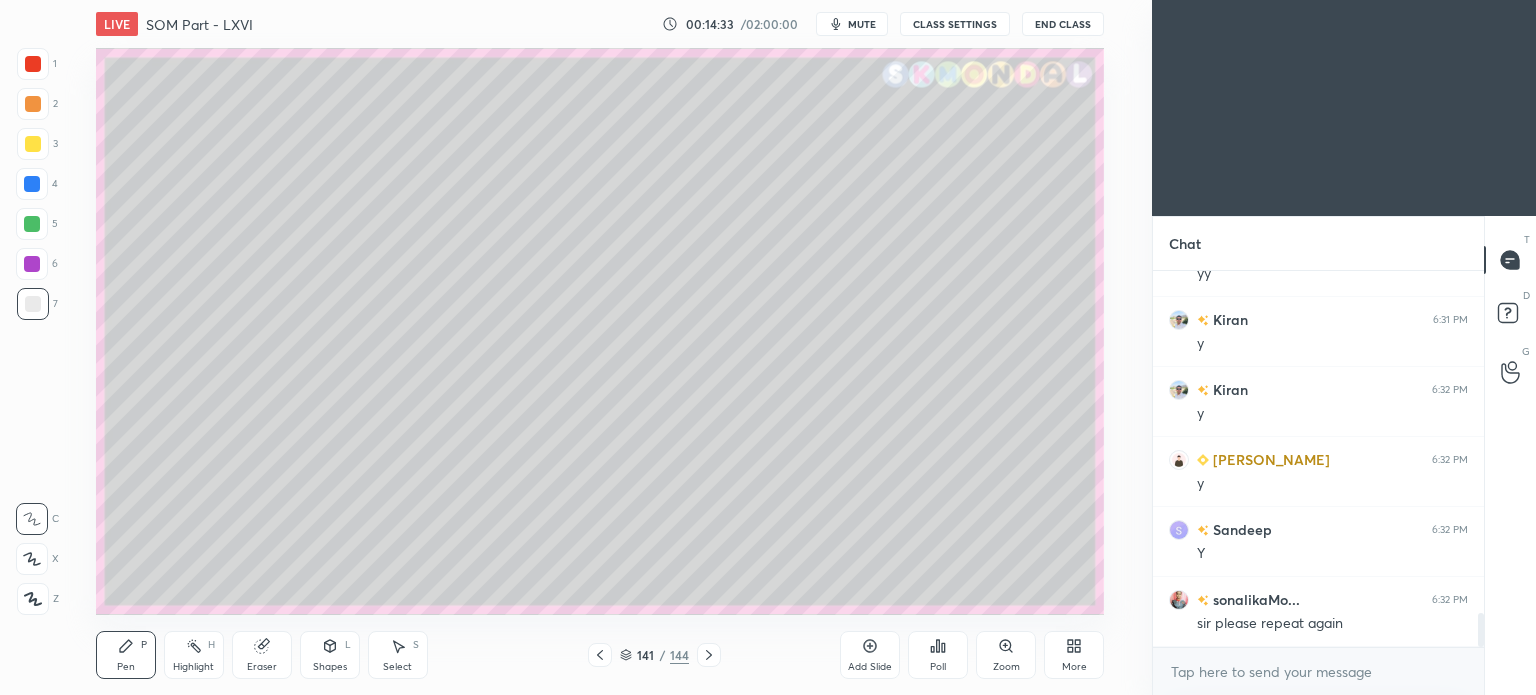 scroll, scrollTop: 3830, scrollLeft: 0, axis: vertical 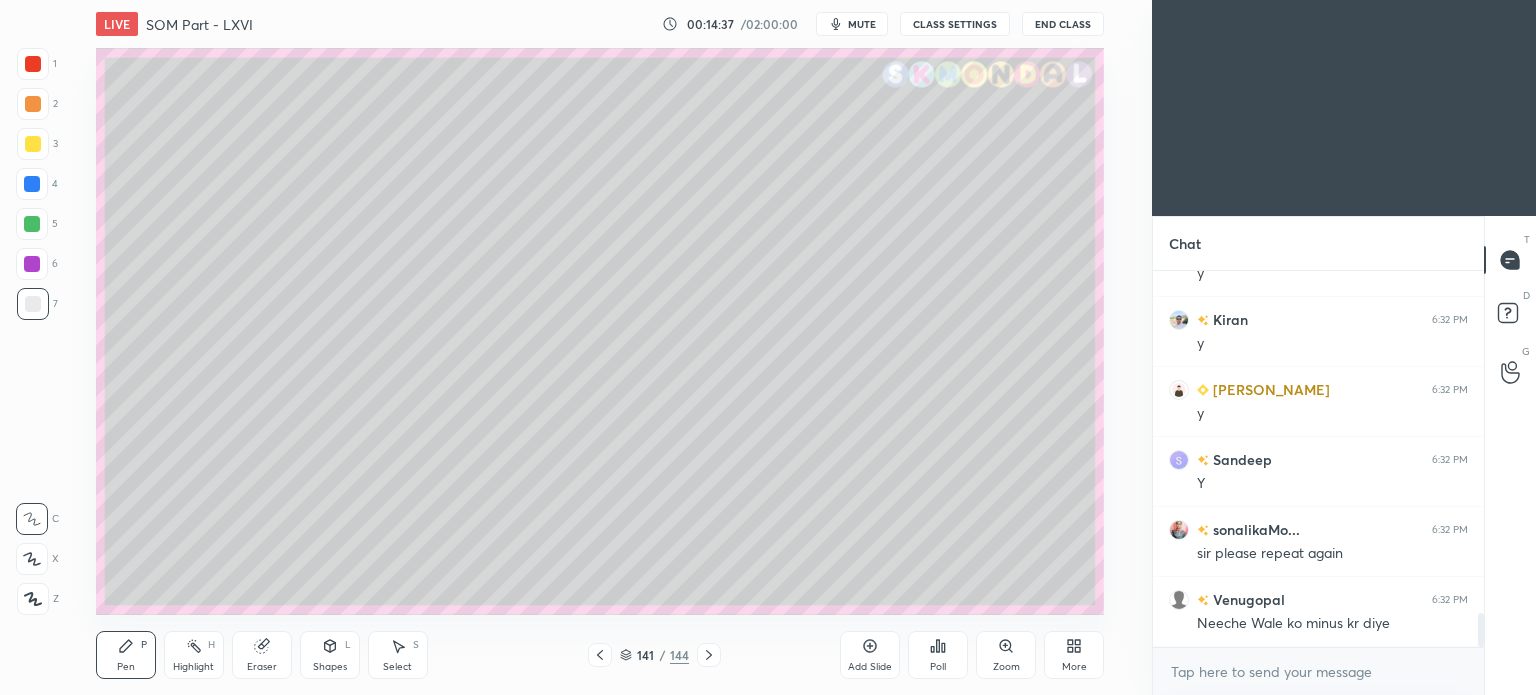 click on "Highlight" at bounding box center (193, 667) 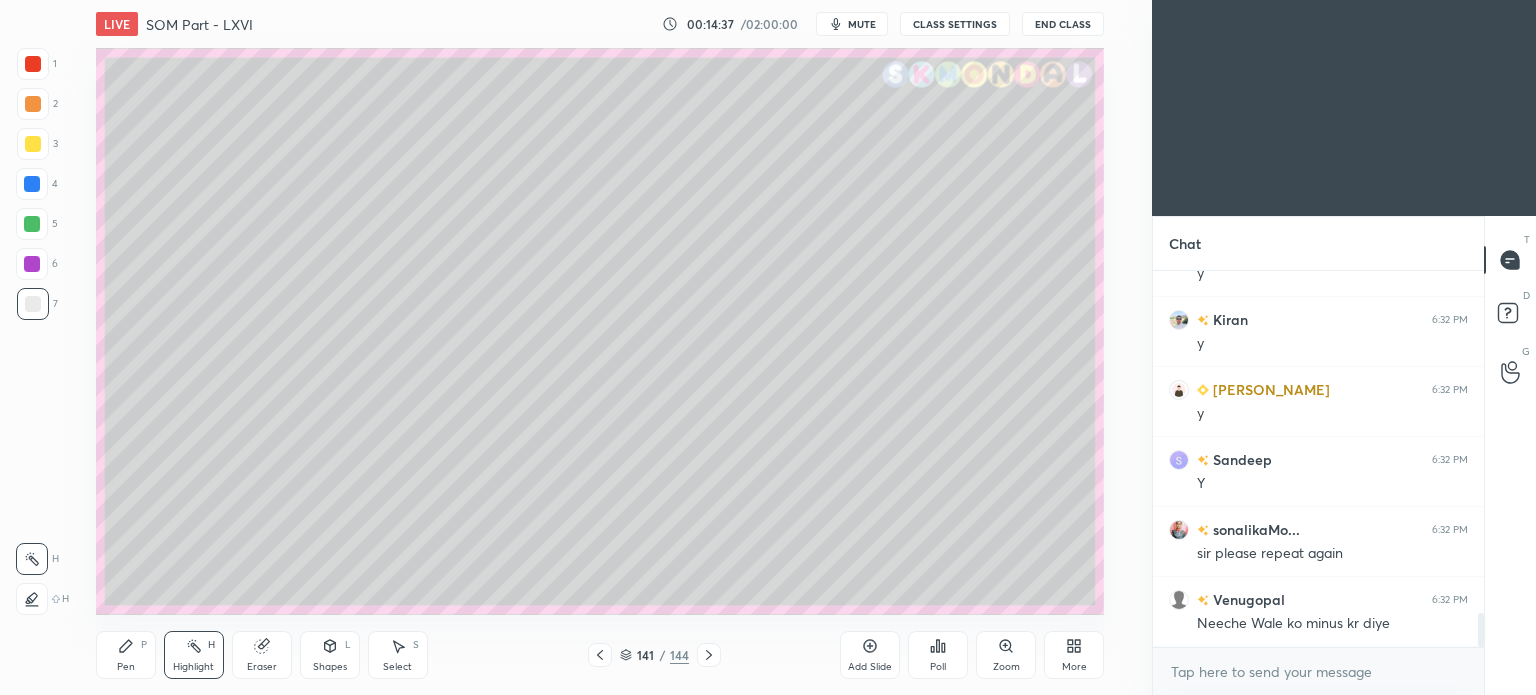 click on "Highlight" at bounding box center (193, 667) 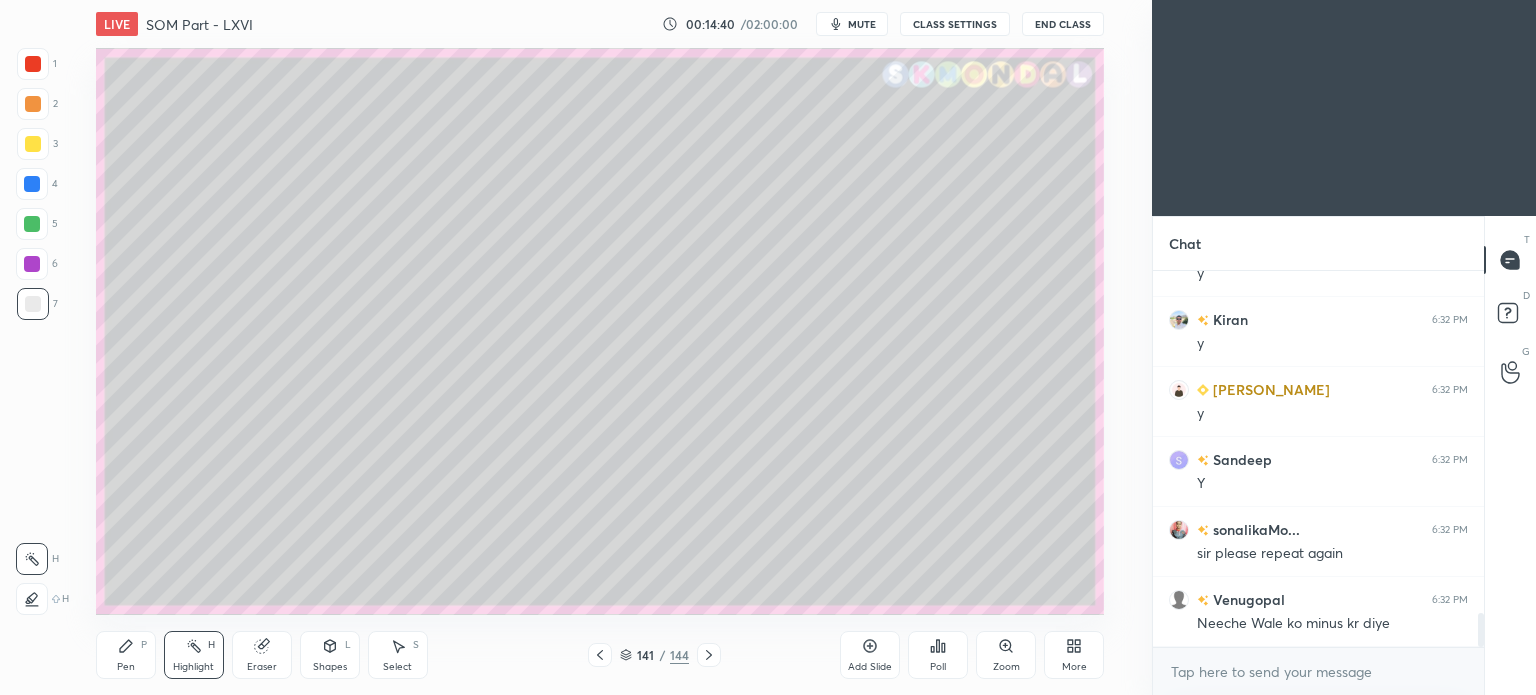 click on "Pen P" at bounding box center [126, 655] 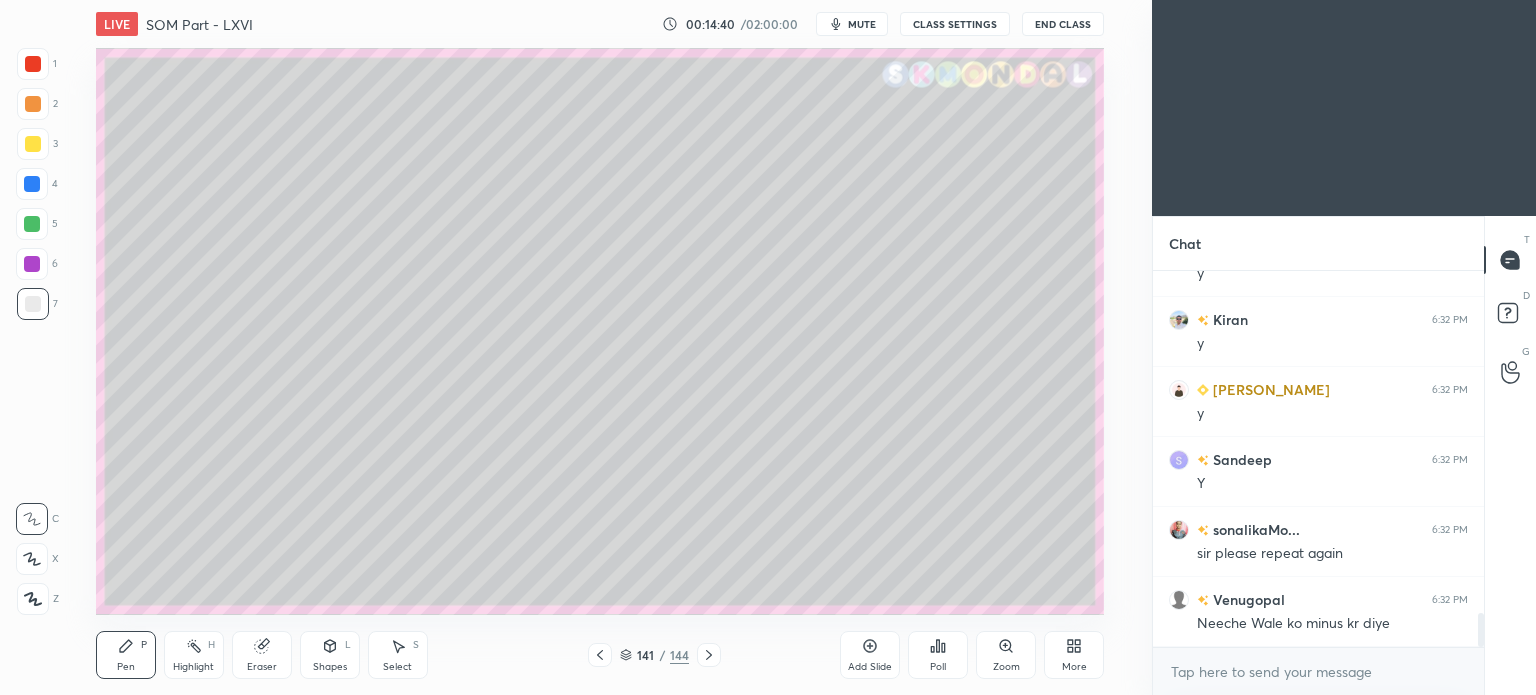 click on "Pen P" at bounding box center (126, 655) 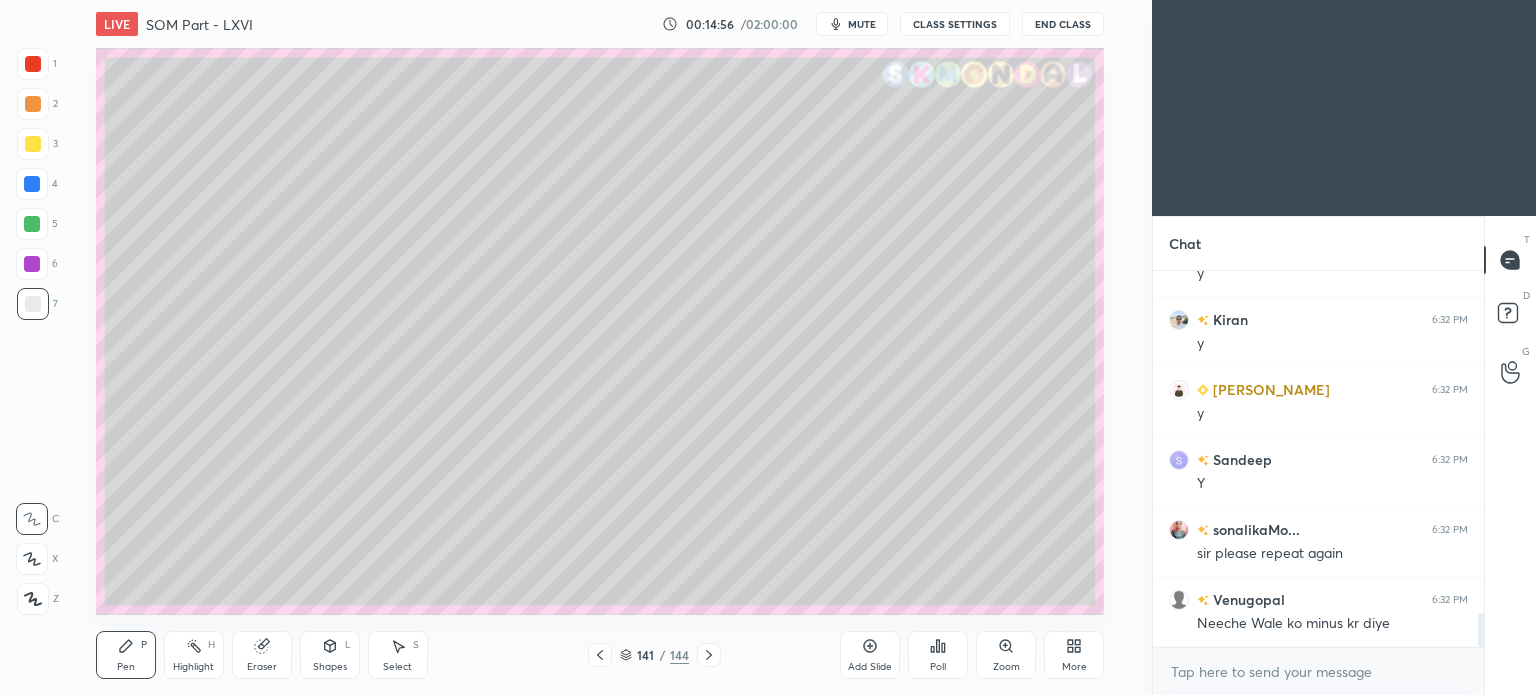 click on "Highlight" at bounding box center [193, 667] 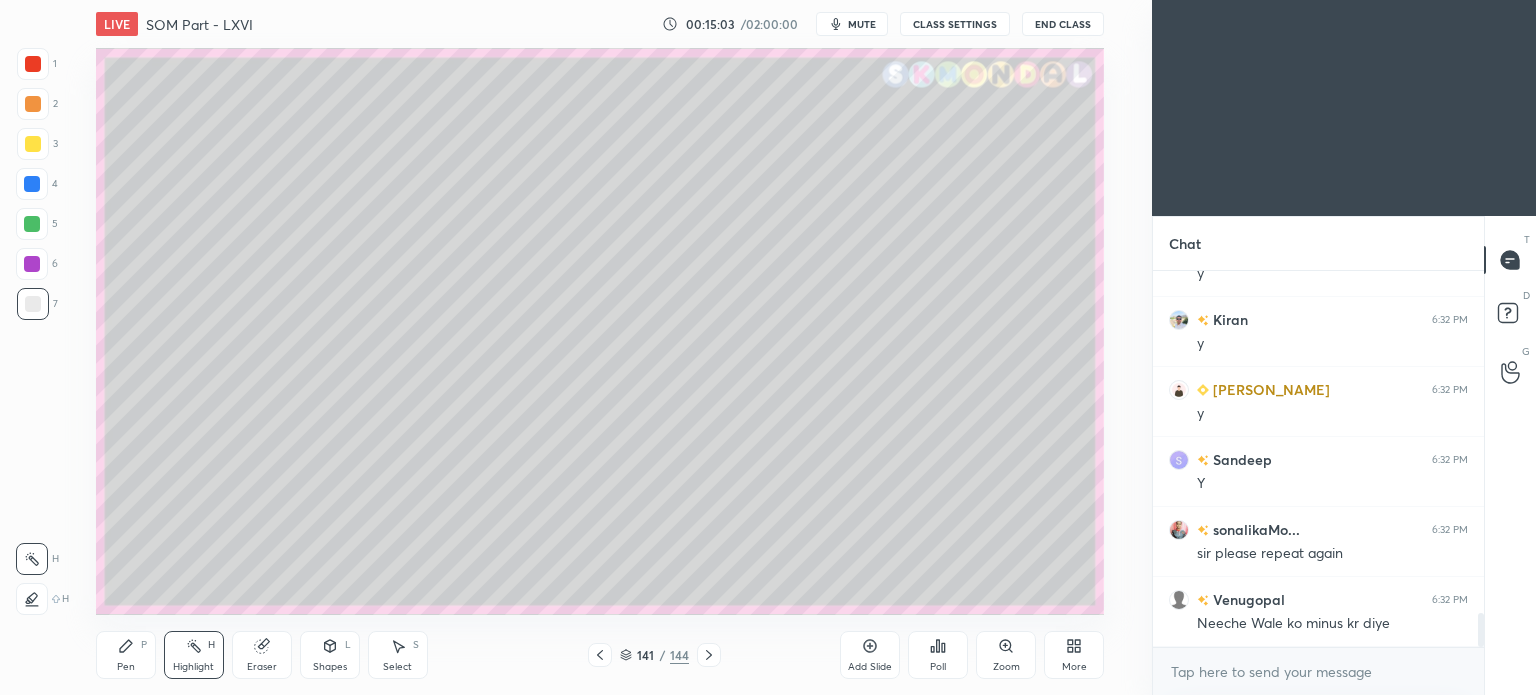 click on "Pen P" at bounding box center [126, 655] 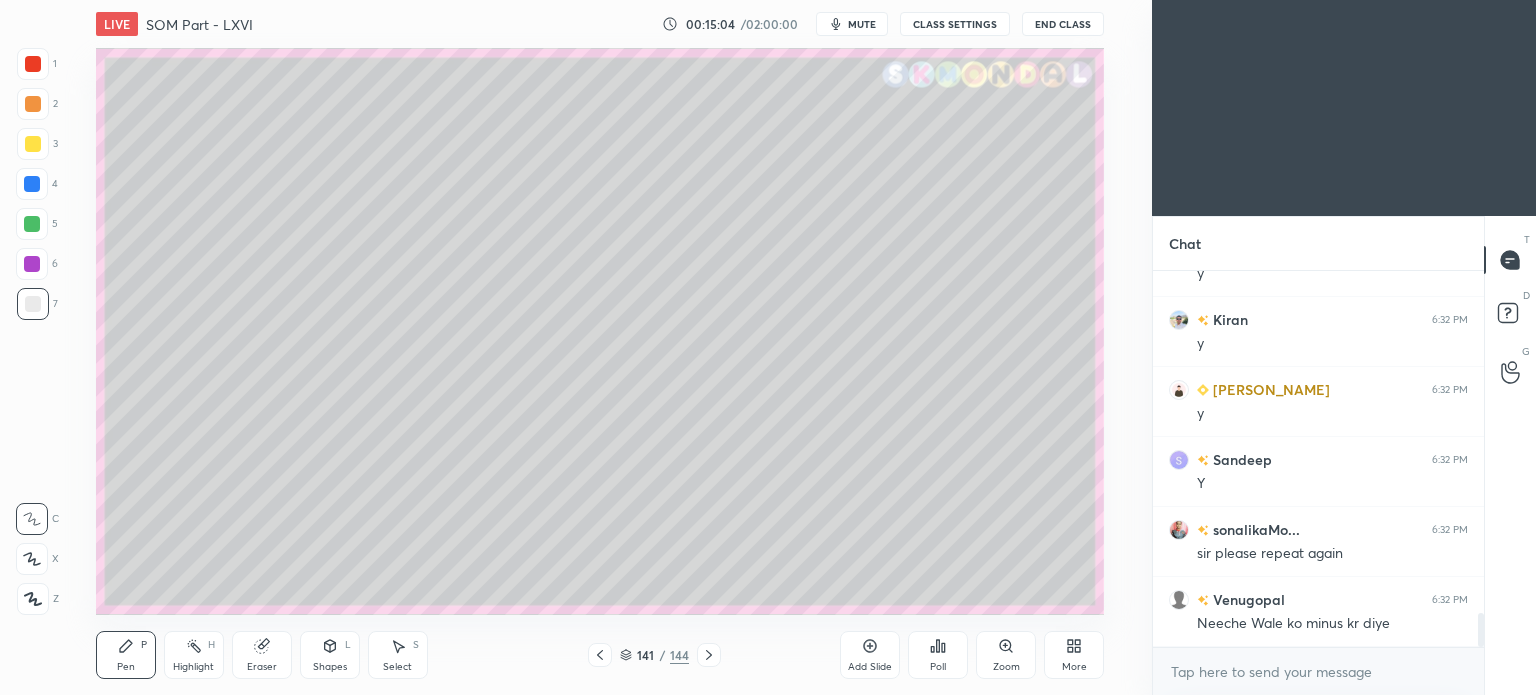 click on "Pen P" at bounding box center (126, 655) 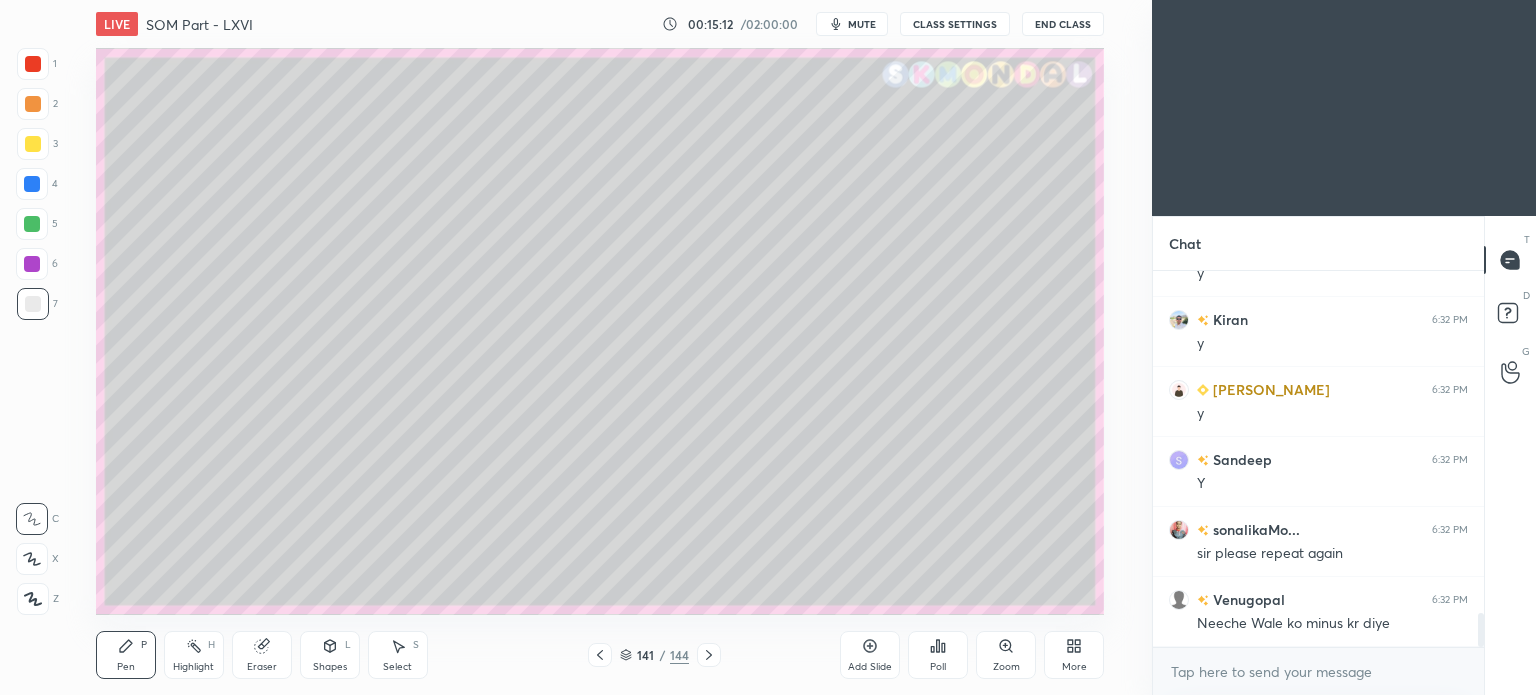 click on "Highlight" at bounding box center [193, 667] 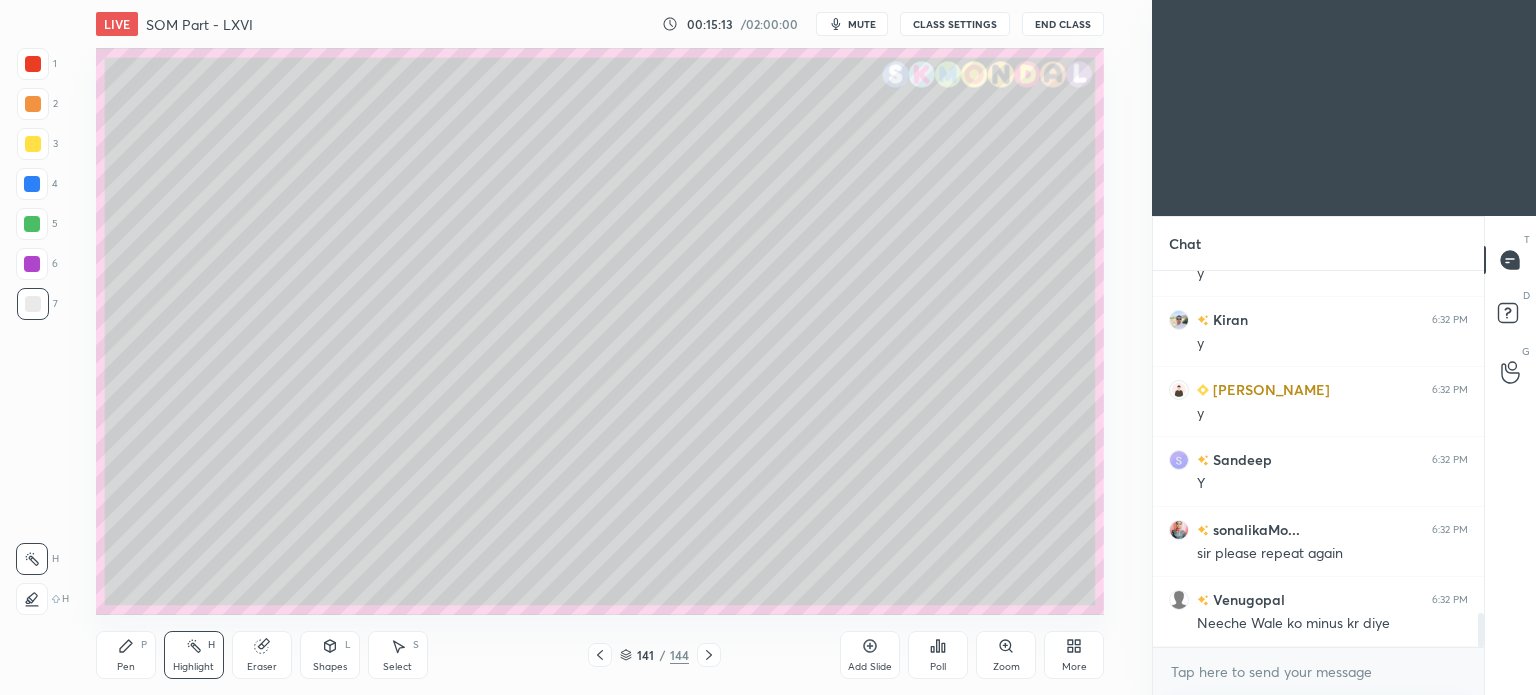 click on "Highlight" at bounding box center [193, 667] 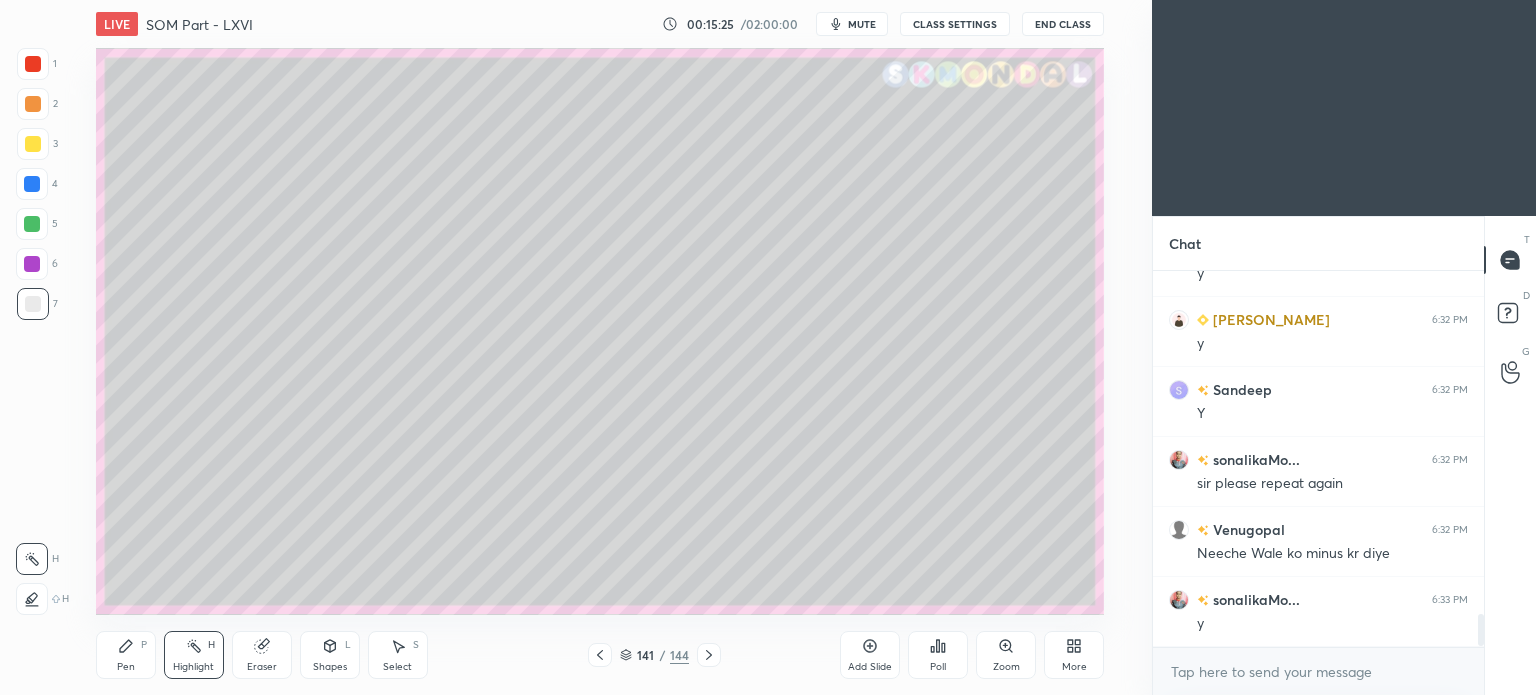 scroll, scrollTop: 3970, scrollLeft: 0, axis: vertical 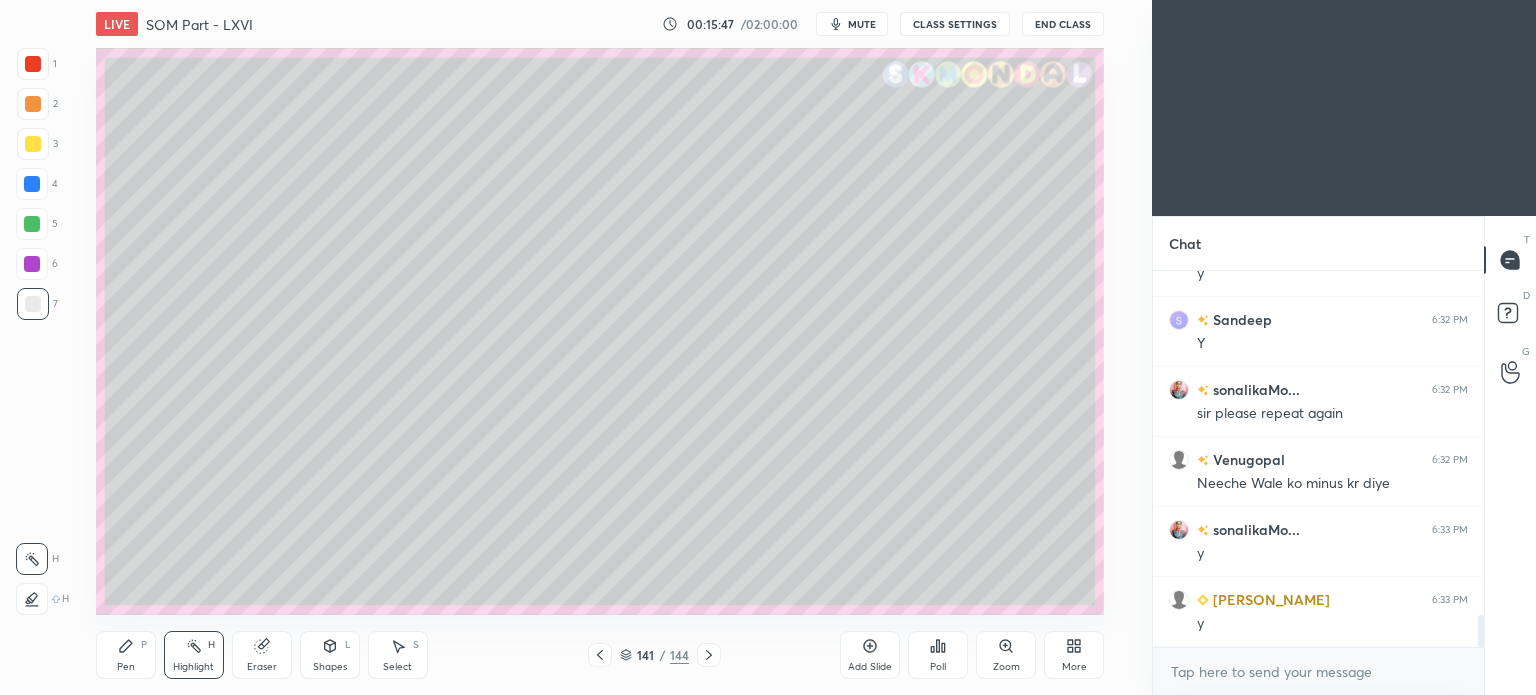 click 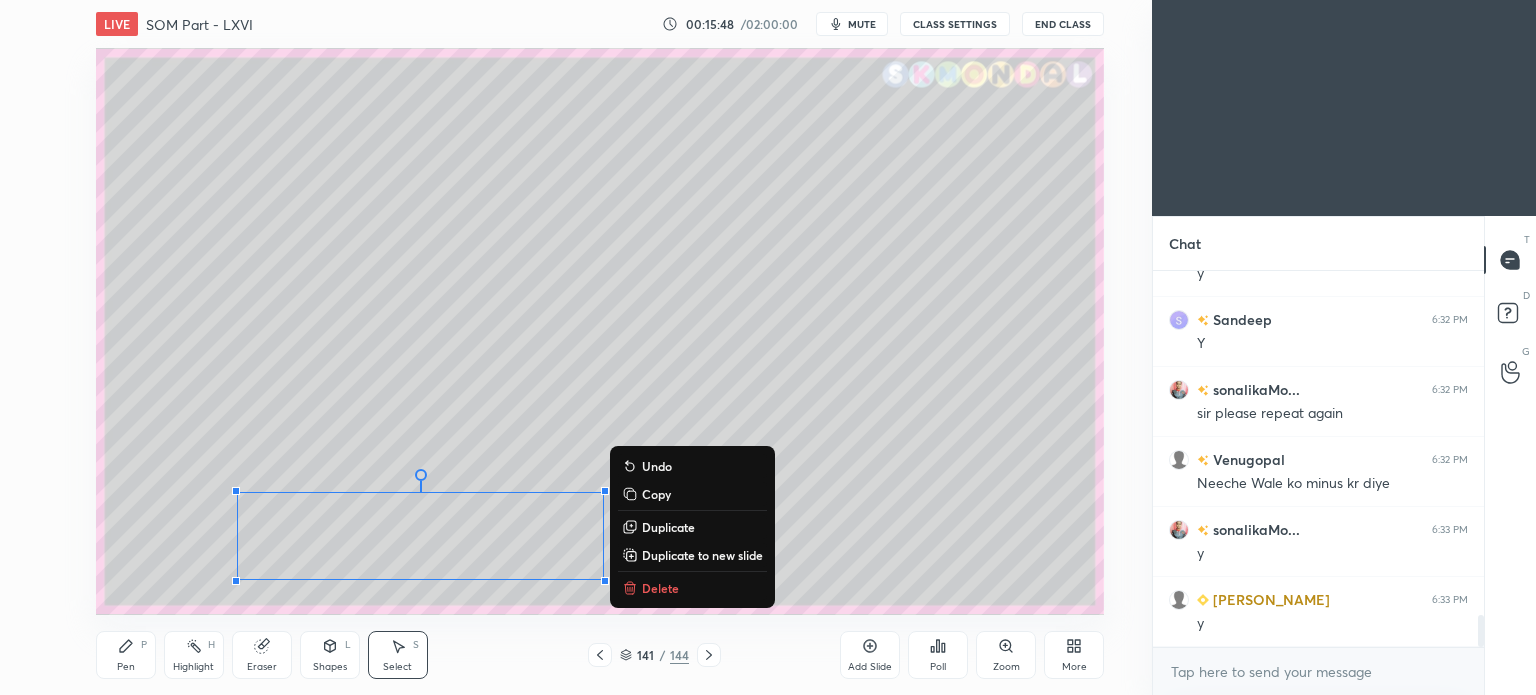 drag, startPoint x: 239, startPoint y: 483, endPoint x: 651, endPoint y: 667, distance: 451.22058 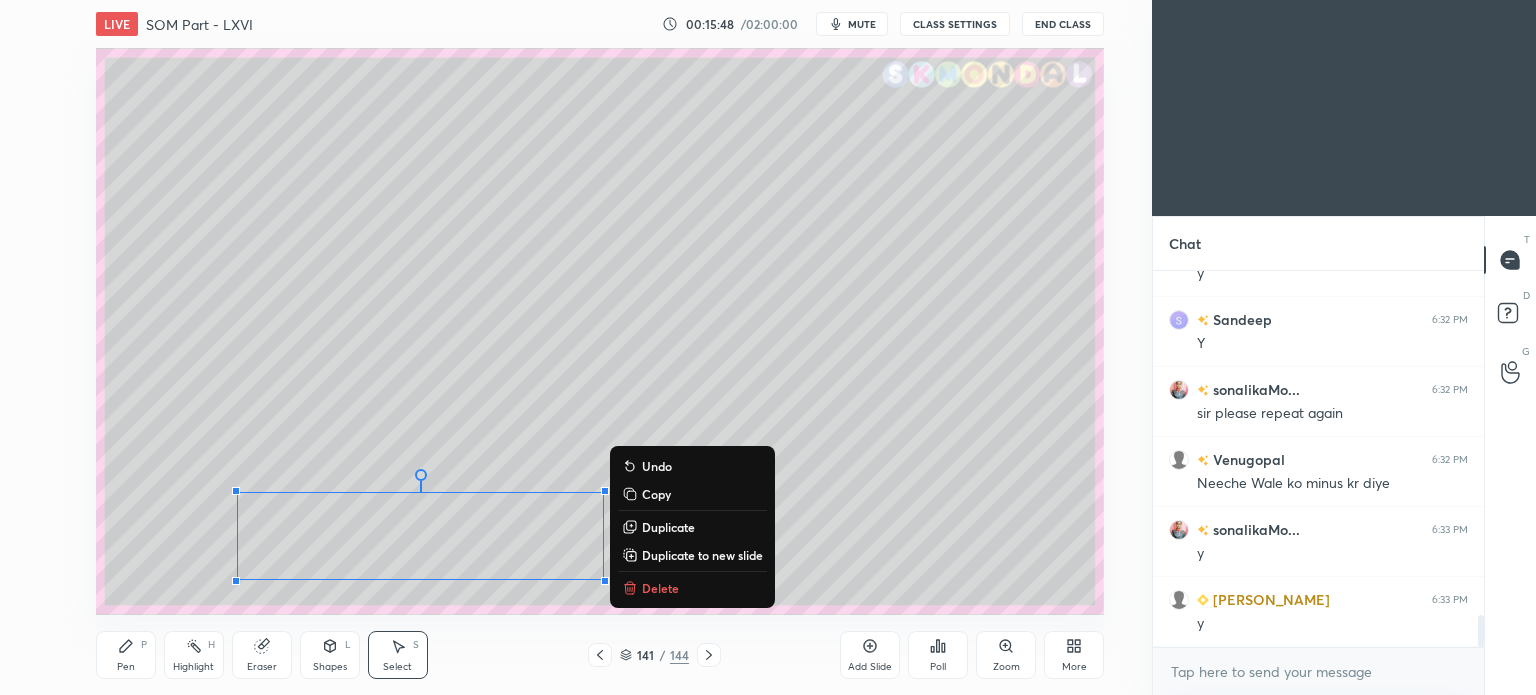 click on "LIVE SOM Part - LXVI 00:15:48 /  02:00:00 mute CLASS SETTINGS End Class 0 ° Undo Copy Duplicate Duplicate to new slide Delete Setting up your live class Poll for   secs No correct answer Start poll Back SOM Part - LXVI • L64 of Strength of Materials (SOM) for ME/PI/XE [PERSON_NAME] Pen P Highlight H Eraser Shapes L Select S 141 / 144 Add Slide Poll Zoom More" at bounding box center (600, 347) 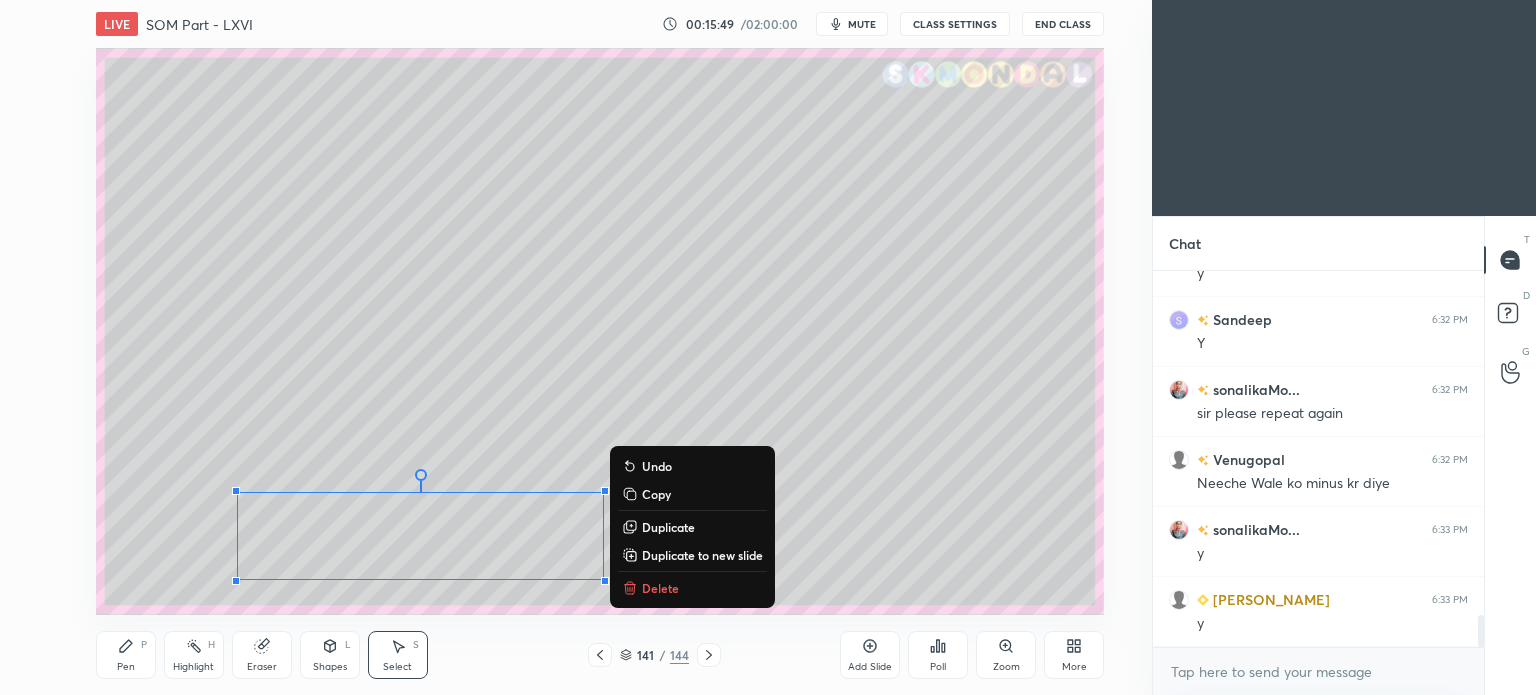 click on "Delete" at bounding box center (692, 588) 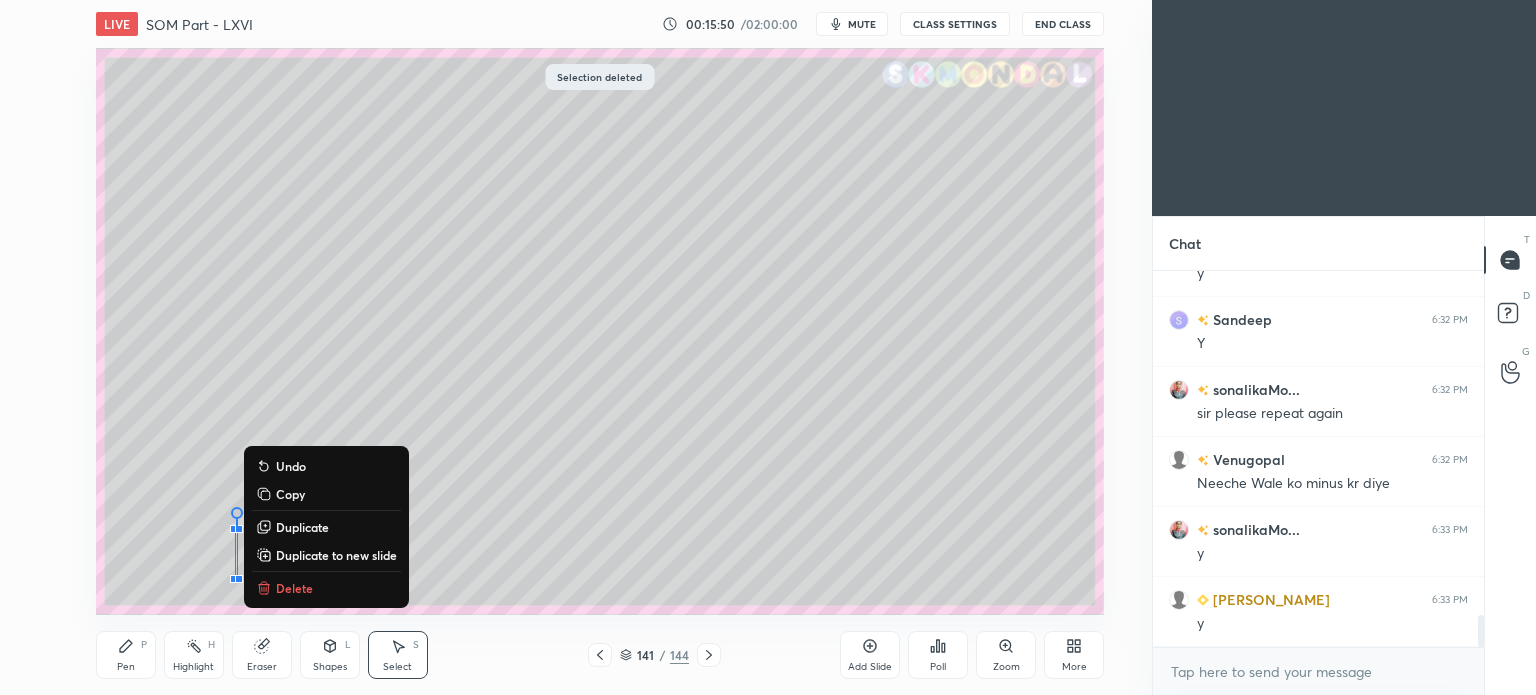 drag, startPoint x: 360, startPoint y: 611, endPoint x: 392, endPoint y: 628, distance: 36.23534 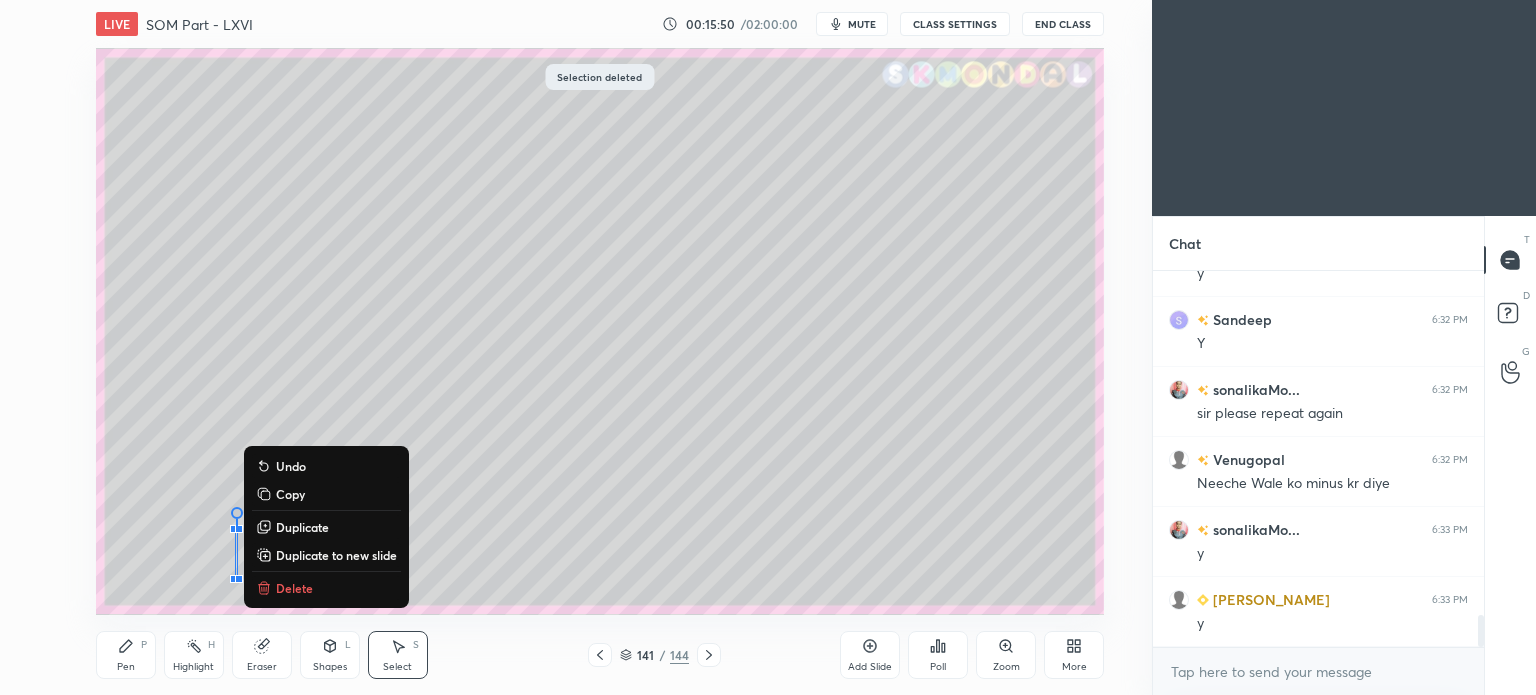 click on "LIVE SOM Part - LXVI 00:15:50 /  02:00:00 mute CLASS SETTINGS End Class 0 ° Undo Copy Duplicate Duplicate to new slide Delete Selection deleted Setting up your live class Poll for   secs No correct answer Start poll Back SOM Part - LXVI • L64 of Strength of Materials (SOM) for ME/PI/XE [PERSON_NAME] Pen P Highlight H Eraser Shapes L Select S 141 / 144 Add Slide Poll Zoom More" at bounding box center [600, 347] 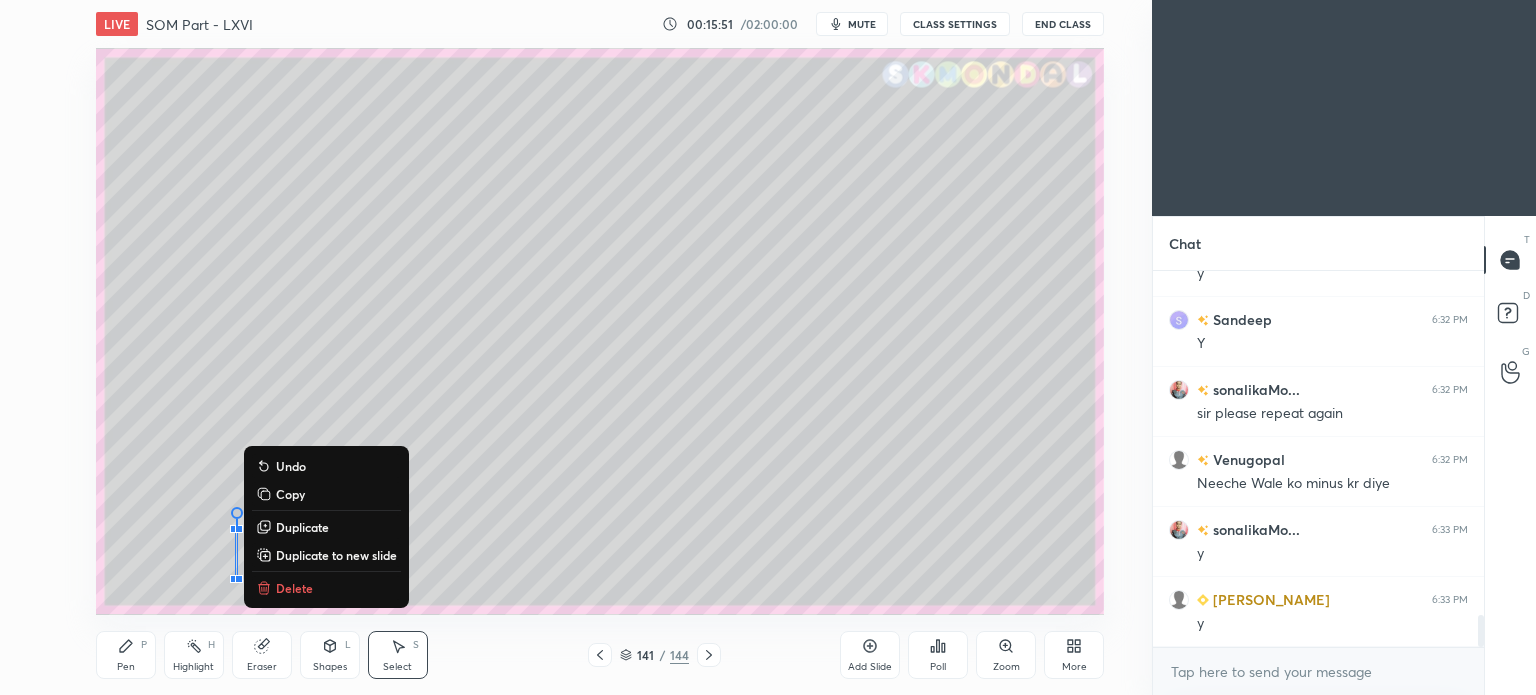 click on "Delete" at bounding box center [294, 588] 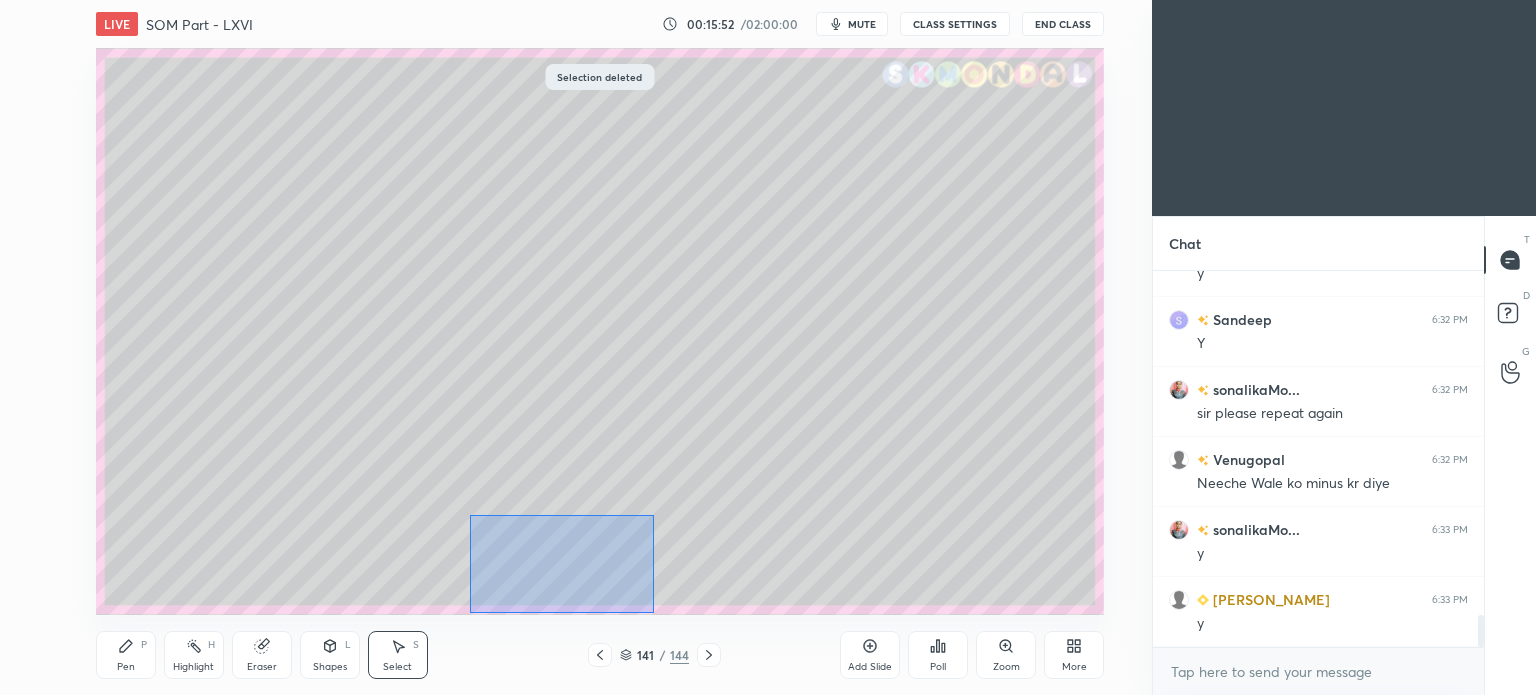 drag, startPoint x: 469, startPoint y: 515, endPoint x: 653, endPoint y: 613, distance: 208.47063 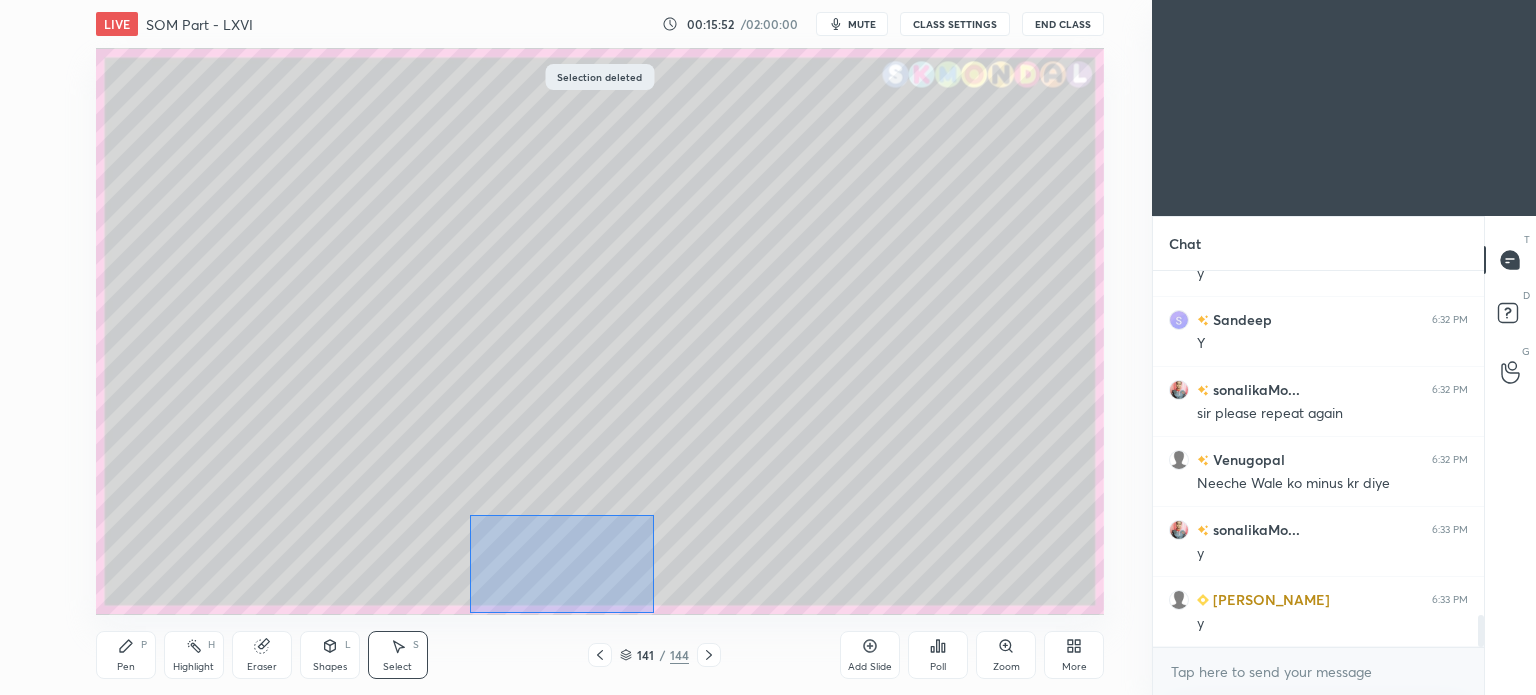 click on "0 ° Undo Copy Duplicate Duplicate to new slide Delete" at bounding box center [600, 331] 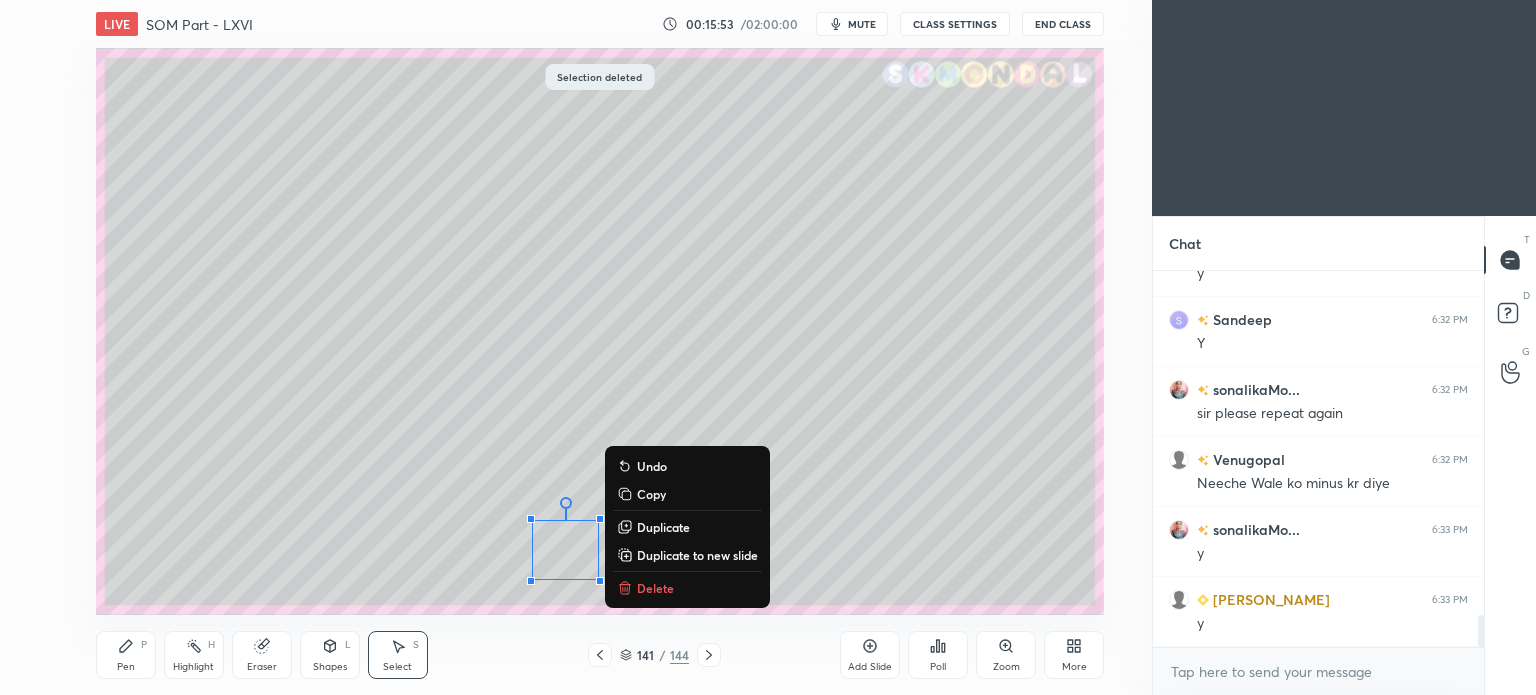 click on "Delete" at bounding box center [687, 588] 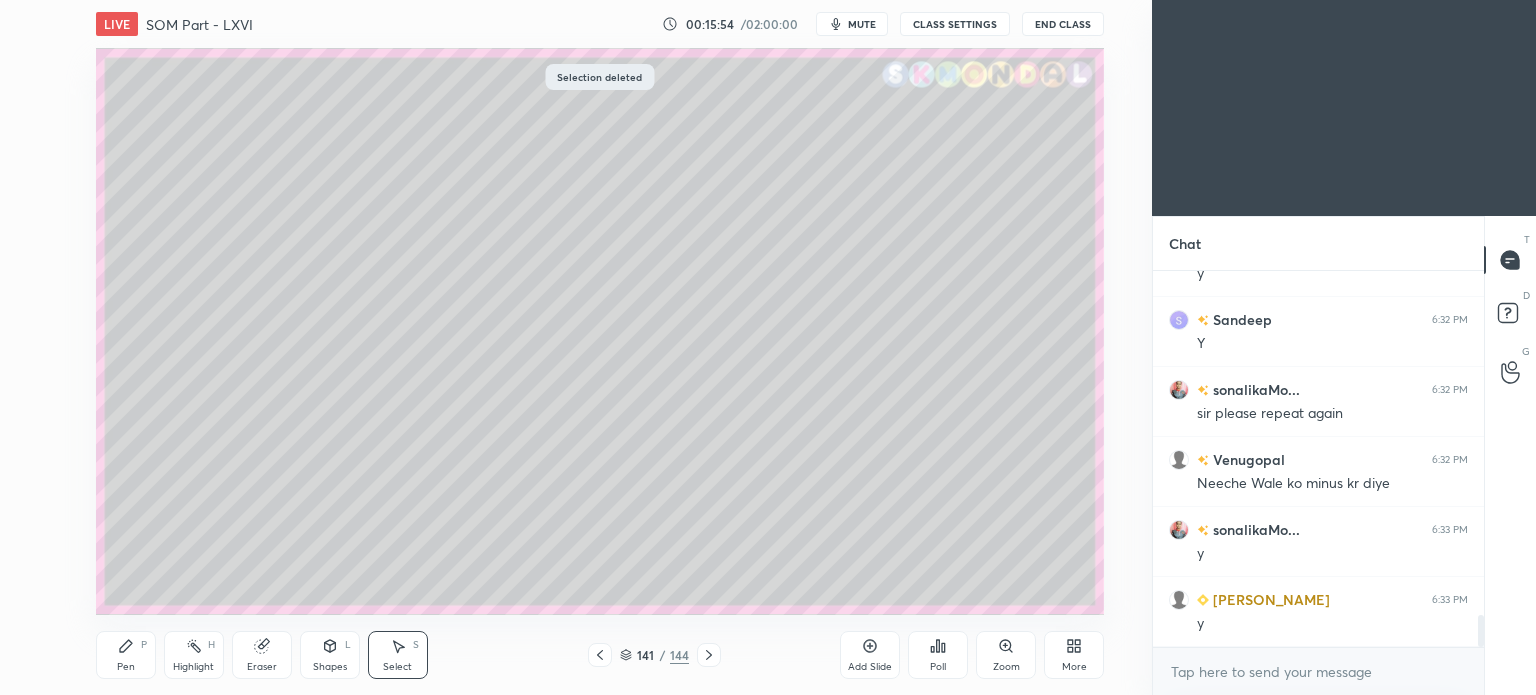 scroll, scrollTop: 4040, scrollLeft: 0, axis: vertical 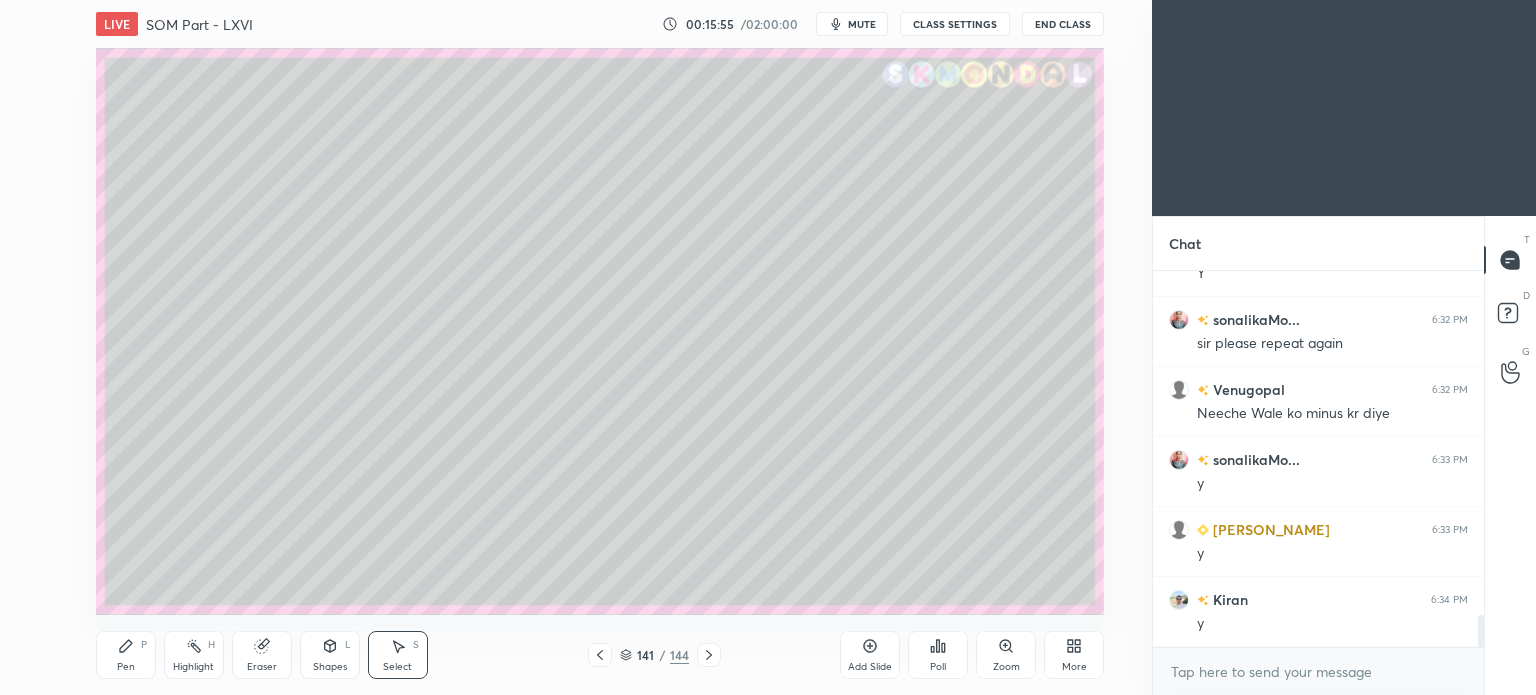 click on "Pen" at bounding box center [126, 667] 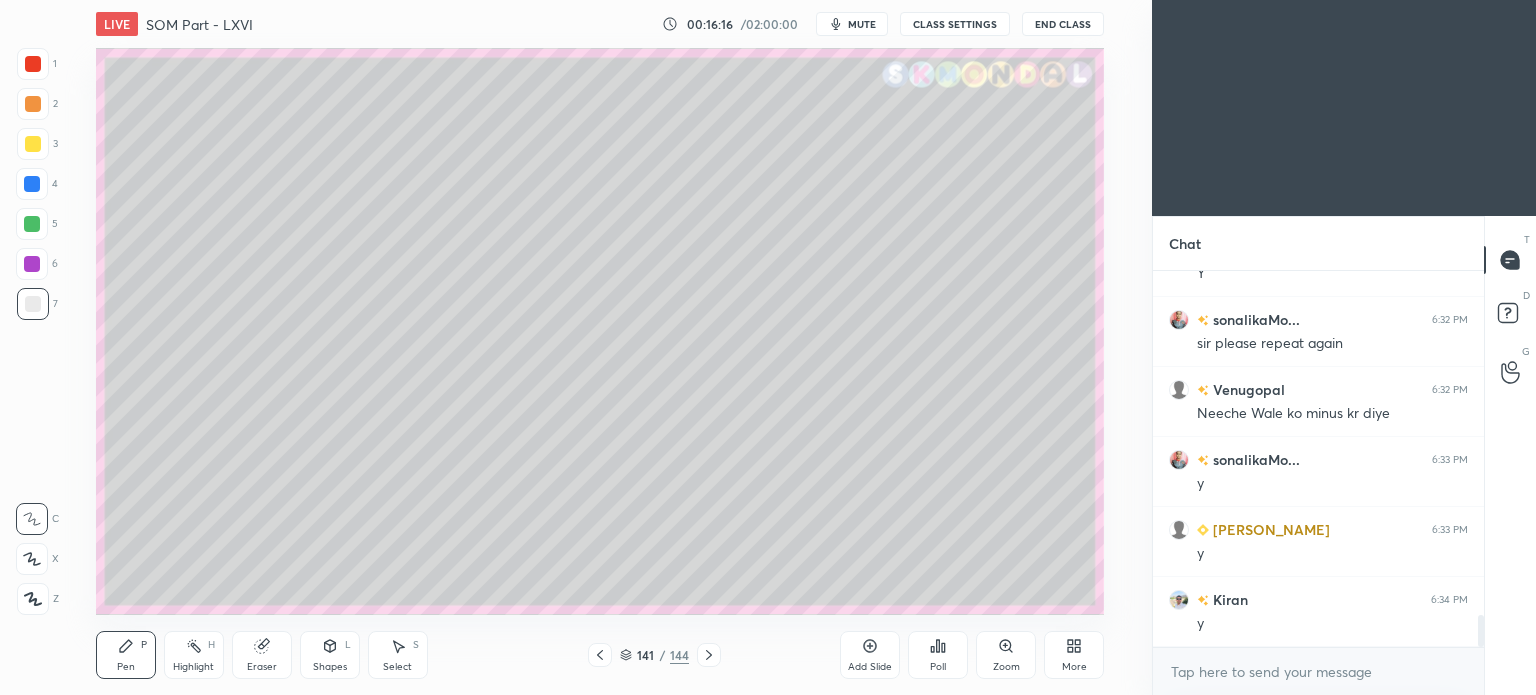 click on "Highlight" at bounding box center [193, 667] 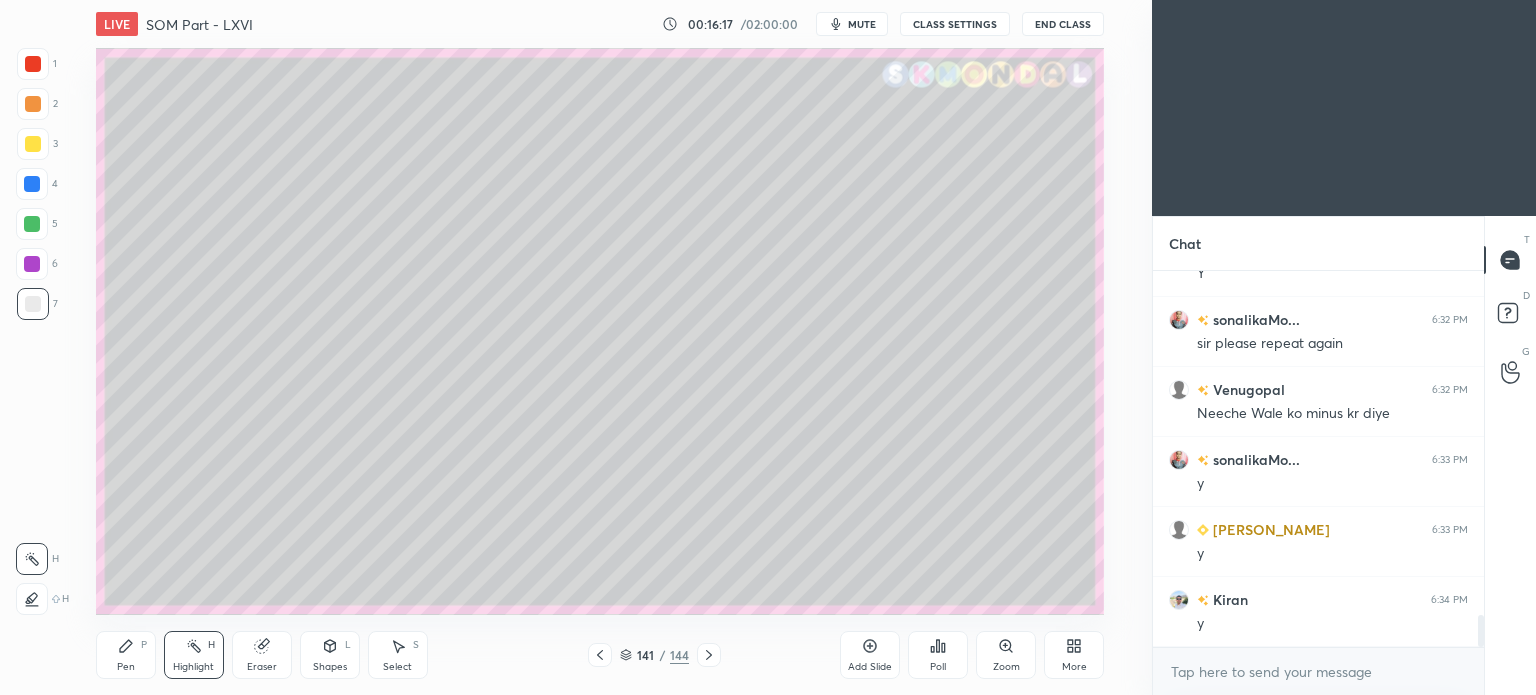 click on "Highlight H" at bounding box center [194, 655] 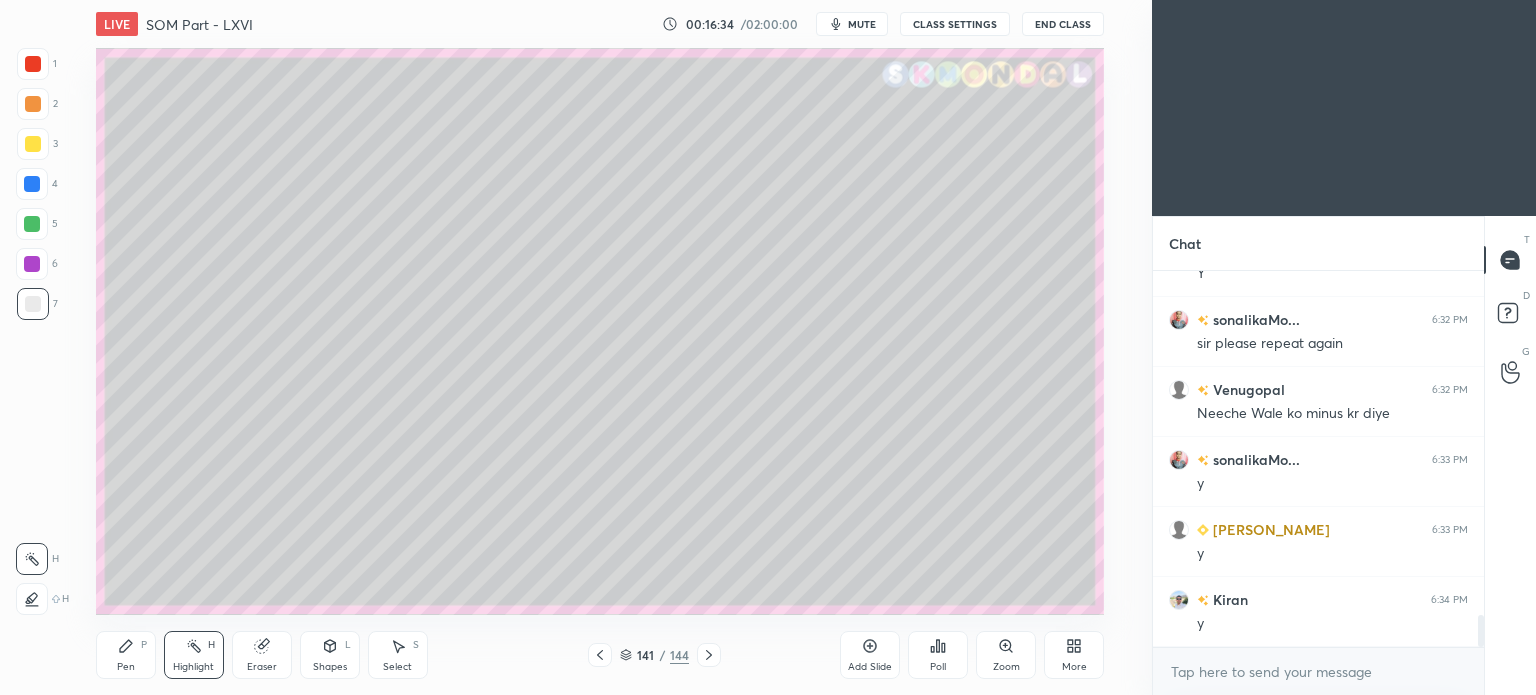 click 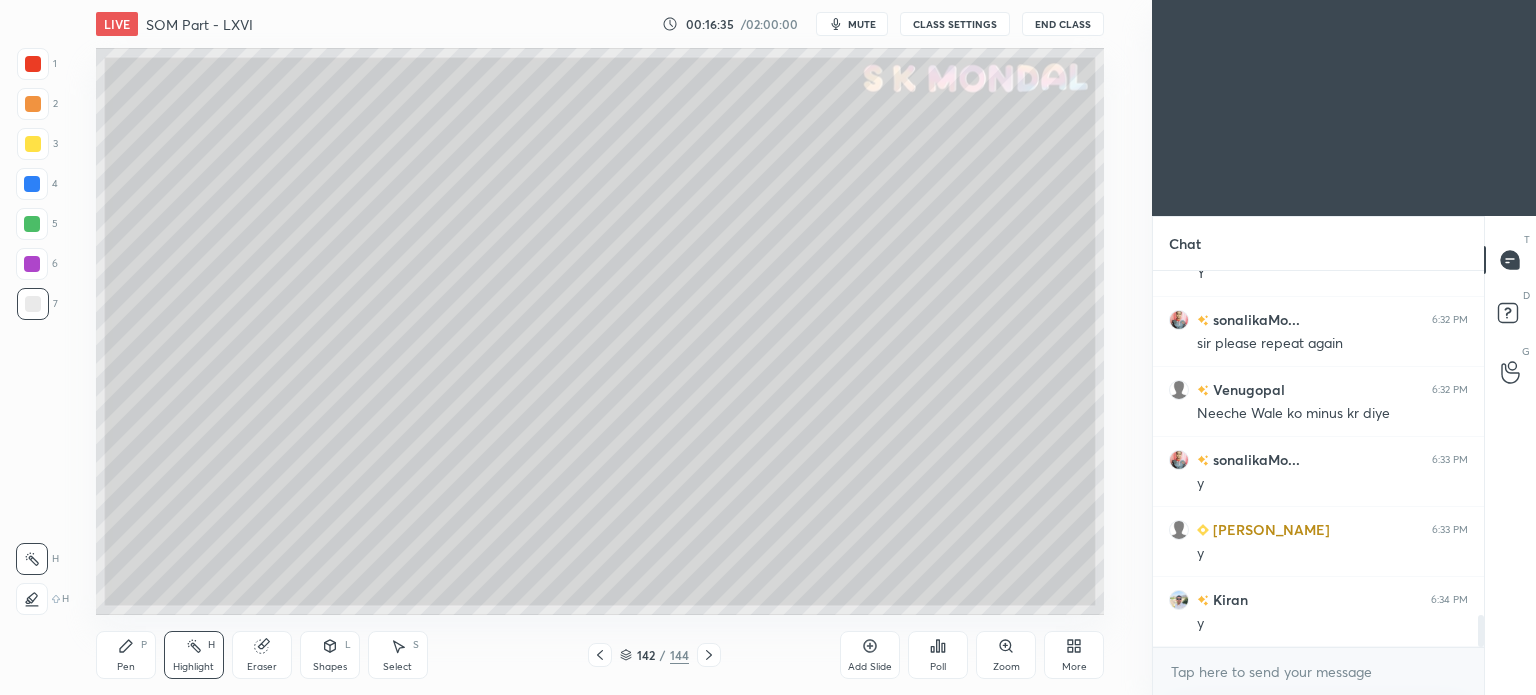 click 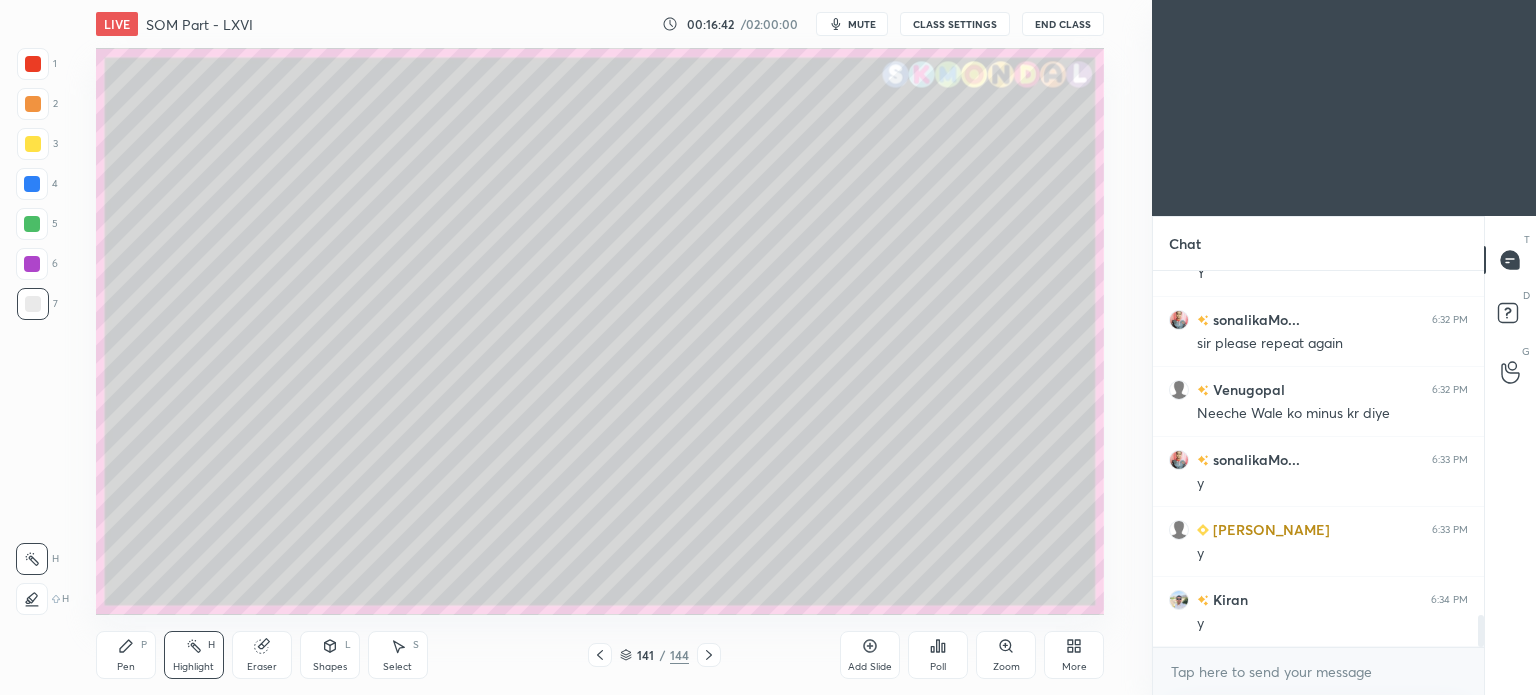 scroll, scrollTop: 4060, scrollLeft: 0, axis: vertical 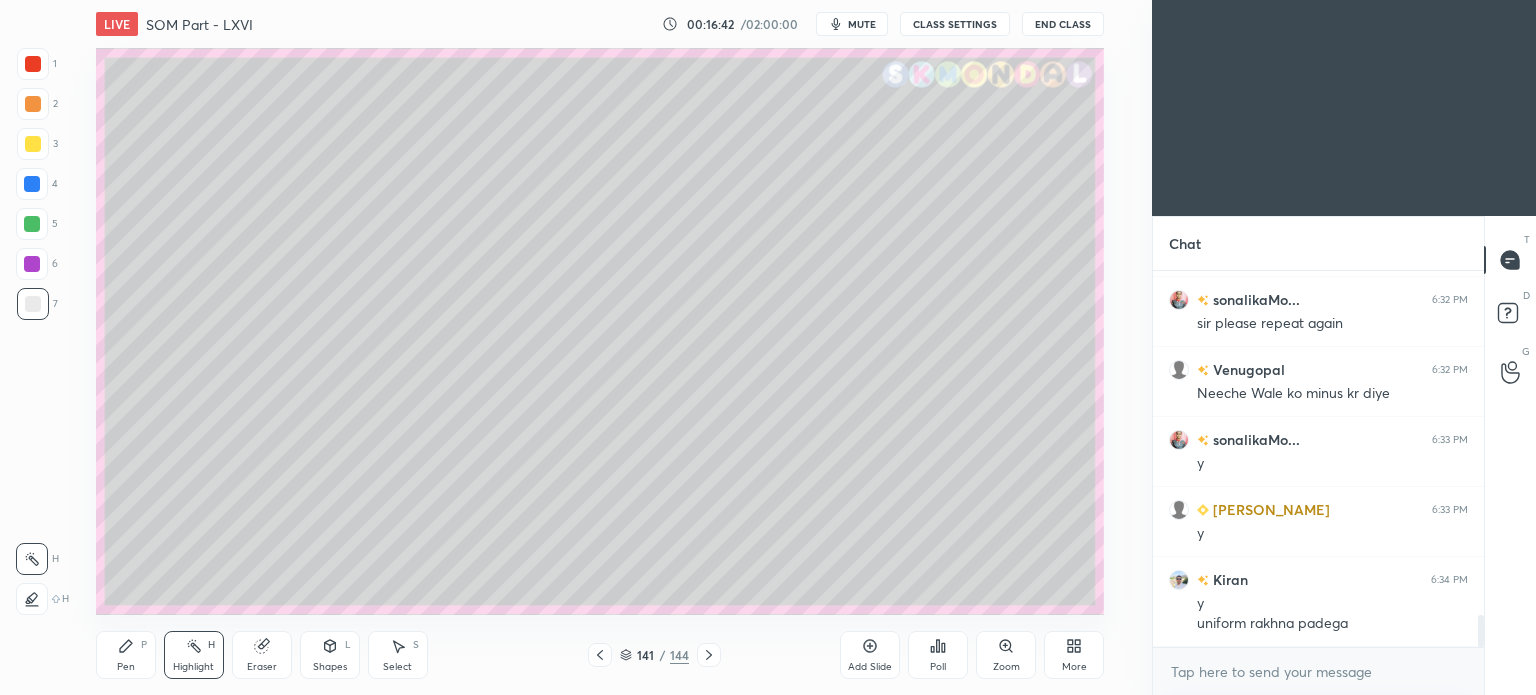 click 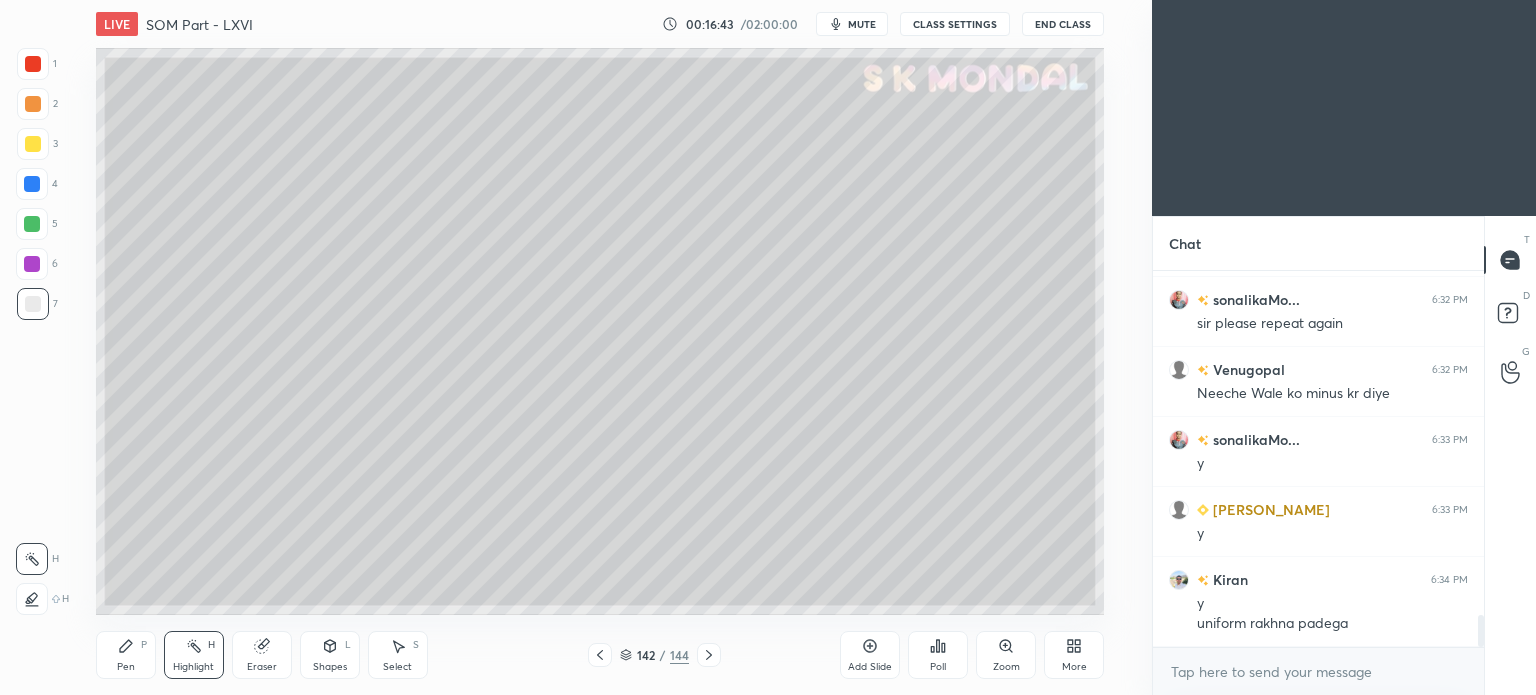 scroll, scrollTop: 4080, scrollLeft: 0, axis: vertical 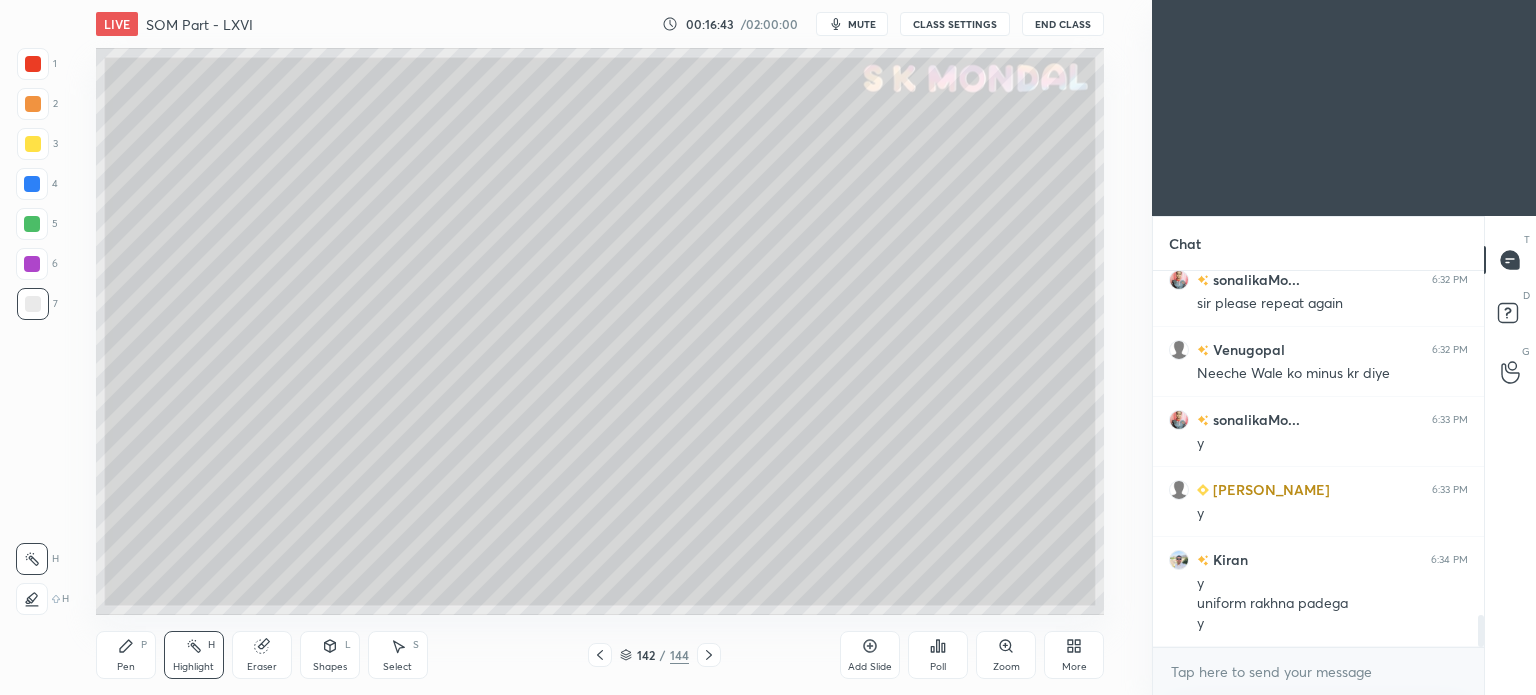 click at bounding box center (33, 144) 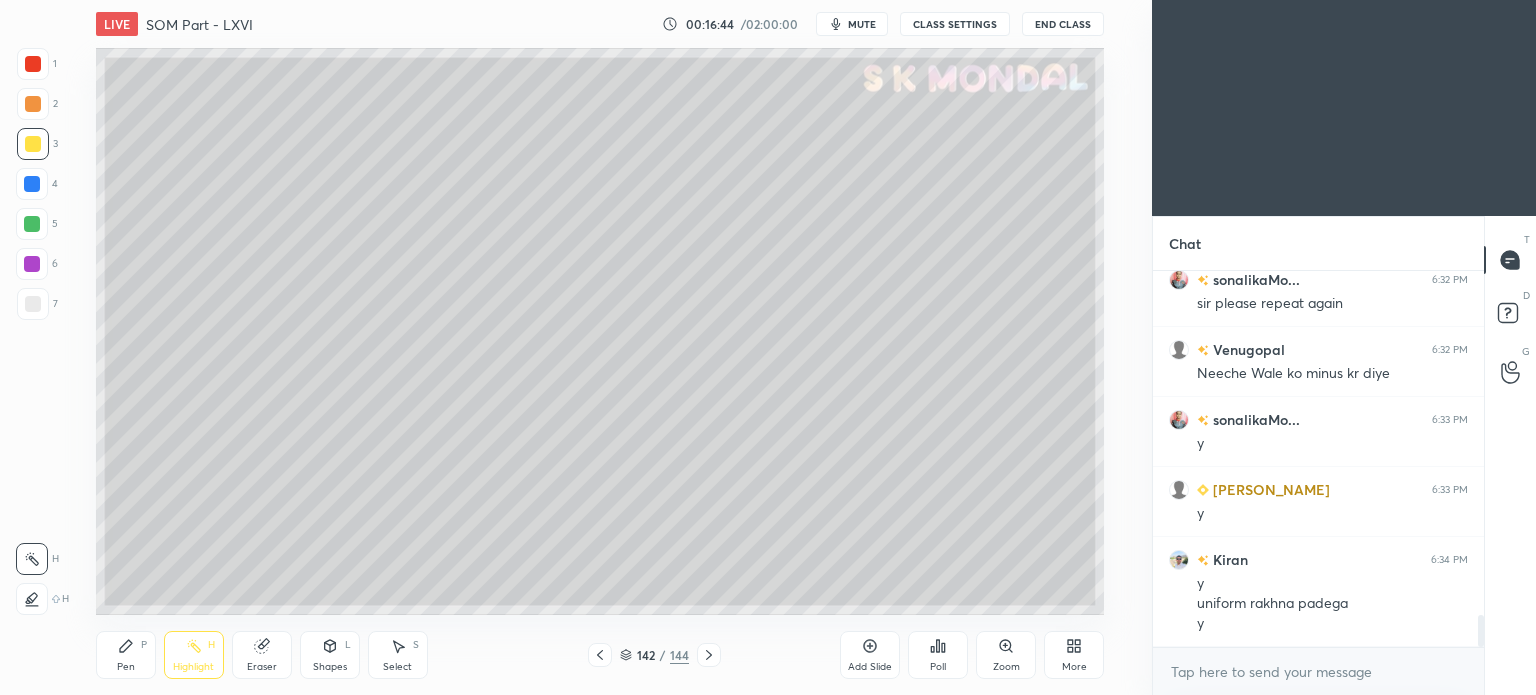 click 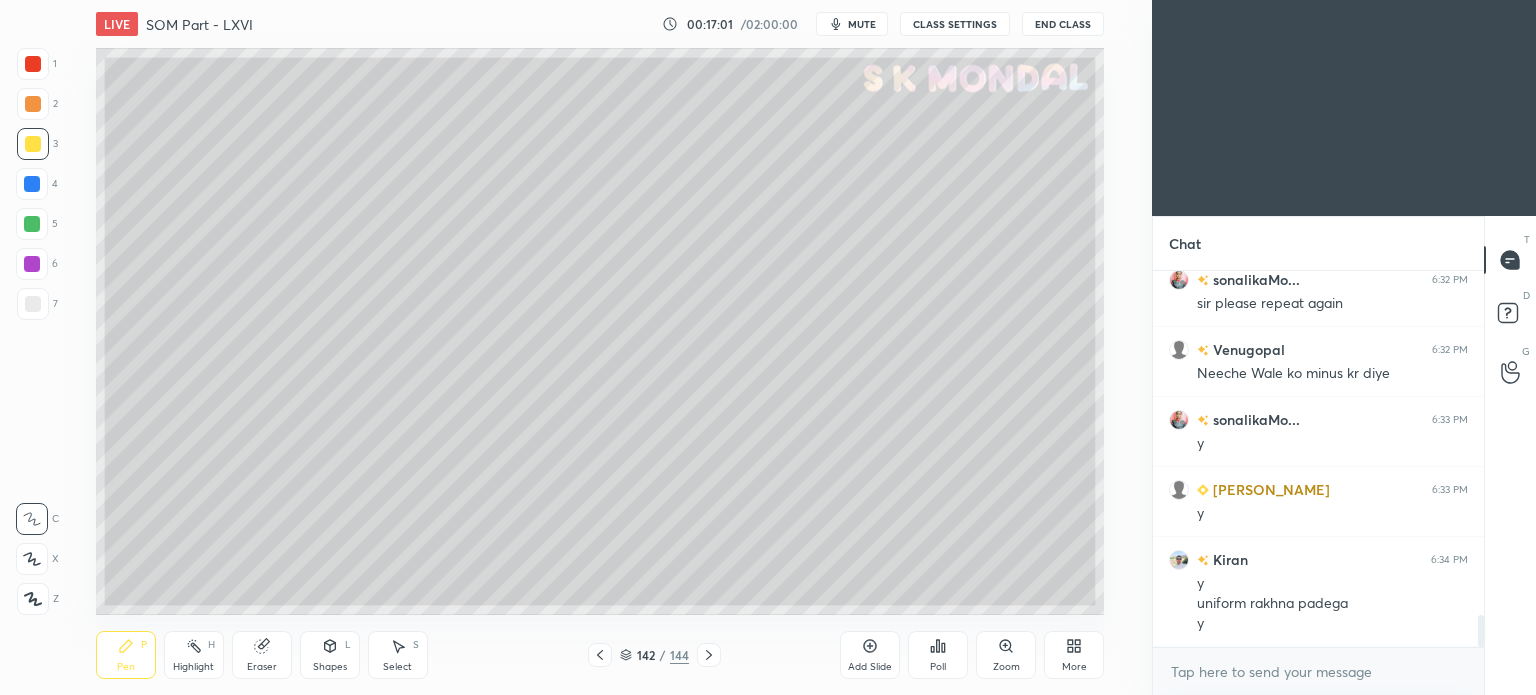 click at bounding box center (33, 304) 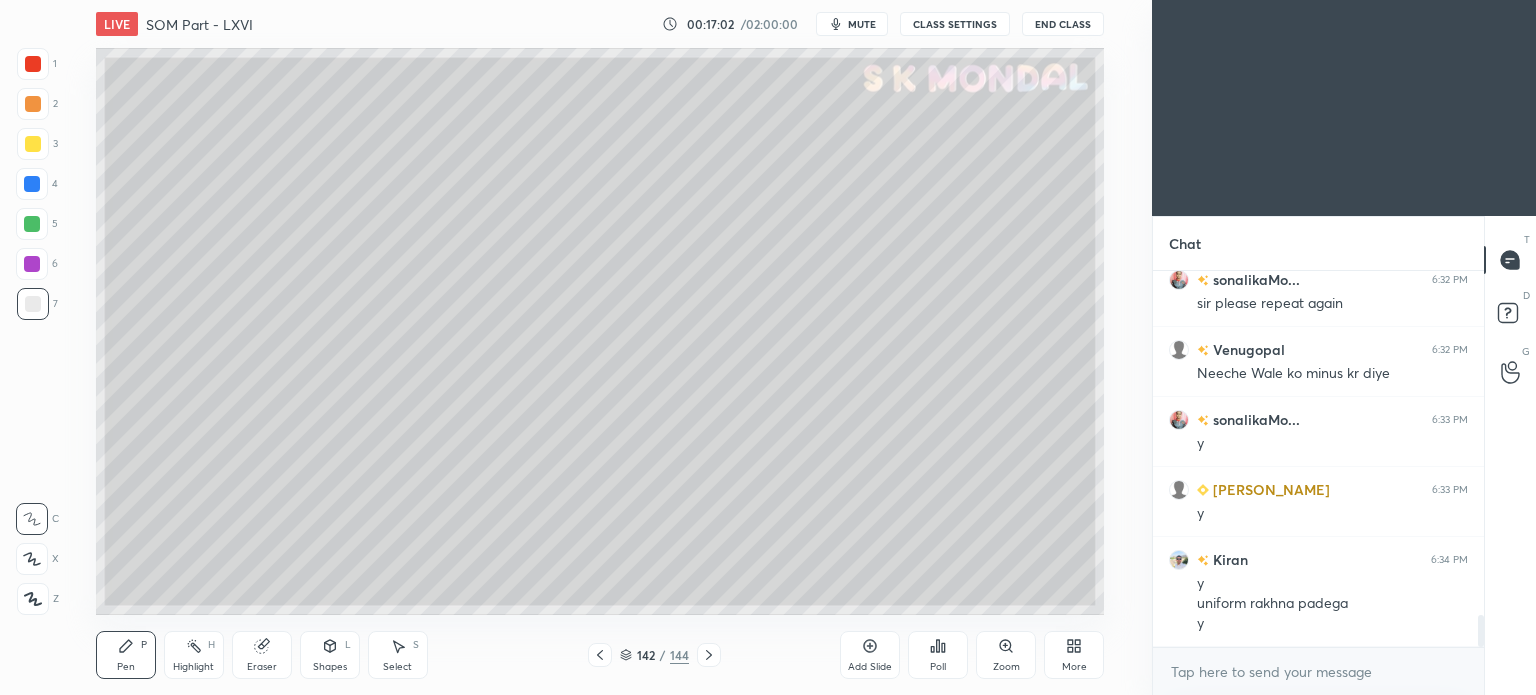 click at bounding box center [33, 304] 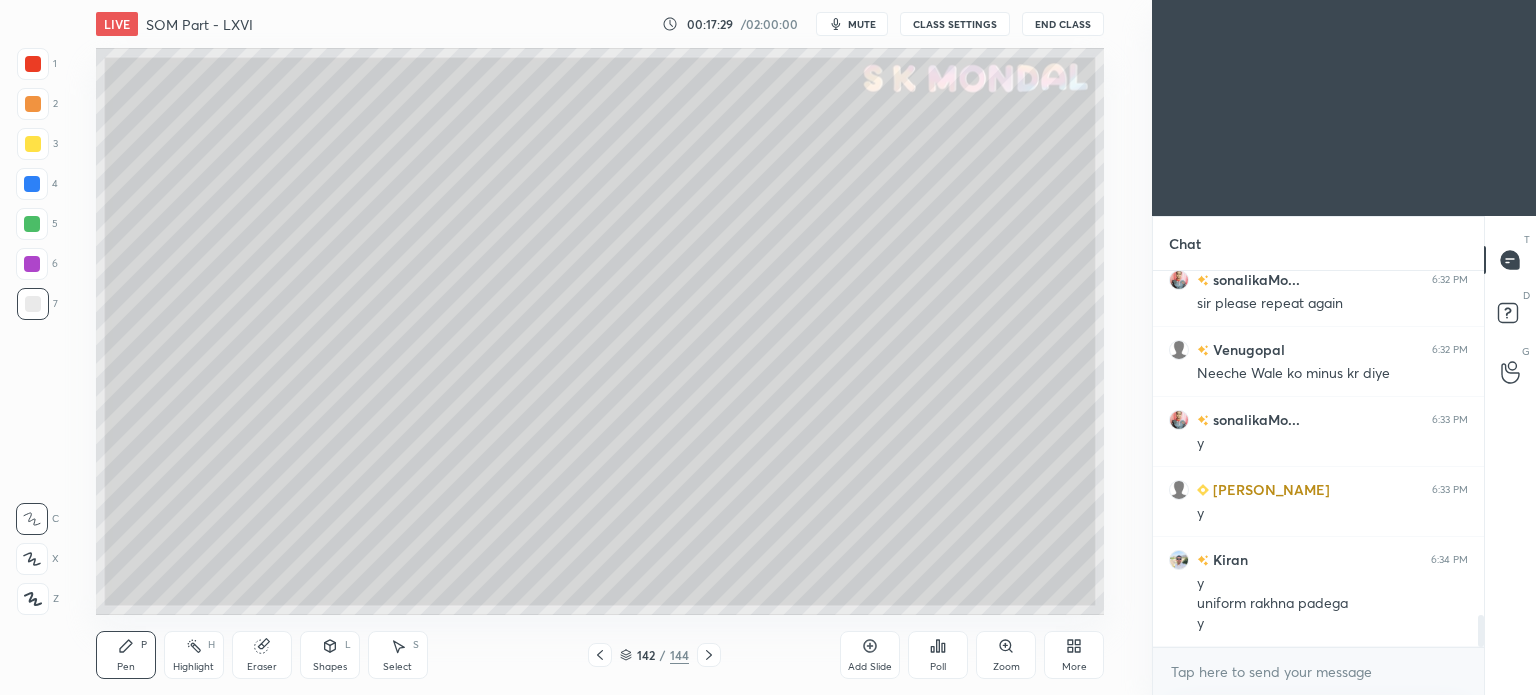 click on "Highlight" at bounding box center (193, 667) 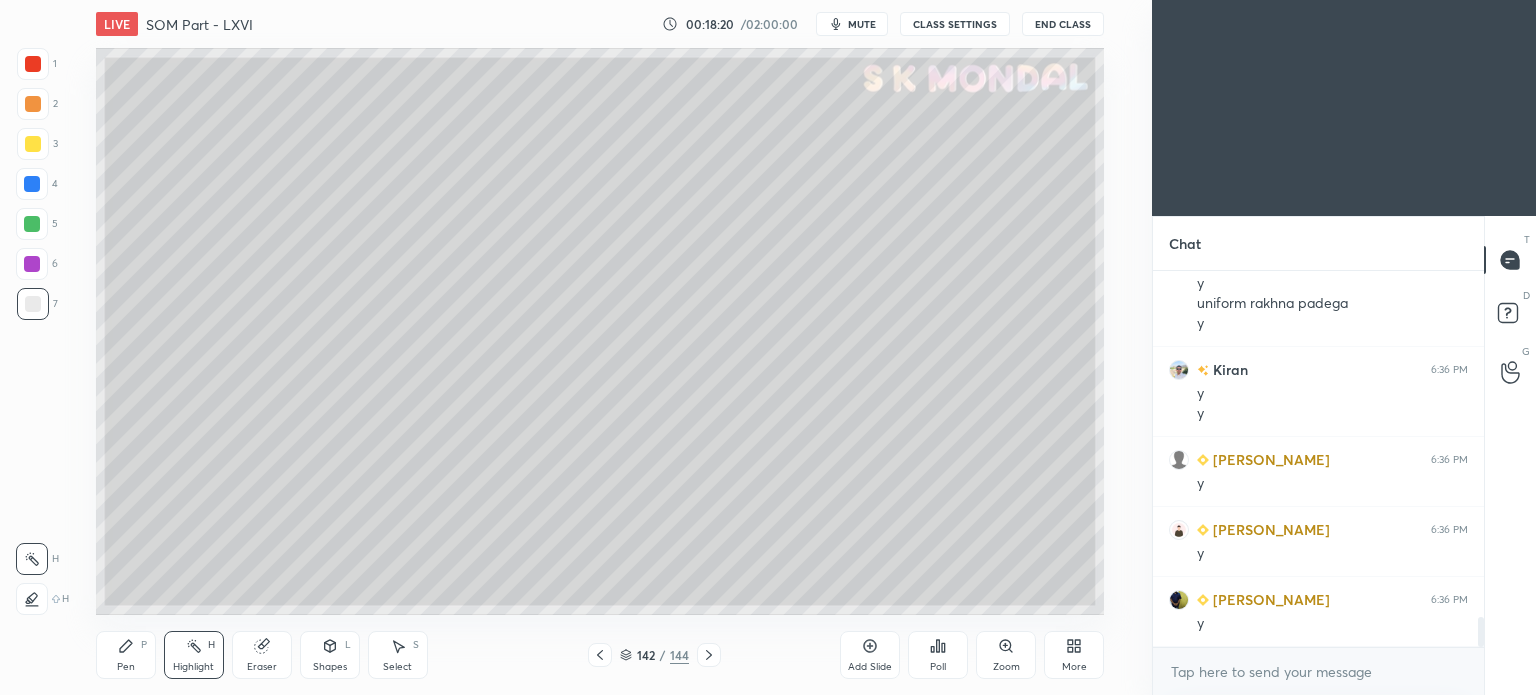 scroll, scrollTop: 4520, scrollLeft: 0, axis: vertical 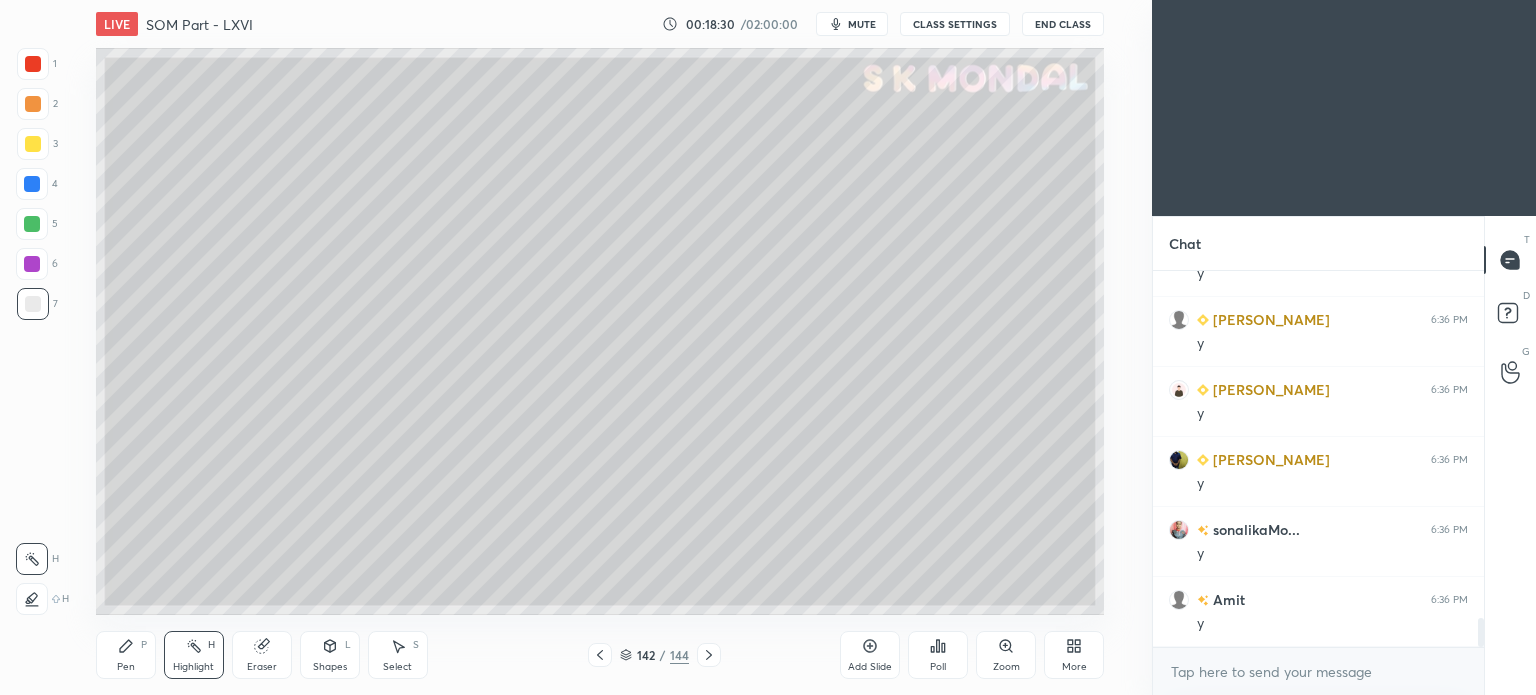 click 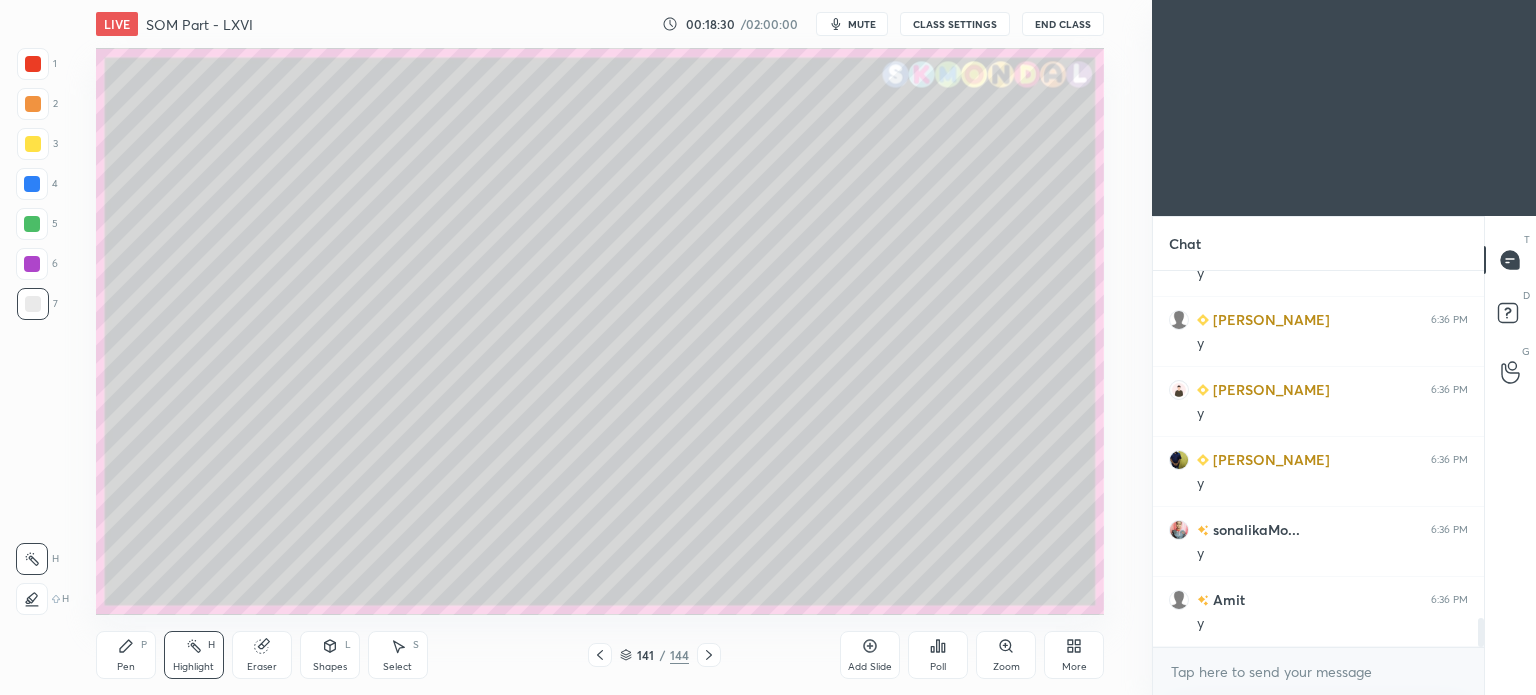 click 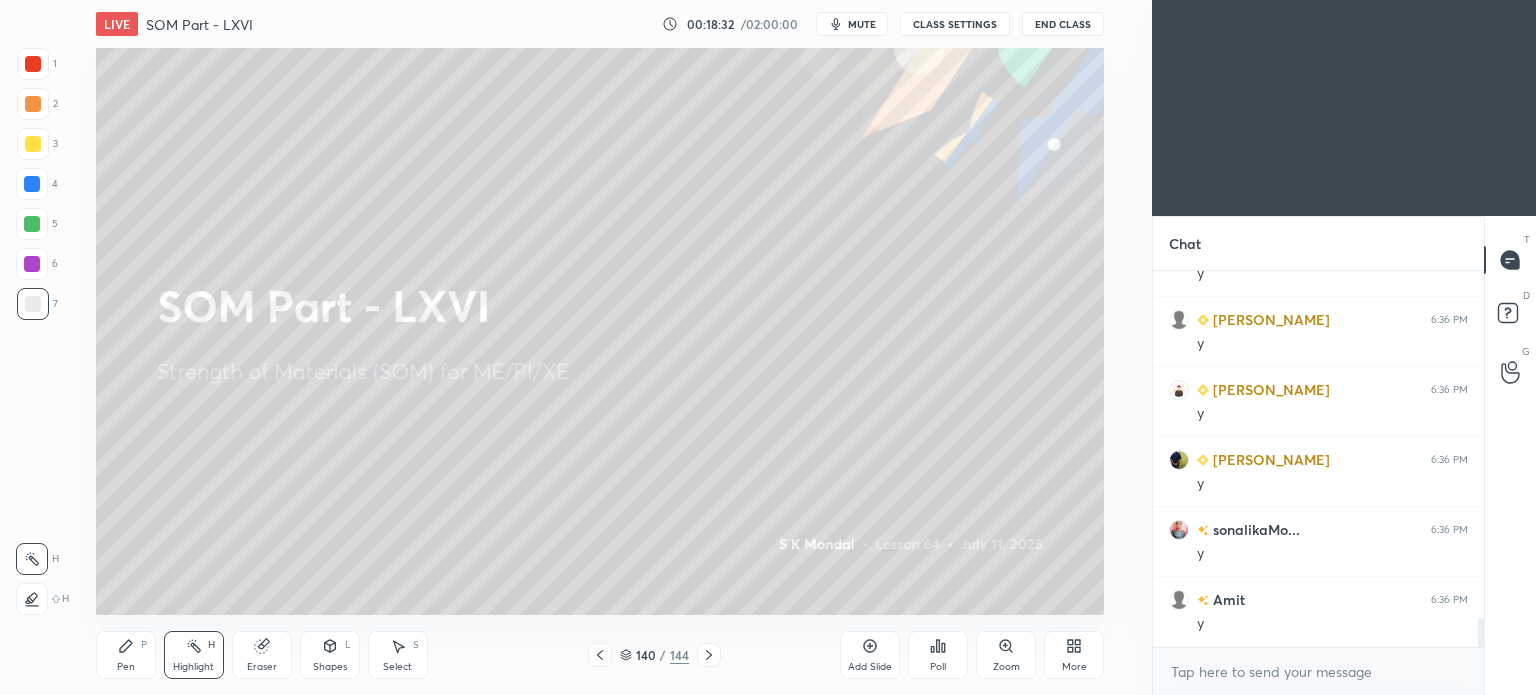 click at bounding box center [709, 655] 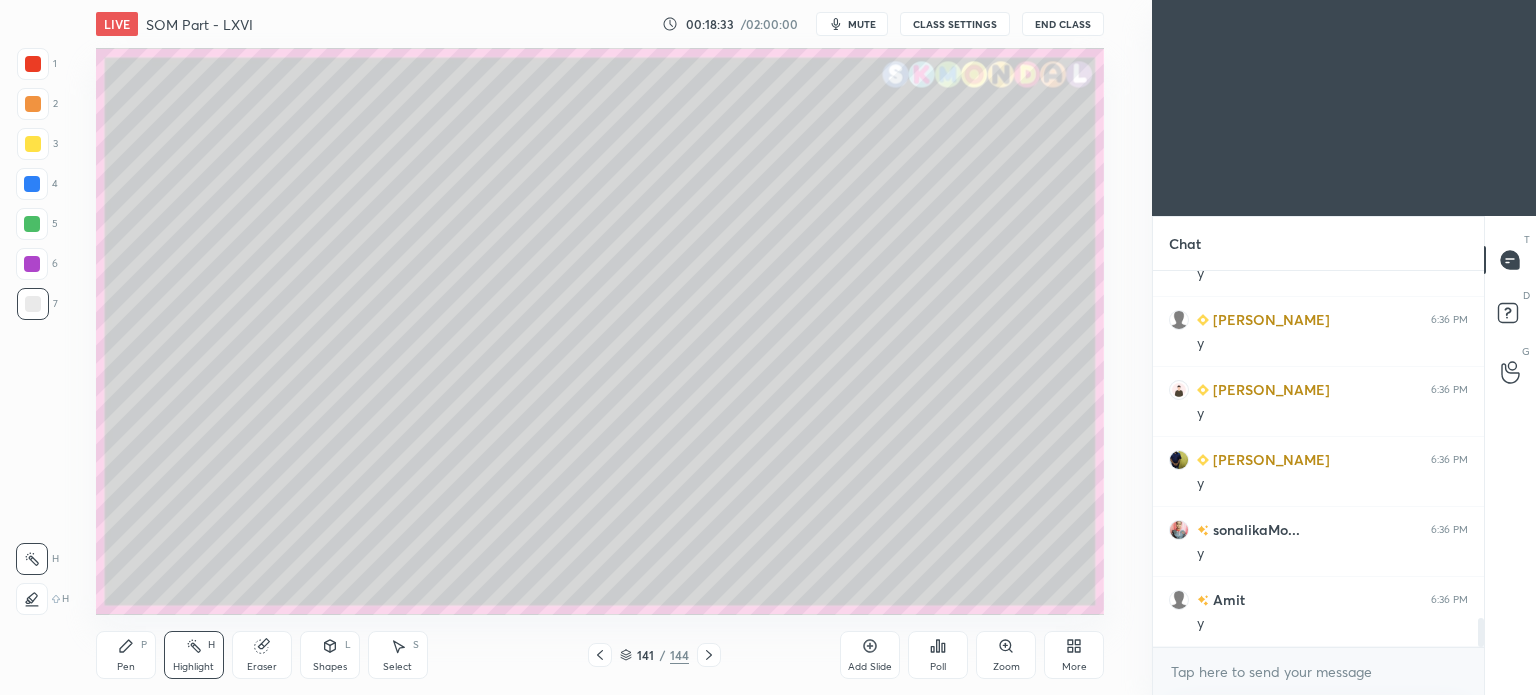 click at bounding box center (709, 655) 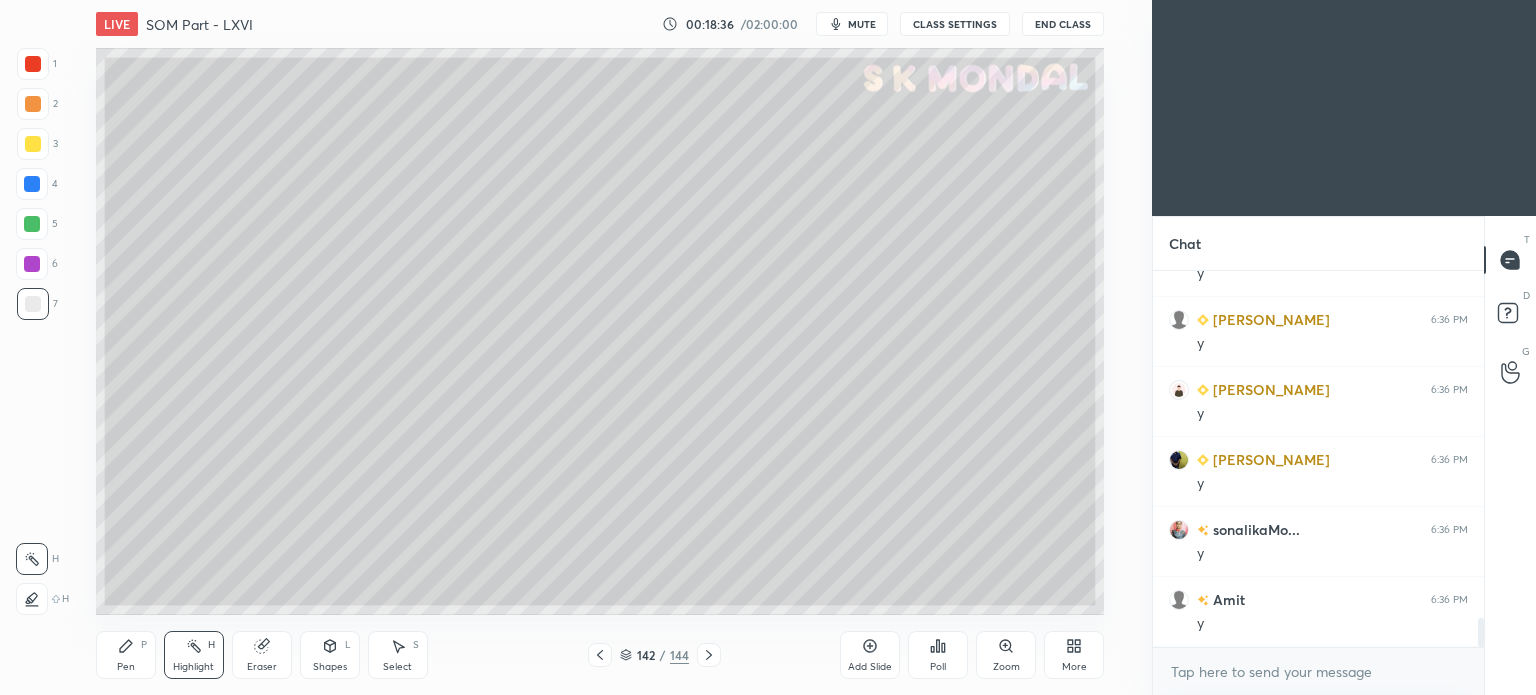 click at bounding box center (33, 144) 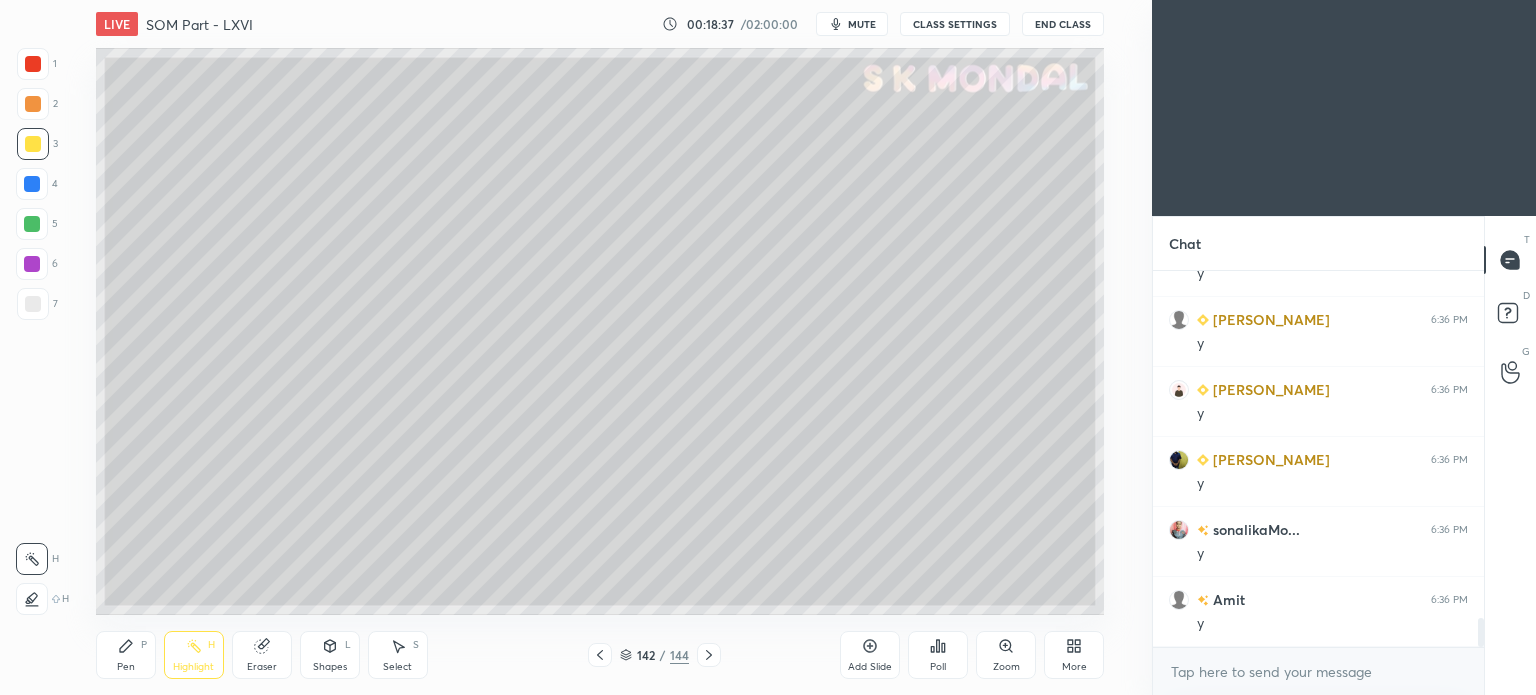 click on "Pen P" at bounding box center (126, 655) 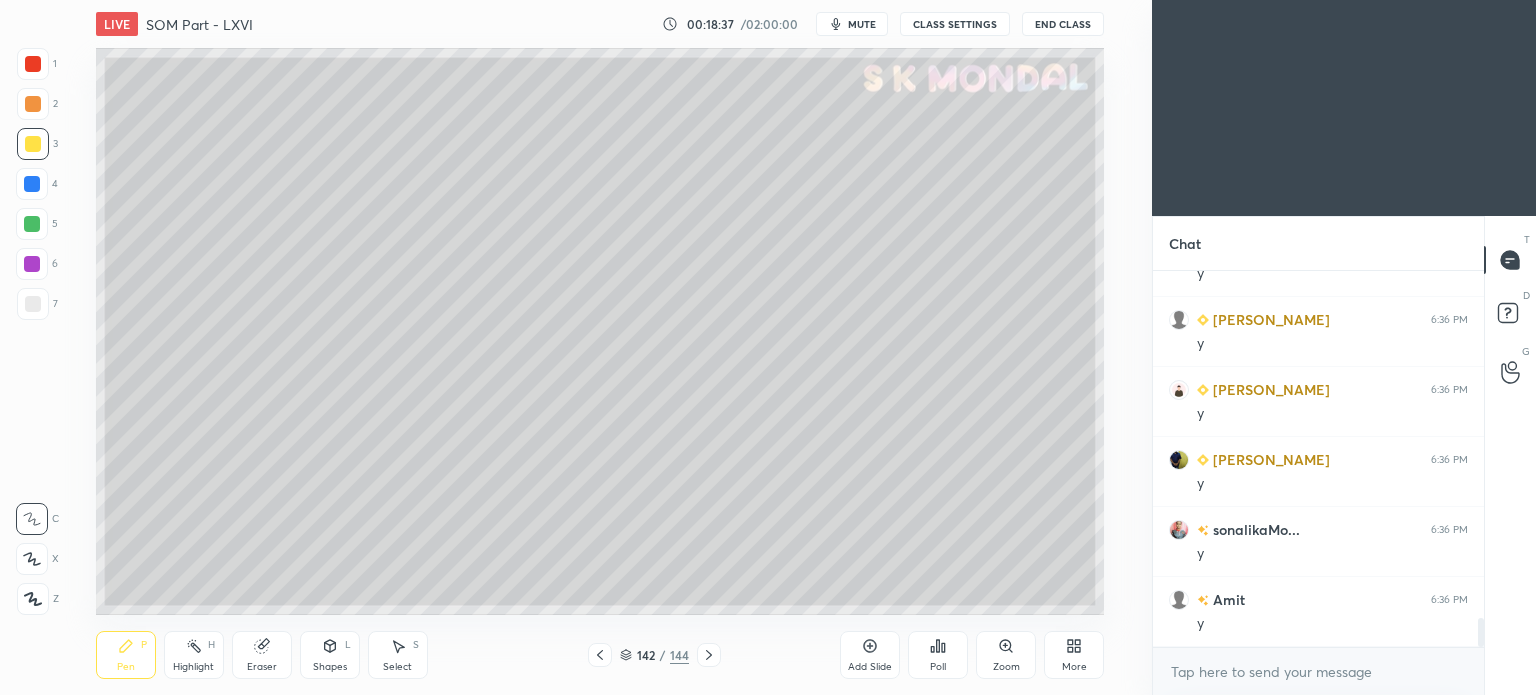 click on "Pen P" at bounding box center [126, 655] 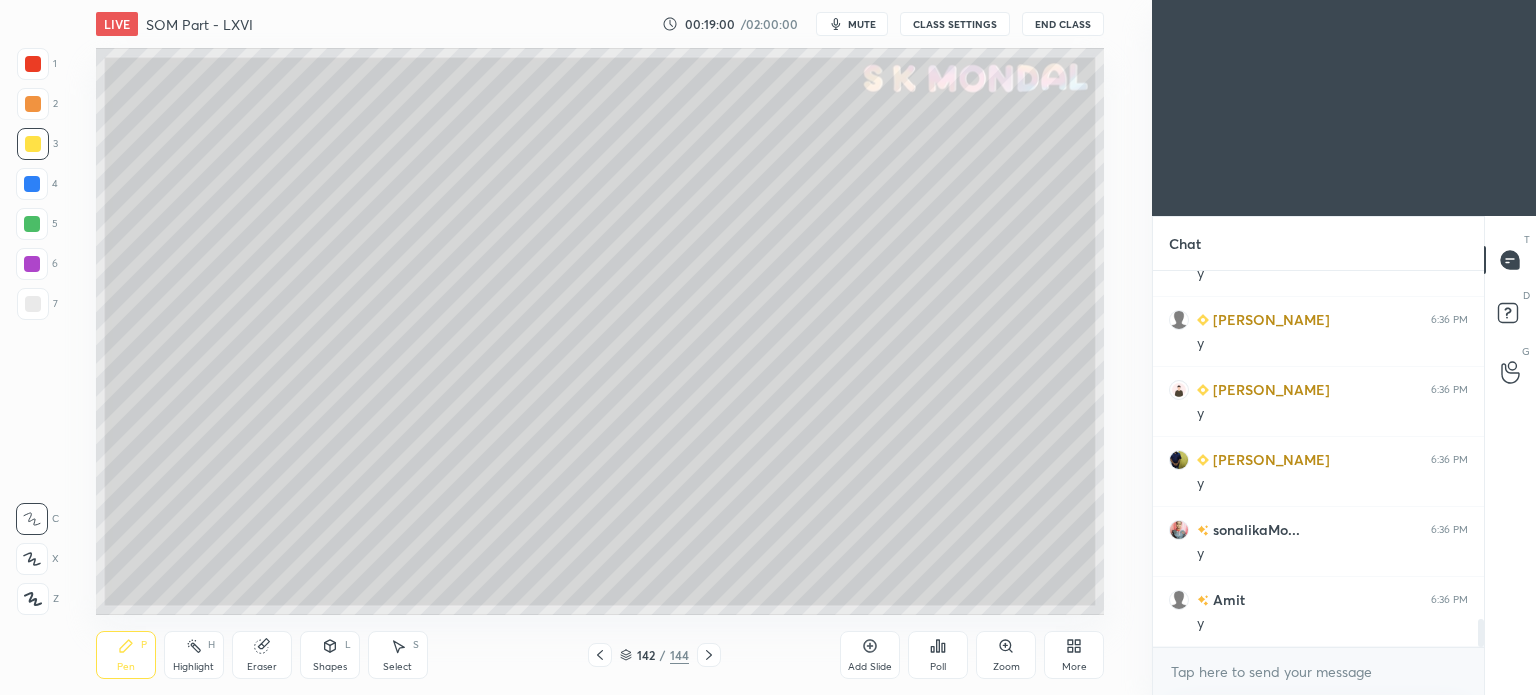 scroll, scrollTop: 4608, scrollLeft: 0, axis: vertical 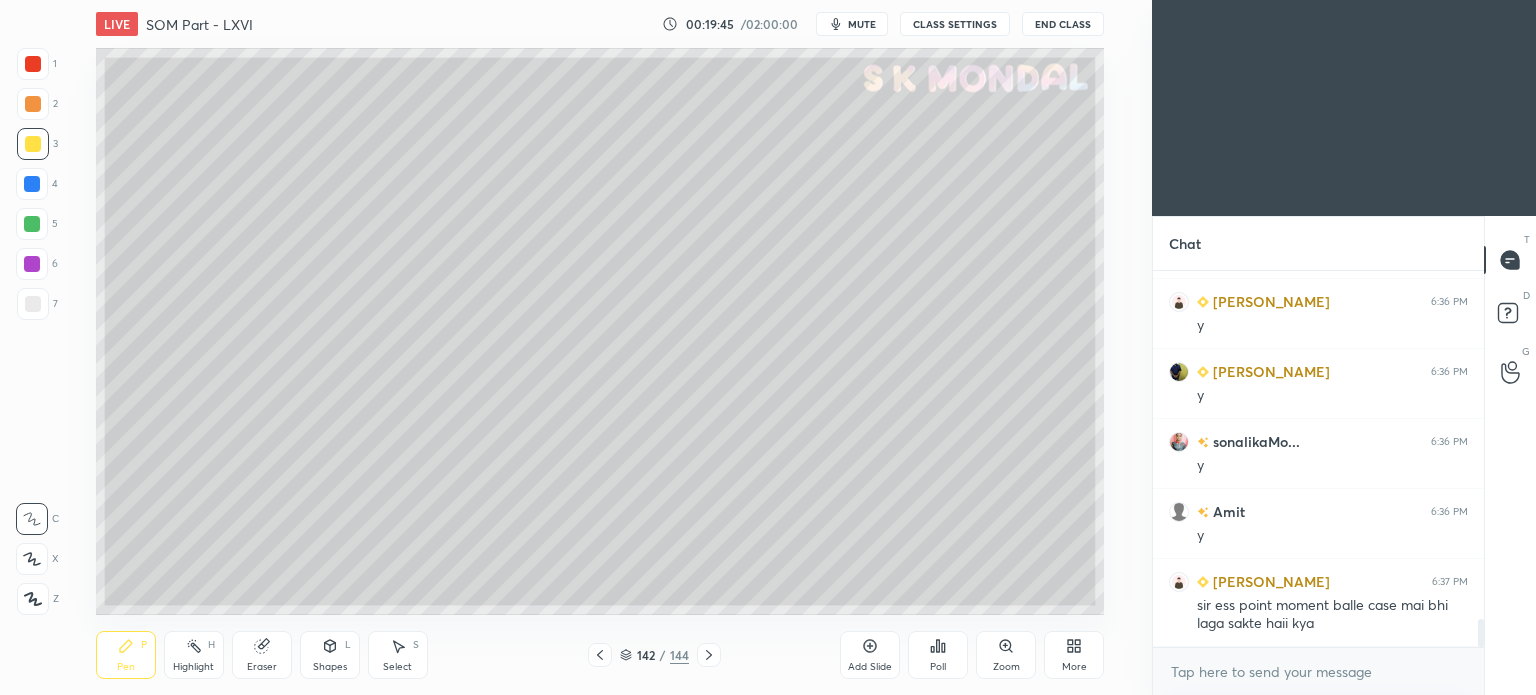 click on "Eraser" at bounding box center (262, 655) 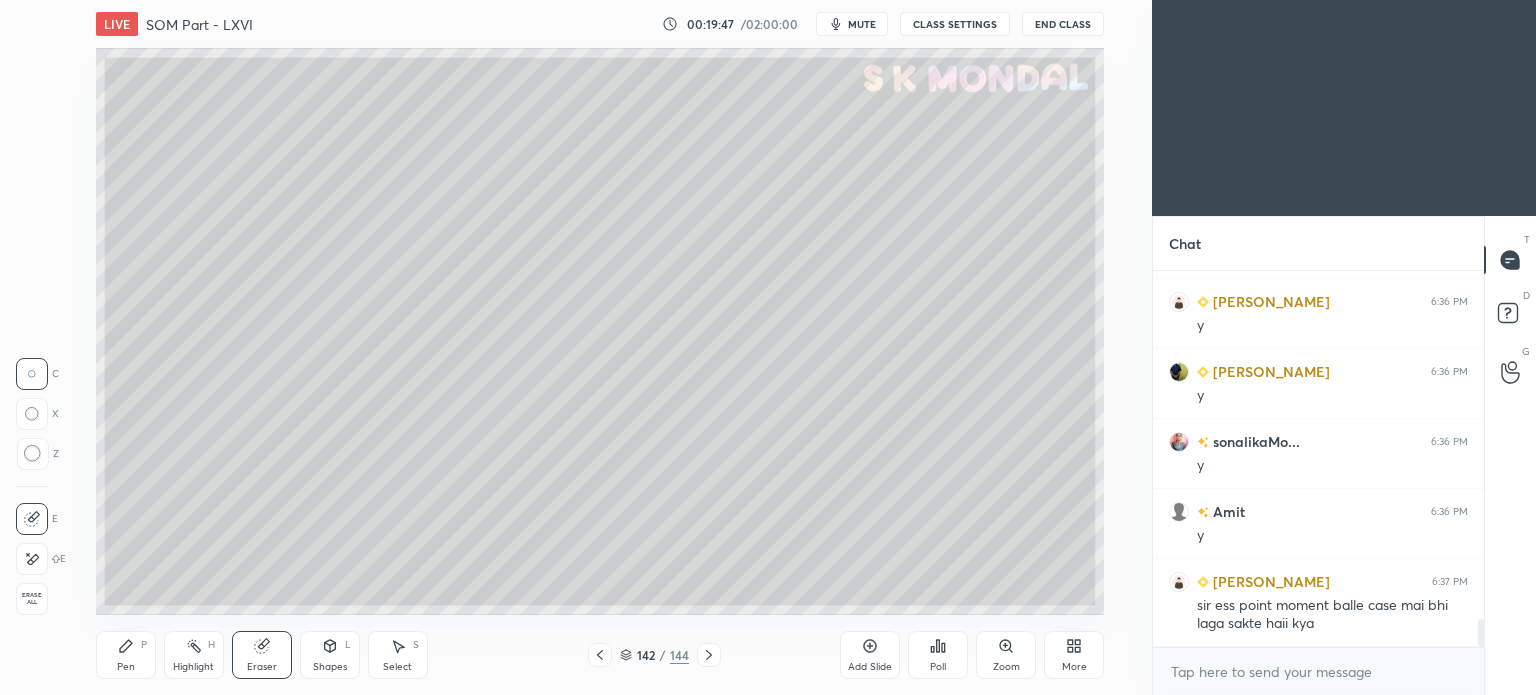 click on "Pen P" at bounding box center [126, 655] 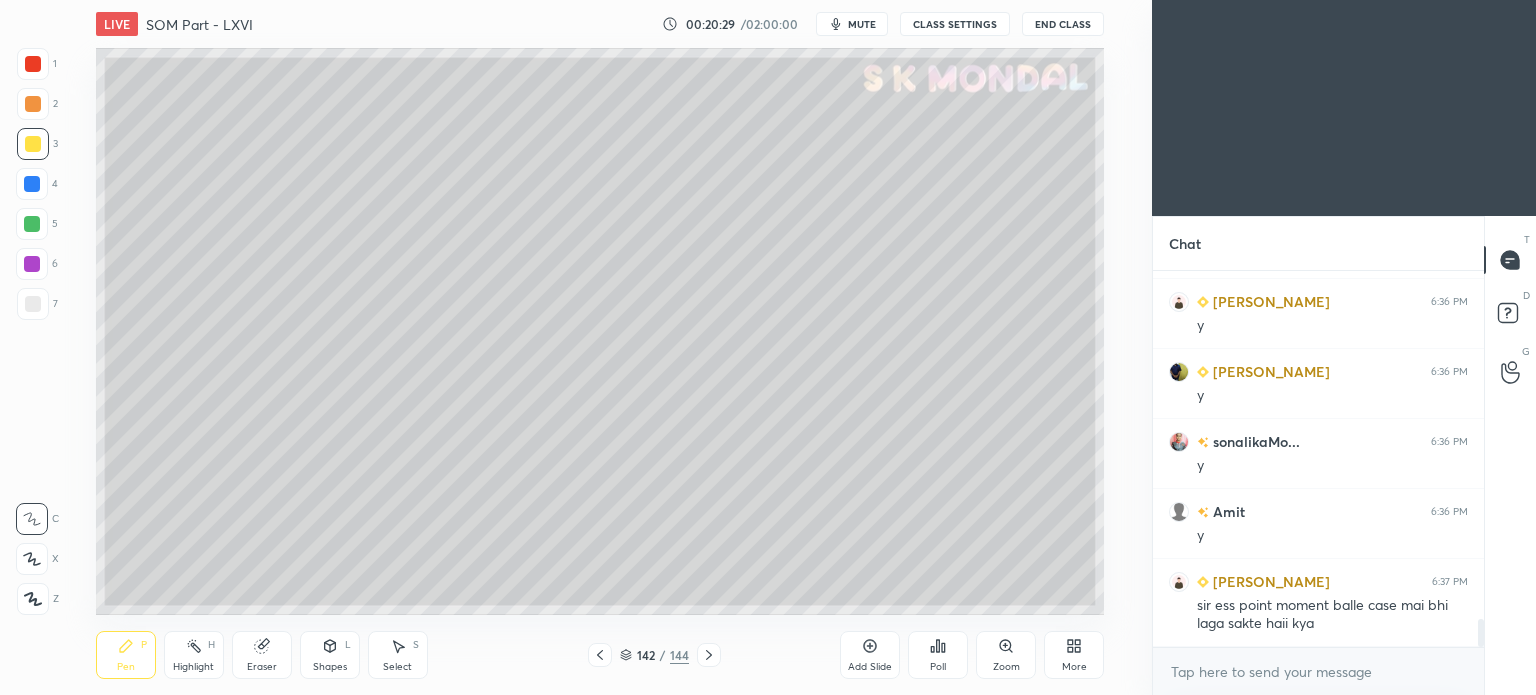 click on "Highlight" at bounding box center (193, 667) 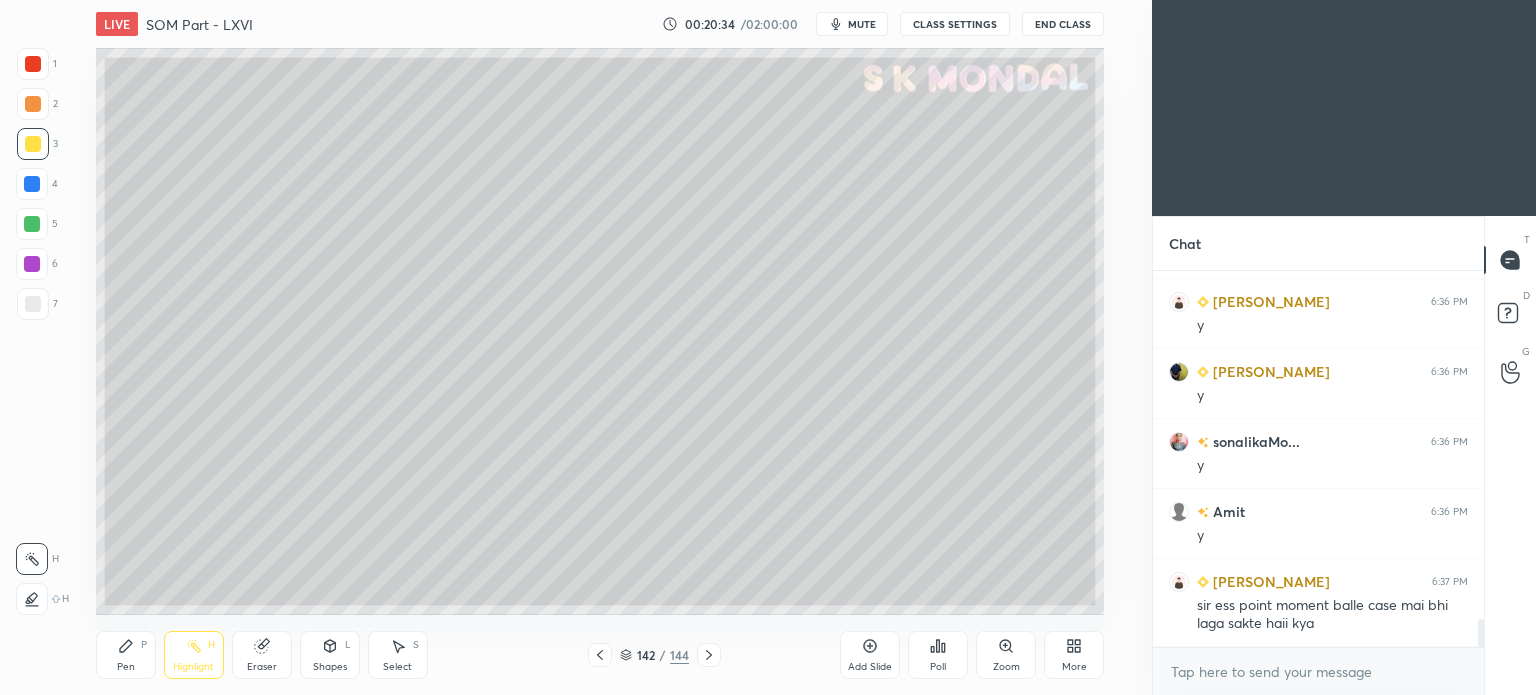 scroll, scrollTop: 4678, scrollLeft: 0, axis: vertical 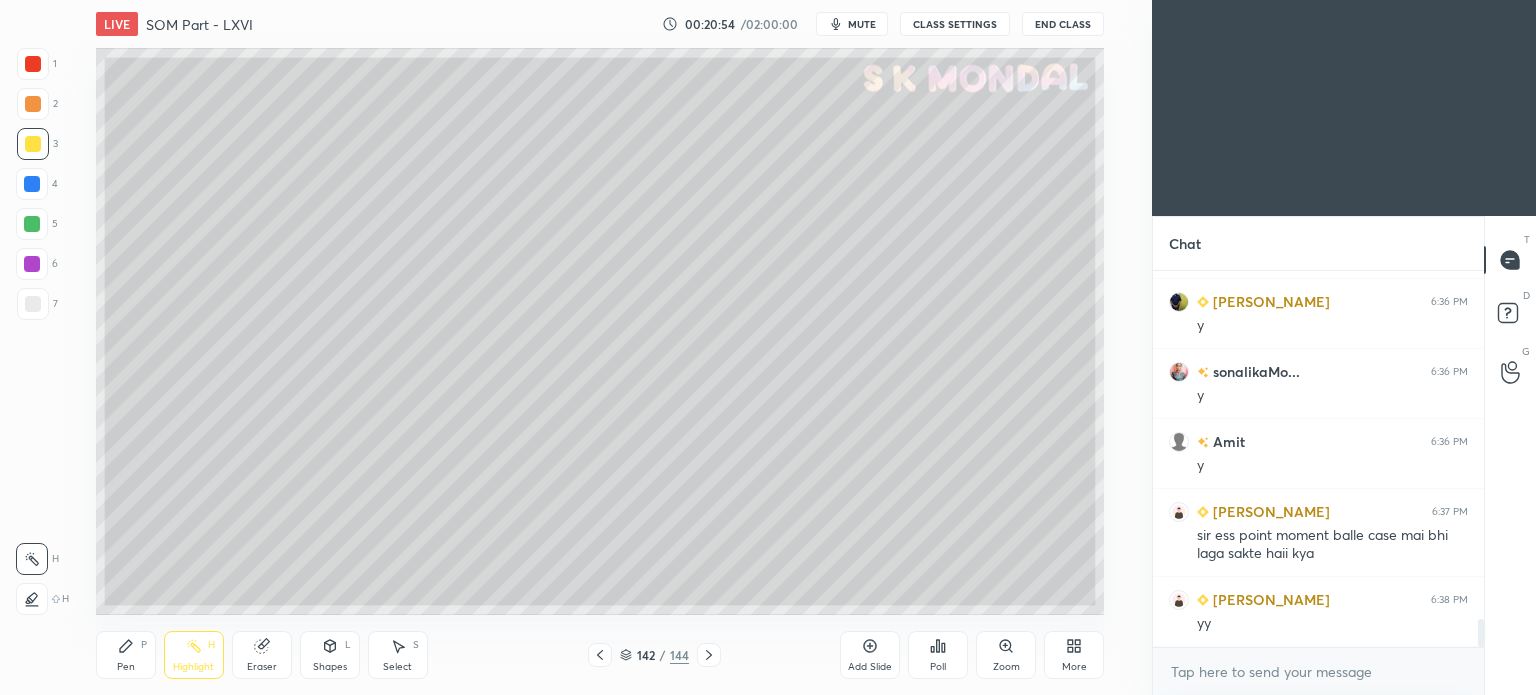 click 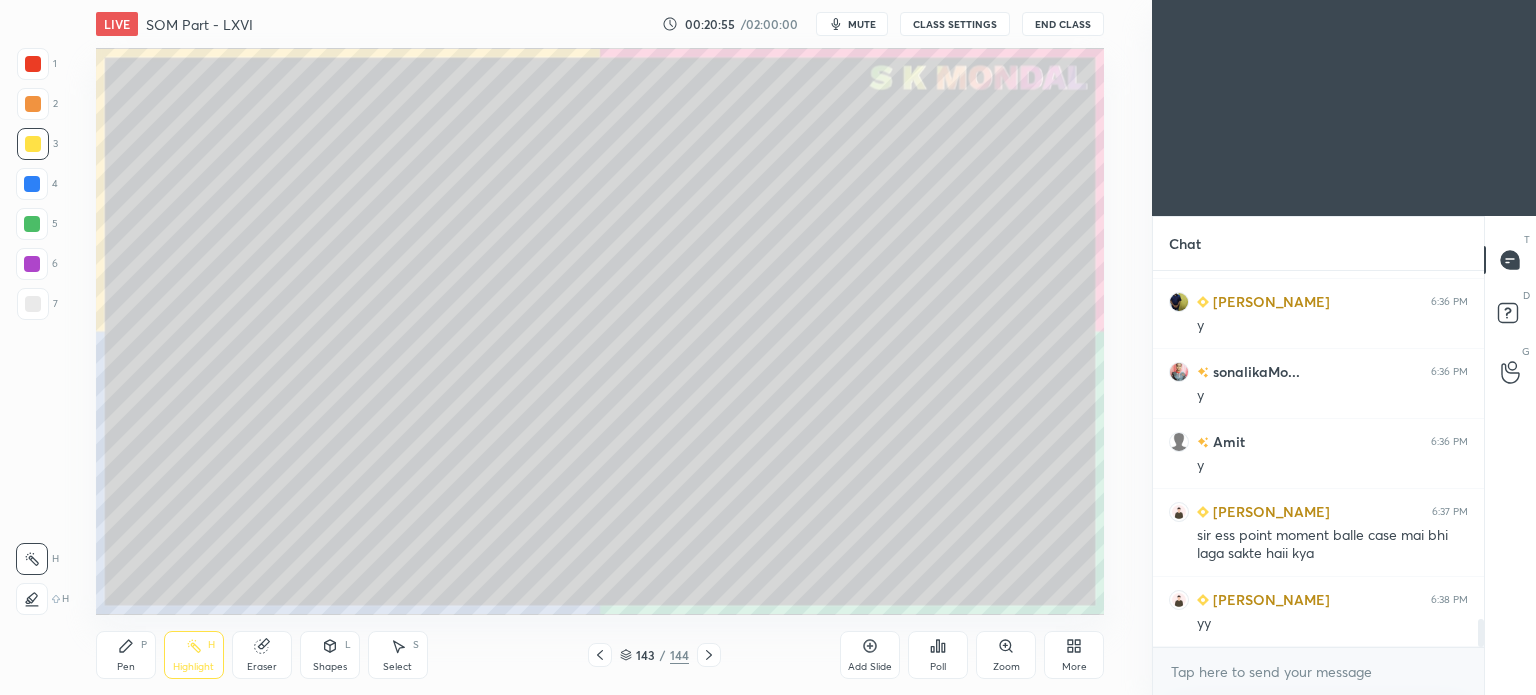 click at bounding box center (33, 144) 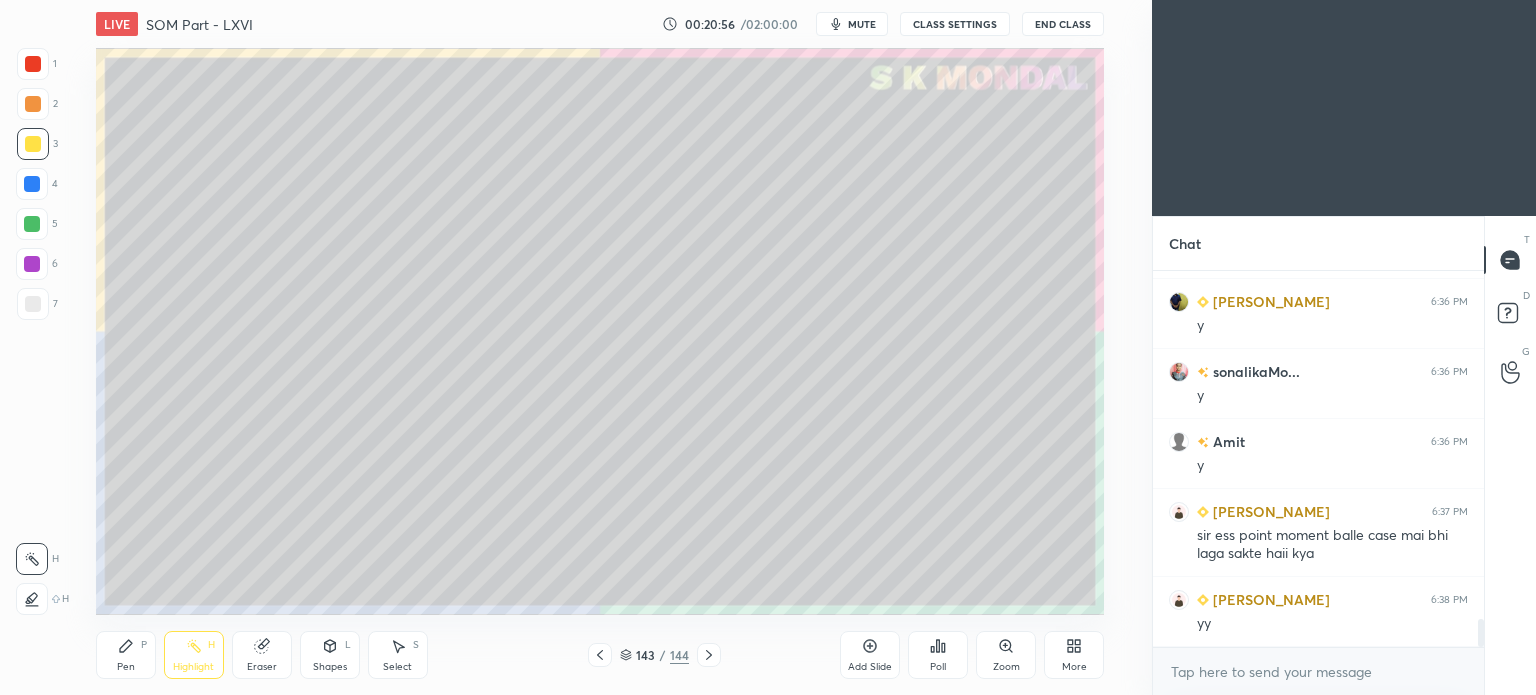 click on "Pen" at bounding box center [126, 667] 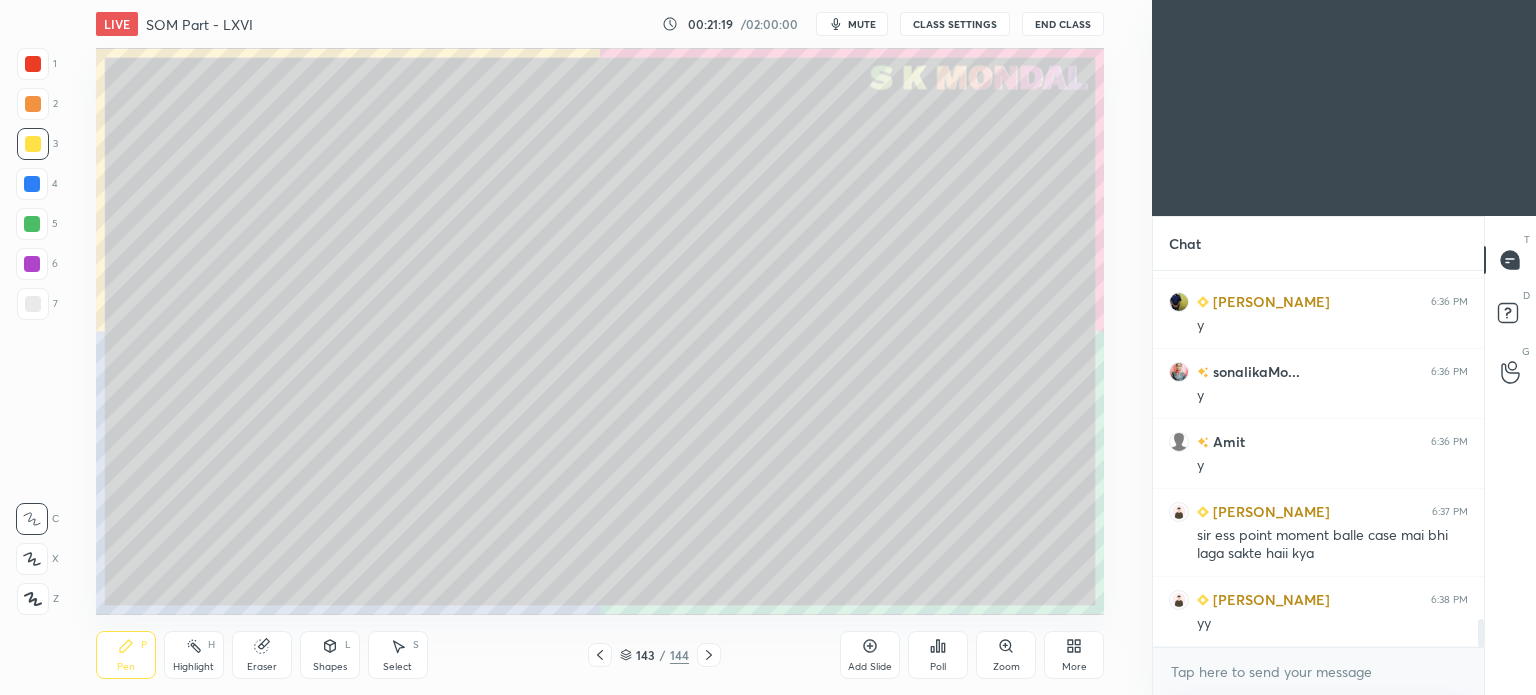 click on "Shapes L" at bounding box center (330, 655) 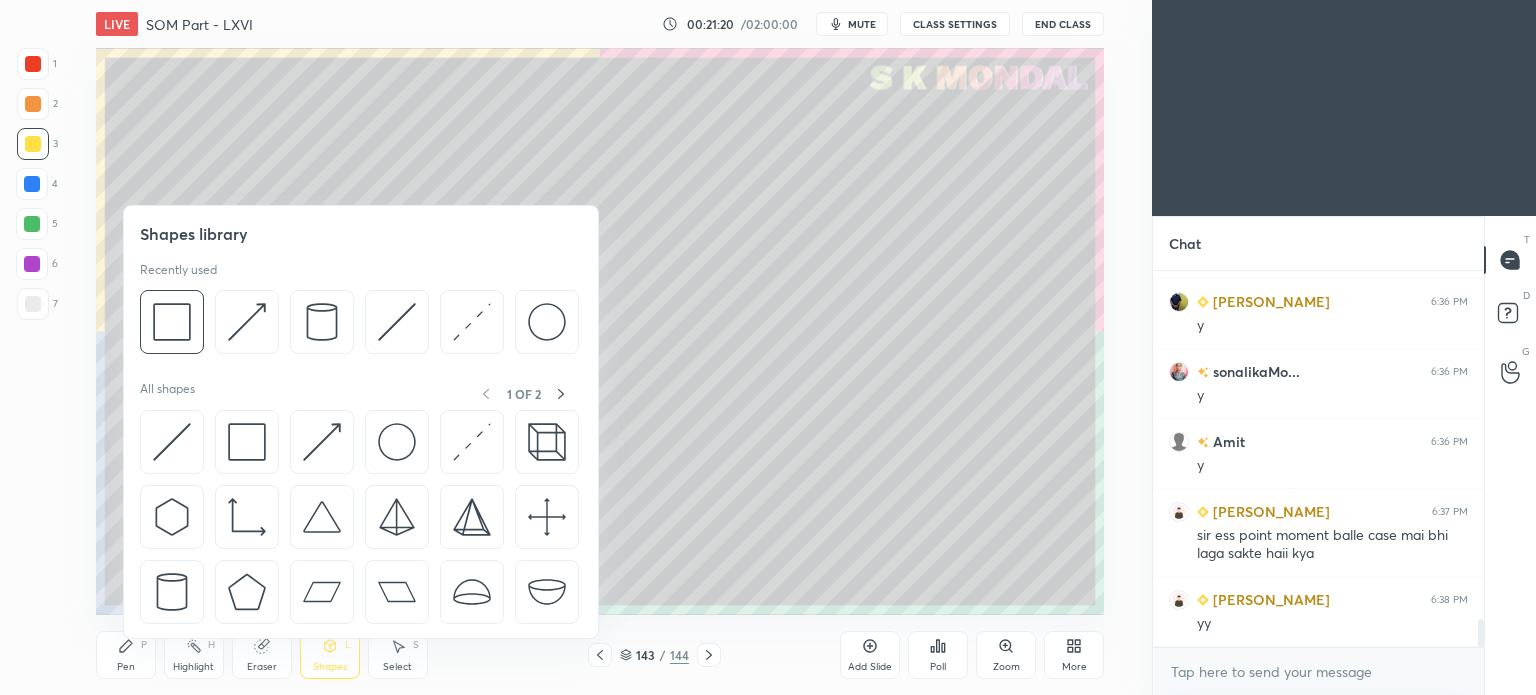 click at bounding box center [33, 144] 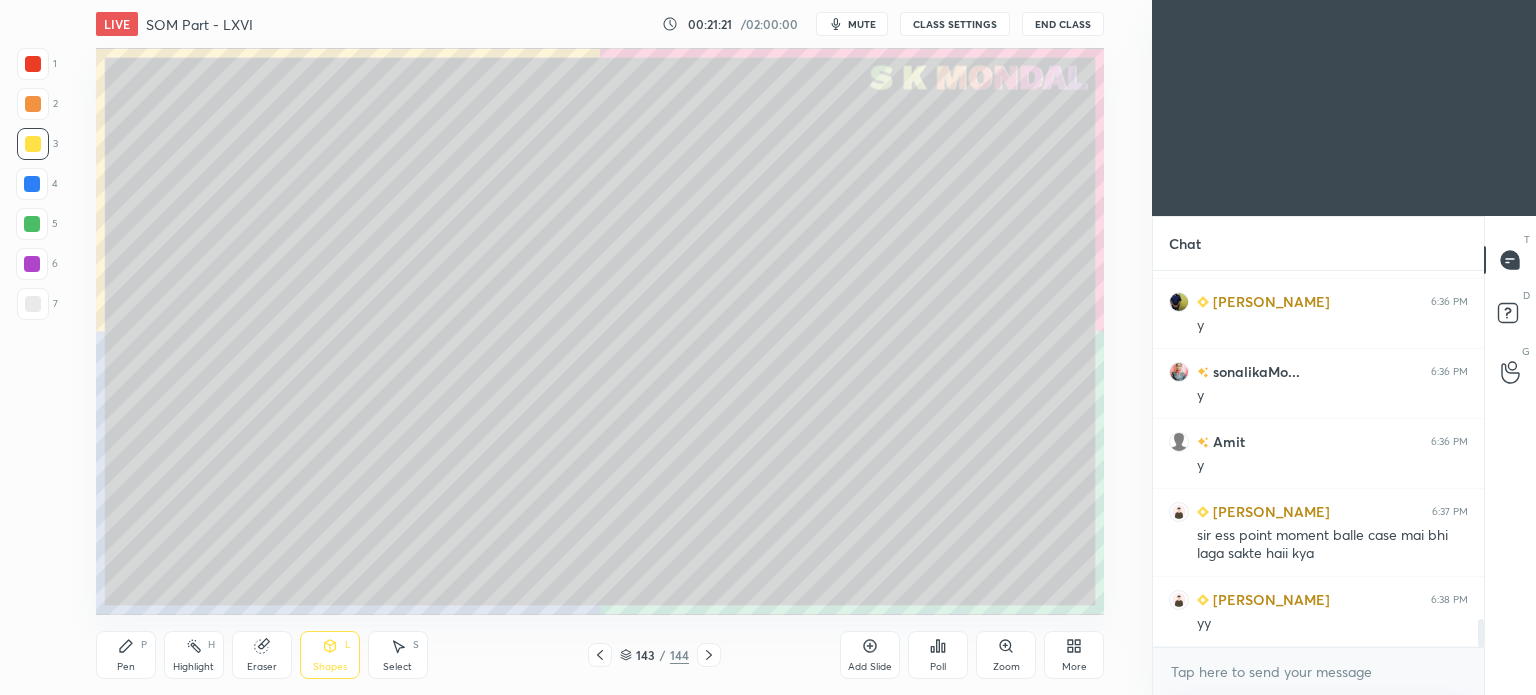 click on "Shapes L" at bounding box center [330, 655] 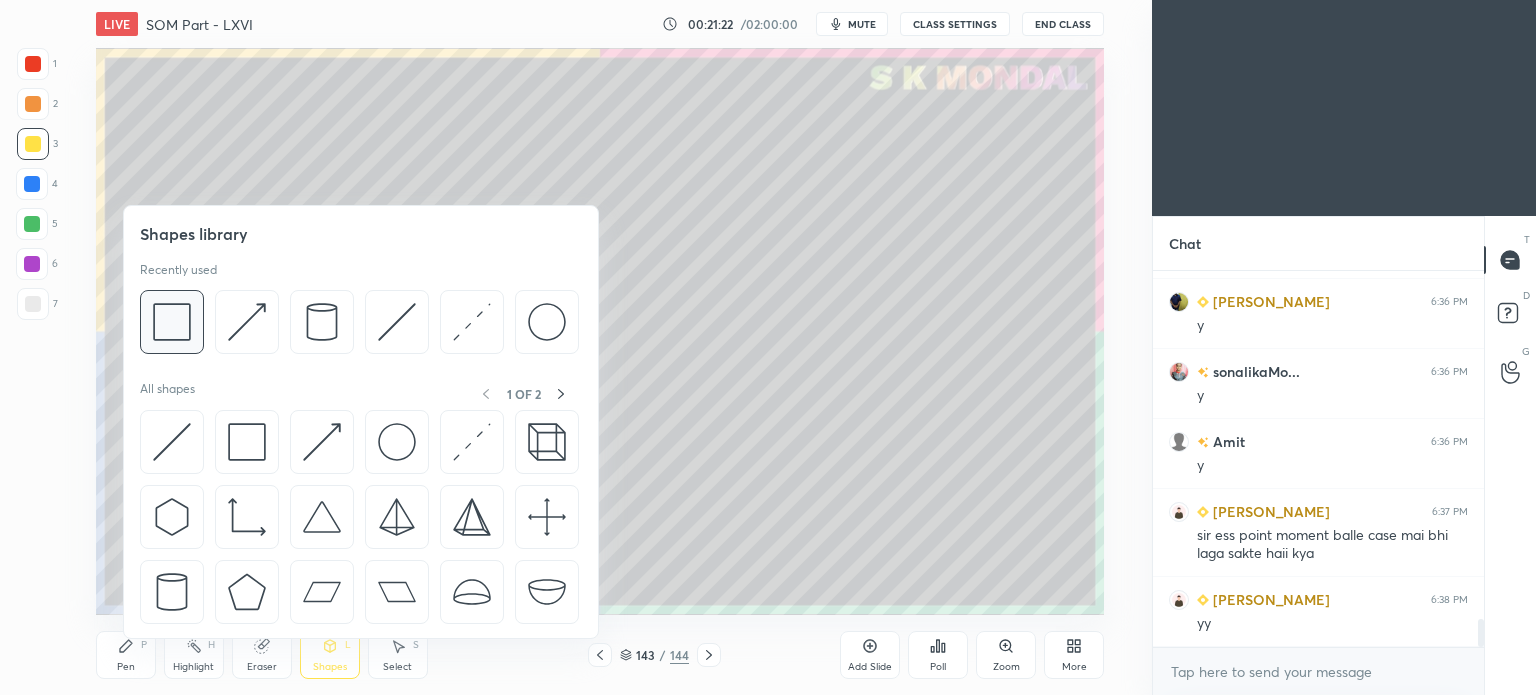 click at bounding box center (172, 322) 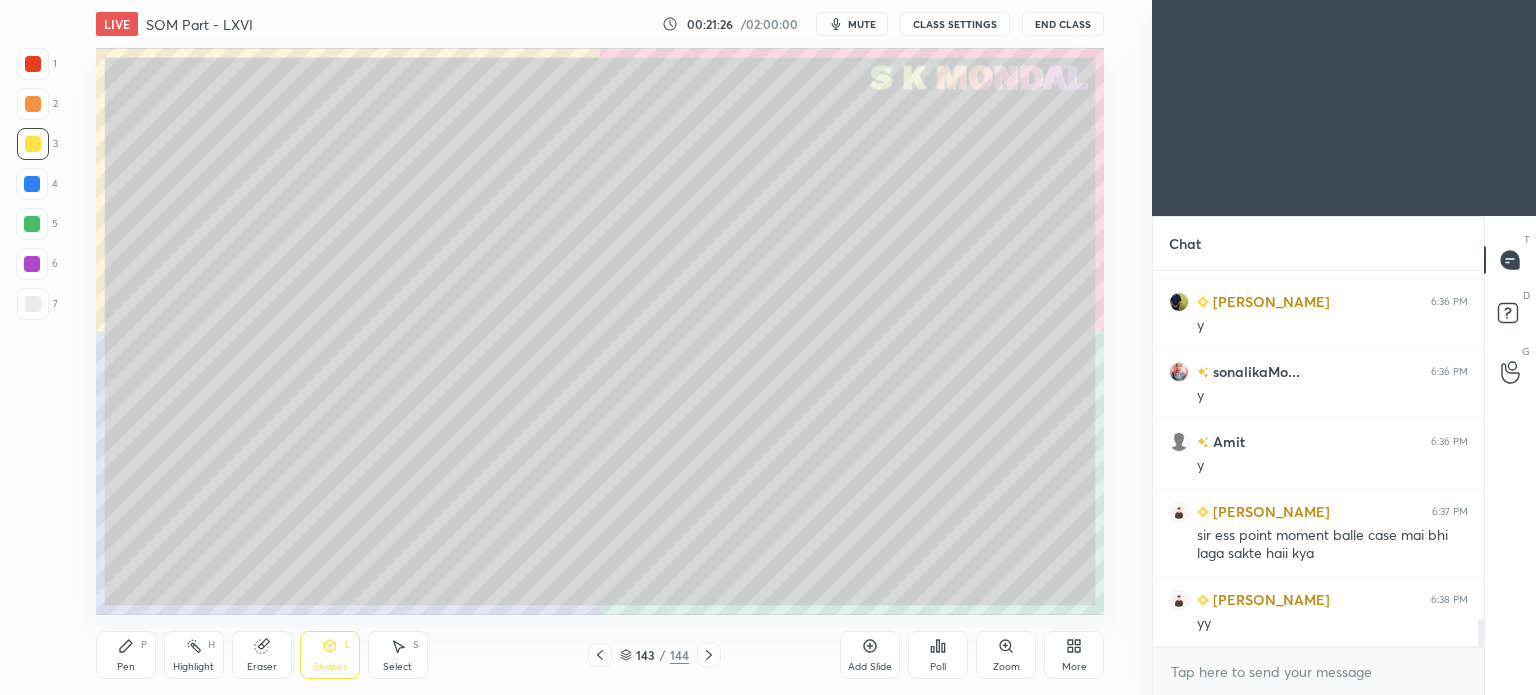 click on "Pen P" at bounding box center [126, 655] 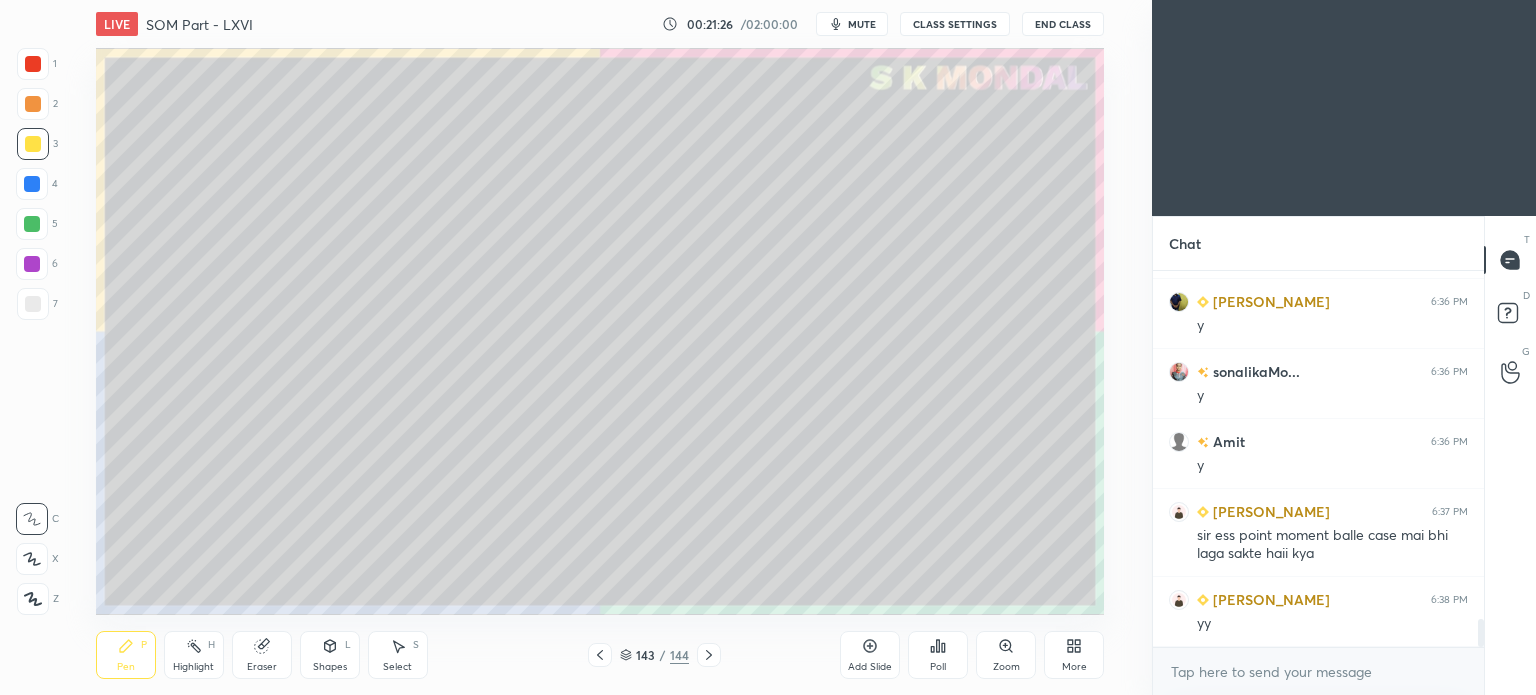 click on "Pen P Highlight H Eraser Shapes L Select S 143 / 144 Add Slide Poll Zoom More" at bounding box center [600, 655] 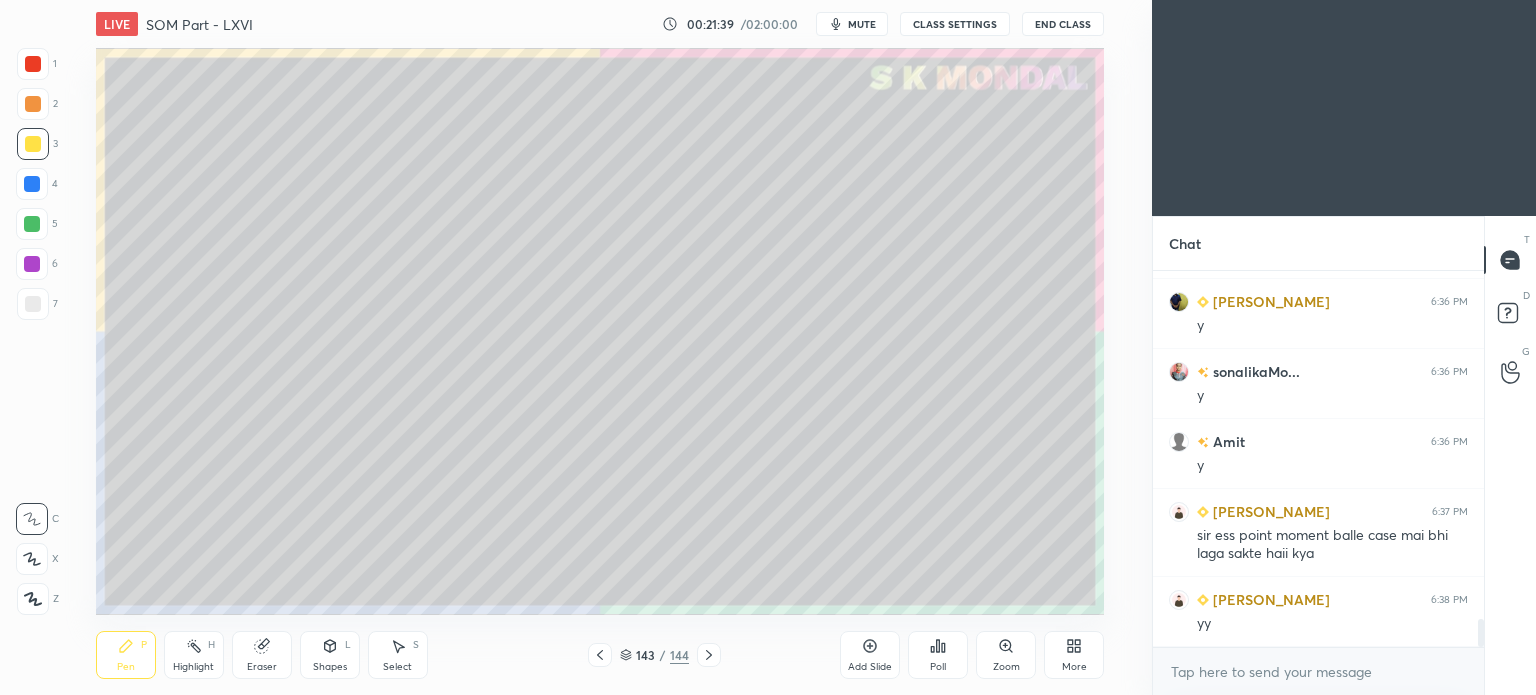 click at bounding box center [33, 304] 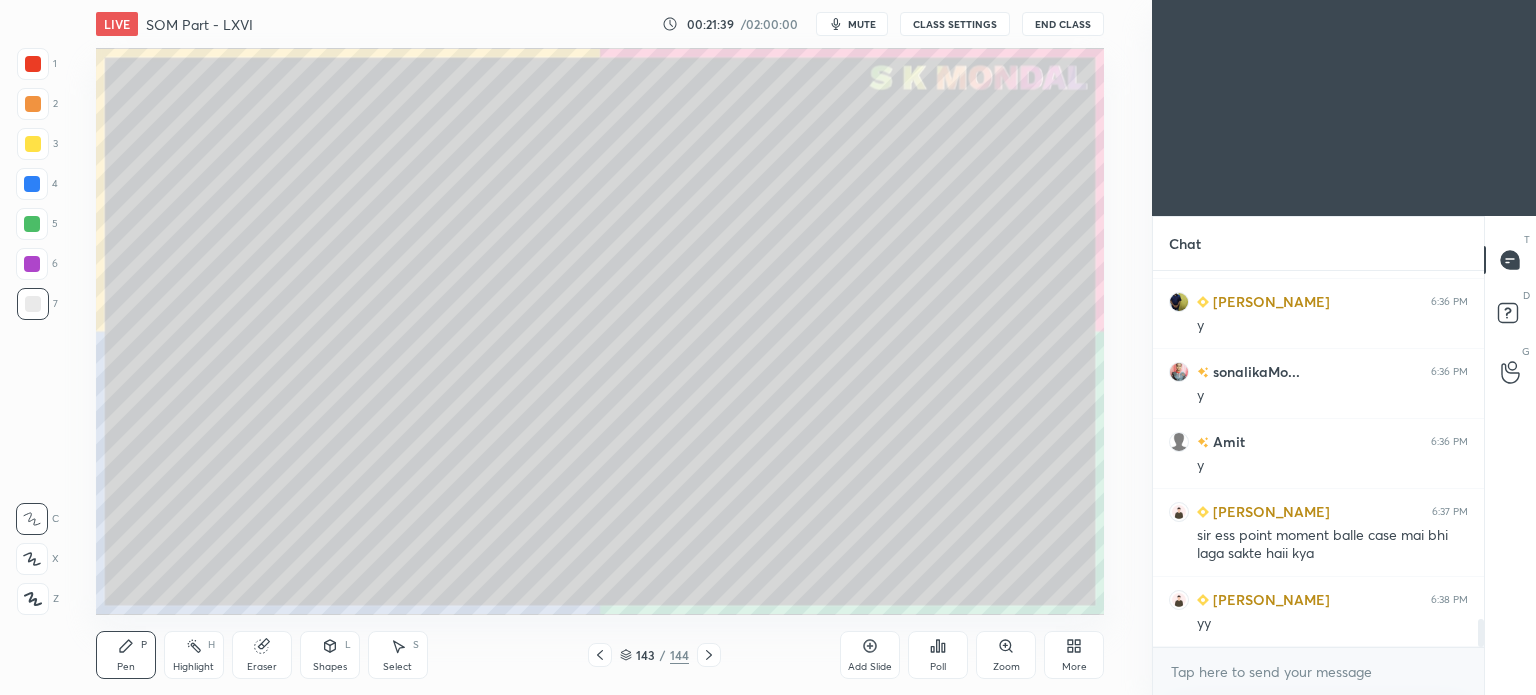 click at bounding box center [33, 304] 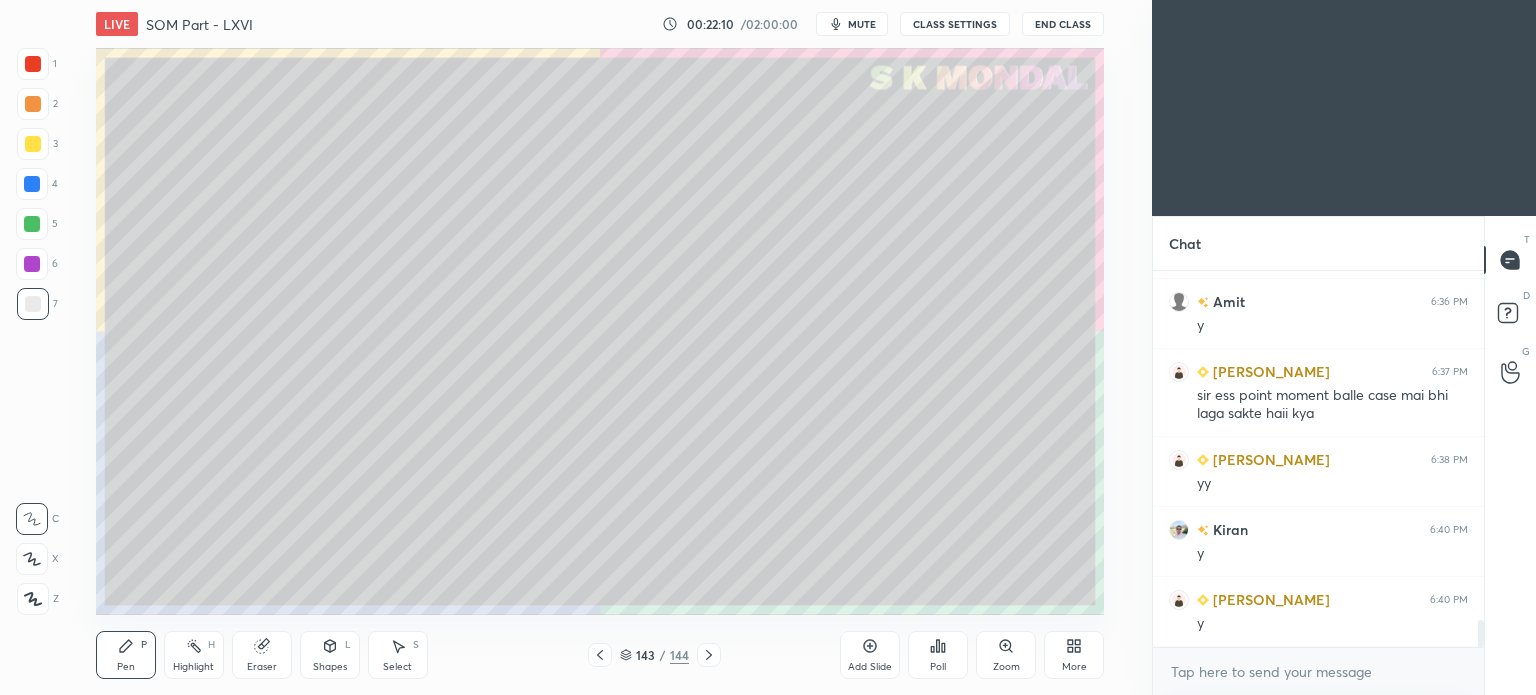 scroll, scrollTop: 4888, scrollLeft: 0, axis: vertical 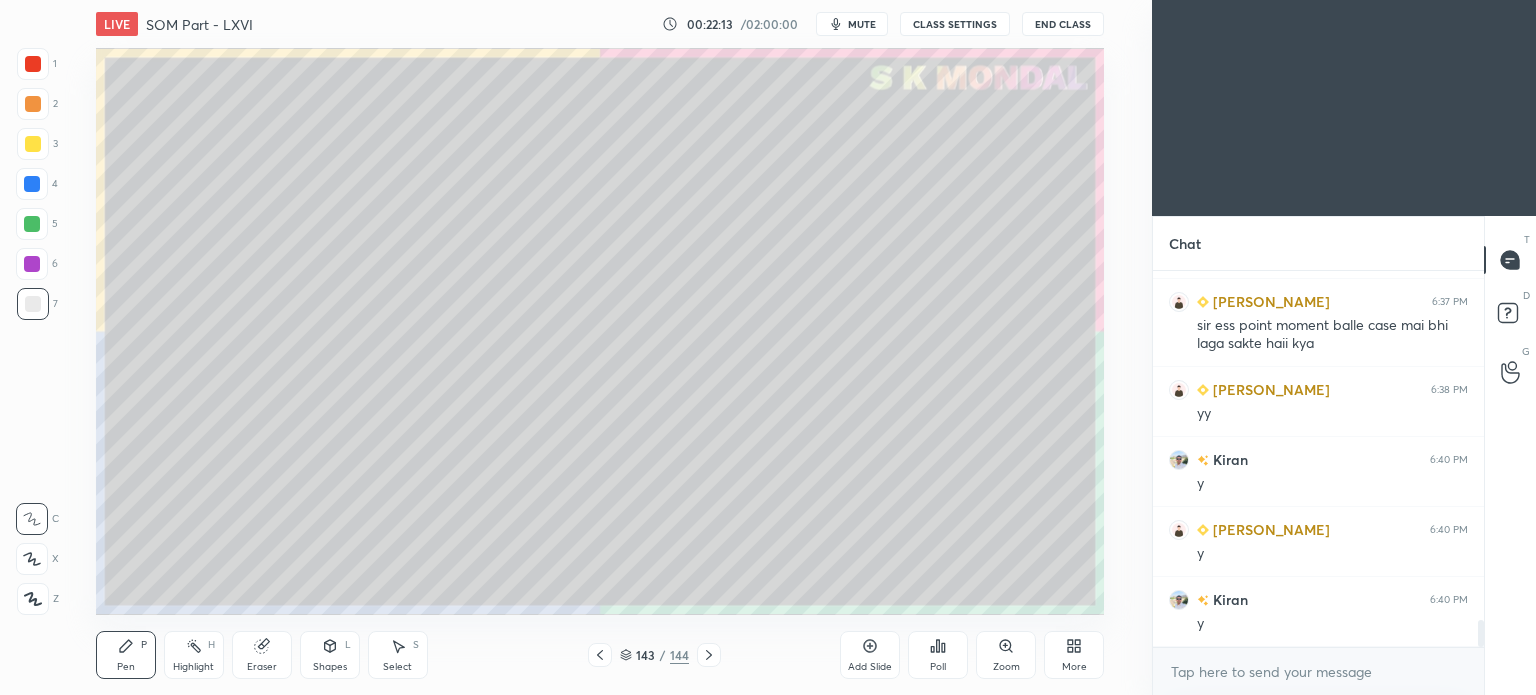 click on "Highlight" at bounding box center [193, 667] 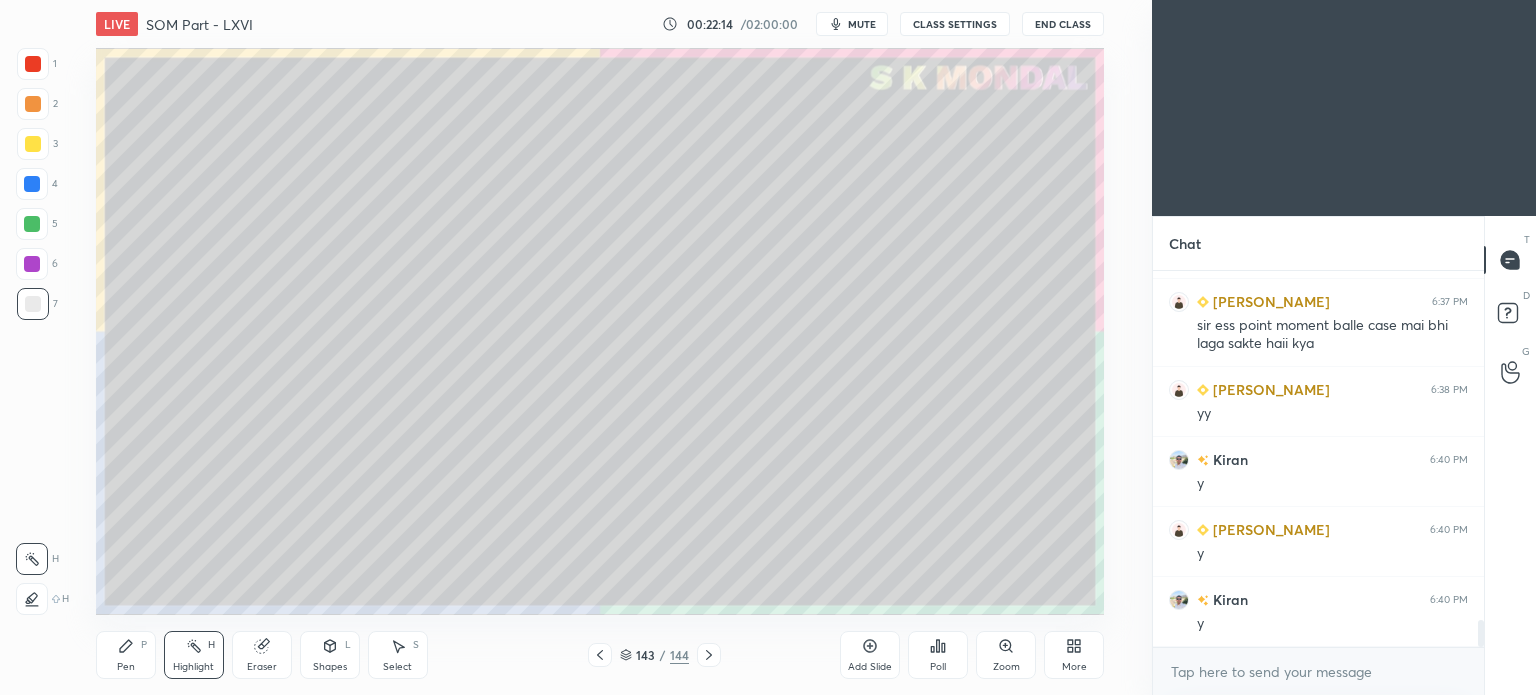 click on "Highlight" at bounding box center [193, 667] 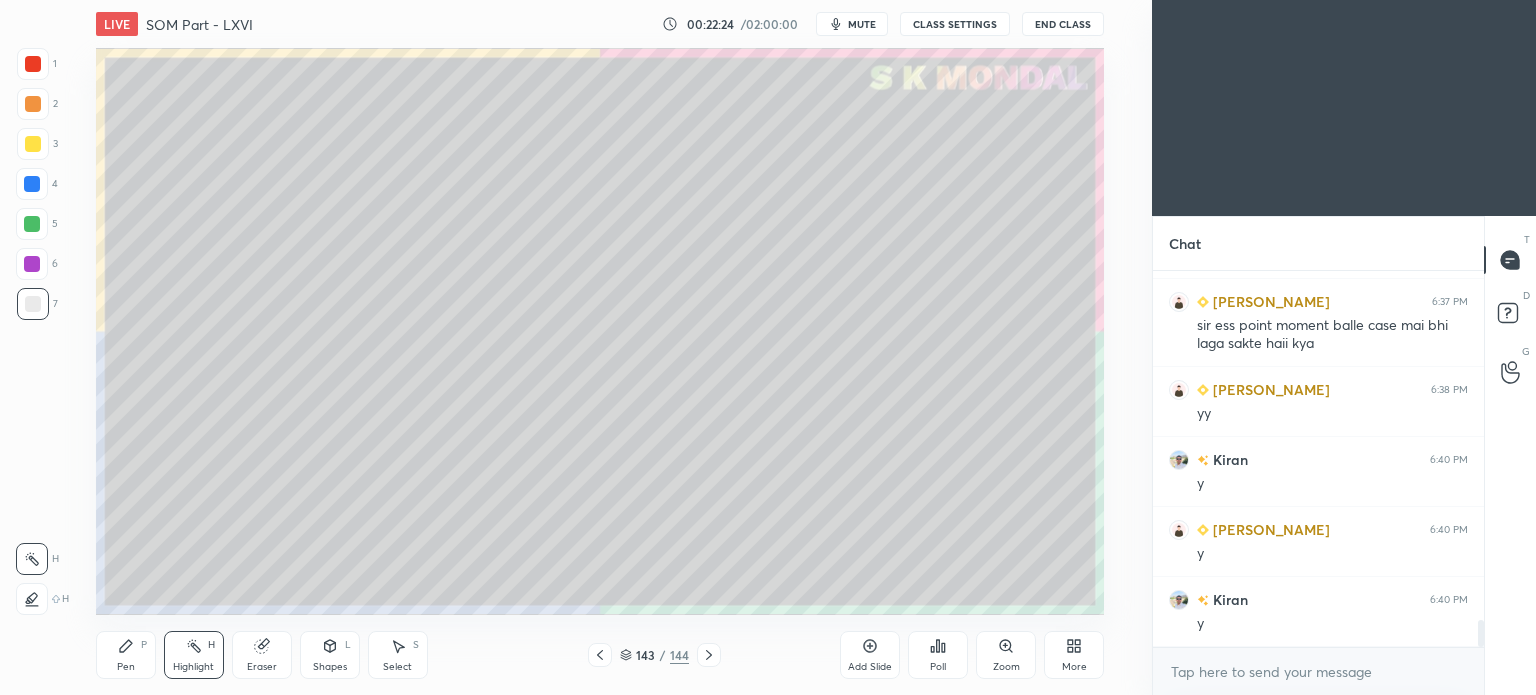 click on "Pen P" at bounding box center [126, 655] 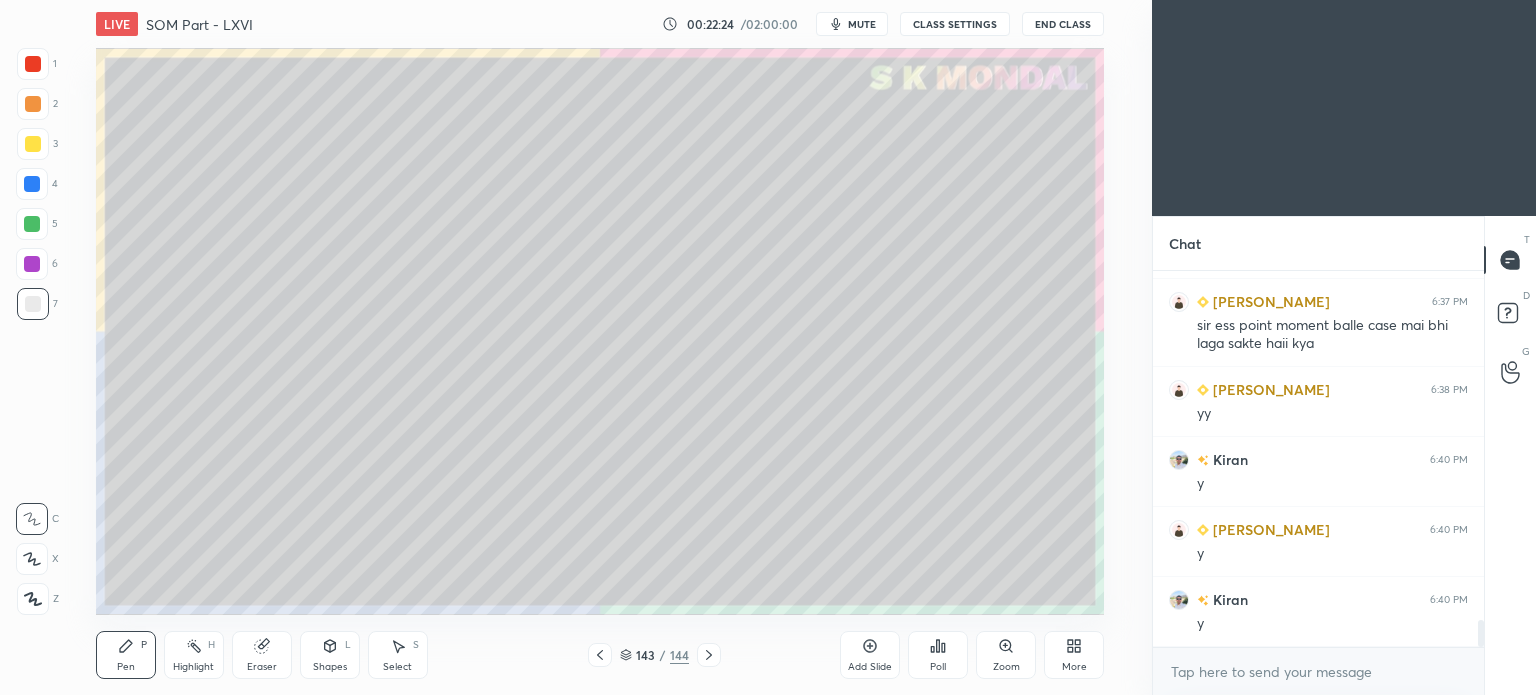 click on "Pen" at bounding box center [126, 667] 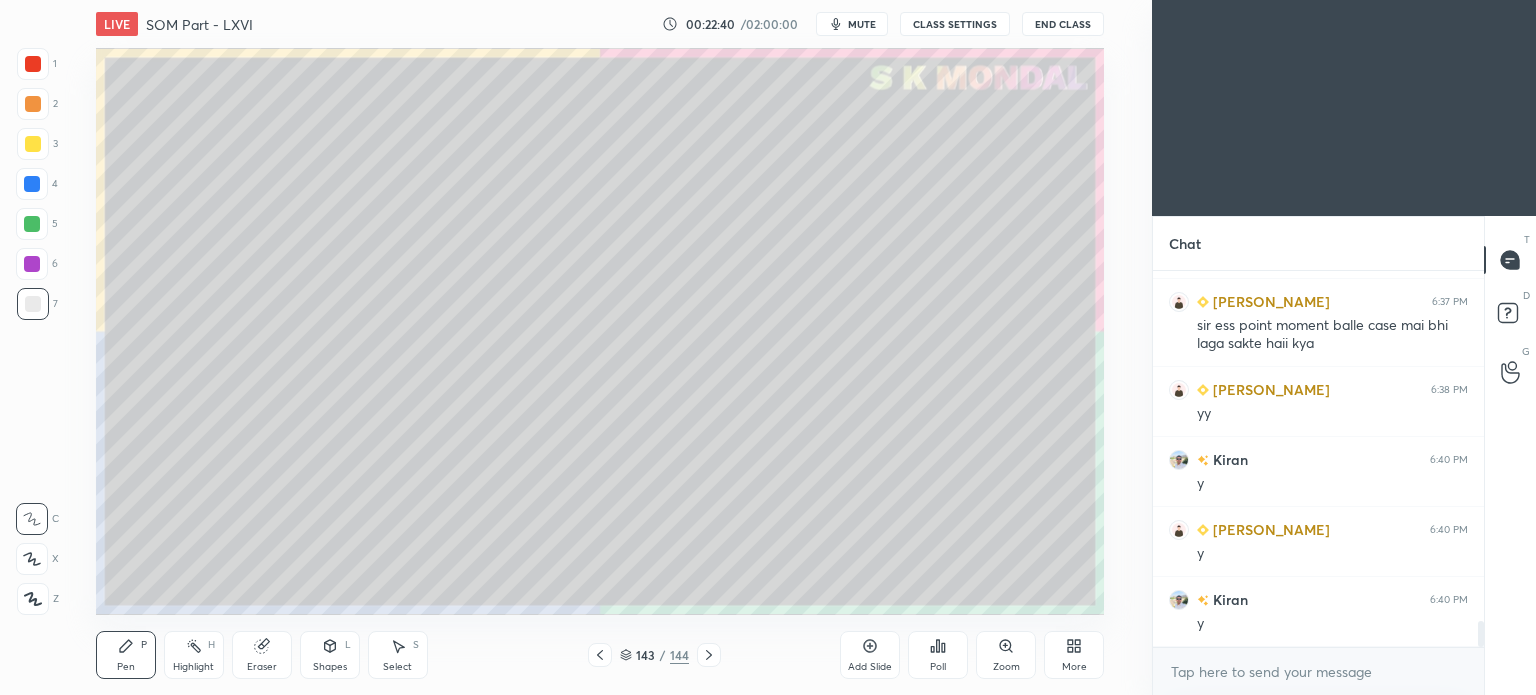 scroll, scrollTop: 4958, scrollLeft: 0, axis: vertical 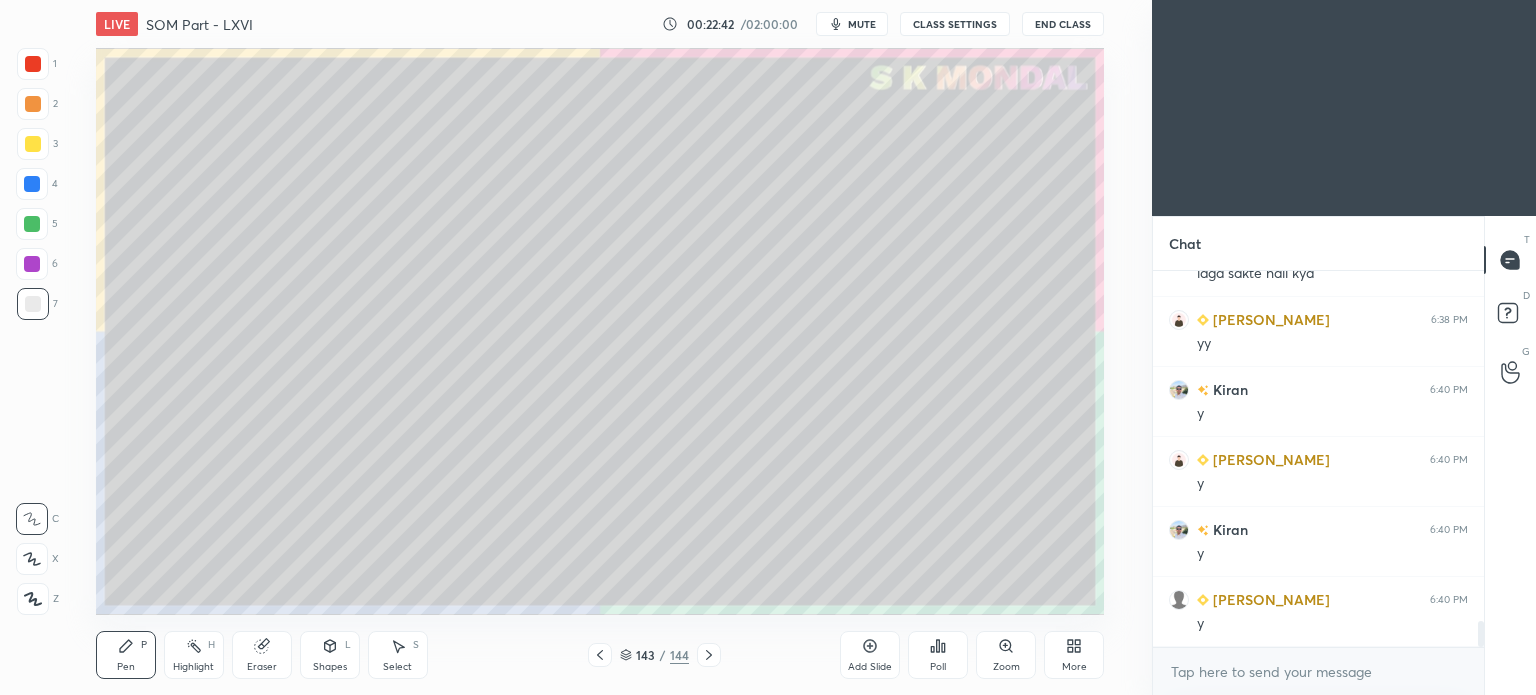 click on "Eraser" at bounding box center (262, 667) 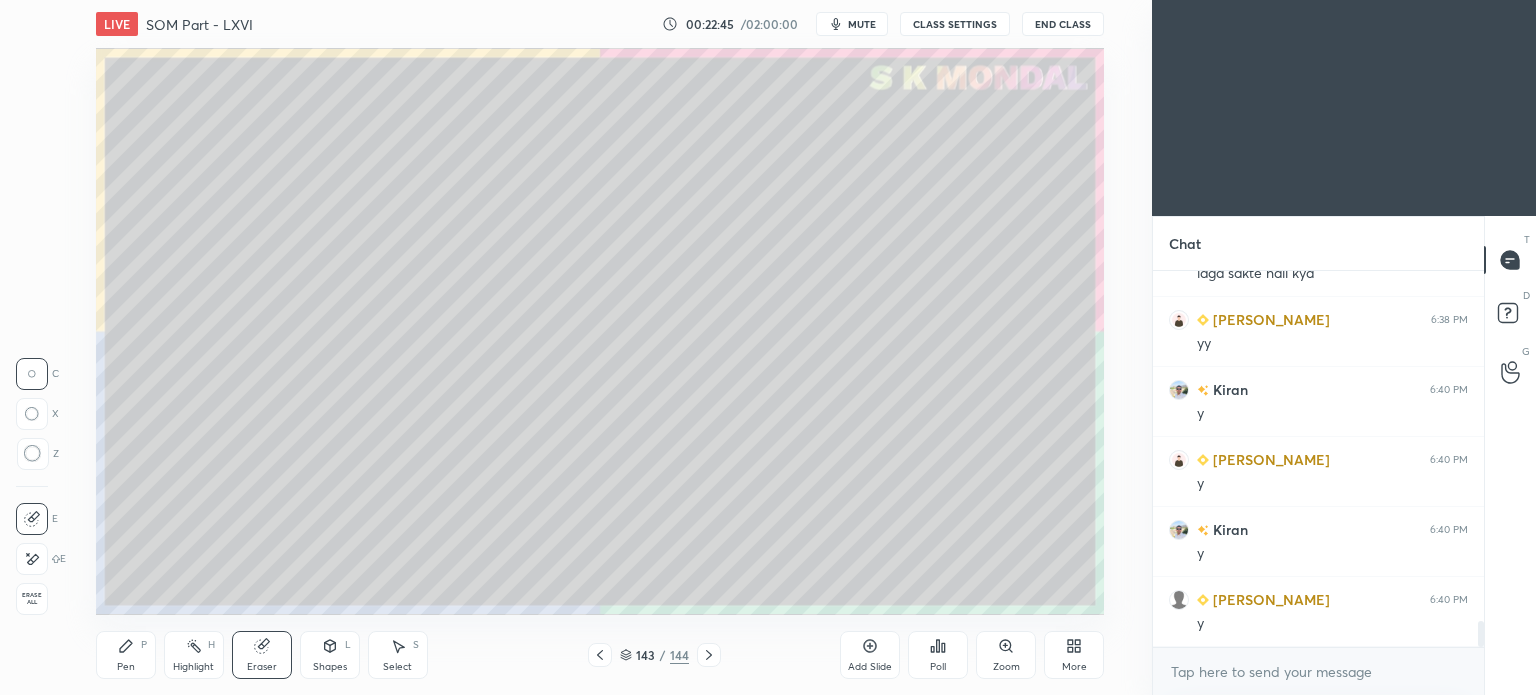 click 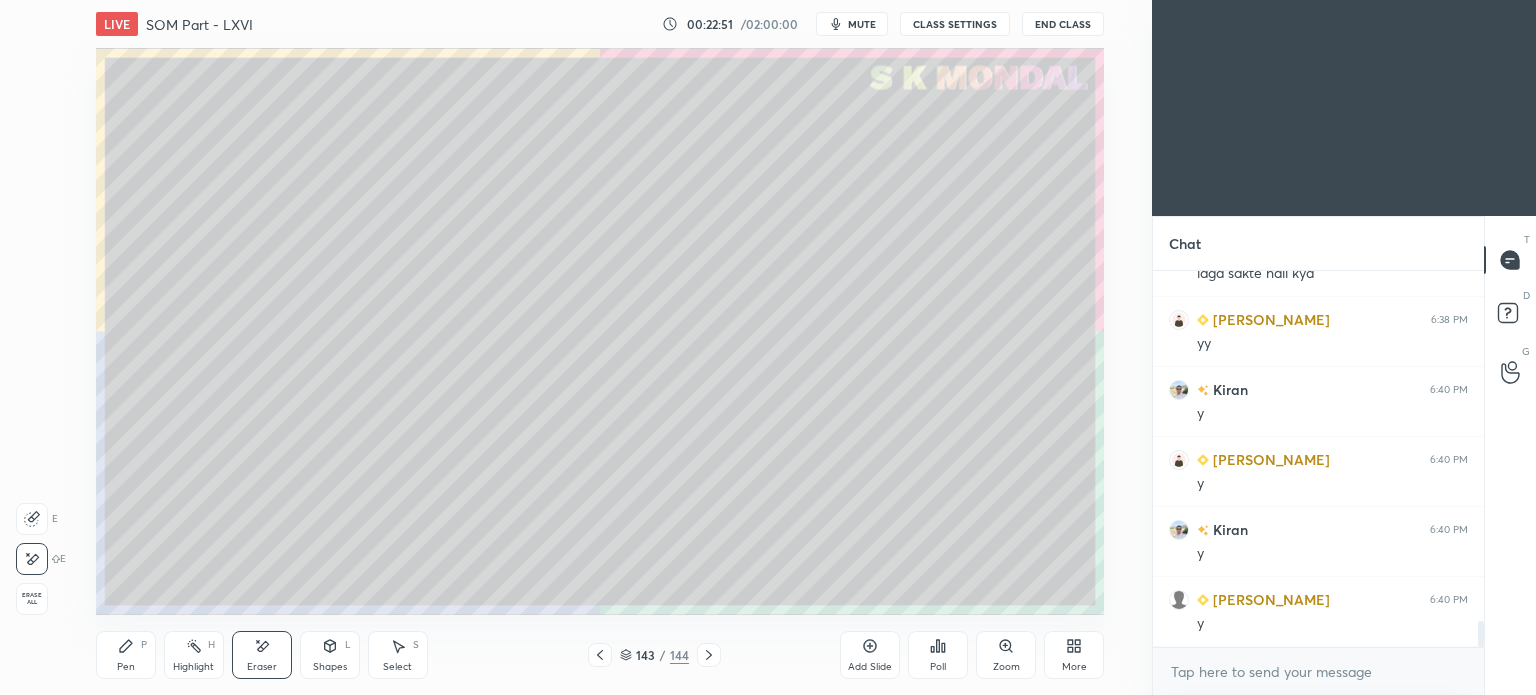 click on "Pen" at bounding box center [126, 667] 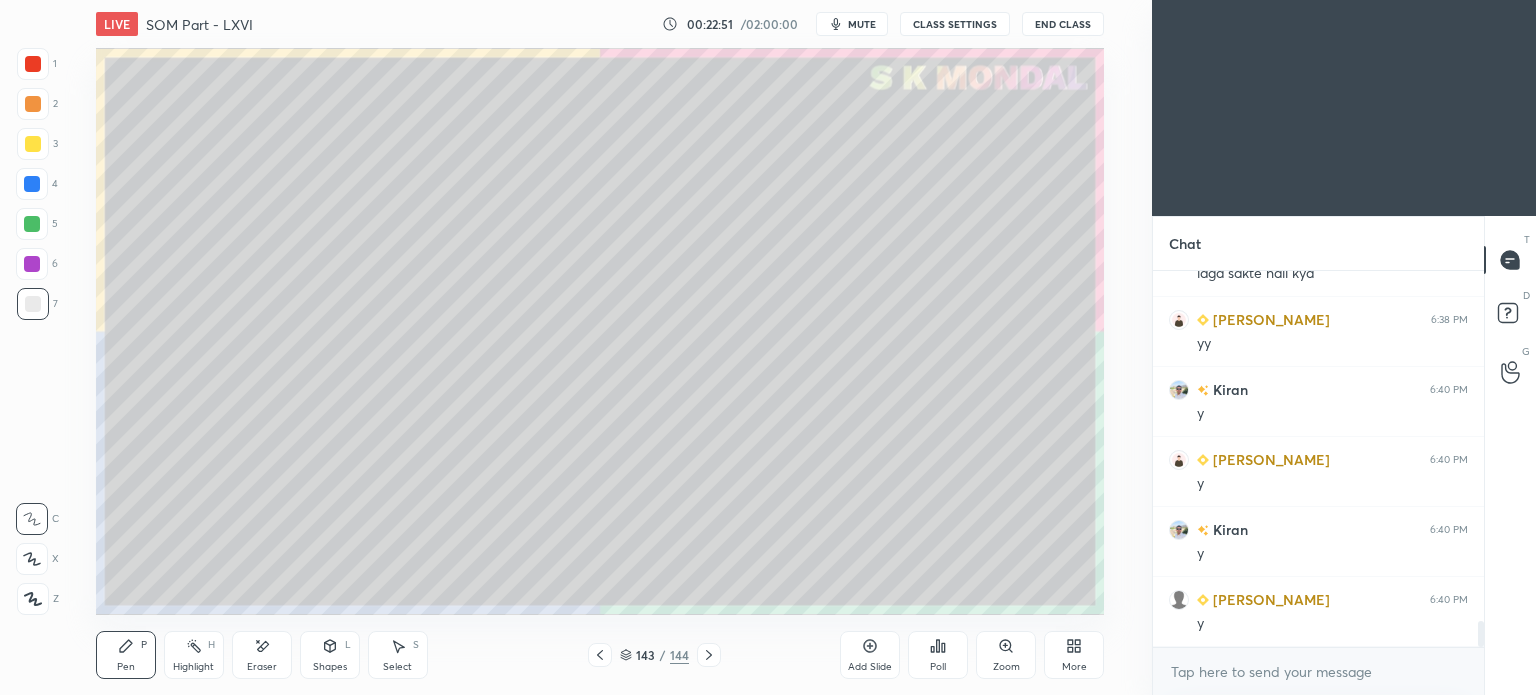 click on "Pen" at bounding box center (126, 667) 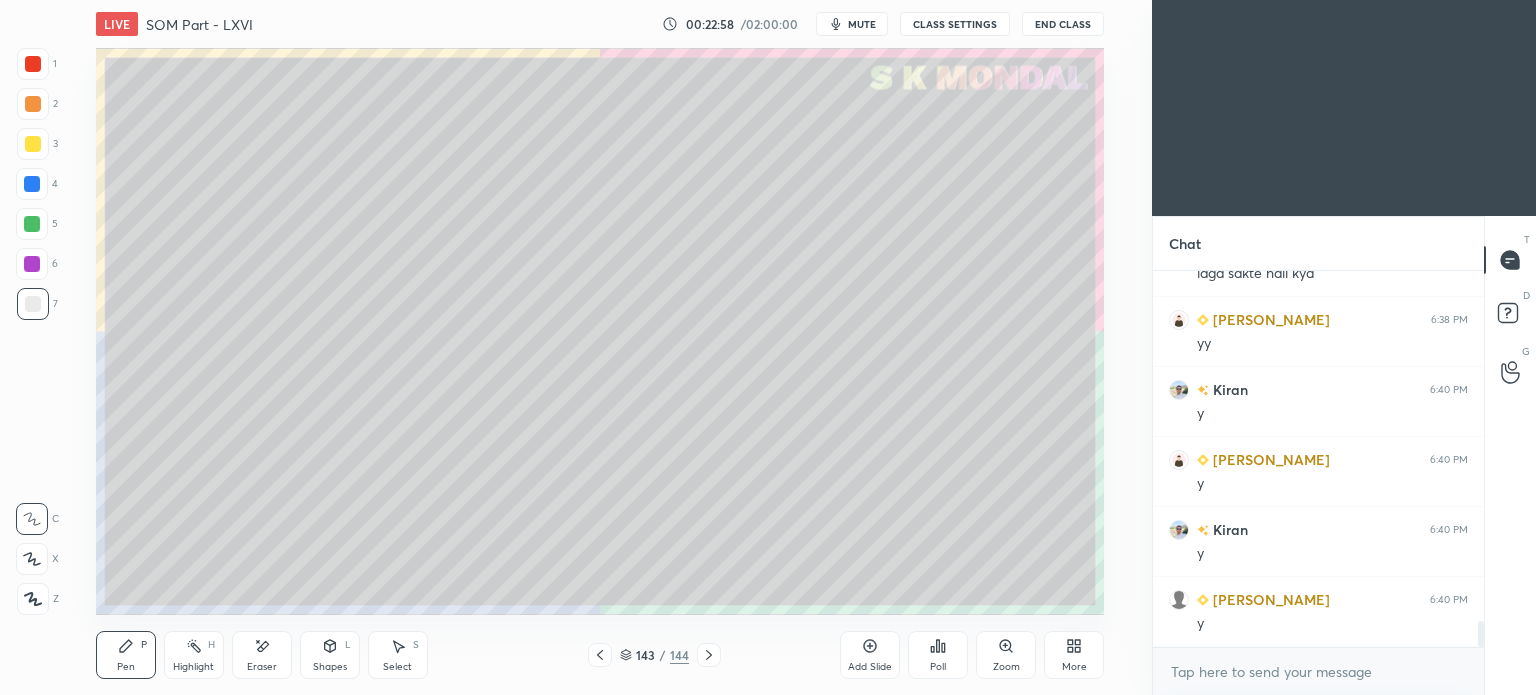 scroll, scrollTop: 5028, scrollLeft: 0, axis: vertical 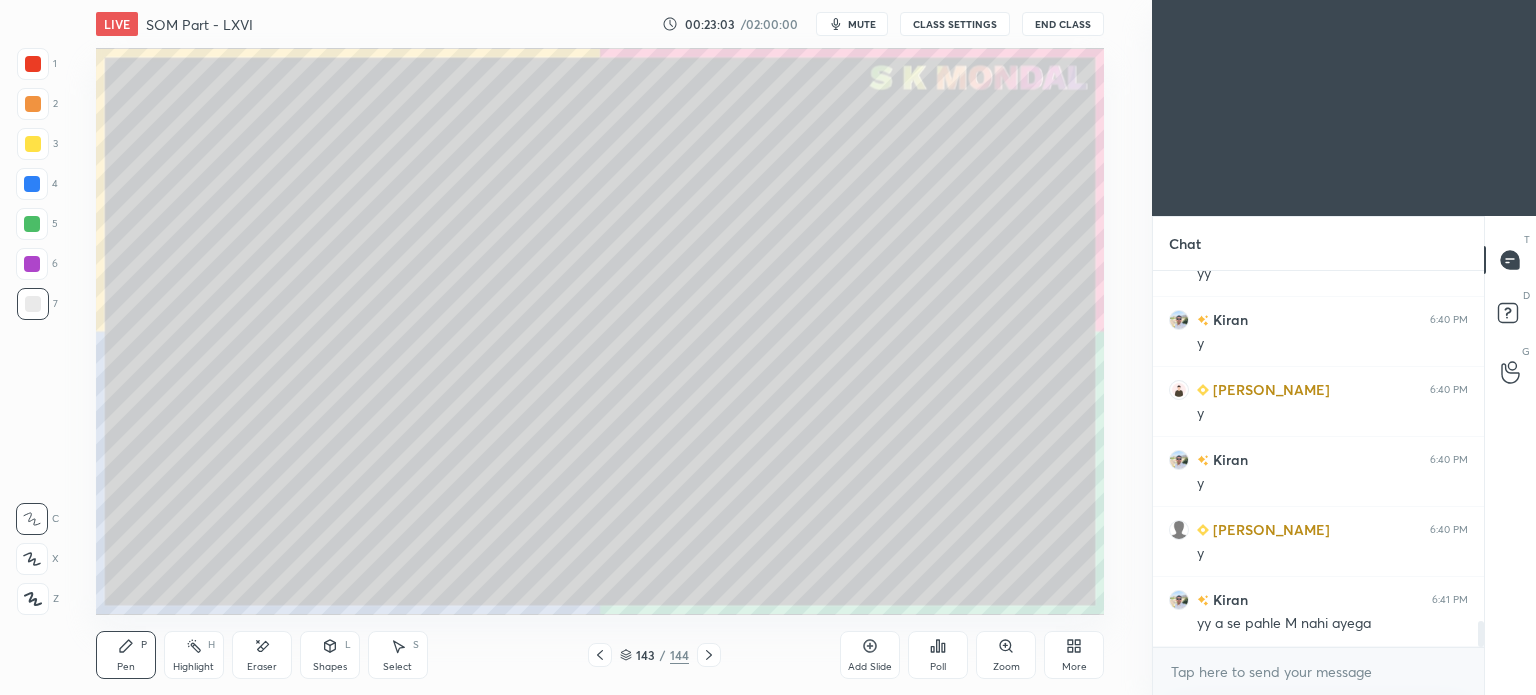 click on "Highlight" at bounding box center (193, 667) 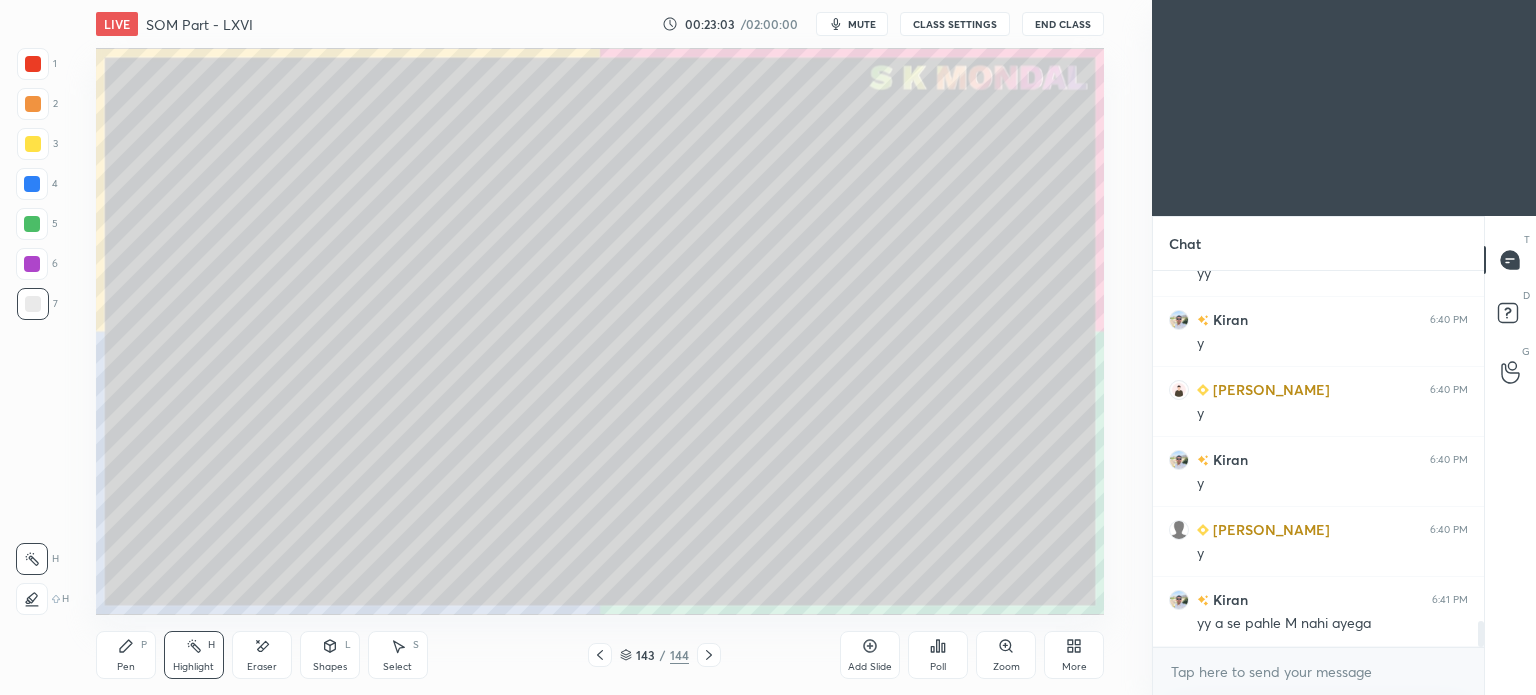 click on "Highlight" at bounding box center (193, 667) 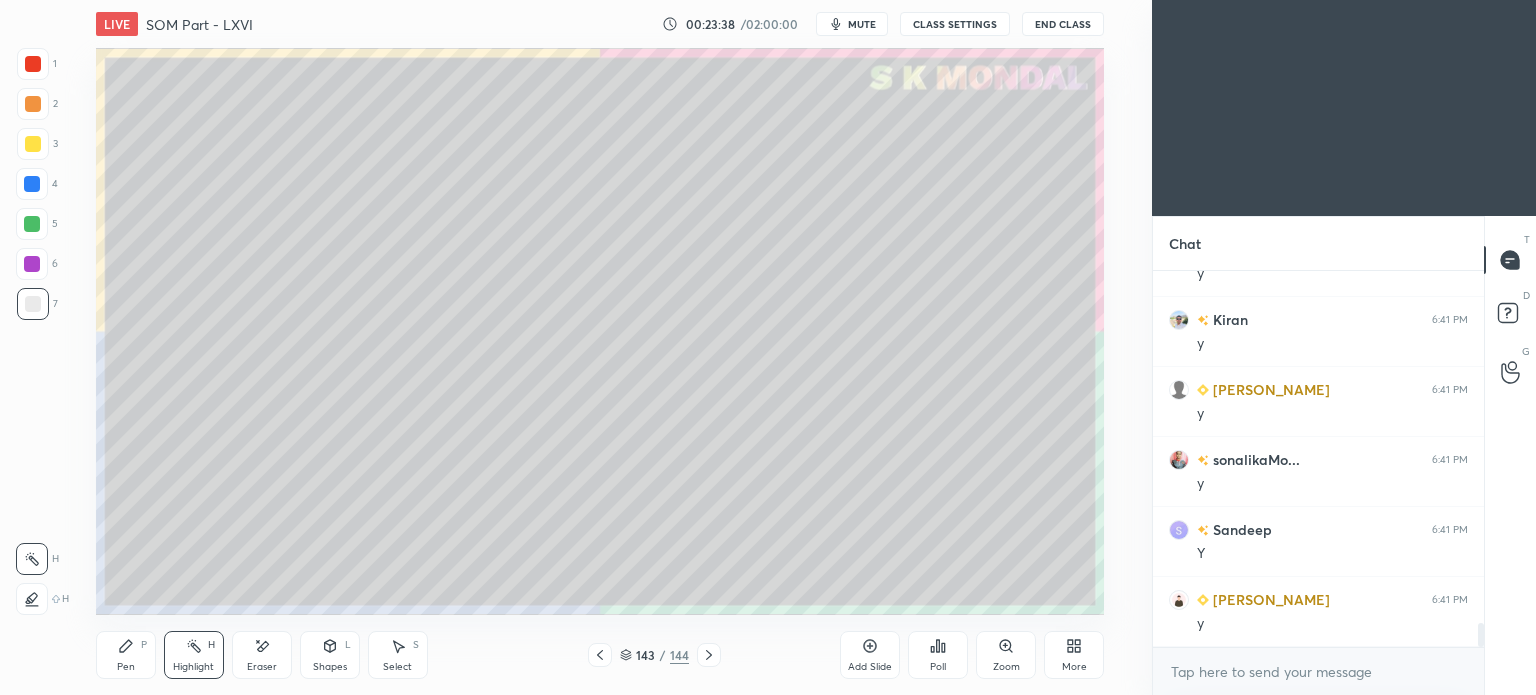 scroll, scrollTop: 5518, scrollLeft: 0, axis: vertical 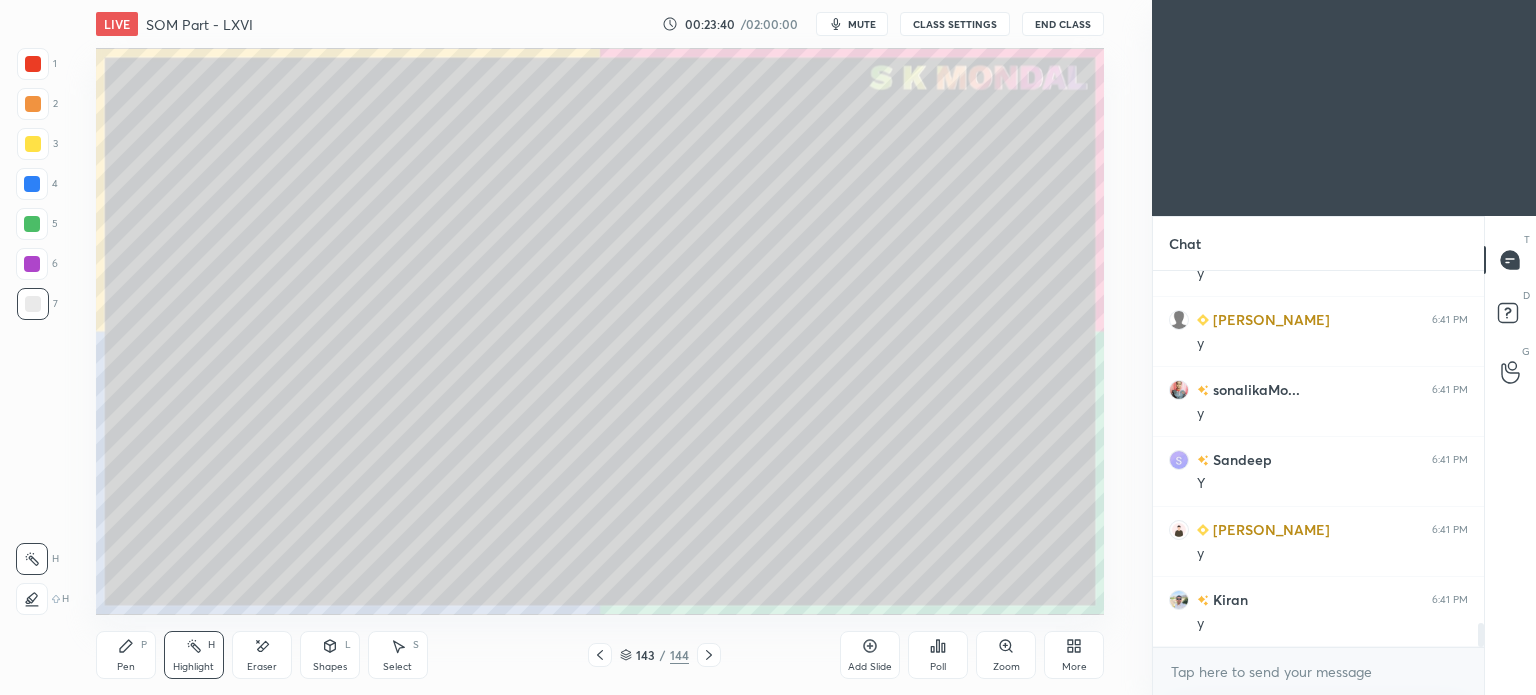 click on "Pen" at bounding box center [126, 667] 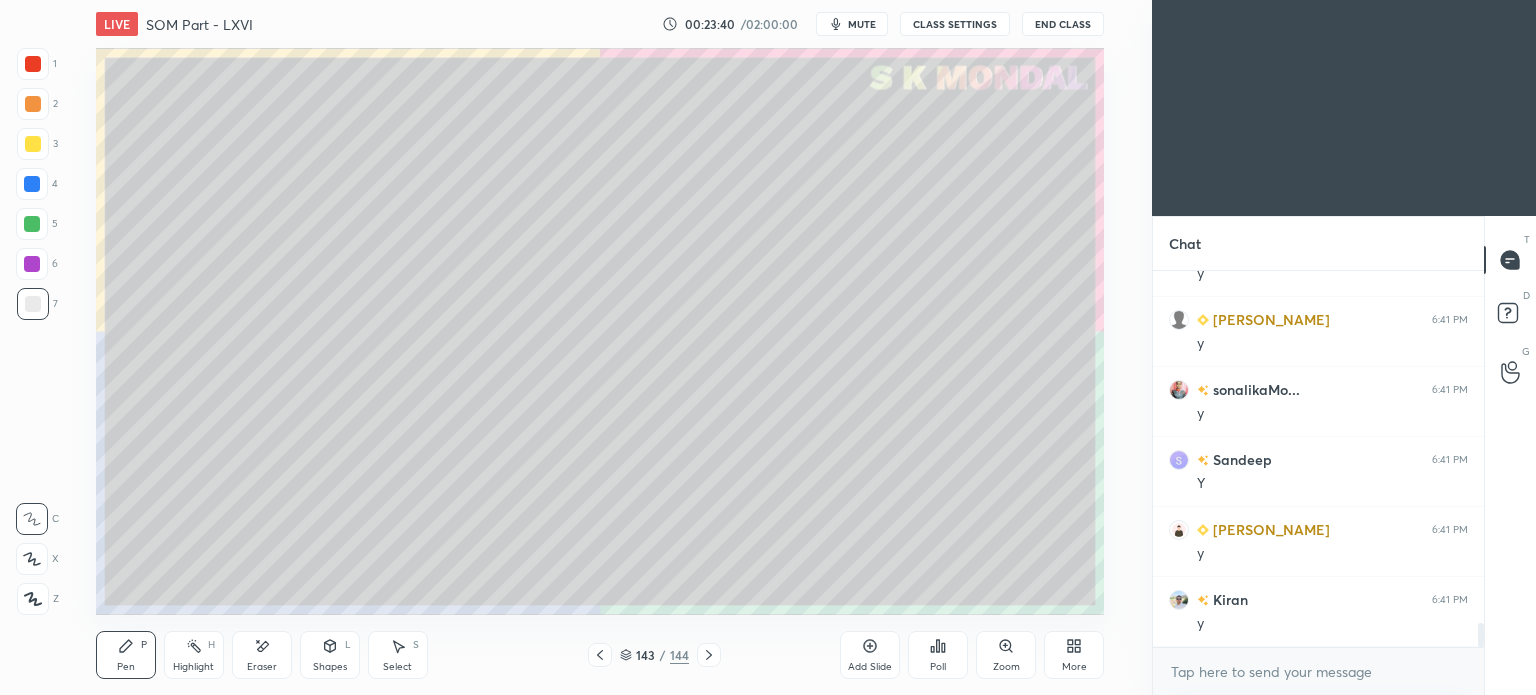 click on "Pen" at bounding box center (126, 667) 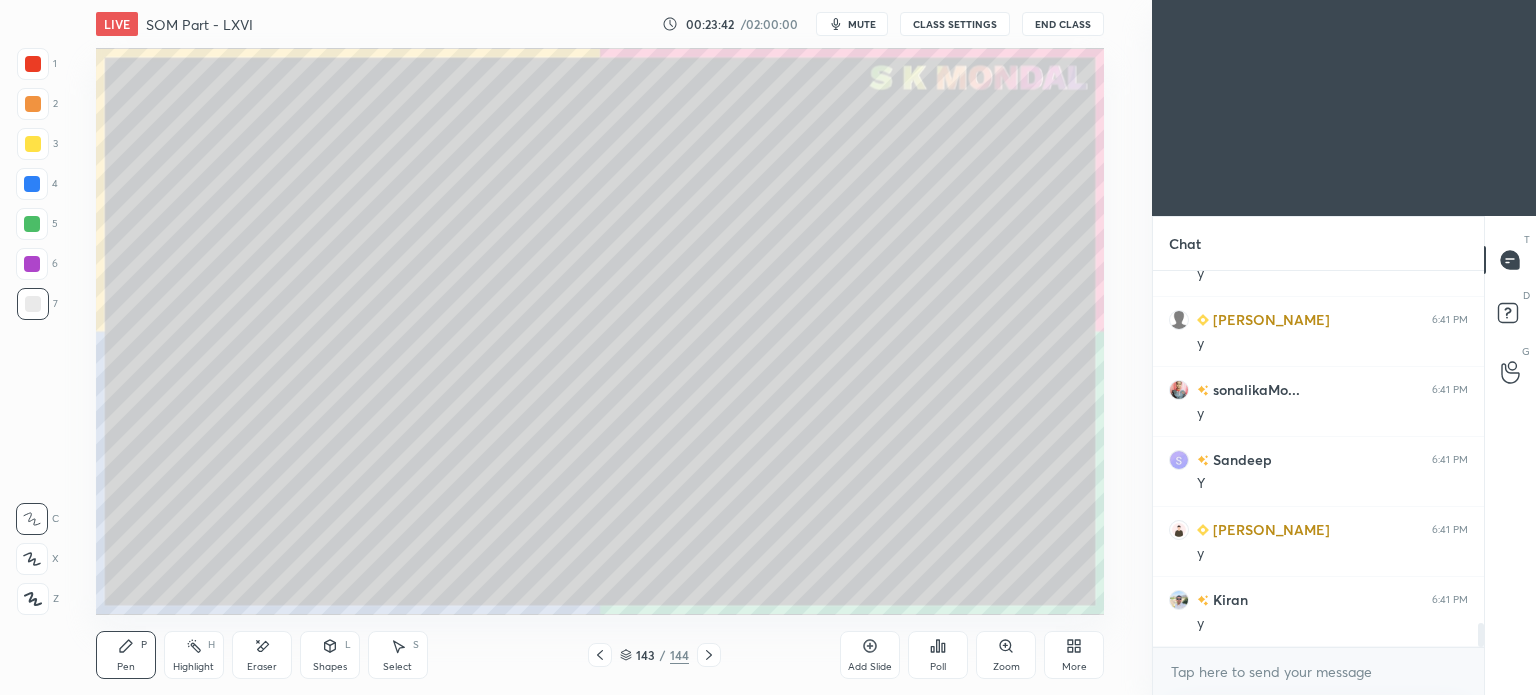click at bounding box center (32, 184) 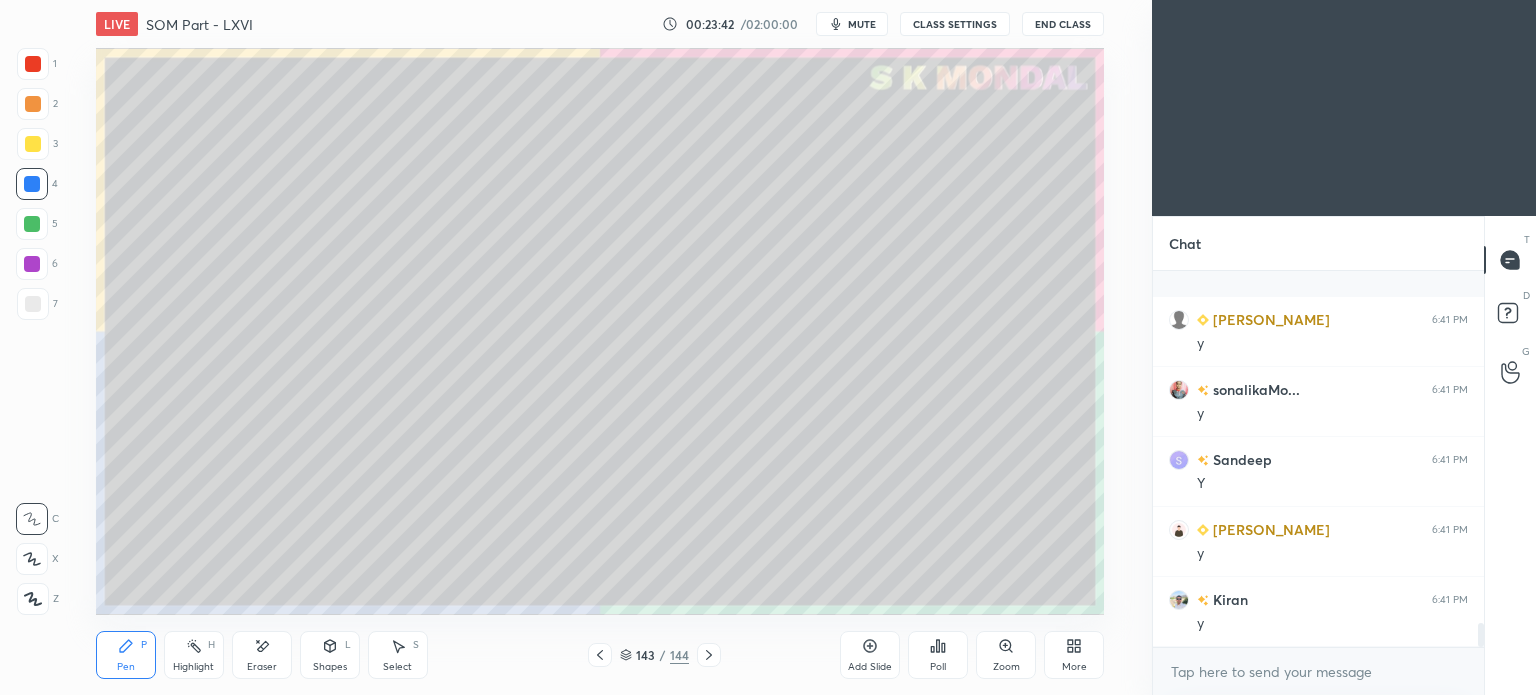 scroll, scrollTop: 5624, scrollLeft: 0, axis: vertical 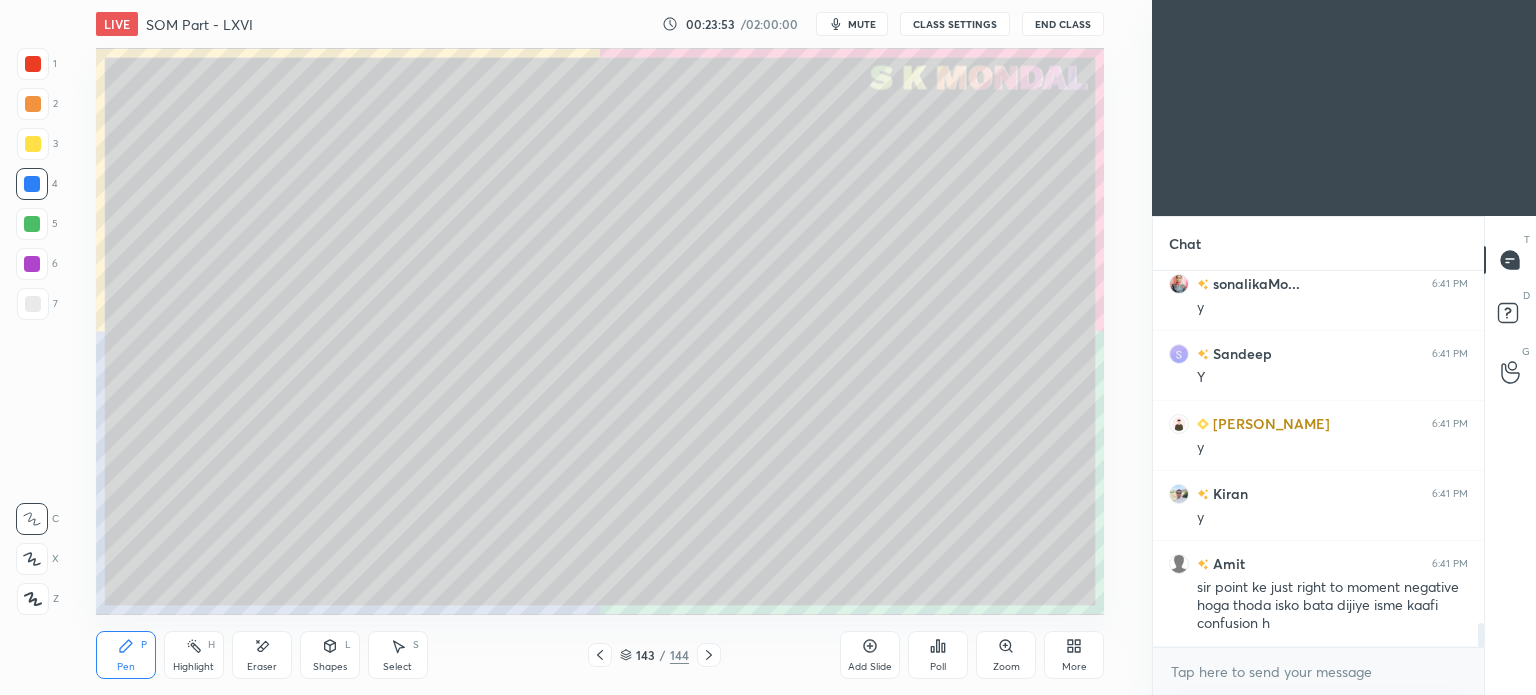 click on "Highlight" at bounding box center (193, 667) 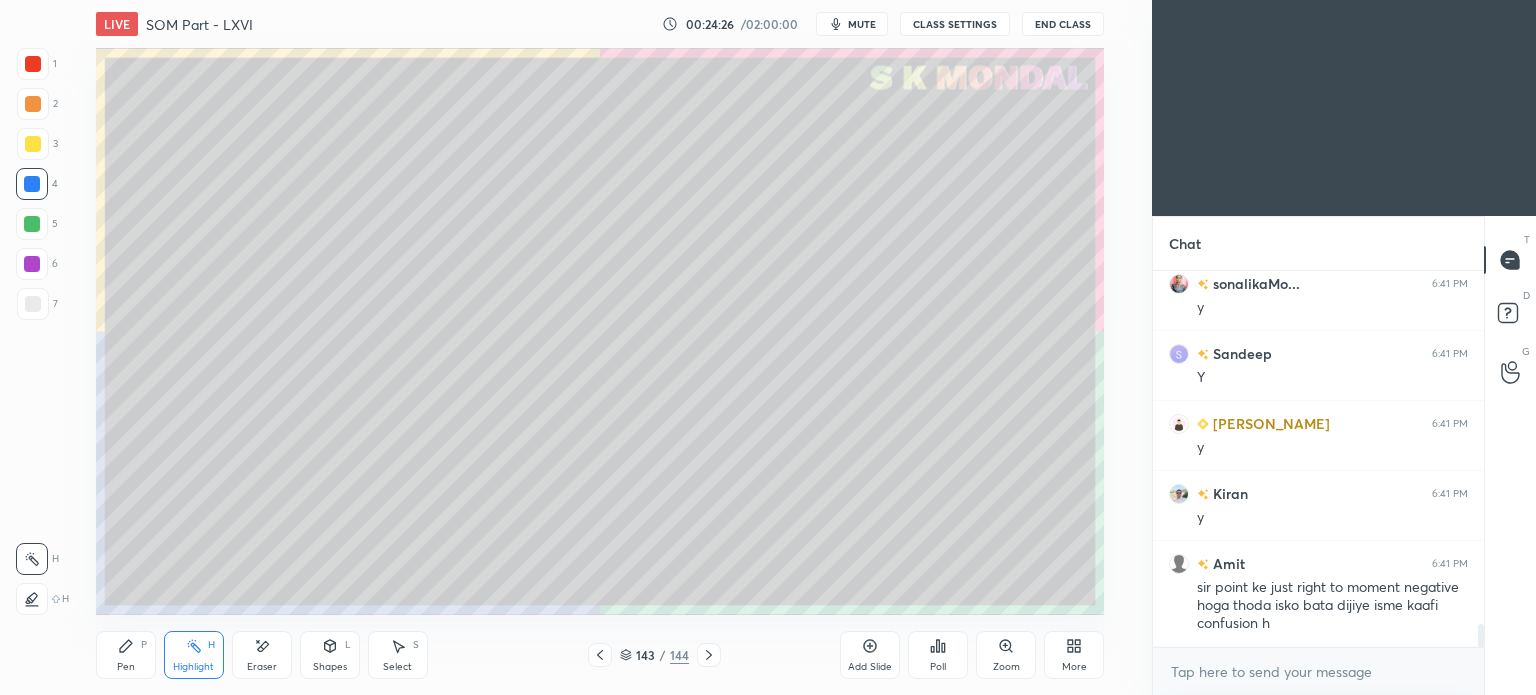 scroll, scrollTop: 5694, scrollLeft: 0, axis: vertical 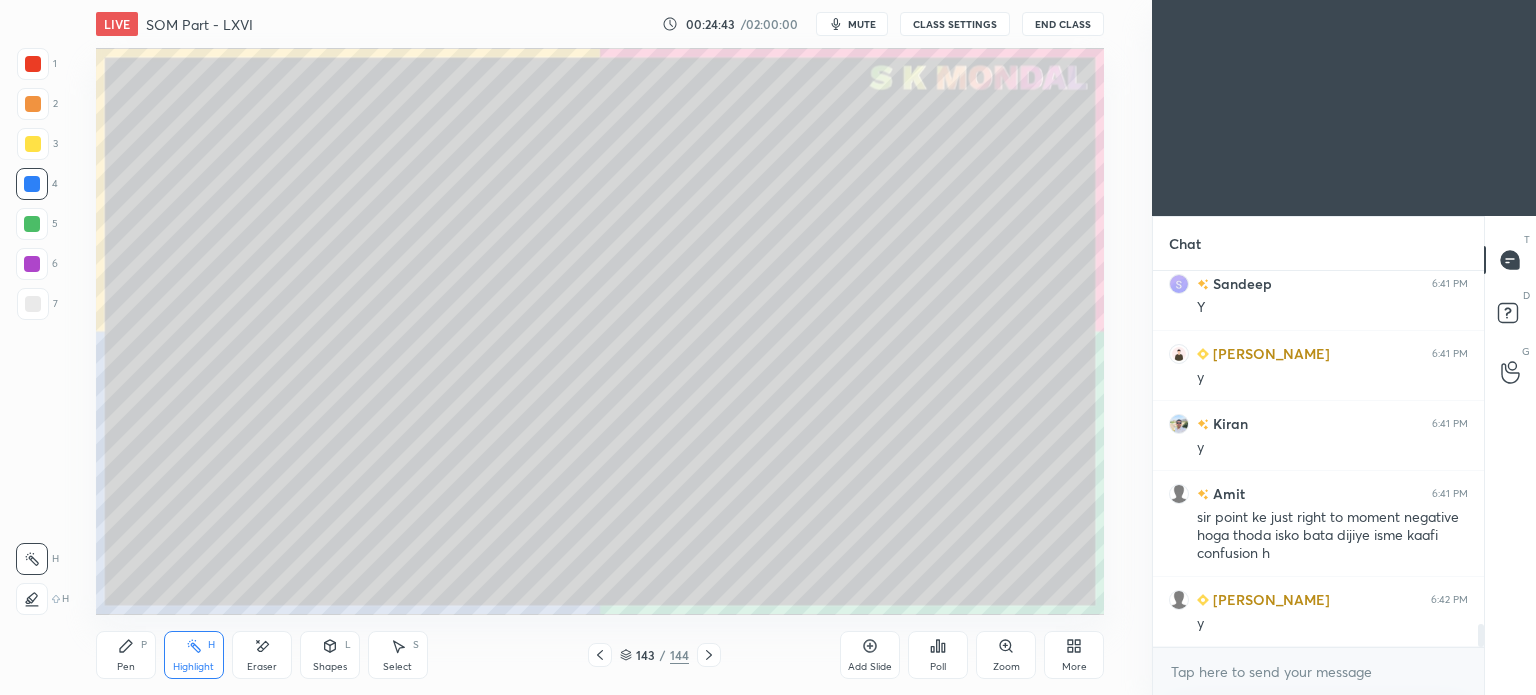 click on "Pen" at bounding box center [126, 667] 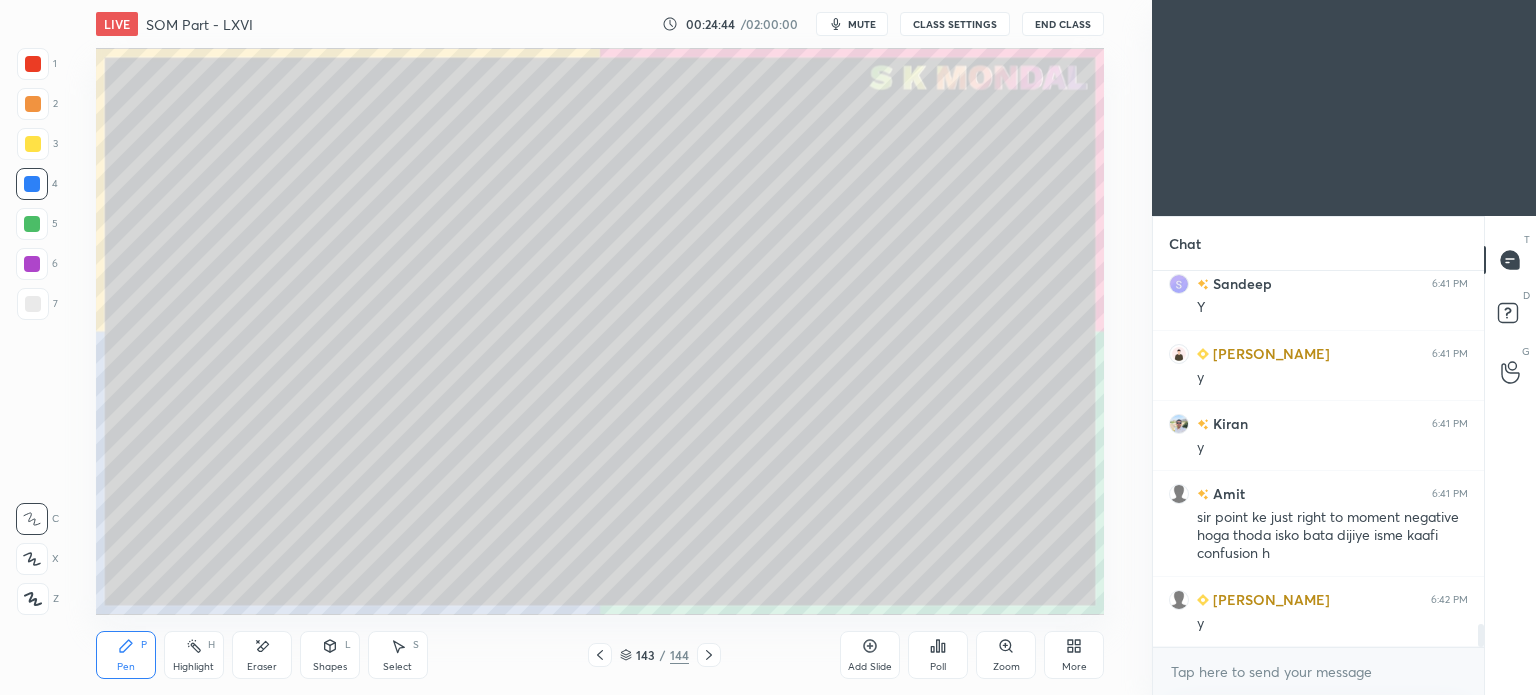 click at bounding box center [33, 304] 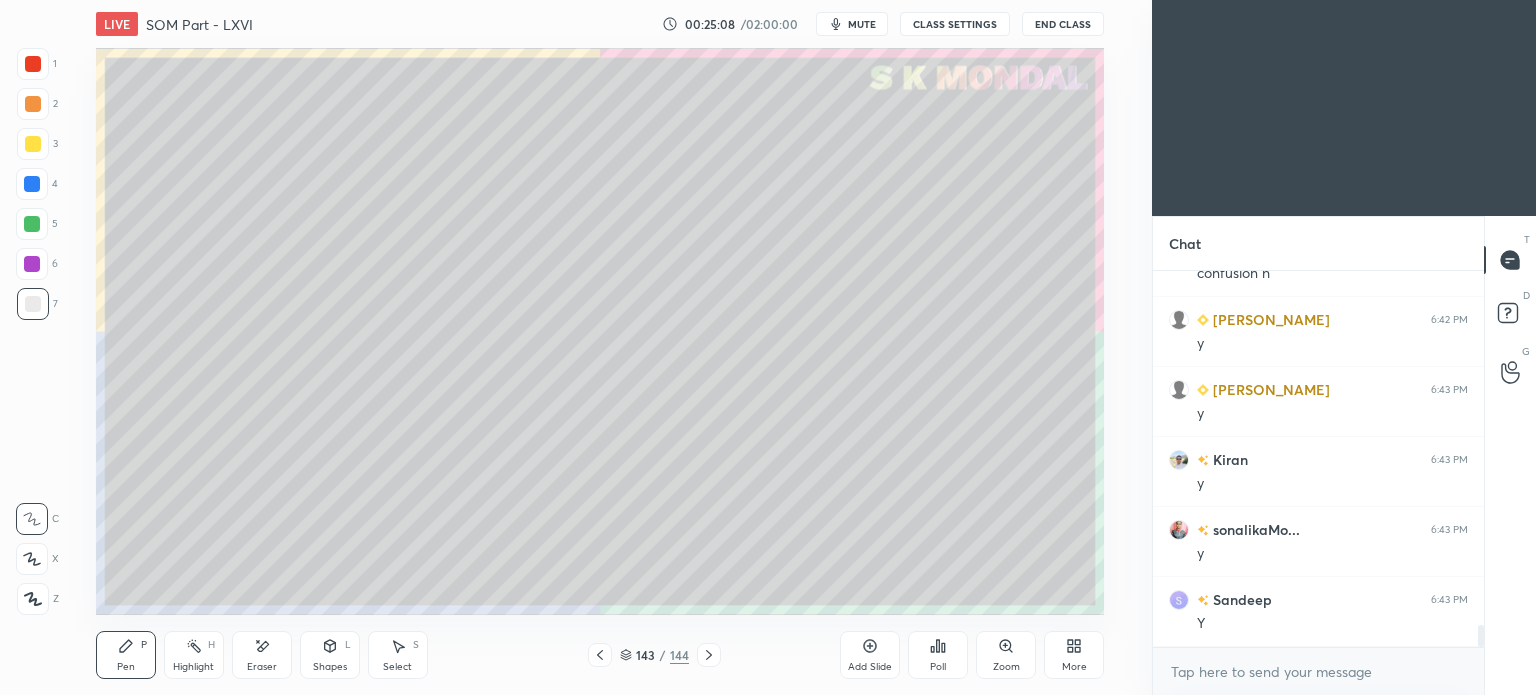 scroll, scrollTop: 6044, scrollLeft: 0, axis: vertical 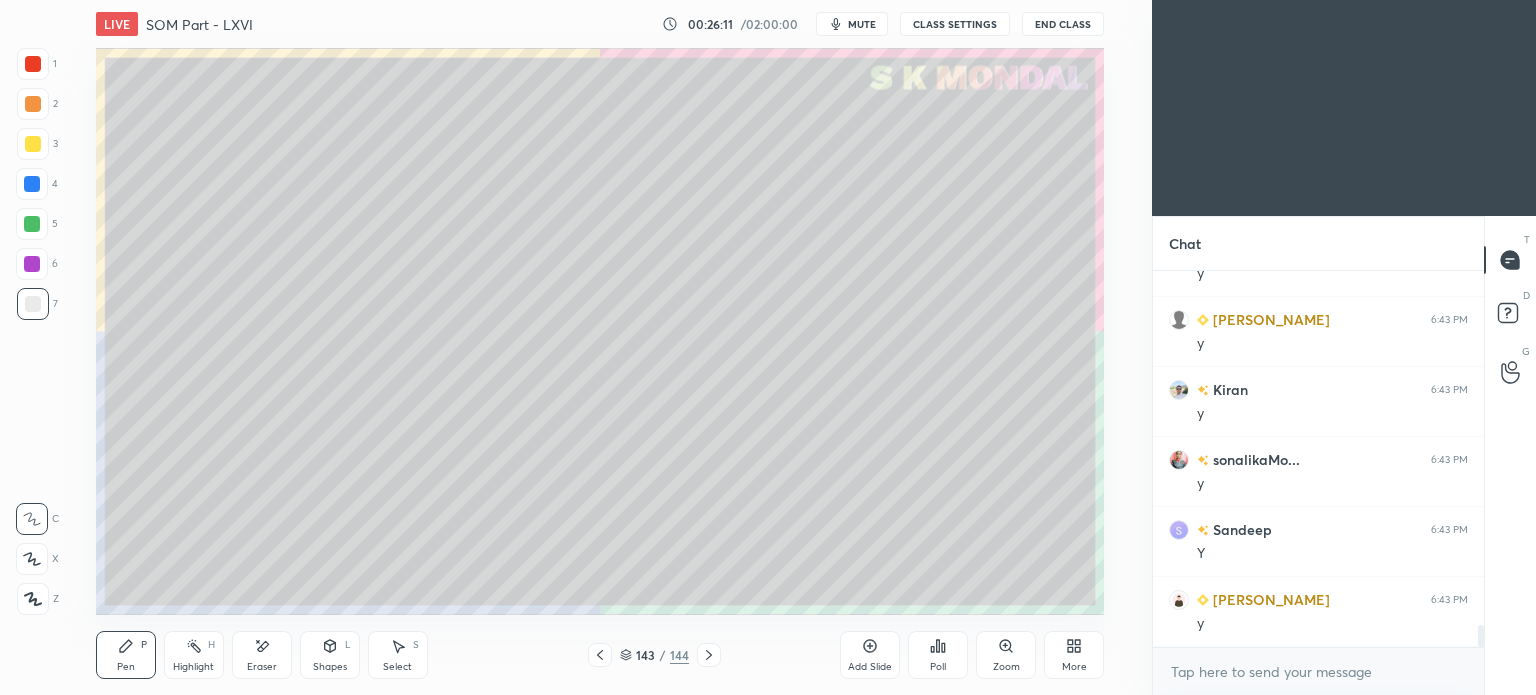 click at bounding box center [709, 655] 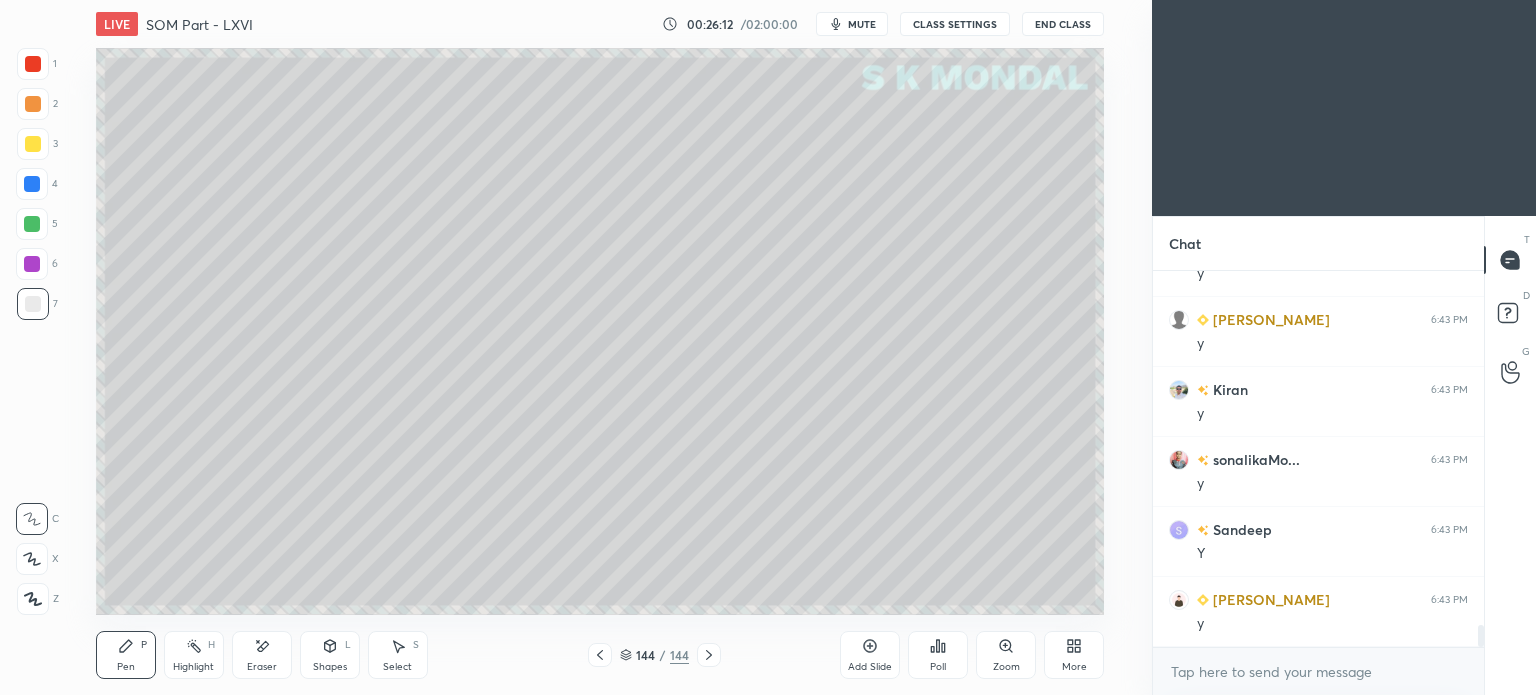 click 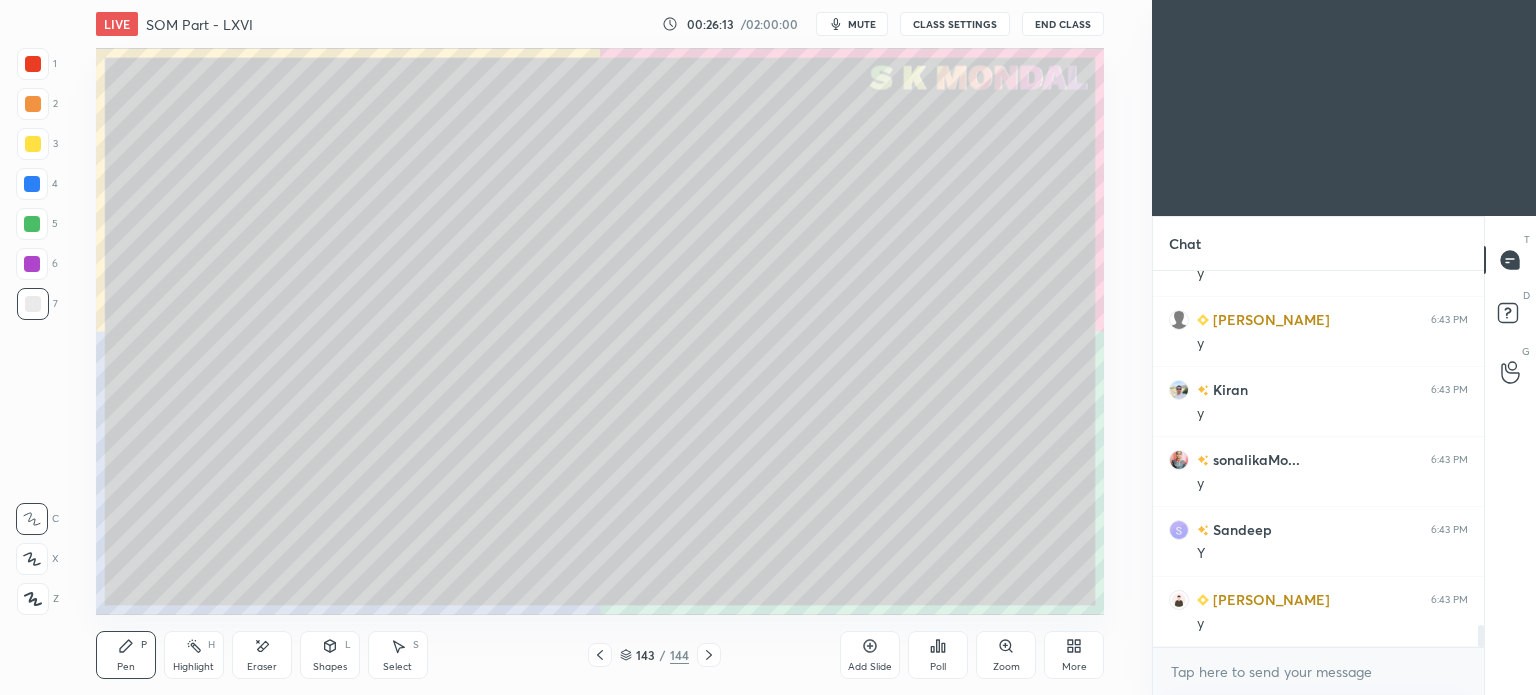 click 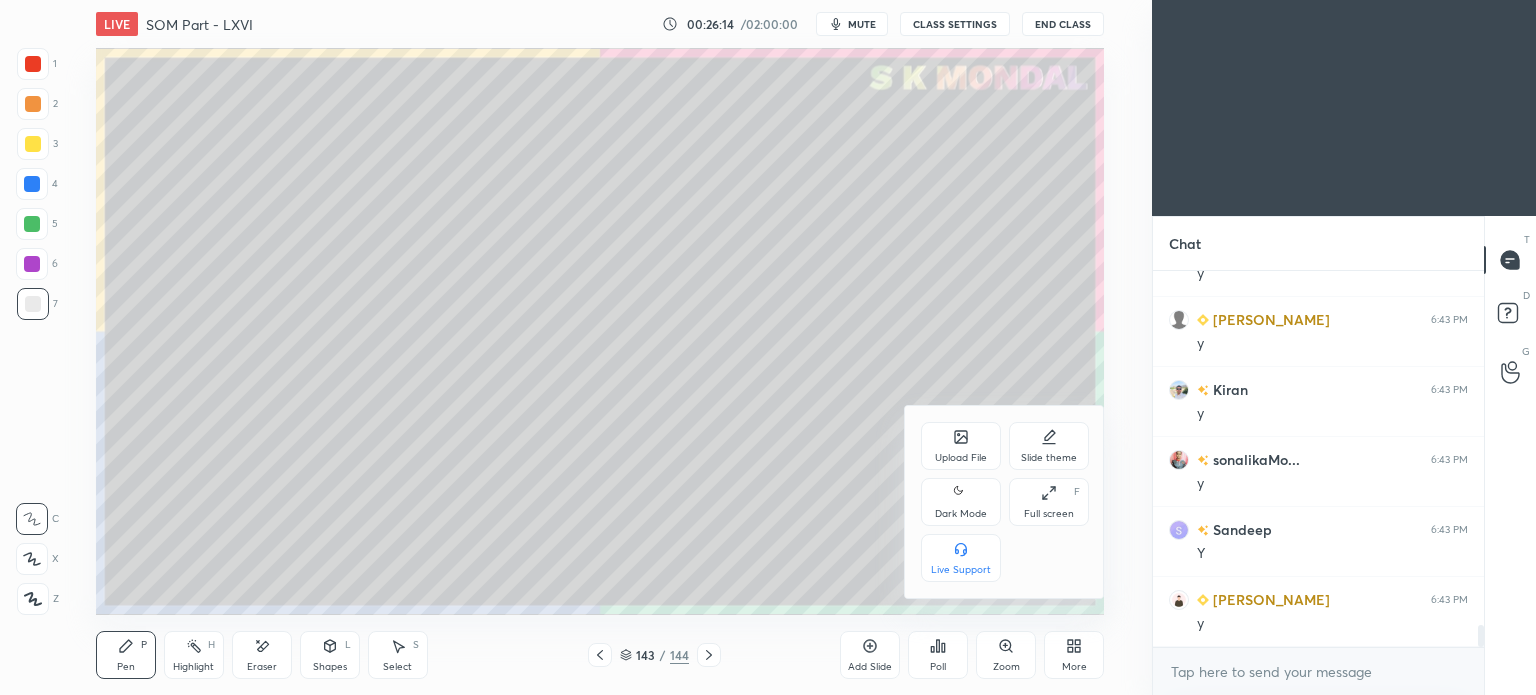 click on "Upload File" at bounding box center (961, 446) 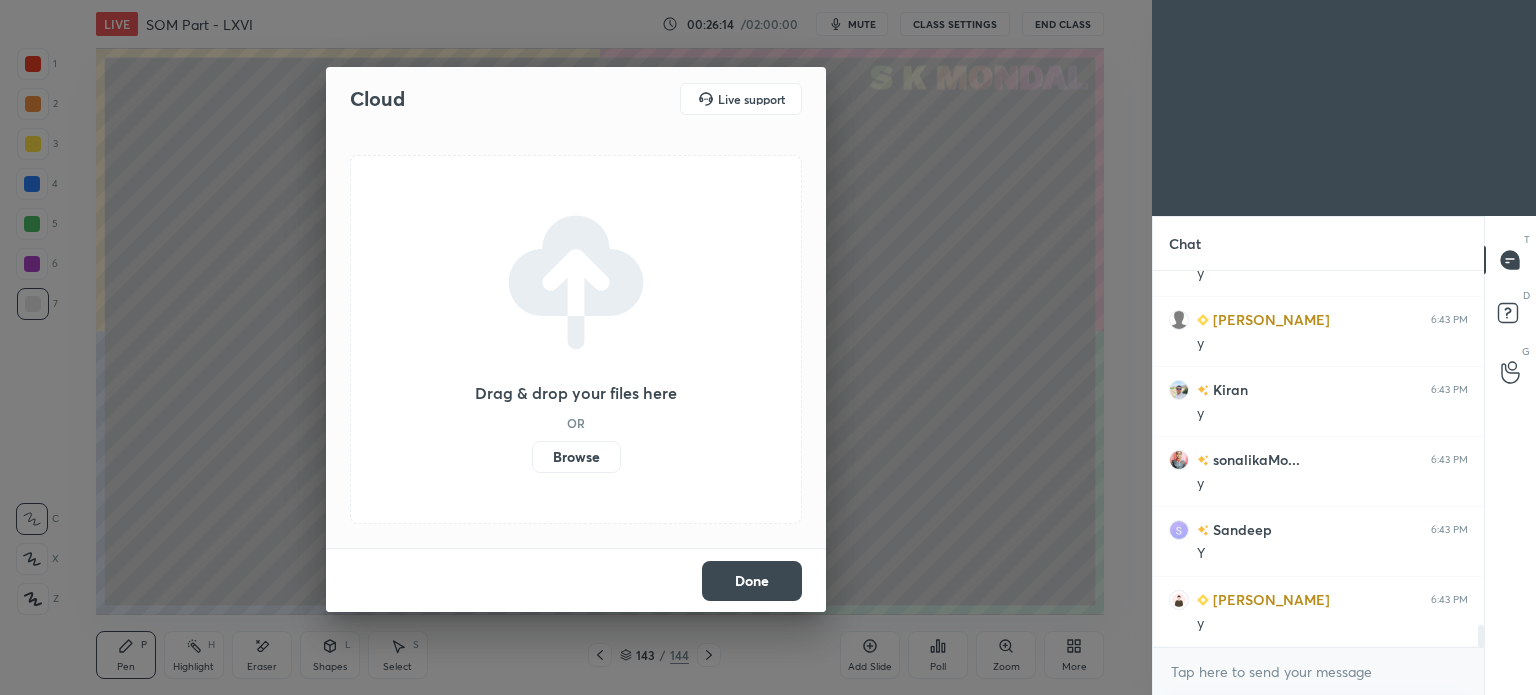 click on "Browse" at bounding box center [576, 457] 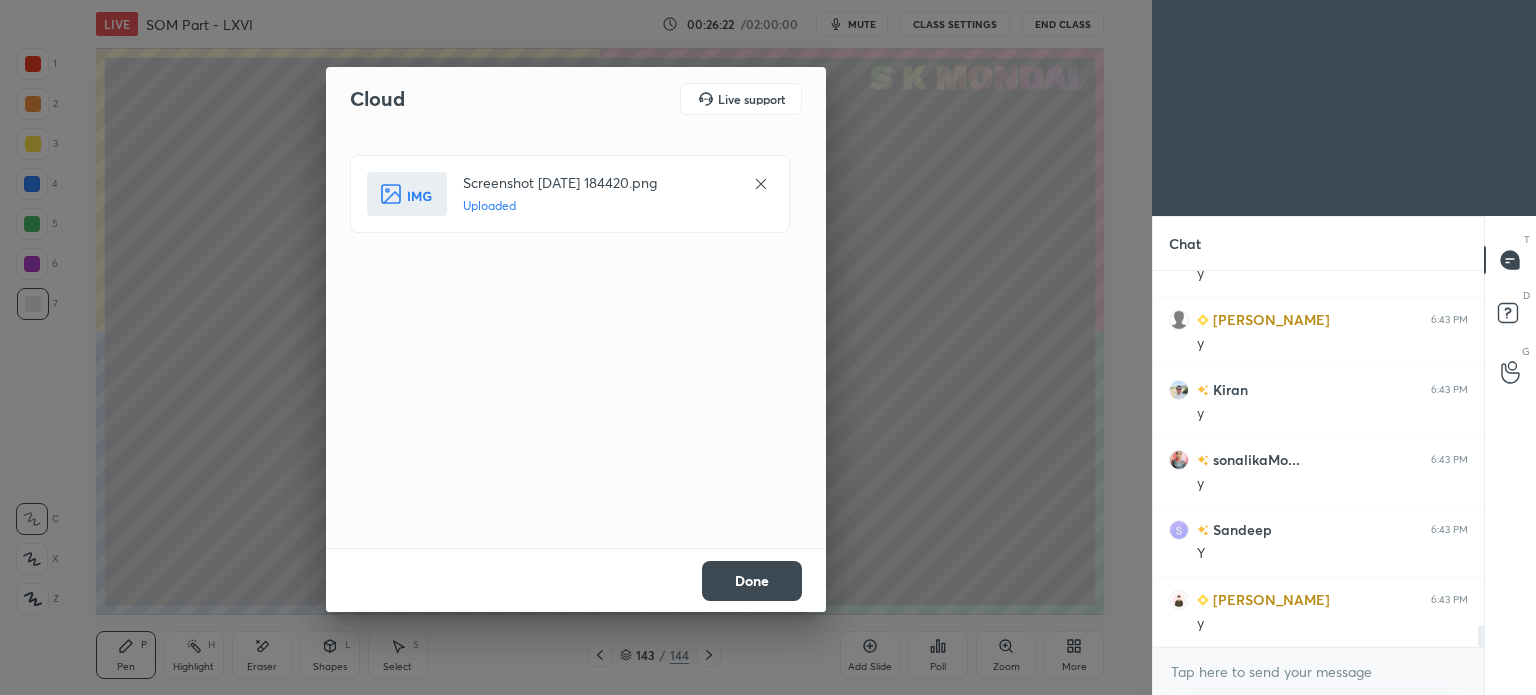 click on "Done" at bounding box center (752, 581) 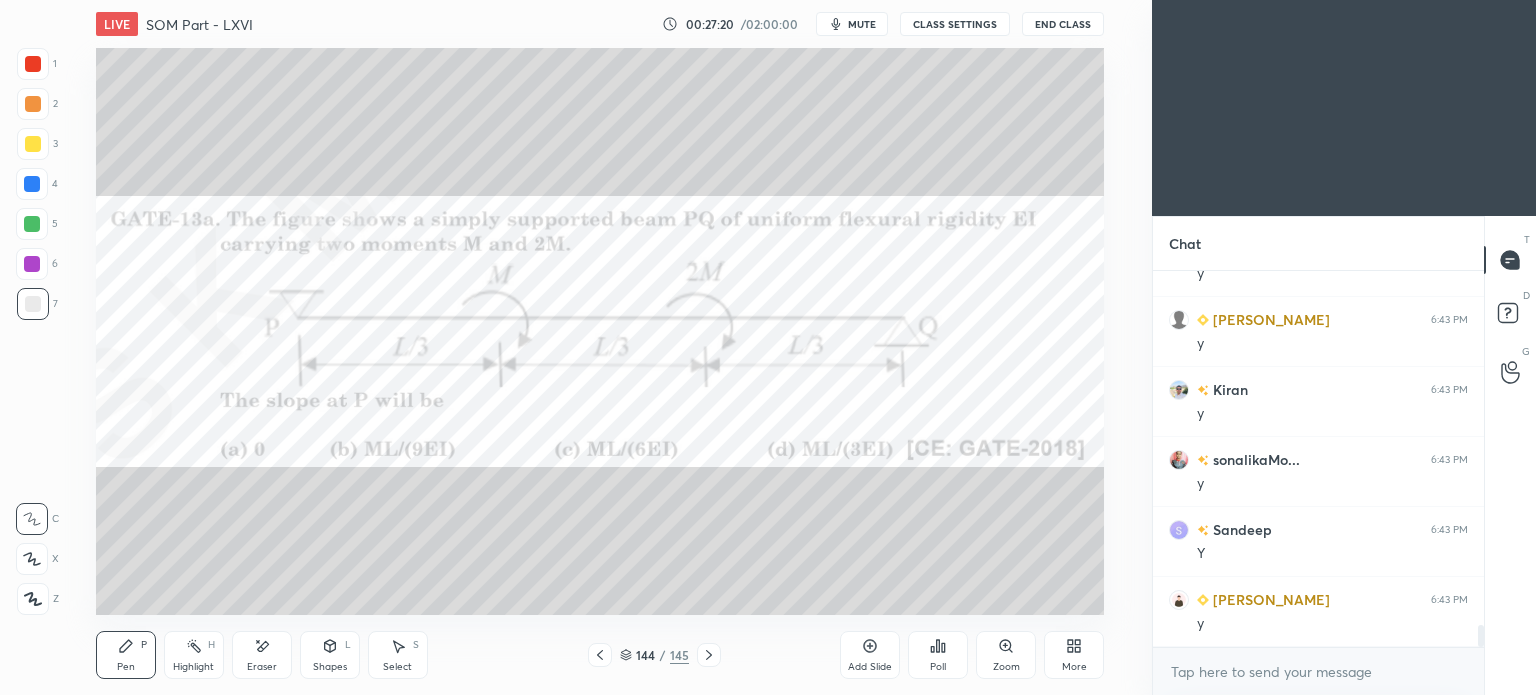 scroll, scrollTop: 6114, scrollLeft: 0, axis: vertical 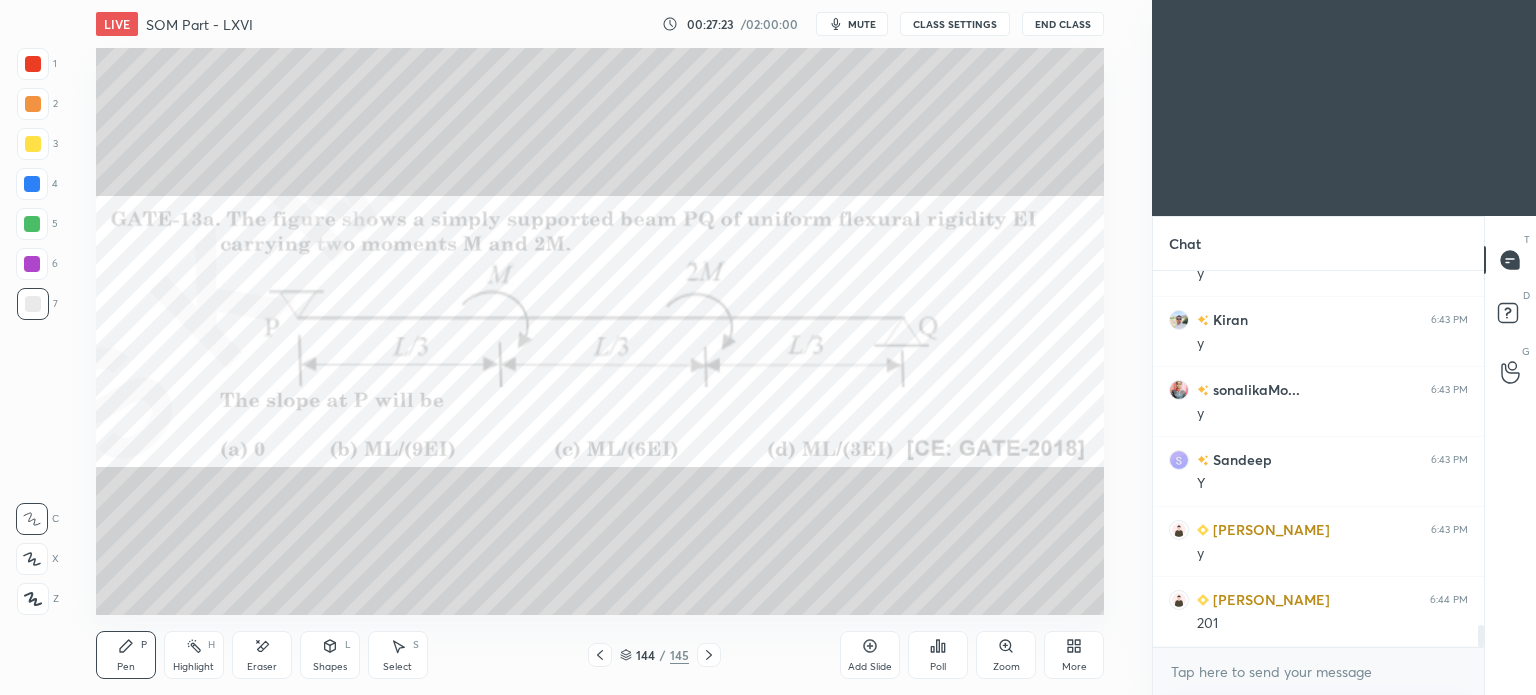 click on "Pen P" at bounding box center [126, 655] 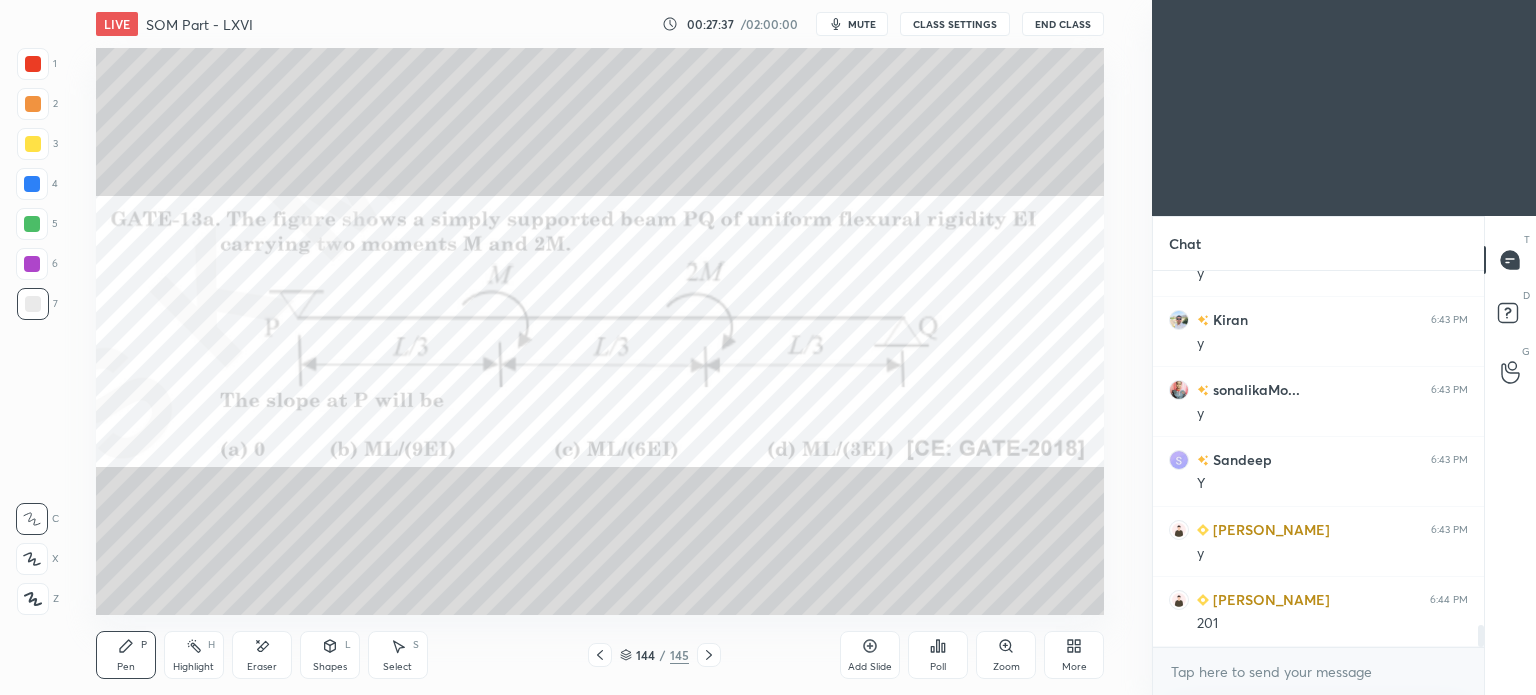 click on "Highlight H" at bounding box center (194, 655) 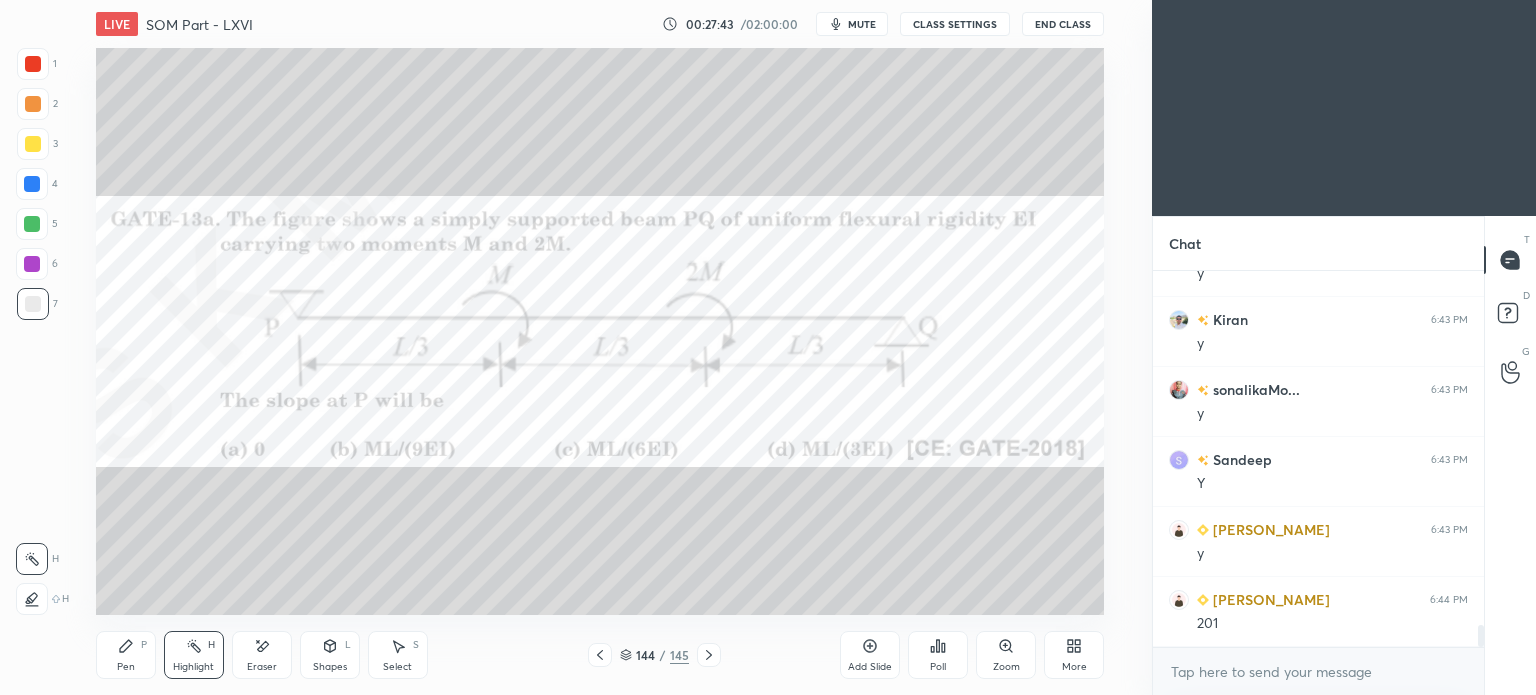 click on "Pen P" at bounding box center (126, 655) 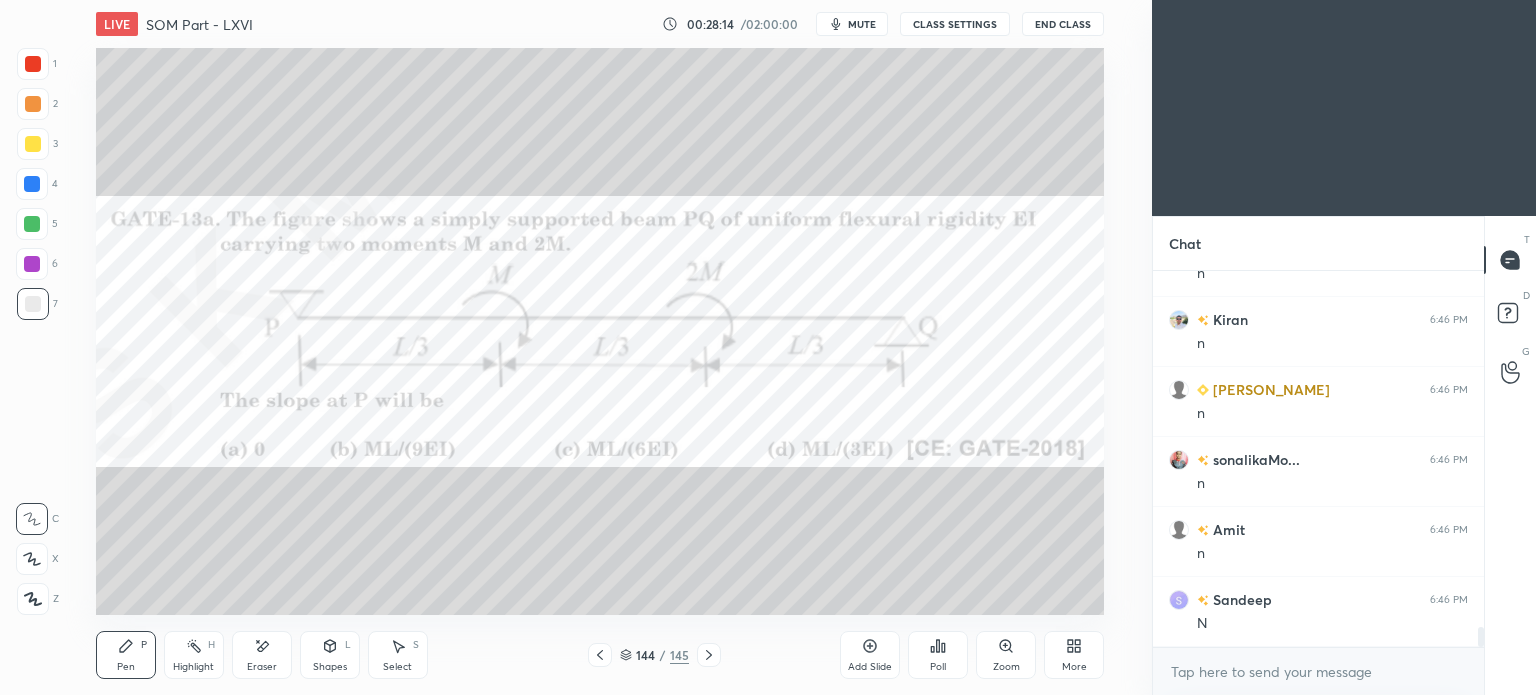 scroll, scrollTop: 6604, scrollLeft: 0, axis: vertical 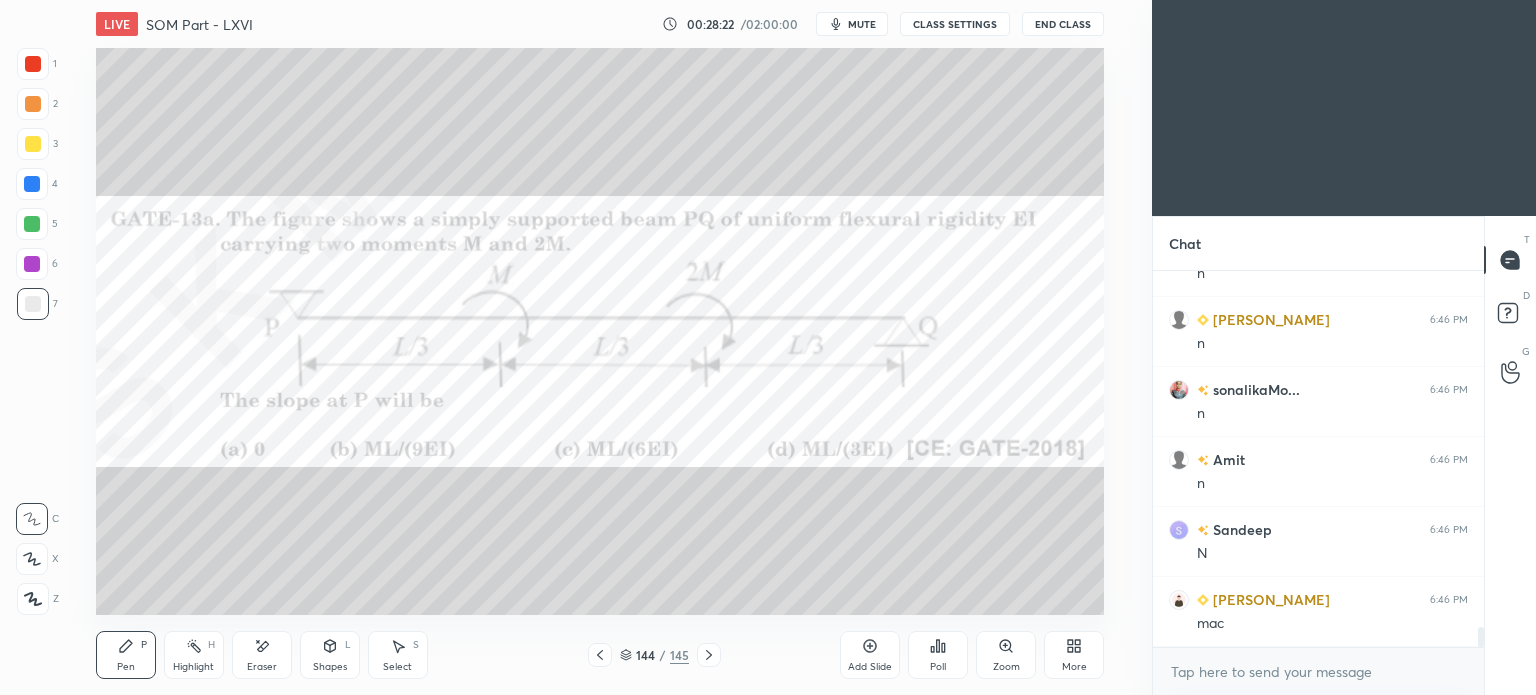 click on "Highlight" at bounding box center (193, 667) 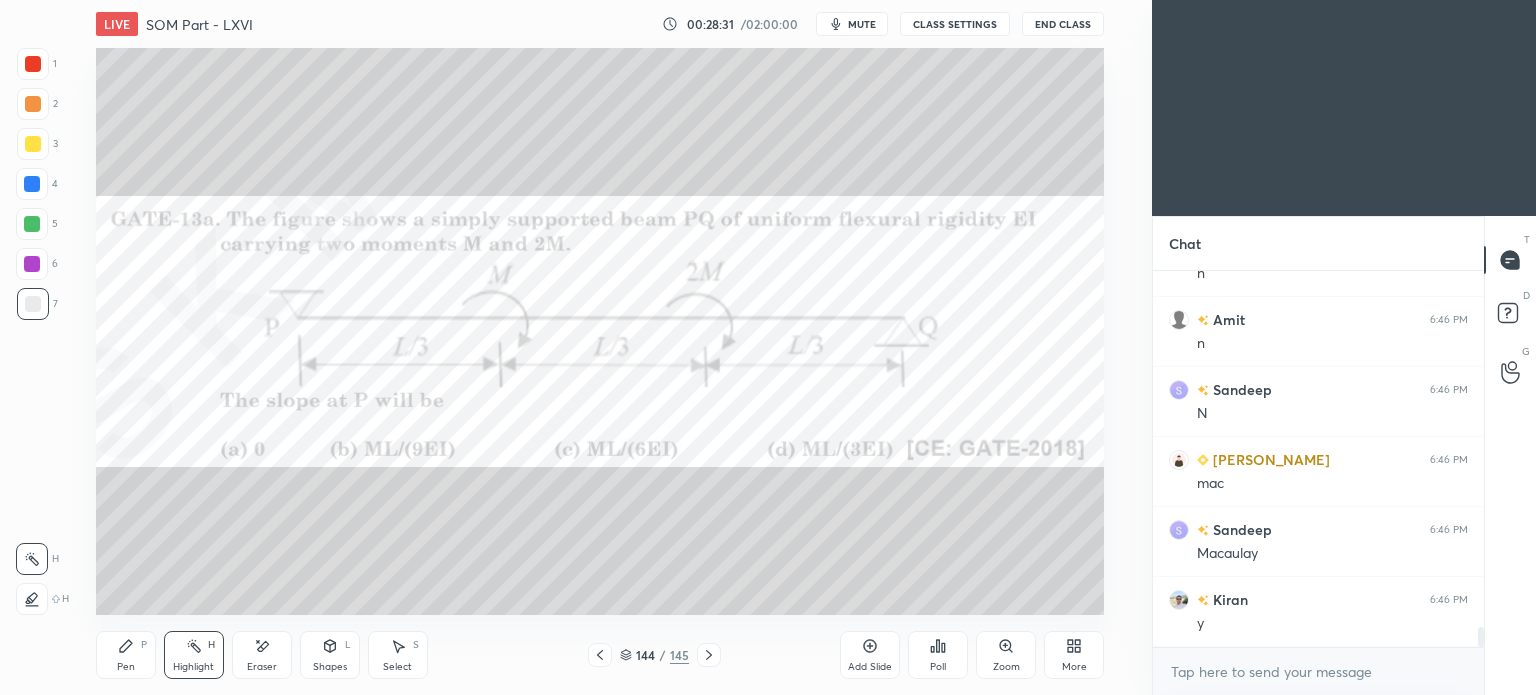 scroll, scrollTop: 6814, scrollLeft: 0, axis: vertical 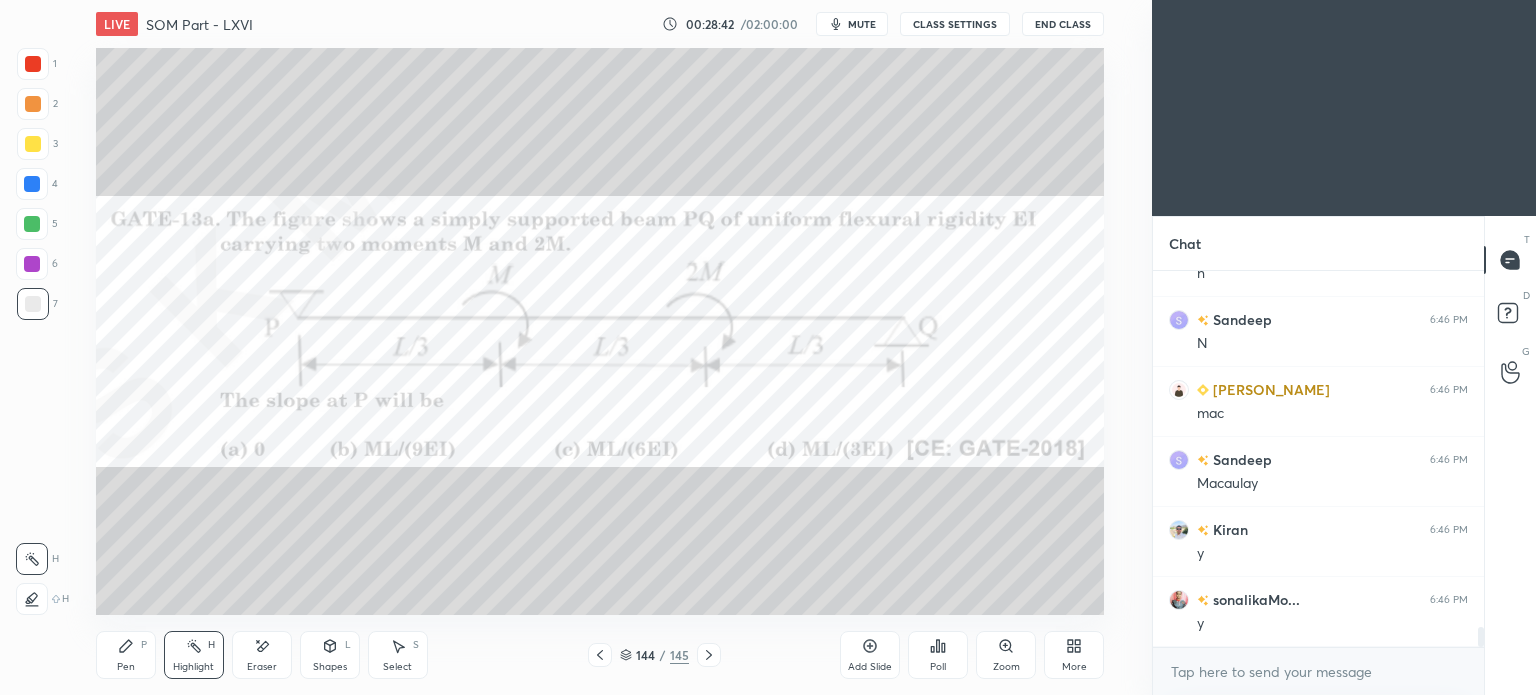 click at bounding box center (33, 64) 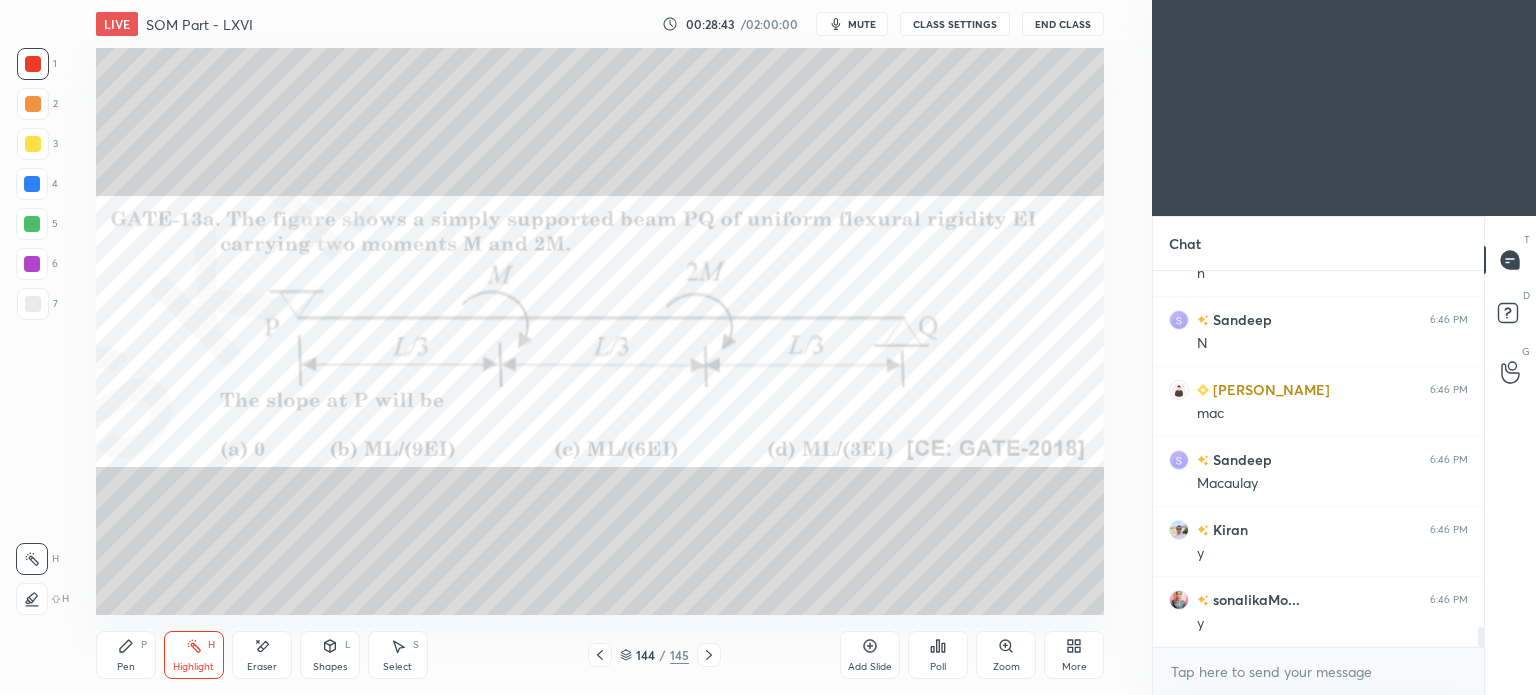 click on "Pen" at bounding box center (126, 667) 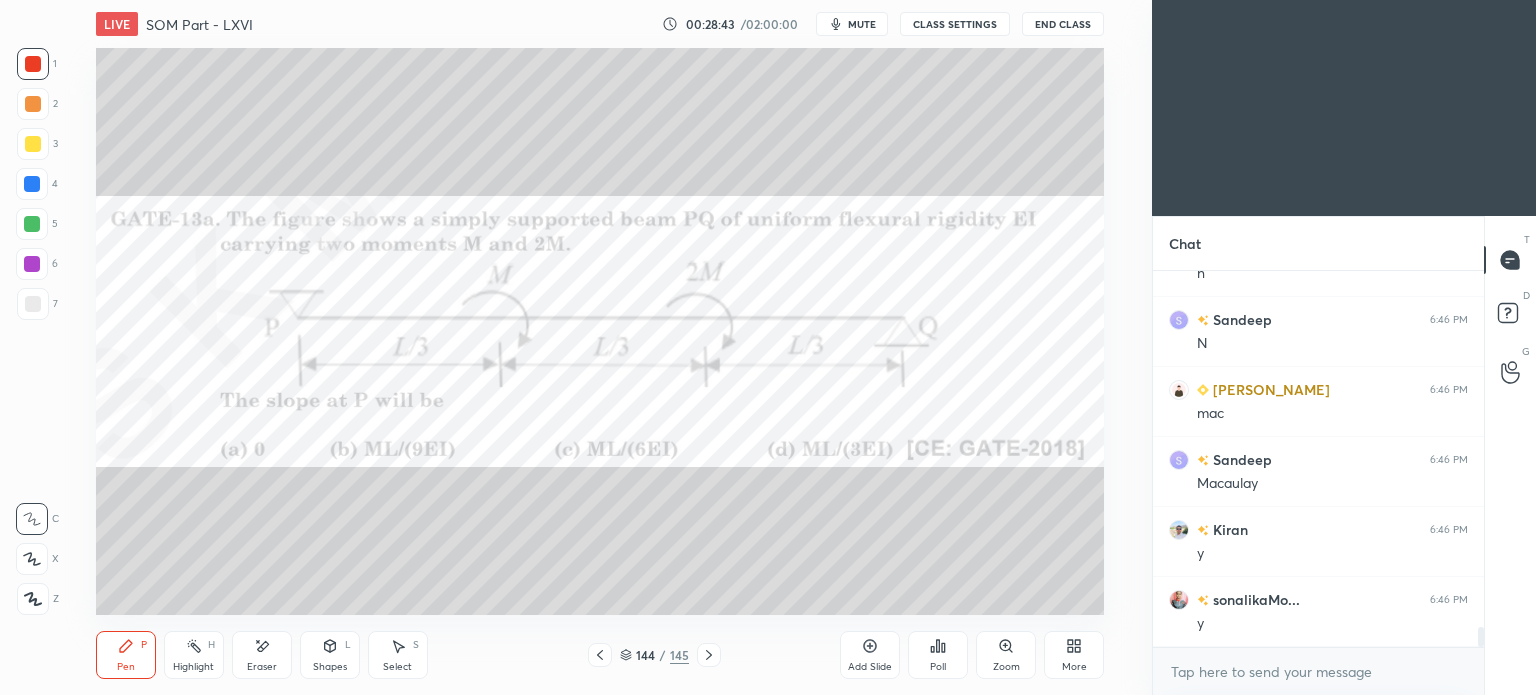 click on "Pen" at bounding box center [126, 667] 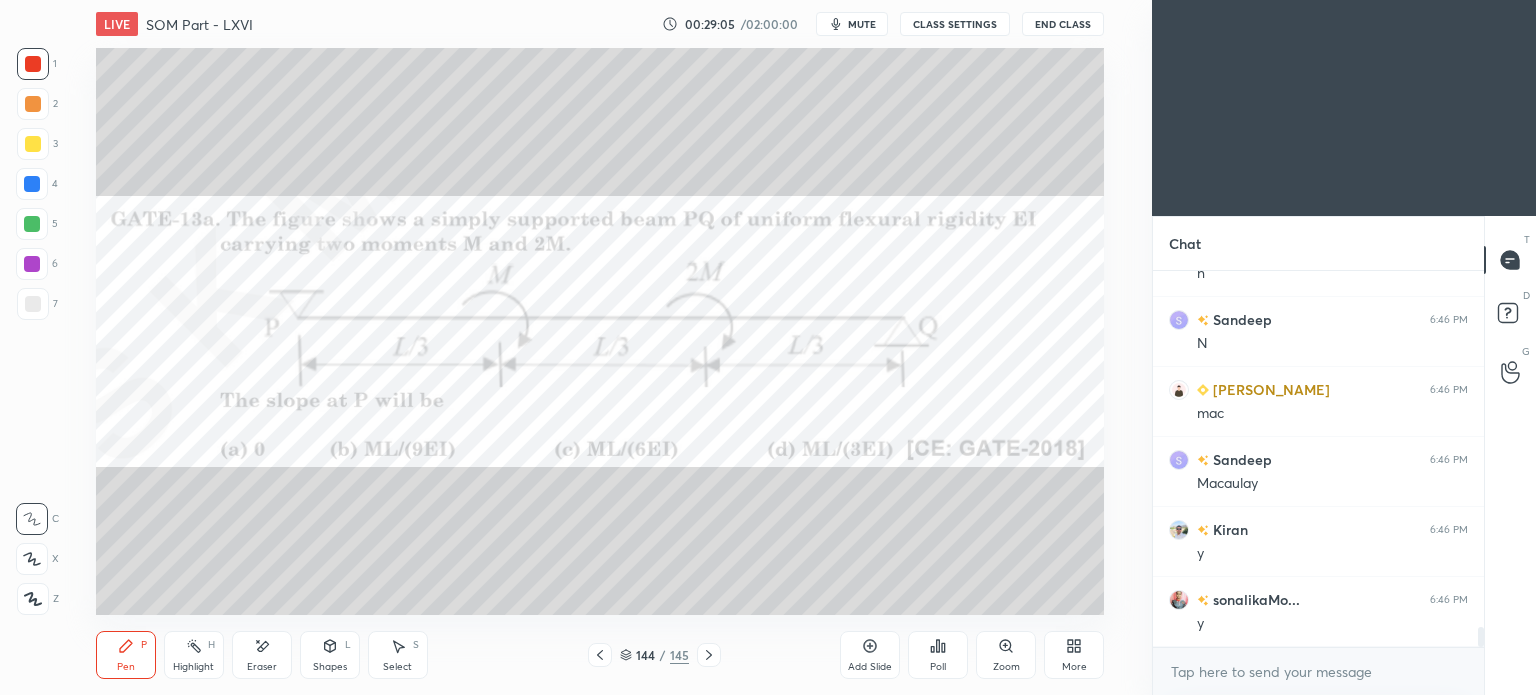 click on "Eraser" at bounding box center (262, 655) 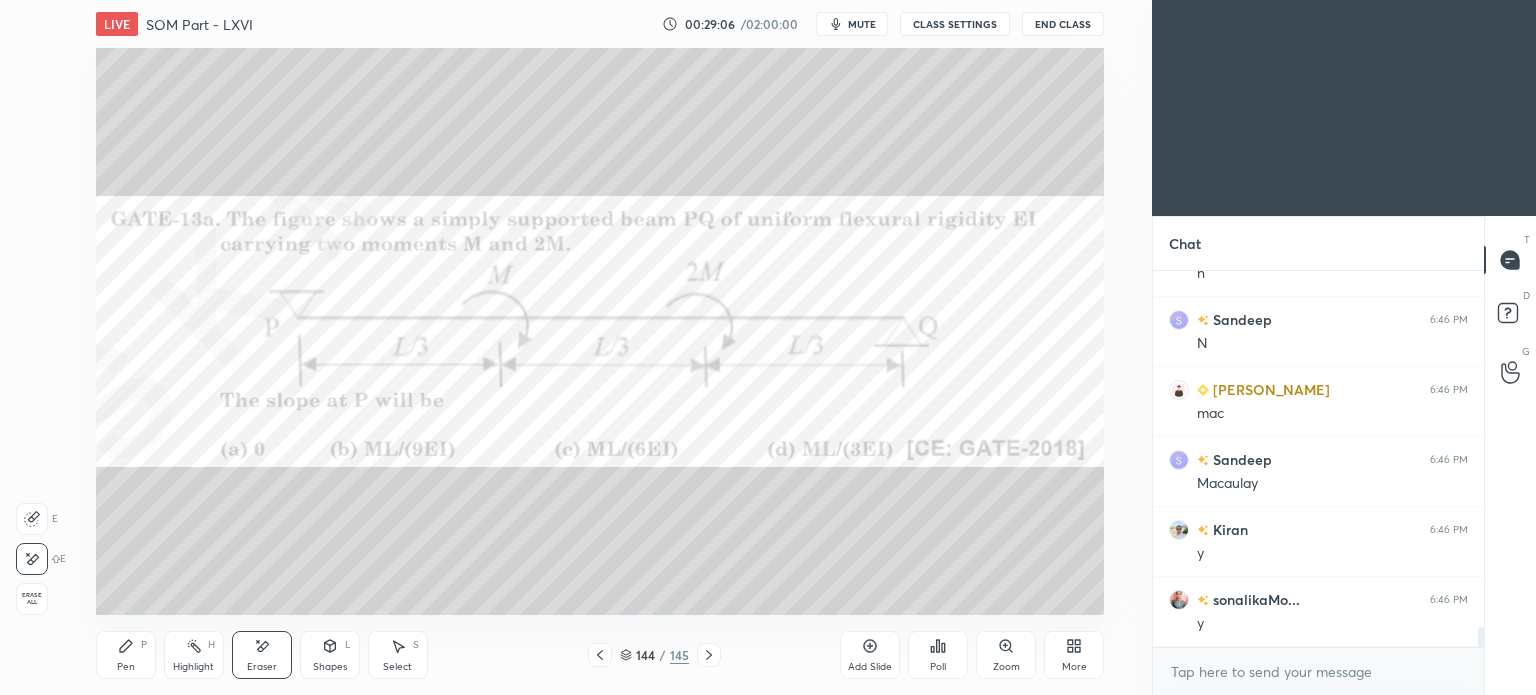 click on "Pen P" at bounding box center [126, 655] 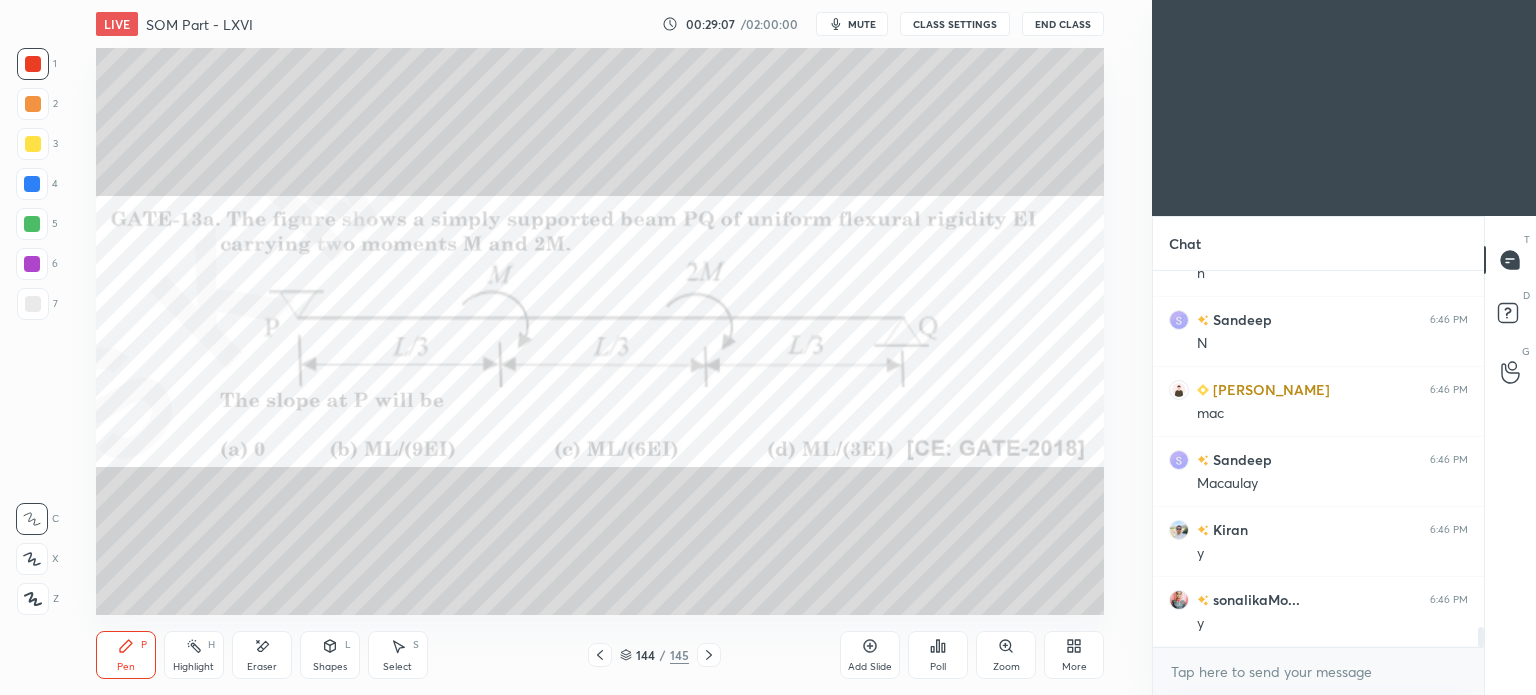 click on "Pen" at bounding box center (126, 667) 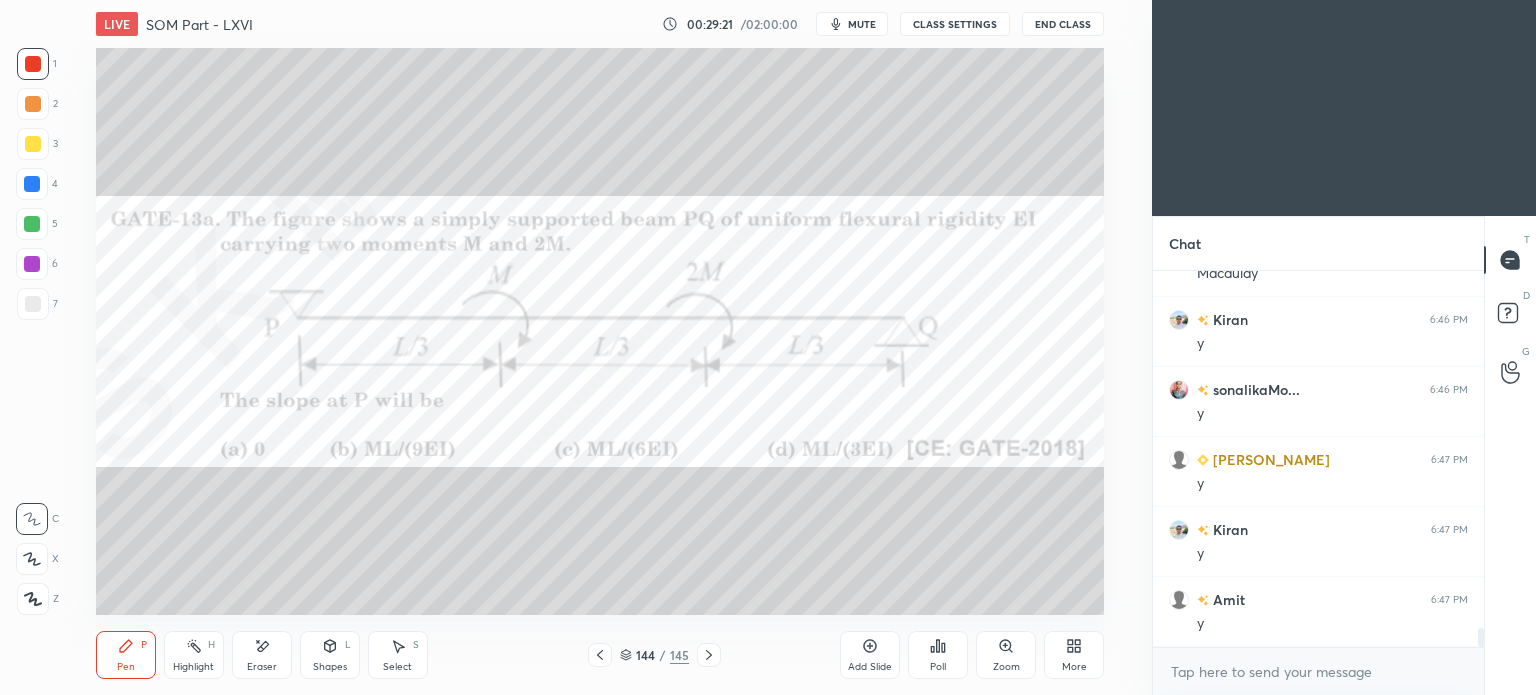 scroll, scrollTop: 7094, scrollLeft: 0, axis: vertical 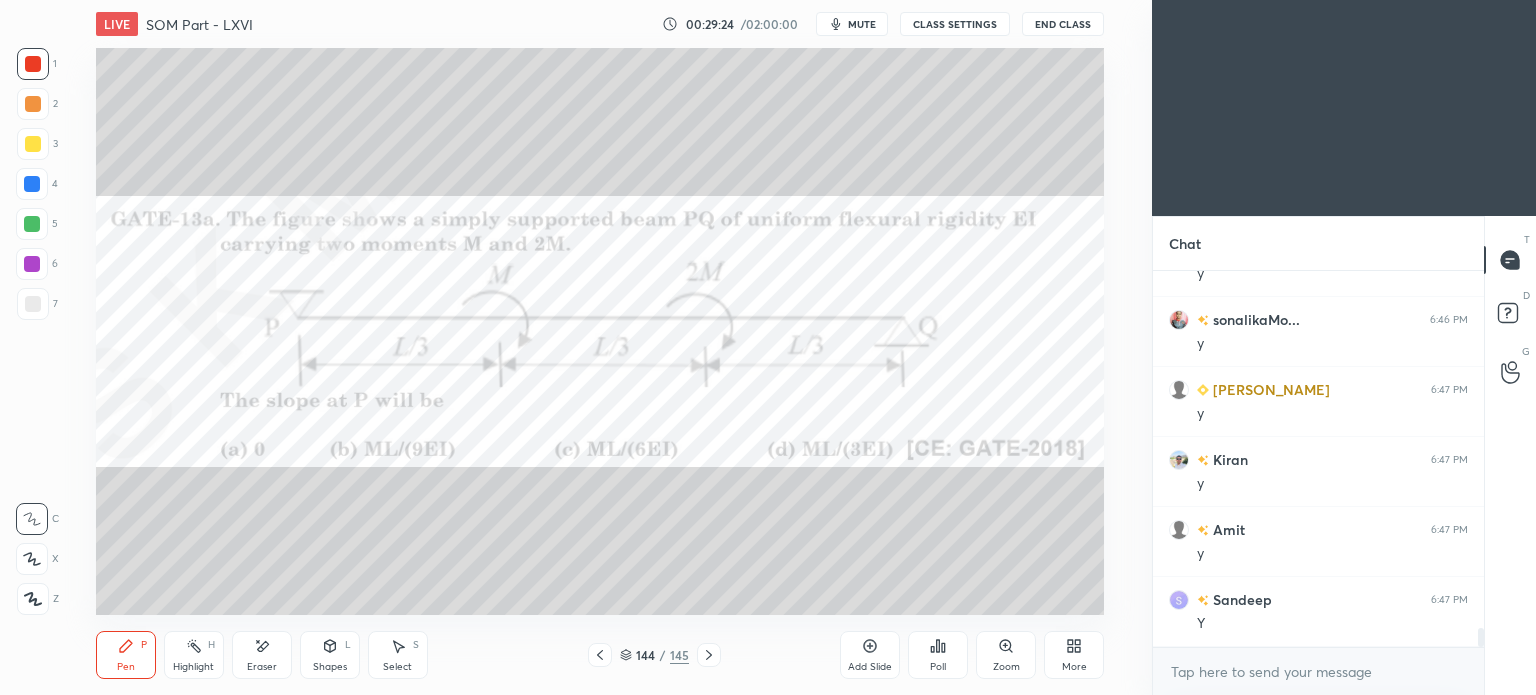 click on "Highlight" at bounding box center [193, 667] 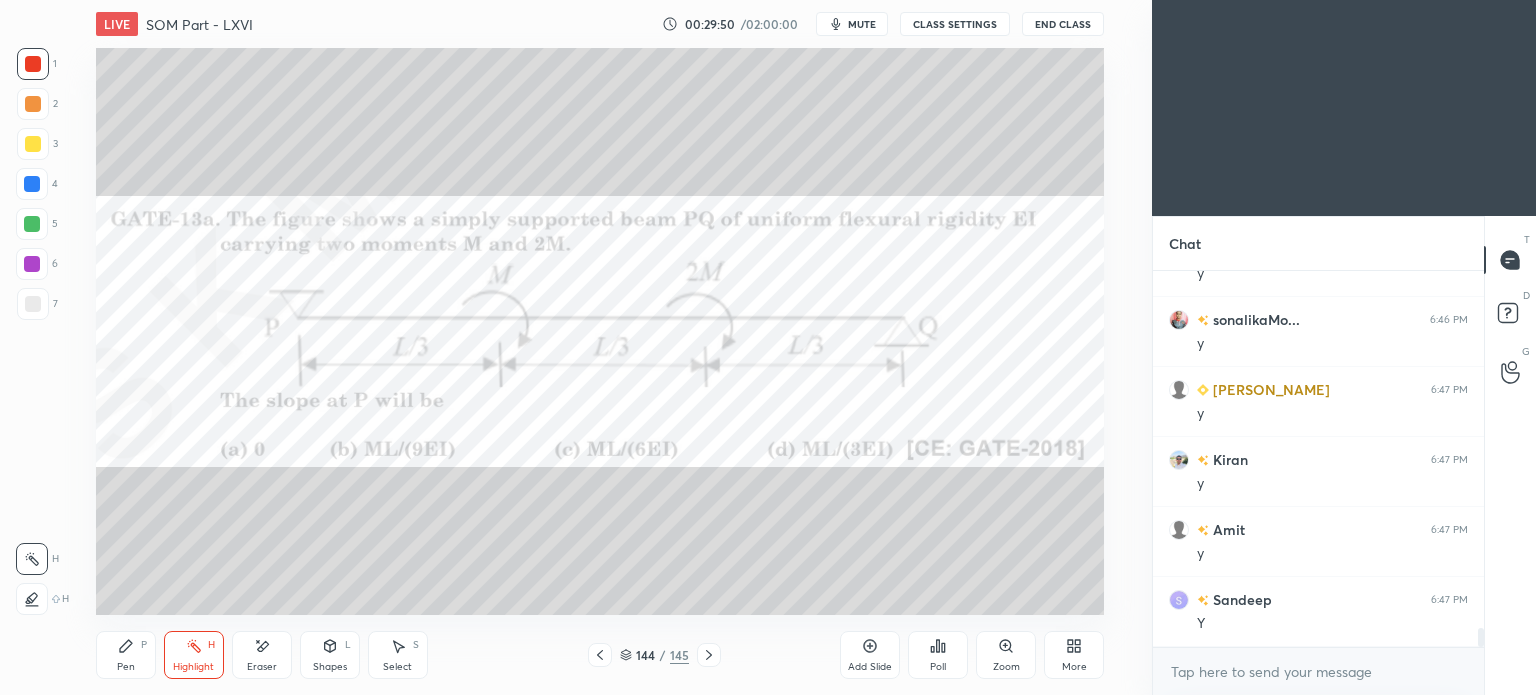 click on "Pen P" at bounding box center (126, 655) 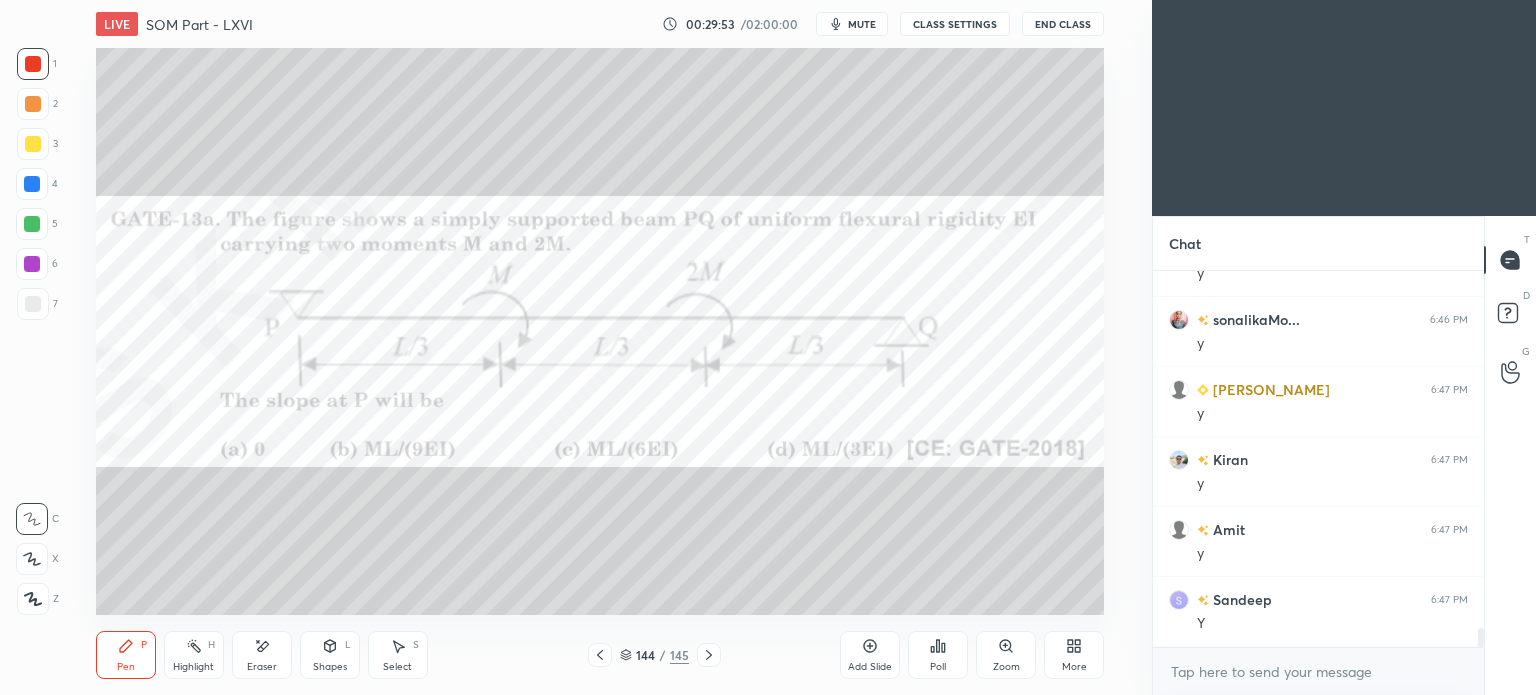 click 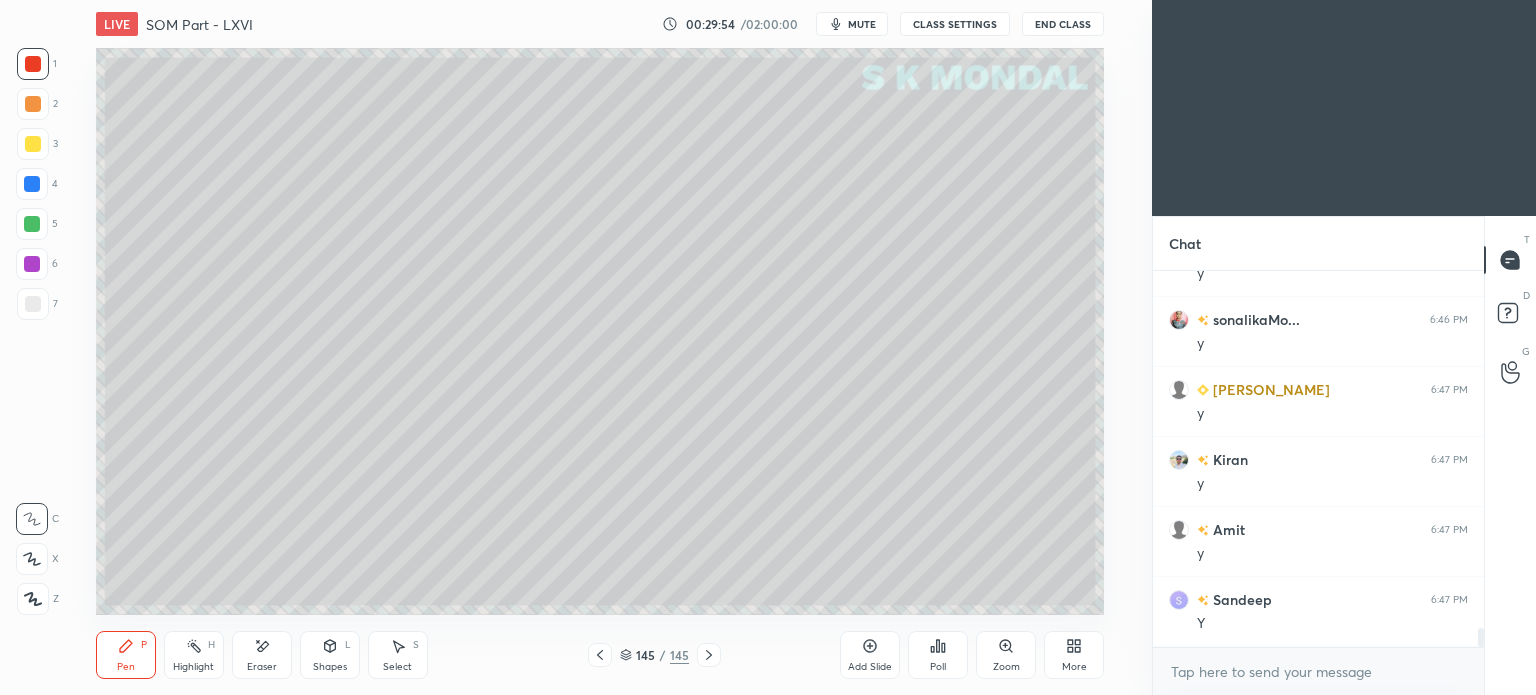 click at bounding box center (33, 144) 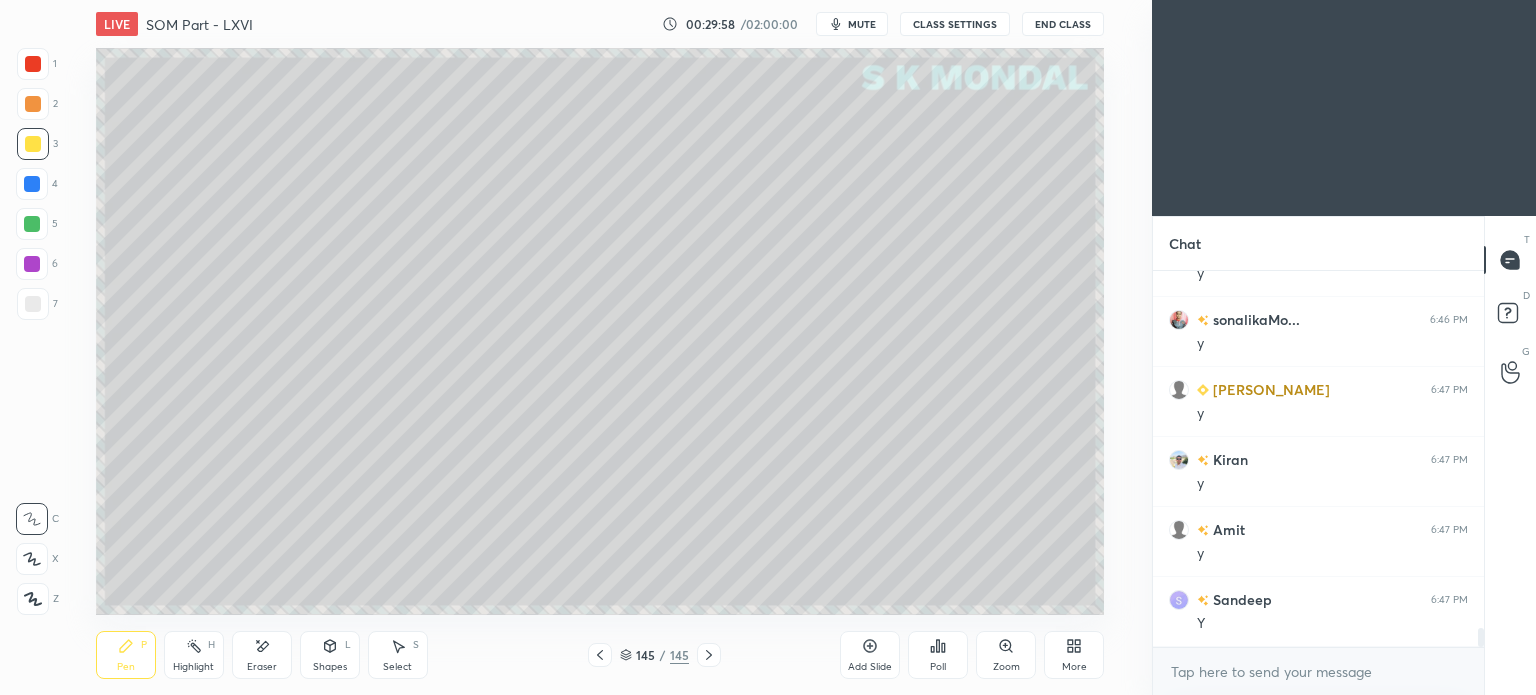 scroll, scrollTop: 7182, scrollLeft: 0, axis: vertical 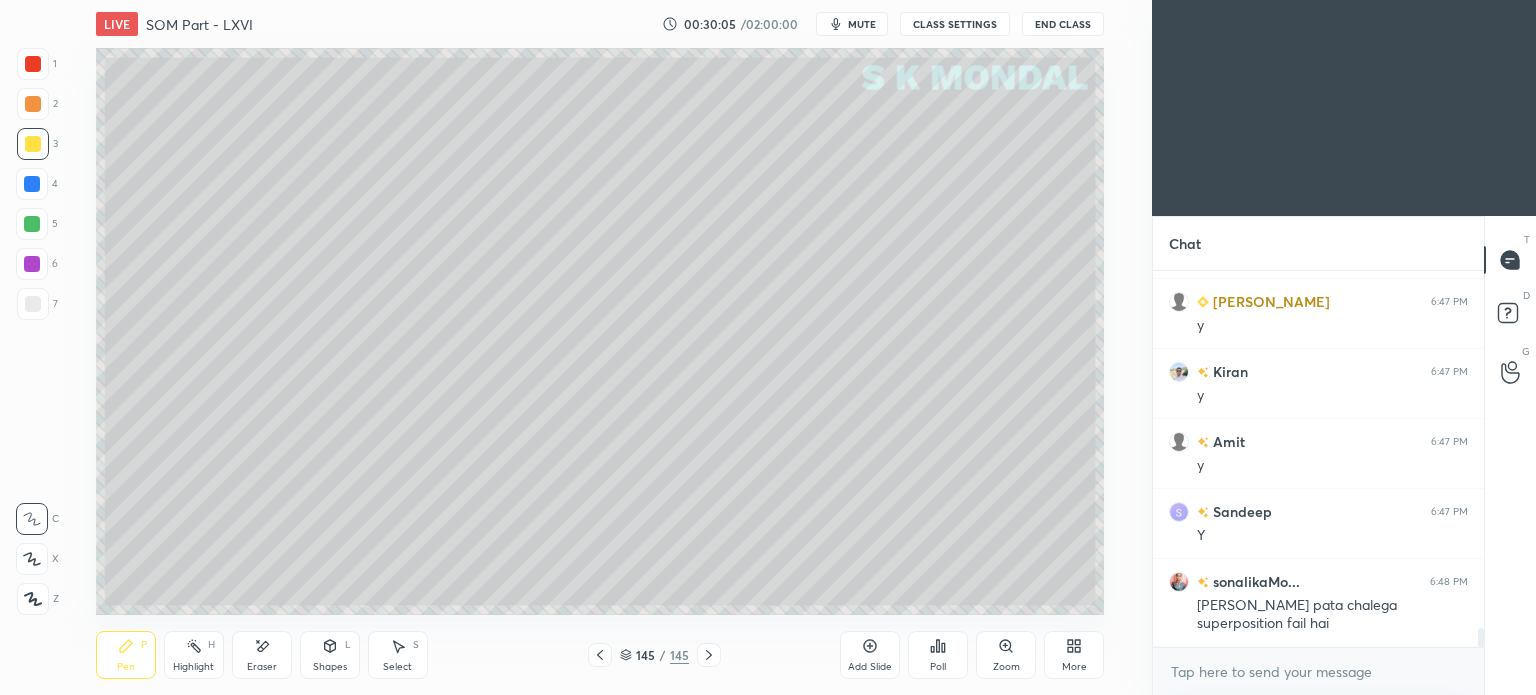 click 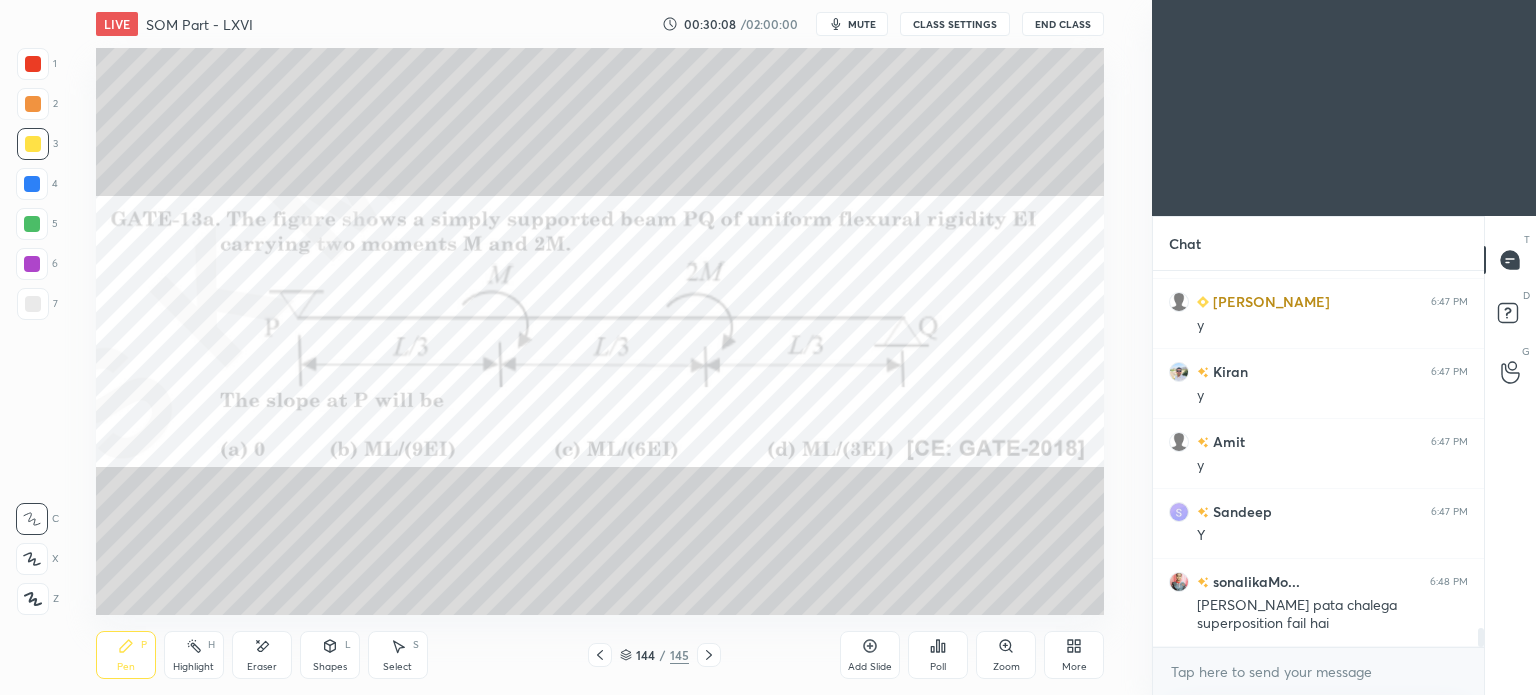 click 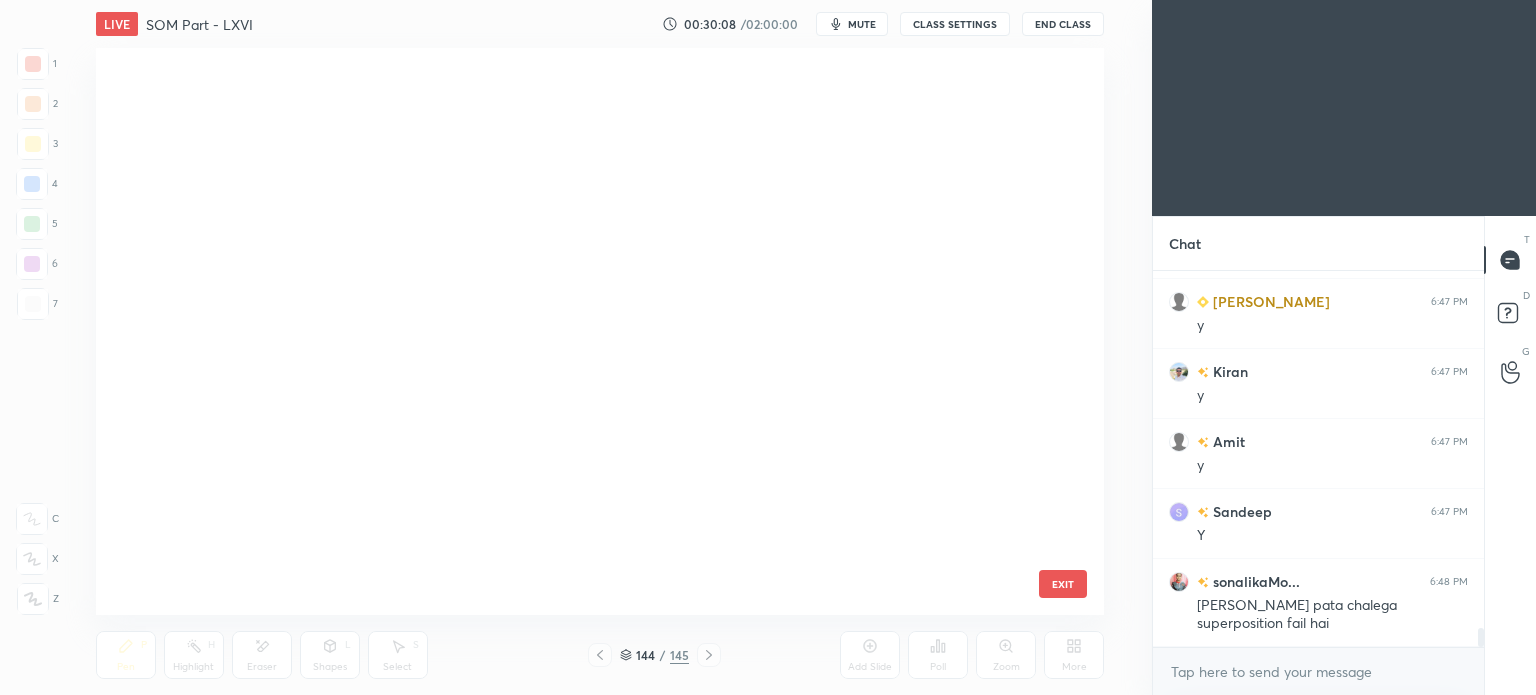 scroll, scrollTop: 7784, scrollLeft: 0, axis: vertical 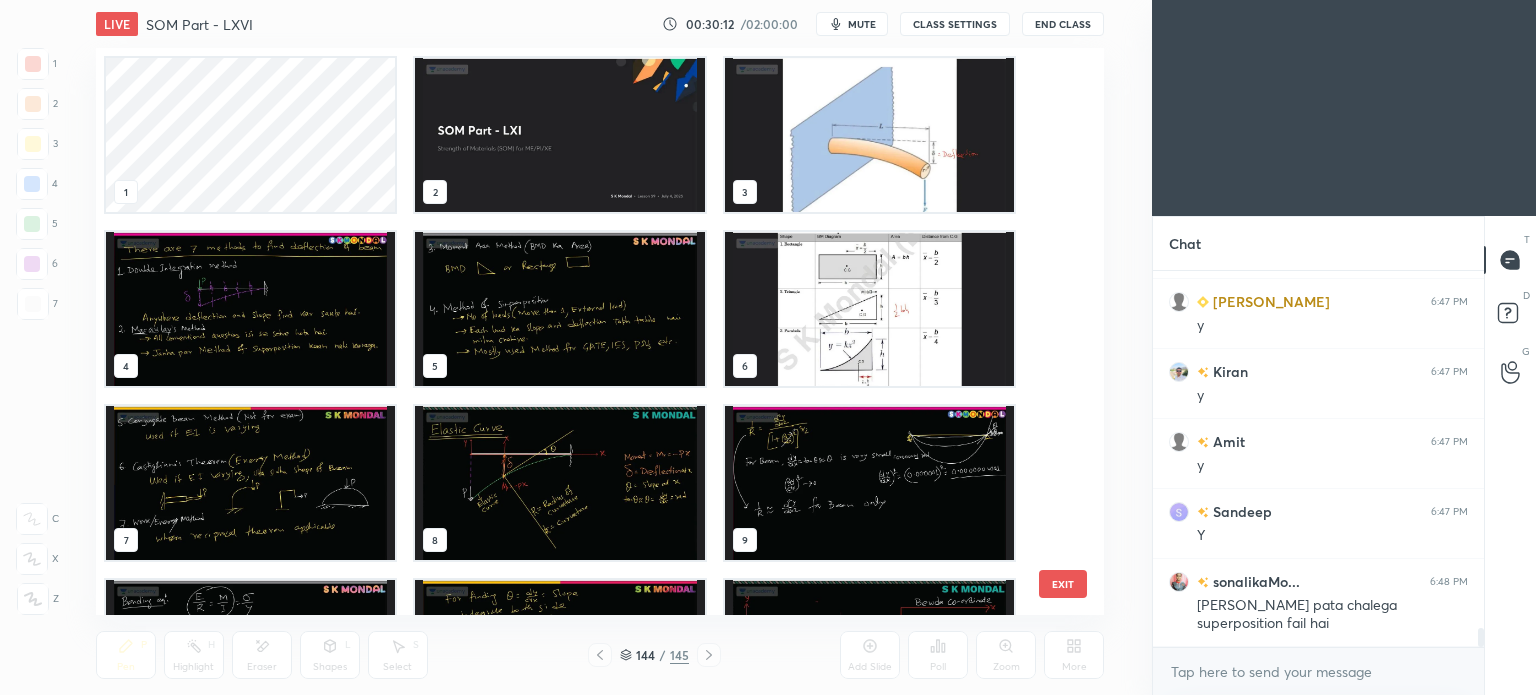 click at bounding box center [250, 309] 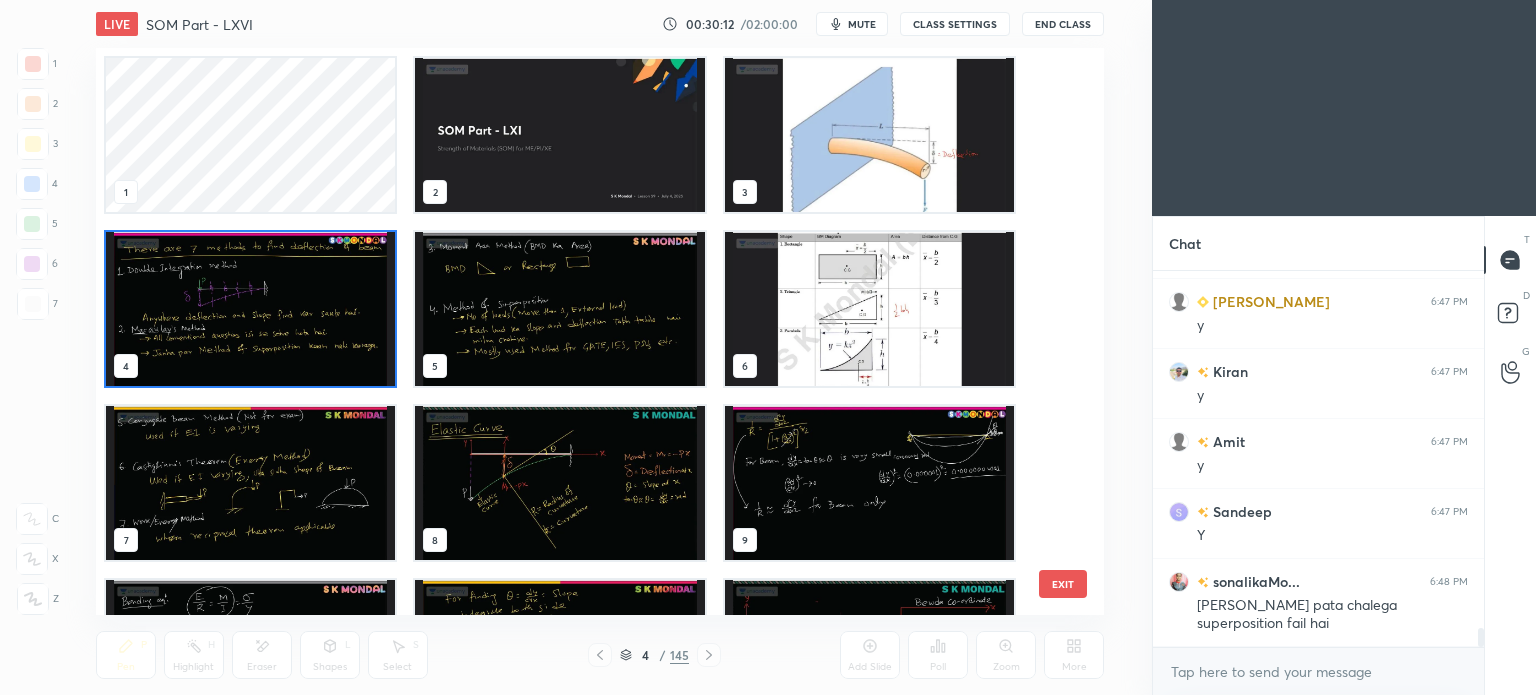 click at bounding box center [250, 309] 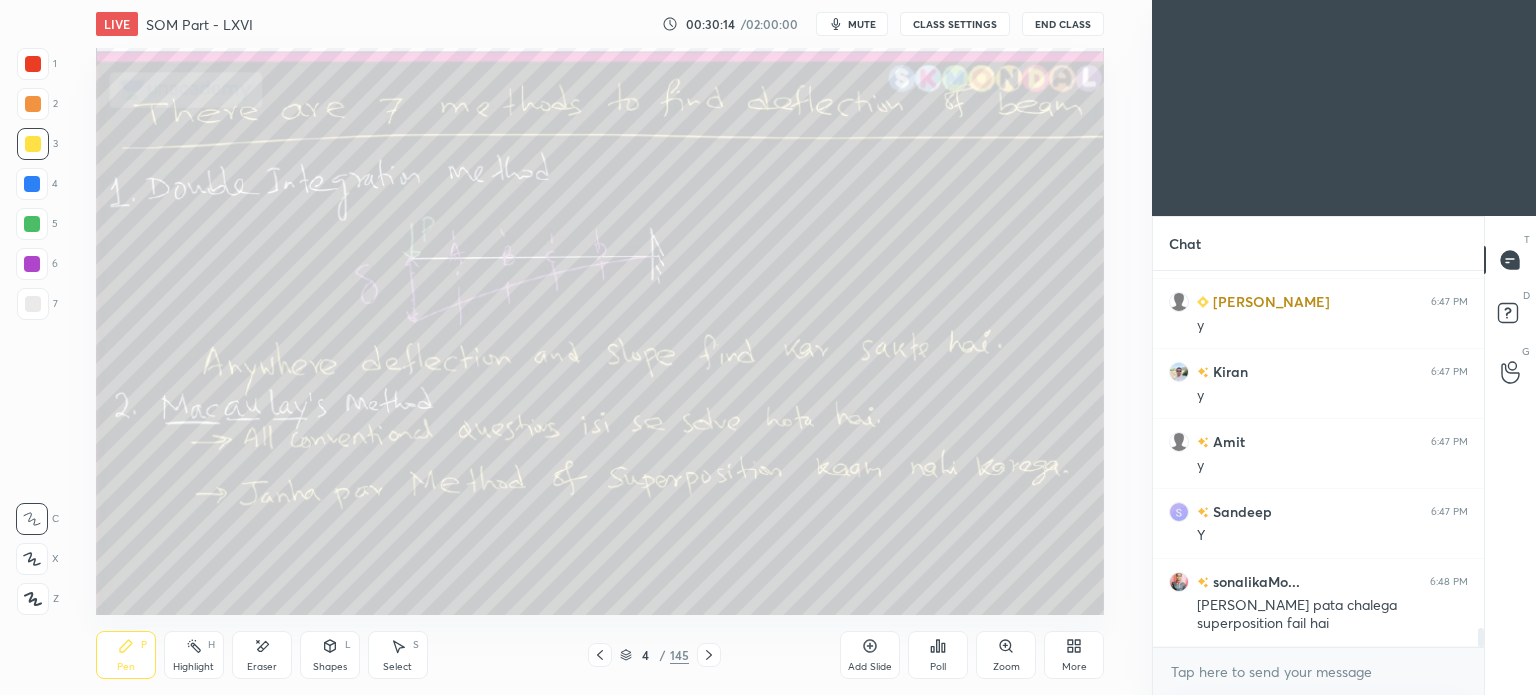 click on "Highlight" at bounding box center (193, 667) 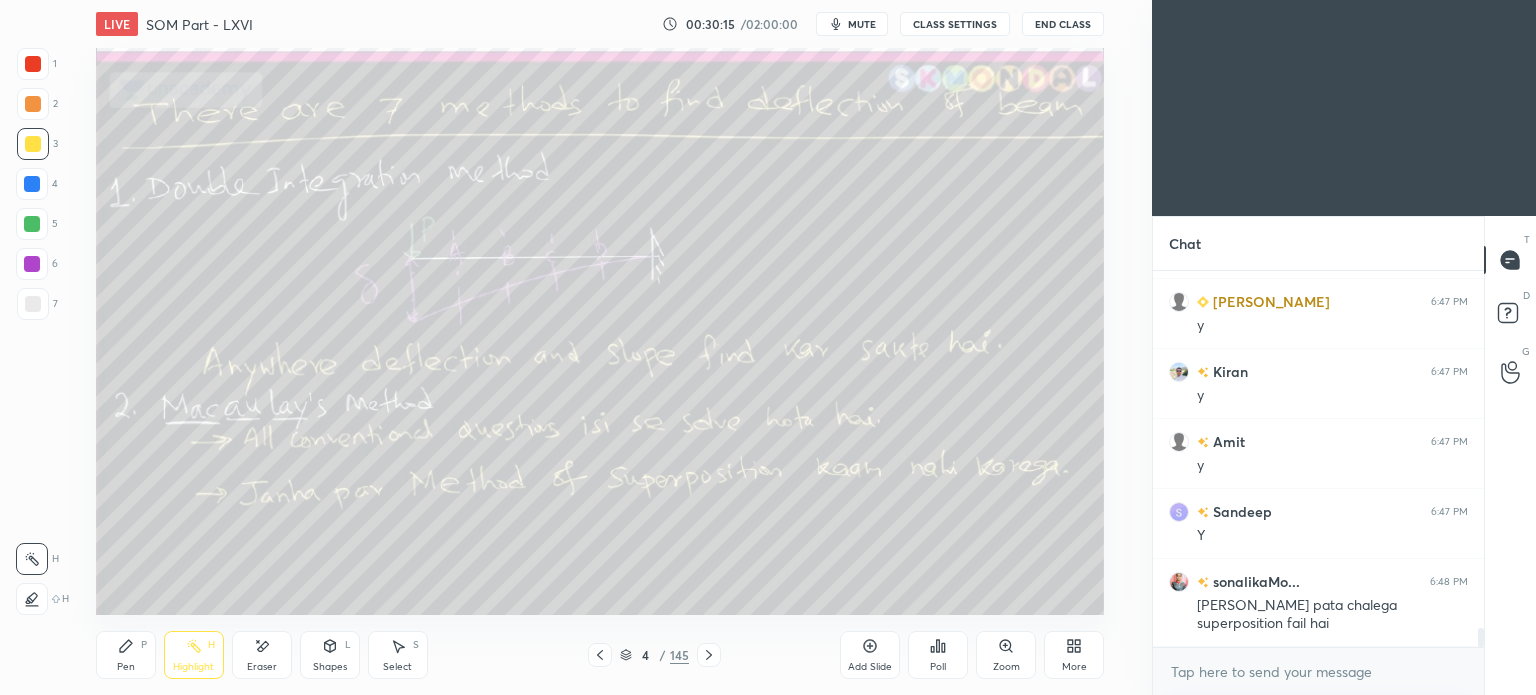 click 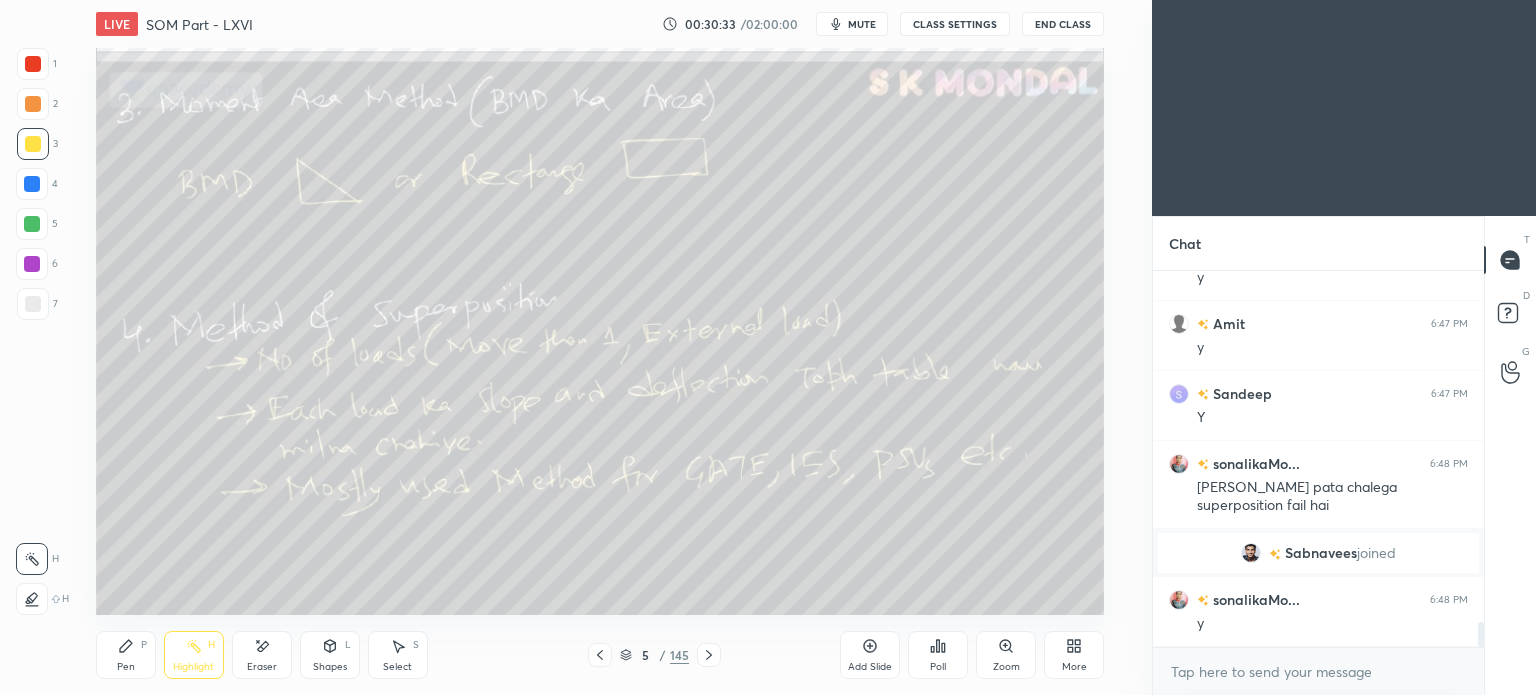 scroll, scrollTop: 5280, scrollLeft: 0, axis: vertical 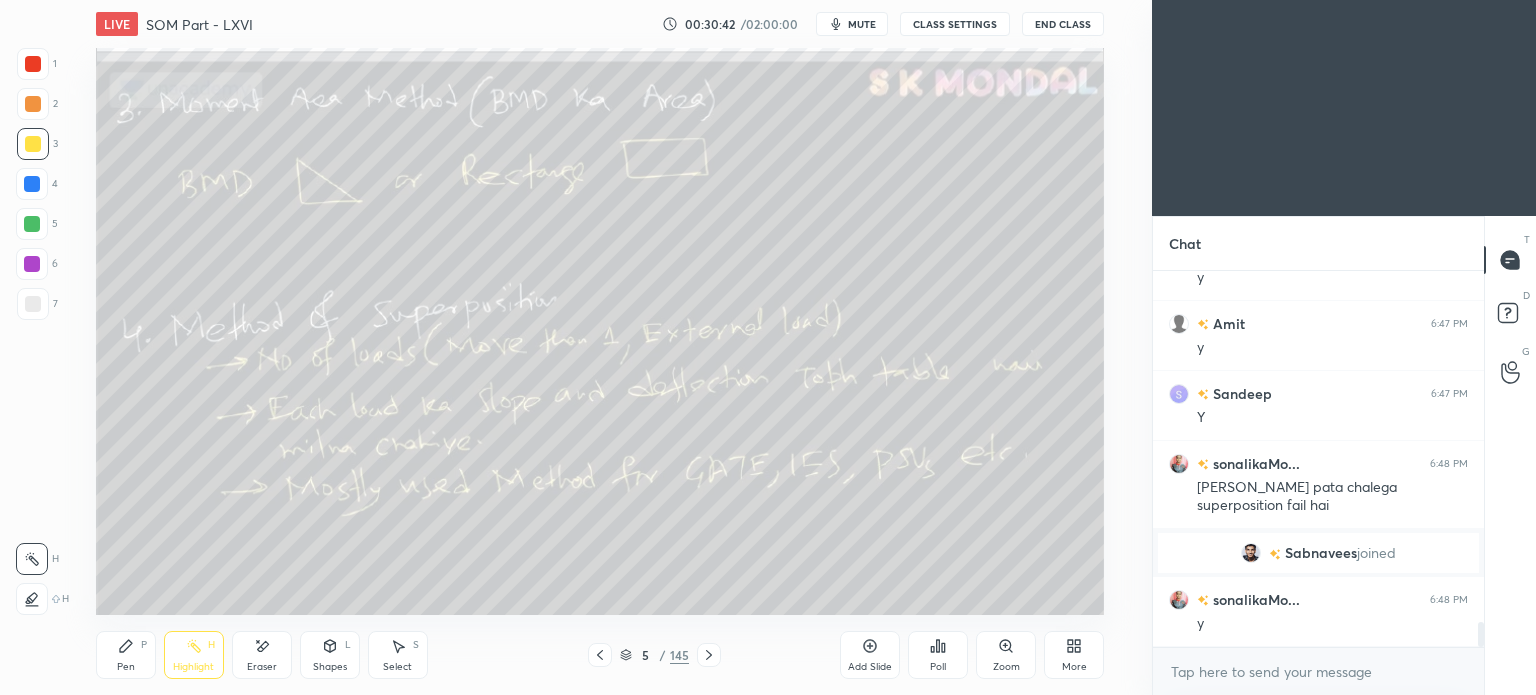 click 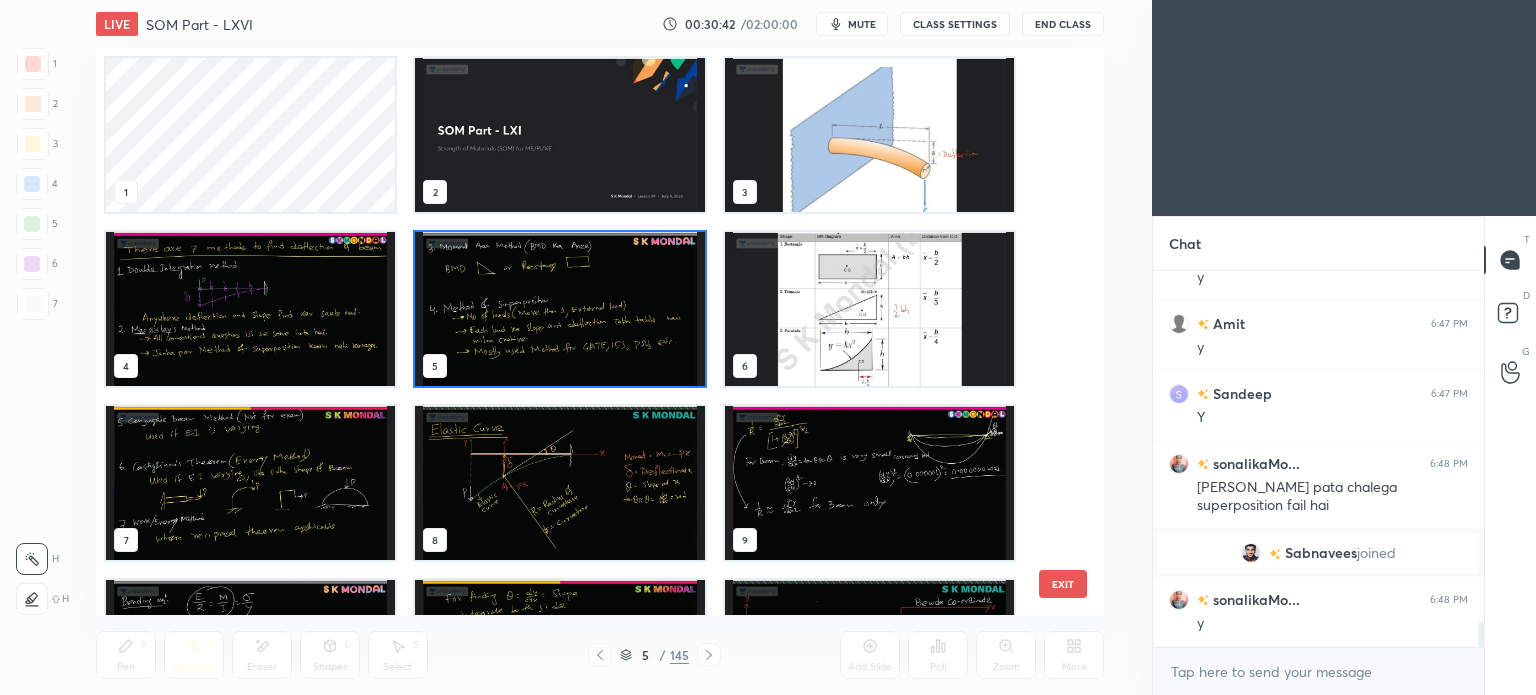 scroll, scrollTop: 6, scrollLeft: 10, axis: both 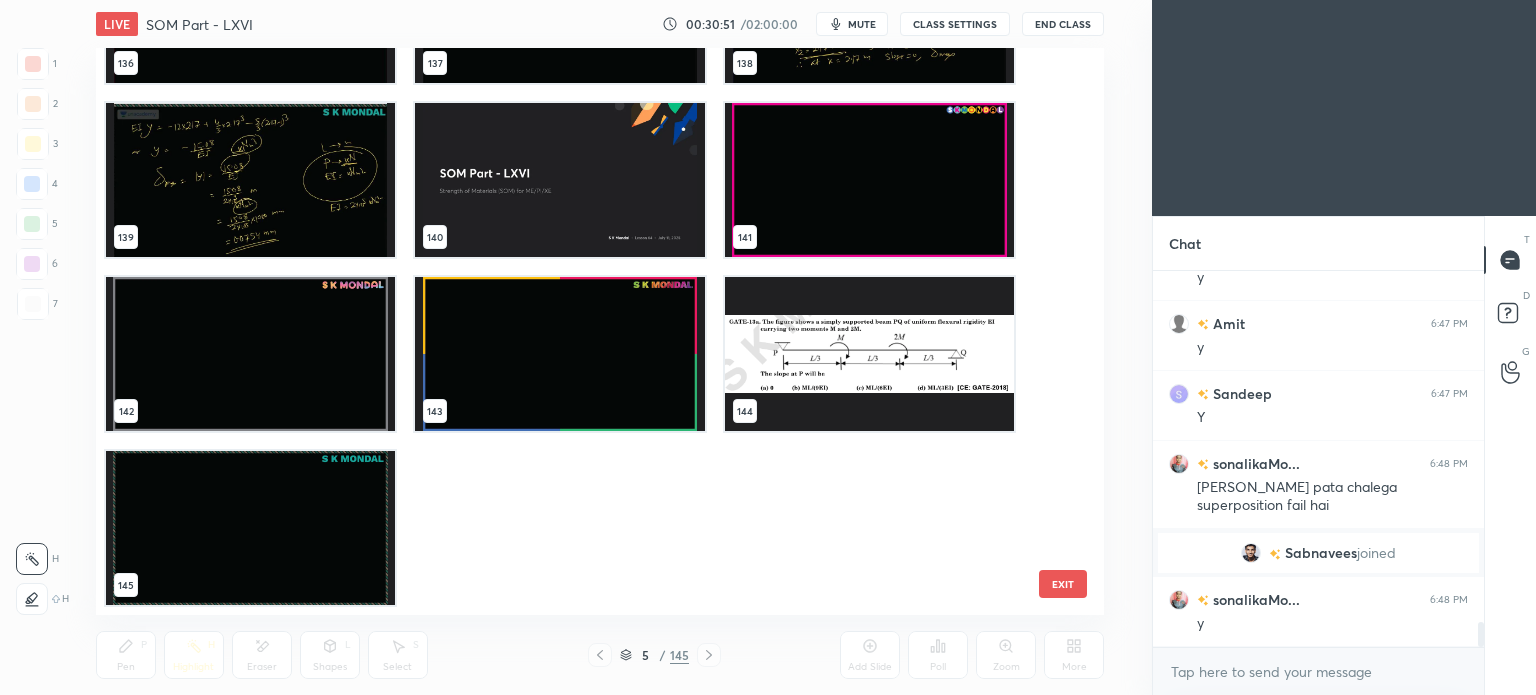 click at bounding box center (868, 354) 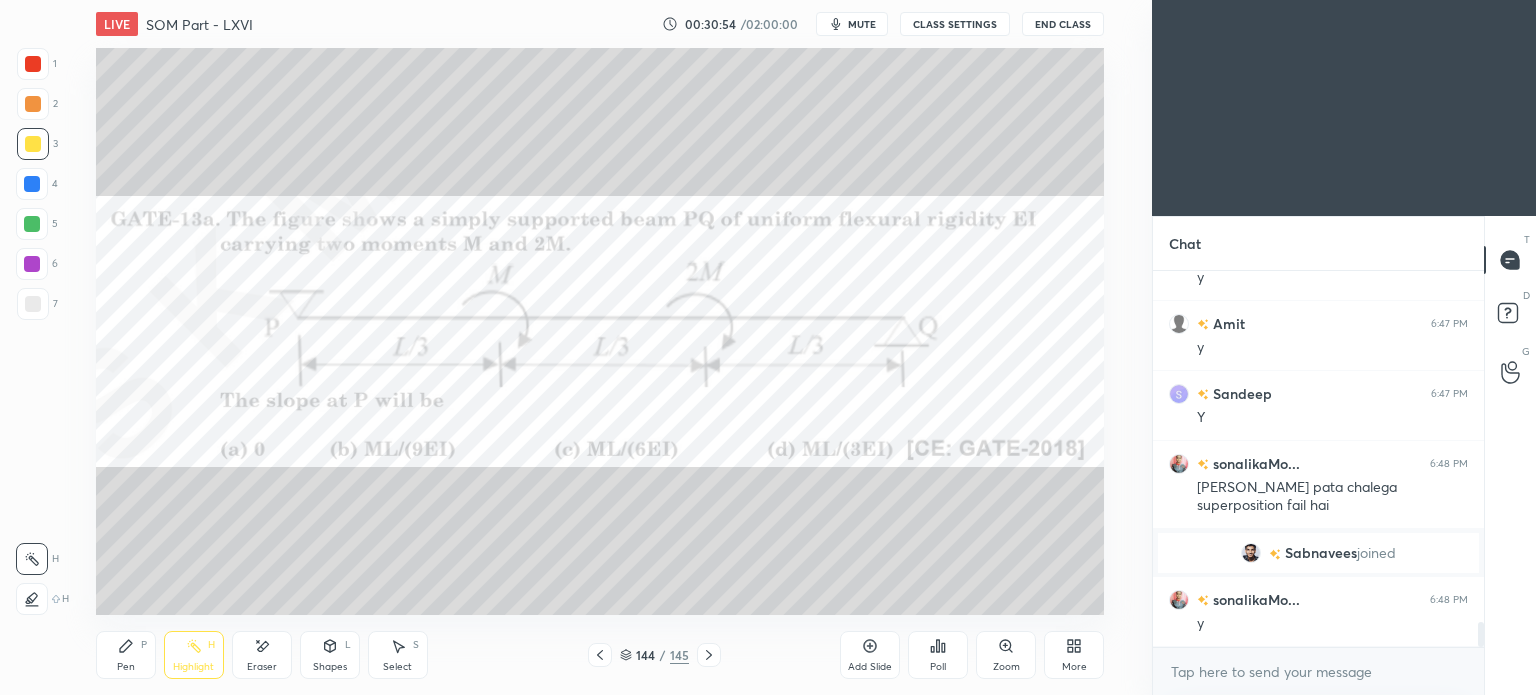 click on "144 / 145" at bounding box center [654, 655] 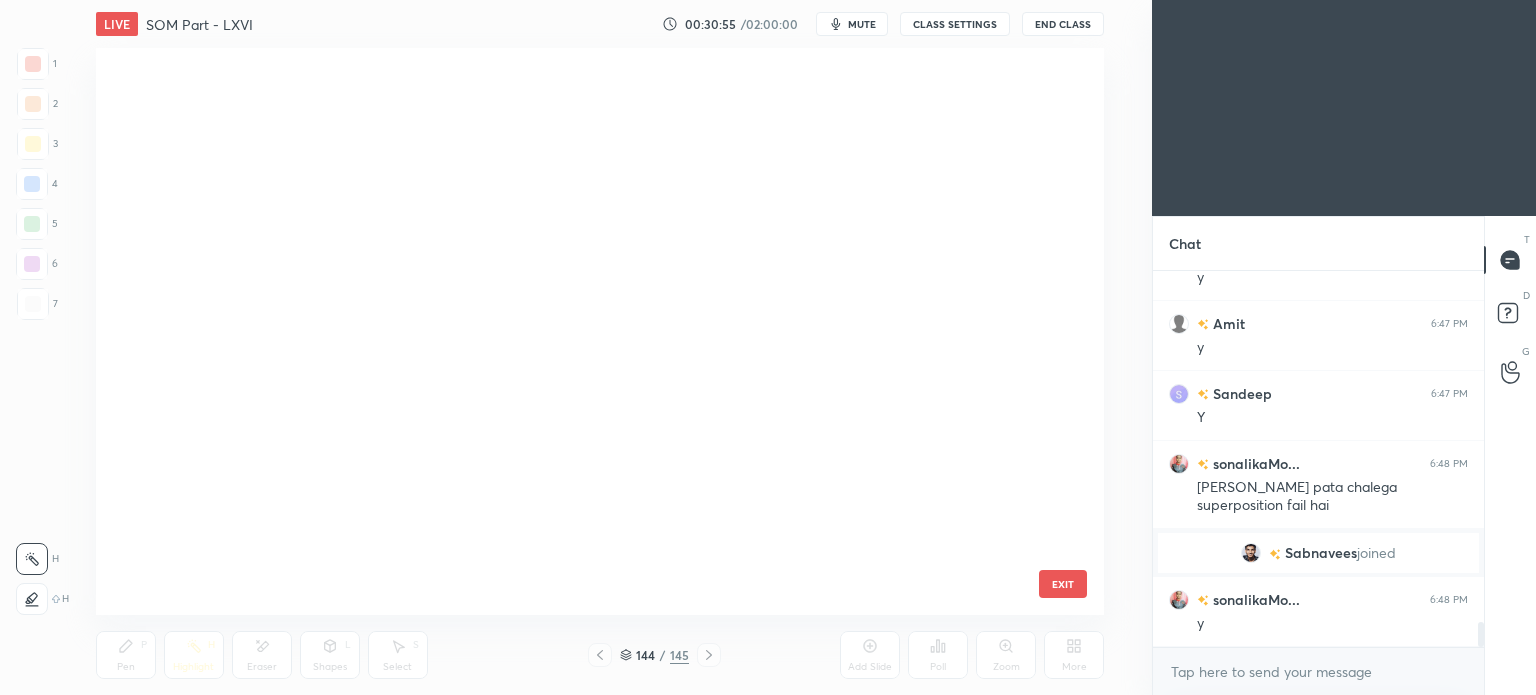 scroll, scrollTop: 7784, scrollLeft: 0, axis: vertical 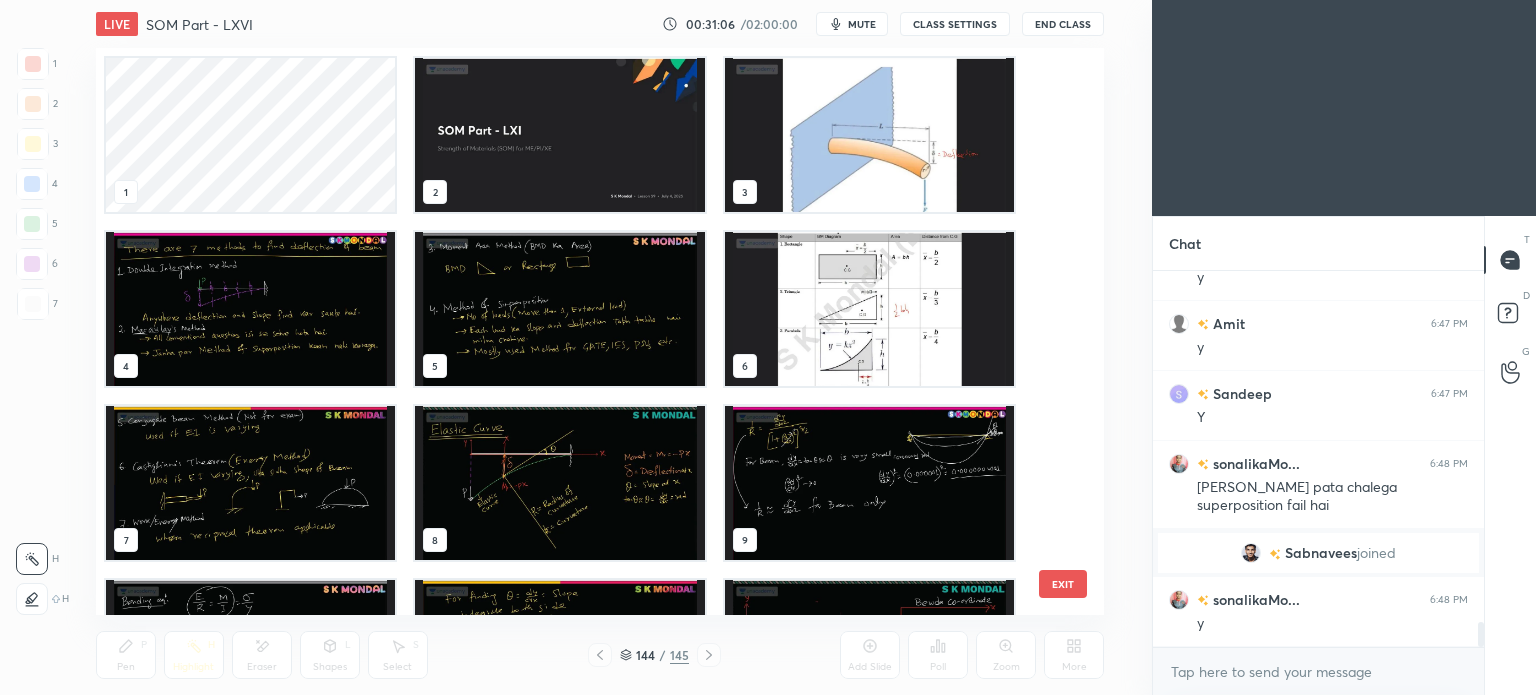 click at bounding box center [250, 309] 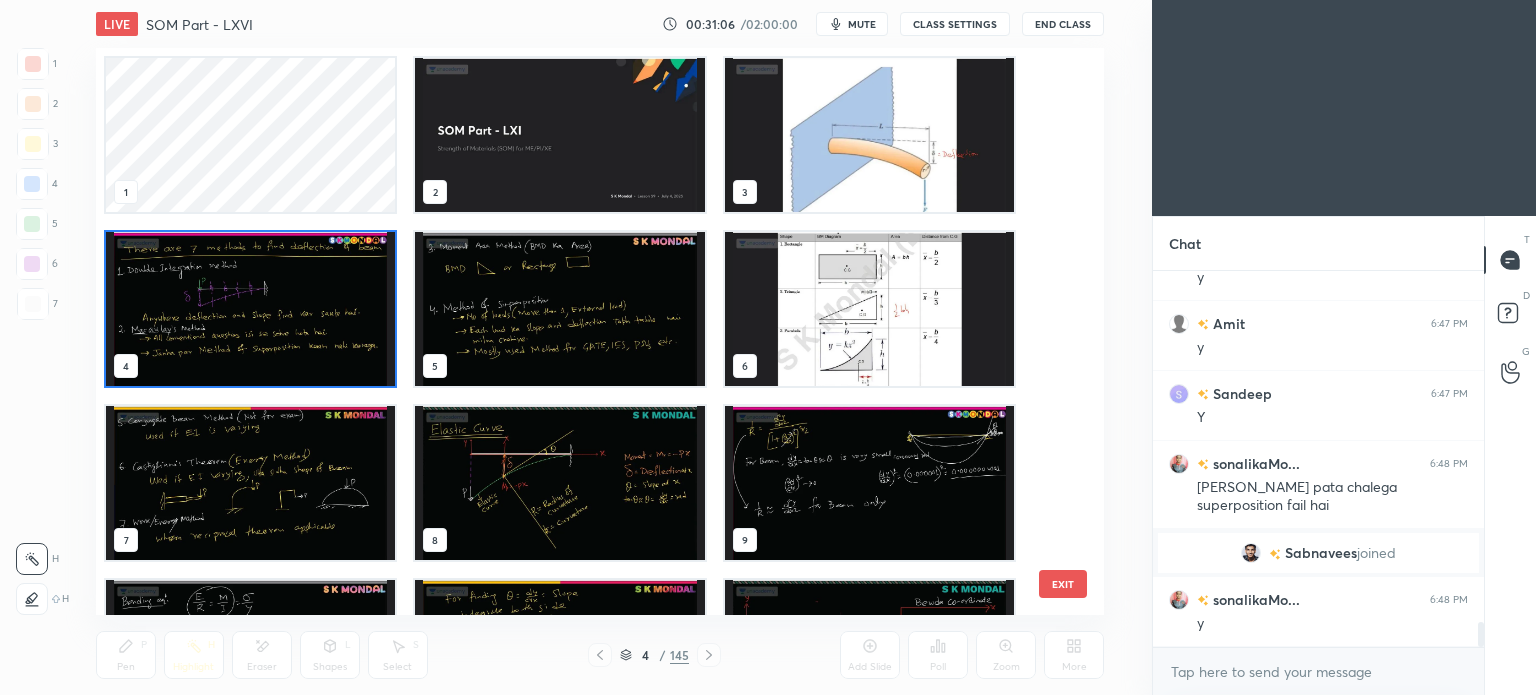 click at bounding box center (250, 309) 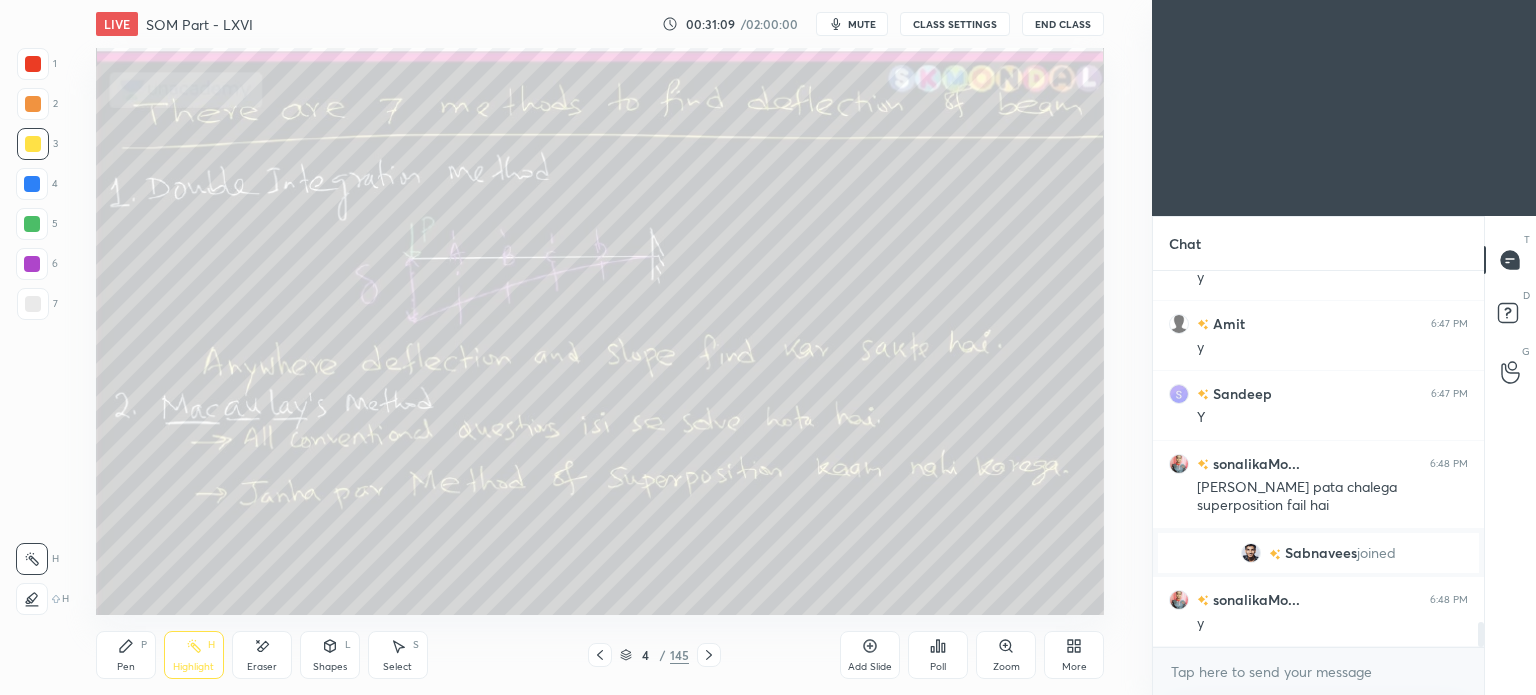 click 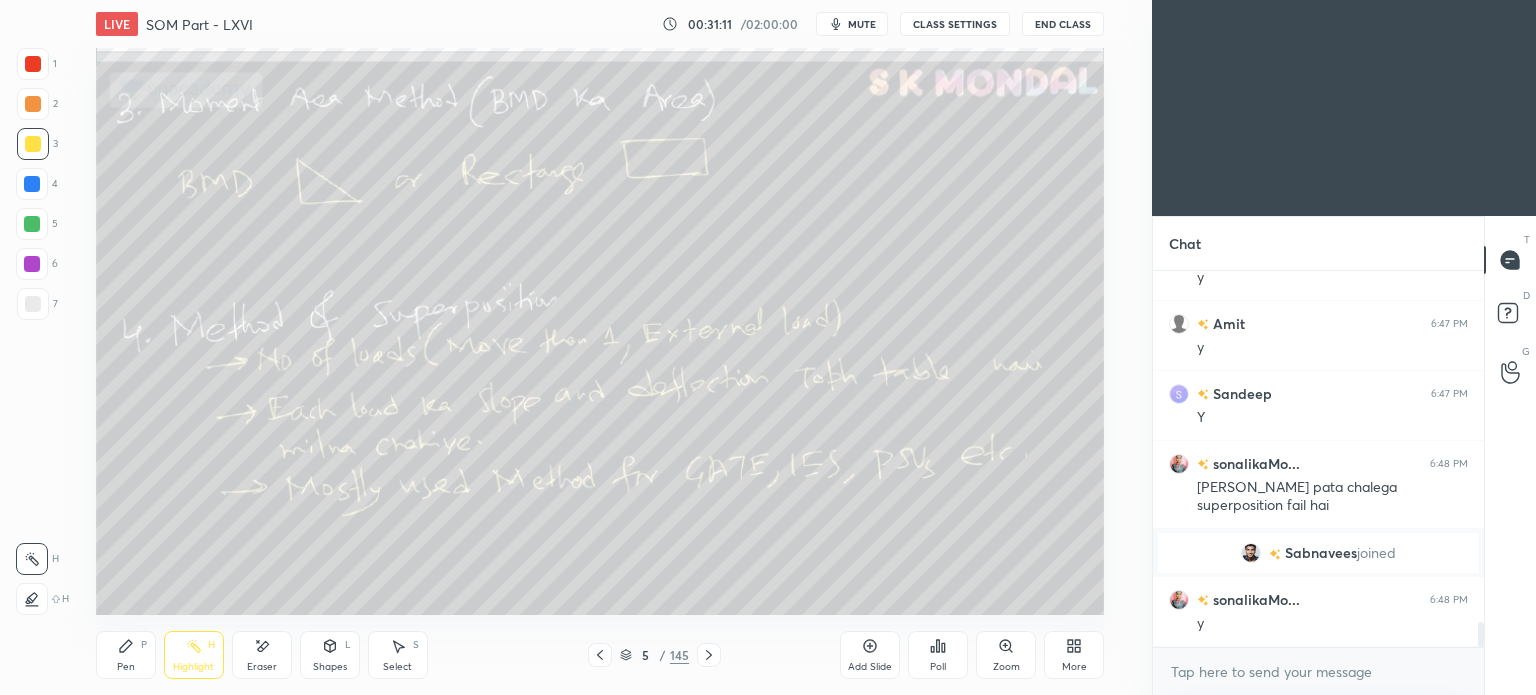 click 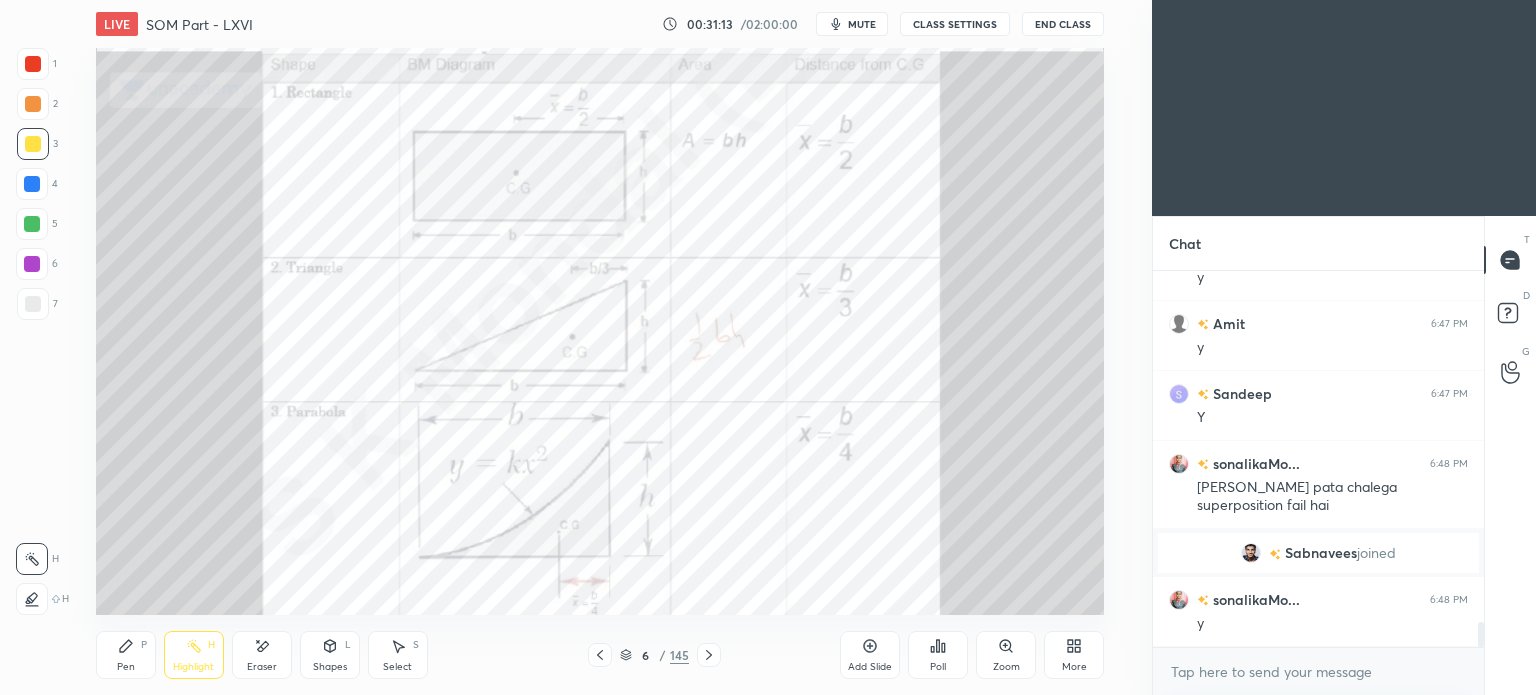 click 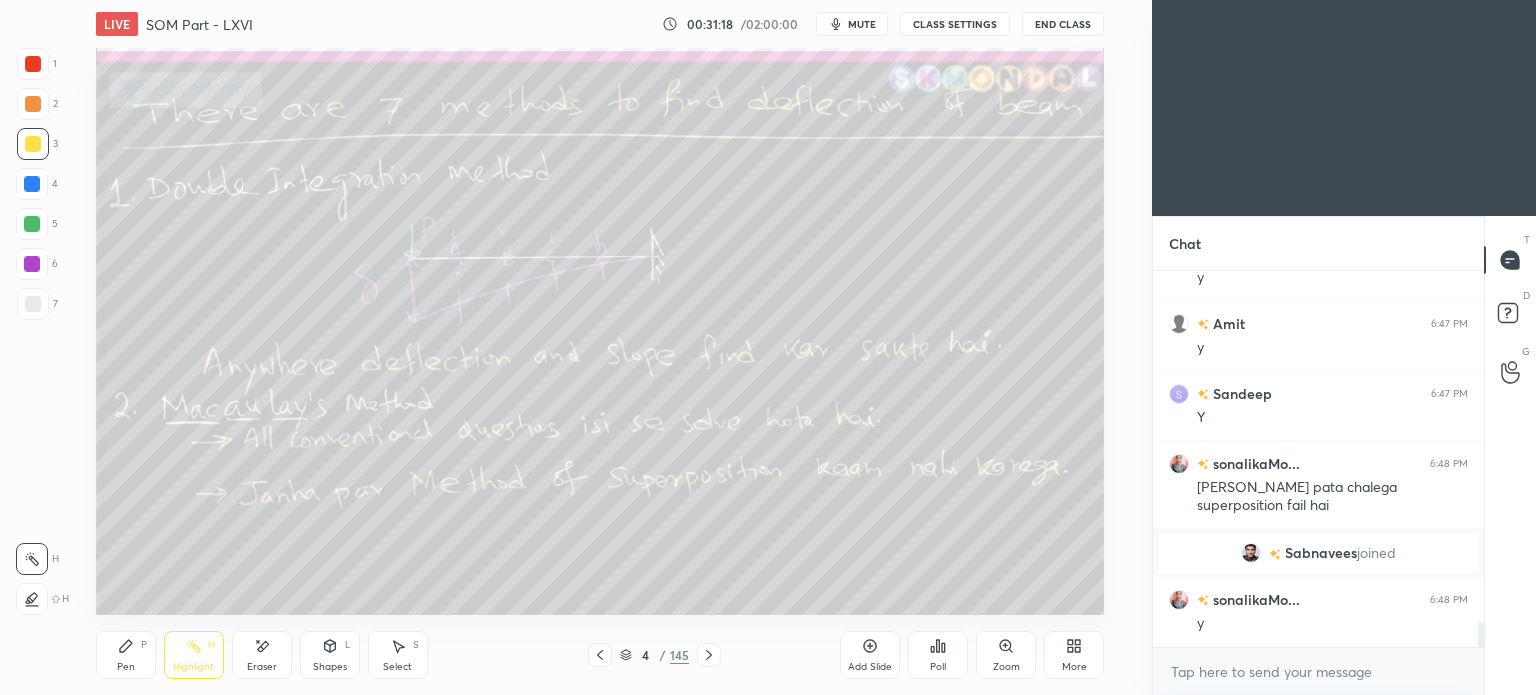 click on "mute" at bounding box center [862, 24] 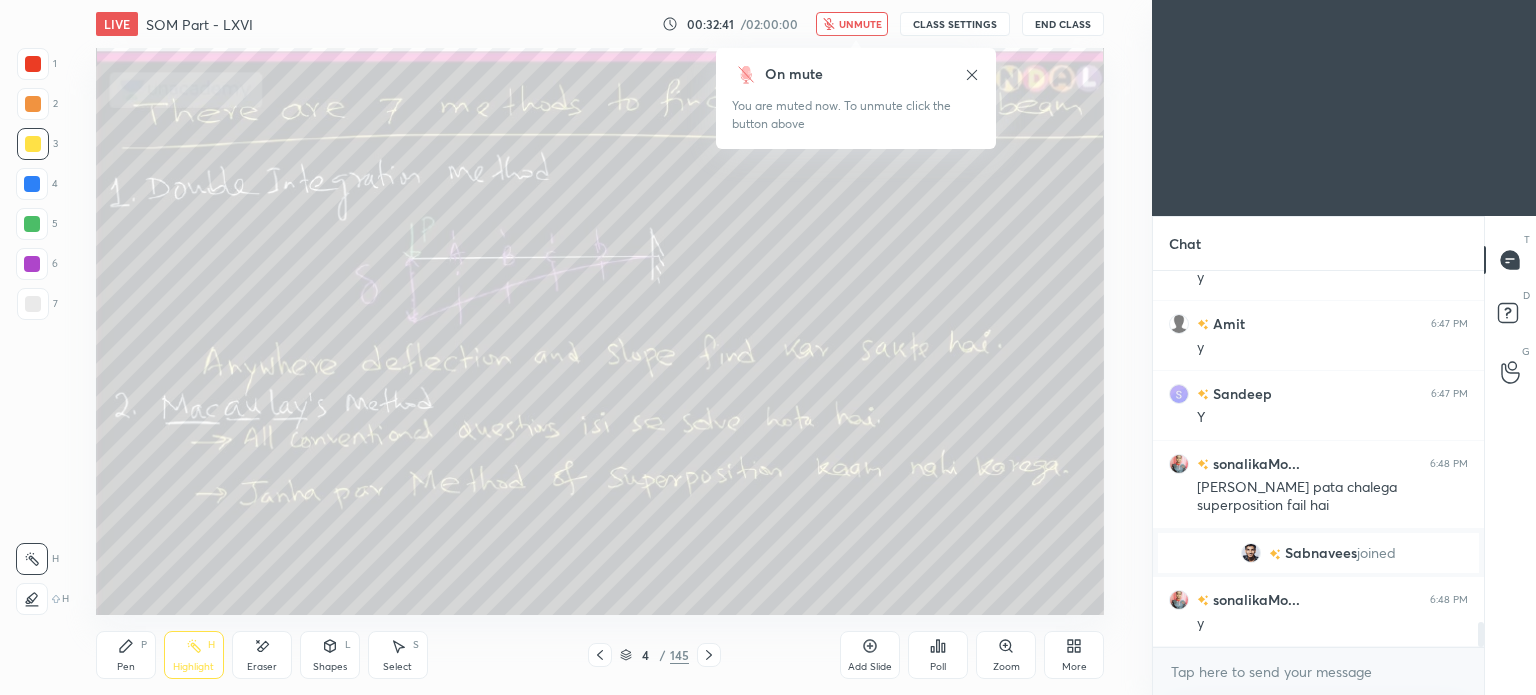 click on "unmute" at bounding box center (860, 24) 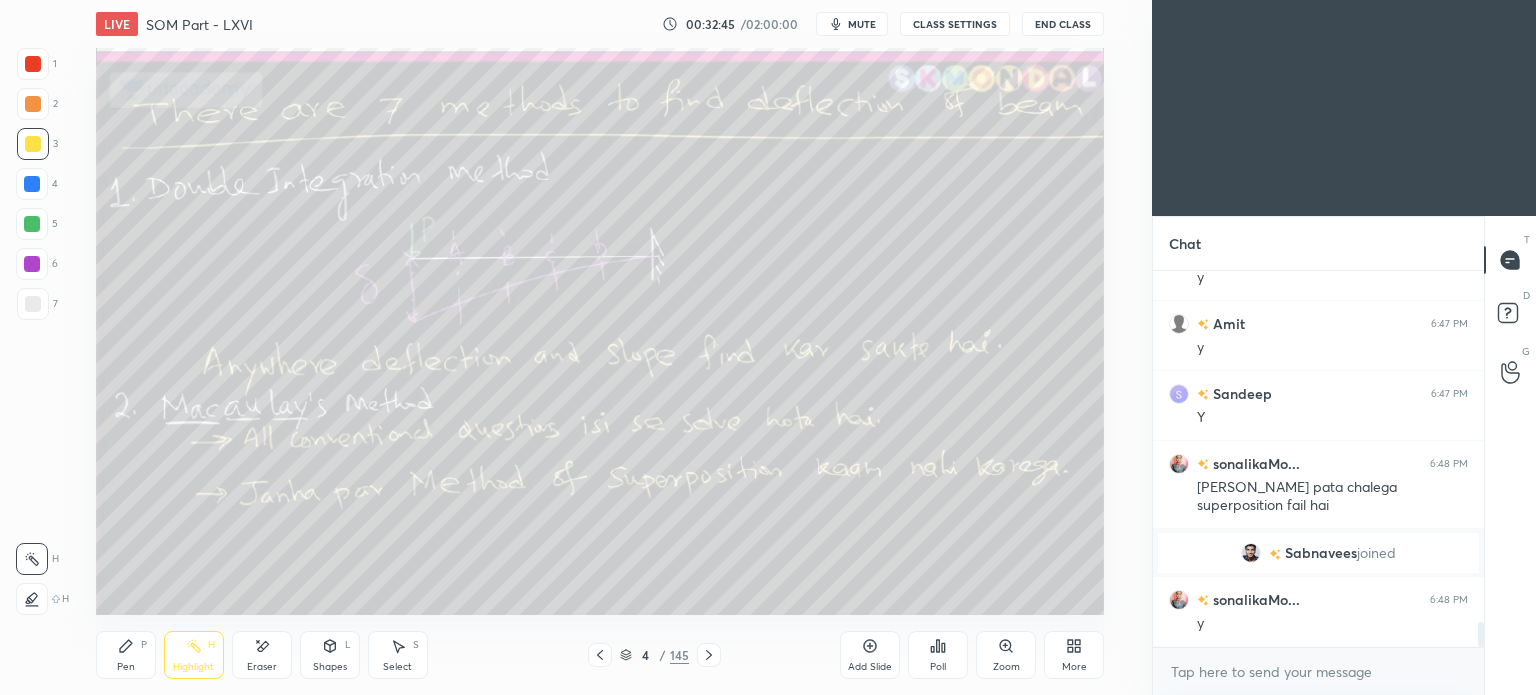 click 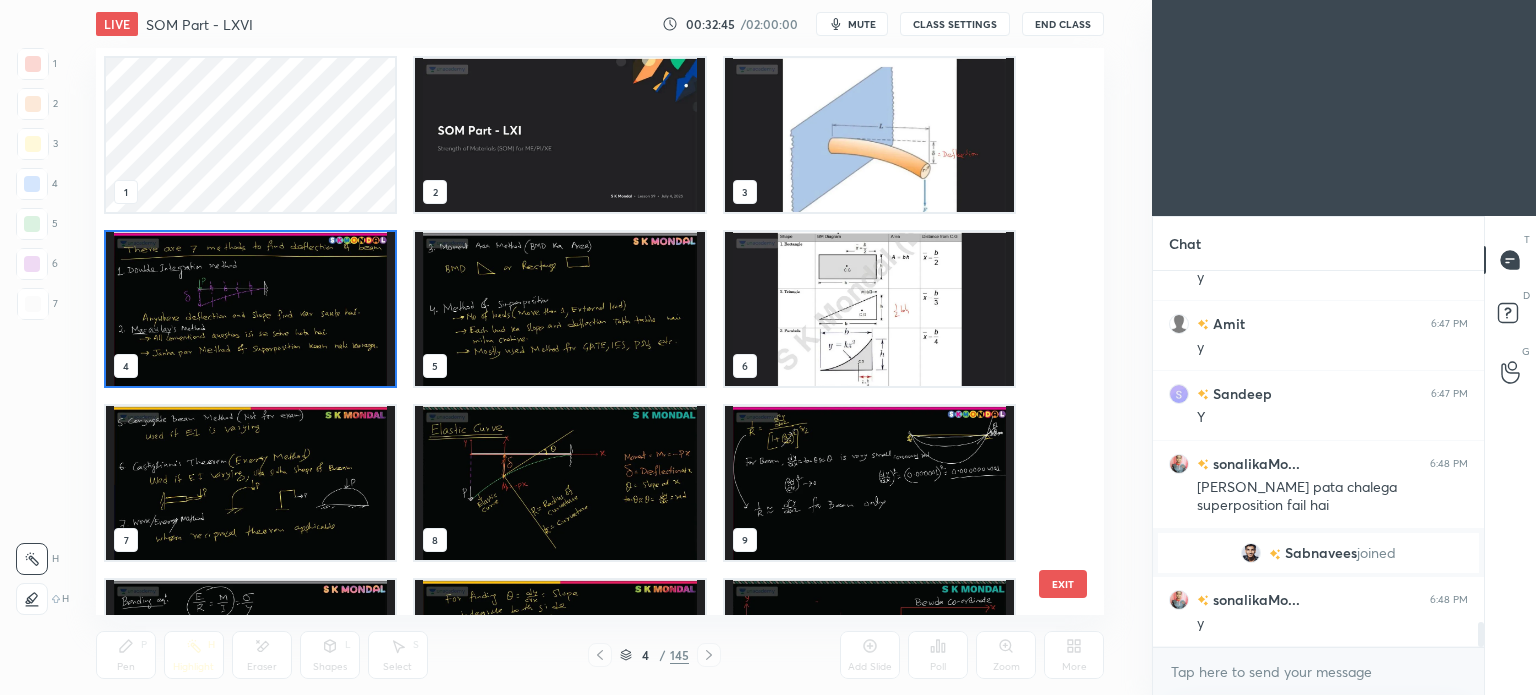 scroll, scrollTop: 6, scrollLeft: 10, axis: both 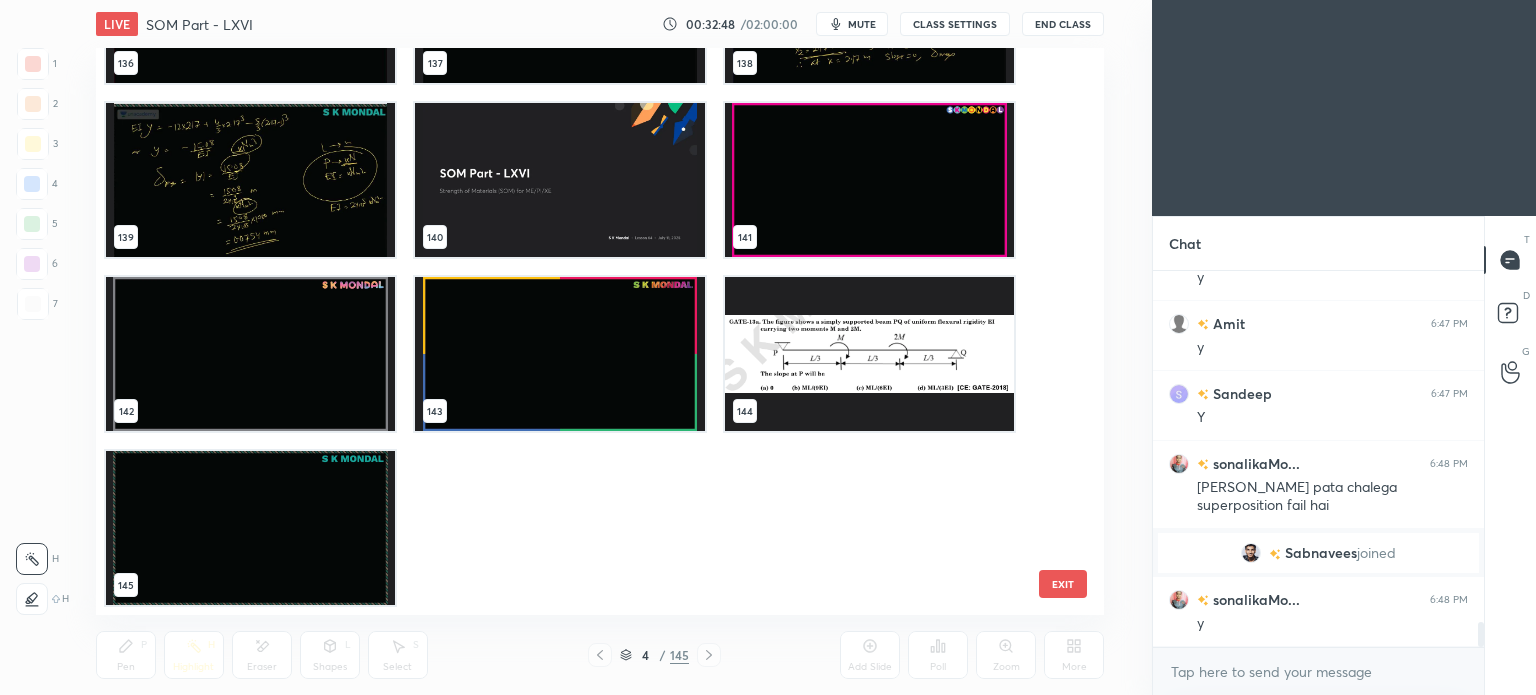 click at bounding box center [868, 354] 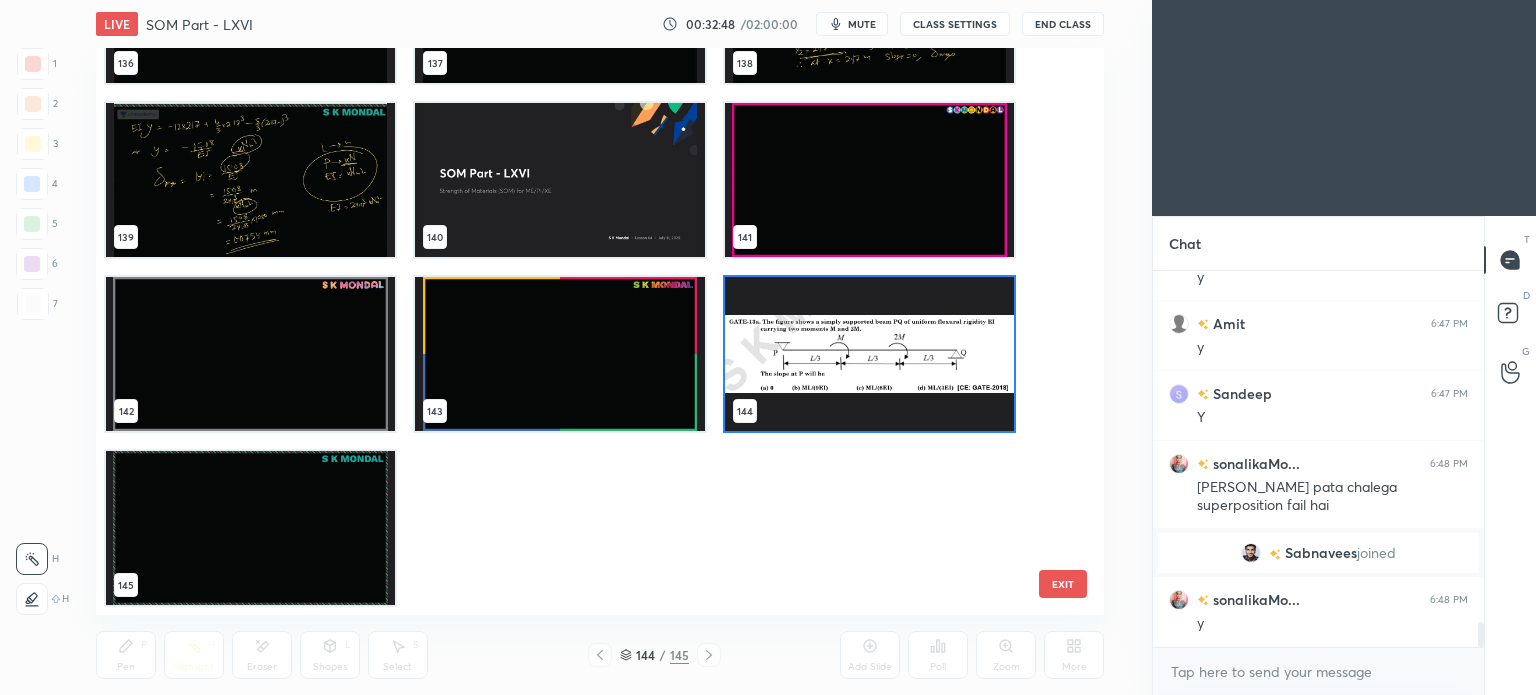 click at bounding box center [868, 354] 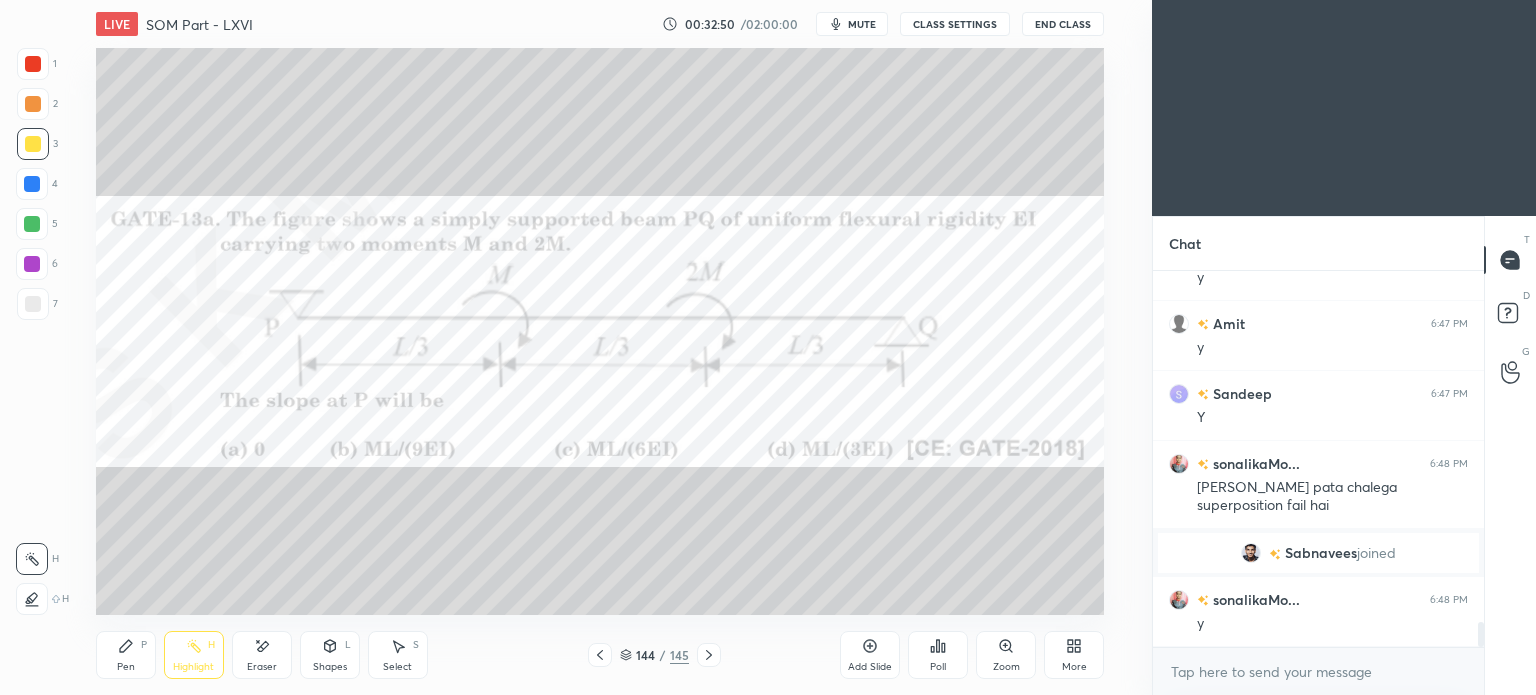 click on "Highlight H" at bounding box center [194, 655] 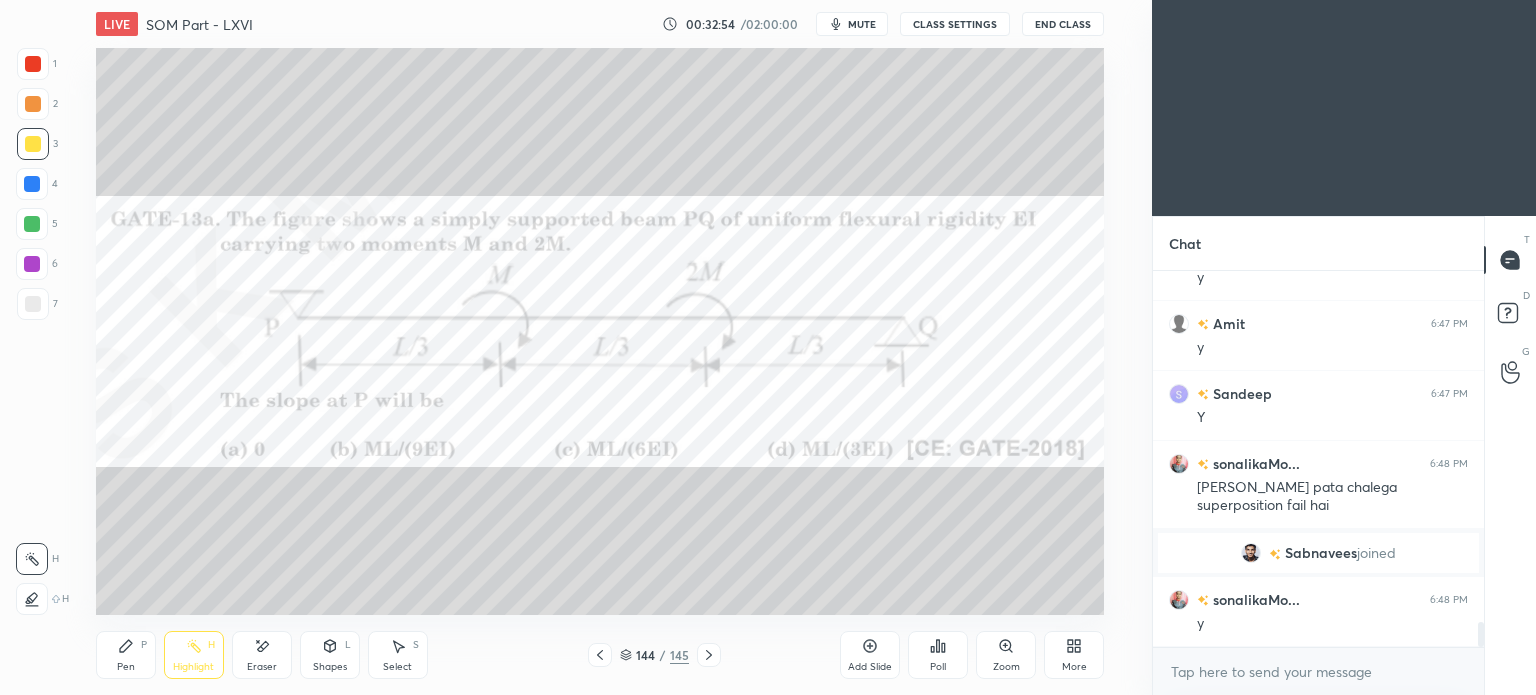 click on "Pen" at bounding box center [126, 667] 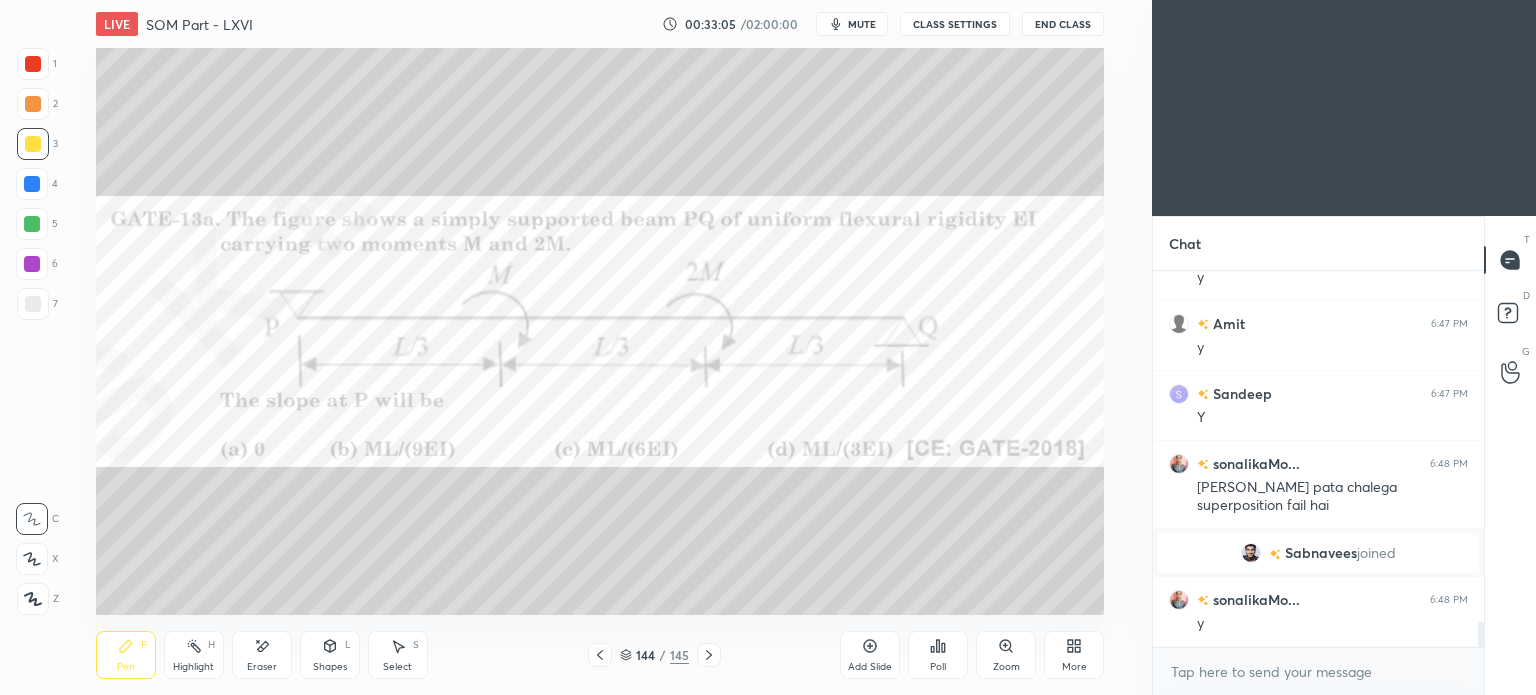click on "mute" at bounding box center (862, 24) 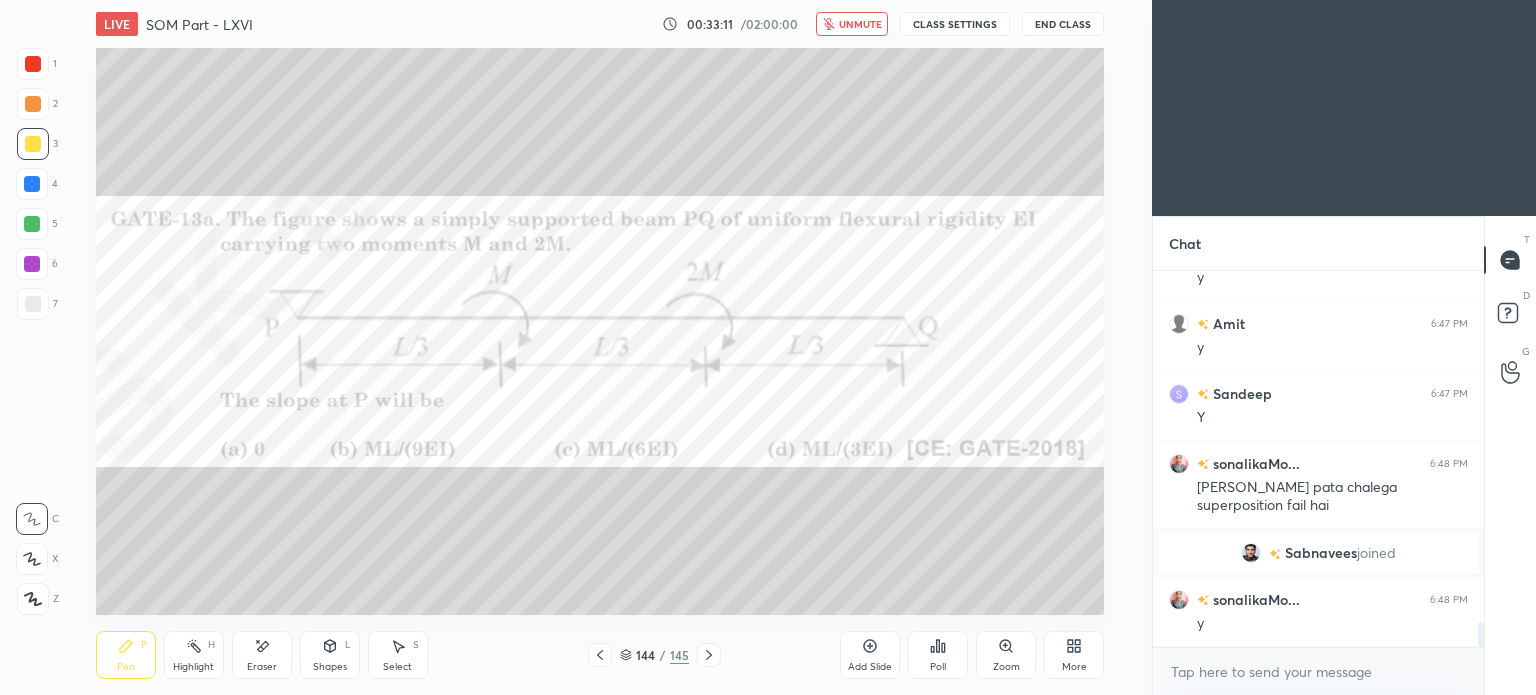 click on "unmute" at bounding box center (860, 24) 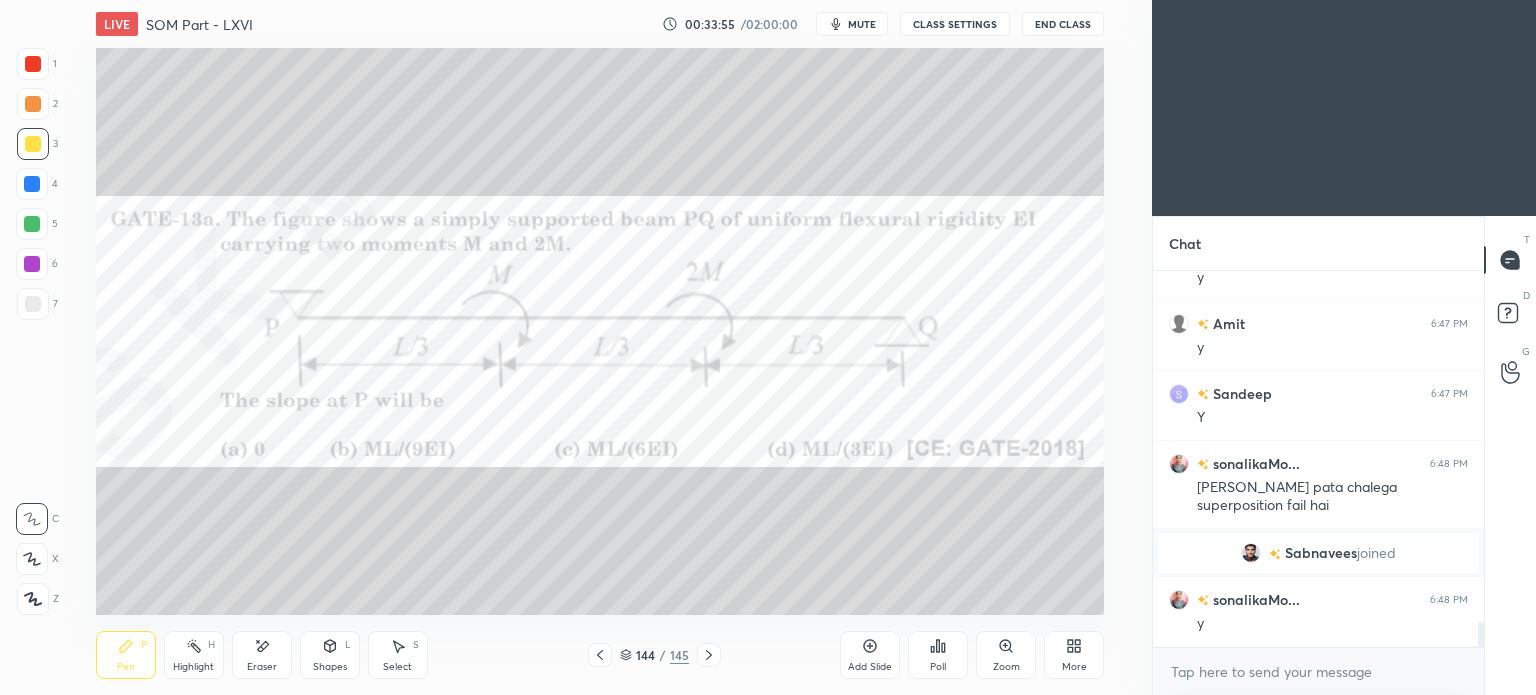 click on "Highlight H" at bounding box center (194, 655) 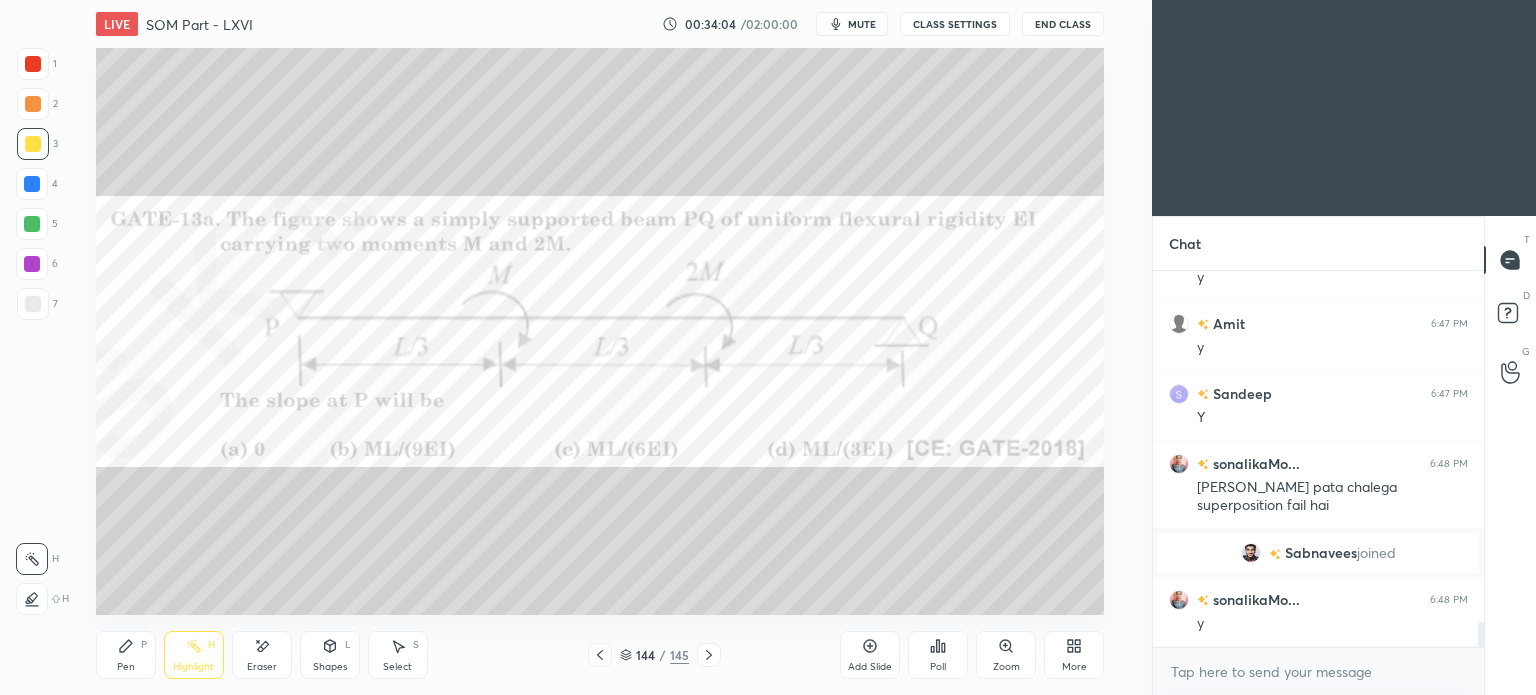 click on "Pen" at bounding box center [126, 667] 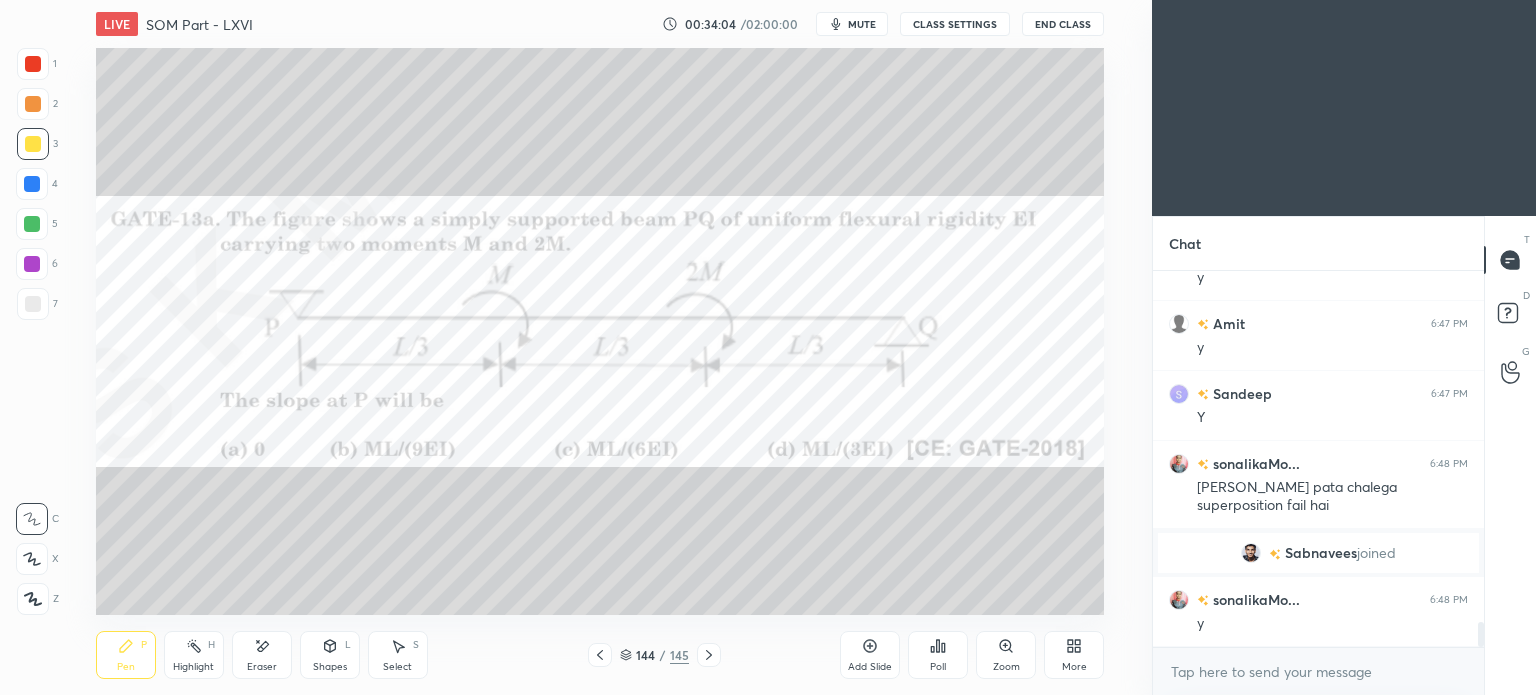 click on "Pen" at bounding box center (126, 667) 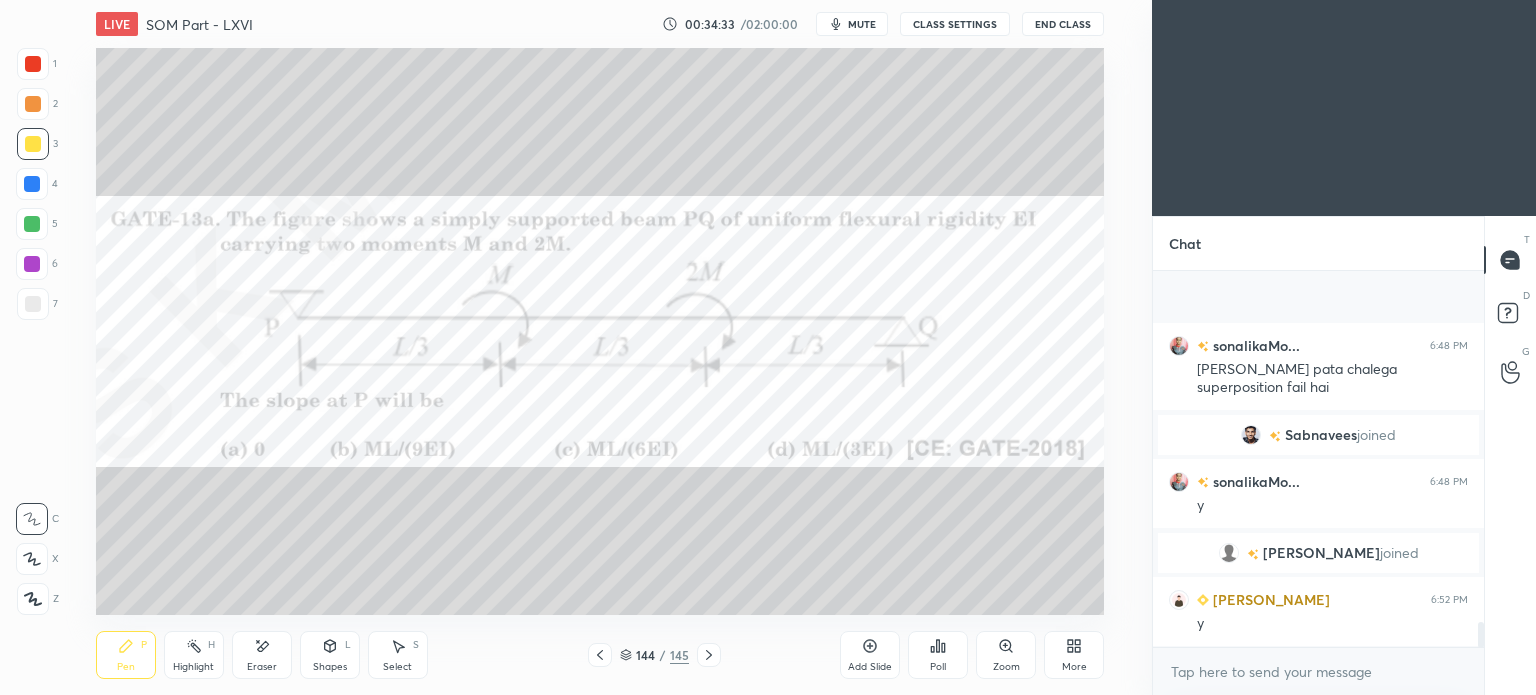 scroll, scrollTop: 5378, scrollLeft: 0, axis: vertical 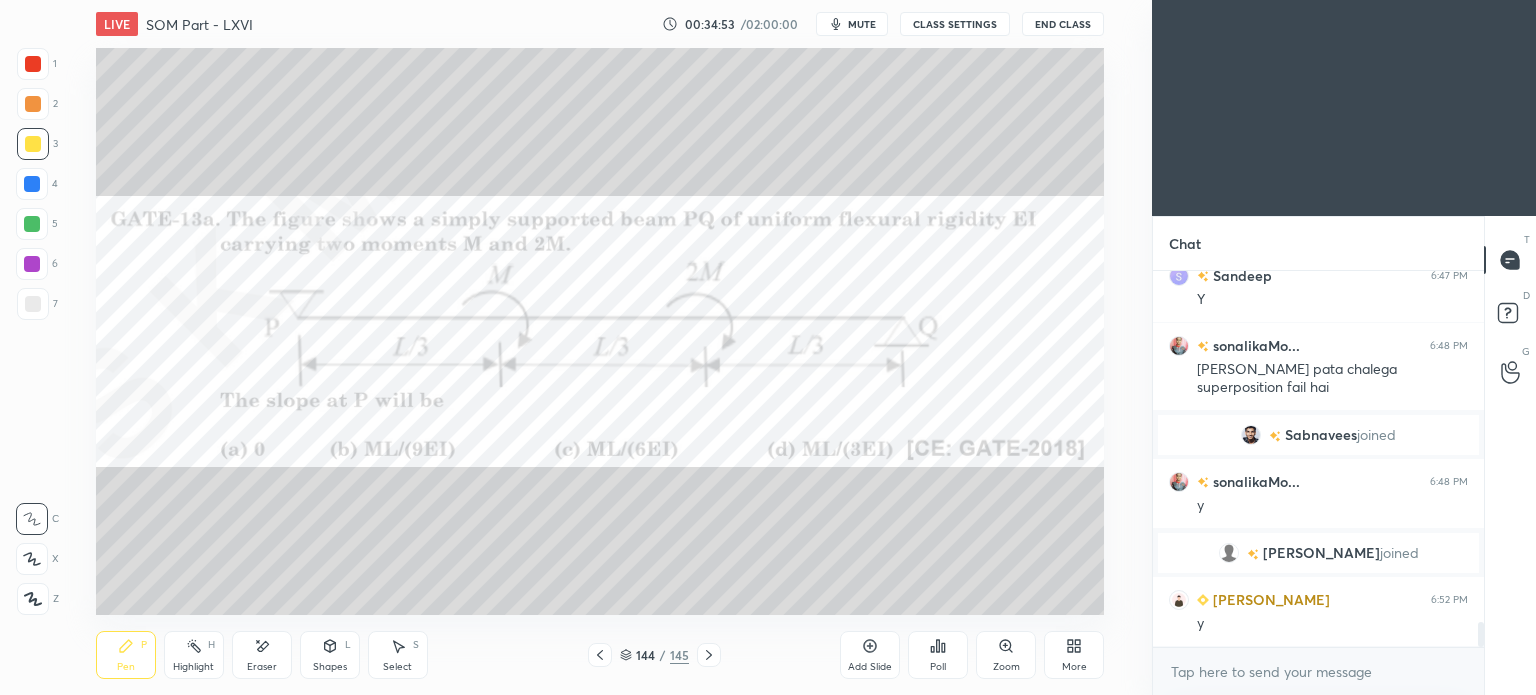 click 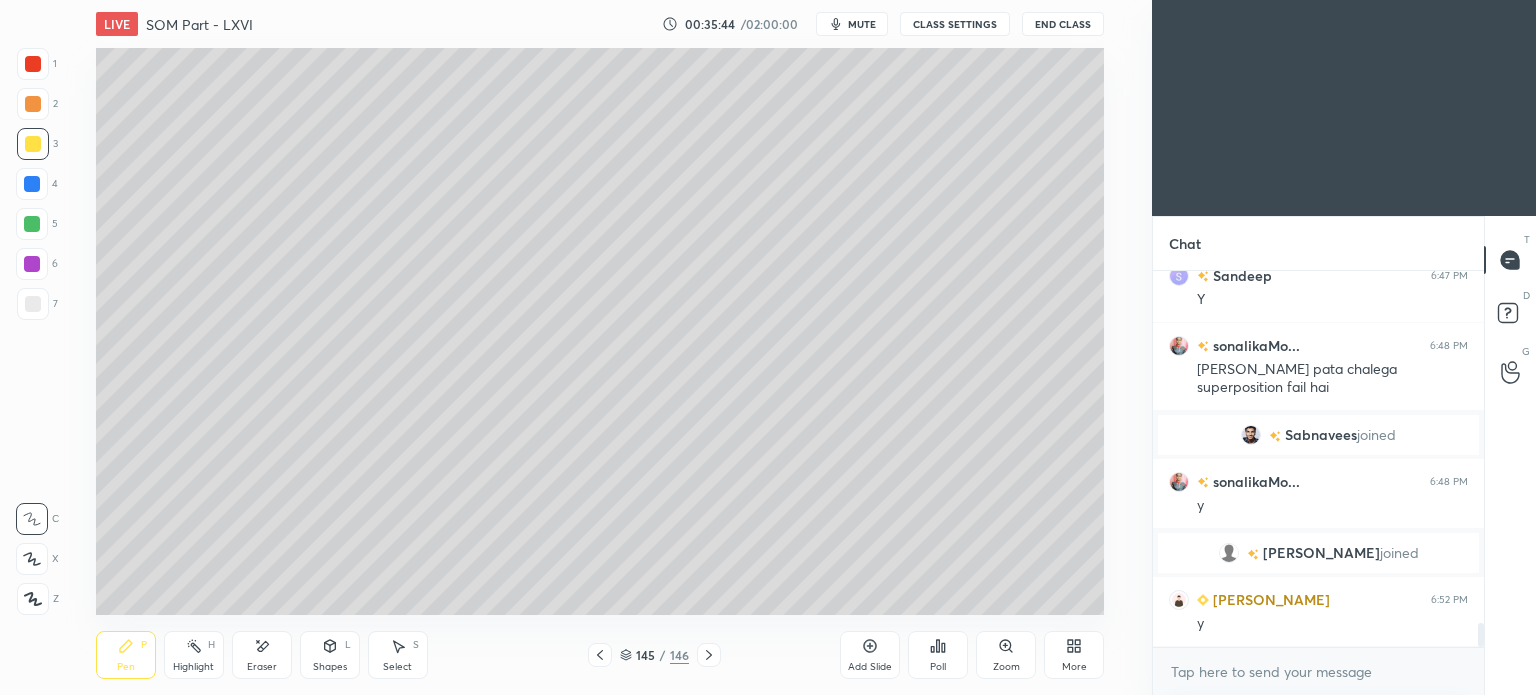 scroll, scrollTop: 5448, scrollLeft: 0, axis: vertical 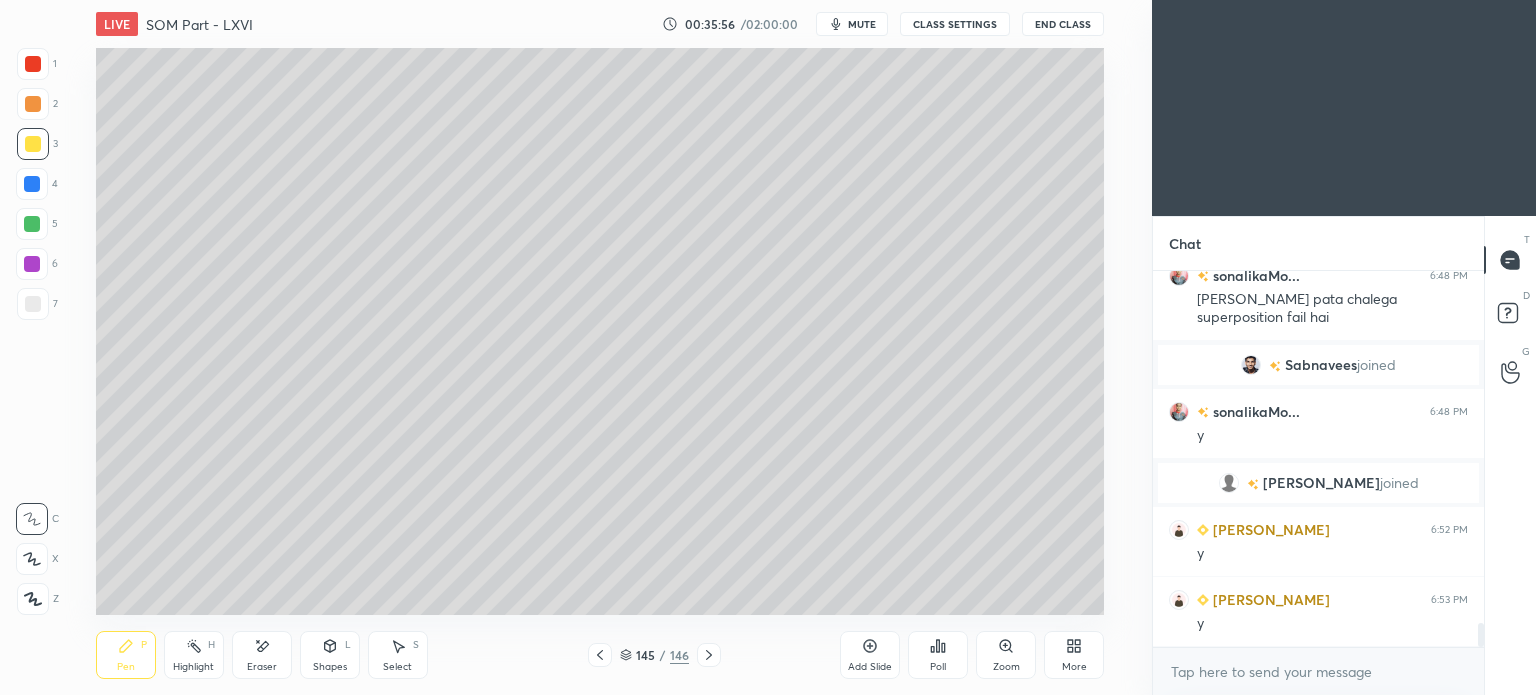 click on "Eraser" at bounding box center [262, 655] 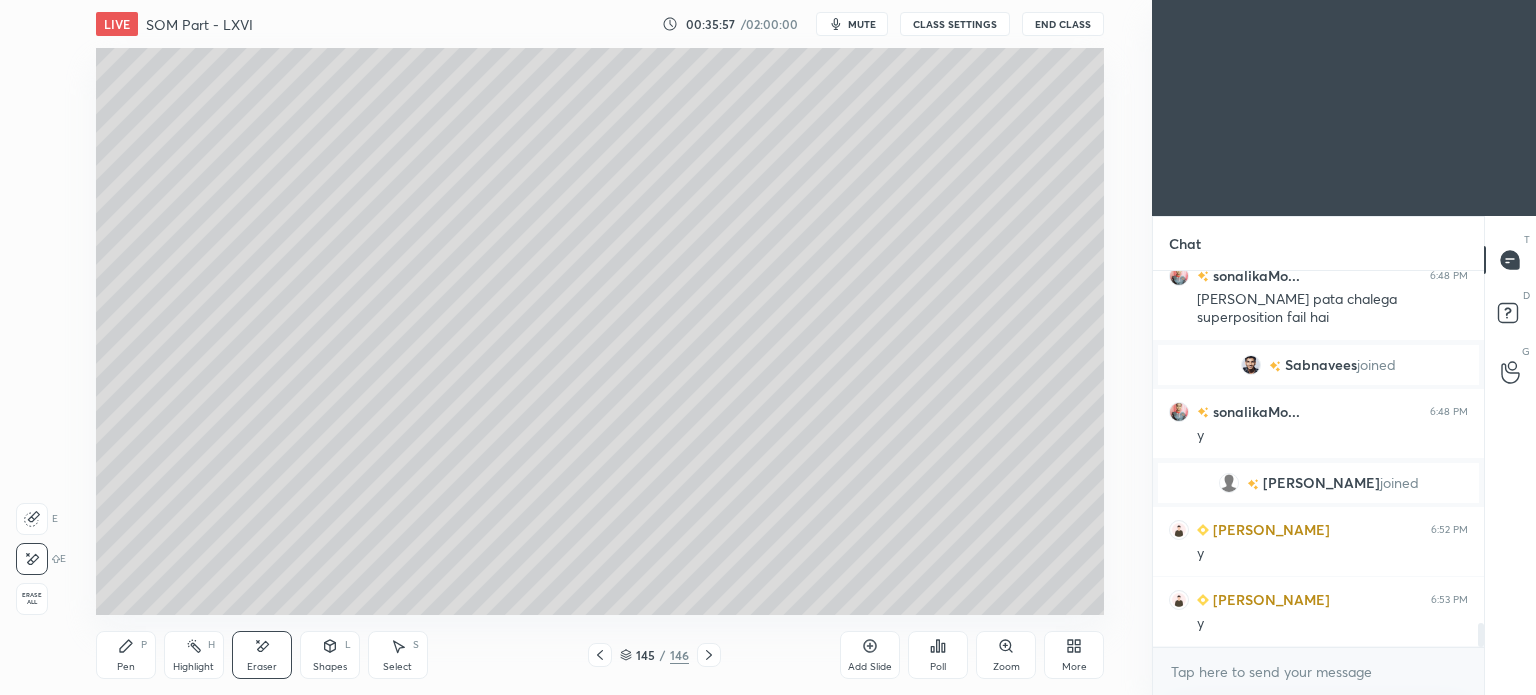 click on "Pen" at bounding box center (126, 667) 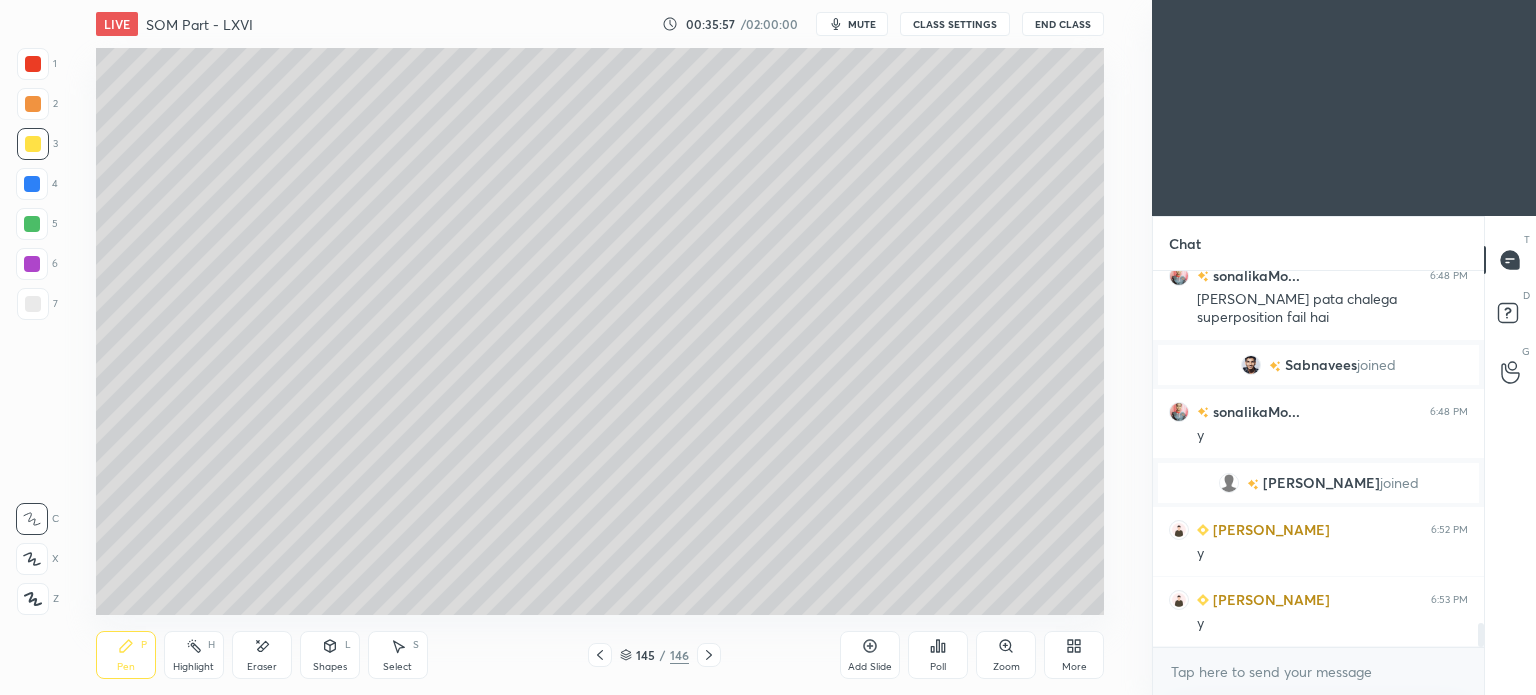 click on "Pen P" at bounding box center (126, 655) 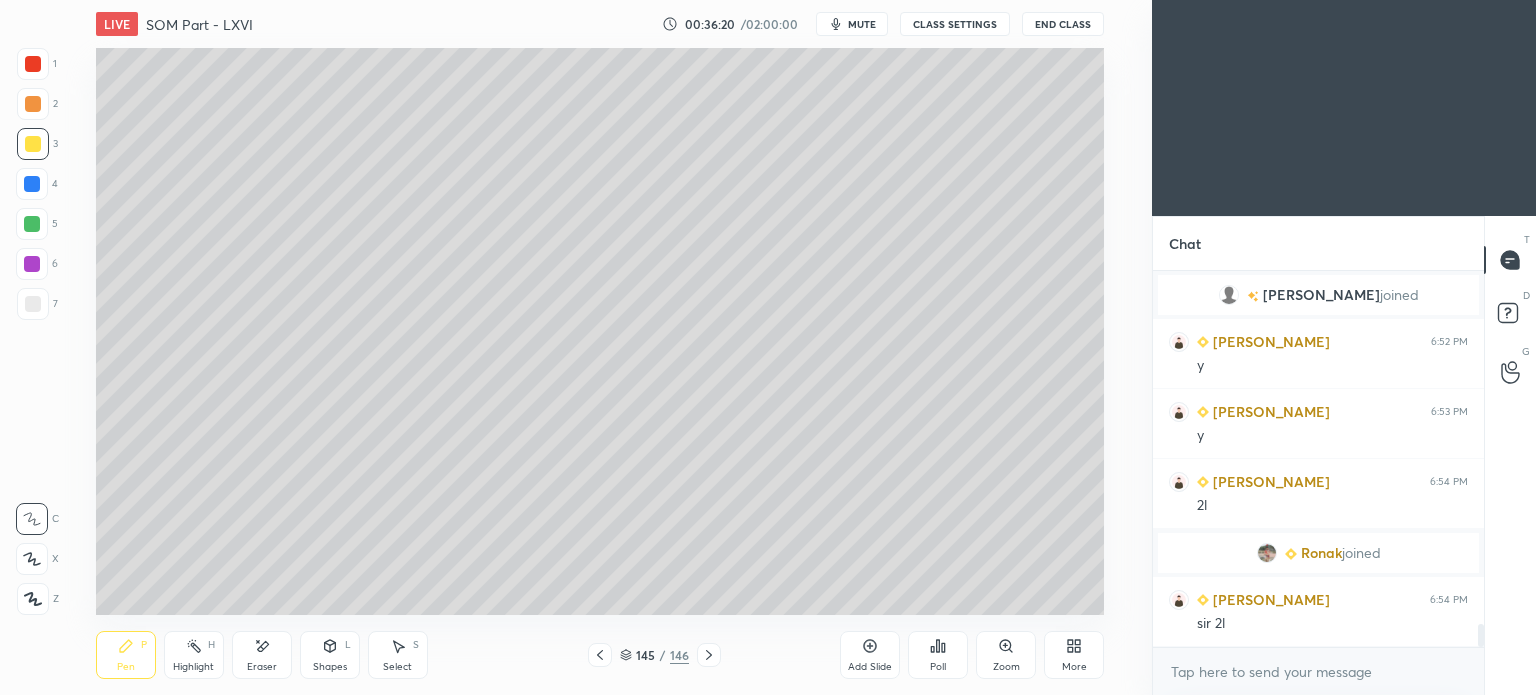 scroll, scrollTop: 5646, scrollLeft: 0, axis: vertical 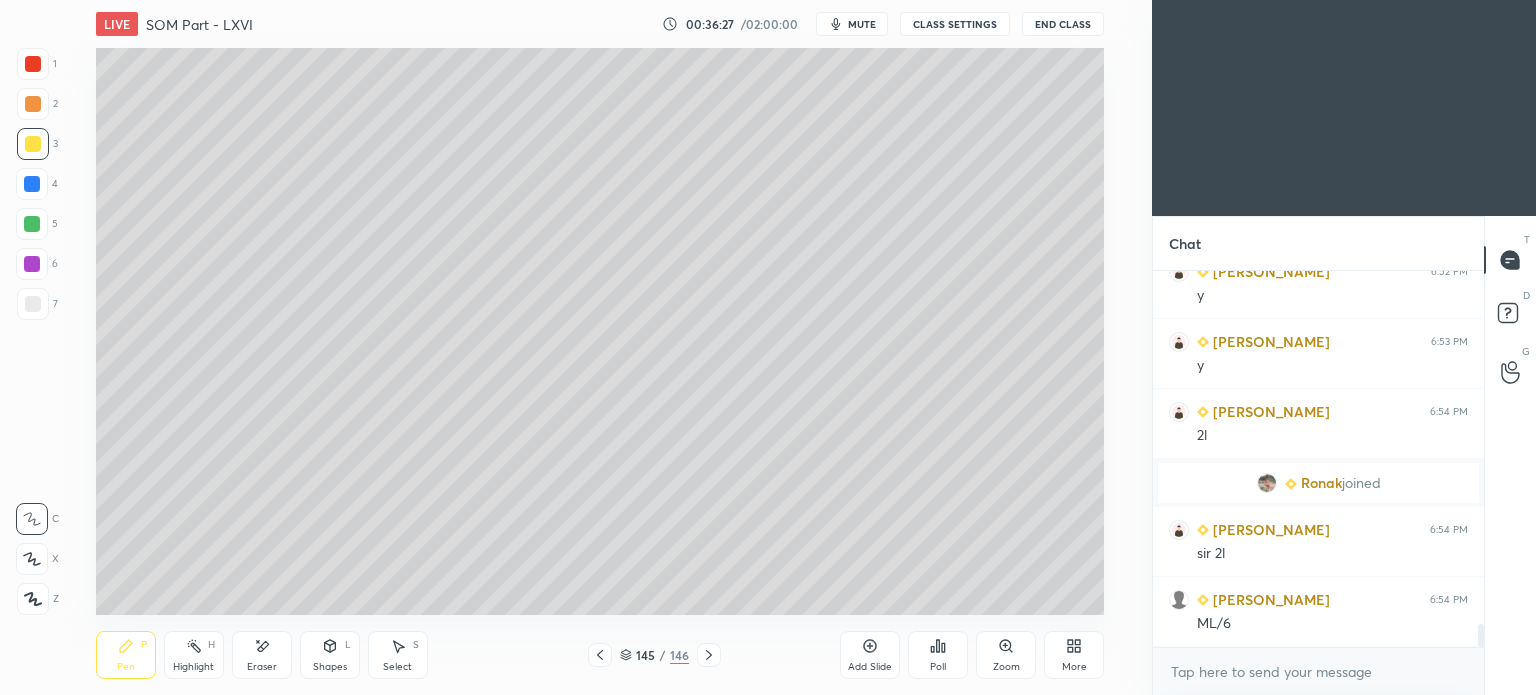 click 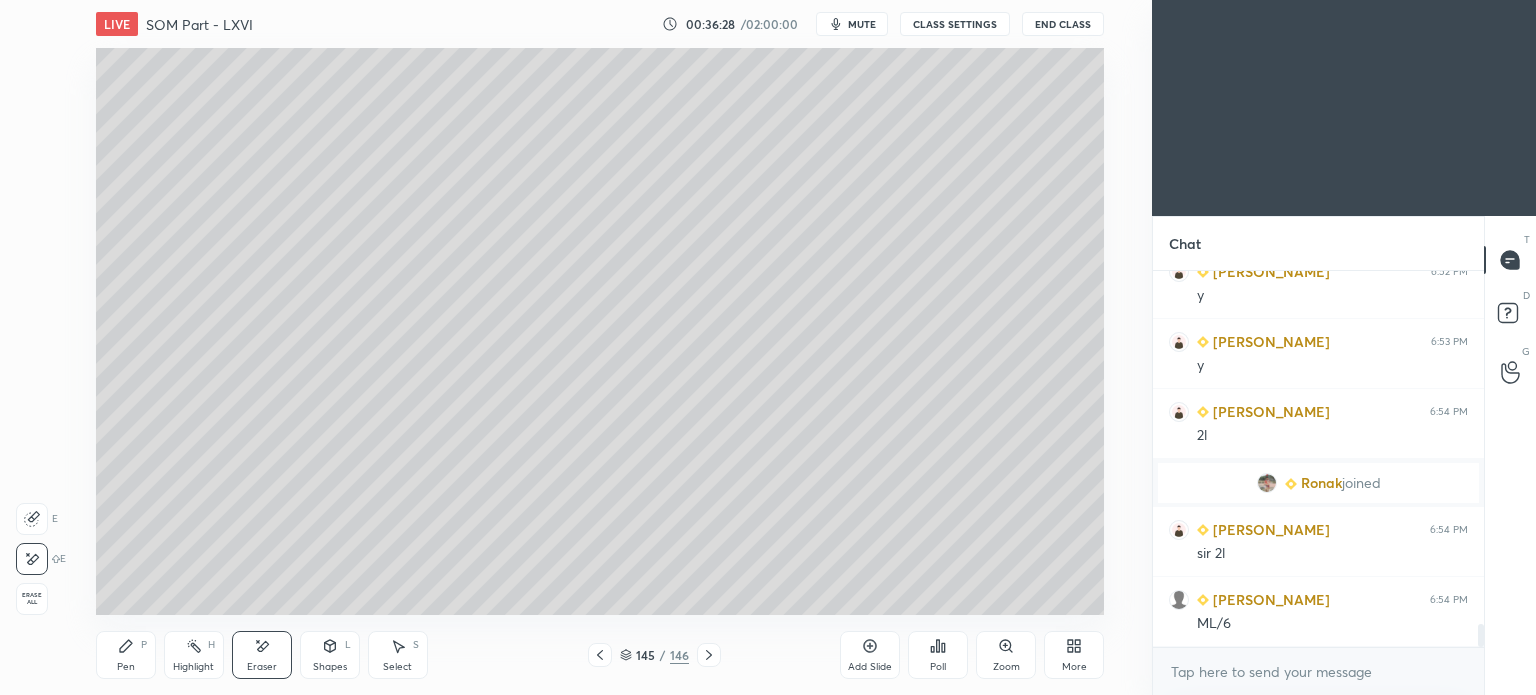 click on "Pen" at bounding box center (126, 667) 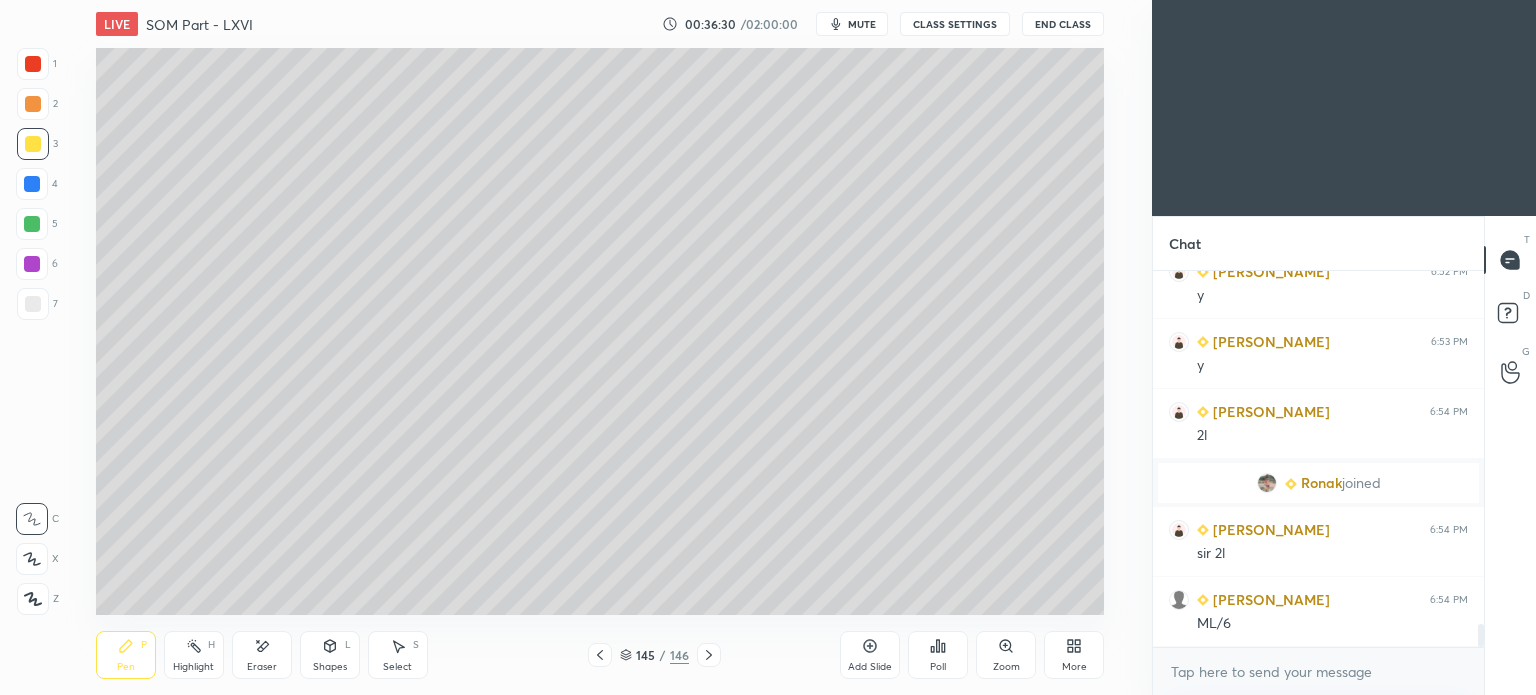 click 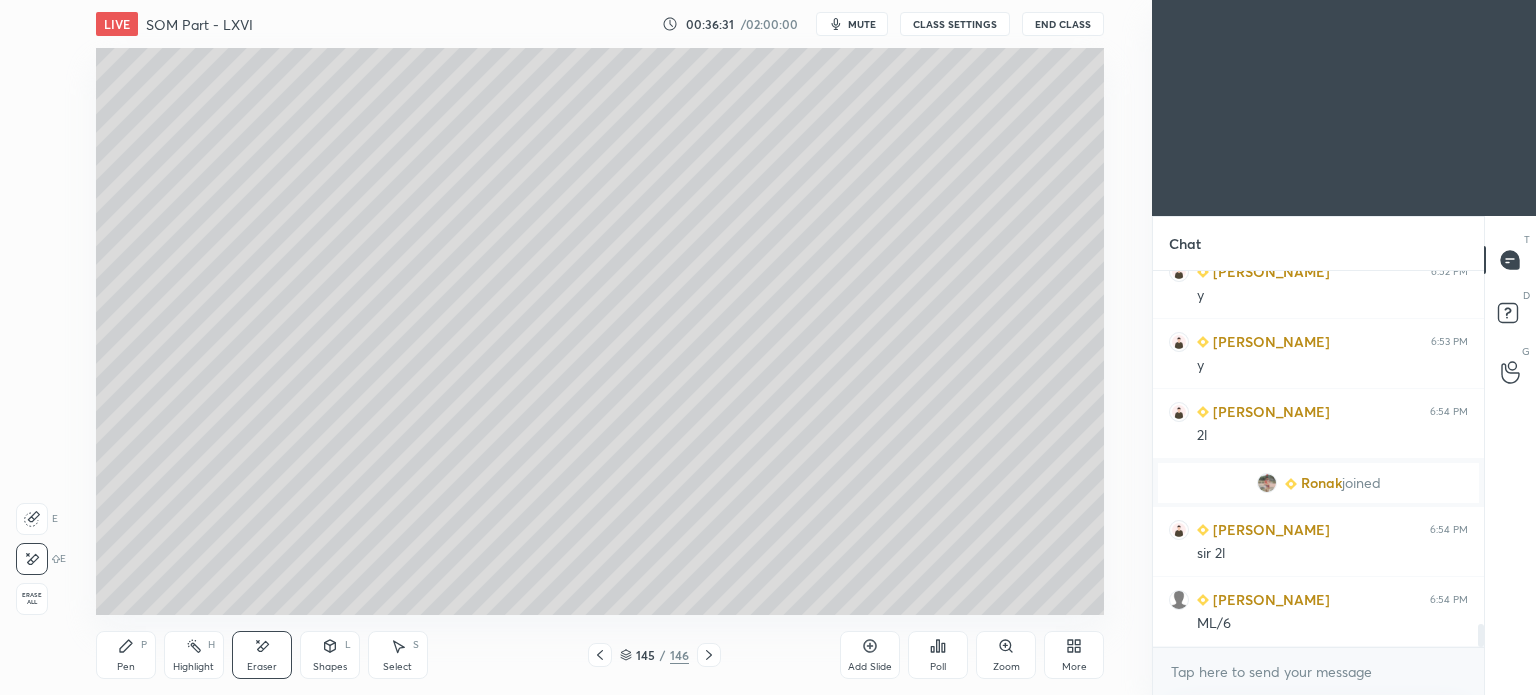 click on "Pen P" at bounding box center [126, 655] 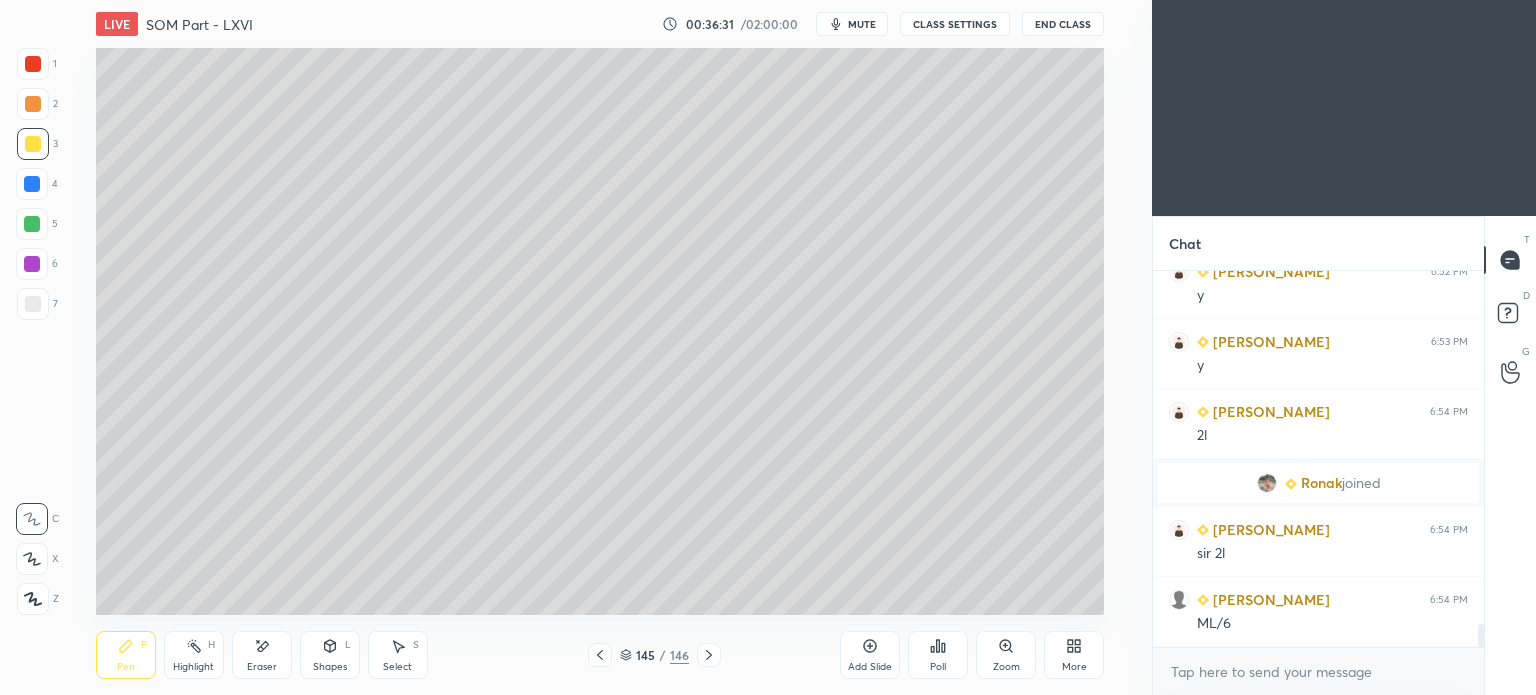click 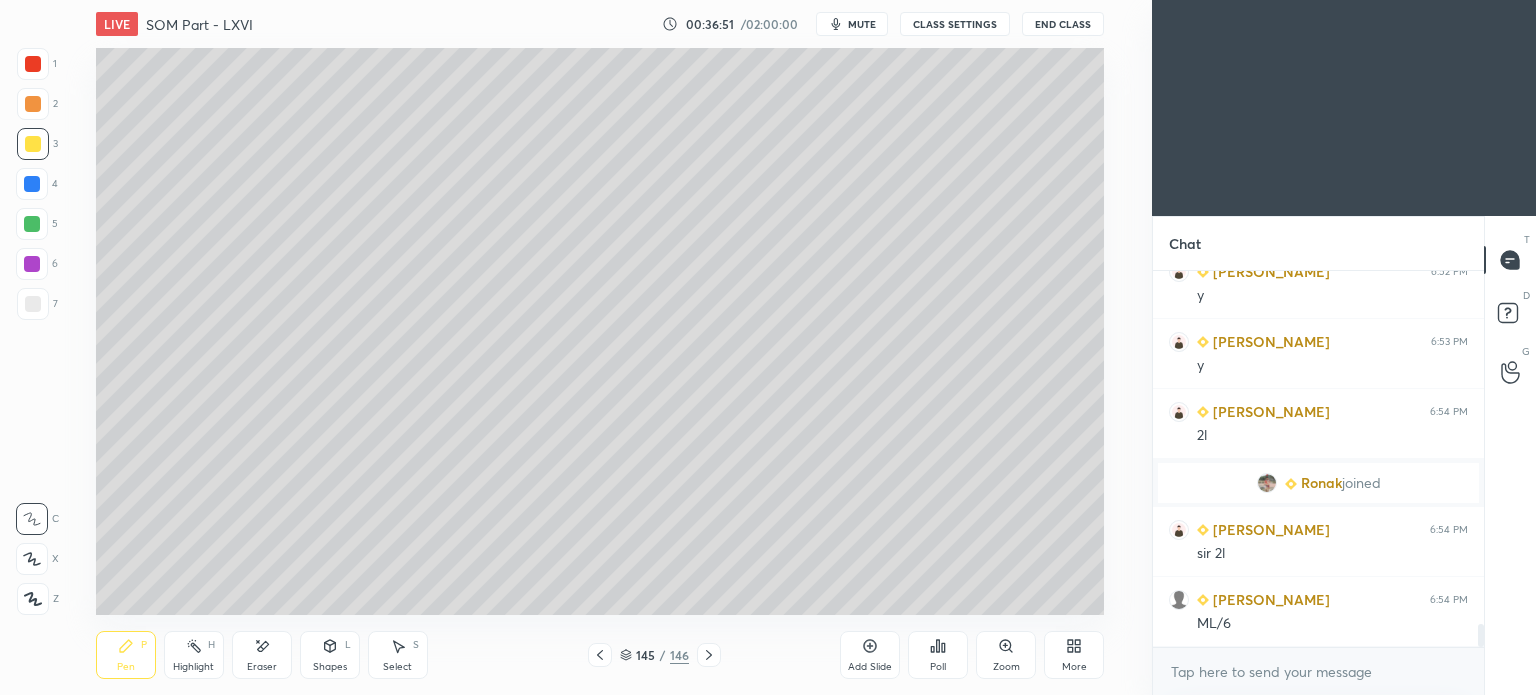 click 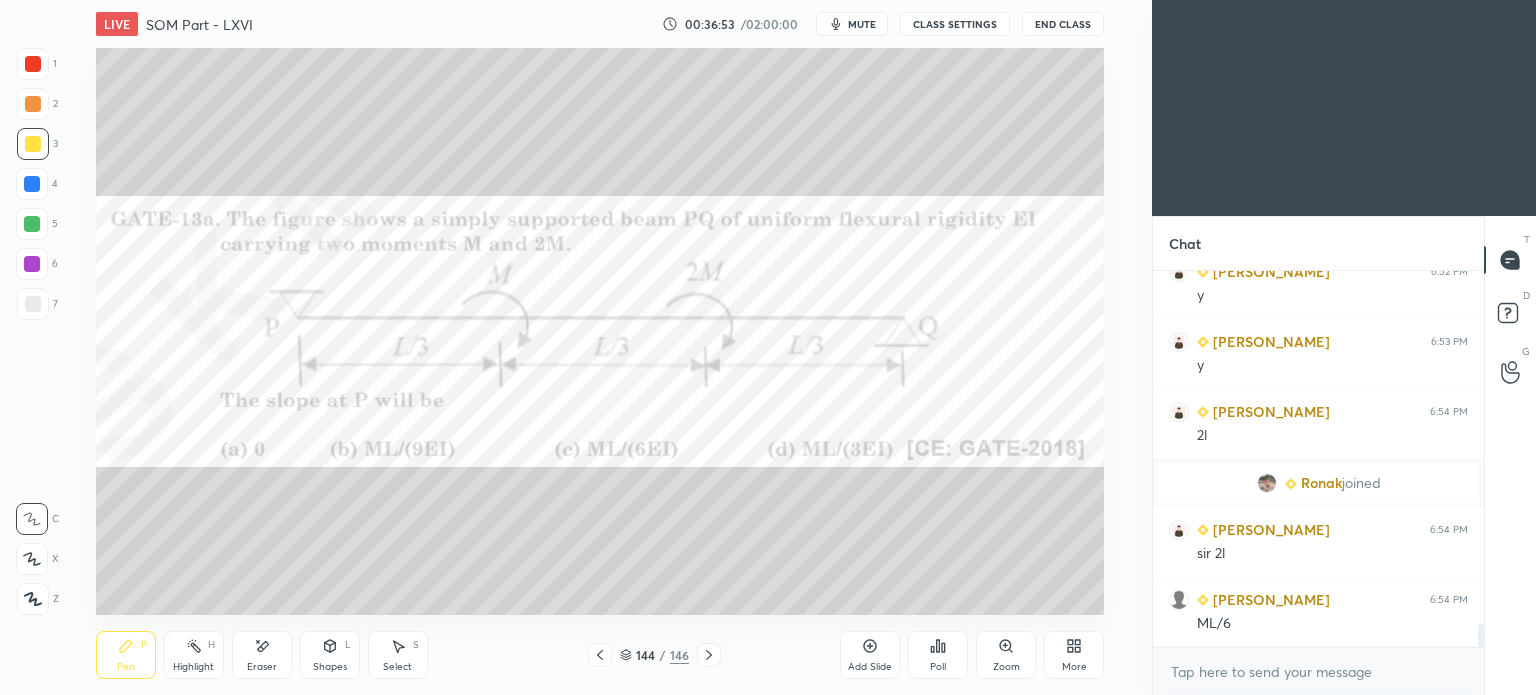 click 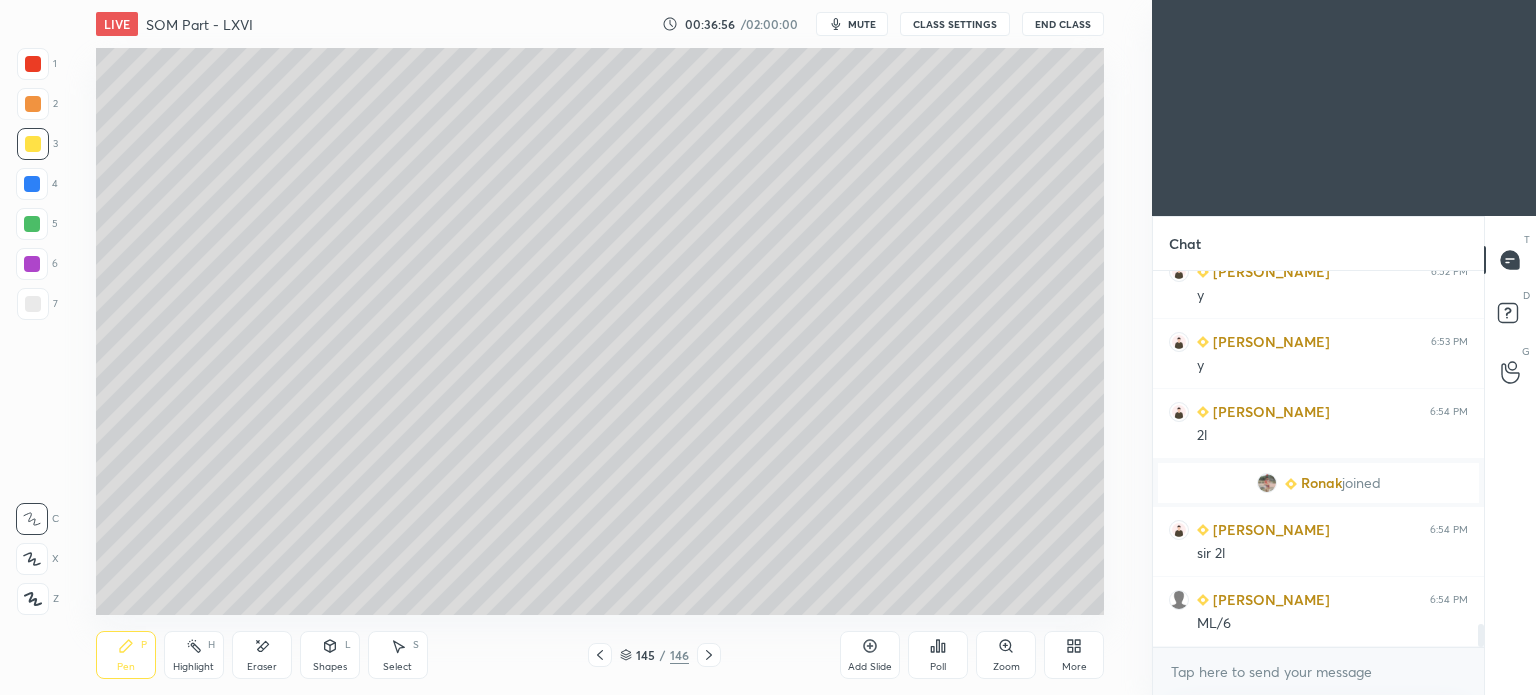 click 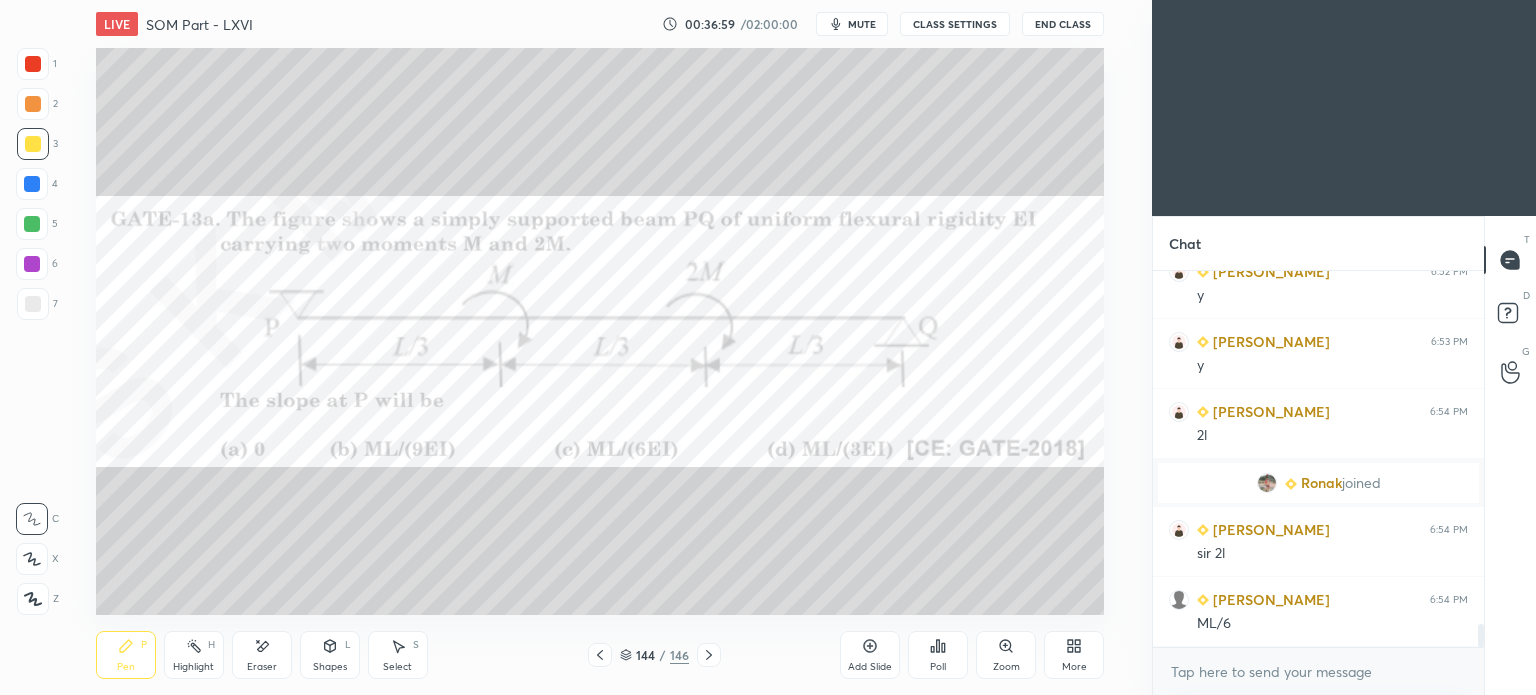 click 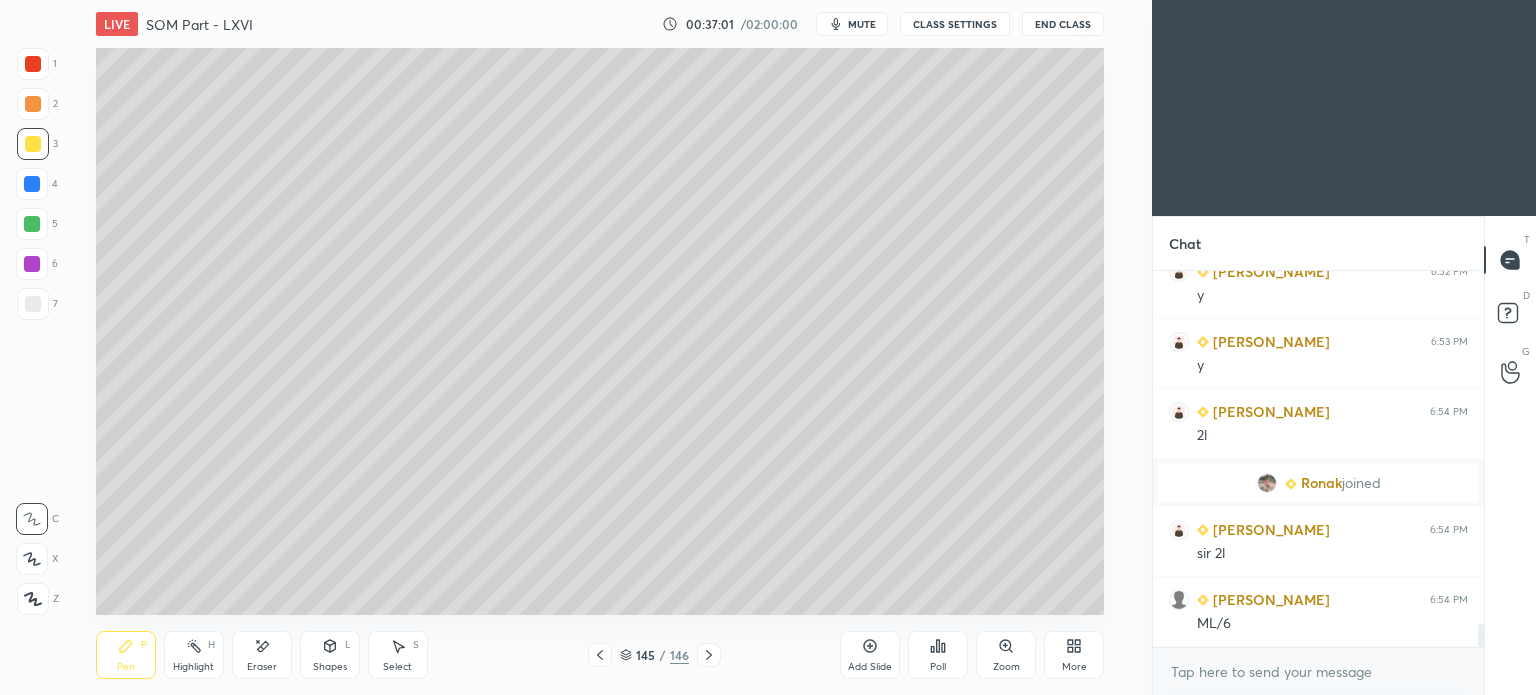 click on "Eraser" at bounding box center [262, 655] 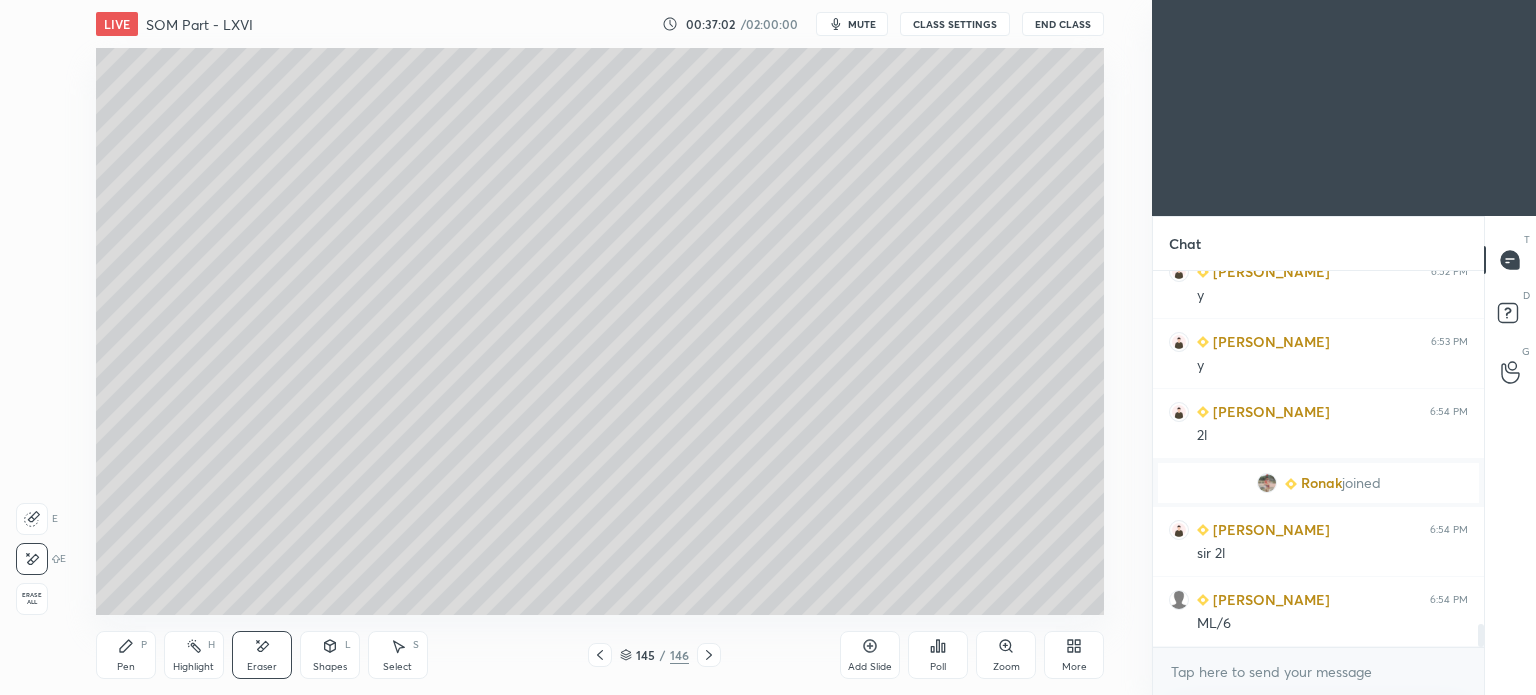 click on "Pen P" at bounding box center [126, 655] 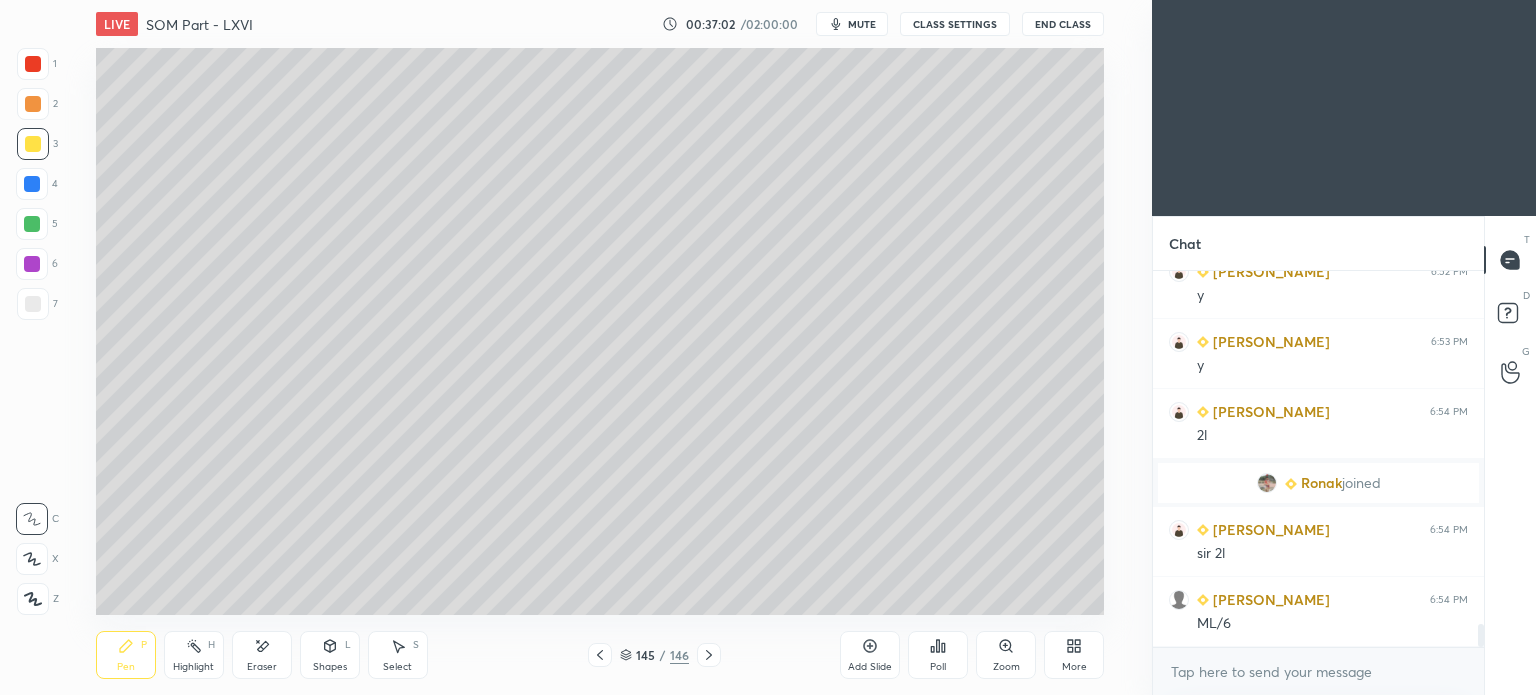 click on "Pen P" at bounding box center (126, 655) 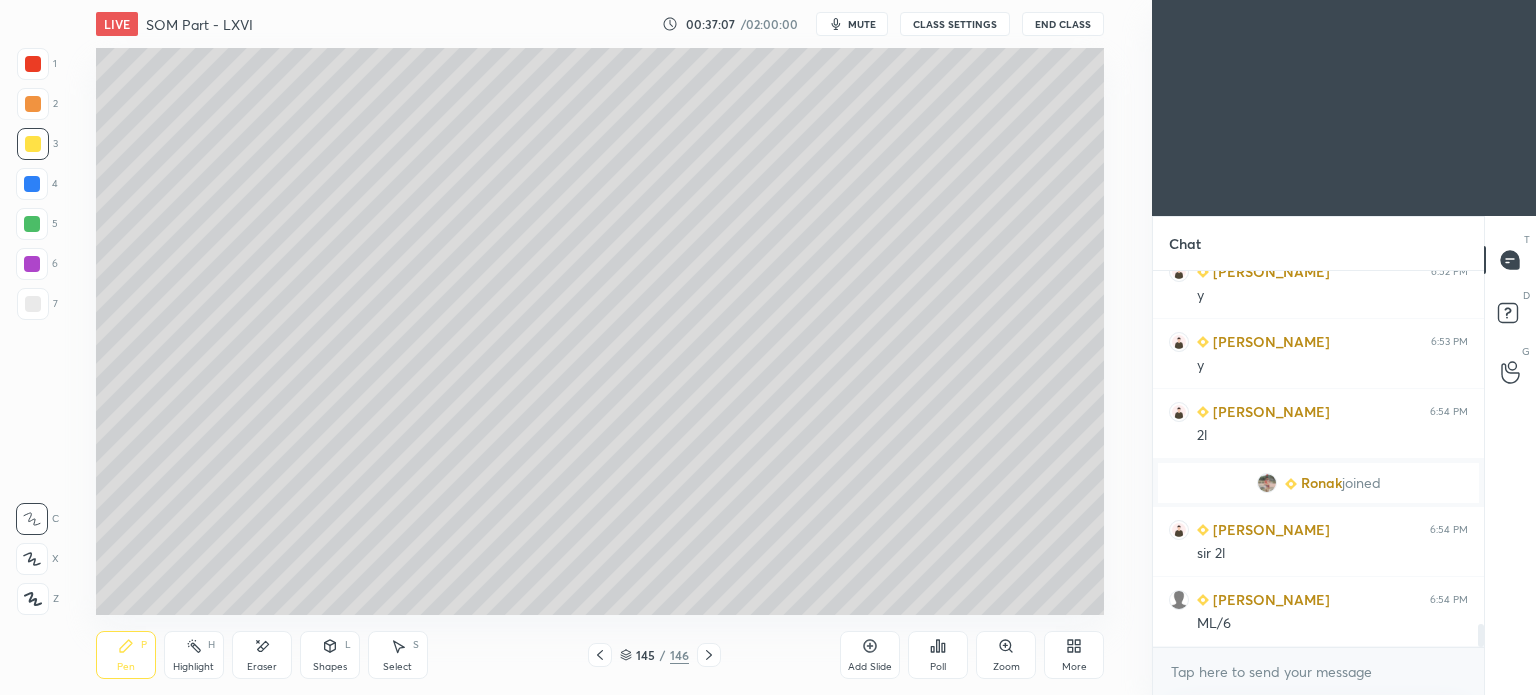 click 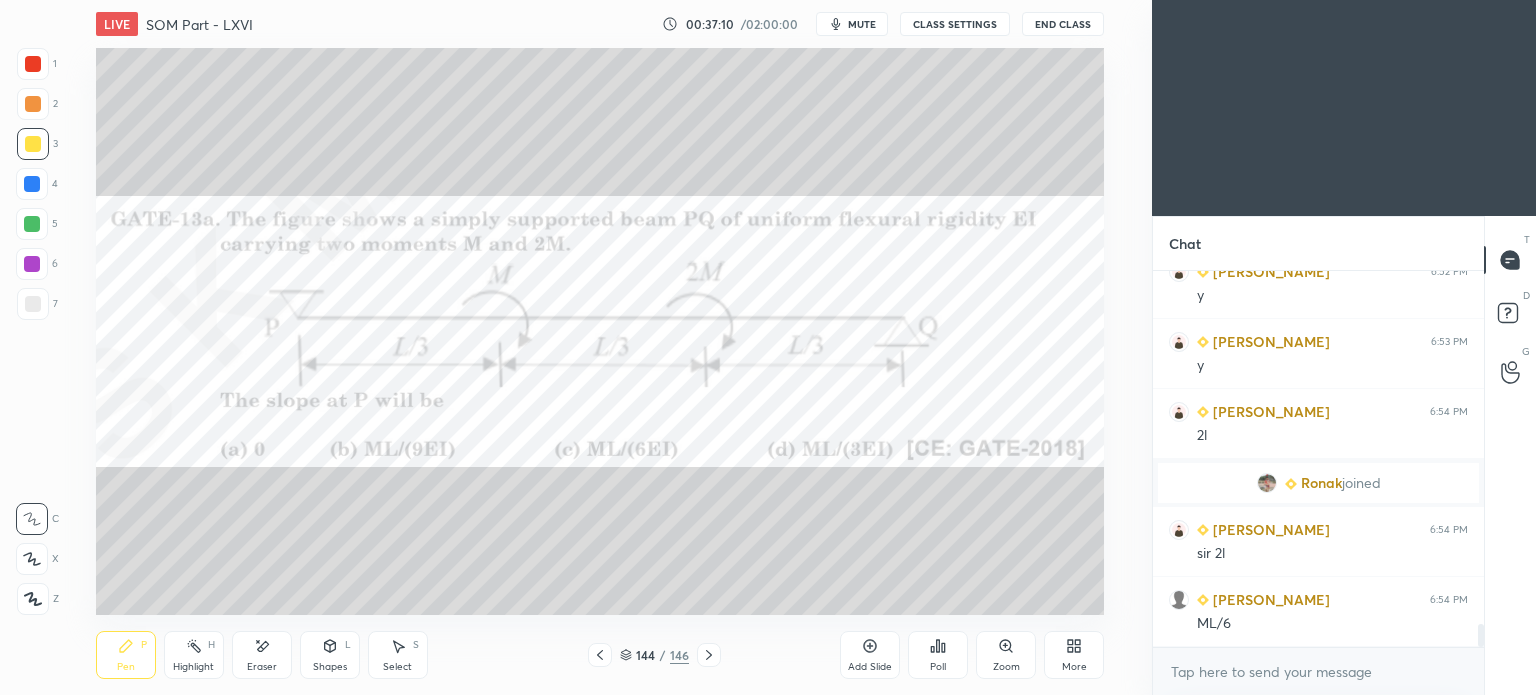 click 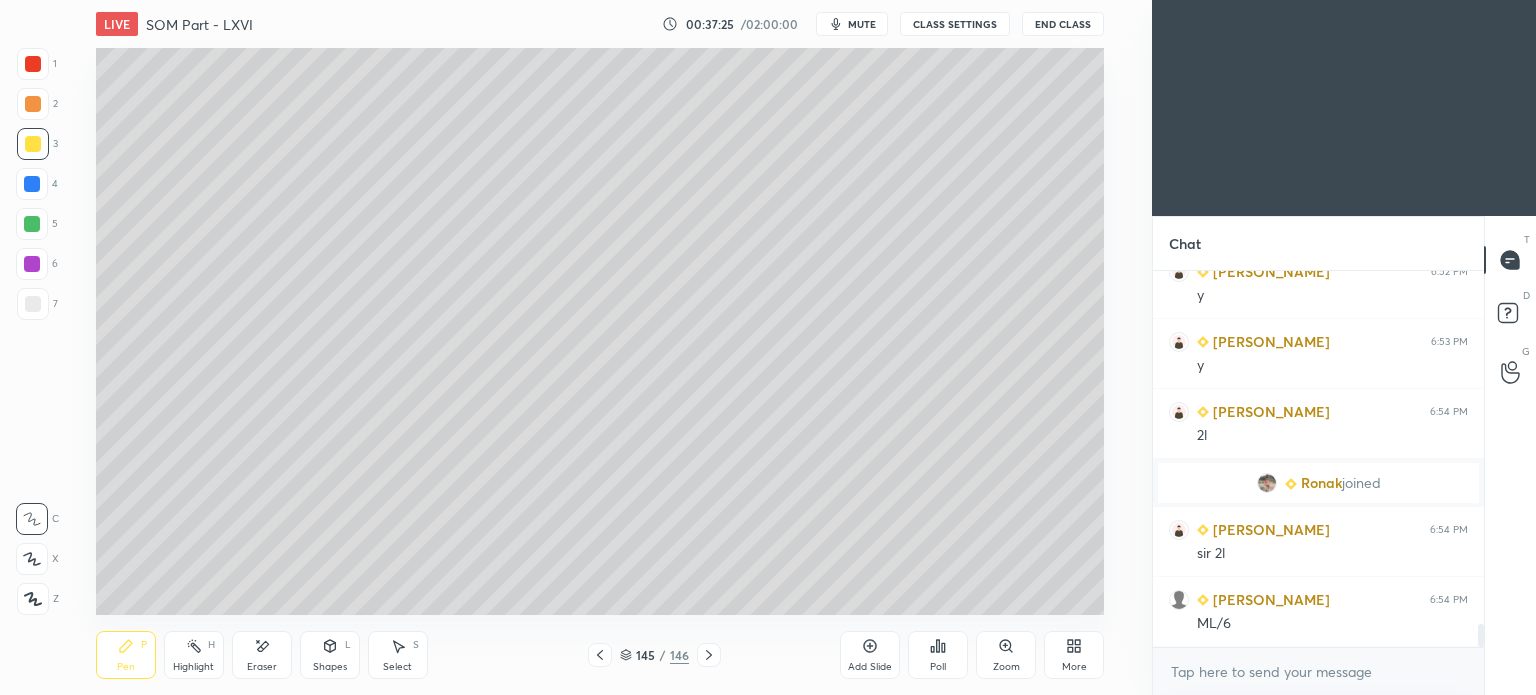 scroll, scrollTop: 5716, scrollLeft: 0, axis: vertical 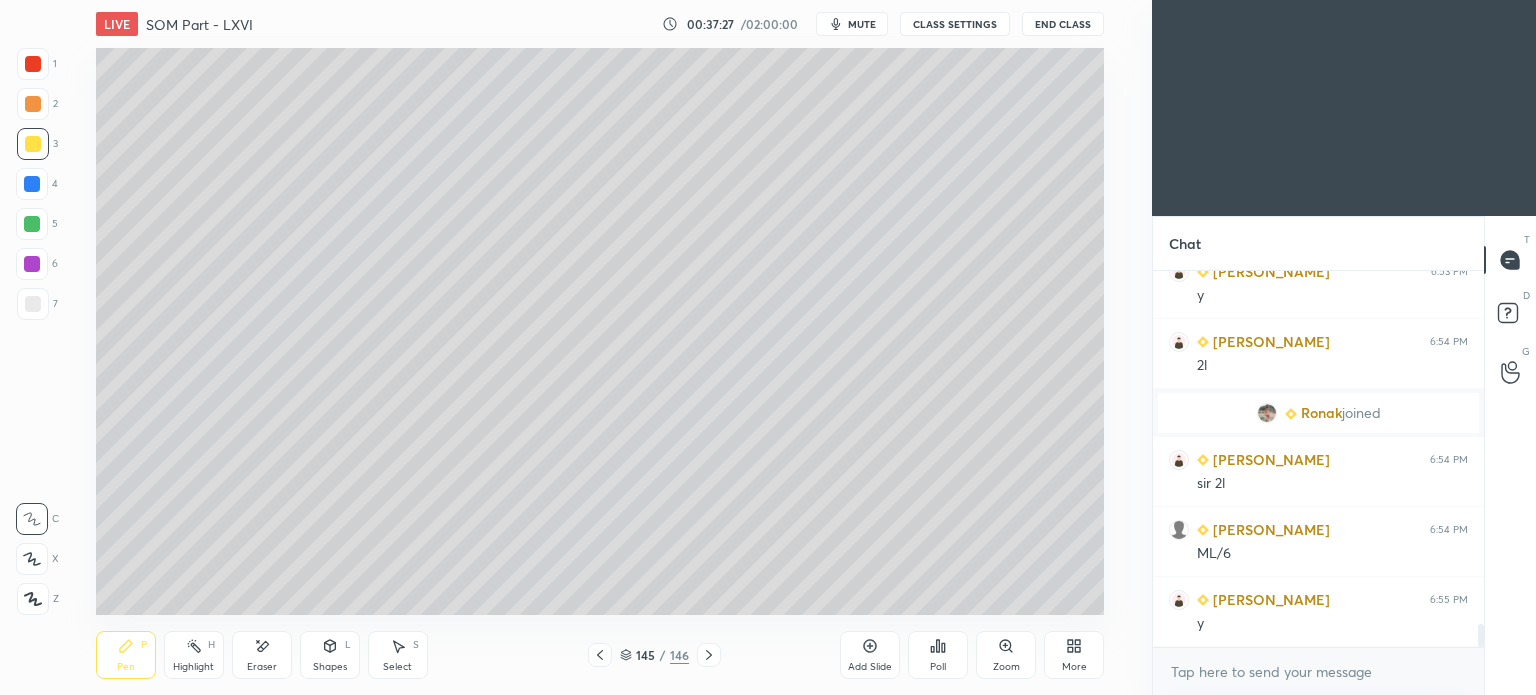 click at bounding box center [600, 655] 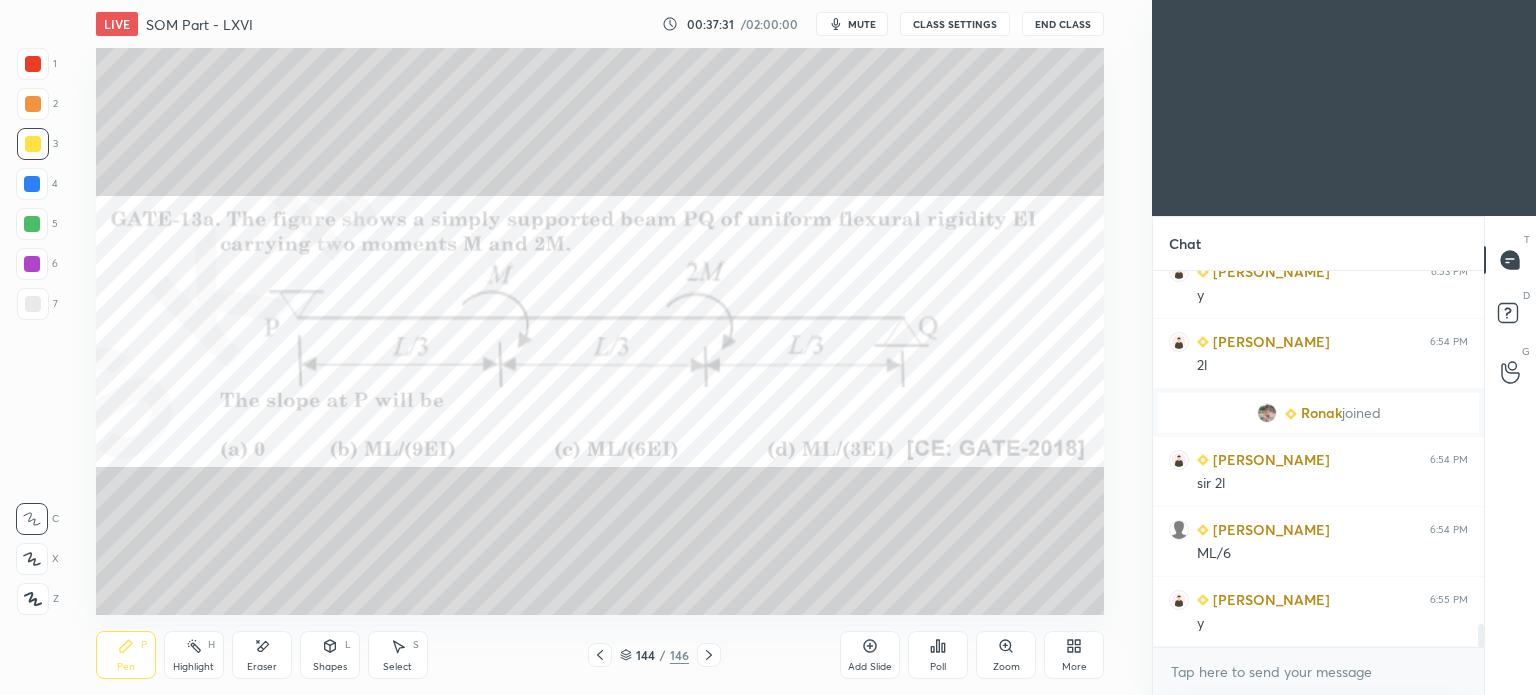 click at bounding box center (709, 655) 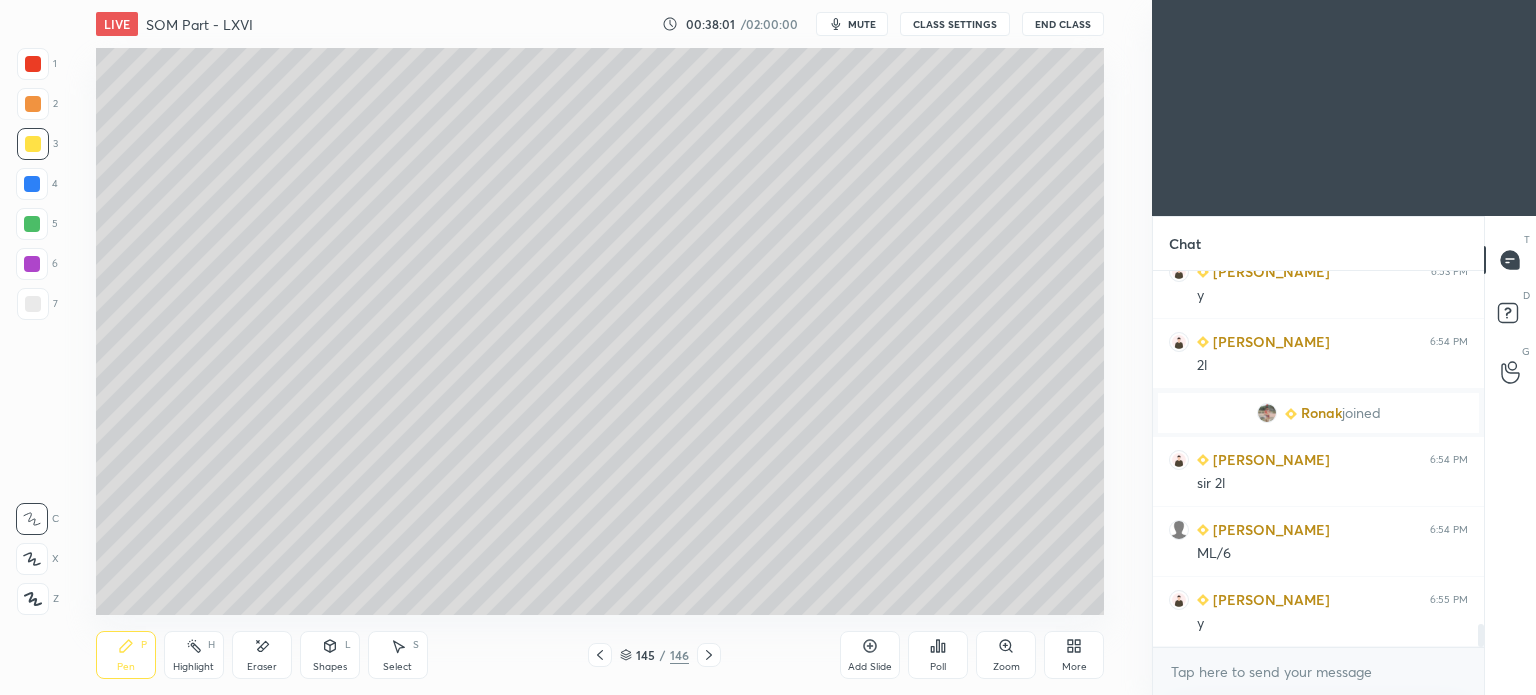 click 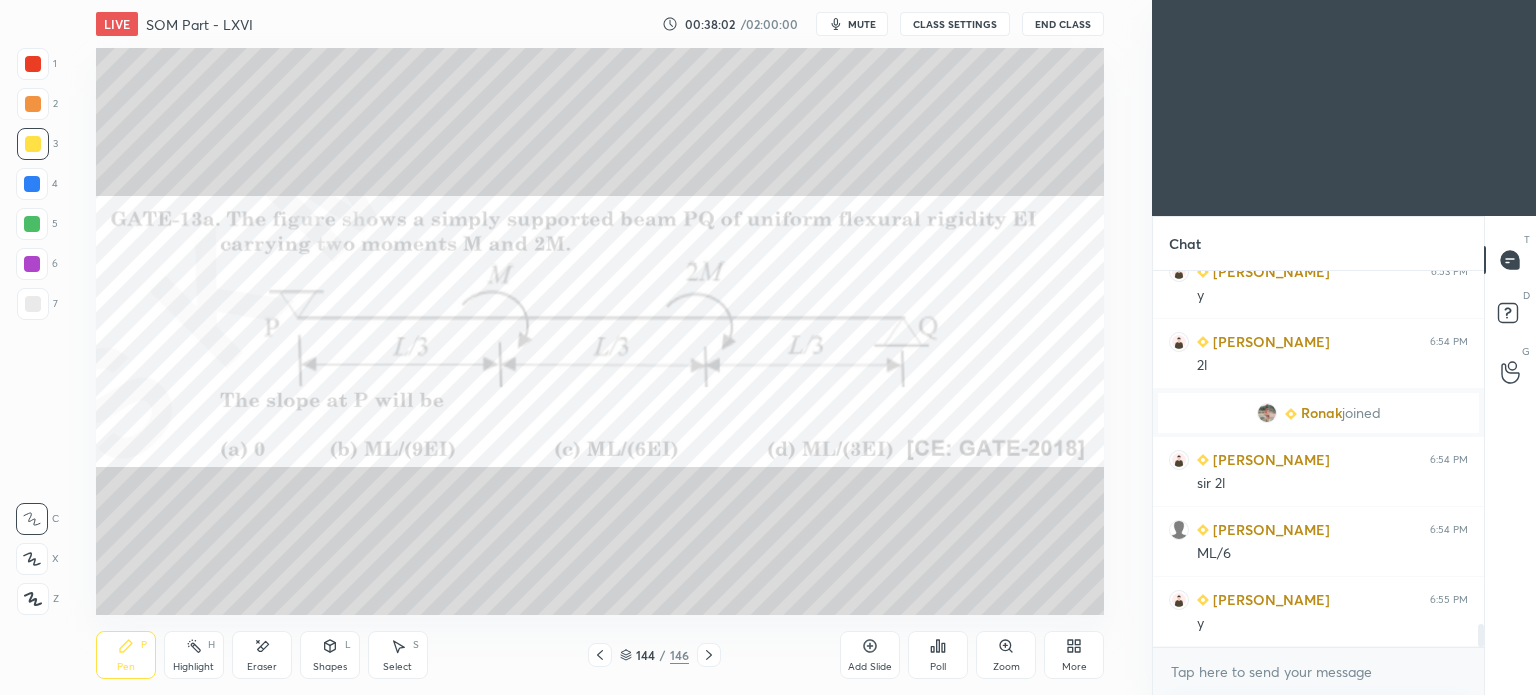 click on "Highlight H" at bounding box center [194, 655] 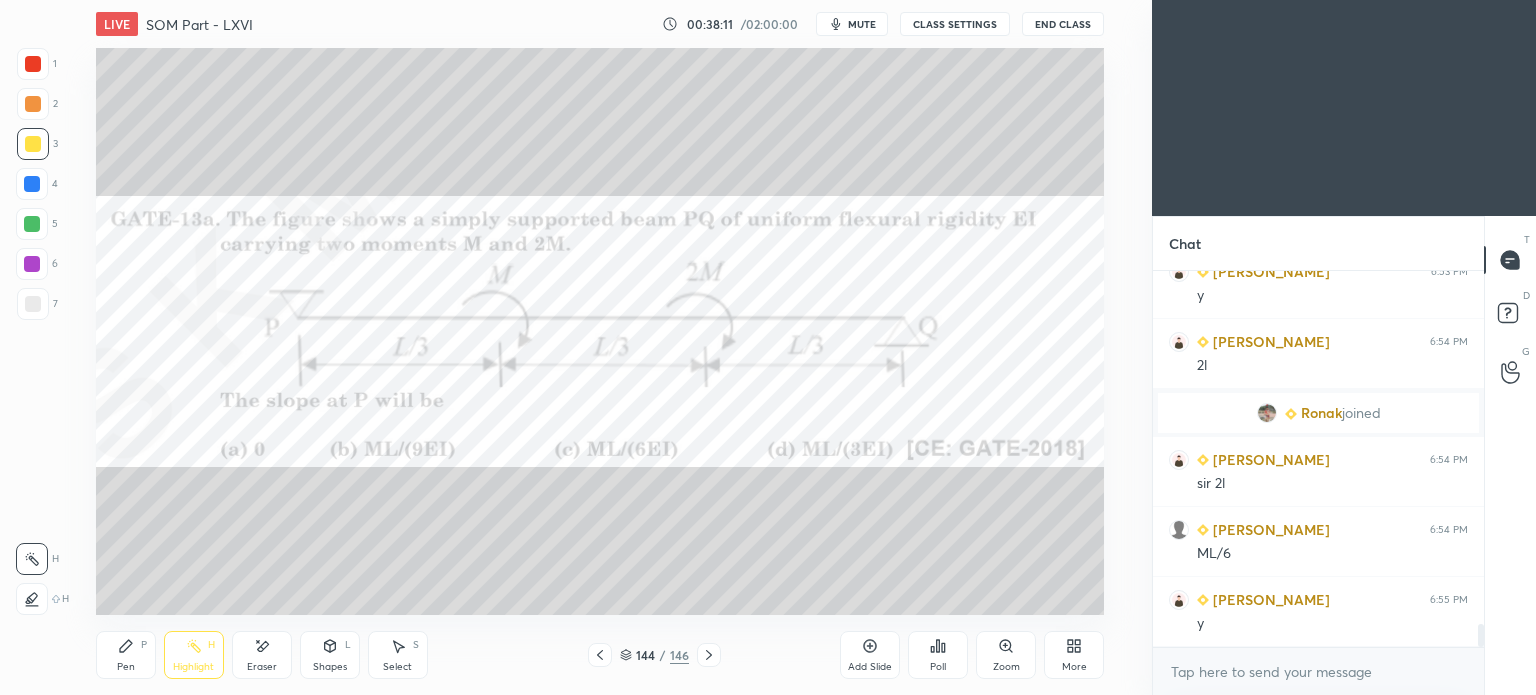 click at bounding box center (709, 655) 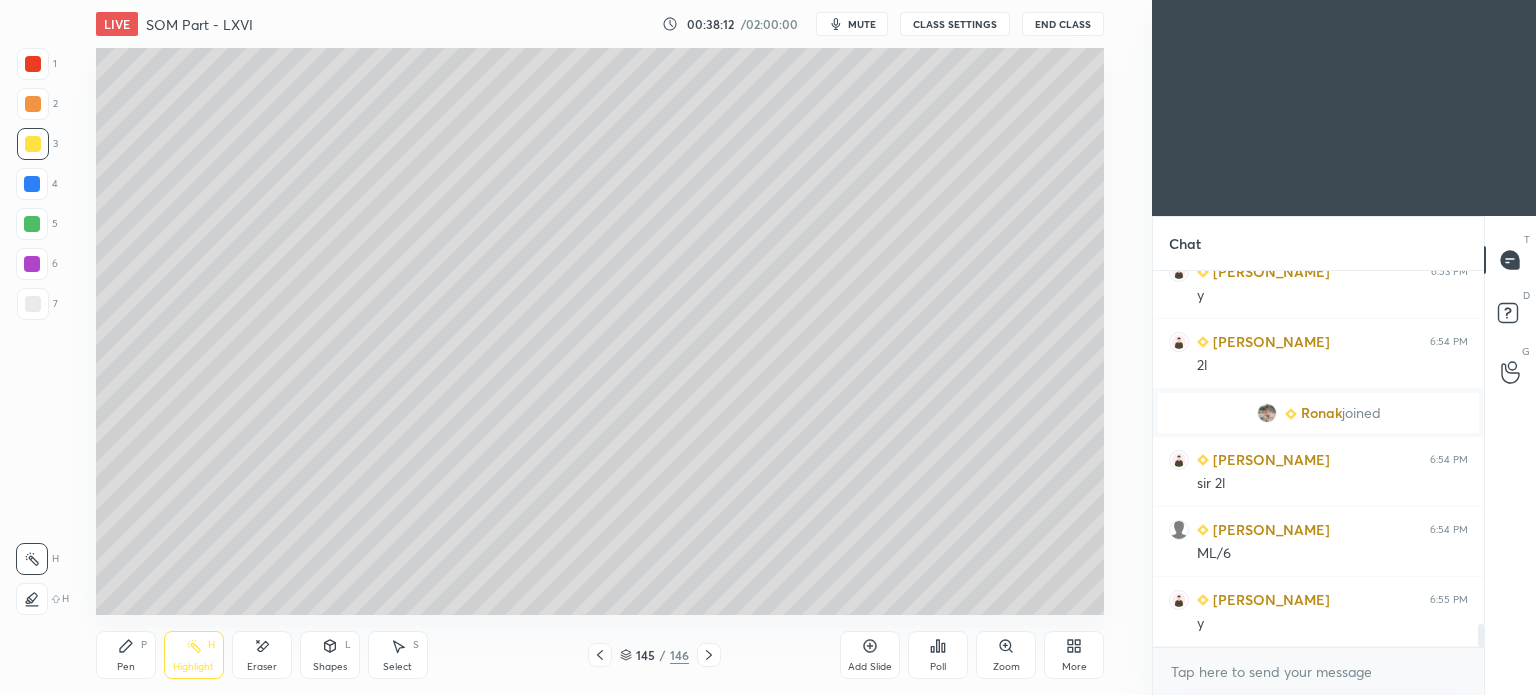 click 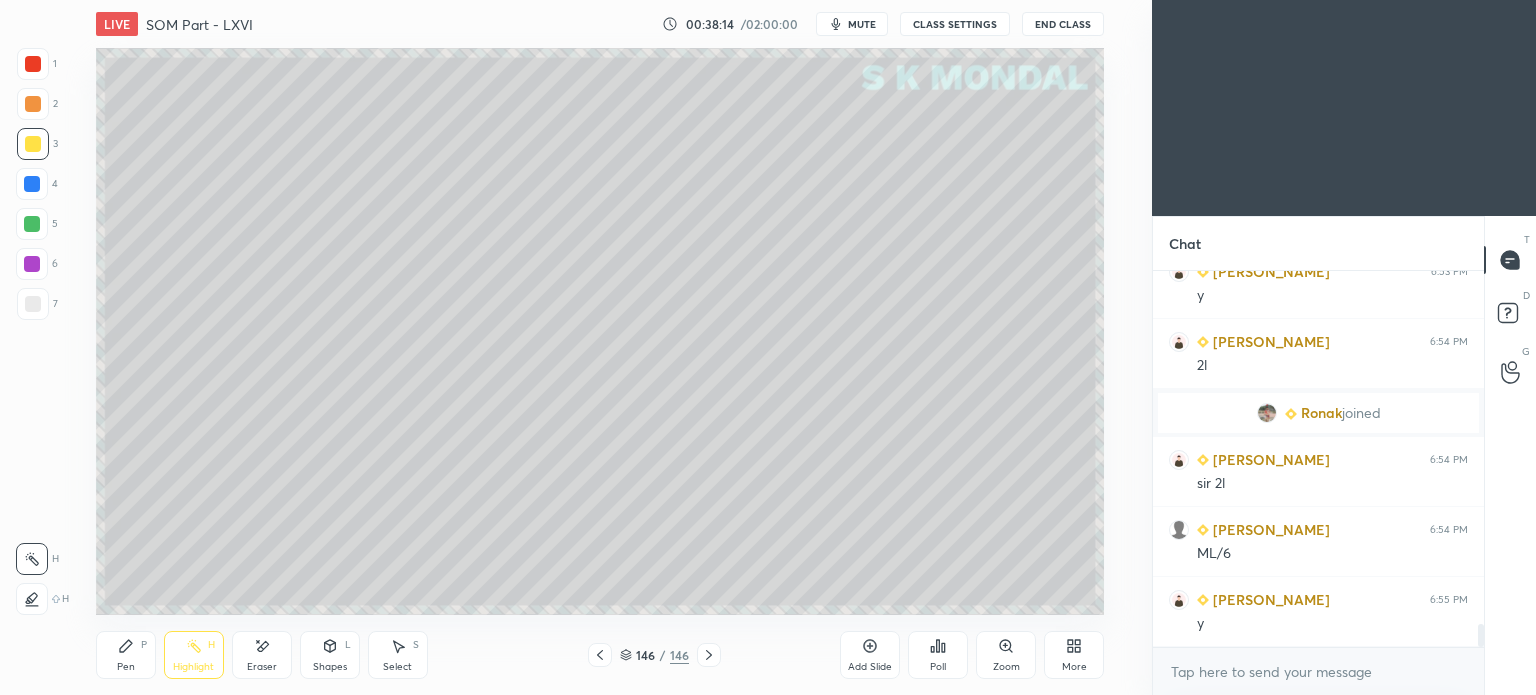 click on "Eraser" at bounding box center (262, 667) 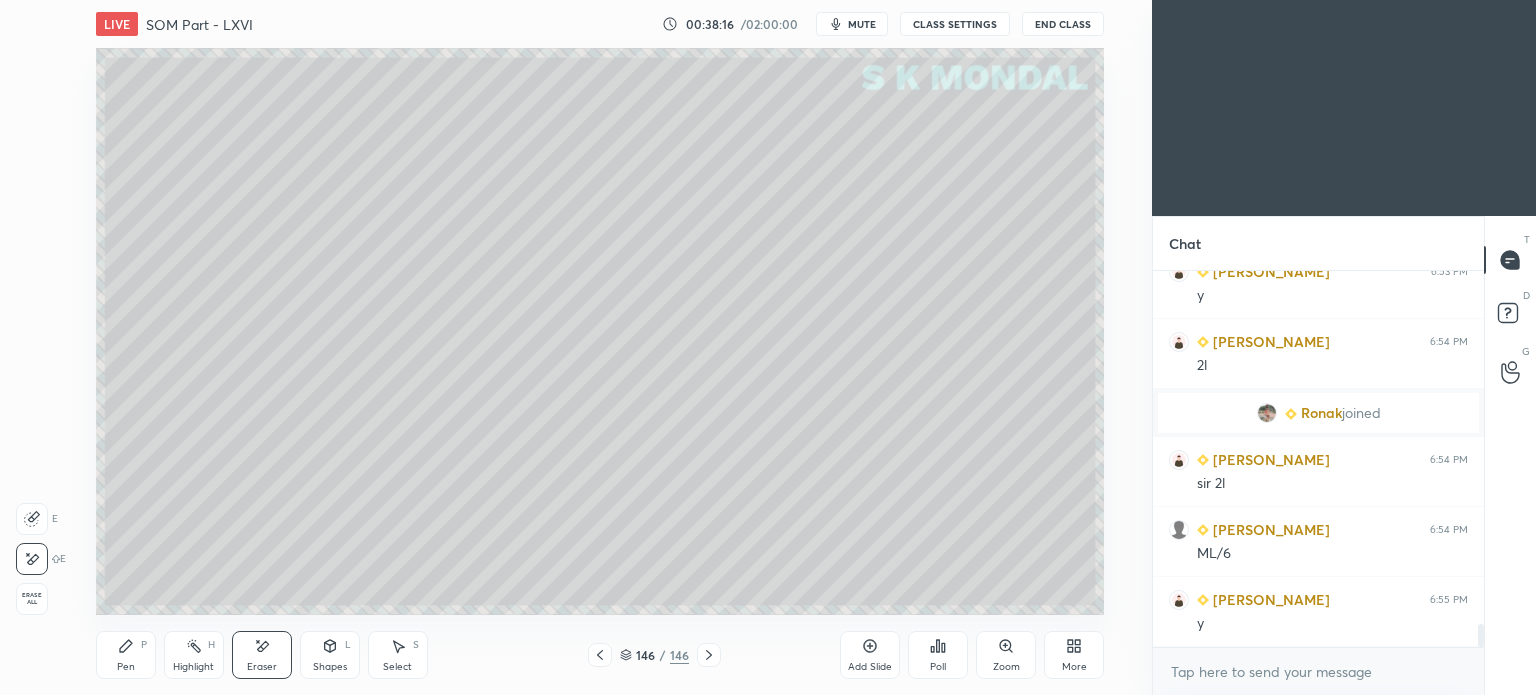 click 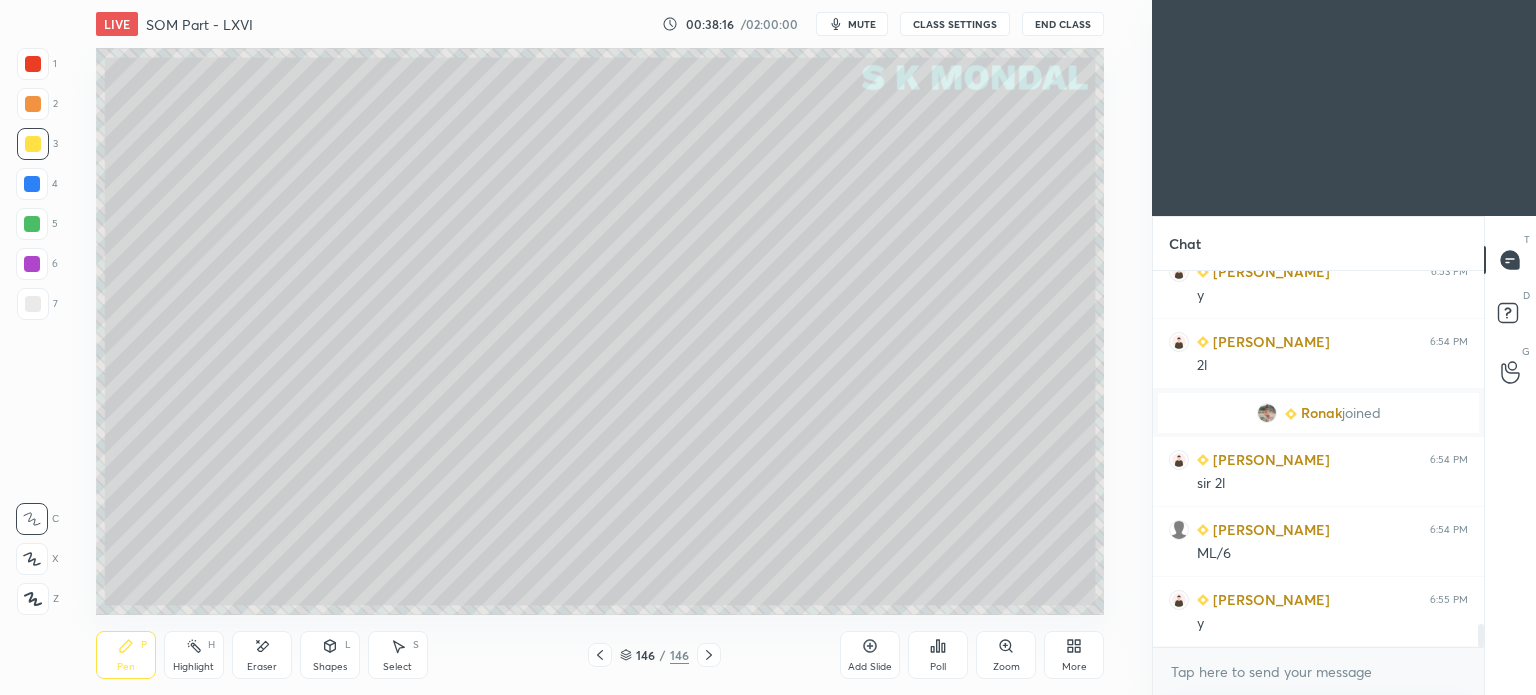 click on "Pen" at bounding box center [126, 667] 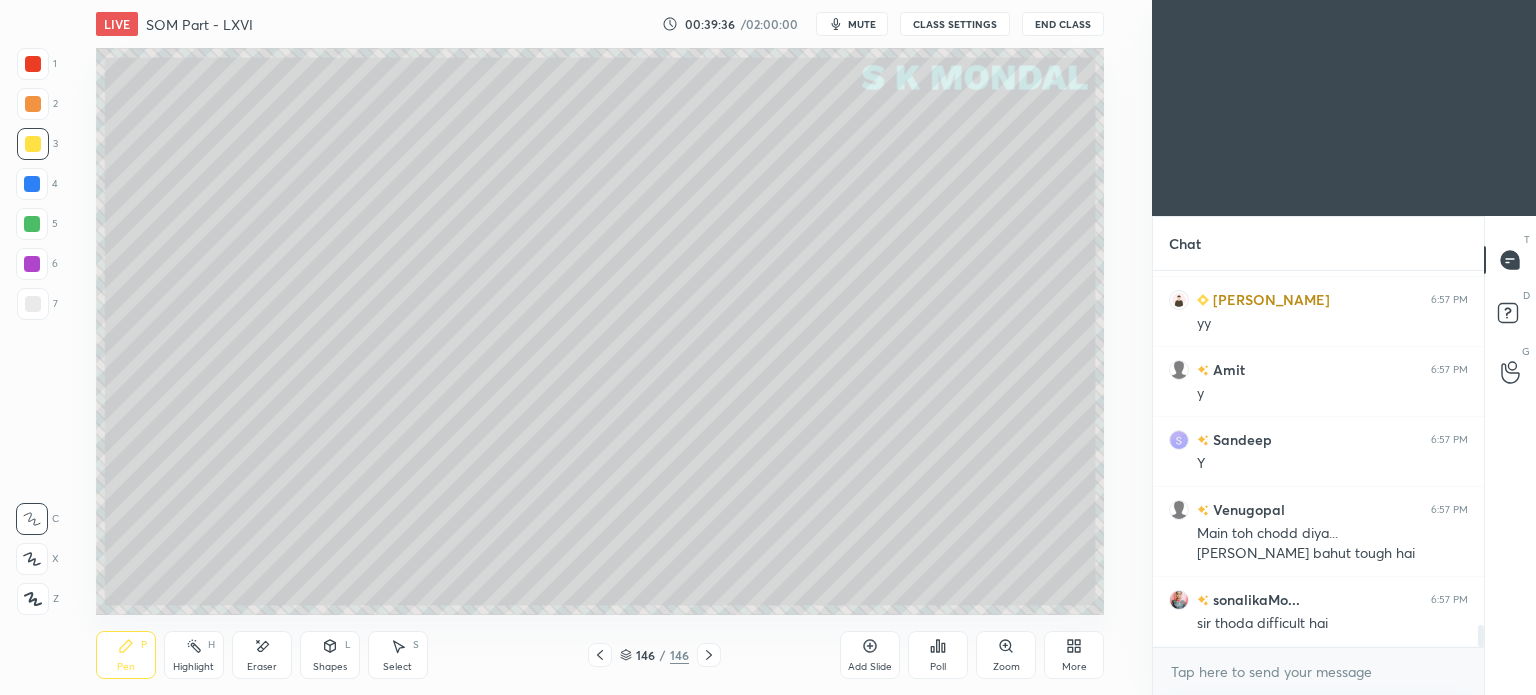 scroll, scrollTop: 6126, scrollLeft: 0, axis: vertical 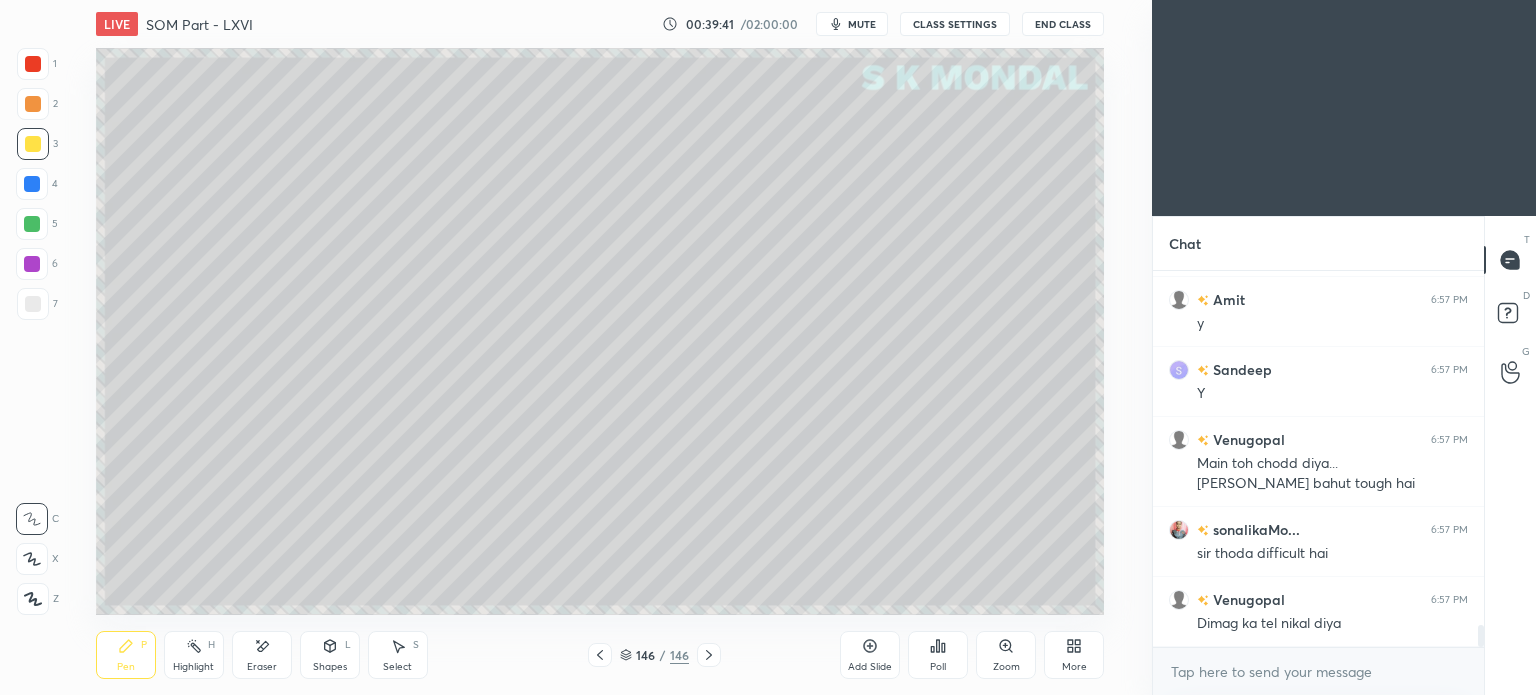 click 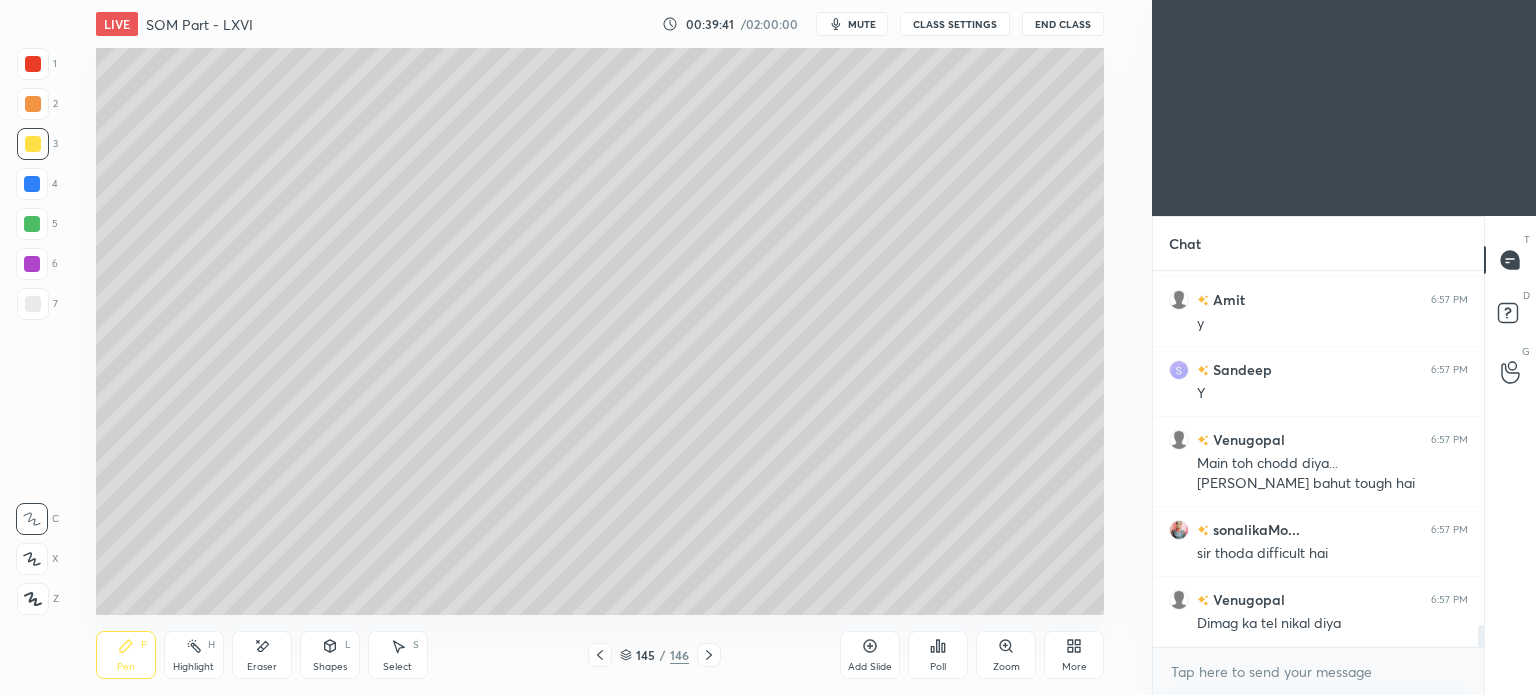 click 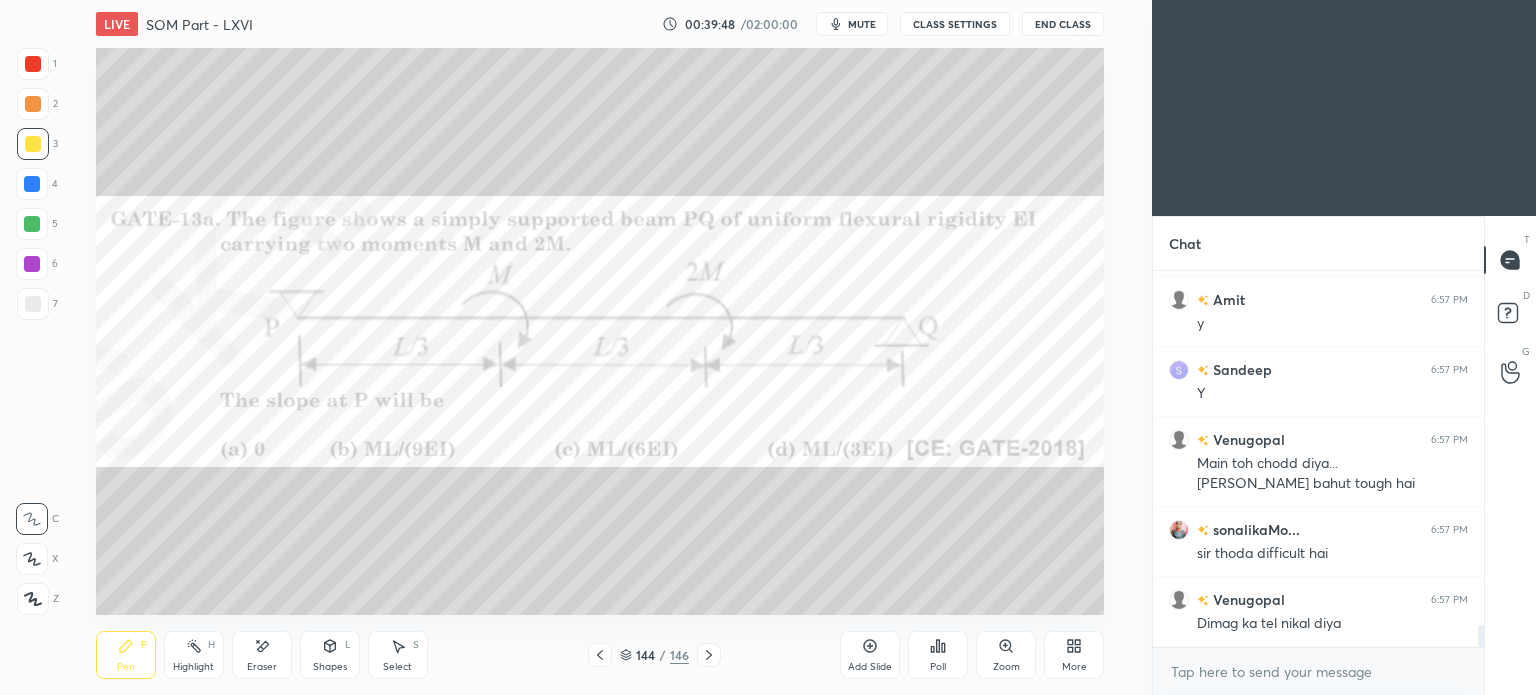 click 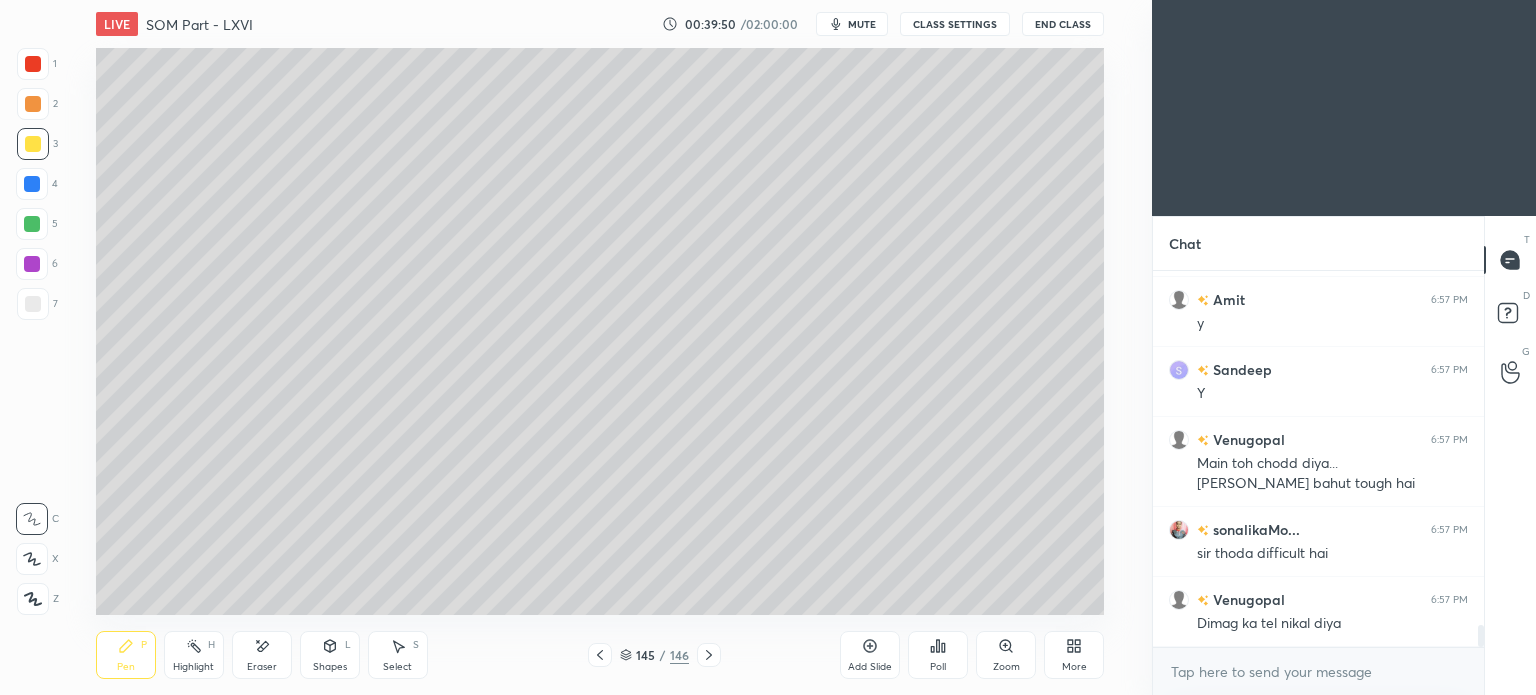 click 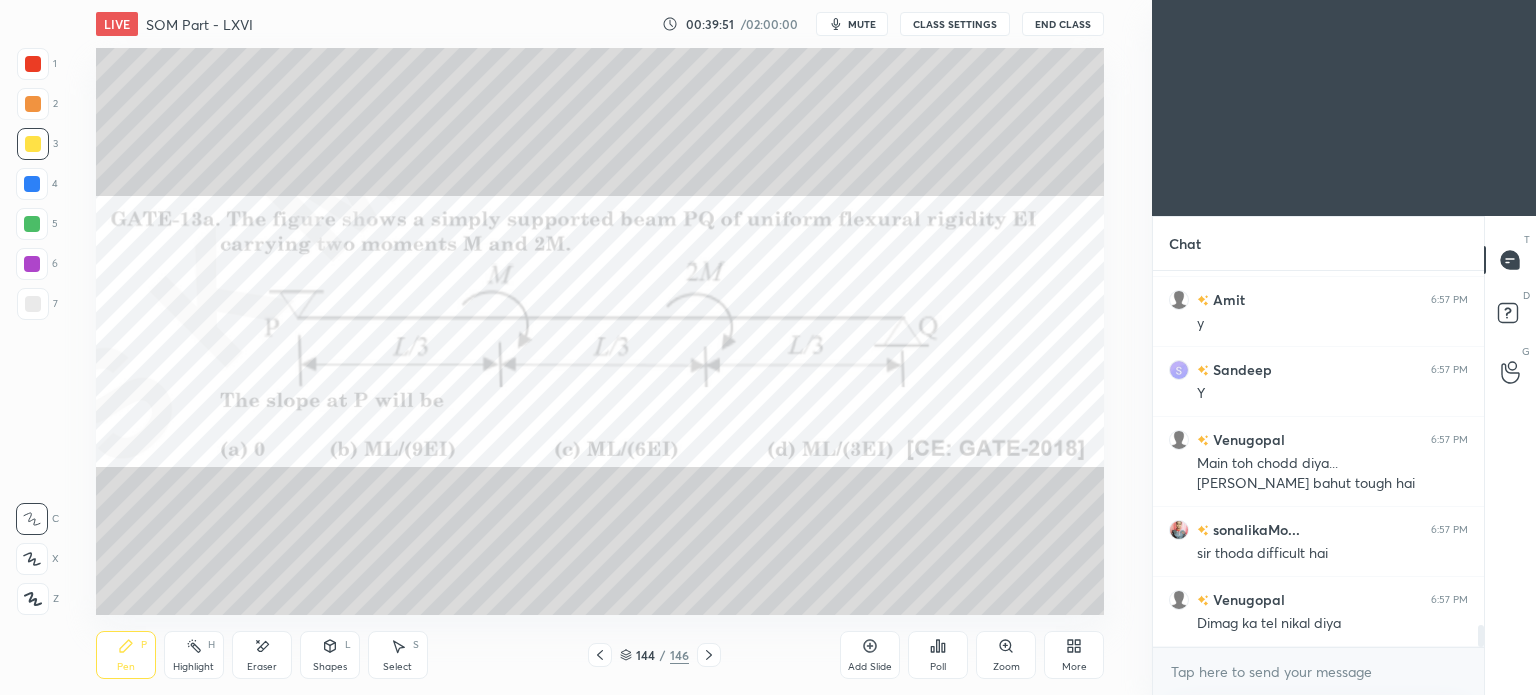scroll, scrollTop: 6196, scrollLeft: 0, axis: vertical 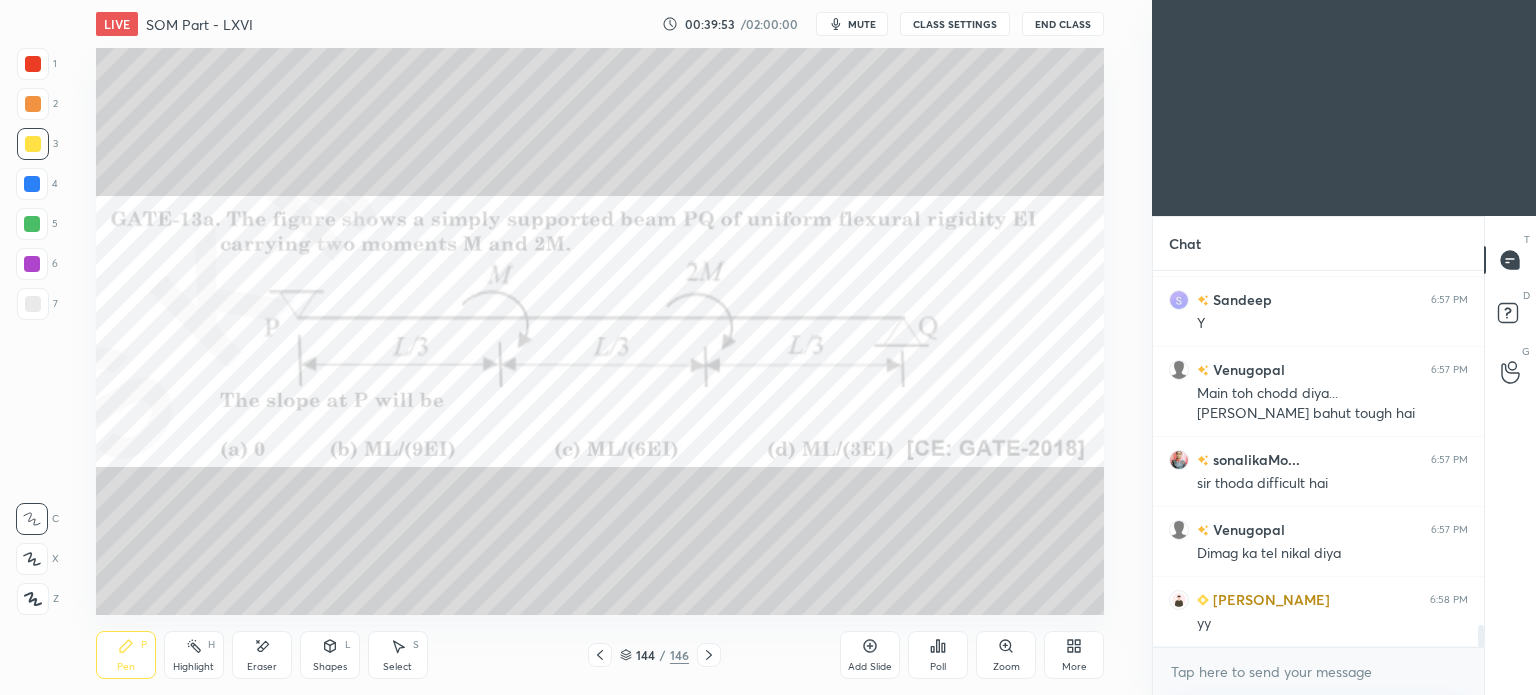 click 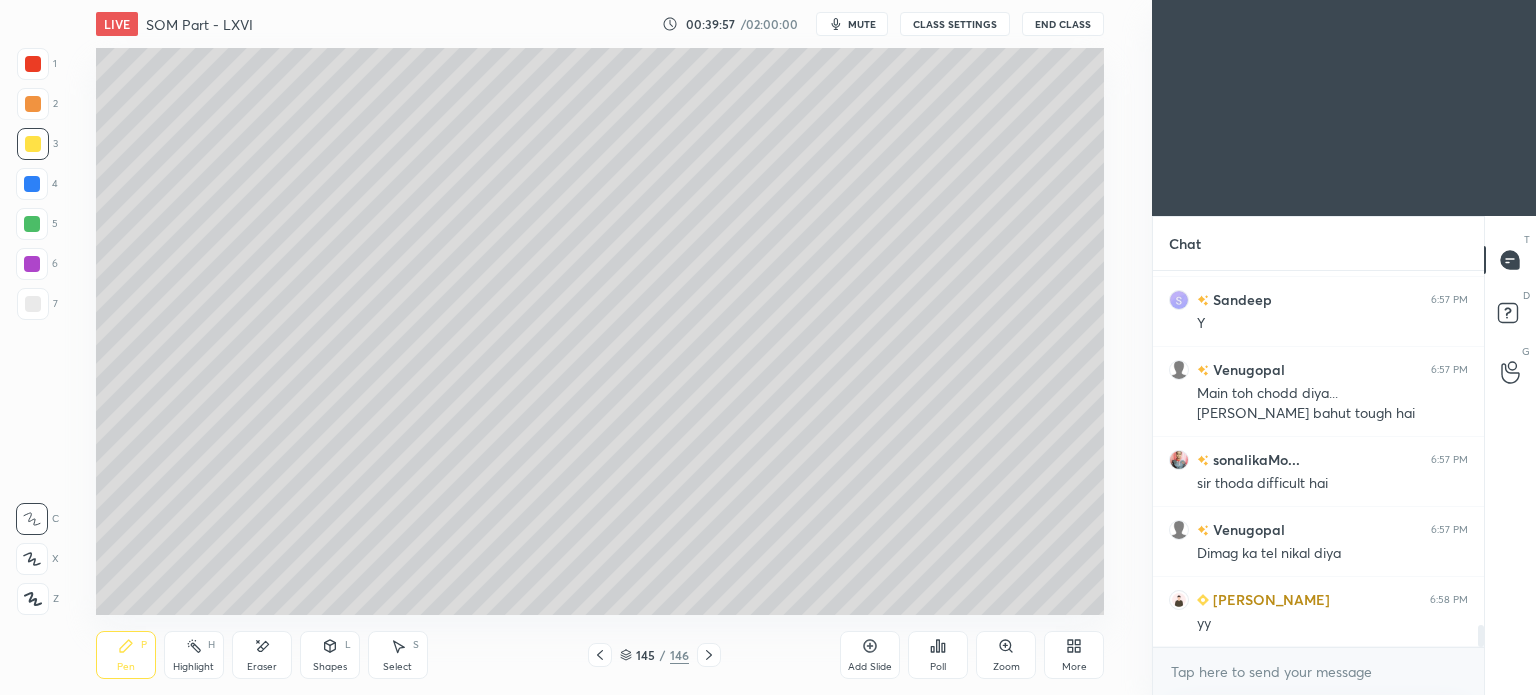 click 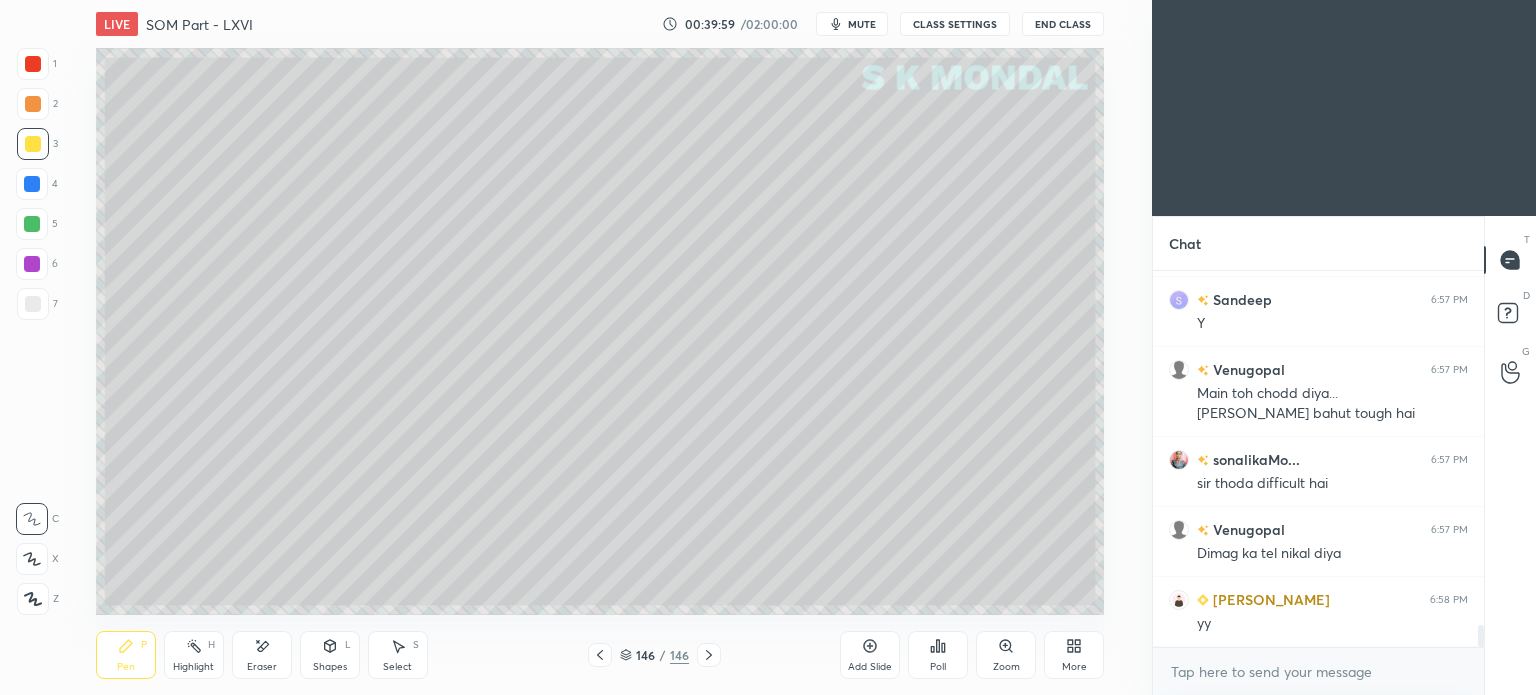 click at bounding box center [600, 655] 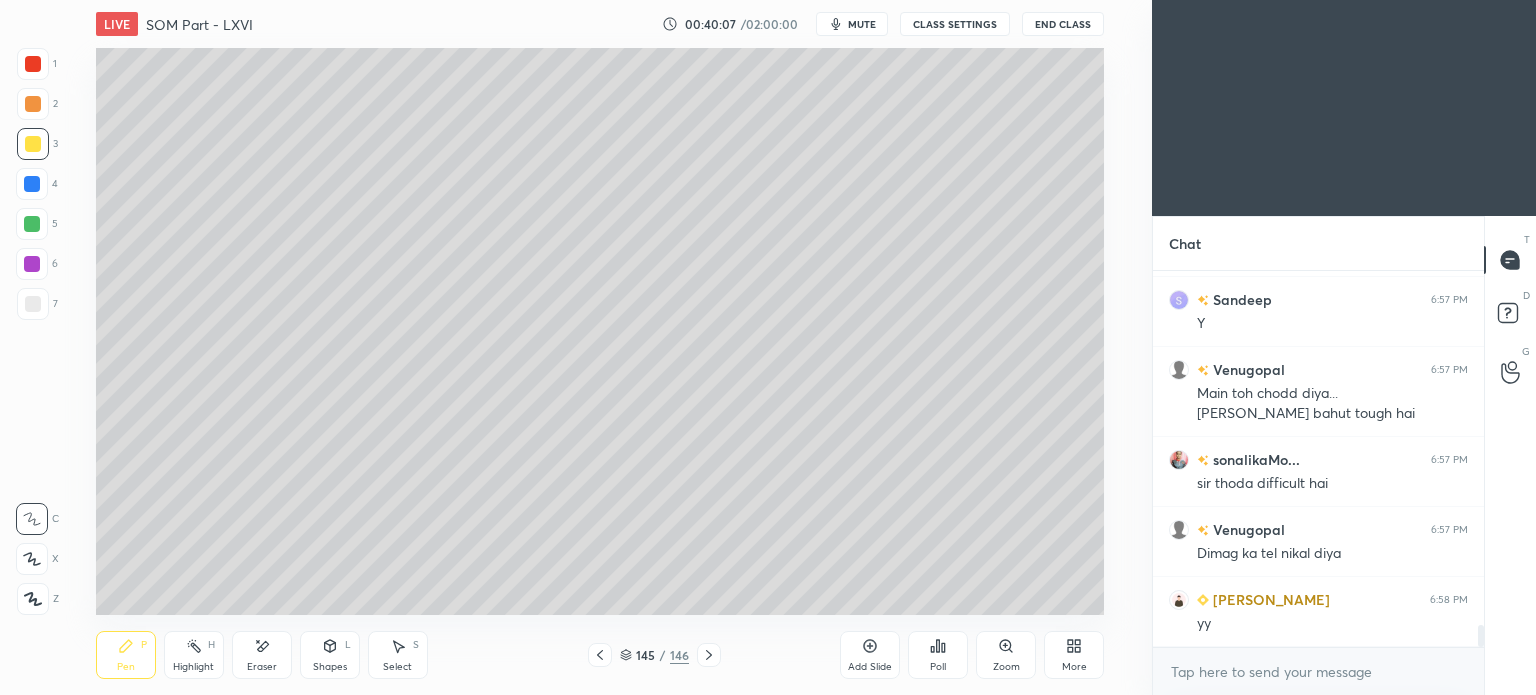 click 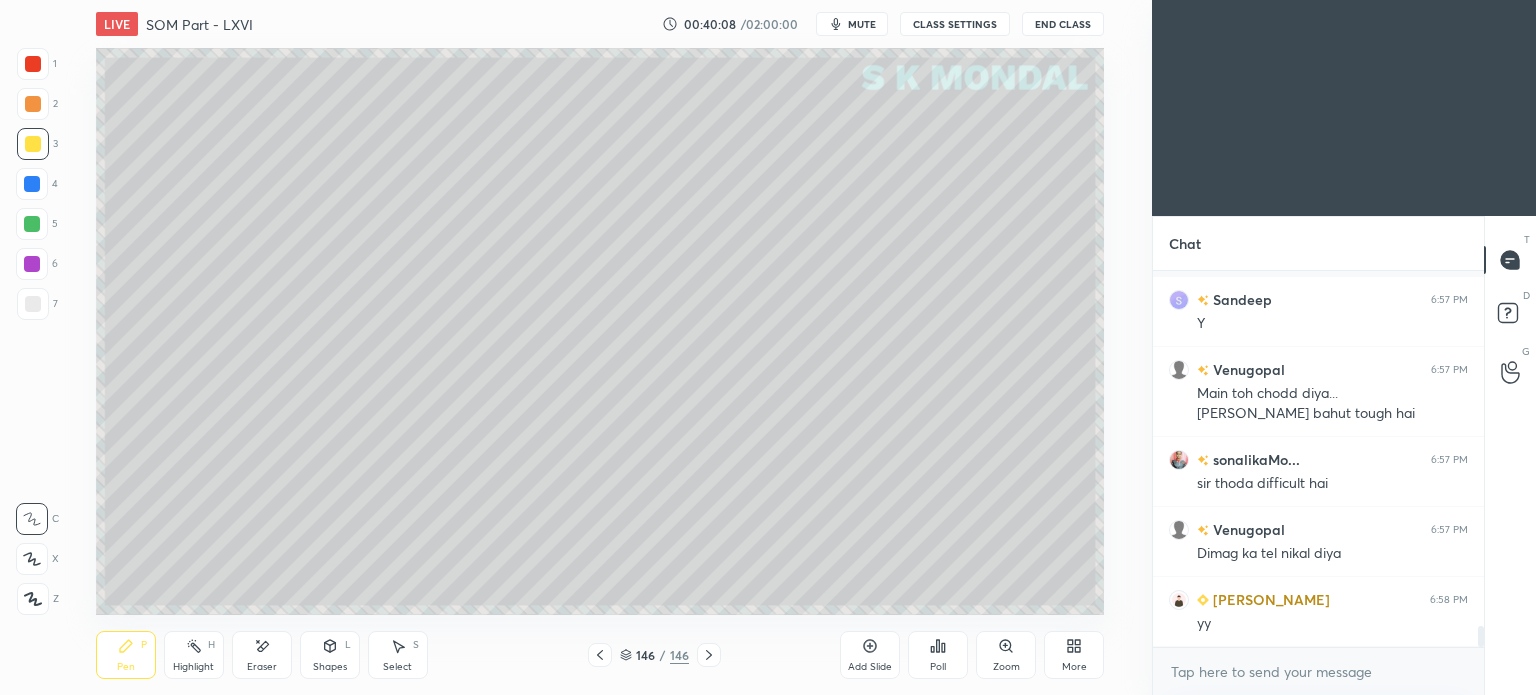 scroll, scrollTop: 6284, scrollLeft: 0, axis: vertical 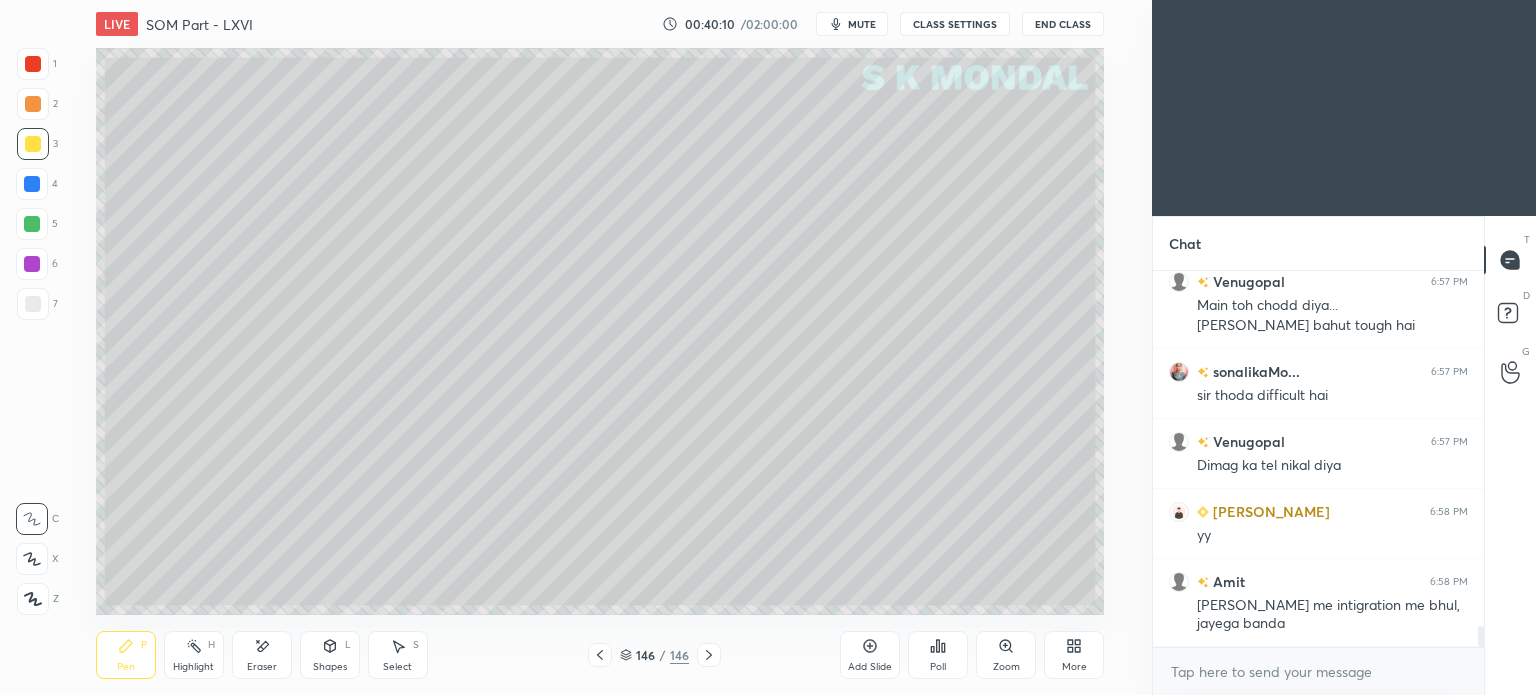 click 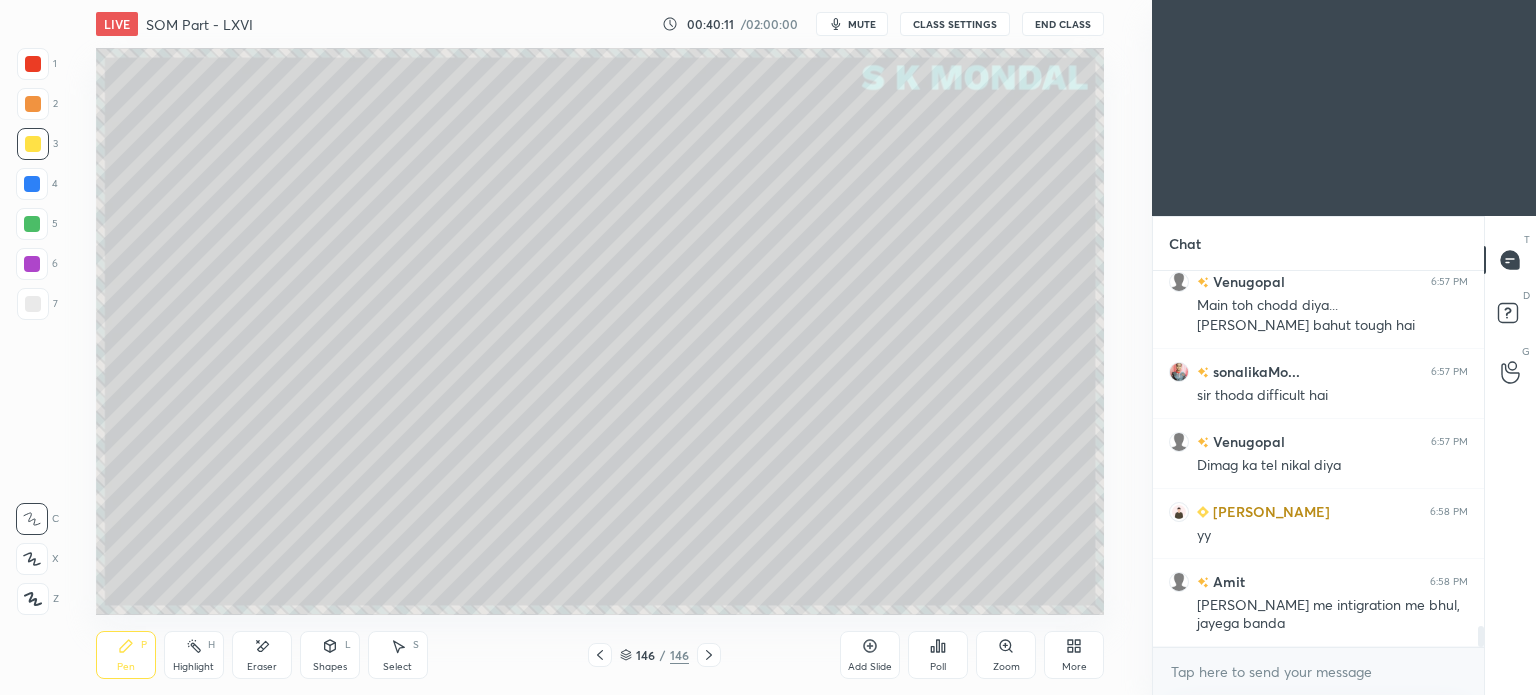 click 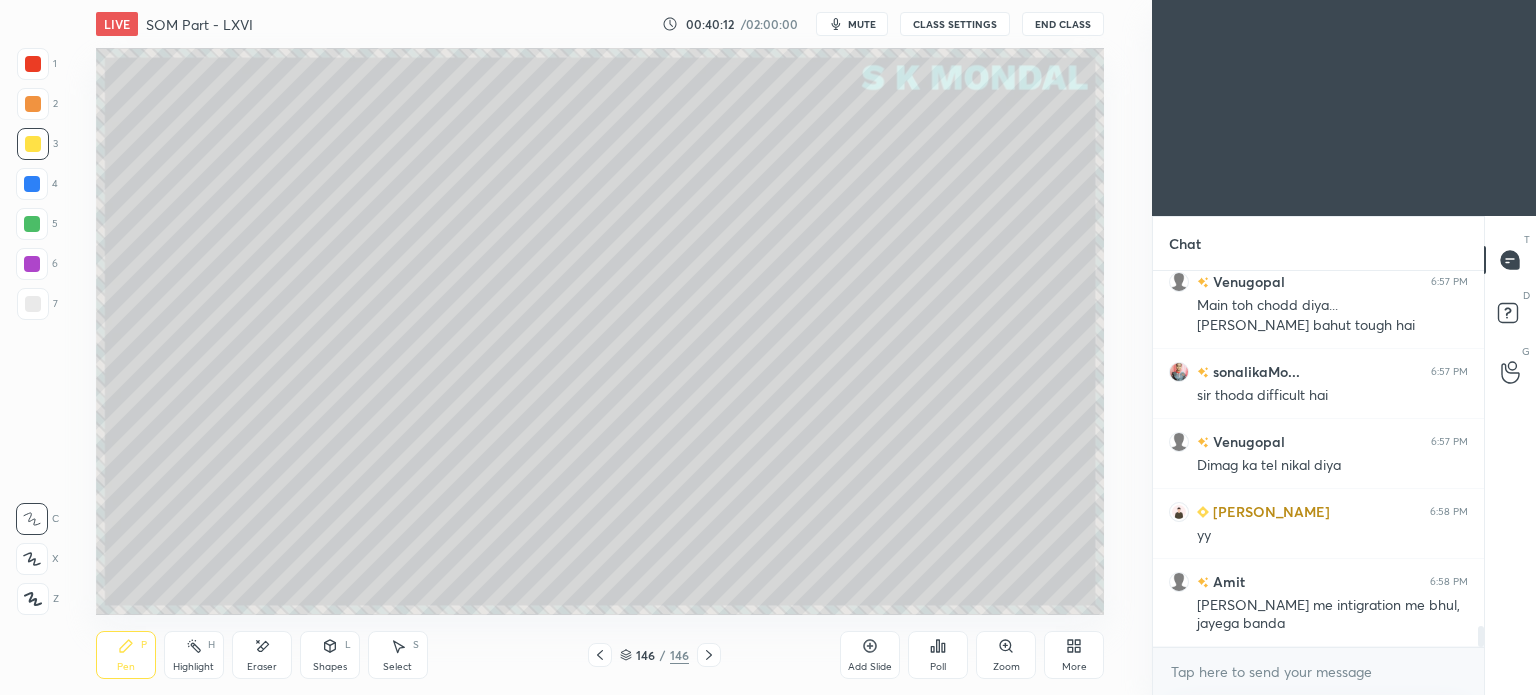 click 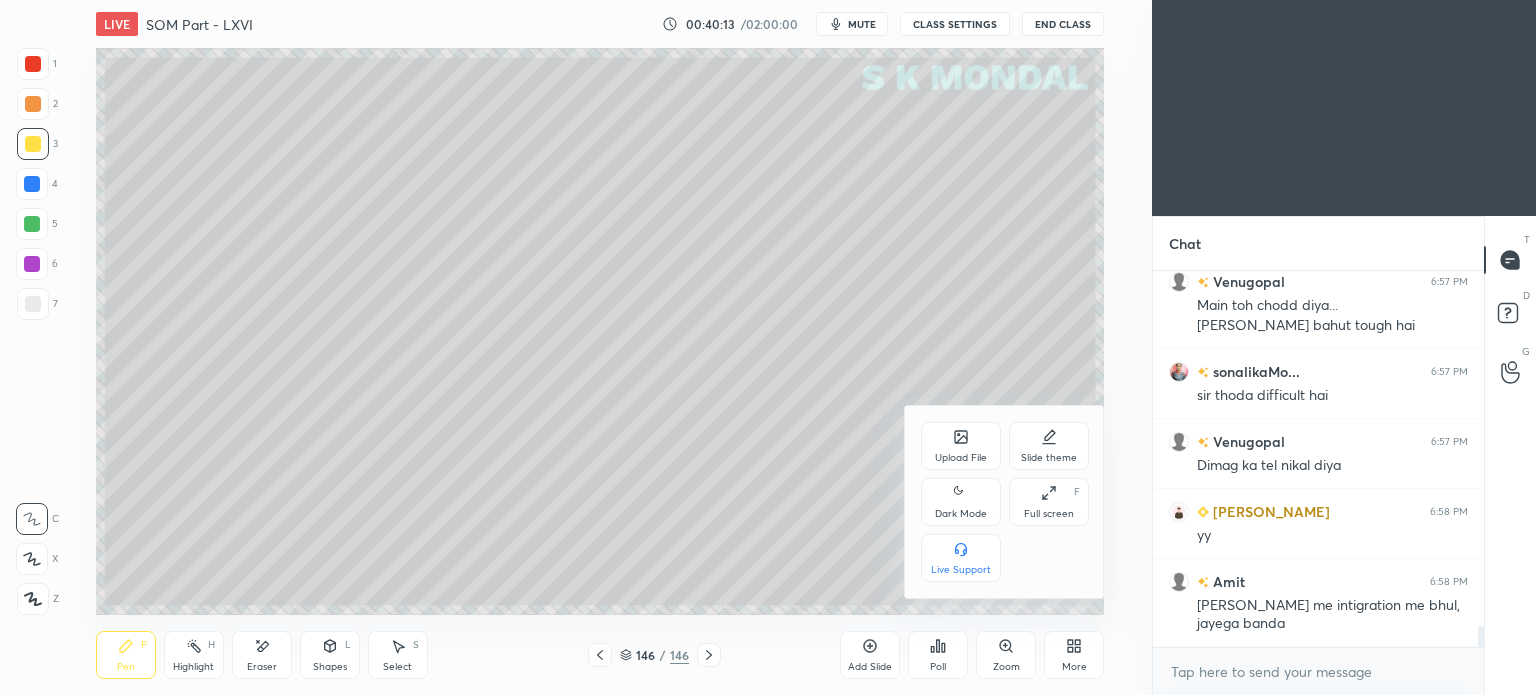 click on "Upload File" at bounding box center (961, 458) 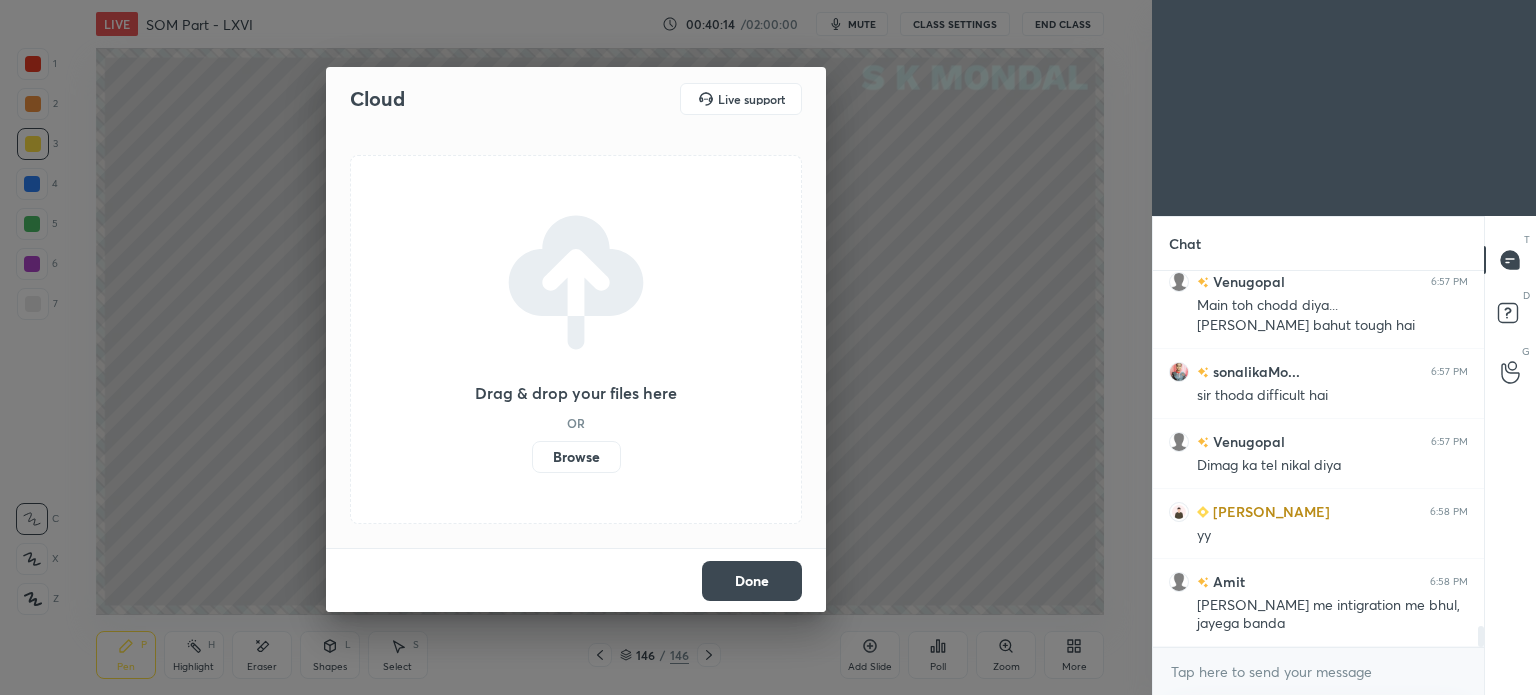 click on "Browse" at bounding box center (576, 457) 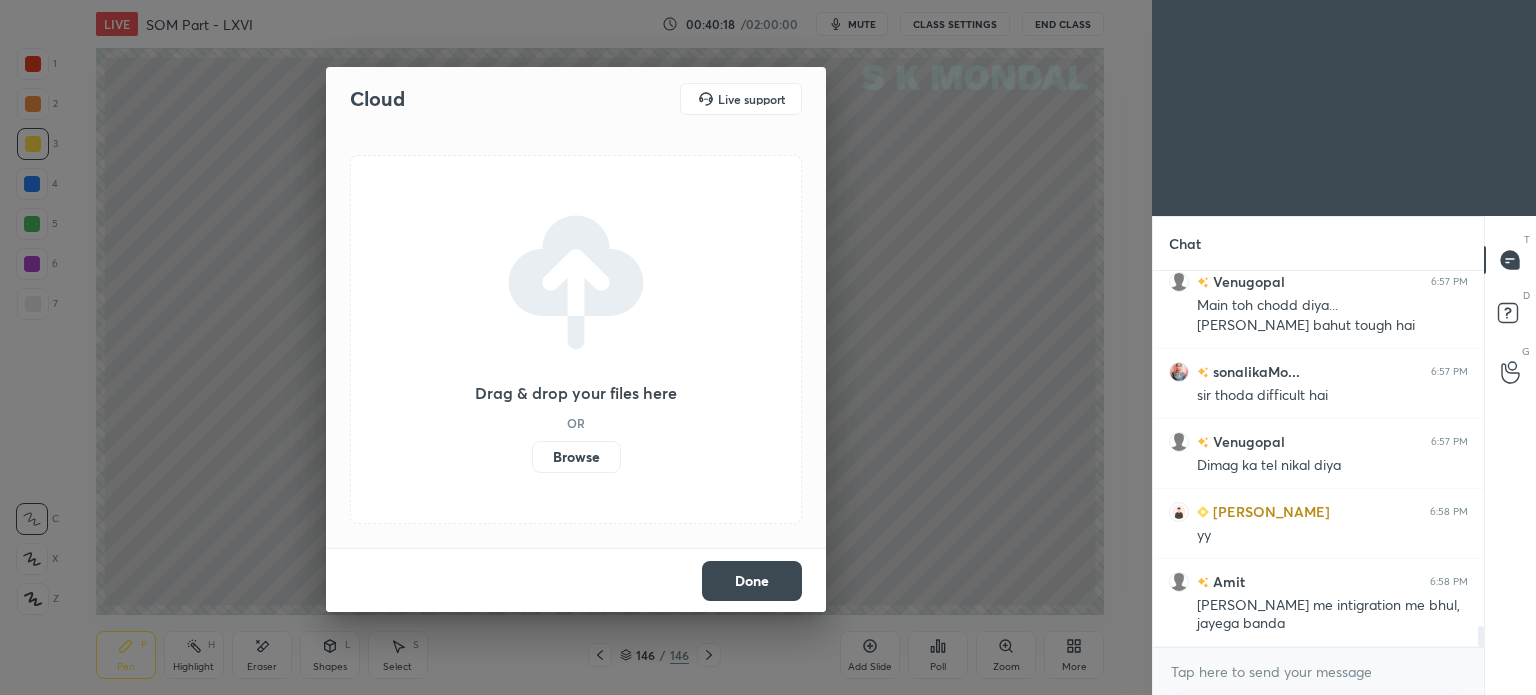 scroll, scrollTop: 6354, scrollLeft: 0, axis: vertical 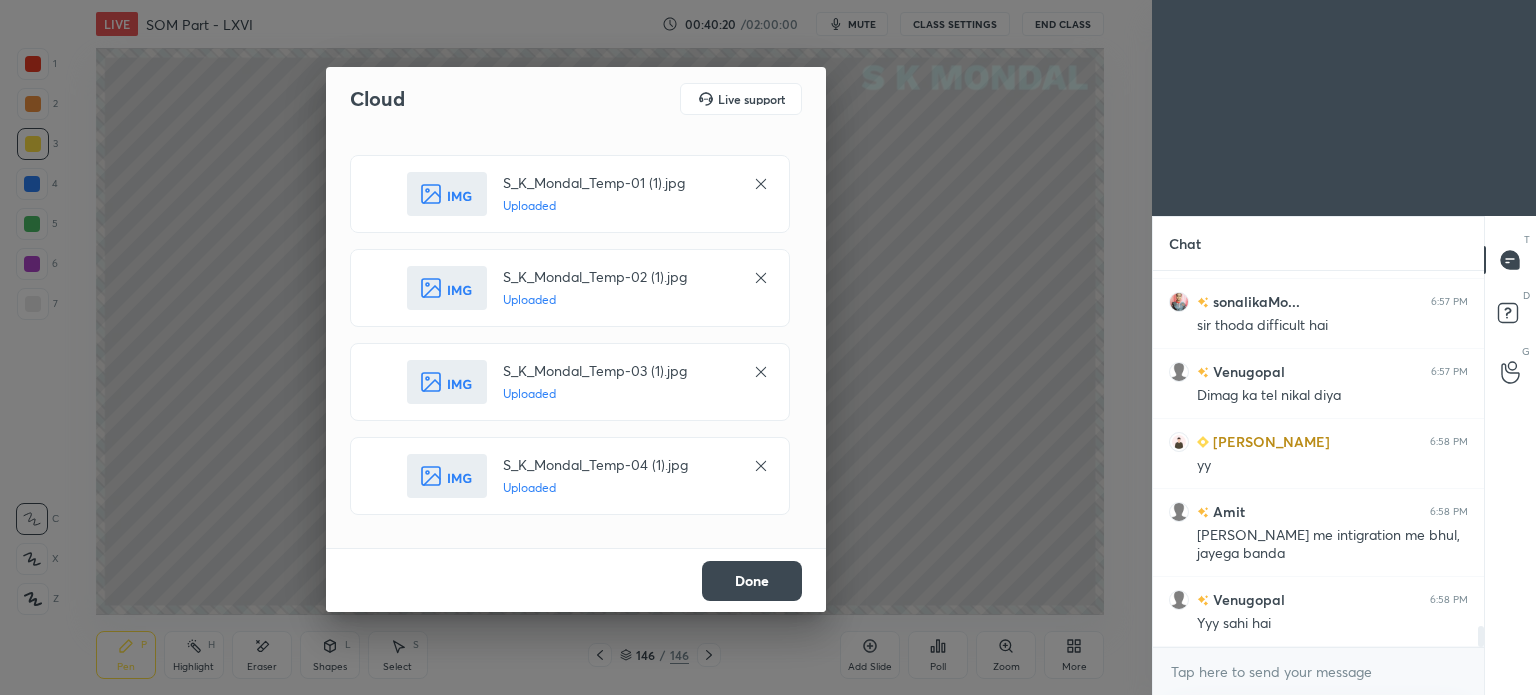 click on "Done" at bounding box center (752, 581) 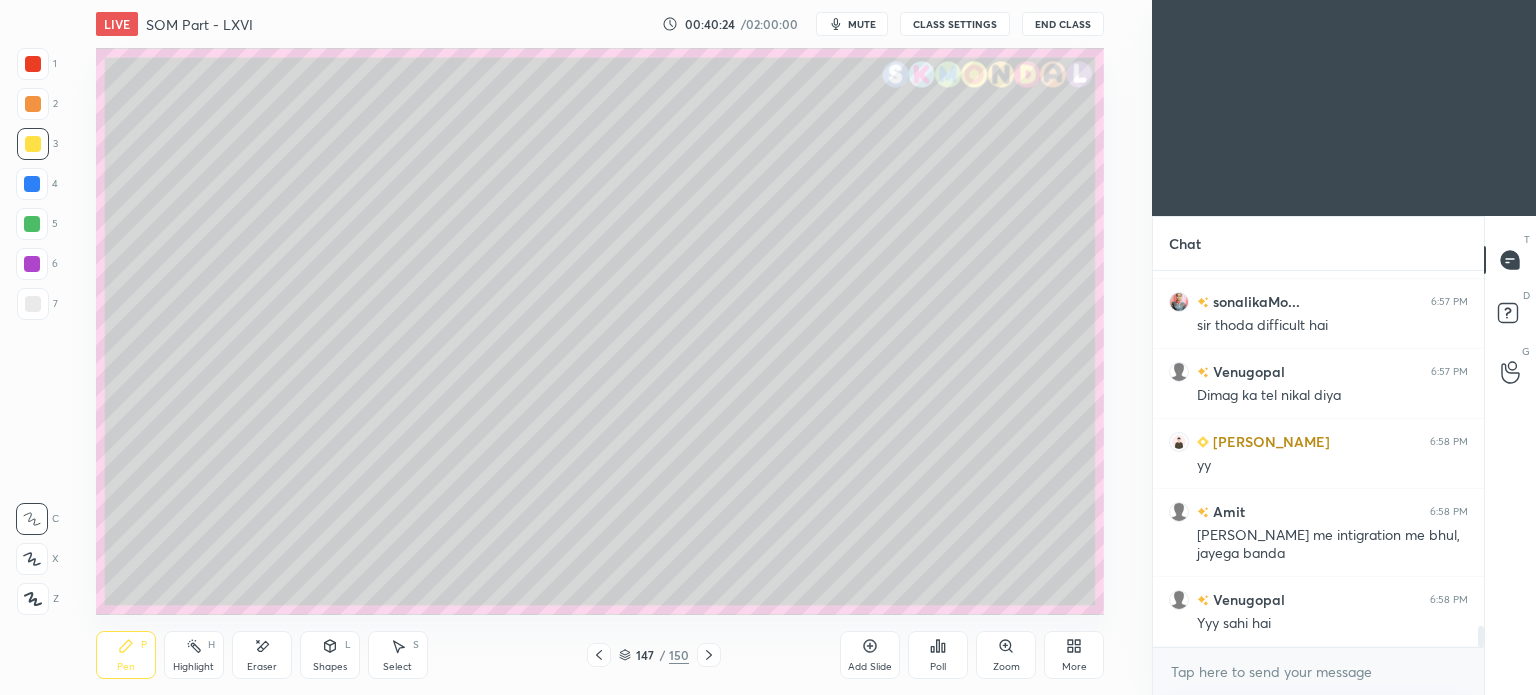 click at bounding box center (33, 144) 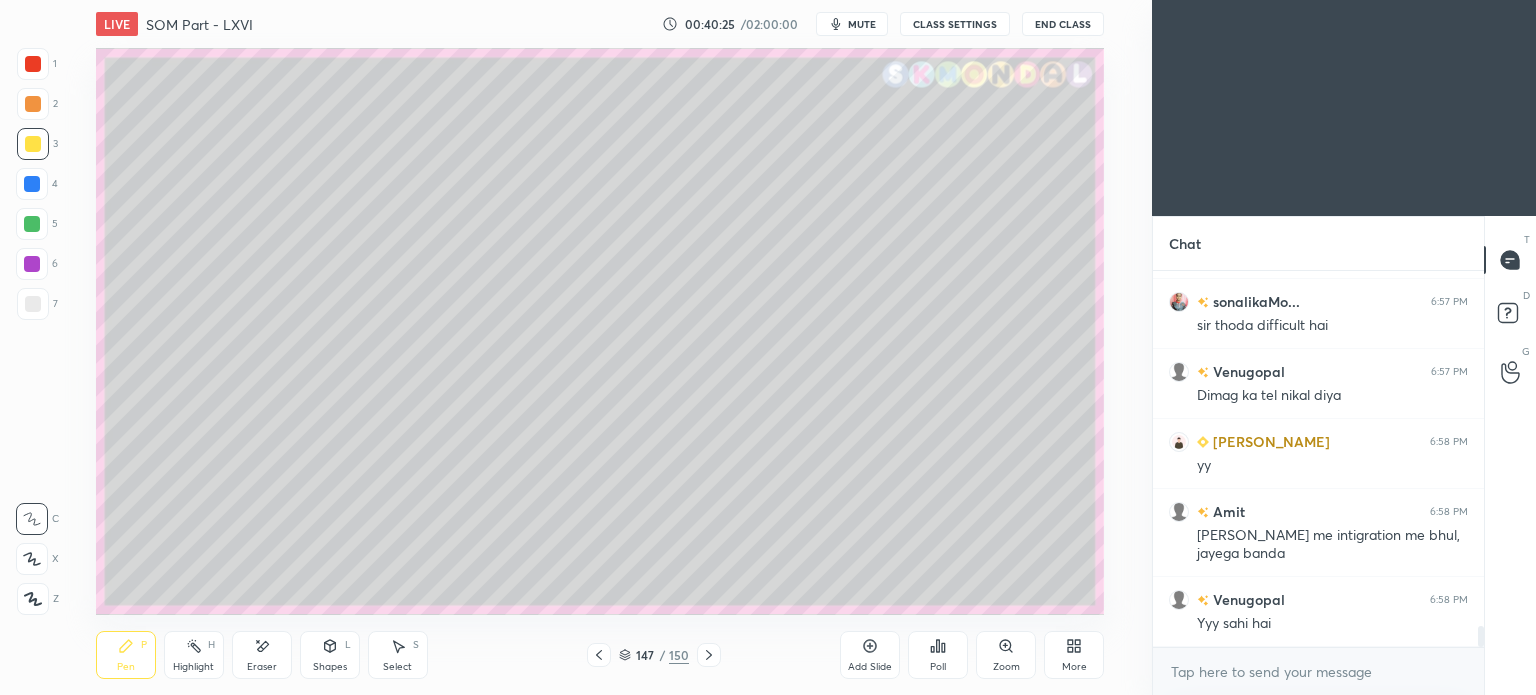 click on "Pen P" at bounding box center [126, 655] 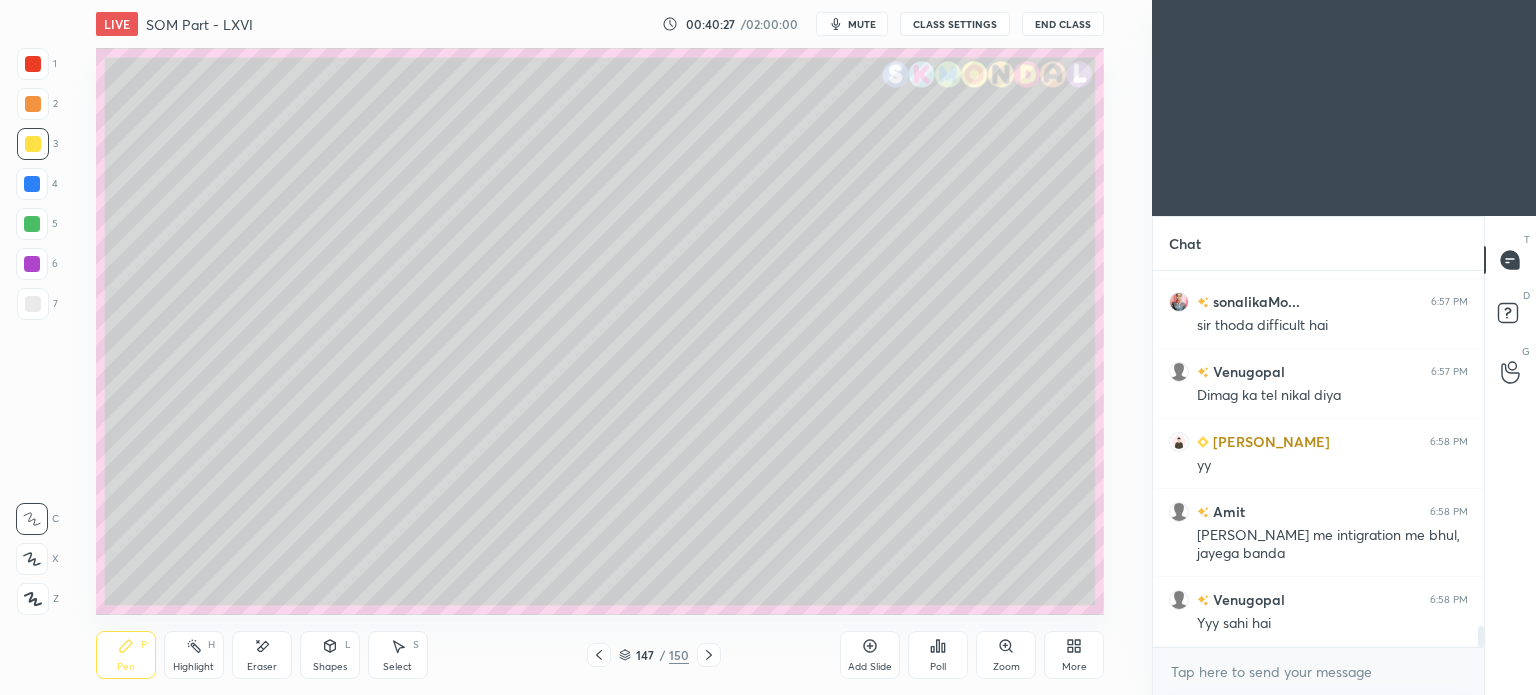 scroll, scrollTop: 6374, scrollLeft: 0, axis: vertical 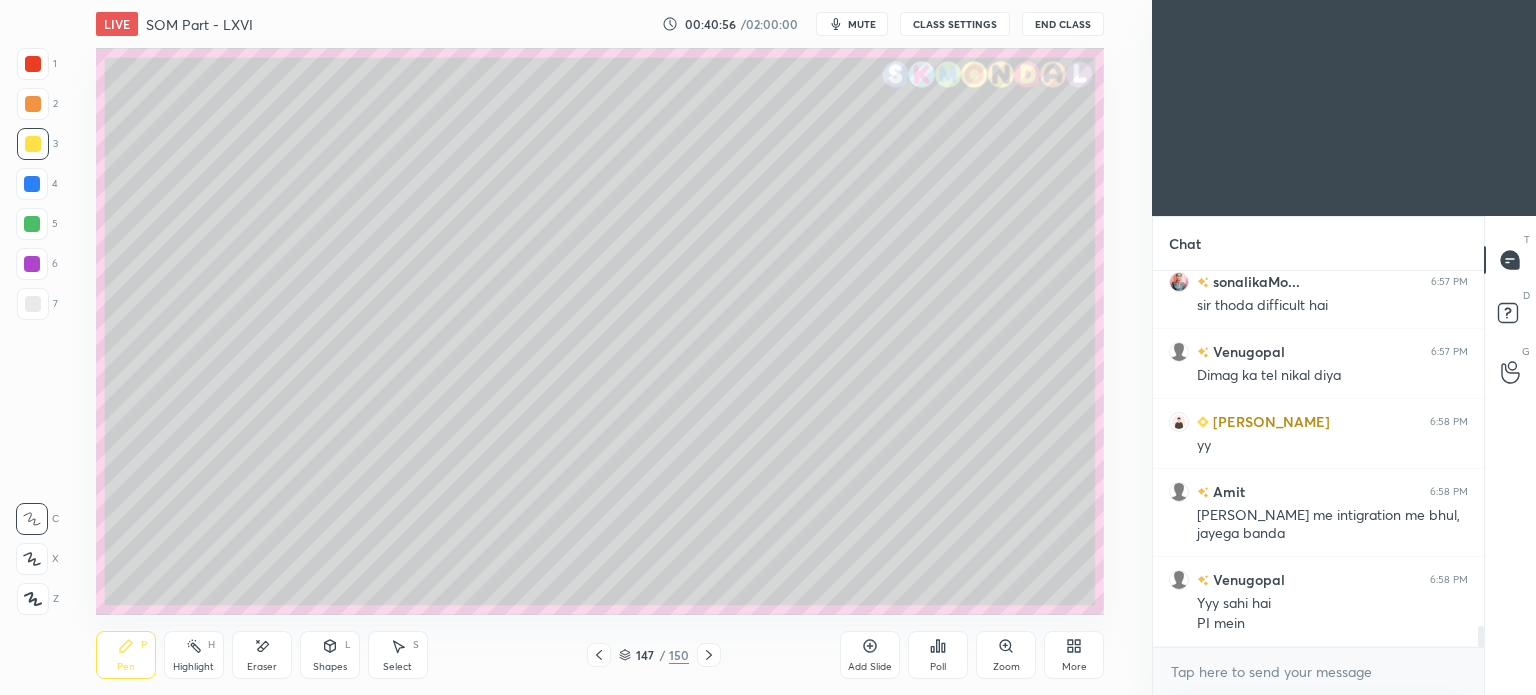 click at bounding box center (33, 304) 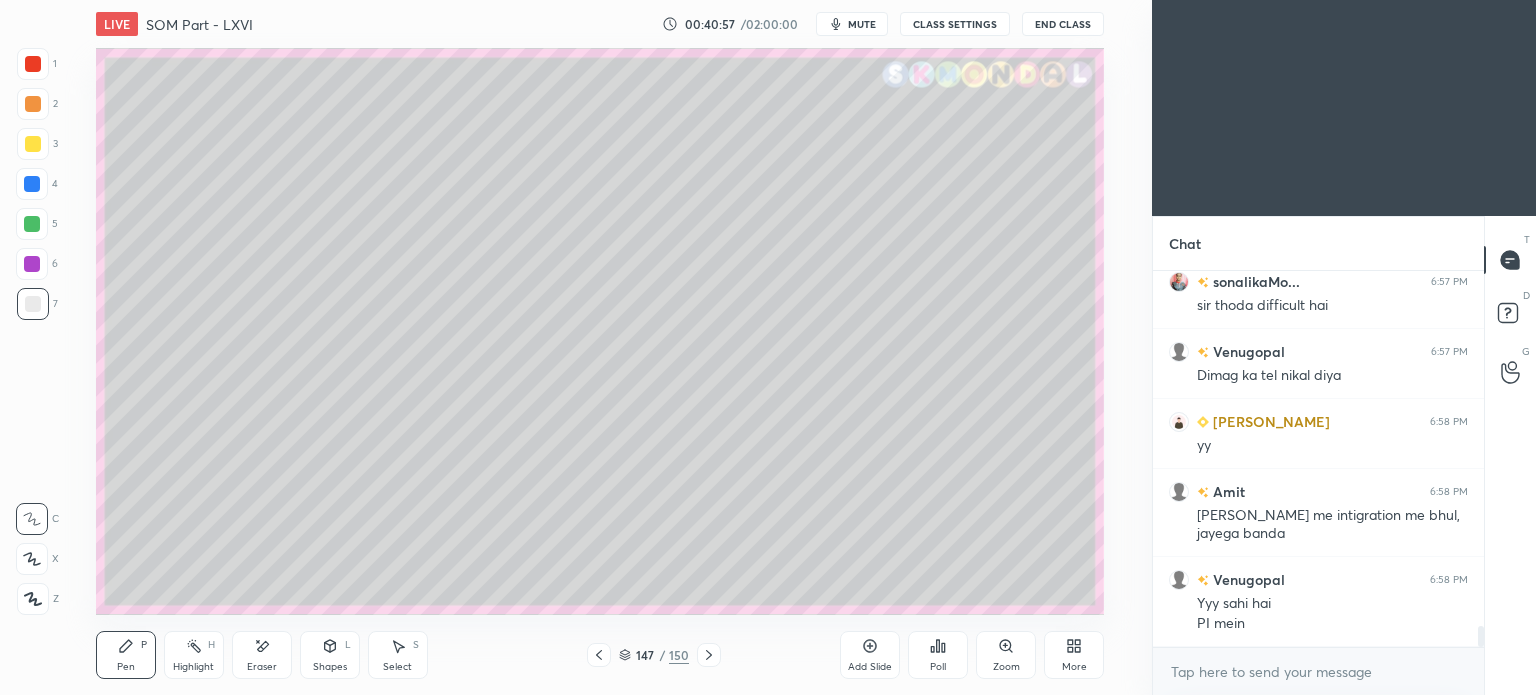 click at bounding box center [33, 304] 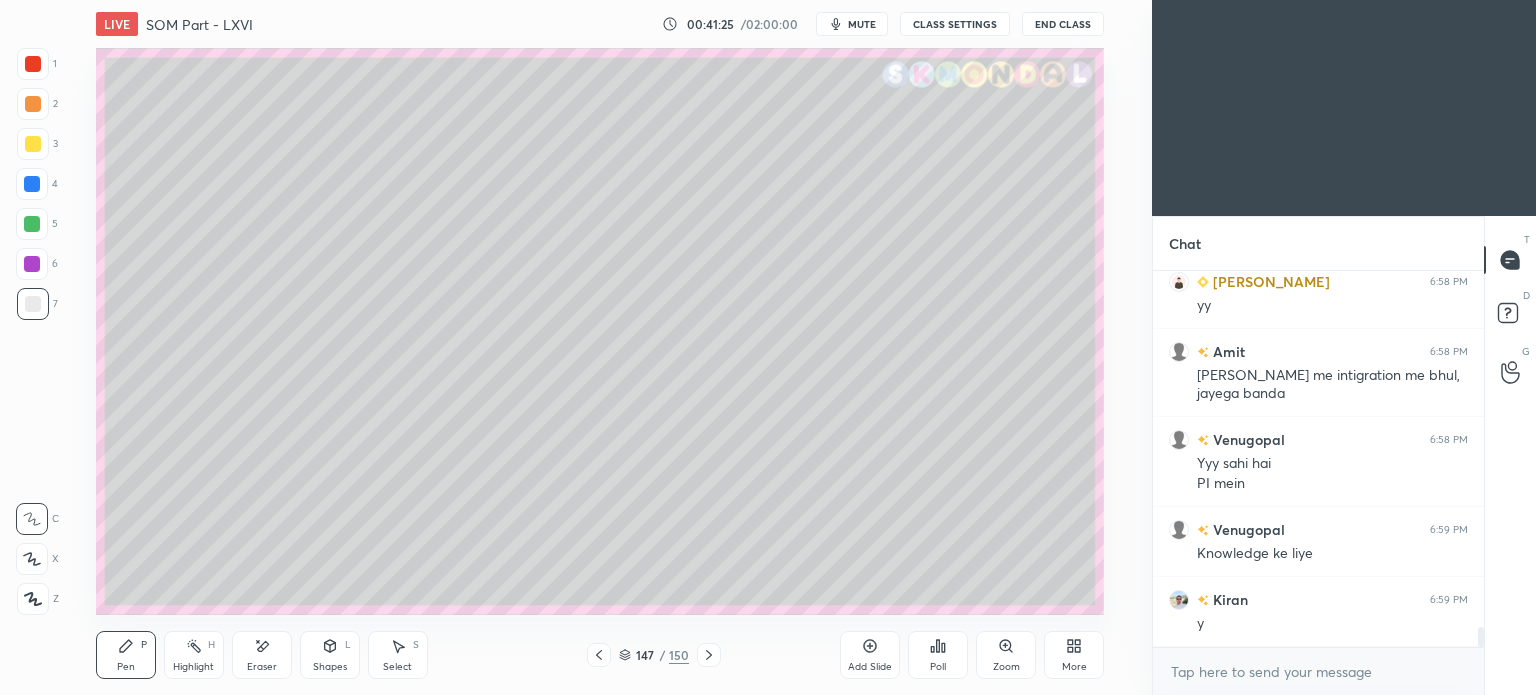 scroll, scrollTop: 6584, scrollLeft: 0, axis: vertical 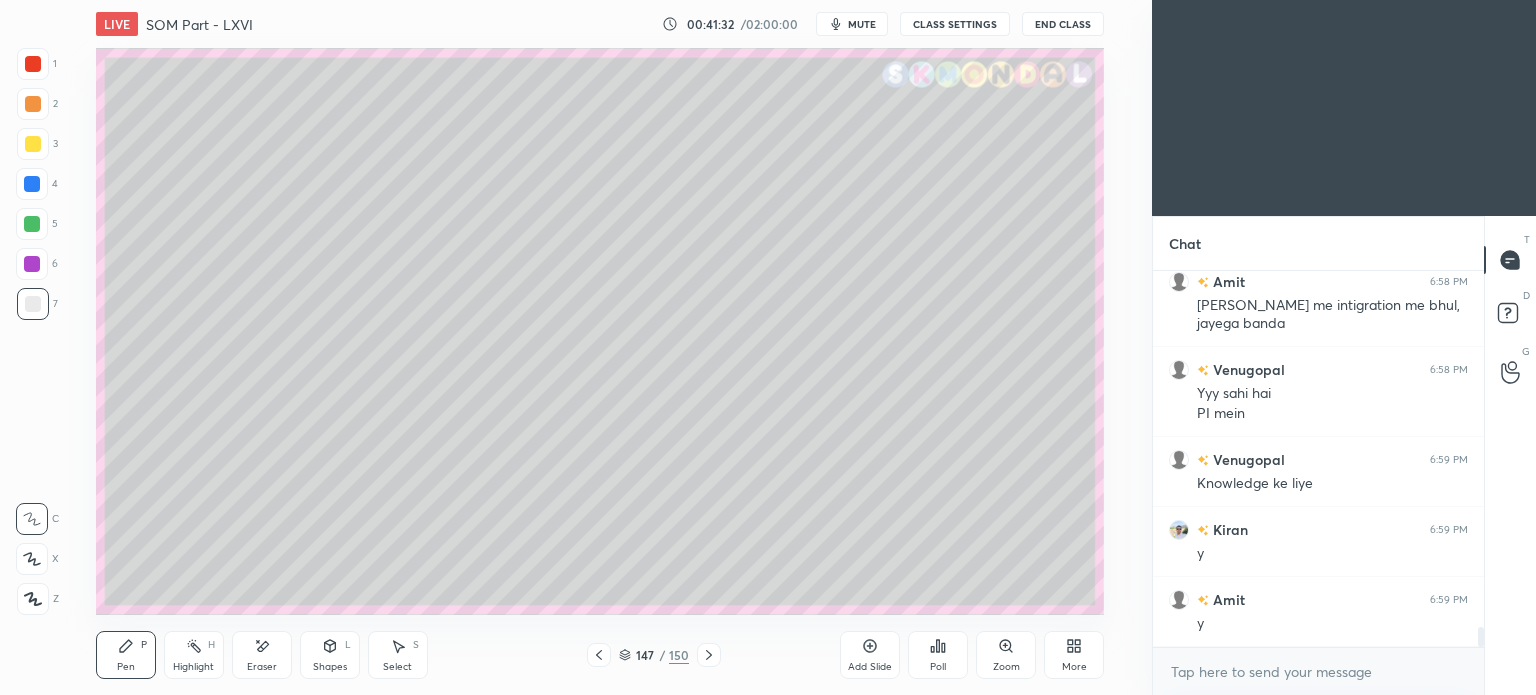 click 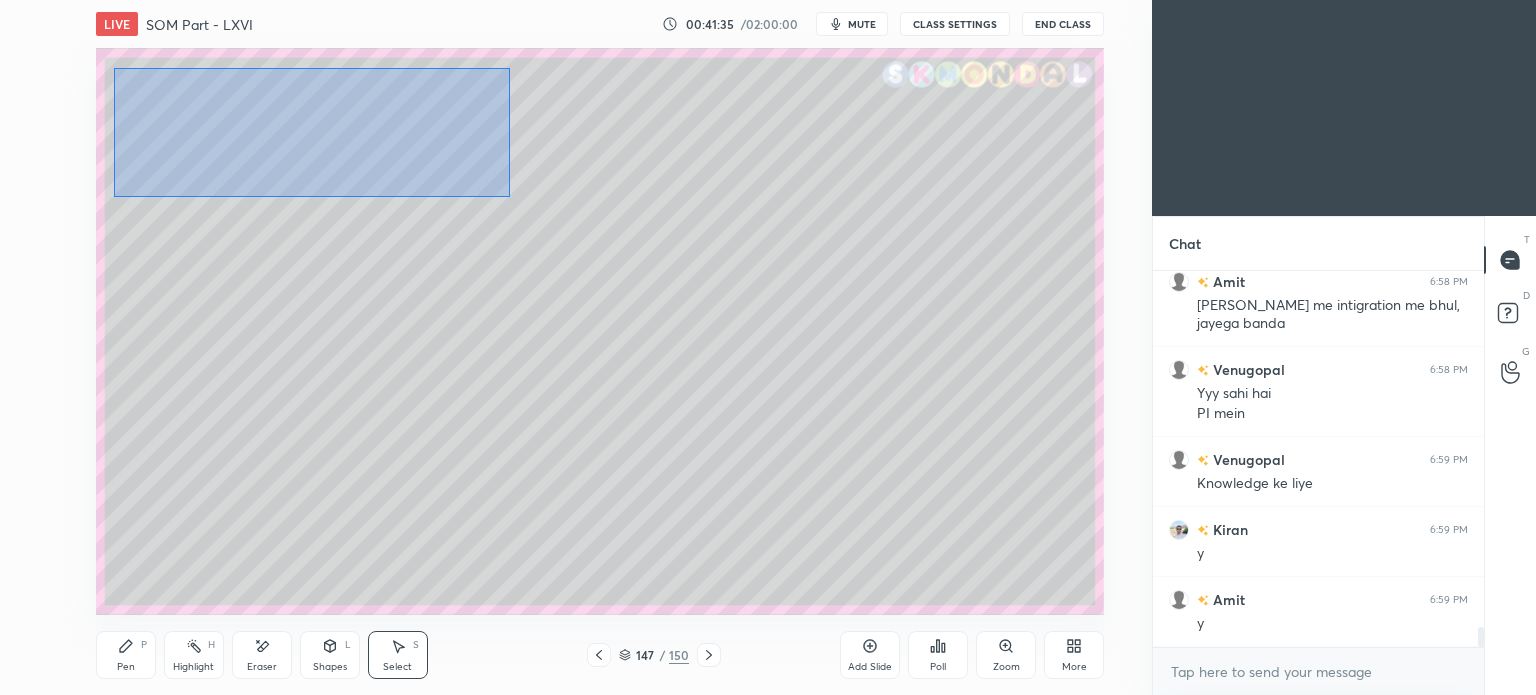 drag, startPoint x: 114, startPoint y: 68, endPoint x: 509, endPoint y: 196, distance: 415.22162 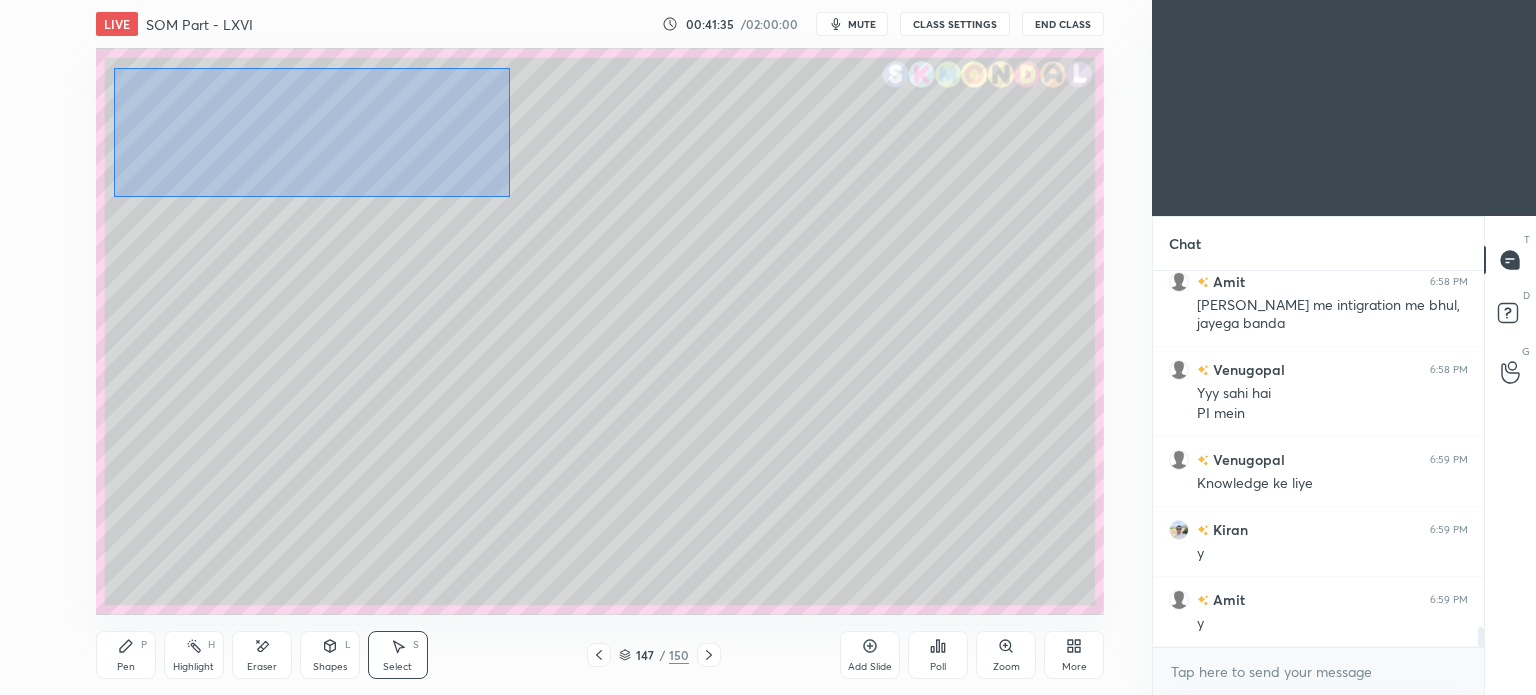 click on "0 ° Undo Copy Duplicate Duplicate to new slide Delete" at bounding box center [600, 331] 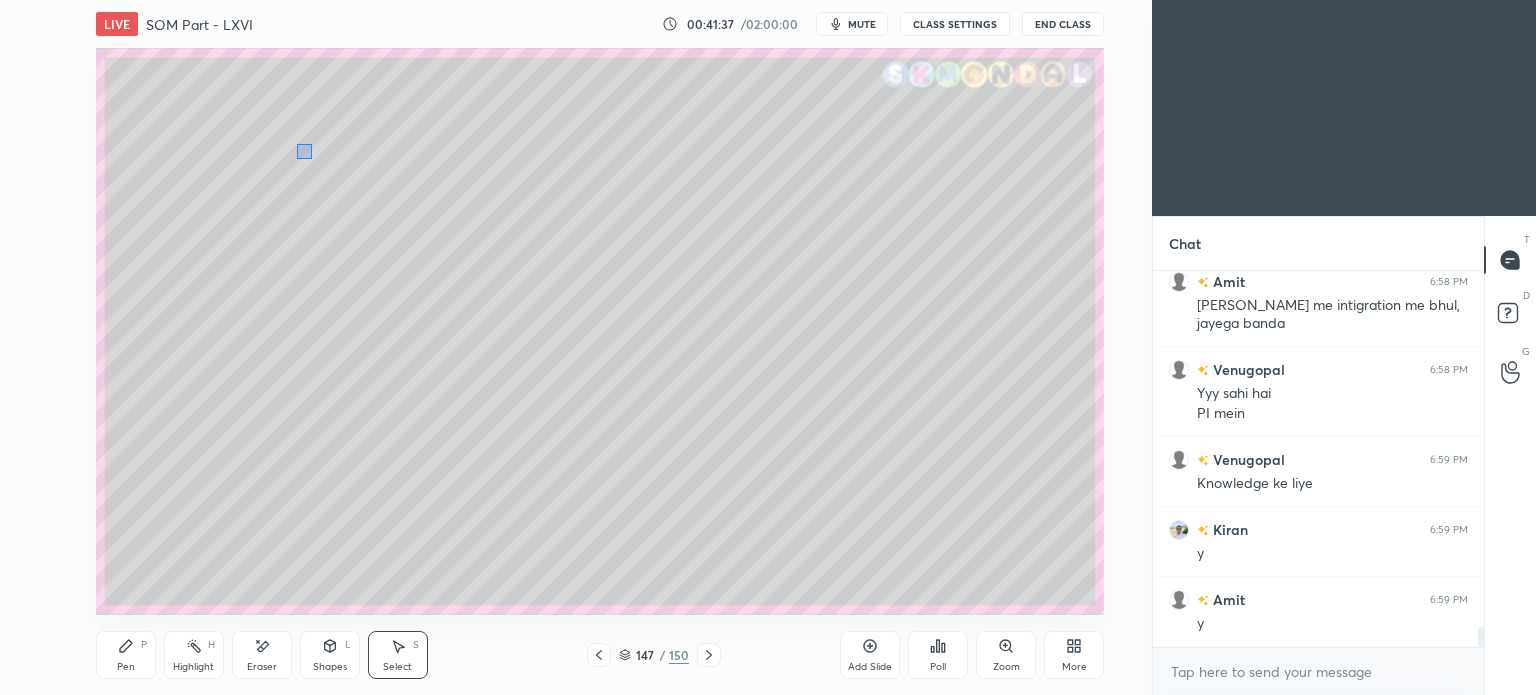 drag, startPoint x: 311, startPoint y: 144, endPoint x: 297, endPoint y: 159, distance: 20.518284 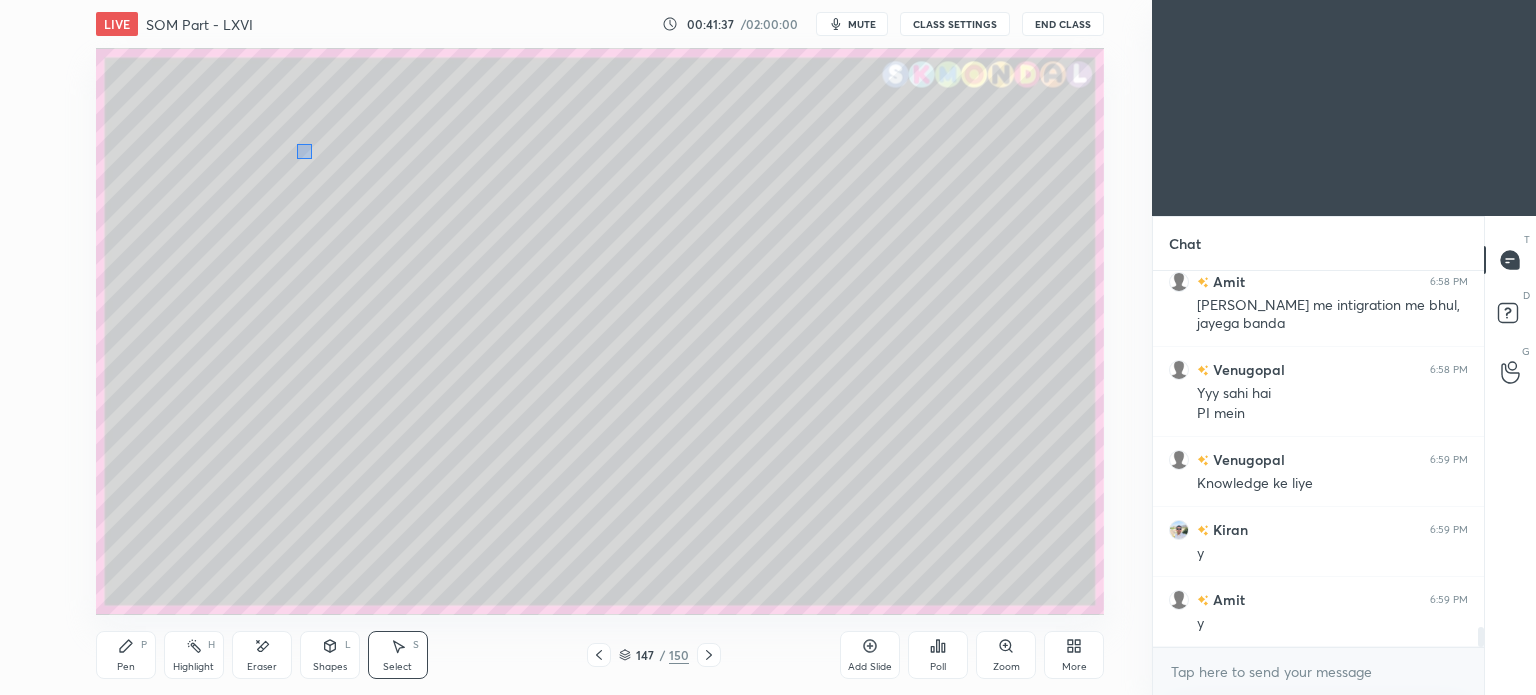 click on "0 ° Undo Copy Duplicate Duplicate to new slide Delete" at bounding box center (600, 331) 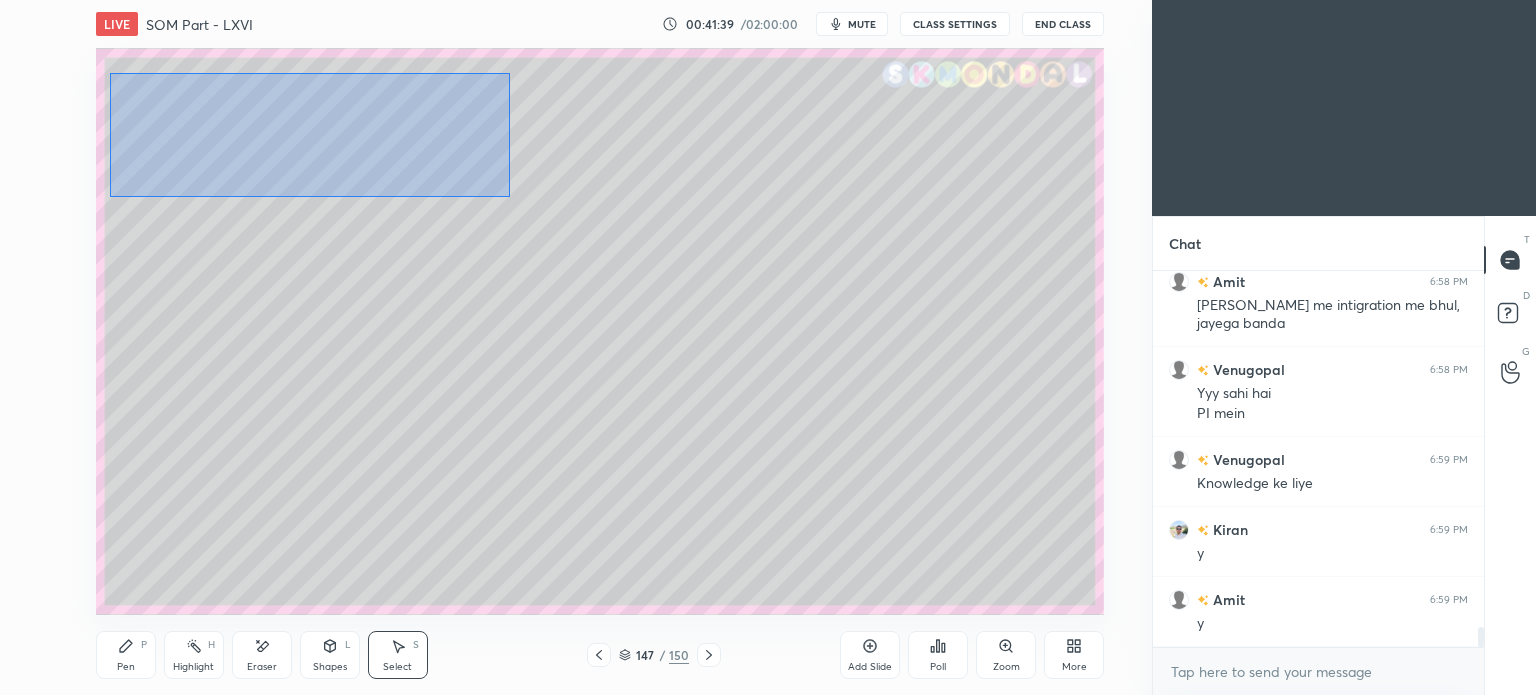 drag, startPoint x: 110, startPoint y: 72, endPoint x: 509, endPoint y: 196, distance: 417.82413 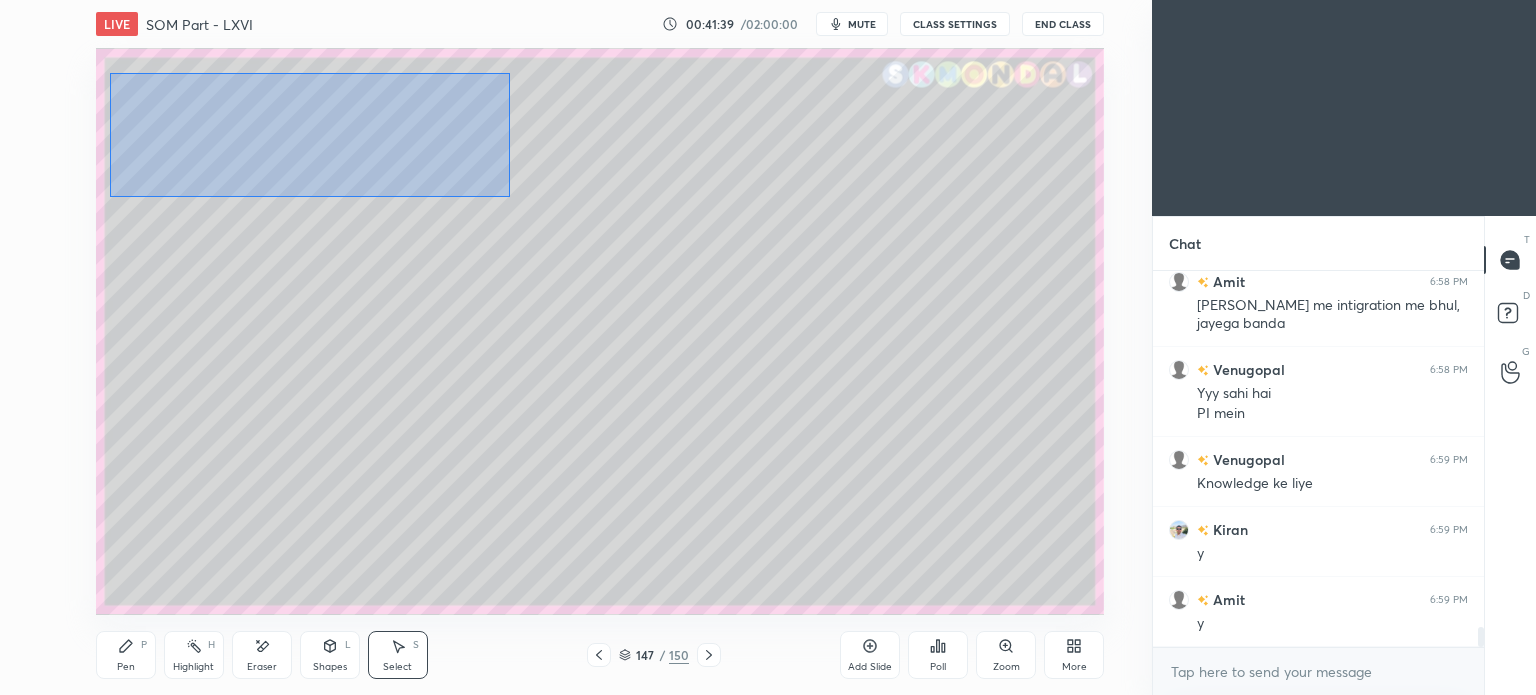 click on "0 ° Undo Copy Duplicate Duplicate to new slide Delete" at bounding box center (600, 331) 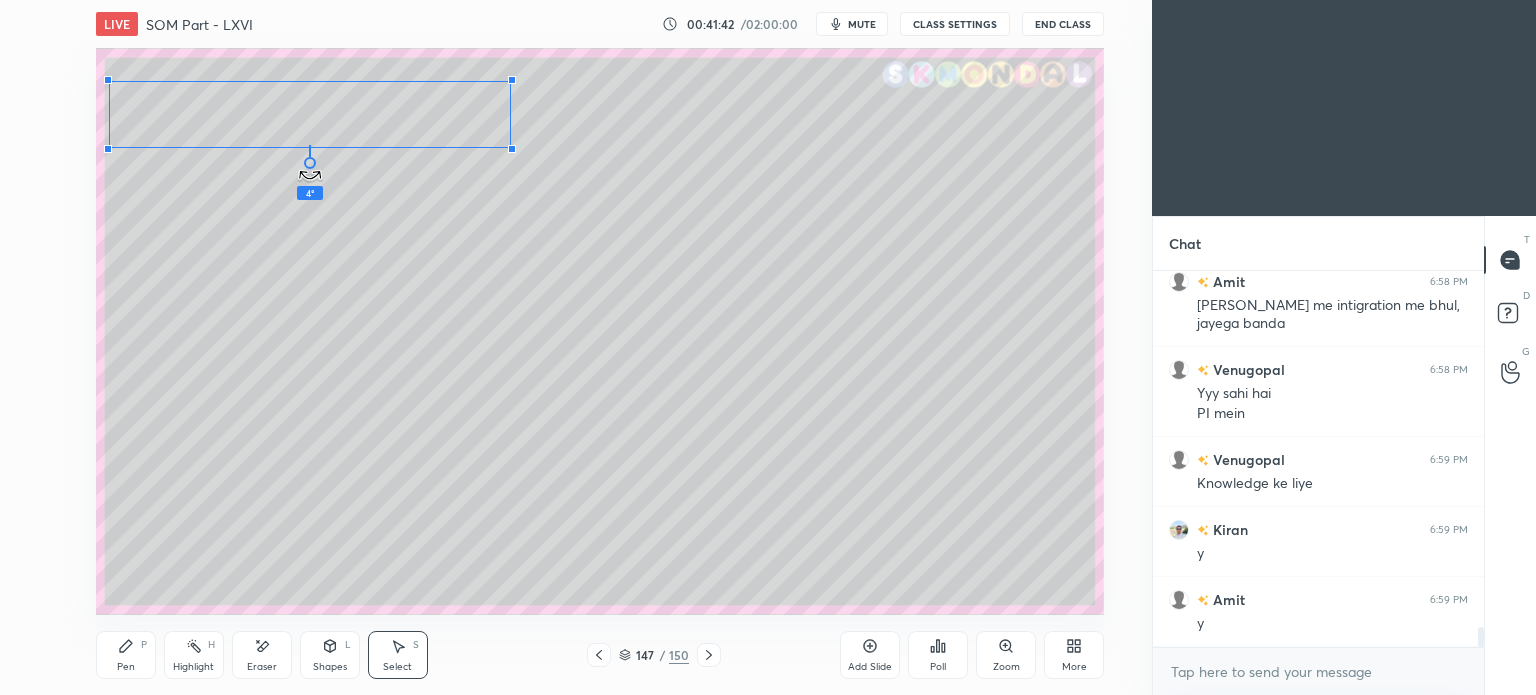 click on "4 ° Undo Copy Duplicate Duplicate to new slide Delete" at bounding box center [600, 331] 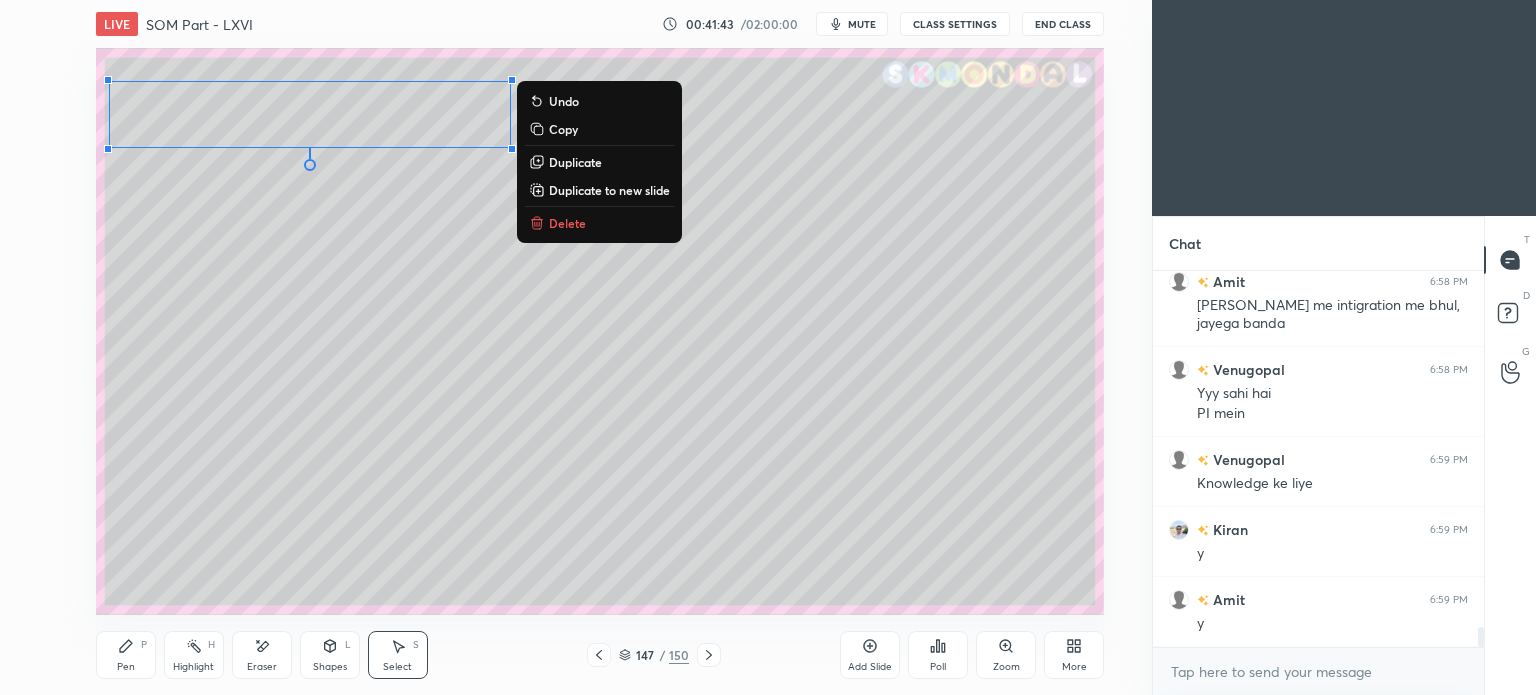 click on "0 ° Undo Copy Duplicate Duplicate to new slide Delete" at bounding box center [600, 331] 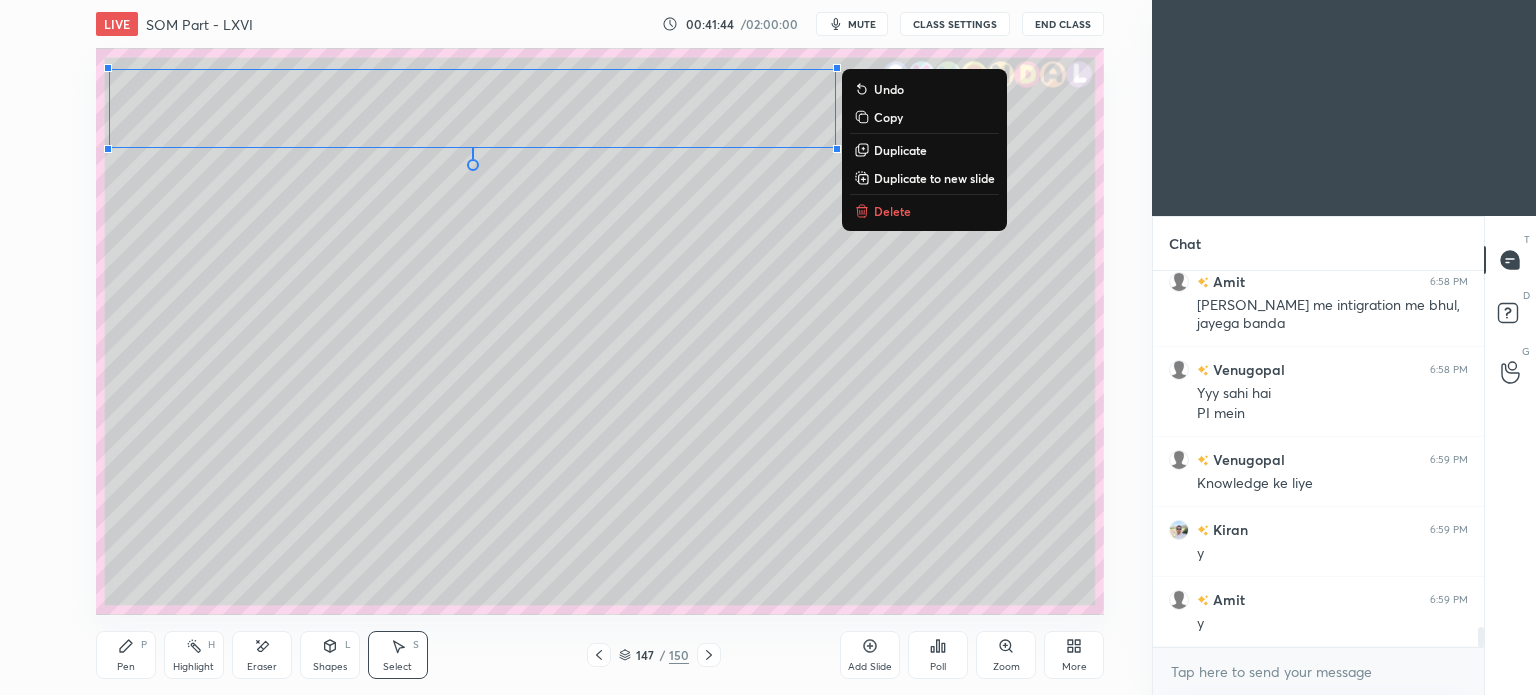 drag, startPoint x: 918, startPoint y: 268, endPoint x: 36, endPoint y: -56, distance: 939.62756 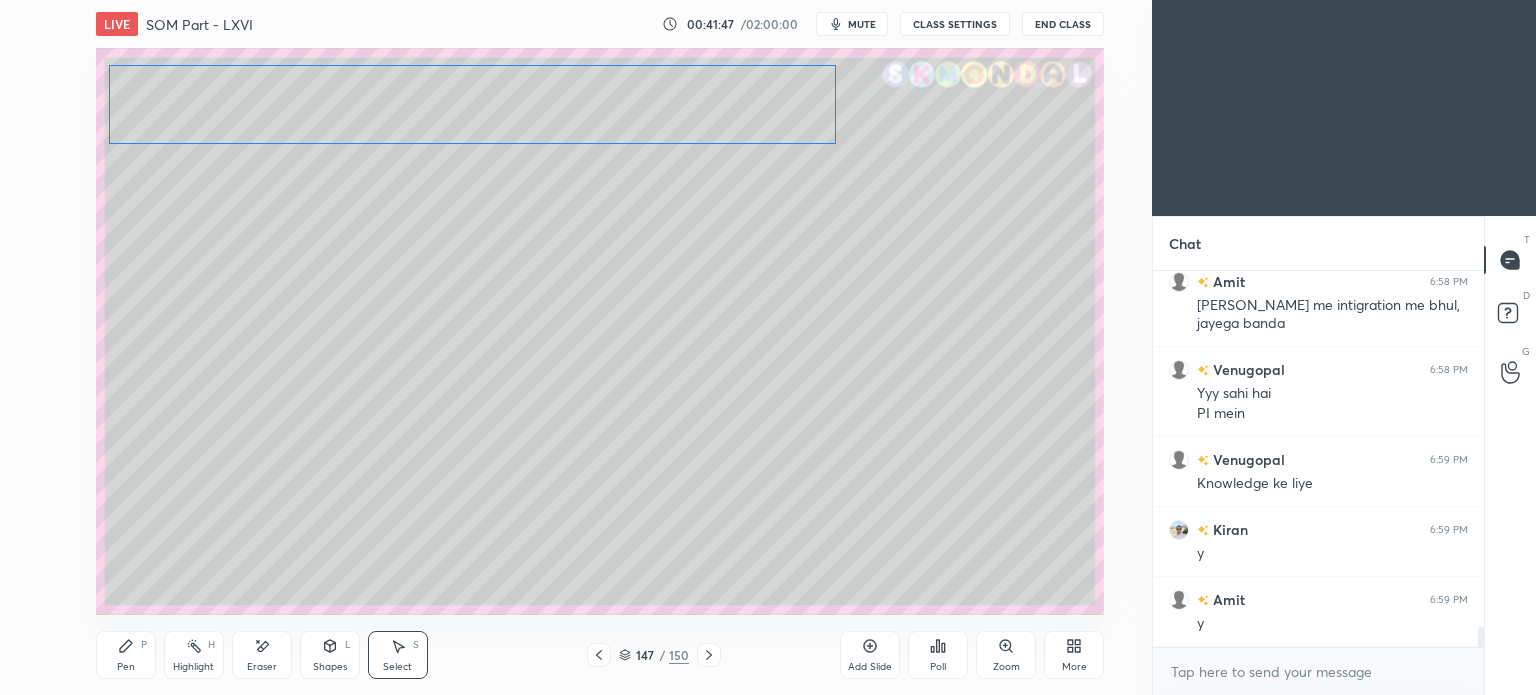 click on "0 ° Undo Copy Duplicate Duplicate to new slide Delete" at bounding box center (600, 331) 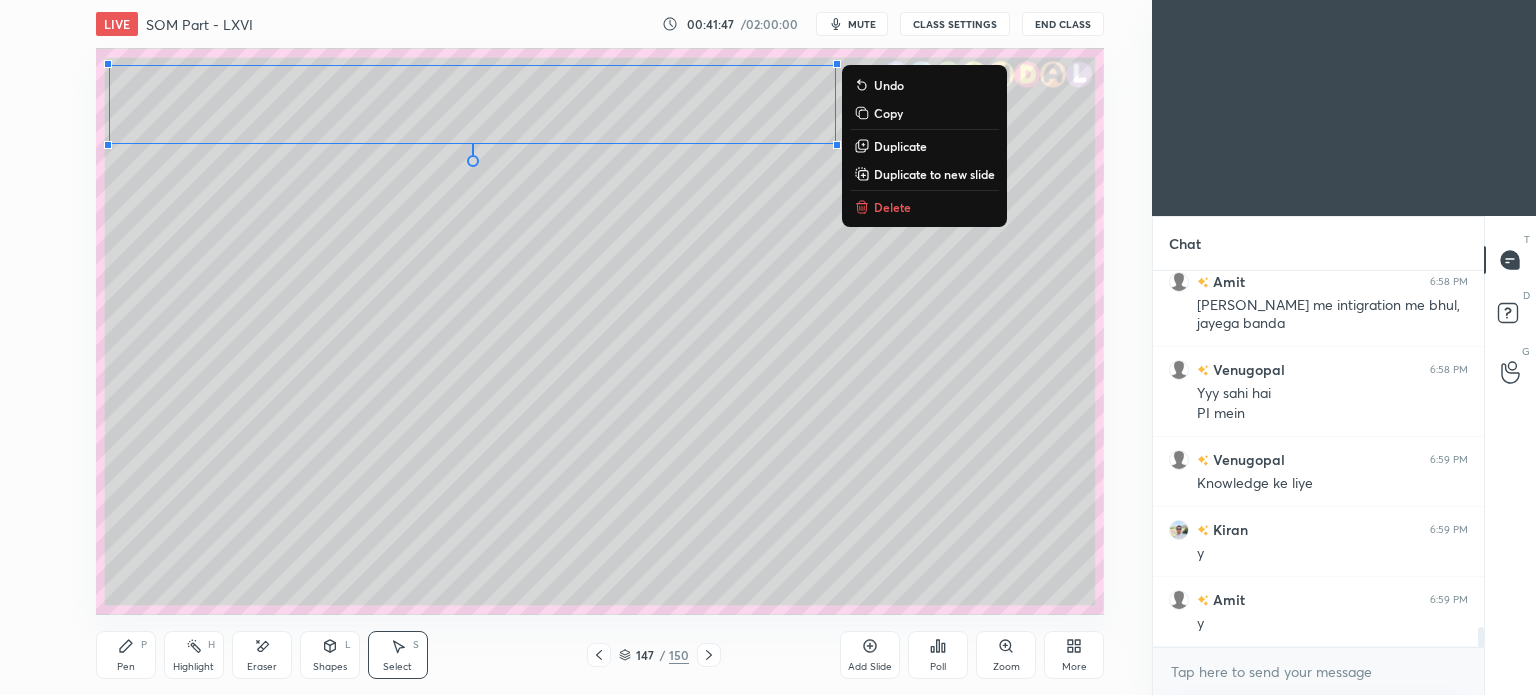 click on "0 ° Undo Copy Duplicate Duplicate to new slide Delete" at bounding box center [600, 331] 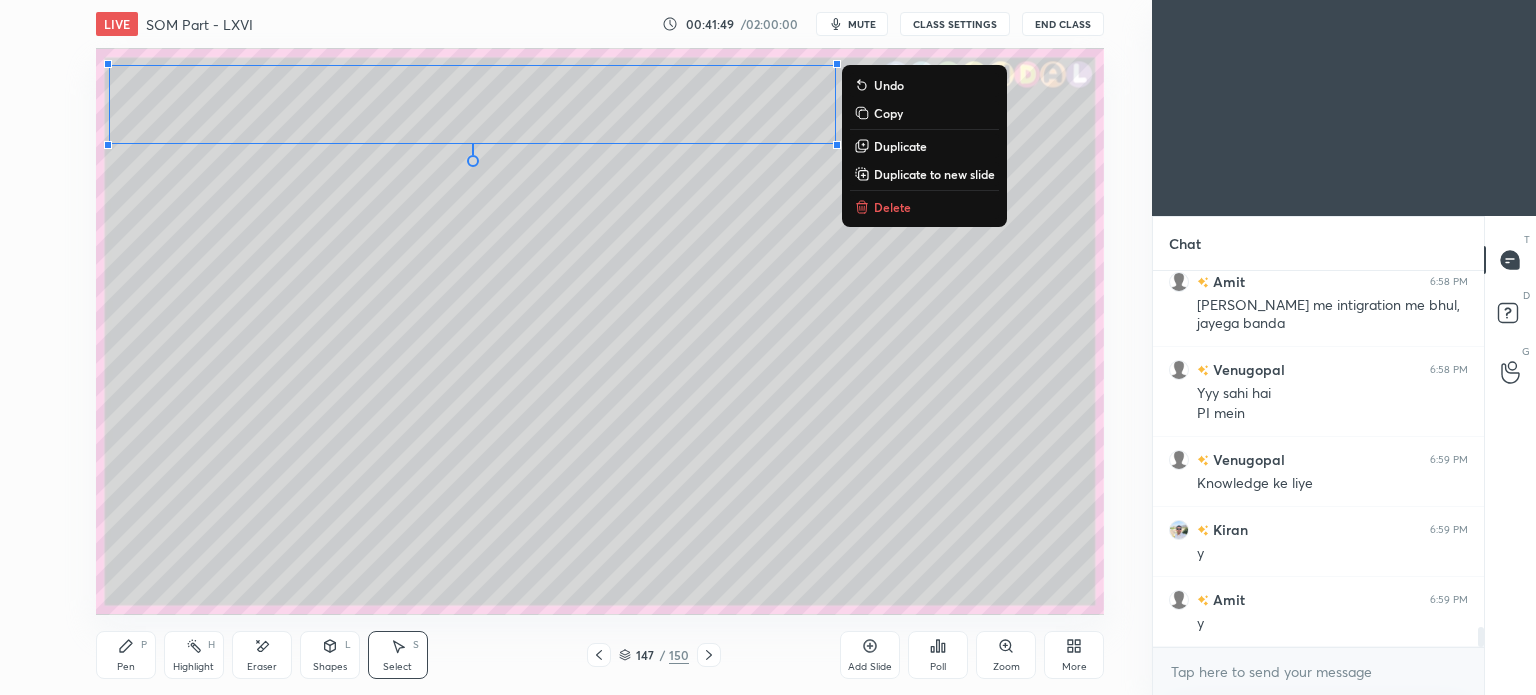 drag, startPoint x: 864, startPoint y: 299, endPoint x: 67, endPoint y: 40, distance: 838.02747 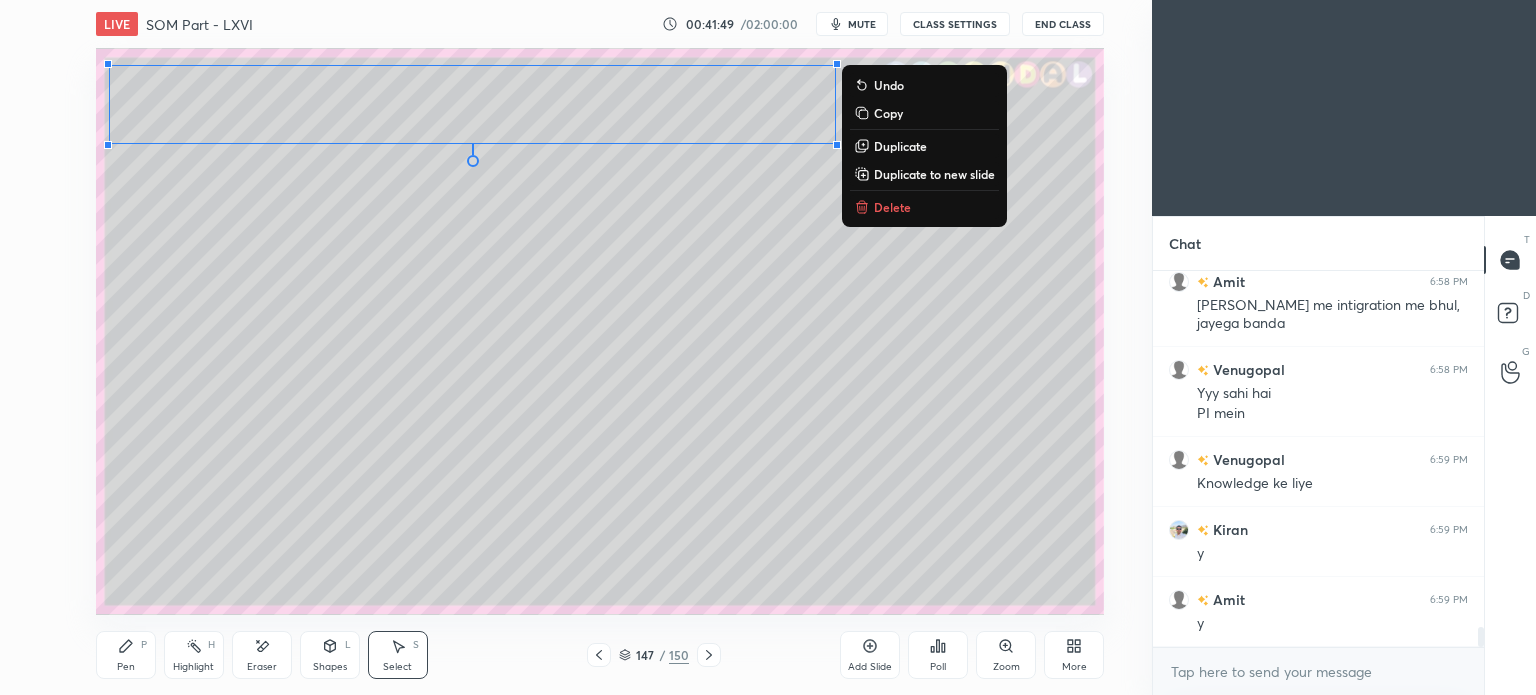 click on "LIVE SOM Part - LXVI 00:41:49 /  02:00:00 mute CLASS SETTINGS End Class 0 ° Undo Copy Duplicate Duplicate to new slide Delete Setting up your live class Poll for   secs No correct answer Start poll Back SOM Part - LXVI • L64 of Strength of Materials (SOM) for ME/PI/XE [PERSON_NAME] Pen P Highlight H Eraser Shapes L Select S 147 / 150 Add Slide Poll Zoom More" at bounding box center [600, 347] 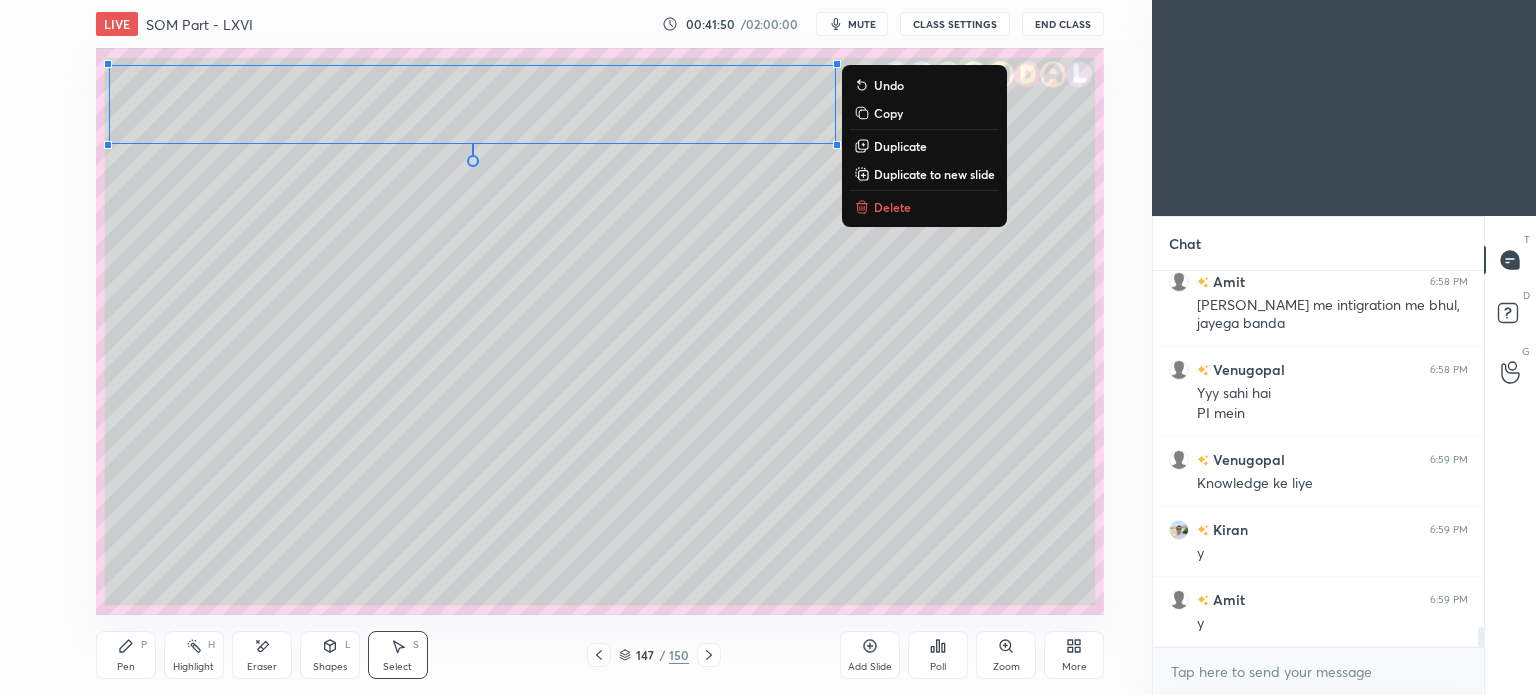 scroll, scrollTop: 6654, scrollLeft: 0, axis: vertical 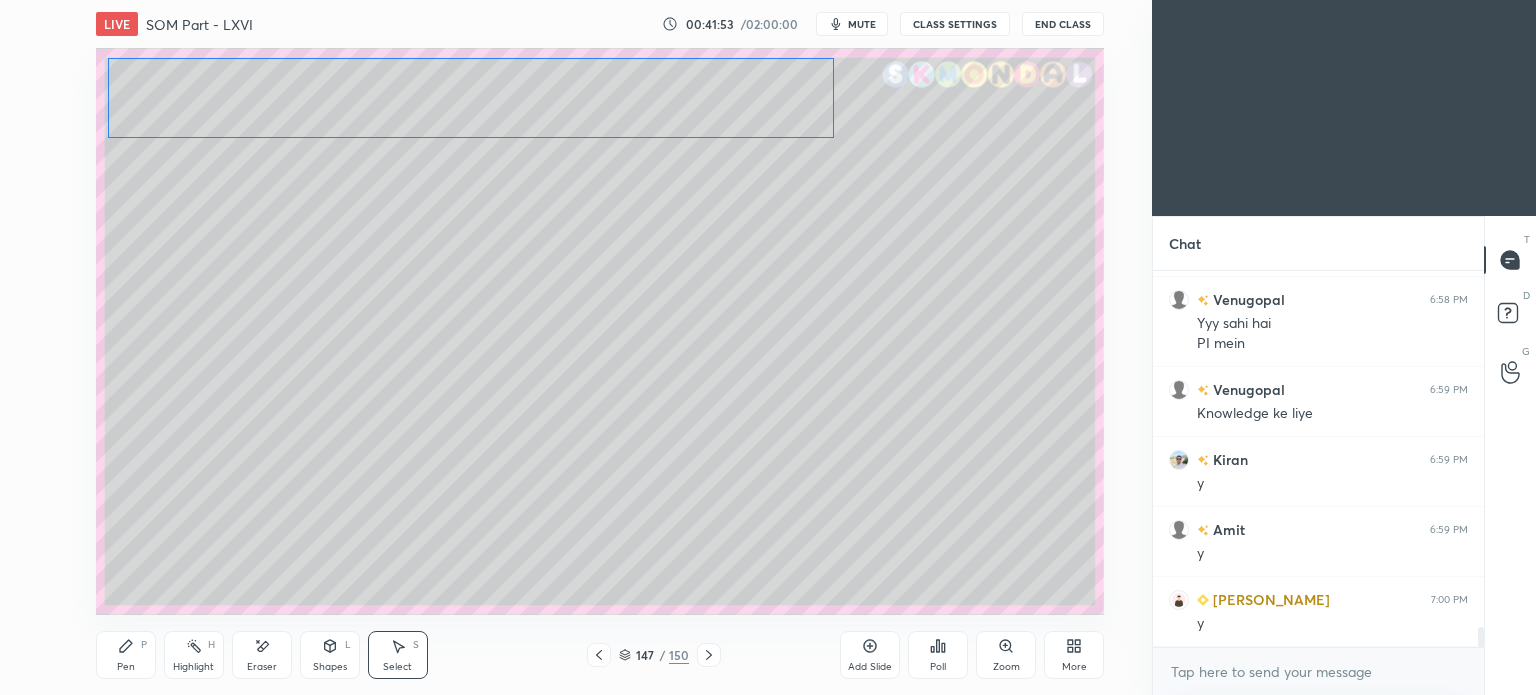 click on "0 ° Undo Copy Duplicate Duplicate to new slide Delete" at bounding box center [600, 331] 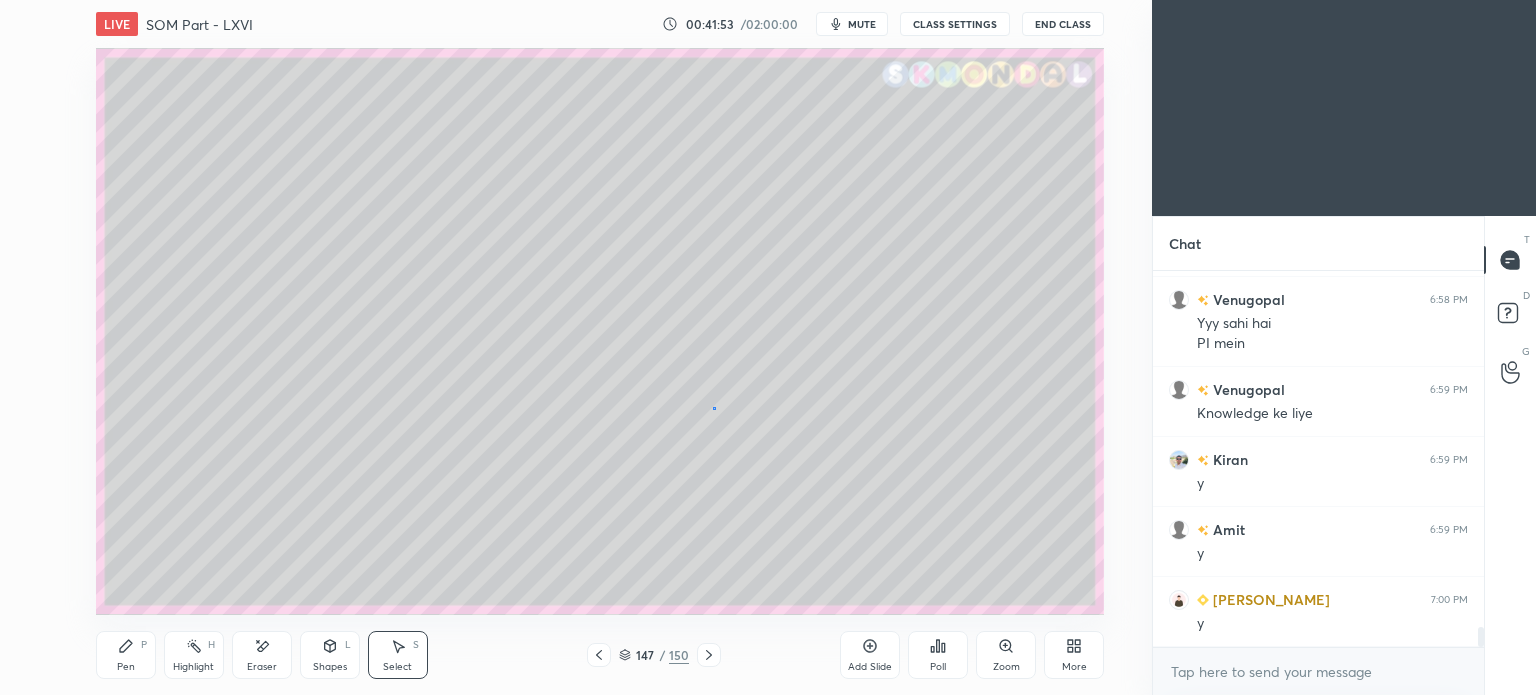 click on "0 ° Undo Copy Duplicate Duplicate to new slide Delete" at bounding box center [600, 331] 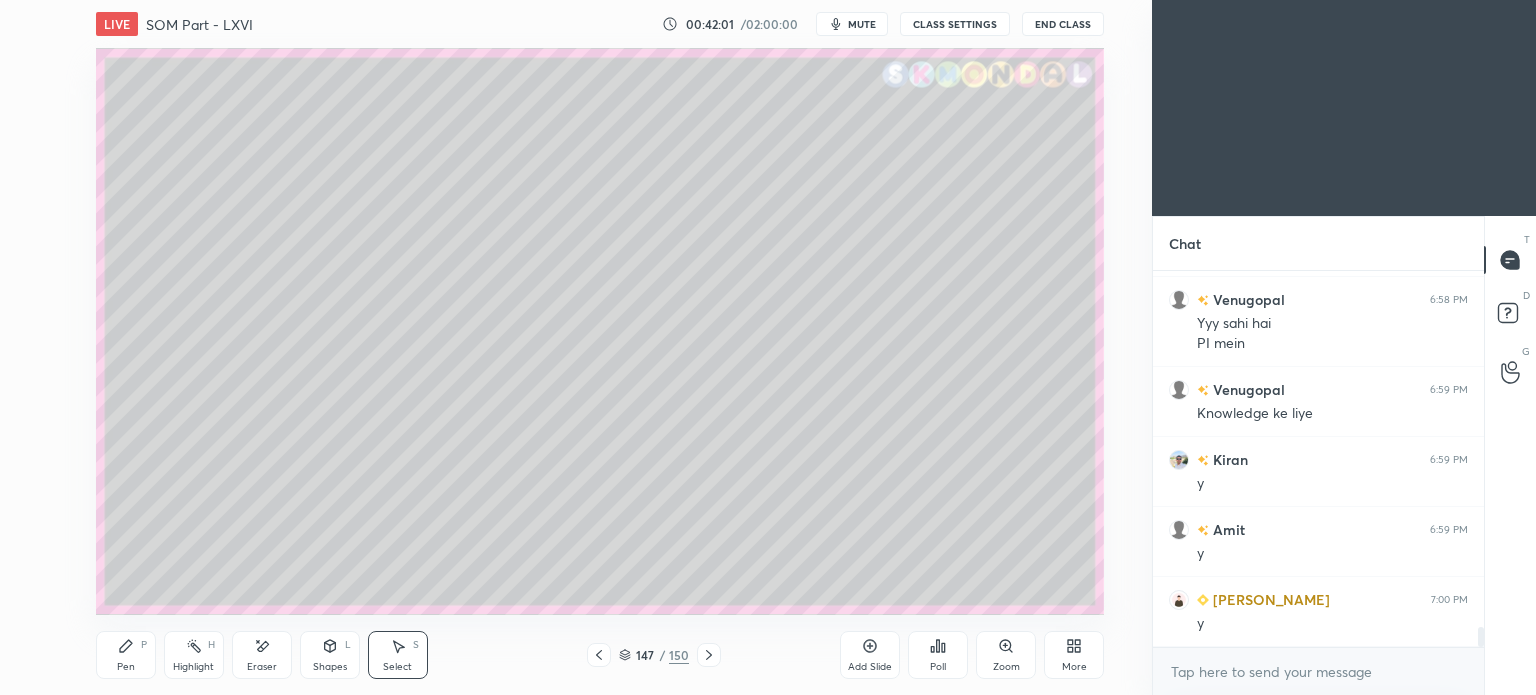 click on "Shapes" at bounding box center (330, 667) 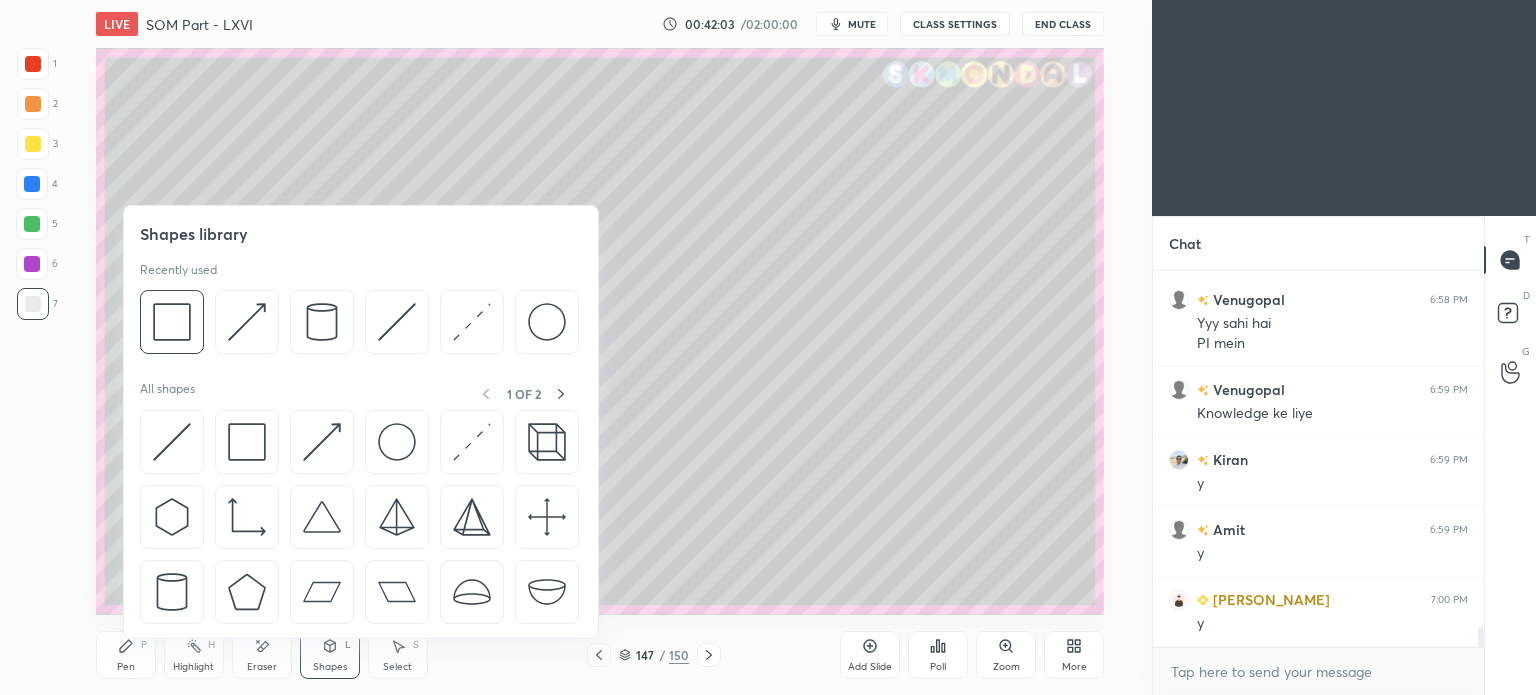 click at bounding box center (33, 304) 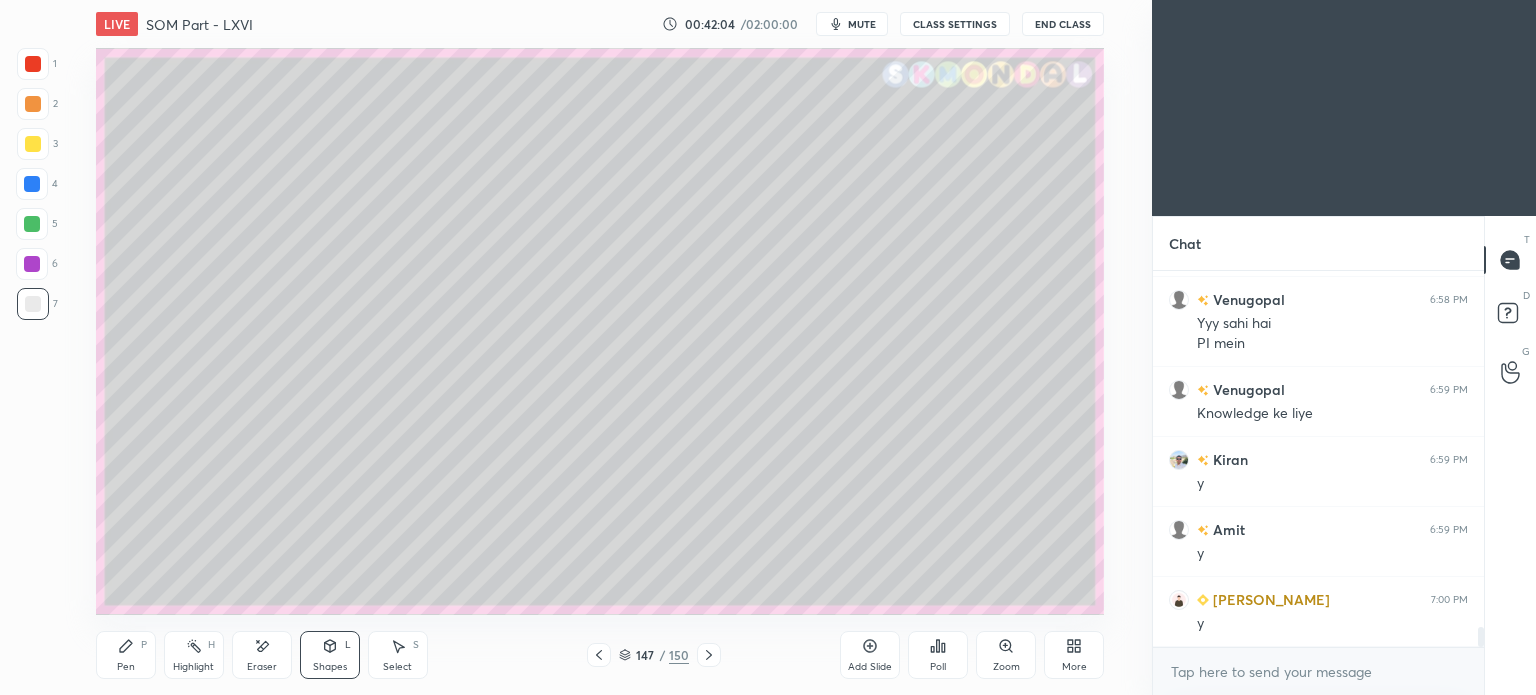 click on "Shapes L" at bounding box center (330, 655) 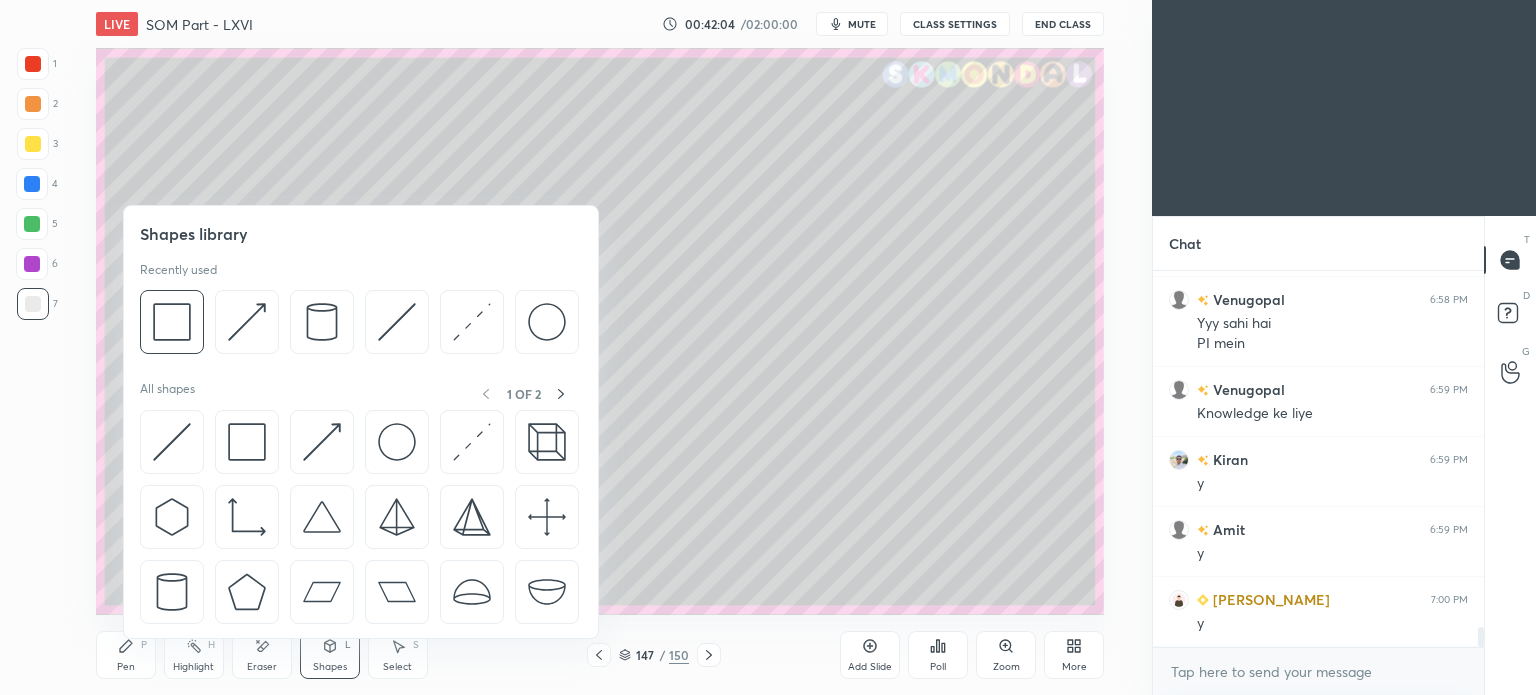 click at bounding box center (33, 144) 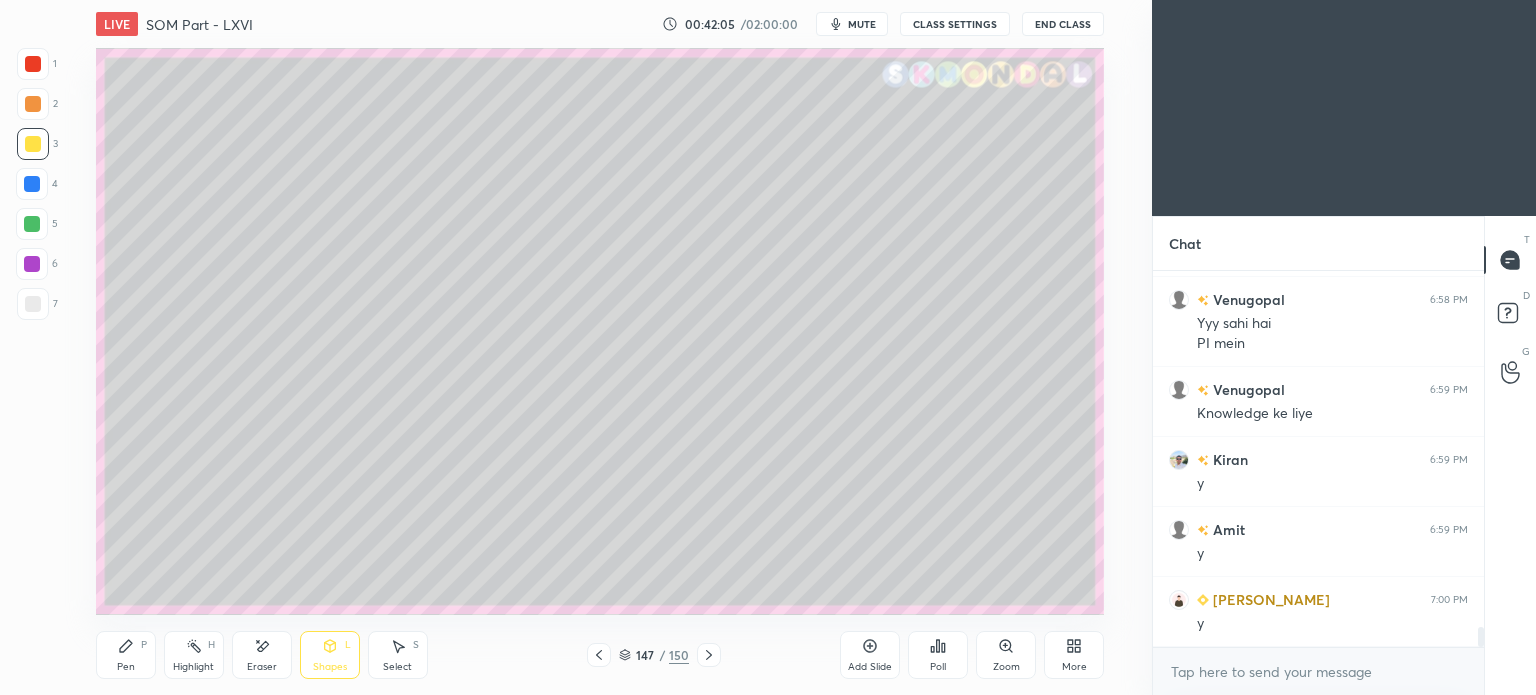 click 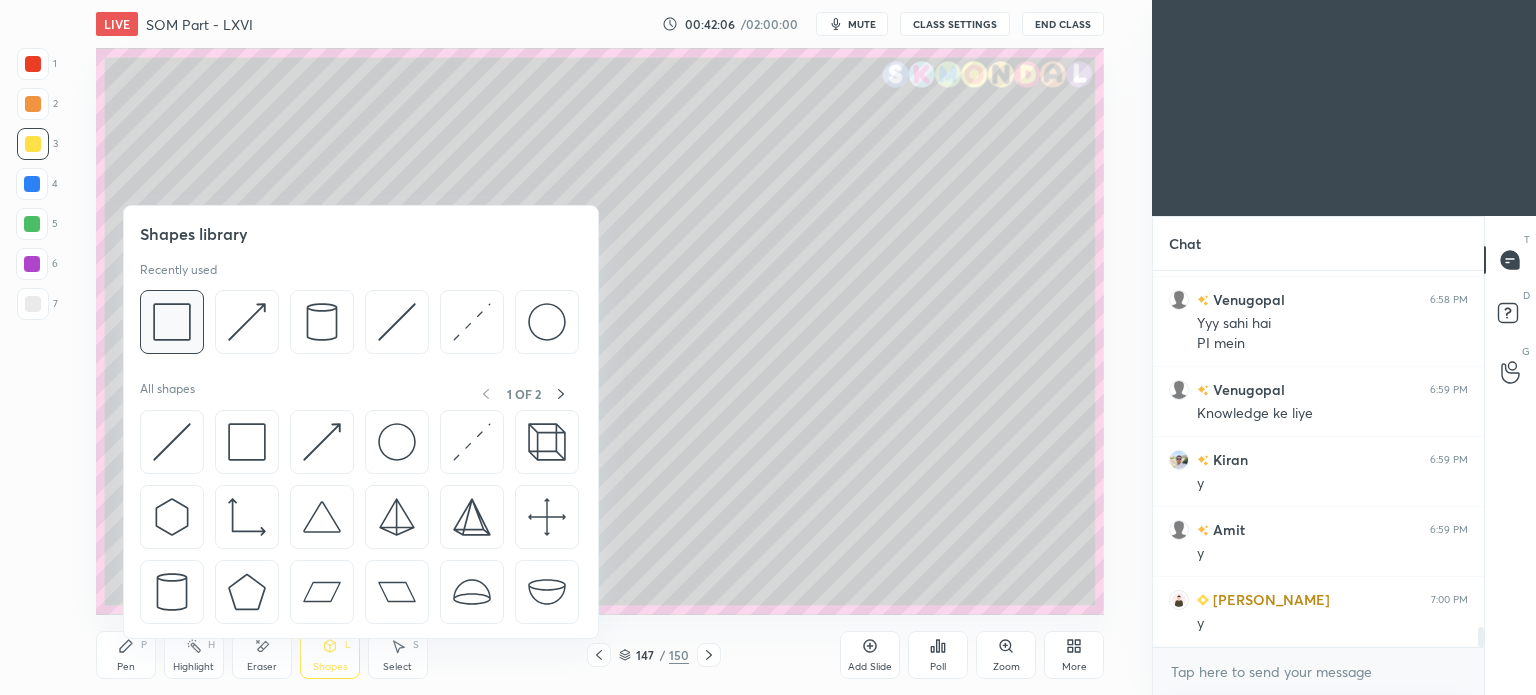 click at bounding box center (172, 322) 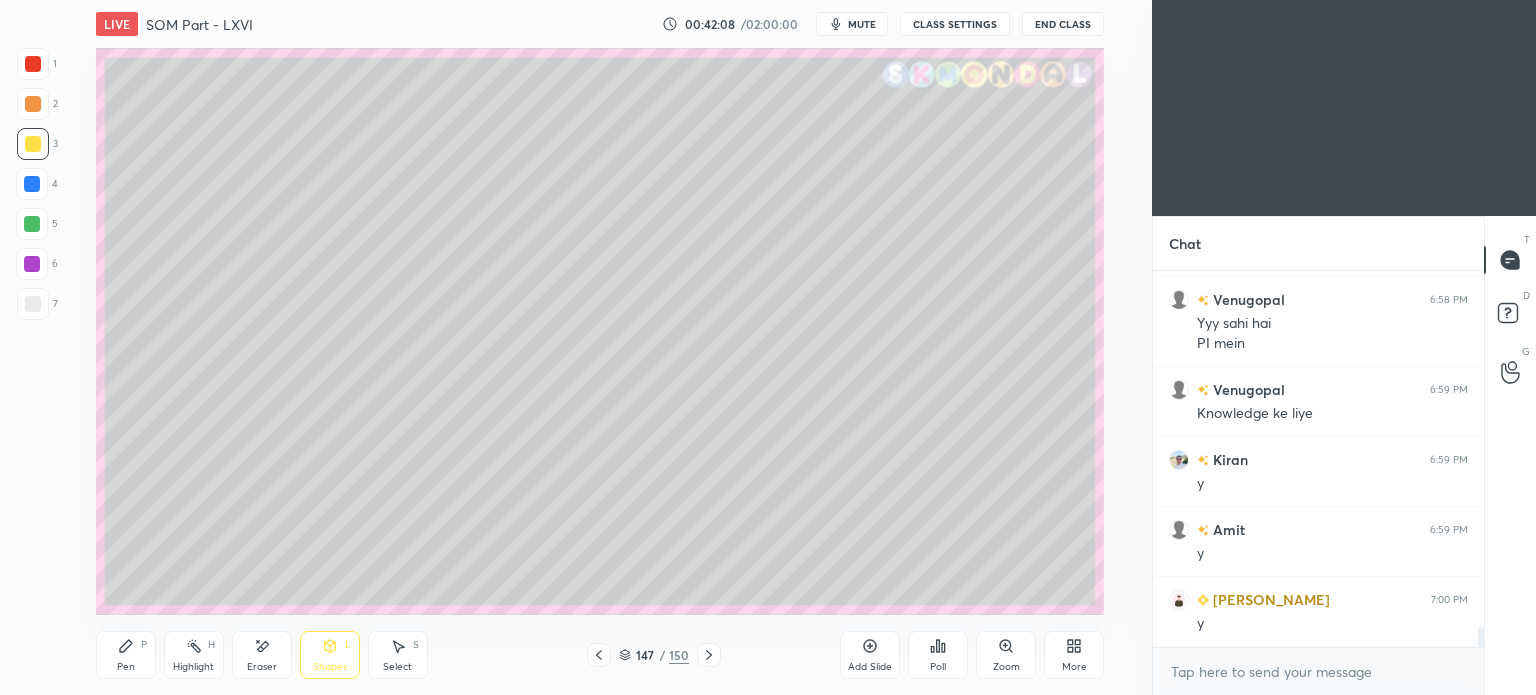scroll, scrollTop: 6724, scrollLeft: 0, axis: vertical 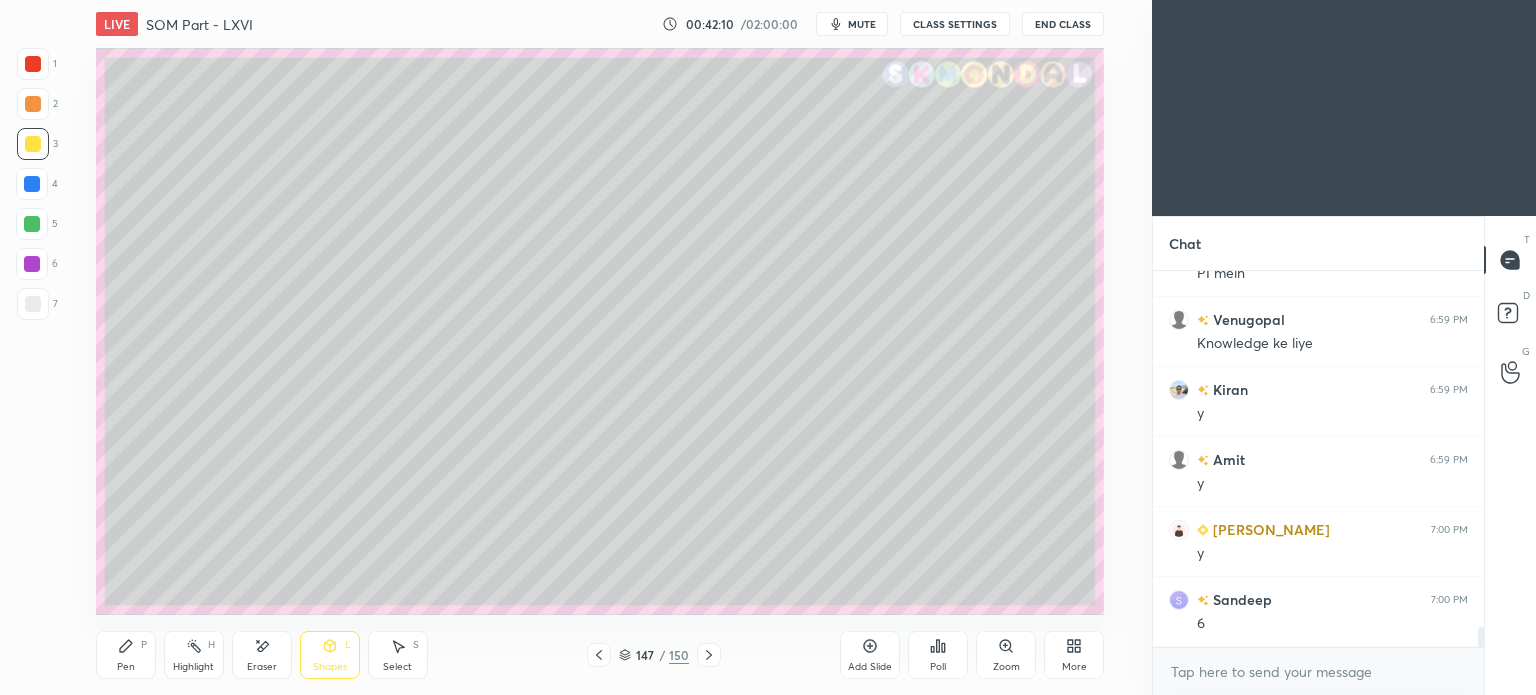 click on "Pen" at bounding box center (126, 667) 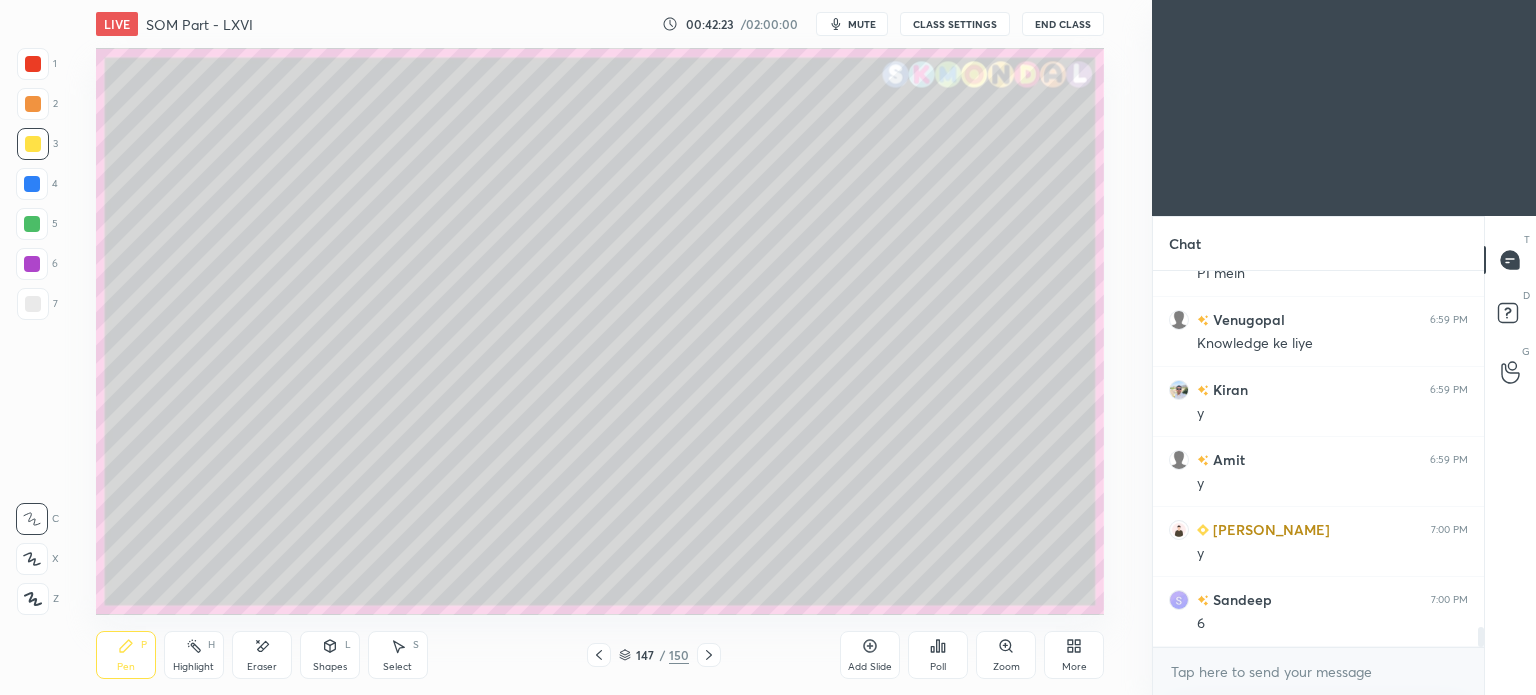 click at bounding box center [33, 64] 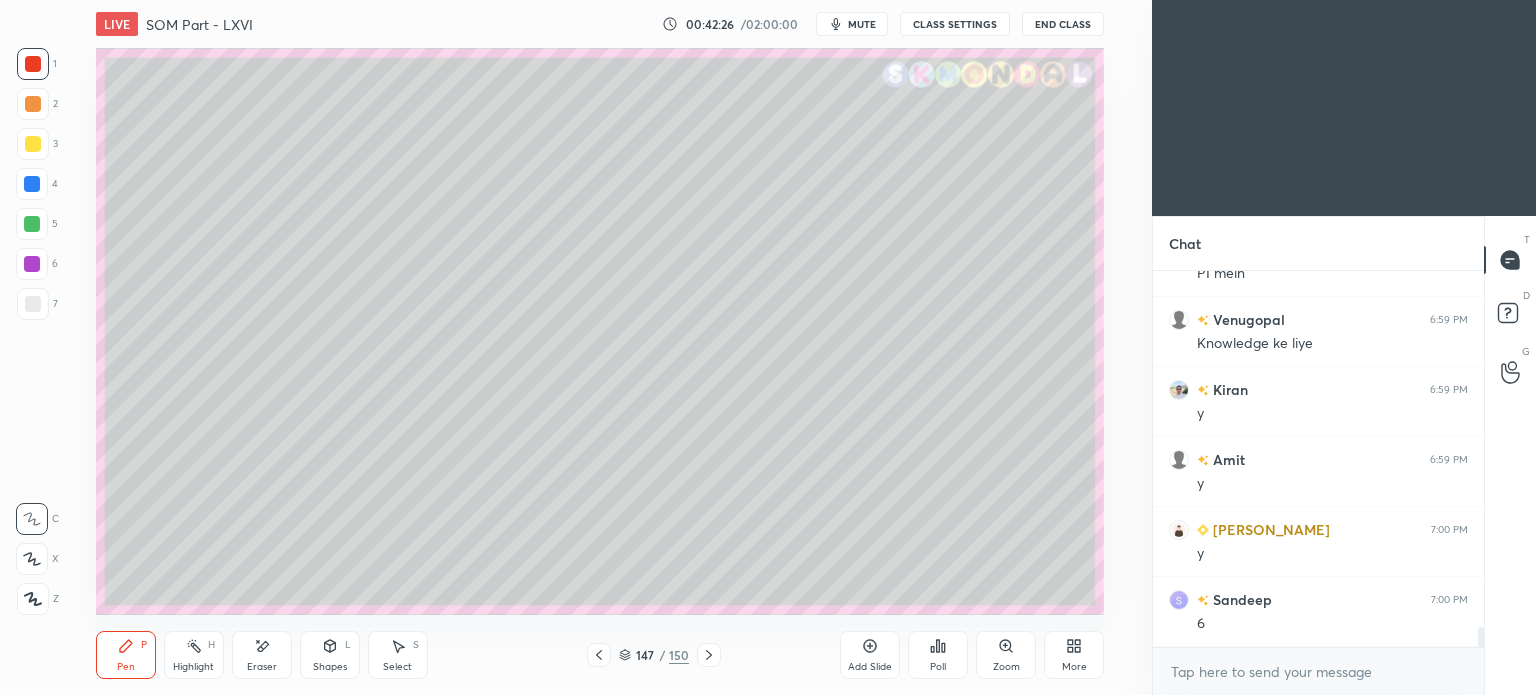 click on "Shapes L" at bounding box center (330, 655) 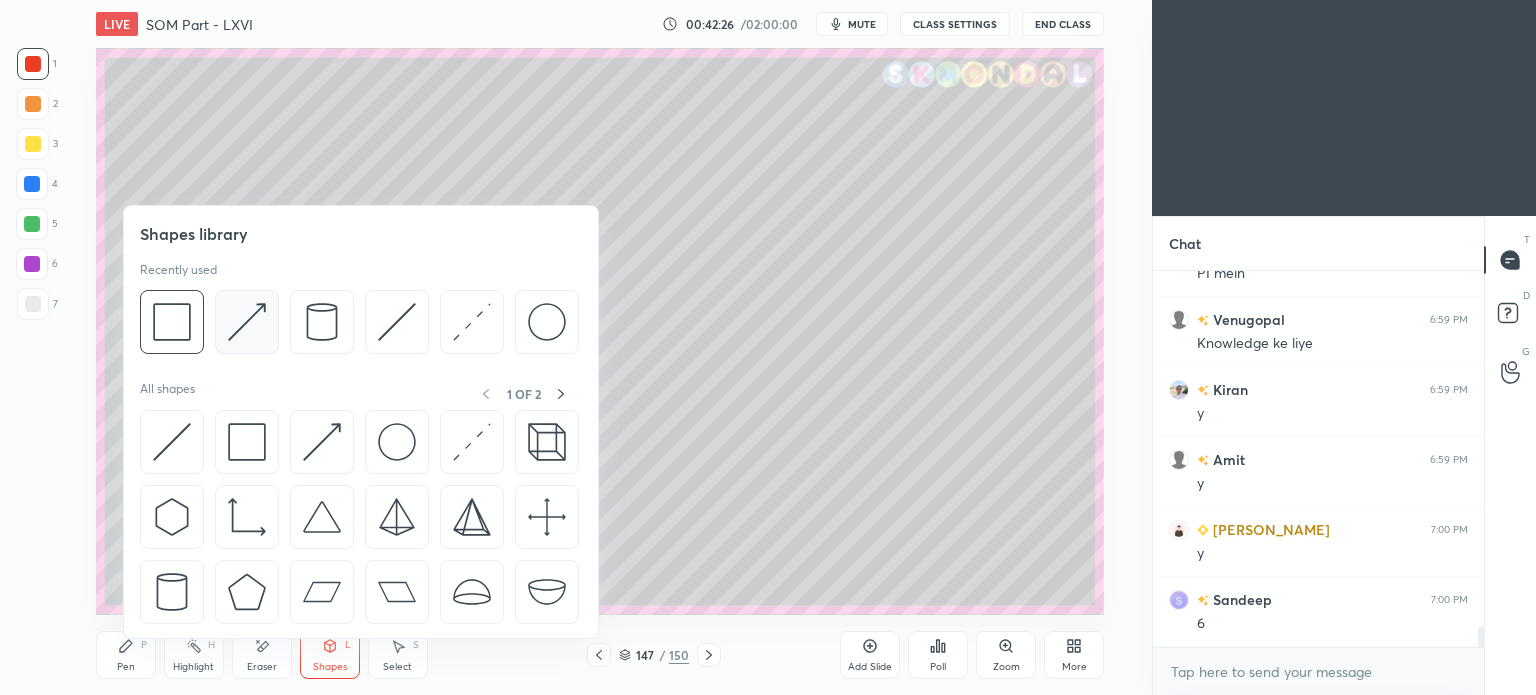 click at bounding box center [247, 322] 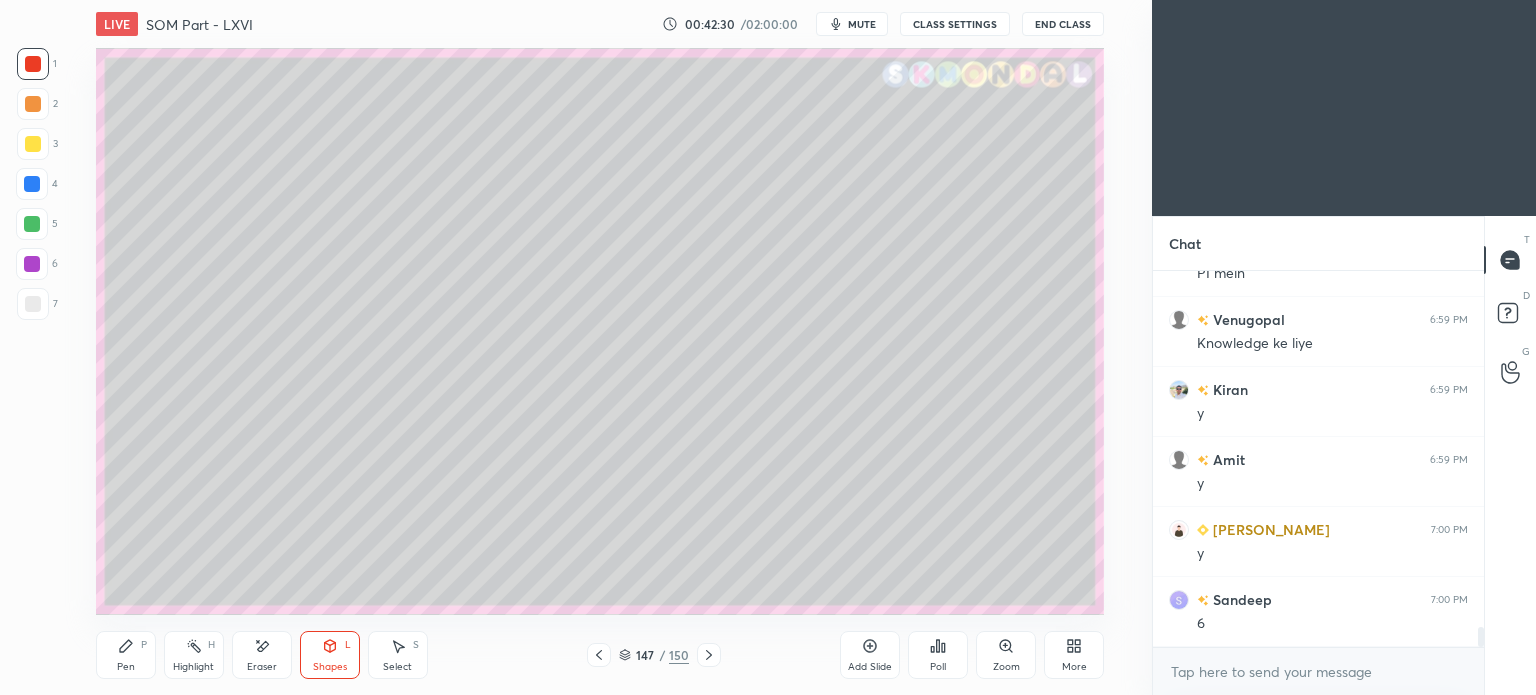click on "Pen P" at bounding box center [126, 655] 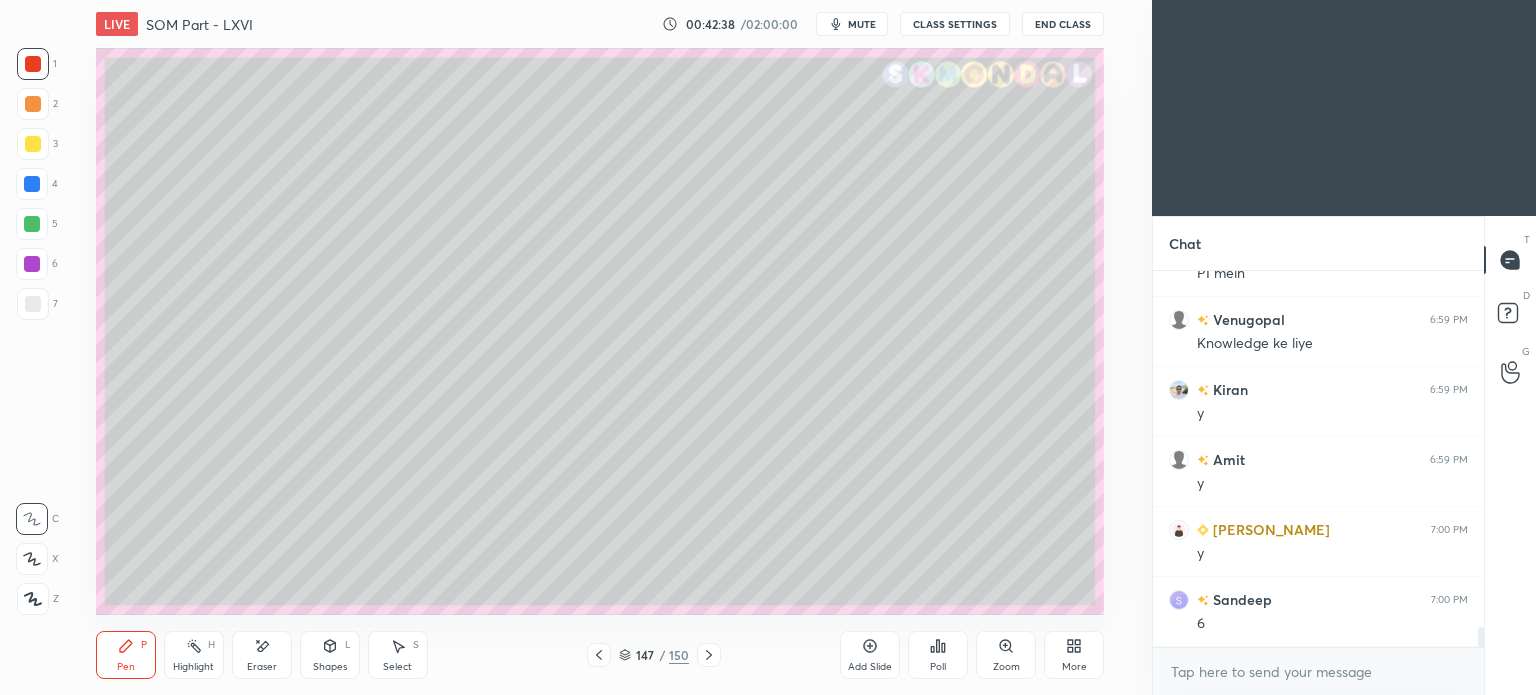 click at bounding box center (33, 304) 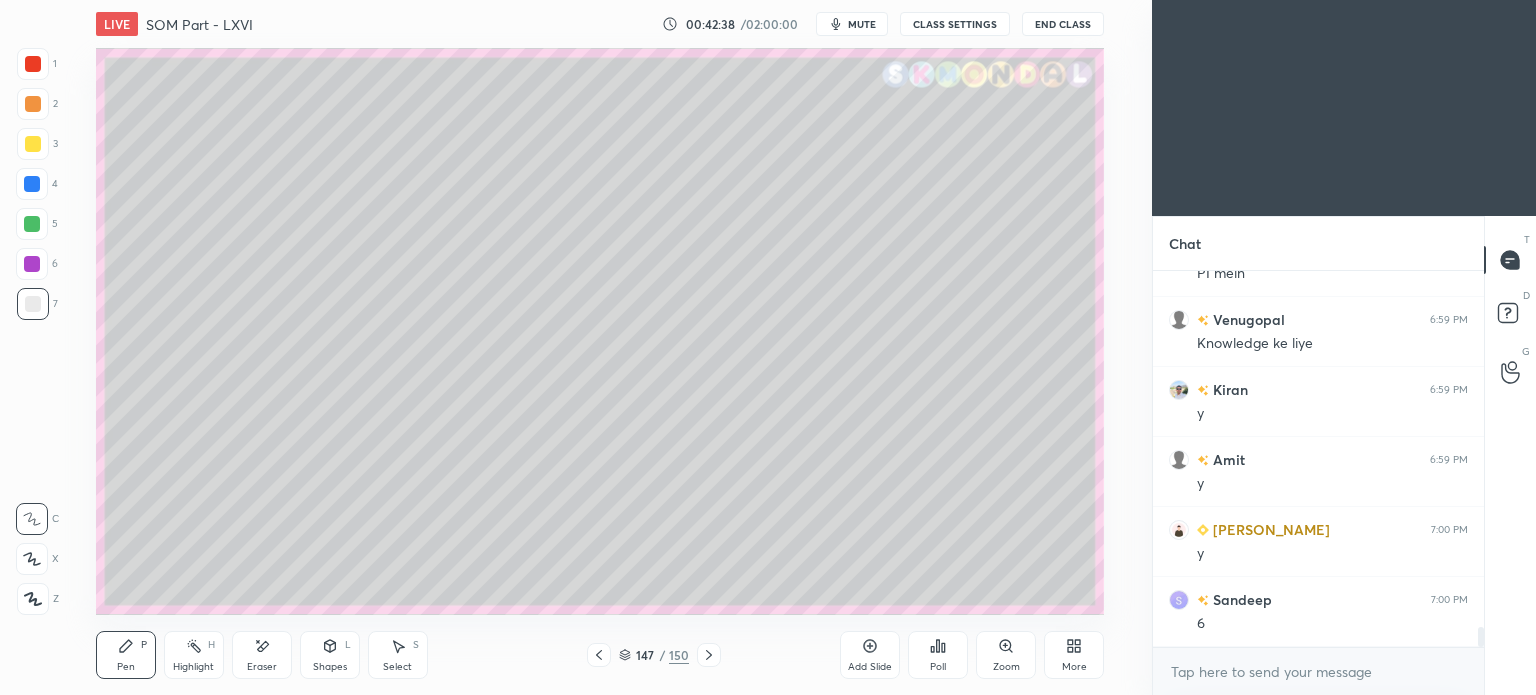 click at bounding box center (33, 304) 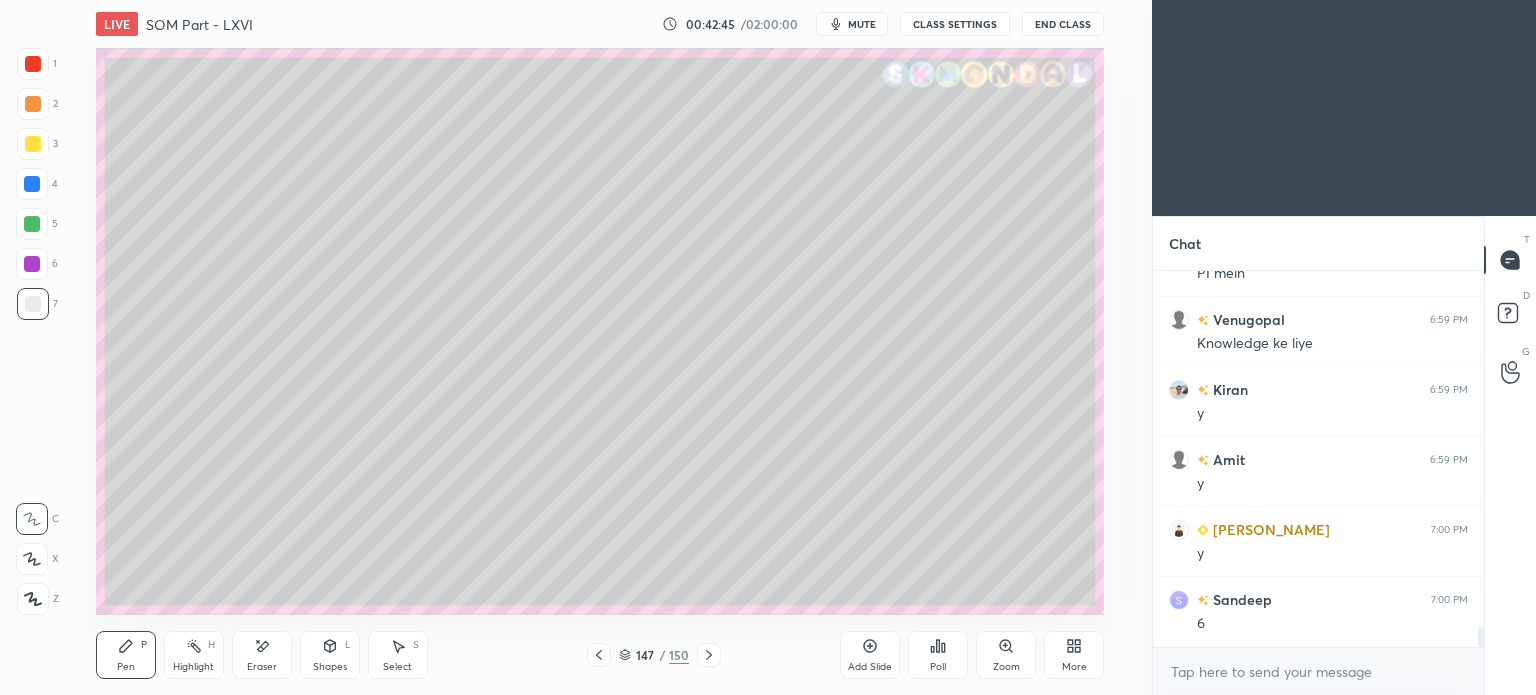 click on "Highlight" at bounding box center [193, 667] 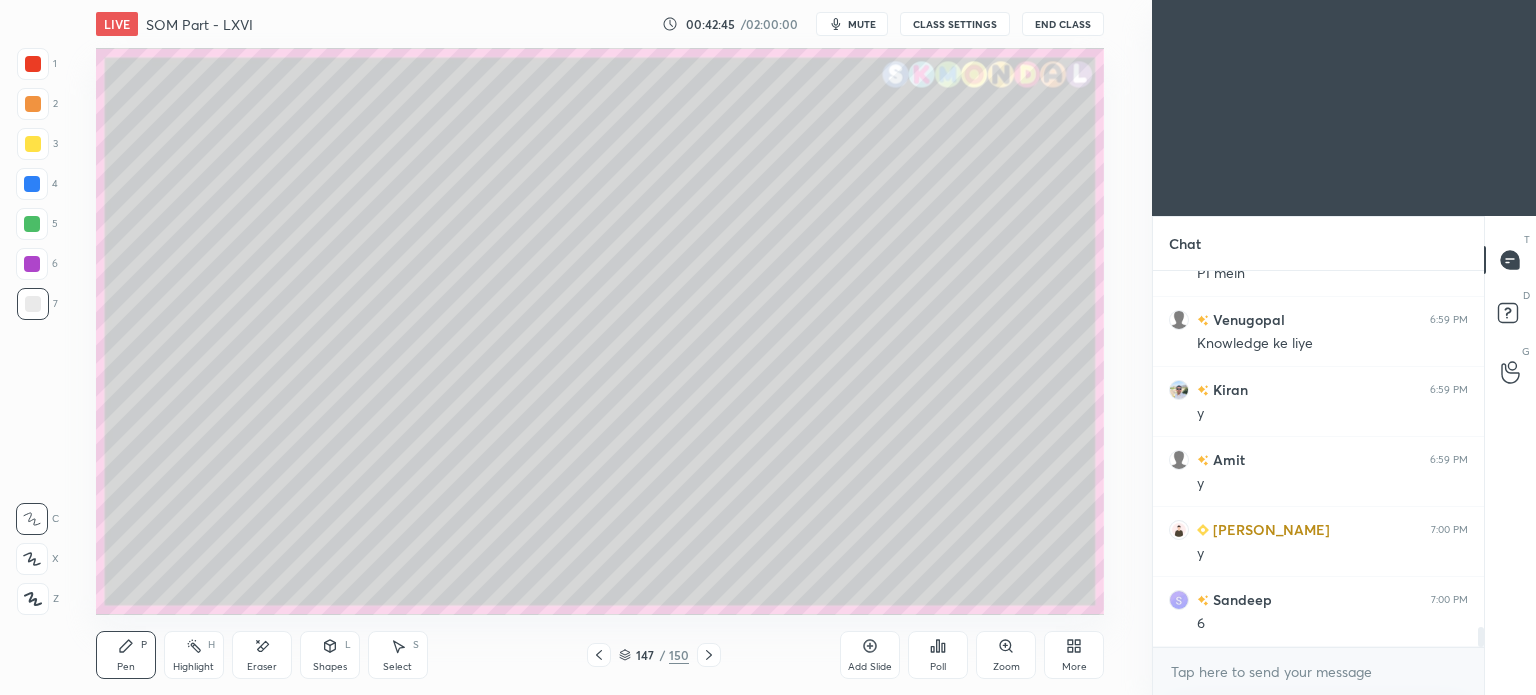click on "Highlight" at bounding box center [193, 667] 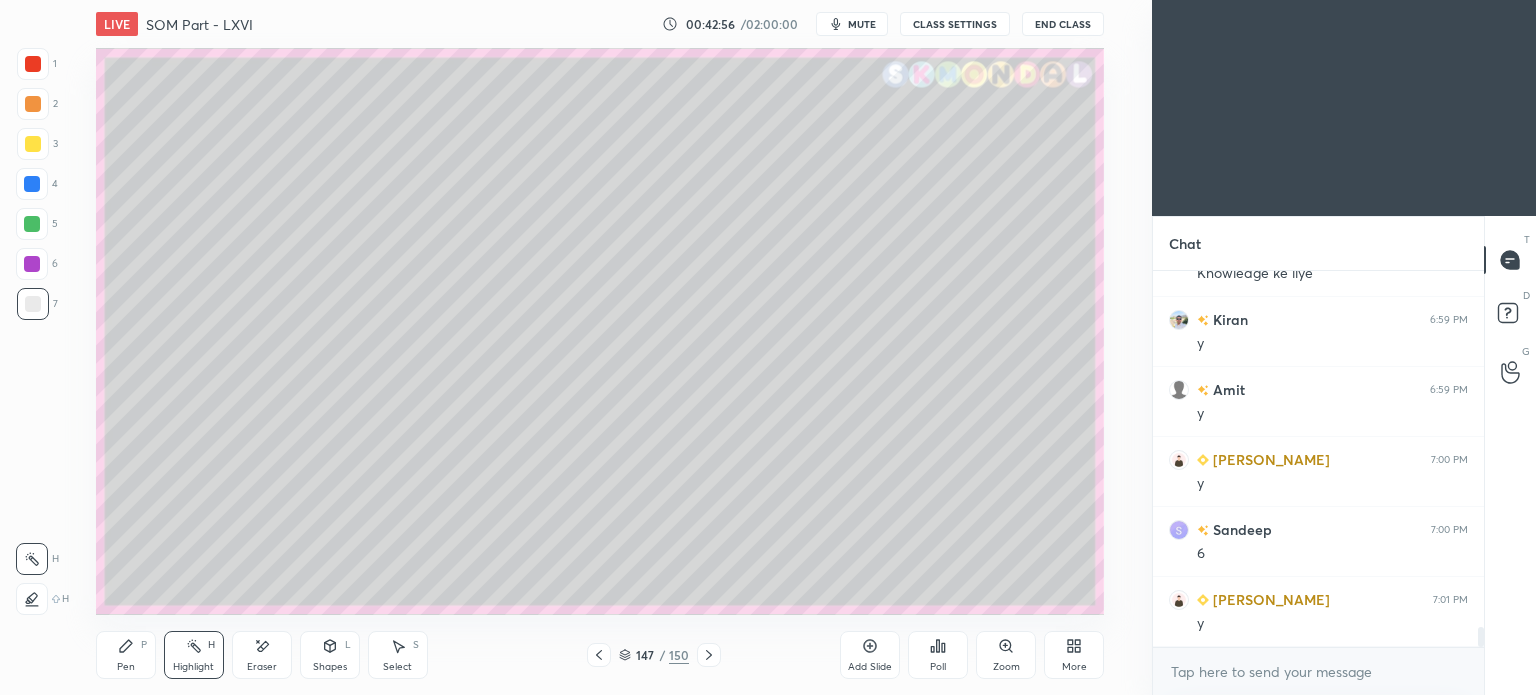 scroll, scrollTop: 6864, scrollLeft: 0, axis: vertical 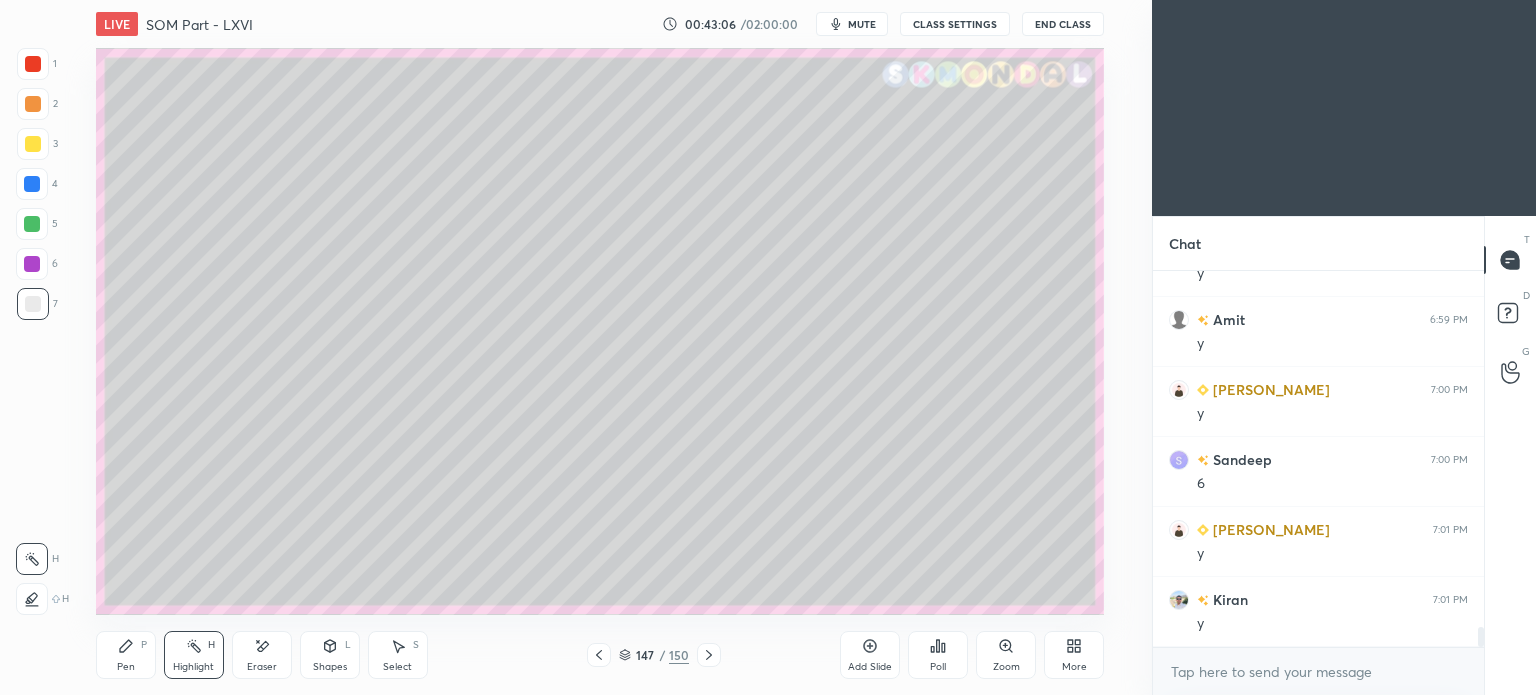 click on "Pen" at bounding box center (126, 667) 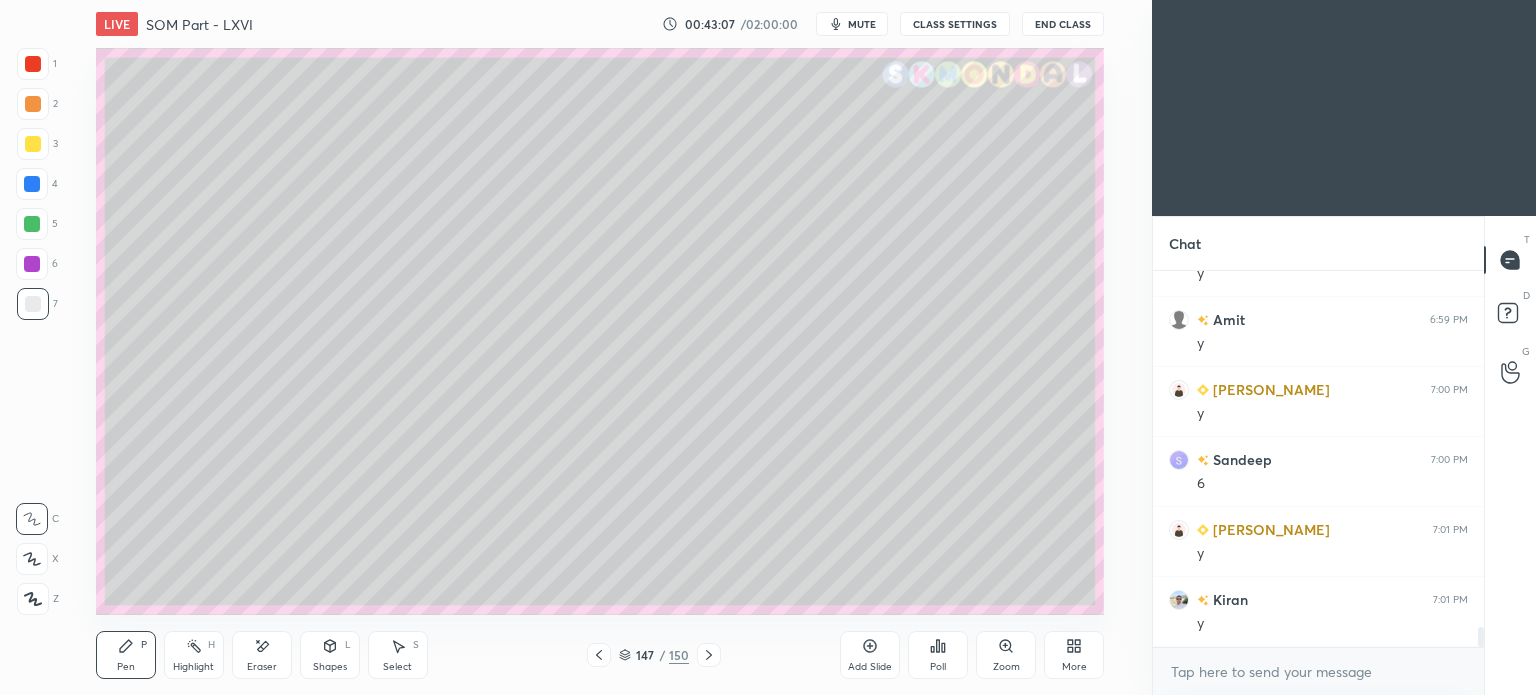 click at bounding box center (33, 304) 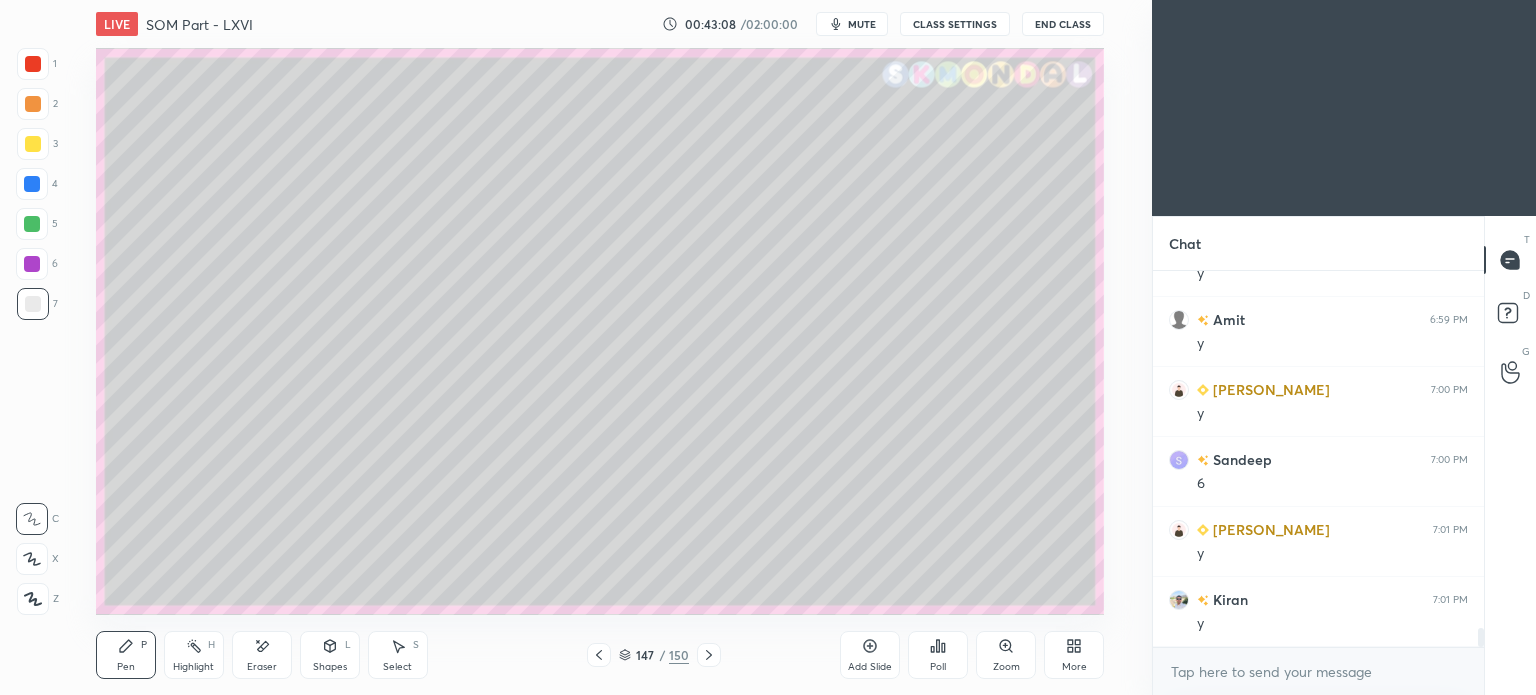 scroll, scrollTop: 6934, scrollLeft: 0, axis: vertical 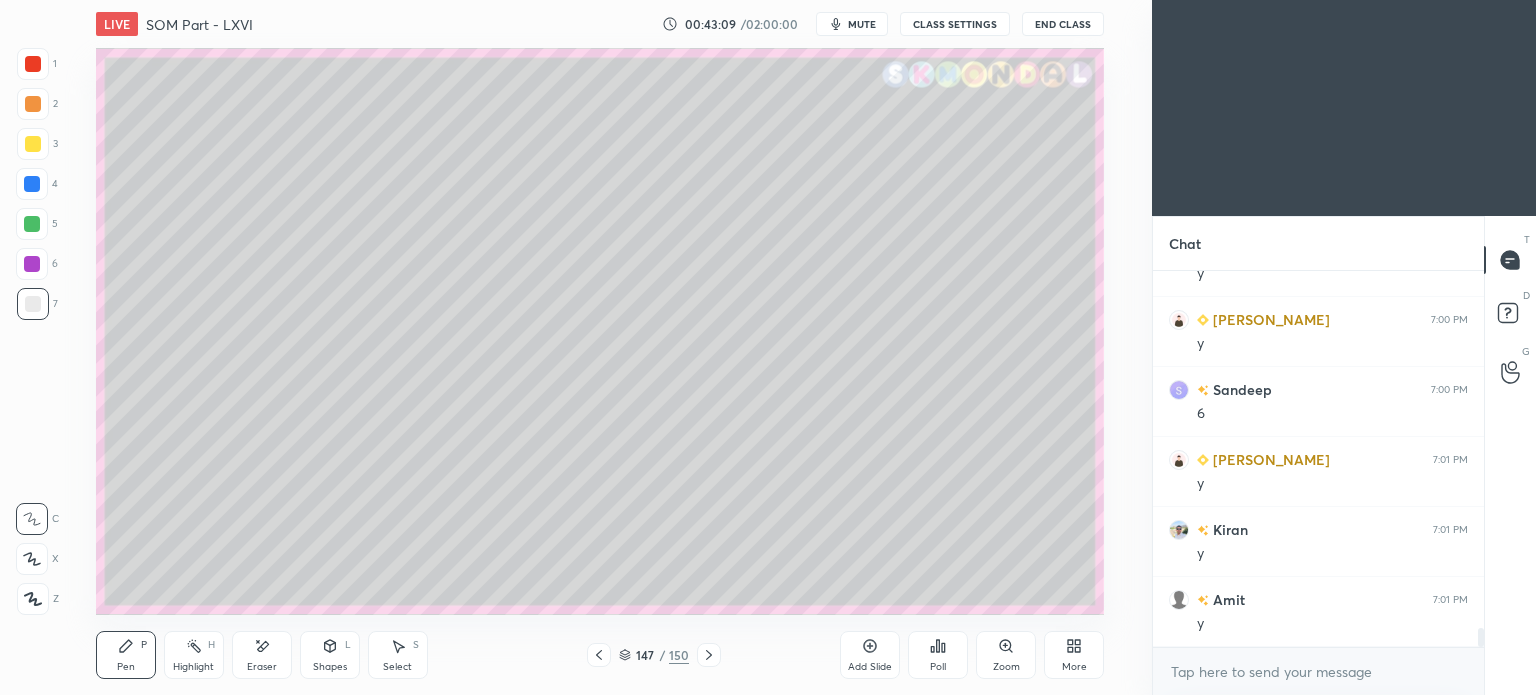 click at bounding box center [32, 264] 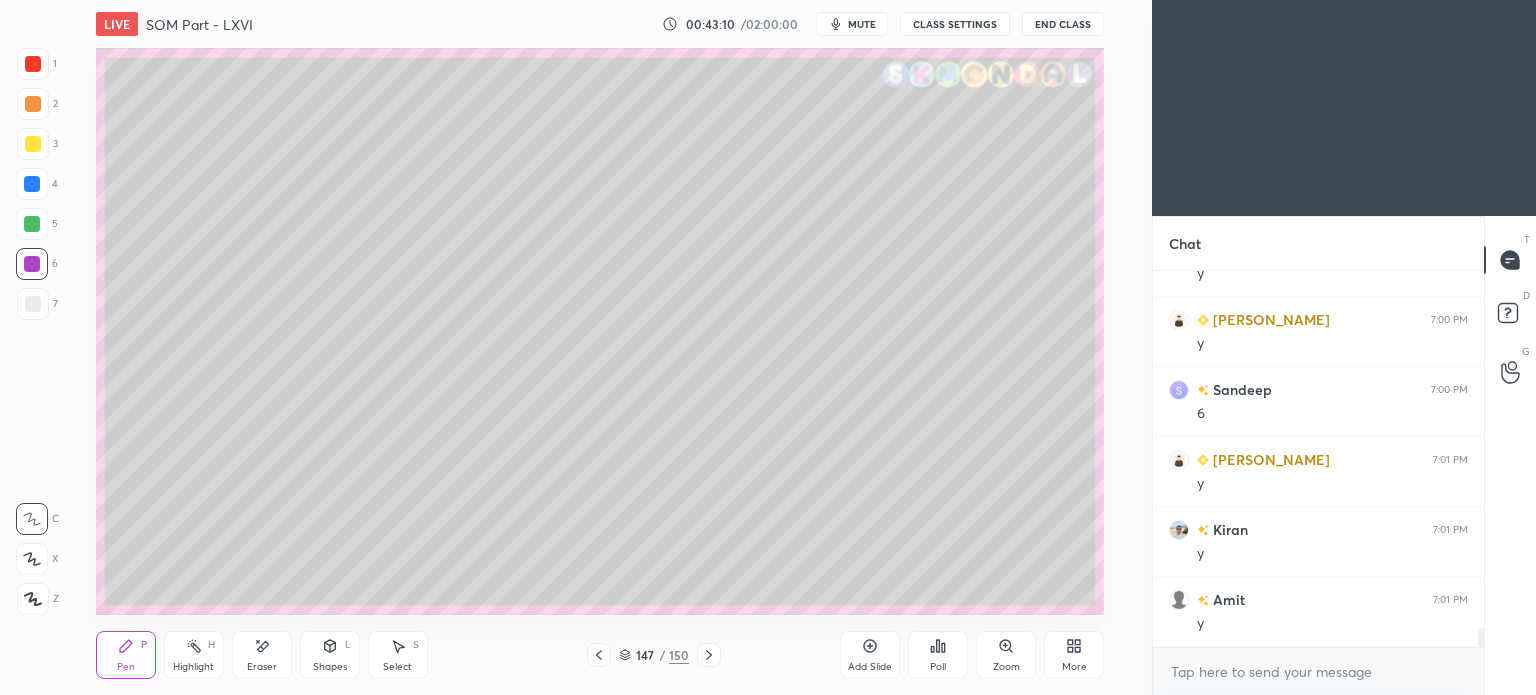 click on "Shapes L" at bounding box center (330, 655) 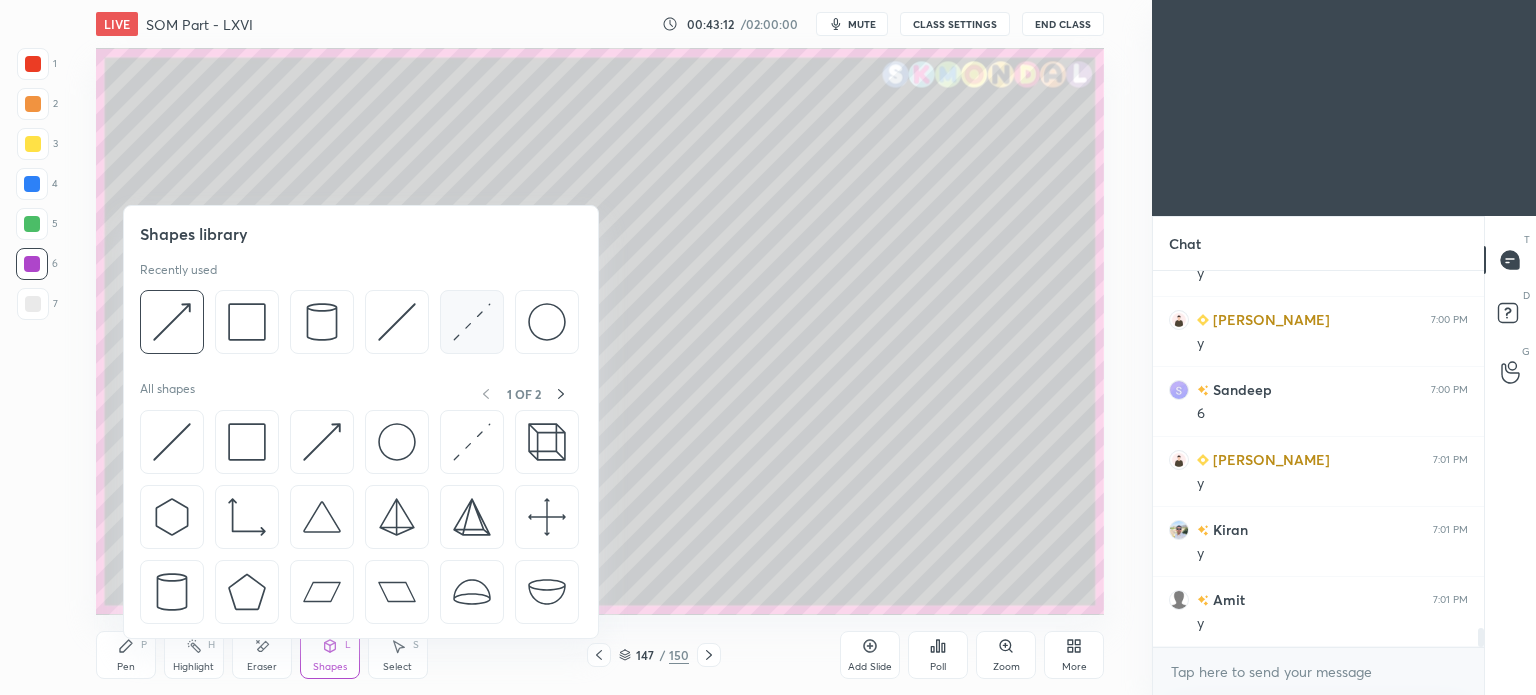 click at bounding box center [472, 322] 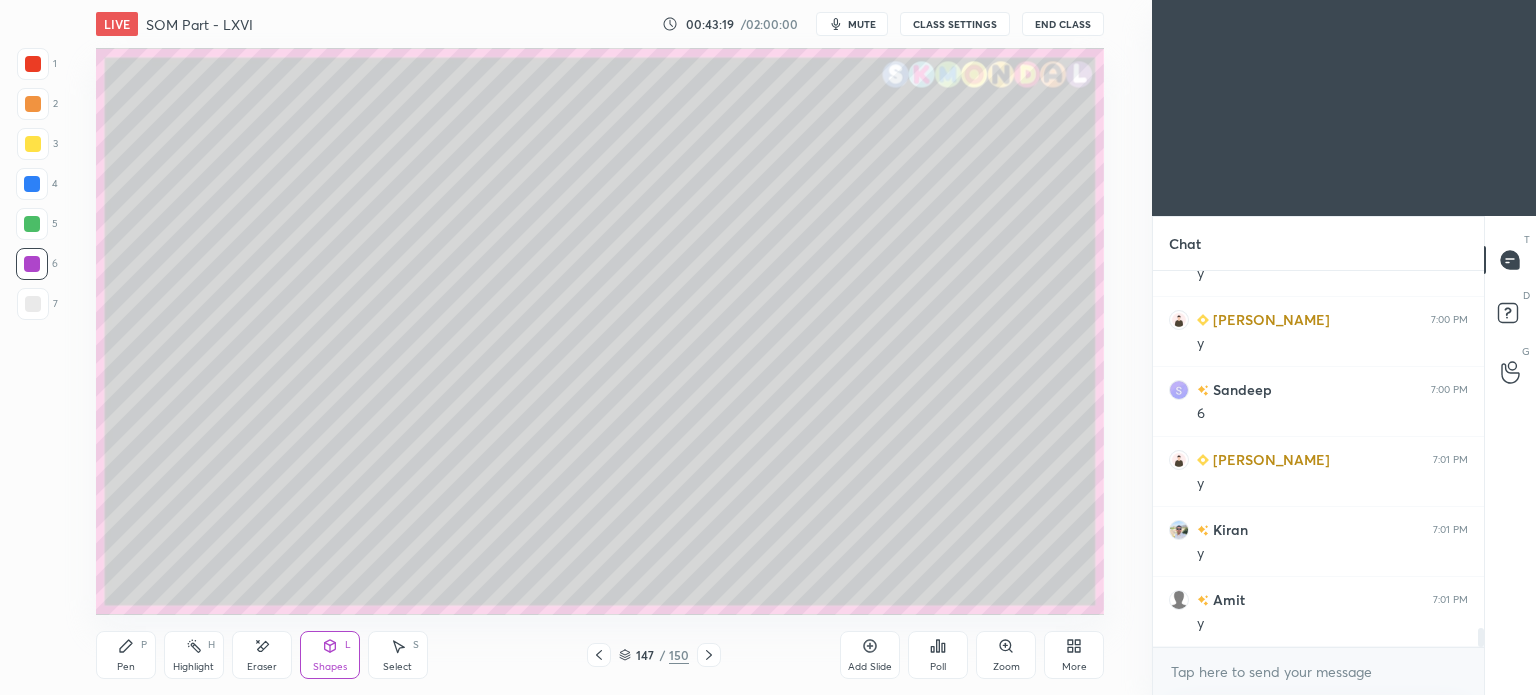 click at bounding box center (33, 304) 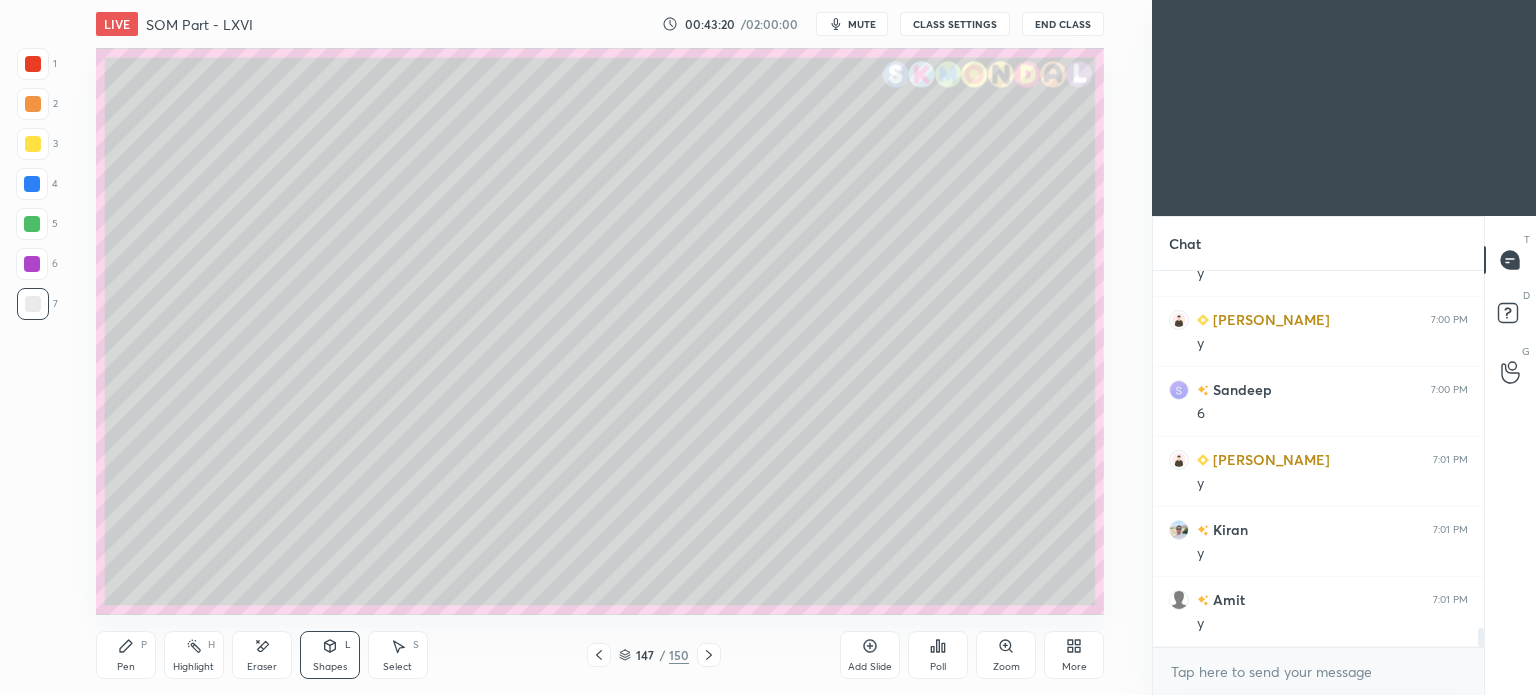 click on "Pen P" at bounding box center [126, 655] 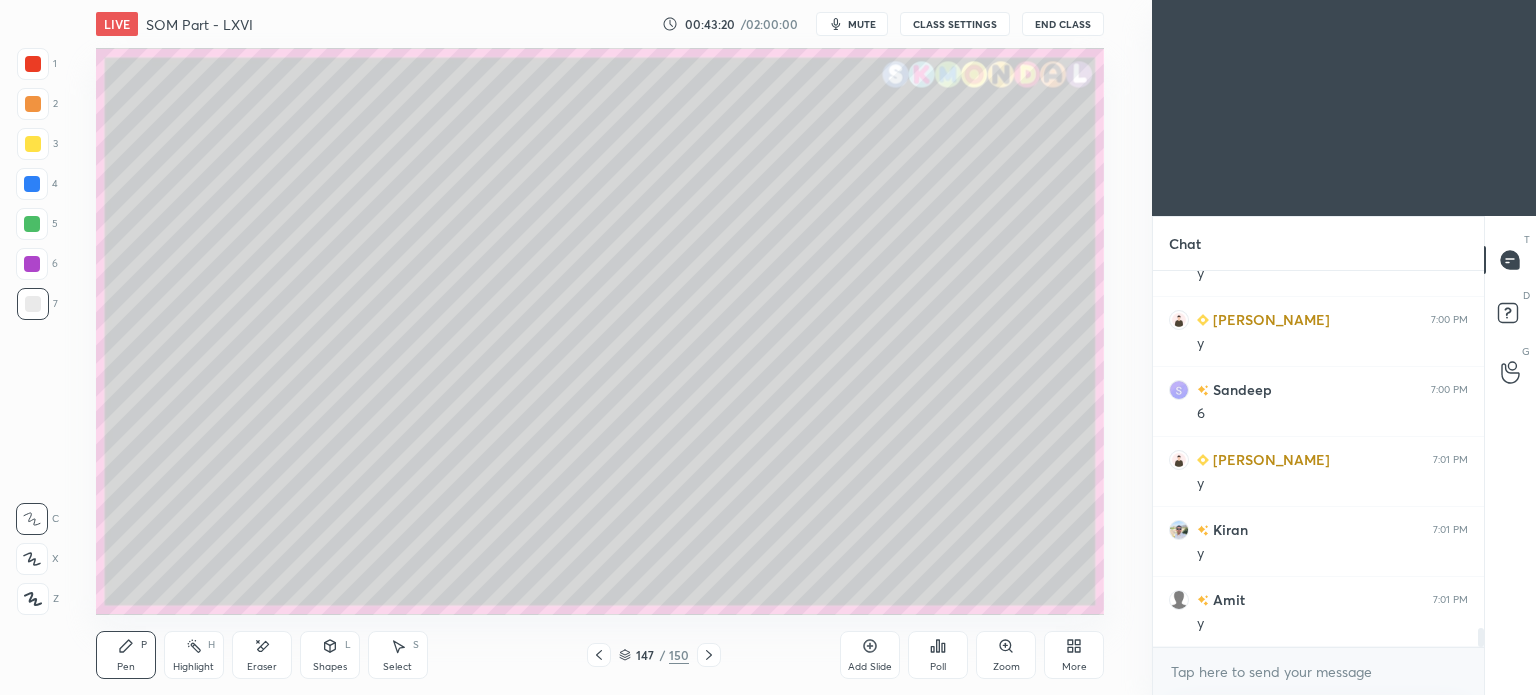 click on "Pen" at bounding box center [126, 667] 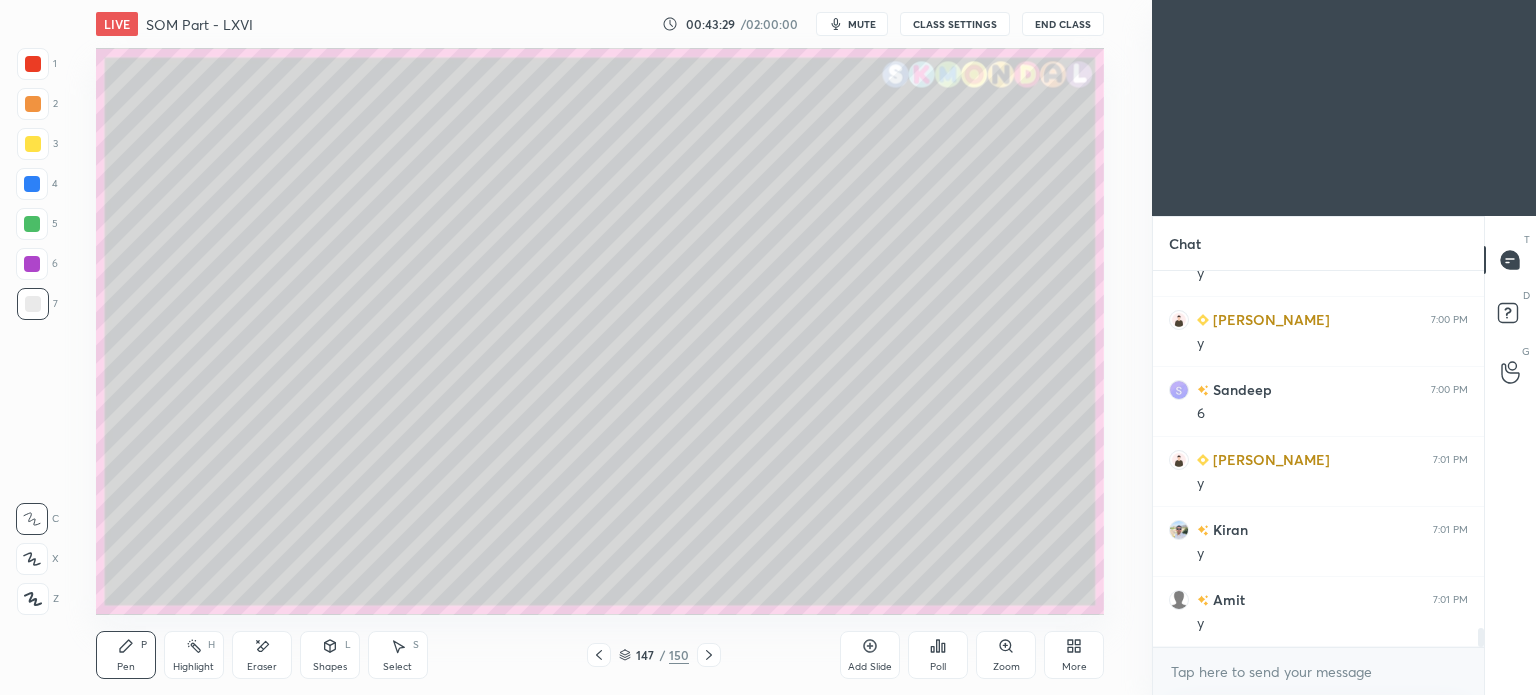 click at bounding box center [33, 64] 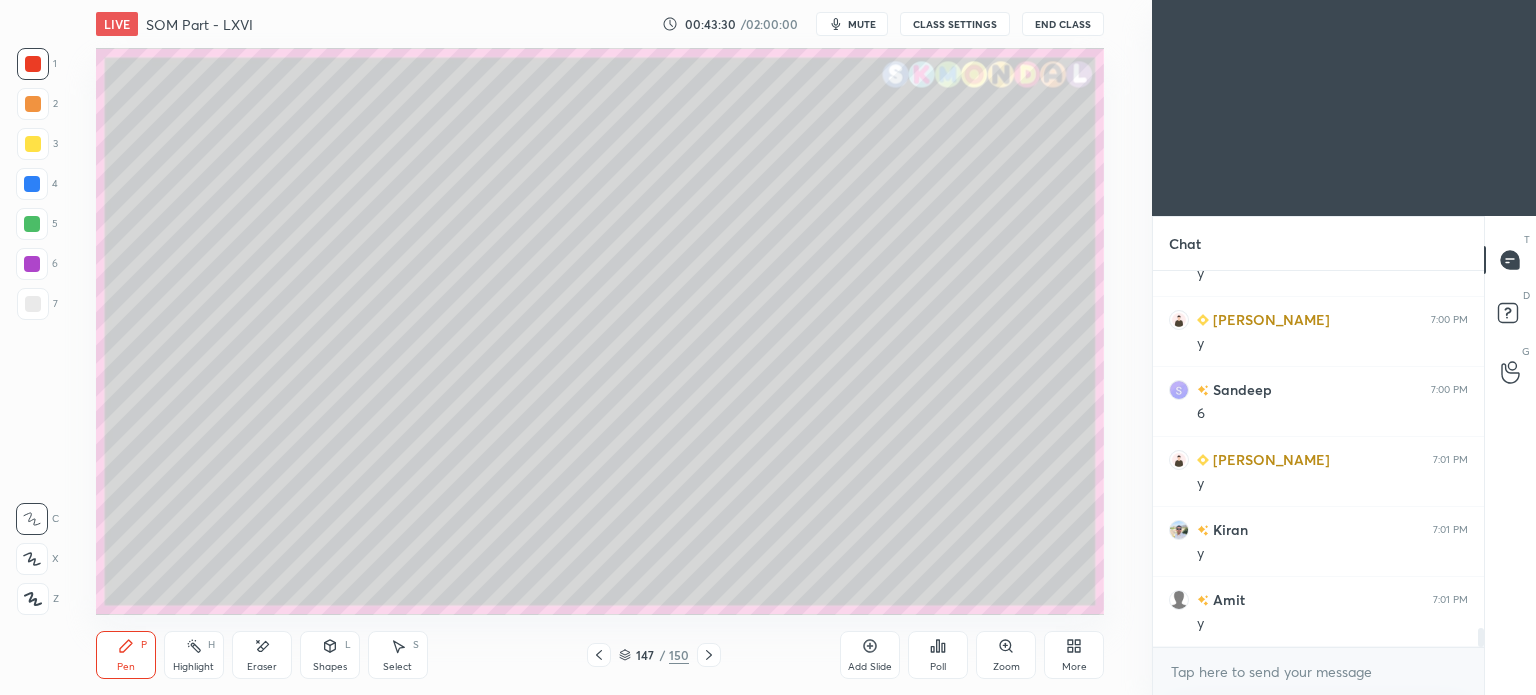 click on "Shapes" at bounding box center [330, 667] 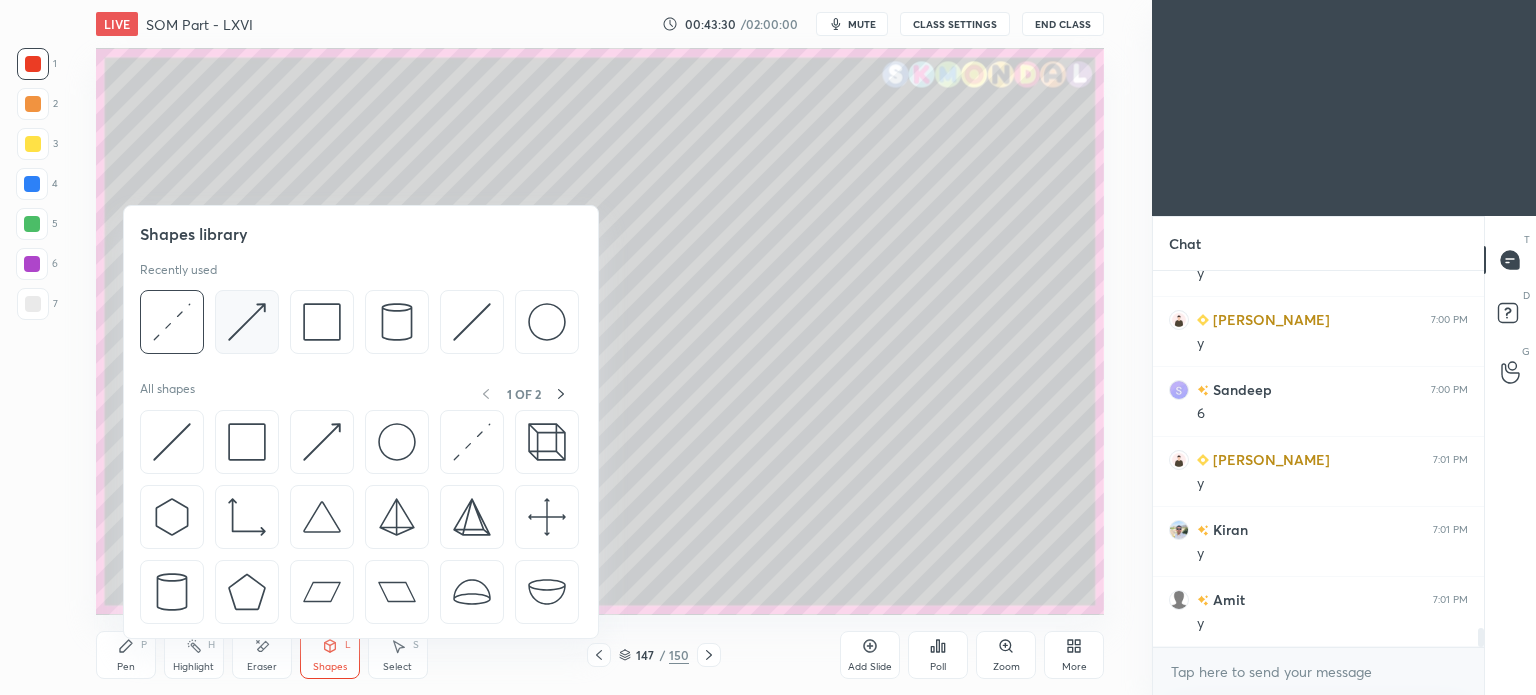 click at bounding box center (247, 322) 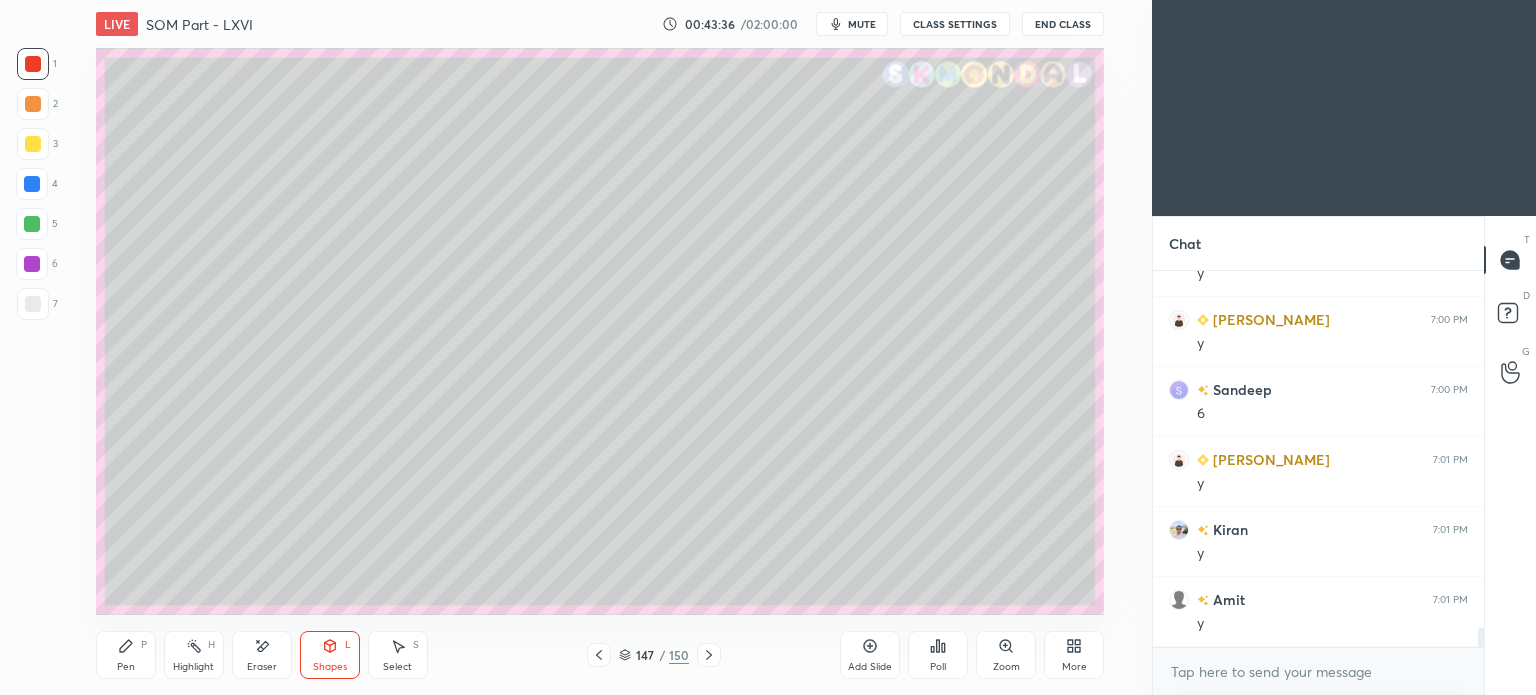 click on "Pen P" at bounding box center [126, 655] 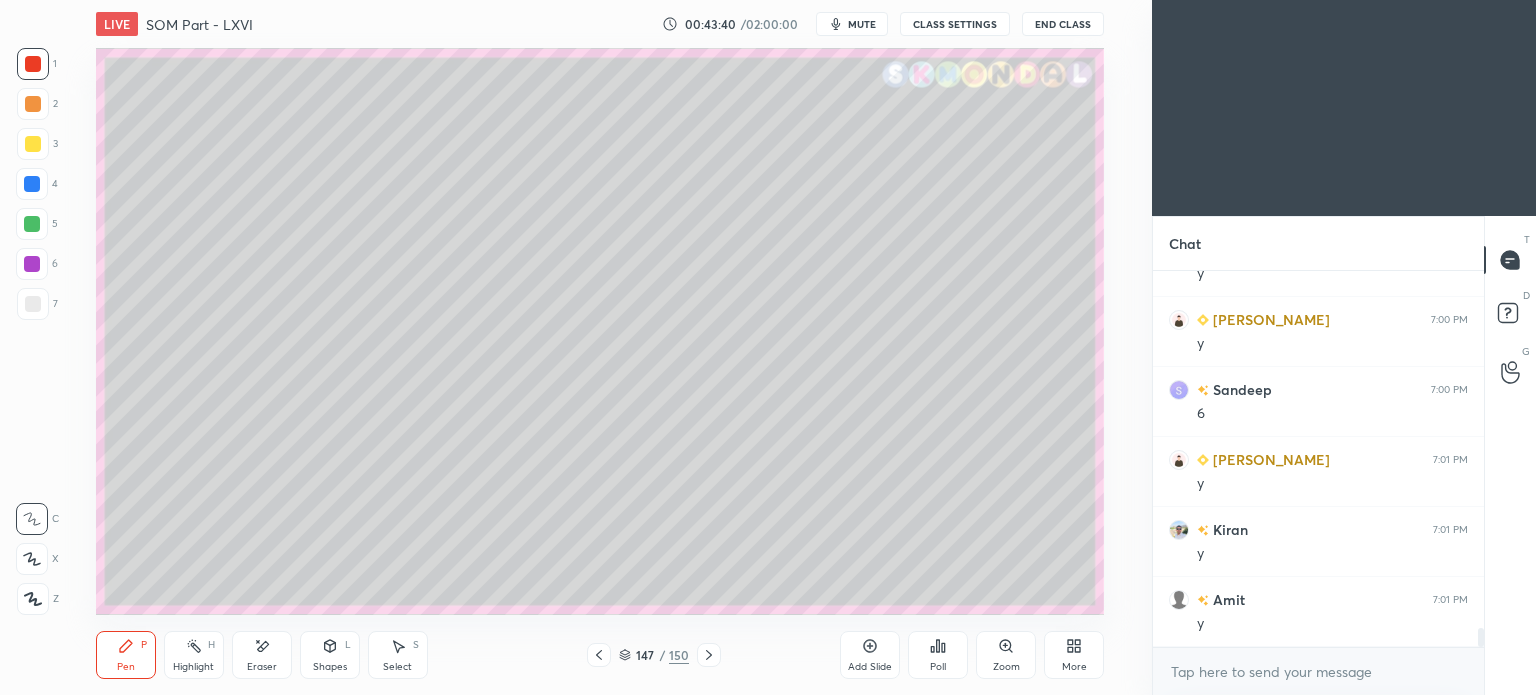 click at bounding box center (33, 304) 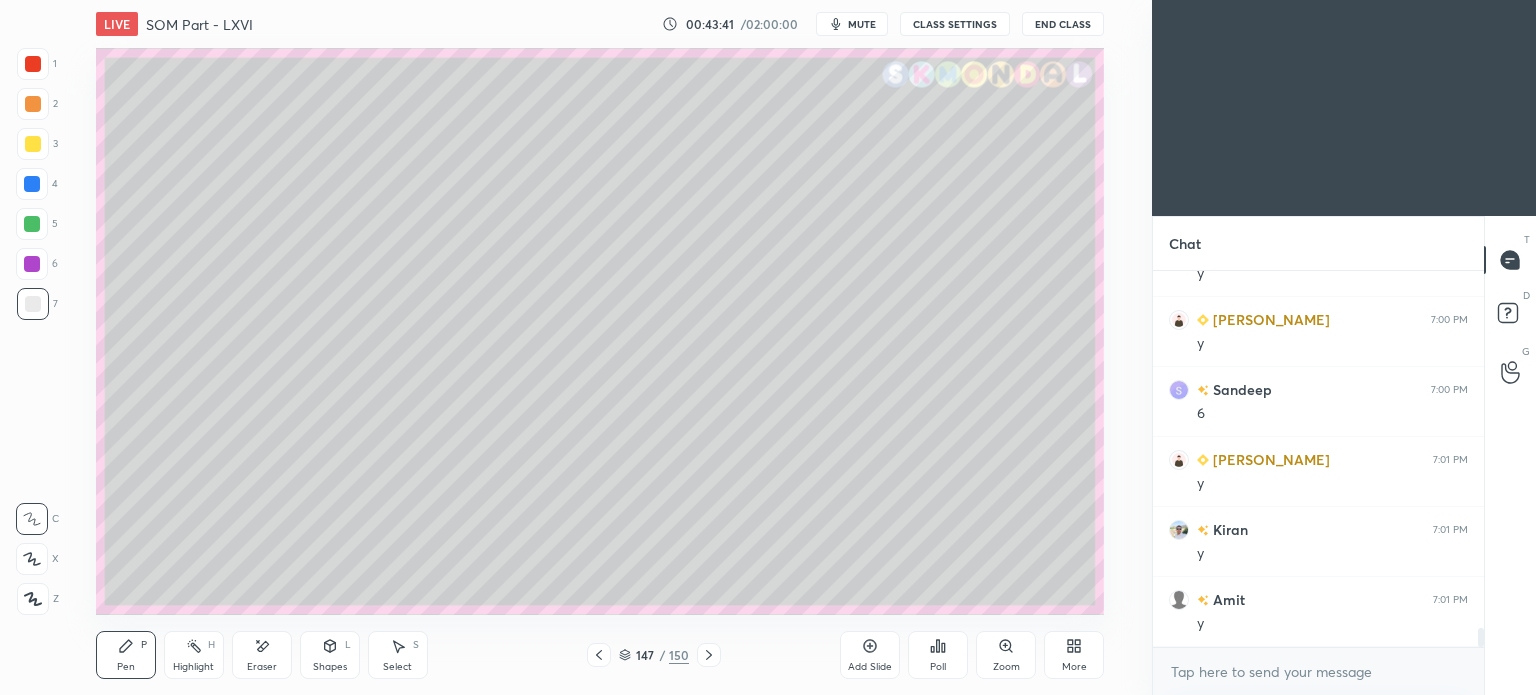 click on "Shapes L" at bounding box center [330, 655] 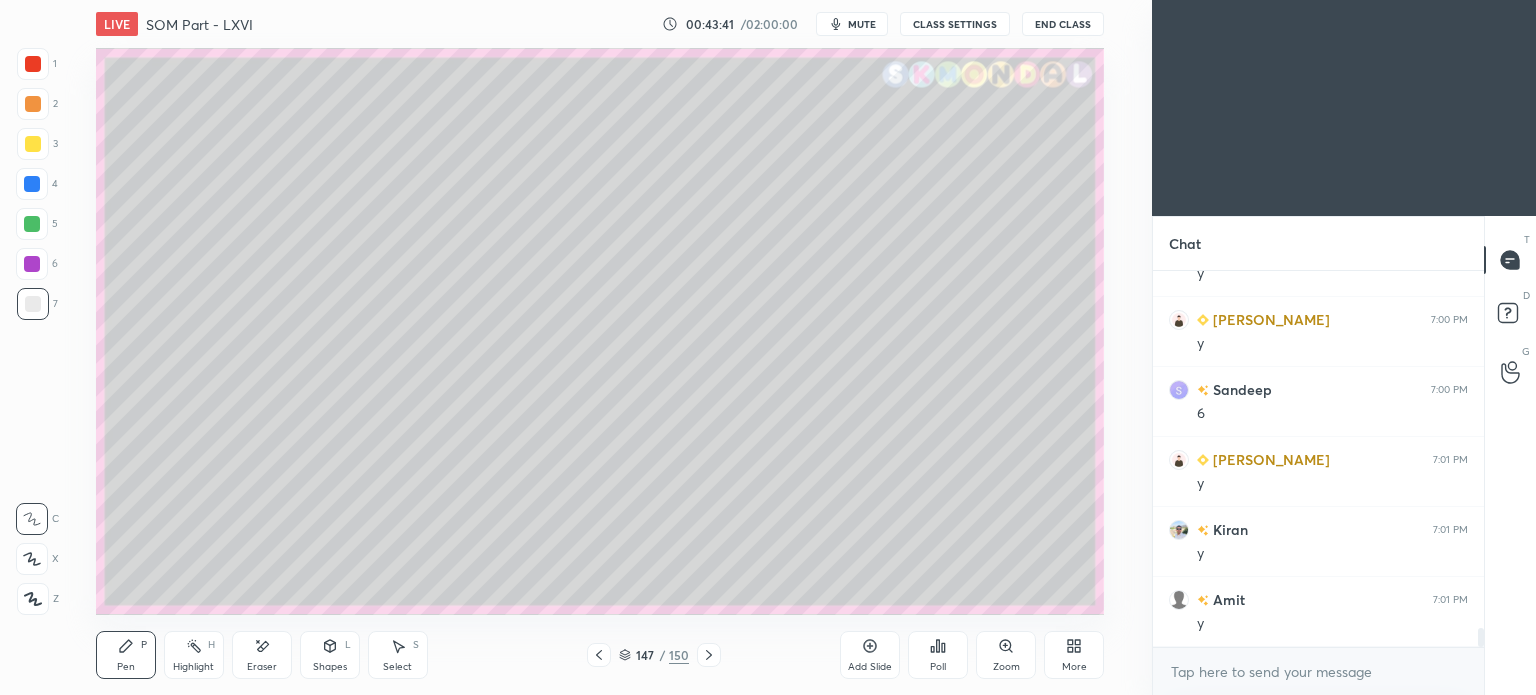 scroll, scrollTop: 6954, scrollLeft: 0, axis: vertical 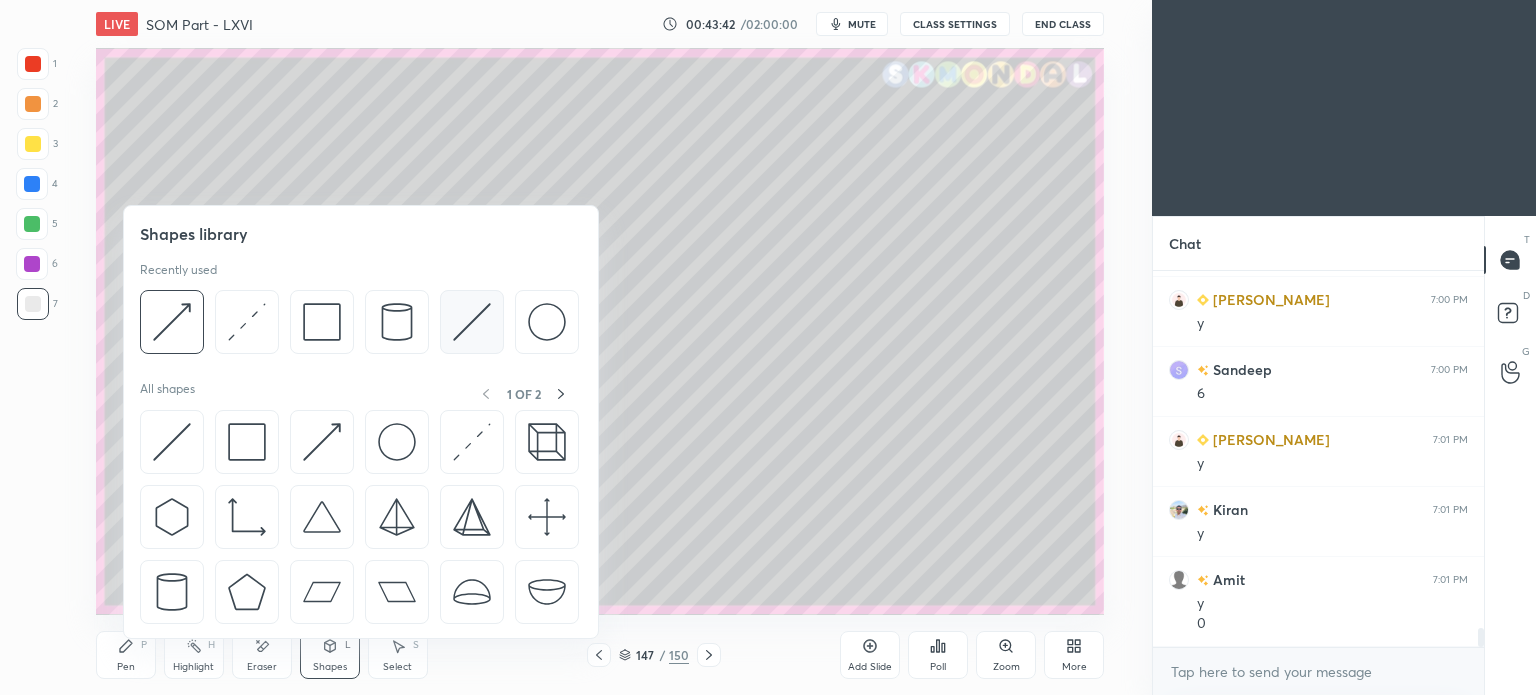 click at bounding box center [472, 322] 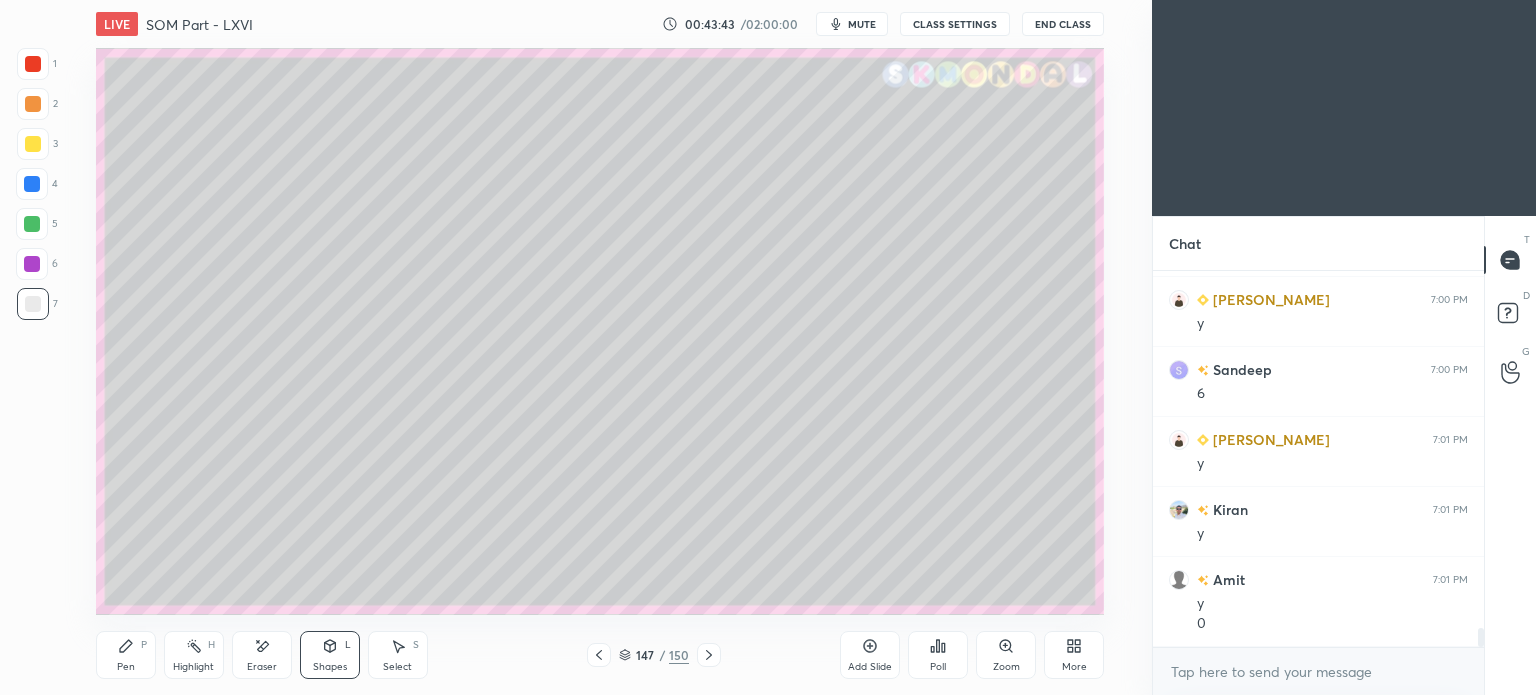 scroll, scrollTop: 7024, scrollLeft: 0, axis: vertical 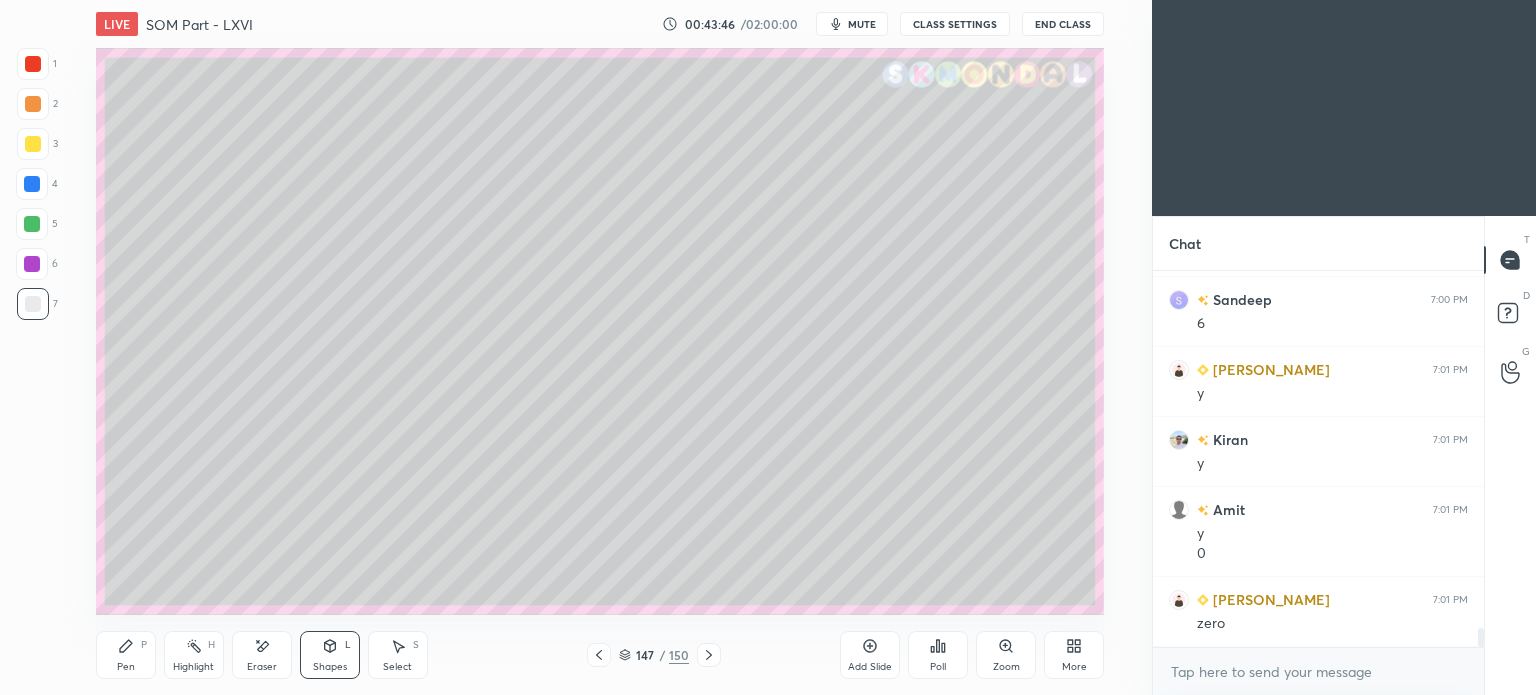 click on "Pen" at bounding box center (126, 667) 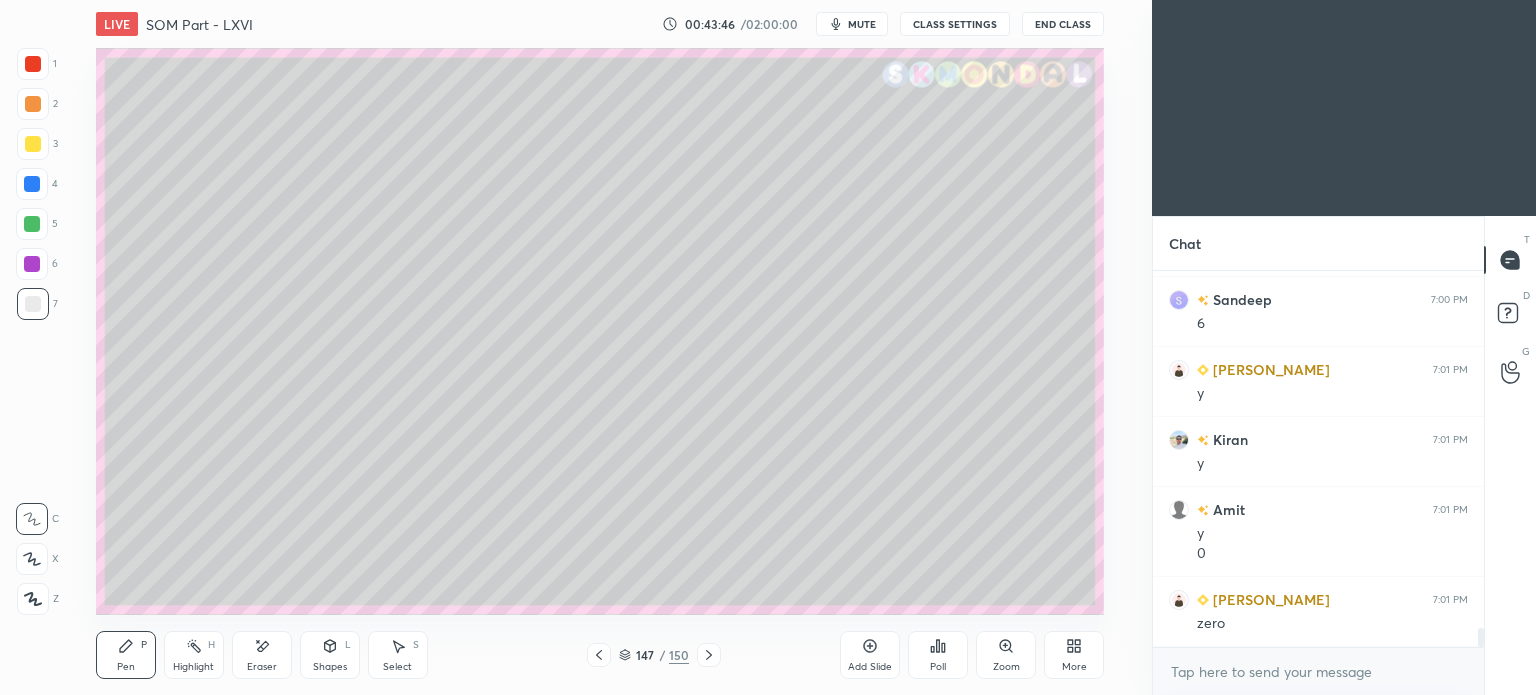 click on "Pen P" at bounding box center [126, 655] 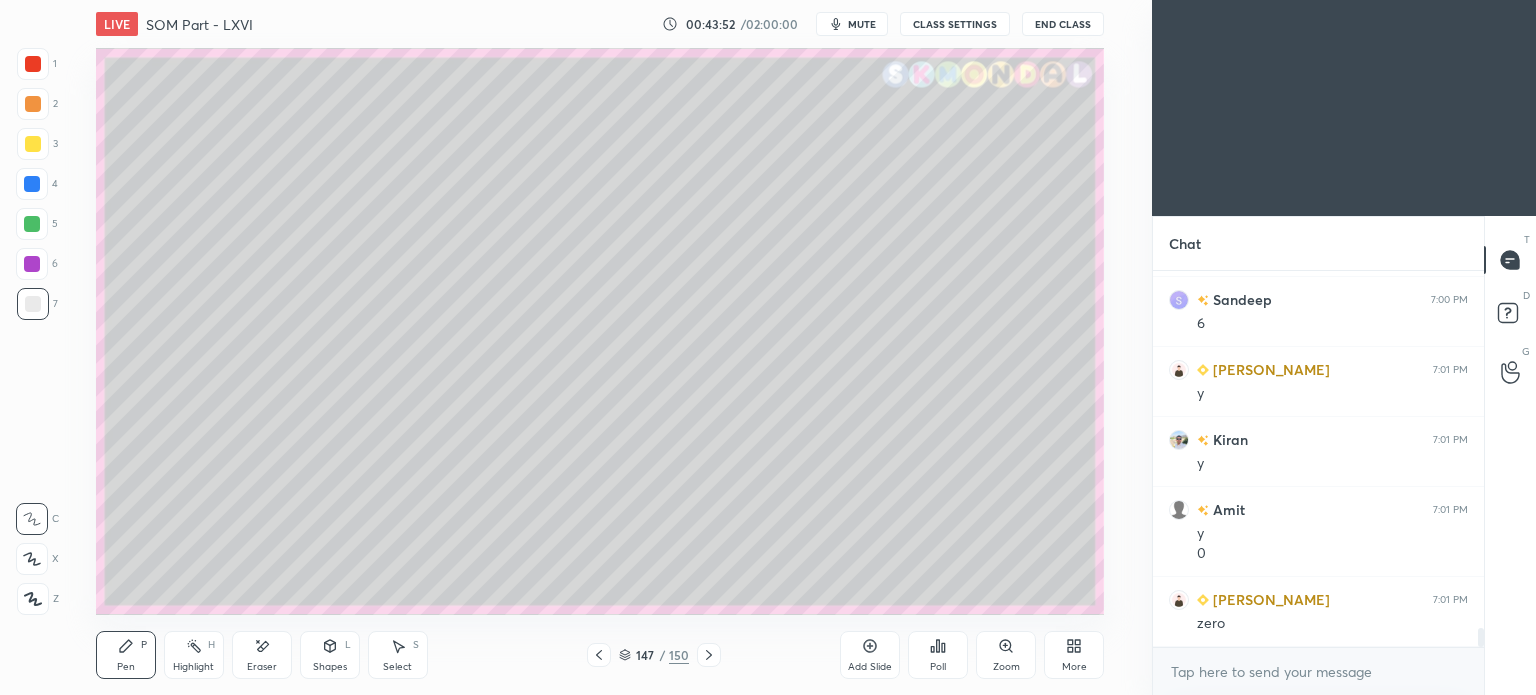 click at bounding box center (33, 64) 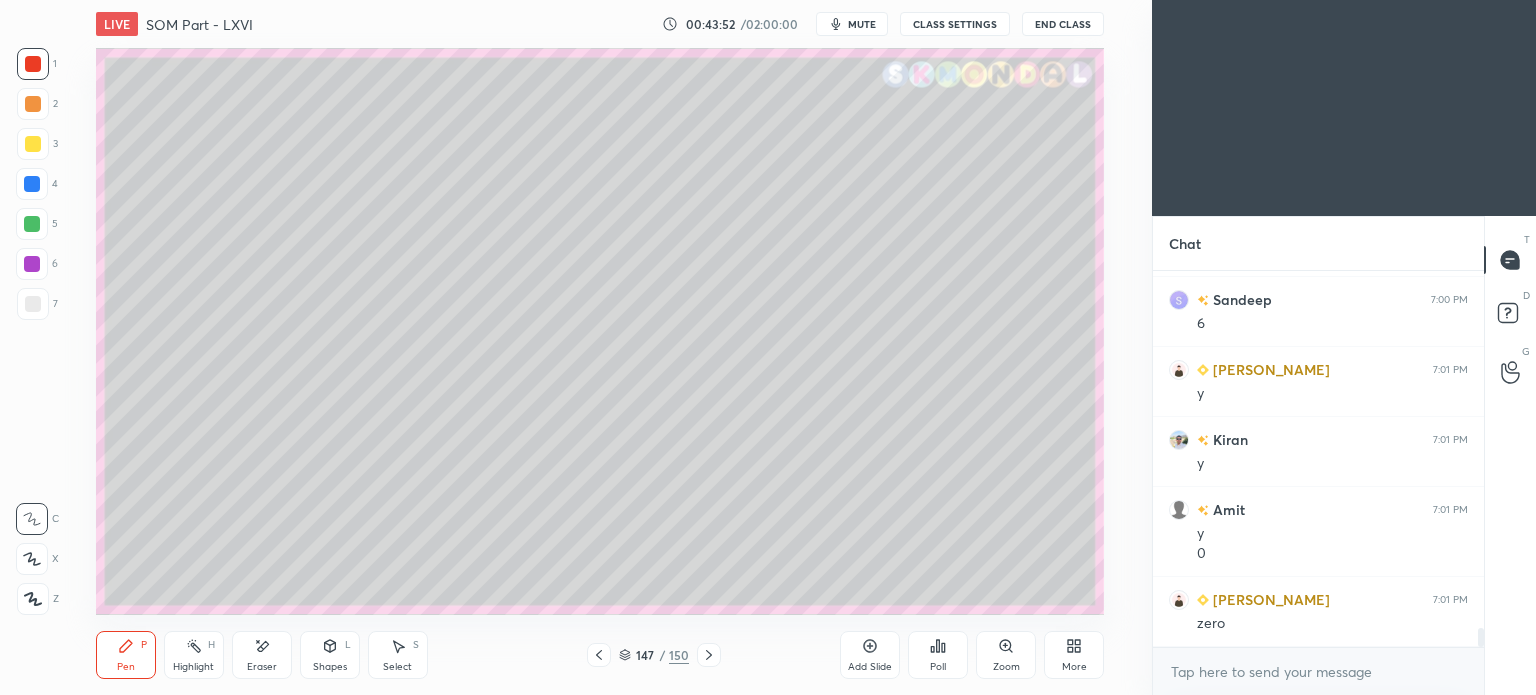 click on "Shapes L" at bounding box center (330, 655) 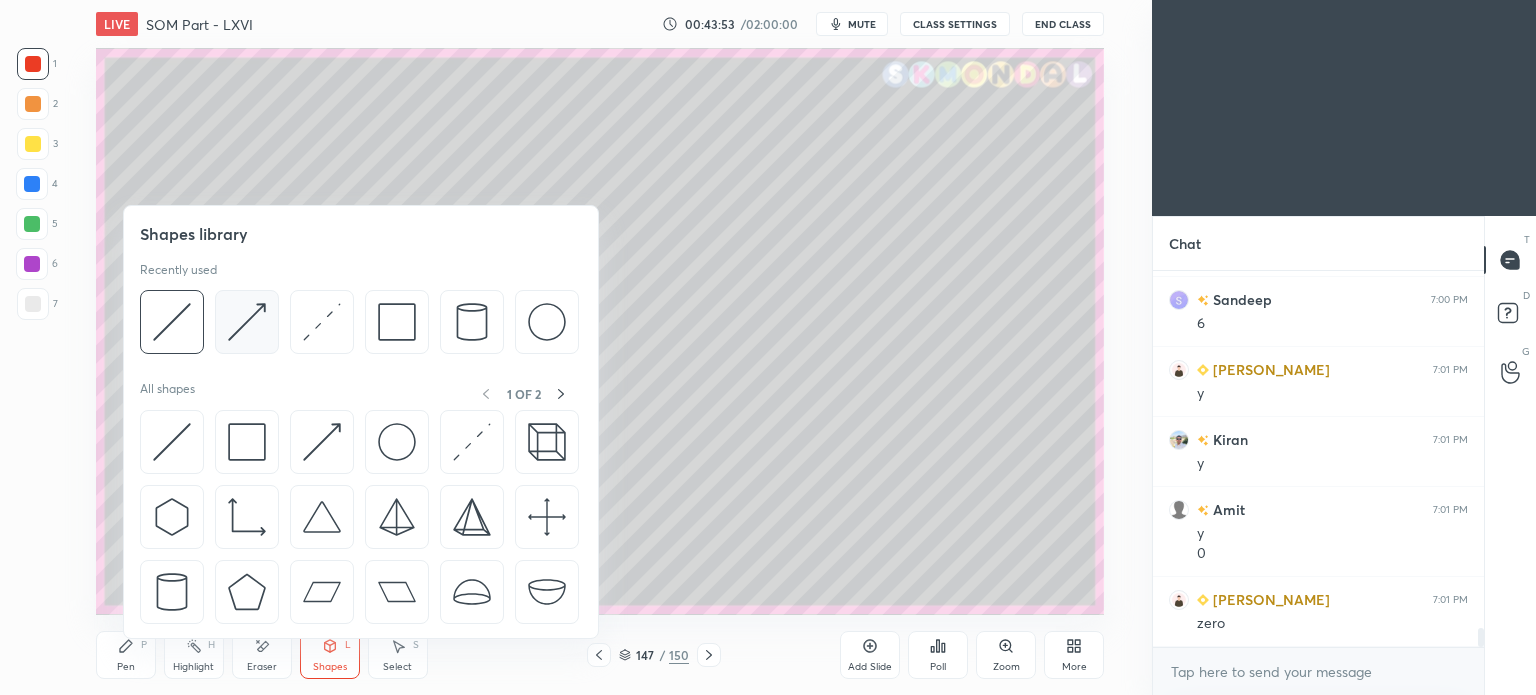 click at bounding box center [247, 322] 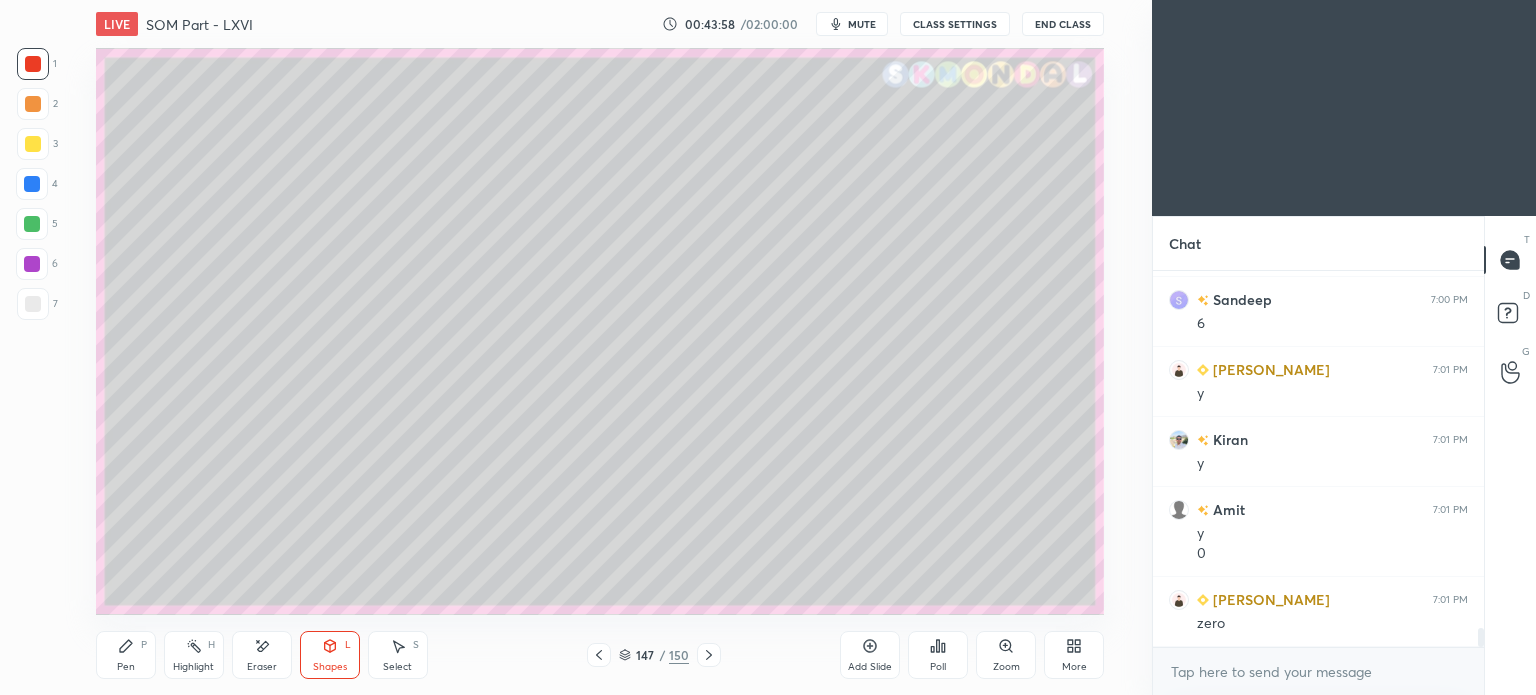 click on "Pen P" at bounding box center (126, 655) 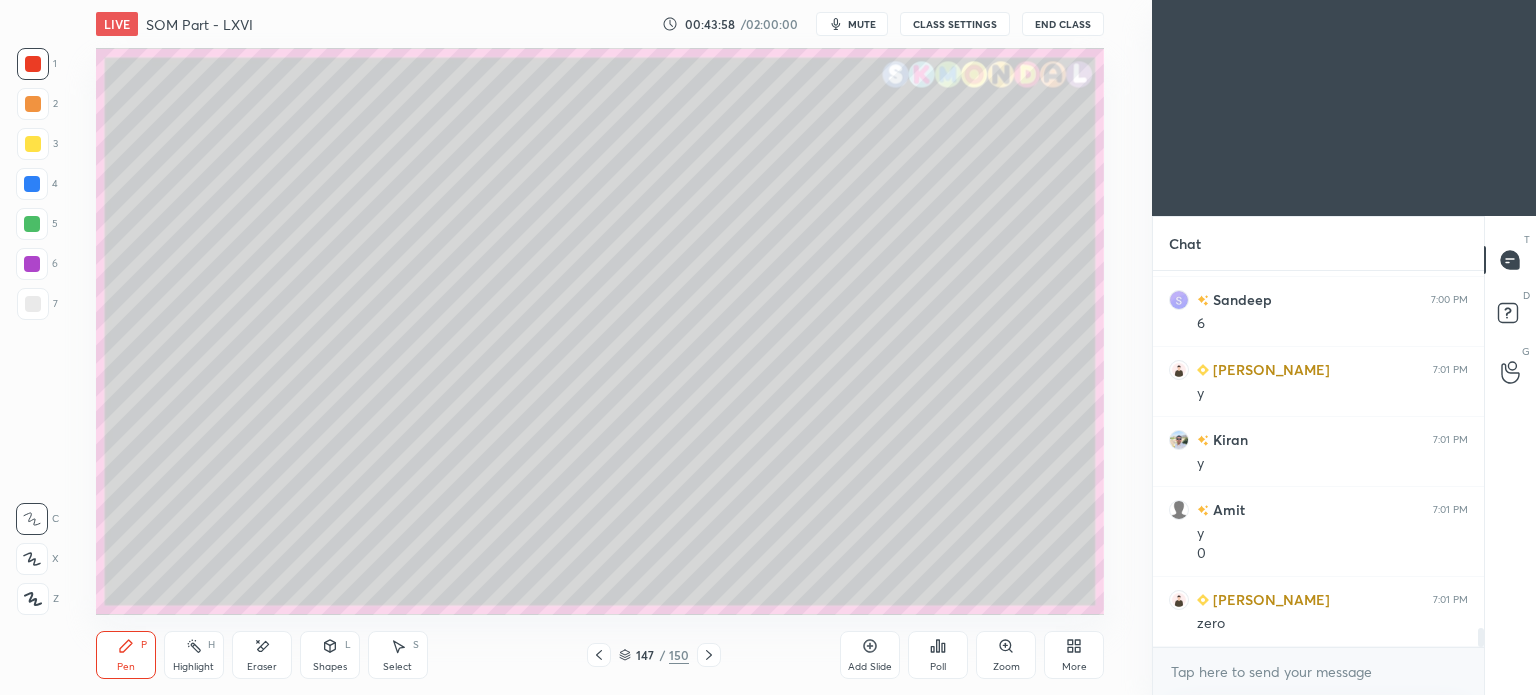 click 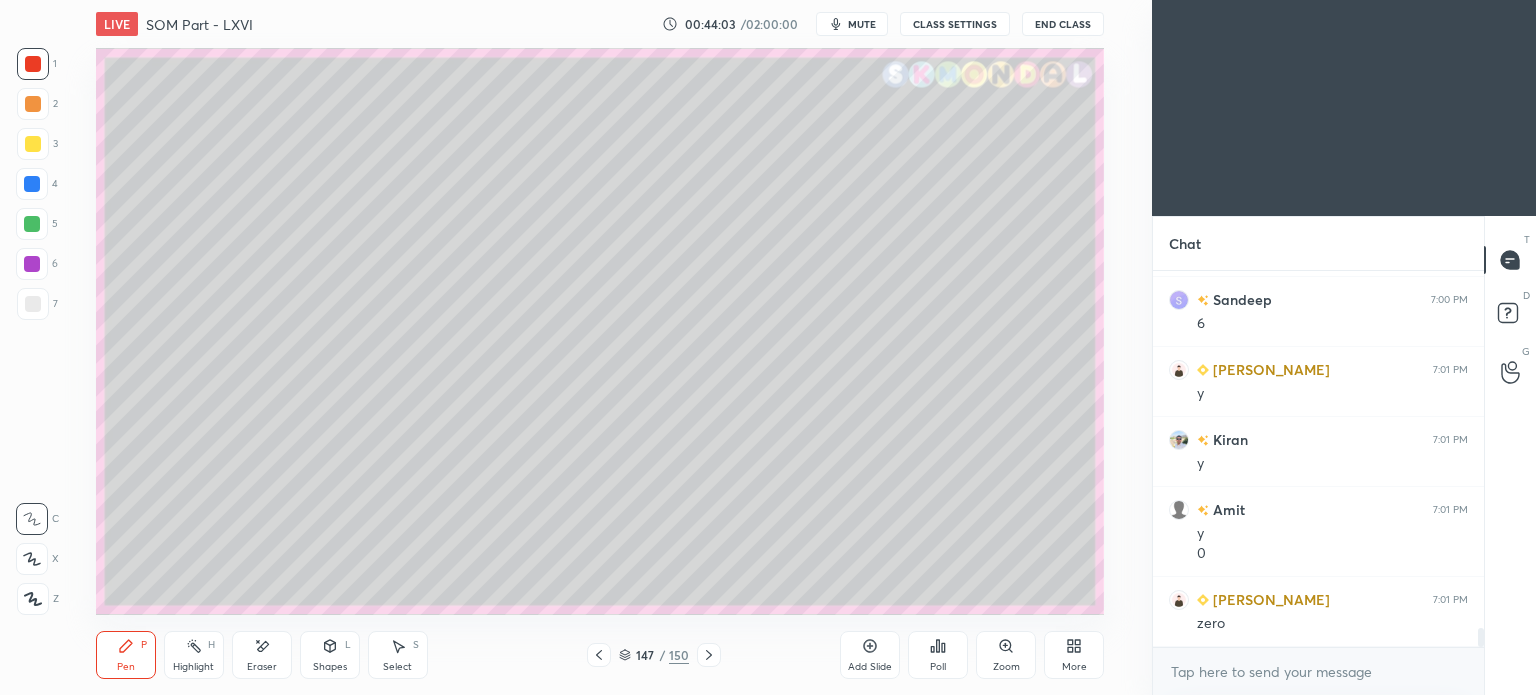 click at bounding box center (33, 304) 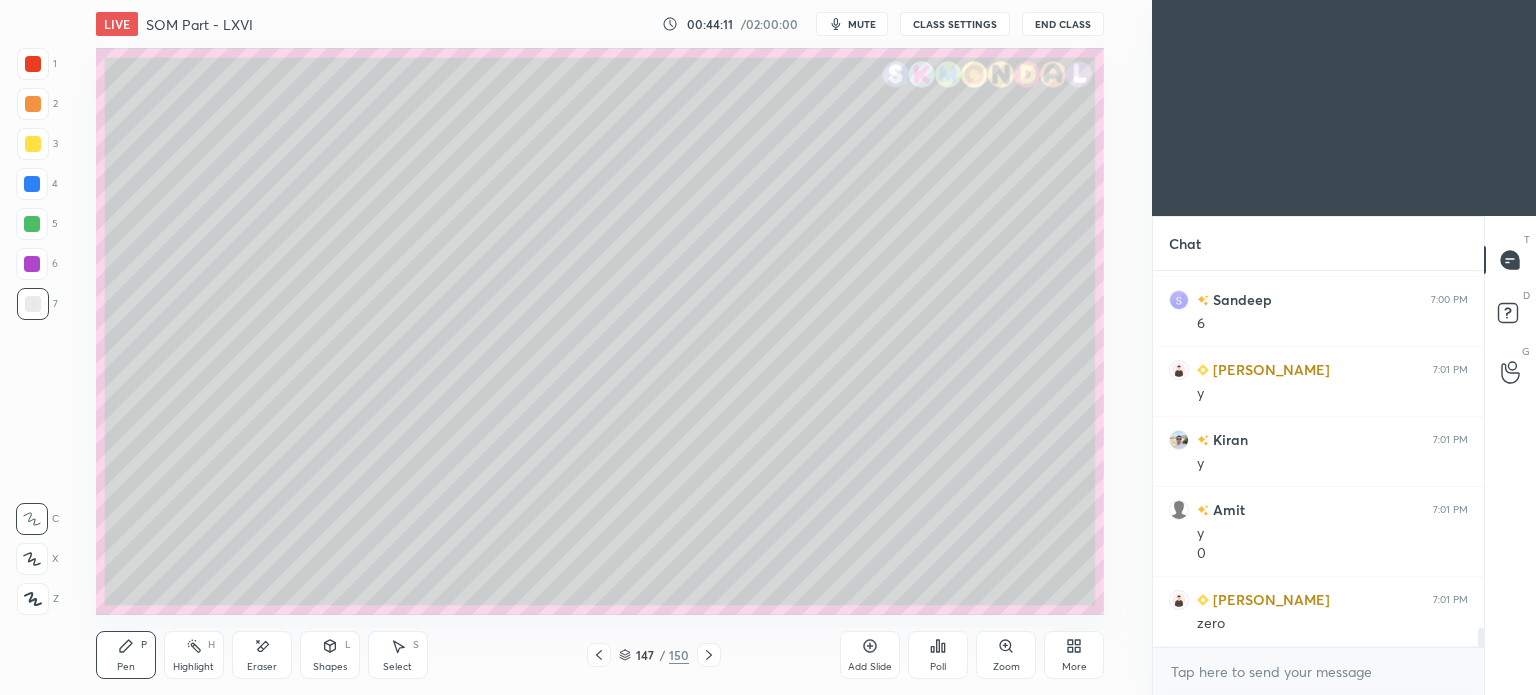 click on "Shapes L" at bounding box center (330, 655) 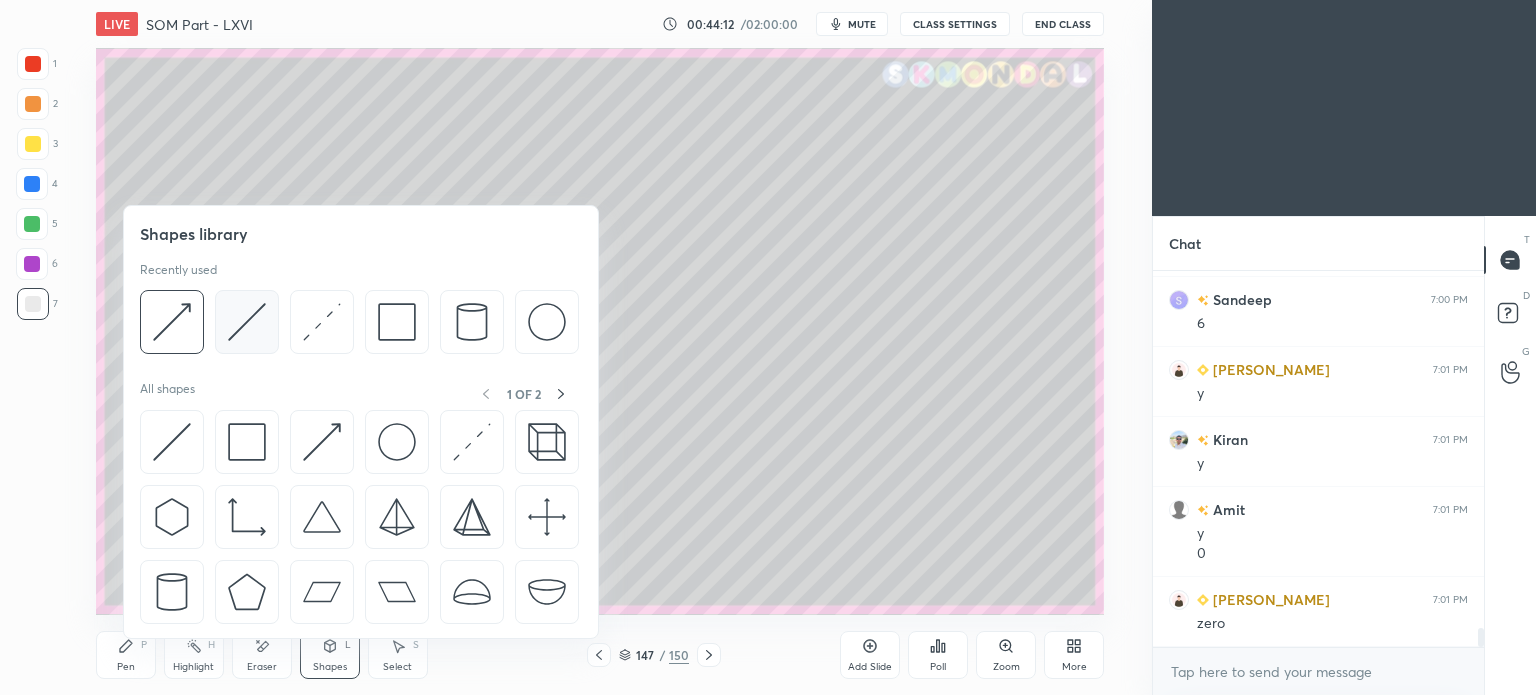 click at bounding box center [247, 322] 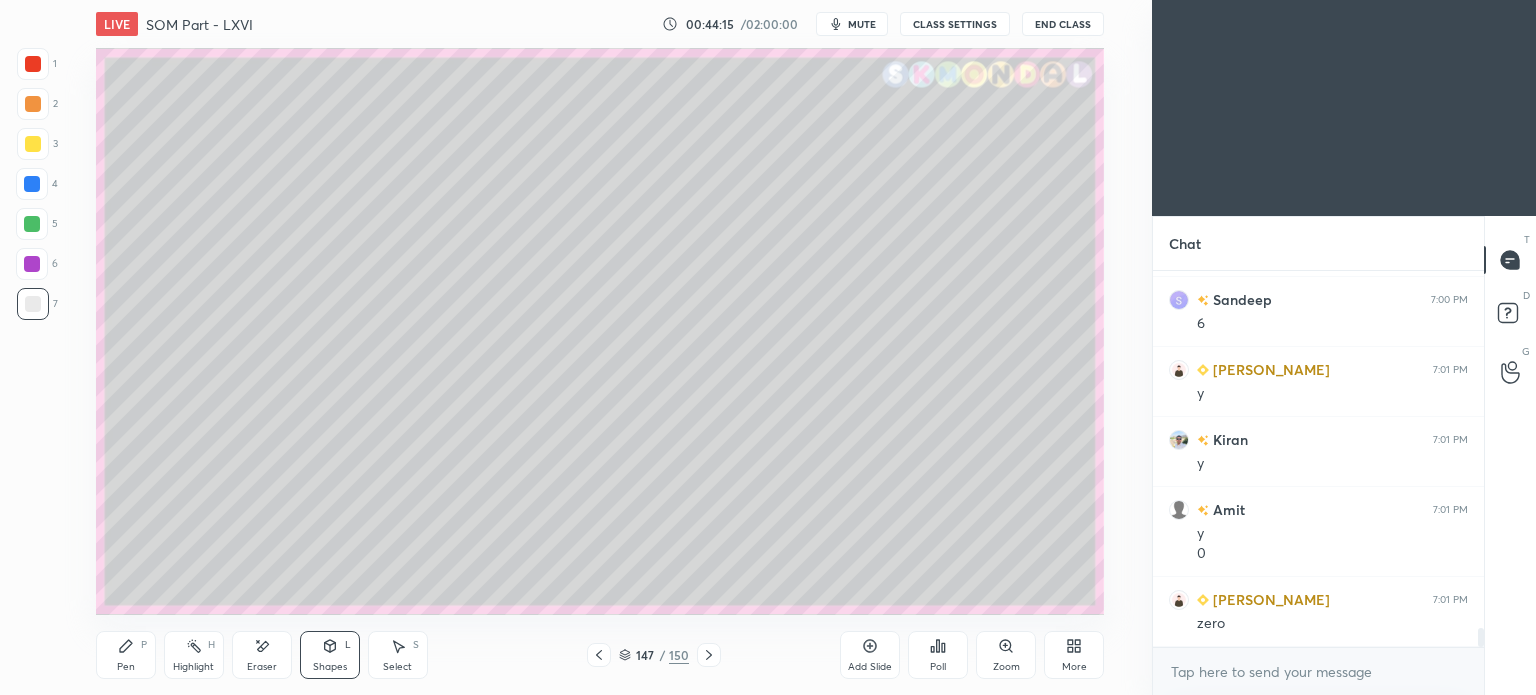 click on "Pen P" at bounding box center [126, 655] 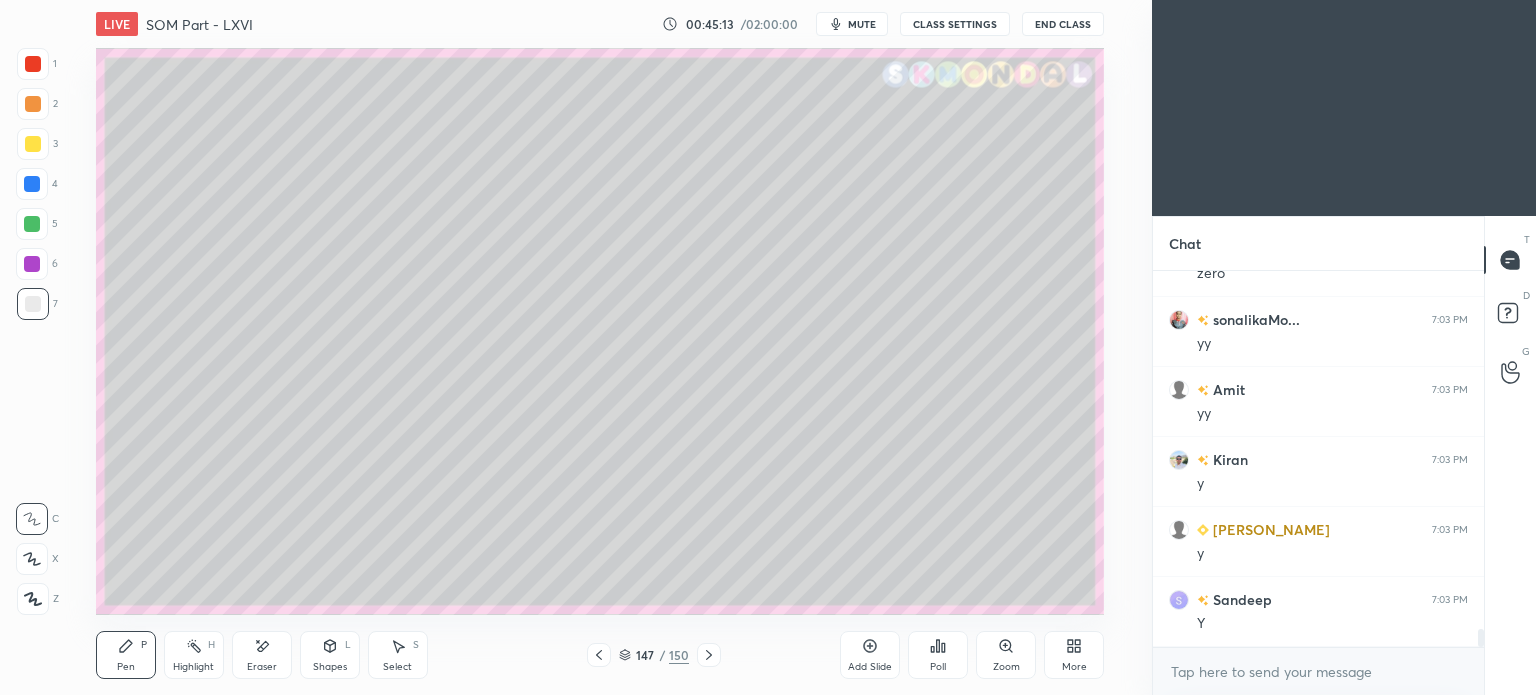 scroll, scrollTop: 7444, scrollLeft: 0, axis: vertical 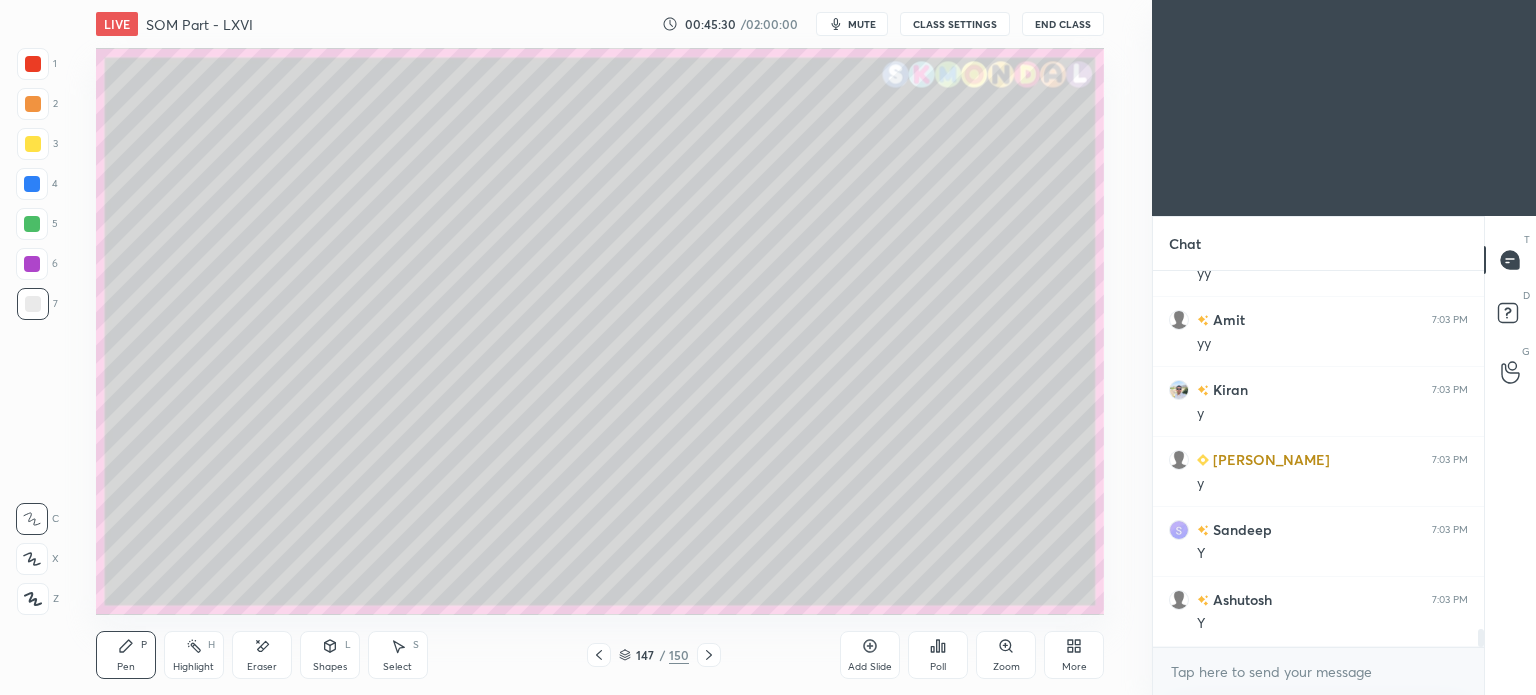 click at bounding box center (32, 224) 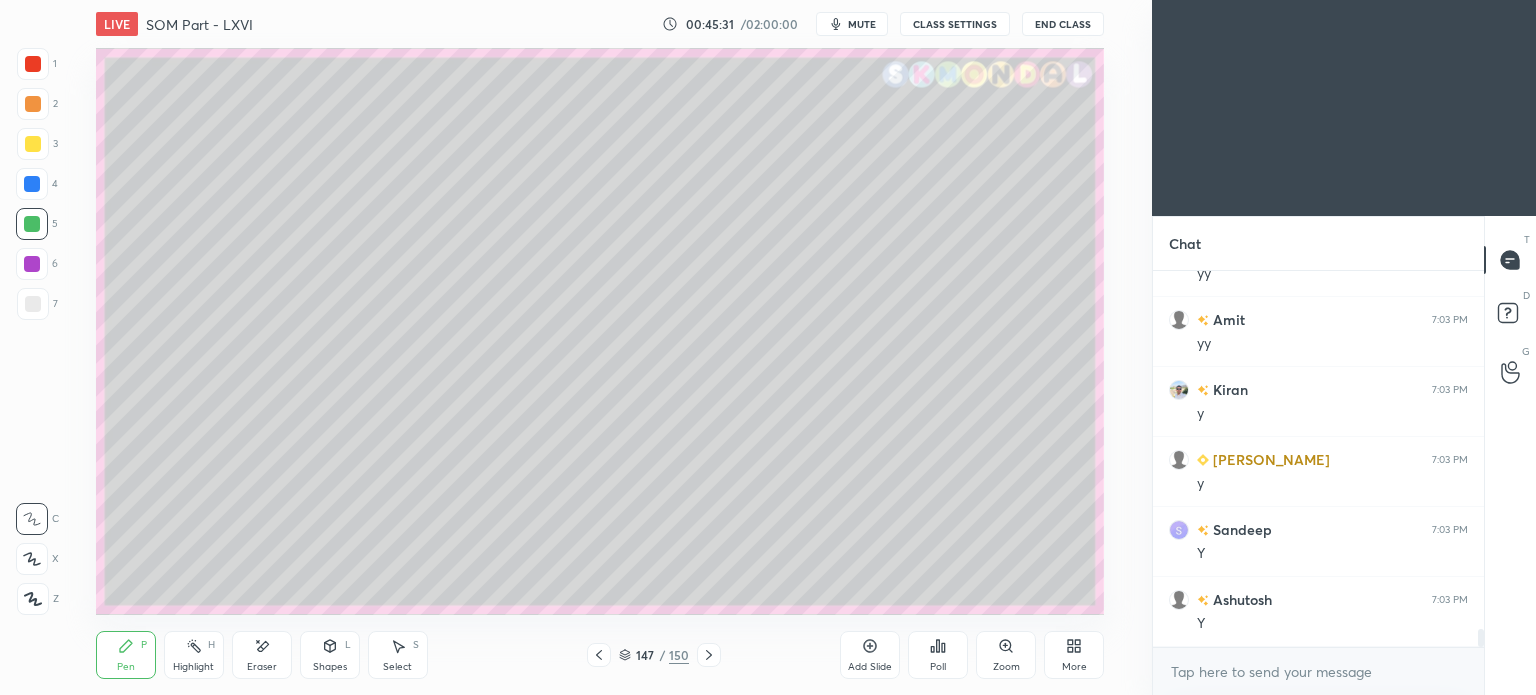 click 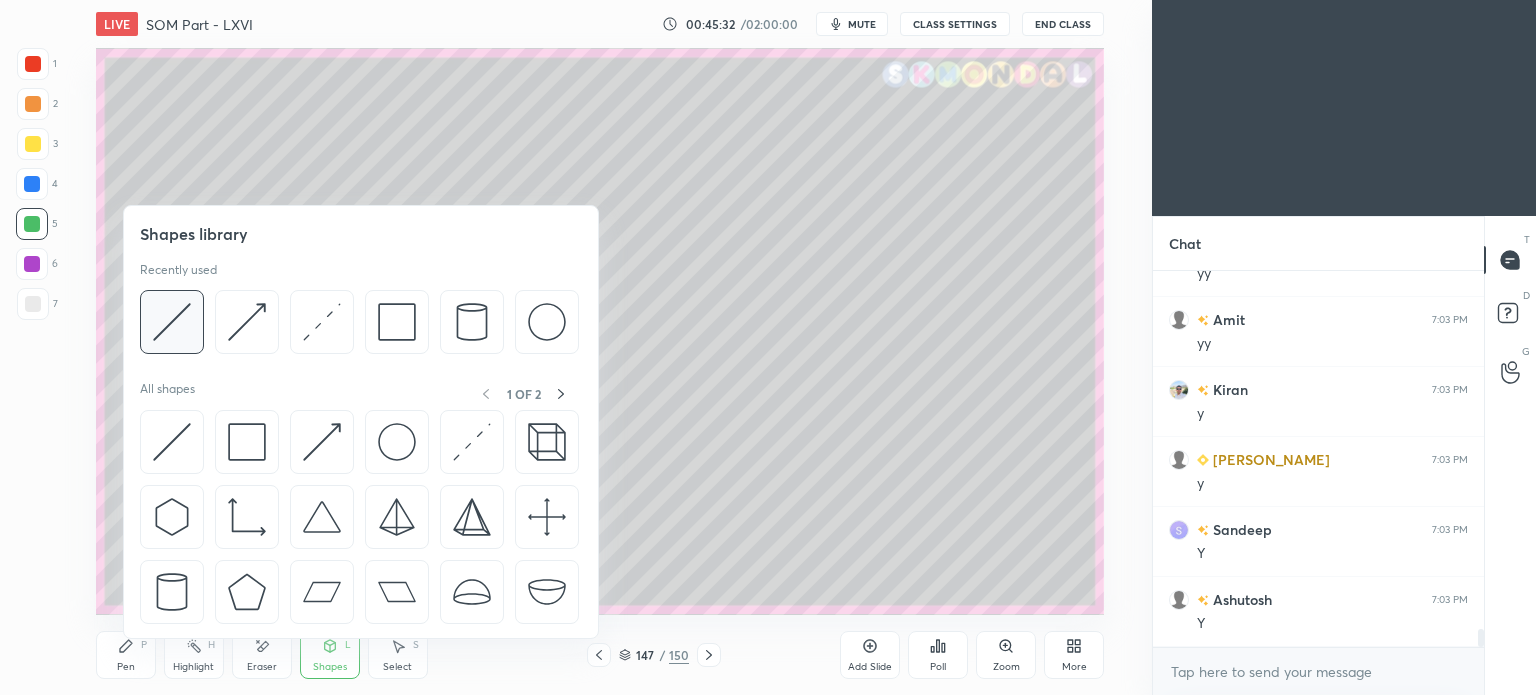click at bounding box center [172, 322] 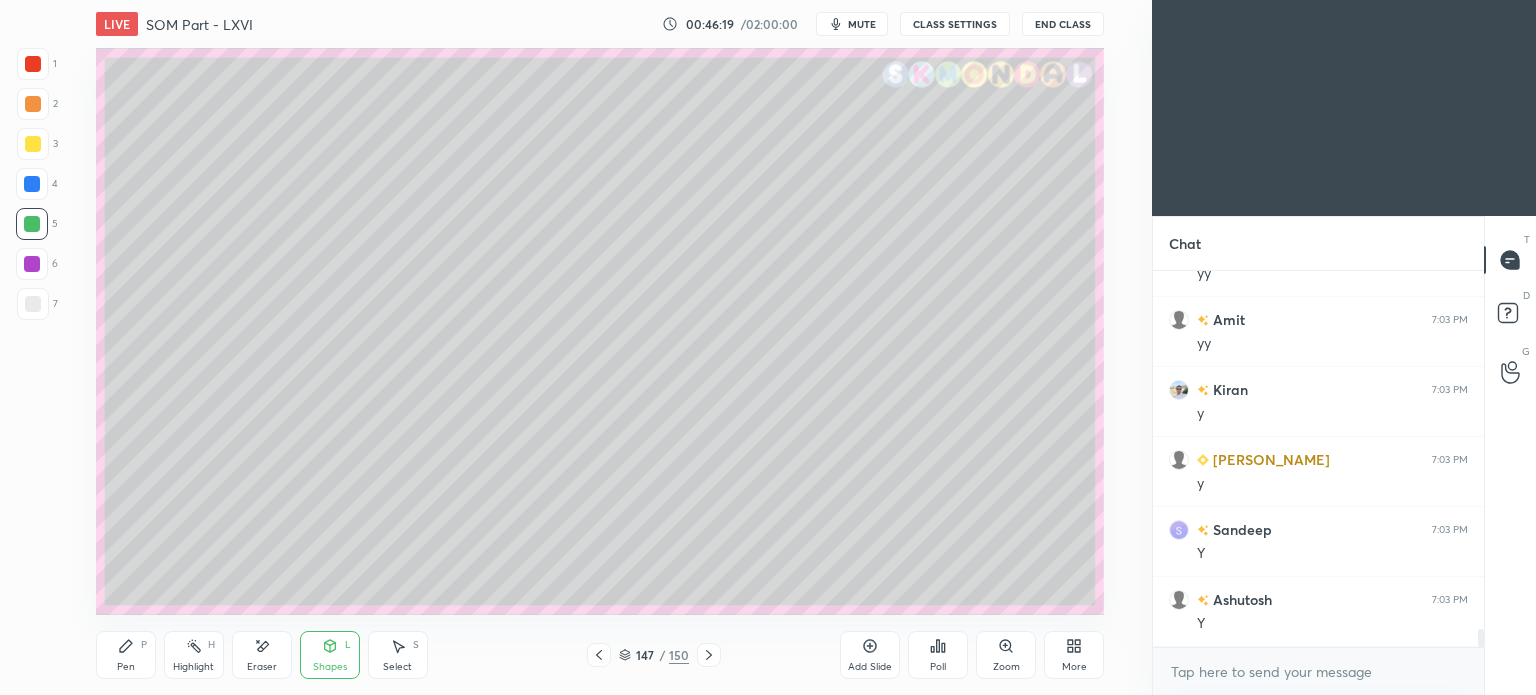 scroll, scrollTop: 7514, scrollLeft: 0, axis: vertical 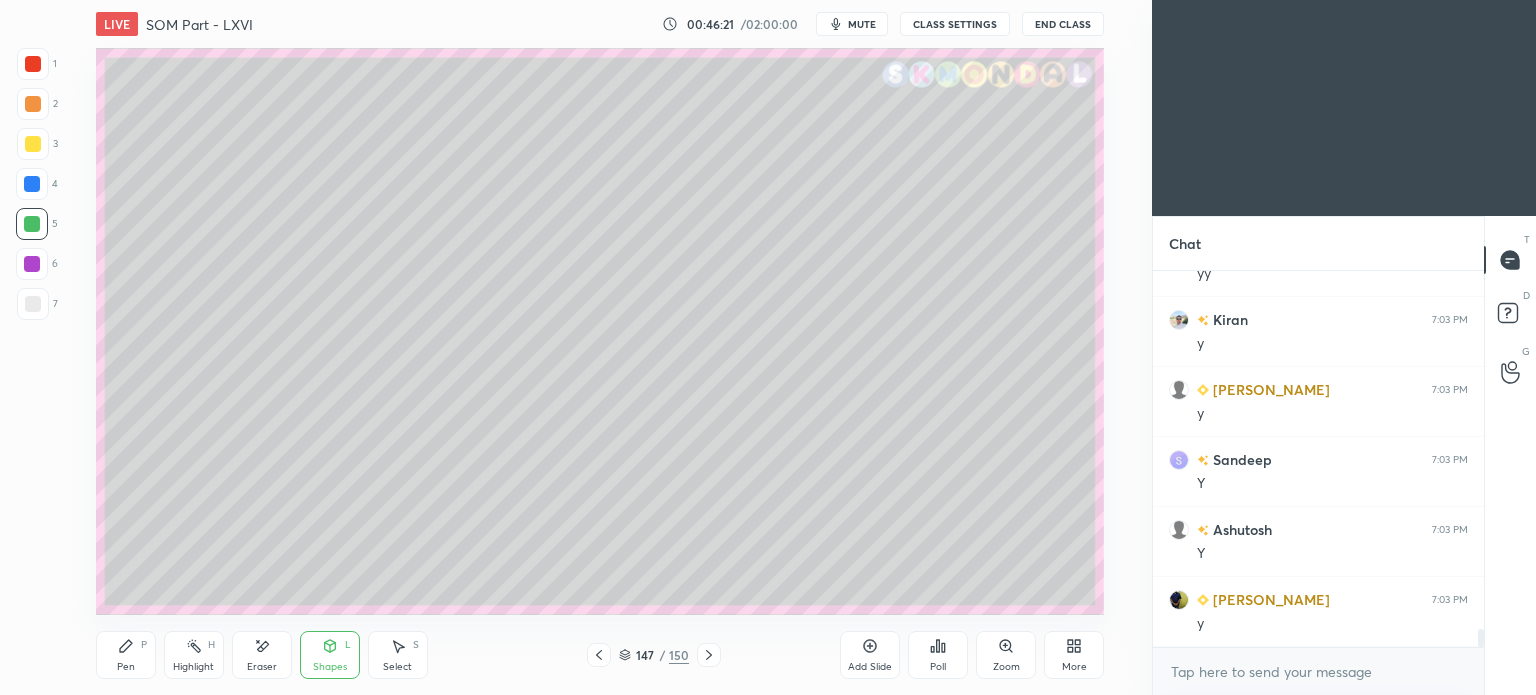 click on "More" at bounding box center (1074, 655) 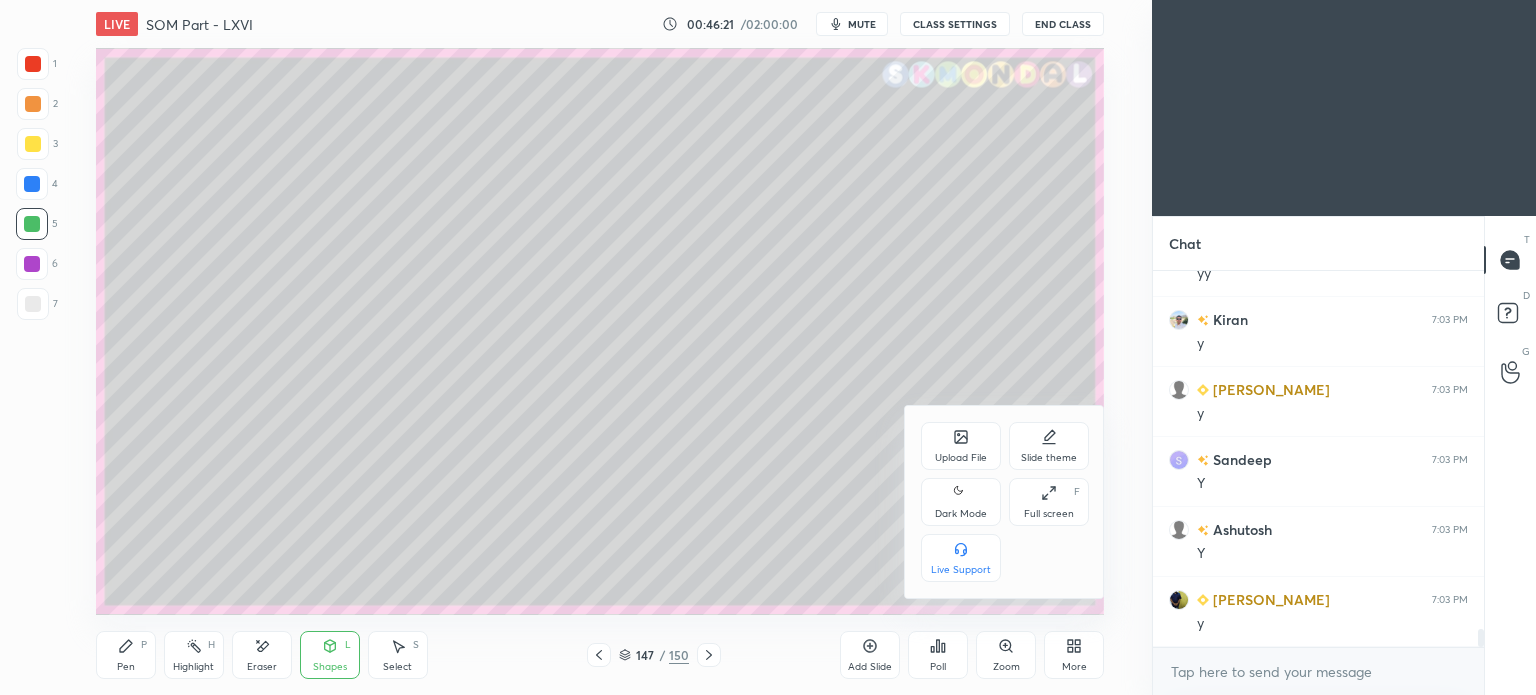 click 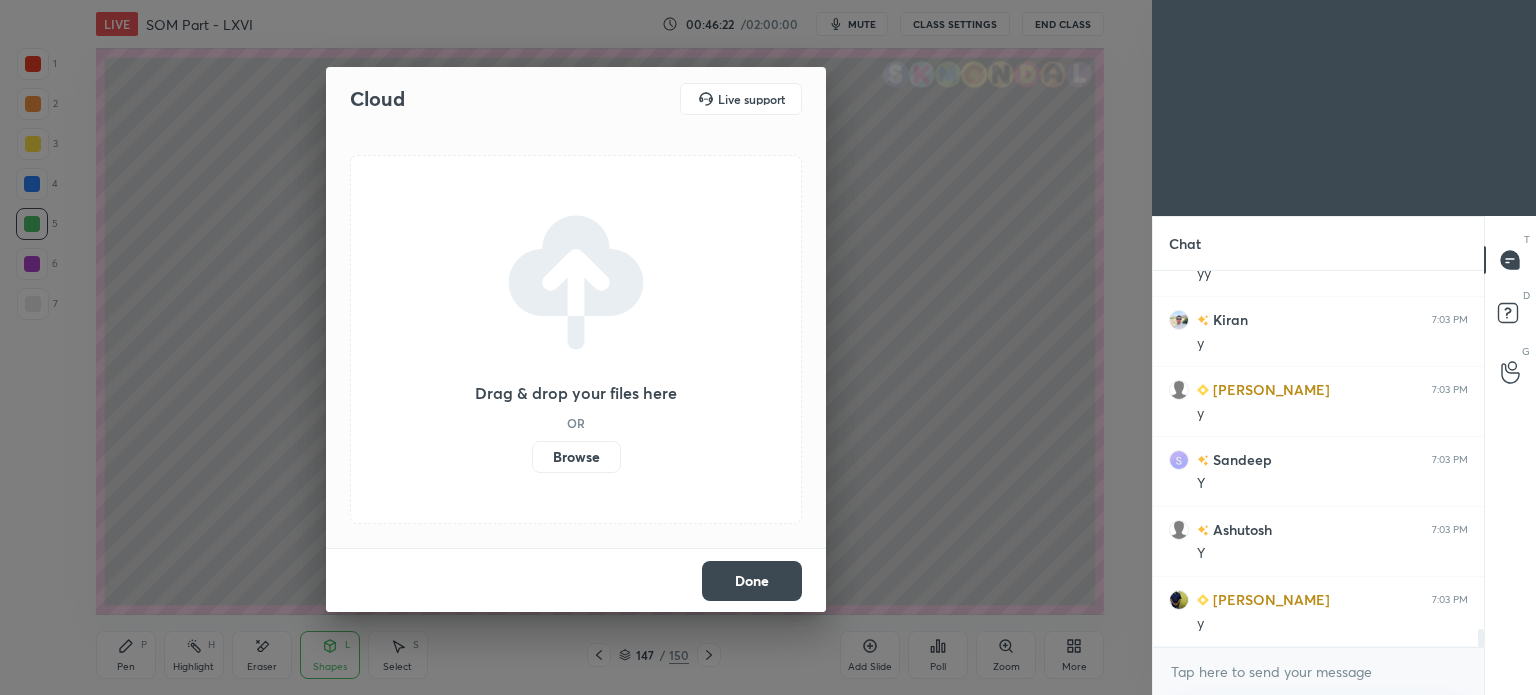 click on "Browse" at bounding box center (576, 457) 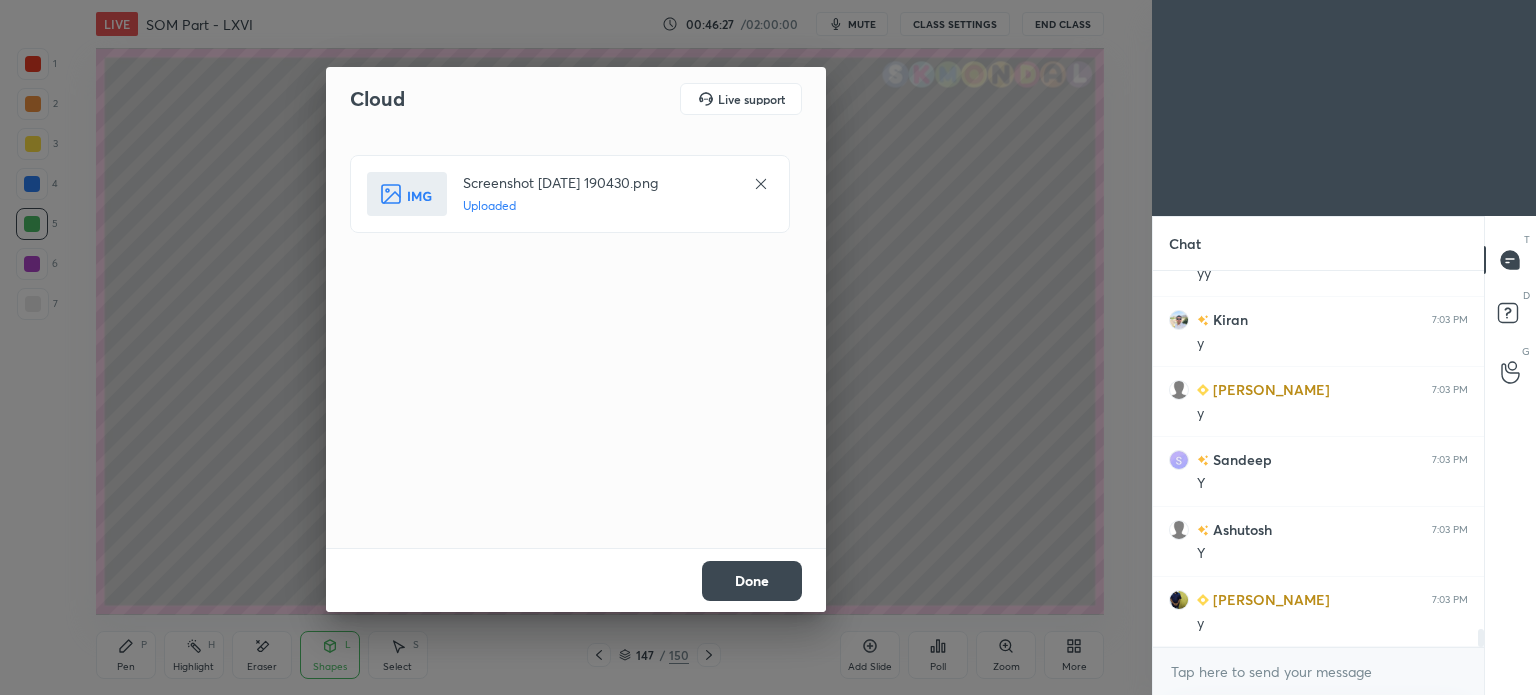 click on "Done" at bounding box center [752, 581] 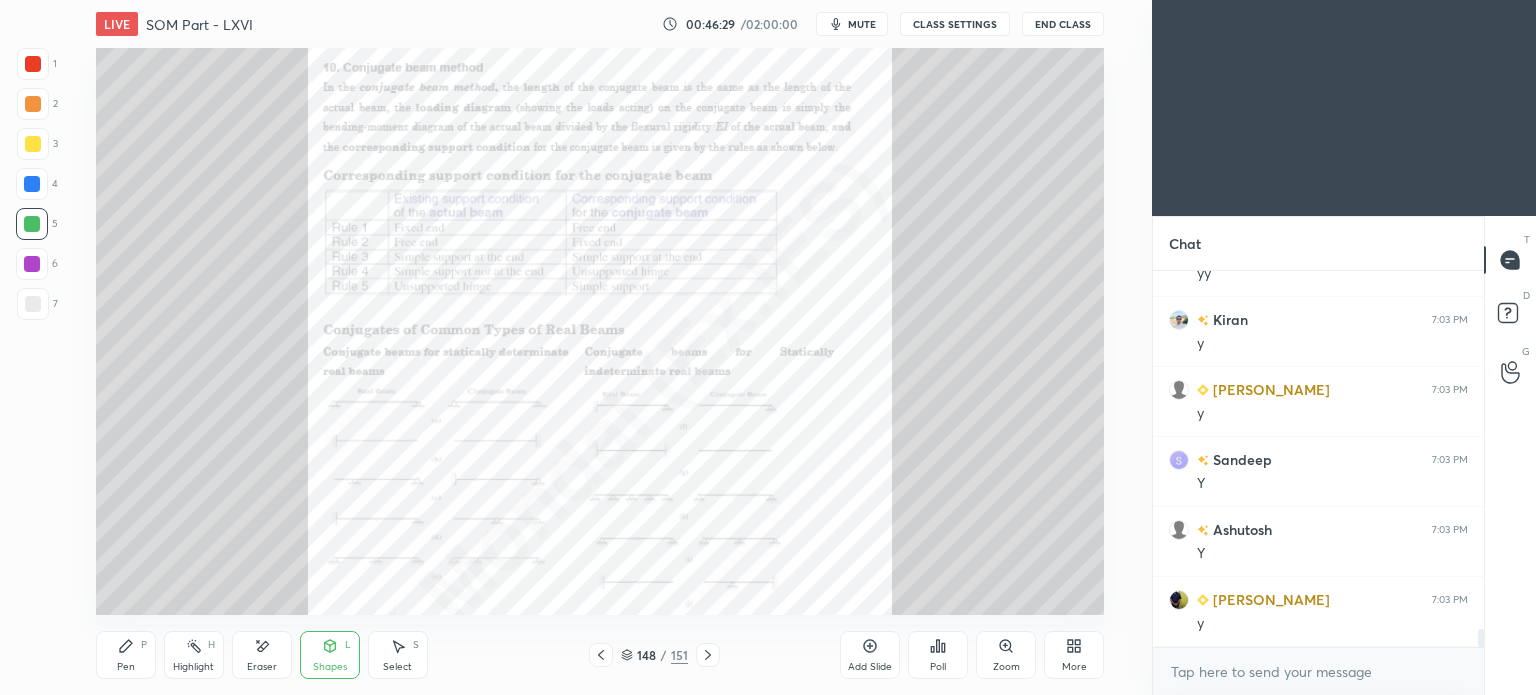 click at bounding box center (33, 104) 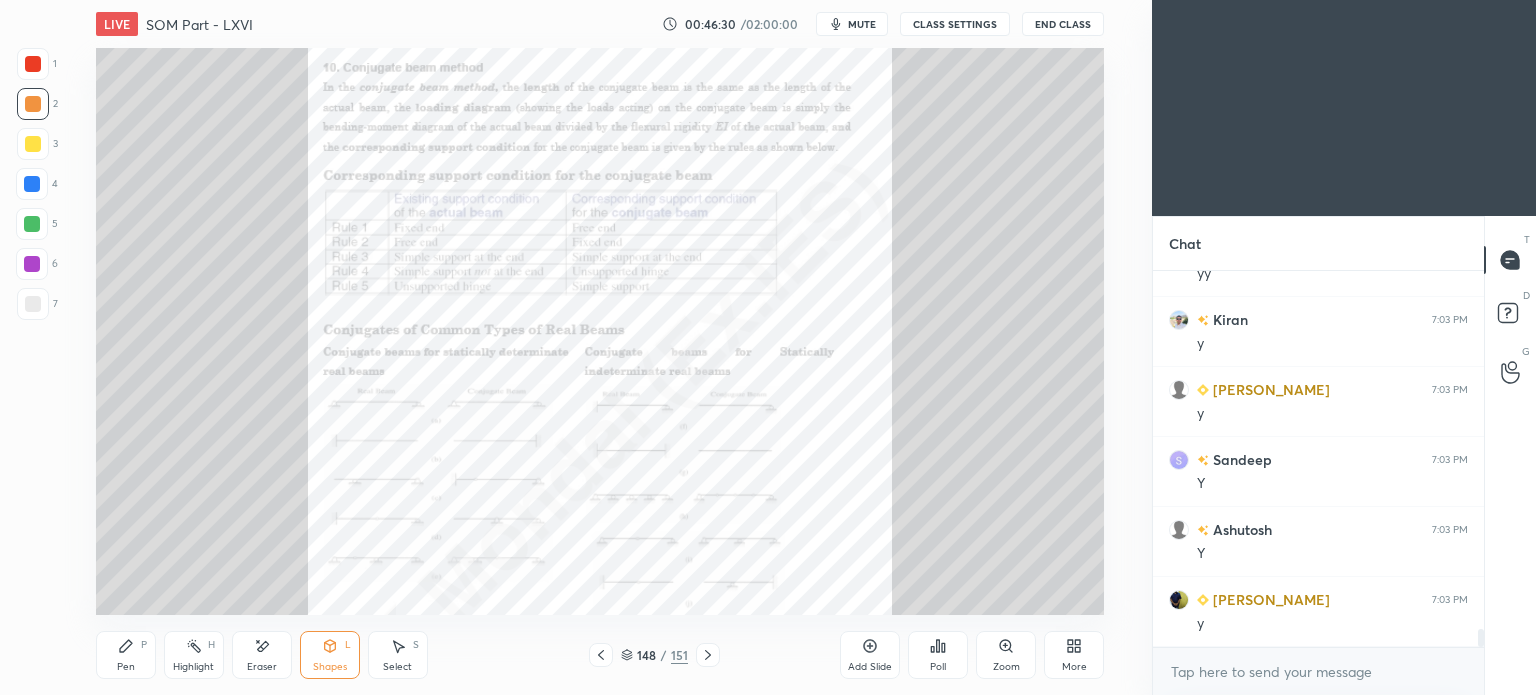 click at bounding box center [33, 104] 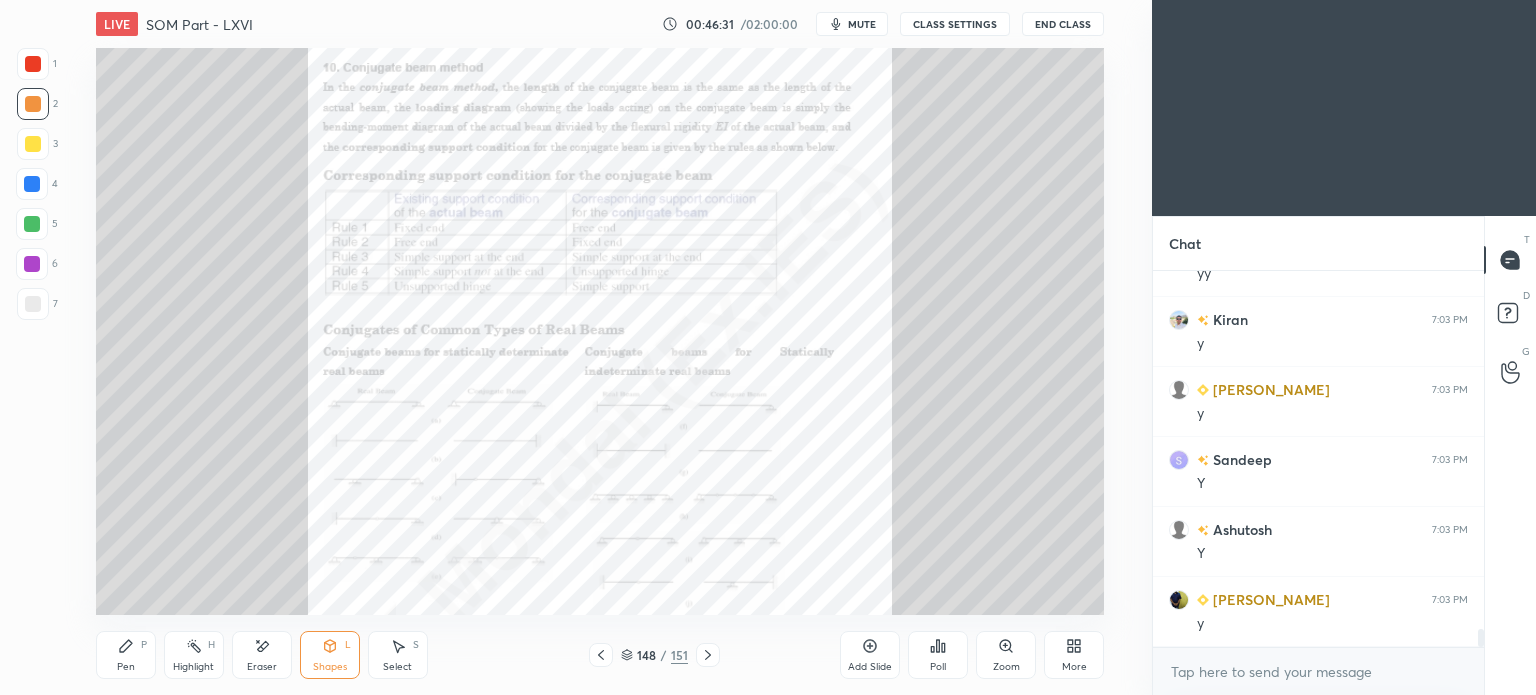 click at bounding box center (33, 104) 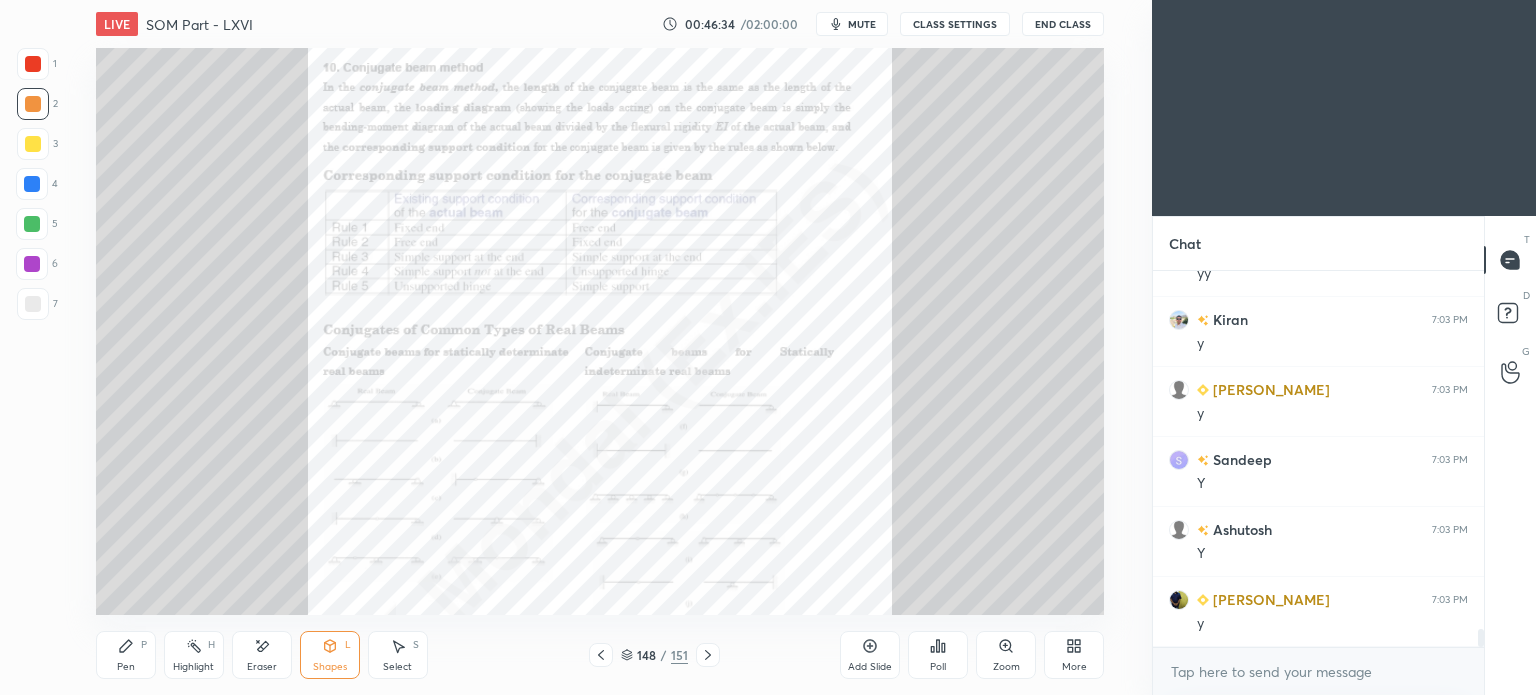 click on "Pen P" at bounding box center [126, 655] 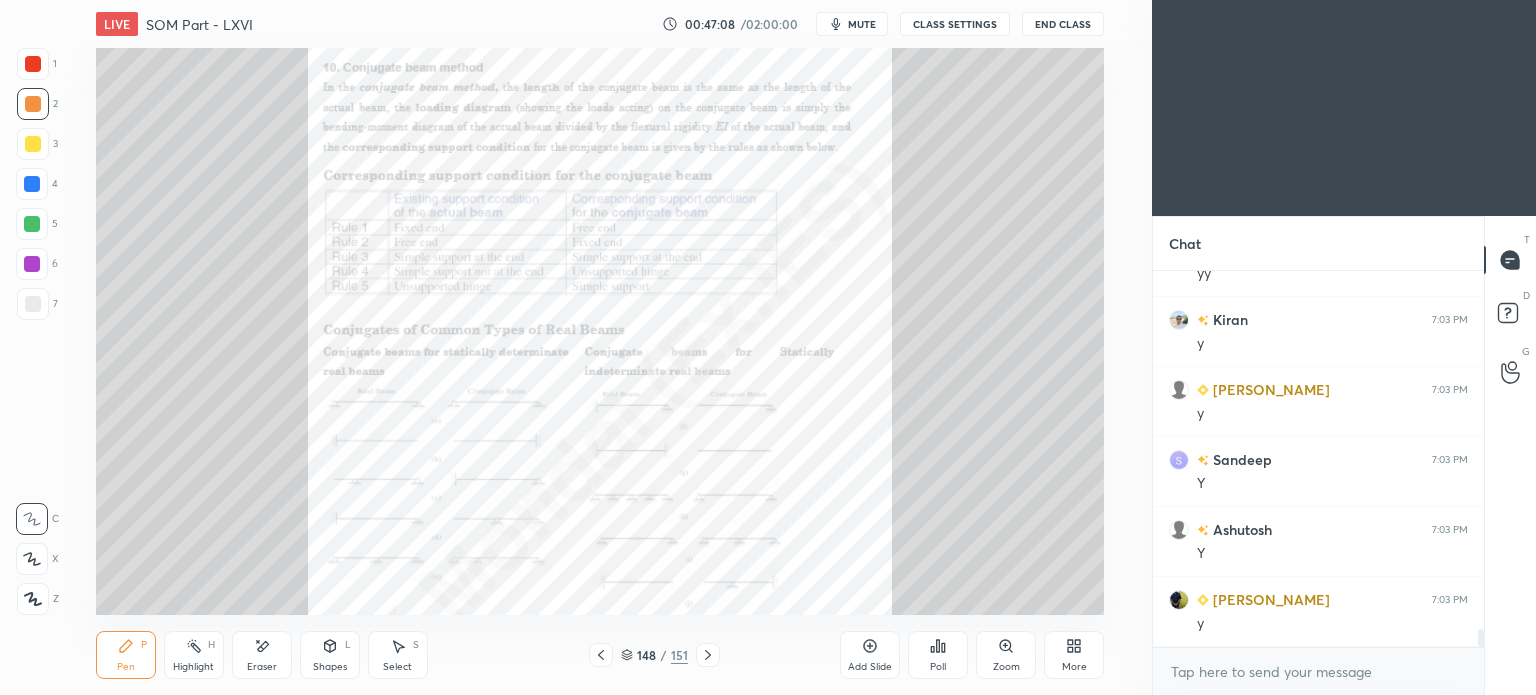 click on "Pen P Highlight H Eraser Shapes L Select S 148 / 151 Add Slide Poll Zoom More" at bounding box center (600, 655) 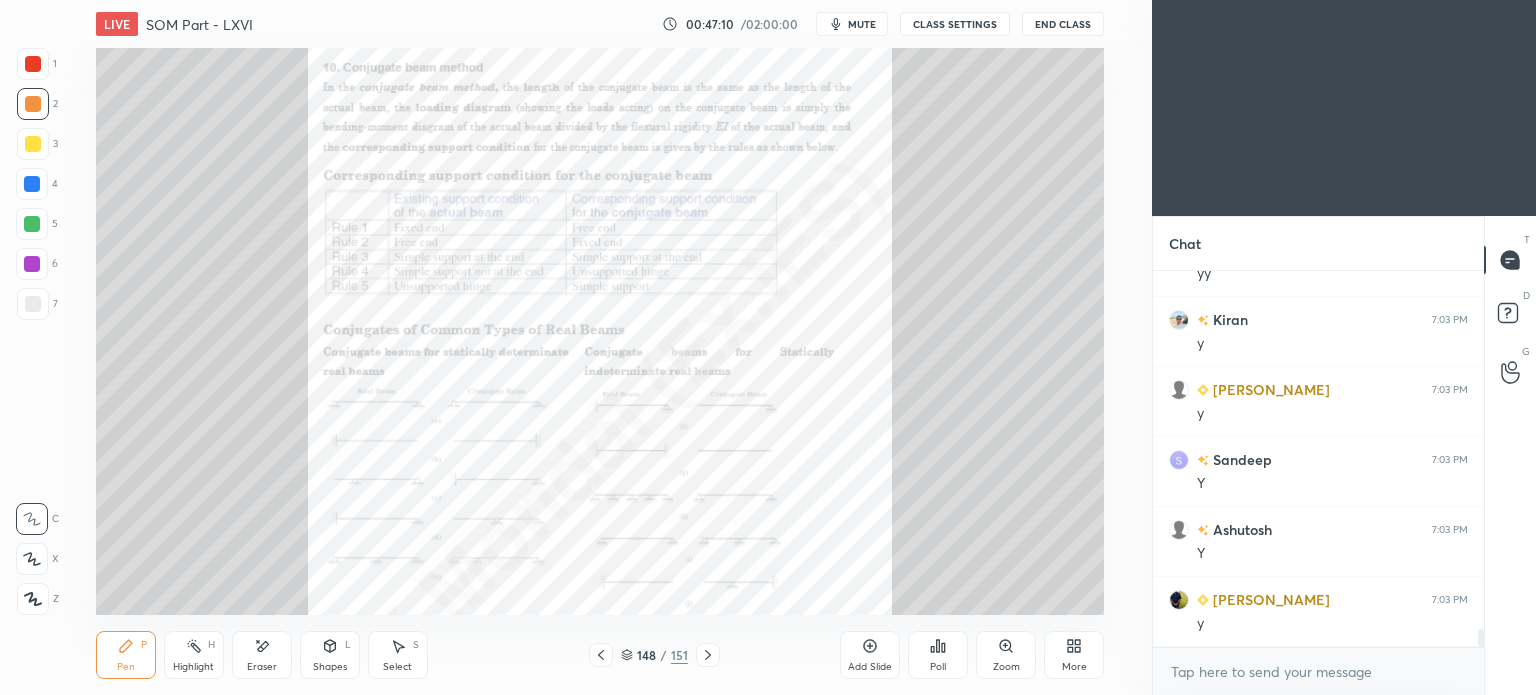 click on "LIVE SOM Part - LXVI 00:47:10 /  02:00:00 mute CLASS SETTINGS End Class Setting up your live class Poll for   secs No correct answer Start poll Back SOM Part - LXVI • L64 of Strength of Materials (SOM) for ME/PI/XE [PERSON_NAME] Pen P Highlight H Eraser Shapes L Select S 148 / 151 Add Slide Poll Zoom More" at bounding box center [600, 347] 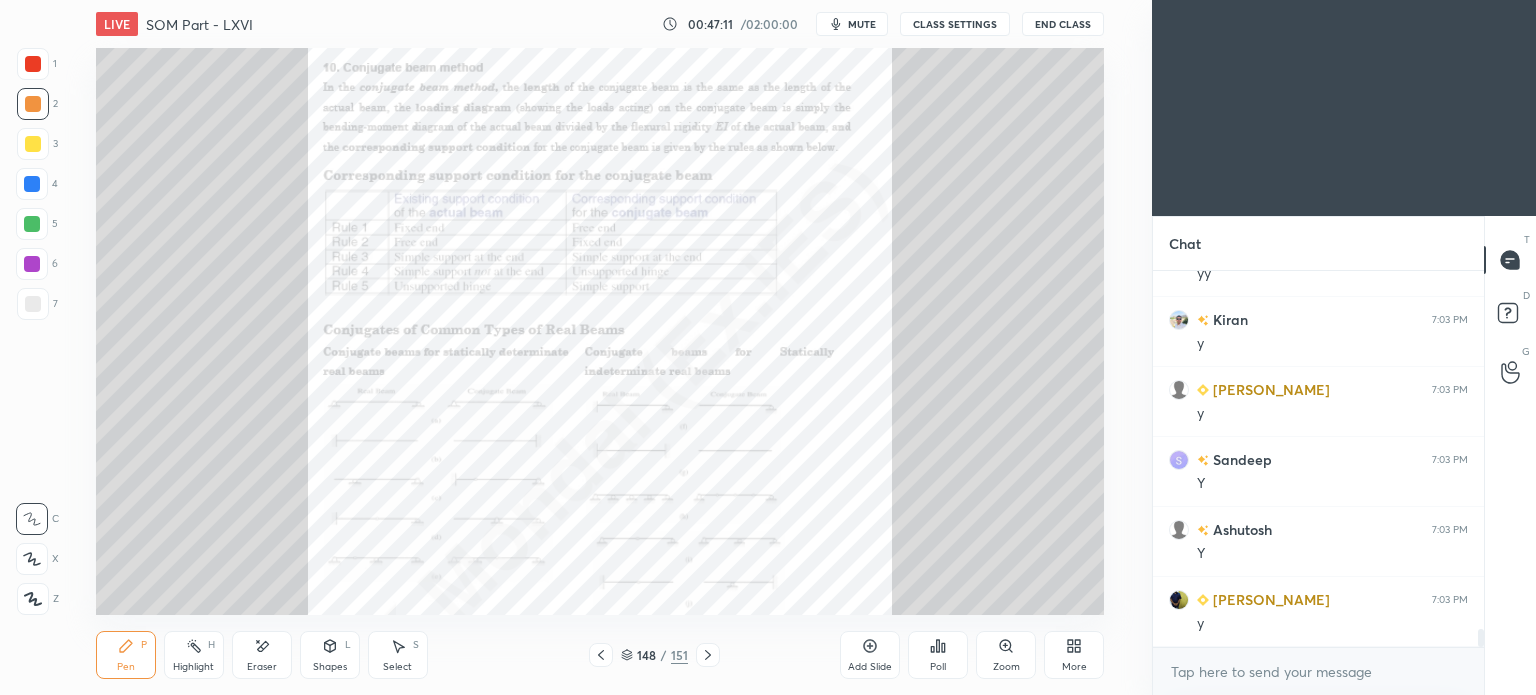 click on "Select S" at bounding box center (398, 655) 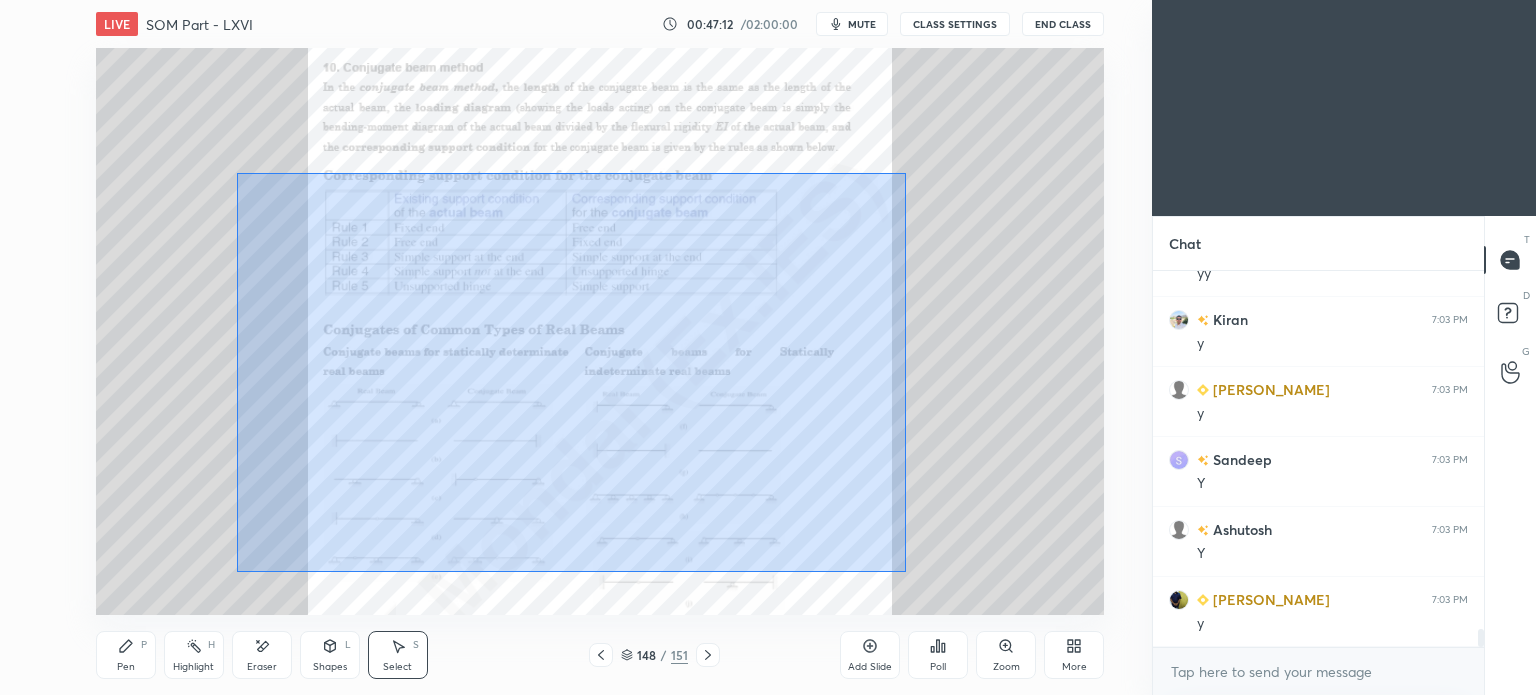 drag, startPoint x: 236, startPoint y: 173, endPoint x: 905, endPoint y: 572, distance: 778.9493 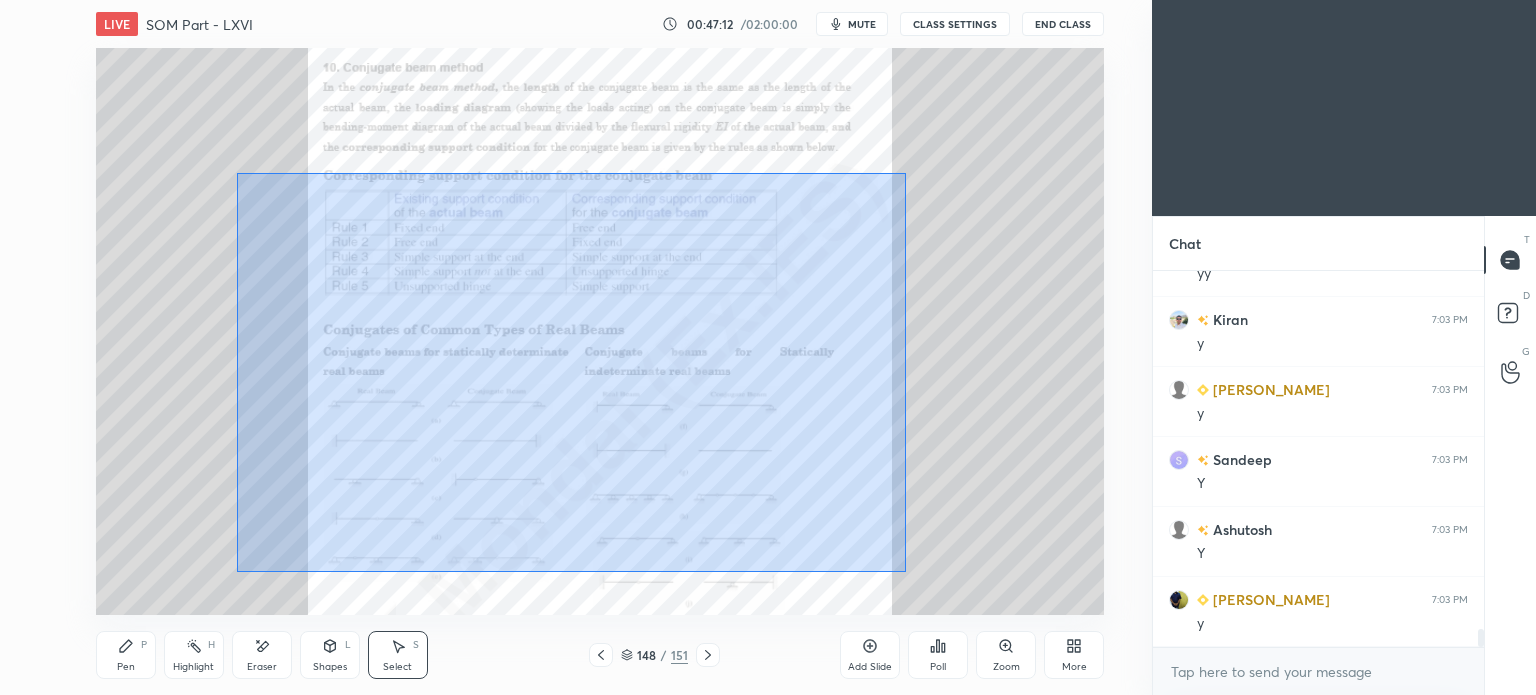 click on "0 ° Undo Copy Duplicate Duplicate to new slide Delete" at bounding box center [600, 331] 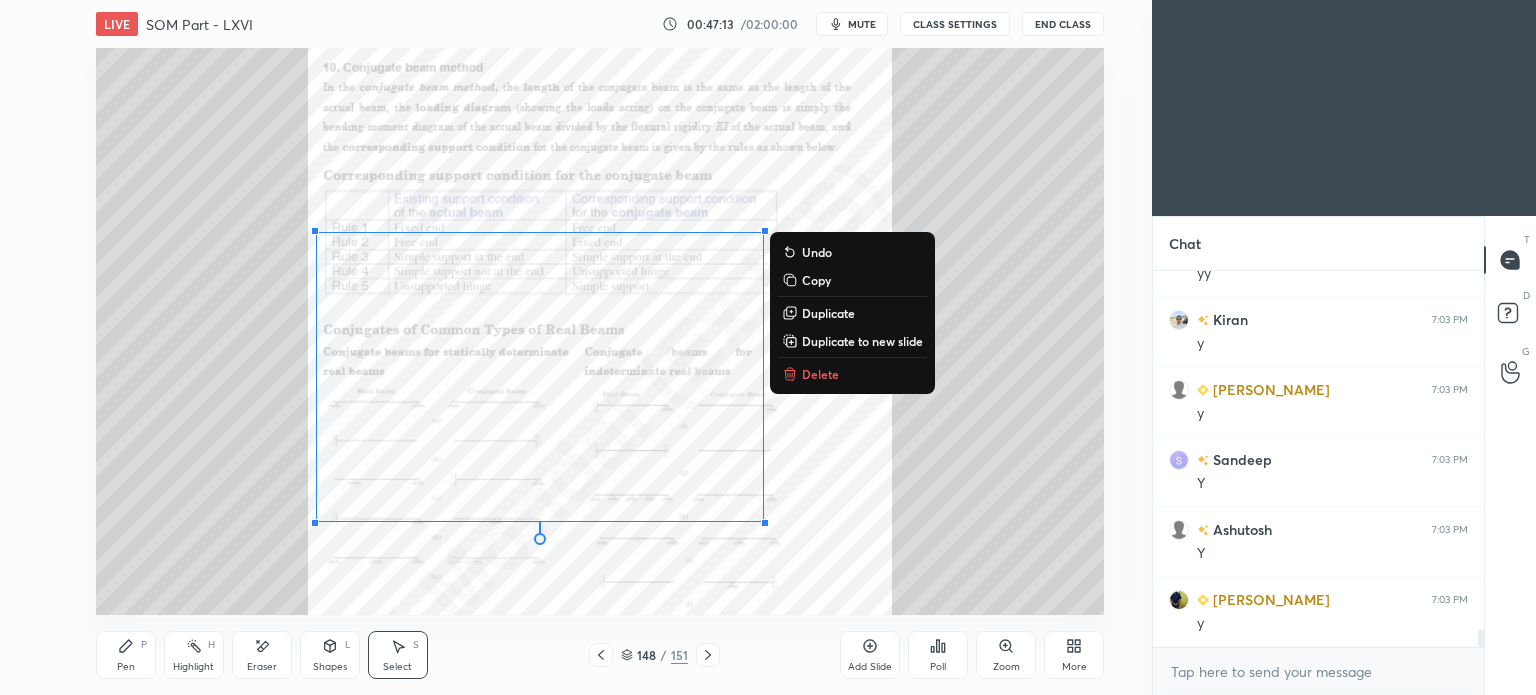 click on "Delete" at bounding box center [820, 374] 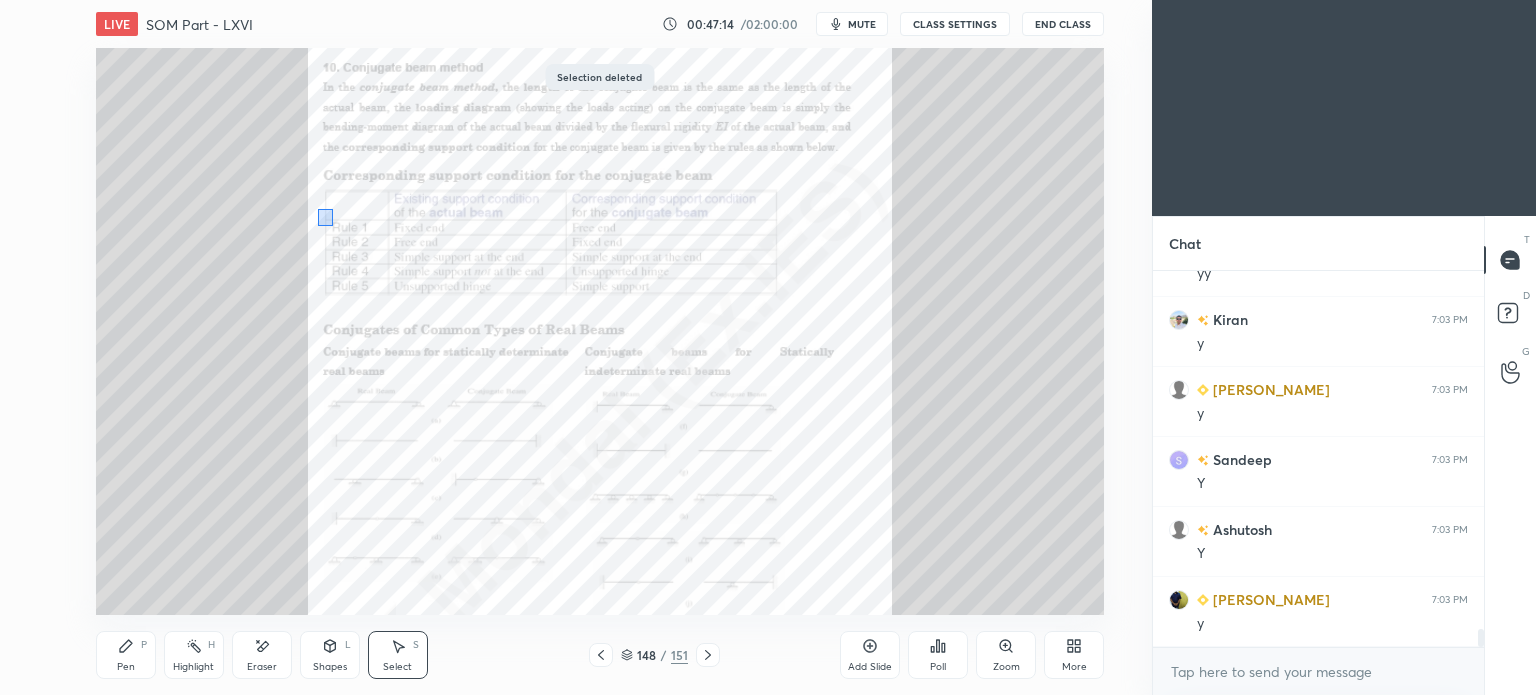 drag, startPoint x: 332, startPoint y: 226, endPoint x: 828, endPoint y: 489, distance: 561.4134 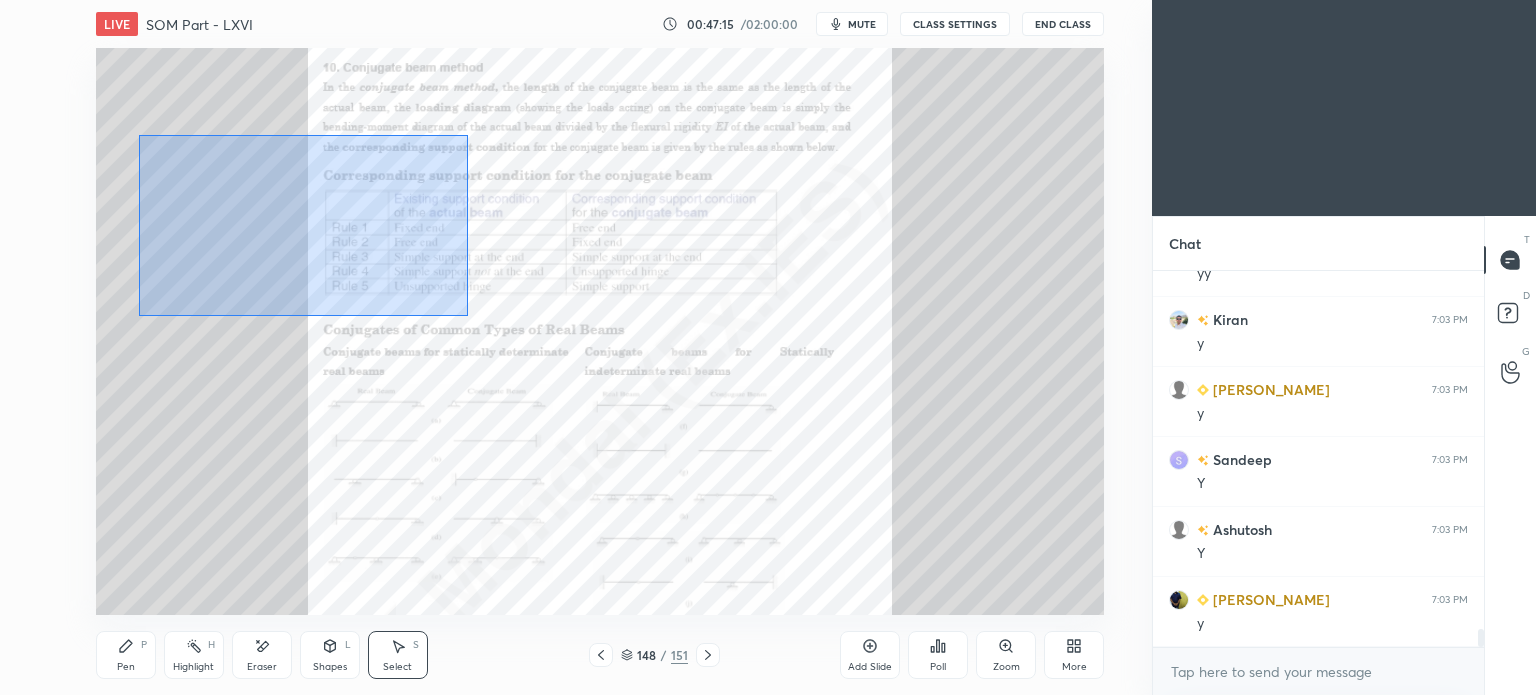 drag, startPoint x: 139, startPoint y: 135, endPoint x: 632, endPoint y: 404, distance: 561.6138 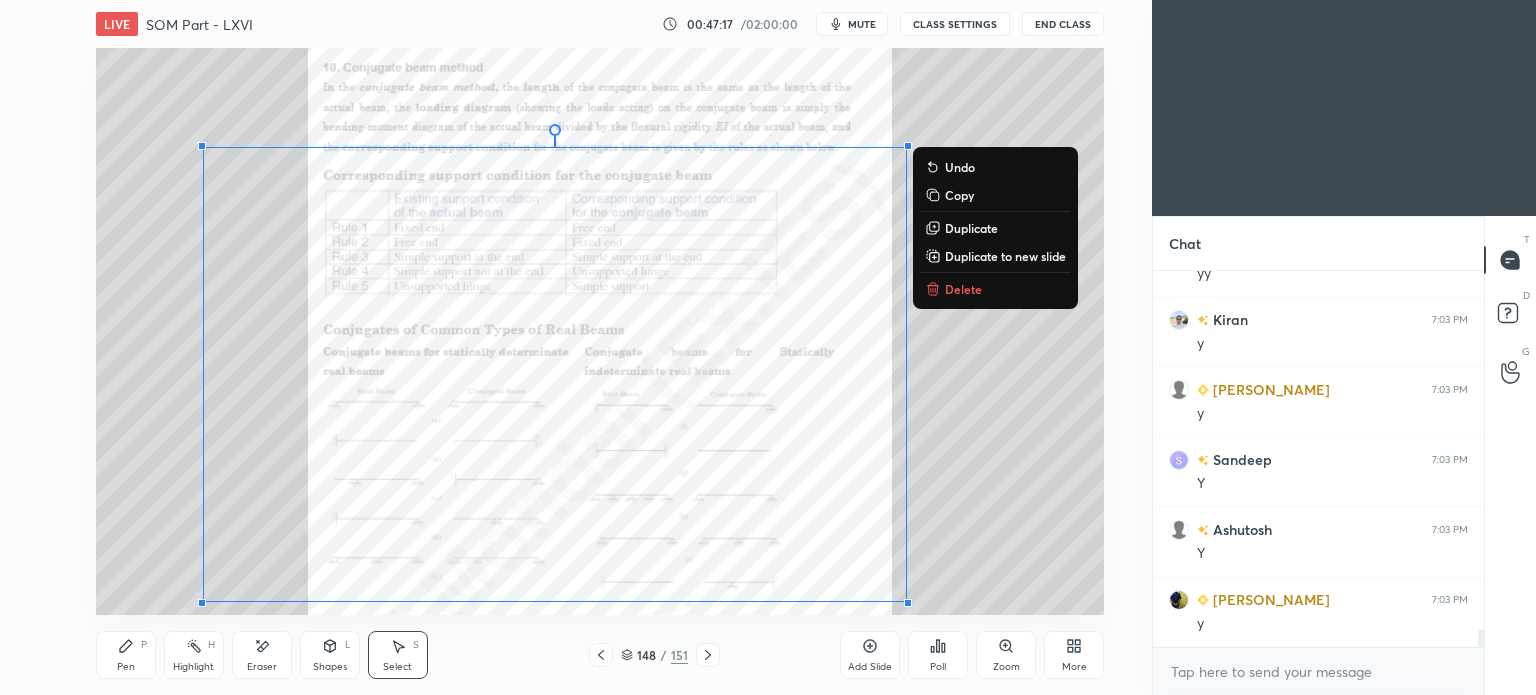 click on "Delete" at bounding box center [995, 289] 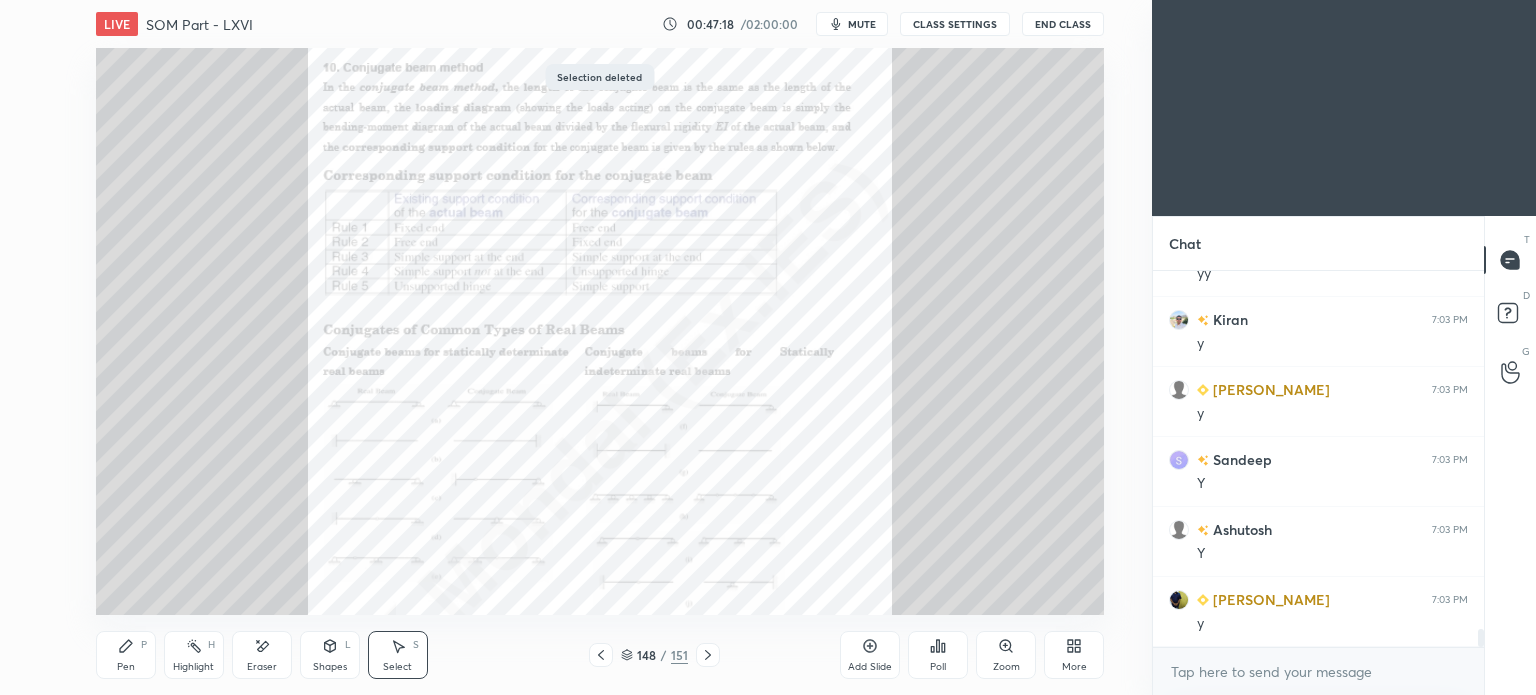 click on "148 / 151" at bounding box center [654, 655] 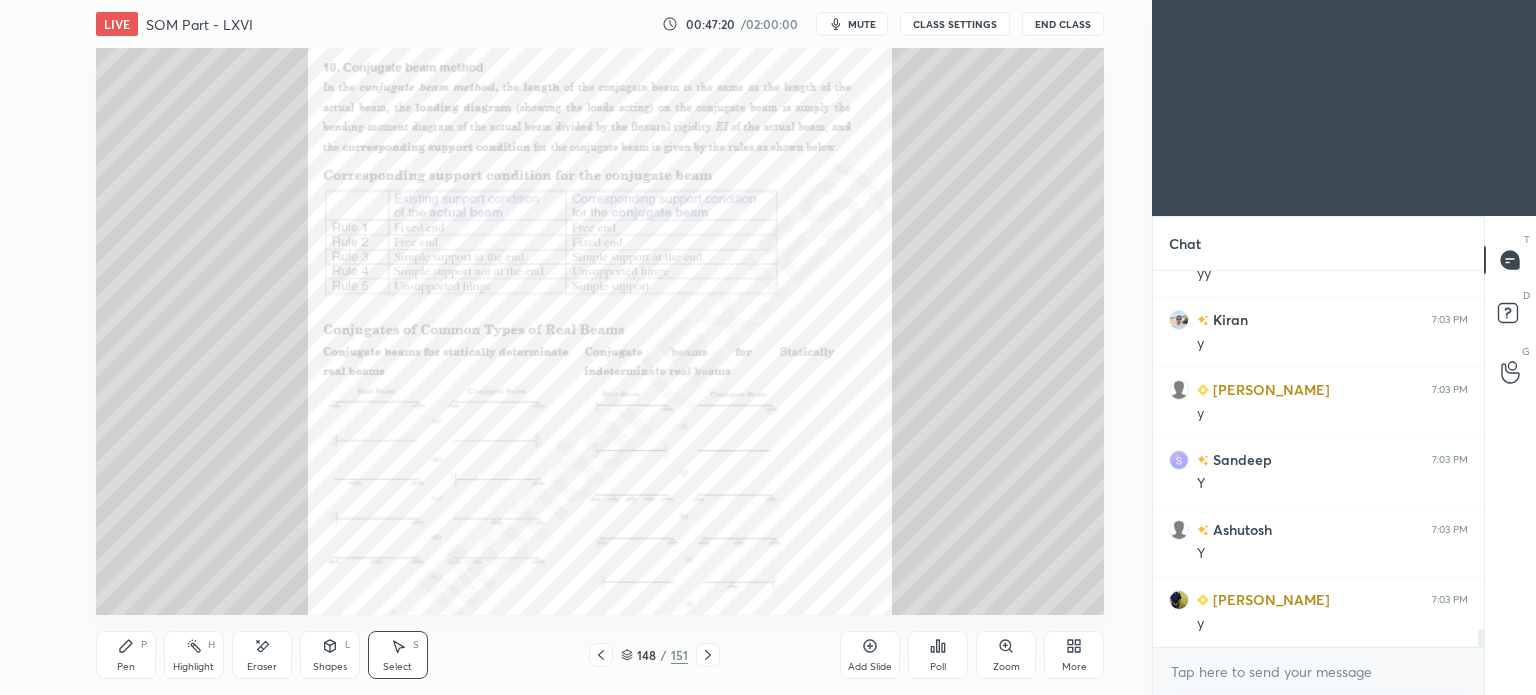 click at bounding box center [601, 655] 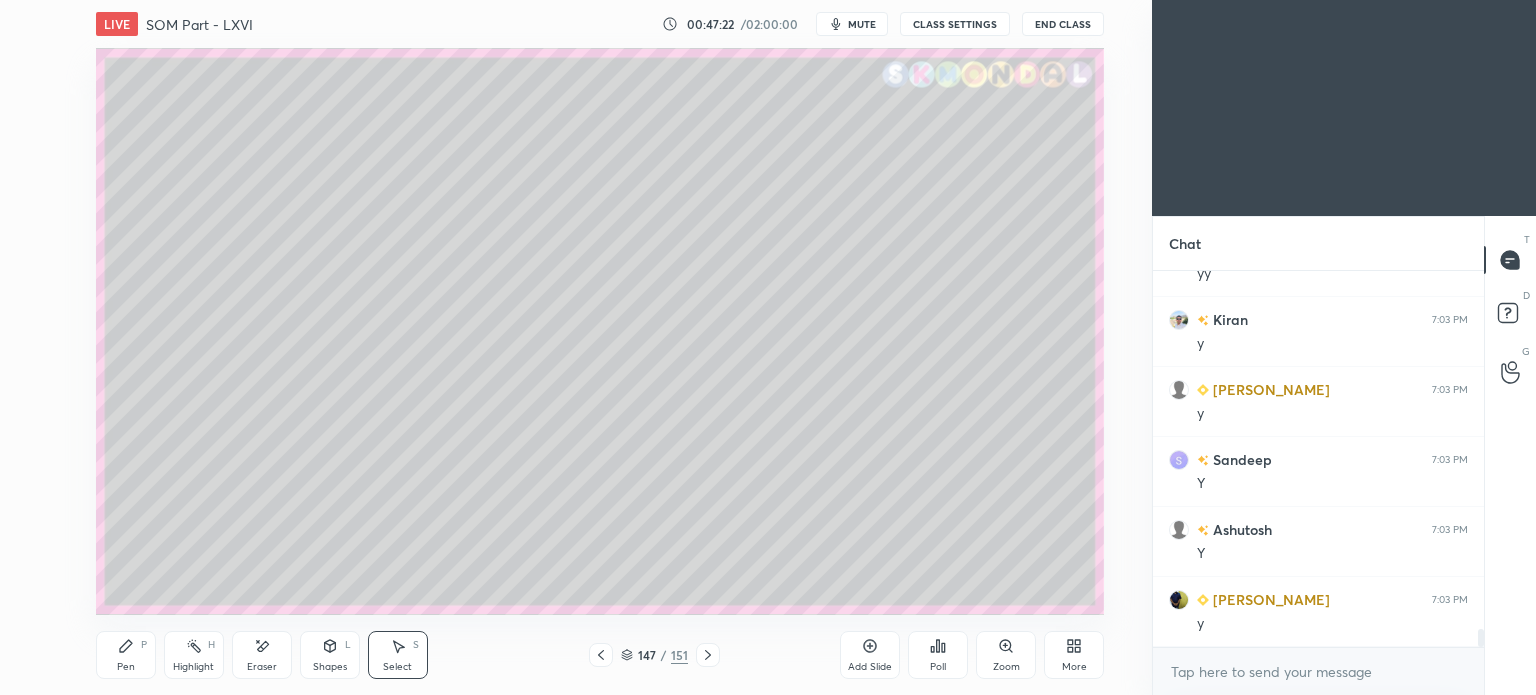 click 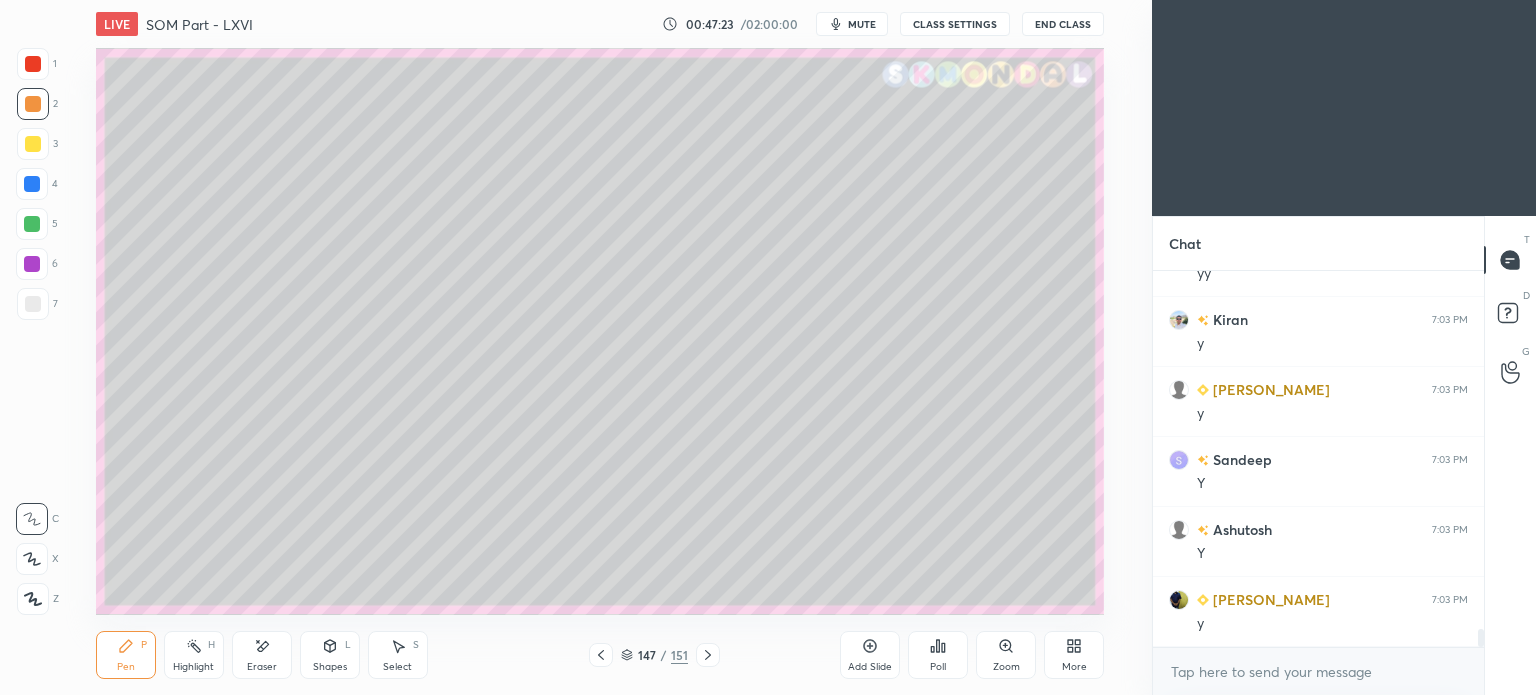 click on "Highlight" at bounding box center [193, 667] 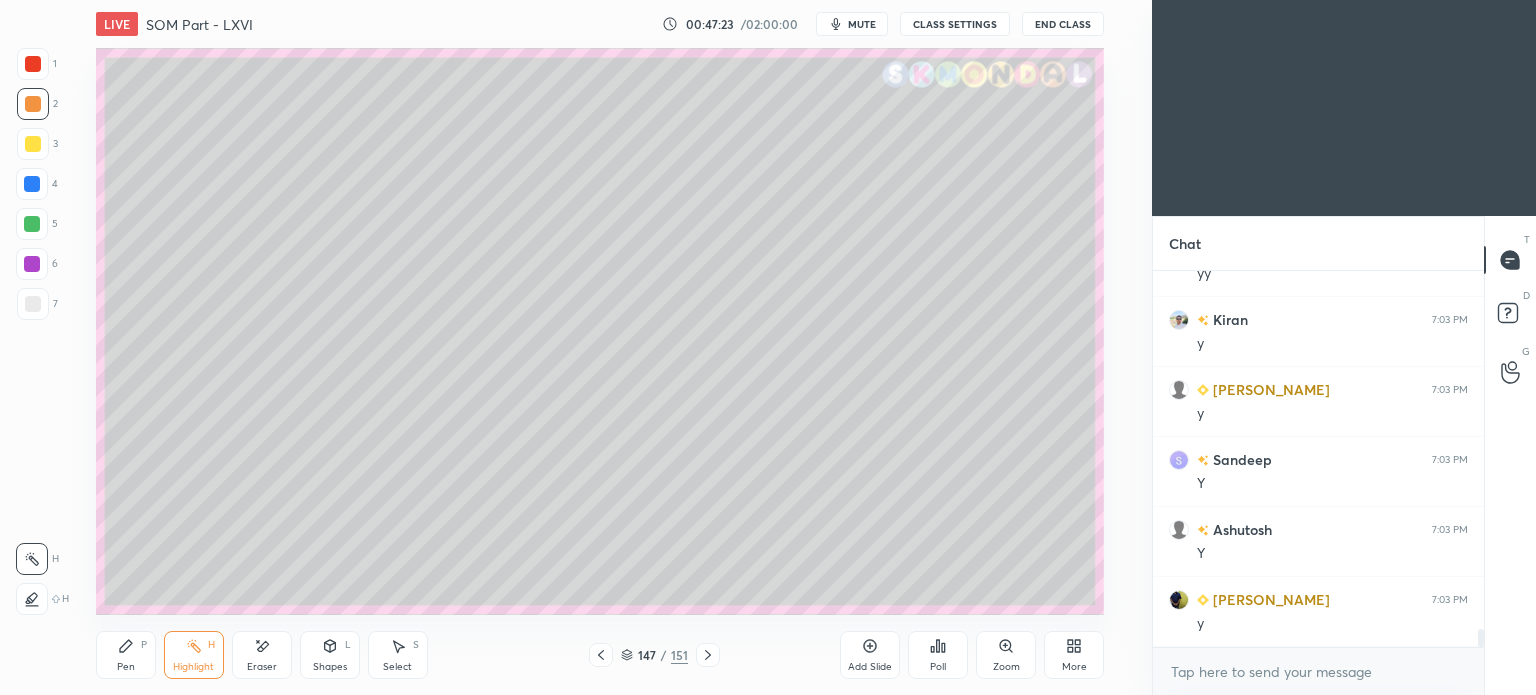 click on "Highlight" at bounding box center [193, 667] 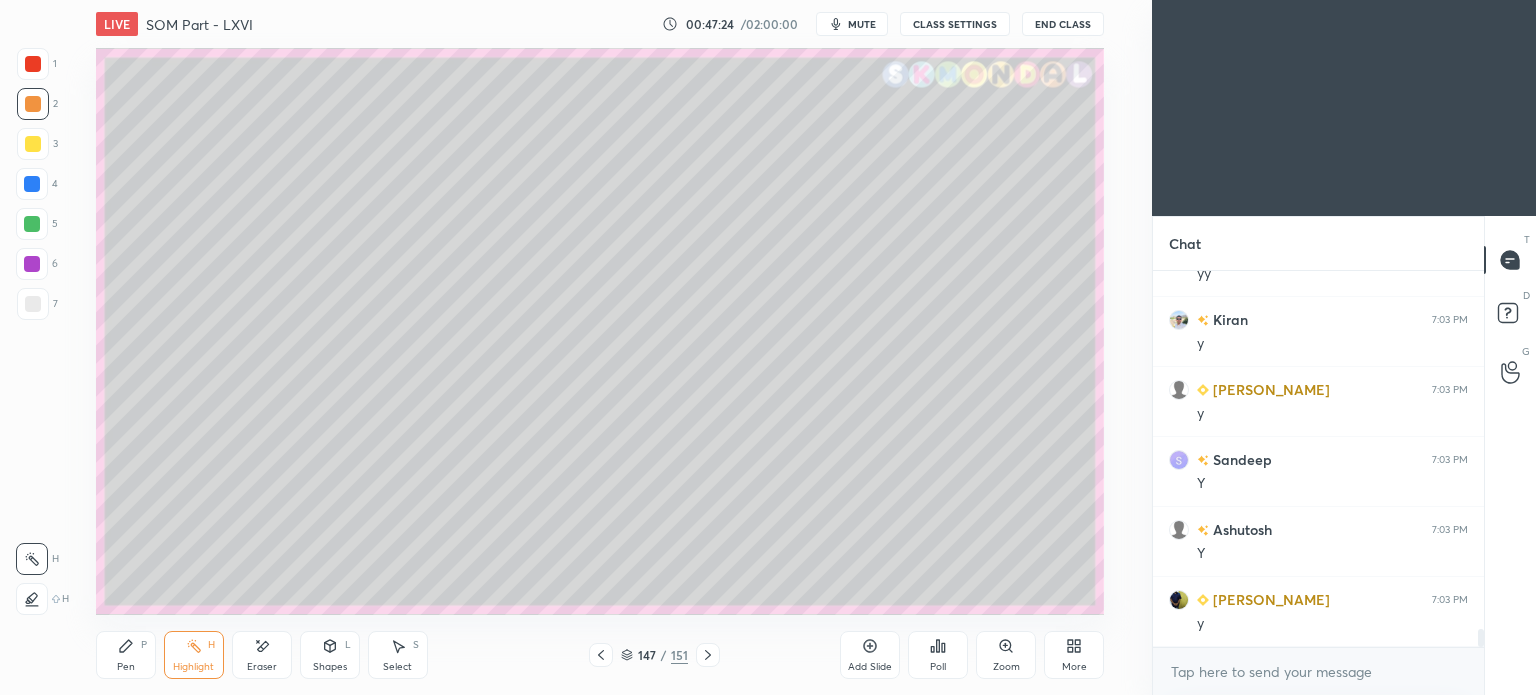 click on "Pen" at bounding box center [126, 667] 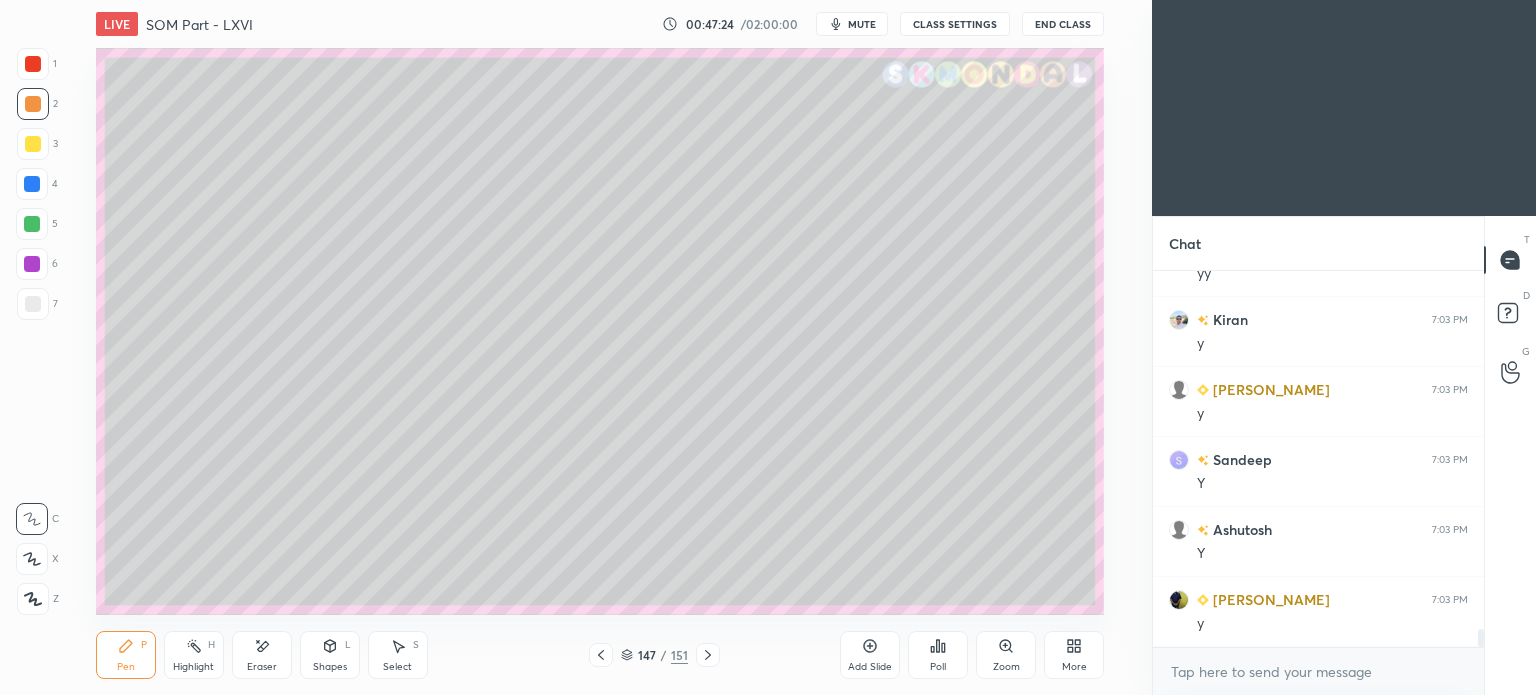 click on "Pen" at bounding box center (126, 667) 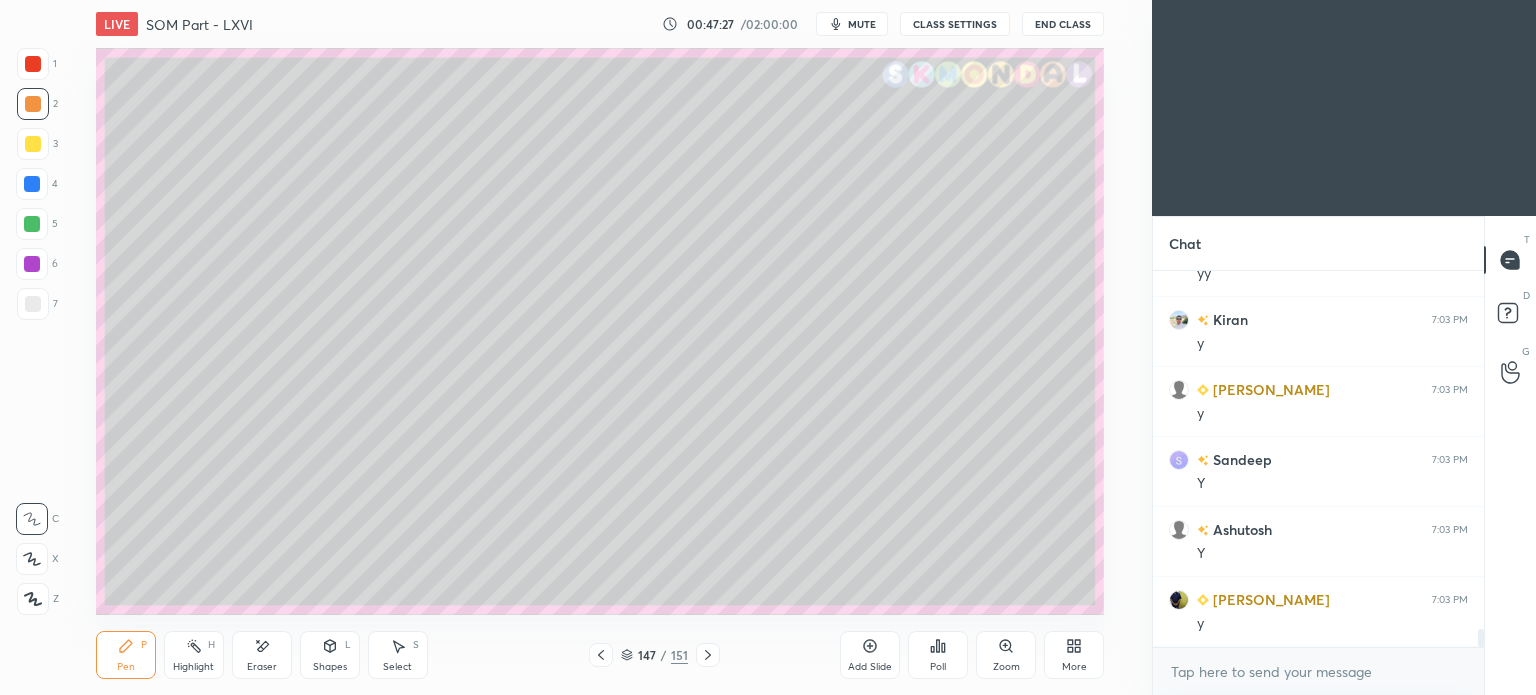 click at bounding box center (32, 224) 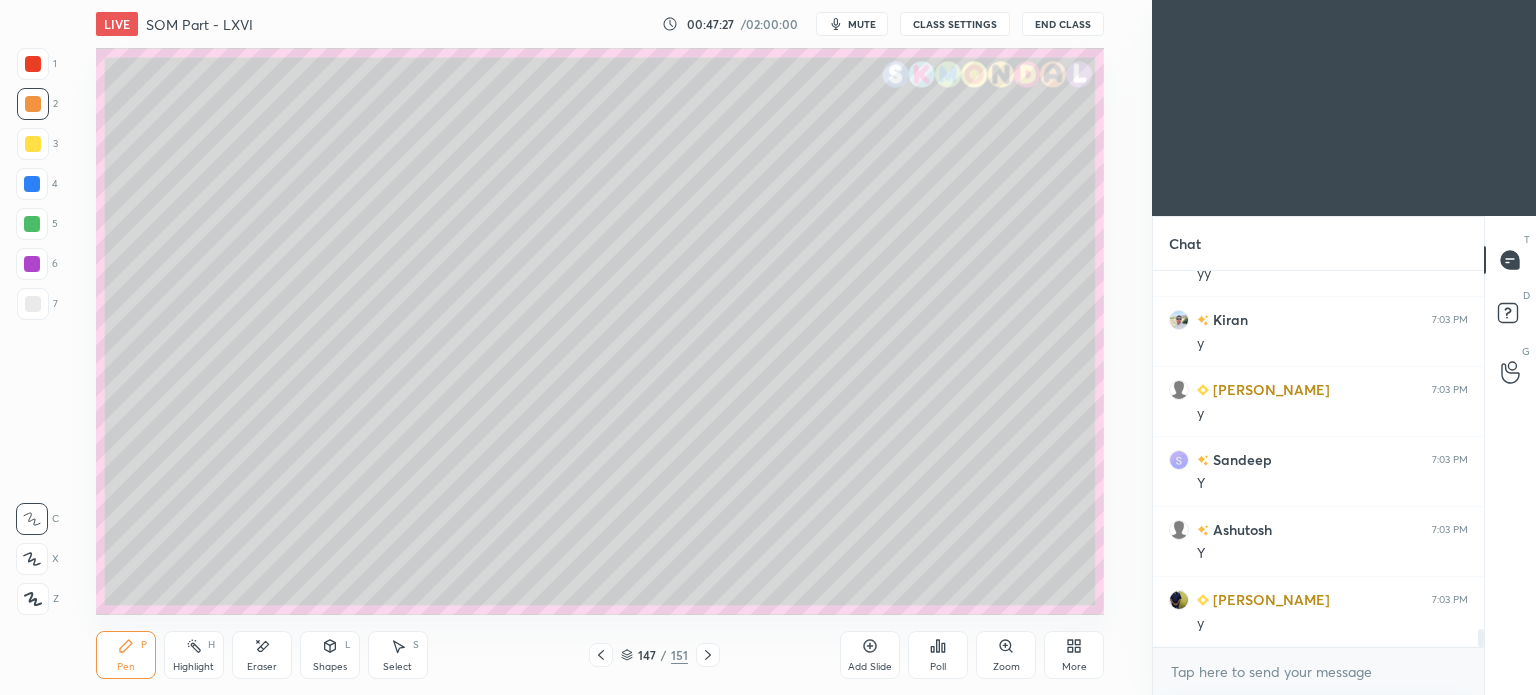 click at bounding box center (32, 224) 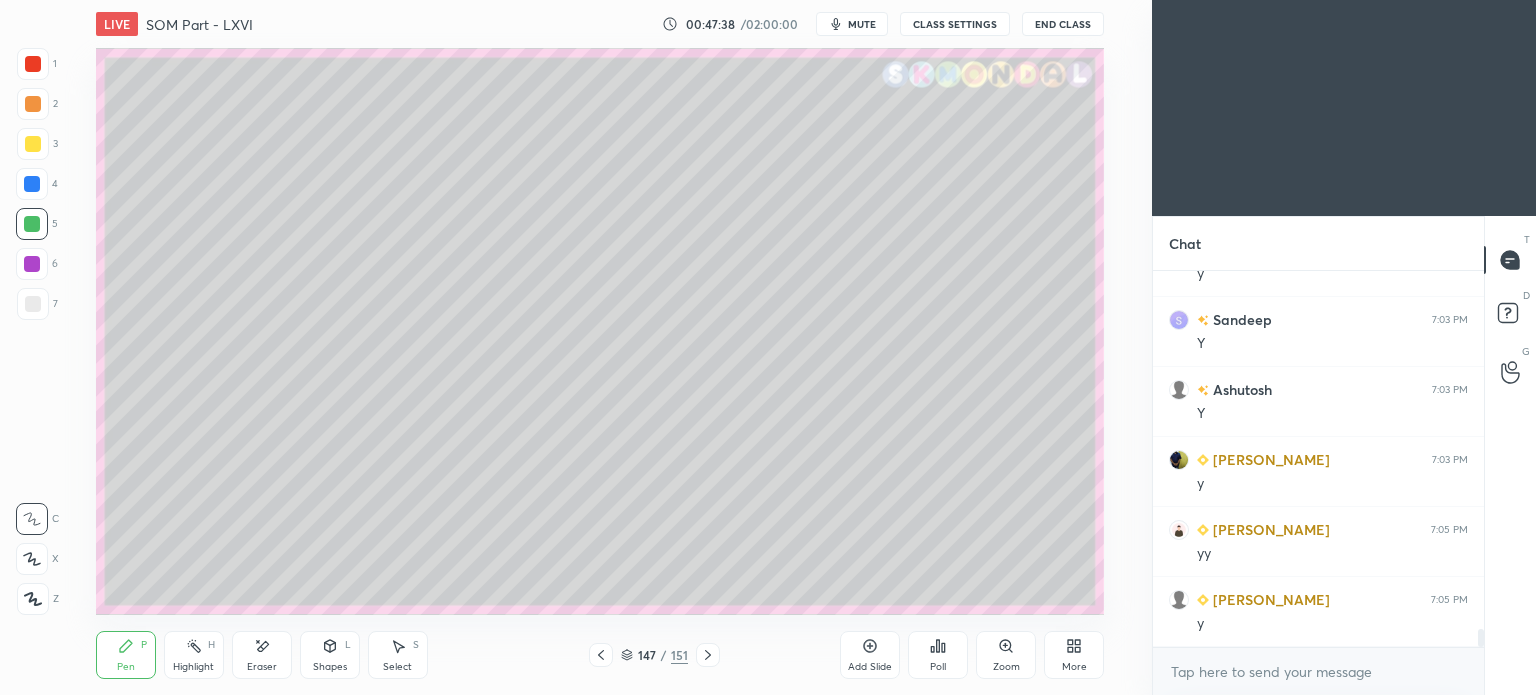 scroll, scrollTop: 7724, scrollLeft: 0, axis: vertical 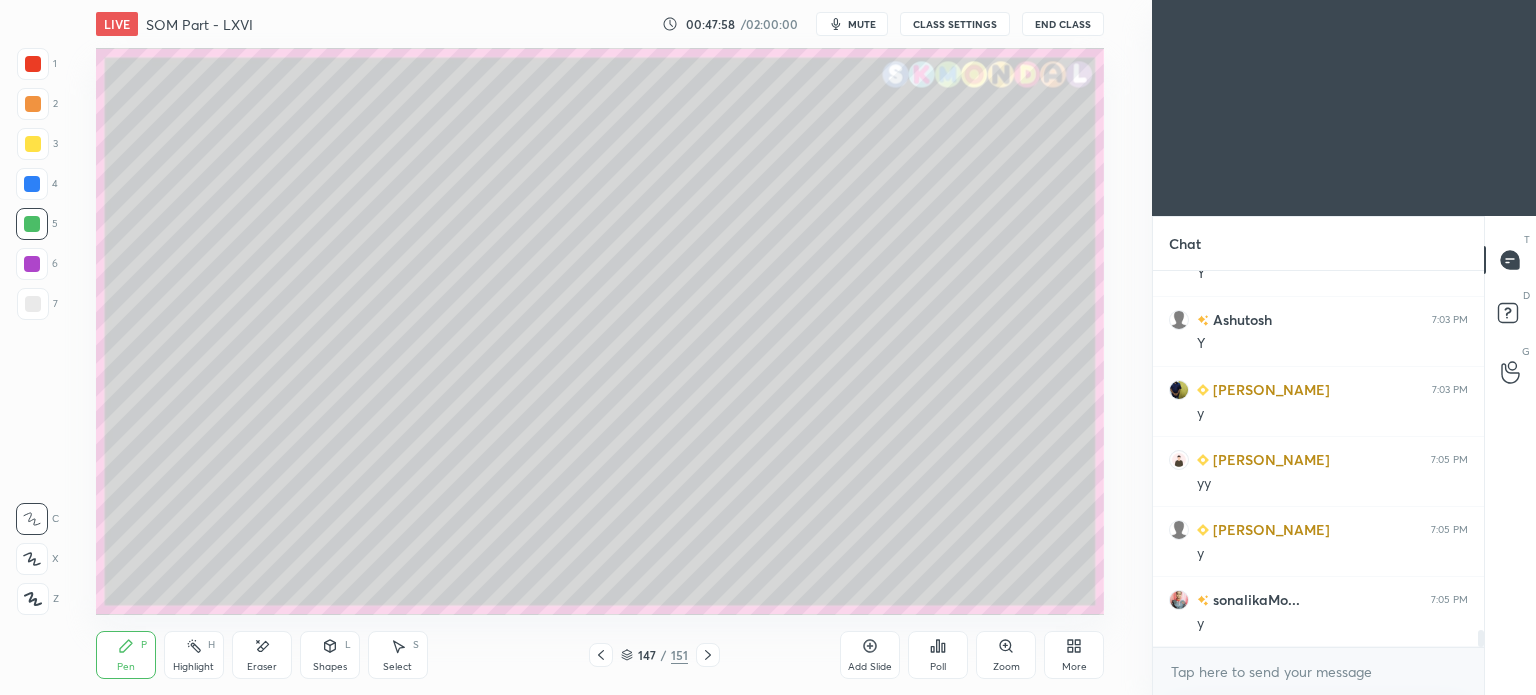 click at bounding box center [33, 304] 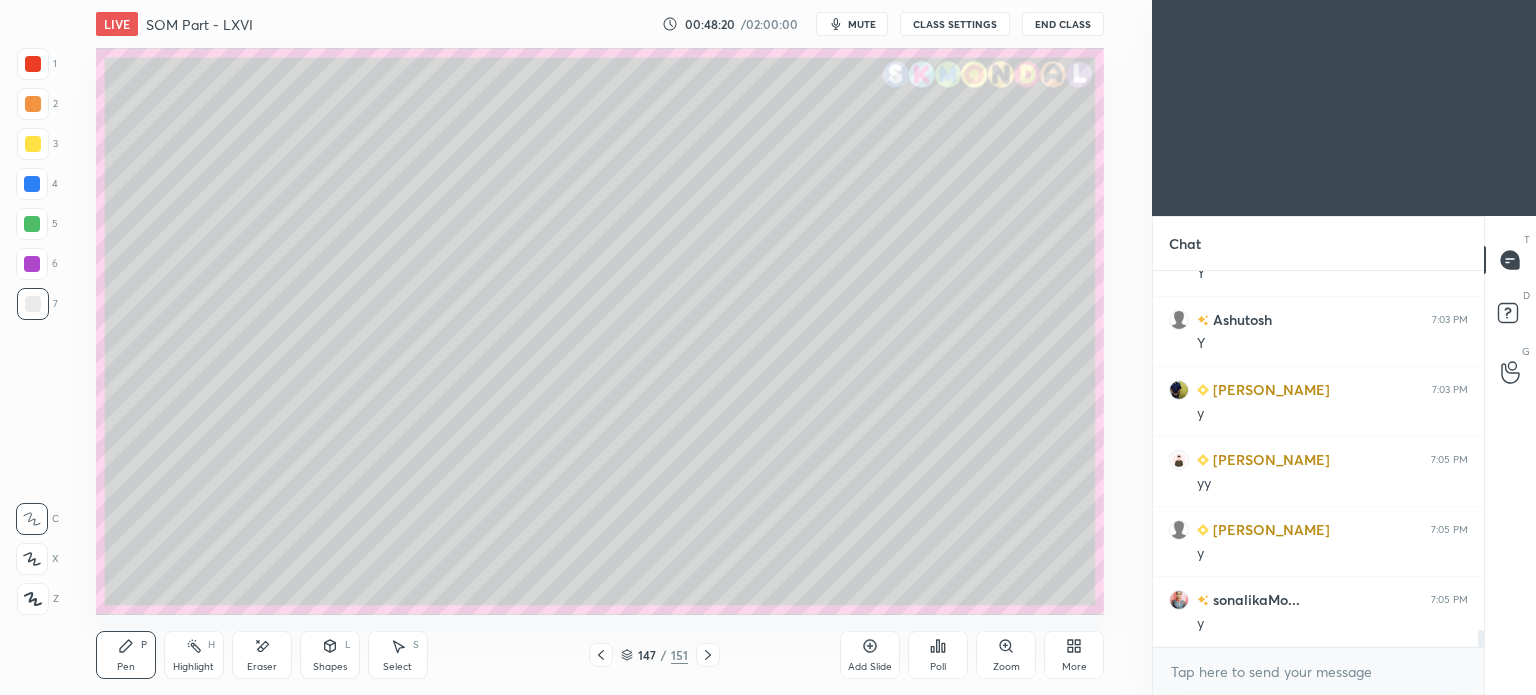 click on "Eraser" at bounding box center [262, 655] 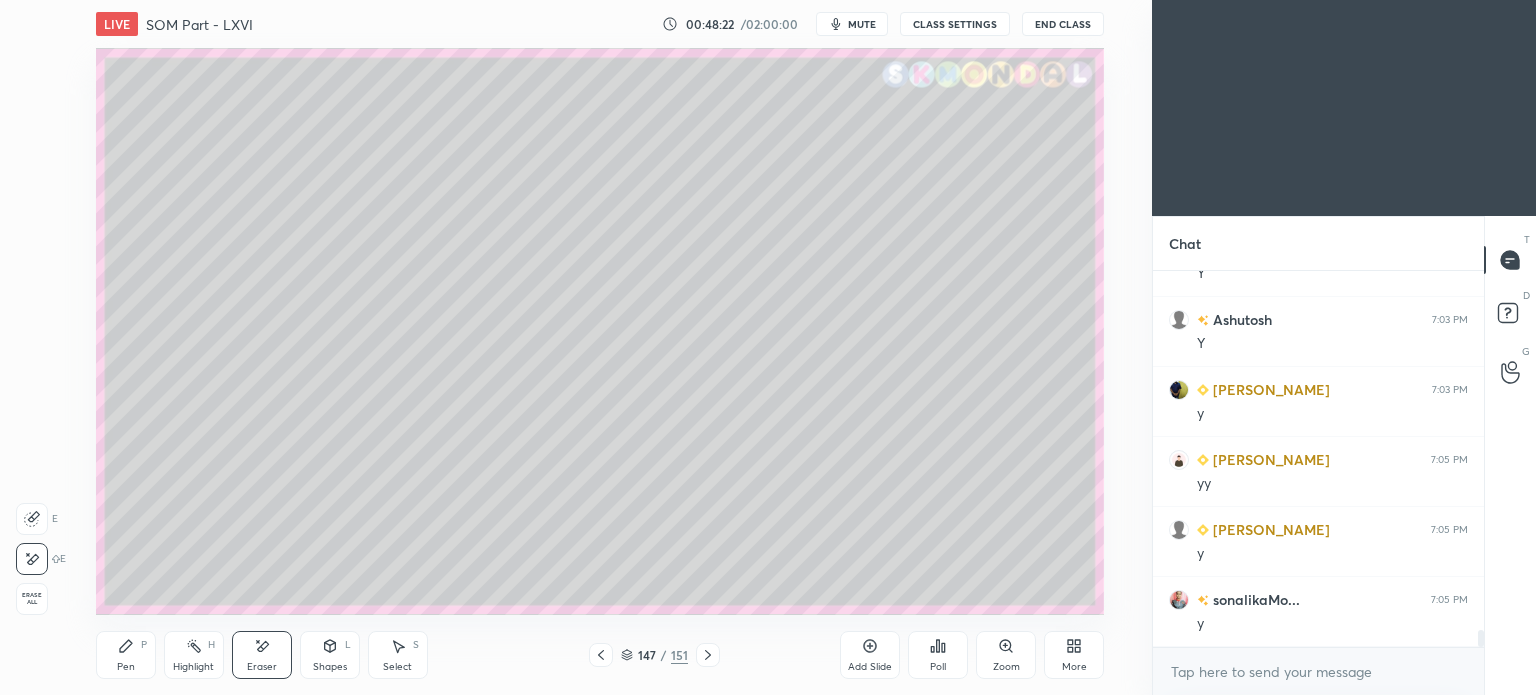 click on "Pen" at bounding box center [126, 667] 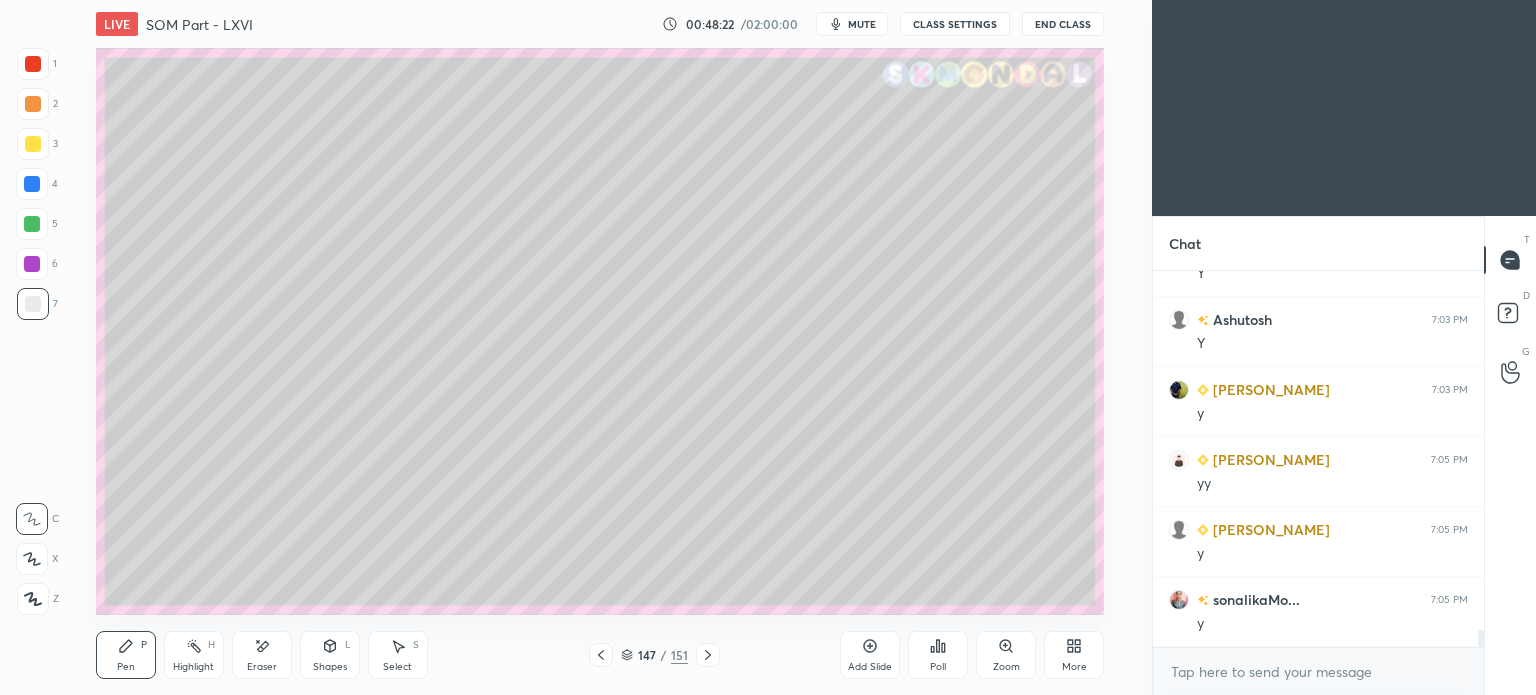 click on "Pen" at bounding box center [126, 667] 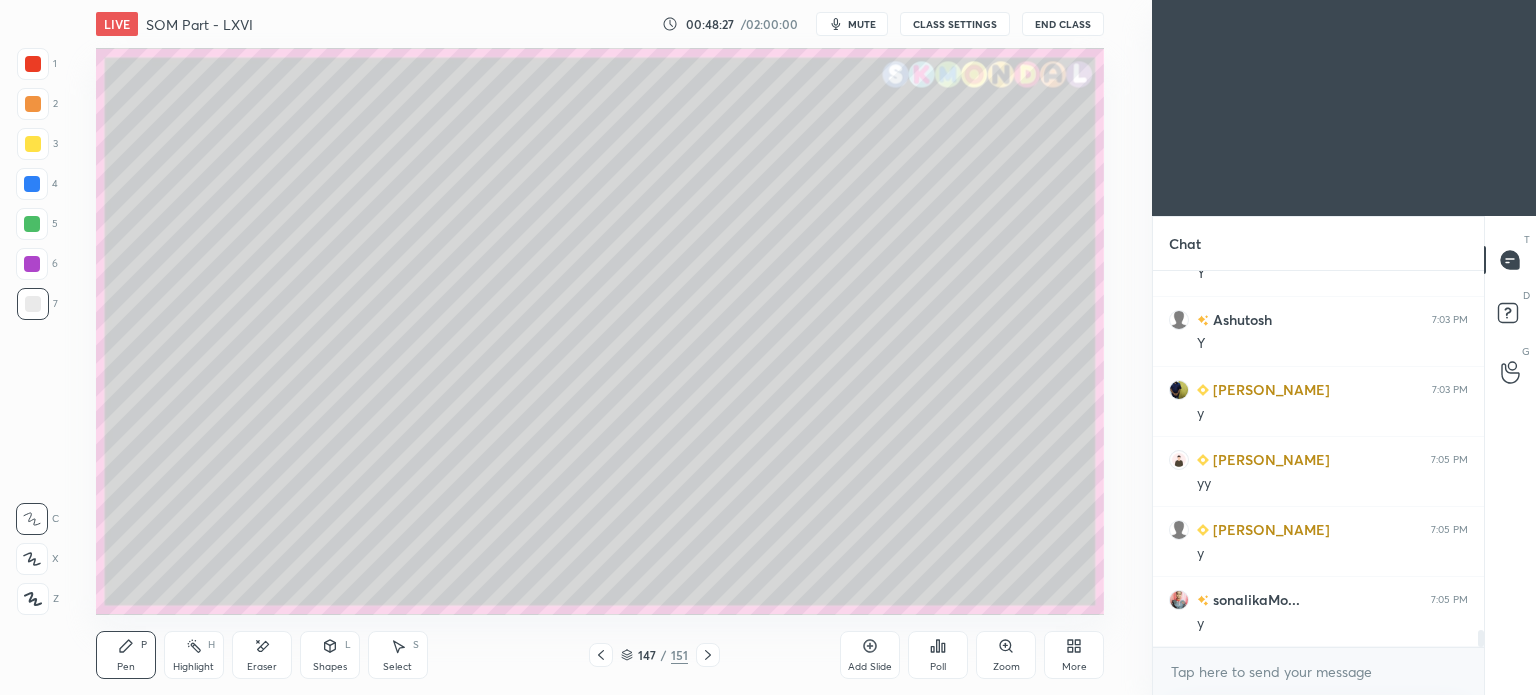click on "Highlight H" at bounding box center (194, 655) 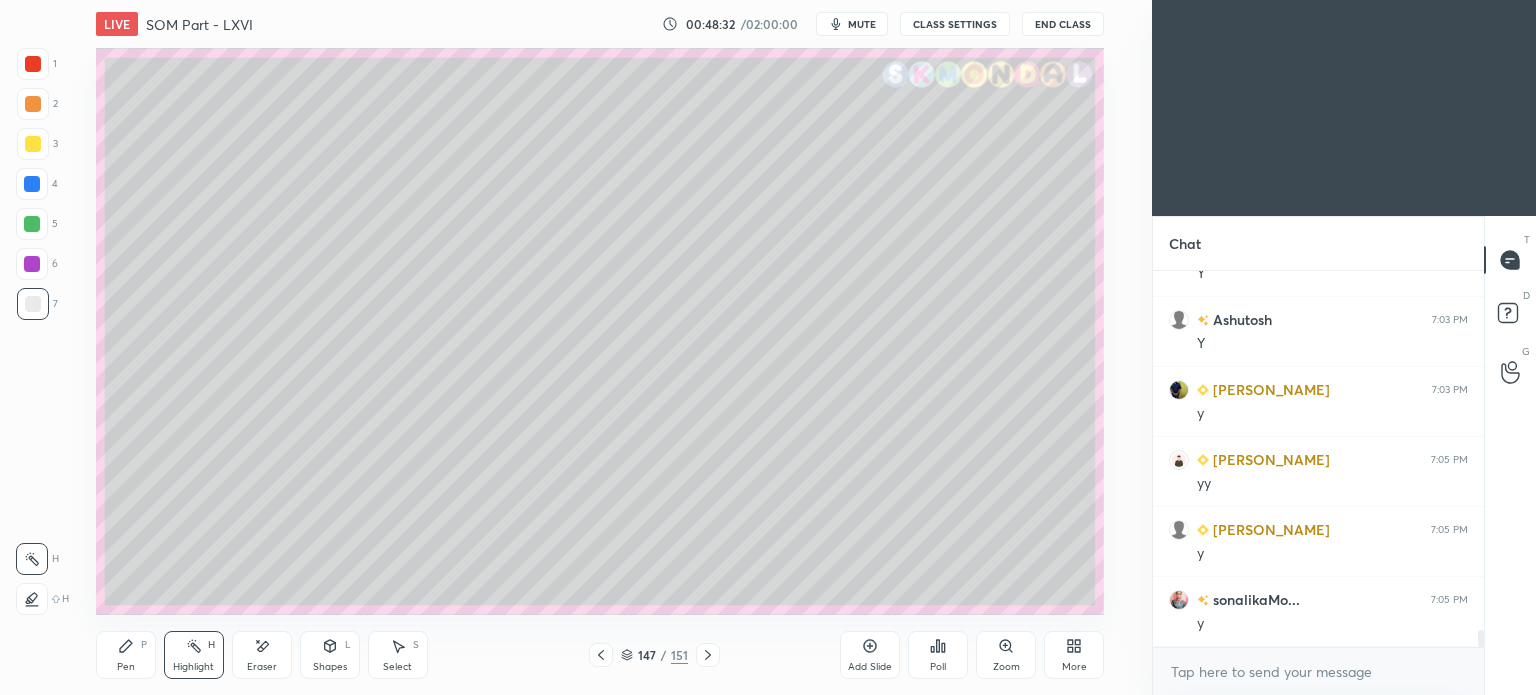 click on "Pen" at bounding box center (126, 667) 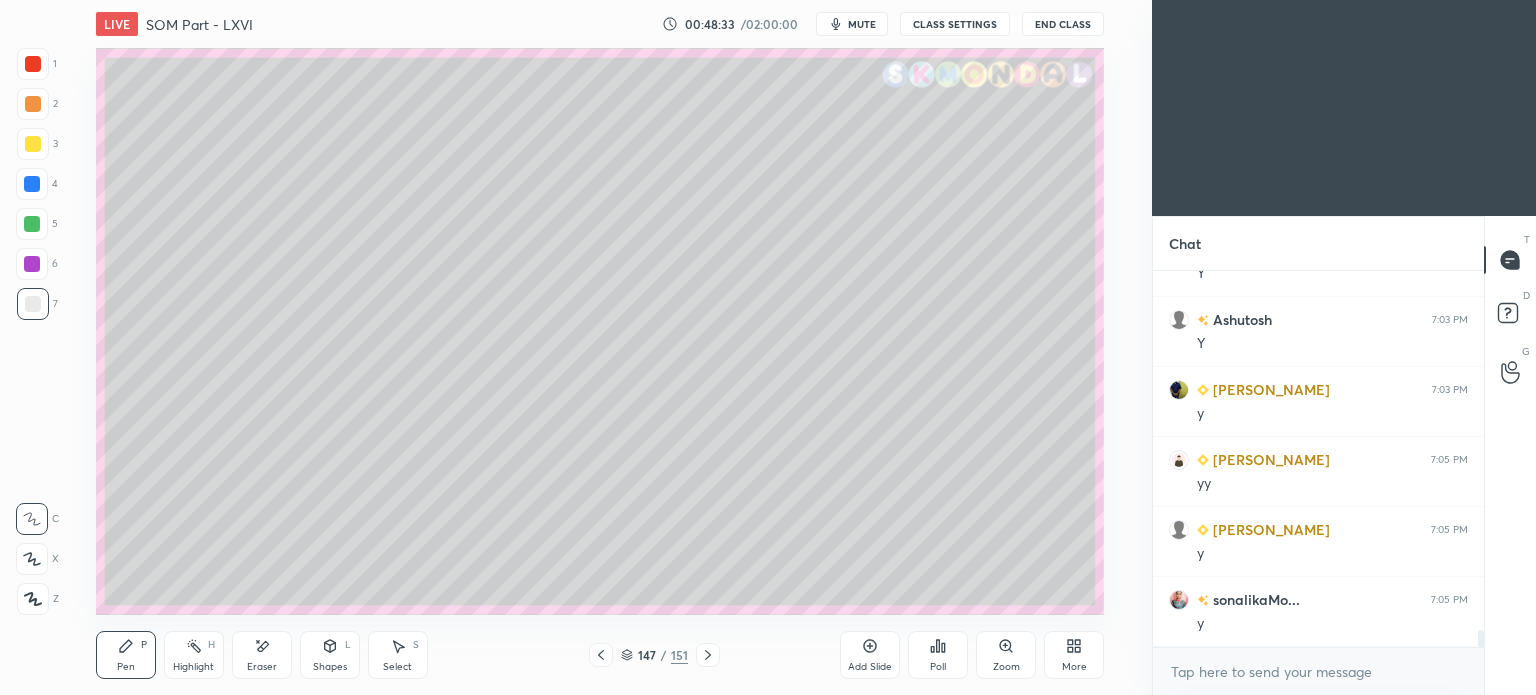 click on "Pen P" at bounding box center (126, 655) 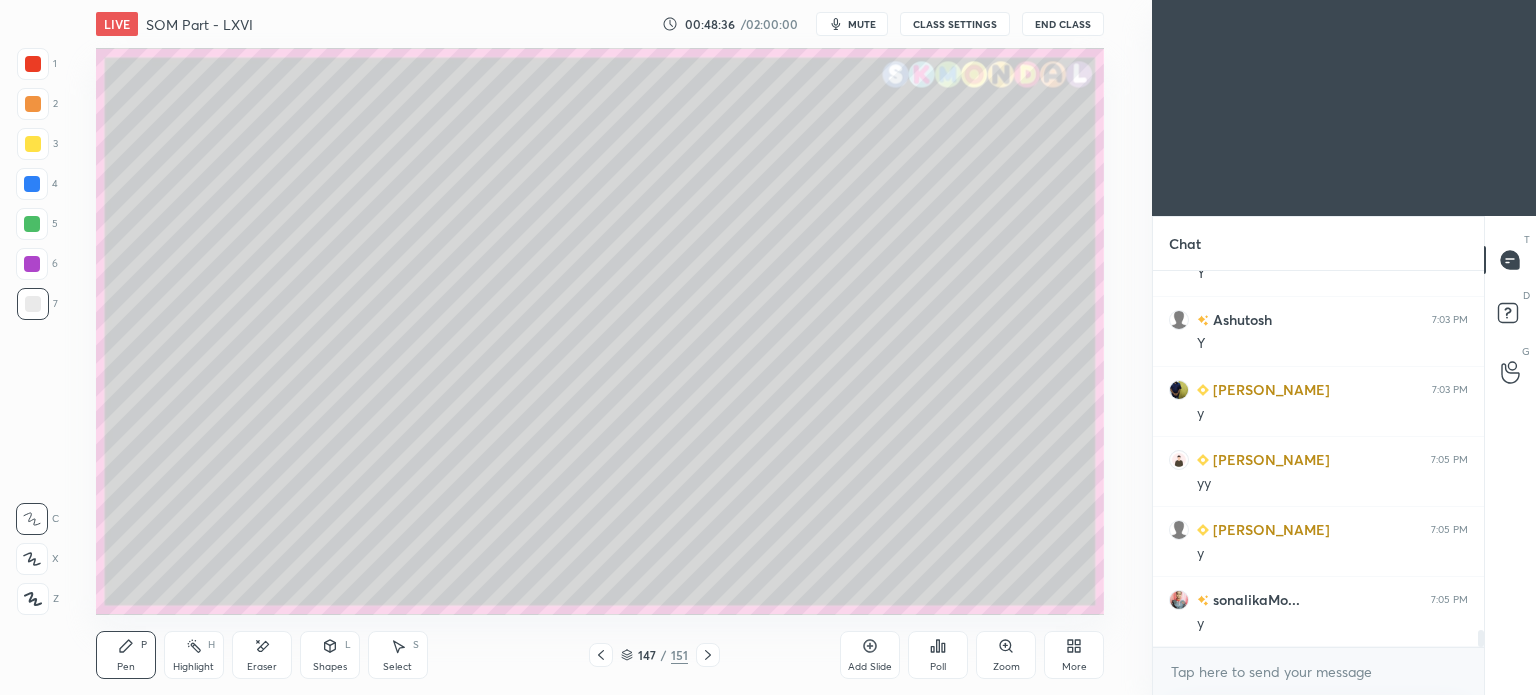 click at bounding box center (32, 224) 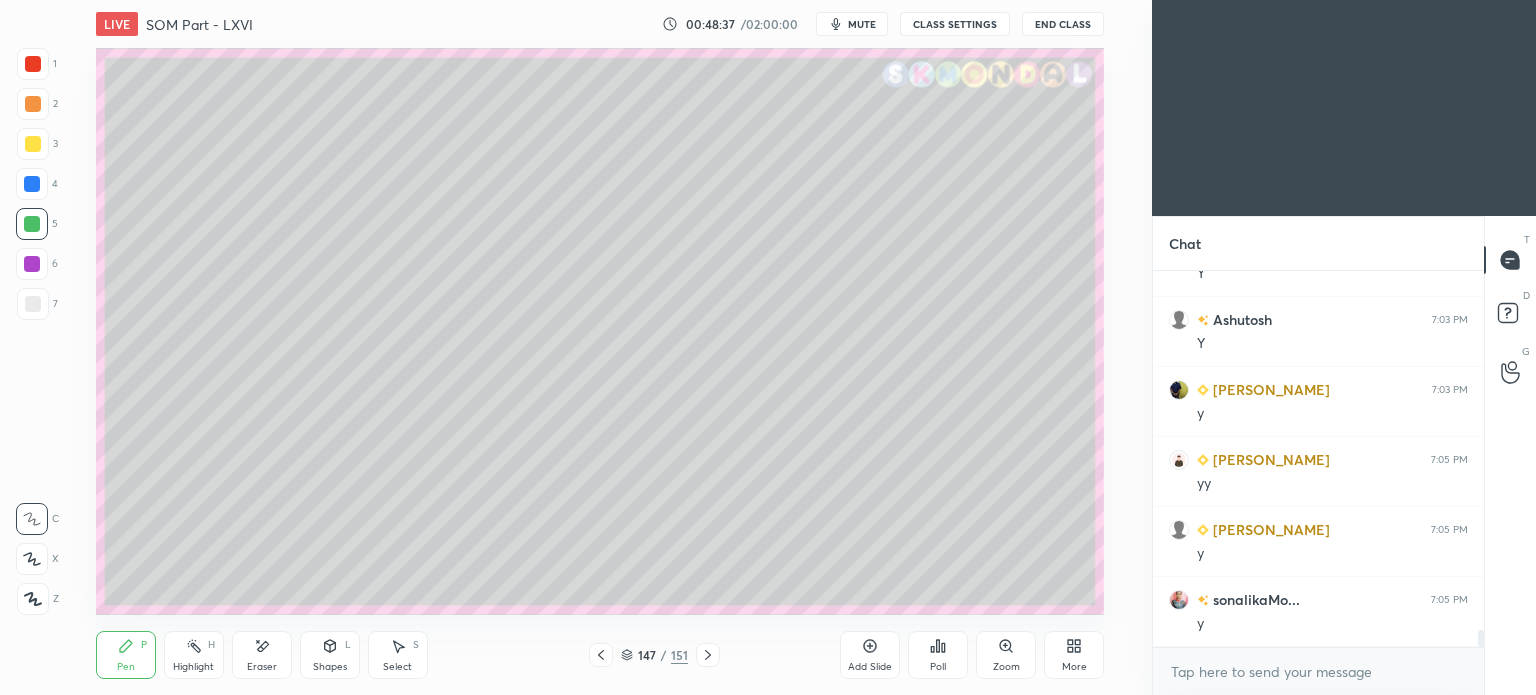 click at bounding box center (32, 264) 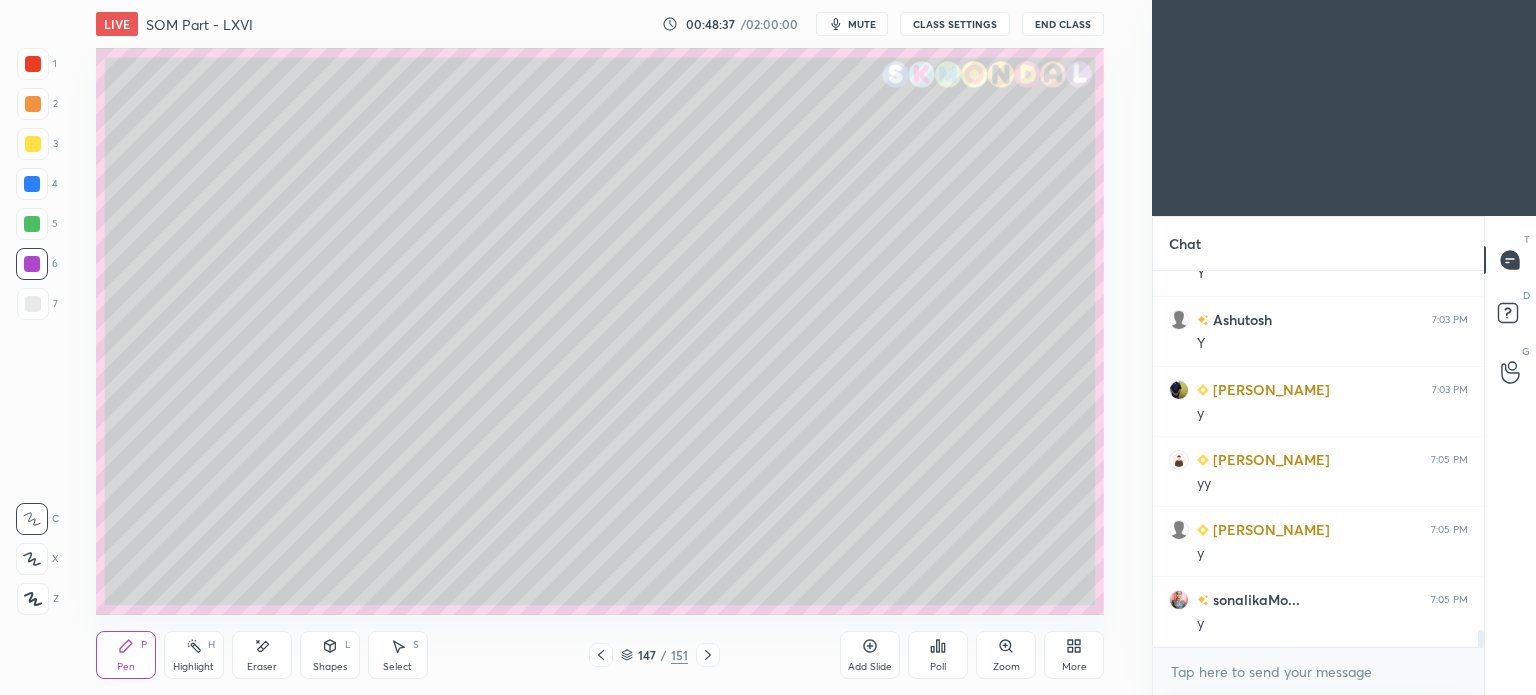 click at bounding box center [32, 264] 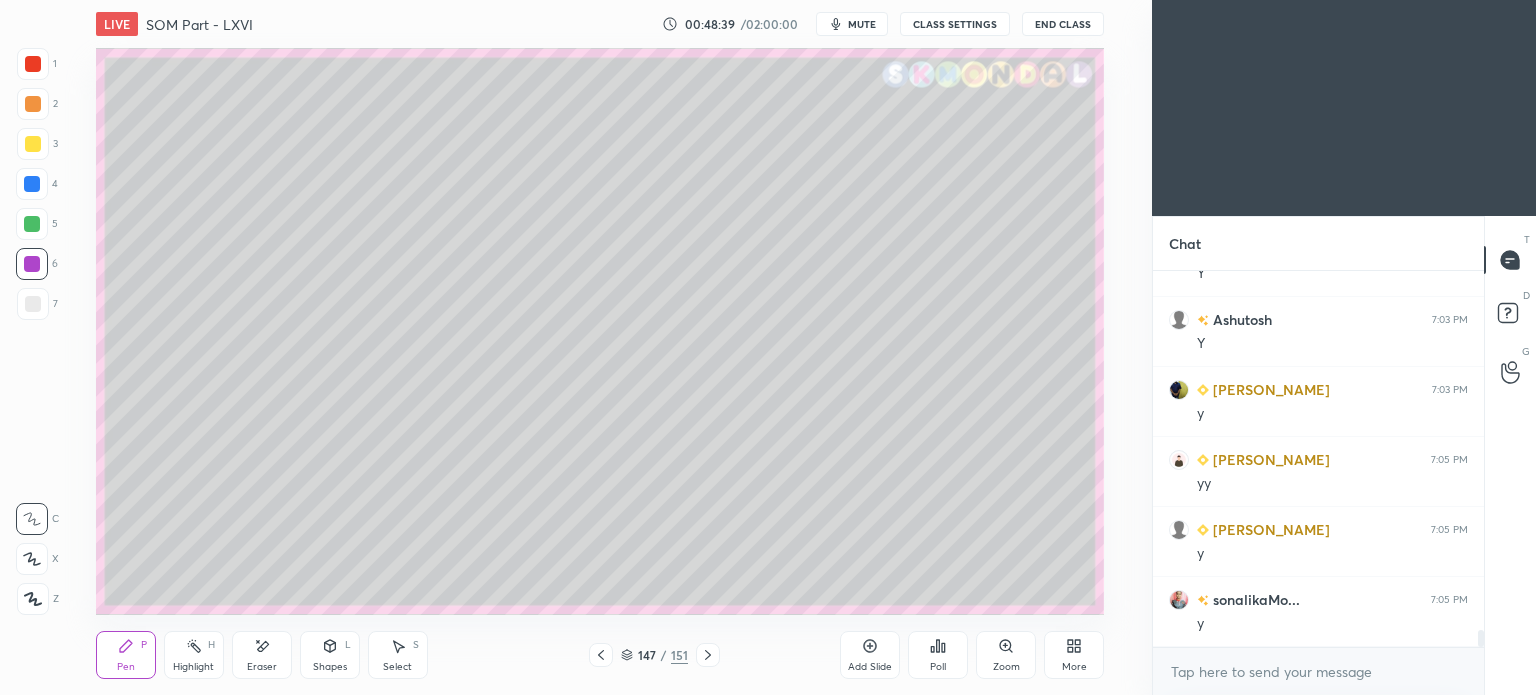 click at bounding box center [32, 184] 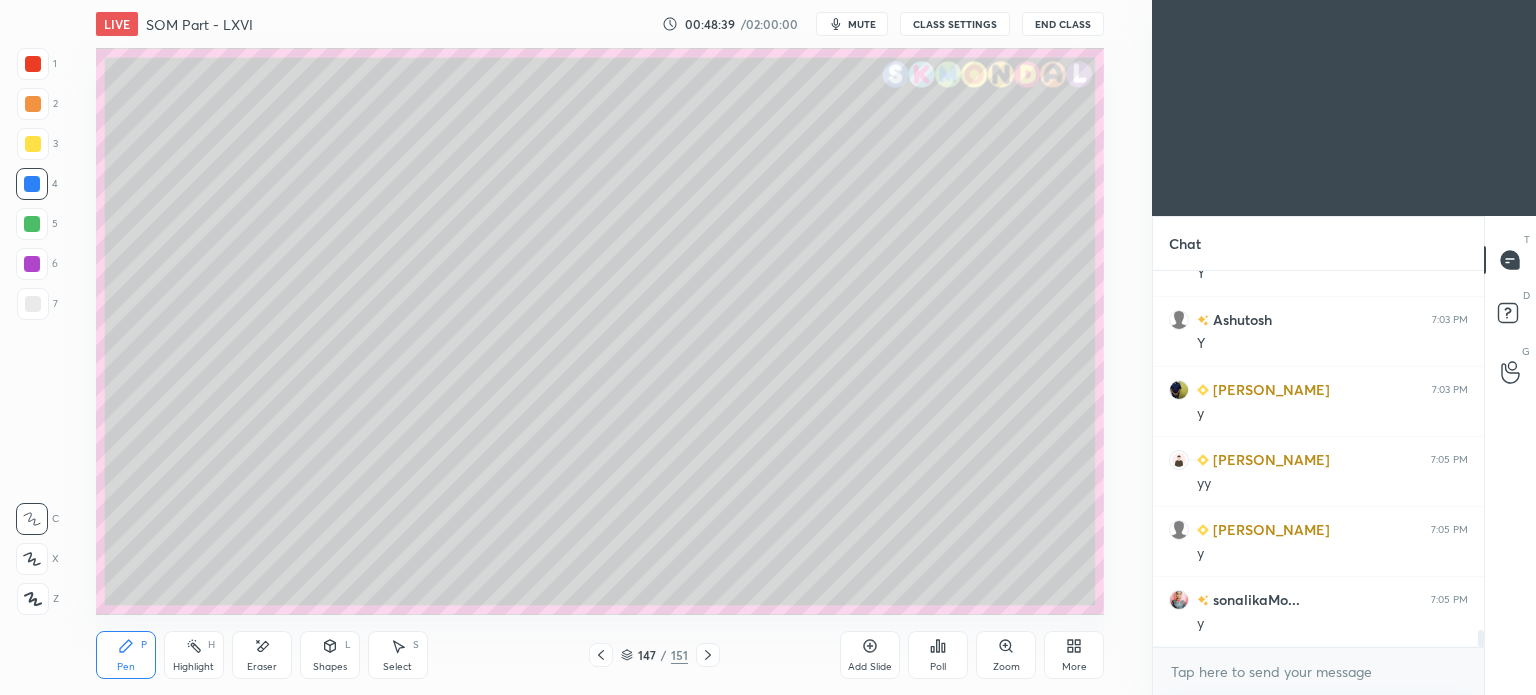 click at bounding box center [32, 184] 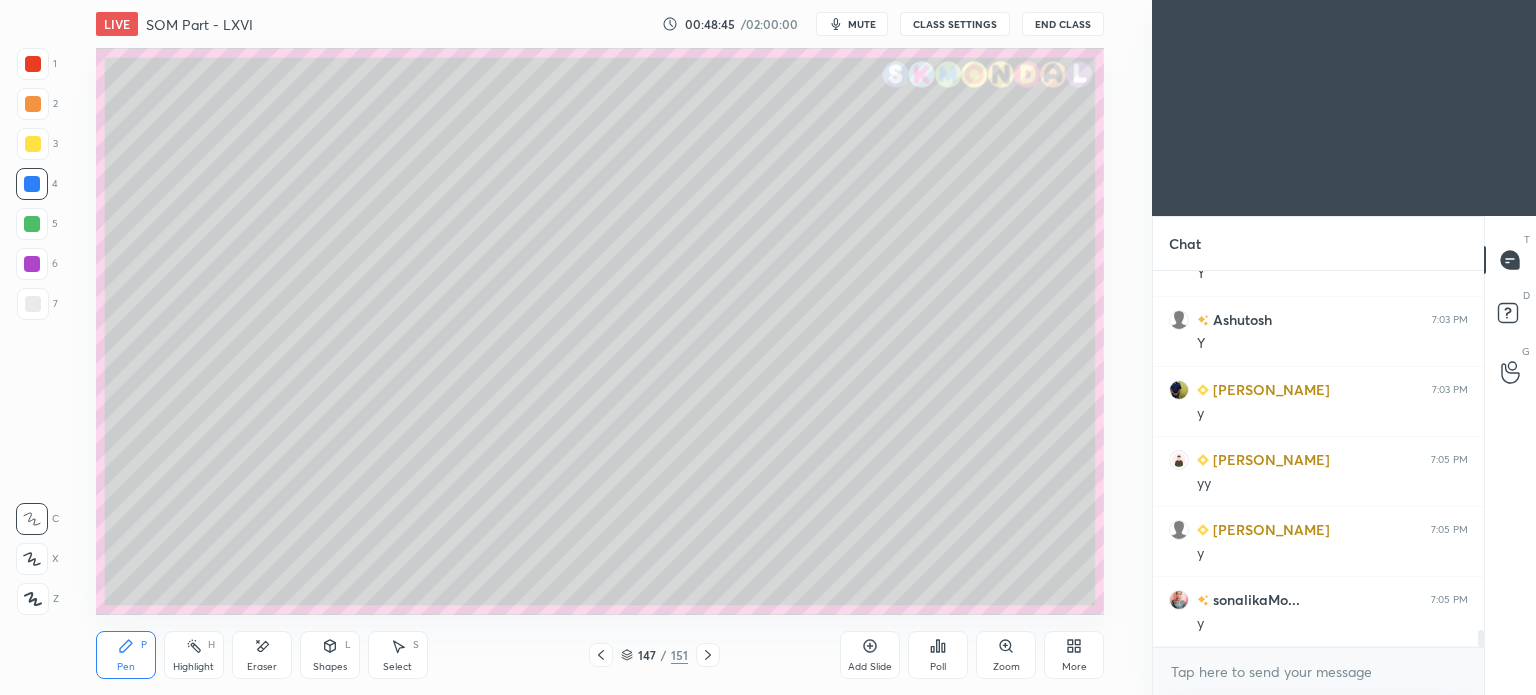 click 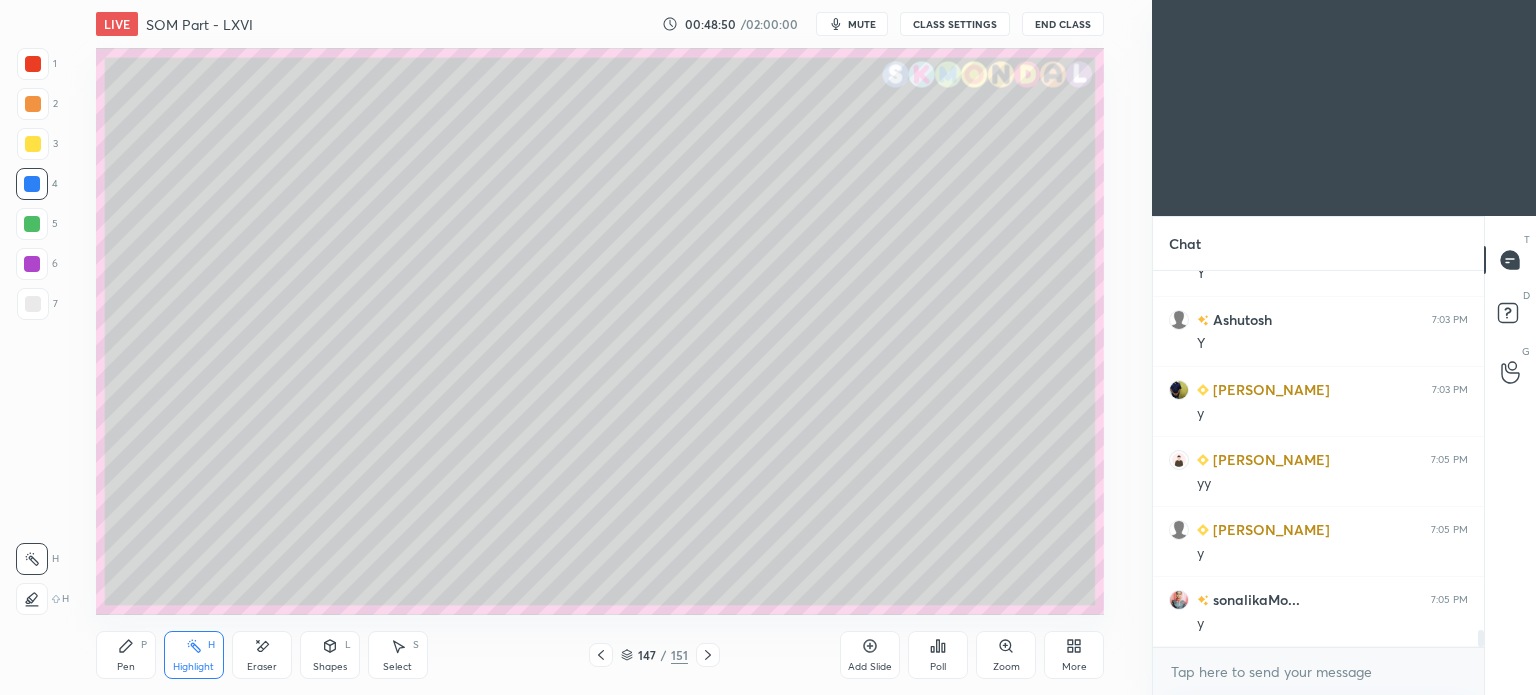 click on "Pen P" at bounding box center (126, 655) 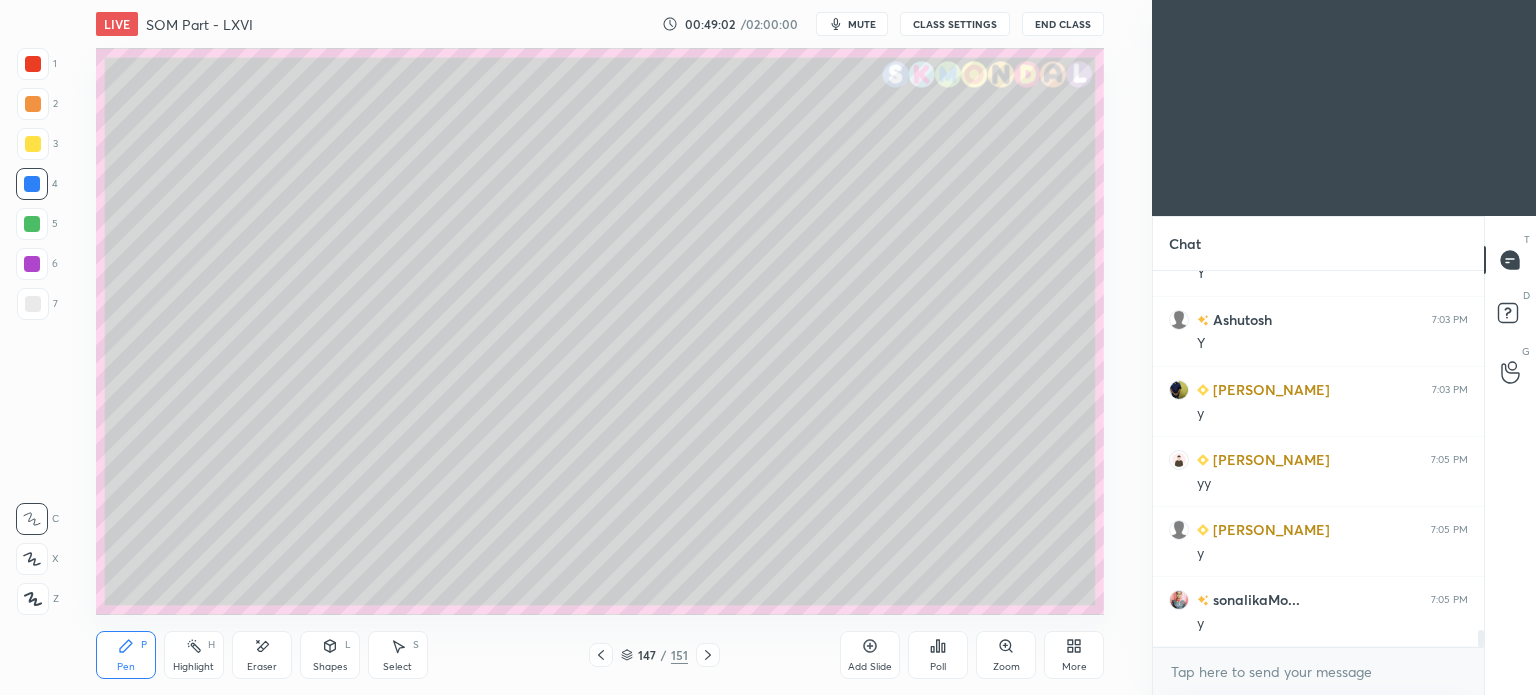 click 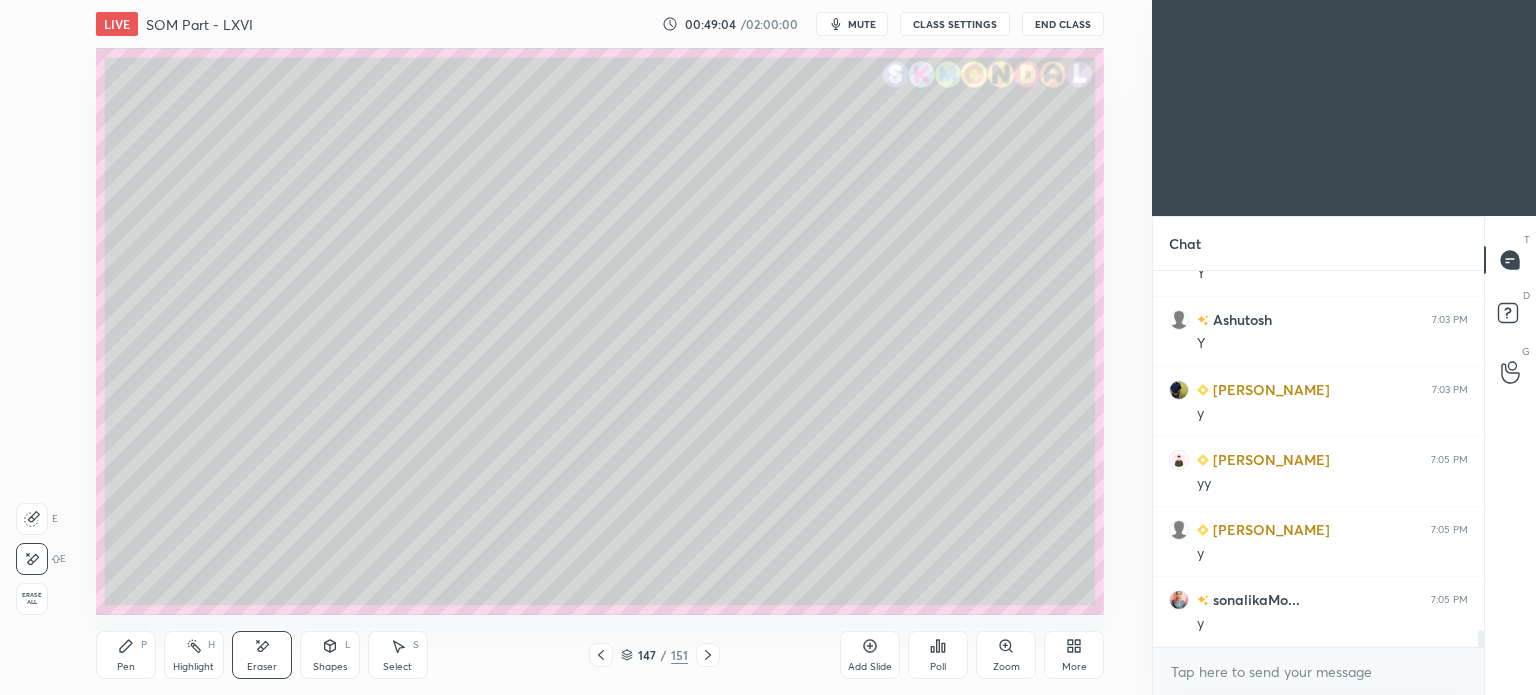 click on "Pen P" at bounding box center (126, 655) 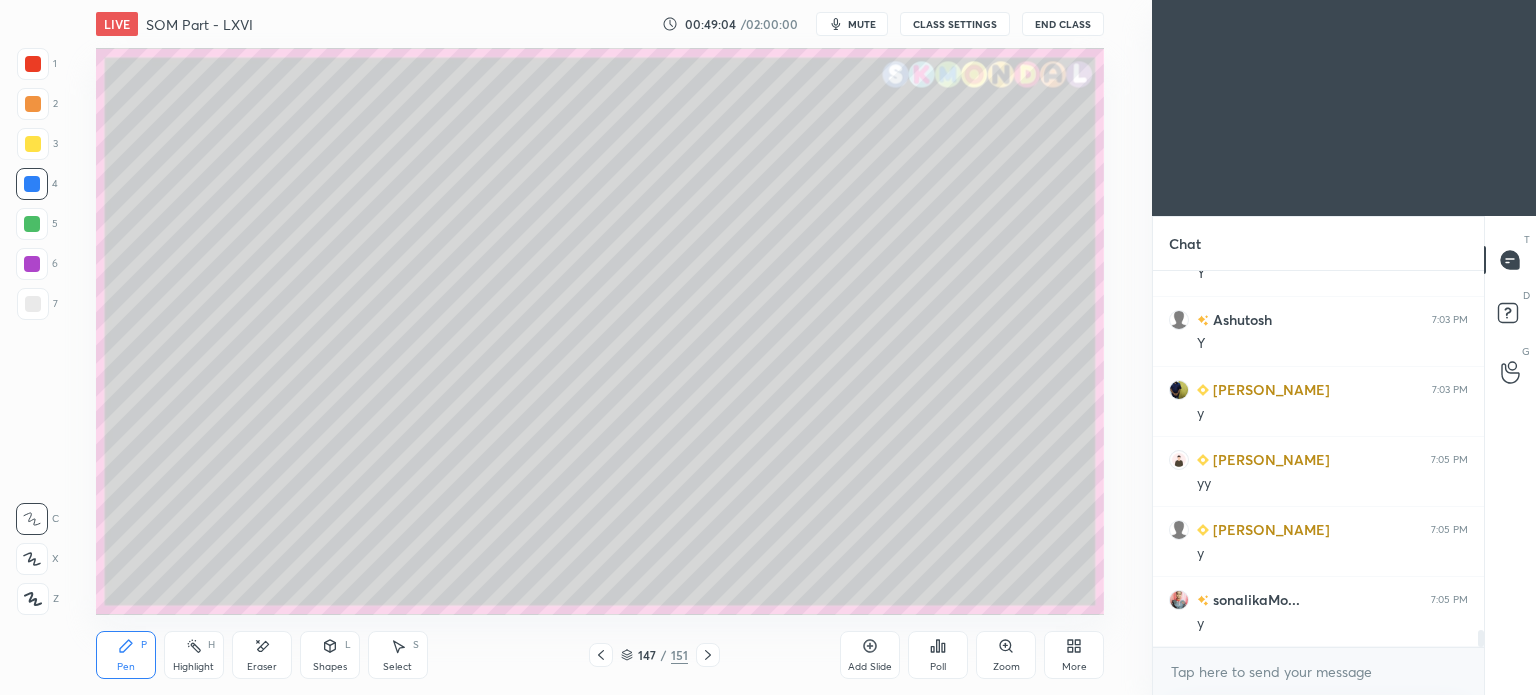 click on "Pen P" at bounding box center (126, 655) 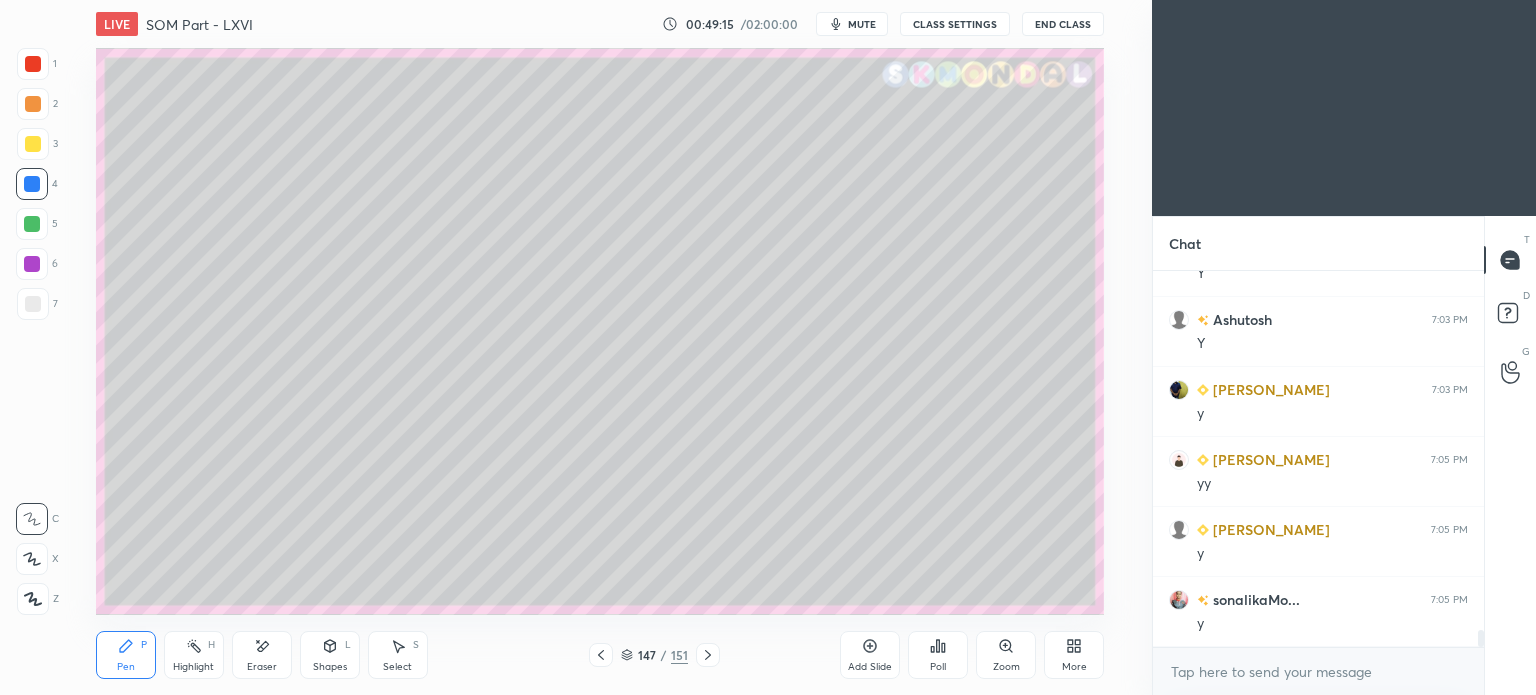scroll, scrollTop: 7794, scrollLeft: 0, axis: vertical 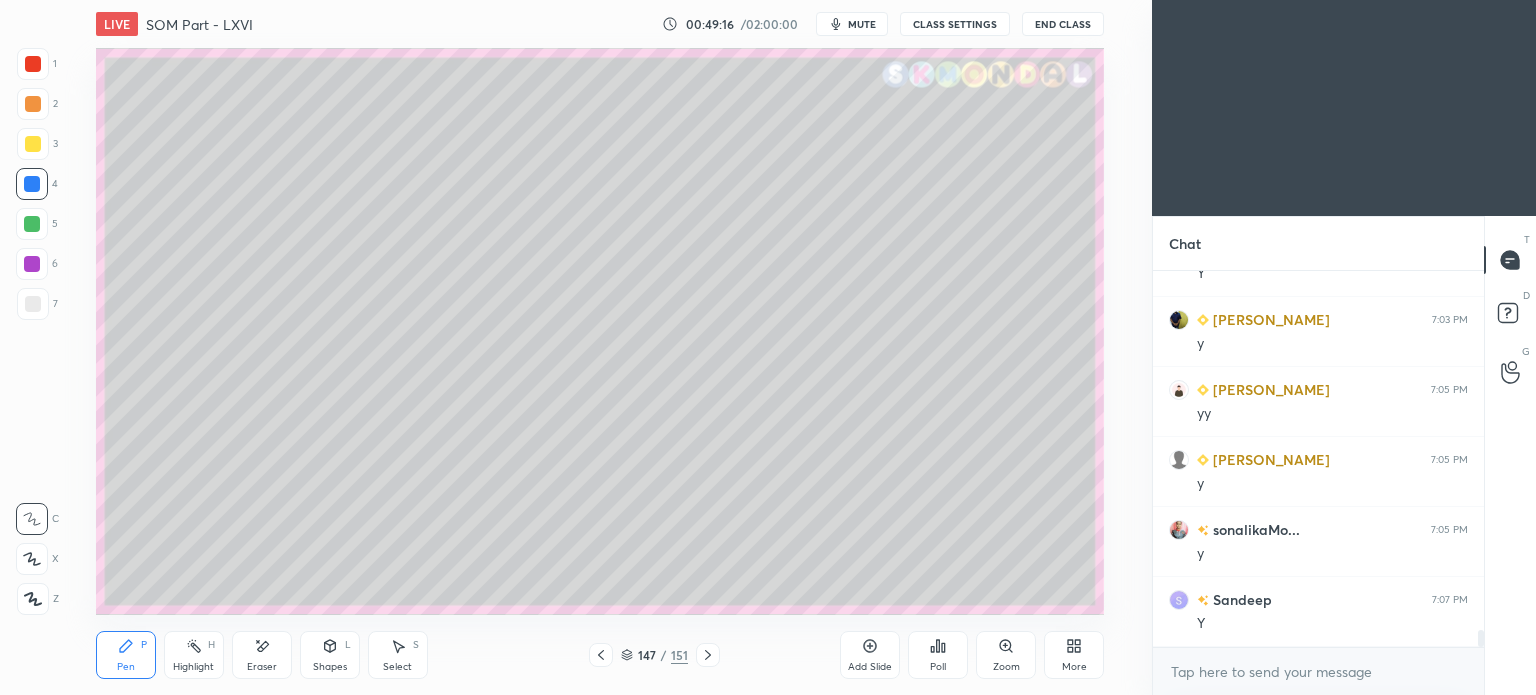 click at bounding box center (33, 304) 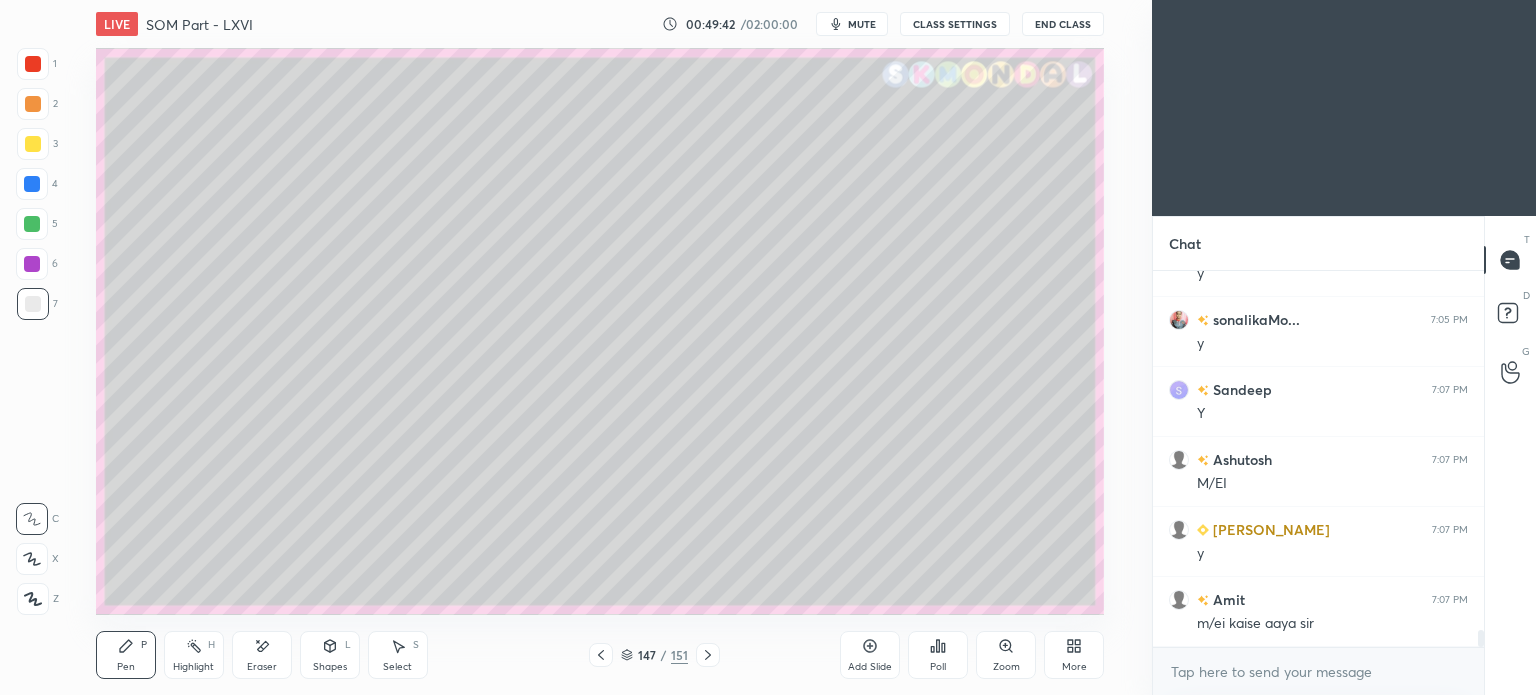 scroll, scrollTop: 8074, scrollLeft: 0, axis: vertical 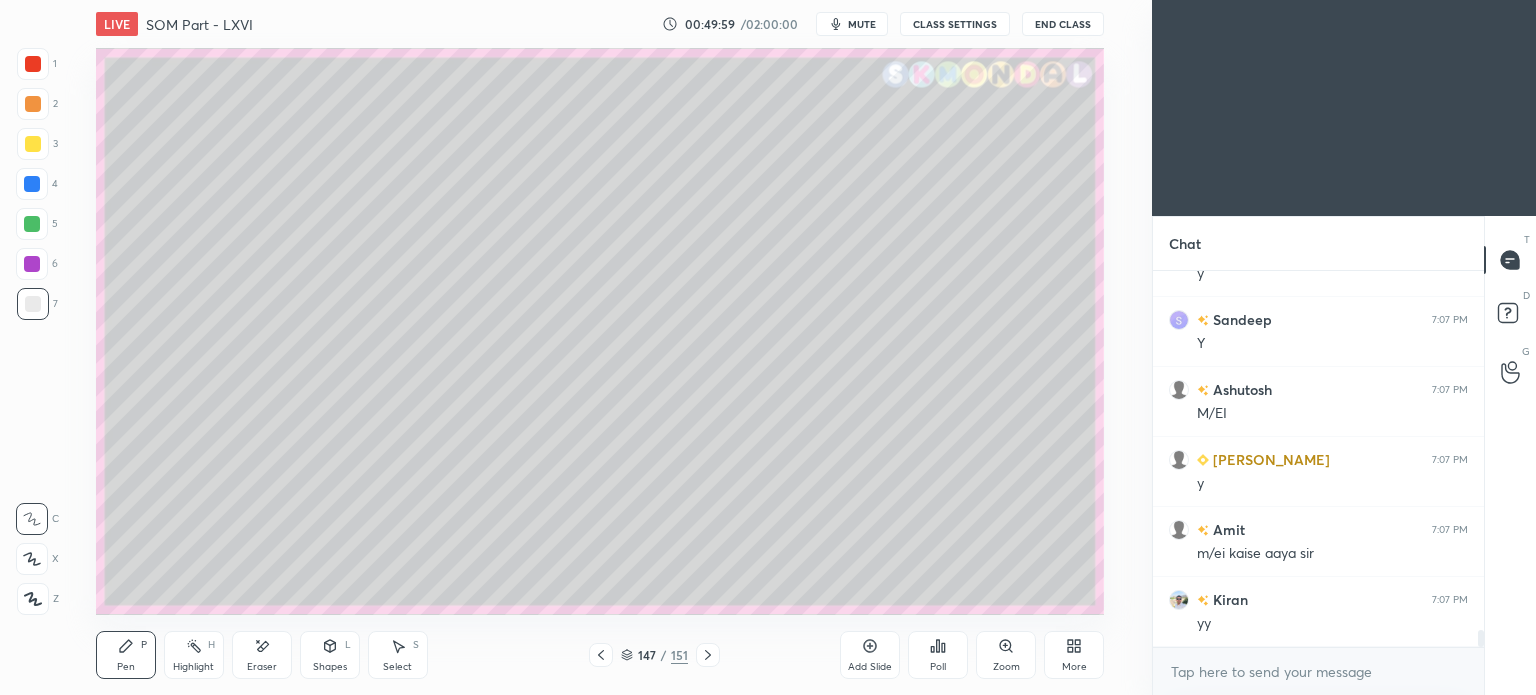 click at bounding box center (33, 64) 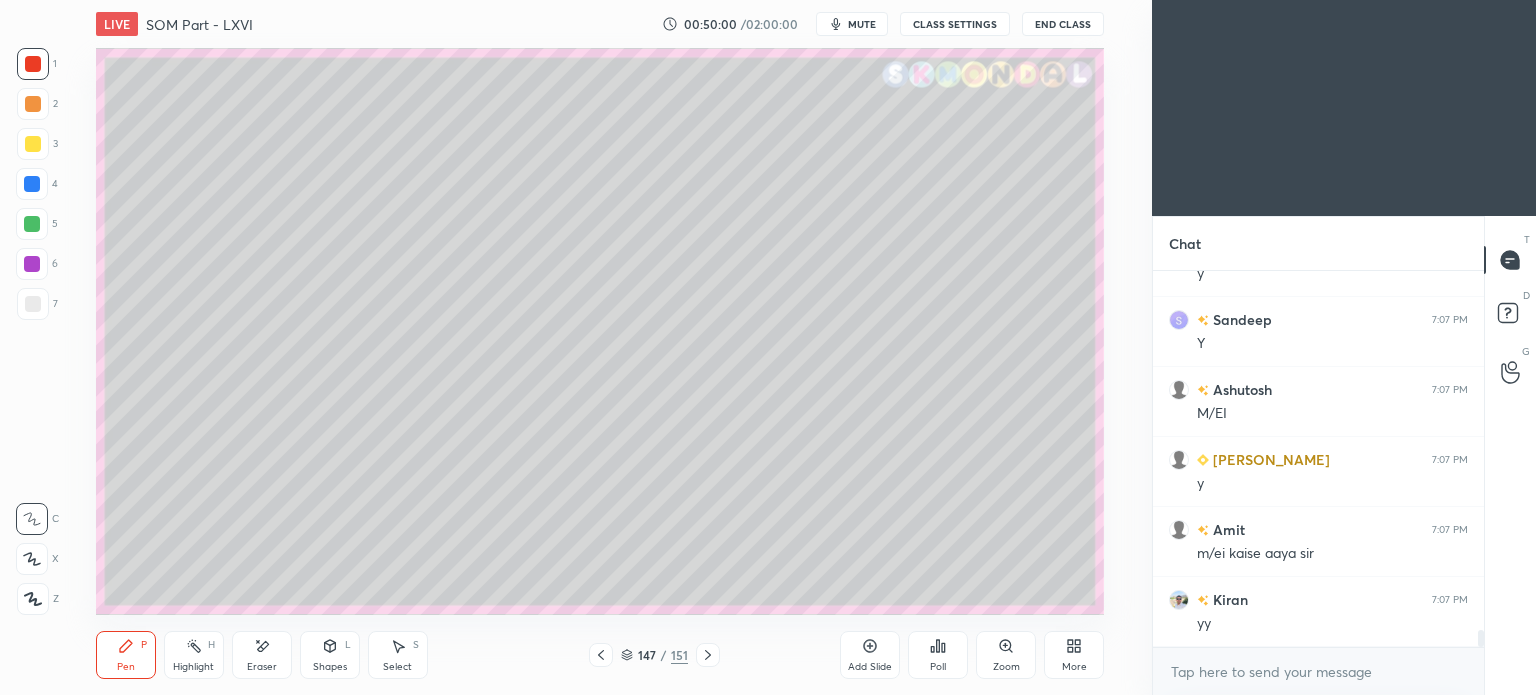 click on "Shapes" at bounding box center (330, 667) 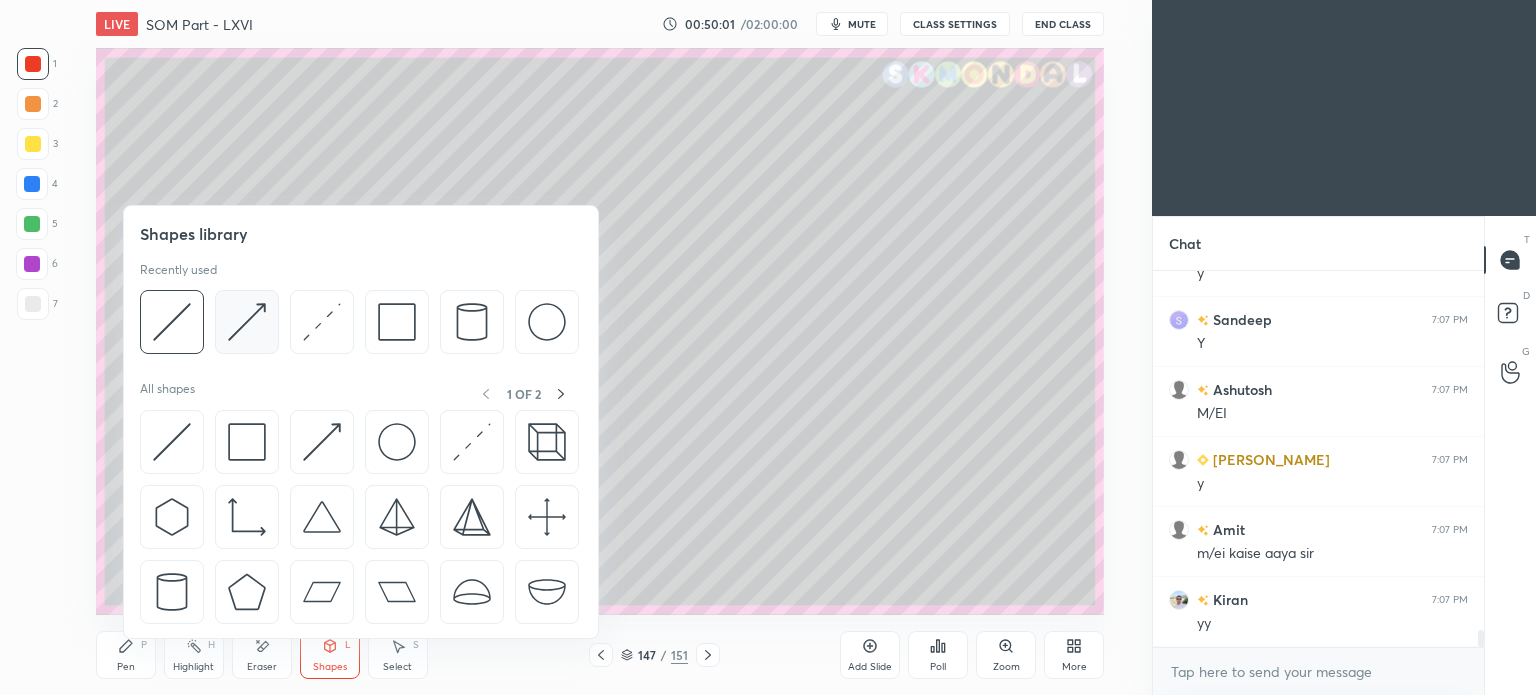 click at bounding box center (247, 322) 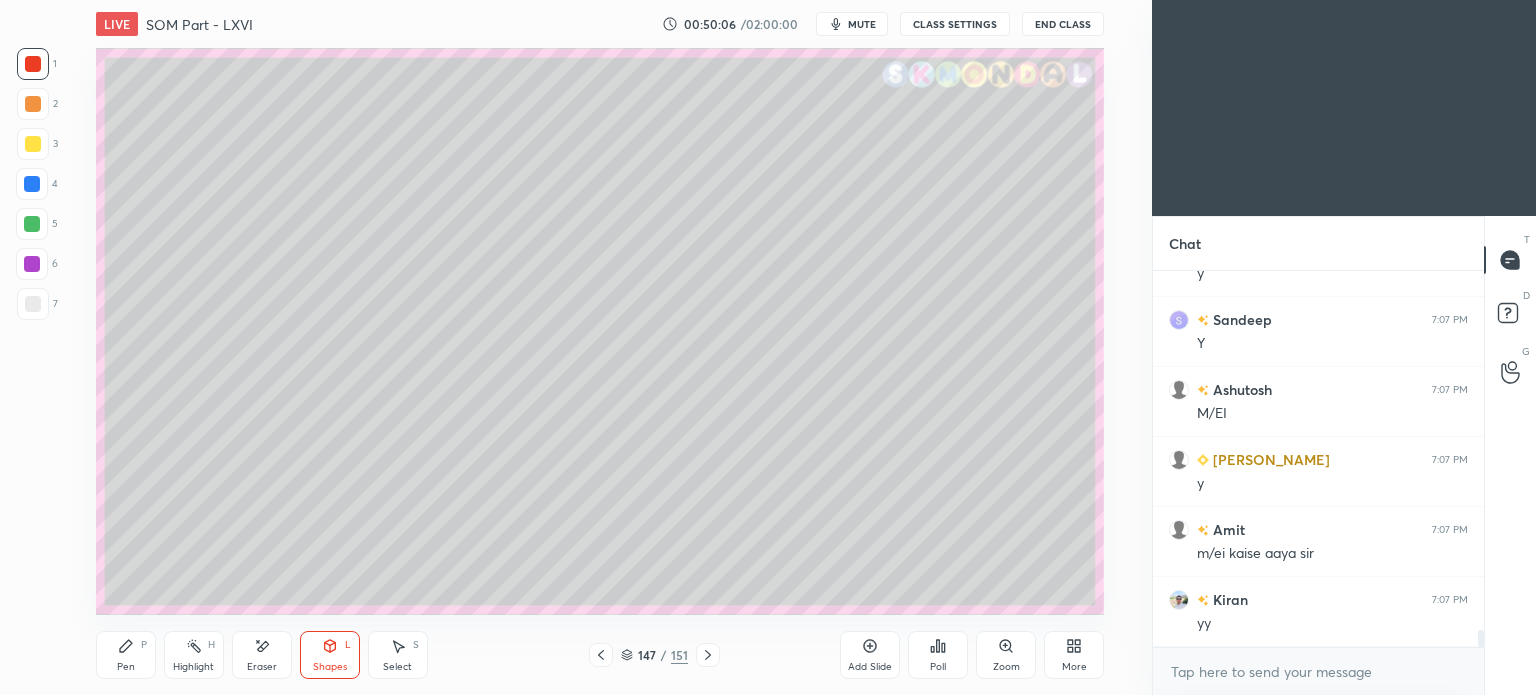 click 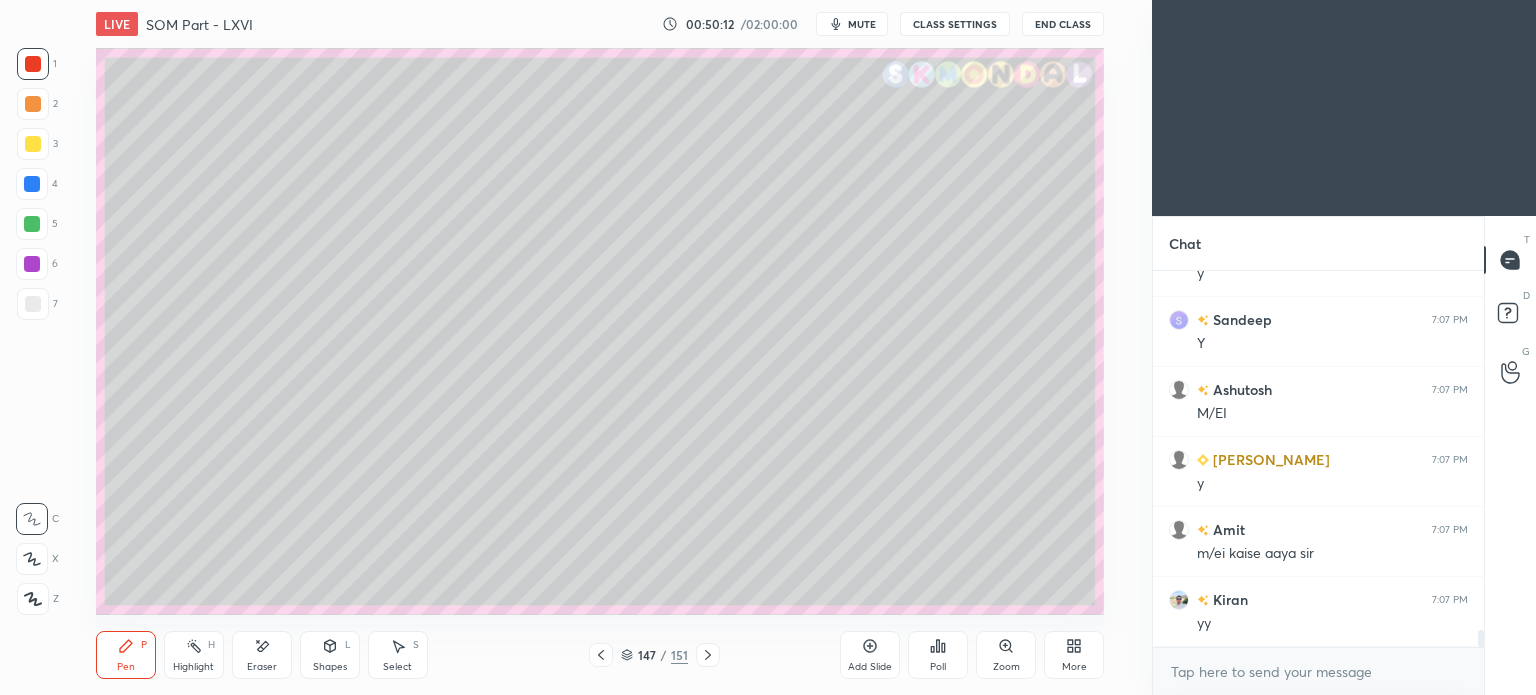 click at bounding box center [33, 304] 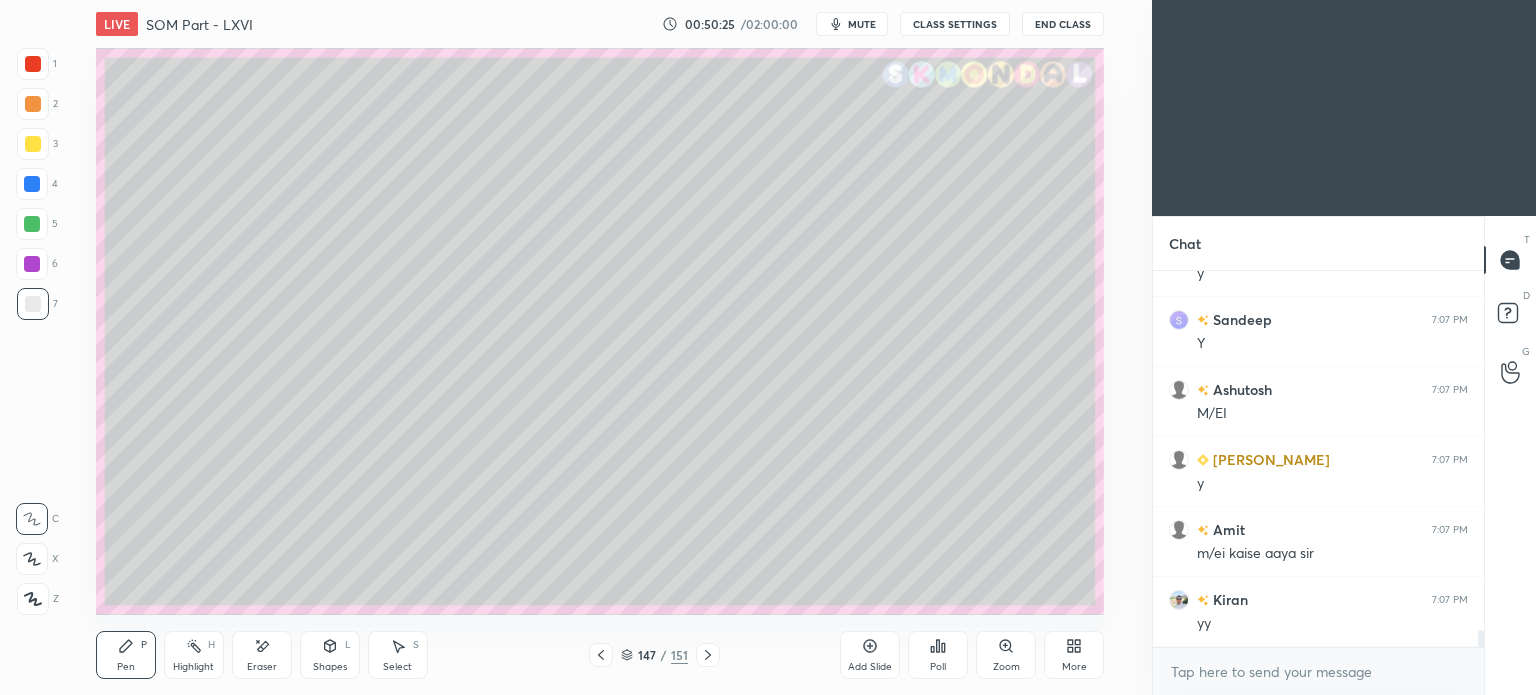 click at bounding box center (33, 304) 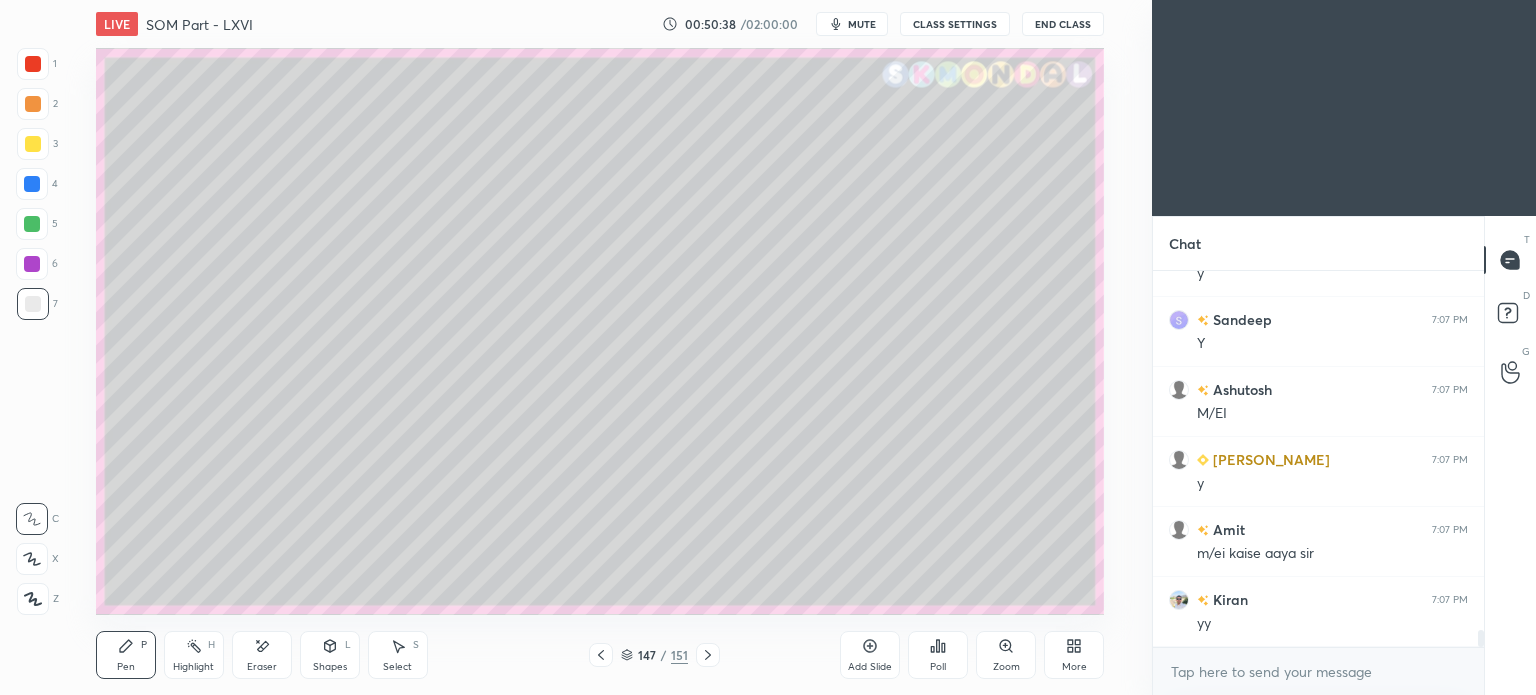 click 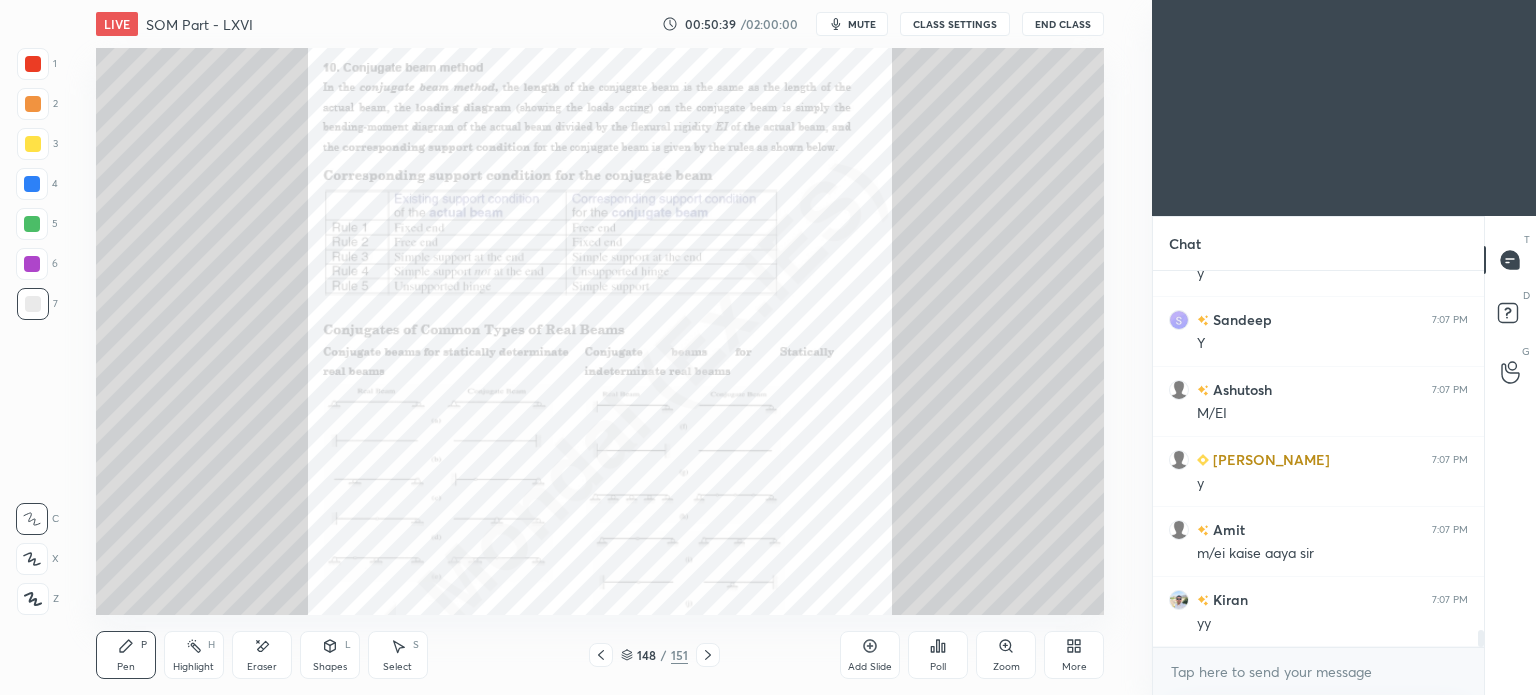 click 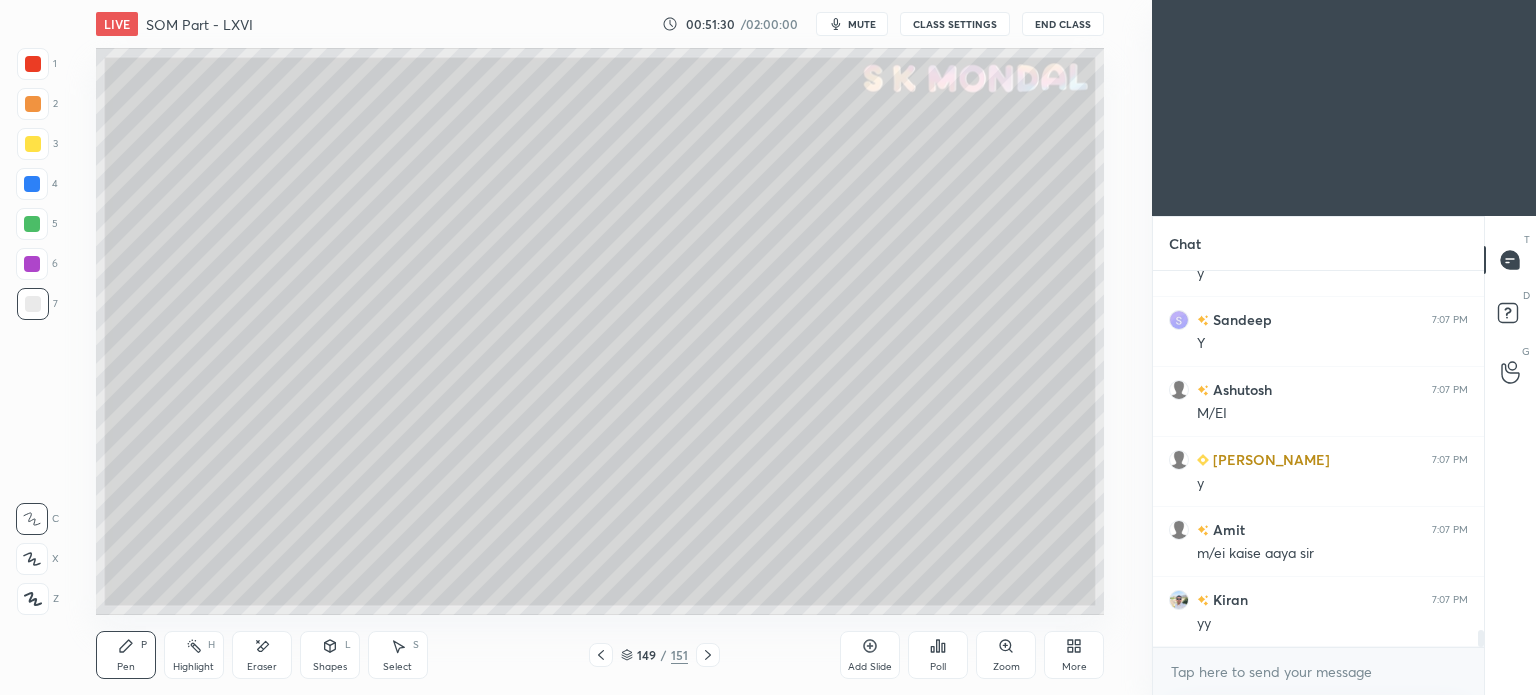 click 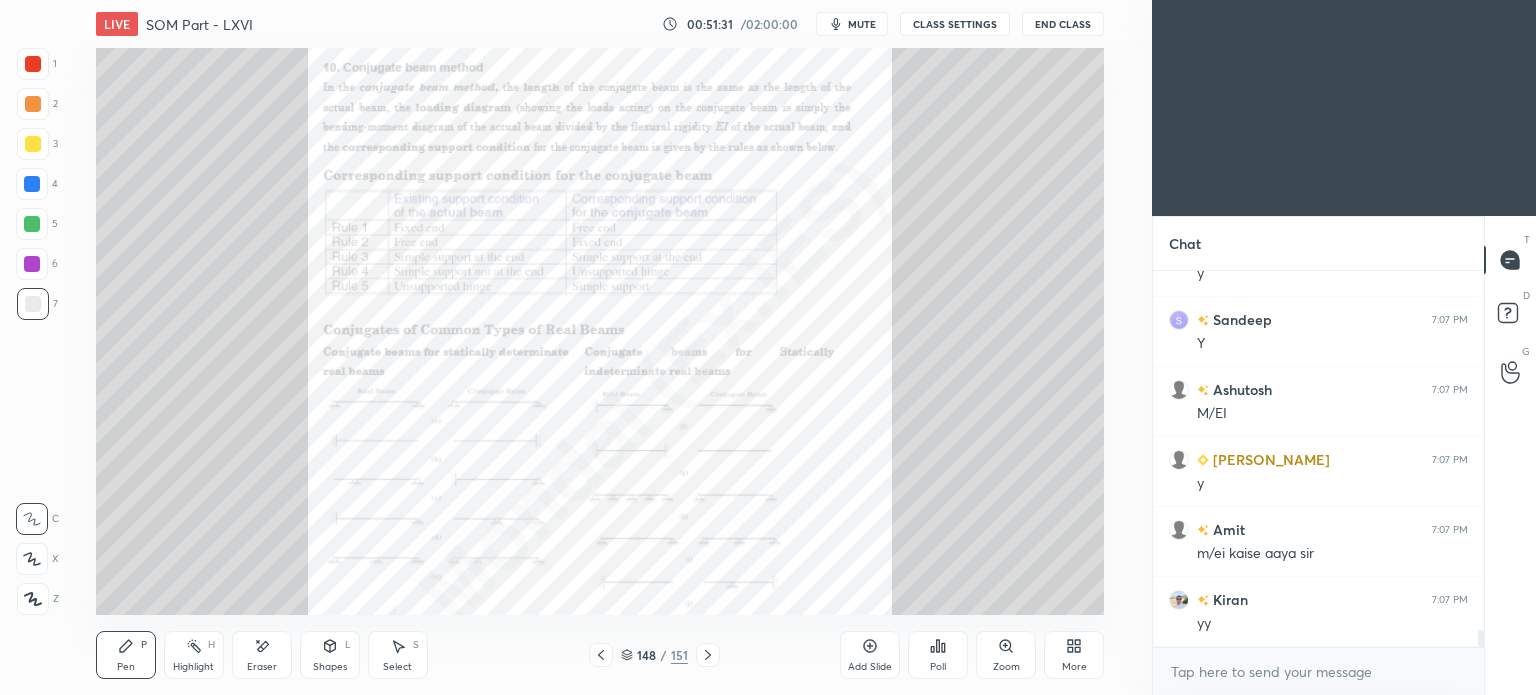 click 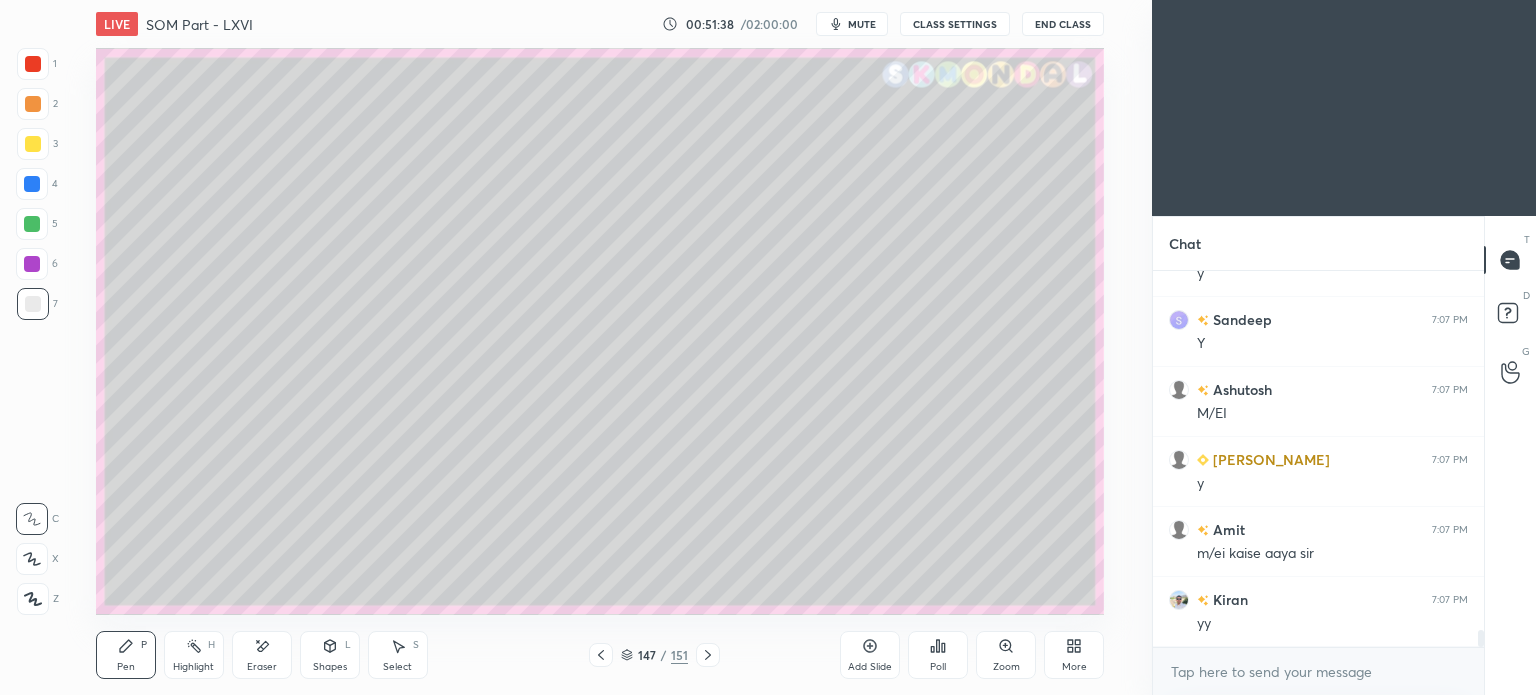 scroll, scrollTop: 8144, scrollLeft: 0, axis: vertical 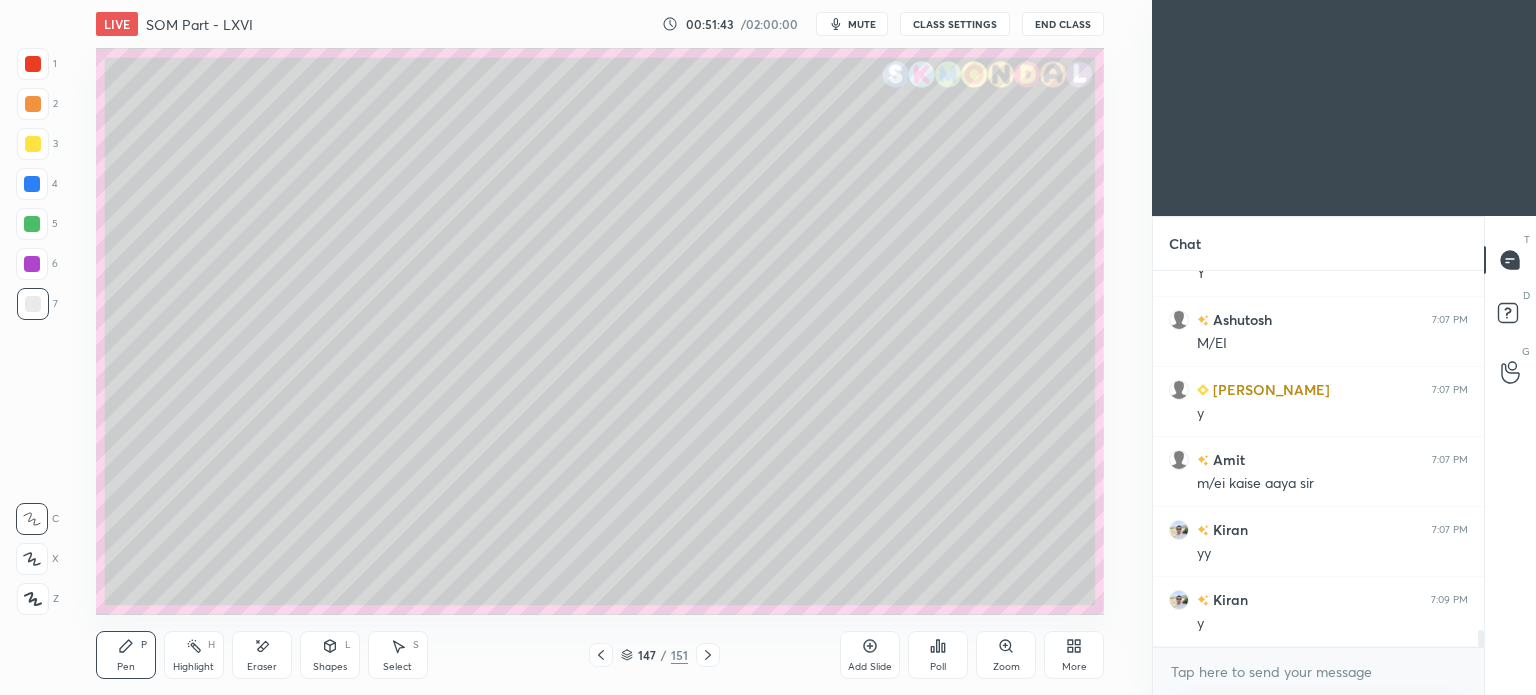 click at bounding box center (32, 264) 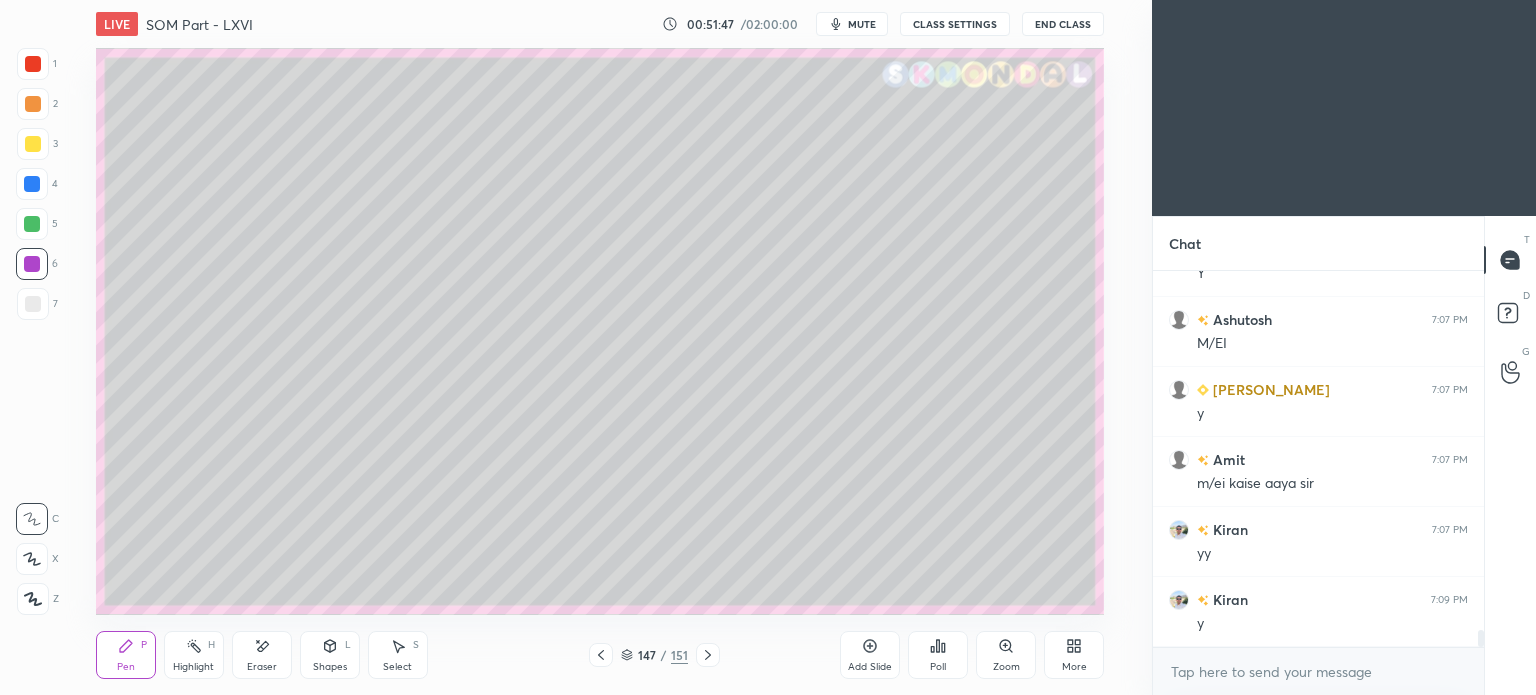 click on "Eraser" at bounding box center [262, 655] 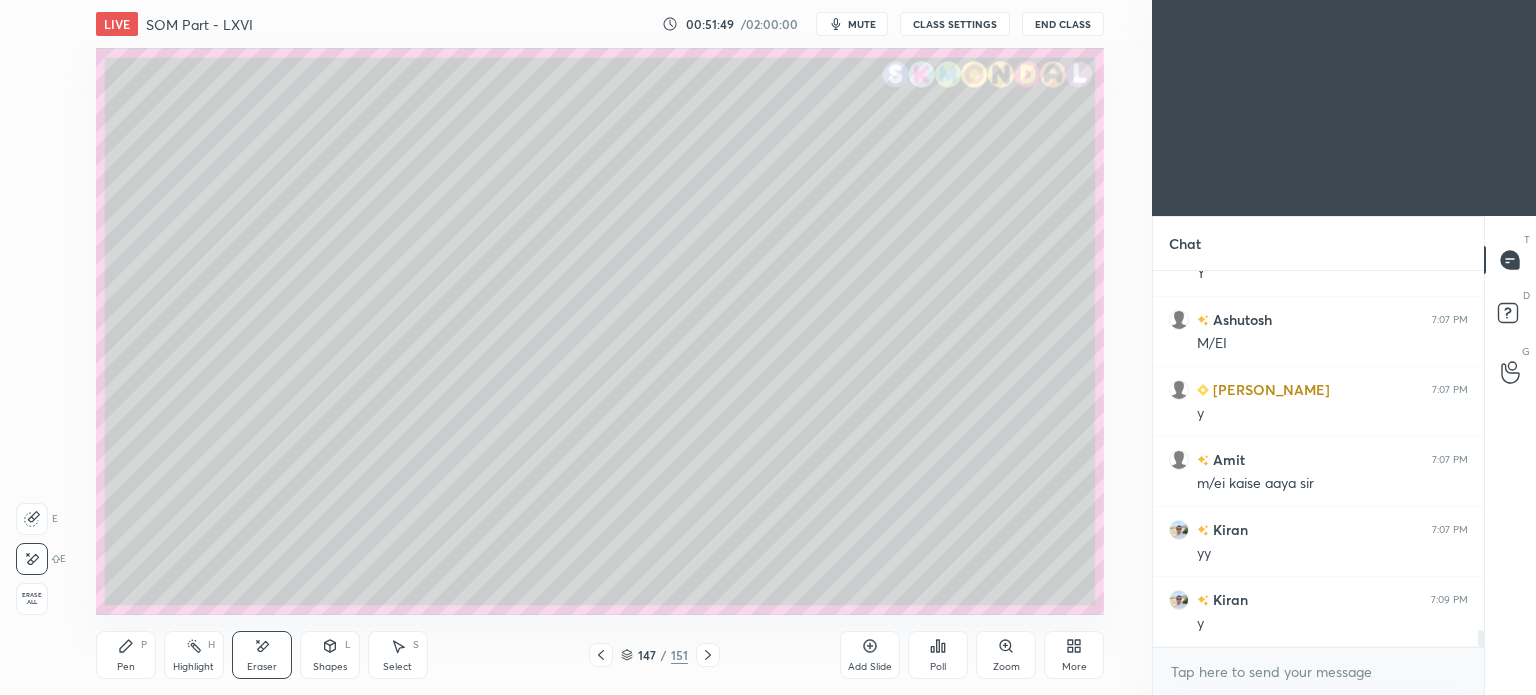 click on "Pen P" at bounding box center (126, 655) 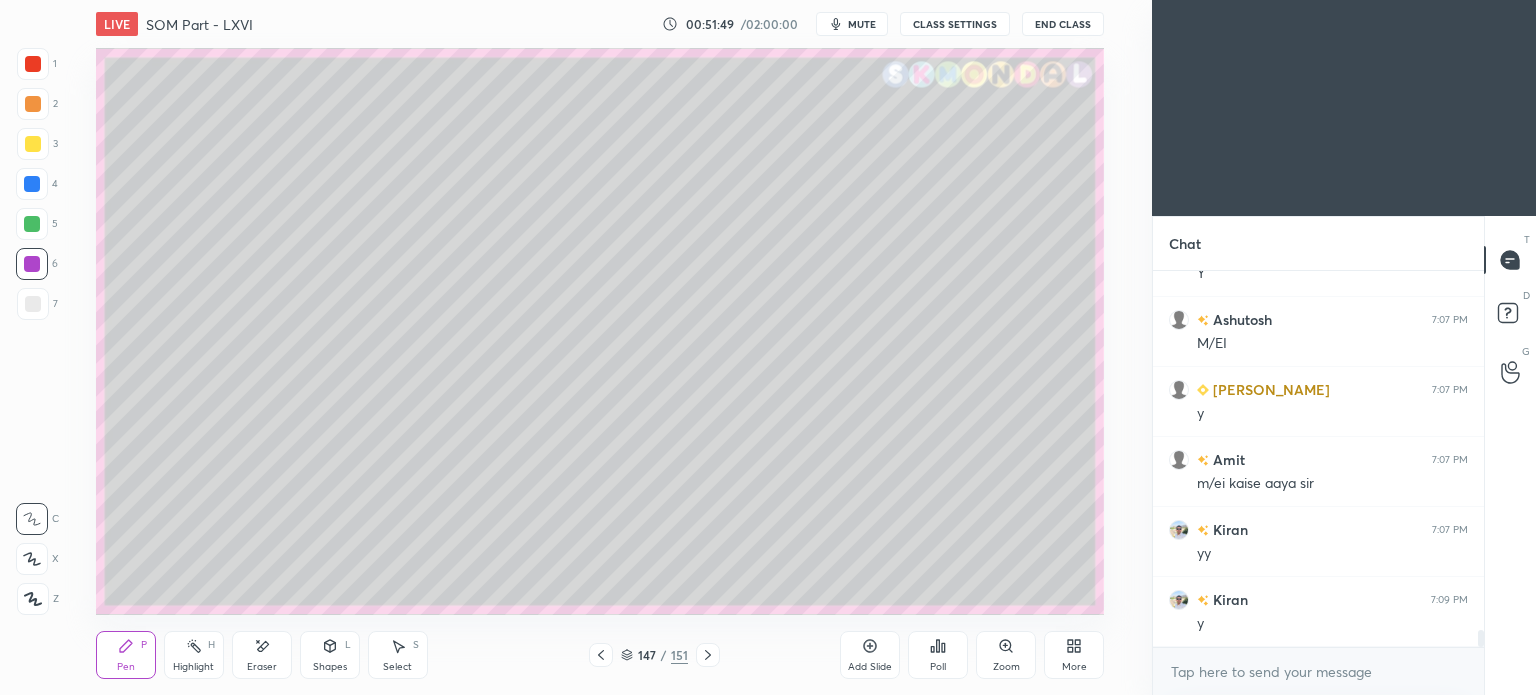 click on "Pen P" at bounding box center (126, 655) 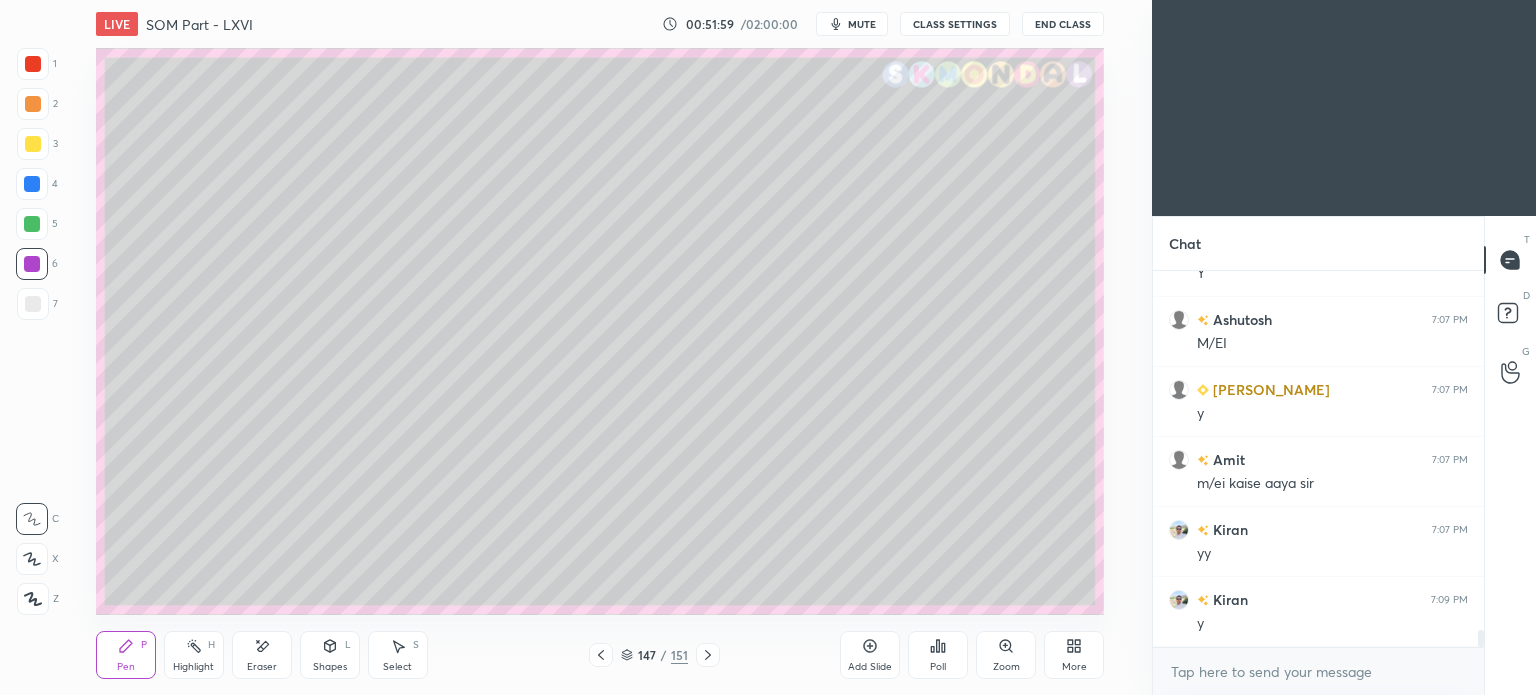 click 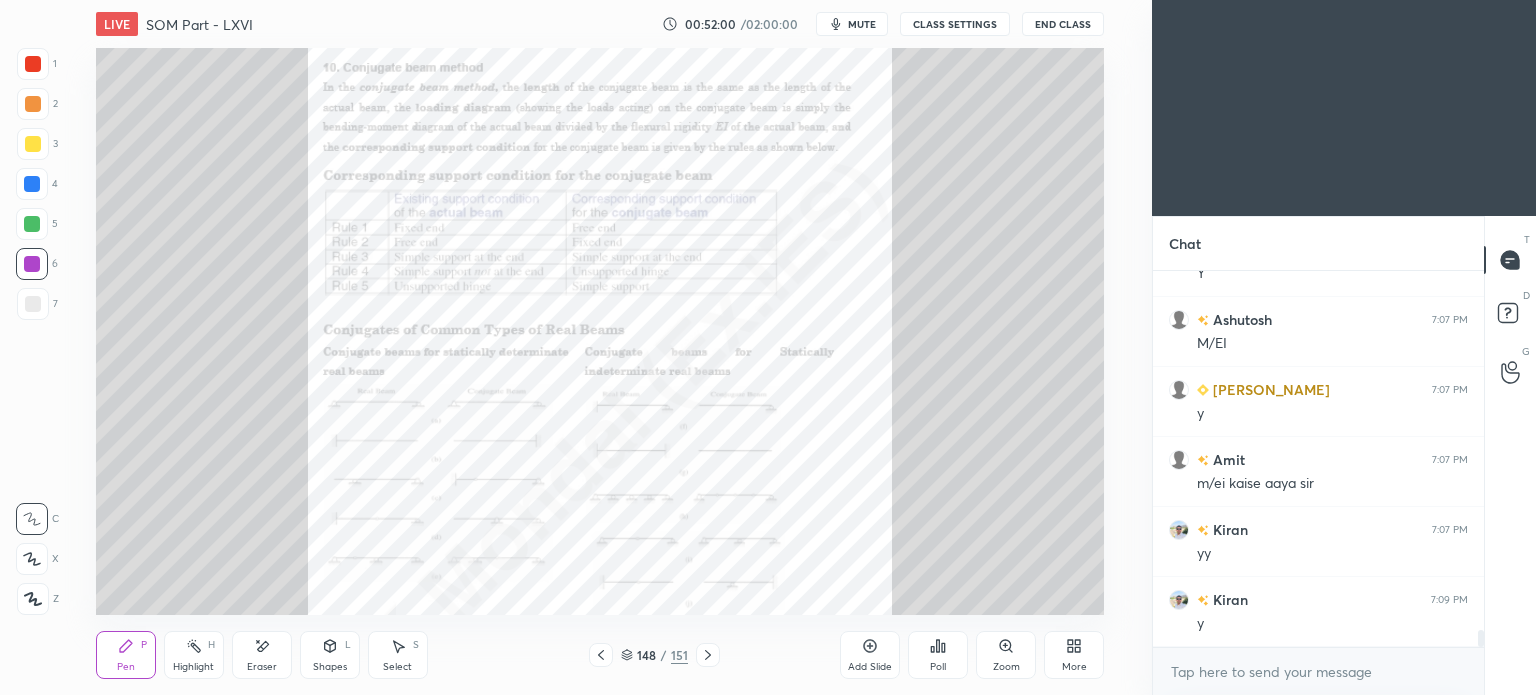 click 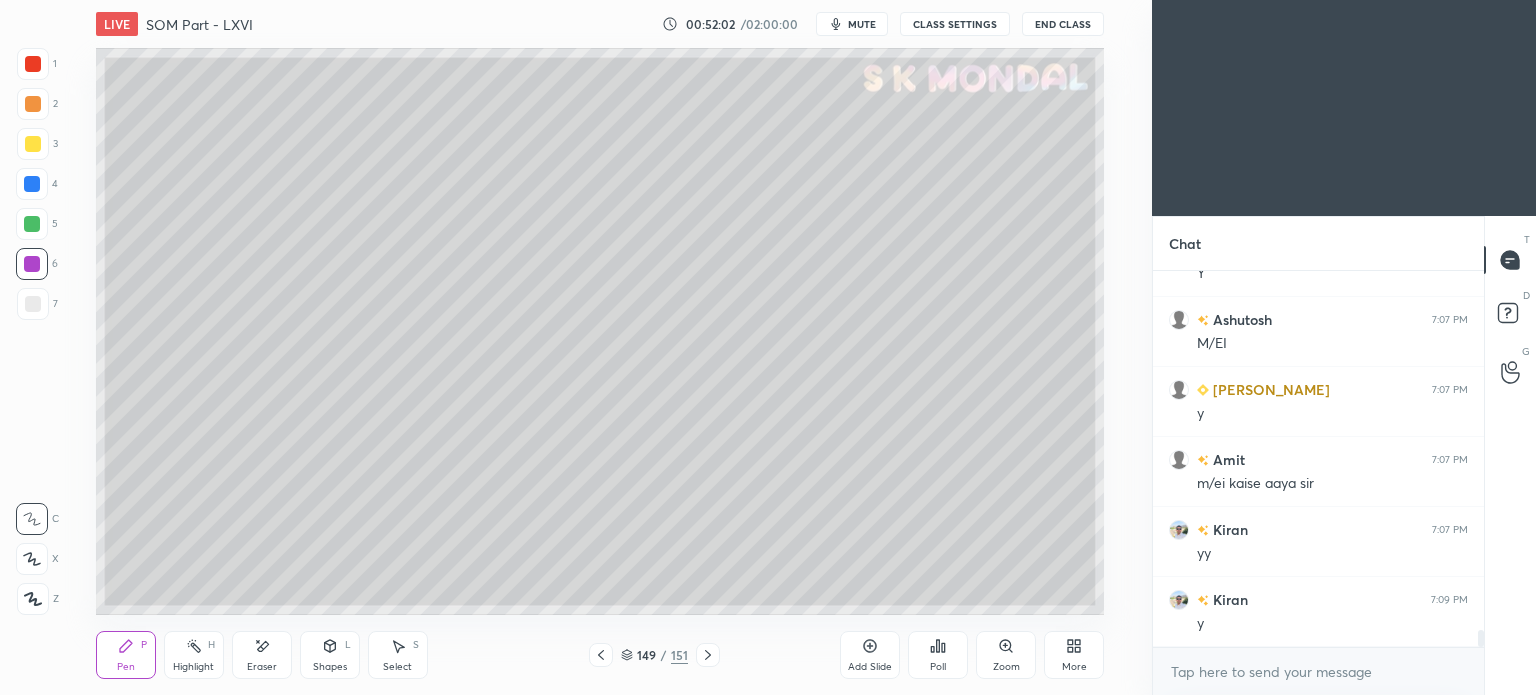 click at bounding box center [33, 304] 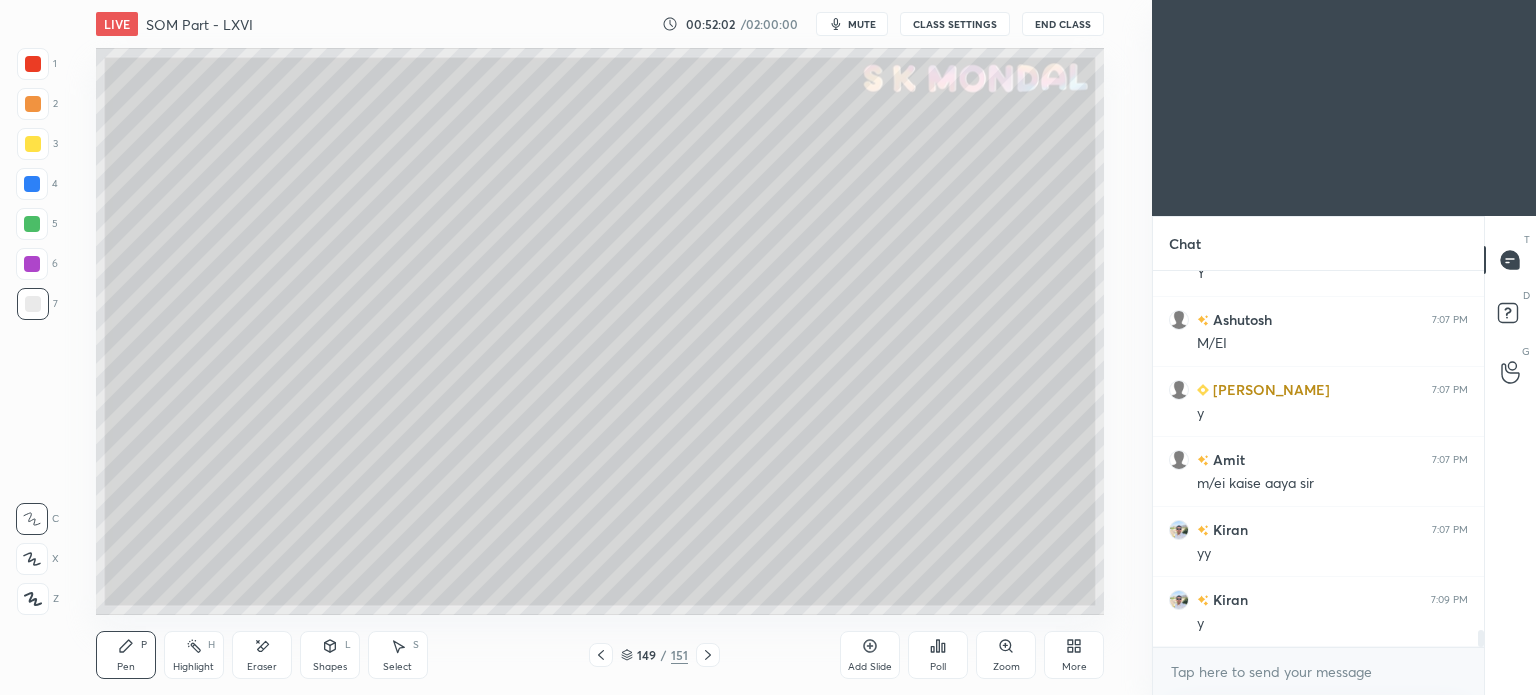 click at bounding box center (33, 304) 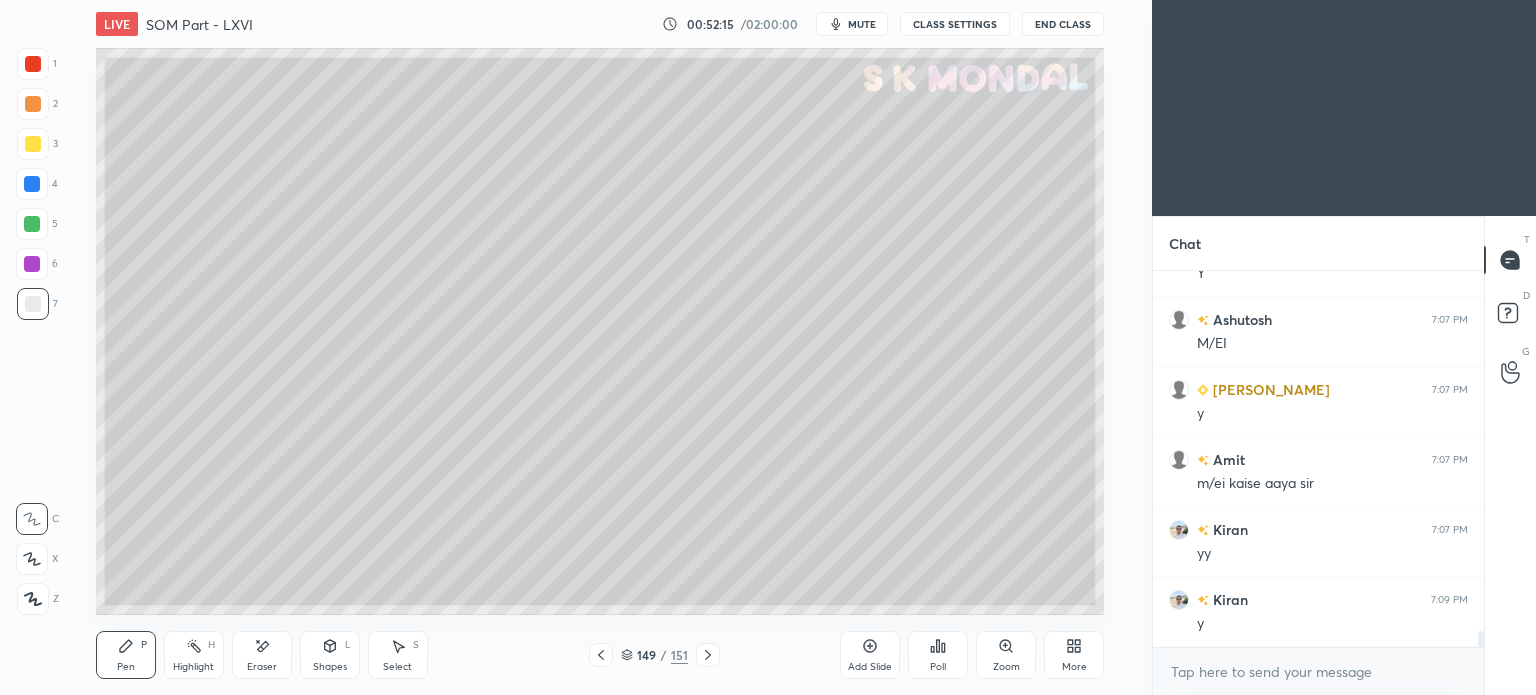 scroll, scrollTop: 8214, scrollLeft: 0, axis: vertical 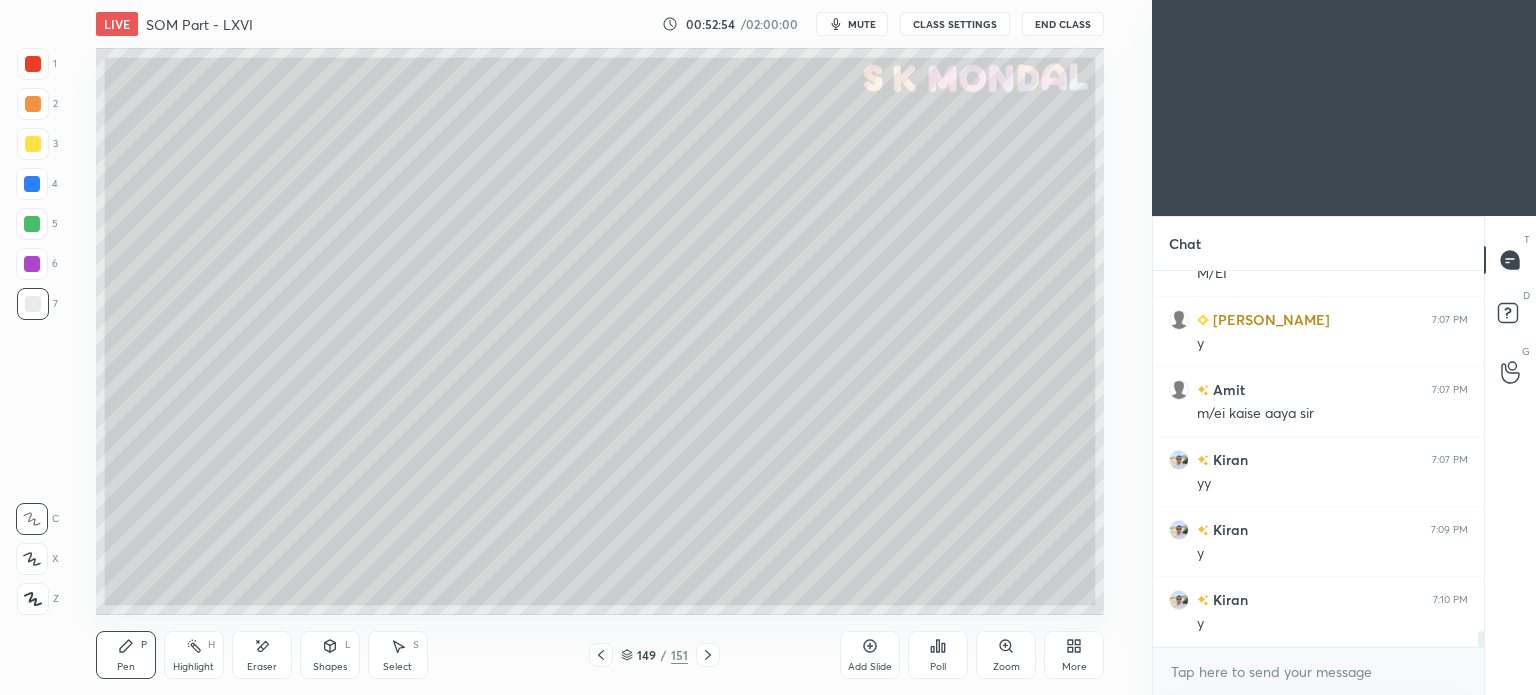 click 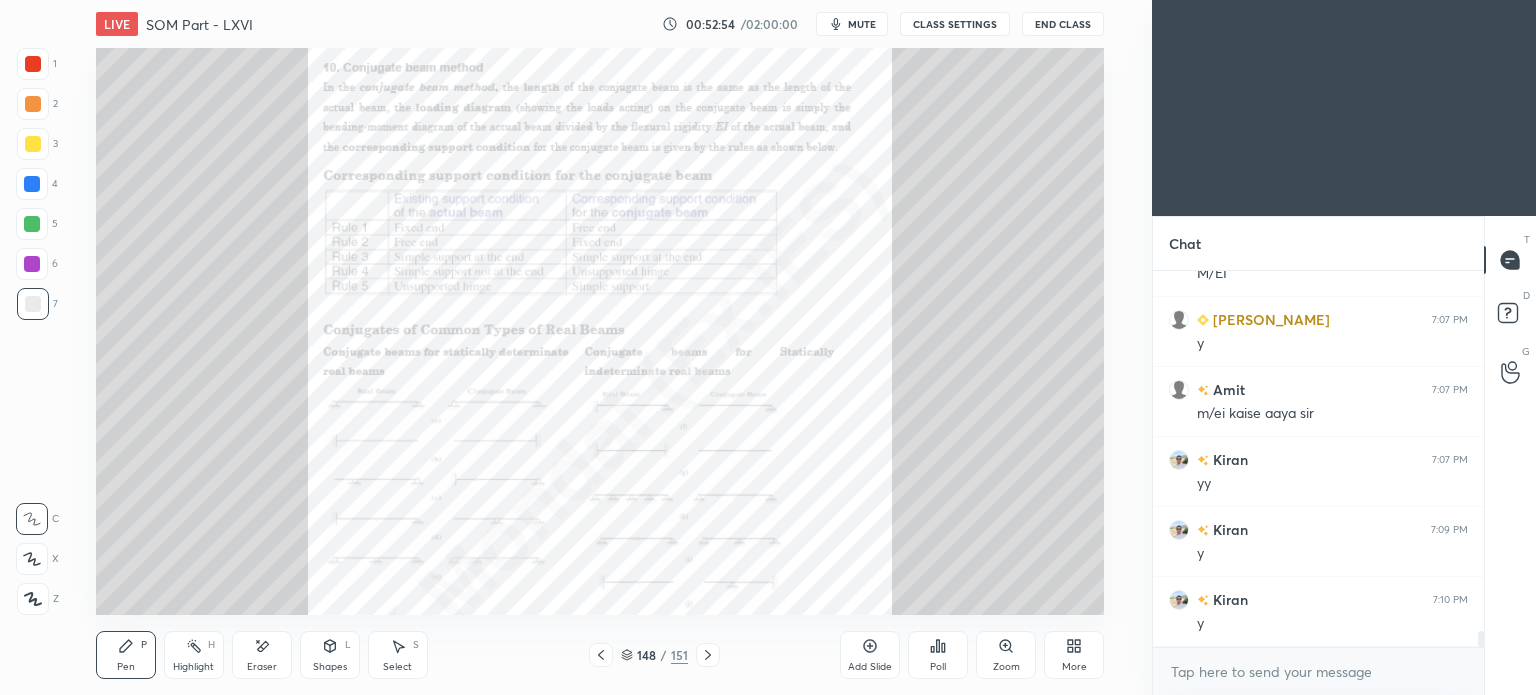 click 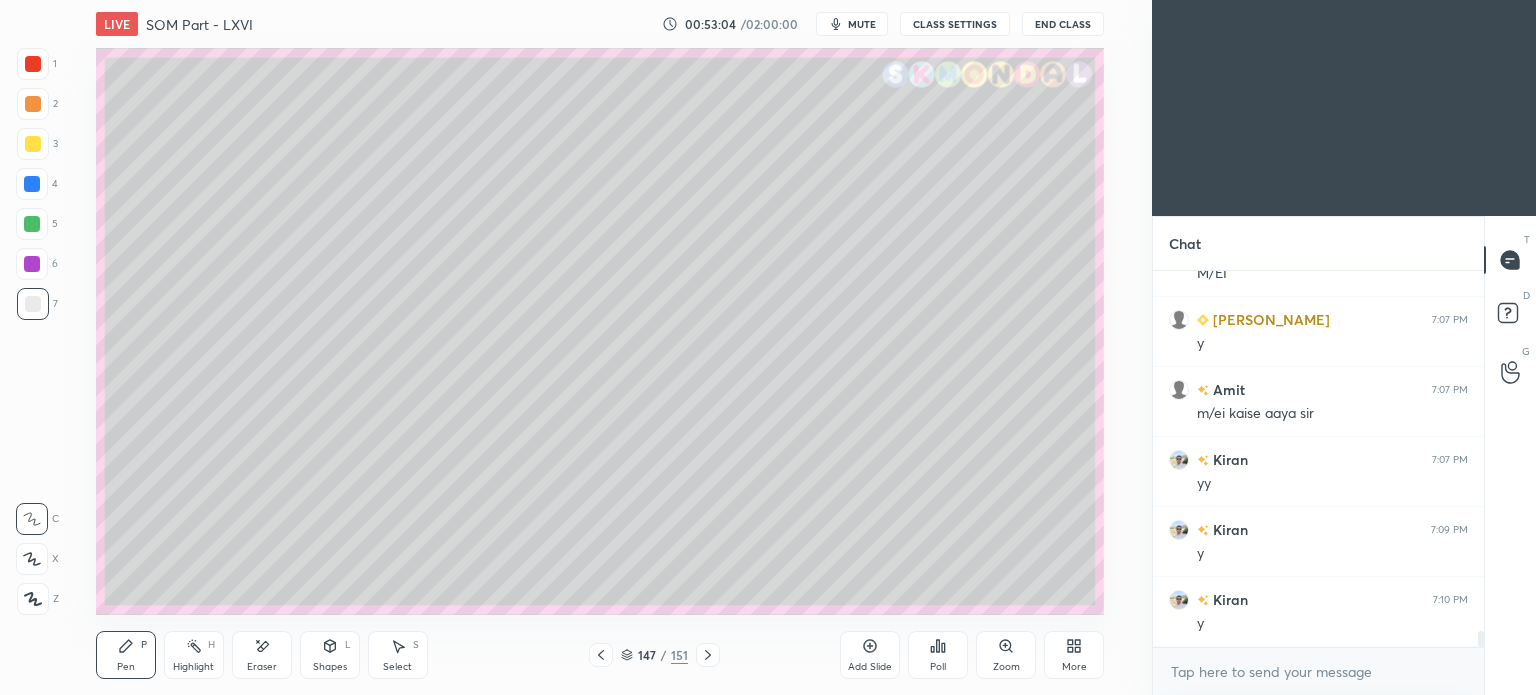 click on "Shapes" at bounding box center [330, 667] 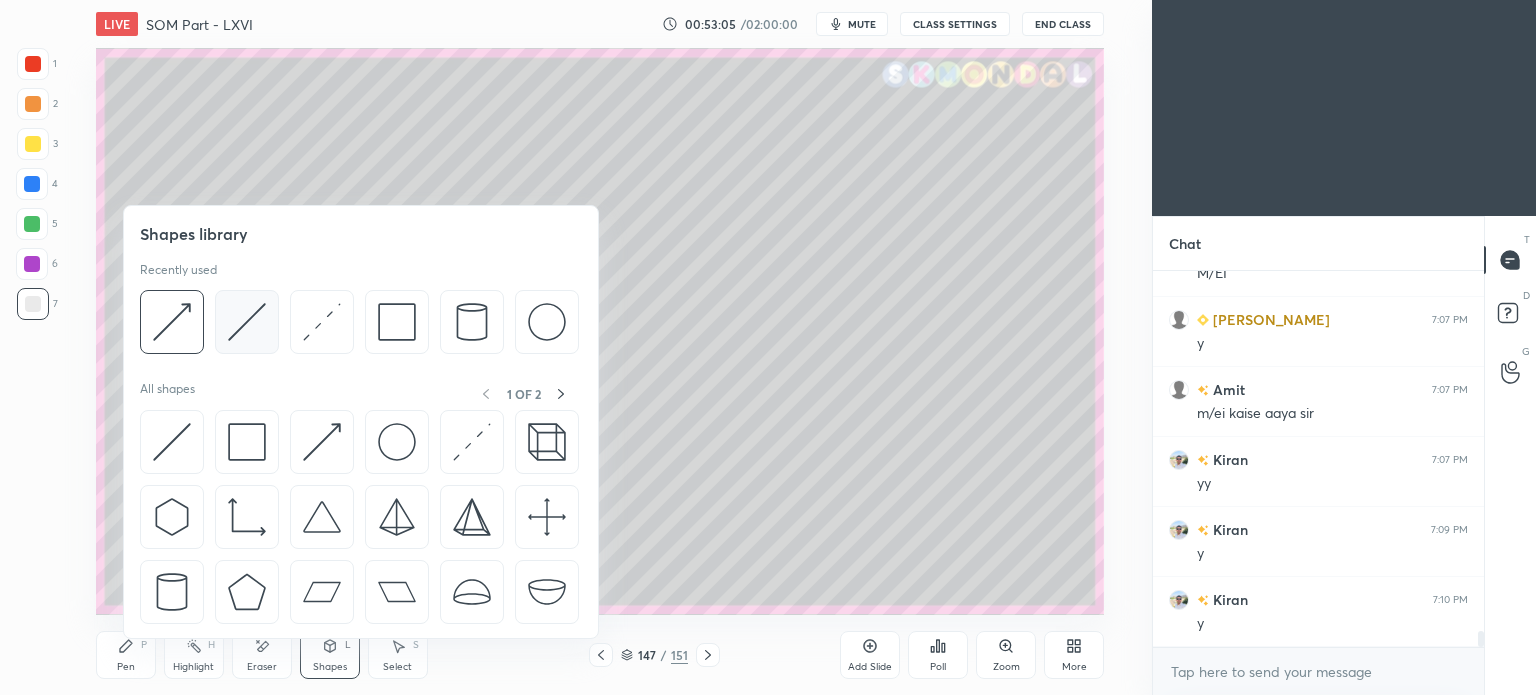 click at bounding box center [247, 322] 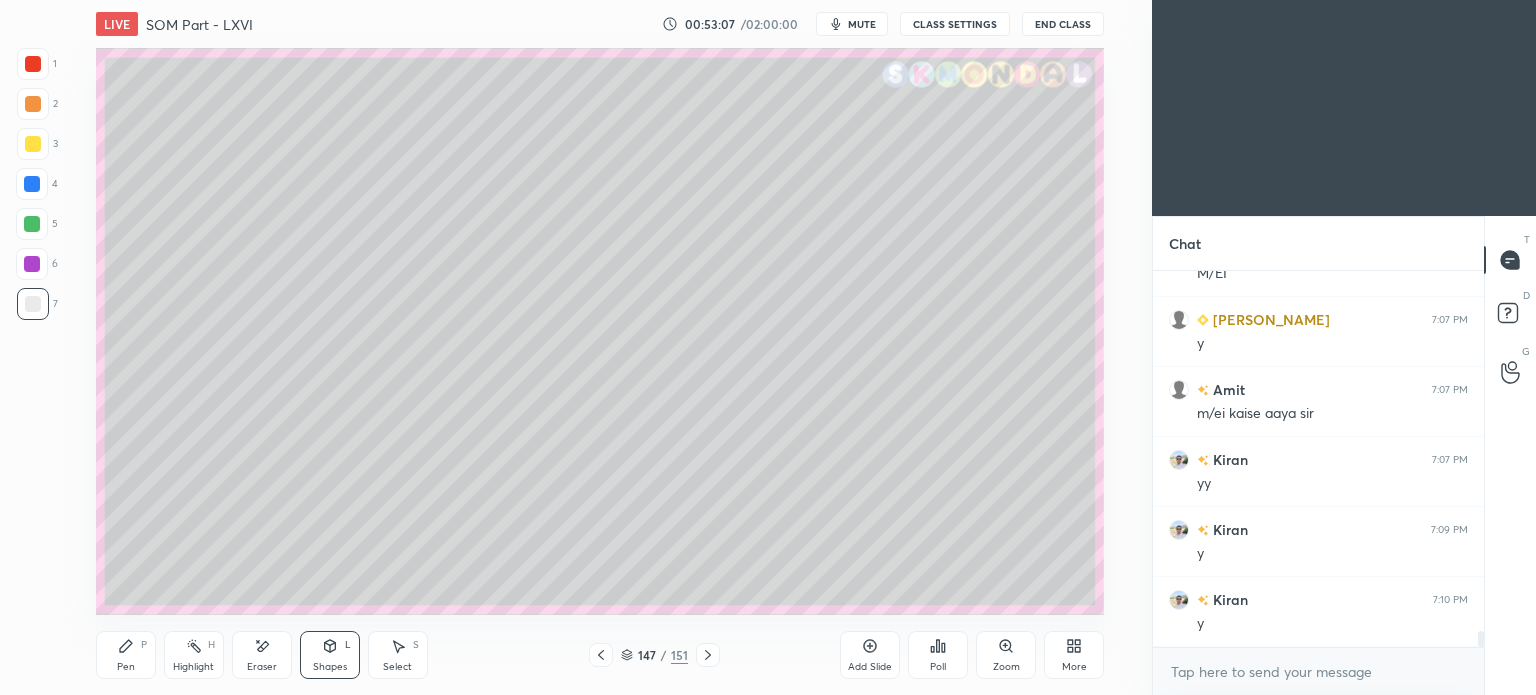 click on "Pen P" at bounding box center [126, 655] 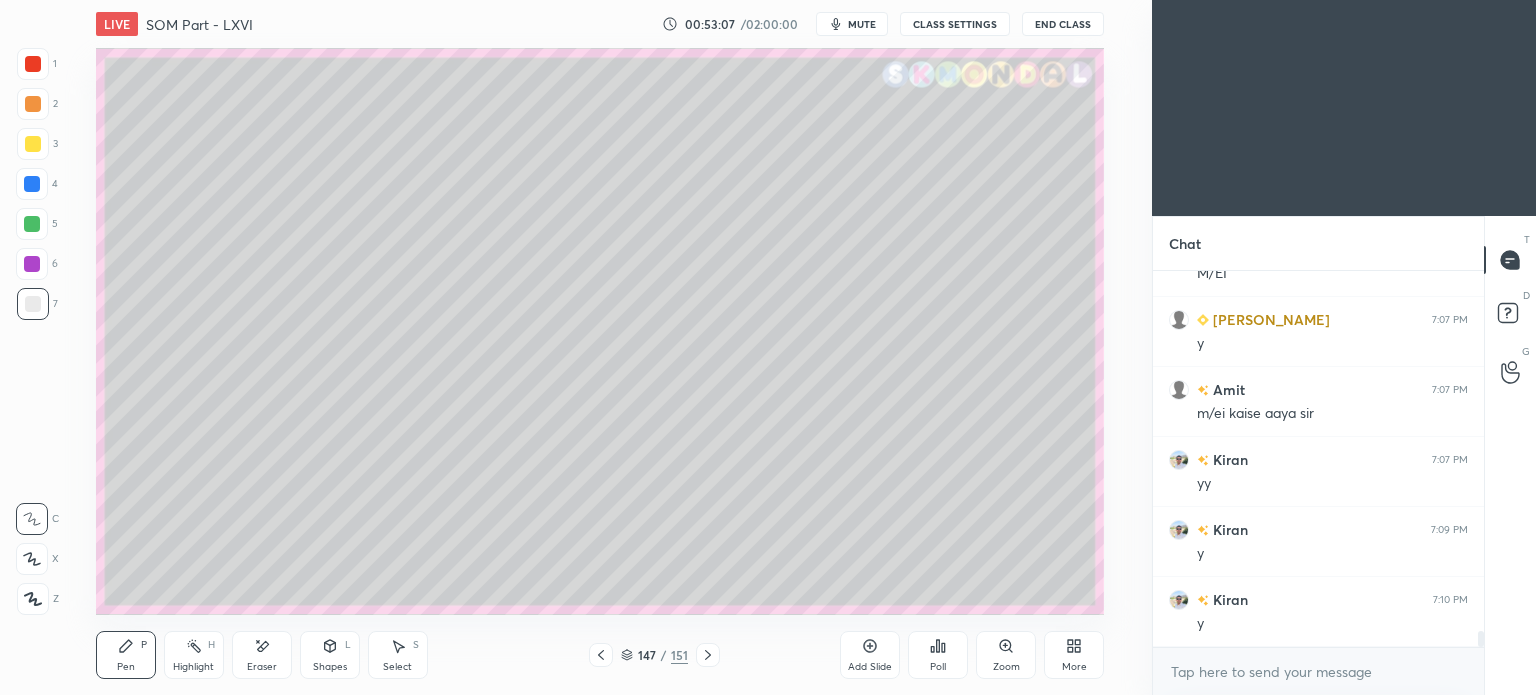 click 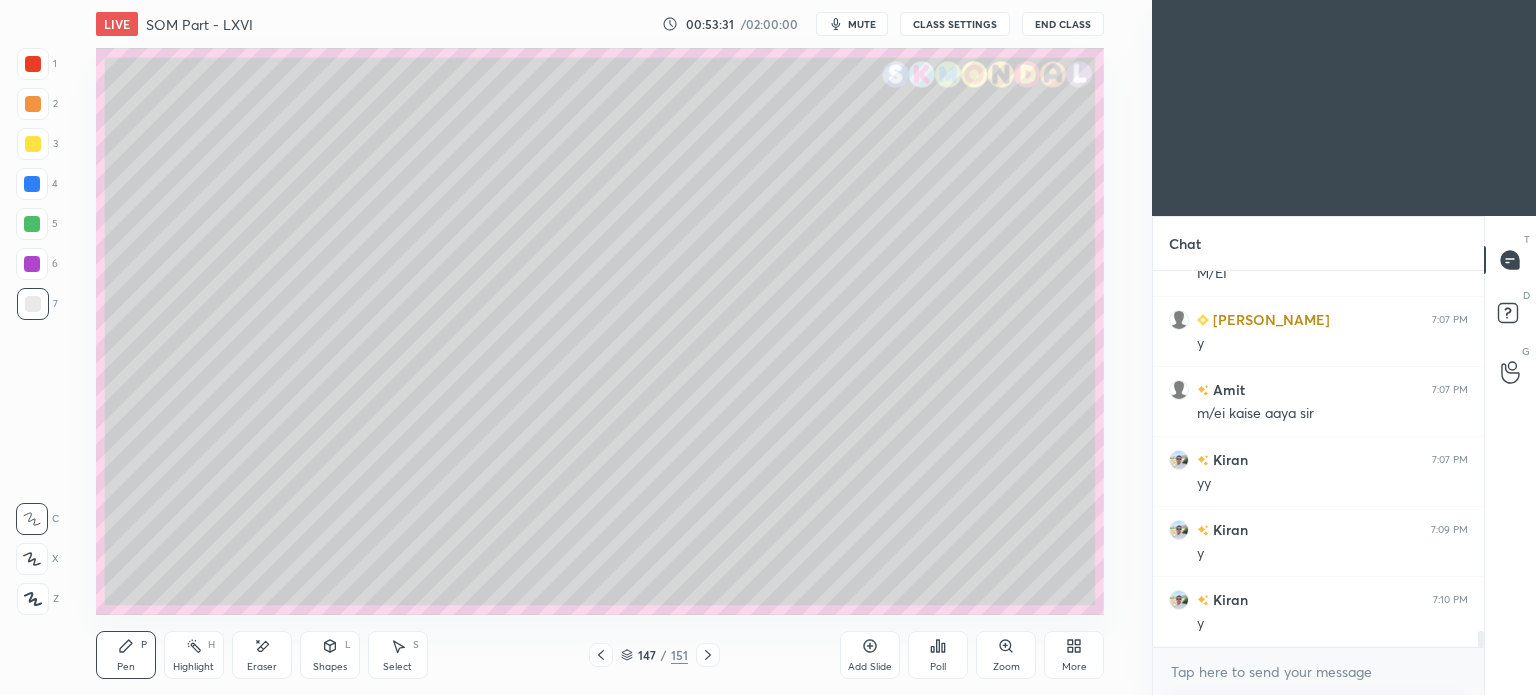 click on "Highlight" at bounding box center (193, 667) 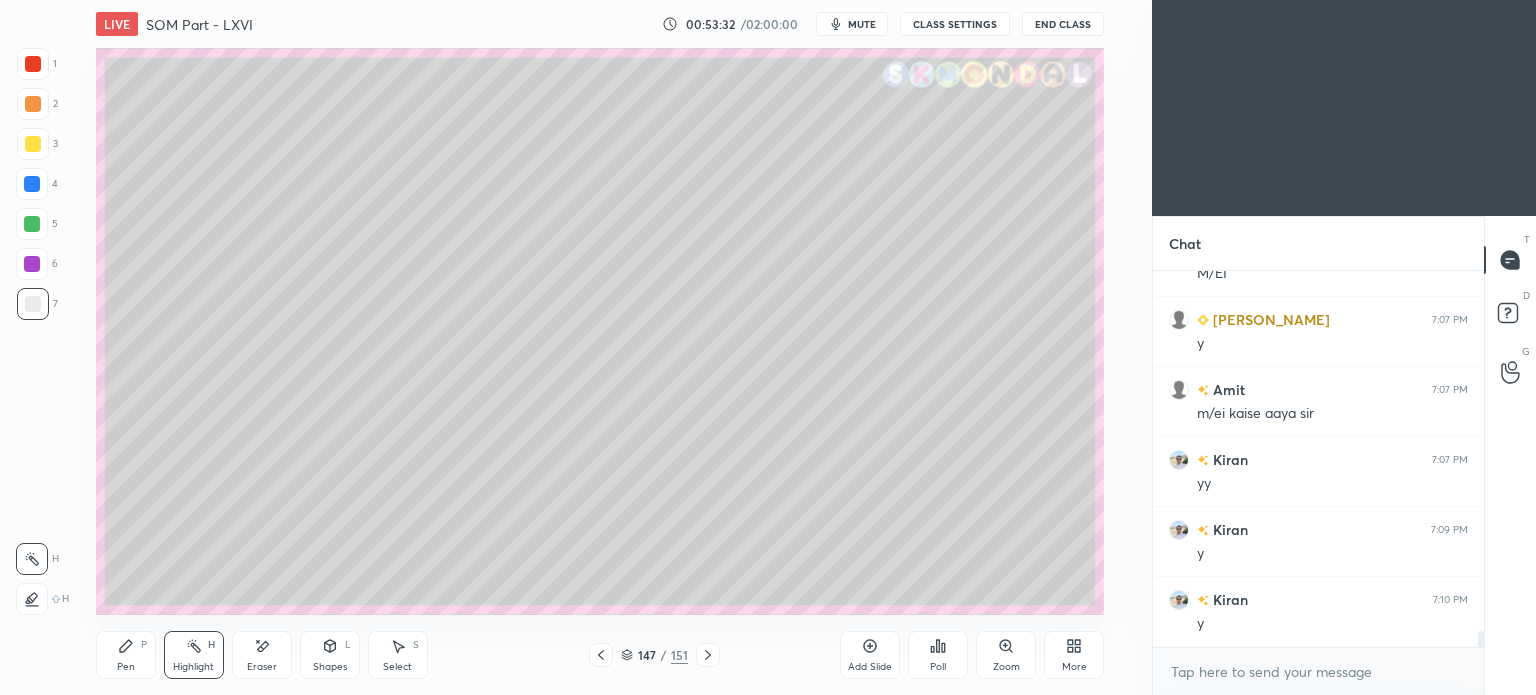 scroll, scrollTop: 8284, scrollLeft: 0, axis: vertical 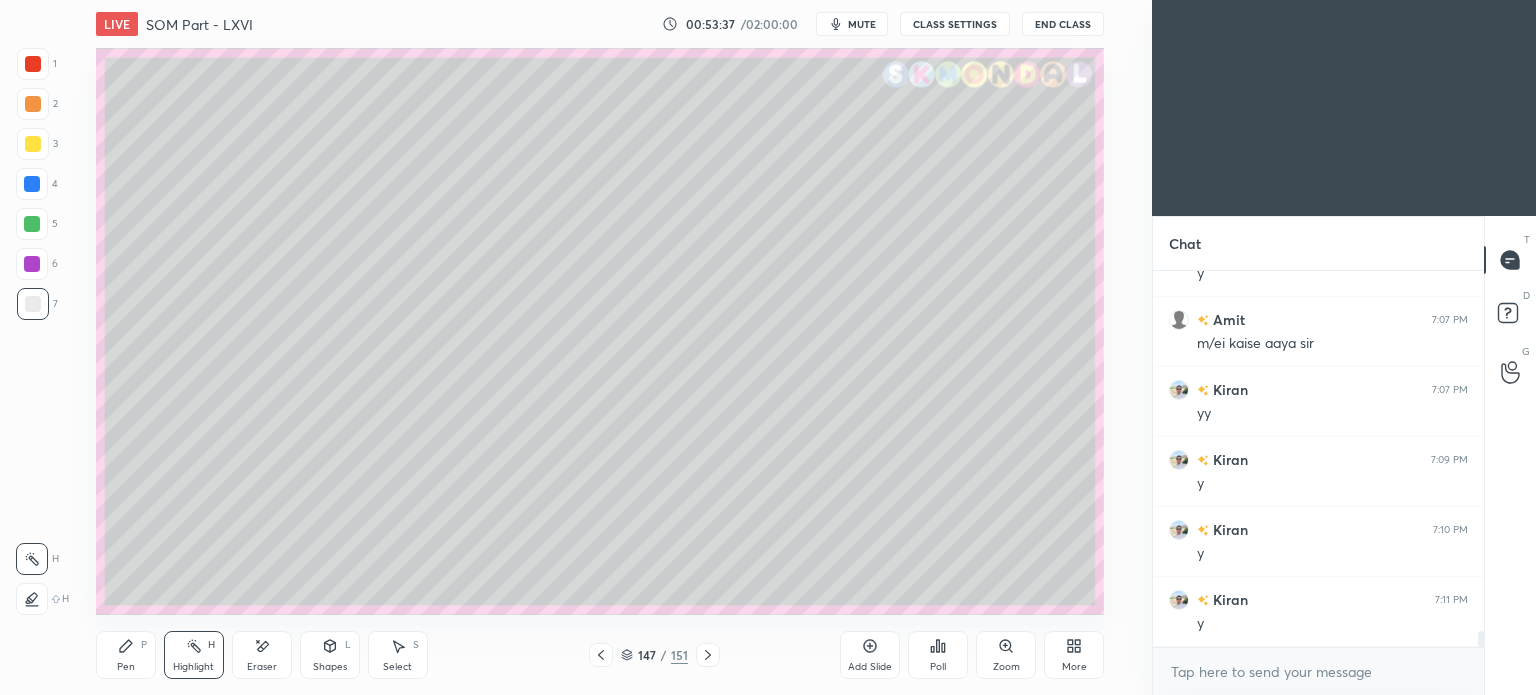 click on "Pen P" at bounding box center [126, 655] 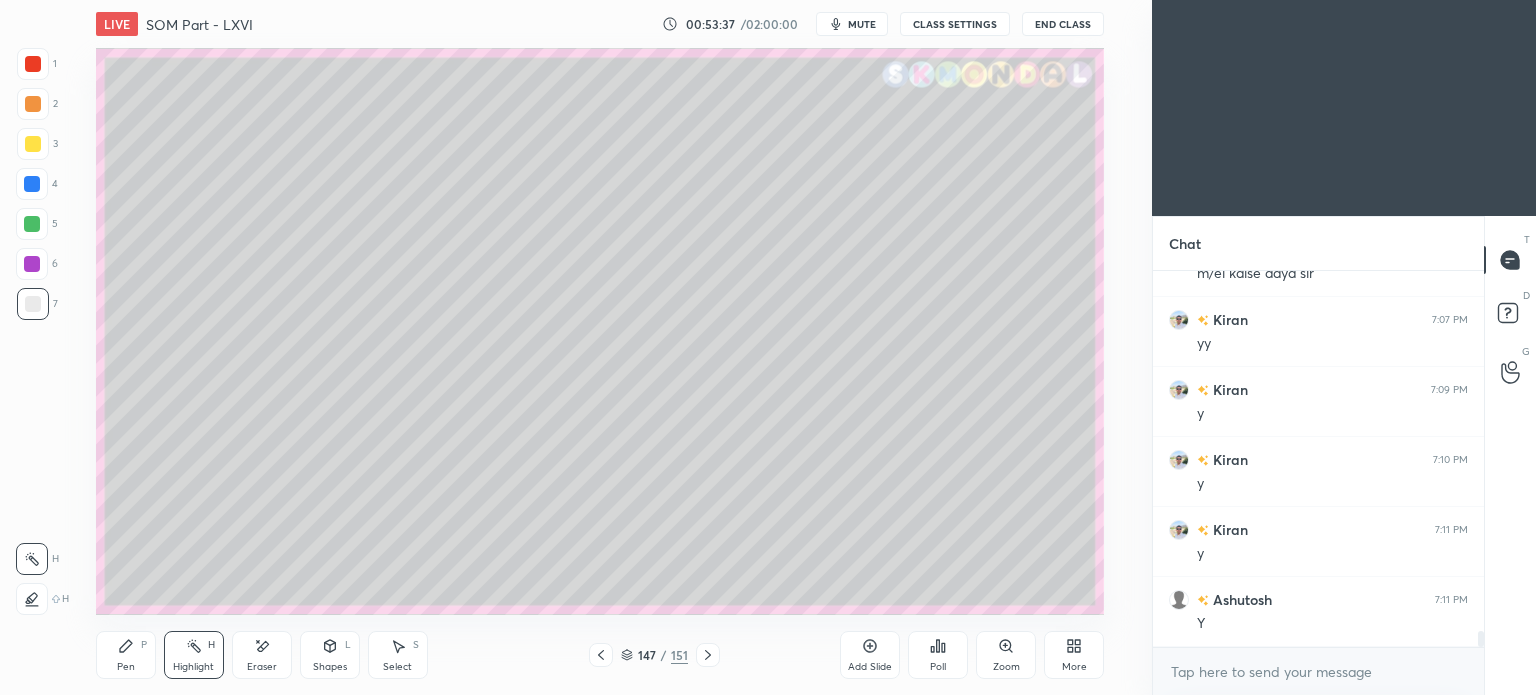 click on "Pen P" at bounding box center (126, 655) 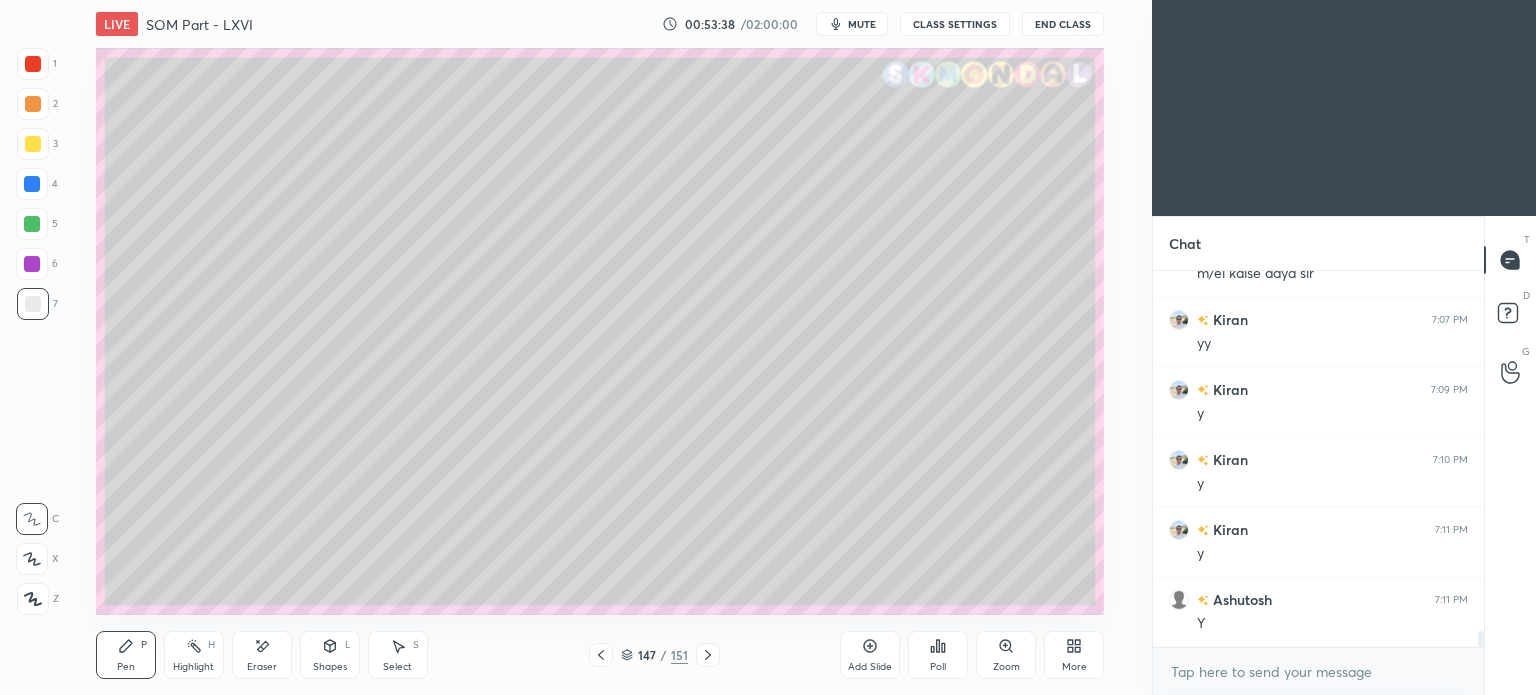 click at bounding box center [32, 184] 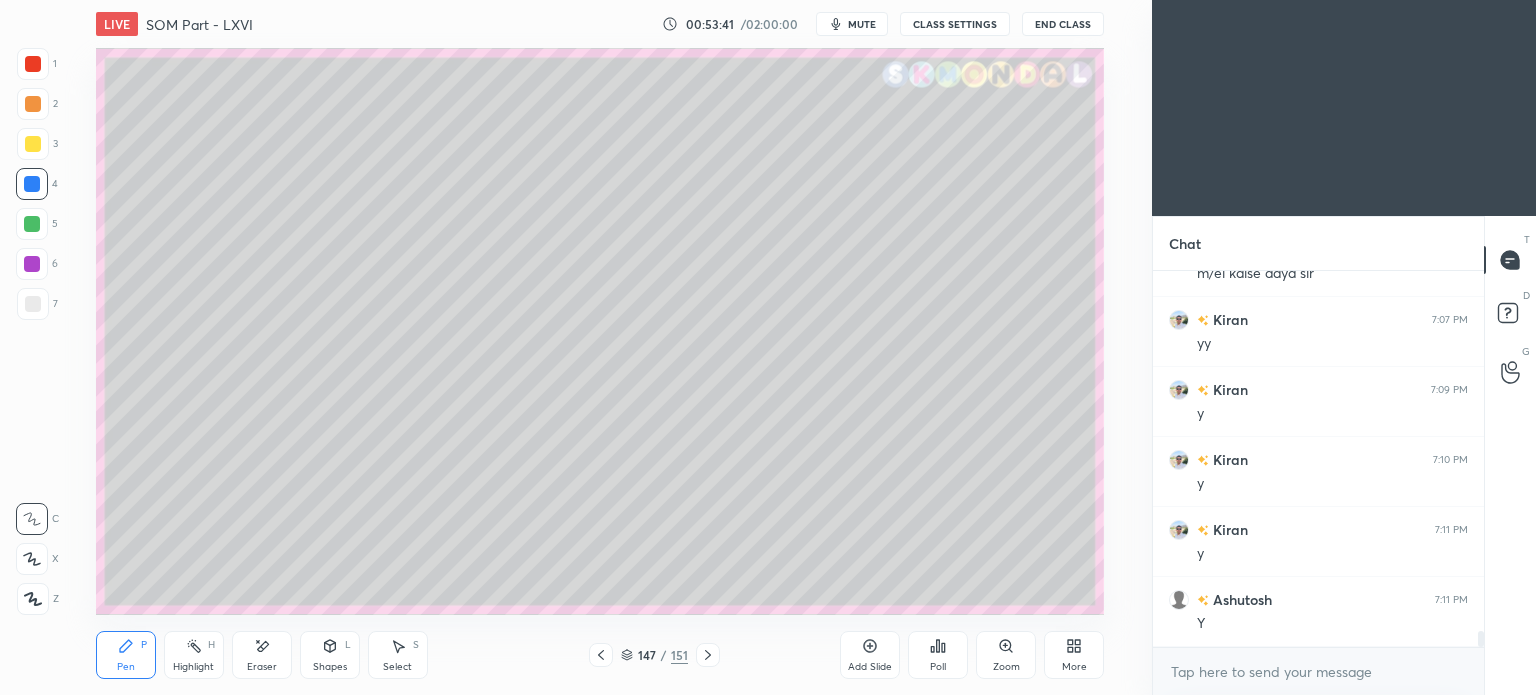 click on "Highlight H" at bounding box center [194, 655] 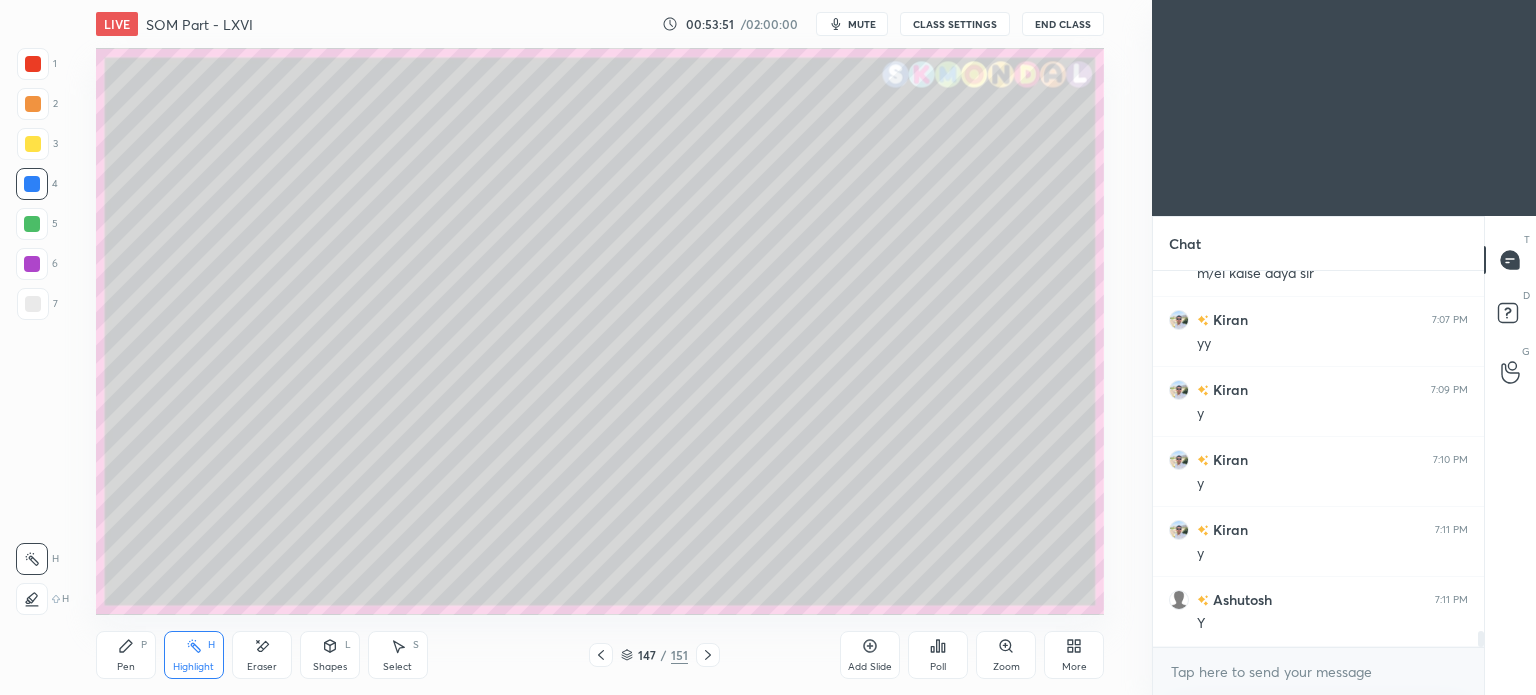 click at bounding box center (33, 64) 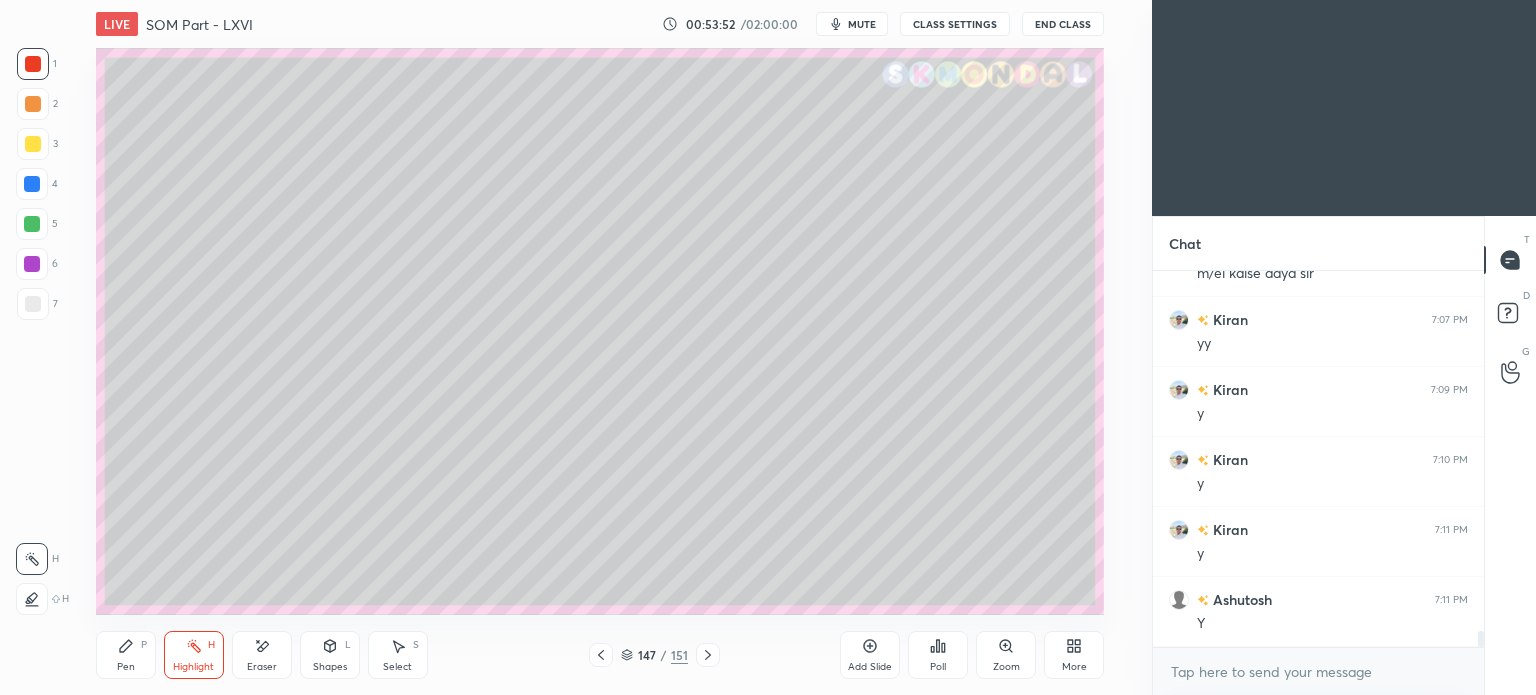 click on "Highlight" at bounding box center (193, 667) 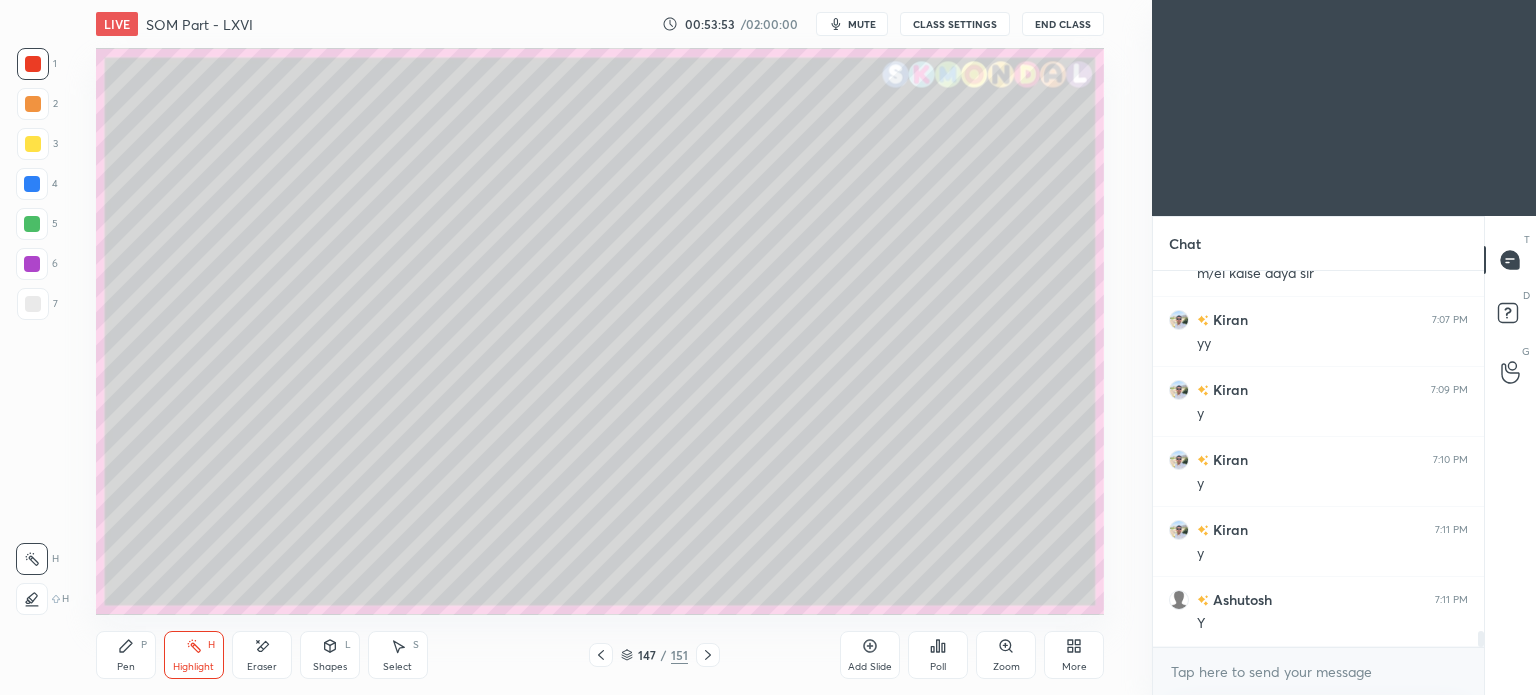 click 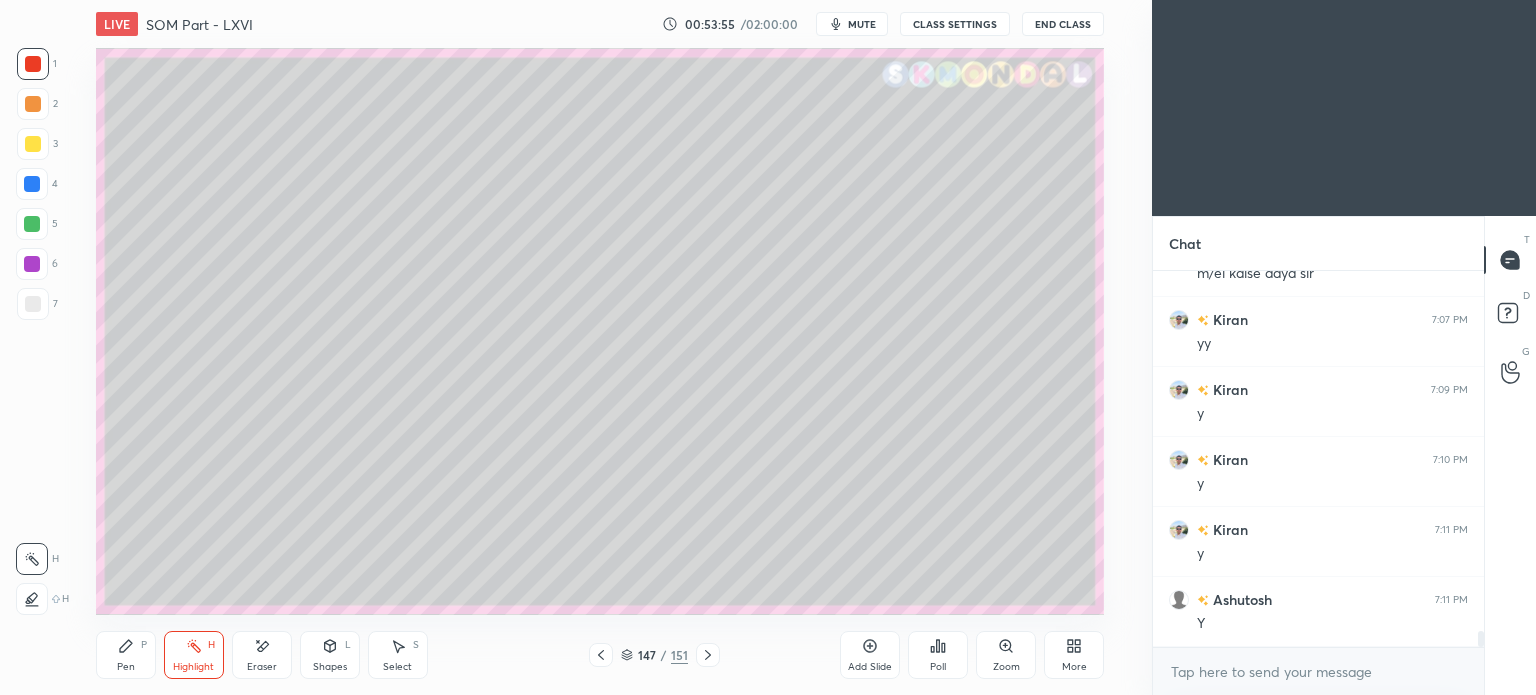 click on "Shapes L" at bounding box center (330, 655) 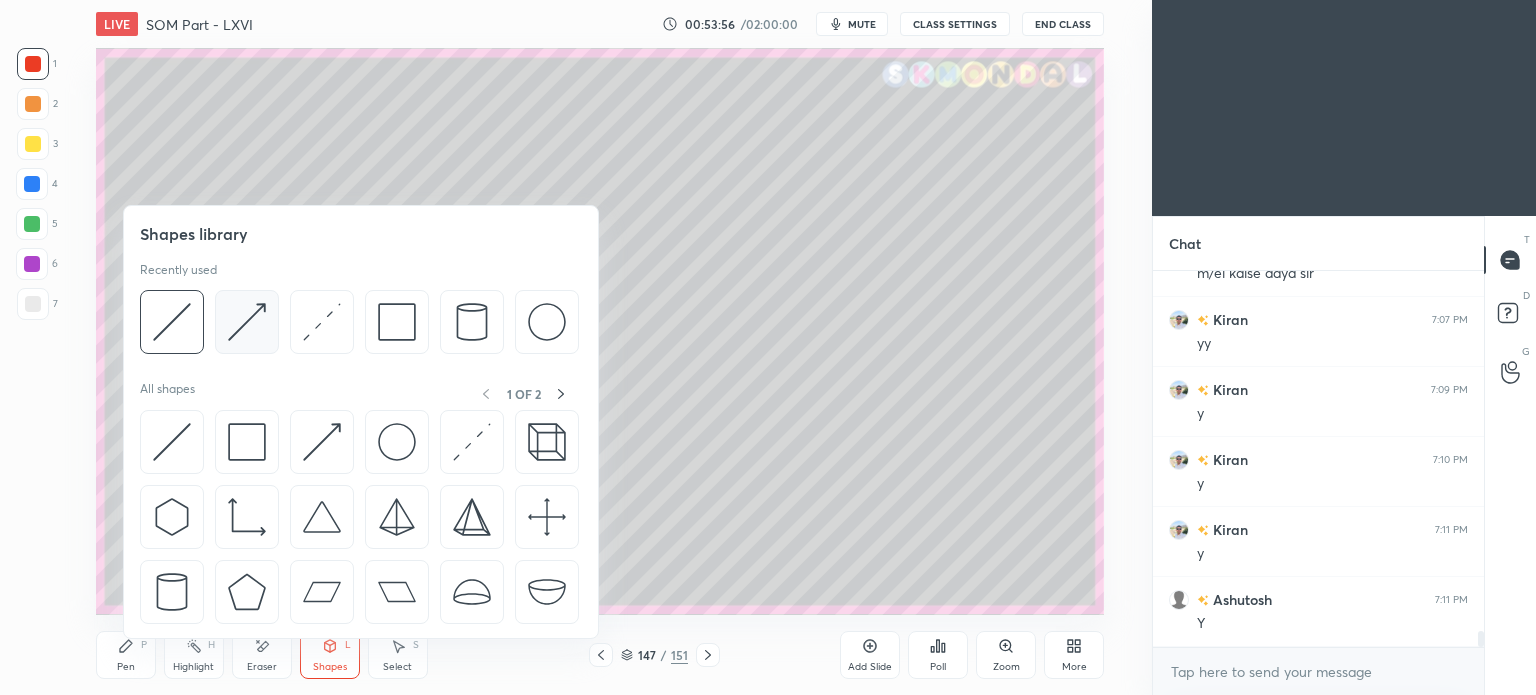 click at bounding box center [247, 322] 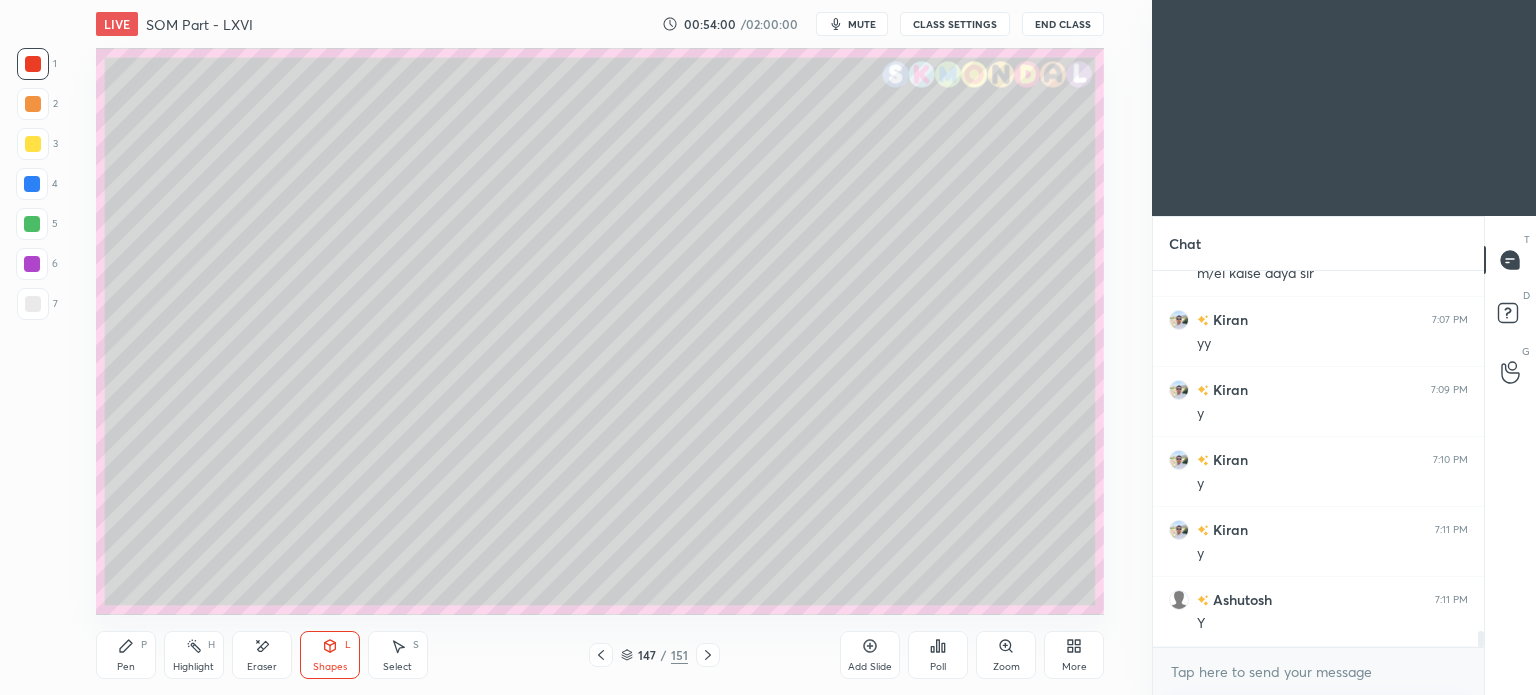 click on "Pen P" at bounding box center [126, 655] 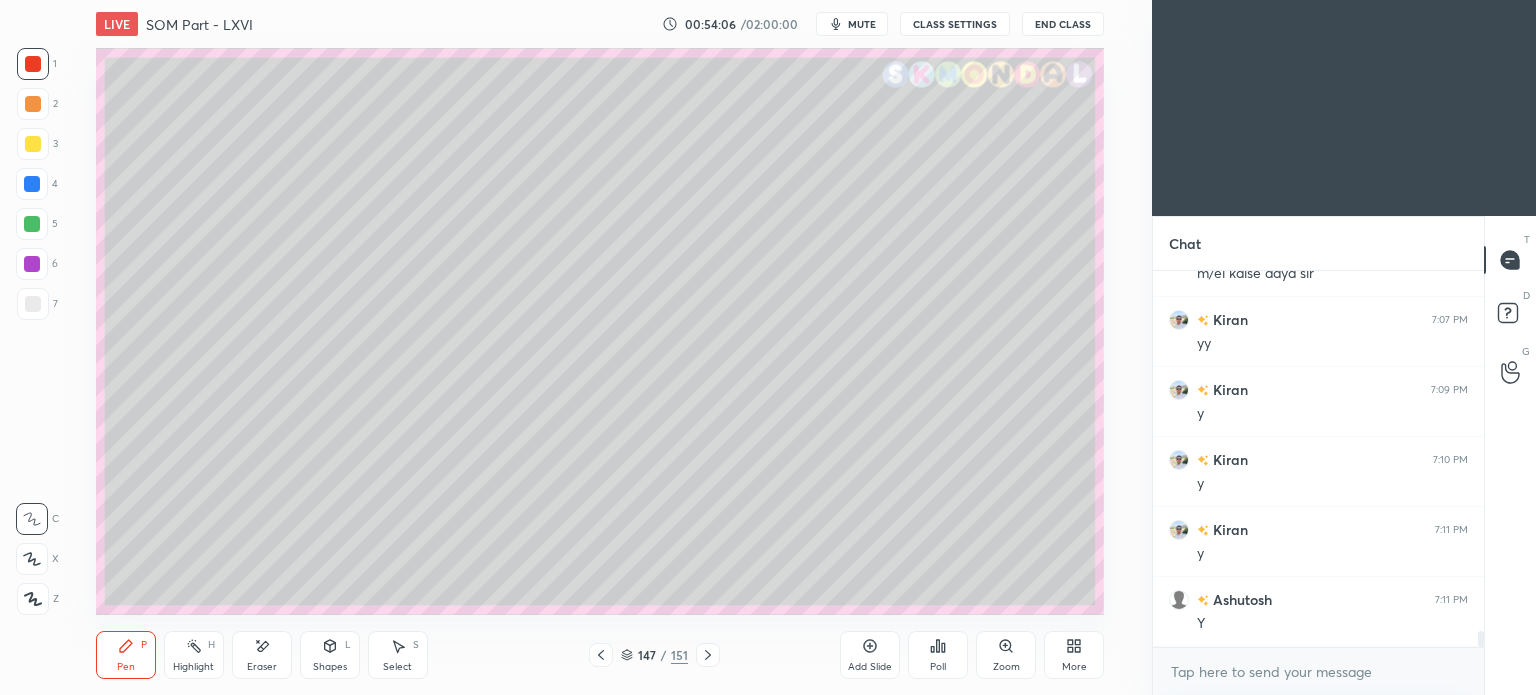 click at bounding box center [708, 655] 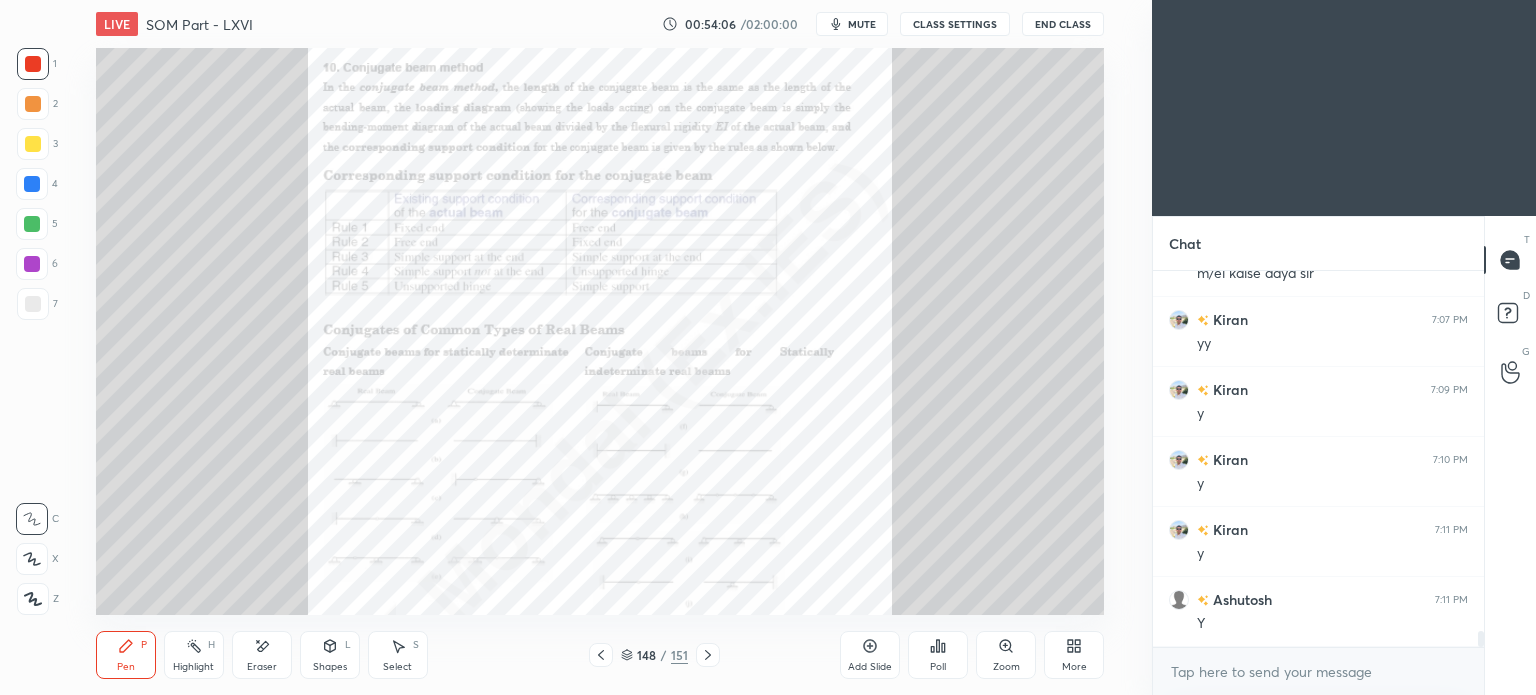 click at bounding box center (708, 655) 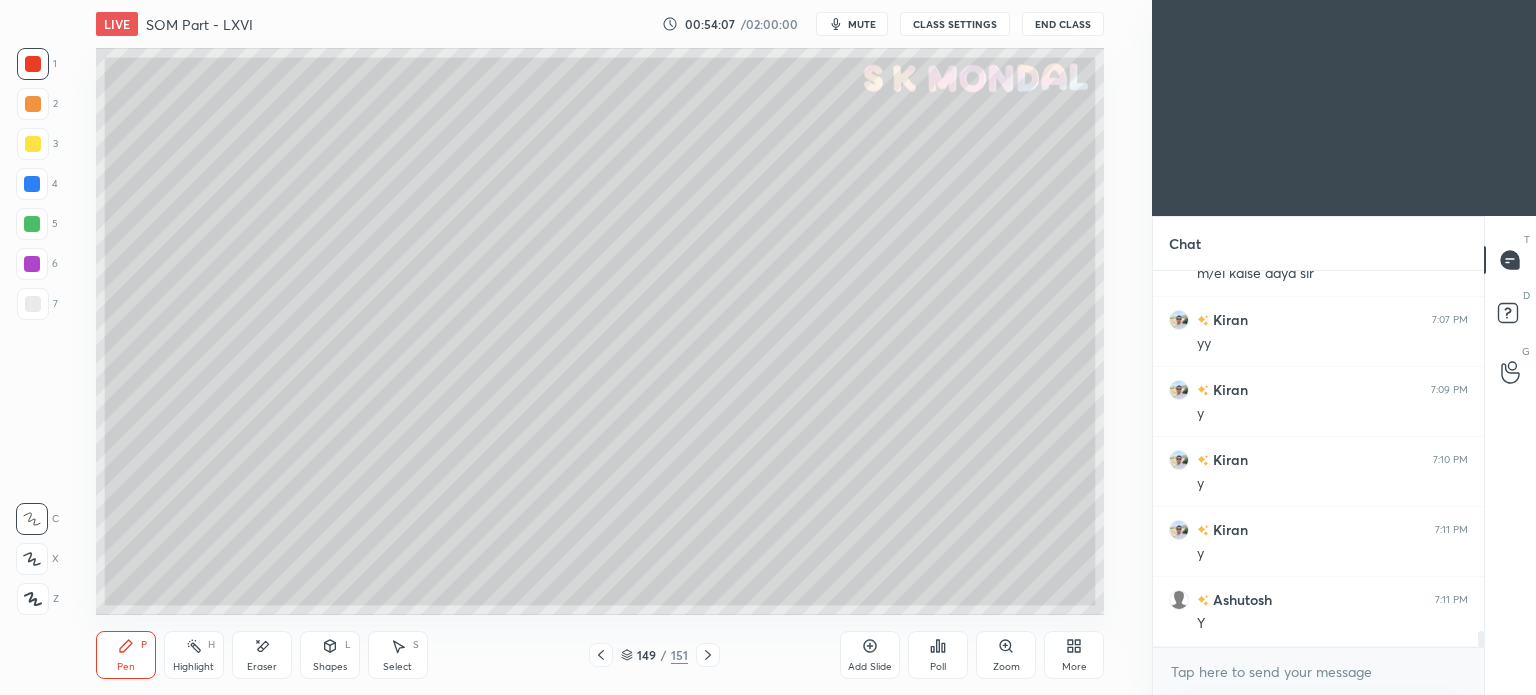 click at bounding box center [708, 655] 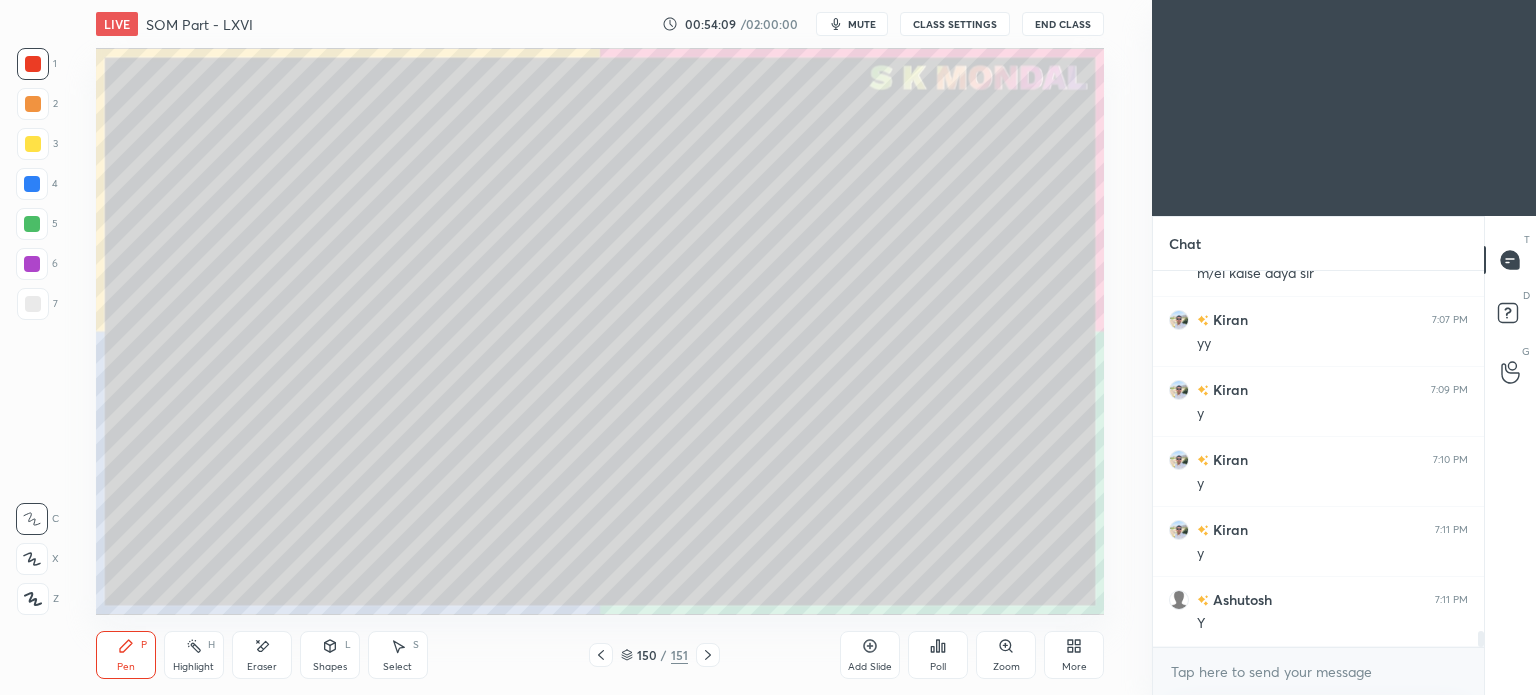 click at bounding box center (33, 304) 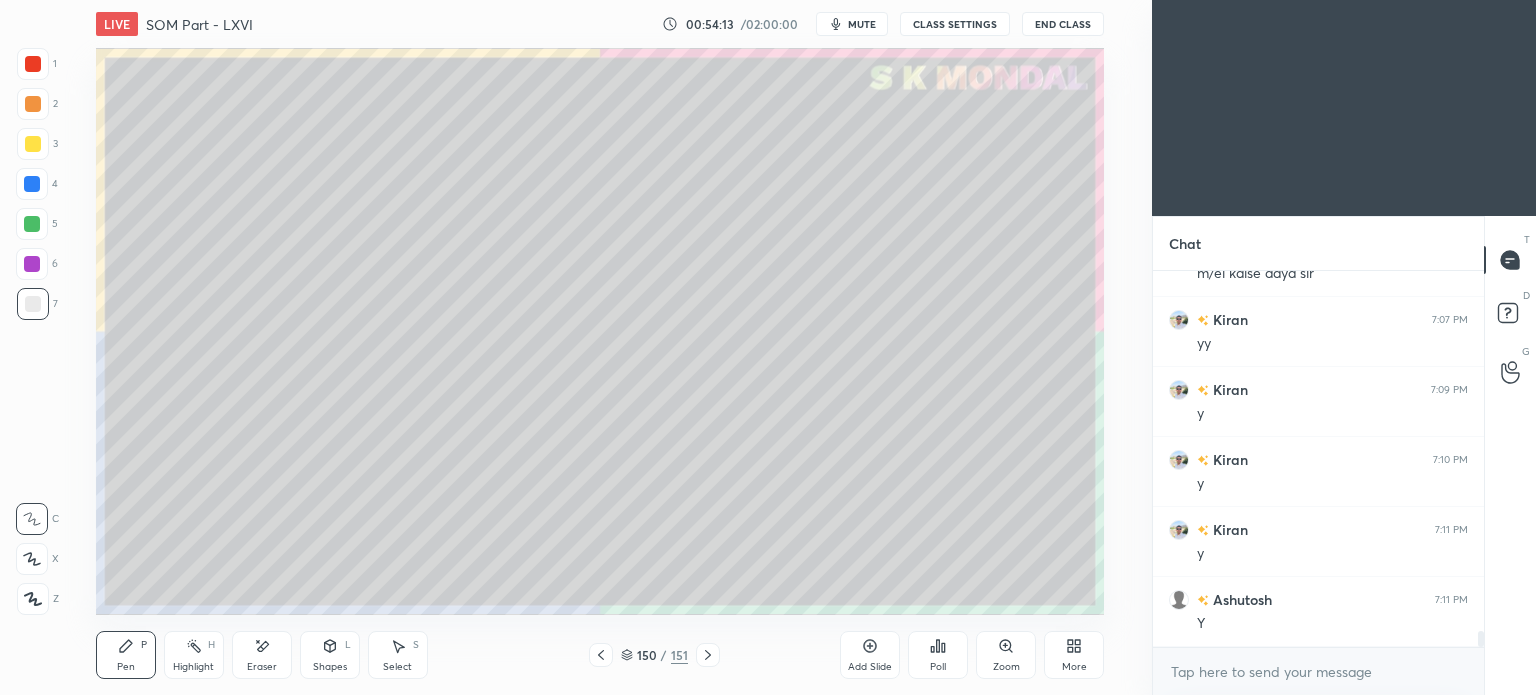 click 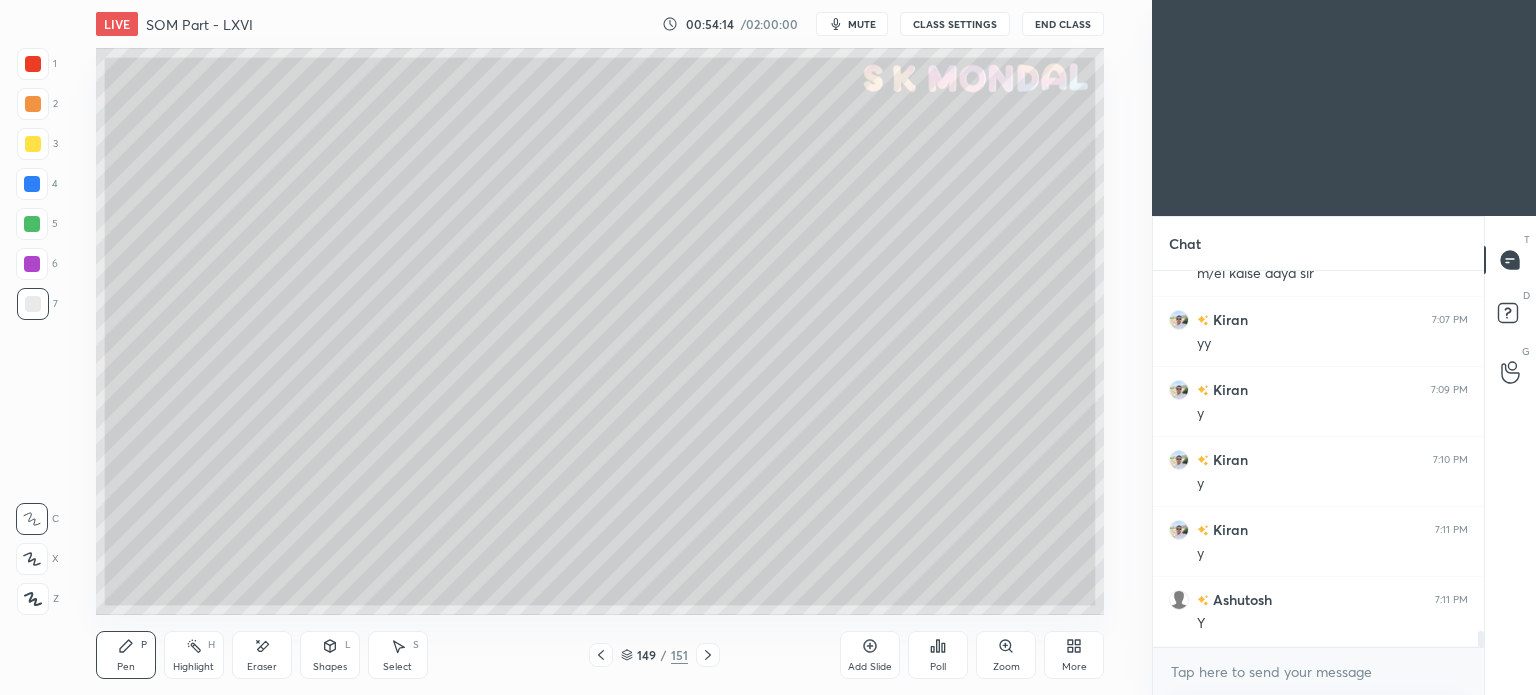 click 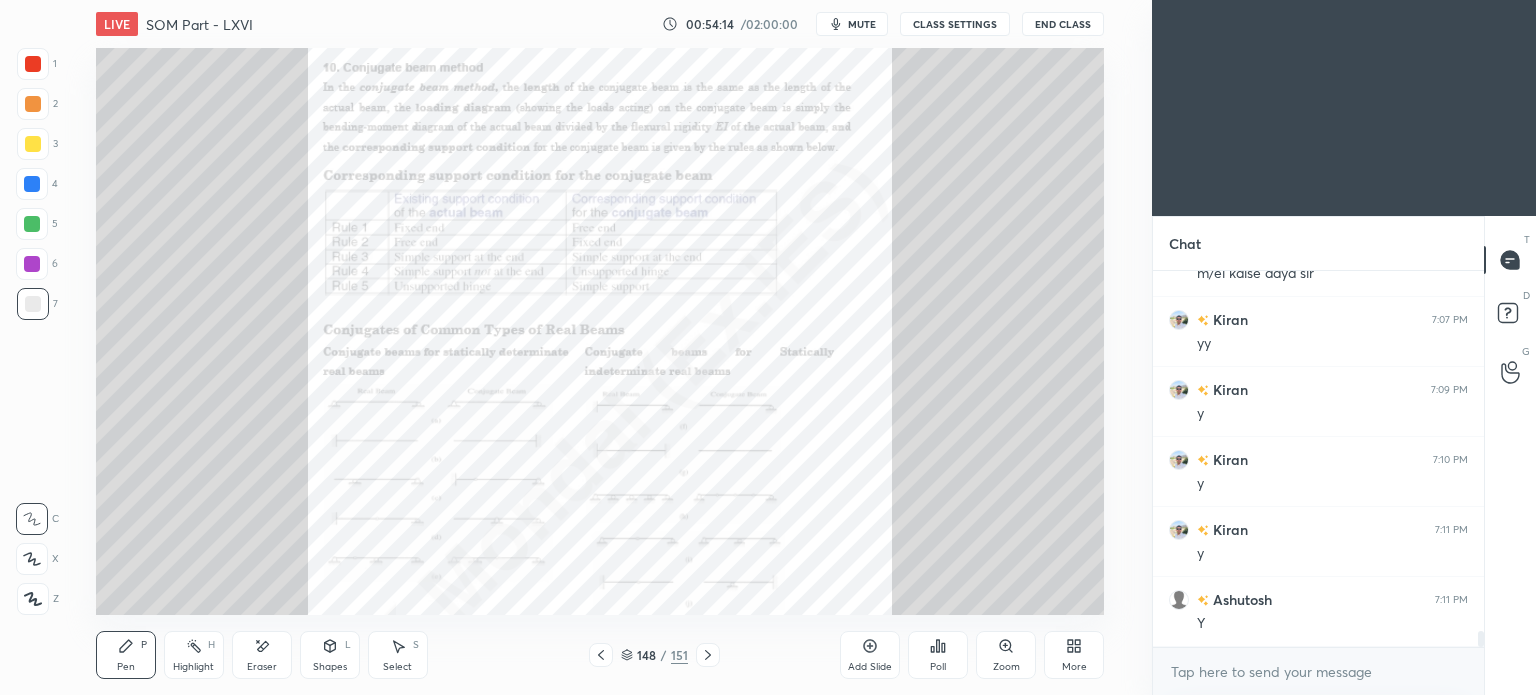 click 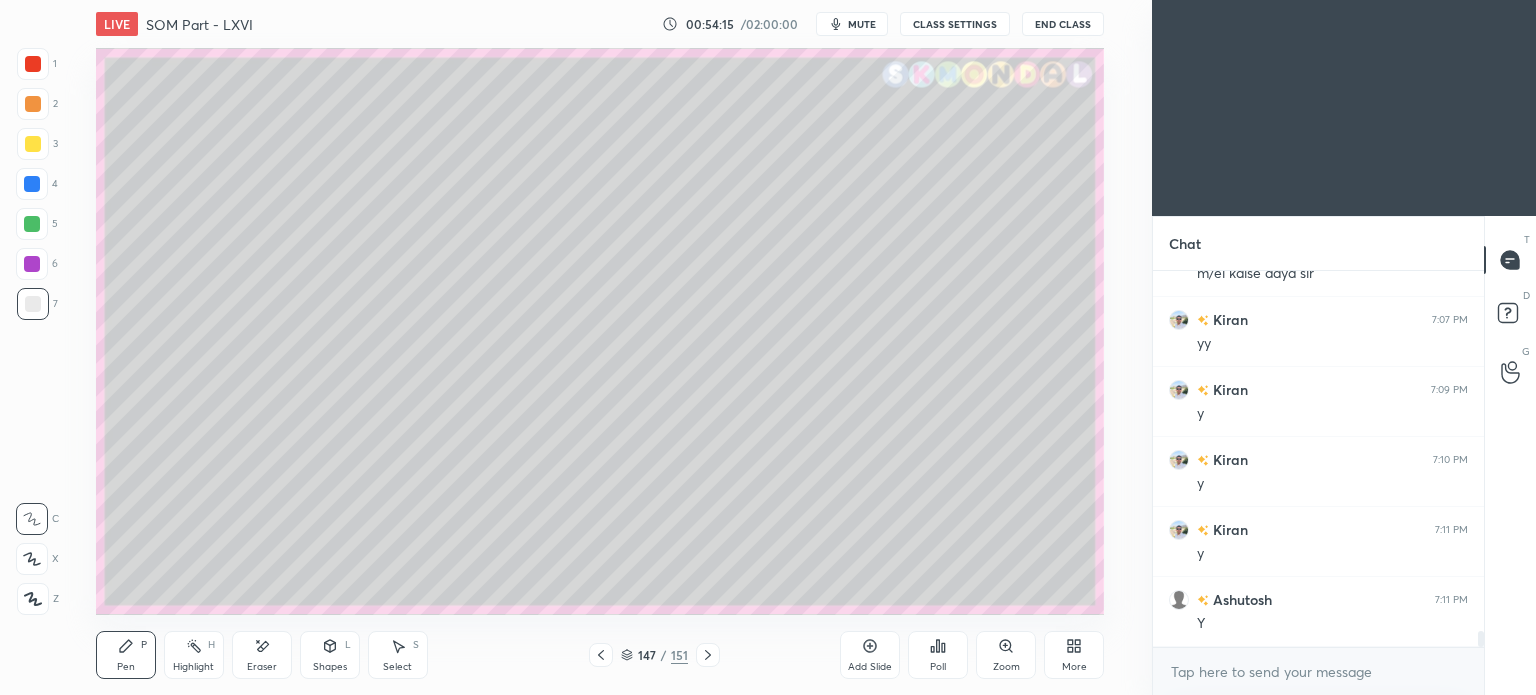 click on "Highlight" at bounding box center [193, 667] 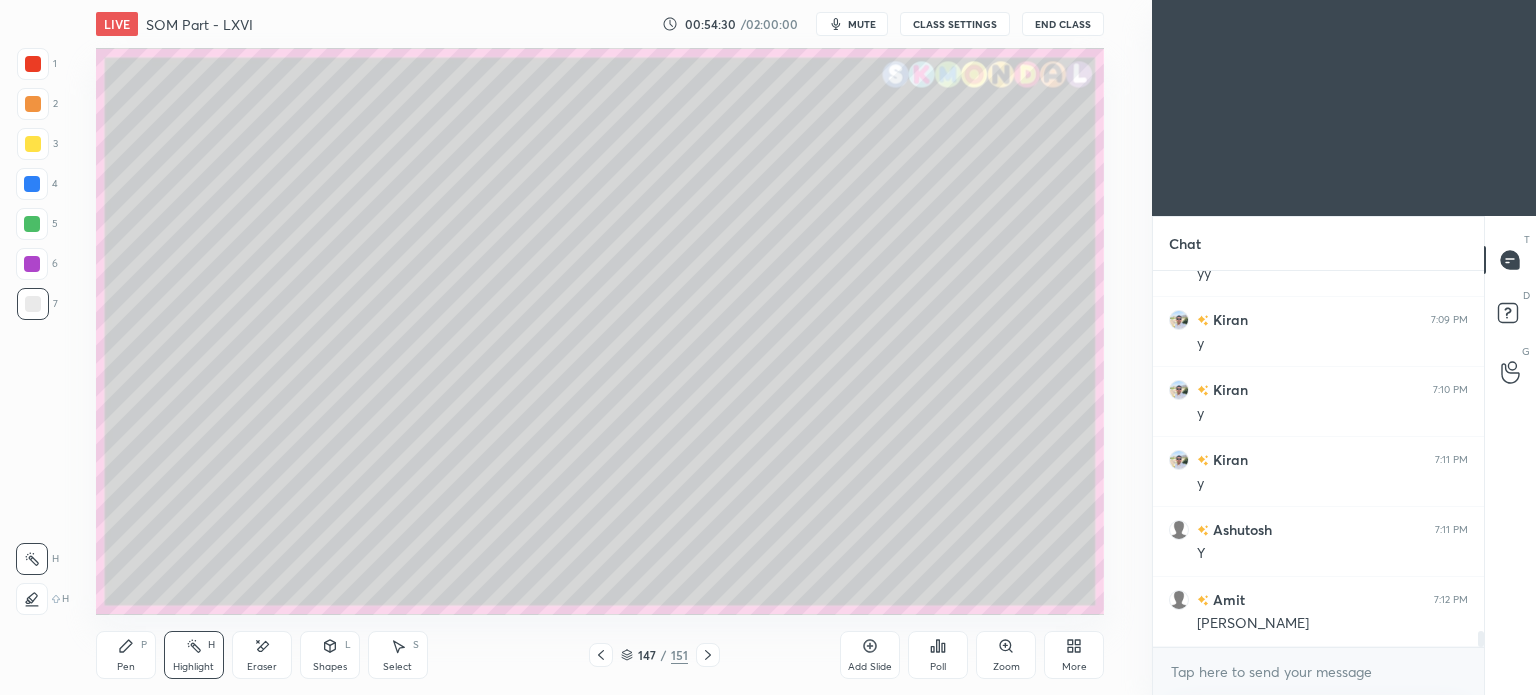 scroll, scrollTop: 8494, scrollLeft: 0, axis: vertical 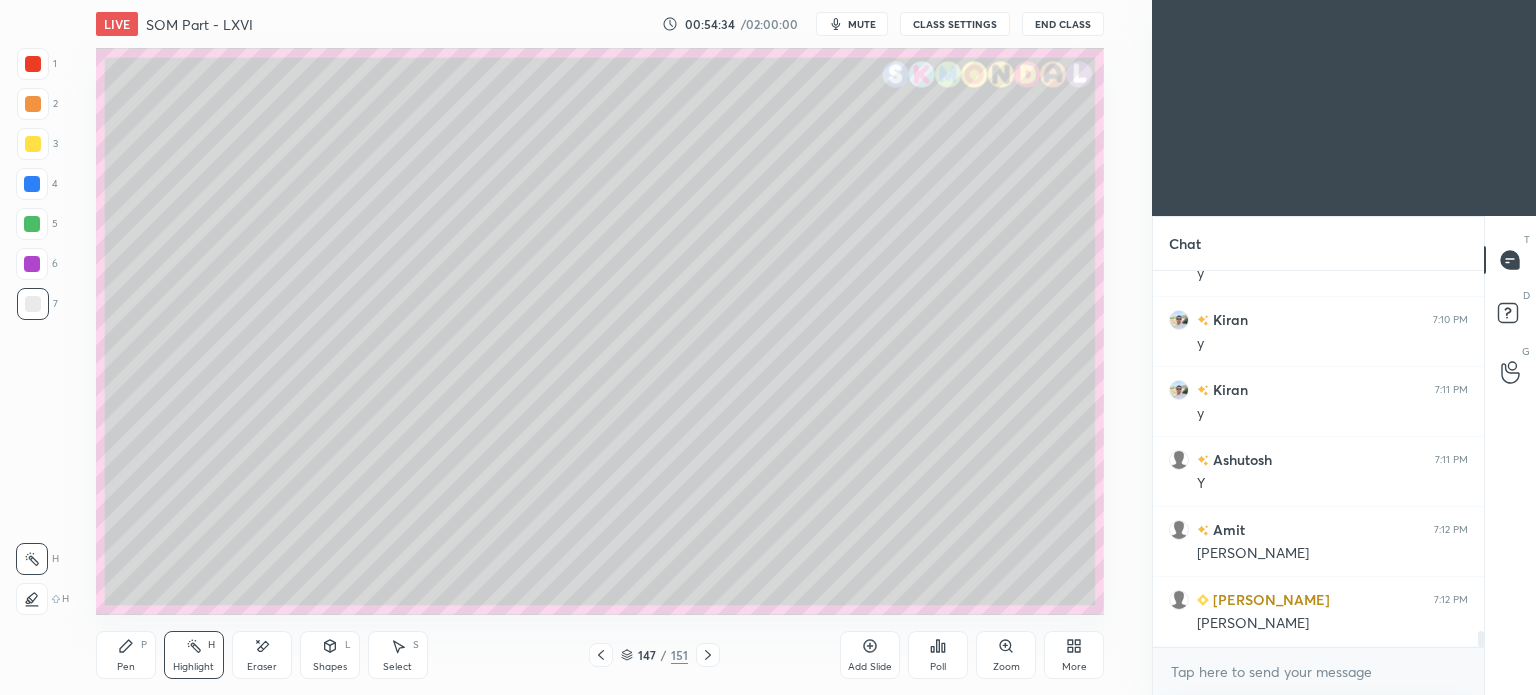 click 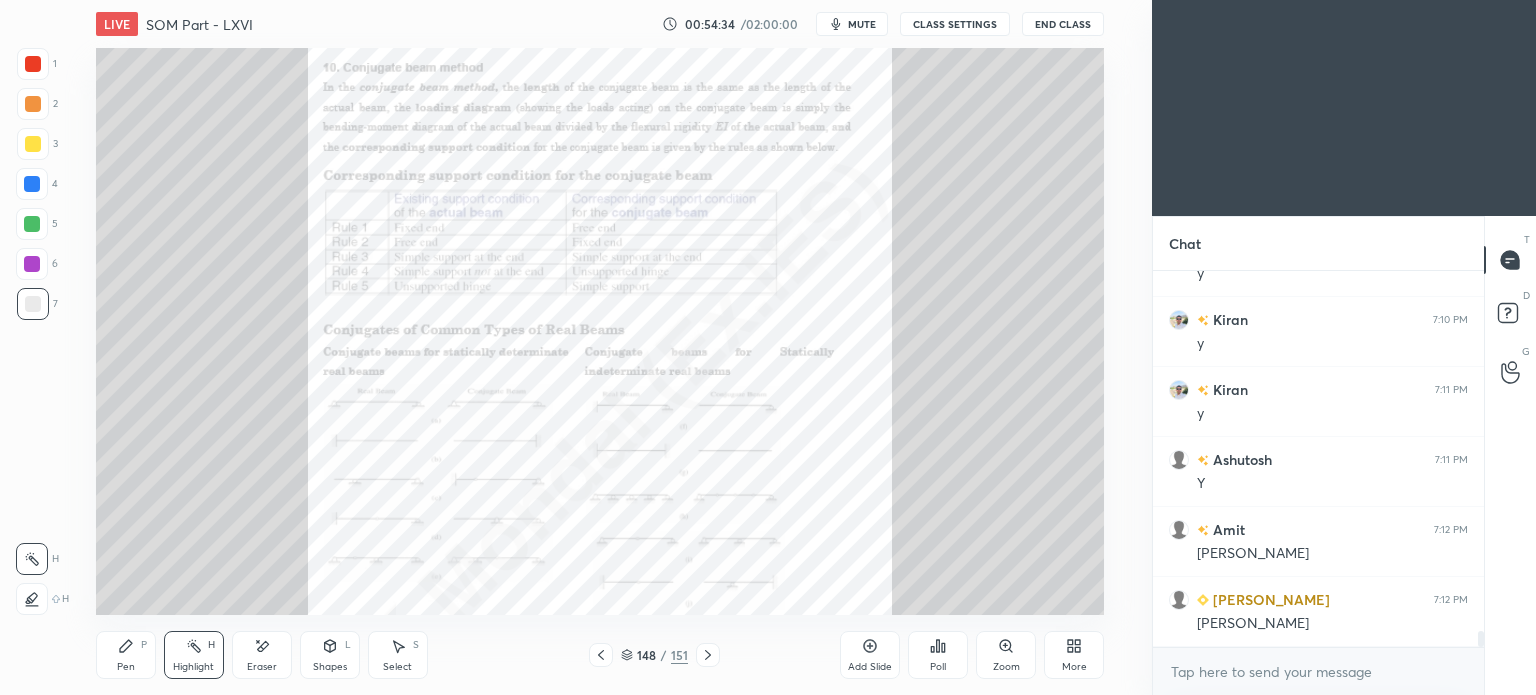 click 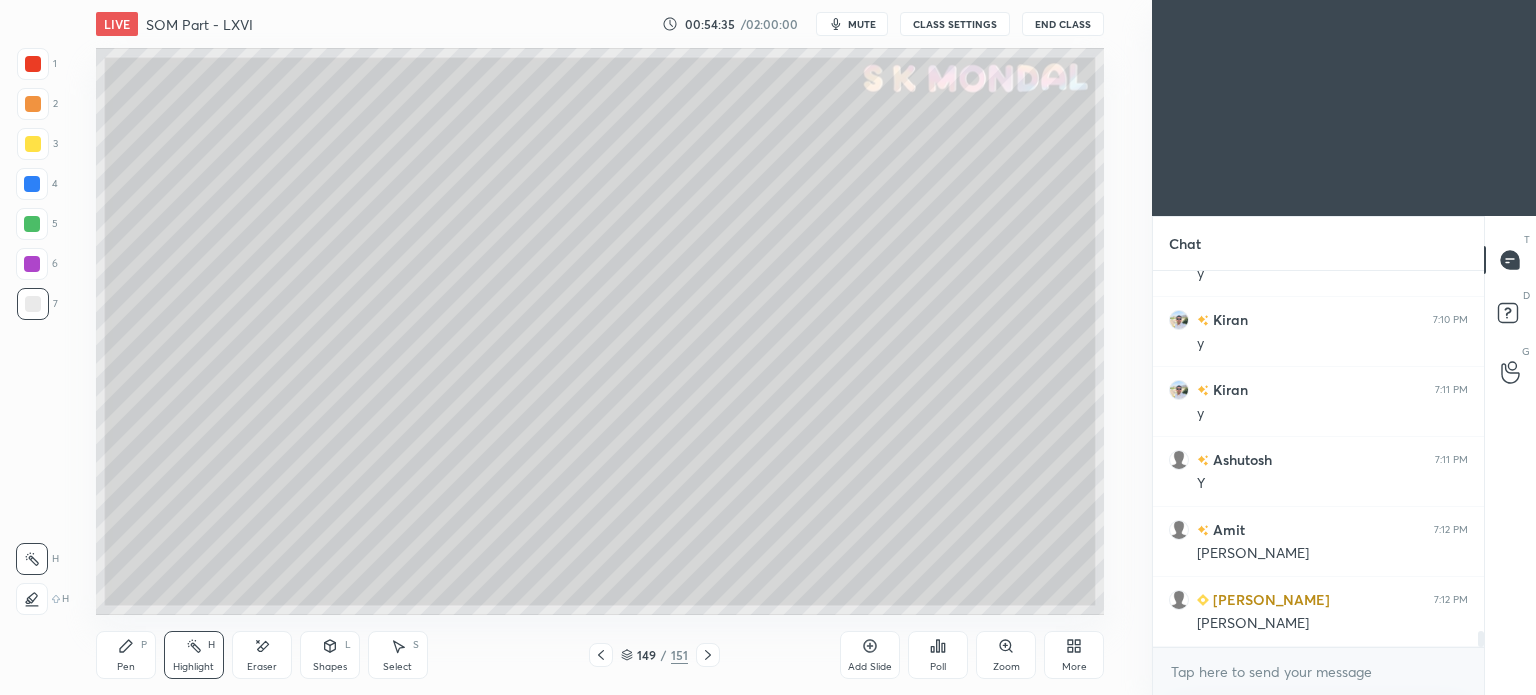 click 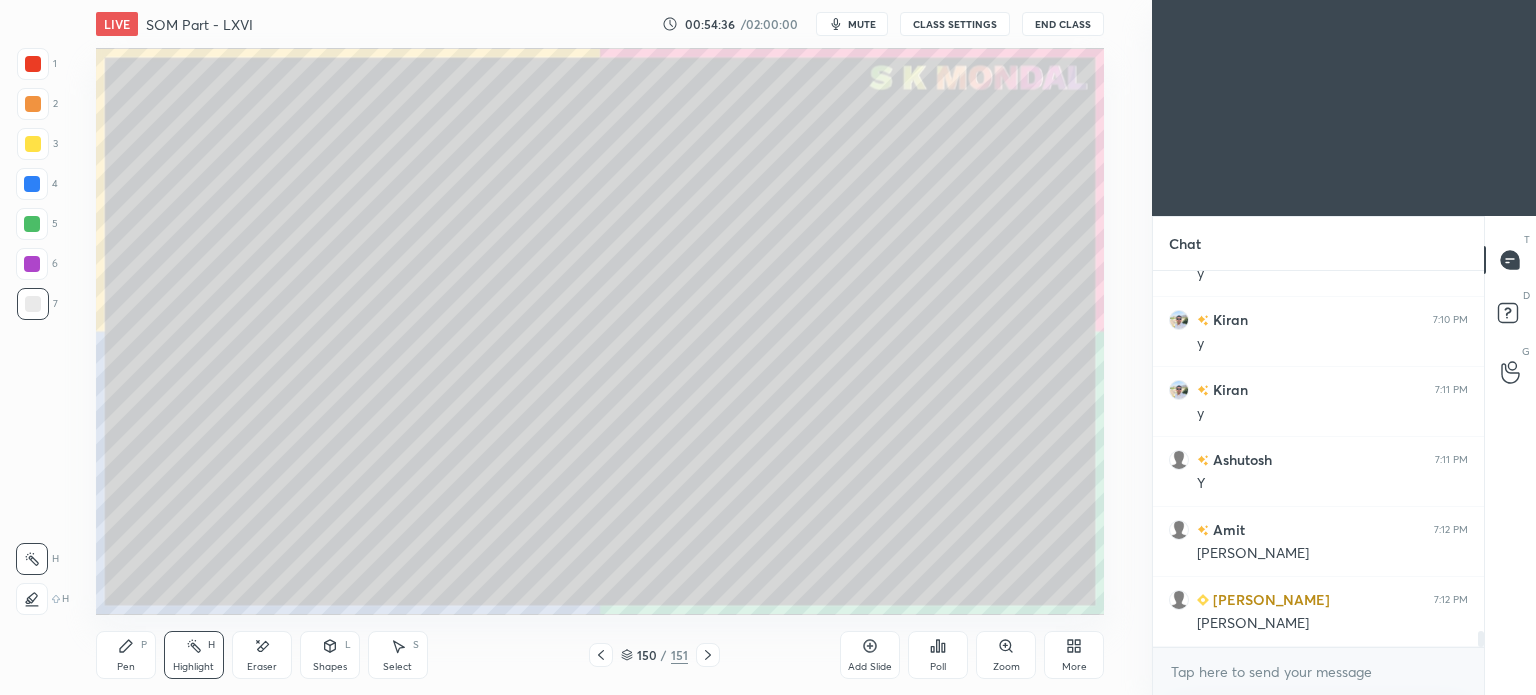 click on "Pen P" at bounding box center [126, 655] 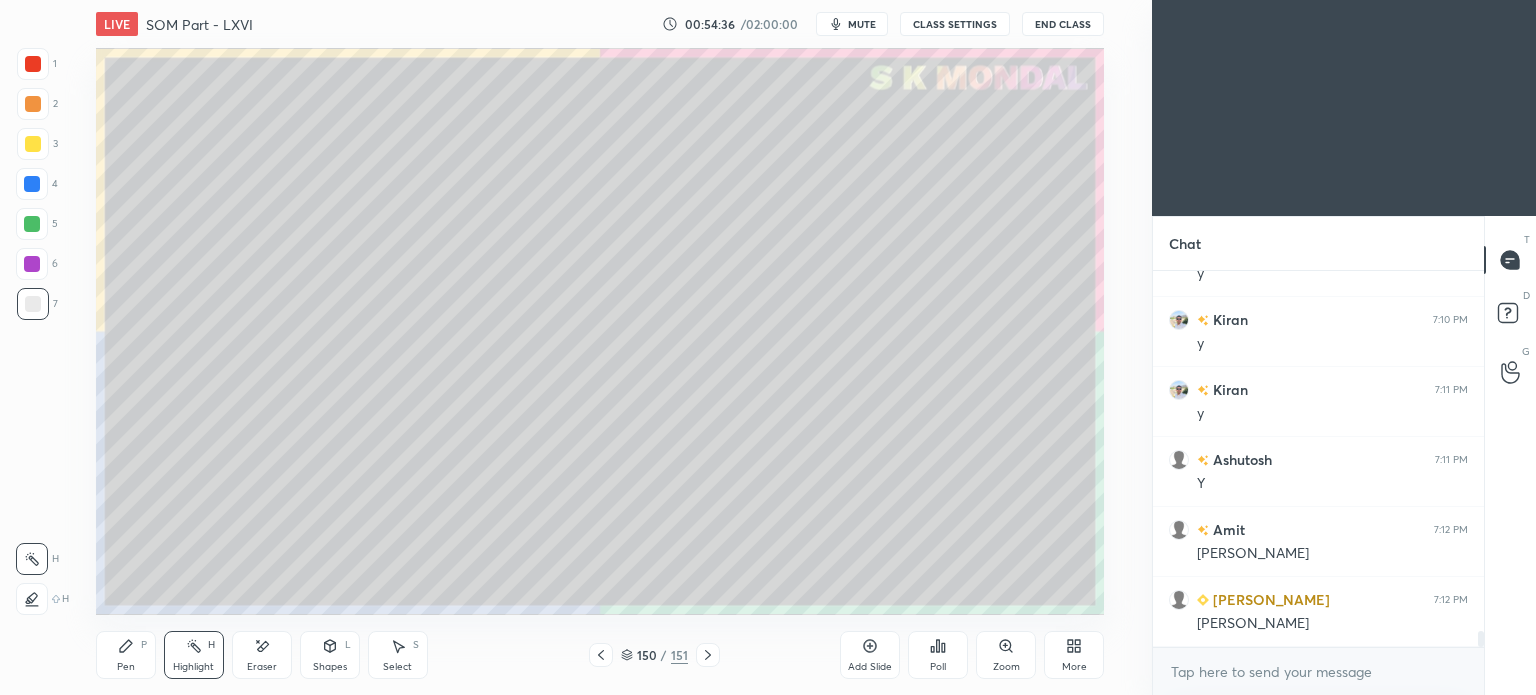 click on "Pen P" at bounding box center [126, 655] 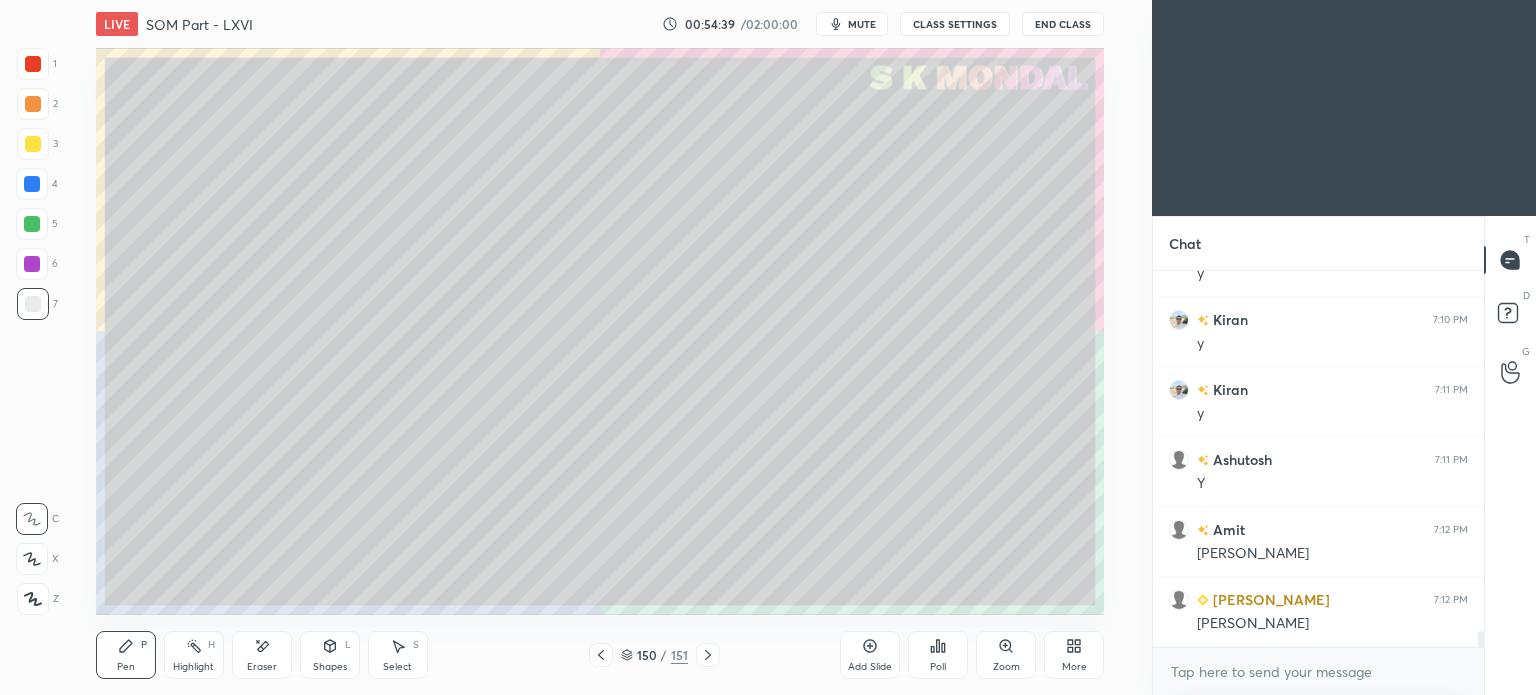 click 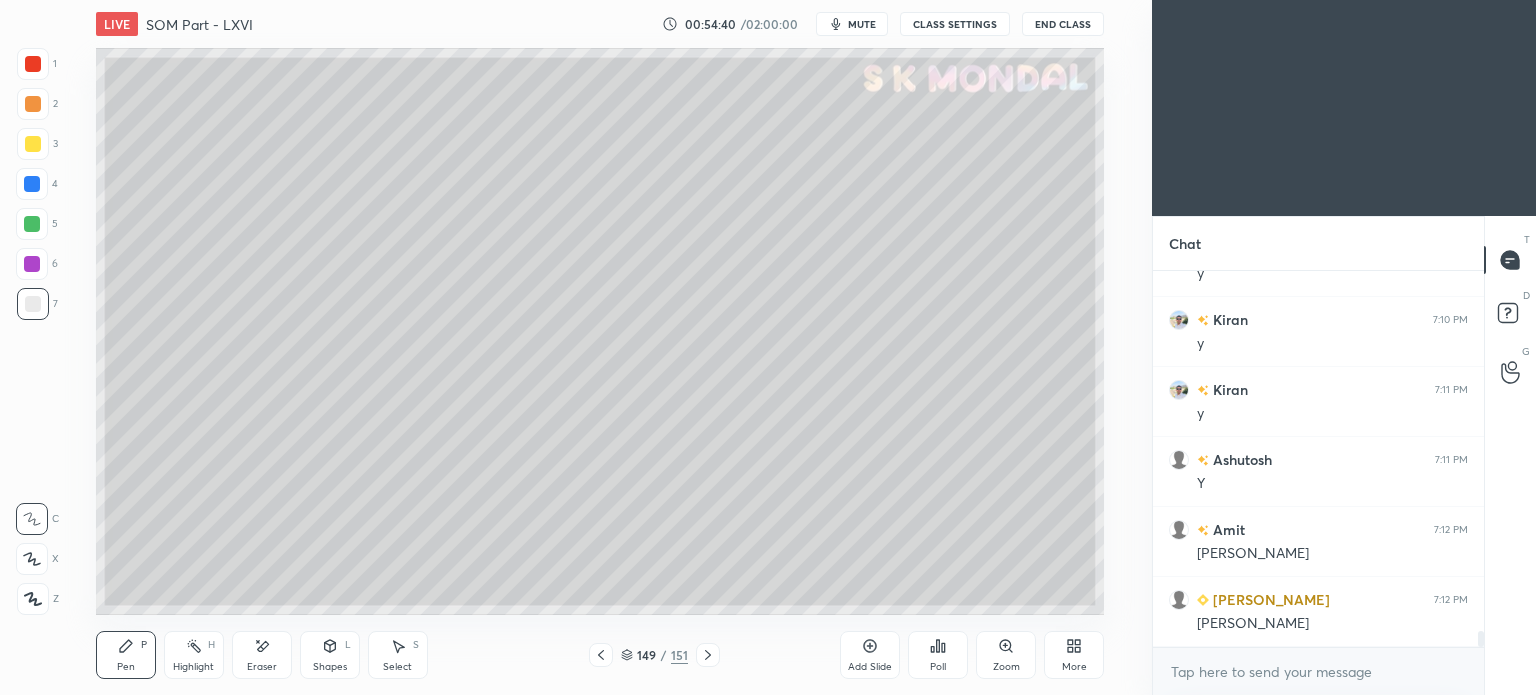 click 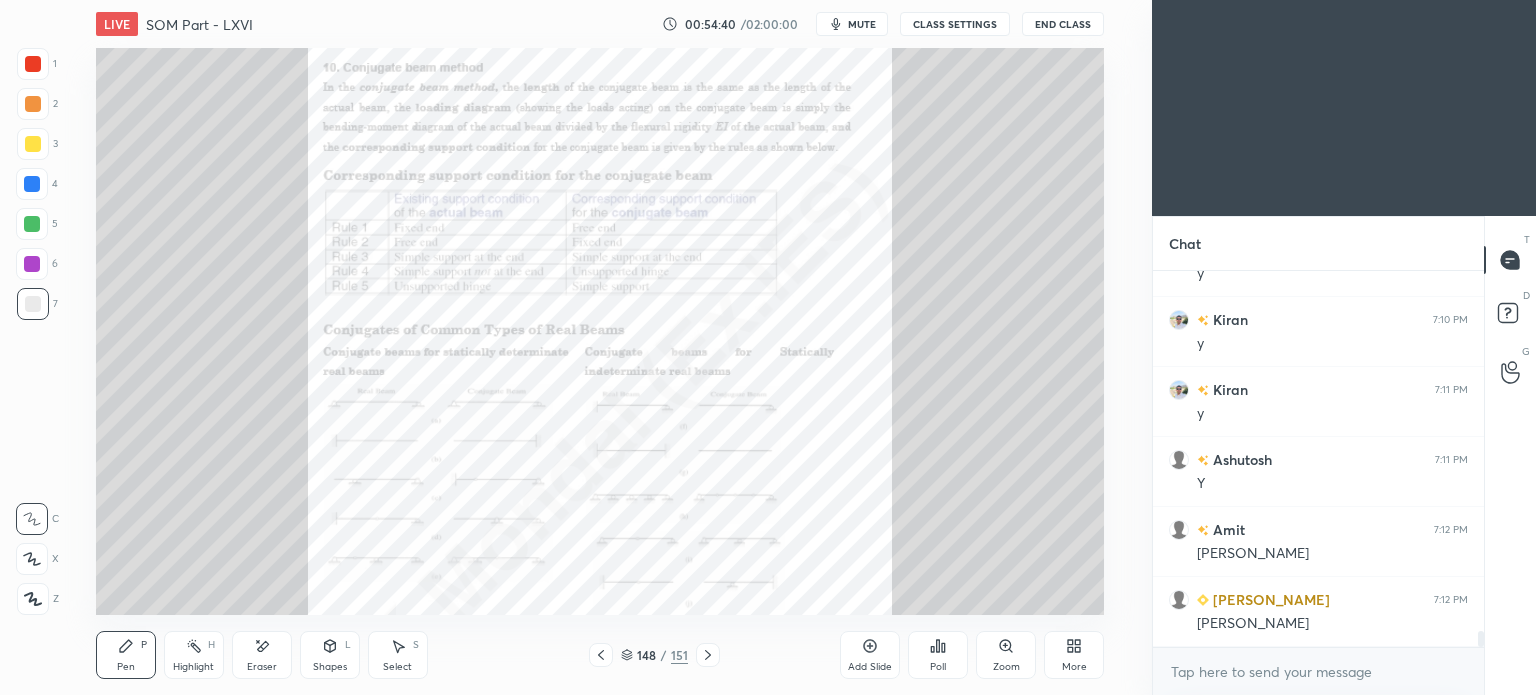 click 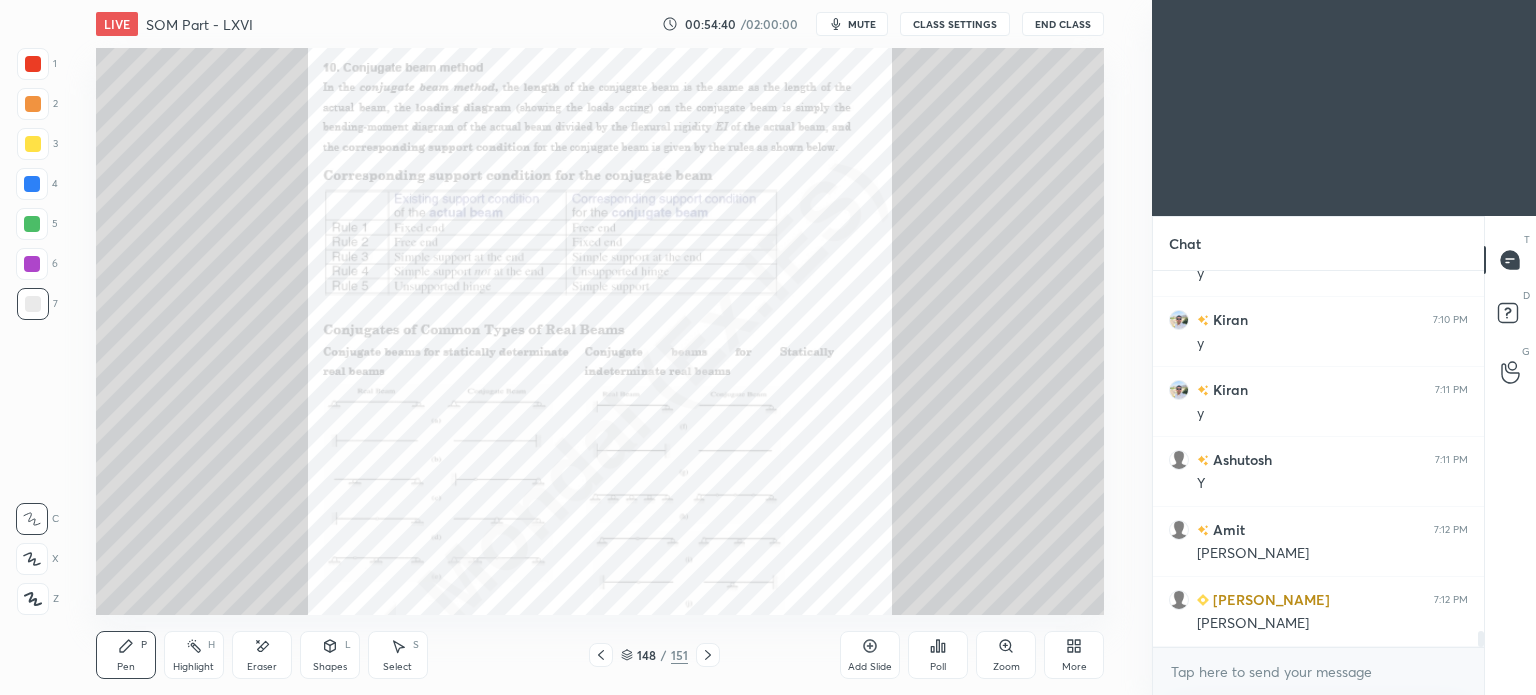 scroll, scrollTop: 8564, scrollLeft: 0, axis: vertical 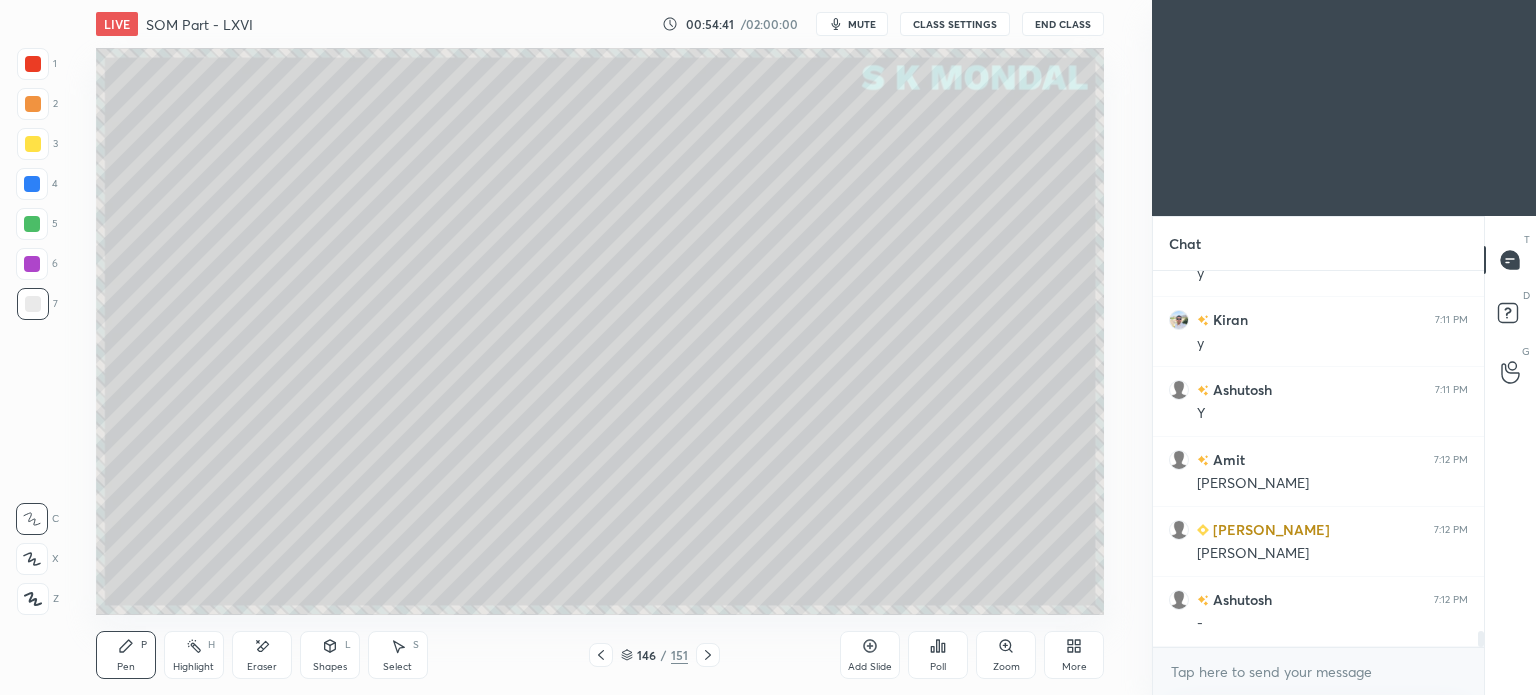 click 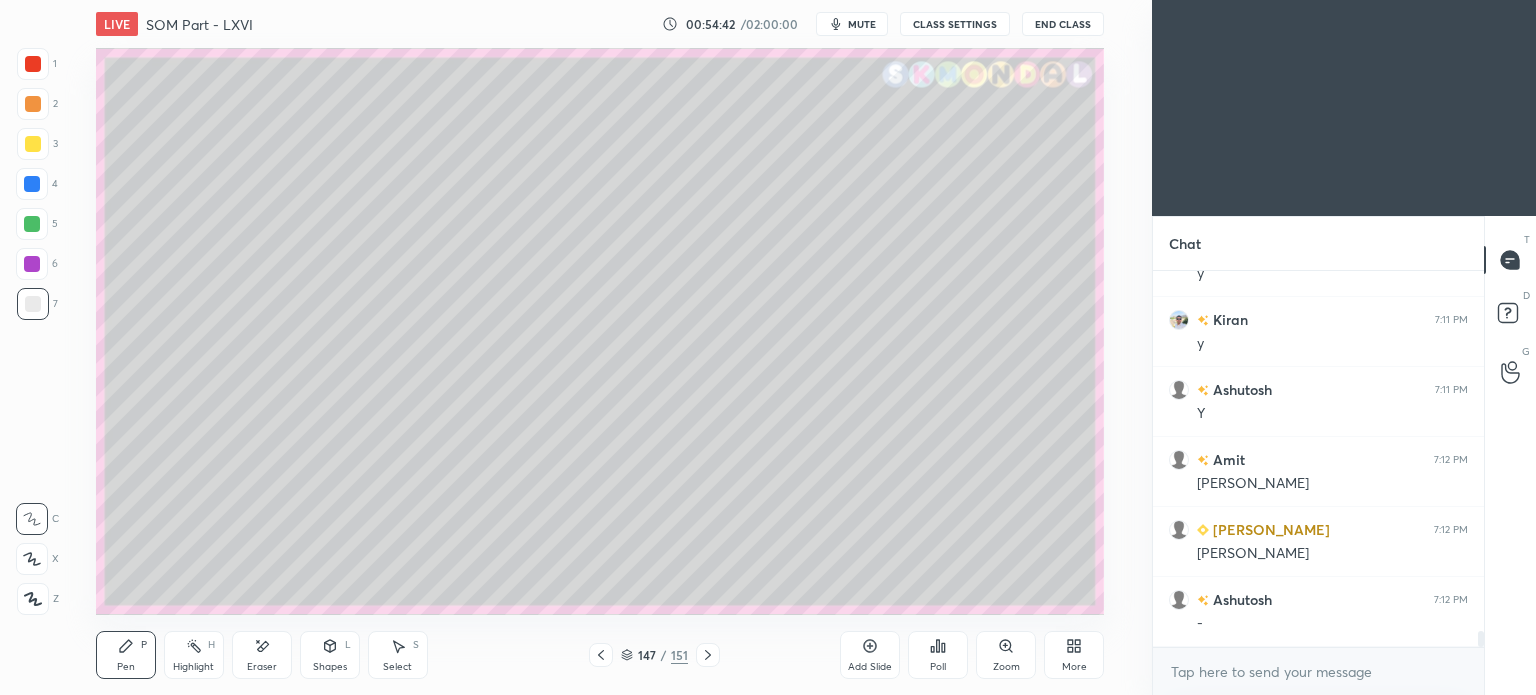 click 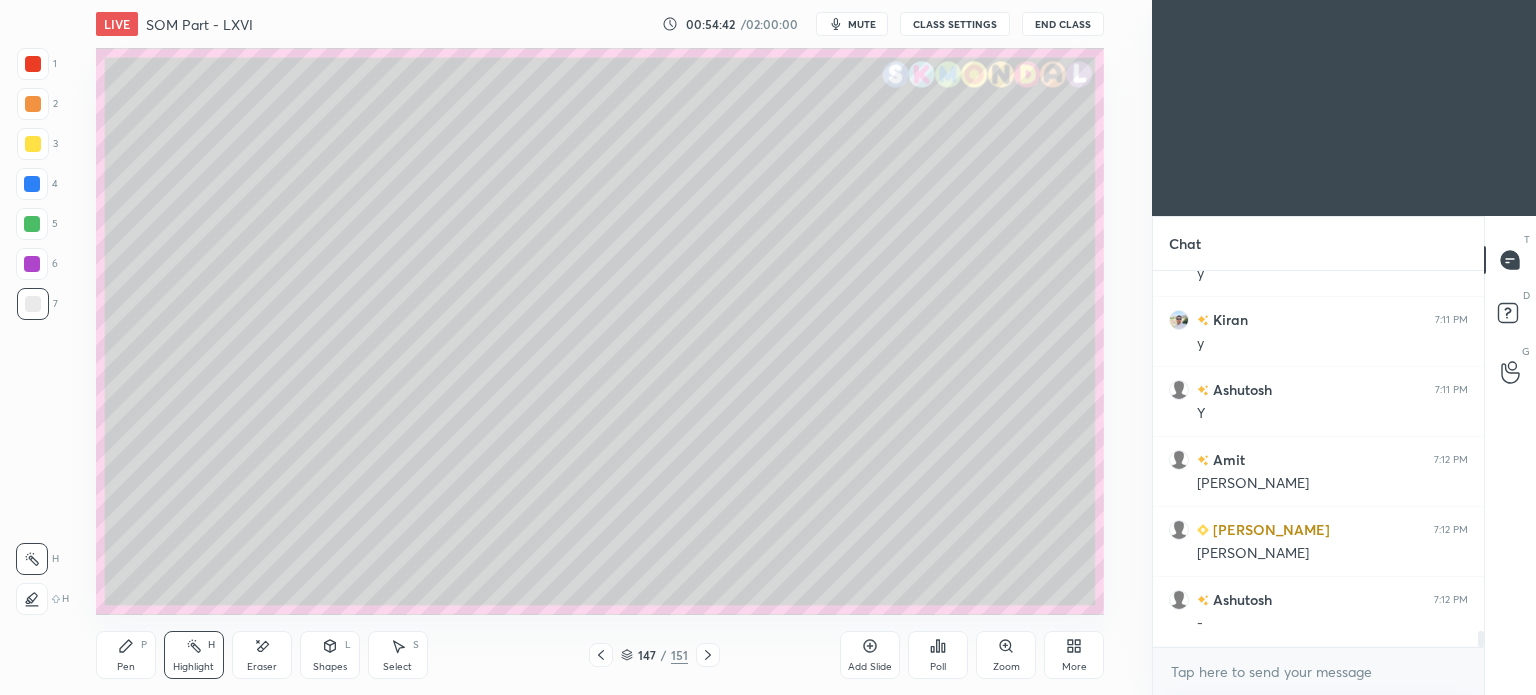 click on "Highlight H" at bounding box center (194, 655) 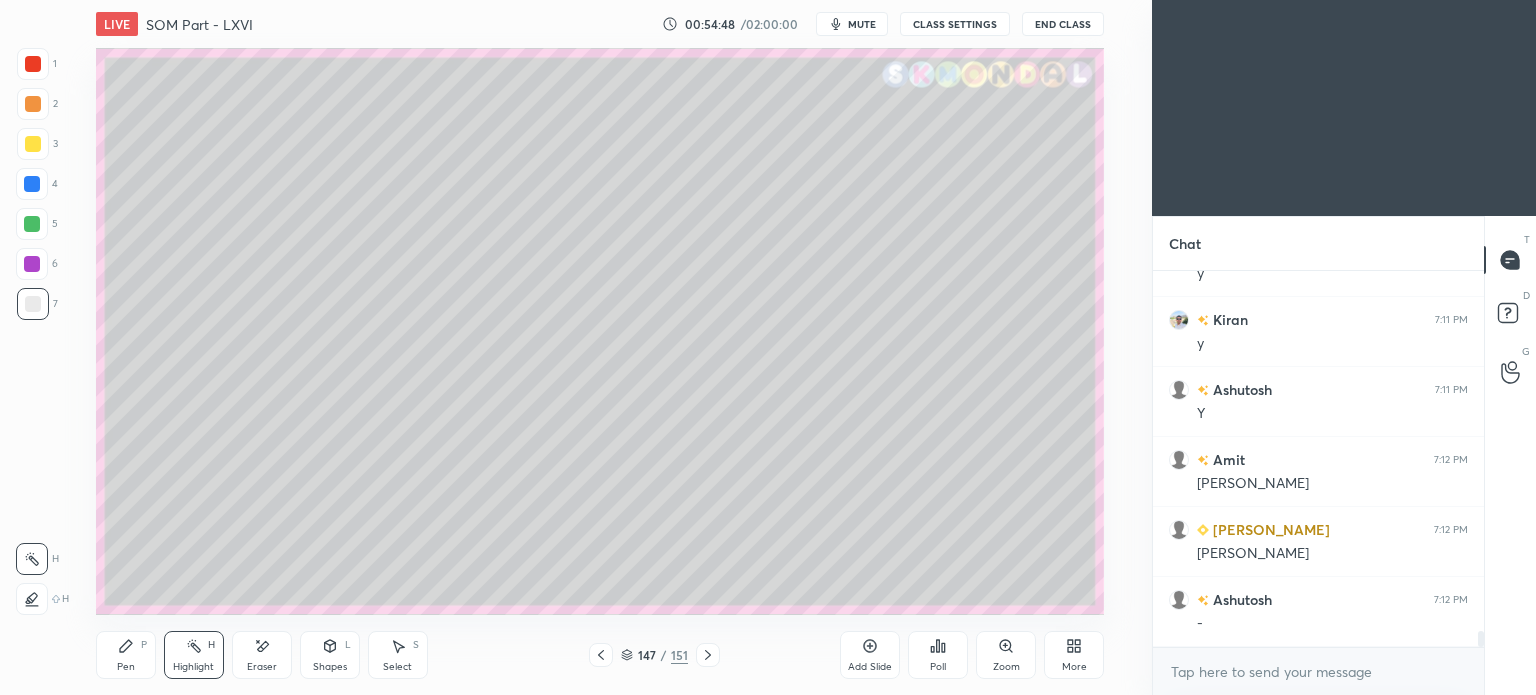 click 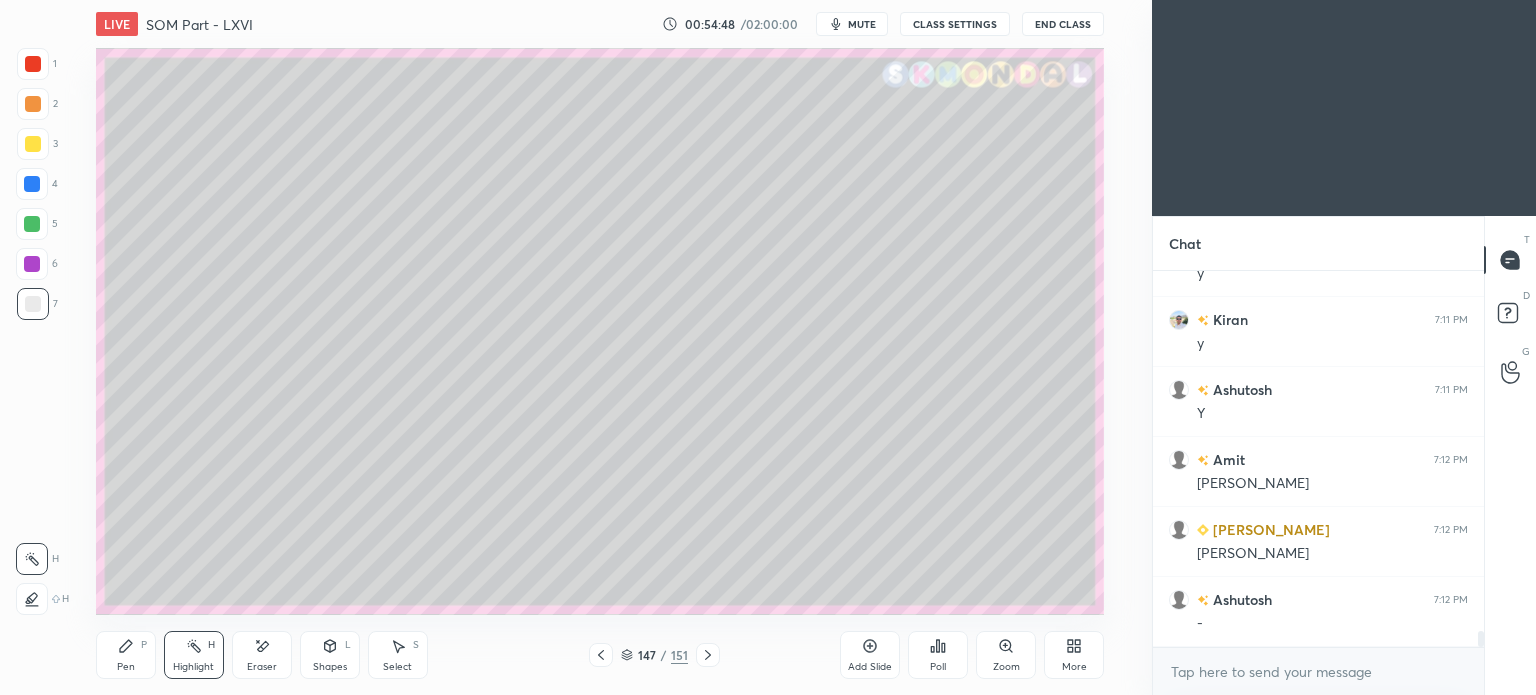 click 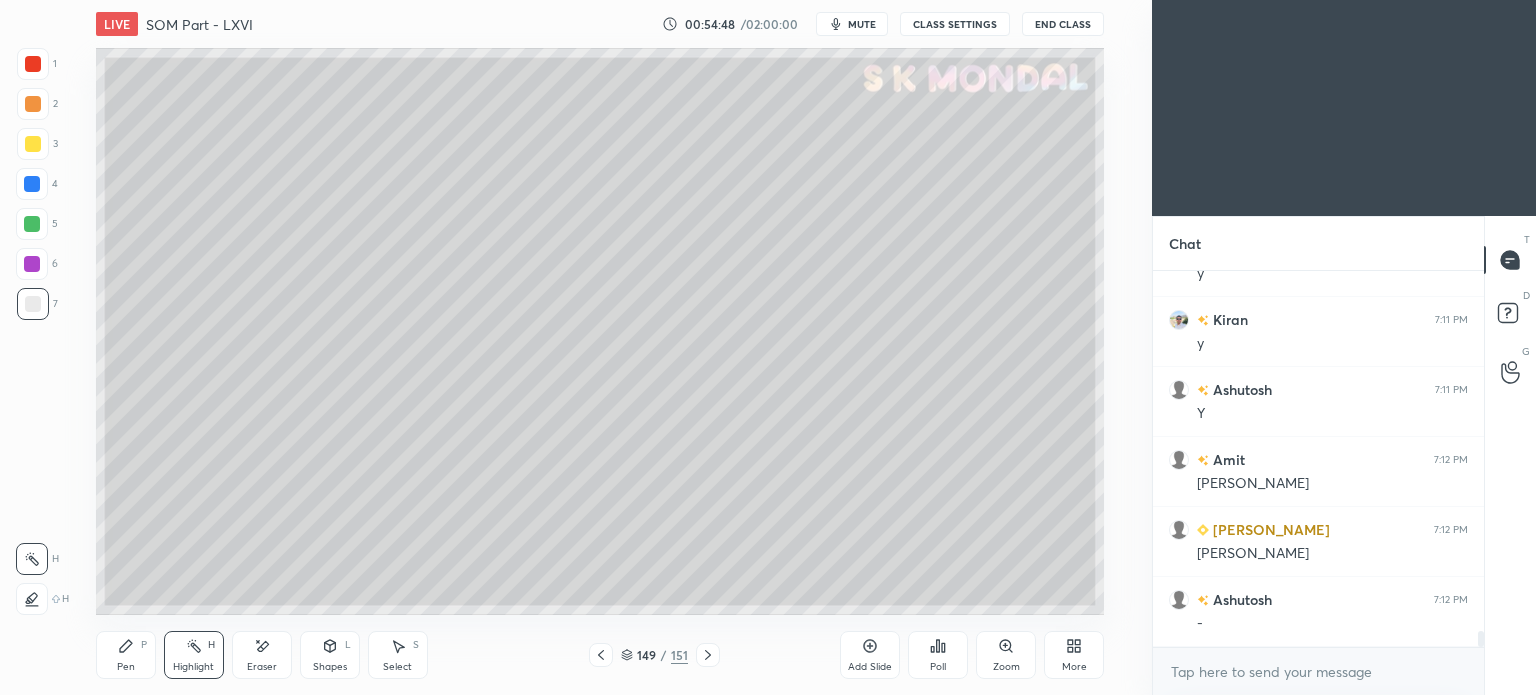 click 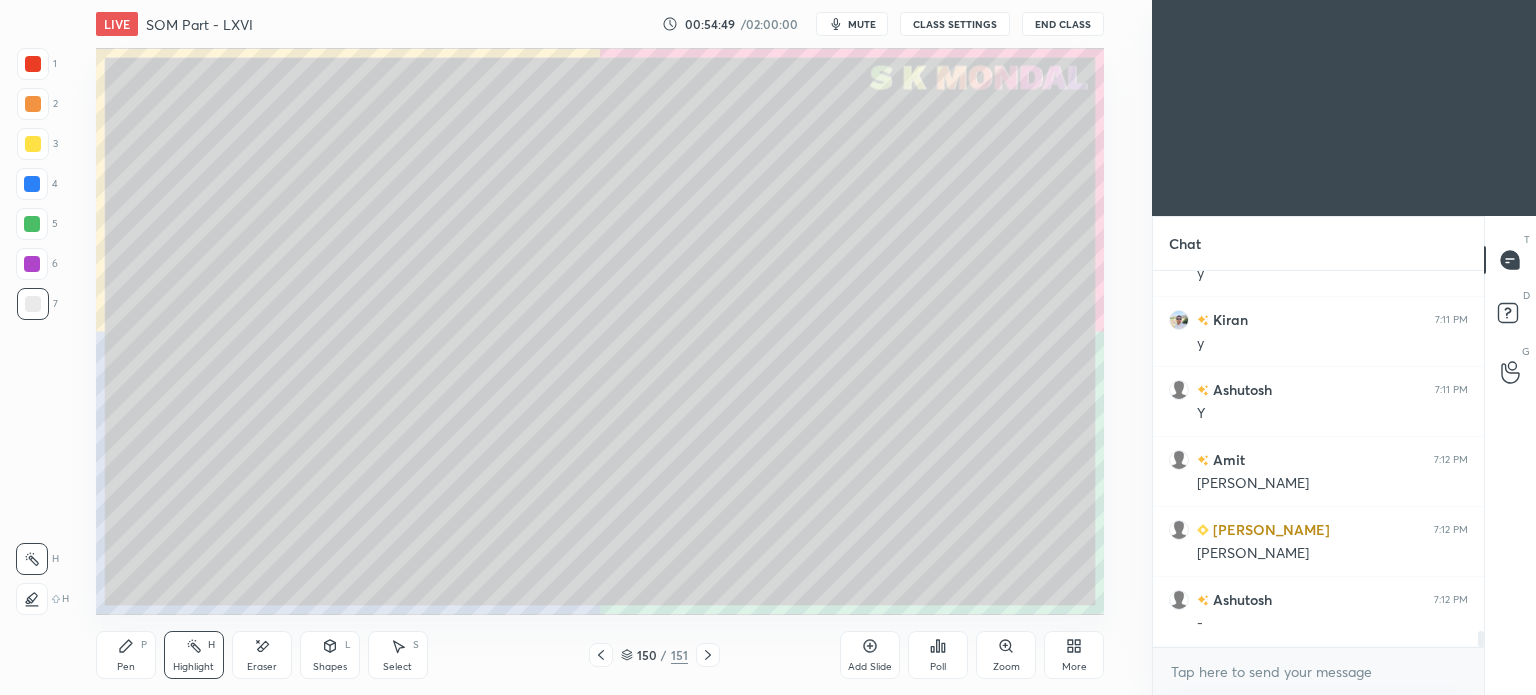 click 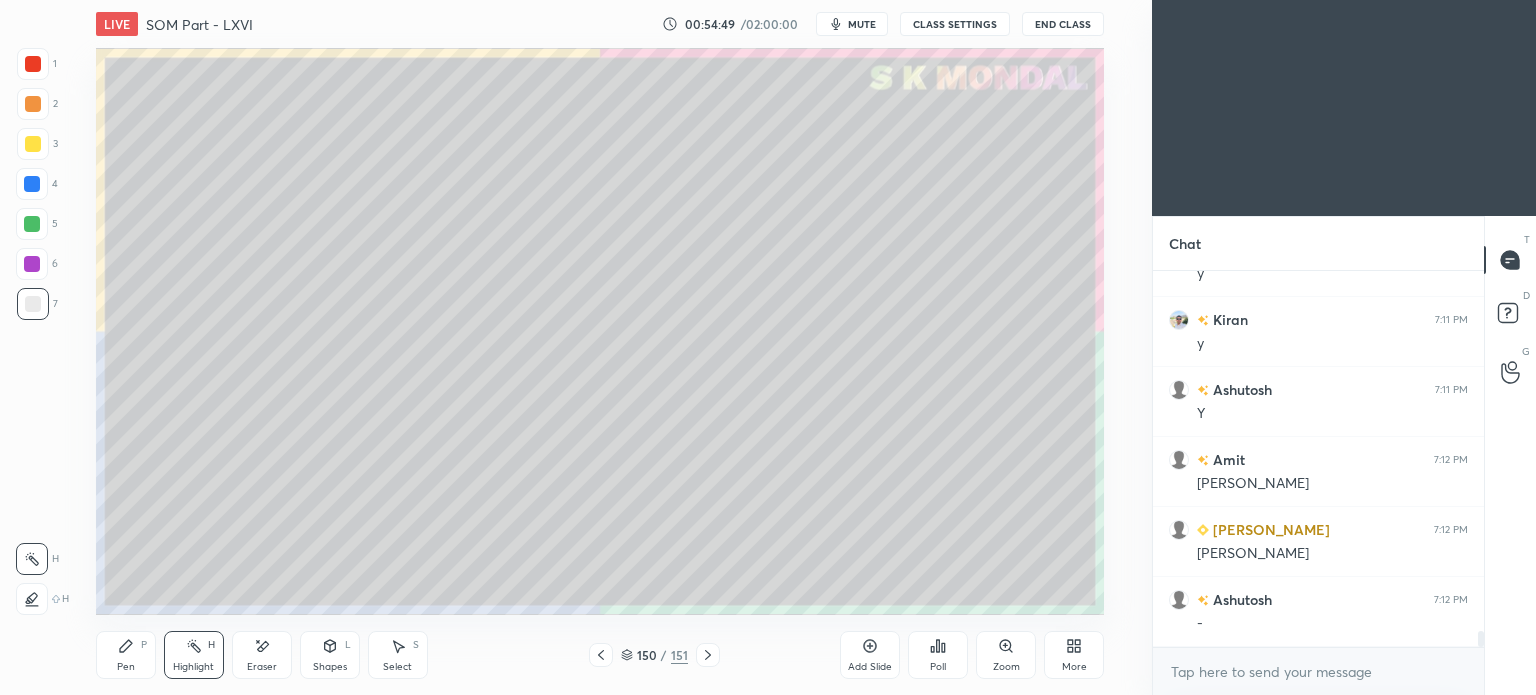 click 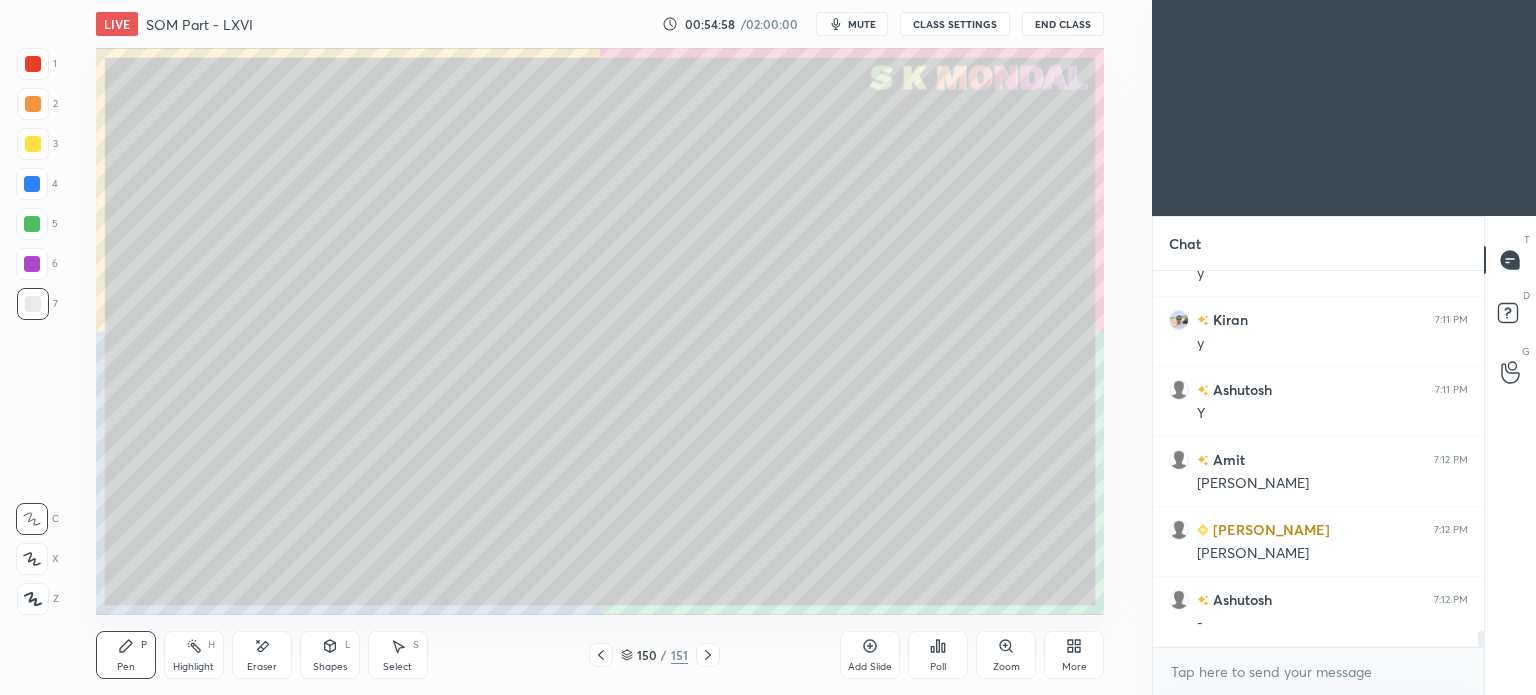 click 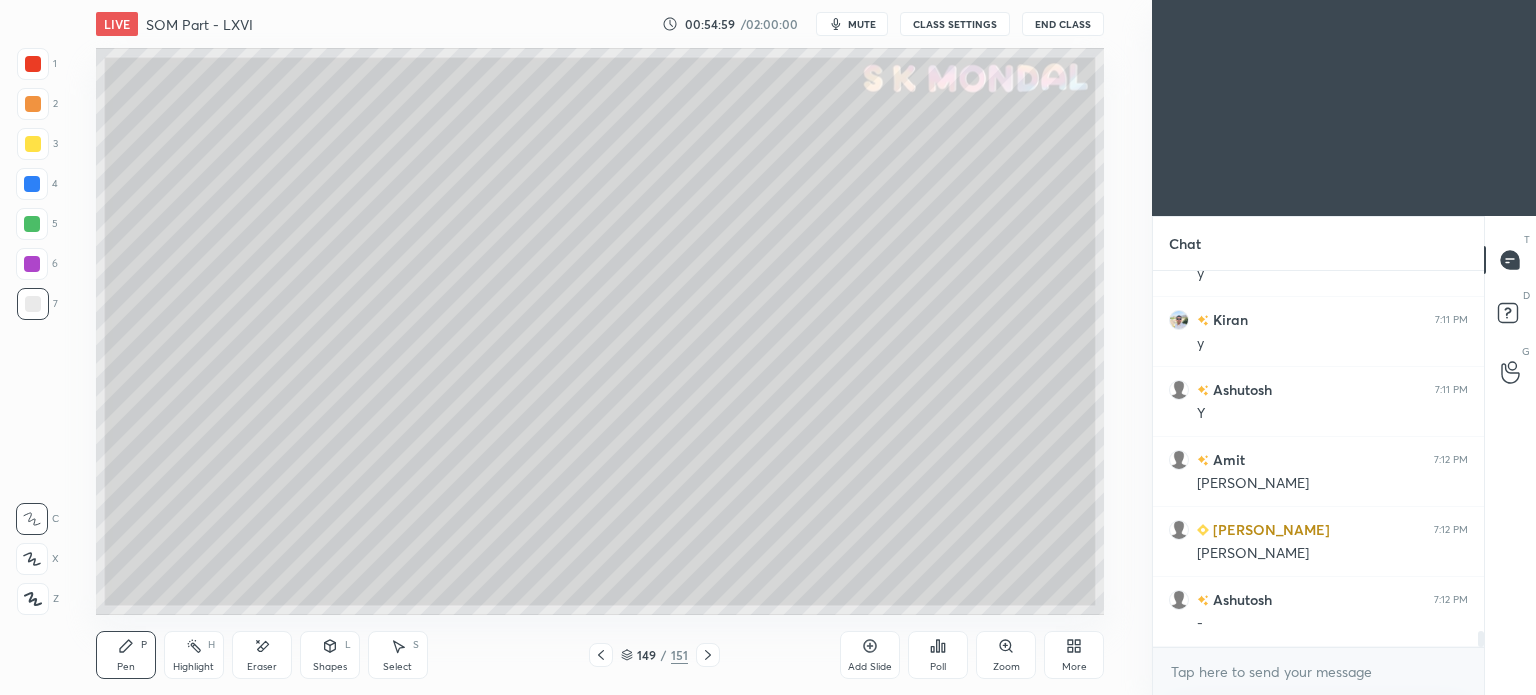 click 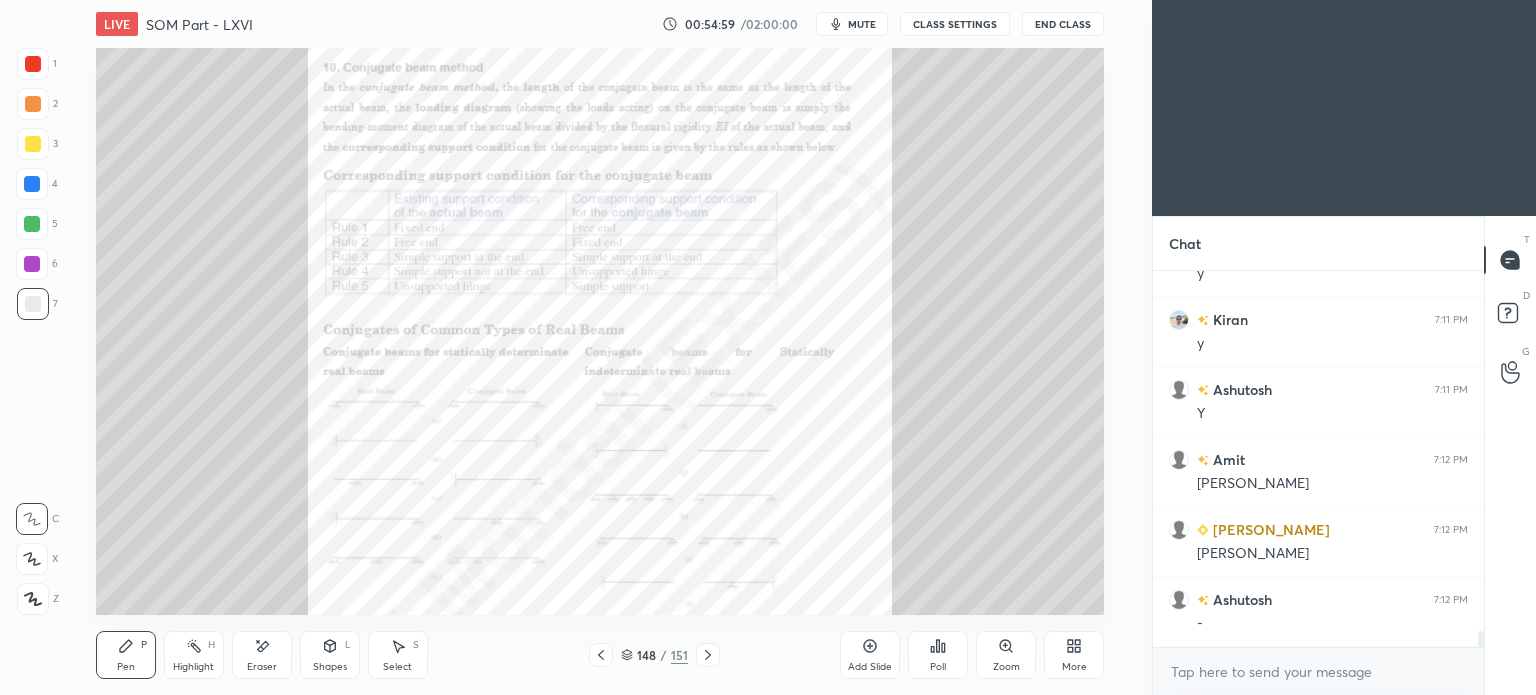 click 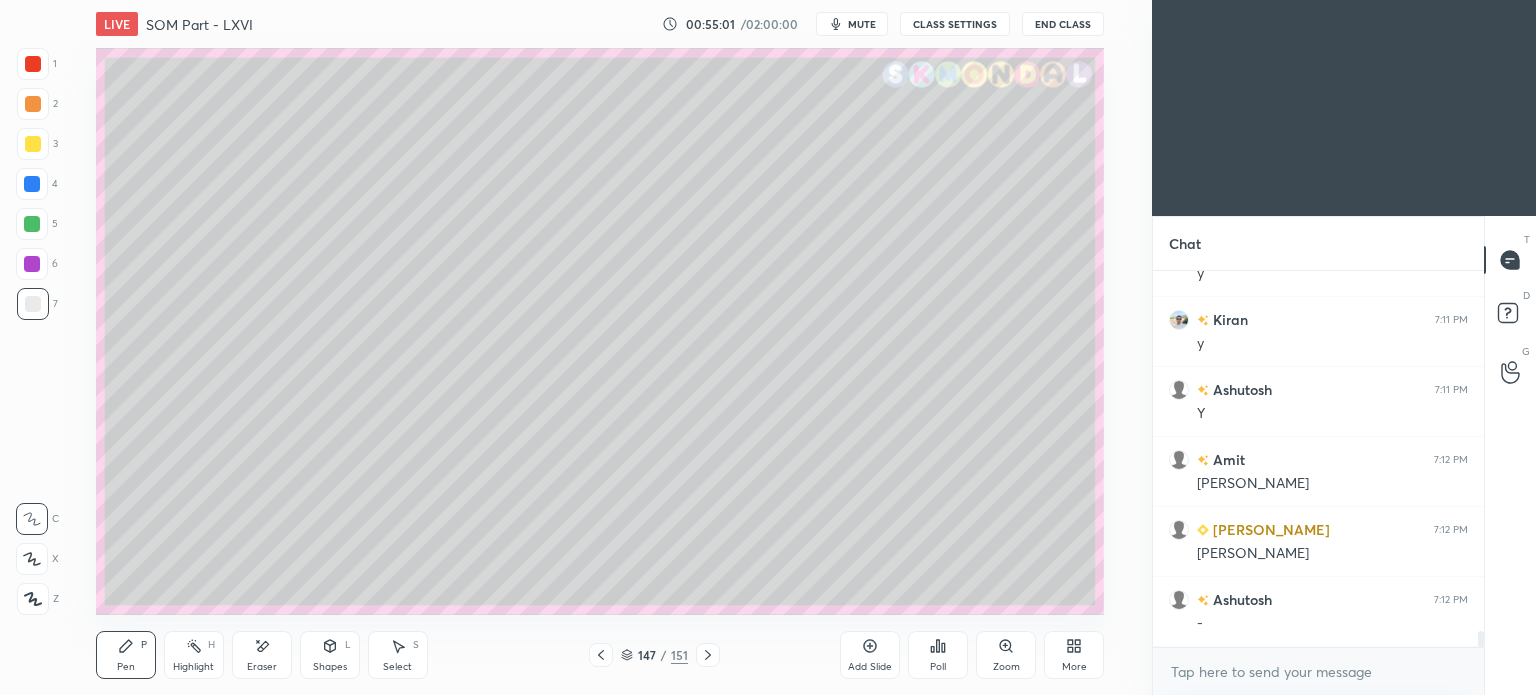 click on "Highlight H" at bounding box center [194, 655] 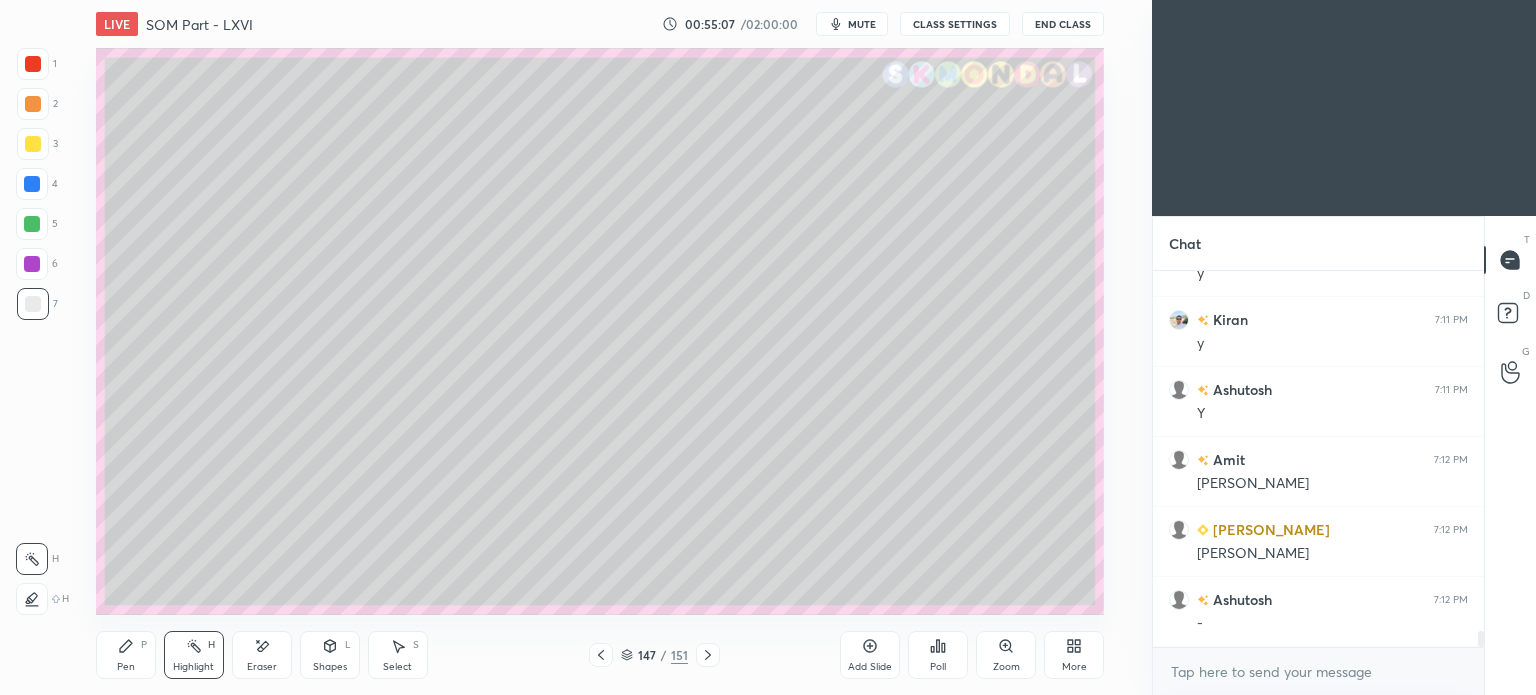 scroll, scrollTop: 8634, scrollLeft: 0, axis: vertical 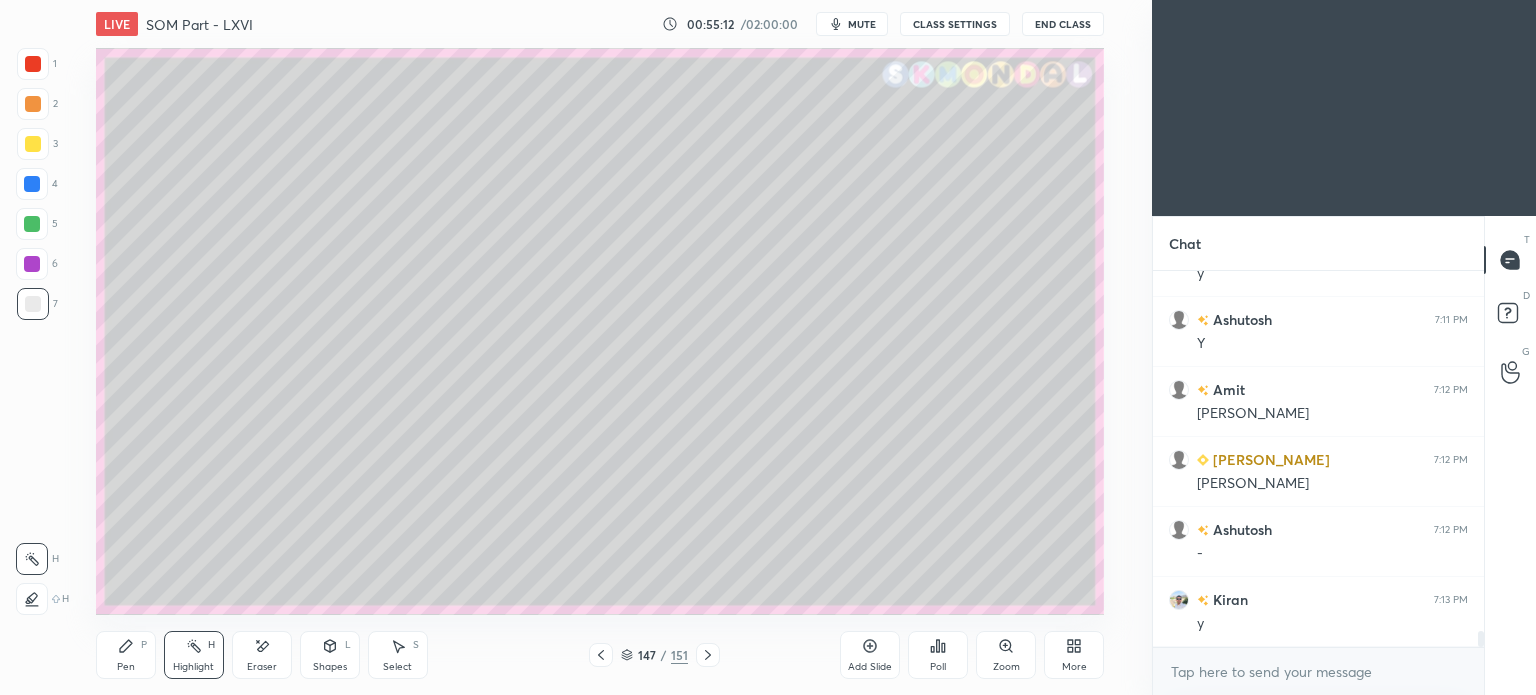 click at bounding box center (708, 655) 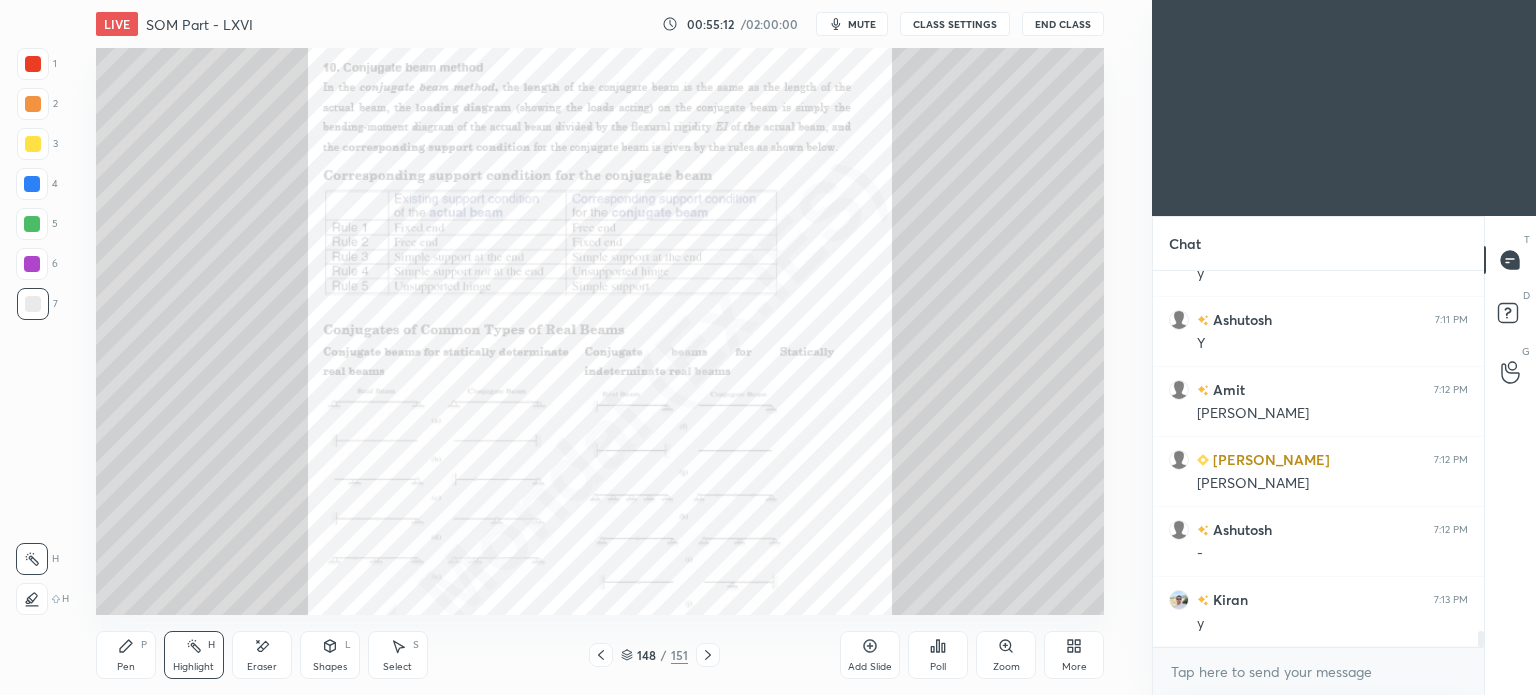 click at bounding box center [708, 655] 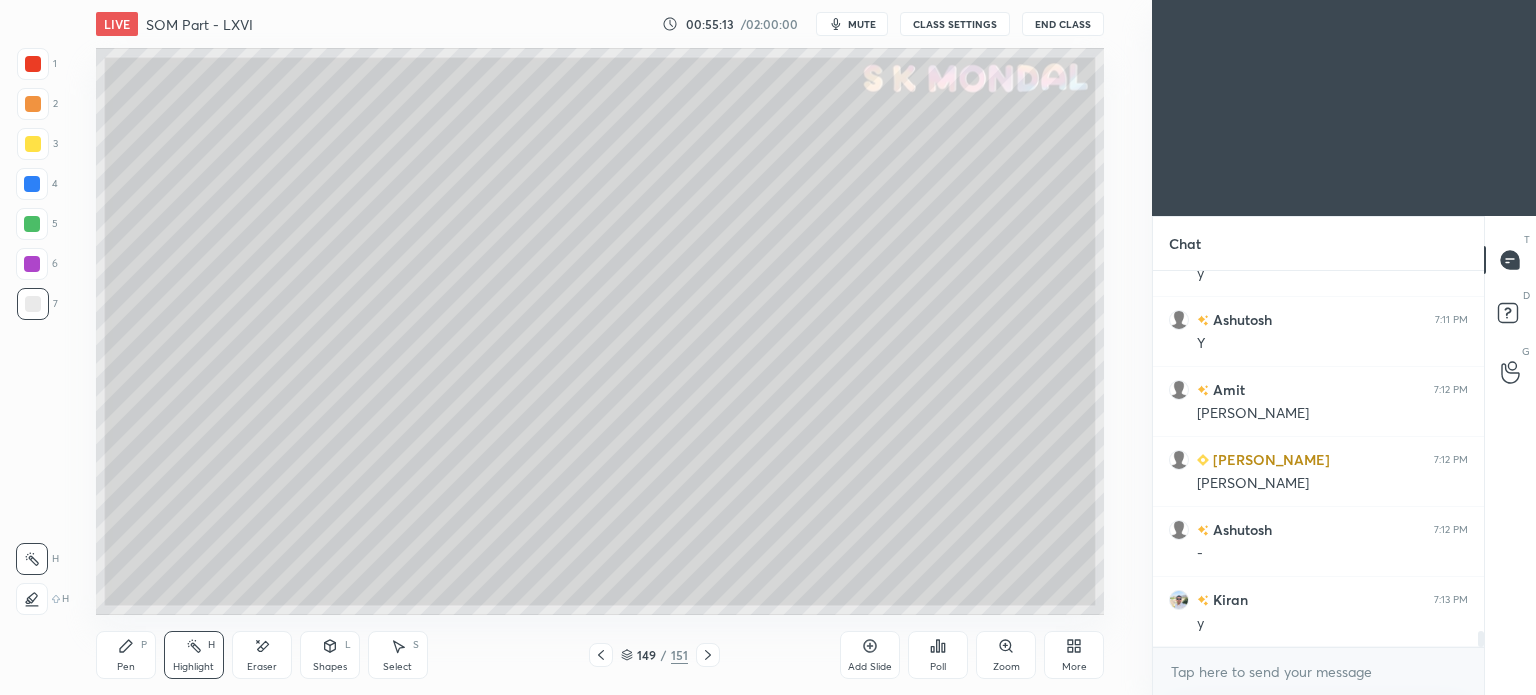 click at bounding box center [708, 655] 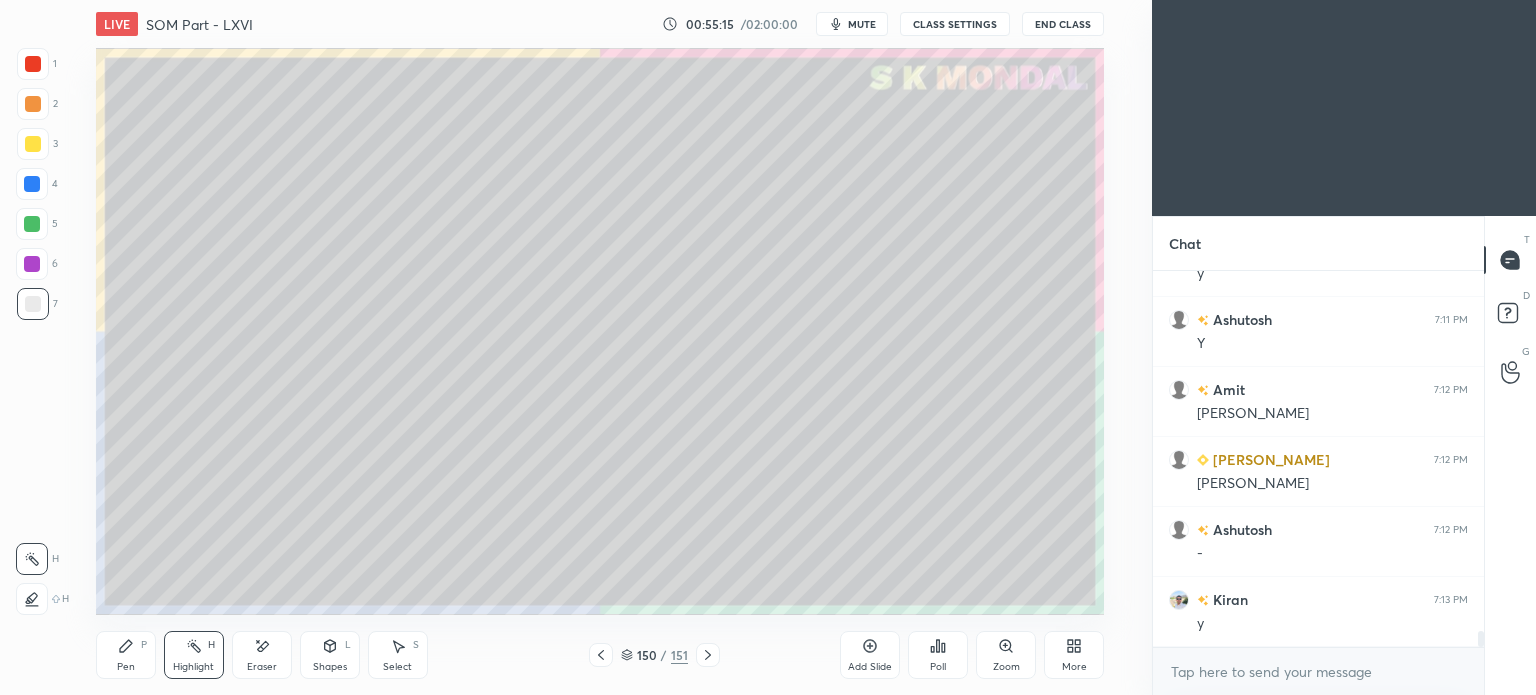 click on "Pen P Highlight H Eraser Shapes L Select S 150 / 151 Add Slide Poll Zoom More" at bounding box center (600, 655) 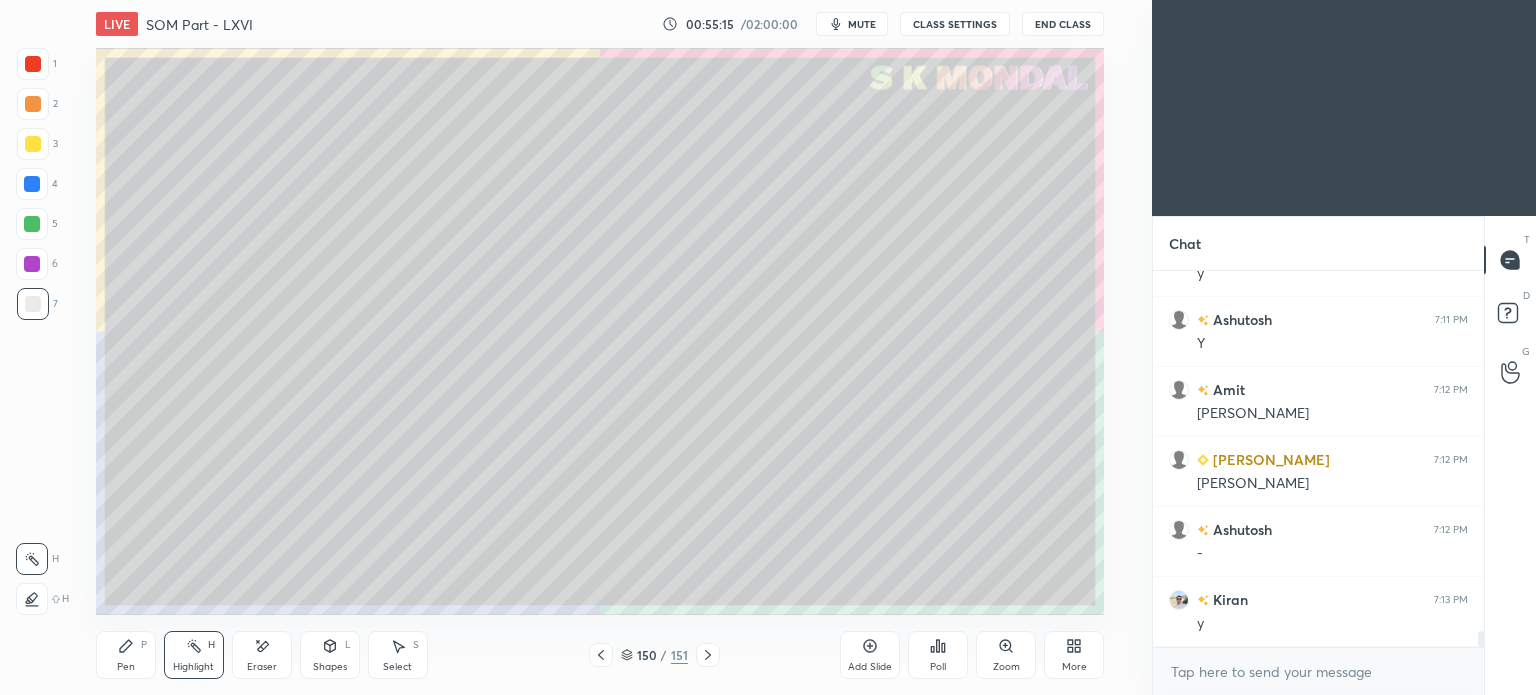 click on "Pen P" at bounding box center [126, 655] 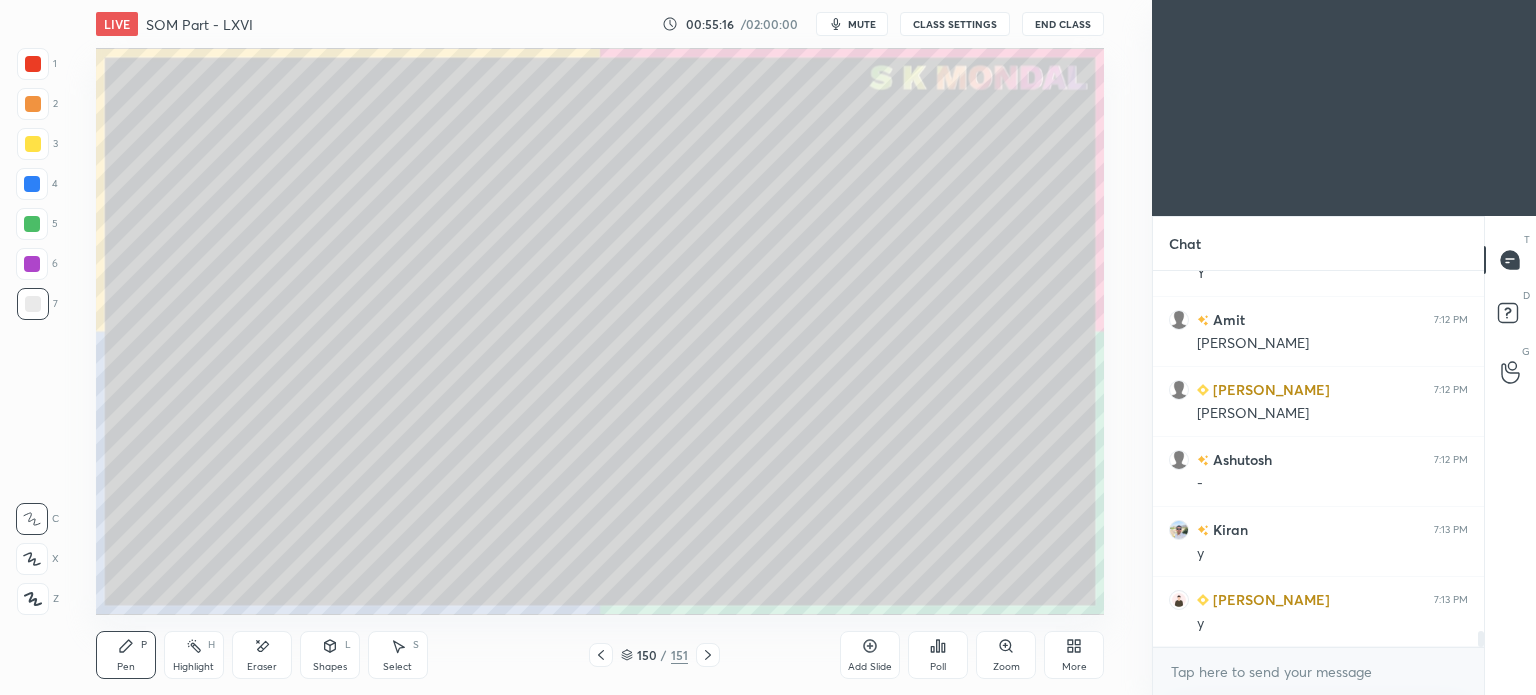 scroll, scrollTop: 8774, scrollLeft: 0, axis: vertical 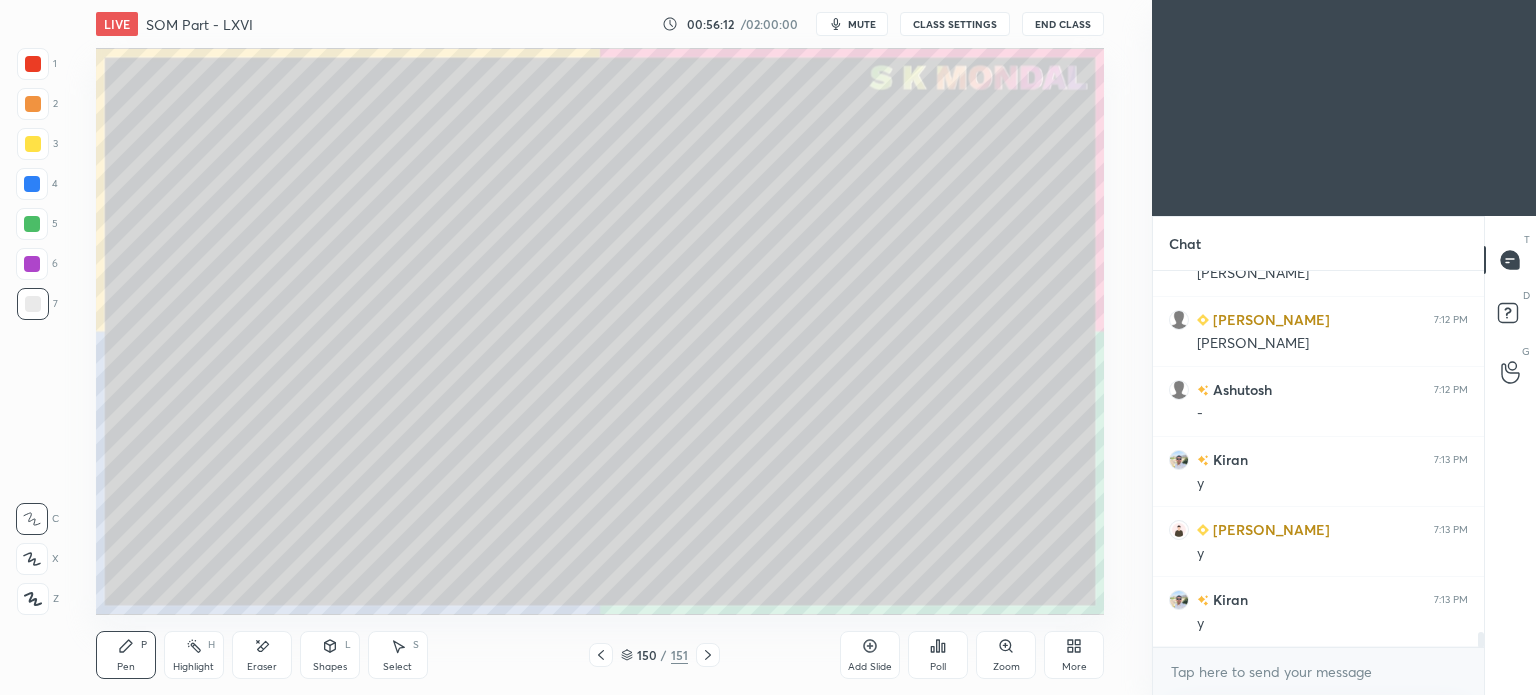 click at bounding box center [601, 655] 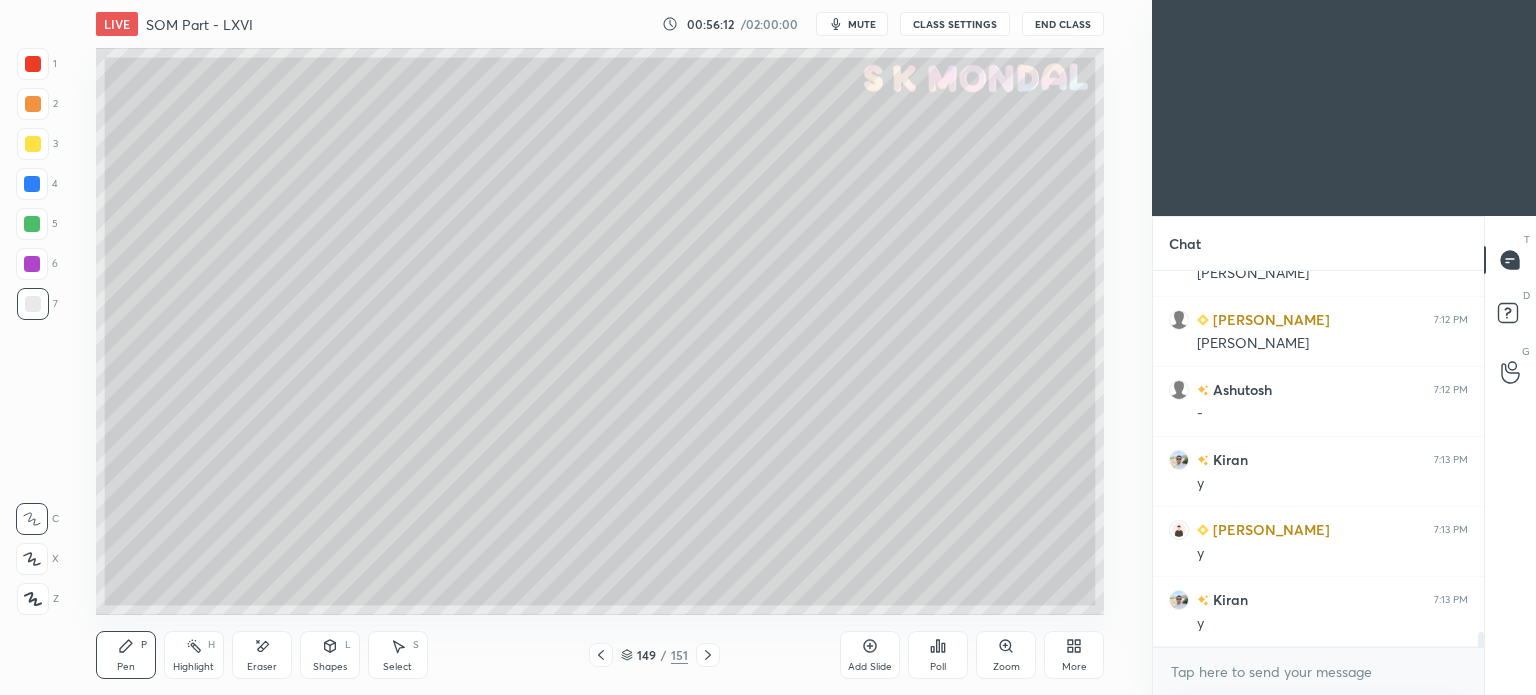 click at bounding box center [601, 655] 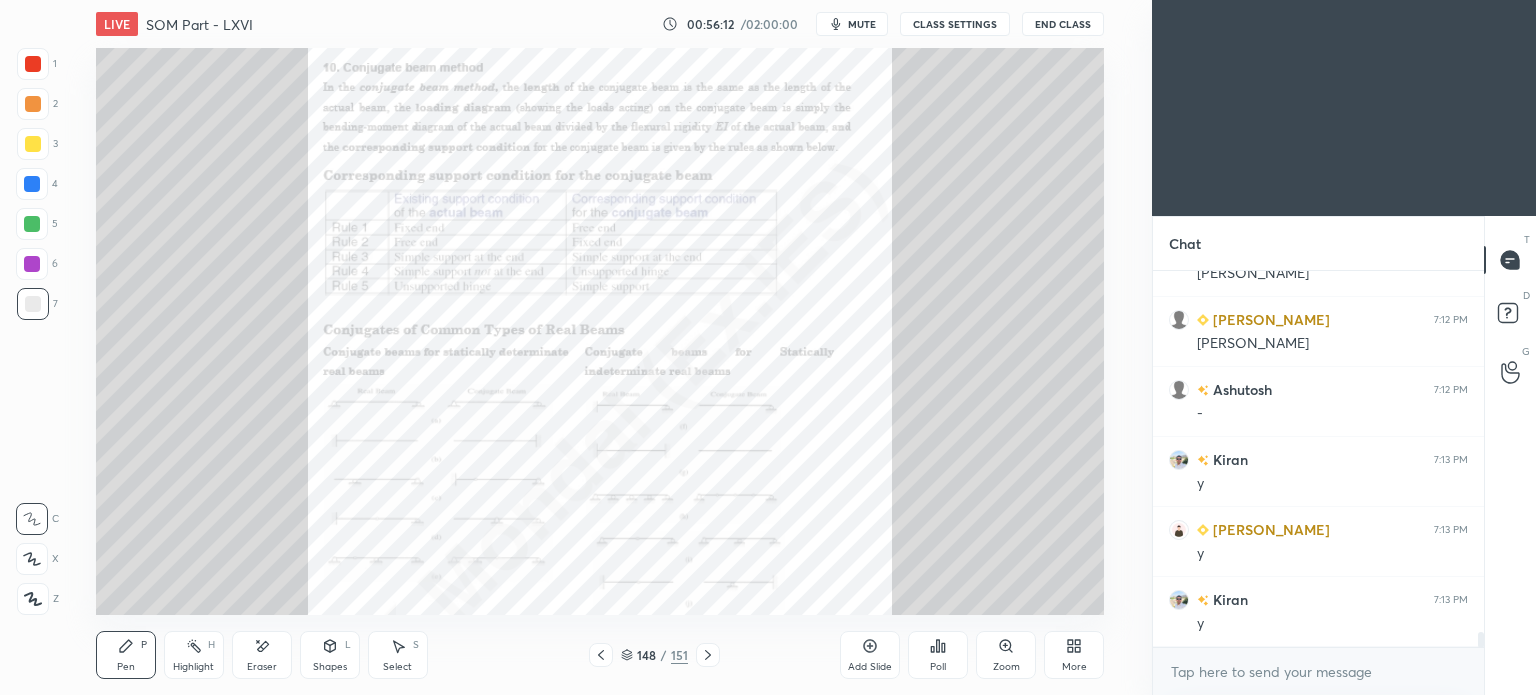 click at bounding box center (601, 655) 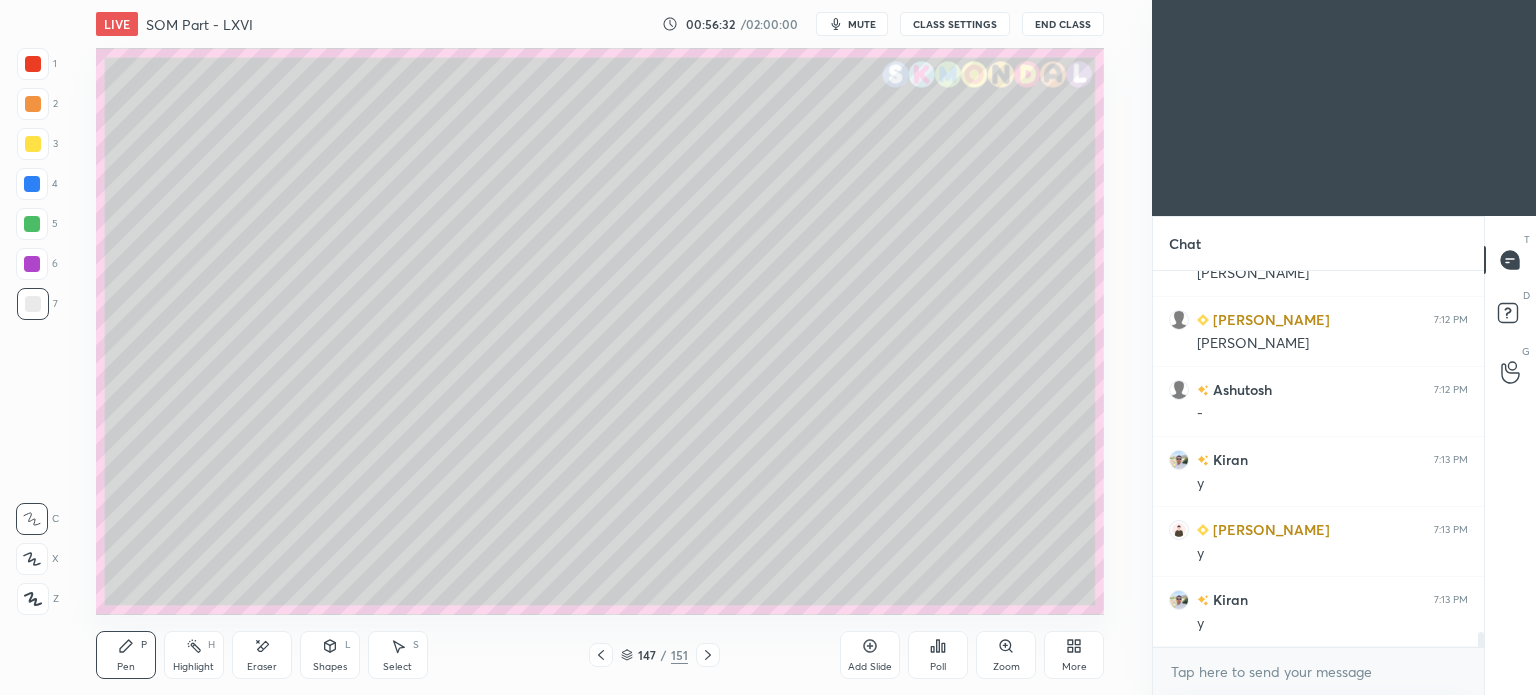 scroll, scrollTop: 8844, scrollLeft: 0, axis: vertical 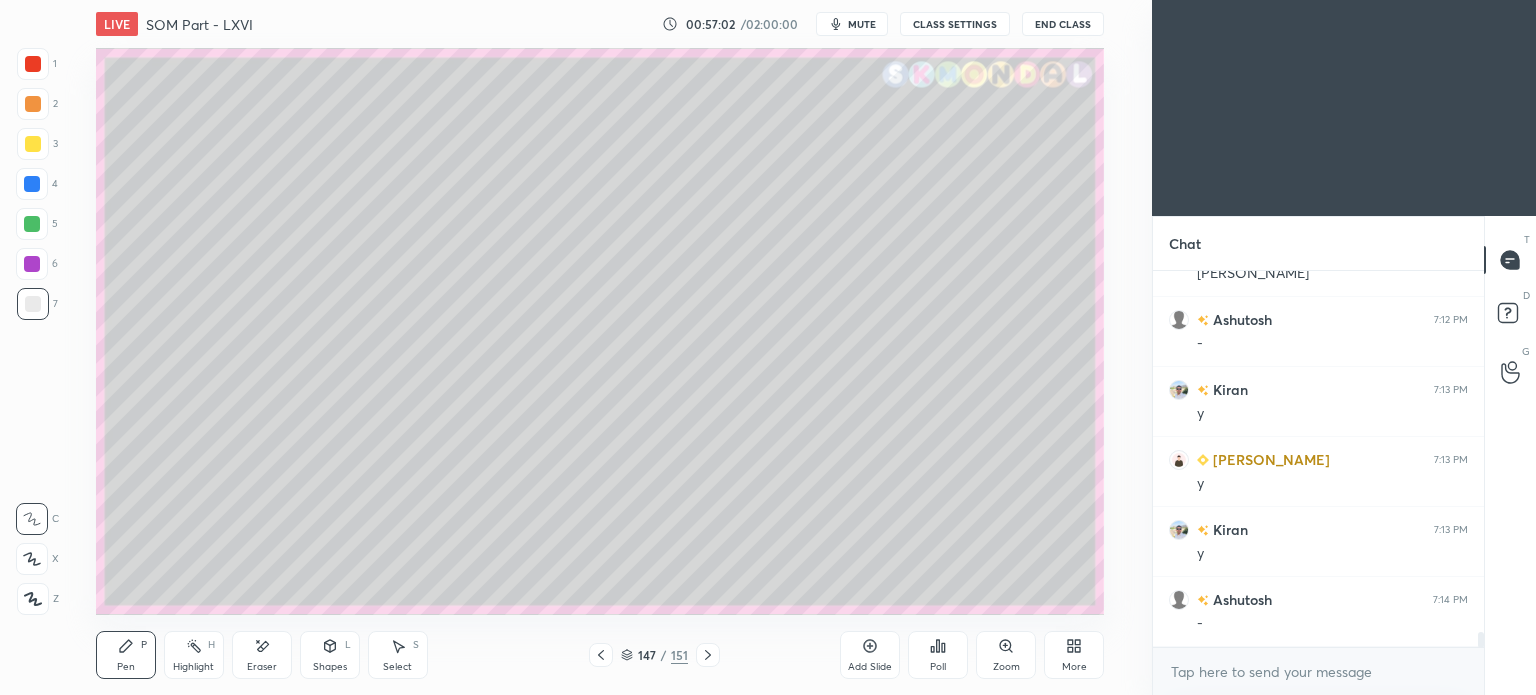 click 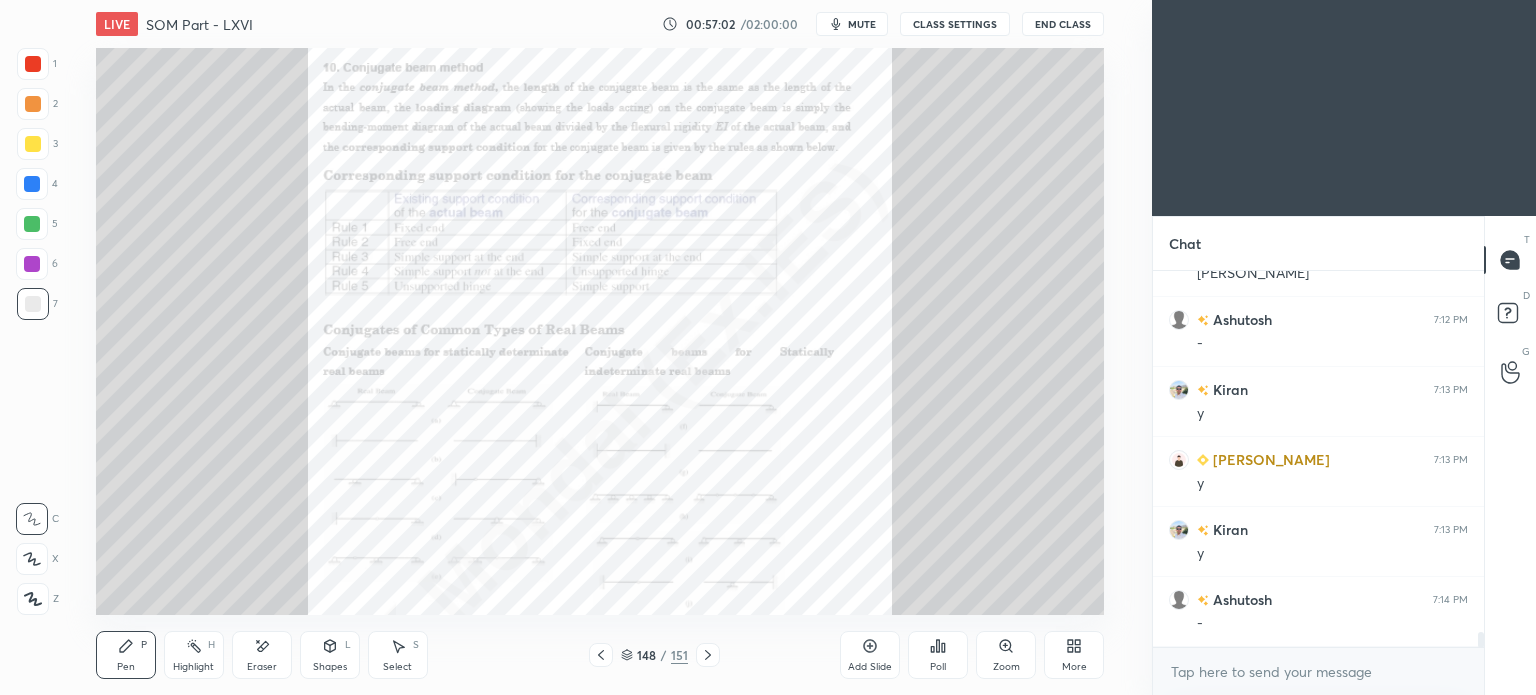 click 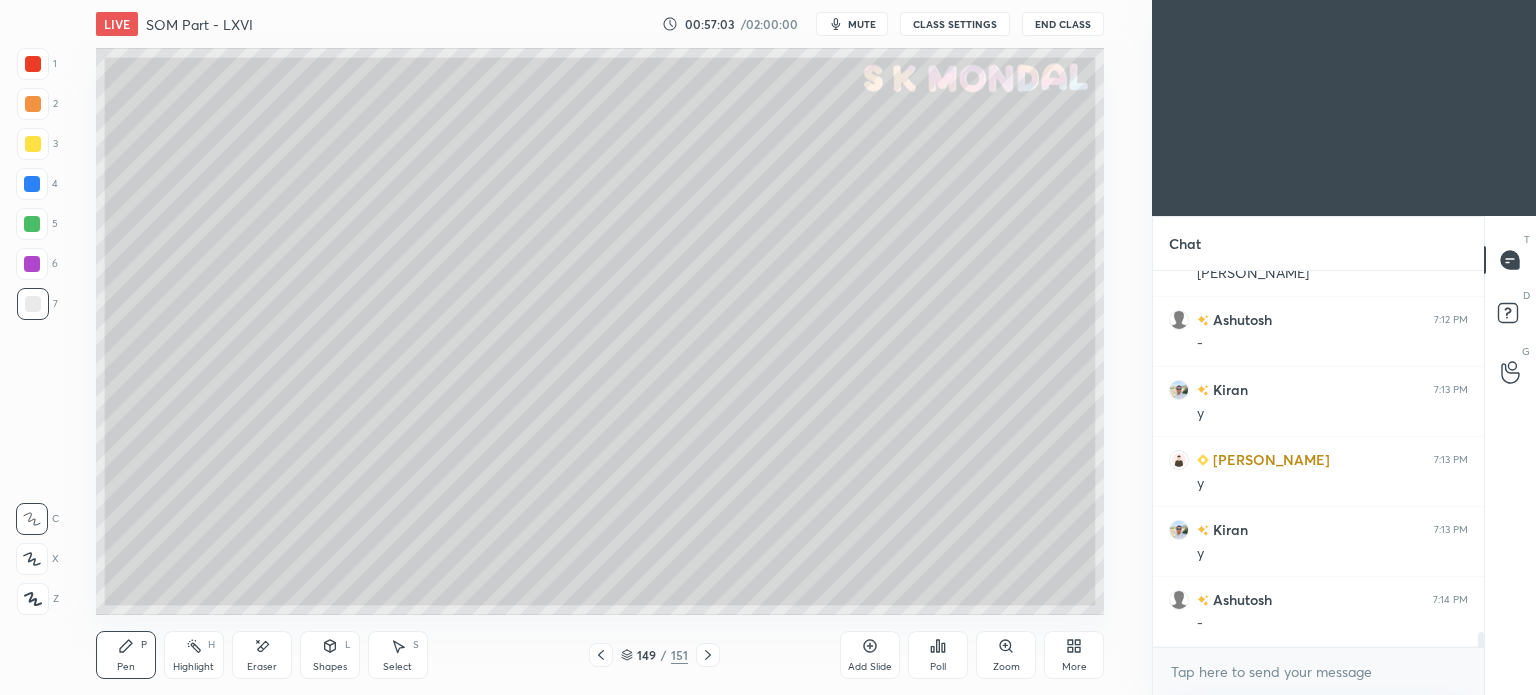 click 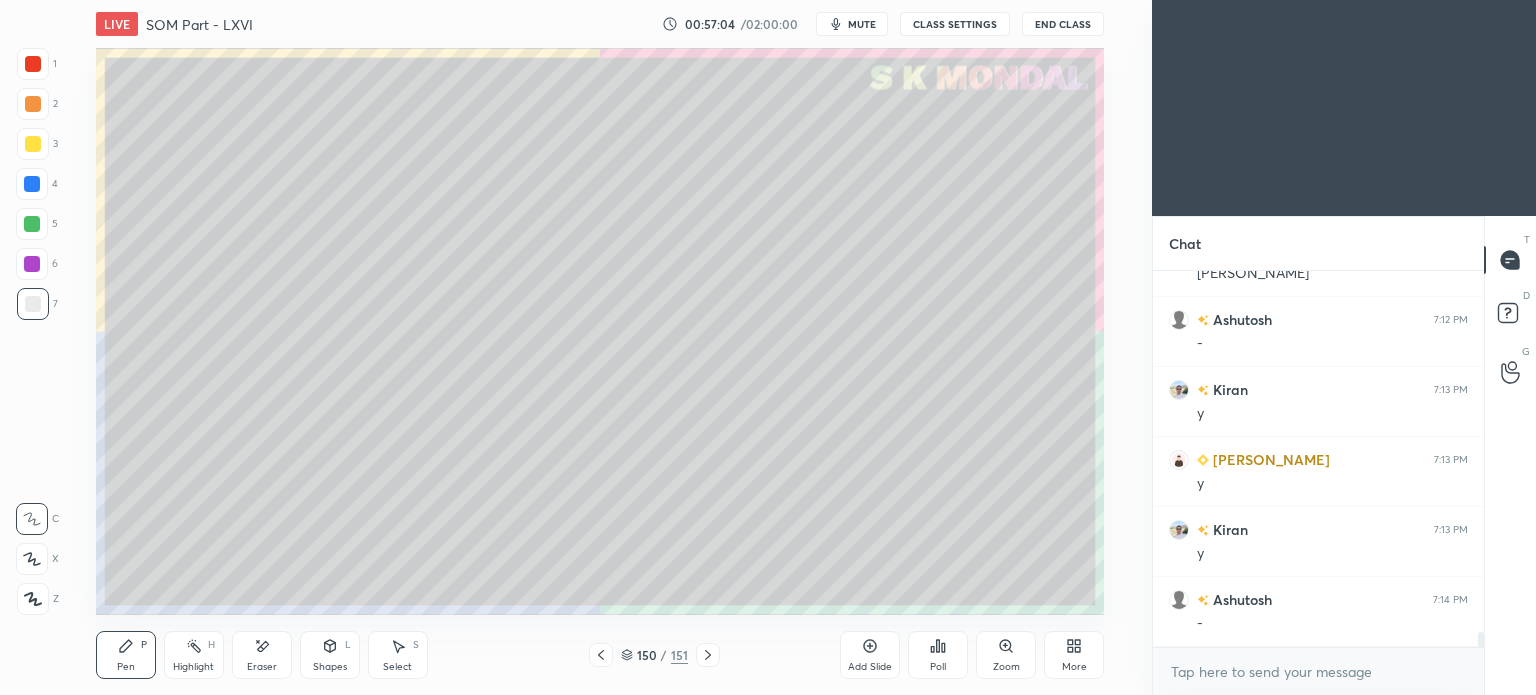 click 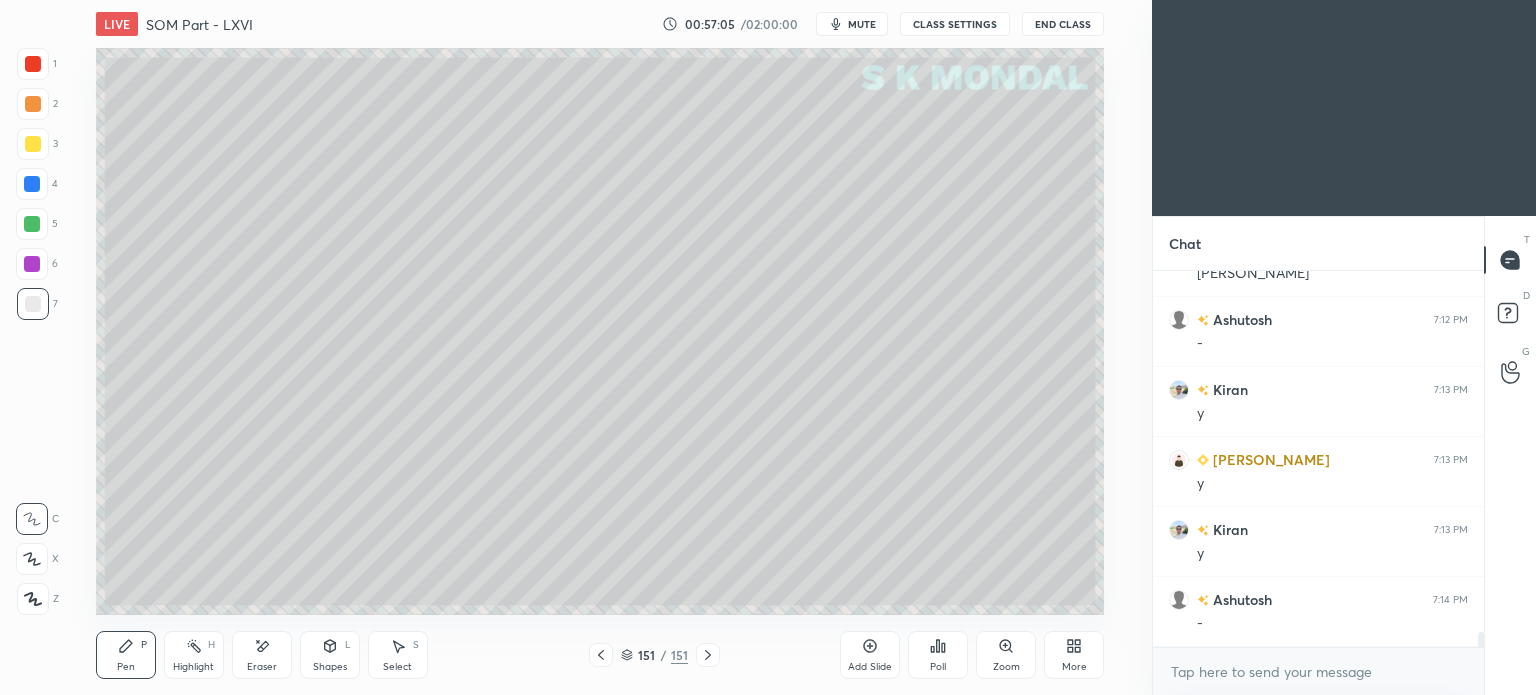 click 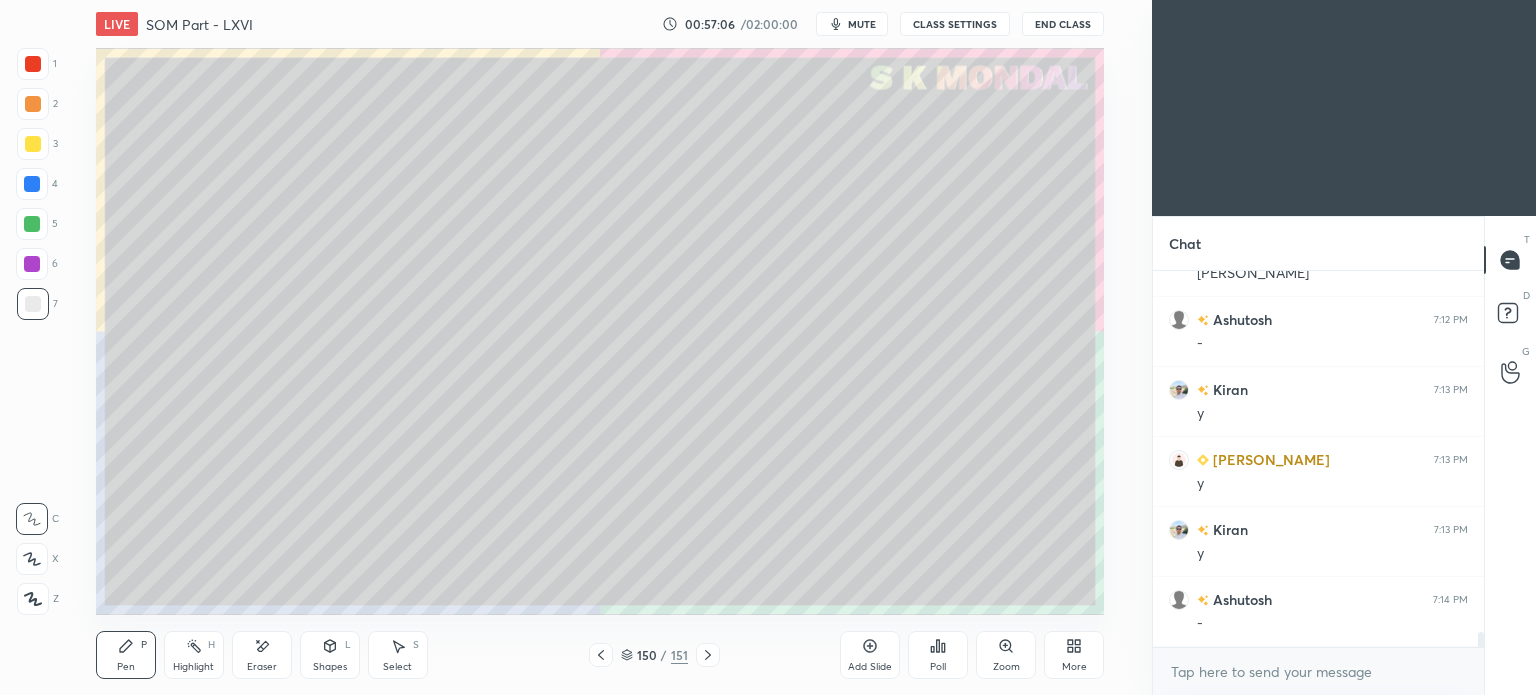 click 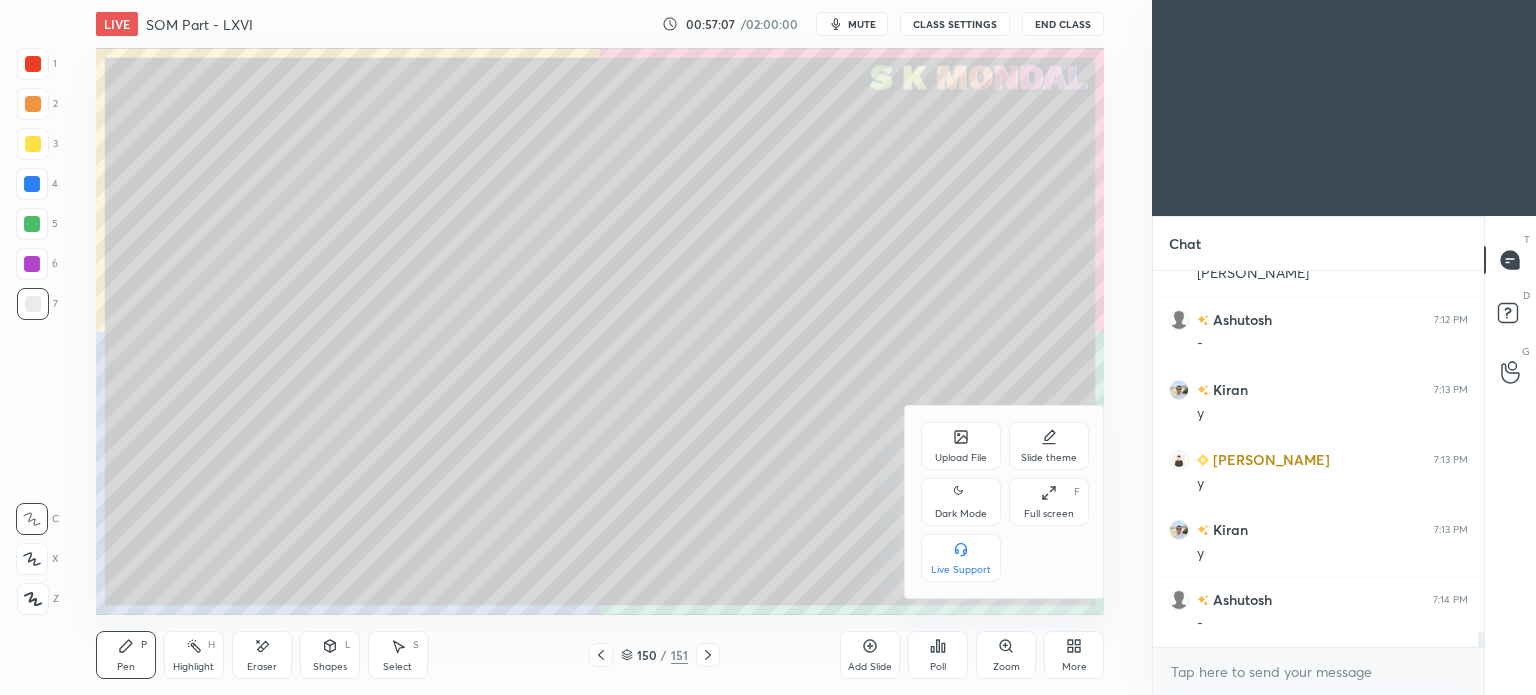 click on "Upload File" at bounding box center [961, 458] 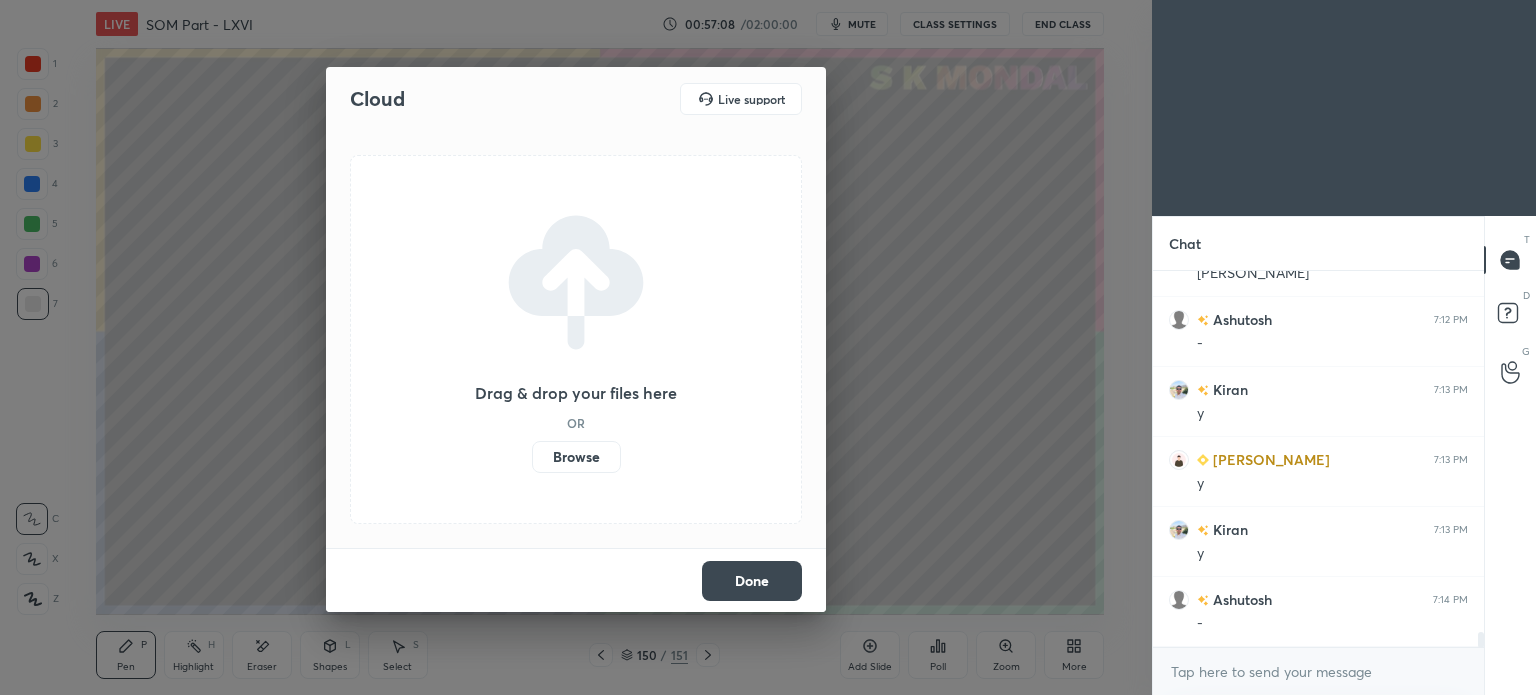 click on "Browse" at bounding box center (576, 457) 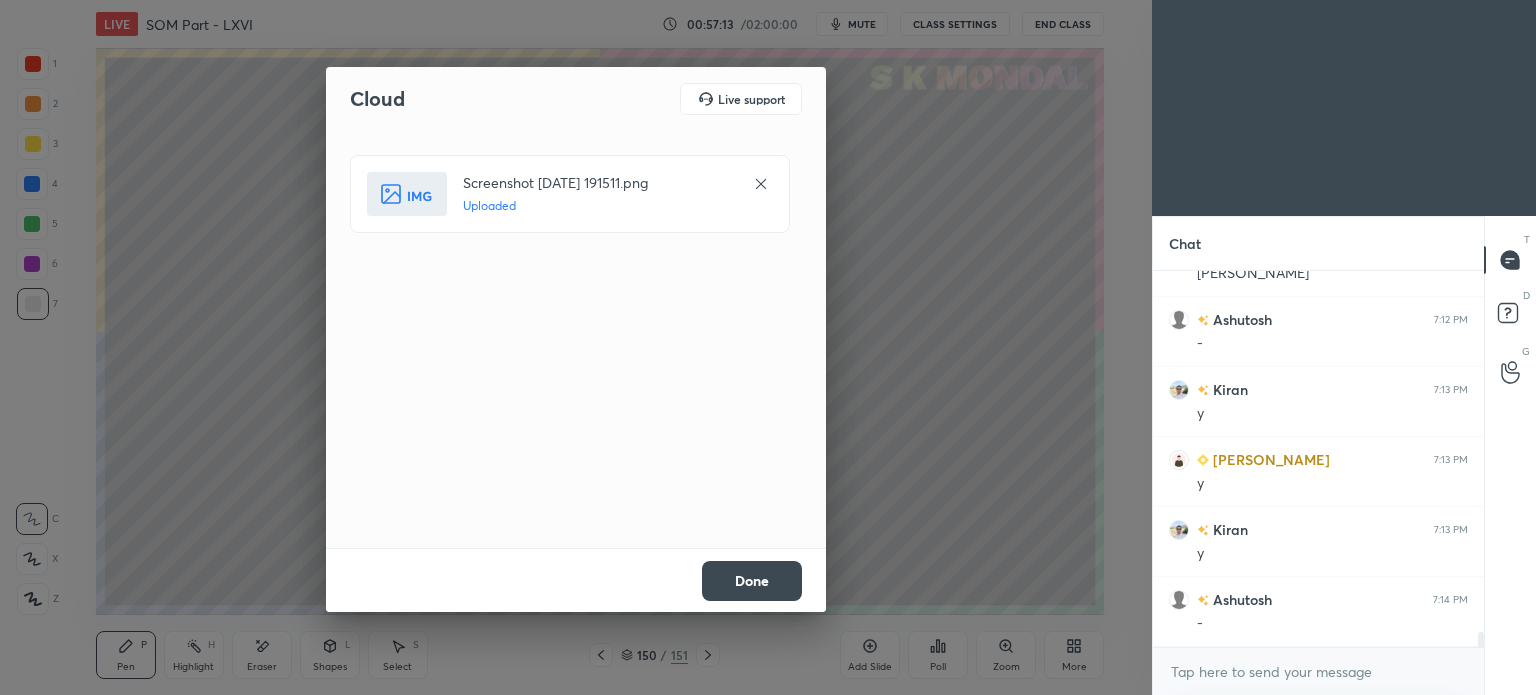 click on "Done" at bounding box center (752, 581) 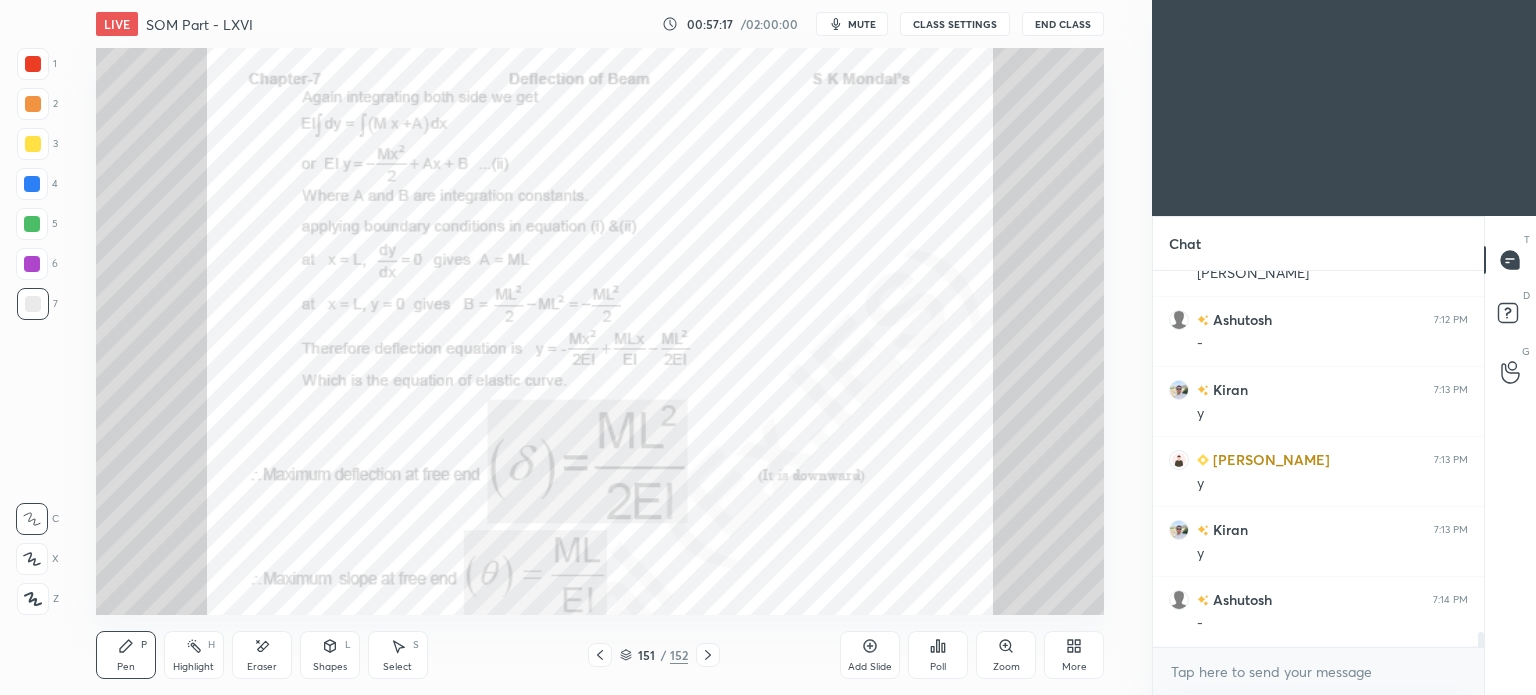 click on "Highlight" at bounding box center (193, 667) 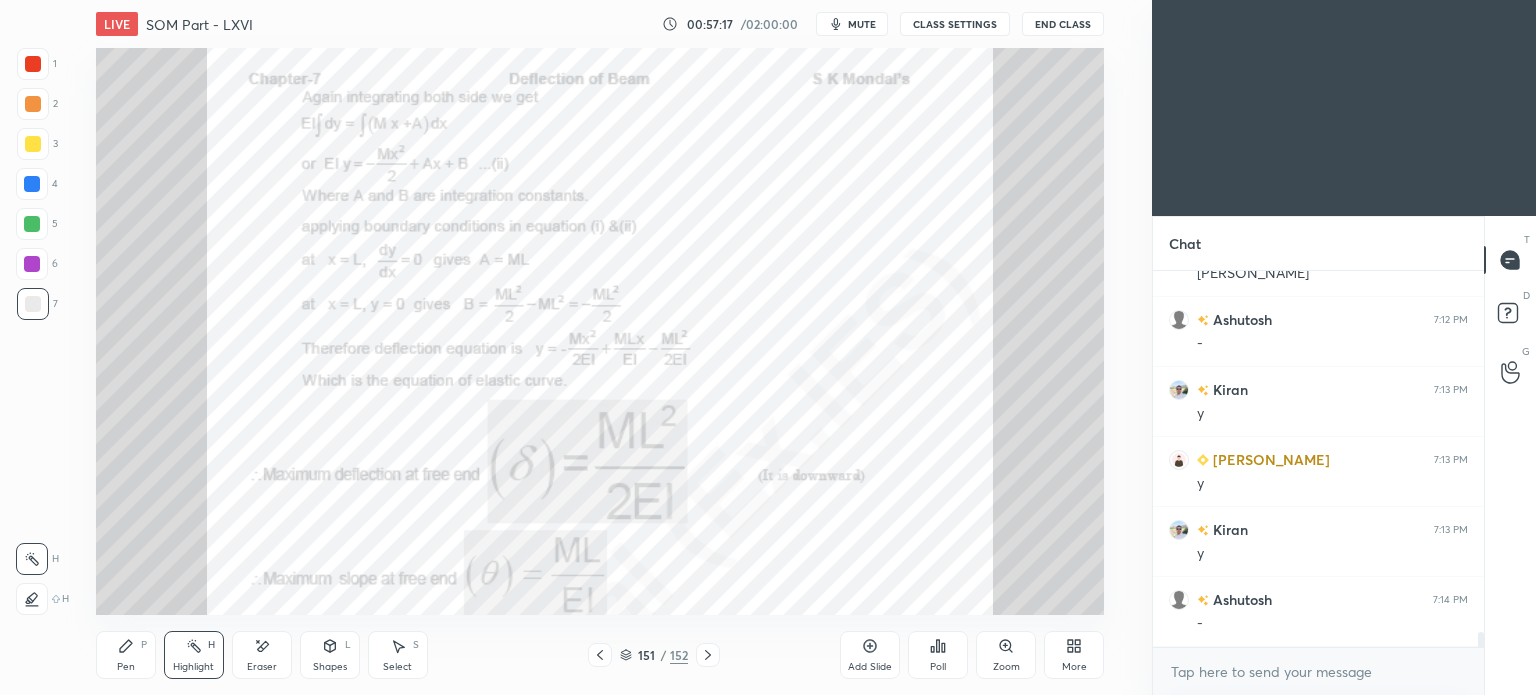 click on "Highlight" at bounding box center [193, 667] 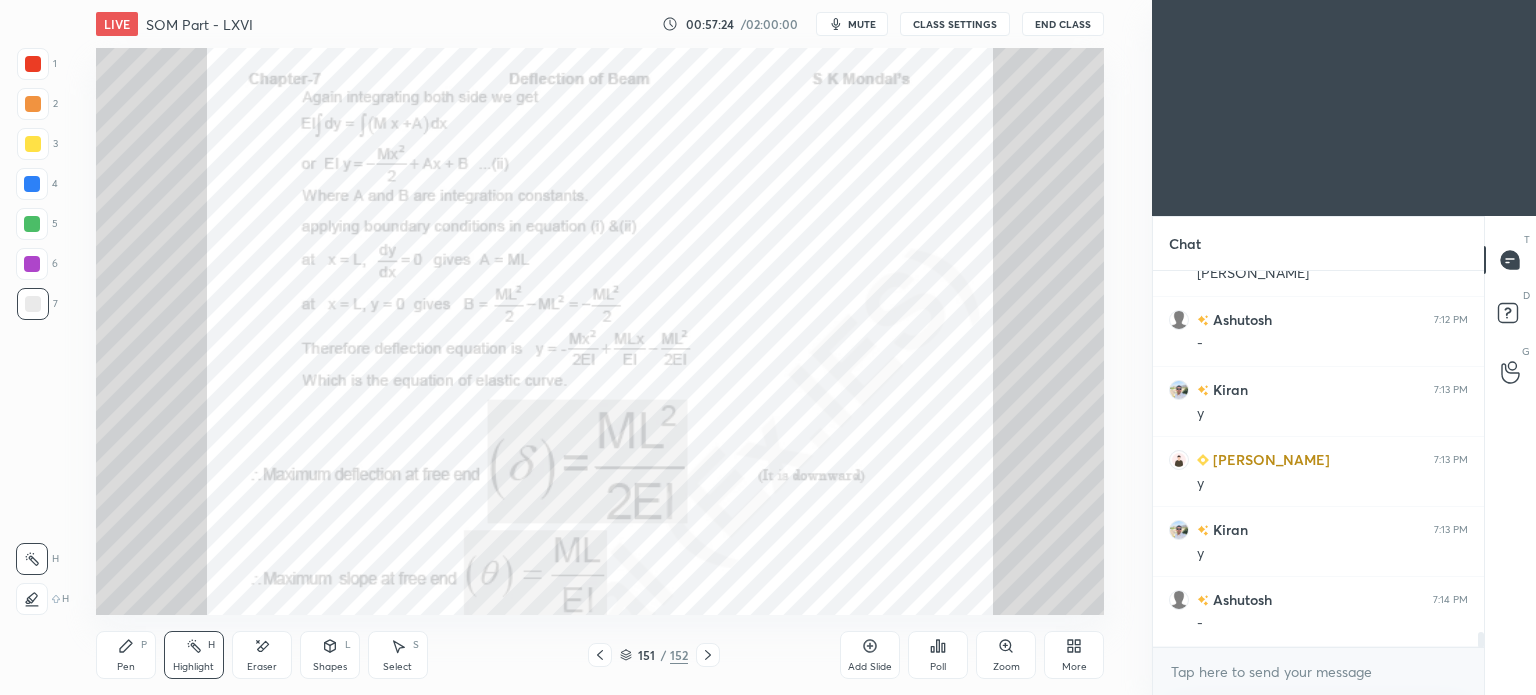 click on "Pen P" at bounding box center [126, 655] 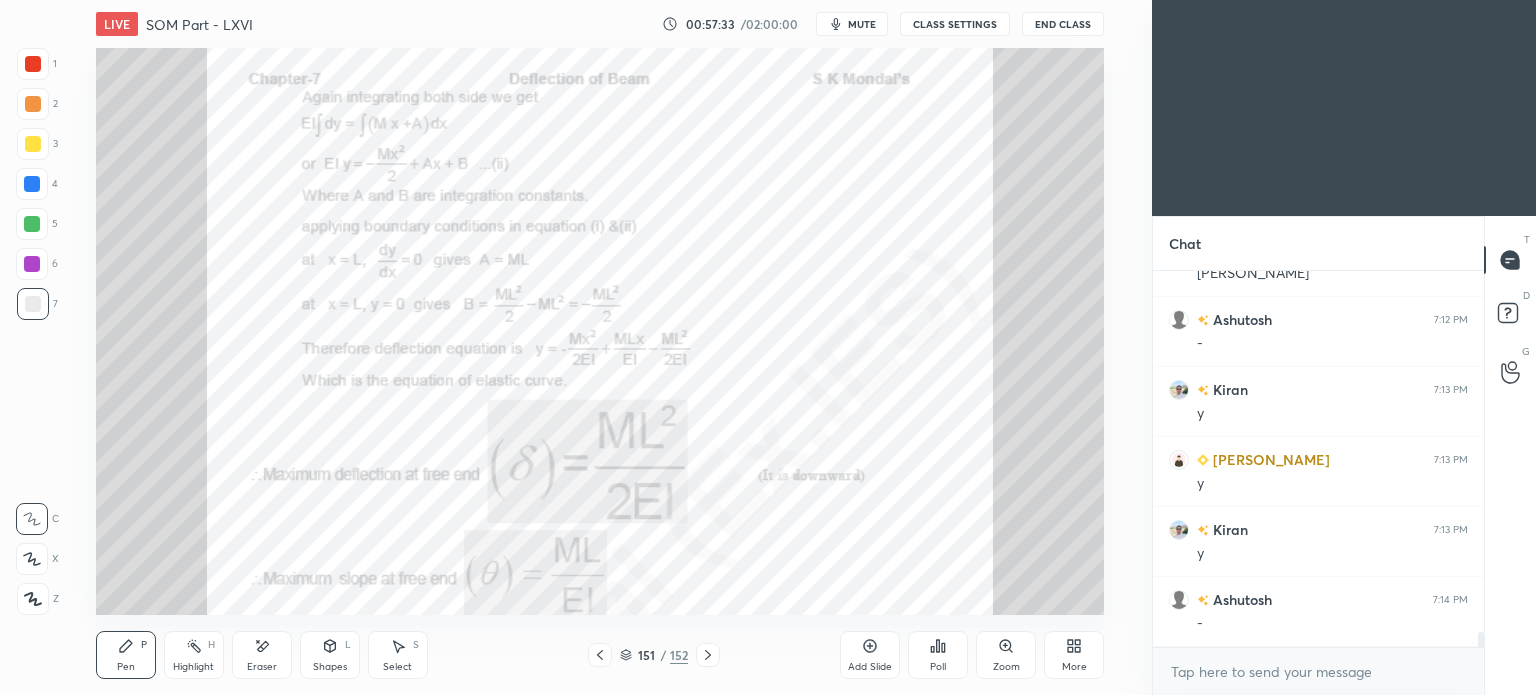 click at bounding box center (32, 184) 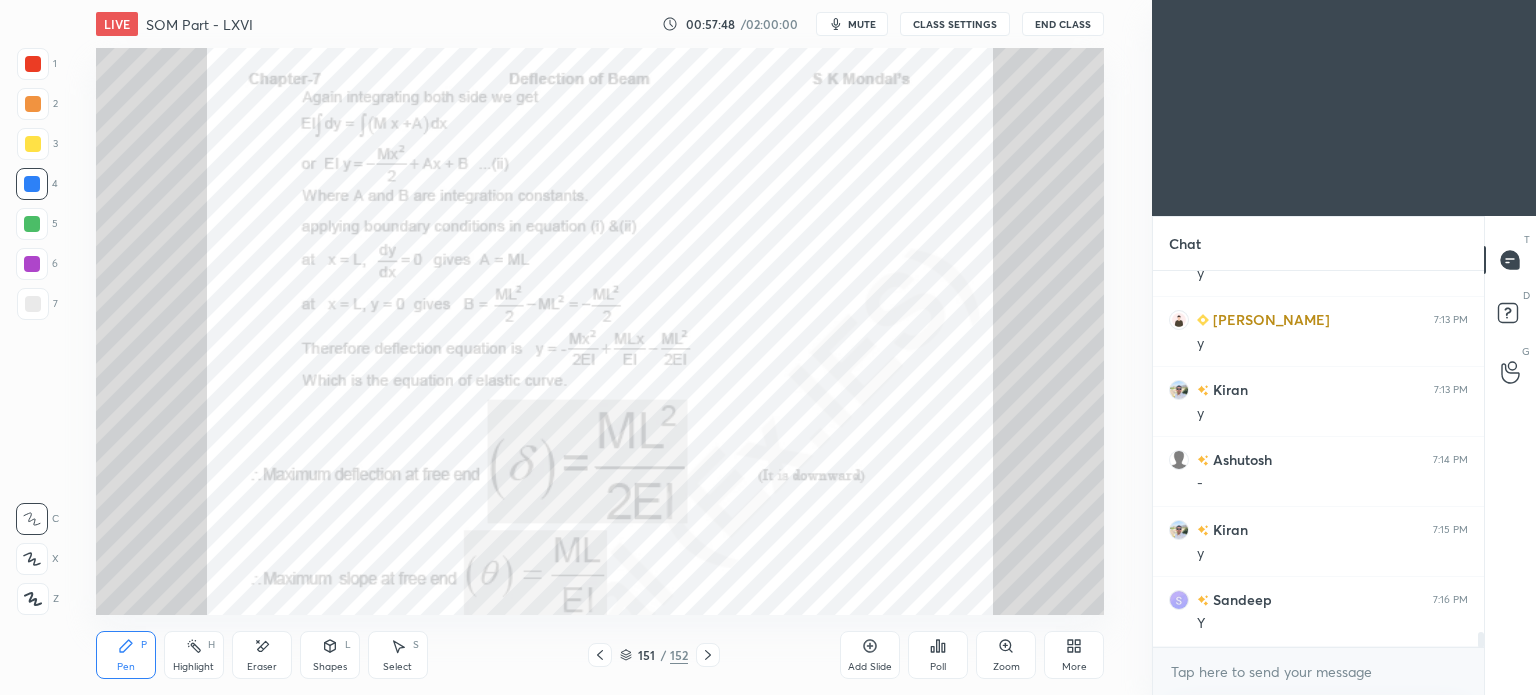 scroll, scrollTop: 9054, scrollLeft: 0, axis: vertical 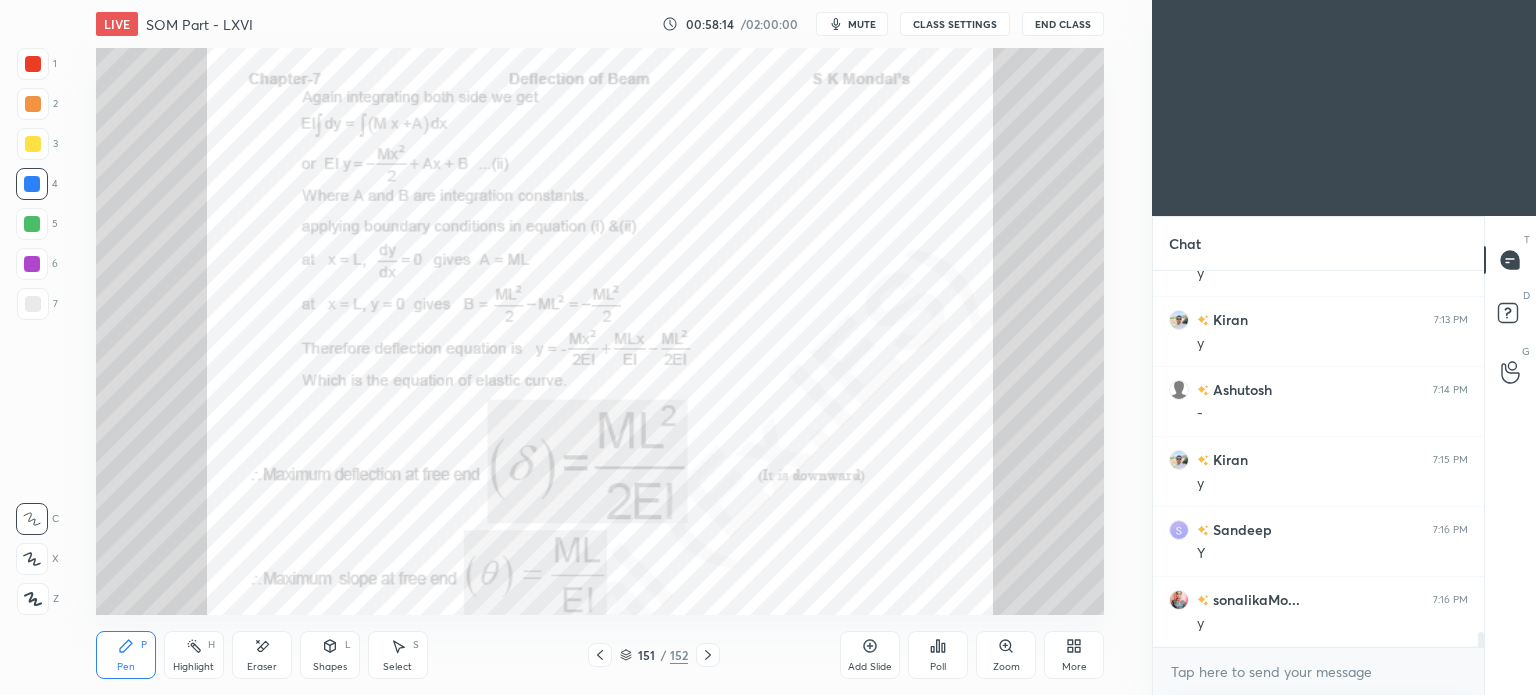click 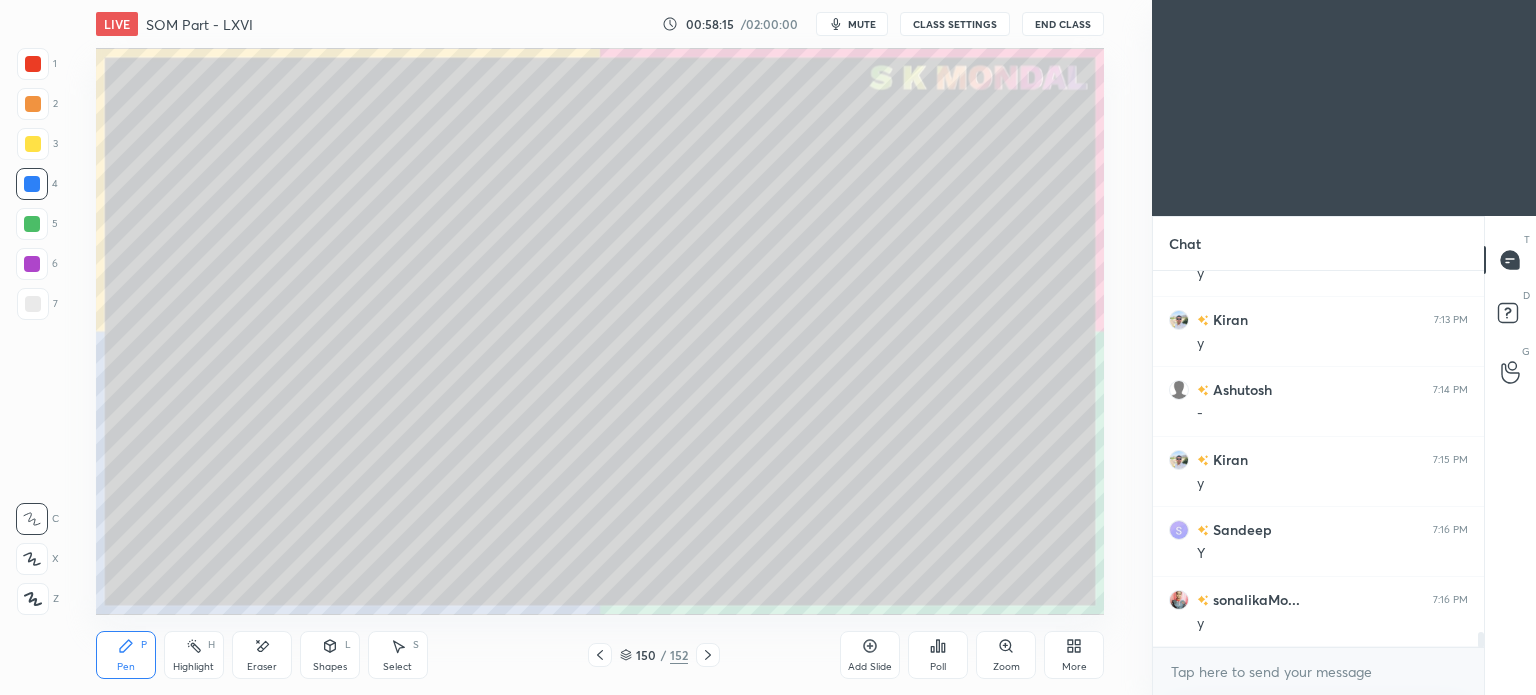 click on "More" at bounding box center [1074, 667] 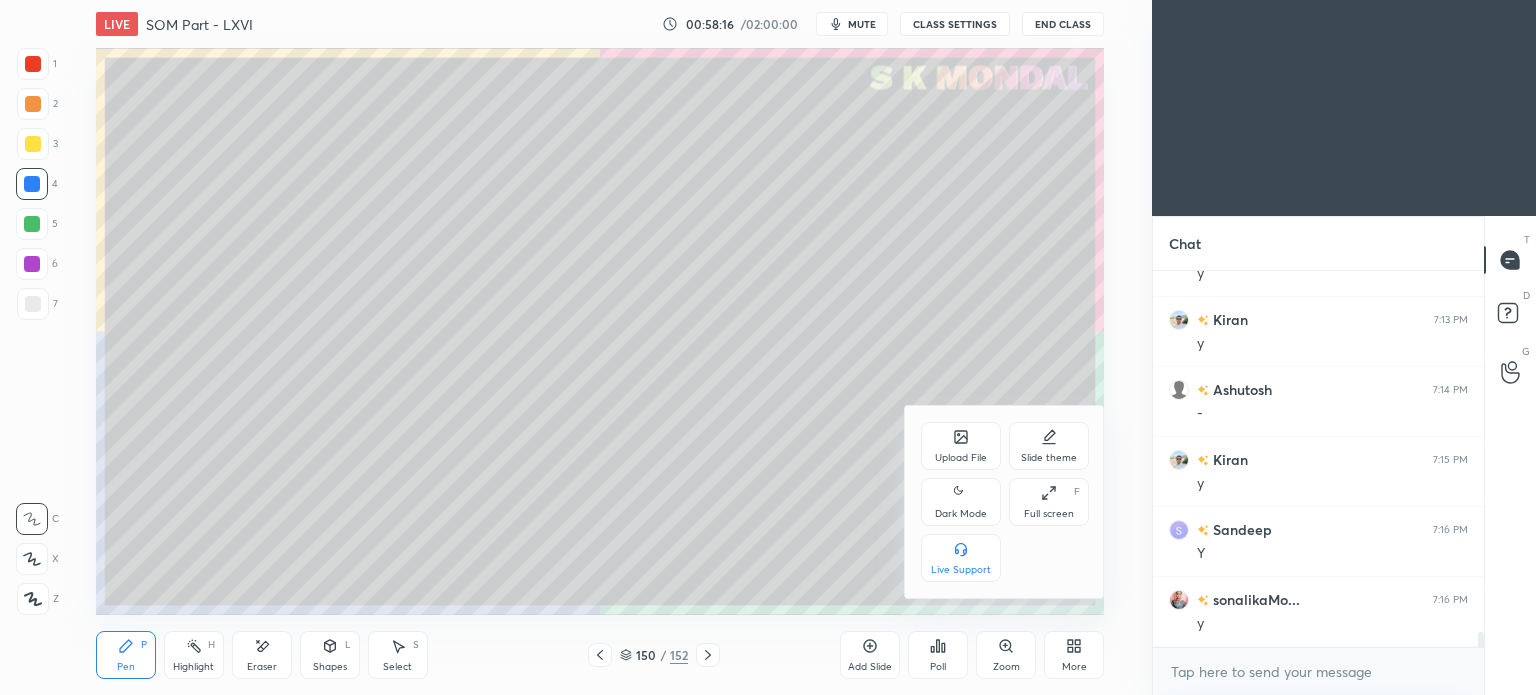 click on "Upload File" at bounding box center (961, 446) 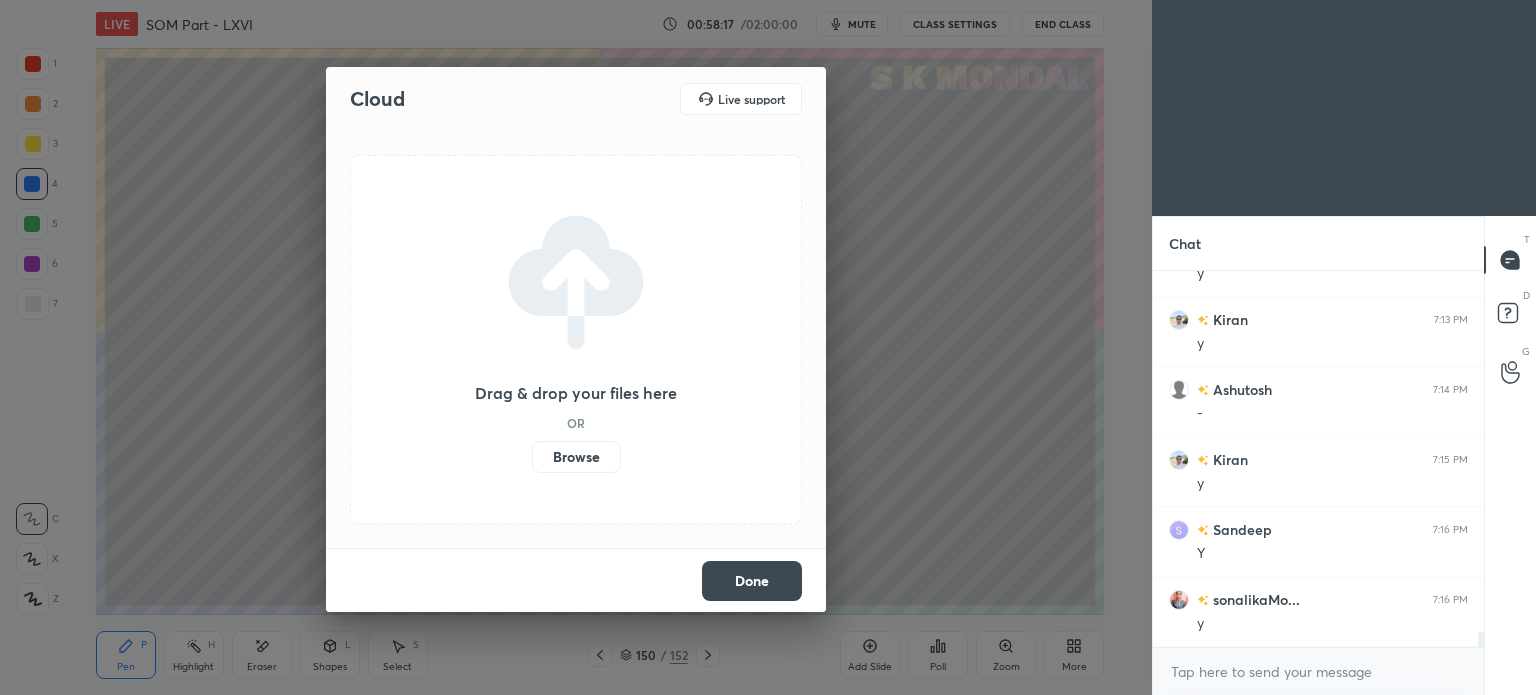 click on "Browse" at bounding box center [576, 457] 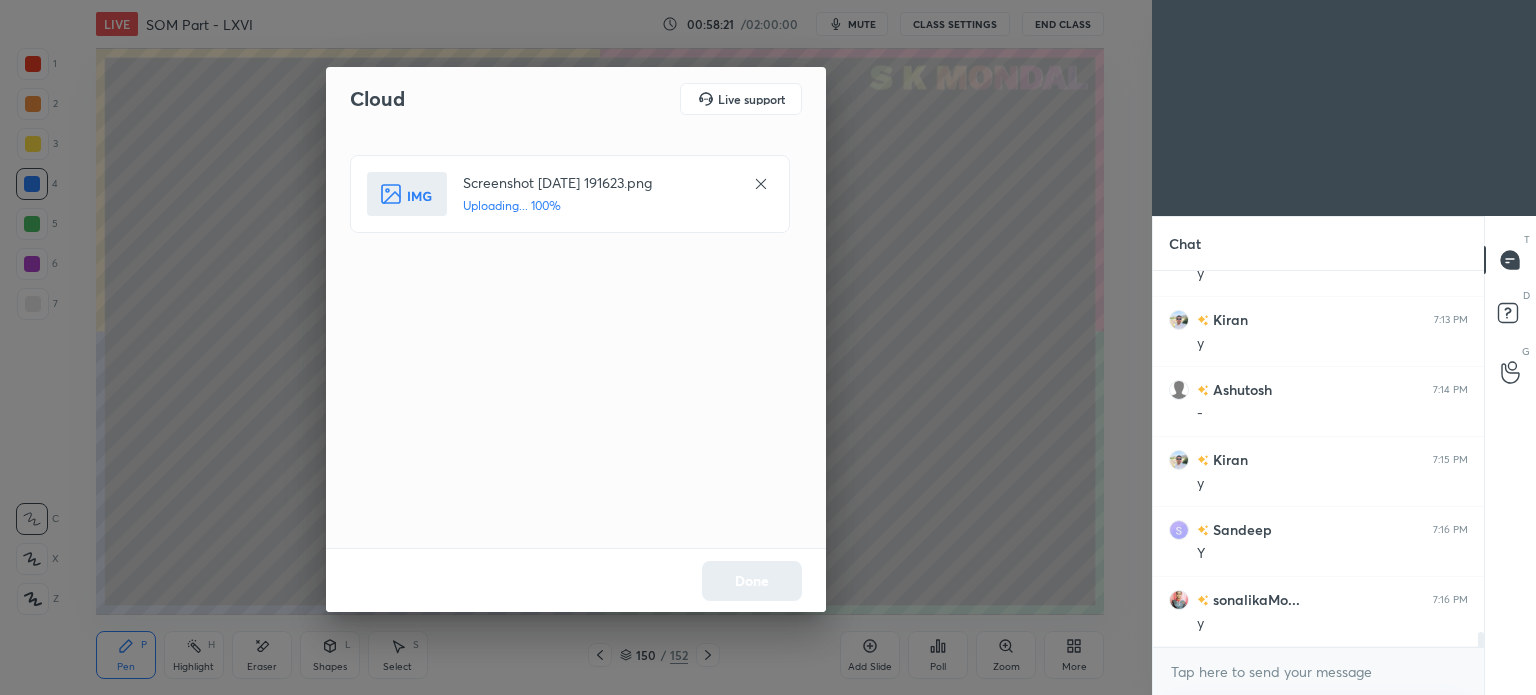 click on "Done" at bounding box center (576, 580) 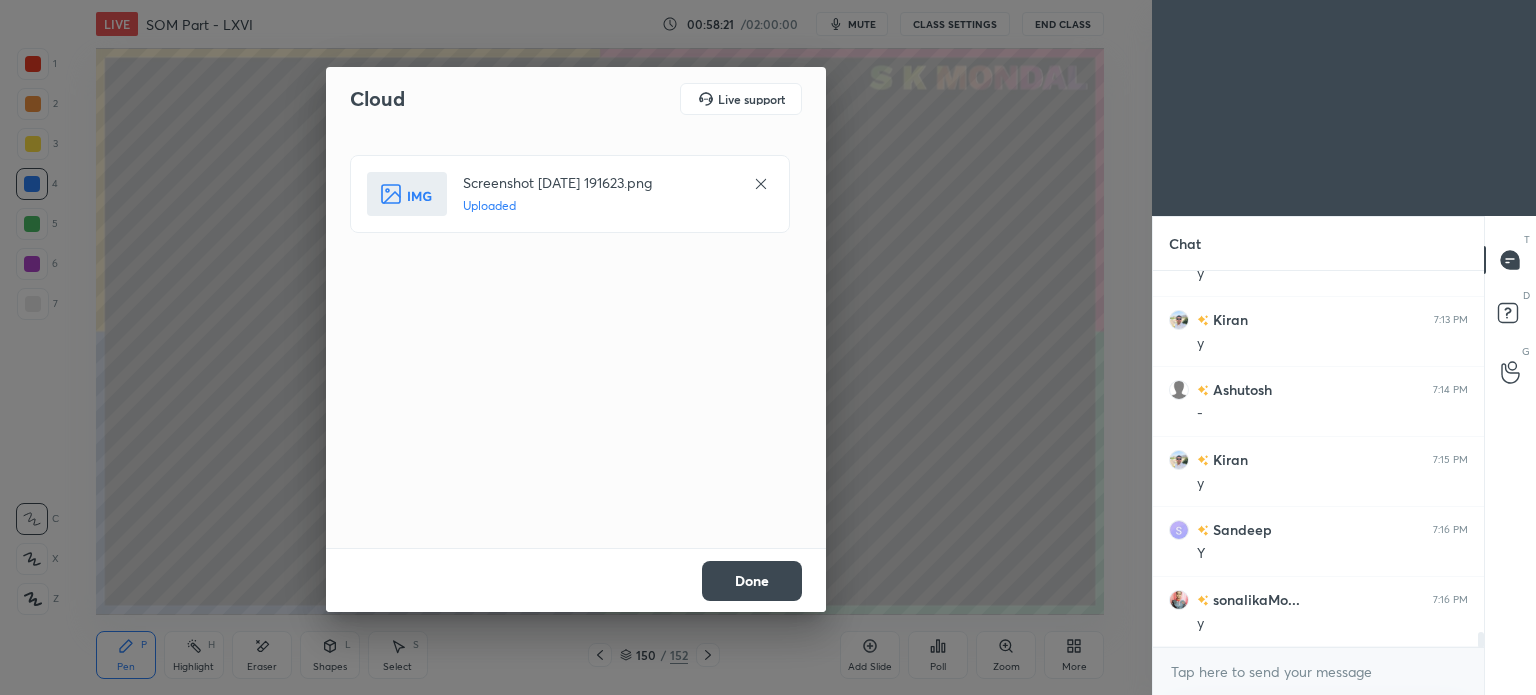 click on "Done" at bounding box center (752, 581) 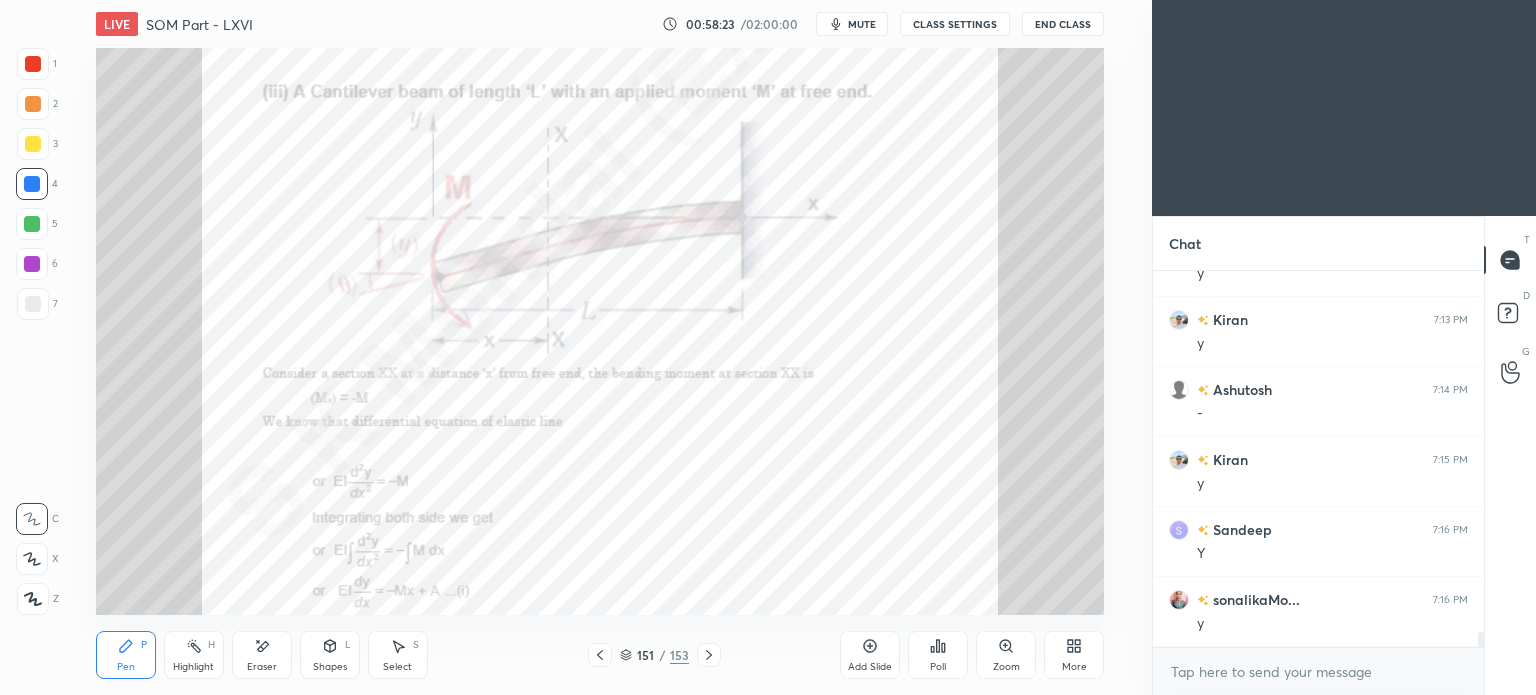 click on "Pen" at bounding box center [126, 667] 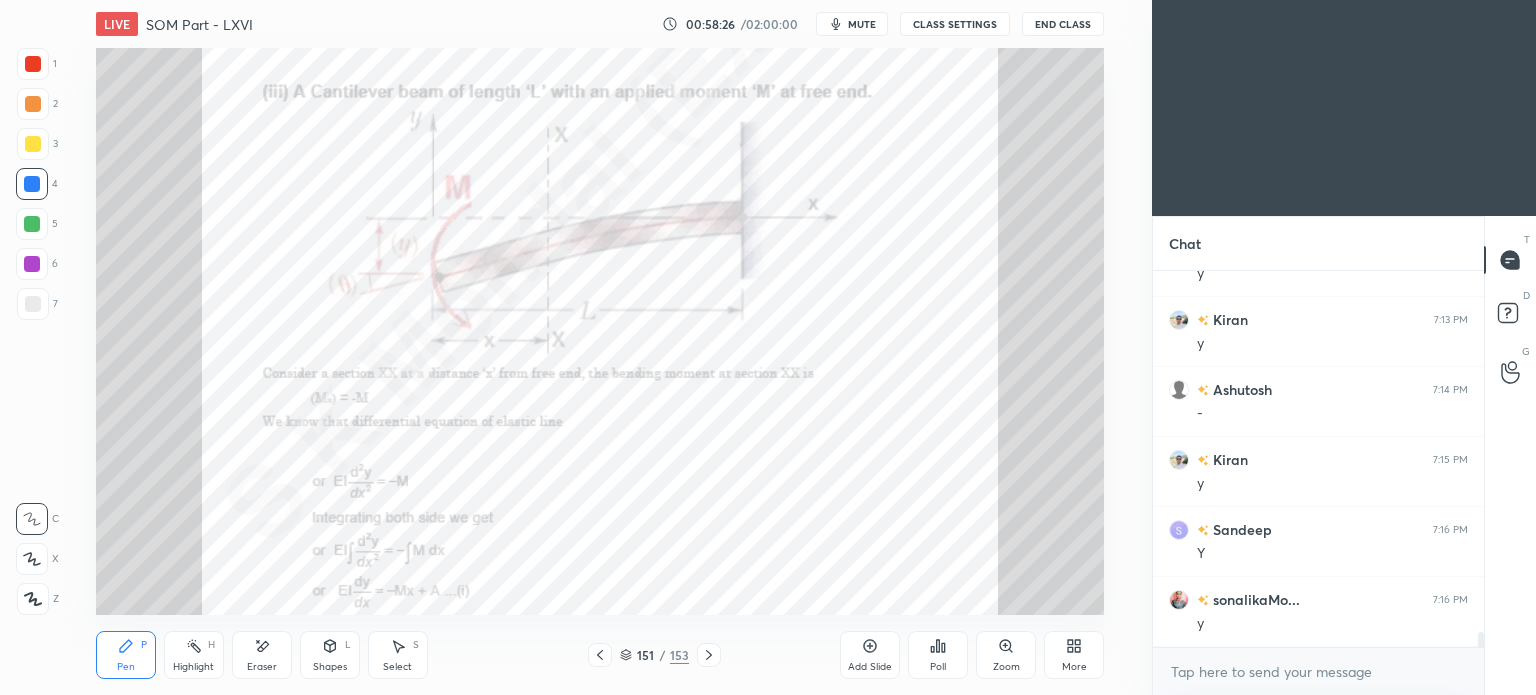 click at bounding box center (32, 184) 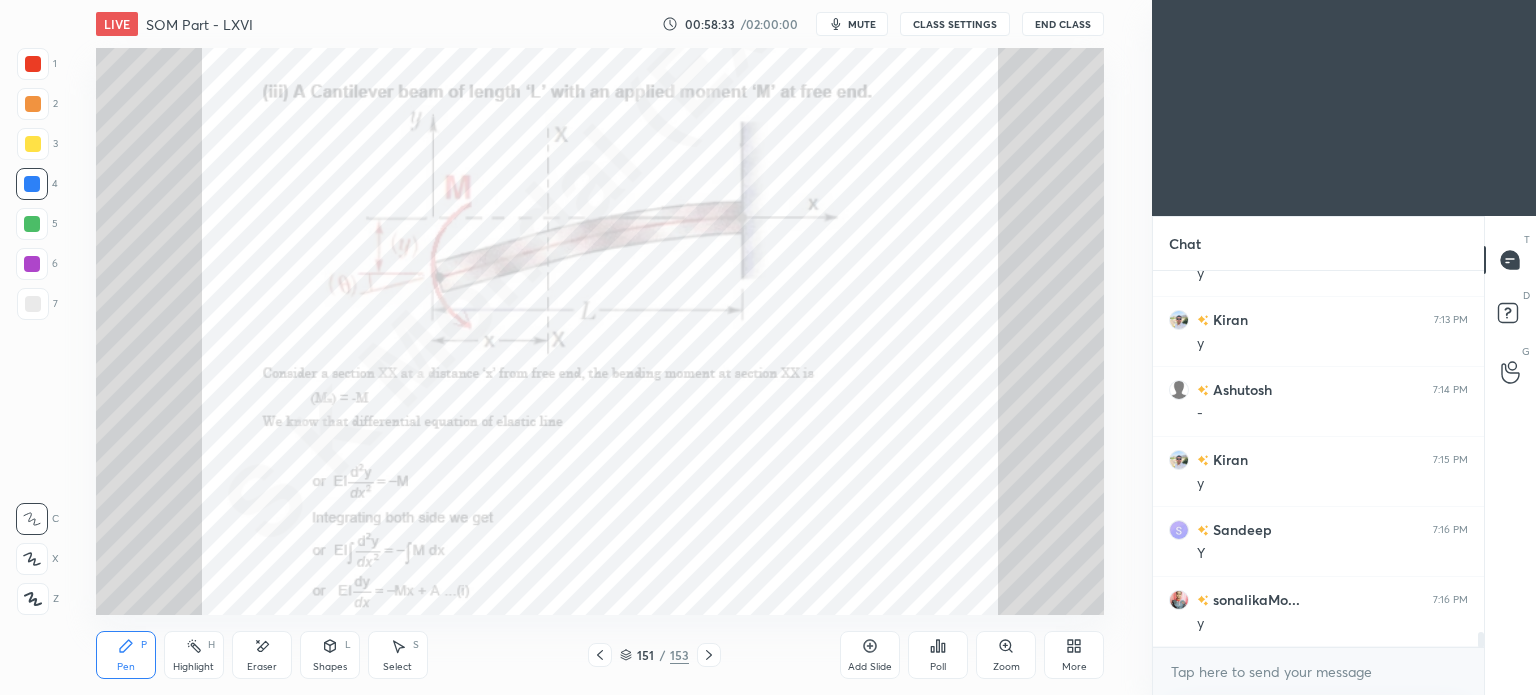 click 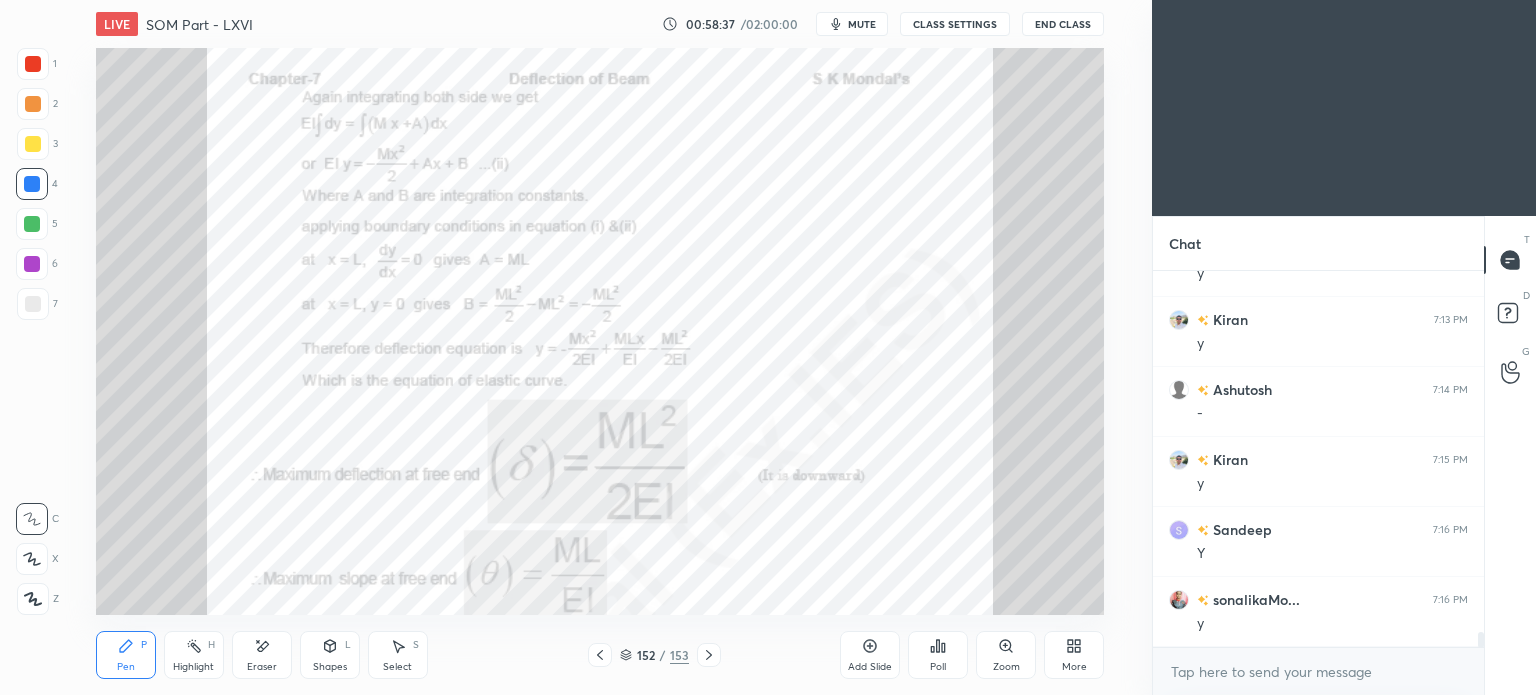 click 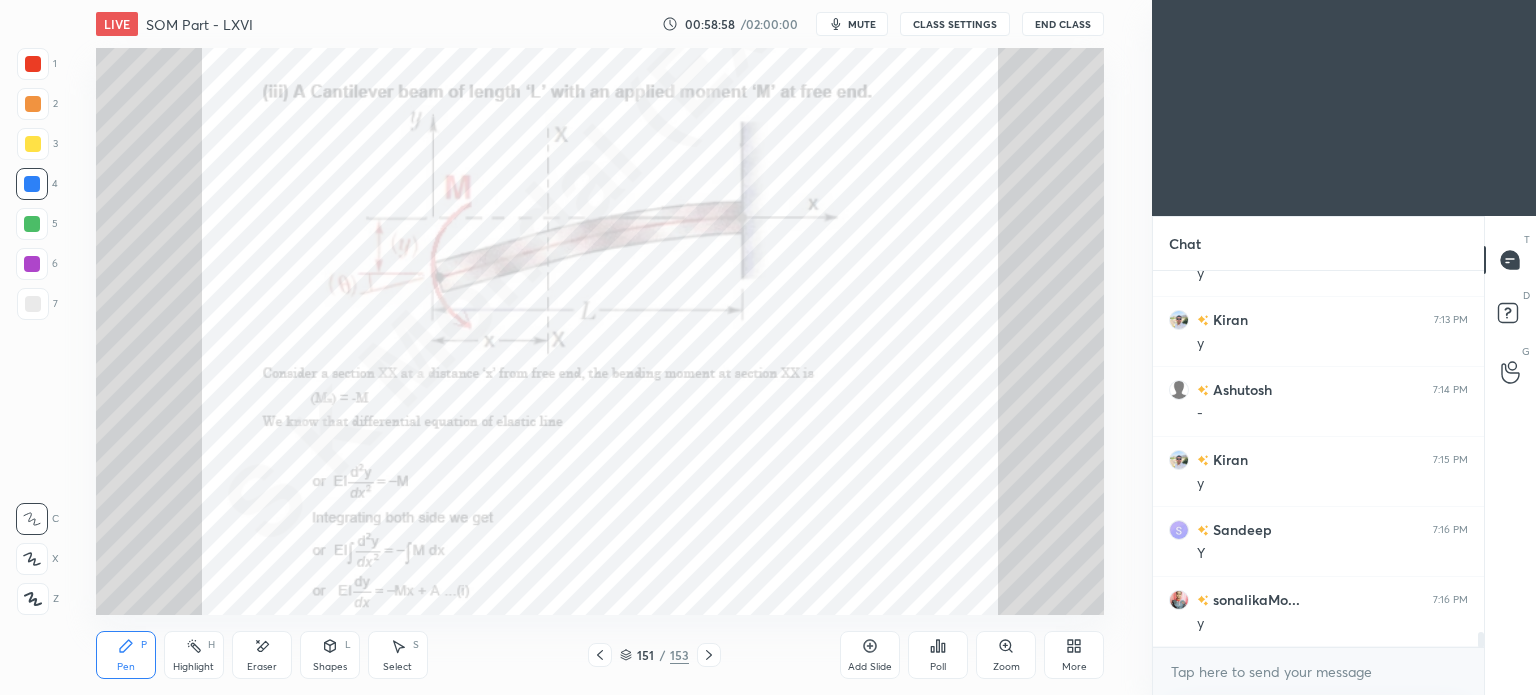 click 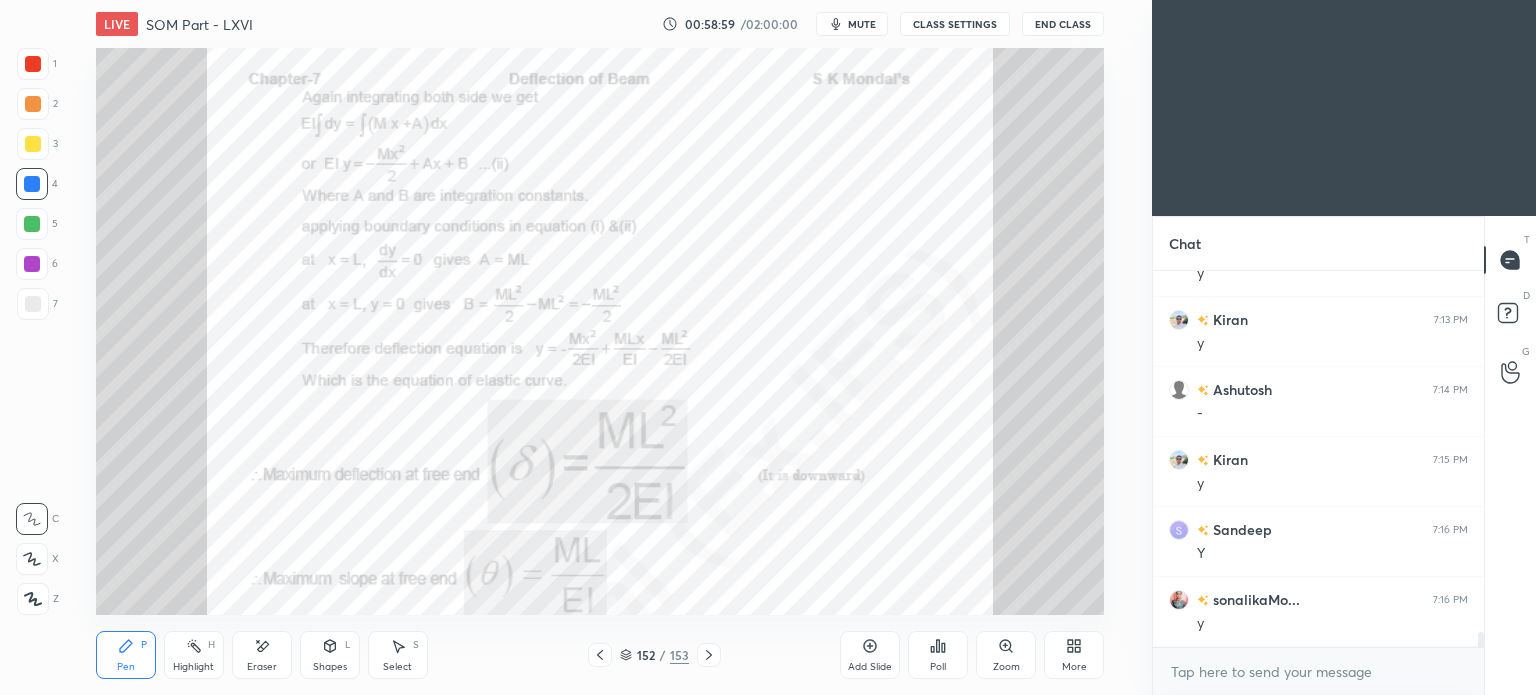 scroll, scrollTop: 9124, scrollLeft: 0, axis: vertical 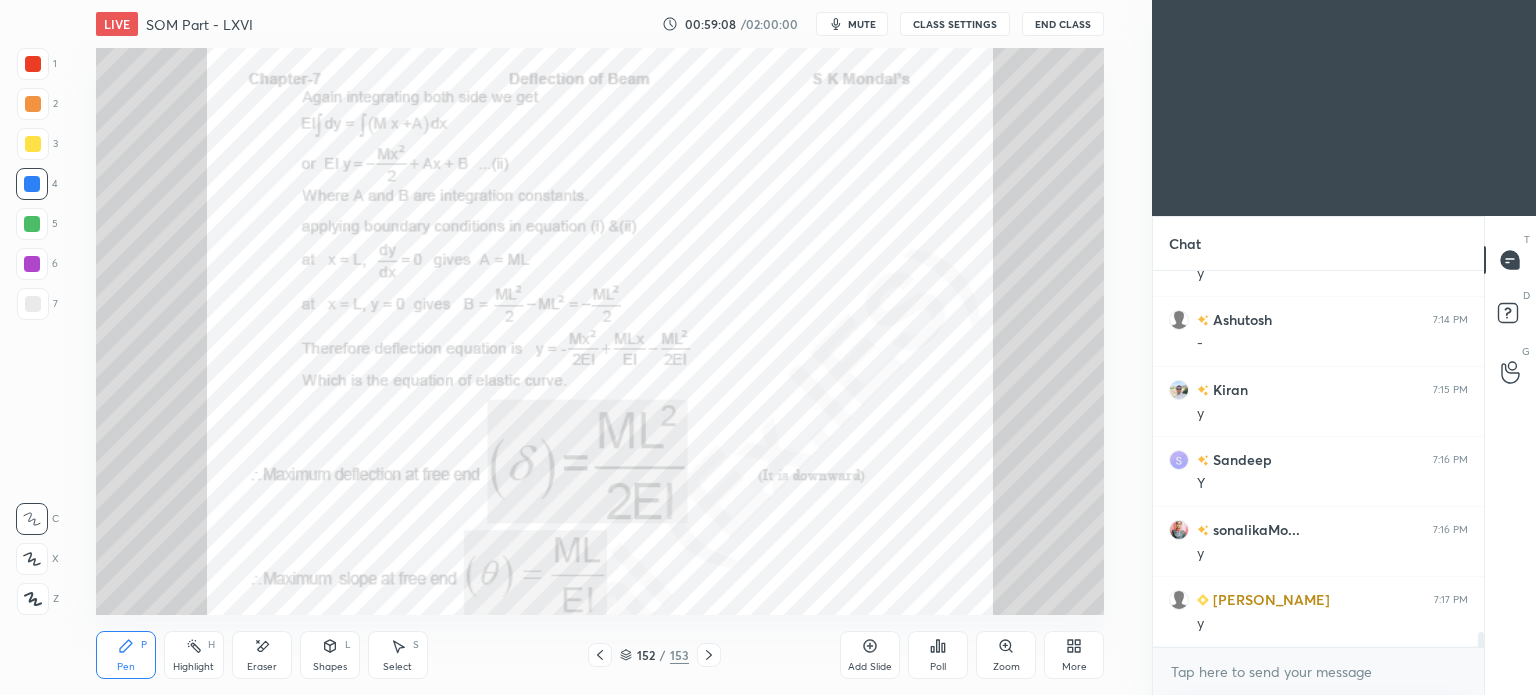 click 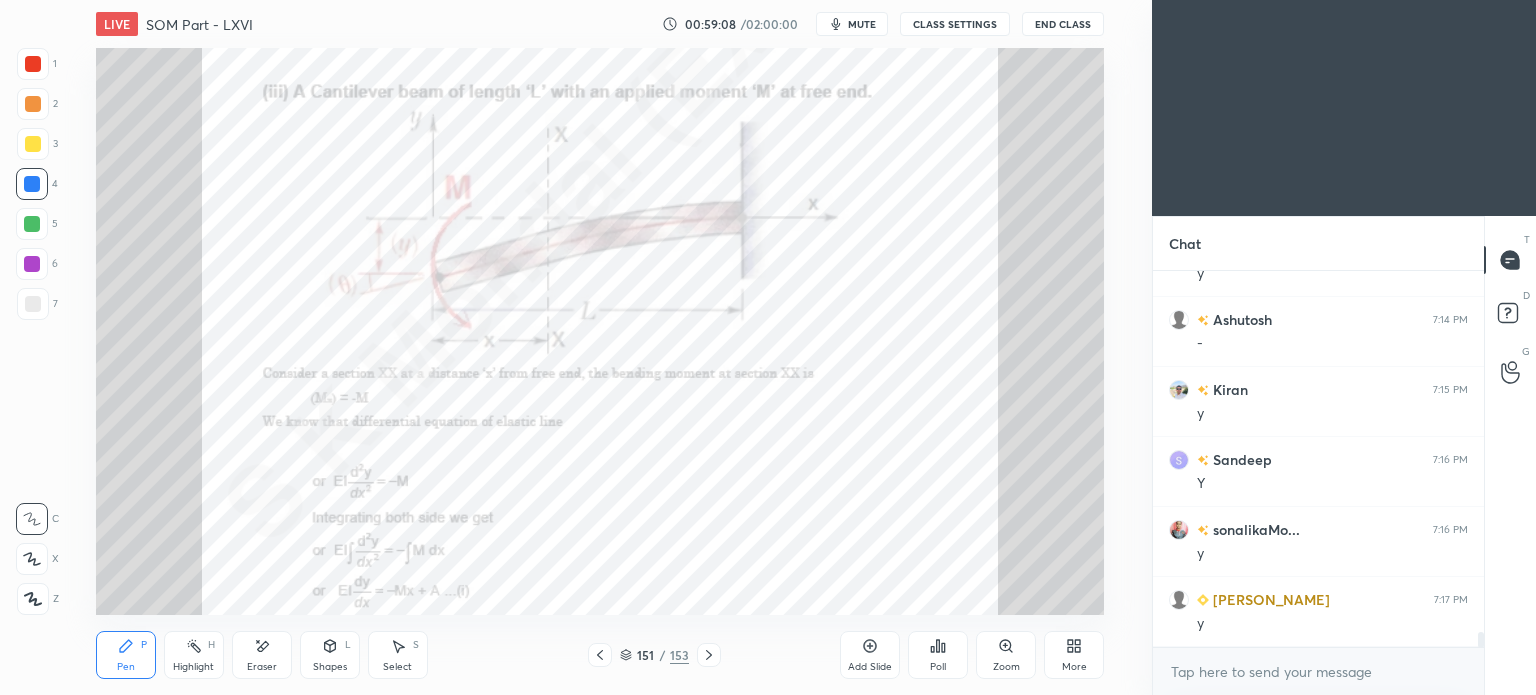 click 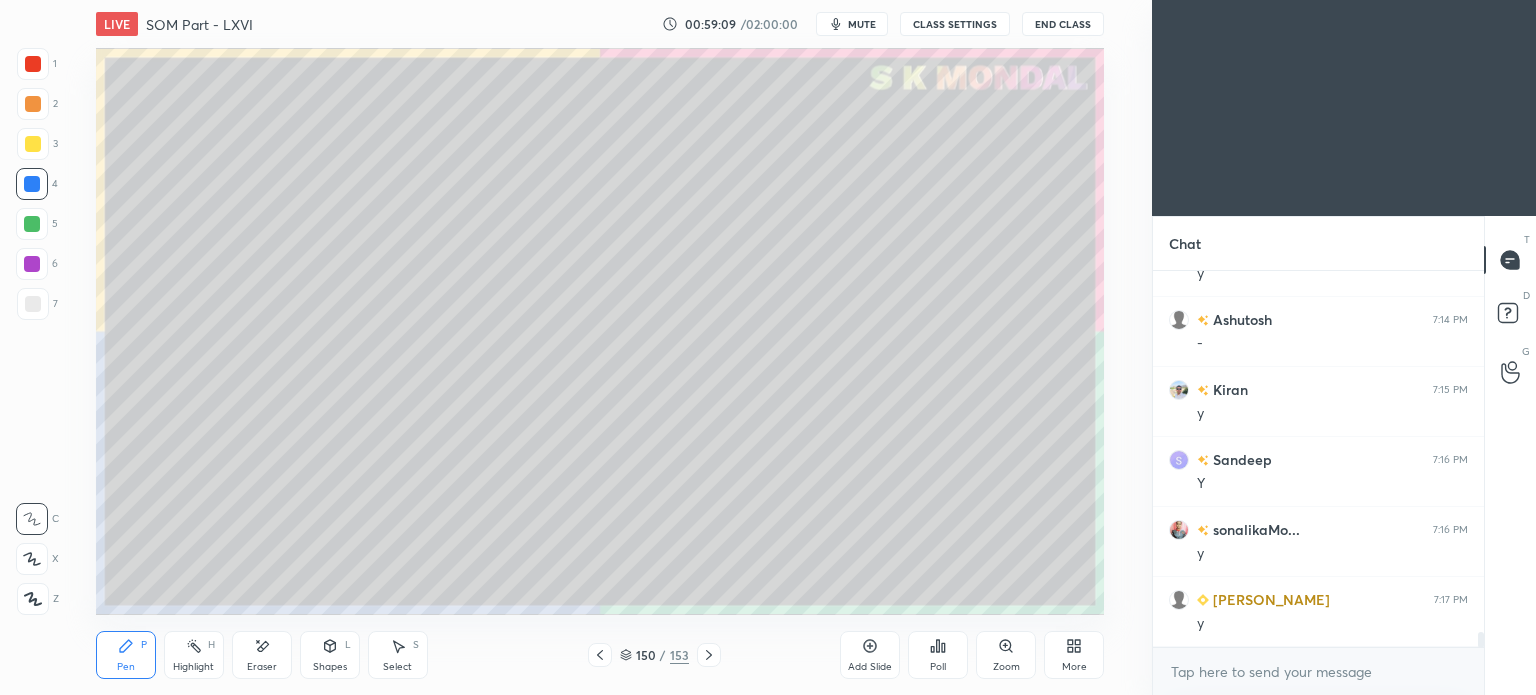 click 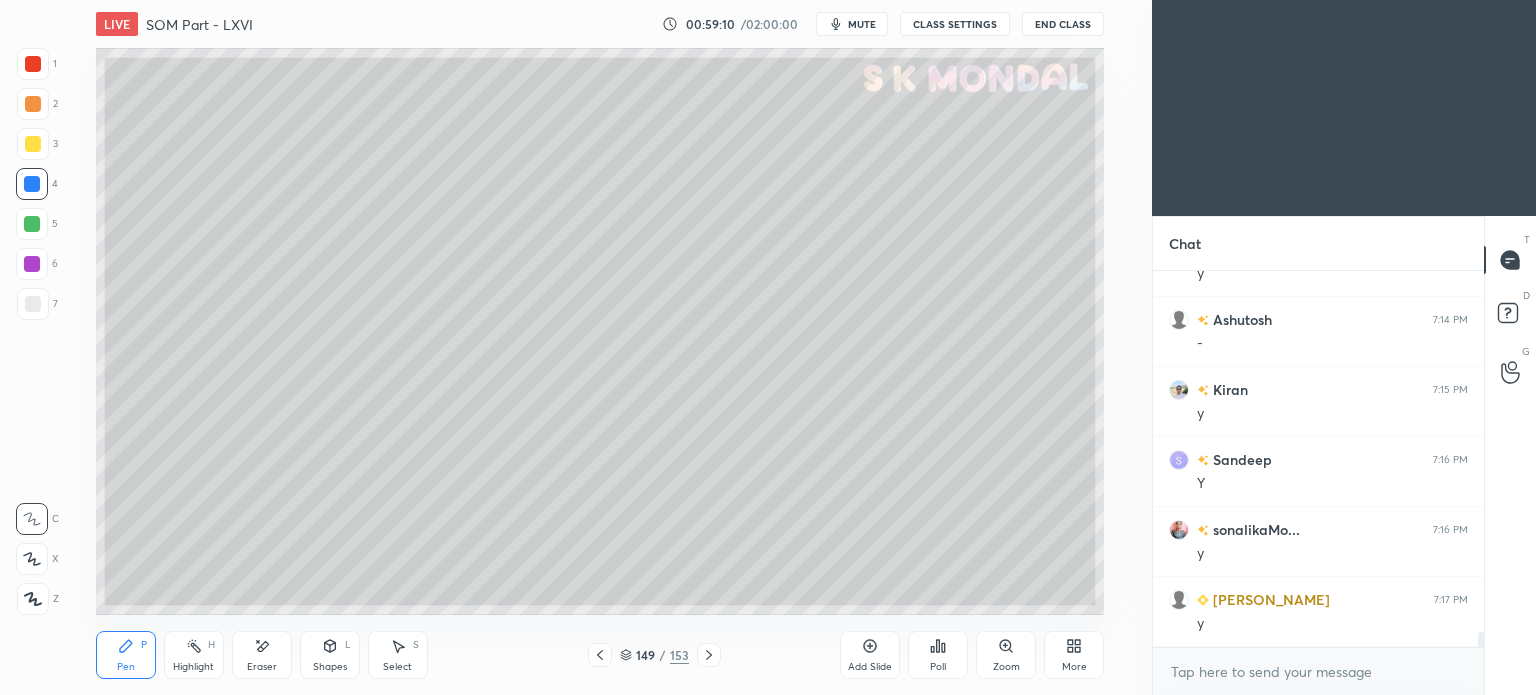 click 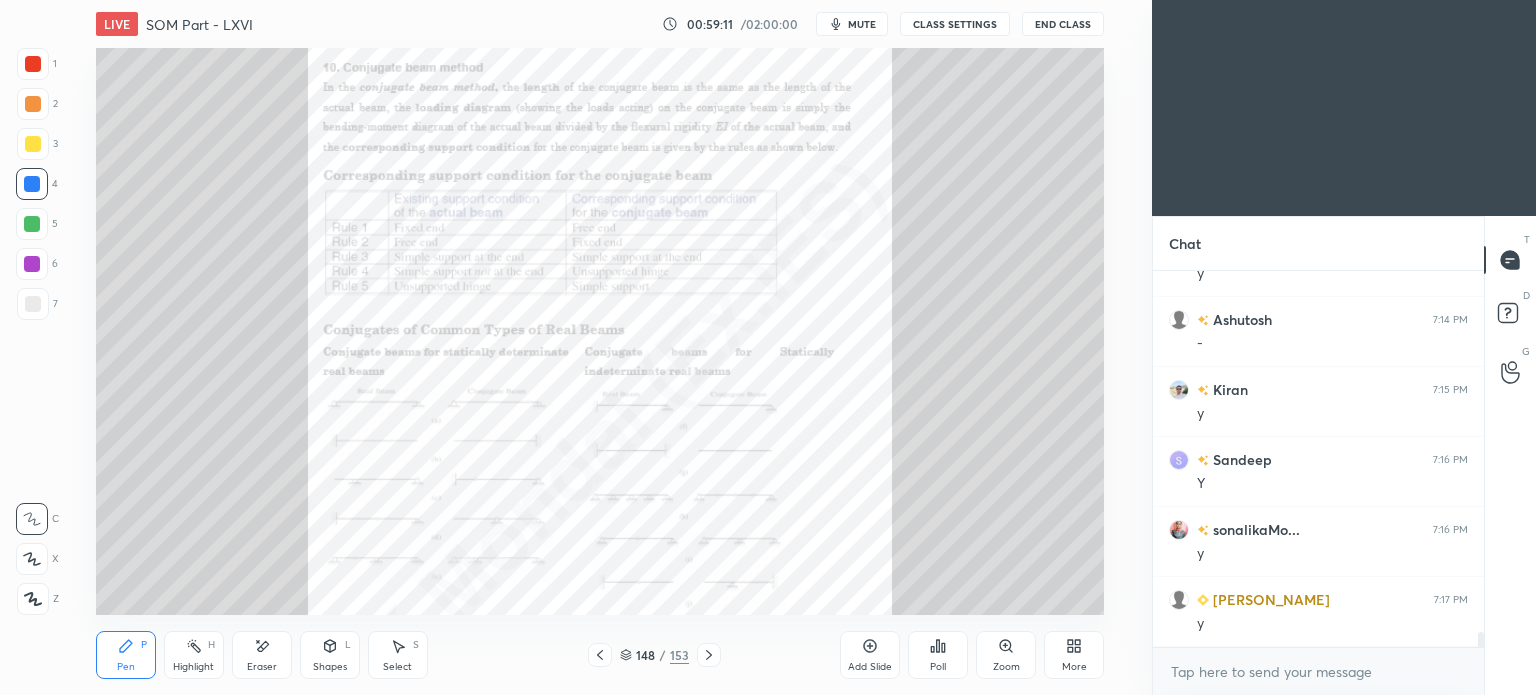 click 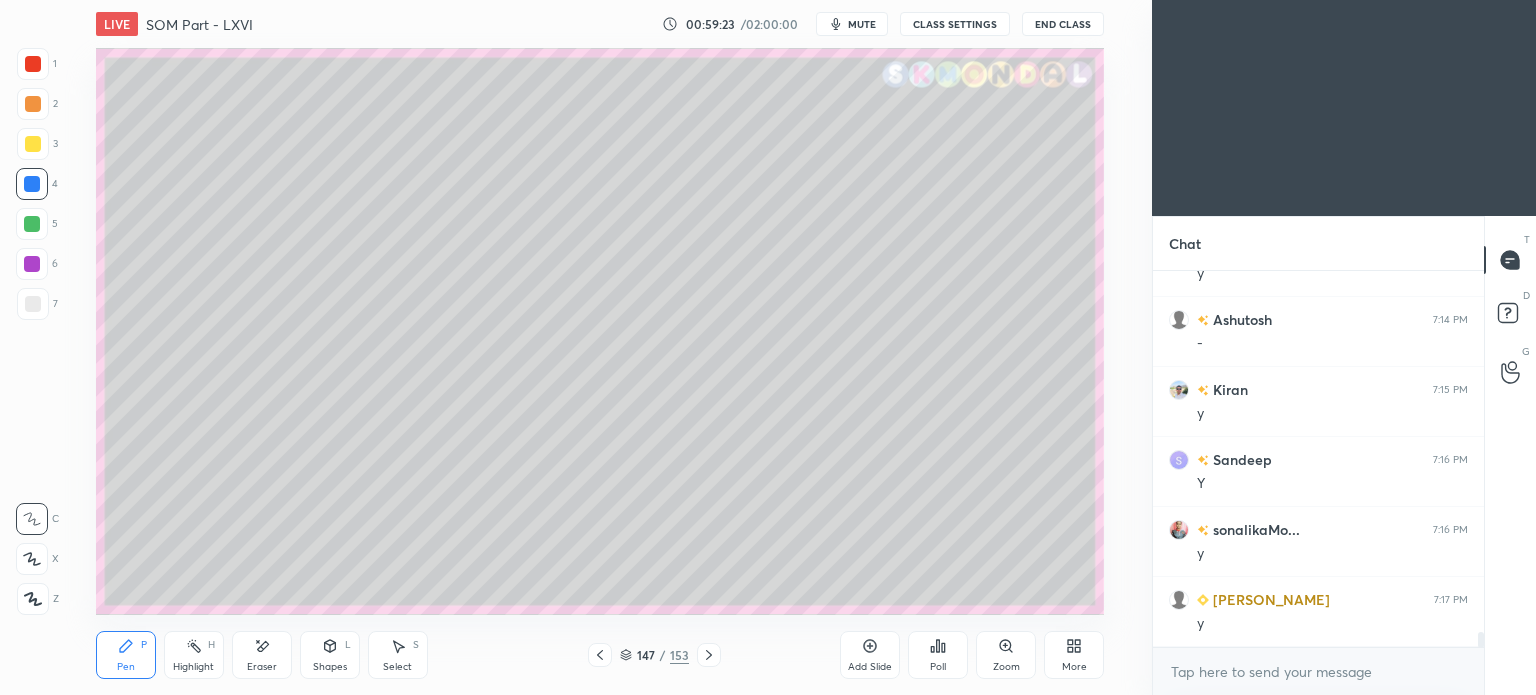 click at bounding box center (32, 264) 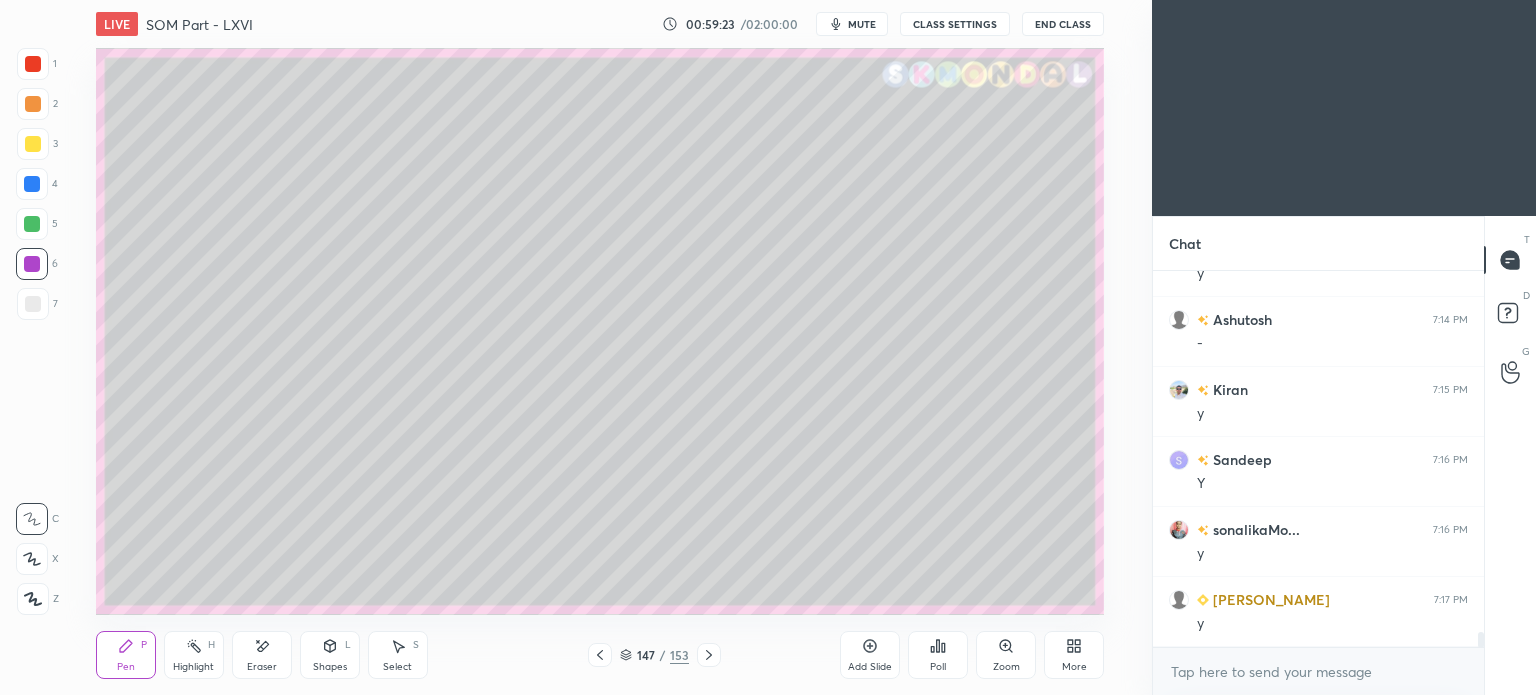 click at bounding box center [33, 104] 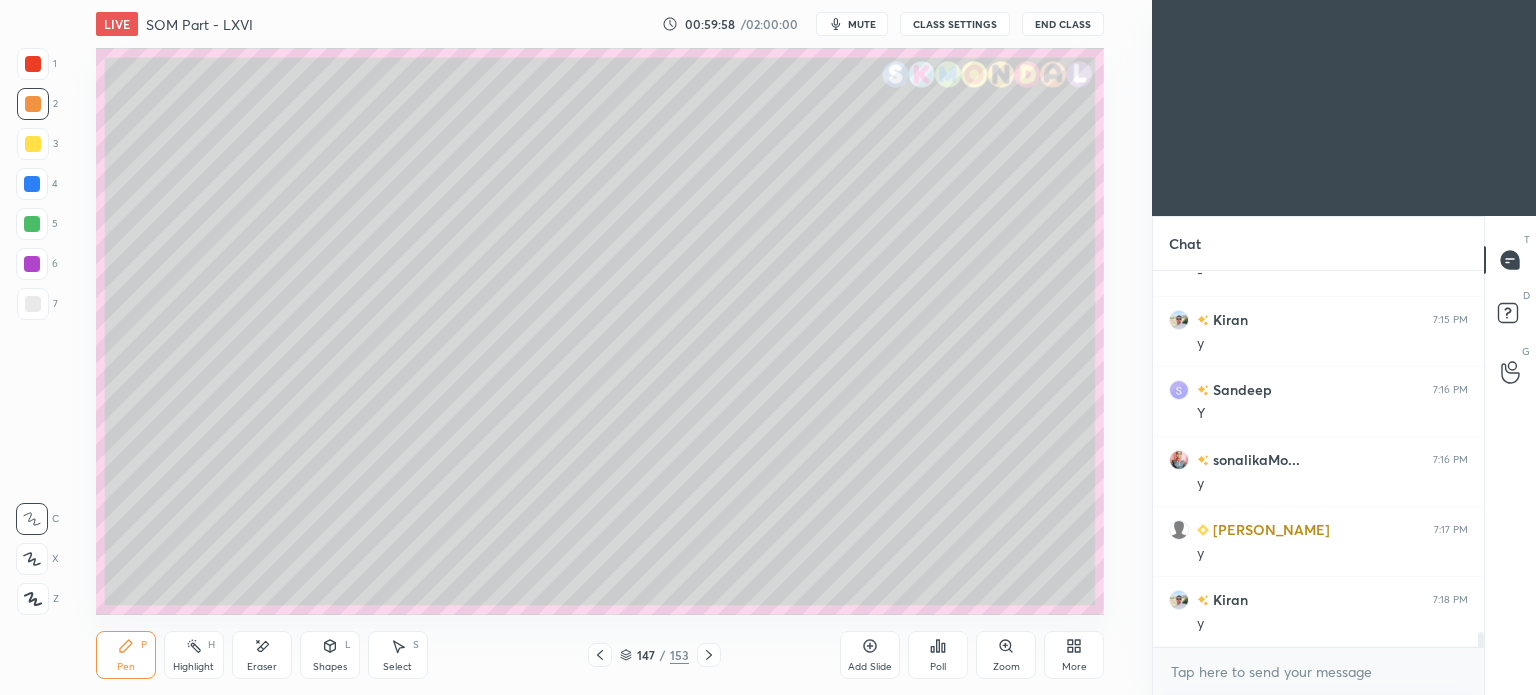 scroll, scrollTop: 9264, scrollLeft: 0, axis: vertical 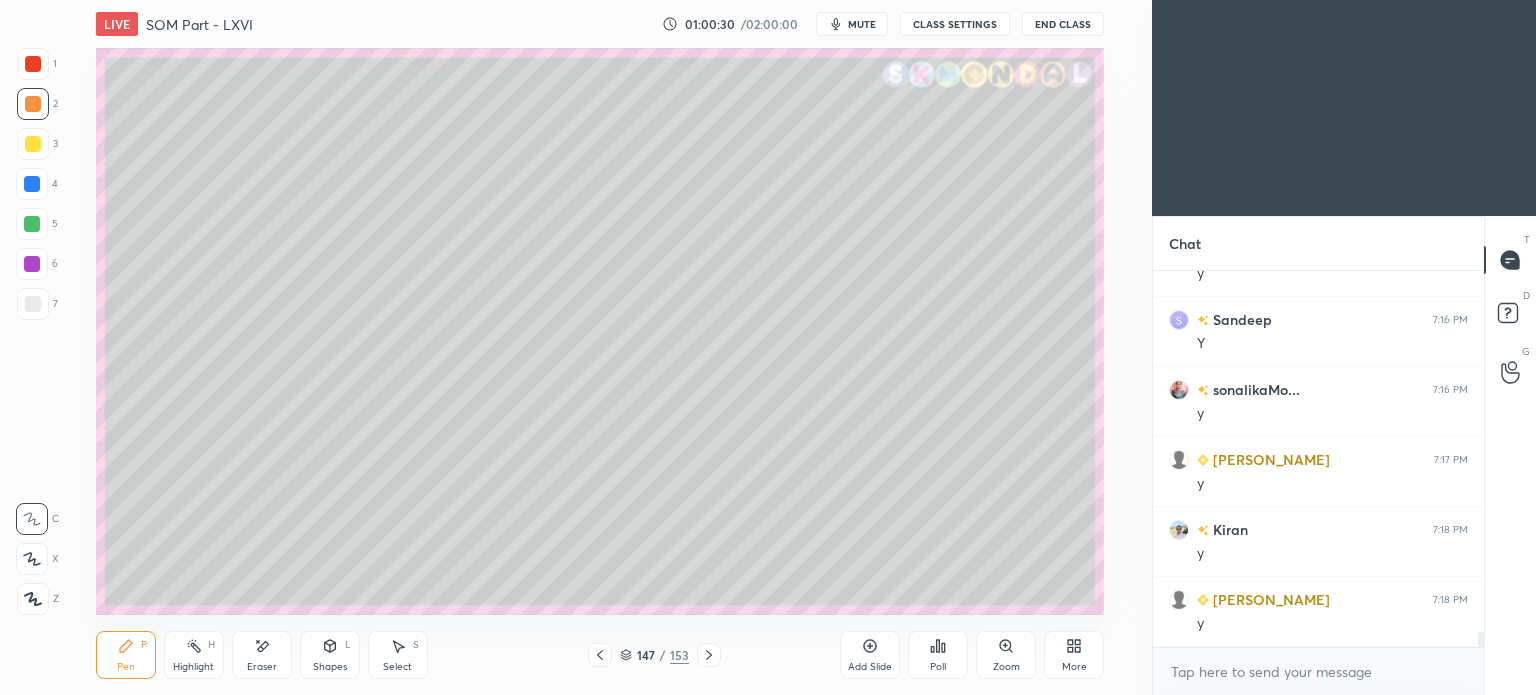 click on "Highlight H" at bounding box center [194, 655] 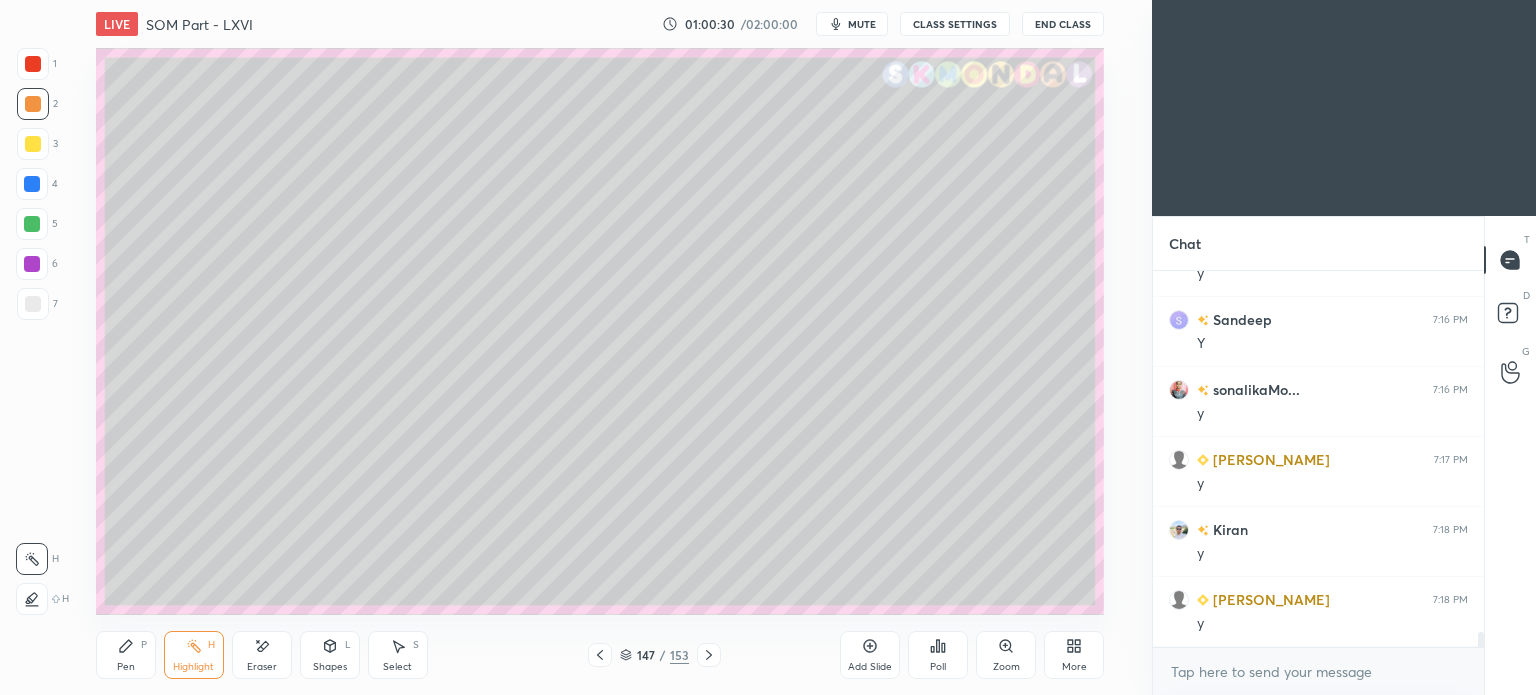 click on "Highlight H" at bounding box center [194, 655] 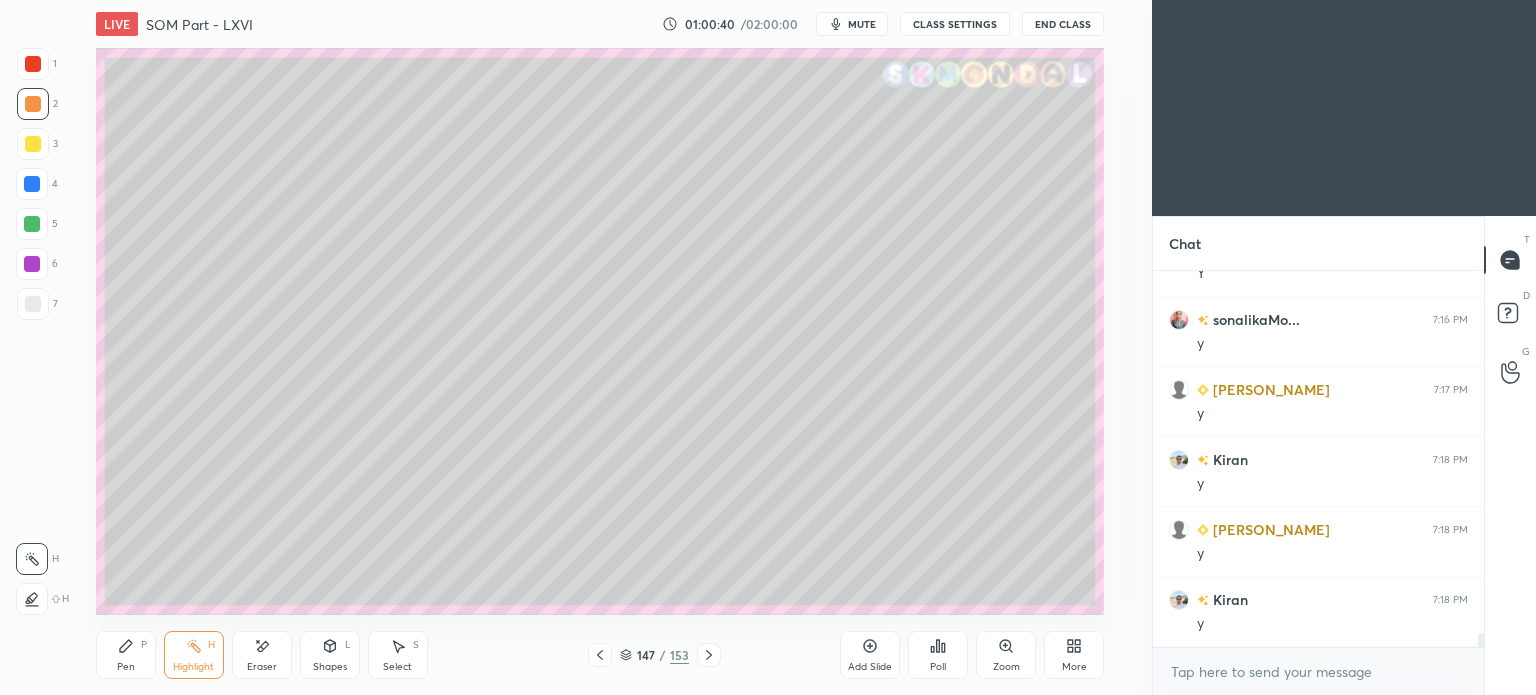 scroll, scrollTop: 9404, scrollLeft: 0, axis: vertical 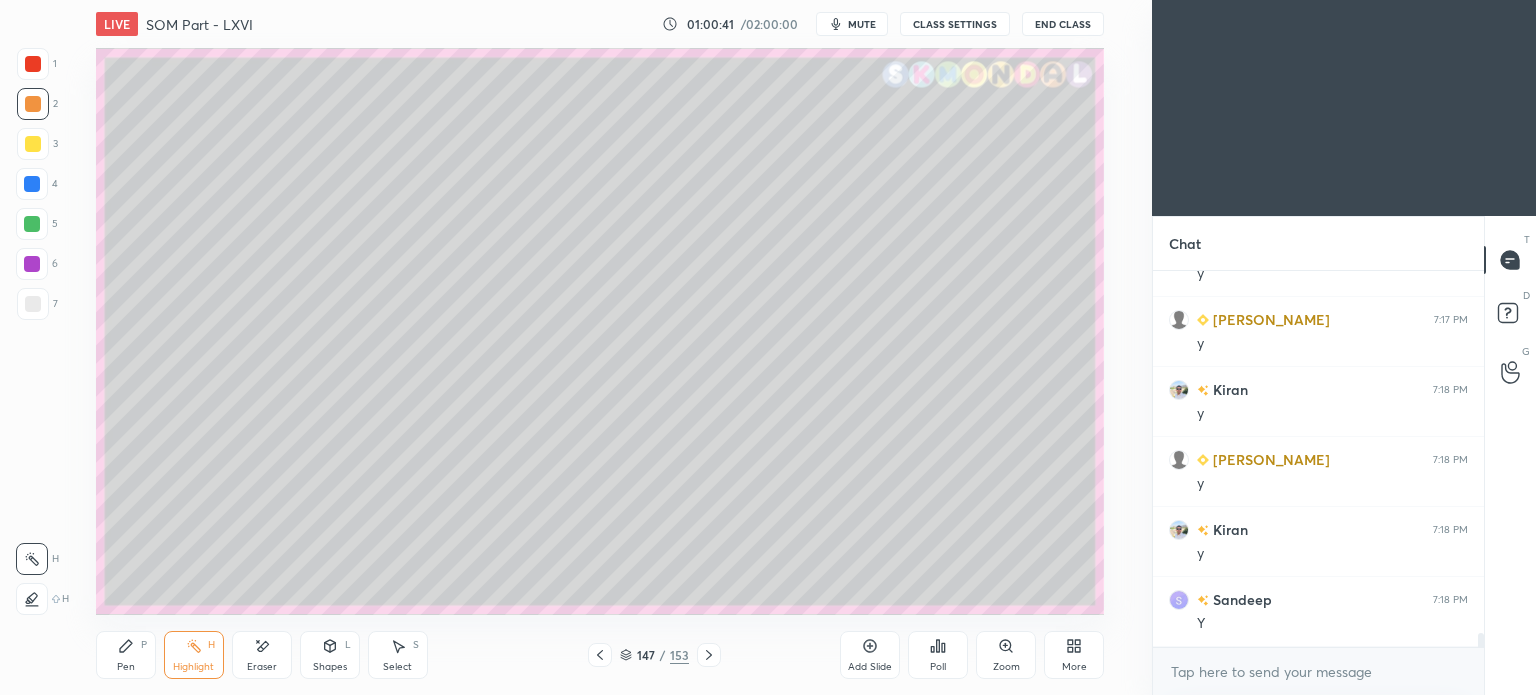 click on "Pen P" at bounding box center [126, 655] 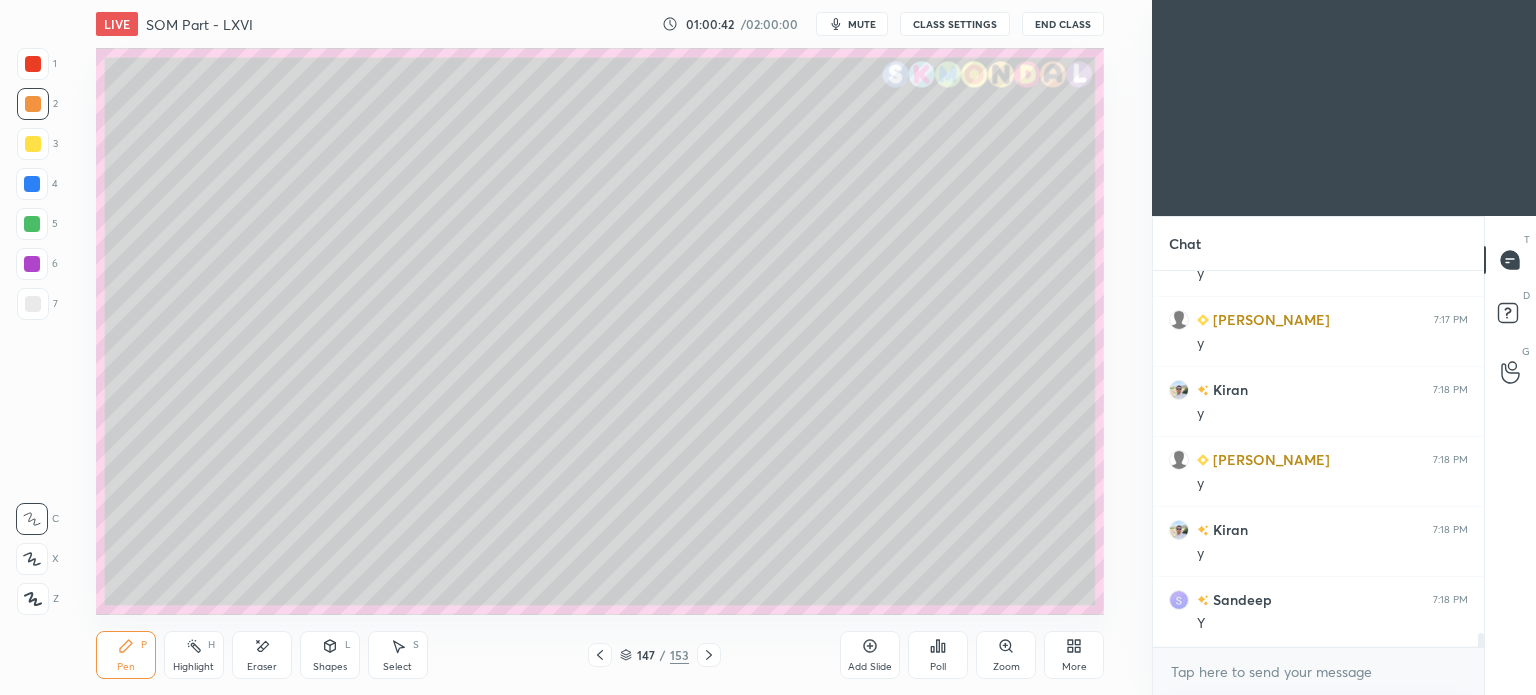 click on "Highlight" at bounding box center (193, 667) 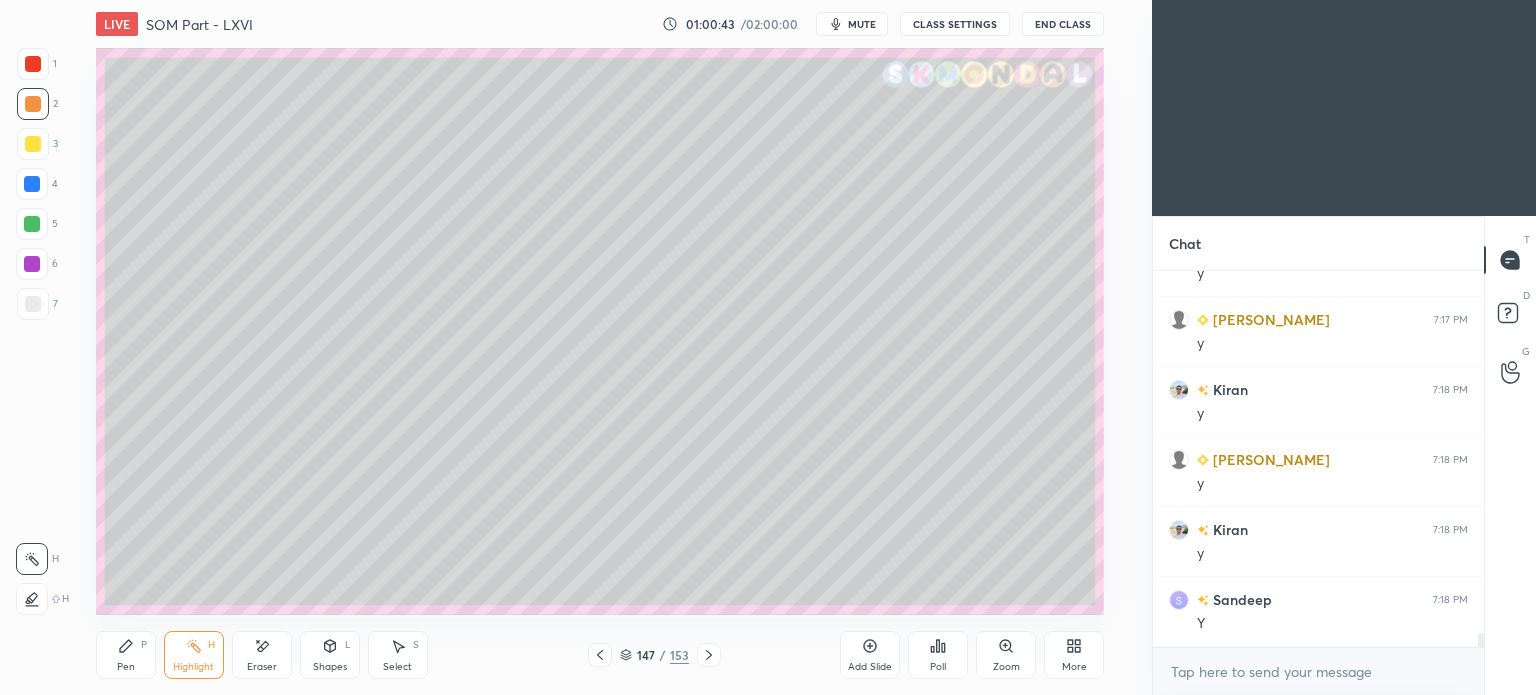 click 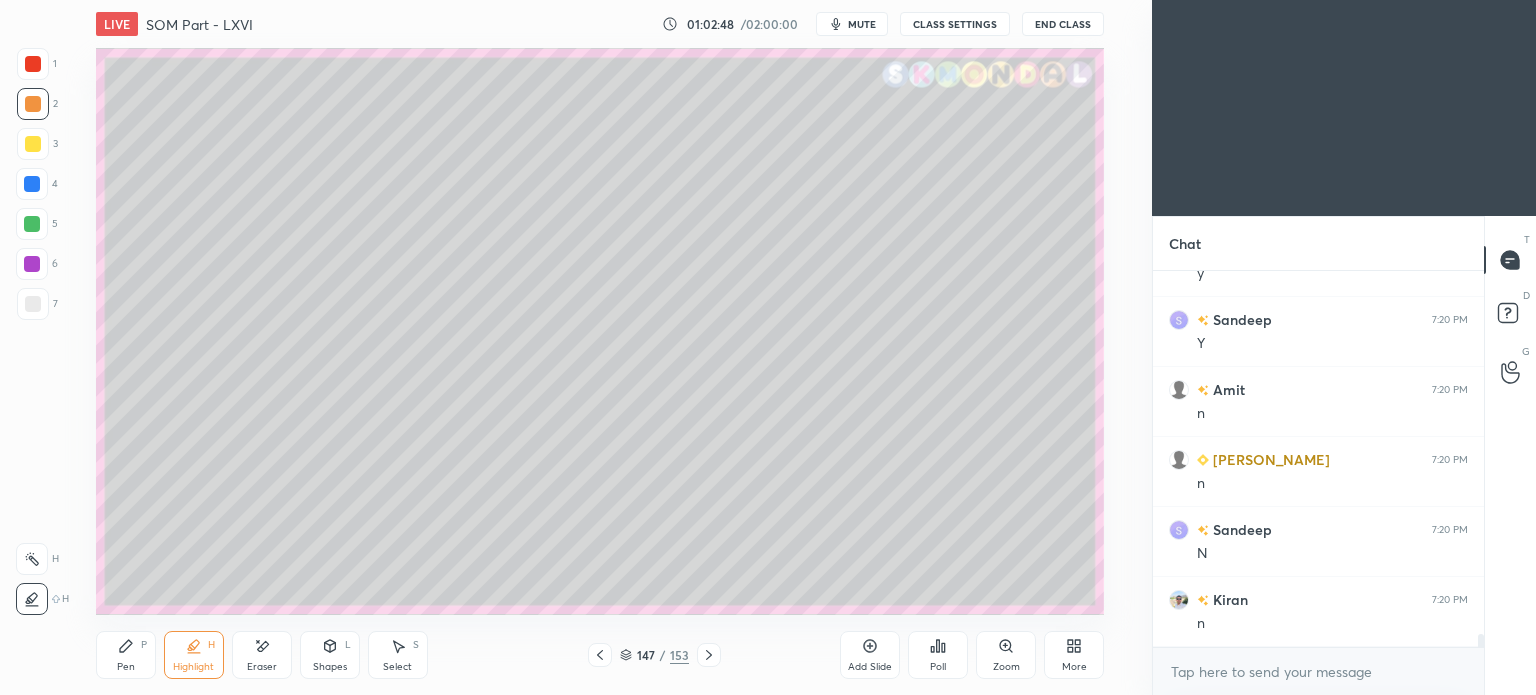 scroll, scrollTop: 10124, scrollLeft: 0, axis: vertical 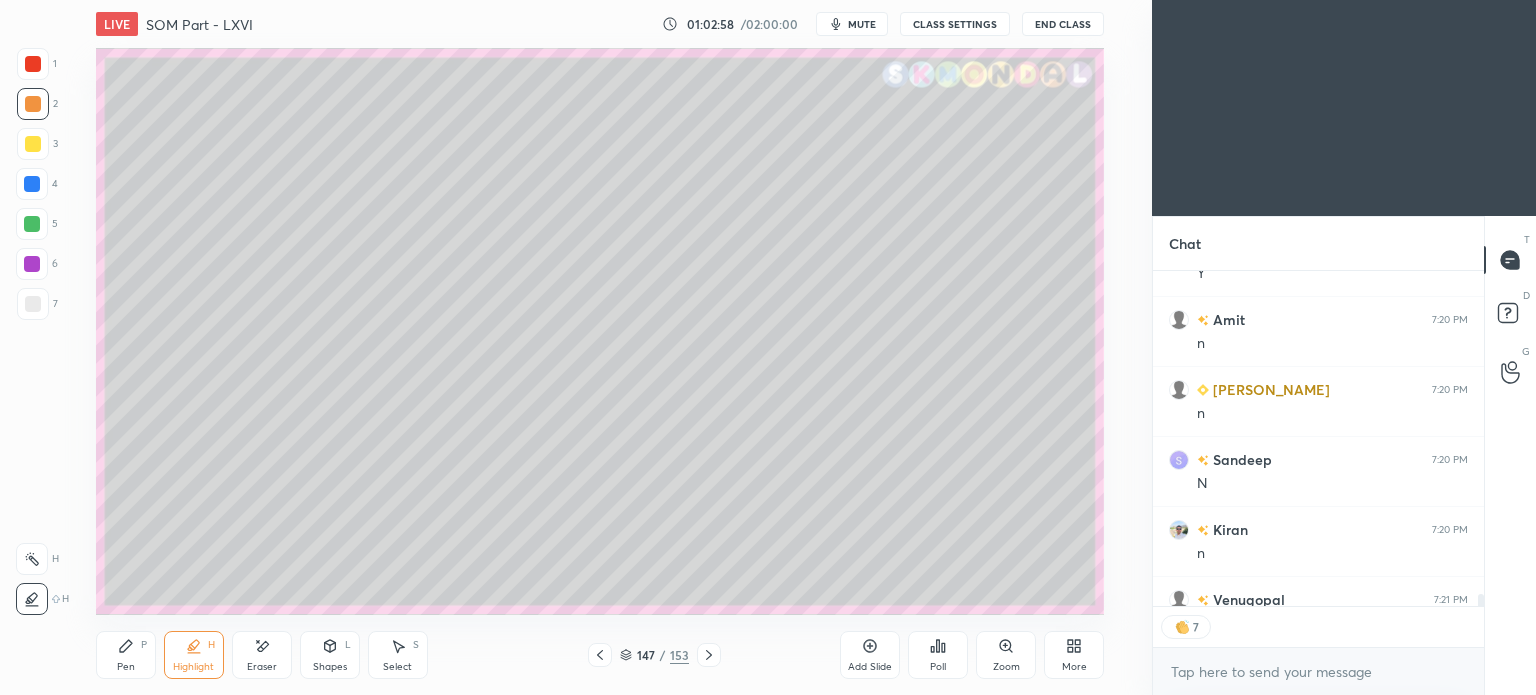 click on "Highlight" at bounding box center (193, 667) 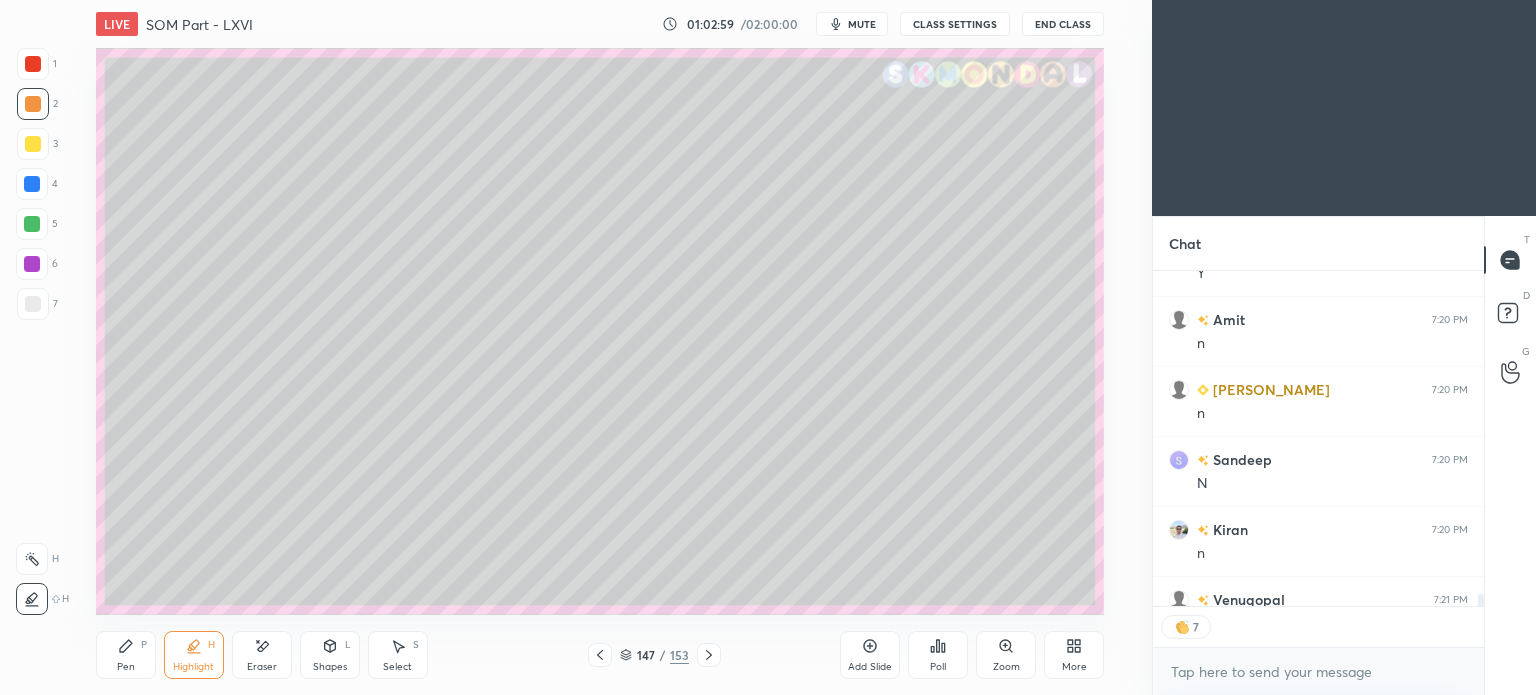 click 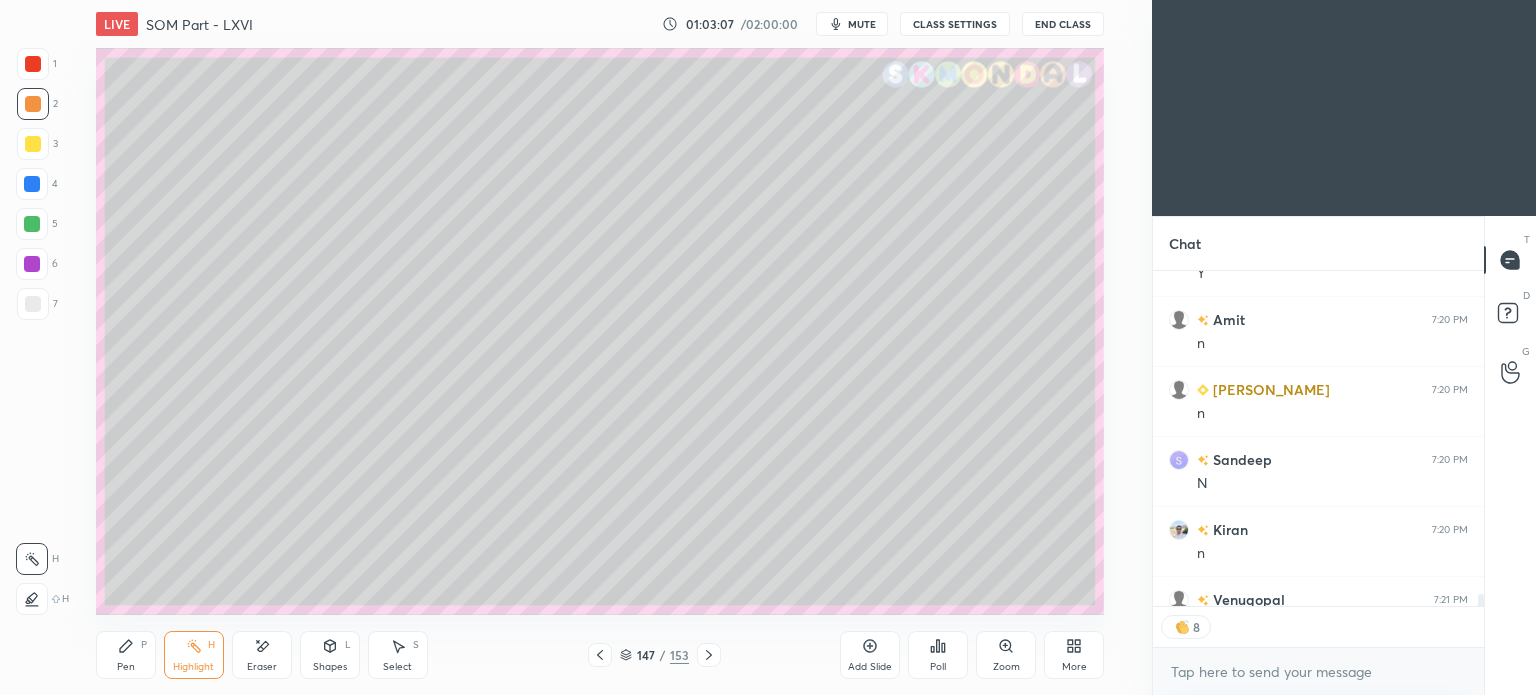 click on "mute" at bounding box center (862, 24) 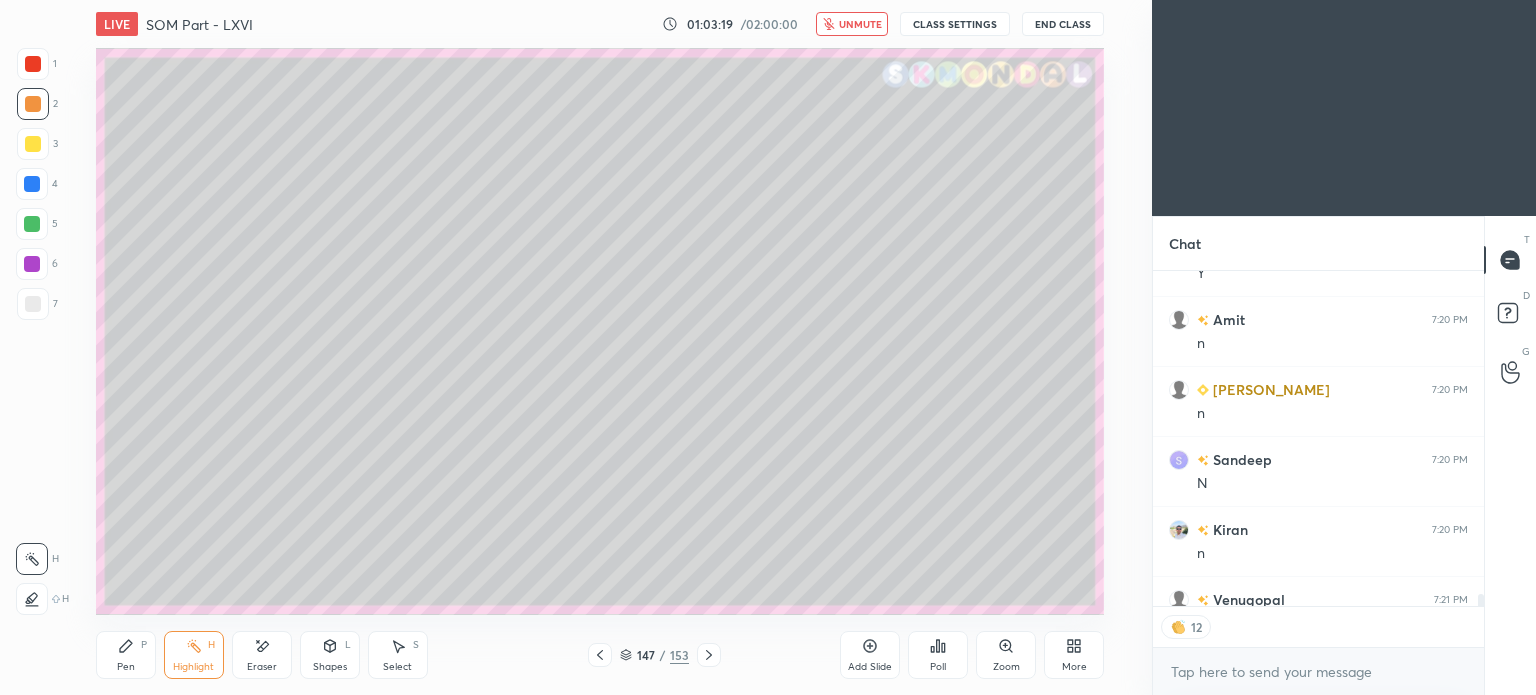 scroll, scrollTop: 0, scrollLeft: 0, axis: both 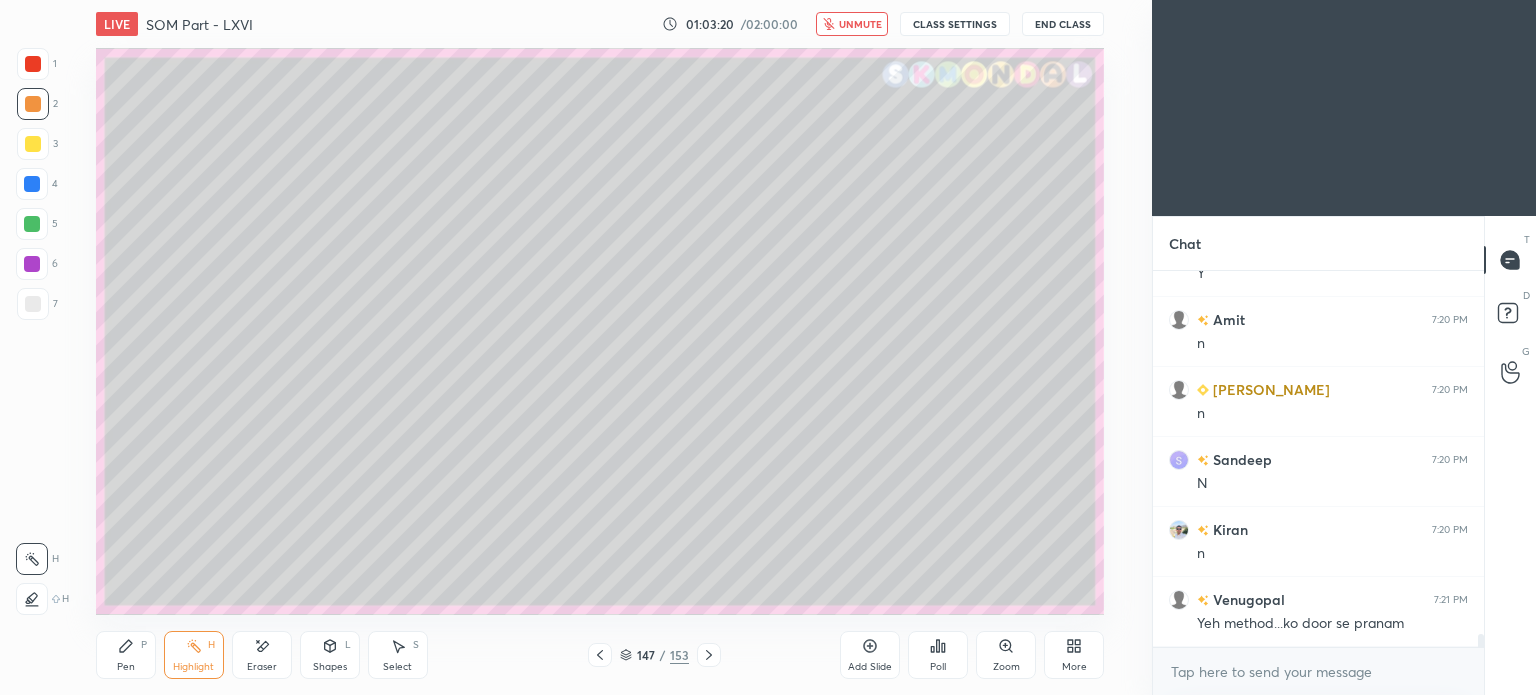 click on "unmute" at bounding box center [860, 24] 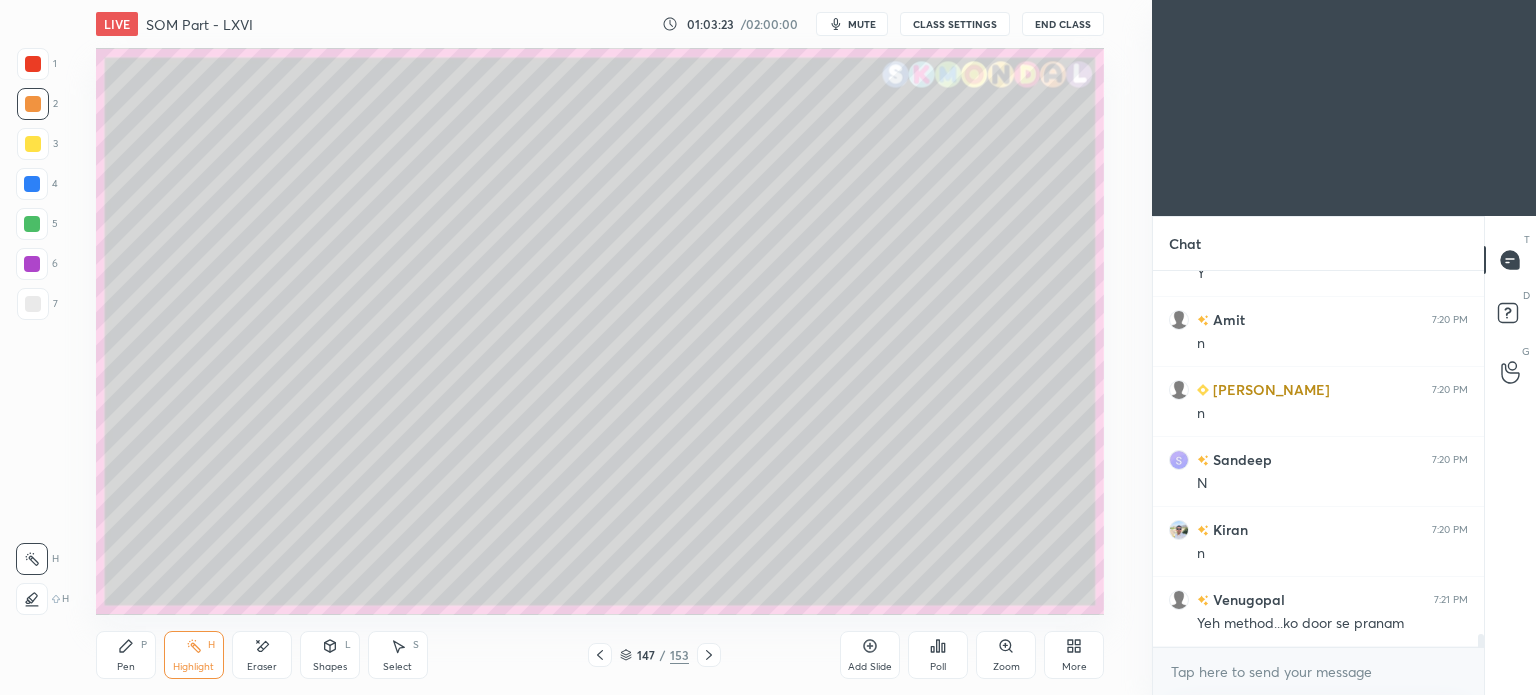 click on "Highlight H" at bounding box center [194, 655] 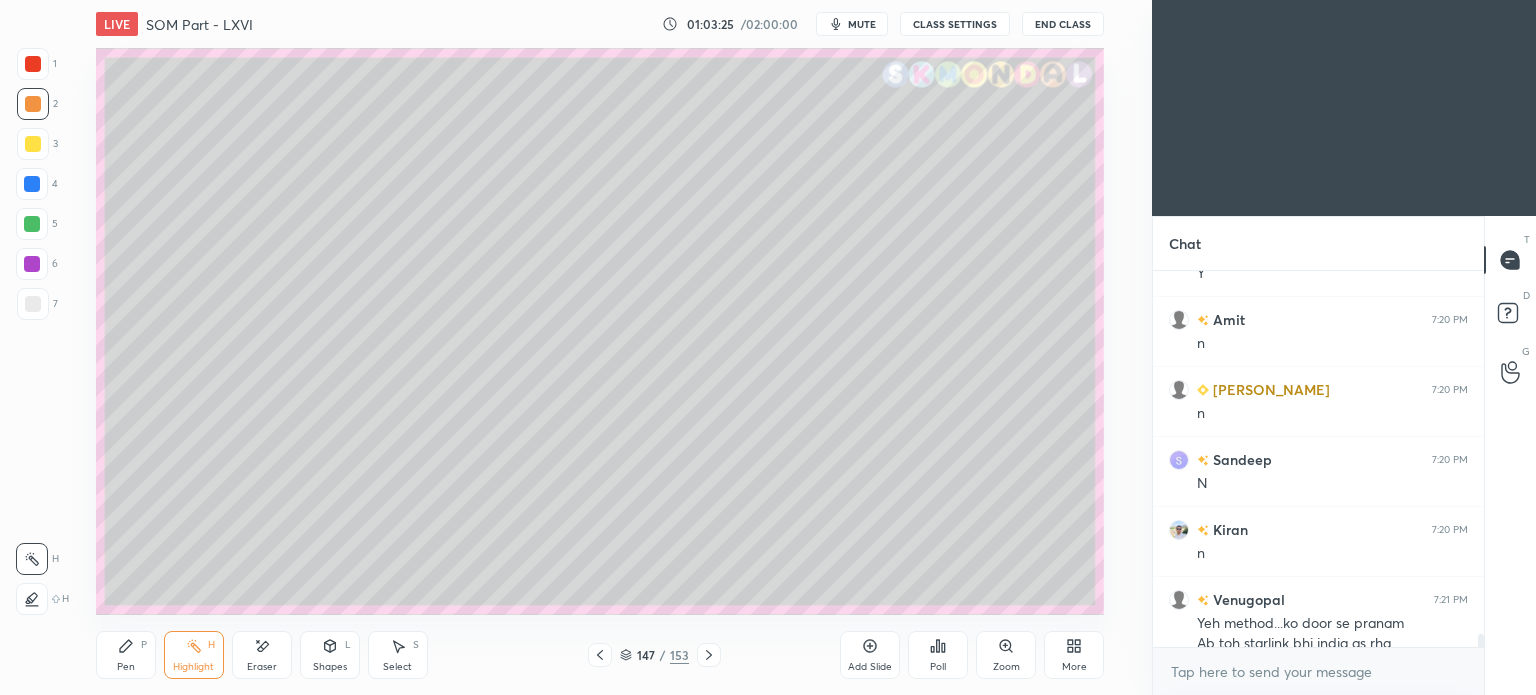 scroll, scrollTop: 10144, scrollLeft: 0, axis: vertical 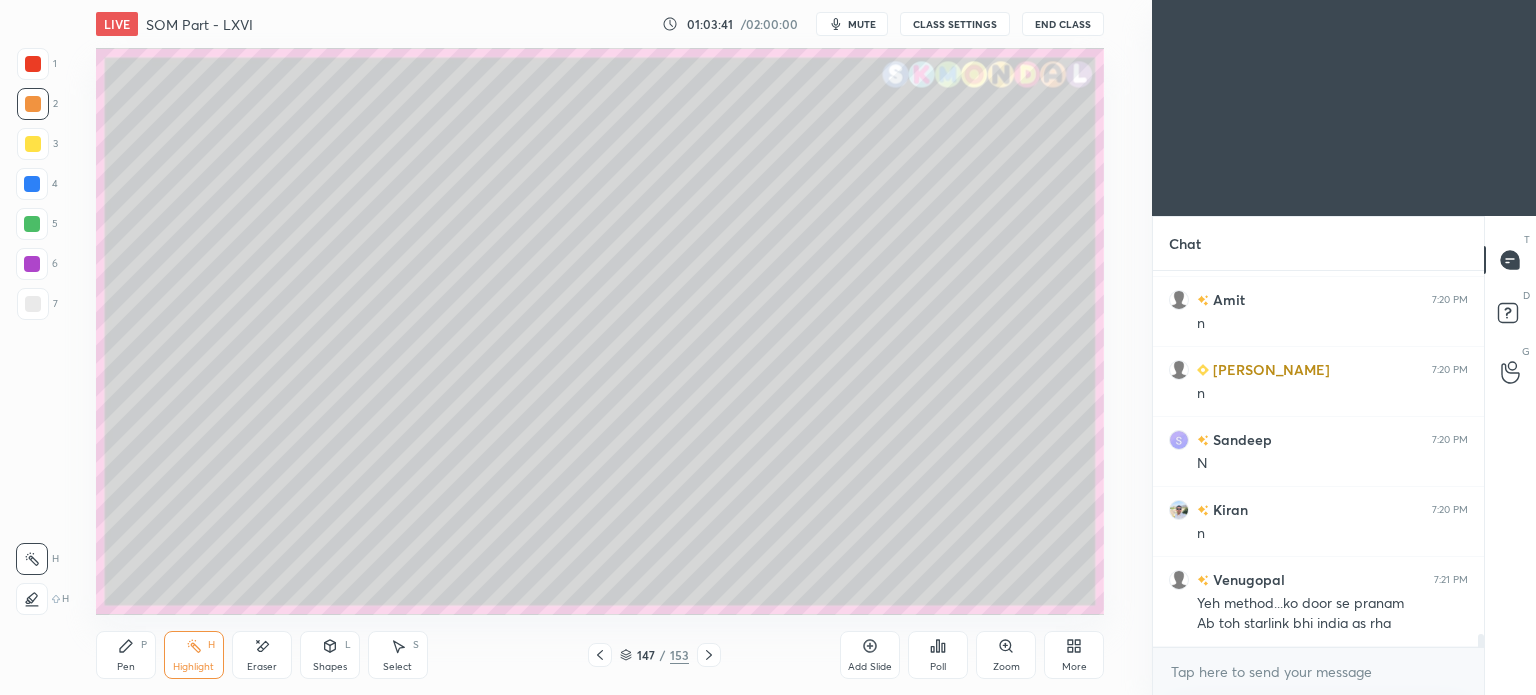 click on "147 / 153" at bounding box center [654, 655] 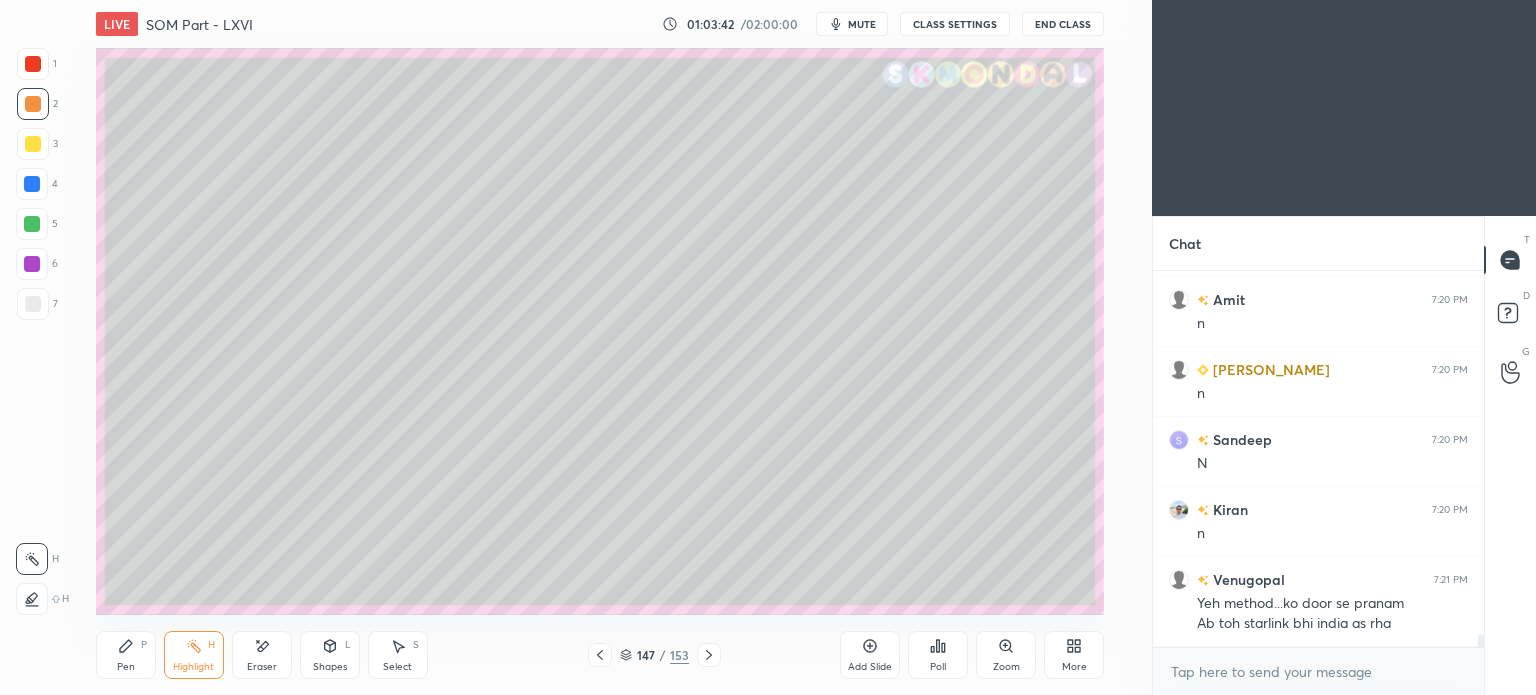 click 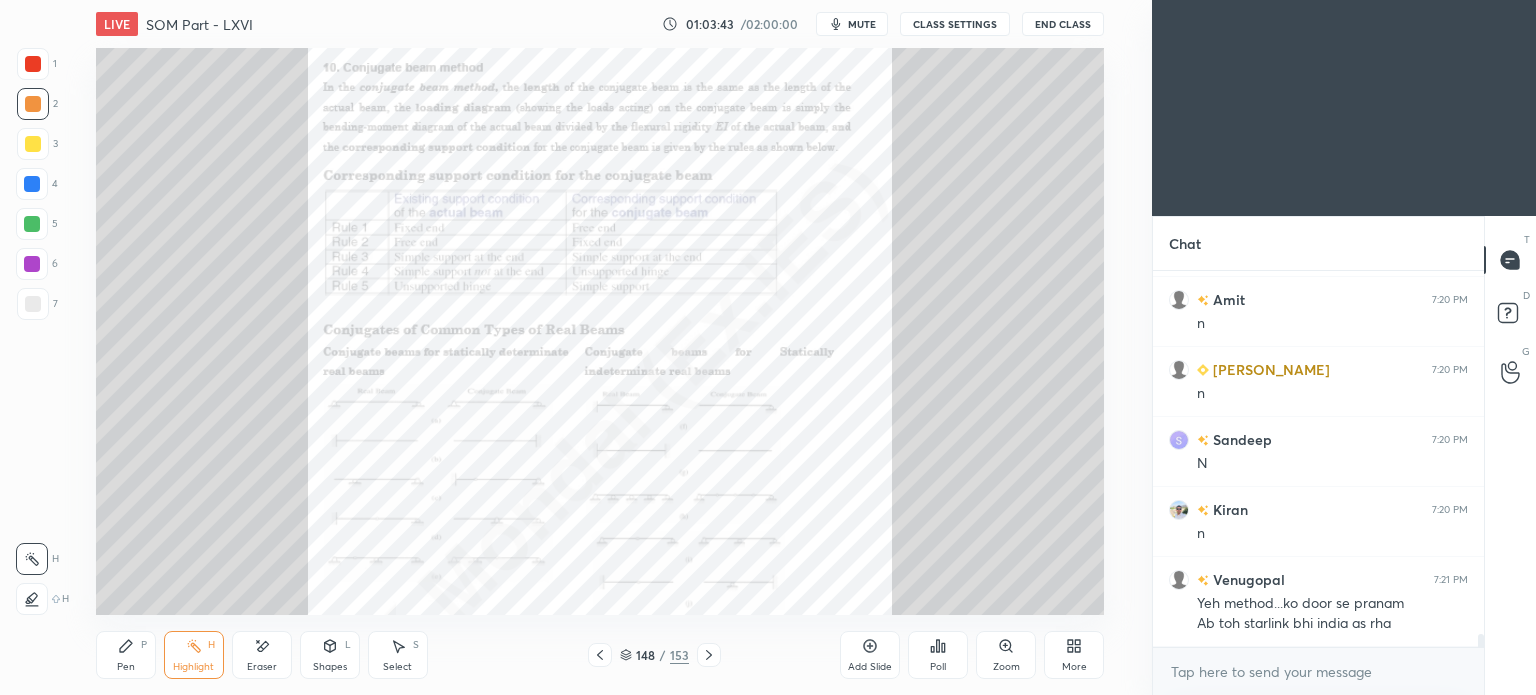 click 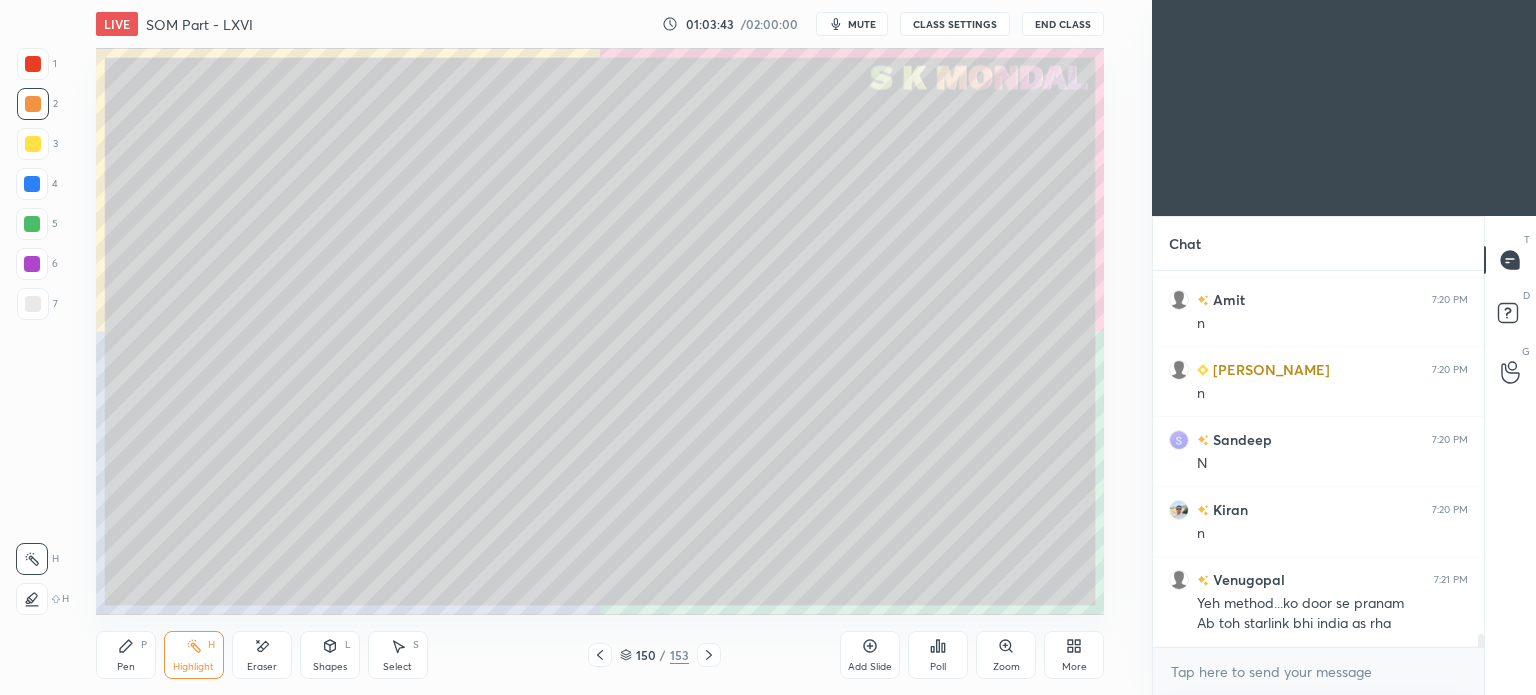 click 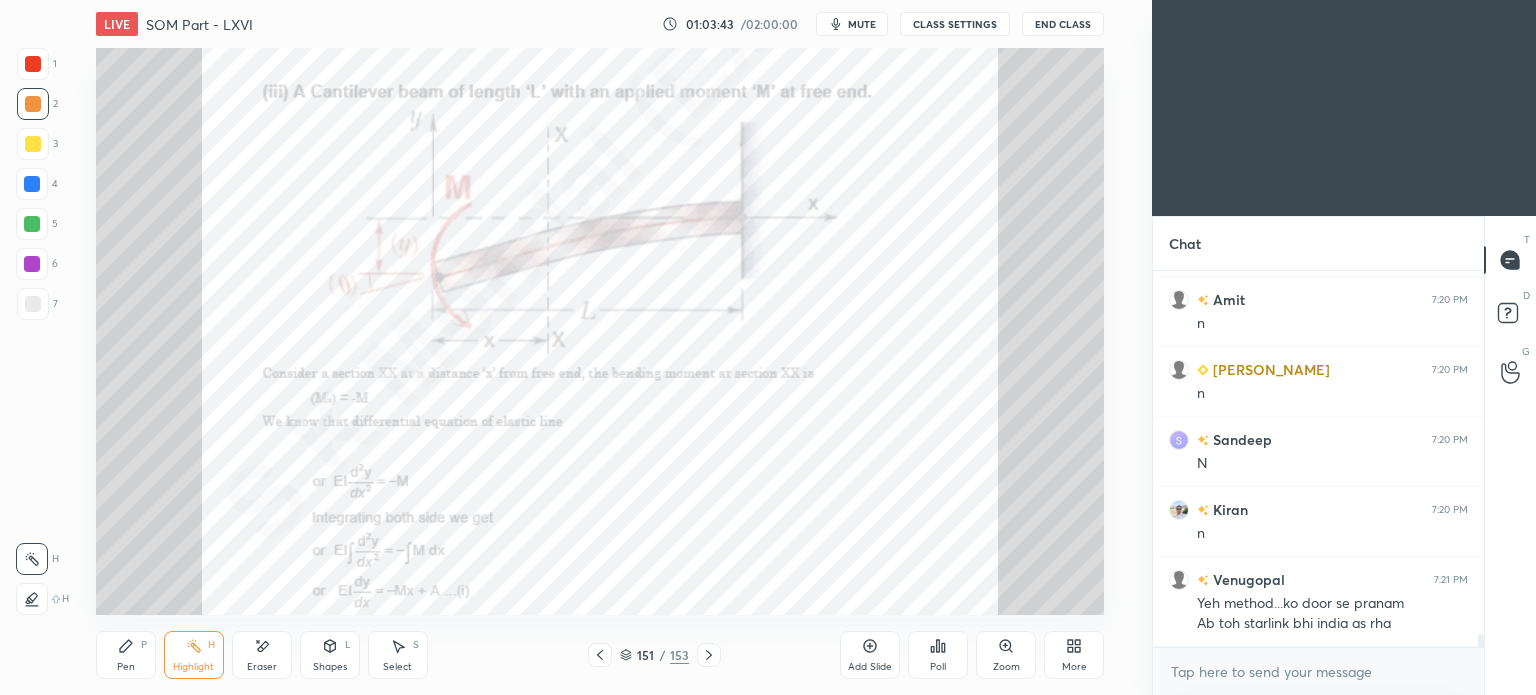 click 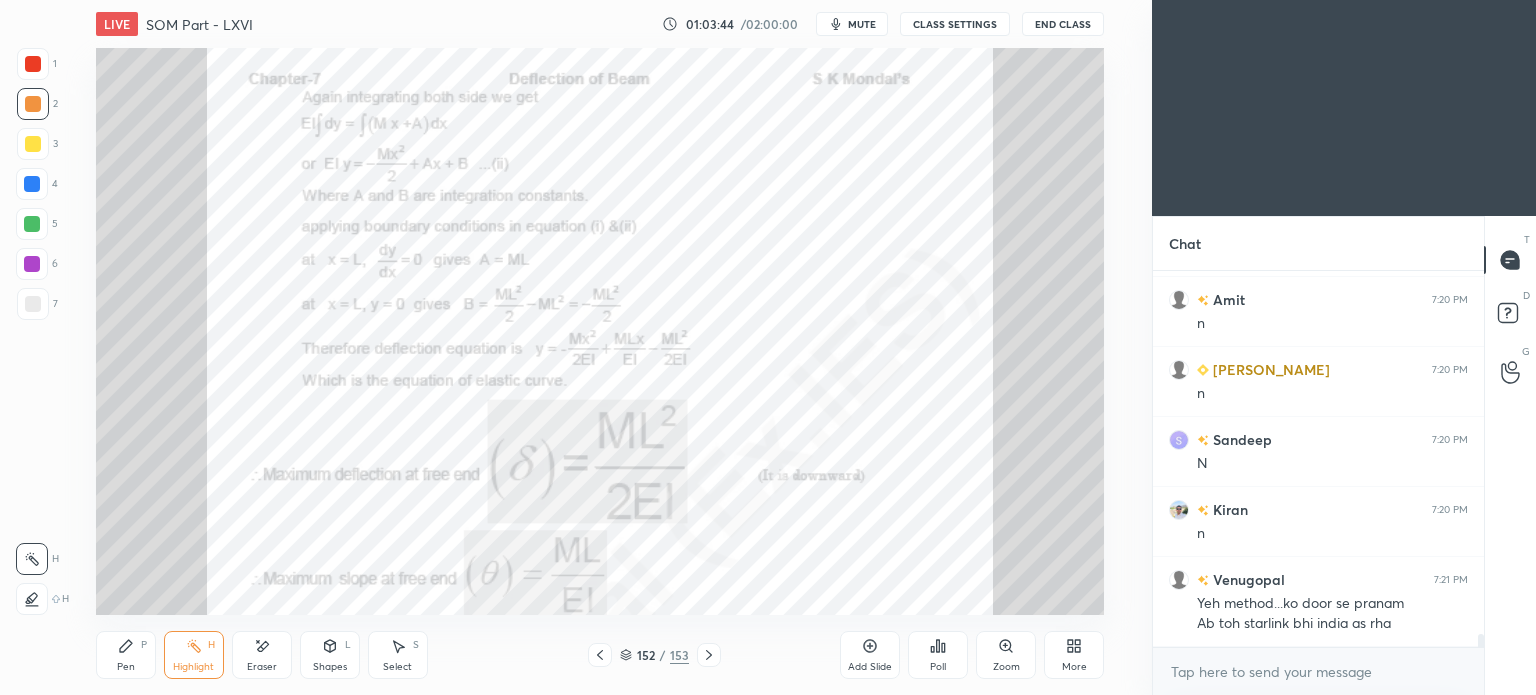 click 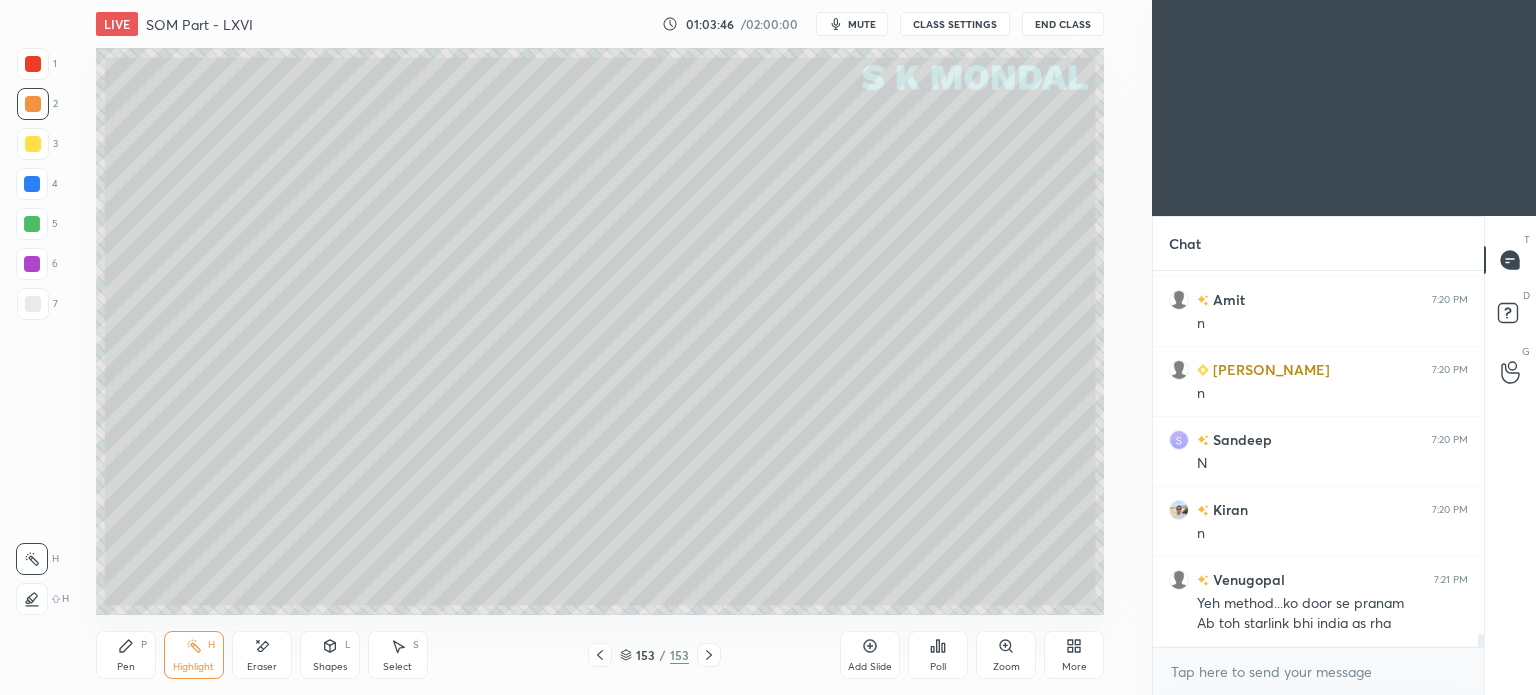 click at bounding box center (600, 655) 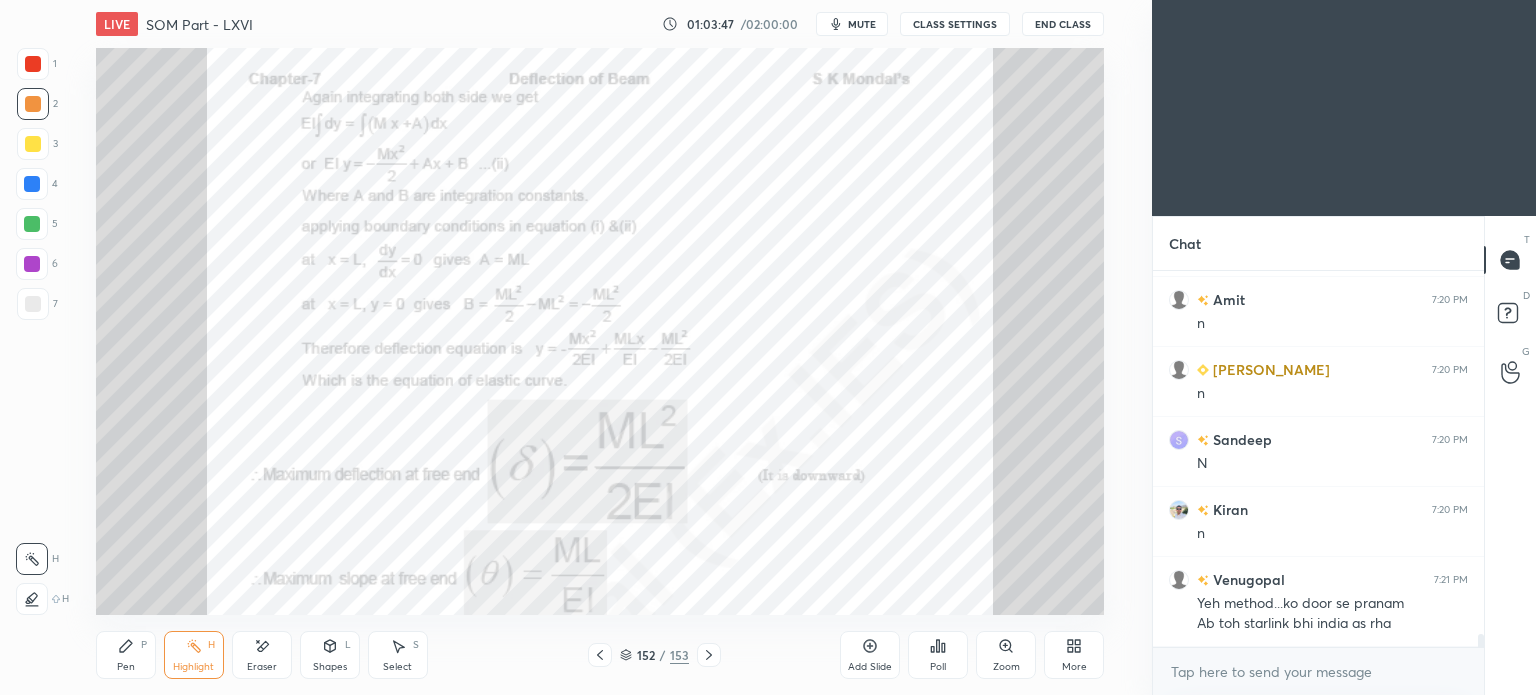 scroll, scrollTop: 10214, scrollLeft: 0, axis: vertical 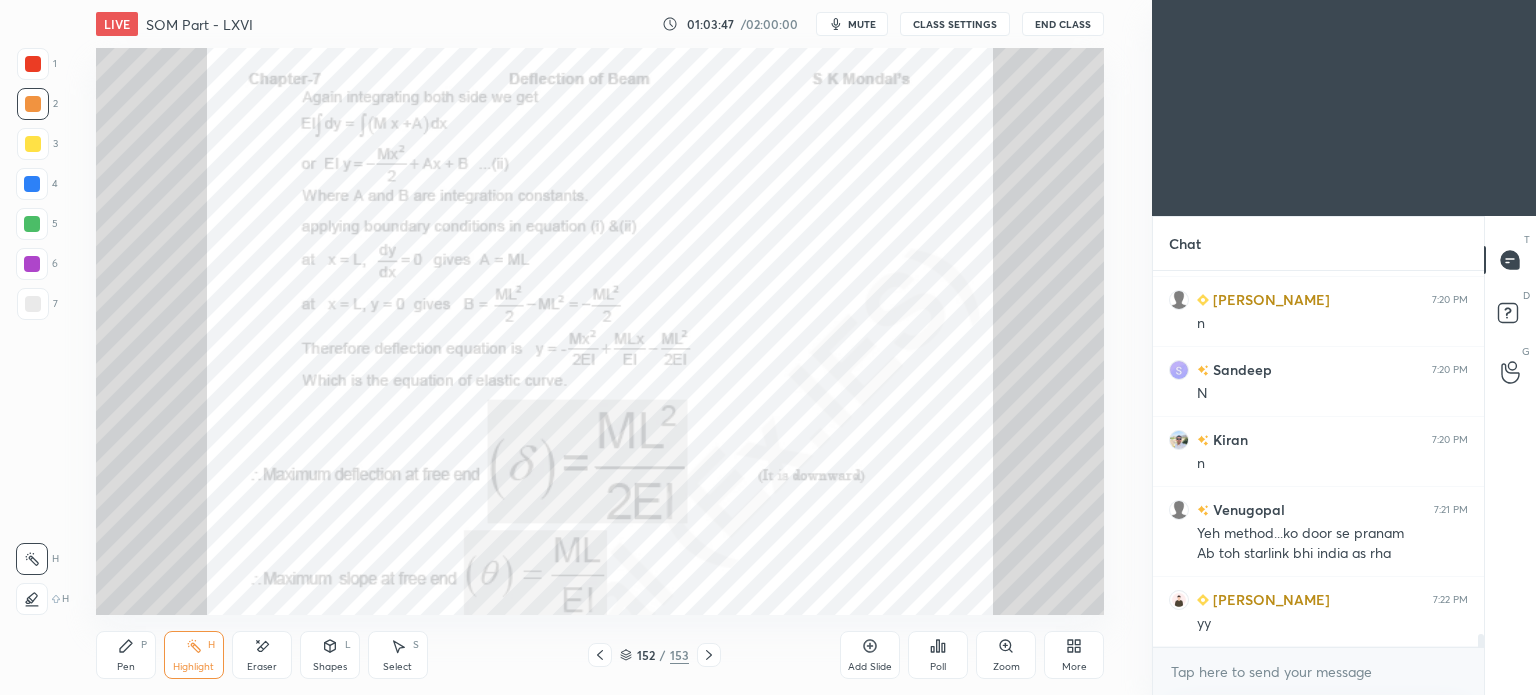 click 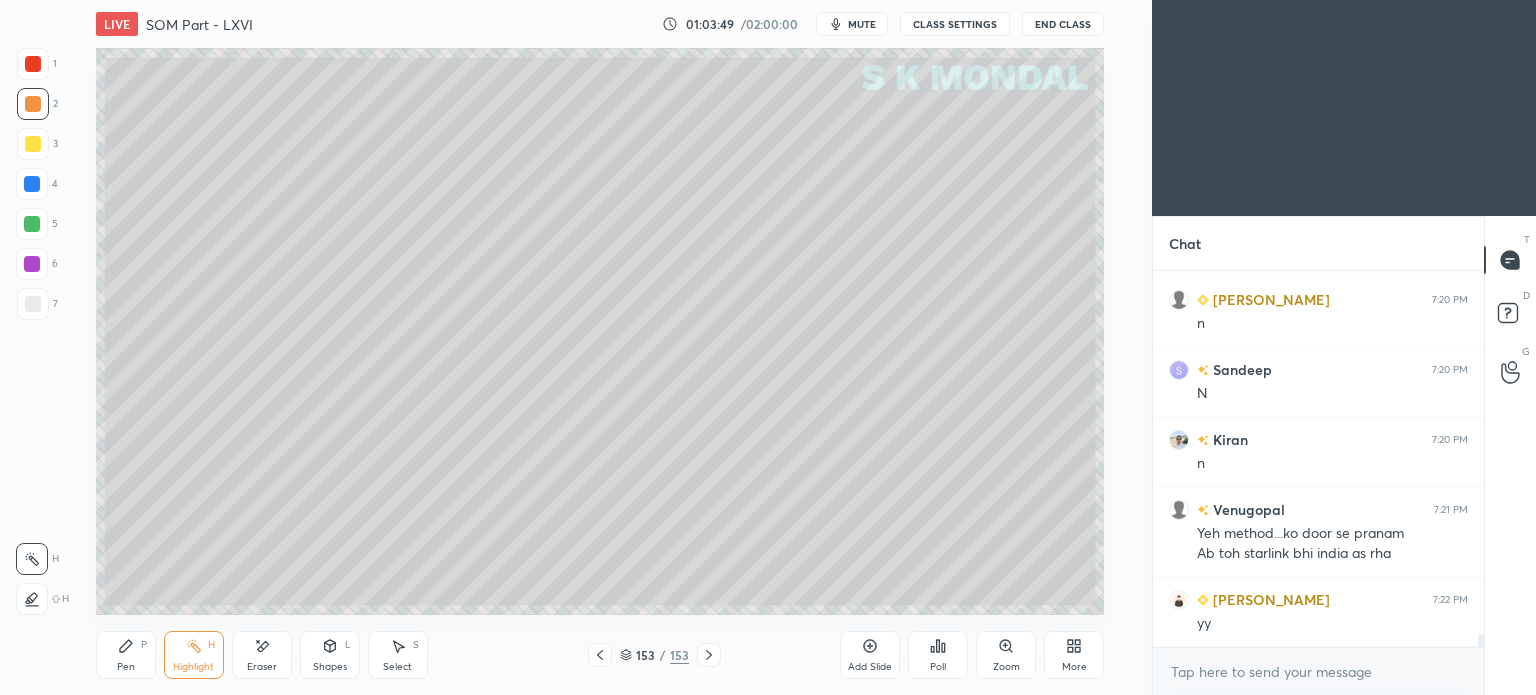 scroll, scrollTop: 10284, scrollLeft: 0, axis: vertical 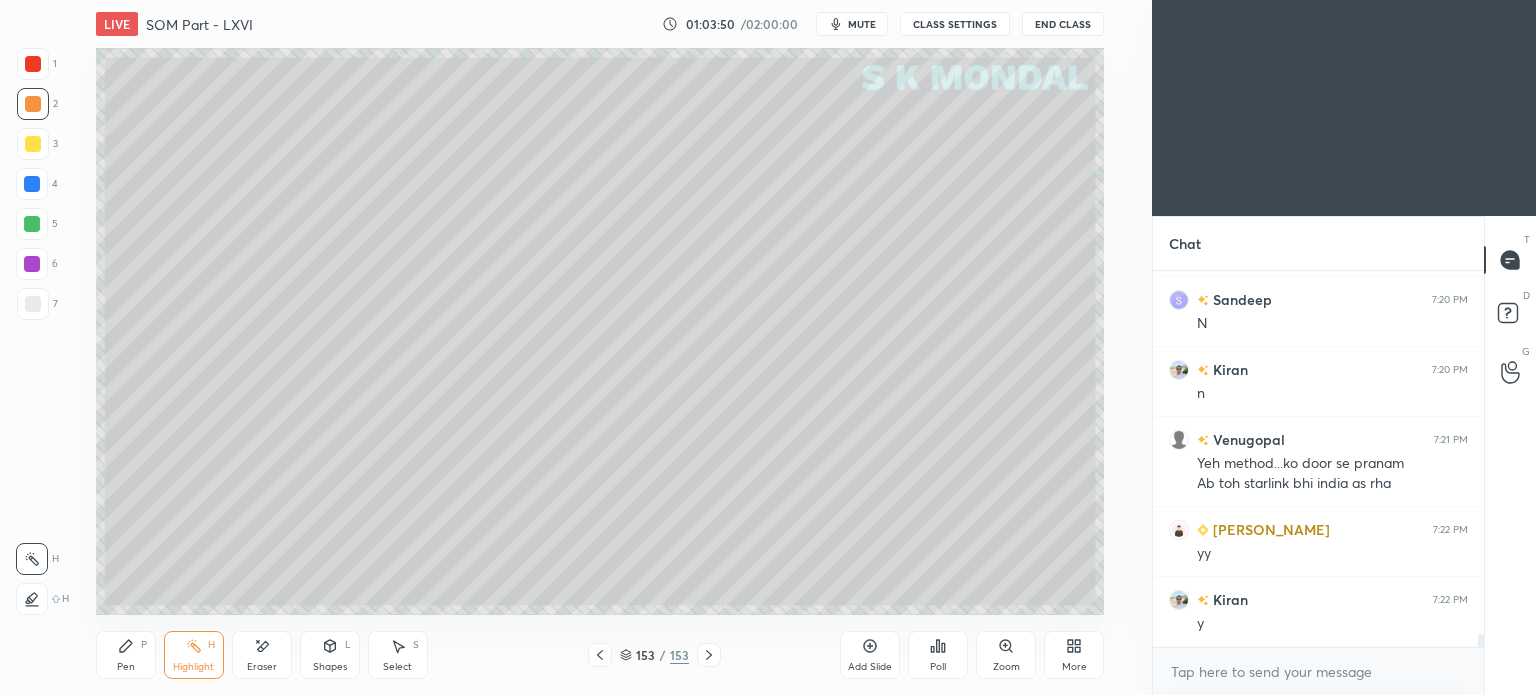 click at bounding box center (33, 144) 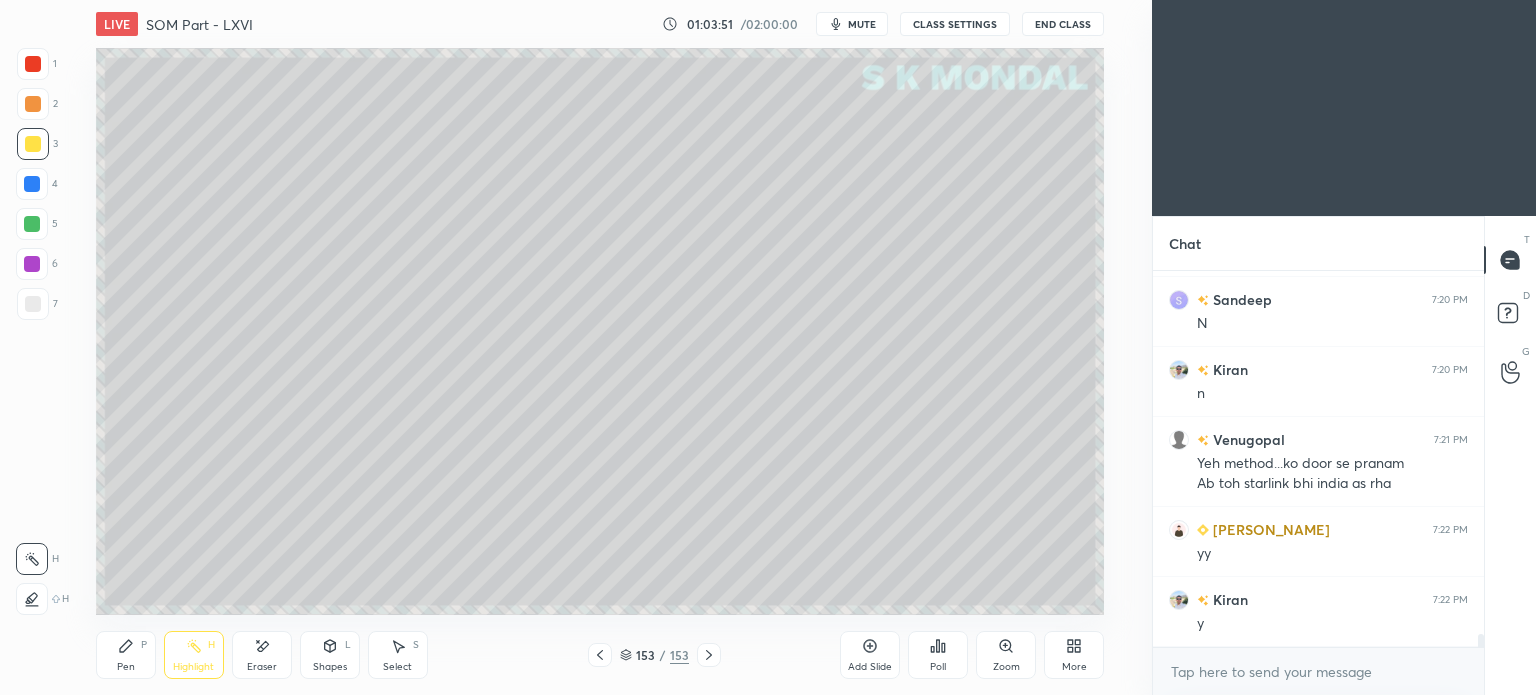 click on "Pen P" at bounding box center (126, 655) 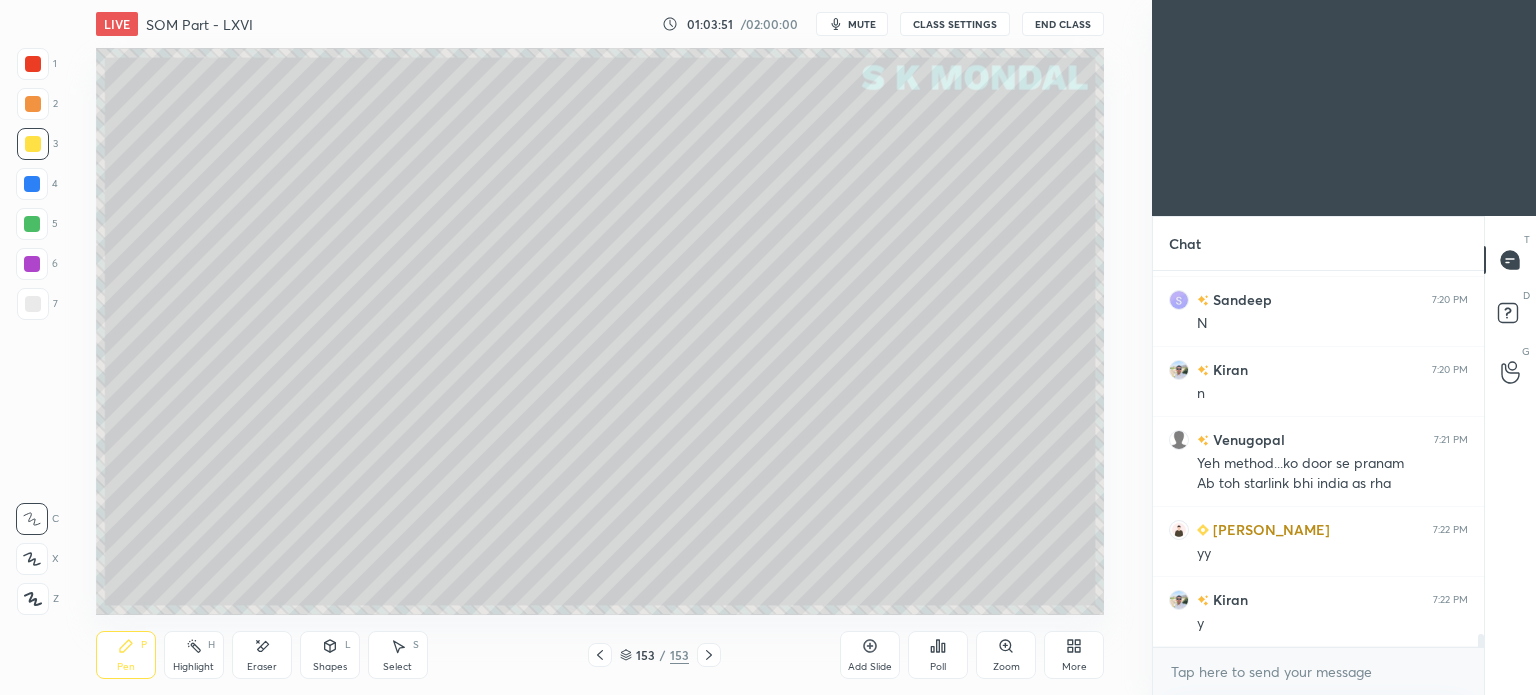 scroll, scrollTop: 10354, scrollLeft: 0, axis: vertical 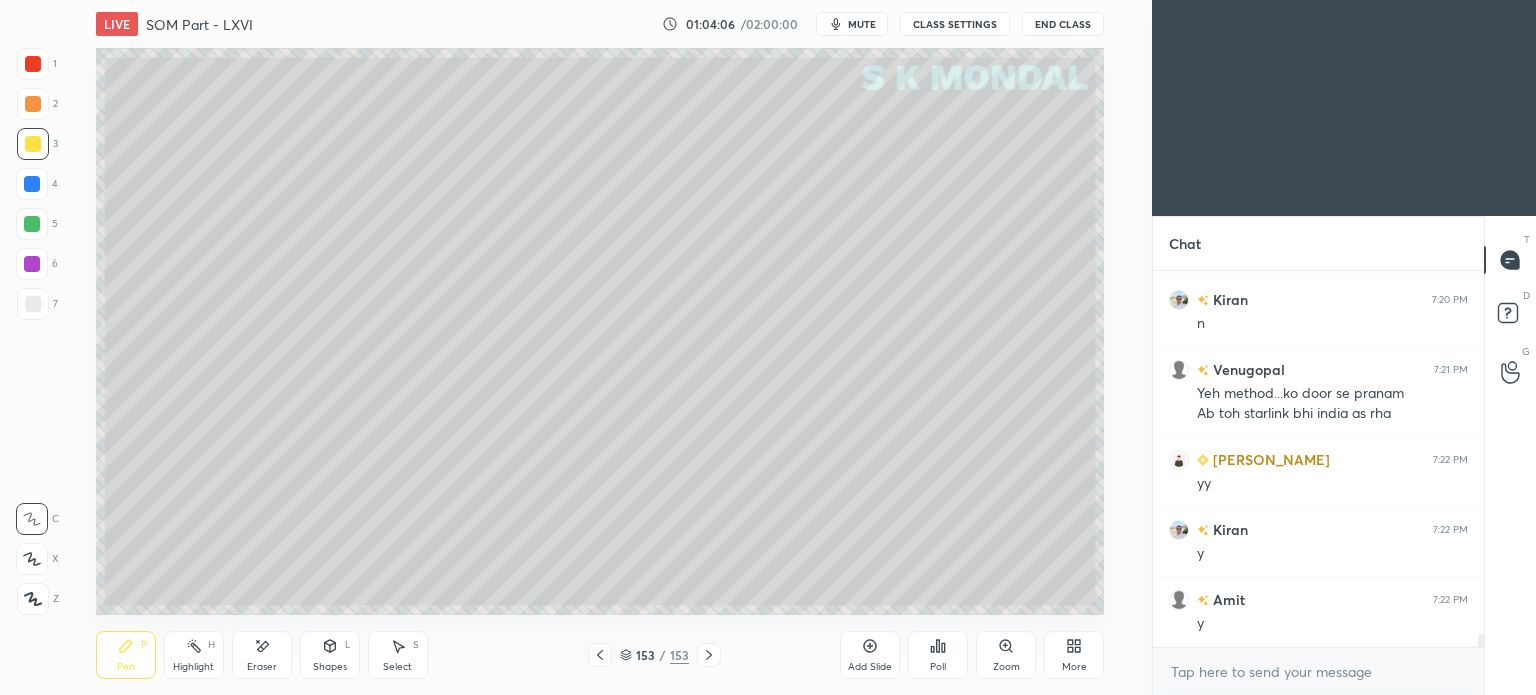 click at bounding box center [600, 655] 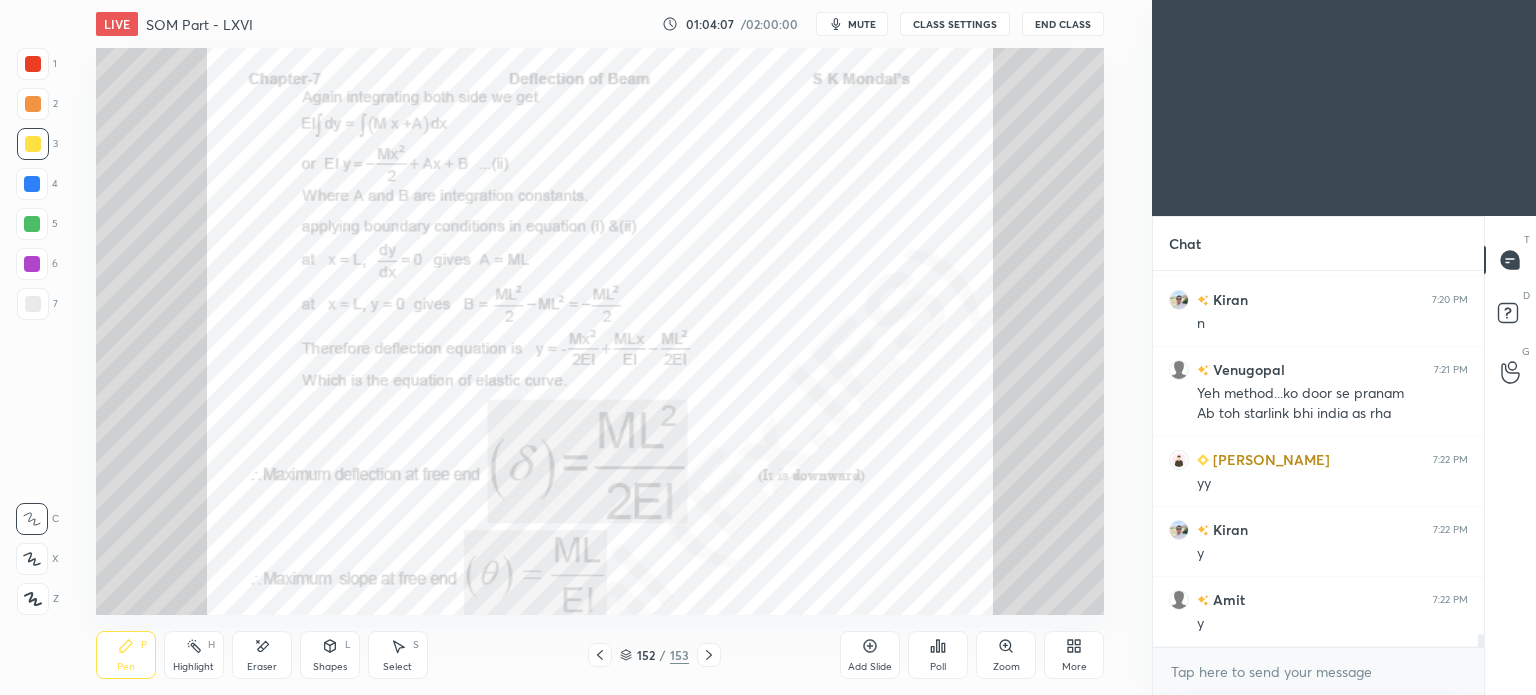 click on "152 / 153" at bounding box center (654, 655) 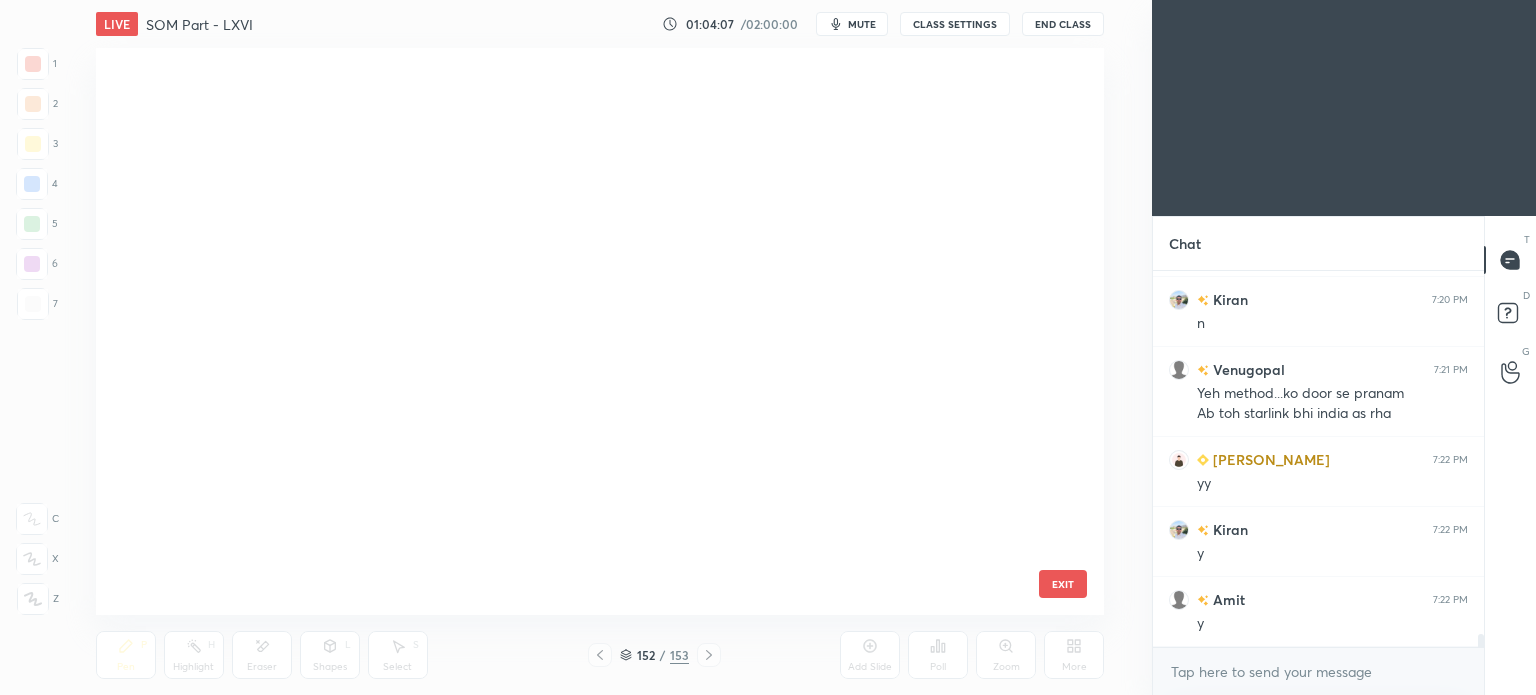 scroll, scrollTop: 8307, scrollLeft: 0, axis: vertical 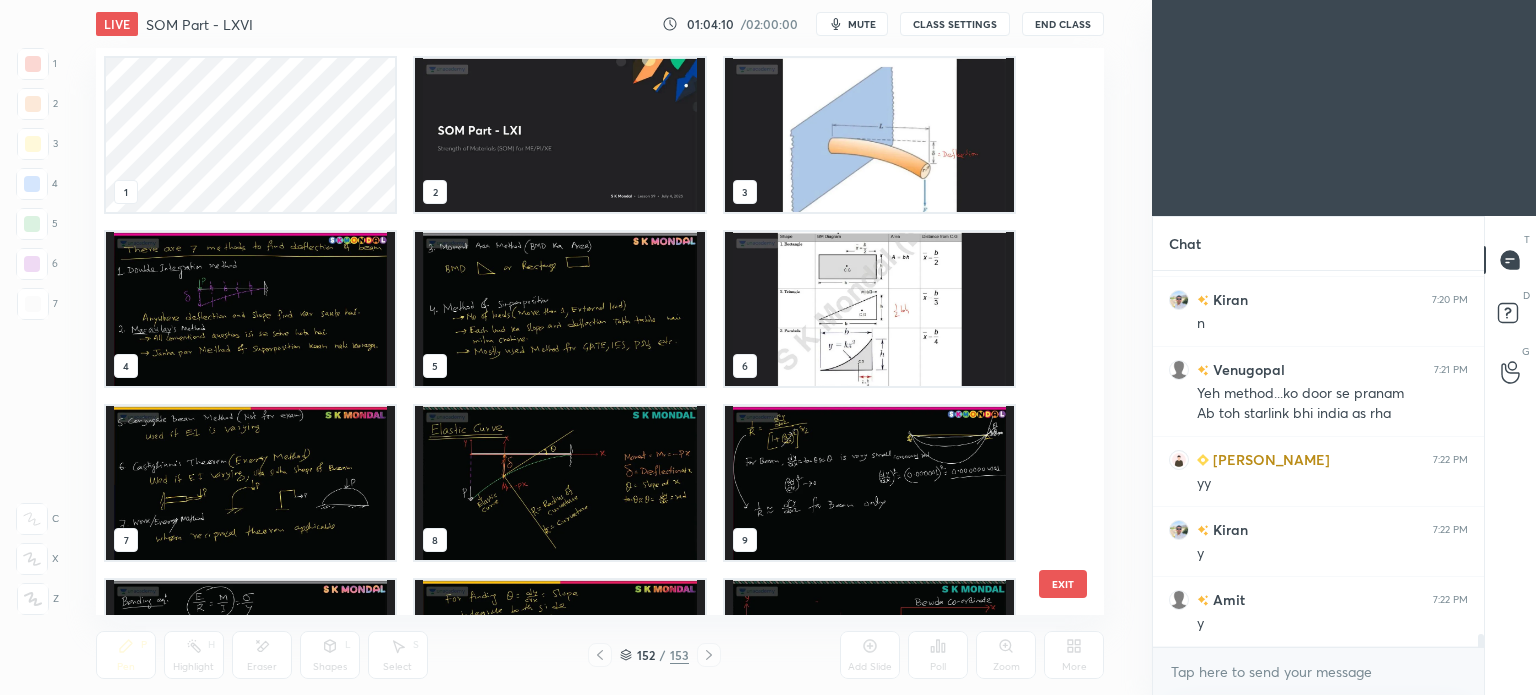 click at bounding box center (559, 309) 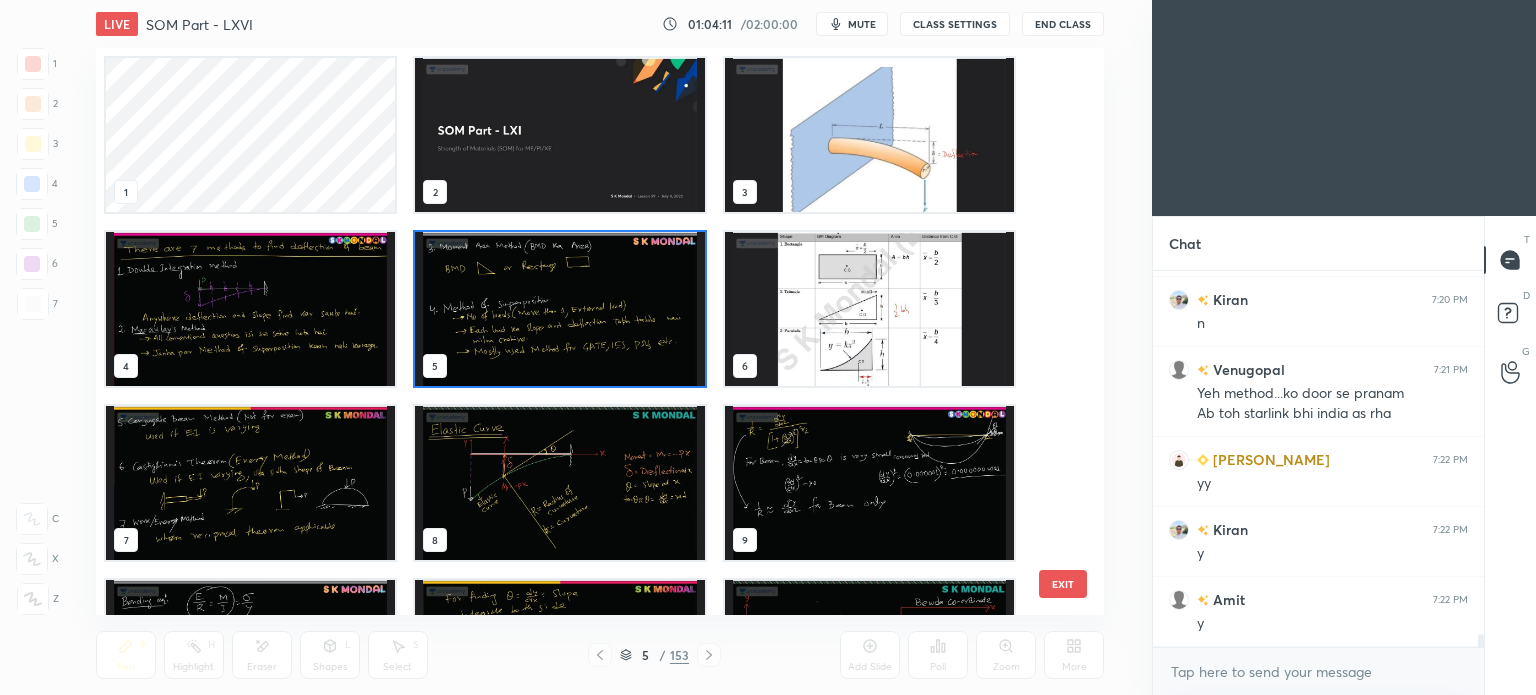click at bounding box center (559, 309) 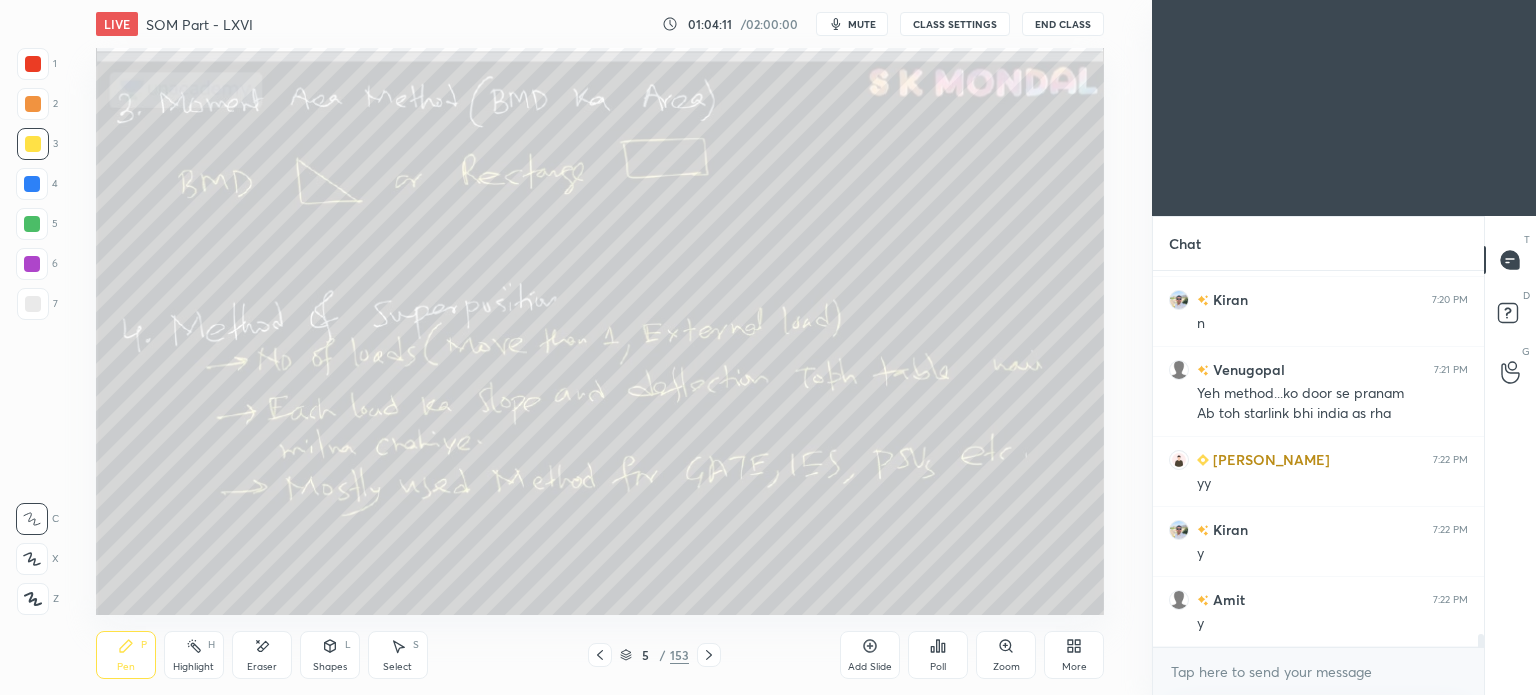 scroll, scrollTop: 10424, scrollLeft: 0, axis: vertical 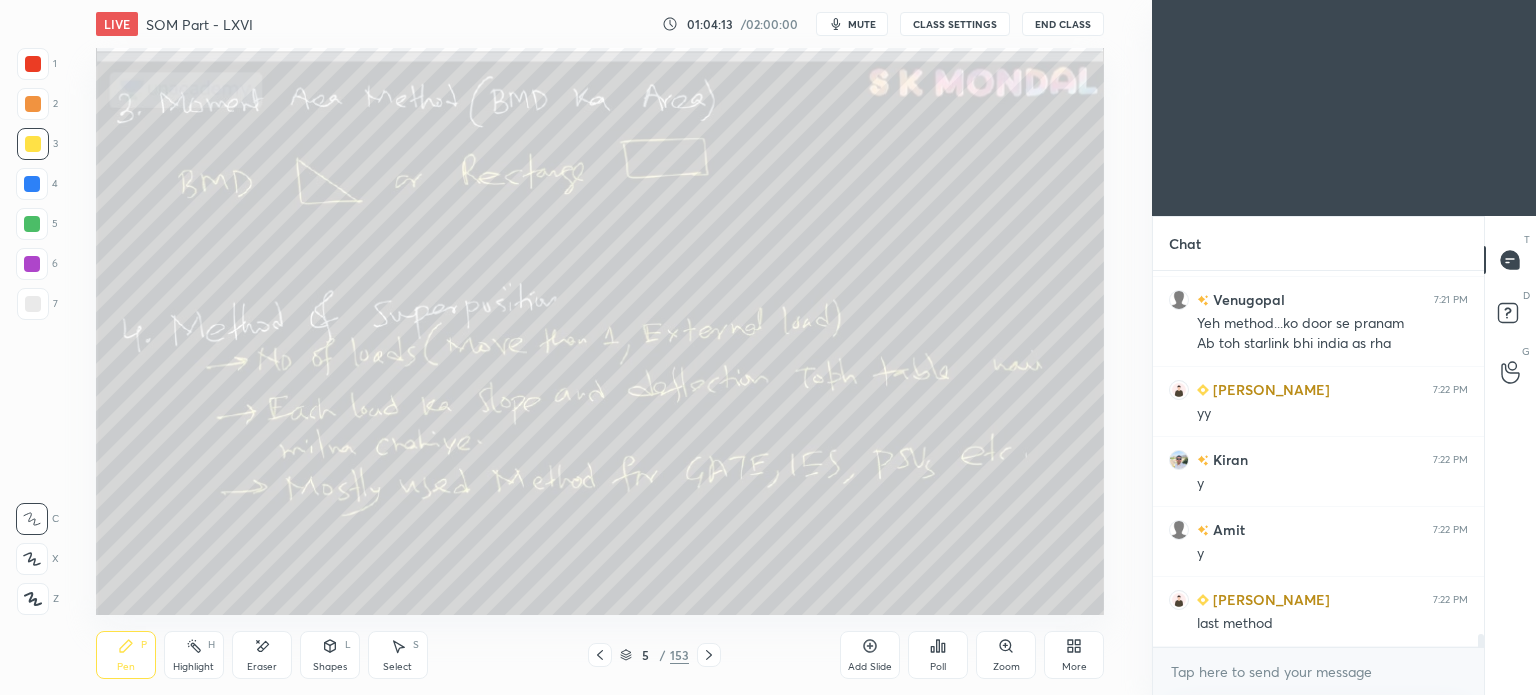 click 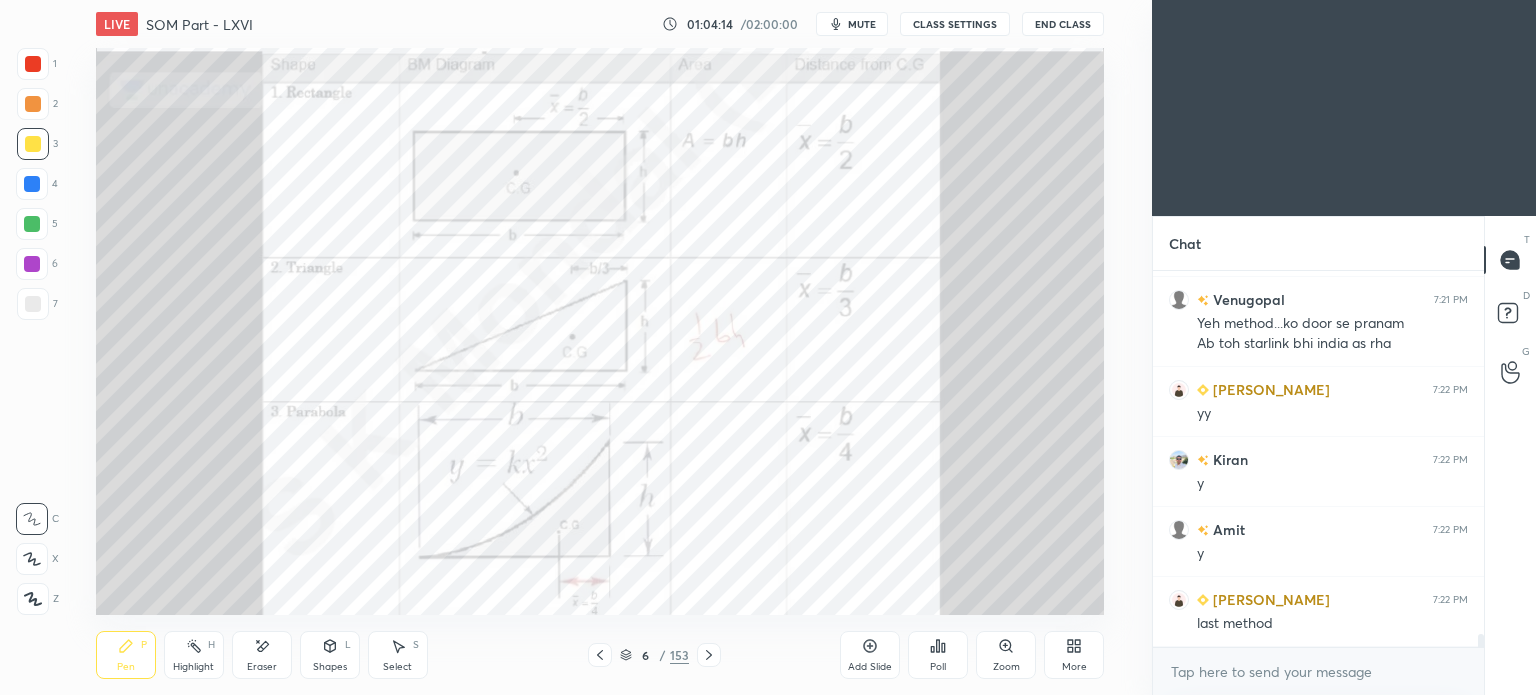click 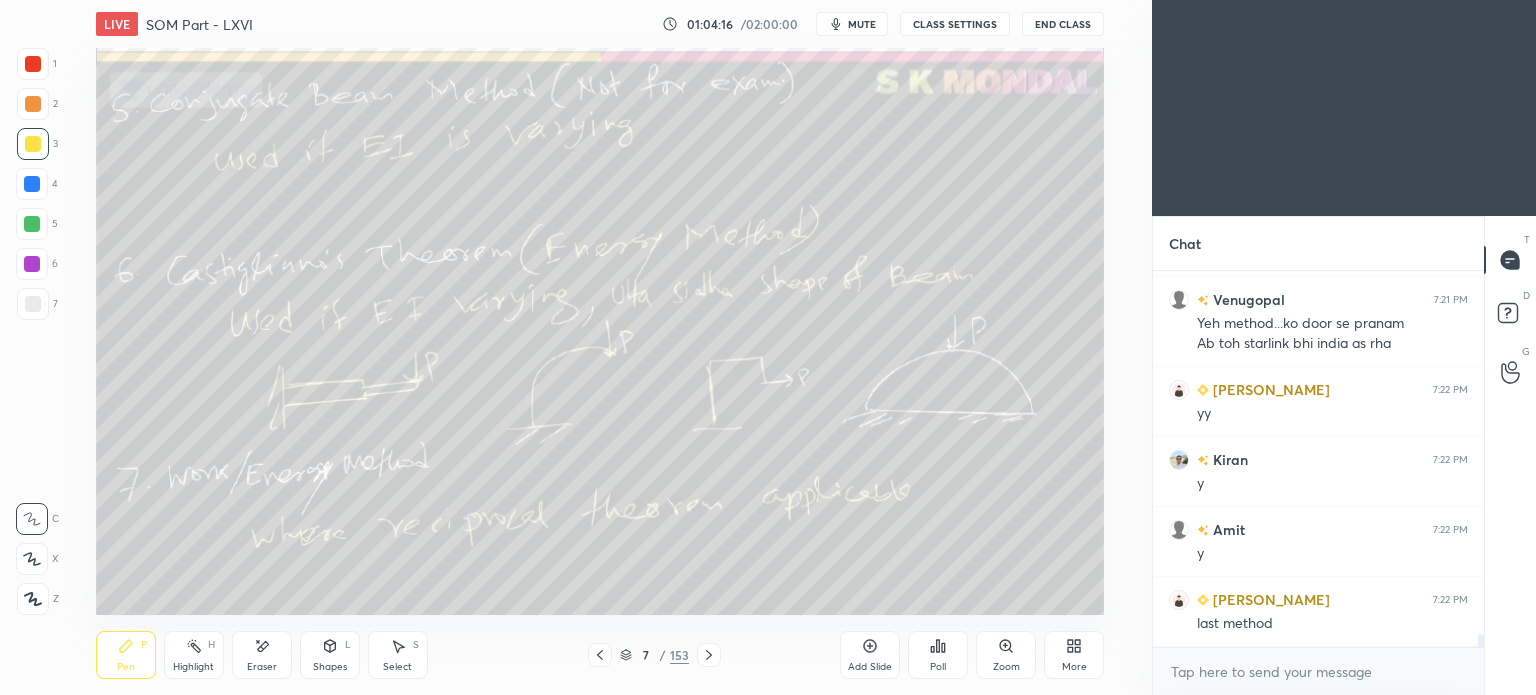 click on "Highlight H" at bounding box center [194, 655] 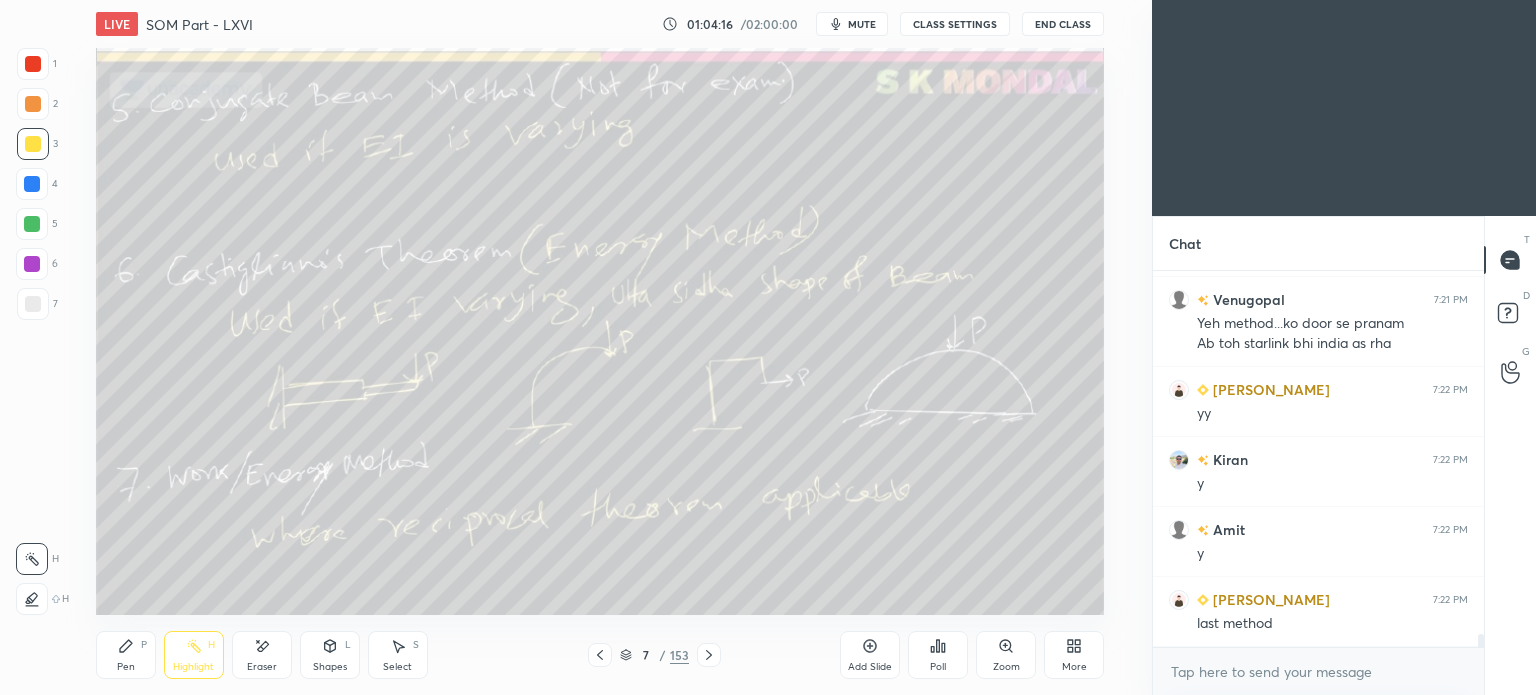 click on "Highlight H" at bounding box center (194, 655) 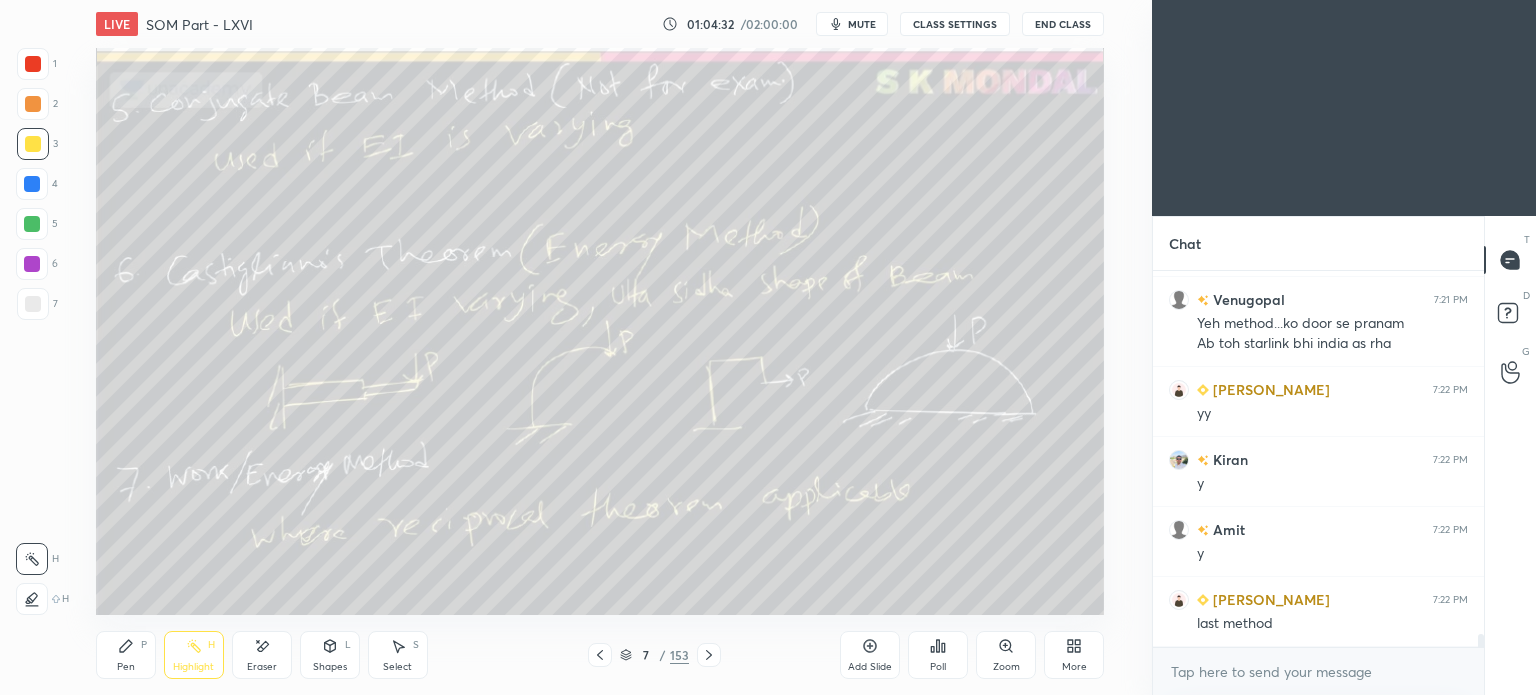 click 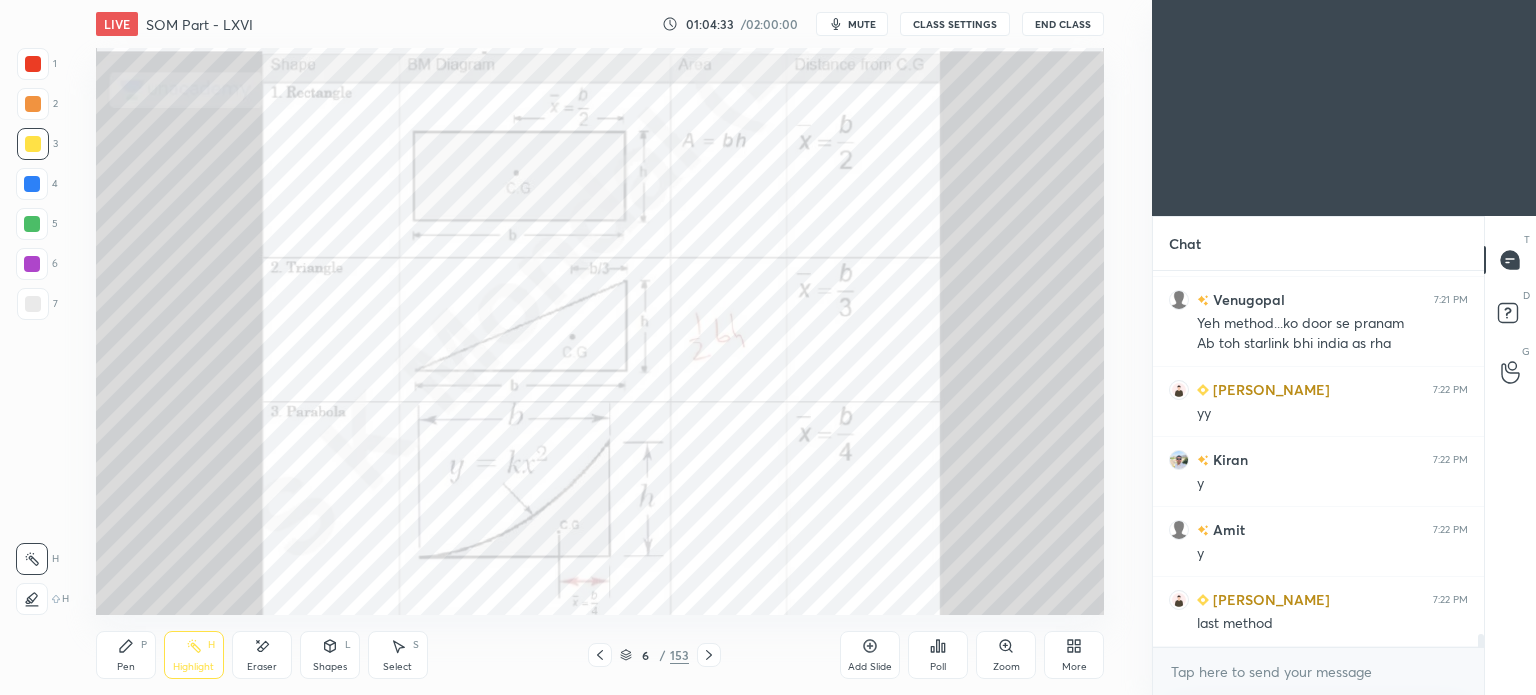 click 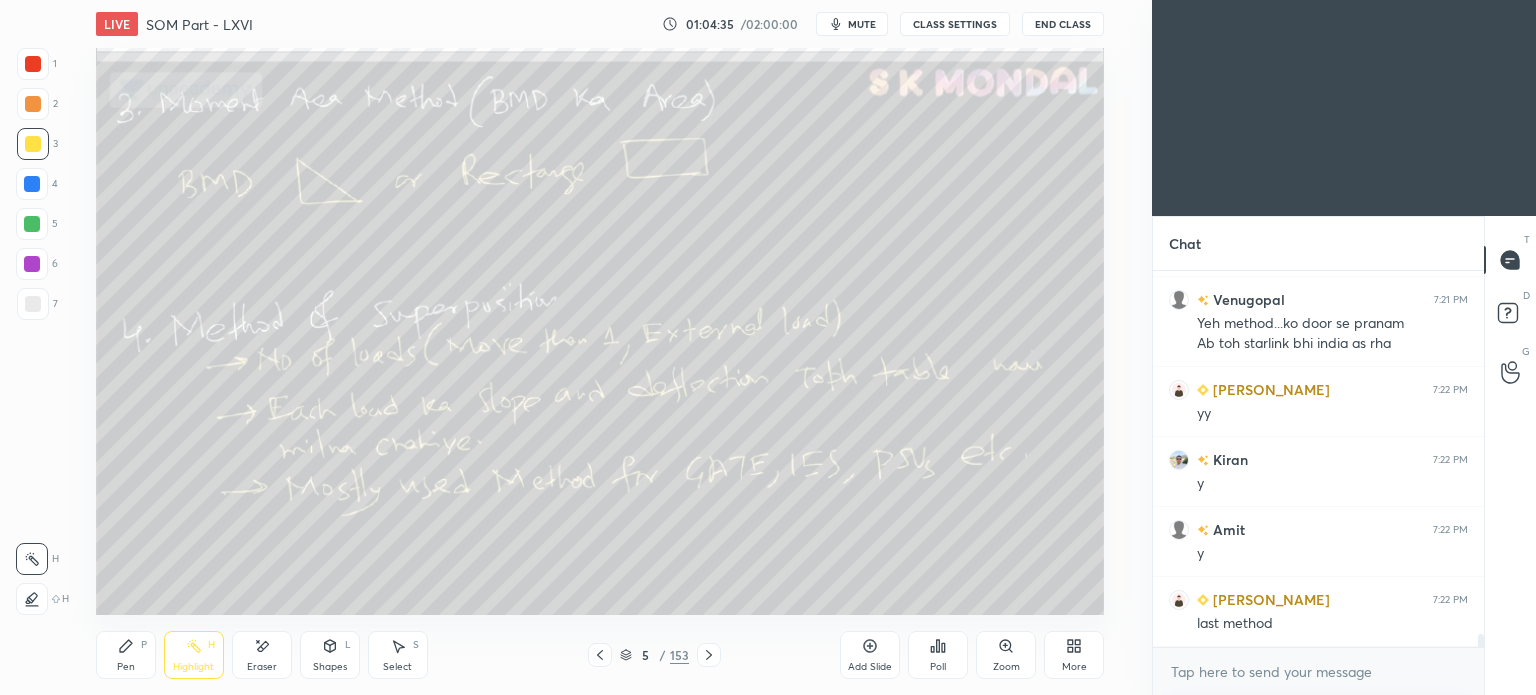 click 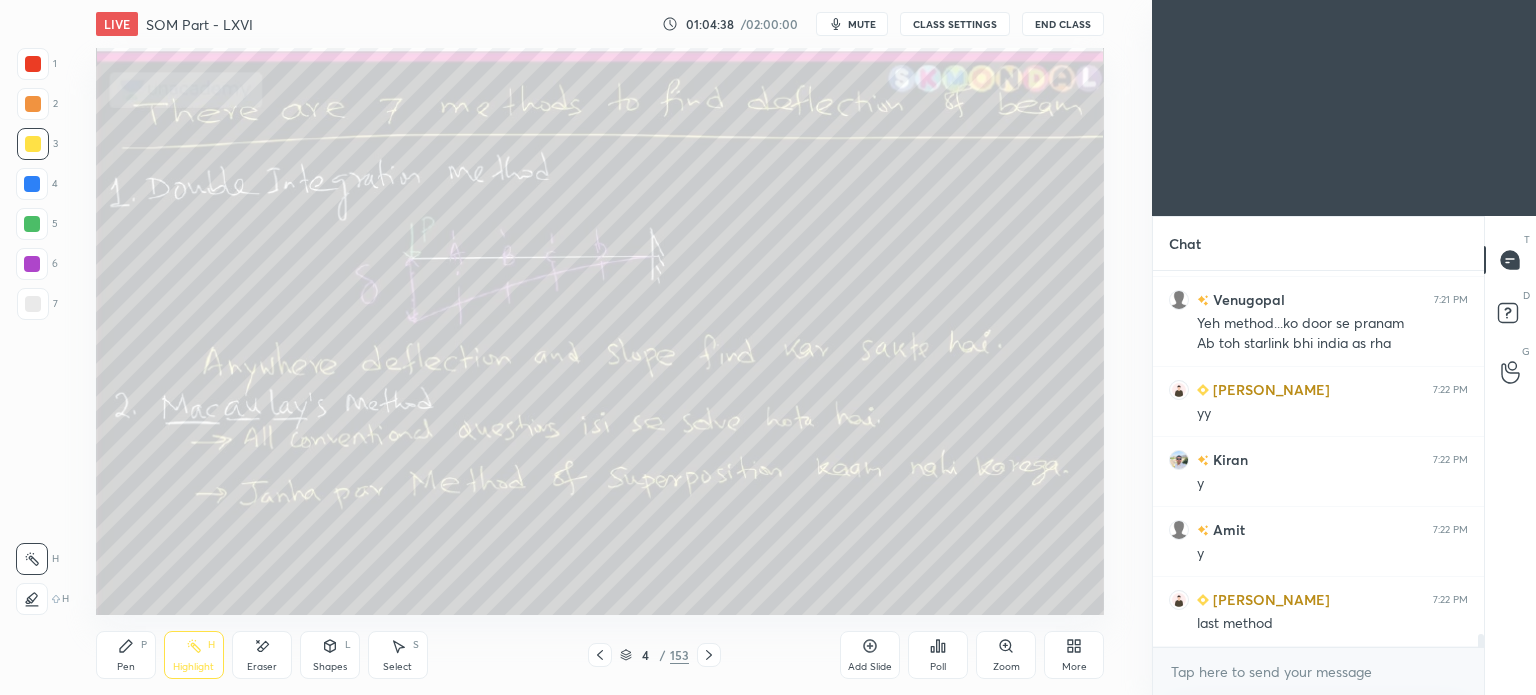 click at bounding box center (709, 655) 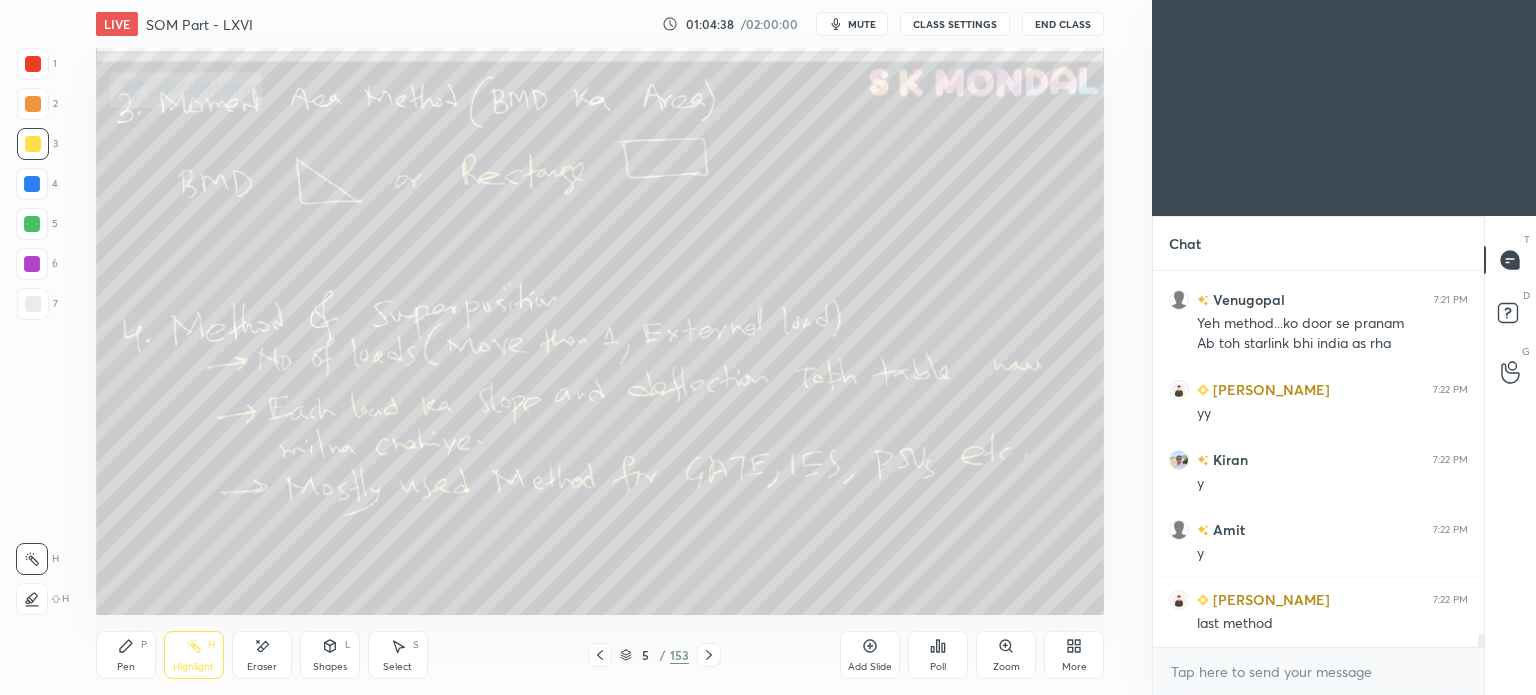 click at bounding box center [709, 655] 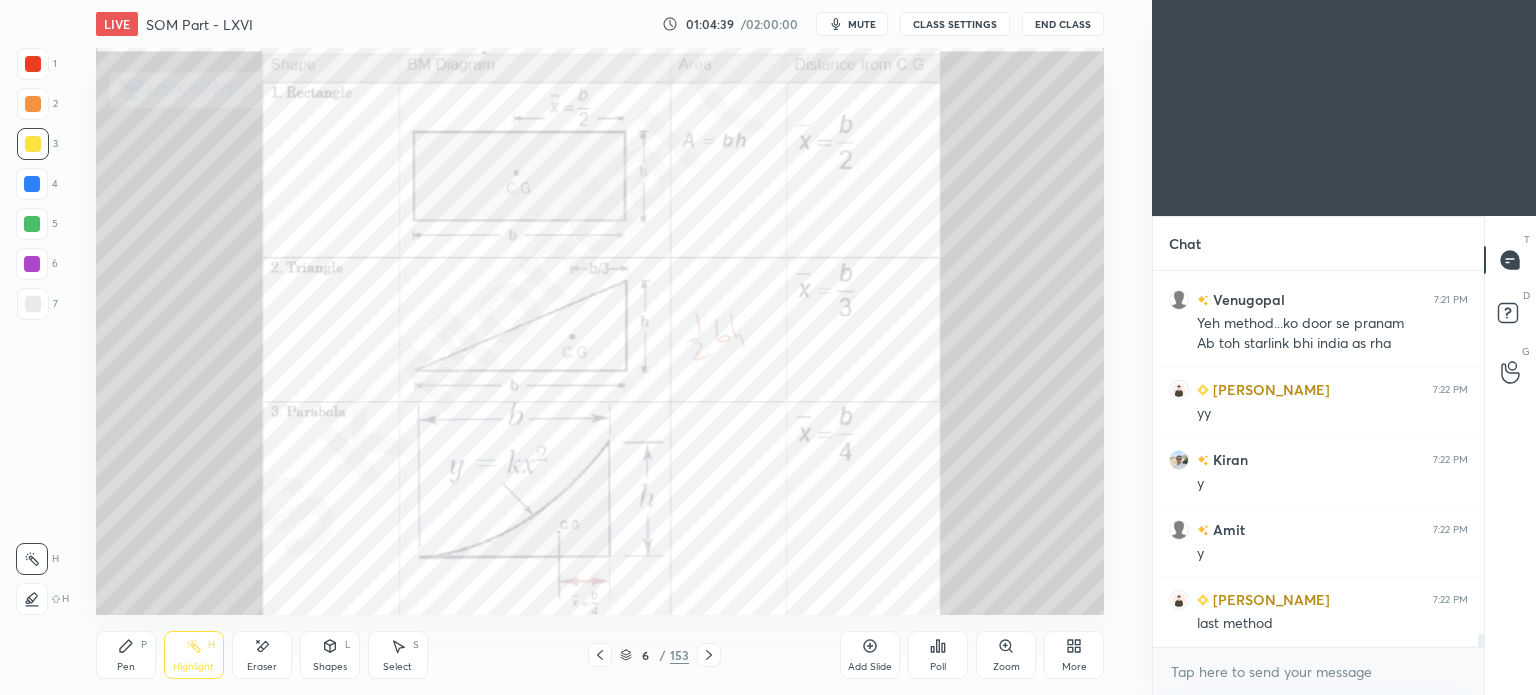 click 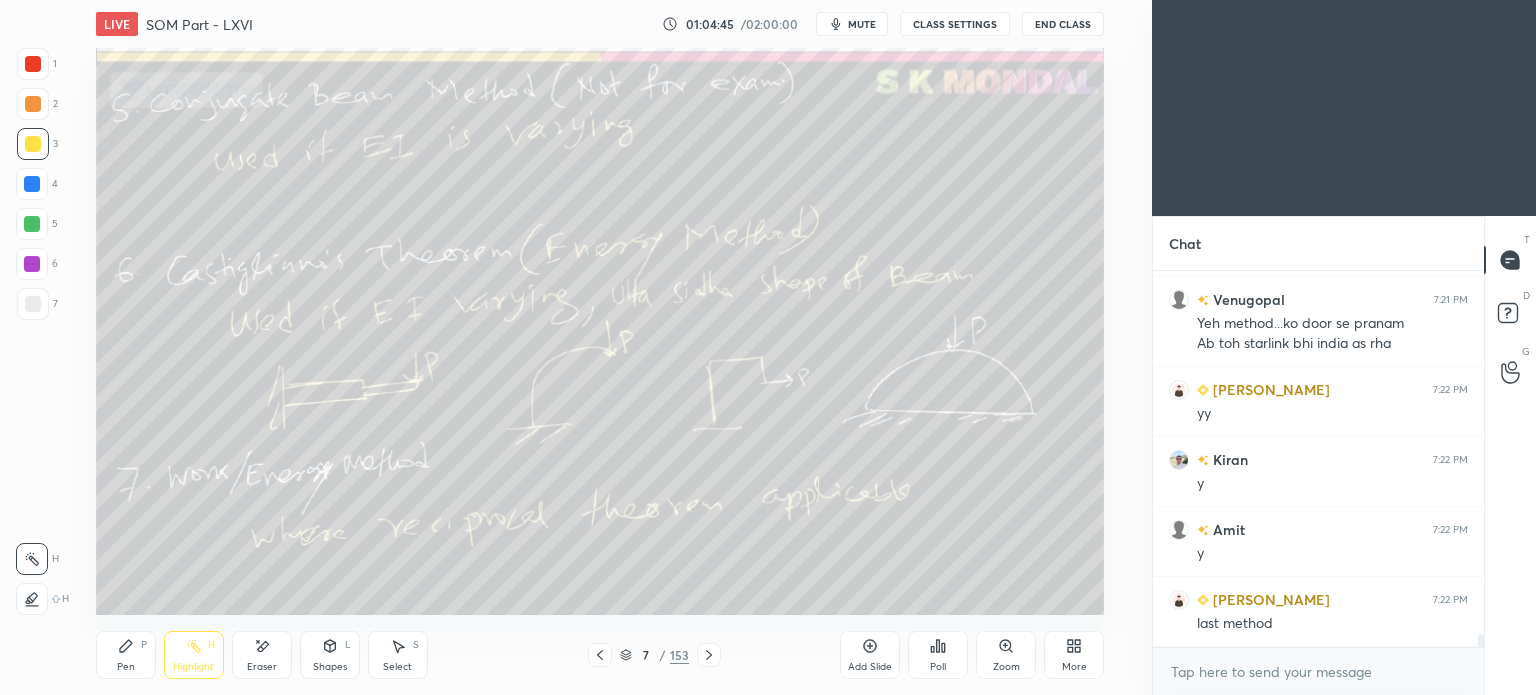 click 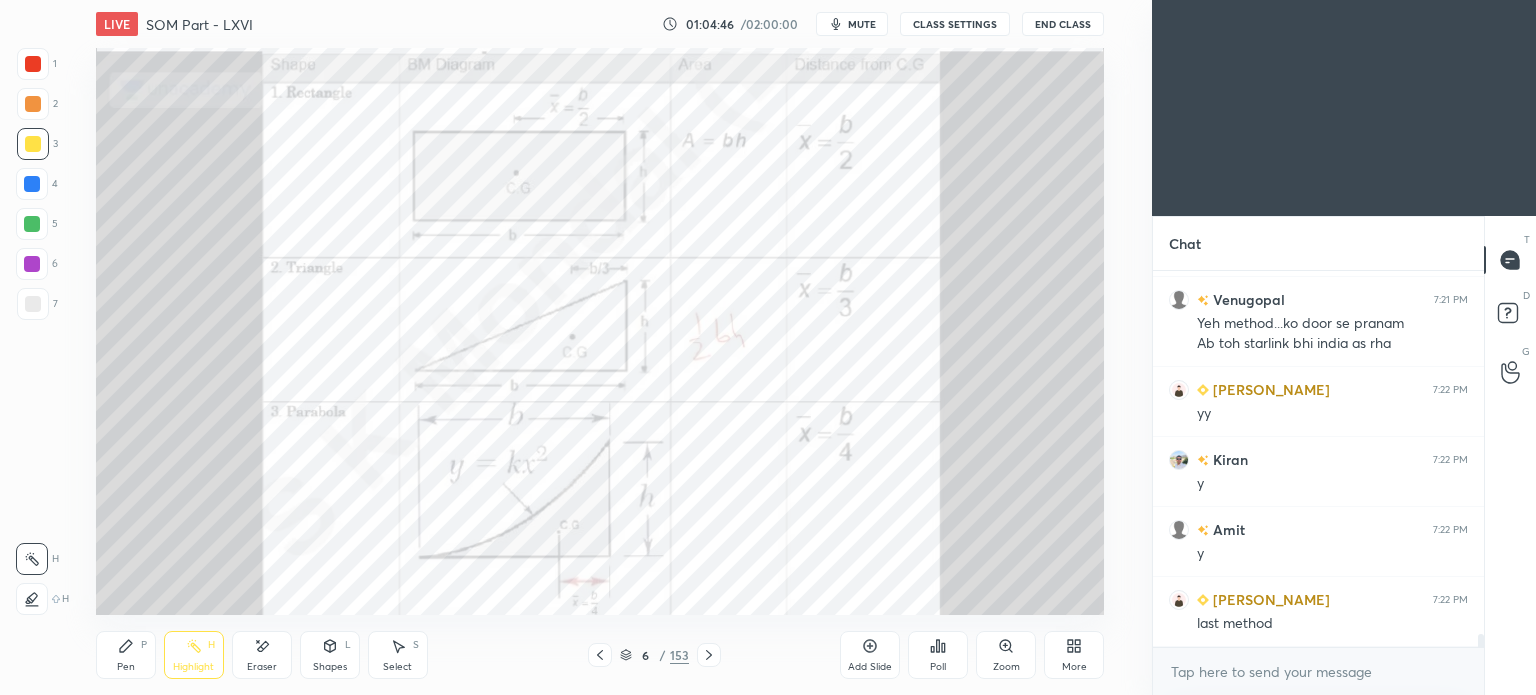click 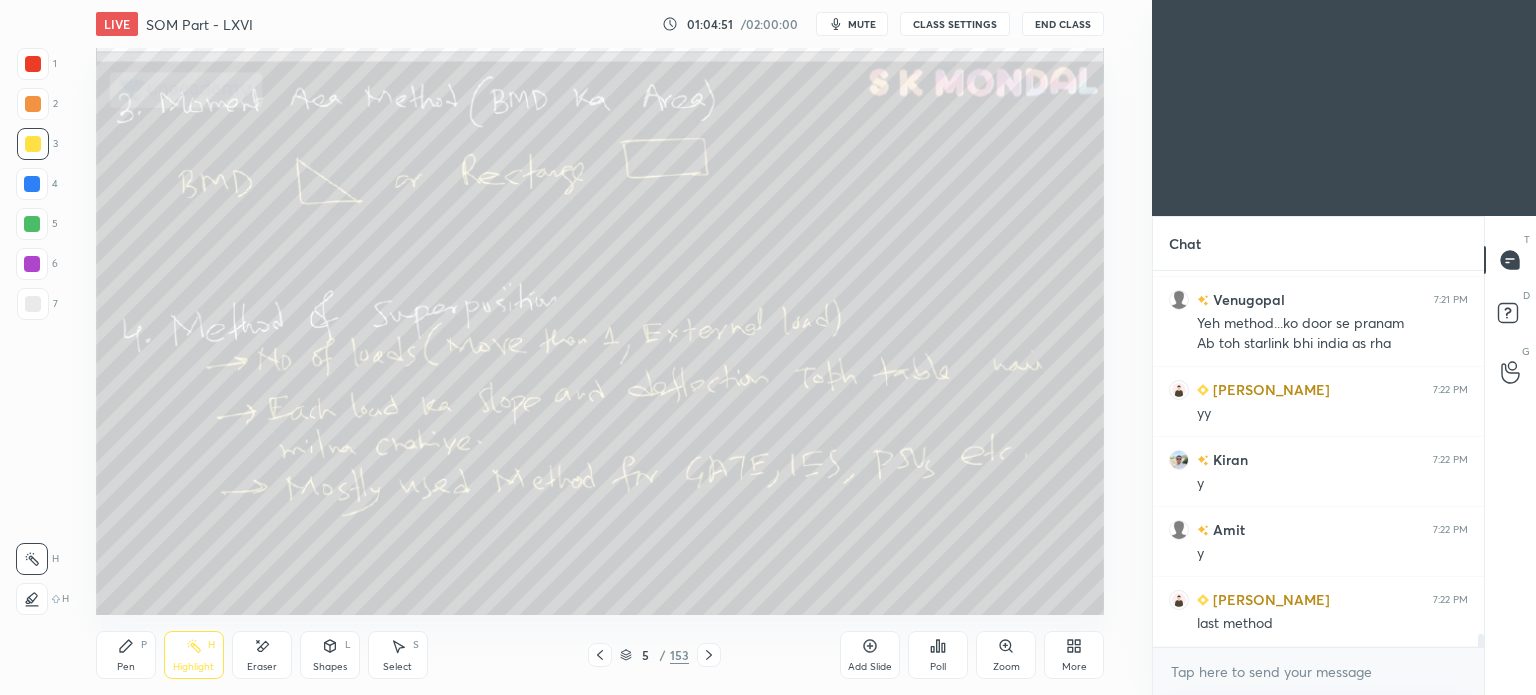 click 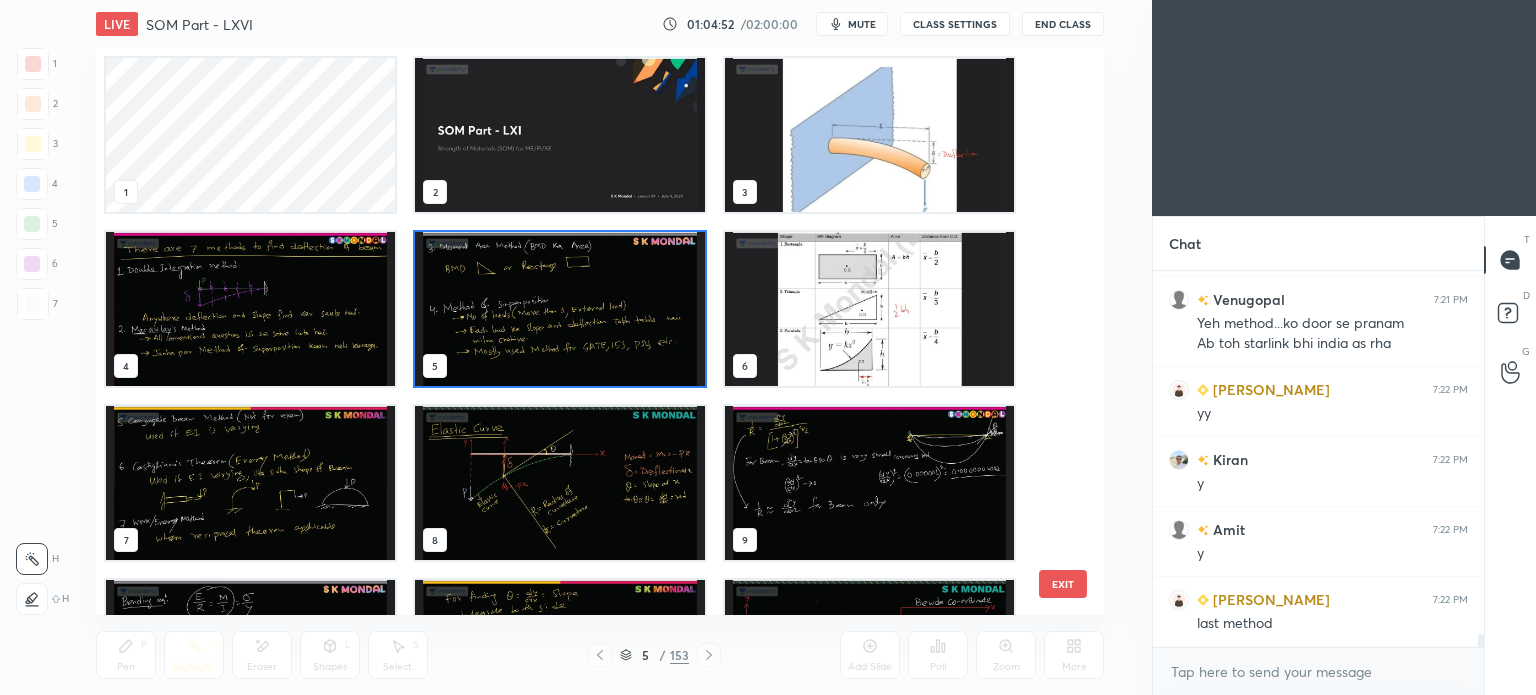 scroll, scrollTop: 6, scrollLeft: 10, axis: both 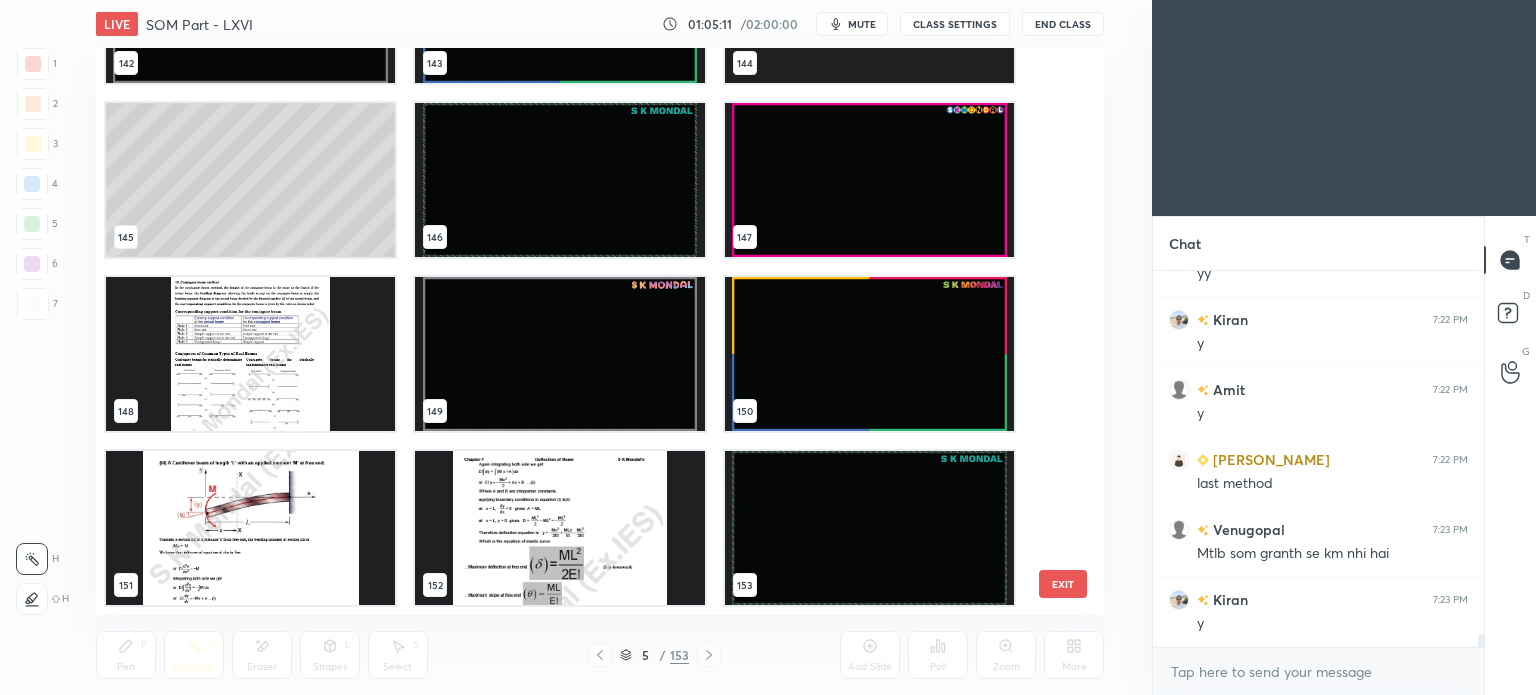 click at bounding box center [868, 528] 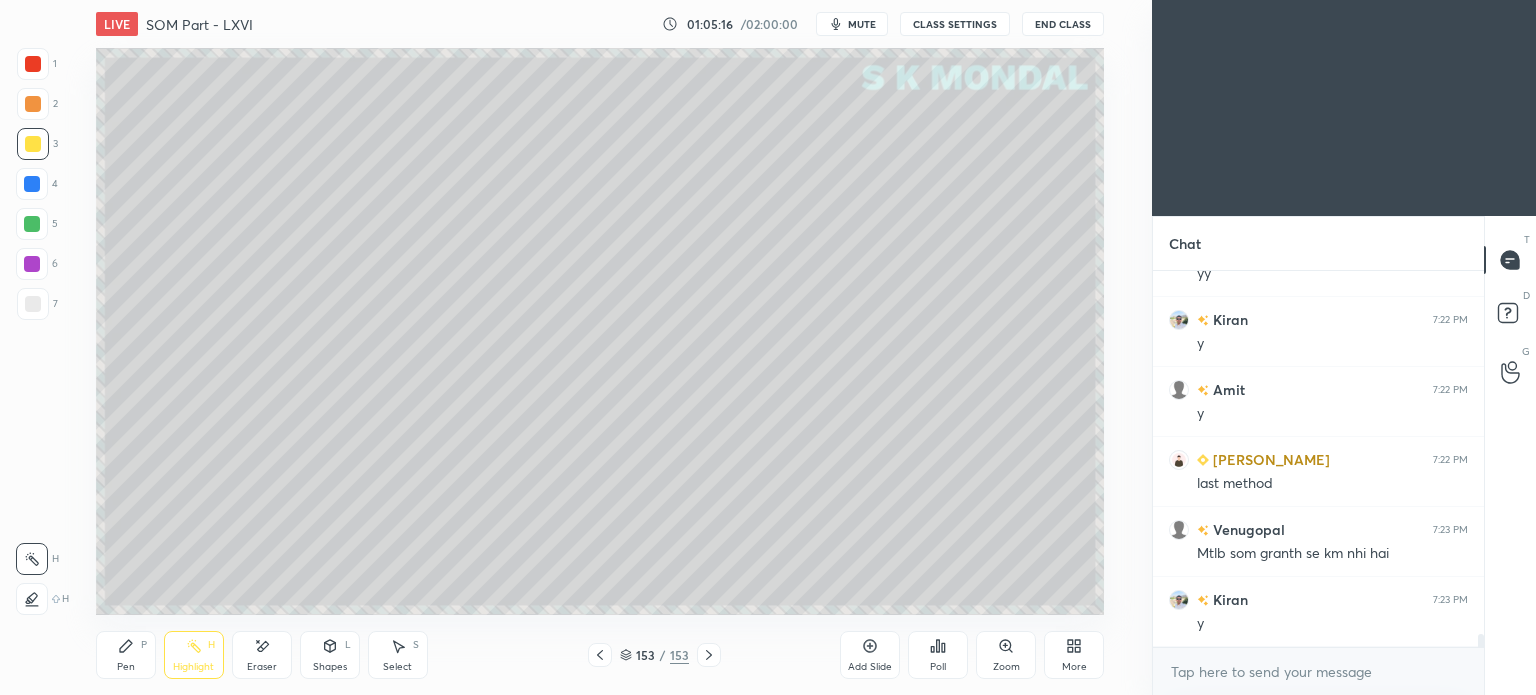 click 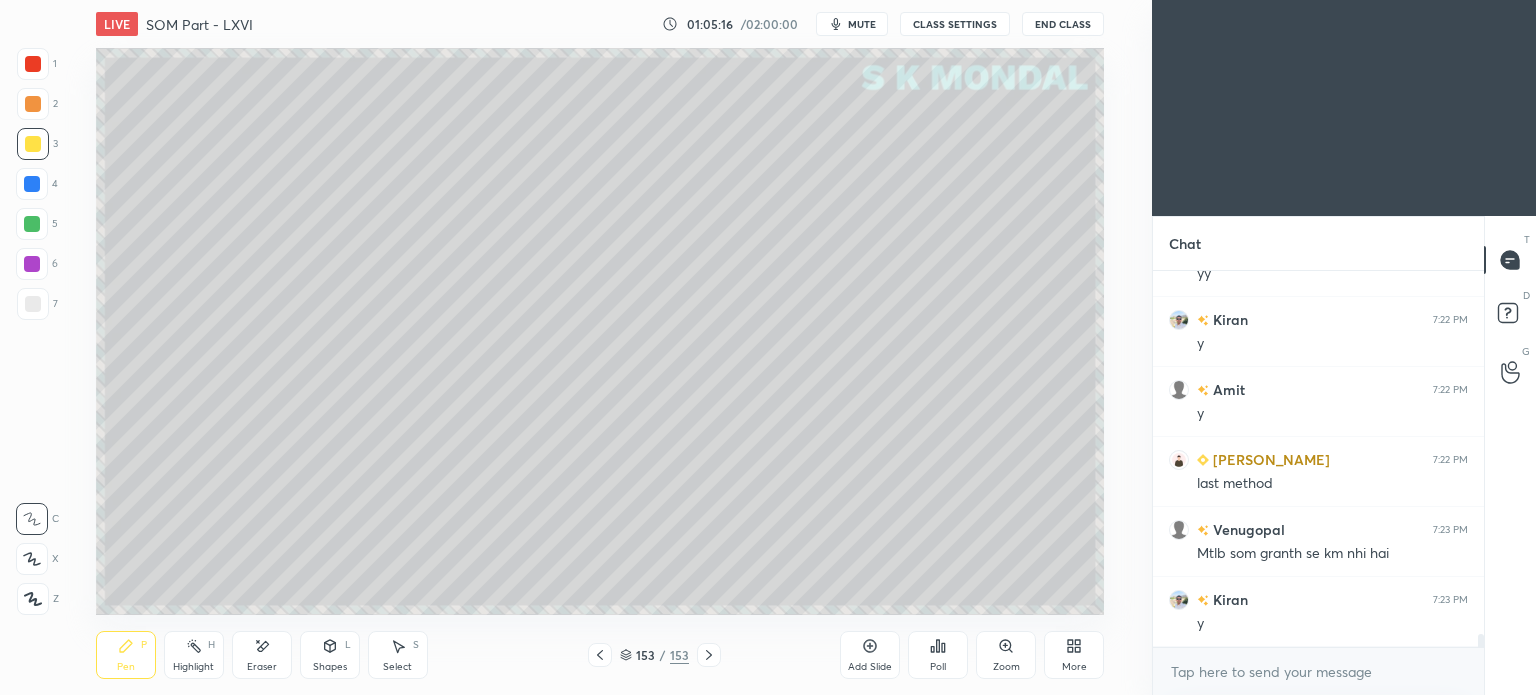 click on "Pen P" at bounding box center (126, 655) 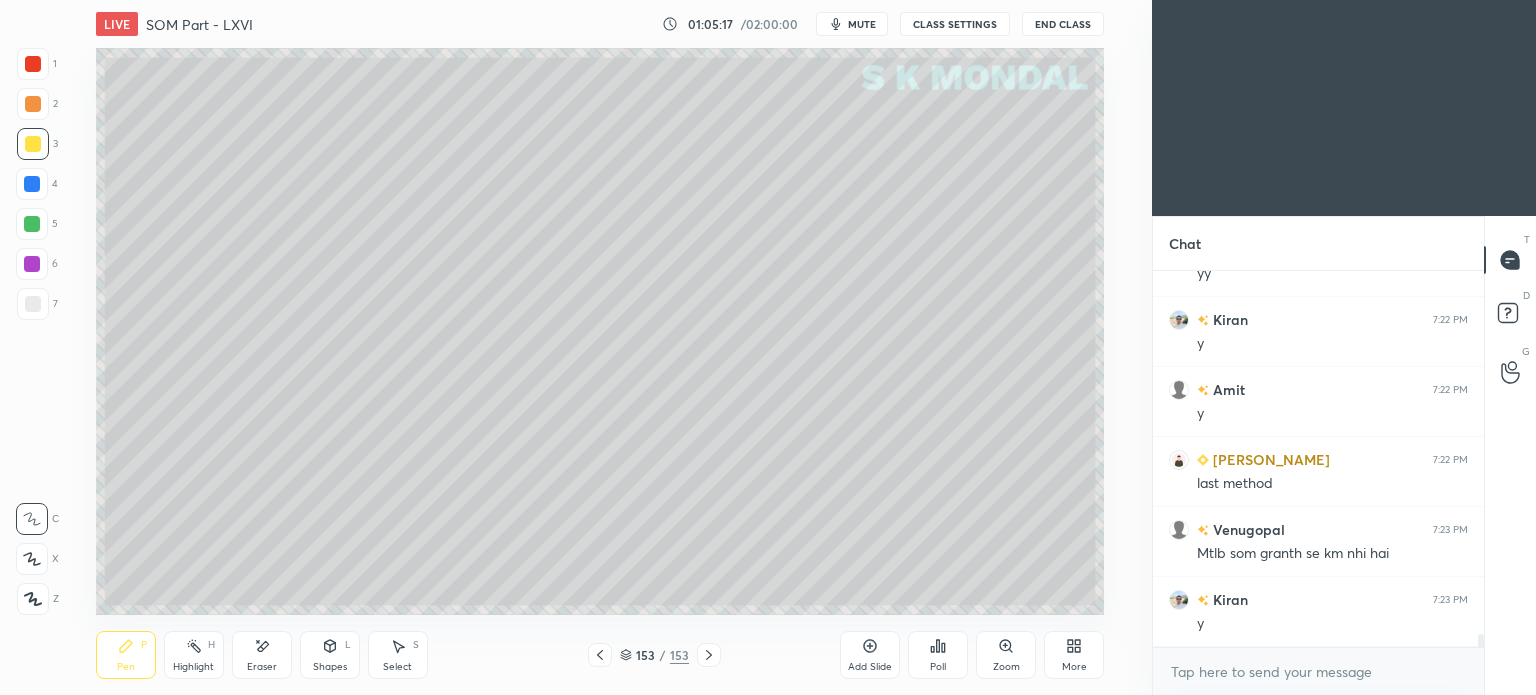 click at bounding box center (33, 304) 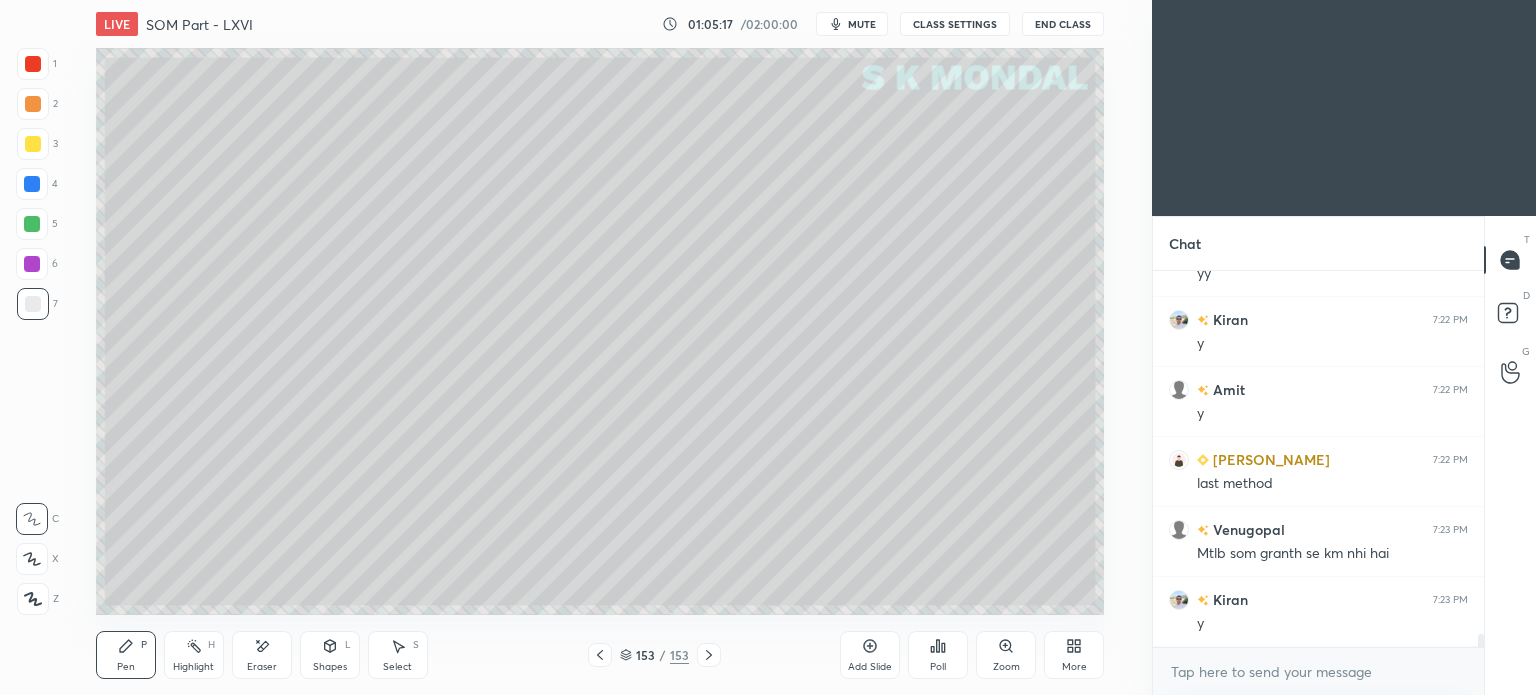 click at bounding box center (33, 304) 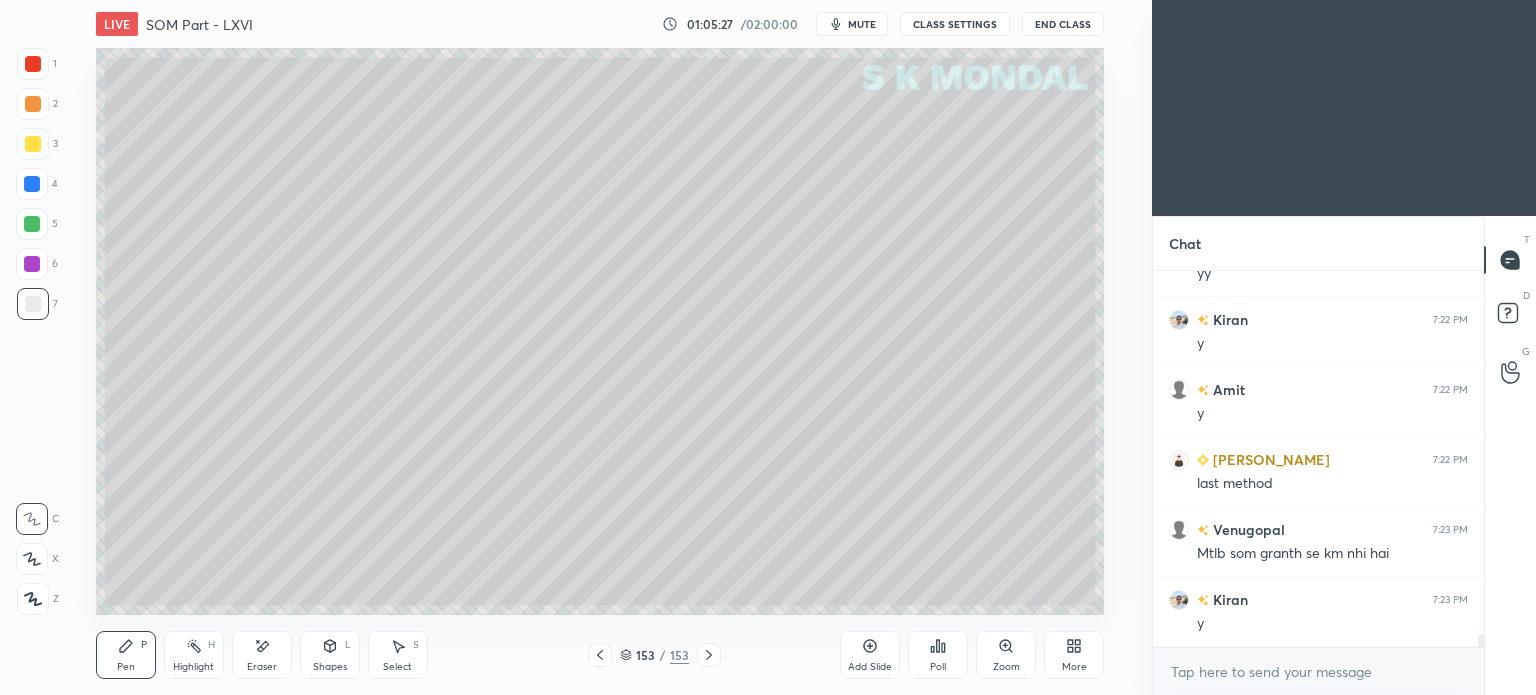 click at bounding box center [33, 144] 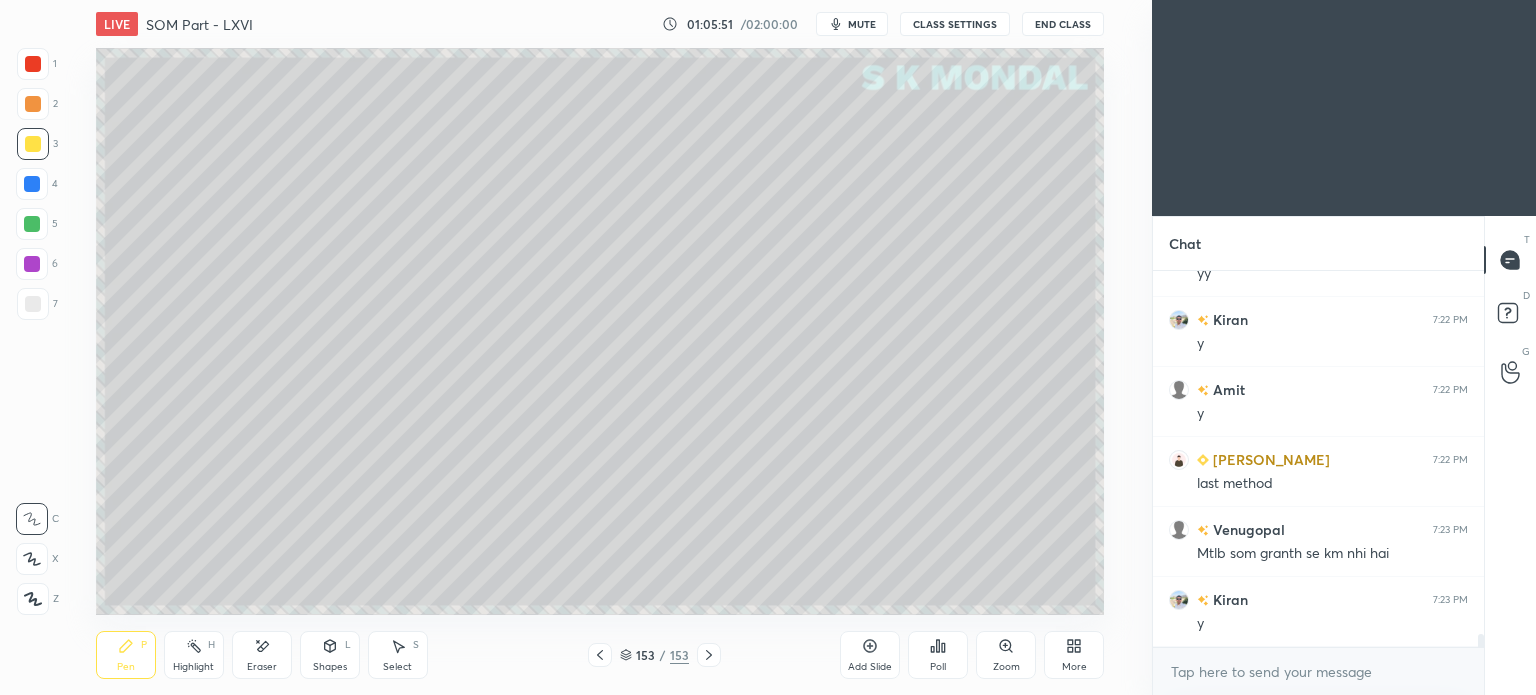 scroll, scrollTop: 10634, scrollLeft: 0, axis: vertical 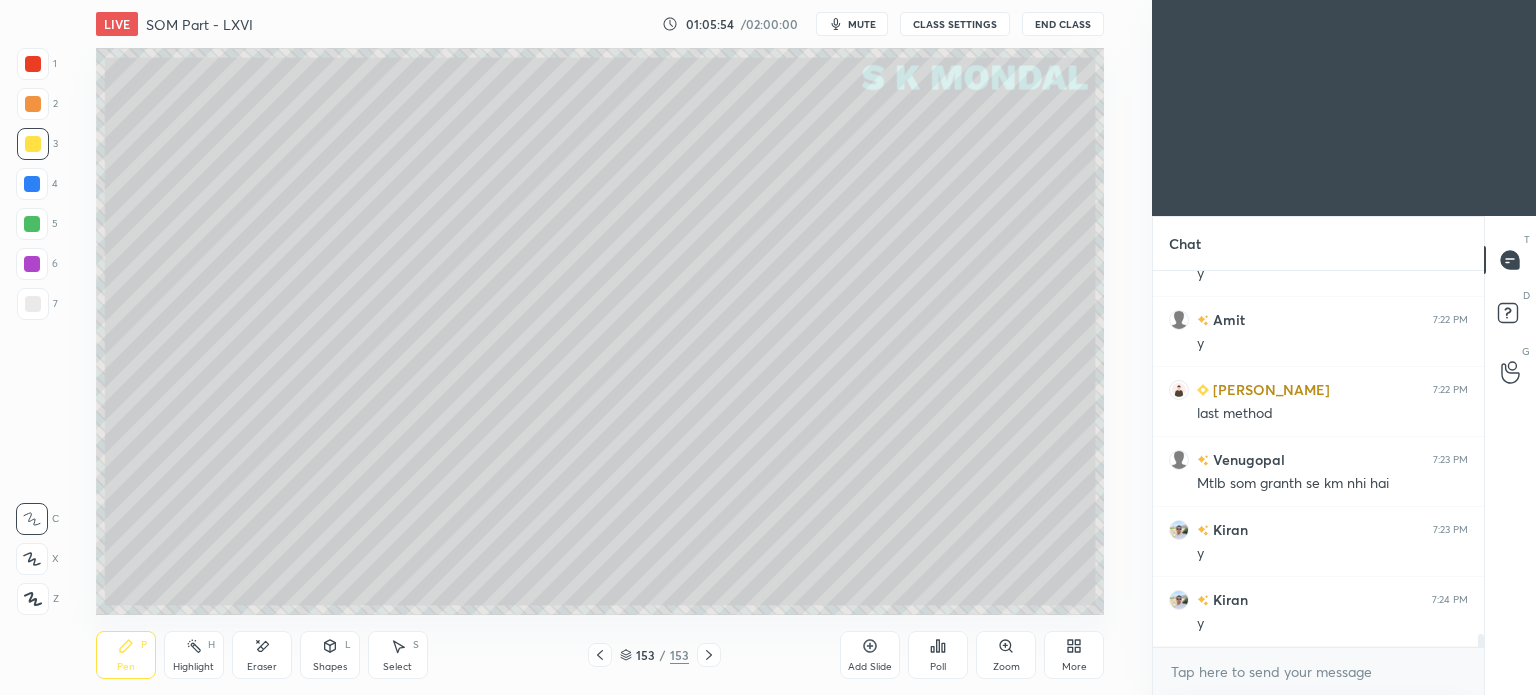 click at bounding box center (32, 264) 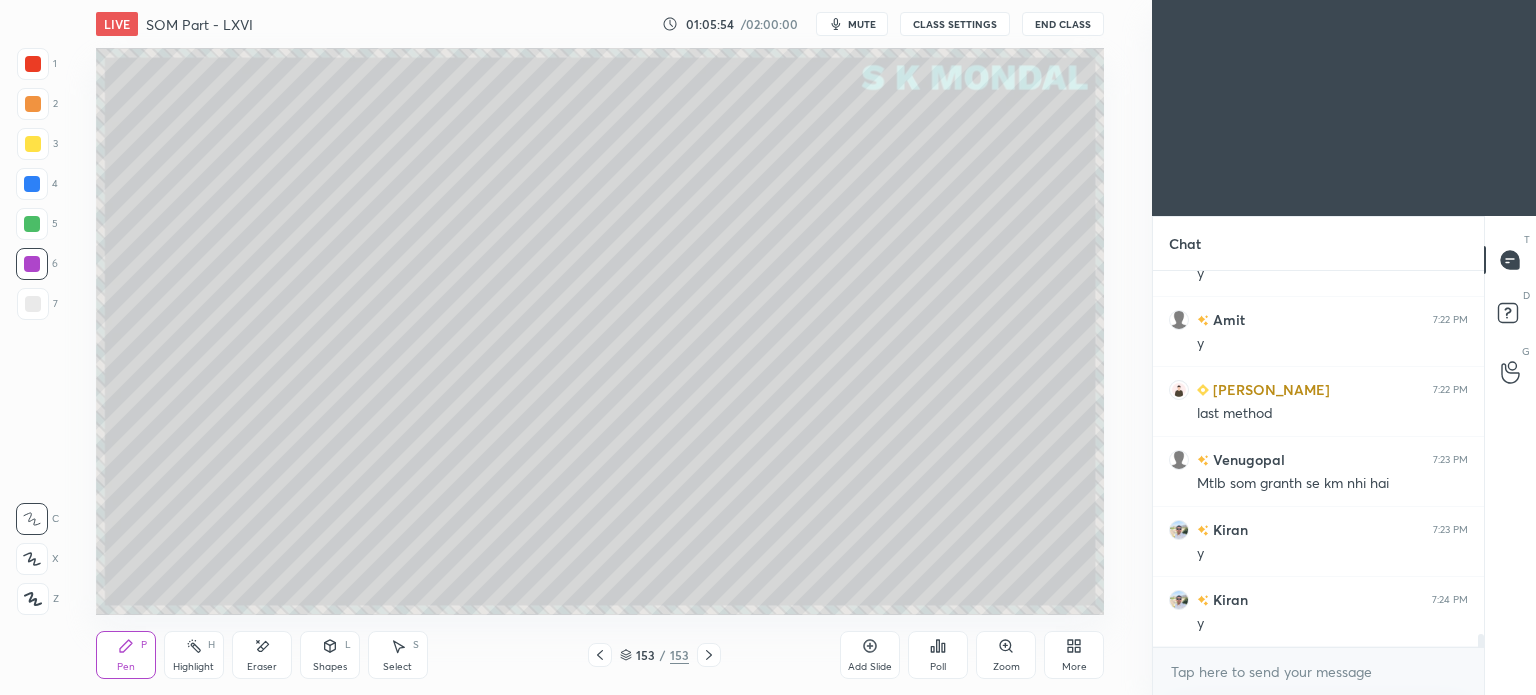 click at bounding box center (33, 304) 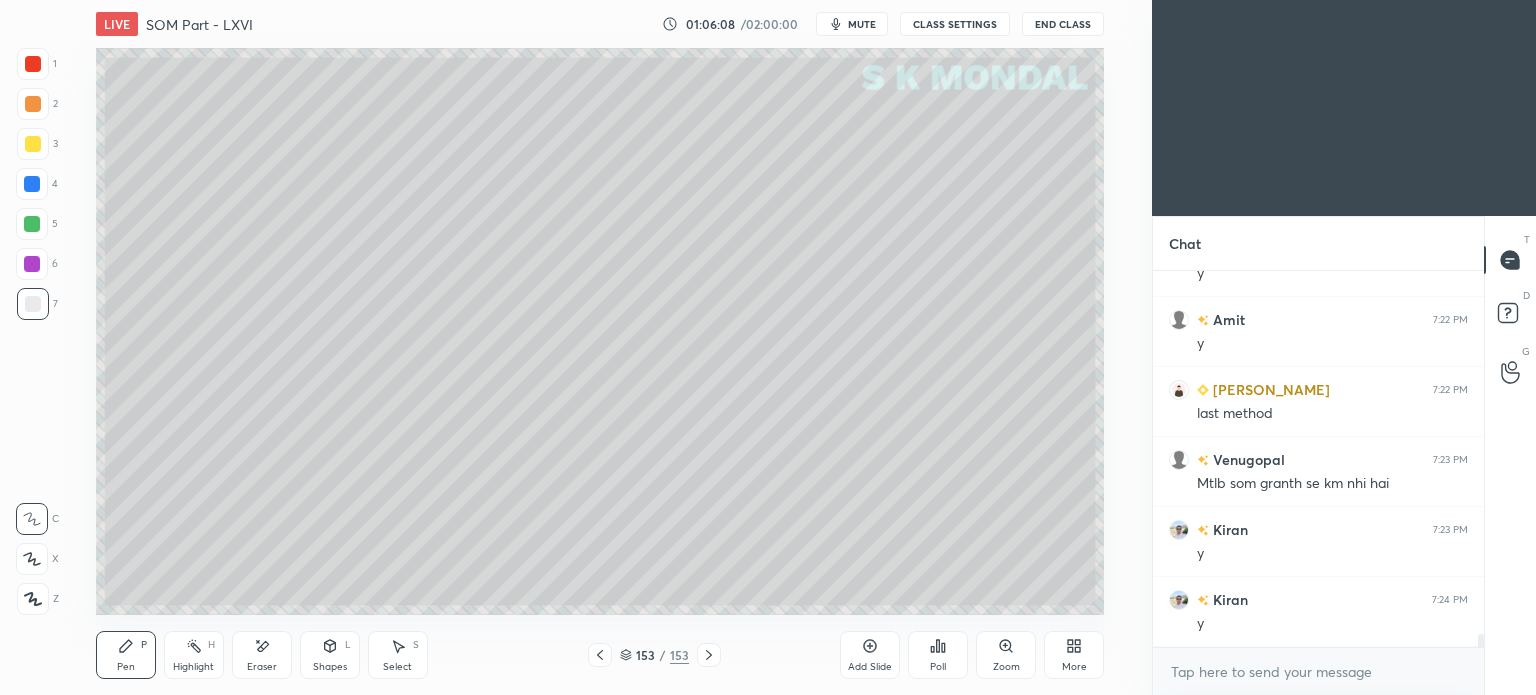 click at bounding box center (32, 224) 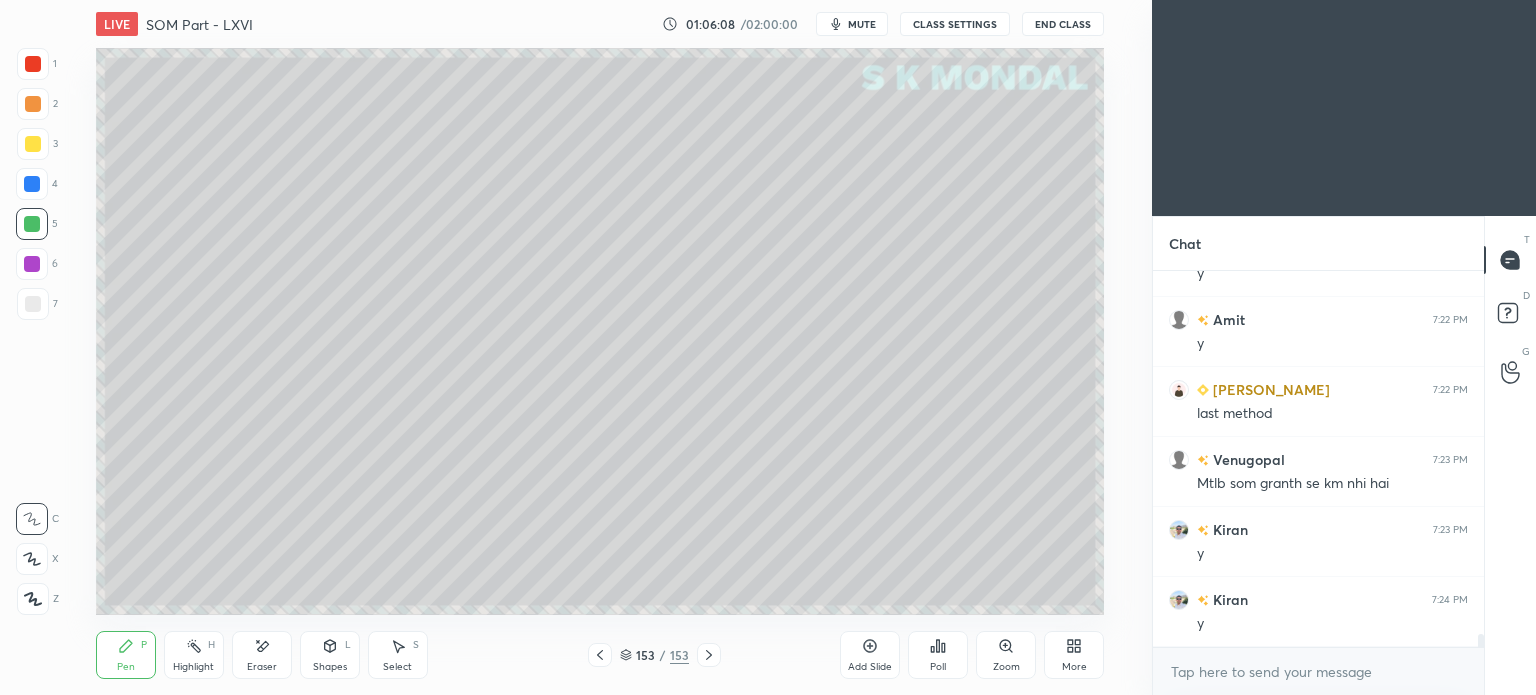 click on "Shapes L" at bounding box center (330, 655) 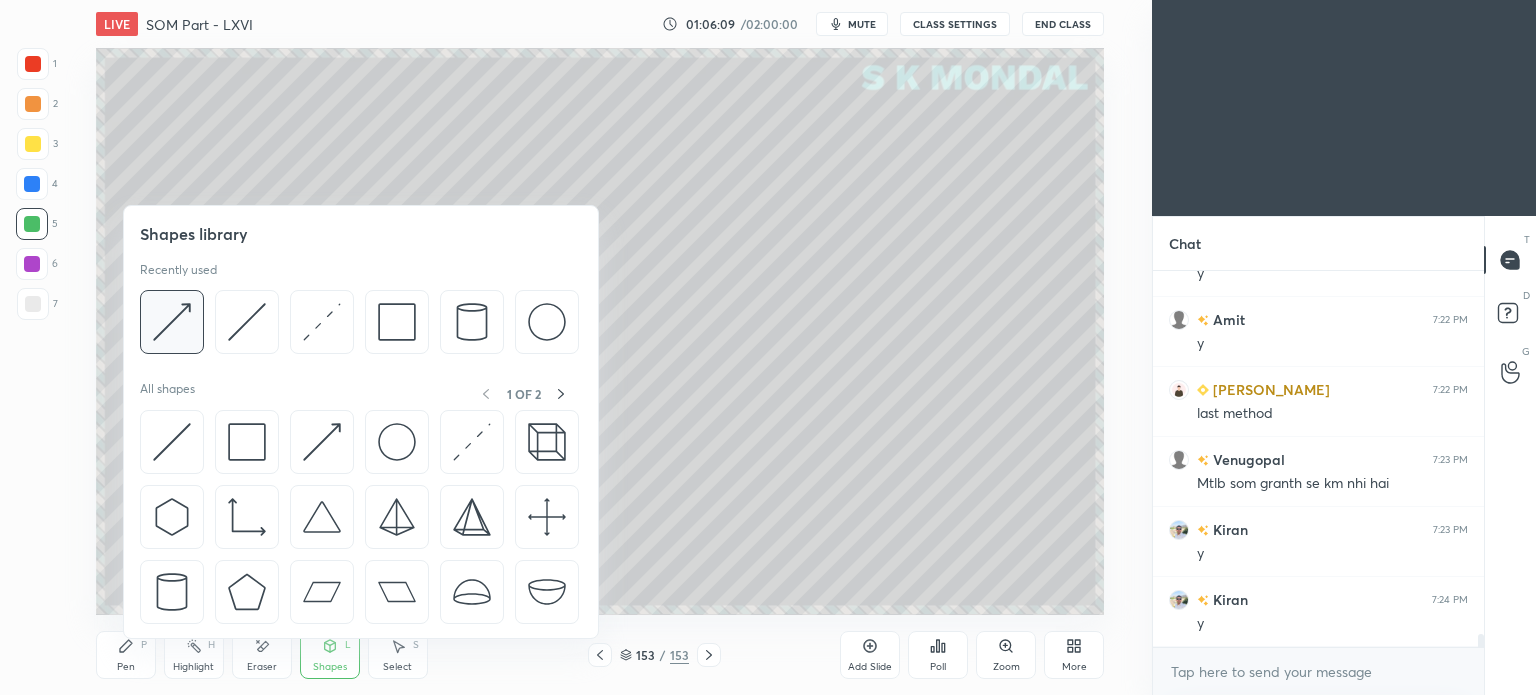 click at bounding box center (172, 322) 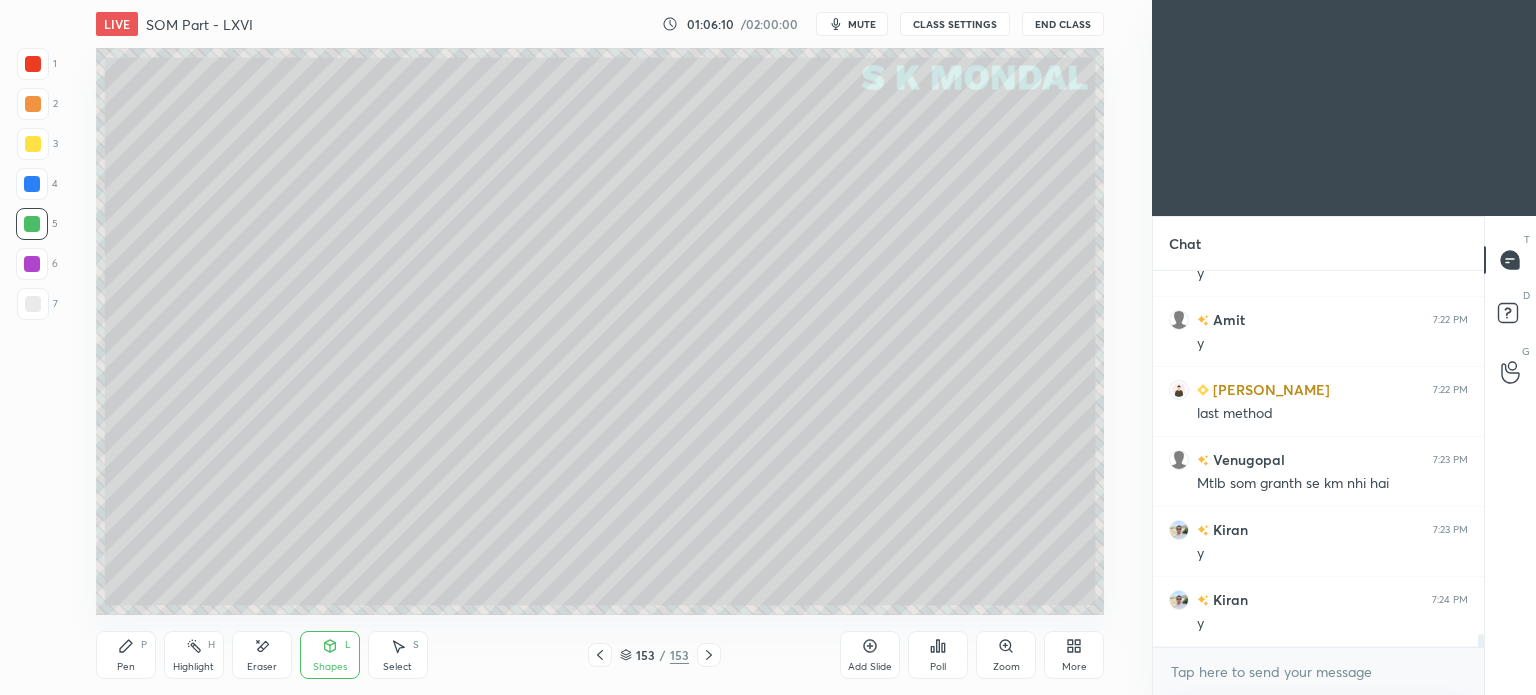 click on "Pen P" at bounding box center [126, 655] 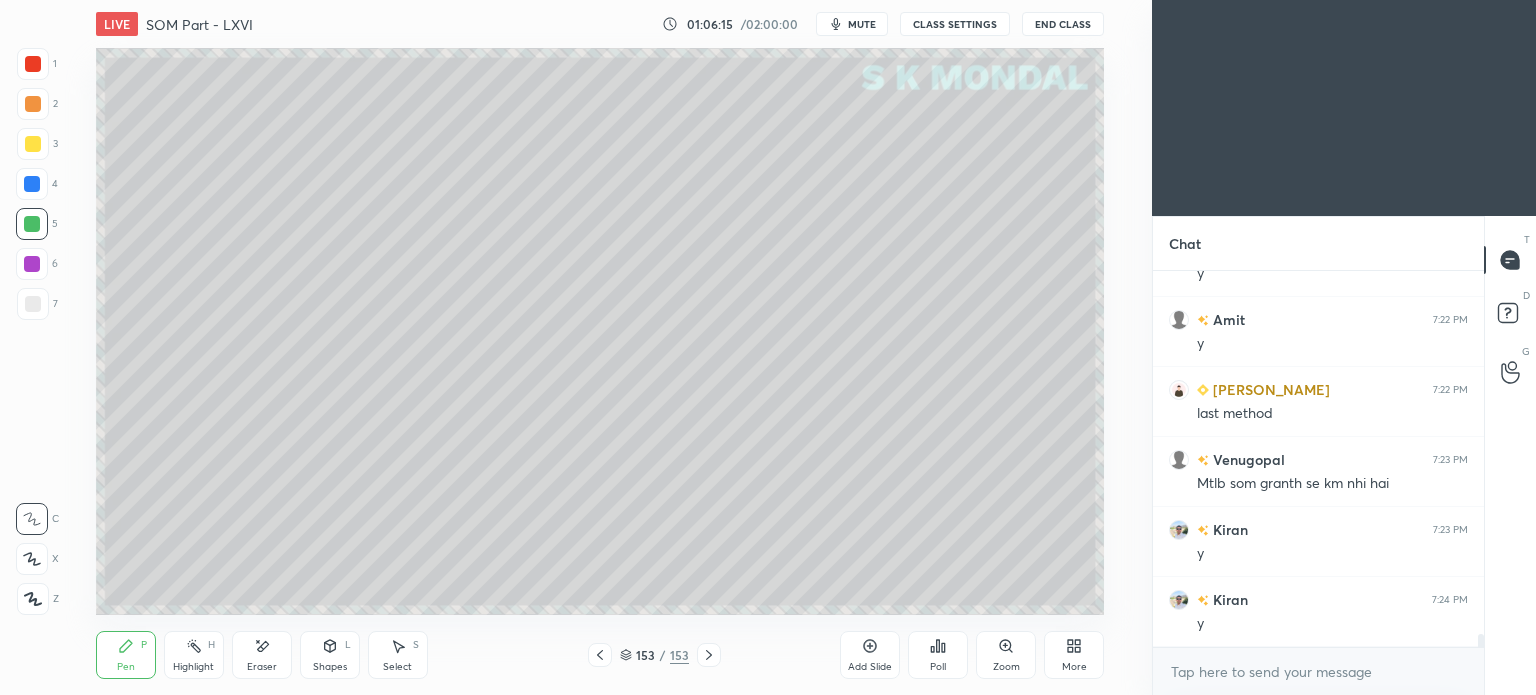 scroll, scrollTop: 10704, scrollLeft: 0, axis: vertical 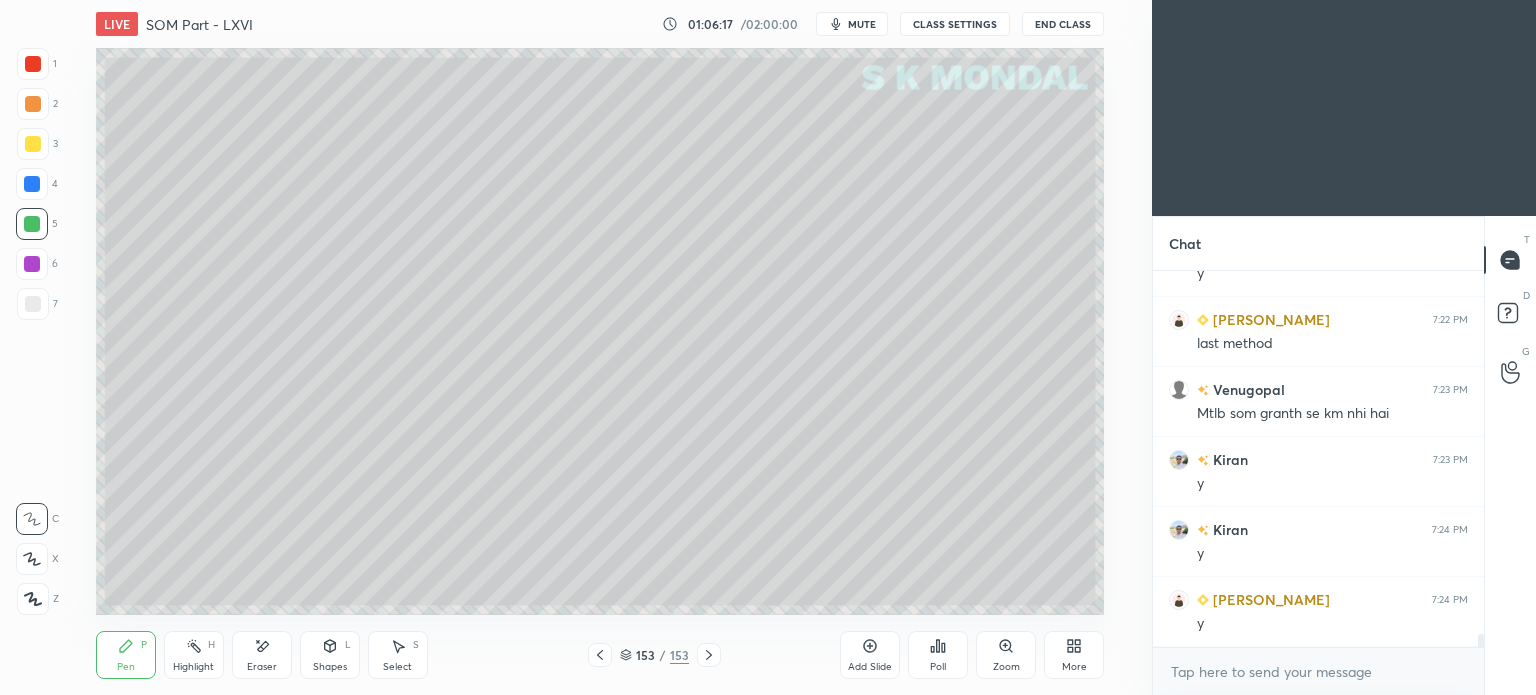 click at bounding box center [33, 304] 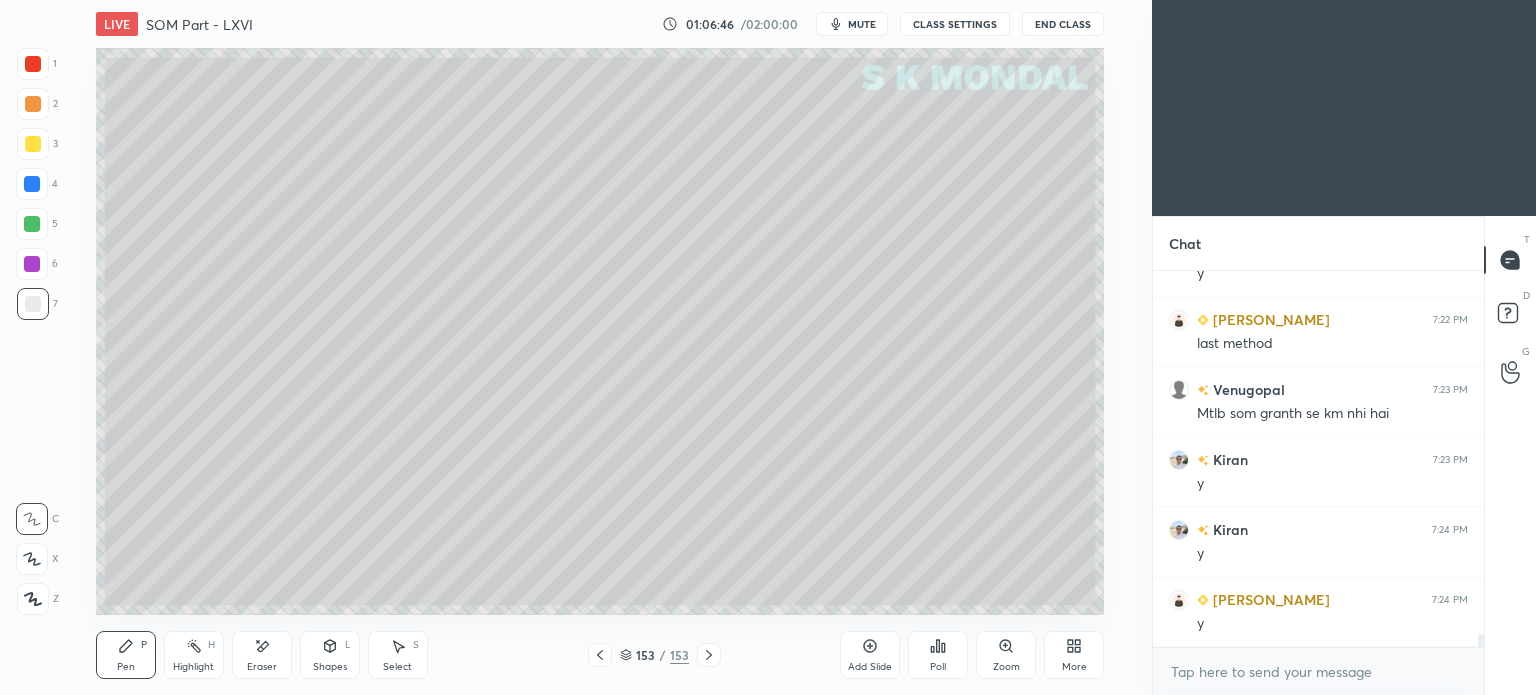 click at bounding box center [33, 144] 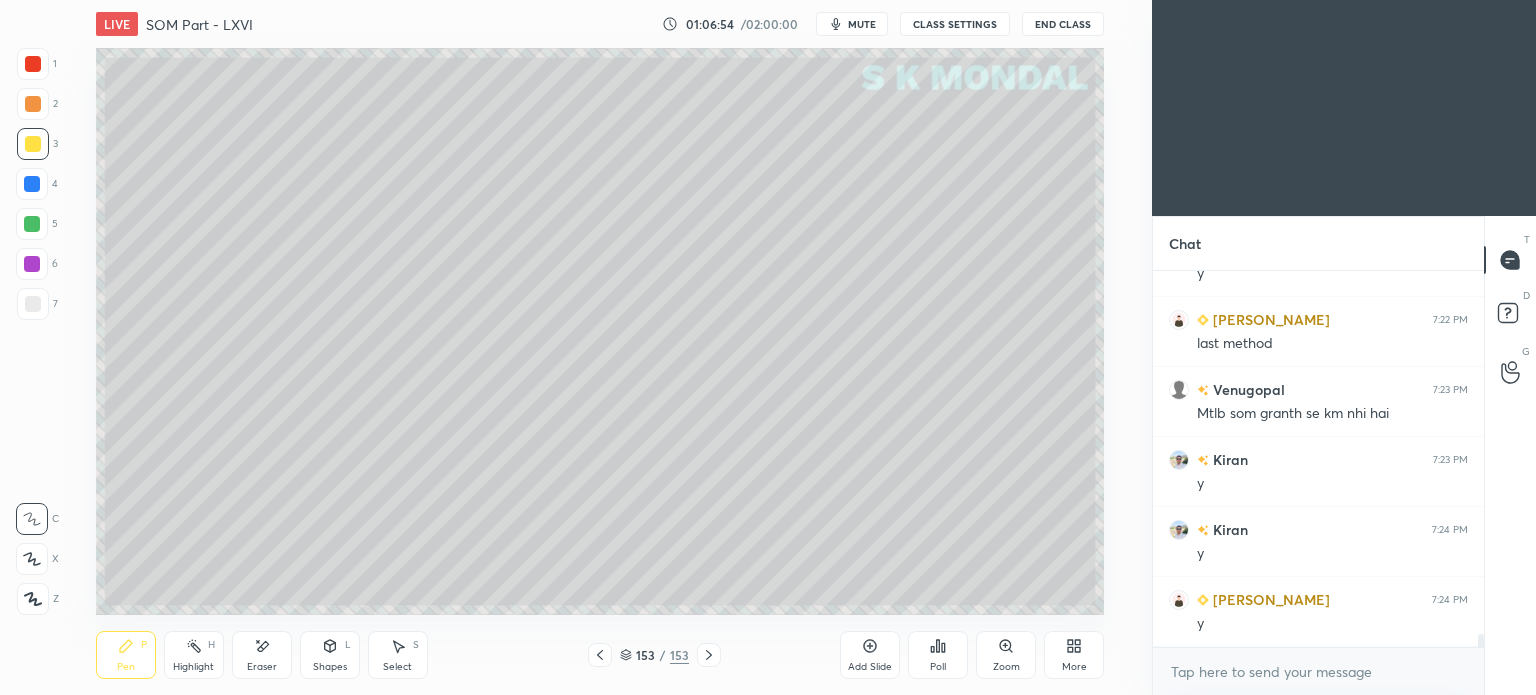 scroll, scrollTop: 10774, scrollLeft: 0, axis: vertical 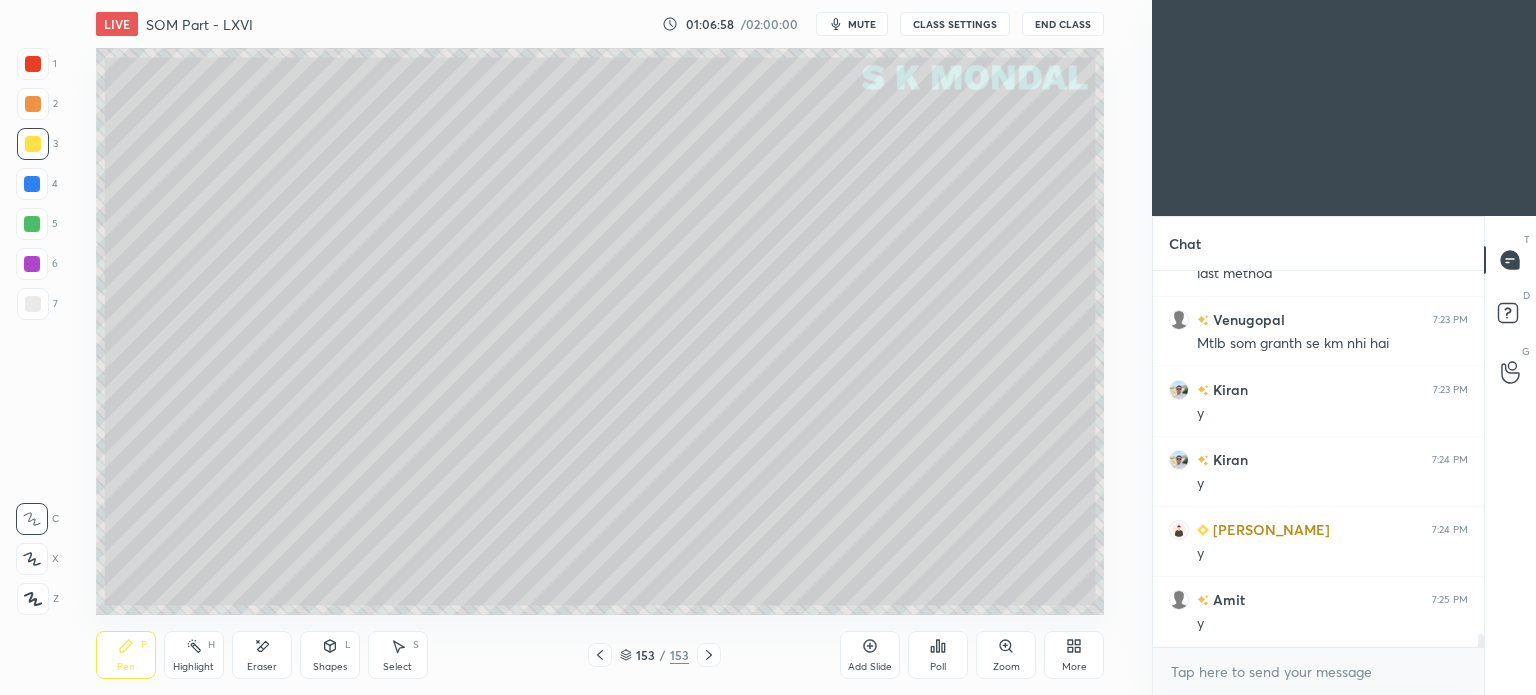 click 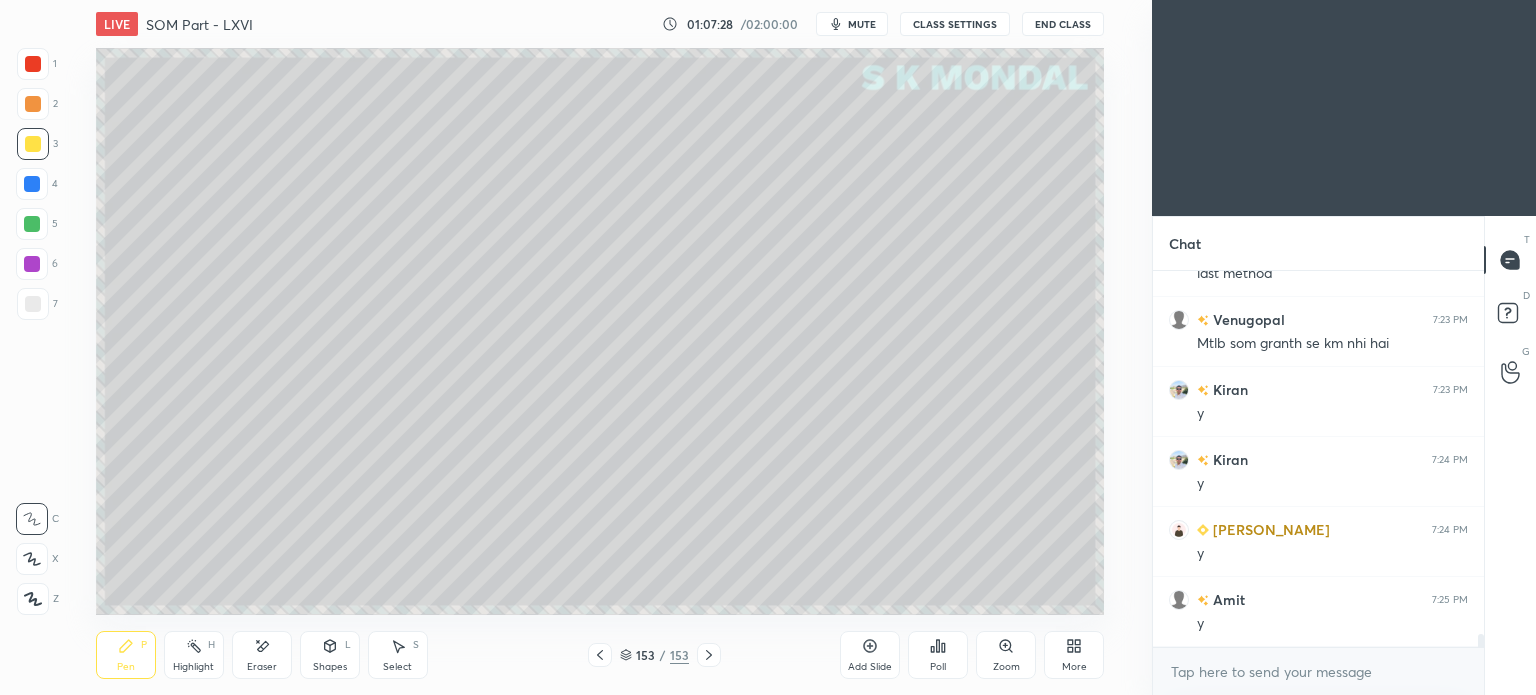 click 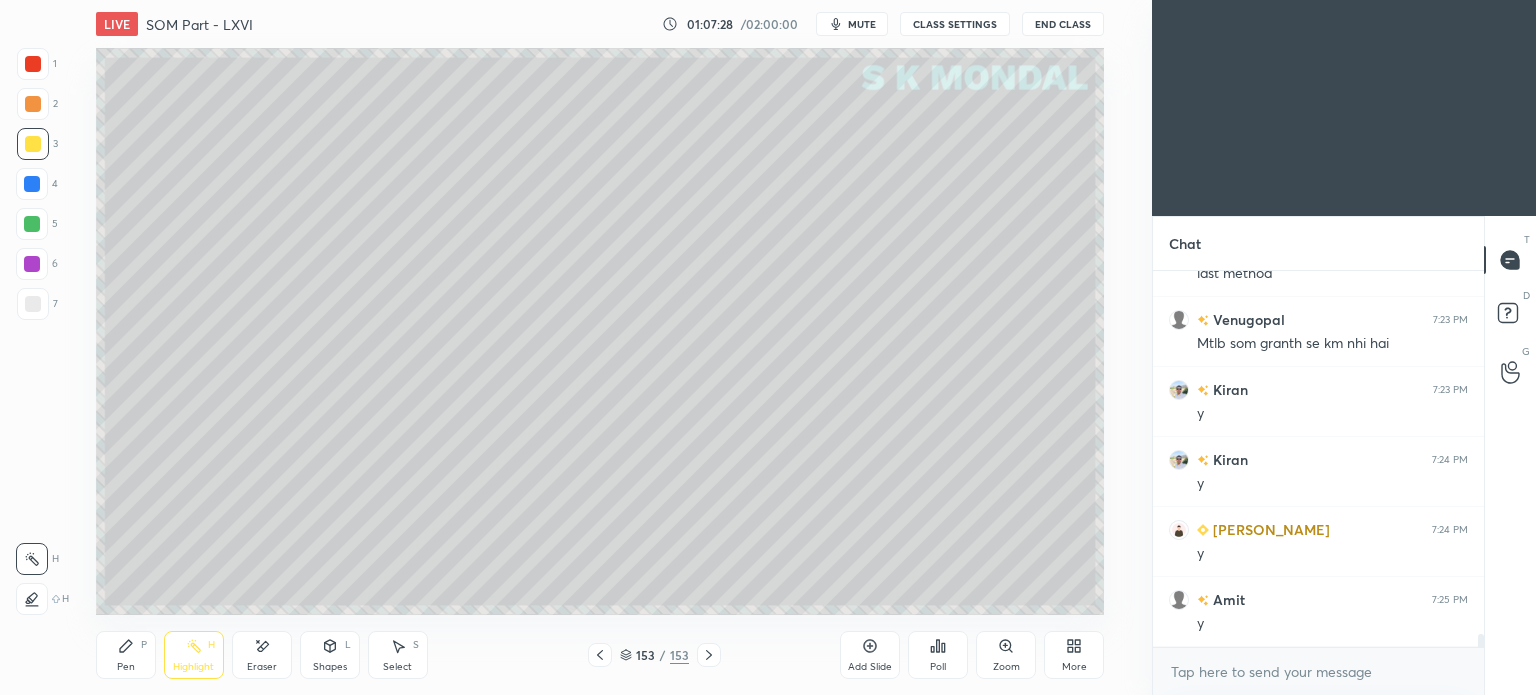click 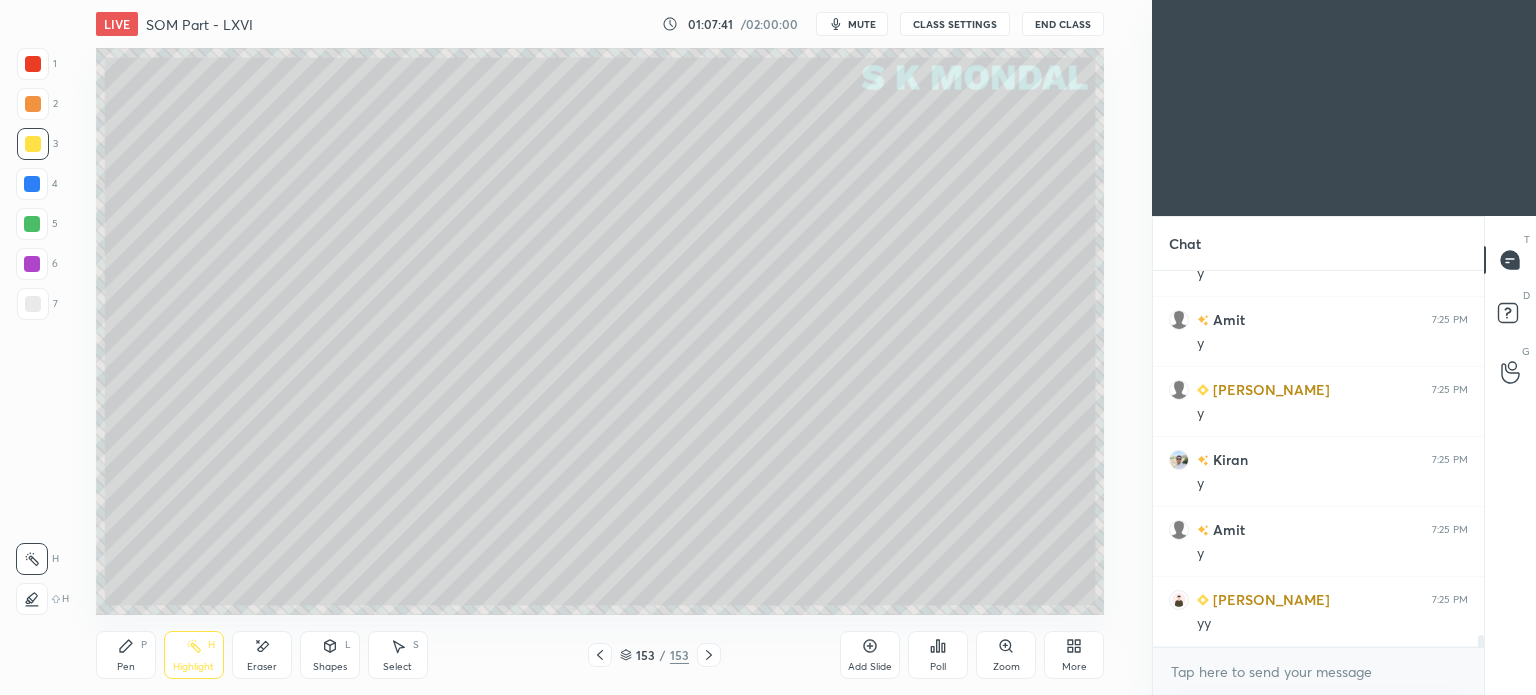 scroll, scrollTop: 11124, scrollLeft: 0, axis: vertical 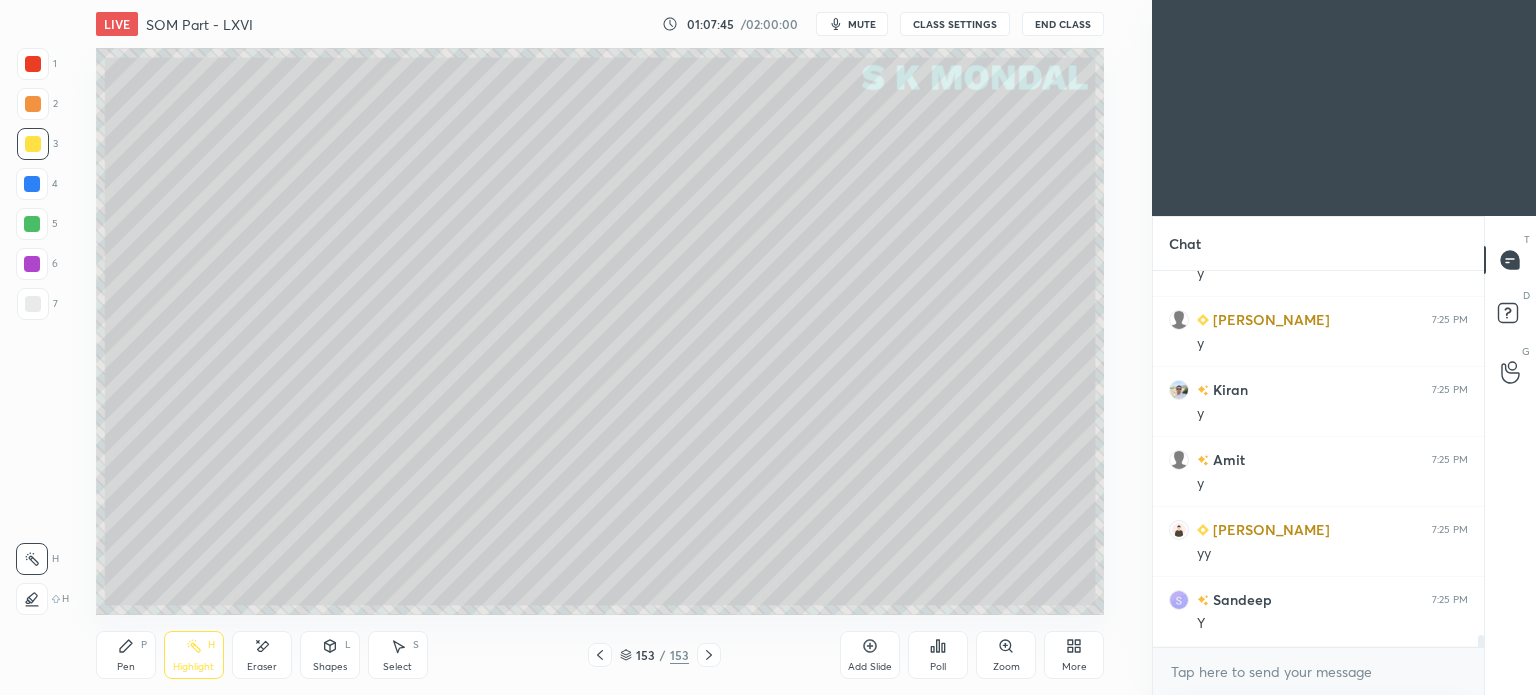 click on "Pen" at bounding box center [126, 667] 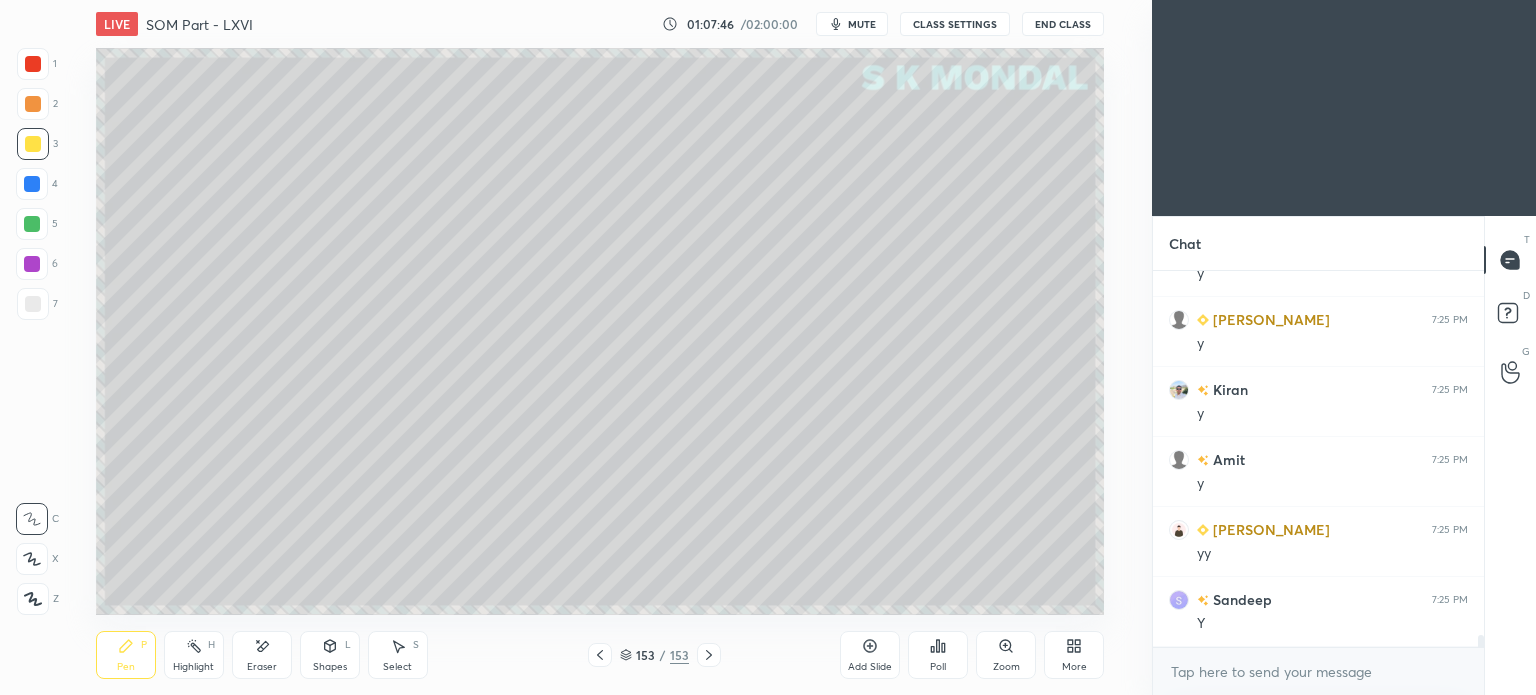 click at bounding box center (33, 304) 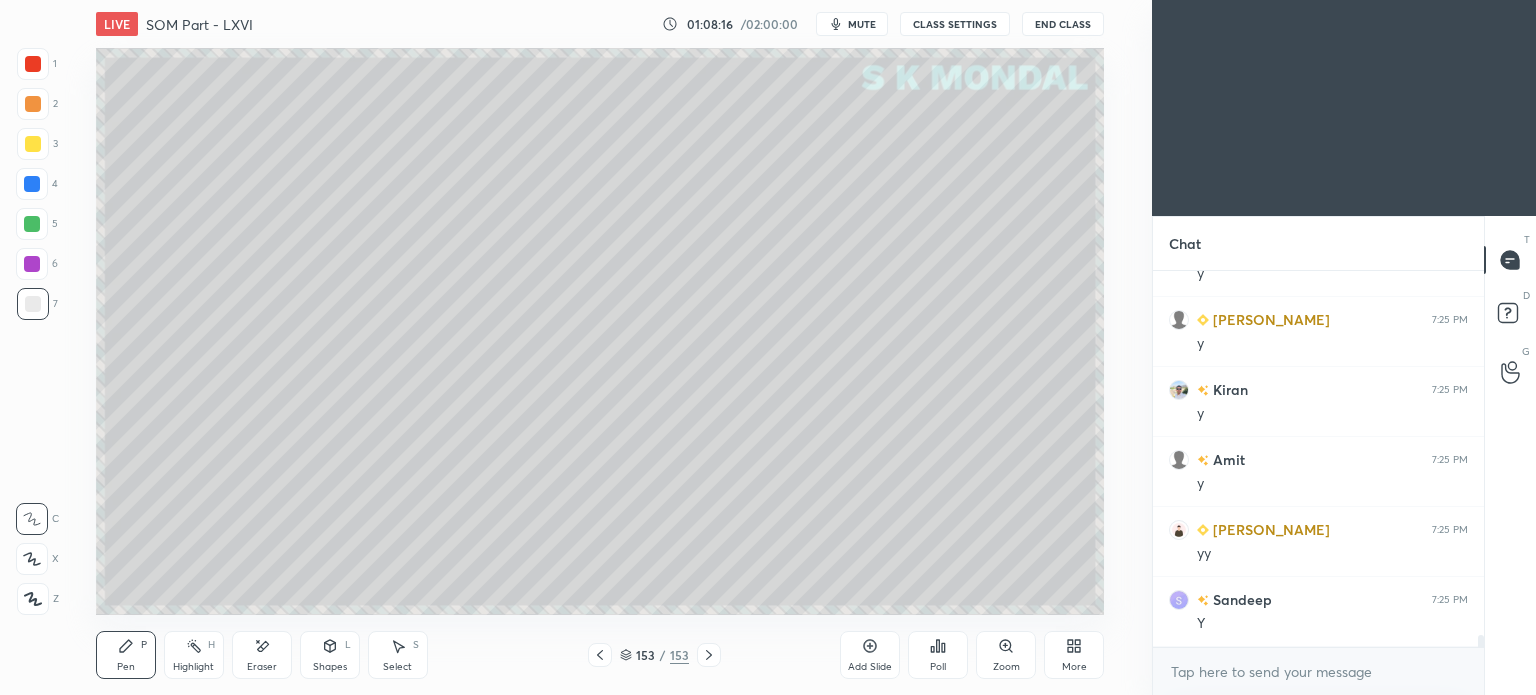 scroll, scrollTop: 11194, scrollLeft: 0, axis: vertical 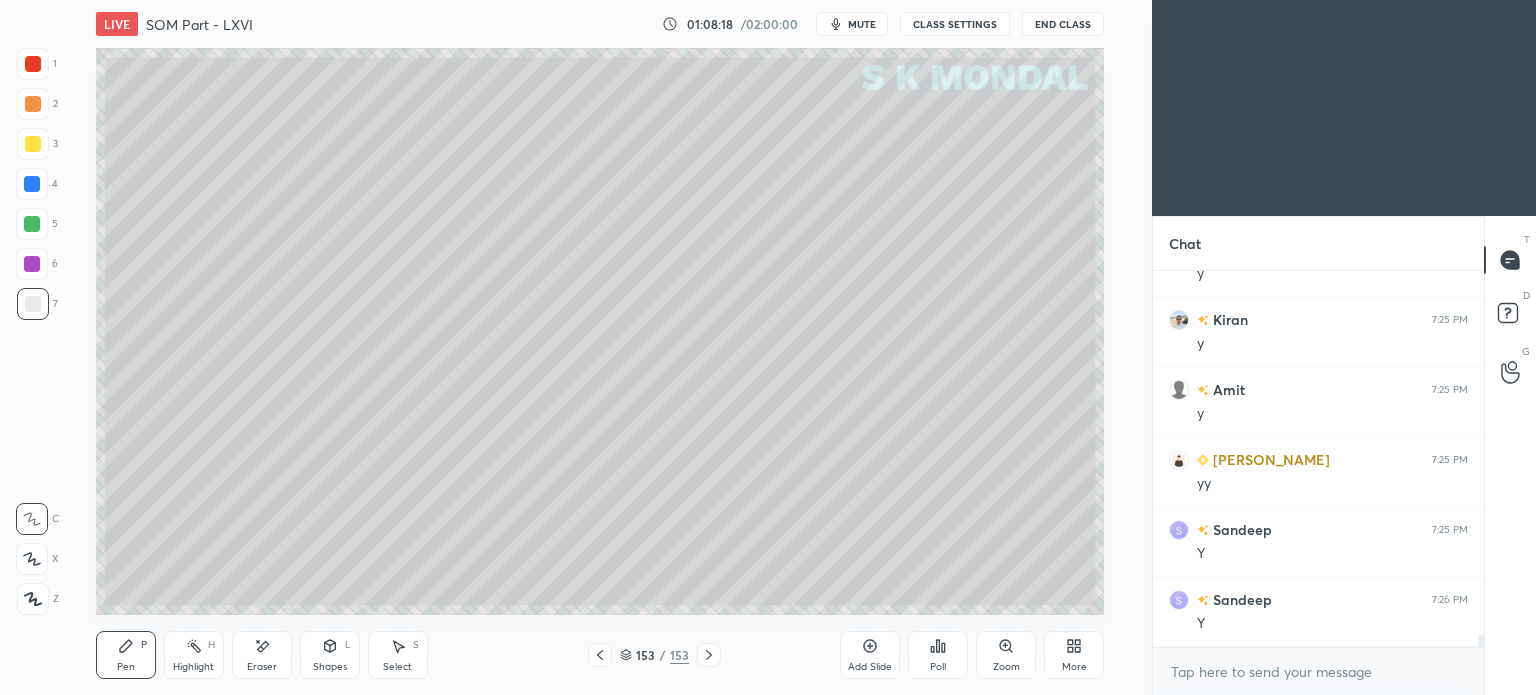 click on "Eraser" at bounding box center (262, 667) 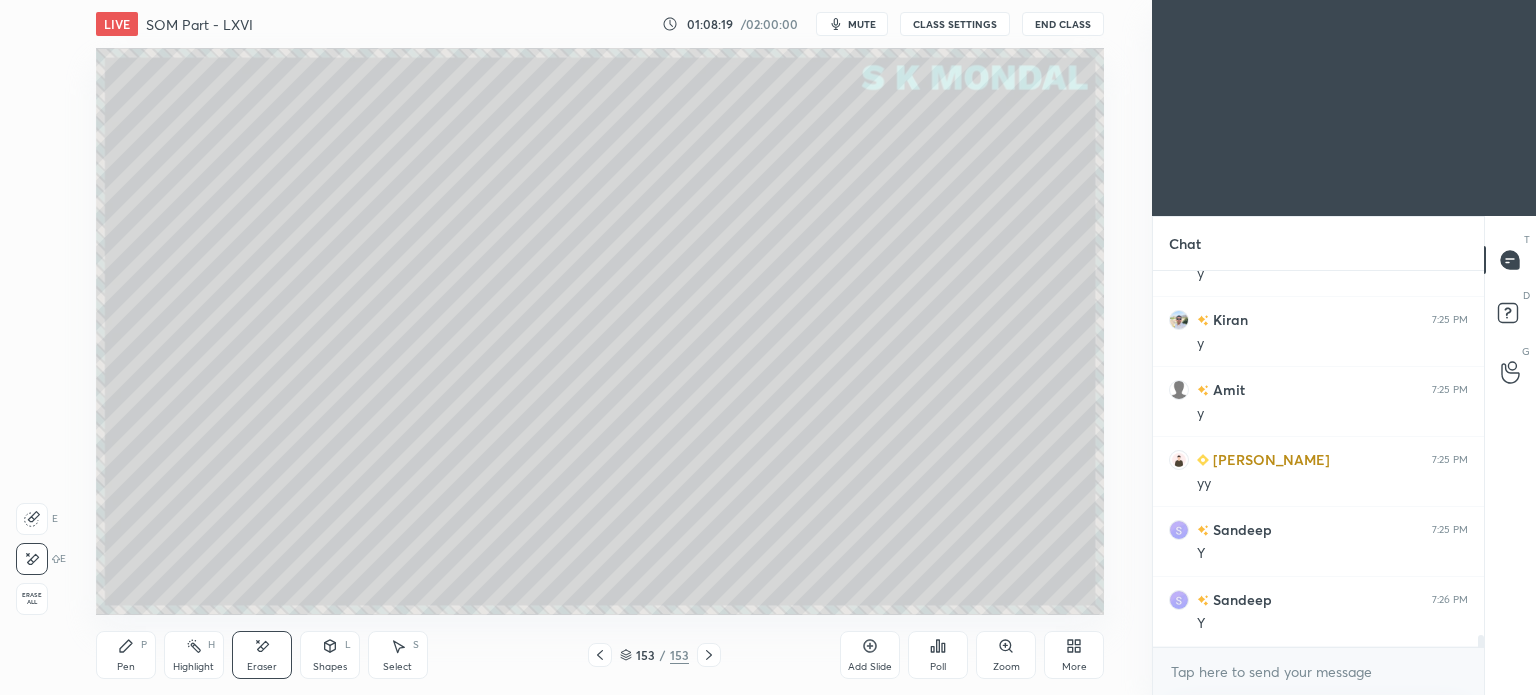 click on "Pen P" at bounding box center (126, 655) 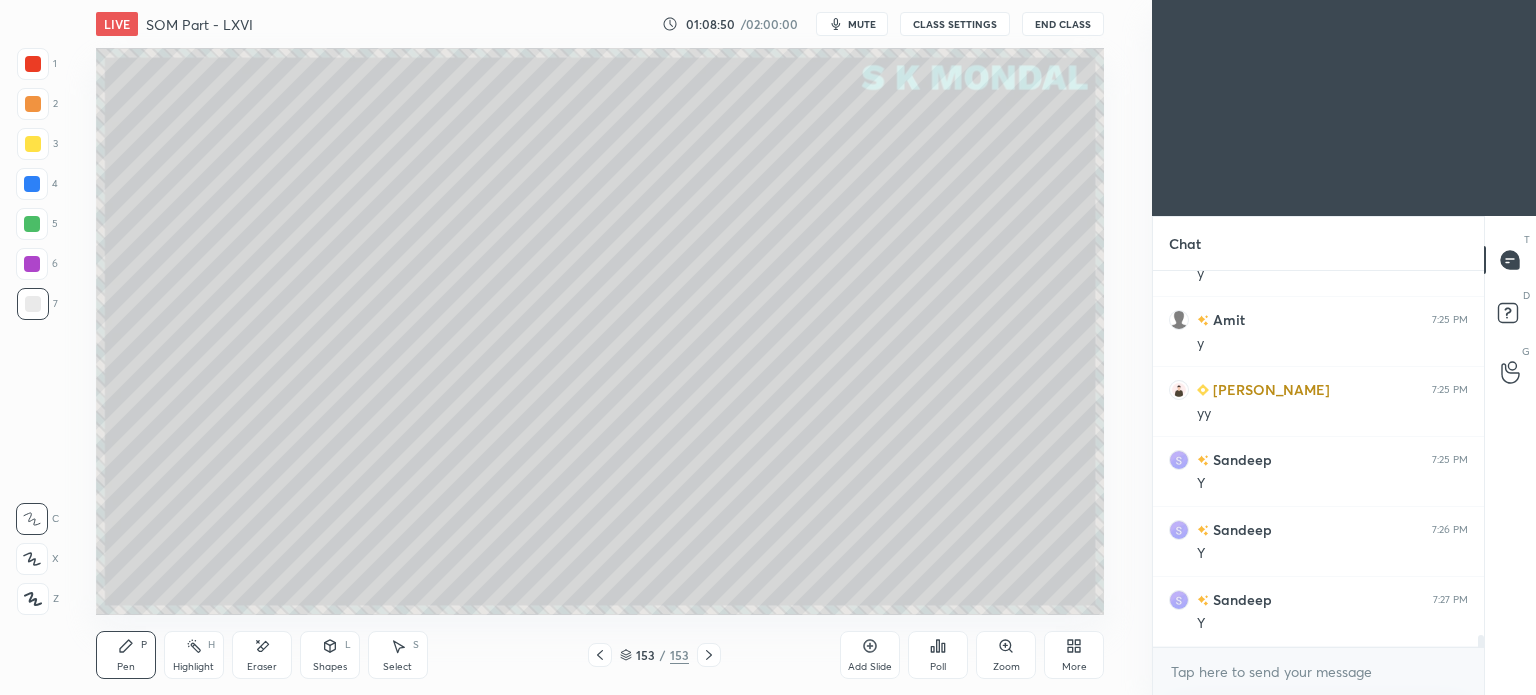 scroll, scrollTop: 11334, scrollLeft: 0, axis: vertical 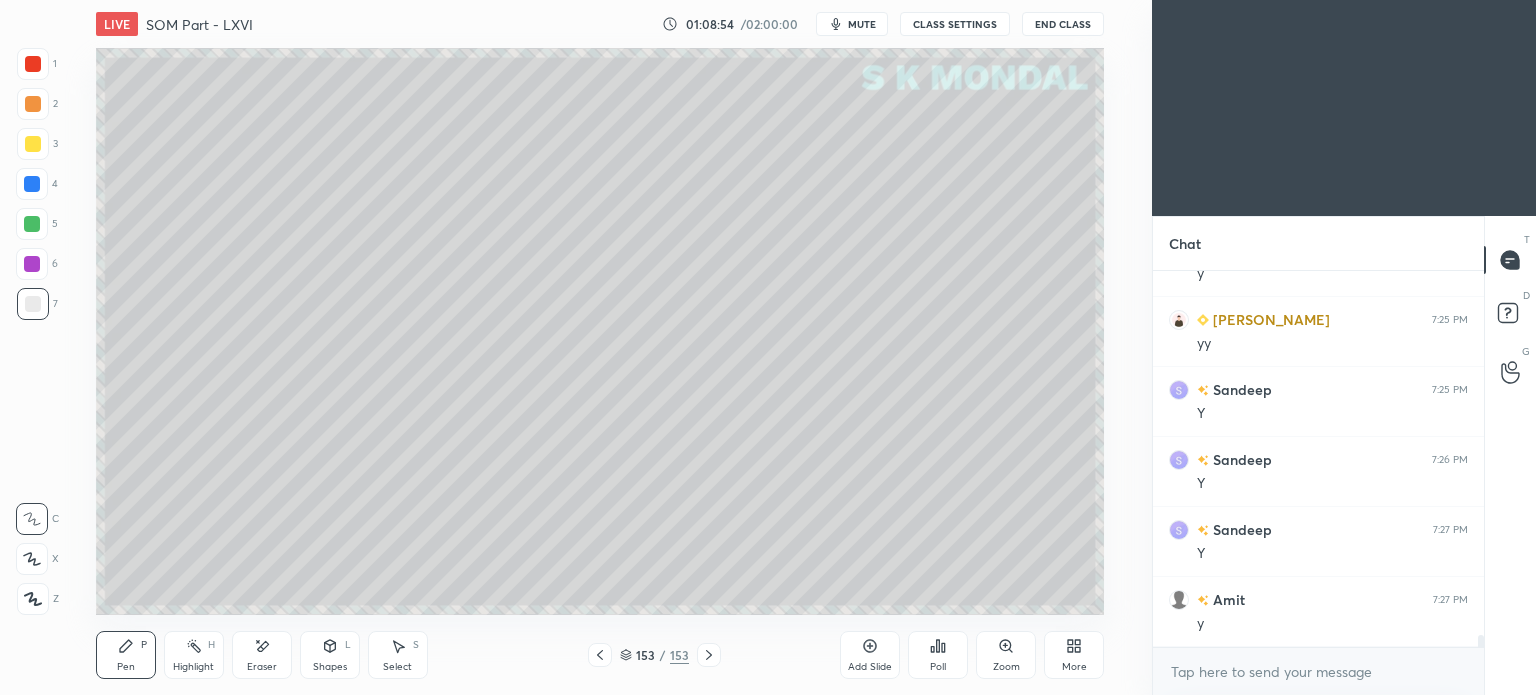 click on "Highlight" at bounding box center (193, 667) 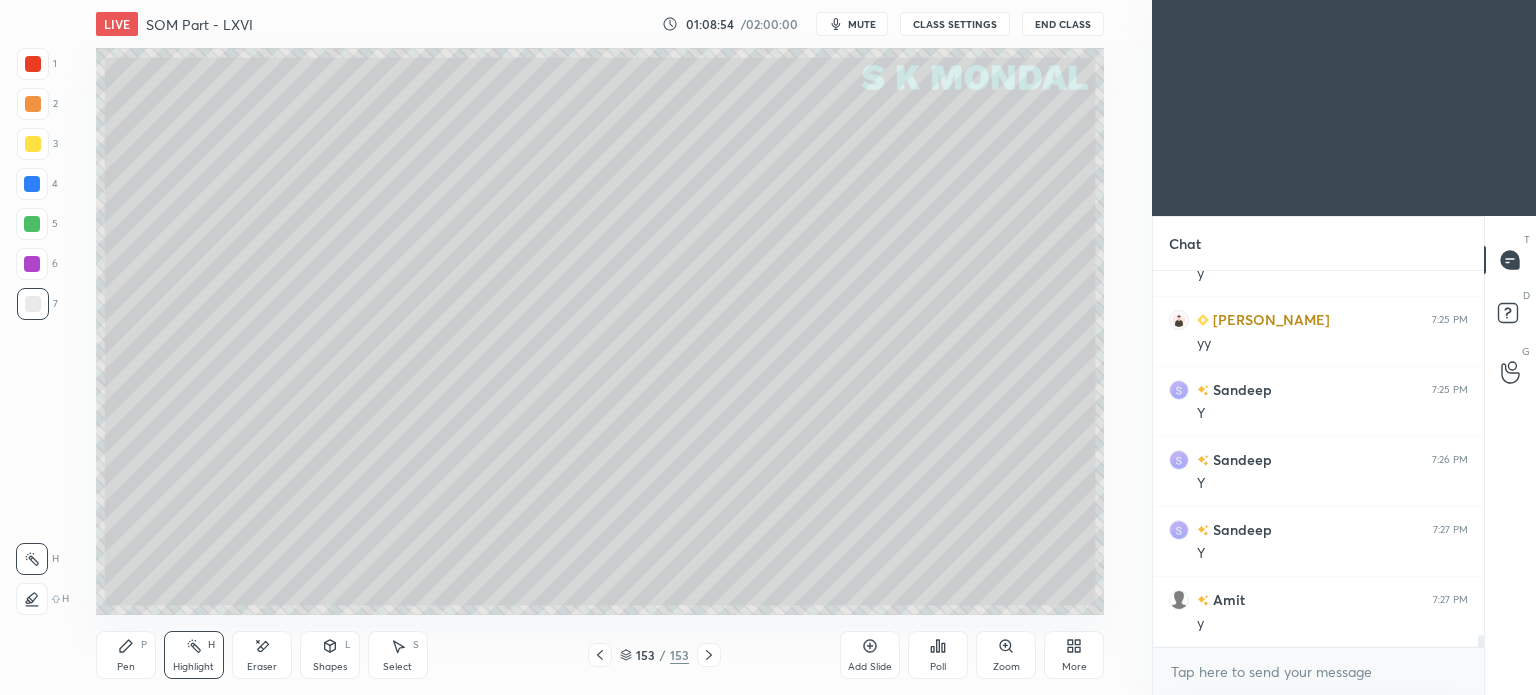 click on "Highlight" at bounding box center [193, 667] 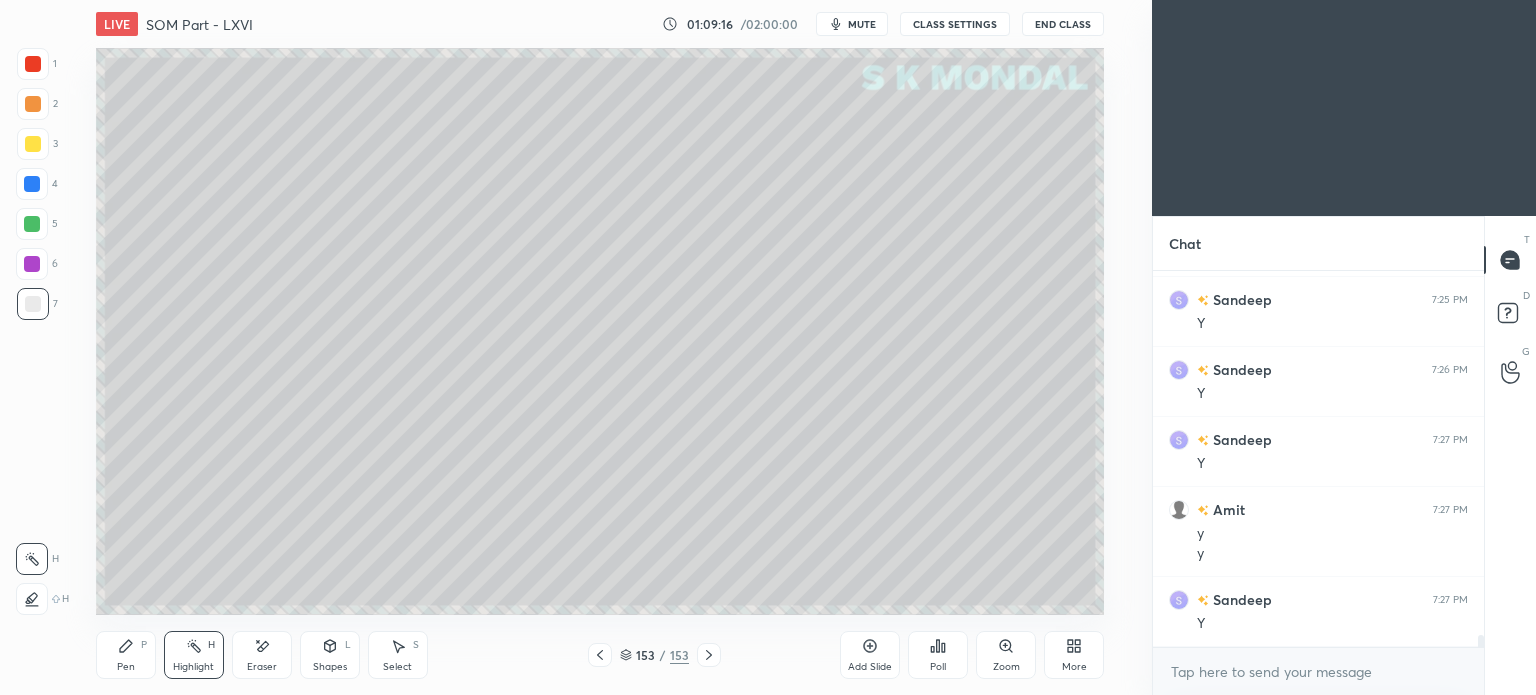 scroll, scrollTop: 11494, scrollLeft: 0, axis: vertical 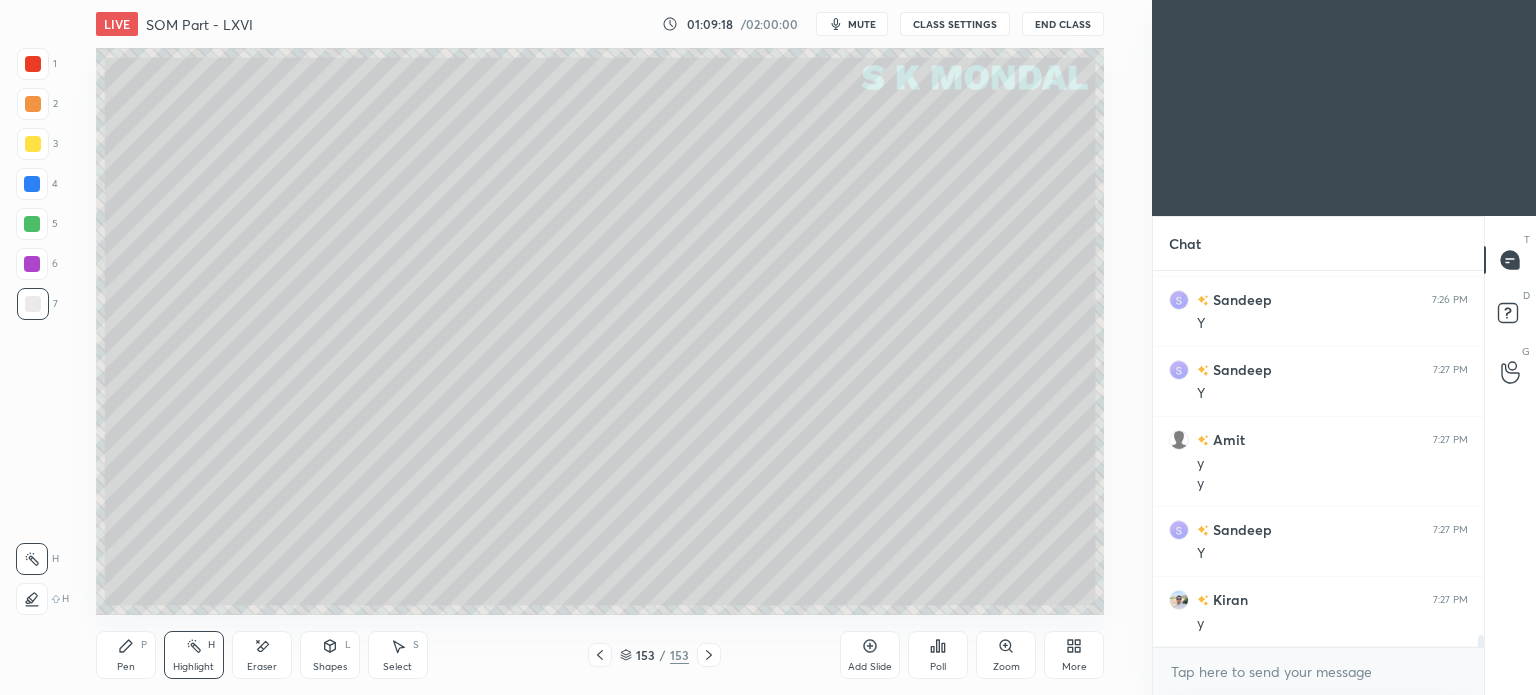 click at bounding box center (32, 224) 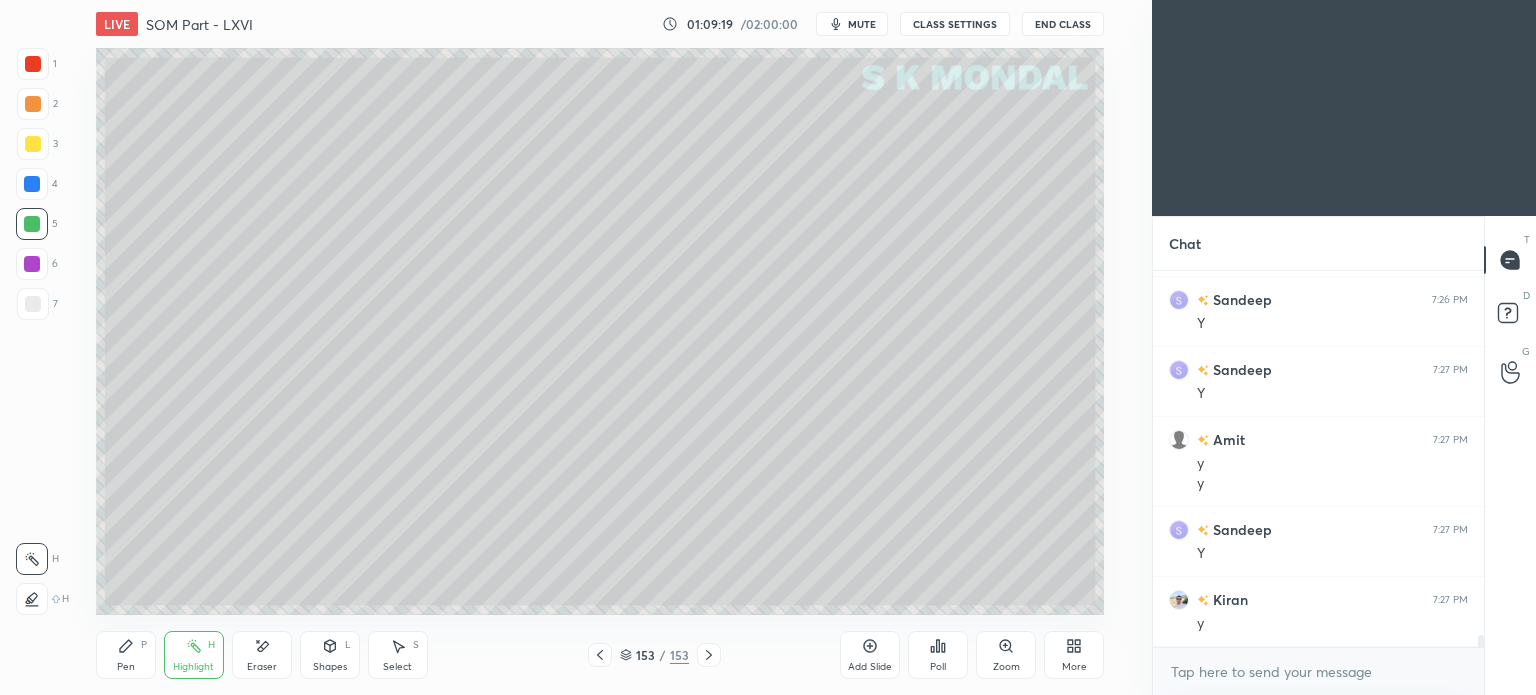 click 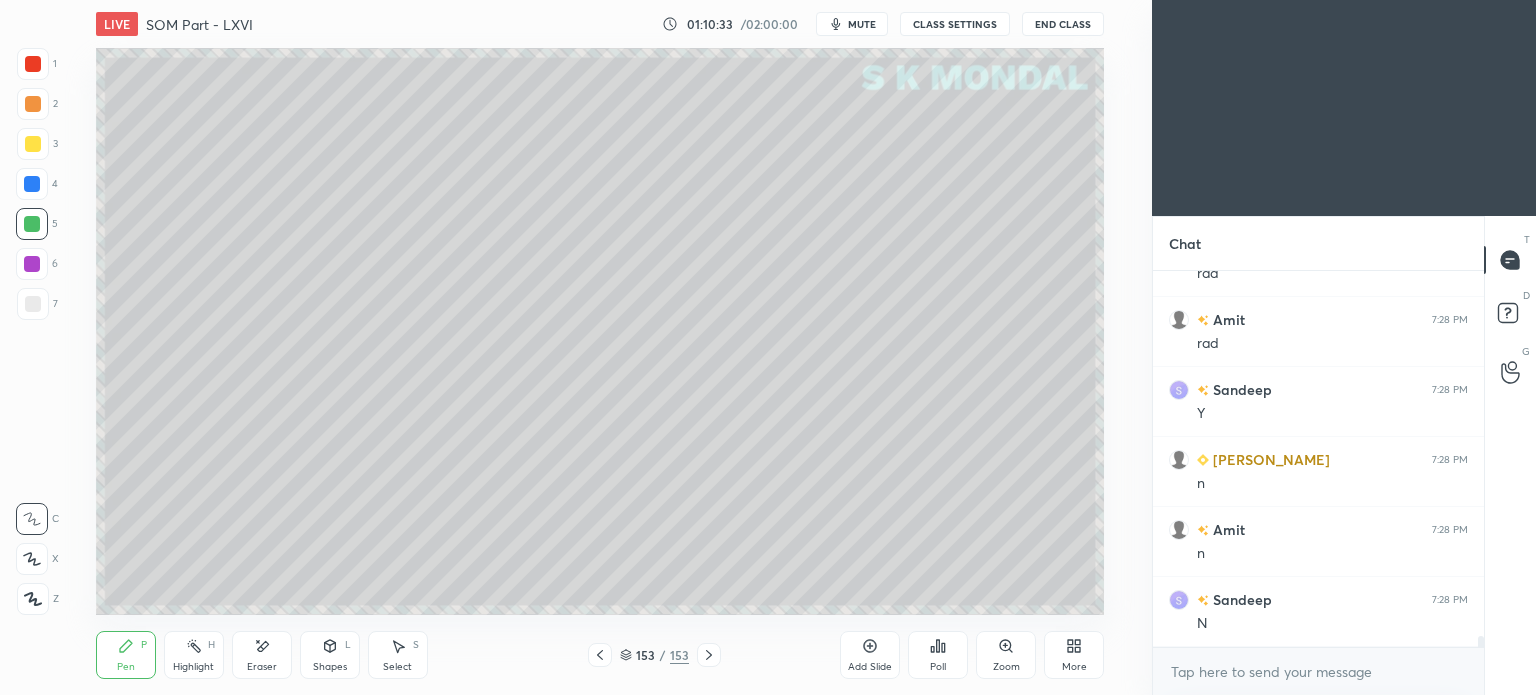 scroll, scrollTop: 12494, scrollLeft: 0, axis: vertical 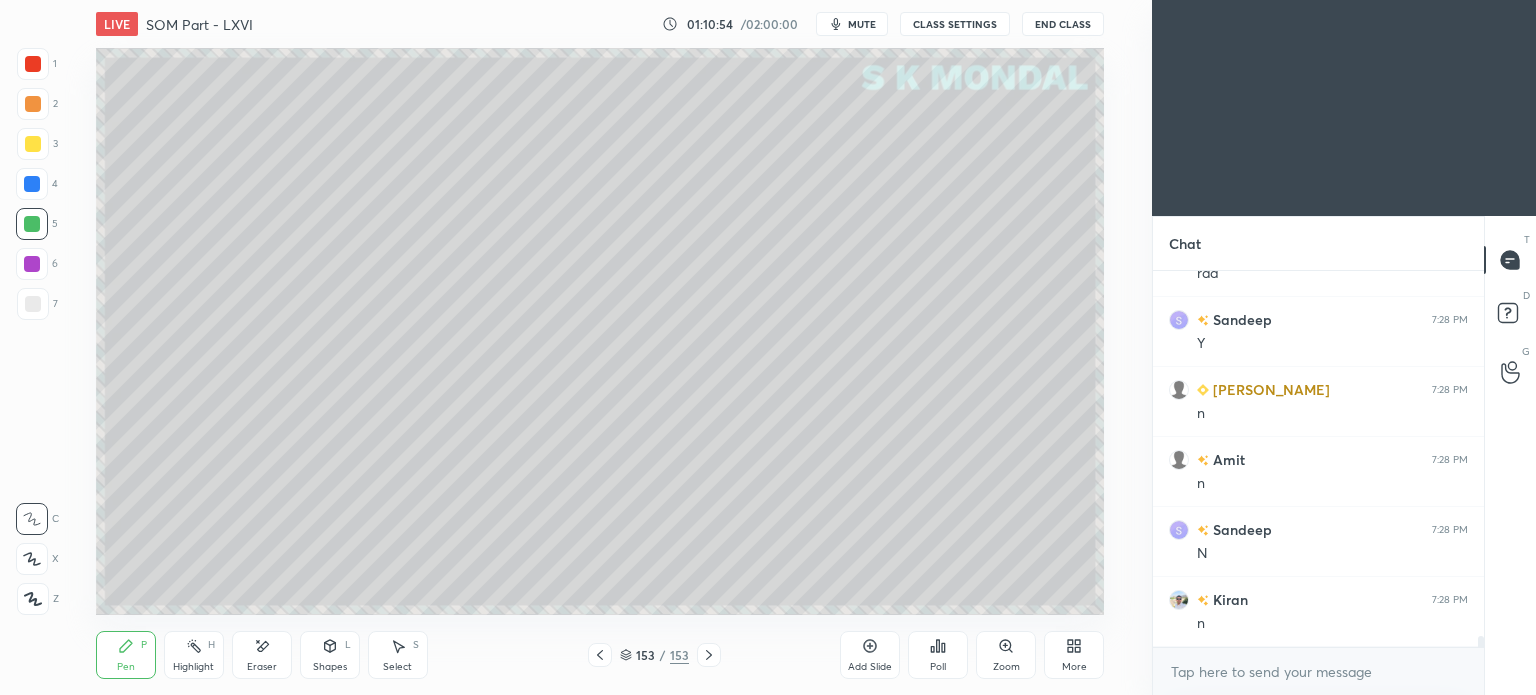 click 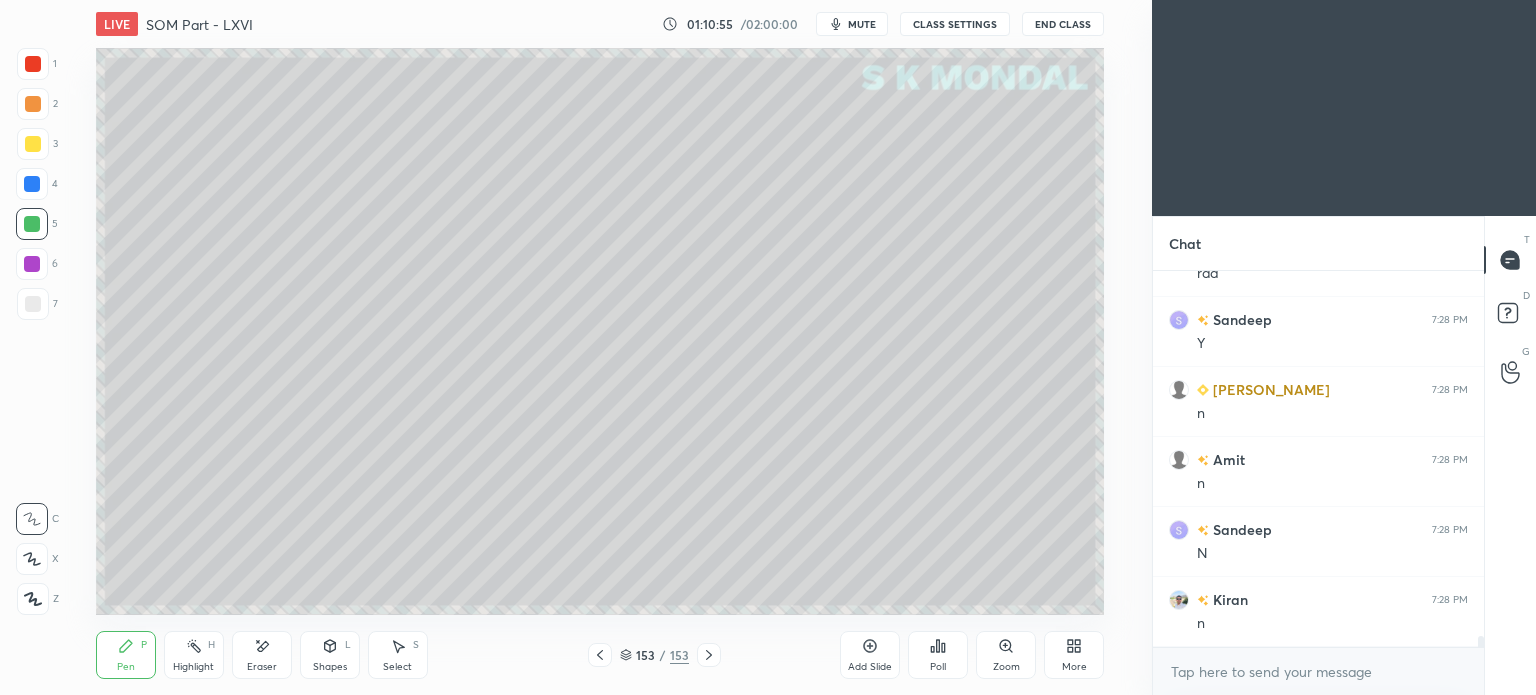 click 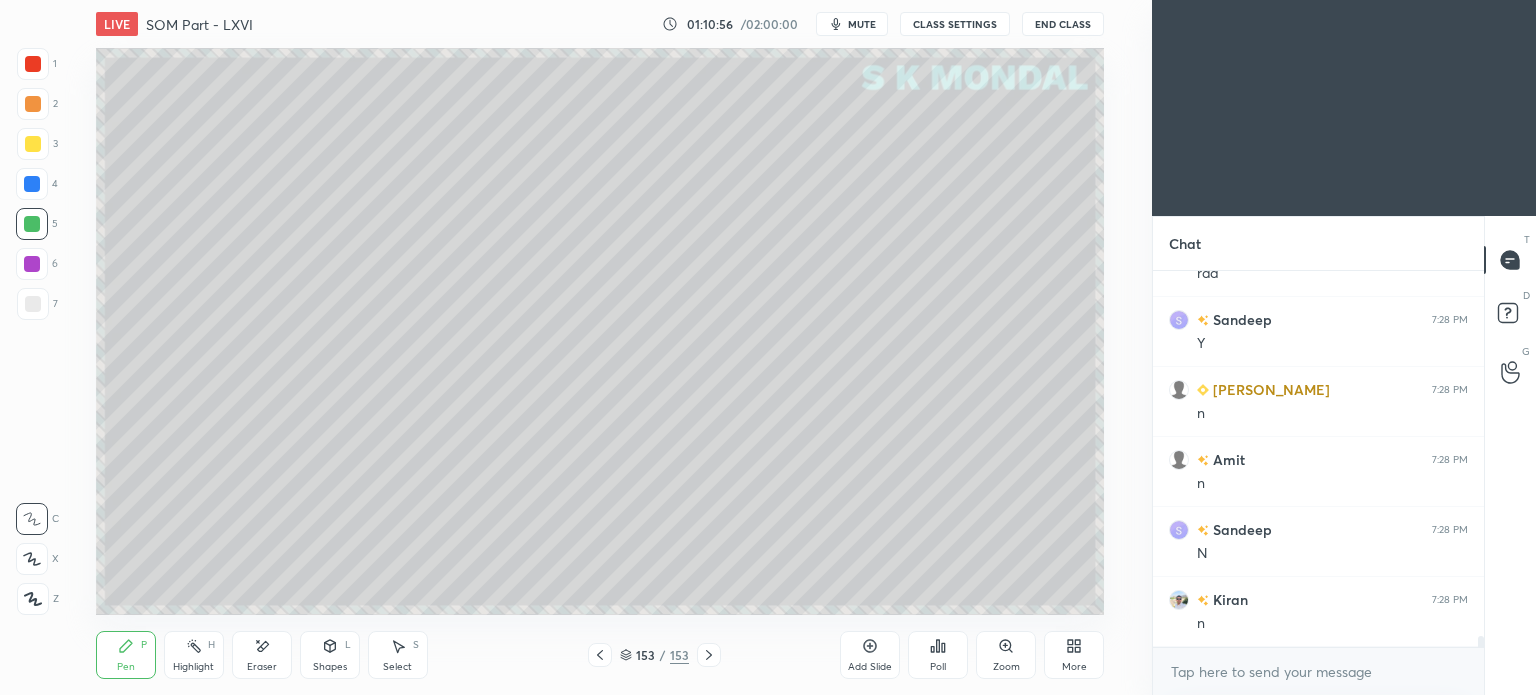 click on "More" at bounding box center [1074, 655] 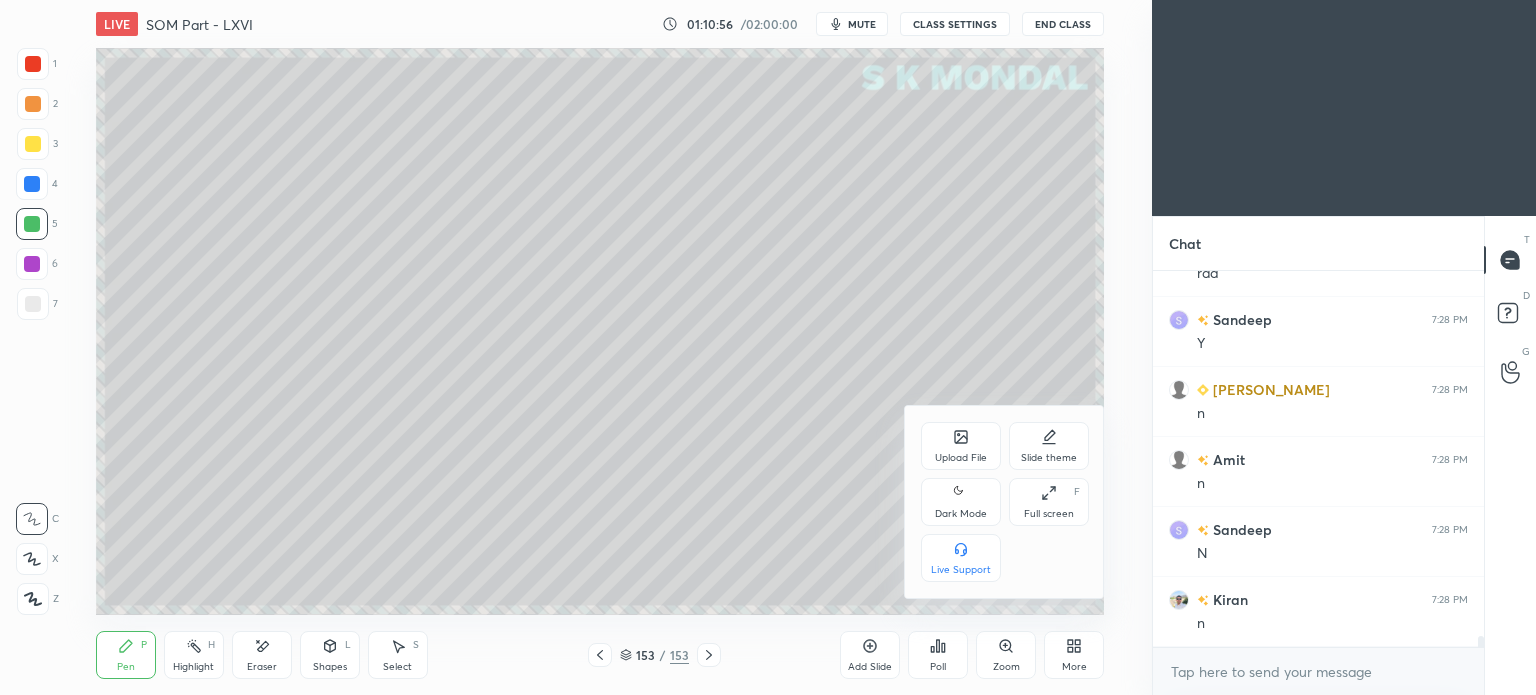 scroll, scrollTop: 12564, scrollLeft: 0, axis: vertical 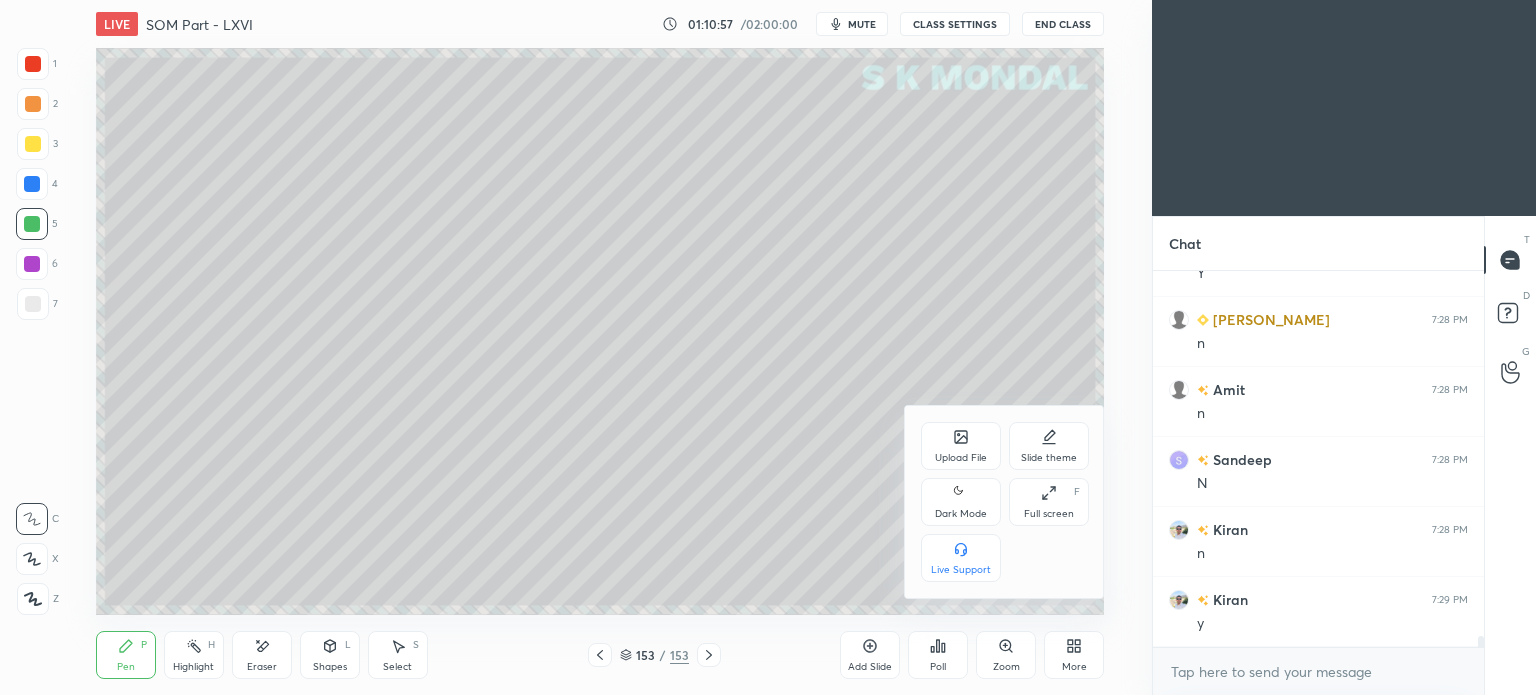 click on "Upload File" at bounding box center [961, 446] 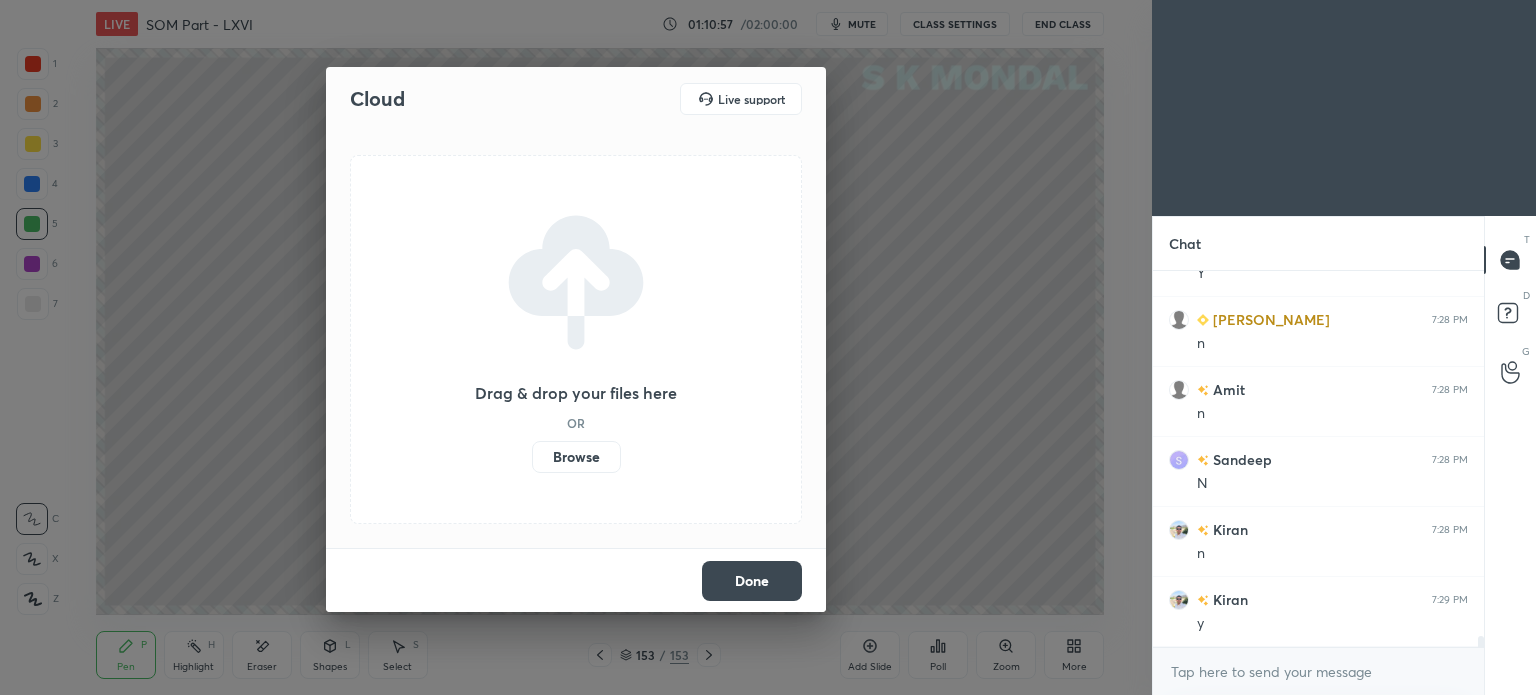 scroll, scrollTop: 12634, scrollLeft: 0, axis: vertical 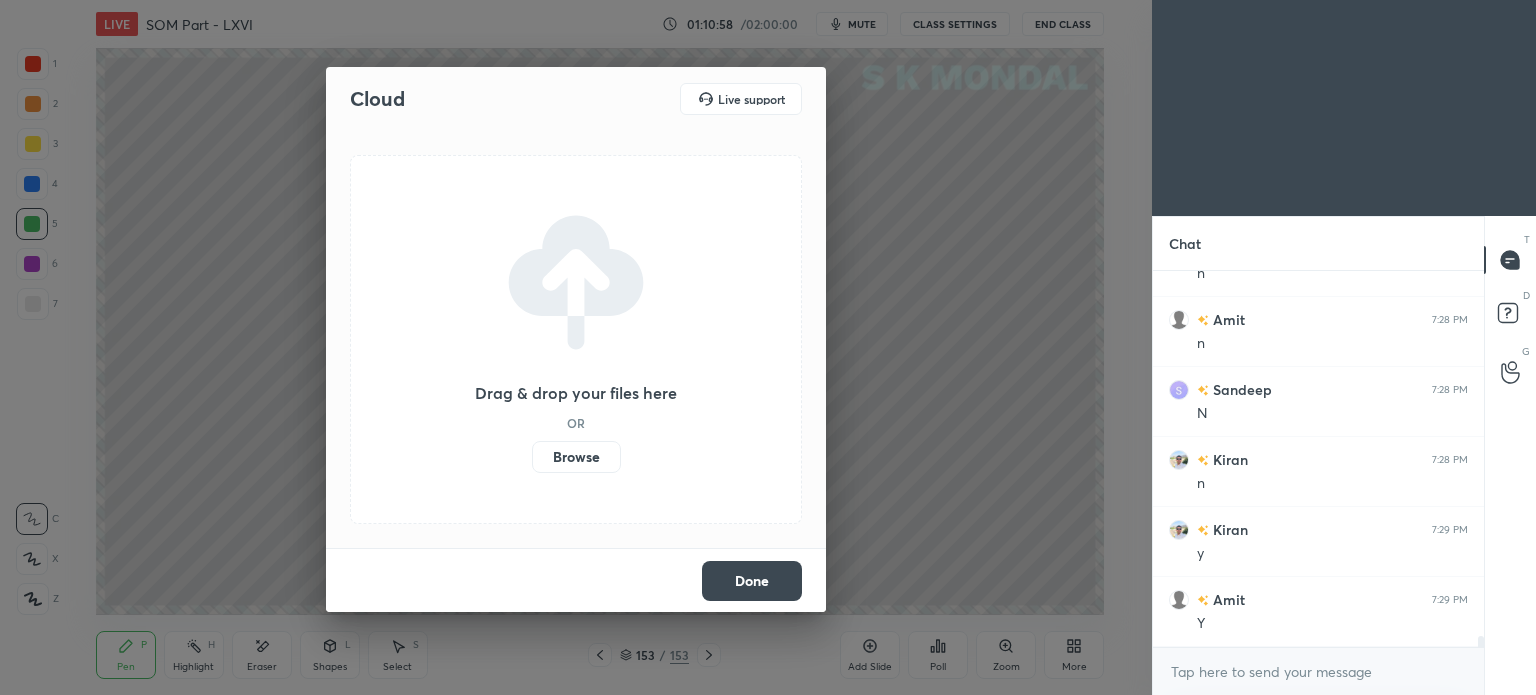 click on "Browse" at bounding box center [576, 457] 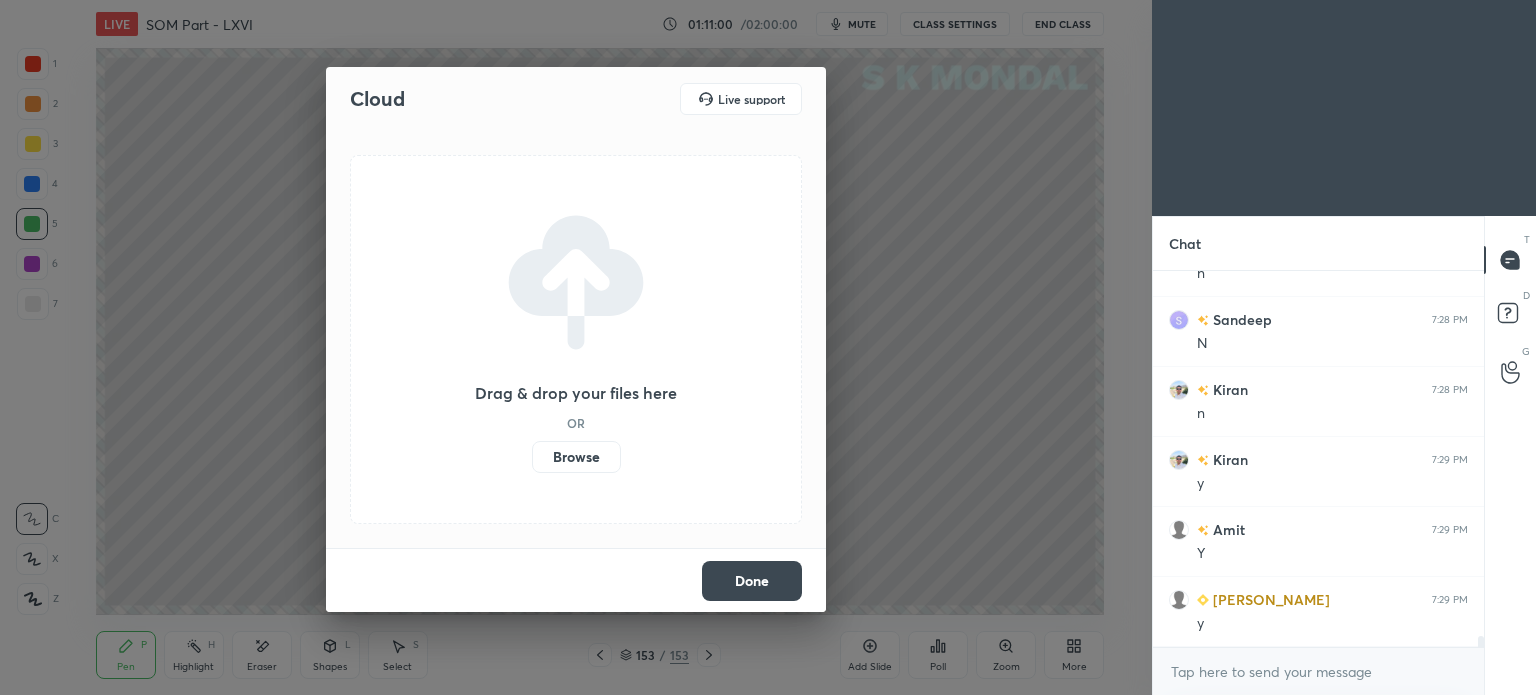 scroll, scrollTop: 12774, scrollLeft: 0, axis: vertical 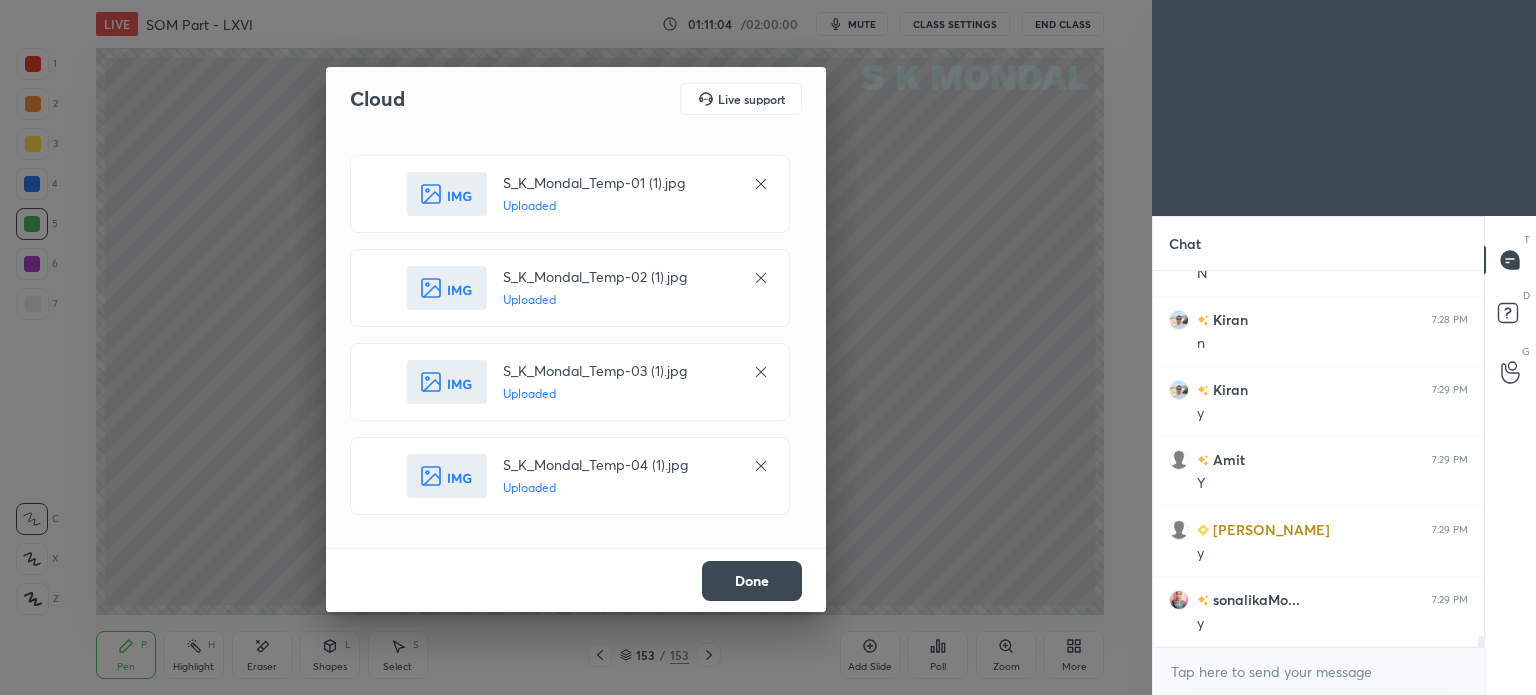 click on "Done" at bounding box center [752, 581] 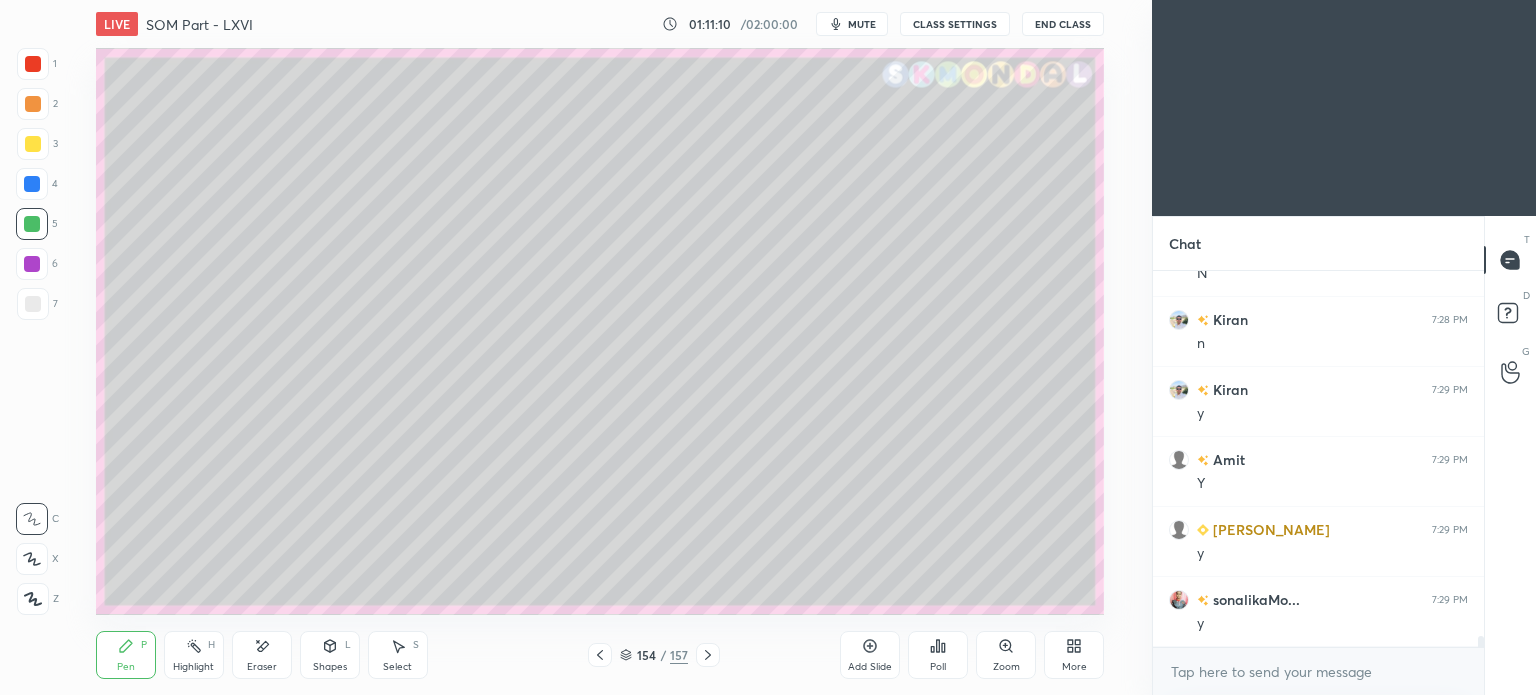 click at bounding box center (33, 144) 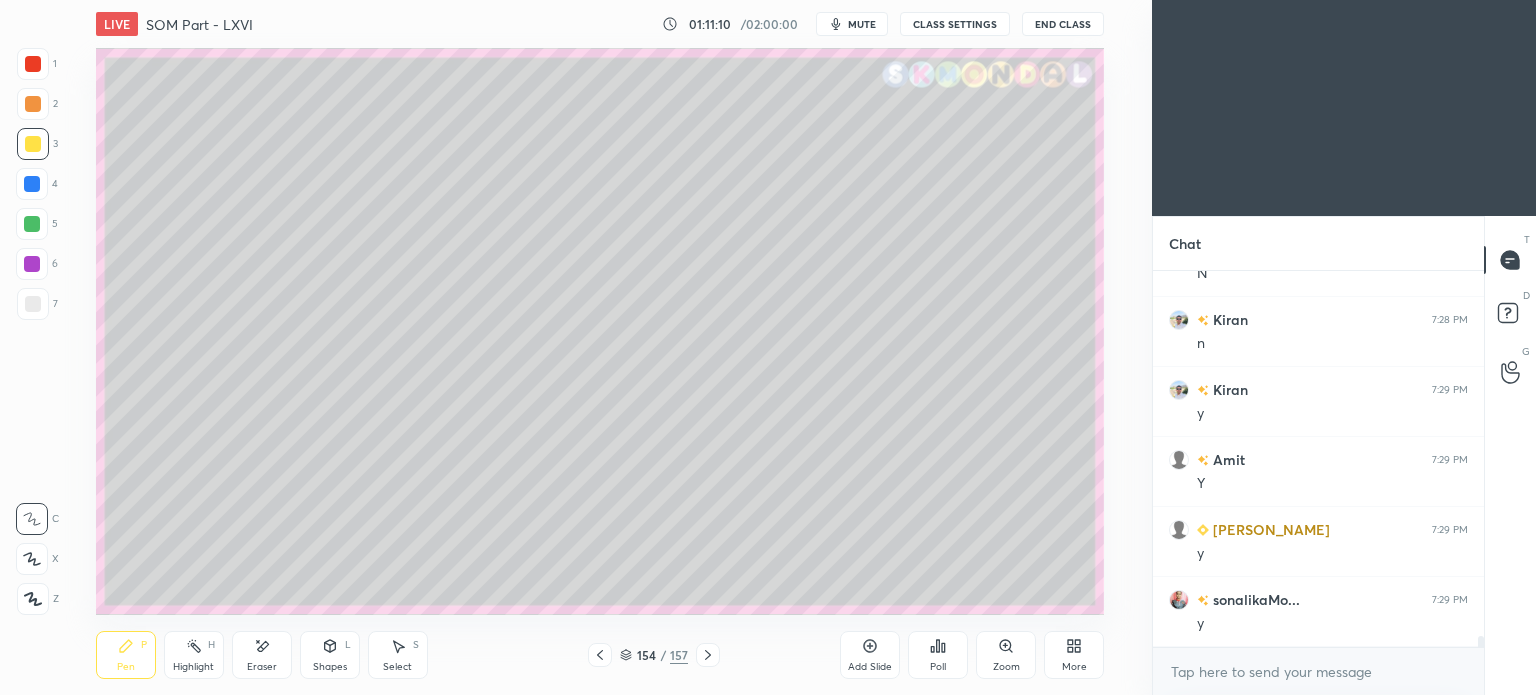 click on "Pen P" at bounding box center (126, 655) 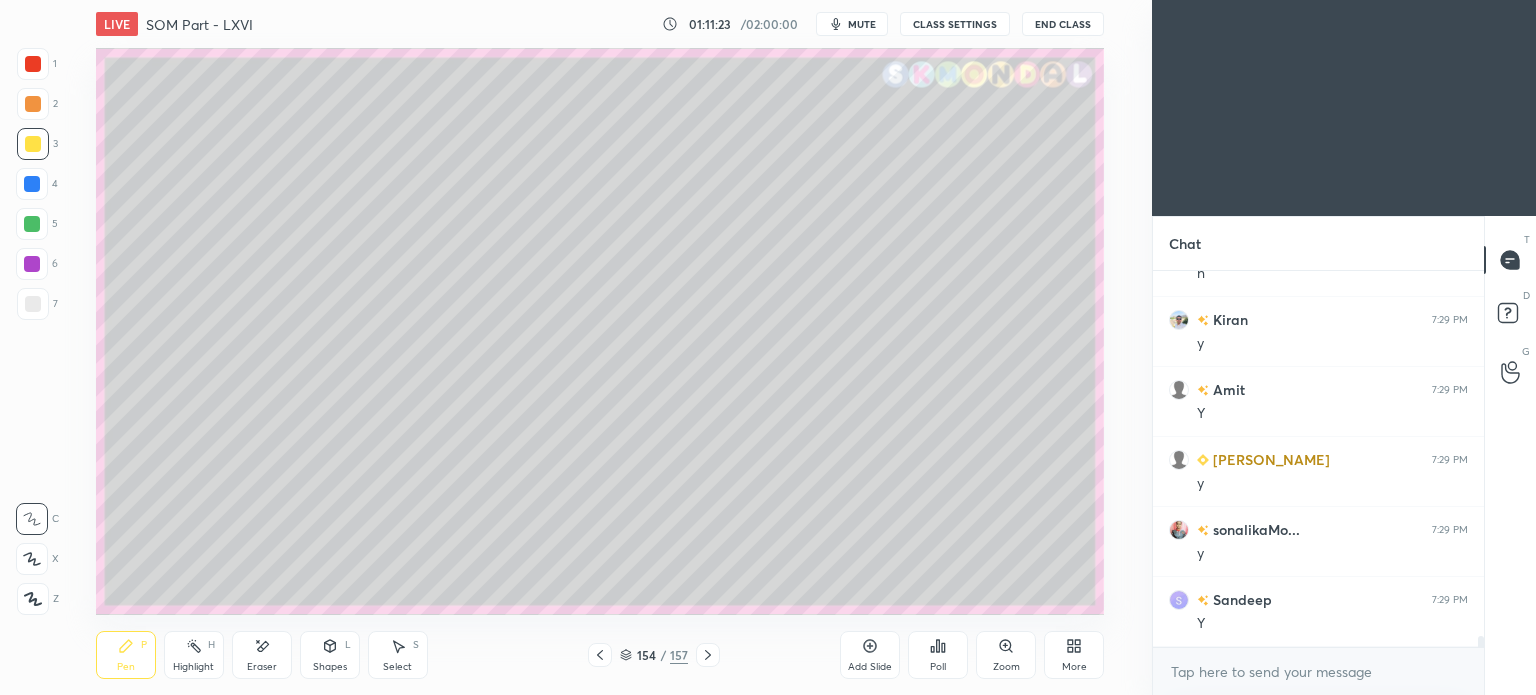 click on "Shapes L" at bounding box center (330, 655) 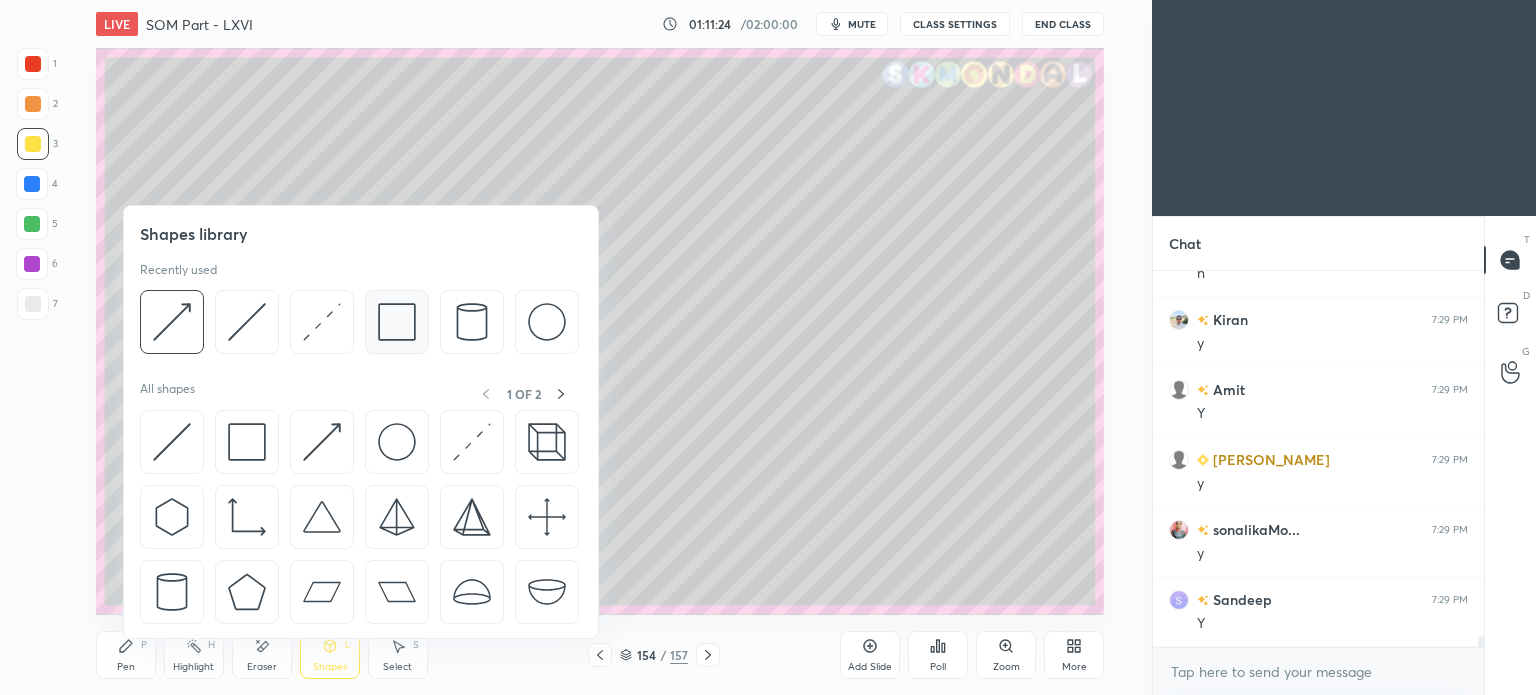 click at bounding box center [397, 322] 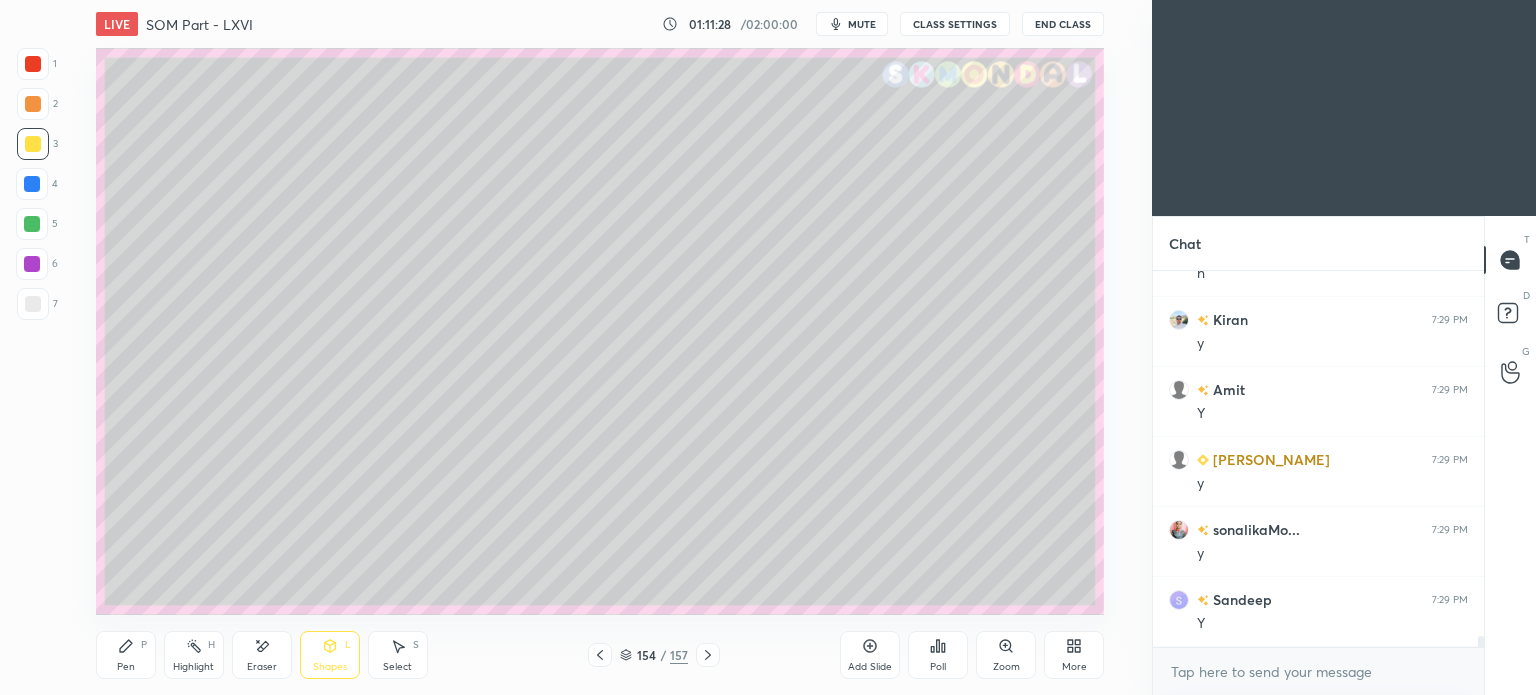 click 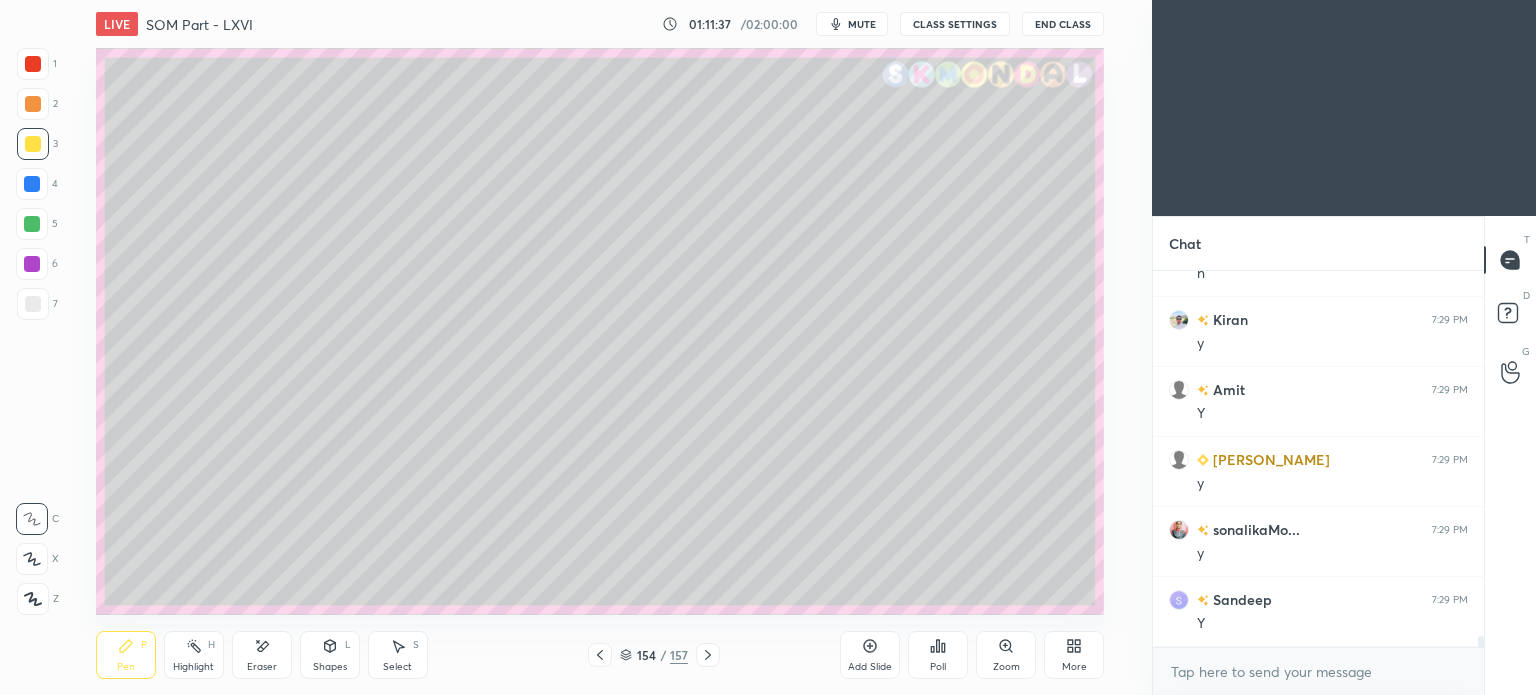 click at bounding box center [32, 264] 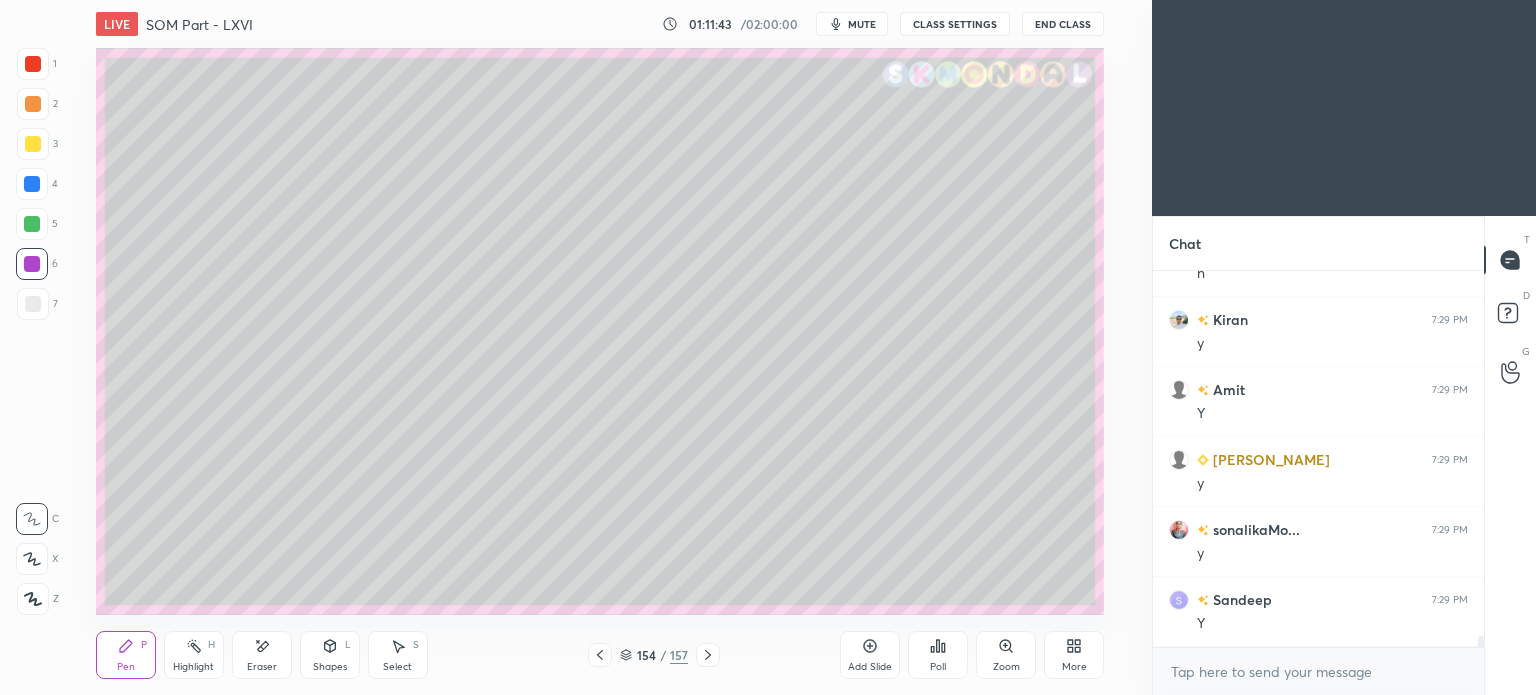 click at bounding box center [33, 144] 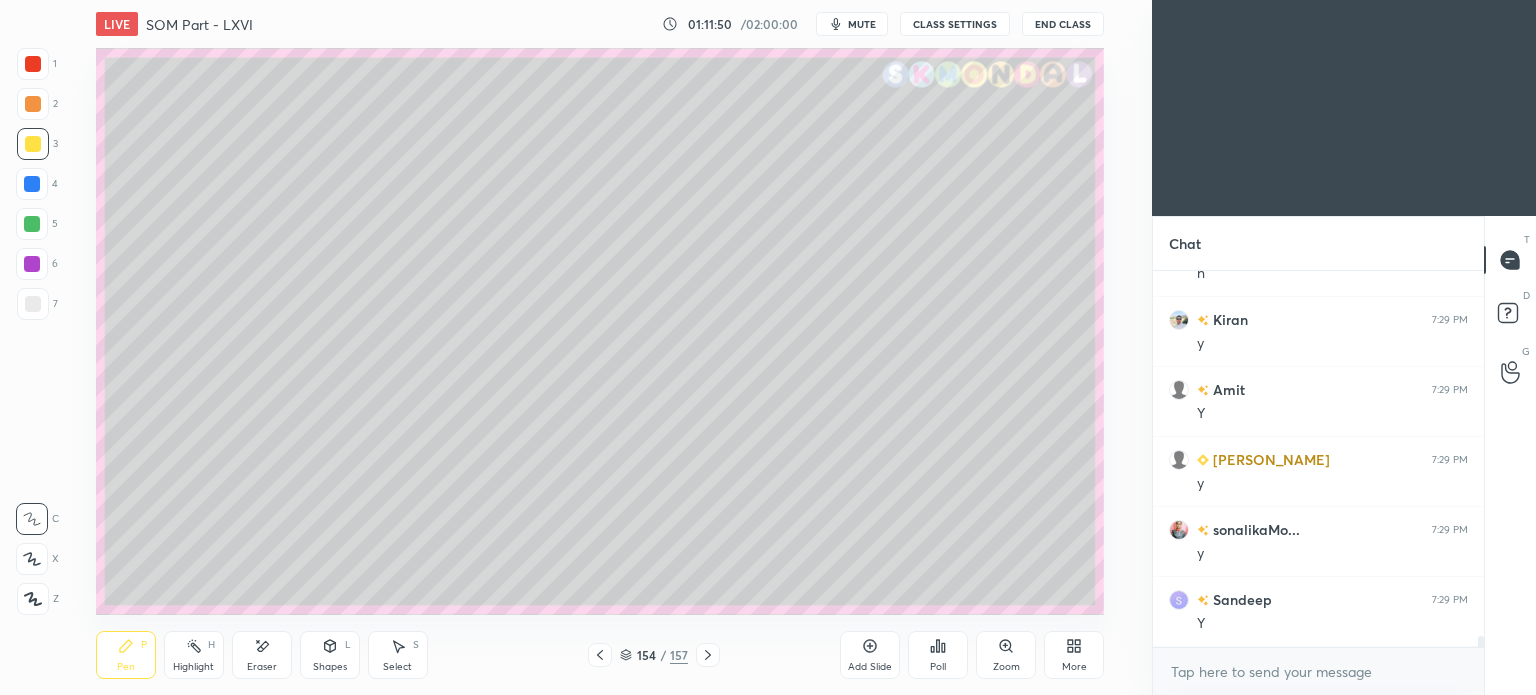 click at bounding box center [33, 304] 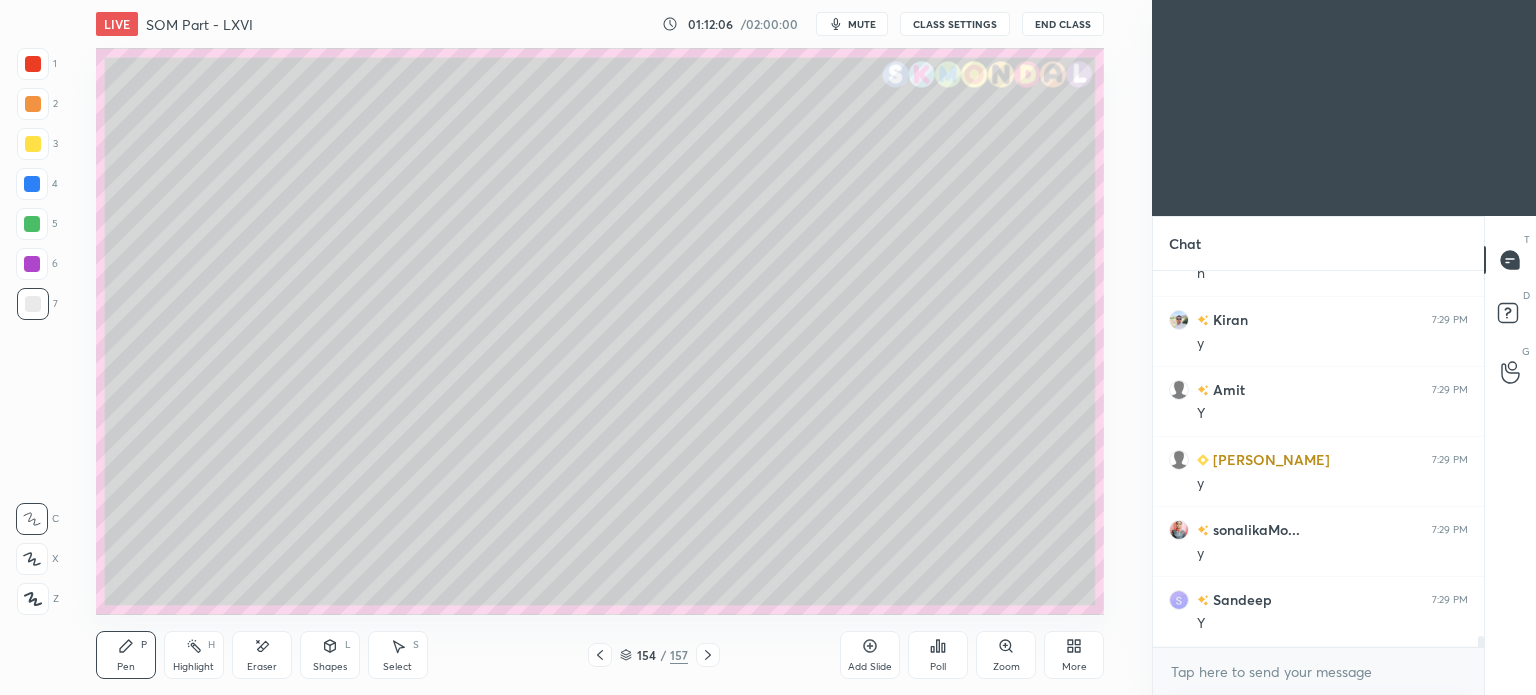 click on "Highlight" at bounding box center [193, 667] 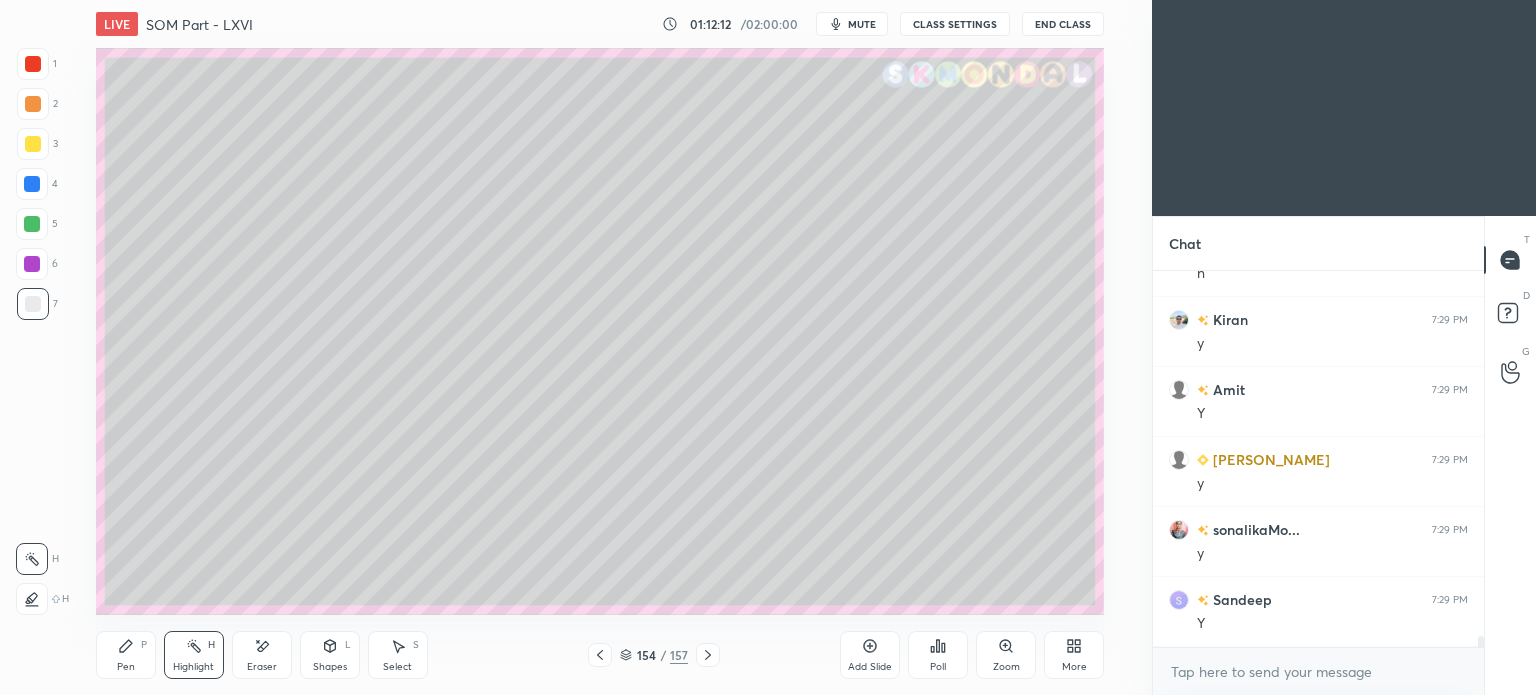 click 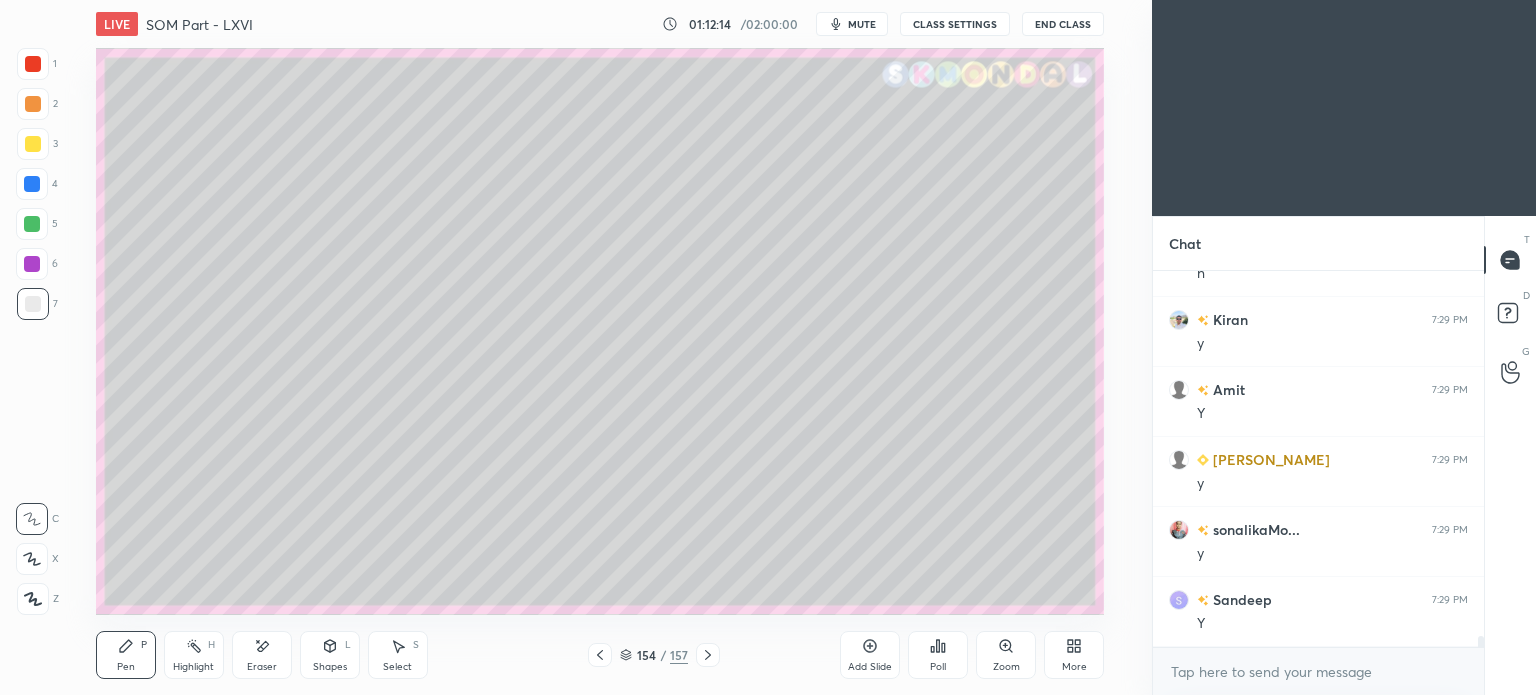 click on "Eraser" at bounding box center [262, 655] 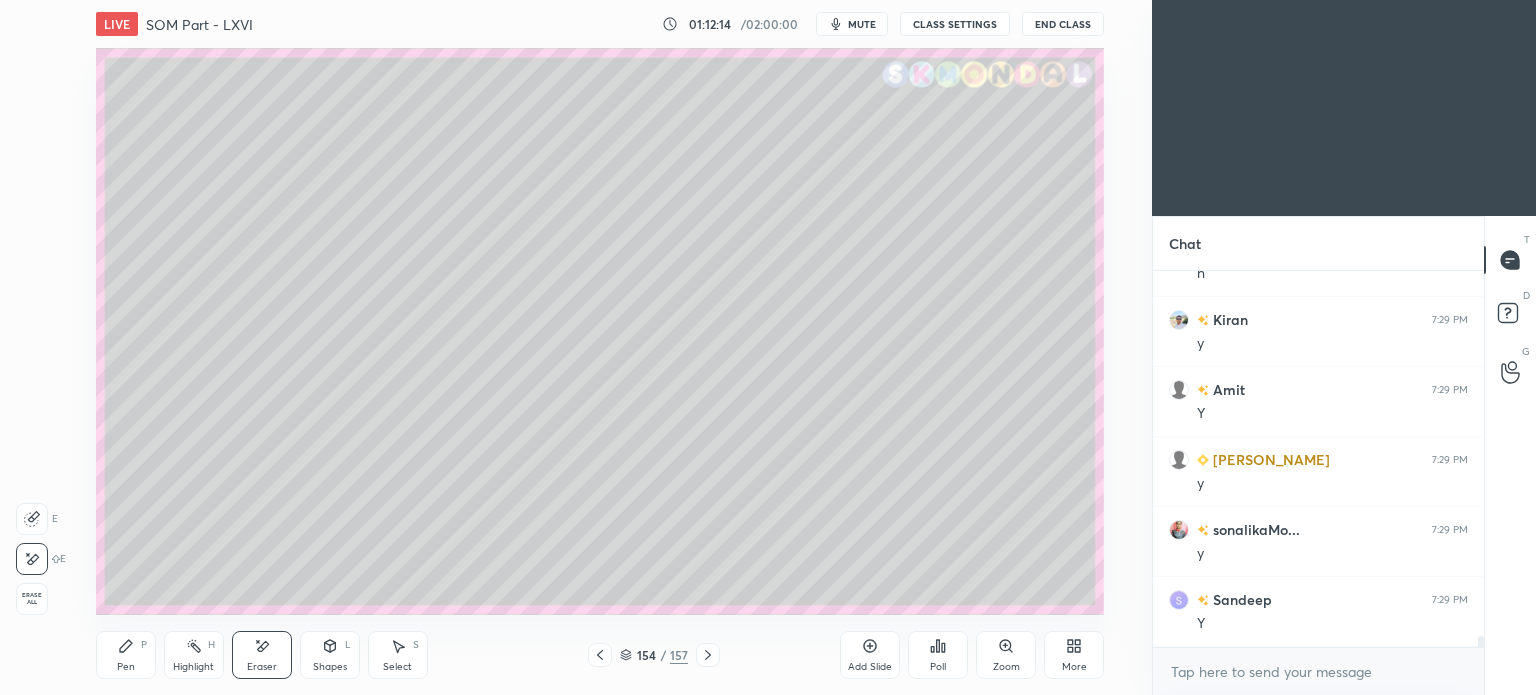 click on "Shapes L" at bounding box center [330, 655] 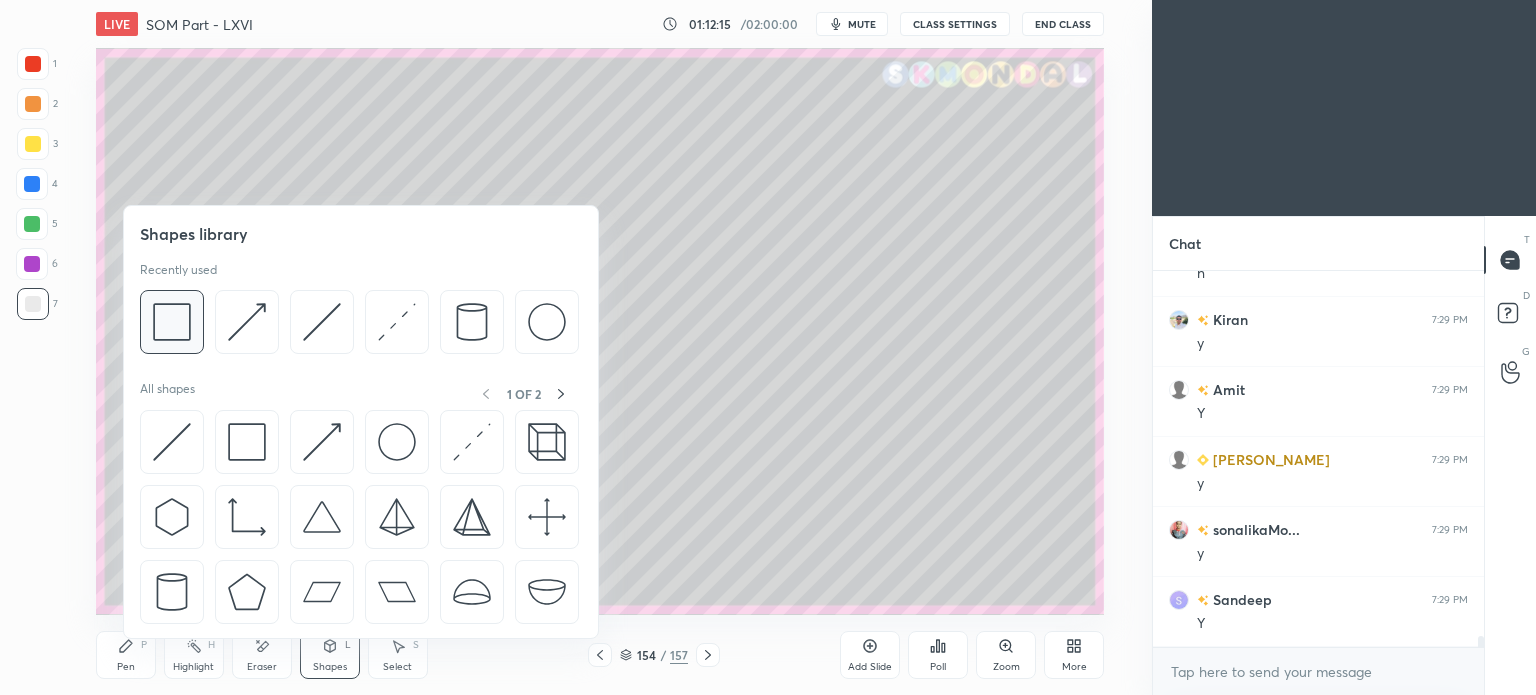 click at bounding box center [172, 322] 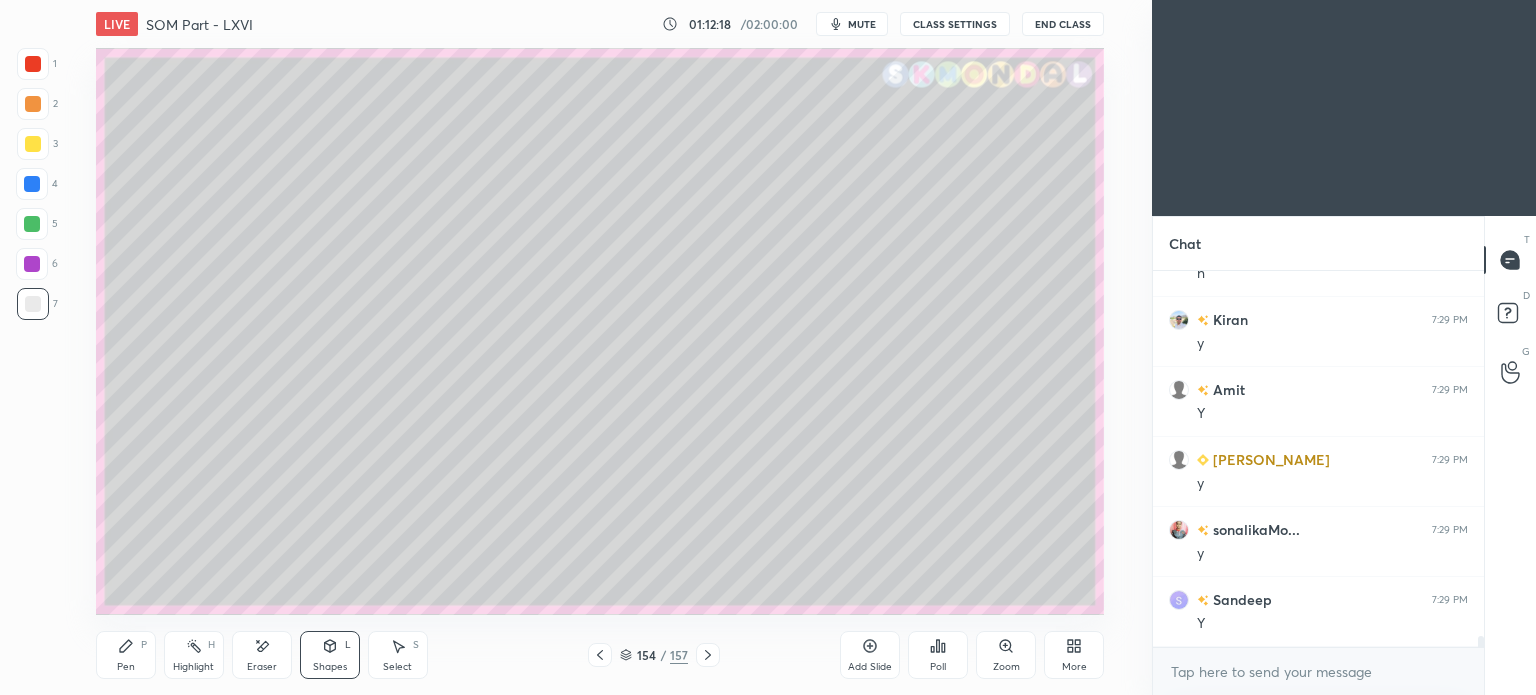 click on "Pen" at bounding box center [126, 667] 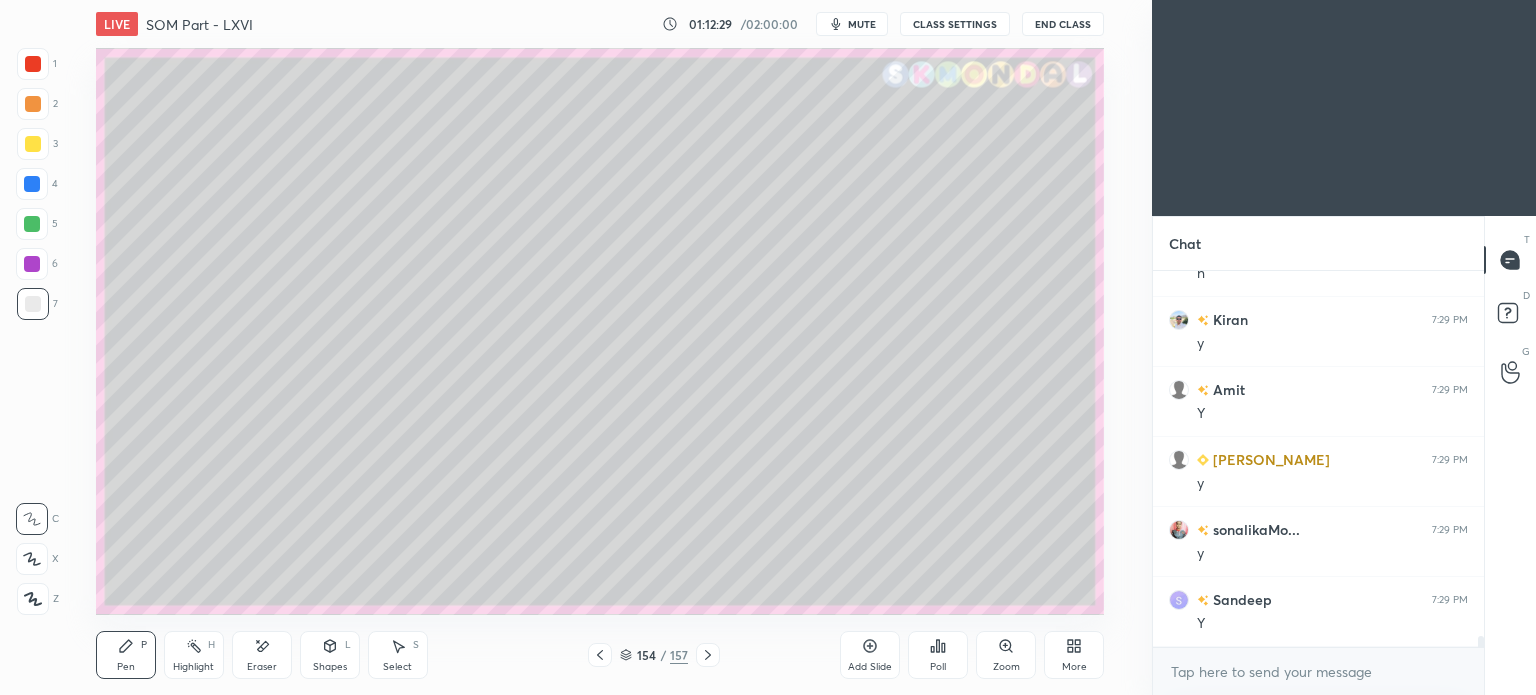 click at bounding box center (33, 64) 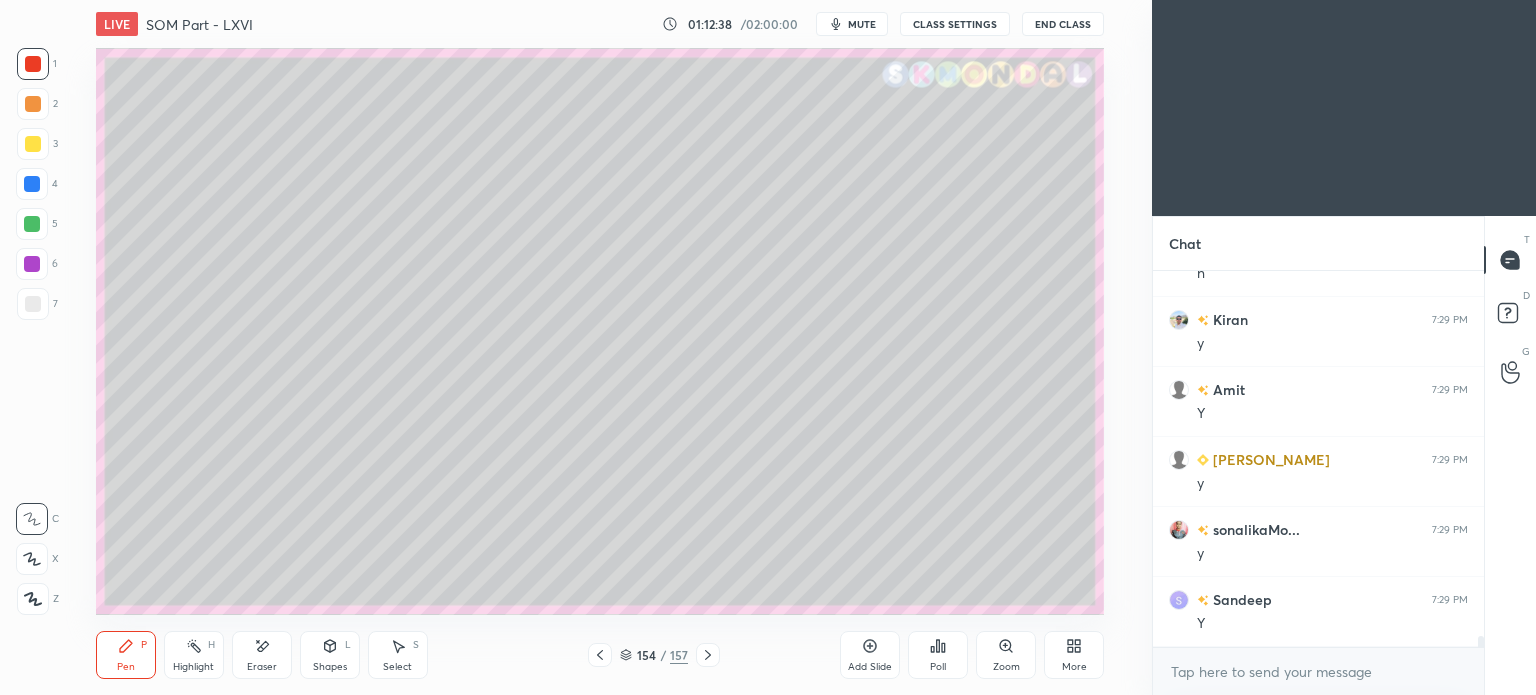 click at bounding box center [33, 304] 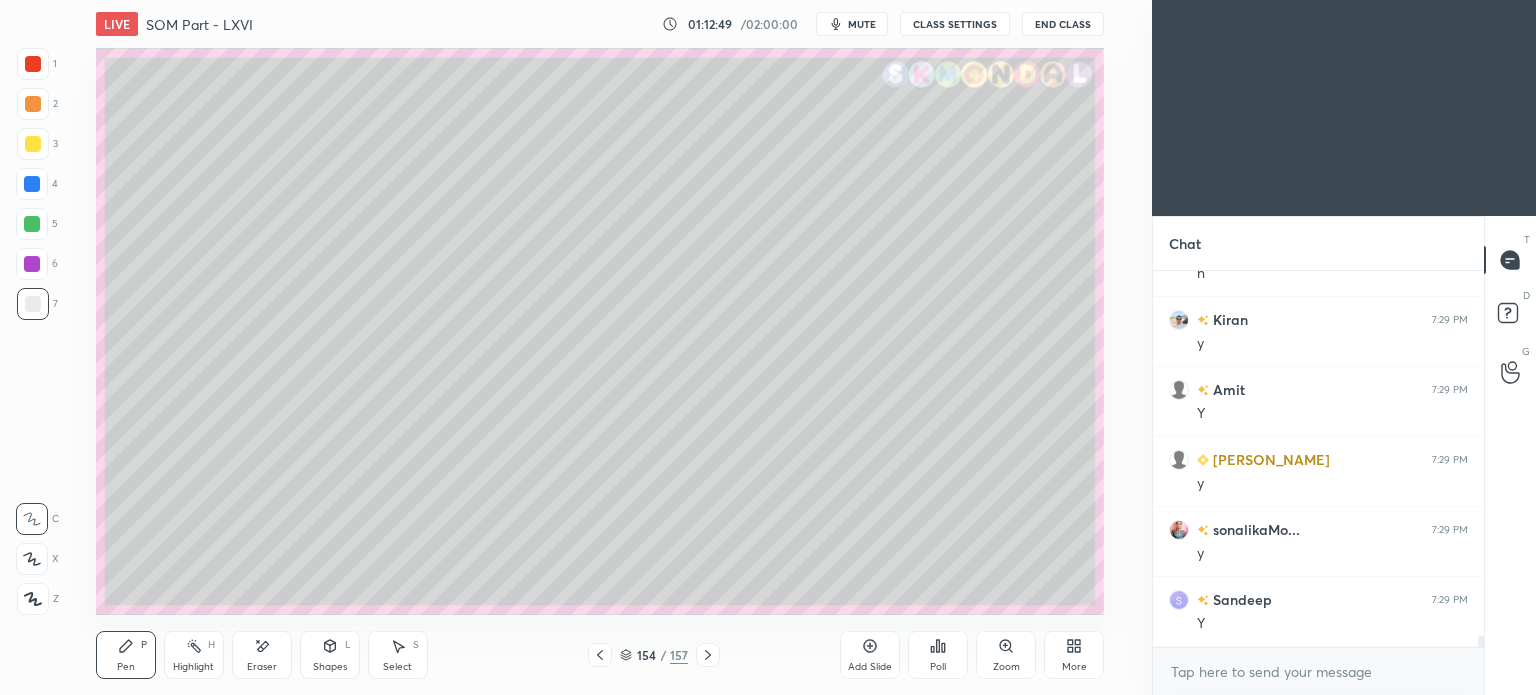 click on "Shapes L" at bounding box center [330, 655] 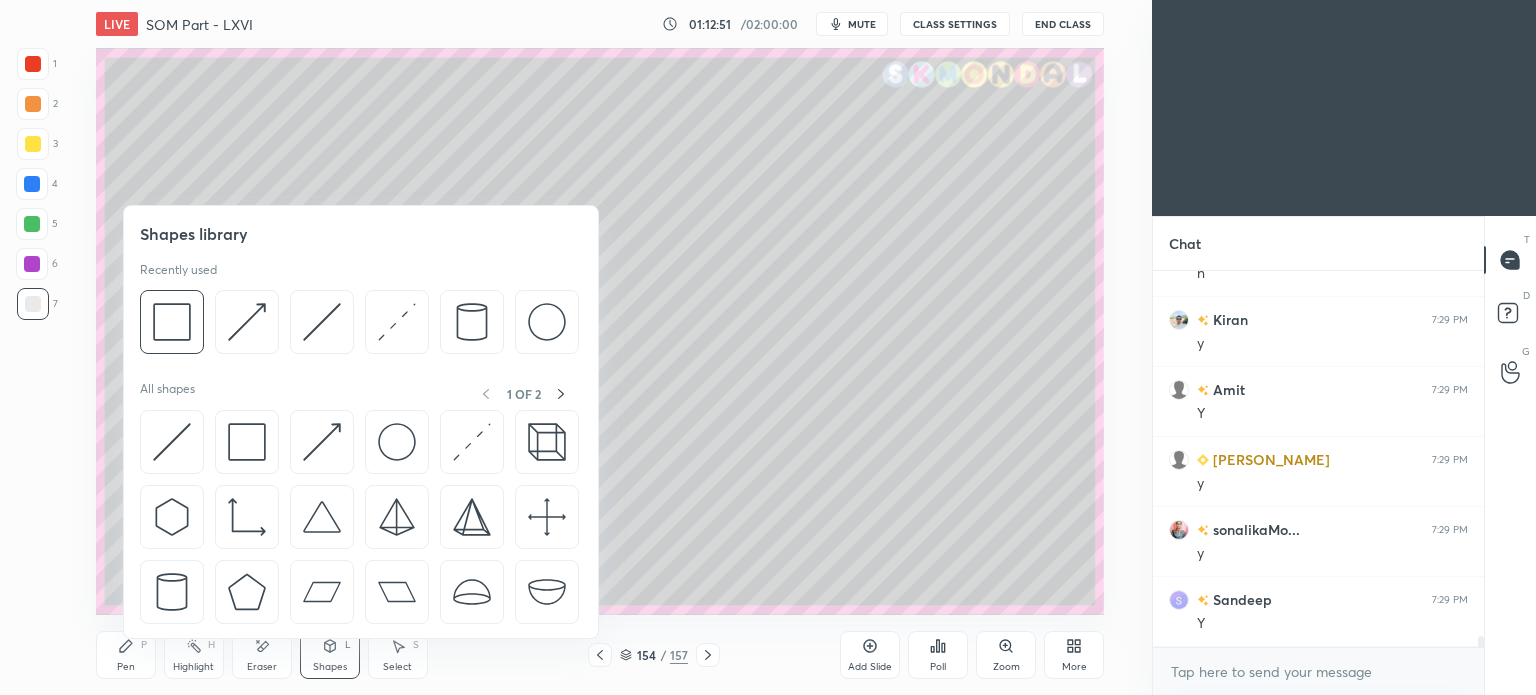 click 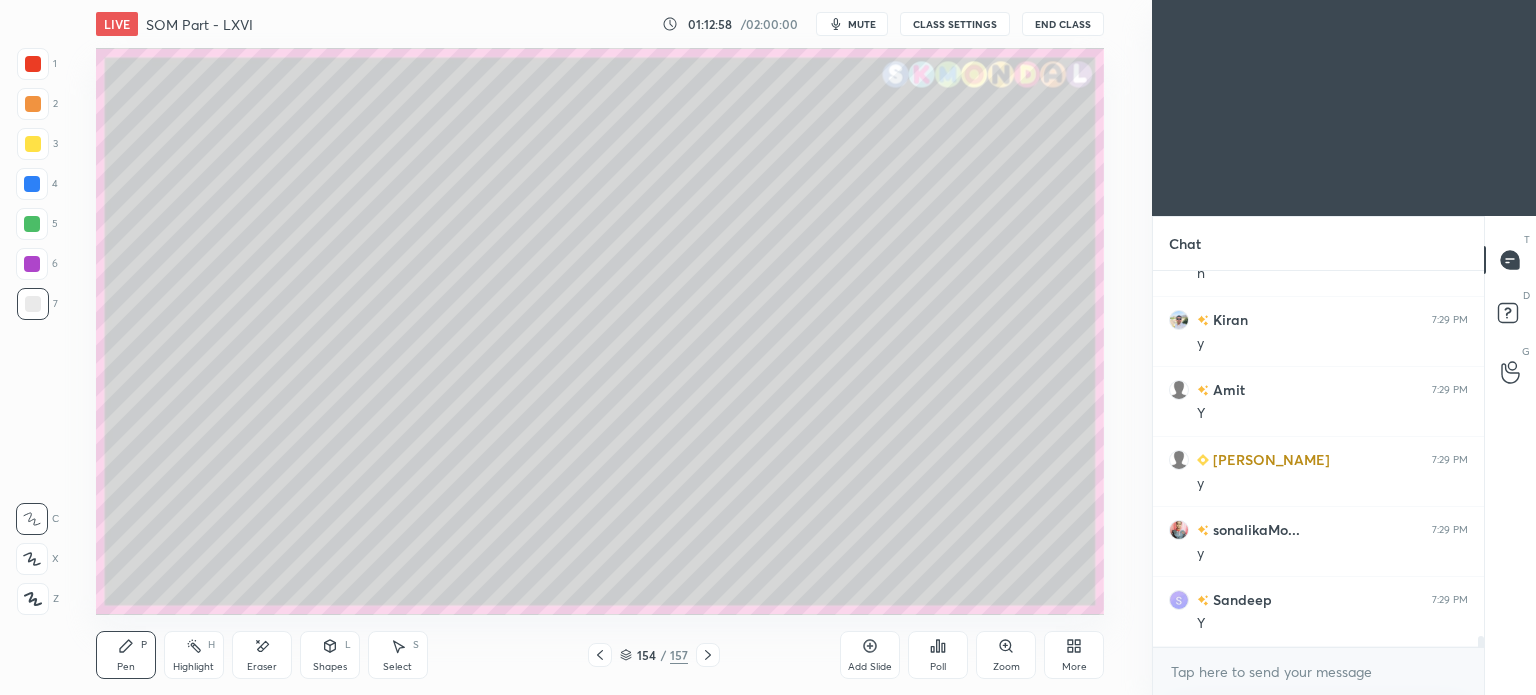 click at bounding box center [33, 64] 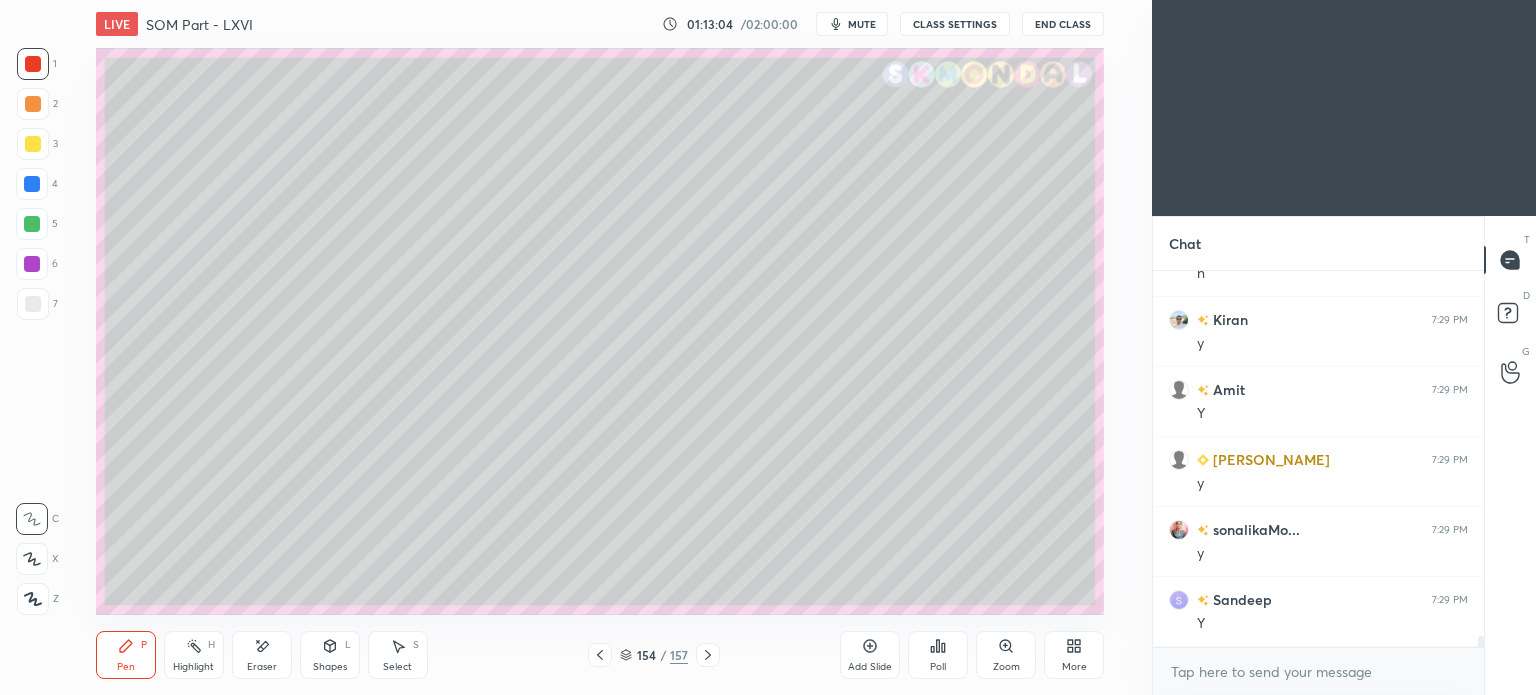click at bounding box center (33, 304) 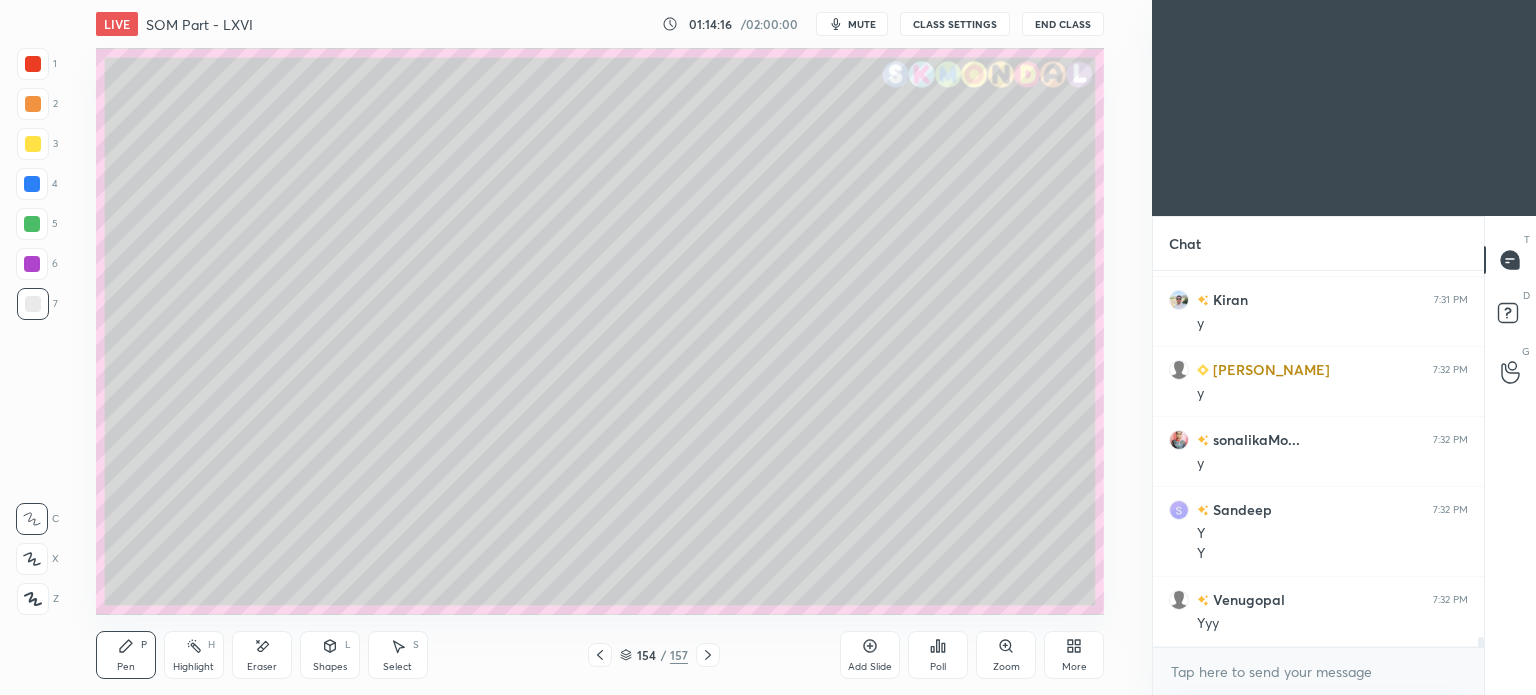 scroll, scrollTop: 13284, scrollLeft: 0, axis: vertical 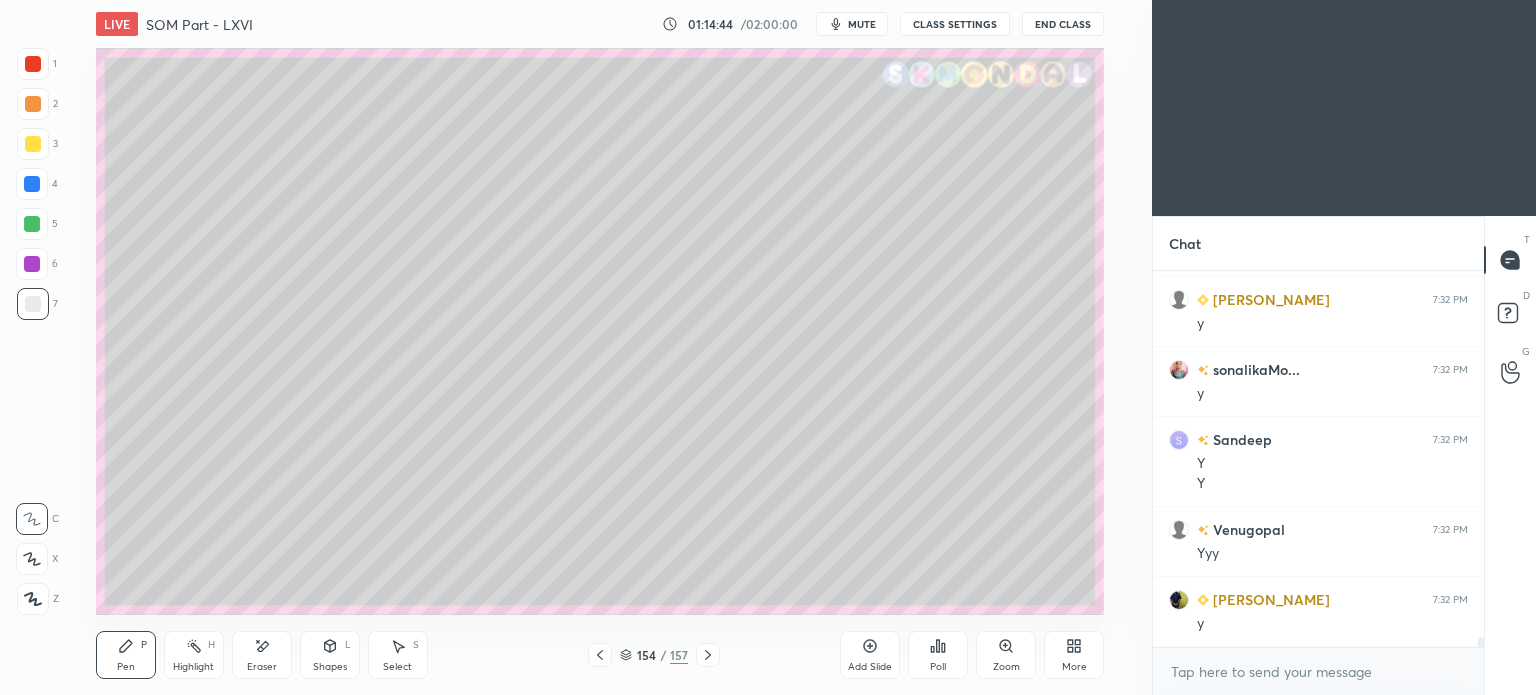 click 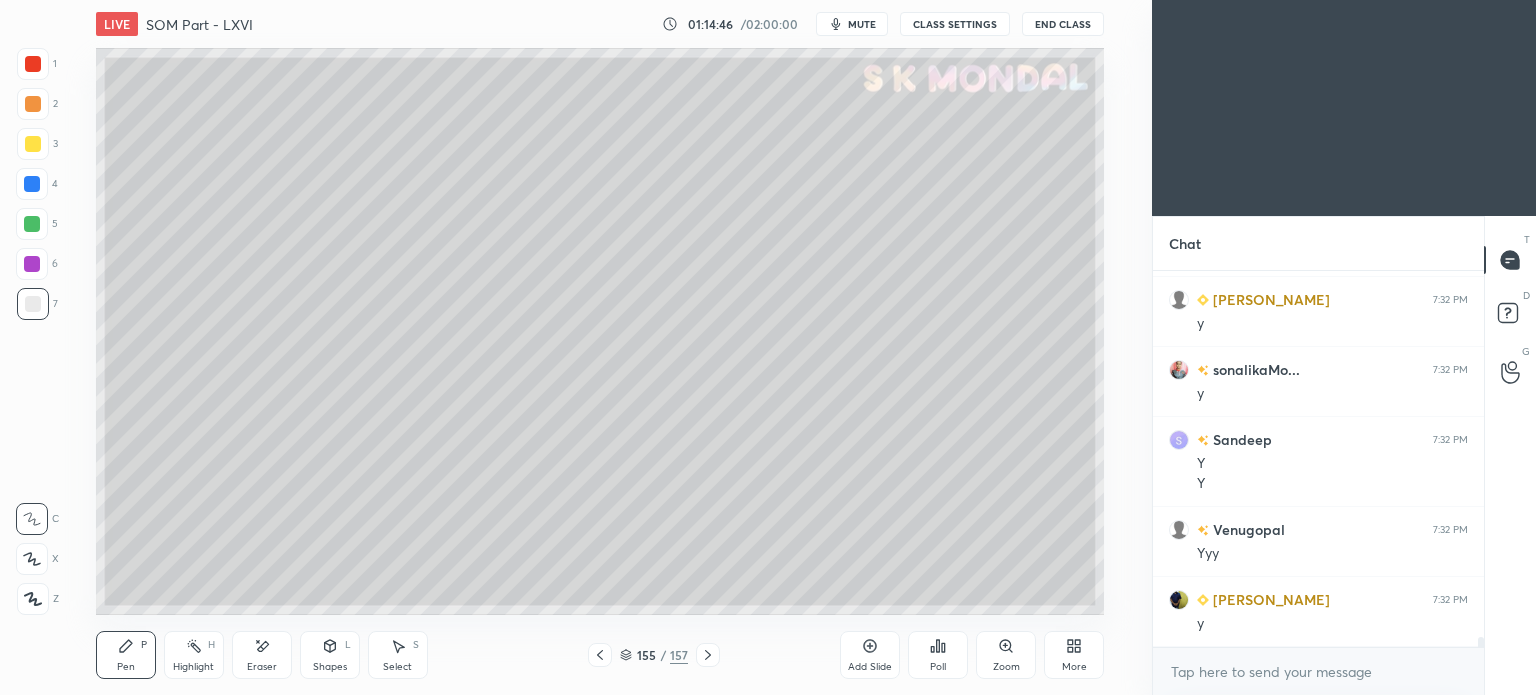 click at bounding box center (33, 144) 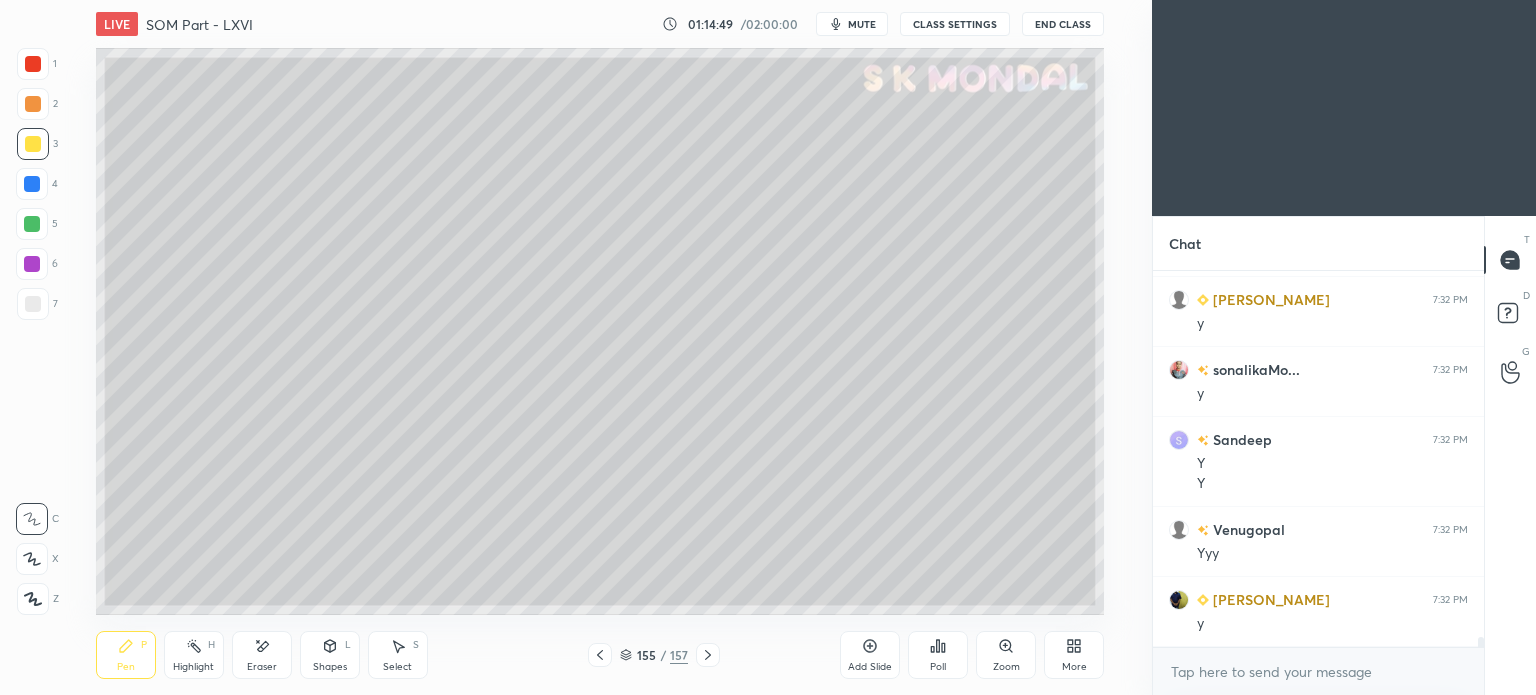 click on "Shapes L" at bounding box center (330, 655) 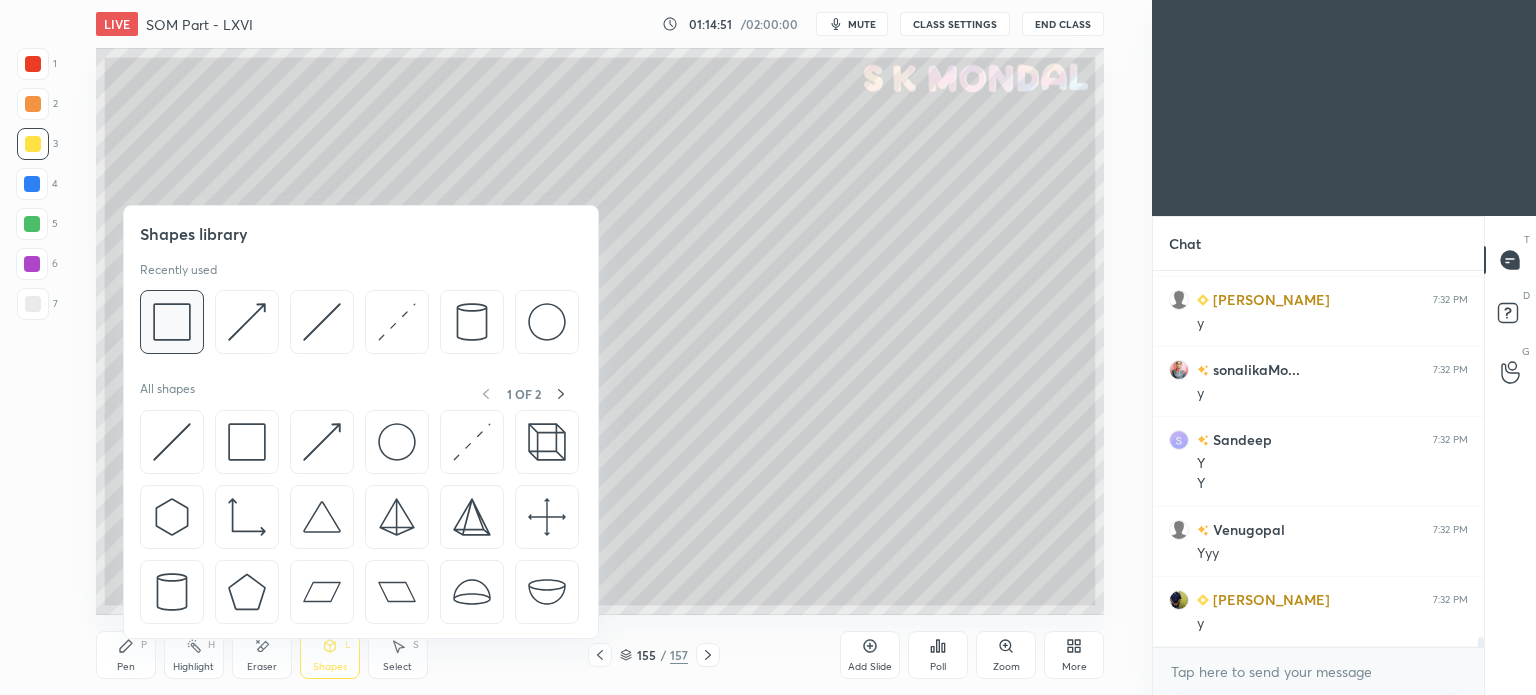 click at bounding box center [172, 322] 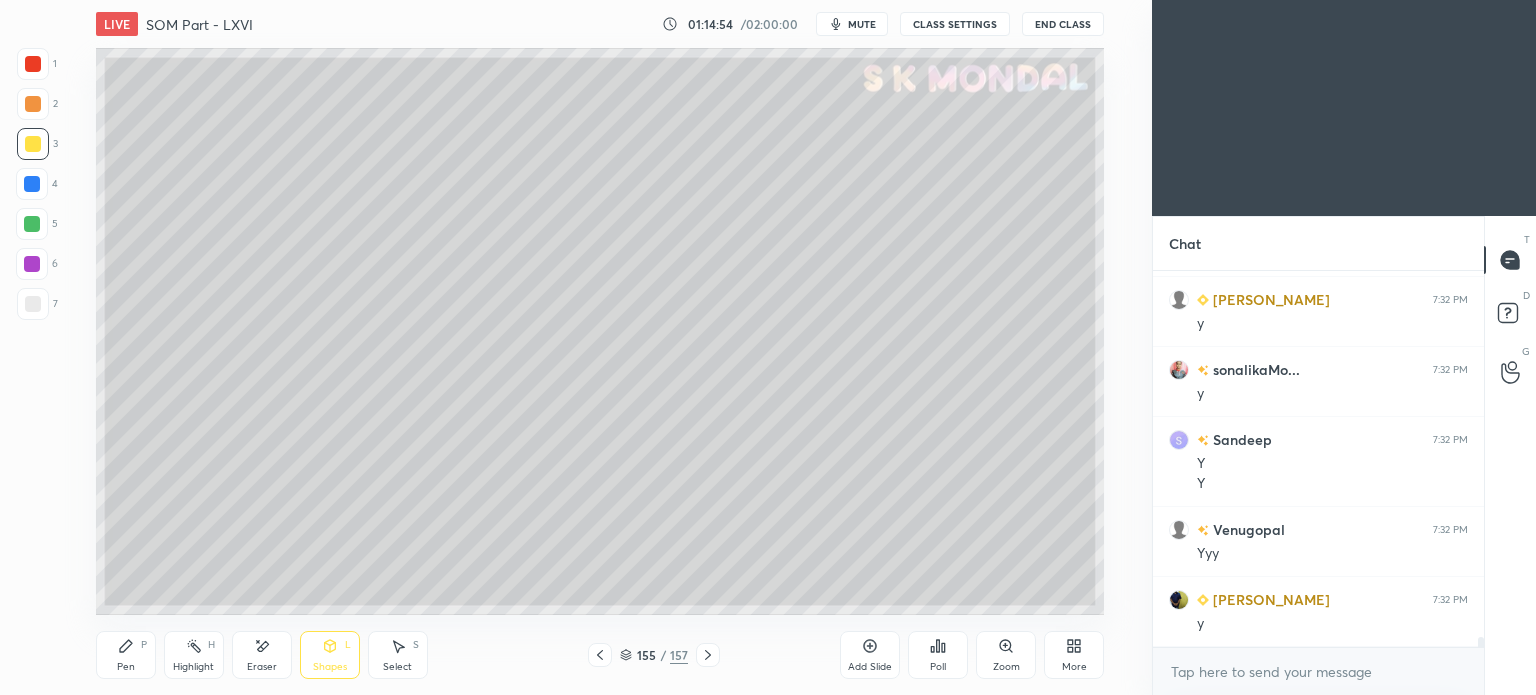 click on "Pen P" at bounding box center (126, 655) 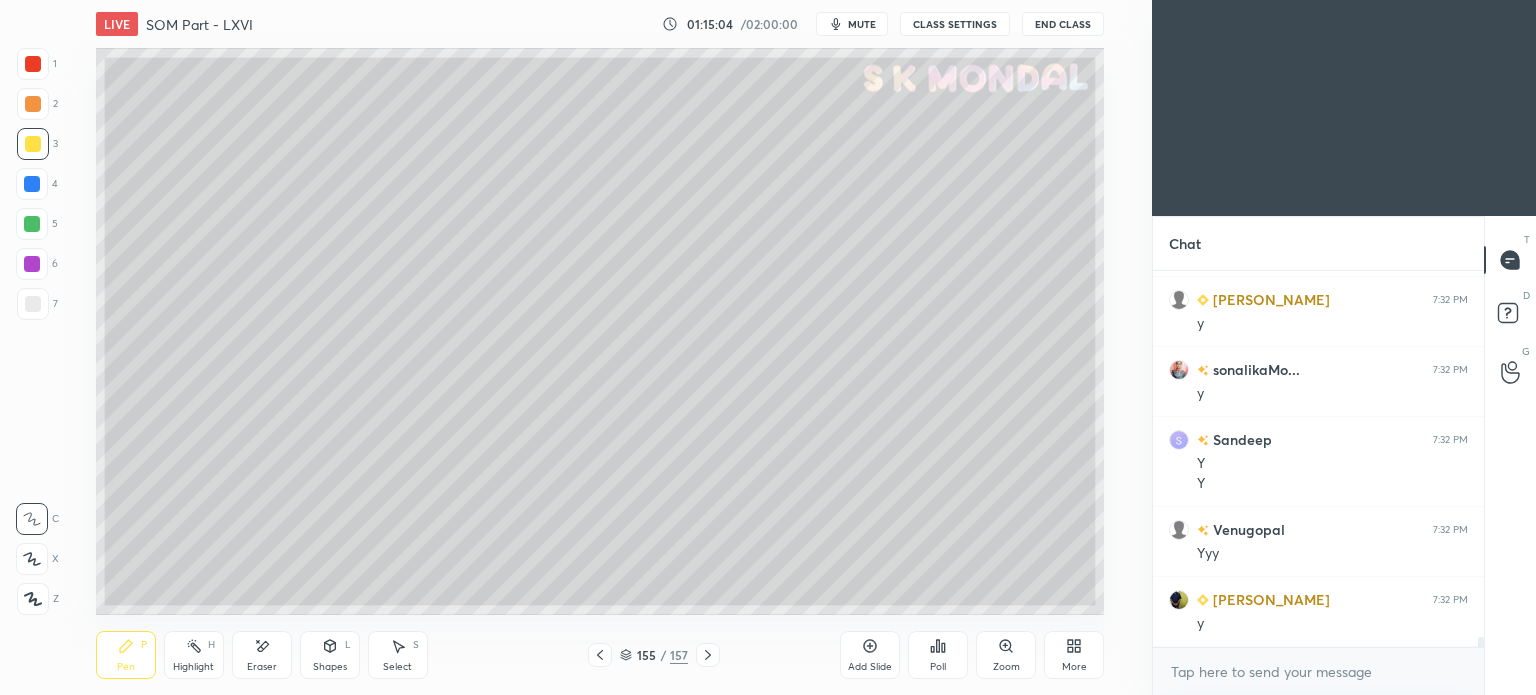 click at bounding box center [33, 304] 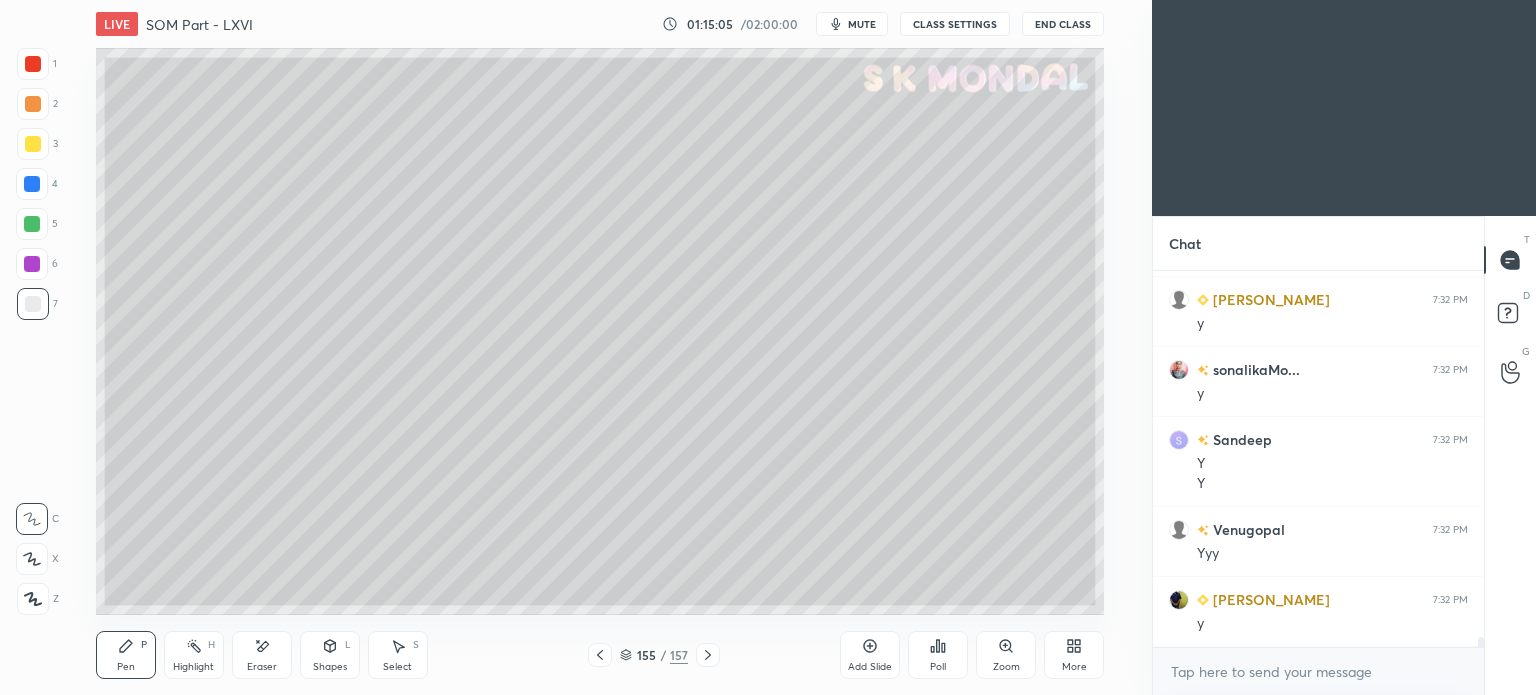 click at bounding box center [33, 64] 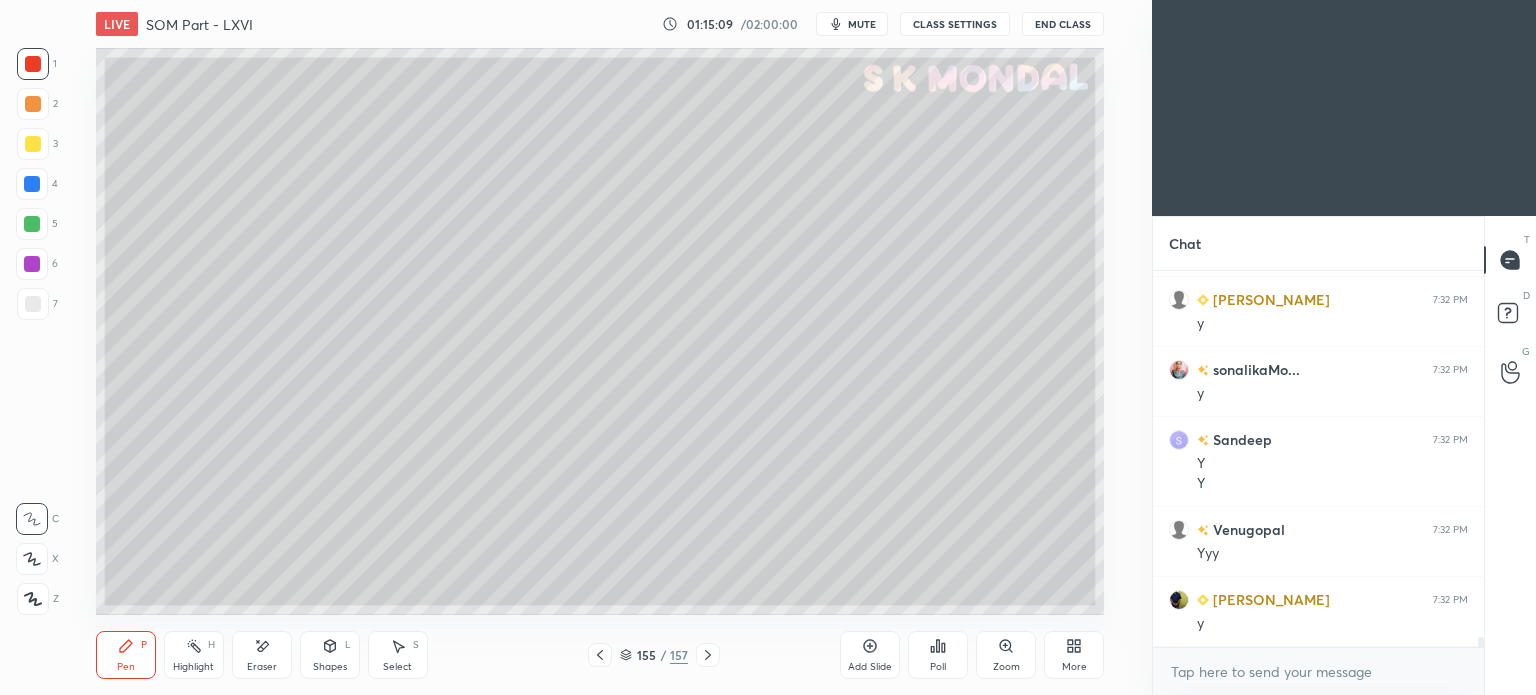 click at bounding box center (33, 304) 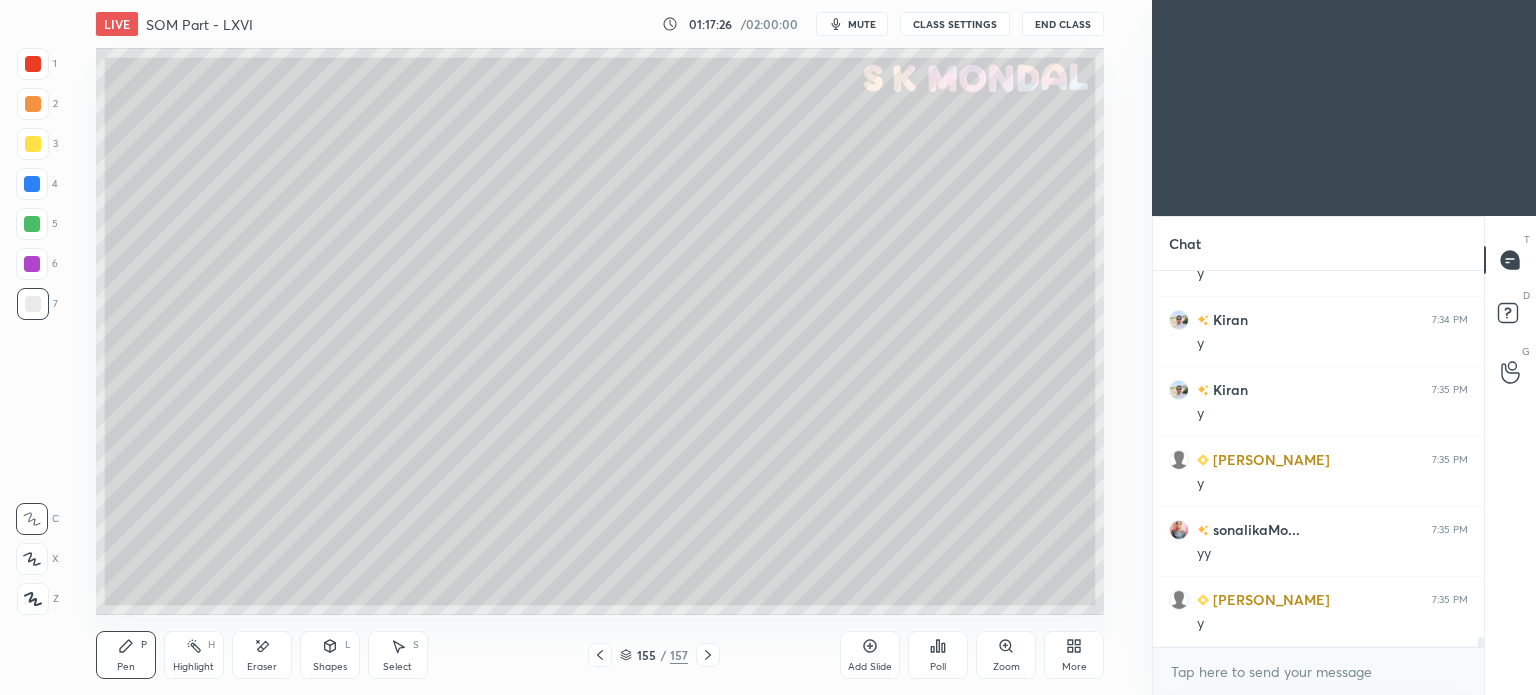 scroll, scrollTop: 13774, scrollLeft: 0, axis: vertical 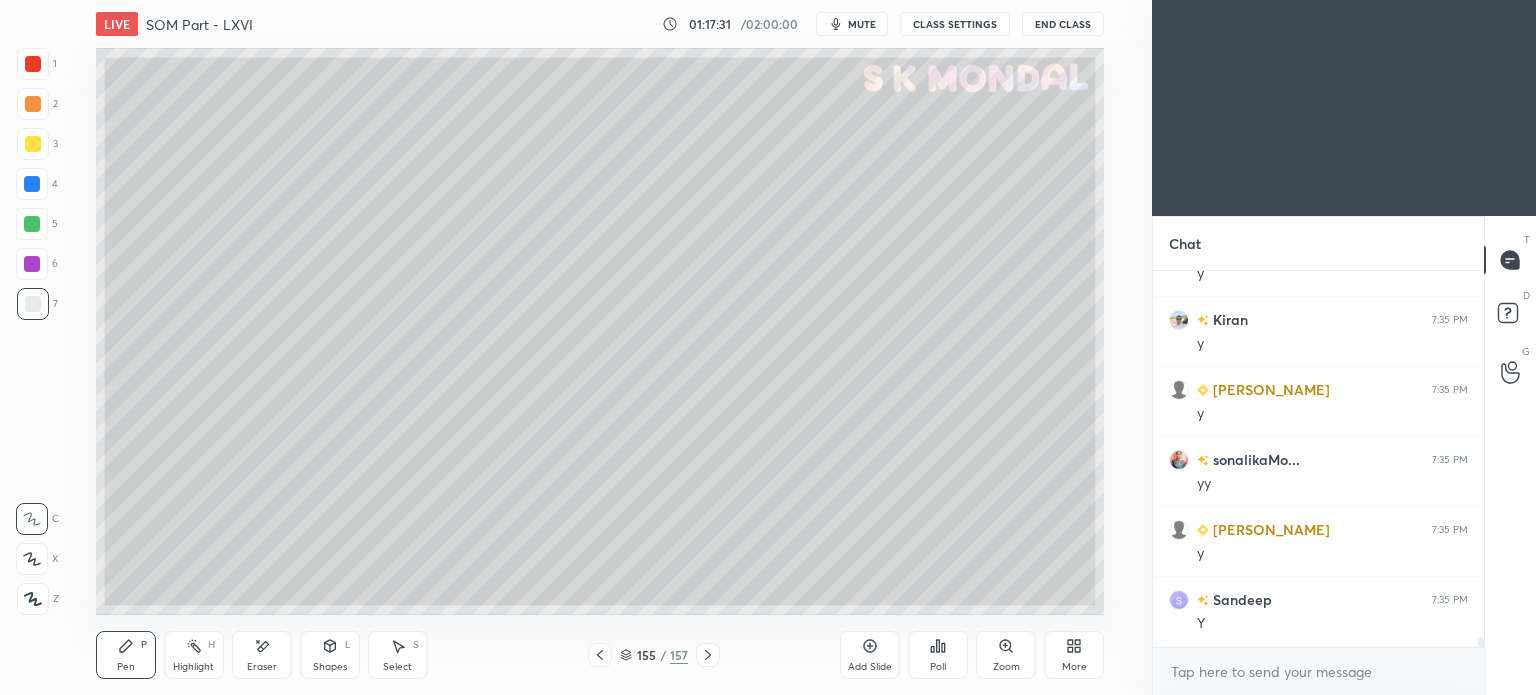 click on "Eraser" at bounding box center [262, 667] 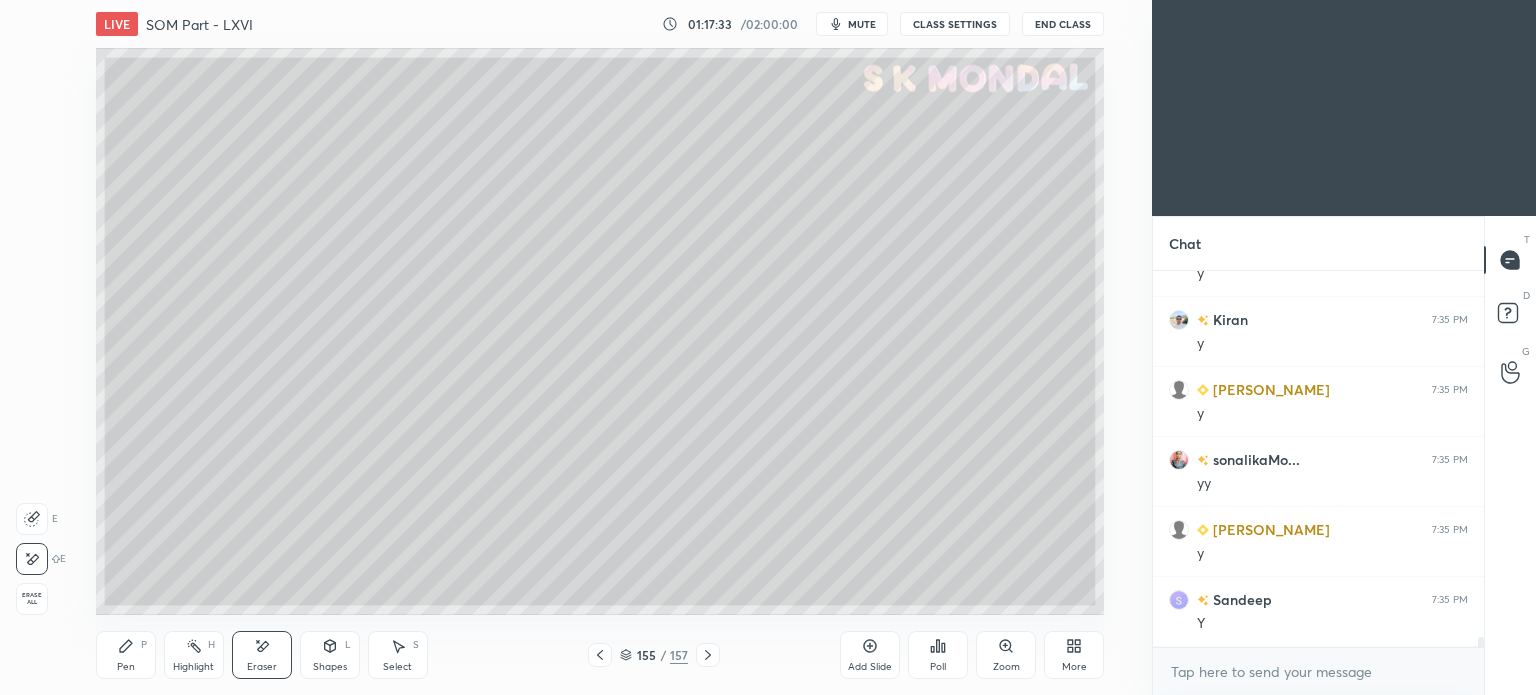 click on "Pen" at bounding box center (126, 667) 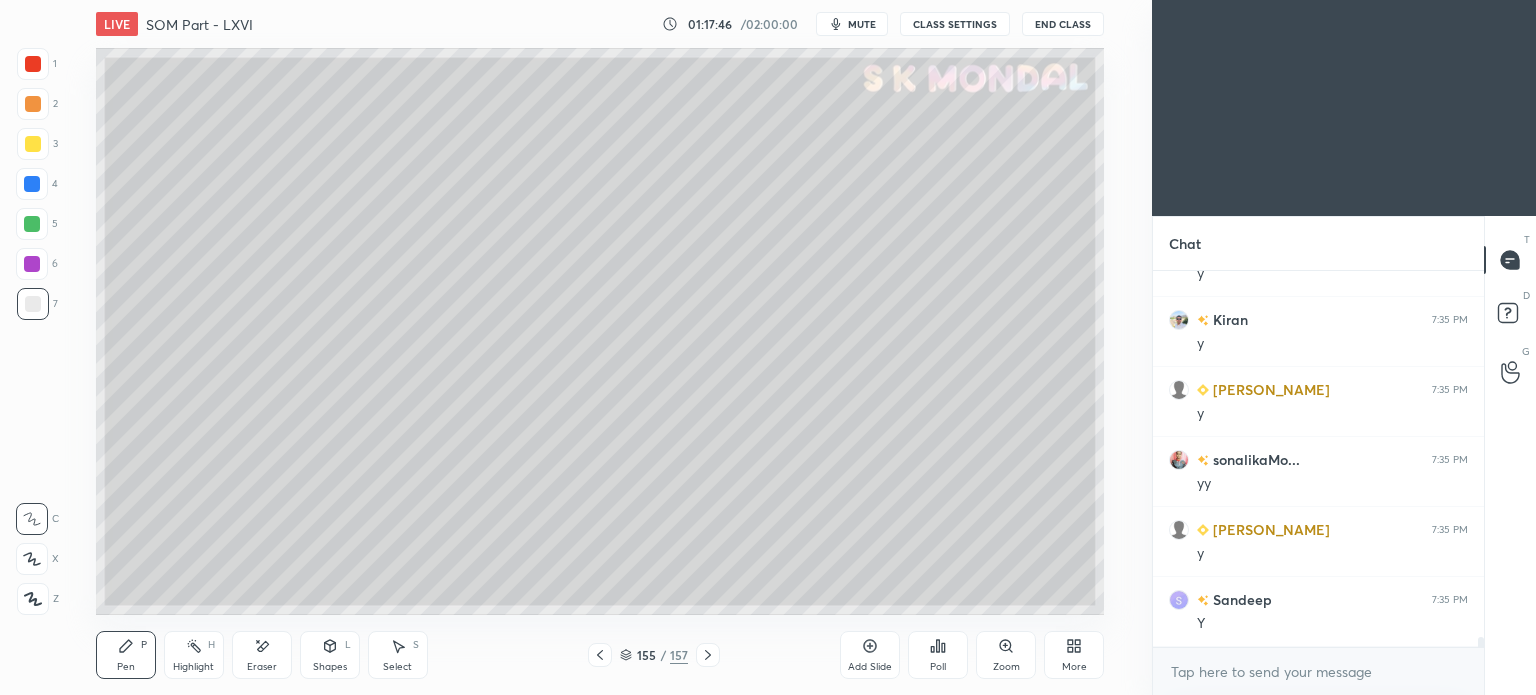 scroll, scrollTop: 13844, scrollLeft: 0, axis: vertical 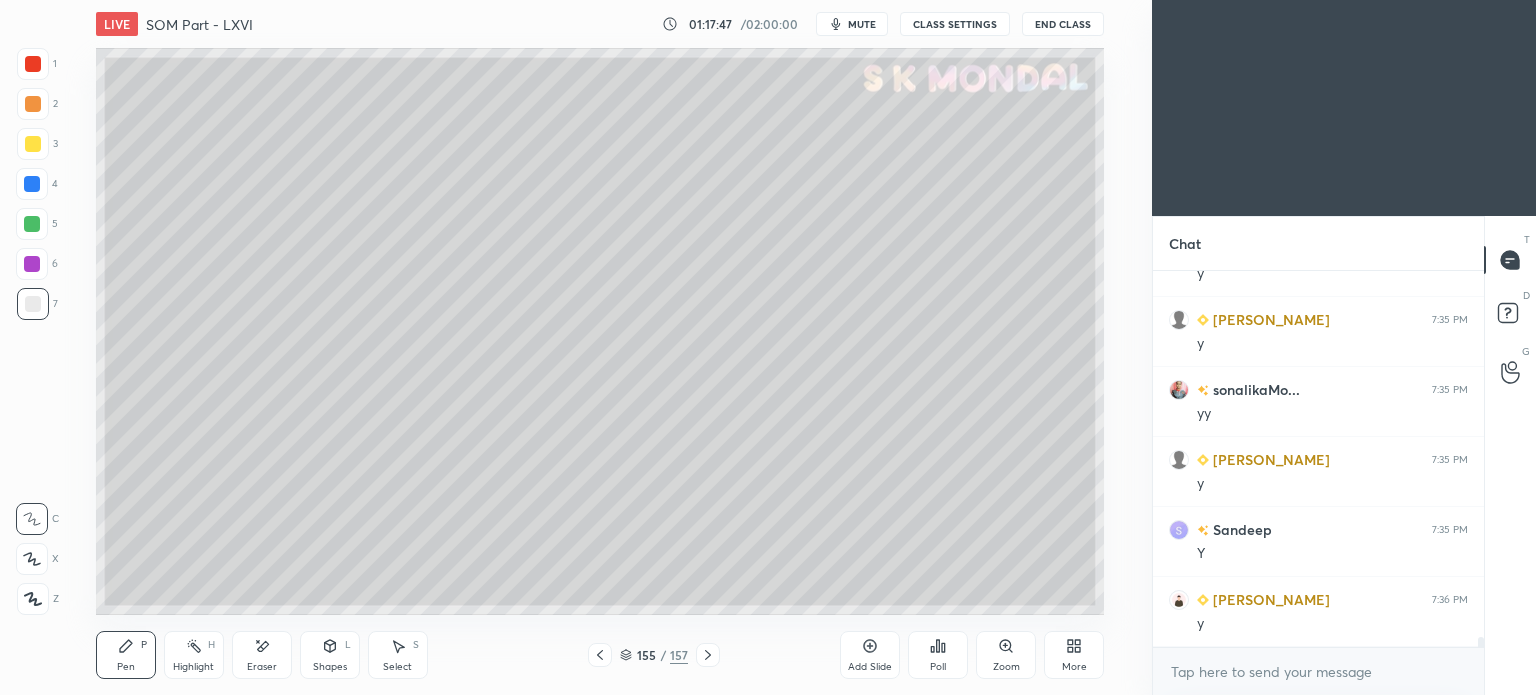 click at bounding box center [32, 224] 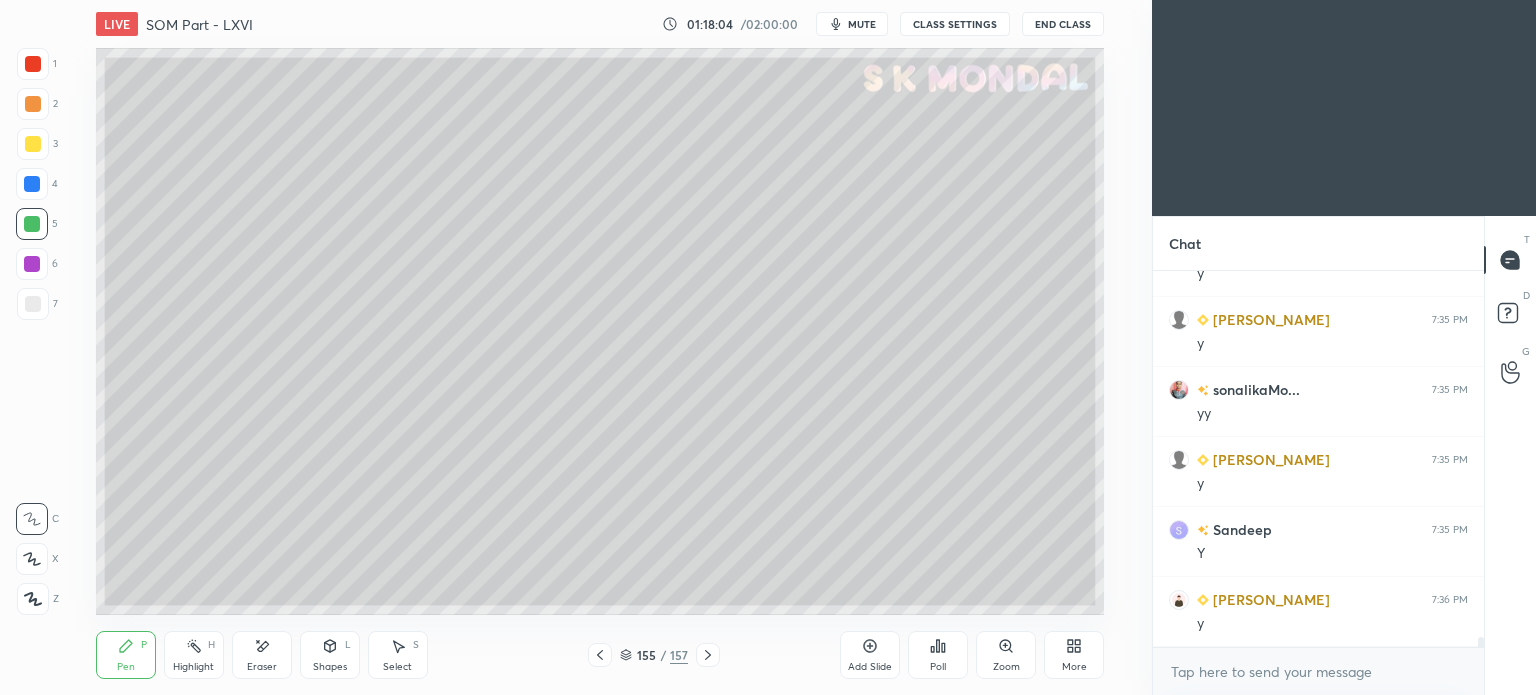 click on "Eraser" at bounding box center [262, 655] 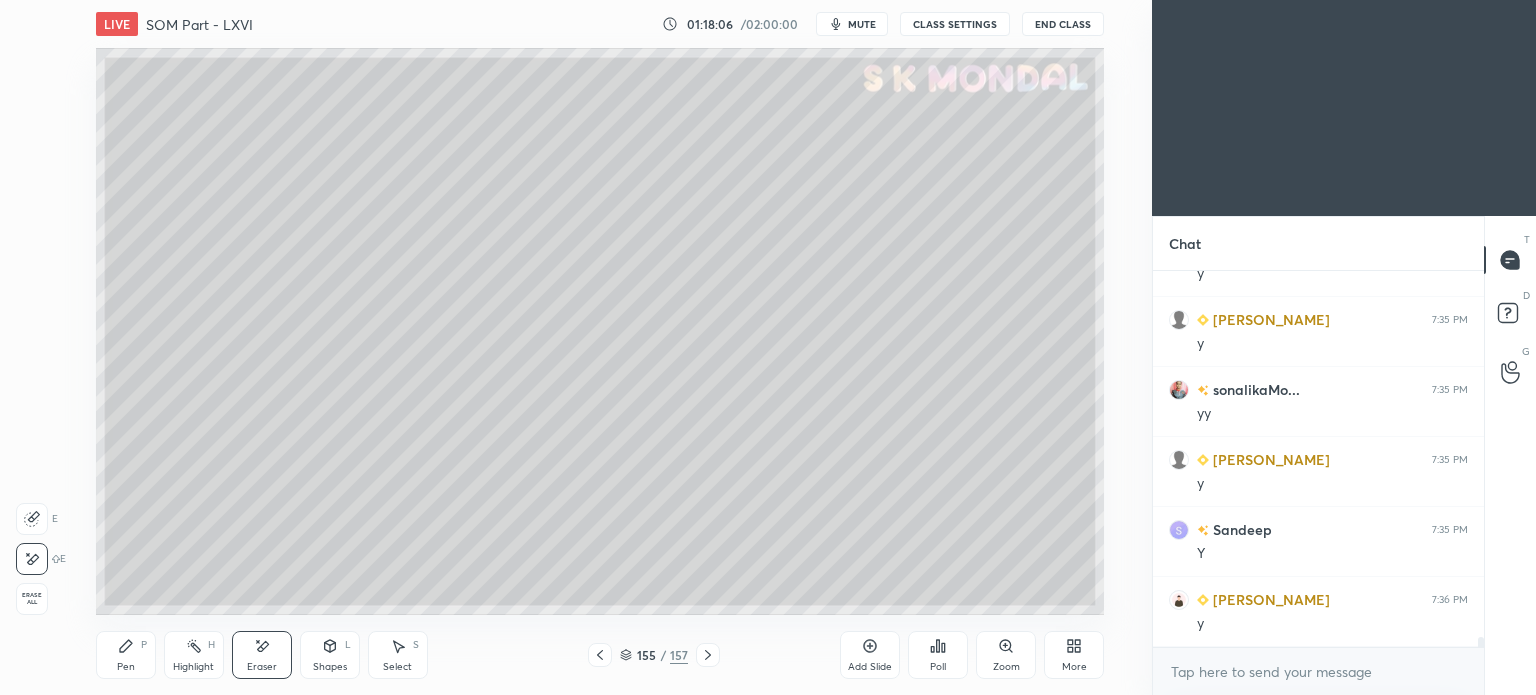 click on "Pen" at bounding box center [126, 667] 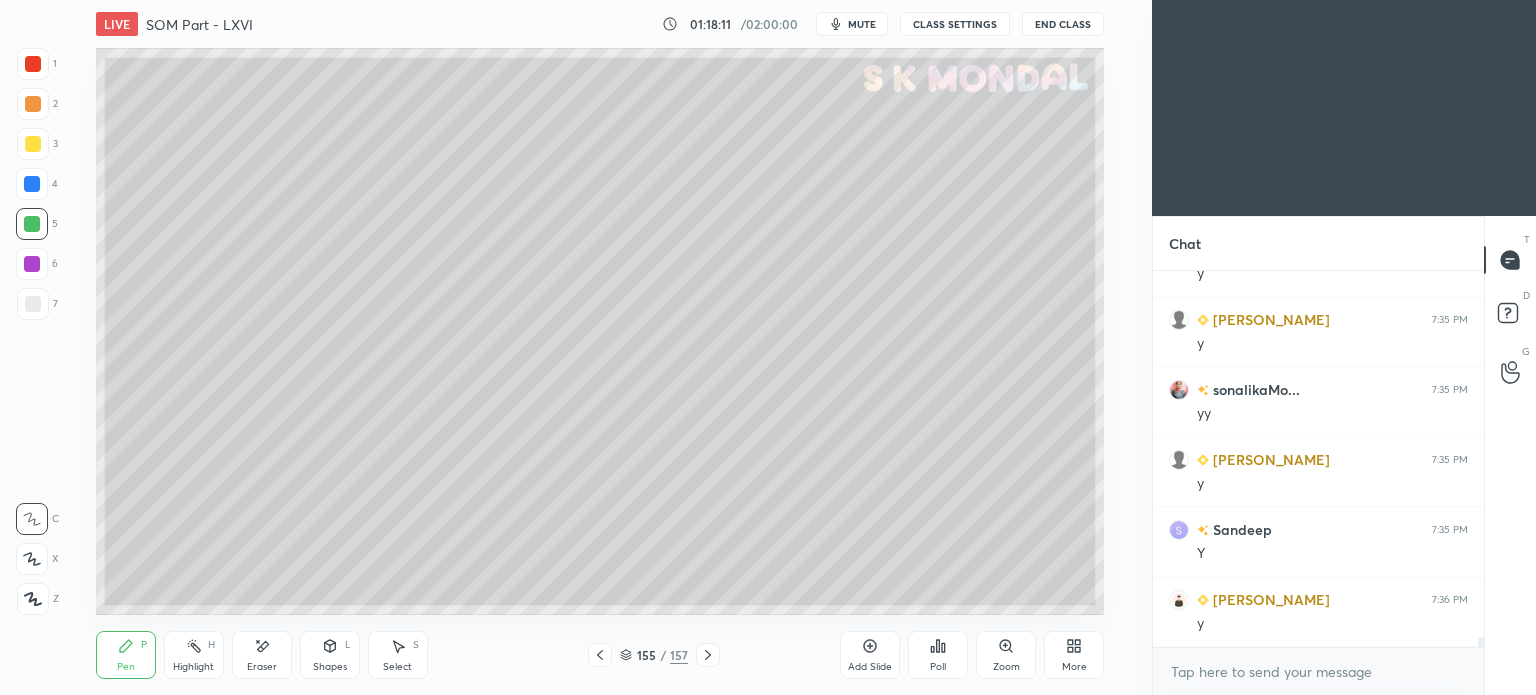 click at bounding box center [33, 304] 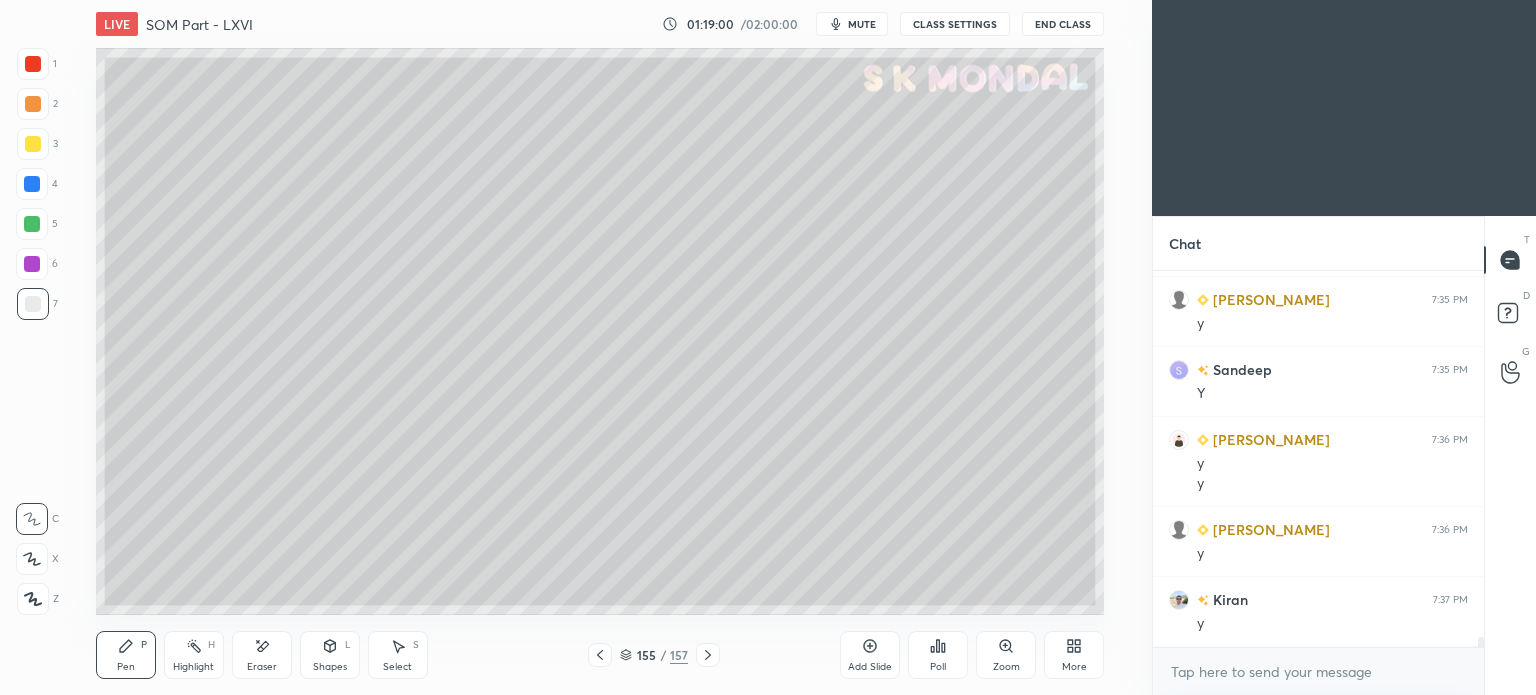 scroll, scrollTop: 14052, scrollLeft: 0, axis: vertical 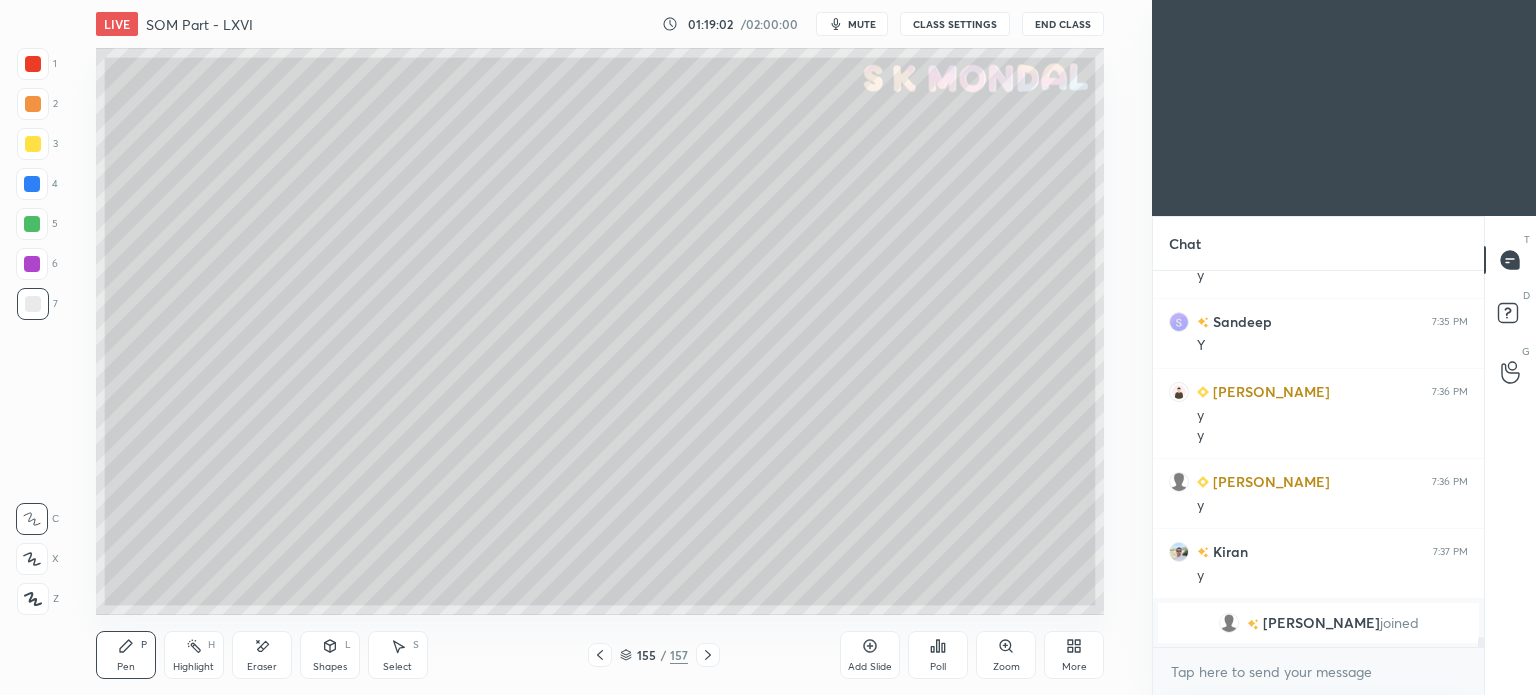 click 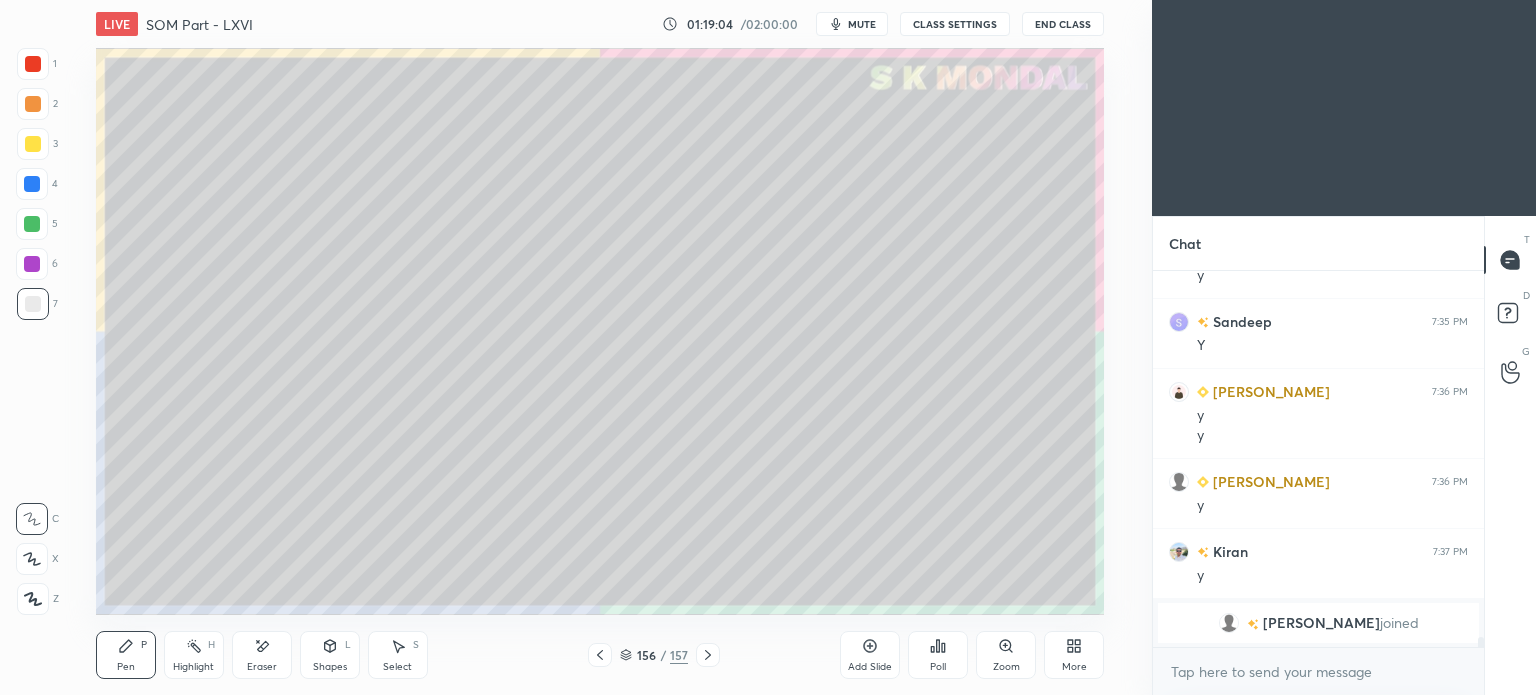click at bounding box center [32, 224] 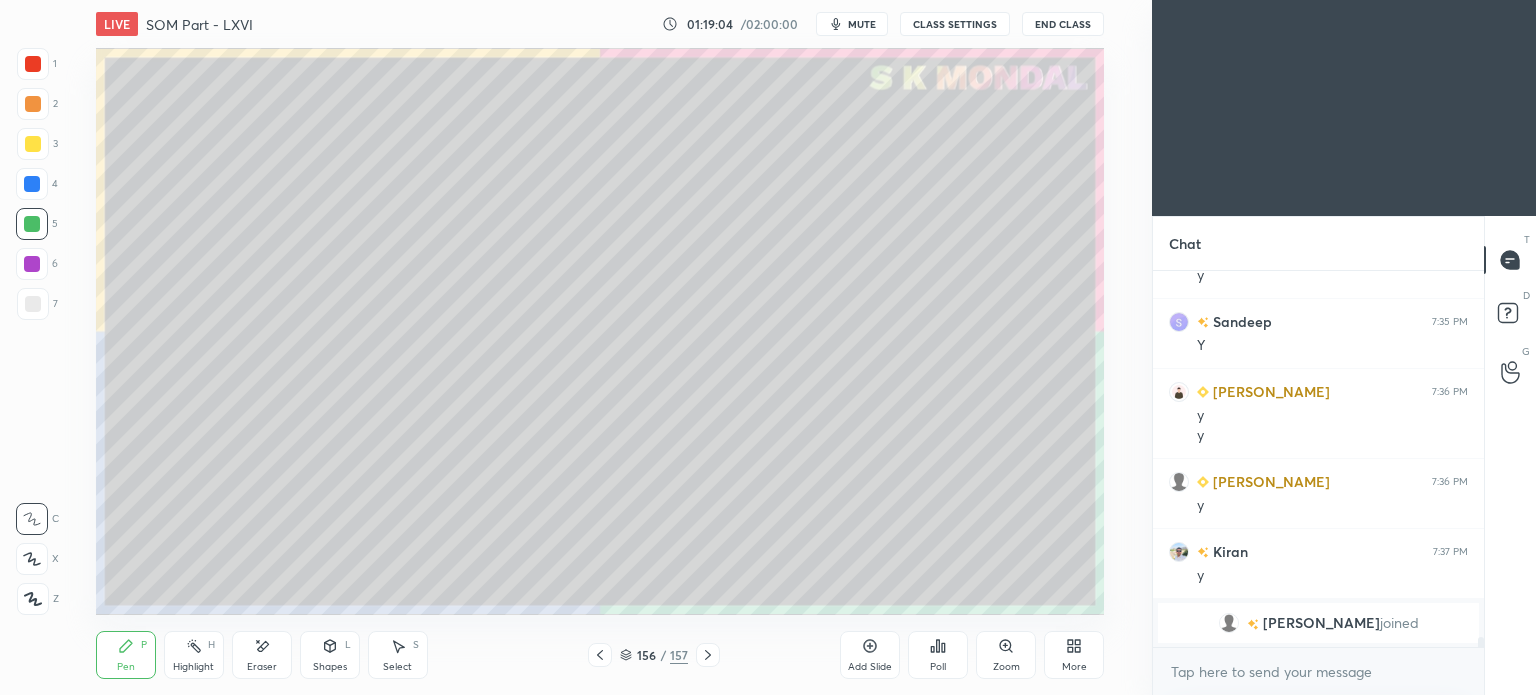 click at bounding box center (33, 304) 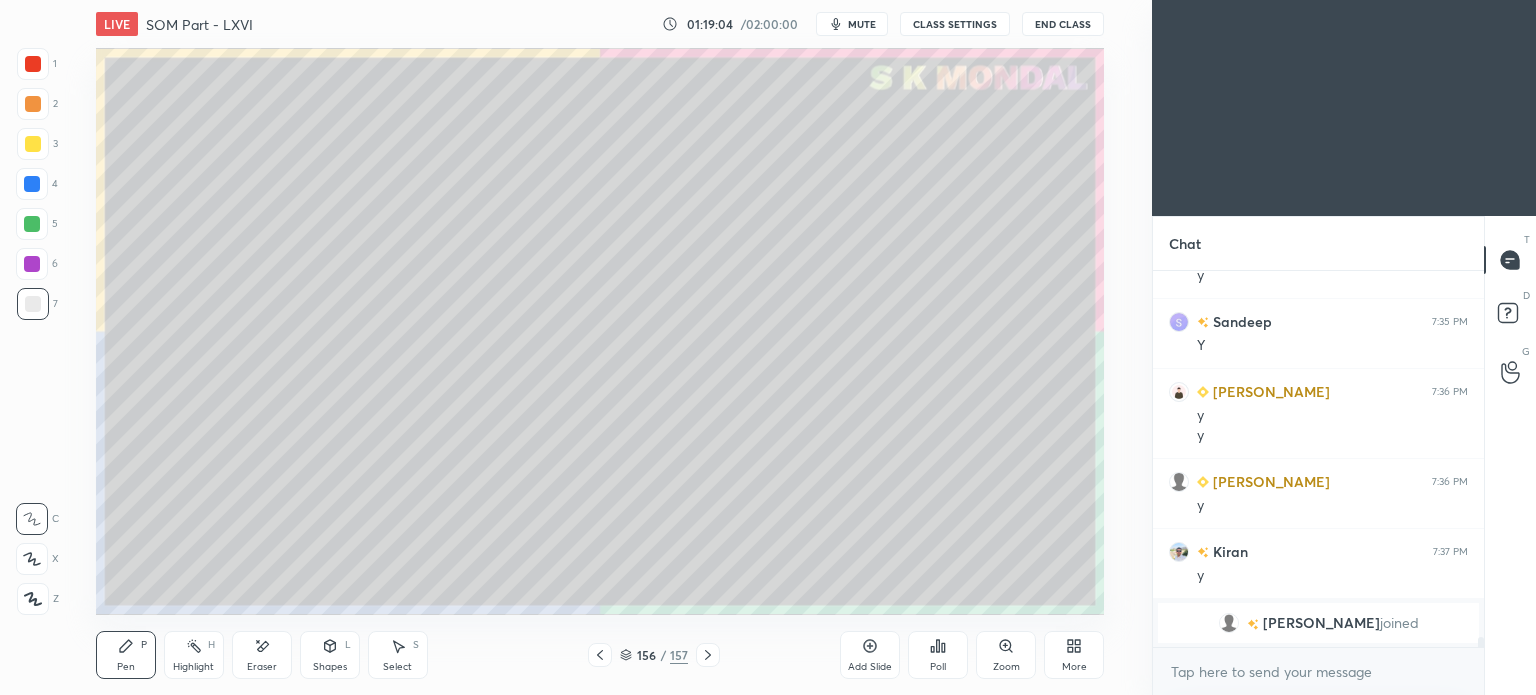 click at bounding box center (33, 144) 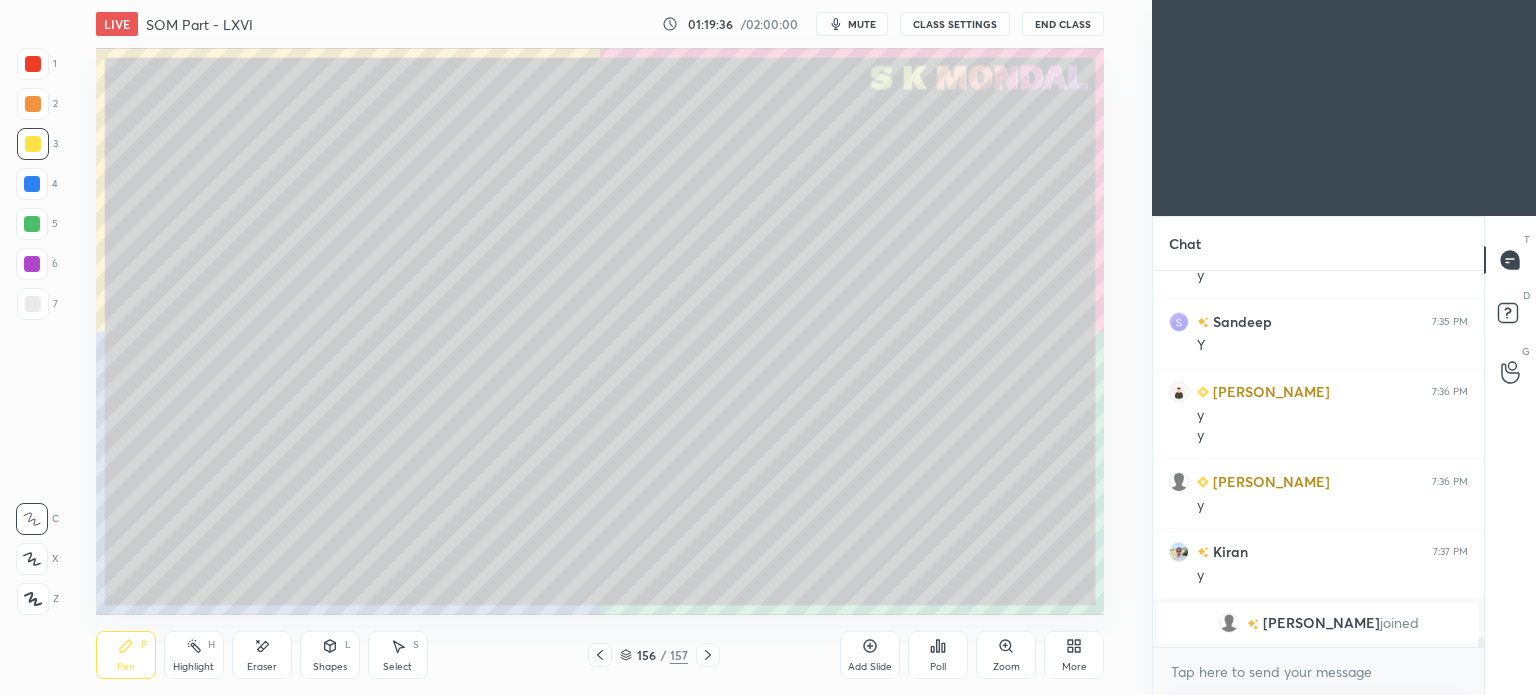 click on "156 / 157" at bounding box center [654, 655] 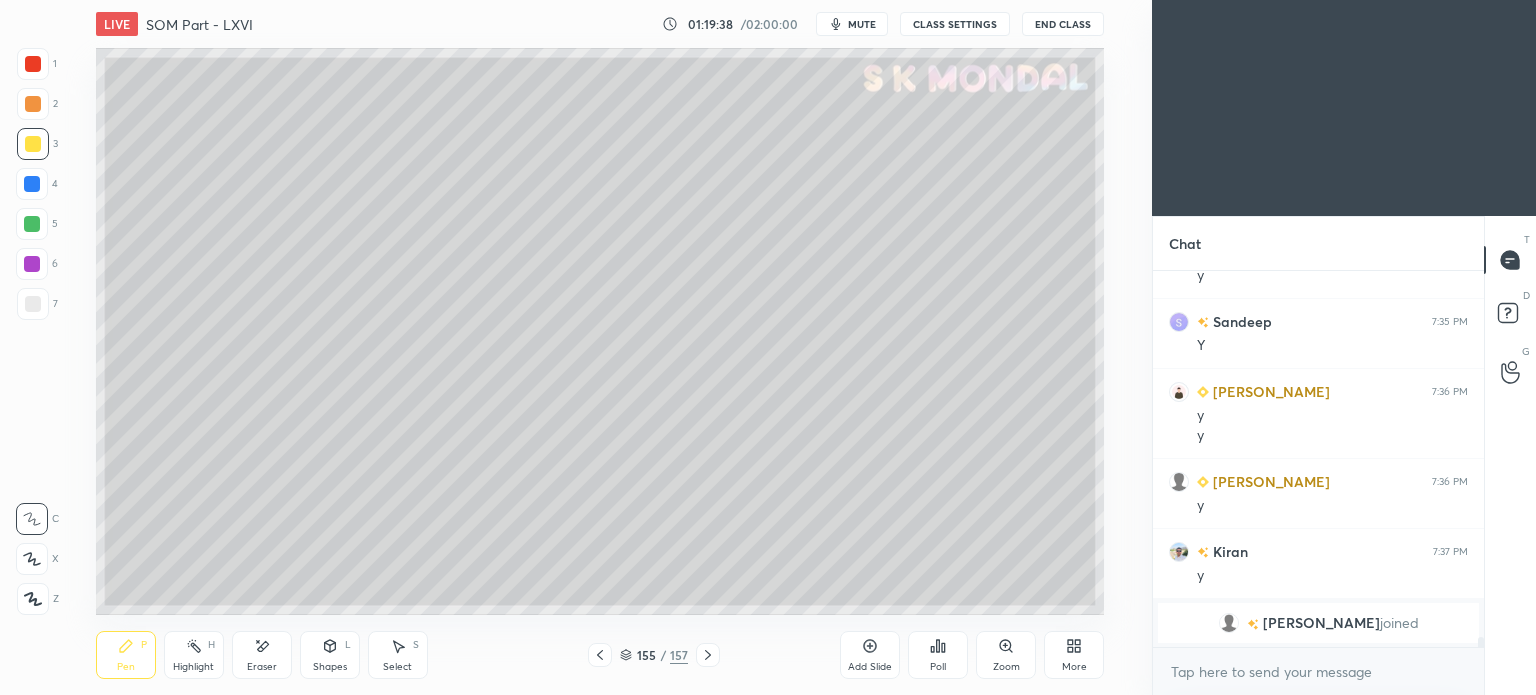 click at bounding box center (33, 304) 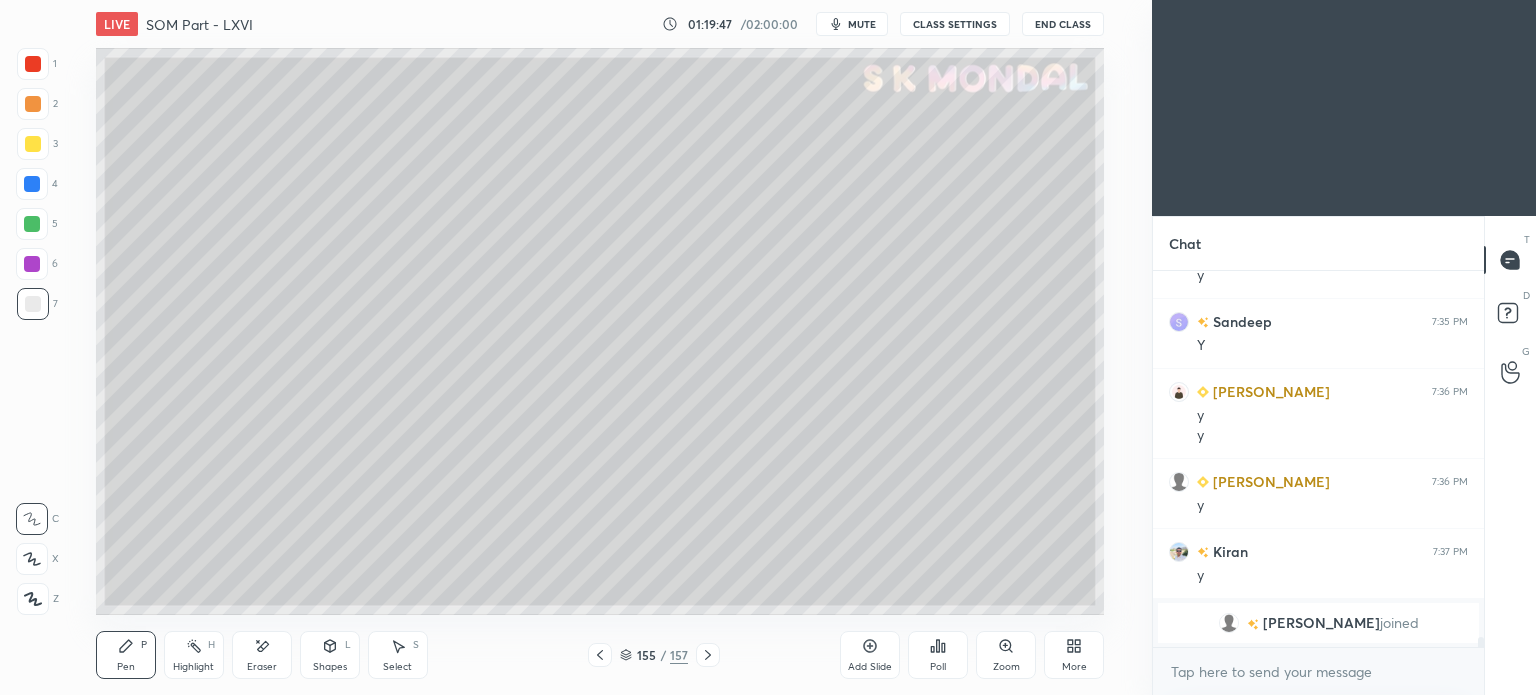 click 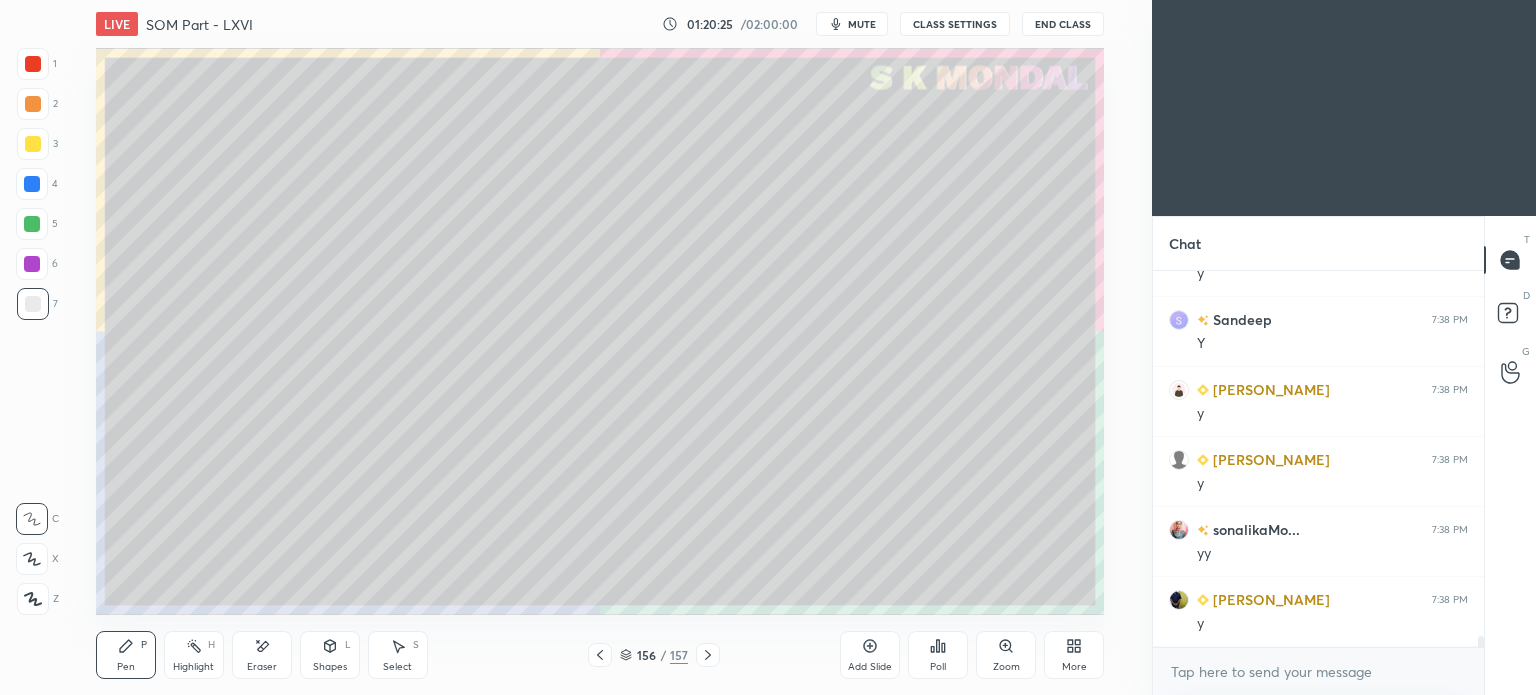 scroll, scrollTop: 12192, scrollLeft: 0, axis: vertical 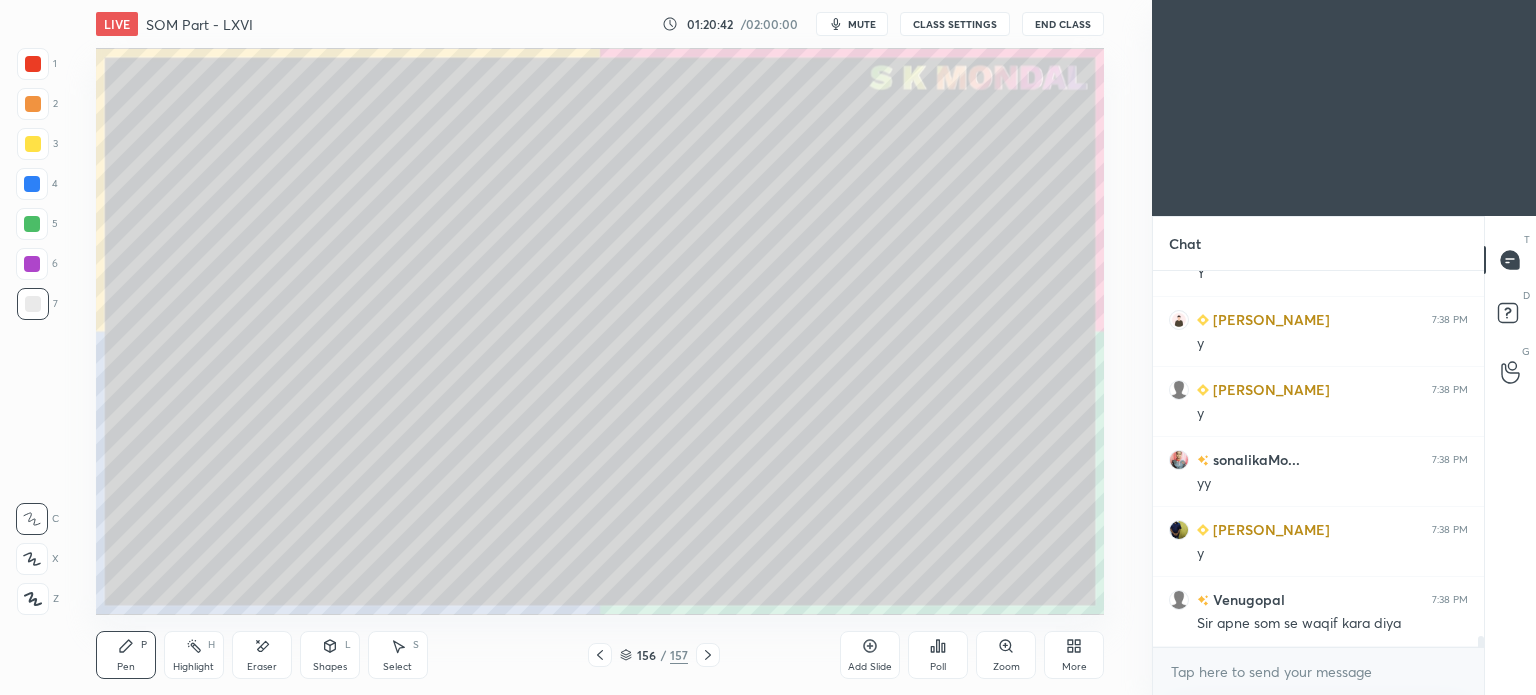 click 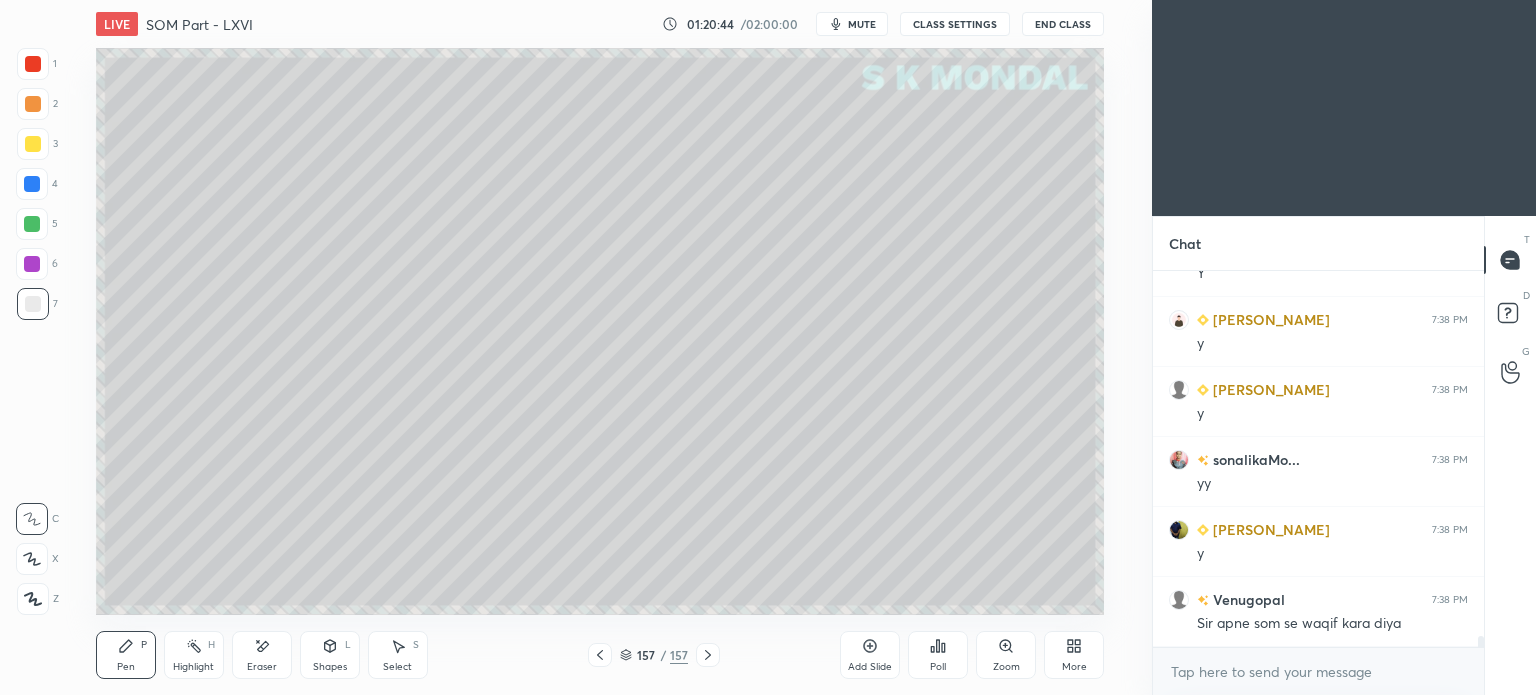 click at bounding box center (33, 304) 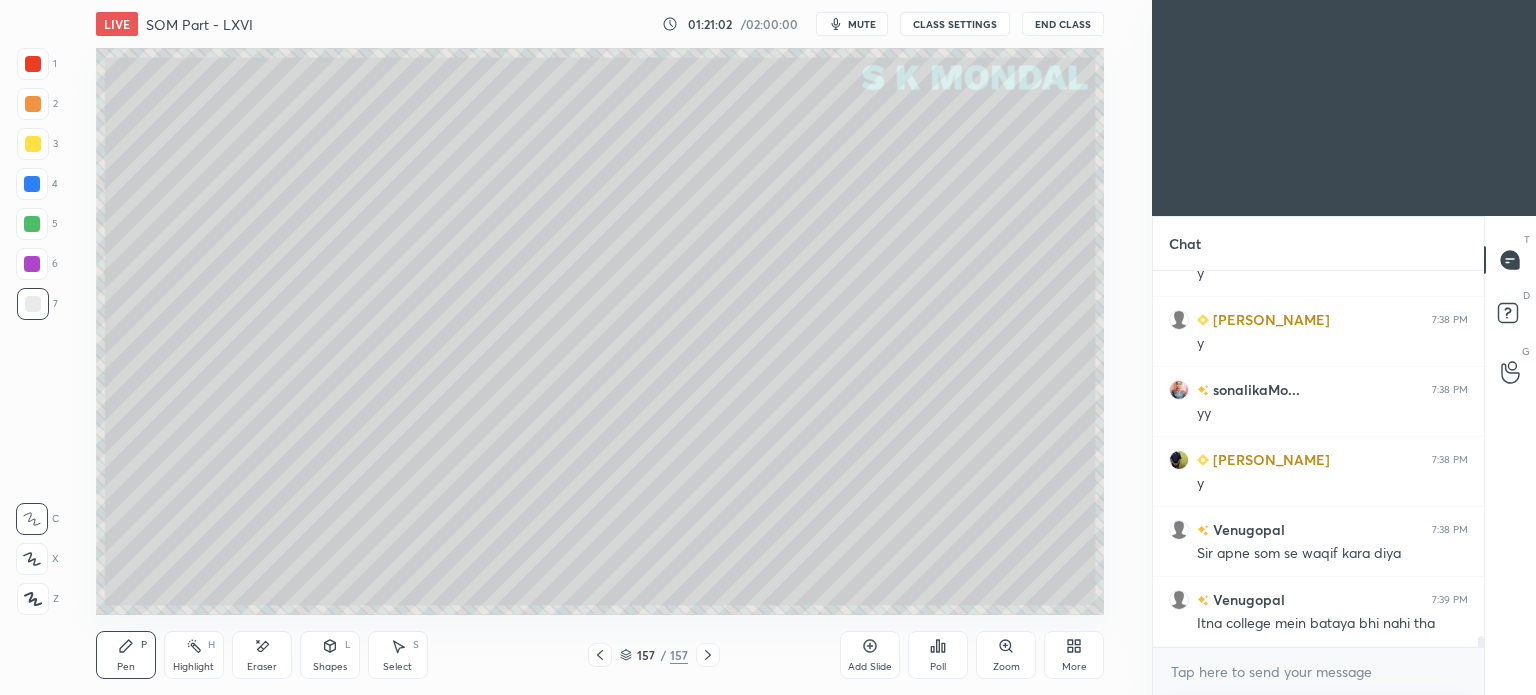 scroll, scrollTop: 12282, scrollLeft: 0, axis: vertical 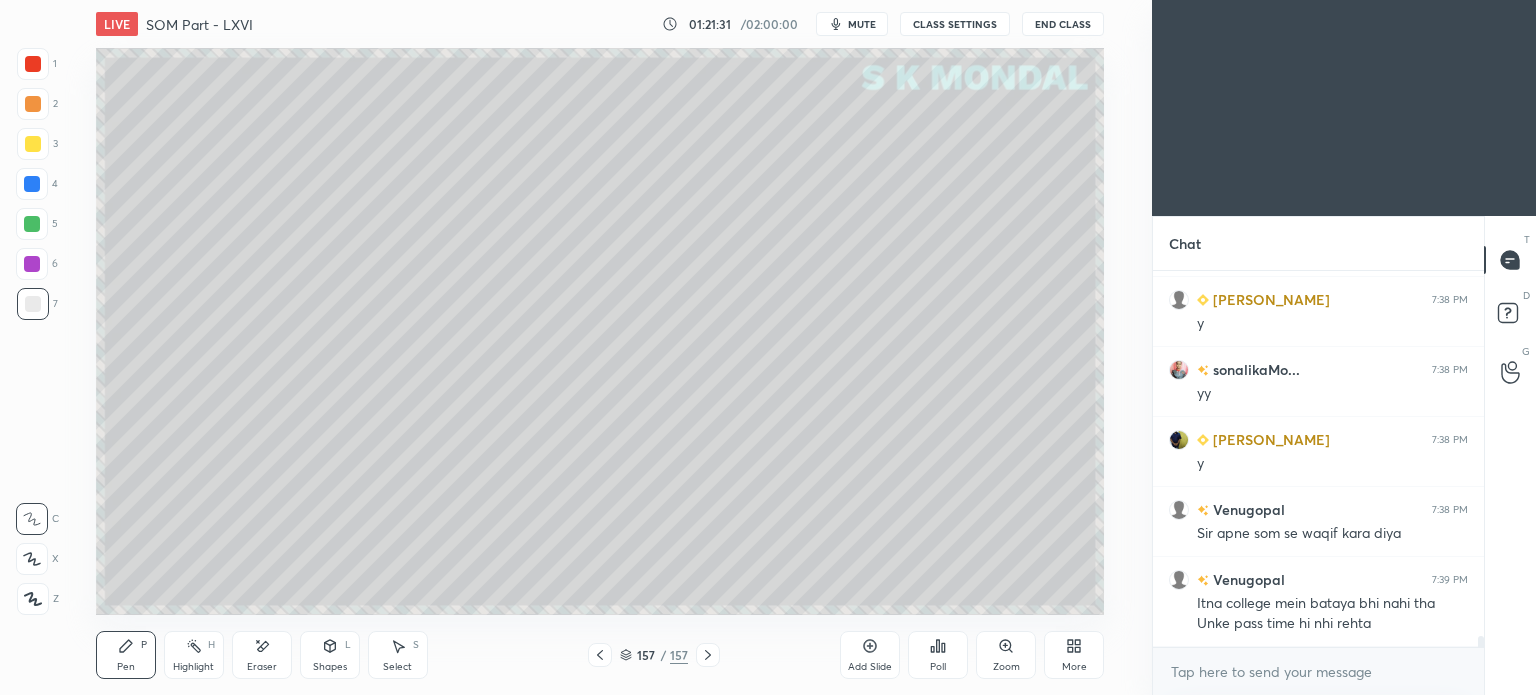 click on "Eraser" at bounding box center (262, 667) 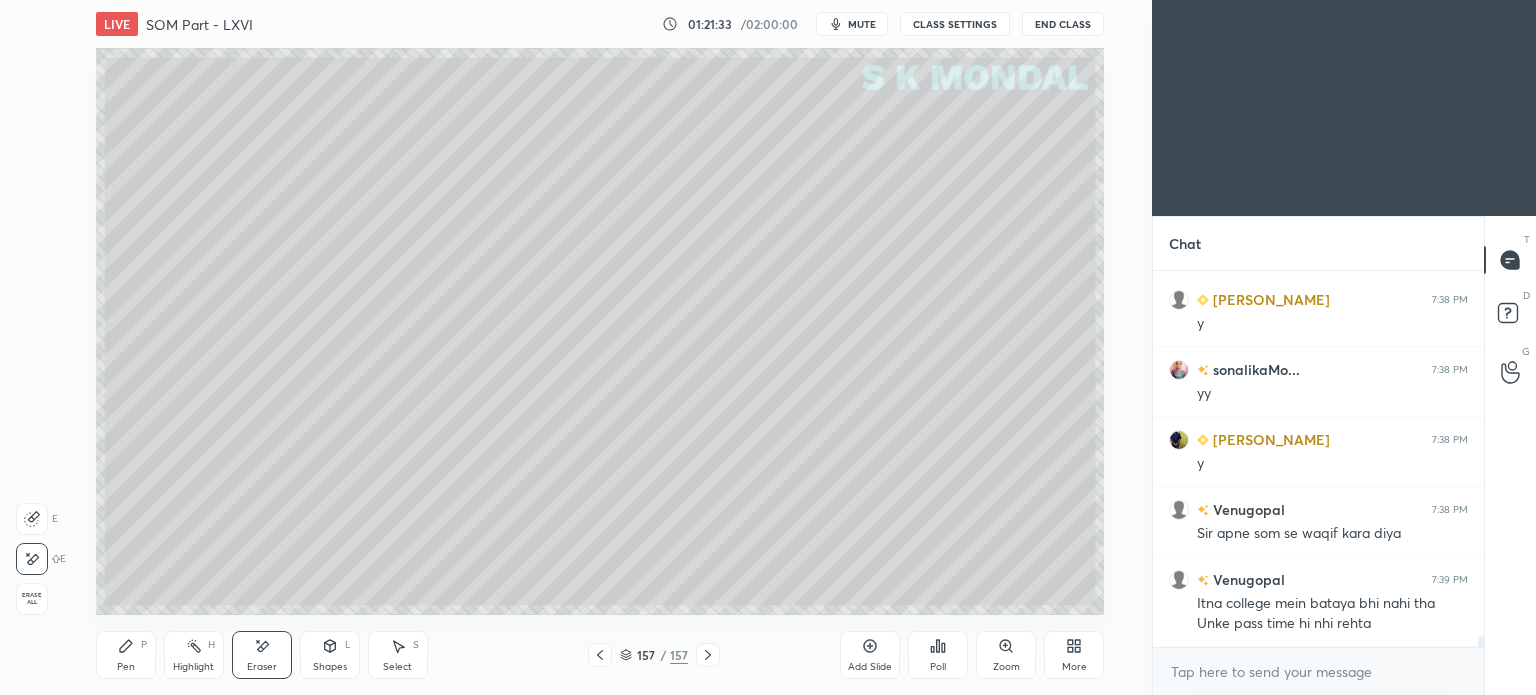 click on "Pen P" at bounding box center (126, 655) 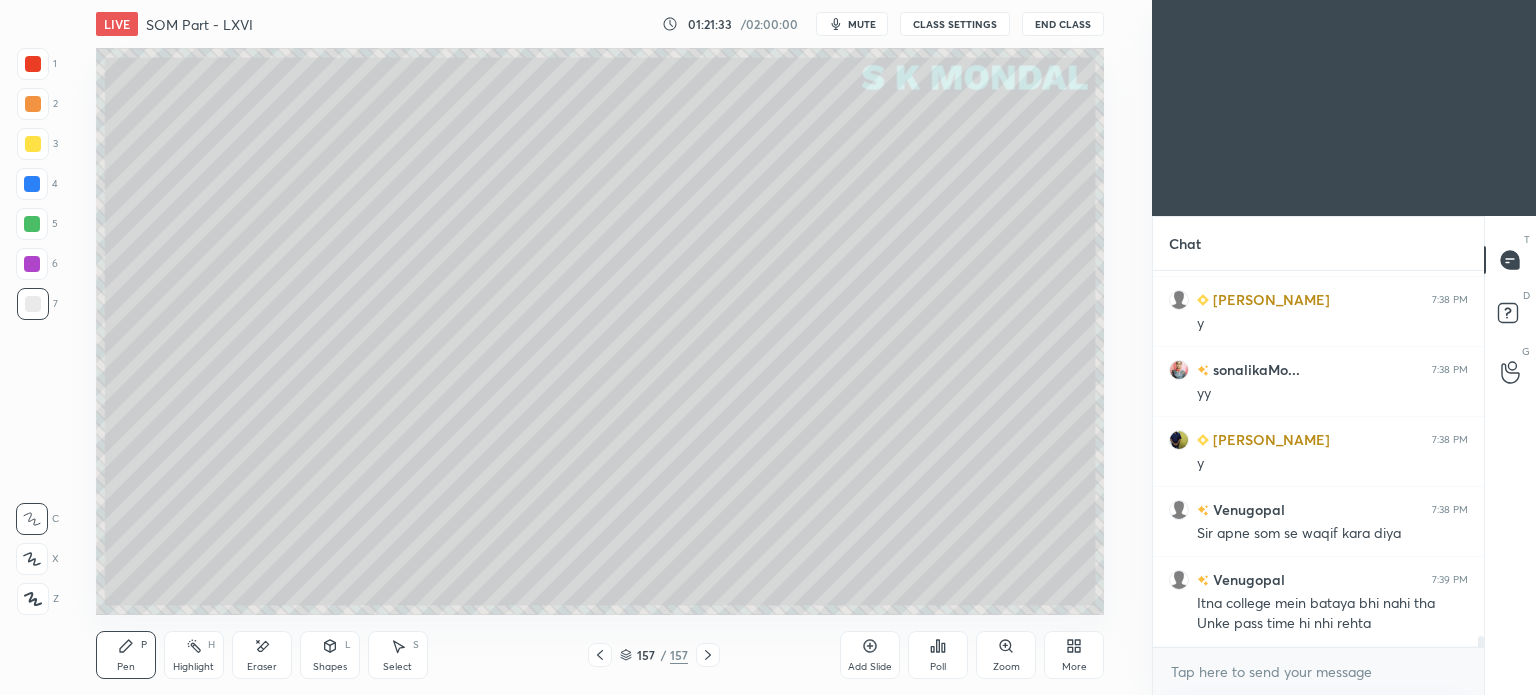 click on "Pen P" at bounding box center (126, 655) 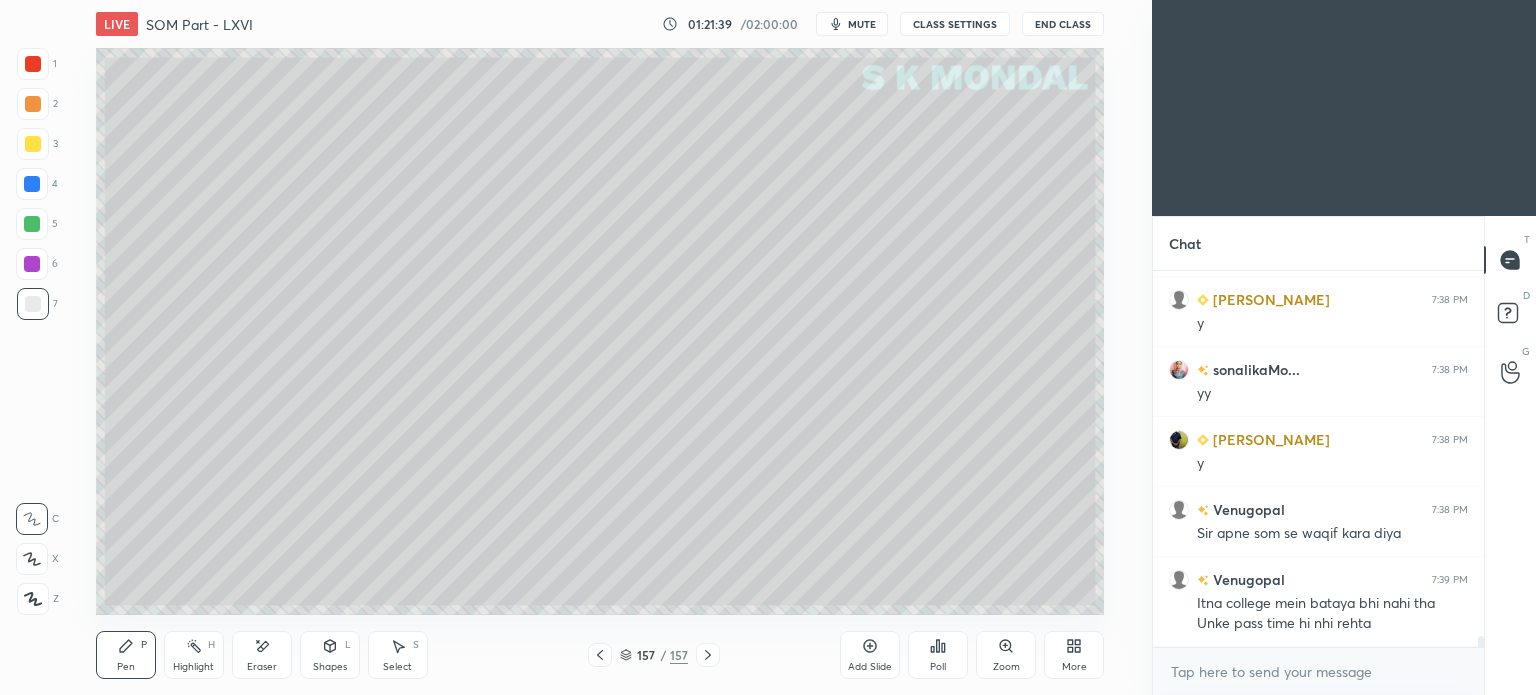 click on "Eraser" at bounding box center (262, 655) 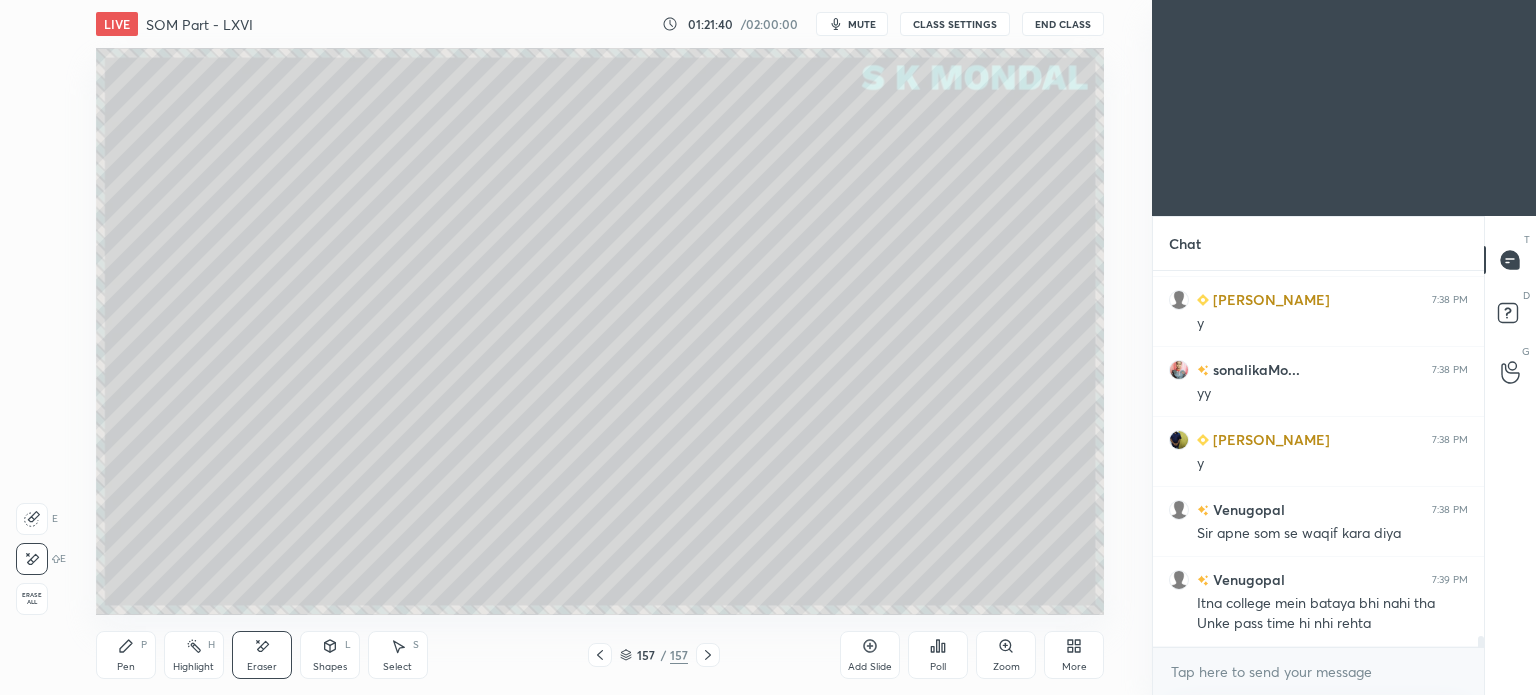 click on "Pen P" at bounding box center (126, 655) 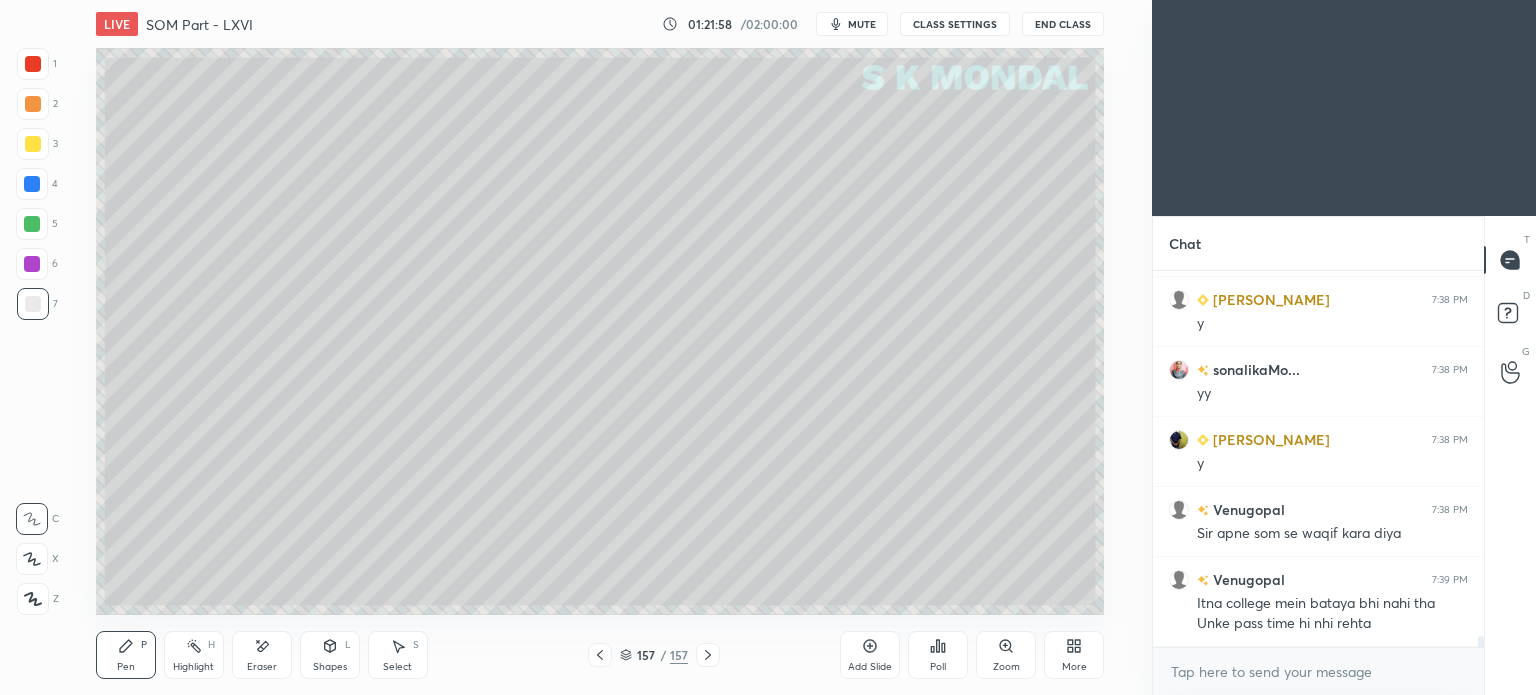 click on "Highlight H" at bounding box center (194, 655) 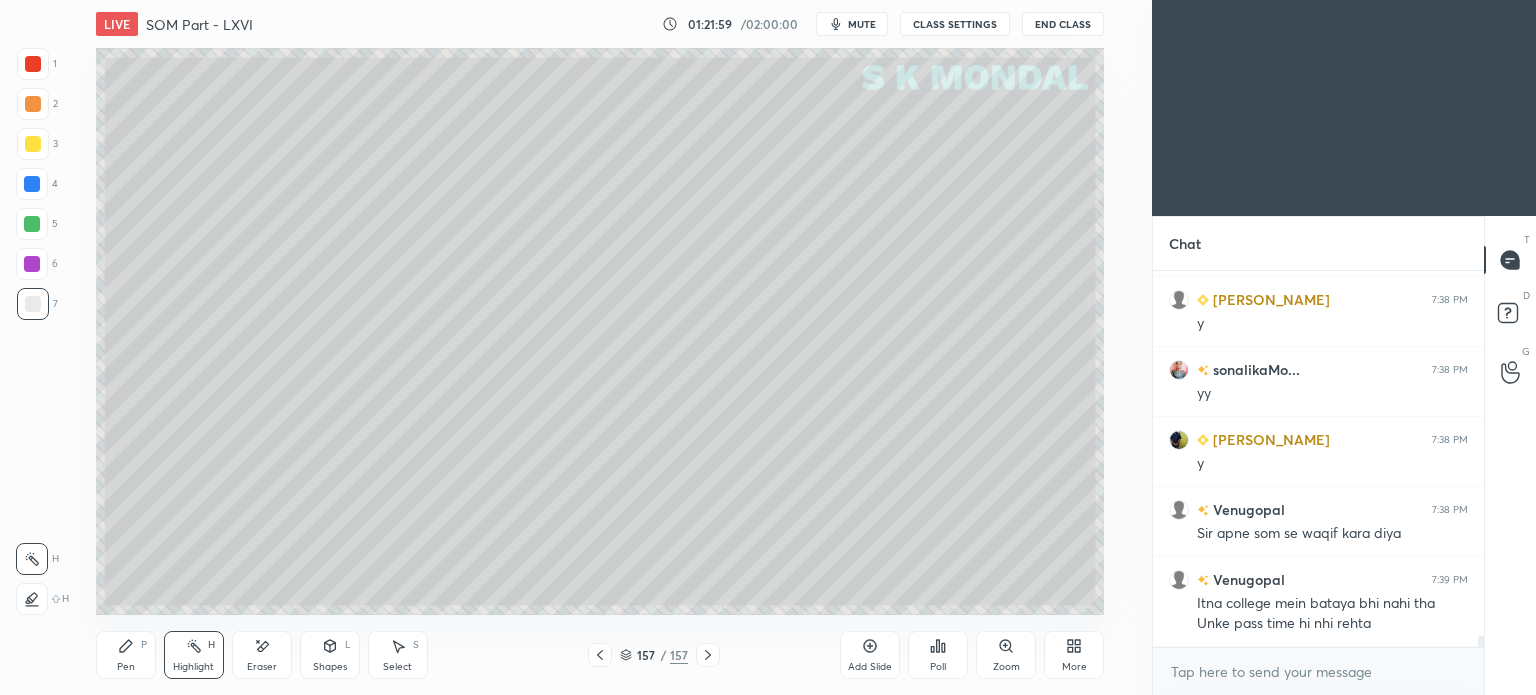 click on "Highlight" at bounding box center [193, 667] 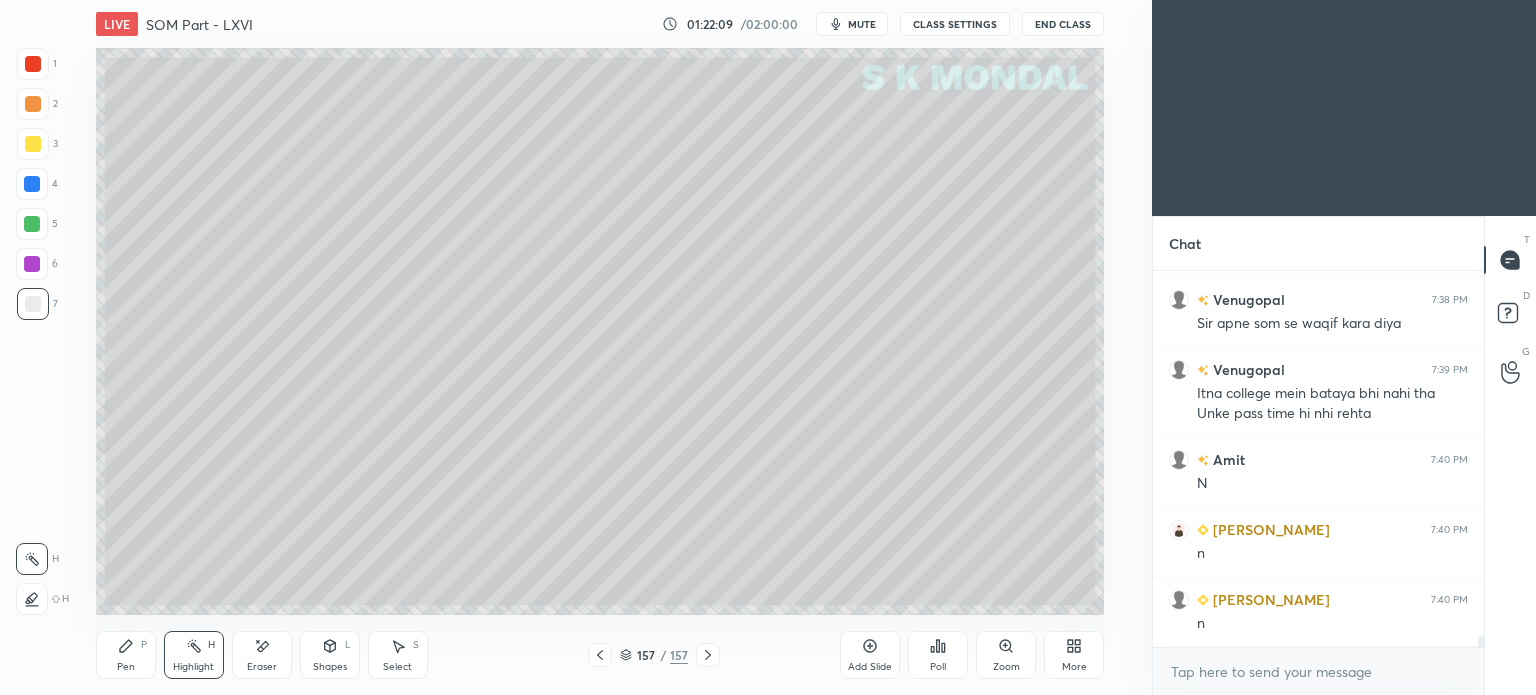 scroll, scrollTop: 12562, scrollLeft: 0, axis: vertical 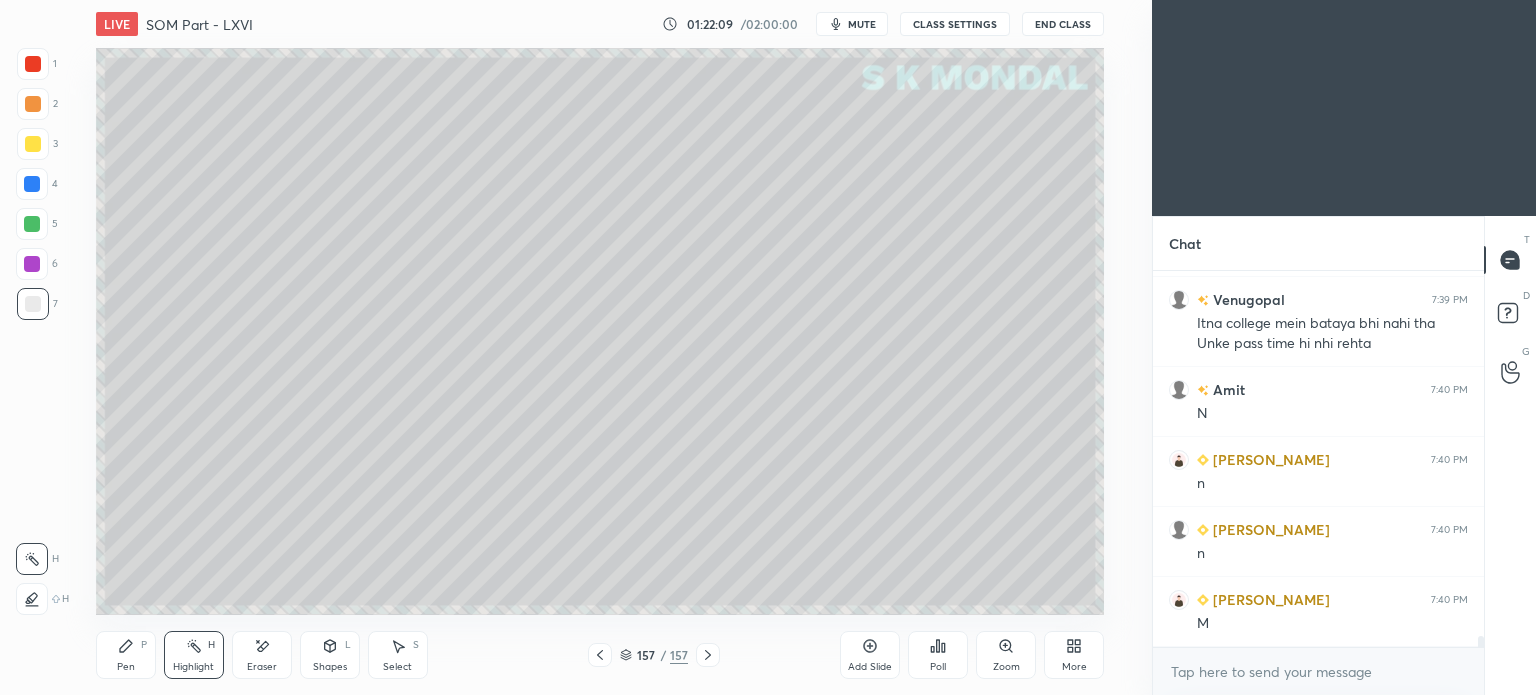 click on "Pen P" at bounding box center (126, 655) 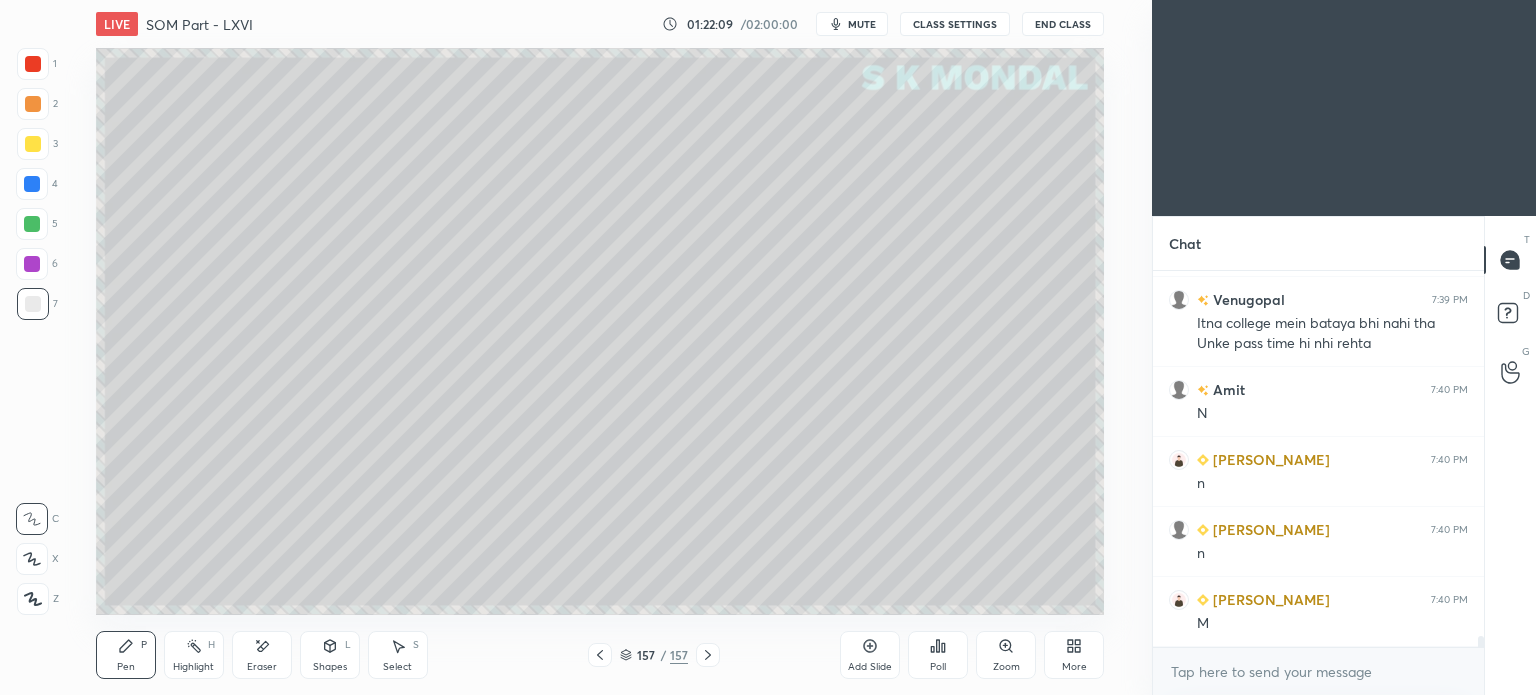 click on "Pen" at bounding box center [126, 667] 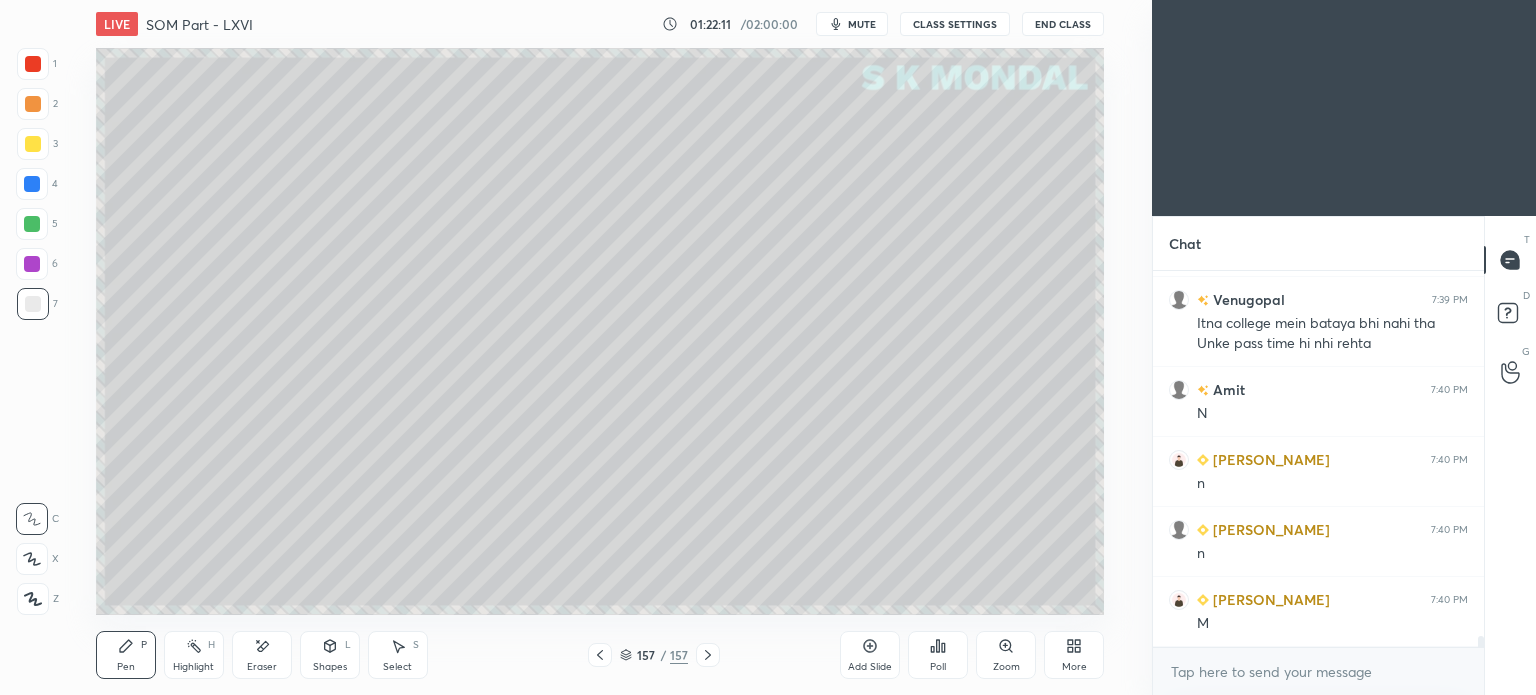 scroll, scrollTop: 12632, scrollLeft: 0, axis: vertical 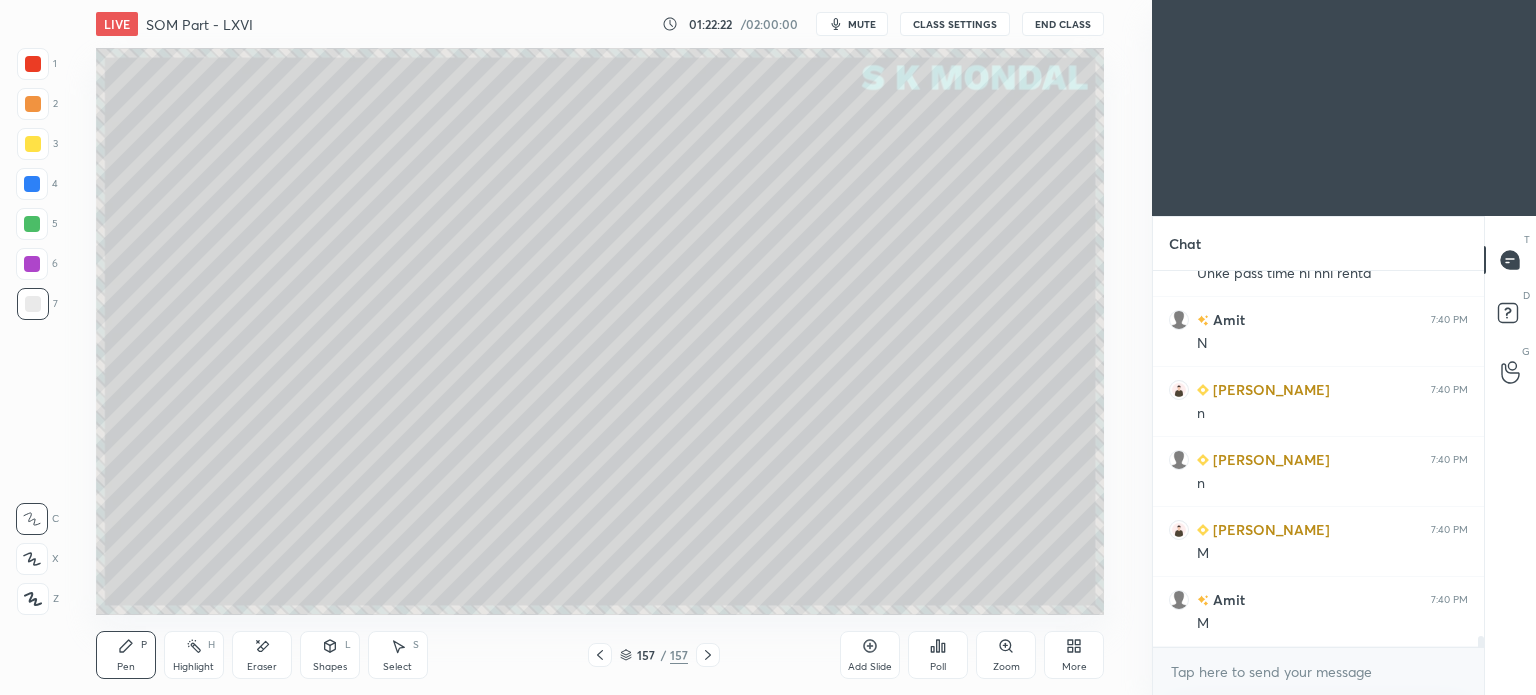 click on "Highlight" at bounding box center (193, 667) 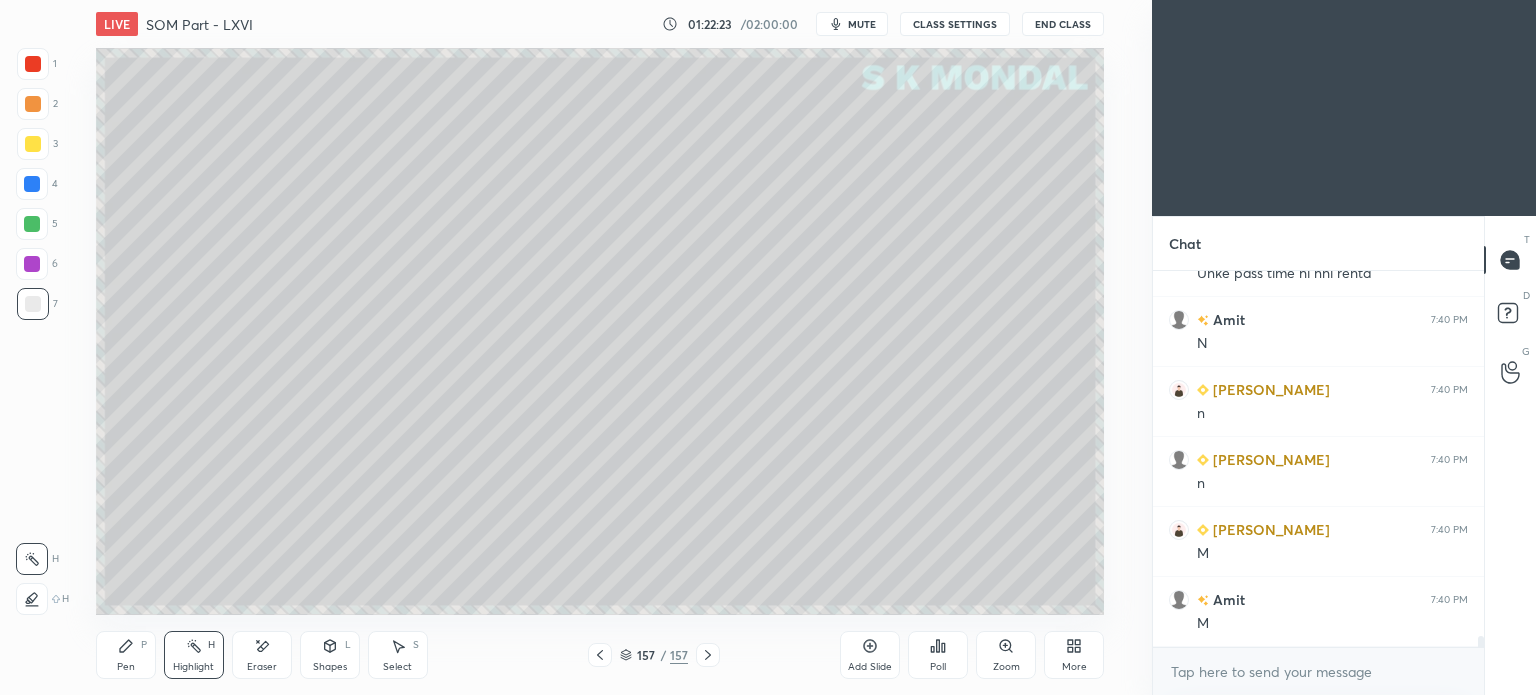 click on "Highlight" at bounding box center [193, 667] 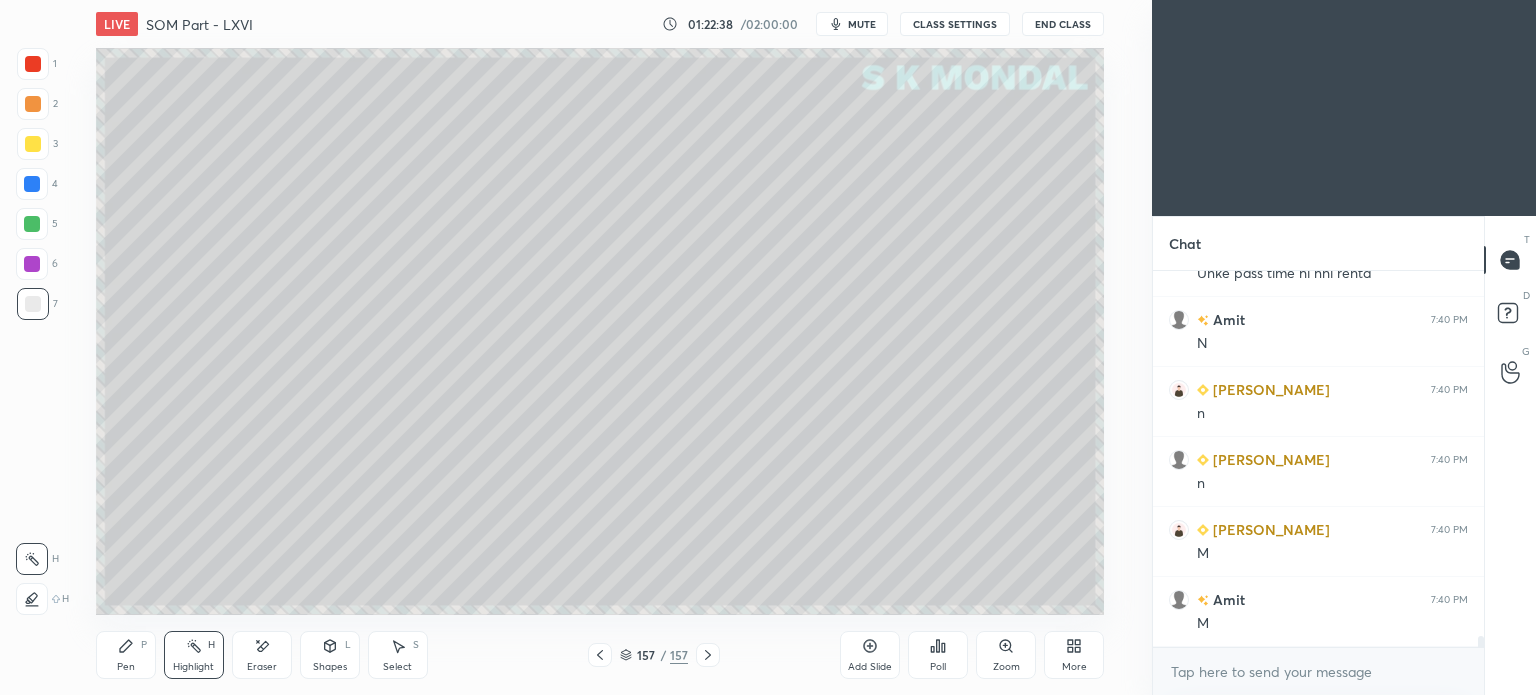 scroll, scrollTop: 12702, scrollLeft: 0, axis: vertical 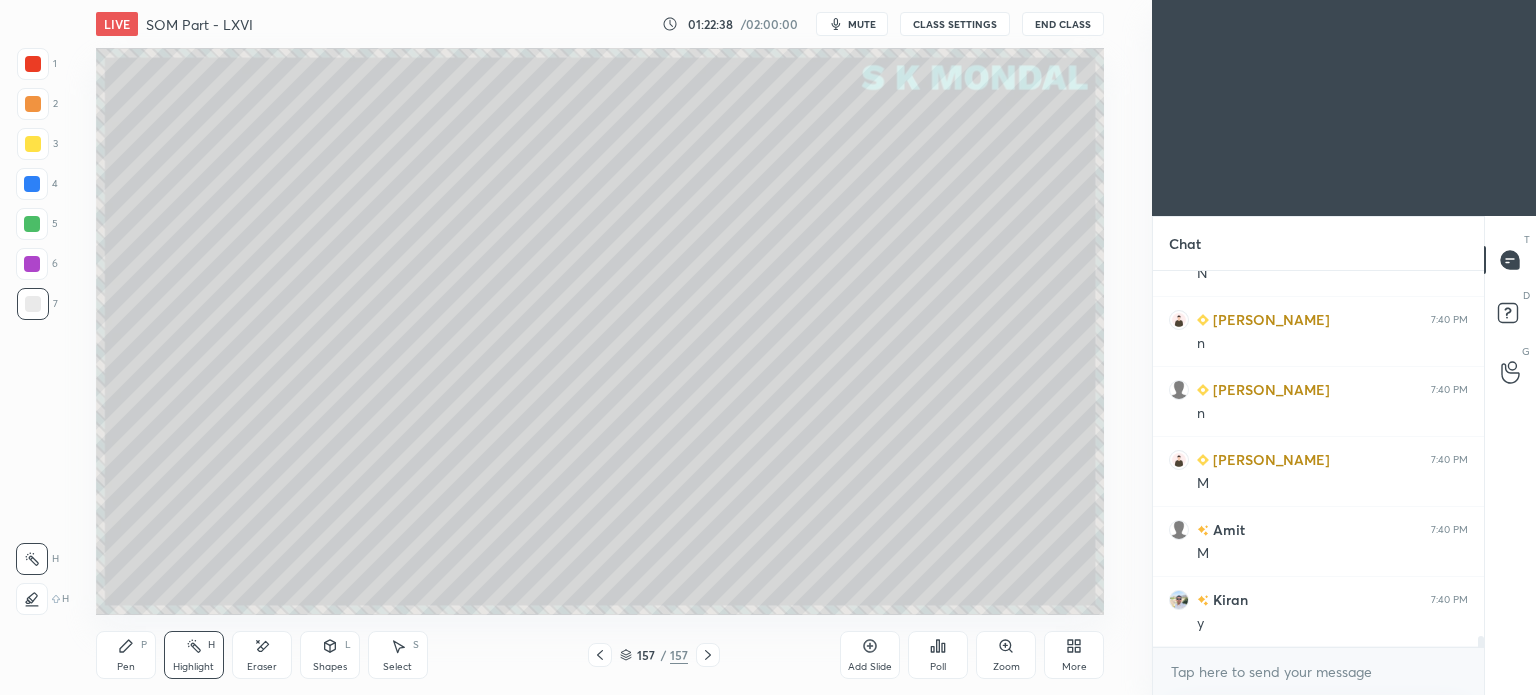 click on "Pen" at bounding box center [126, 667] 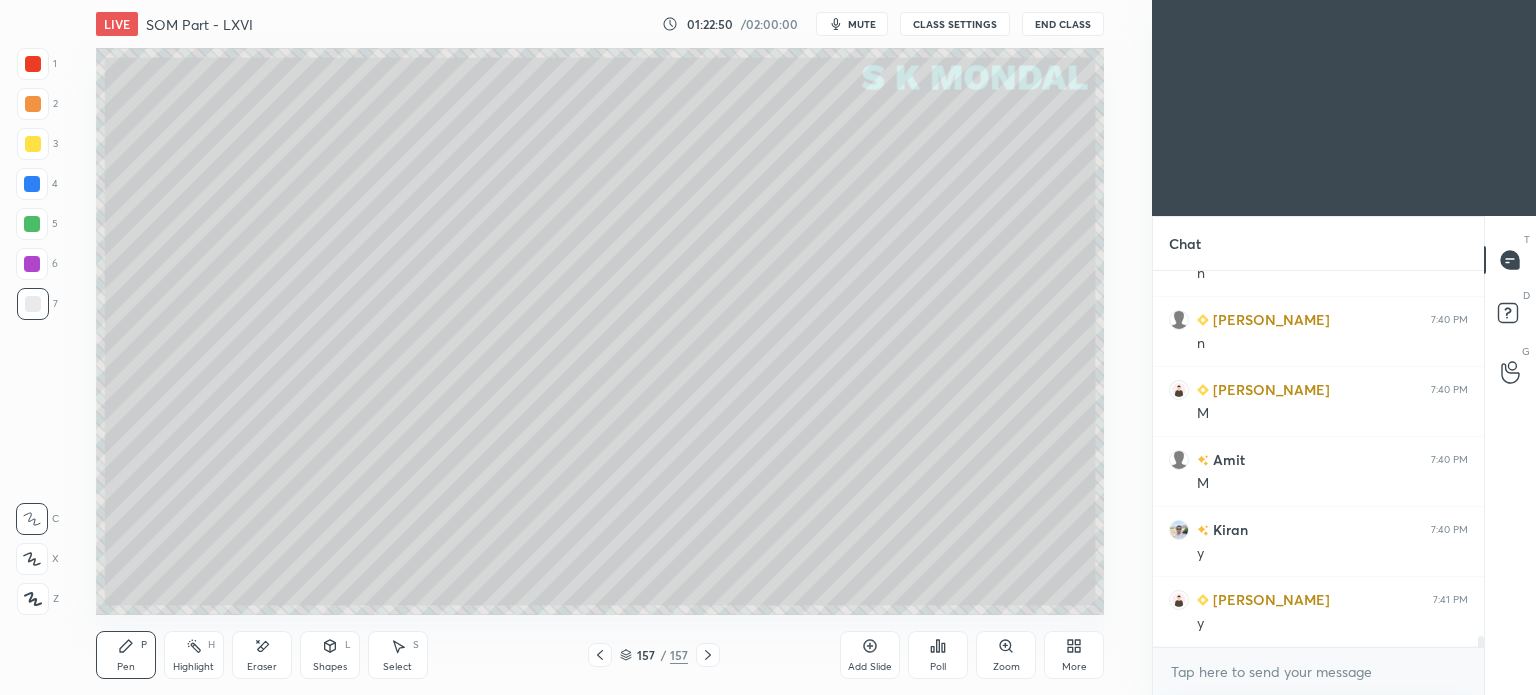 scroll, scrollTop: 12842, scrollLeft: 0, axis: vertical 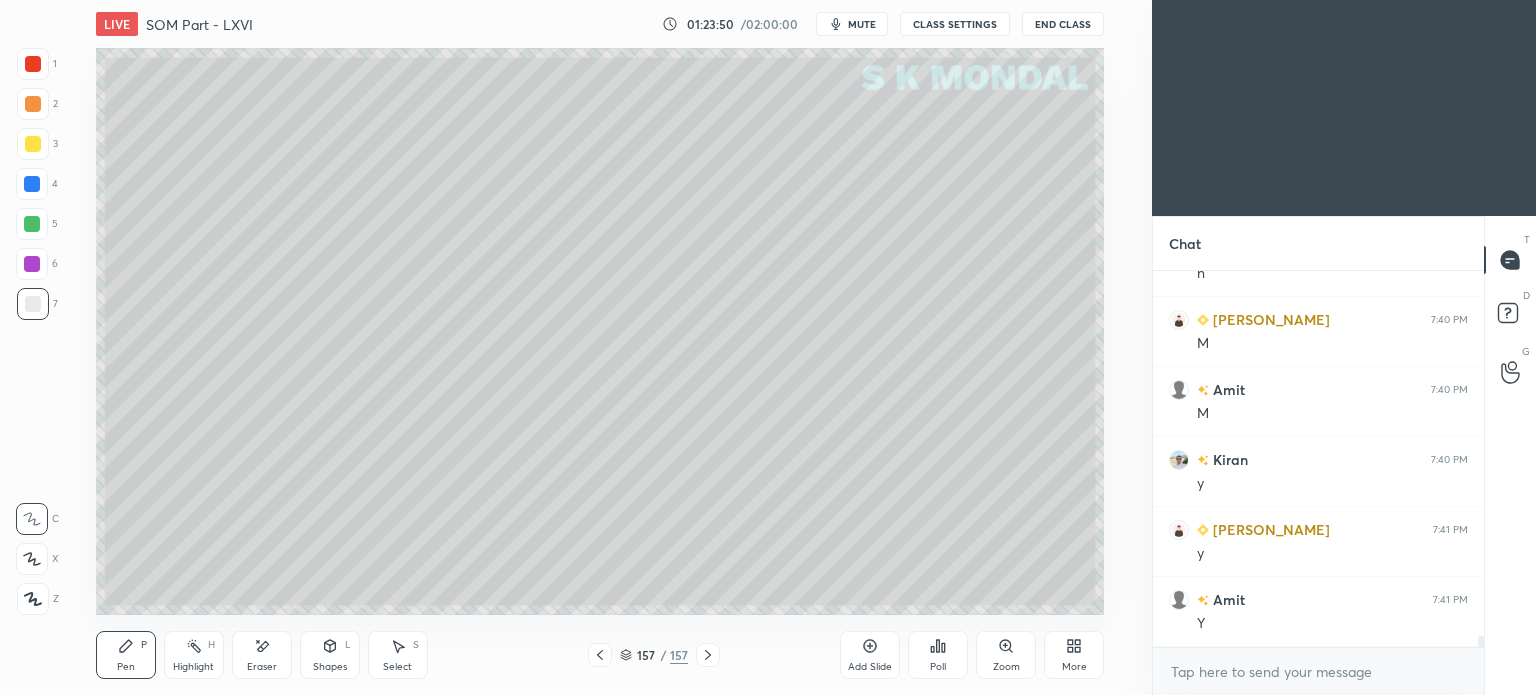 click at bounding box center [33, 144] 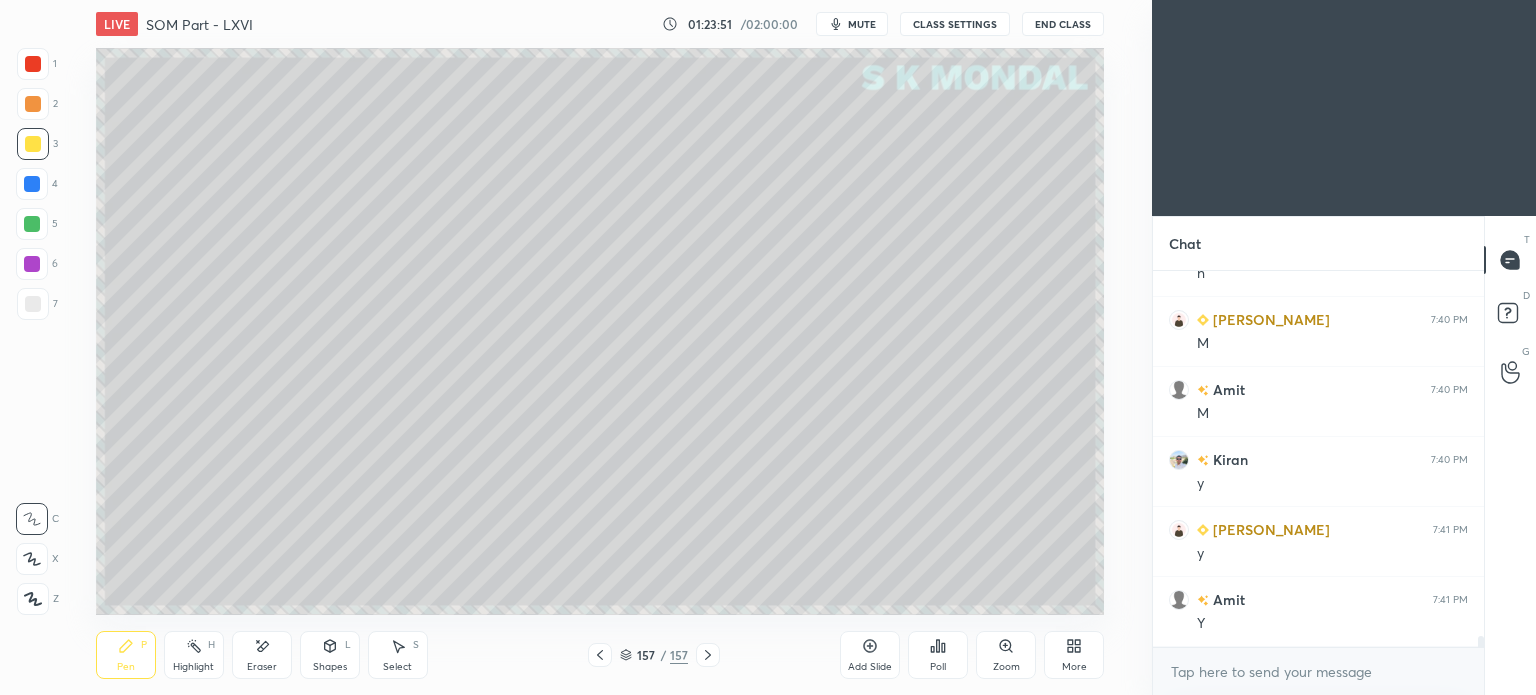 scroll, scrollTop: 12912, scrollLeft: 0, axis: vertical 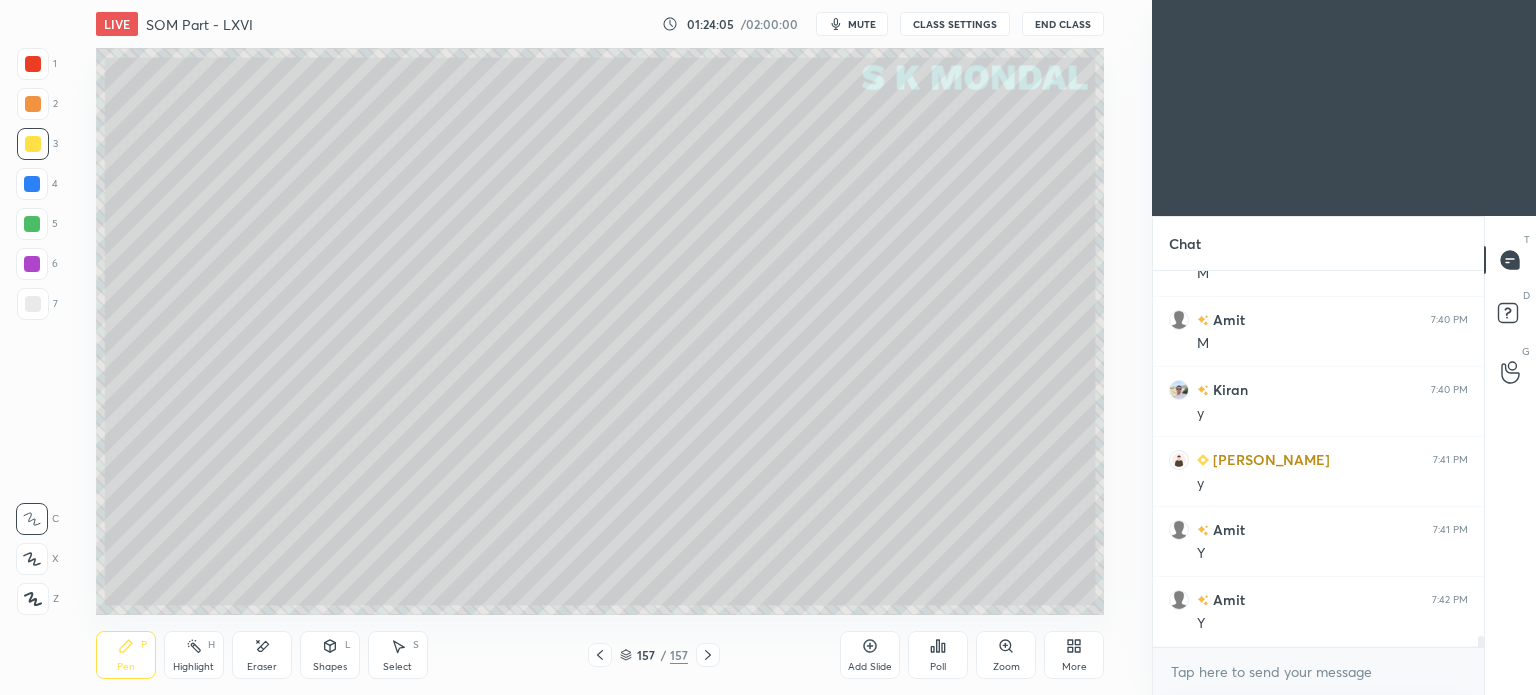 click 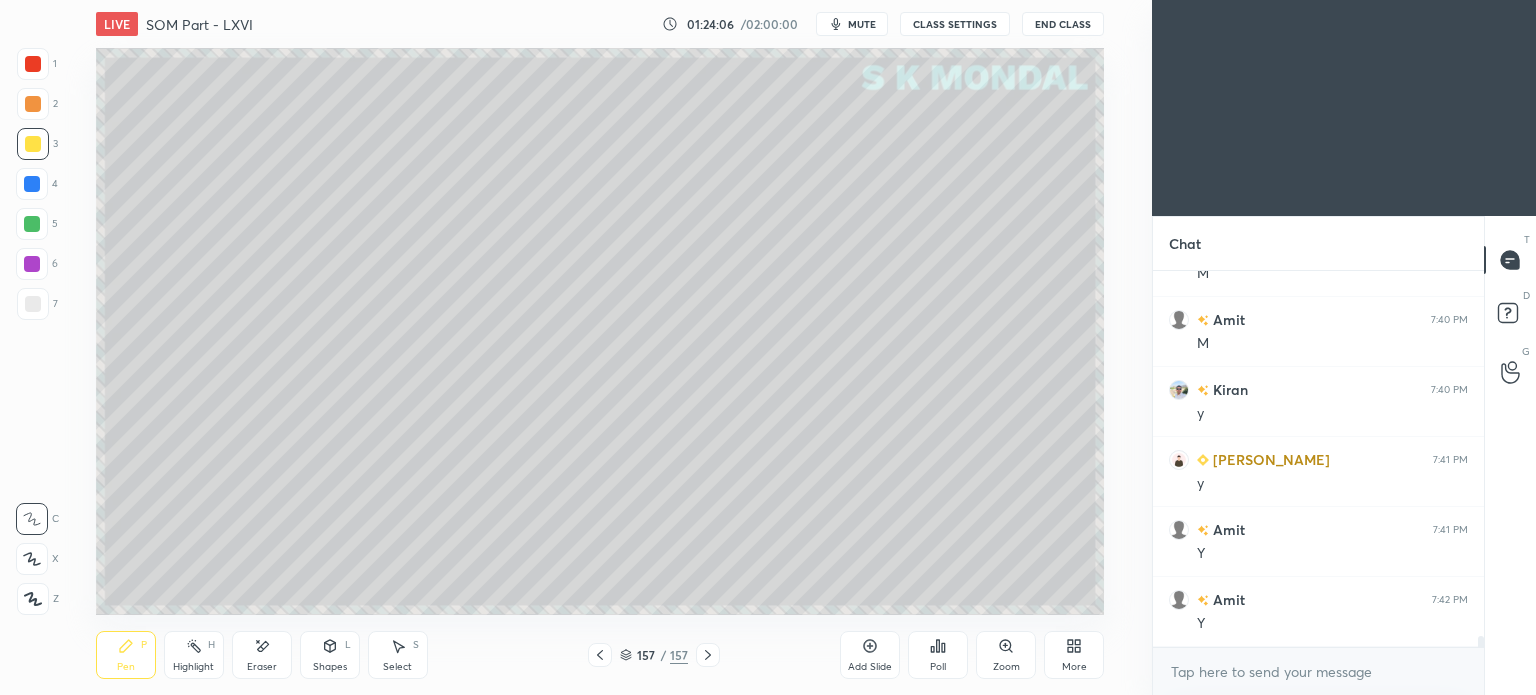 click on "Add Slide" at bounding box center [870, 667] 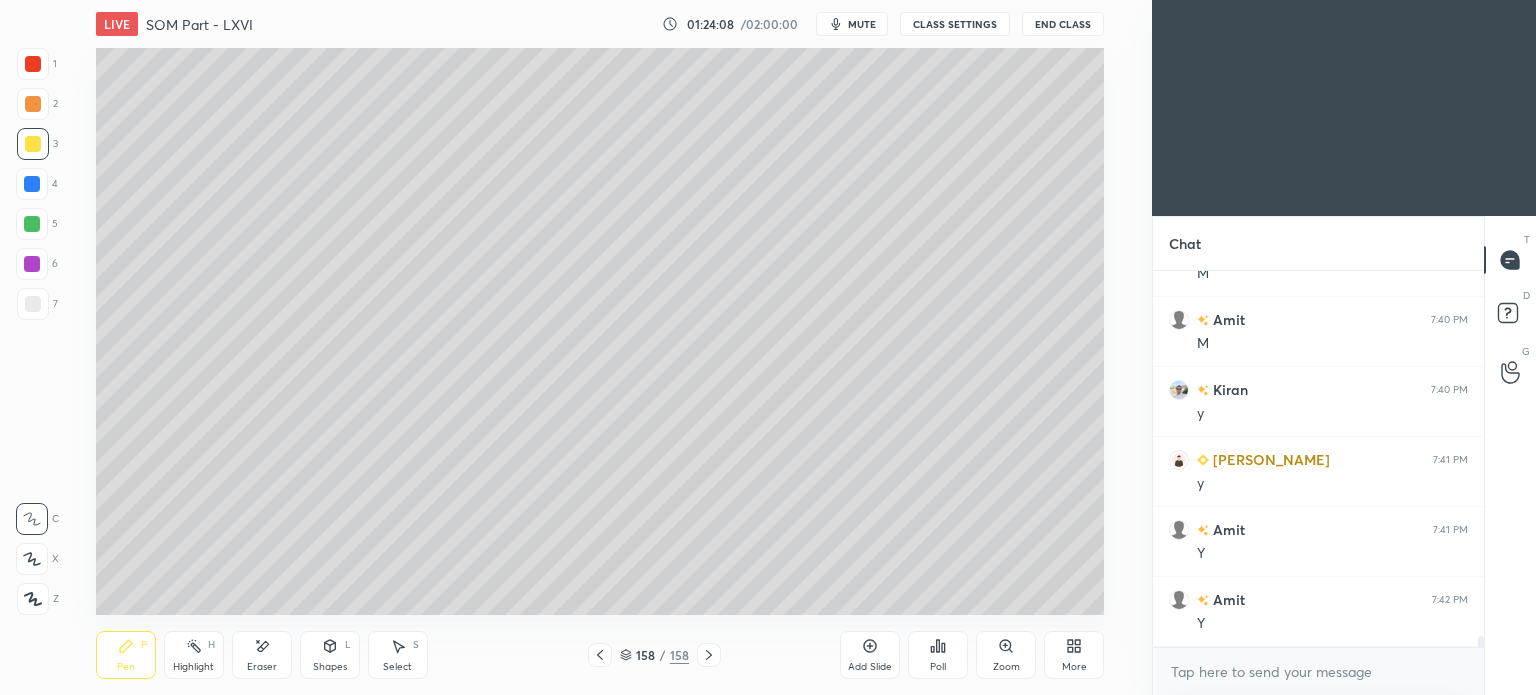 click at bounding box center (33, 144) 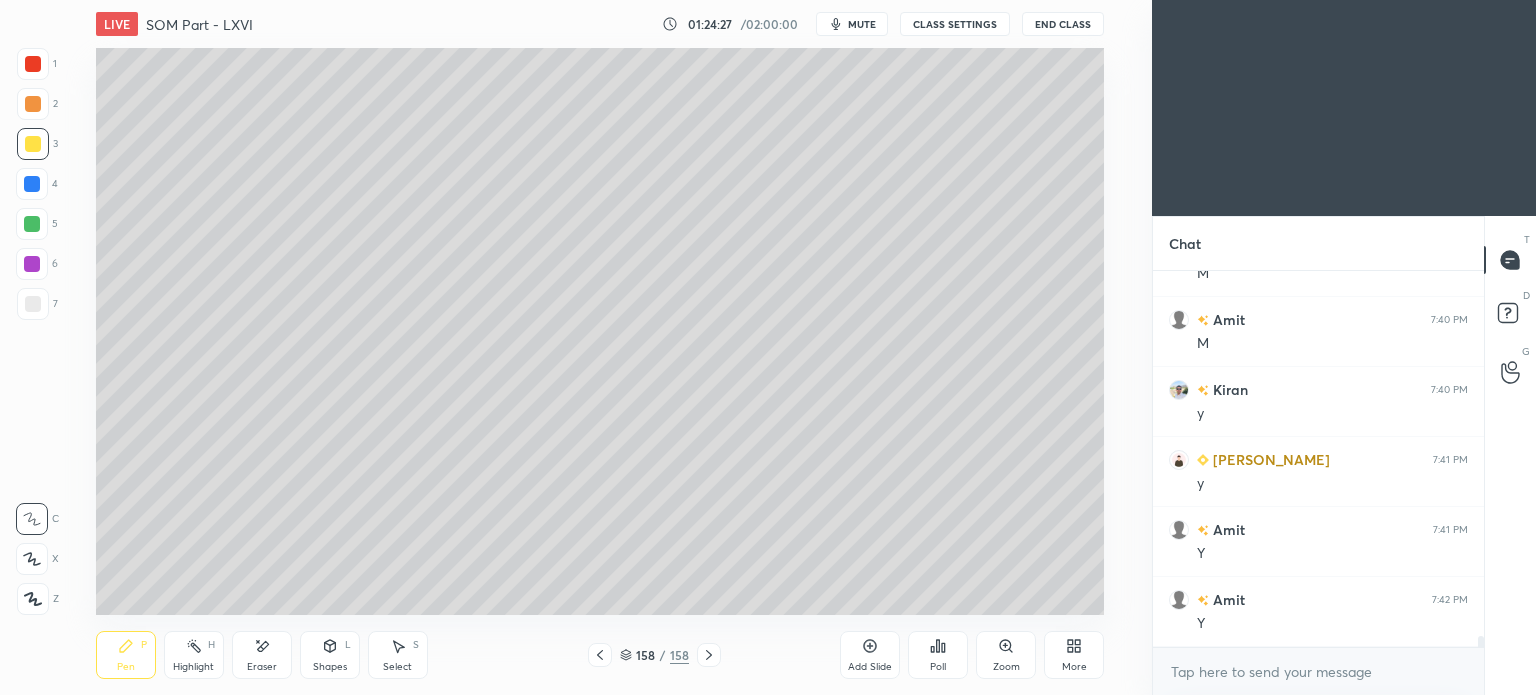 click on "Eraser" at bounding box center [262, 655] 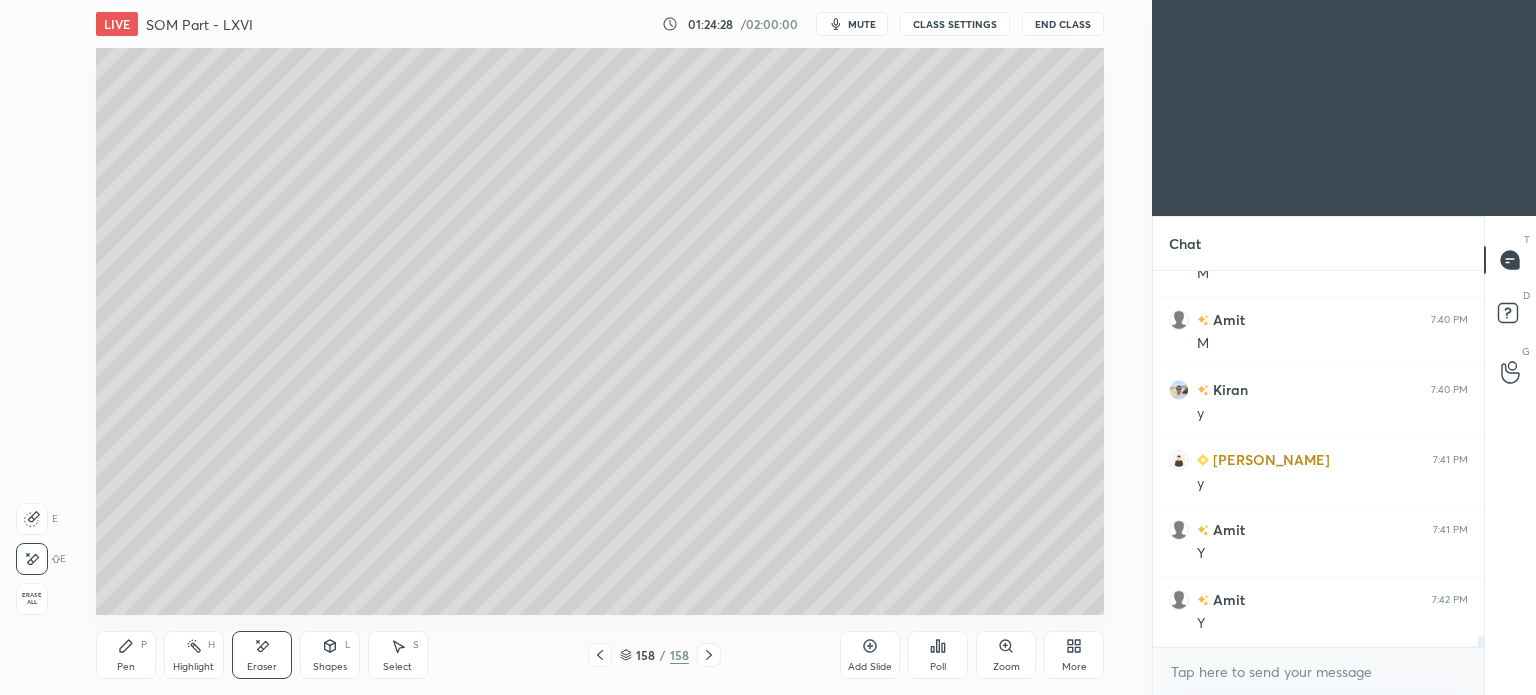 click on "Pen P" at bounding box center (126, 655) 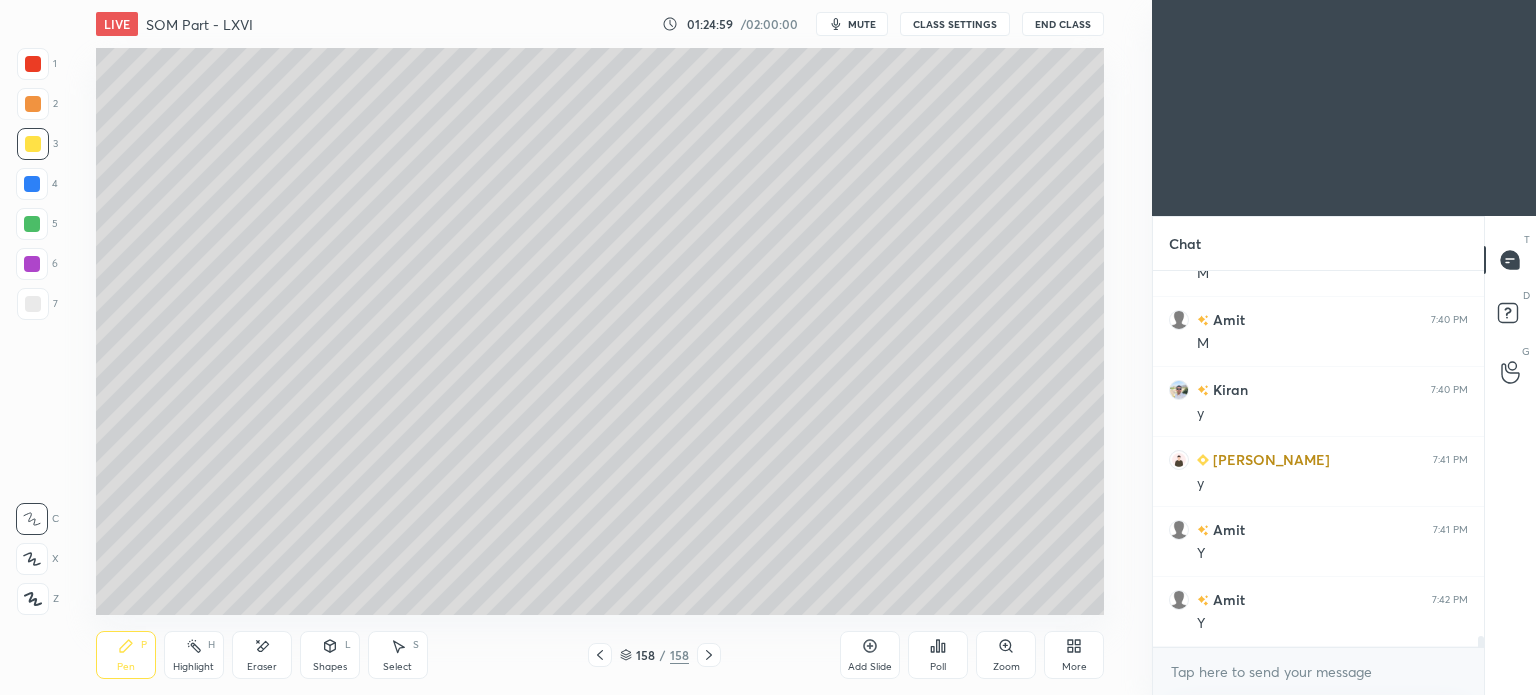 click on "Eraser" at bounding box center [262, 655] 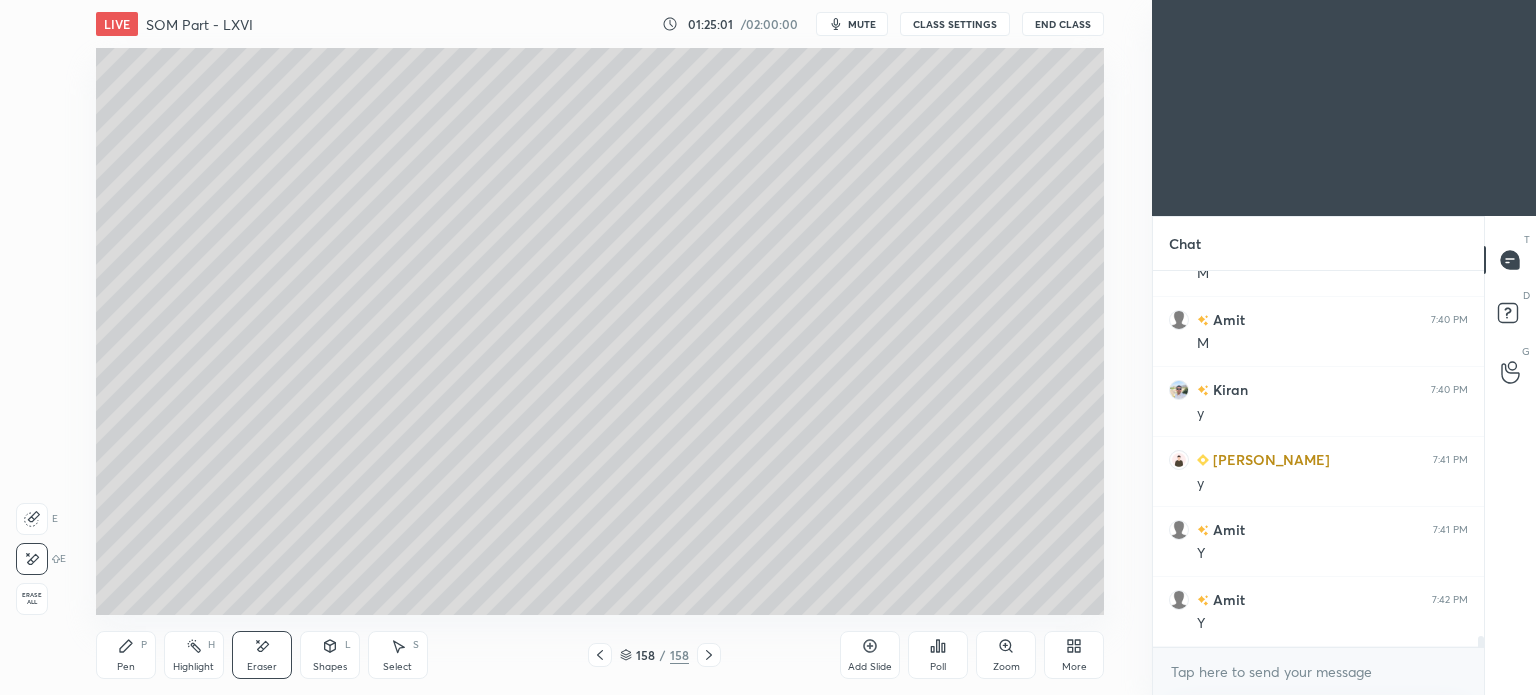 click on "Pen P" at bounding box center (126, 655) 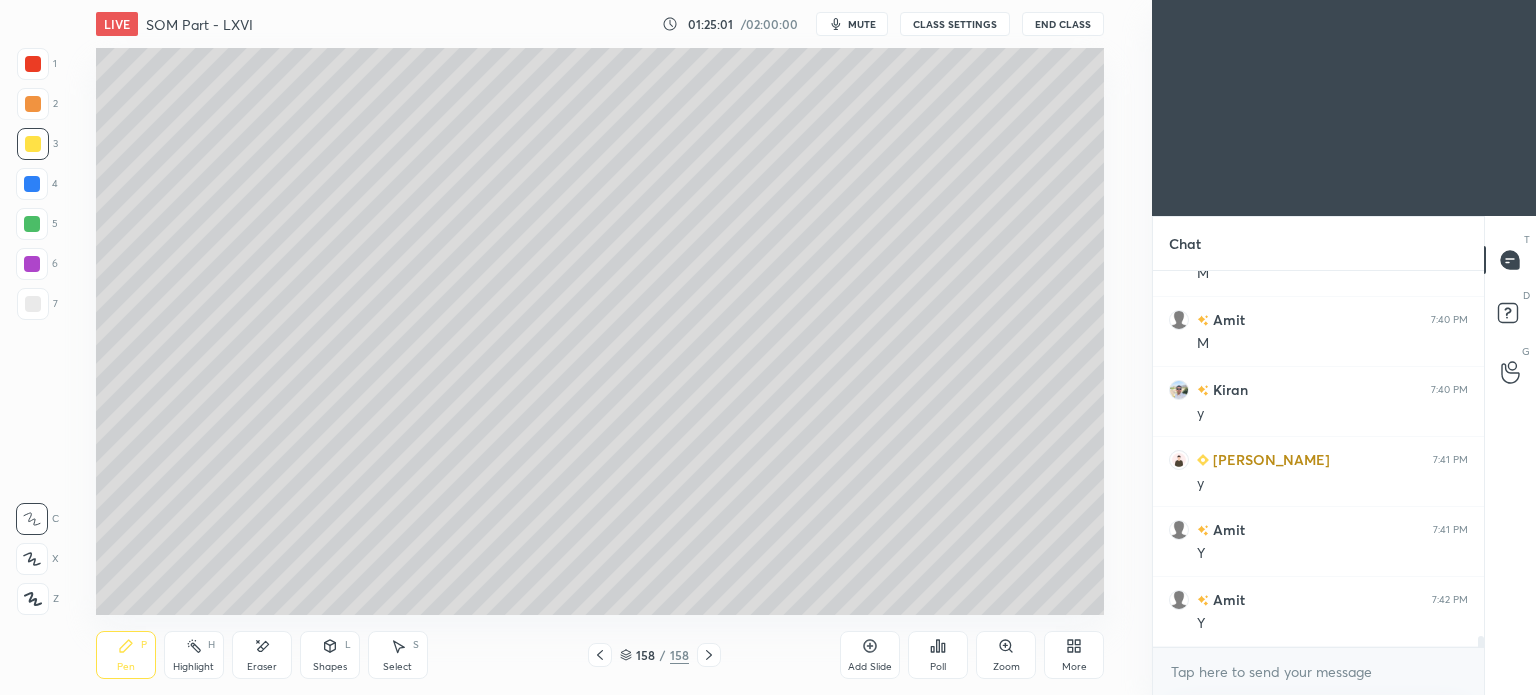 click on "Pen P" at bounding box center (126, 655) 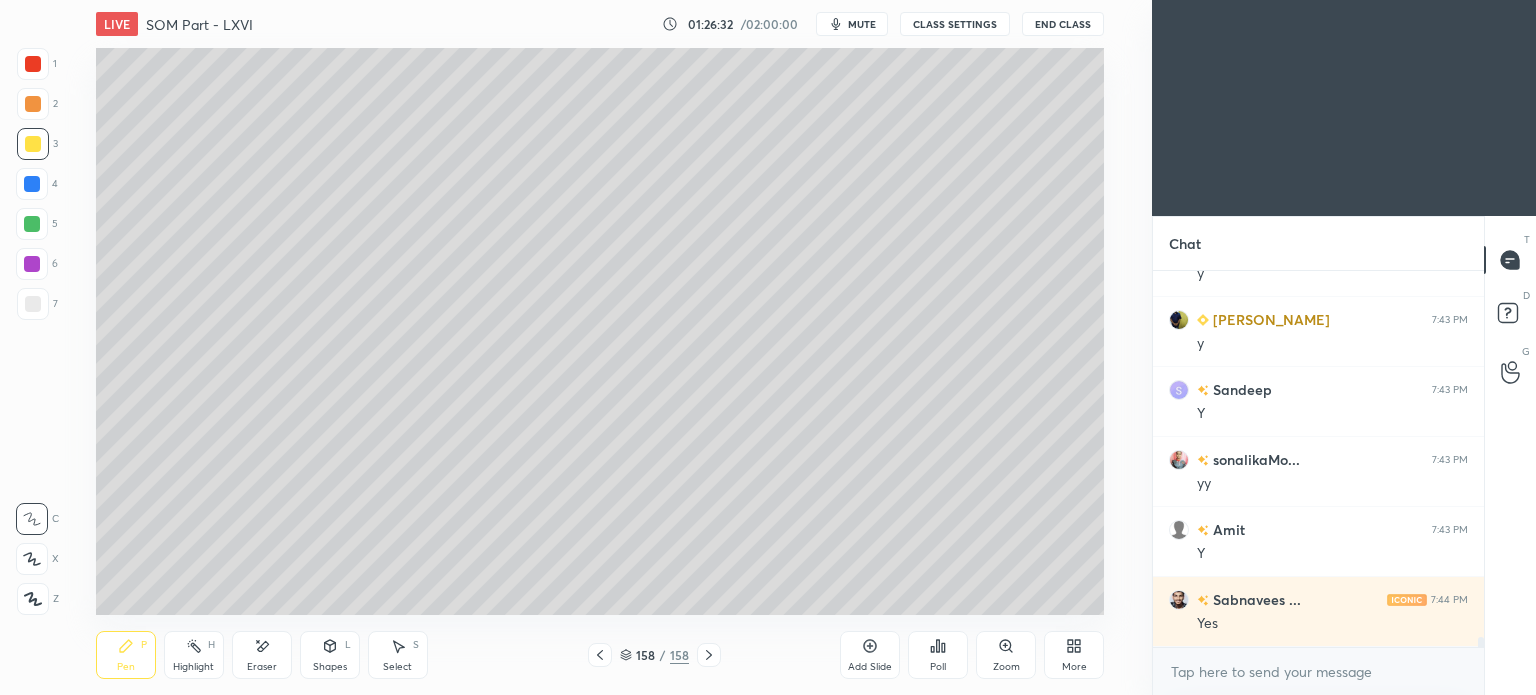 scroll, scrollTop: 13562, scrollLeft: 0, axis: vertical 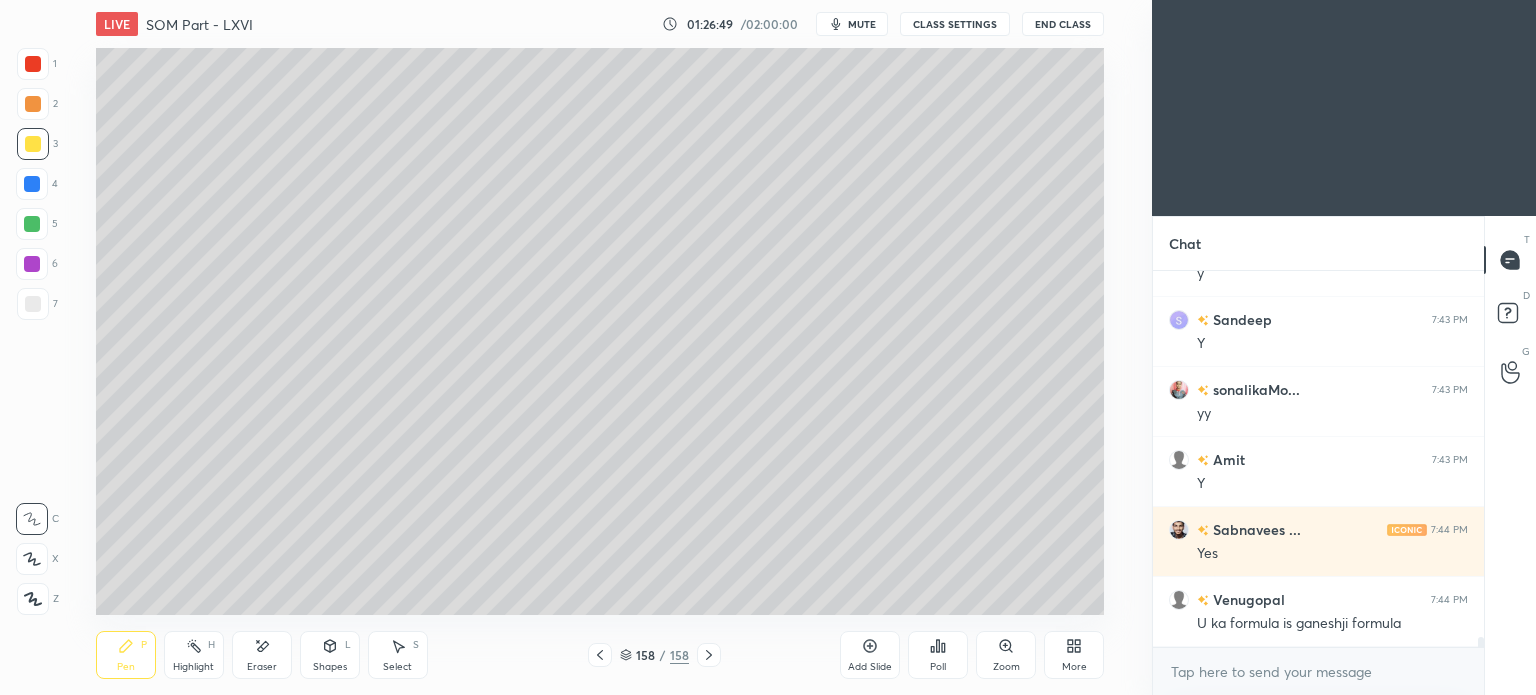 click 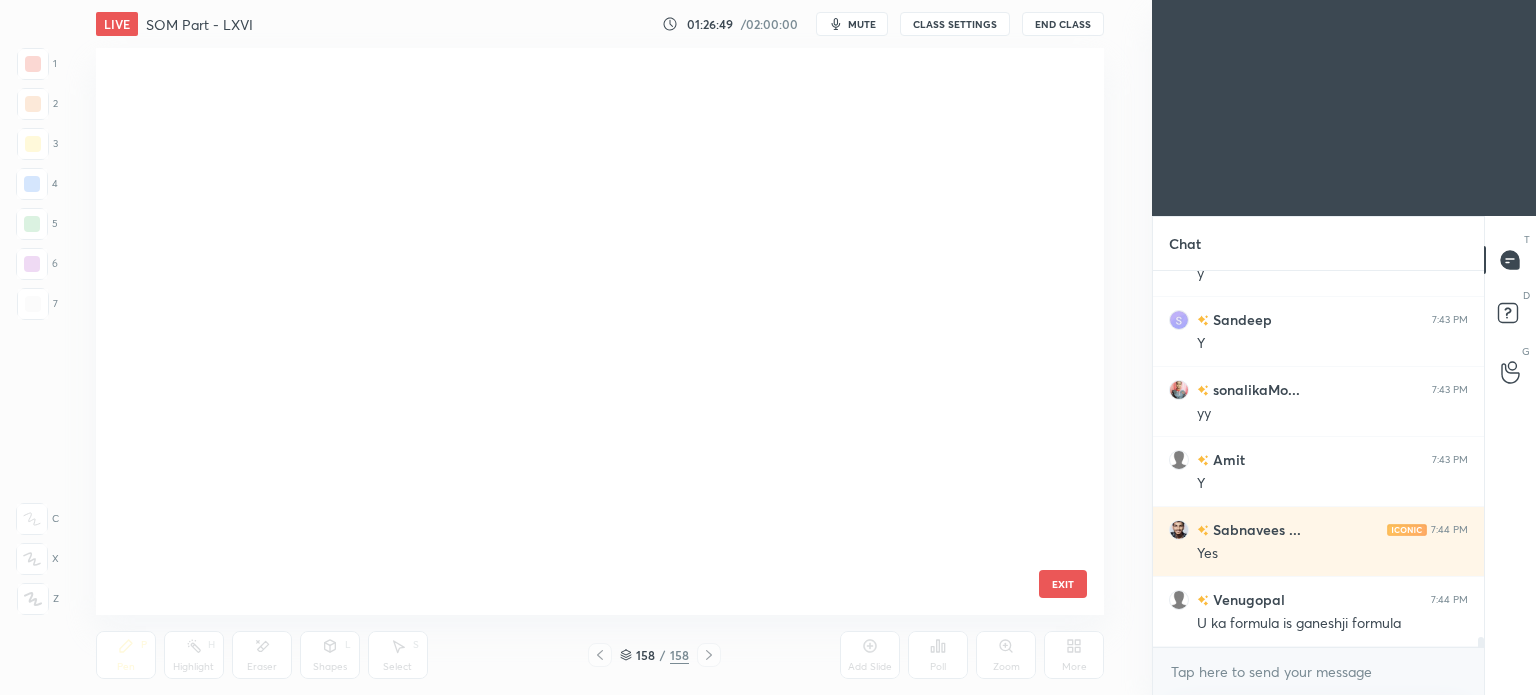 scroll, scrollTop: 8655, scrollLeft: 0, axis: vertical 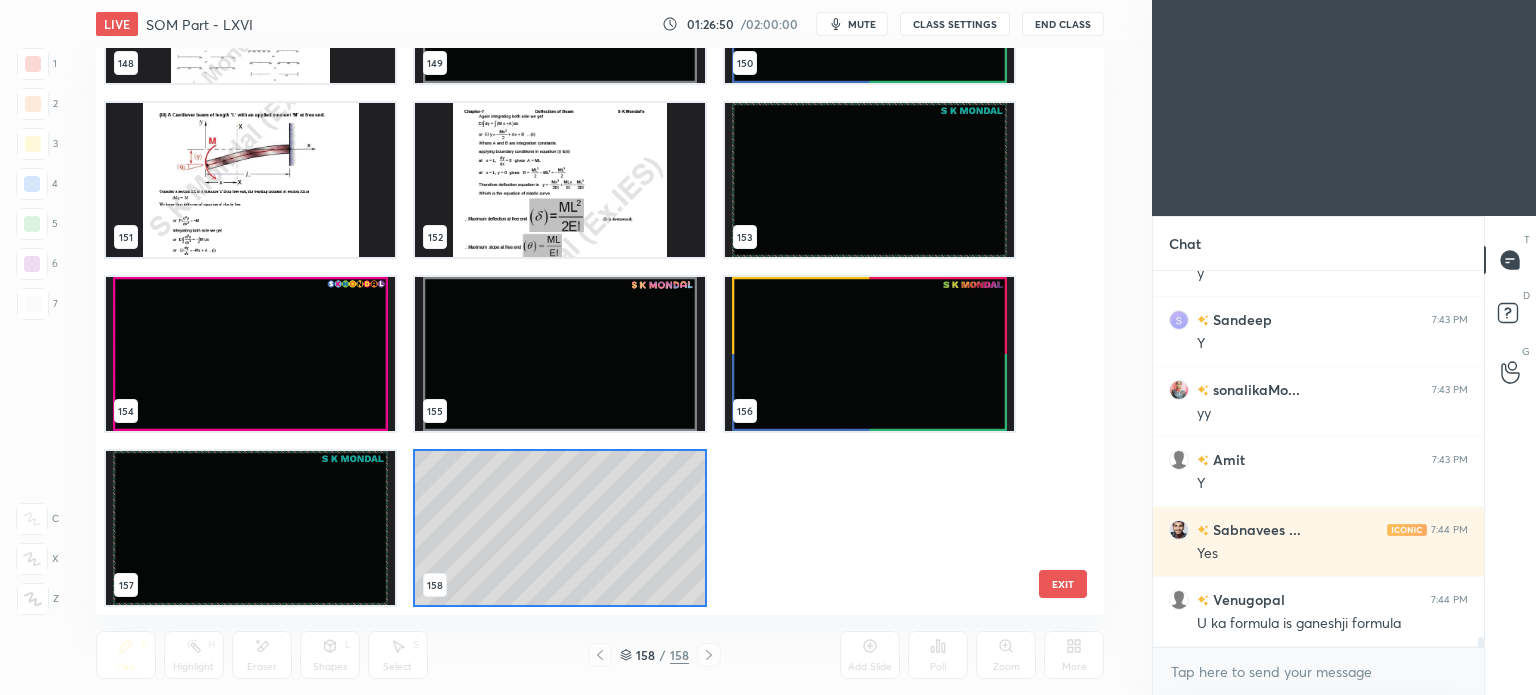 click at bounding box center [868, 180] 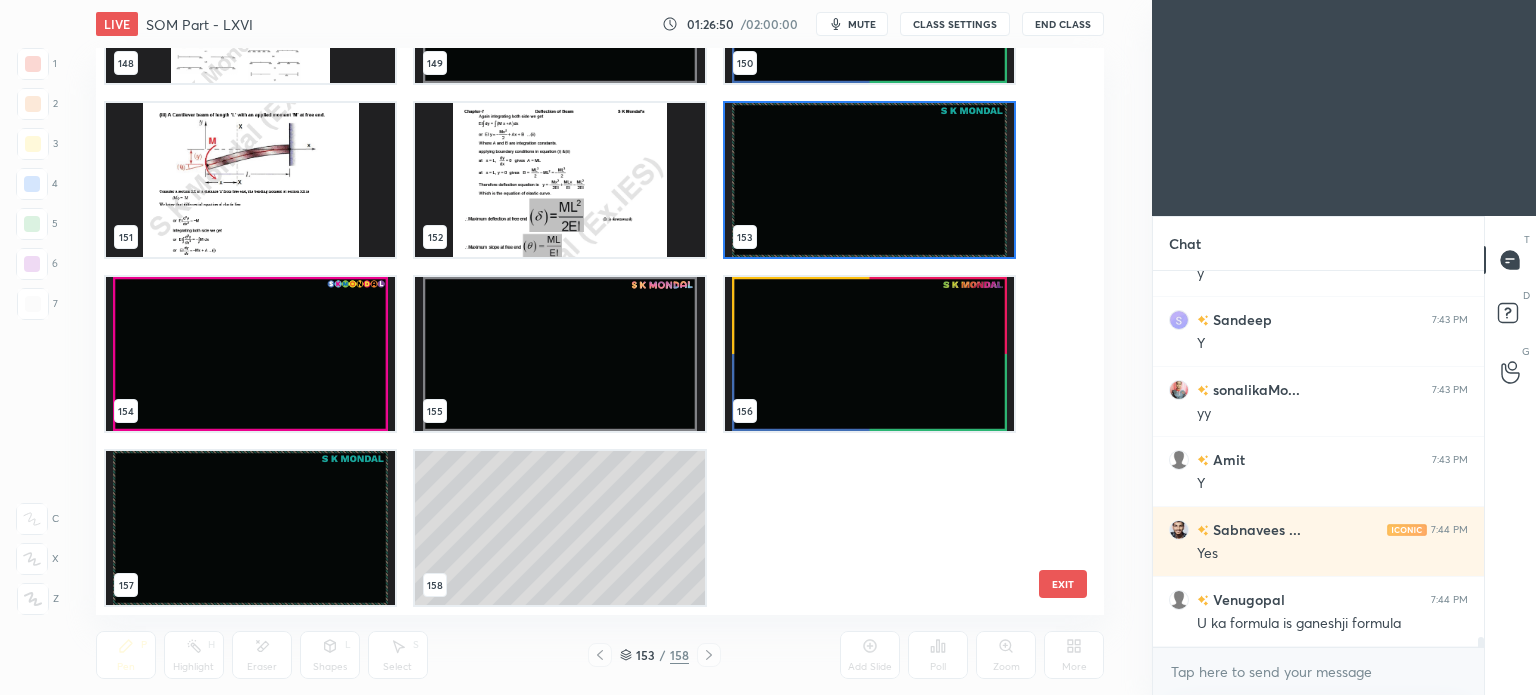 click at bounding box center (868, 180) 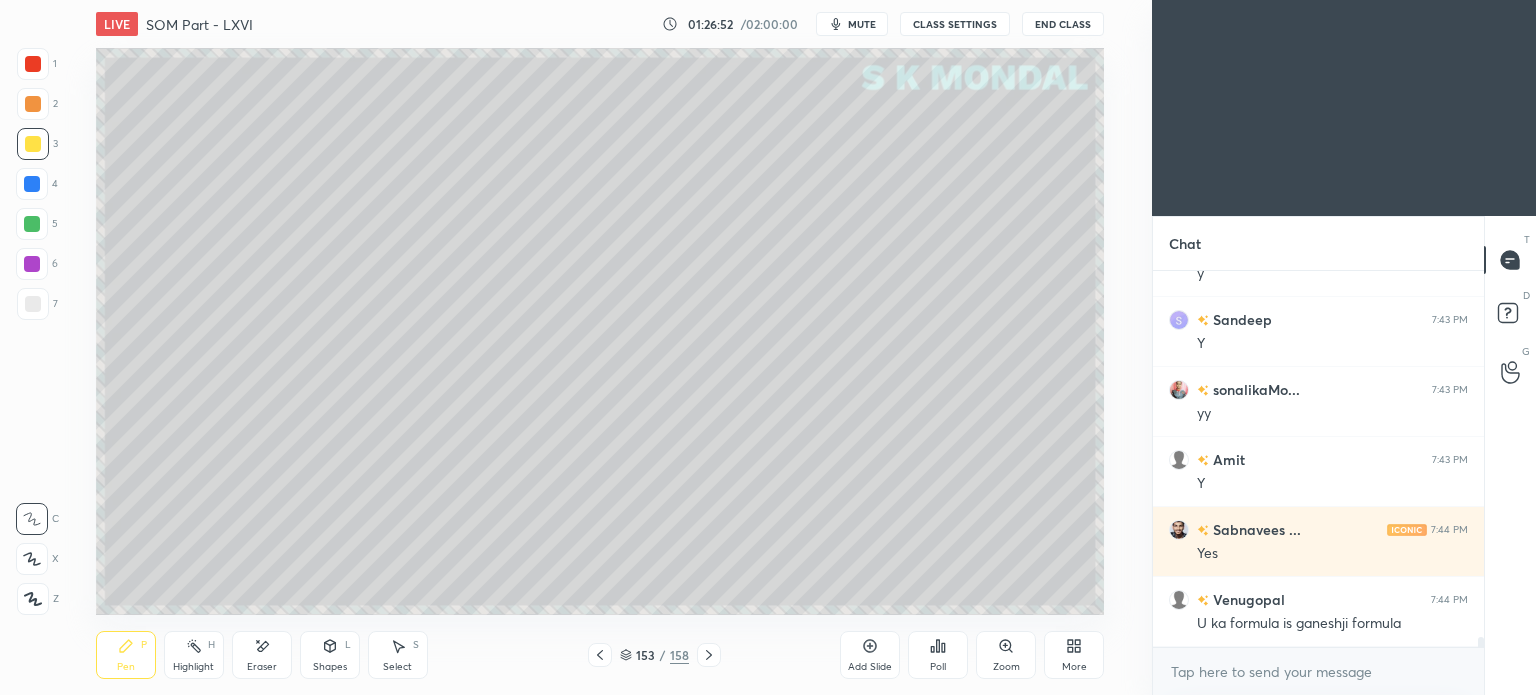 click 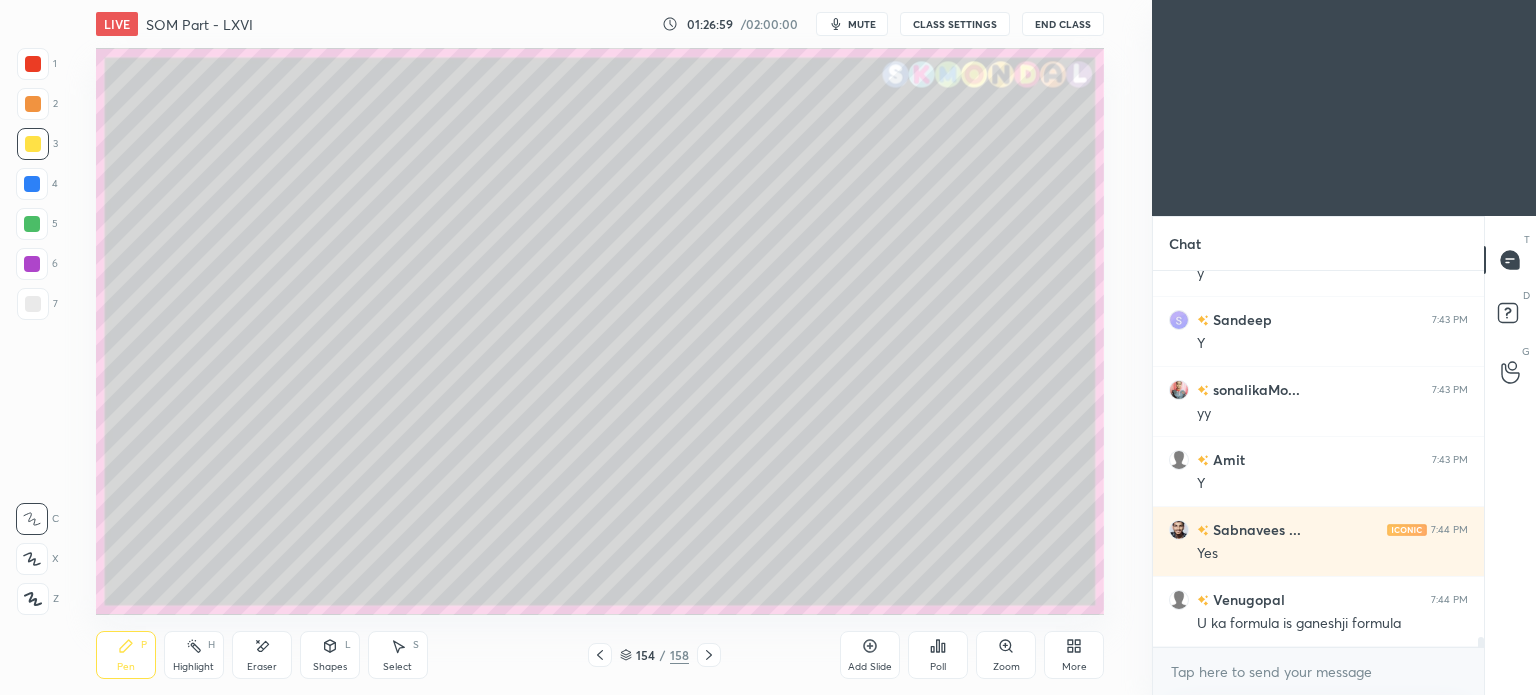 scroll, scrollTop: 13632, scrollLeft: 0, axis: vertical 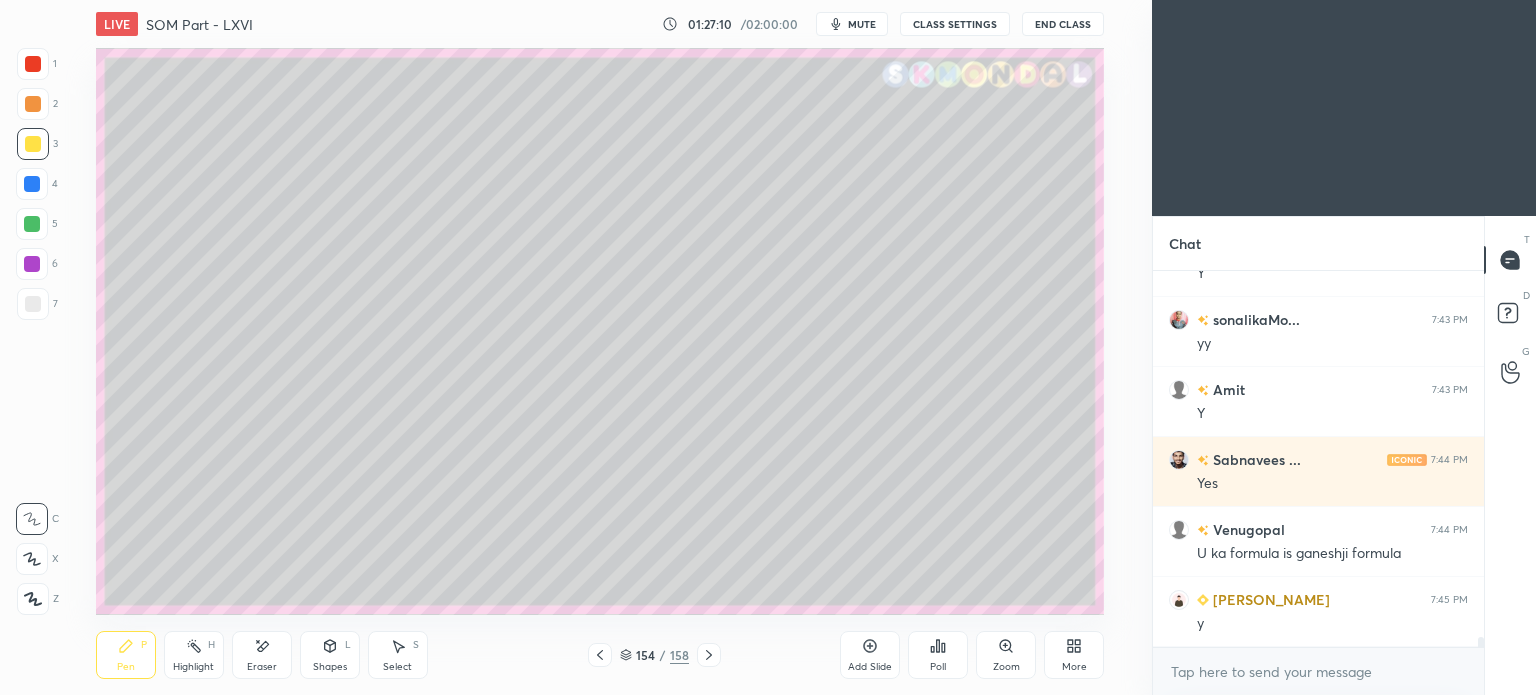 click 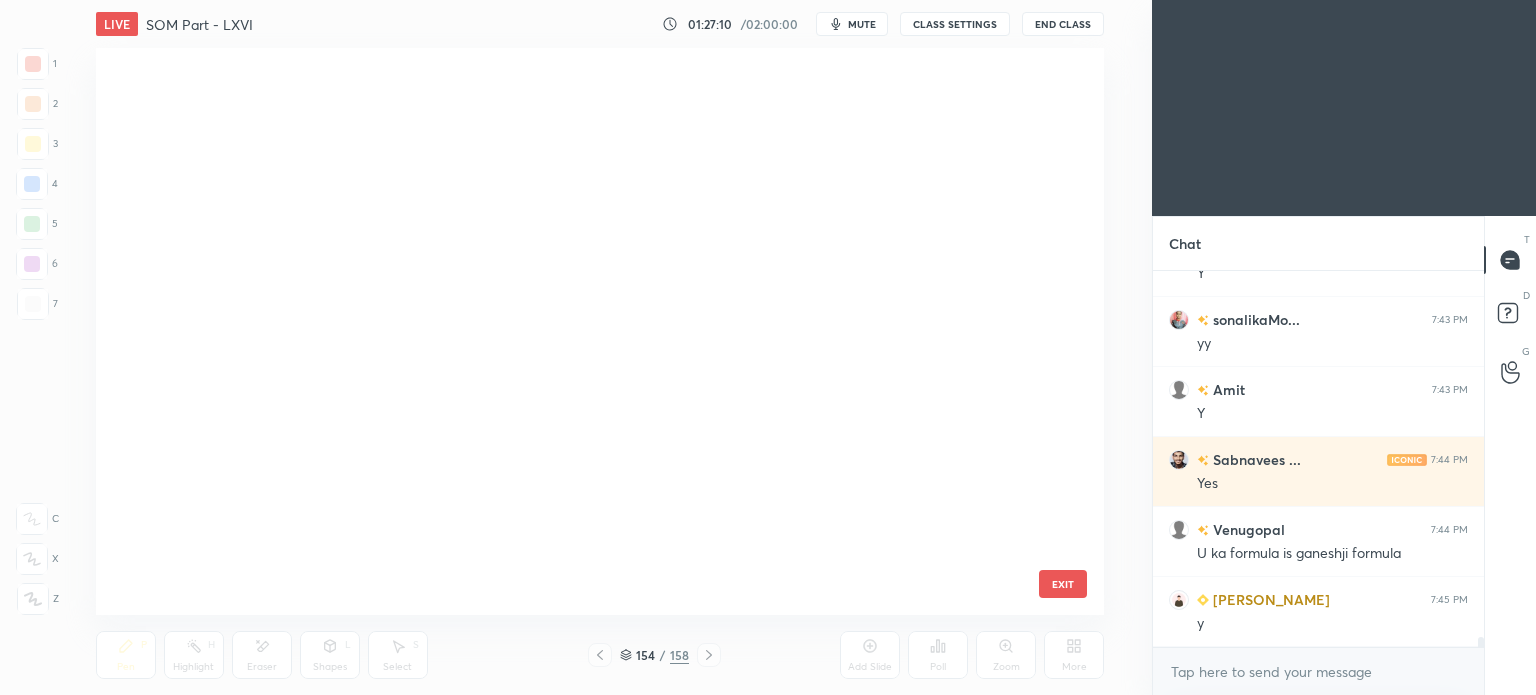 scroll, scrollTop: 8480, scrollLeft: 0, axis: vertical 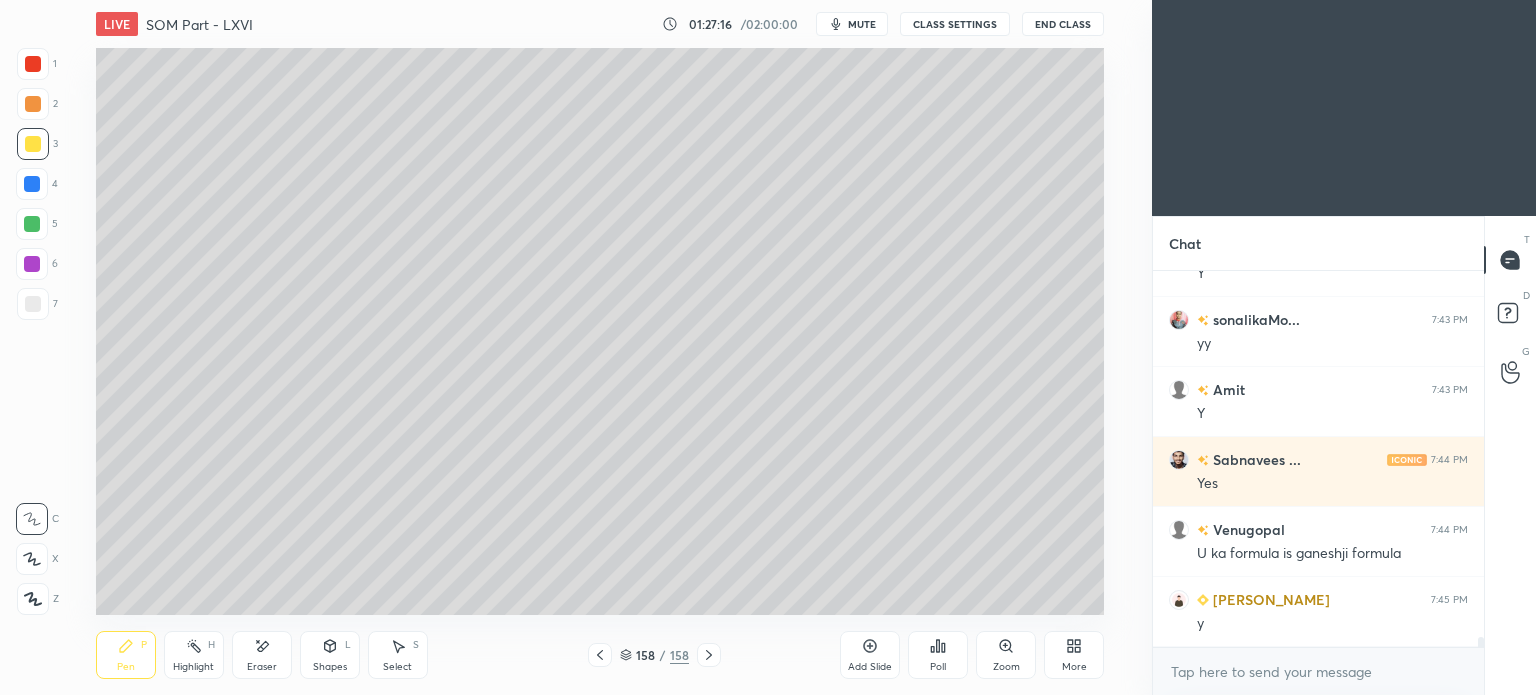 click 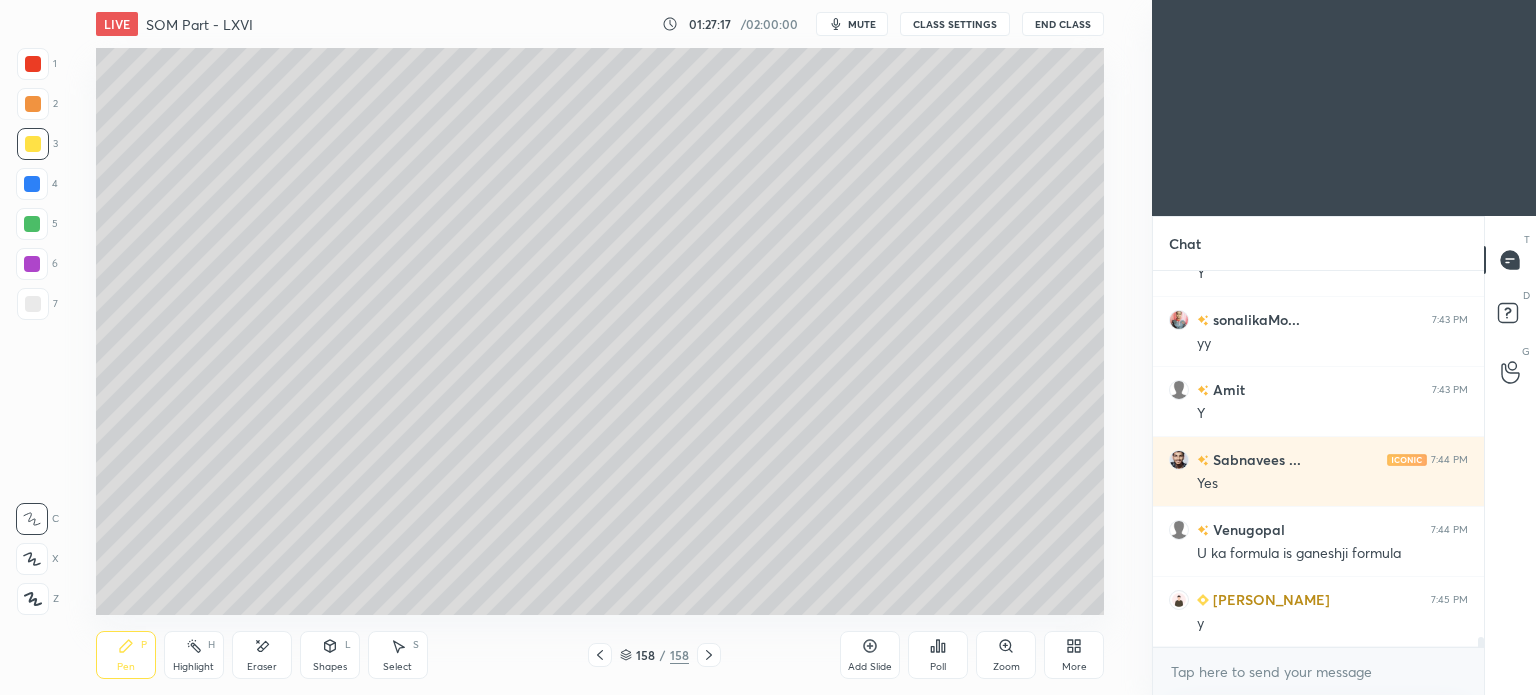 click on "More" at bounding box center [1074, 655] 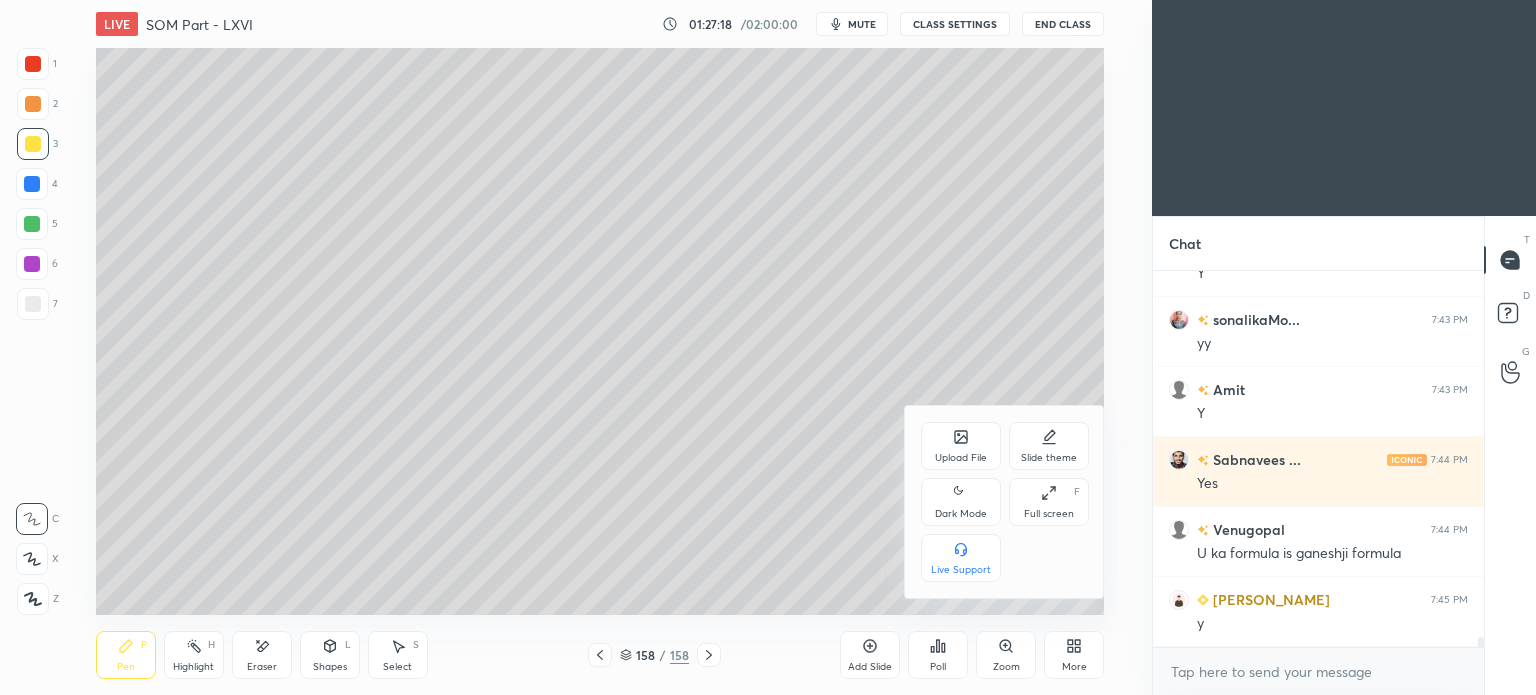 scroll, scrollTop: 13702, scrollLeft: 0, axis: vertical 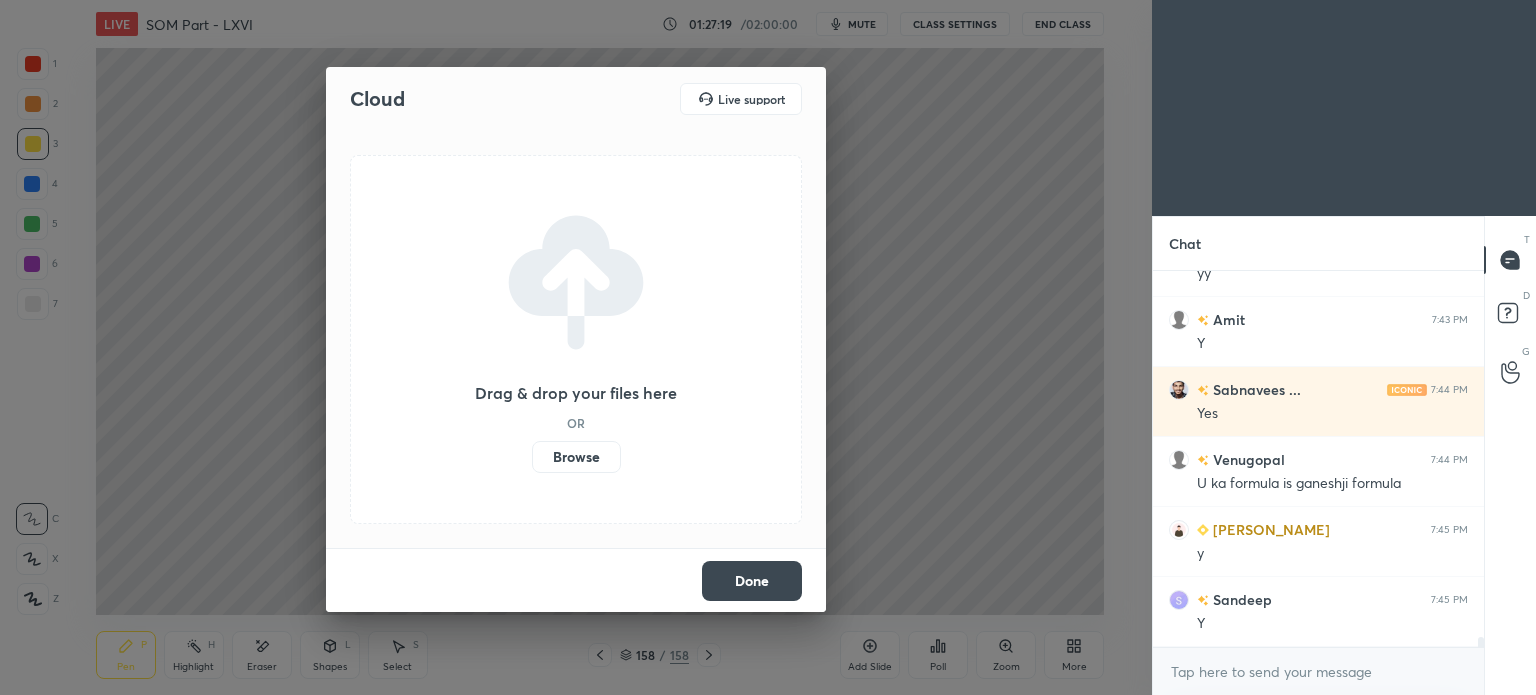 click on "Browse" at bounding box center (576, 457) 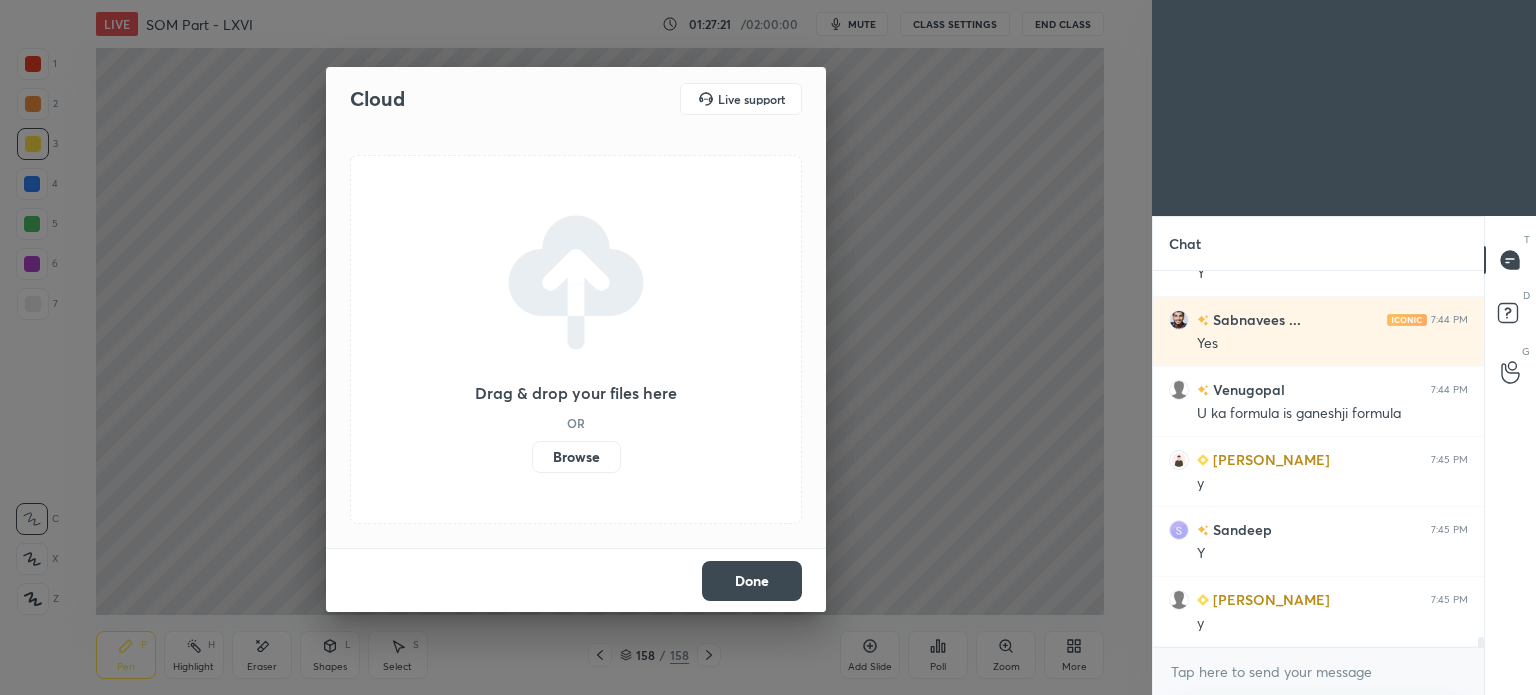 scroll, scrollTop: 13842, scrollLeft: 0, axis: vertical 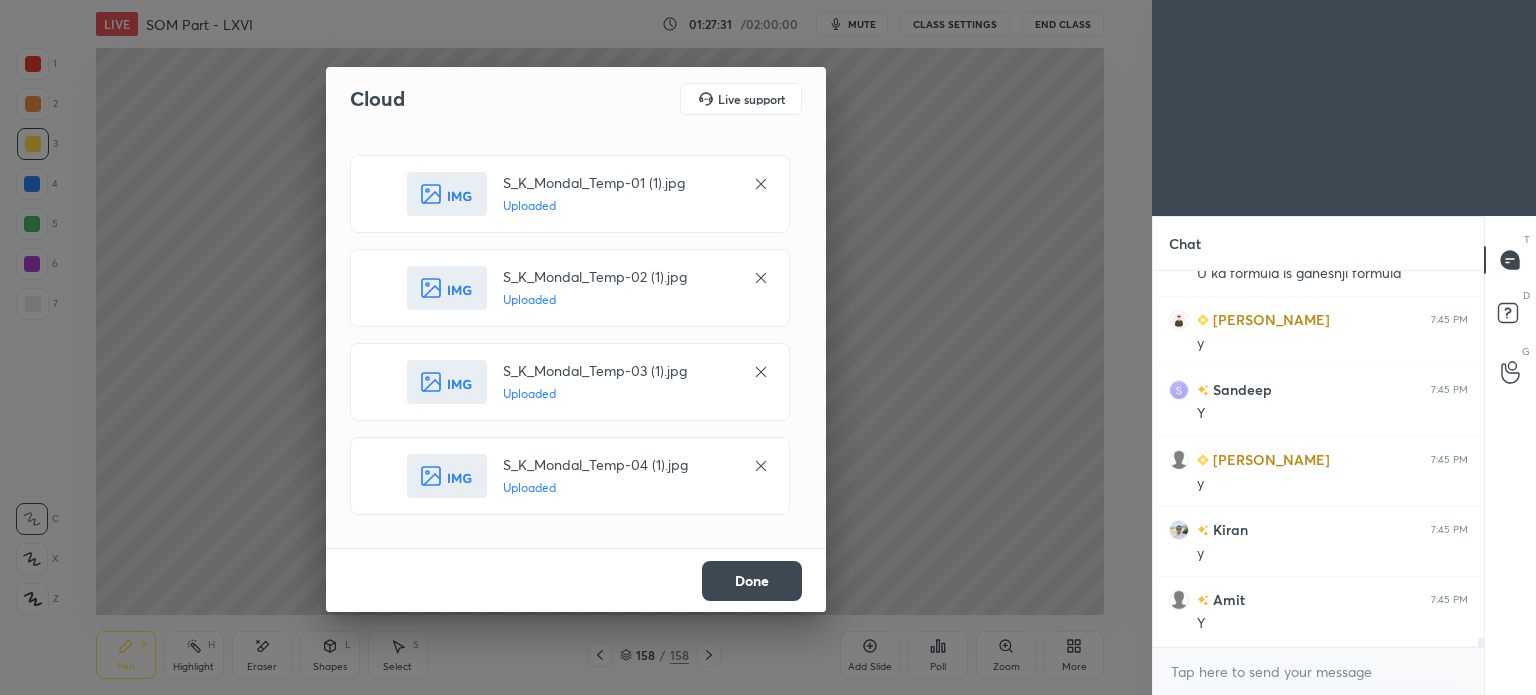 click on "Done" at bounding box center (752, 581) 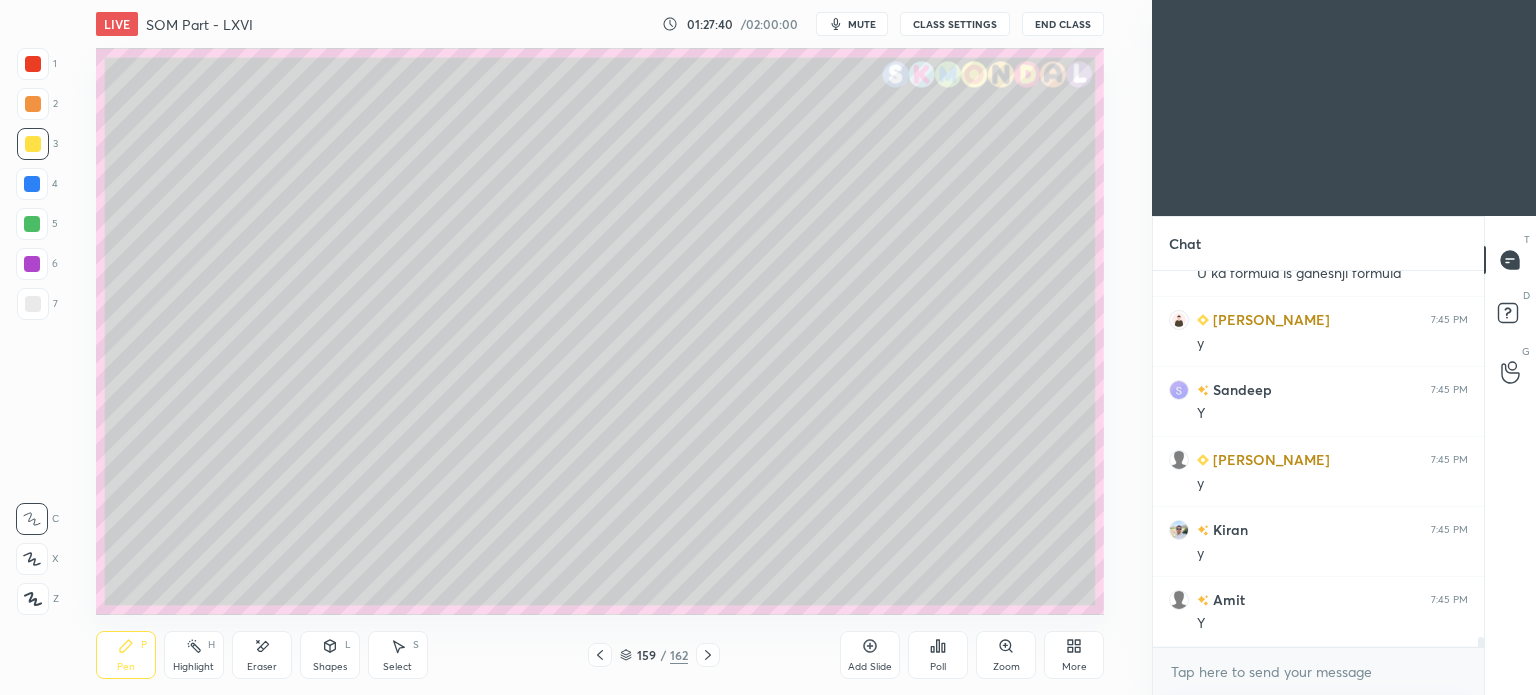 click 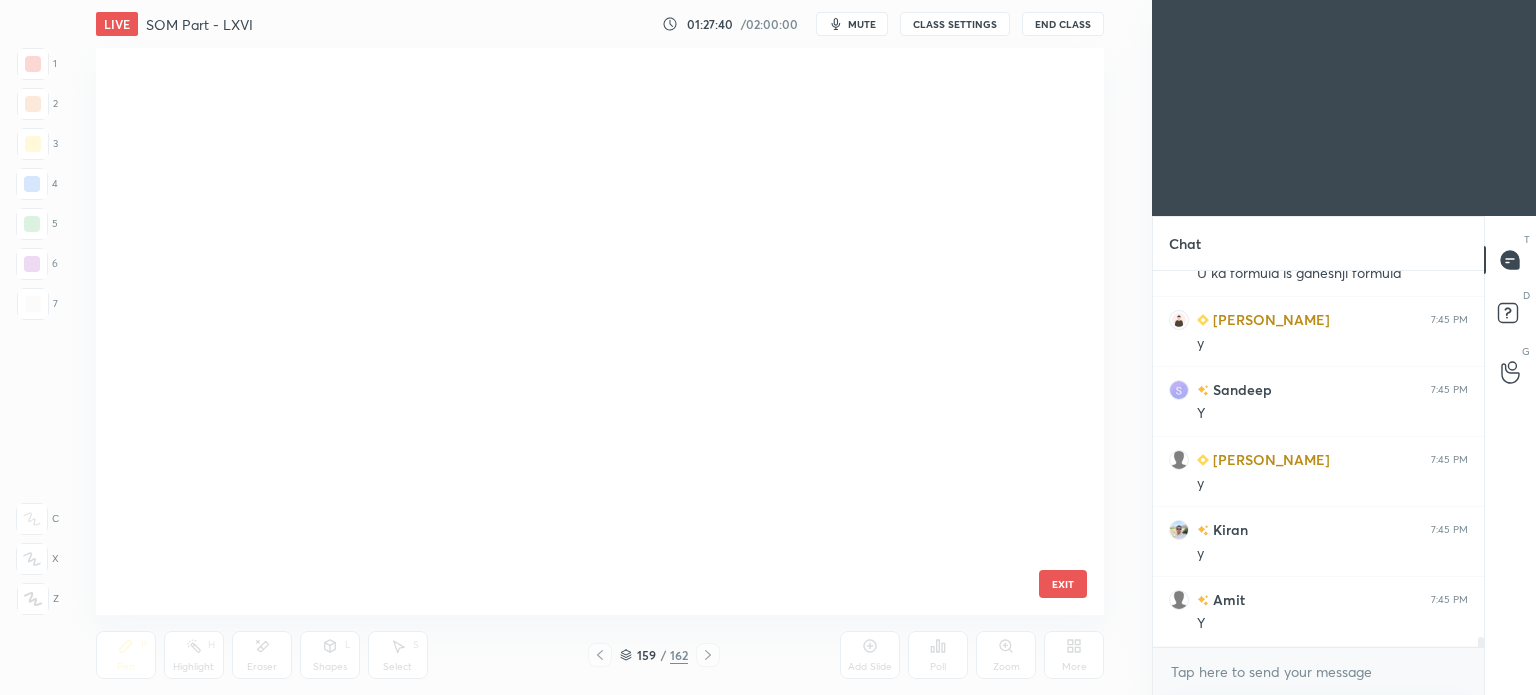 scroll, scrollTop: 8655, scrollLeft: 0, axis: vertical 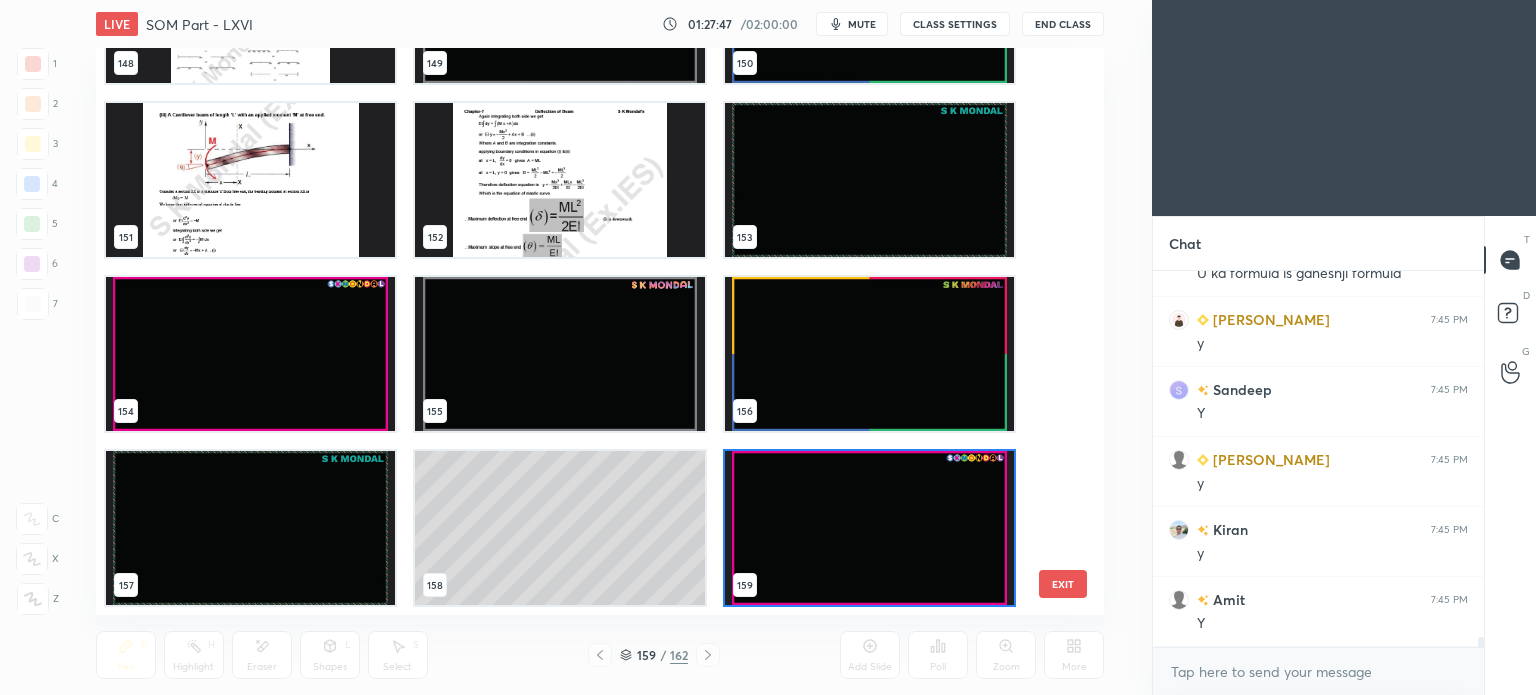 click at bounding box center (868, 354) 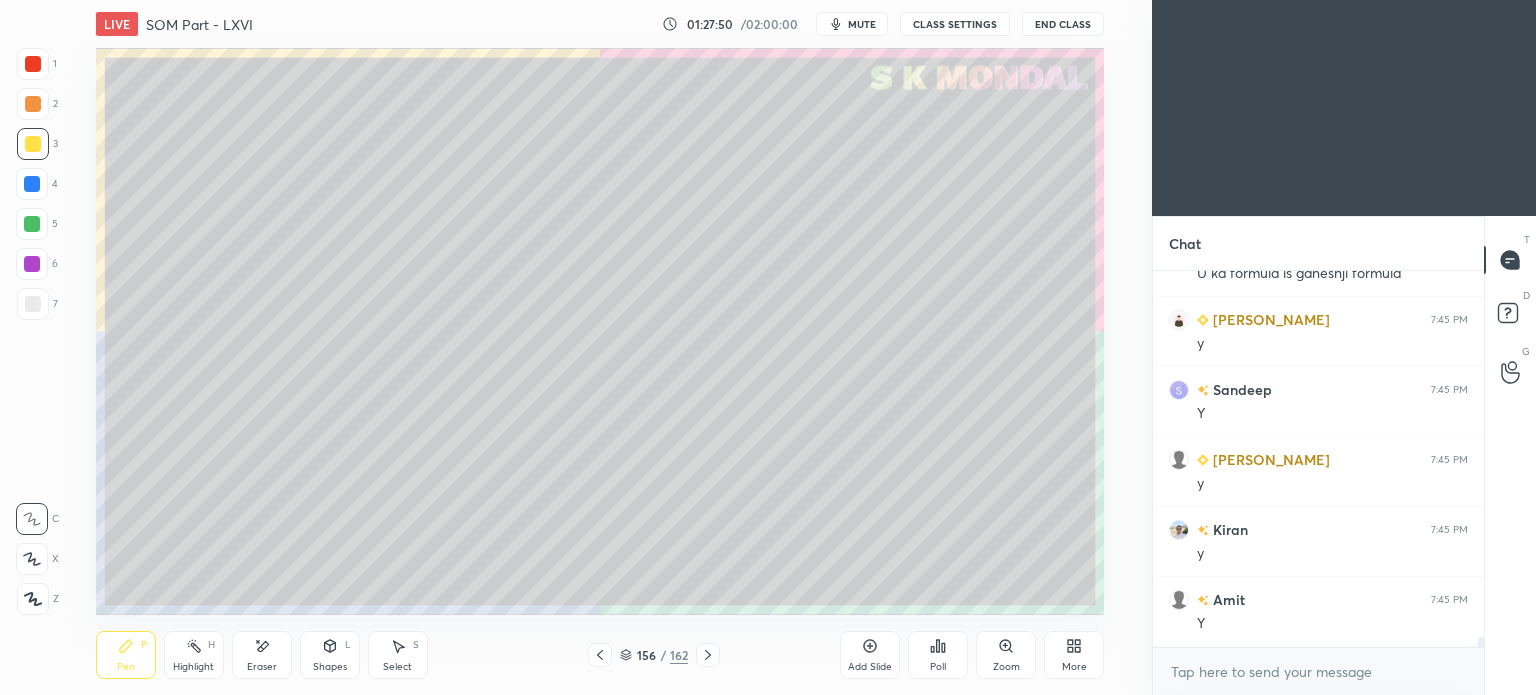 click 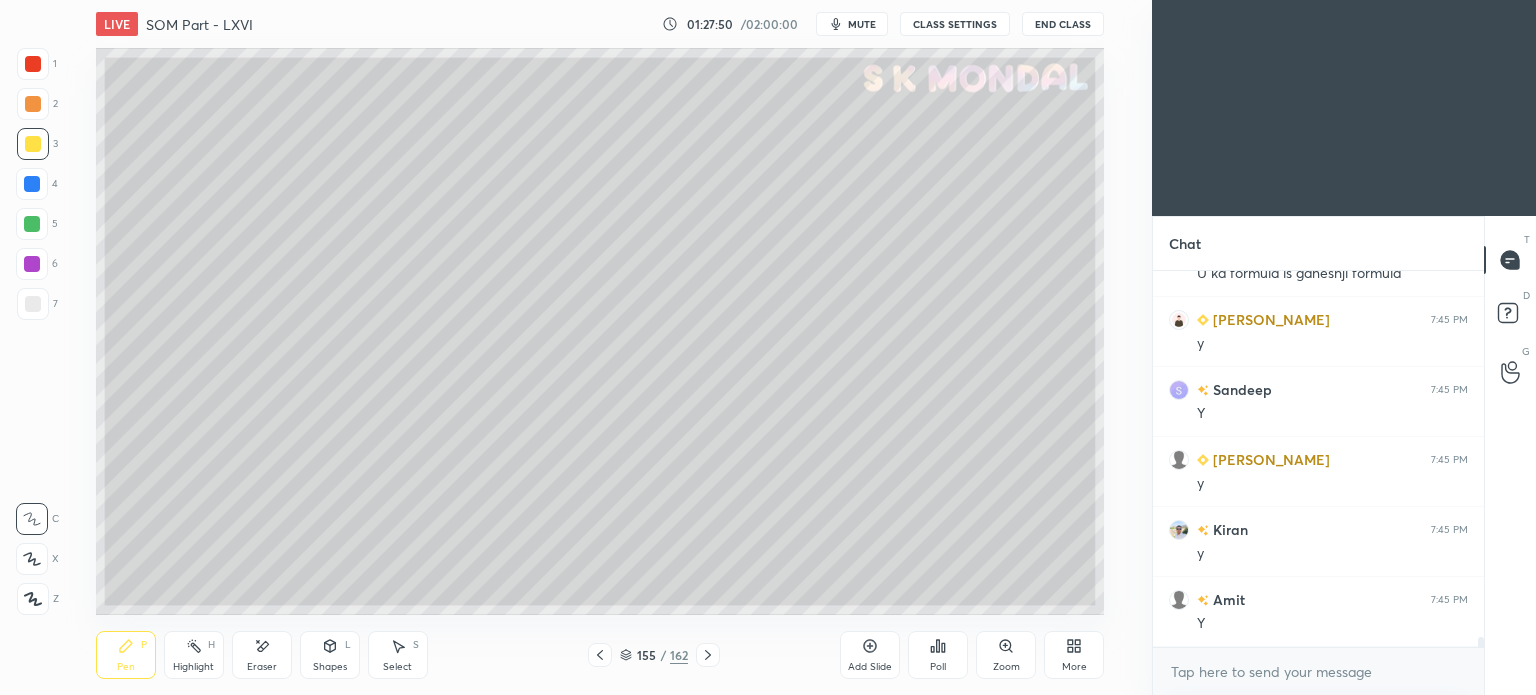 click 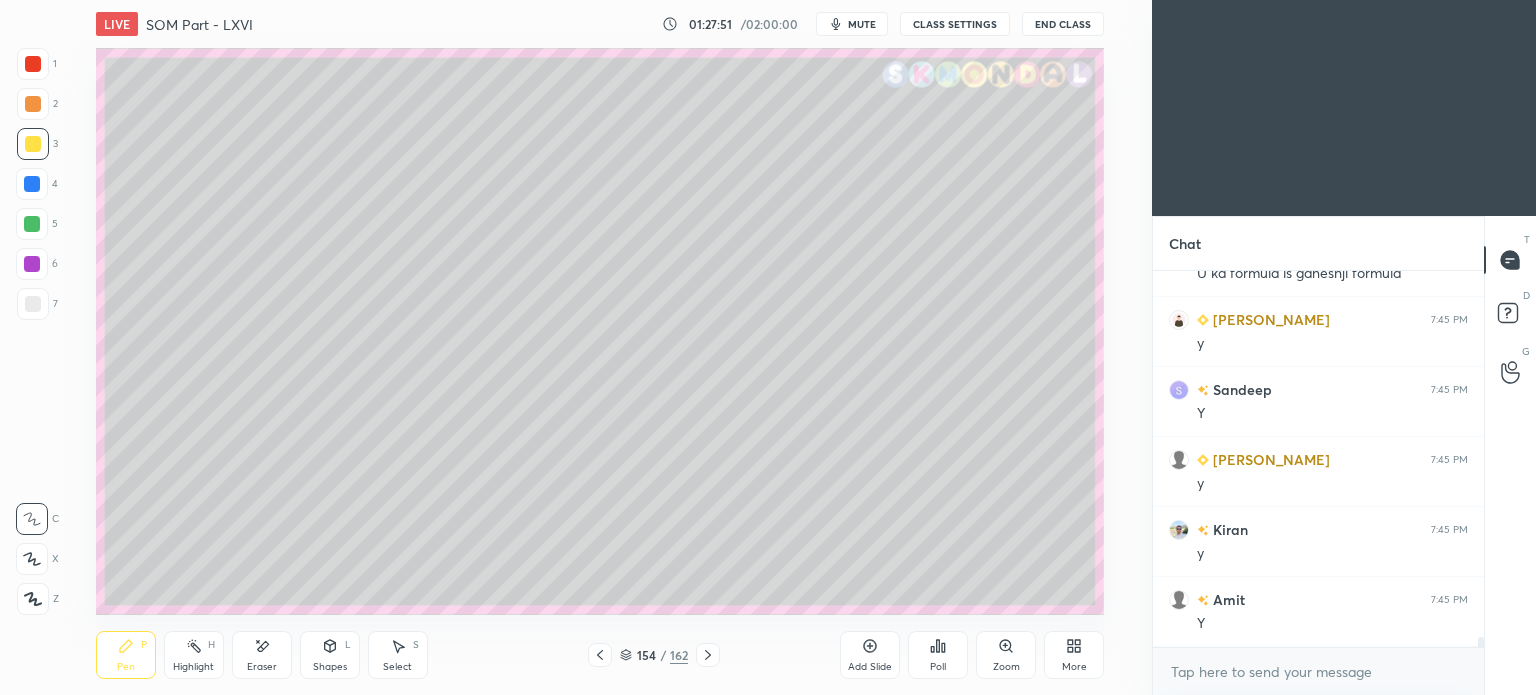 scroll, scrollTop: 13982, scrollLeft: 0, axis: vertical 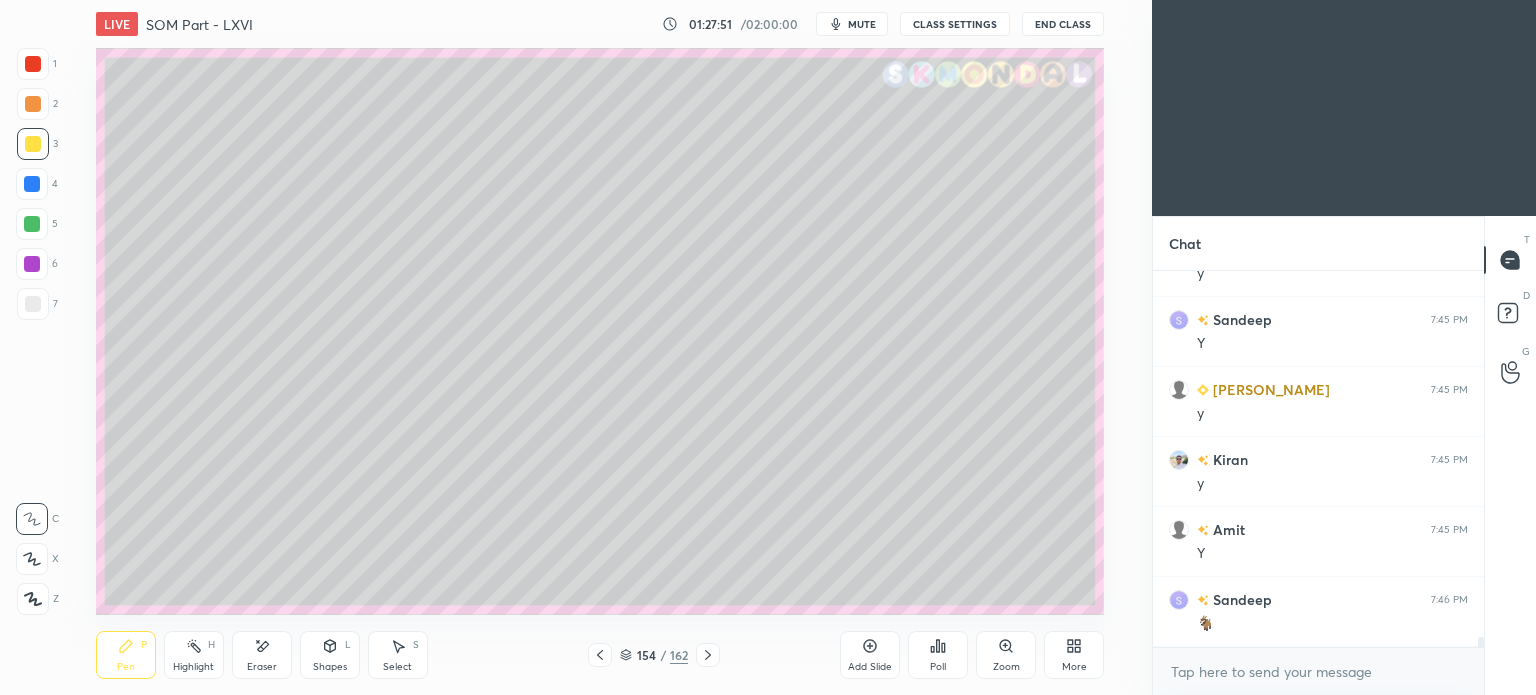 click 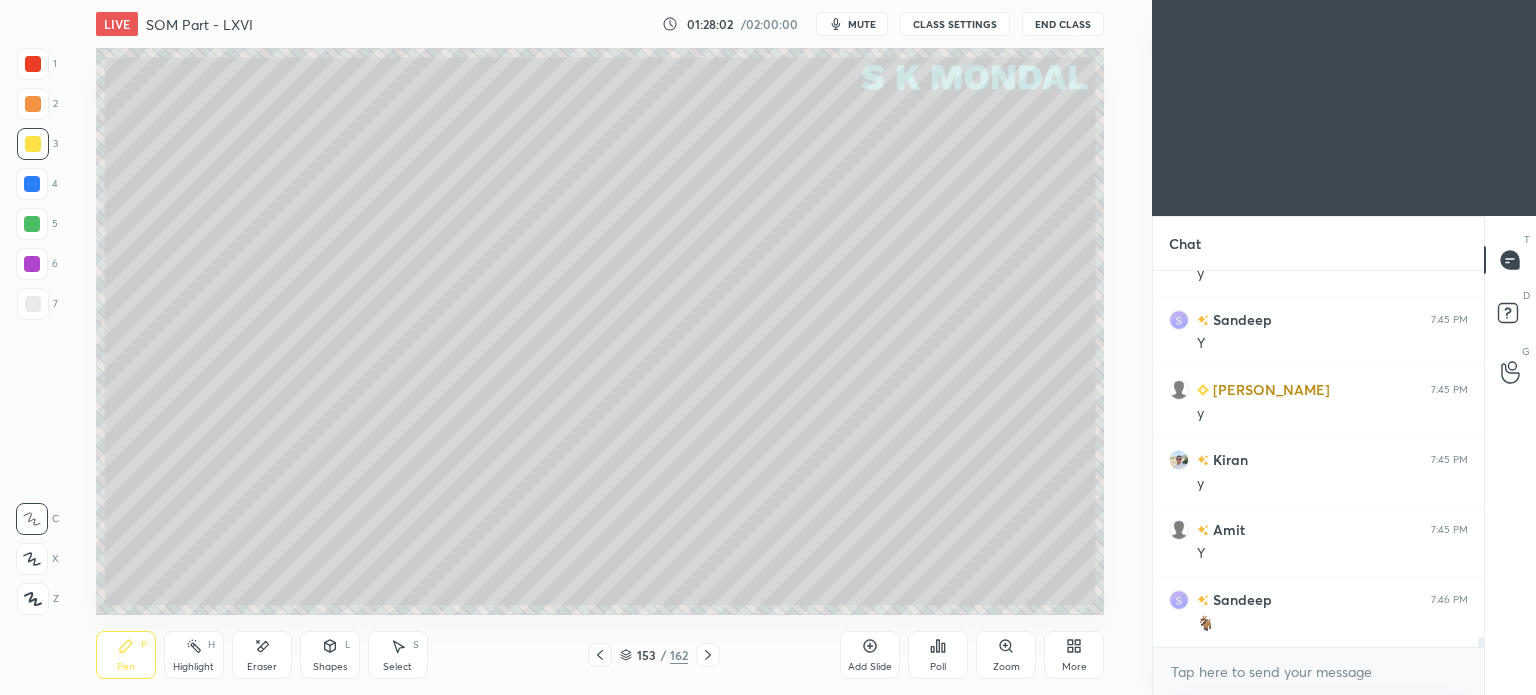 click 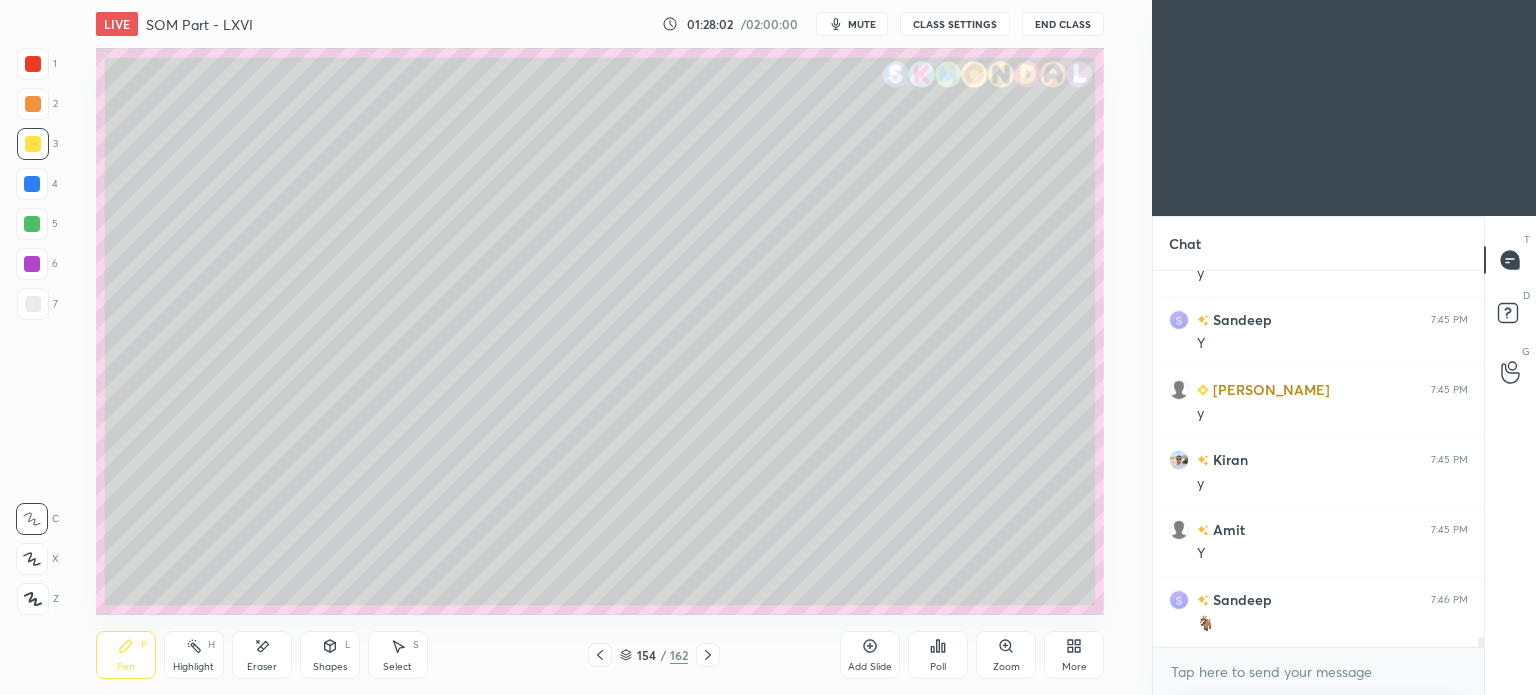 click 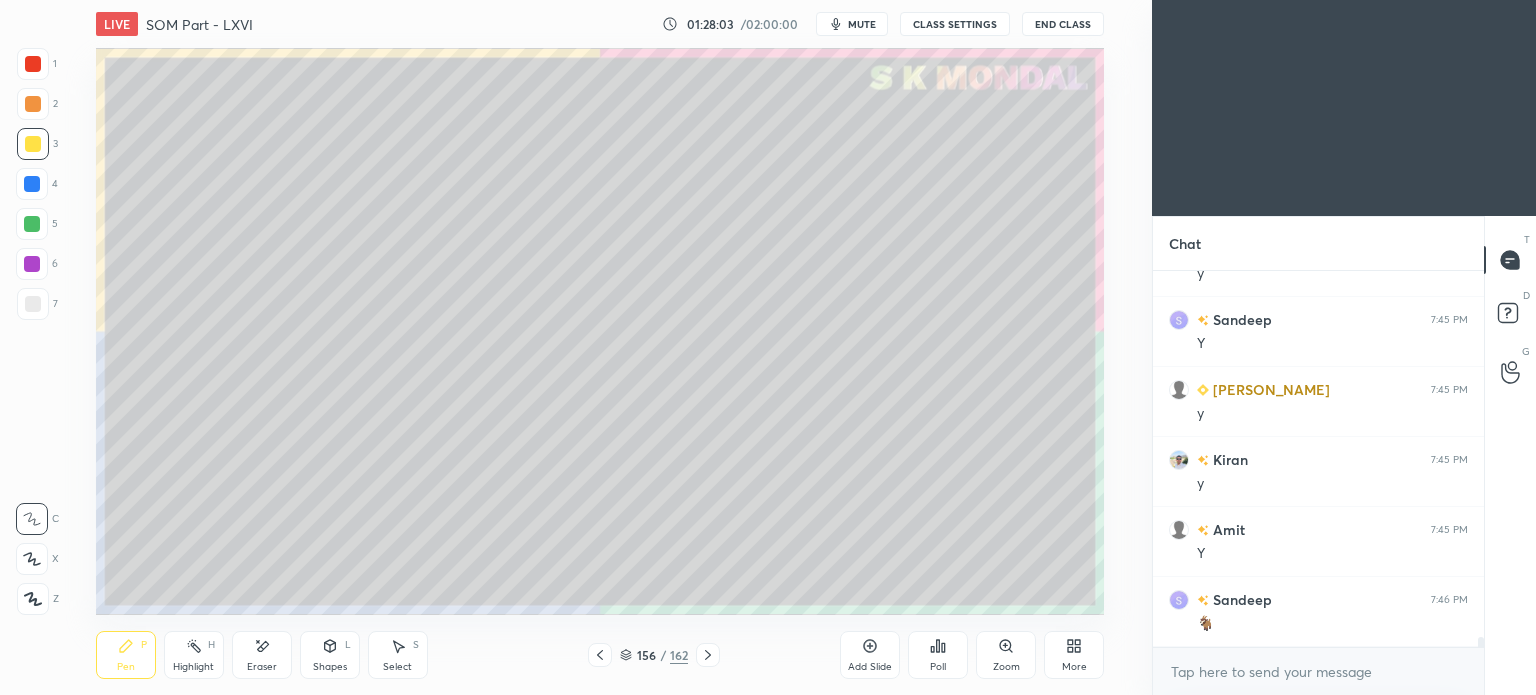 click 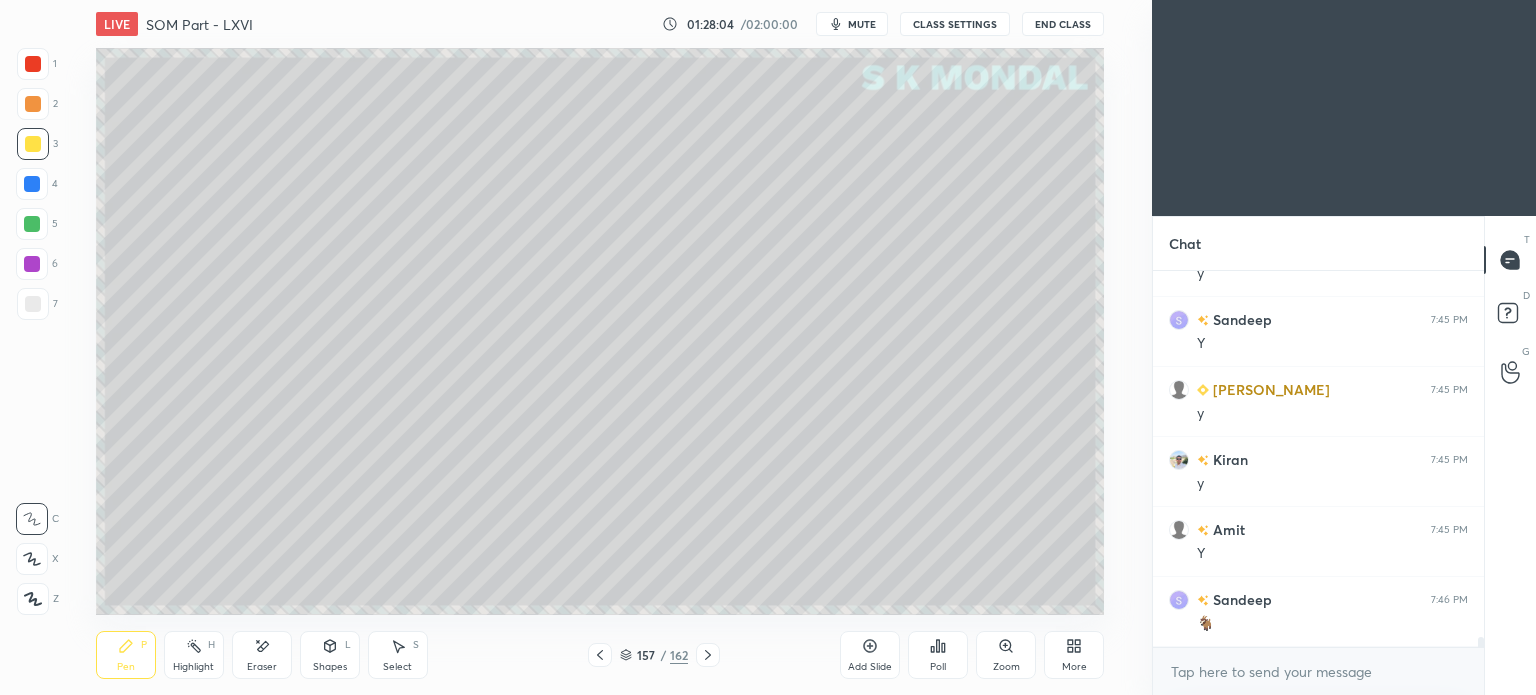 click 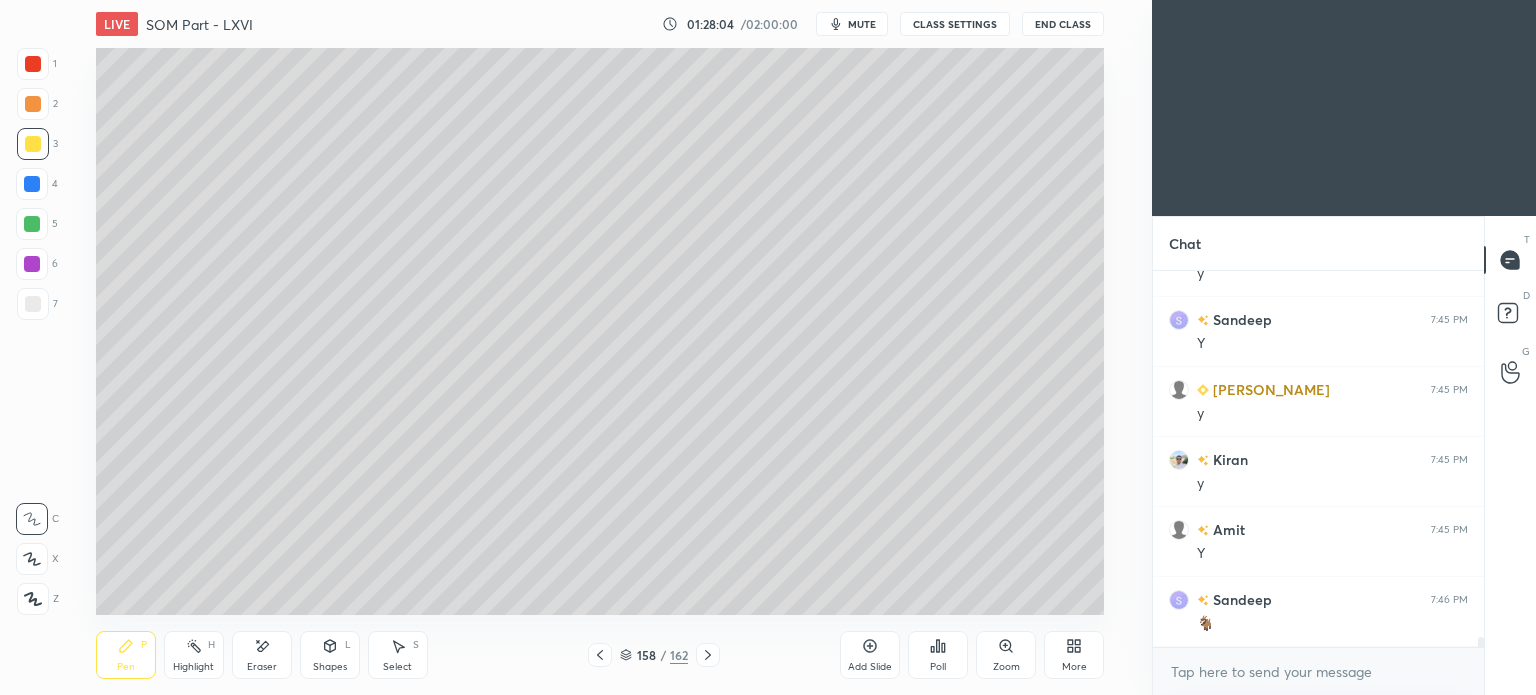 click 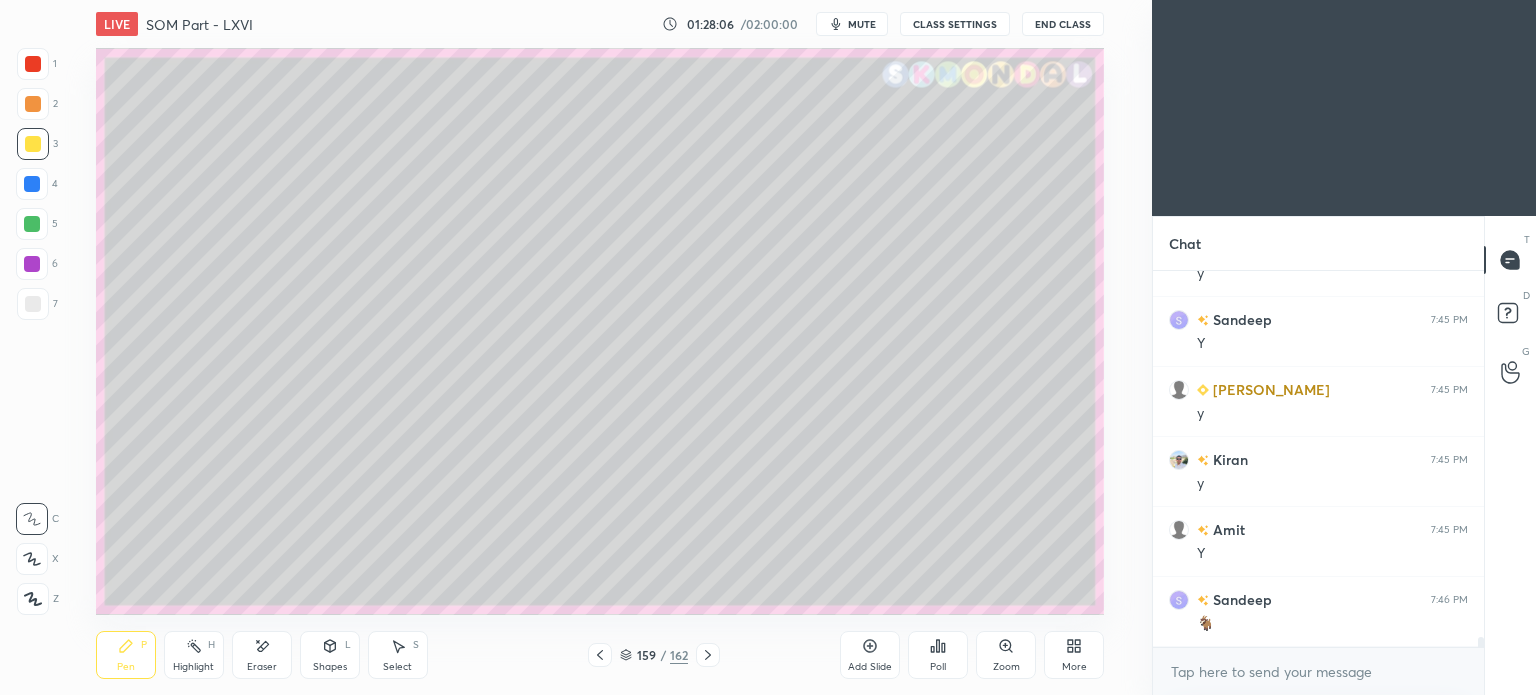 click 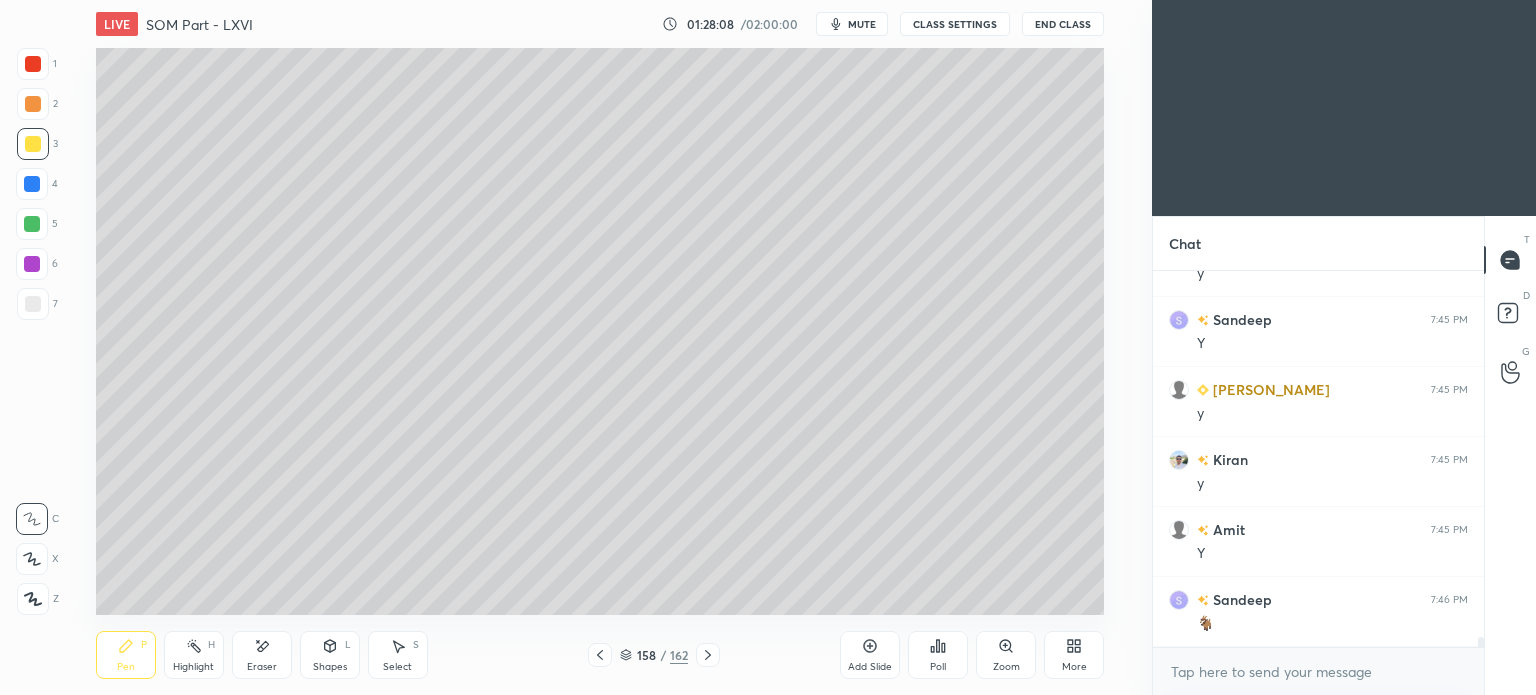 click 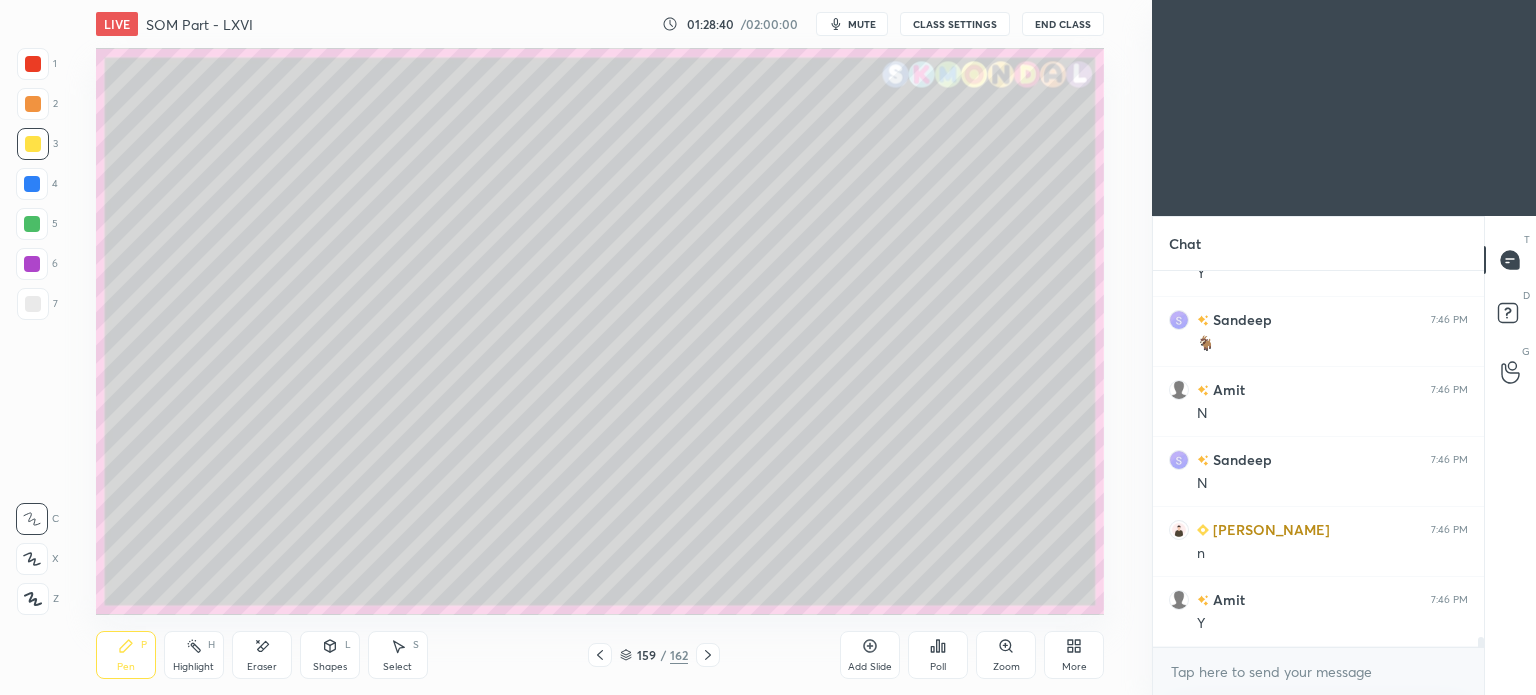 scroll, scrollTop: 14332, scrollLeft: 0, axis: vertical 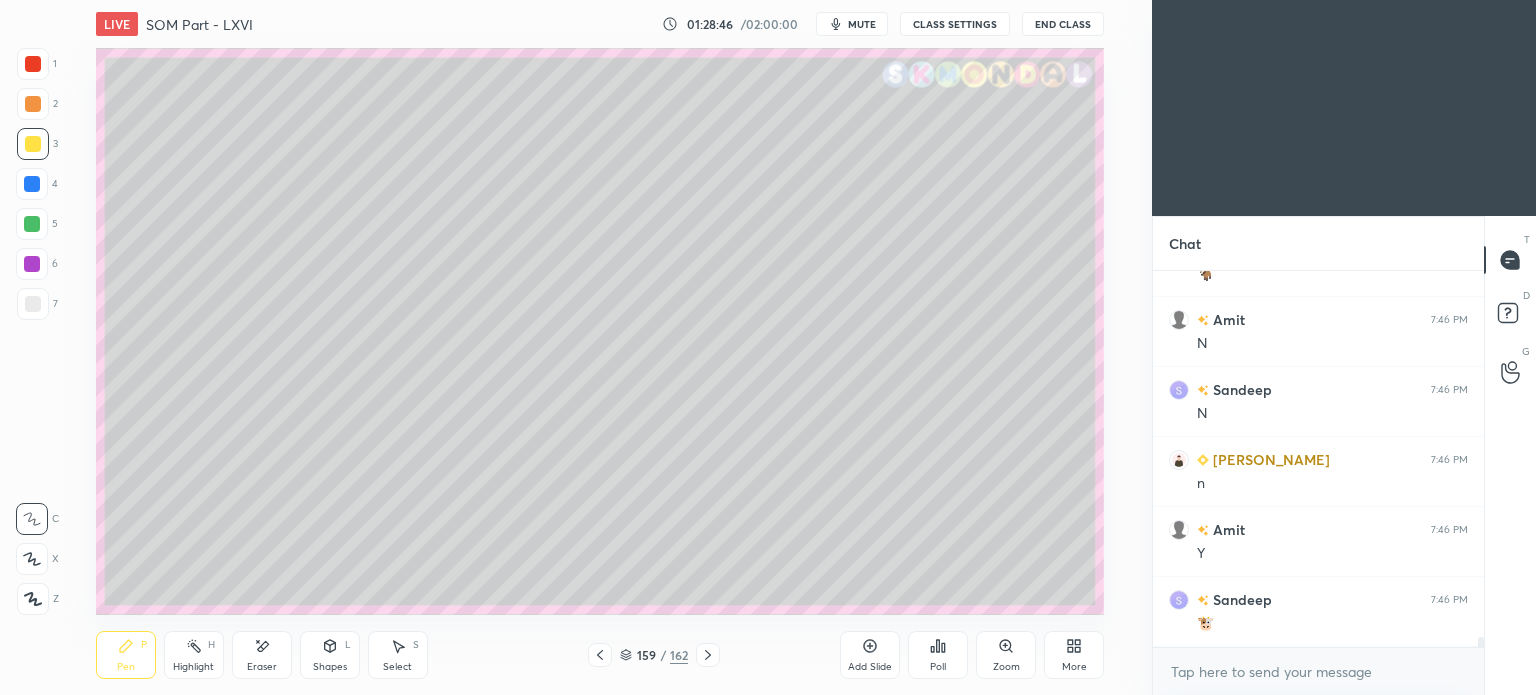 click at bounding box center (33, 144) 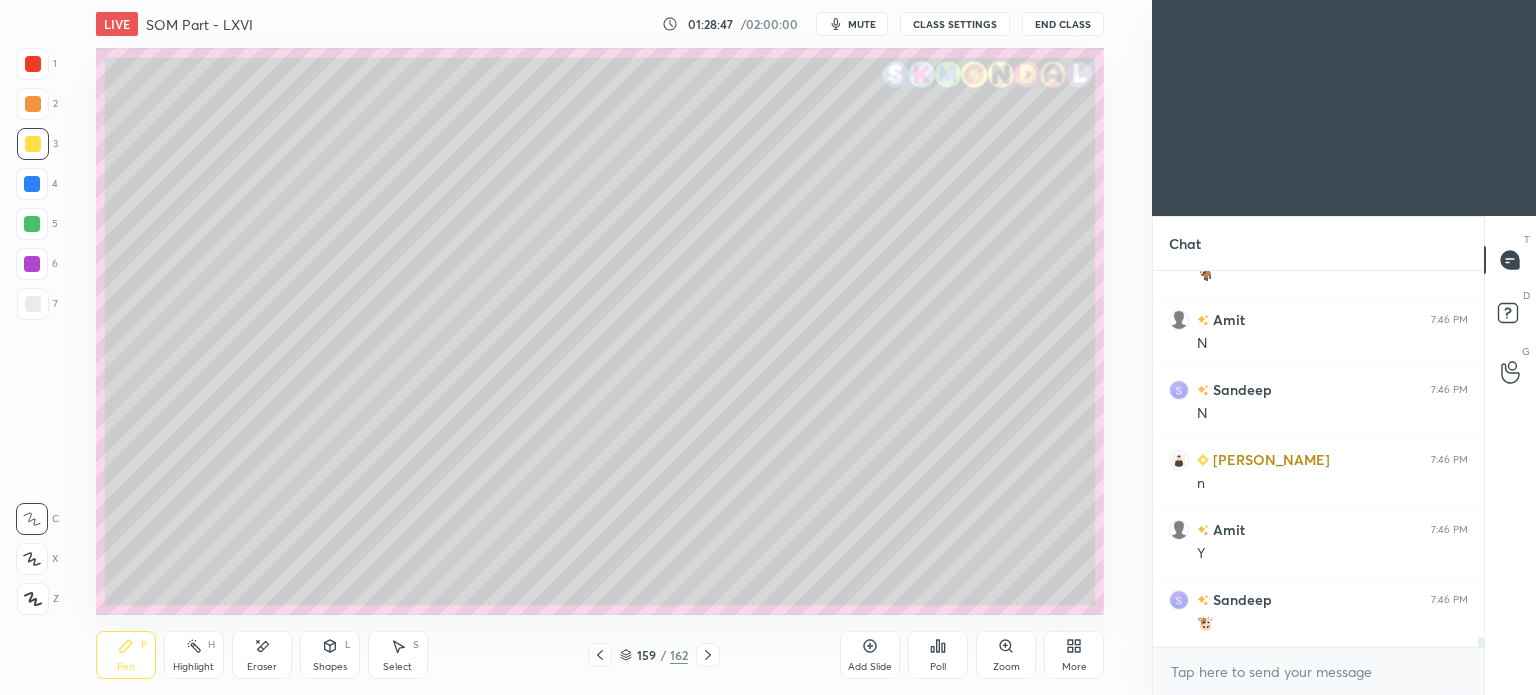 click on "Shapes" at bounding box center [330, 667] 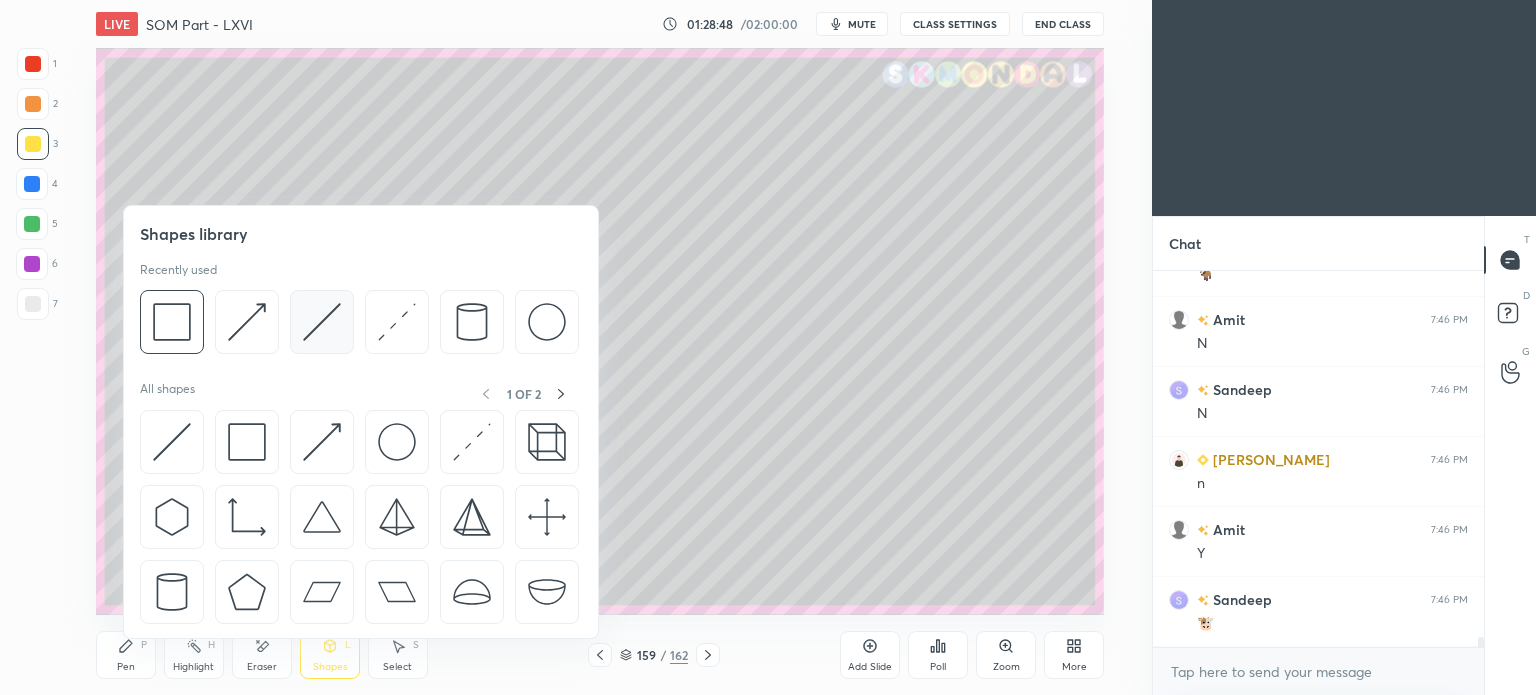 click at bounding box center (322, 322) 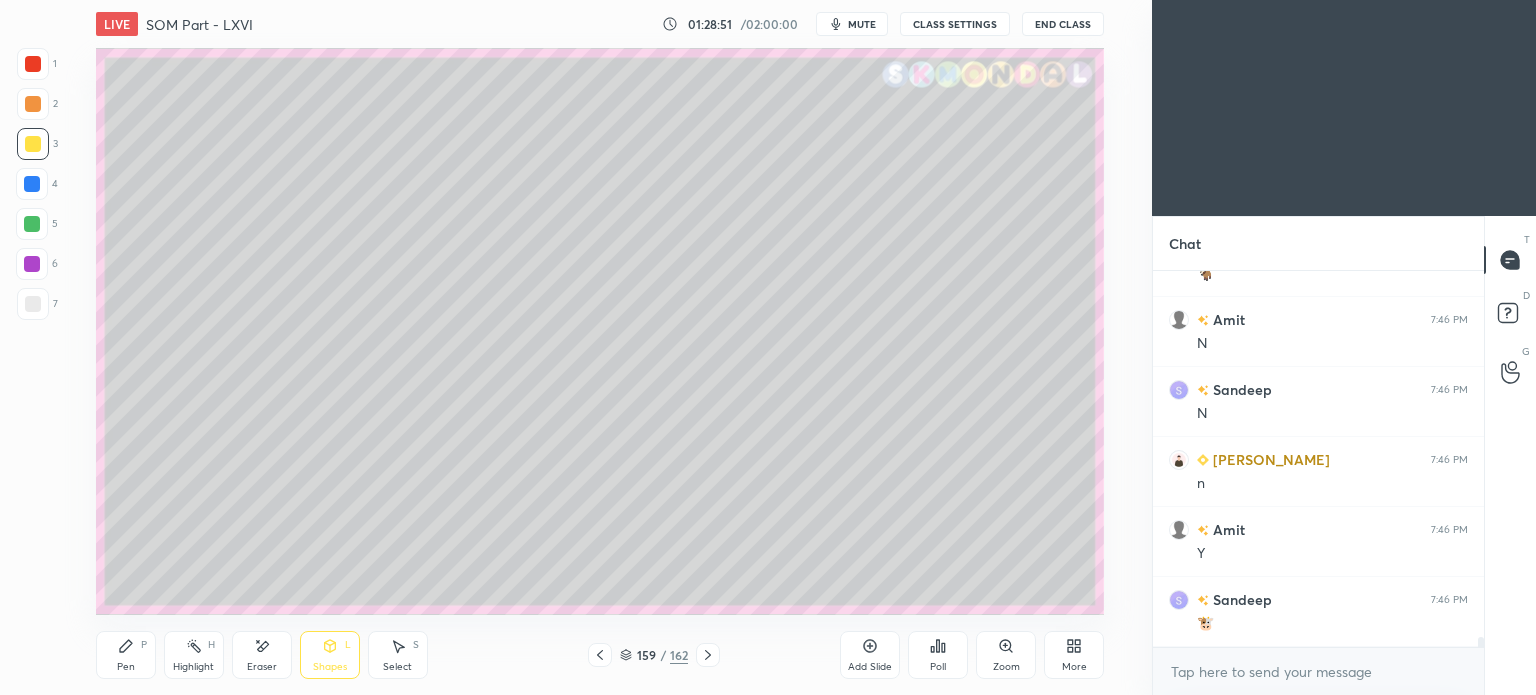 click on "Pen P" at bounding box center (126, 655) 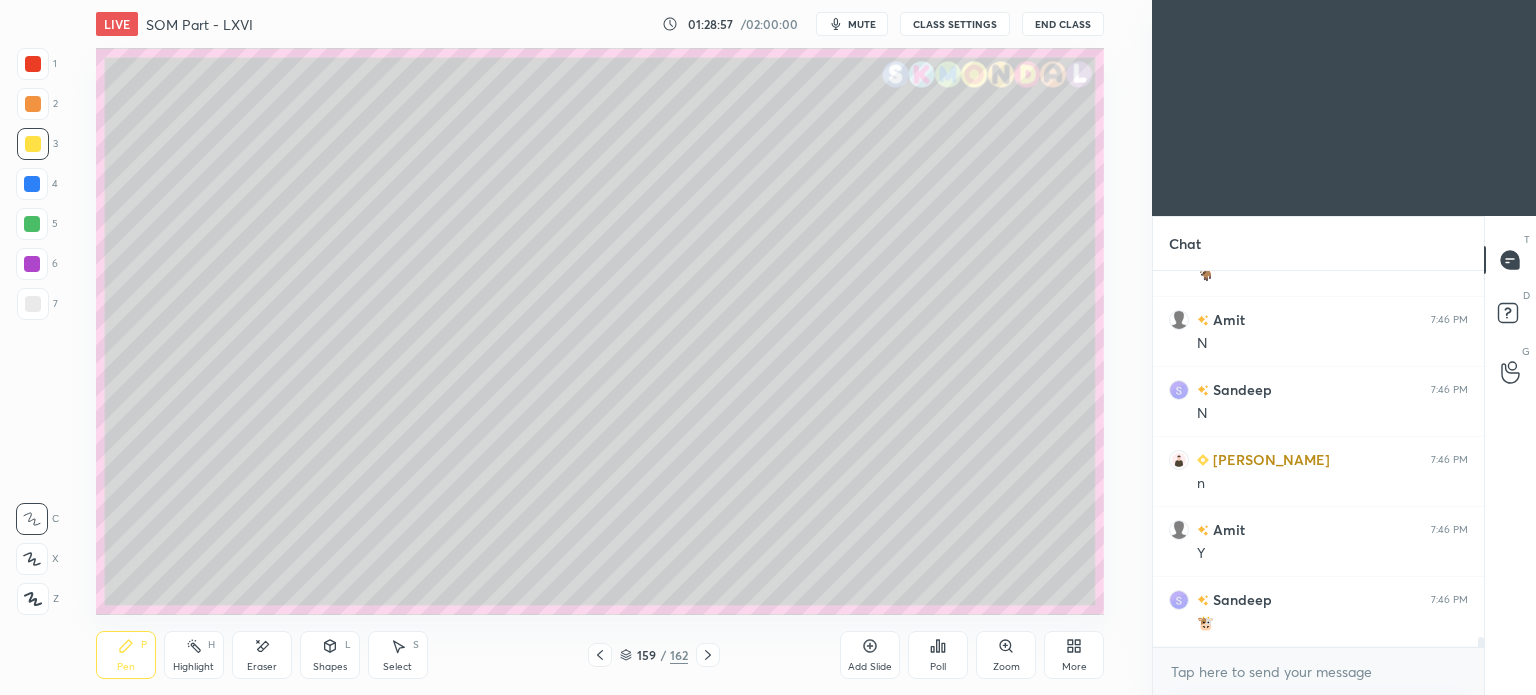 click at bounding box center (32, 264) 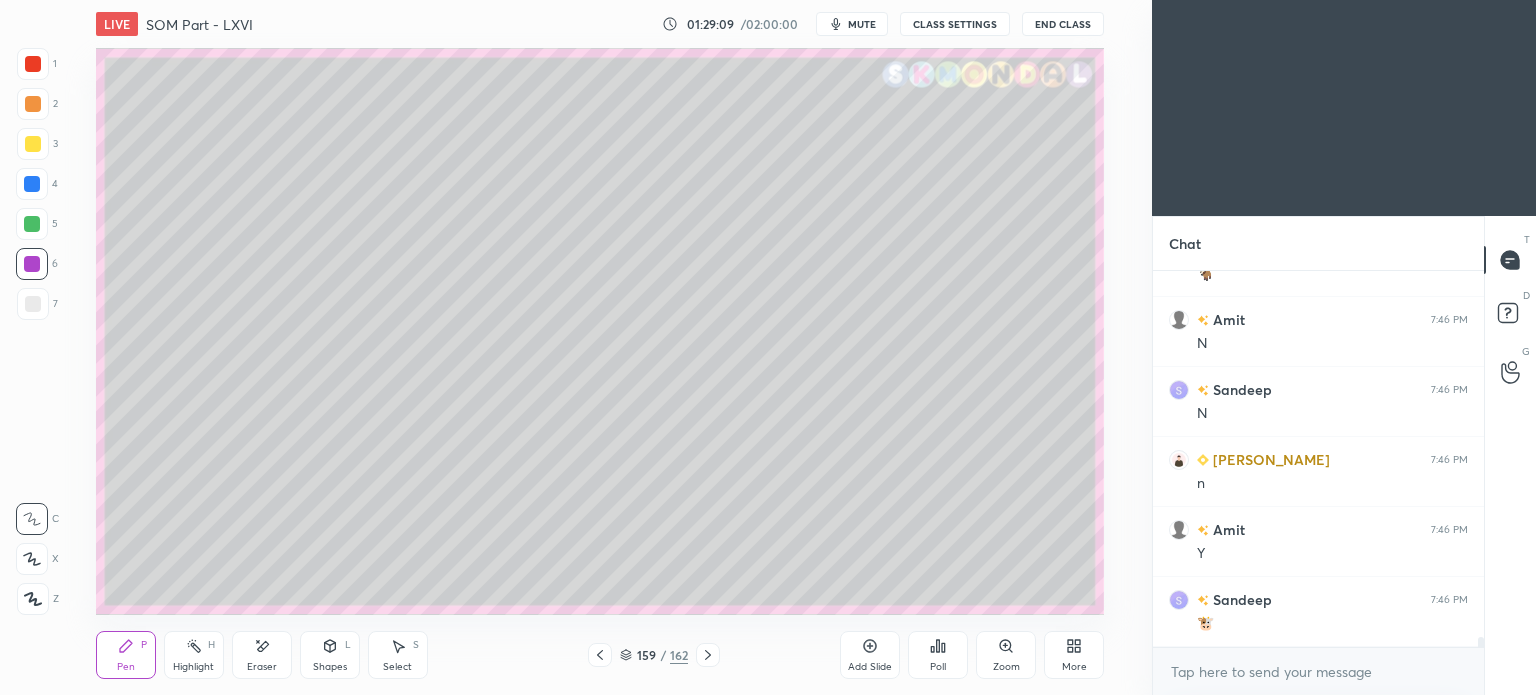 click at bounding box center (32, 224) 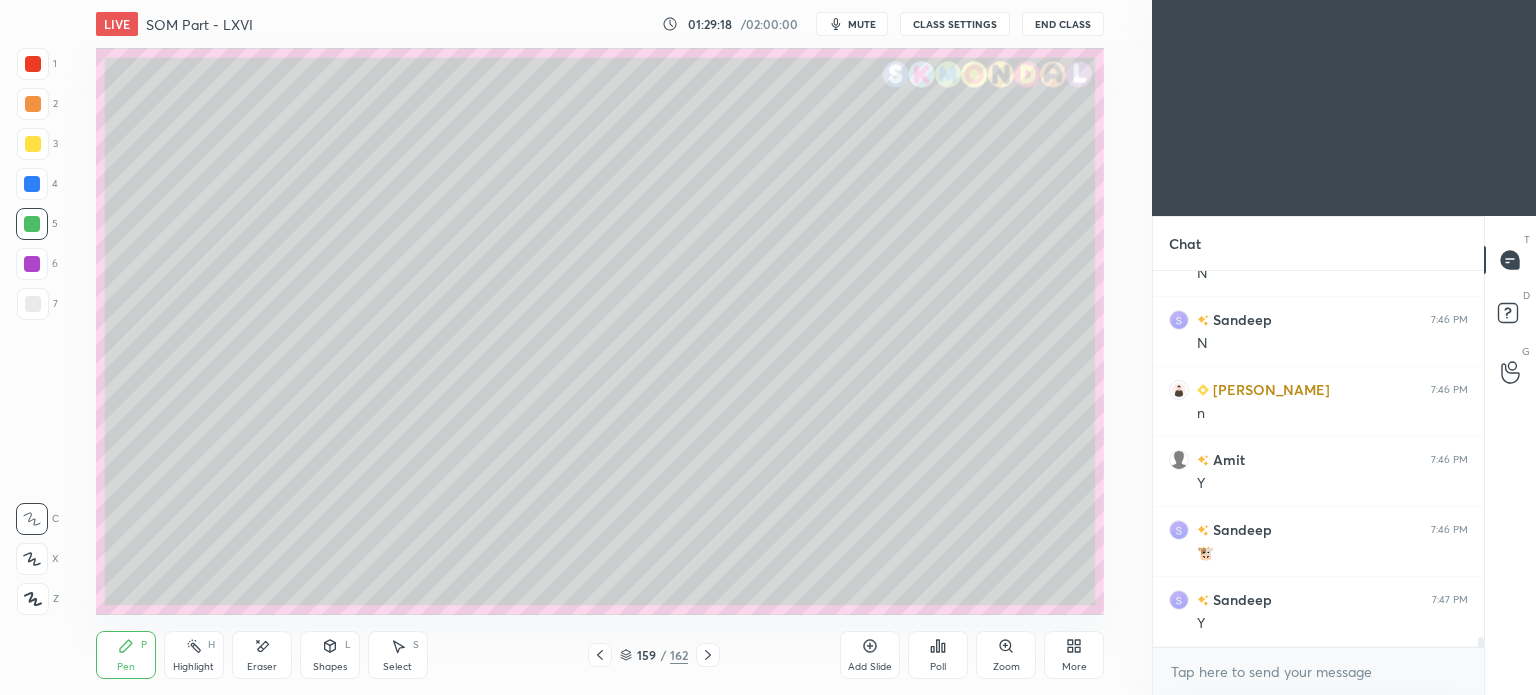 scroll, scrollTop: 14472, scrollLeft: 0, axis: vertical 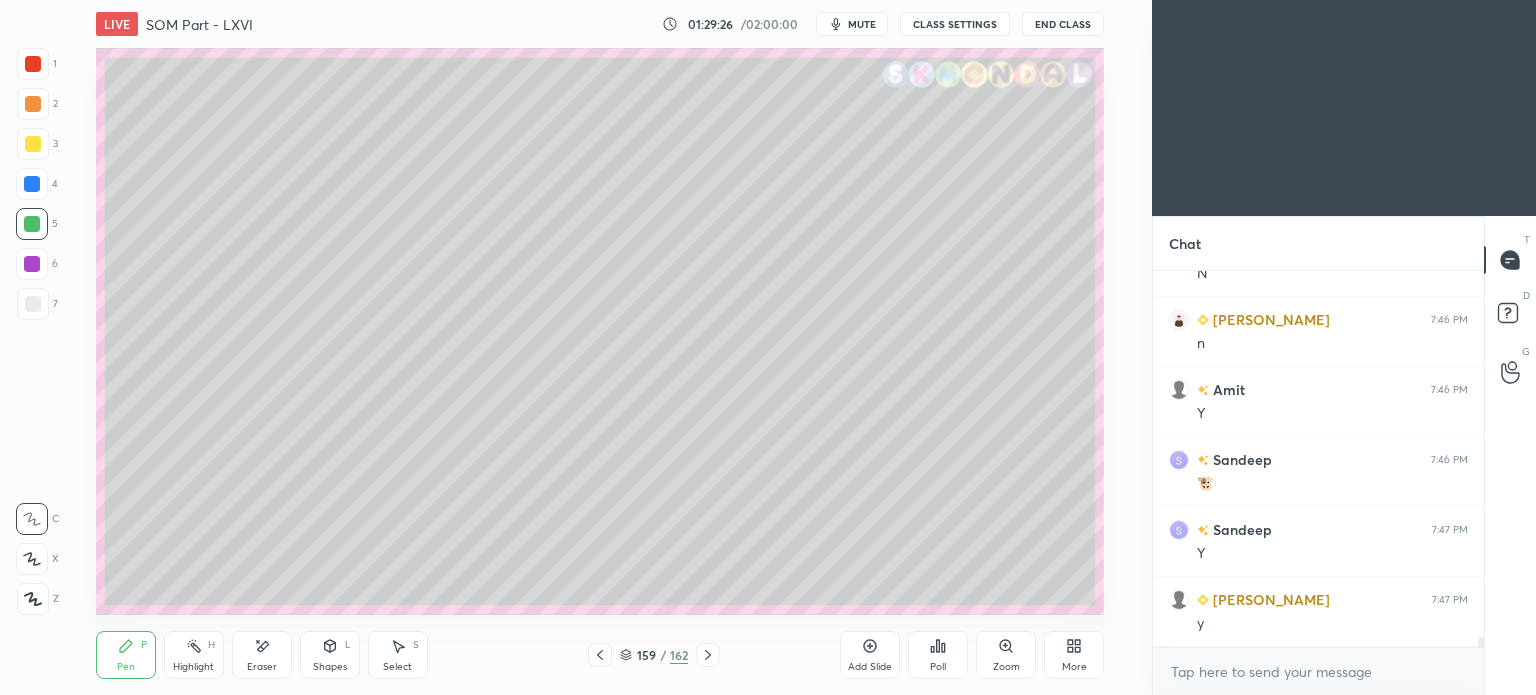 click at bounding box center (32, 264) 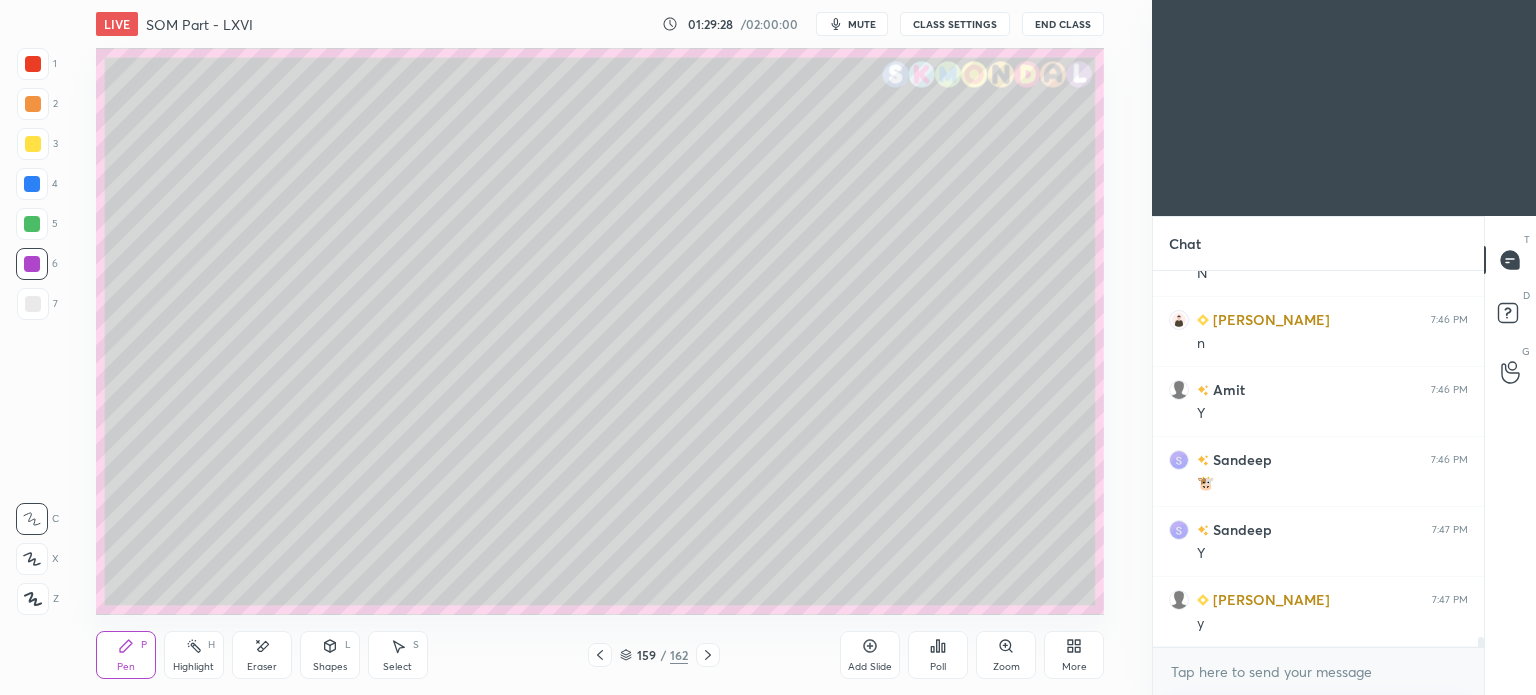 click on "Eraser" at bounding box center [262, 667] 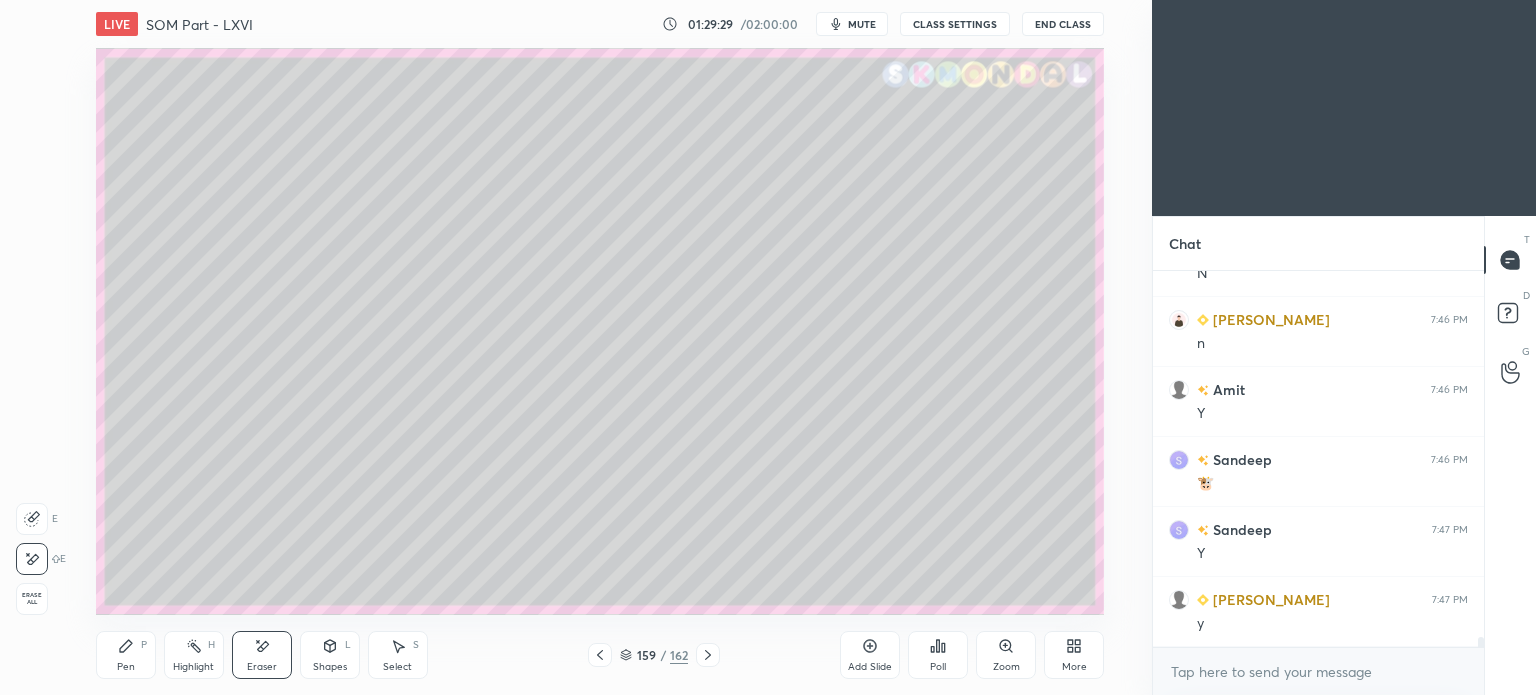 click on "Pen" at bounding box center (126, 667) 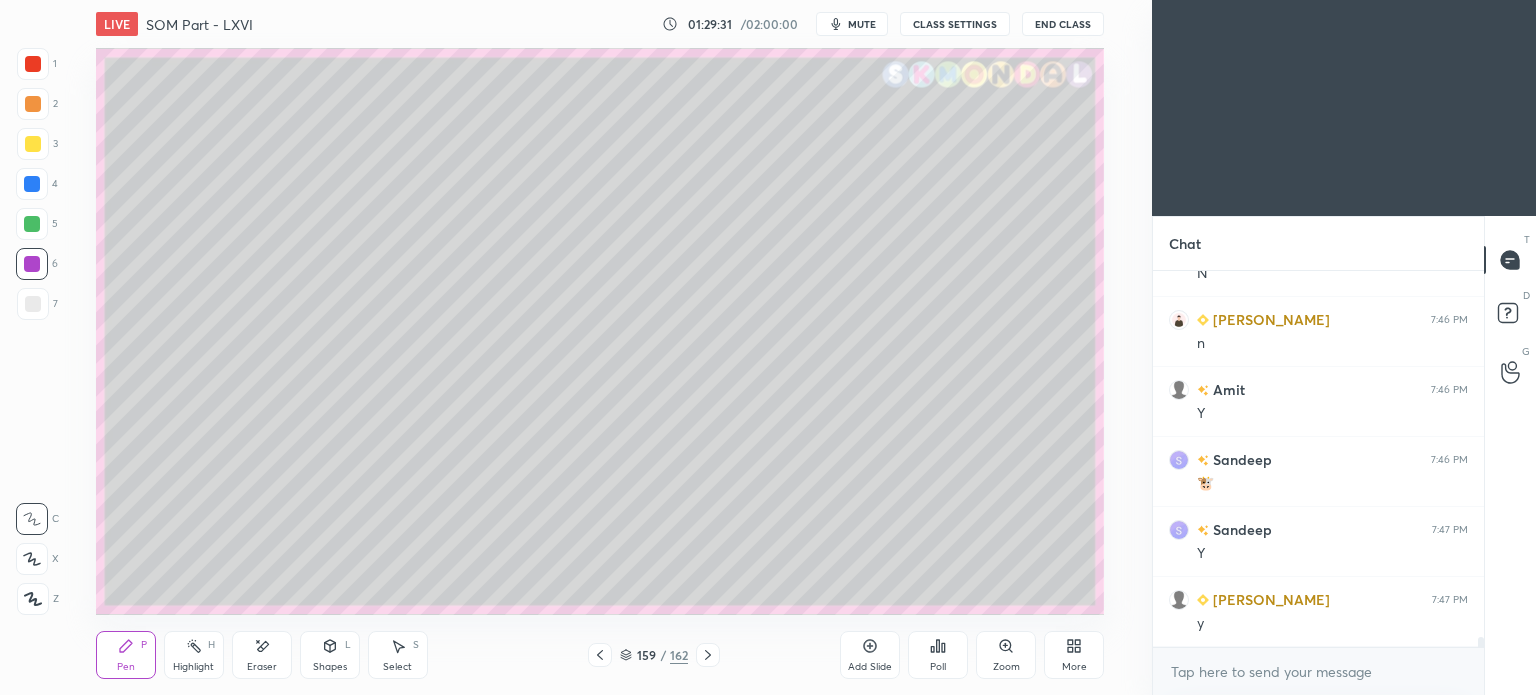 click at bounding box center (33, 304) 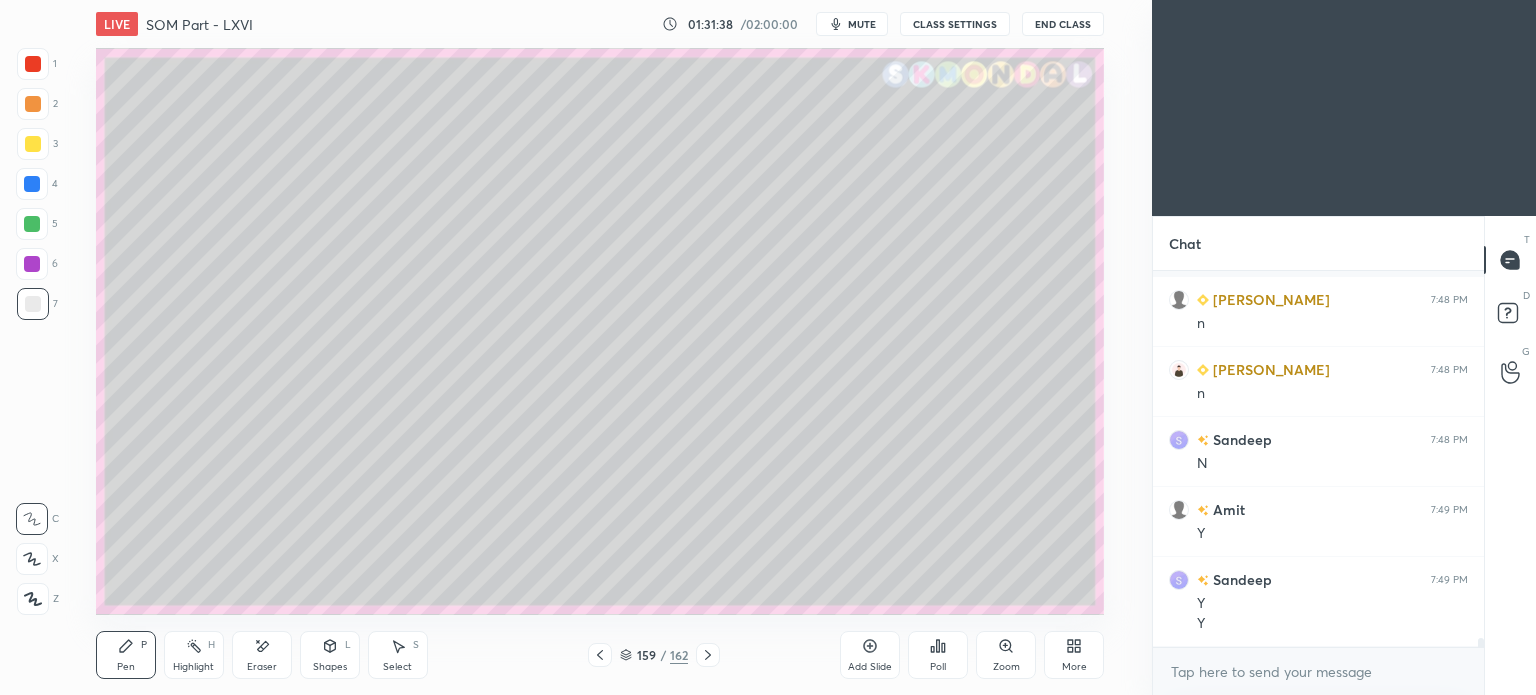scroll, scrollTop: 15282, scrollLeft: 0, axis: vertical 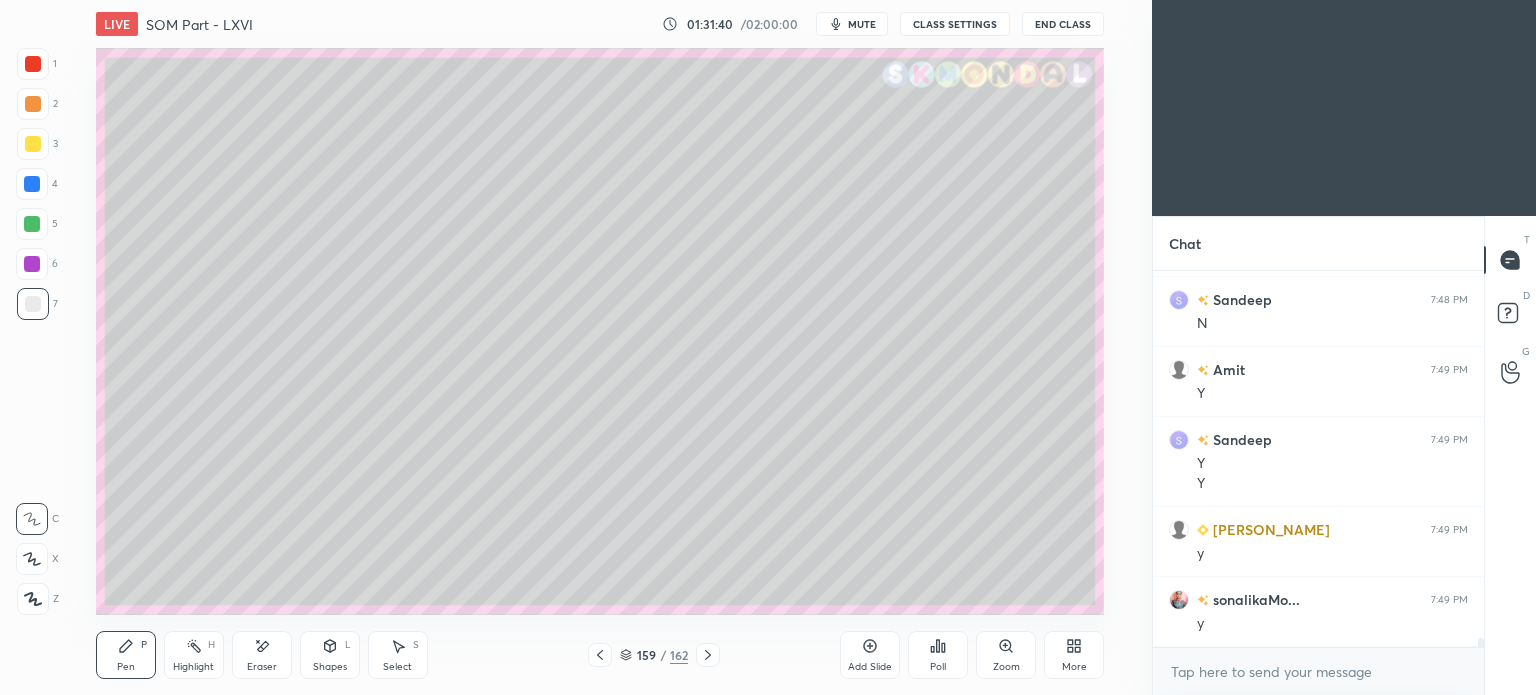 click at bounding box center [32, 184] 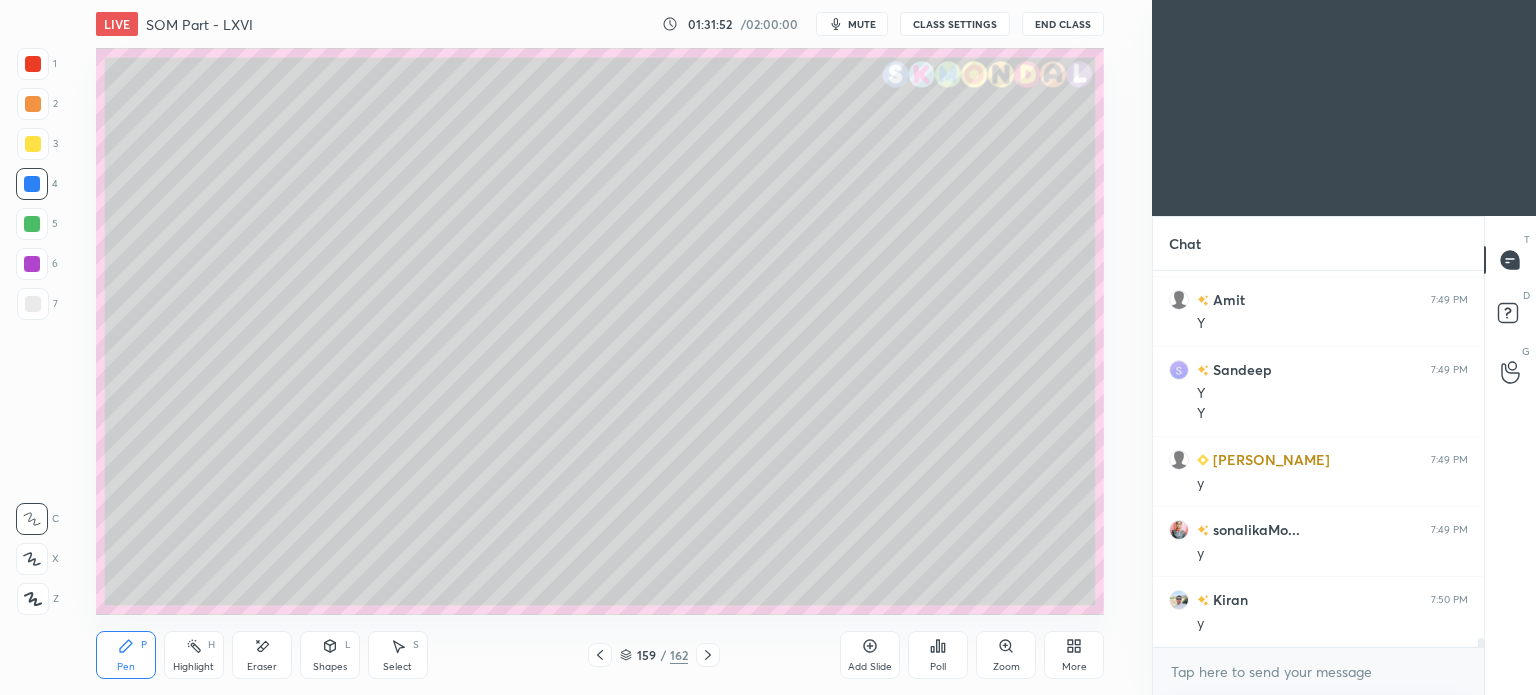 scroll, scrollTop: 15422, scrollLeft: 0, axis: vertical 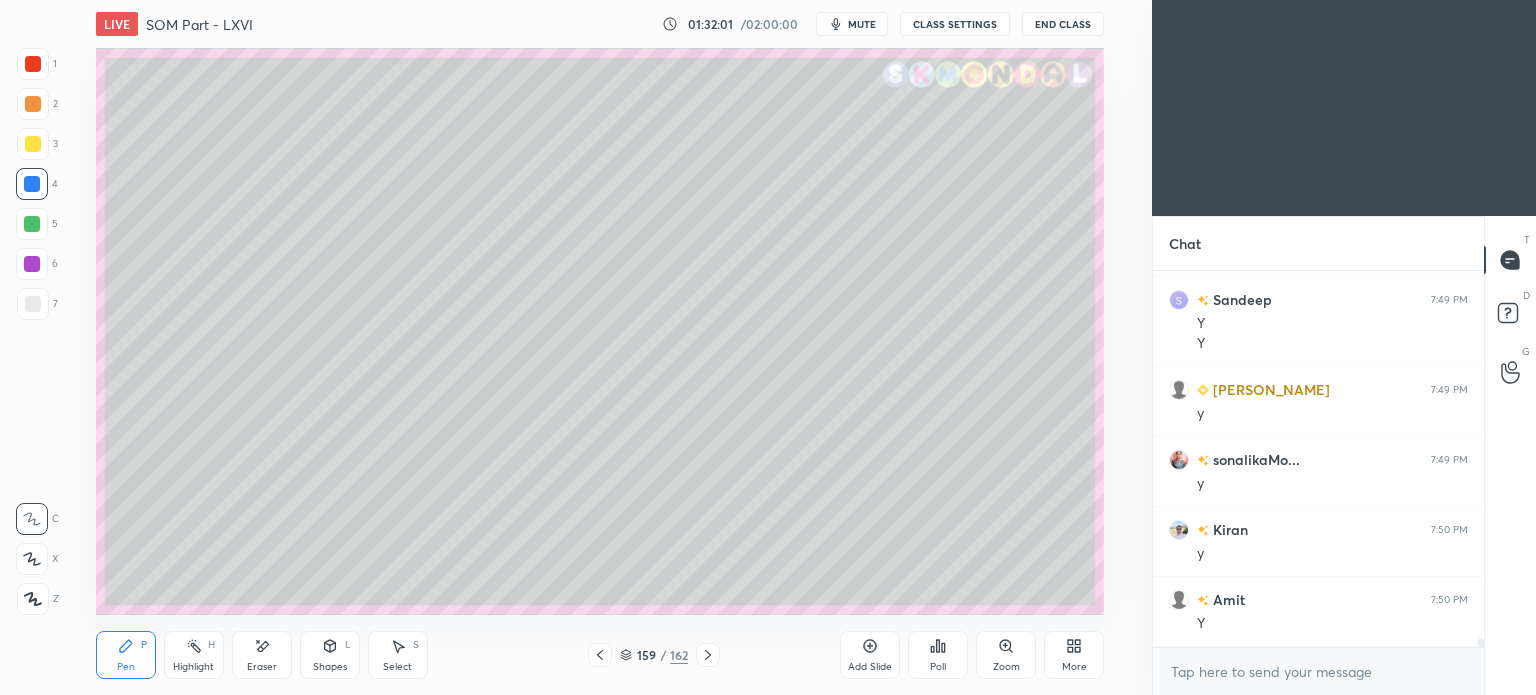 click at bounding box center (33, 304) 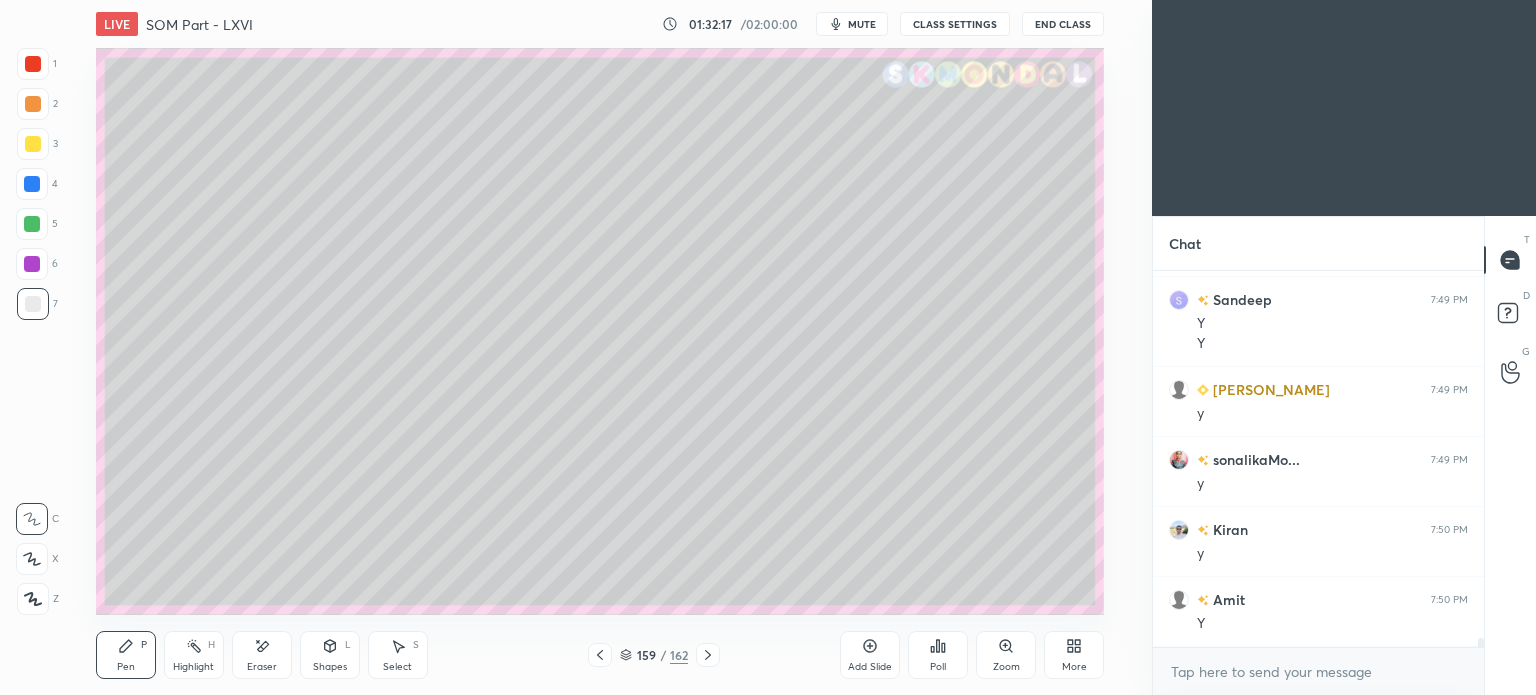 click on "Eraser" at bounding box center (262, 655) 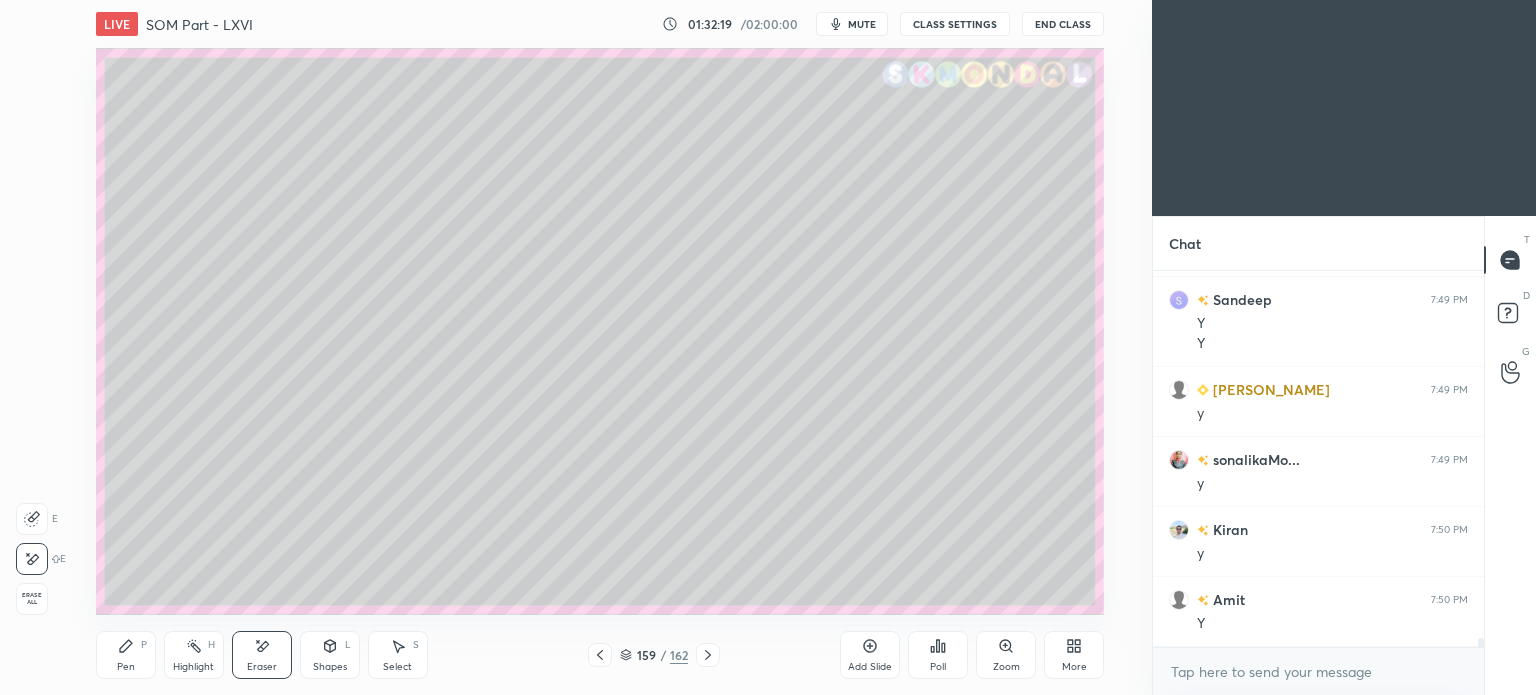 click on "Pen" at bounding box center [126, 667] 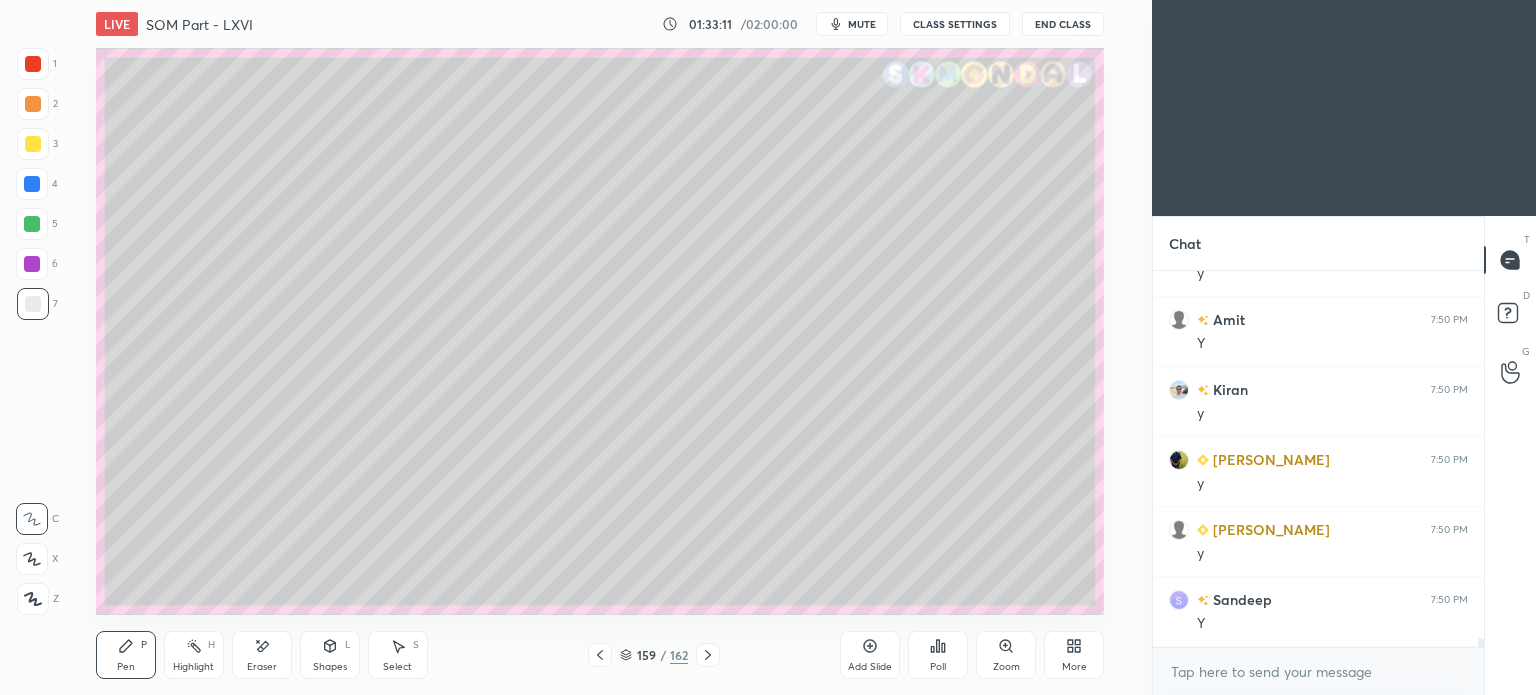 scroll, scrollTop: 15912, scrollLeft: 0, axis: vertical 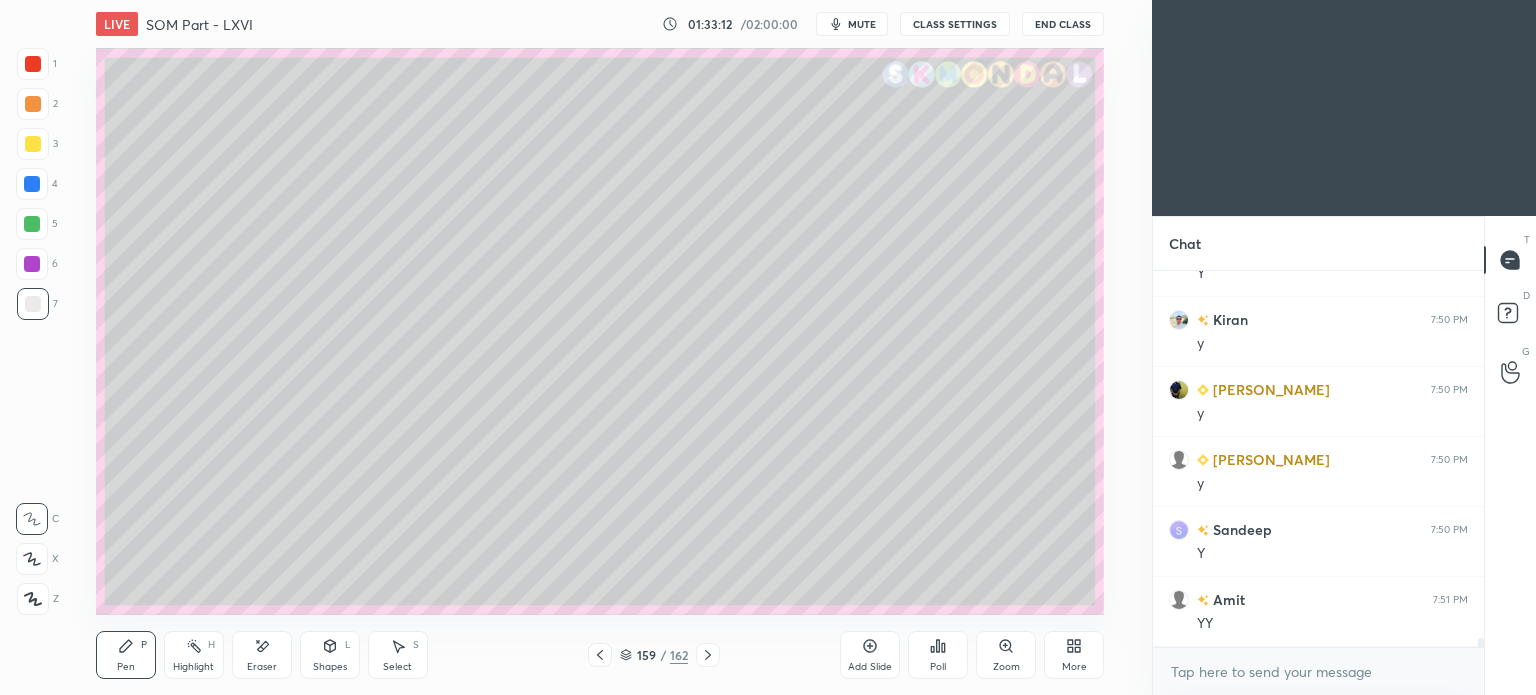 click 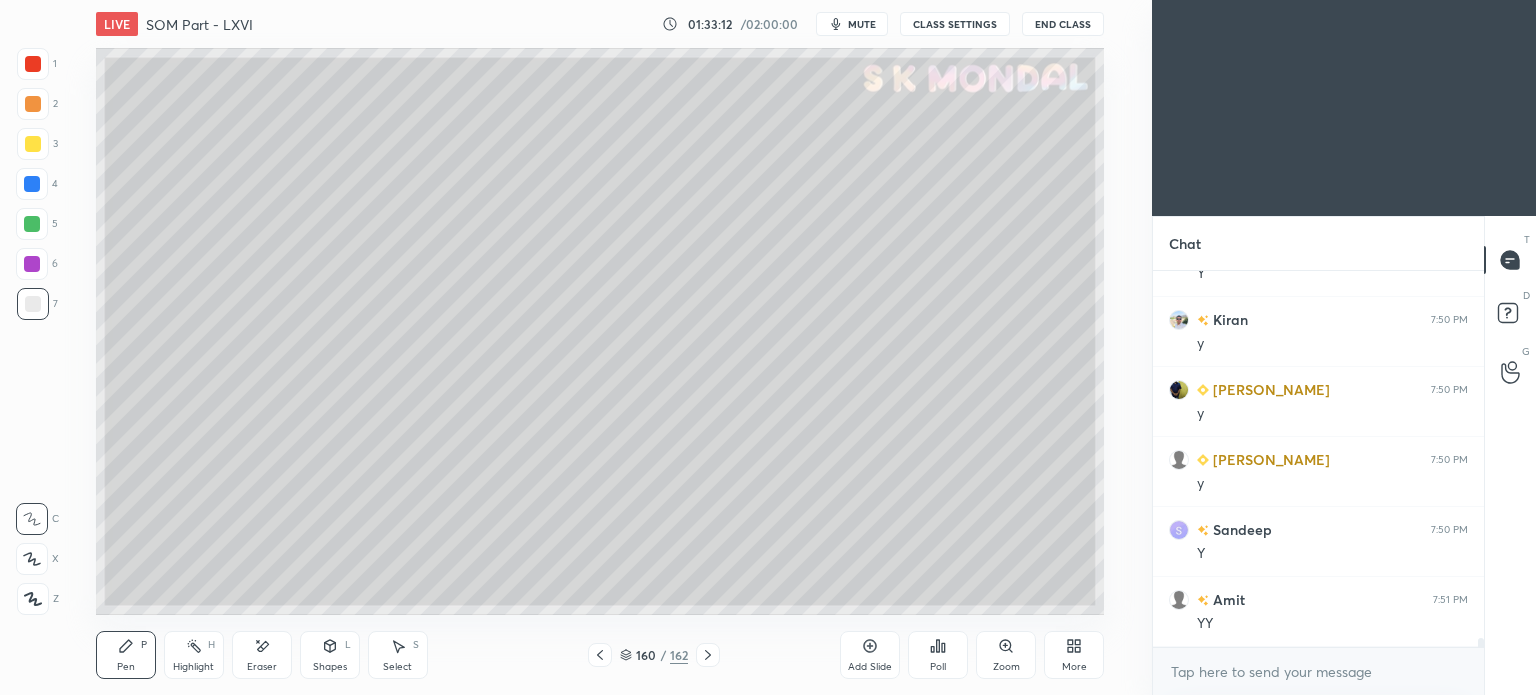 scroll, scrollTop: 16052, scrollLeft: 0, axis: vertical 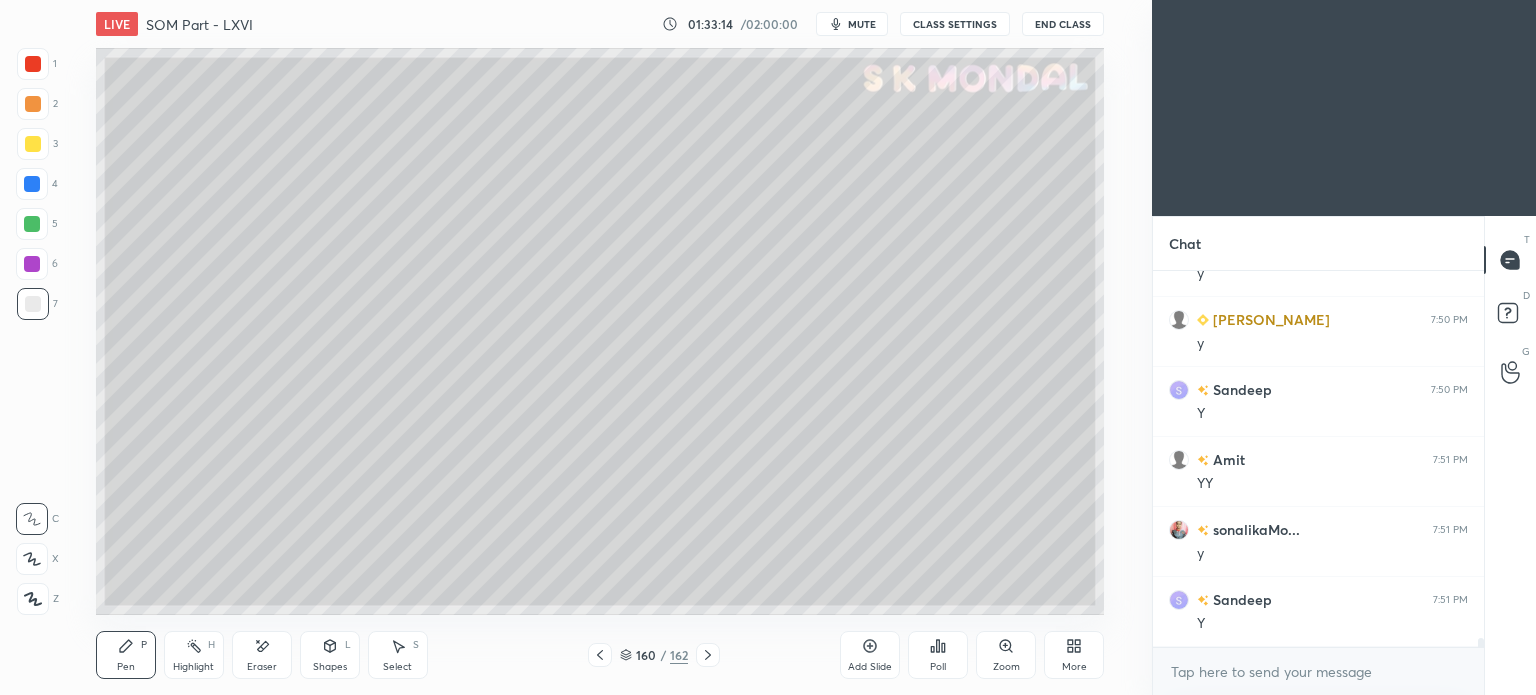 click at bounding box center [33, 144] 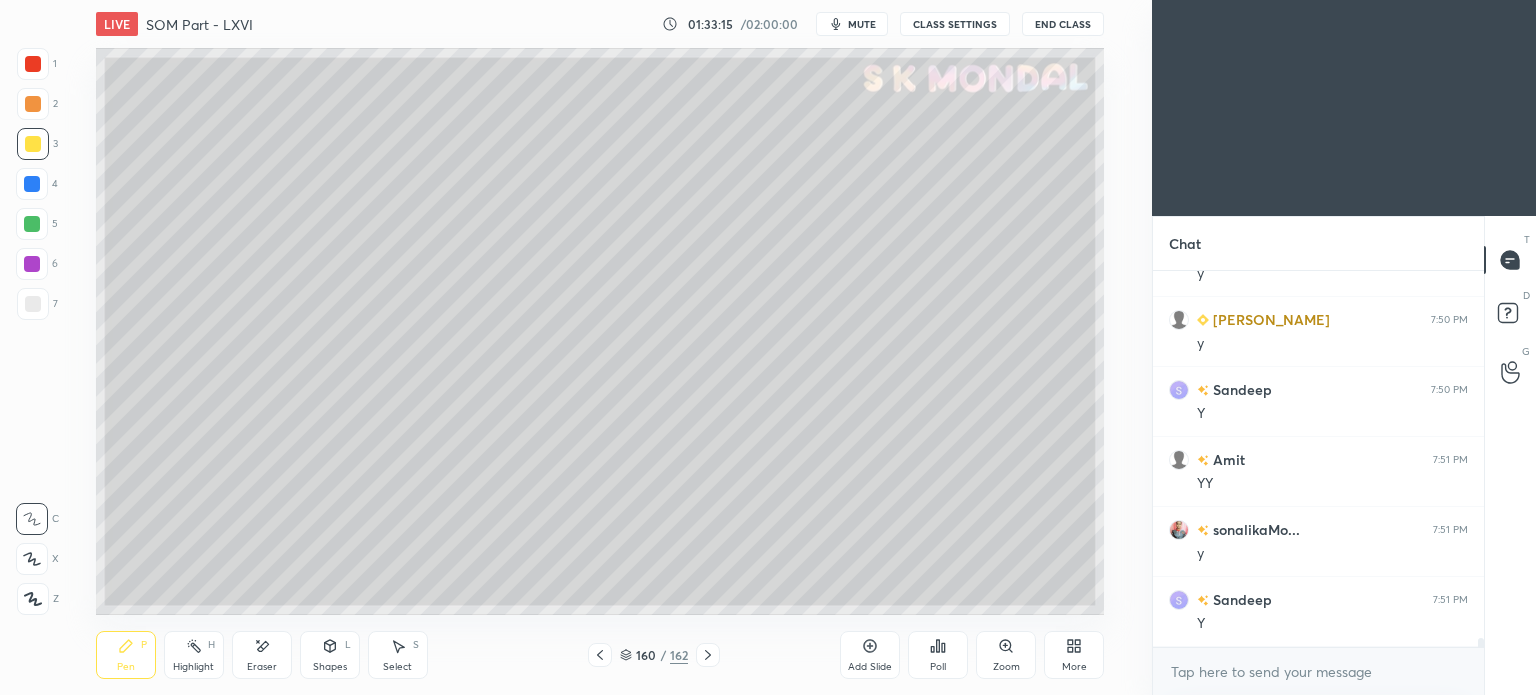 click on "Shapes L" at bounding box center [330, 655] 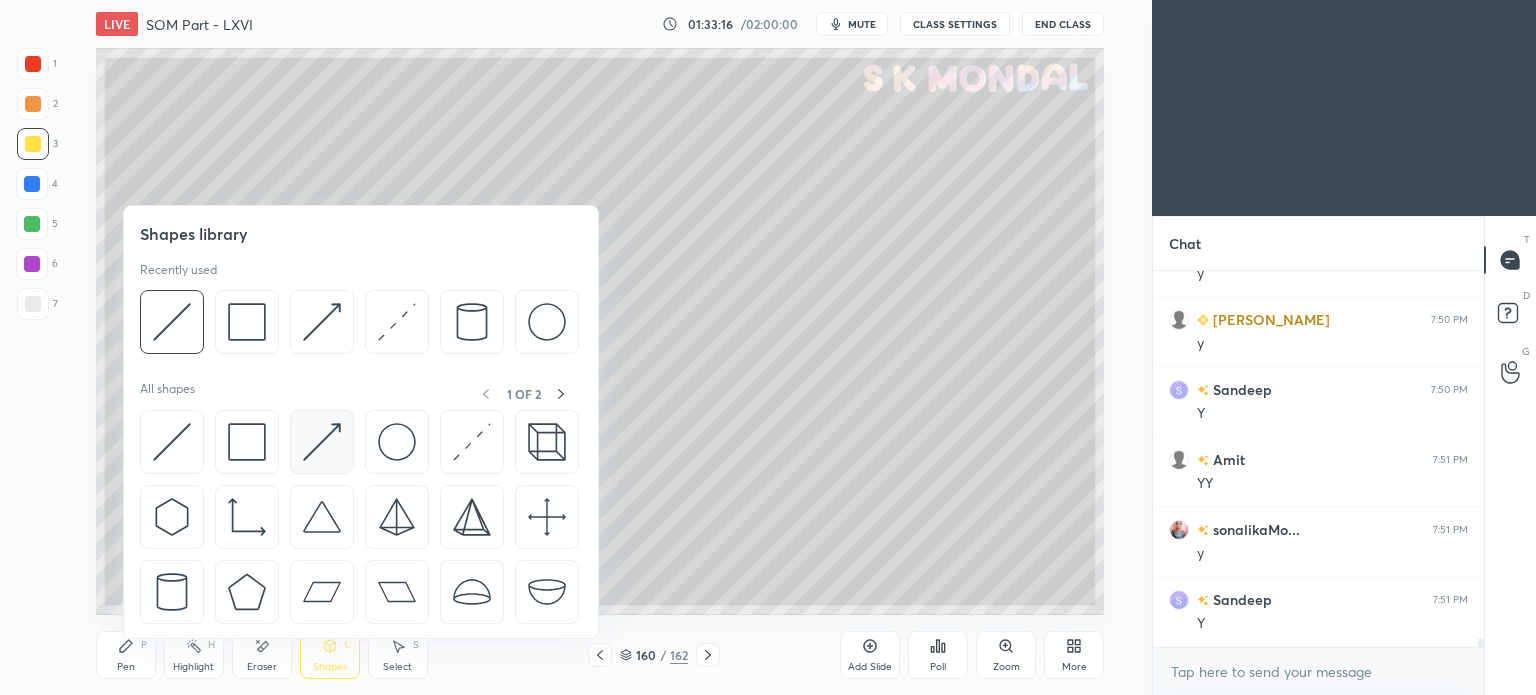 scroll, scrollTop: 16122, scrollLeft: 0, axis: vertical 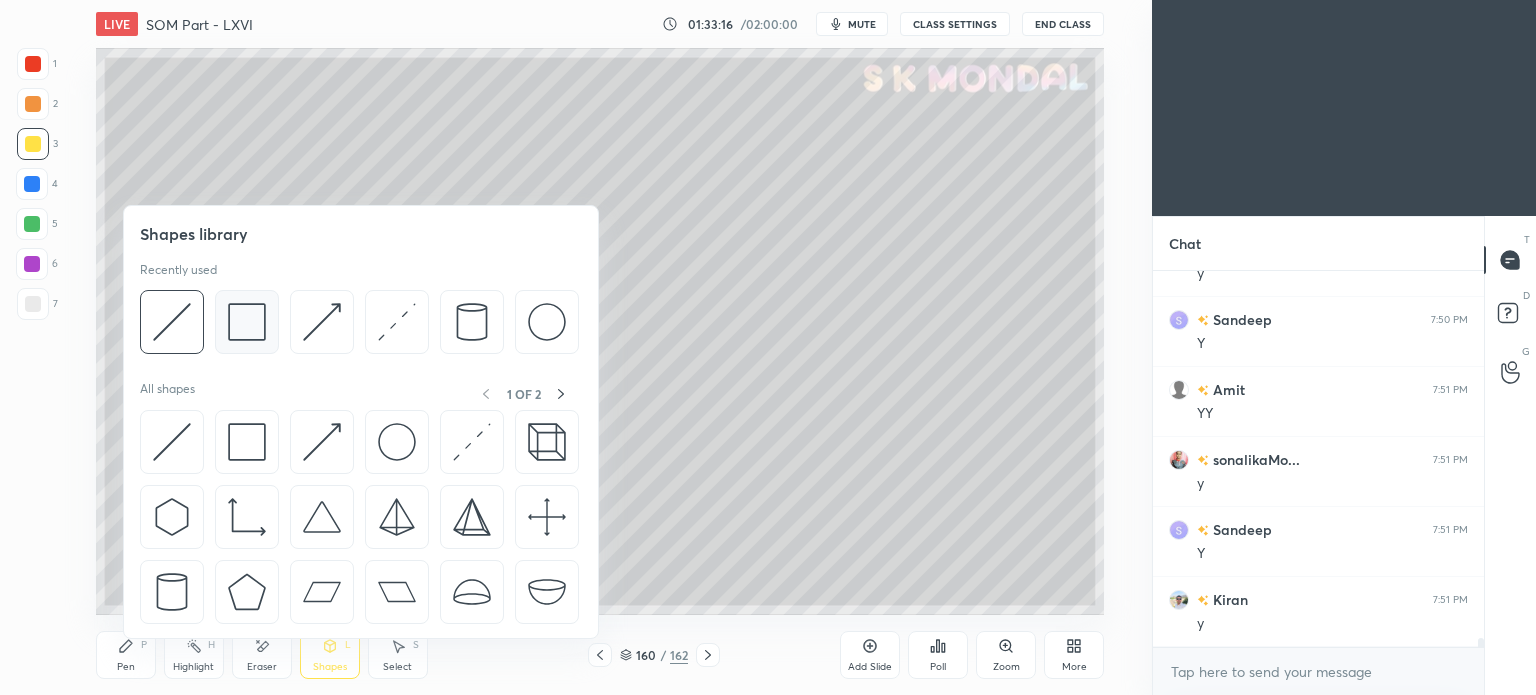 click at bounding box center (247, 322) 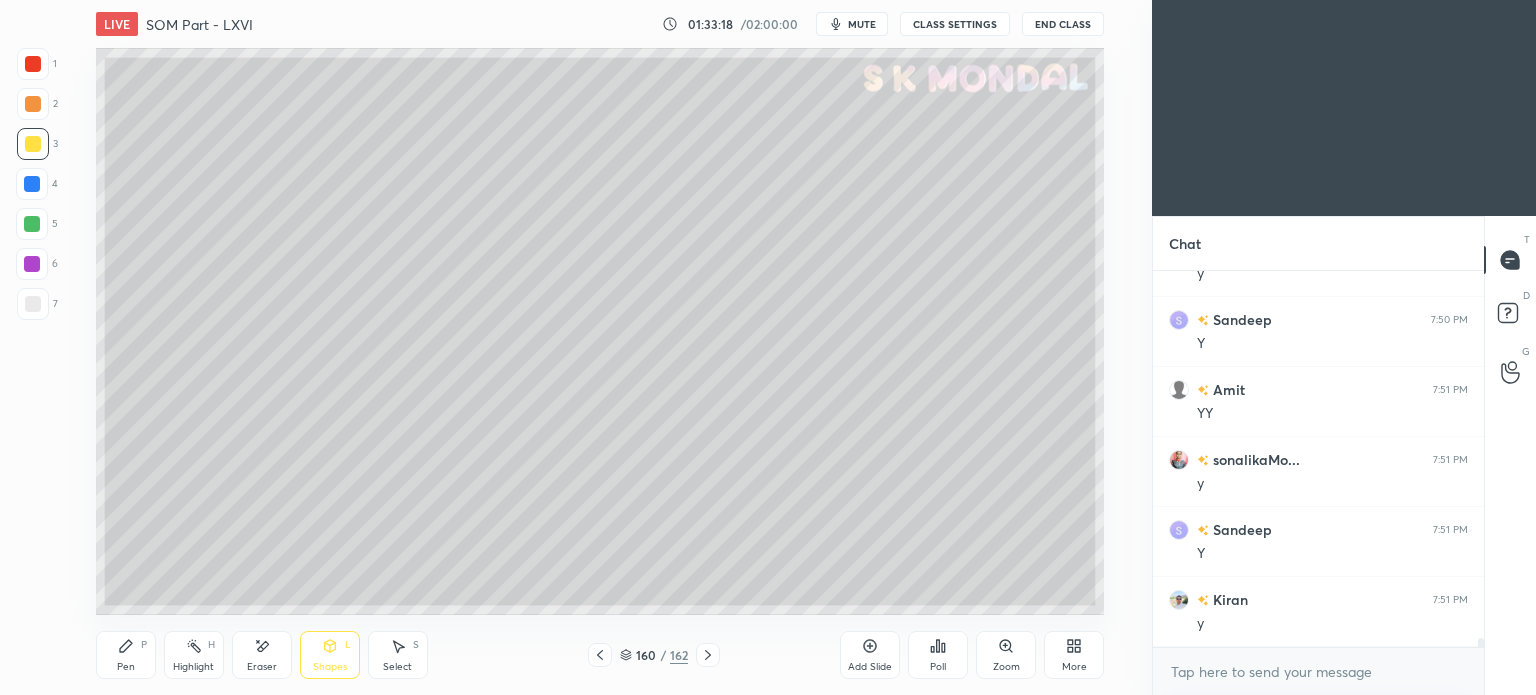 click 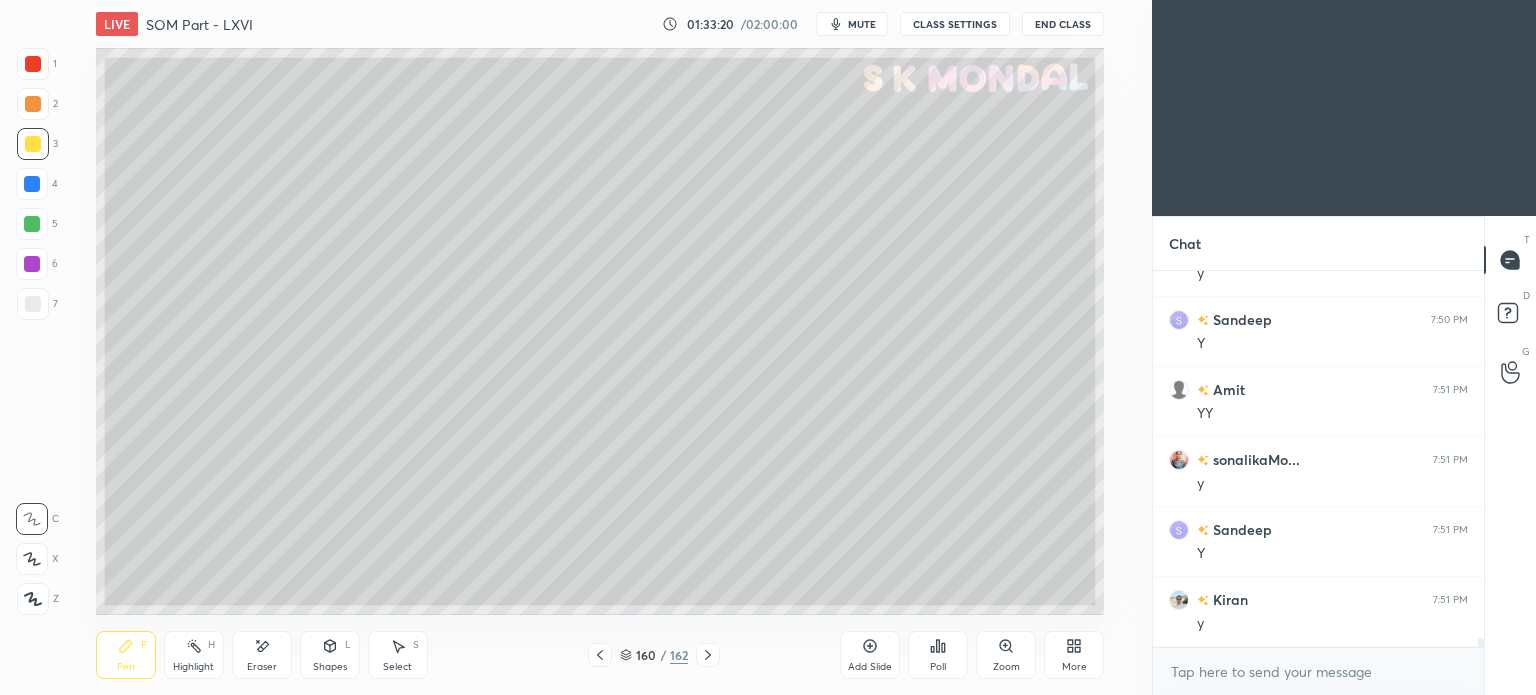 click at bounding box center (33, 304) 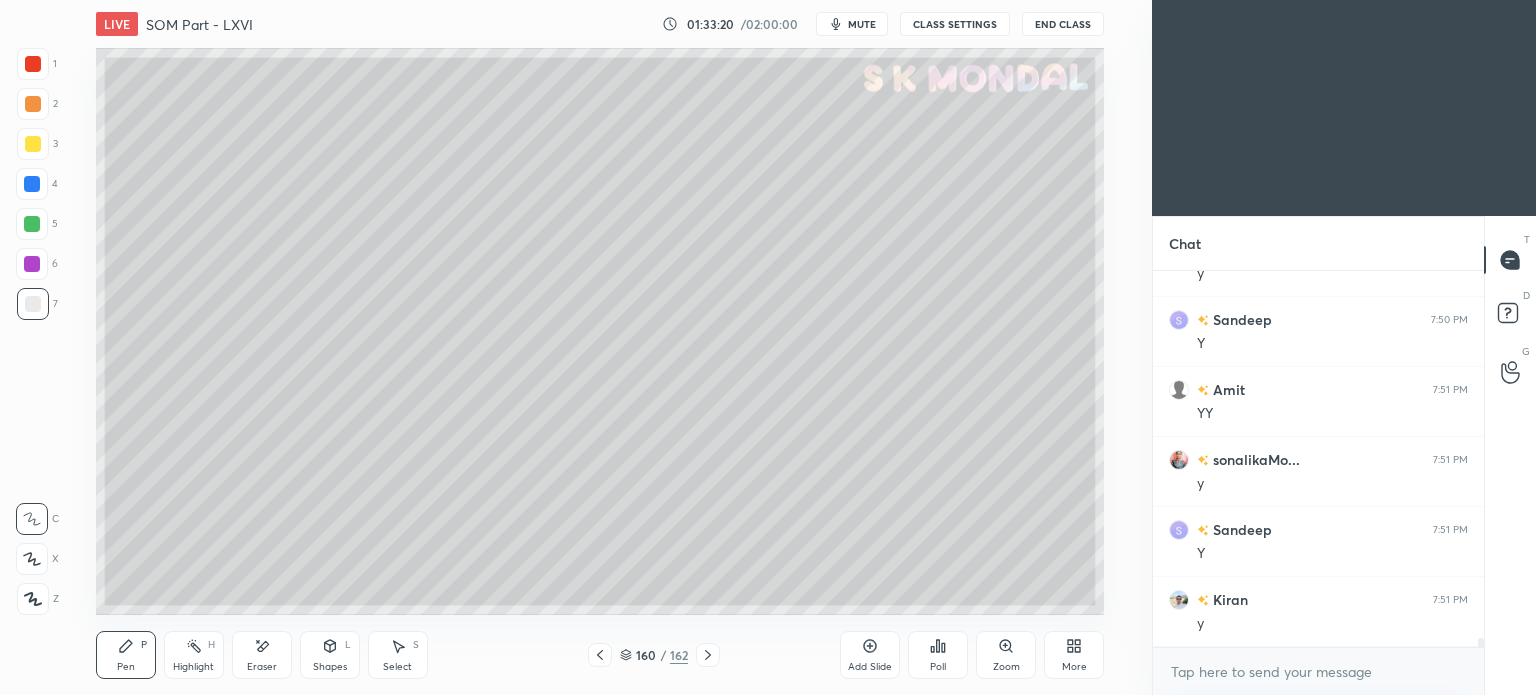 click at bounding box center (33, 304) 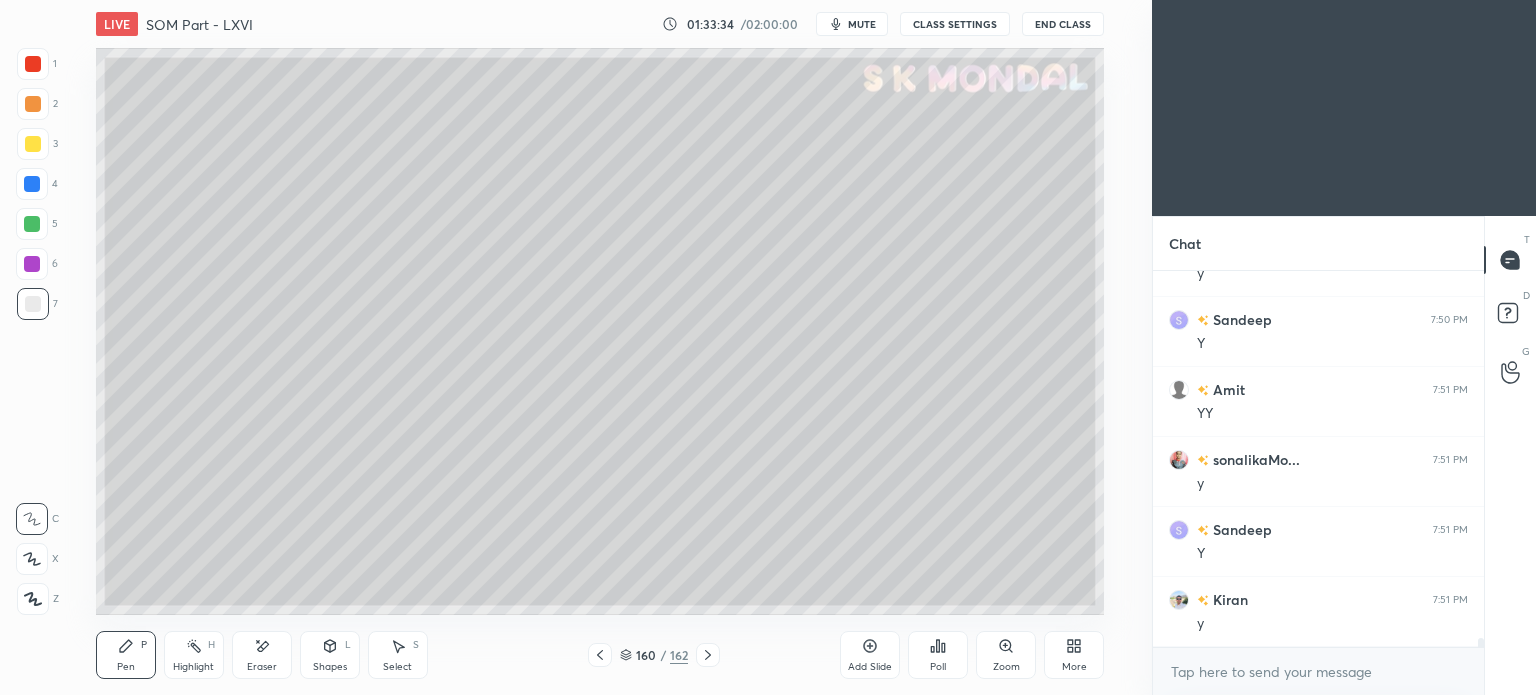 click at bounding box center (32, 224) 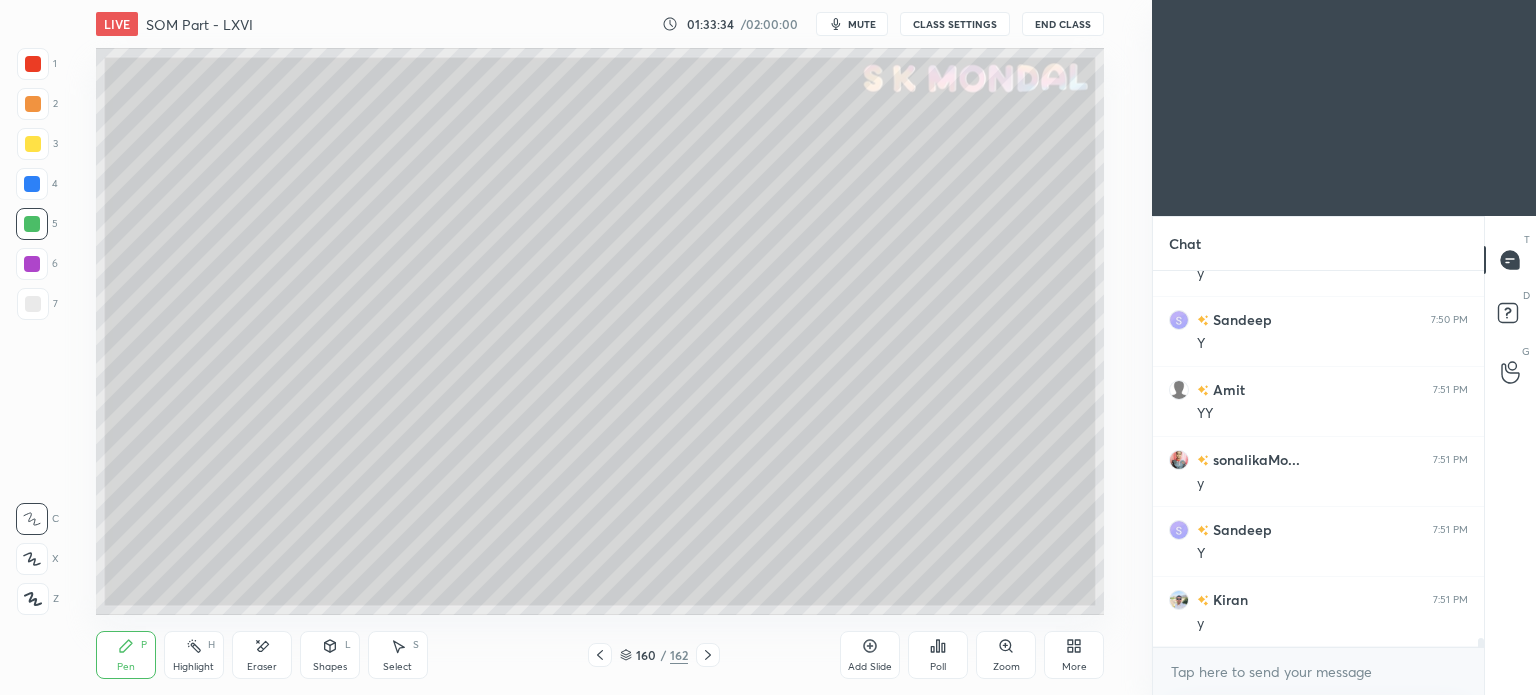 click at bounding box center [32, 224] 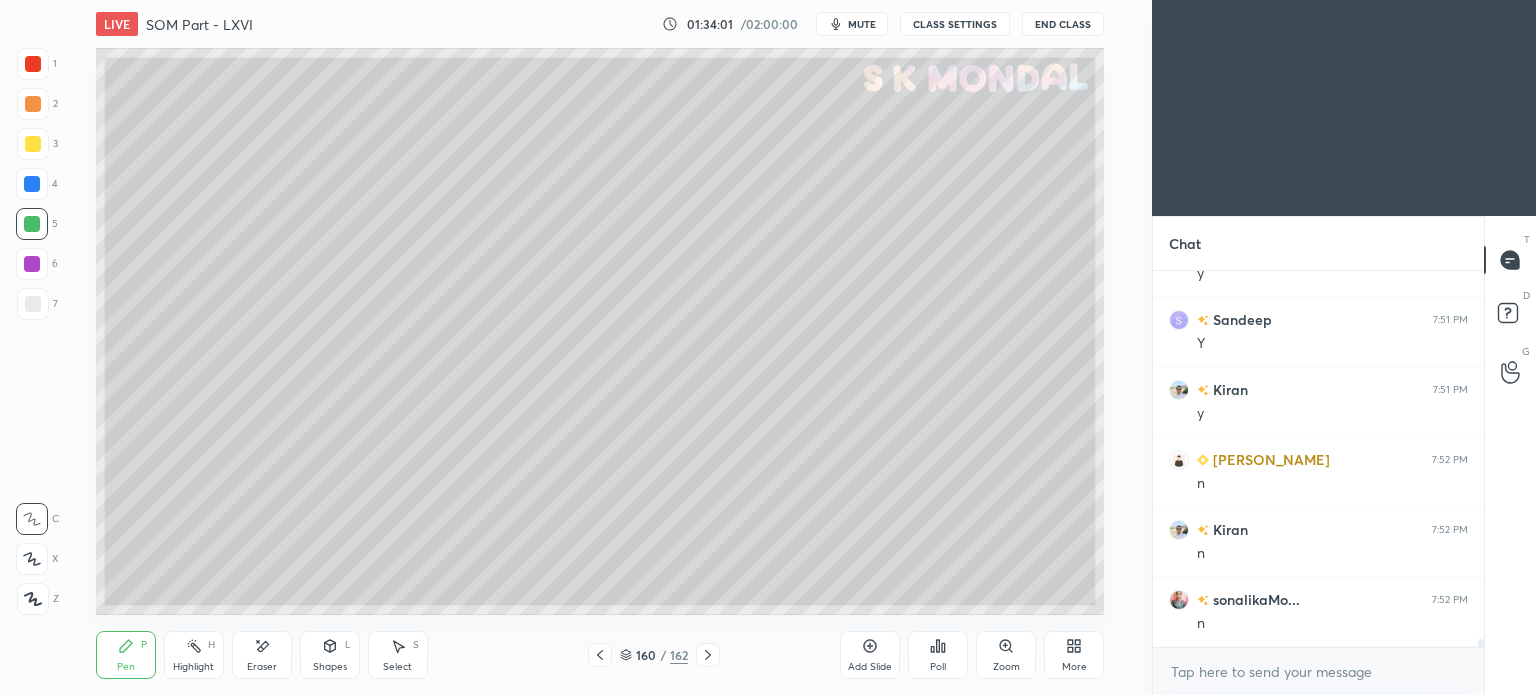 scroll, scrollTop: 16542, scrollLeft: 0, axis: vertical 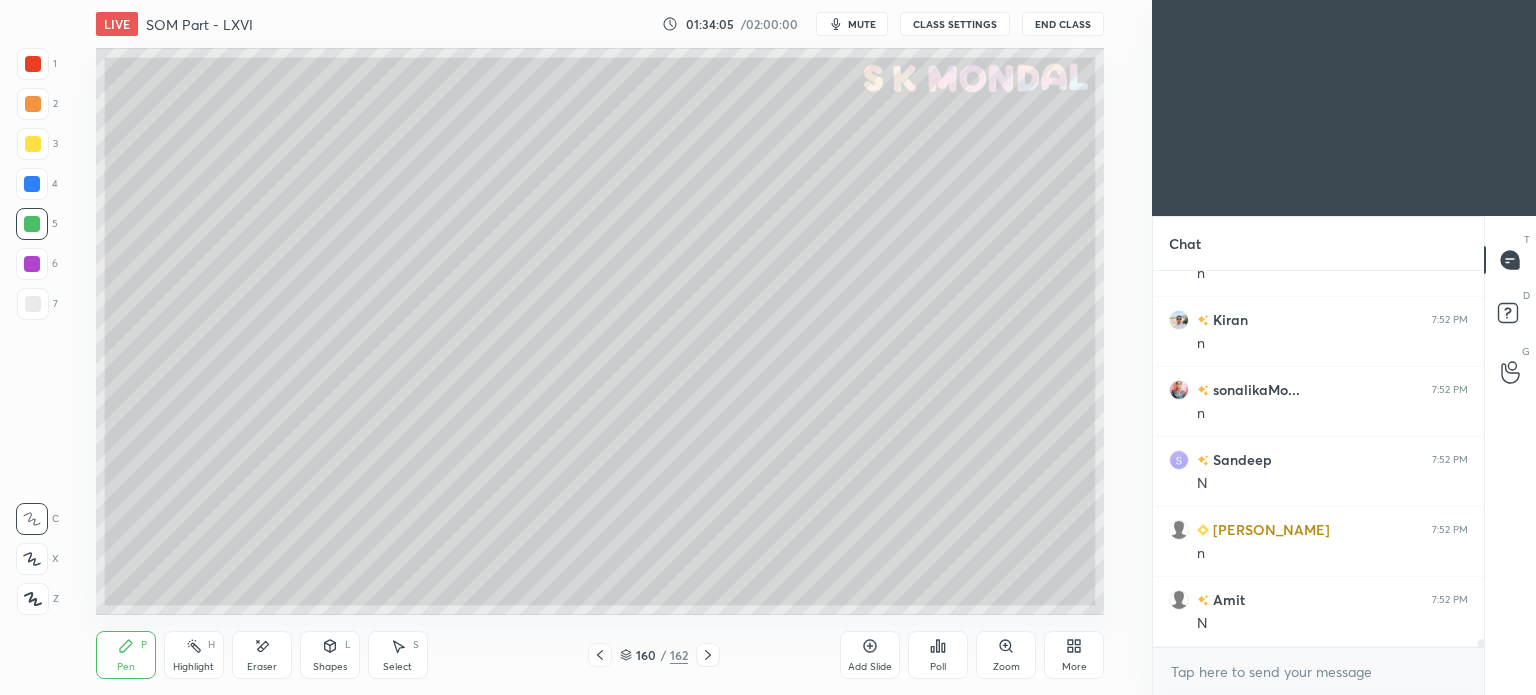 click at bounding box center (33, 304) 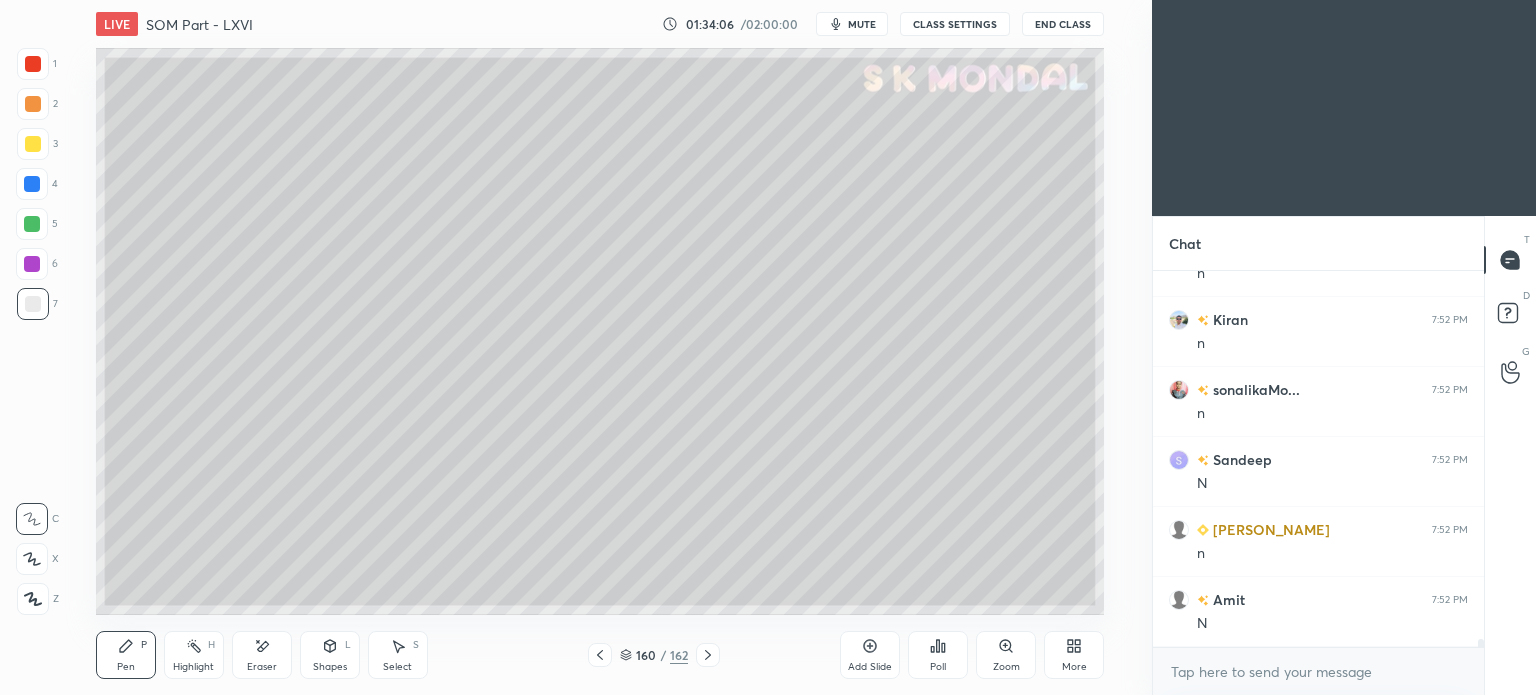 click at bounding box center (33, 304) 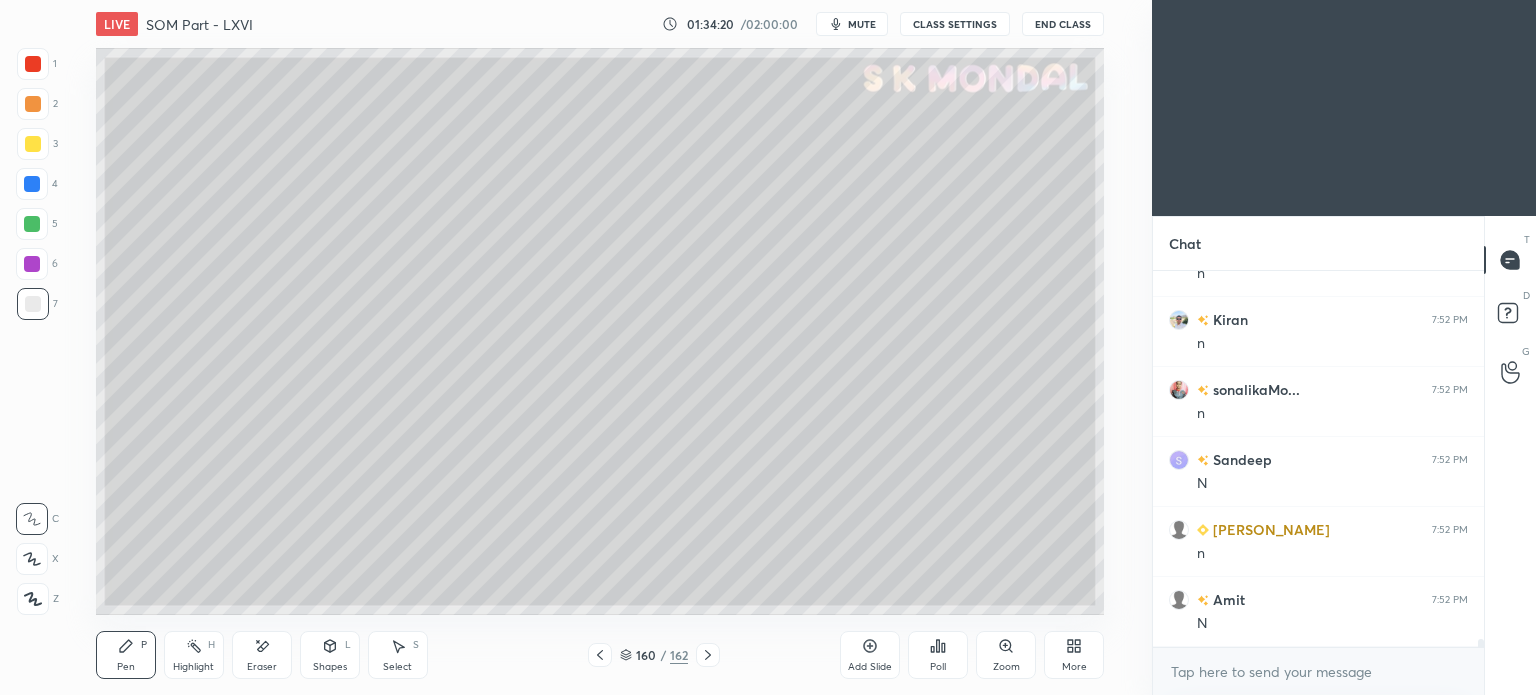 click on "Eraser" at bounding box center [262, 667] 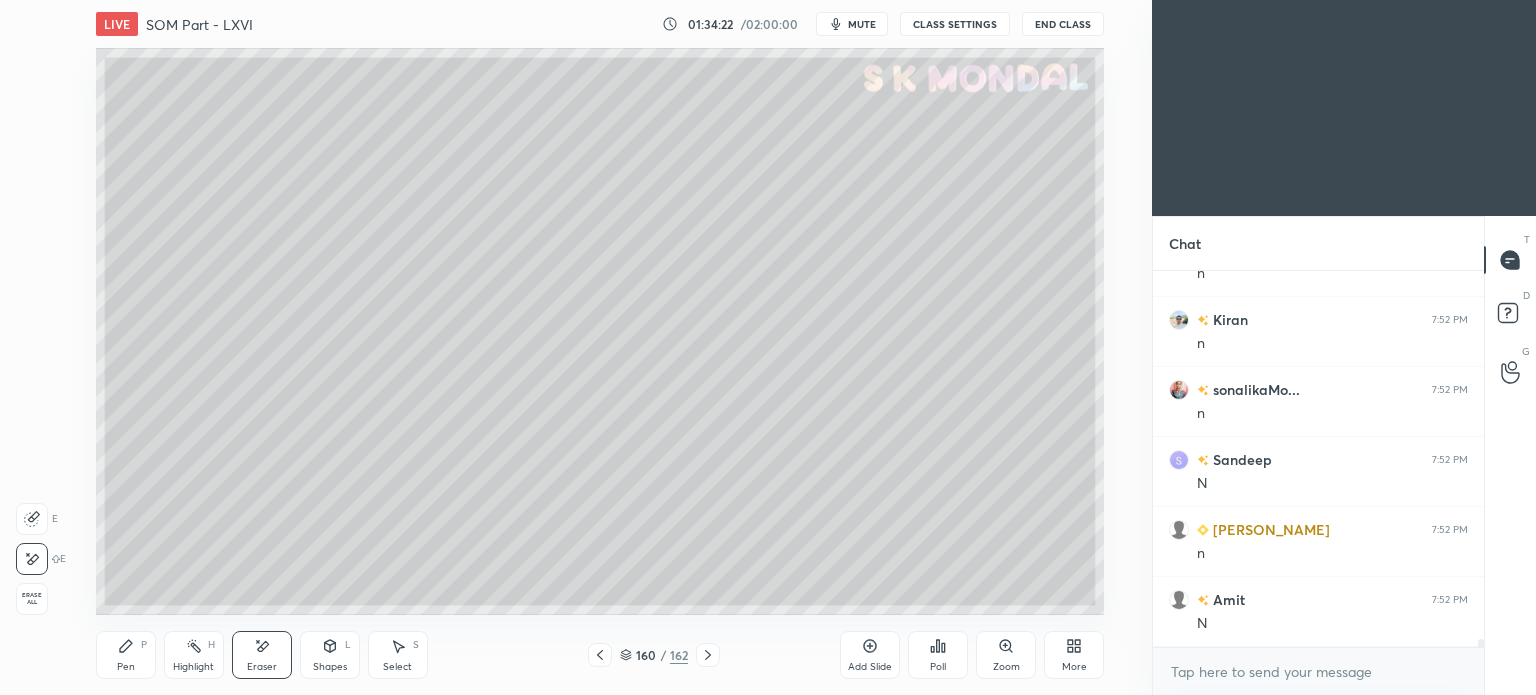 click on "Pen" at bounding box center [126, 667] 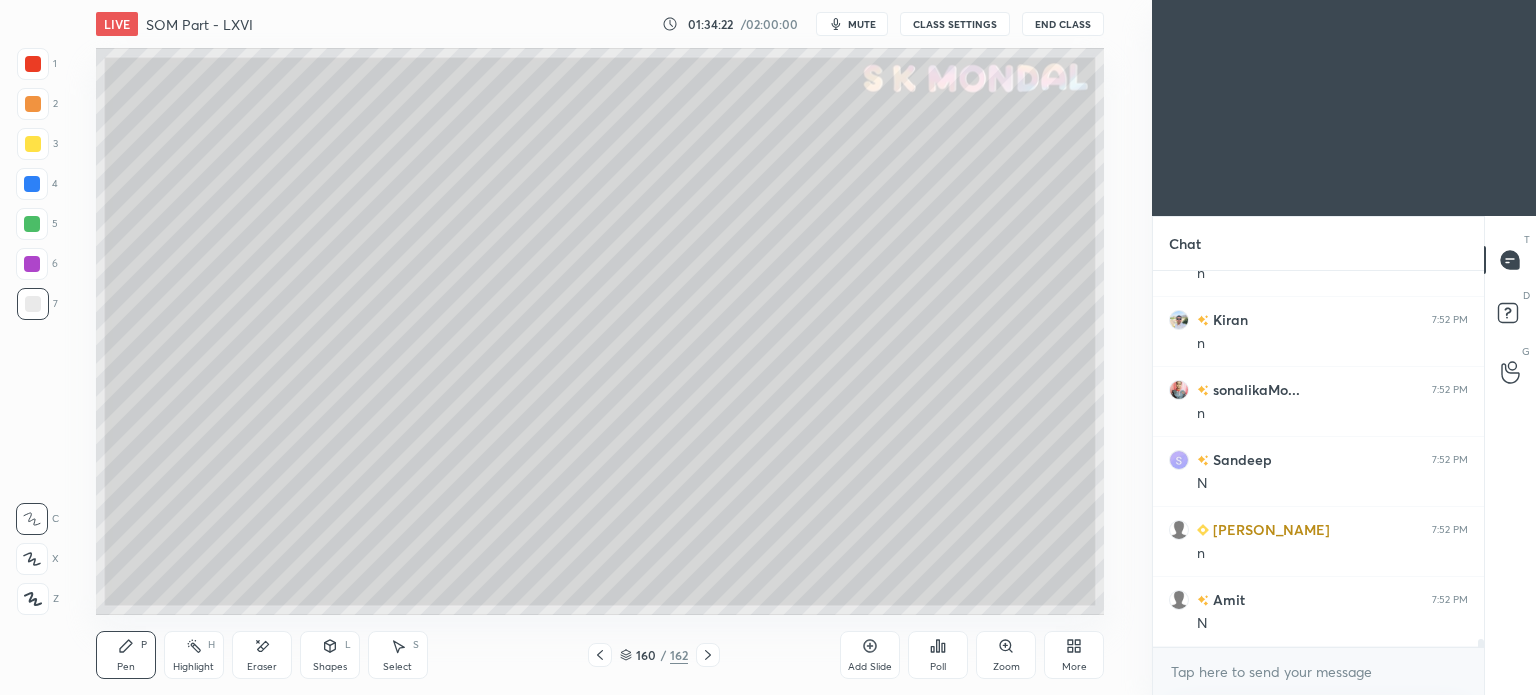 click on "Pen P" at bounding box center [126, 655] 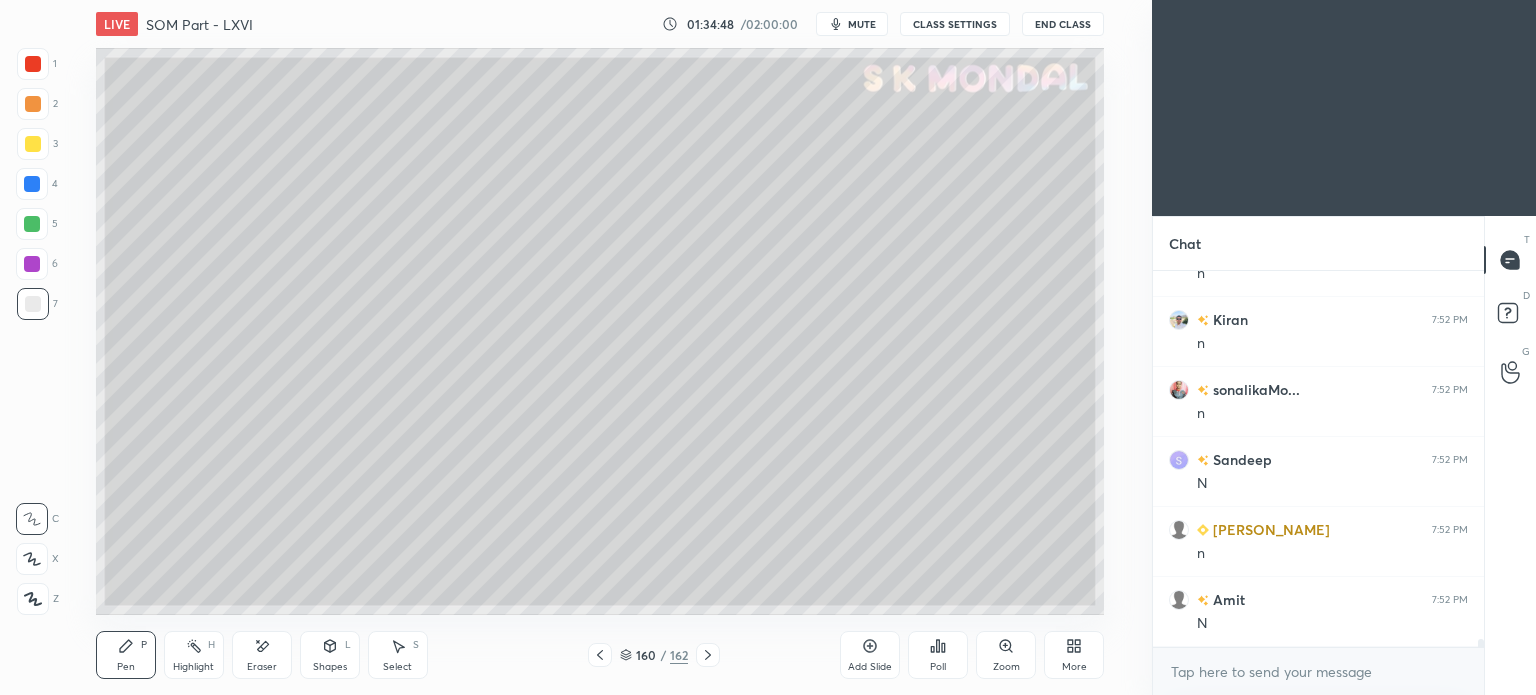 click on "Eraser" at bounding box center [262, 667] 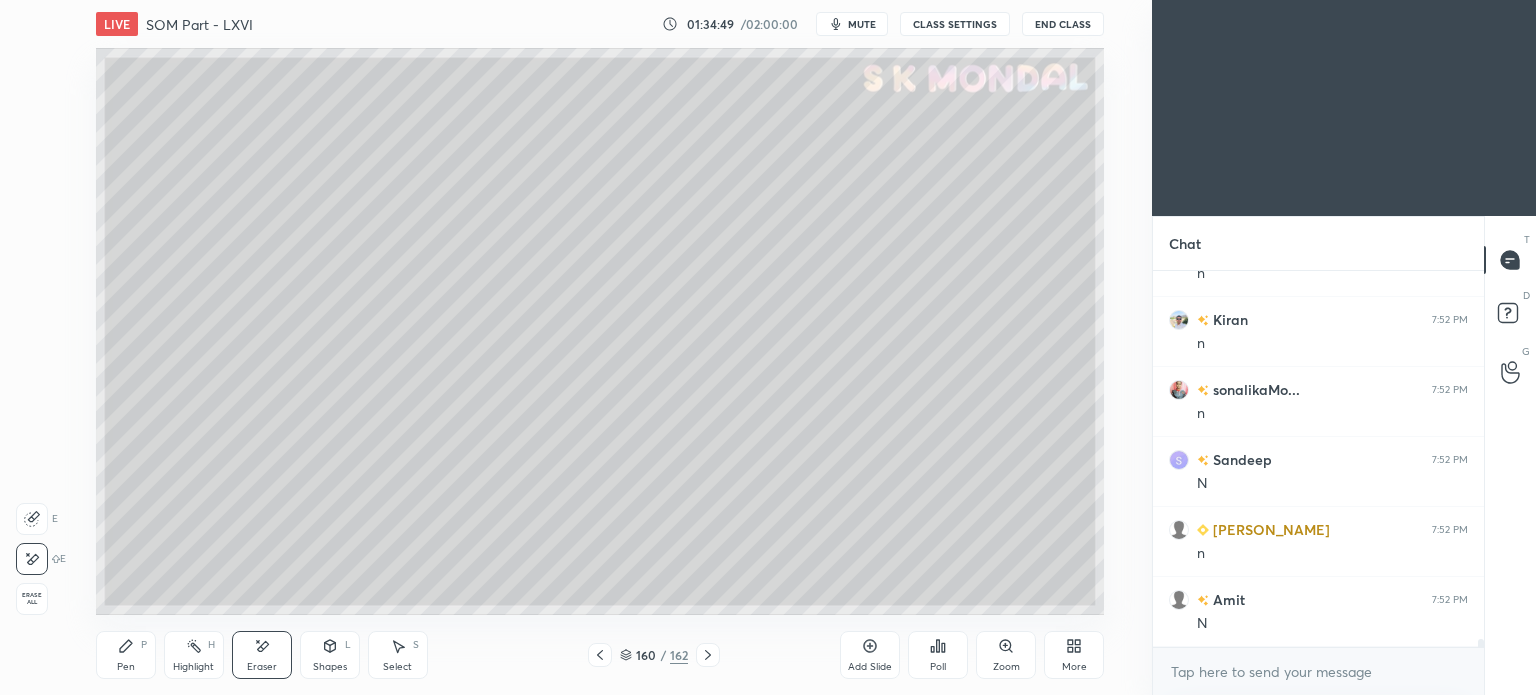 click on "Pen P" at bounding box center (126, 655) 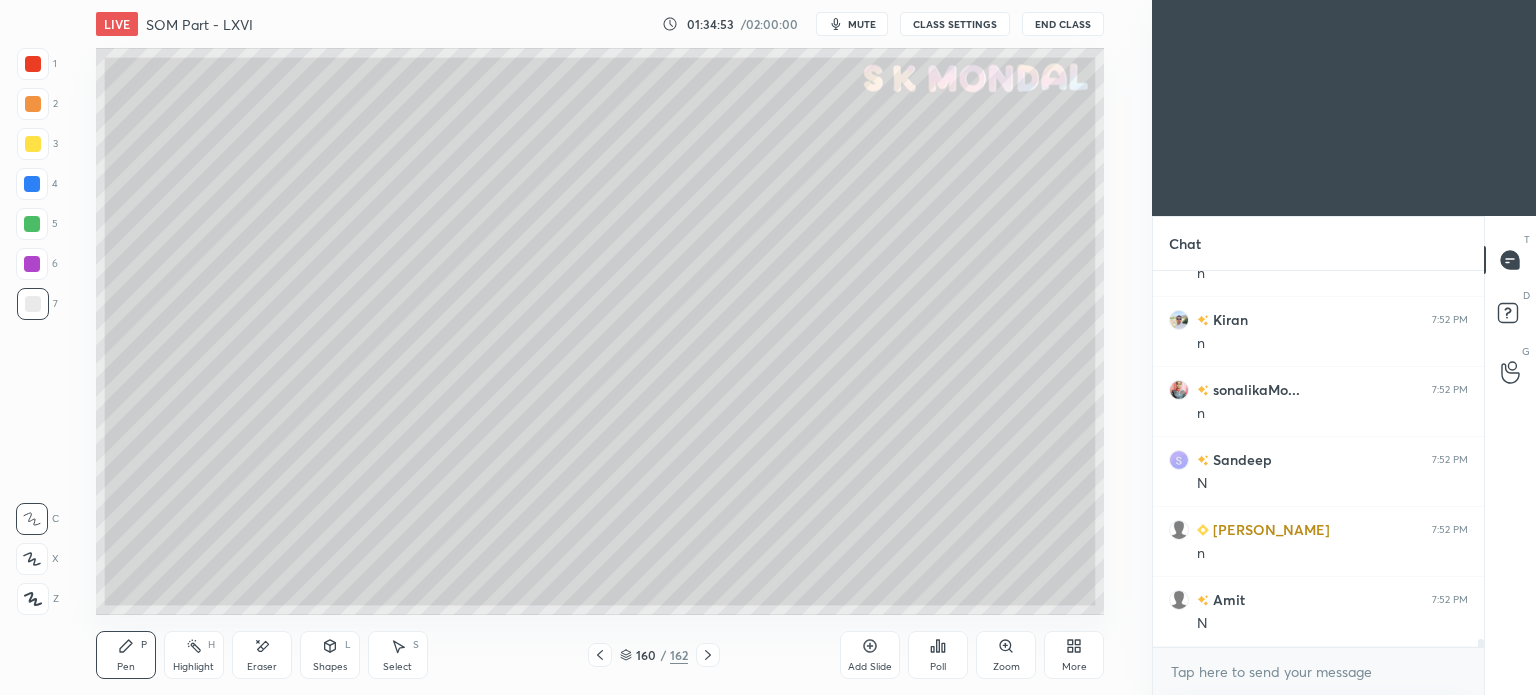 click at bounding box center (32, 184) 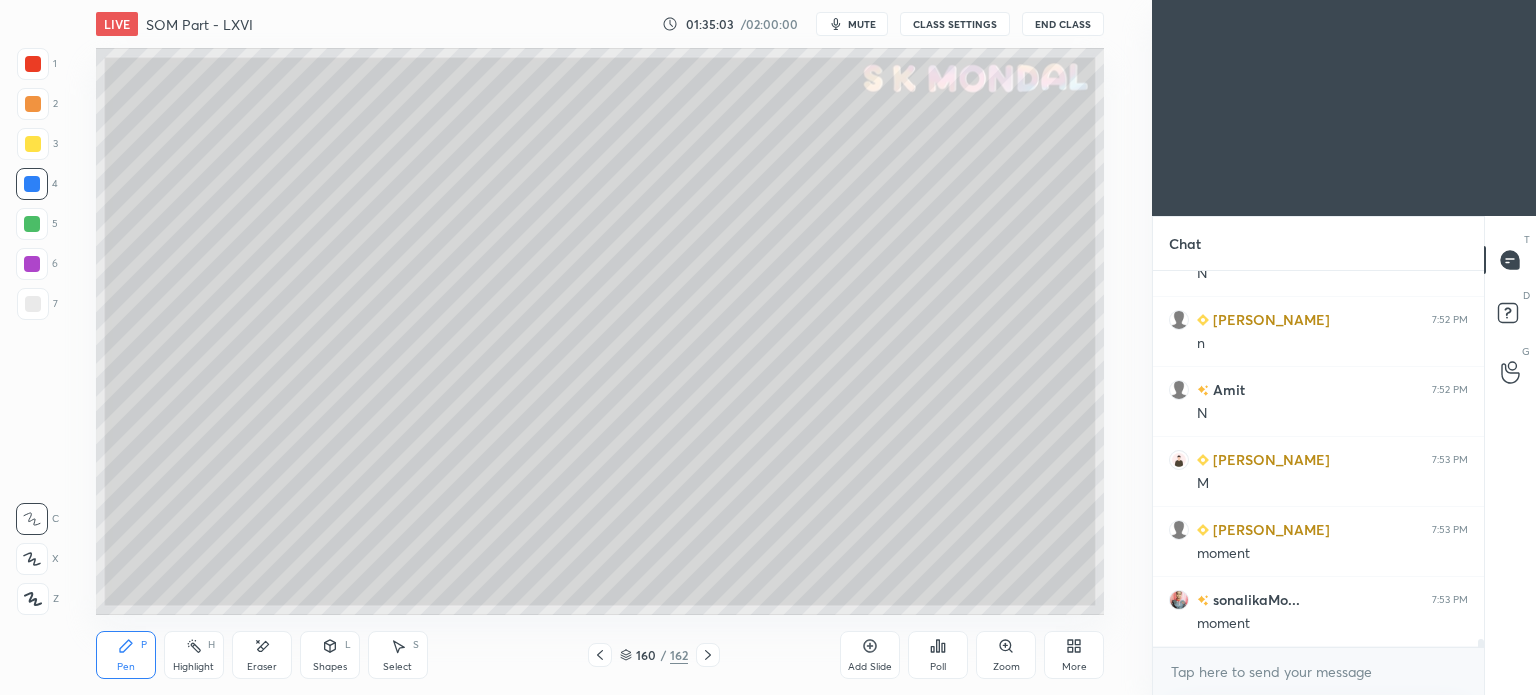 scroll, scrollTop: 16822, scrollLeft: 0, axis: vertical 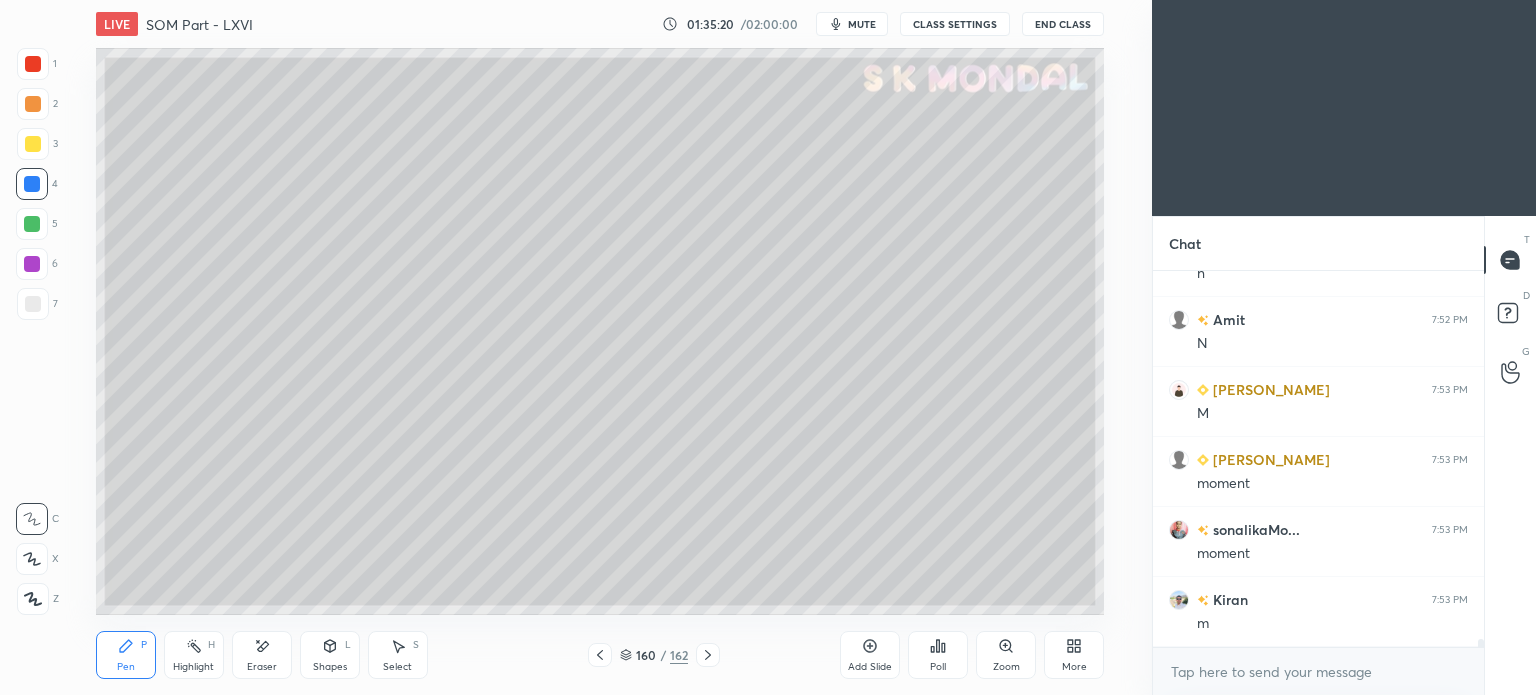 click on "Pen P" at bounding box center [126, 655] 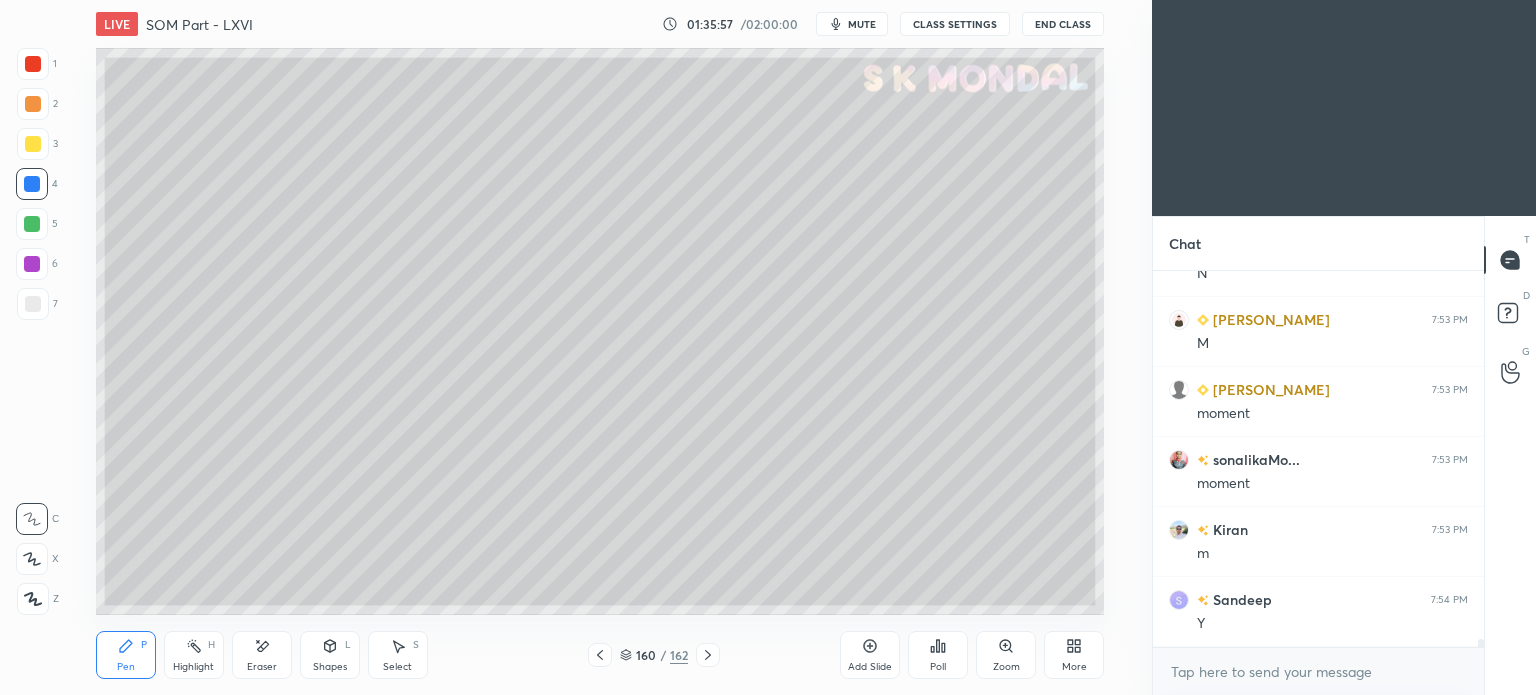 scroll, scrollTop: 16962, scrollLeft: 0, axis: vertical 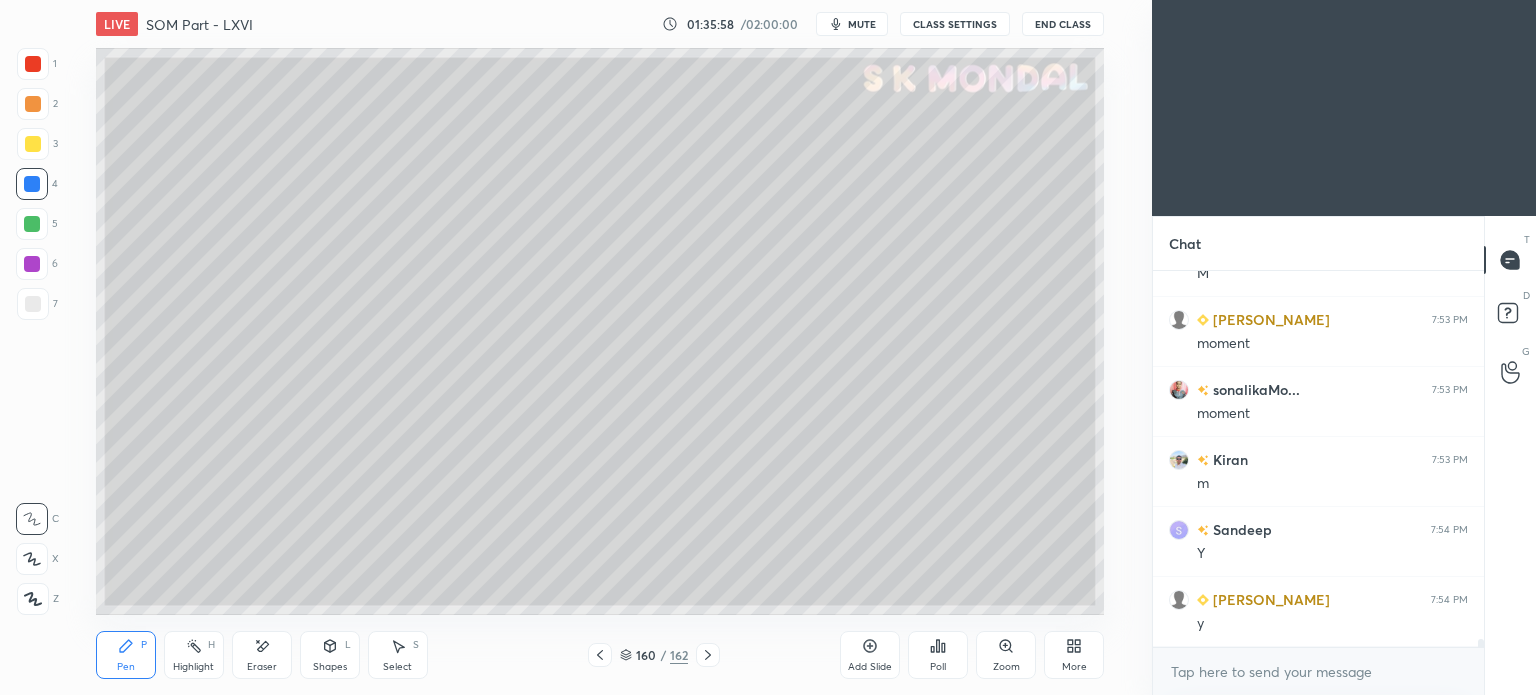 click 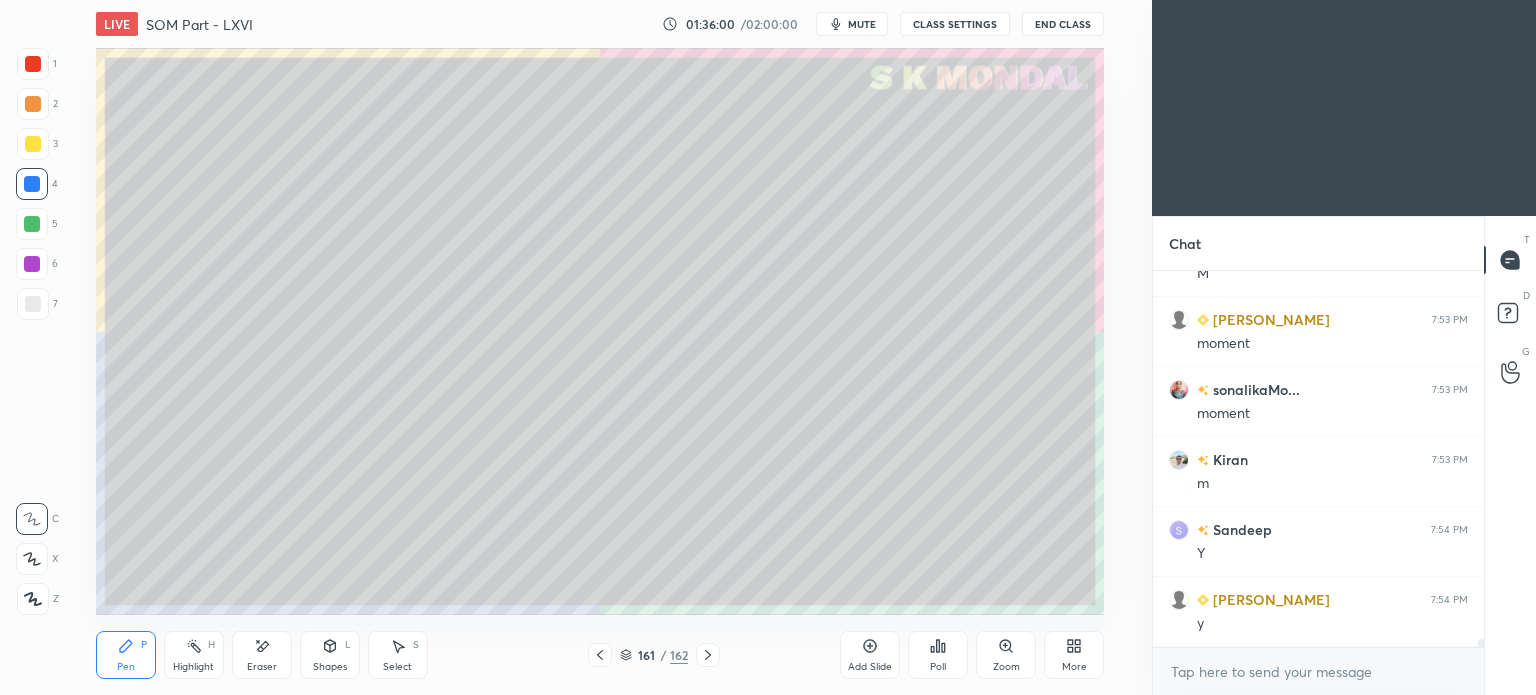 click at bounding box center [600, 655] 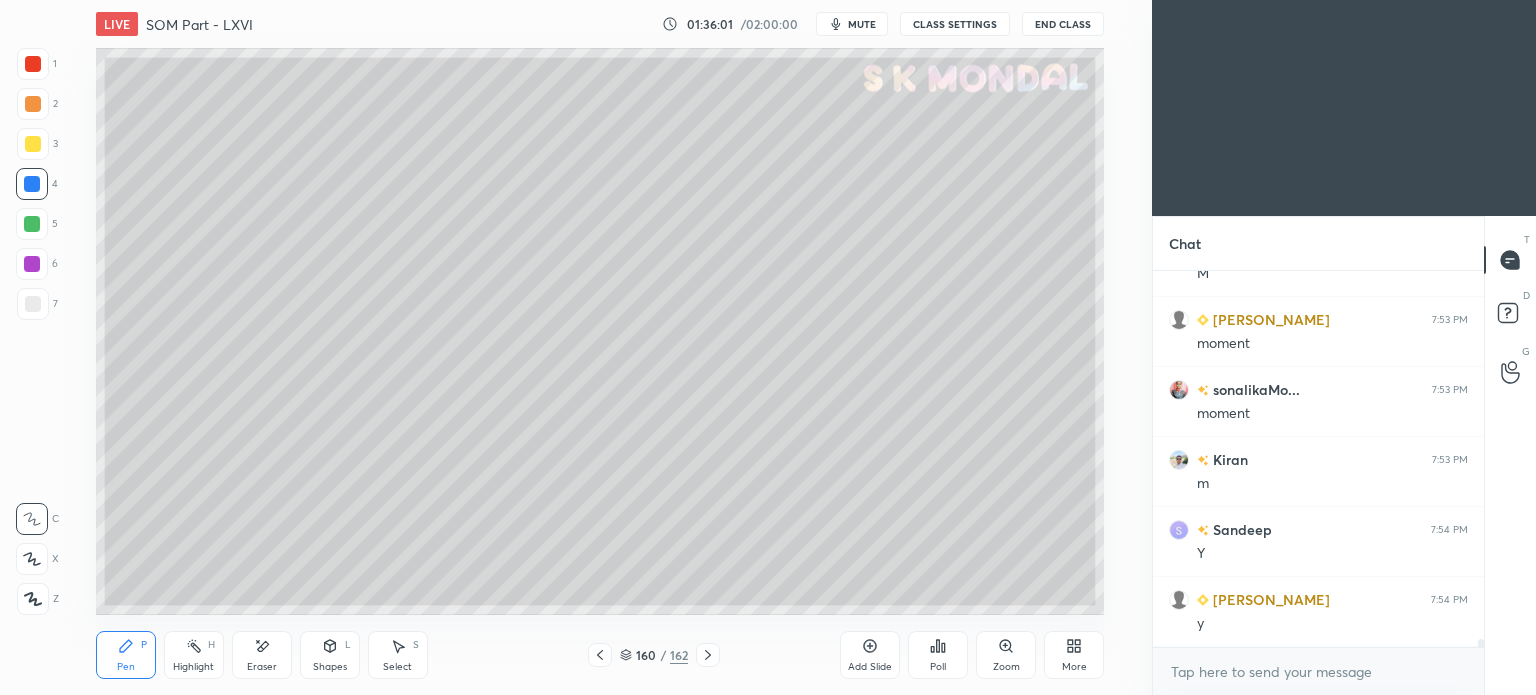 click at bounding box center (600, 655) 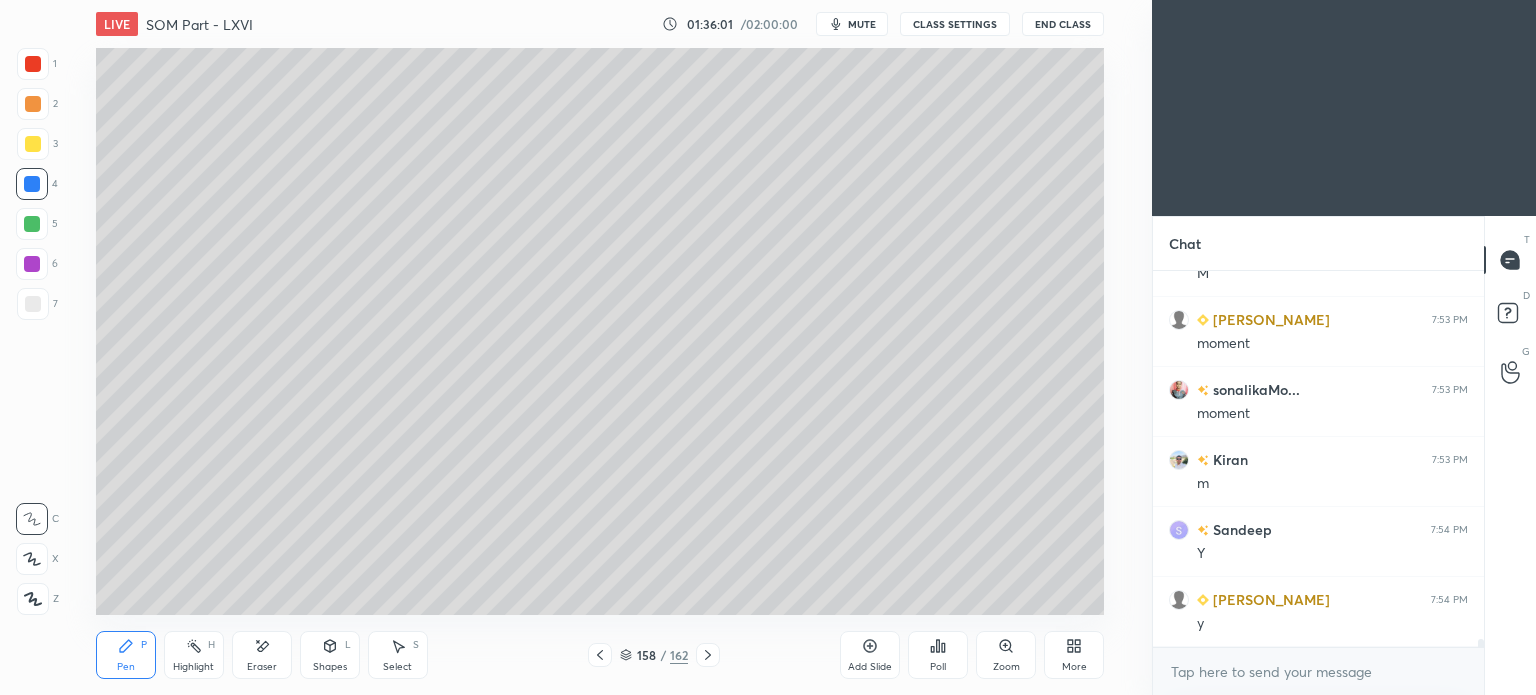 click at bounding box center (600, 655) 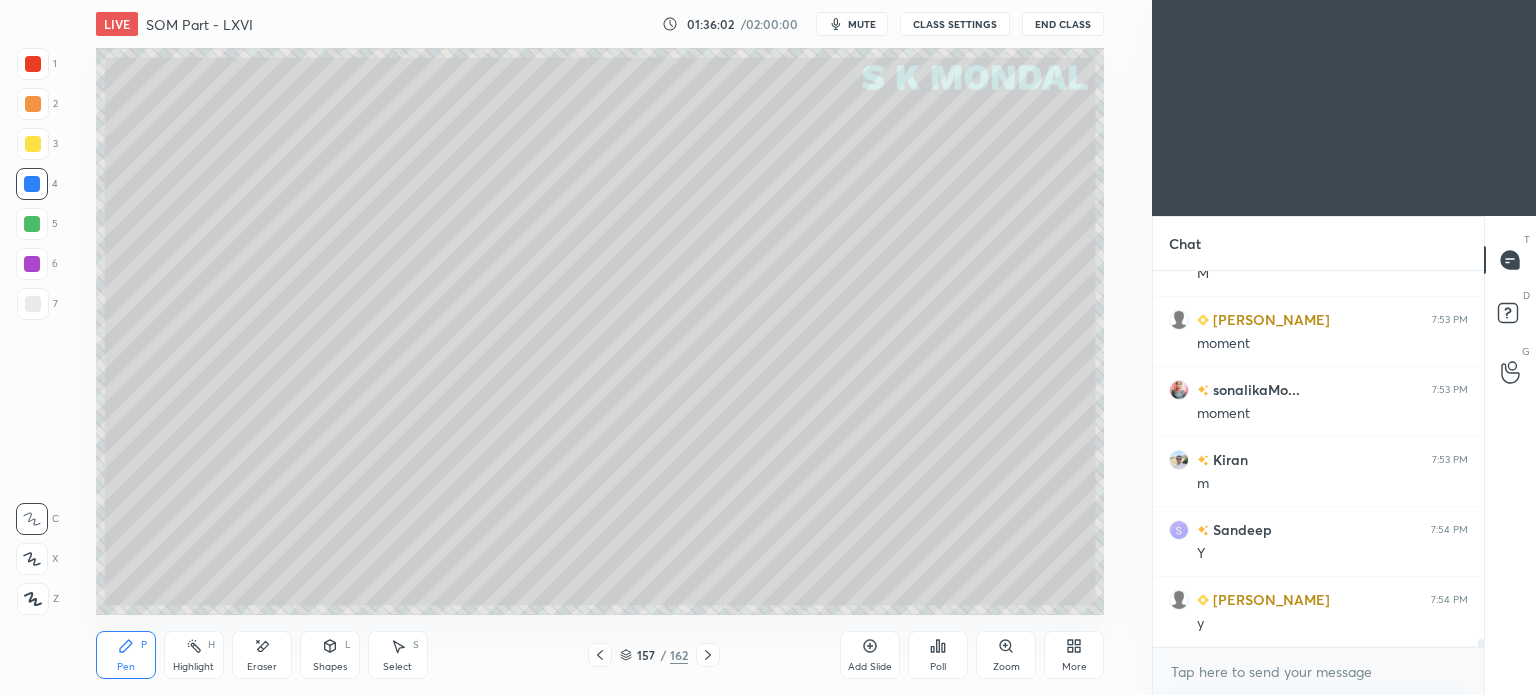 click at bounding box center [600, 655] 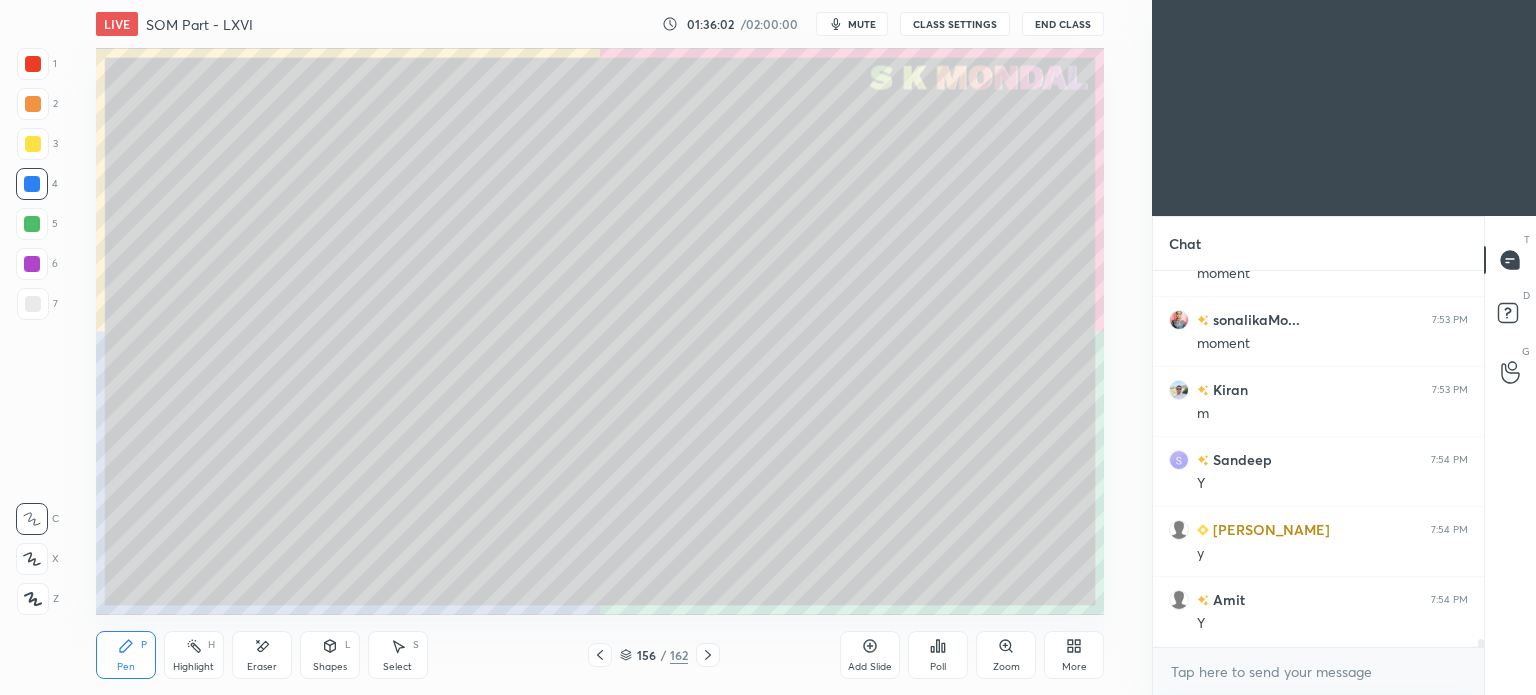 click at bounding box center [600, 655] 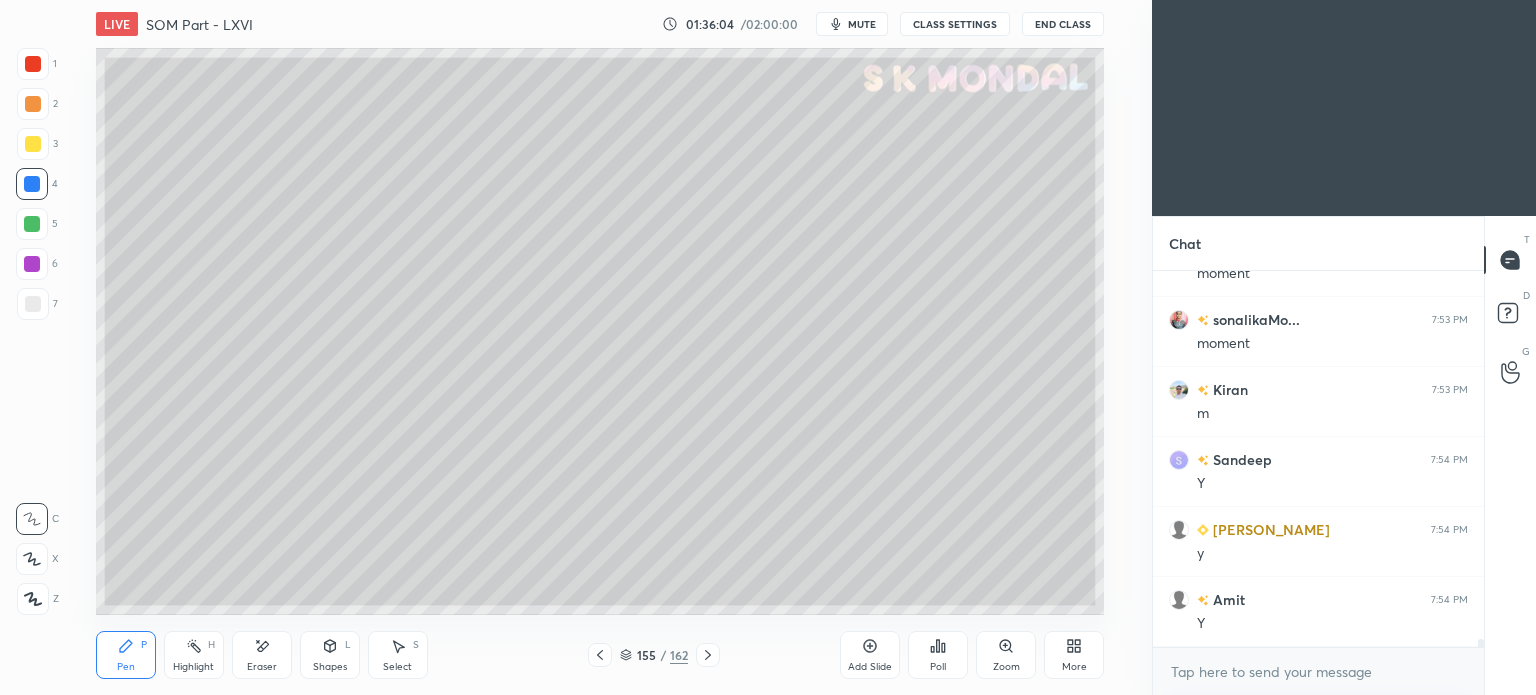 click at bounding box center (600, 655) 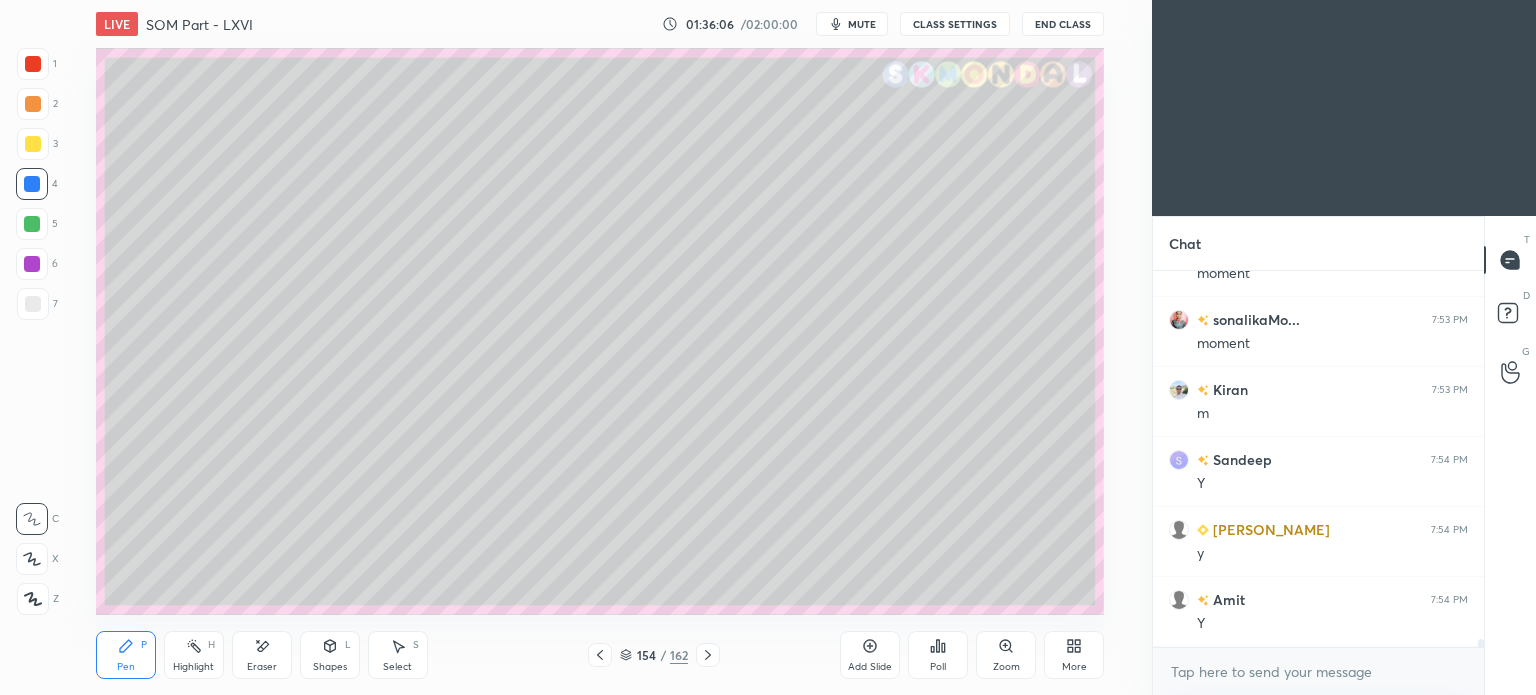 click 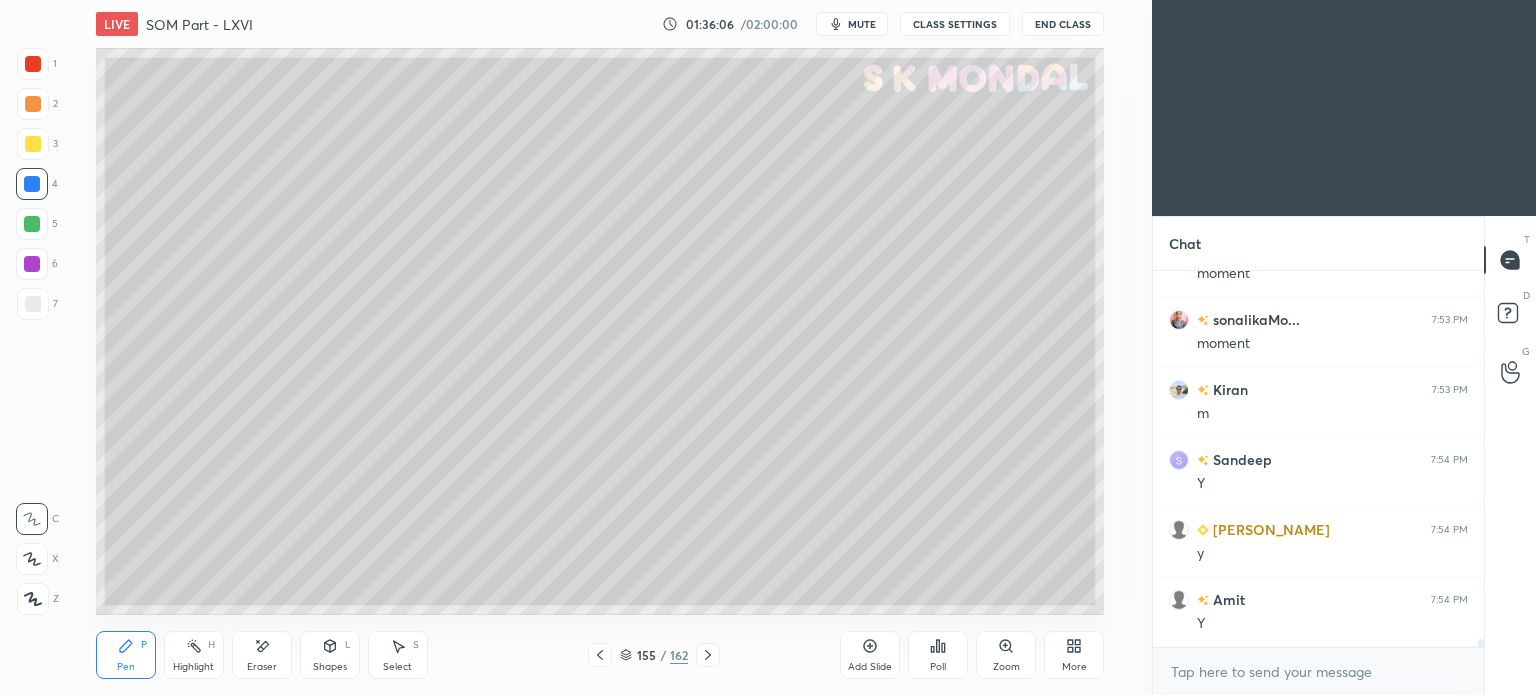 click 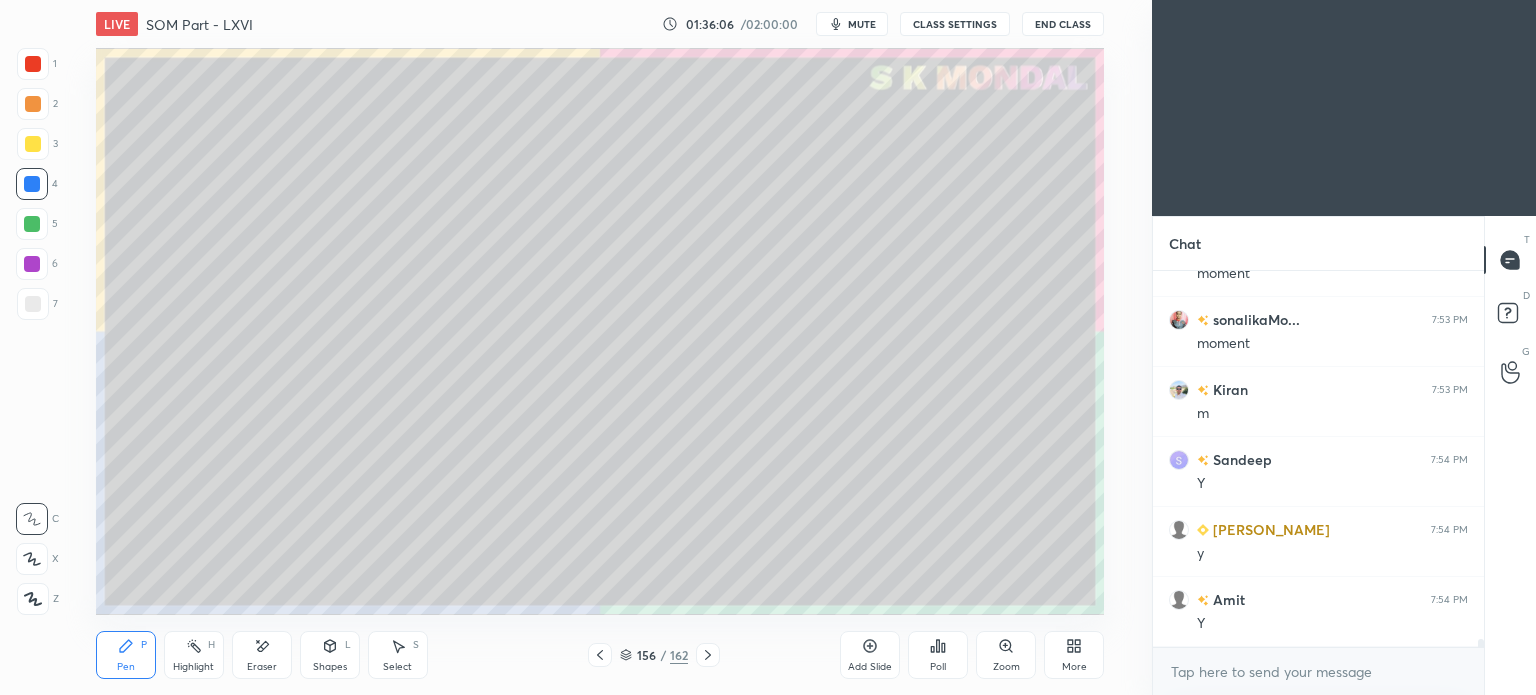 click 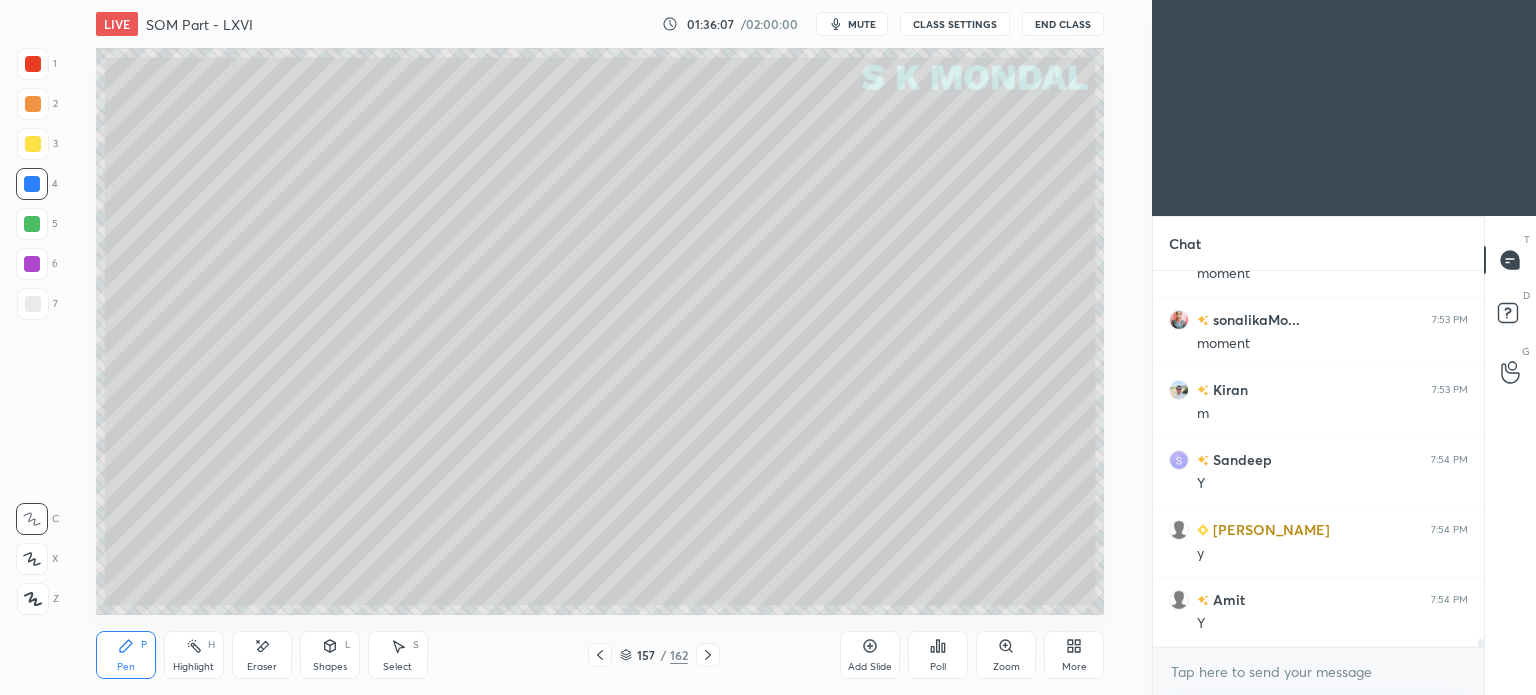 click 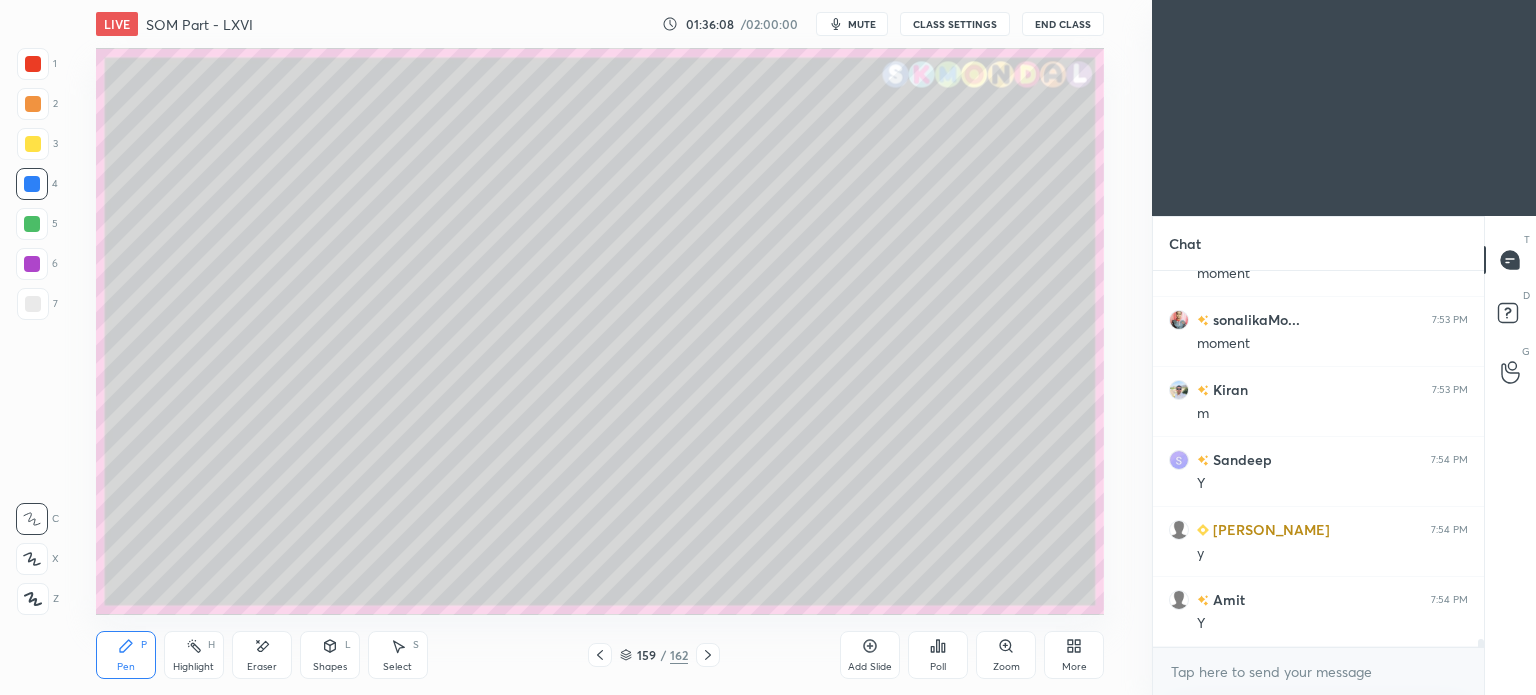 click 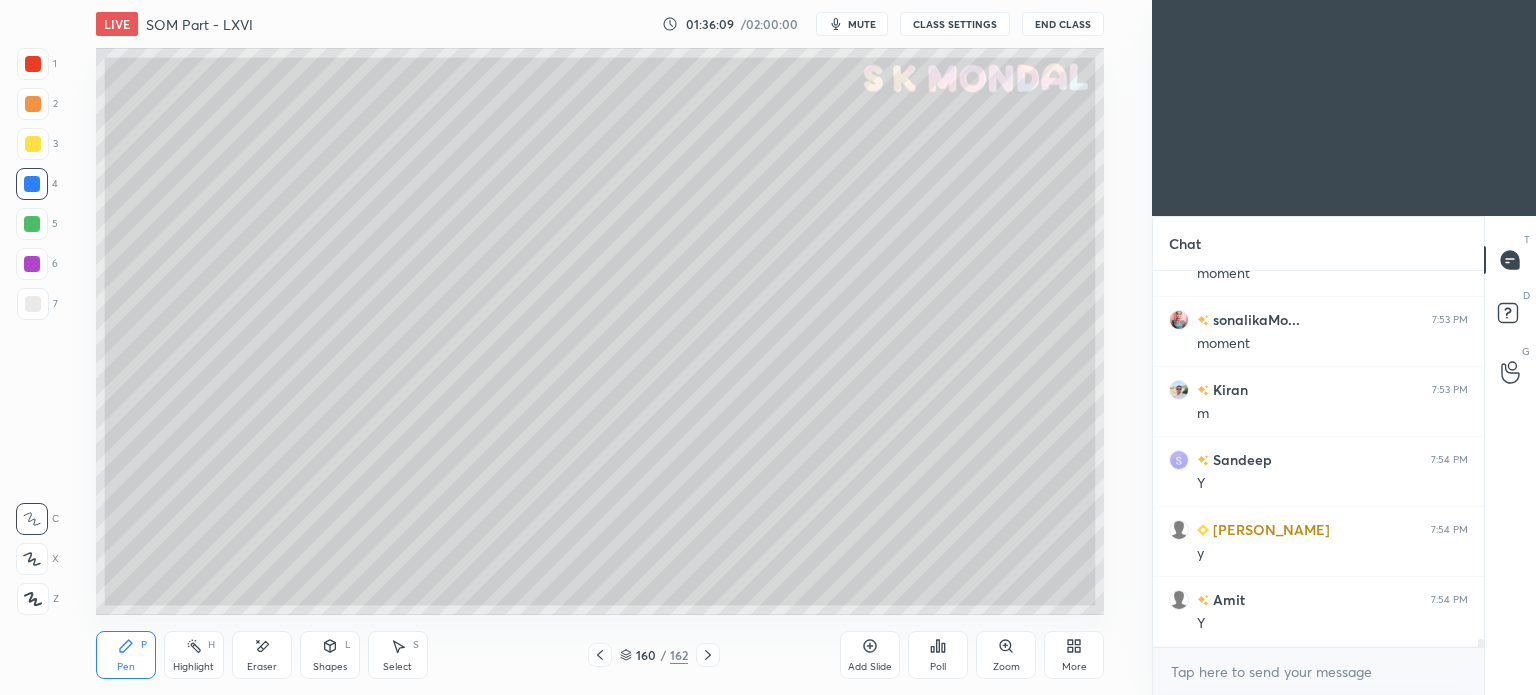 click 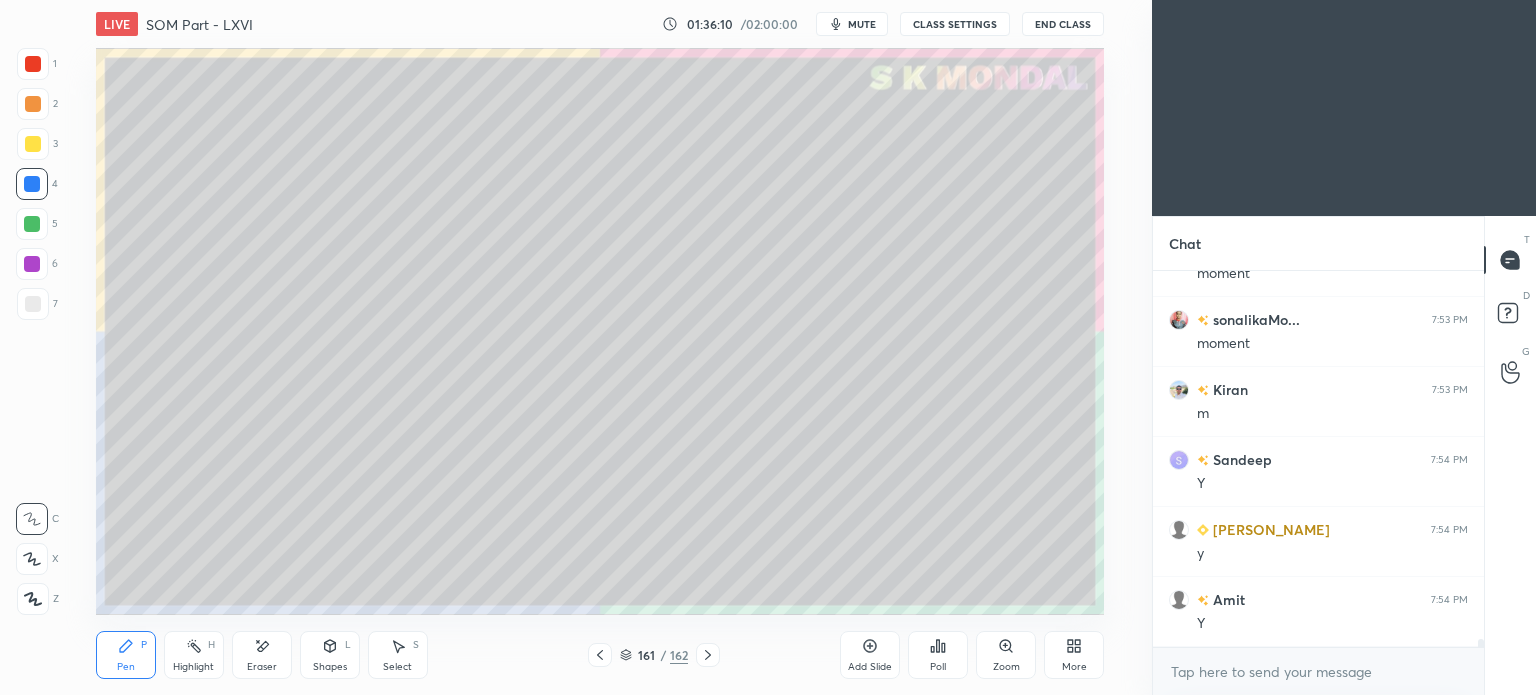 click at bounding box center [600, 655] 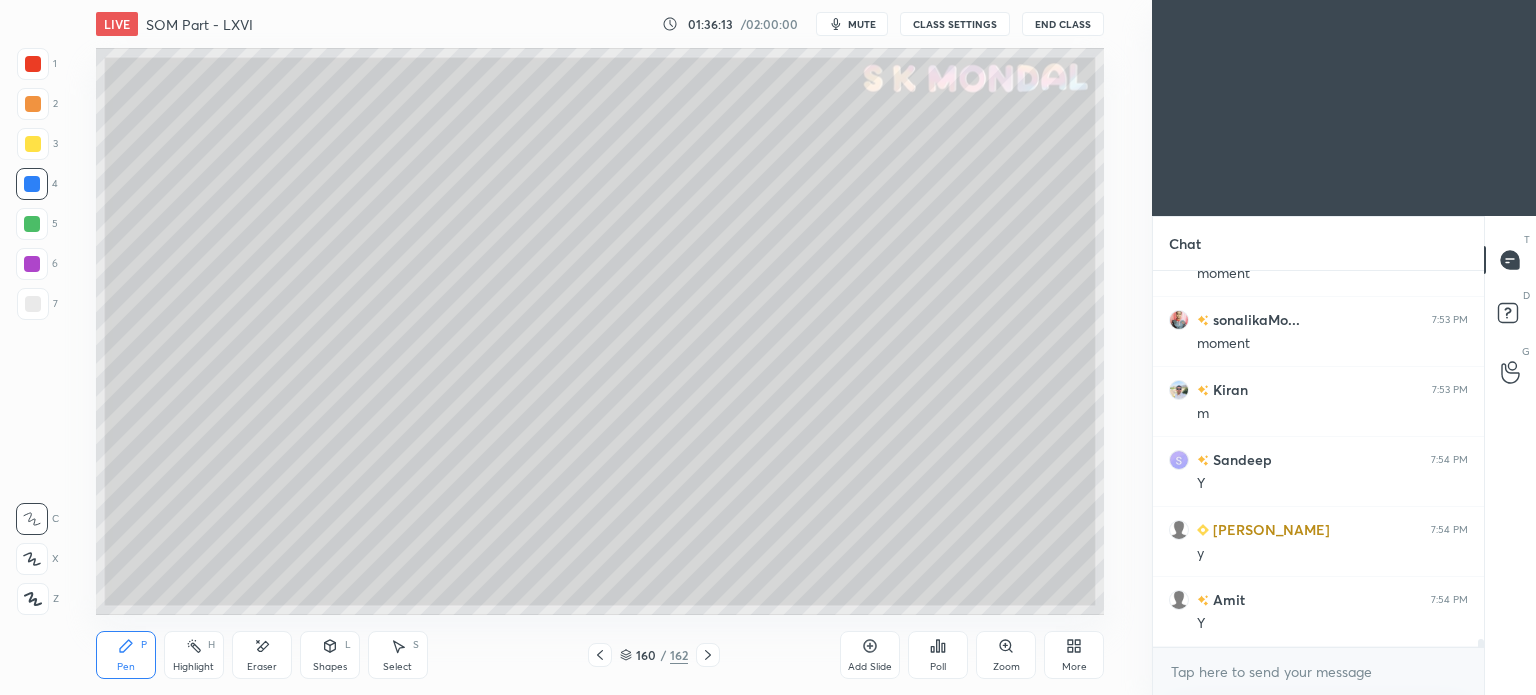 click 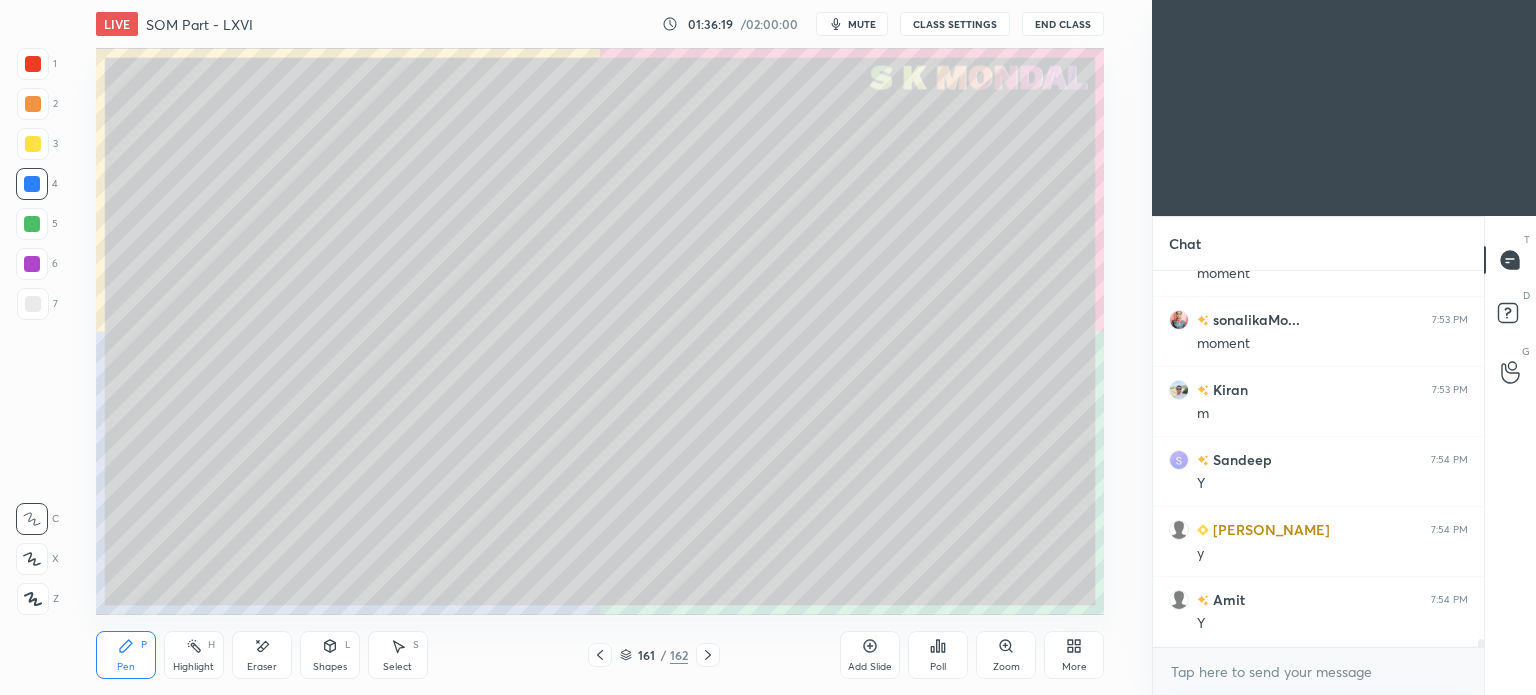 click at bounding box center [33, 304] 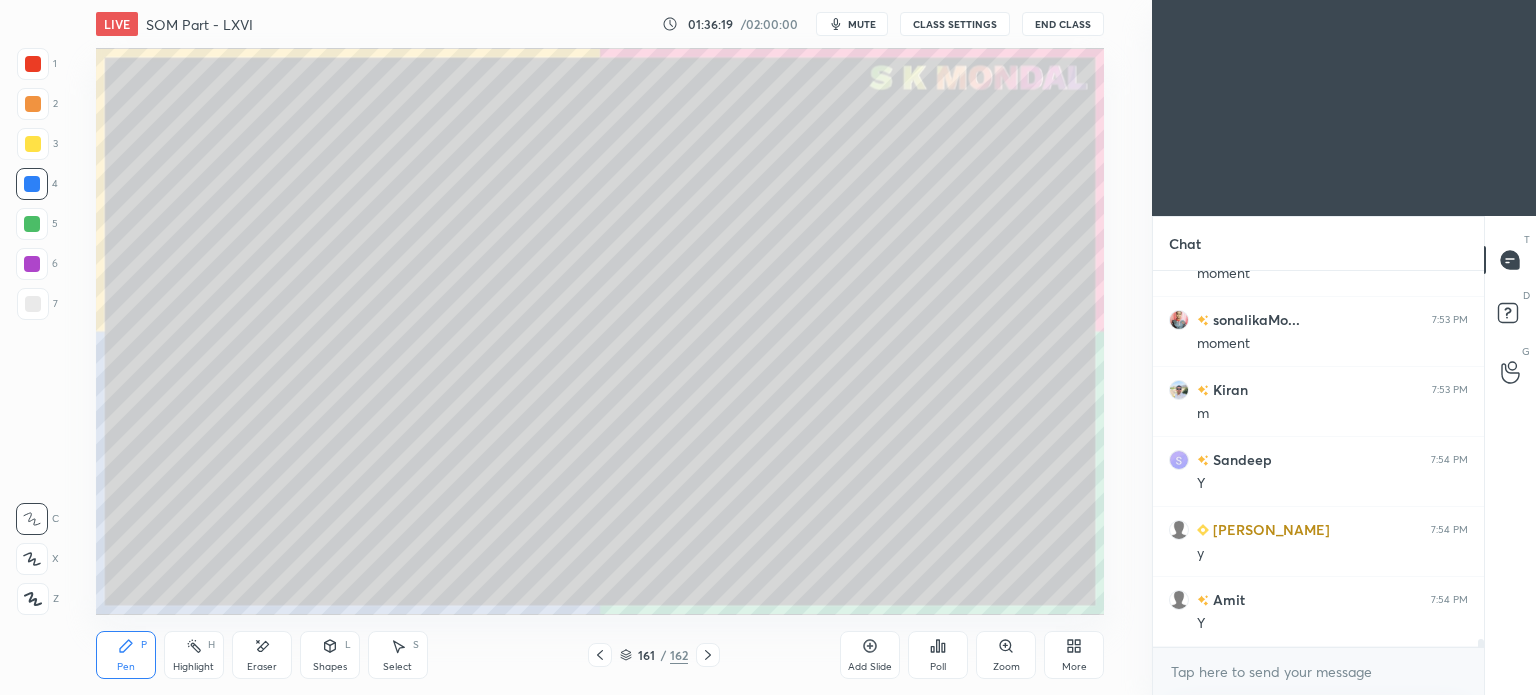 click at bounding box center [33, 304] 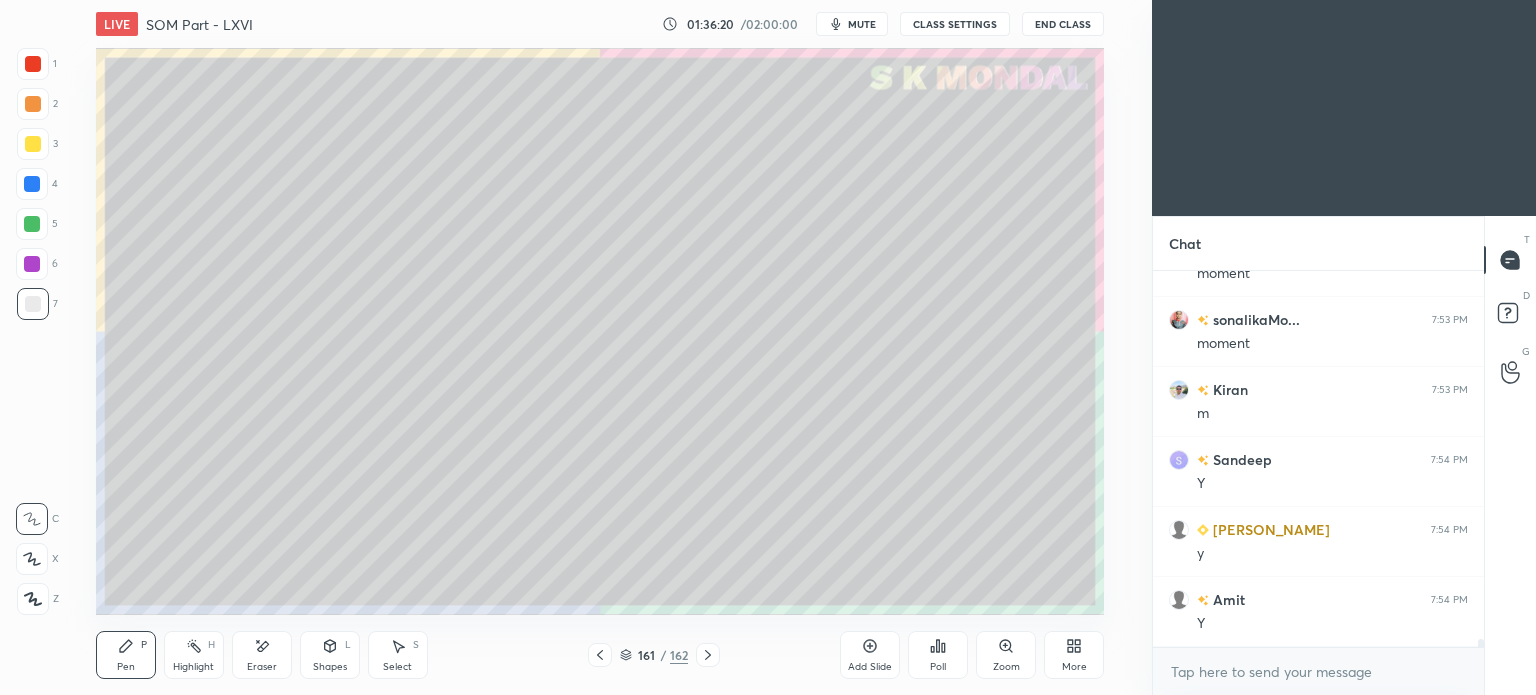 click on "Pen P" at bounding box center [126, 655] 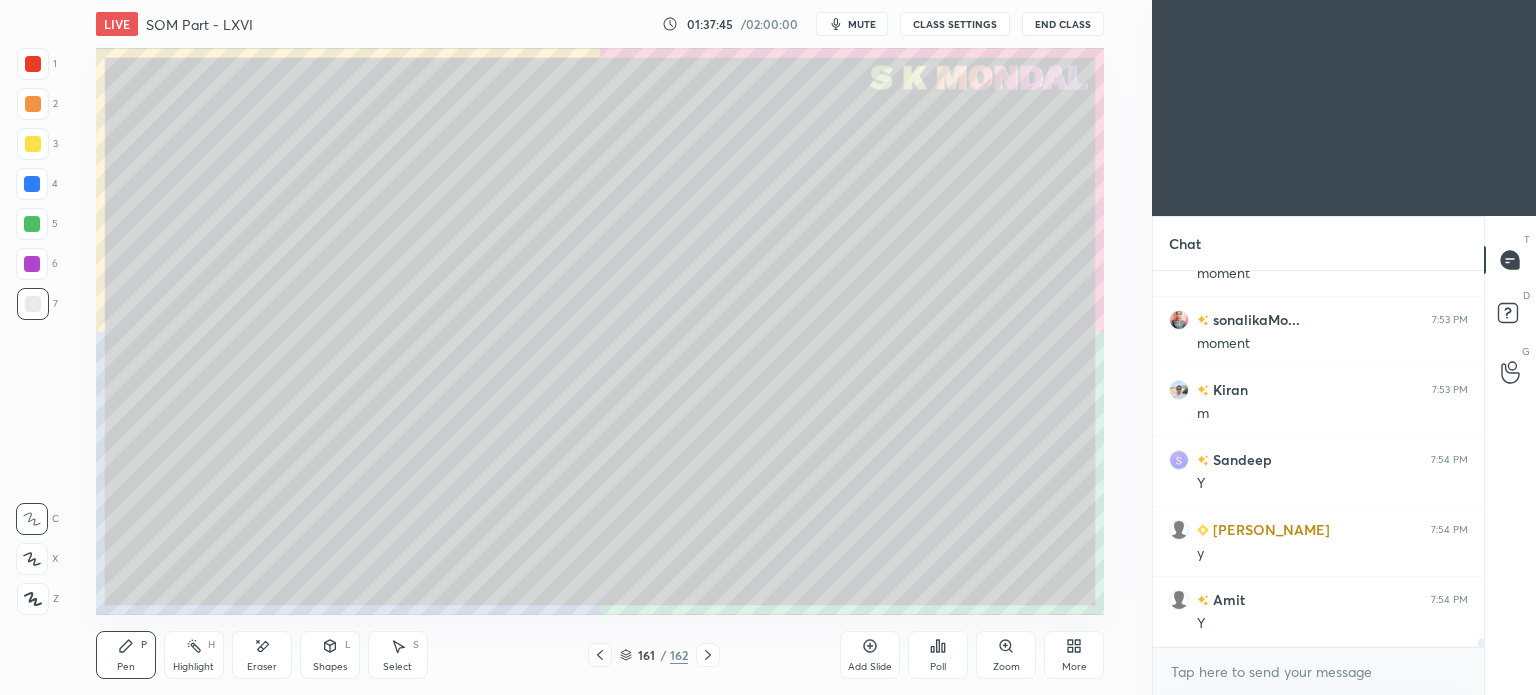scroll, scrollTop: 17102, scrollLeft: 0, axis: vertical 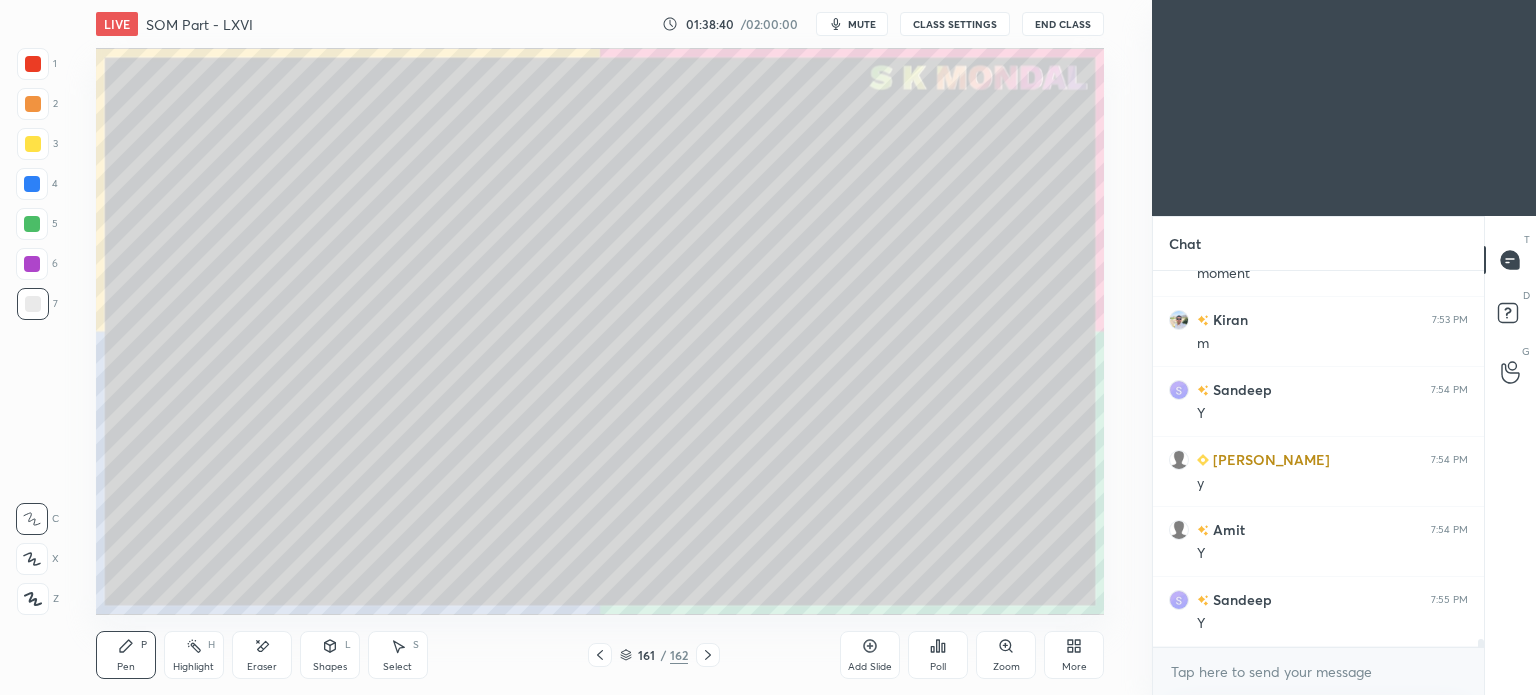 click on "mute" at bounding box center [862, 24] 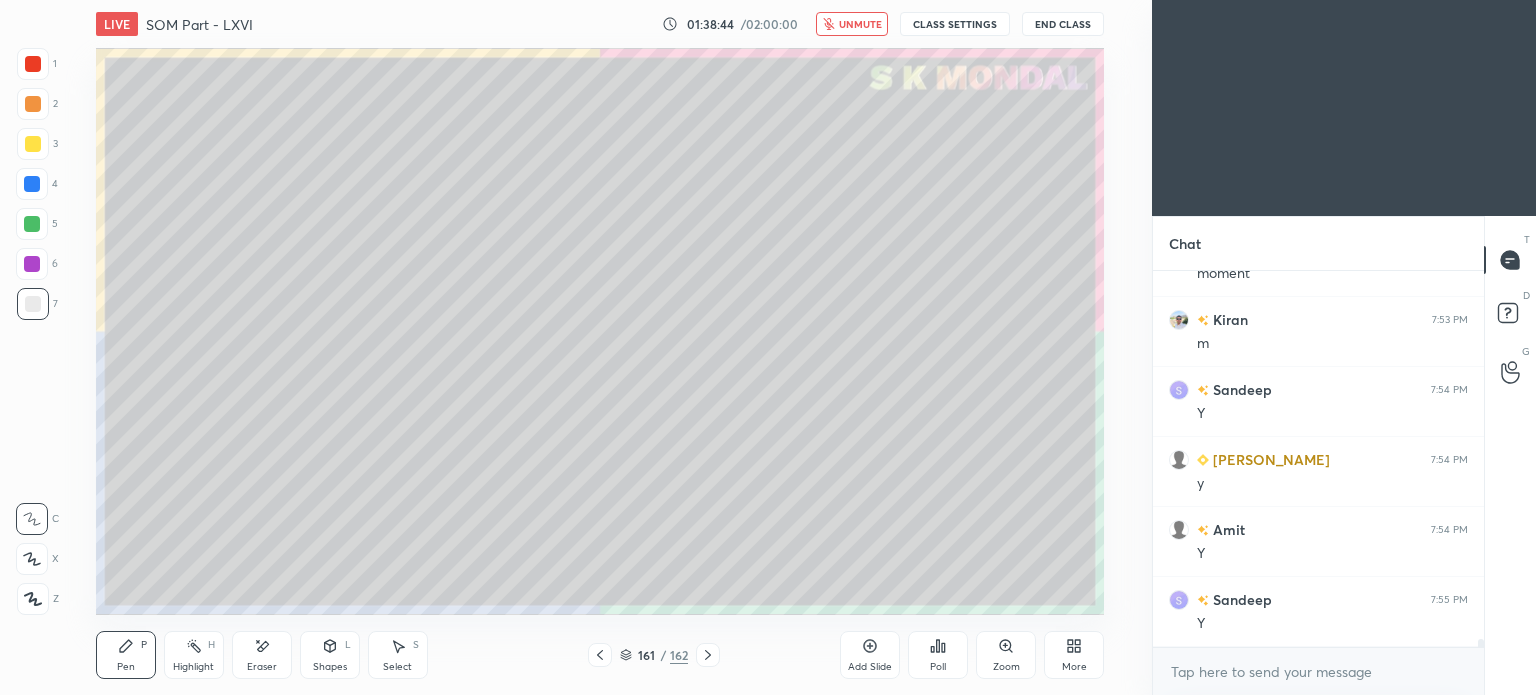 click on "unmute" at bounding box center (860, 24) 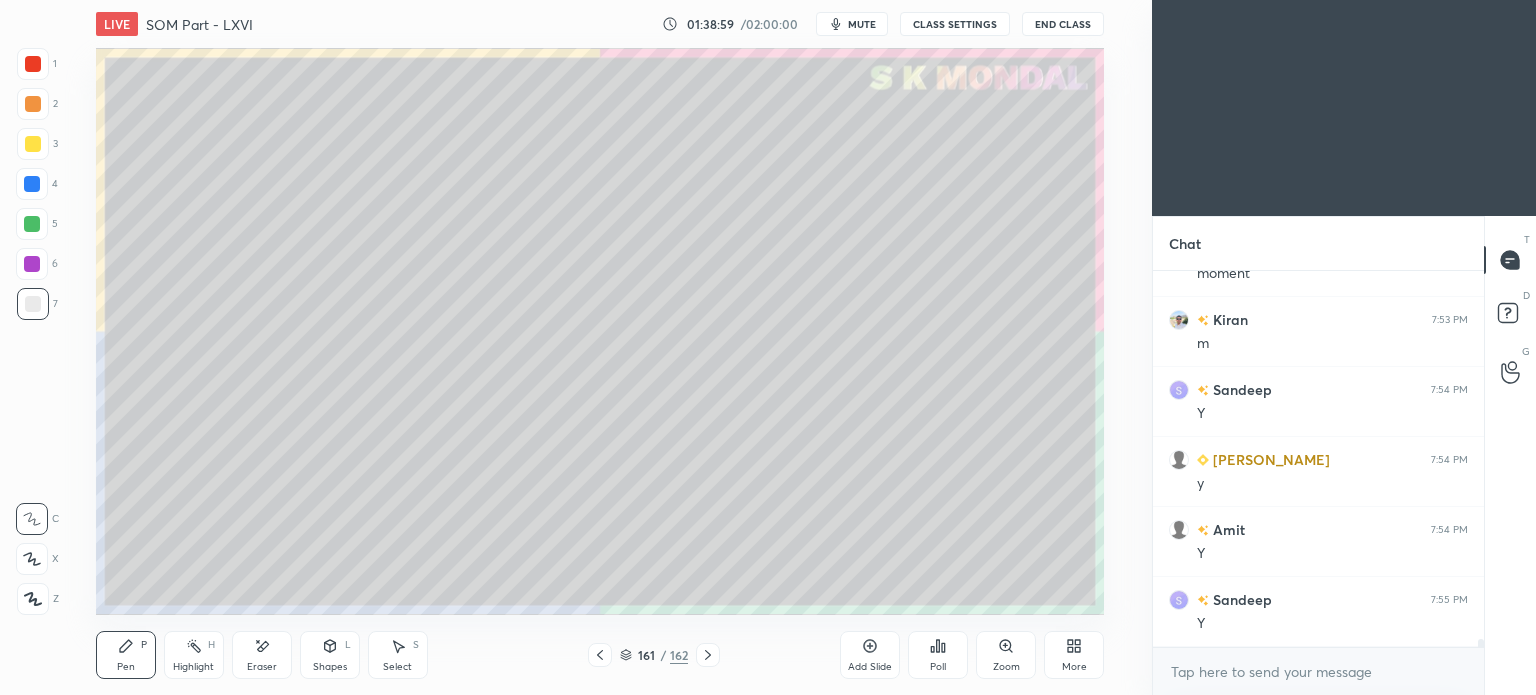 click on "mute" at bounding box center (852, 24) 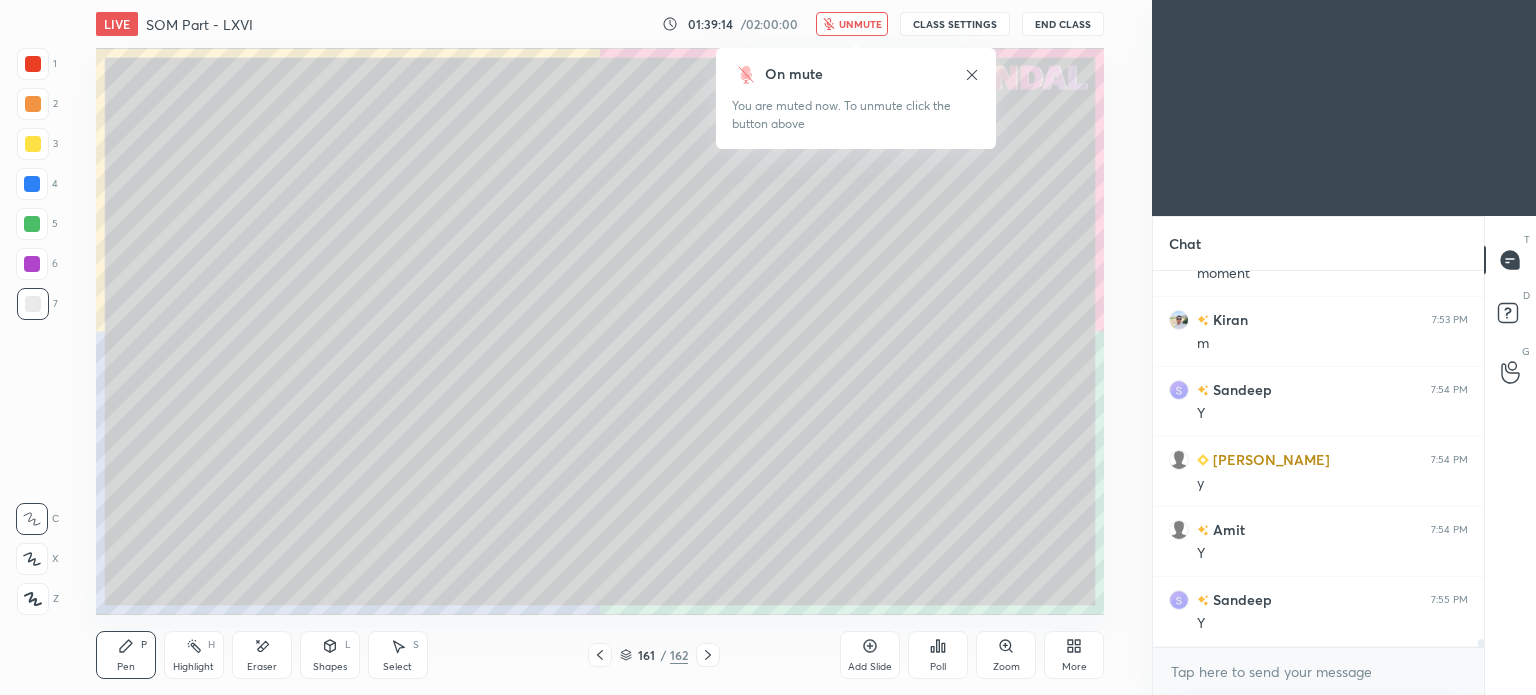 click on "unmute" at bounding box center [852, 24] 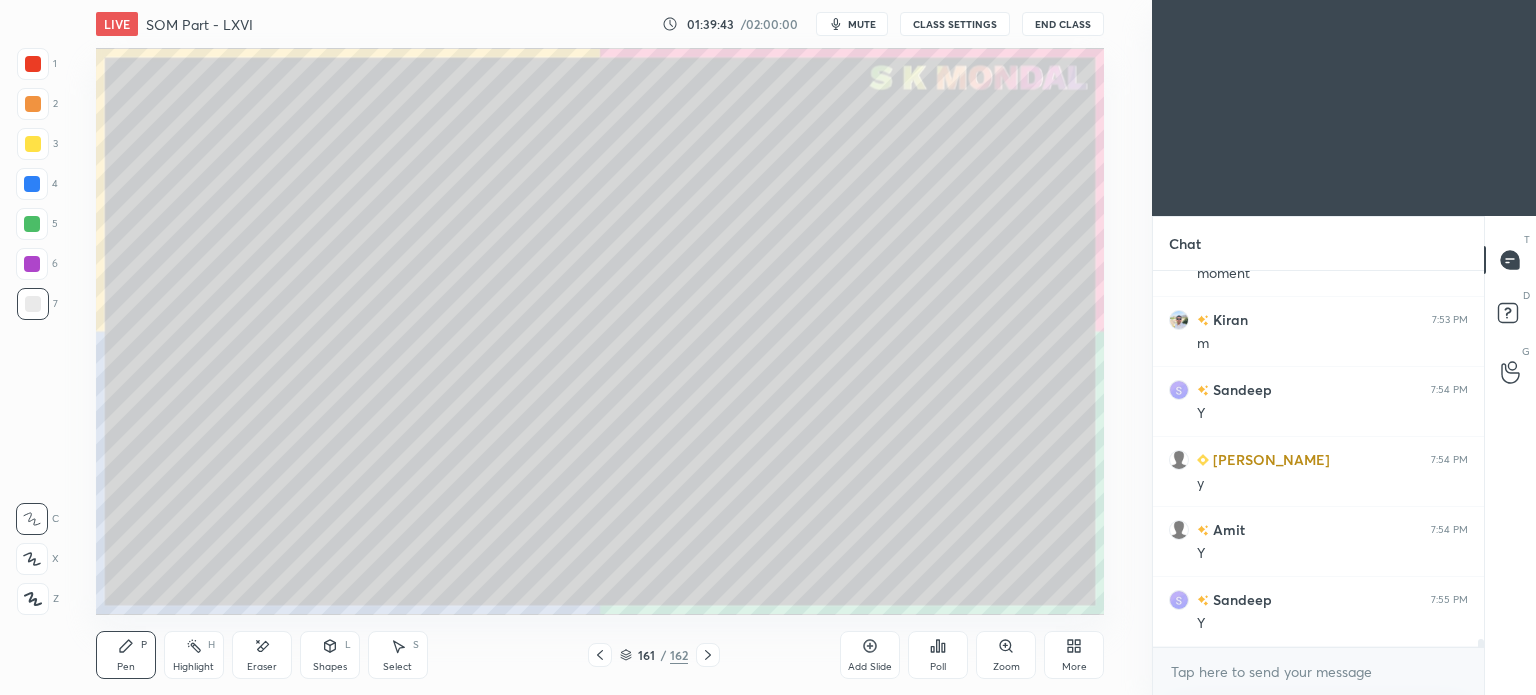 scroll, scrollTop: 17172, scrollLeft: 0, axis: vertical 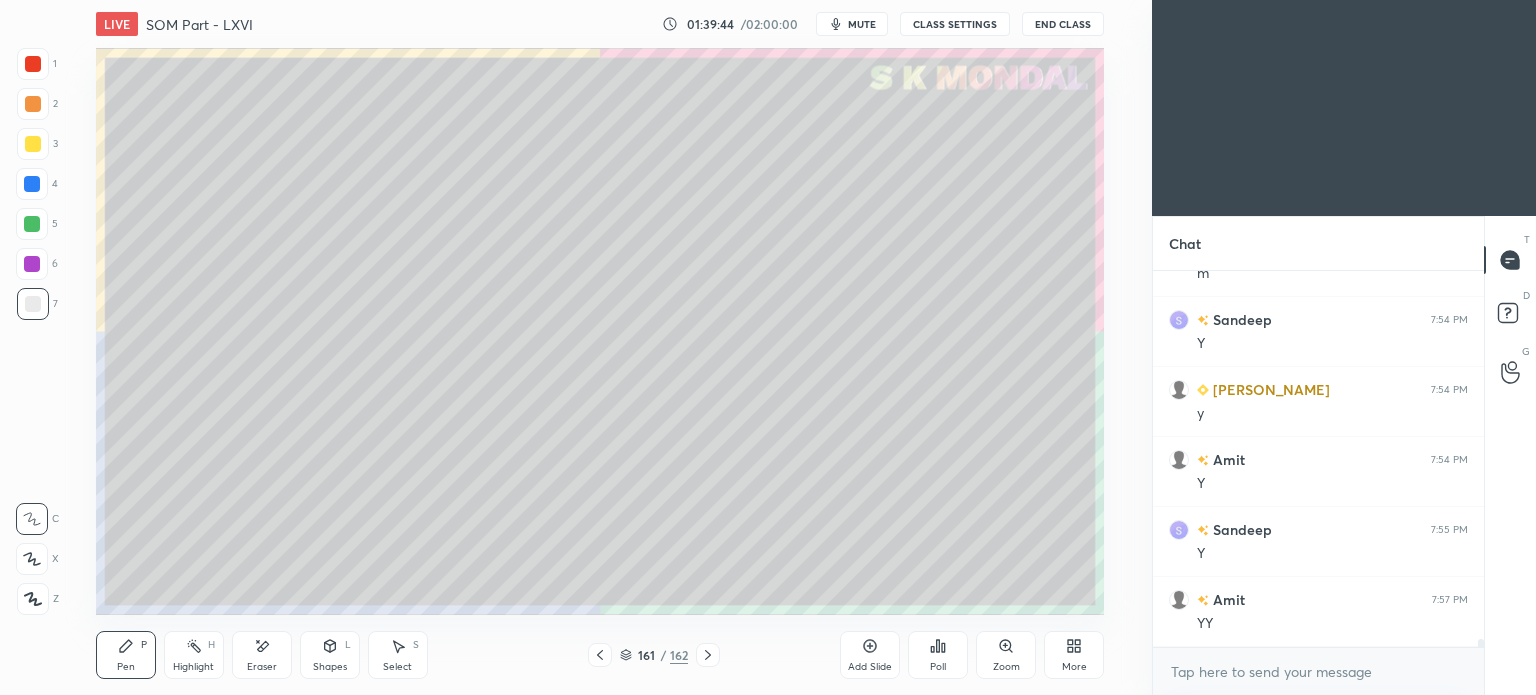 click at bounding box center [33, 144] 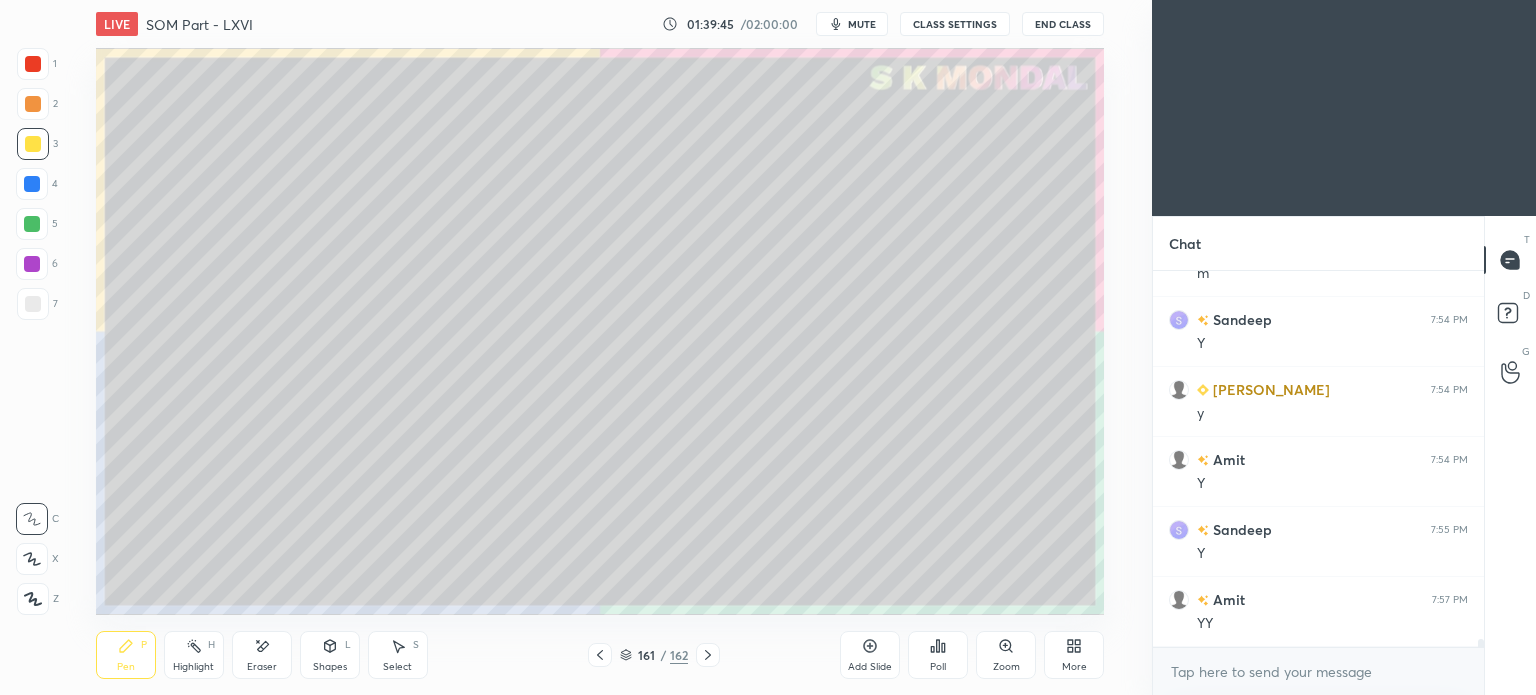 scroll, scrollTop: 17242, scrollLeft: 0, axis: vertical 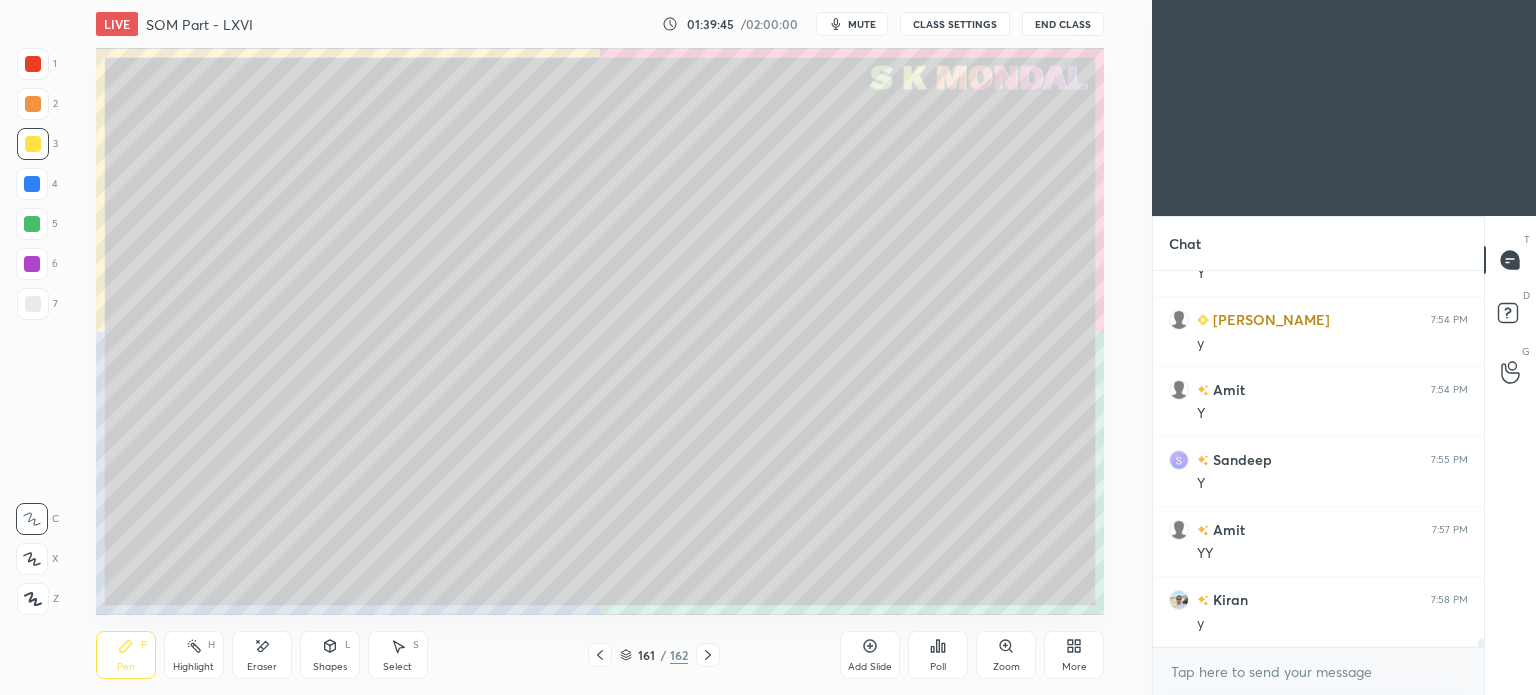 click on "Pen" at bounding box center (126, 667) 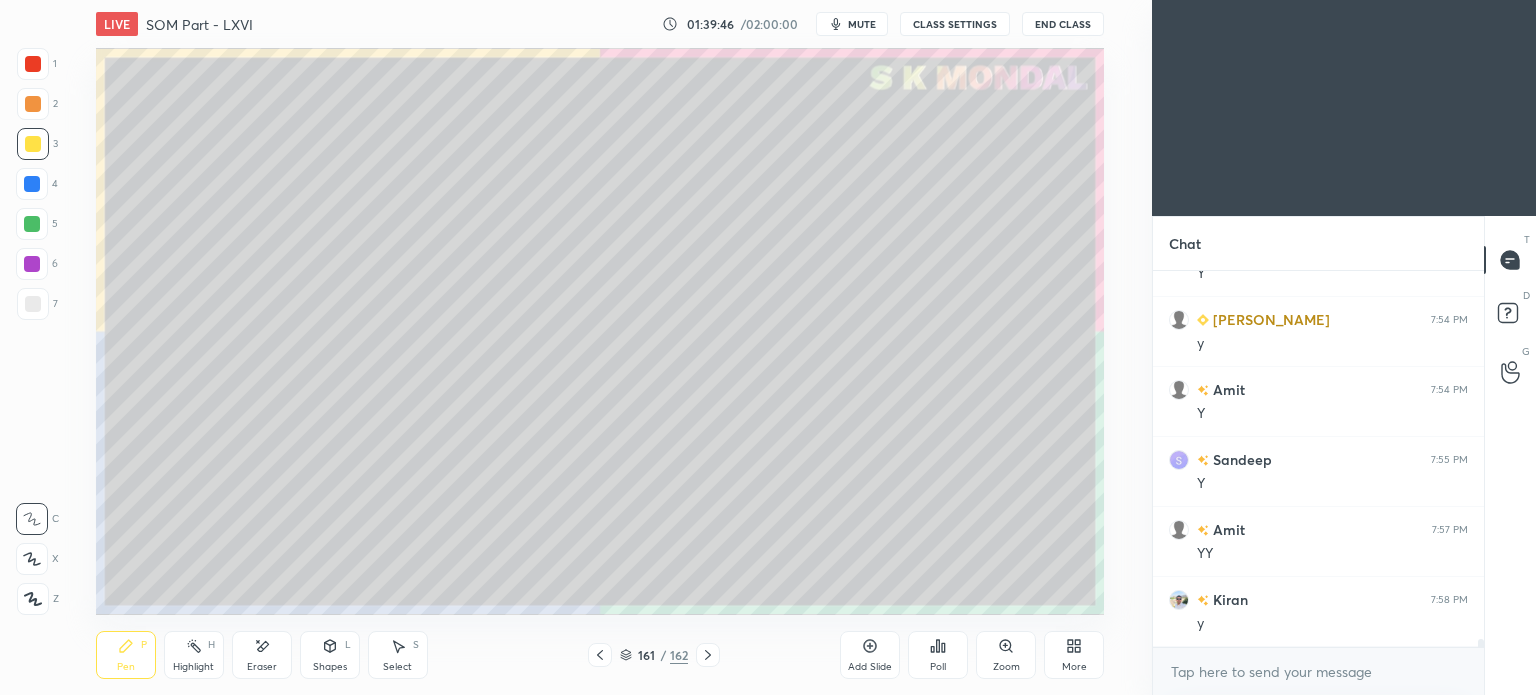 scroll, scrollTop: 17312, scrollLeft: 0, axis: vertical 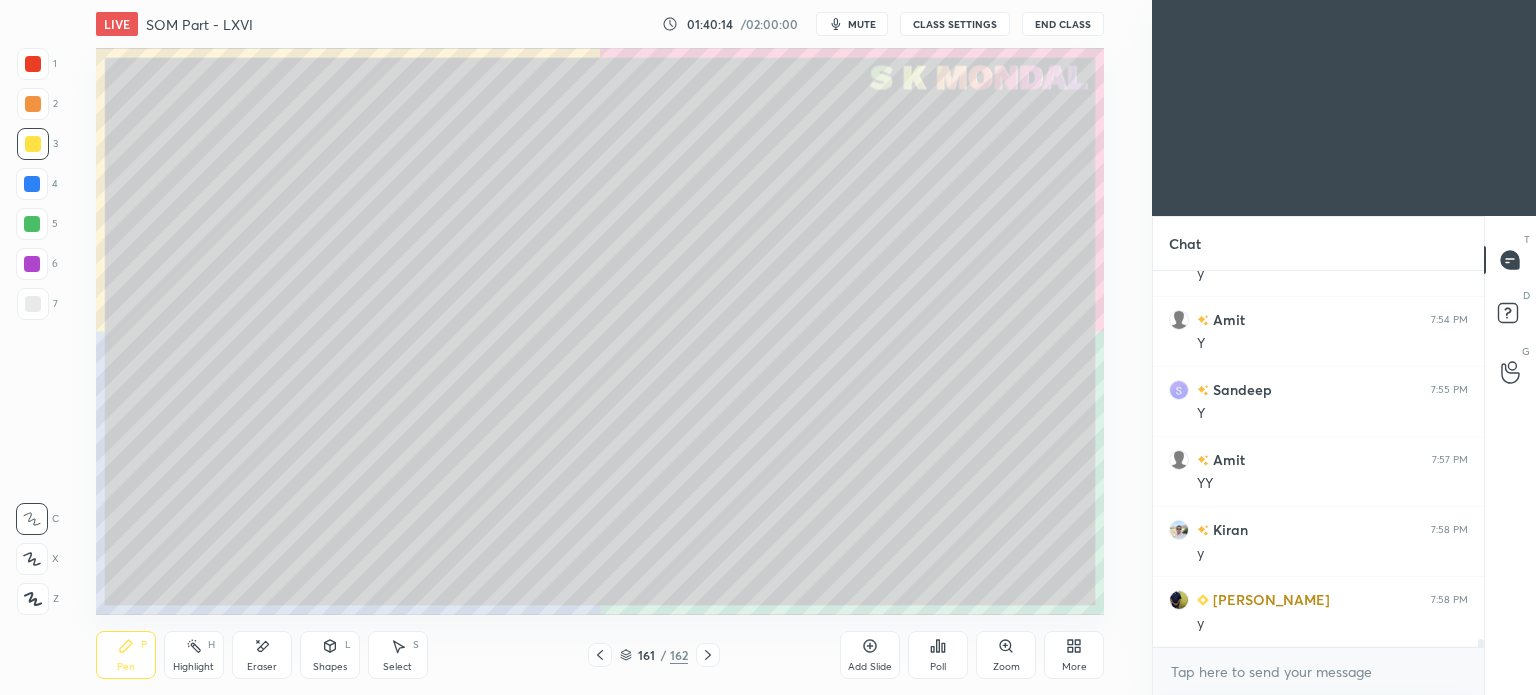 click at bounding box center (33, 304) 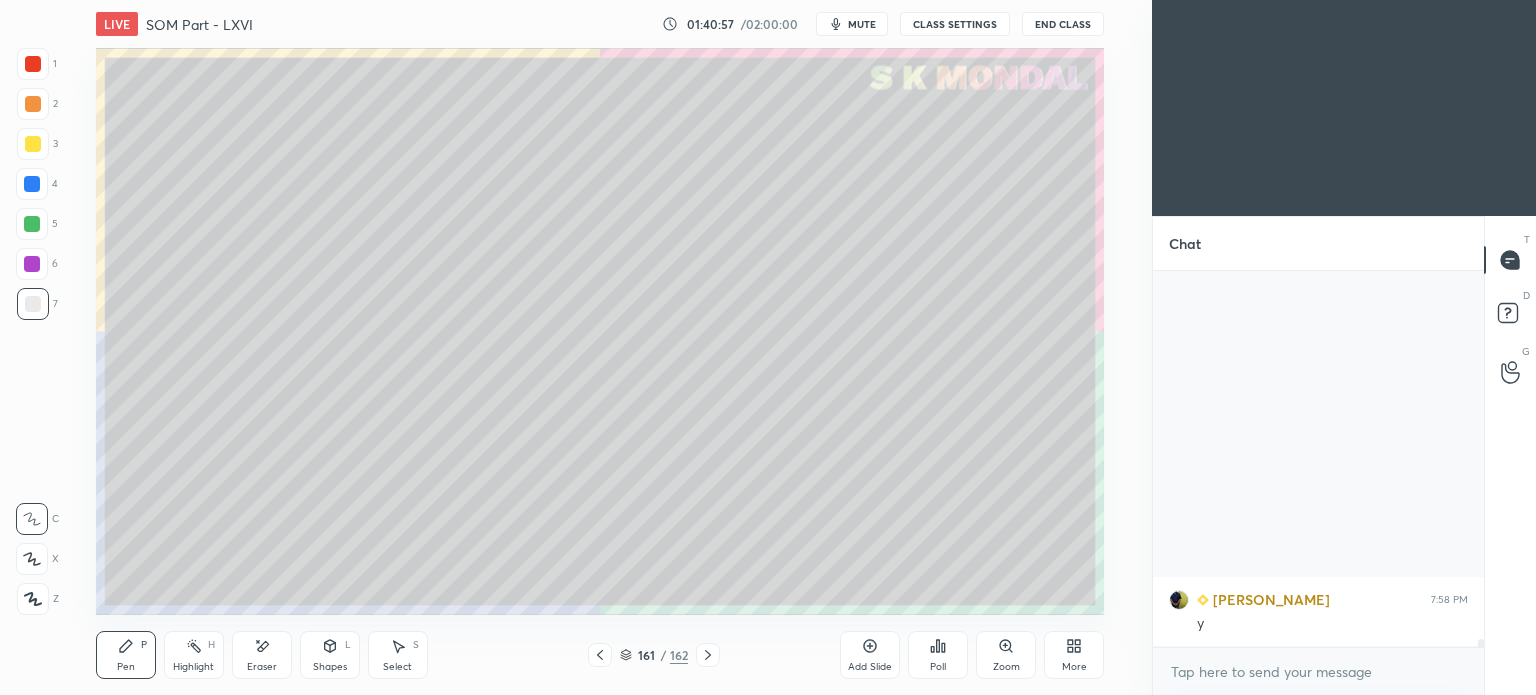 scroll, scrollTop: 17732, scrollLeft: 0, axis: vertical 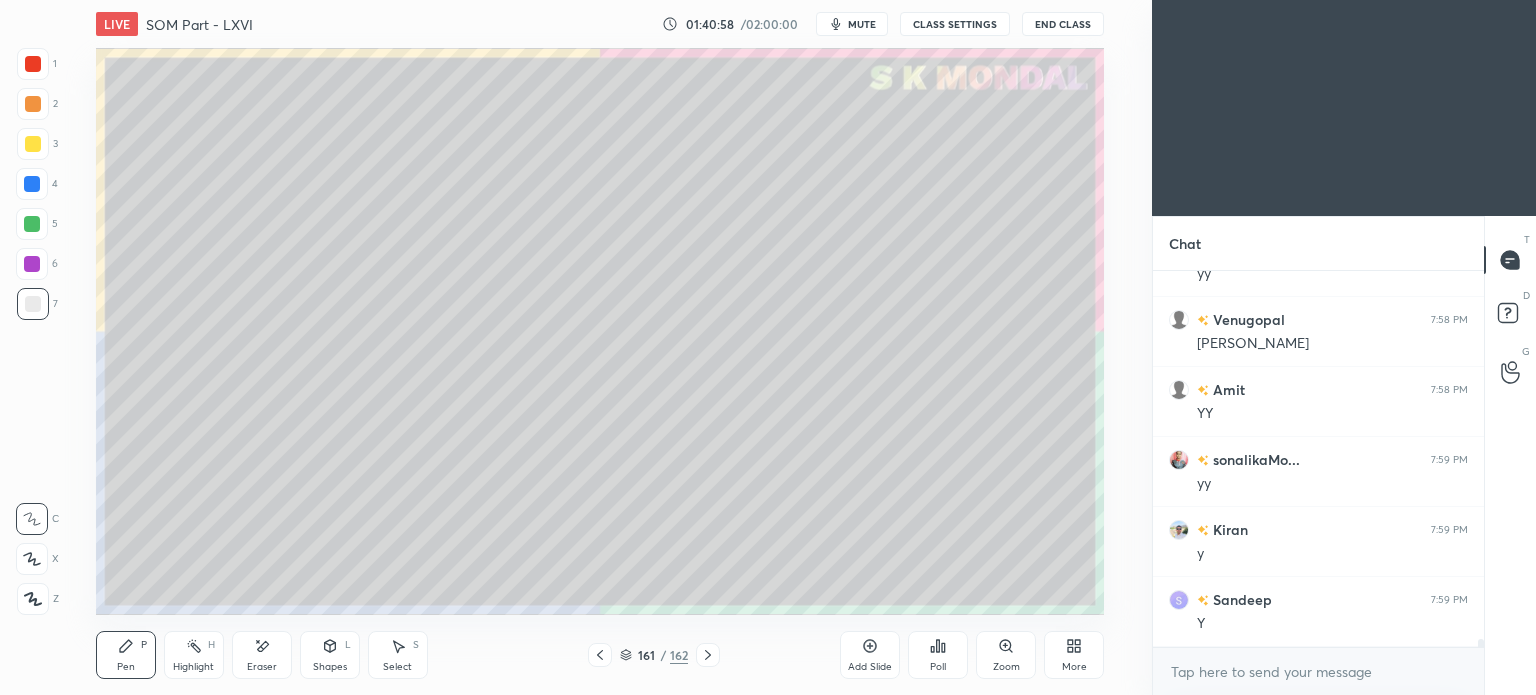 click 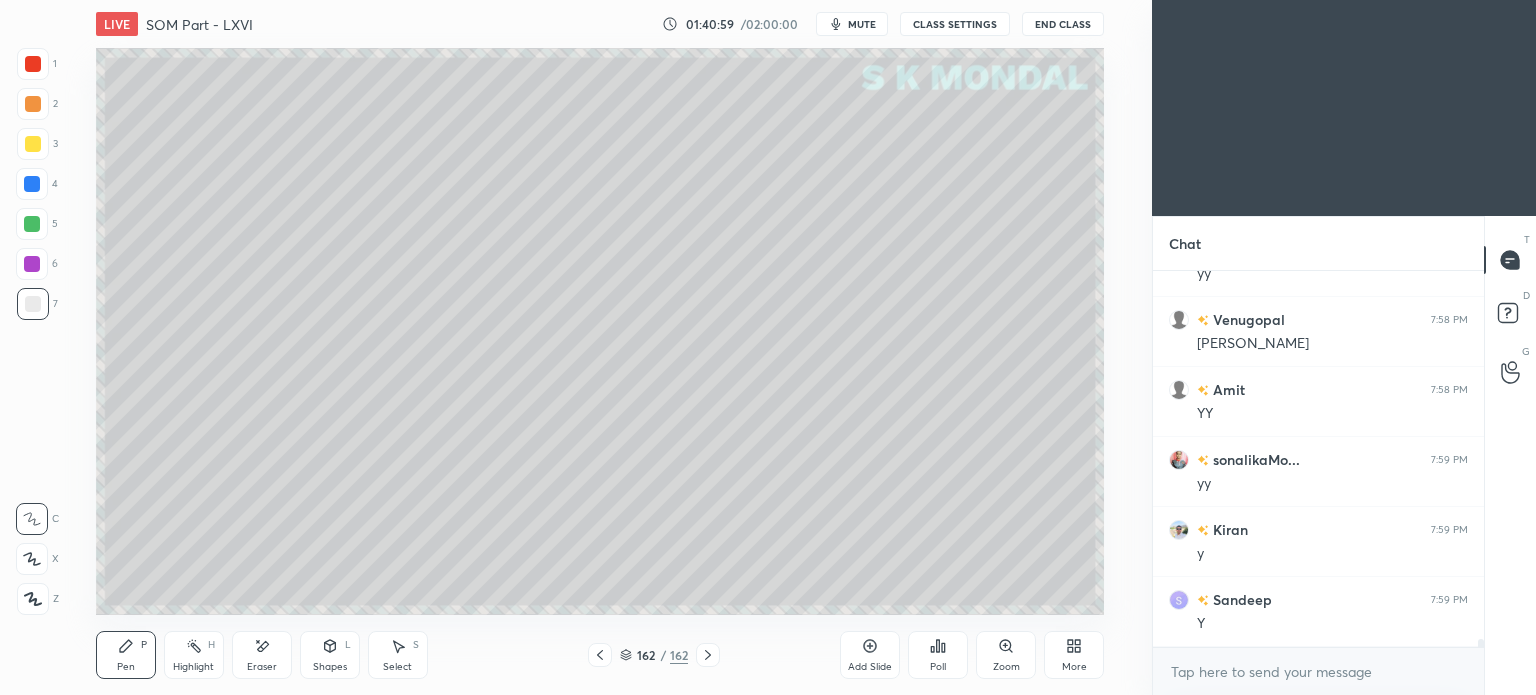 click 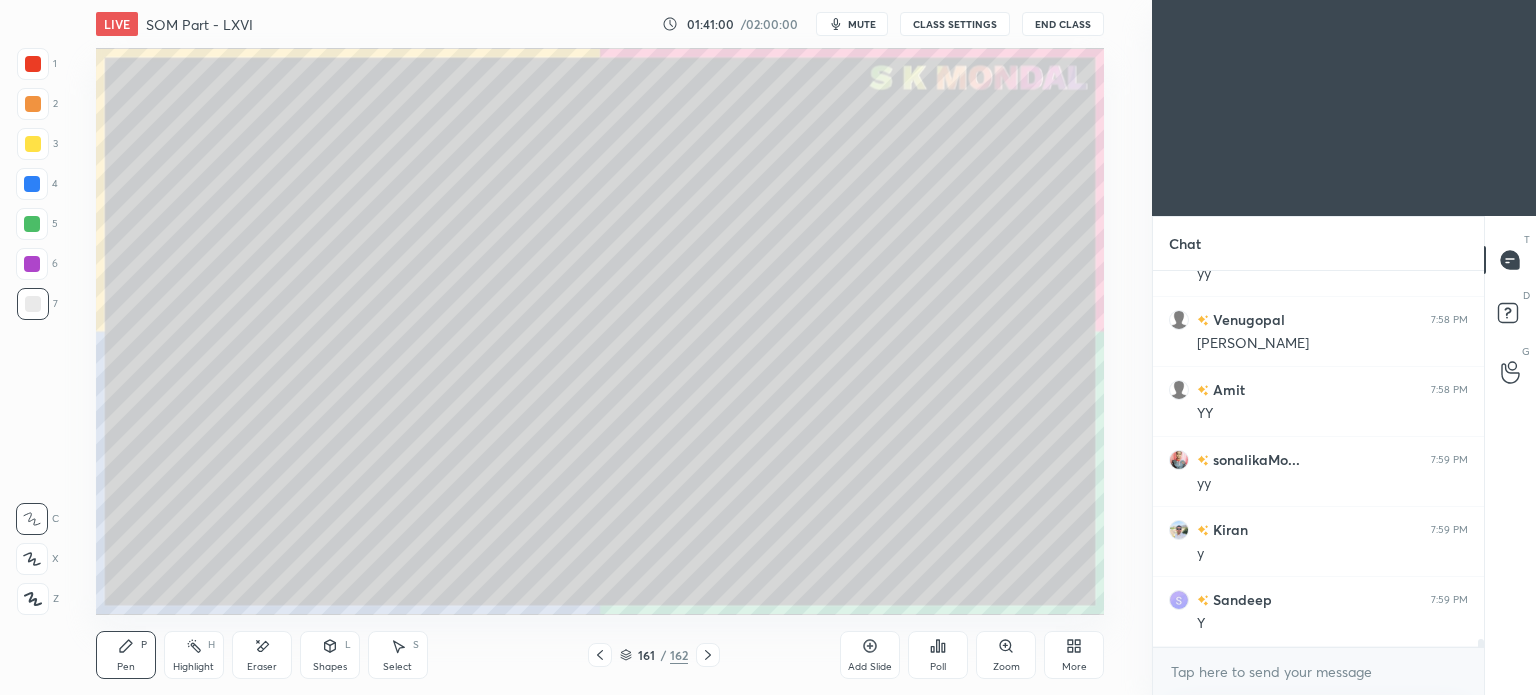 click 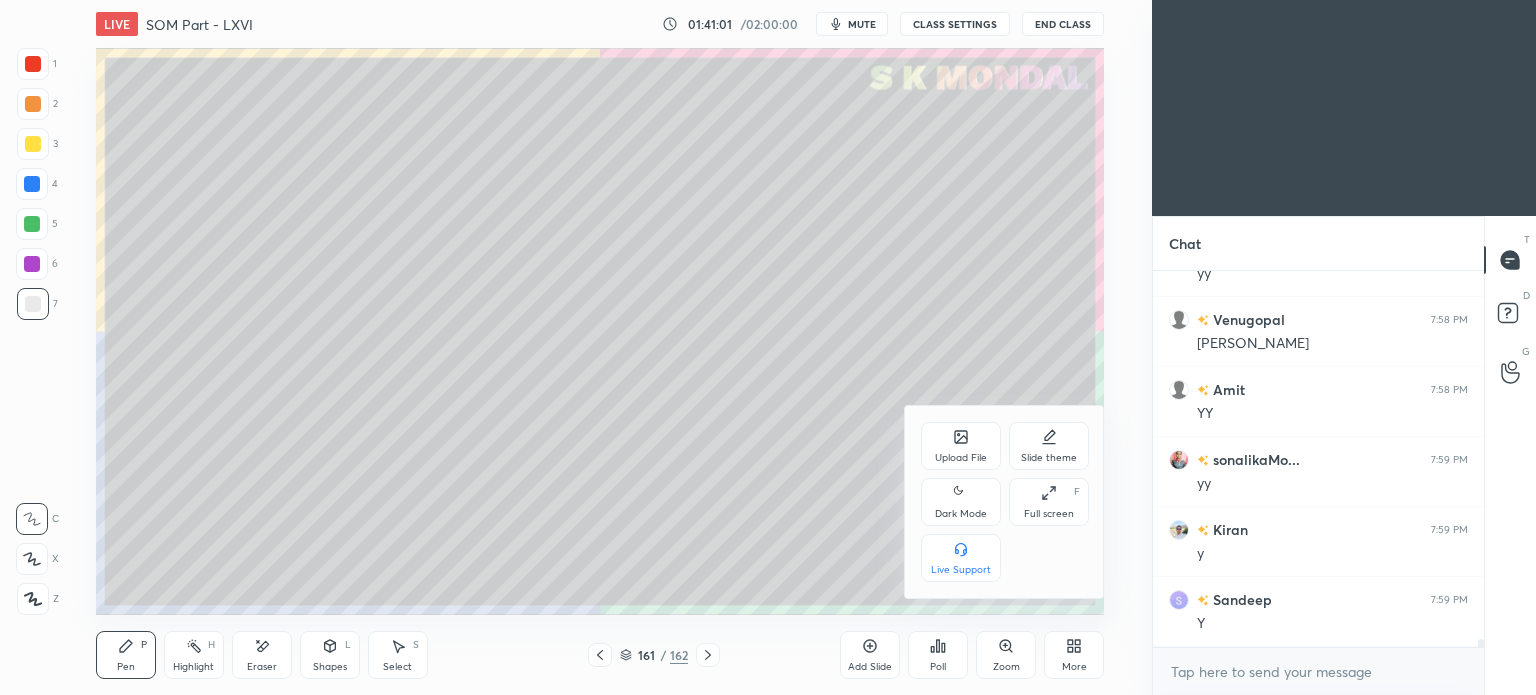 click on "Upload File" at bounding box center (961, 458) 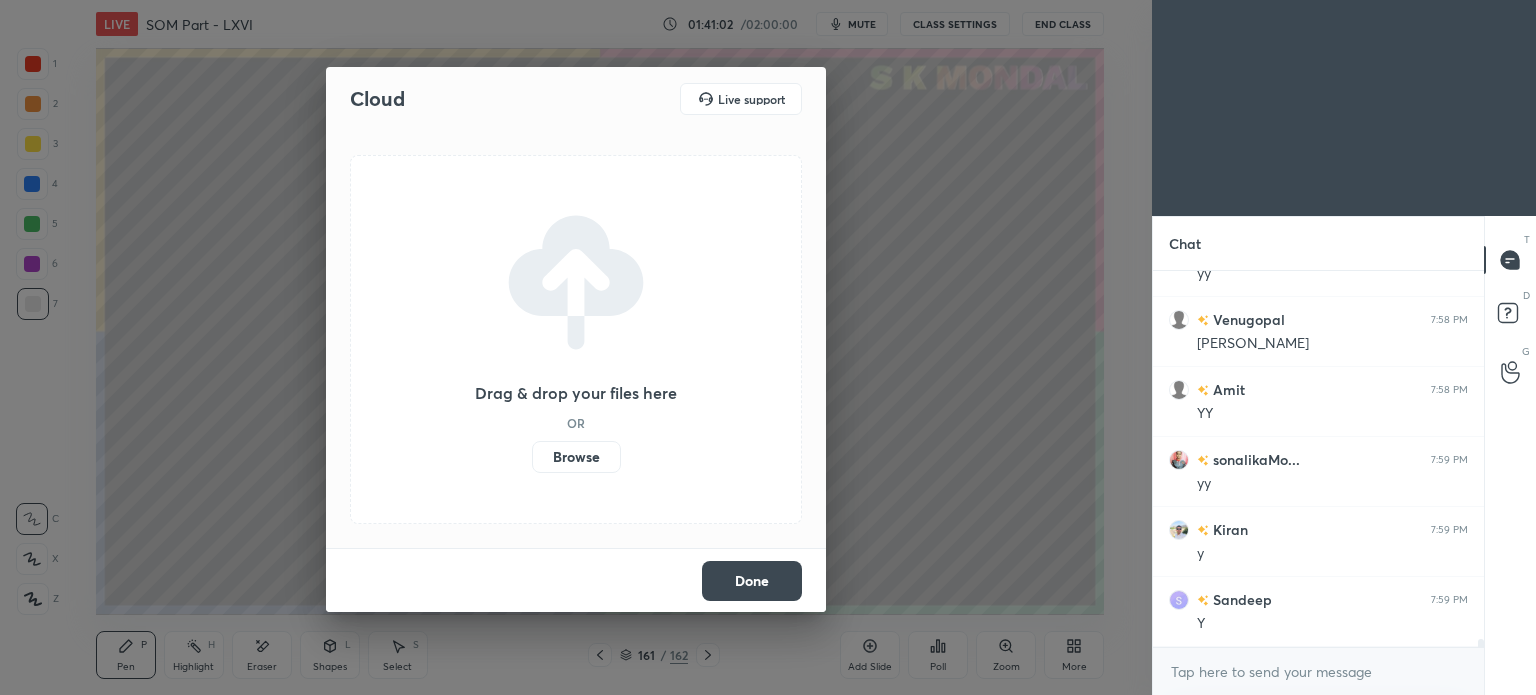 click on "Browse" at bounding box center (576, 457) 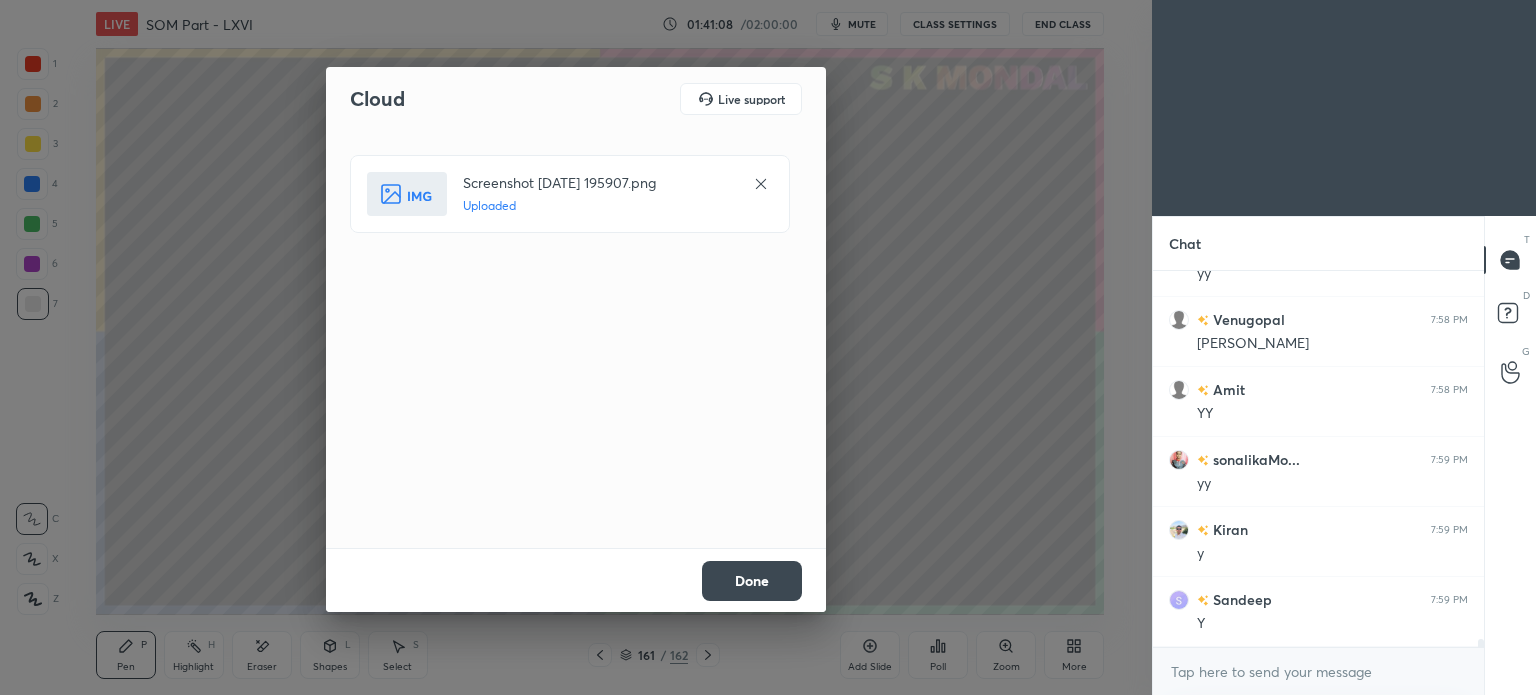 click on "Done" at bounding box center [752, 581] 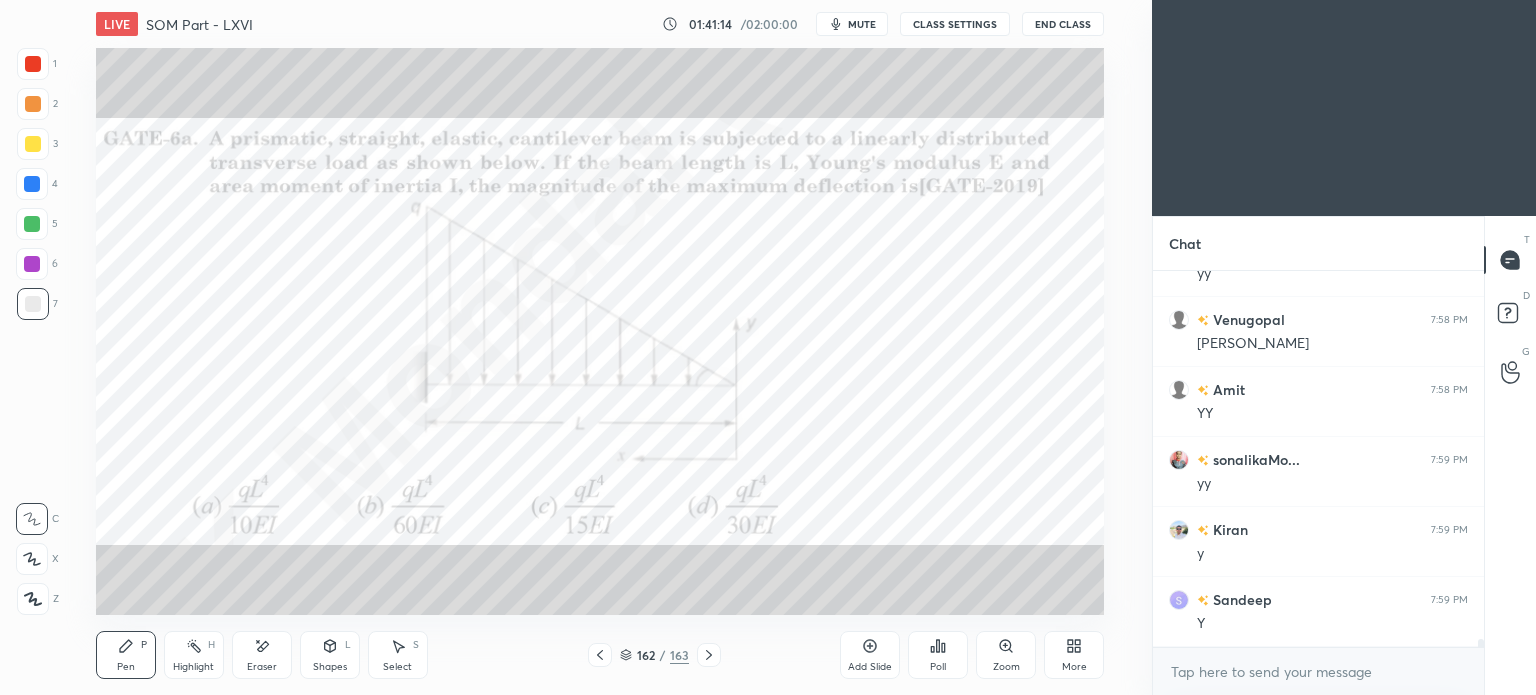 click on "Highlight" at bounding box center [193, 667] 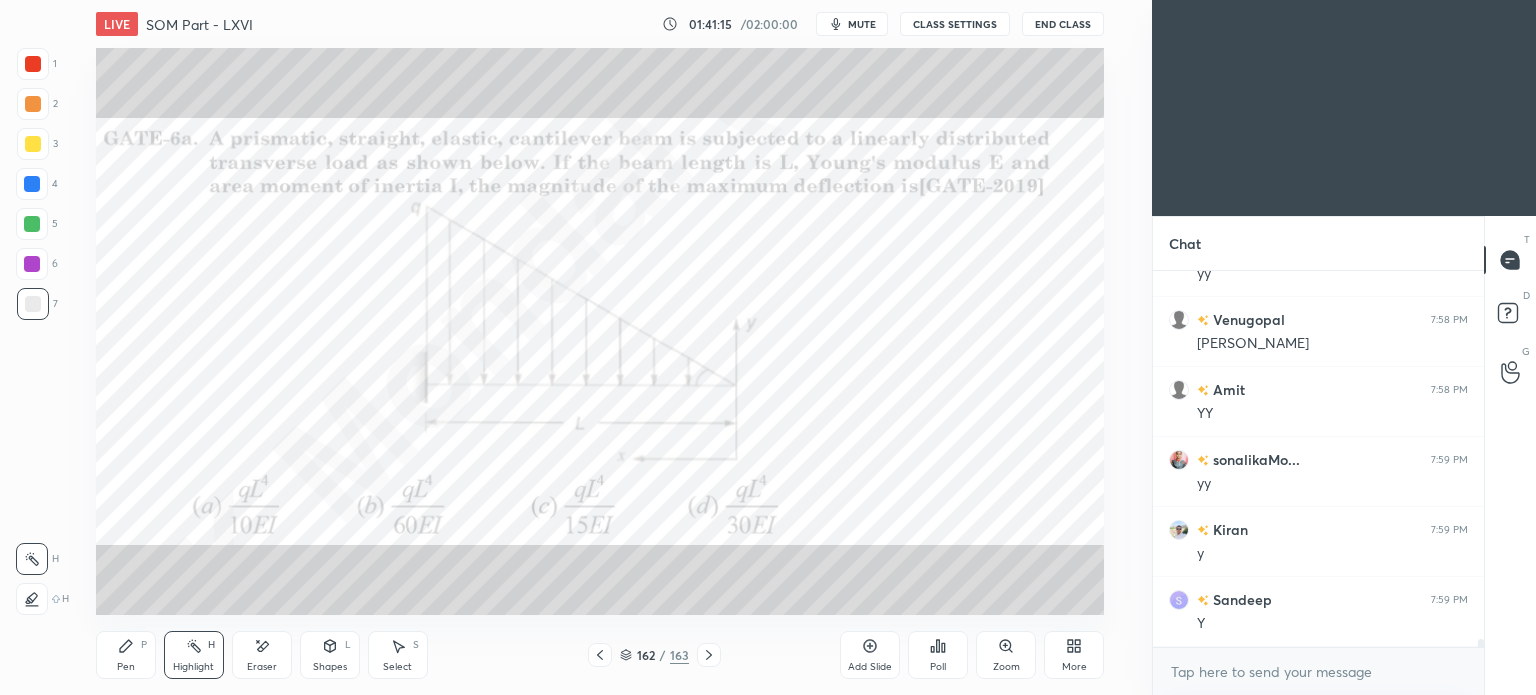 click on "Highlight" at bounding box center (193, 667) 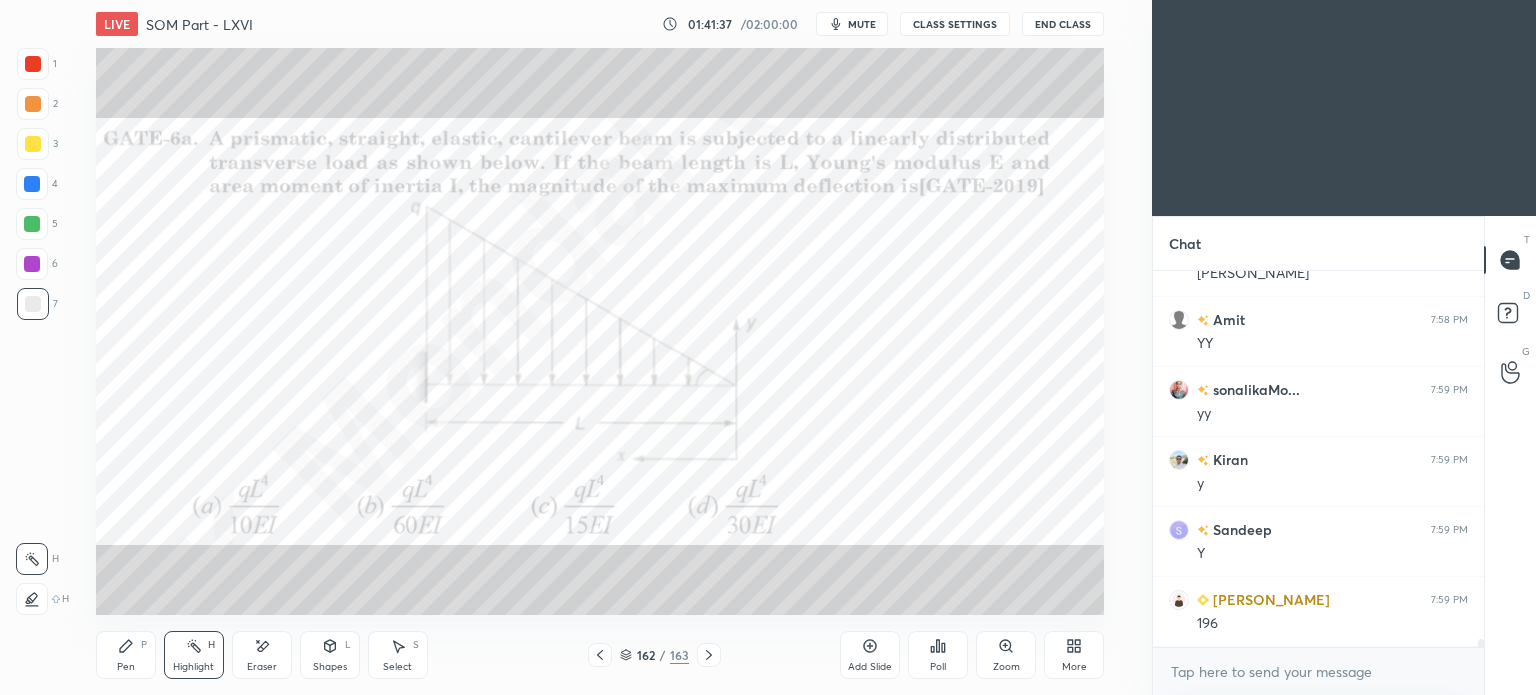 click on "Pen" at bounding box center [126, 667] 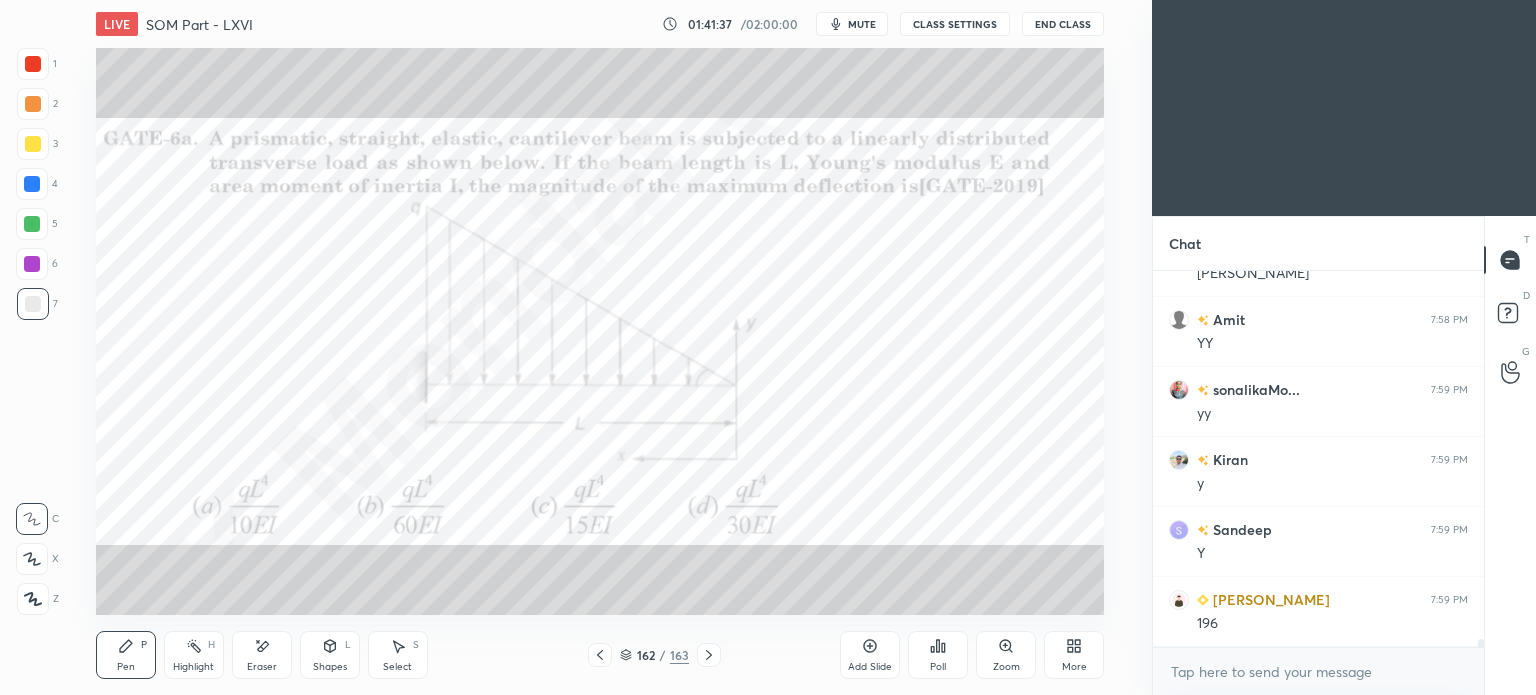 click at bounding box center (33, 144) 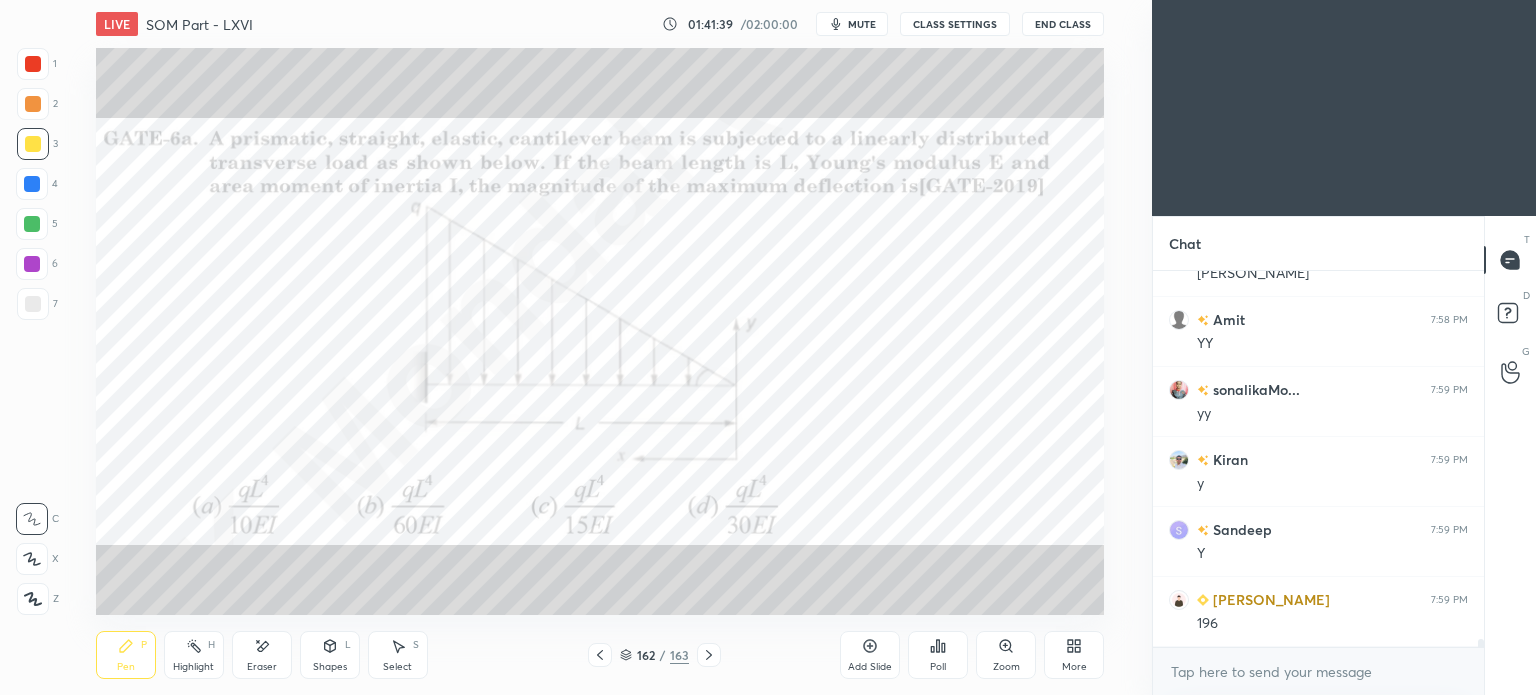 scroll, scrollTop: 17872, scrollLeft: 0, axis: vertical 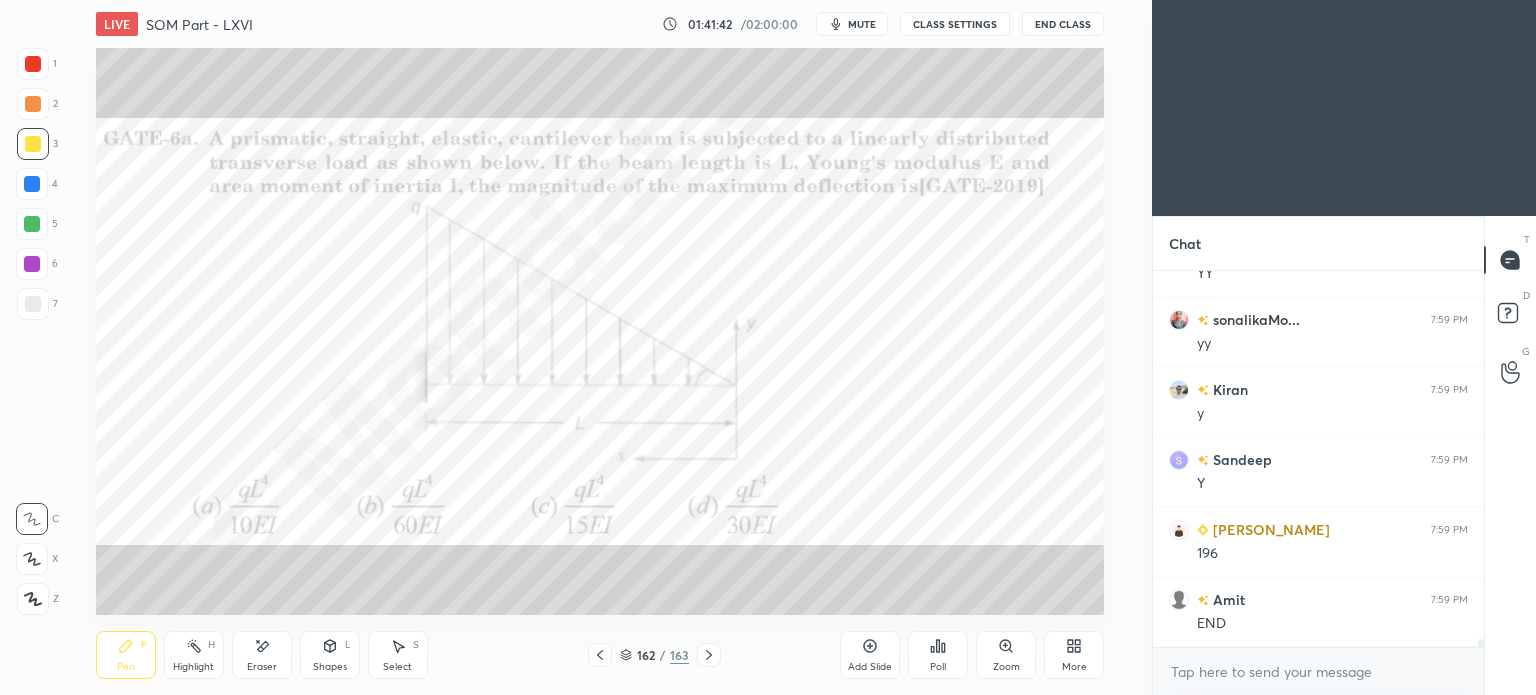 click at bounding box center (32, 224) 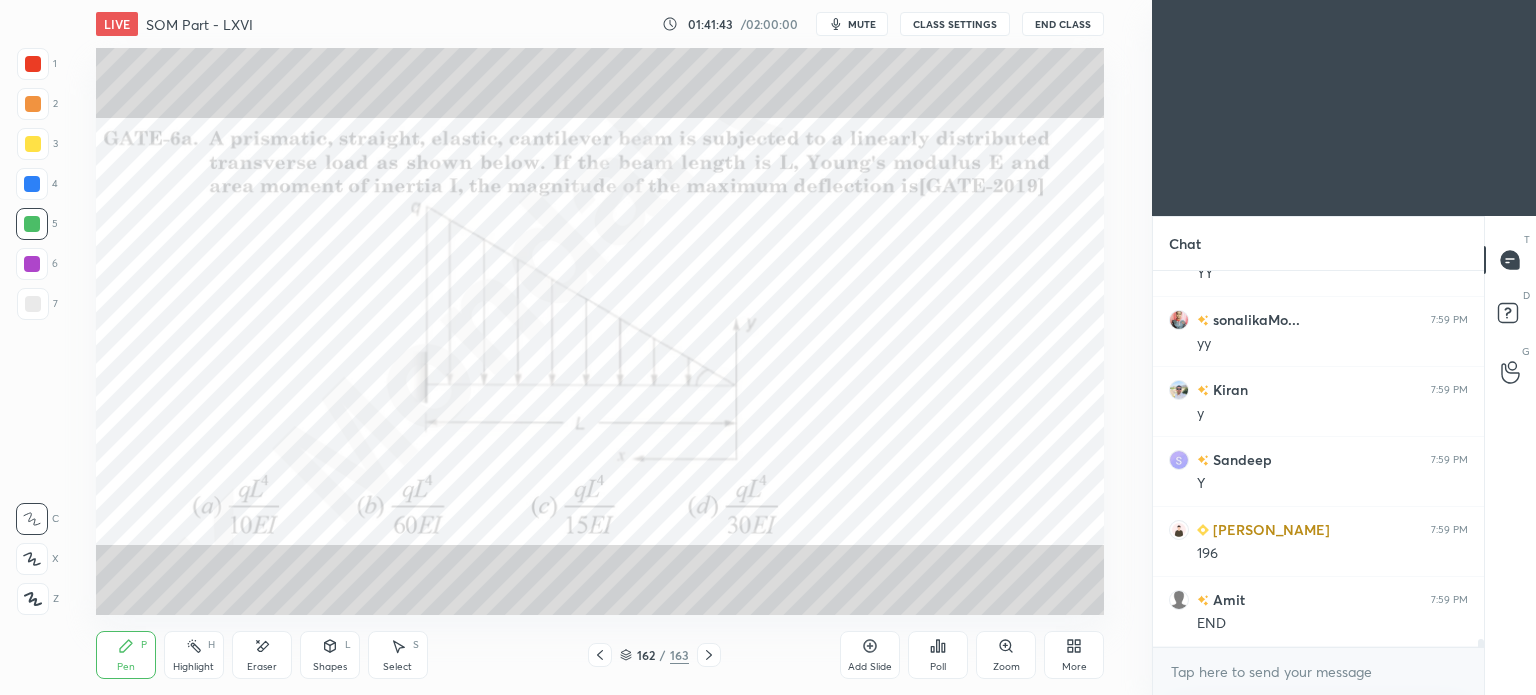 click on "Pen P" at bounding box center (126, 655) 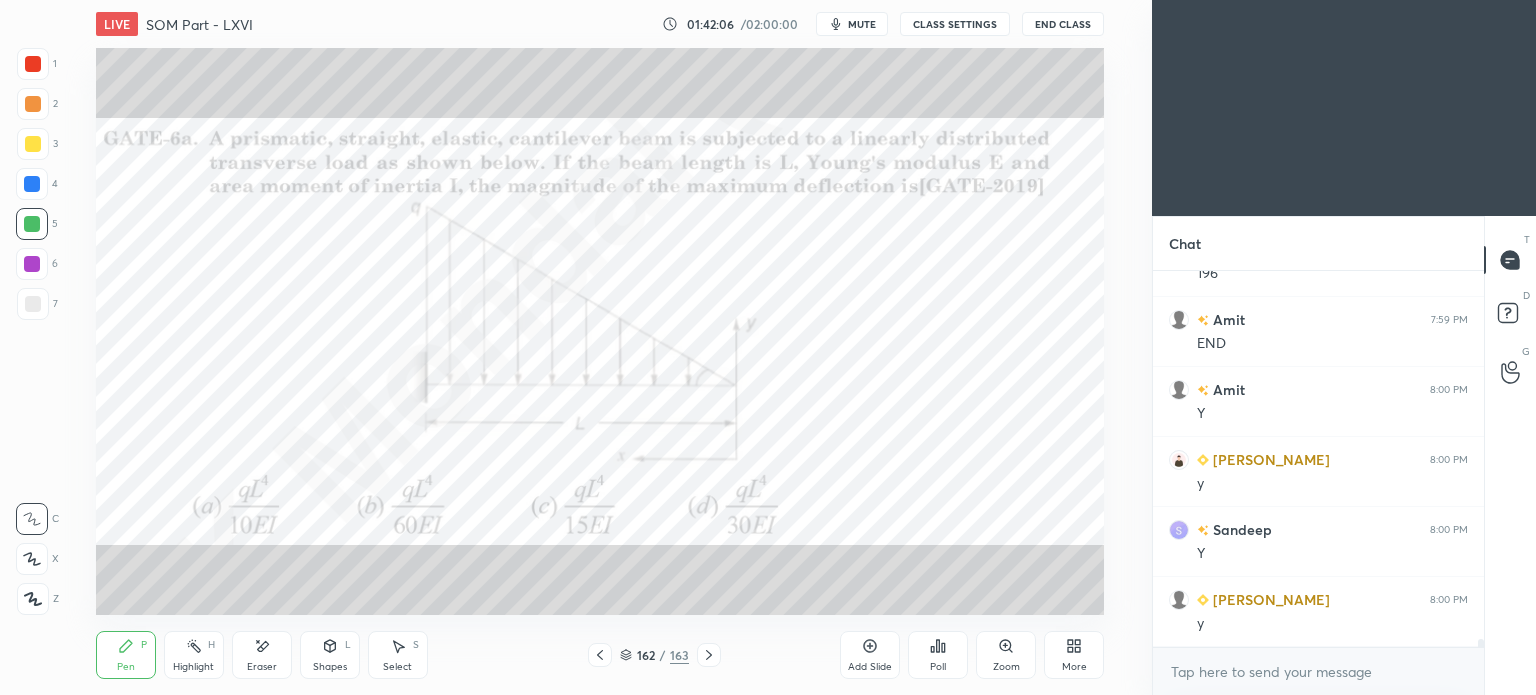 scroll, scrollTop: 18222, scrollLeft: 0, axis: vertical 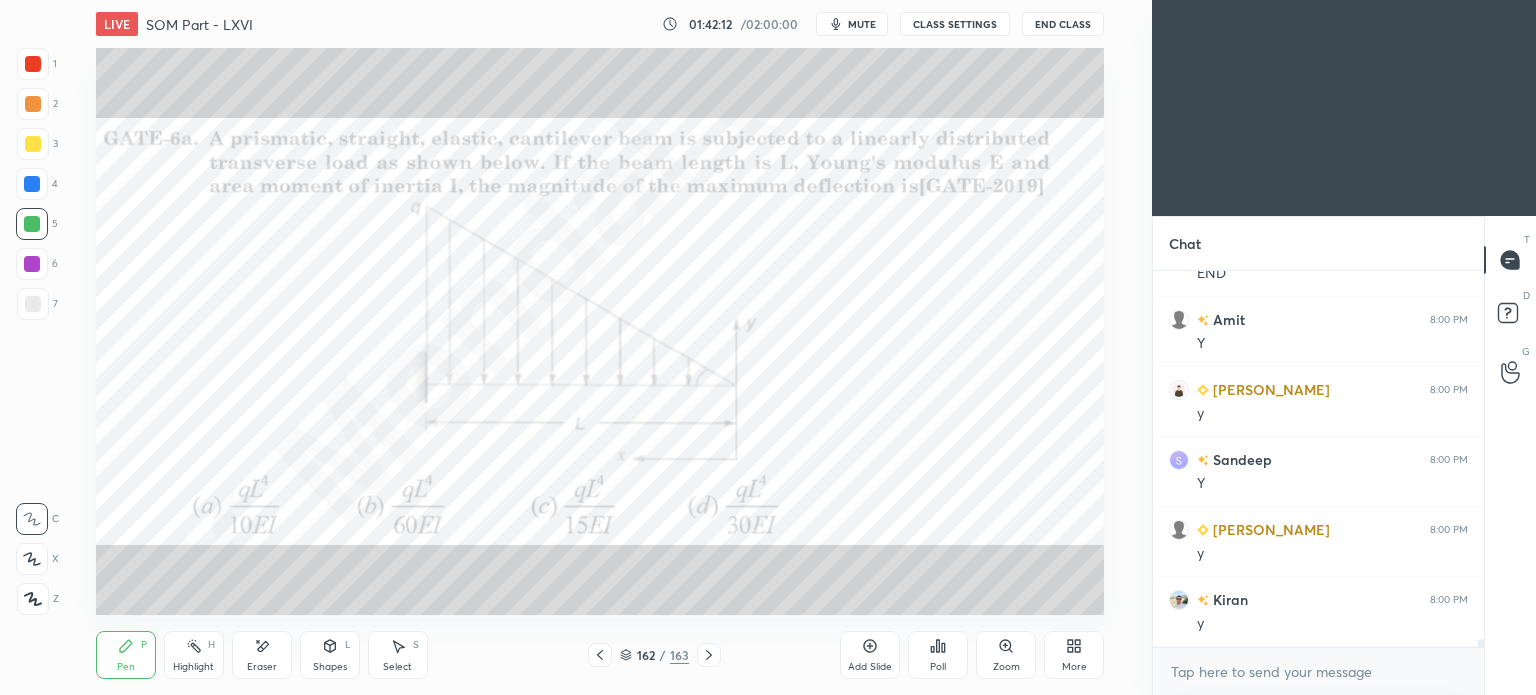 click at bounding box center (33, 64) 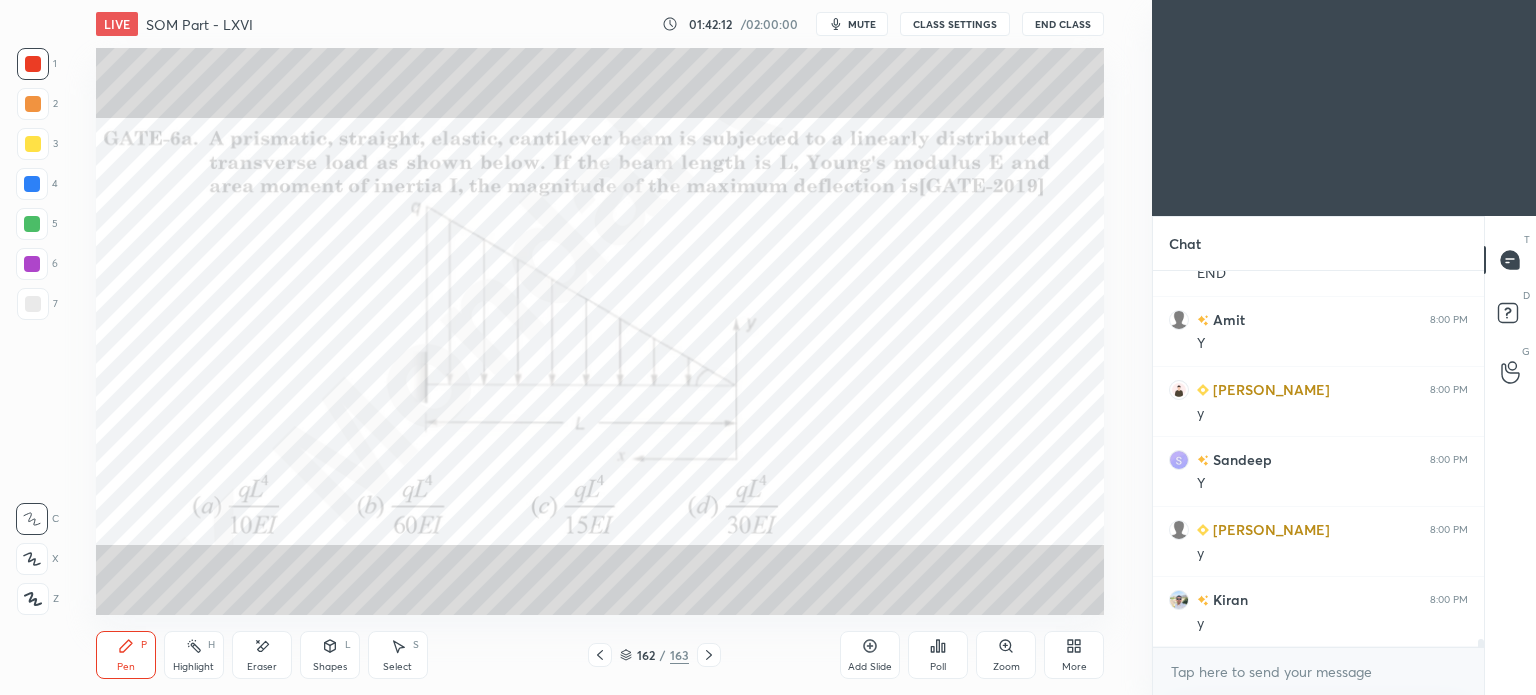 click on "Pen P" at bounding box center (126, 655) 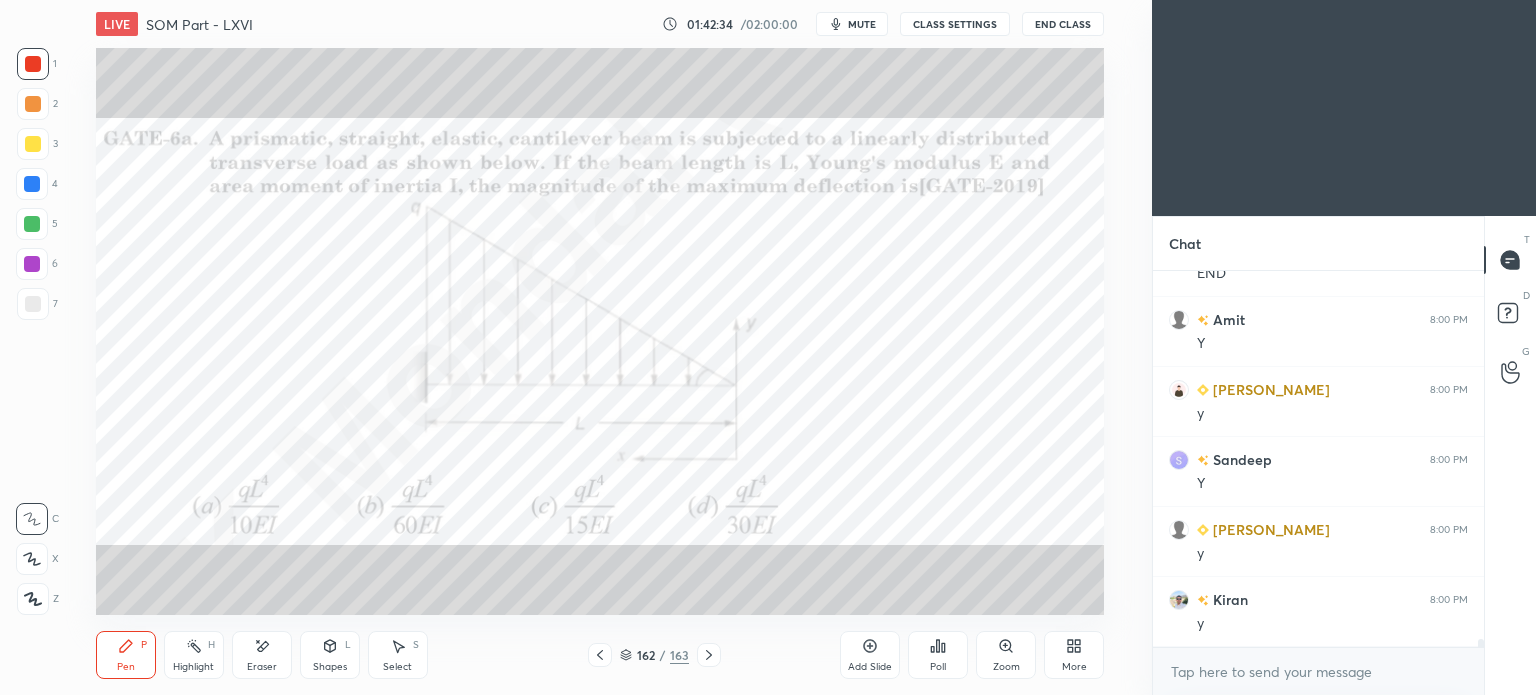 click at bounding box center (33, 304) 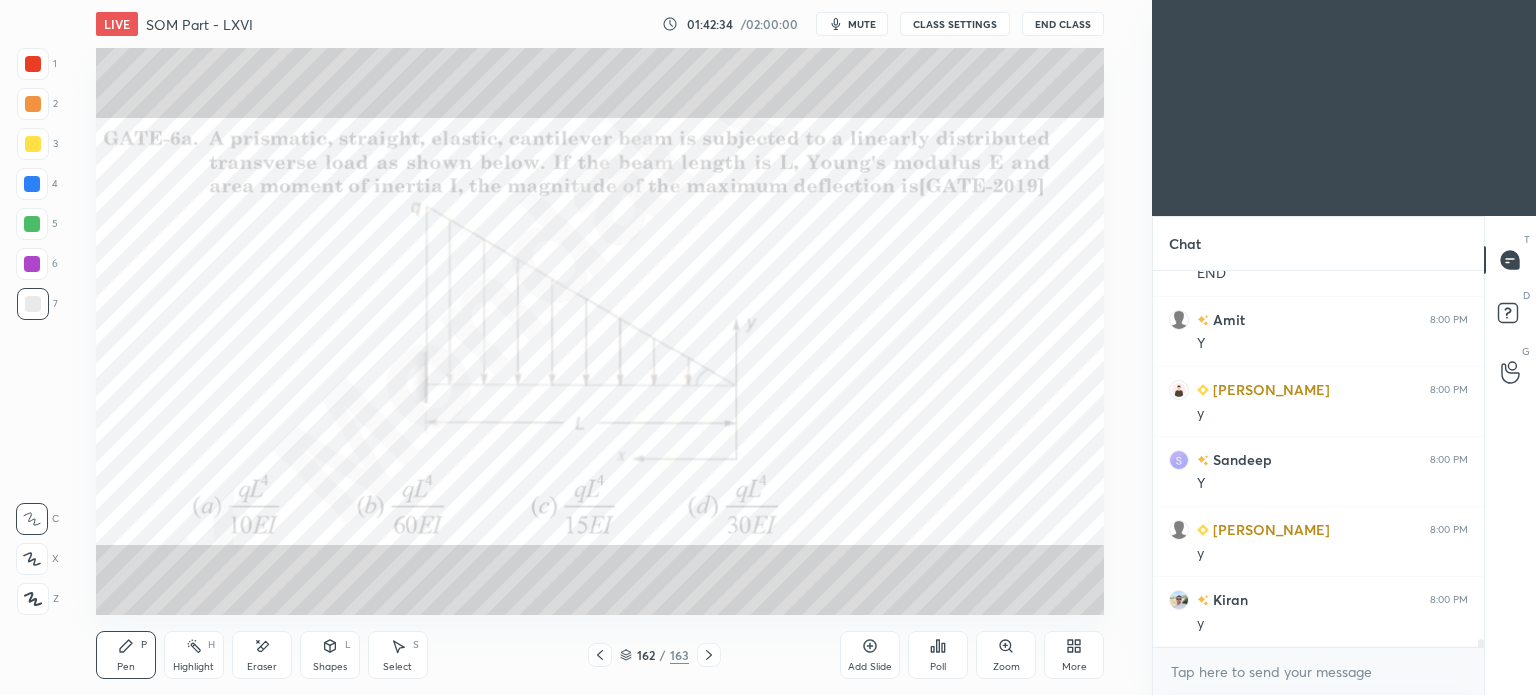 click at bounding box center [32, 184] 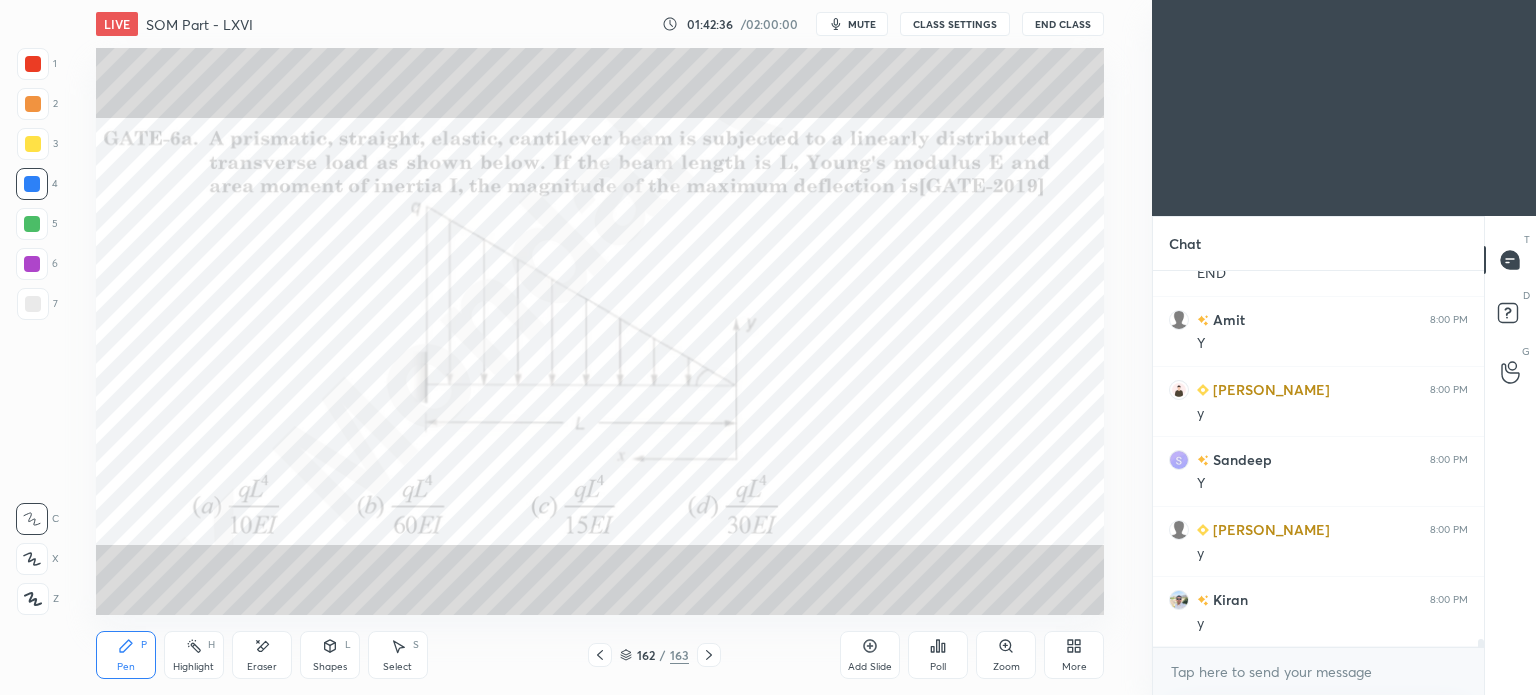 click at bounding box center (32, 184) 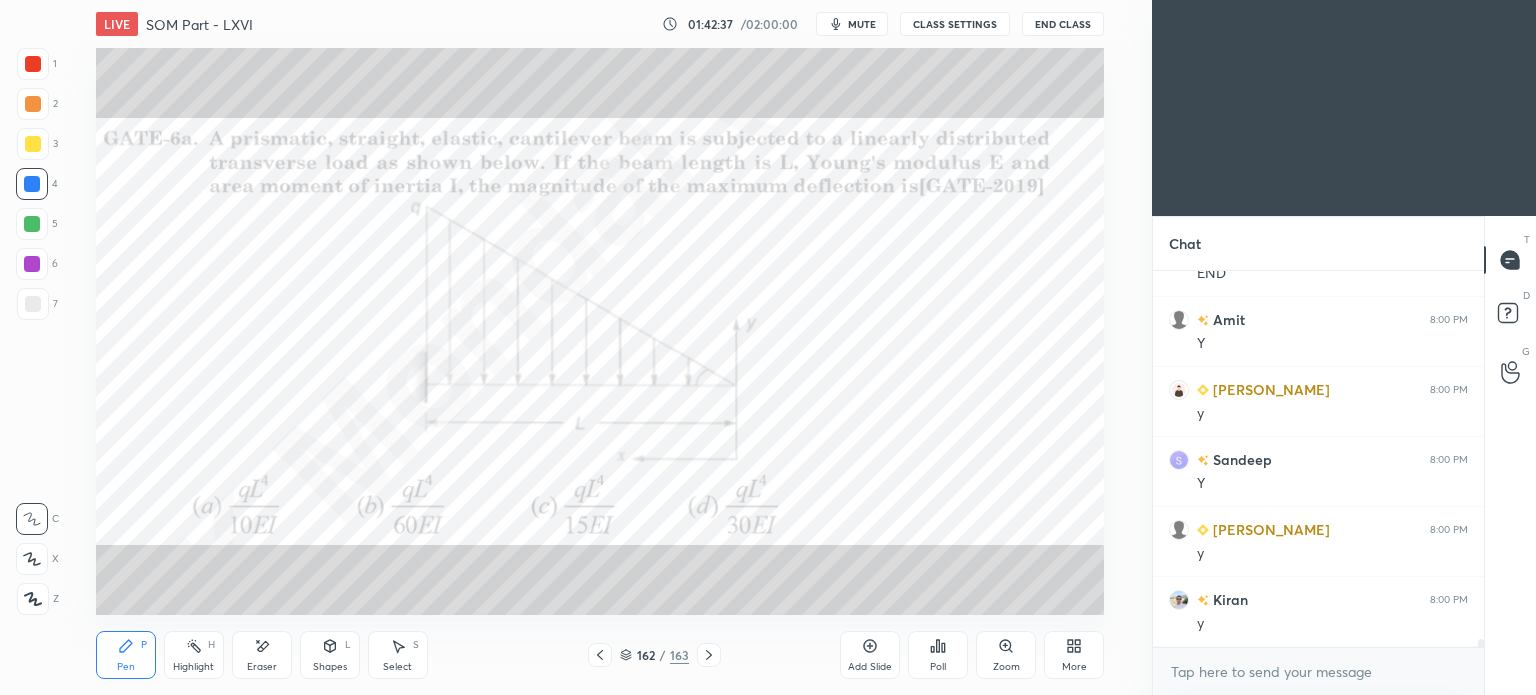 click at bounding box center [33, 144] 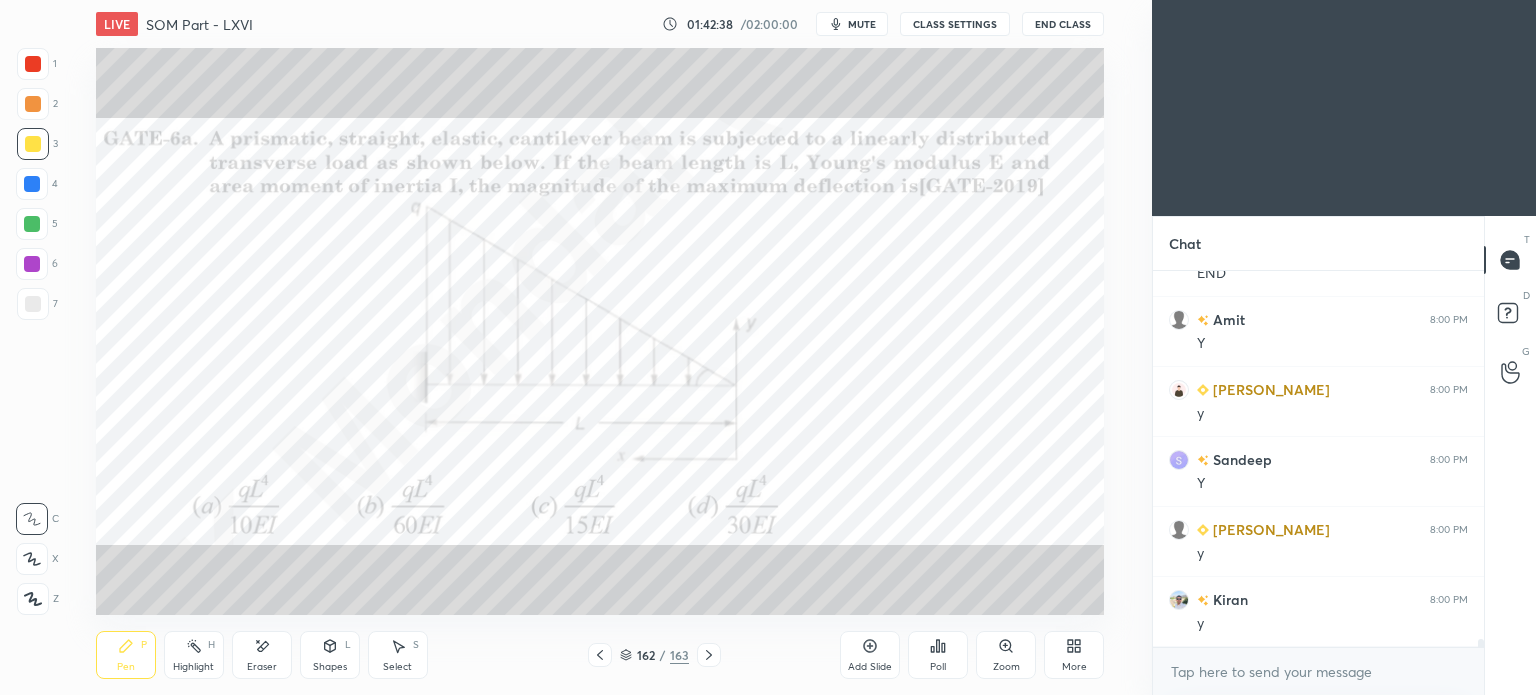 click at bounding box center [32, 184] 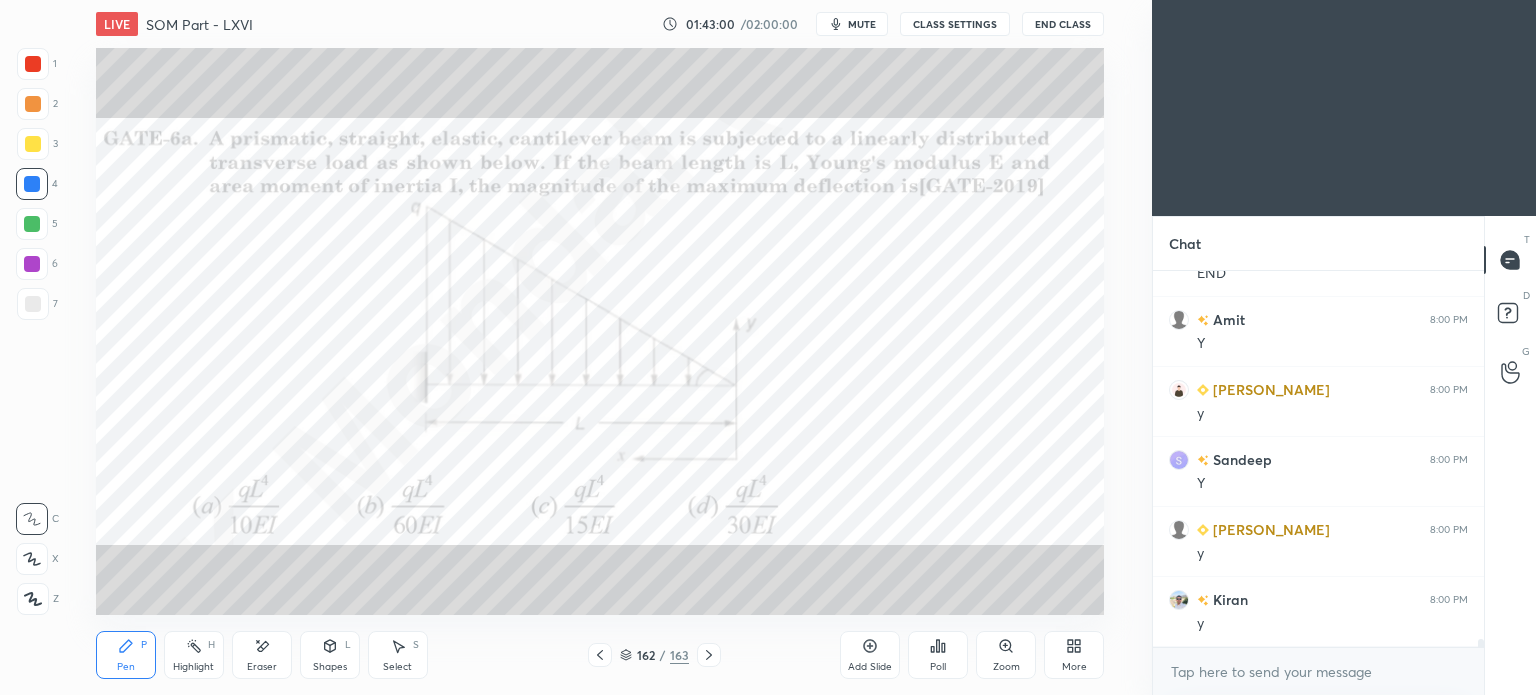 click on "Eraser" at bounding box center [262, 655] 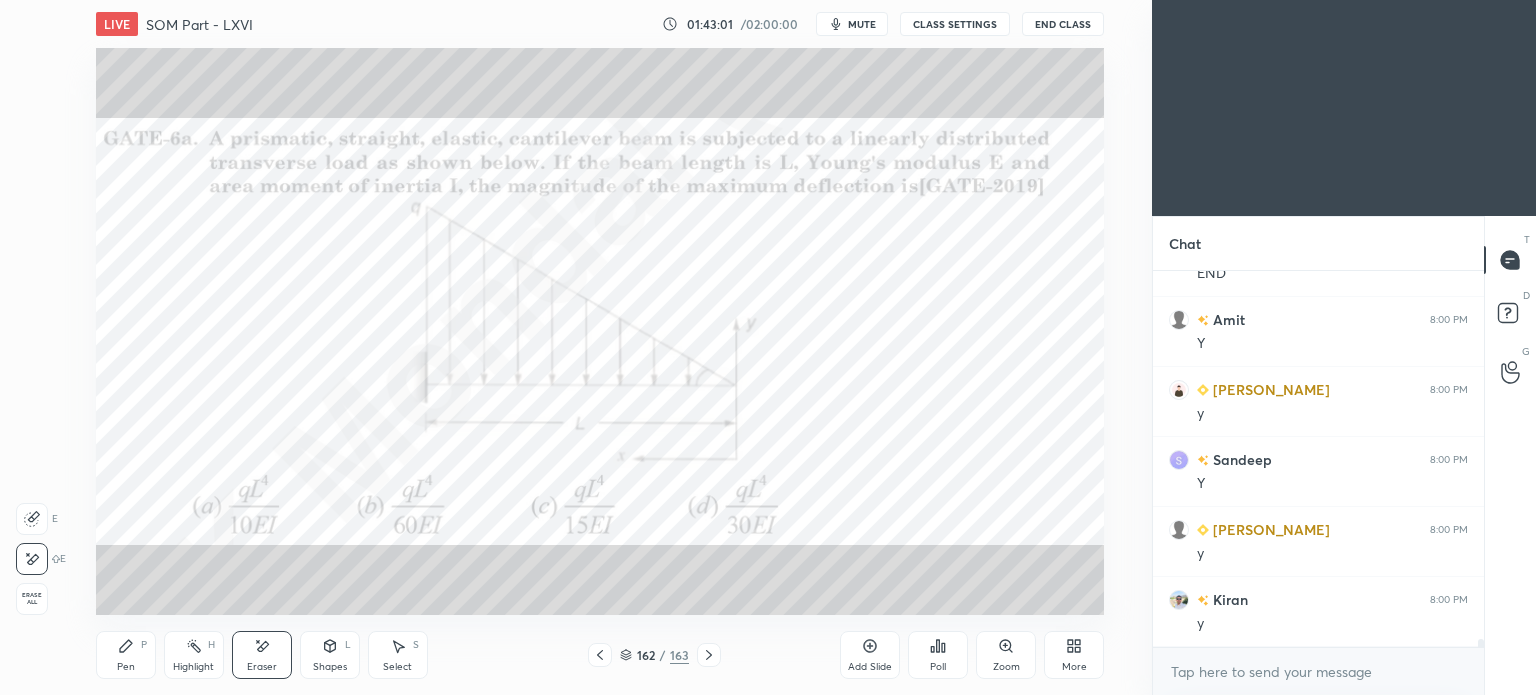 click on "Pen P" at bounding box center [126, 655] 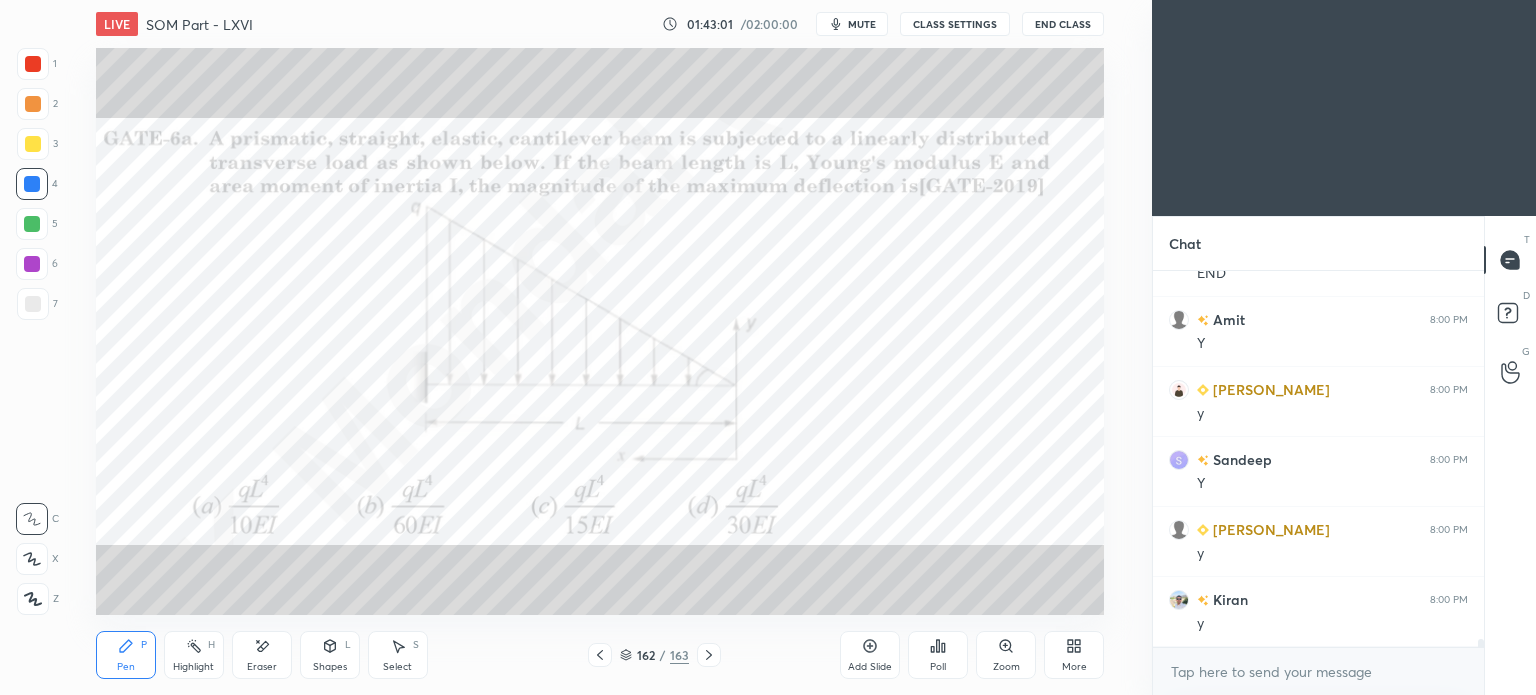 click on "Pen" at bounding box center (126, 667) 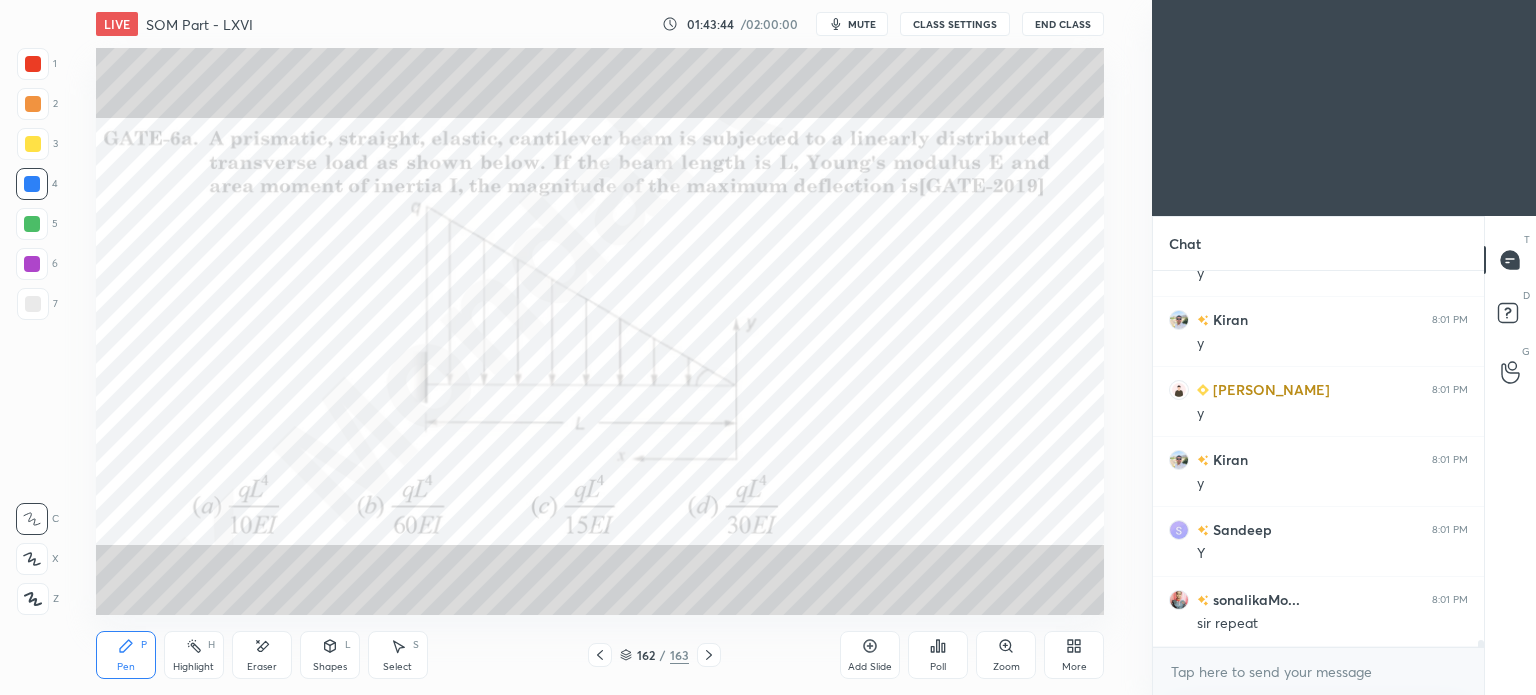 scroll, scrollTop: 18642, scrollLeft: 0, axis: vertical 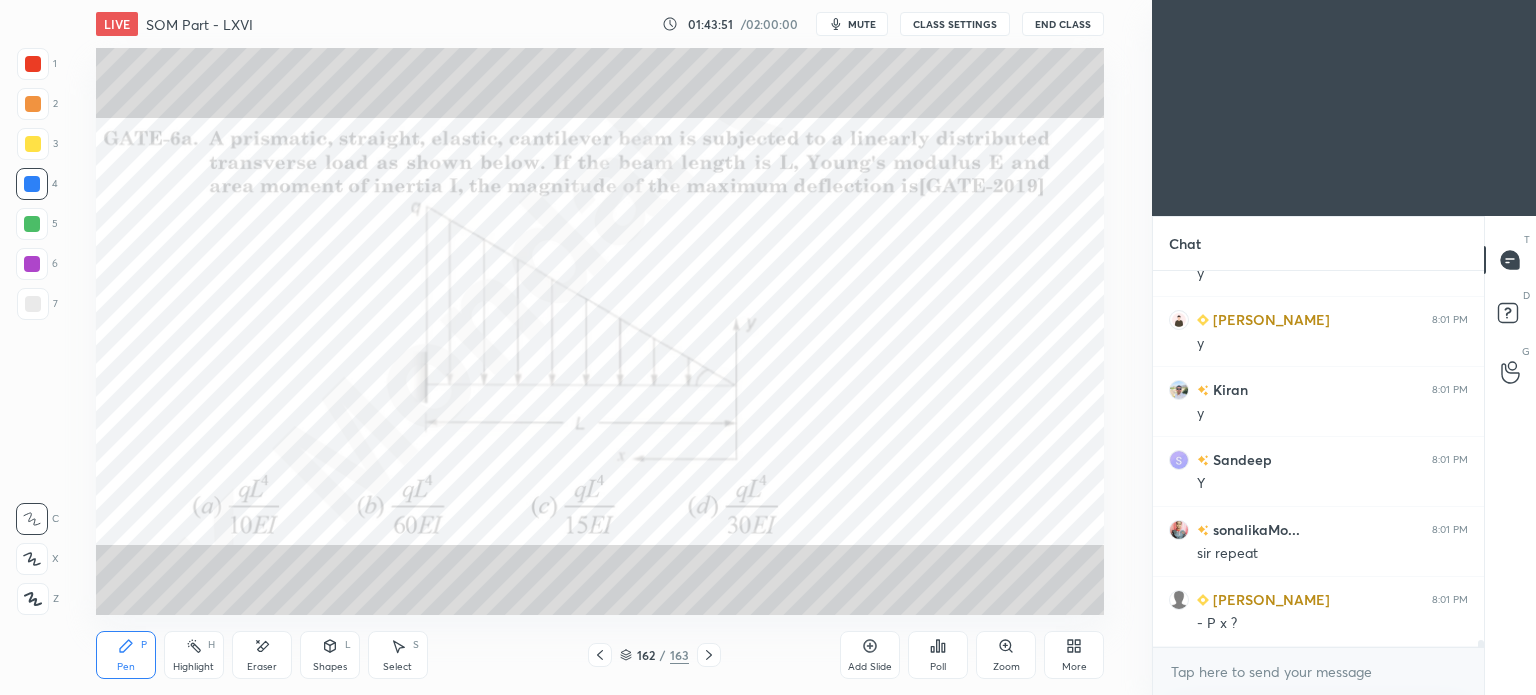 click on "Pen" at bounding box center (126, 667) 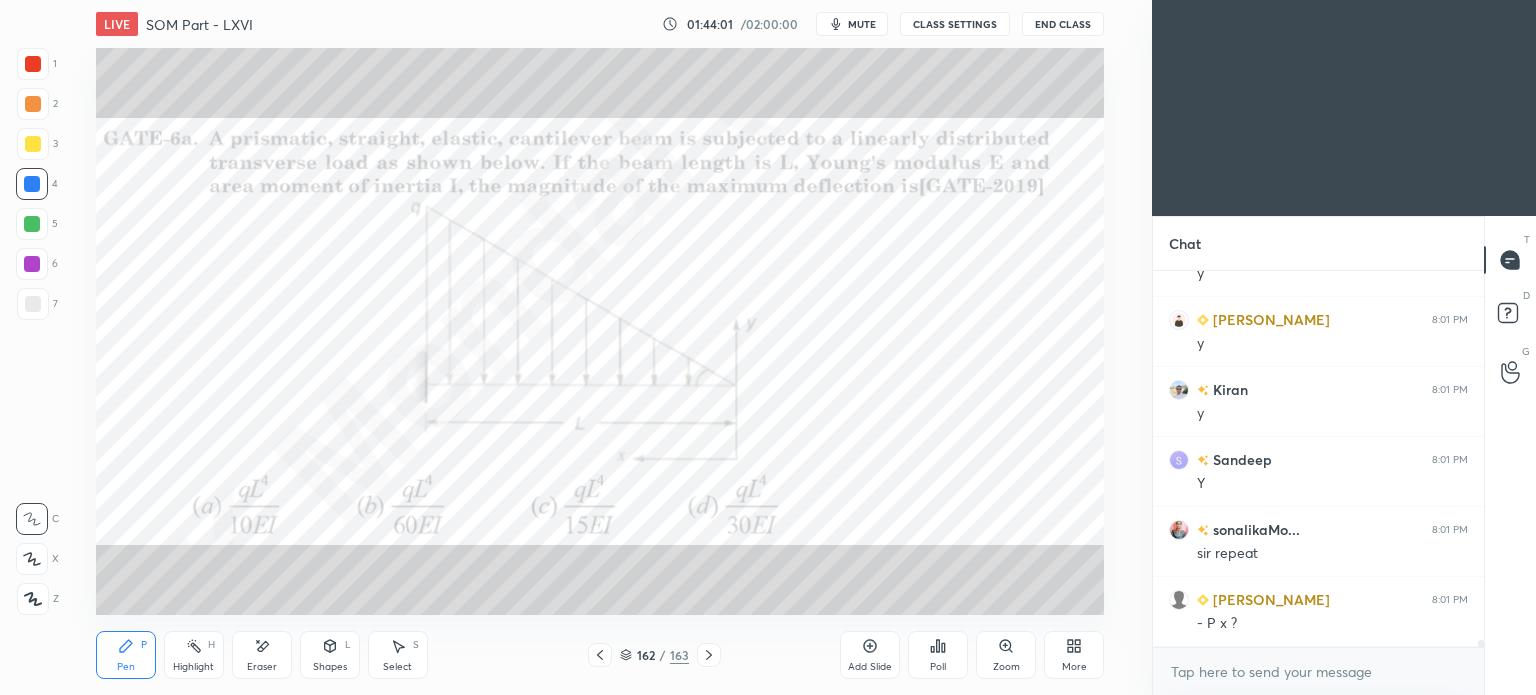 click 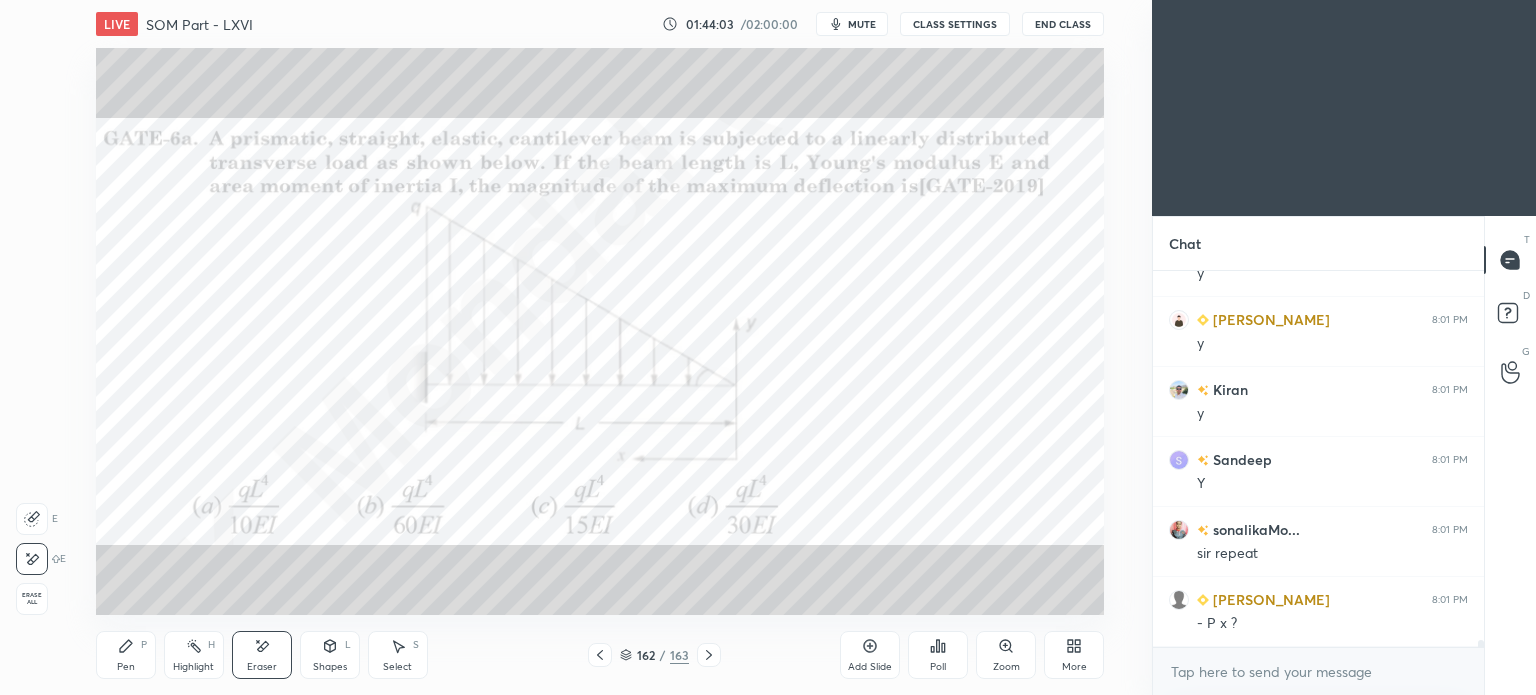 click on "Pen" at bounding box center [126, 667] 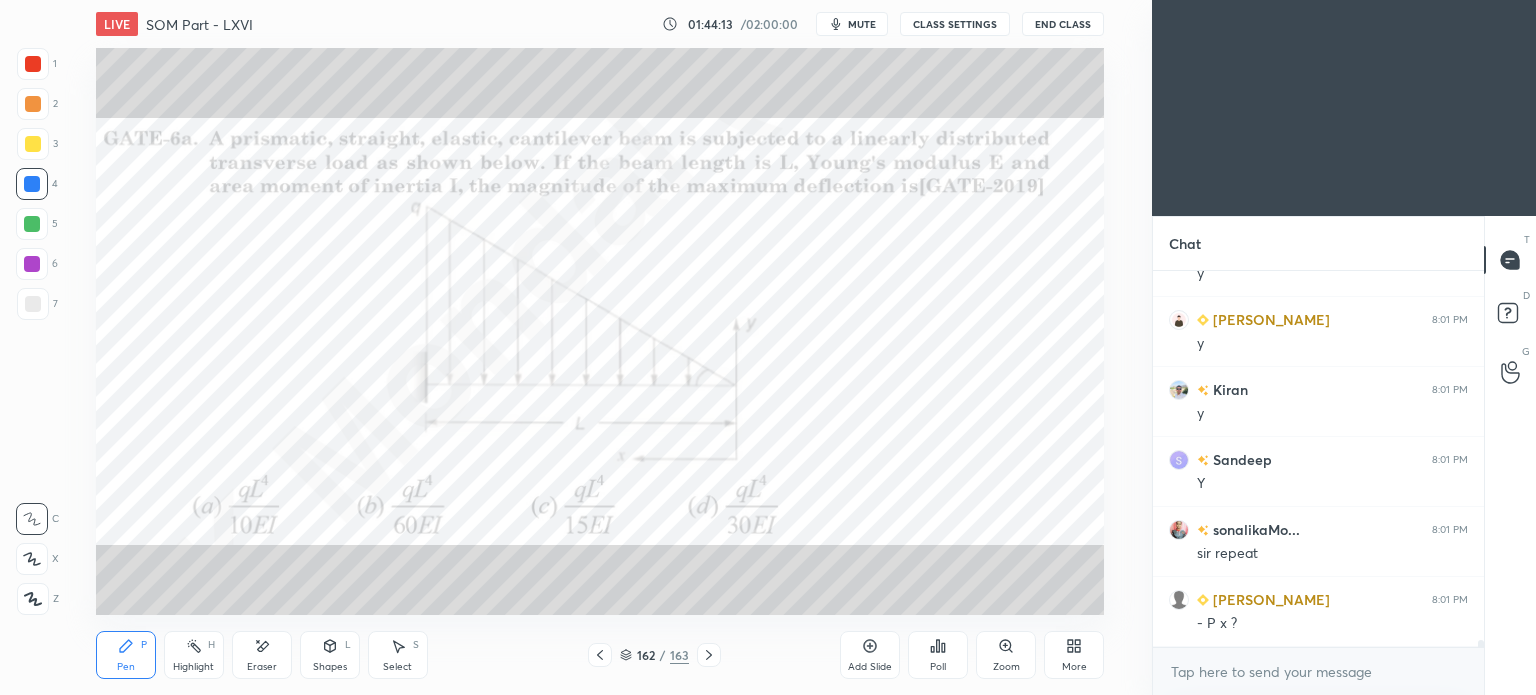 click on "Highlight H" at bounding box center [194, 655] 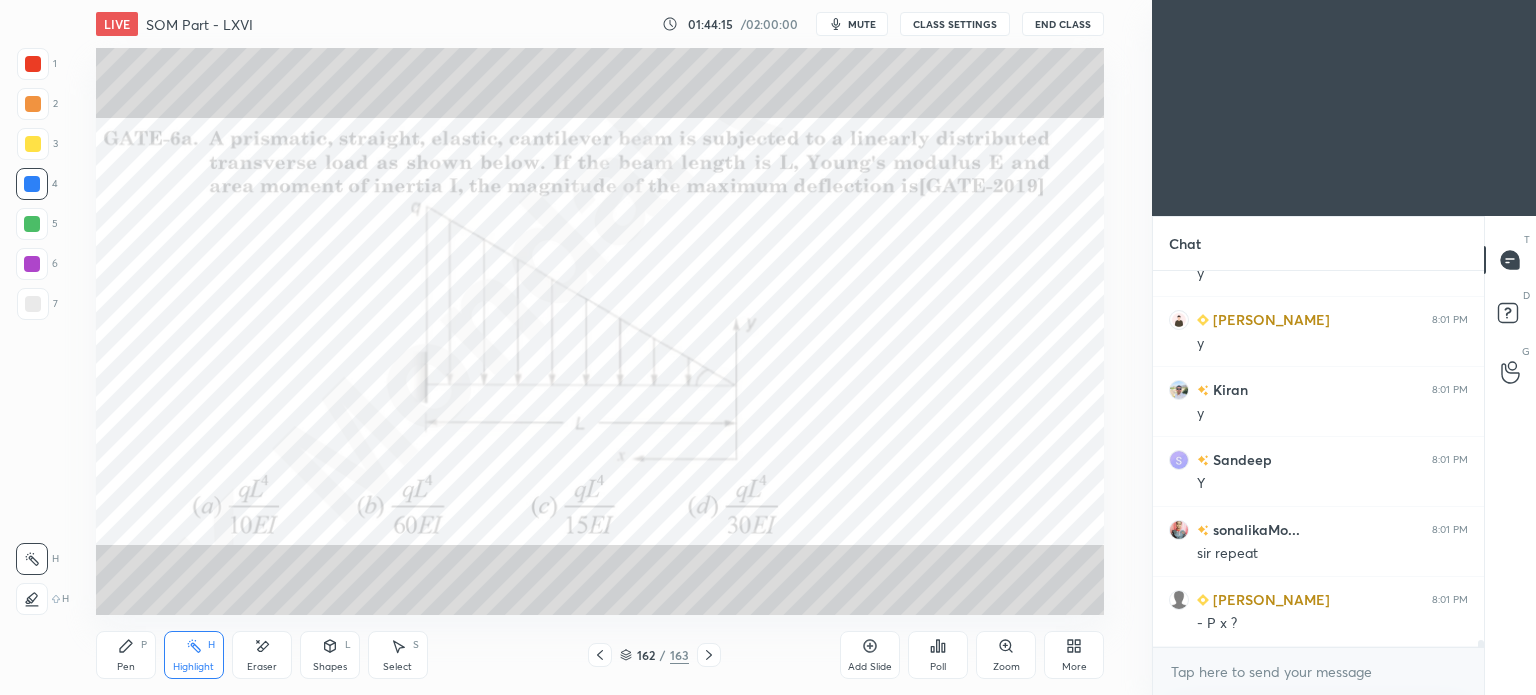 scroll, scrollTop: 18712, scrollLeft: 0, axis: vertical 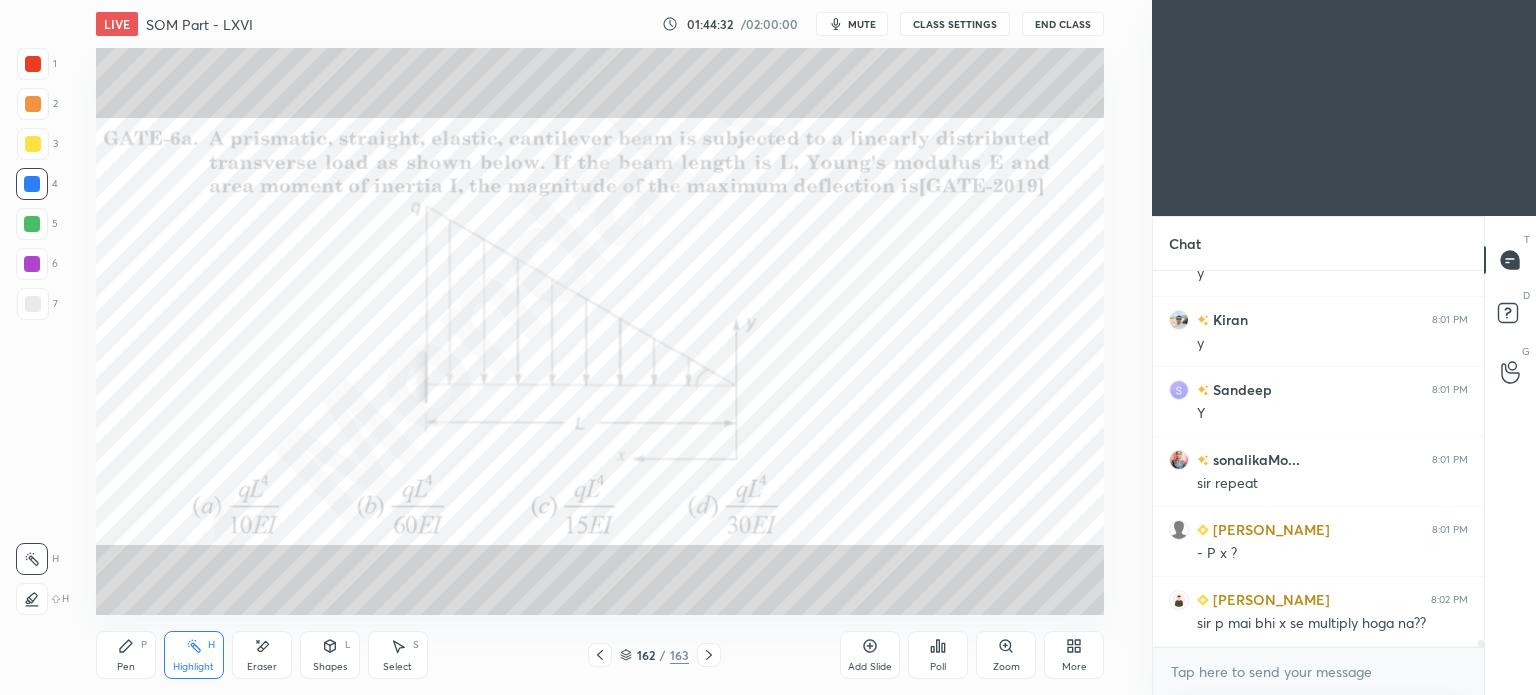 click on "Pen P" at bounding box center [126, 655] 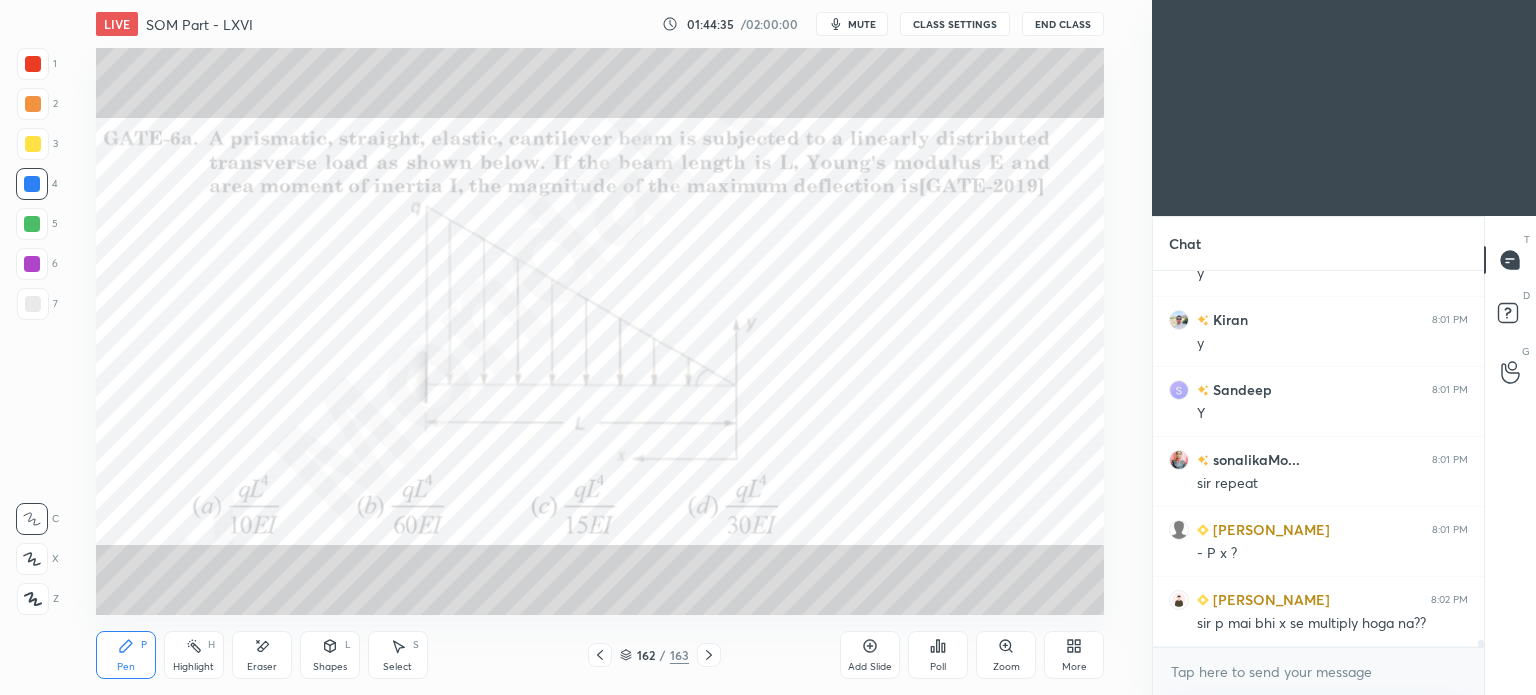 click on "Highlight" at bounding box center [193, 667] 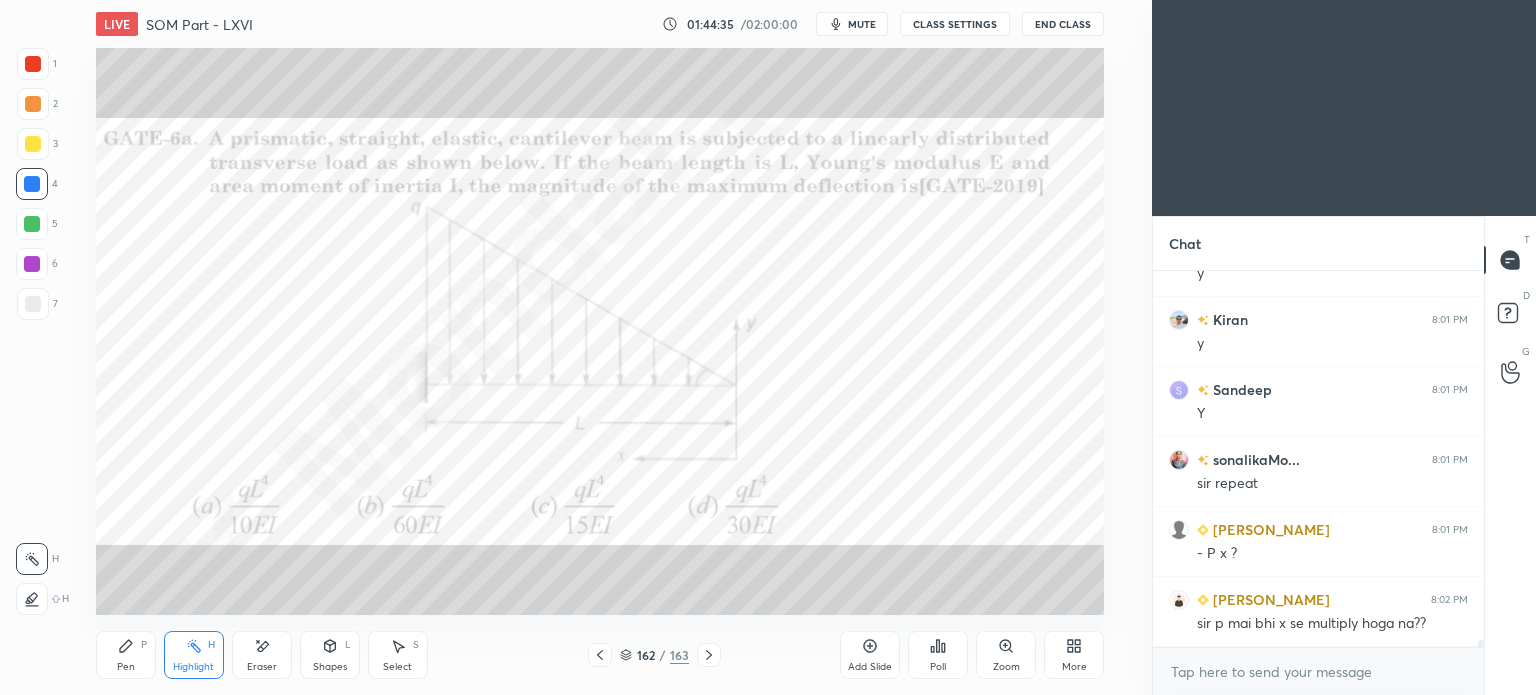 click on "Highlight" at bounding box center [193, 667] 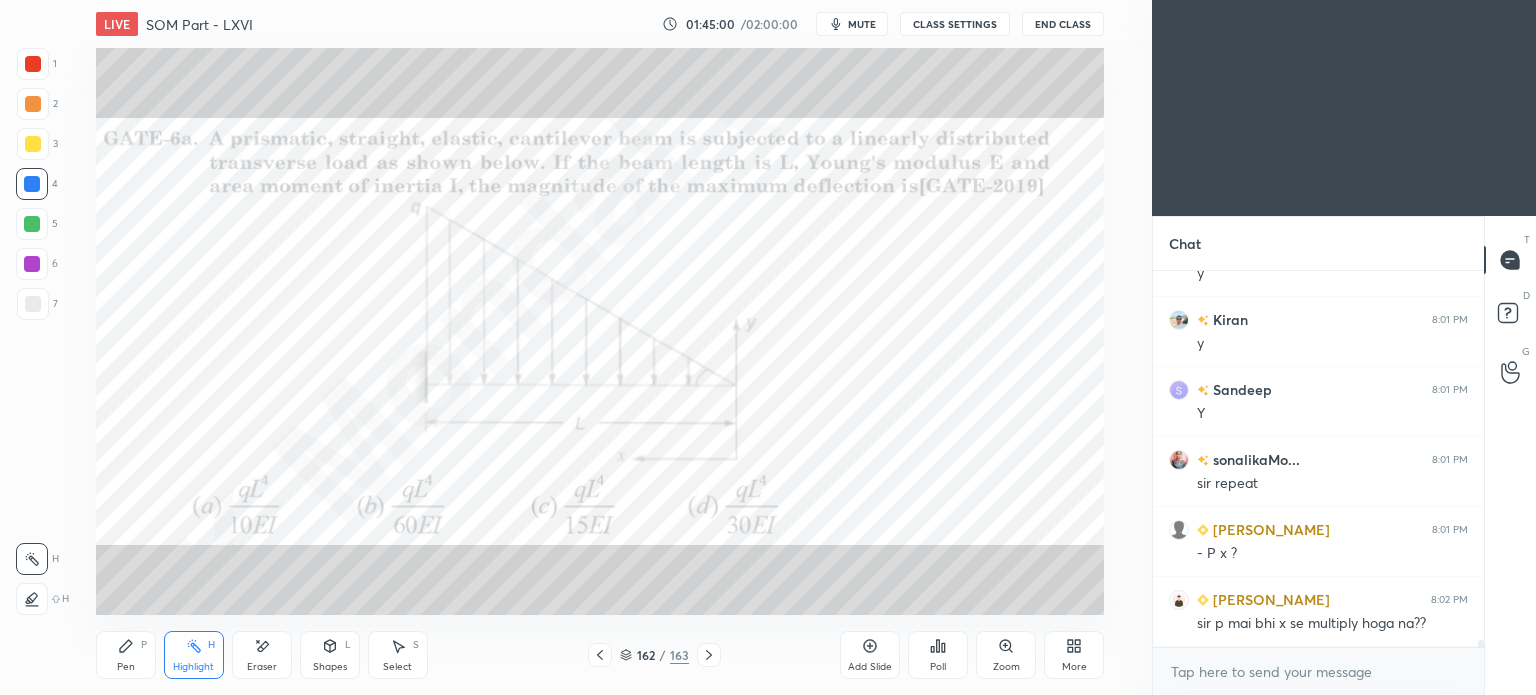 click on "Pen P" at bounding box center (126, 655) 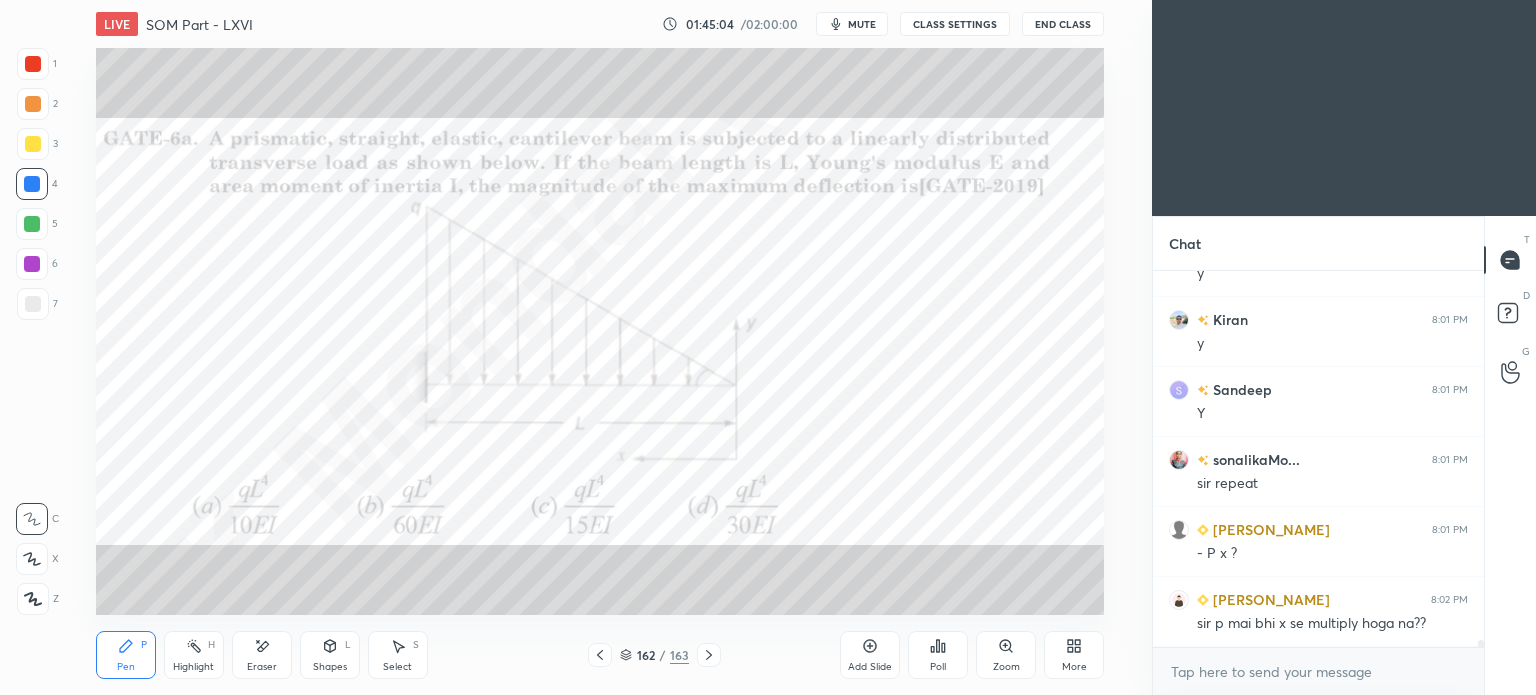 click on "Highlight H" at bounding box center (194, 655) 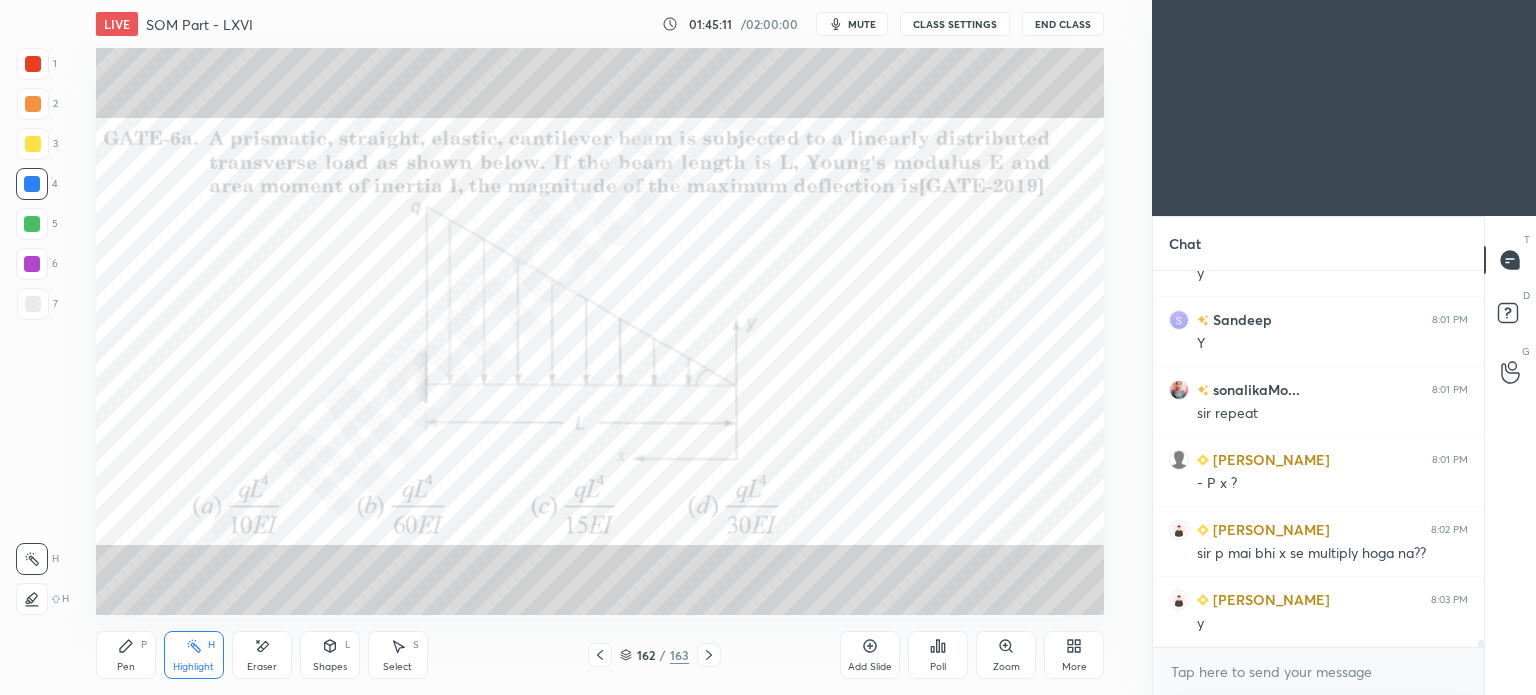 scroll, scrollTop: 18852, scrollLeft: 0, axis: vertical 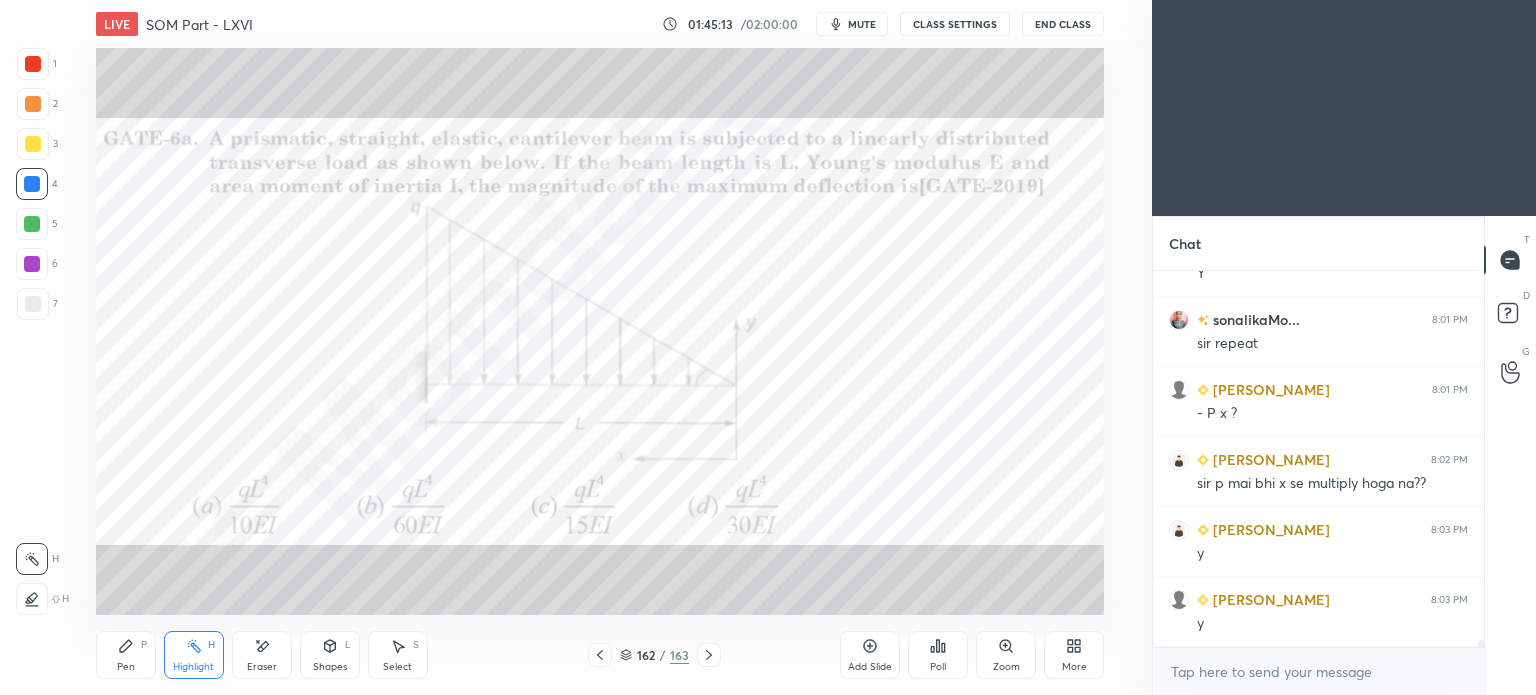 click on "Pen" at bounding box center (126, 667) 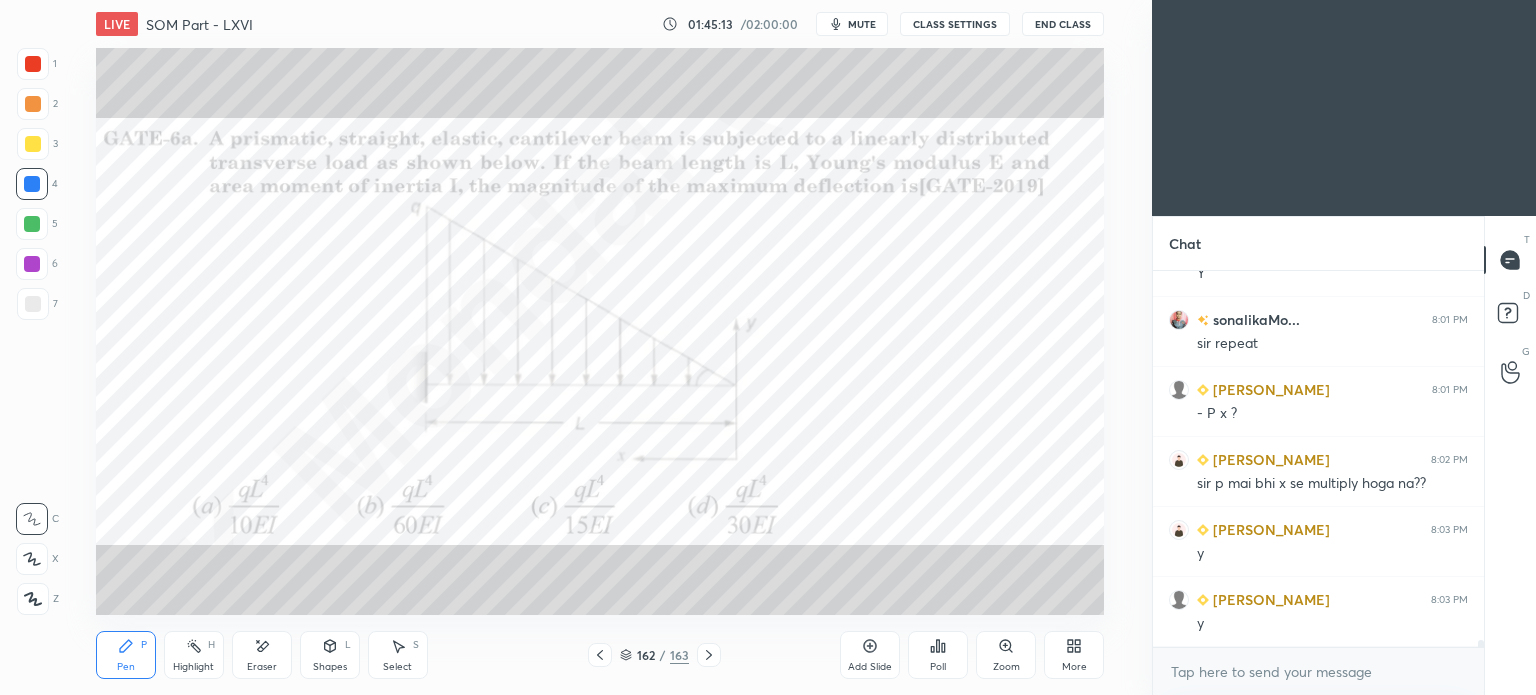 click on "Pen" at bounding box center [126, 667] 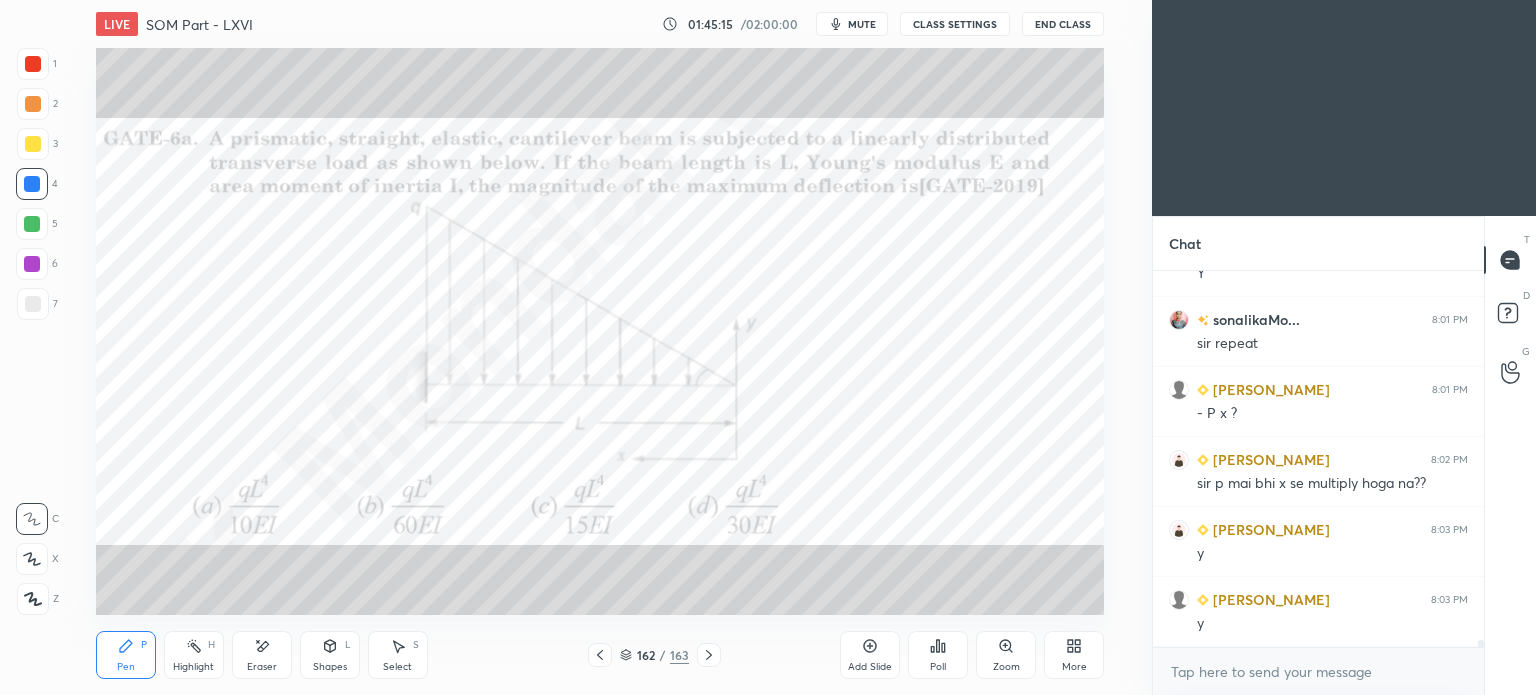 scroll, scrollTop: 18922, scrollLeft: 0, axis: vertical 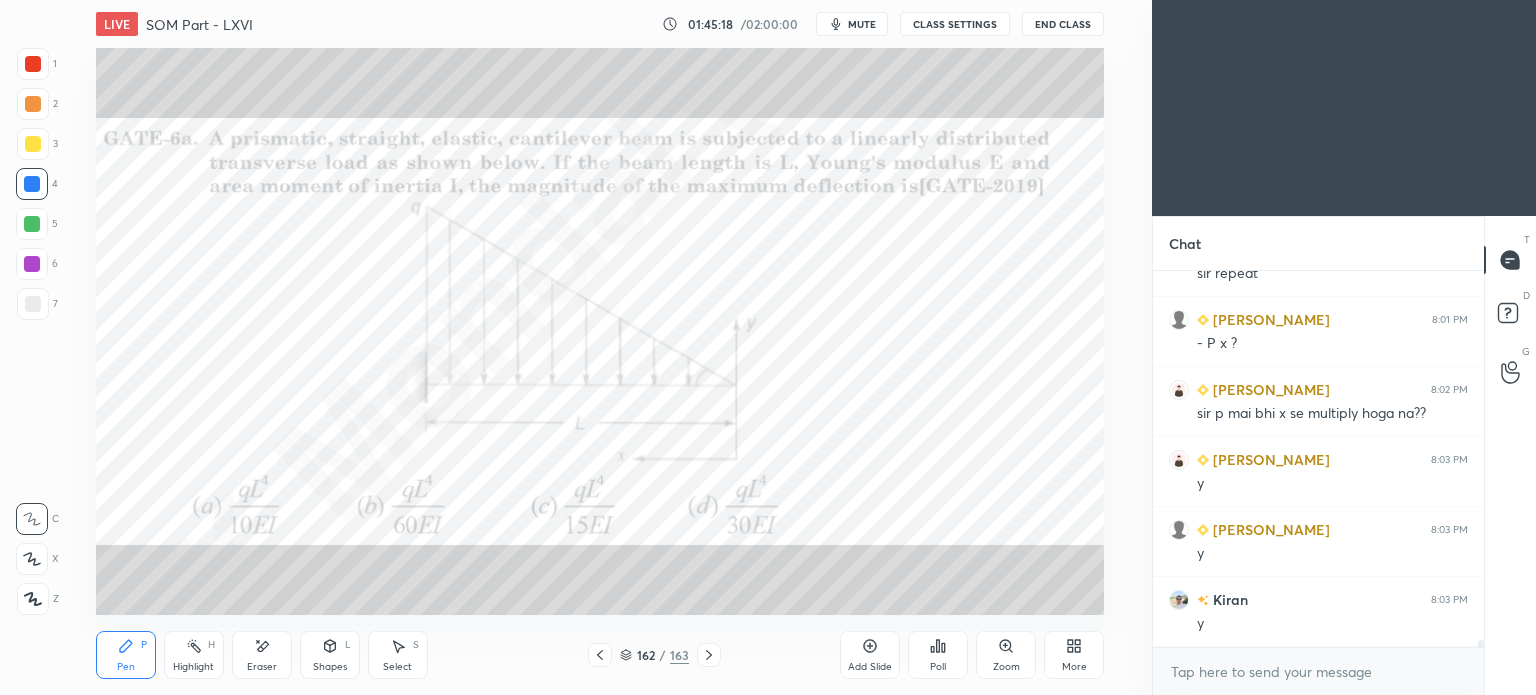 click on "Highlight H" at bounding box center [194, 655] 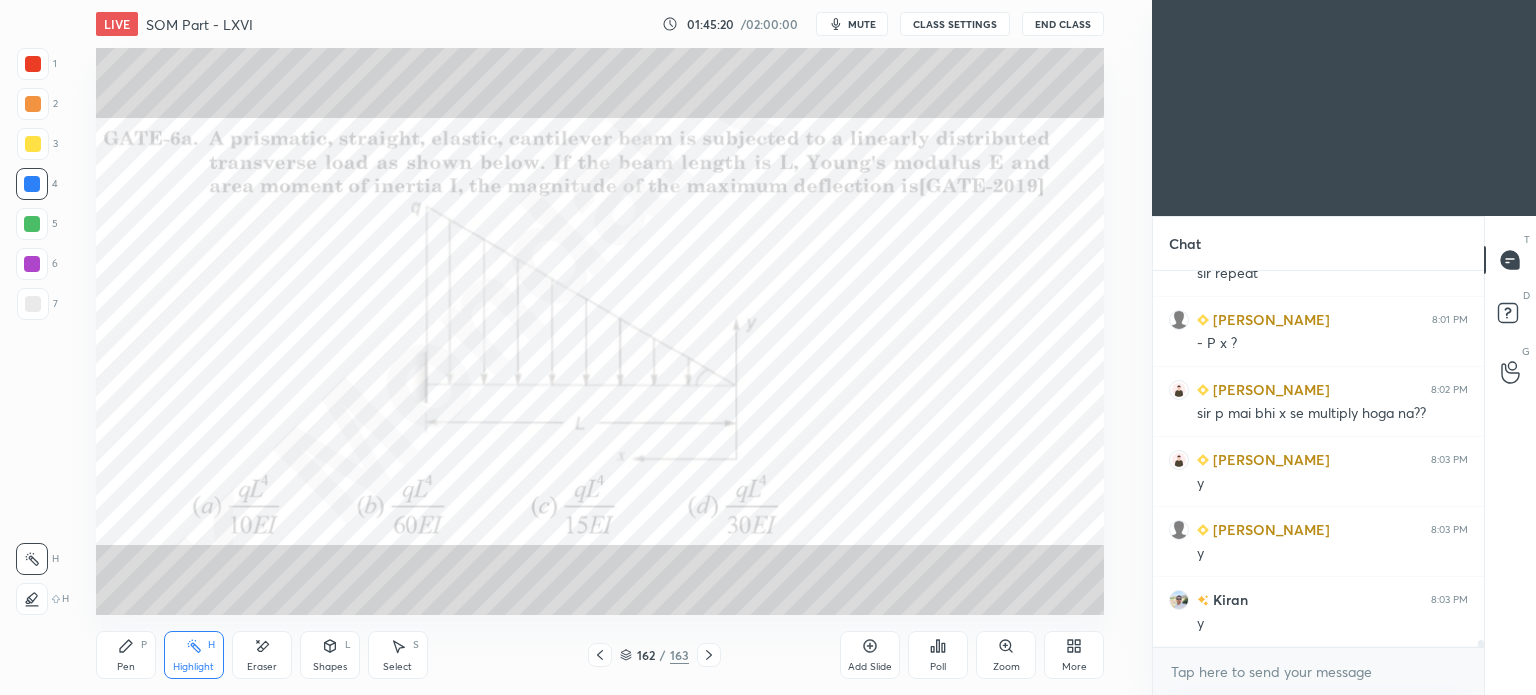 click on "Pen P" at bounding box center (126, 655) 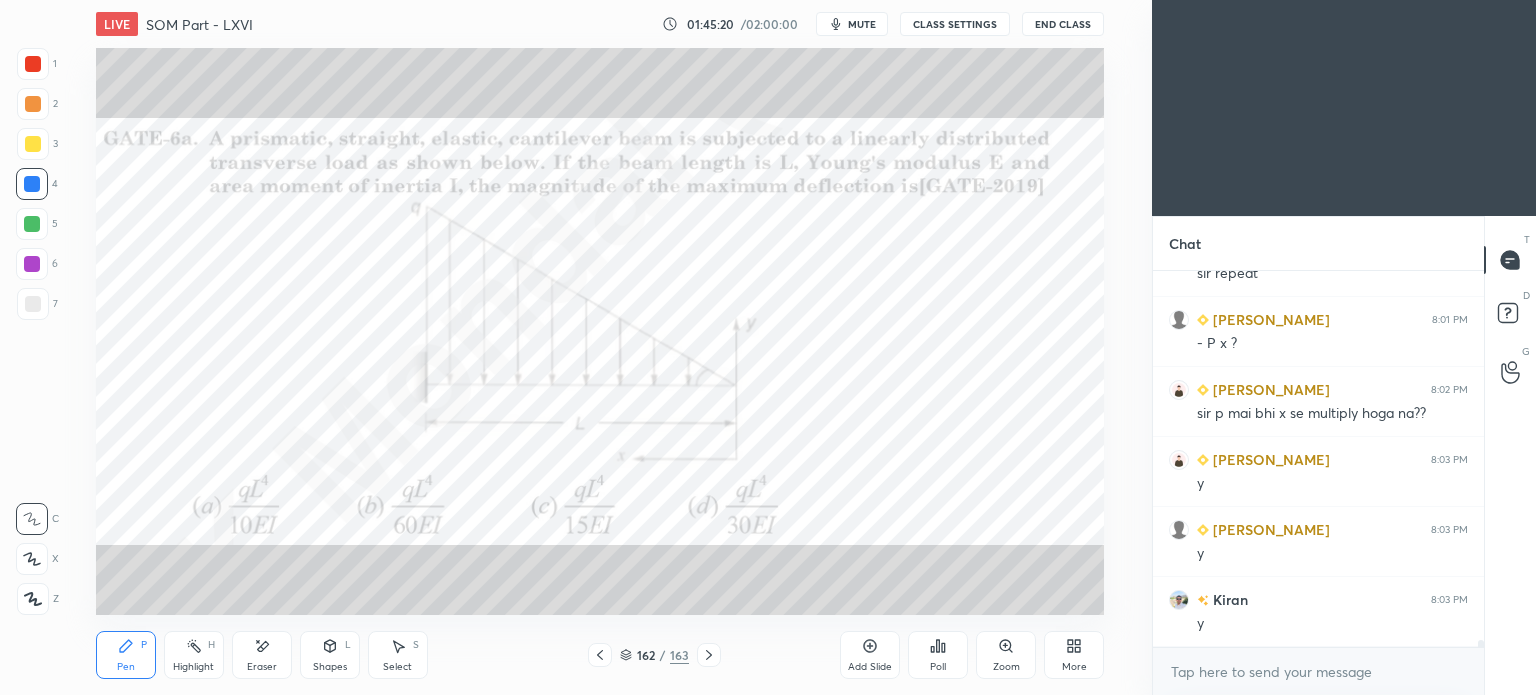 click at bounding box center [32, 224] 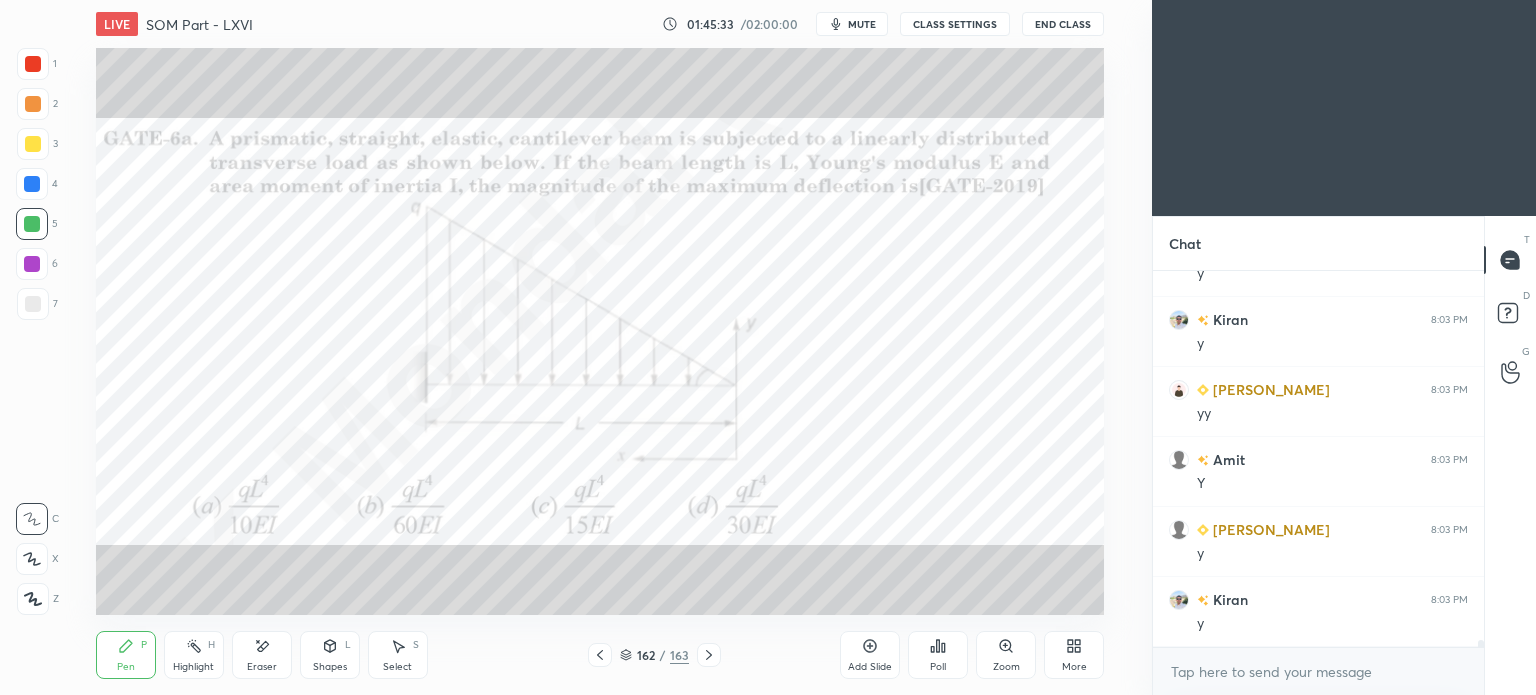 scroll, scrollTop: 19272, scrollLeft: 0, axis: vertical 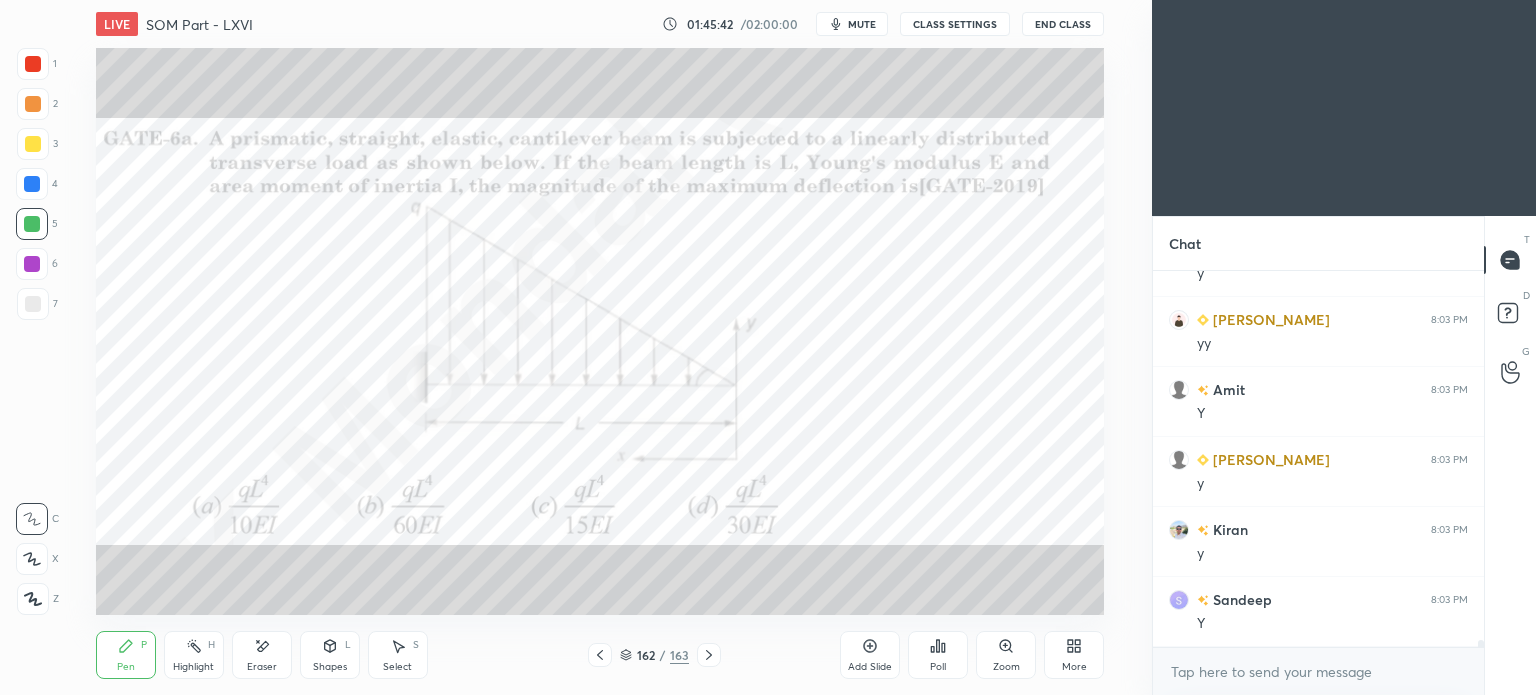 click on "Highlight H" at bounding box center [194, 655] 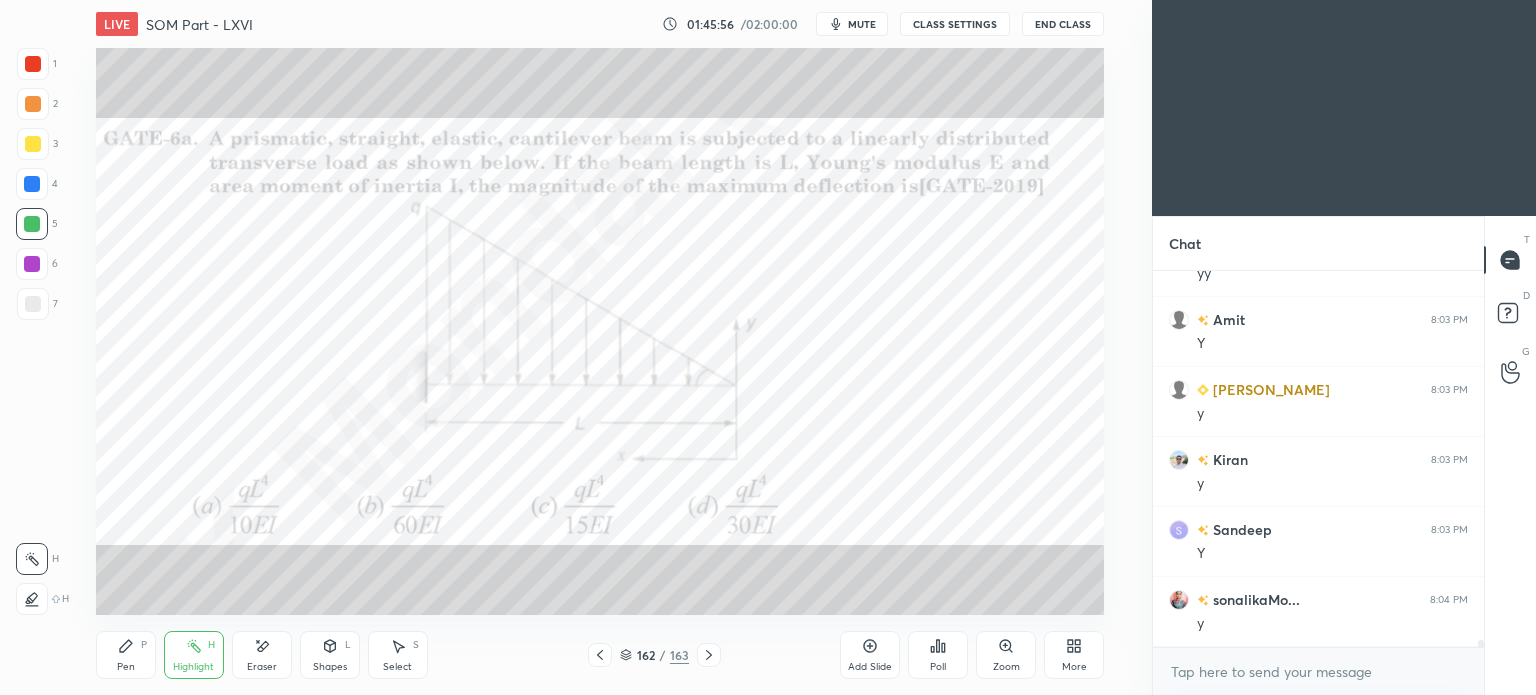 scroll, scrollTop: 19412, scrollLeft: 0, axis: vertical 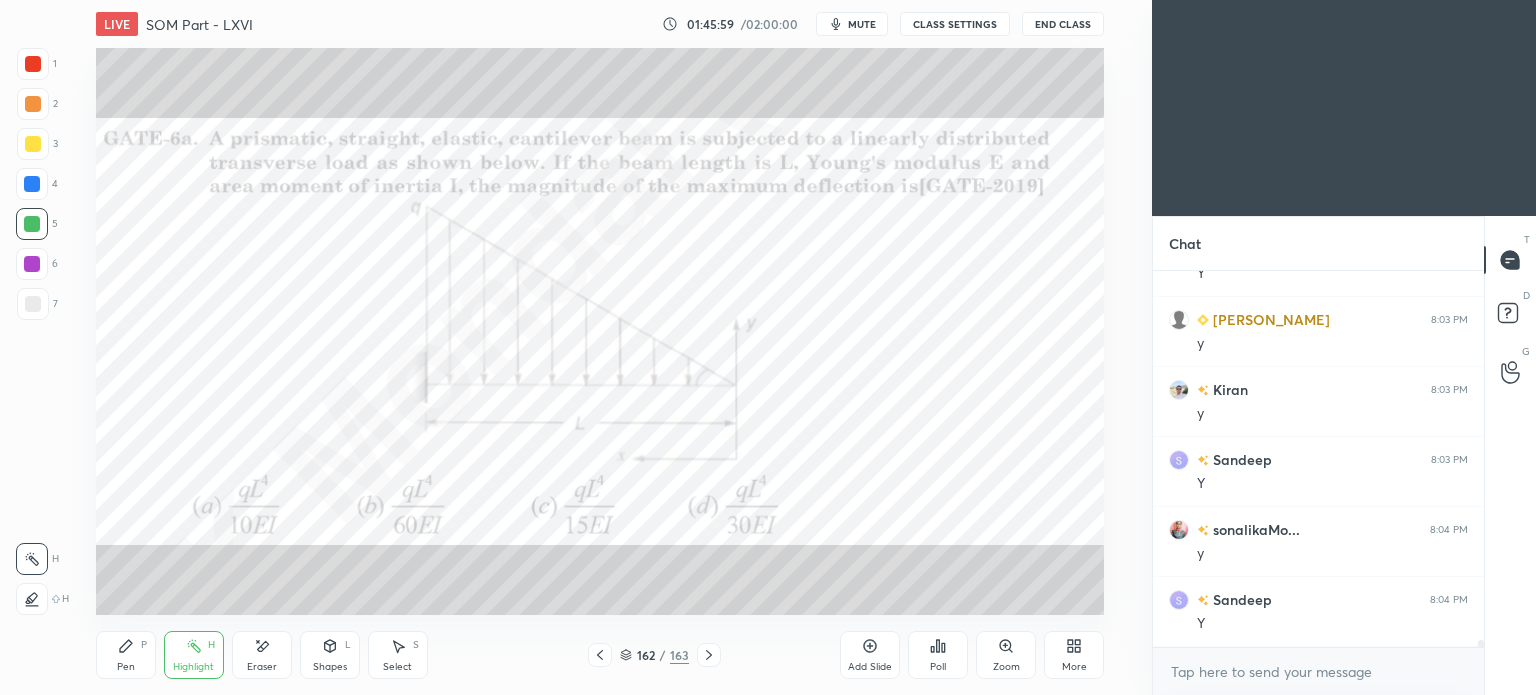 click 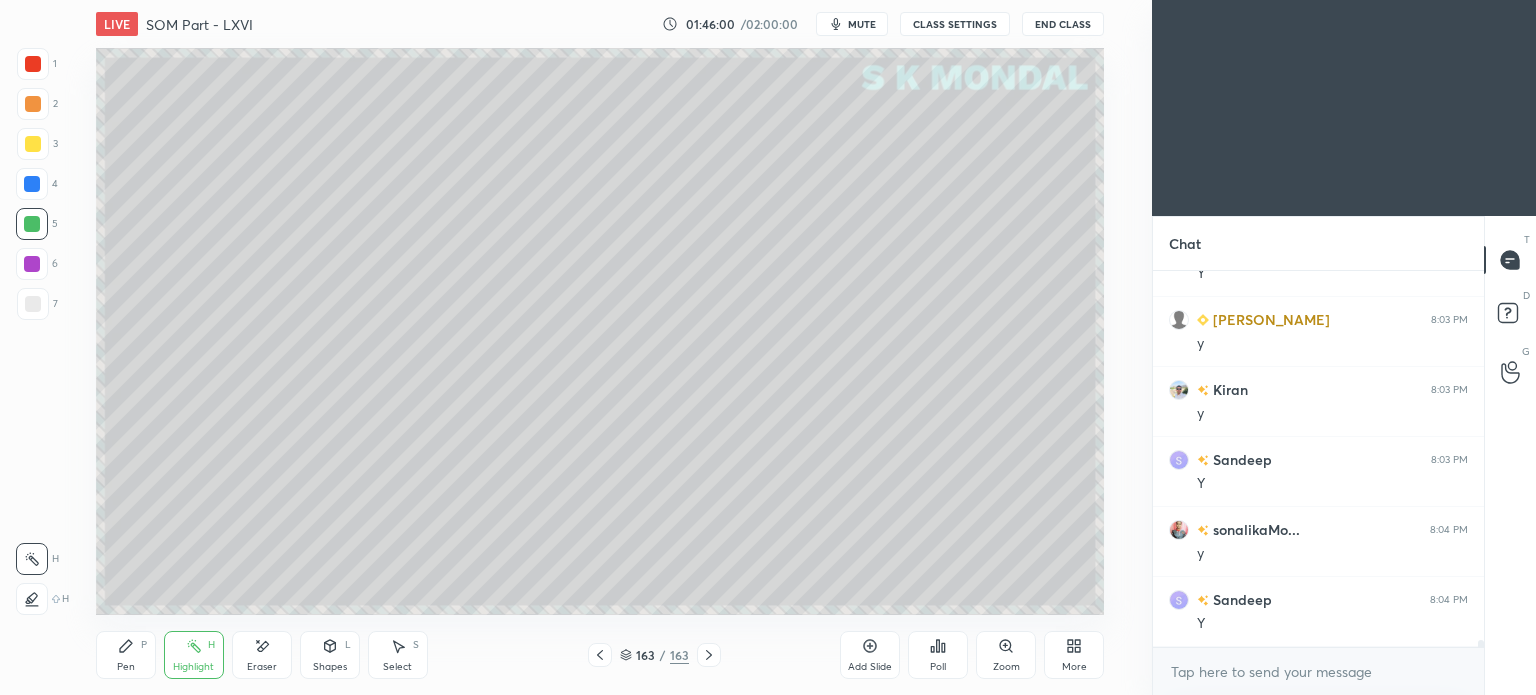 click 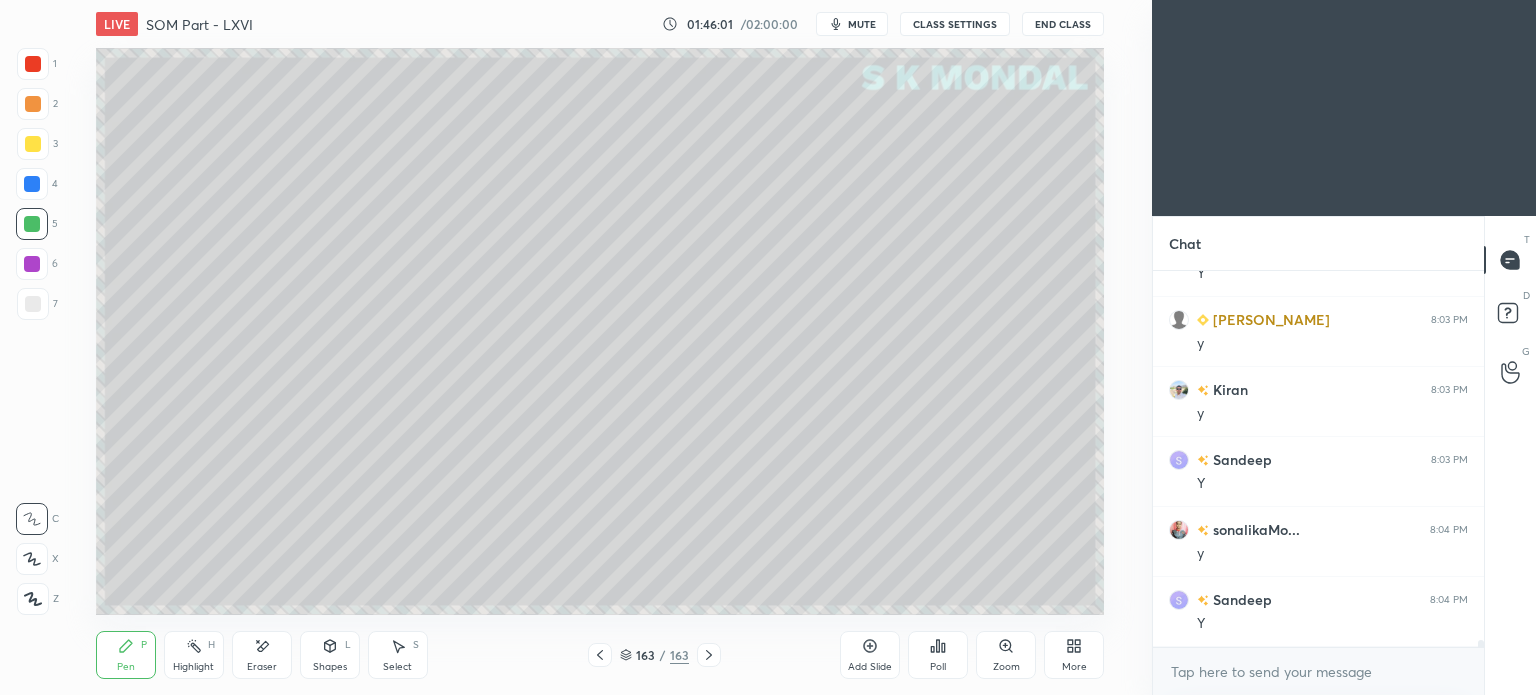 click at bounding box center [33, 144] 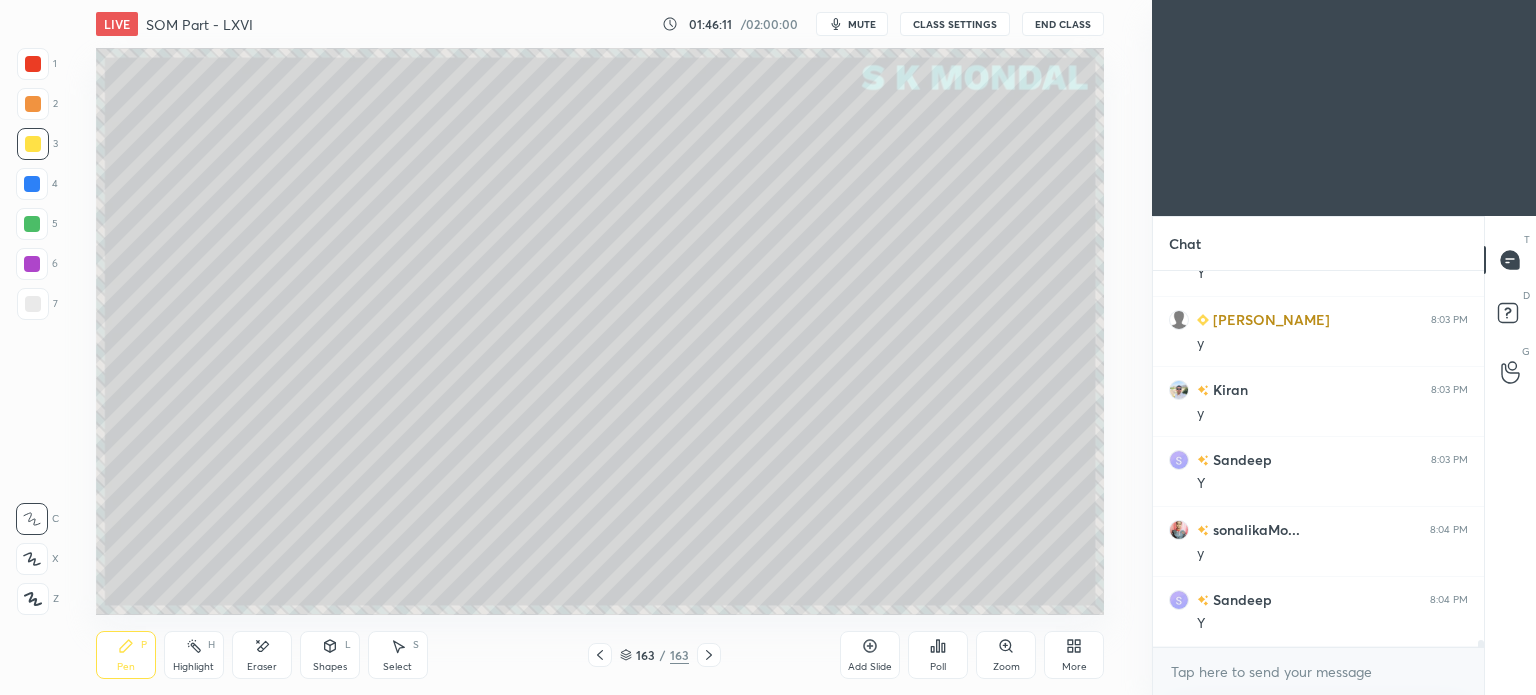 click 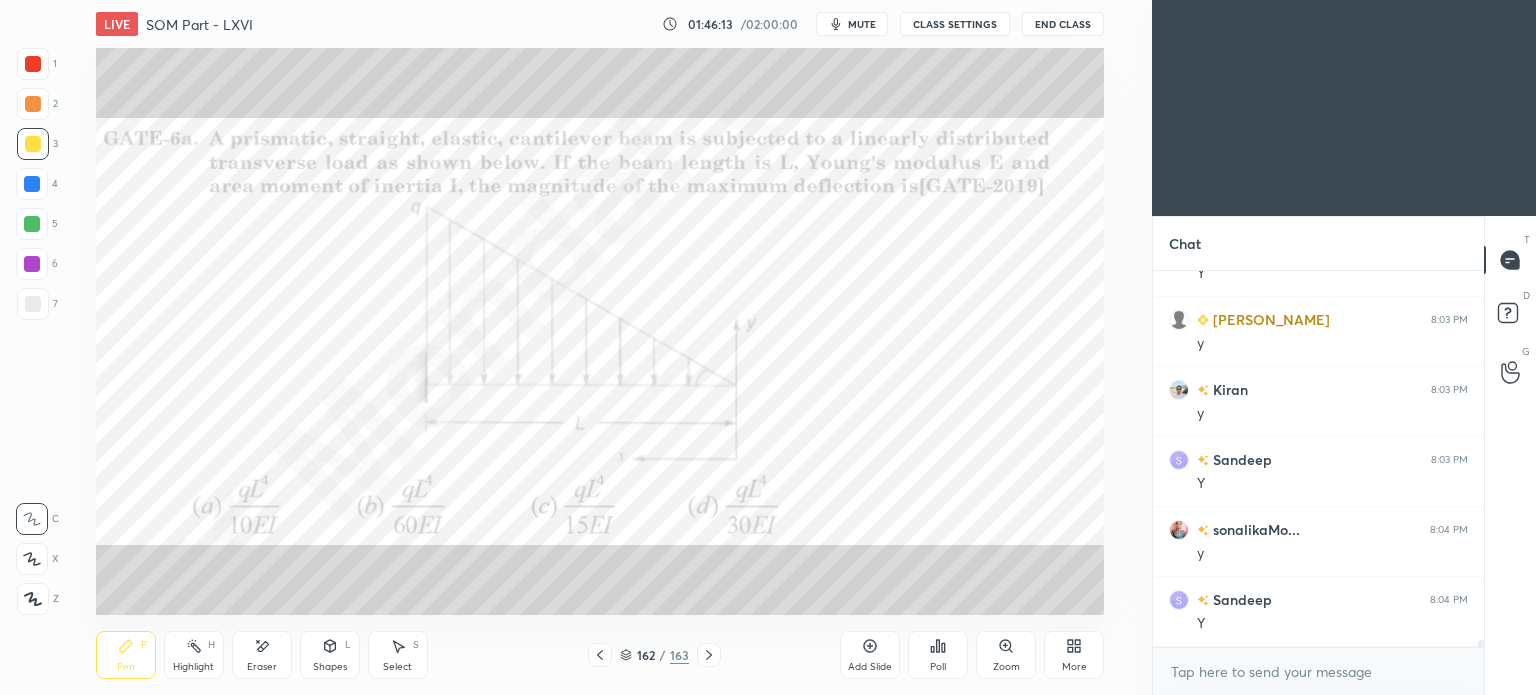 click 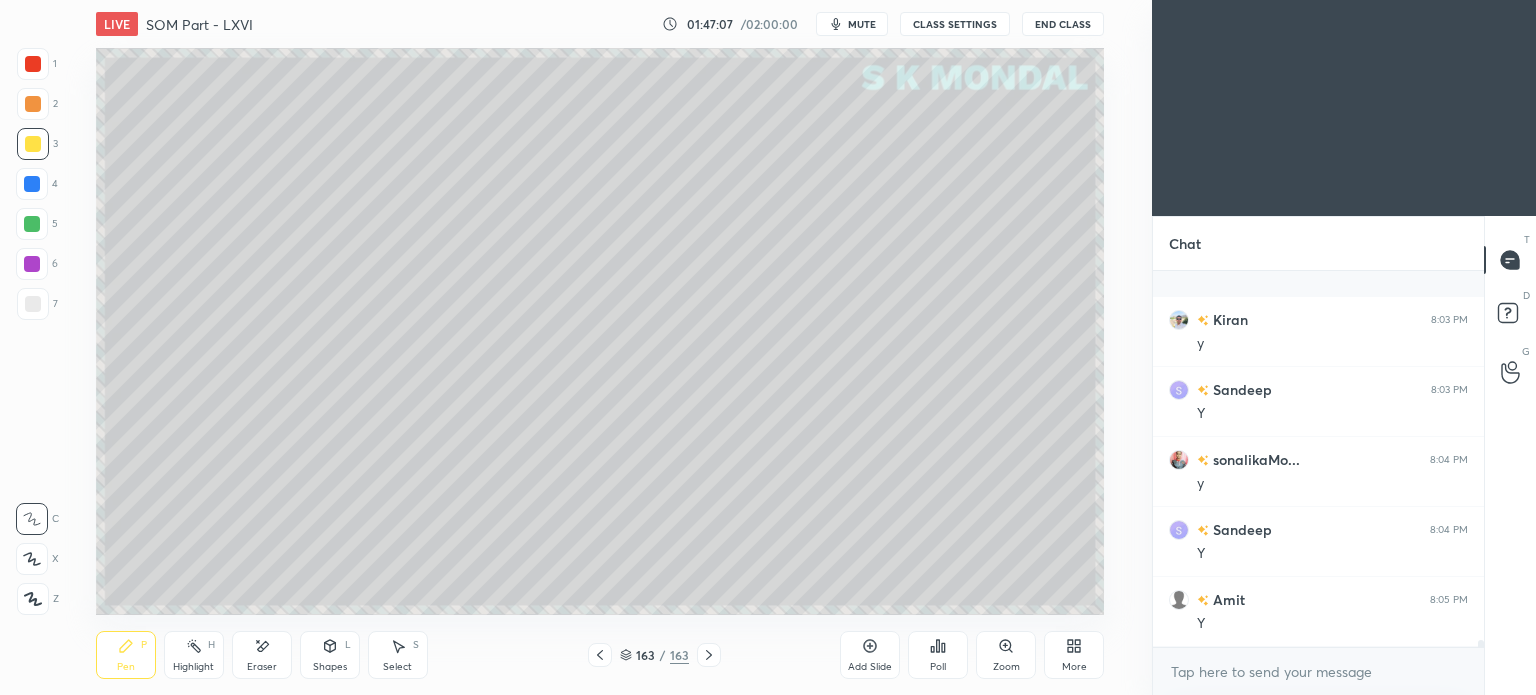 scroll, scrollTop: 19622, scrollLeft: 0, axis: vertical 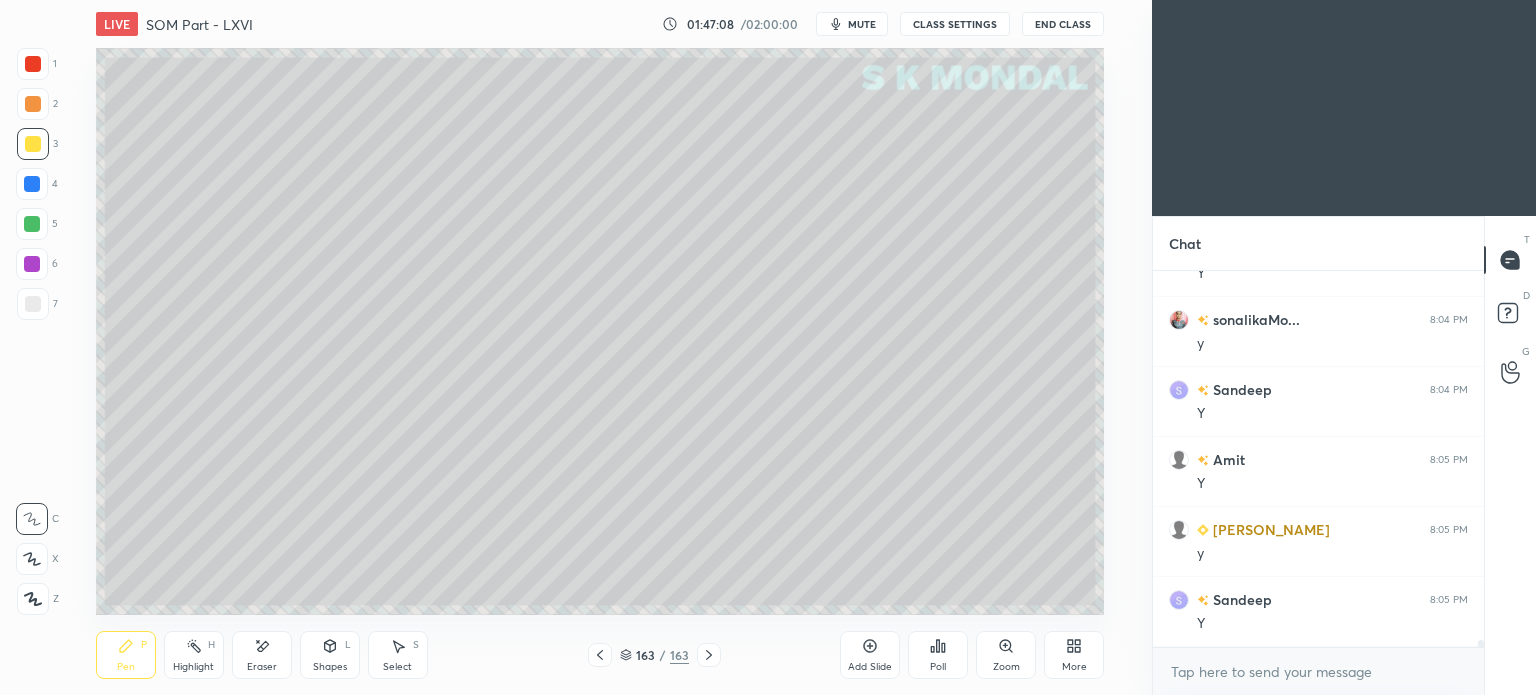 click at bounding box center [32, 224] 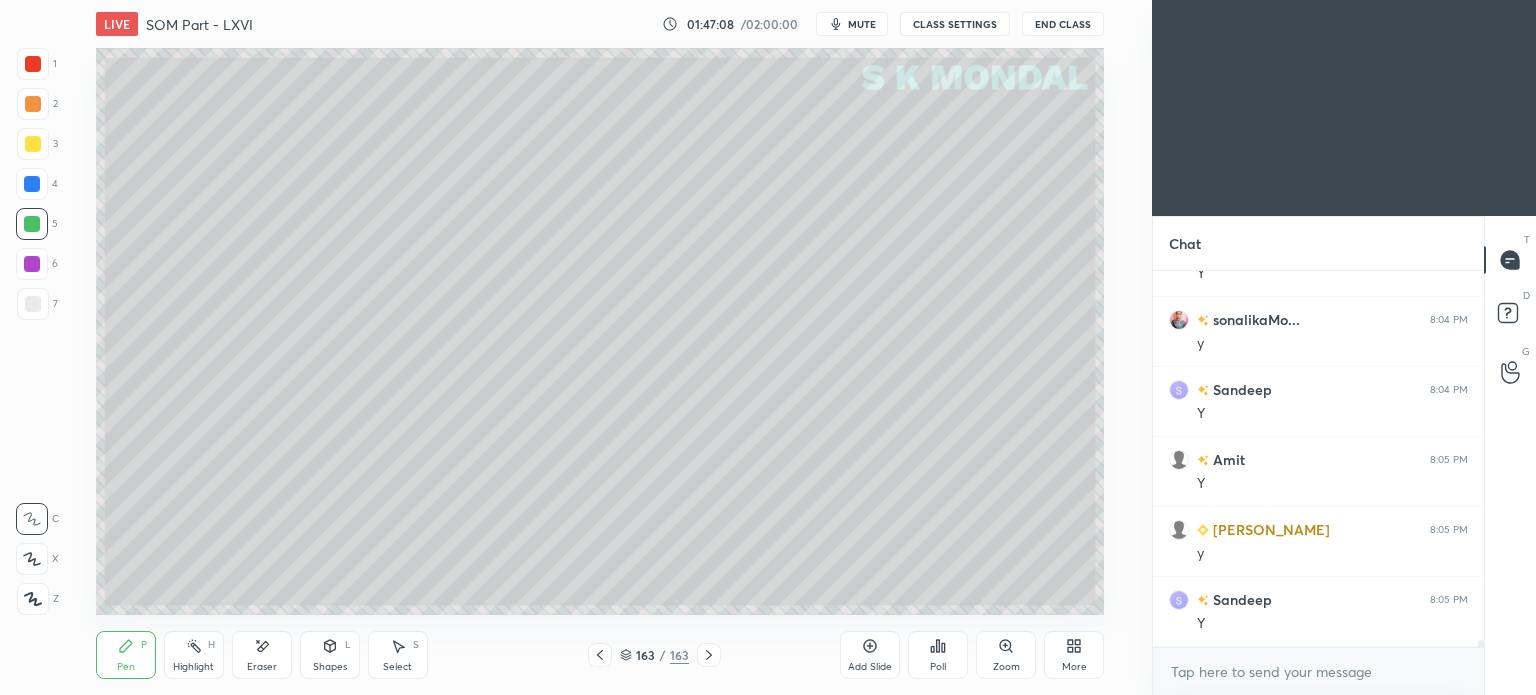 scroll, scrollTop: 19692, scrollLeft: 0, axis: vertical 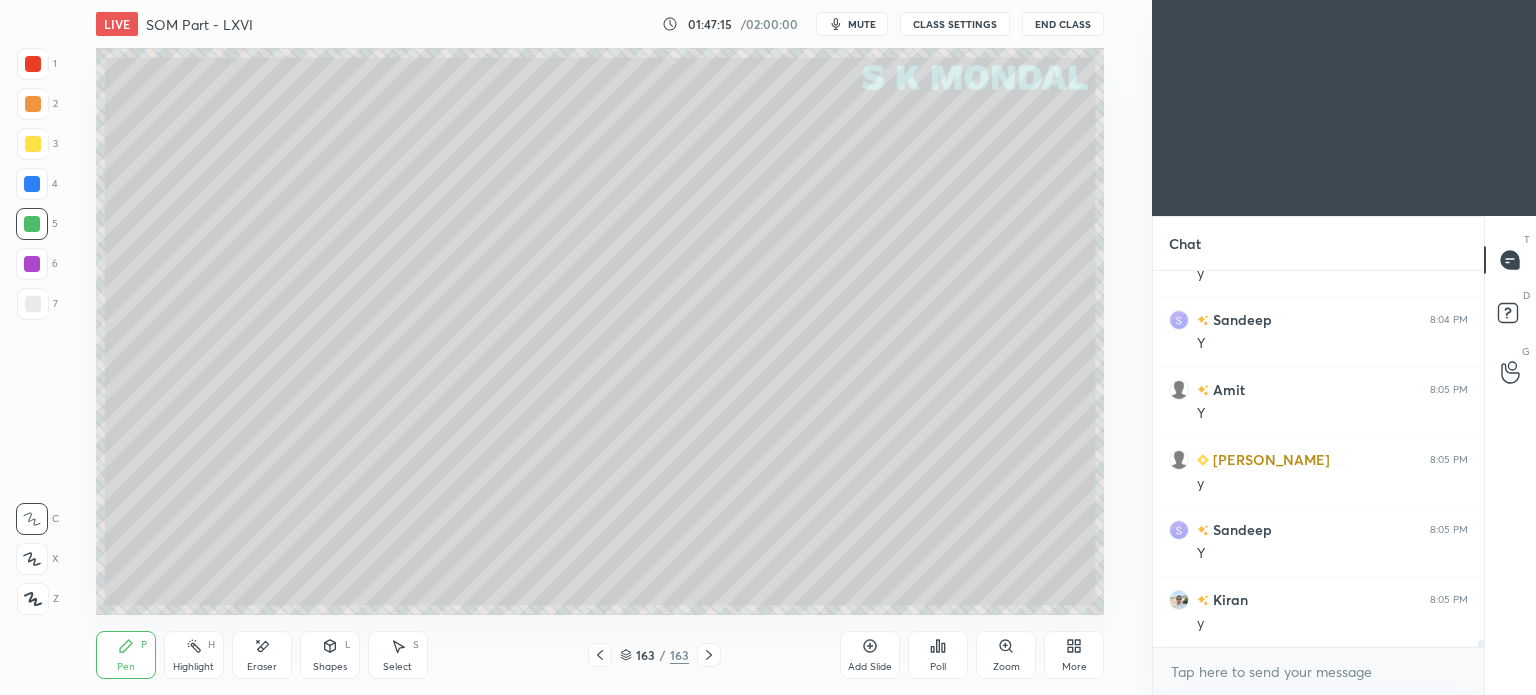click at bounding box center (33, 304) 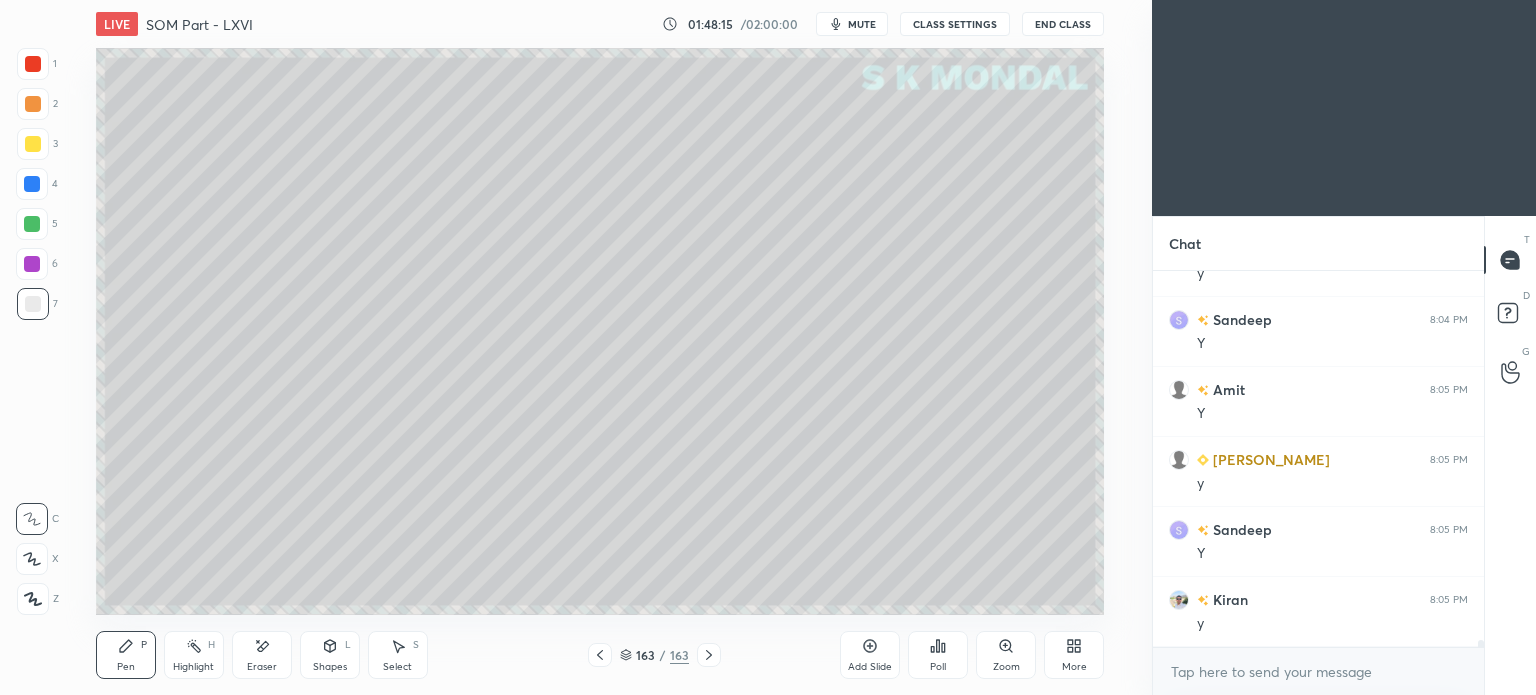 click 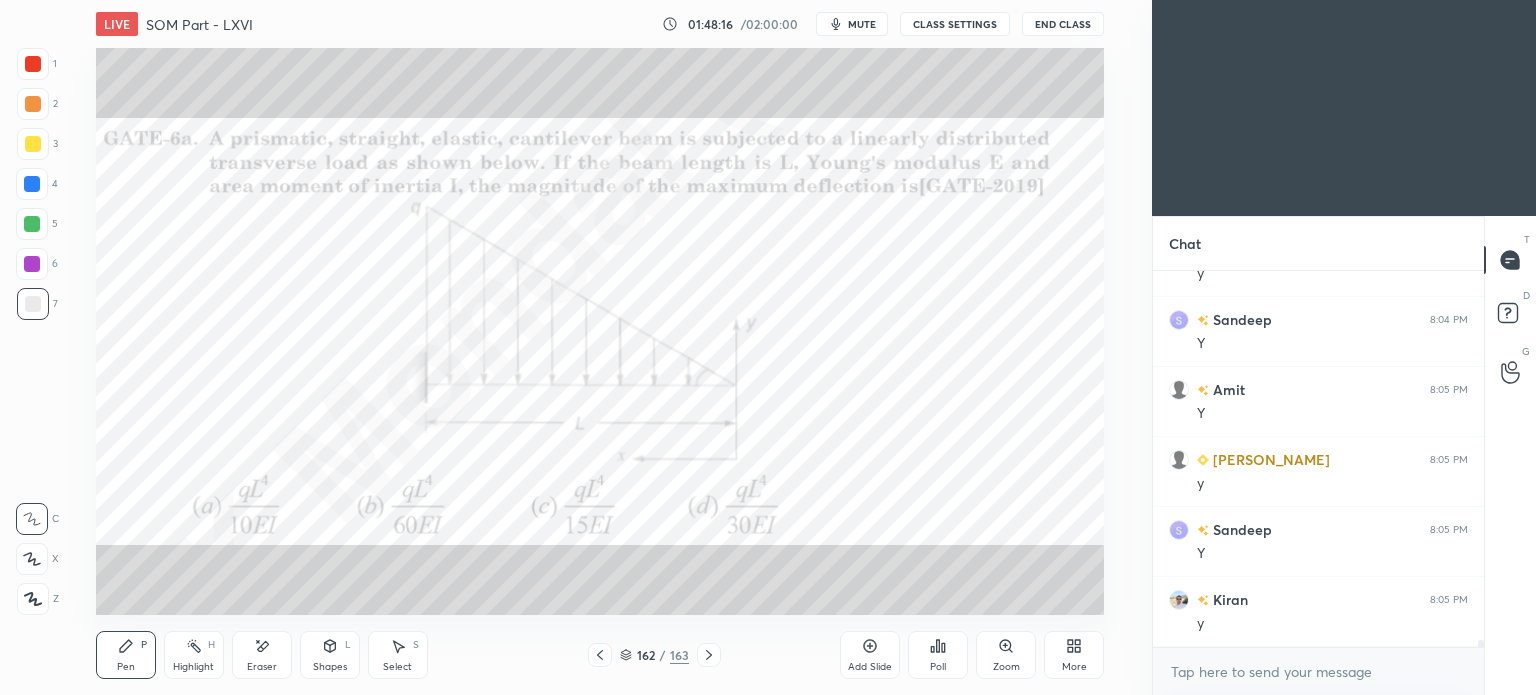 click on "Highlight H" at bounding box center [194, 655] 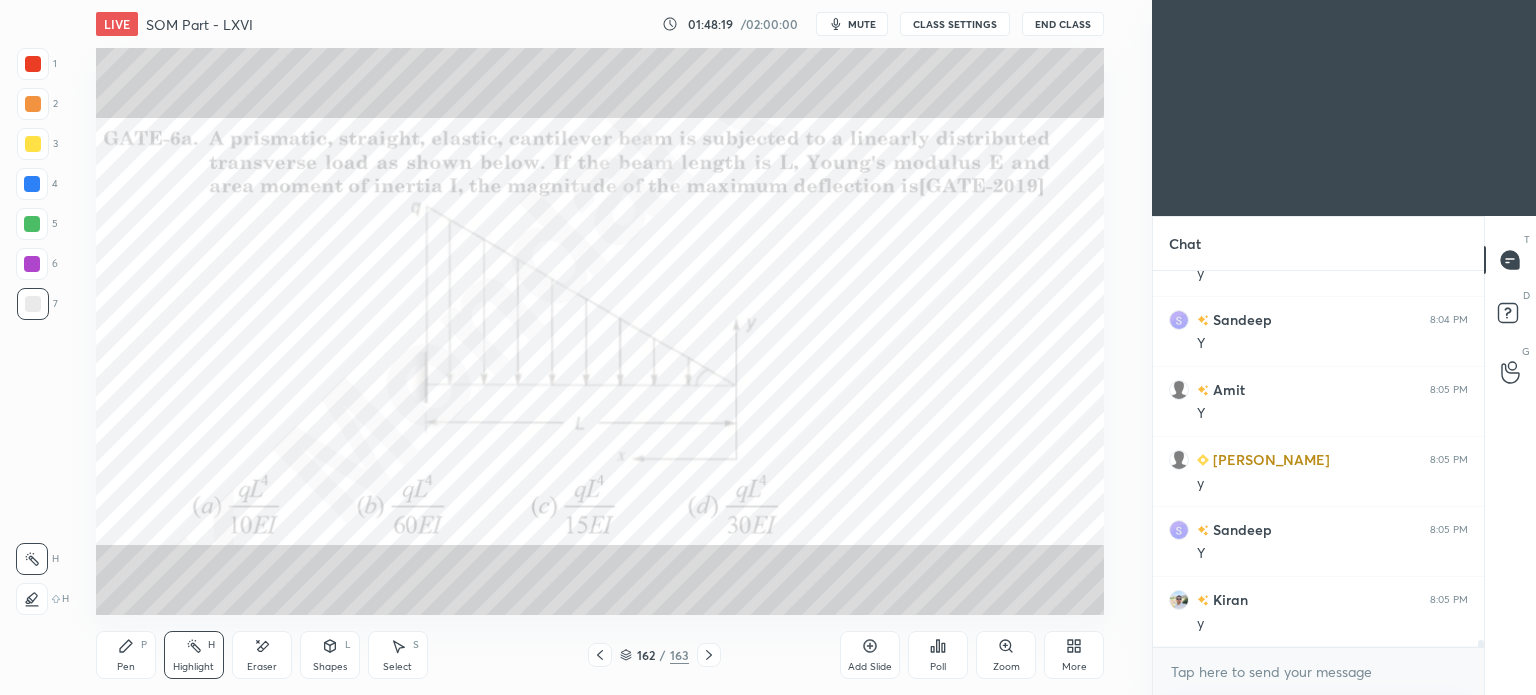 click 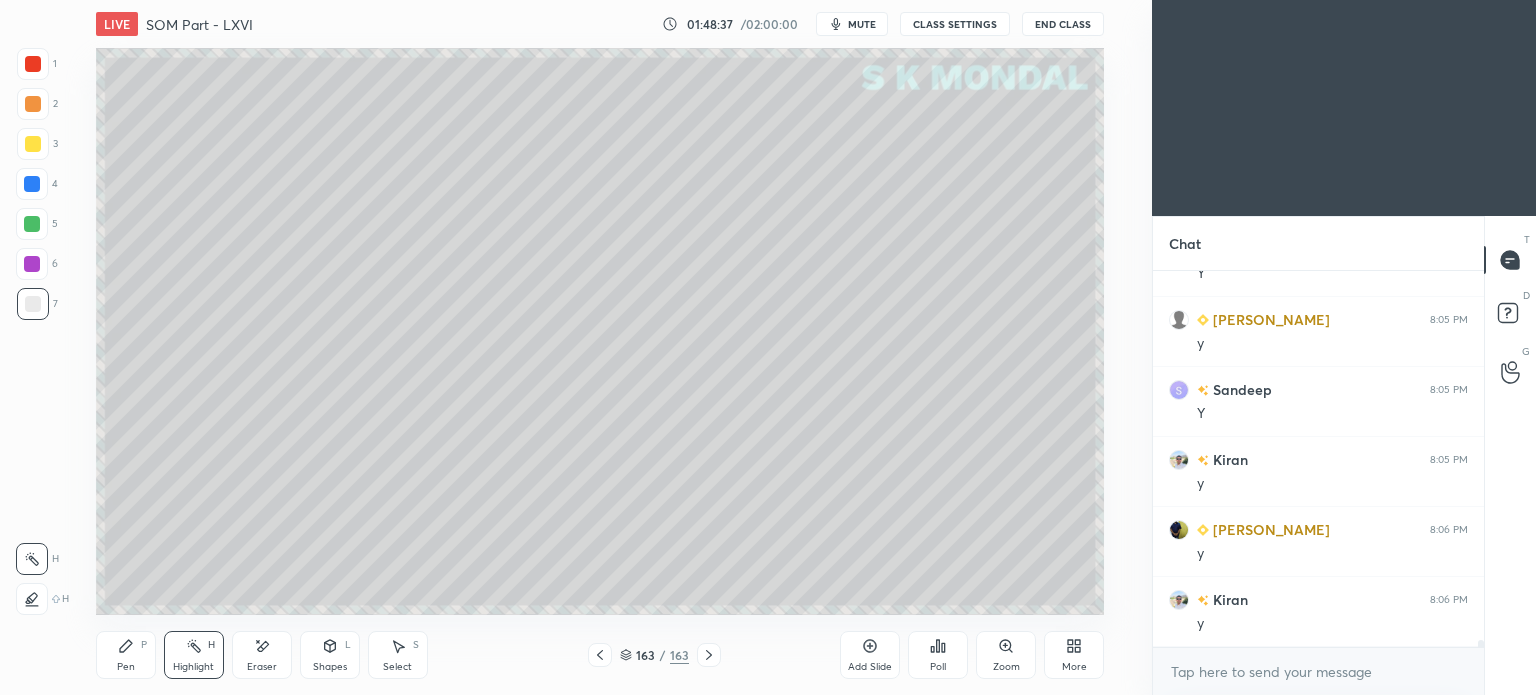 scroll, scrollTop: 19902, scrollLeft: 0, axis: vertical 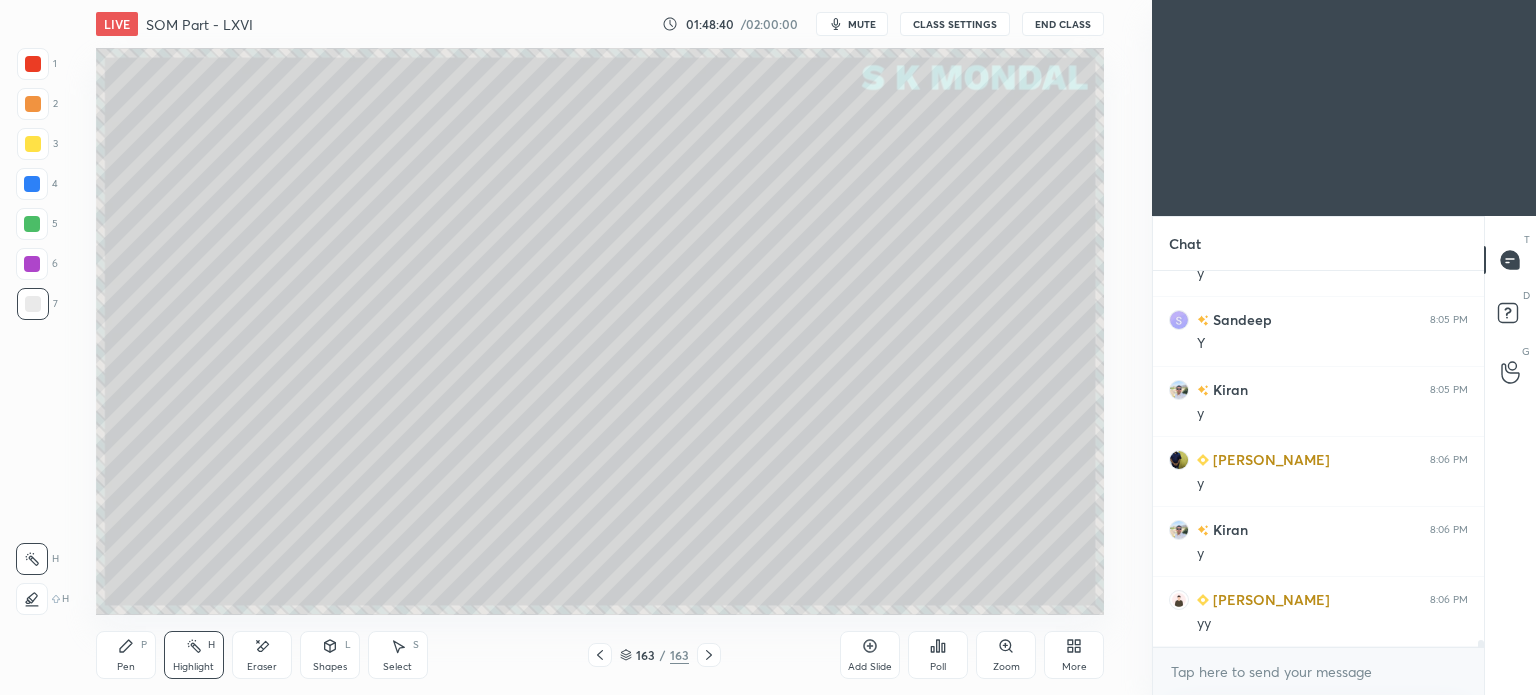 click 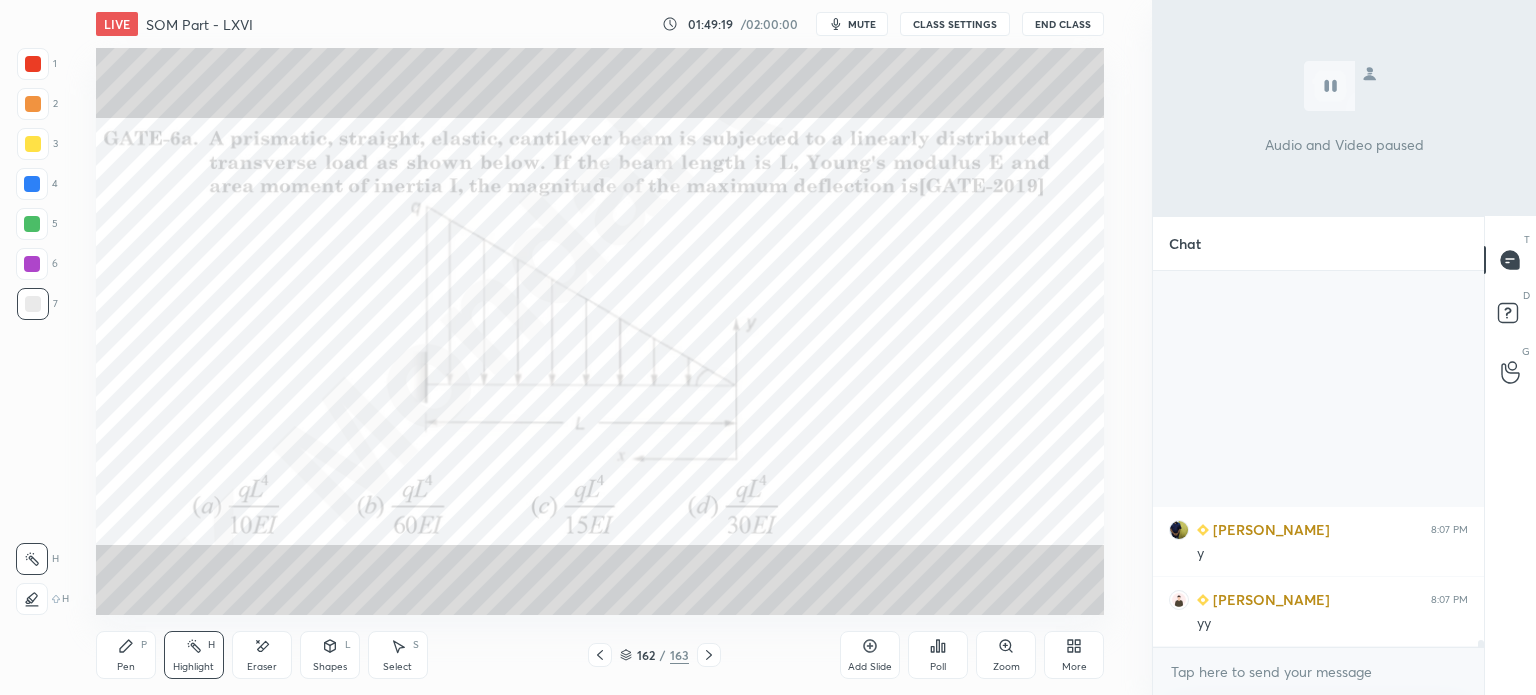 scroll, scrollTop: 17872, scrollLeft: 0, axis: vertical 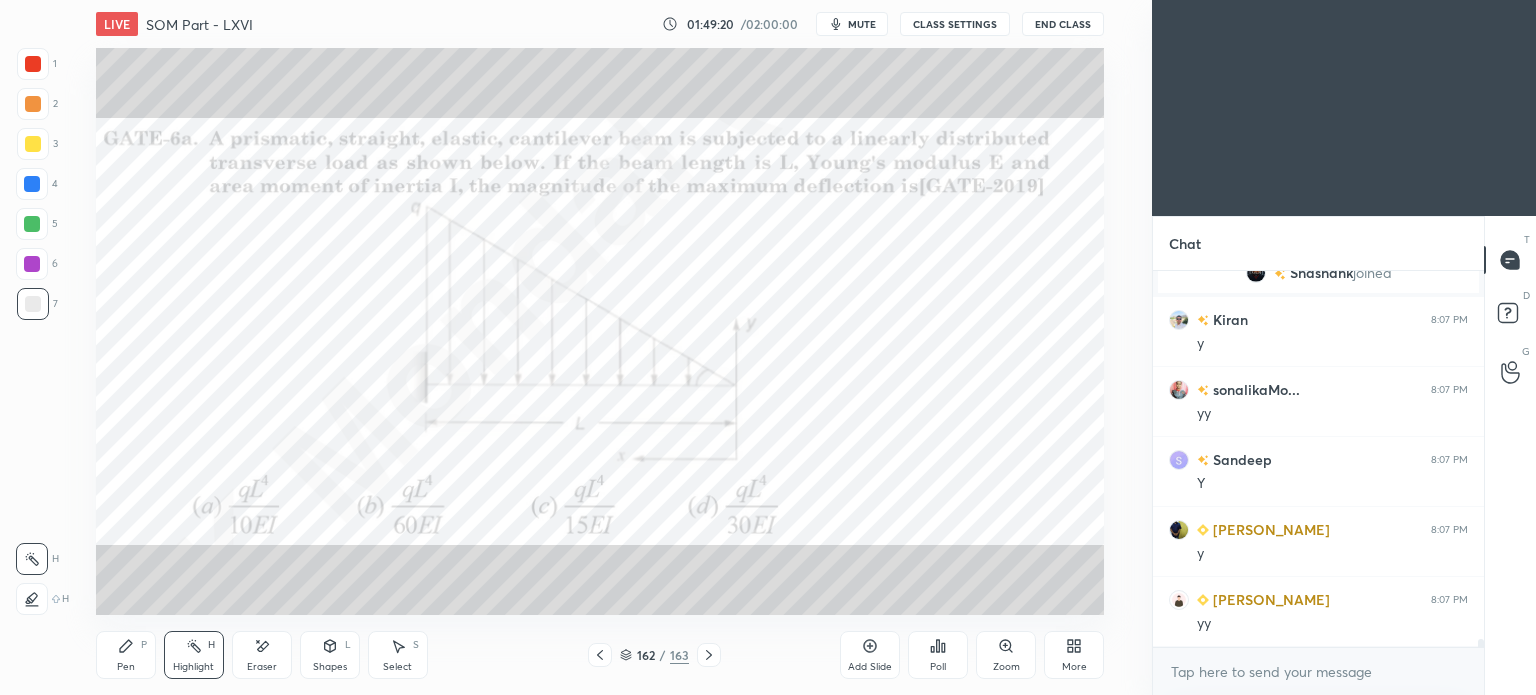 click 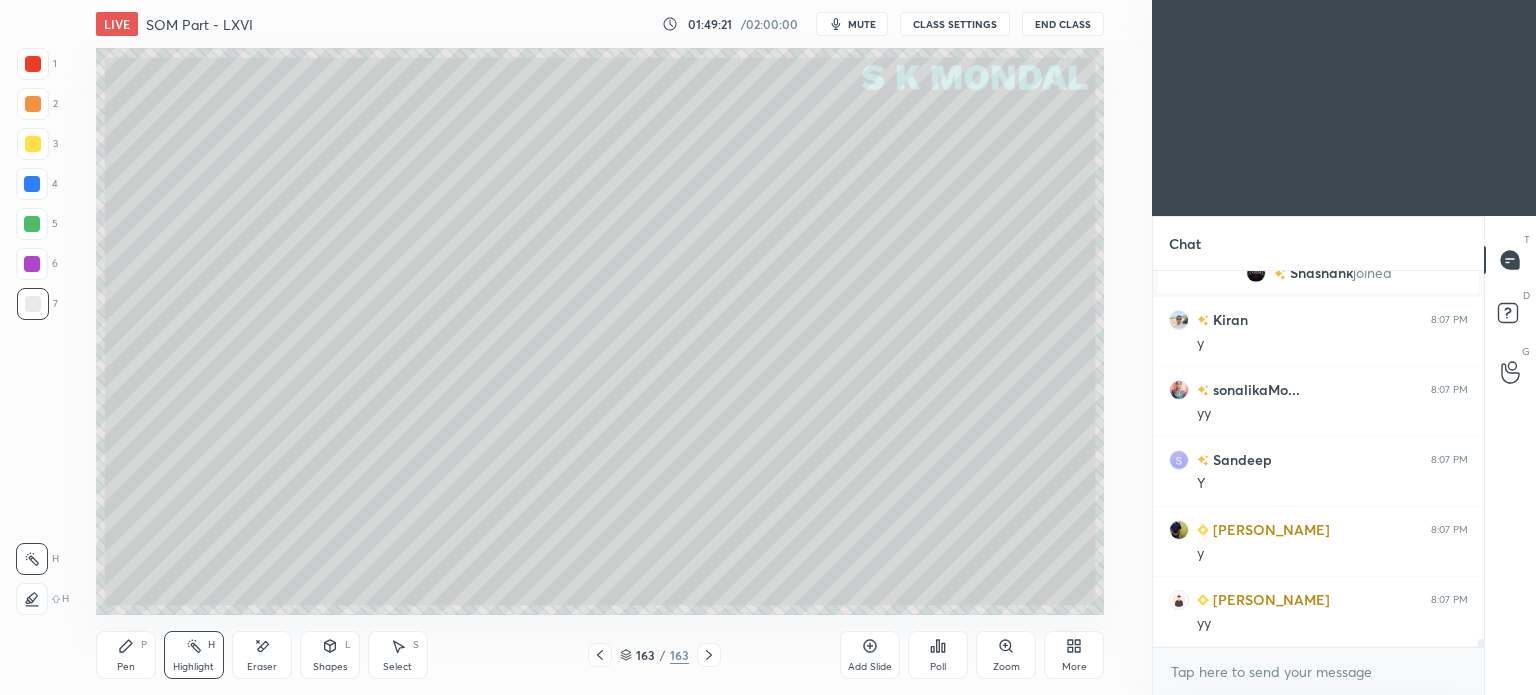 click 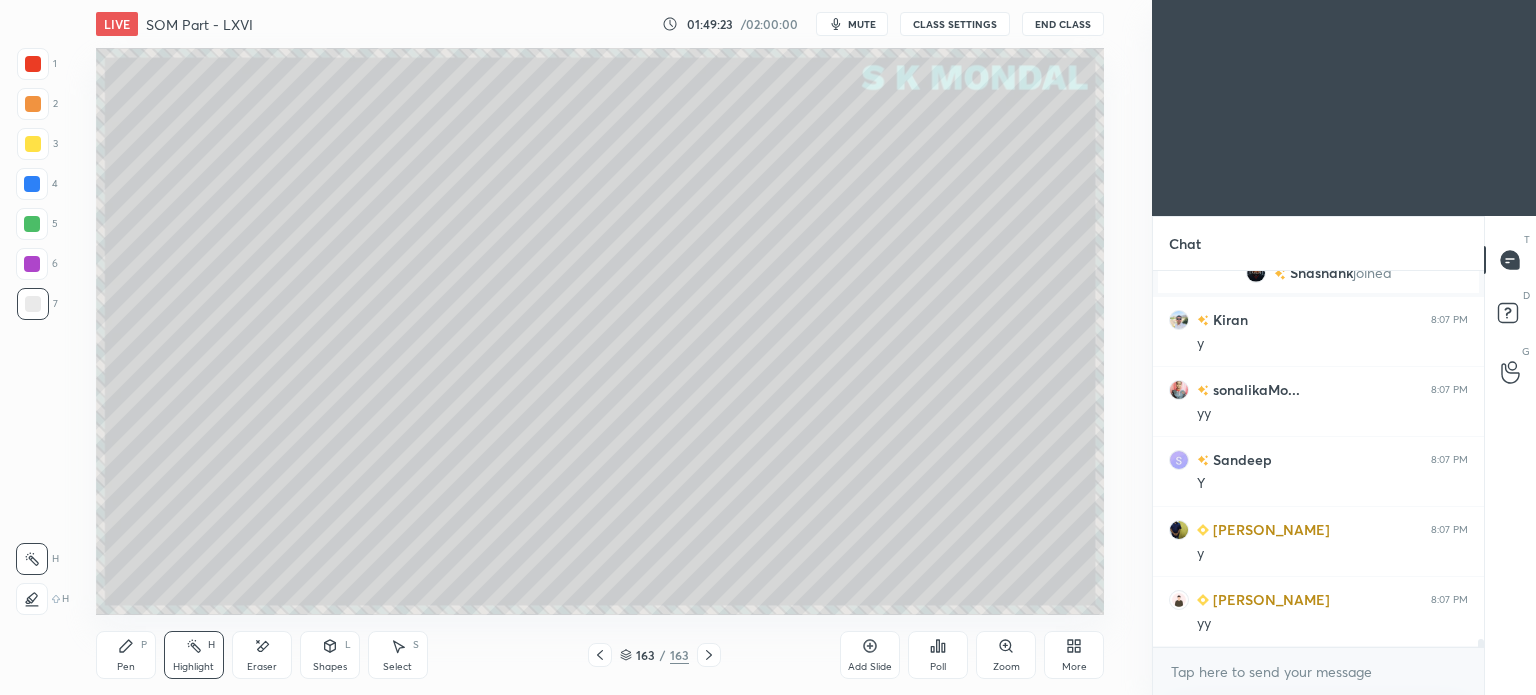 click on "More" at bounding box center (1074, 655) 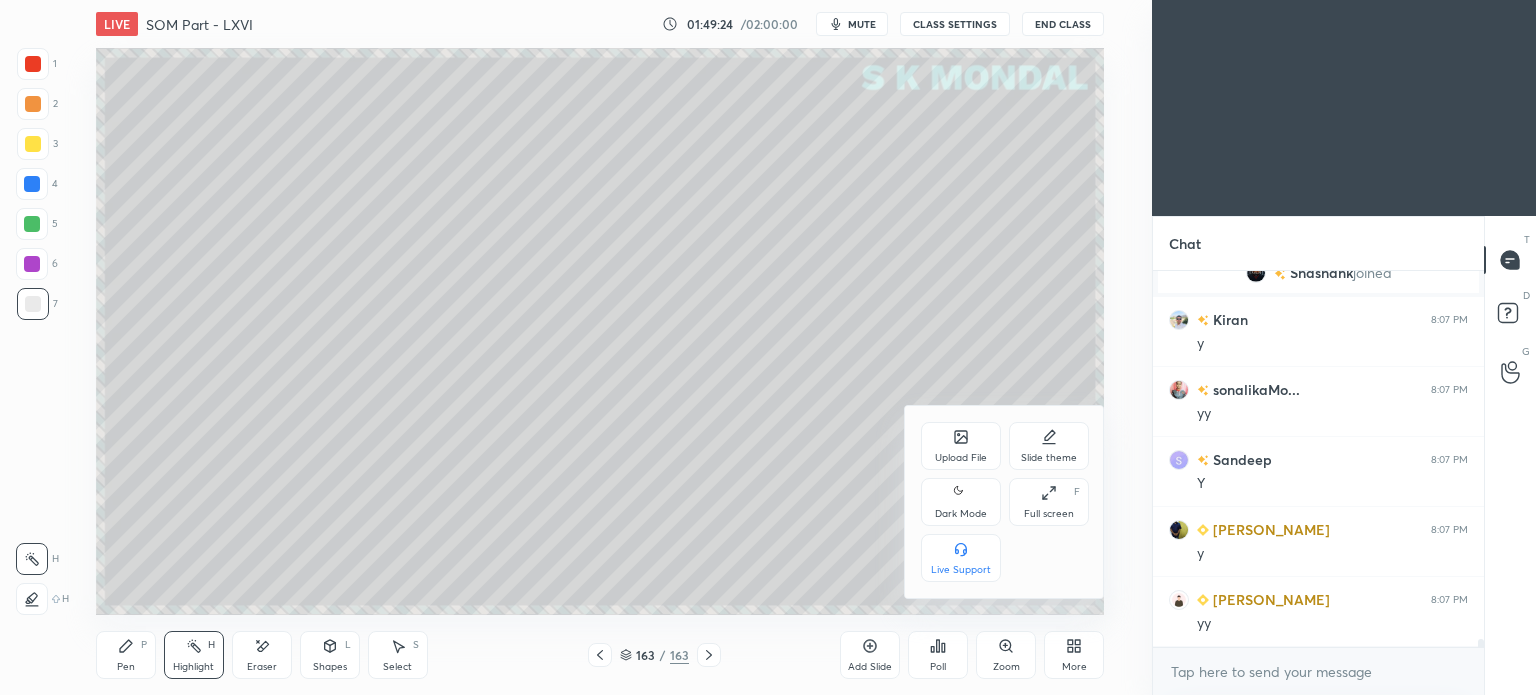 click on "Upload File" at bounding box center [961, 458] 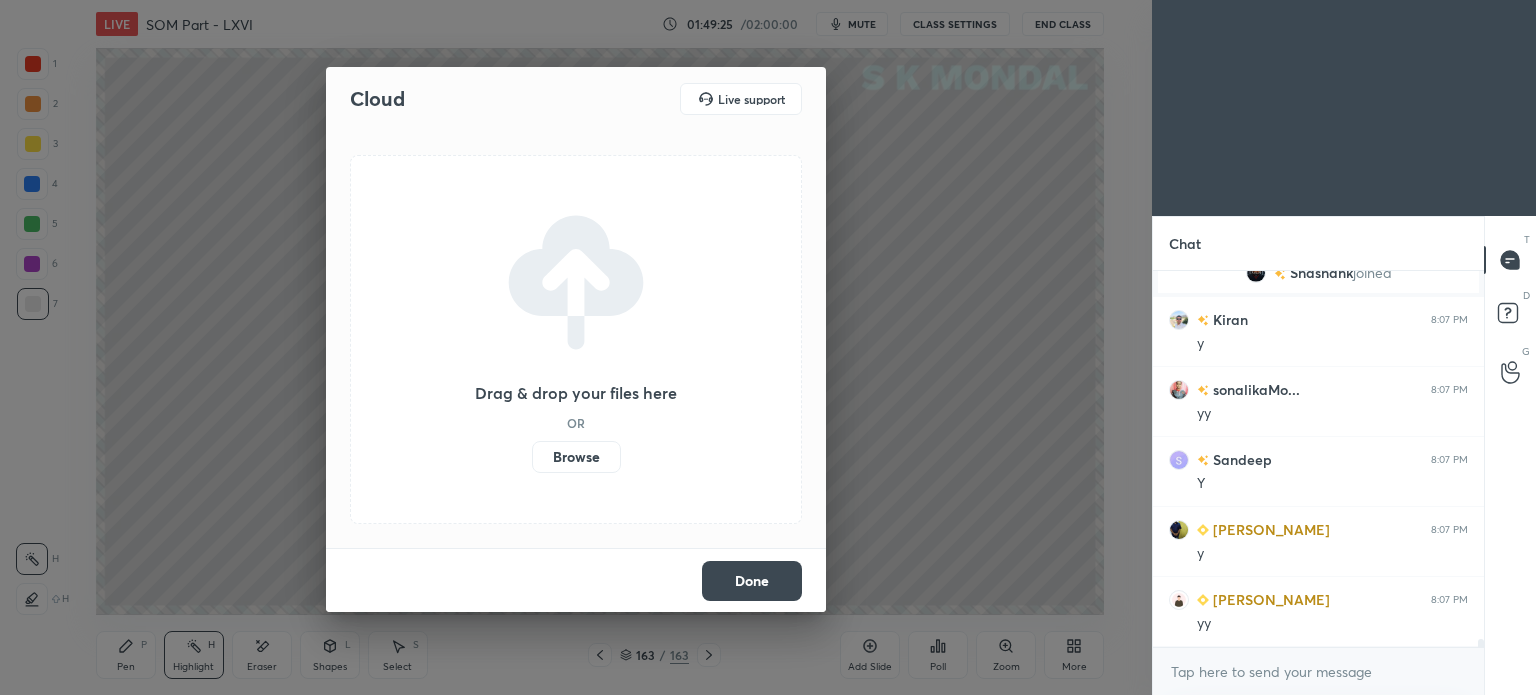 click on "Browse" at bounding box center (576, 457) 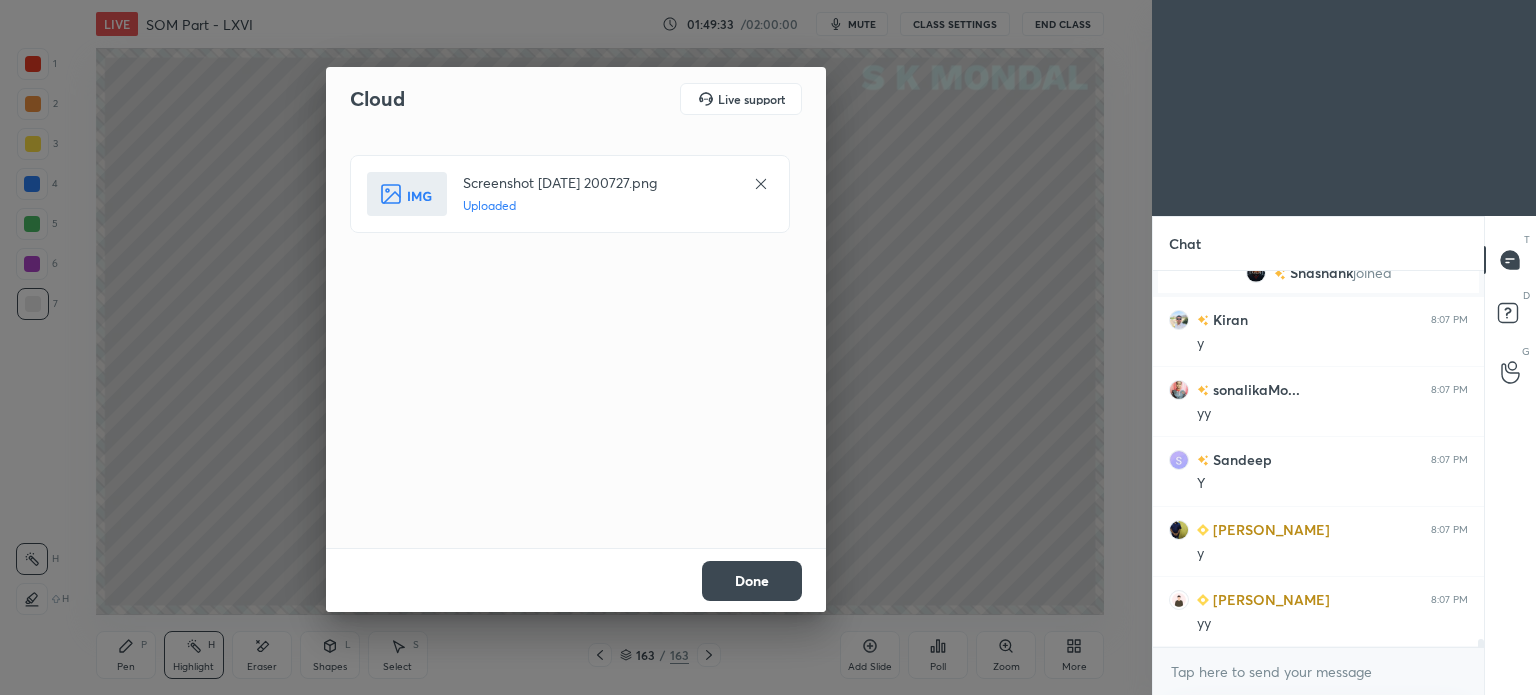 click on "Done" at bounding box center (752, 581) 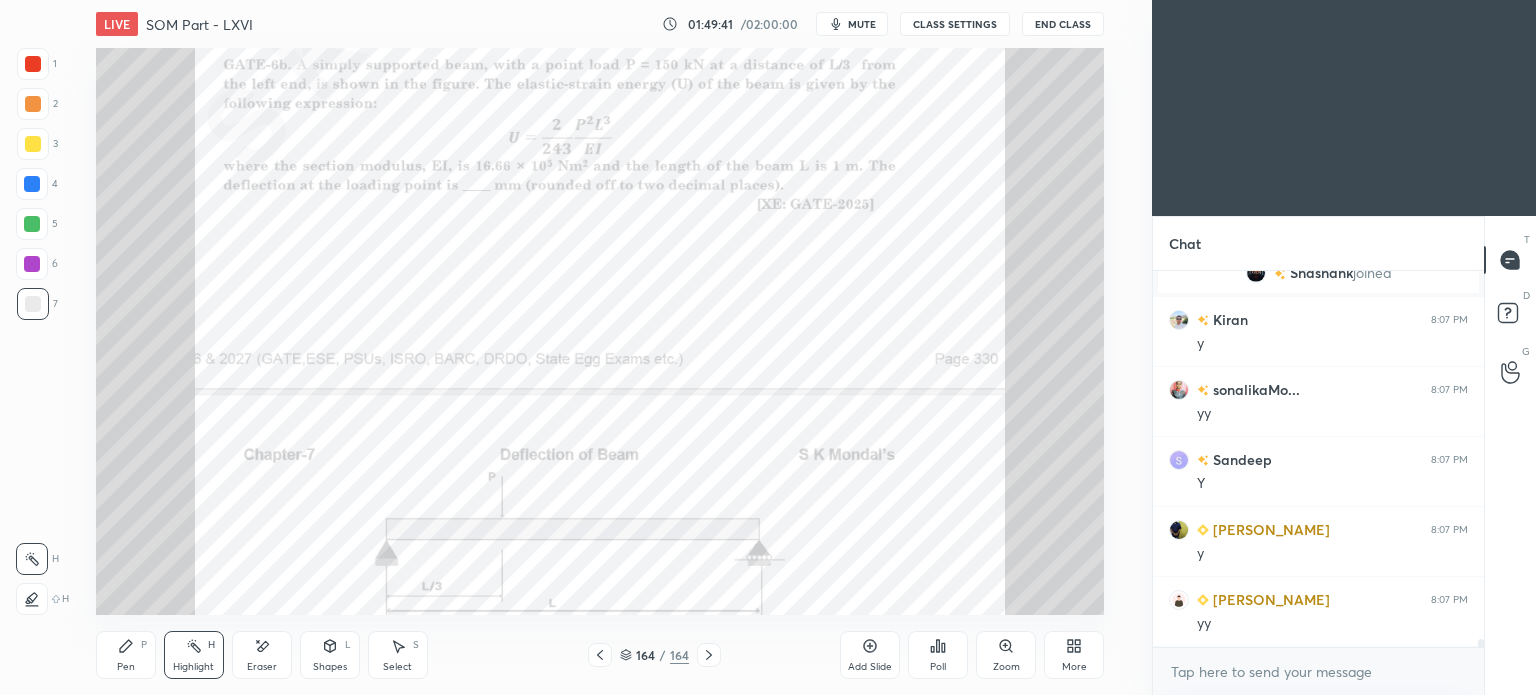 click at bounding box center (33, 104) 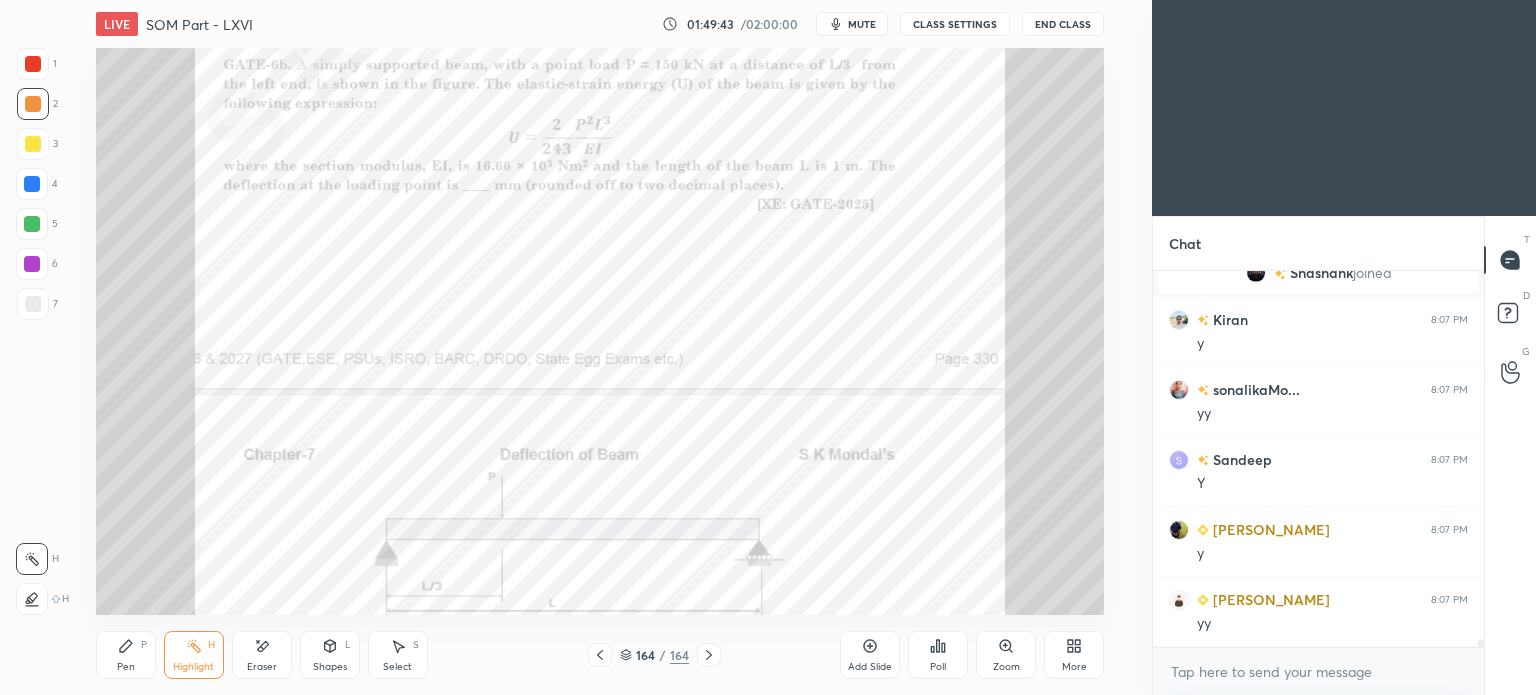 click on "Pen" at bounding box center (126, 667) 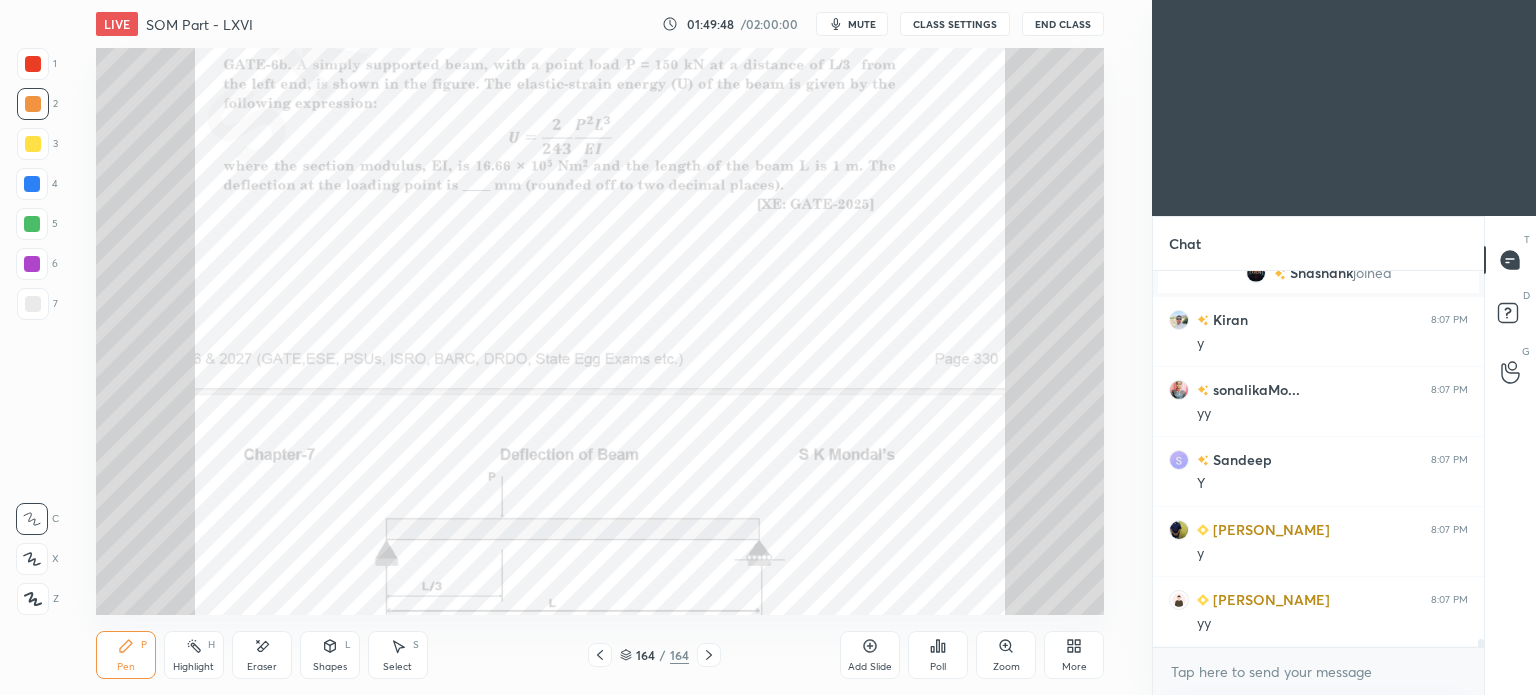 click on "Highlight" at bounding box center (193, 667) 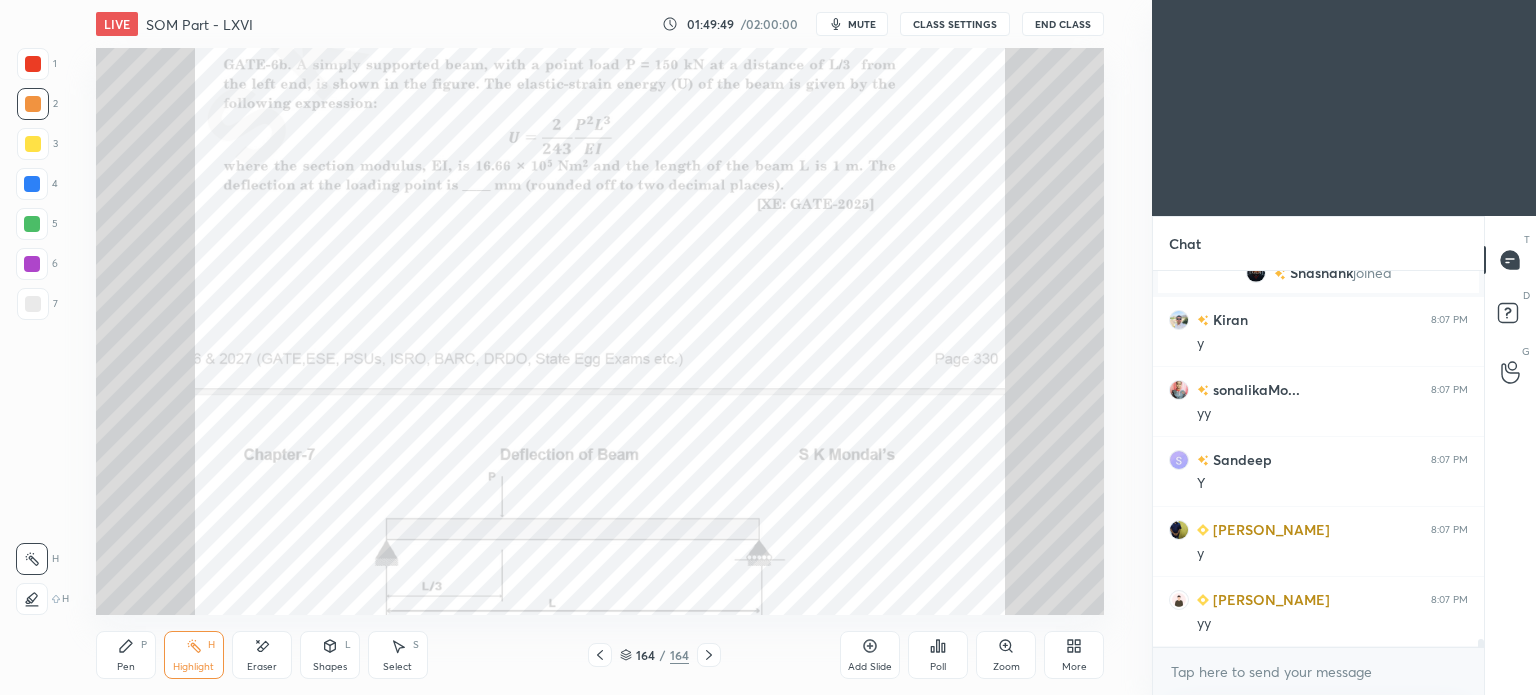 scroll, scrollTop: 17942, scrollLeft: 0, axis: vertical 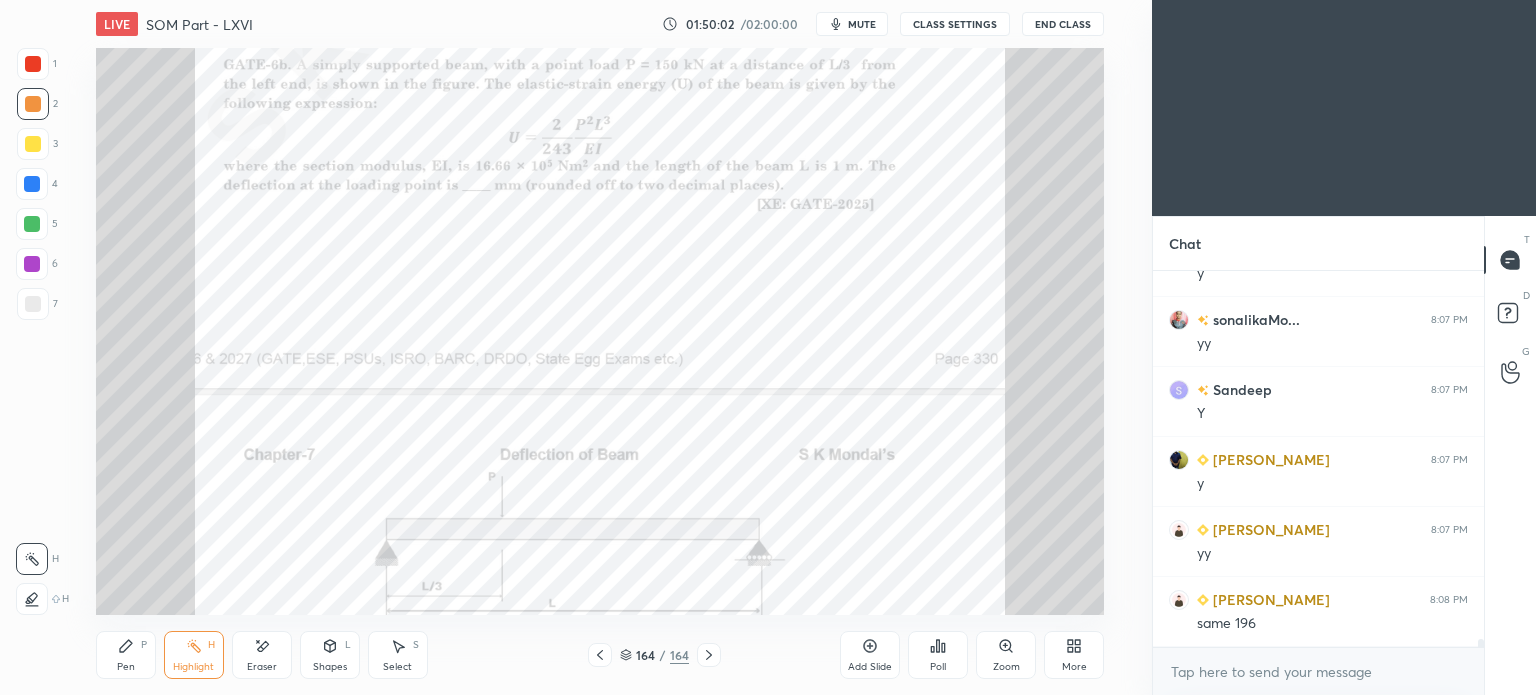 click at bounding box center (33, 104) 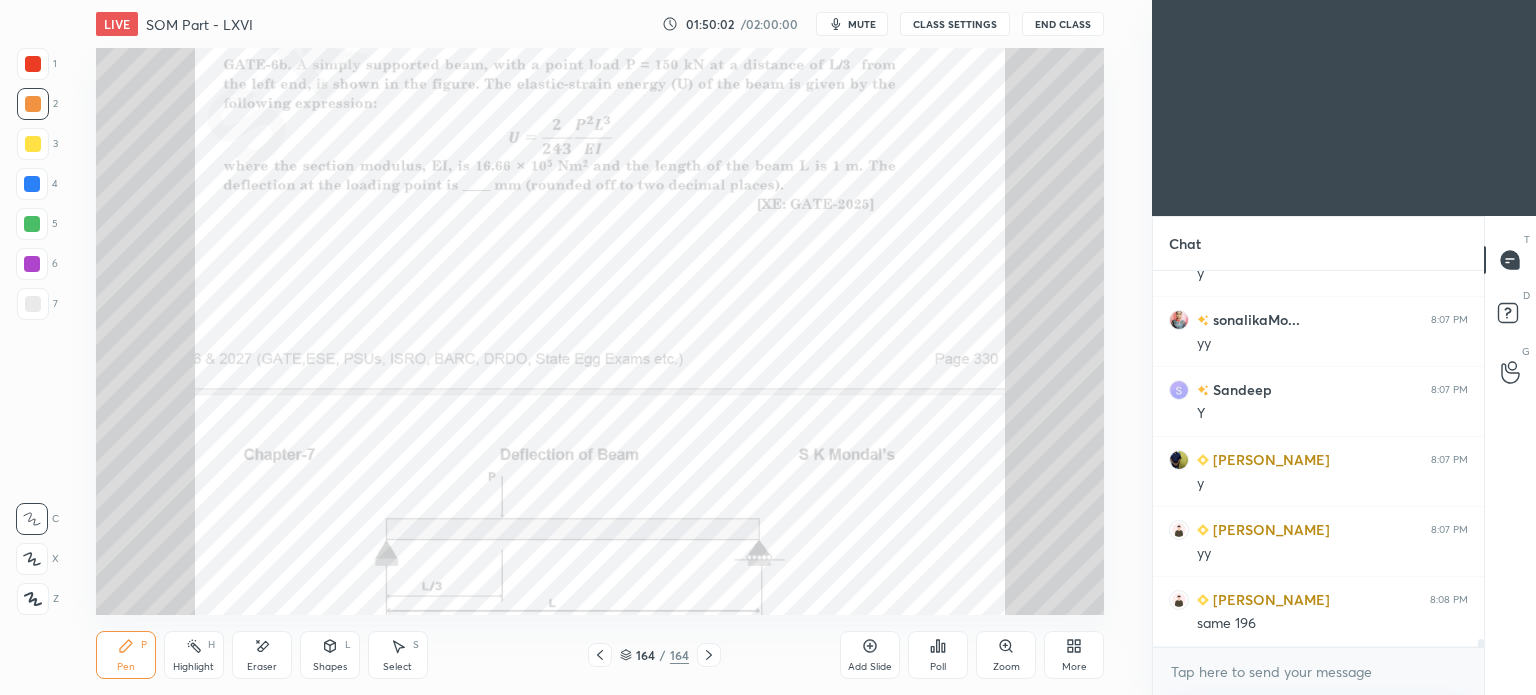 click on "Pen P" at bounding box center (126, 655) 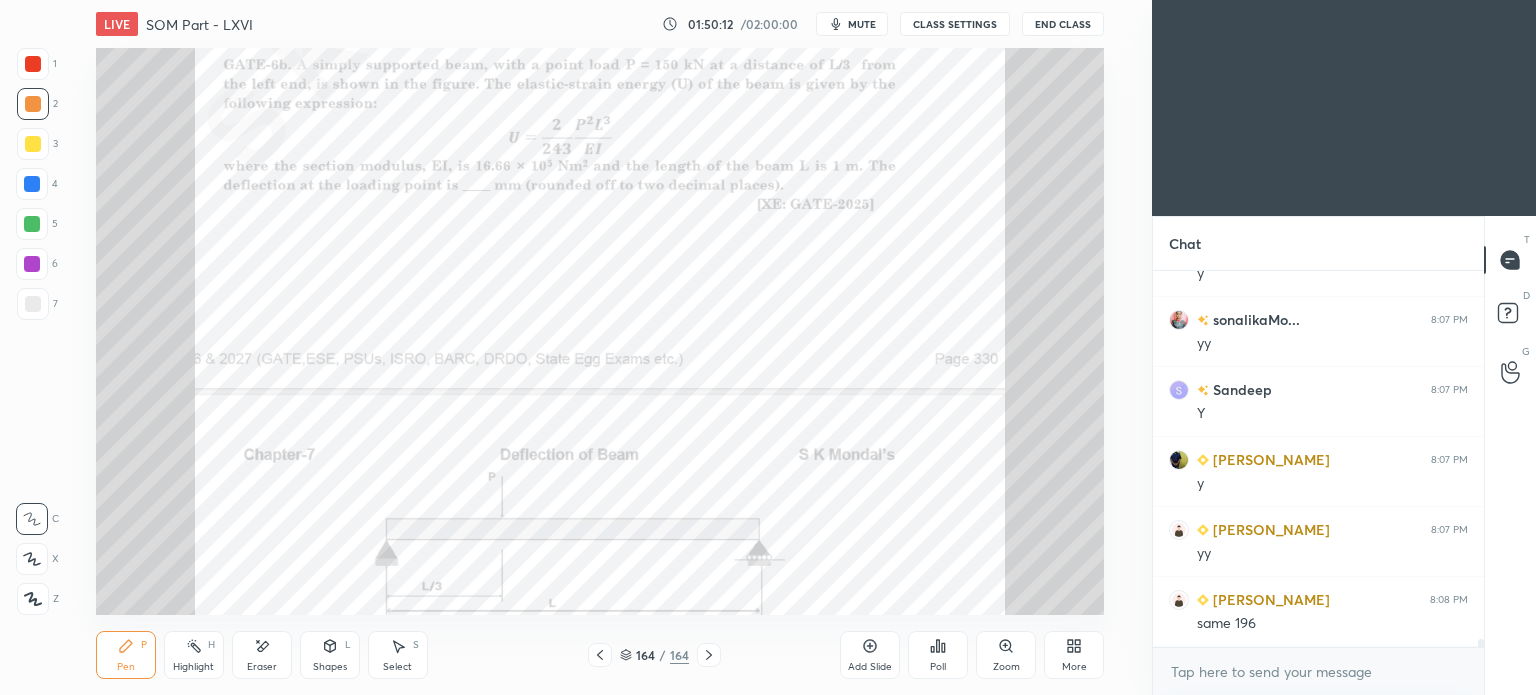 click on "Highlight" at bounding box center (193, 667) 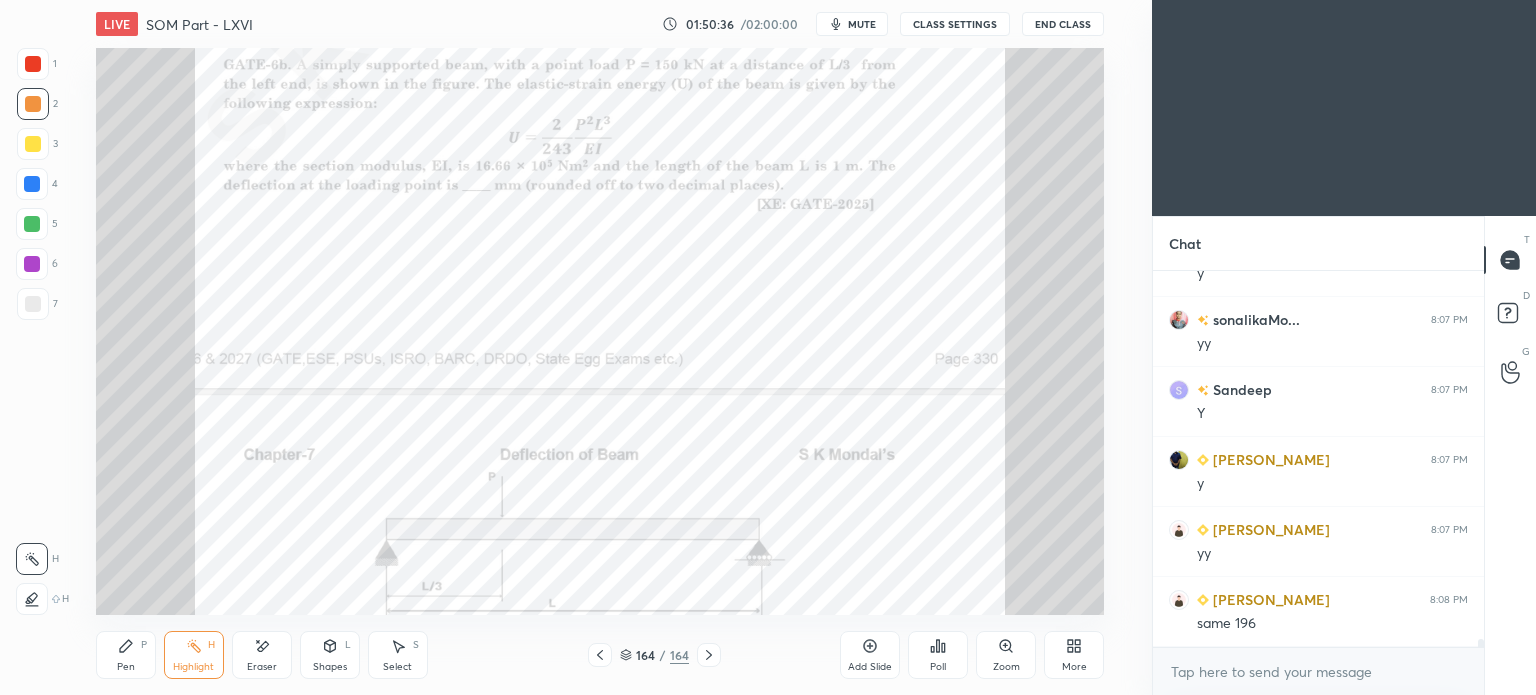 scroll, scrollTop: 18012, scrollLeft: 0, axis: vertical 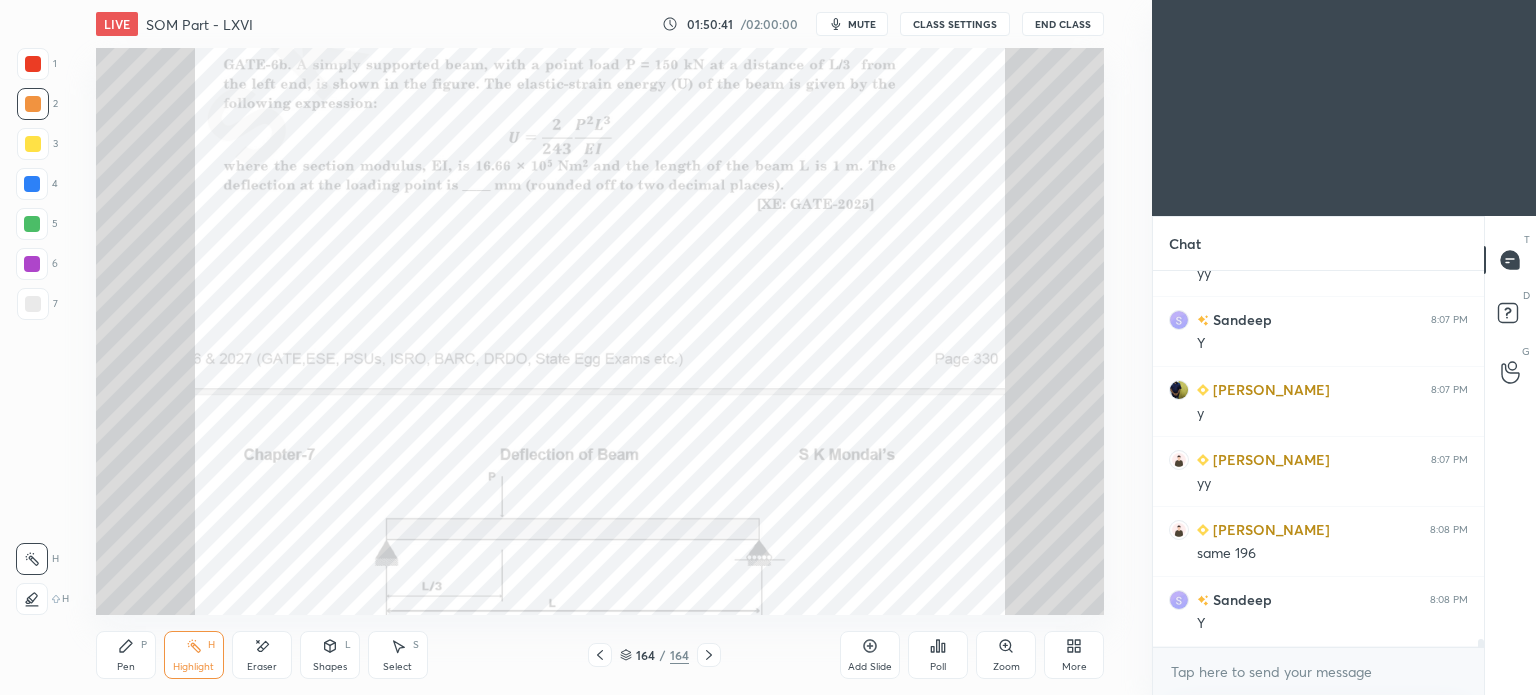 click on "Pen" at bounding box center (126, 667) 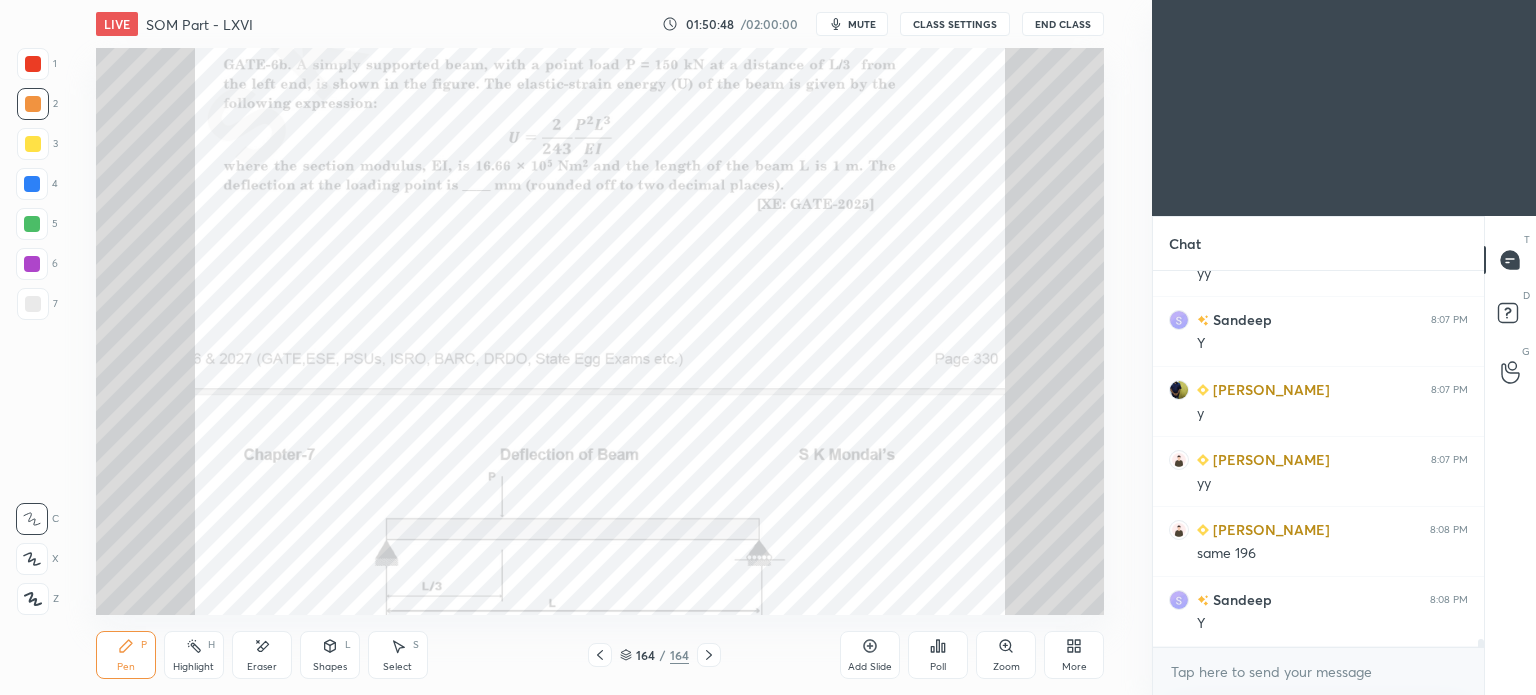 scroll, scrollTop: 18082, scrollLeft: 0, axis: vertical 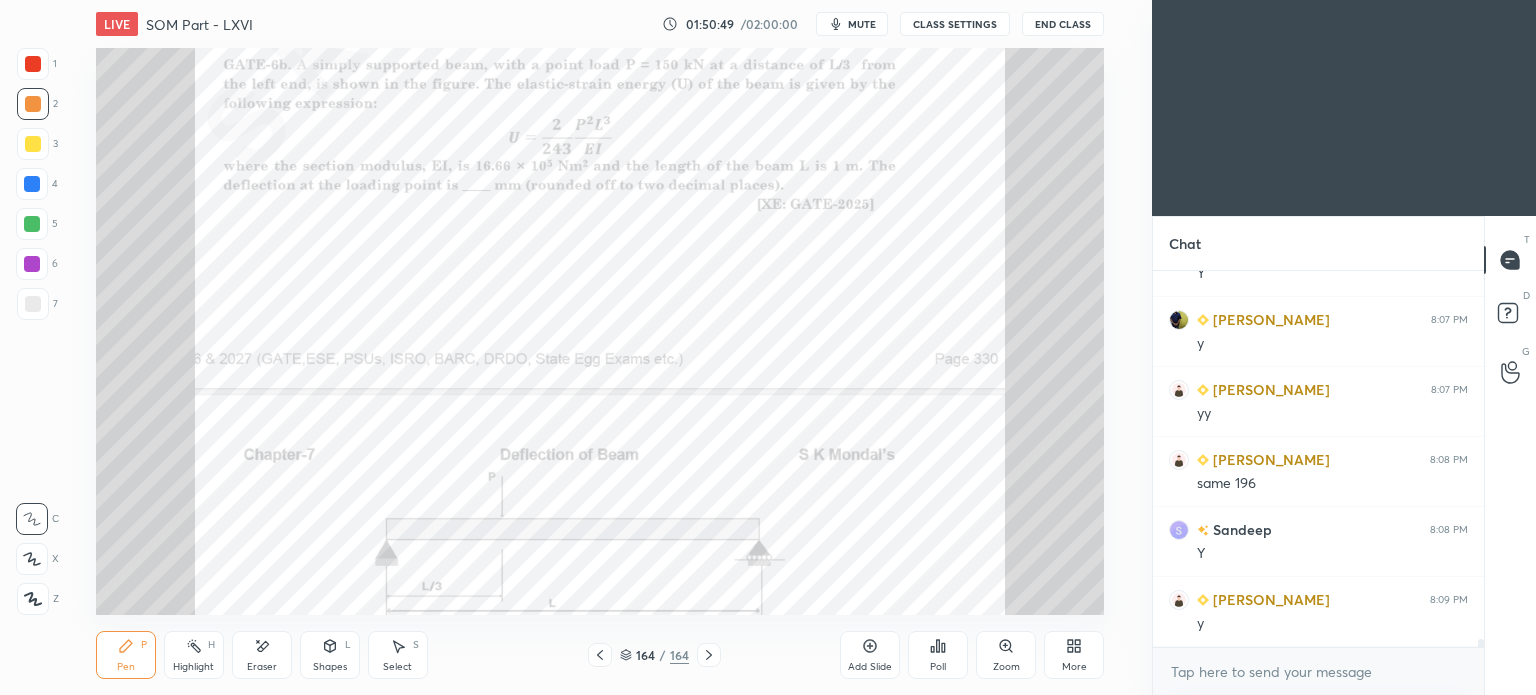 click on "Eraser" at bounding box center [262, 667] 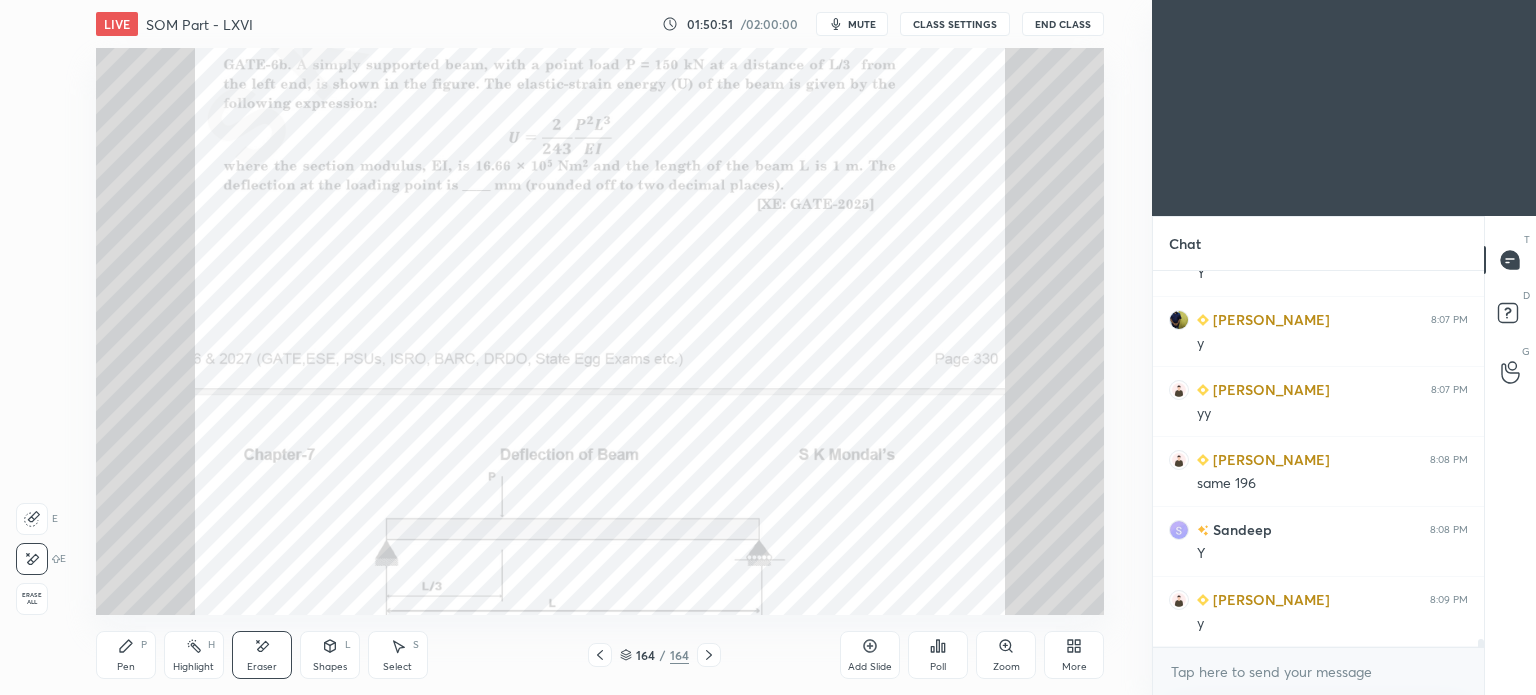 click on "Pen" at bounding box center (126, 667) 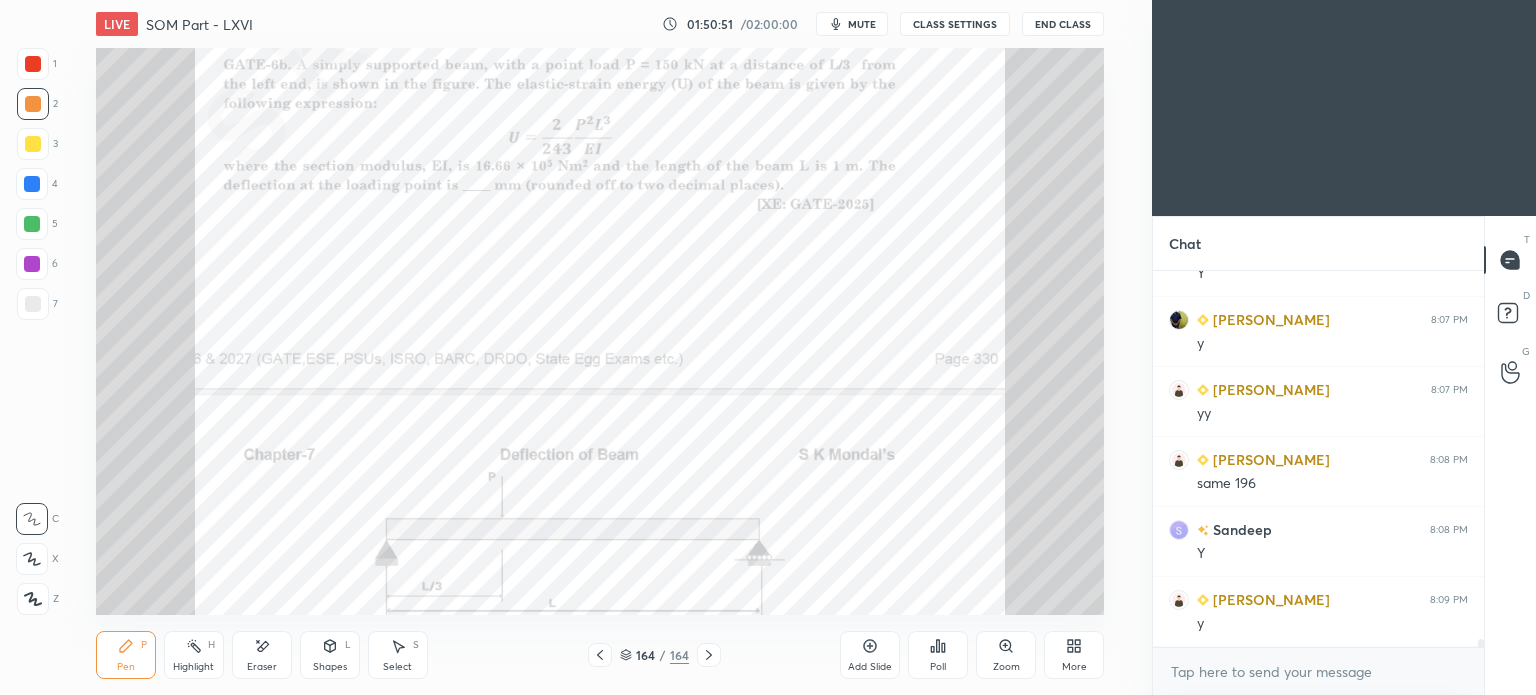 click on "Pen" at bounding box center (126, 667) 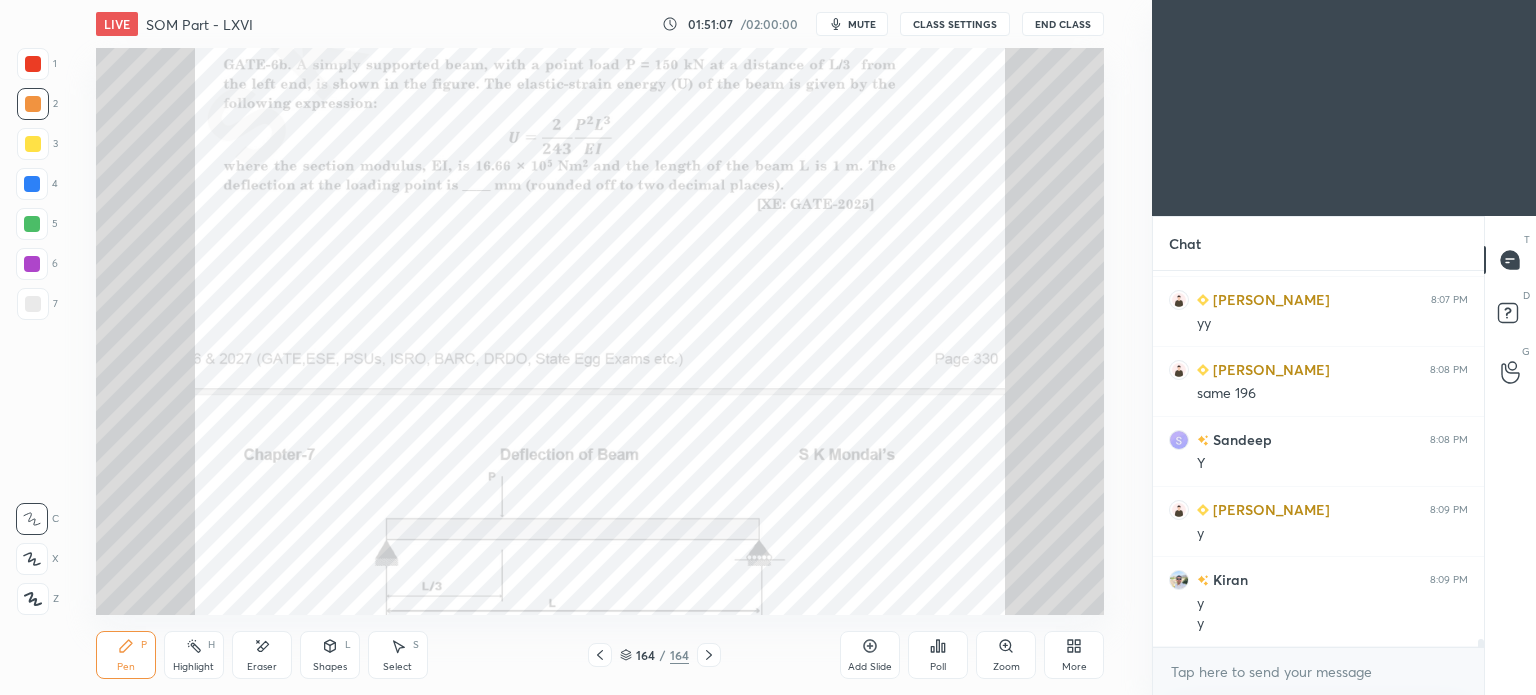 scroll, scrollTop: 18242, scrollLeft: 0, axis: vertical 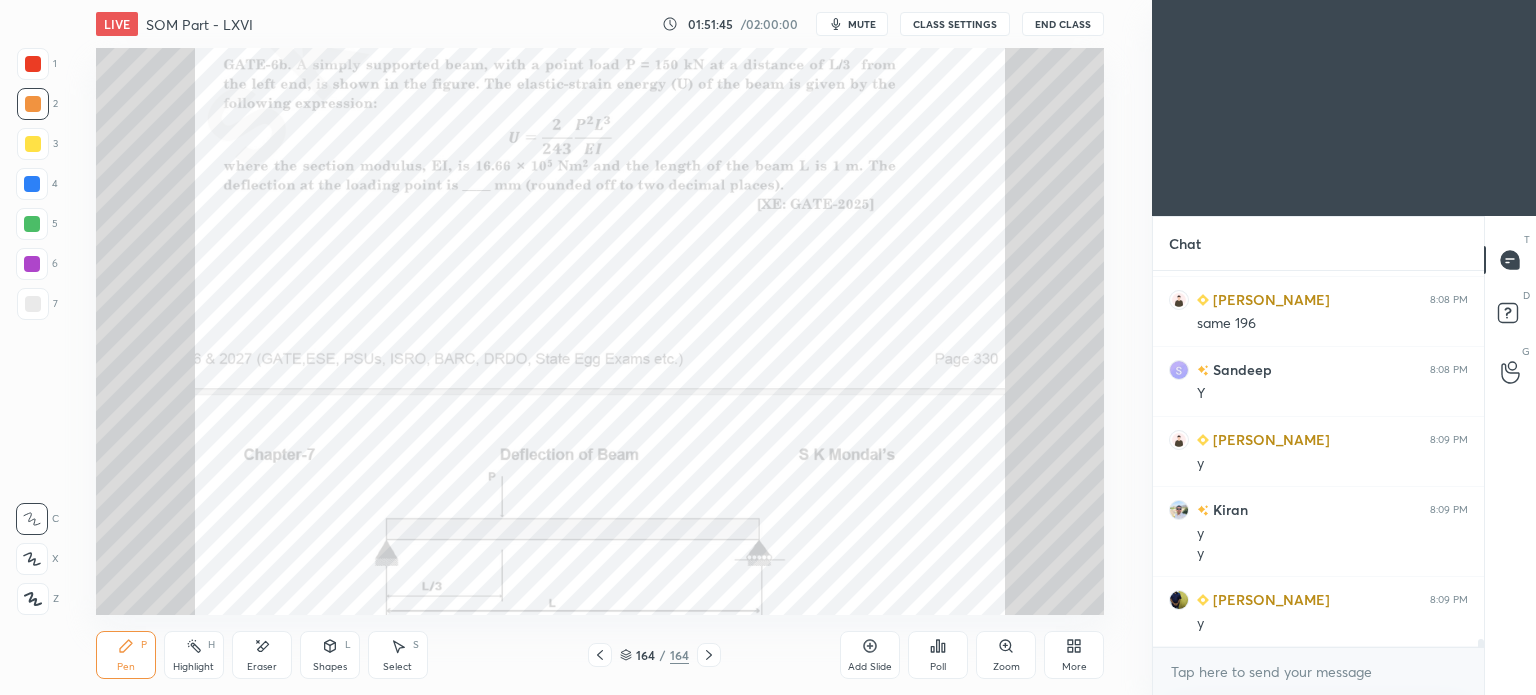 click on "Select" at bounding box center (397, 667) 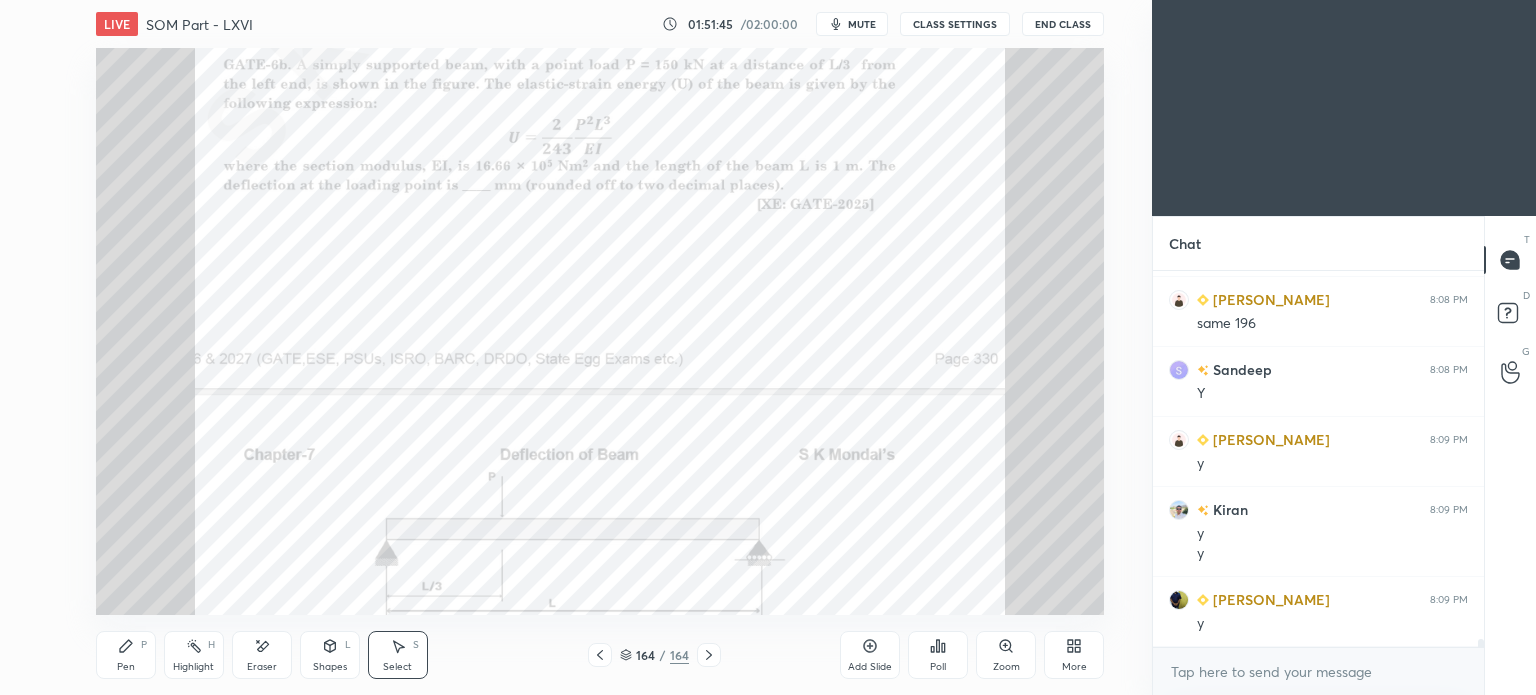 scroll, scrollTop: 18312, scrollLeft: 0, axis: vertical 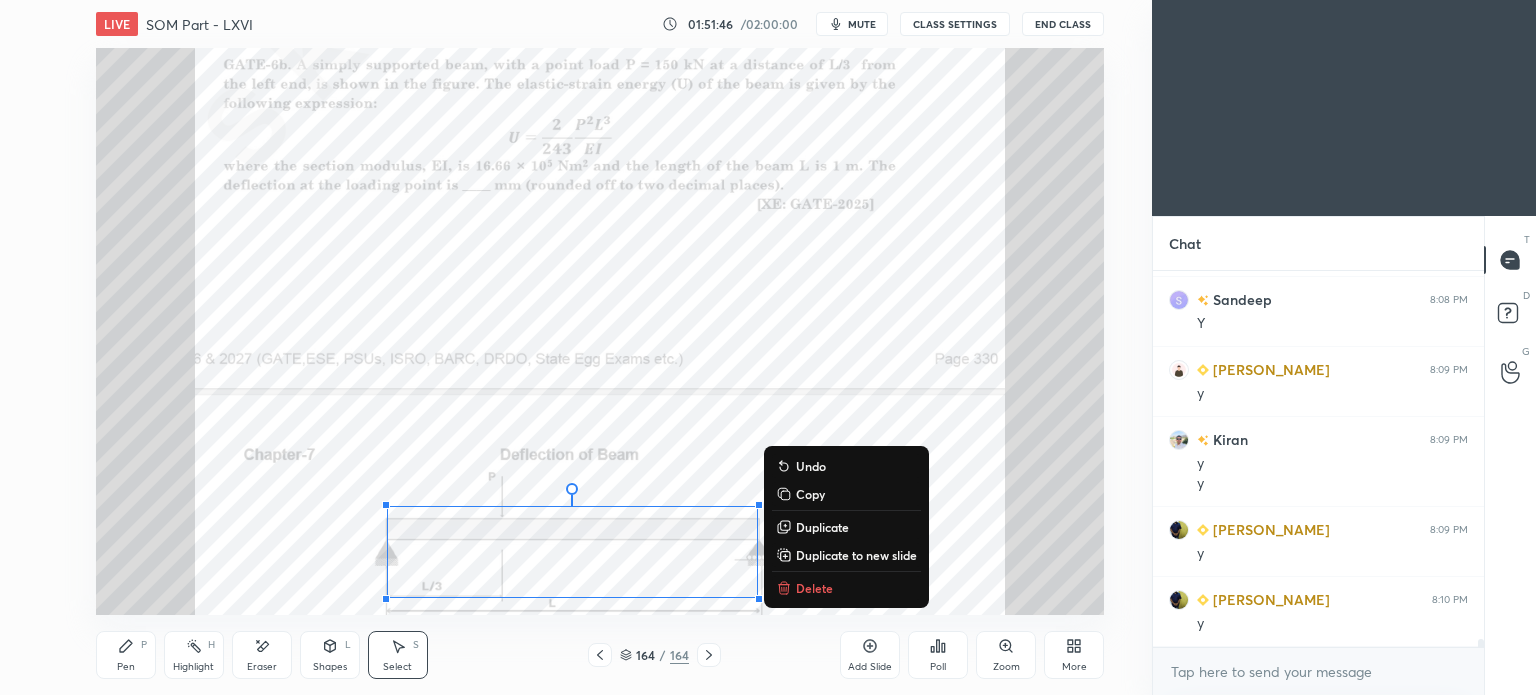 drag, startPoint x: 436, startPoint y: 454, endPoint x: 837, endPoint y: 625, distance: 435.93808 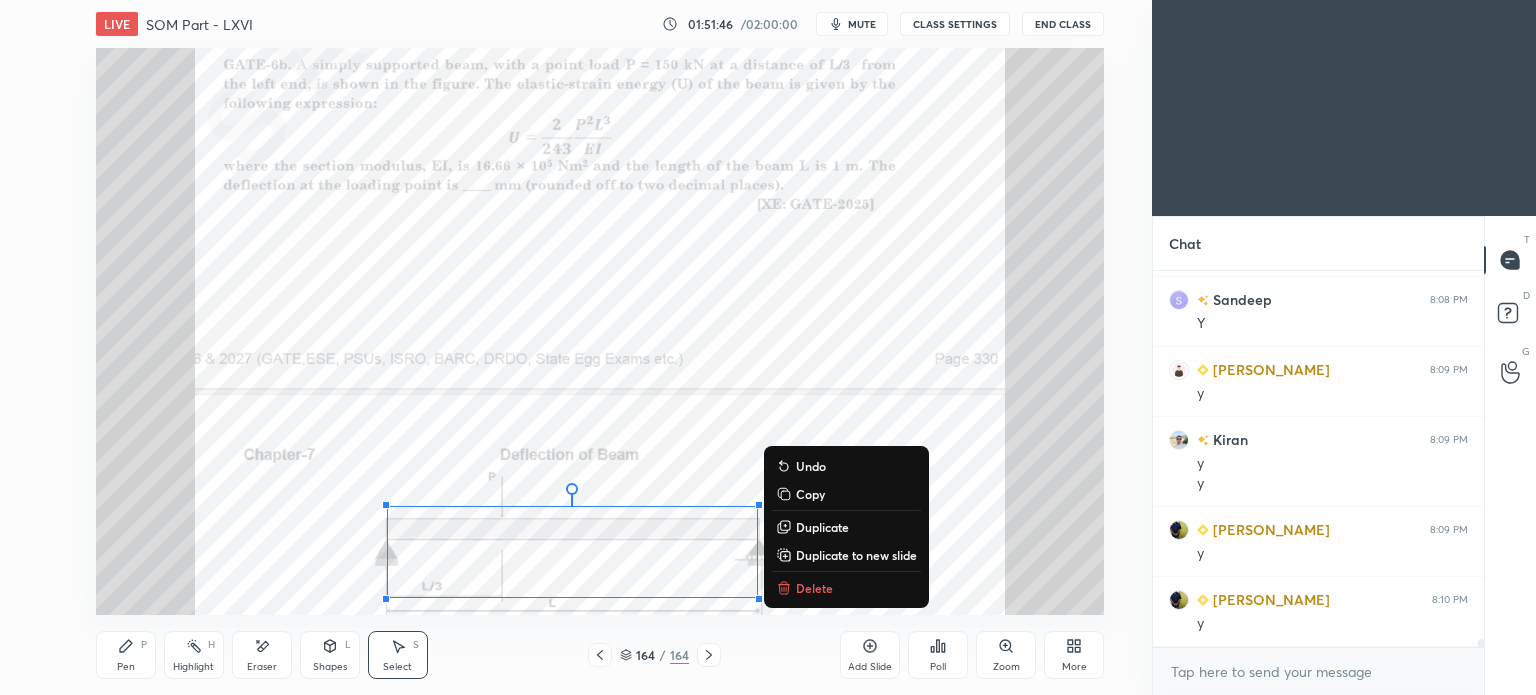 click on "LIVE SOM Part - LXVI 01:51:46 /  02:00:00 mute CLASS SETTINGS End Class 0 ° Undo Copy Duplicate Duplicate to new slide Delete Setting up your live class Poll for   secs No correct answer Start poll Back SOM Part - LXVI • L64 of Strength of Materials (SOM) for ME/PI/XE [PERSON_NAME] Pen P Highlight H Eraser Shapes L Select S 164 / 164 Add Slide Poll Zoom More" at bounding box center (600, 347) 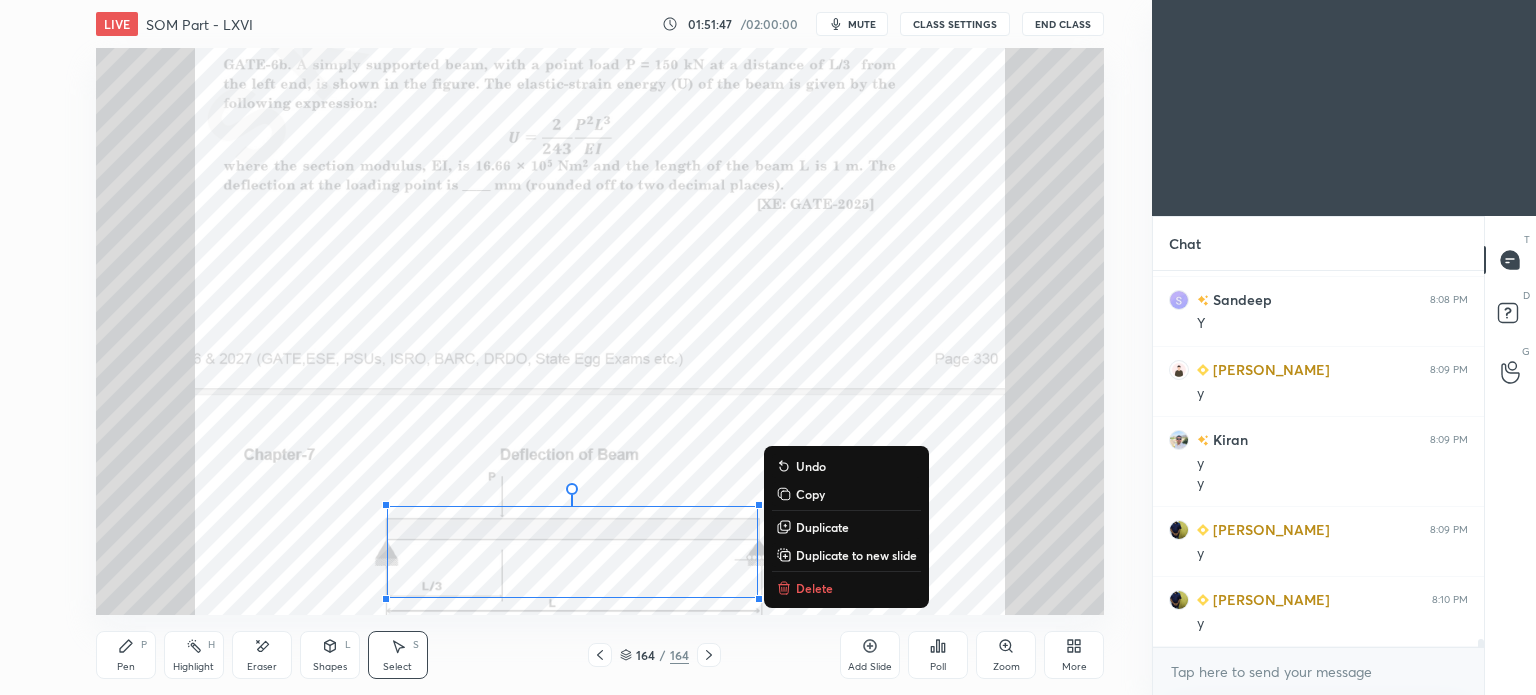 click on "Copy" at bounding box center (810, 494) 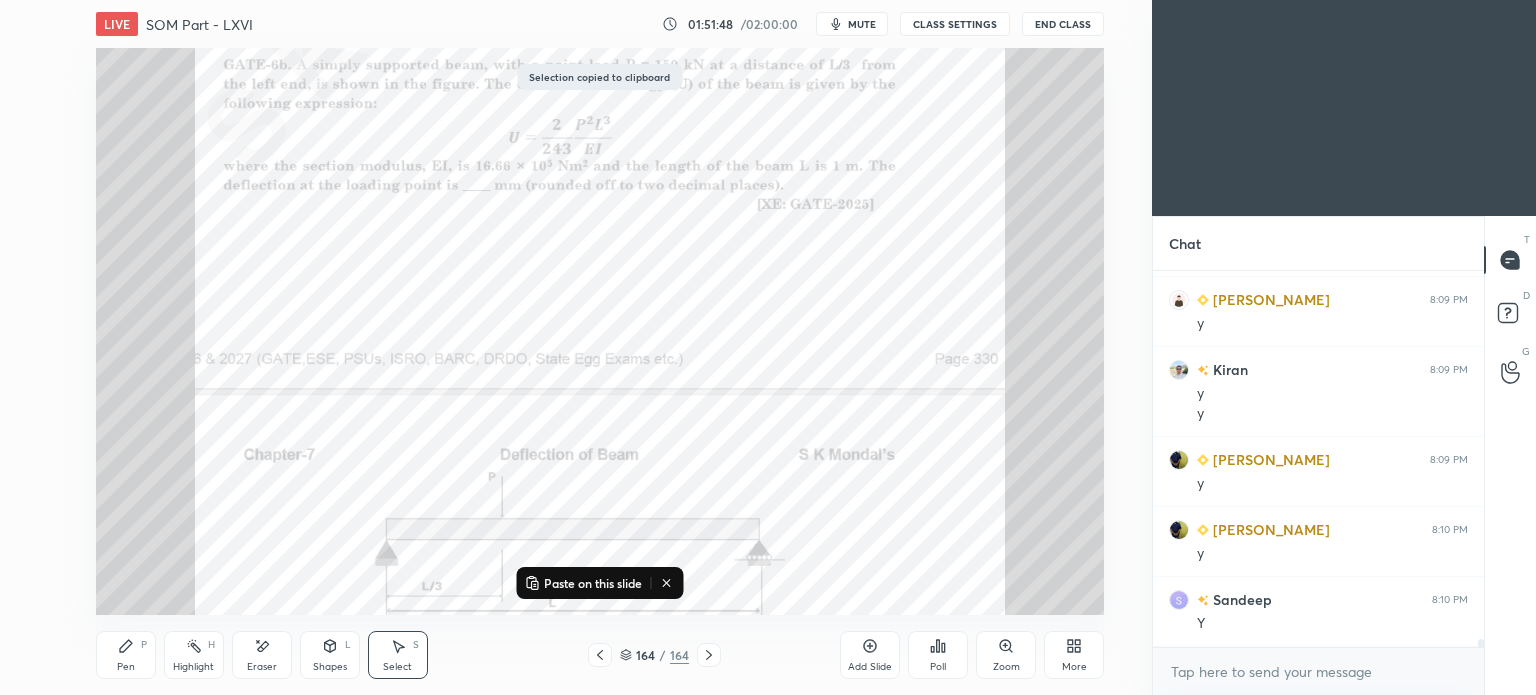 click at bounding box center [709, 655] 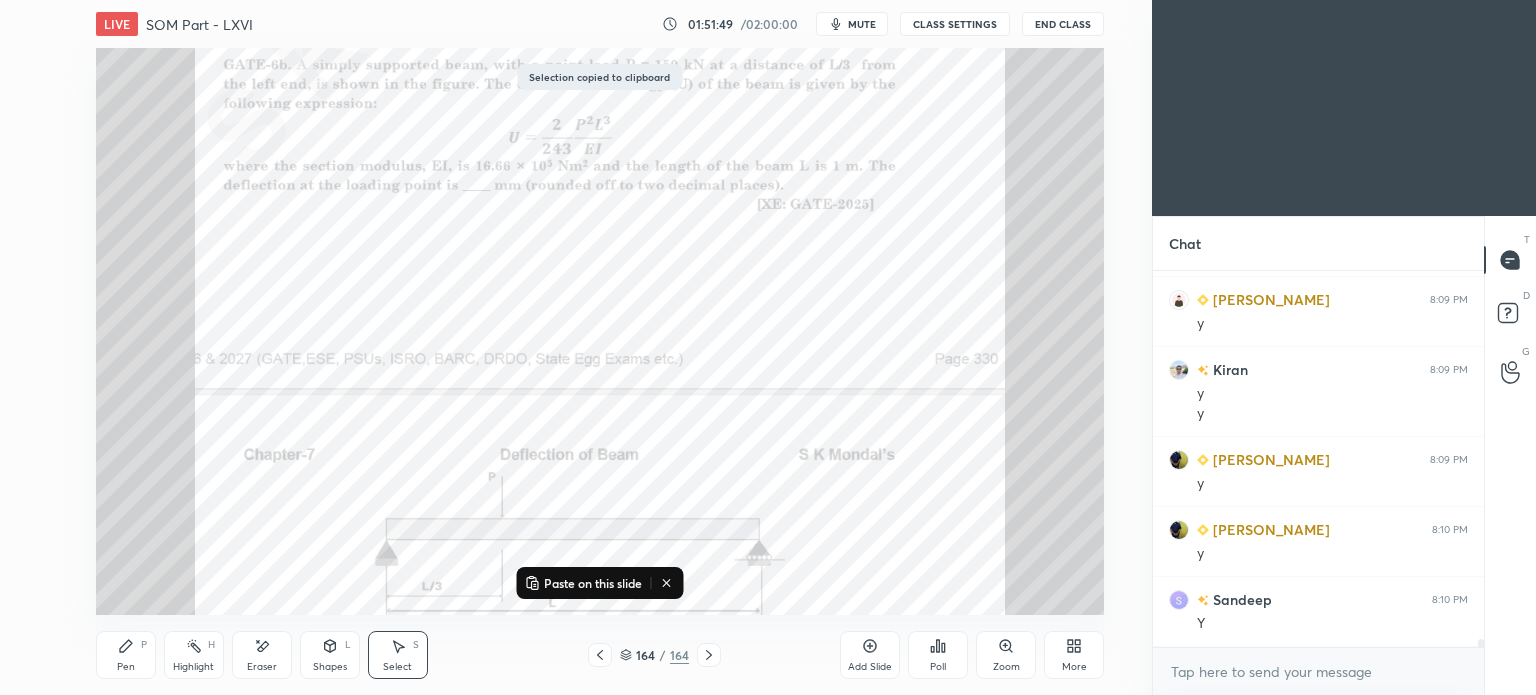 click 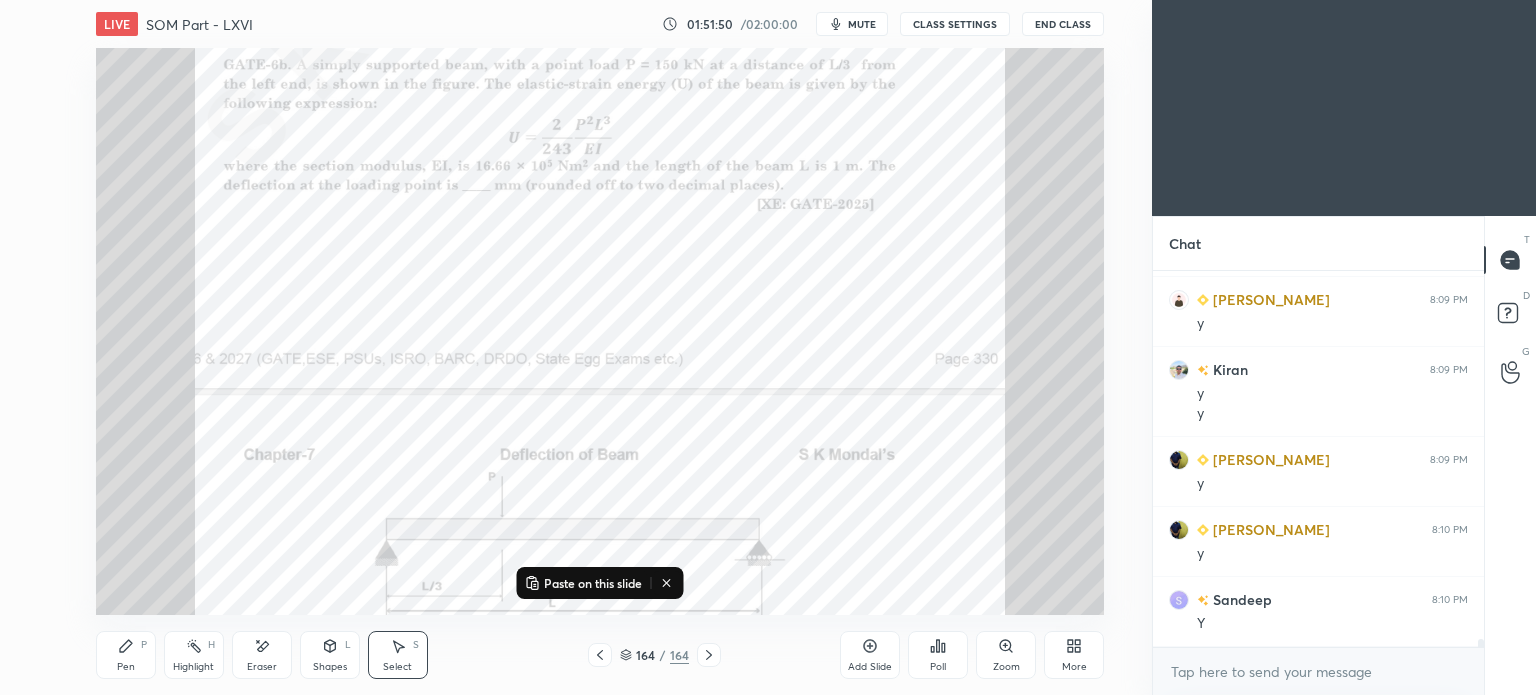 click 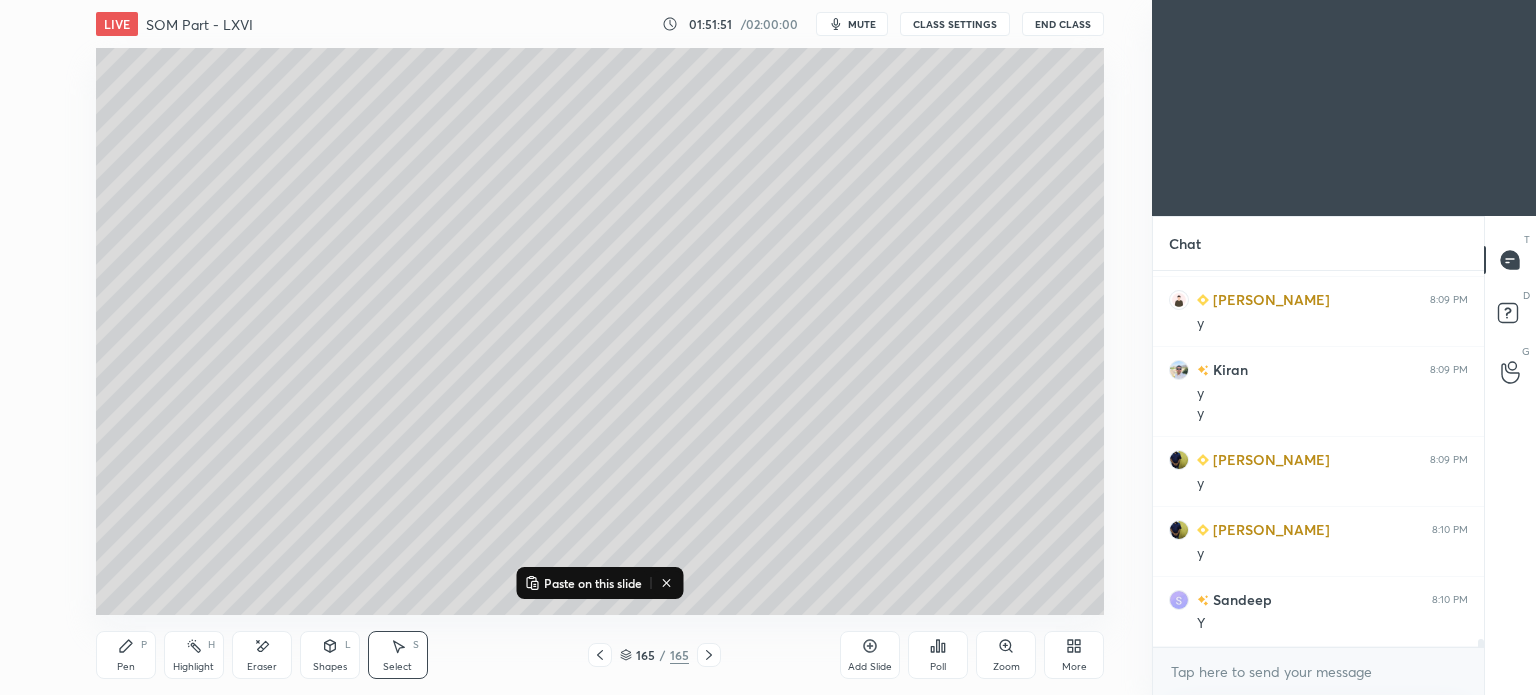 click on "0 ° Undo Copy Paste here Duplicate Duplicate to new slide Delete" at bounding box center (600, 331) 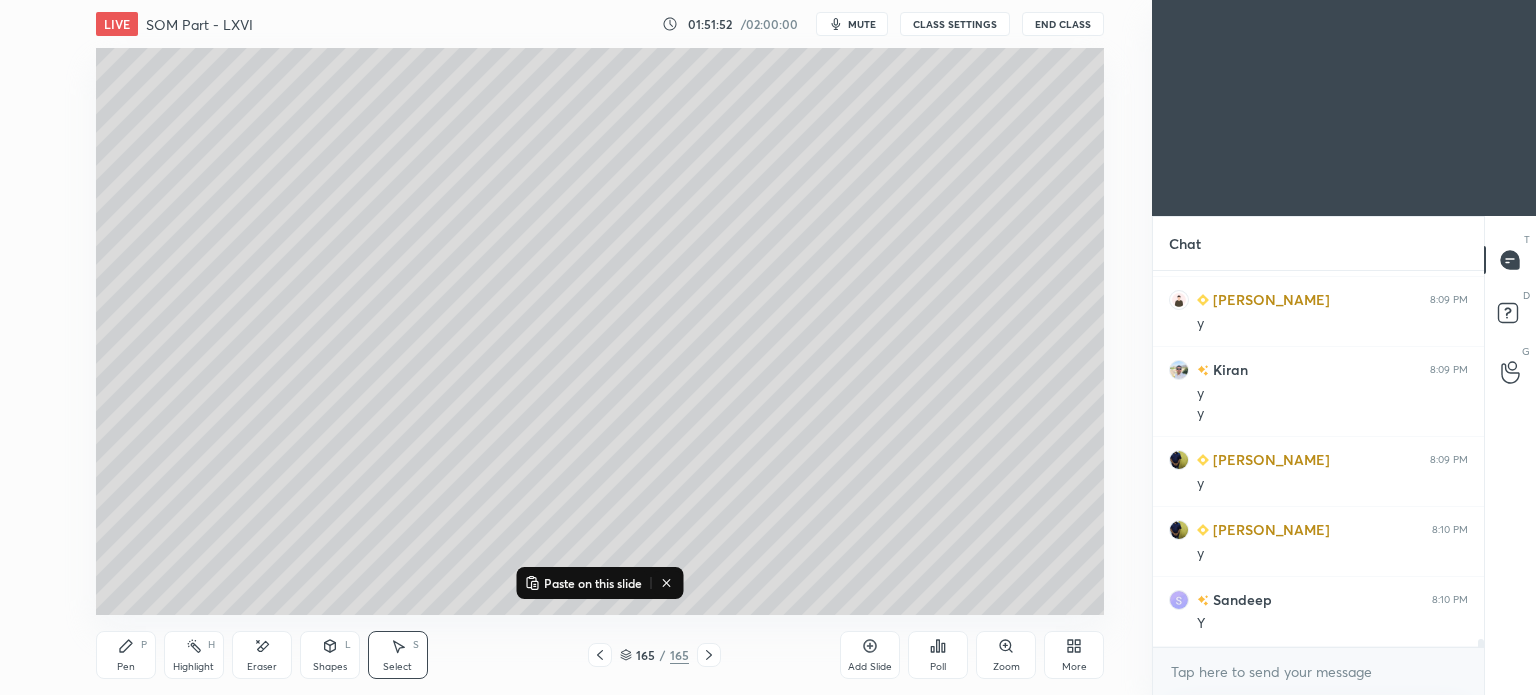 click on "Paste on this slide" at bounding box center [583, 583] 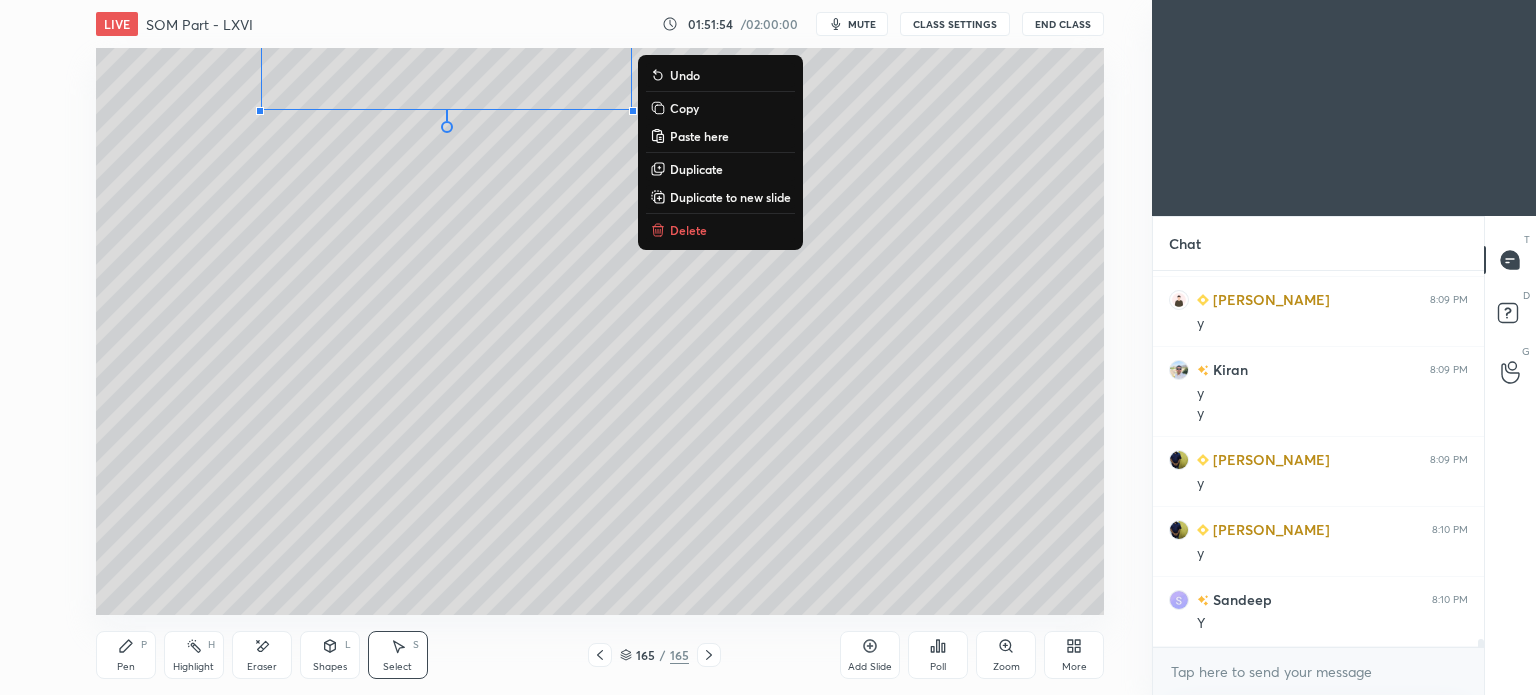 drag, startPoint x: 573, startPoint y: 541, endPoint x: 411, endPoint y: 99, distance: 470.7526 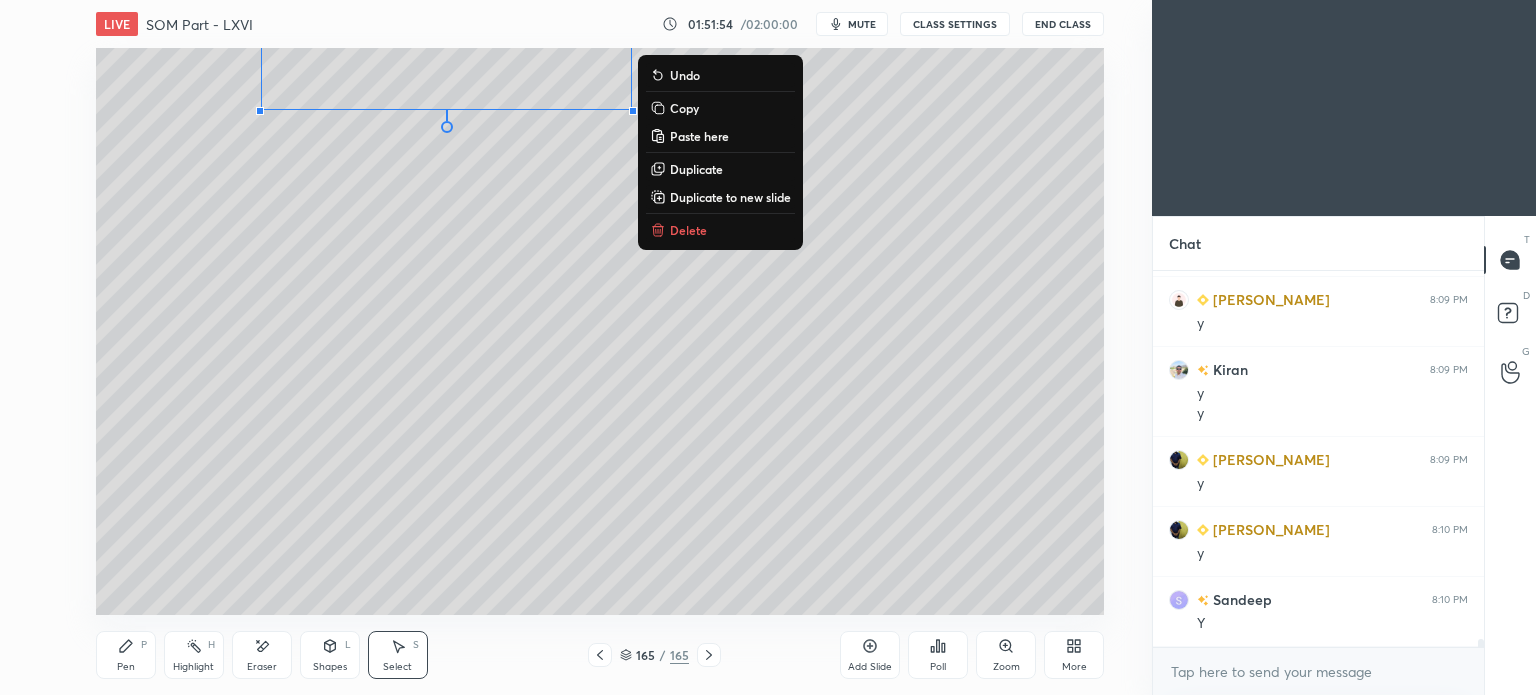 click on "0 ° Undo Copy Paste here Duplicate Duplicate to new slide Delete" at bounding box center (600, 331) 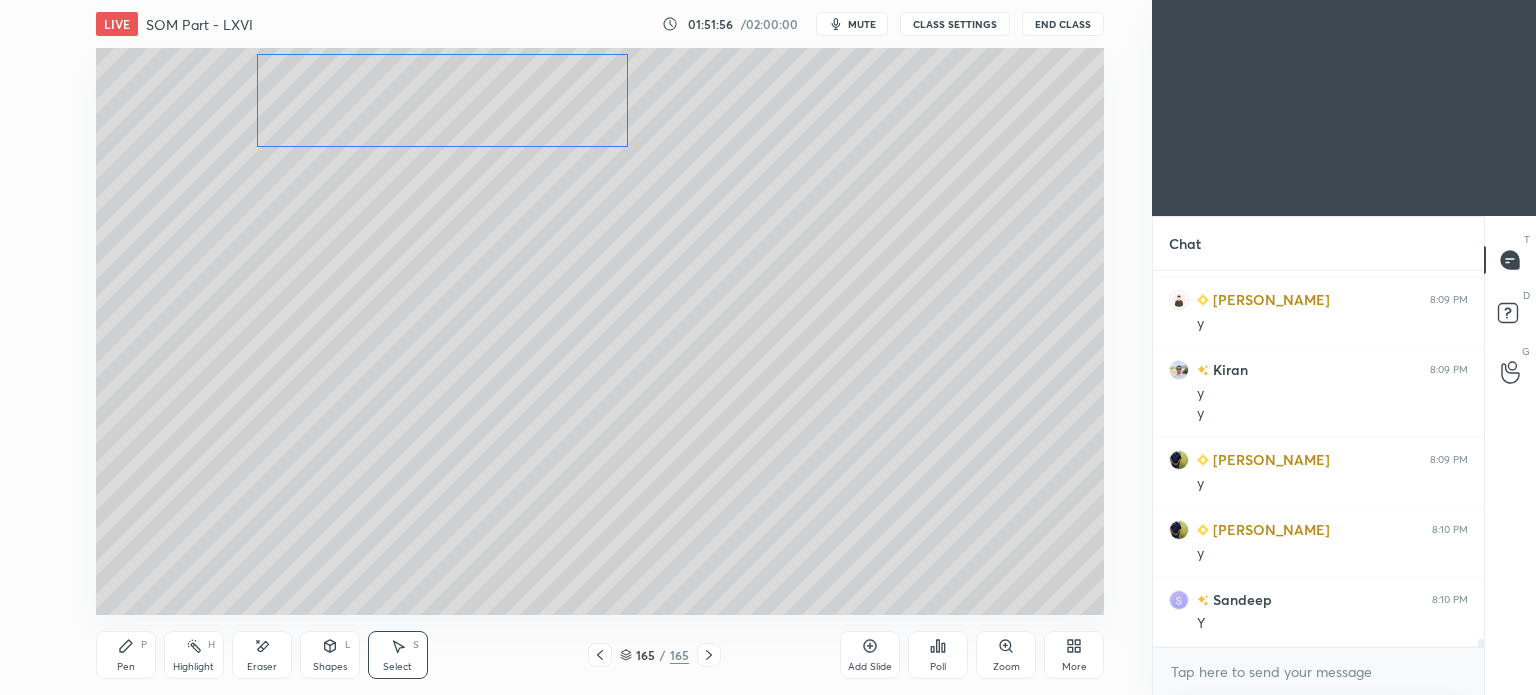 drag, startPoint x: 472, startPoint y: 66, endPoint x: 468, endPoint y: 103, distance: 37.215588 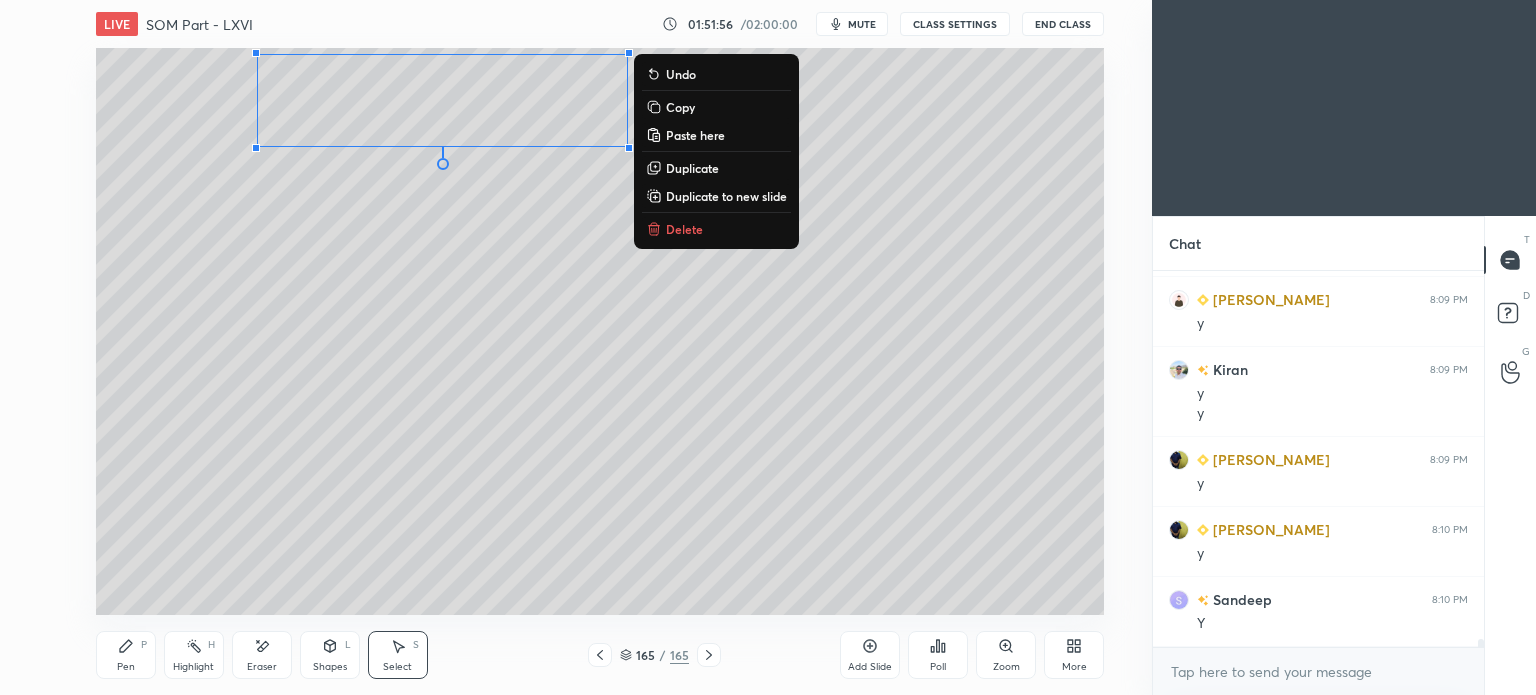 click on "0 ° Undo Copy Paste here Duplicate Duplicate to new slide Delete" at bounding box center [600, 331] 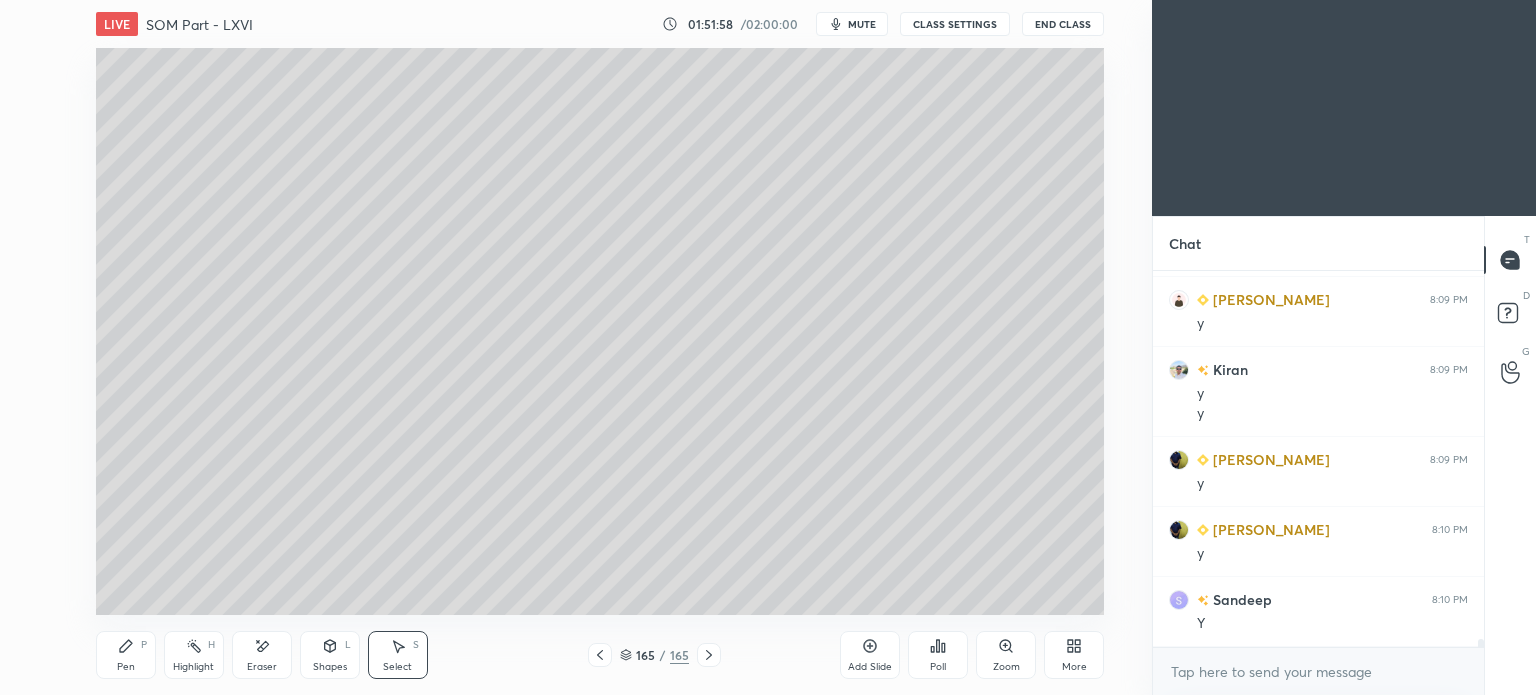 click on "Eraser" at bounding box center [262, 667] 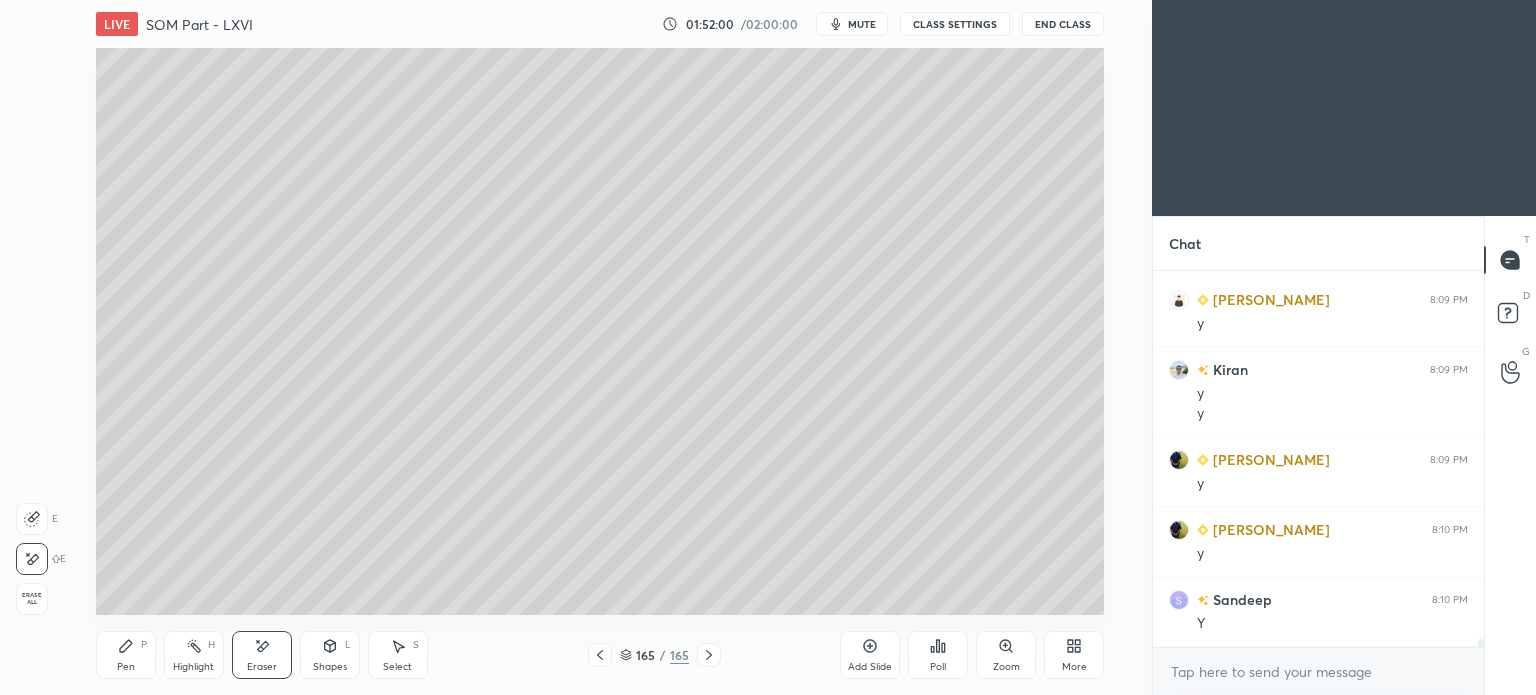 click on "Pen P" at bounding box center (126, 655) 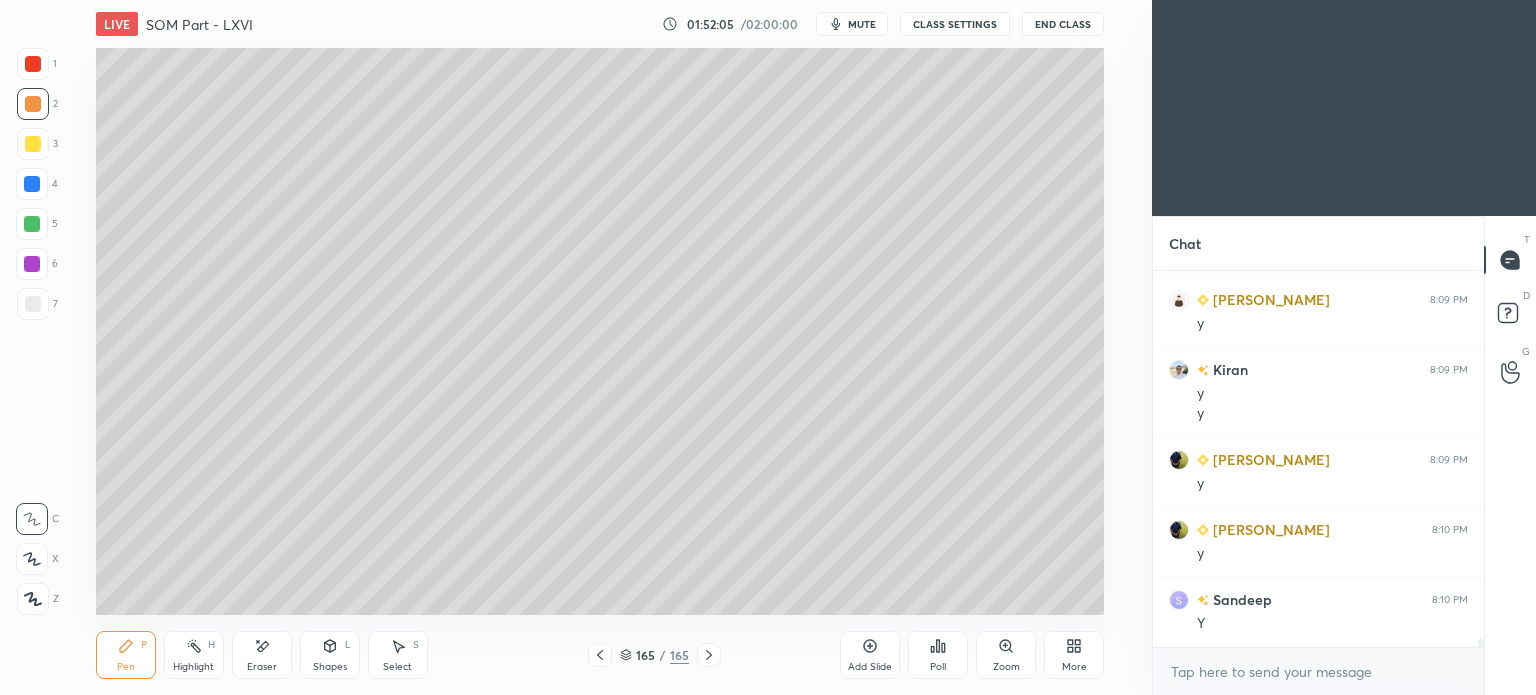 click 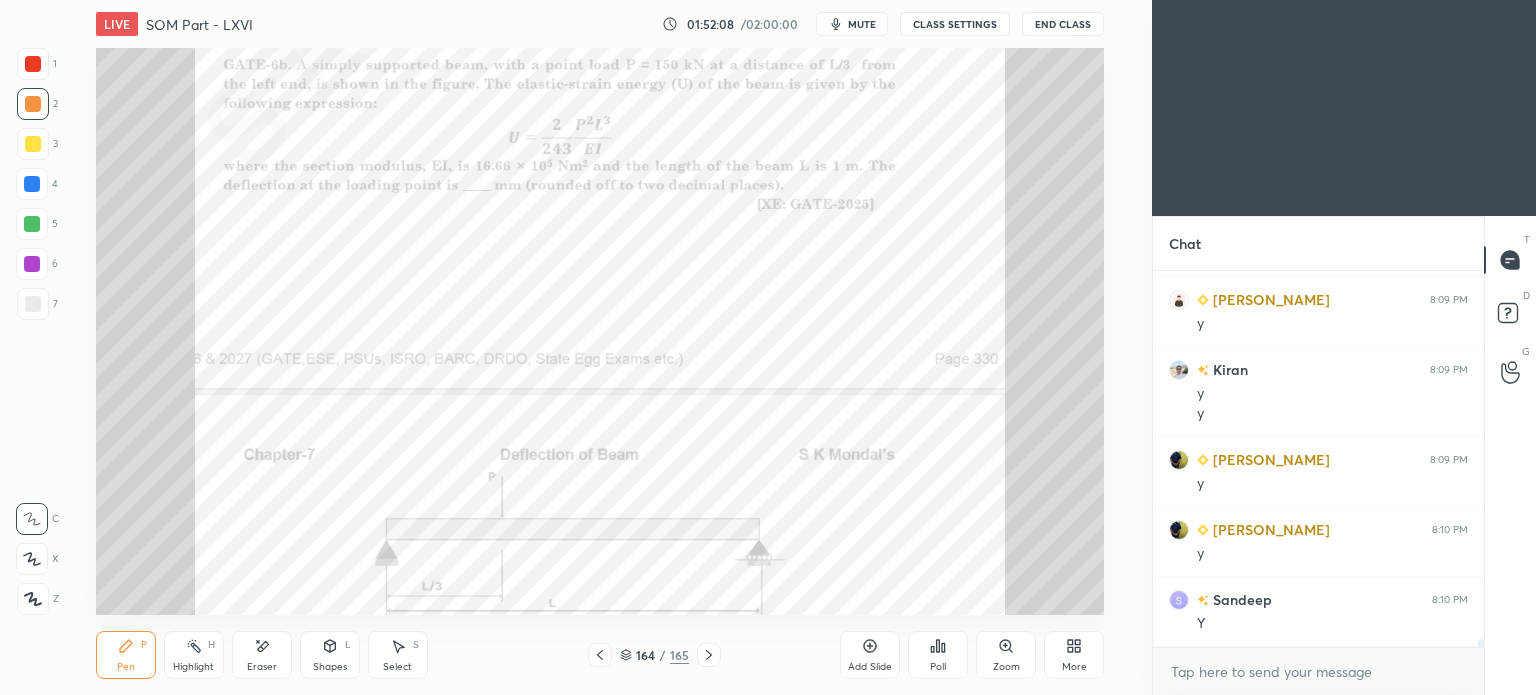 click 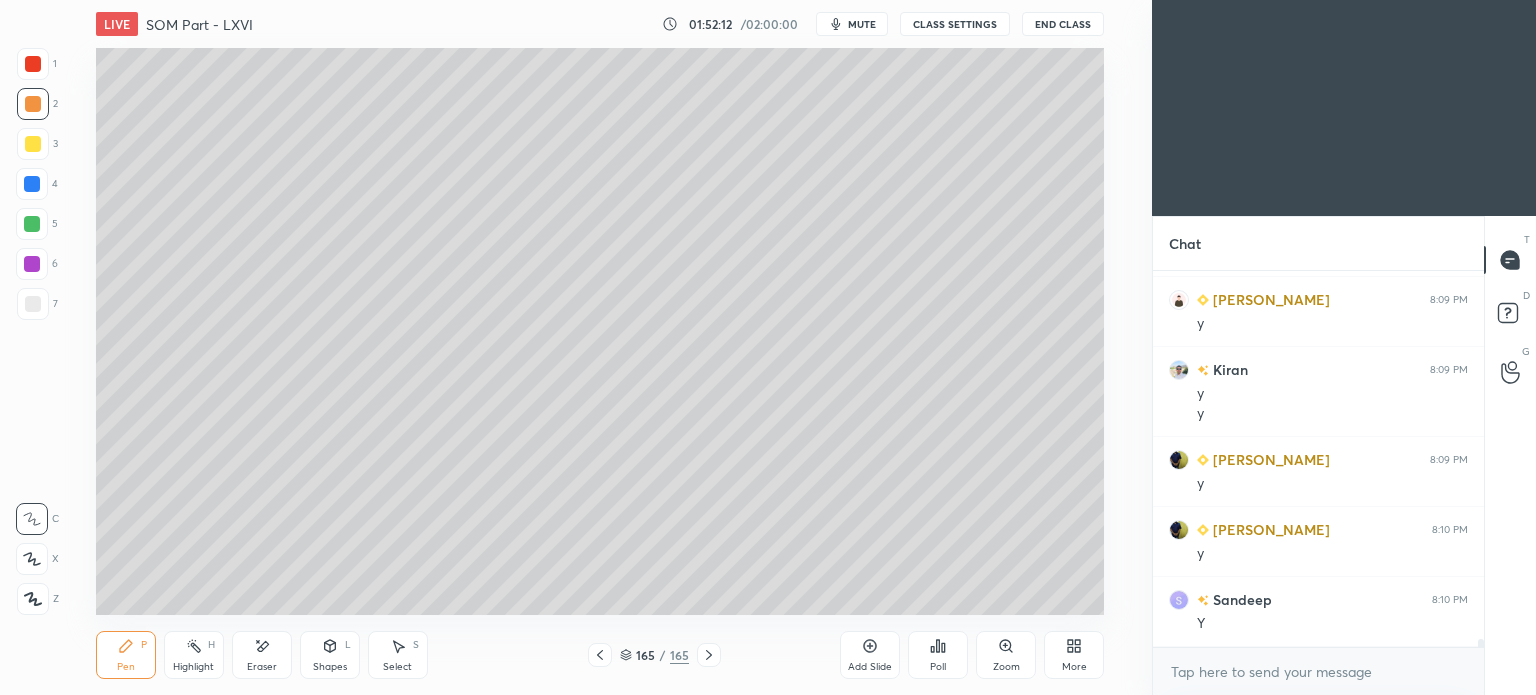scroll, scrollTop: 18452, scrollLeft: 0, axis: vertical 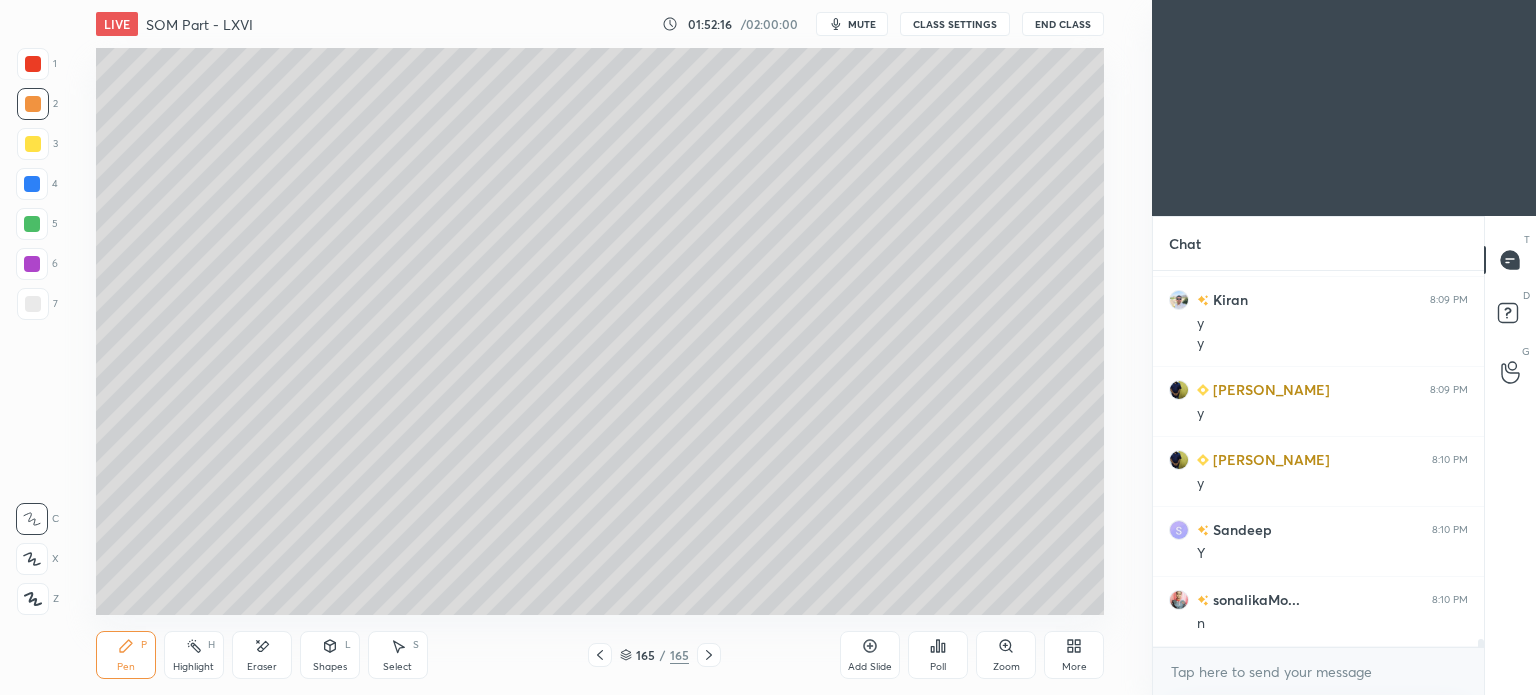click 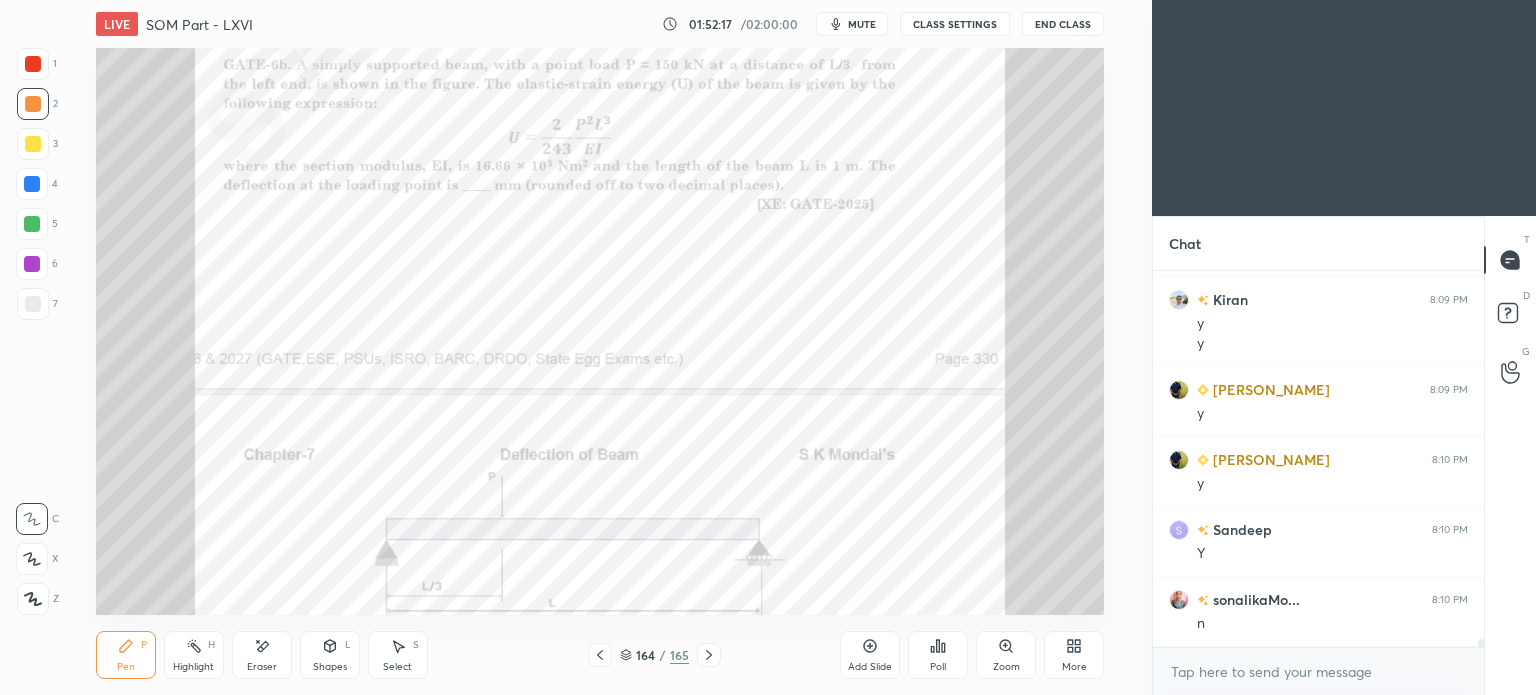 scroll, scrollTop: 18522, scrollLeft: 0, axis: vertical 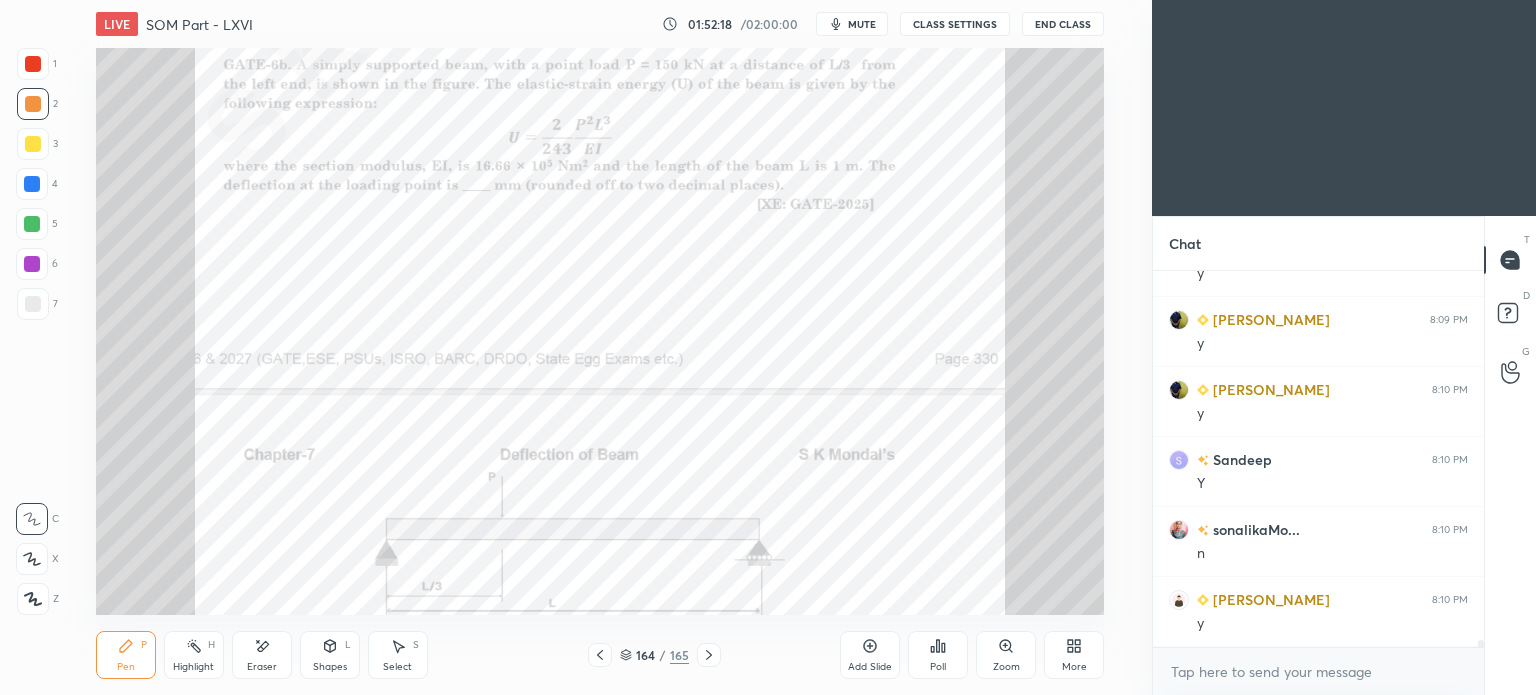click 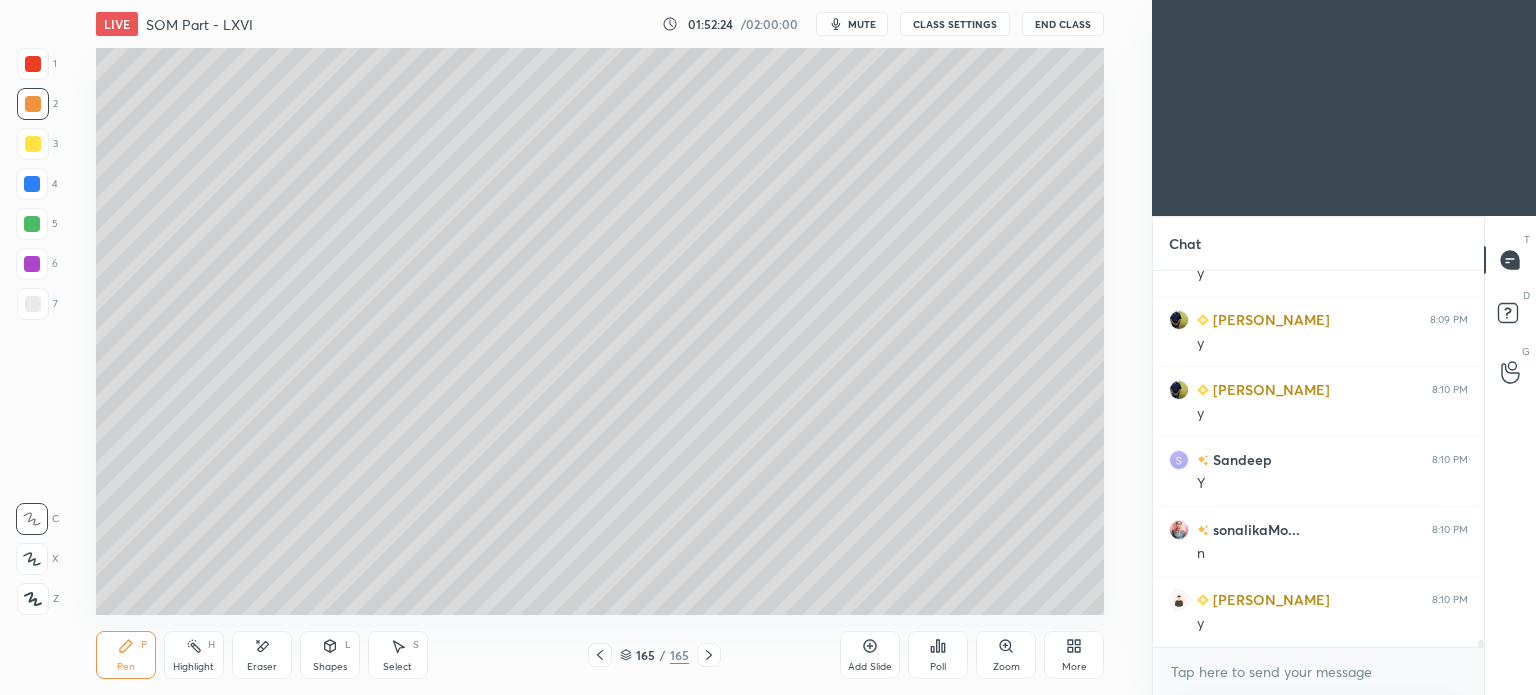 click 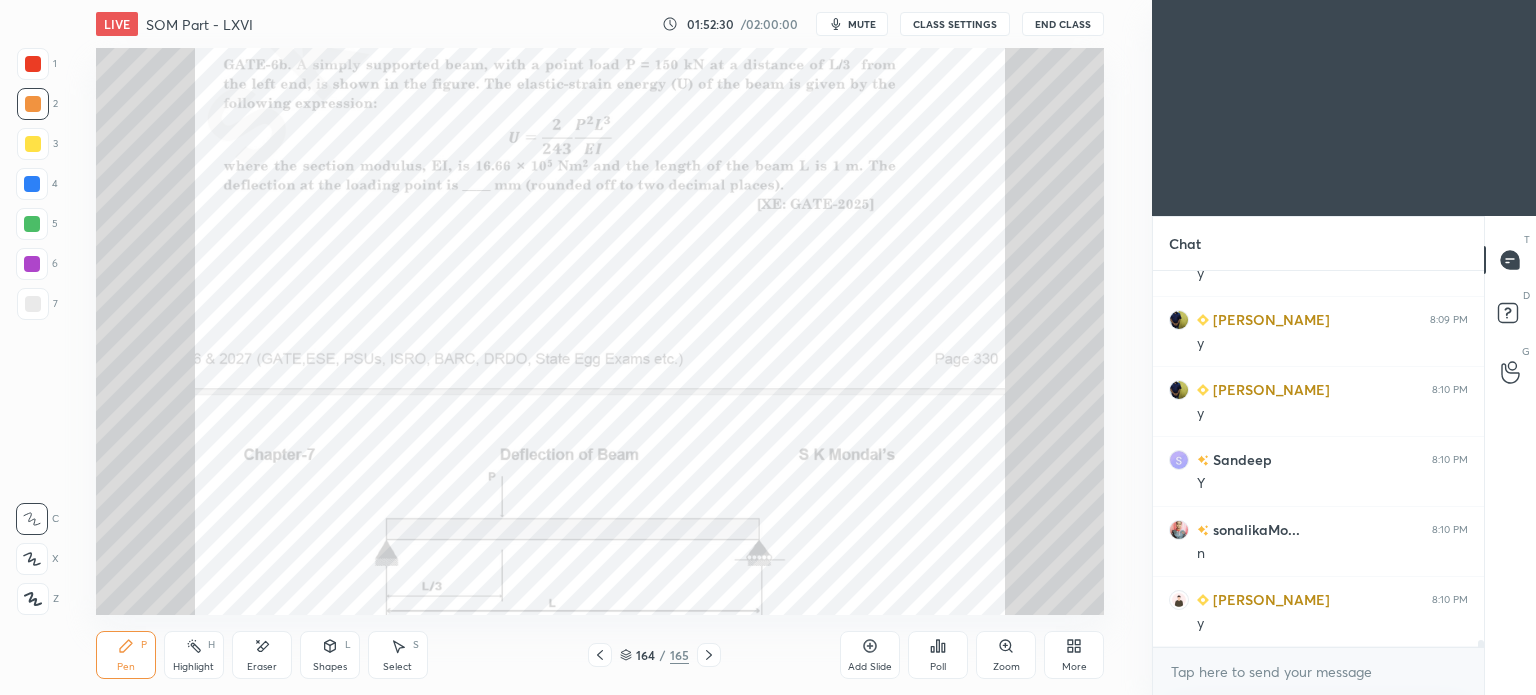 scroll, scrollTop: 18592, scrollLeft: 0, axis: vertical 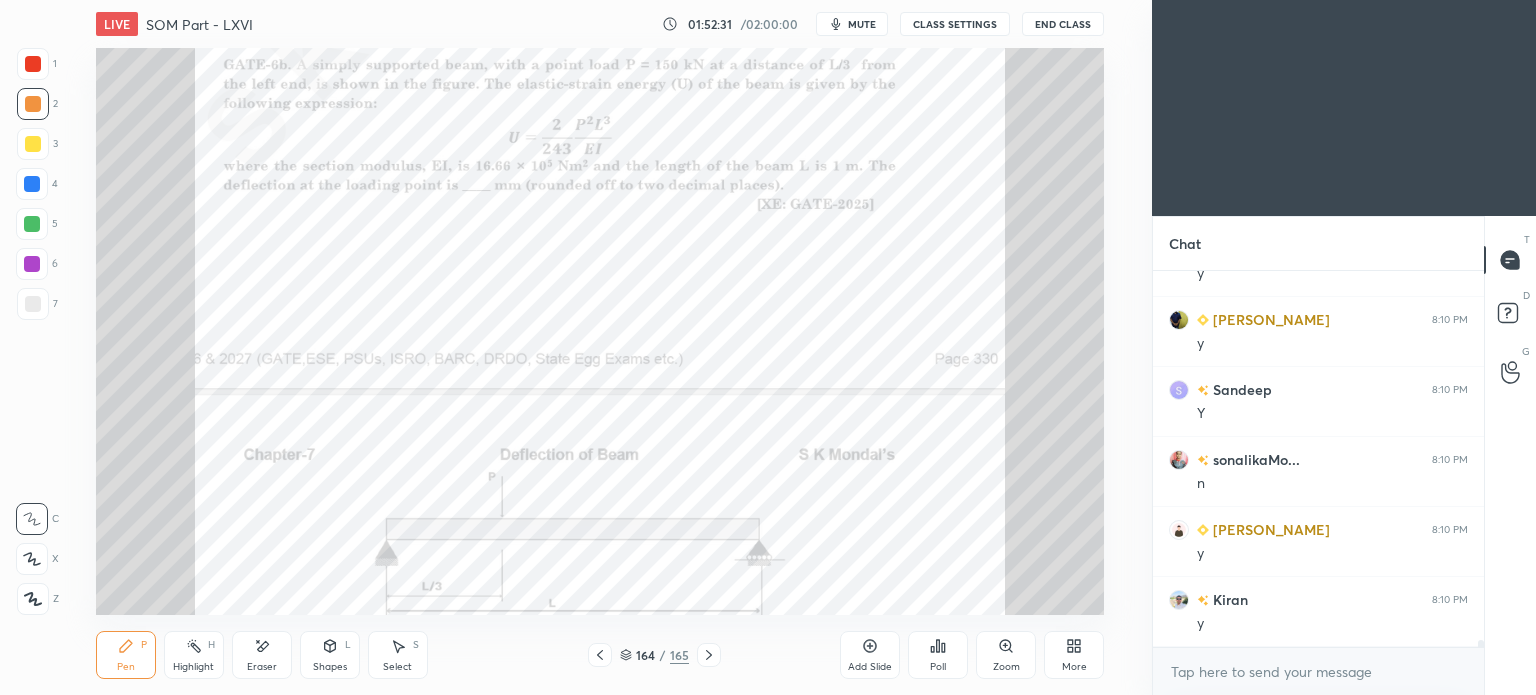 click 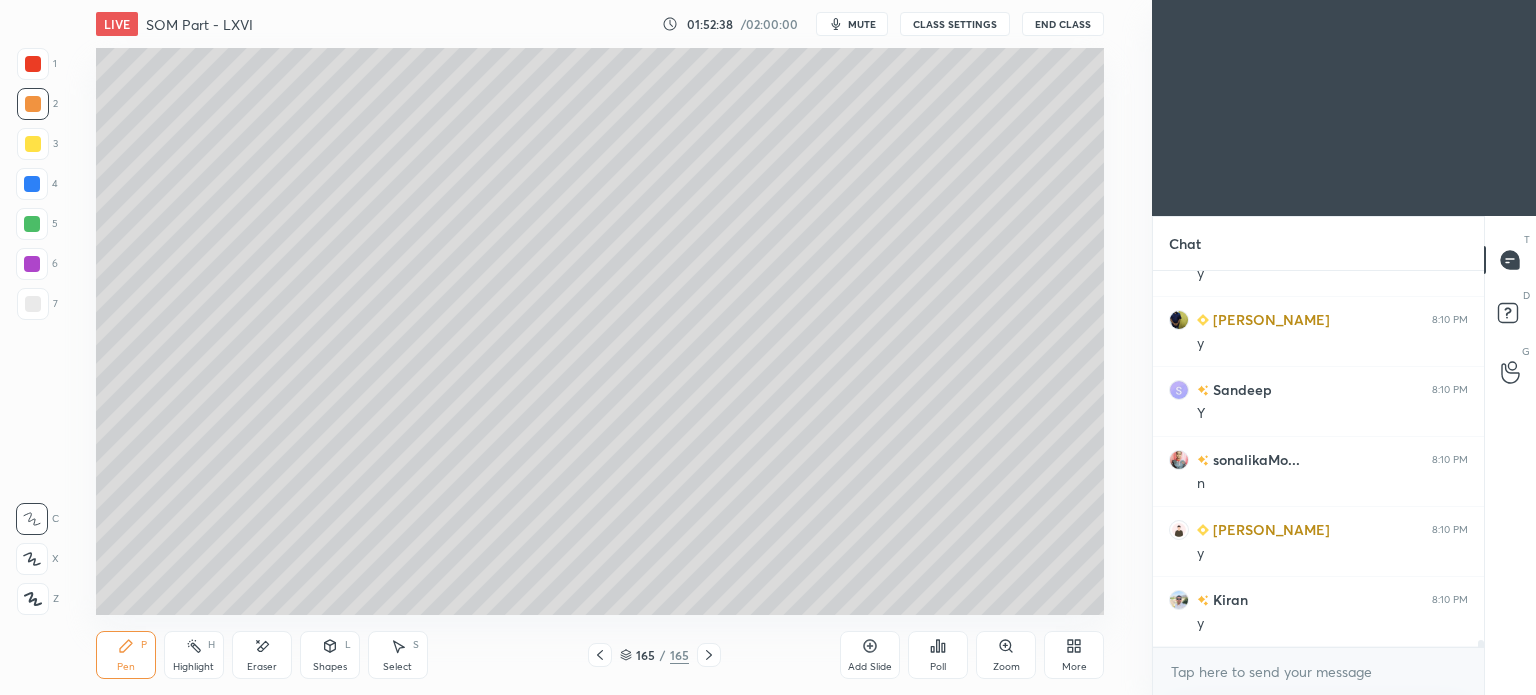 click on "Eraser" at bounding box center (262, 667) 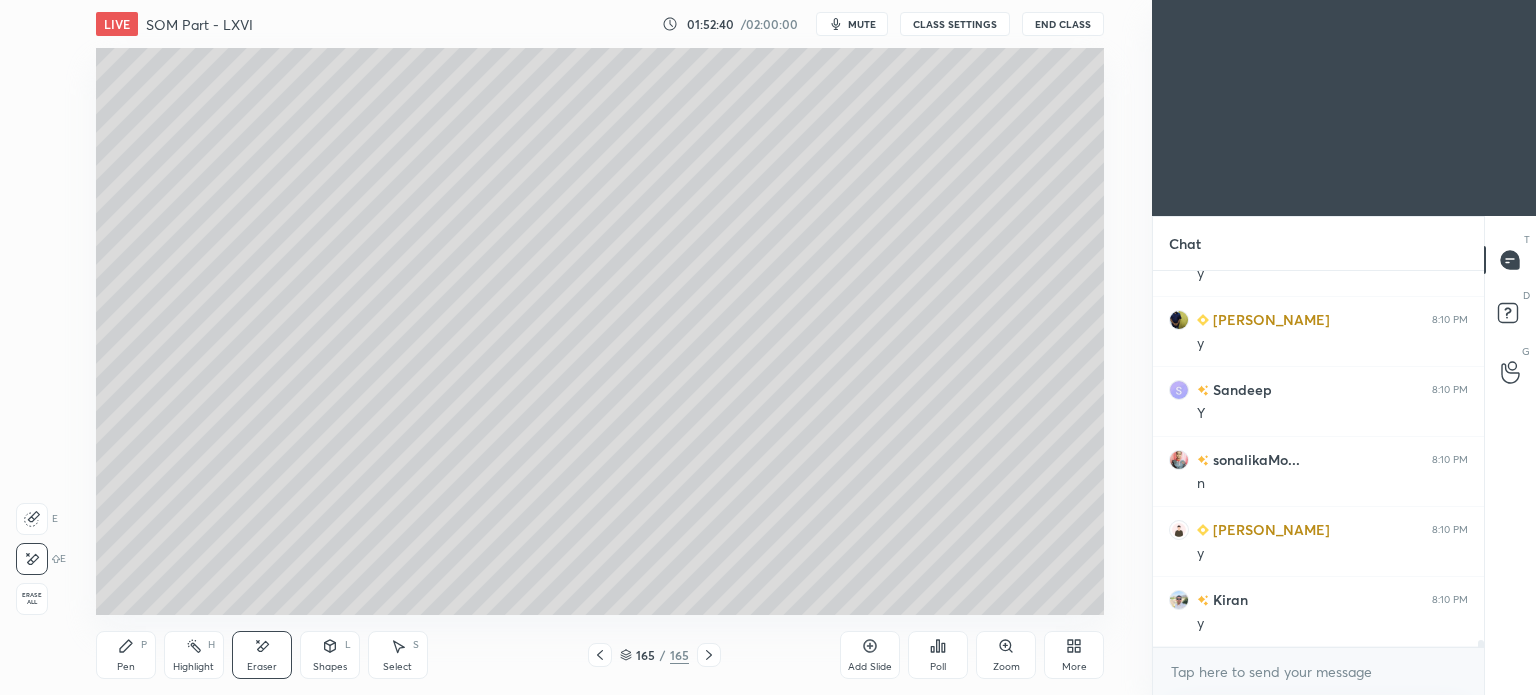 click on "Pen" at bounding box center [126, 667] 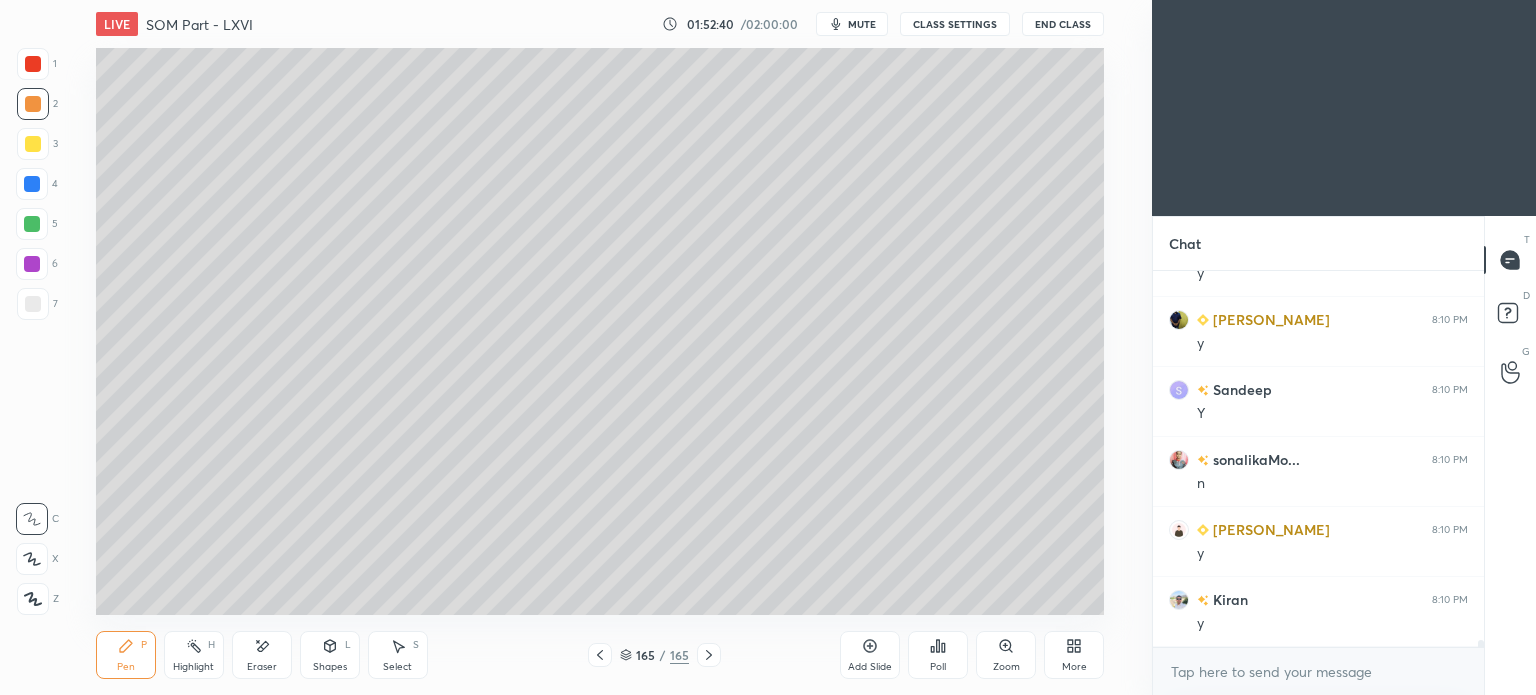click on "Pen" at bounding box center (126, 667) 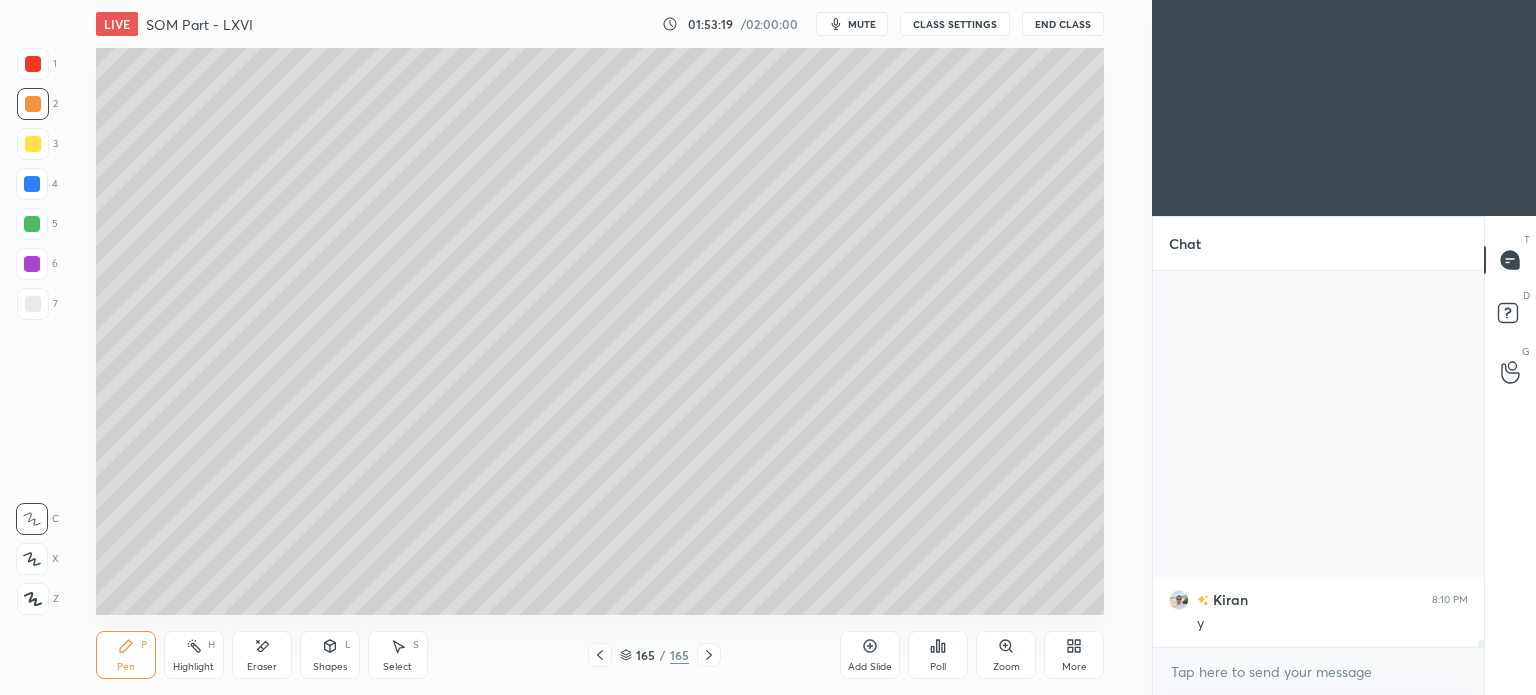scroll, scrollTop: 19012, scrollLeft: 0, axis: vertical 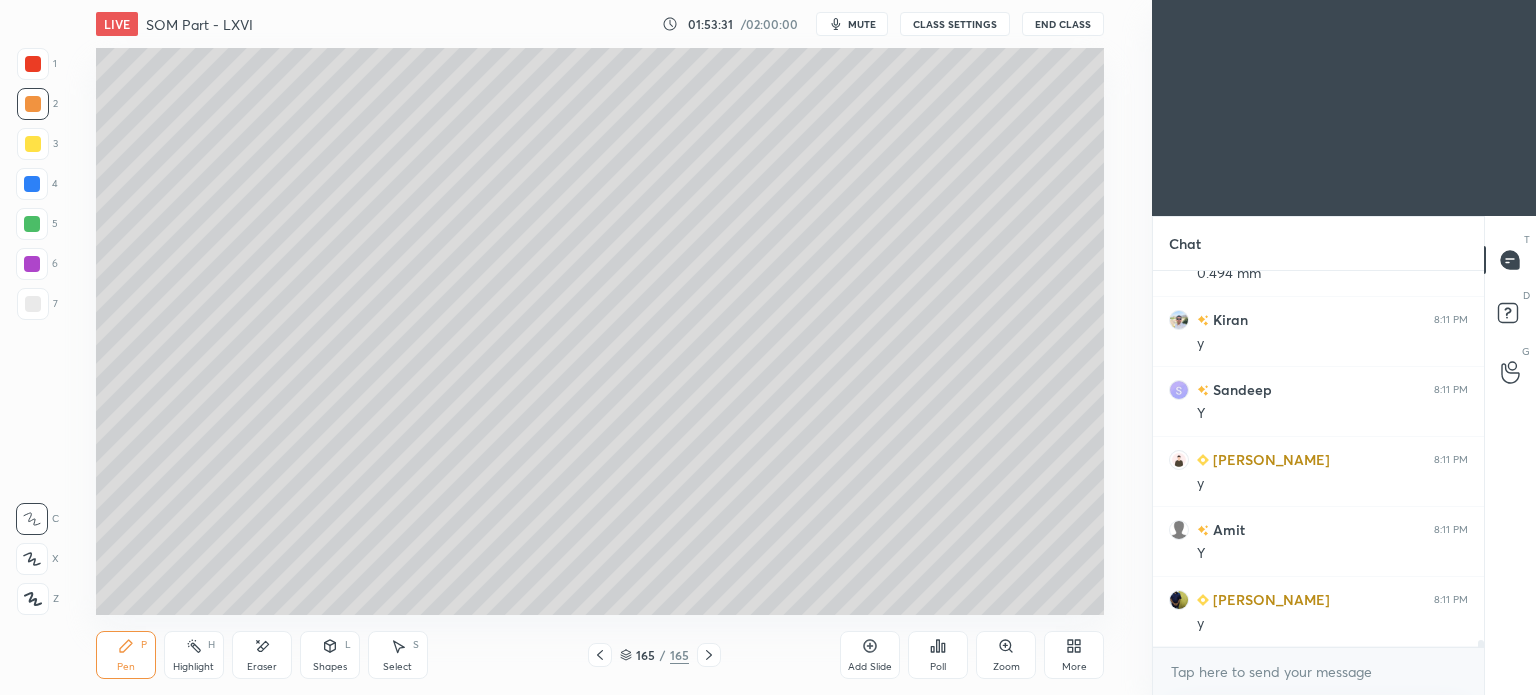 click at bounding box center (32, 184) 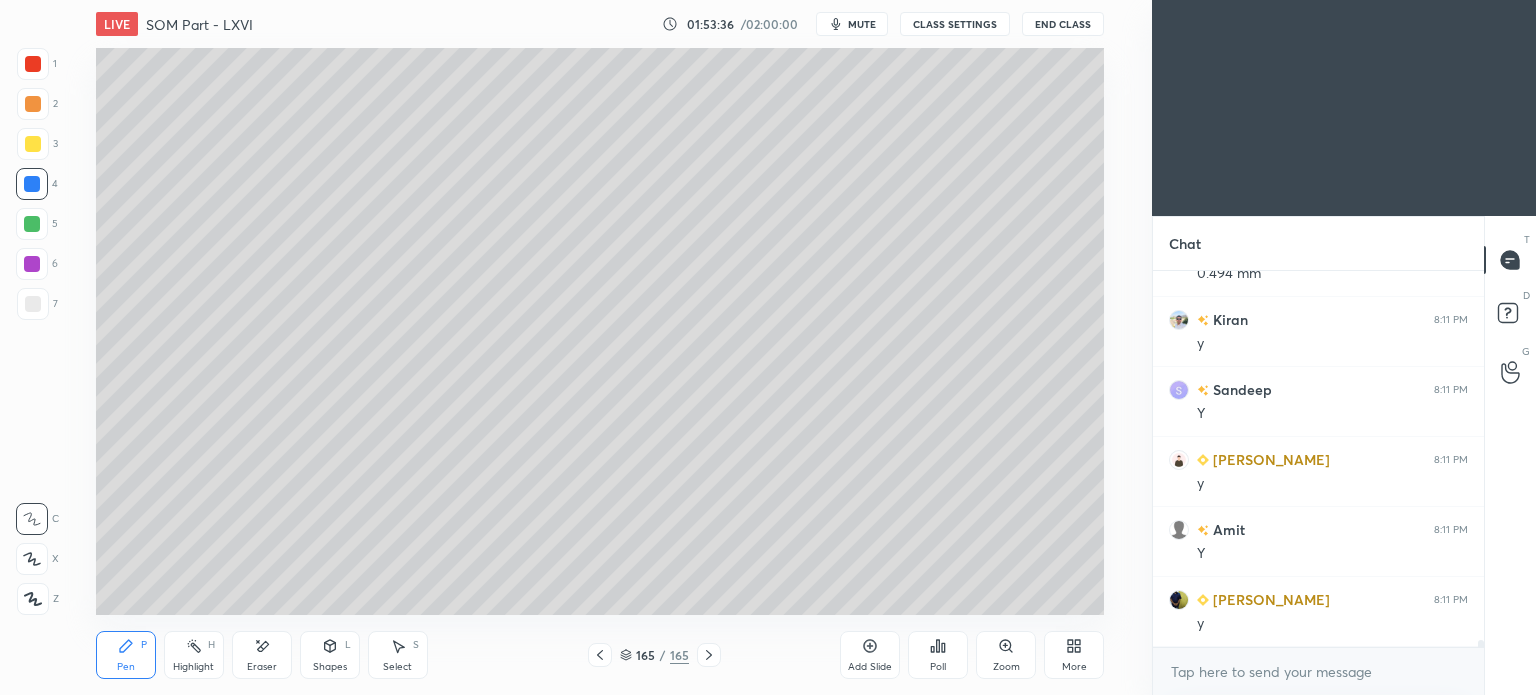 scroll, scrollTop: 19082, scrollLeft: 0, axis: vertical 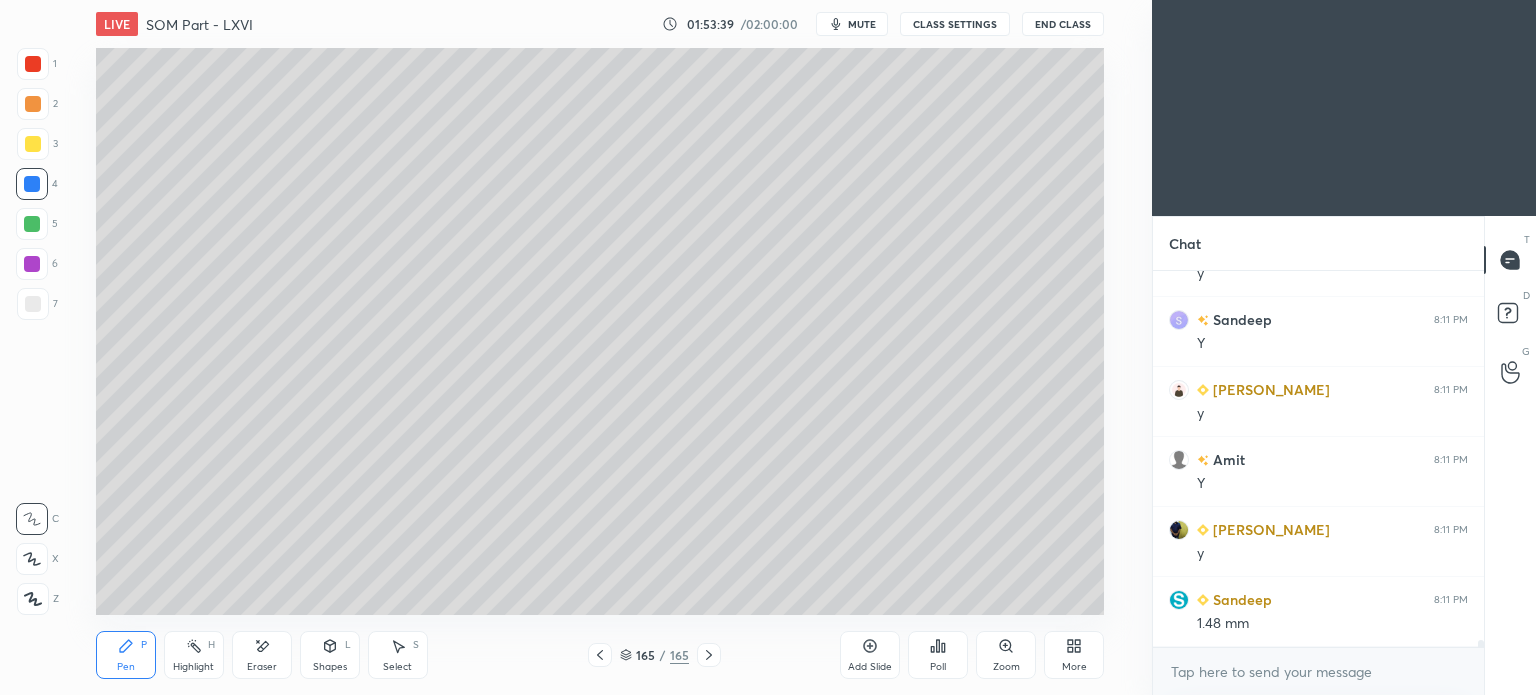 click at bounding box center [33, 304] 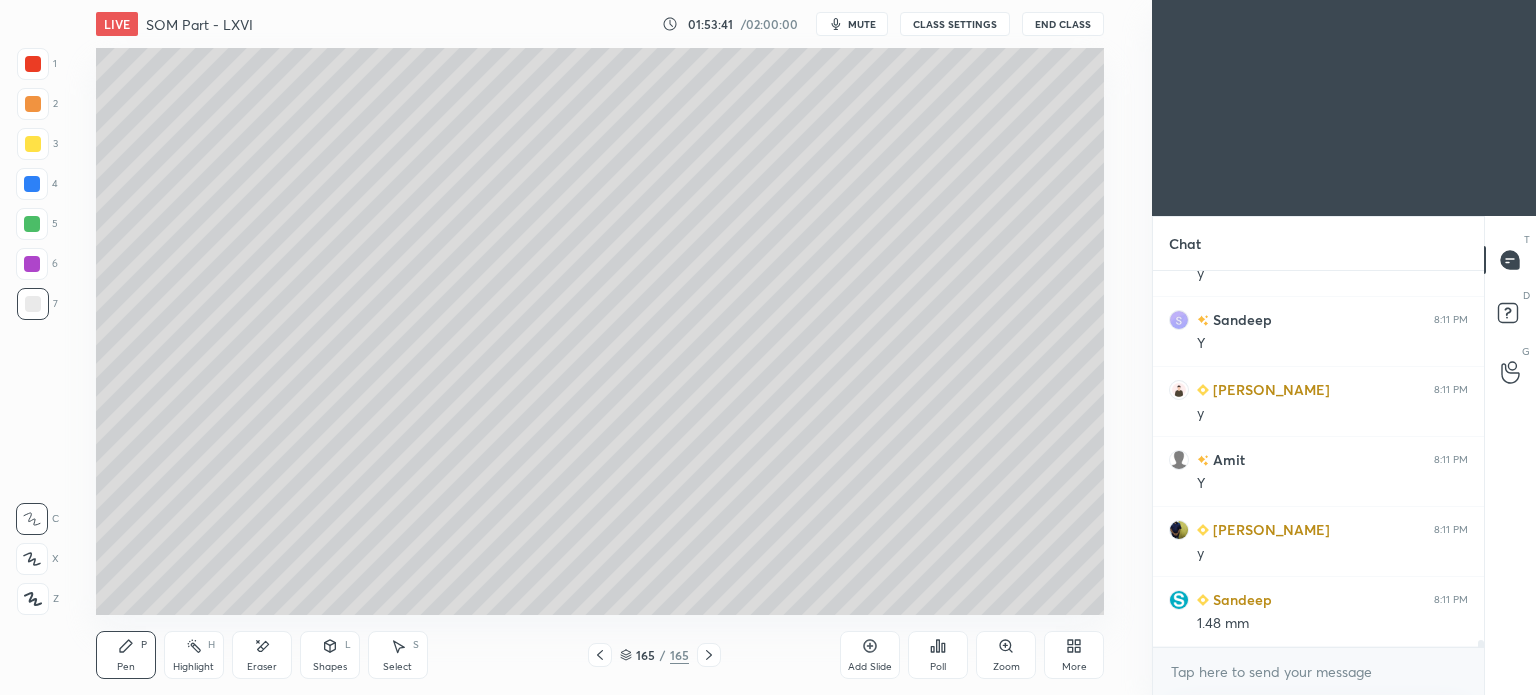 scroll, scrollTop: 19152, scrollLeft: 0, axis: vertical 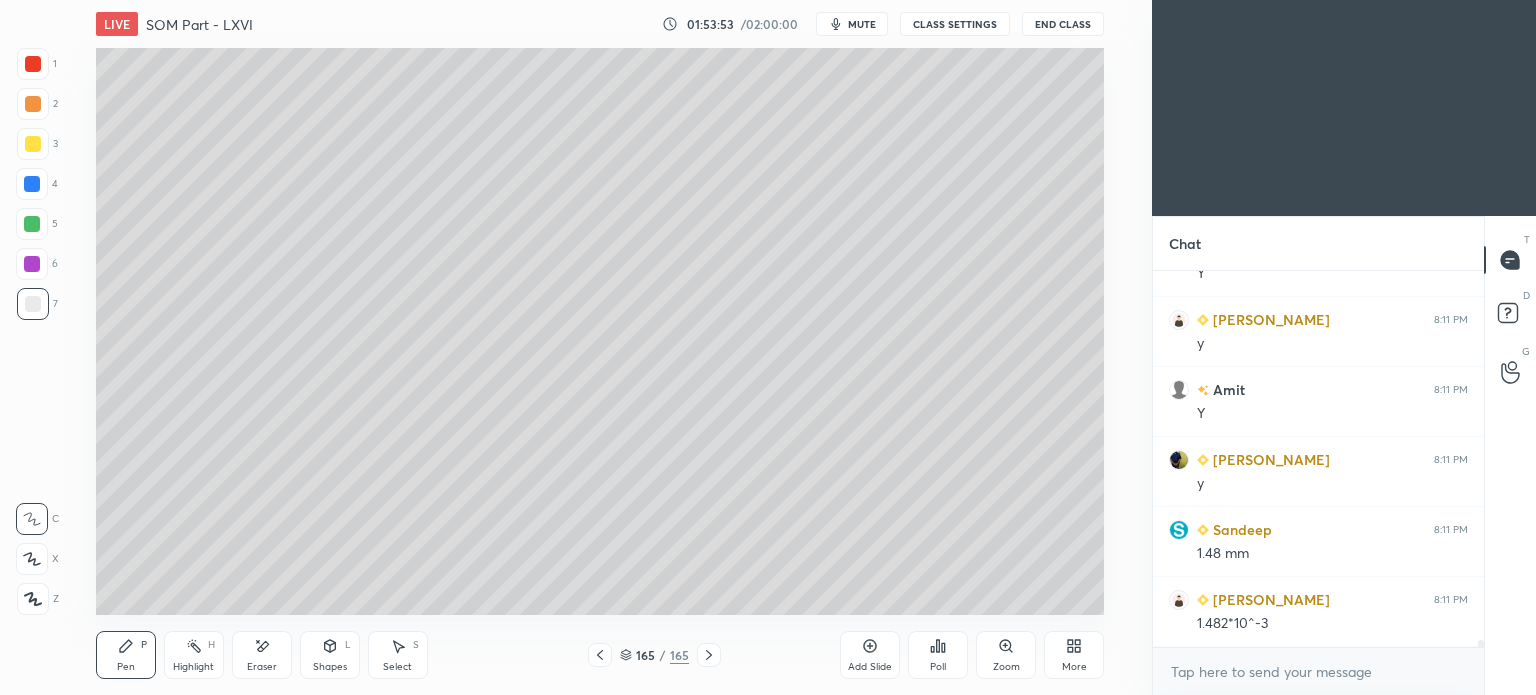 click 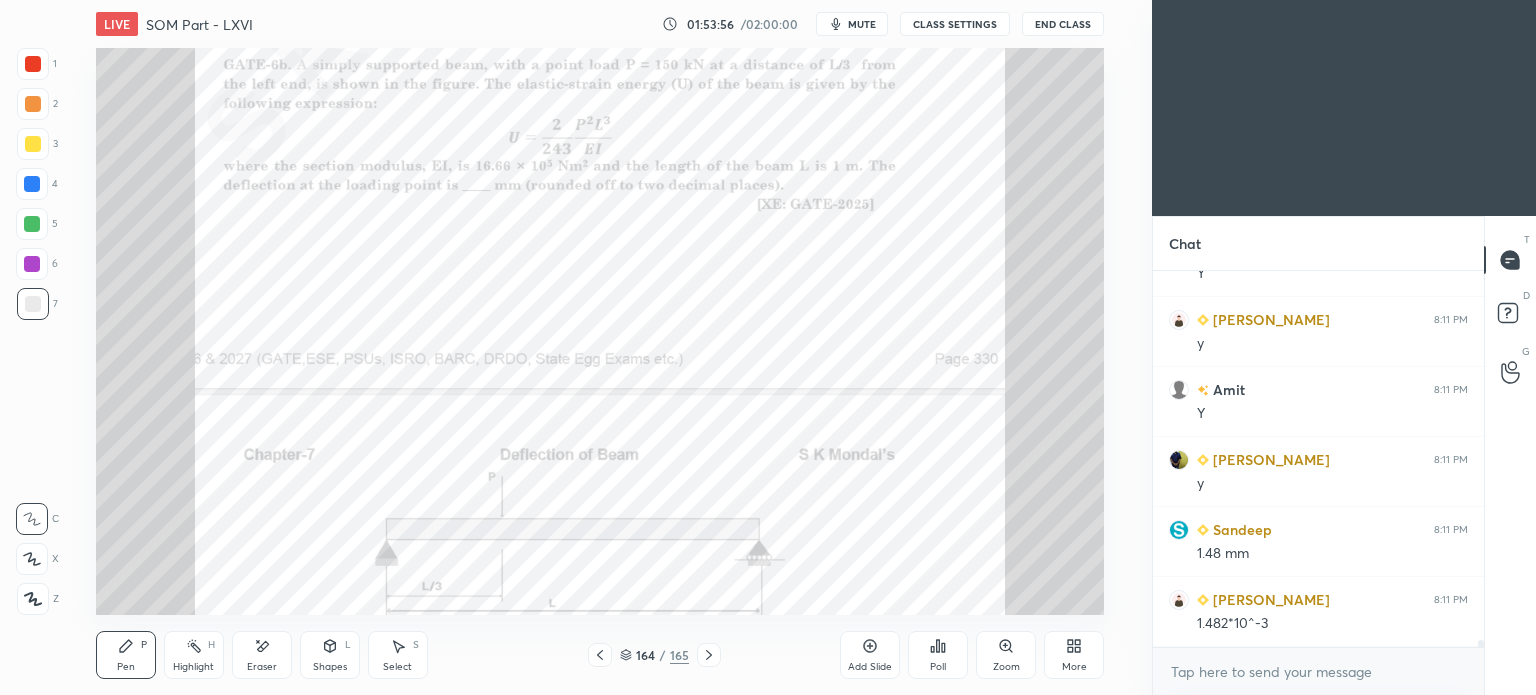 click 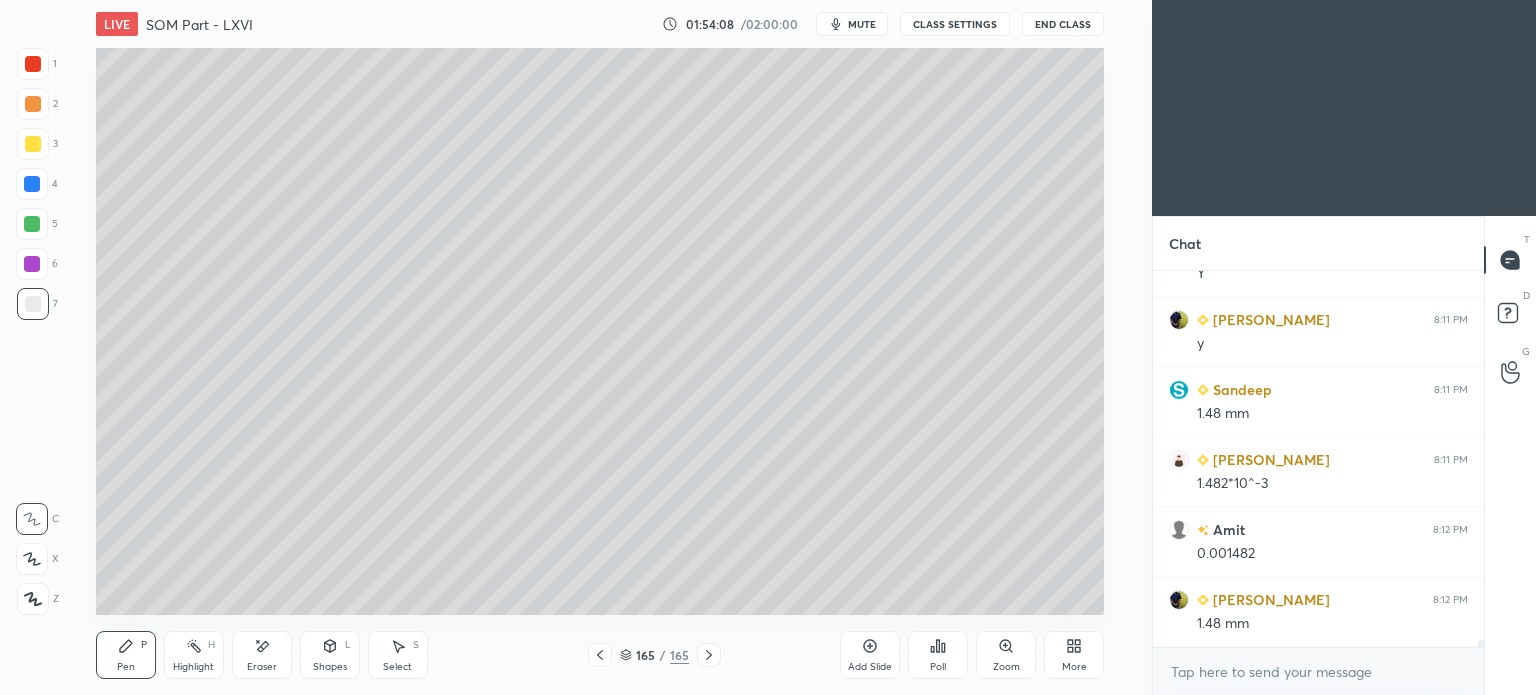 scroll, scrollTop: 19362, scrollLeft: 0, axis: vertical 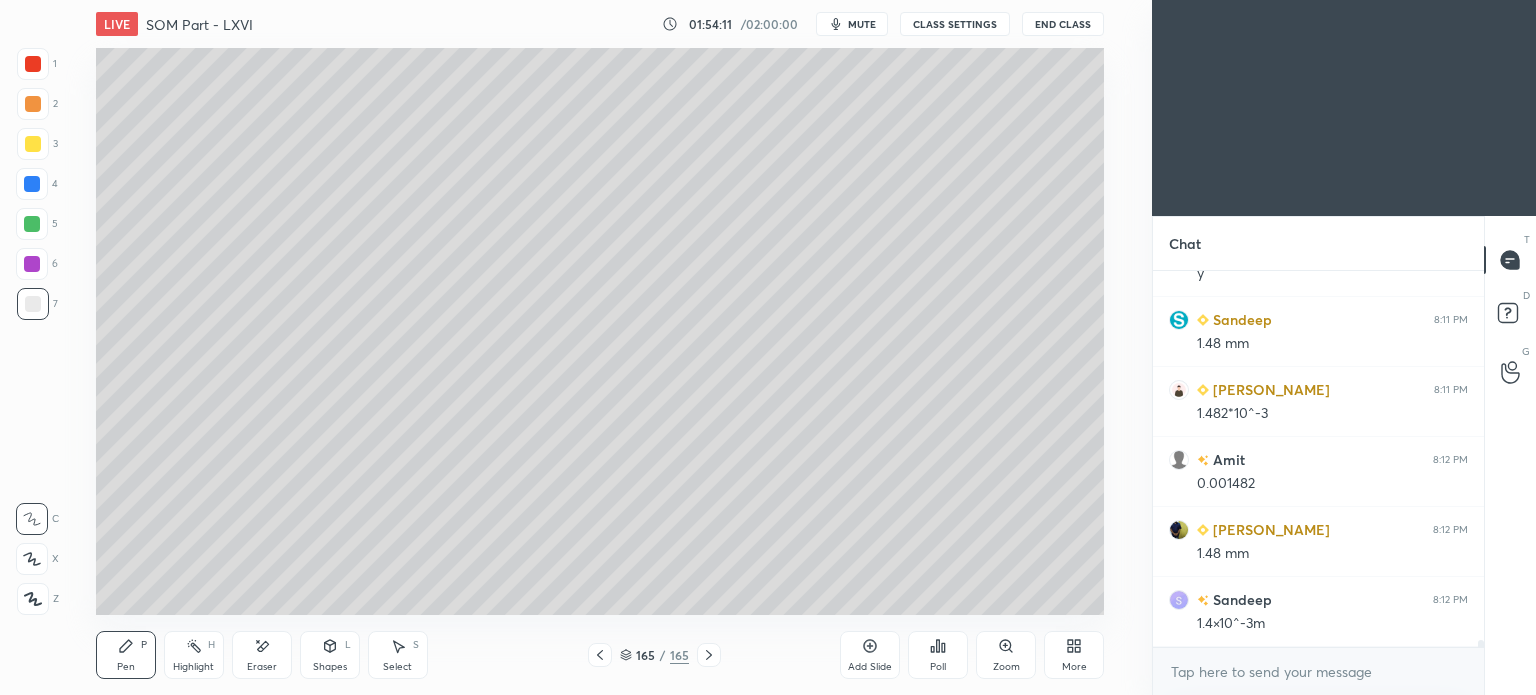 click 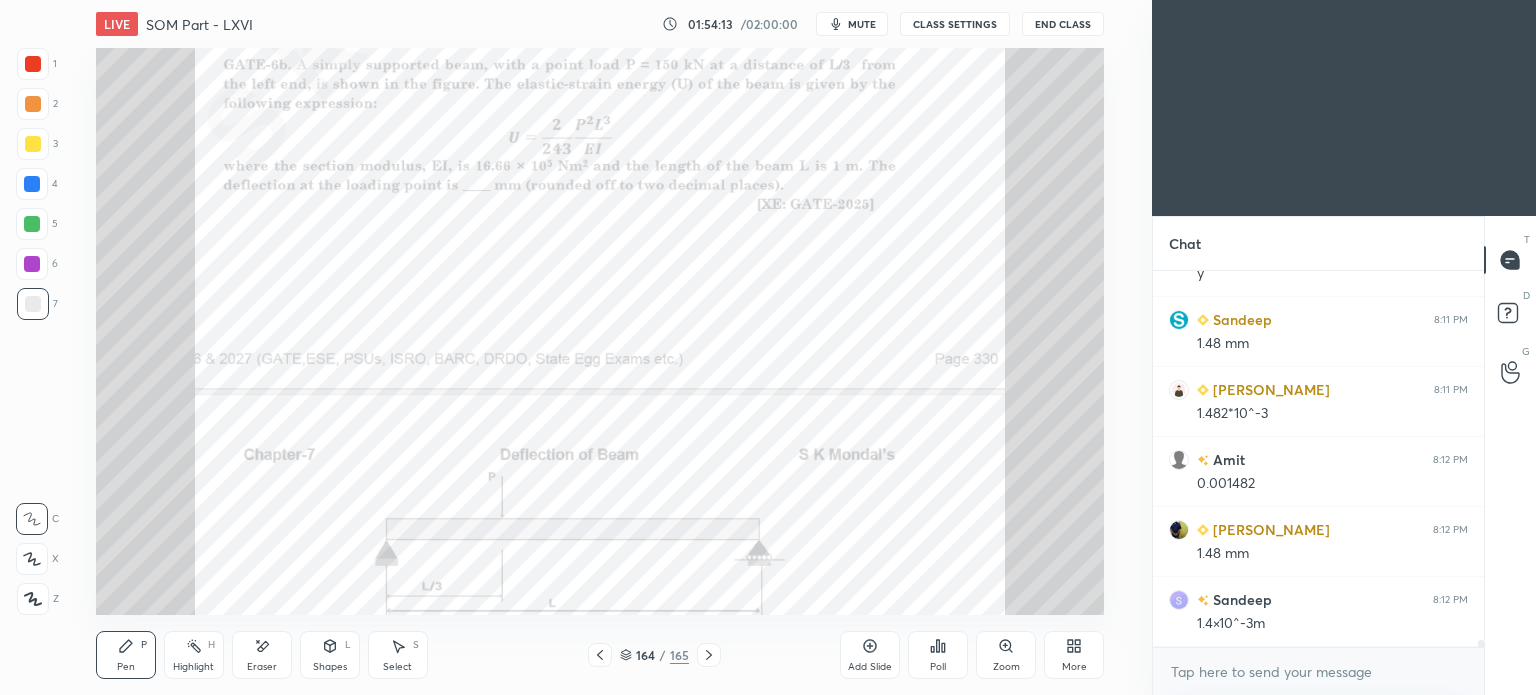 scroll, scrollTop: 19432, scrollLeft: 0, axis: vertical 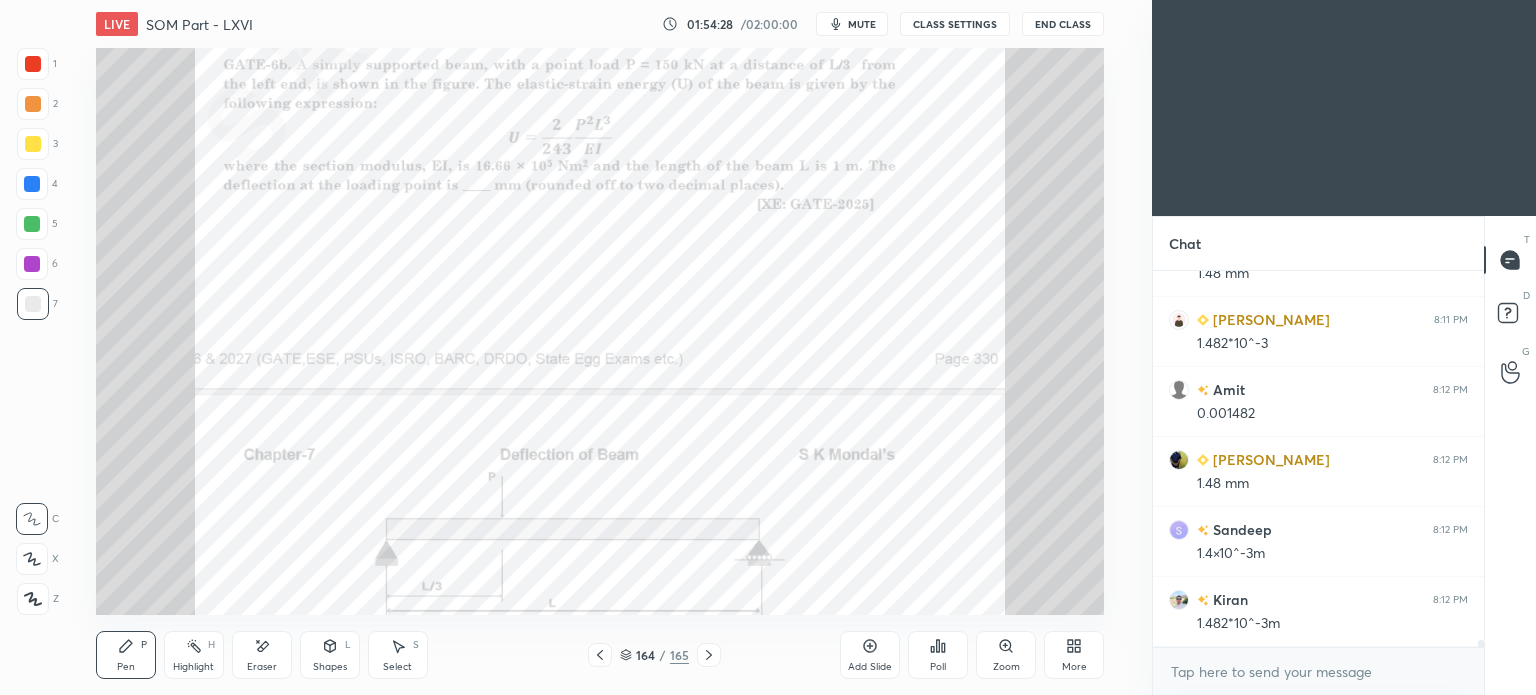 click 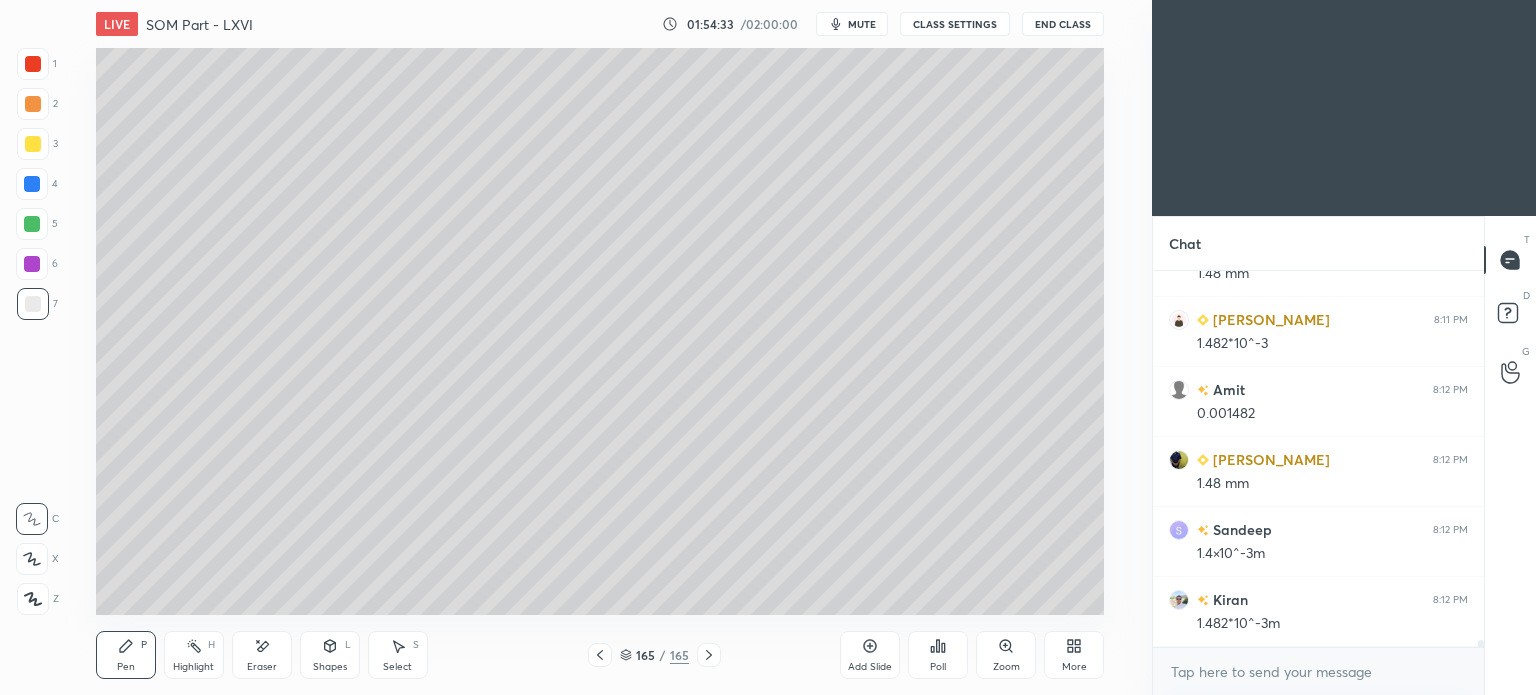 click on "mute" at bounding box center (862, 24) 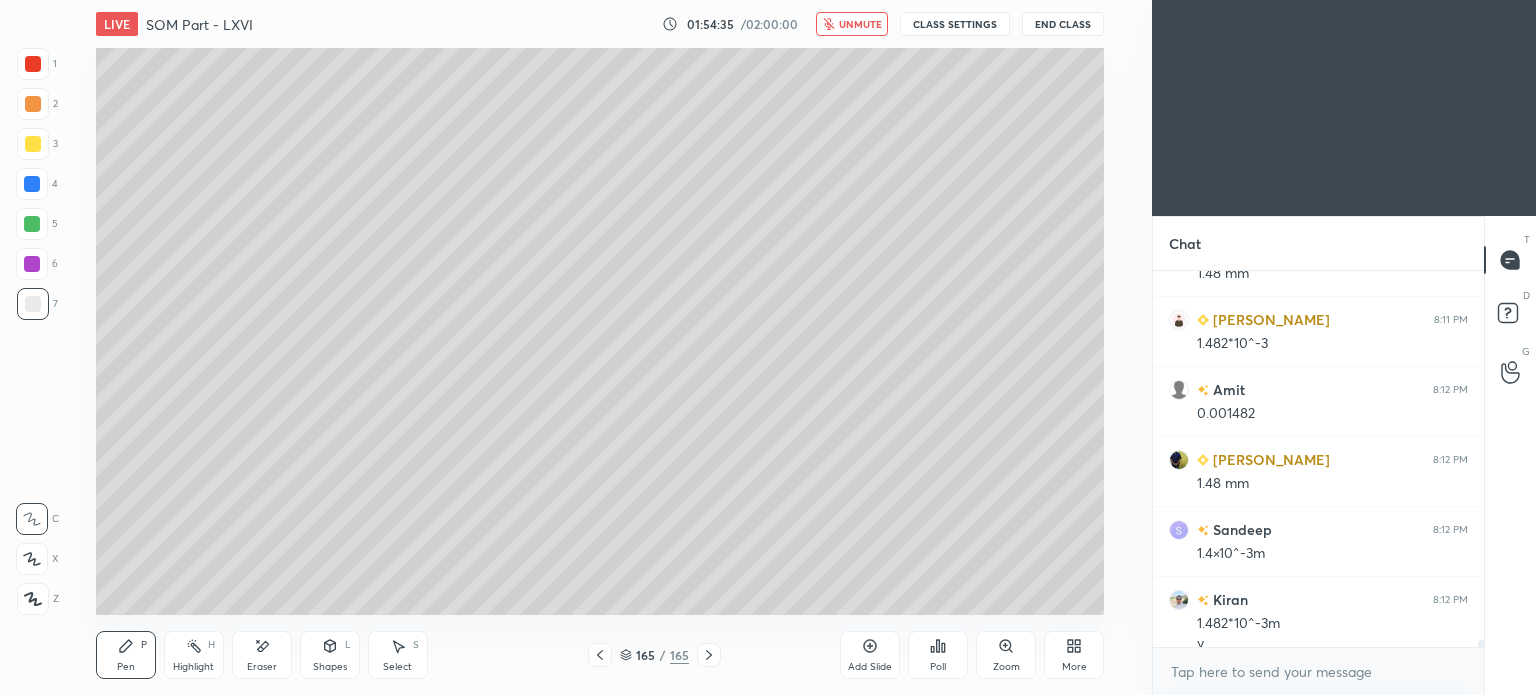 scroll, scrollTop: 19452, scrollLeft: 0, axis: vertical 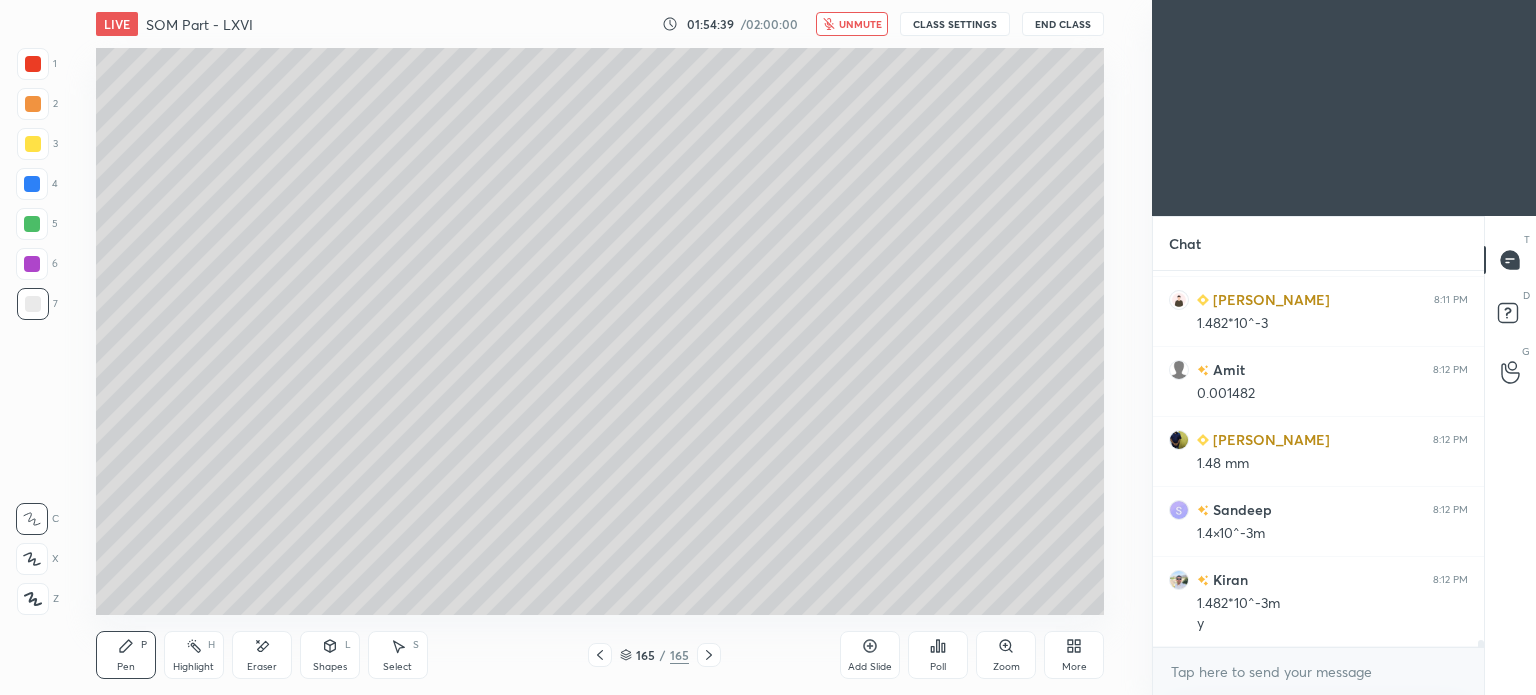 click on "unmute" at bounding box center (860, 24) 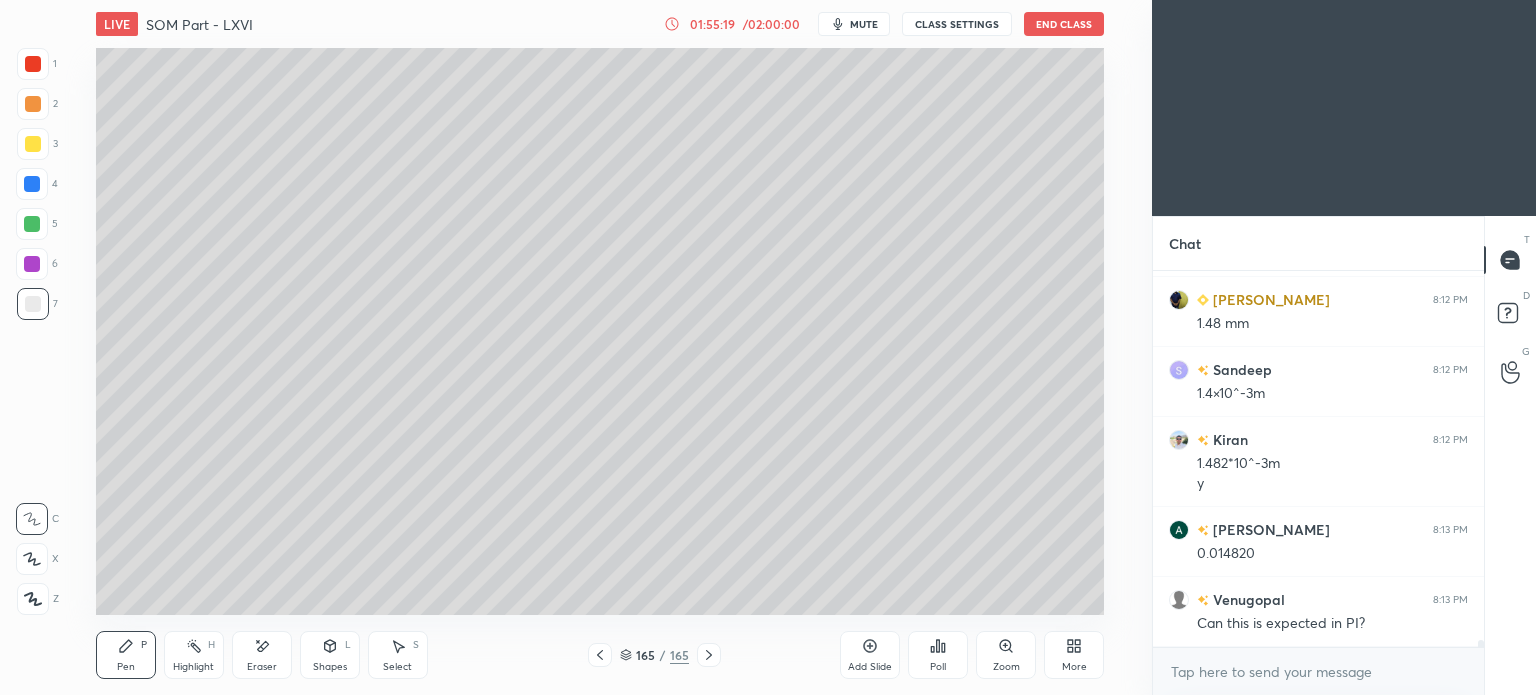 scroll, scrollTop: 19662, scrollLeft: 0, axis: vertical 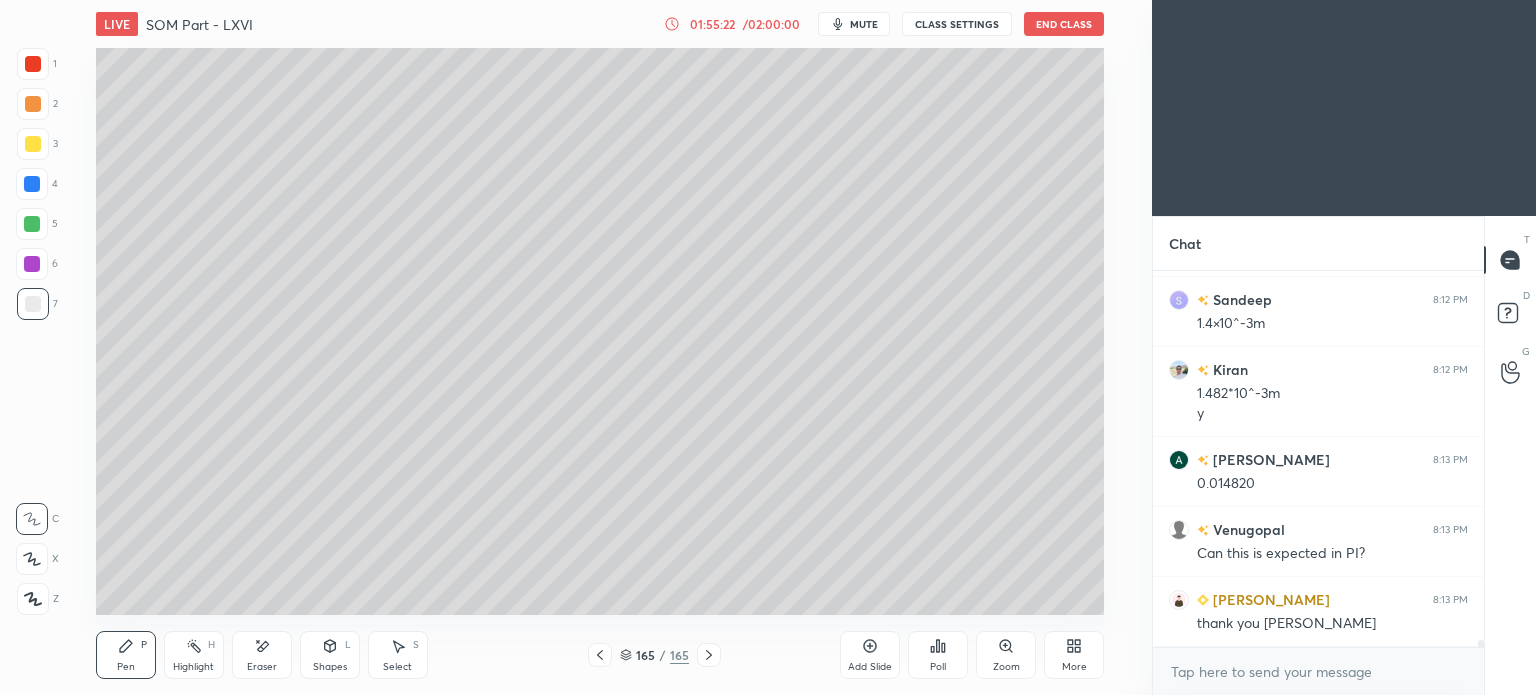 click 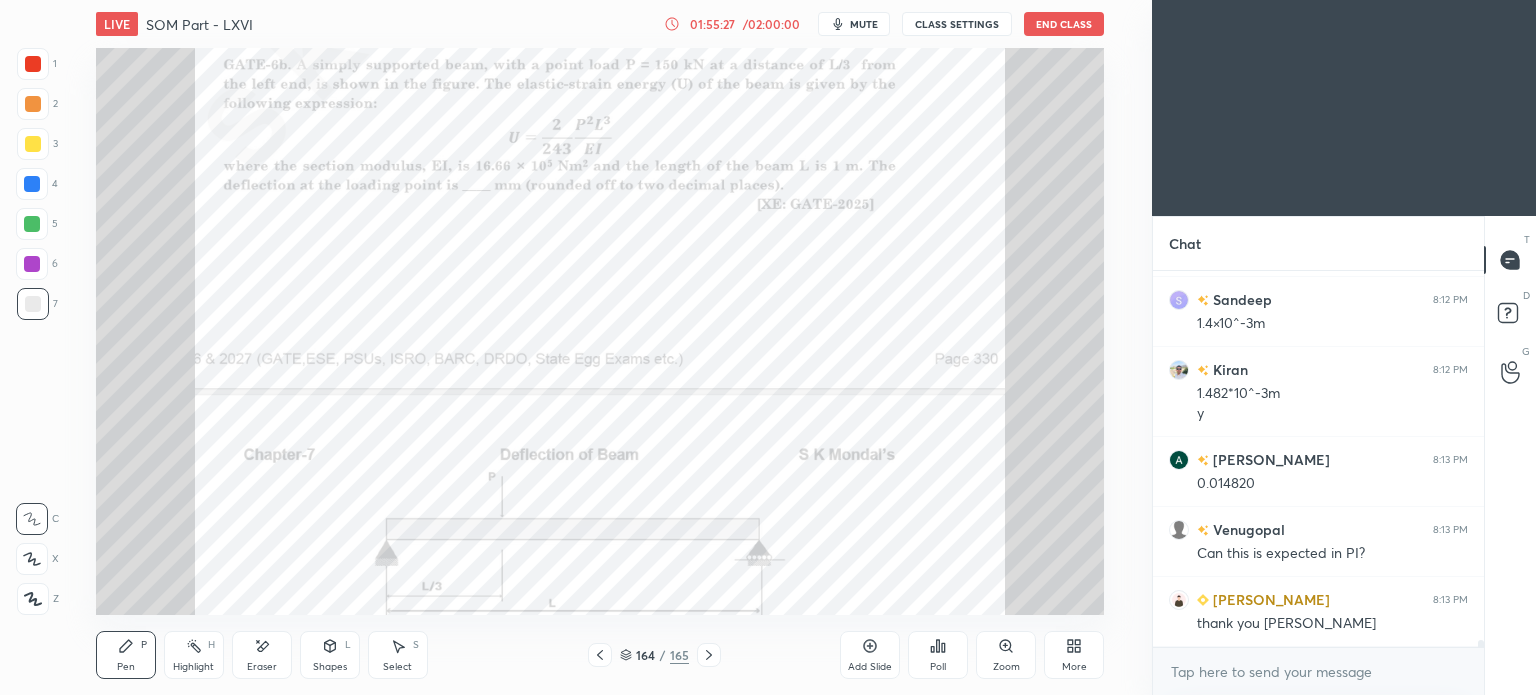 scroll, scrollTop: 19732, scrollLeft: 0, axis: vertical 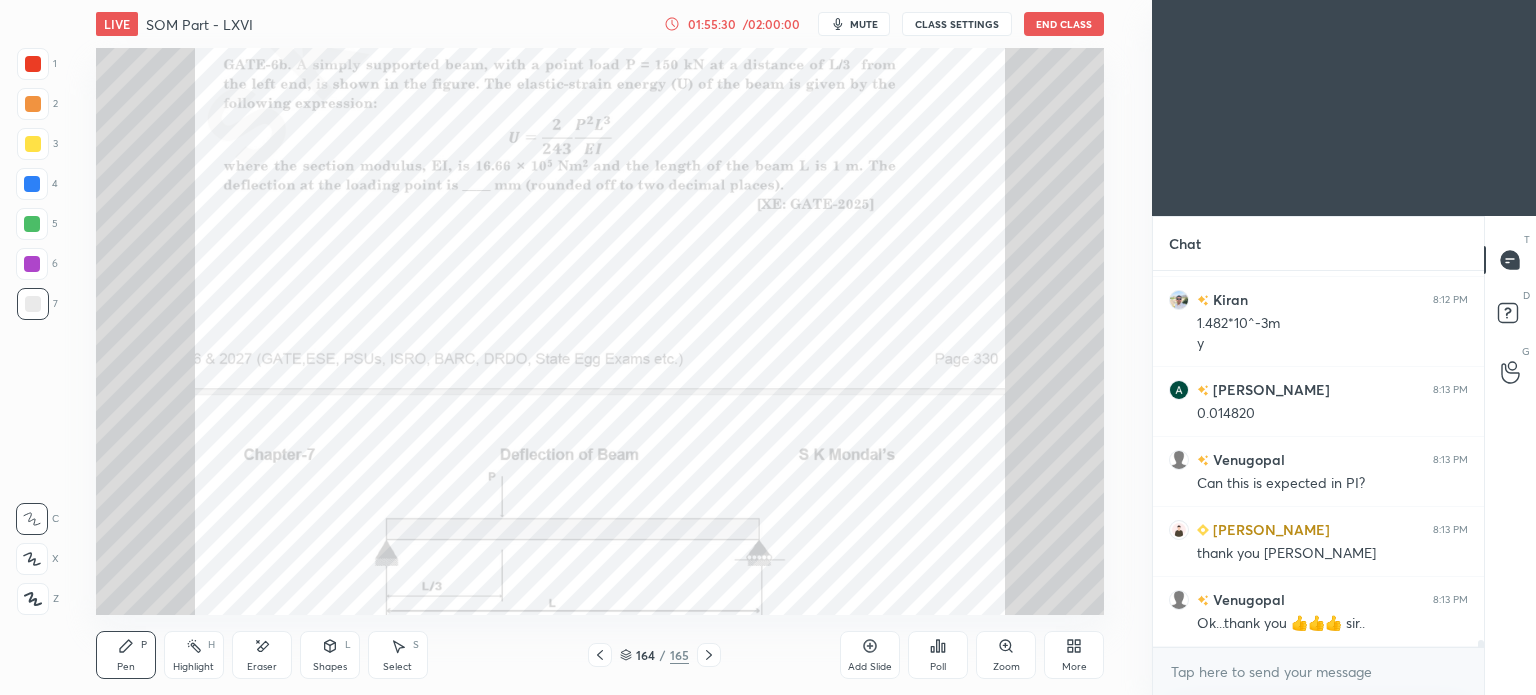 click 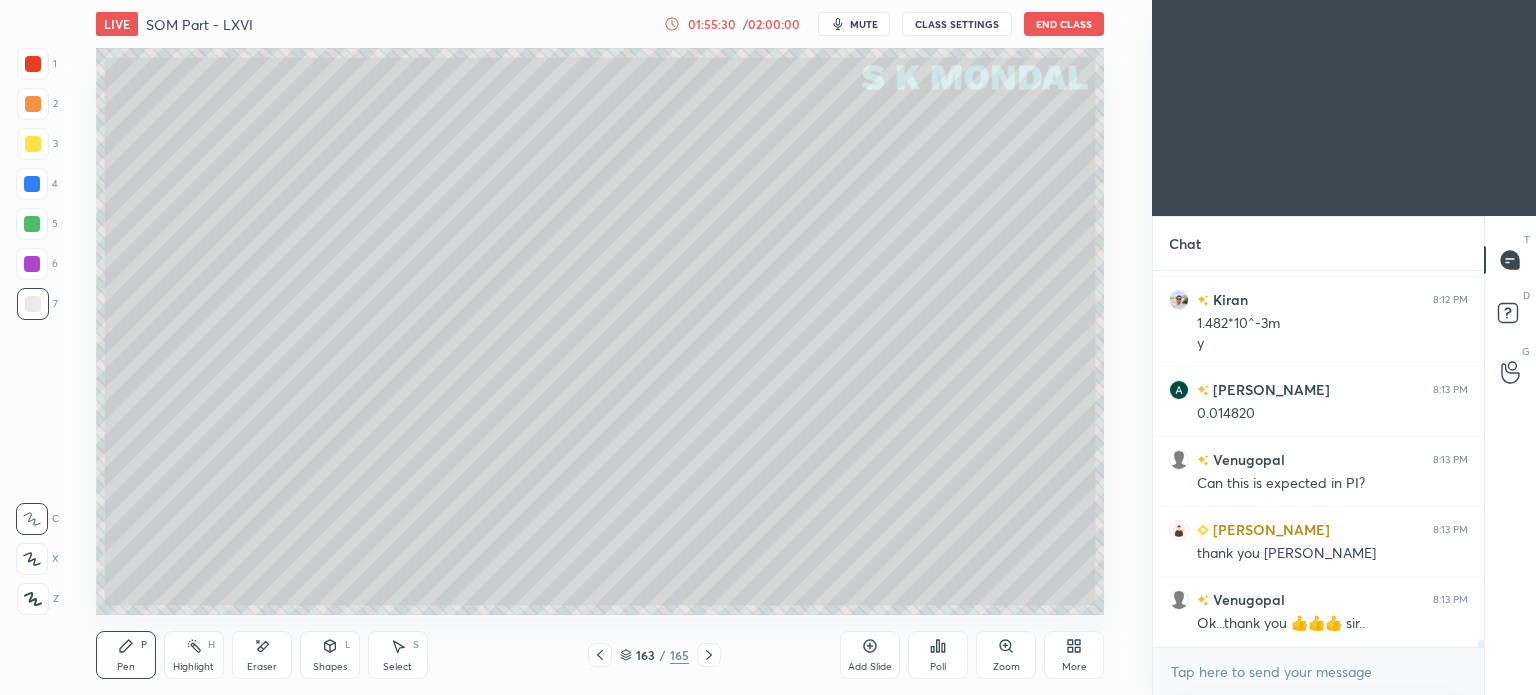 scroll, scrollTop: 19802, scrollLeft: 0, axis: vertical 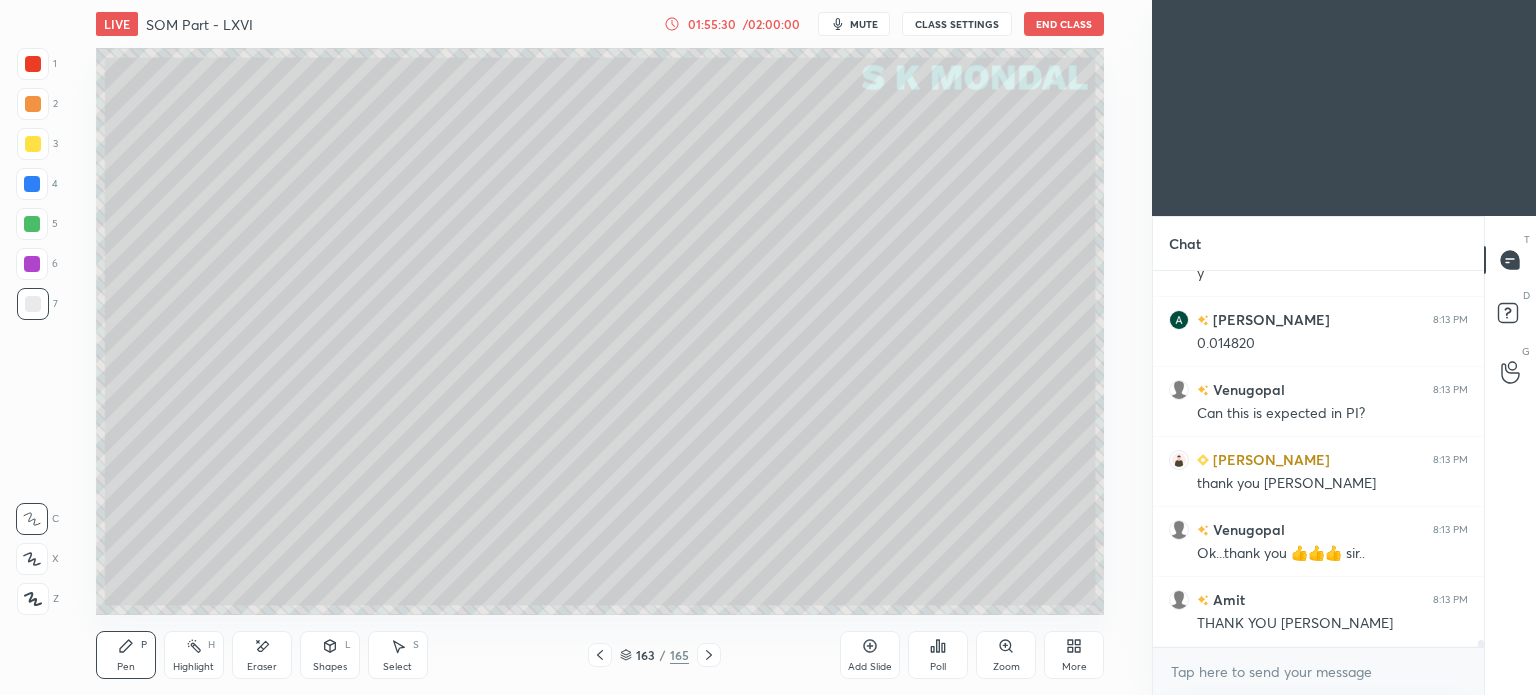 click 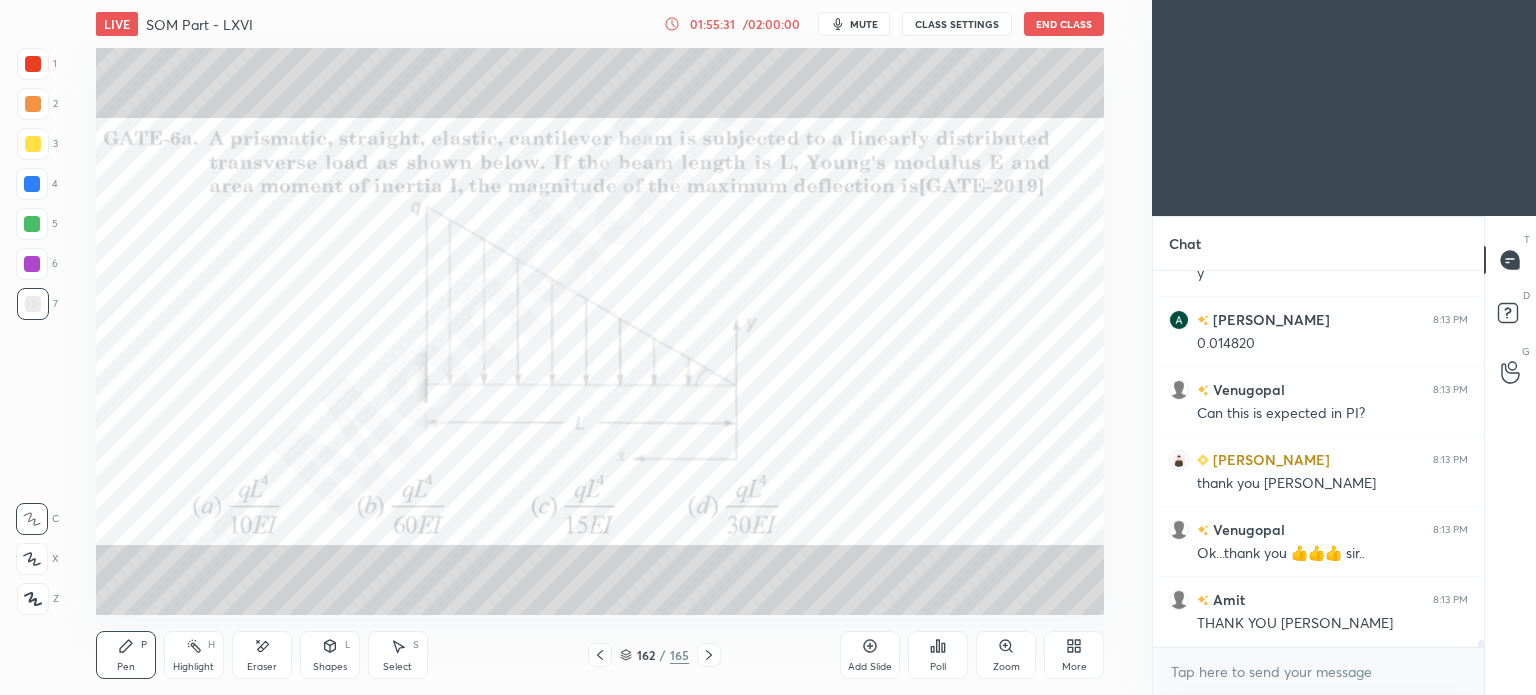 click 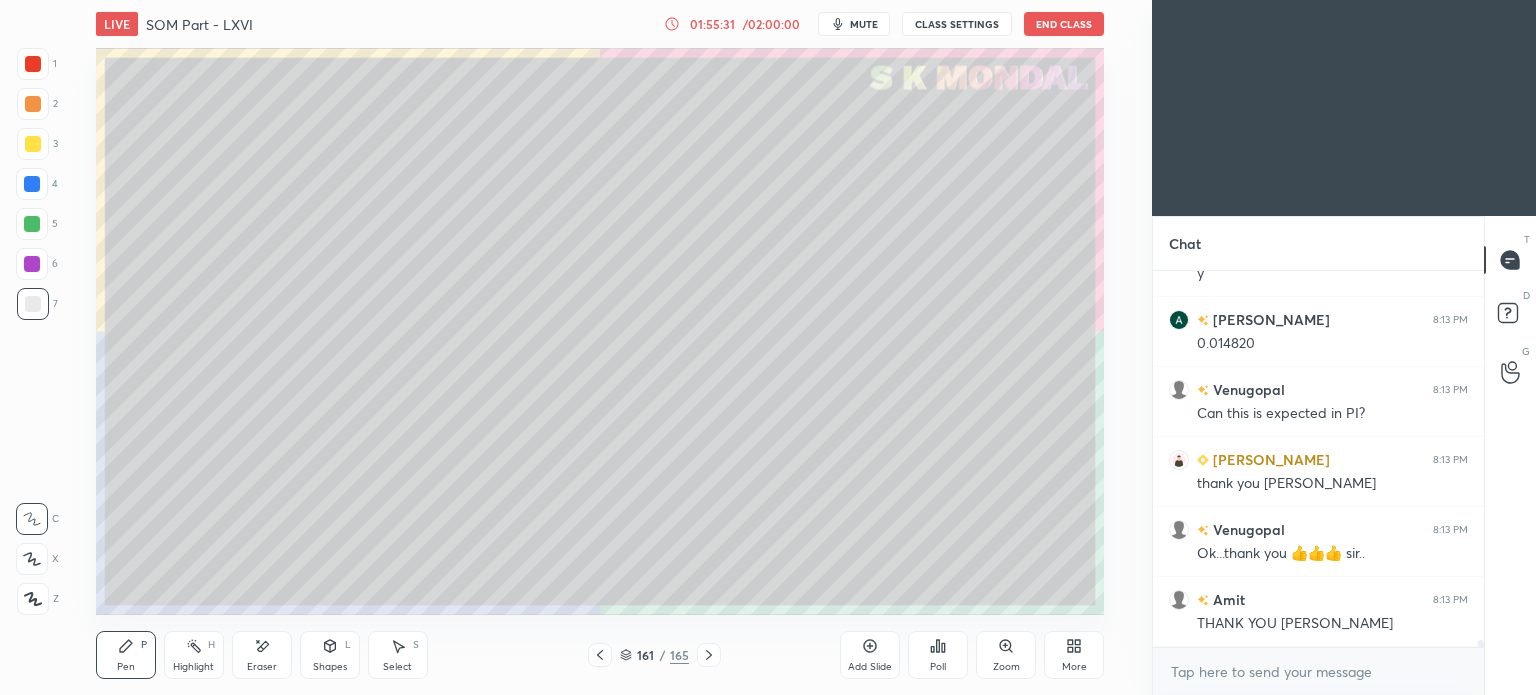 click 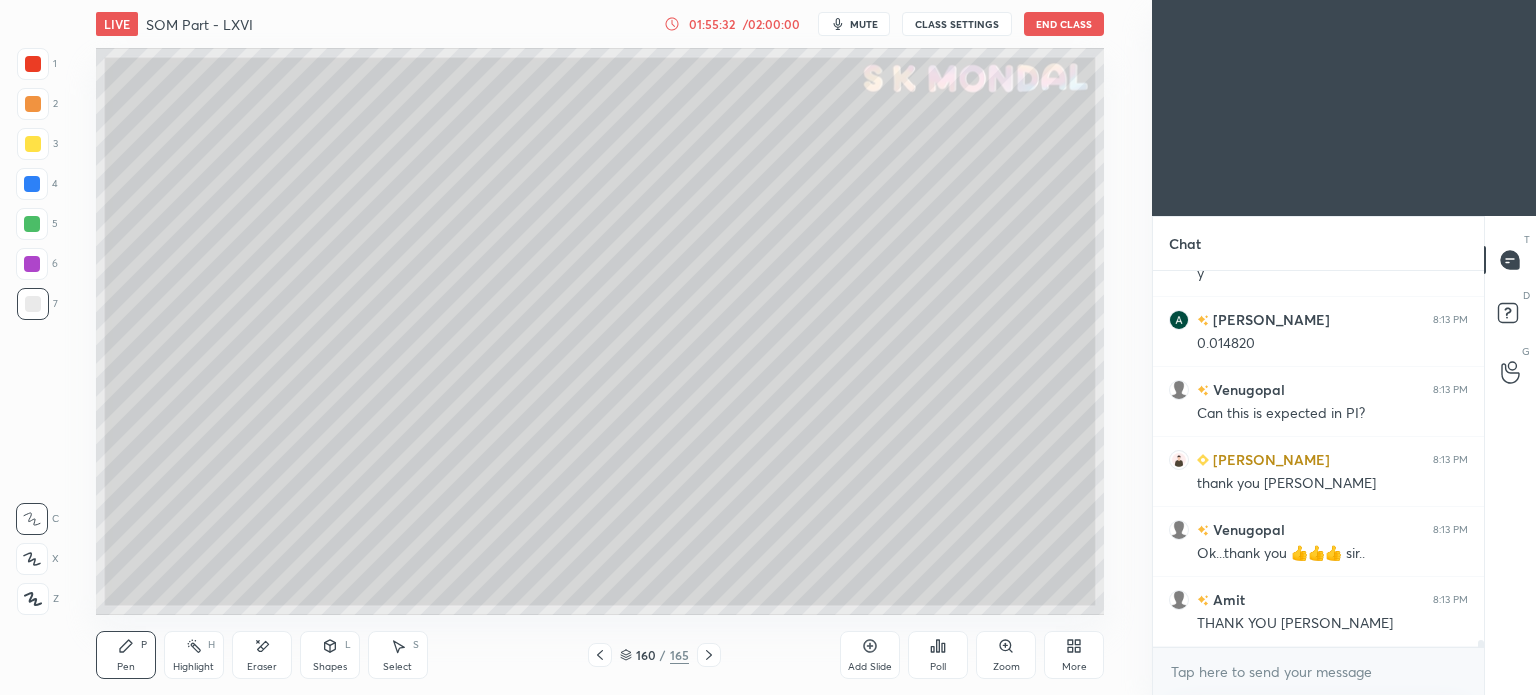 click 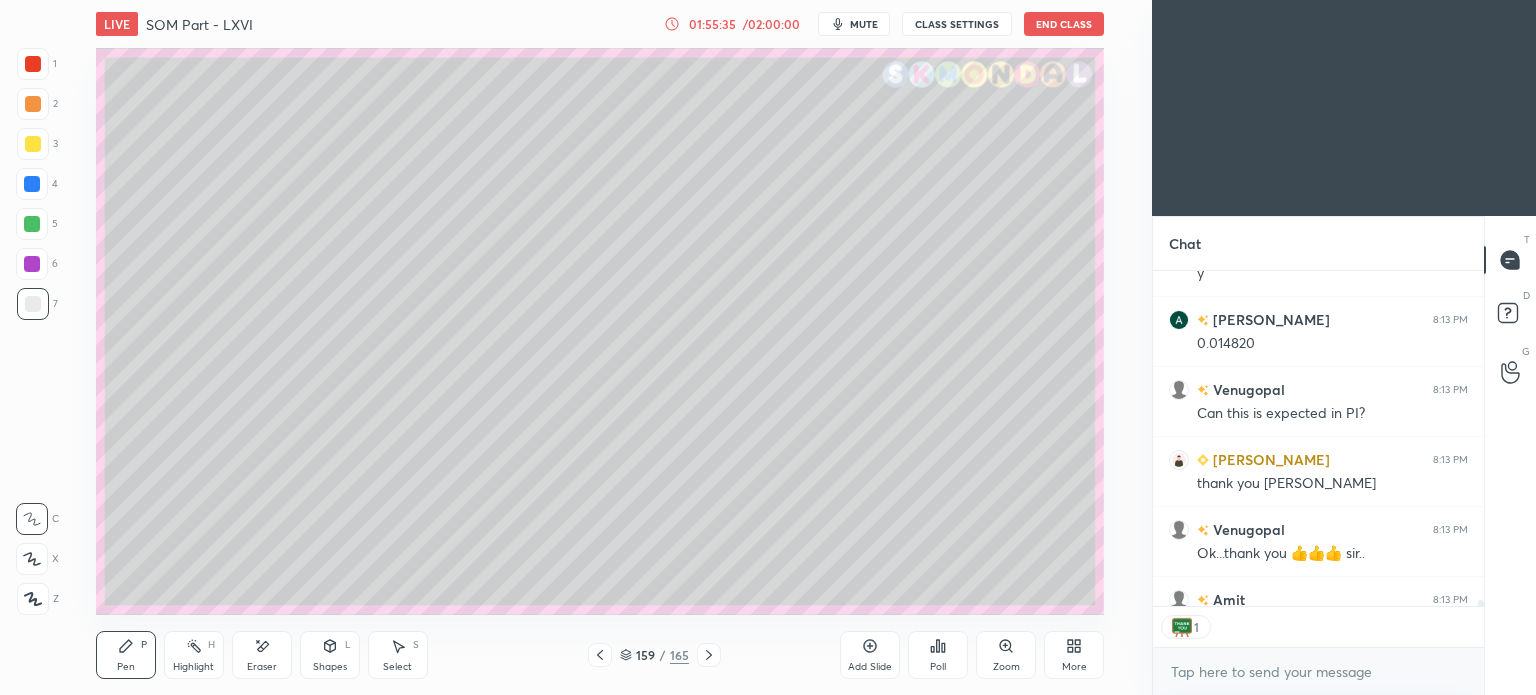 scroll, scrollTop: 330, scrollLeft: 325, axis: both 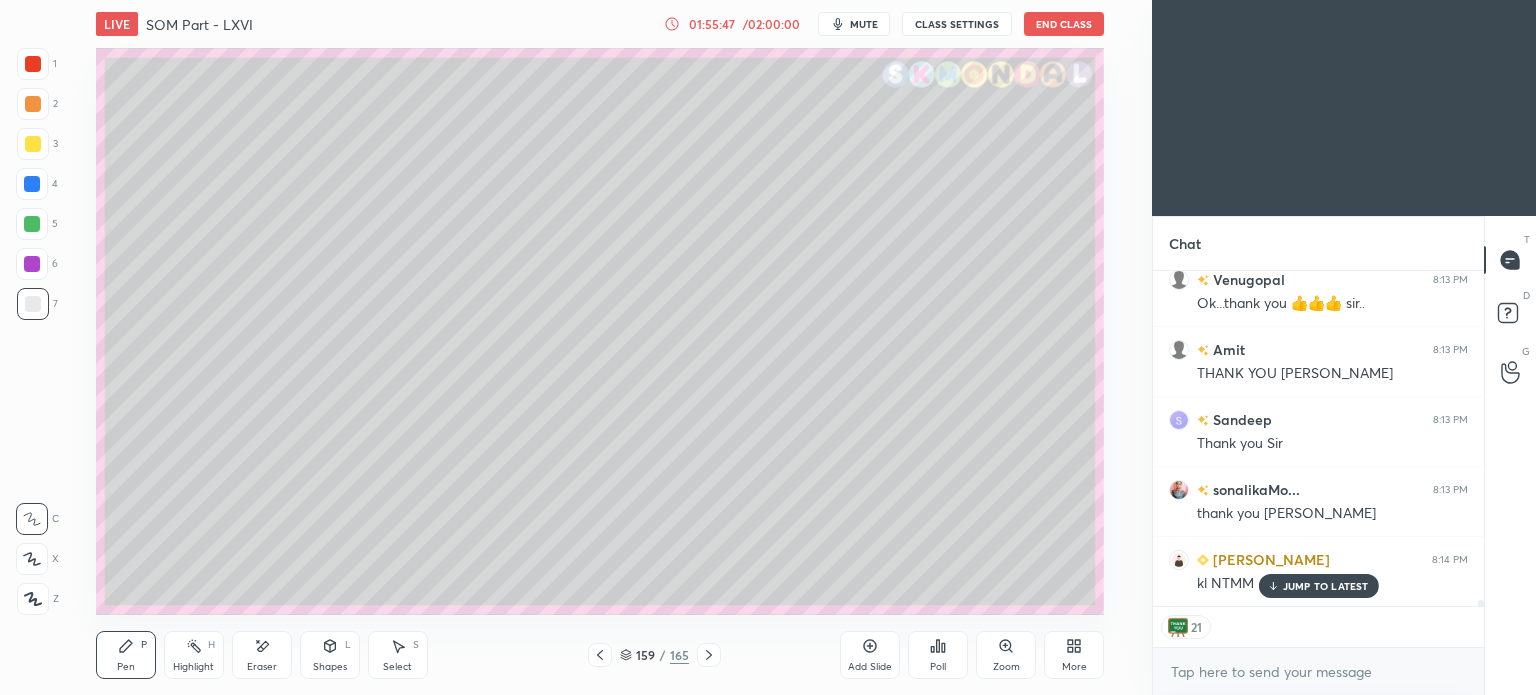 click on "JUMP TO LATEST" at bounding box center [1318, 586] 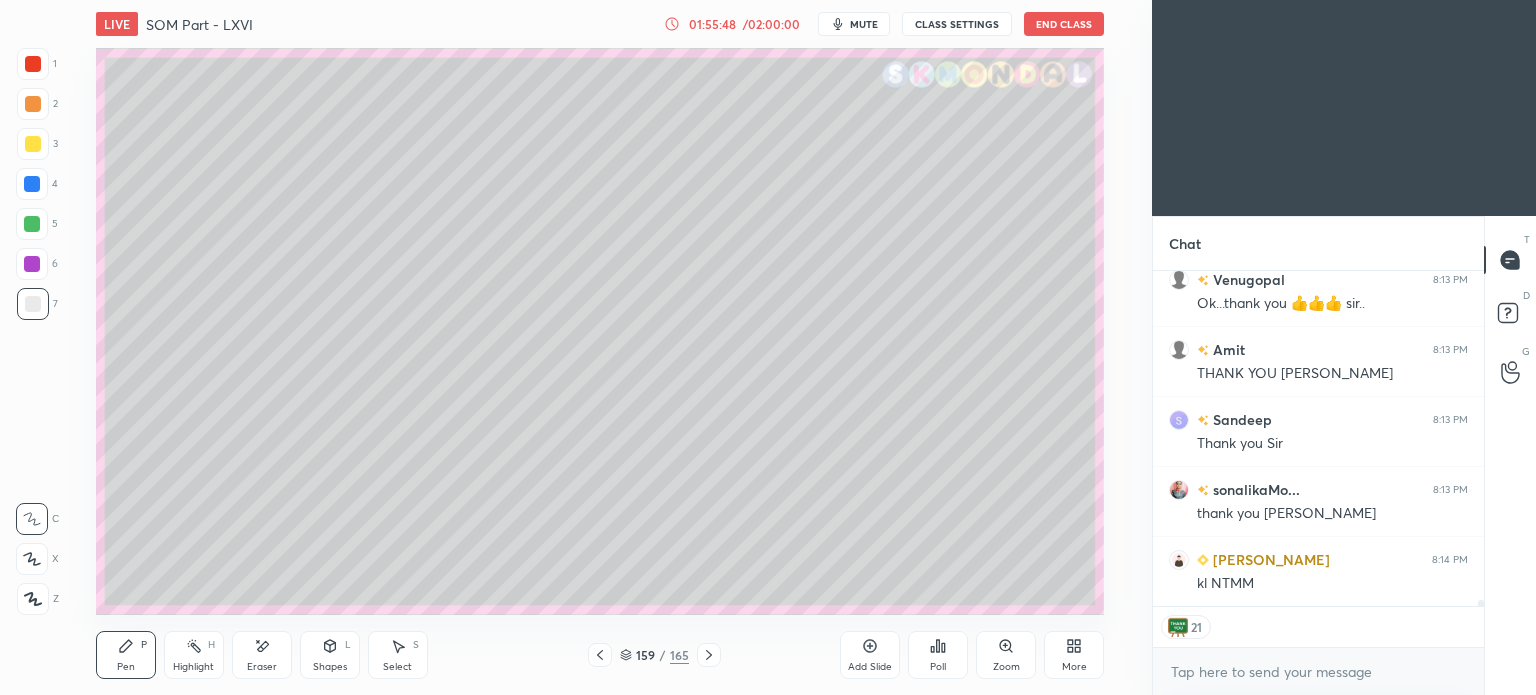 scroll, scrollTop: 20123, scrollLeft: 0, axis: vertical 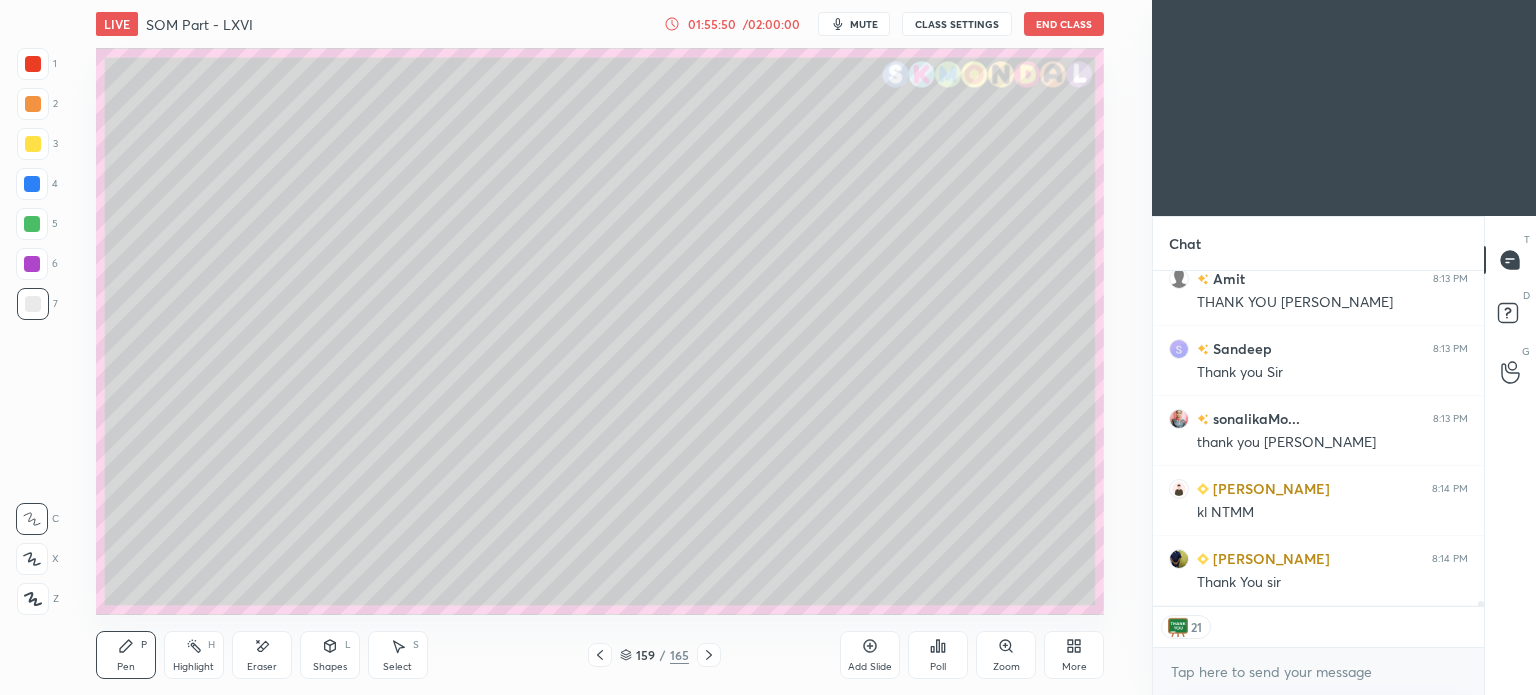 click on "End Class" at bounding box center [1064, 24] 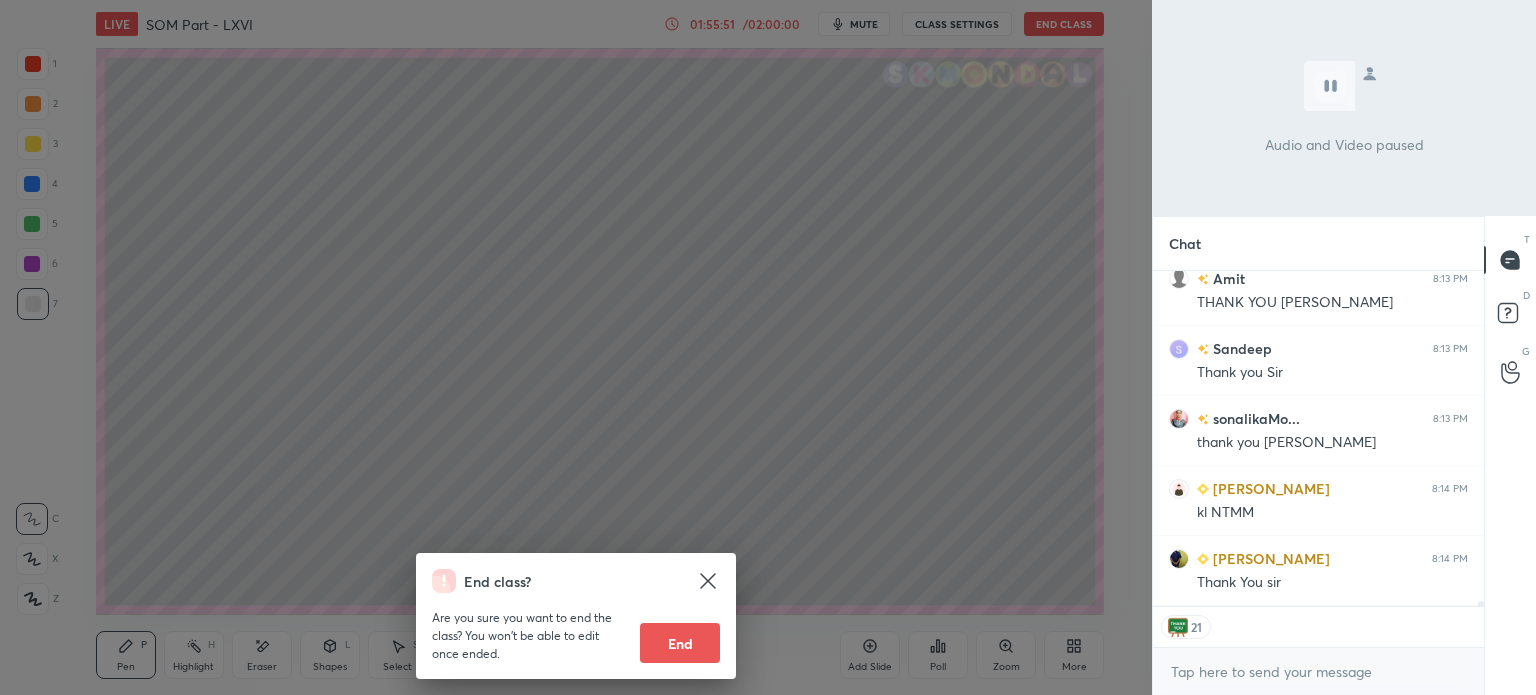 click on "End" at bounding box center (680, 643) 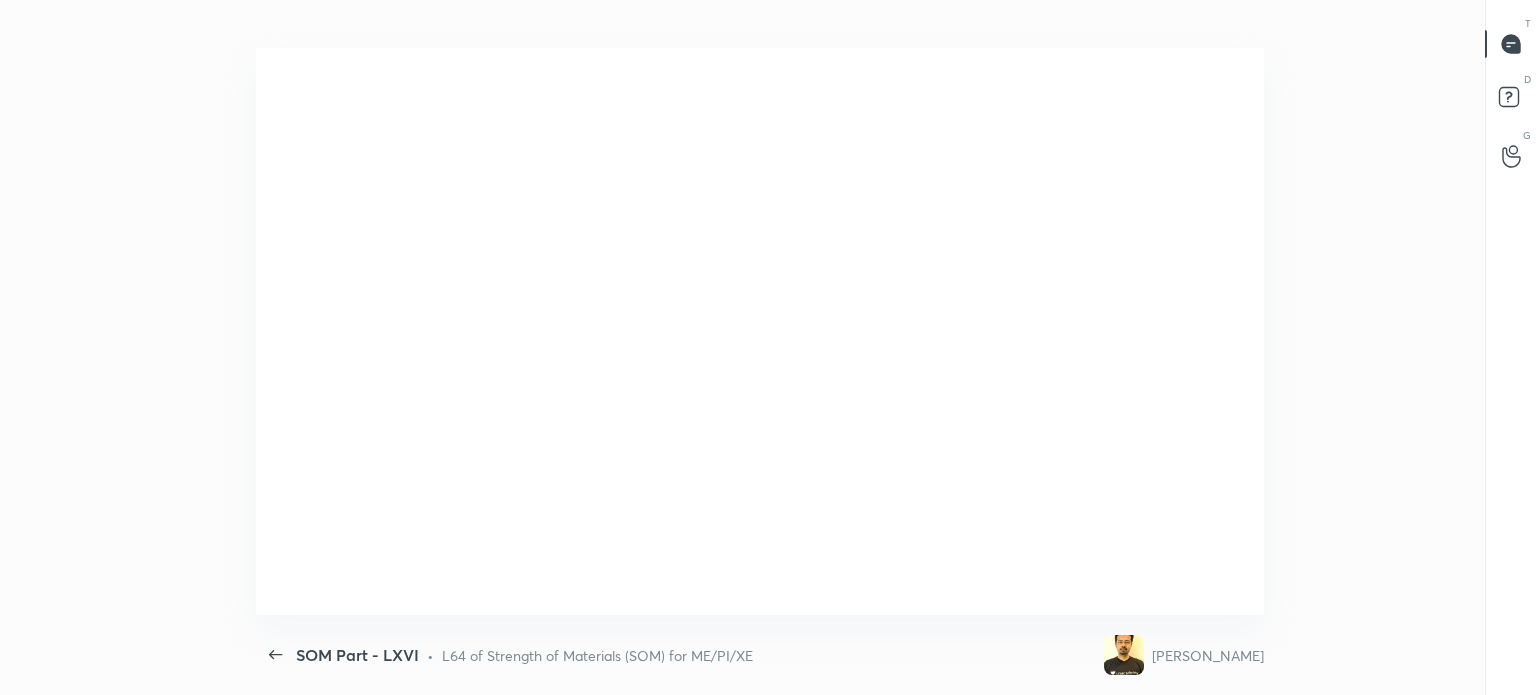 scroll, scrollTop: 99432, scrollLeft: 98832, axis: both 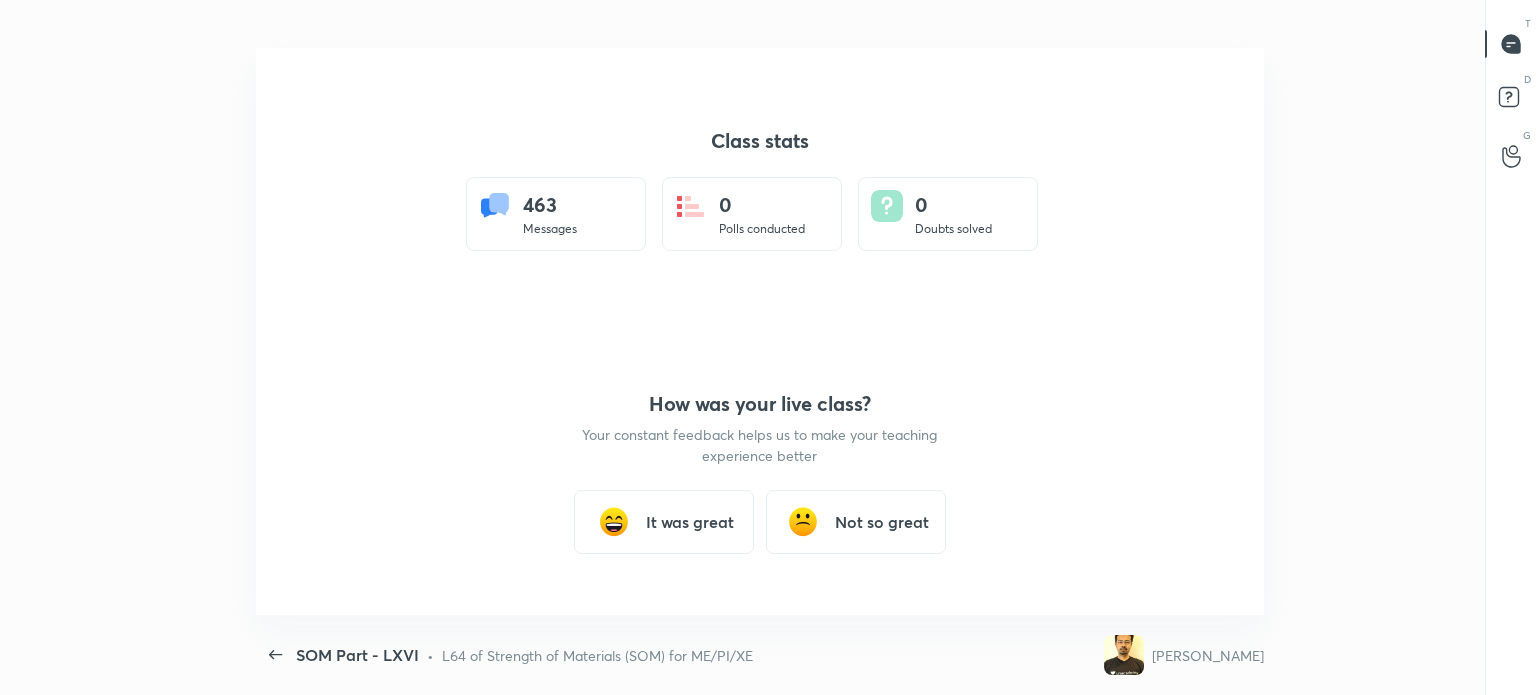 click on "It was great" at bounding box center (690, 522) 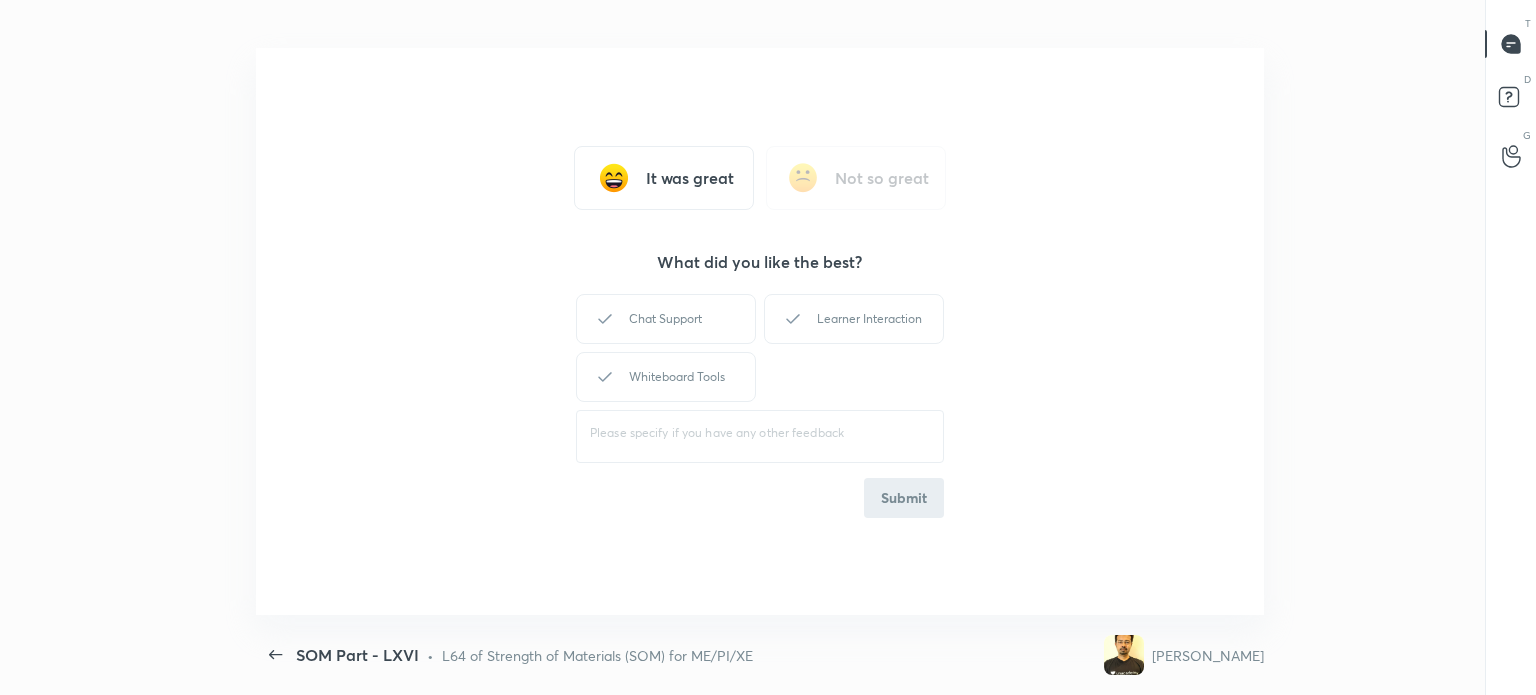 type on "x" 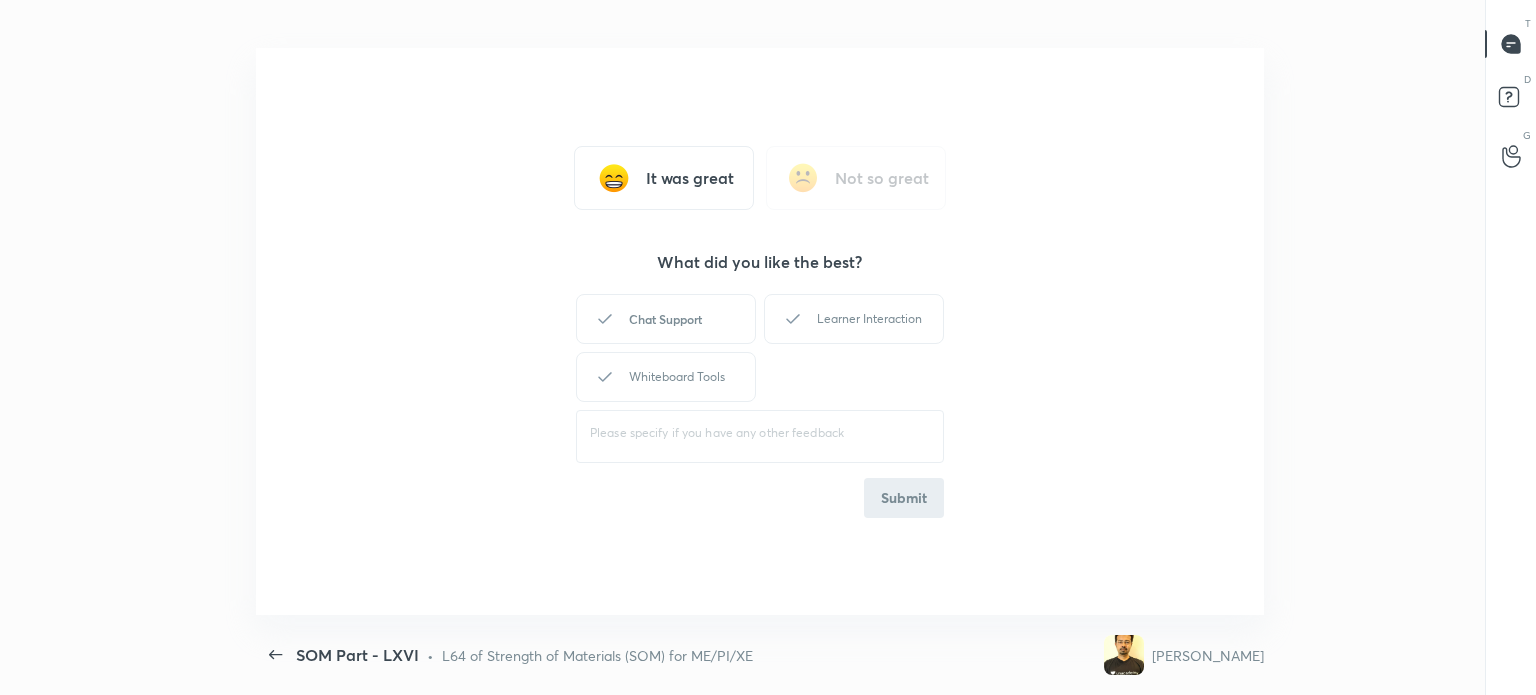 click on "Chat Support" at bounding box center (666, 319) 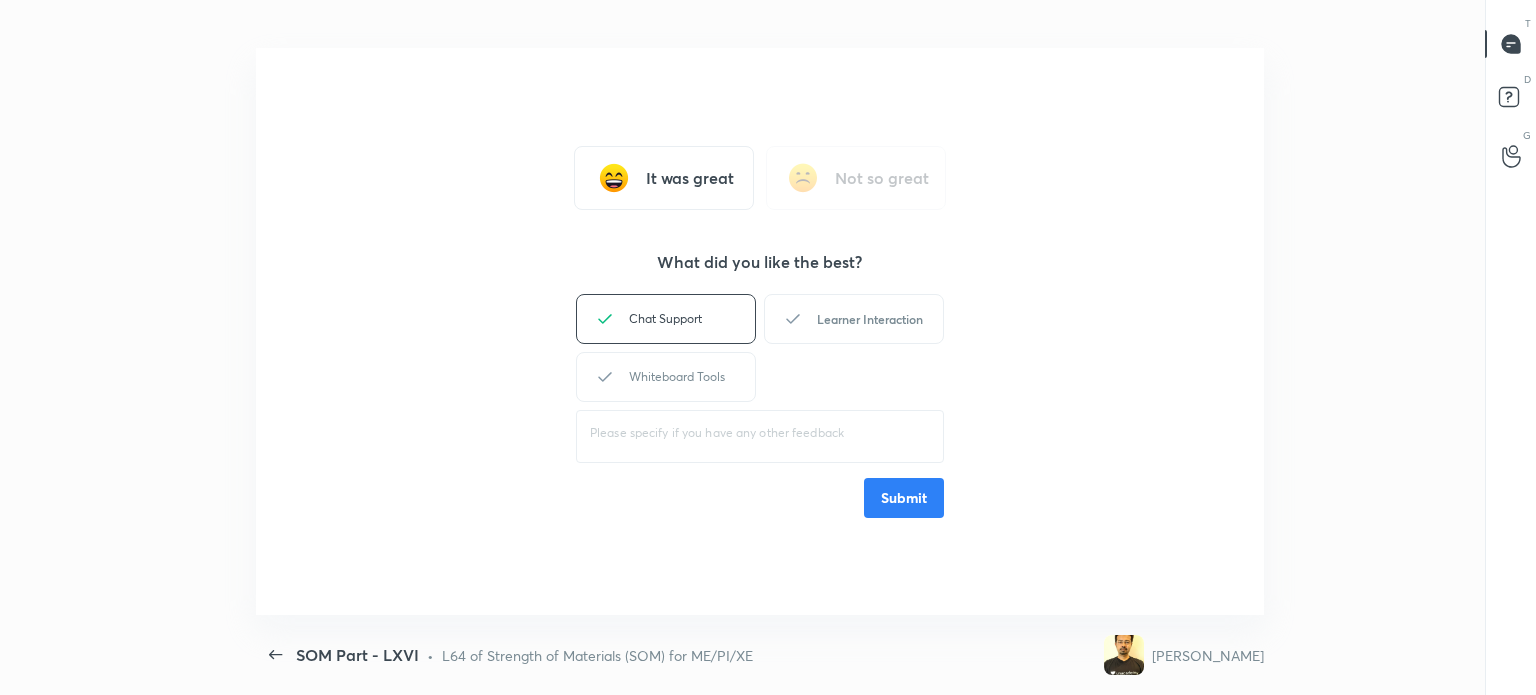 click on "Learner Interaction" at bounding box center (854, 319) 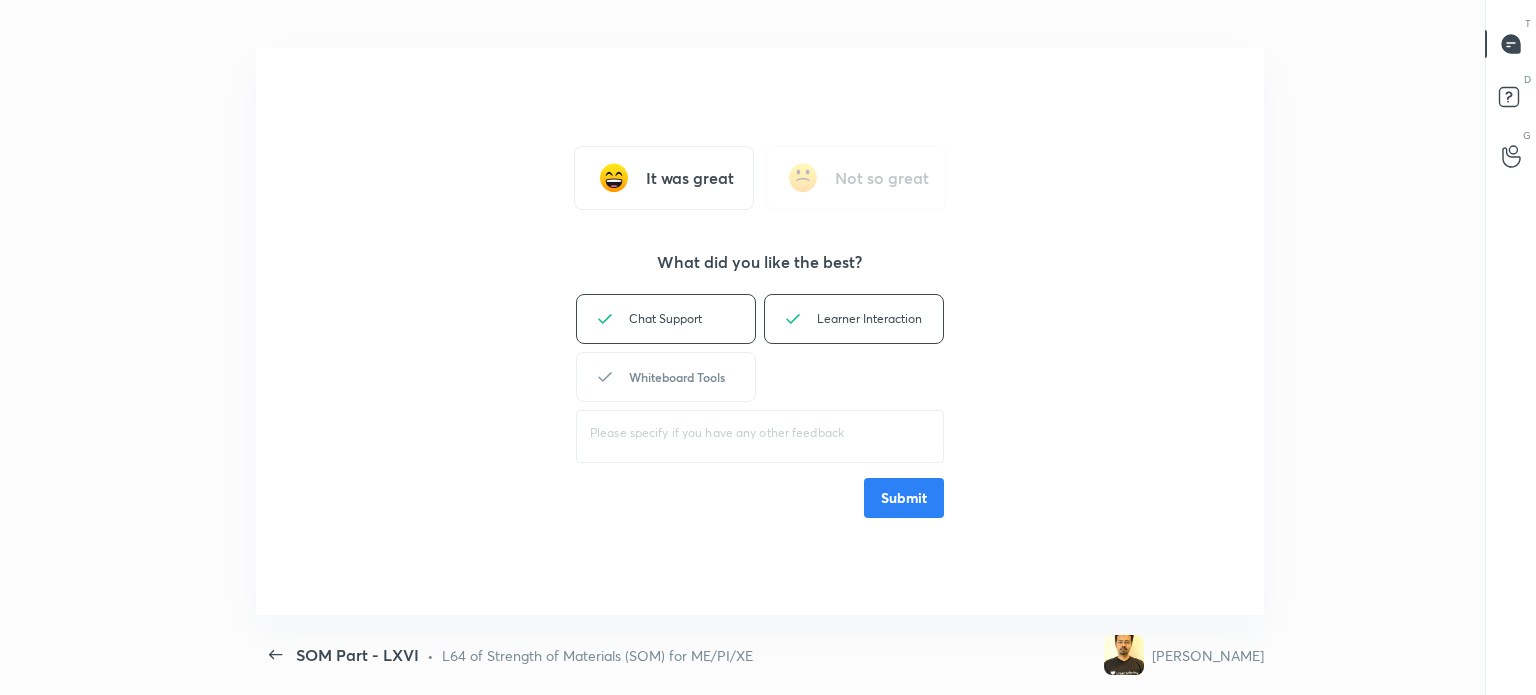 click on "Whiteboard Tools" at bounding box center (666, 377) 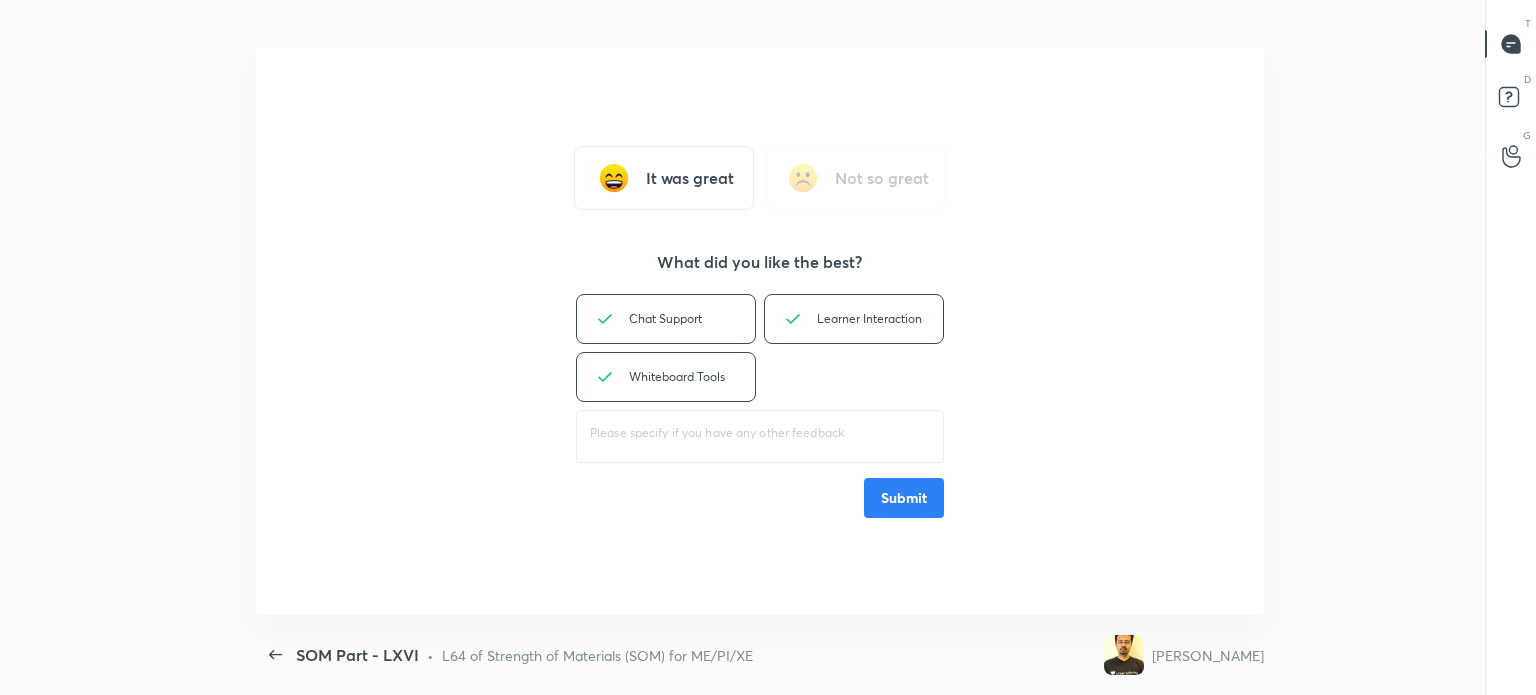 click on "Submit" at bounding box center (904, 498) 